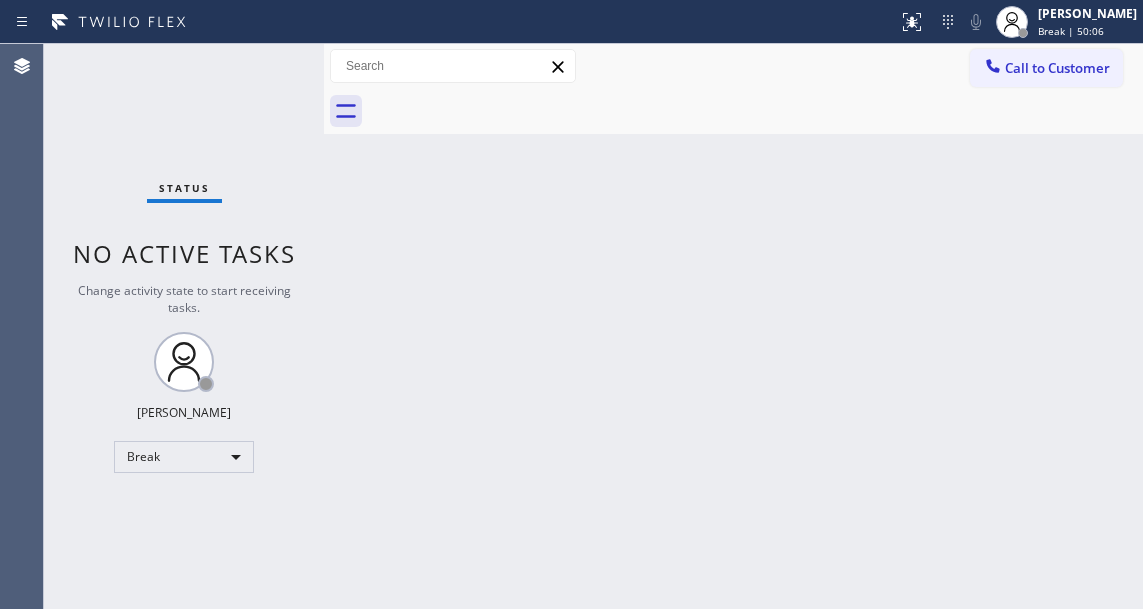 click on "Back to Dashboard Change Sender ID Customers Technicians Select a contact Outbound call Technician Search Technician Your caller id phone number Your caller id phone number Call Technician info Name   Phone none Address none Change Sender ID HVAC [PHONE_NUMBER] 5 Star Appliance [PHONE_NUMBER] Appliance Repair [PHONE_NUMBER] Plumbing [PHONE_NUMBER] Air Duct Cleaning [PHONE_NUMBER]  Electricians [PHONE_NUMBER] Cancel Change Check personal SMS Reset Change No tabs Call to Customer Outbound call Location Star Heating and Cooling Company Your caller id phone number [PHONE_NUMBER] Customer number Call Outbound call Technician Search Technician Your caller id phone number Your caller id phone number Call" at bounding box center (733, 326) 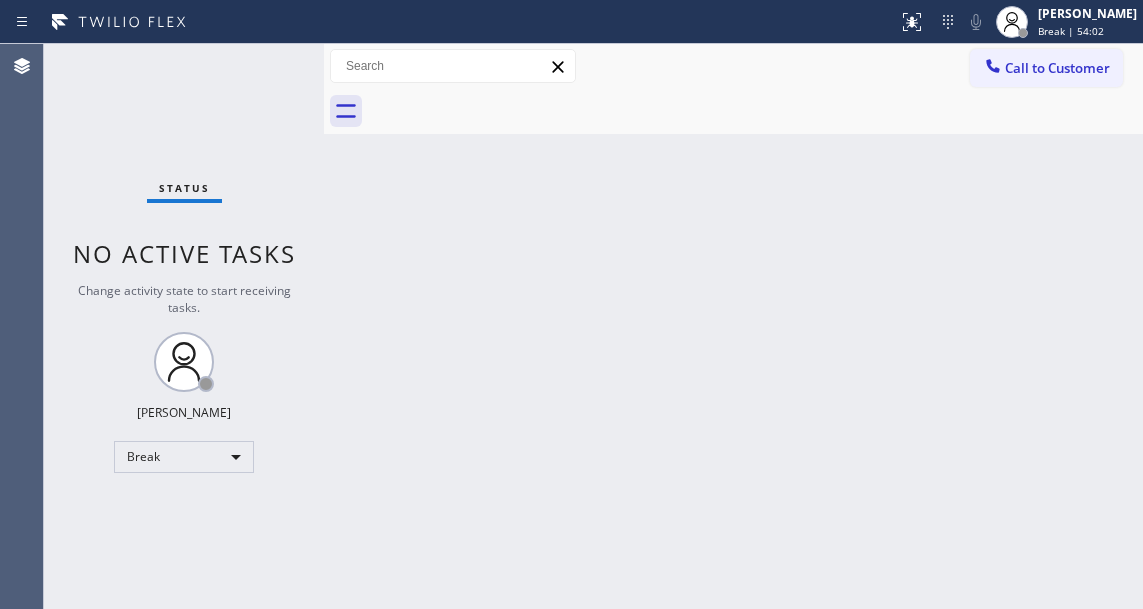 click on "Back to Dashboard Change Sender ID Customers Technicians Select a contact Outbound call Technician Search Technician Your caller id phone number Your caller id phone number Call Technician info Name   Phone none Address none Change Sender ID HVAC [PHONE_NUMBER] 5 Star Appliance [PHONE_NUMBER] Appliance Repair [PHONE_NUMBER] Plumbing [PHONE_NUMBER] Air Duct Cleaning [PHONE_NUMBER]  Electricians [PHONE_NUMBER] Cancel Change Check personal SMS Reset Change No tabs Call to Customer Outbound call Location Star Heating and Cooling Company Your caller id phone number [PHONE_NUMBER] Customer number Call Outbound call Technician Search Technician Your caller id phone number Your caller id phone number Call" at bounding box center [733, 326] 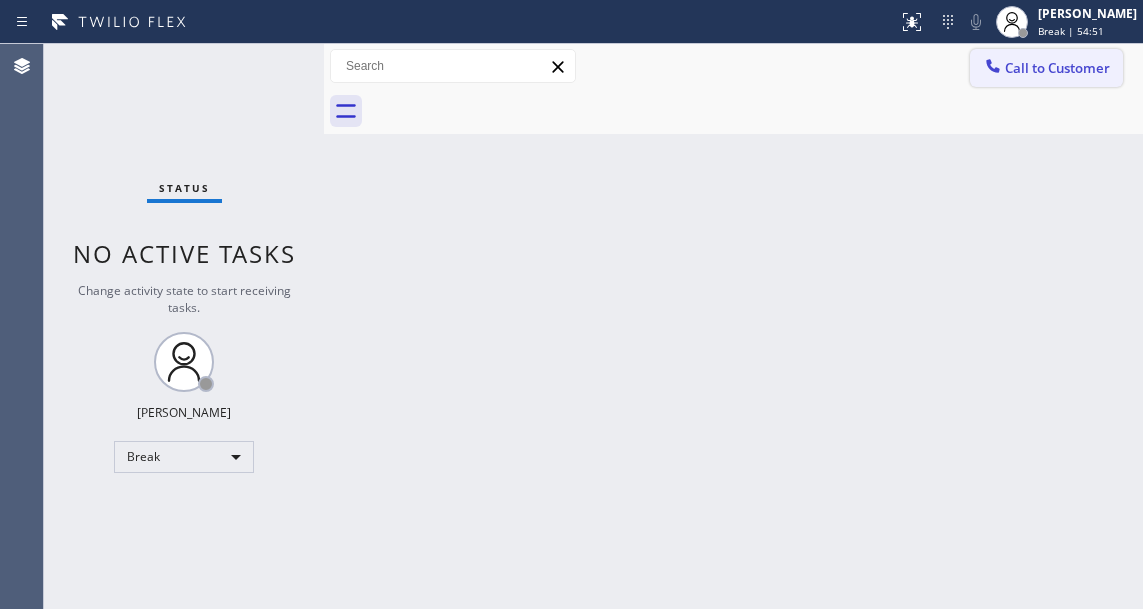 click on "Call to Customer" at bounding box center [1046, 68] 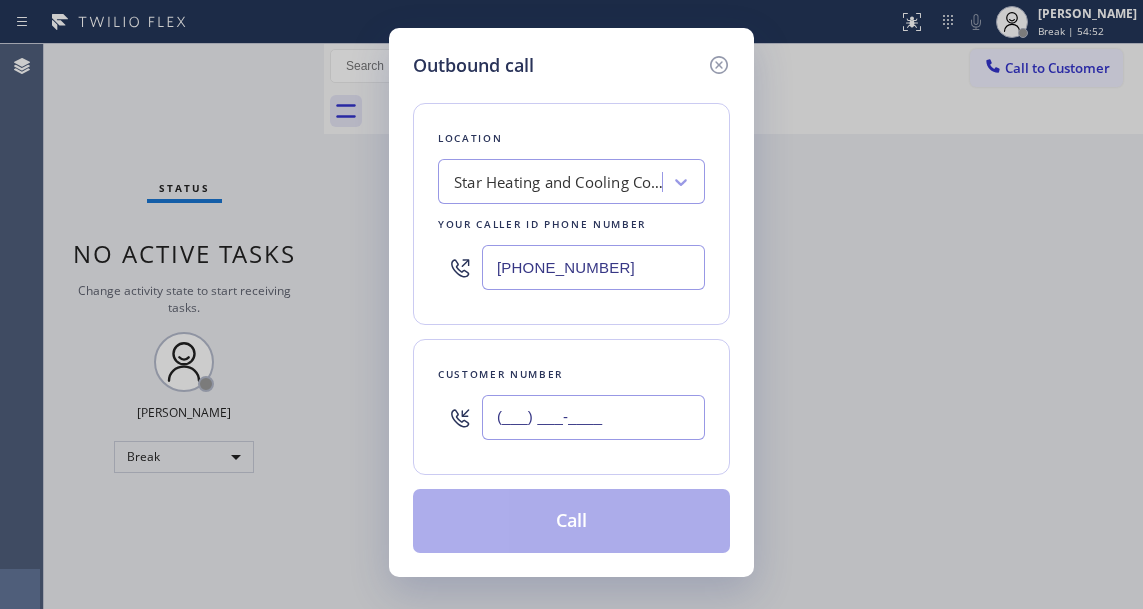 click on "(___) ___-____" at bounding box center [593, 417] 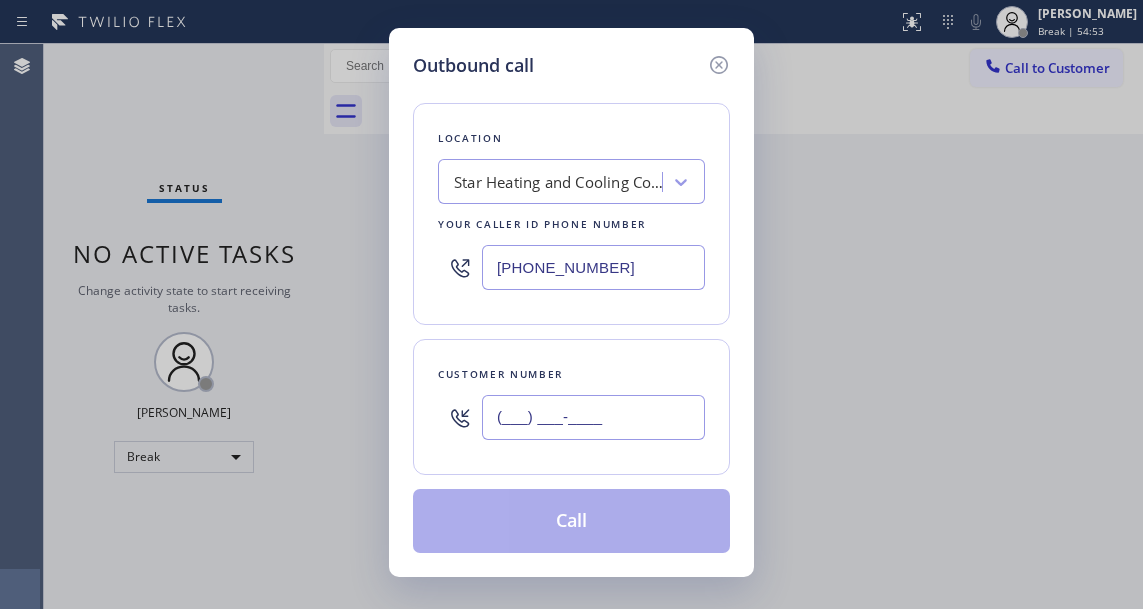 paste on "503) 933-6765" 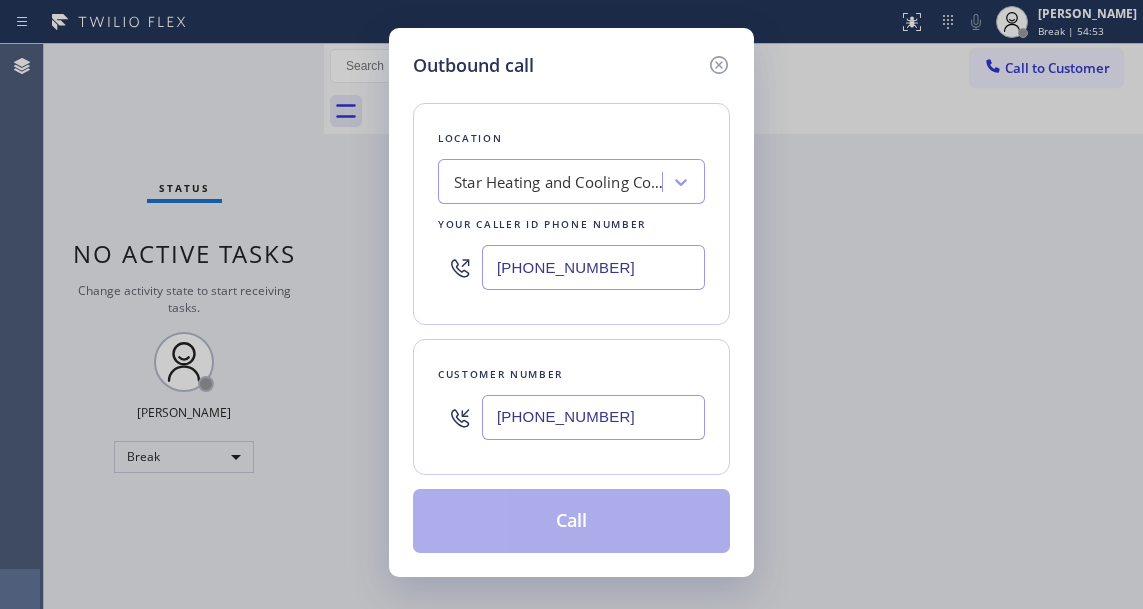 type on "[PHONE_NUMBER]" 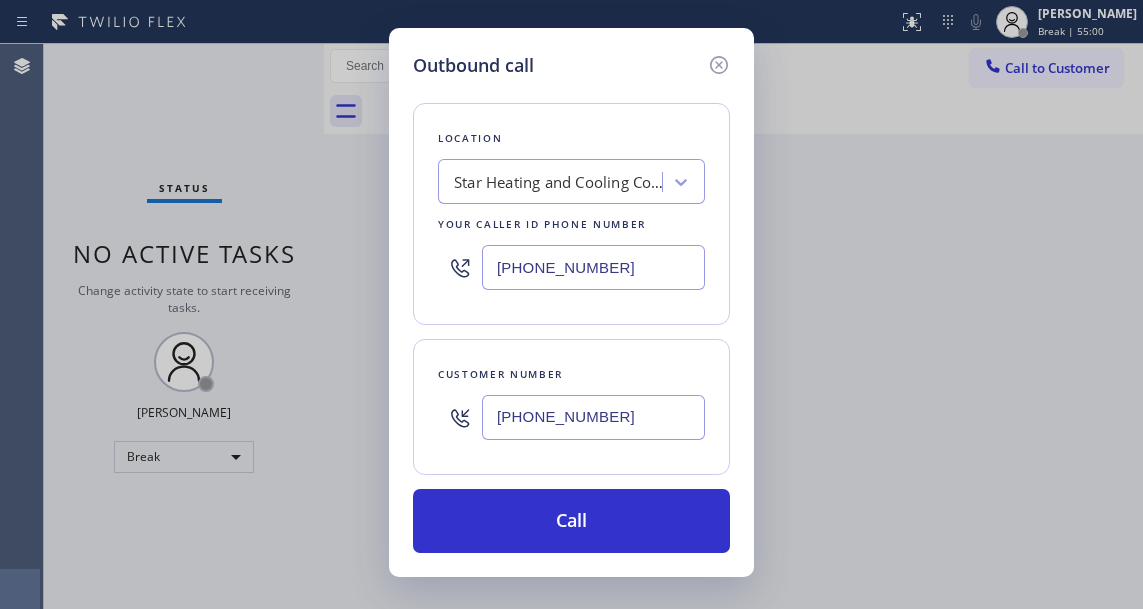 click on "Star Heating and Cooling Company" at bounding box center (559, 182) 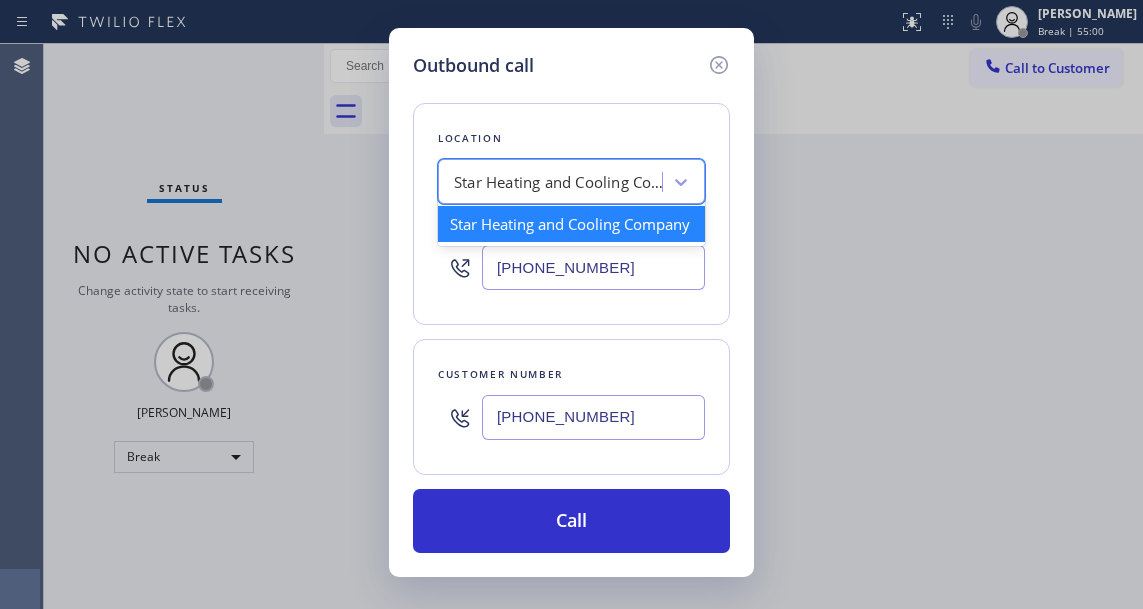 click on "Star Heating and Cooling Company" at bounding box center [559, 182] 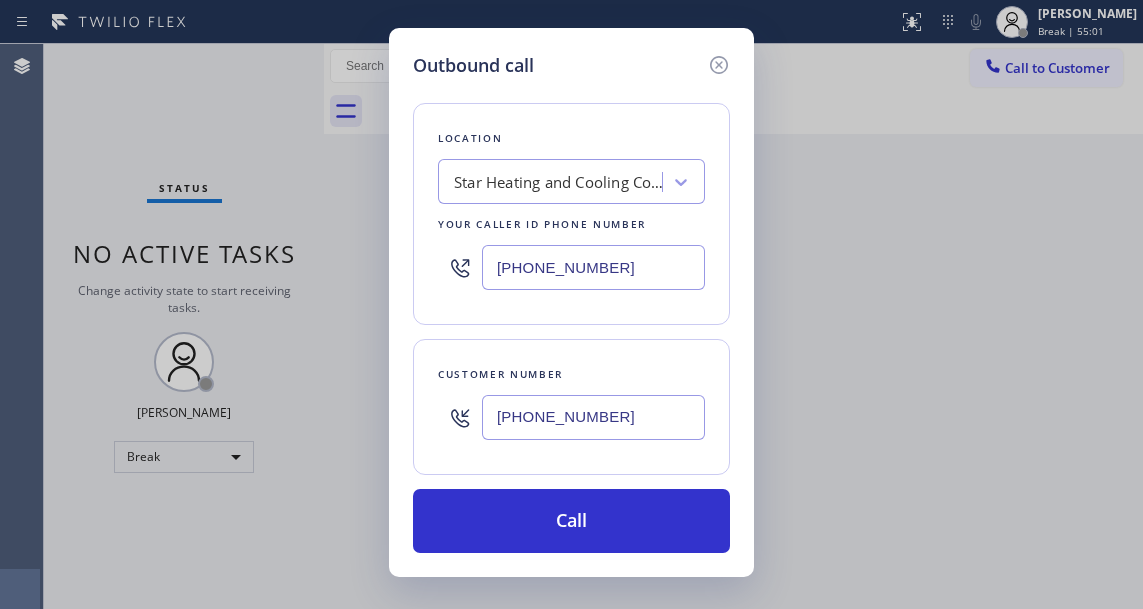 click on "[PHONE_NUMBER]" at bounding box center [593, 267] 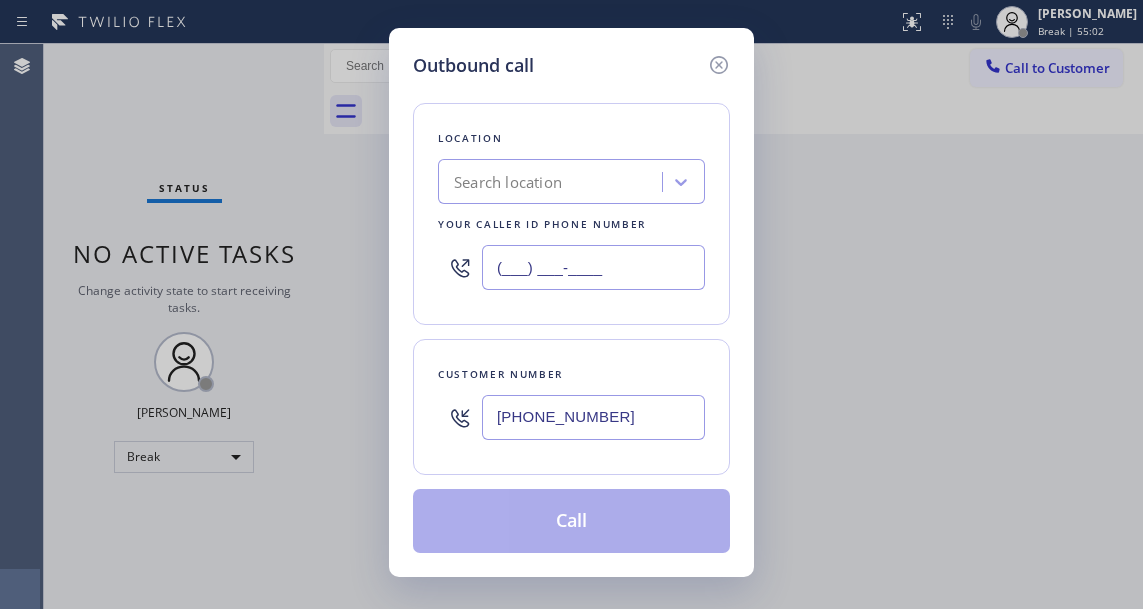 type on "(___) ___-____" 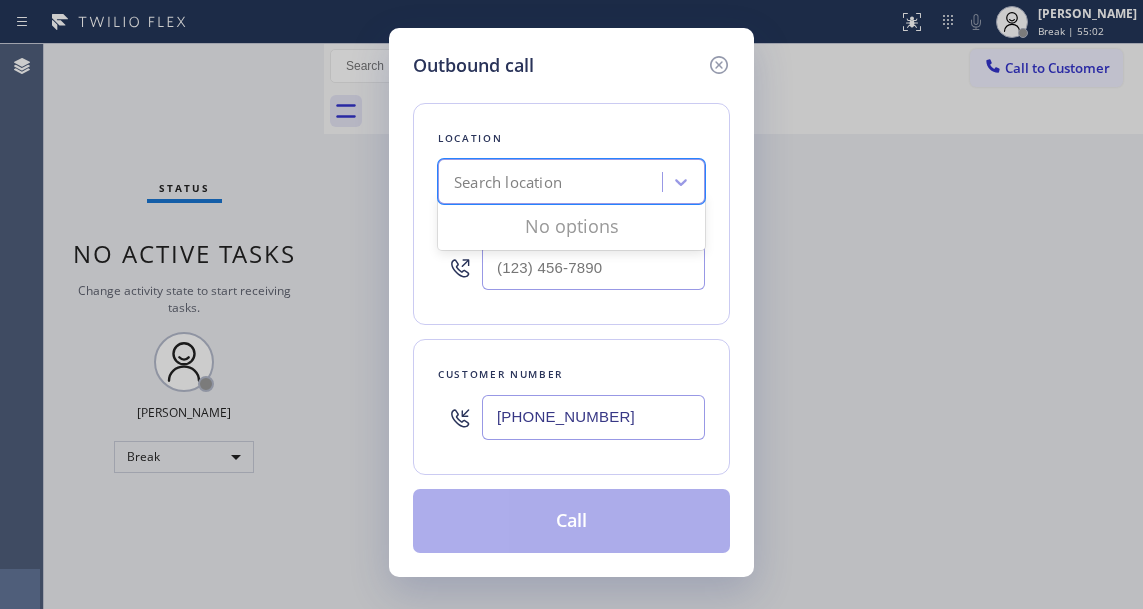 click on "Search location" at bounding box center (508, 182) 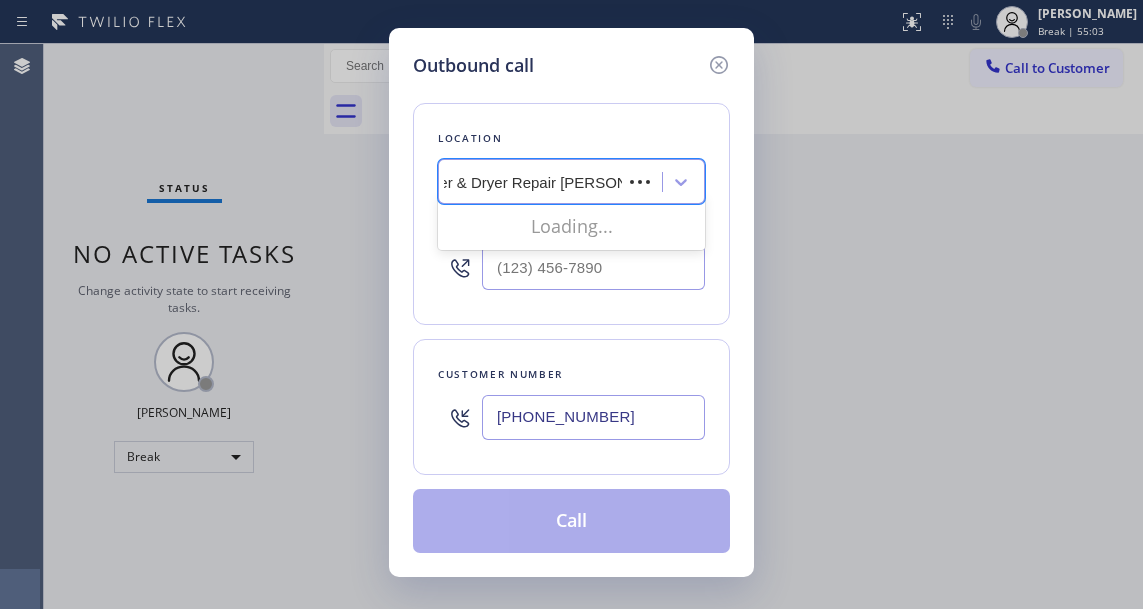 scroll, scrollTop: 0, scrollLeft: 92, axis: horizontal 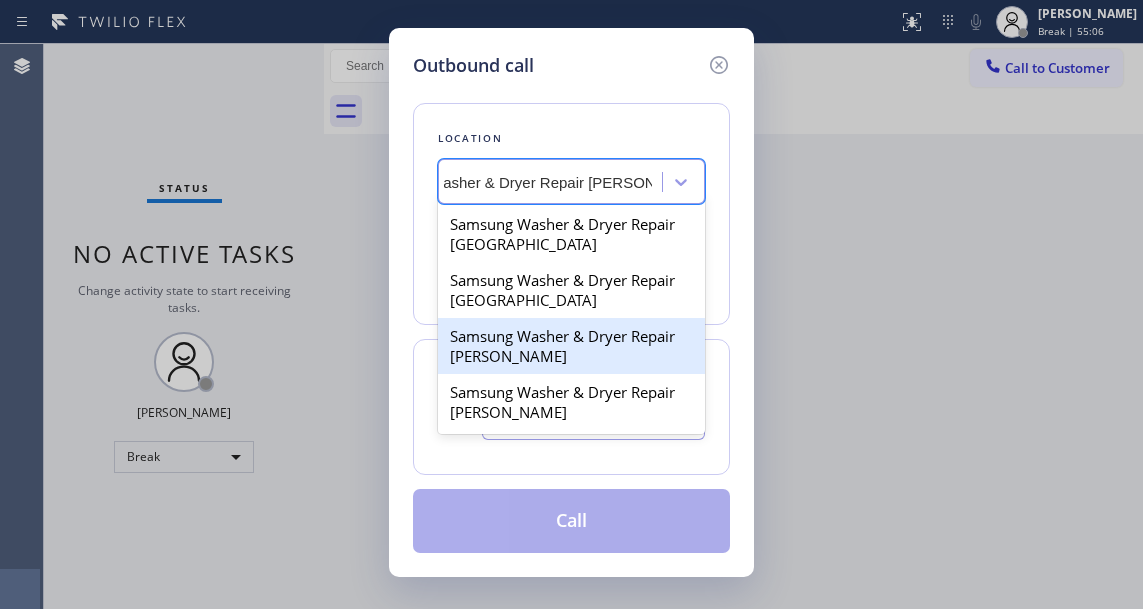 click on "Samsung Washer & Dryer Repair [PERSON_NAME]" at bounding box center [571, 346] 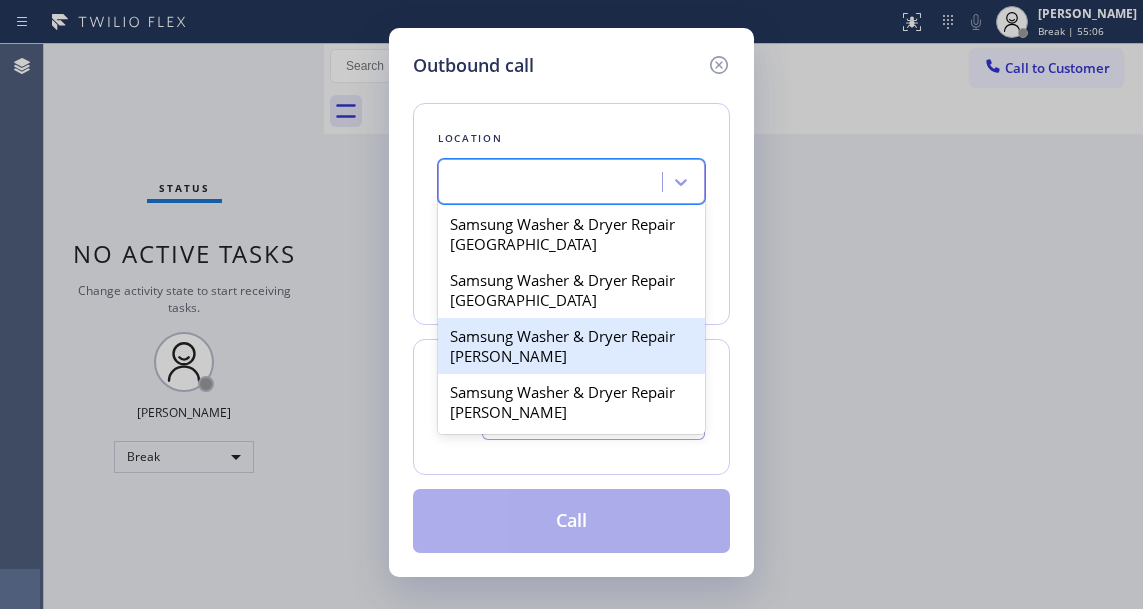scroll, scrollTop: 0, scrollLeft: 2, axis: horizontal 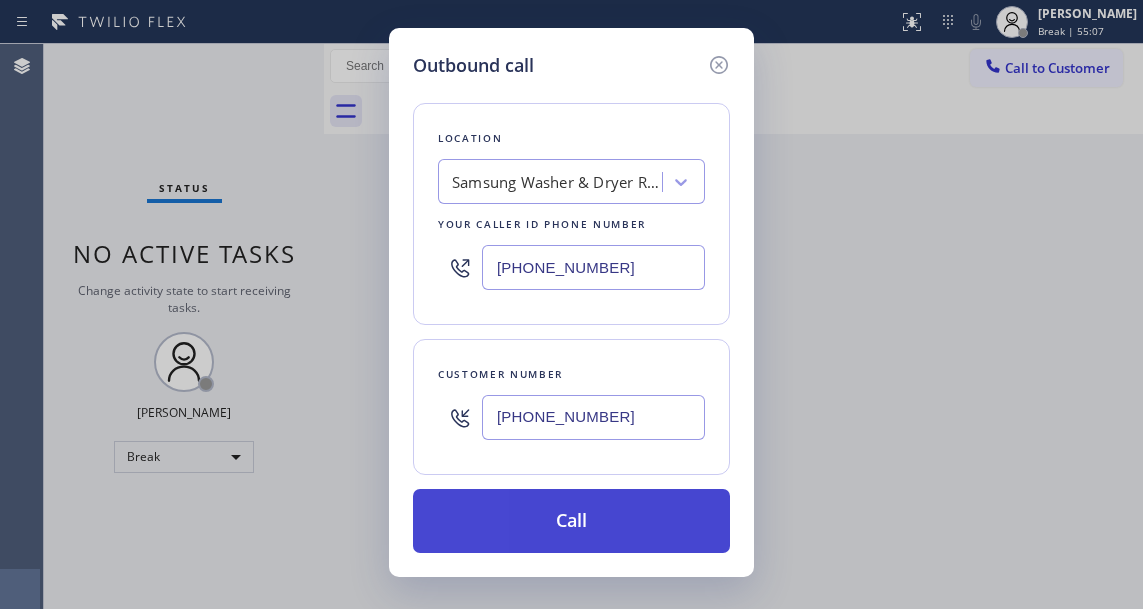 click on "Call" at bounding box center [571, 521] 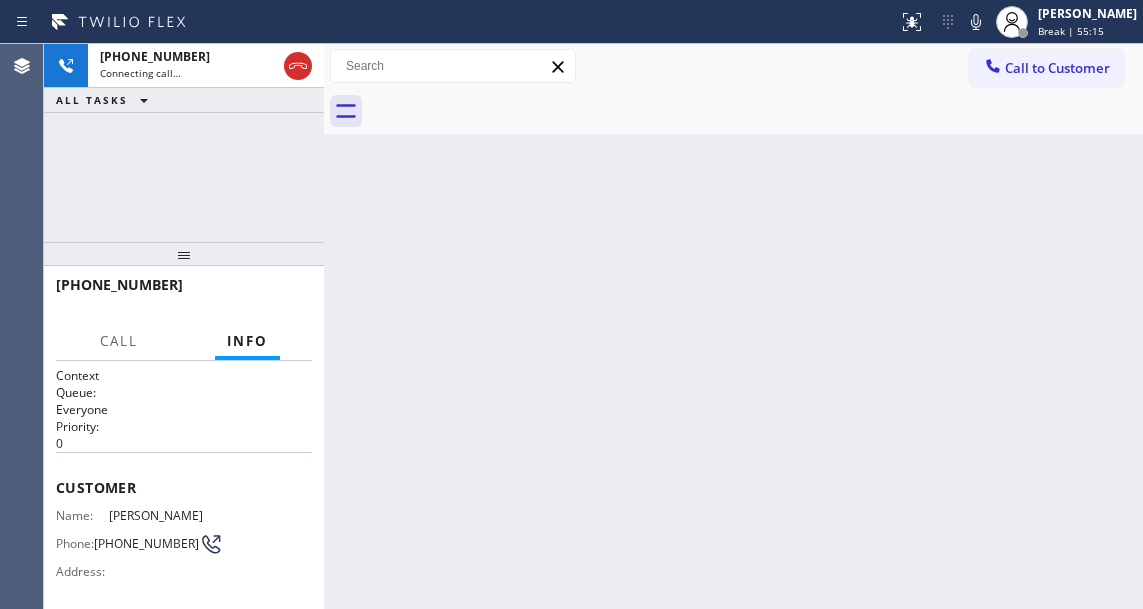 click on "[PHONE_NUMBER] Connecting call… ALL TASKS ALL TASKS ACTIVE TASKS TASKS IN WRAP UP" at bounding box center [184, 143] 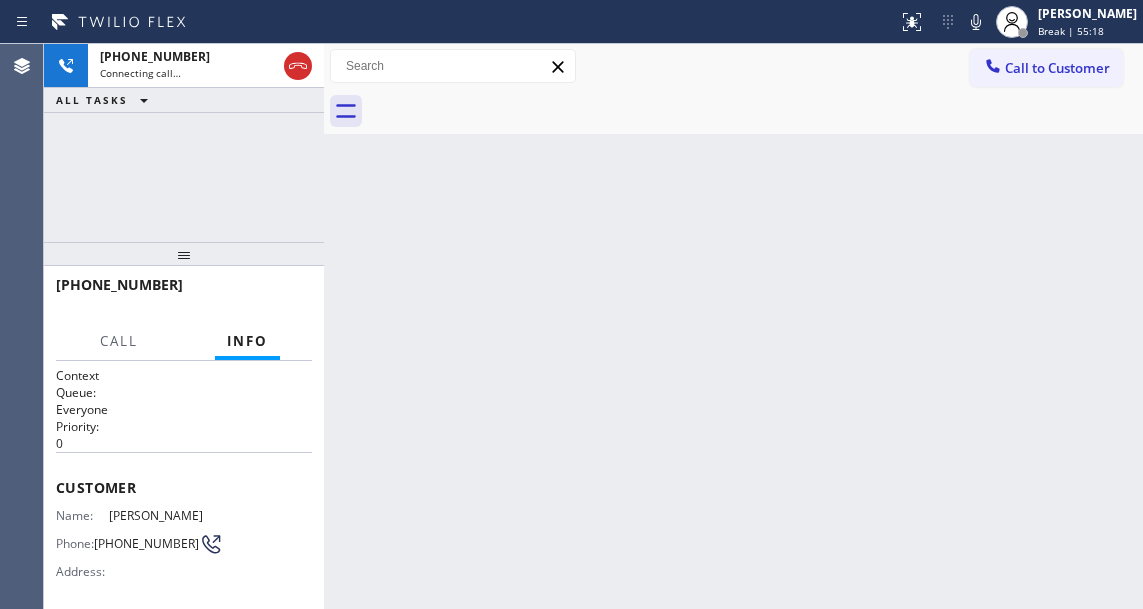 click on "Back to Dashboard Change Sender ID Customers Technicians Select a contact Outbound call Technician Search Technician Your caller id phone number Your caller id phone number Call Technician info Name   Phone none Address none Change Sender ID HVAC [PHONE_NUMBER] 5 Star Appliance [PHONE_NUMBER] Appliance Repair [PHONE_NUMBER] Plumbing [PHONE_NUMBER] Air Duct Cleaning [PHONE_NUMBER]  Electricians [PHONE_NUMBER] Cancel Change Check personal SMS Reset Change No tabs Call to Customer Outbound call Location Samsung Washer & Dryer Repair [PERSON_NAME] Your caller id phone number [PHONE_NUMBER] Customer number Call Outbound call Technician Search Technician Your caller id phone number Your caller id phone number Call" at bounding box center [733, 326] 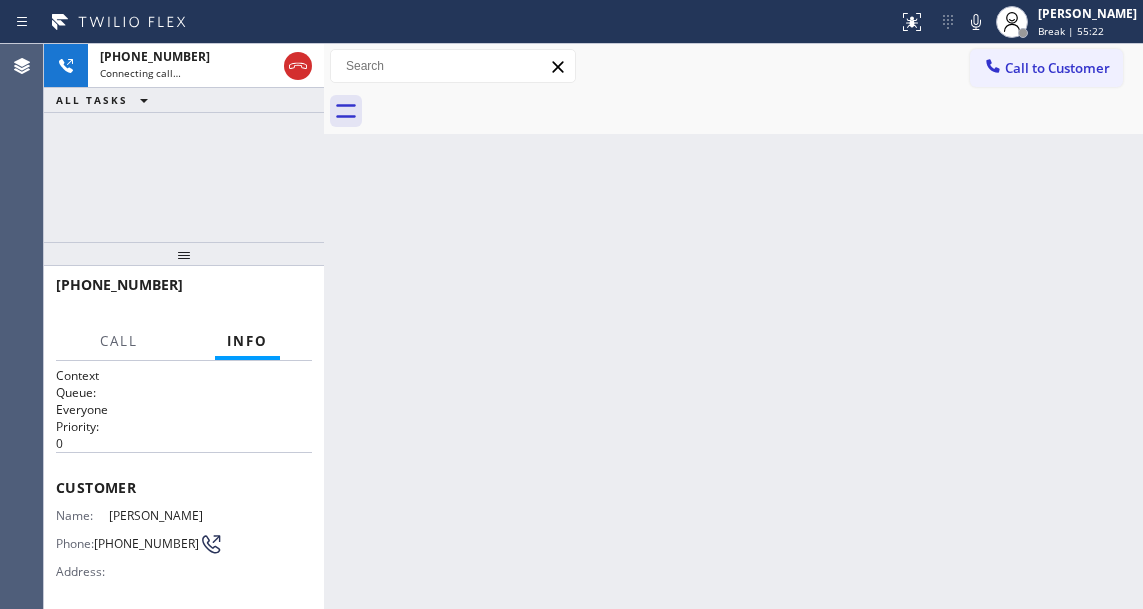 click on "Back to Dashboard Change Sender ID Customers Technicians Select a contact Outbound call Technician Search Technician Your caller id phone number Your caller id phone number Call Technician info Name   Phone none Address none Change Sender ID HVAC [PHONE_NUMBER] 5 Star Appliance [PHONE_NUMBER] Appliance Repair [PHONE_NUMBER] Plumbing [PHONE_NUMBER] Air Duct Cleaning [PHONE_NUMBER]  Electricians [PHONE_NUMBER] Cancel Change Check personal SMS Reset Change No tabs Call to Customer Outbound call Location Samsung Washer & Dryer Repair [PERSON_NAME] Your caller id phone number [PHONE_NUMBER] Customer number Call Outbound call Technician Search Technician Your caller id phone number Your caller id phone number Call" at bounding box center (733, 326) 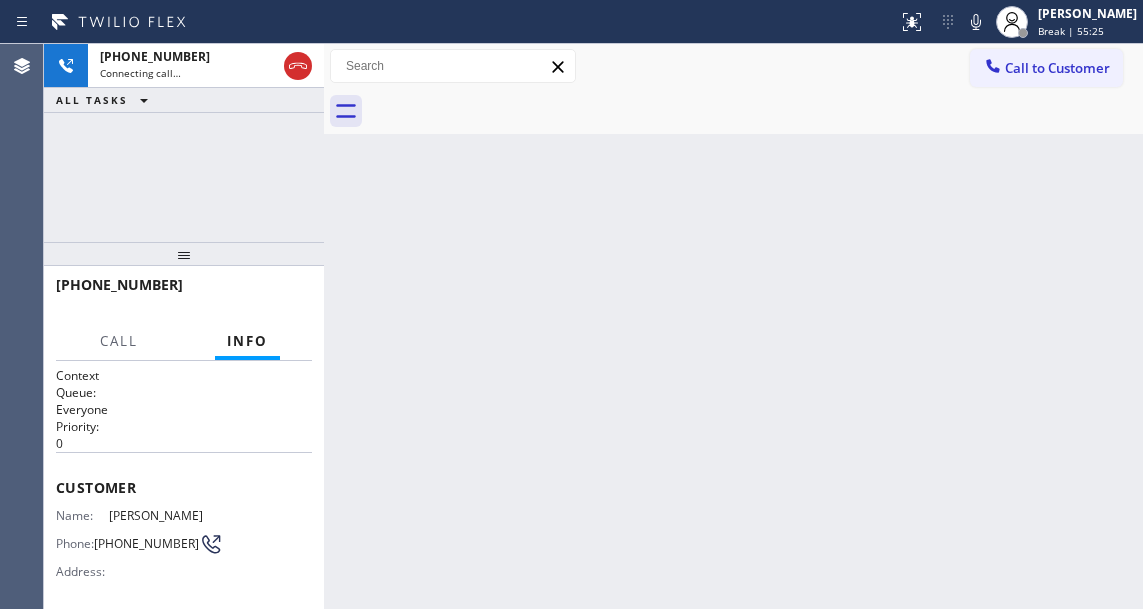 click on "Back to Dashboard Change Sender ID Customers Technicians Select a contact Outbound call Technician Search Technician Your caller id phone number Your caller id phone number Call Technician info Name   Phone none Address none Change Sender ID HVAC [PHONE_NUMBER] 5 Star Appliance [PHONE_NUMBER] Appliance Repair [PHONE_NUMBER] Plumbing [PHONE_NUMBER] Air Duct Cleaning [PHONE_NUMBER]  Electricians [PHONE_NUMBER] Cancel Change Check personal SMS Reset Change No tabs Call to Customer Outbound call Location Samsung Washer & Dryer Repair [PERSON_NAME] Your caller id phone number [PHONE_NUMBER] Customer number Call Outbound call Technician Search Technician Your caller id phone number Your caller id phone number Call" at bounding box center (733, 326) 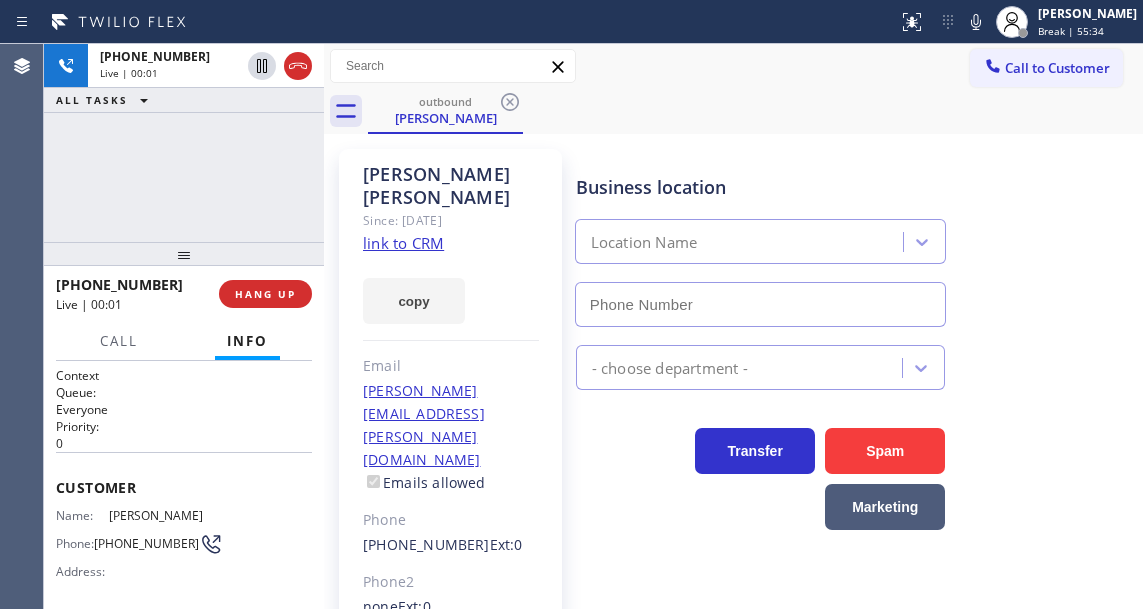 click on "Business location Location Name" at bounding box center (855, 236) 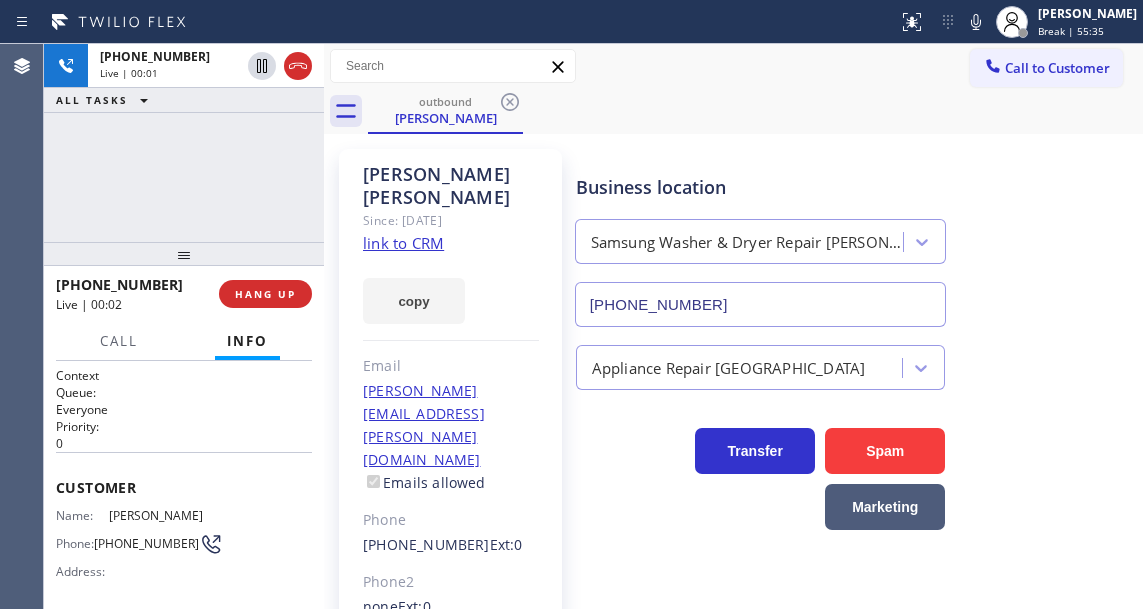 click on "link to CRM" 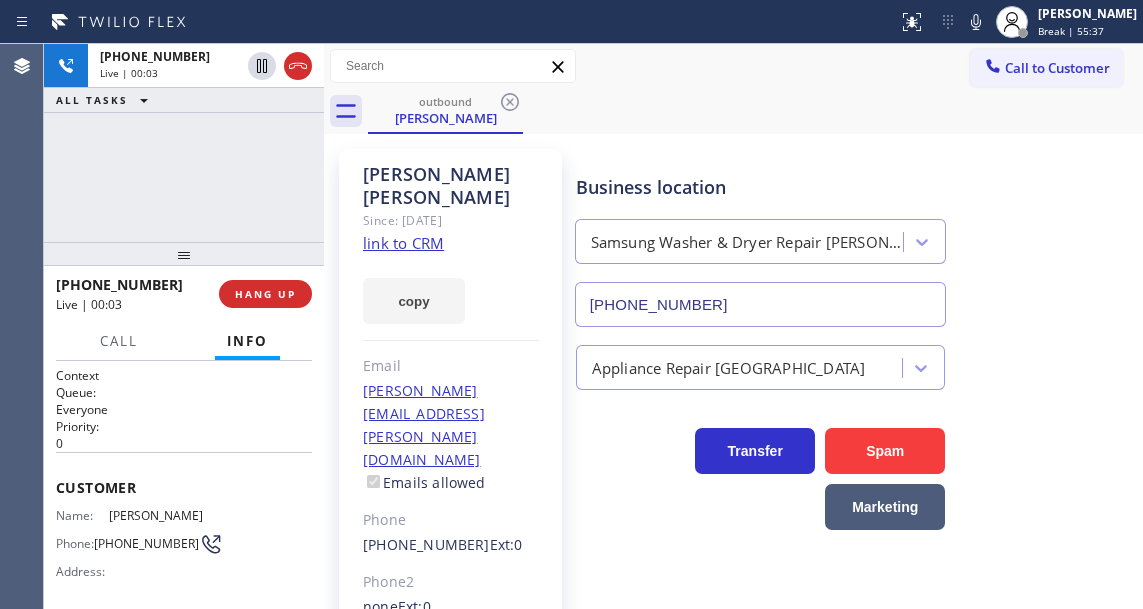 click on "[PHONE_NUMBER] Live | 00:03 ALL TASKS ALL TASKS ACTIVE TASKS TASKS IN WRAP UP" at bounding box center [184, 143] 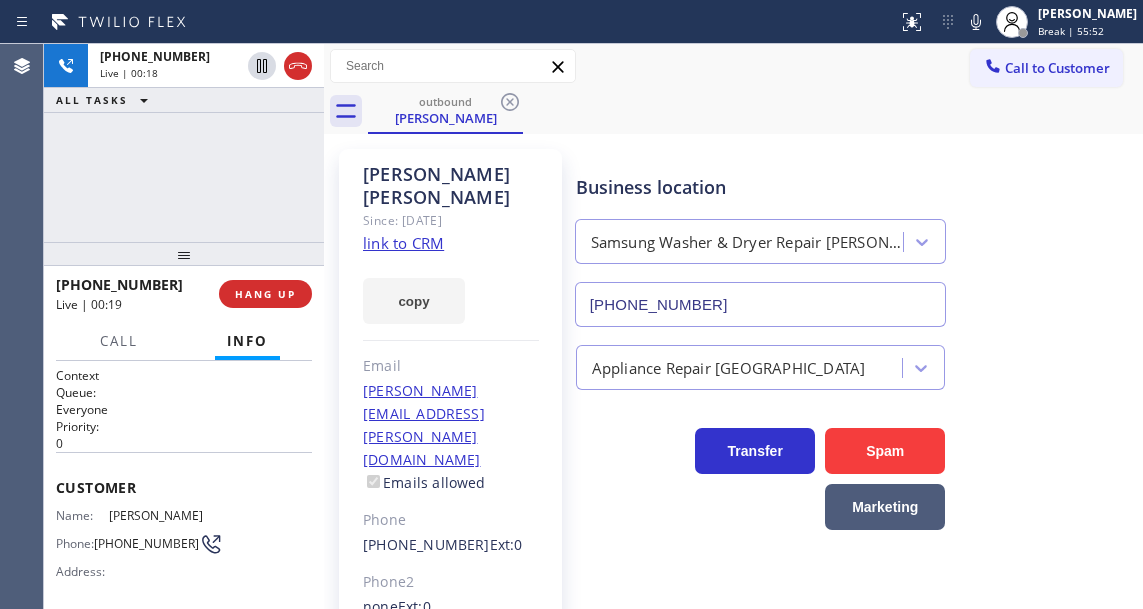 click on "[PHONE_NUMBER] Live | 00:18 ALL TASKS ALL TASKS ACTIVE TASKS TASKS IN WRAP UP" at bounding box center [184, 143] 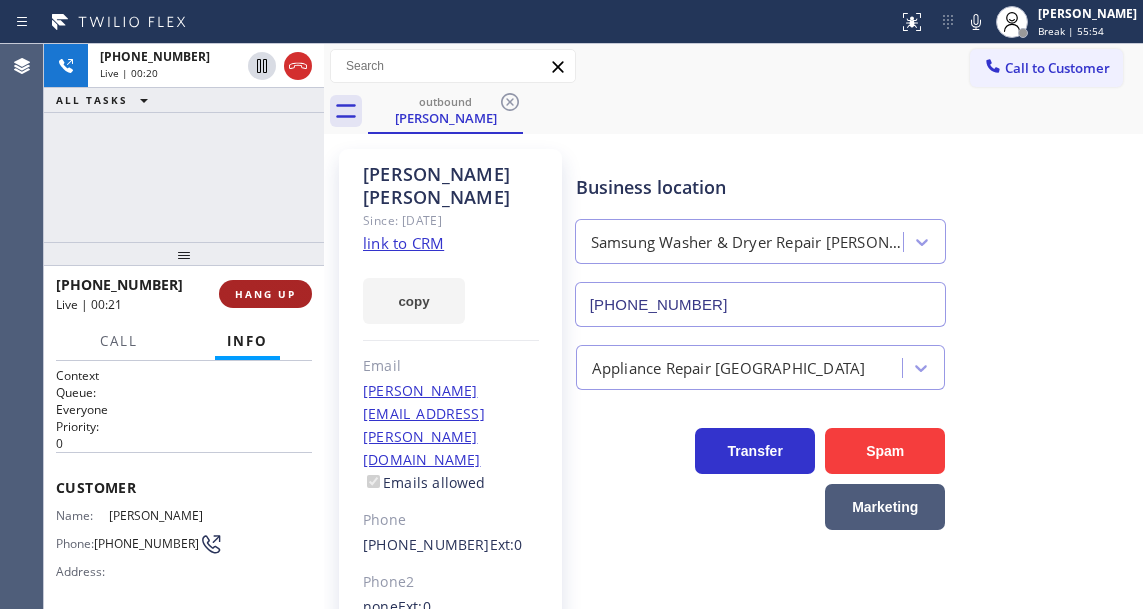 click on "HANG UP" at bounding box center [265, 294] 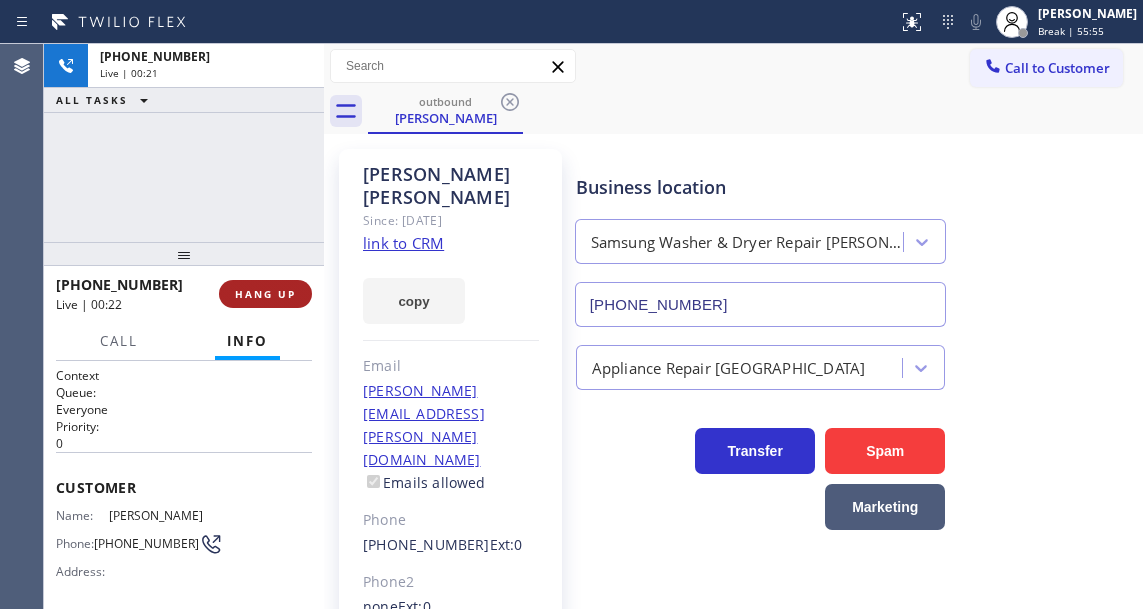 click on "HANG UP" at bounding box center [265, 294] 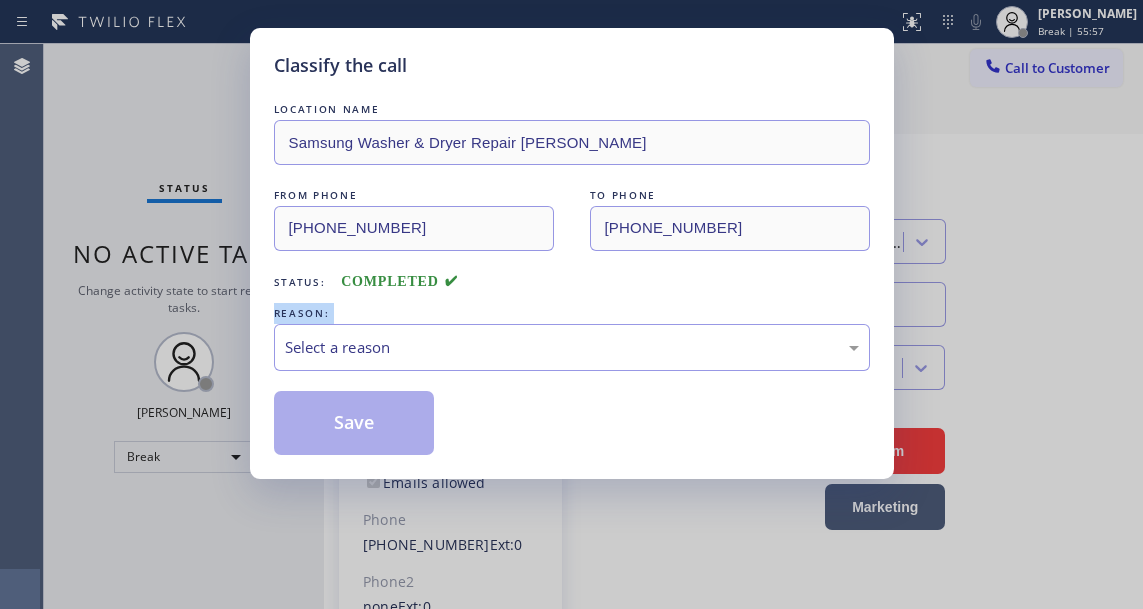 click on "LOCATION NAME Samsung Washer & Dryer Repair [PERSON_NAME] FROM PHONE [PHONE_NUMBER] TO PHONE [PHONE_NUMBER] Status: COMPLETED REASON: Select a reason Save" at bounding box center [572, 277] 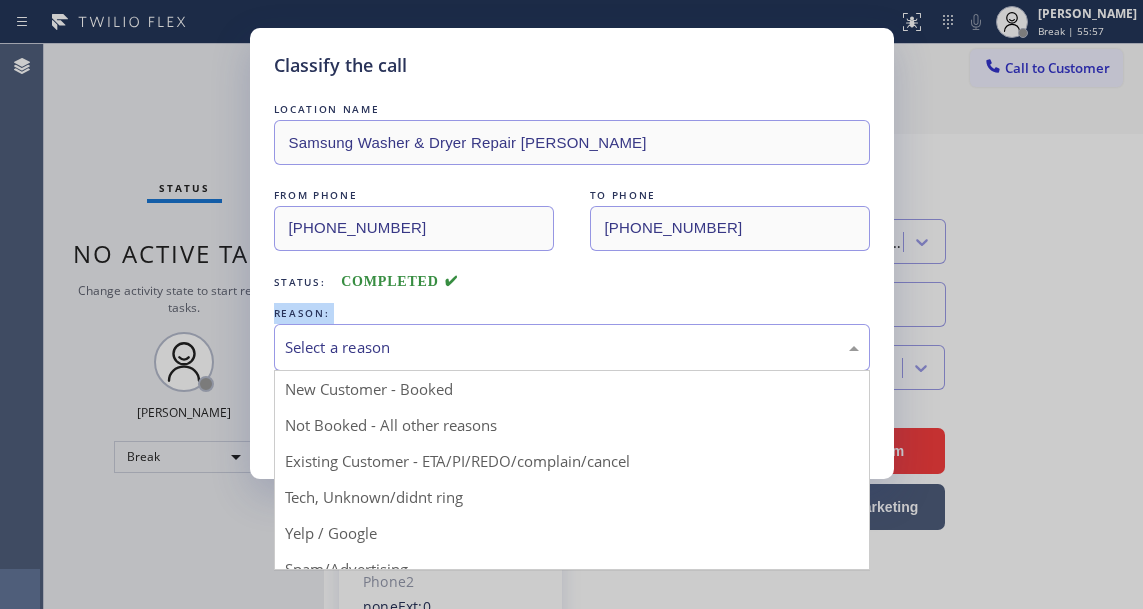click on "Select a reason" at bounding box center (572, 347) 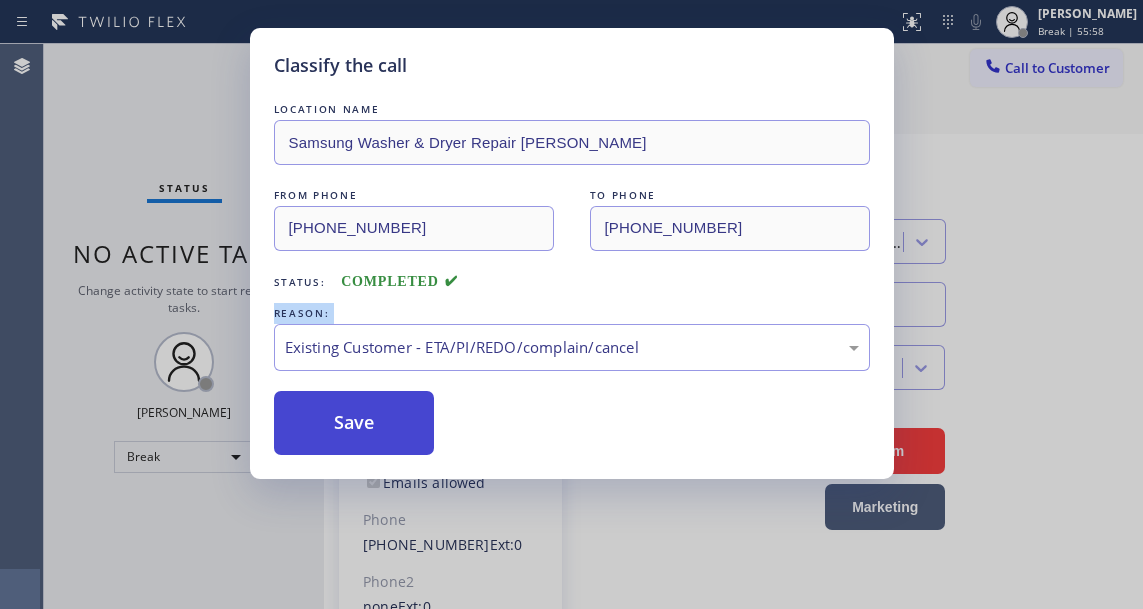 click on "Save" at bounding box center [354, 423] 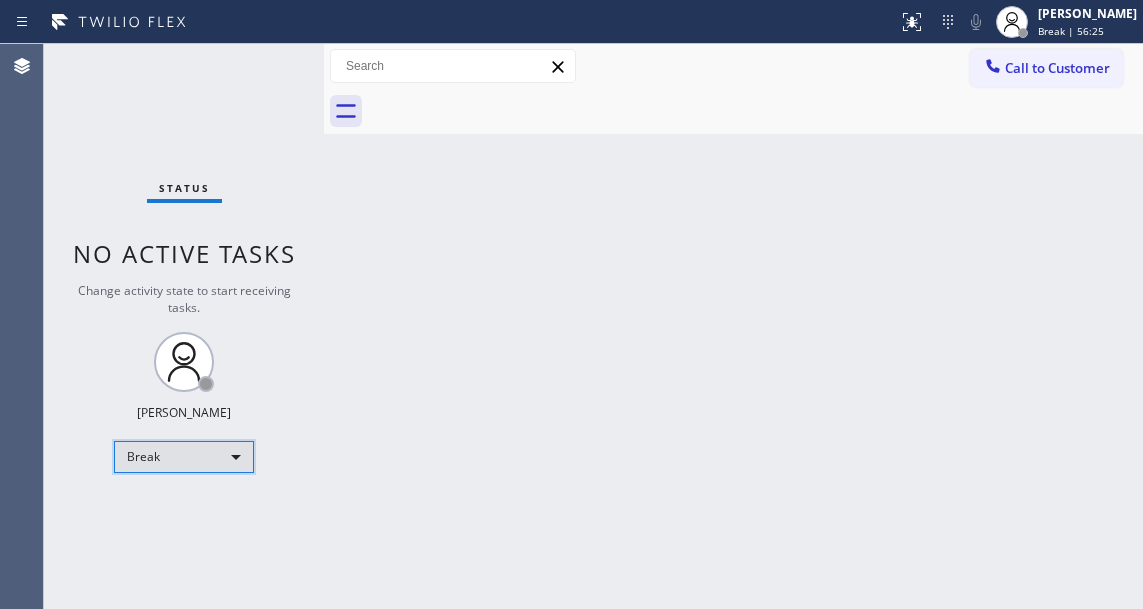 click on "Break" at bounding box center [184, 457] 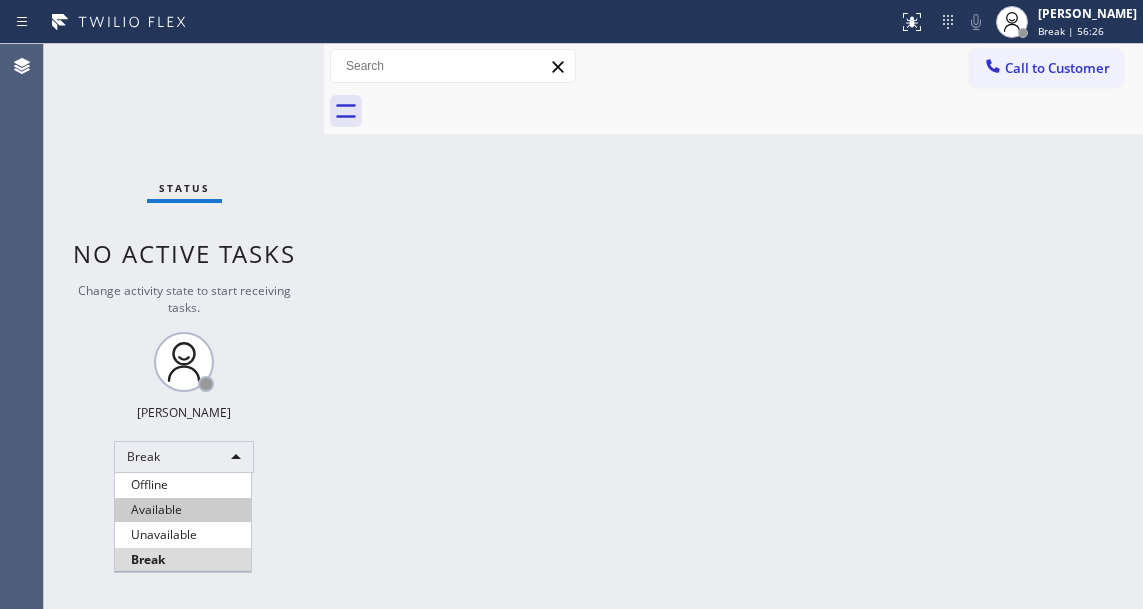 click on "Available" at bounding box center [183, 510] 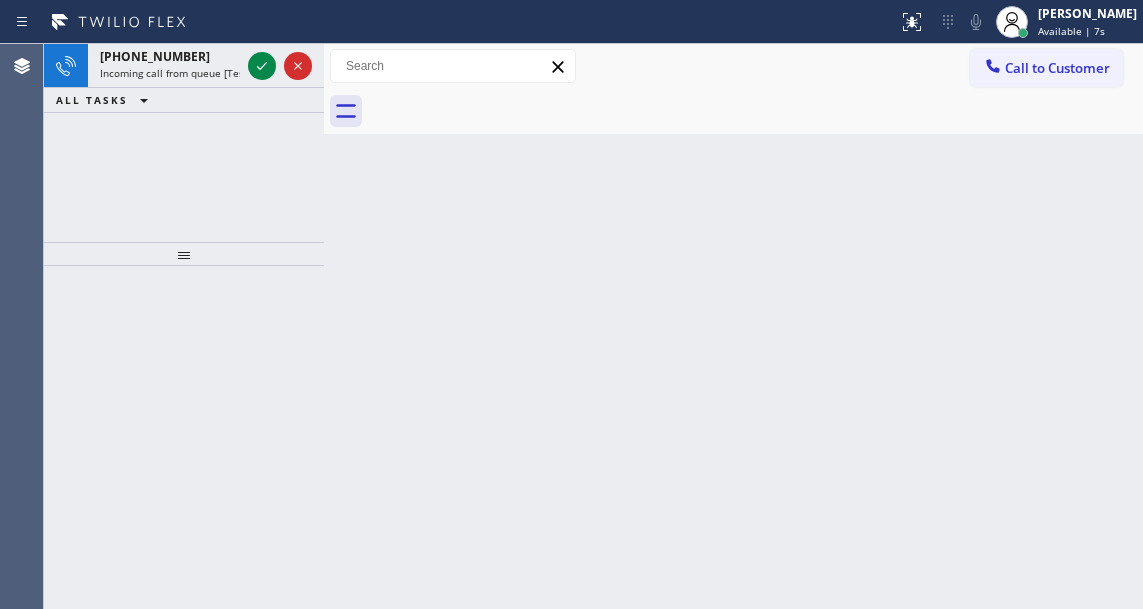 click on "Back to Dashboard Change Sender ID Customers Technicians Select a contact Outbound call Technician Search Technician Your caller id phone number Your caller id phone number Call Technician info Name   Phone none Address none Change Sender ID HVAC [PHONE_NUMBER] 5 Star Appliance [PHONE_NUMBER] Appliance Repair [PHONE_NUMBER] Plumbing [PHONE_NUMBER] Air Duct Cleaning [PHONE_NUMBER]  Electricians [PHONE_NUMBER] Cancel Change Check personal SMS Reset Change No tabs Call to Customer Outbound call Location Samsung Washer & Dryer Repair [PERSON_NAME] Your caller id phone number [PHONE_NUMBER] Customer number Call Outbound call Technician Search Technician Your caller id phone number Your caller id phone number Call" at bounding box center [733, 326] 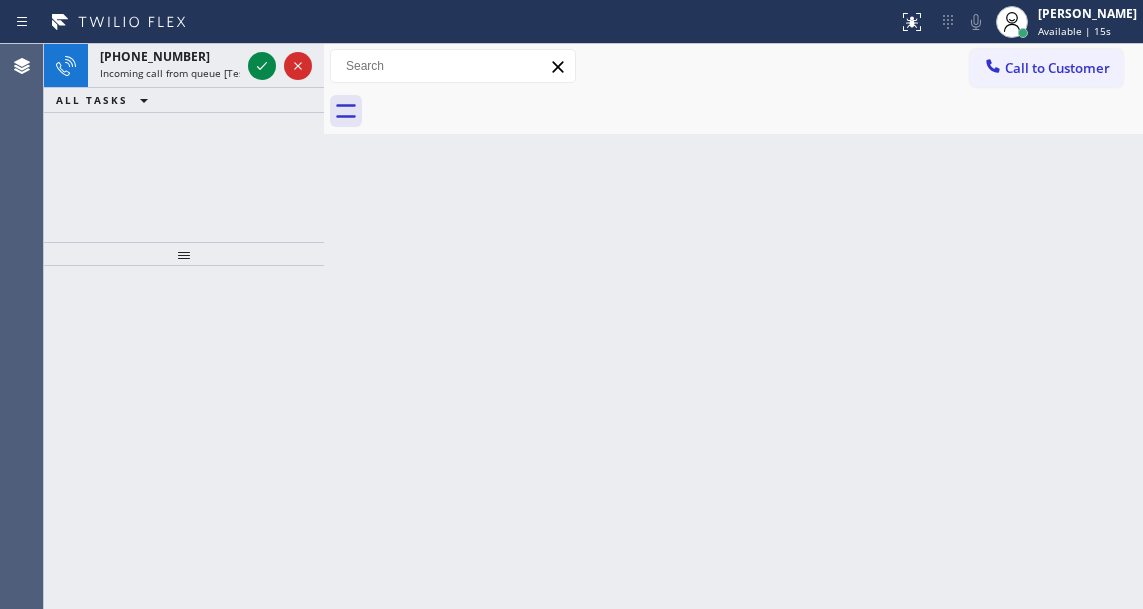 click on "Back to Dashboard Change Sender ID Customers Technicians Select a contact Outbound call Technician Search Technician Your caller id phone number Your caller id phone number Call Technician info Name   Phone none Address none Change Sender ID HVAC [PHONE_NUMBER] 5 Star Appliance [PHONE_NUMBER] Appliance Repair [PHONE_NUMBER] Plumbing [PHONE_NUMBER] Air Duct Cleaning [PHONE_NUMBER]  Electricians [PHONE_NUMBER] Cancel Change Check personal SMS Reset Change No tabs Call to Customer Outbound call Location Samsung Washer & Dryer Repair [PERSON_NAME] Your caller id phone number [PHONE_NUMBER] Customer number Call Outbound call Technician Search Technician Your caller id phone number Your caller id phone number Call" at bounding box center (733, 326) 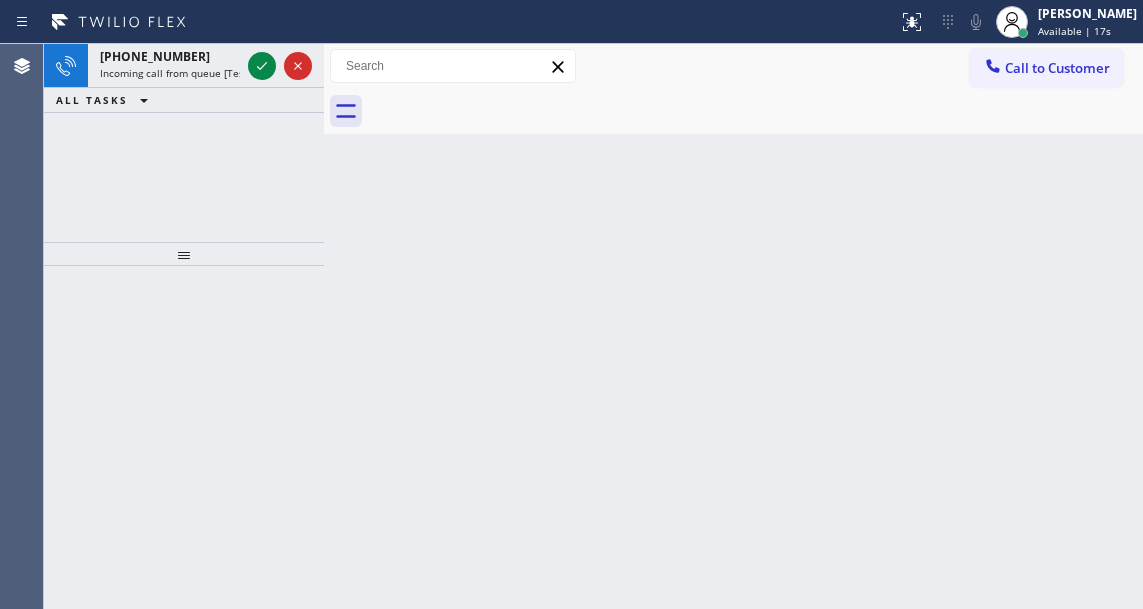 click 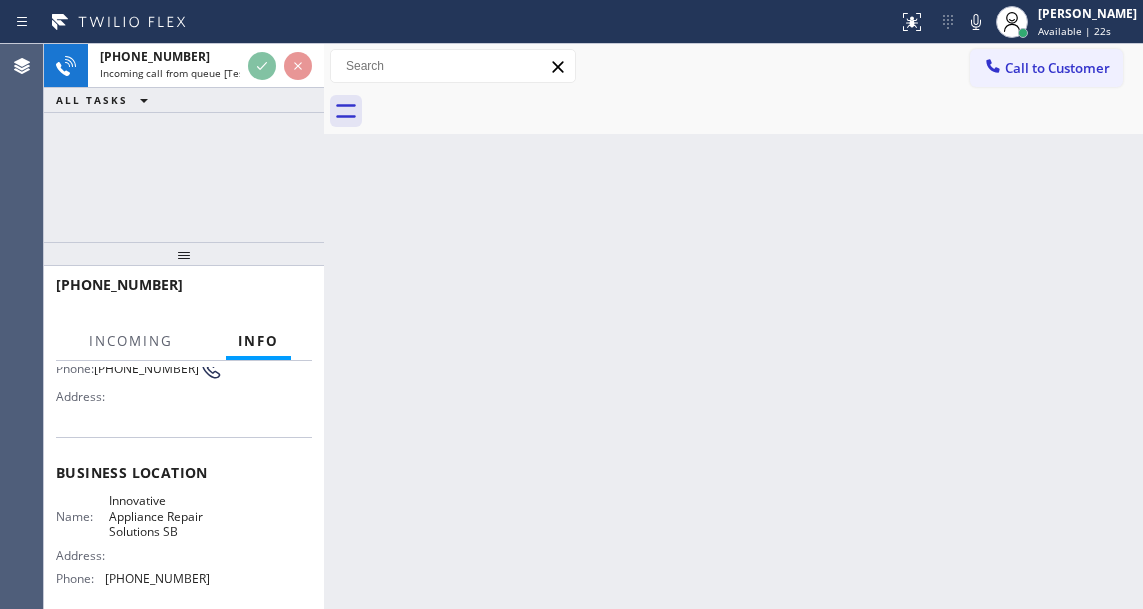 scroll, scrollTop: 100, scrollLeft: 0, axis: vertical 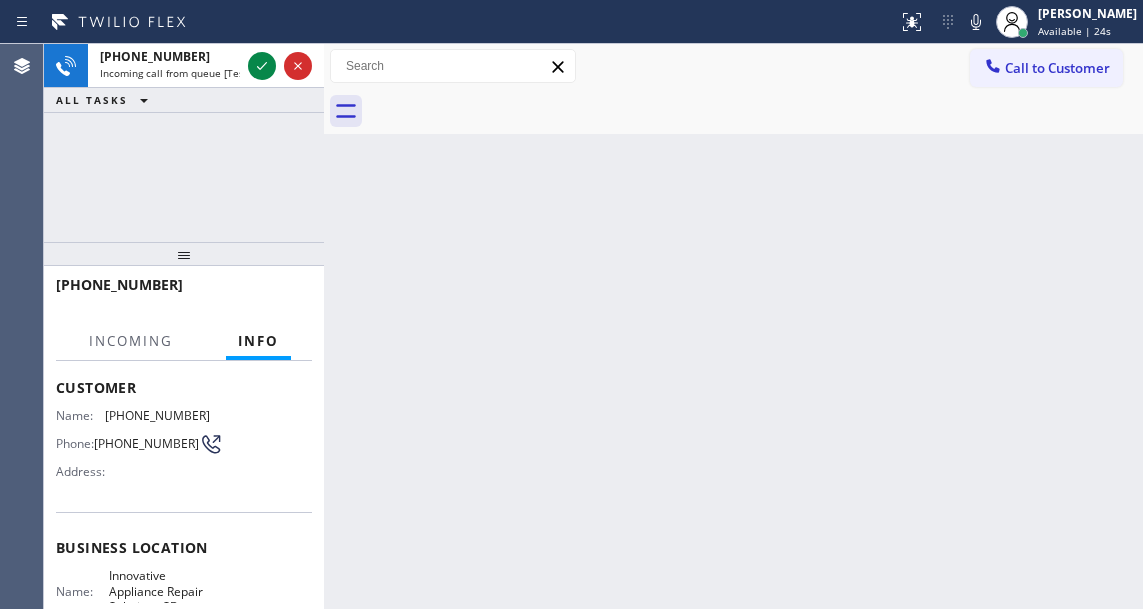 click on "[PHONE_NUMBER]" at bounding box center (146, 443) 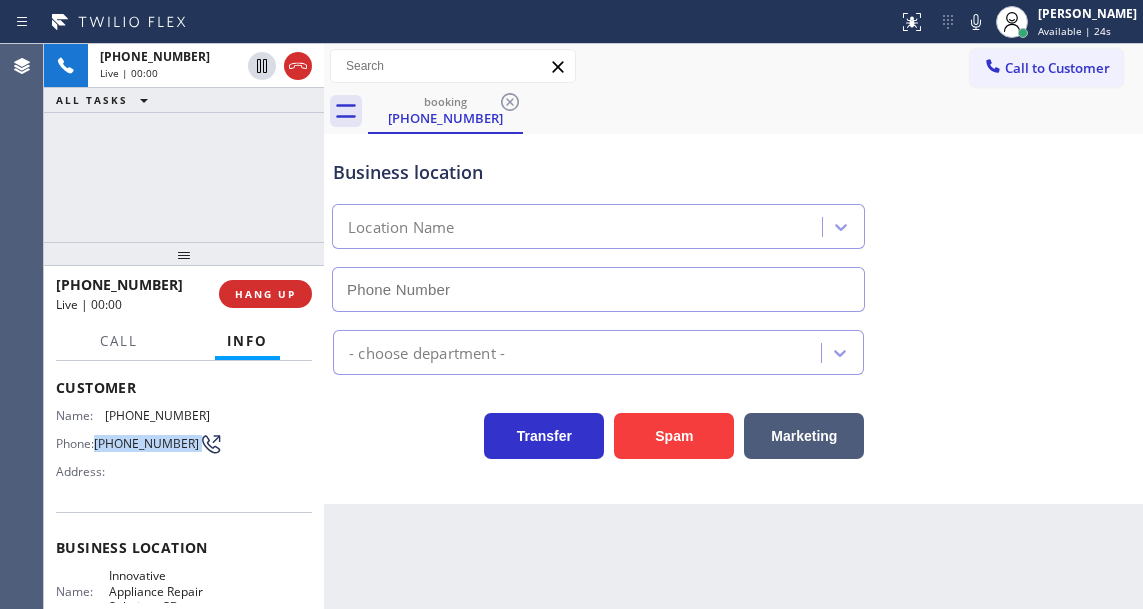 click on "[PHONE_NUMBER]" at bounding box center (146, 443) 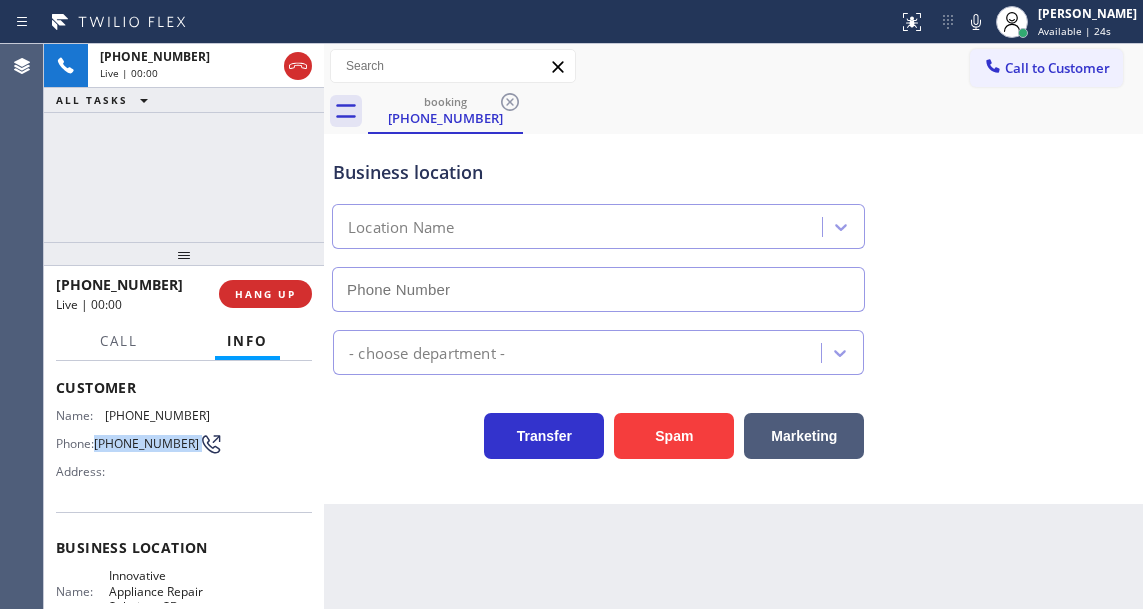 click on "[PHONE_NUMBER]" at bounding box center [146, 443] 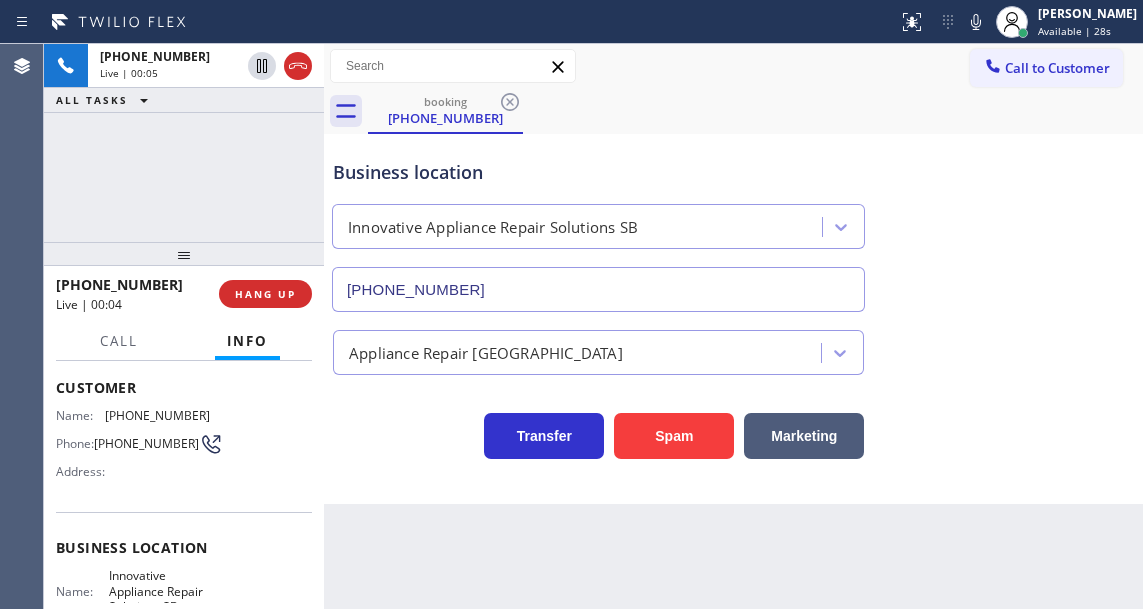 click on "Back to Dashboard Change Sender ID Customers Technicians Select a contact Outbound call Technician Search Technician Your caller id phone number Your caller id phone number Call Technician info Name   Phone none Address none Change Sender ID HVAC [PHONE_NUMBER] 5 Star Appliance [PHONE_NUMBER] Appliance Repair [PHONE_NUMBER] Plumbing [PHONE_NUMBER] Air Duct Cleaning [PHONE_NUMBER]  Electricians [PHONE_NUMBER] Cancel Change Check personal SMS Reset Change booking [PHONE_NUMBER] Call to Customer Outbound call Location Samsung Washer & Dryer Repair [PERSON_NAME] Your caller id phone number [PHONE_NUMBER] Customer number Call Outbound call Technician Search Technician Your caller id phone number Your caller id phone number Call booking [PHONE_NUMBER] Business location Innovative Appliance Repair Solutions SB [PHONE_NUMBER] Appliance Repair High End Transfer Spam Marketing" at bounding box center (733, 326) 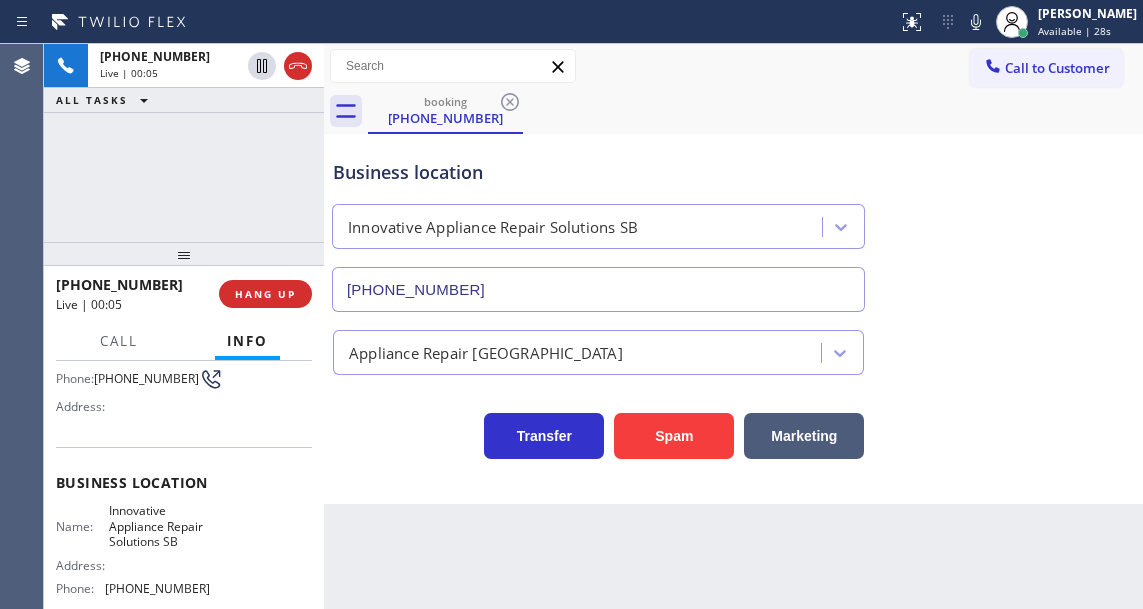 scroll, scrollTop: 200, scrollLeft: 0, axis: vertical 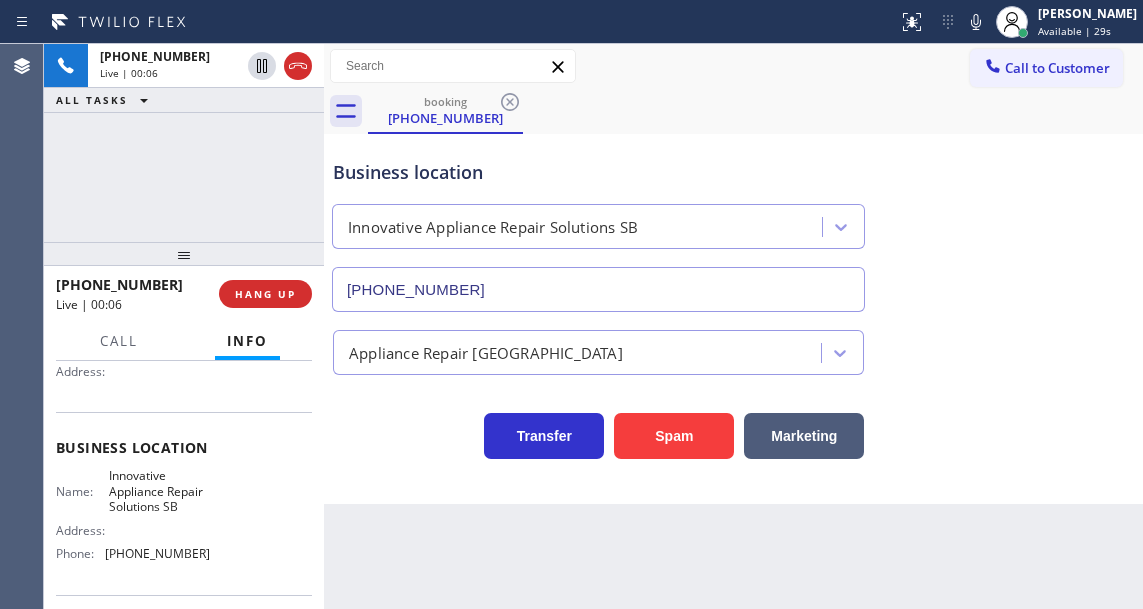 click on "[PHONE_NUMBER]" at bounding box center (157, 553) 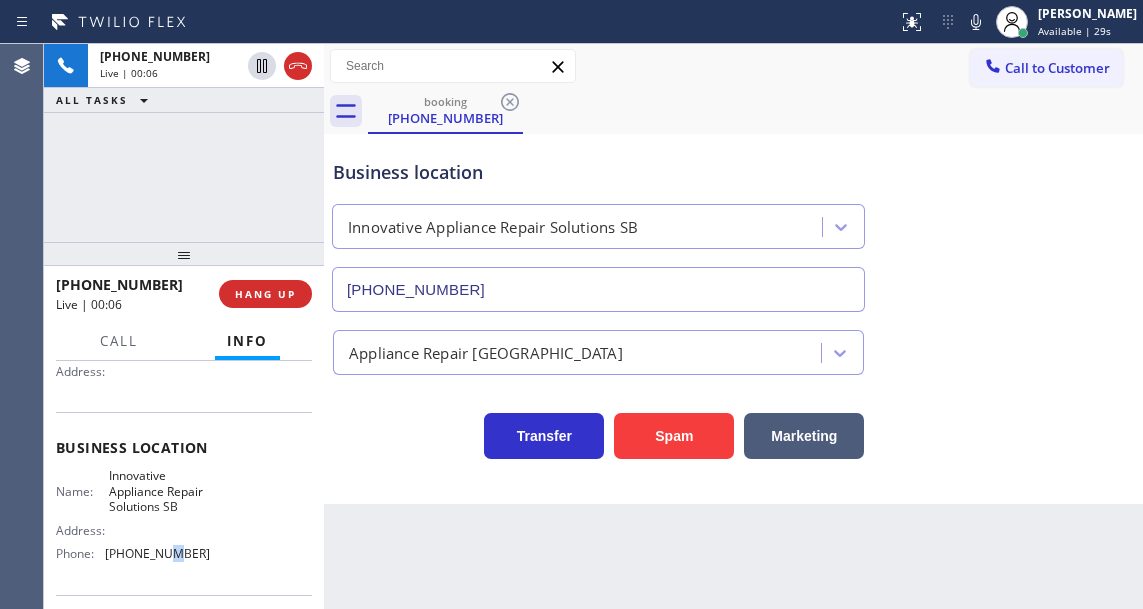 click on "[PHONE_NUMBER]" at bounding box center [157, 553] 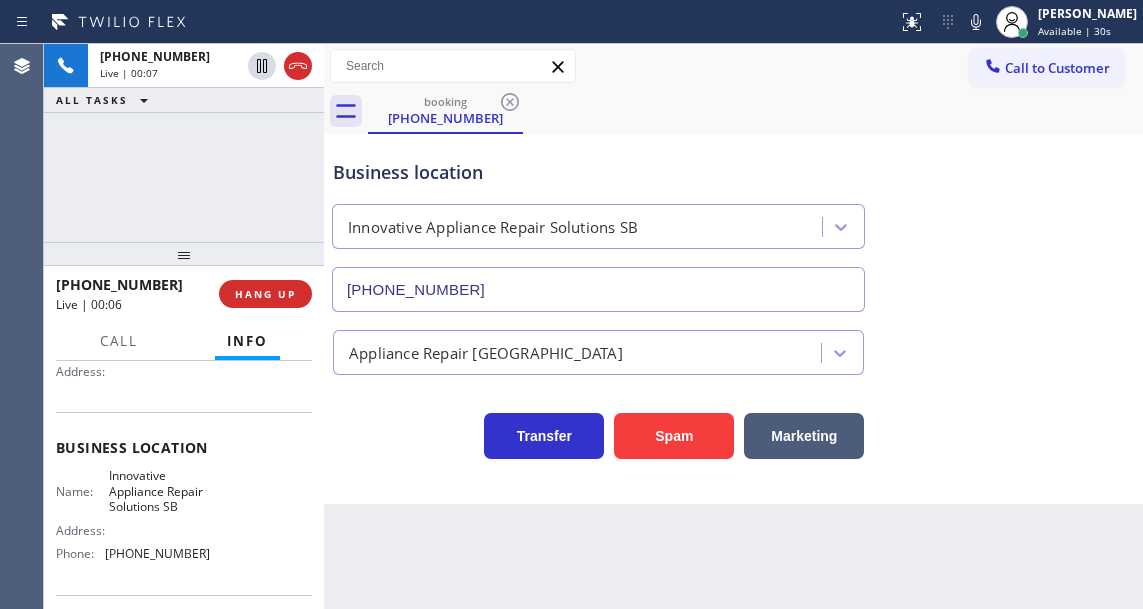 click on "Name: Innovative Appliance Repair Solutions SB Address:   Phone: [PHONE_NUMBER]" at bounding box center (133, 518) 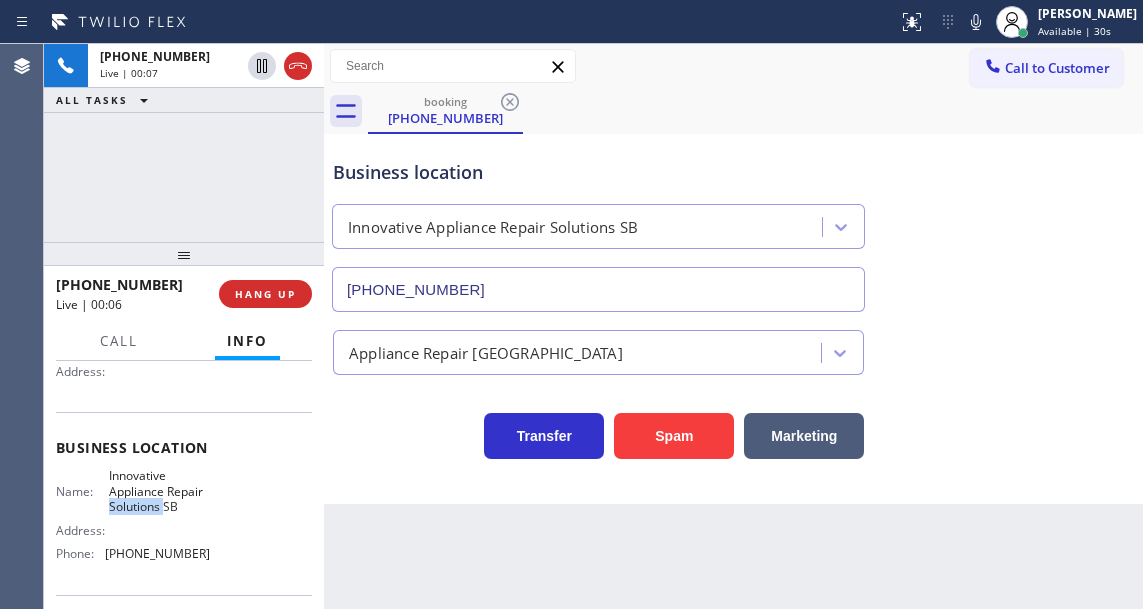 click on "Name: Innovative Appliance Repair Solutions SB Address:   Phone: [PHONE_NUMBER]" at bounding box center [133, 518] 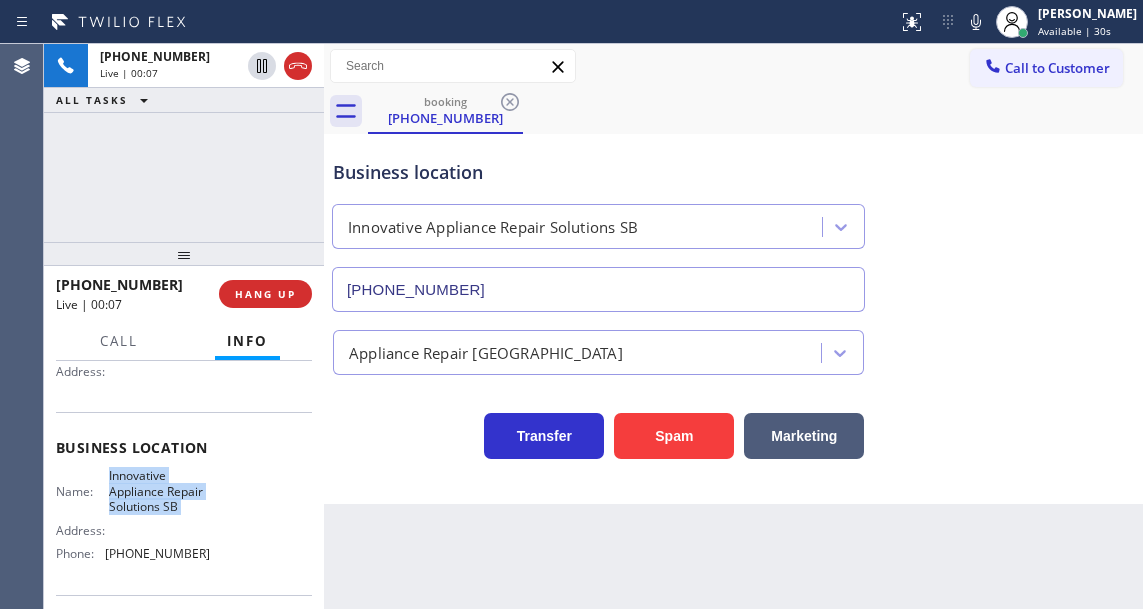 click on "Name: Innovative Appliance Repair Solutions SB Address:   Phone: [PHONE_NUMBER]" at bounding box center (133, 518) 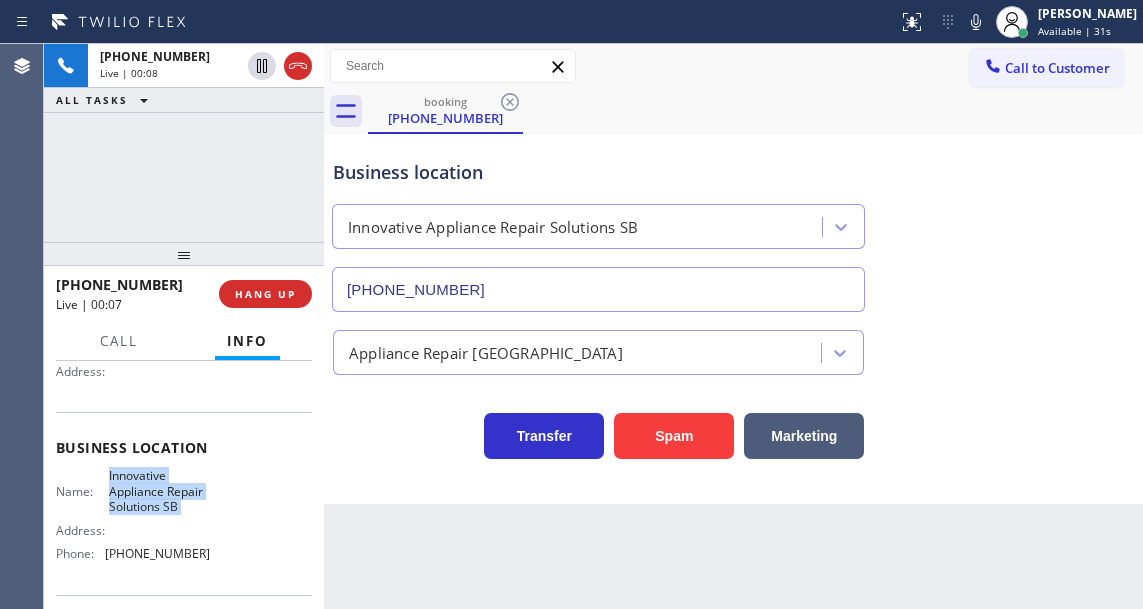 copy on "Innovative Appliance Repair Solutions SB" 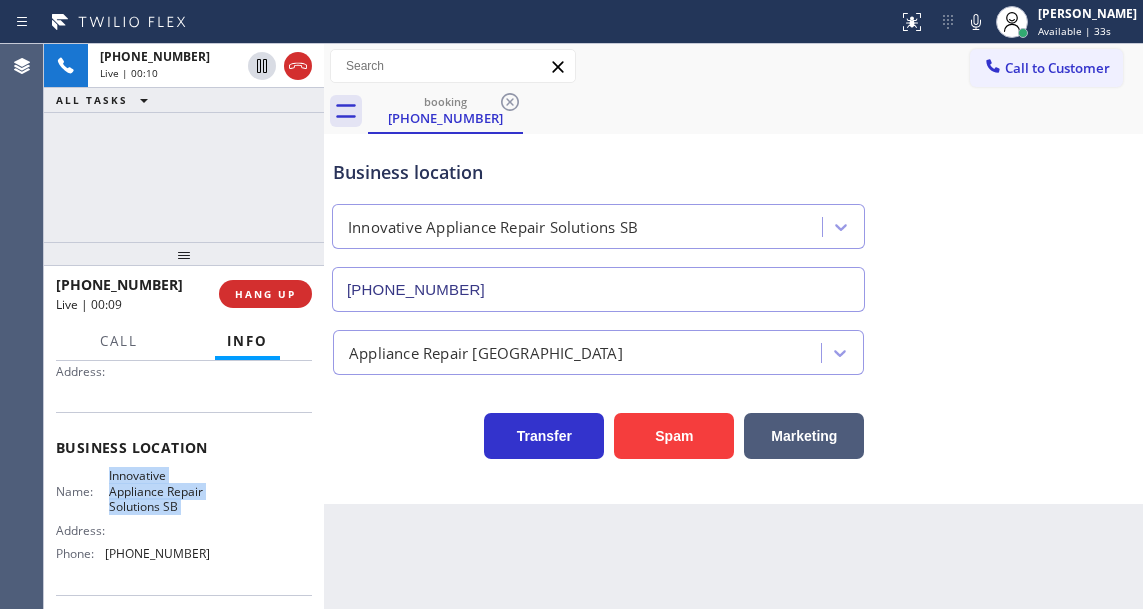 click on "Context Queue: [Test] All Priority: 1 Customer Name: [PHONE_NUMBER] Phone: [PHONE_NUMBER] Address: Business location Name: Innovative Appliance Repair Solutions SB Address:   Phone: [PHONE_NUMBER] Call From City: [GEOGRAPHIC_DATA]: [US_STATE] Zipcode: 77061 Outbound call Location Innovative Appliance Repair Solutions SB Your caller id phone number [PHONE_NUMBER] Customer number [PHONE_NUMBER] Call" at bounding box center (184, 485) 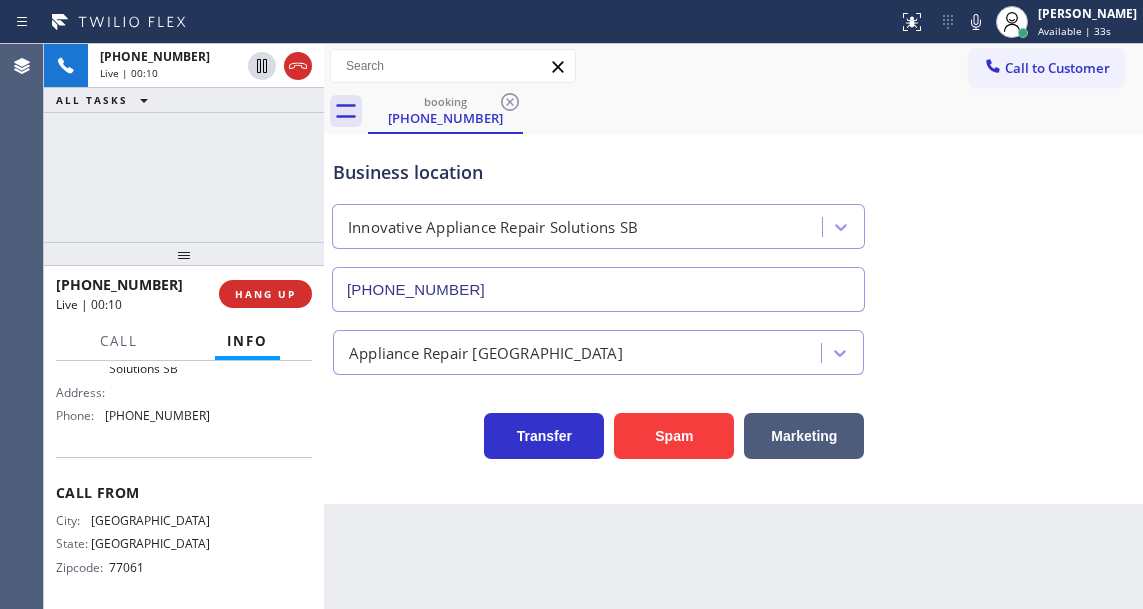 scroll, scrollTop: 350, scrollLeft: 0, axis: vertical 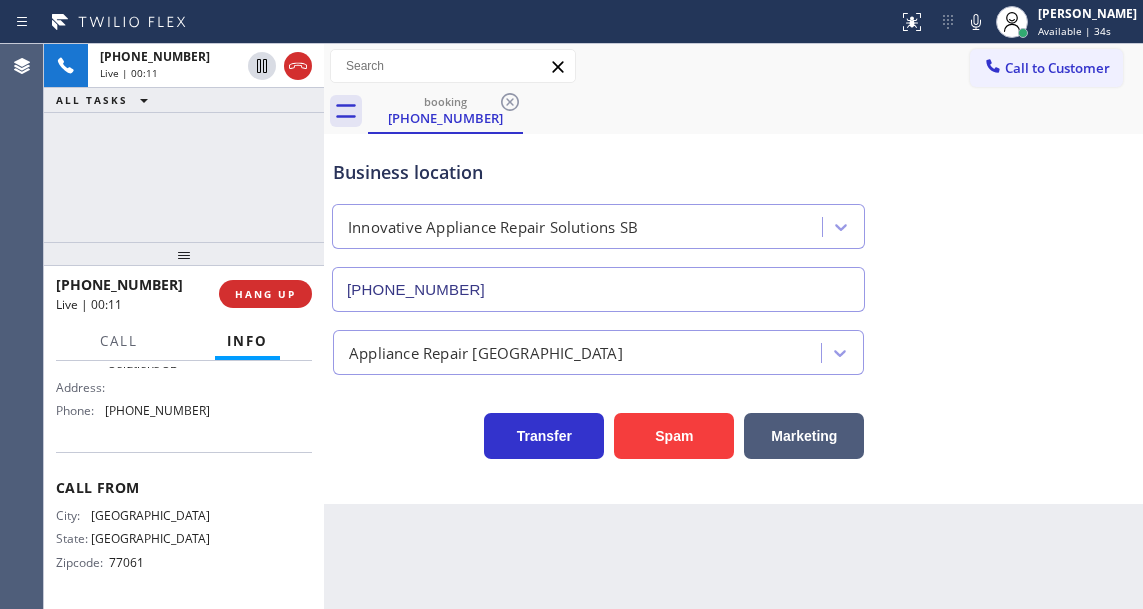 click on "[PHONE_NUMBER]" at bounding box center (157, 410) 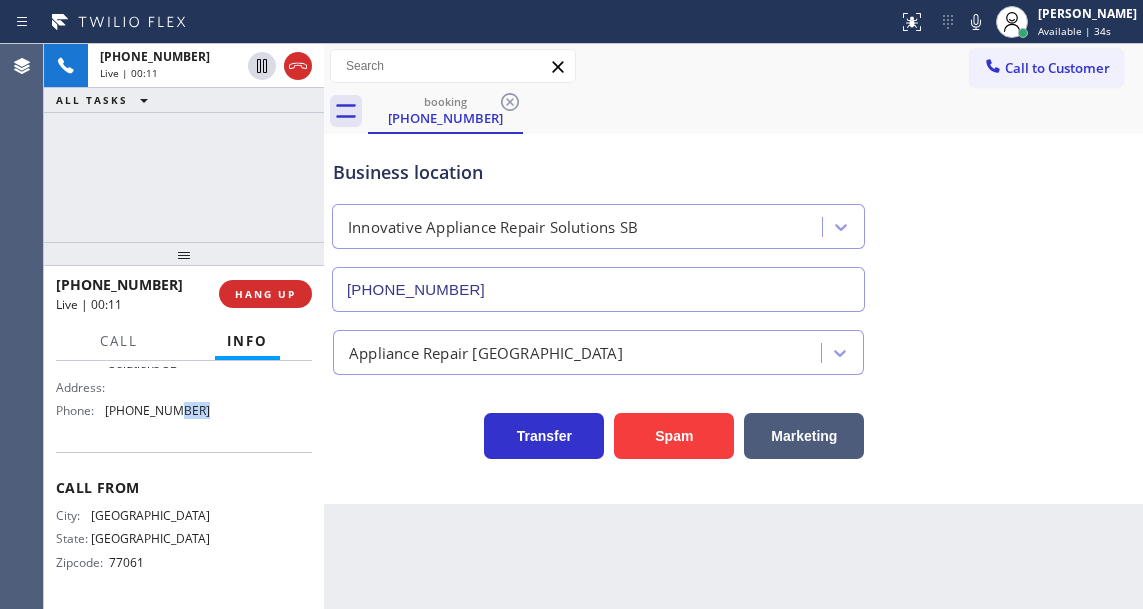 click on "[PHONE_NUMBER]" at bounding box center (157, 410) 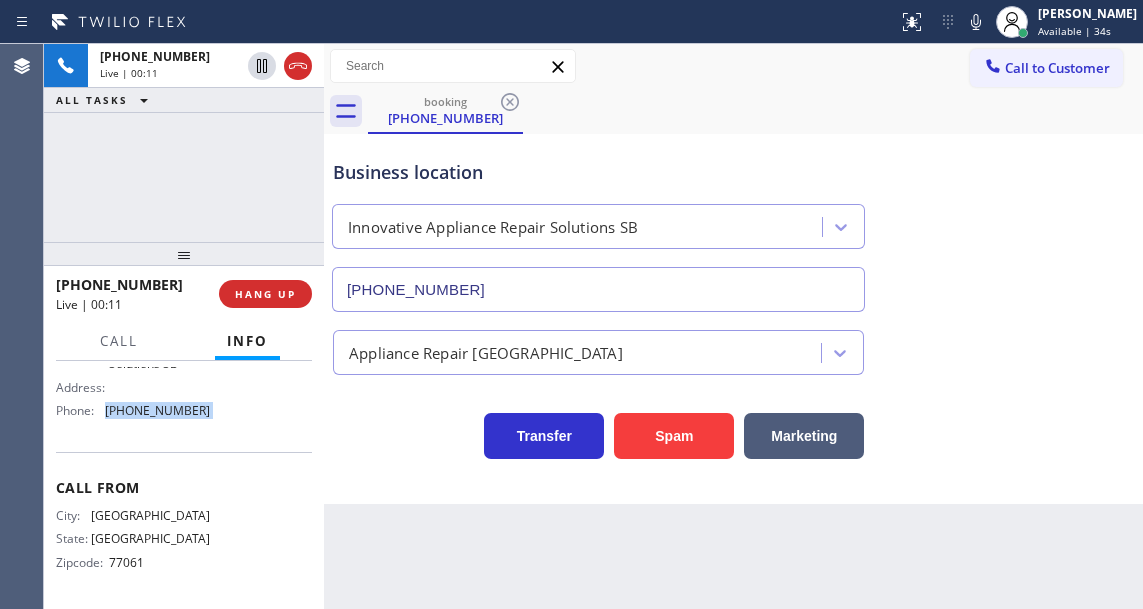 click on "[PHONE_NUMBER]" at bounding box center (157, 410) 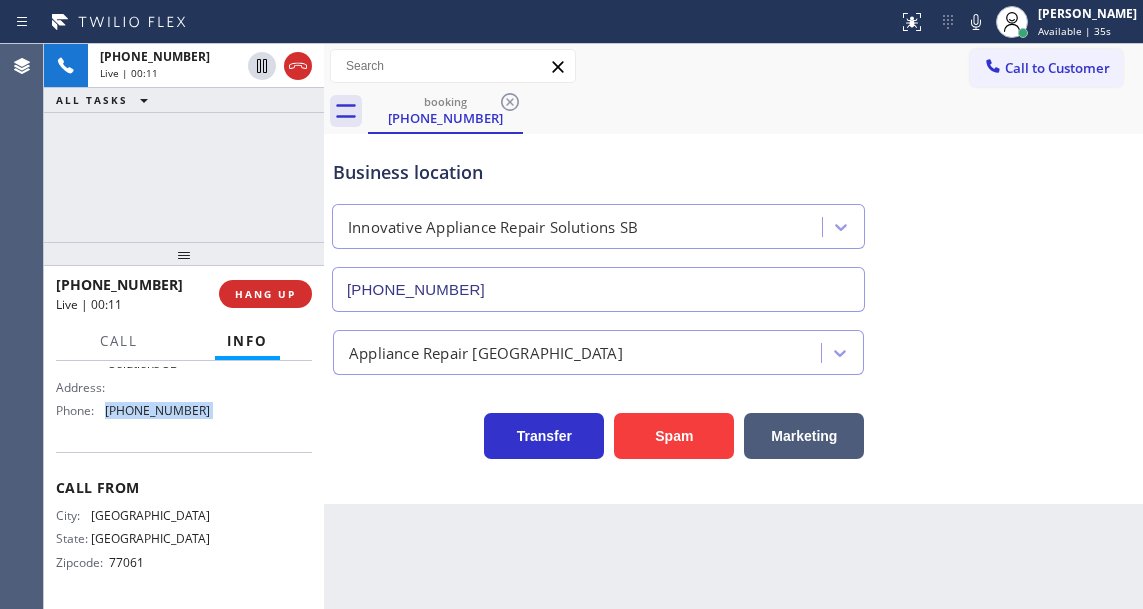 copy on "[PHONE_NUMBER]" 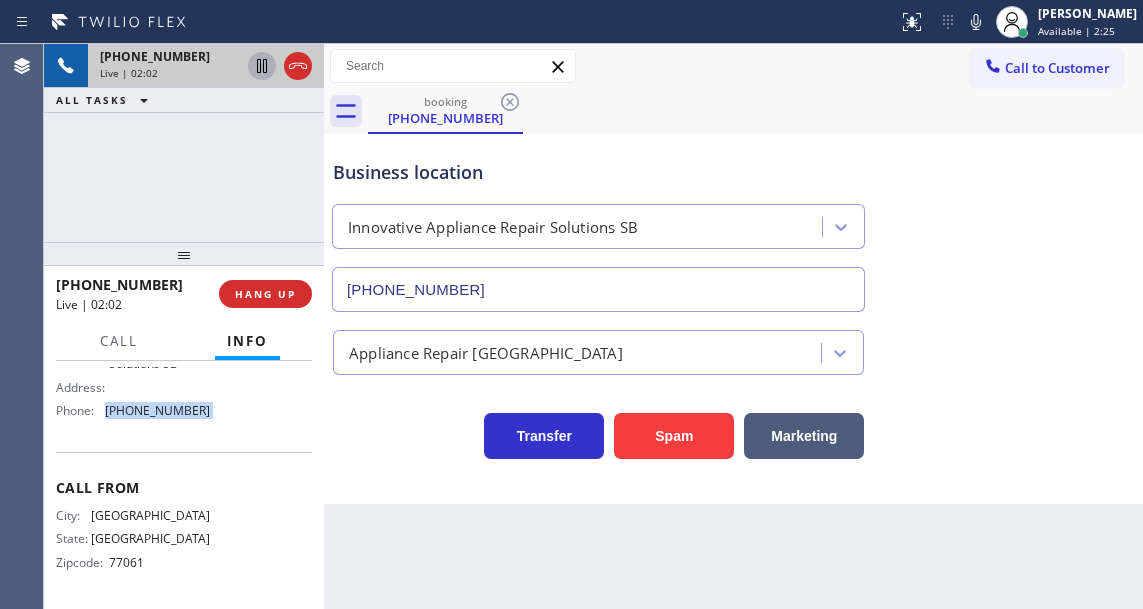 click 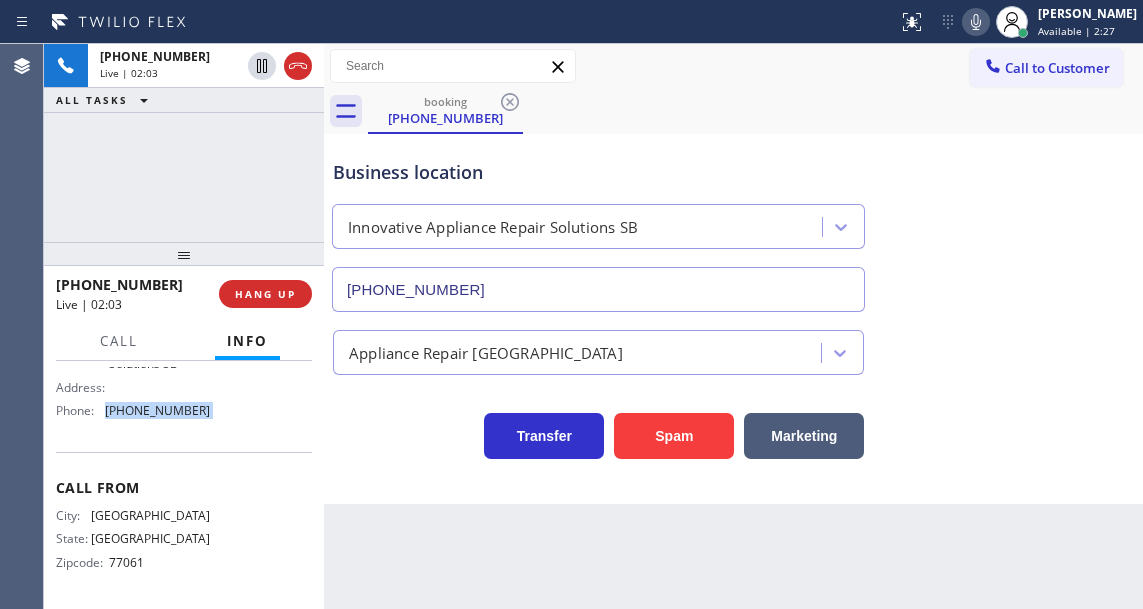 click 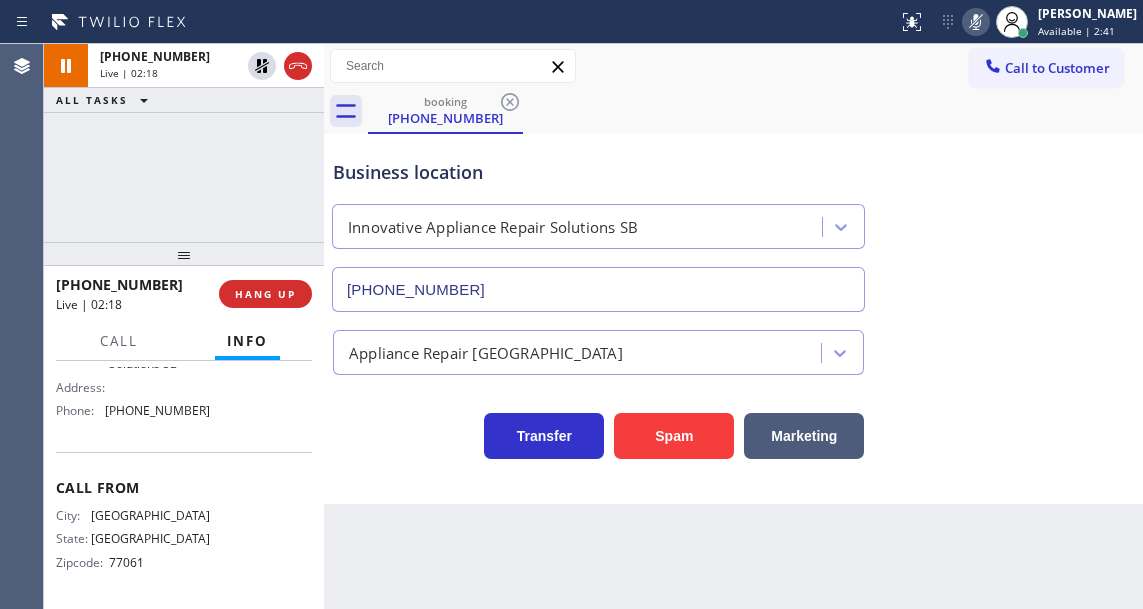 click on "Business location Innovative Appliance Repair Solutions SB [PHONE_NUMBER]" at bounding box center (733, 221) 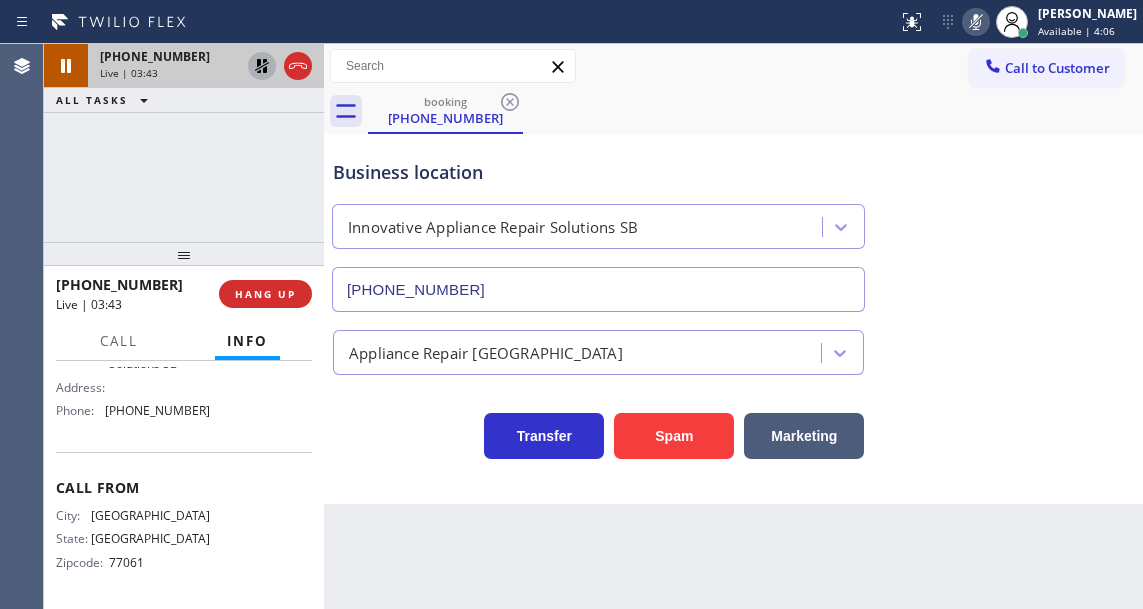 click 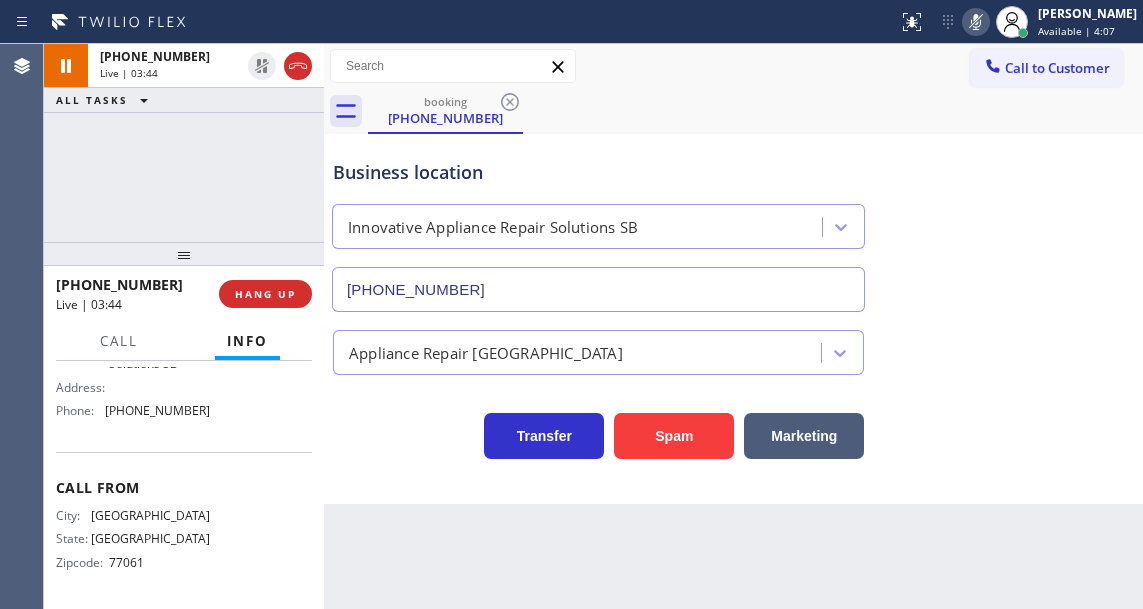 click 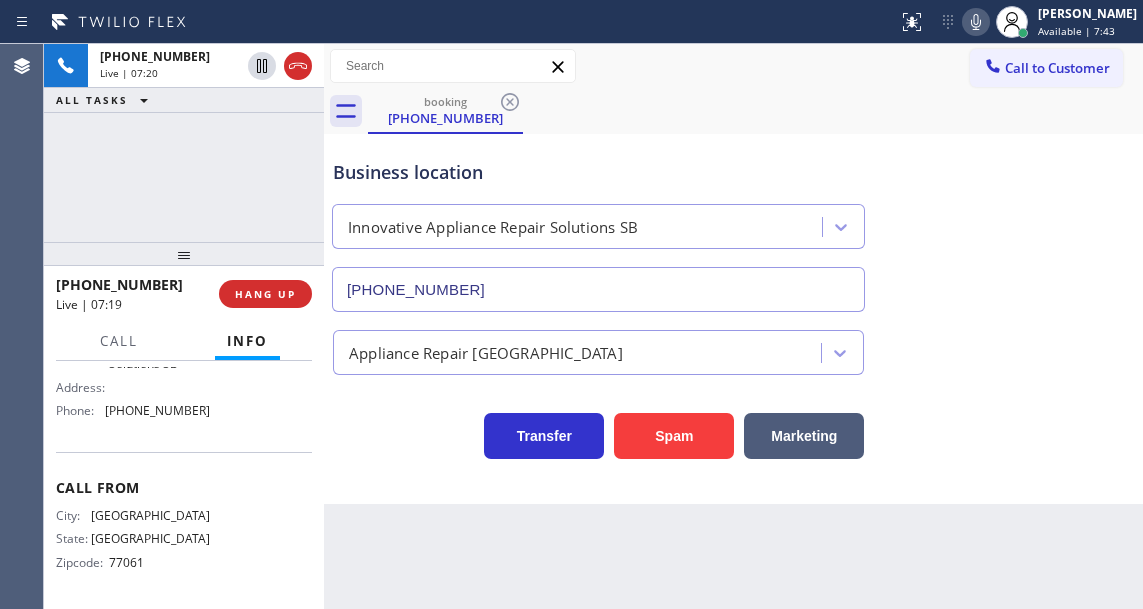 click on "Appliance Repair [GEOGRAPHIC_DATA]" at bounding box center (733, 348) 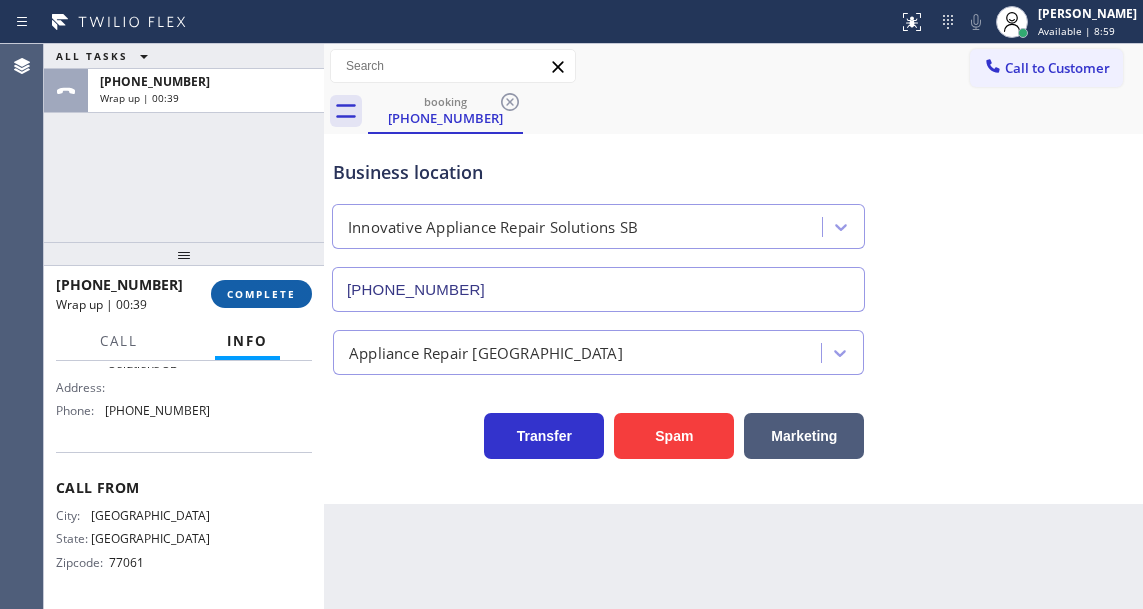 click on "COMPLETE" at bounding box center (261, 294) 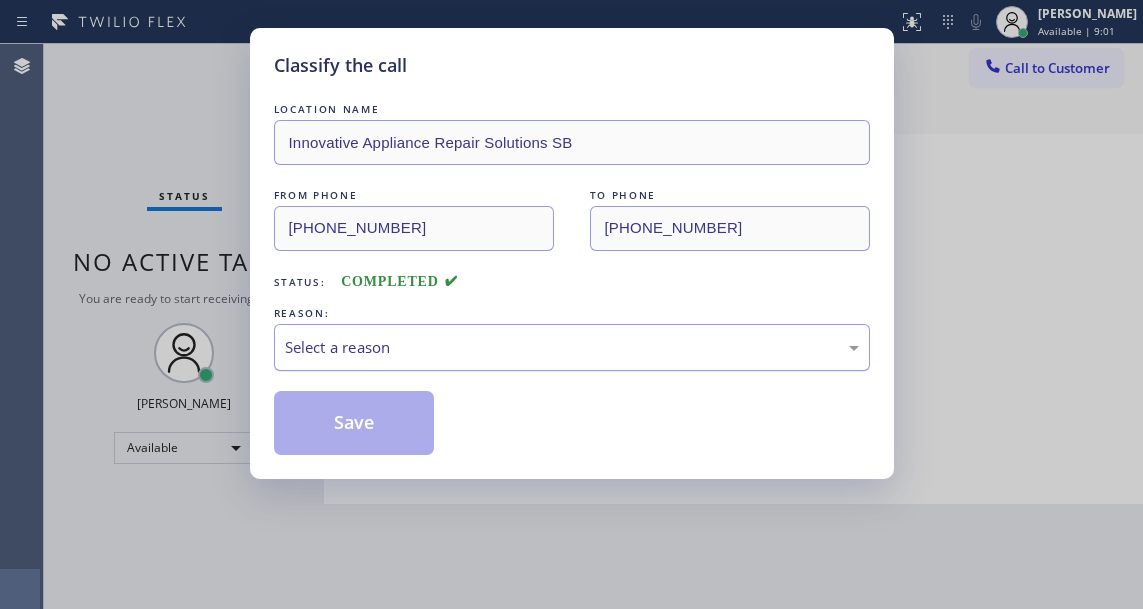 click on "Select a reason" at bounding box center (572, 347) 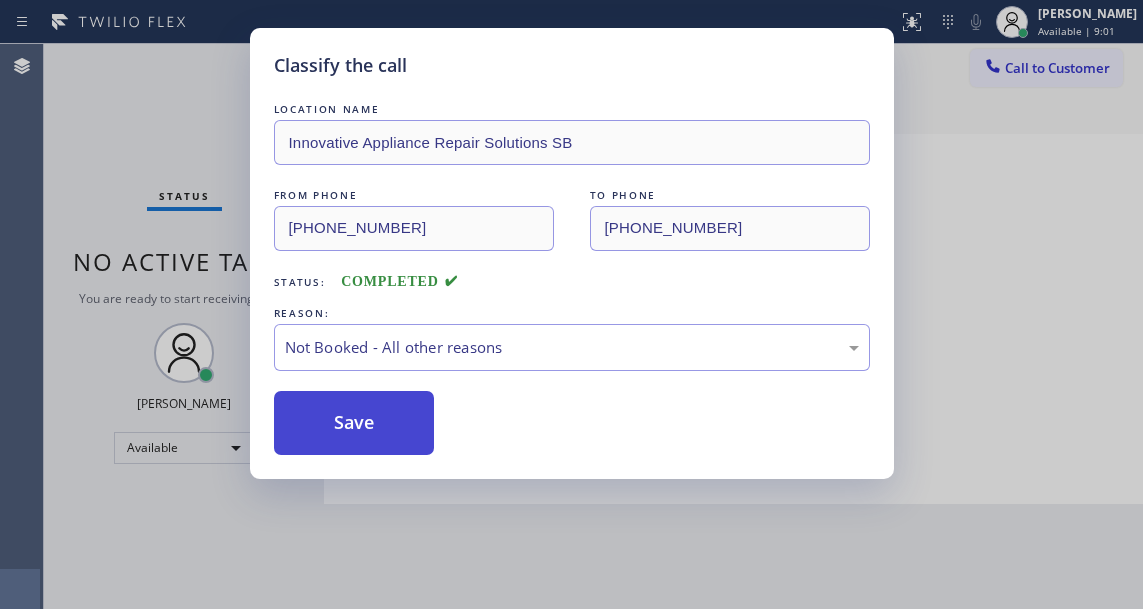 click on "Save" at bounding box center (354, 423) 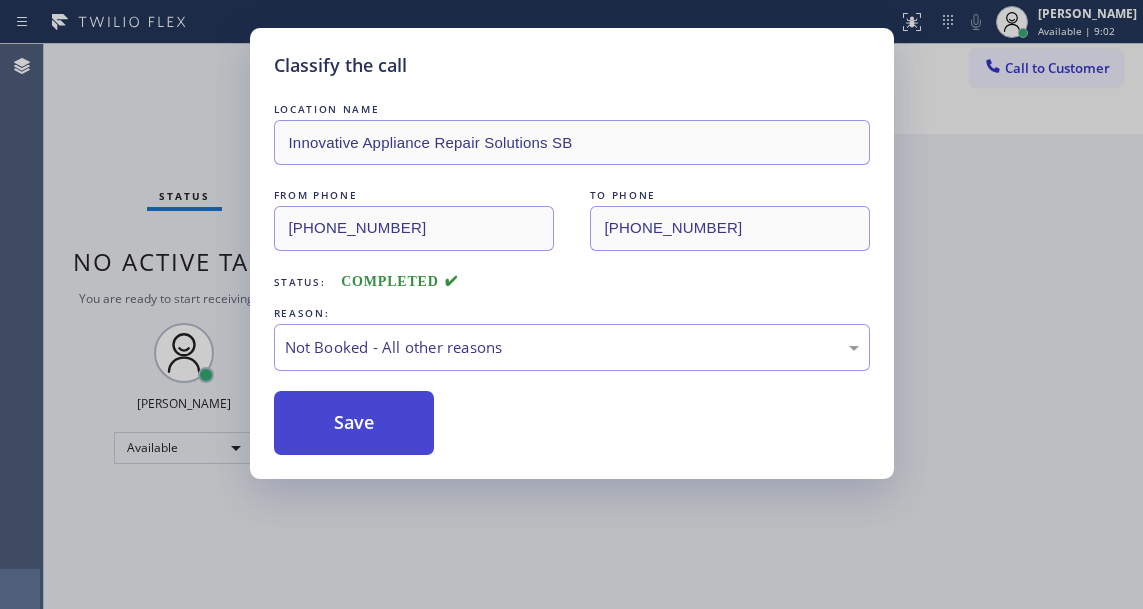 click on "Save" at bounding box center (354, 423) 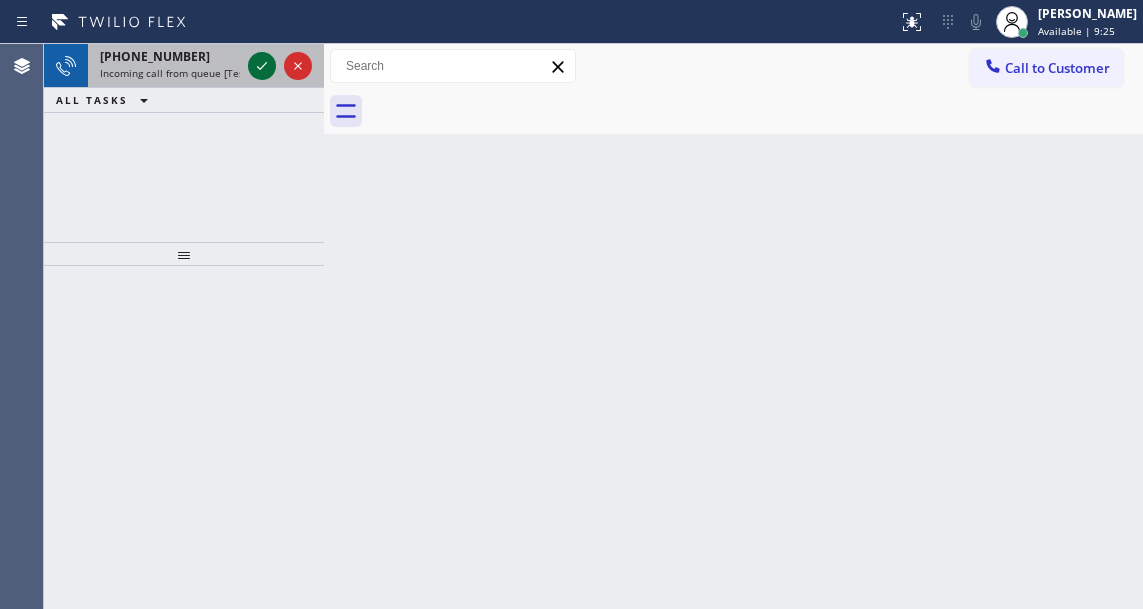 click 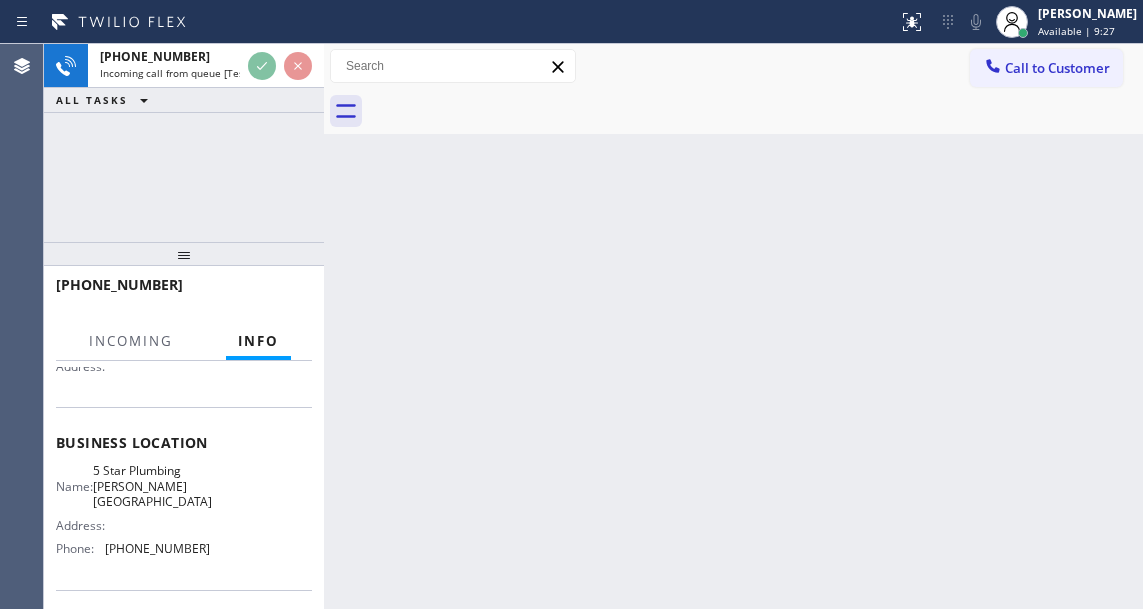 scroll, scrollTop: 300, scrollLeft: 0, axis: vertical 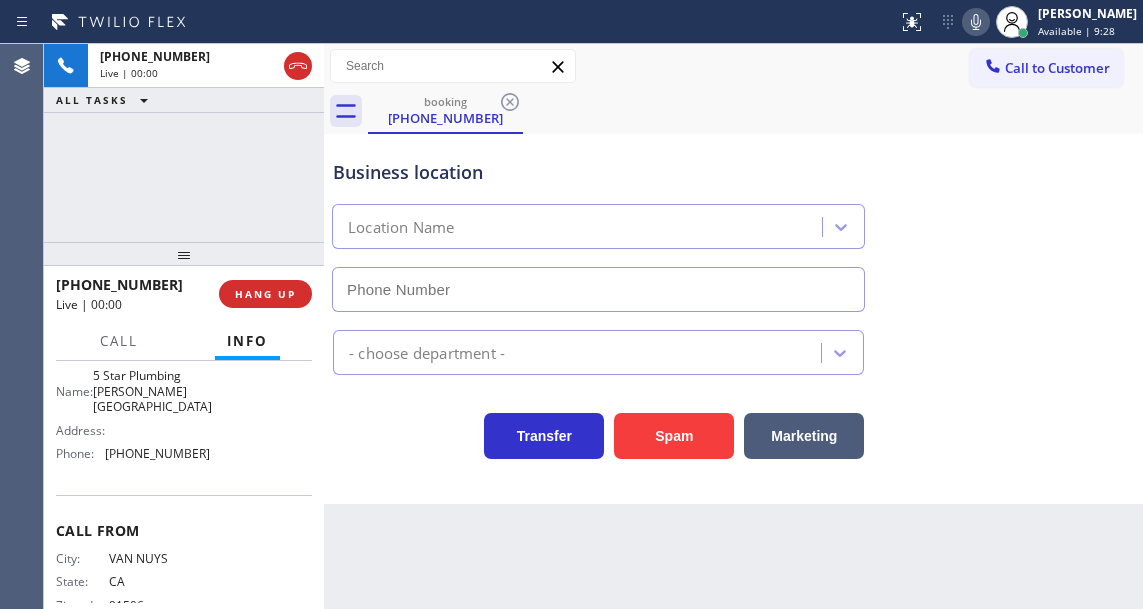 type on "[PHONE_NUMBER]" 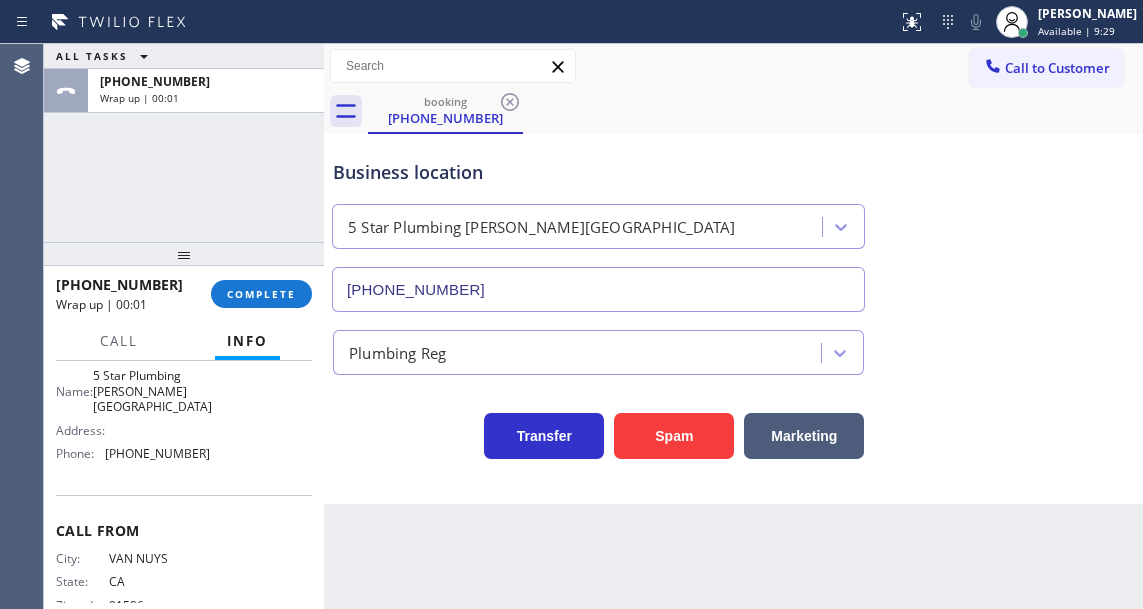 click on "Business location 5 Star Plumbing [PERSON_NAME][GEOGRAPHIC_DATA] [PHONE_NUMBER]" at bounding box center (733, 221) 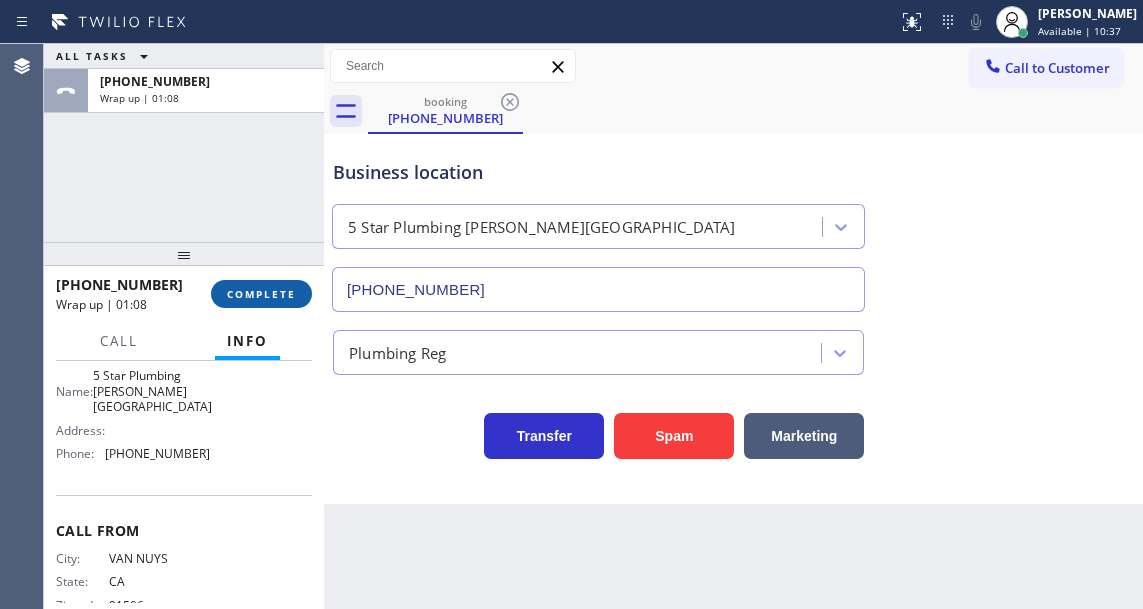 click on "COMPLETE" at bounding box center [261, 294] 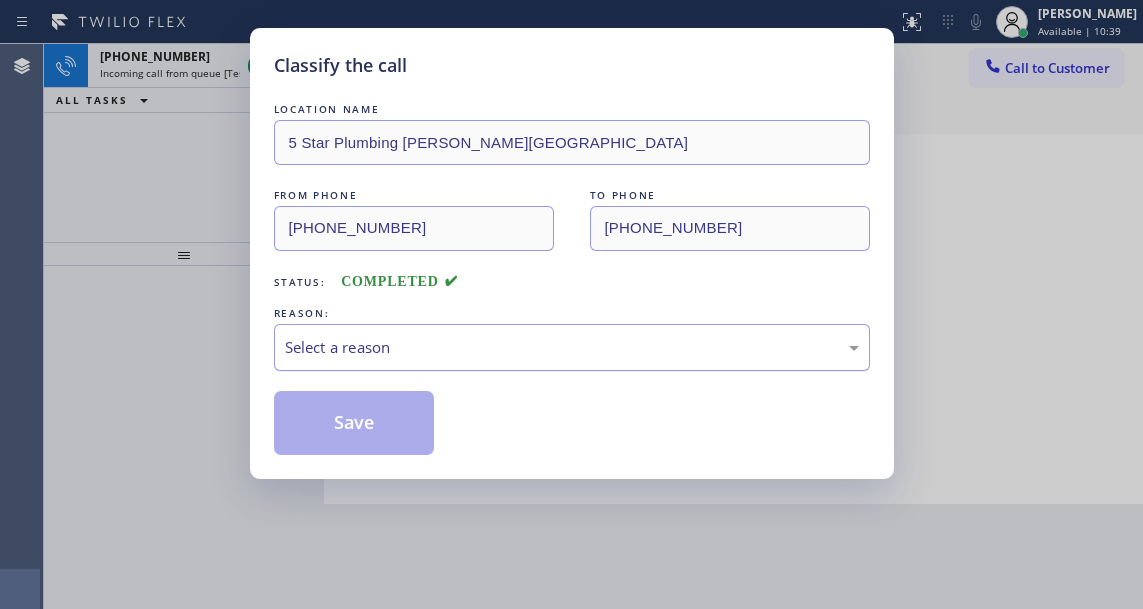 click on "Select a reason" at bounding box center (572, 347) 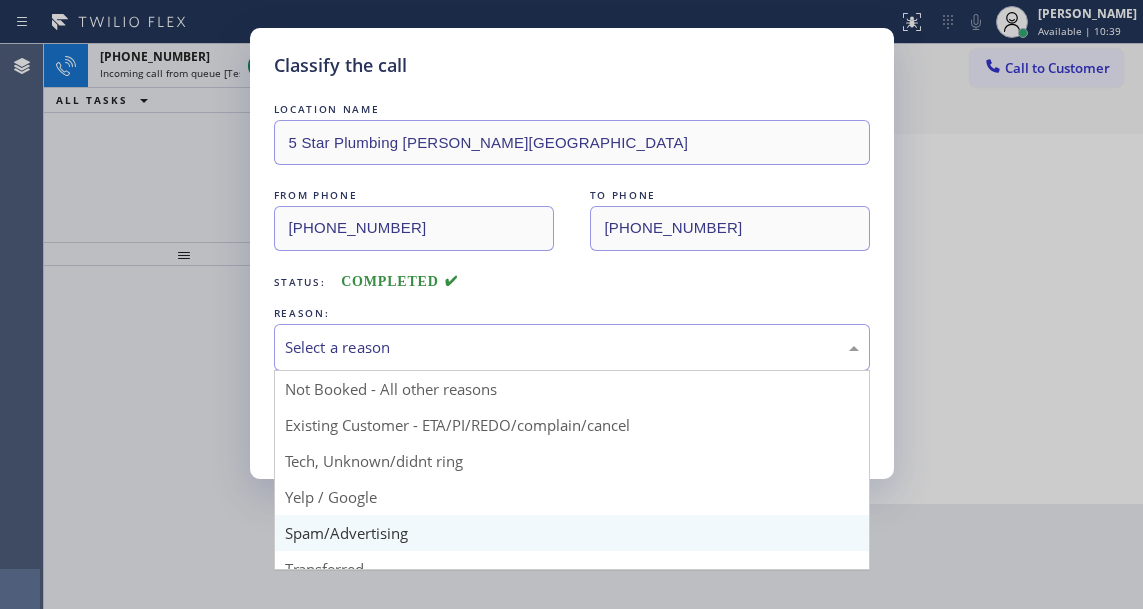 scroll, scrollTop: 100, scrollLeft: 0, axis: vertical 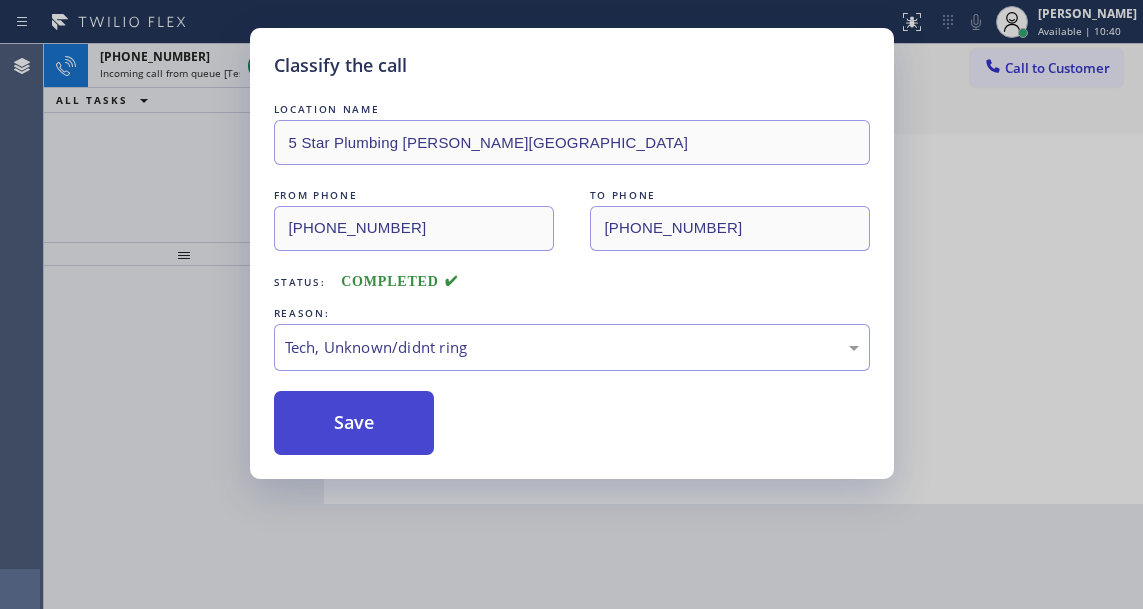 click on "Save" at bounding box center [354, 423] 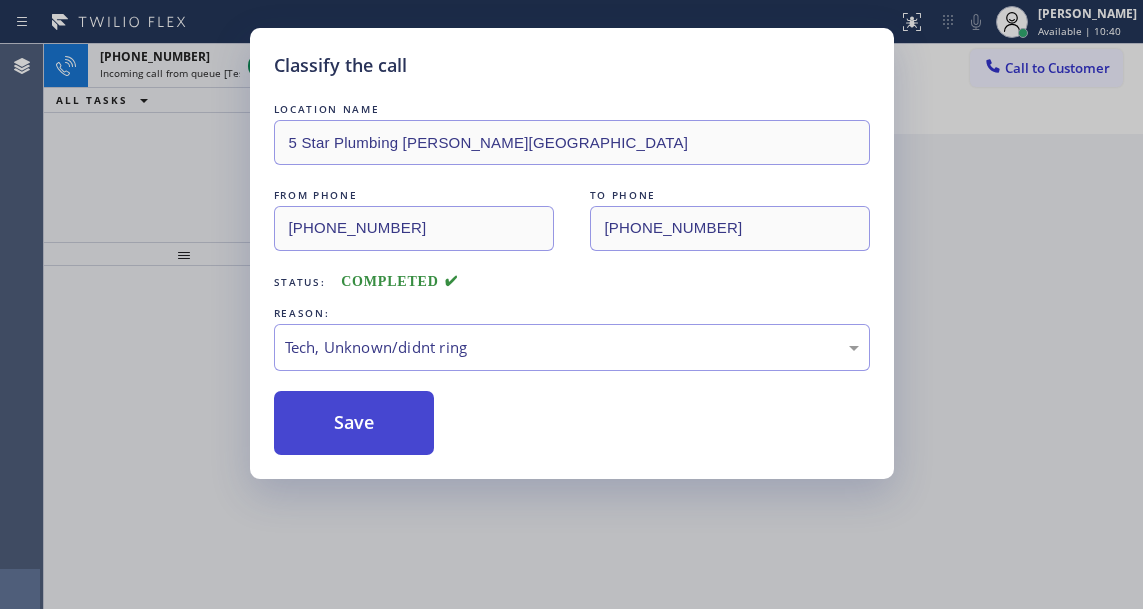 click on "Save" at bounding box center (354, 423) 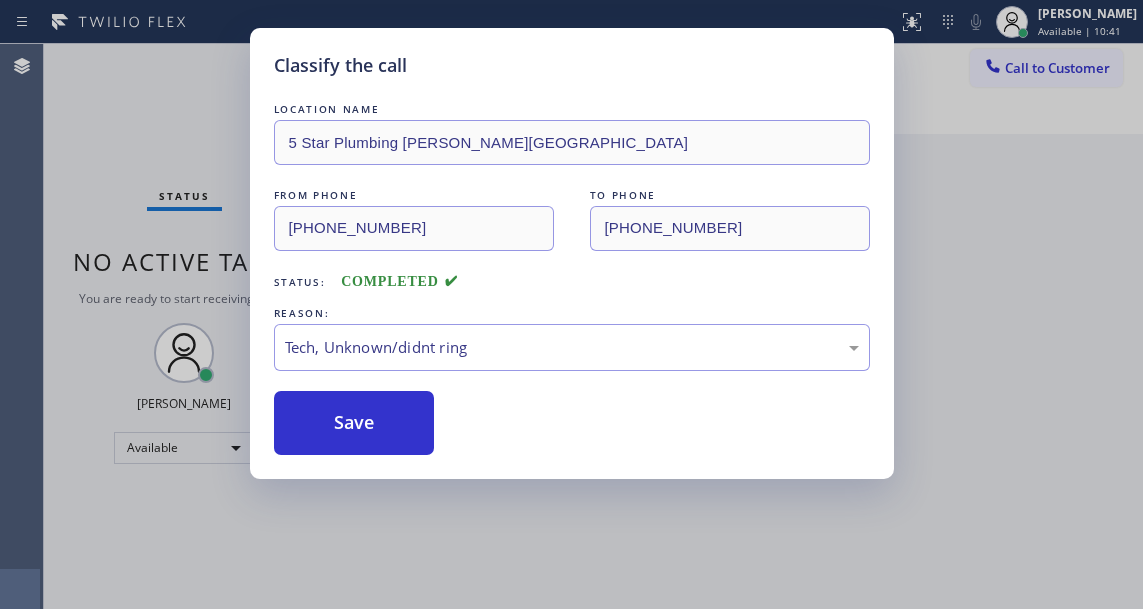 click on "Classify the call LOCATION NAME 5 Star Plumbing [PERSON_NAME][GEOGRAPHIC_DATA] FROM PHONE [PHONE_NUMBER] TO PHONE [PHONE_NUMBER] Status: COMPLETED REASON: Tech, Unknown/didnt ring Save" at bounding box center [571, 304] 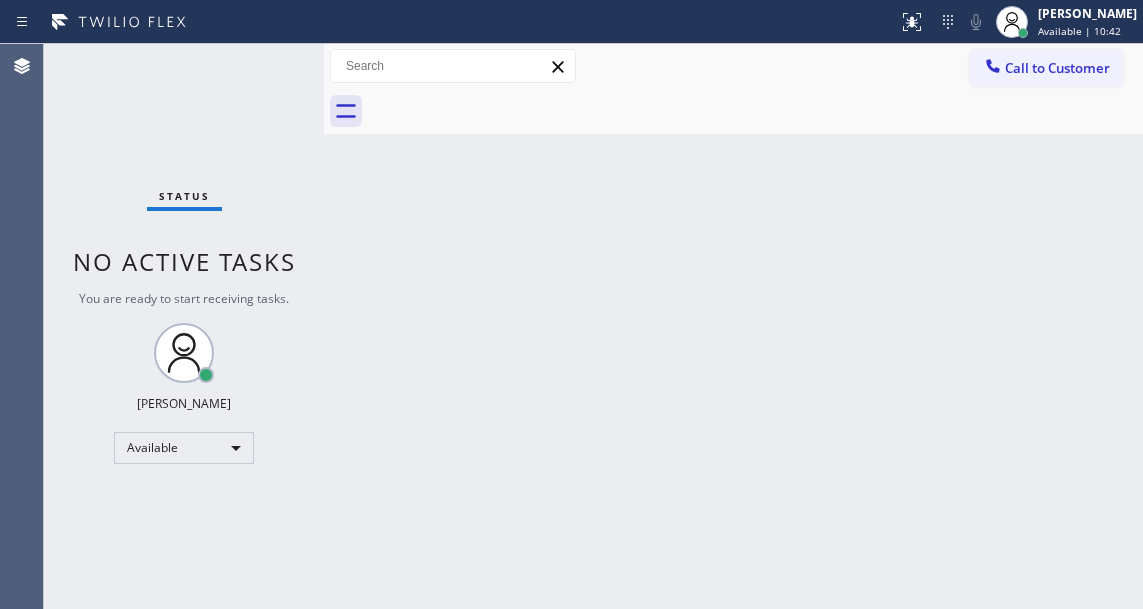 click on "Status   No active tasks     You are ready to start receiving tasks.   [PERSON_NAME]" at bounding box center (184, 326) 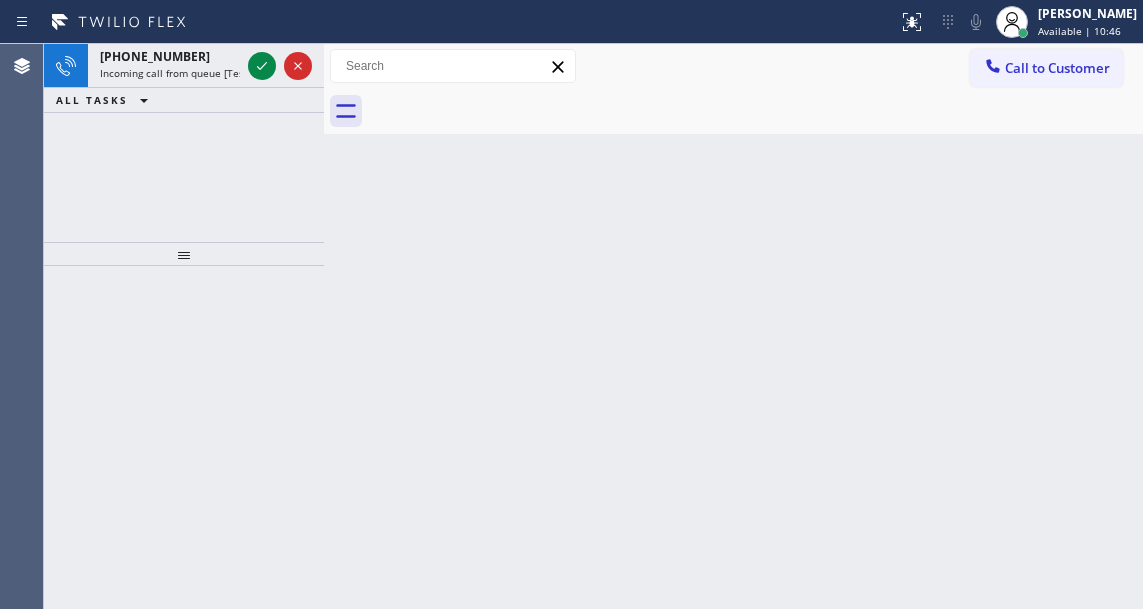 click on "Back to Dashboard Change Sender ID Customers Technicians Select a contact Outbound call Technician Search Technician Your caller id phone number Your caller id phone number Call Technician info Name   Phone none Address none Change Sender ID HVAC [PHONE_NUMBER] 5 Star Appliance [PHONE_NUMBER] Appliance Repair [PHONE_NUMBER] Plumbing [PHONE_NUMBER] Air Duct Cleaning [PHONE_NUMBER]  Electricians [PHONE_NUMBER] Cancel Change Check personal SMS Reset Change No tabs Call to Customer Outbound call Location Samsung Washer & Dryer Repair [PERSON_NAME] Your caller id phone number [PHONE_NUMBER] Customer number Call Outbound call Technician Search Technician Your caller id phone number Your caller id phone number Call" at bounding box center [733, 326] 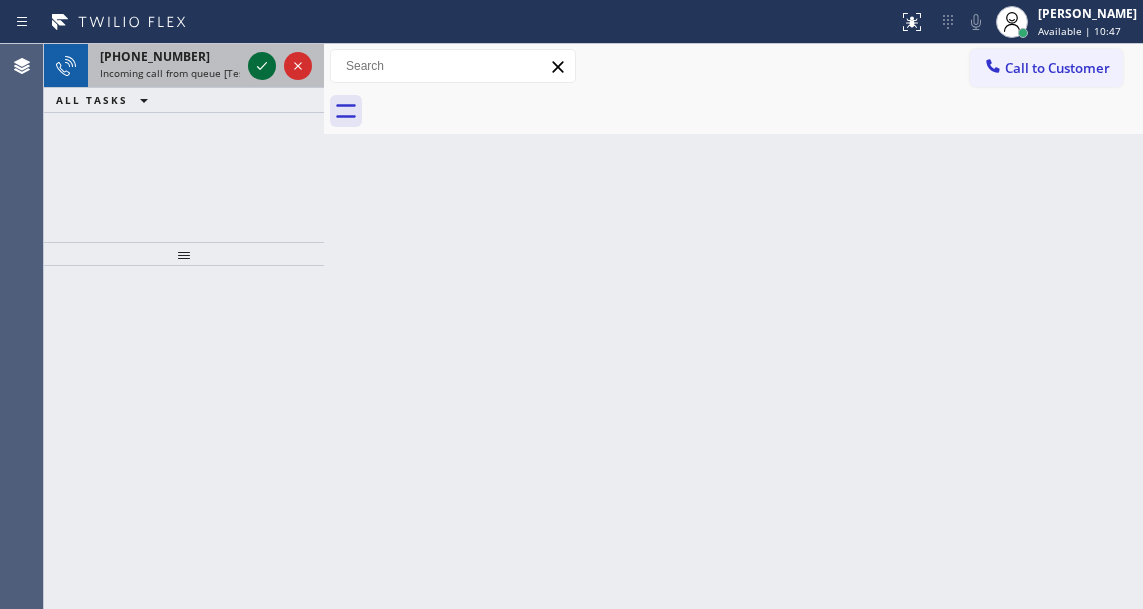 click 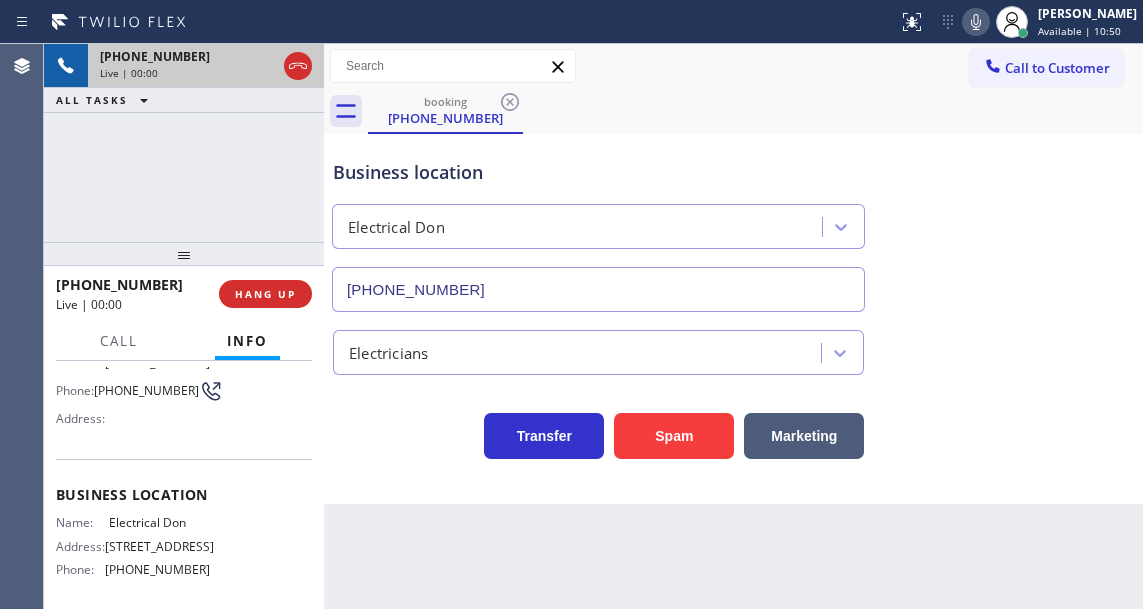 type on "[PHONE_NUMBER]" 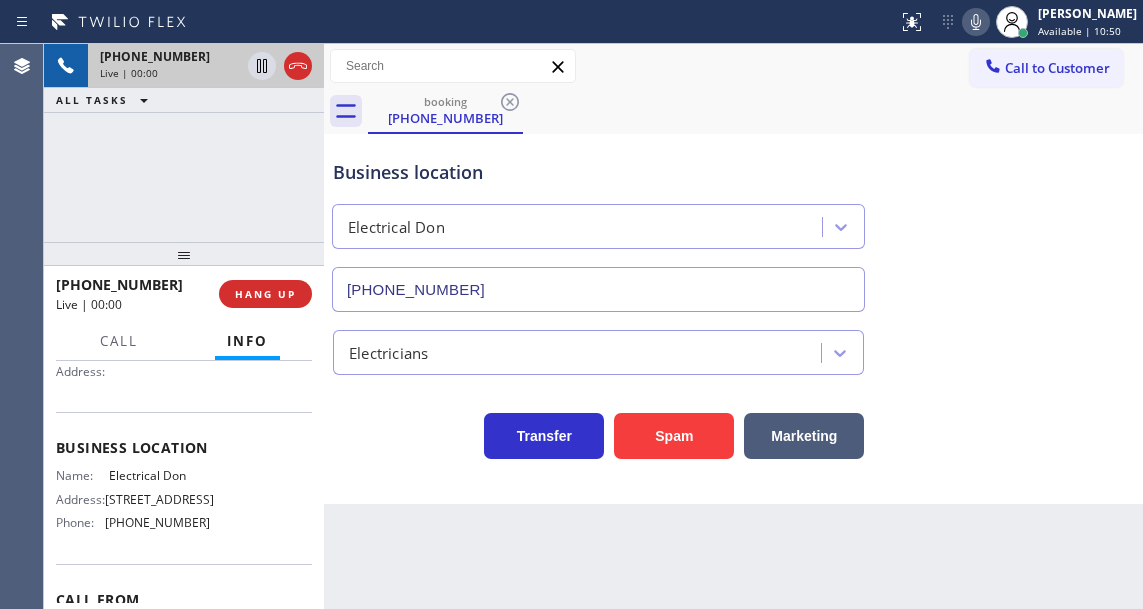 click on "[STREET_ADDRESS]" at bounding box center [159, 499] 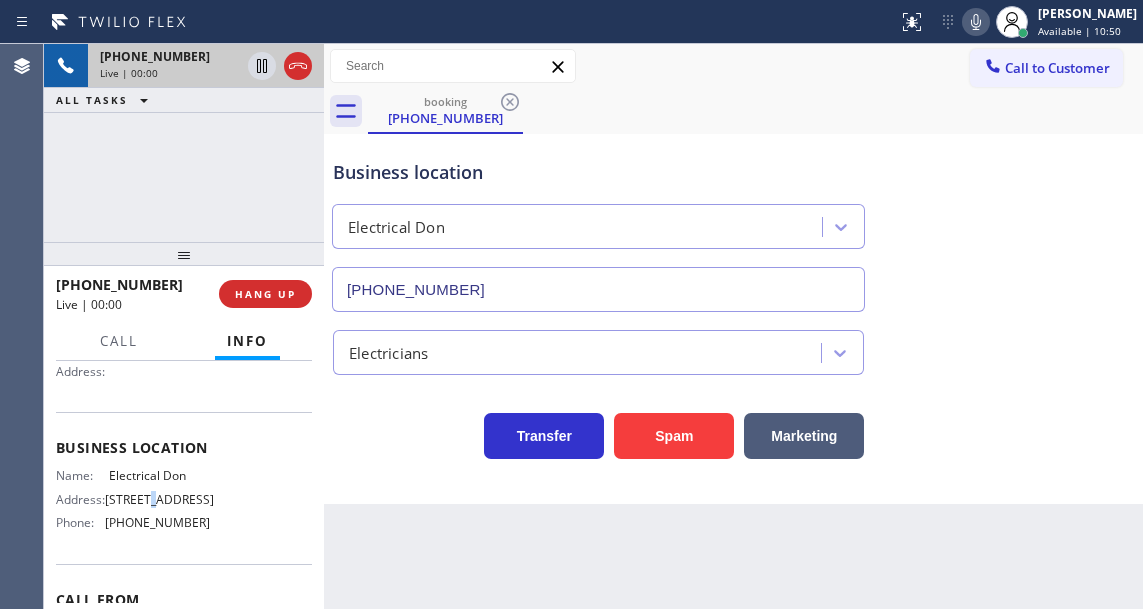 click on "[STREET_ADDRESS]" at bounding box center [159, 499] 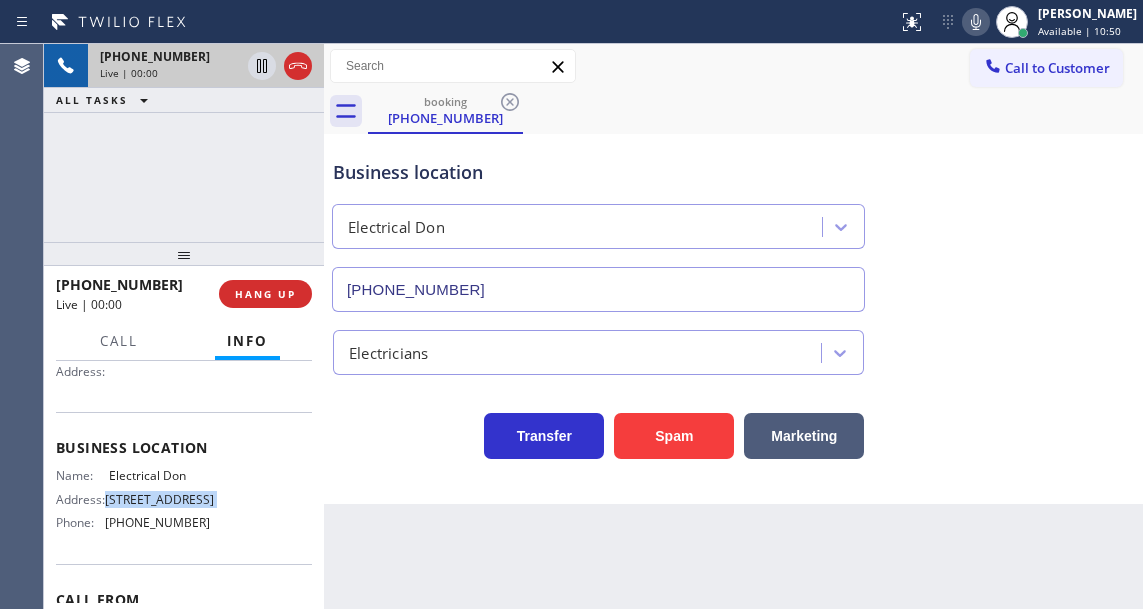 click on "[STREET_ADDRESS]" at bounding box center (159, 499) 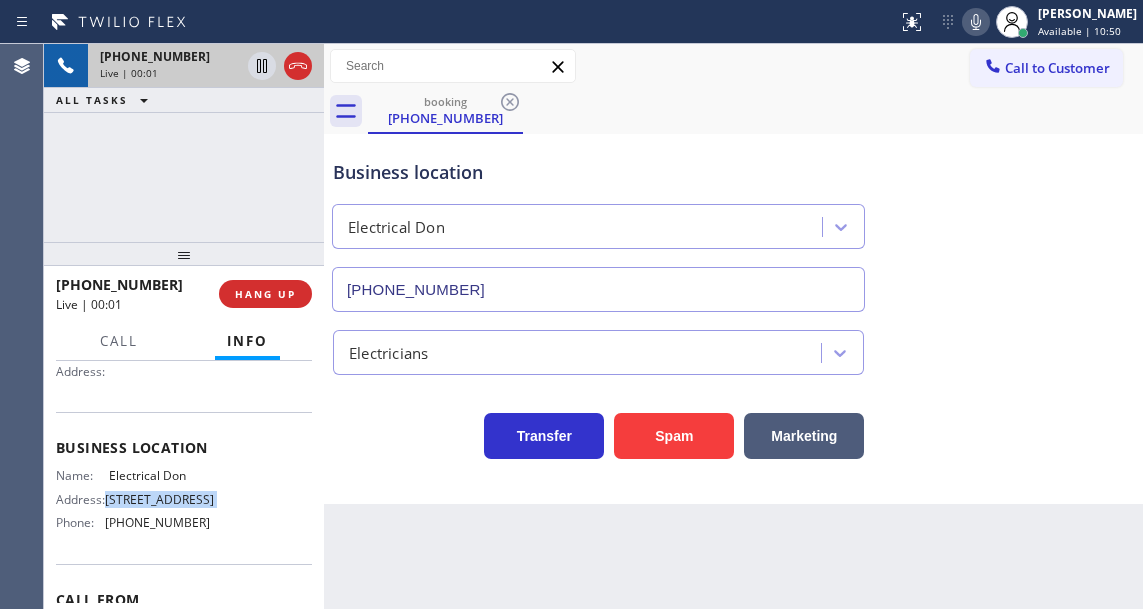 click on "[STREET_ADDRESS]" at bounding box center (159, 499) 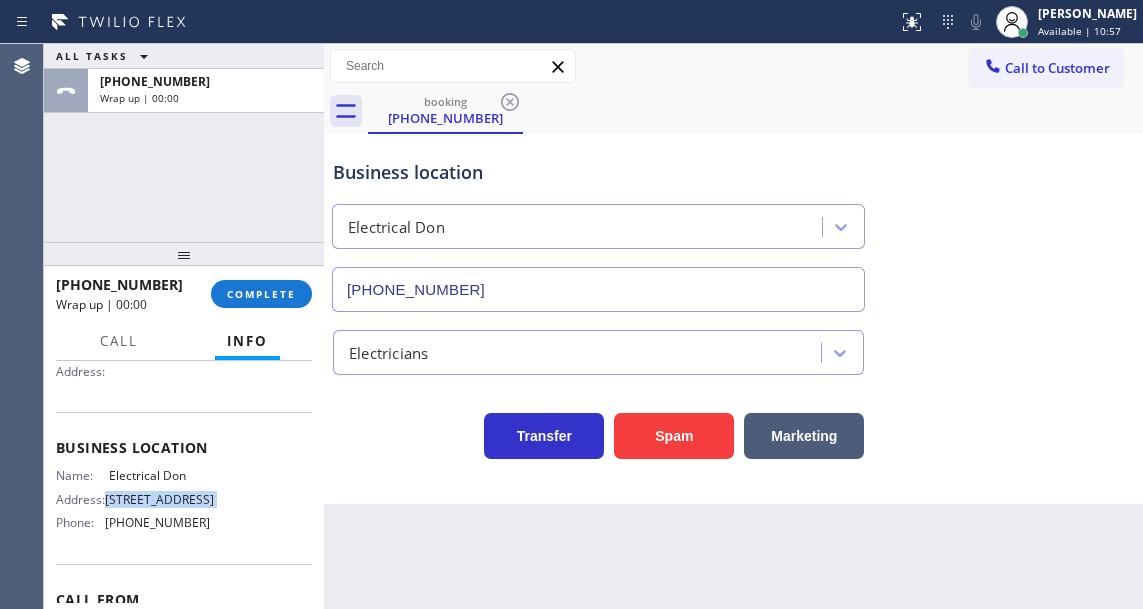click on "Electricians" at bounding box center [733, 348] 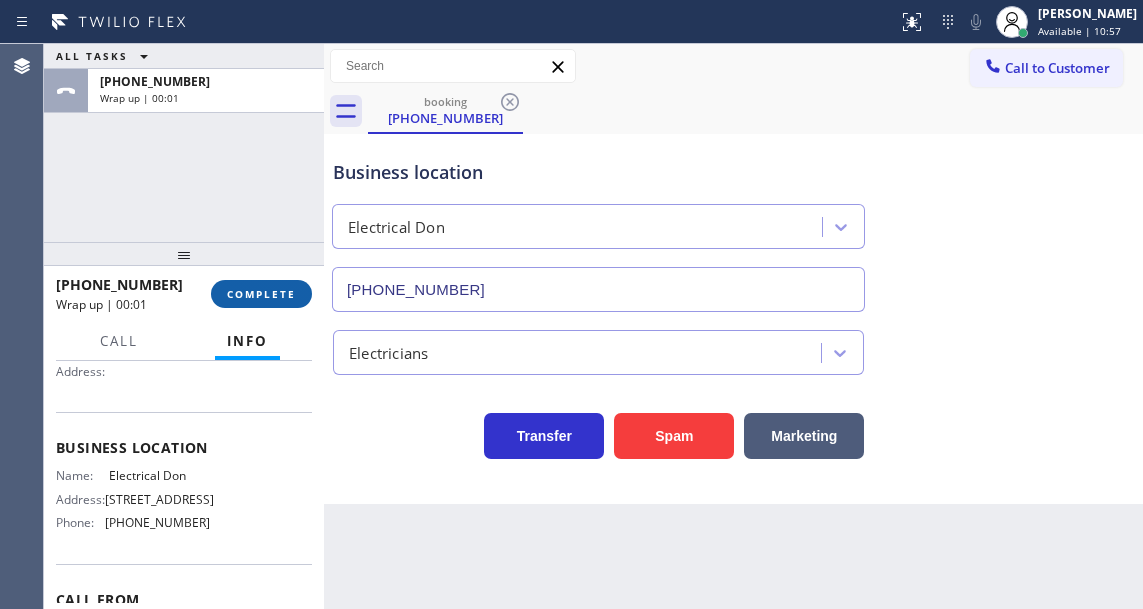 click on "COMPLETE" at bounding box center (261, 294) 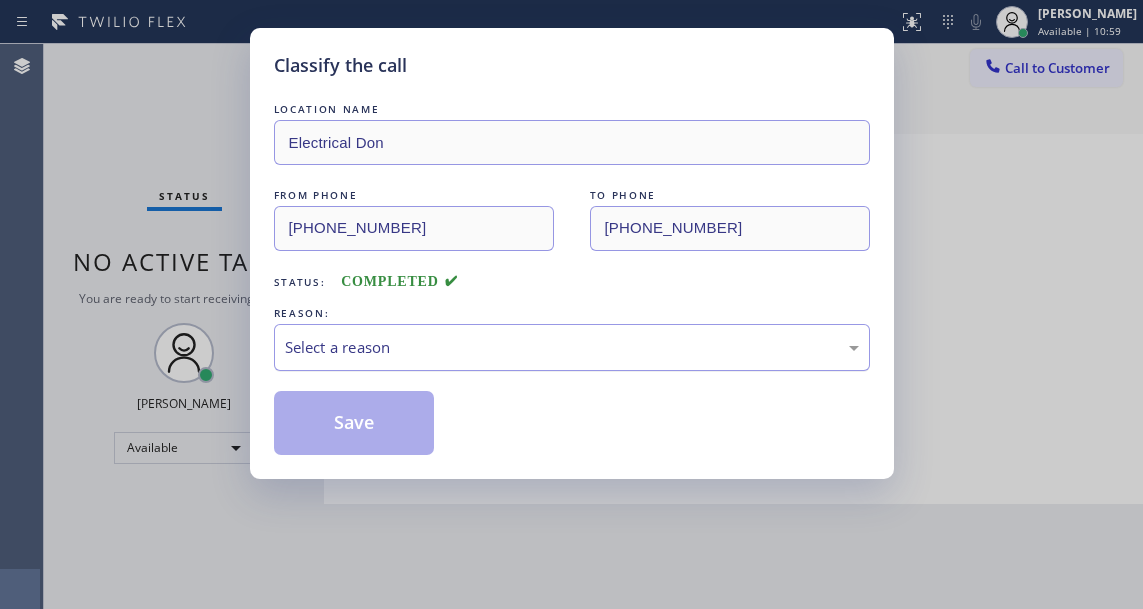 click on "Select a reason" at bounding box center (572, 347) 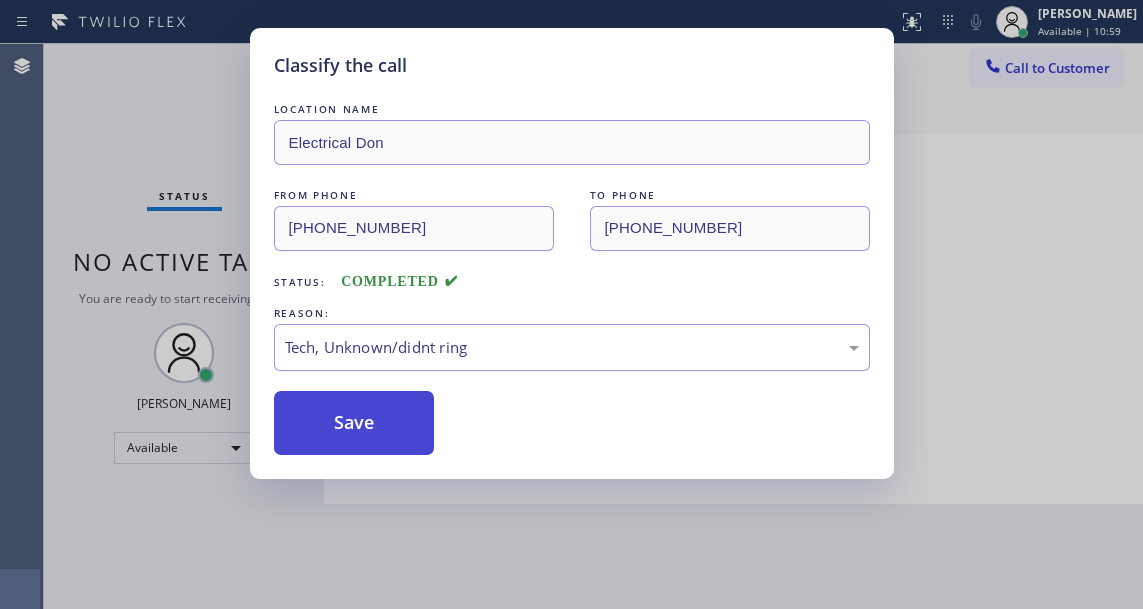 click on "Save" at bounding box center (354, 423) 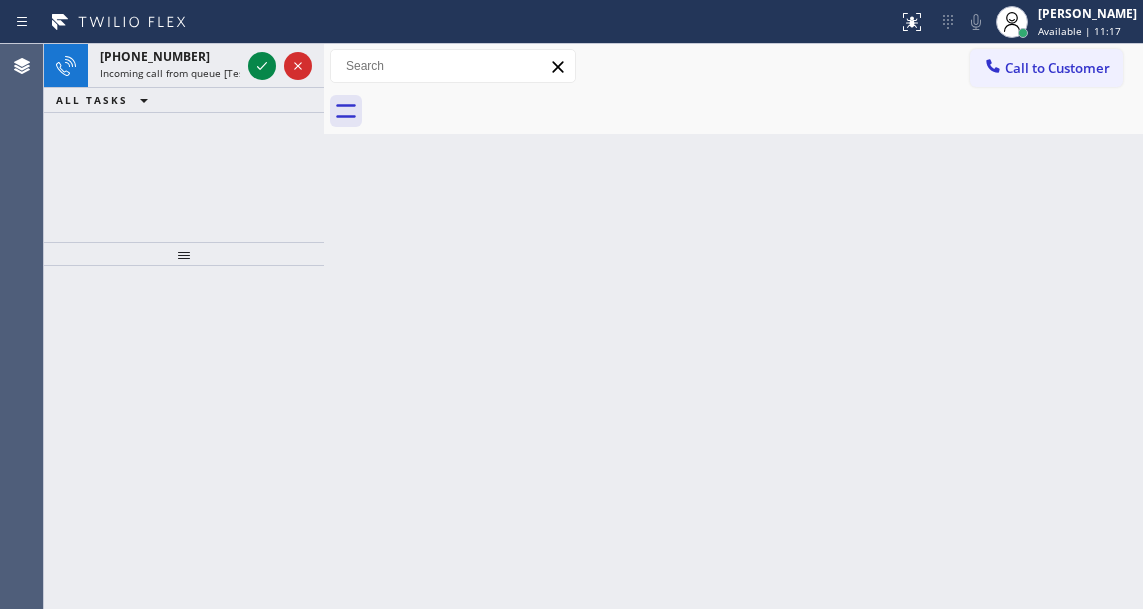 click on "Back to Dashboard Change Sender ID Customers Technicians Select a contact Outbound call Technician Search Technician Your caller id phone number Your caller id phone number Call Technician info Name   Phone none Address none Change Sender ID HVAC [PHONE_NUMBER] 5 Star Appliance [PHONE_NUMBER] Appliance Repair [PHONE_NUMBER] Plumbing [PHONE_NUMBER] Air Duct Cleaning [PHONE_NUMBER]  Electricians [PHONE_NUMBER] Cancel Change Check personal SMS Reset Change No tabs Call to Customer Outbound call Location Samsung Washer & Dryer Repair [PERSON_NAME] Your caller id phone number [PHONE_NUMBER] Customer number Call Outbound call Technician Search Technician Your caller id phone number Your caller id phone number Call" at bounding box center [733, 326] 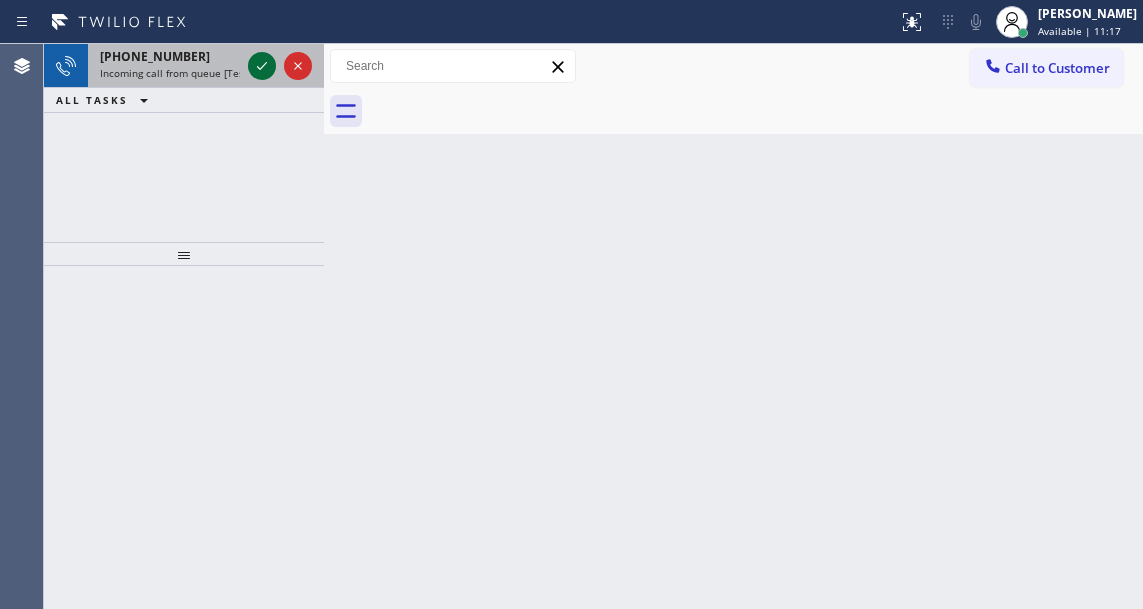 click 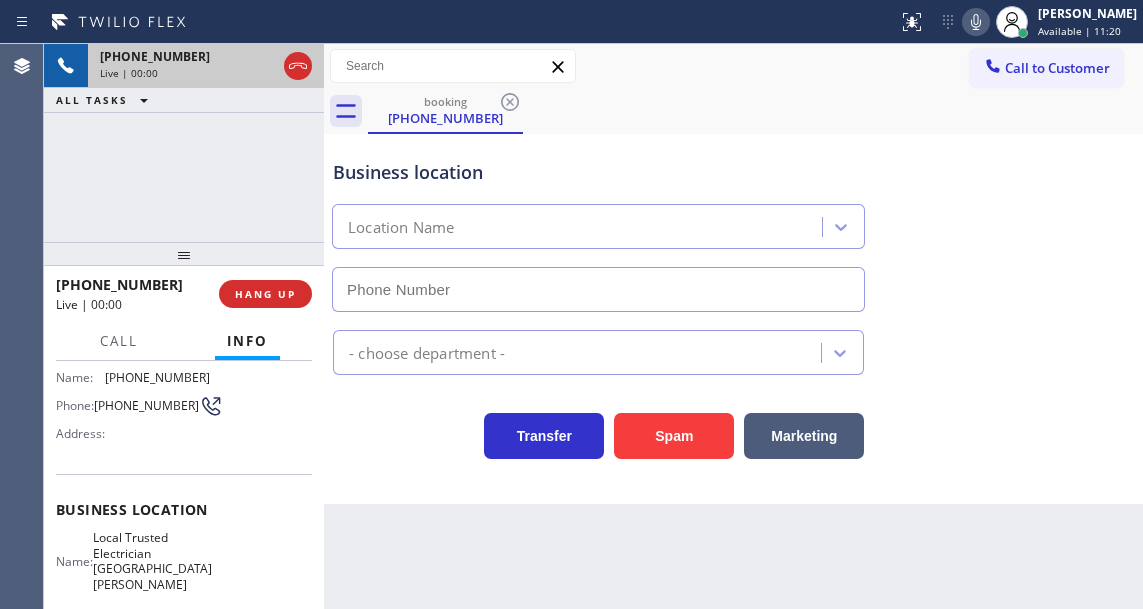scroll, scrollTop: 200, scrollLeft: 0, axis: vertical 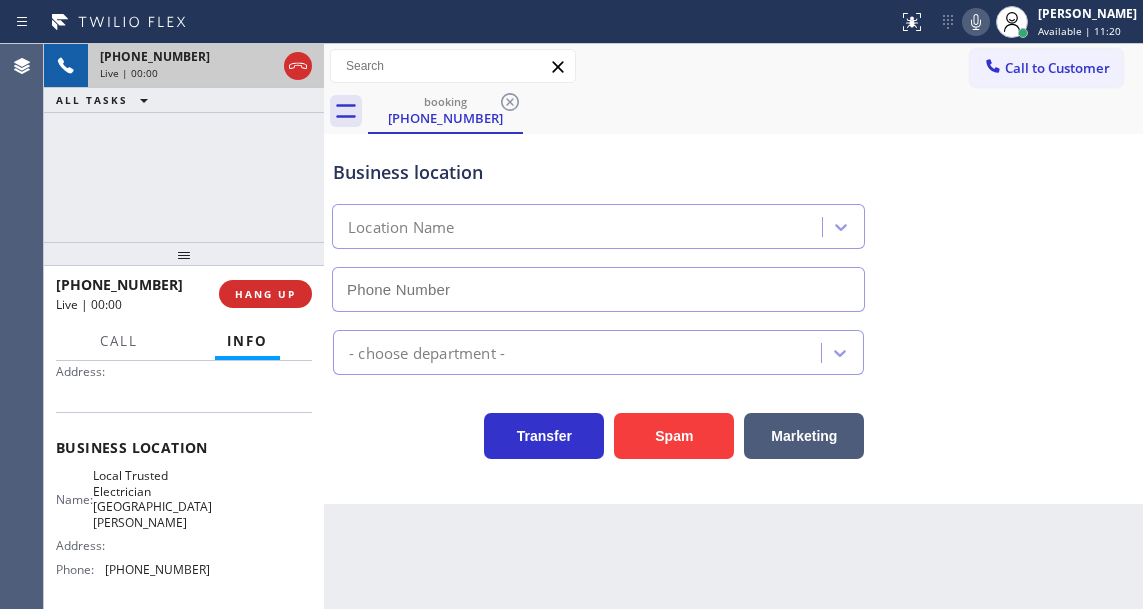 type on "[PHONE_NUMBER]" 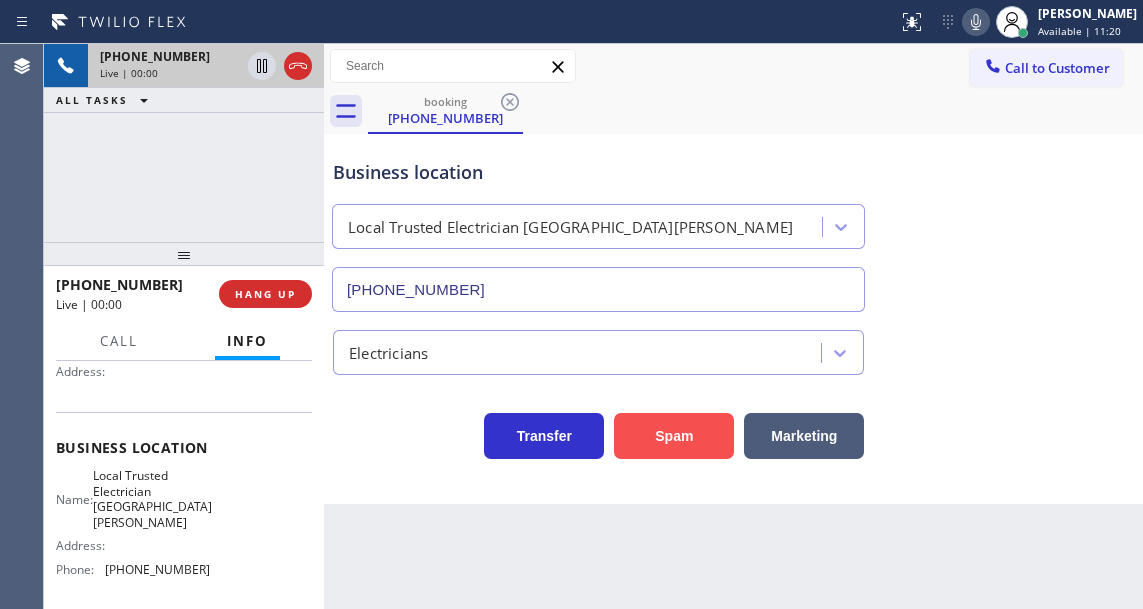 click on "Spam" at bounding box center [674, 436] 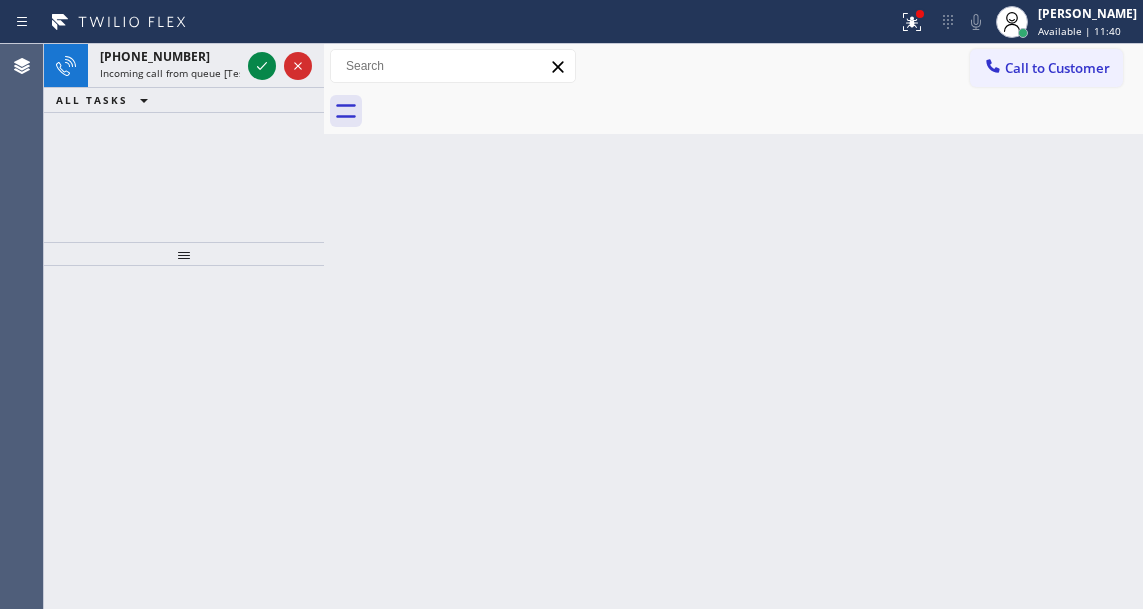 drag, startPoint x: 1122, startPoint y: 256, endPoint x: 717, endPoint y: 209, distance: 407.71805 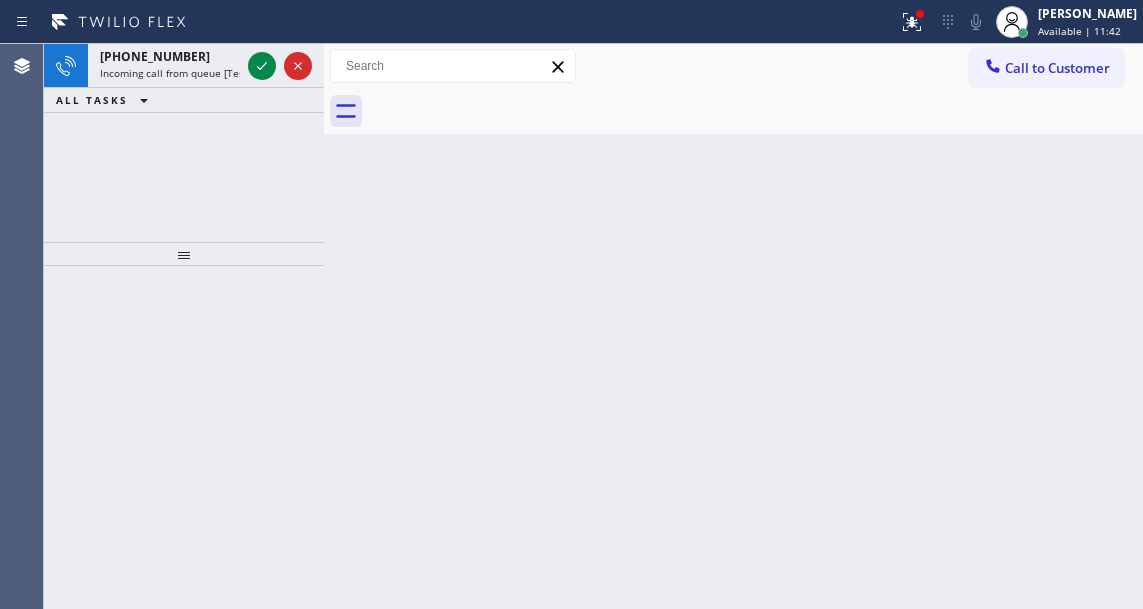 click 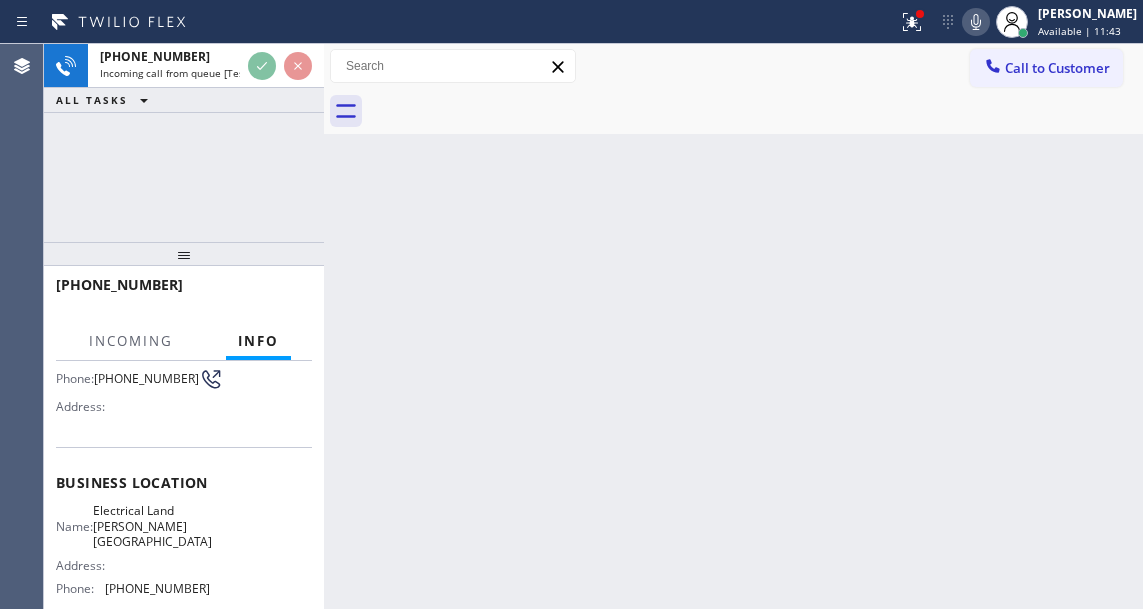 scroll, scrollTop: 200, scrollLeft: 0, axis: vertical 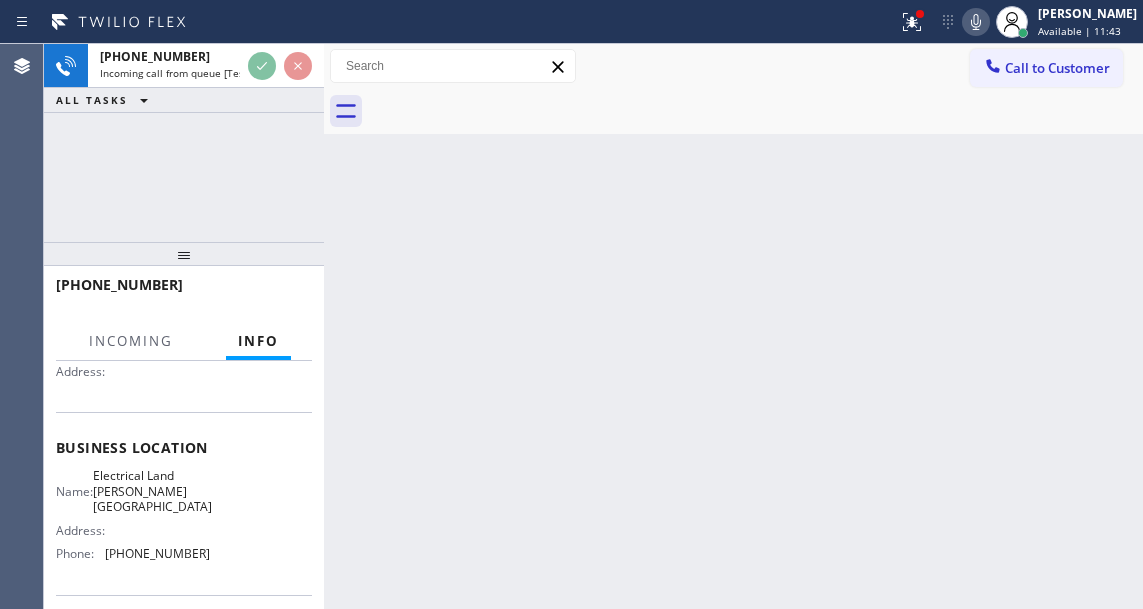 click on "Electrical Land [PERSON_NAME][GEOGRAPHIC_DATA]" at bounding box center (152, 491) 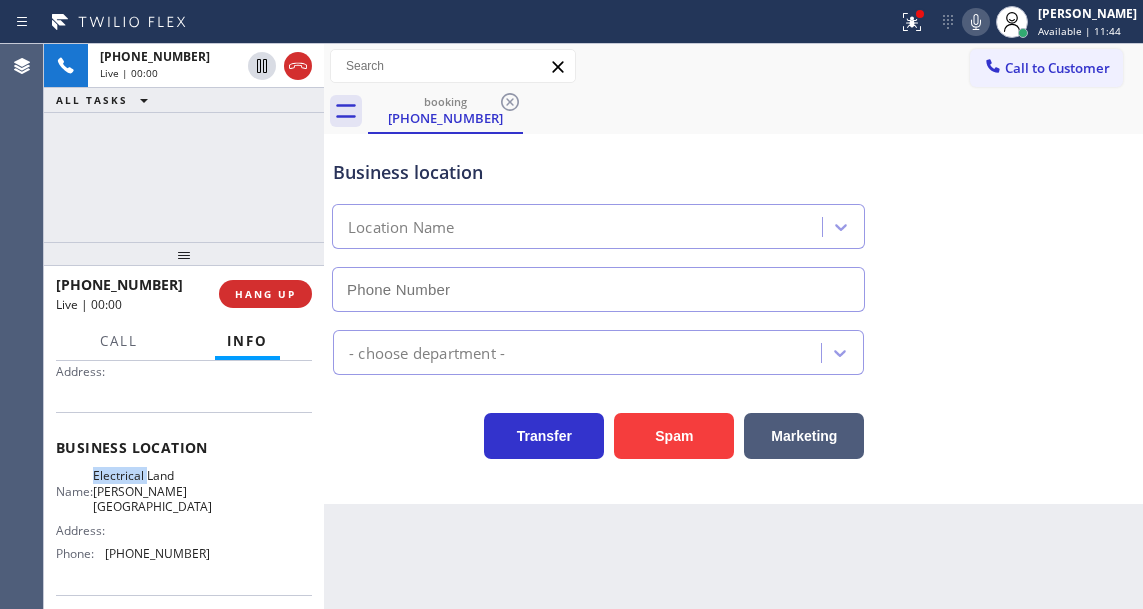 click on "Electrical Land [PERSON_NAME][GEOGRAPHIC_DATA]" at bounding box center [152, 491] 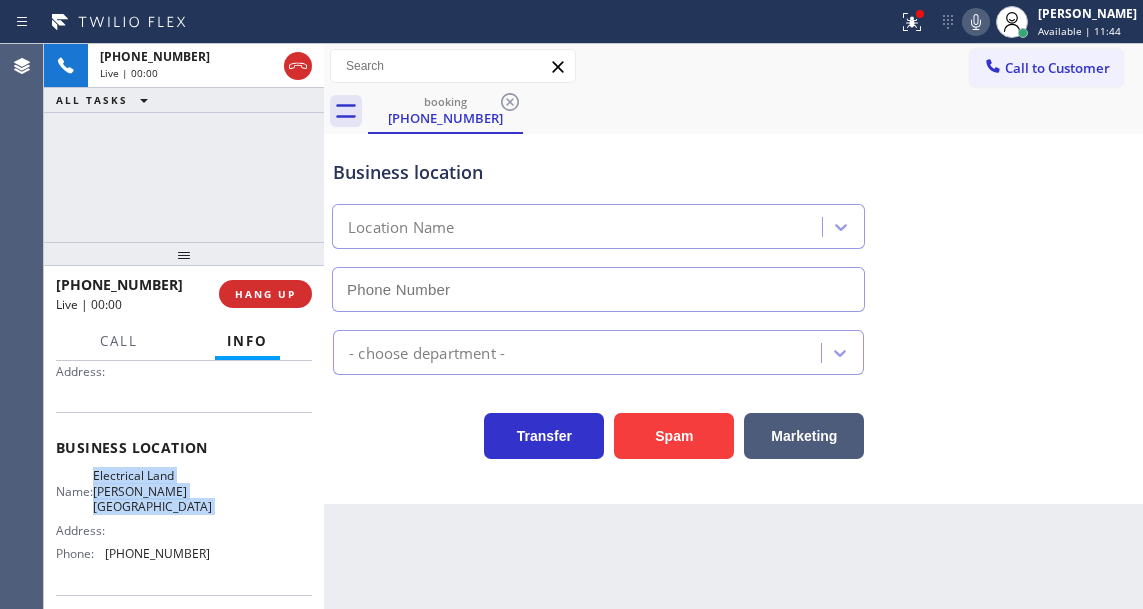 click on "Electrical Land [PERSON_NAME][GEOGRAPHIC_DATA]" at bounding box center [152, 491] 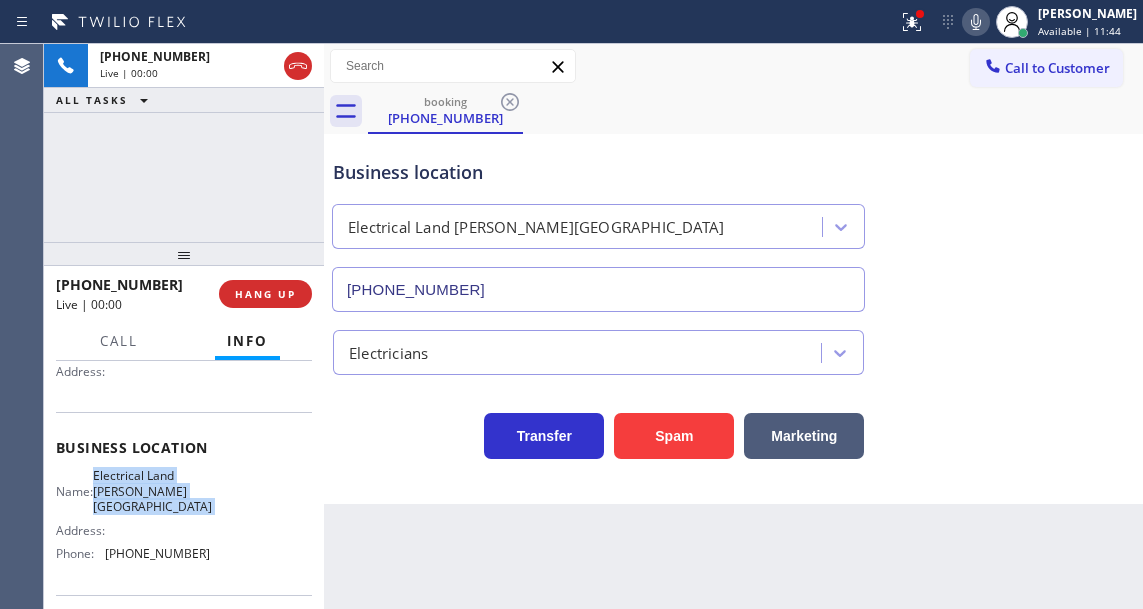click on "Electrical Land [PERSON_NAME][GEOGRAPHIC_DATA]" at bounding box center [152, 491] 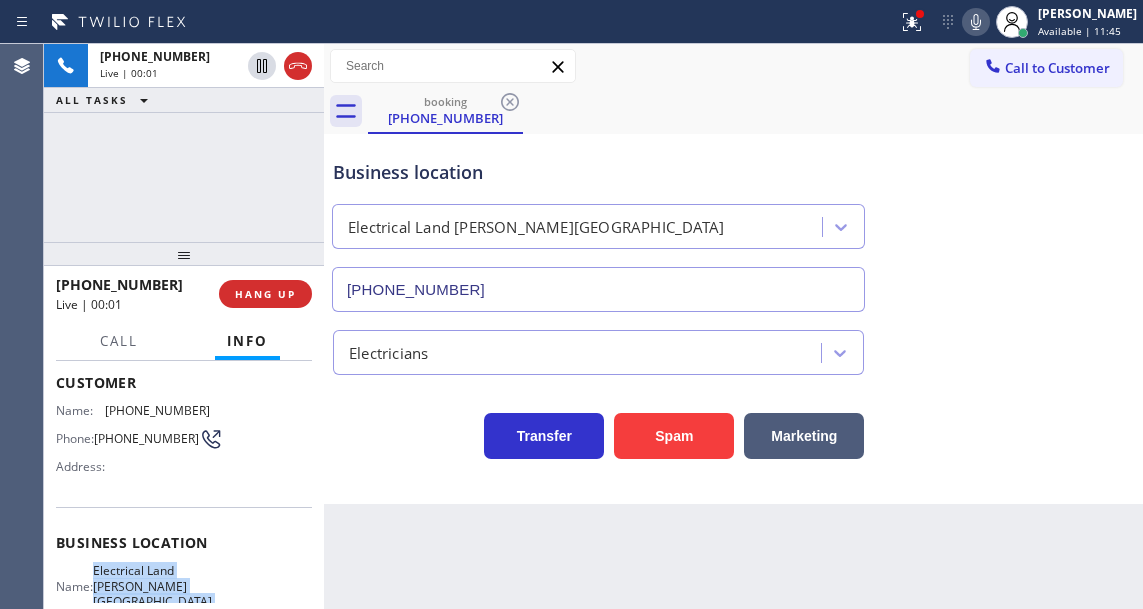 scroll, scrollTop: 100, scrollLeft: 0, axis: vertical 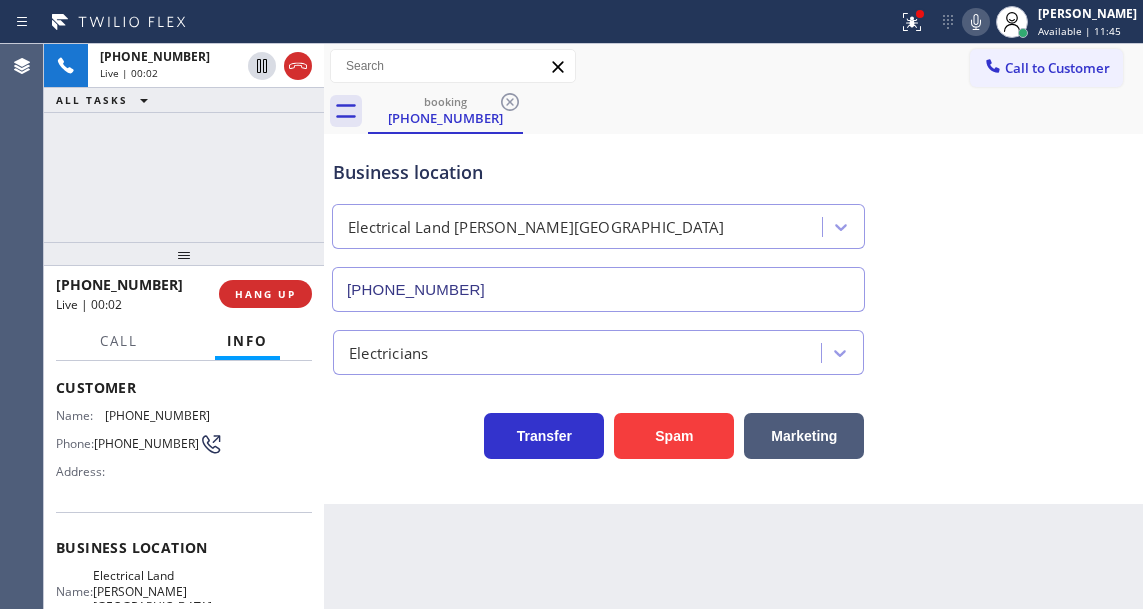 click on "[PHONE_NUMBER]" at bounding box center (146, 443) 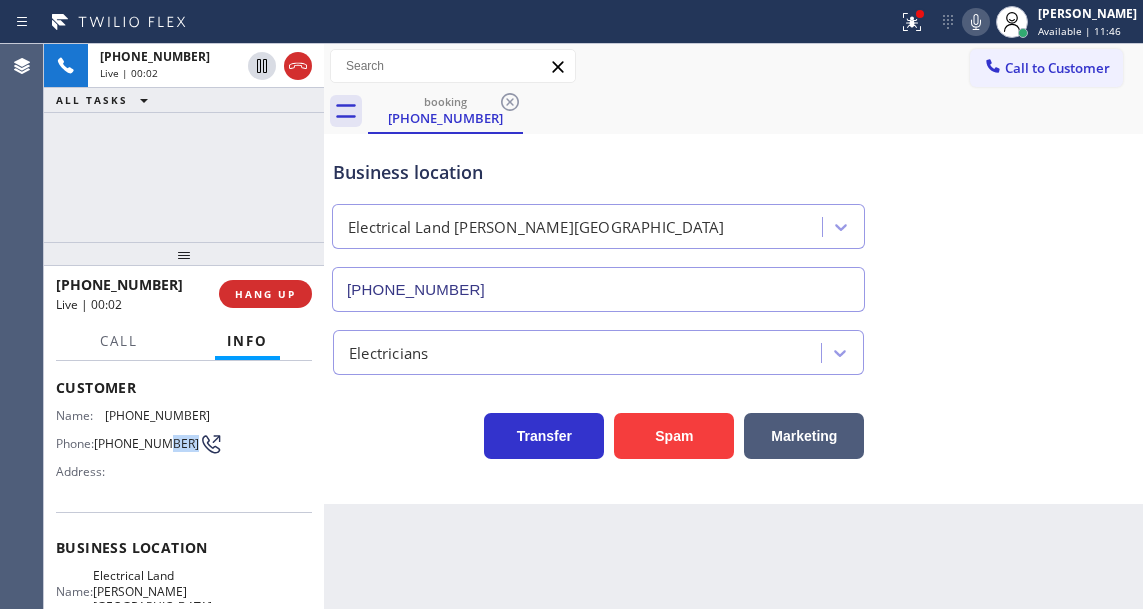click on "[PHONE_NUMBER]" at bounding box center [146, 443] 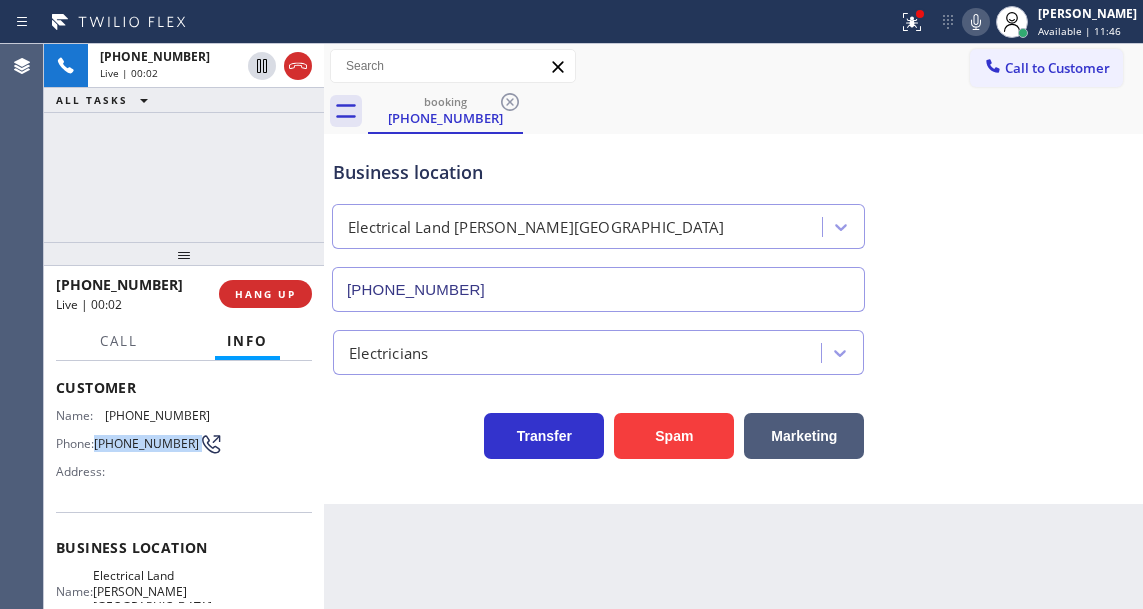 click on "[PHONE_NUMBER]" at bounding box center (146, 443) 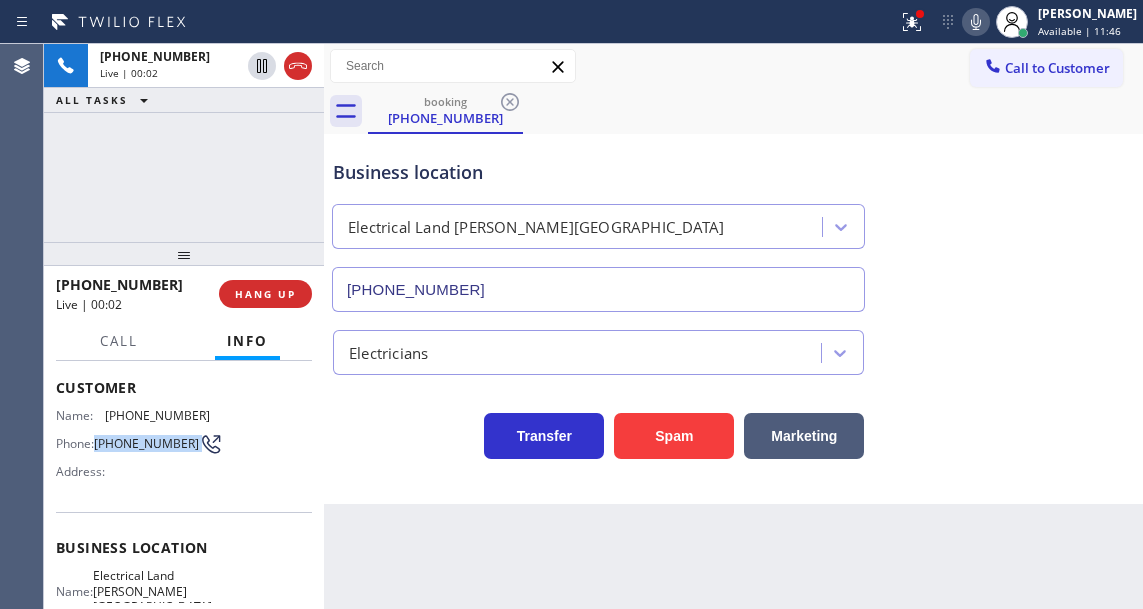 copy on "[PHONE_NUMBER]" 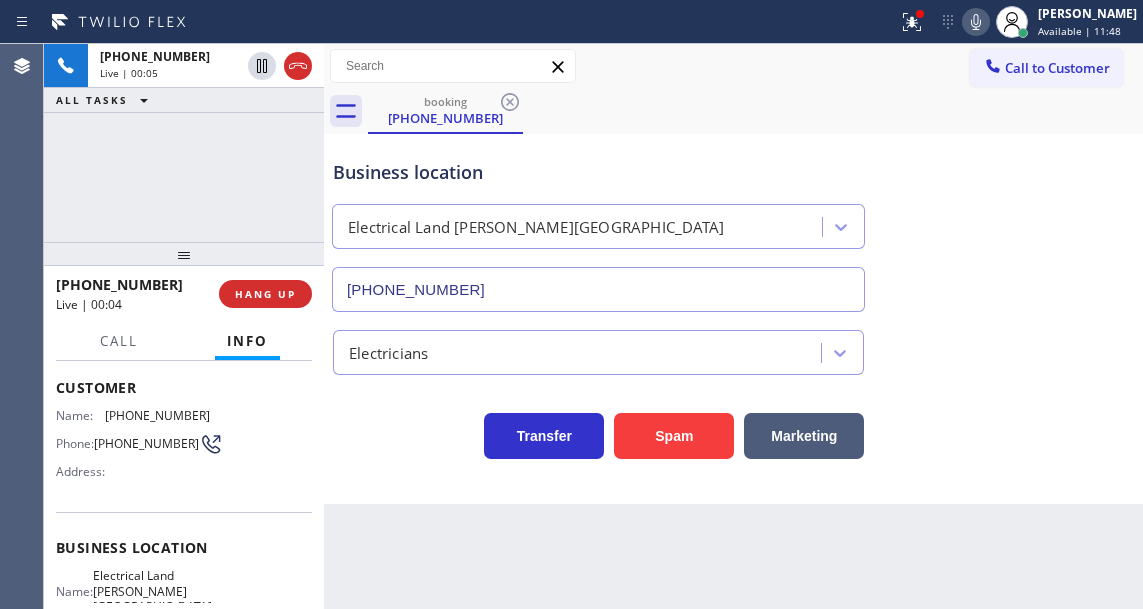 click on "Back to Dashboard Change Sender ID Customers Technicians Select a contact Outbound call Technician Search Technician Your caller id phone number Your caller id phone number Call Technician info Name   Phone none Address none Change Sender ID HVAC [PHONE_NUMBER] 5 Star Appliance [PHONE_NUMBER] Appliance Repair [PHONE_NUMBER] Plumbing [PHONE_NUMBER] Air Duct Cleaning [PHONE_NUMBER]  Electricians [PHONE_NUMBER] Cancel Change Check personal SMS Reset Change booking [PHONE_NUMBER] Call to Customer Outbound call Location Samsung Washer & Dryer Repair [PERSON_NAME] Your caller id phone number [PHONE_NUMBER] Customer number Call Outbound call Technician Search Technician Your caller id phone number Your caller id phone number Call booking [PHONE_NUMBER] Business location Electrical Land [PERSON_NAME][GEOGRAPHIC_DATA] [PHONE_NUMBER] Electricians Transfer Spam Marketing" at bounding box center (733, 326) 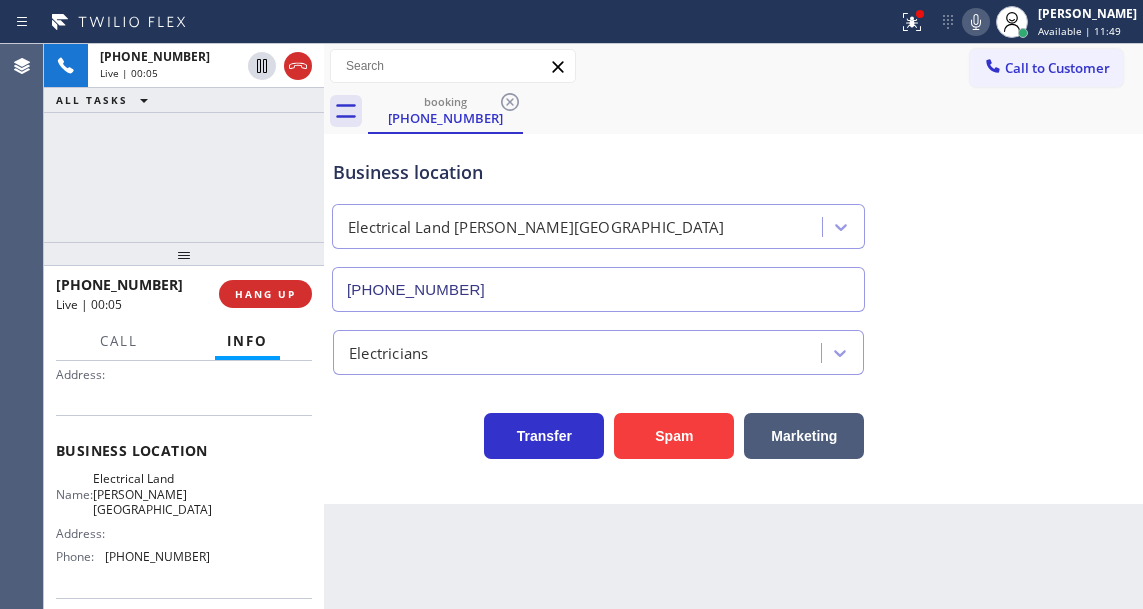 scroll, scrollTop: 200, scrollLeft: 0, axis: vertical 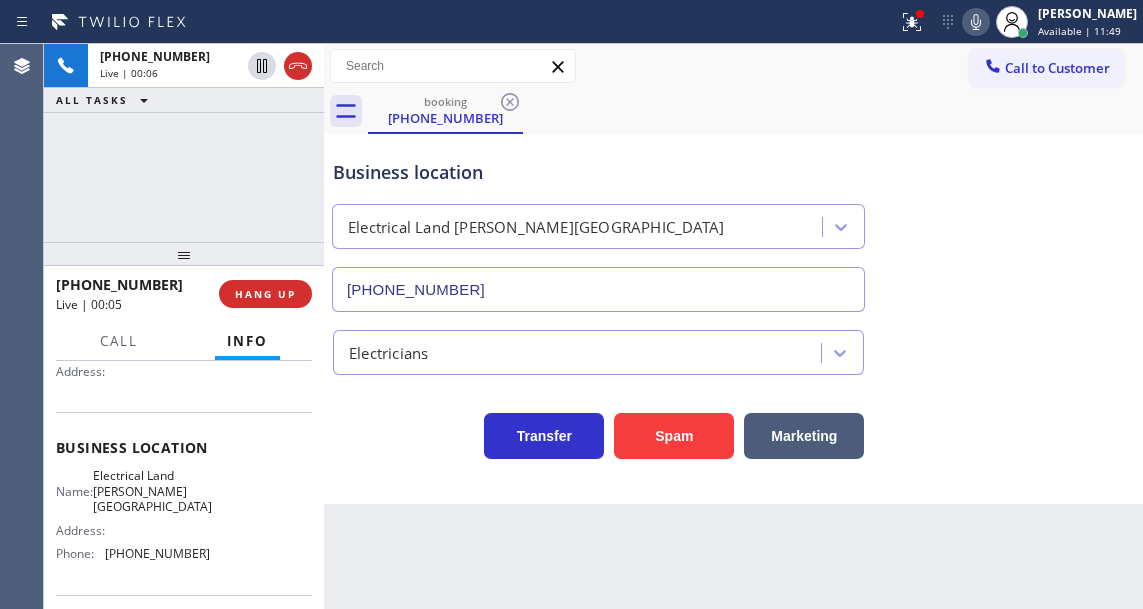 click on "Electrical Land [PERSON_NAME][GEOGRAPHIC_DATA]" at bounding box center (152, 491) 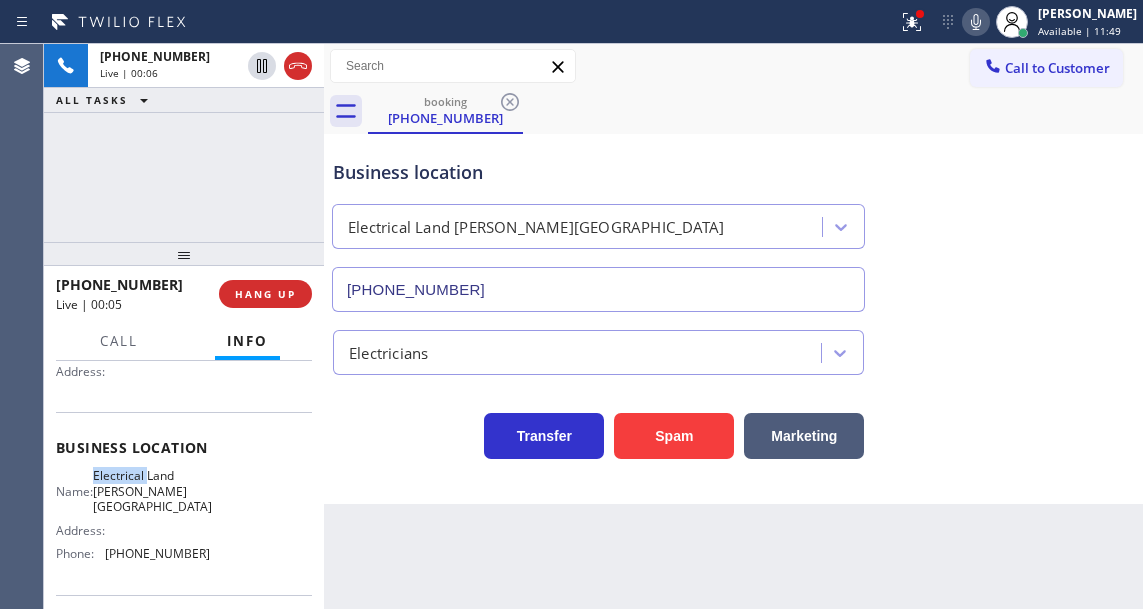 click on "Electrical Land [PERSON_NAME][GEOGRAPHIC_DATA]" at bounding box center (152, 491) 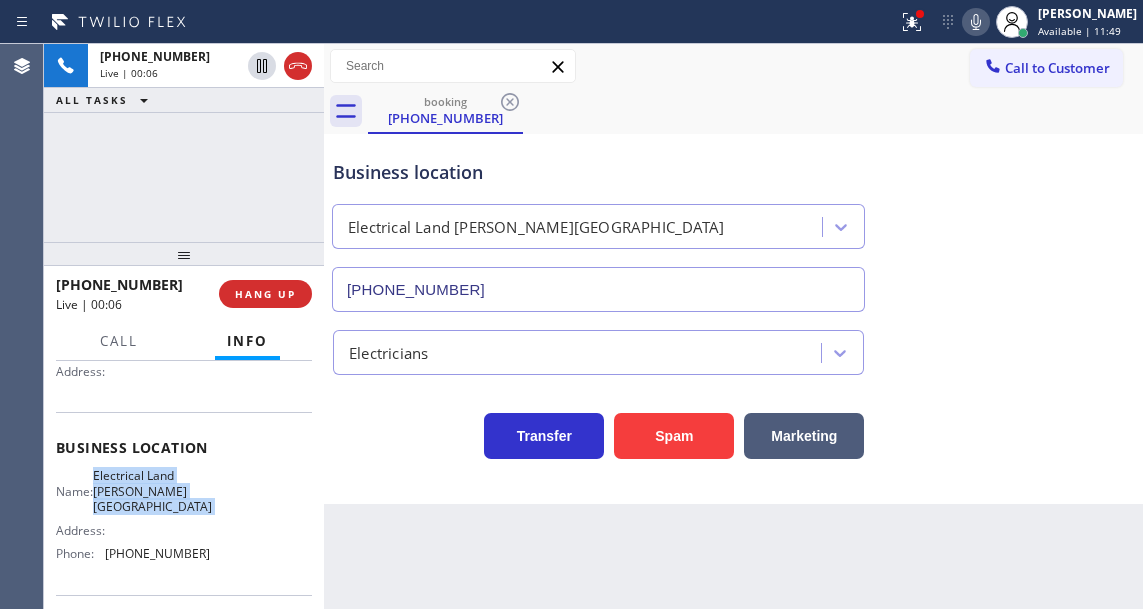 drag, startPoint x: 143, startPoint y: 486, endPoint x: 73, endPoint y: 528, distance: 81.63332 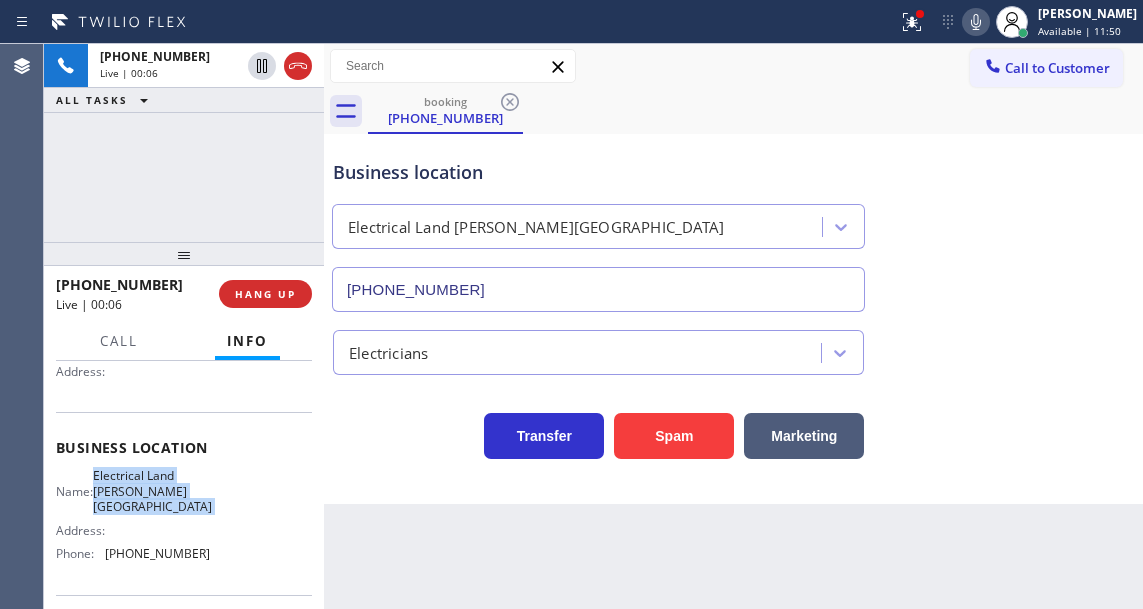copy on "Electrical Land [PERSON_NAME][GEOGRAPHIC_DATA]" 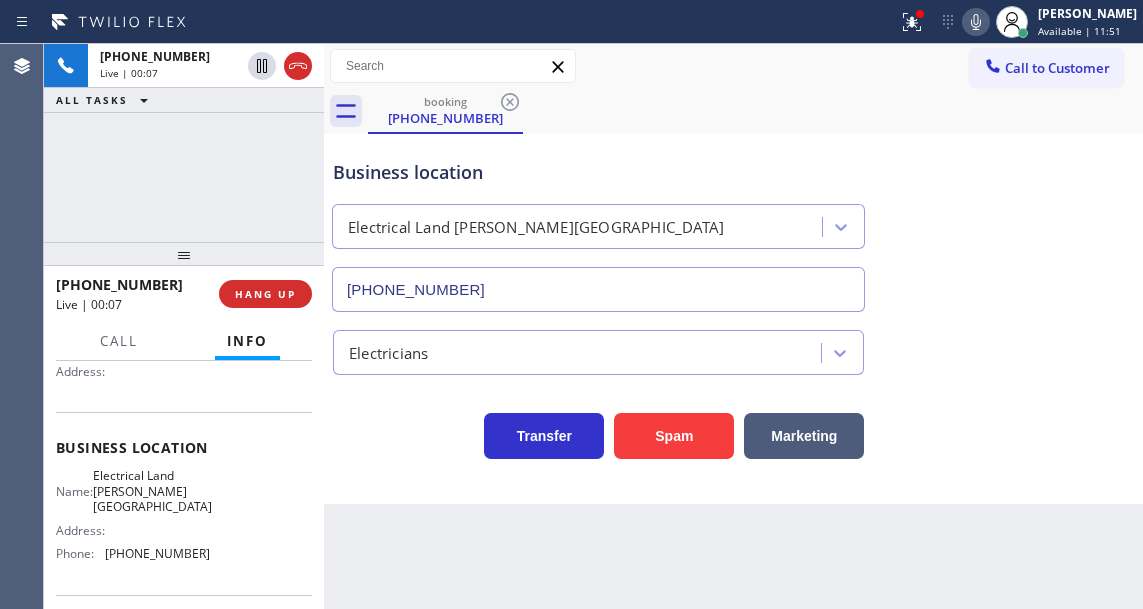 click on "Back to Dashboard Change Sender ID Customers Technicians Select a contact Outbound call Technician Search Technician Your caller id phone number Your caller id phone number Call Technician info Name   Phone none Address none Change Sender ID HVAC [PHONE_NUMBER] 5 Star Appliance [PHONE_NUMBER] Appliance Repair [PHONE_NUMBER] Plumbing [PHONE_NUMBER] Air Duct Cleaning [PHONE_NUMBER]  Electricians [PHONE_NUMBER] Cancel Change Check personal SMS Reset Change booking [PHONE_NUMBER] Call to Customer Outbound call Location Samsung Washer & Dryer Repair [PERSON_NAME] Your caller id phone number [PHONE_NUMBER] Customer number Call Outbound call Technician Search Technician Your caller id phone number Your caller id phone number Call booking [PHONE_NUMBER] Business location Electrical Land [PERSON_NAME][GEOGRAPHIC_DATA] [PHONE_NUMBER] Electricians Transfer Spam Marketing" at bounding box center [733, 326] 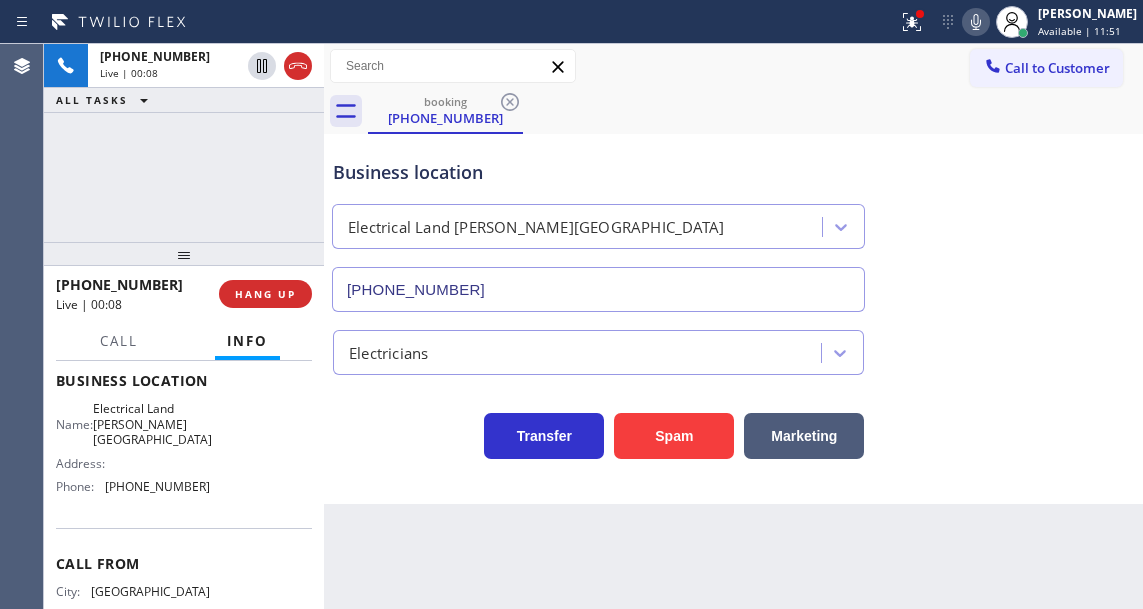 scroll, scrollTop: 300, scrollLeft: 0, axis: vertical 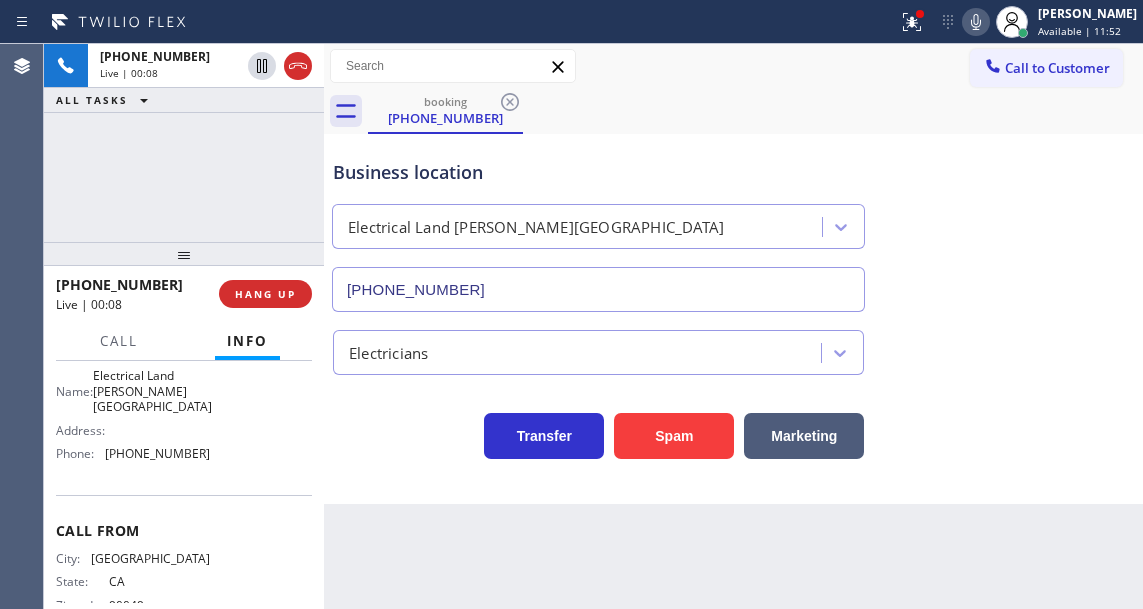 click on "[PHONE_NUMBER]" at bounding box center (157, 453) 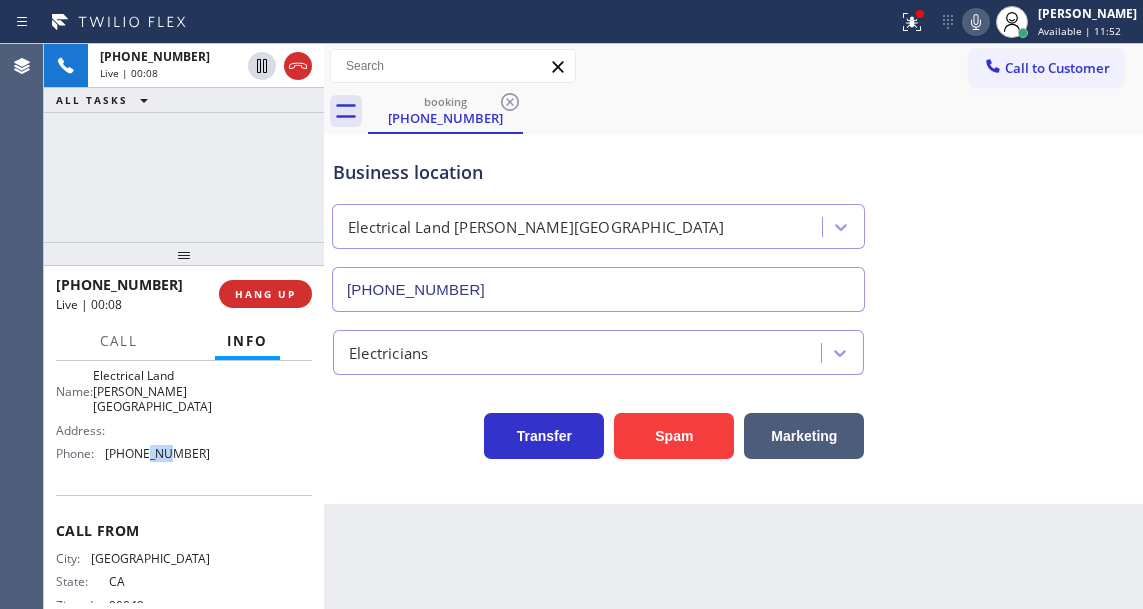 click on "[PHONE_NUMBER]" at bounding box center [157, 453] 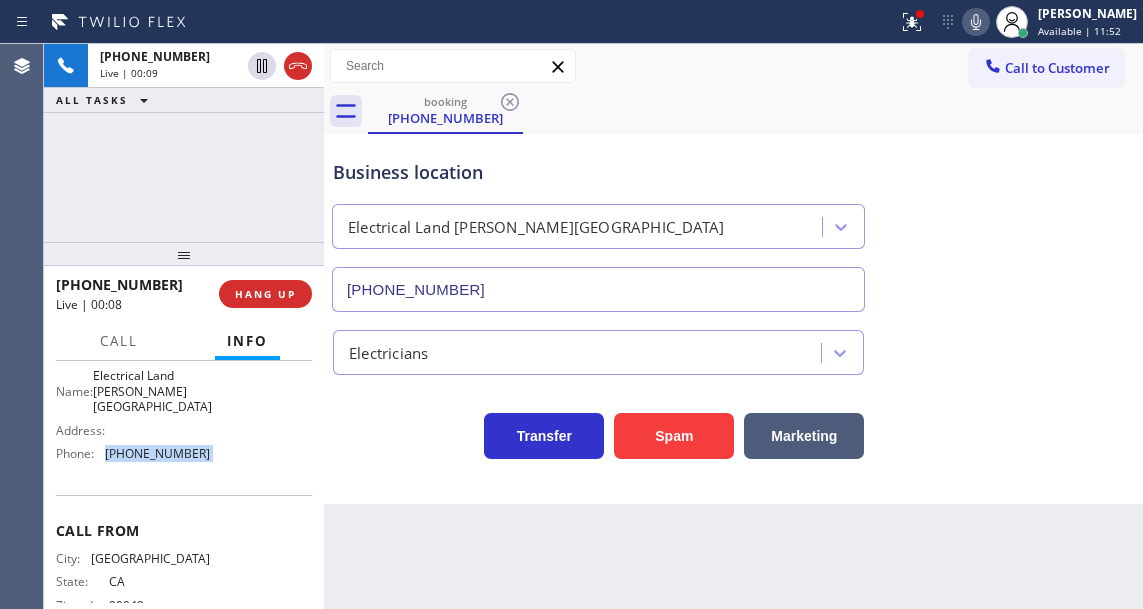 click on "[PHONE_NUMBER]" at bounding box center [157, 453] 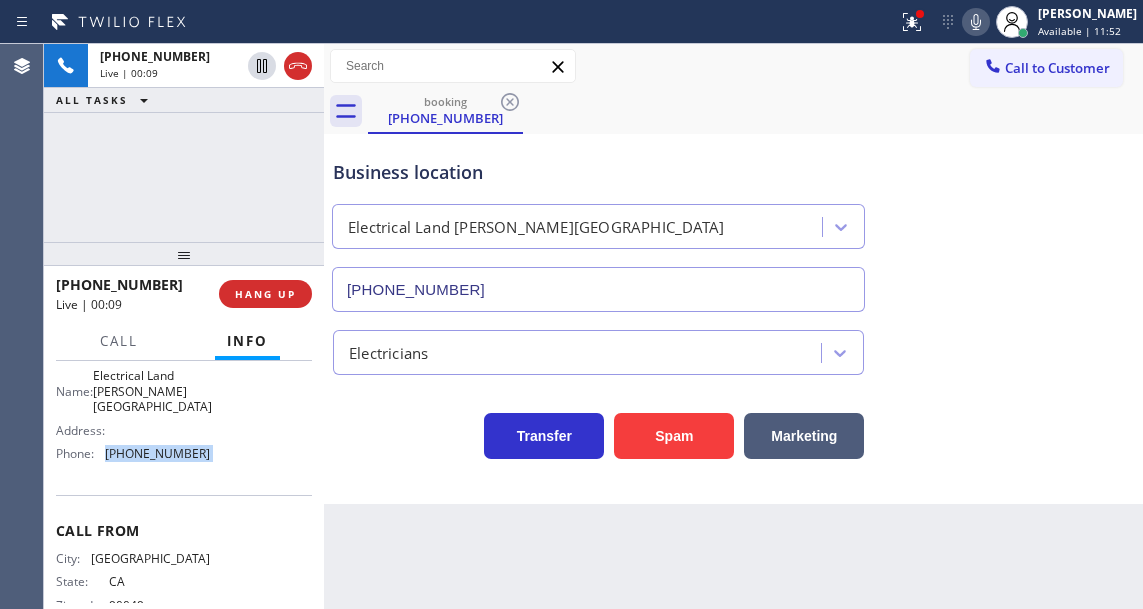 copy on "[PHONE_NUMBER]" 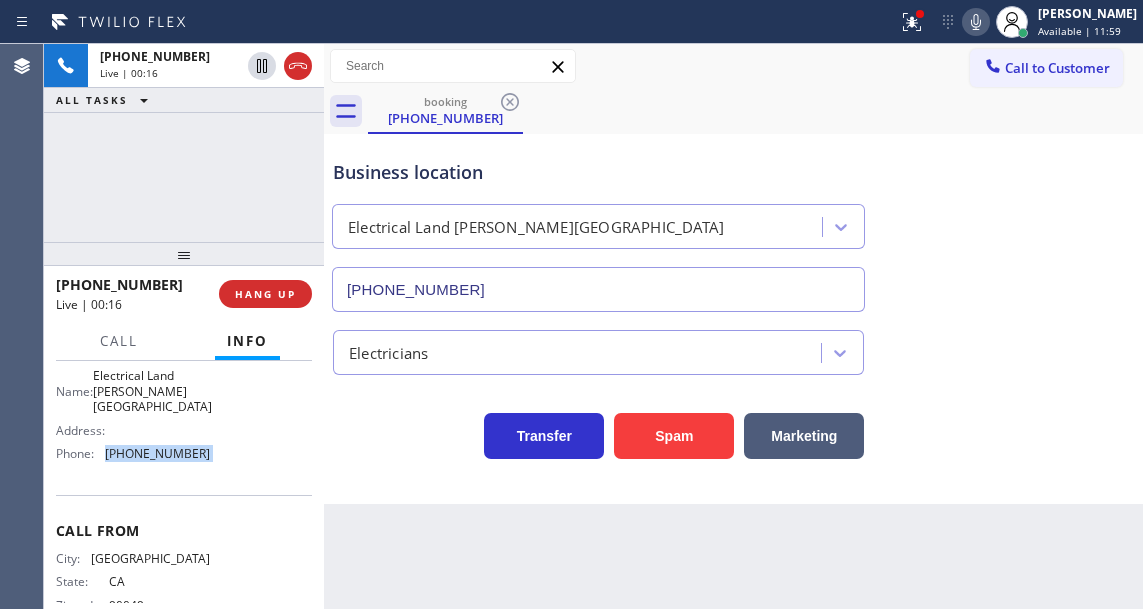 drag, startPoint x: 481, startPoint y: 525, endPoint x: 378, endPoint y: 520, distance: 103.121284 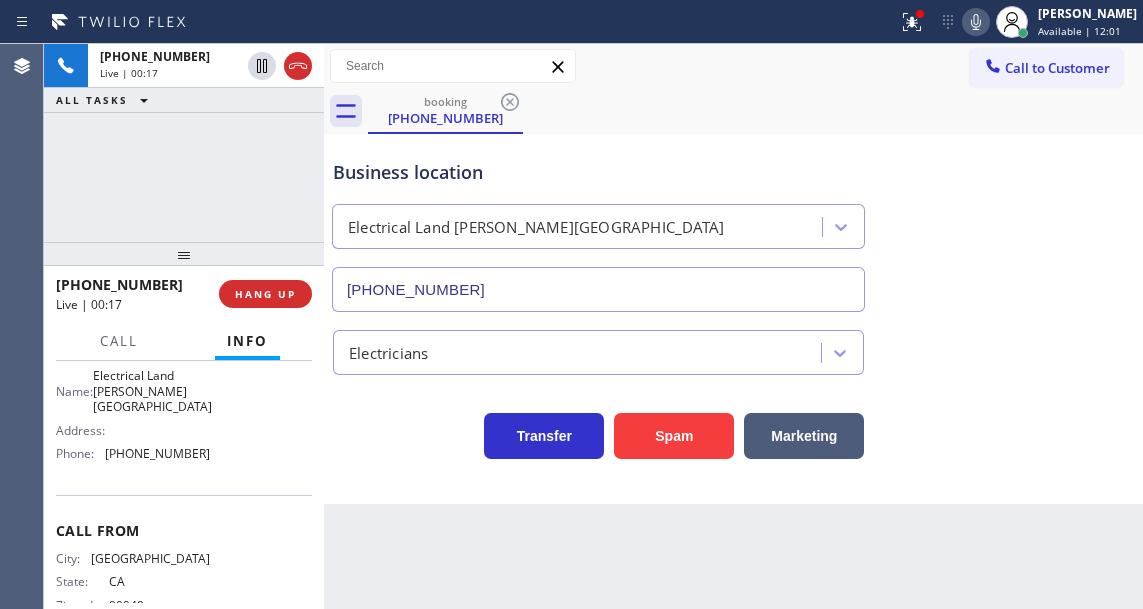 click on "[PHONE_NUMBER]" at bounding box center [157, 453] 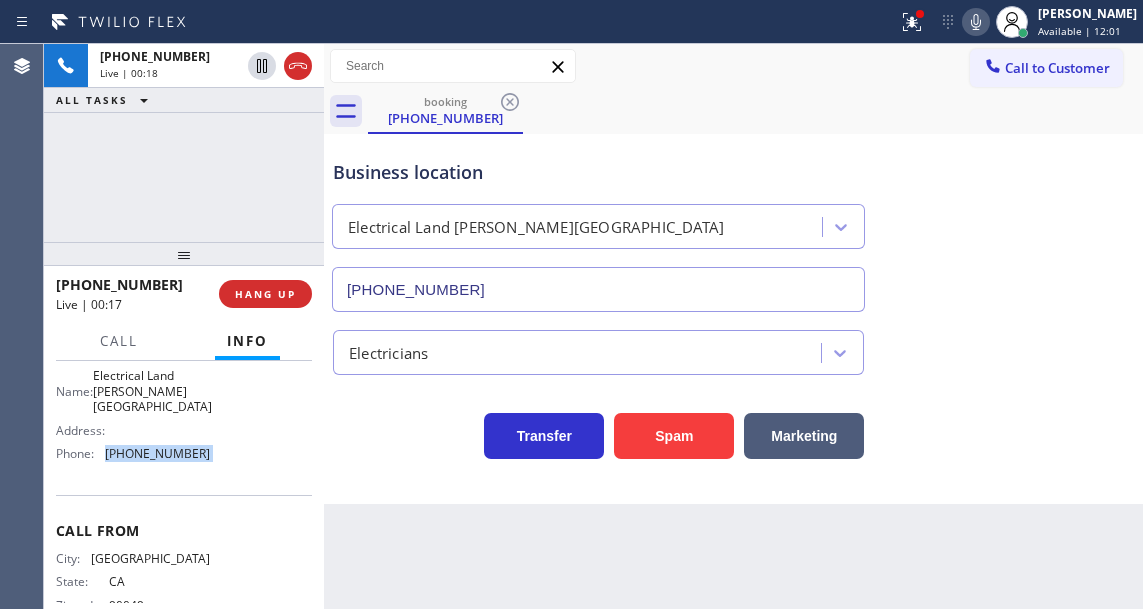 click on "[PHONE_NUMBER]" at bounding box center [157, 453] 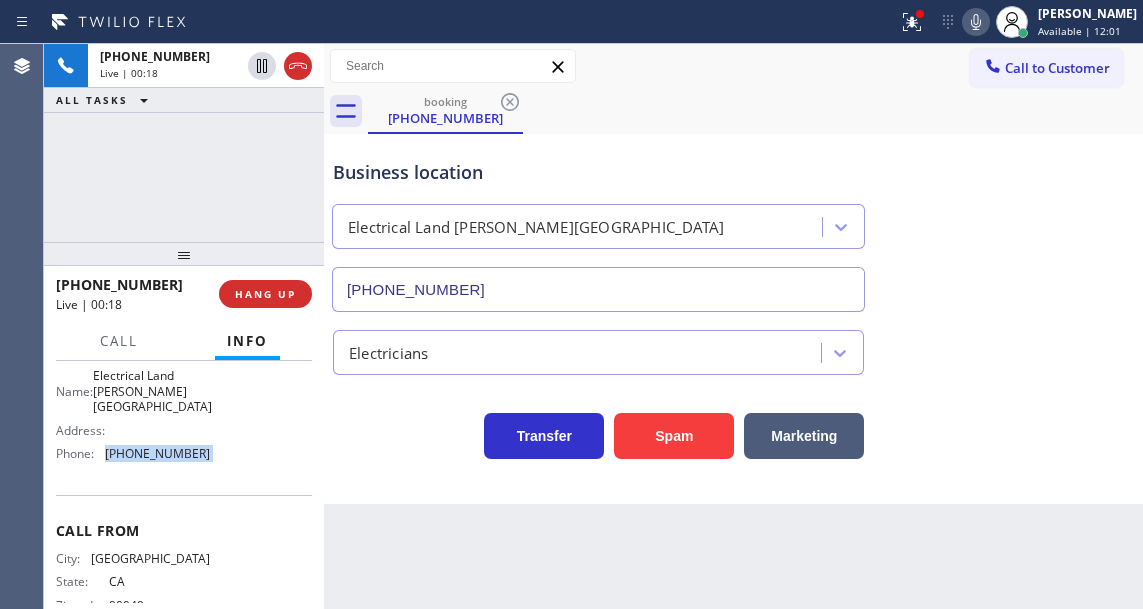 click on "[PHONE_NUMBER]" at bounding box center [157, 453] 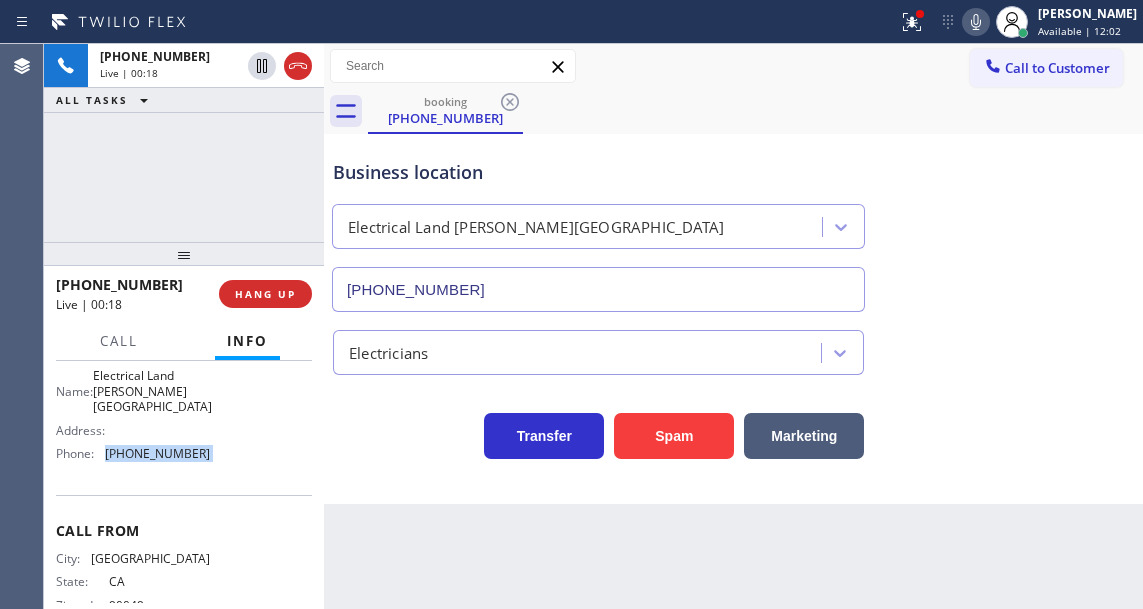 click on "[PHONE_NUMBER]" at bounding box center (157, 453) 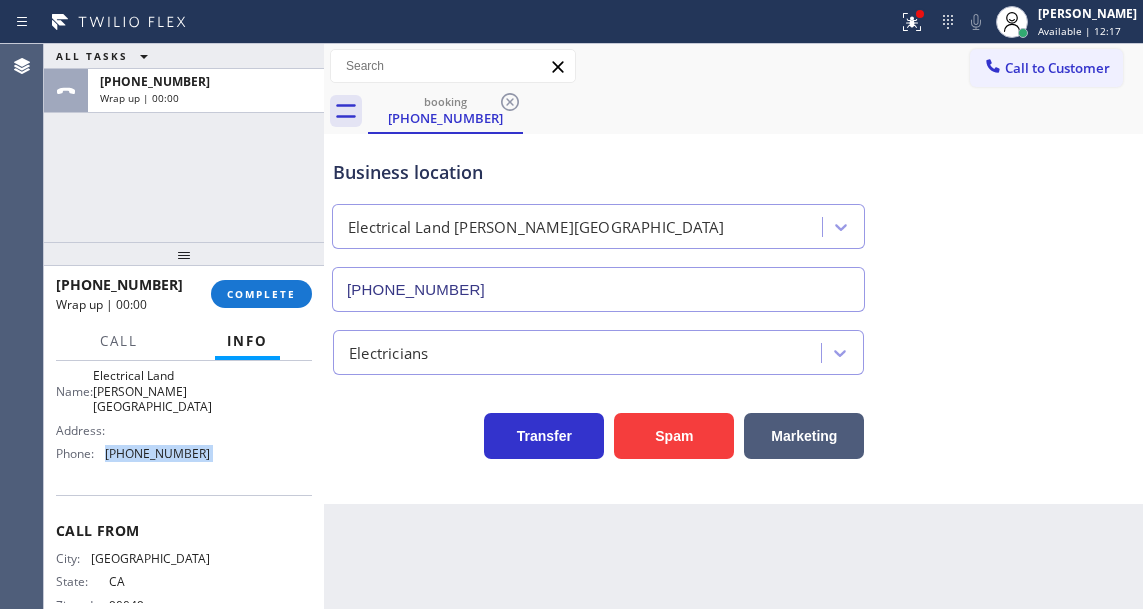 click on "Business location Electrical Land [PERSON_NAME][GEOGRAPHIC_DATA] [PHONE_NUMBER]" at bounding box center (733, 221) 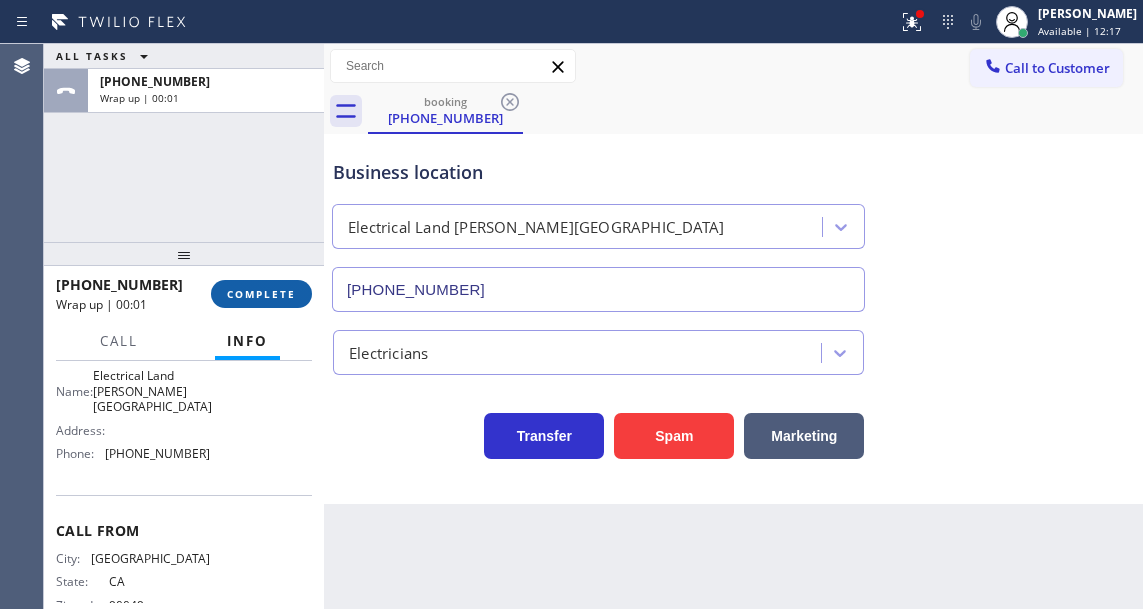 click on "COMPLETE" at bounding box center (261, 294) 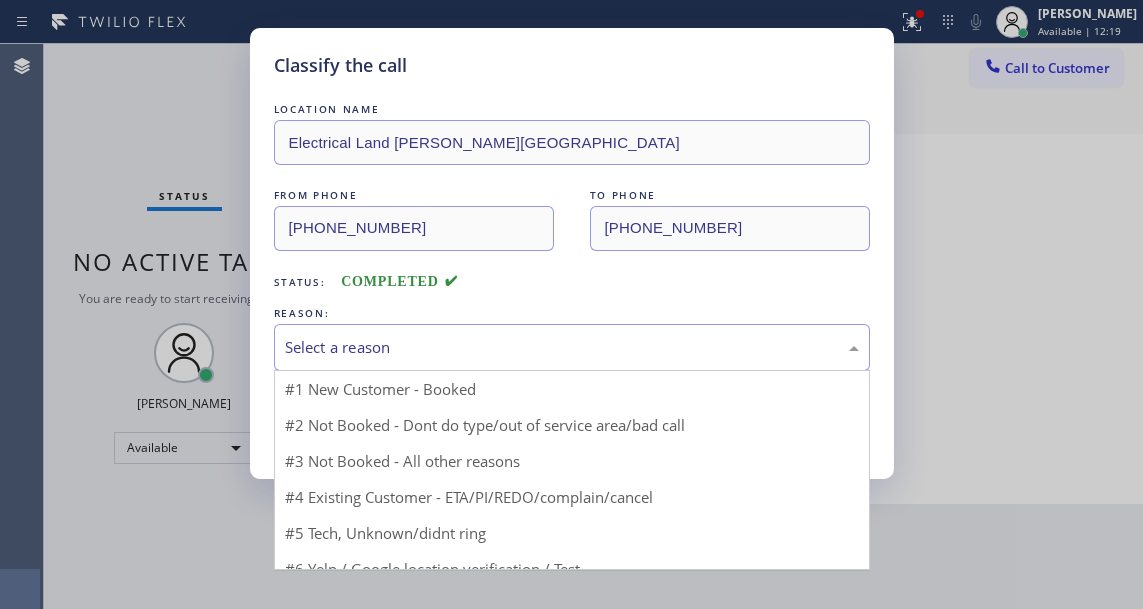 click on "Select a reason" at bounding box center (572, 347) 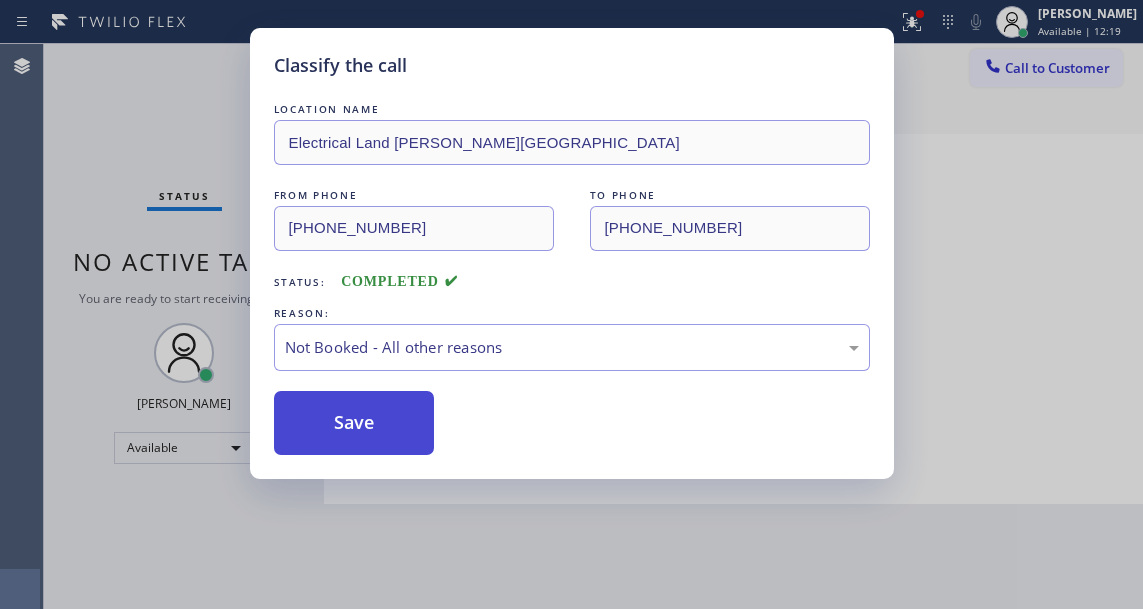 click on "Save" at bounding box center [354, 423] 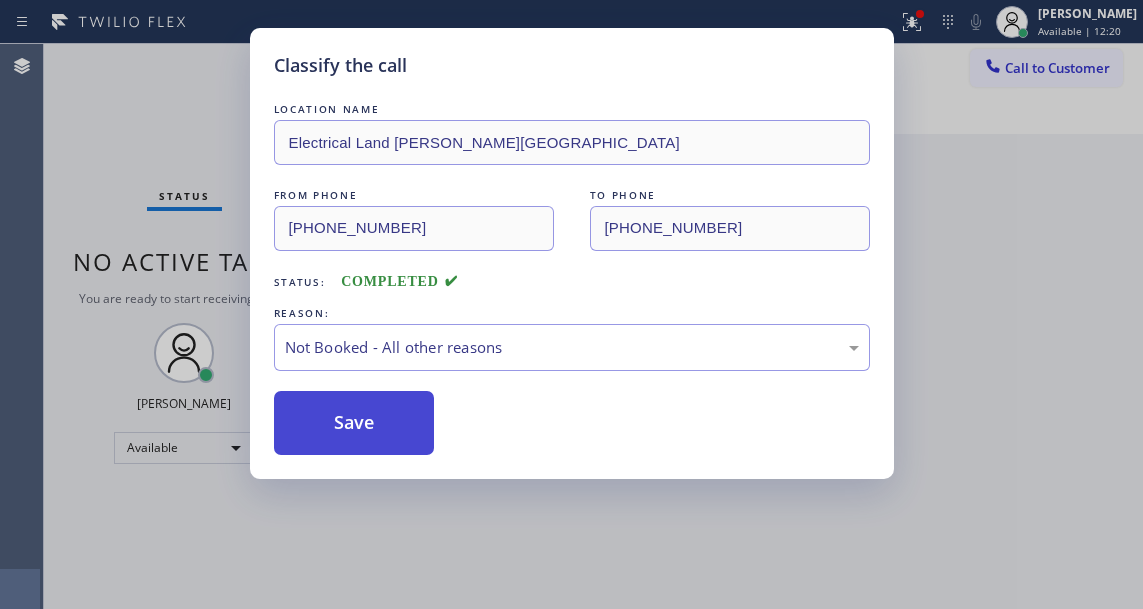 click on "Save" at bounding box center [354, 423] 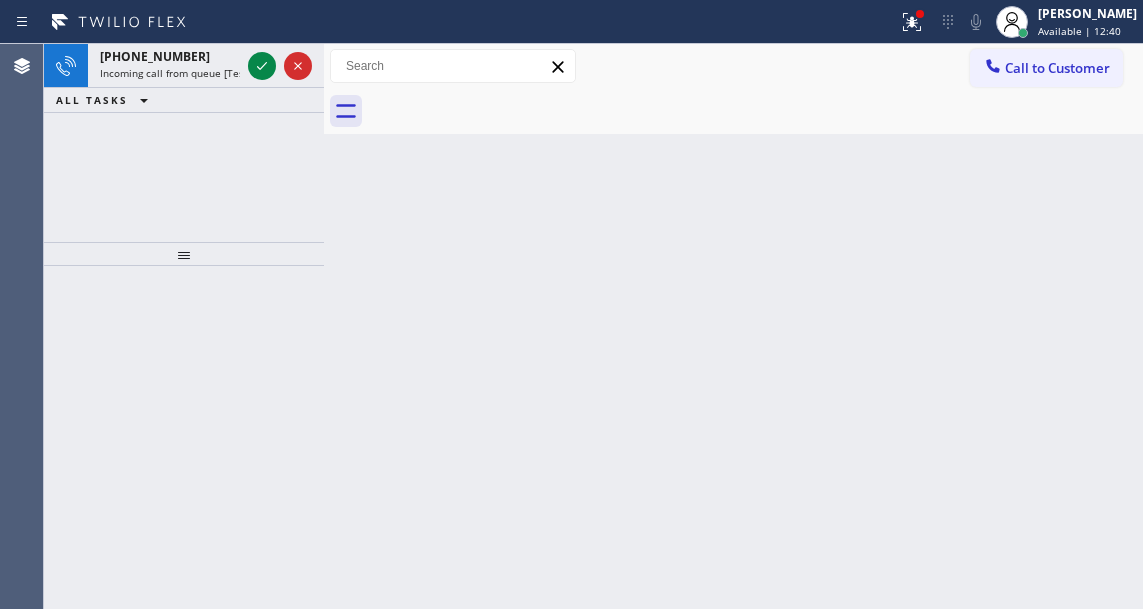 click on "Back to Dashboard Change Sender ID Customers Technicians Select a contact Outbound call Technician Search Technician Your caller id phone number Your caller id phone number Call Technician info Name   Phone none Address none Change Sender ID HVAC [PHONE_NUMBER] 5 Star Appliance [PHONE_NUMBER] Appliance Repair [PHONE_NUMBER] Plumbing [PHONE_NUMBER] Air Duct Cleaning [PHONE_NUMBER]  Electricians [PHONE_NUMBER] Cancel Change Check personal SMS Reset Change No tabs Call to Customer Outbound call Location Samsung Washer & Dryer Repair [PERSON_NAME] Your caller id phone number [PHONE_NUMBER] Customer number Call Outbound call Technician Search Technician Your caller id phone number Your caller id phone number Call" at bounding box center [733, 326] 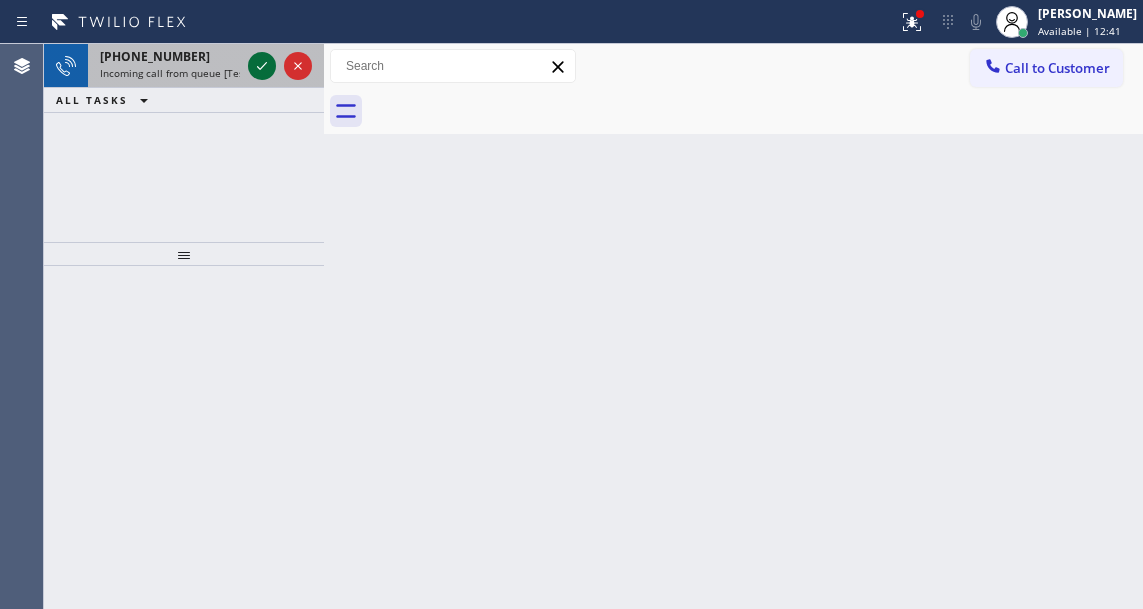 click 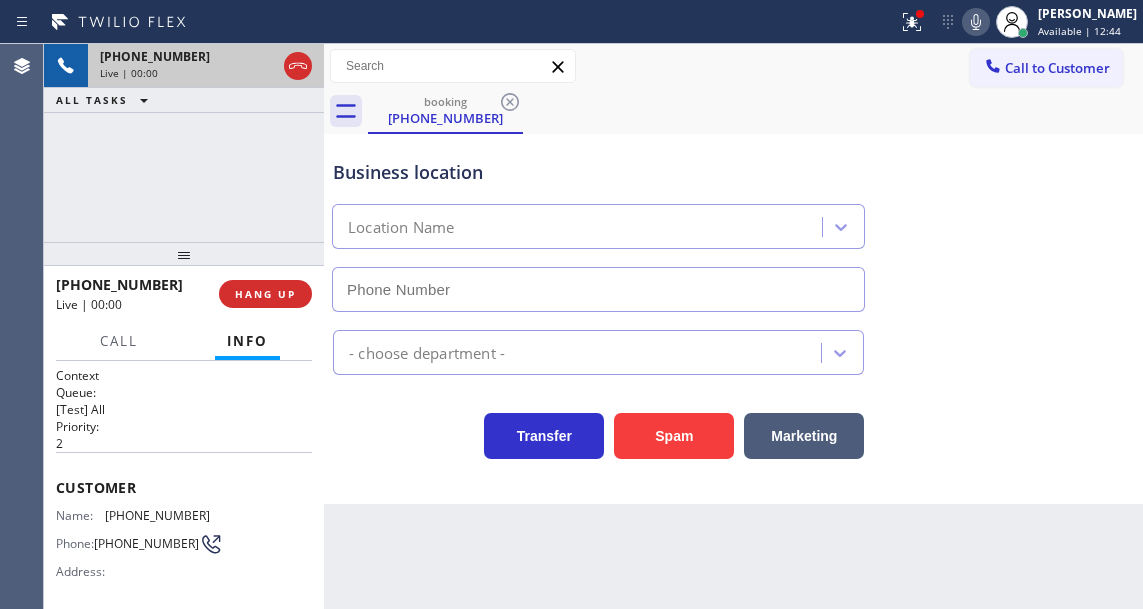 type on "[PHONE_NUMBER]" 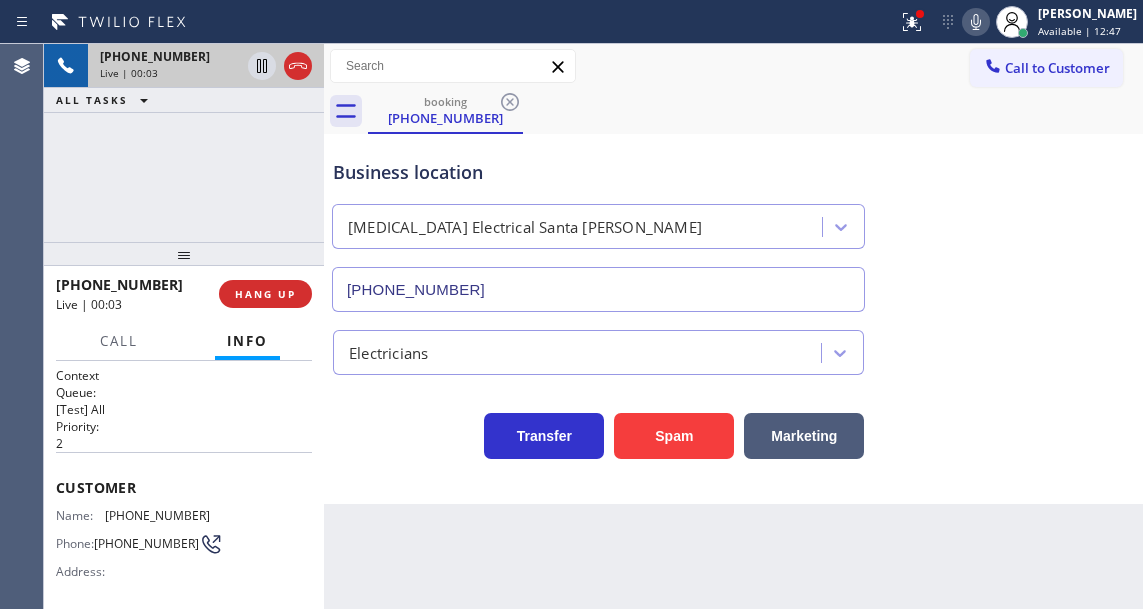 click on "[PHONE_NUMBER]" at bounding box center [157, 515] 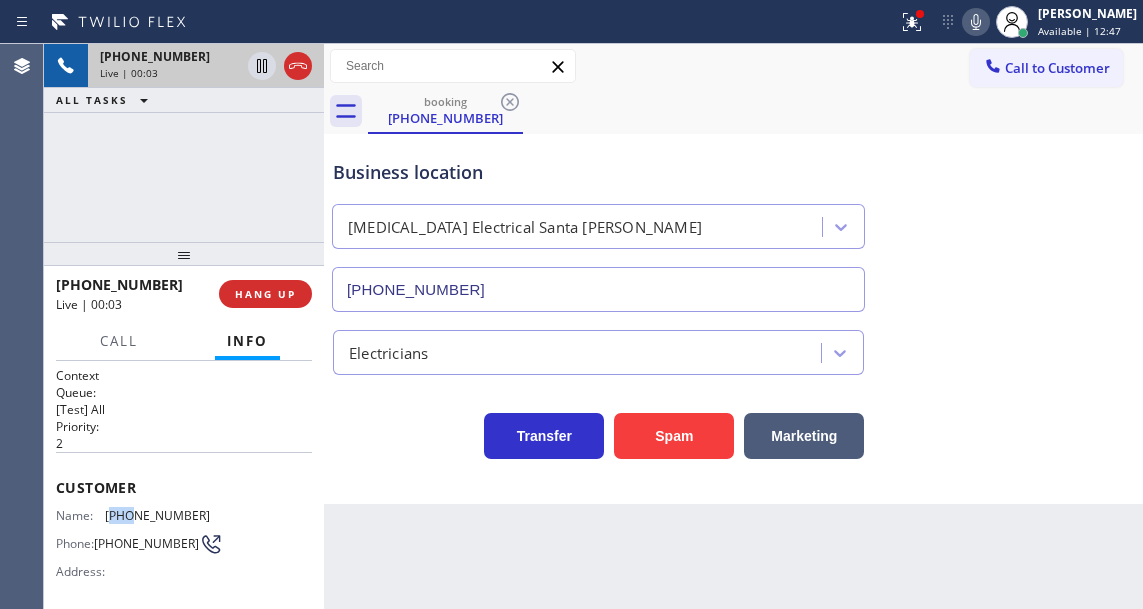 click on "[PHONE_NUMBER]" at bounding box center [157, 515] 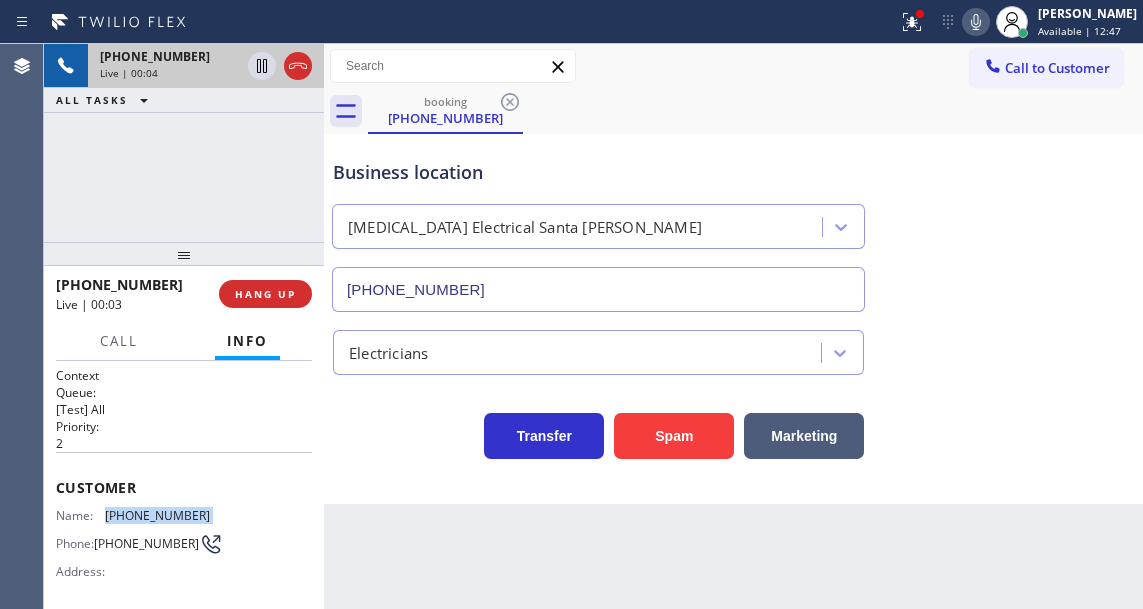 click on "[PHONE_NUMBER]" at bounding box center [157, 515] 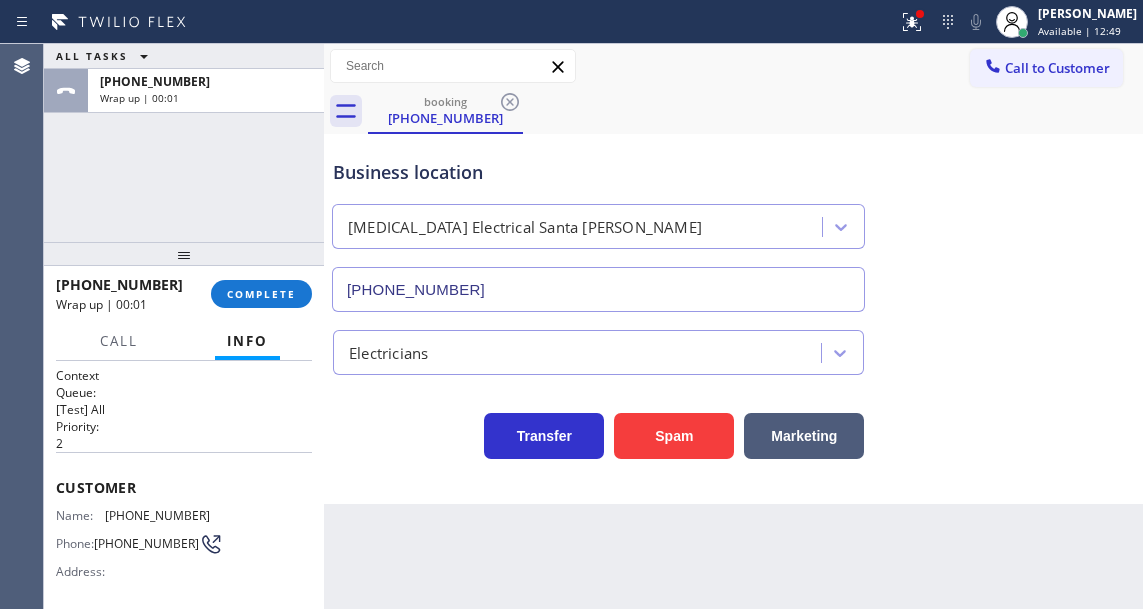 click on "ALL TASKS ALL TASKS ACTIVE TASKS TASKS IN WRAP UP [PHONE_NUMBER] Wrap up | 00:01" at bounding box center (184, 143) 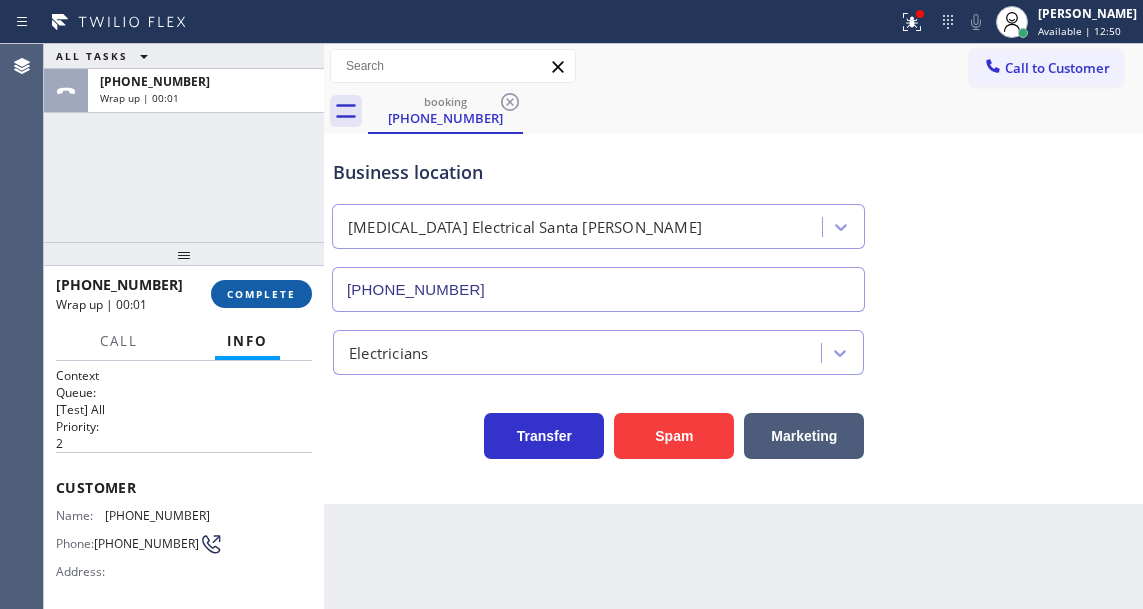 click on "COMPLETE" at bounding box center [261, 294] 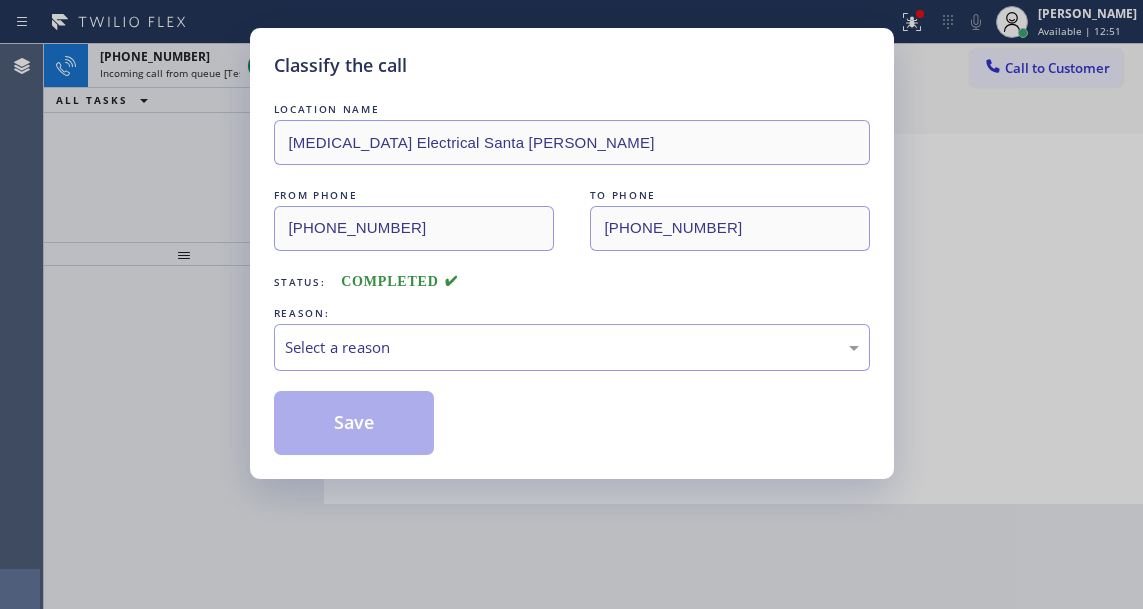 click on "Select a reason" at bounding box center (572, 347) 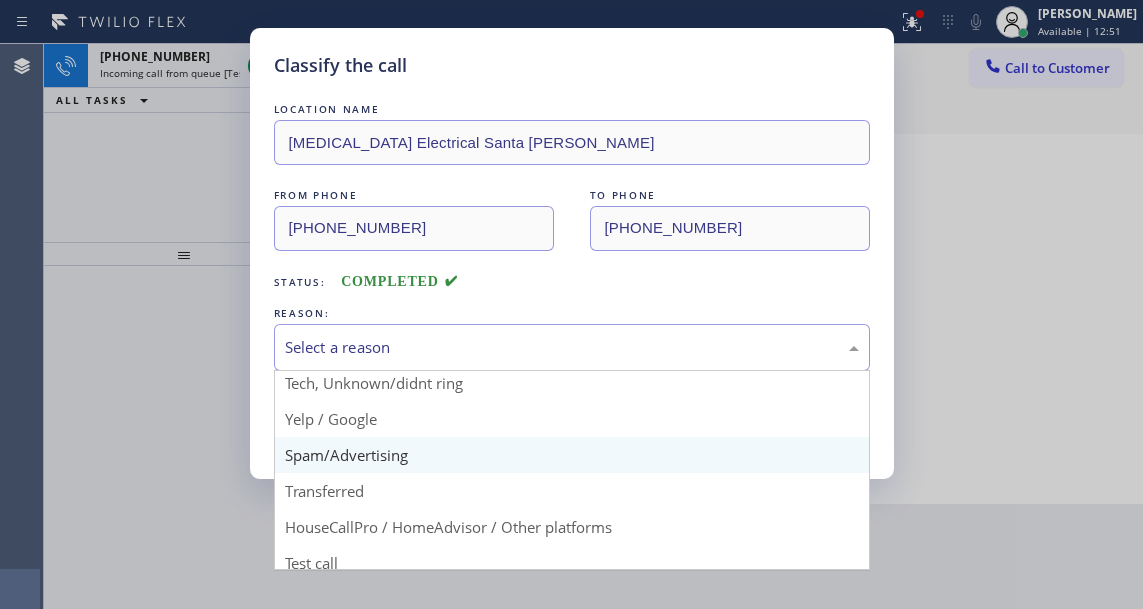 scroll, scrollTop: 126, scrollLeft: 0, axis: vertical 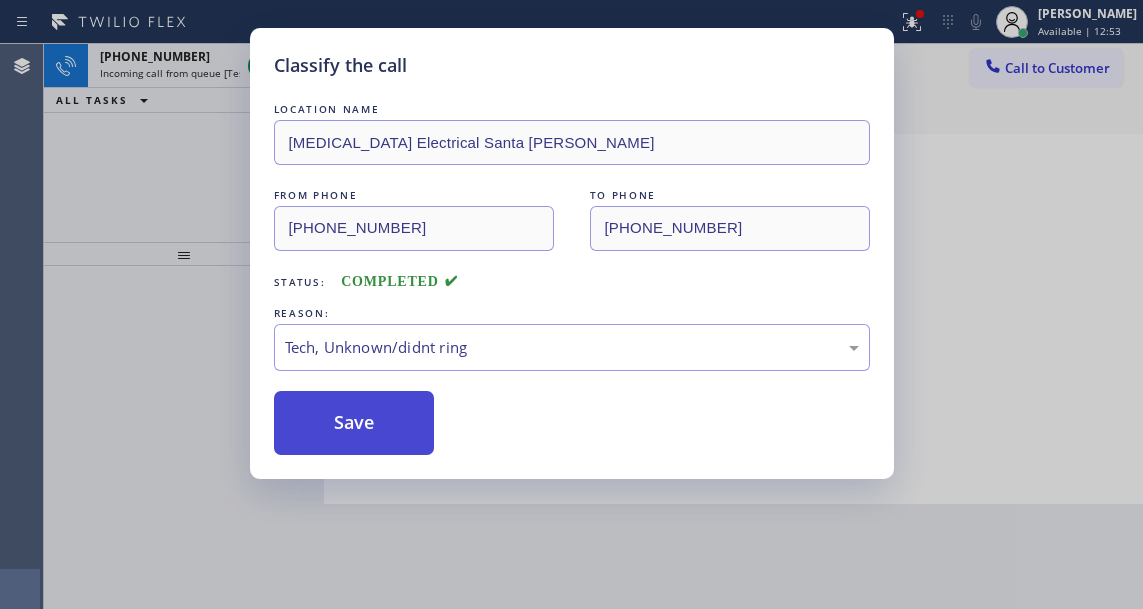 click on "Save" at bounding box center [354, 423] 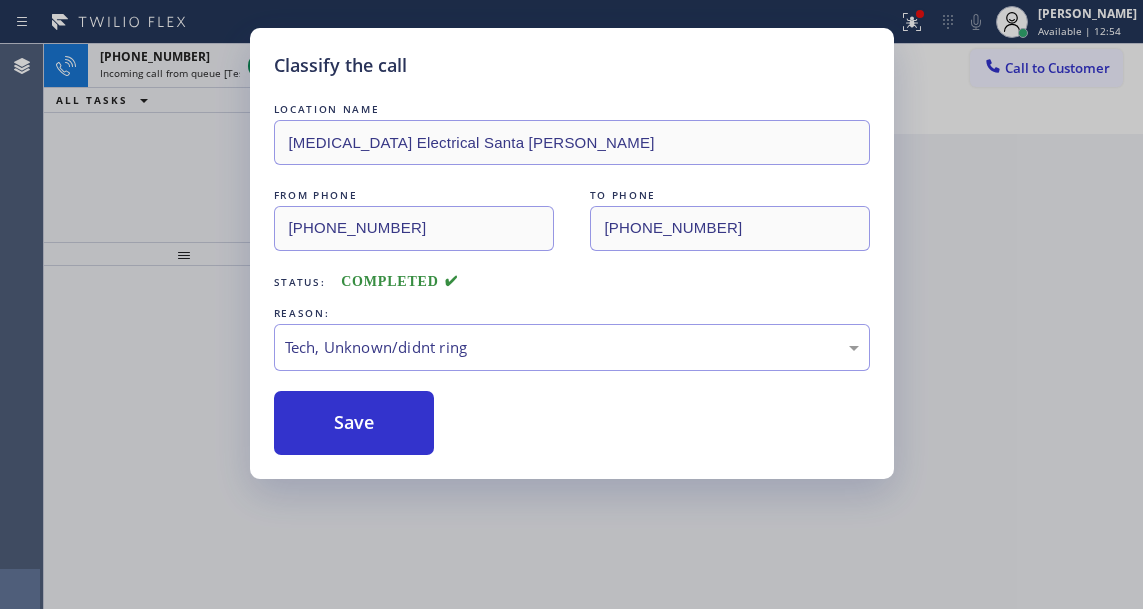 click on "Classify the call LOCATION NAME [MEDICAL_DATA] Electrical Santa [PERSON_NAME] FROM PHONE [PHONE_NUMBER] TO PHONE [PHONE_NUMBER] Status: COMPLETED REASON: Tech, Unknown/didnt ring Save" at bounding box center (571, 304) 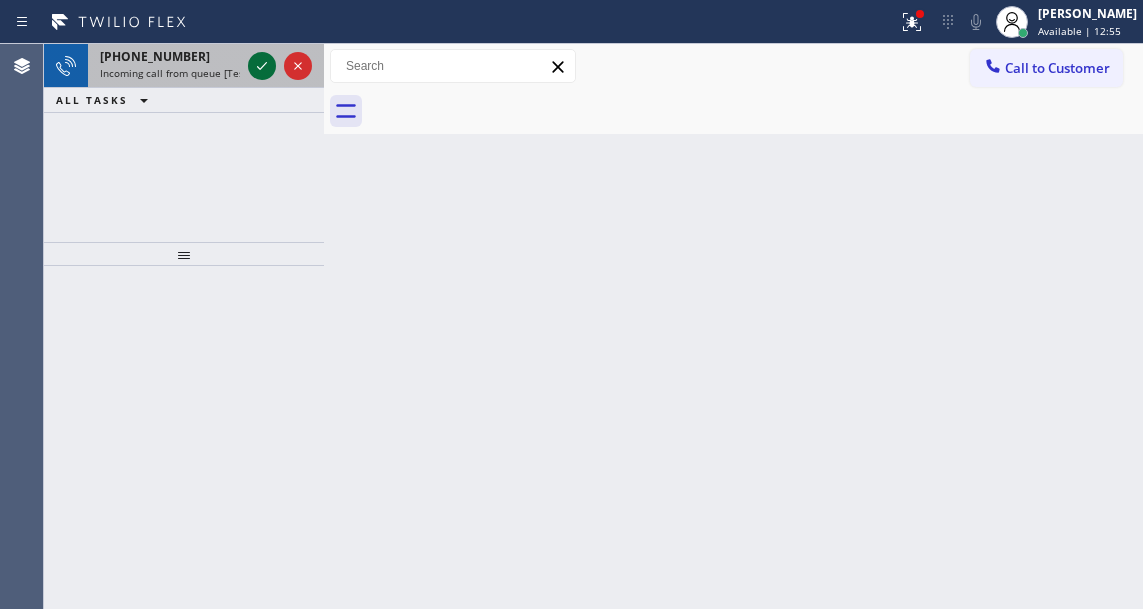 click 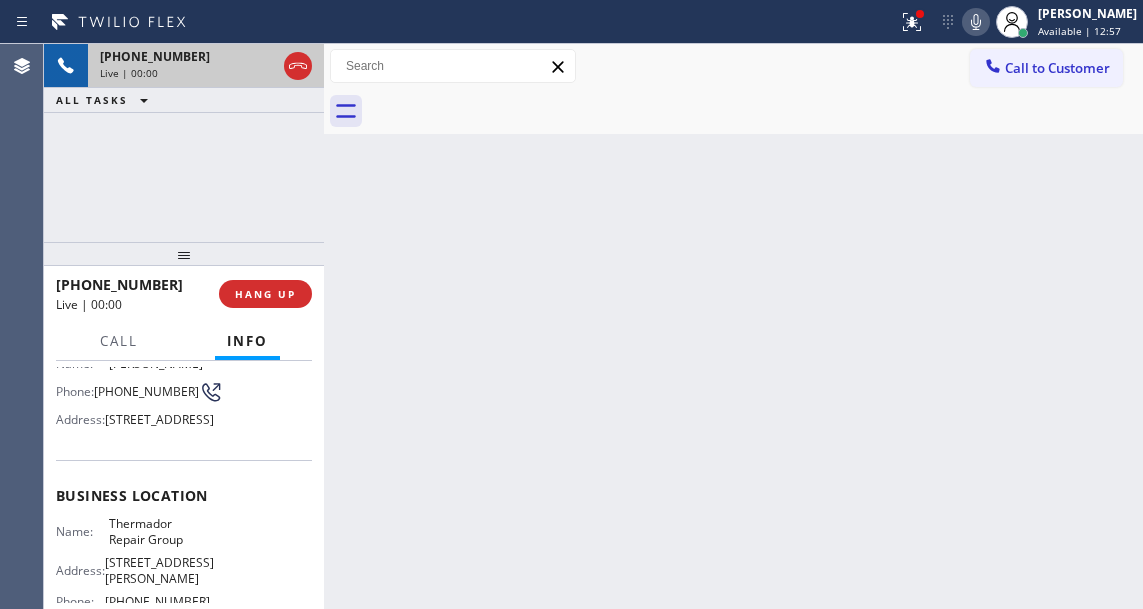 scroll, scrollTop: 200, scrollLeft: 0, axis: vertical 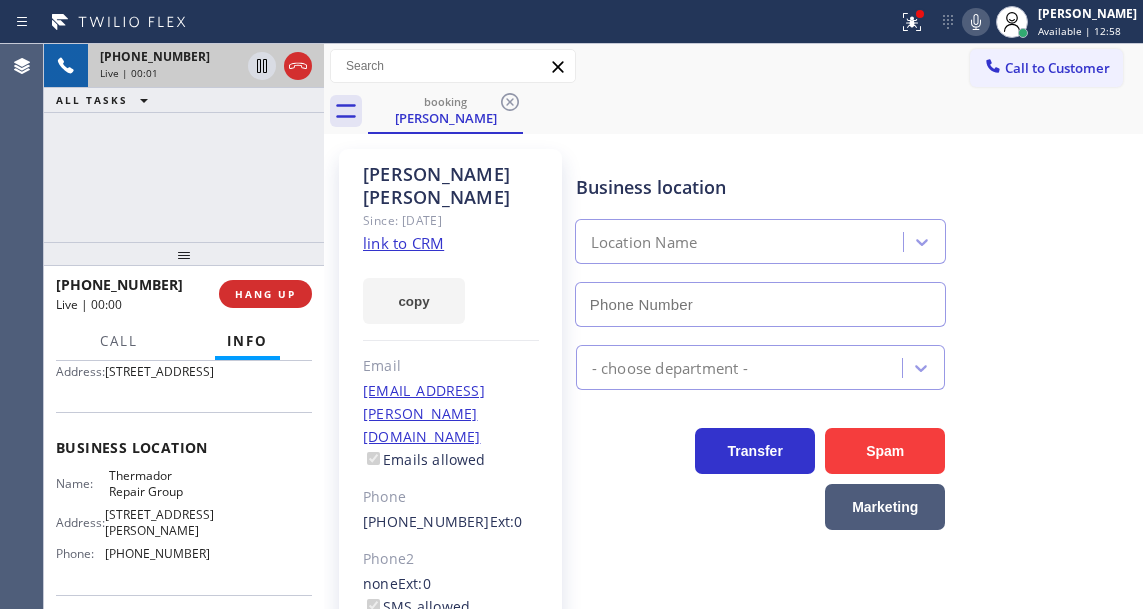 type on "[PHONE_NUMBER]" 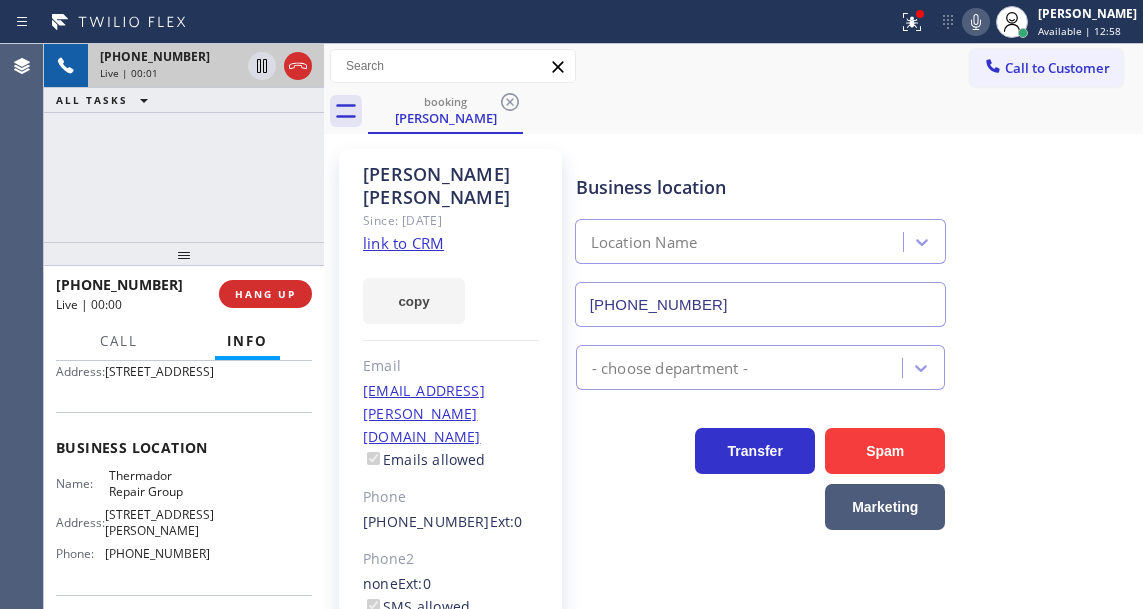 click on "Thermador Repair Group" at bounding box center [159, 483] 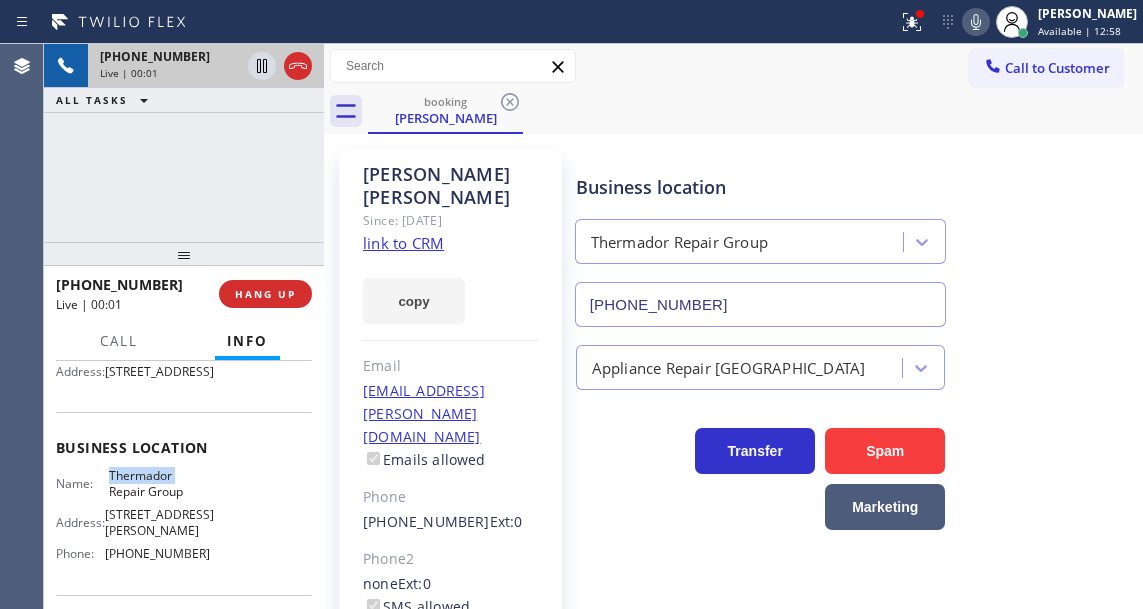 click on "Thermador Repair Group" at bounding box center [159, 483] 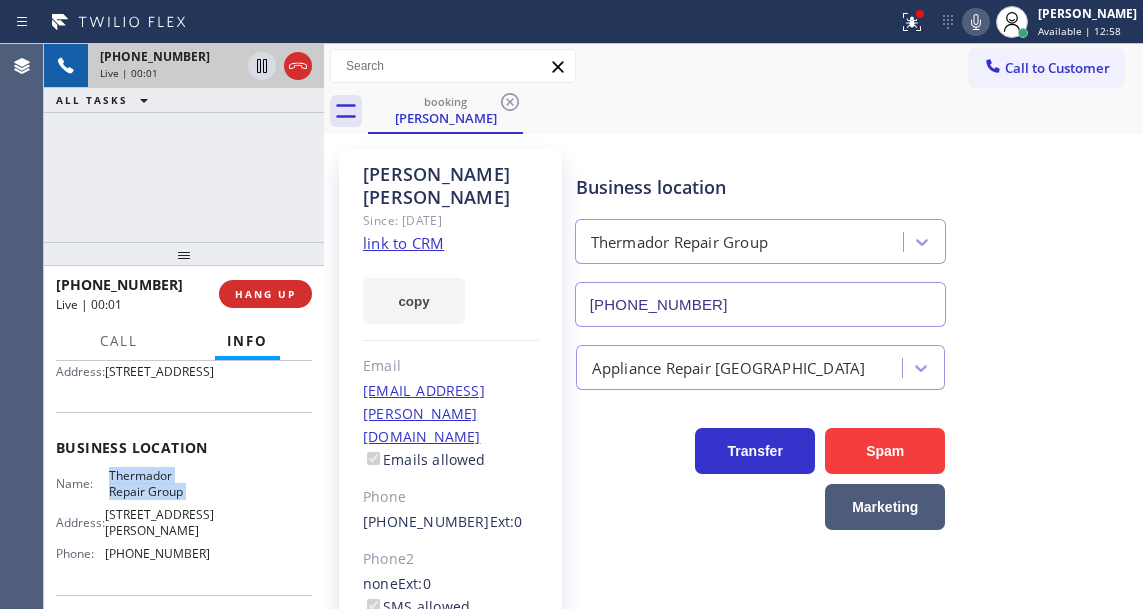 click on "Thermador Repair Group" at bounding box center [159, 483] 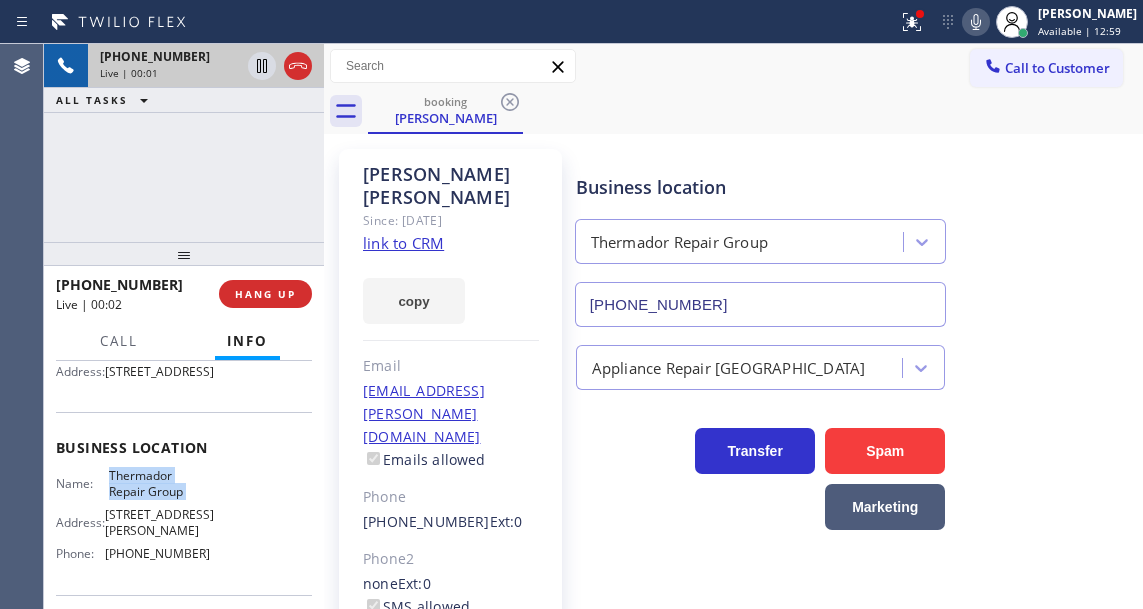 click on "link to CRM" 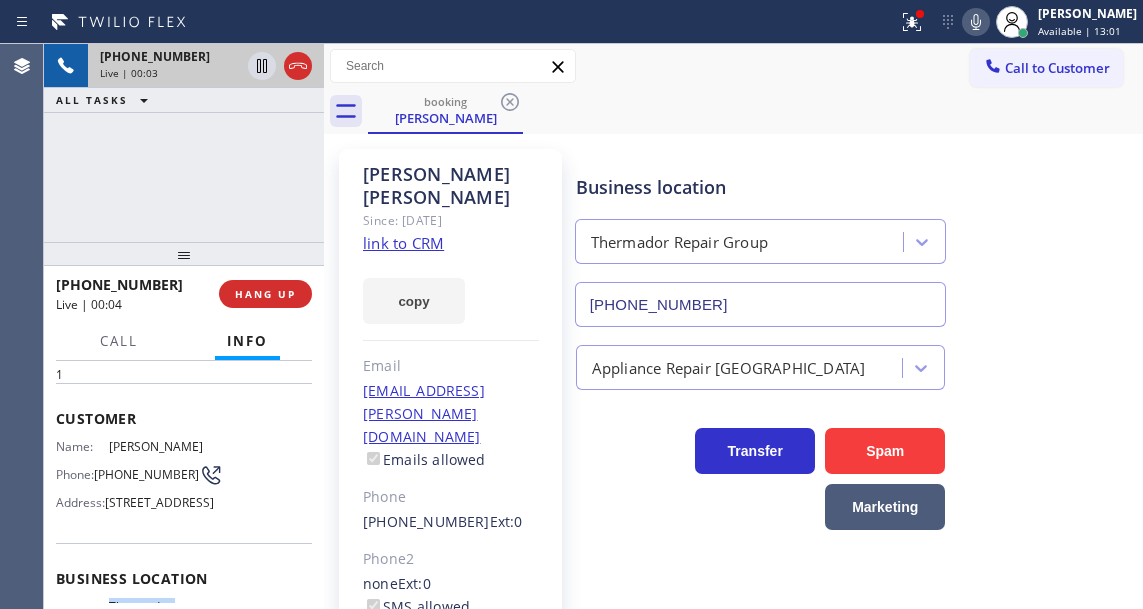 scroll, scrollTop: 0, scrollLeft: 0, axis: both 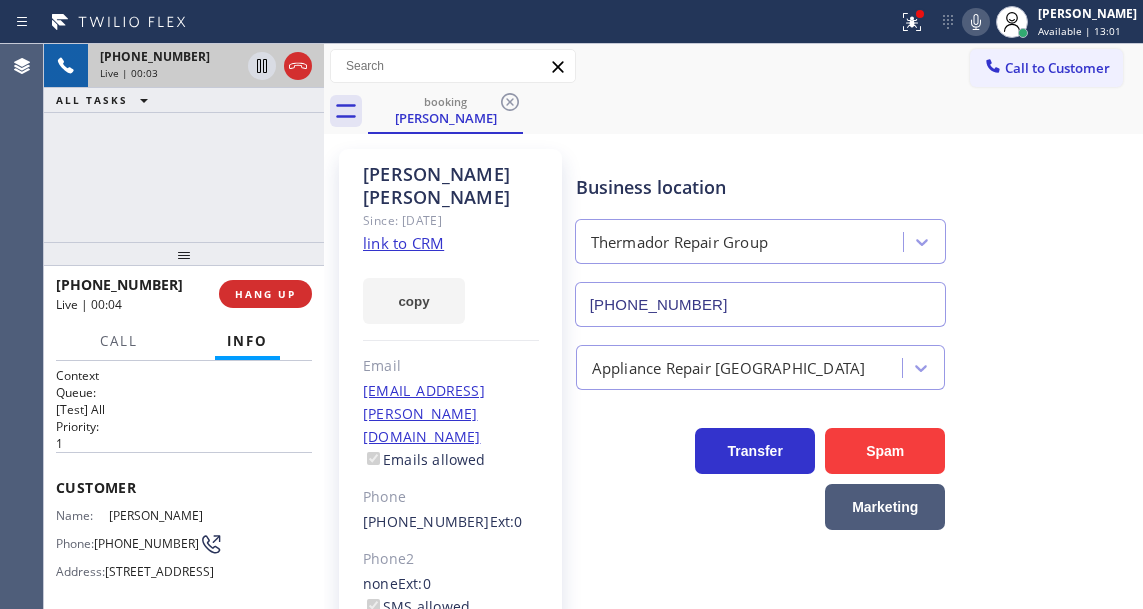 click on "[PHONE_NUMBER]" at bounding box center (146, 543) 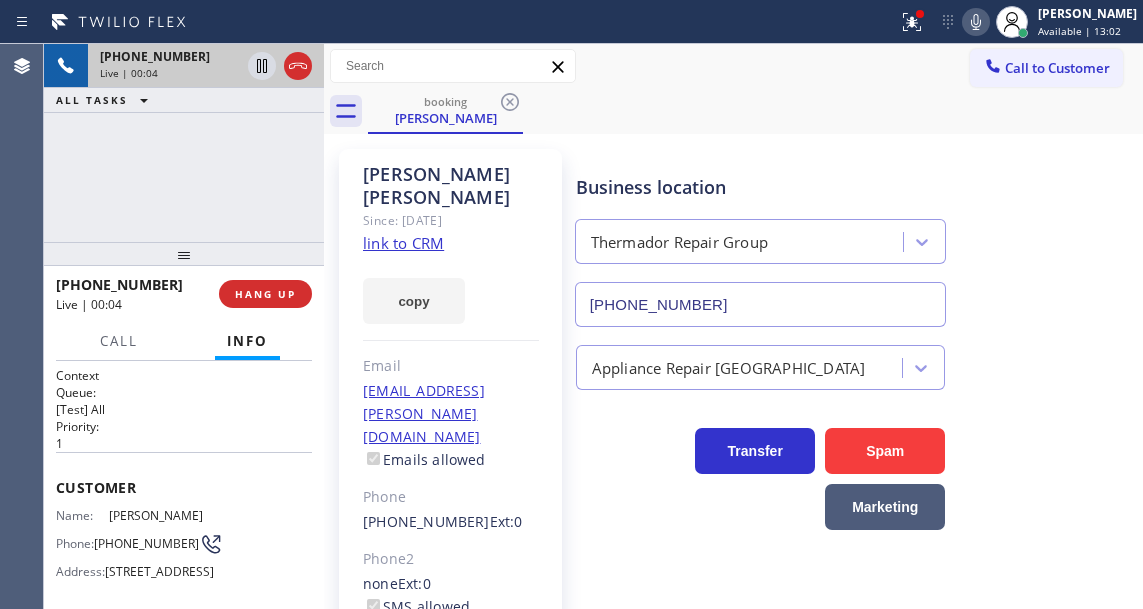 click on "[PHONE_NUMBER]" at bounding box center (146, 543) 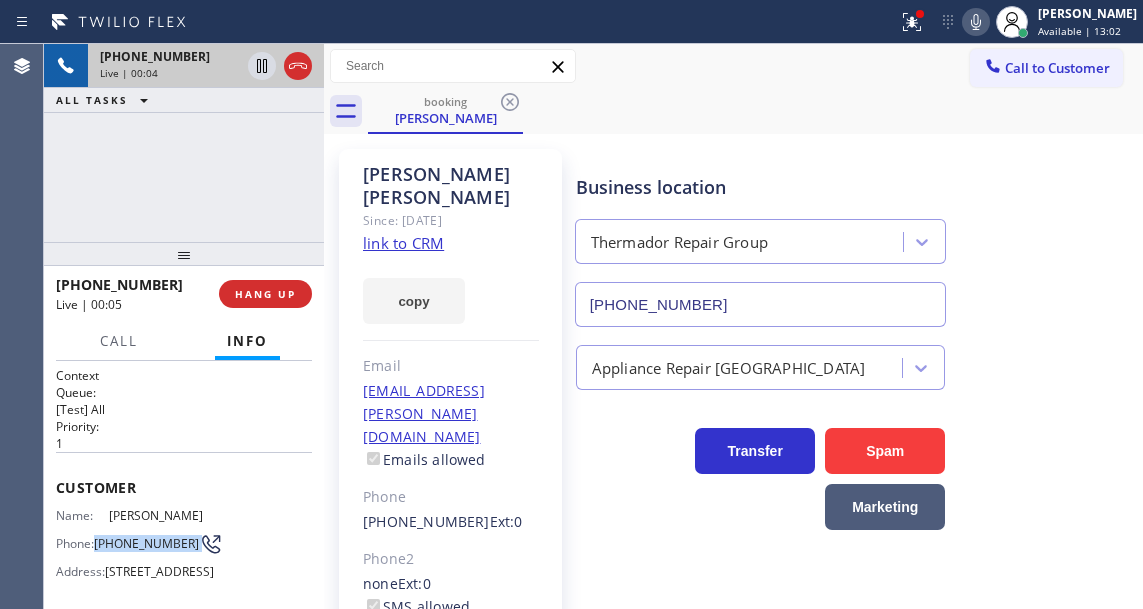 click on "[PHONE_NUMBER]" at bounding box center (146, 543) 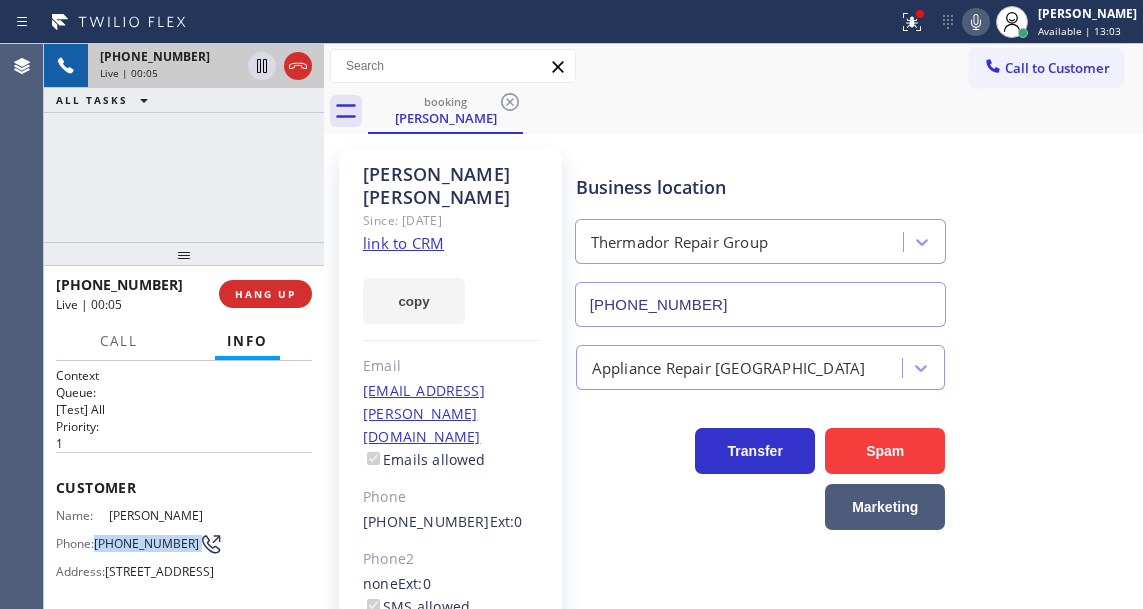 copy on "[PHONE_NUMBER]" 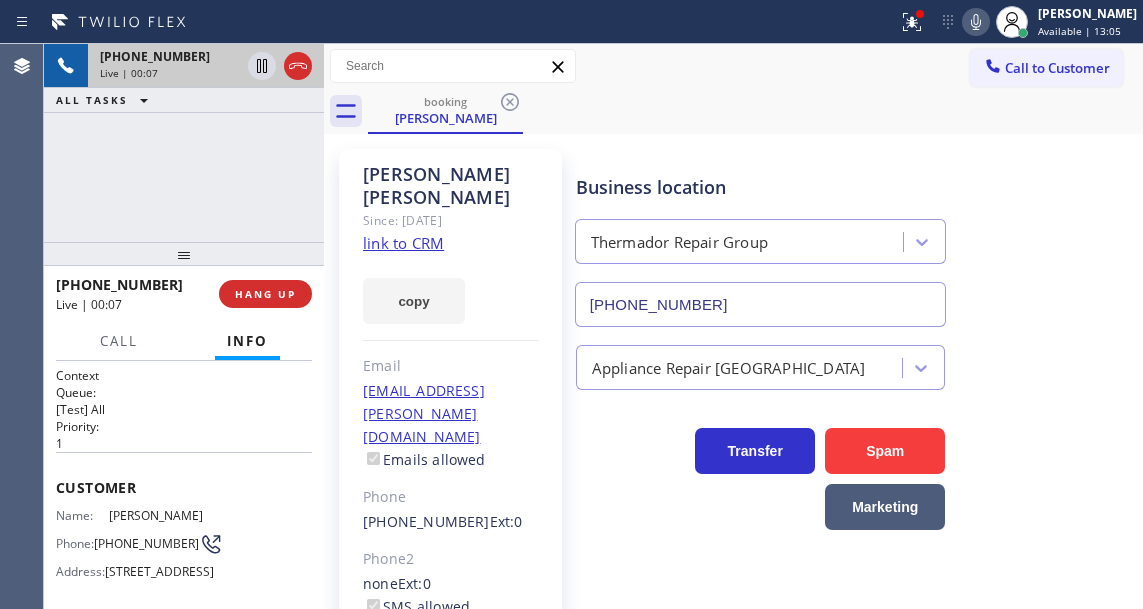click on "Business location" at bounding box center [761, 187] 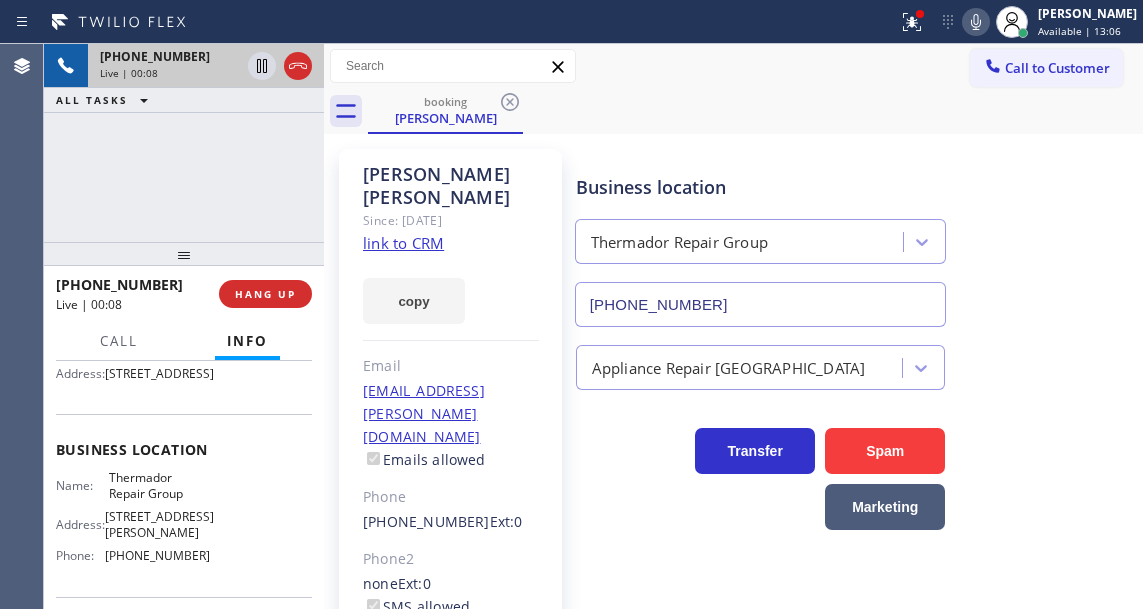 scroll, scrollTop: 200, scrollLeft: 0, axis: vertical 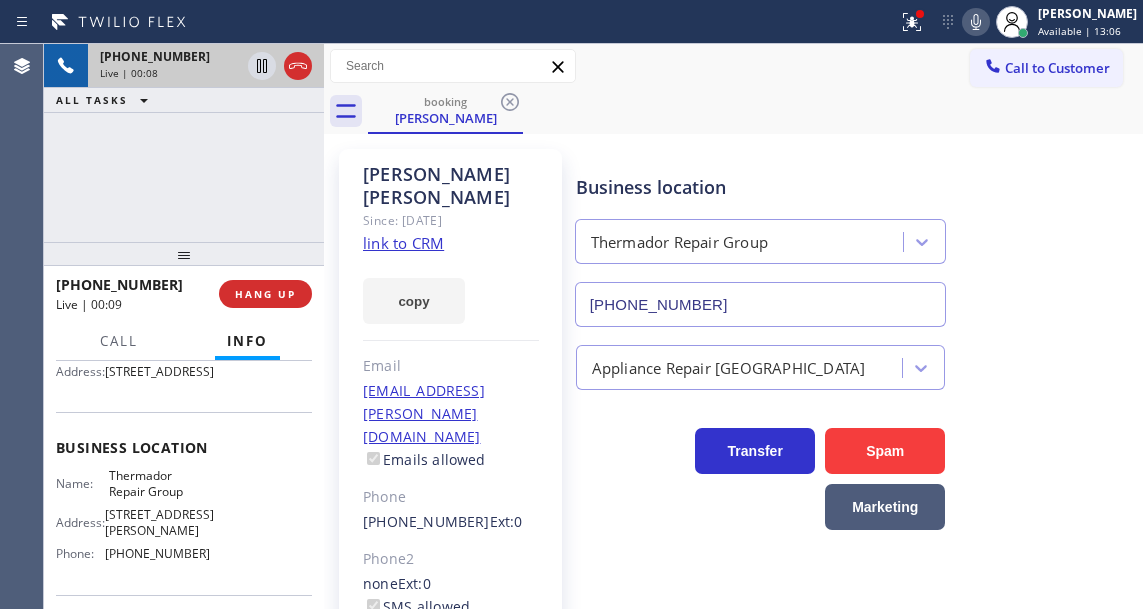click on "Thermador Repair Group" at bounding box center (159, 483) 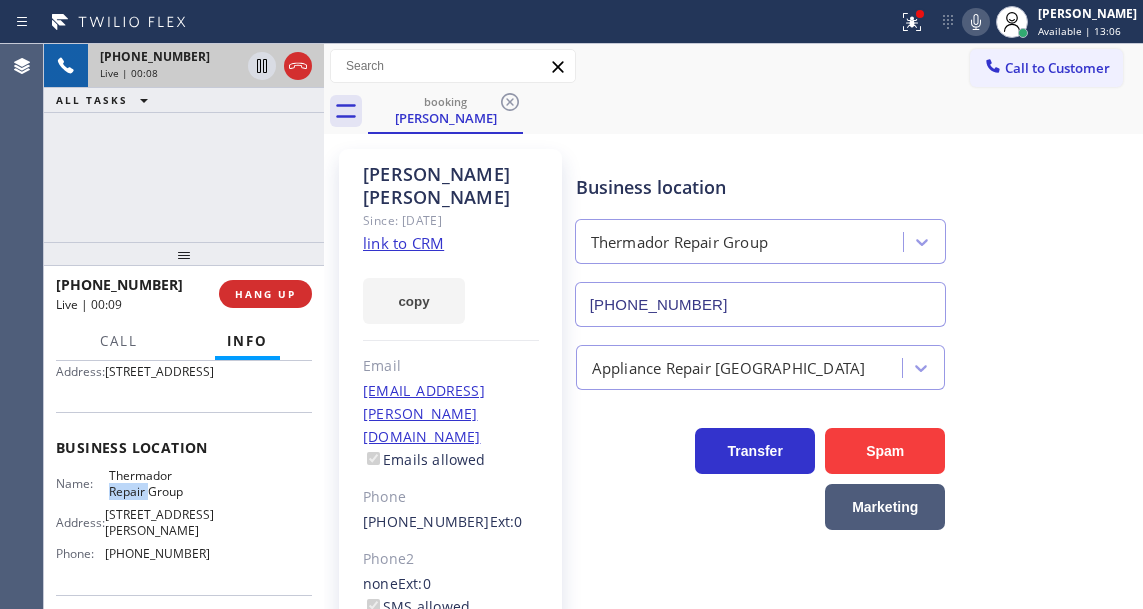 click on "Thermador Repair Group" at bounding box center (159, 483) 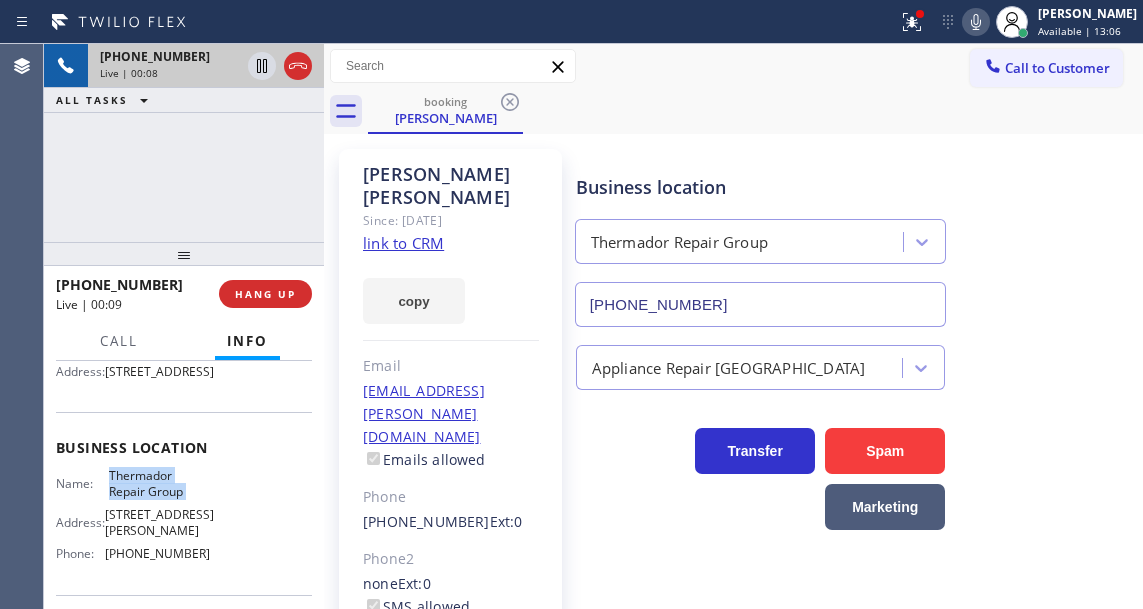 click on "Thermador Repair Group" at bounding box center (159, 483) 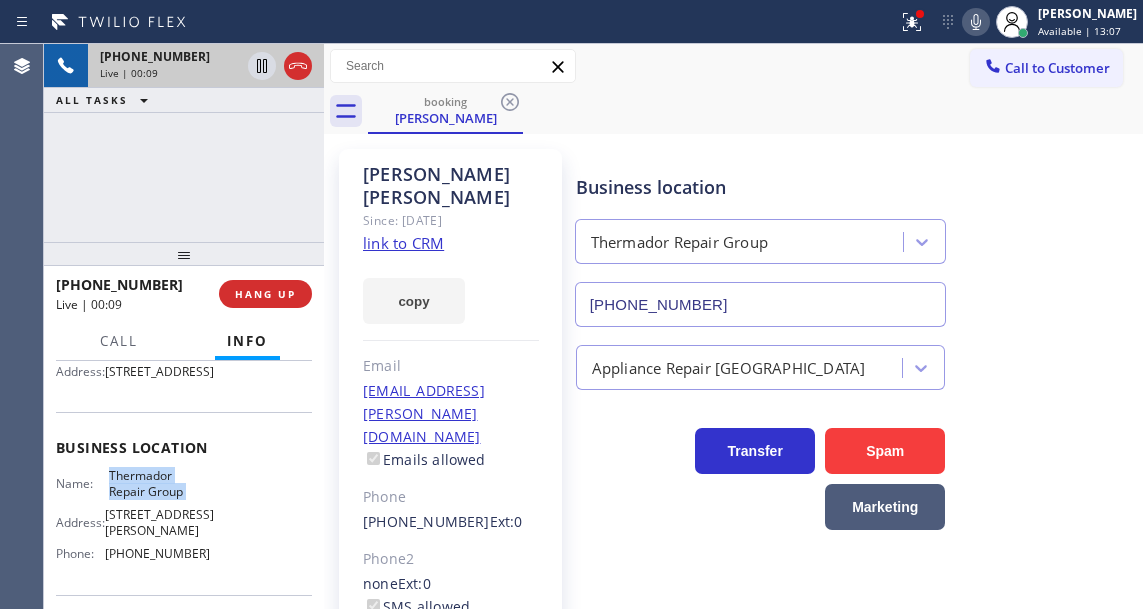 copy on "Thermador Repair Group" 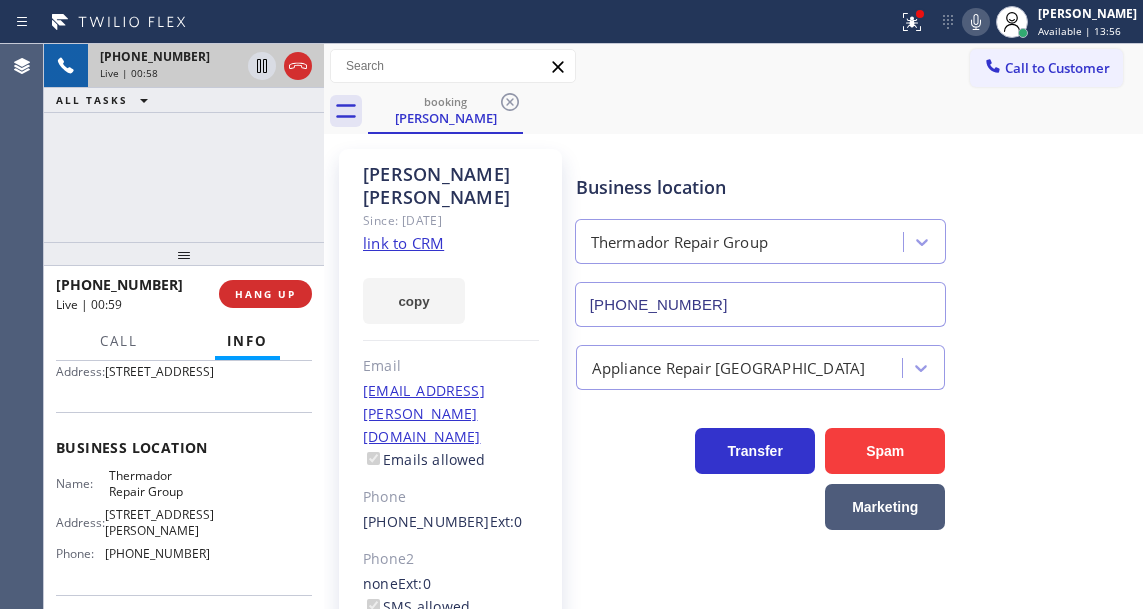 click on "[PHONE_NUMBER] Live | 00:58 ALL TASKS ALL TASKS ACTIVE TASKS TASKS IN WRAP UP" at bounding box center (184, 143) 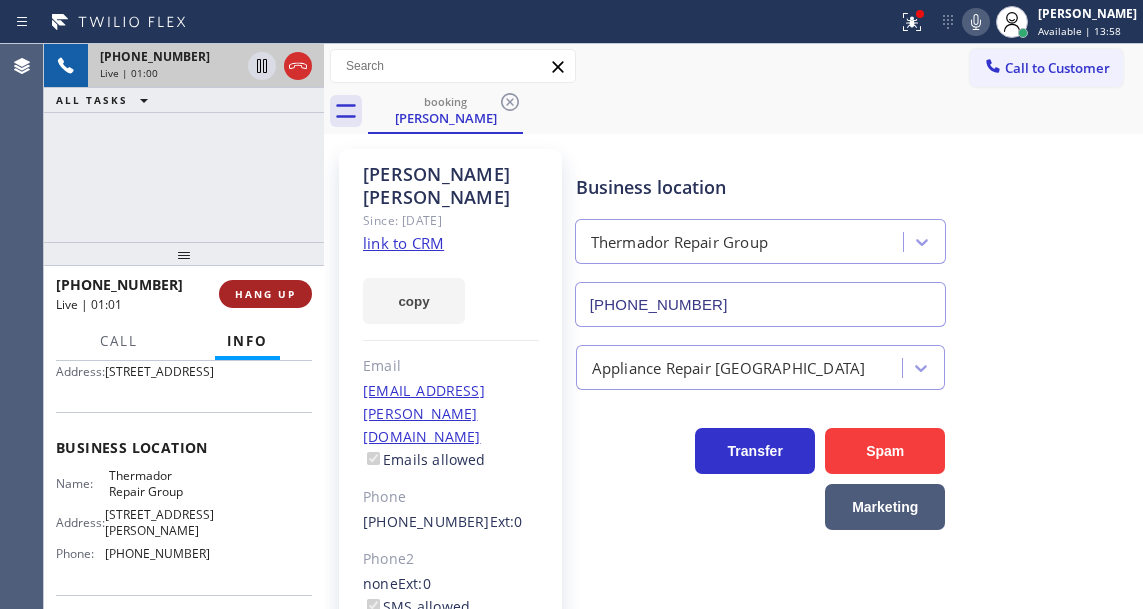 click on "HANG UP" at bounding box center (265, 294) 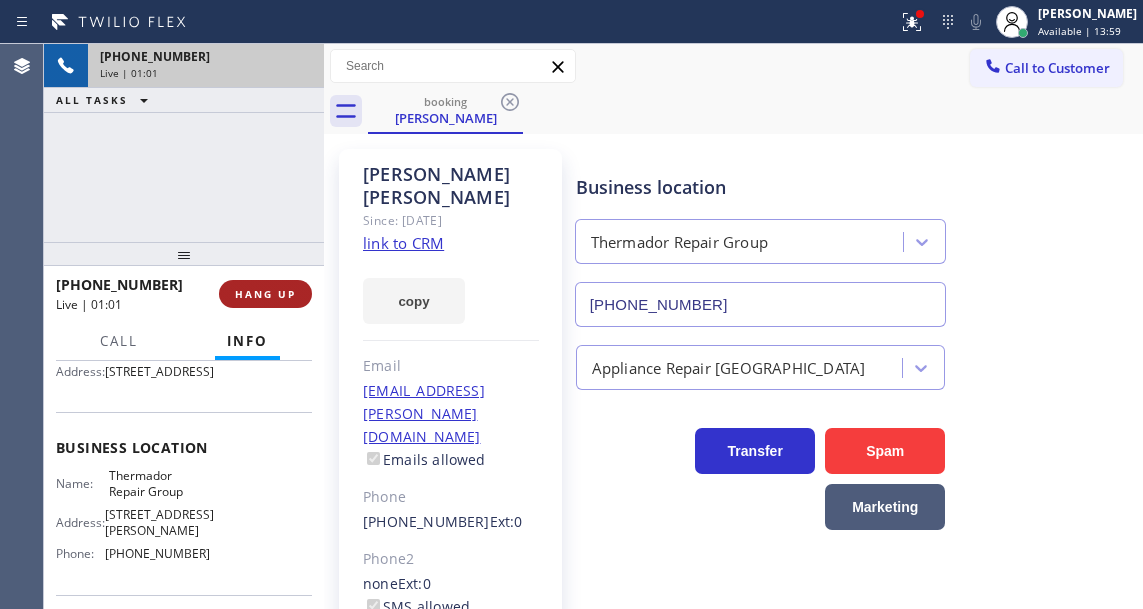 click on "HANG UP" at bounding box center (265, 294) 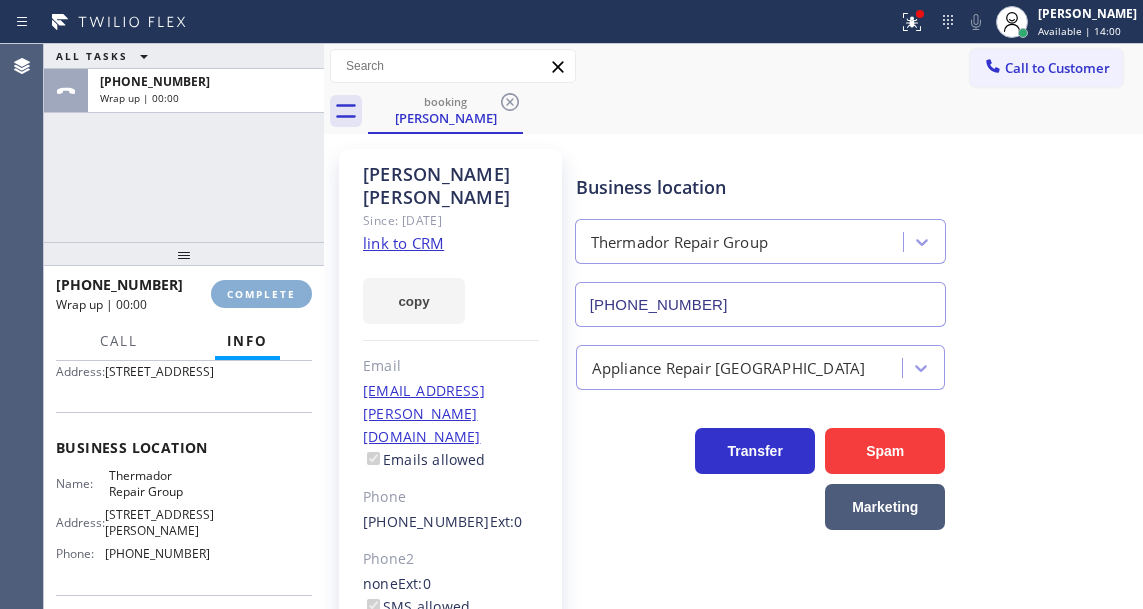 click on "COMPLETE" at bounding box center [261, 294] 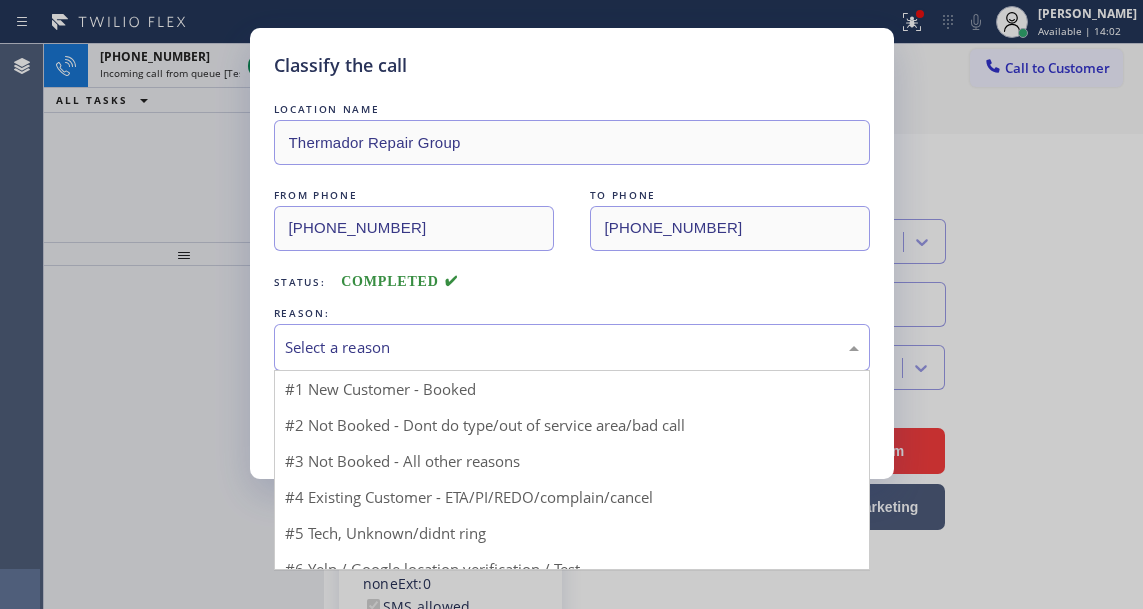 click on "Select a reason" at bounding box center (572, 347) 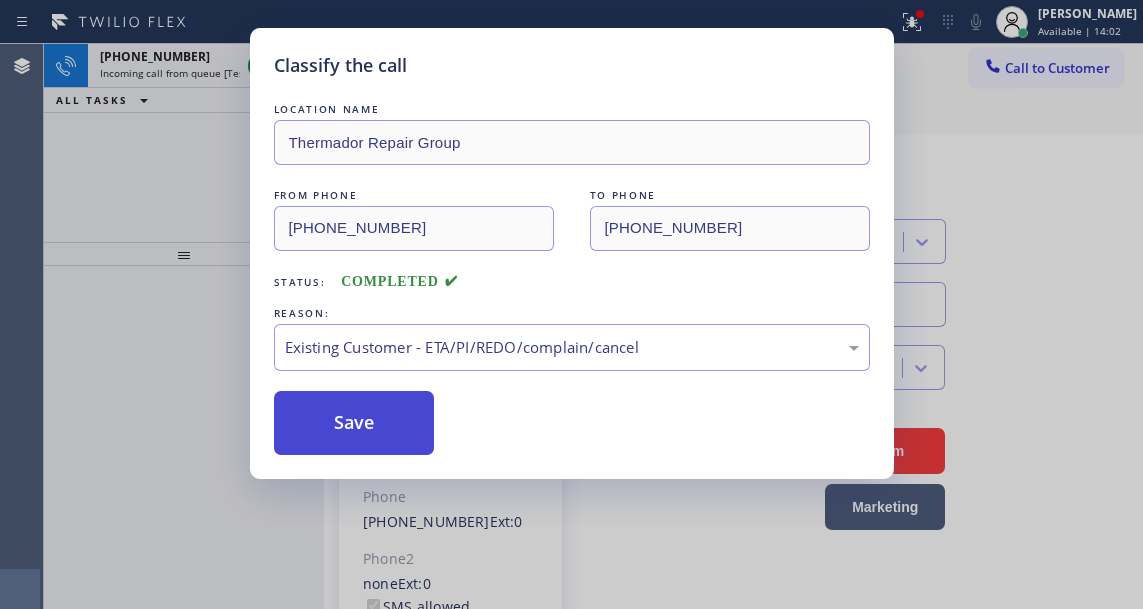 click on "Save" at bounding box center [354, 423] 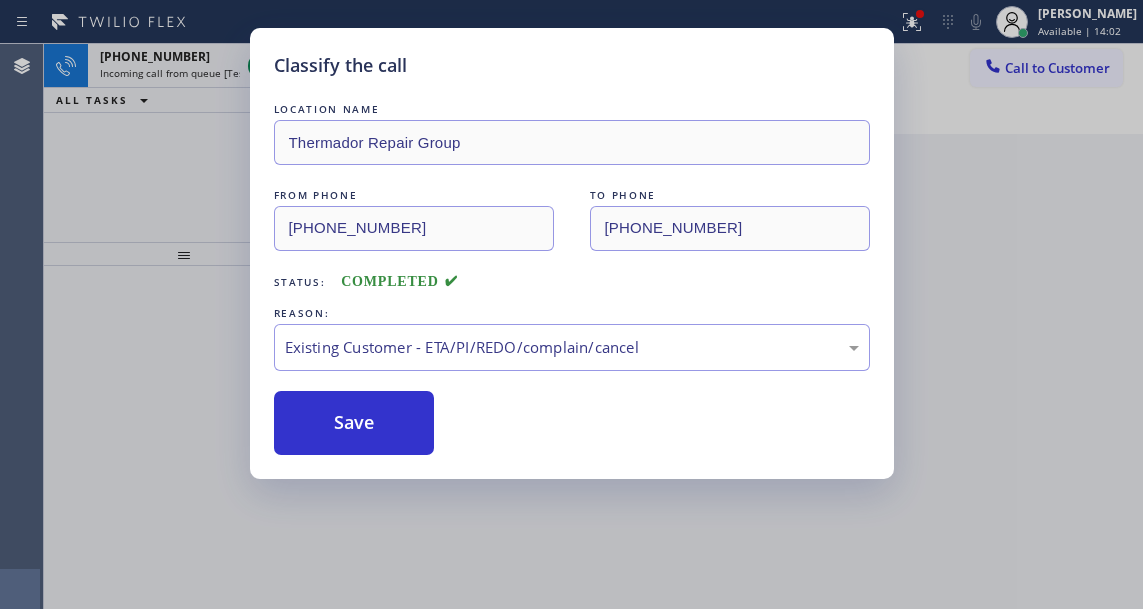 click on "Classify the call LOCATION NAME Thermador Repair Group FROM PHONE [PHONE_NUMBER] TO PHONE [PHONE_NUMBER] Status: COMPLETED REASON: Existing Customer - ETA/PI/REDO/complain/cancel Save" at bounding box center (571, 304) 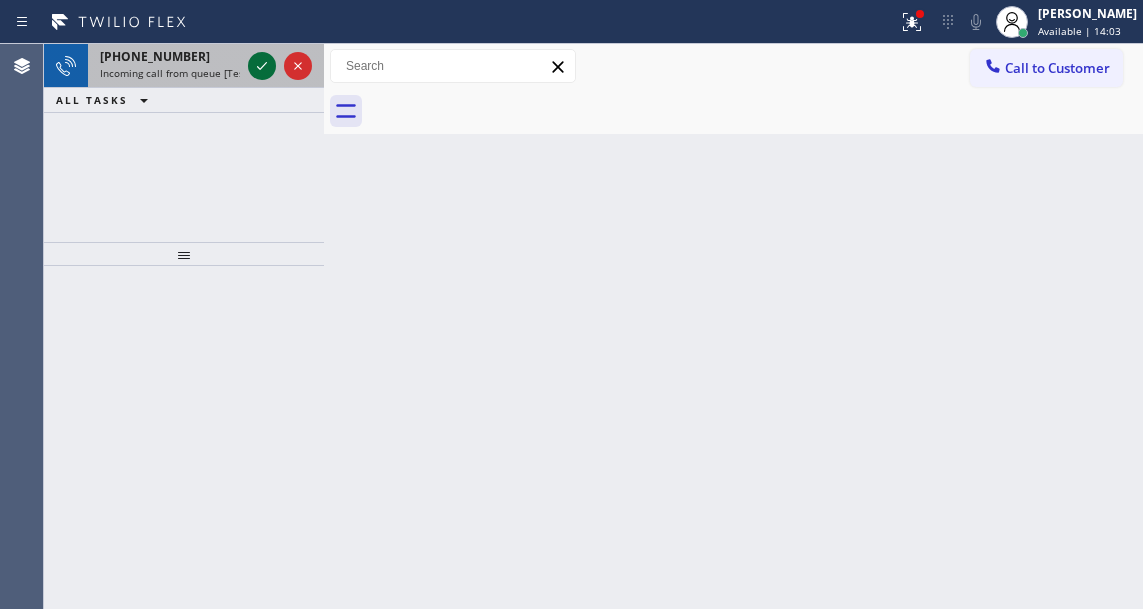 click 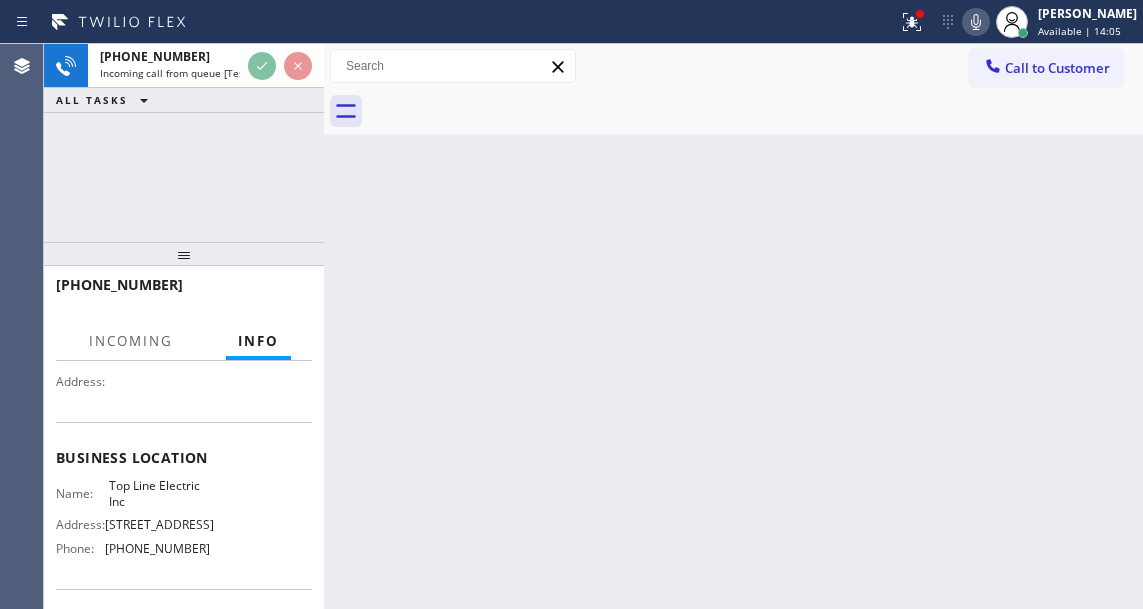 scroll, scrollTop: 200, scrollLeft: 0, axis: vertical 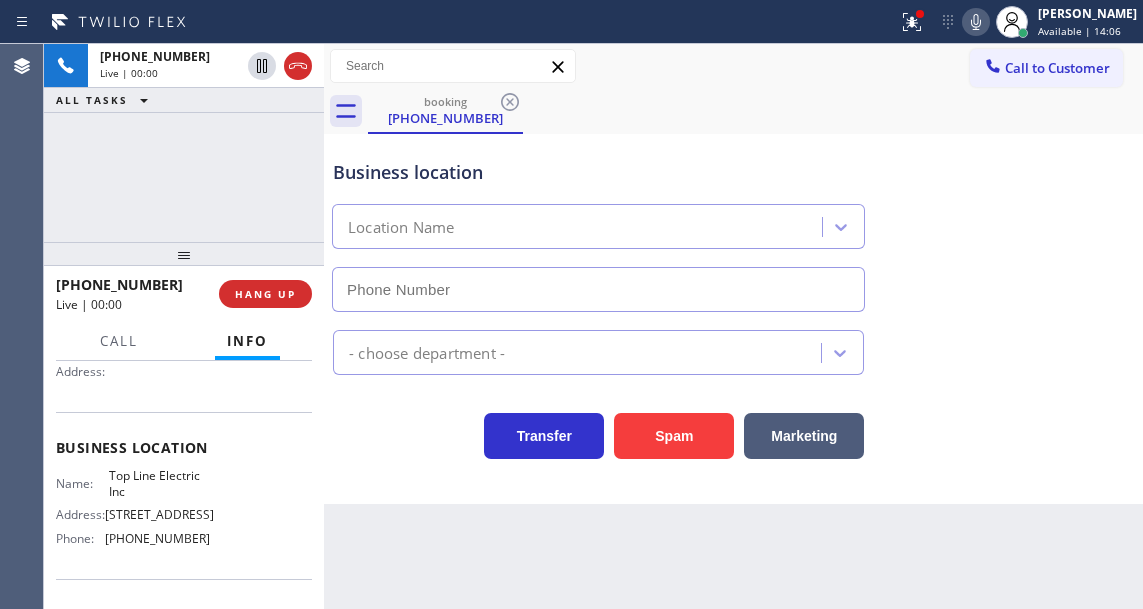 click on "Top Line Electric Inc" at bounding box center (159, 483) 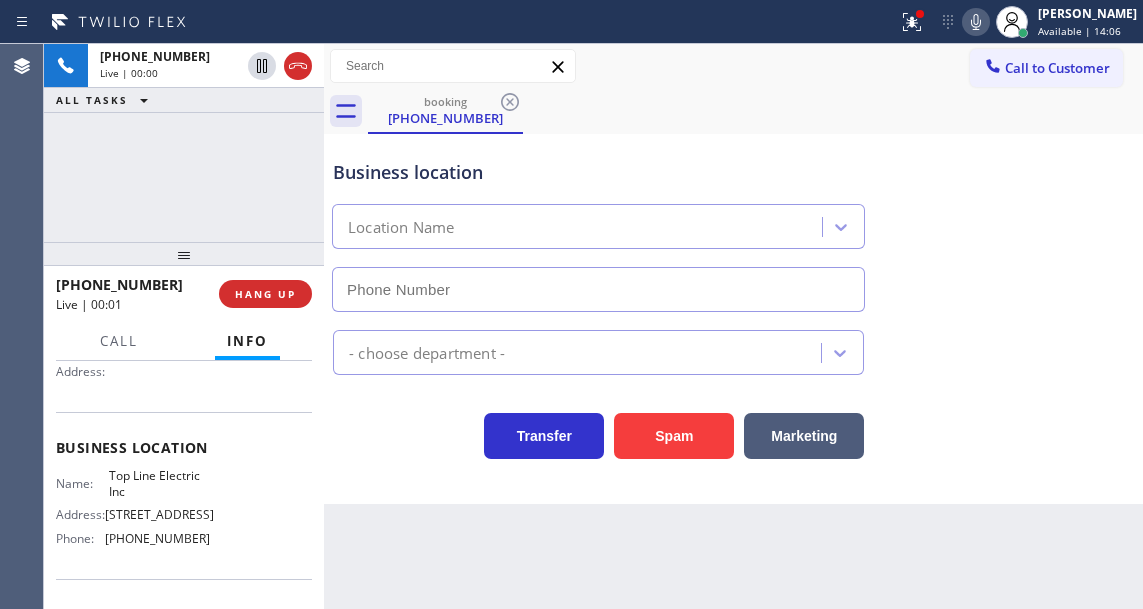 type on "[PHONE_NUMBER]" 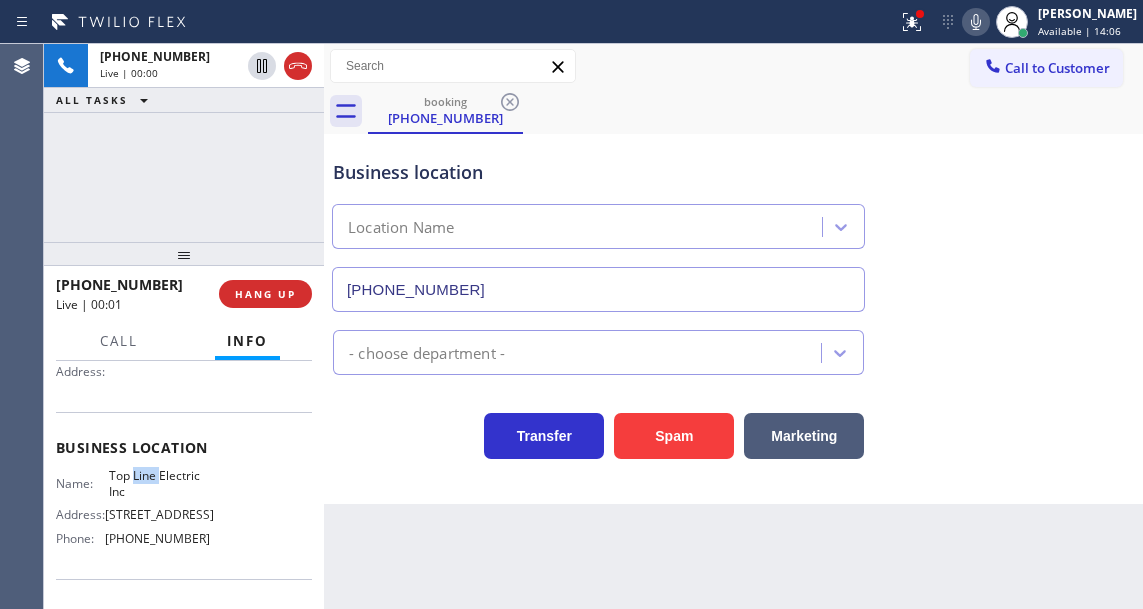 click on "Top Line Electric Inc" at bounding box center (159, 483) 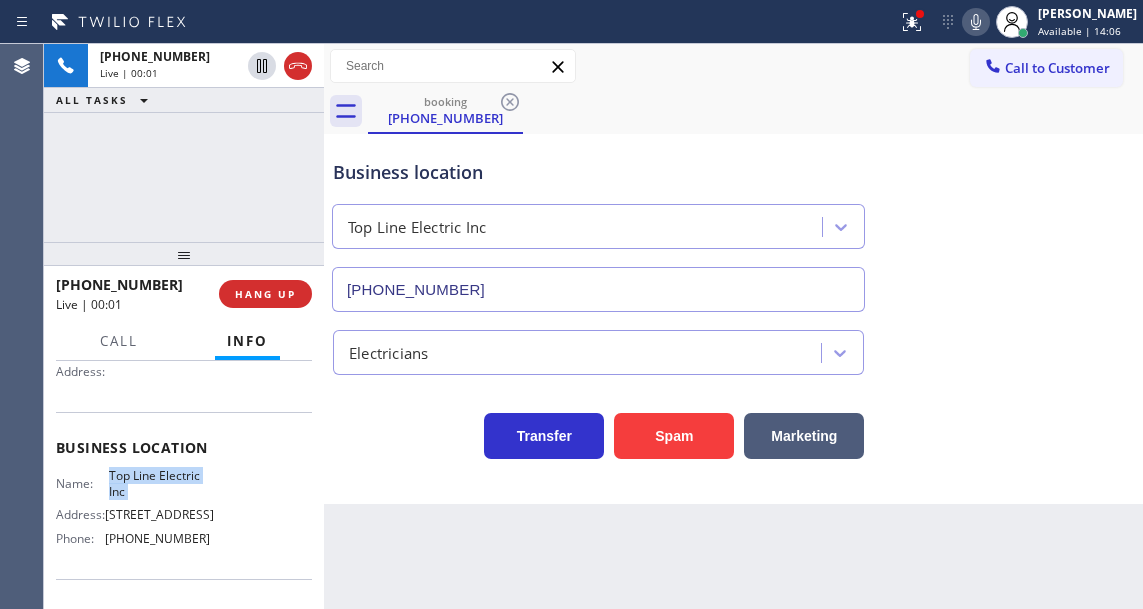 click on "Top Line Electric Inc" at bounding box center (159, 483) 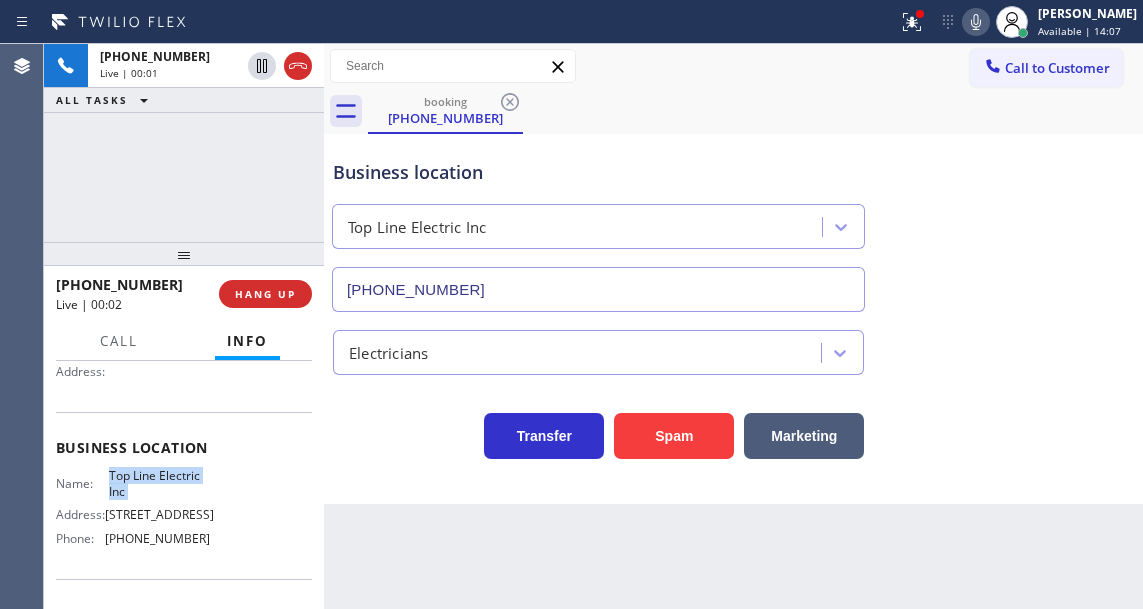 click on "Top Line Electric Inc" at bounding box center (159, 483) 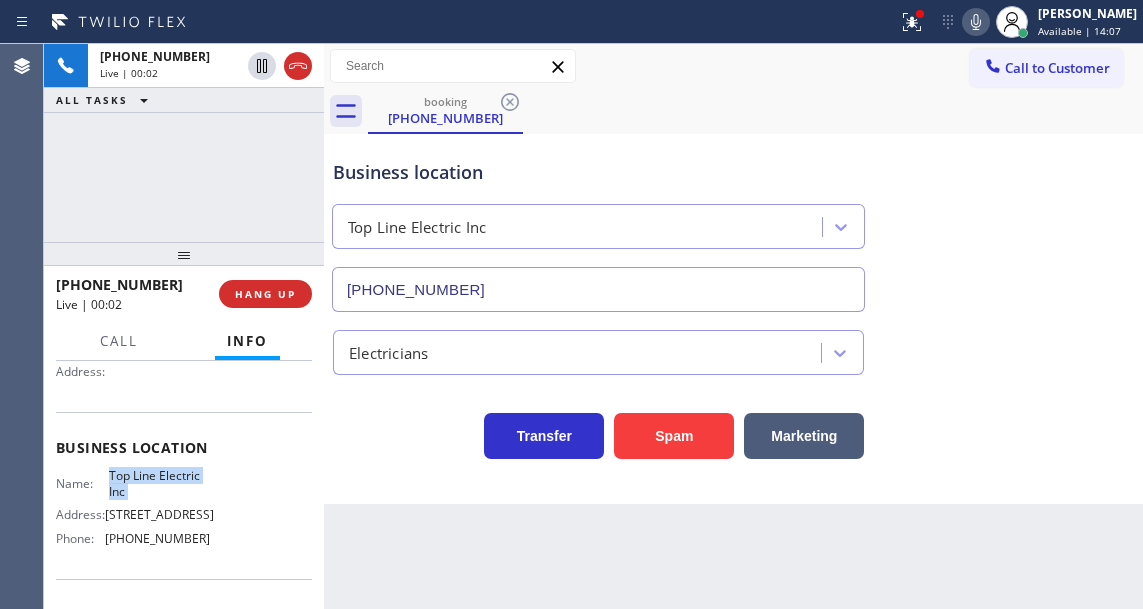 click on "Top Line Electric Inc" at bounding box center (159, 483) 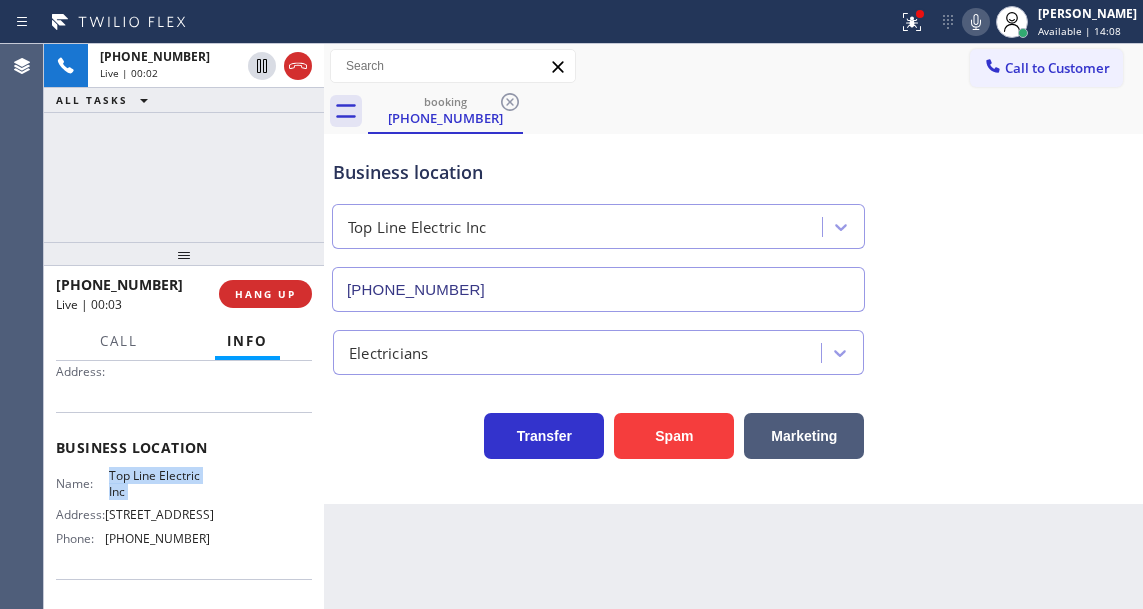 click on "Top Line Electric Inc" at bounding box center (159, 483) 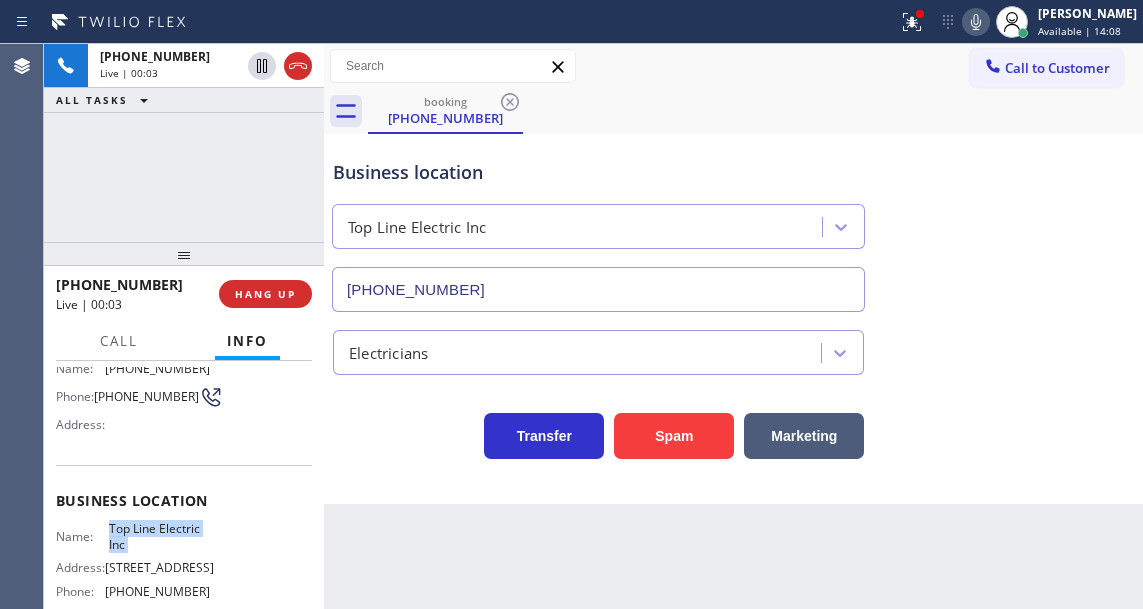 scroll, scrollTop: 100, scrollLeft: 0, axis: vertical 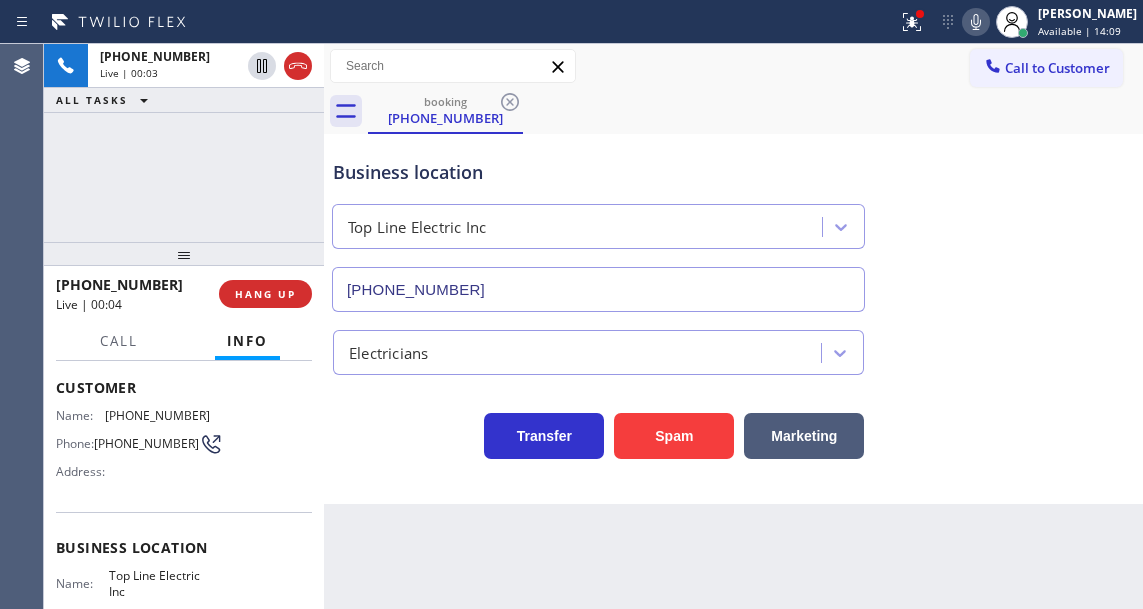 click on "[PHONE_NUMBER]" at bounding box center [146, 443] 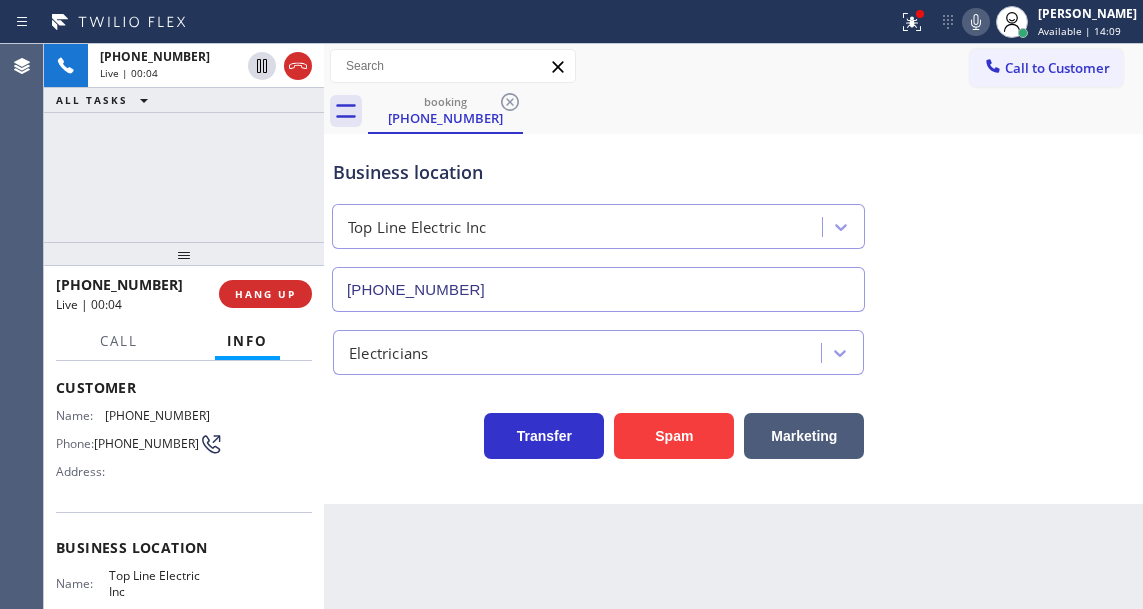 click on "[PHONE_NUMBER]" at bounding box center [146, 443] 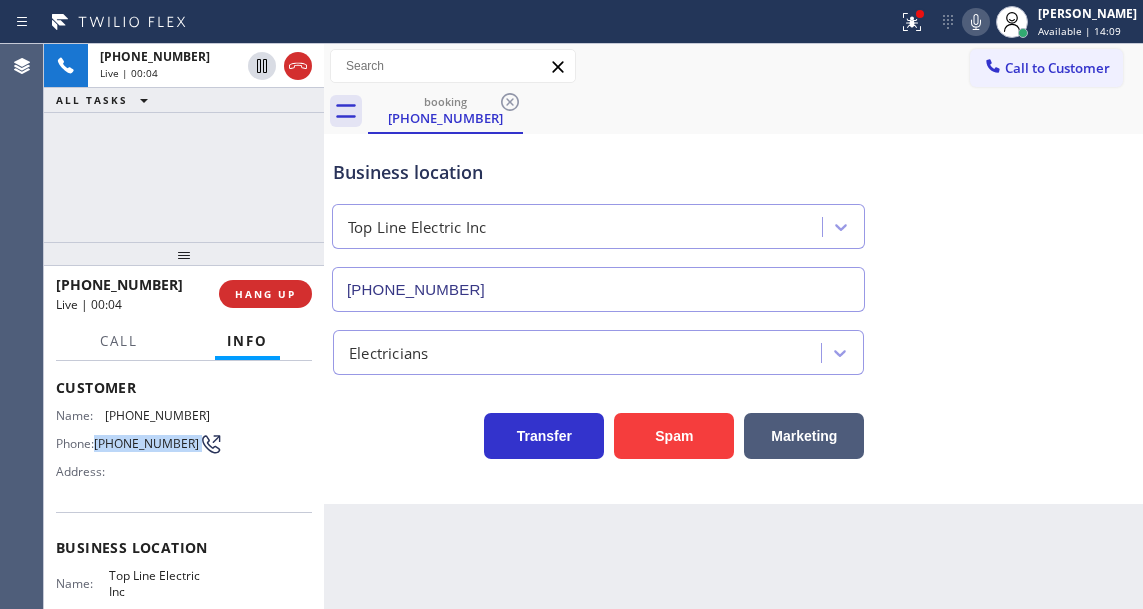 click on "[PHONE_NUMBER]" at bounding box center (146, 443) 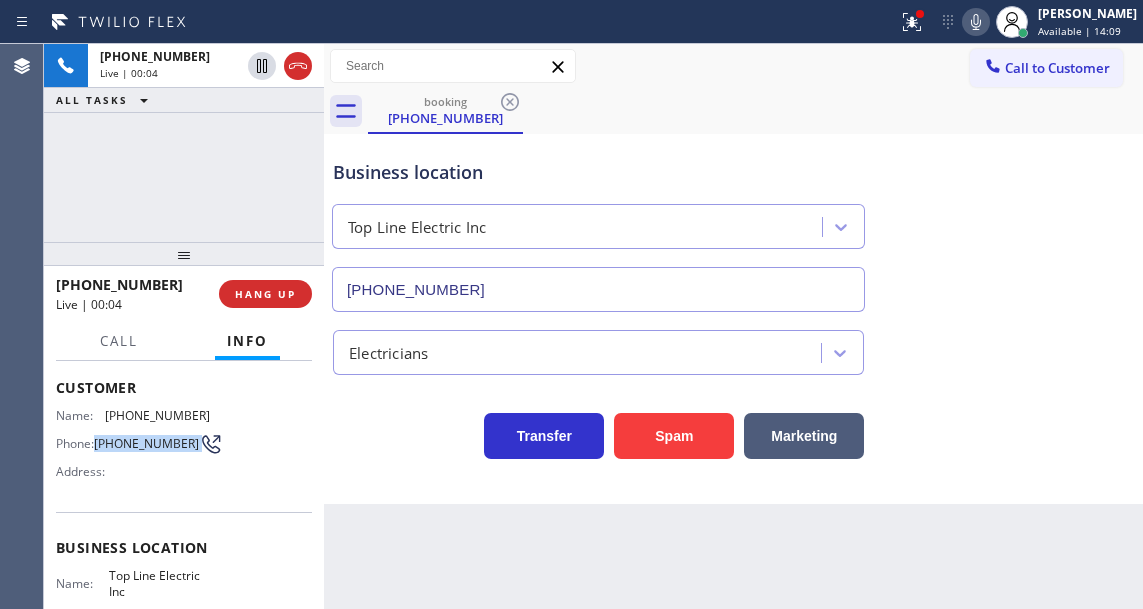 copy on "[PHONE_NUMBER]" 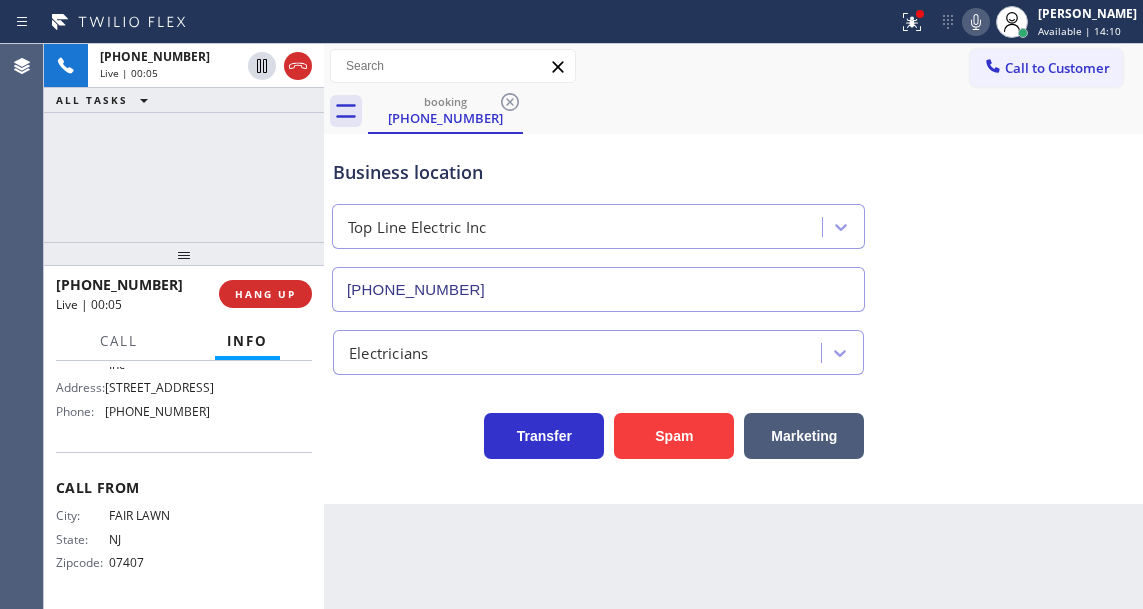scroll, scrollTop: 396, scrollLeft: 0, axis: vertical 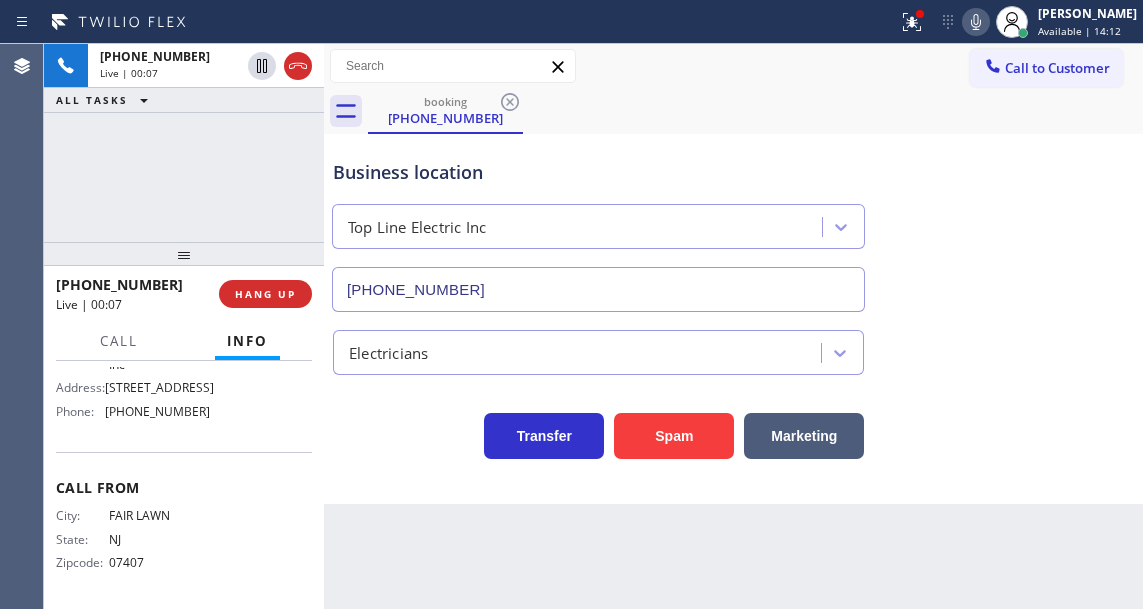 drag, startPoint x: 376, startPoint y: 523, endPoint x: 282, endPoint y: 523, distance: 94 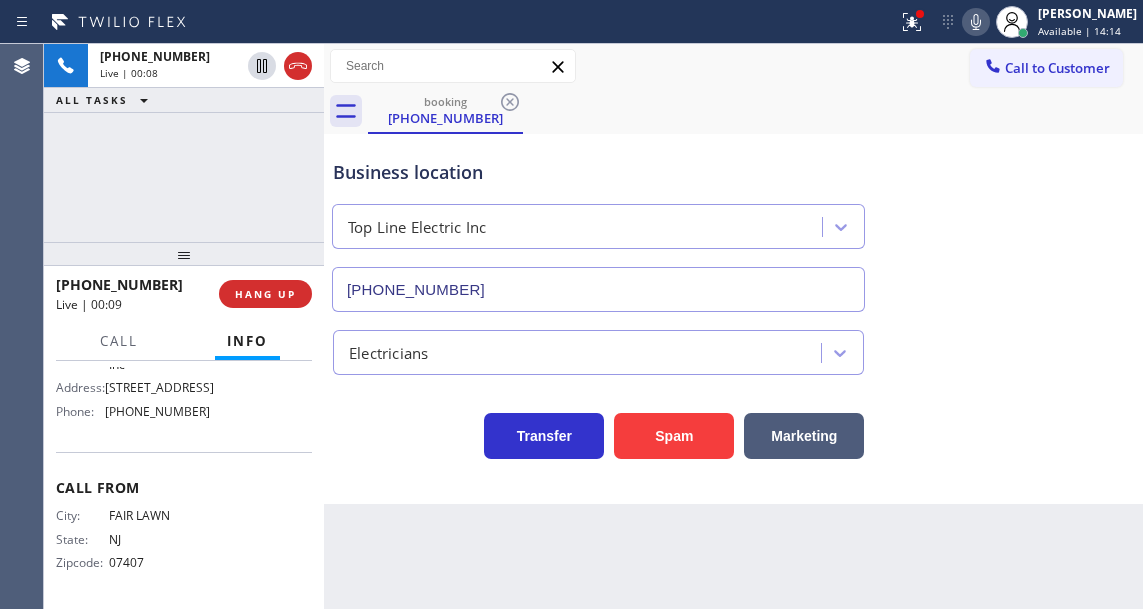 click on "[STREET_ADDRESS]" at bounding box center [159, 387] 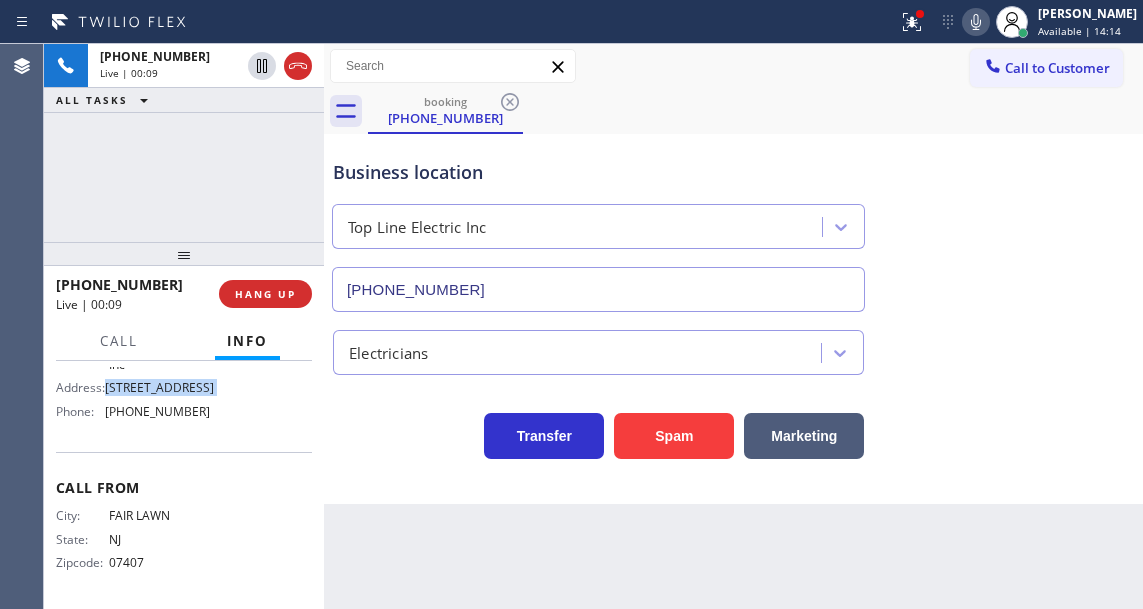 click on "[STREET_ADDRESS]" at bounding box center (159, 387) 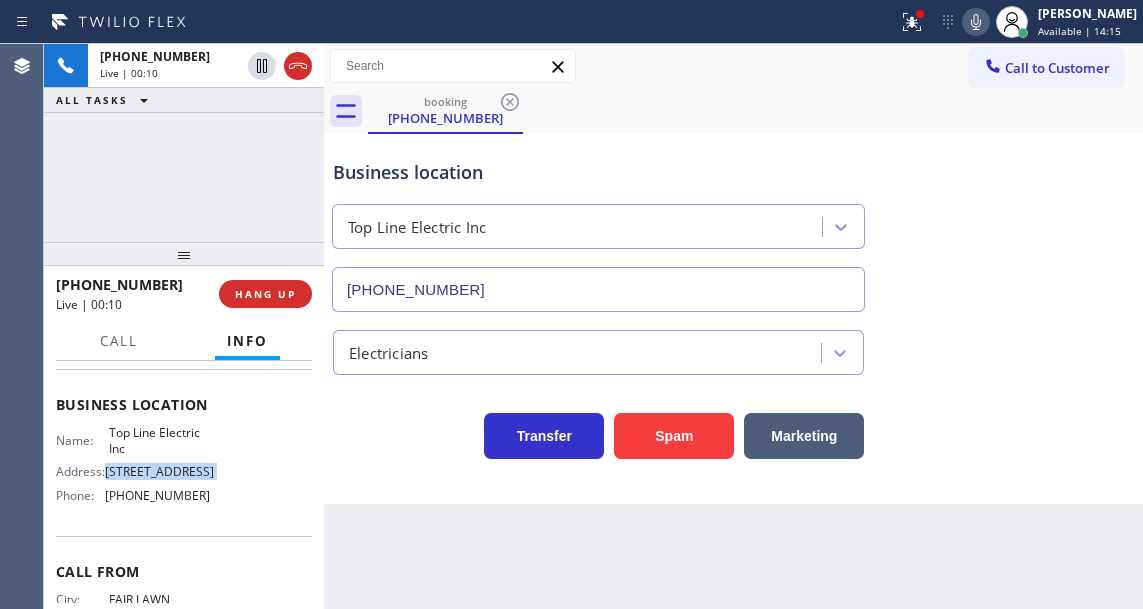 scroll, scrollTop: 196, scrollLeft: 0, axis: vertical 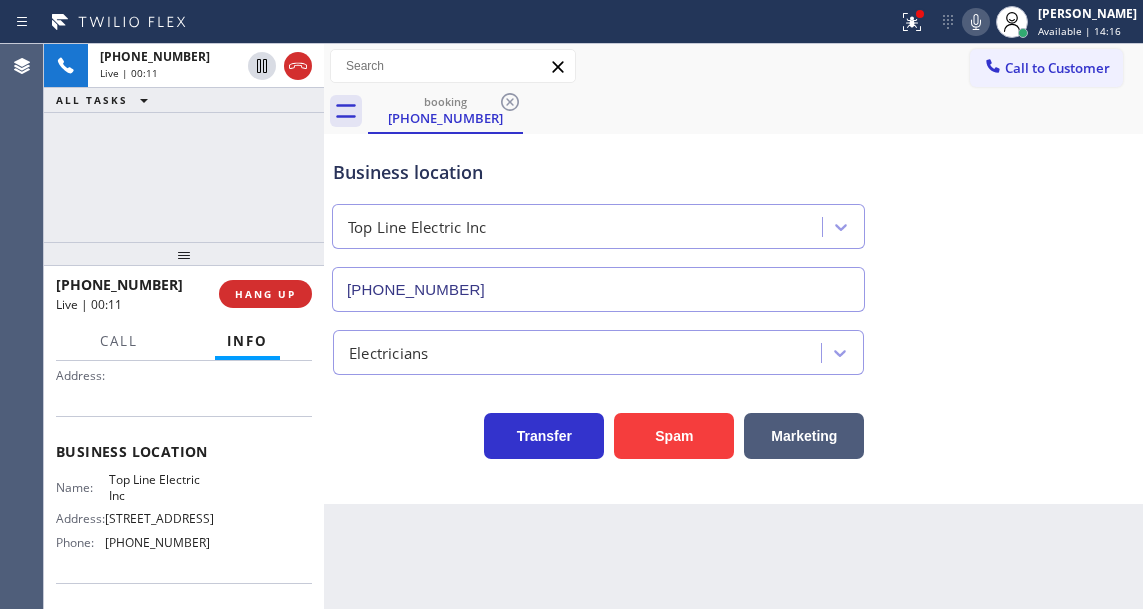 click on "Top Line Electric Inc" at bounding box center (159, 487) 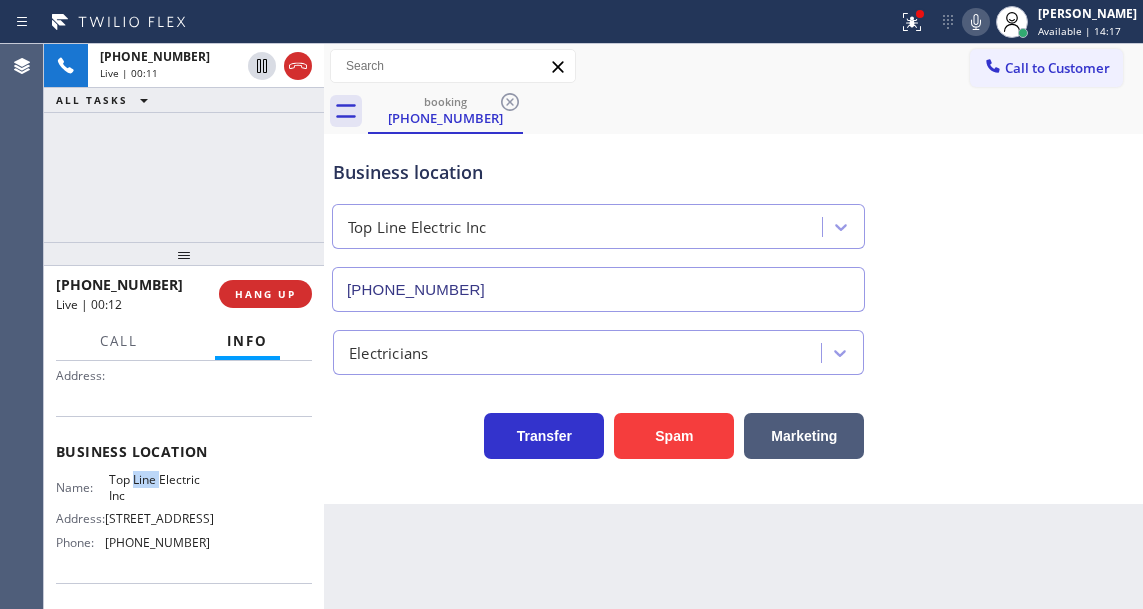 click on "Top Line Electric Inc" at bounding box center (159, 487) 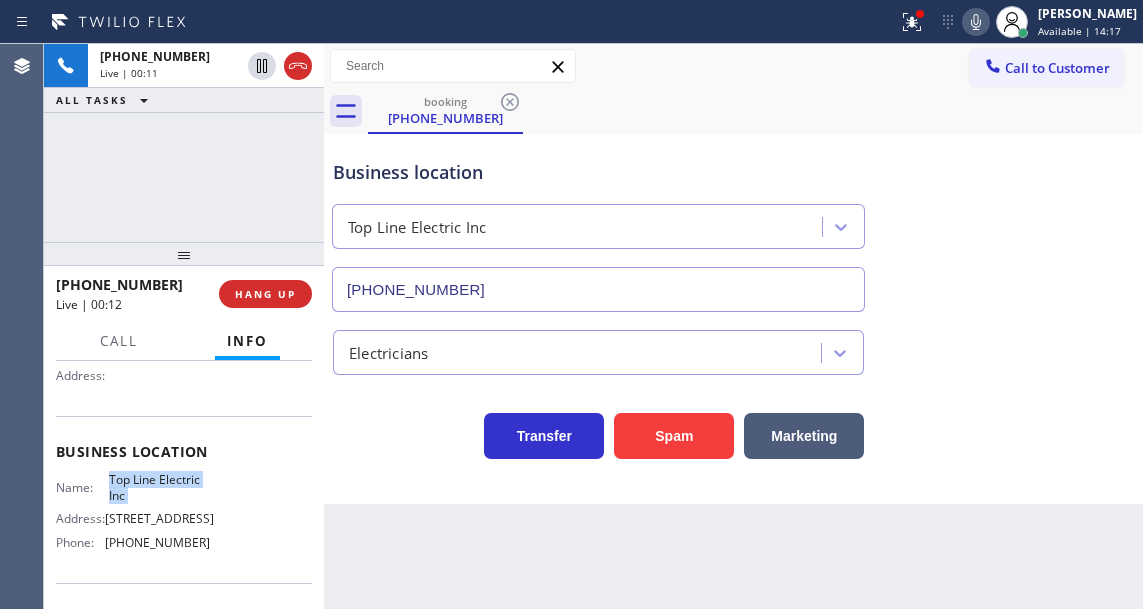 click on "Top Line Electric Inc" at bounding box center [159, 487] 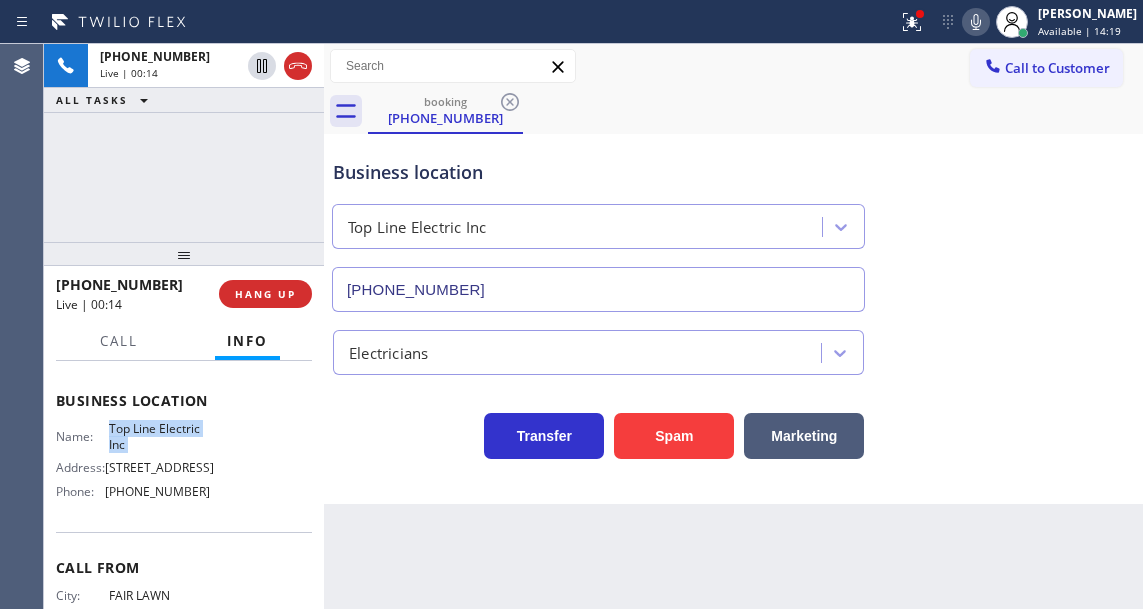 scroll, scrollTop: 296, scrollLeft: 0, axis: vertical 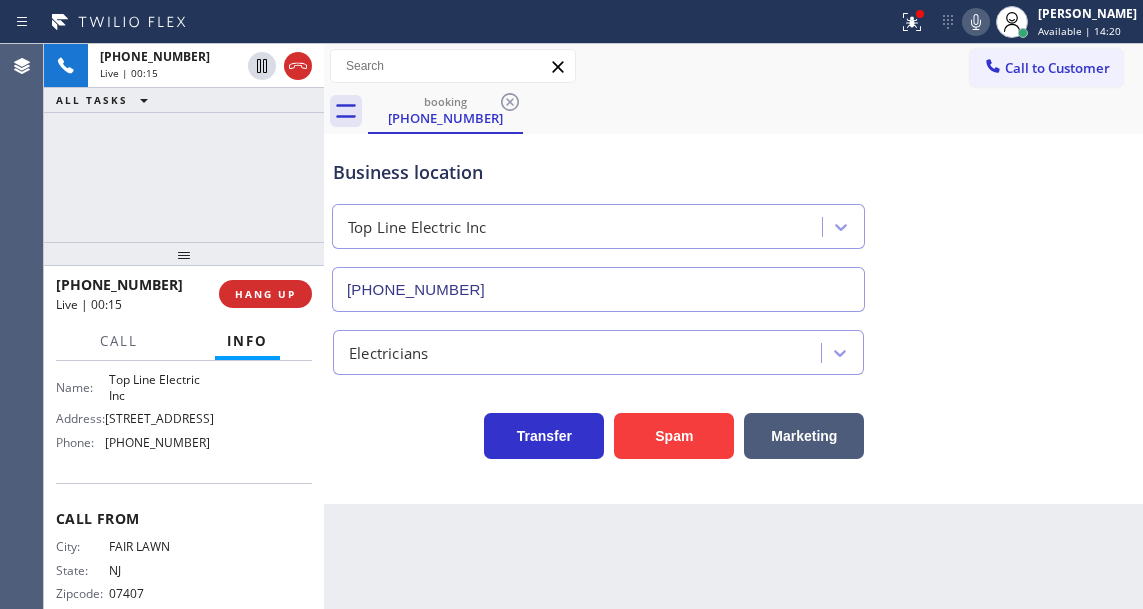 click on "Name: Top Line Electric Inc Address: [STREET_ADDRESS]  Phone: [PHONE_NUMBER]" at bounding box center [133, 415] 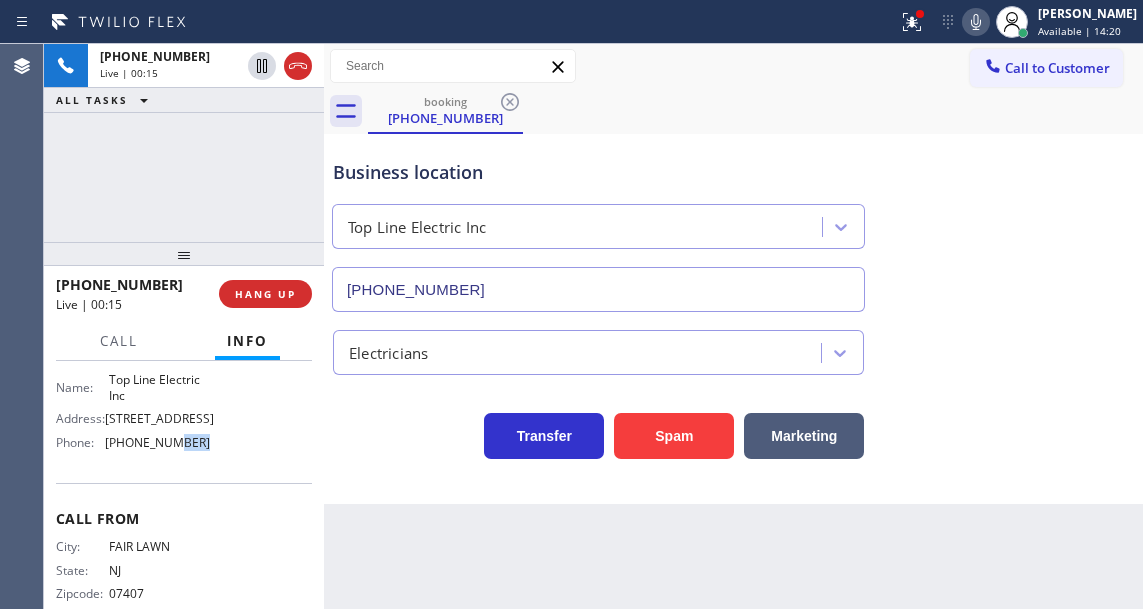 click on "Name: Top Line Electric Inc Address: [STREET_ADDRESS]  Phone: [PHONE_NUMBER]" at bounding box center (133, 415) 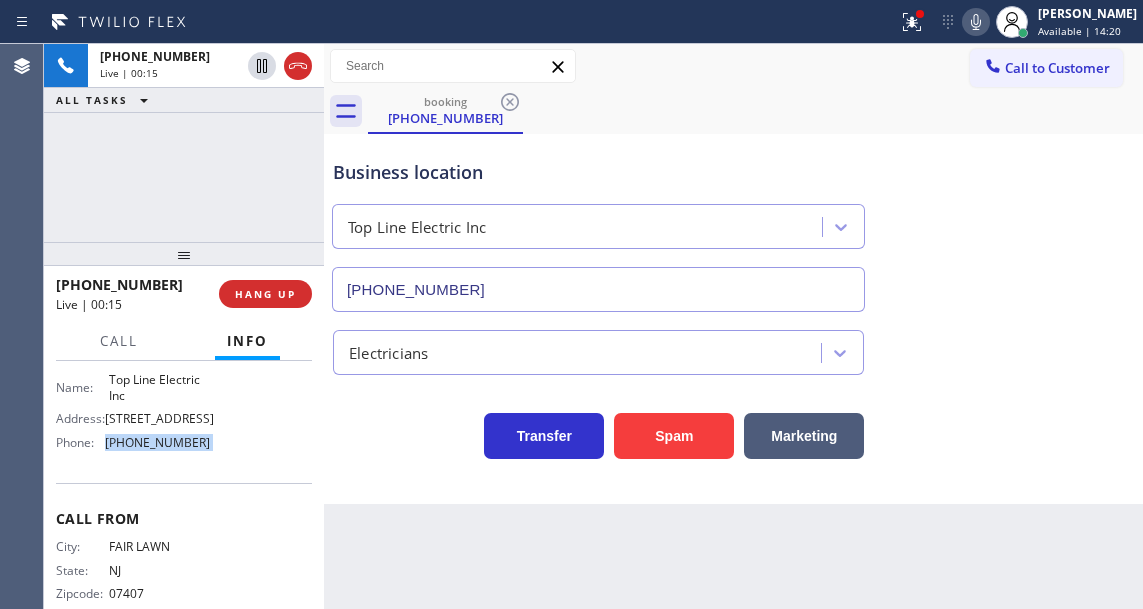 click on "Name: Top Line Electric Inc Address: [STREET_ADDRESS]  Phone: [PHONE_NUMBER]" at bounding box center [133, 415] 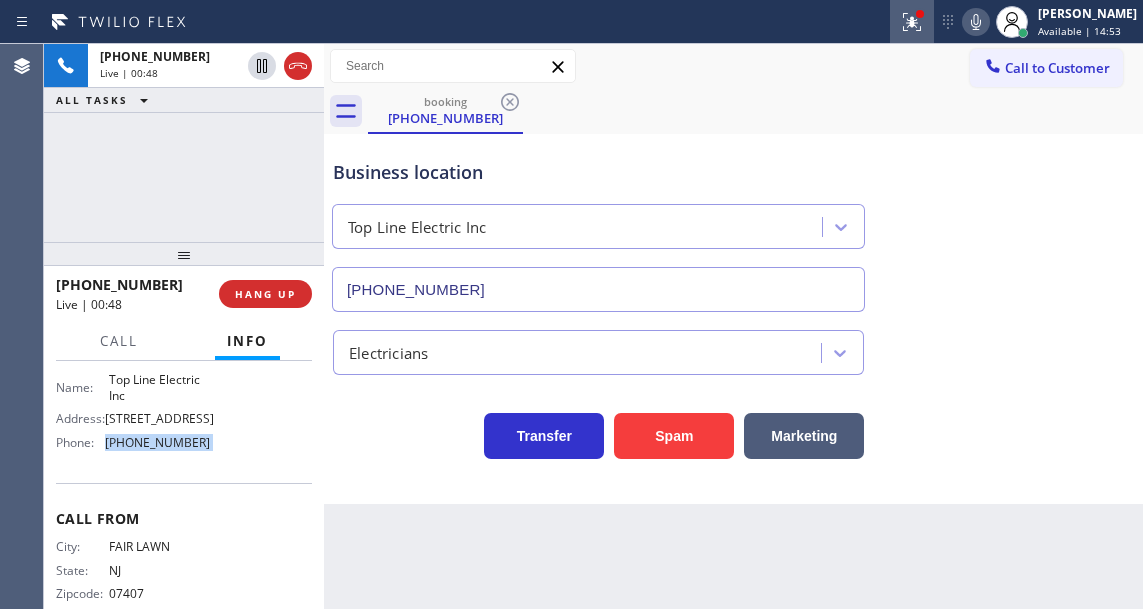 click 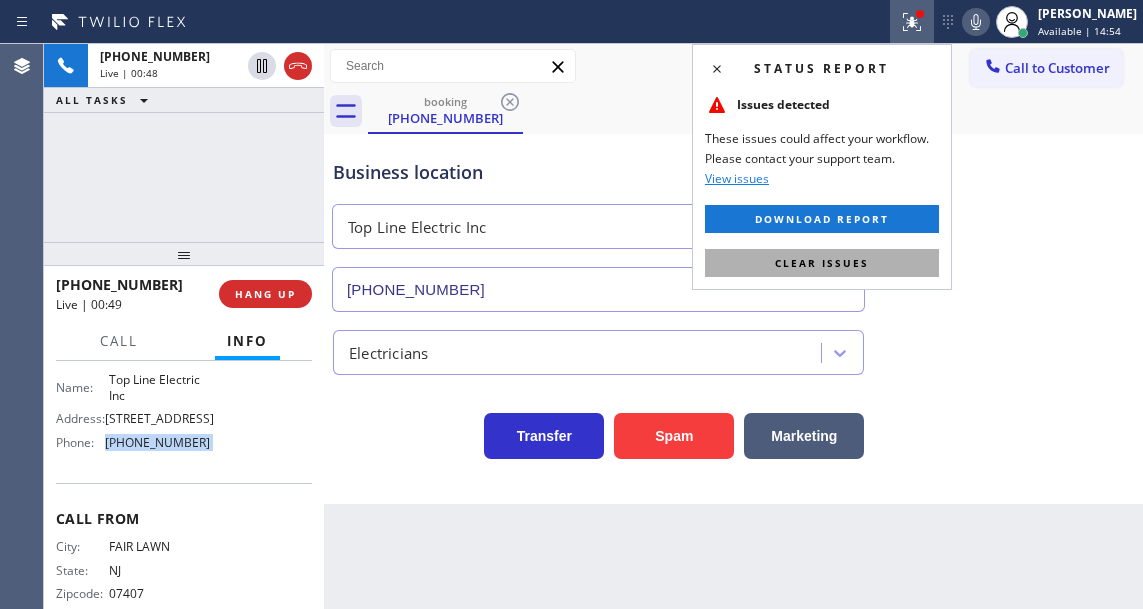 click on "Clear issues" at bounding box center (822, 263) 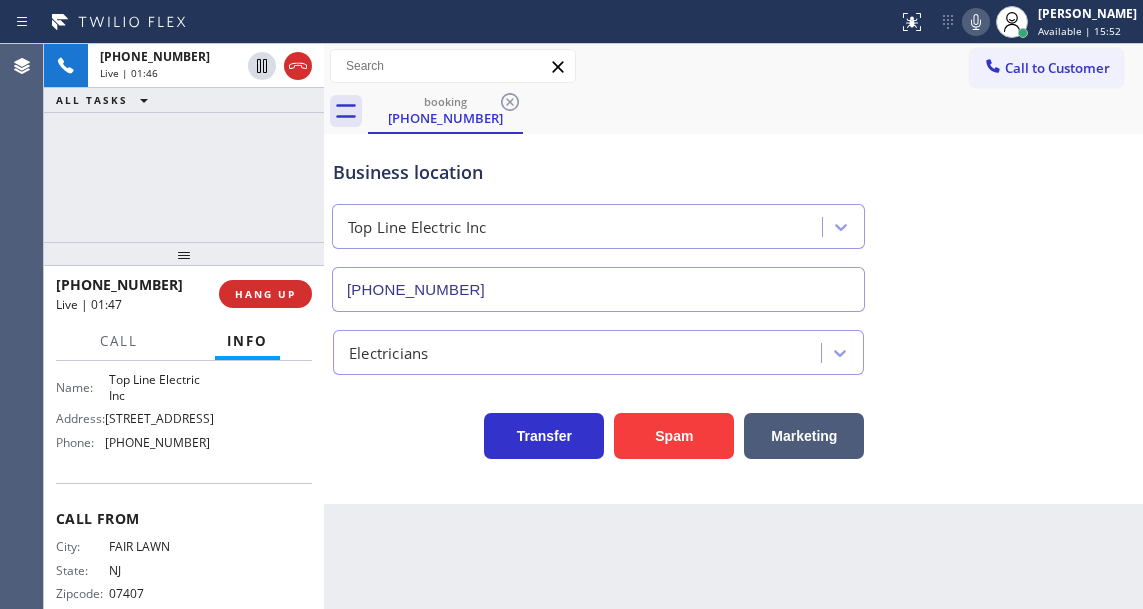 click on "[PHONE_NUMBER] Live | 01:46 ALL TASKS ALL TASKS ACTIVE TASKS TASKS IN WRAP UP" at bounding box center (184, 143) 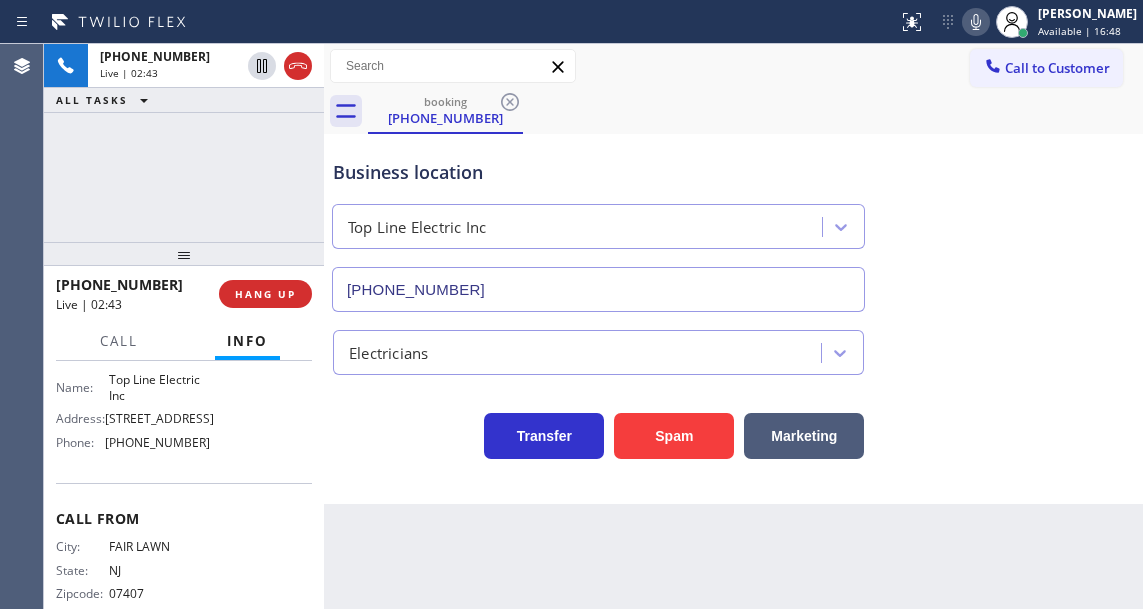 click on "[PHONE_NUMBER] Live | 02:43 ALL TASKS ALL TASKS ACTIVE TASKS TASKS IN WRAP UP" at bounding box center [184, 143] 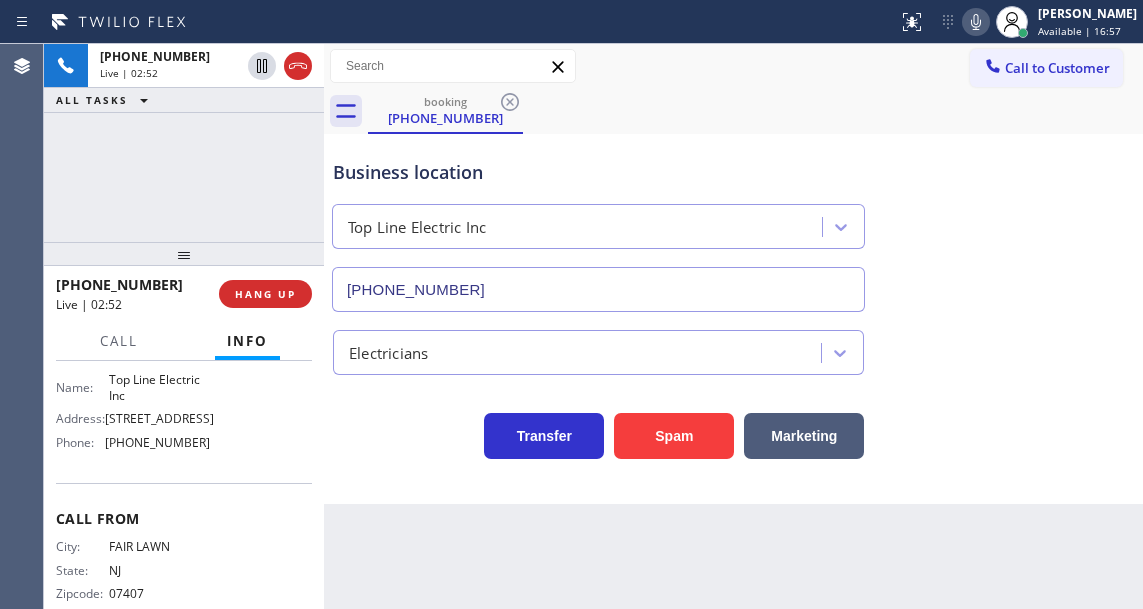 click on "Business location" at bounding box center [598, 172] 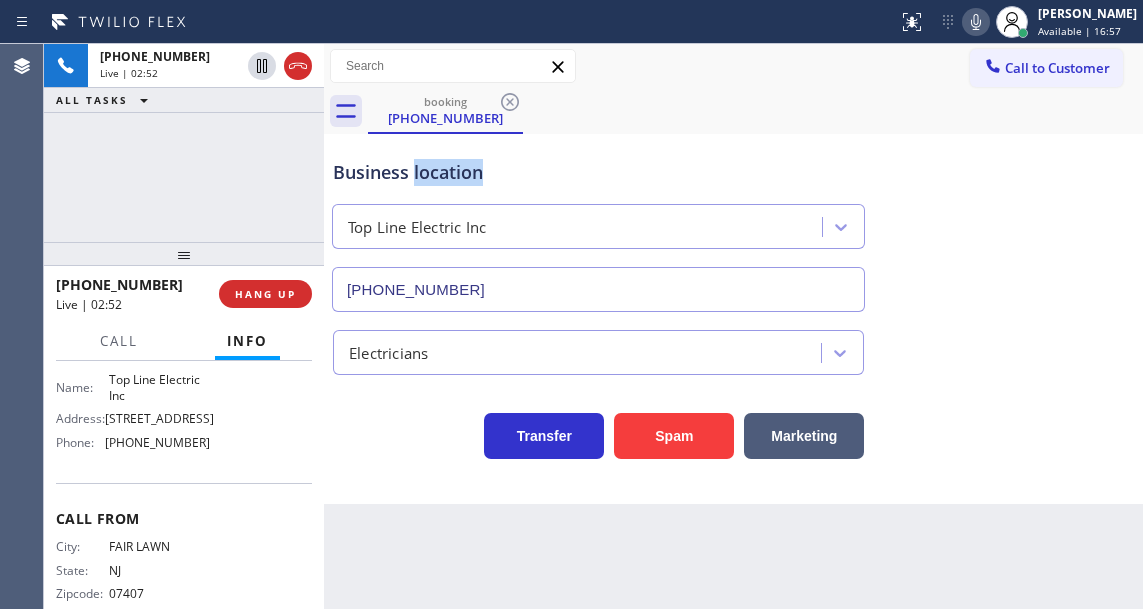 click on "Business location" at bounding box center (598, 172) 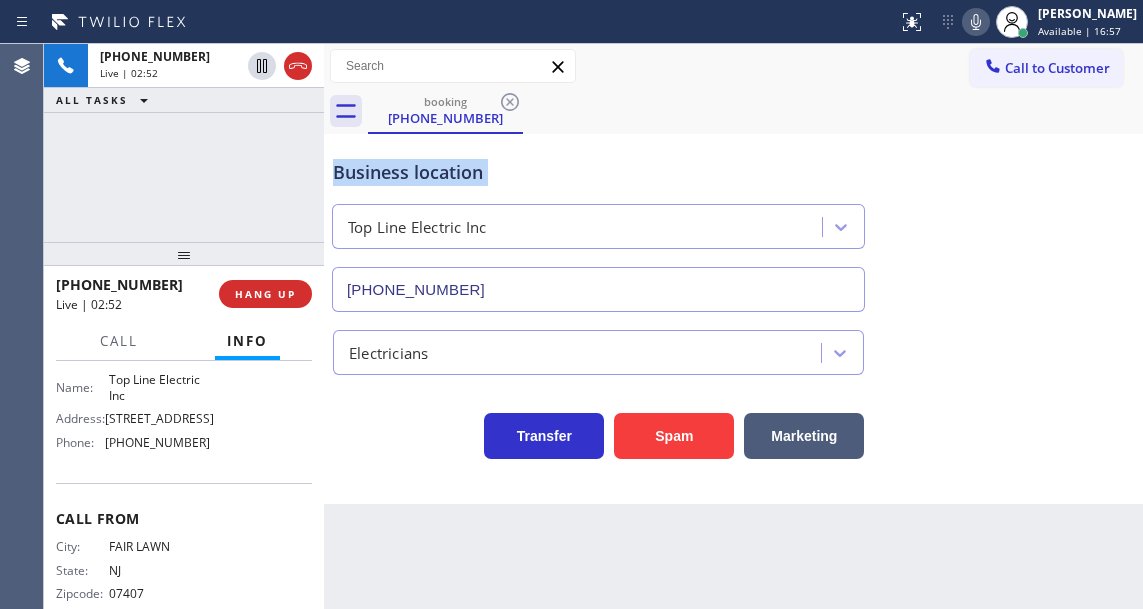 click on "Business location" at bounding box center (598, 172) 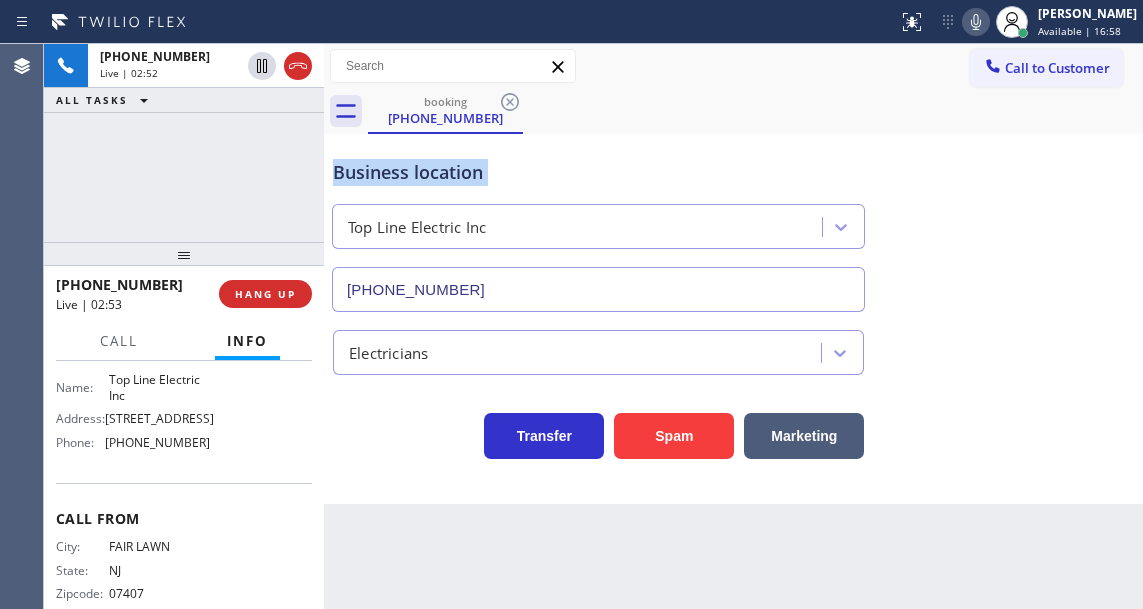 click on "Business location" at bounding box center (598, 172) 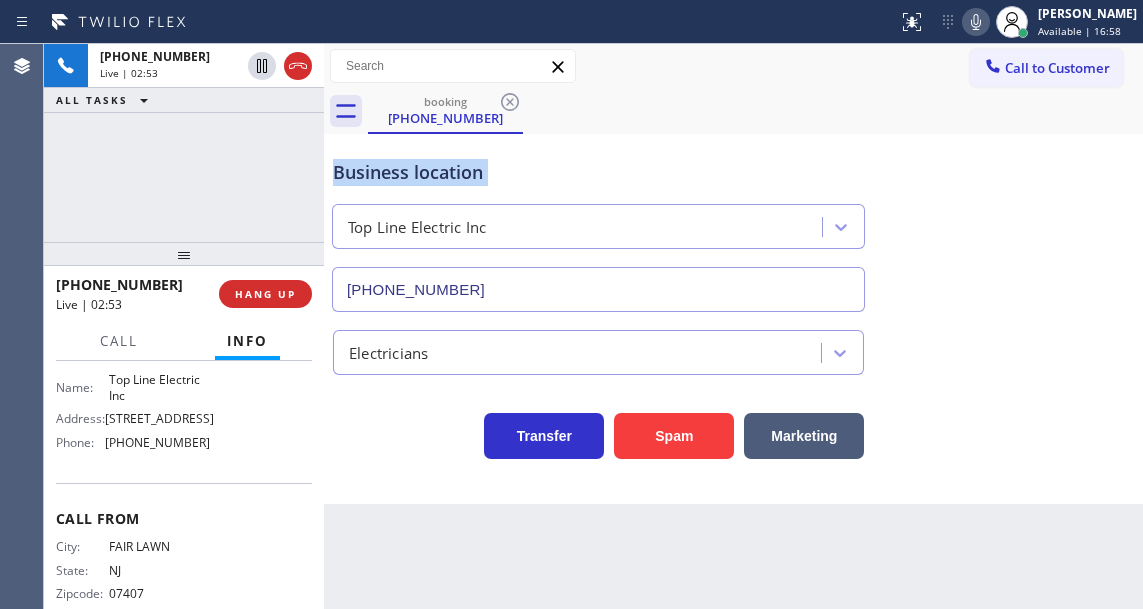 click on "Business location" at bounding box center (598, 172) 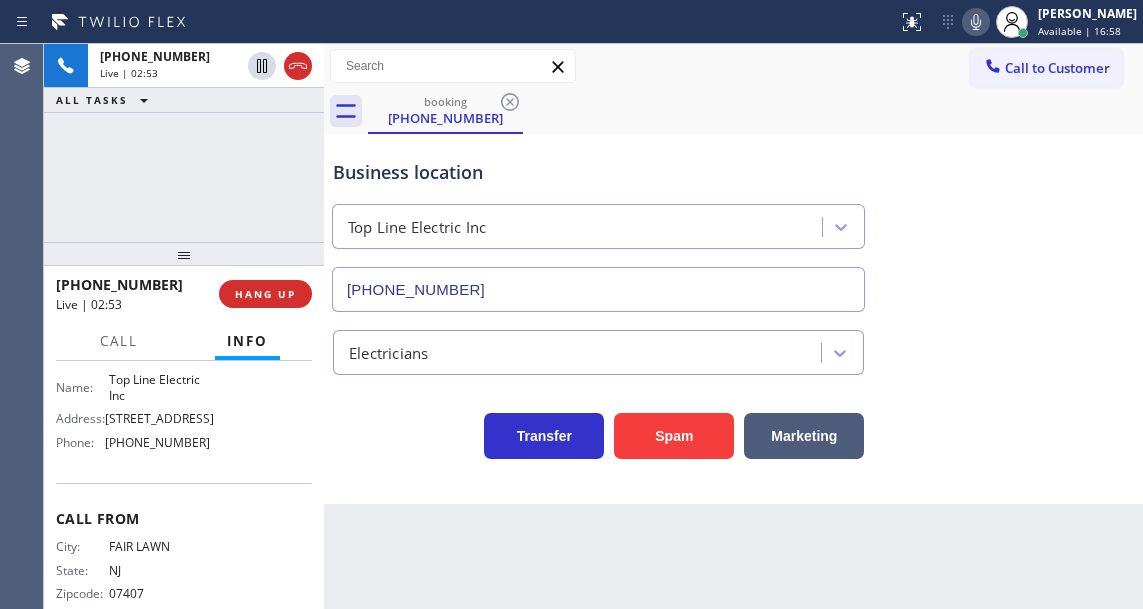 click on "Business location" at bounding box center [598, 172] 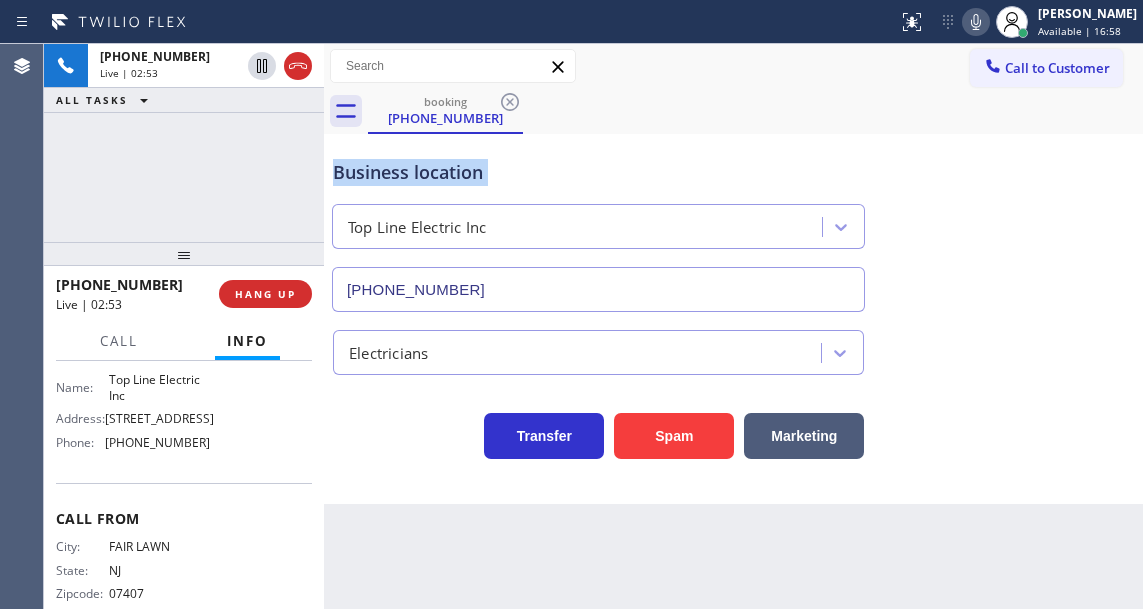 click on "Business location" at bounding box center (598, 172) 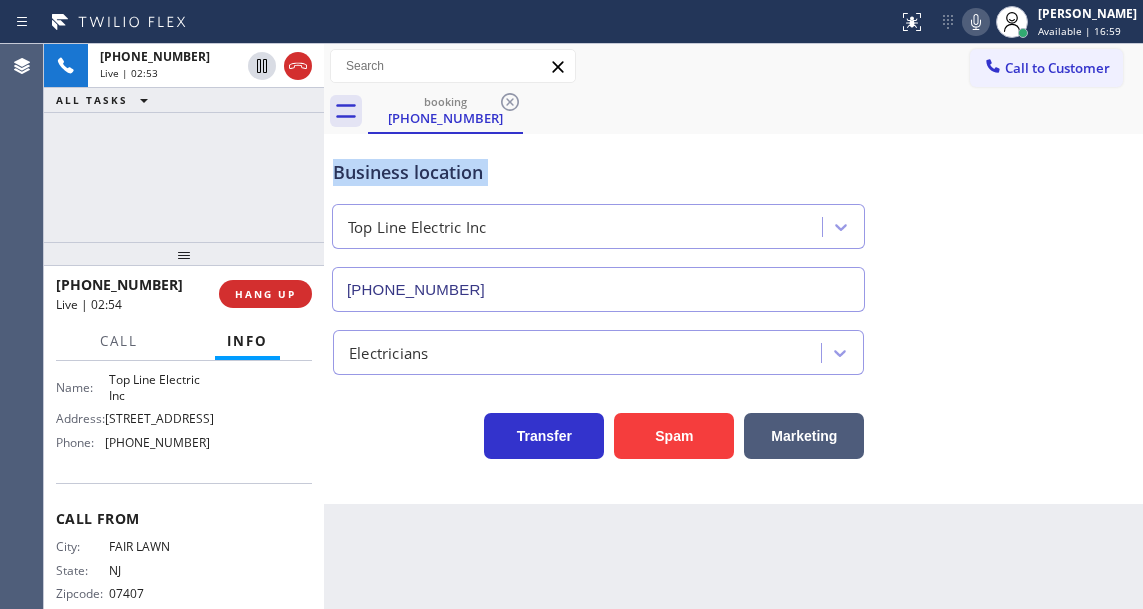click on "Business location" at bounding box center (598, 172) 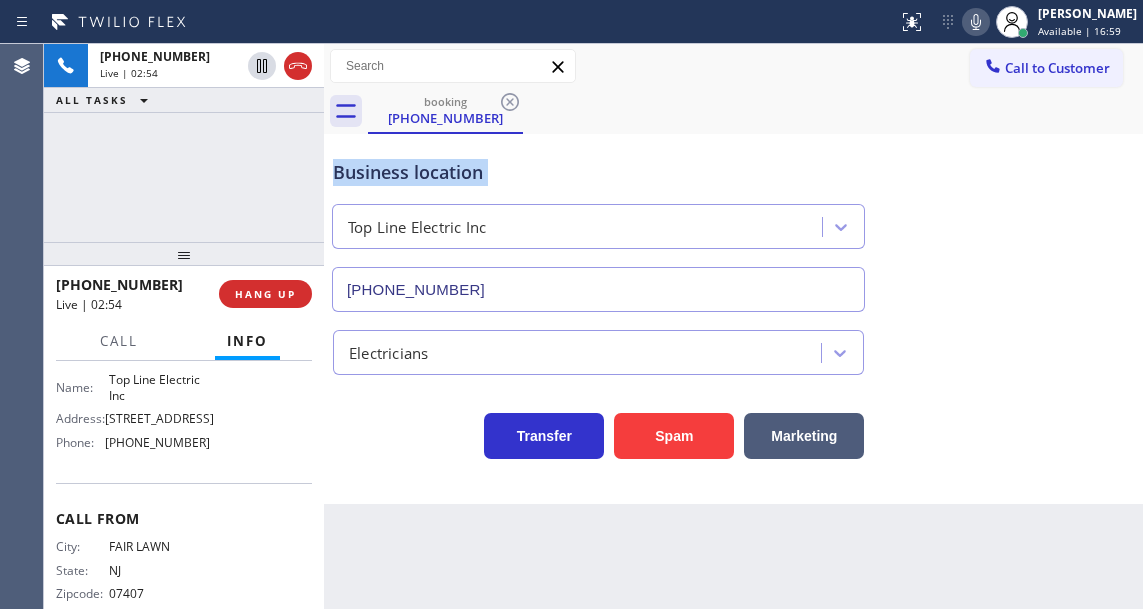 click on "Business location" at bounding box center (598, 172) 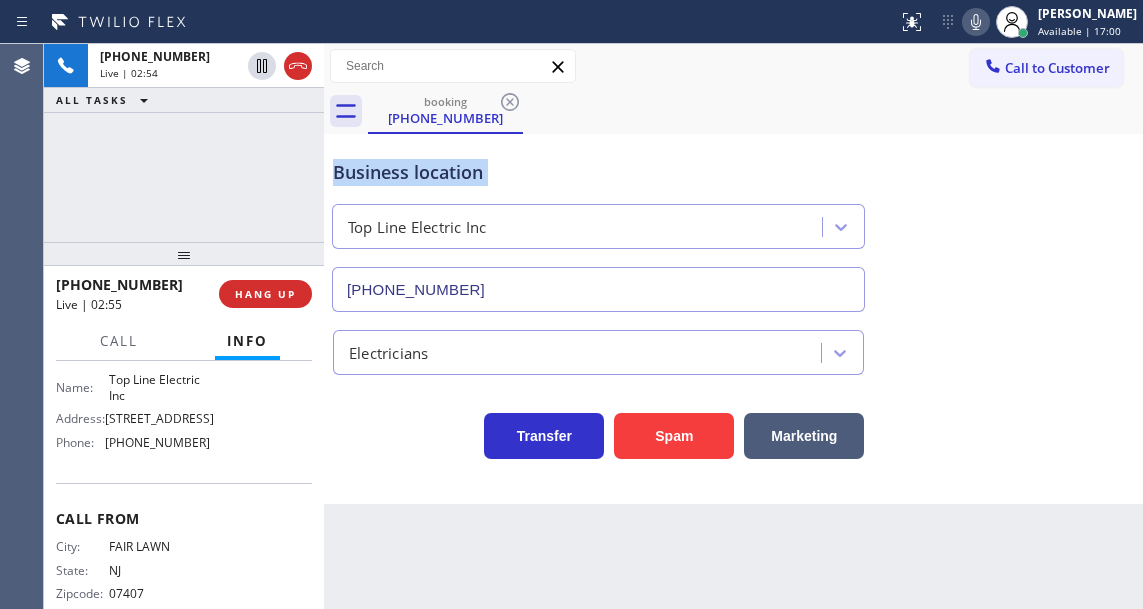 click on "Business location" at bounding box center [598, 172] 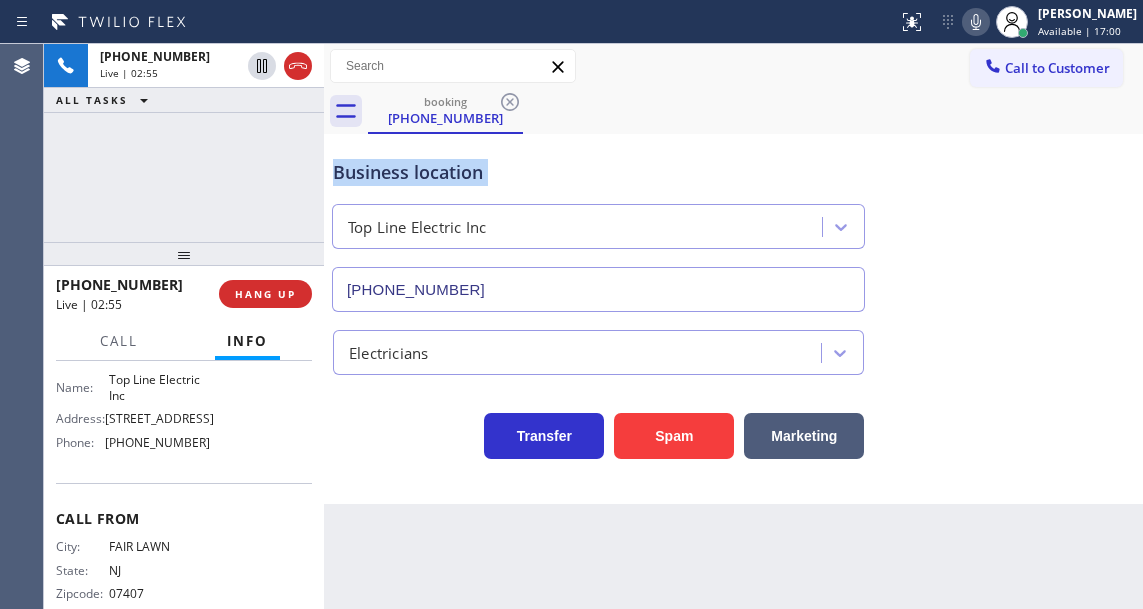 click on "Business location" at bounding box center (598, 172) 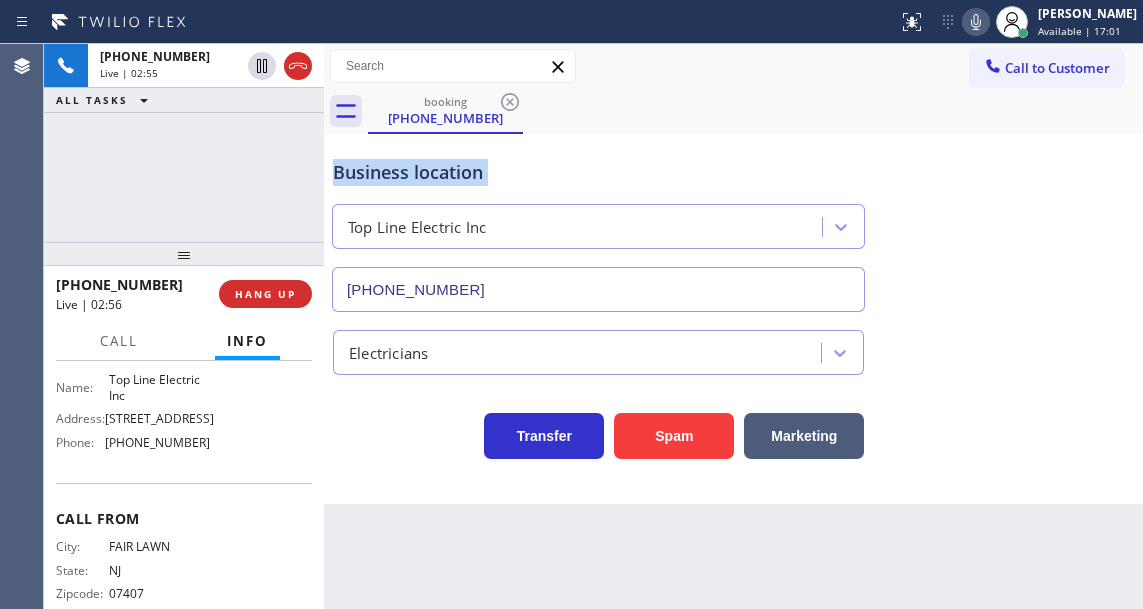 click on "Business location" at bounding box center (598, 172) 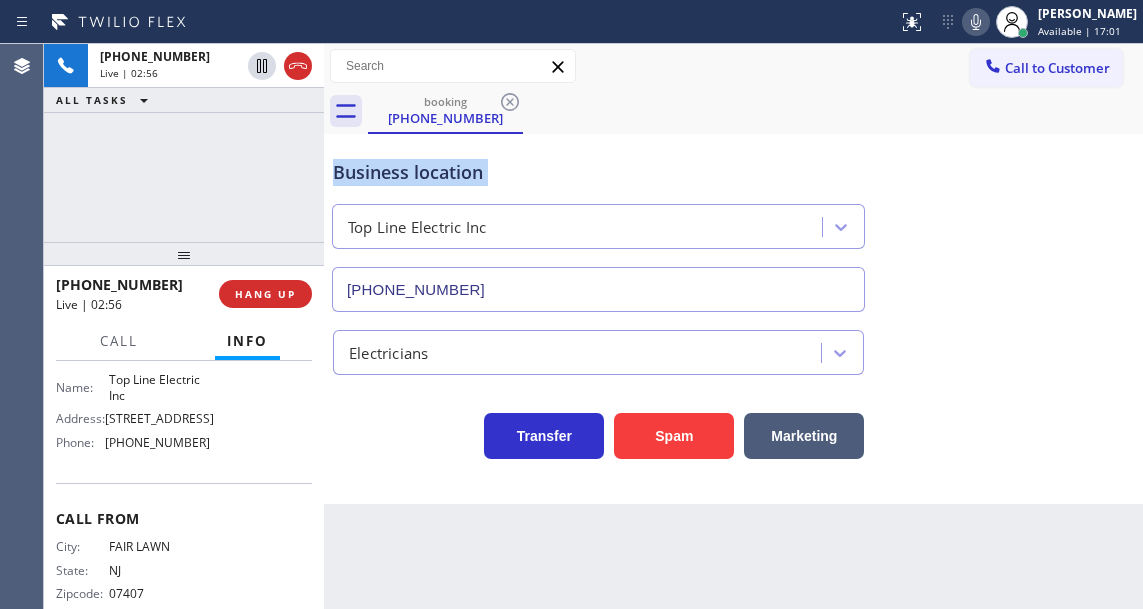 click on "Business location" at bounding box center [598, 172] 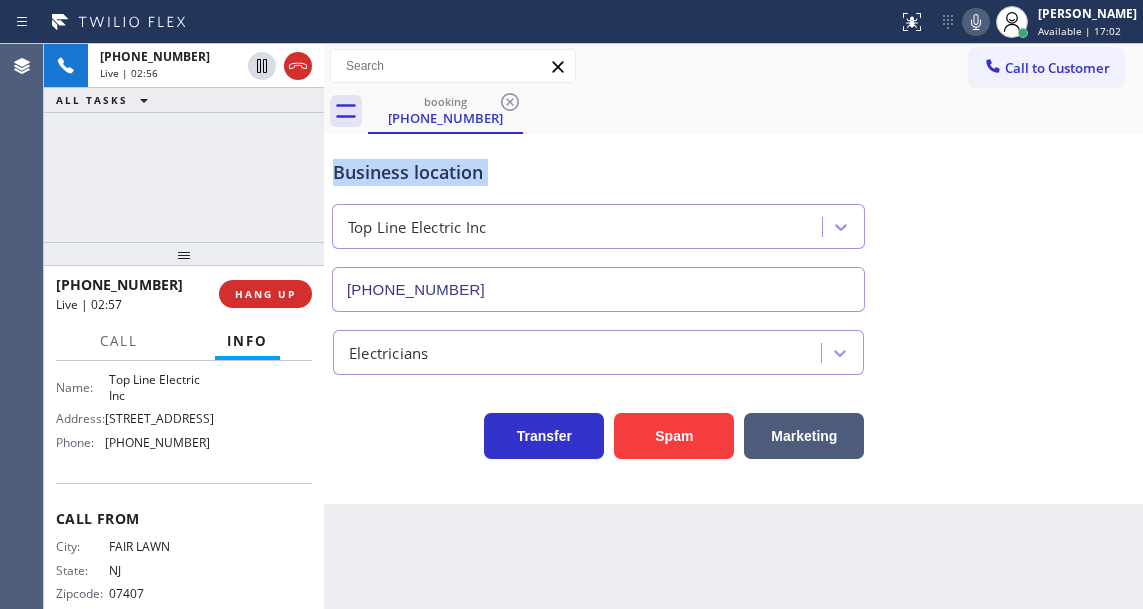 click on "Business location" at bounding box center (598, 172) 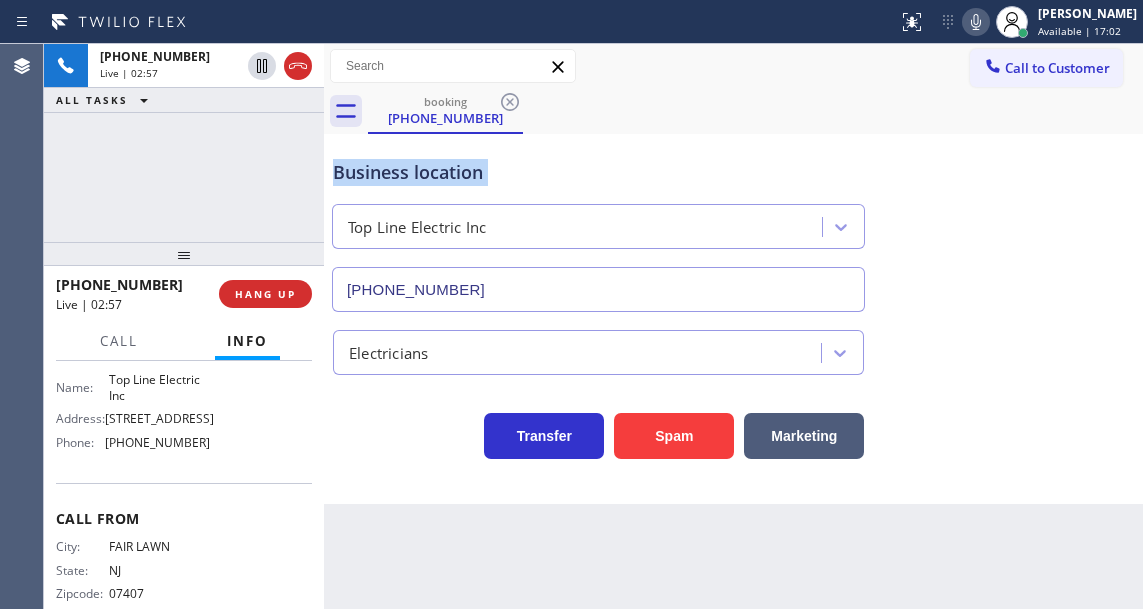 click on "Business location" at bounding box center (598, 172) 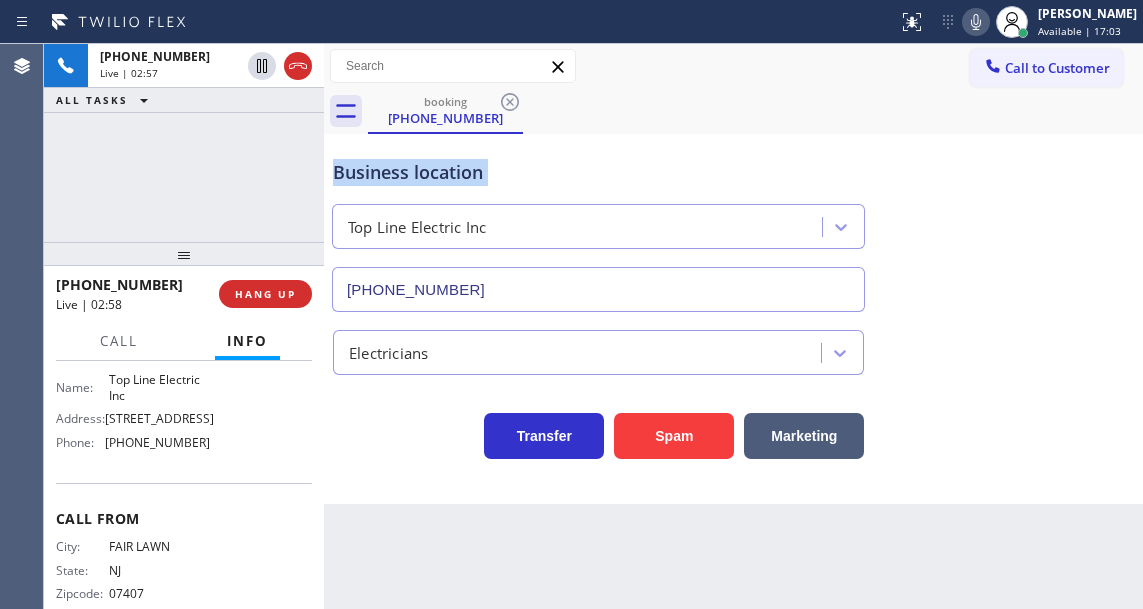 click on "Business location" at bounding box center (598, 172) 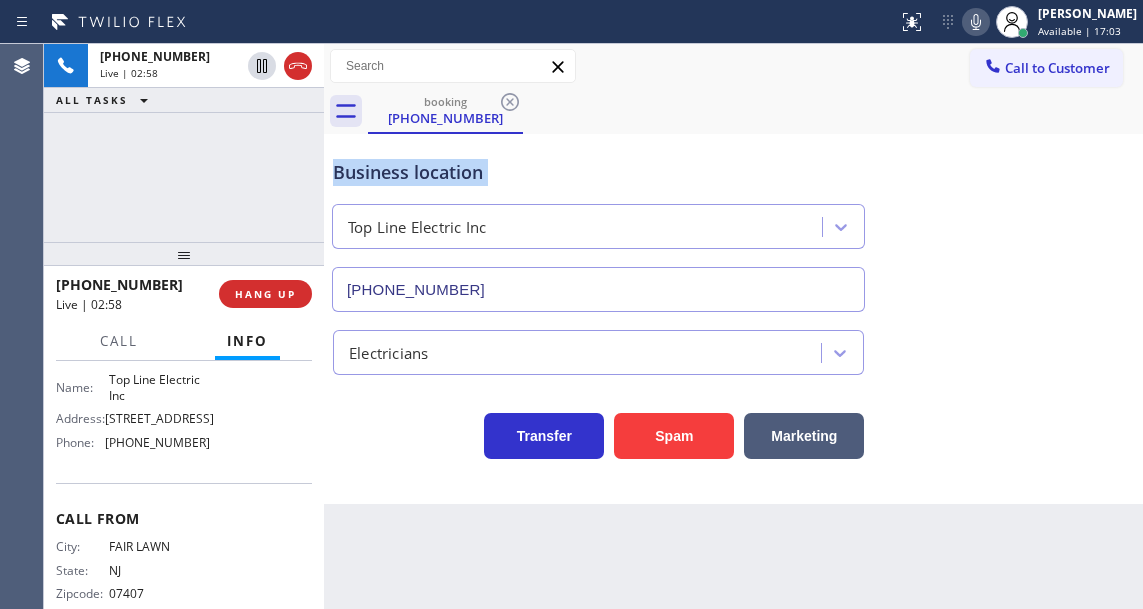 click on "Business location" at bounding box center [598, 172] 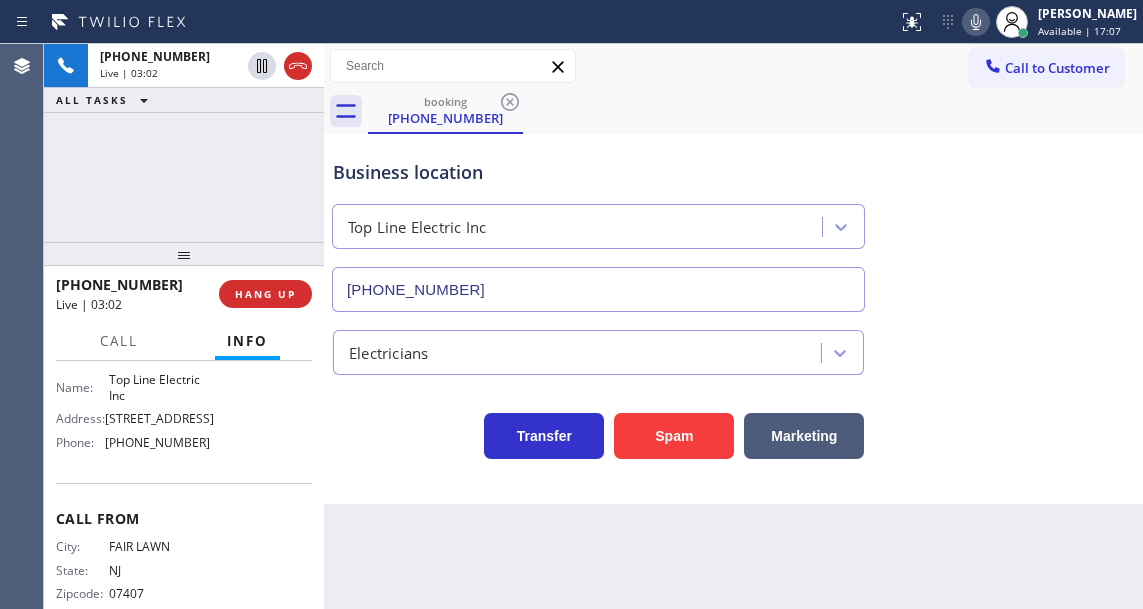click on "[STREET_ADDRESS]" at bounding box center [159, 418] 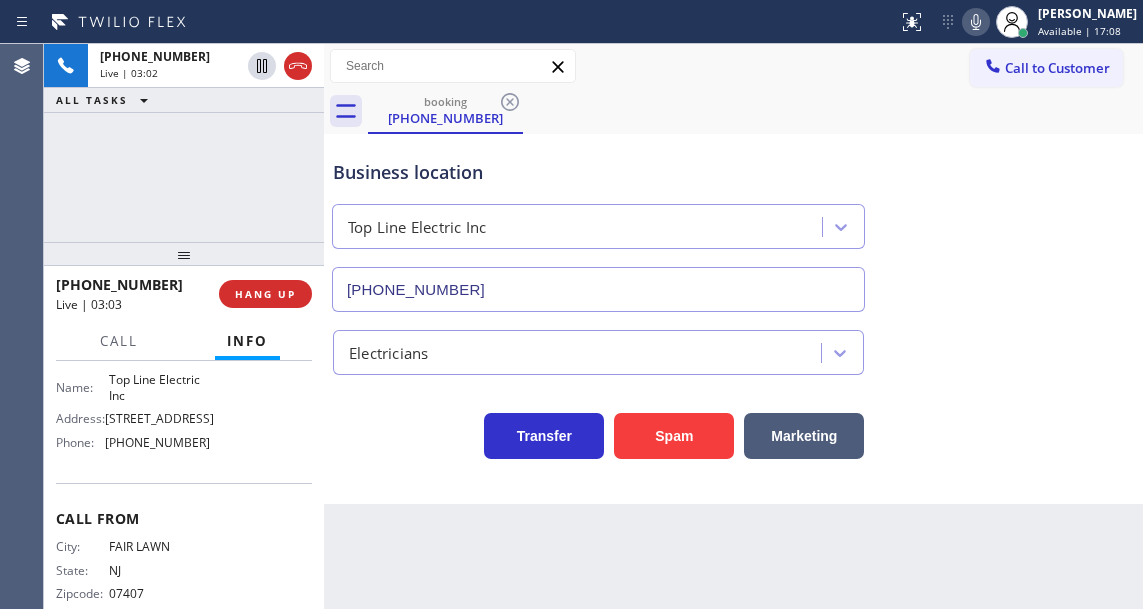 click on "[STREET_ADDRESS]" at bounding box center (159, 418) 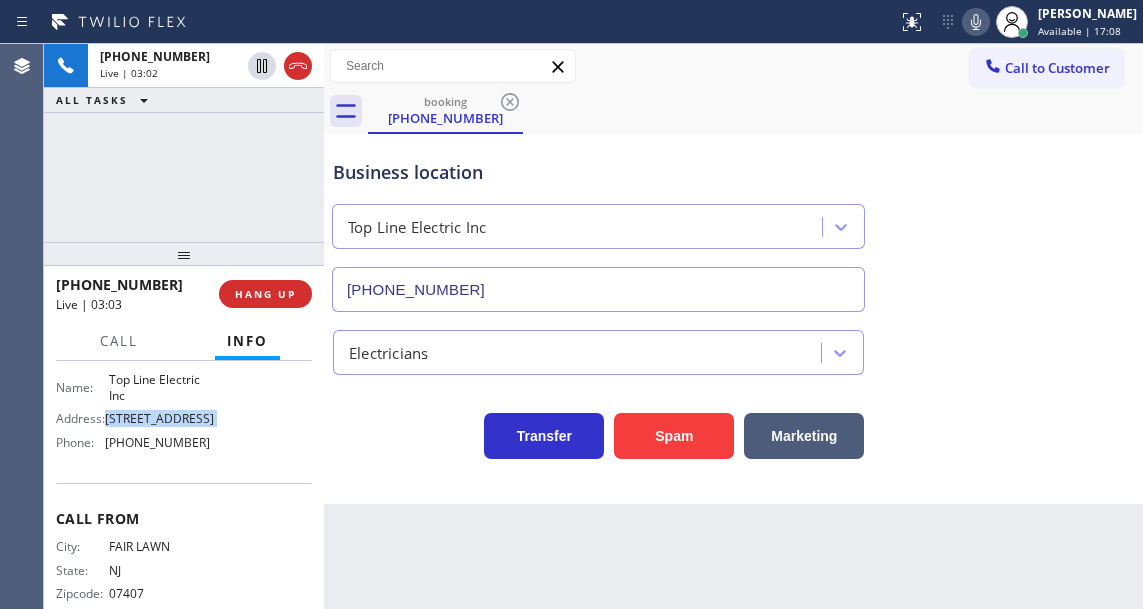 click on "[STREET_ADDRESS]" at bounding box center (159, 418) 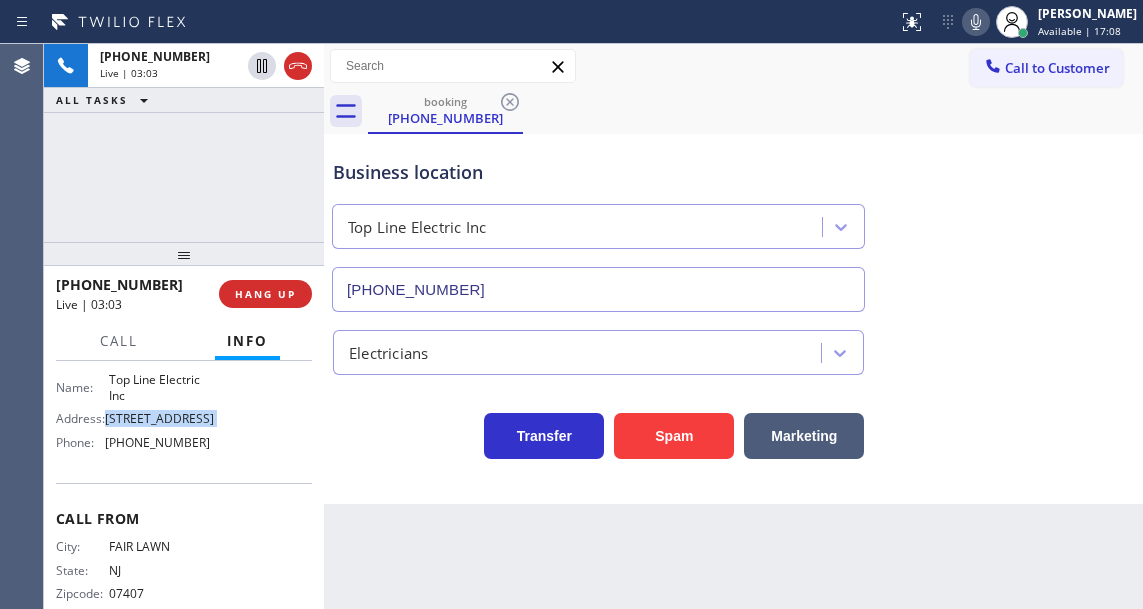 click on "[STREET_ADDRESS]" at bounding box center [159, 418] 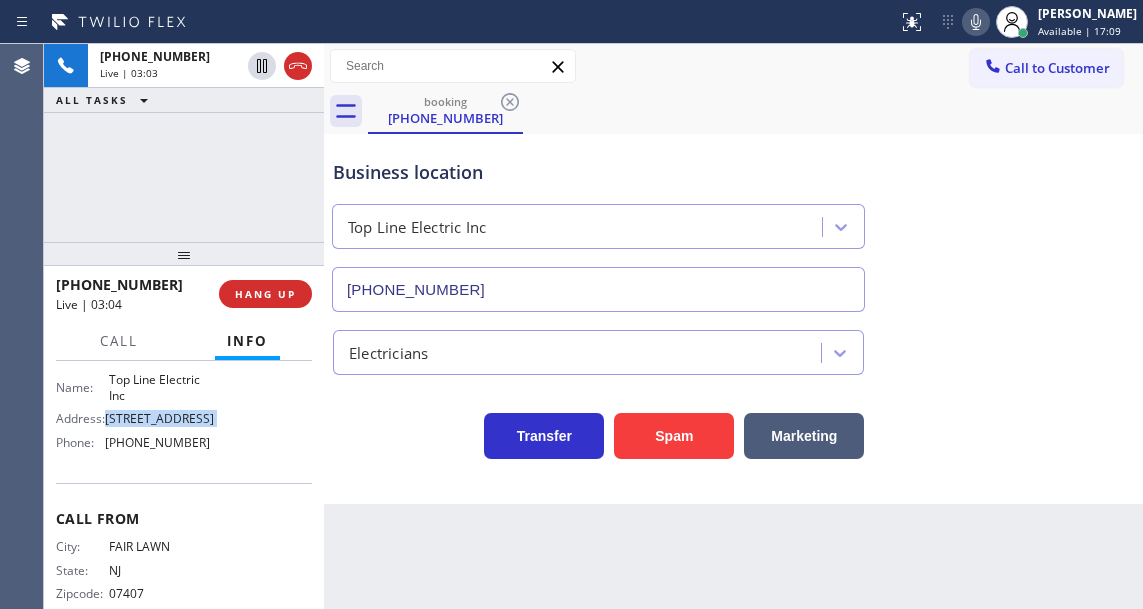 click on "[STREET_ADDRESS]" at bounding box center (159, 418) 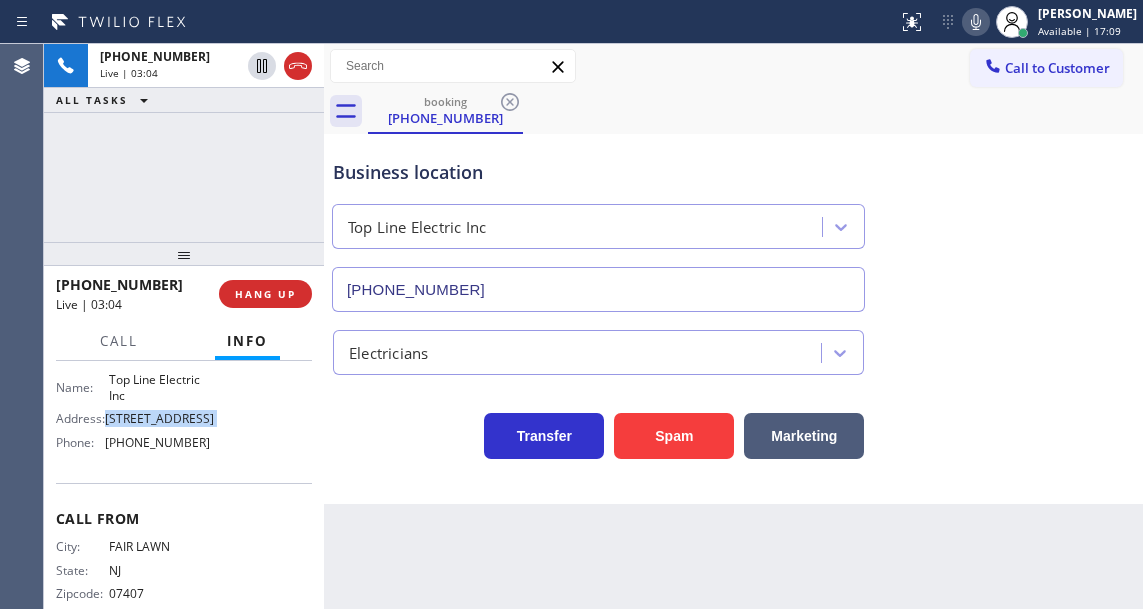 click on "[STREET_ADDRESS]" at bounding box center (159, 418) 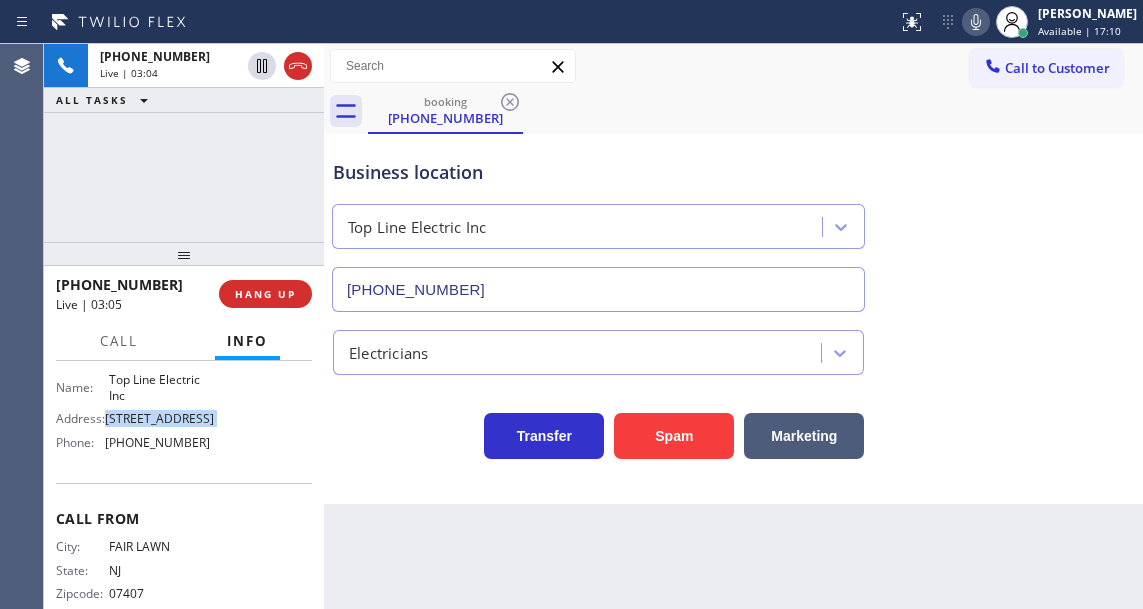 click on "[STREET_ADDRESS]" at bounding box center [159, 418] 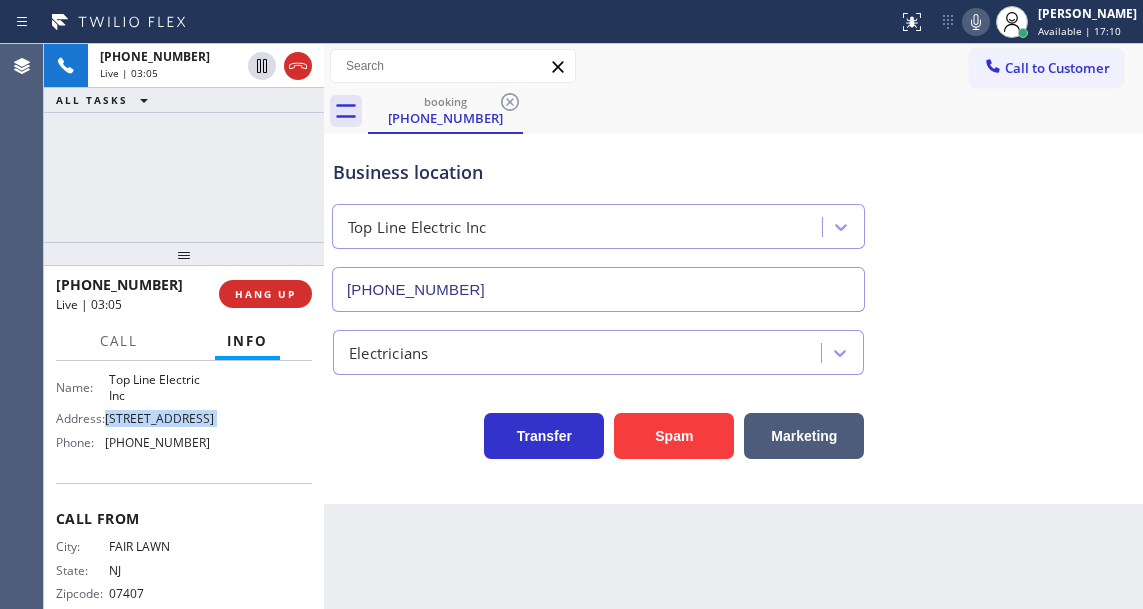 click on "[STREET_ADDRESS]" at bounding box center (159, 418) 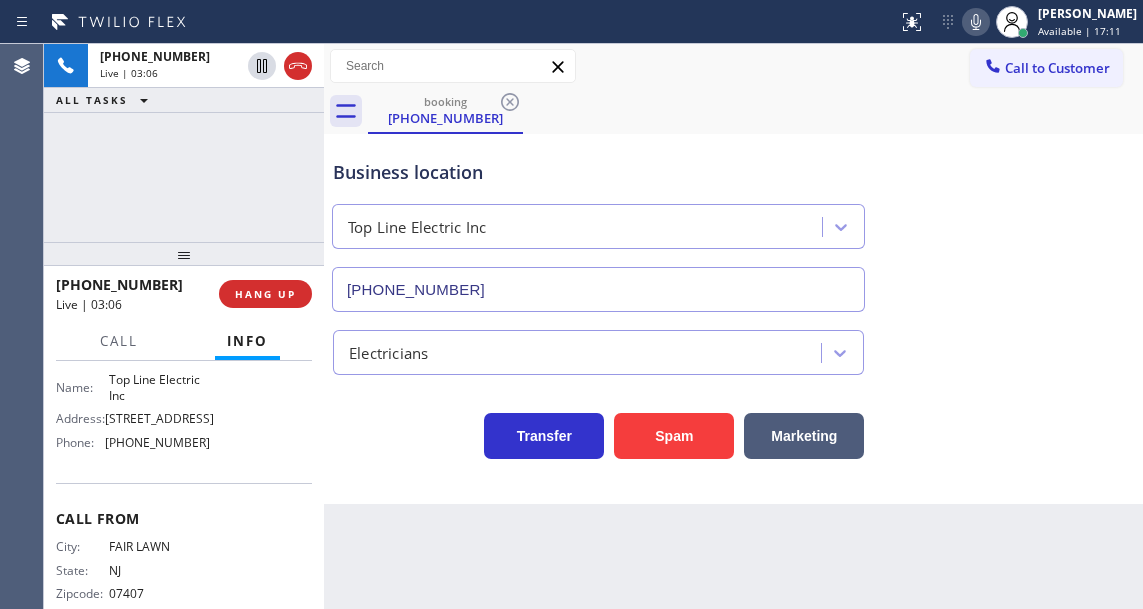 click on "Business location" at bounding box center [598, 172] 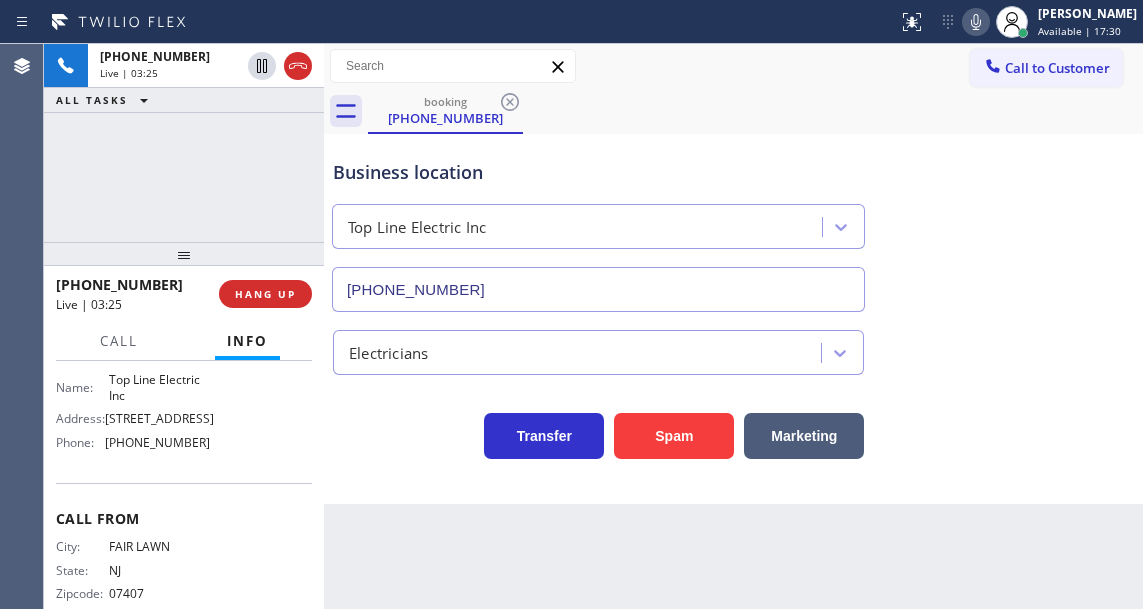 click on "[PHONE_NUMBER] Live | 03:25 ALL TASKS ALL TASKS ACTIVE TASKS TASKS IN WRAP UP" at bounding box center [184, 143] 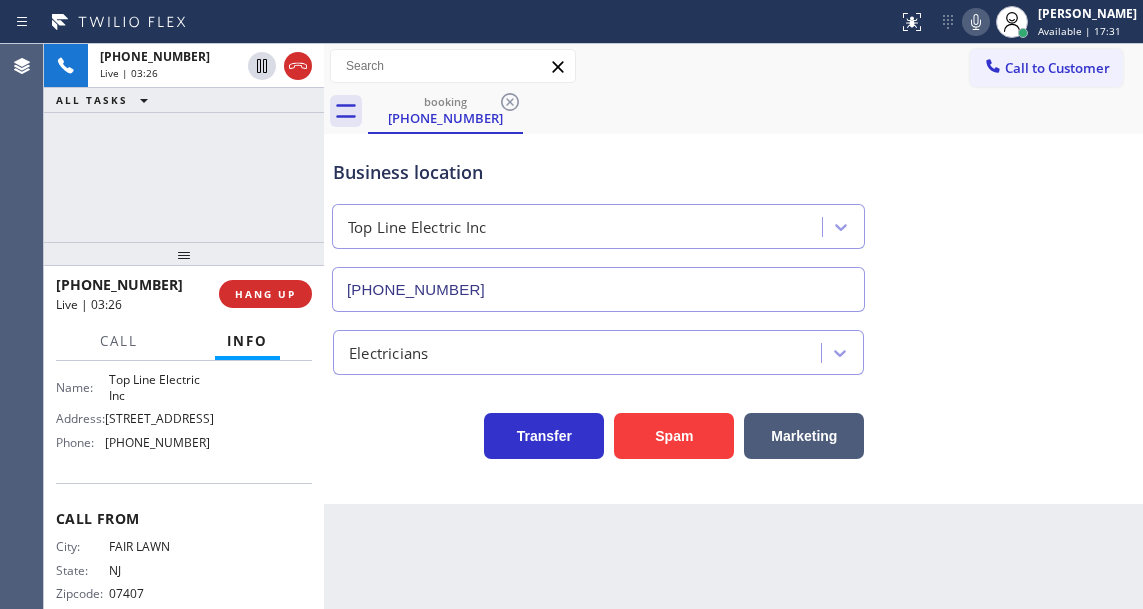 click on "Business location" at bounding box center (598, 172) 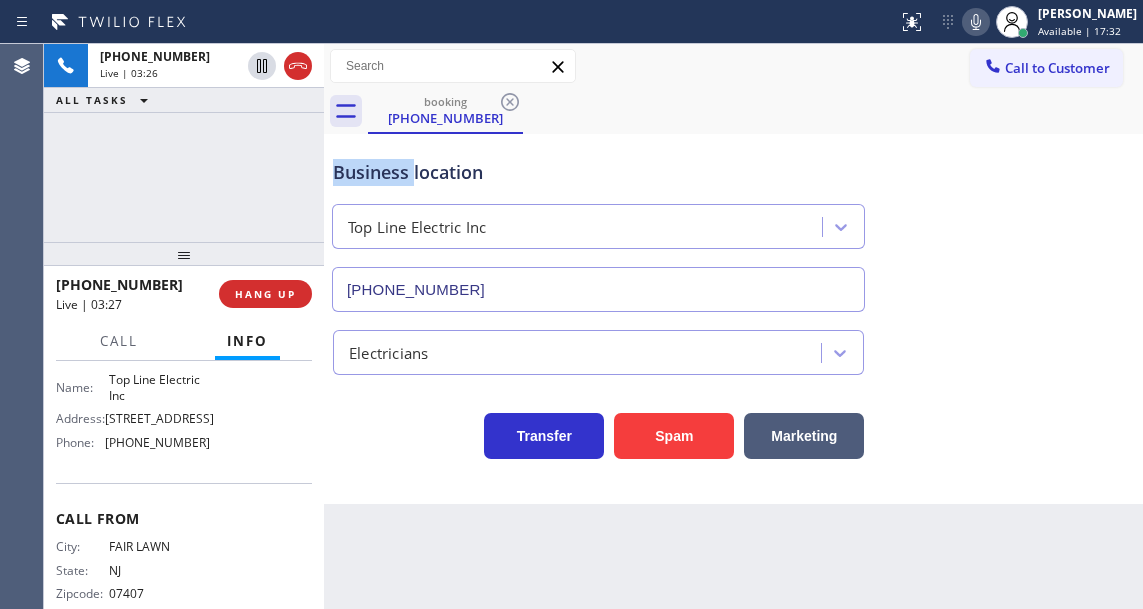 click on "Business location" at bounding box center [598, 172] 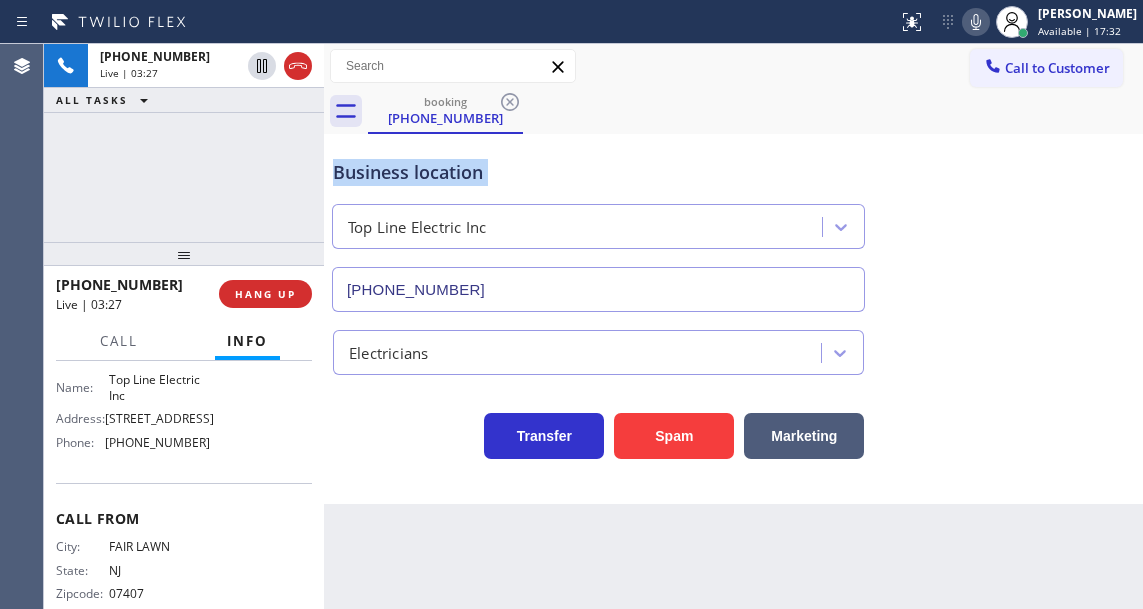 click on "Business location" at bounding box center [598, 172] 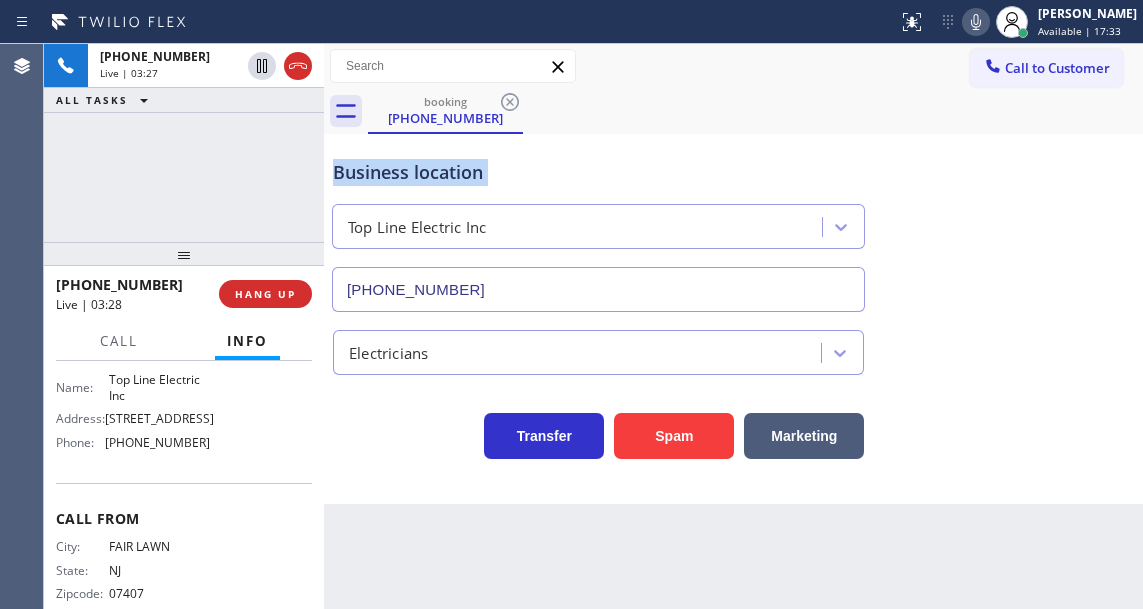click on "Business location" at bounding box center [598, 172] 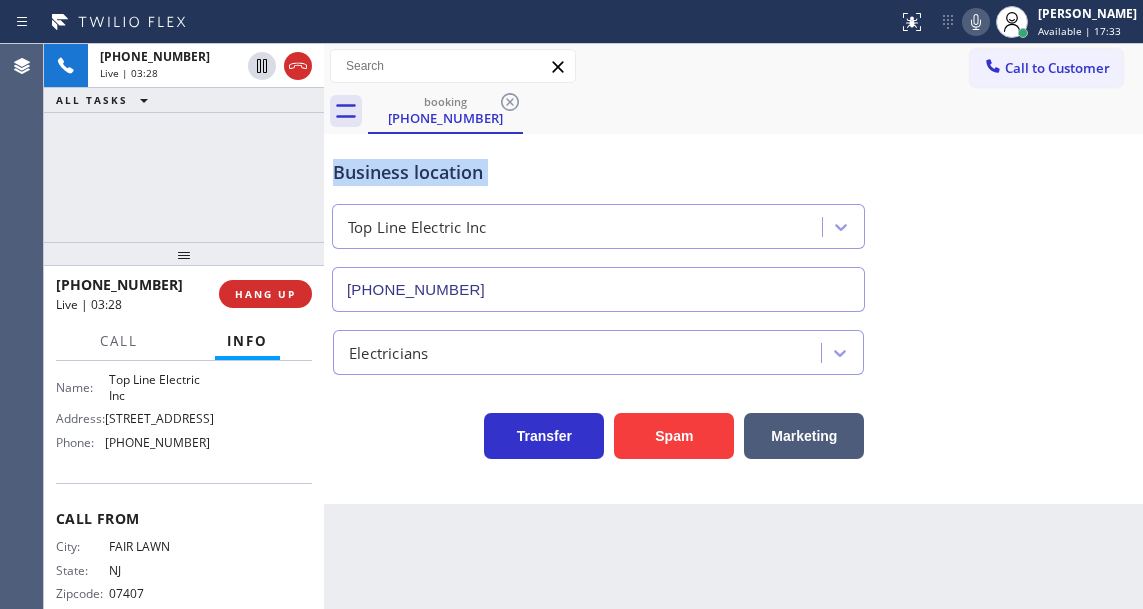 click on "Business location" at bounding box center [598, 172] 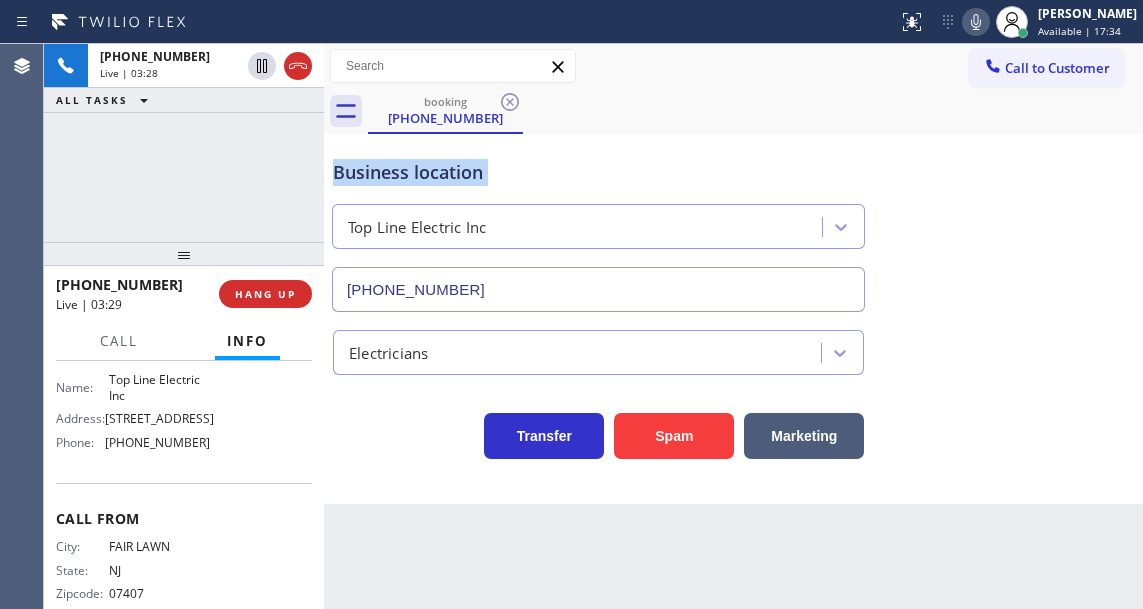 click on "Business location" at bounding box center [598, 172] 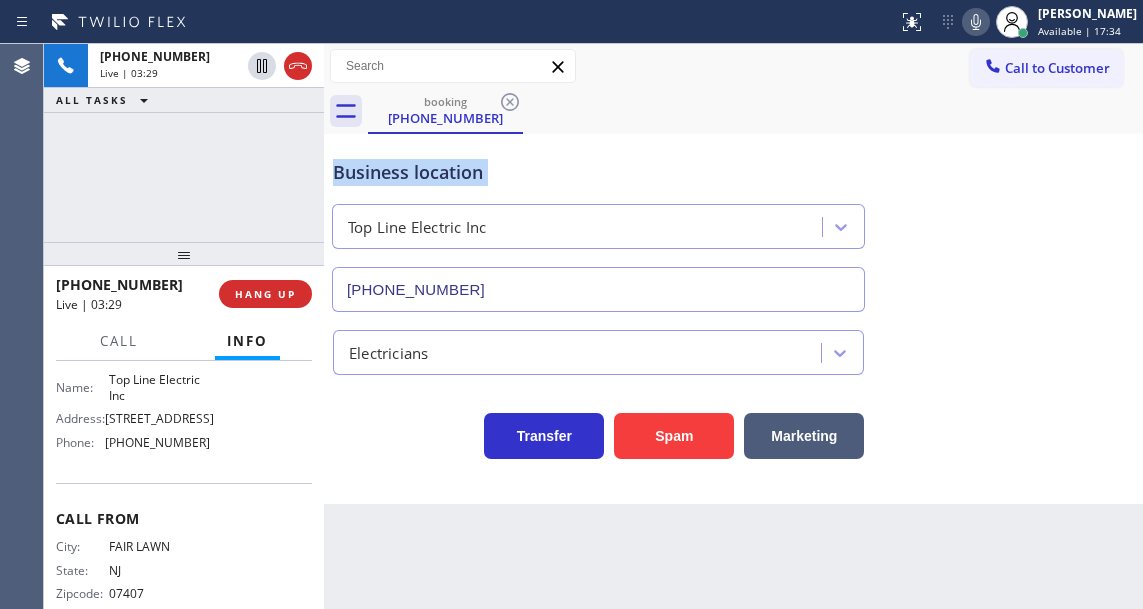 click on "Business location" at bounding box center (598, 172) 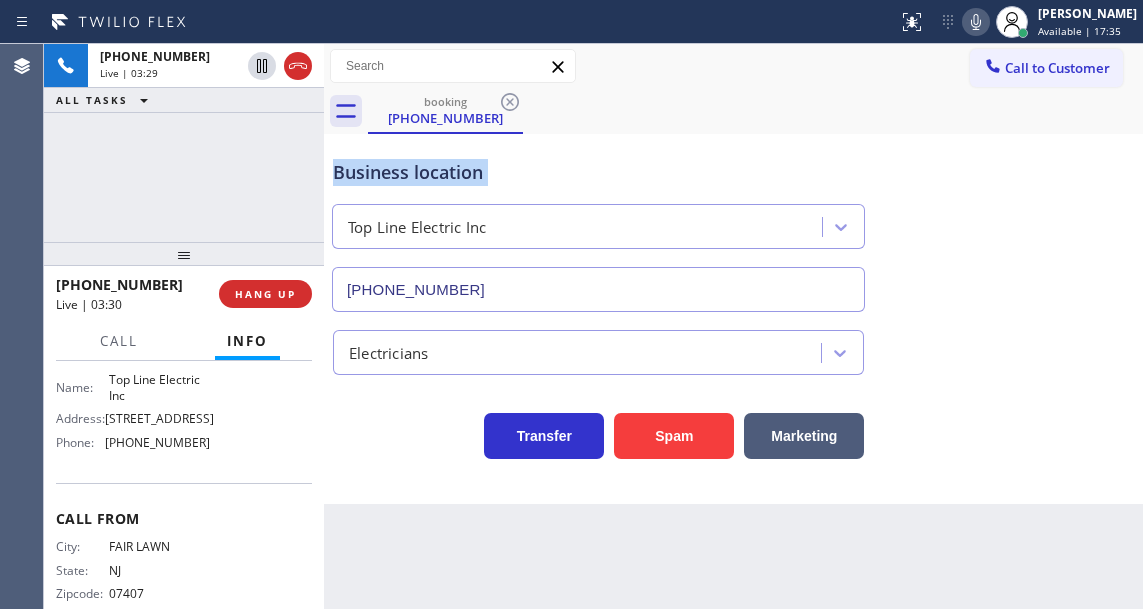 click on "Business location" at bounding box center [598, 172] 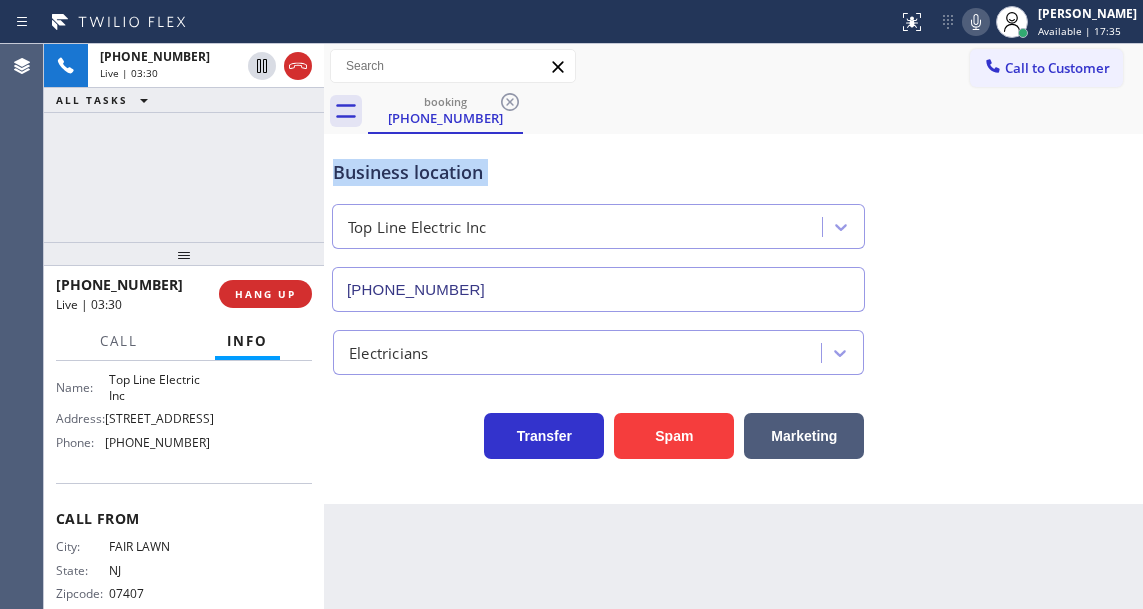 click on "Business location" at bounding box center (598, 172) 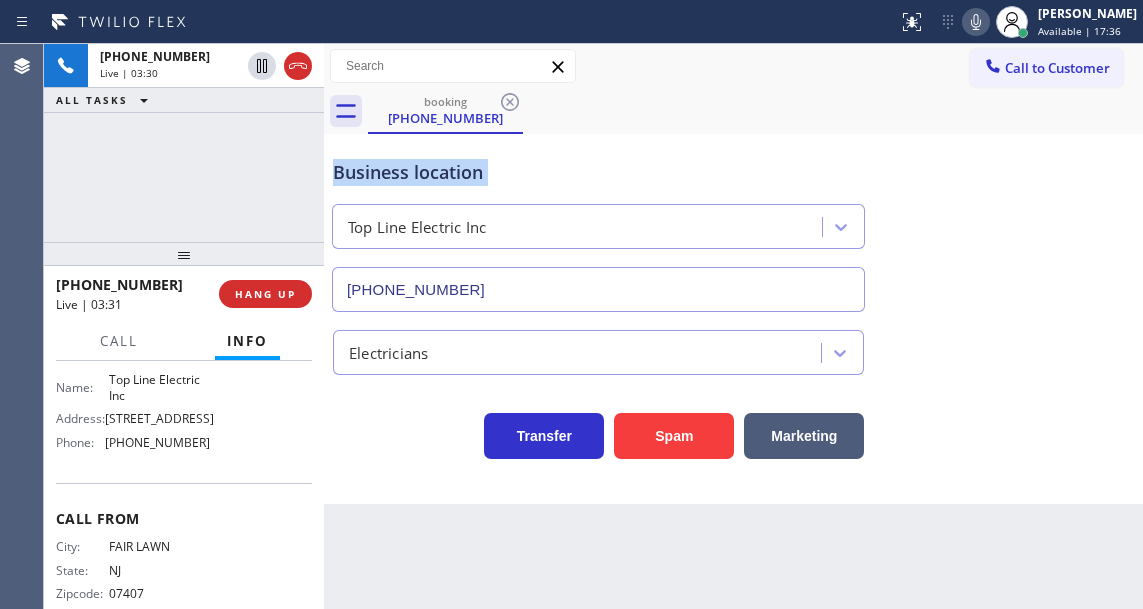 click on "Business location" at bounding box center [598, 172] 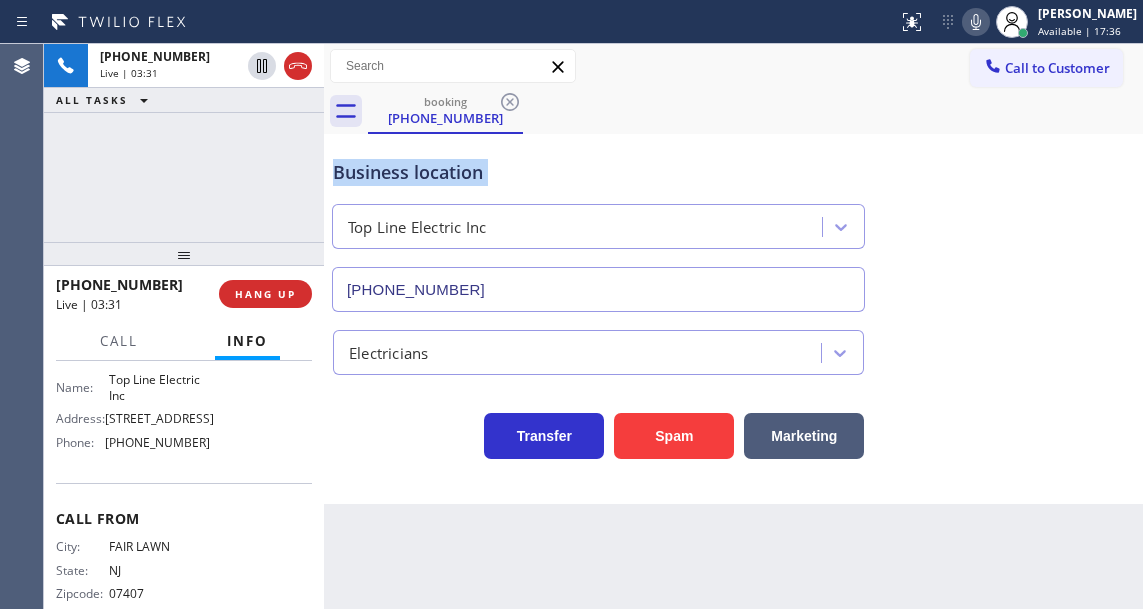click on "Business location" at bounding box center [598, 172] 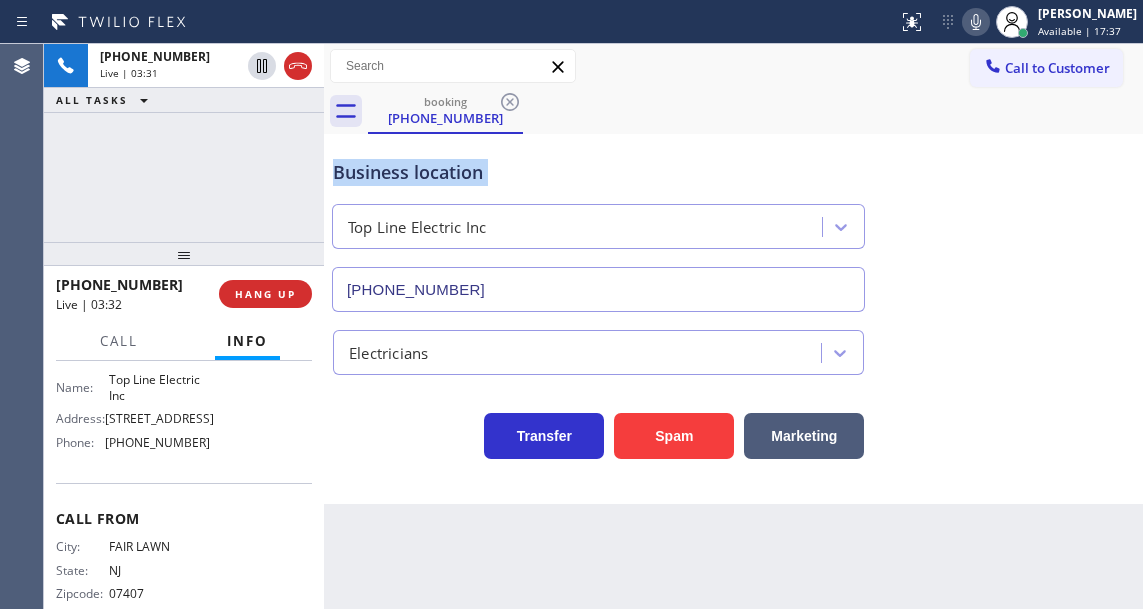 click on "Business location" at bounding box center (598, 172) 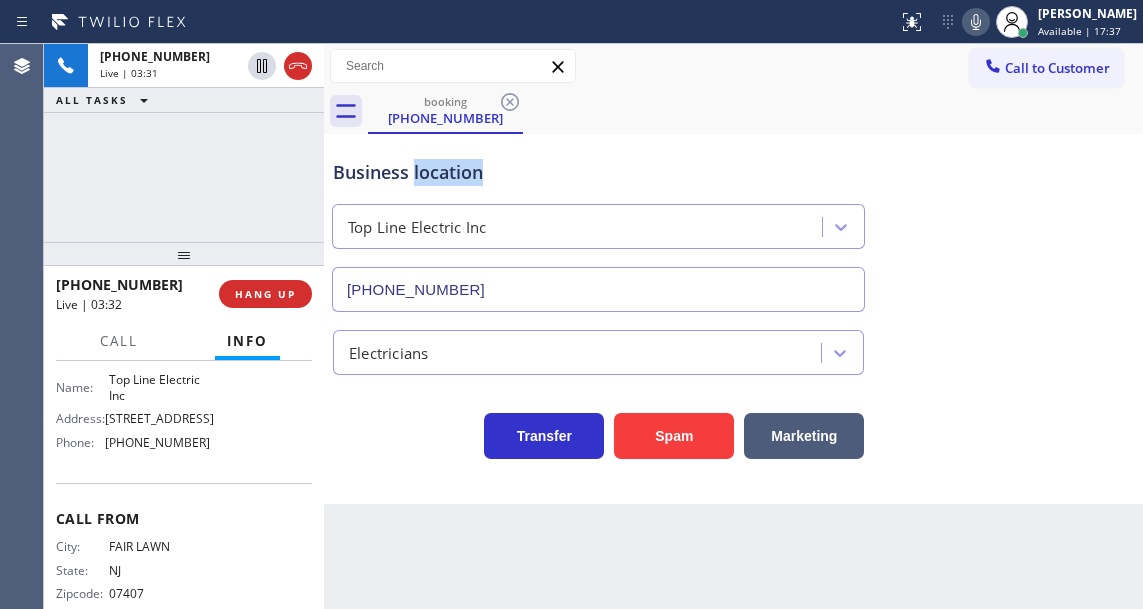 click on "Business location" at bounding box center (598, 172) 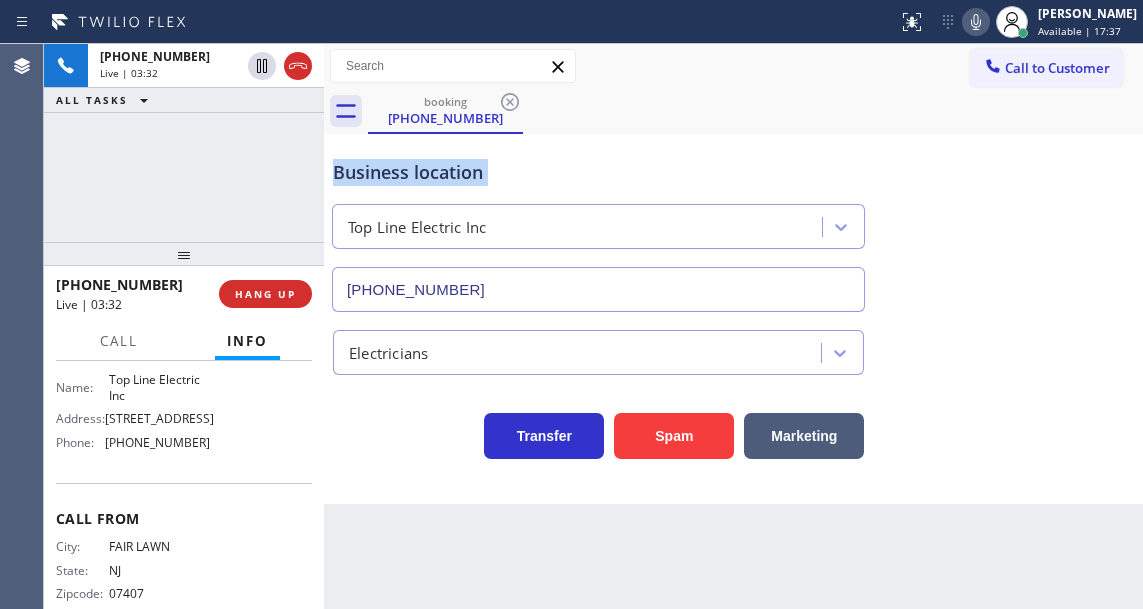 click on "Business location" at bounding box center [598, 172] 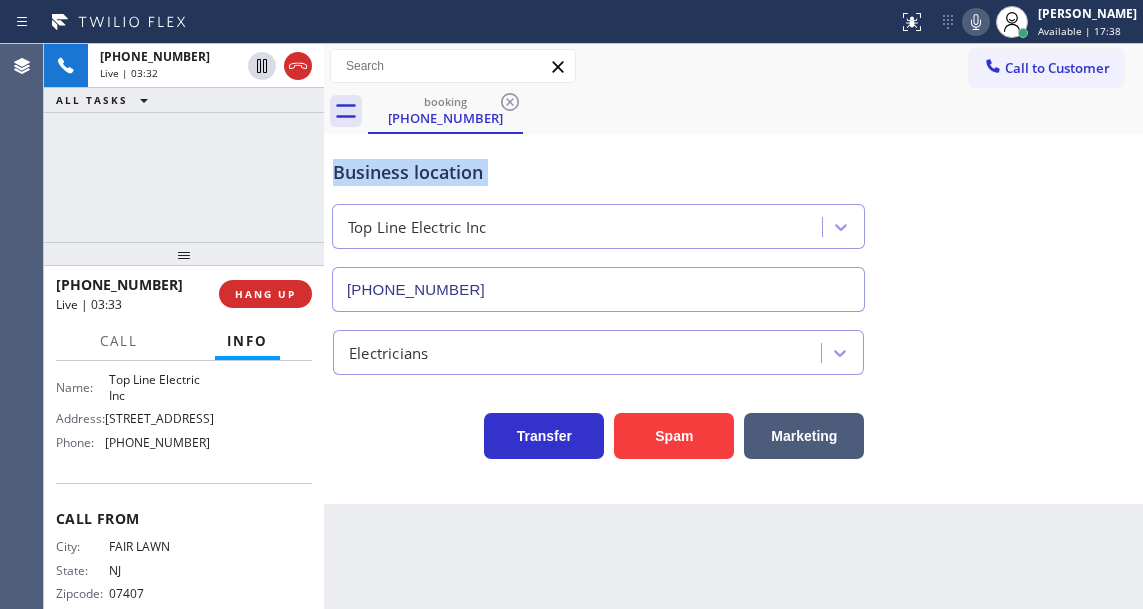 click on "Business location" at bounding box center [598, 172] 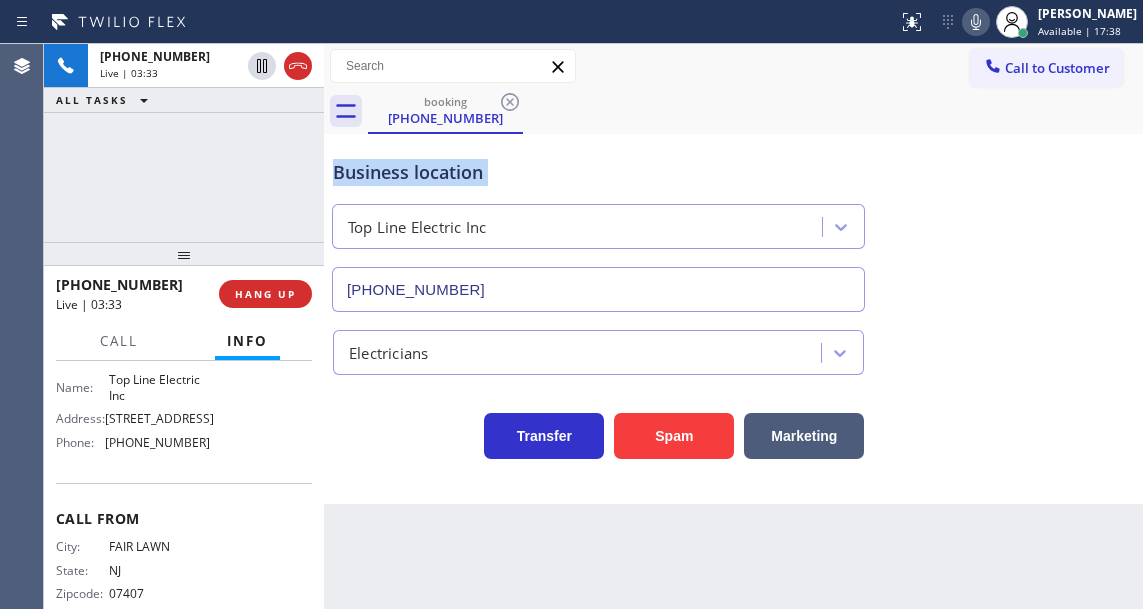 click on "Business location" at bounding box center [598, 172] 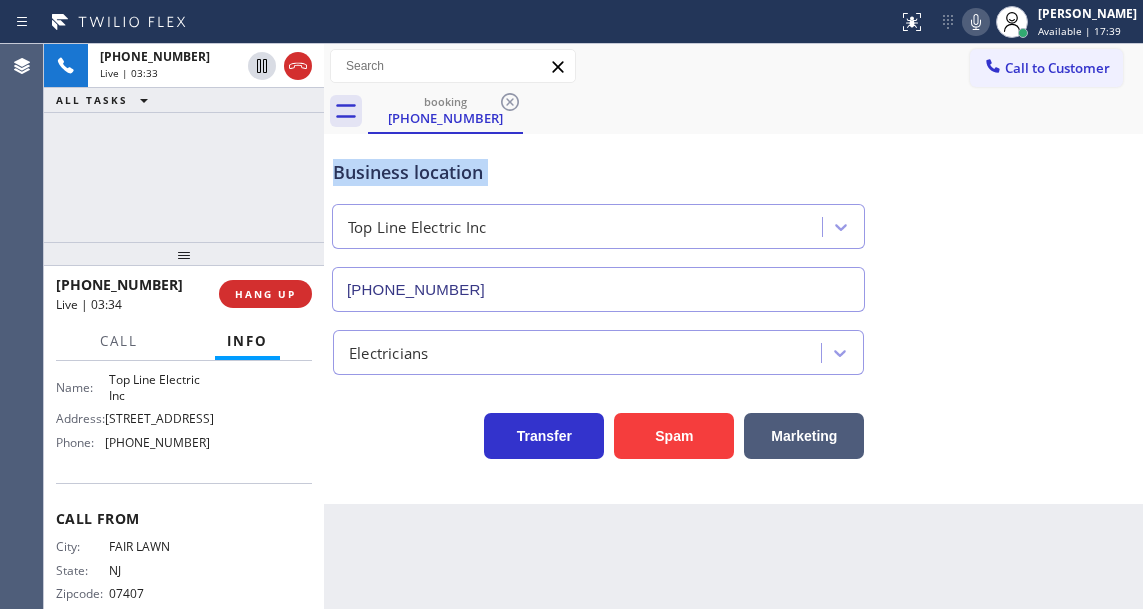 click on "Business location" at bounding box center [598, 172] 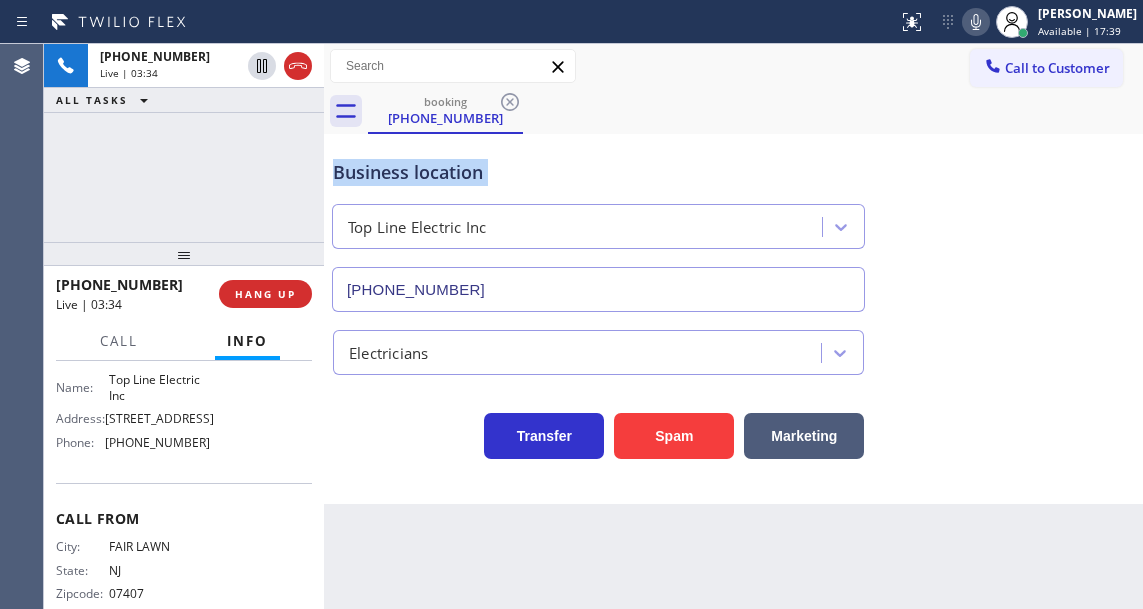 click on "Business location" at bounding box center [598, 172] 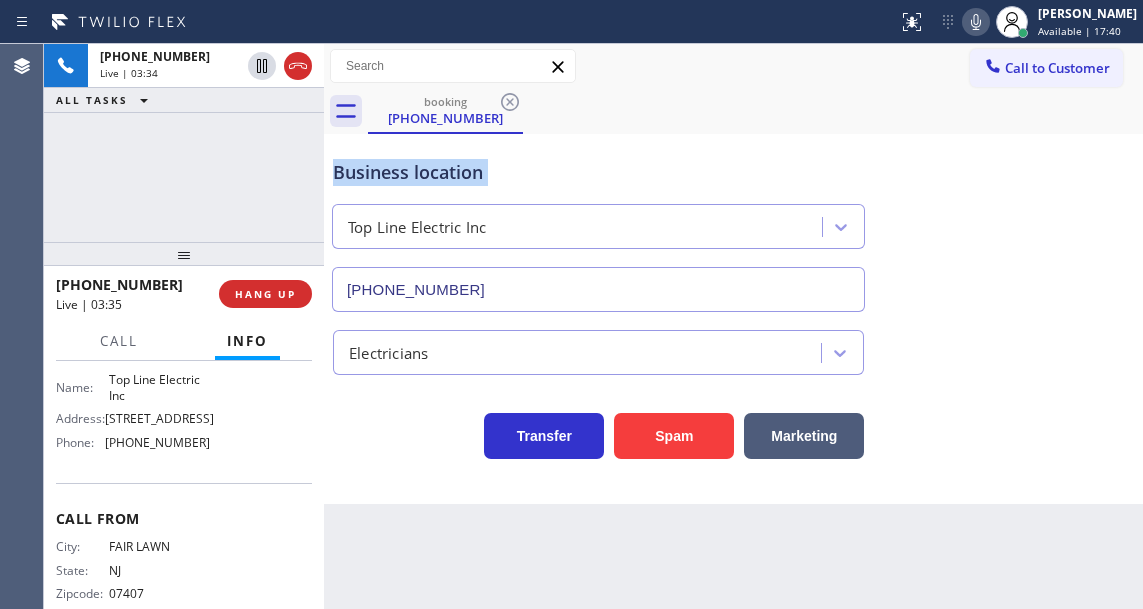 click on "Business location" at bounding box center [598, 172] 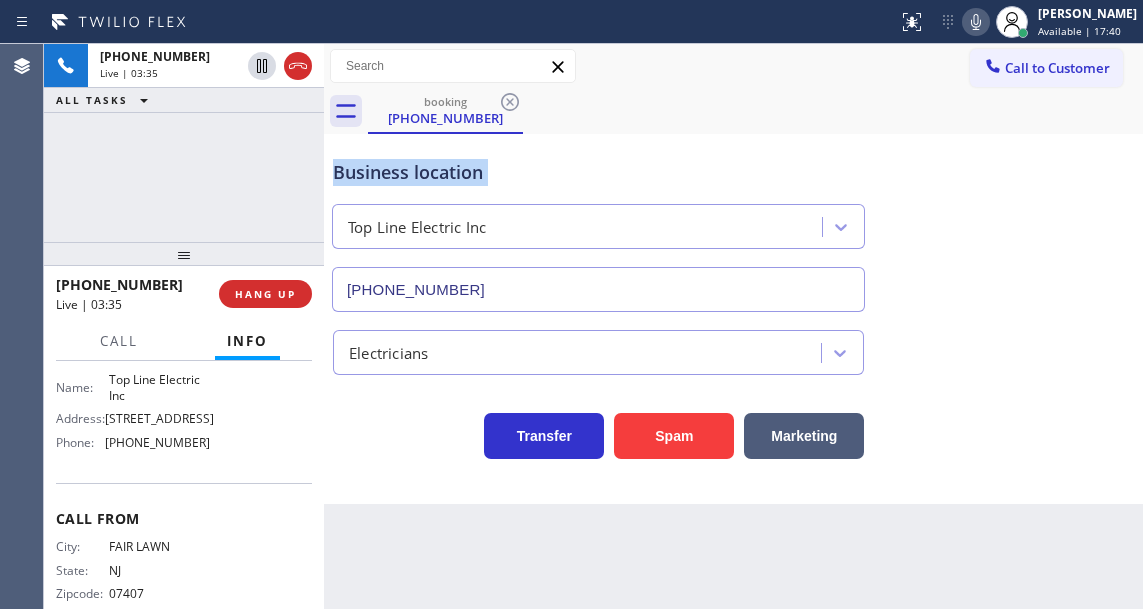 click on "Business location" at bounding box center (598, 172) 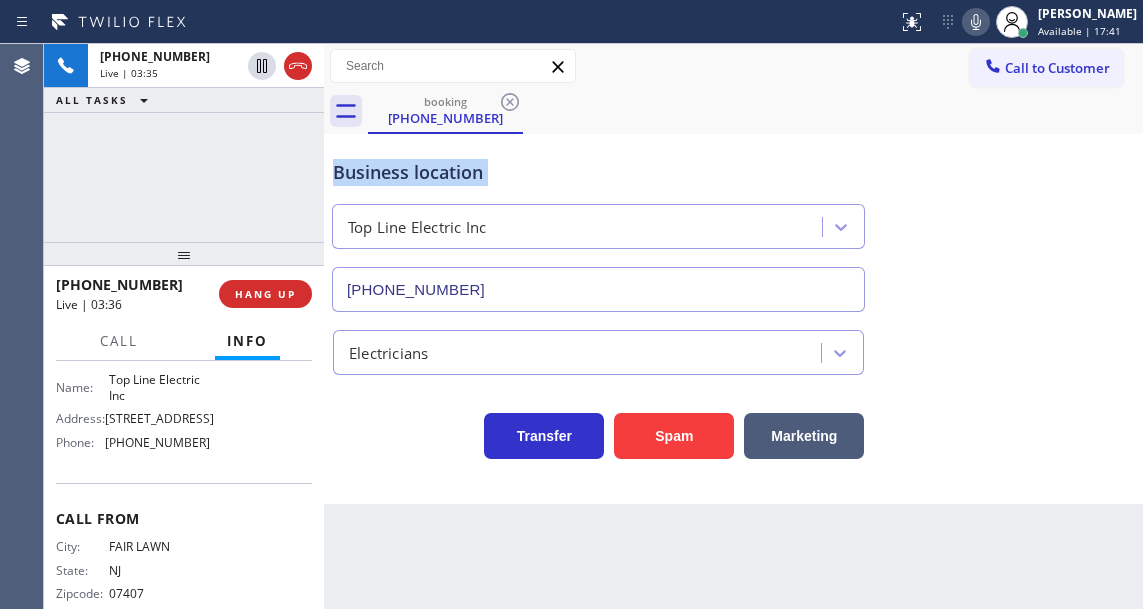 click on "Business location" at bounding box center [598, 172] 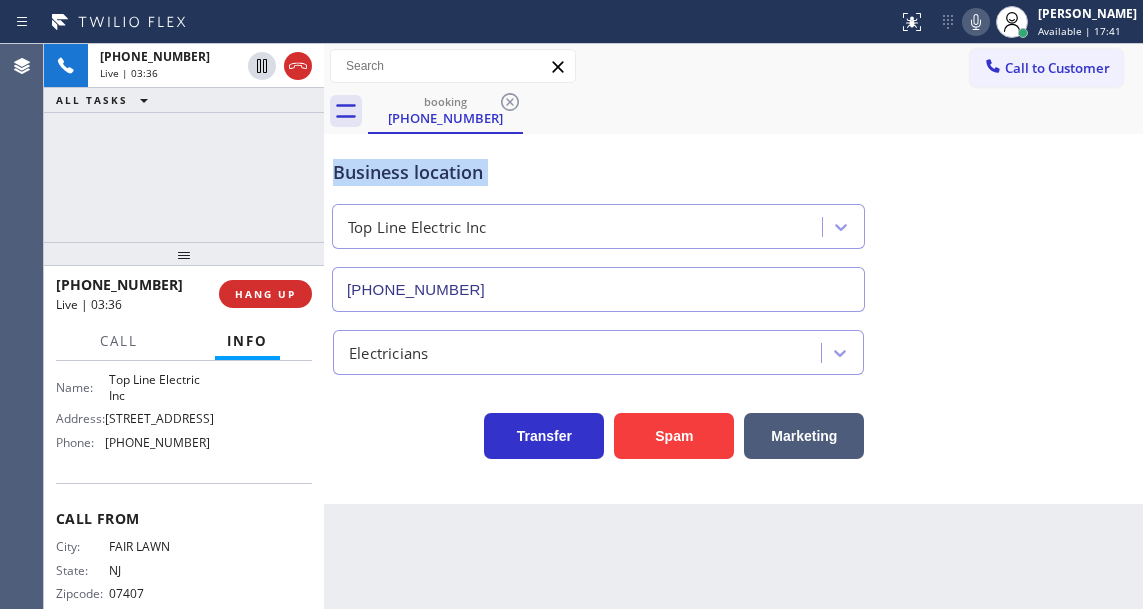 click on "Business location" at bounding box center [598, 172] 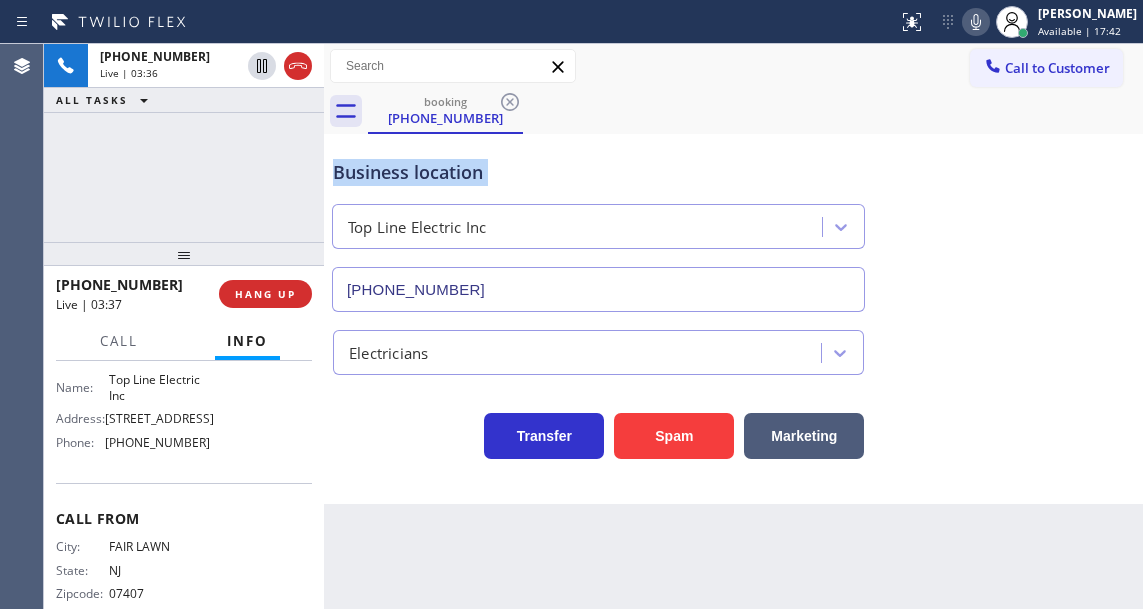 click on "Business location" at bounding box center [598, 172] 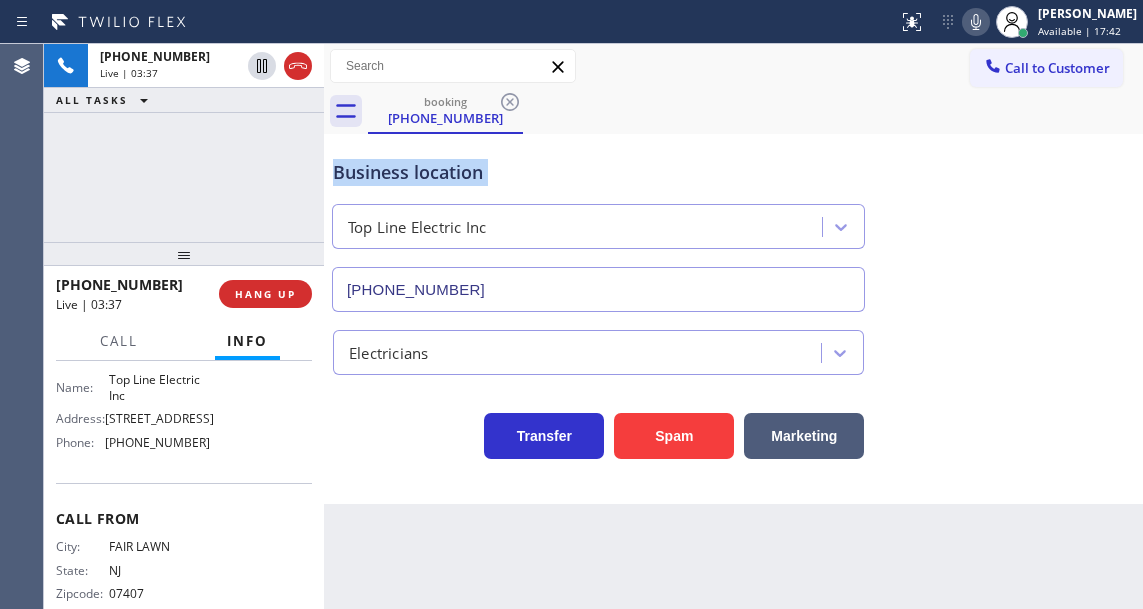 click on "Business location" at bounding box center (598, 172) 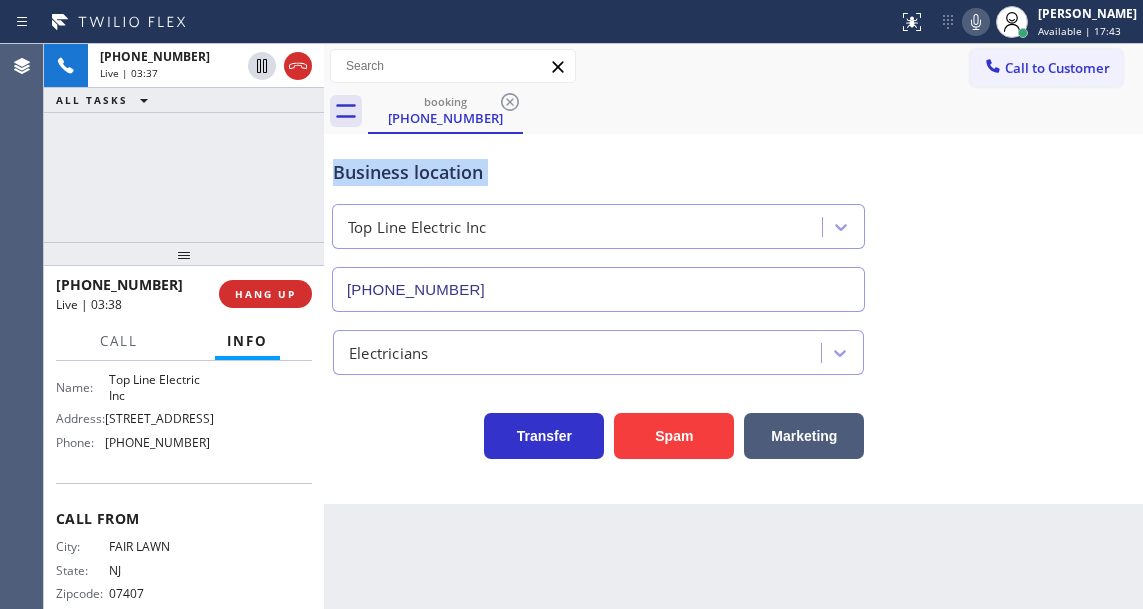 click on "Business location" at bounding box center (598, 172) 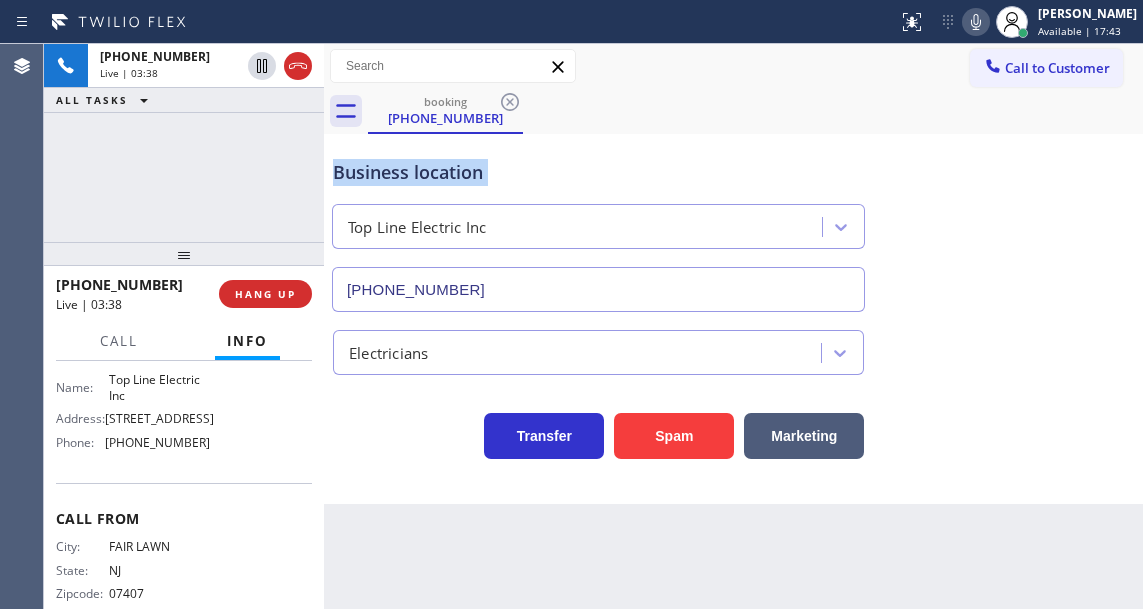 click on "Business location" at bounding box center [598, 172] 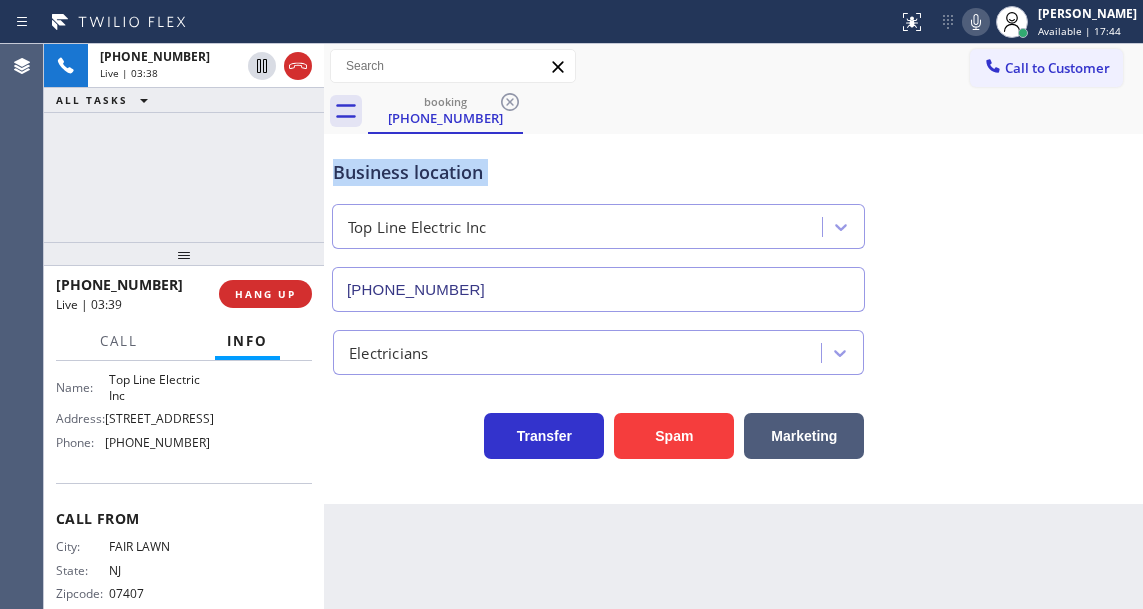 click on "Business location" at bounding box center (598, 172) 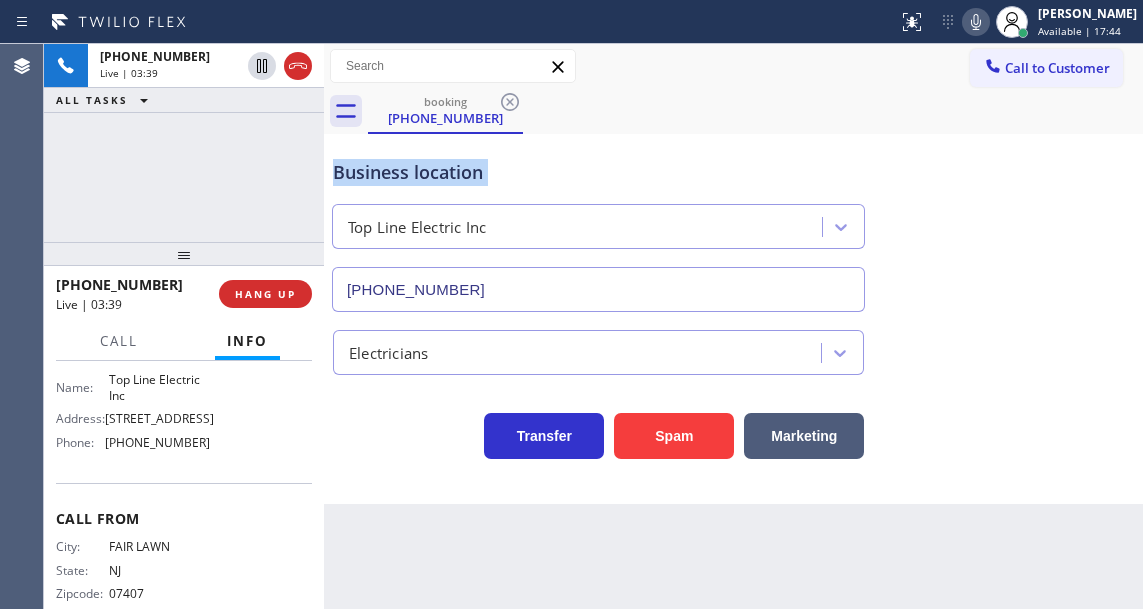 click on "Business location" at bounding box center [598, 172] 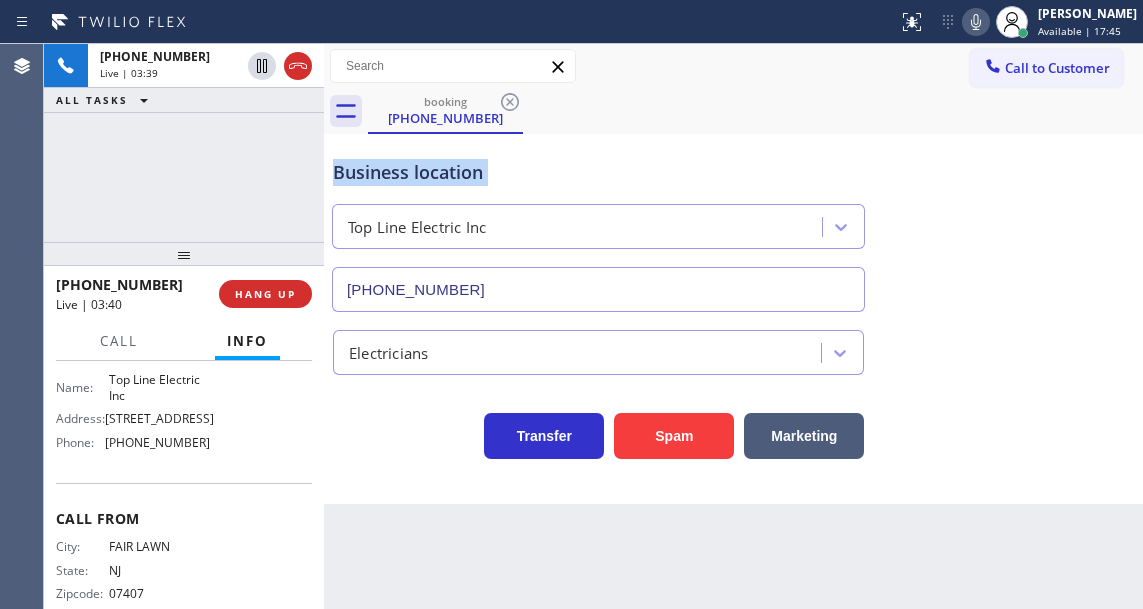 click on "Business location" at bounding box center [598, 172] 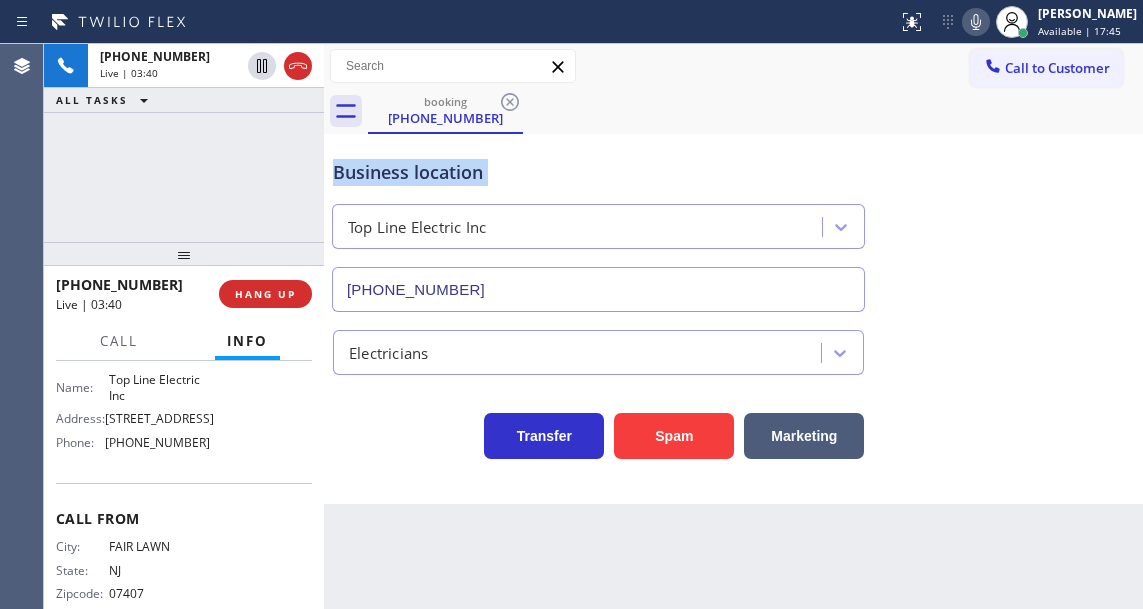 click on "Business location" at bounding box center (598, 172) 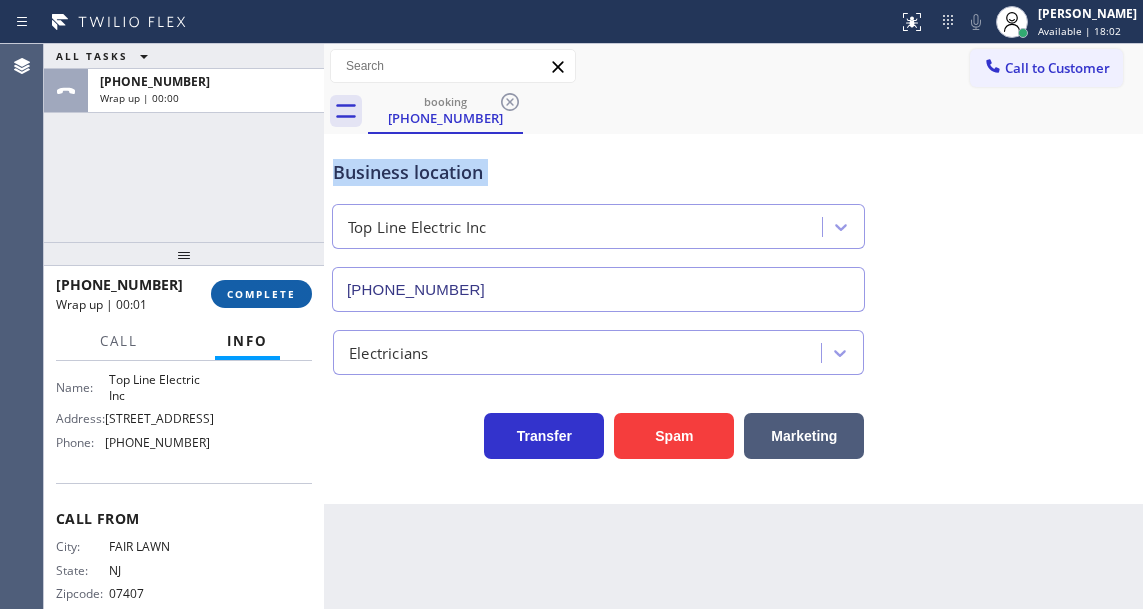 click on "COMPLETE" at bounding box center [261, 294] 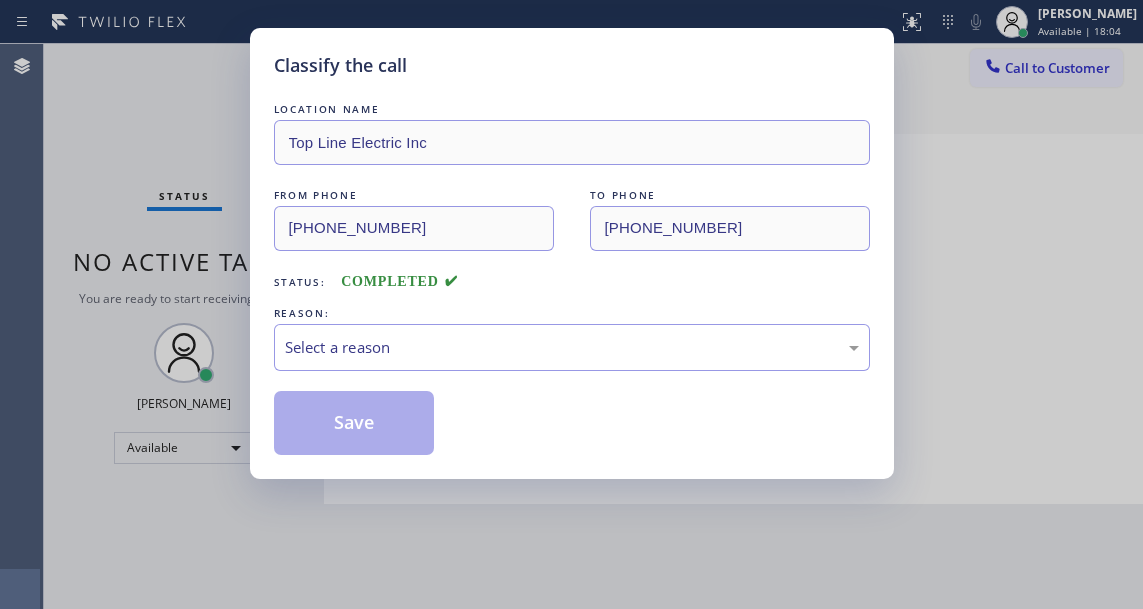click on "Select a reason" at bounding box center (572, 347) 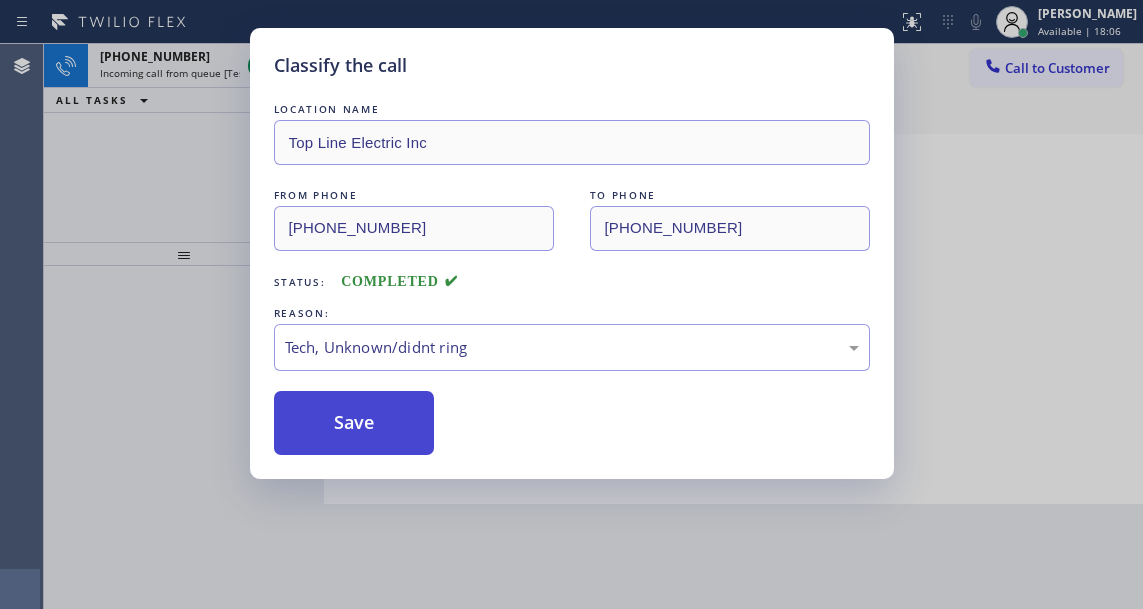 click on "Save" at bounding box center (354, 423) 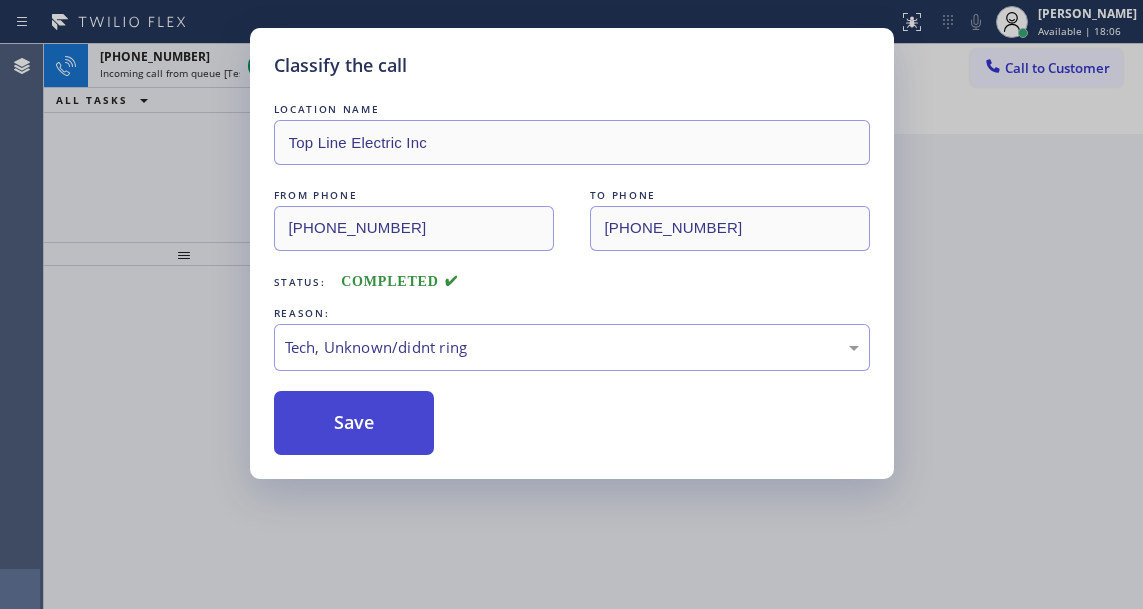 click on "Save" at bounding box center [354, 423] 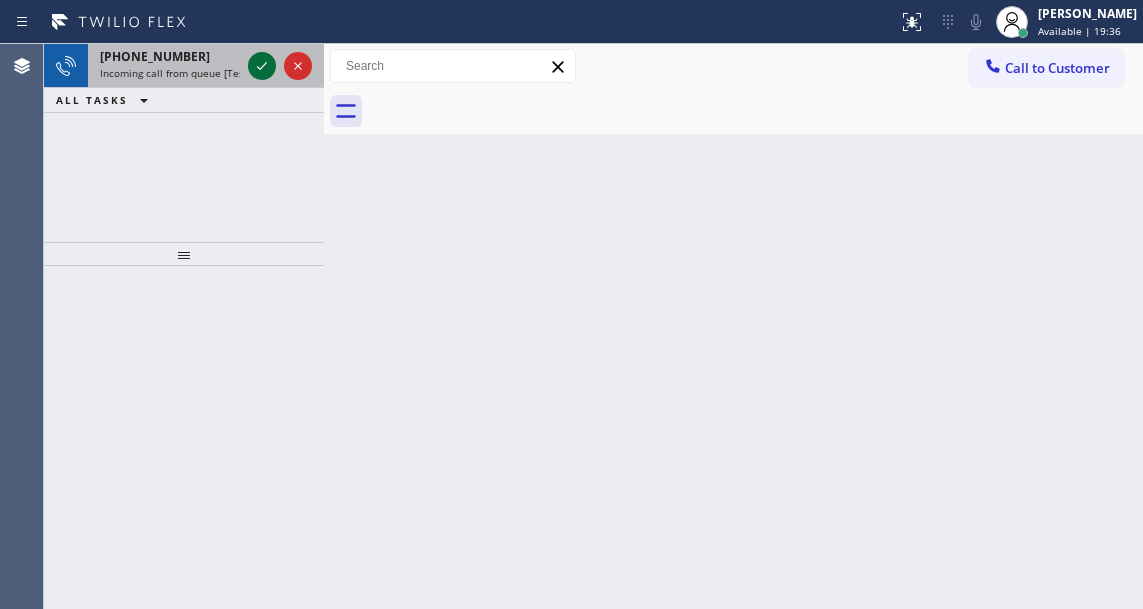 click 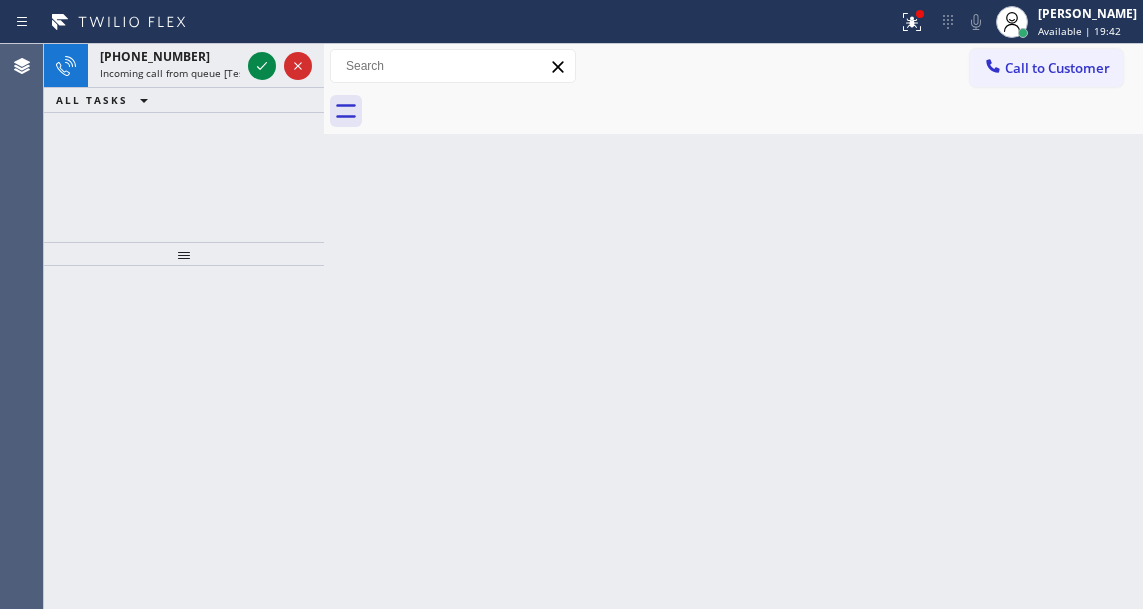 click on "Back to Dashboard Change Sender ID Customers Technicians Select a contact Outbound call Technician Search Technician Your caller id phone number Your caller id phone number Call Technician info Name   Phone none Address none Change Sender ID HVAC [PHONE_NUMBER] 5 Star Appliance [PHONE_NUMBER] Appliance Repair [PHONE_NUMBER] Plumbing [PHONE_NUMBER] Air Duct Cleaning [PHONE_NUMBER]  Electricians [PHONE_NUMBER] Cancel Change Check personal SMS Reset Change No tabs Call to Customer Outbound call Location Samsung Washer & Dryer Repair [PERSON_NAME] Your caller id phone number [PHONE_NUMBER] Customer number Call Outbound call Technician Search Technician Your caller id phone number Your caller id phone number Call" at bounding box center (733, 326) 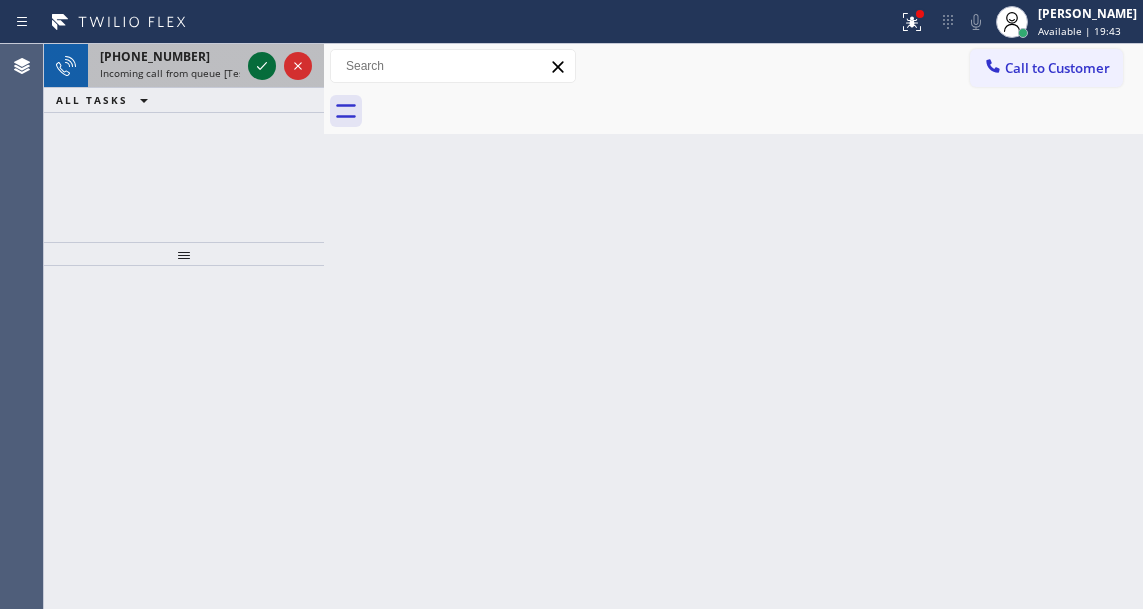 click 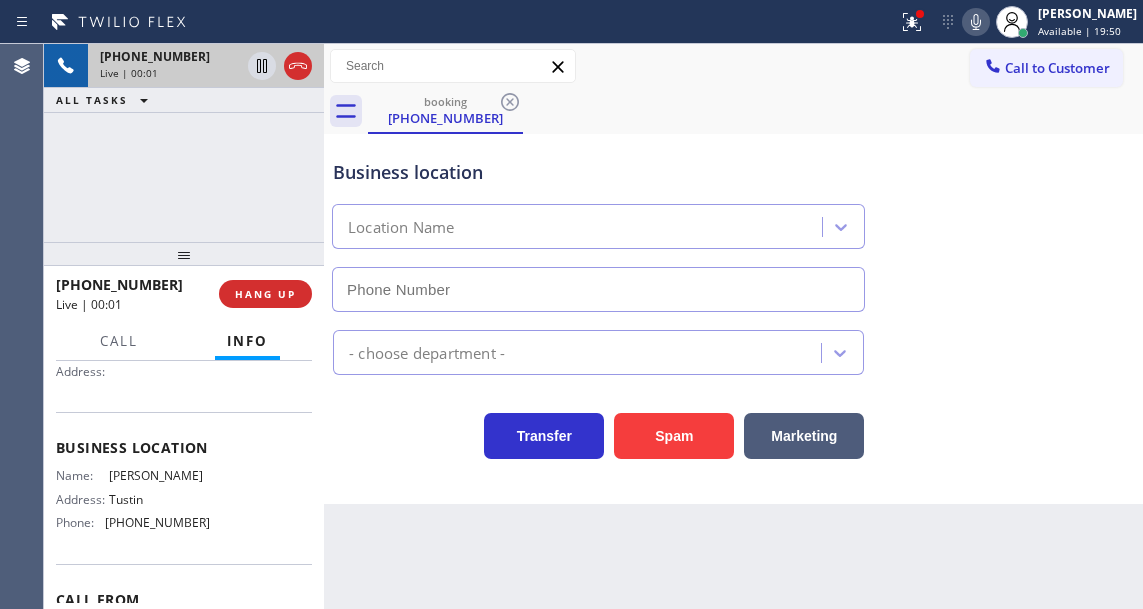 scroll, scrollTop: 300, scrollLeft: 0, axis: vertical 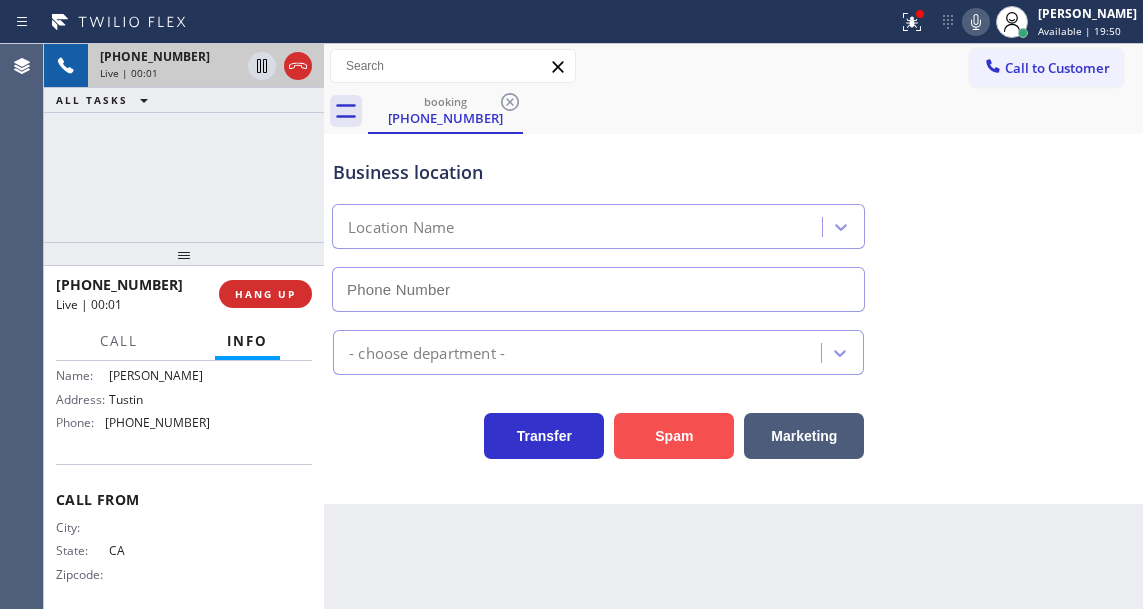 type on "[PHONE_NUMBER]" 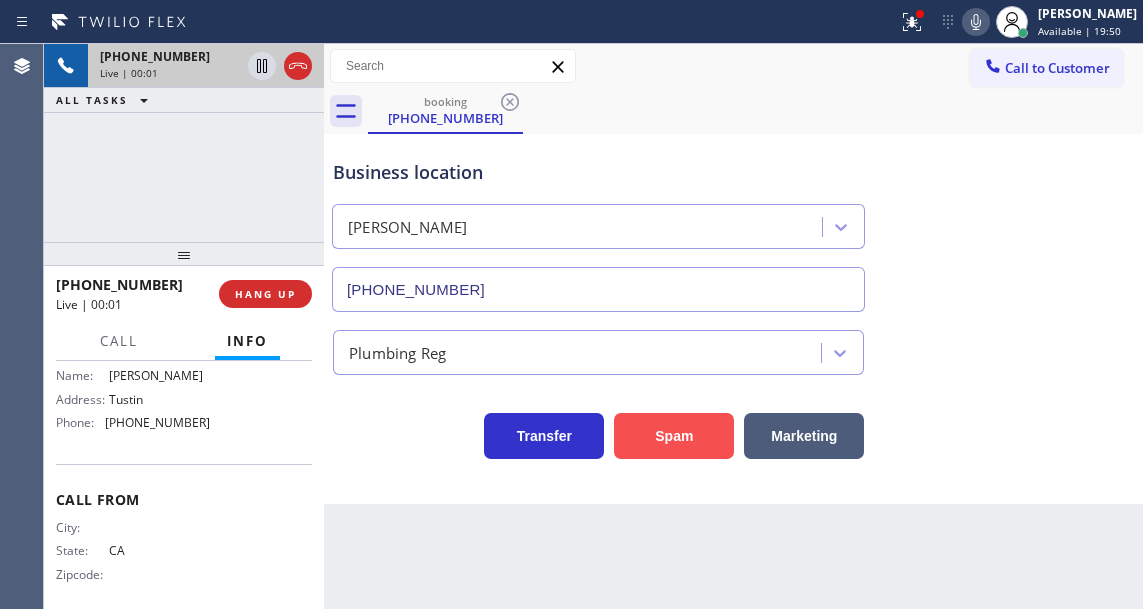 click on "Spam" at bounding box center (674, 436) 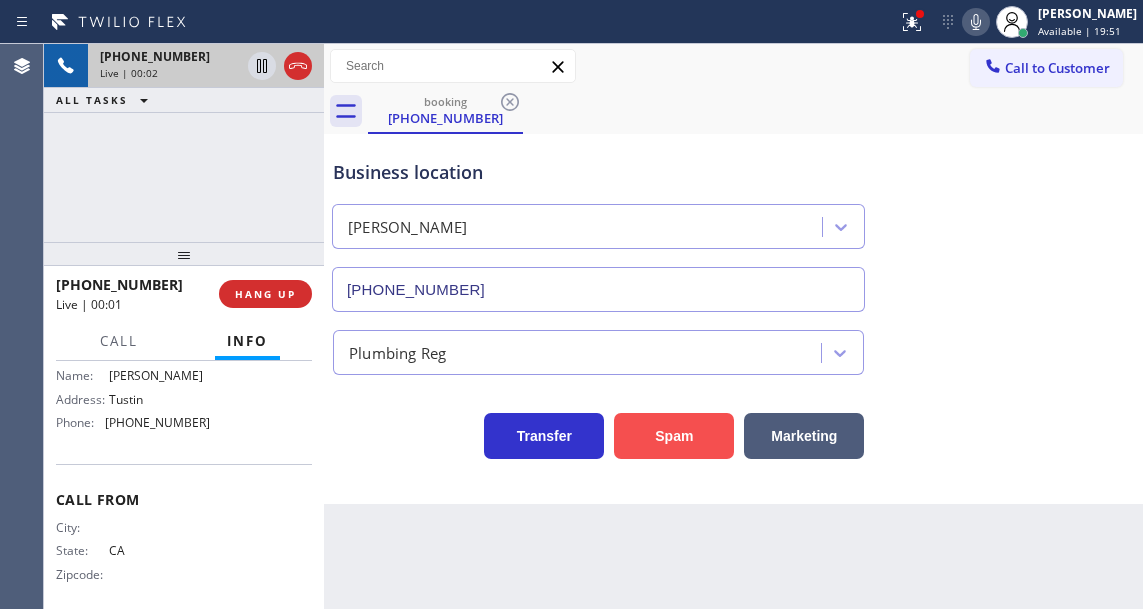 click on "Spam" at bounding box center (674, 436) 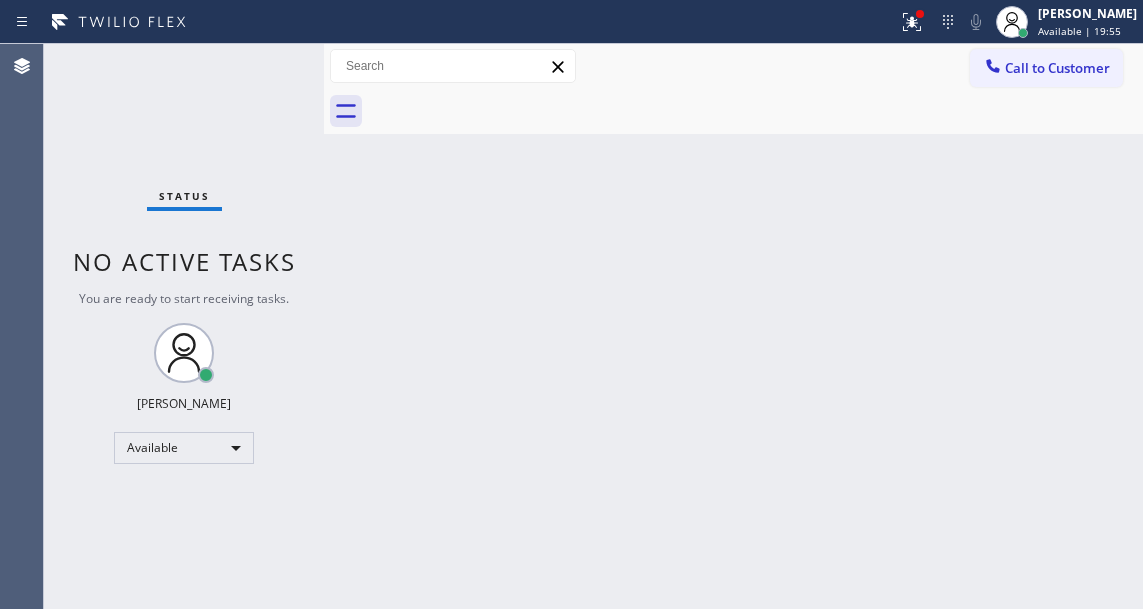 click on "Back to Dashboard Change Sender ID Customers Technicians Select a contact Outbound call Technician Search Technician Your caller id phone number Your caller id phone number Call Technician info Name   Phone none Address none Change Sender ID HVAC [PHONE_NUMBER] 5 Star Appliance [PHONE_NUMBER] Appliance Repair [PHONE_NUMBER] Plumbing [PHONE_NUMBER] Air Duct Cleaning [PHONE_NUMBER]  Electricians [PHONE_NUMBER] Cancel Change Check personal SMS Reset Change No tabs Call to Customer Outbound call Location Samsung Washer & Dryer Repair [PERSON_NAME] Your caller id phone number [PHONE_NUMBER] Customer number Call Outbound call Technician Search Technician Your caller id phone number Your caller id phone number Call" at bounding box center [733, 326] 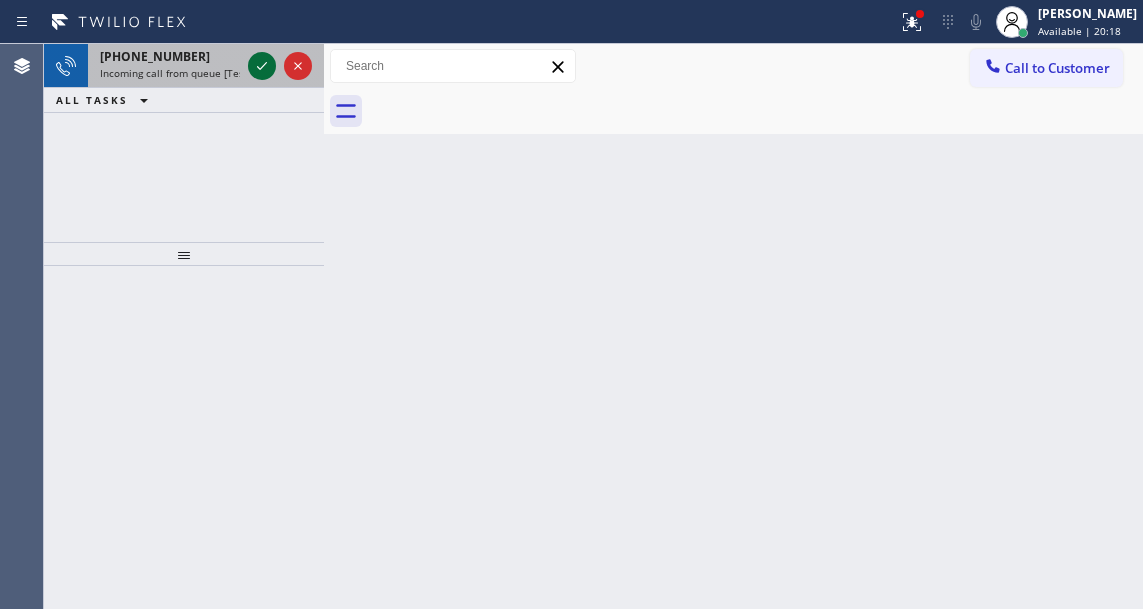 click 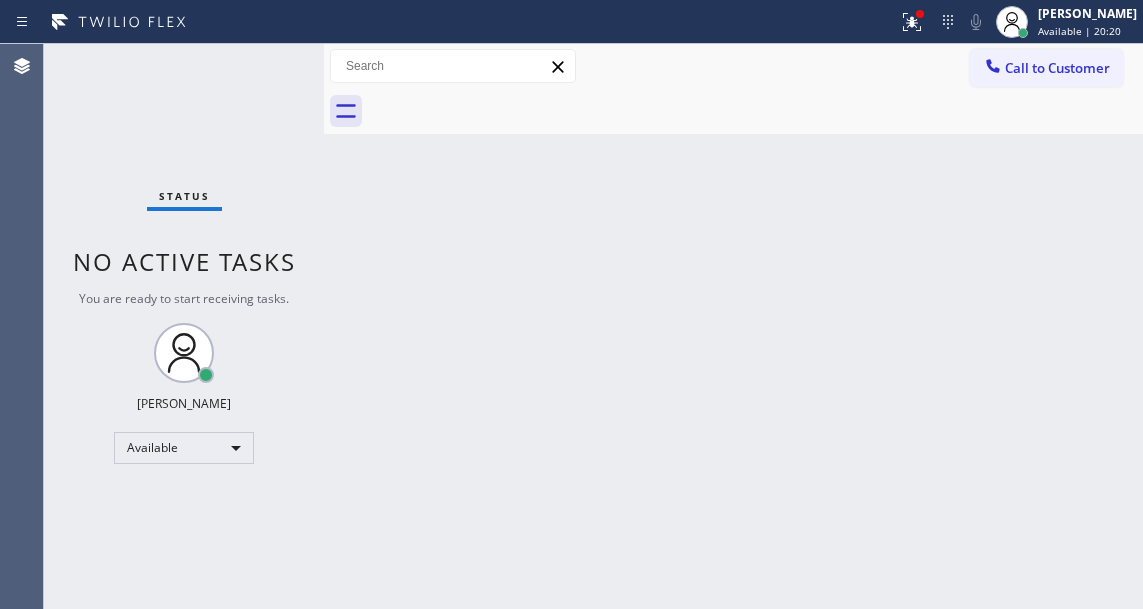 click on "Status   No active tasks     You are ready to start receiving tasks.   [PERSON_NAME]" at bounding box center [184, 326] 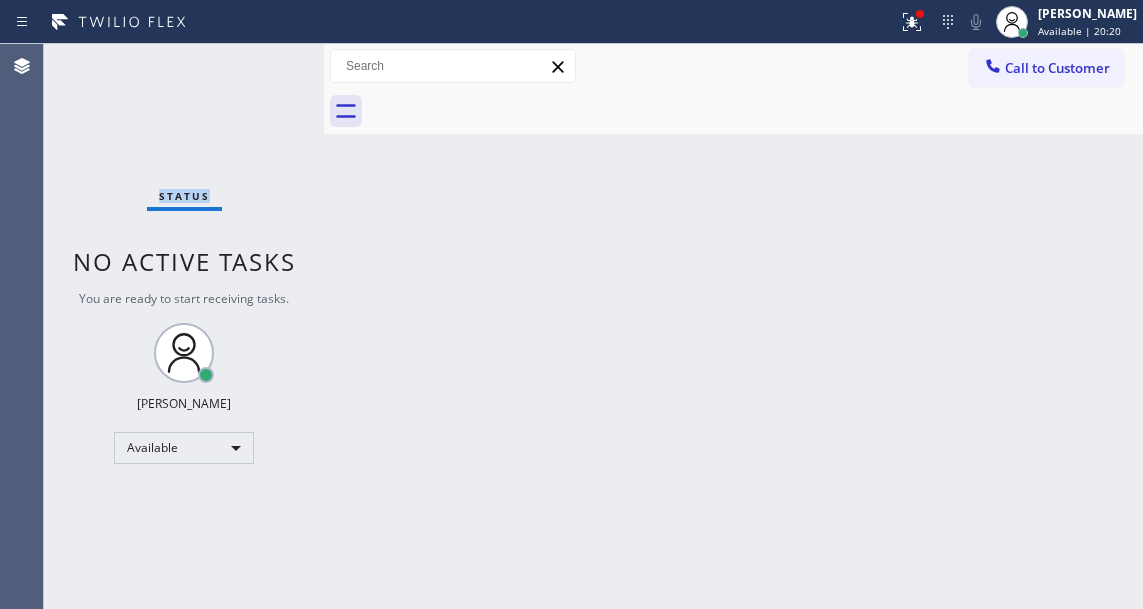 click on "Status   No active tasks     You are ready to start receiving tasks.   [PERSON_NAME]" at bounding box center (184, 326) 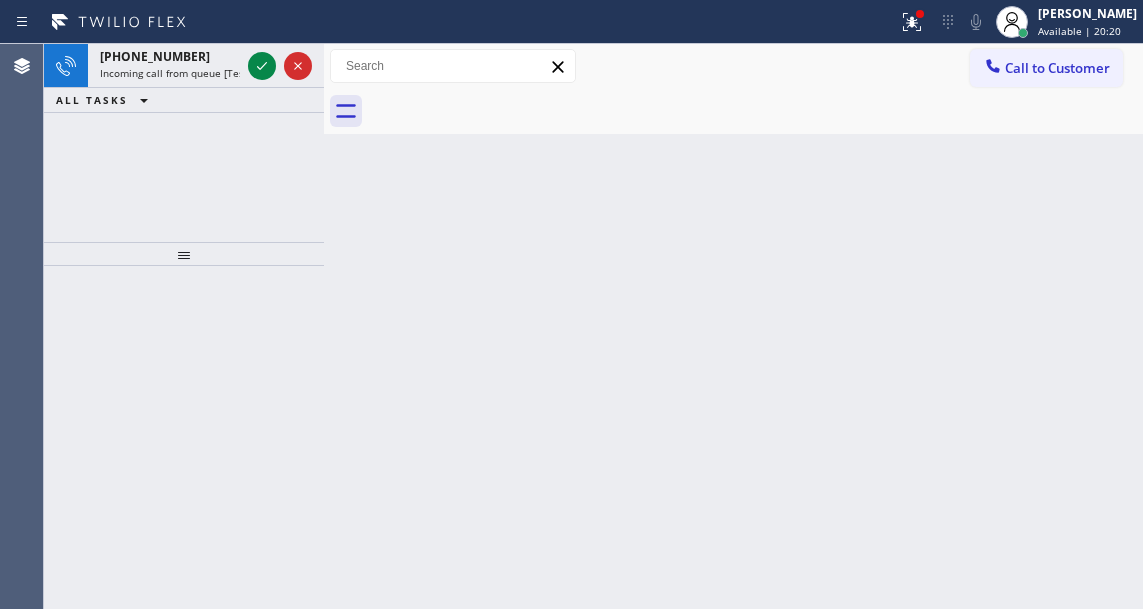 click 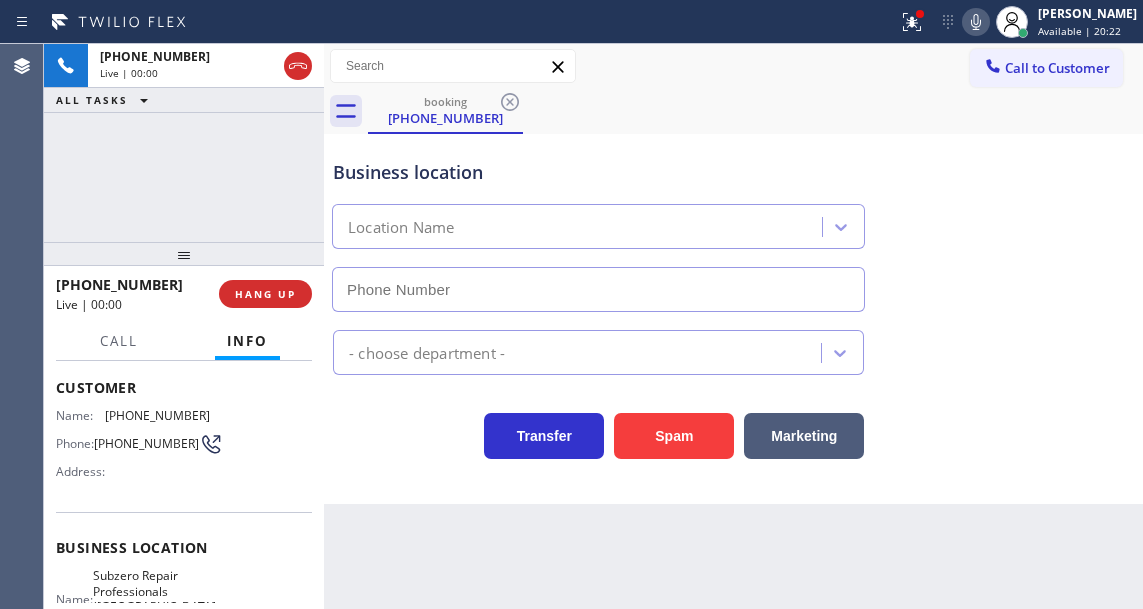 scroll, scrollTop: 200, scrollLeft: 0, axis: vertical 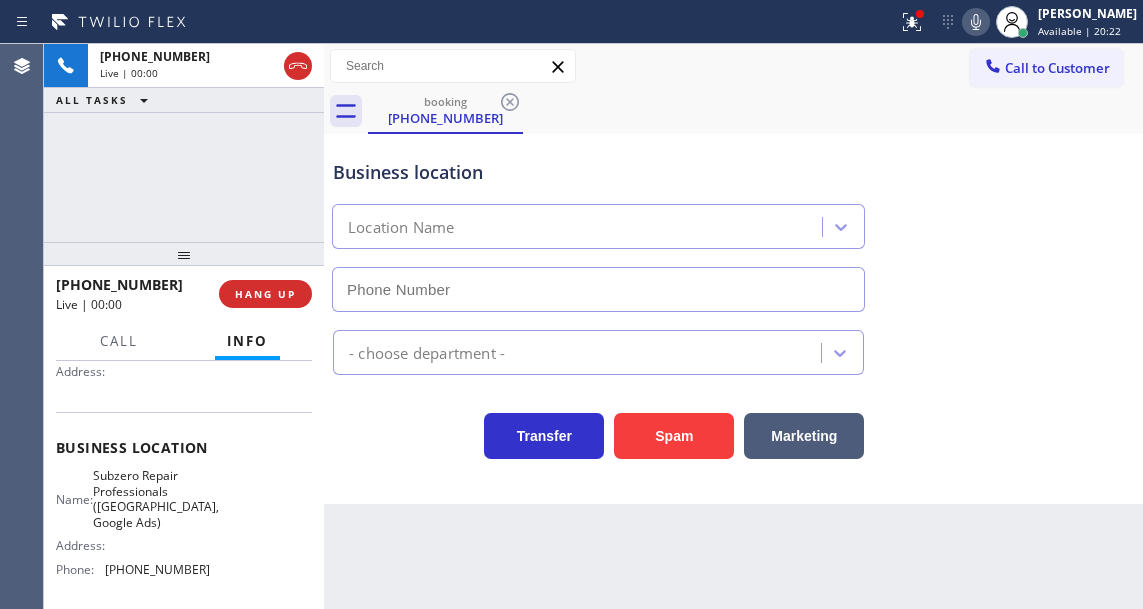 type on "[PHONE_NUMBER]" 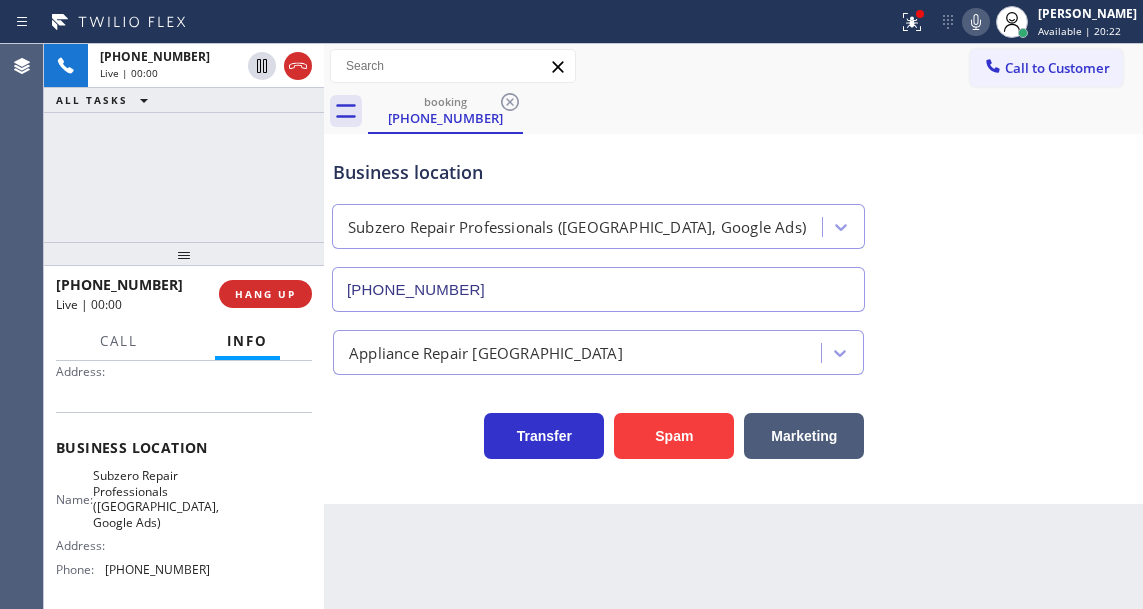 click on "Subzero Repair Professionals ([GEOGRAPHIC_DATA], Google Ads)" at bounding box center (156, 499) 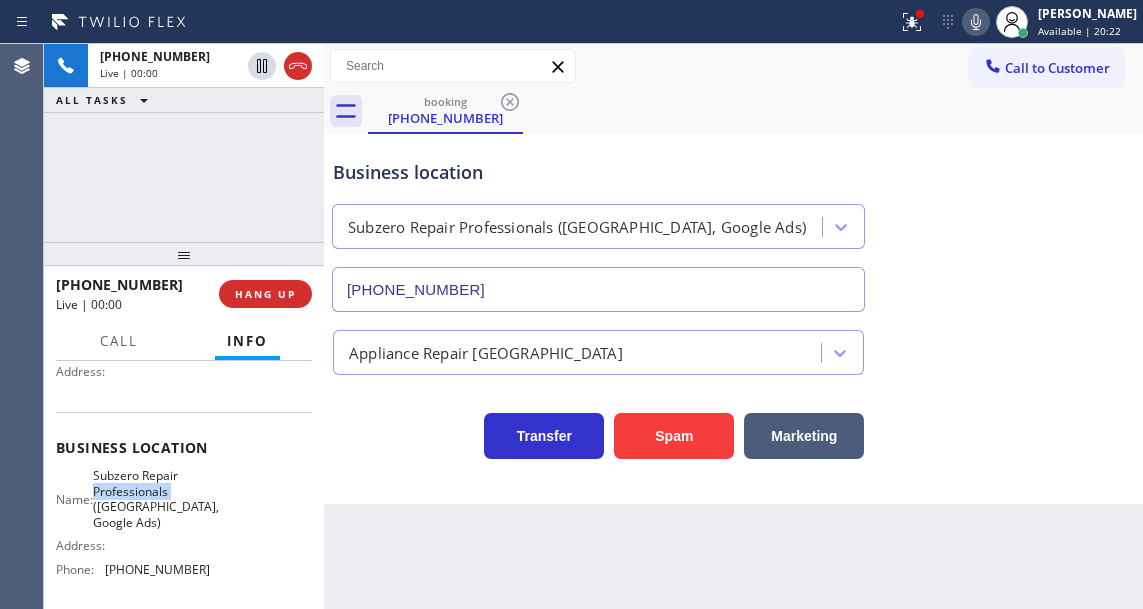click on "Subzero Repair Professionals ([GEOGRAPHIC_DATA], Google Ads)" at bounding box center (156, 499) 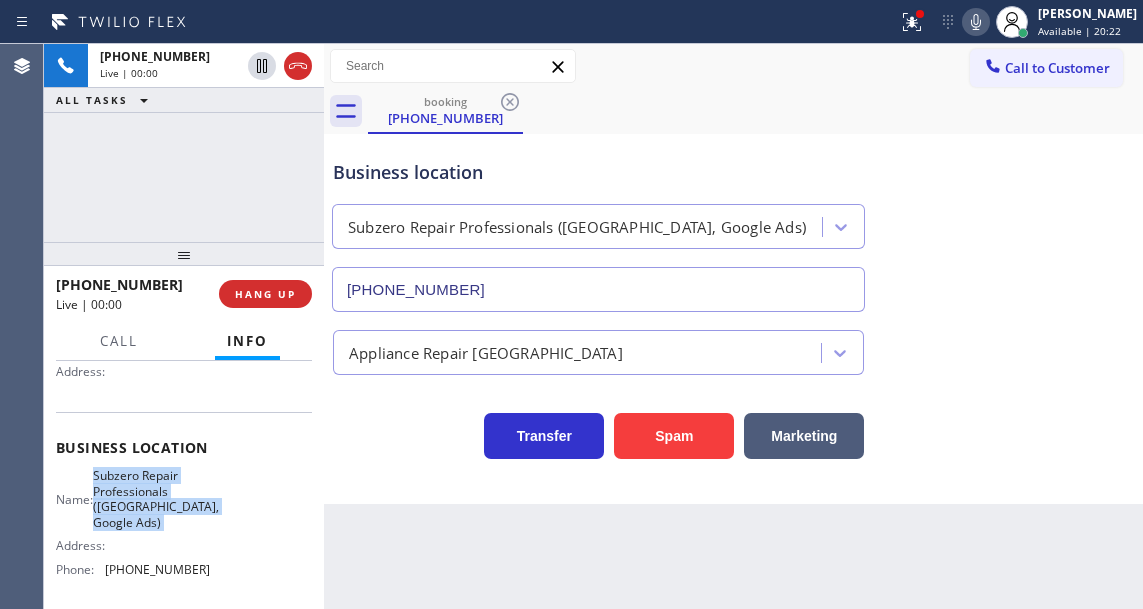 click on "Subzero Repair Professionals ([GEOGRAPHIC_DATA], Google Ads)" at bounding box center [156, 499] 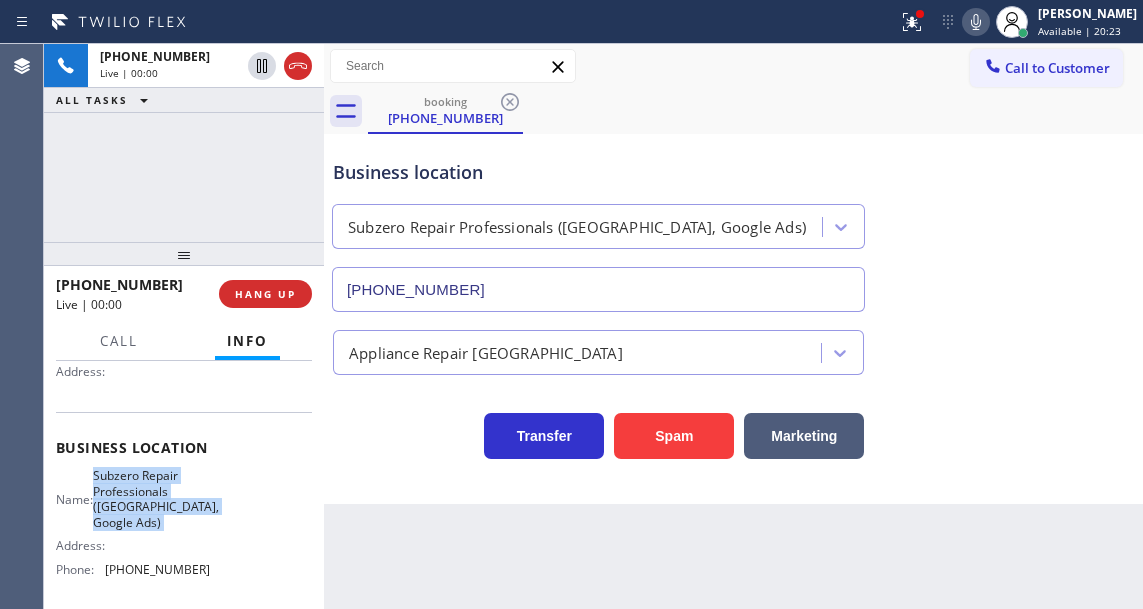click on "Subzero Repair Professionals ([GEOGRAPHIC_DATA], Google Ads)" at bounding box center [156, 499] 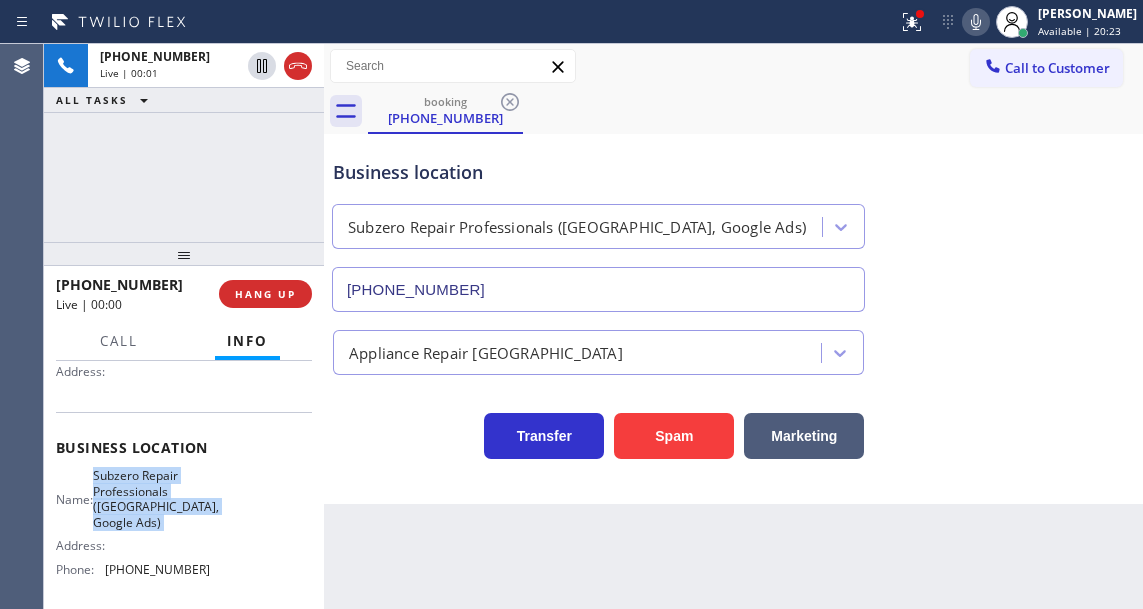 click on "Subzero Repair Professionals ([GEOGRAPHIC_DATA], Google Ads)" at bounding box center (156, 499) 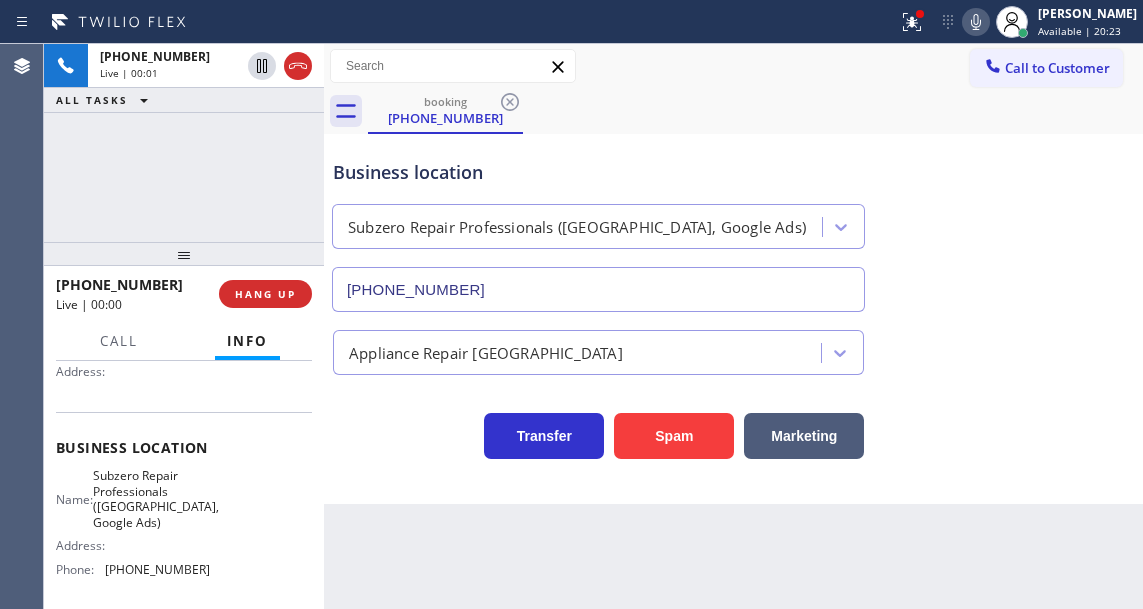 click on "Subzero Repair Professionals ([GEOGRAPHIC_DATA], Google Ads)" at bounding box center [156, 499] 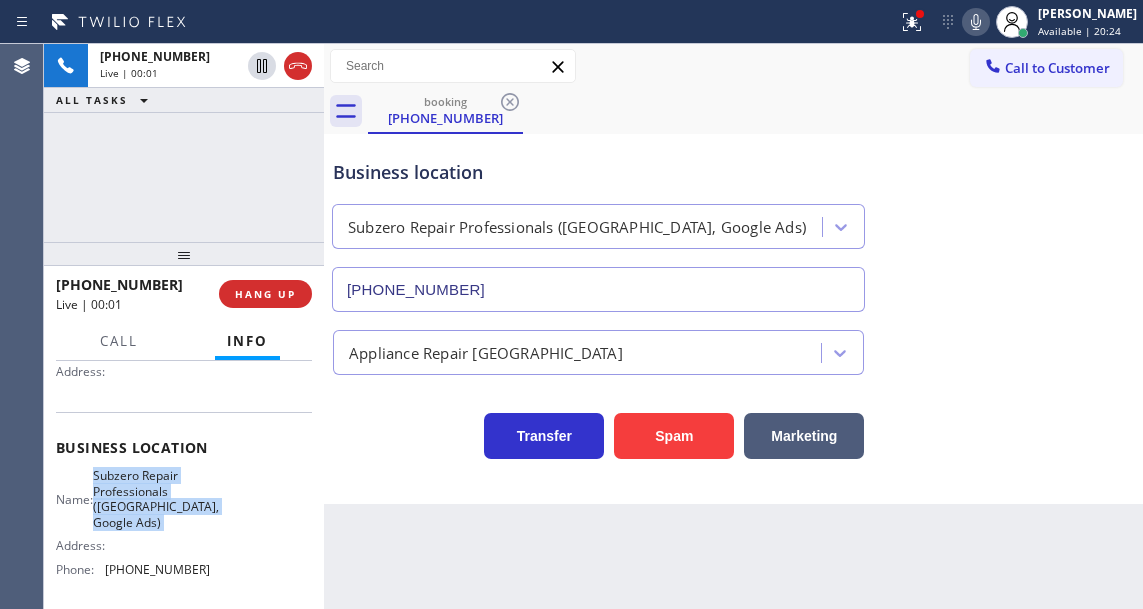 click on "Subzero Repair Professionals ([GEOGRAPHIC_DATA], Google Ads)" at bounding box center (156, 499) 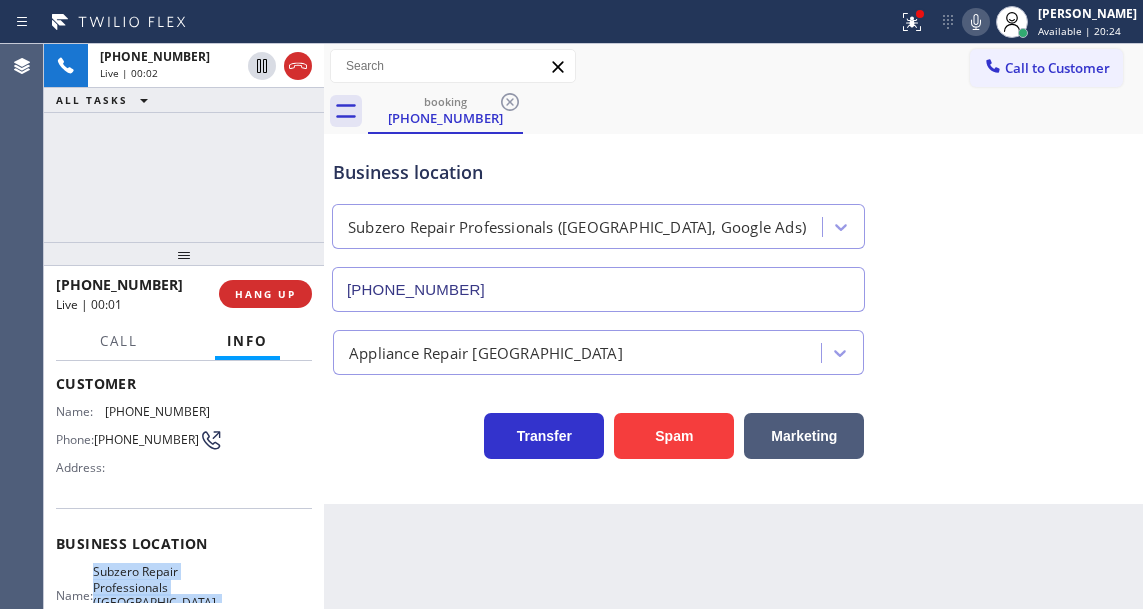 scroll, scrollTop: 100, scrollLeft: 0, axis: vertical 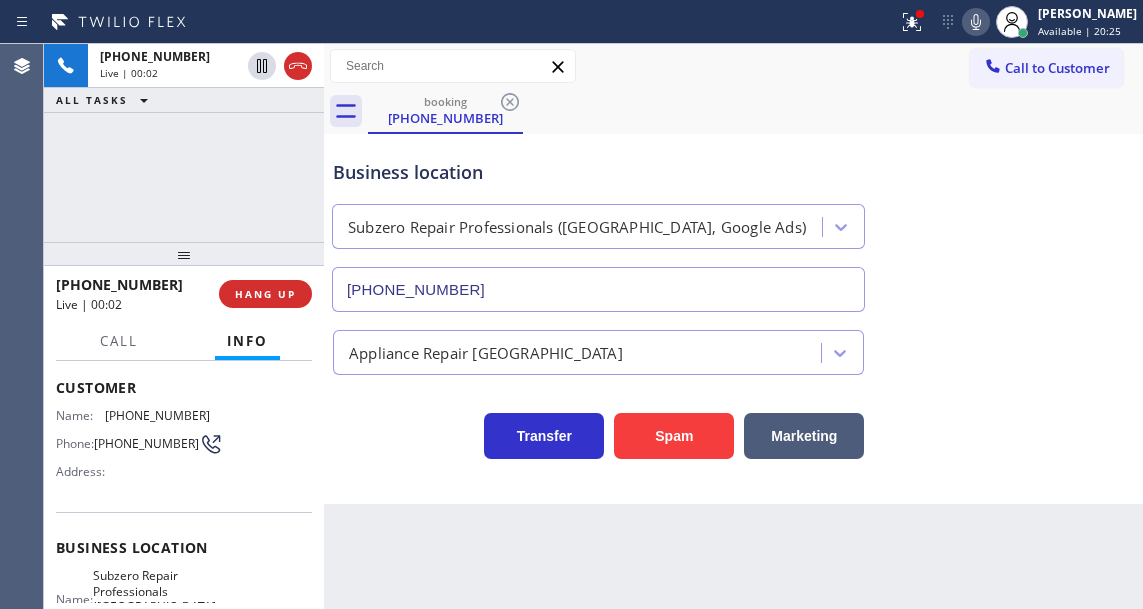click on "[PHONE_NUMBER]" at bounding box center (146, 443) 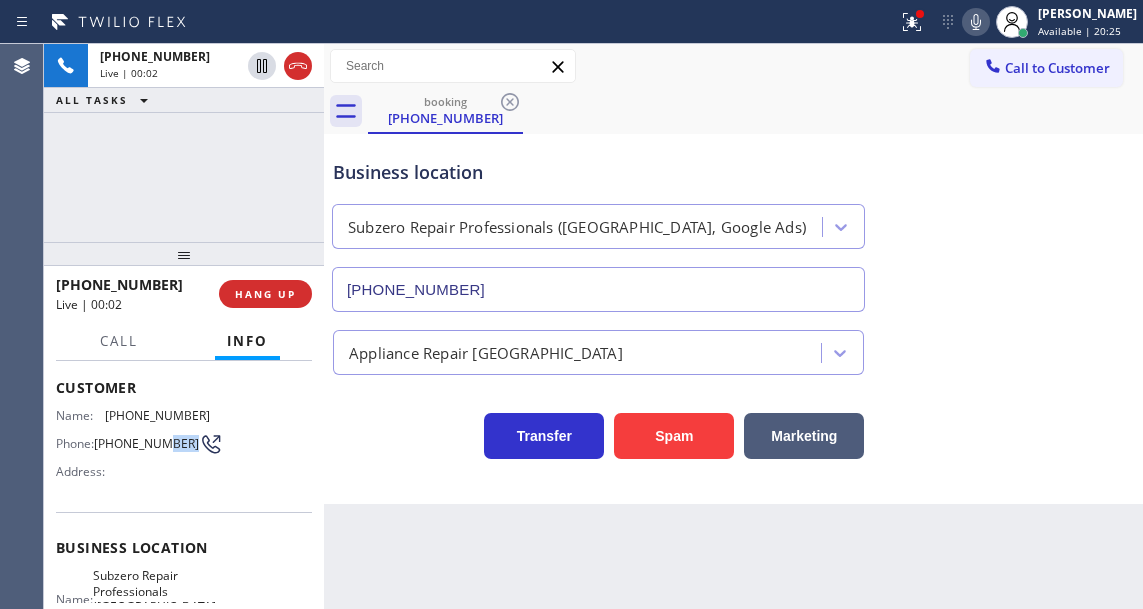 click on "[PHONE_NUMBER]" at bounding box center (146, 443) 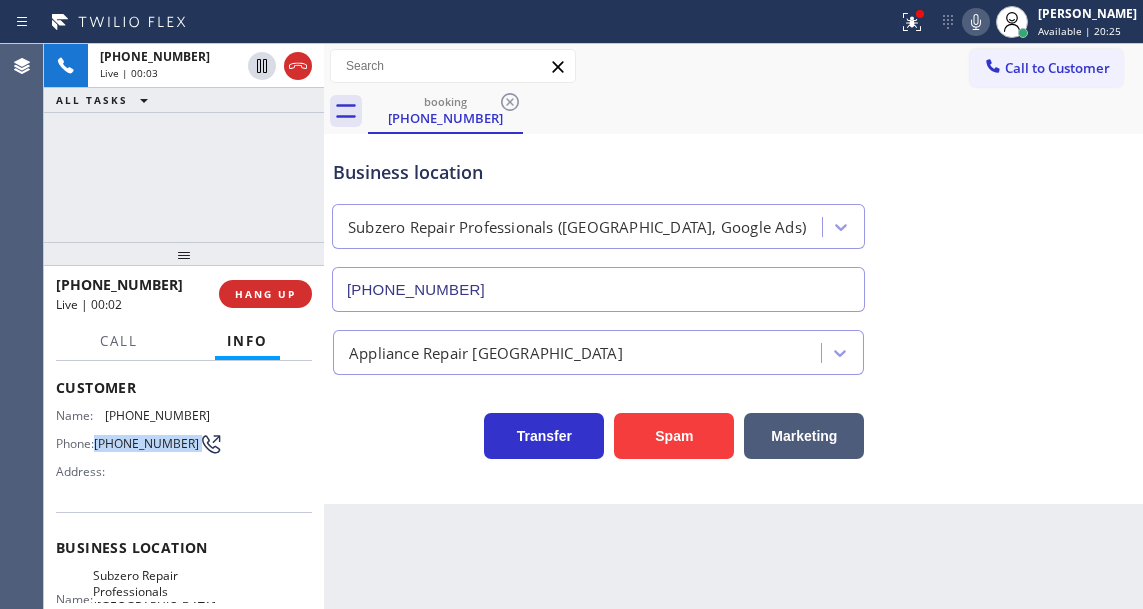 click on "[PHONE_NUMBER]" at bounding box center [146, 443] 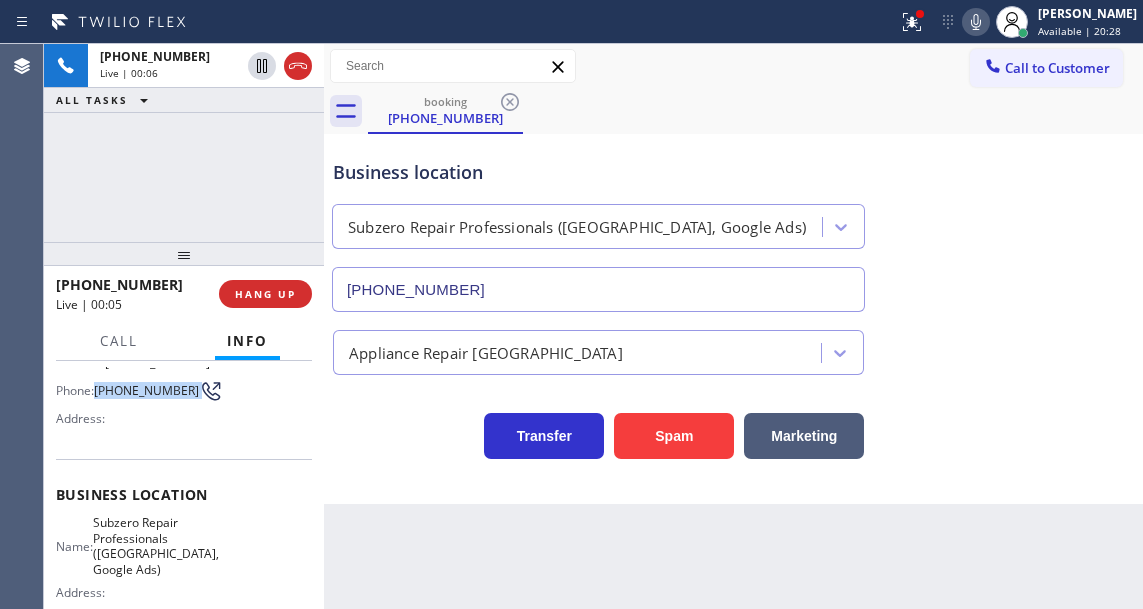 scroll, scrollTop: 200, scrollLeft: 0, axis: vertical 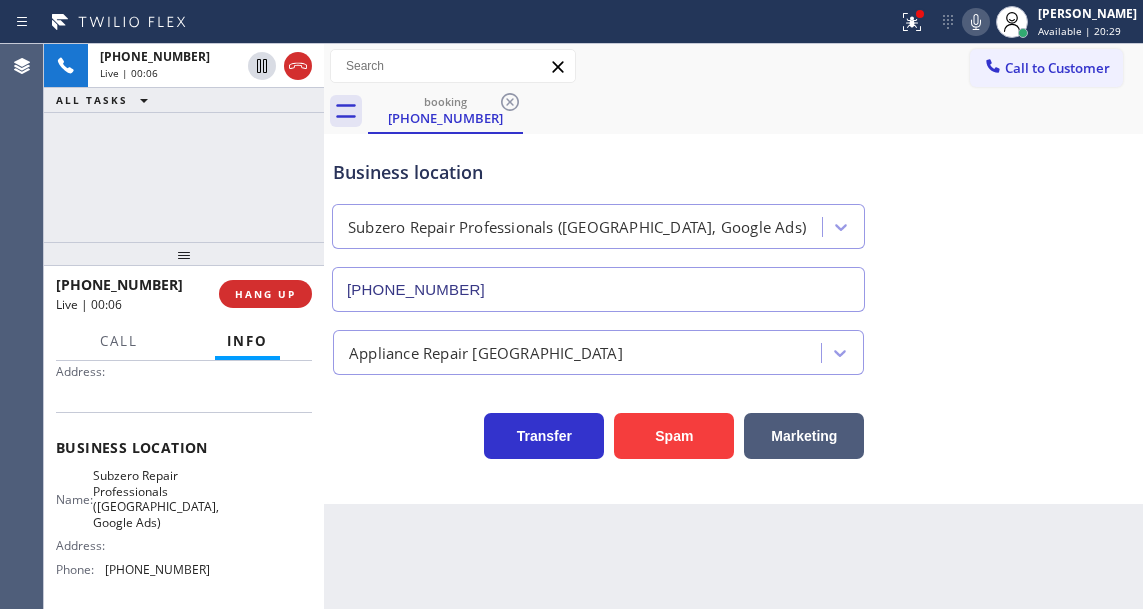 click on "Subzero Repair Professionals ([GEOGRAPHIC_DATA], Google Ads)" at bounding box center [156, 499] 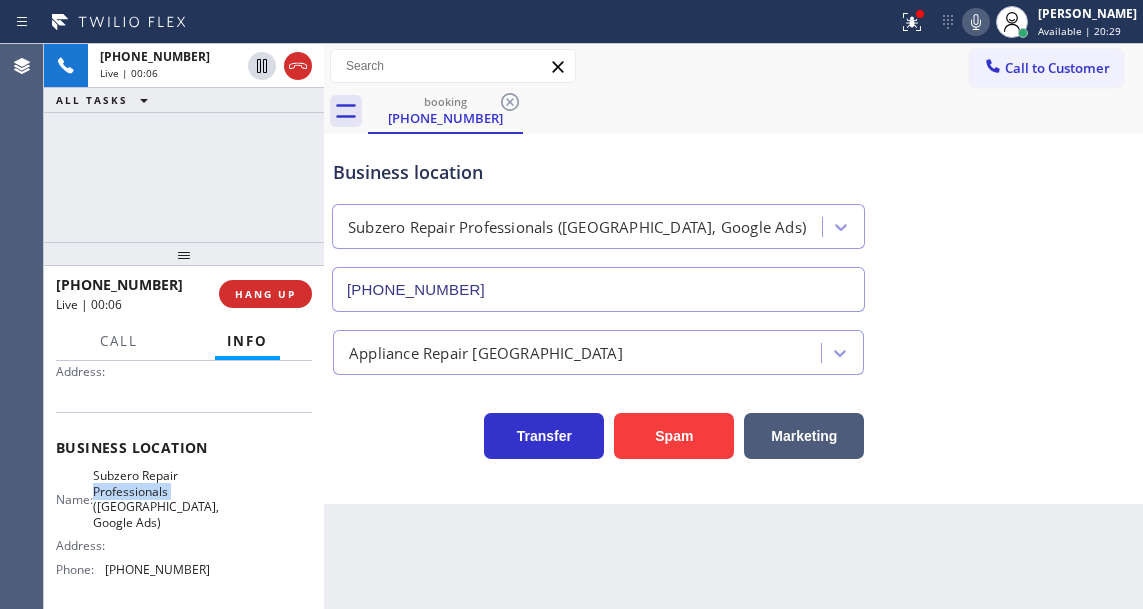 click on "Subzero Repair Professionals ([GEOGRAPHIC_DATA], Google Ads)" at bounding box center (156, 499) 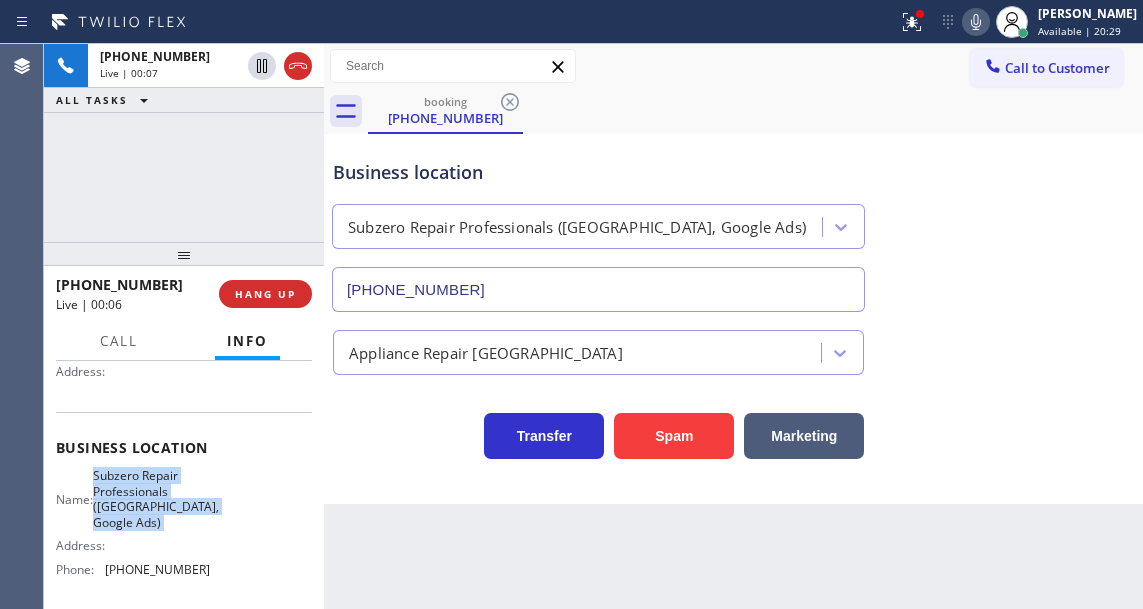 click on "Subzero Repair Professionals ([GEOGRAPHIC_DATA], Google Ads)" at bounding box center [156, 499] 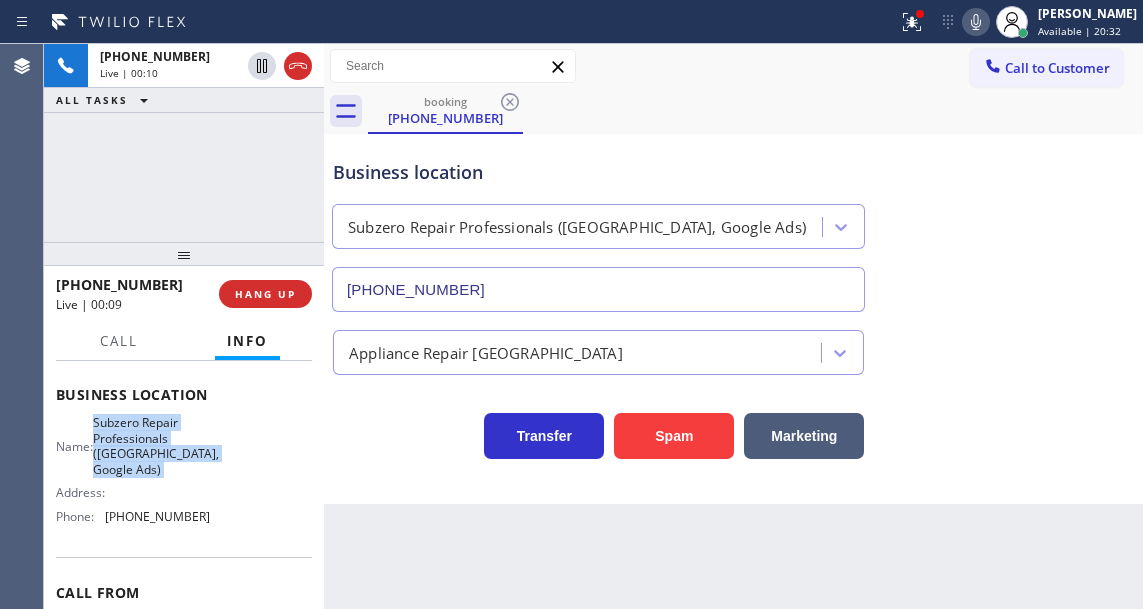 scroll, scrollTop: 300, scrollLeft: 0, axis: vertical 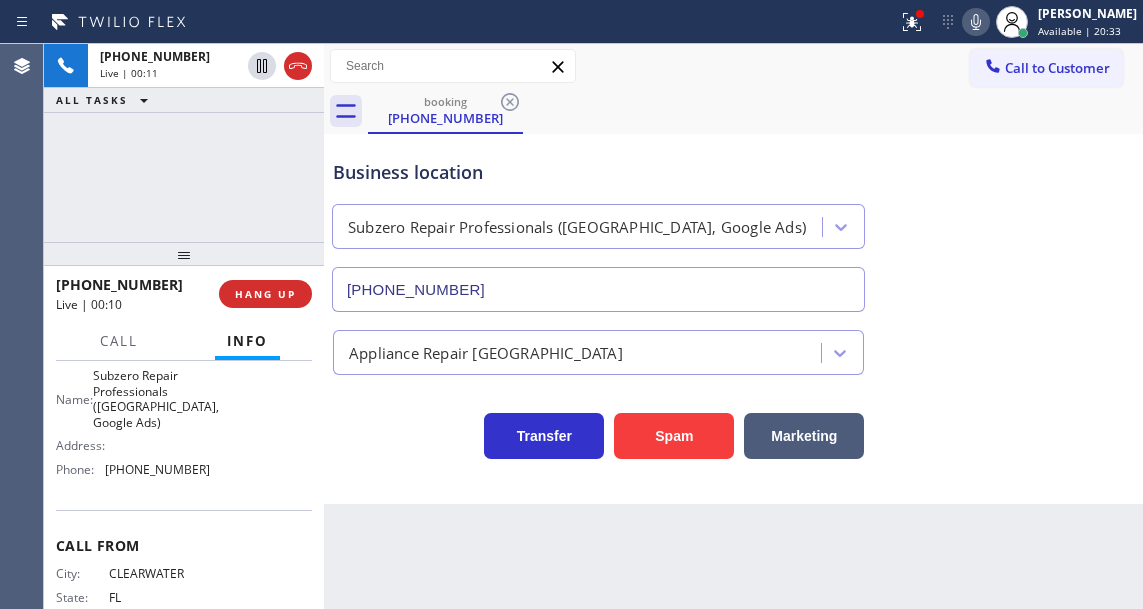 click on "[PHONE_NUMBER]" at bounding box center [157, 469] 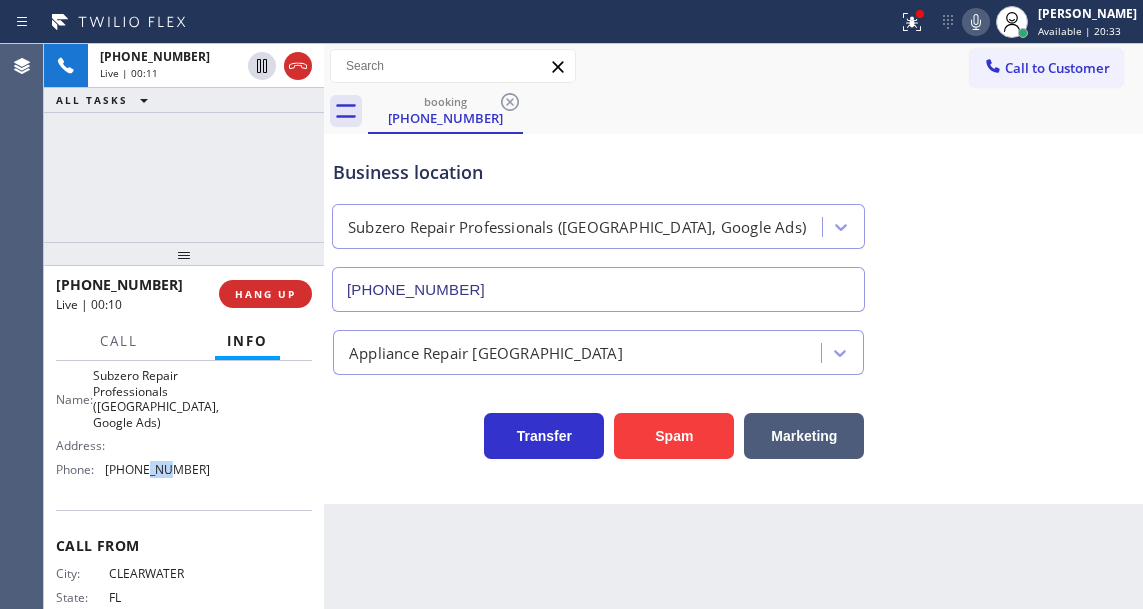 click on "[PHONE_NUMBER]" at bounding box center (157, 469) 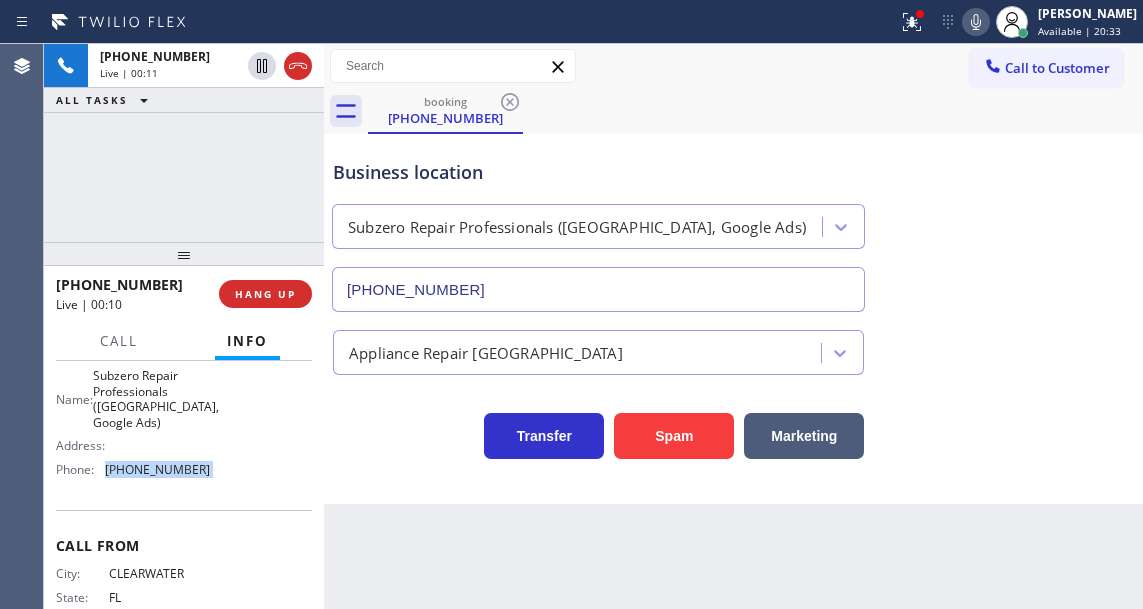 click on "[PHONE_NUMBER]" at bounding box center [157, 469] 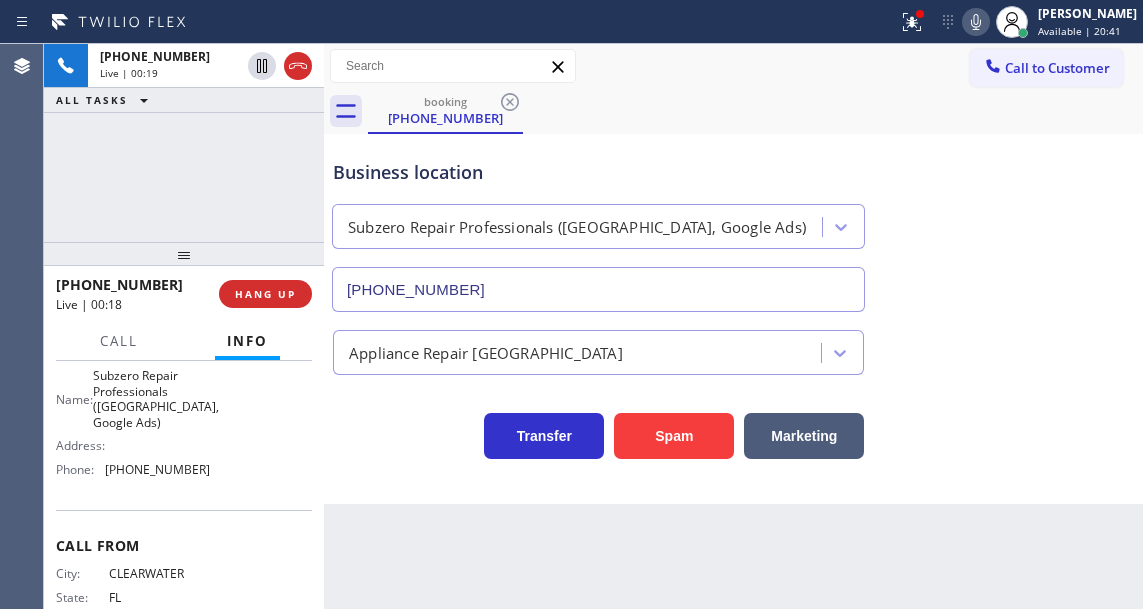 click on "Business location Subzero Repair Professionals ([GEOGRAPHIC_DATA], Google Ads) [PHONE_NUMBER]" at bounding box center [733, 221] 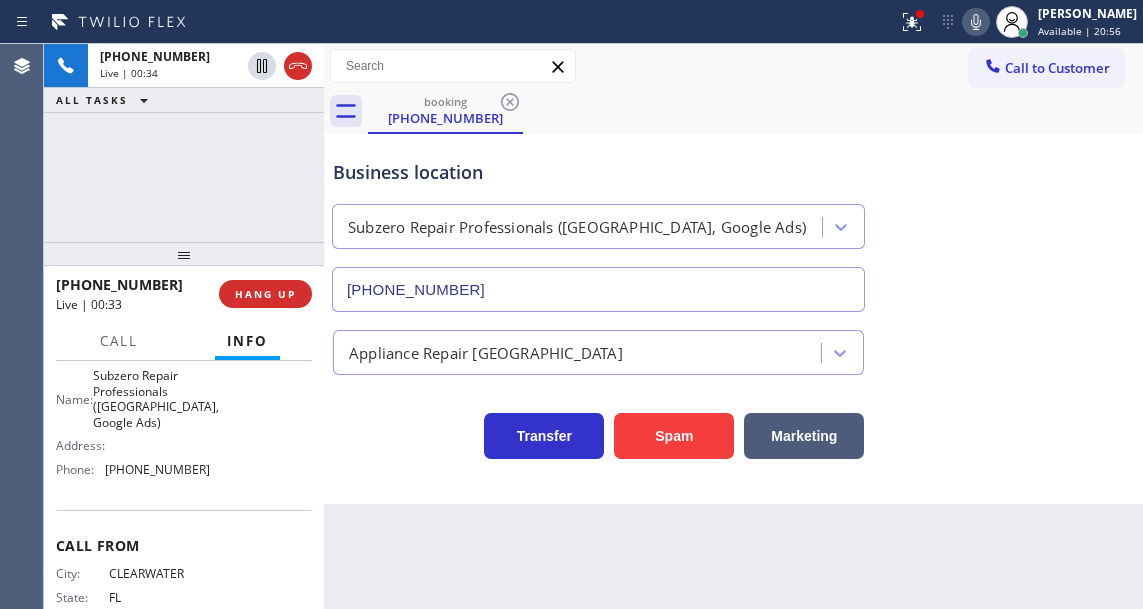 click on "Context Queue: [Test] All Priority: 1 Customer Name: [PHONE_NUMBER] Phone: [PHONE_NUMBER] Address: Business location Name: Subzero Repair Professionals ([GEOGRAPHIC_DATA], Google Ads) Address:   Phone: [PHONE_NUMBER] Call From City: [GEOGRAPHIC_DATA]: [US_STATE] Zipcode: 33767 Outbound call Location Subzero Repair Professionals ([GEOGRAPHIC_DATA], Google Ads) Your caller id phone number [PHONE_NUMBER] Customer number [PHONE_NUMBER] Call" at bounding box center [184, 485] 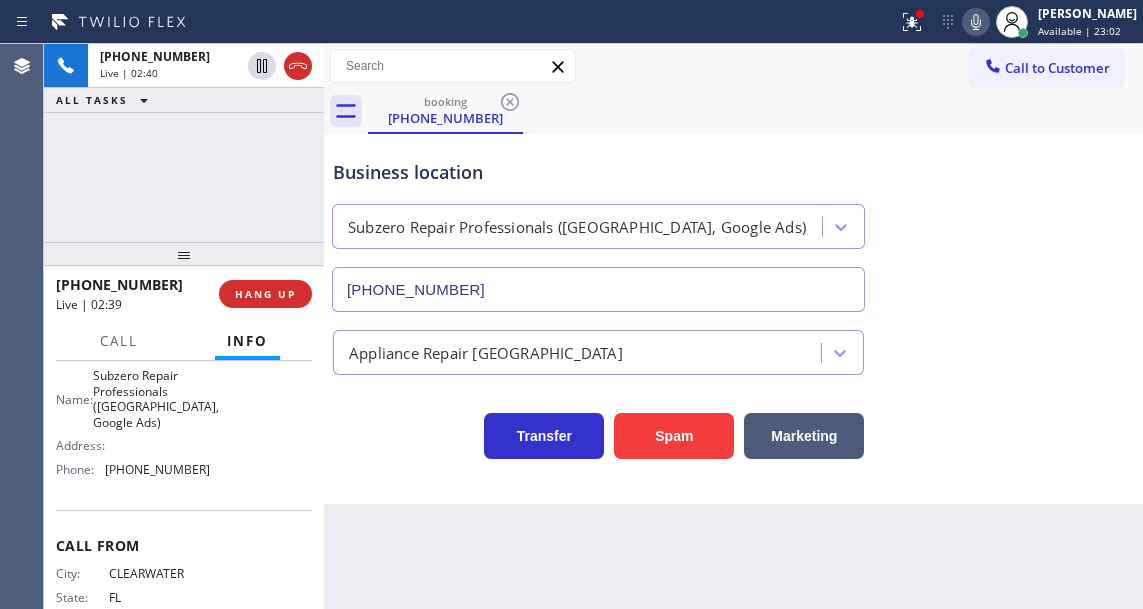 click on "[PHONE_NUMBER] Live | 02:40 ALL TASKS ALL TASKS ACTIVE TASKS TASKS IN WRAP UP" at bounding box center (184, 143) 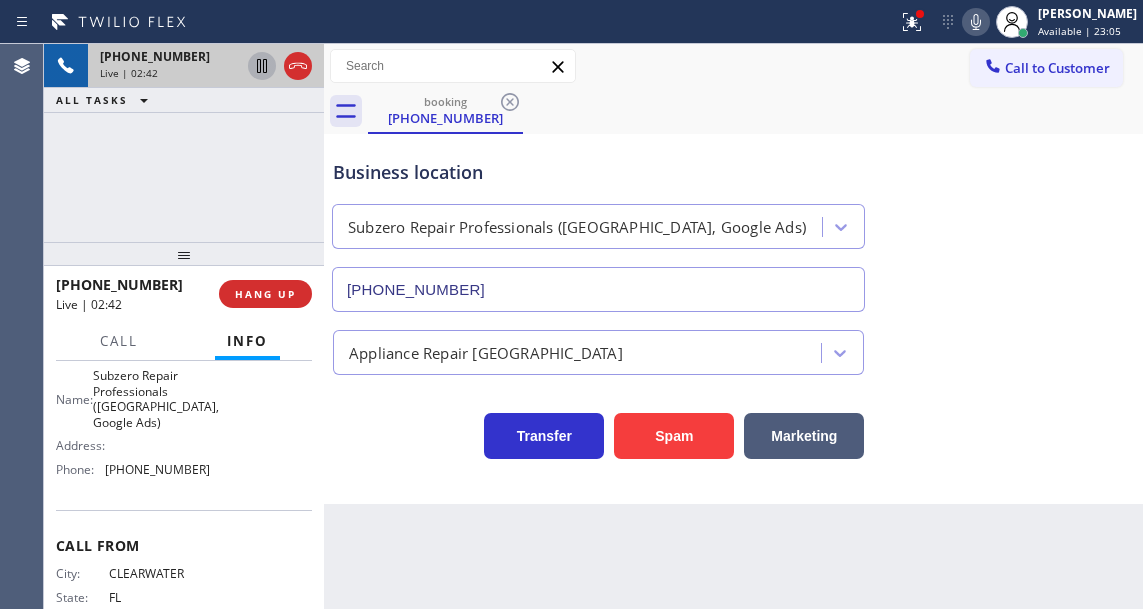 click 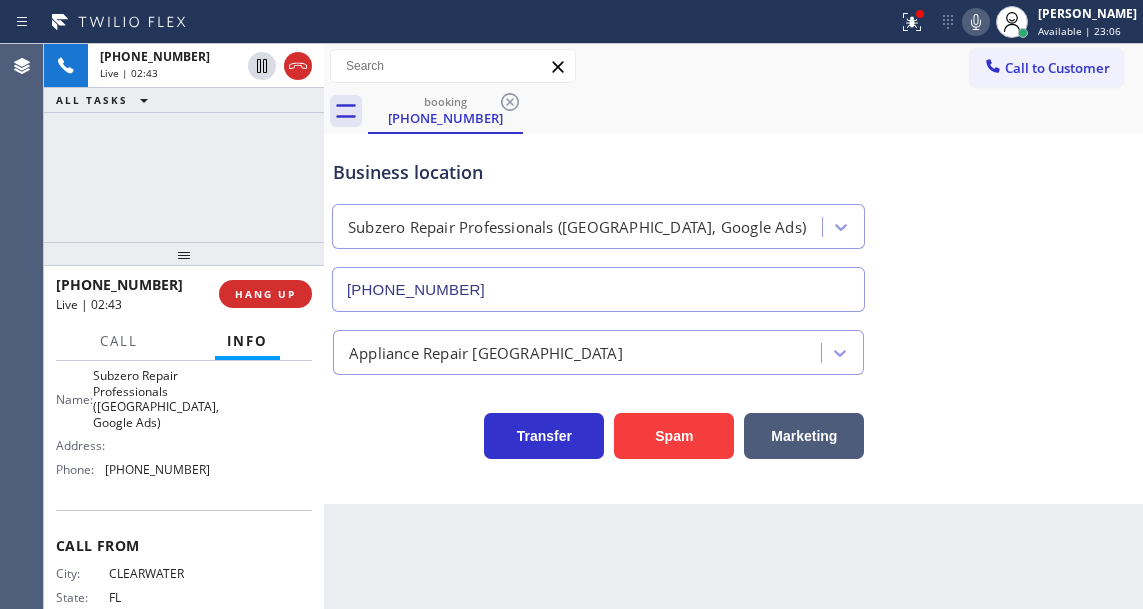 click 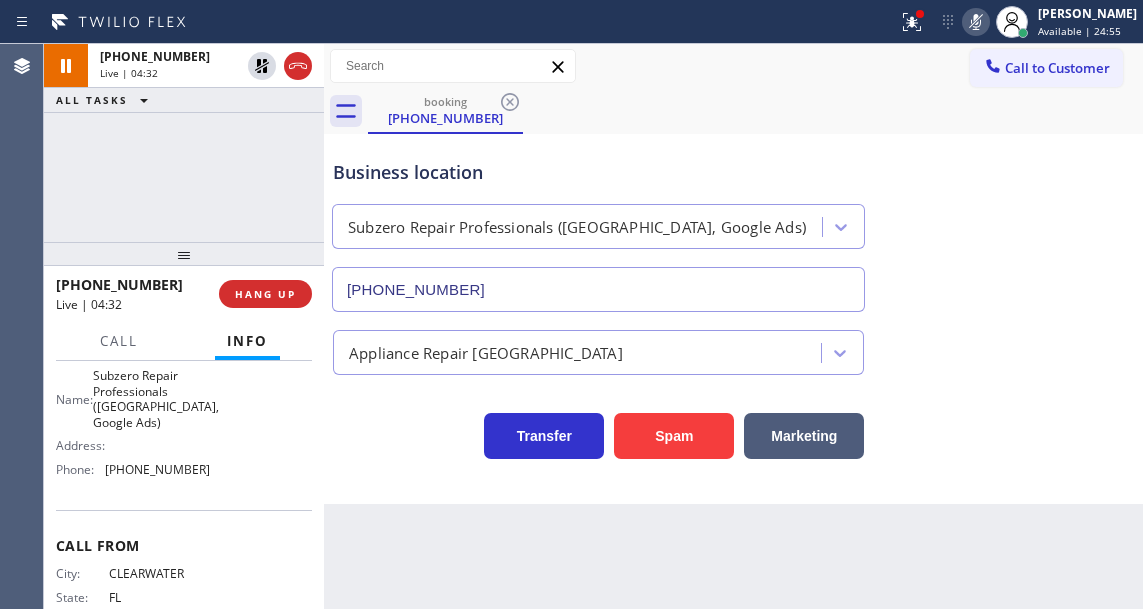 click 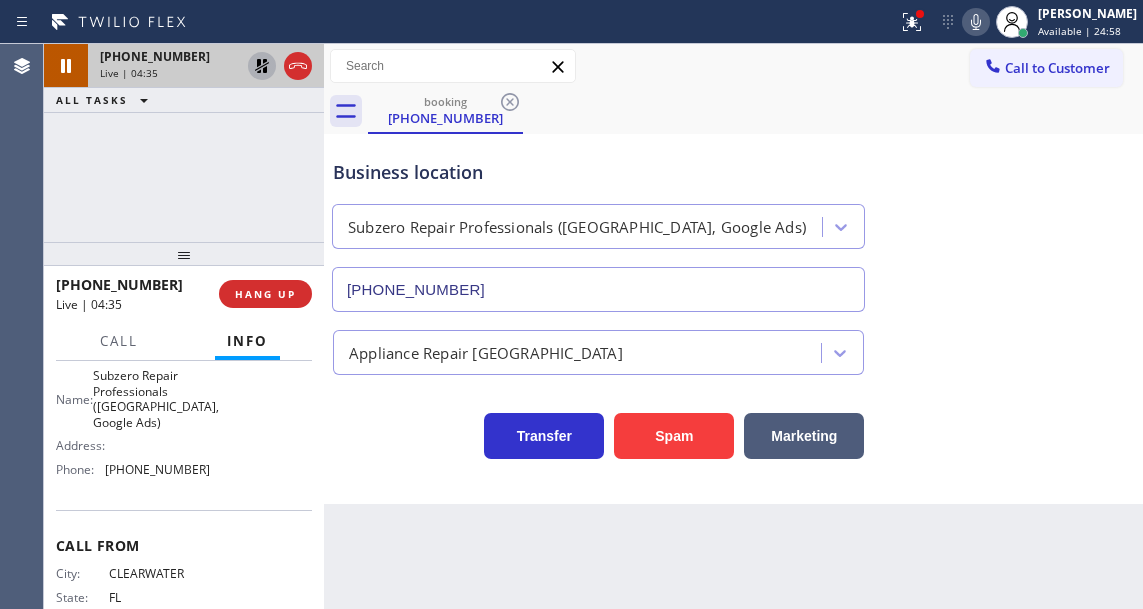 click 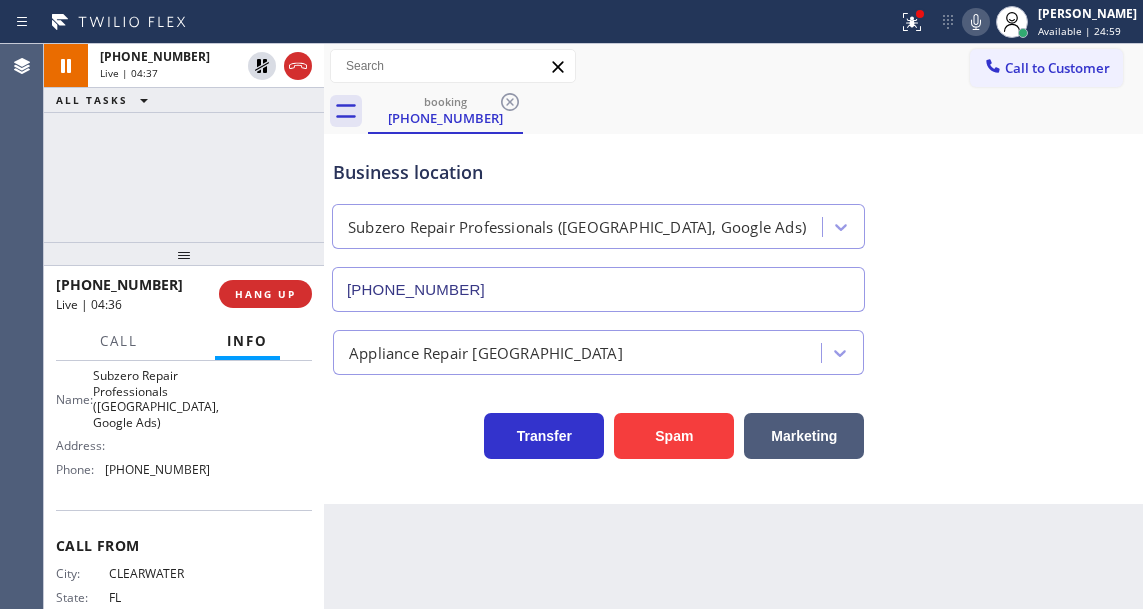 click on "Call to Customer Outbound call Location Samsung Washer & Dryer Repair [PERSON_NAME] Your caller id phone number [PHONE_NUMBER] Customer number Call Outbound call Technician Search Technician Your caller id phone number Your caller id phone number Call" at bounding box center (733, 66) 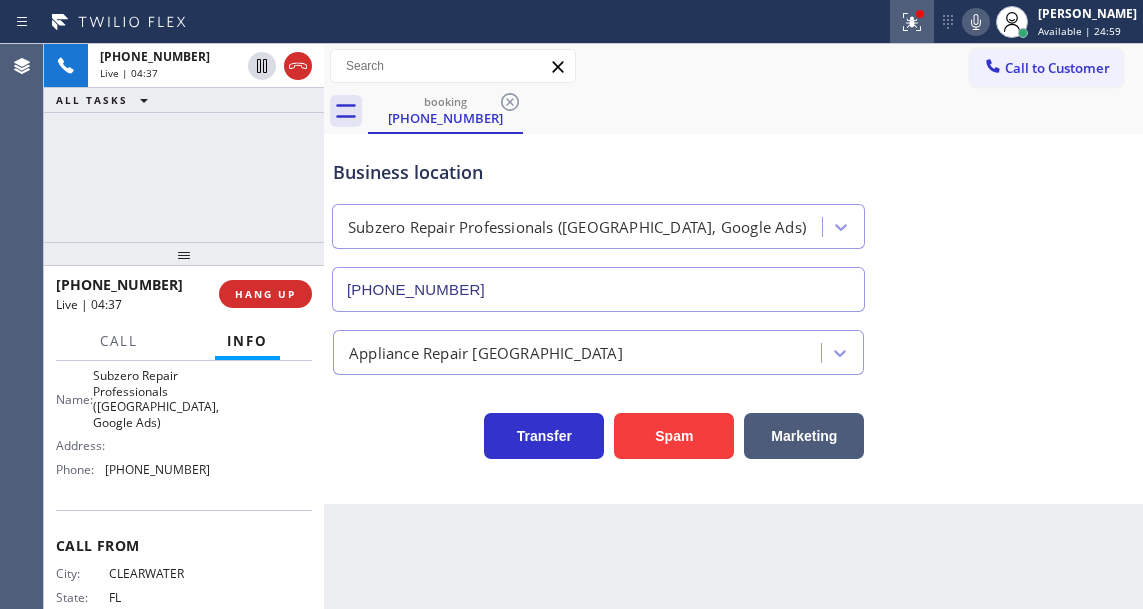 click at bounding box center (912, 22) 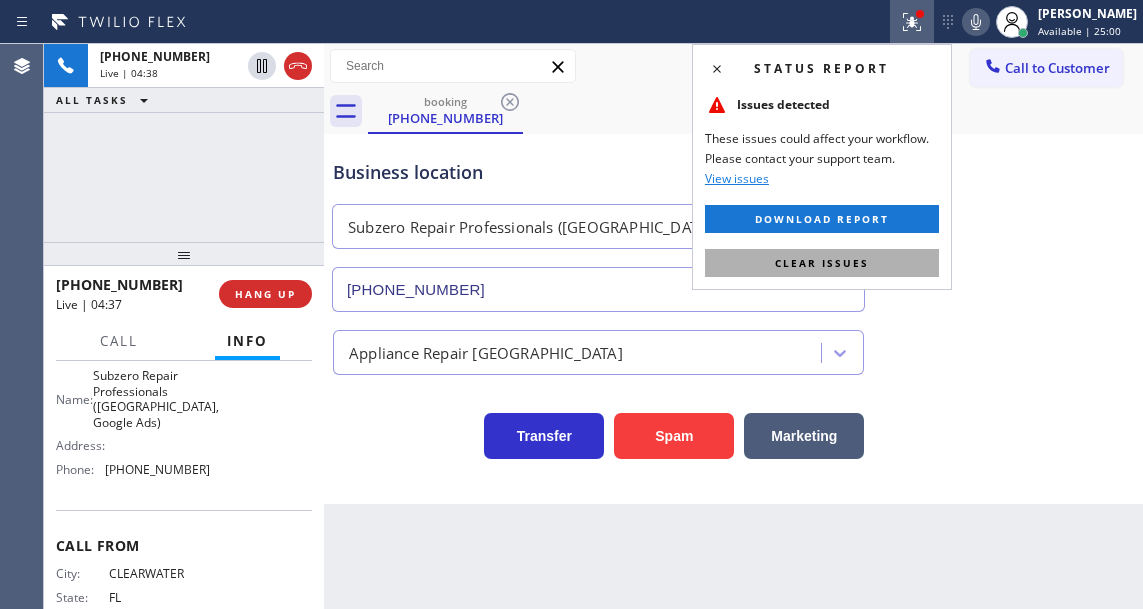 click on "Clear issues" at bounding box center [822, 263] 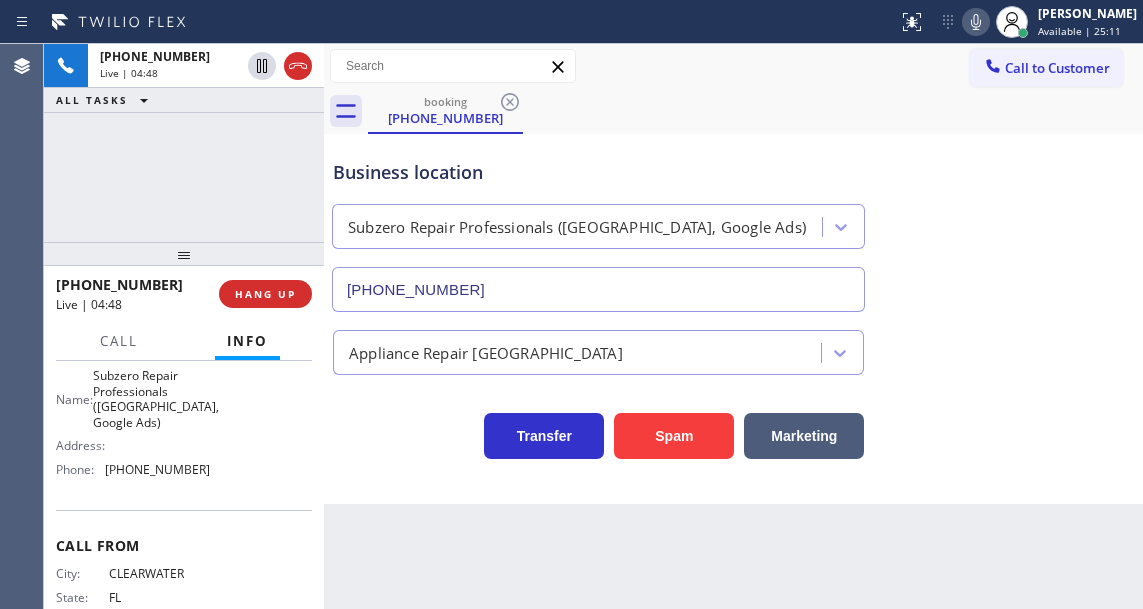 click on "Business location Subzero Repair Professionals ([GEOGRAPHIC_DATA], Google Ads) [PHONE_NUMBER]" at bounding box center (733, 221) 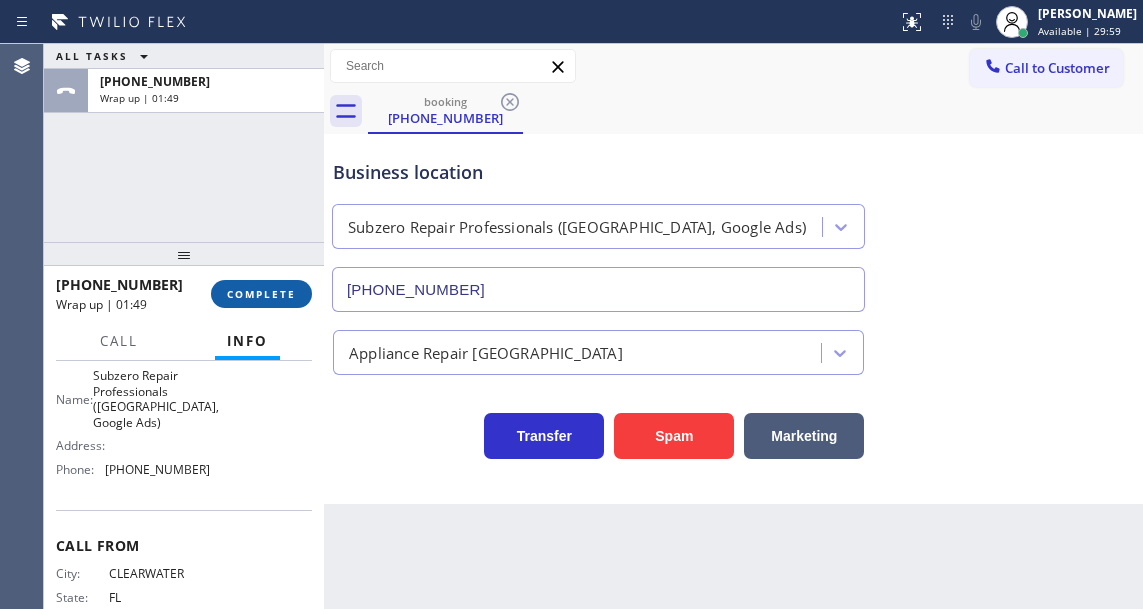 click on "COMPLETE" at bounding box center [261, 294] 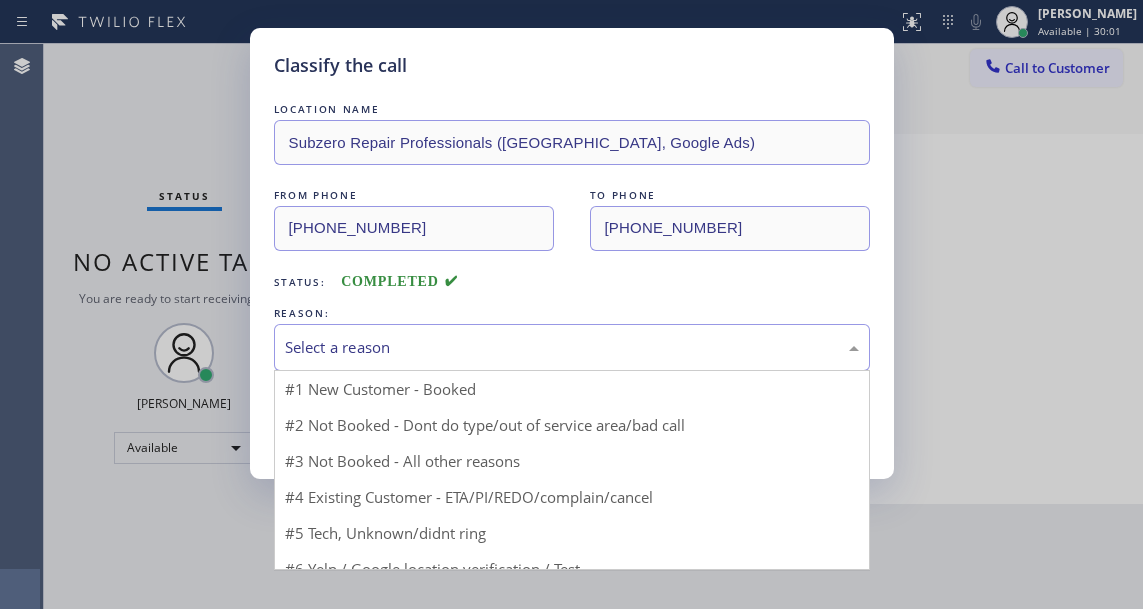 click on "Select a reason" at bounding box center [572, 347] 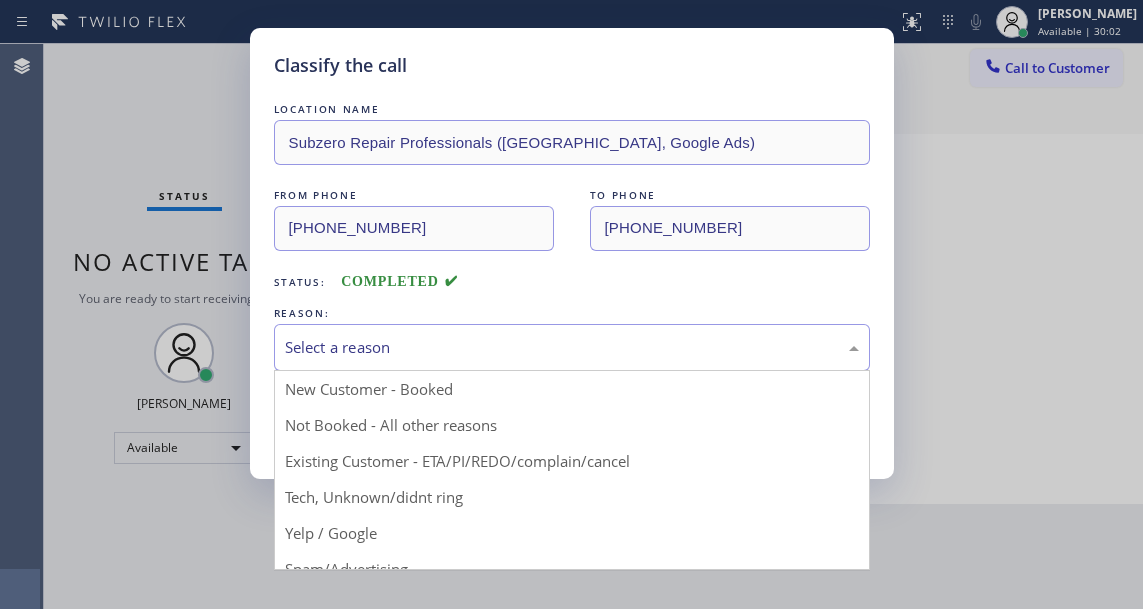 click on "Select a reason" at bounding box center [572, 347] 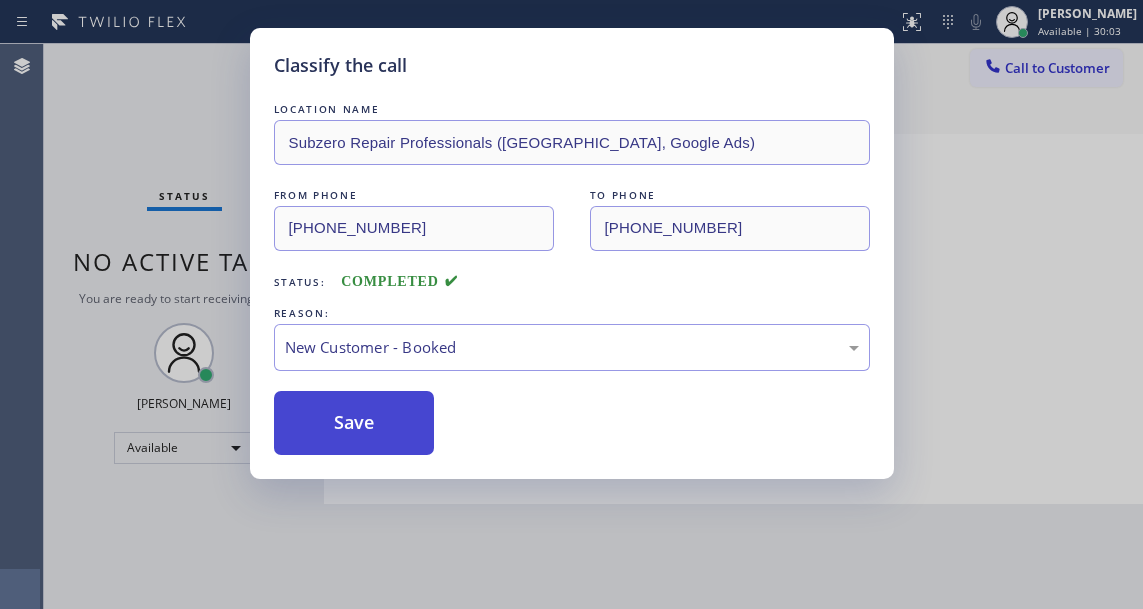 click on "Save" at bounding box center [354, 423] 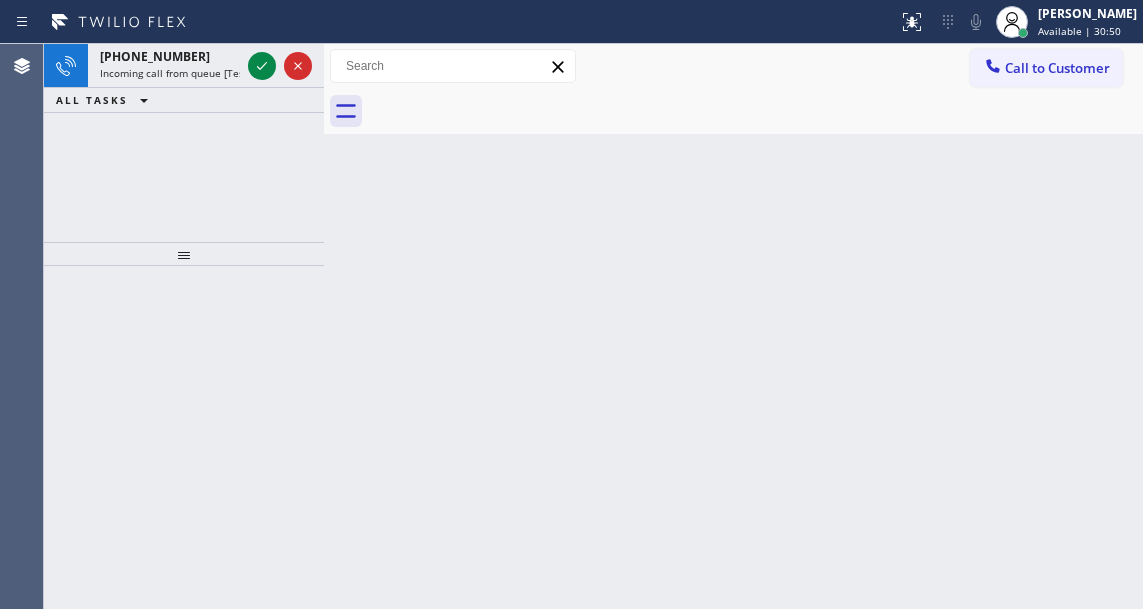 click on "Back to Dashboard Change Sender ID Customers Technicians Select a contact Outbound call Technician Search Technician Your caller id phone number Your caller id phone number Call Technician info Name   Phone none Address none Change Sender ID HVAC [PHONE_NUMBER] 5 Star Appliance [PHONE_NUMBER] Appliance Repair [PHONE_NUMBER] Plumbing [PHONE_NUMBER] Air Duct Cleaning [PHONE_NUMBER]  Electricians [PHONE_NUMBER] Cancel Change Check personal SMS Reset Change No tabs Call to Customer Outbound call Location Samsung Washer & Dryer Repair [PERSON_NAME] Your caller id phone number [PHONE_NUMBER] Customer number Call Outbound call Technician Search Technician Your caller id phone number Your caller id phone number Call" at bounding box center [733, 326] 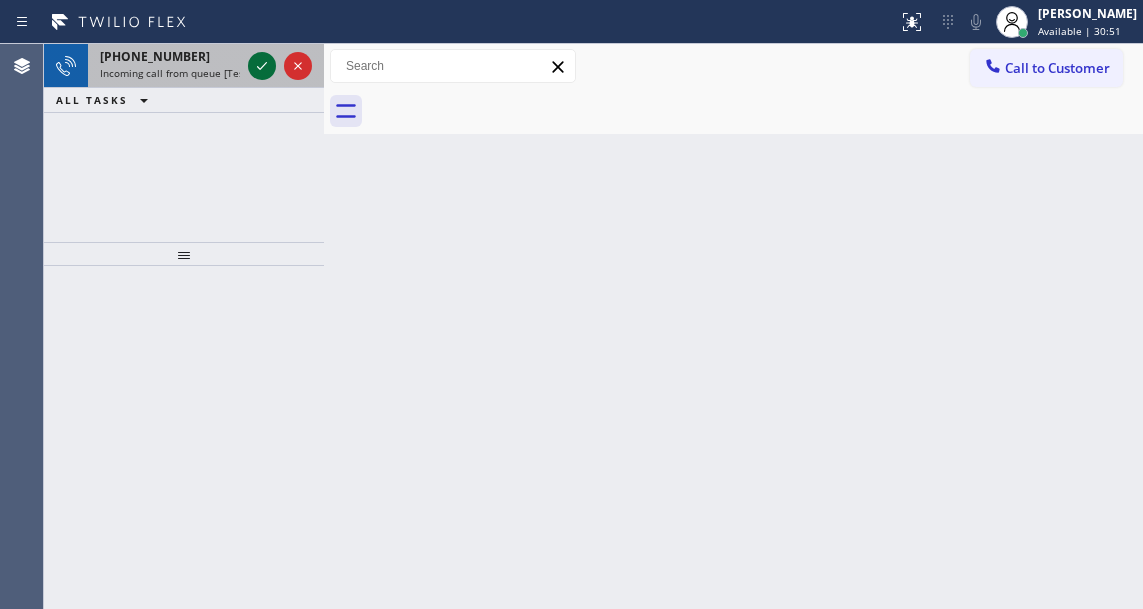click 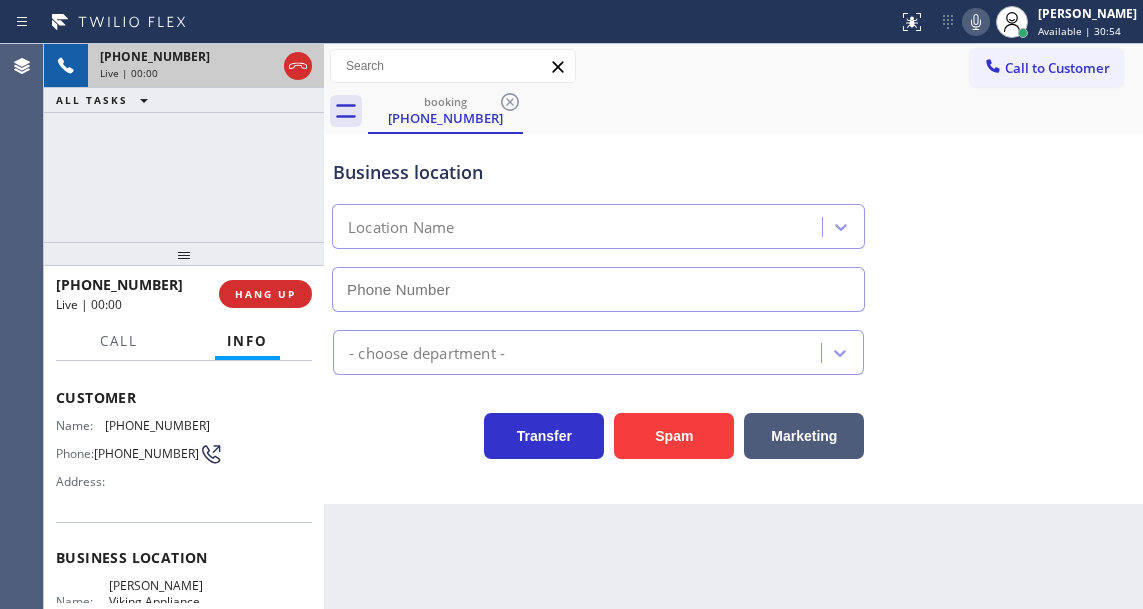 type on "[PHONE_NUMBER]" 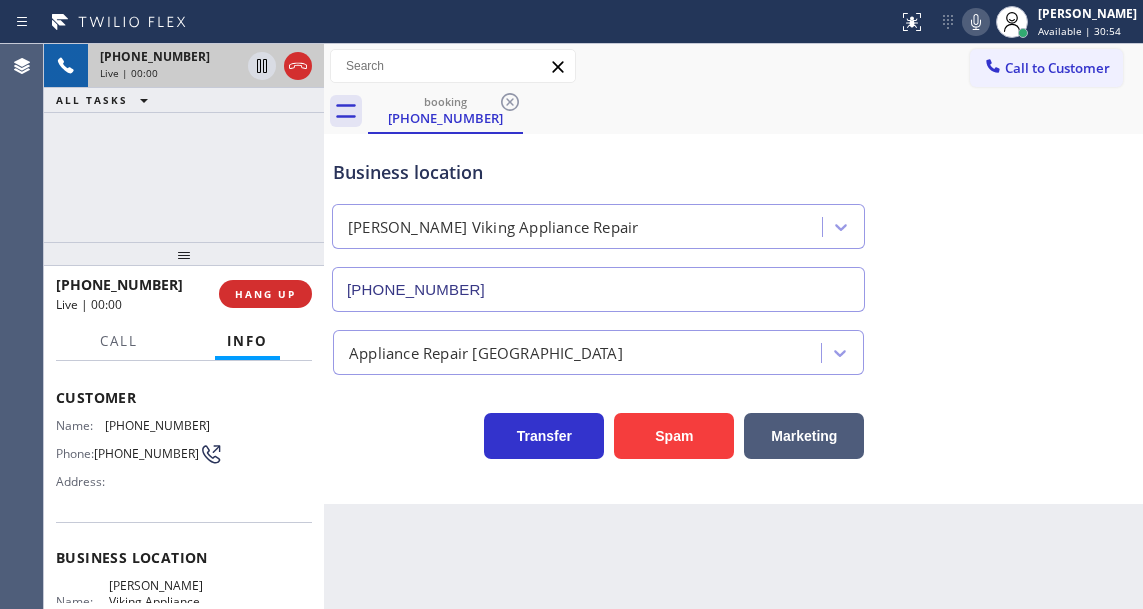 scroll, scrollTop: 200, scrollLeft: 0, axis: vertical 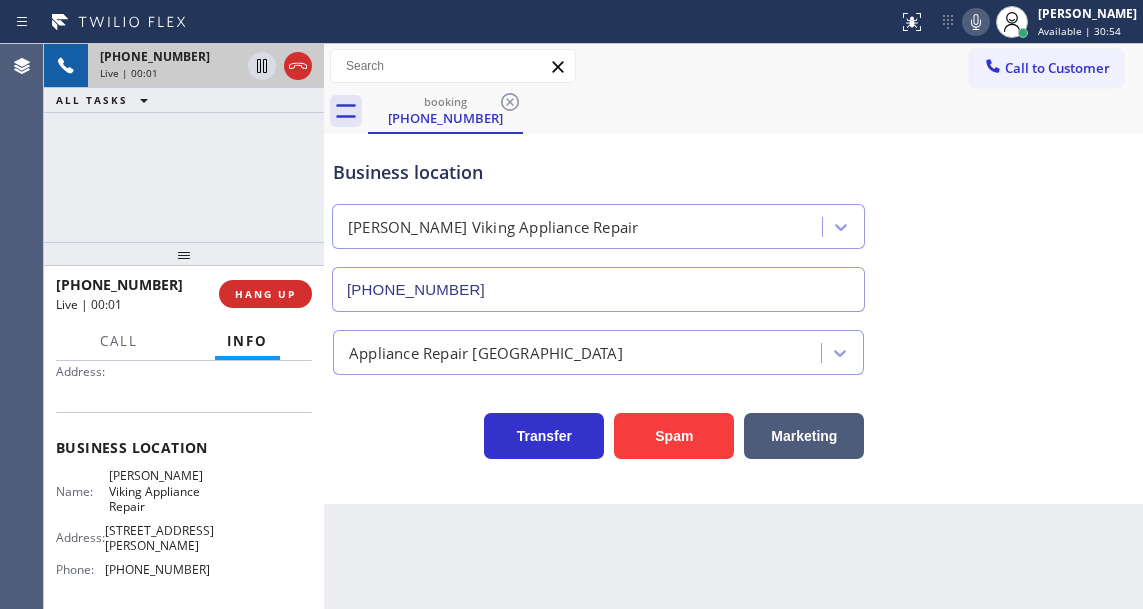 click on "[PERSON_NAME] Viking Appliance Repair" at bounding box center (159, 491) 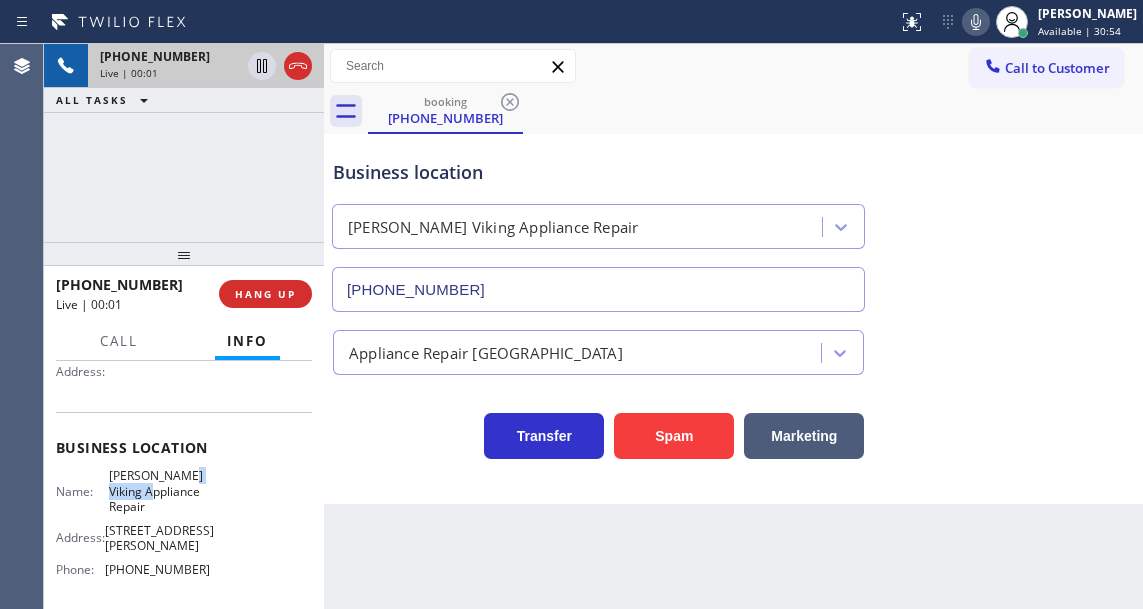 click on "[PERSON_NAME] Viking Appliance Repair" at bounding box center [159, 491] 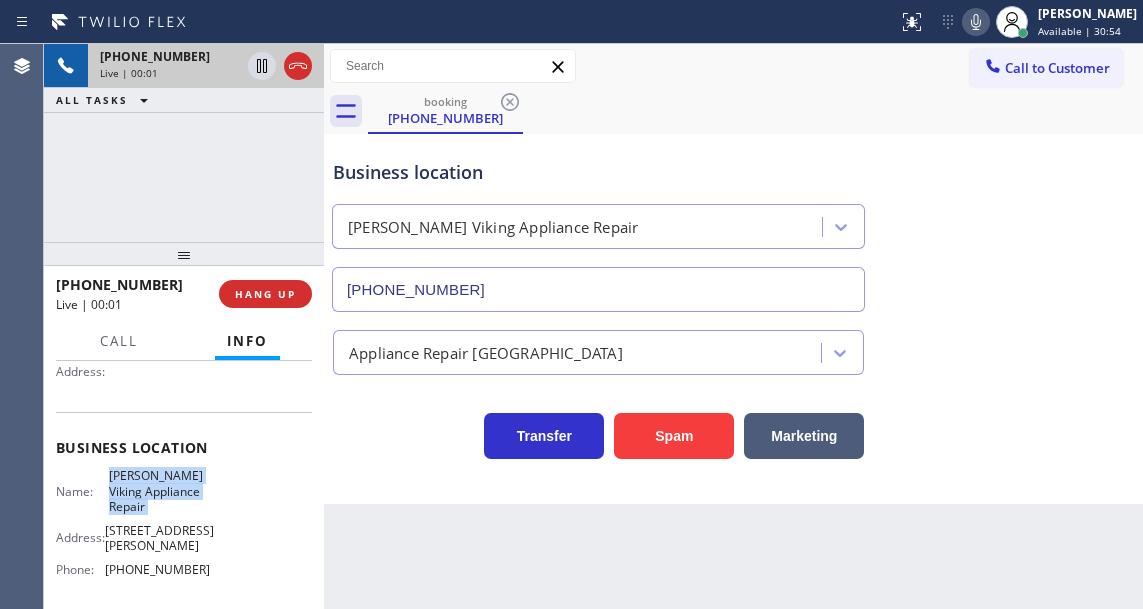 click on "[PERSON_NAME] Viking Appliance Repair" at bounding box center (159, 491) 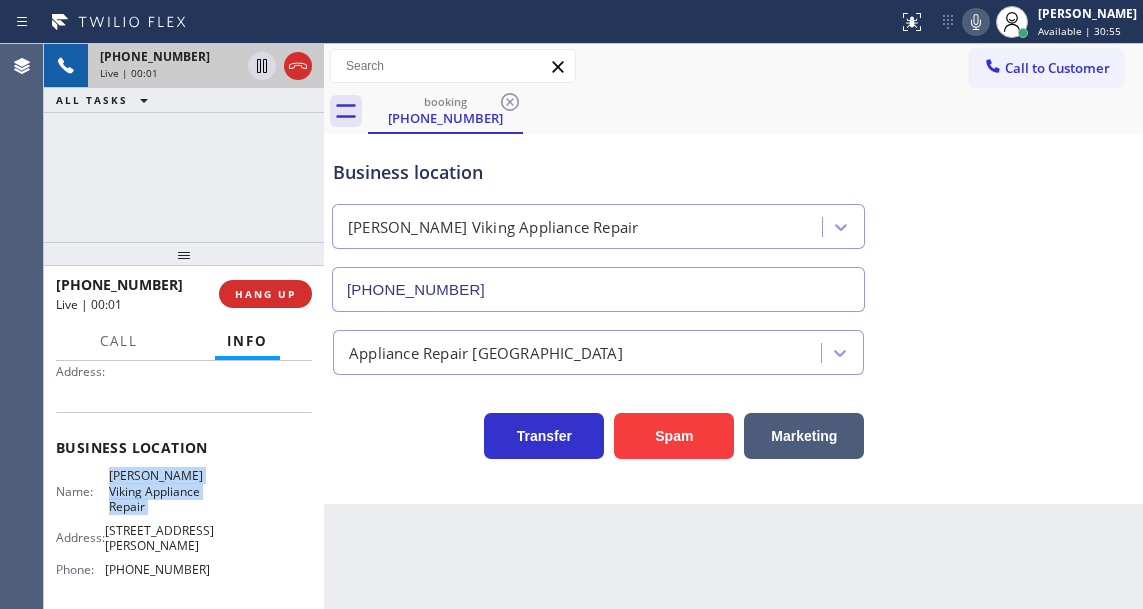 click on "[PERSON_NAME] Viking Appliance Repair" at bounding box center (159, 491) 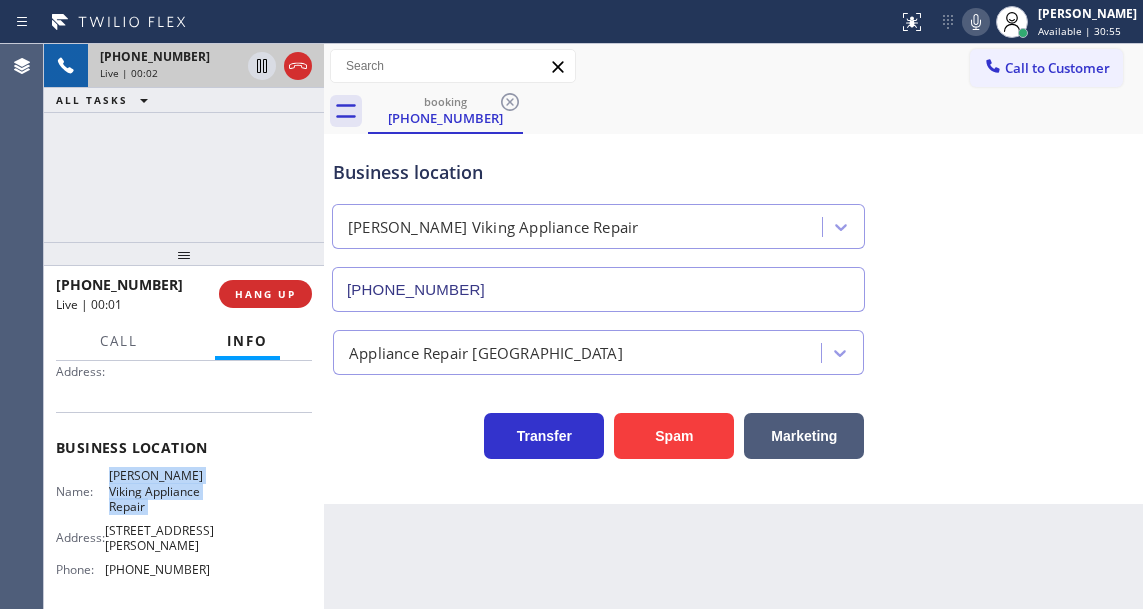click on "[PERSON_NAME] Viking Appliance Repair" at bounding box center (159, 491) 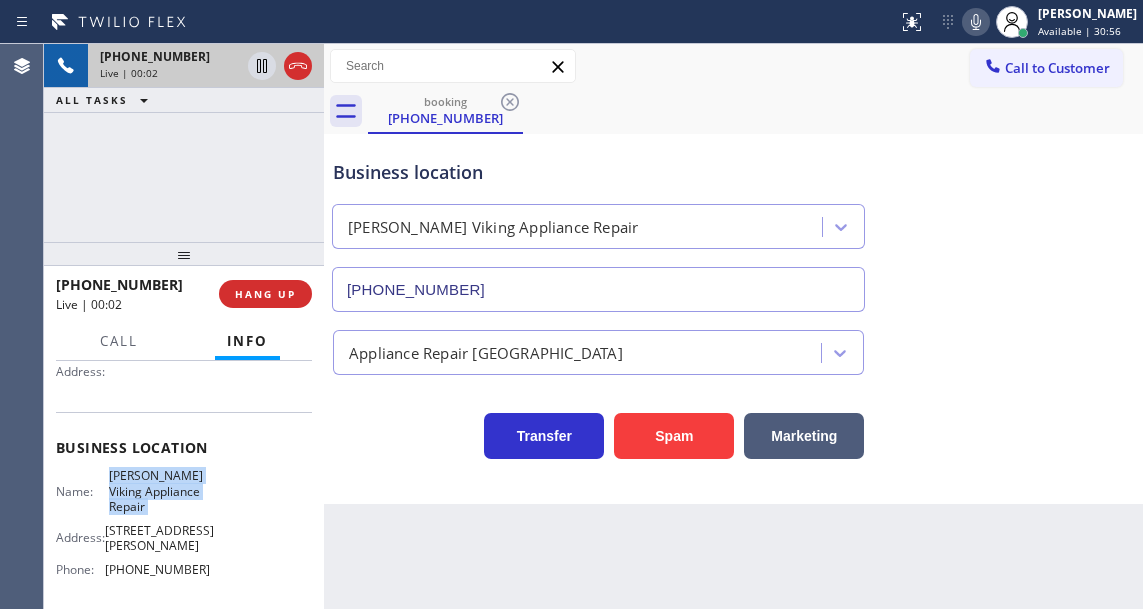 click on "[PERSON_NAME] Viking Appliance Repair" at bounding box center [159, 491] 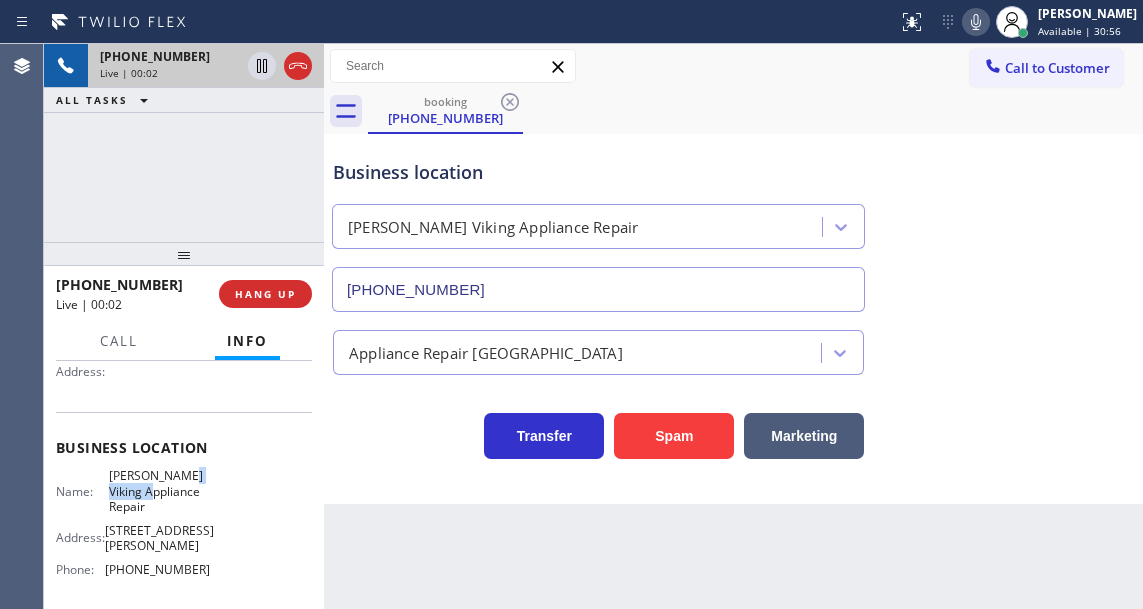 click on "[PERSON_NAME] Viking Appliance Repair" at bounding box center (159, 491) 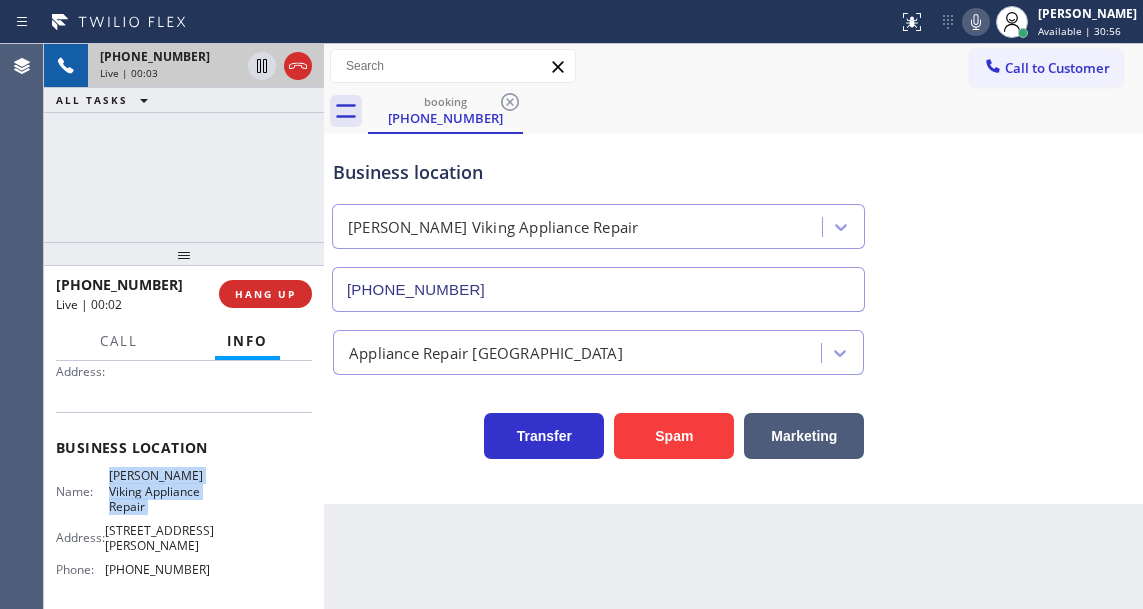 click on "[PERSON_NAME] Viking Appliance Repair" at bounding box center [159, 491] 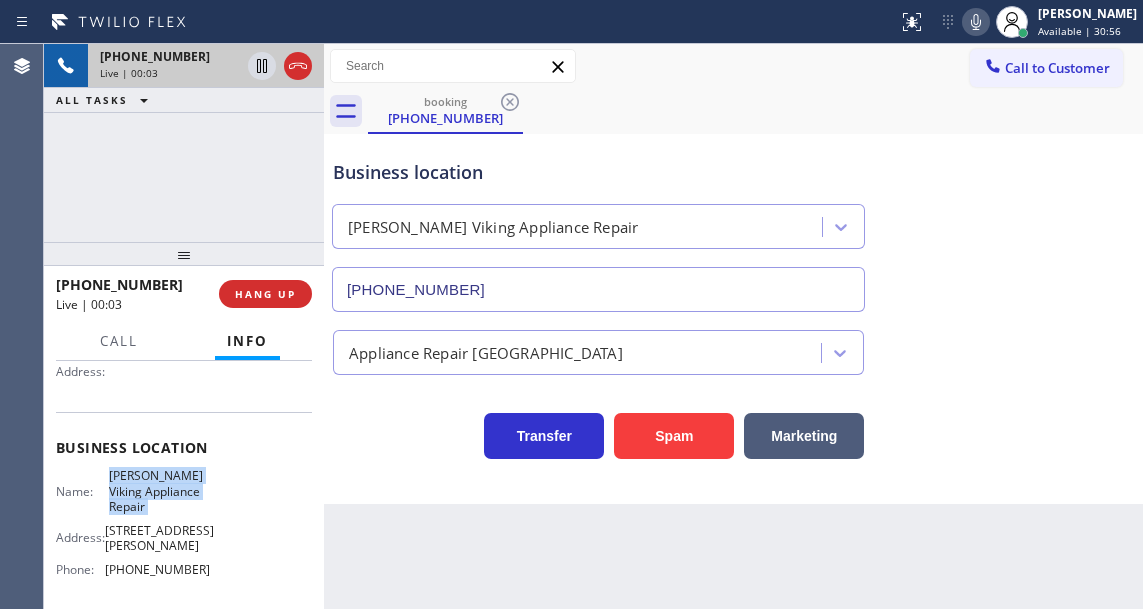 click on "[PERSON_NAME] Viking Appliance Repair" at bounding box center (159, 491) 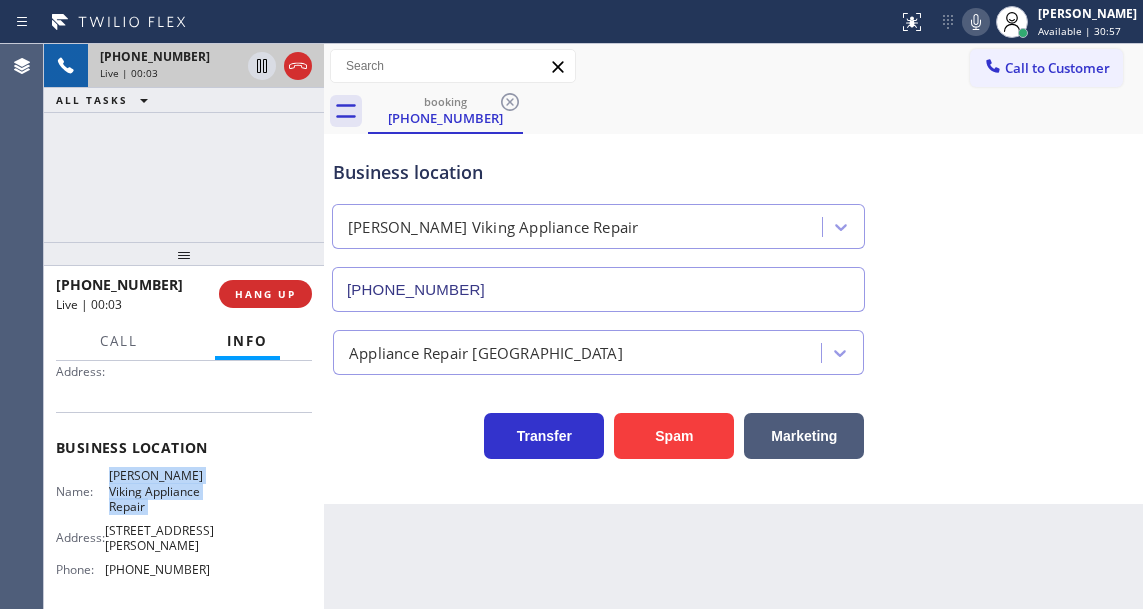 click on "[PERSON_NAME] Viking Appliance Repair" at bounding box center (159, 491) 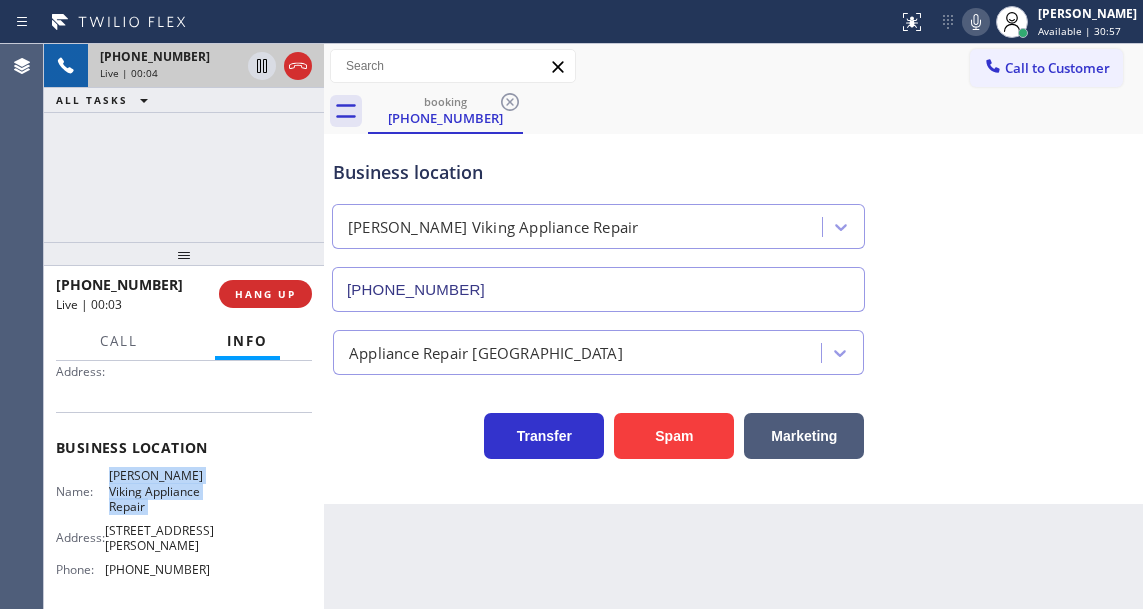 click on "[PERSON_NAME] Viking Appliance Repair" at bounding box center [159, 491] 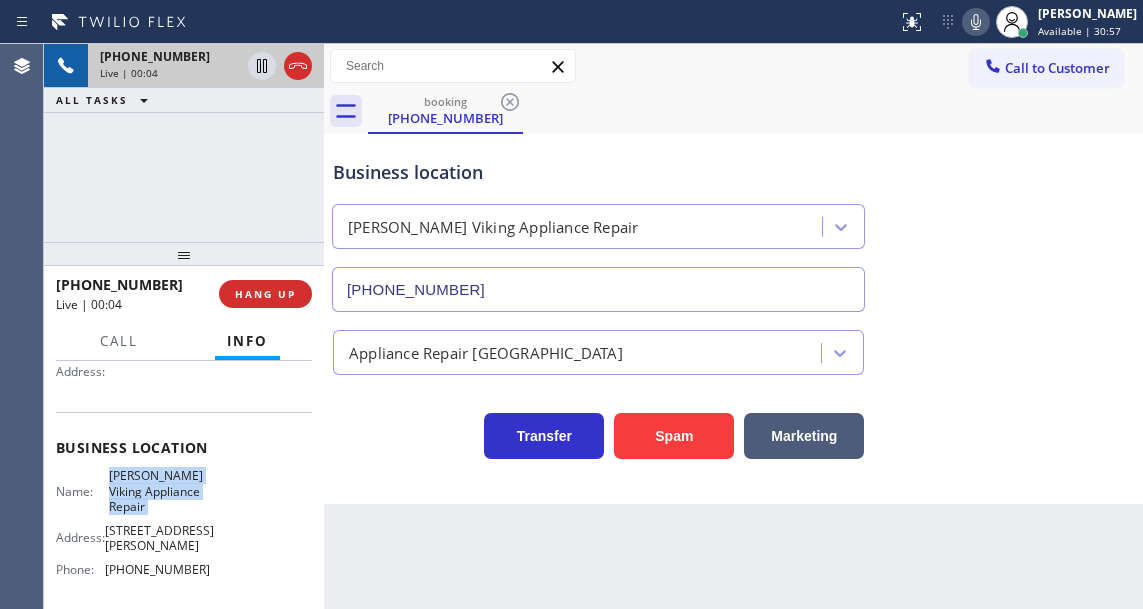 click on "[PERSON_NAME] Viking Appliance Repair" at bounding box center (159, 491) 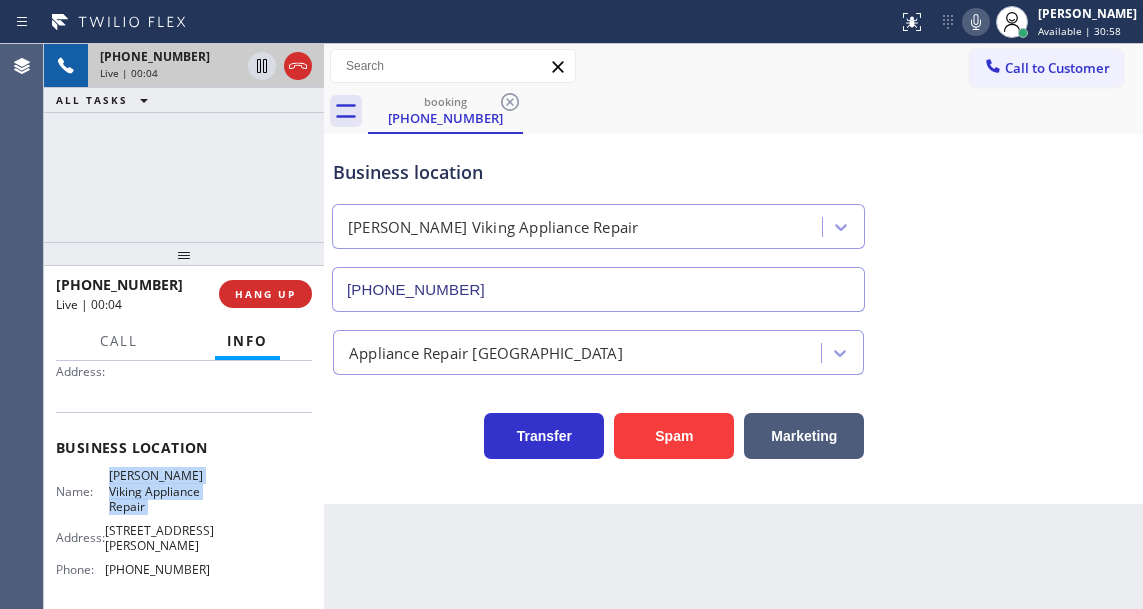 click on "[PERSON_NAME] Viking Appliance Repair" at bounding box center [159, 491] 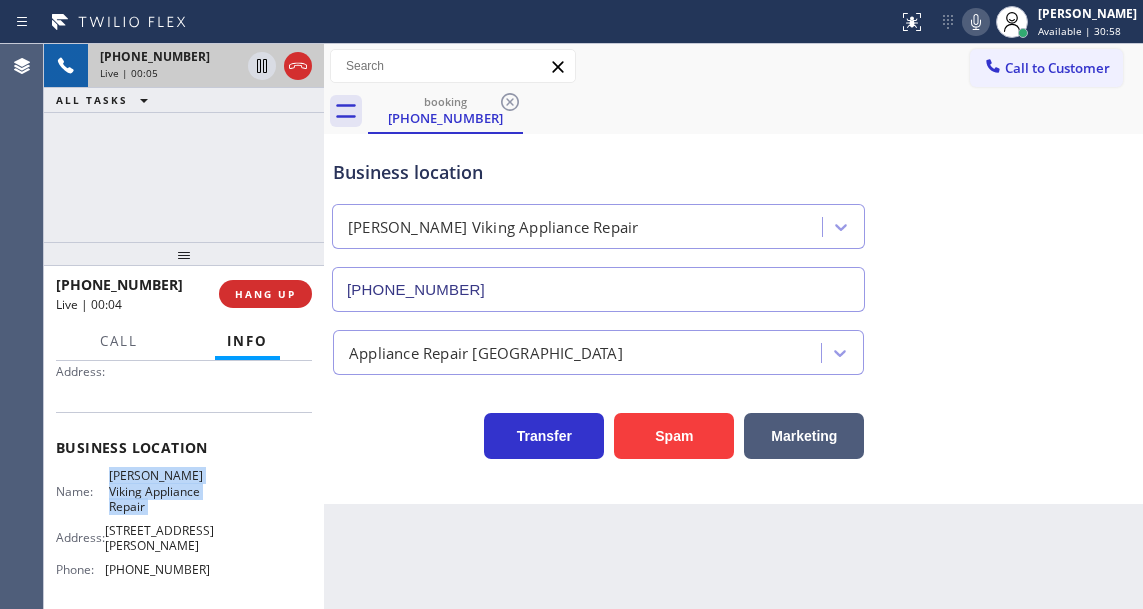 click on "[PERSON_NAME] Viking Appliance Repair" at bounding box center [159, 491] 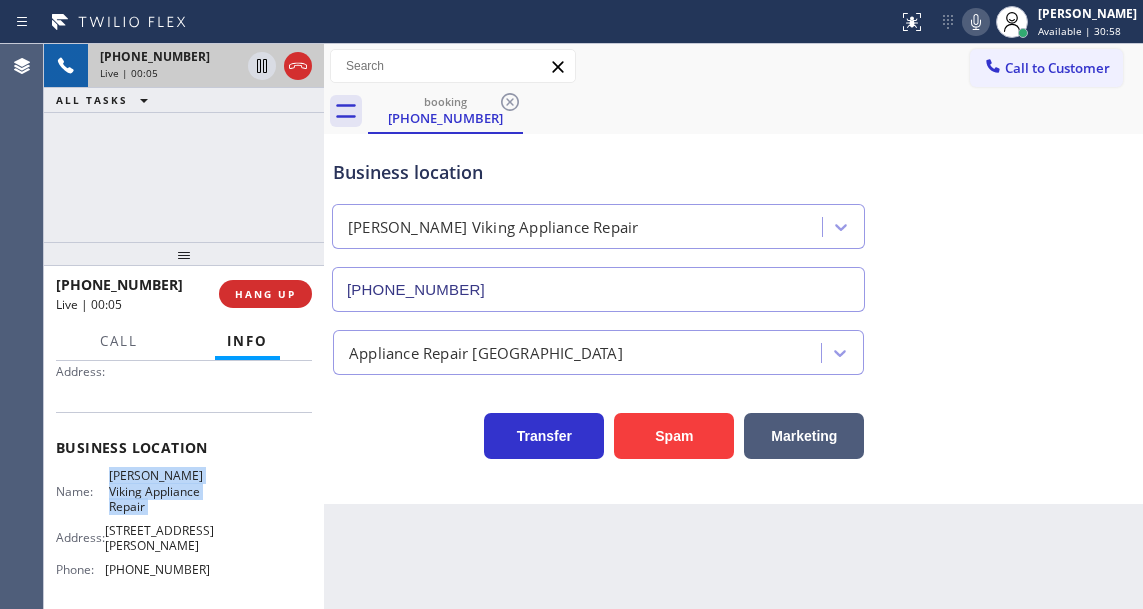 click on "[PERSON_NAME] Viking Appliance Repair" at bounding box center (159, 491) 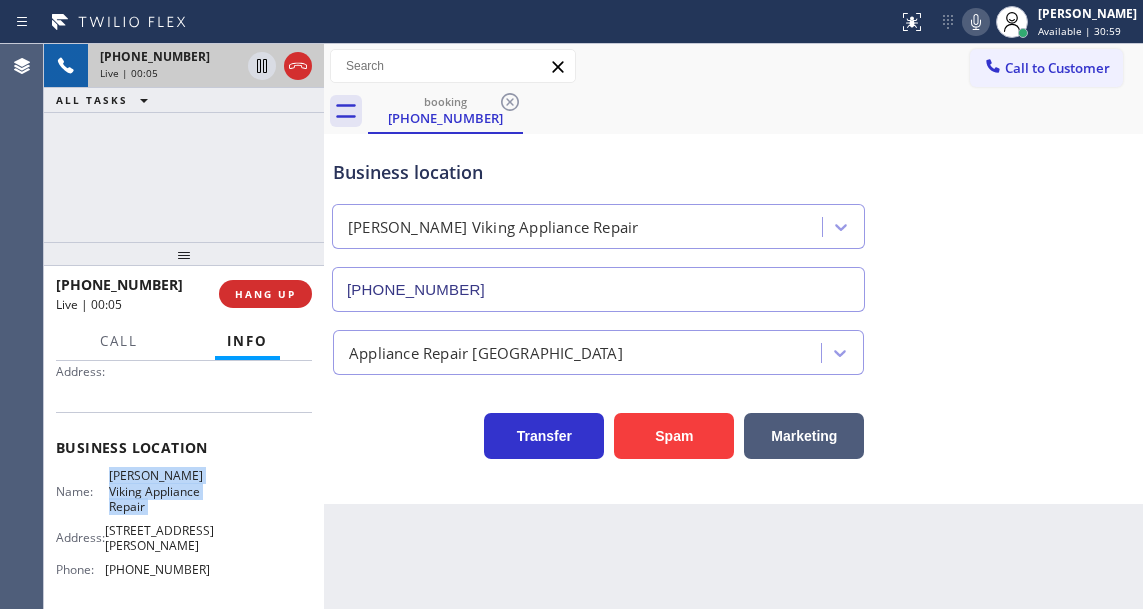 click on "[PERSON_NAME] Viking Appliance Repair" at bounding box center (159, 491) 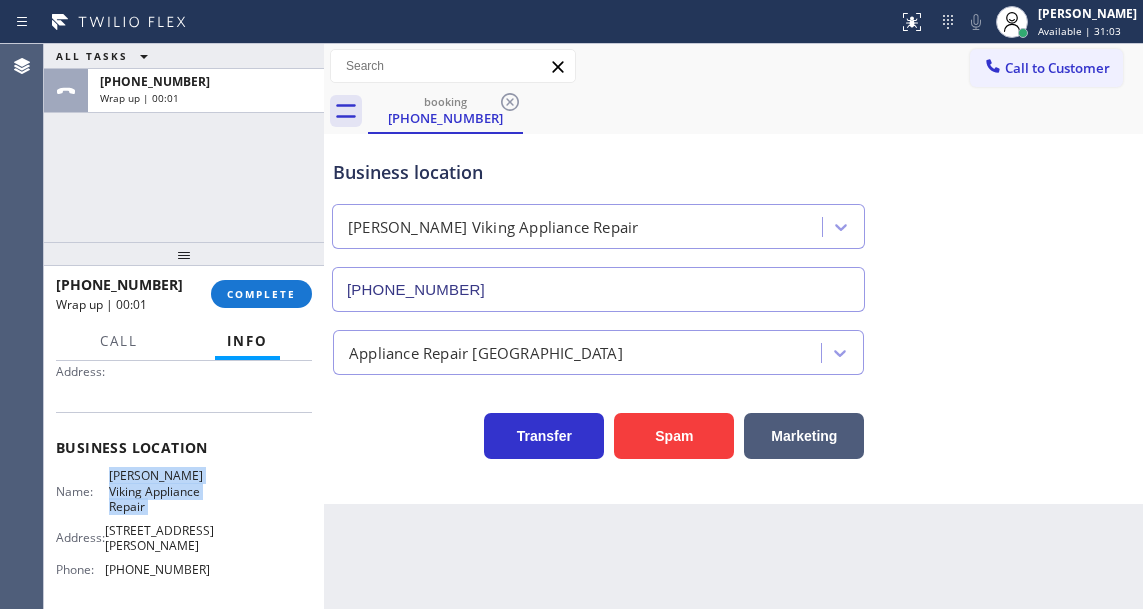 click on "Business location [PERSON_NAME] Viking Appliance Repair [PHONE_NUMBER]" at bounding box center [733, 221] 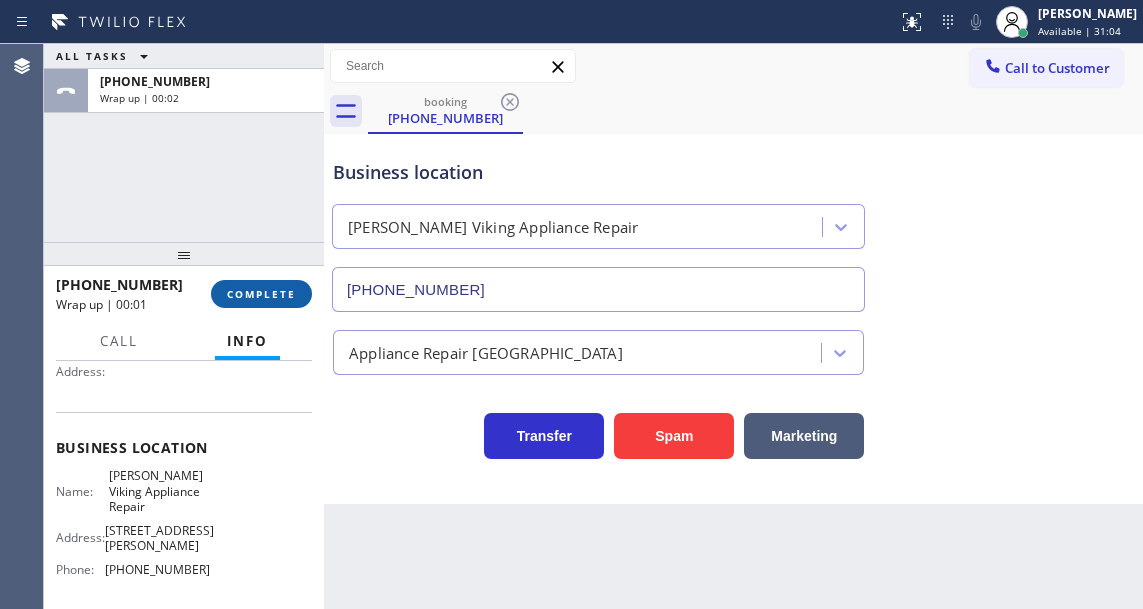 click on "COMPLETE" at bounding box center (261, 294) 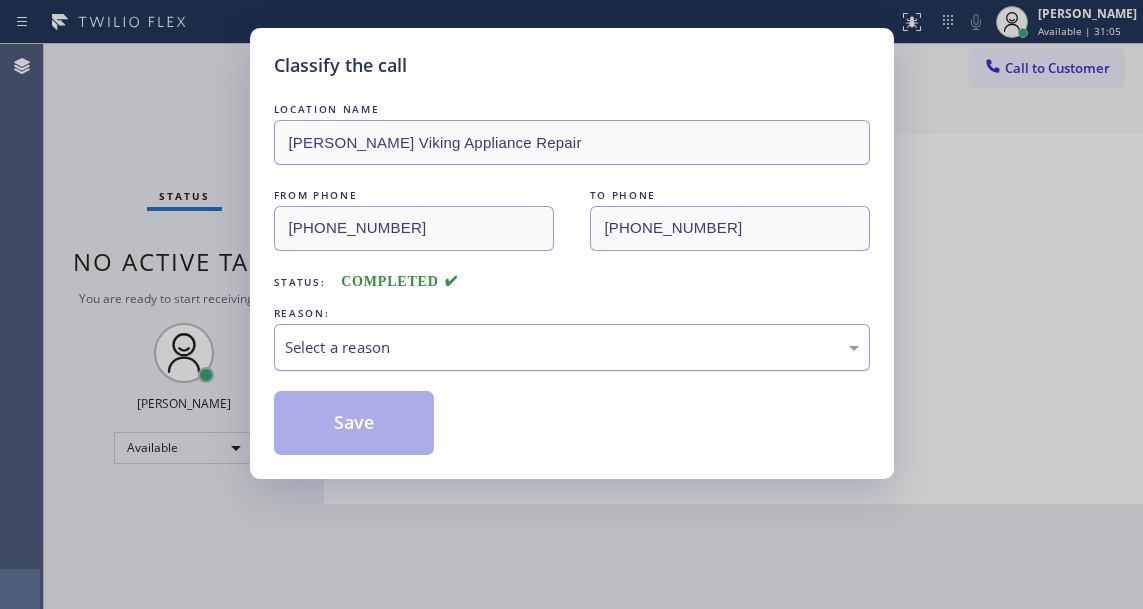 drag, startPoint x: 446, startPoint y: 344, endPoint x: 437, endPoint y: 362, distance: 20.12461 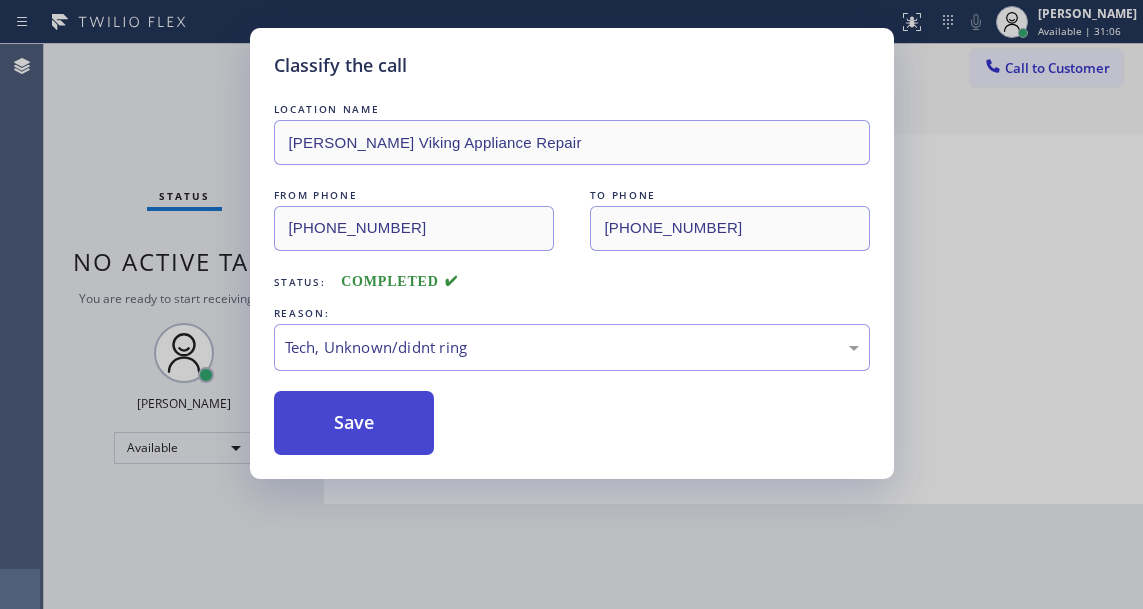 click on "Save" at bounding box center (354, 423) 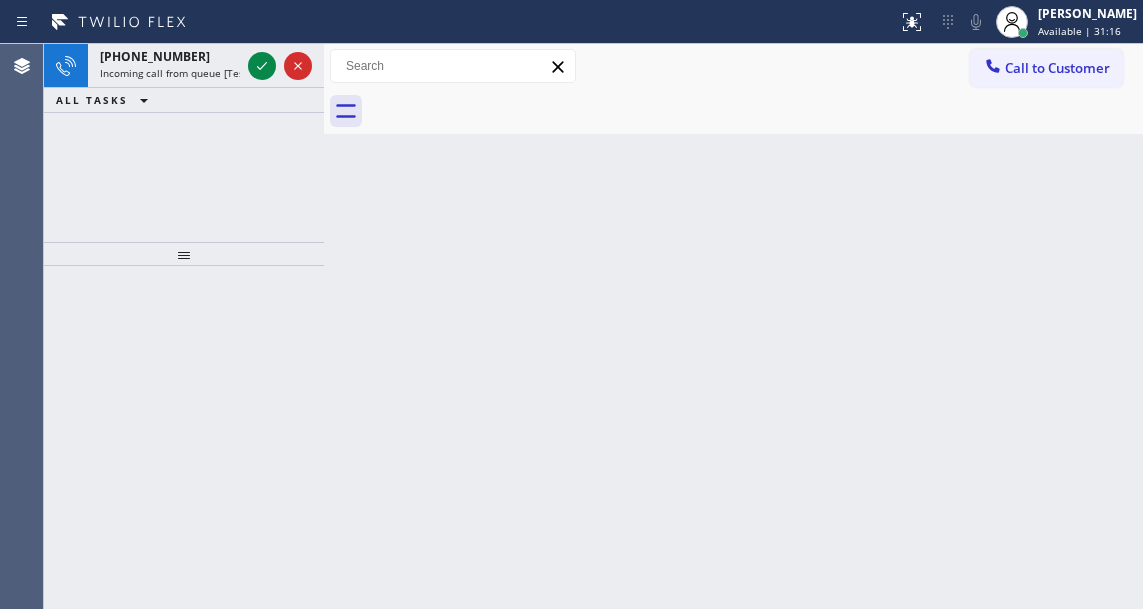 click on "Back to Dashboard Change Sender ID Customers Technicians Select a contact Outbound call Technician Search Technician Your caller id phone number Your caller id phone number Call Technician info Name   Phone none Address none Change Sender ID HVAC [PHONE_NUMBER] 5 Star Appliance [PHONE_NUMBER] Appliance Repair [PHONE_NUMBER] Plumbing [PHONE_NUMBER] Air Duct Cleaning [PHONE_NUMBER]  Electricians [PHONE_NUMBER] Cancel Change Check personal SMS Reset Change No tabs Call to Customer Outbound call Location Samsung Washer & Dryer Repair [PERSON_NAME] Your caller id phone number [PHONE_NUMBER] Customer number Call Outbound call Technician Search Technician Your caller id phone number Your caller id phone number Call" at bounding box center [733, 326] 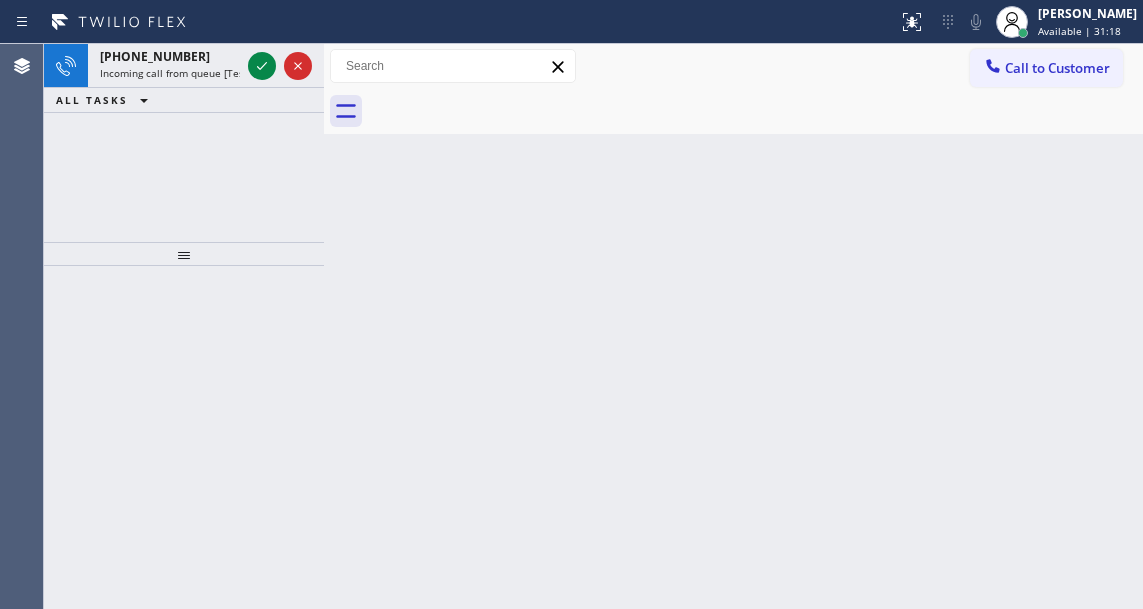 click 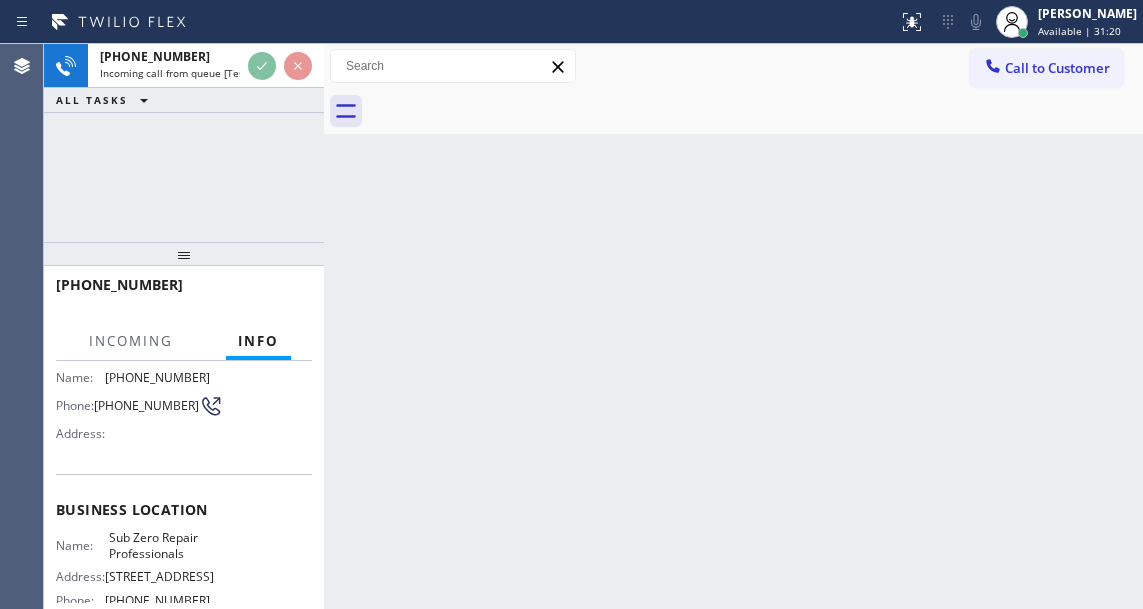 scroll, scrollTop: 200, scrollLeft: 0, axis: vertical 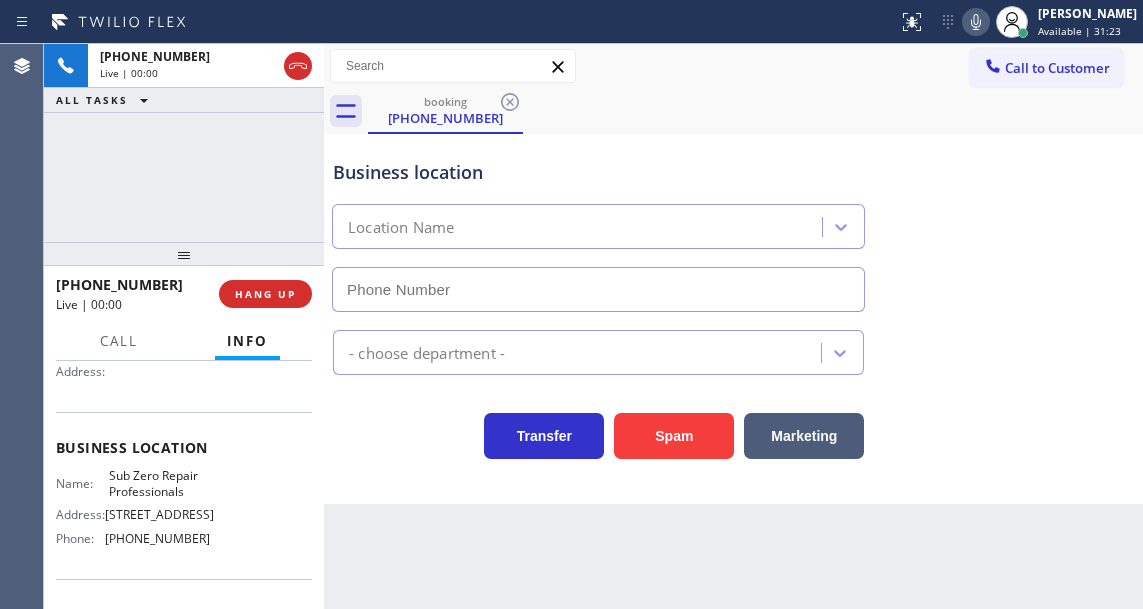 type on "[PHONE_NUMBER]" 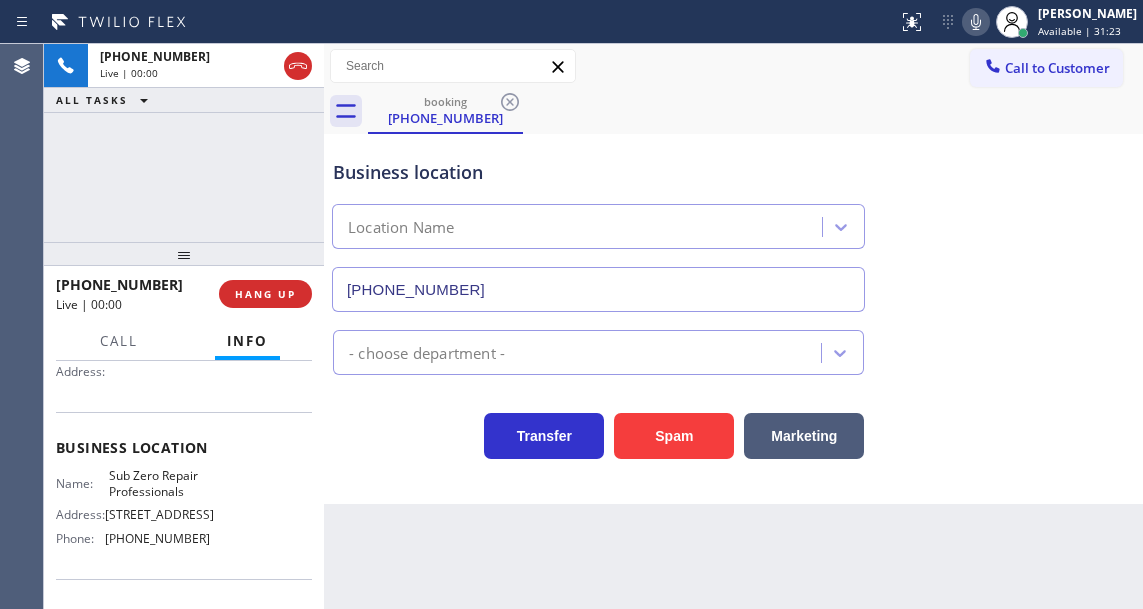 click on "Sub Zero Repair  Professionals" at bounding box center (159, 483) 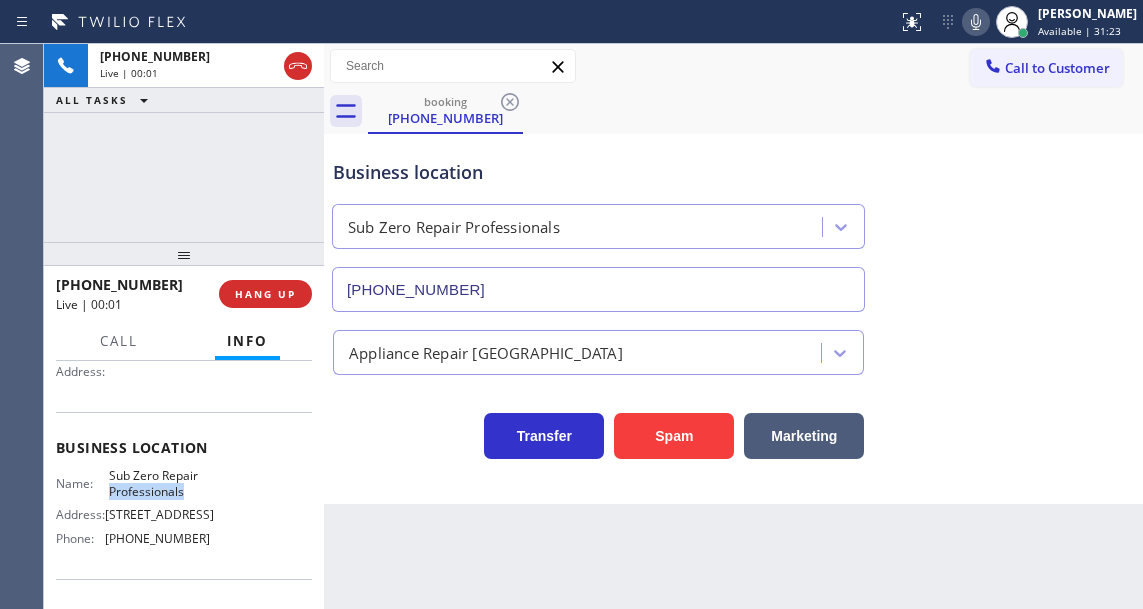 click on "Sub Zero Repair  Professionals" at bounding box center (159, 483) 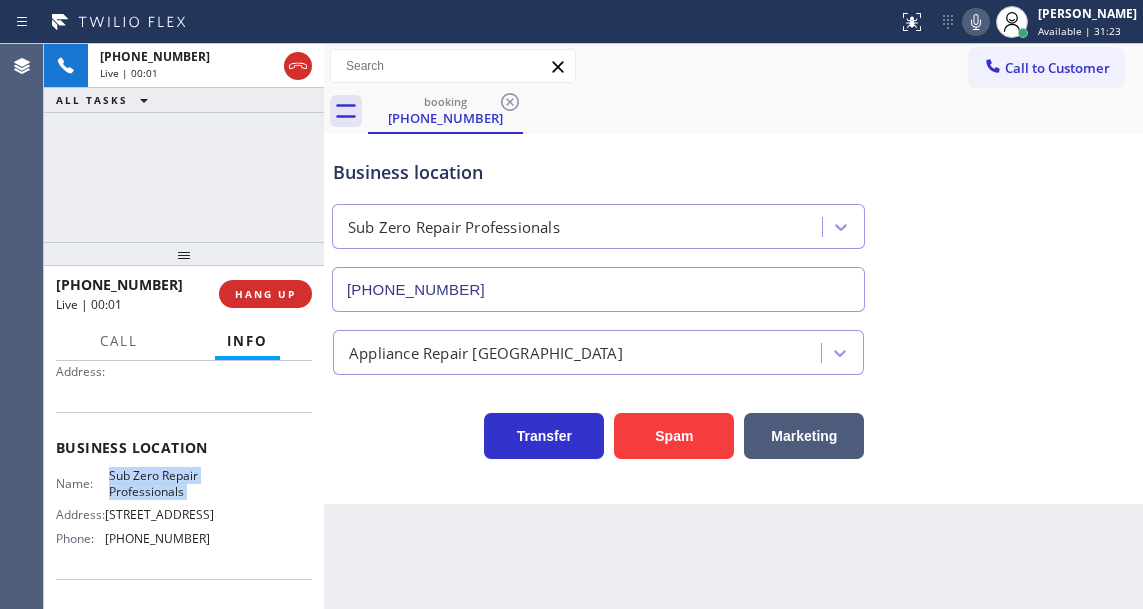click on "Sub Zero Repair  Professionals" at bounding box center (159, 483) 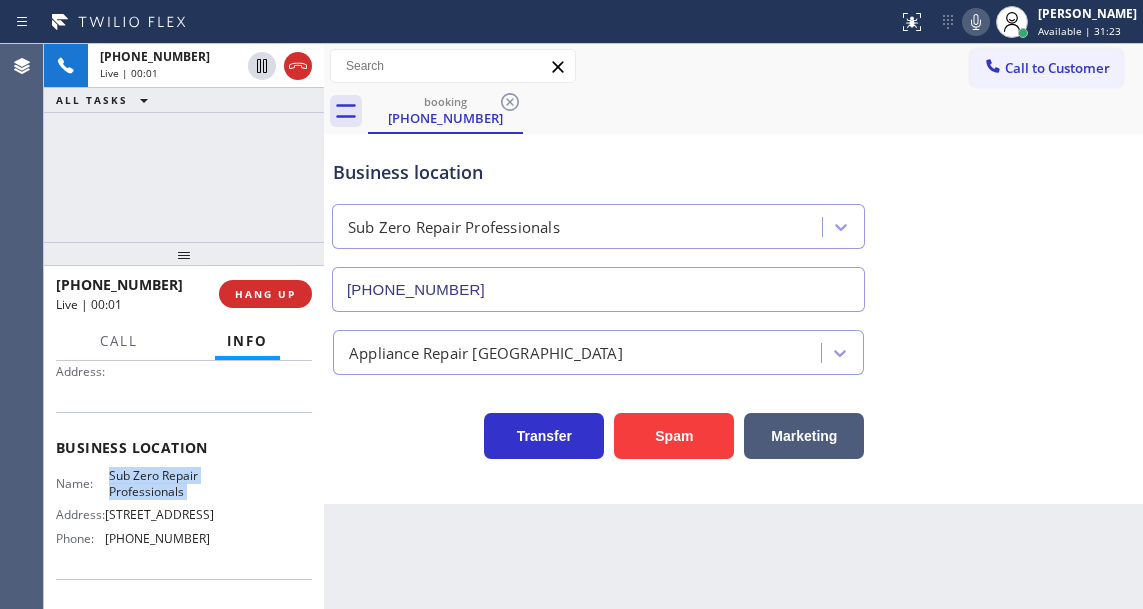 click on "Sub Zero Repair  Professionals" at bounding box center (159, 483) 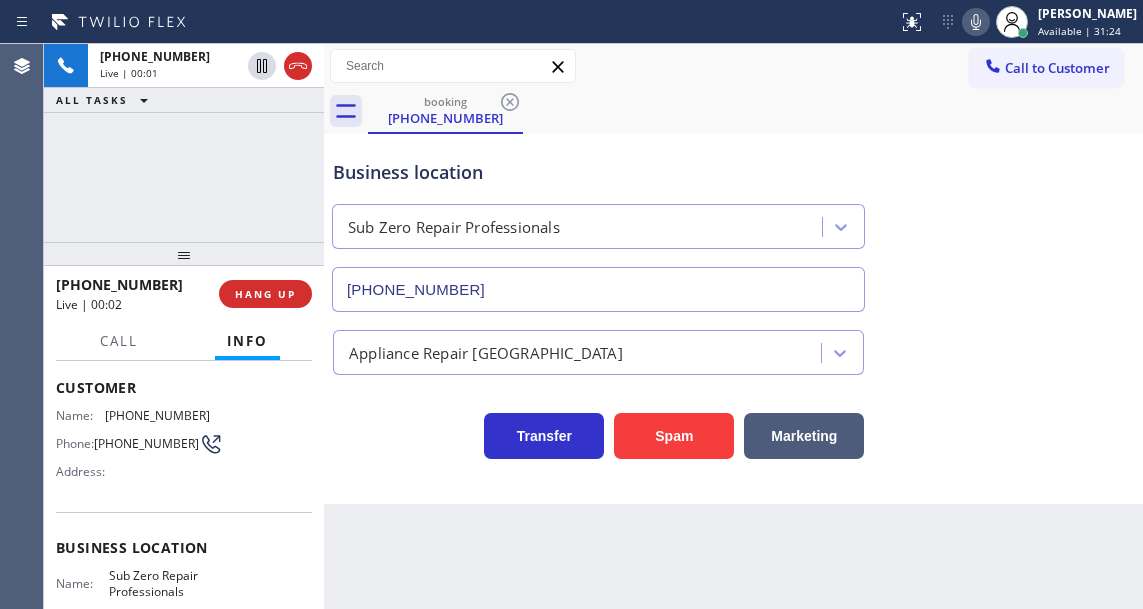 click on "[PHONE_NUMBER]" at bounding box center (146, 443) 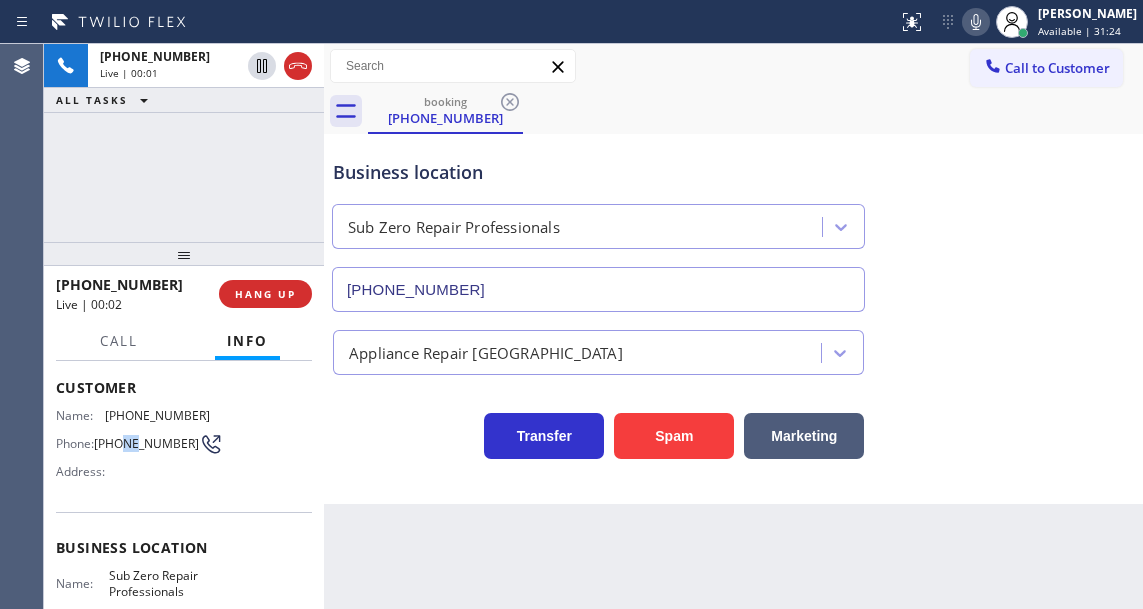 click on "[PHONE_NUMBER]" at bounding box center (146, 443) 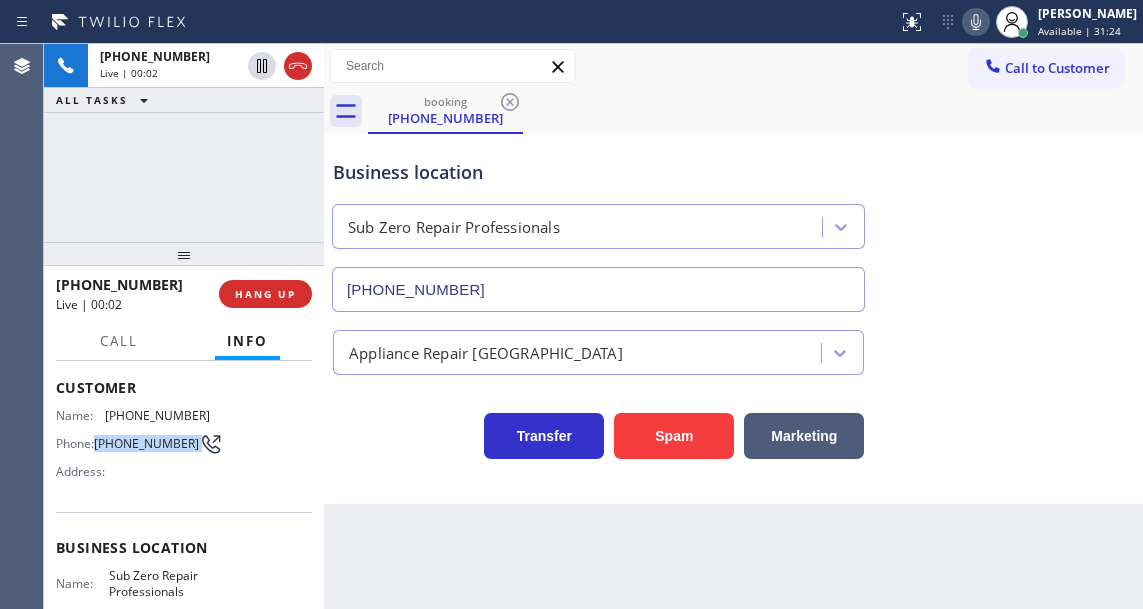 click on "[PHONE_NUMBER]" at bounding box center [146, 443] 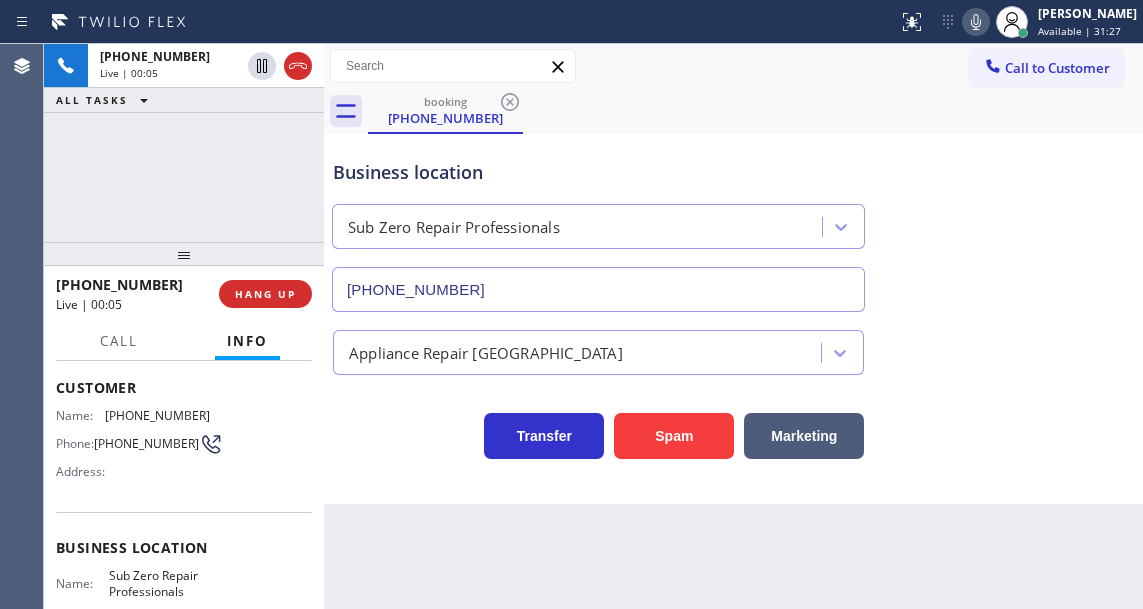 click on "Back to Dashboard Change Sender ID Customers Technicians Select a contact Outbound call Technician Search Technician Your caller id phone number Your caller id phone number Call Technician info Name   Phone none Address none Change Sender ID HVAC [PHONE_NUMBER] 5 Star Appliance [PHONE_NUMBER] Appliance Repair [PHONE_NUMBER] Plumbing [PHONE_NUMBER] Air Duct Cleaning [PHONE_NUMBER]  Electricians [PHONE_NUMBER] Cancel Change Check personal SMS Reset Change booking [PHONE_NUMBER] Call to Customer Outbound call Location Samsung Washer & Dryer Repair [PERSON_NAME] Your caller id phone number [PHONE_NUMBER] Customer number Call Outbound call Technician Search Technician Your caller id phone number Your caller id phone number Call booking [PHONE_NUMBER] Business location Sub Zero Repair  Professionals [PHONE_NUMBER] Appliance Repair High End Transfer Spam Marketing" at bounding box center (733, 326) 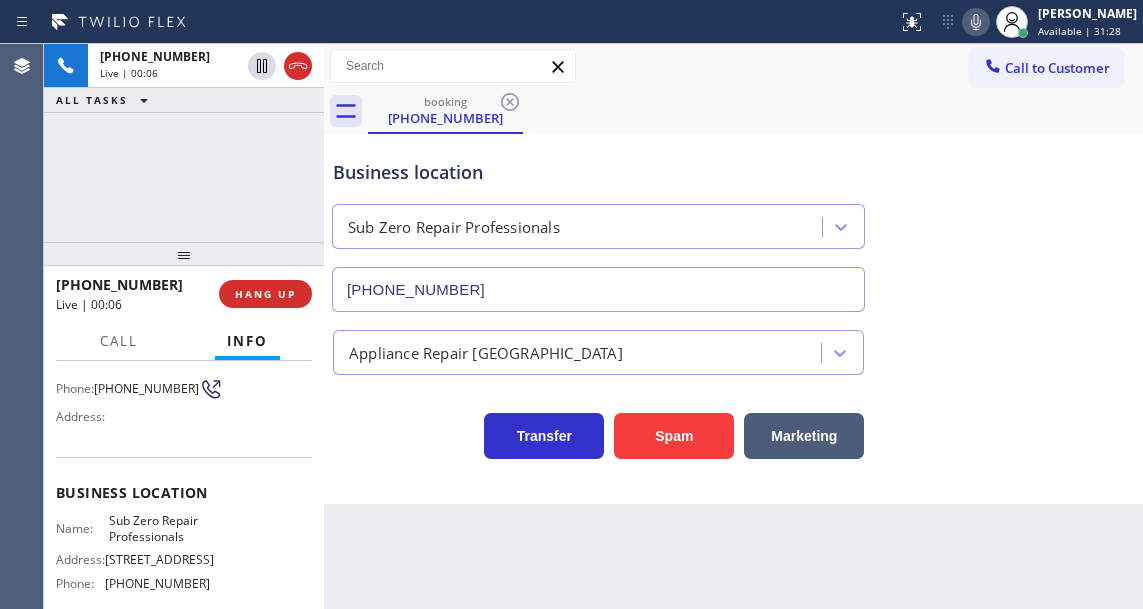 scroll, scrollTop: 200, scrollLeft: 0, axis: vertical 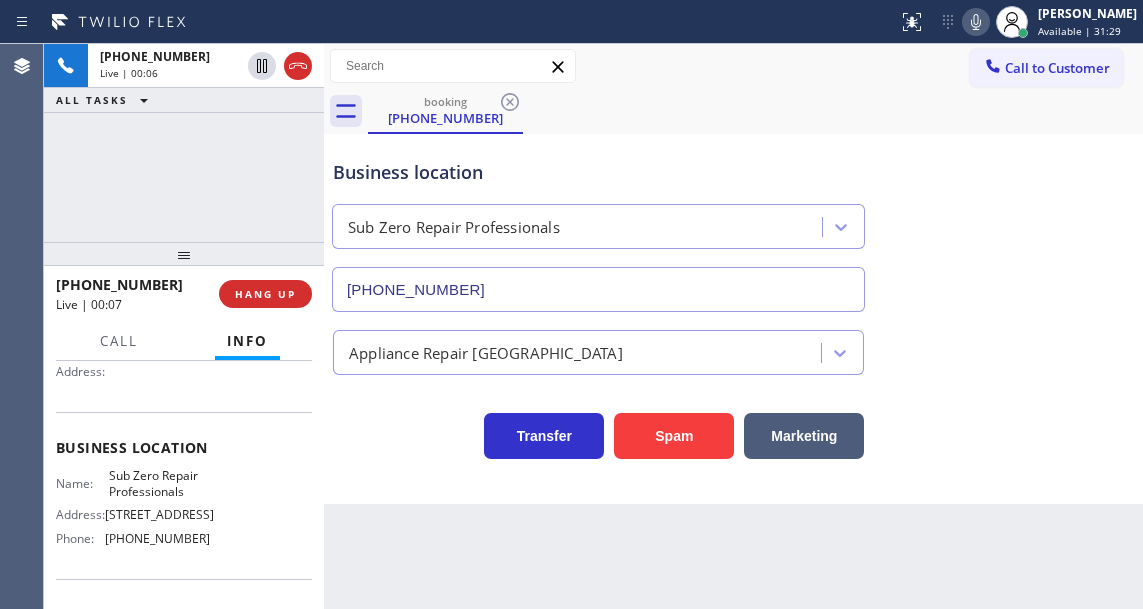 click on "Sub Zero Repair  Professionals" at bounding box center [159, 483] 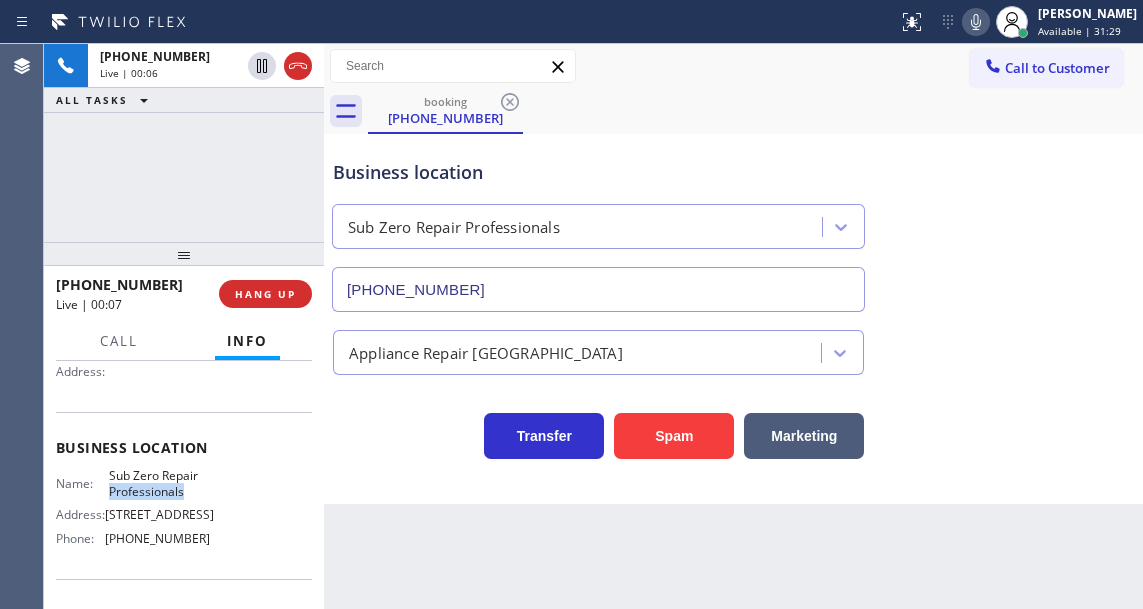 click on "Sub Zero Repair  Professionals" at bounding box center [159, 483] 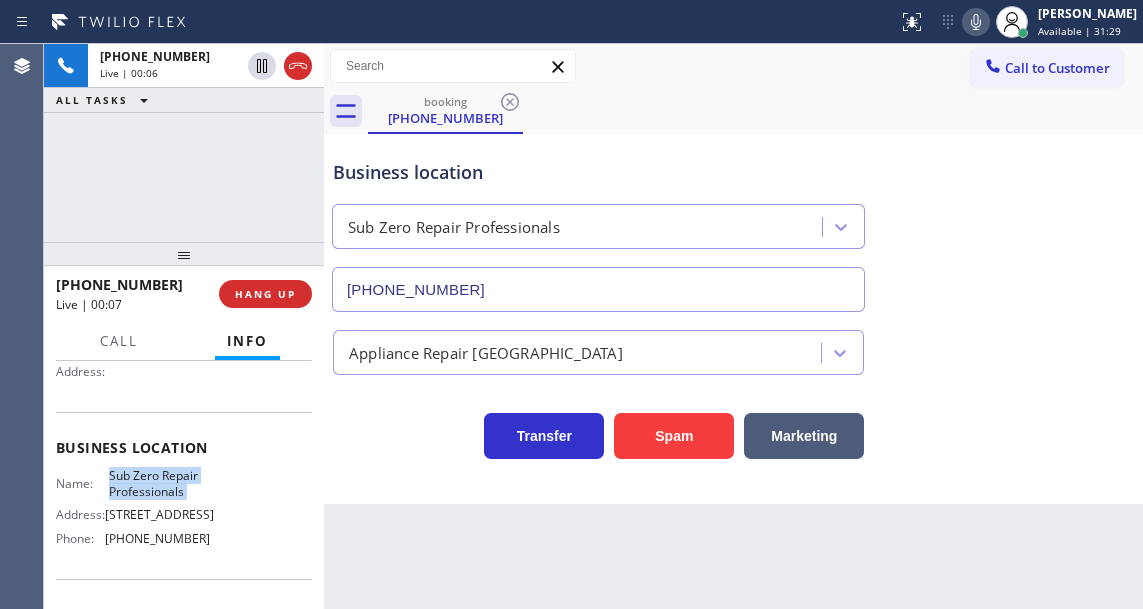 click on "Sub Zero Repair  Professionals" at bounding box center (159, 483) 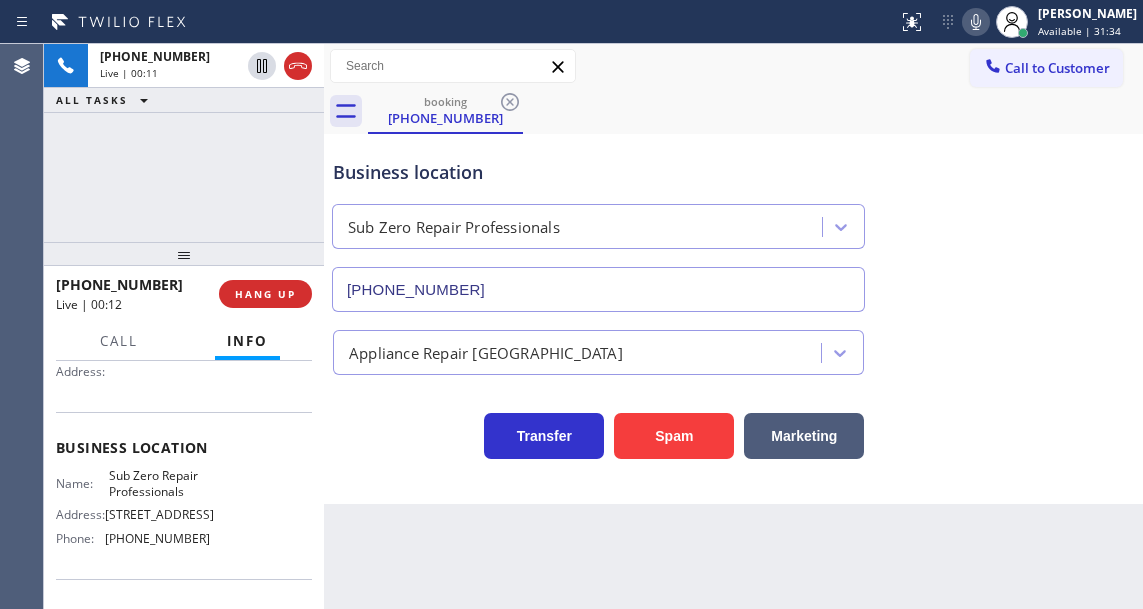 click on "[PHONE_NUMBER]" at bounding box center (157, 538) 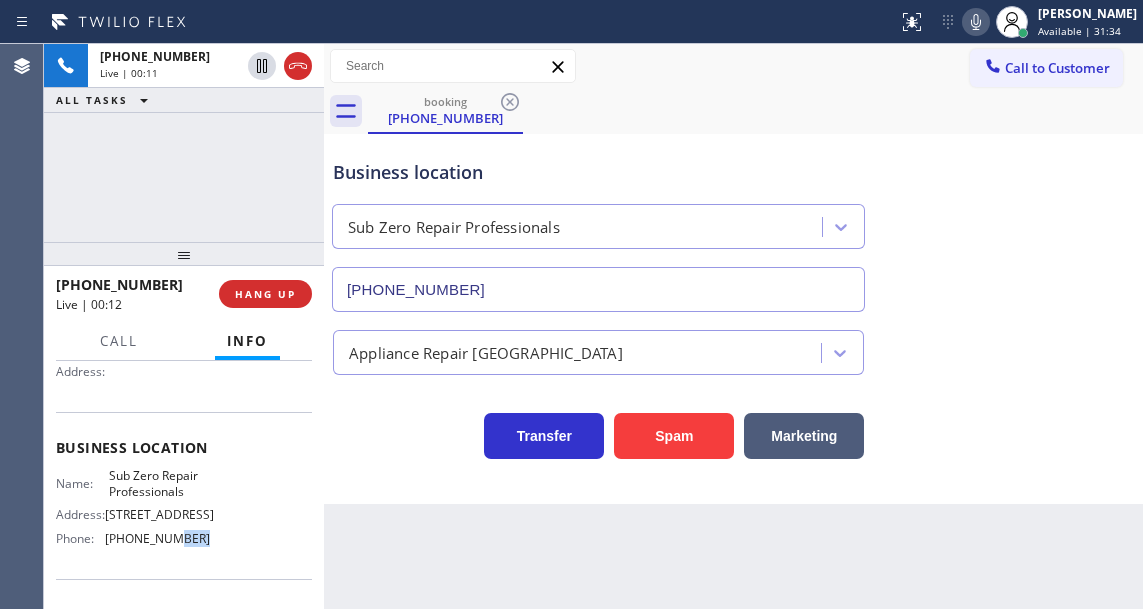 click on "[PHONE_NUMBER]" at bounding box center [157, 538] 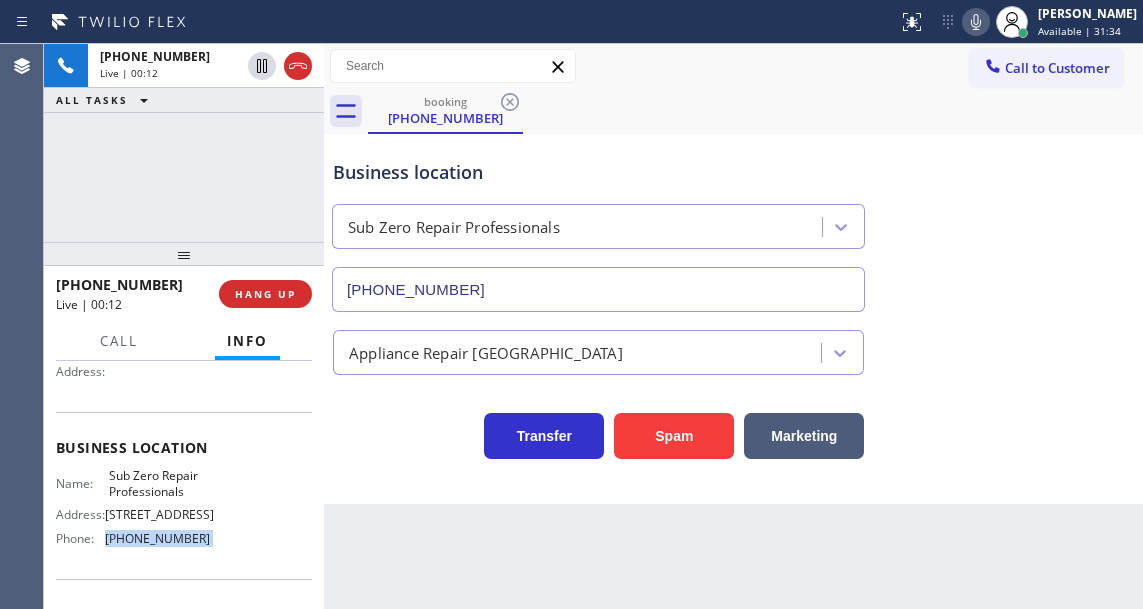 click on "[PHONE_NUMBER]" at bounding box center [157, 538] 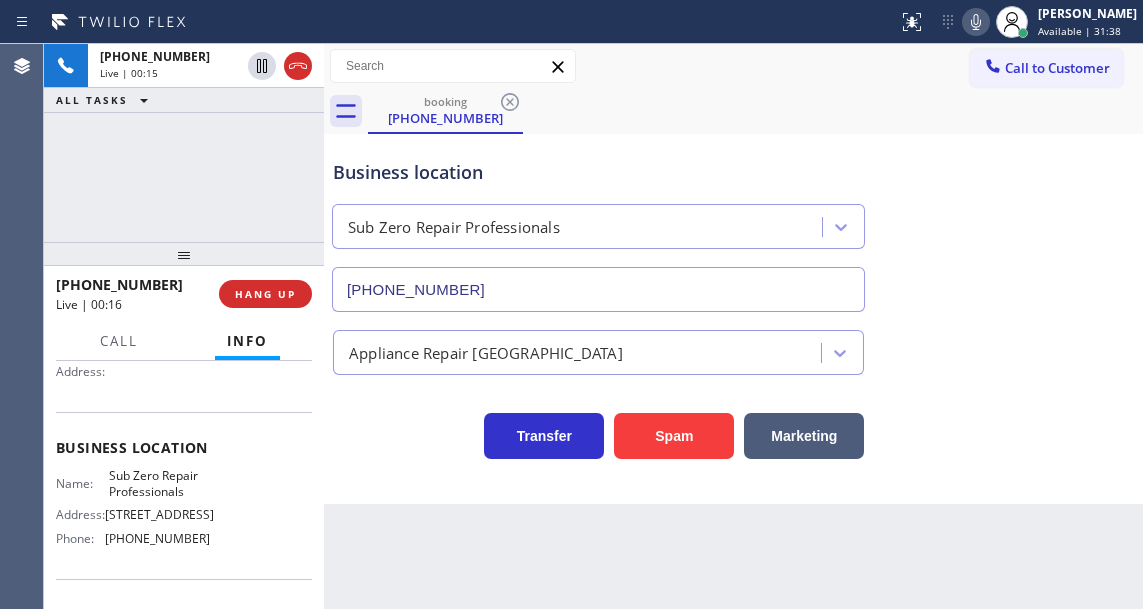 click on "Business location" at bounding box center (598, 172) 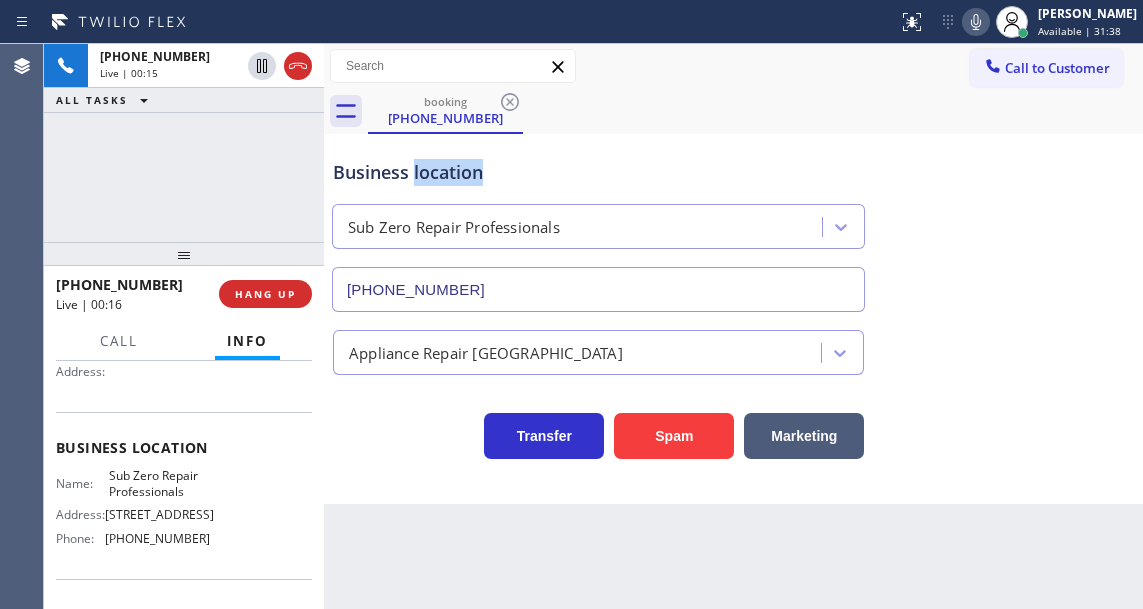 click on "Business location" at bounding box center [598, 172] 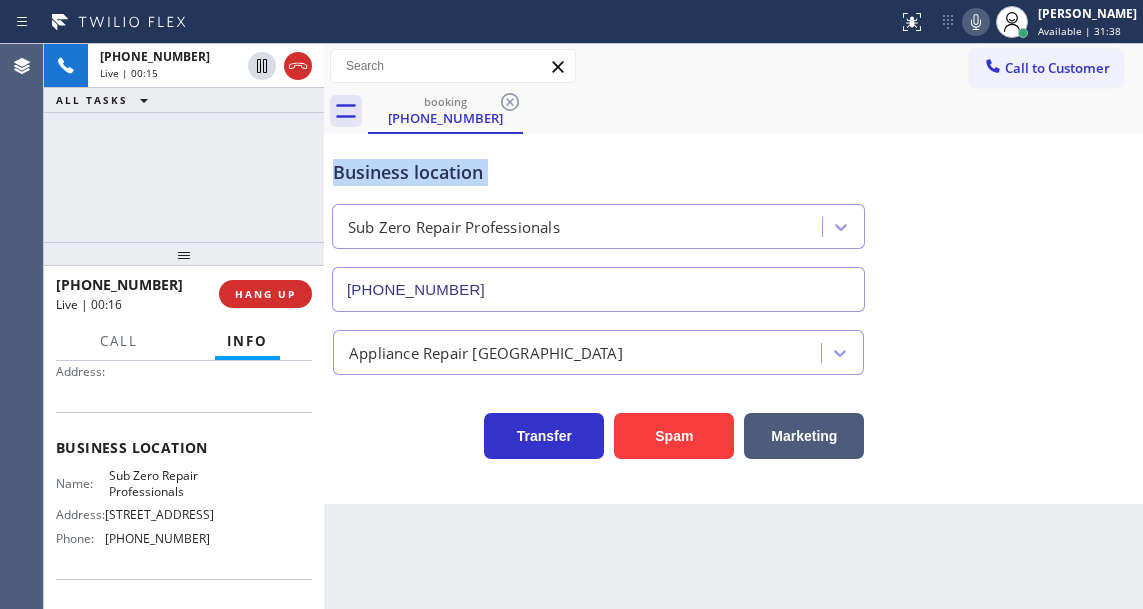 click on "Business location" at bounding box center [598, 172] 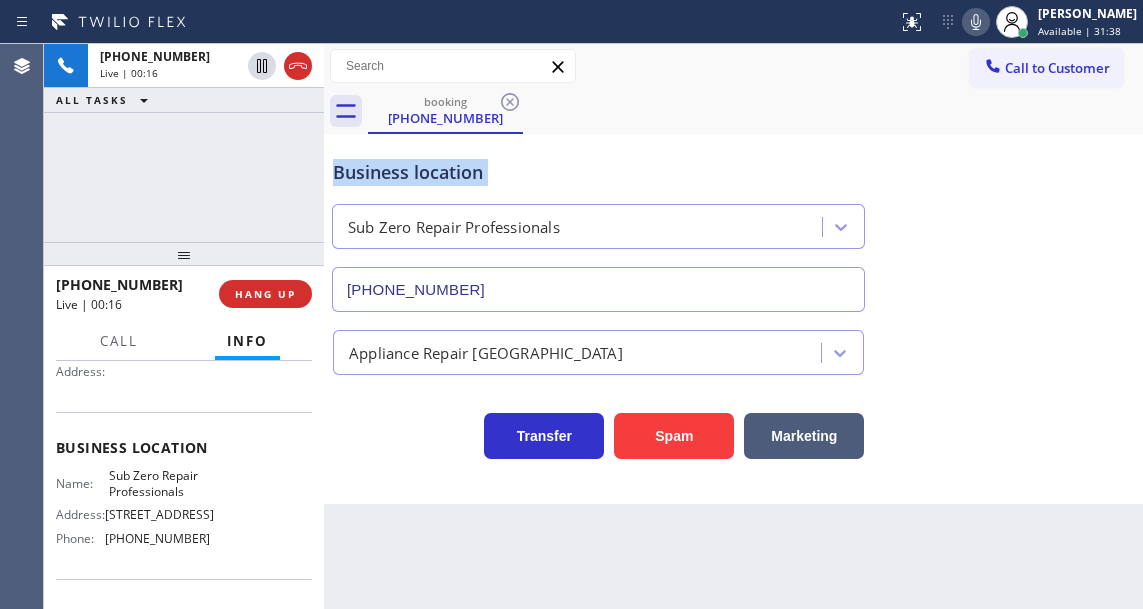 click on "Business location" at bounding box center (598, 172) 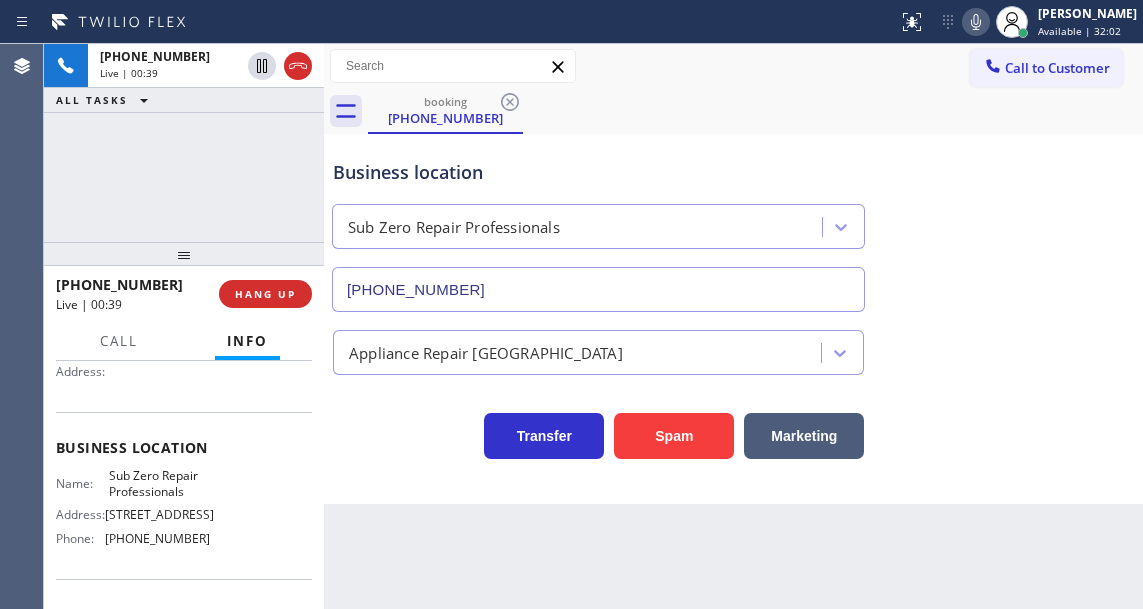 click on "[PHONE_NUMBER] Live | 00:39 ALL TASKS ALL TASKS ACTIVE TASKS TASKS IN WRAP UP" at bounding box center [184, 143] 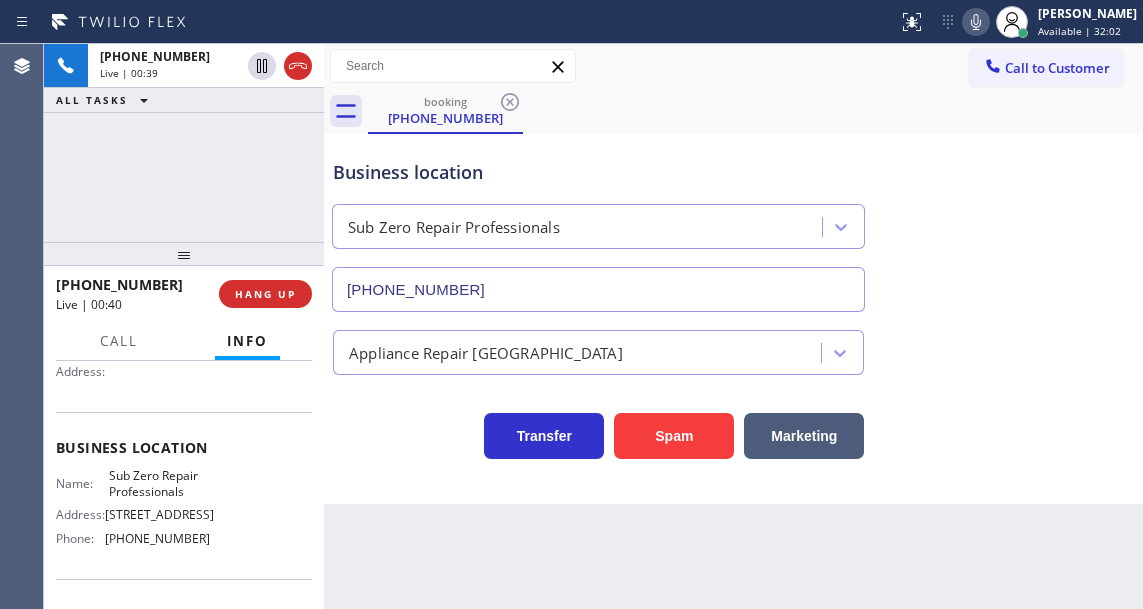click on "Business location" at bounding box center [598, 172] 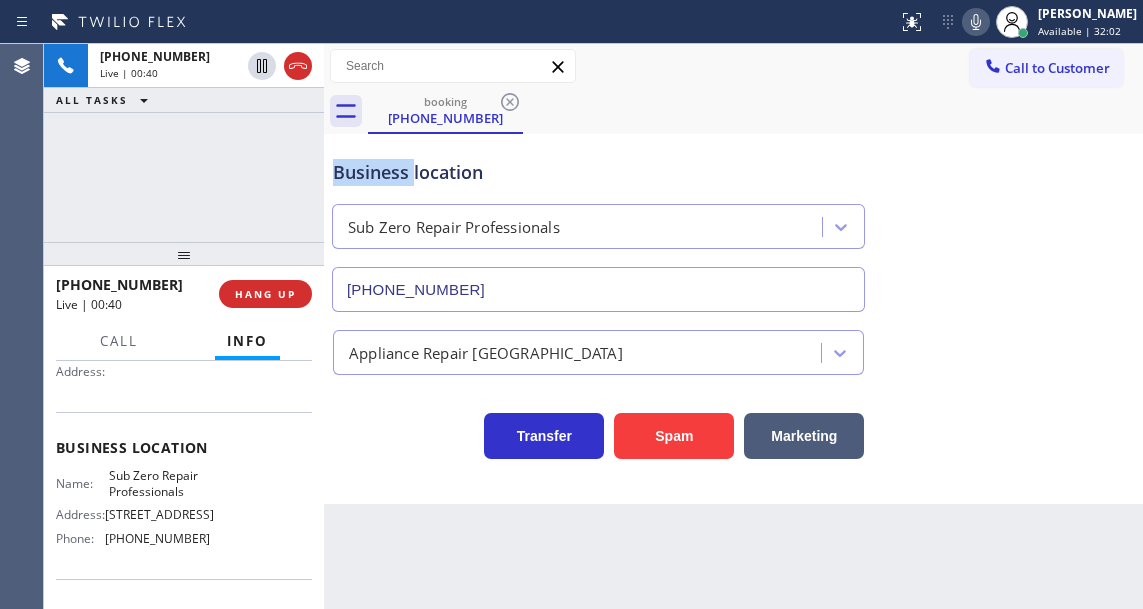 click on "Business location" at bounding box center [598, 172] 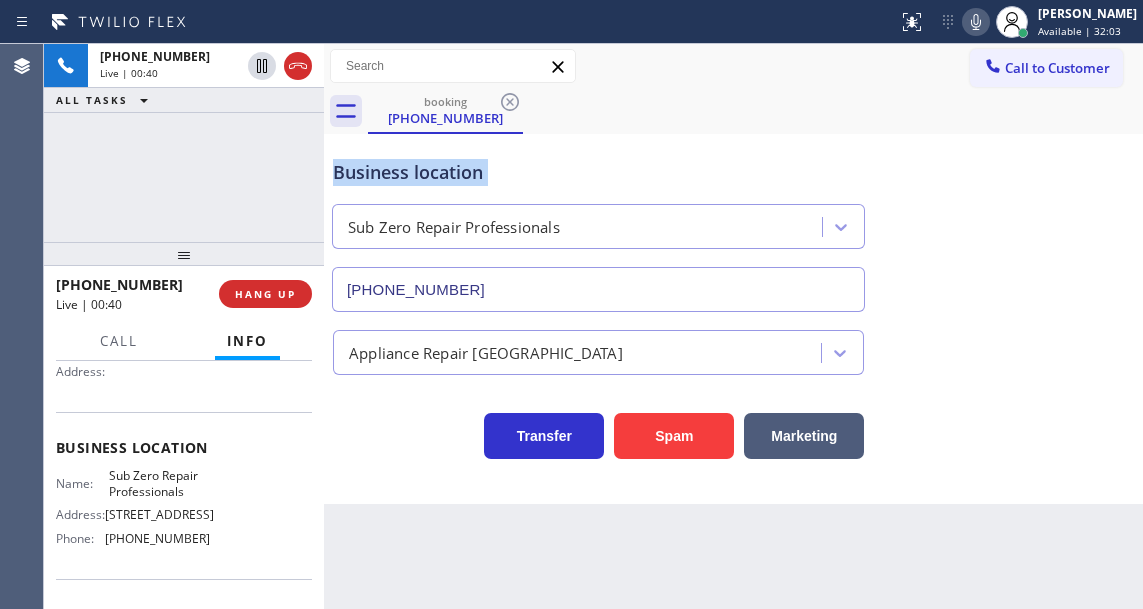 click on "Business location" at bounding box center (598, 172) 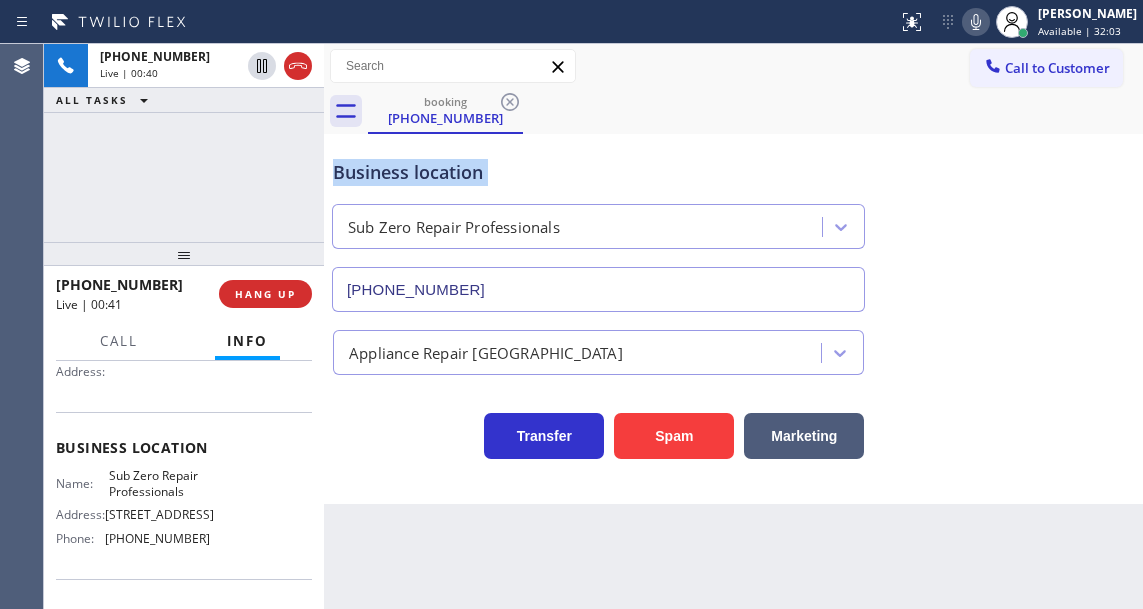 click on "Business location" at bounding box center (598, 172) 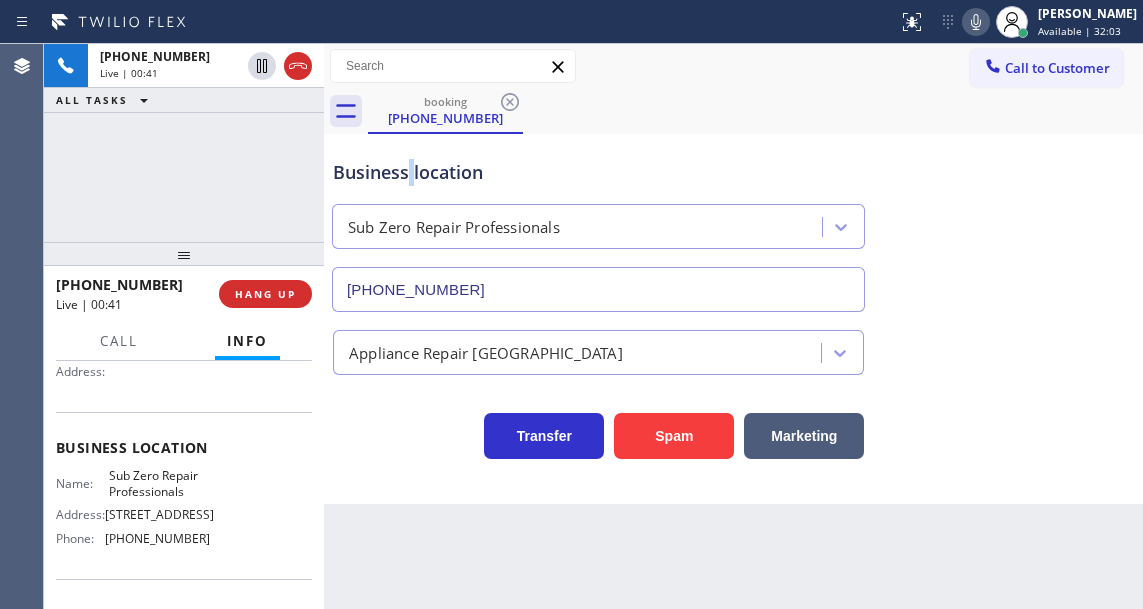 click on "Business location" at bounding box center [598, 172] 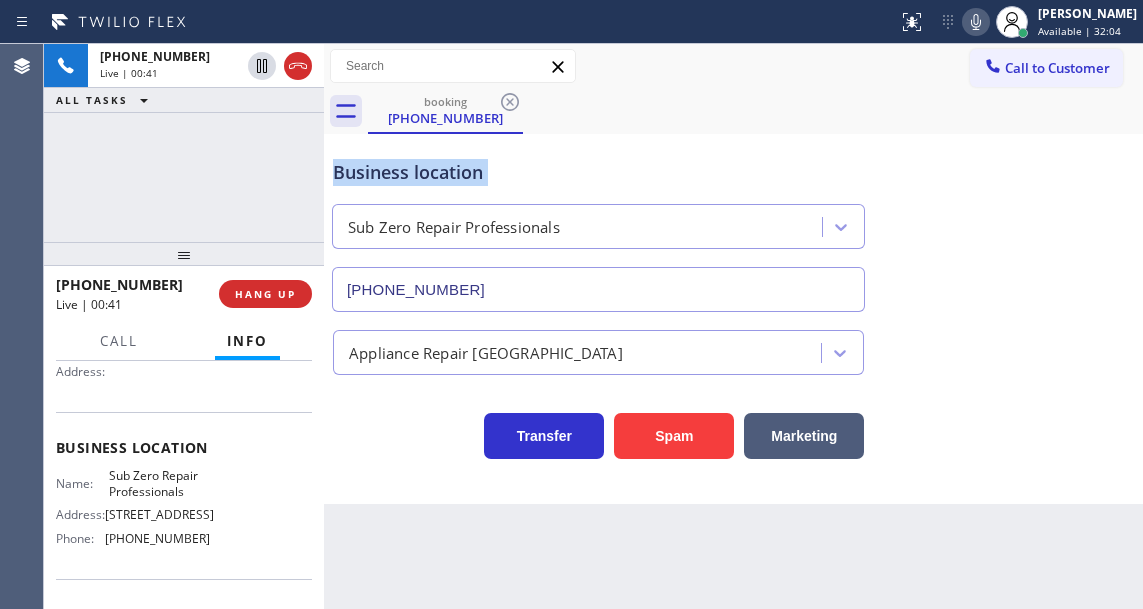 click on "Business location" at bounding box center (598, 172) 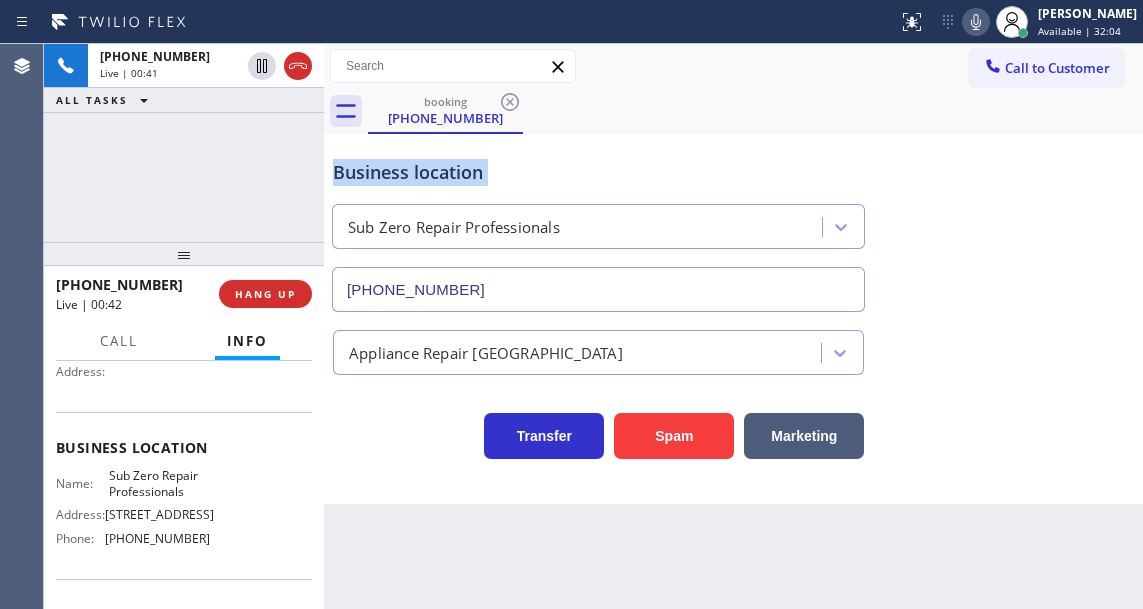 click on "Business location" at bounding box center (598, 172) 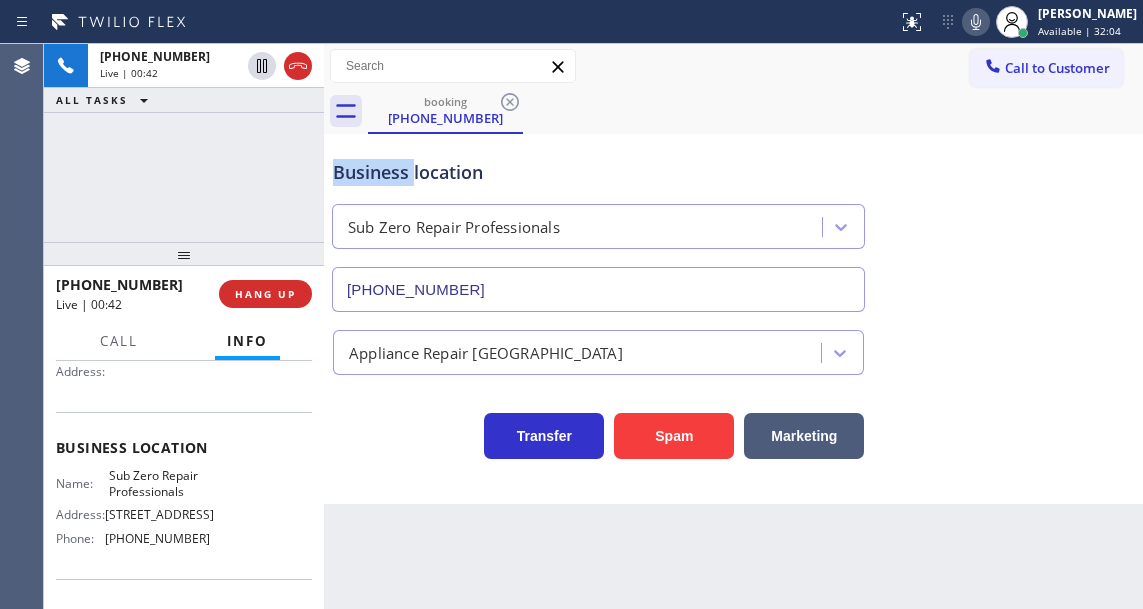 click on "Business location" at bounding box center (598, 172) 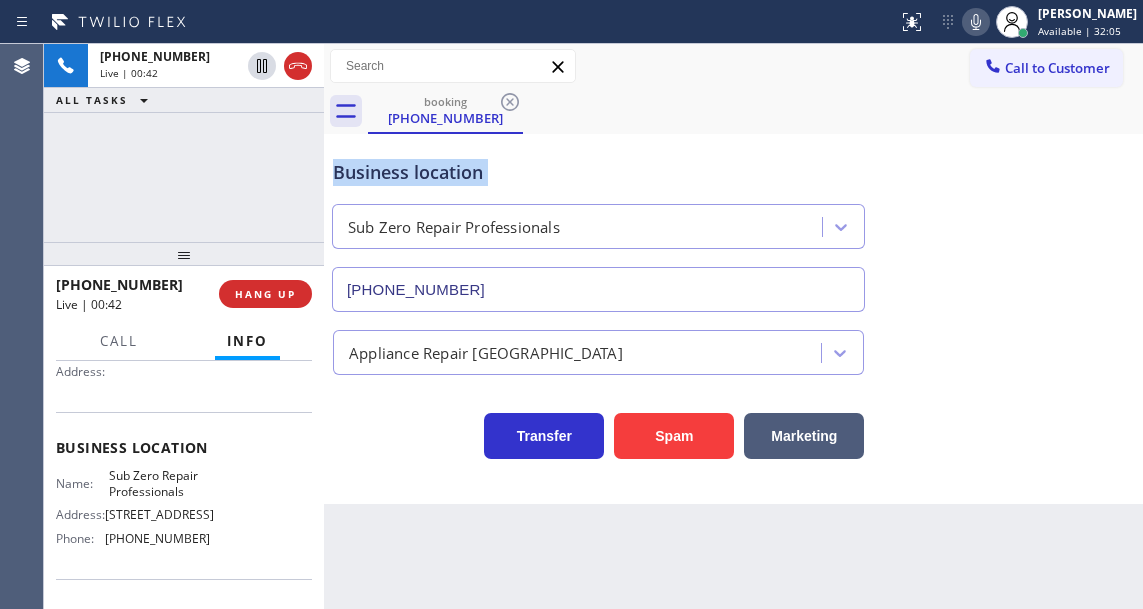 click on "Business location" at bounding box center [598, 172] 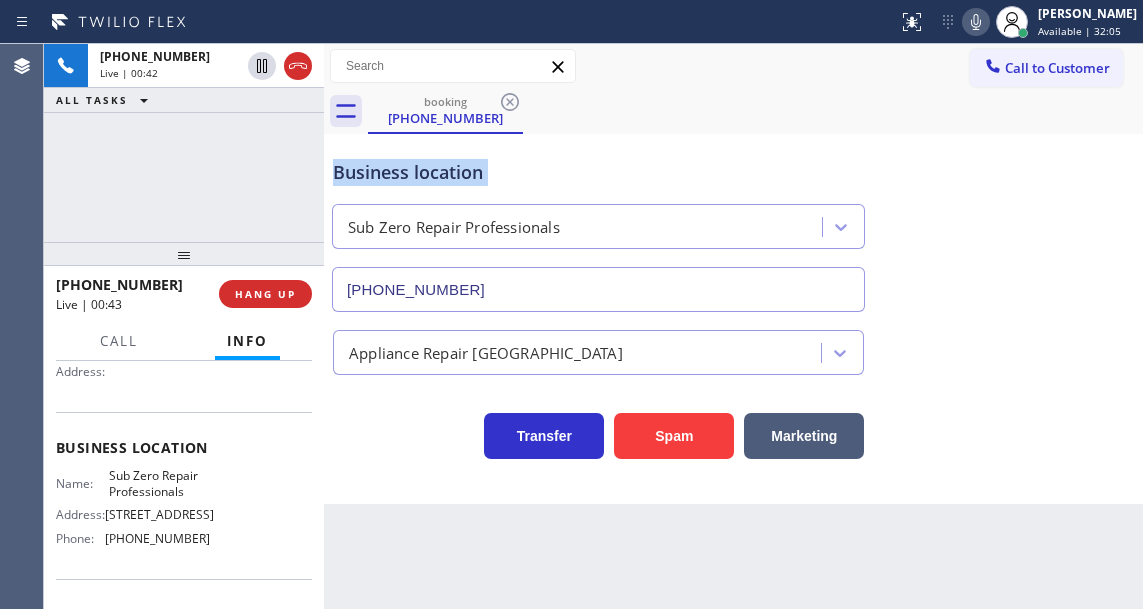 click on "Business location" at bounding box center [598, 172] 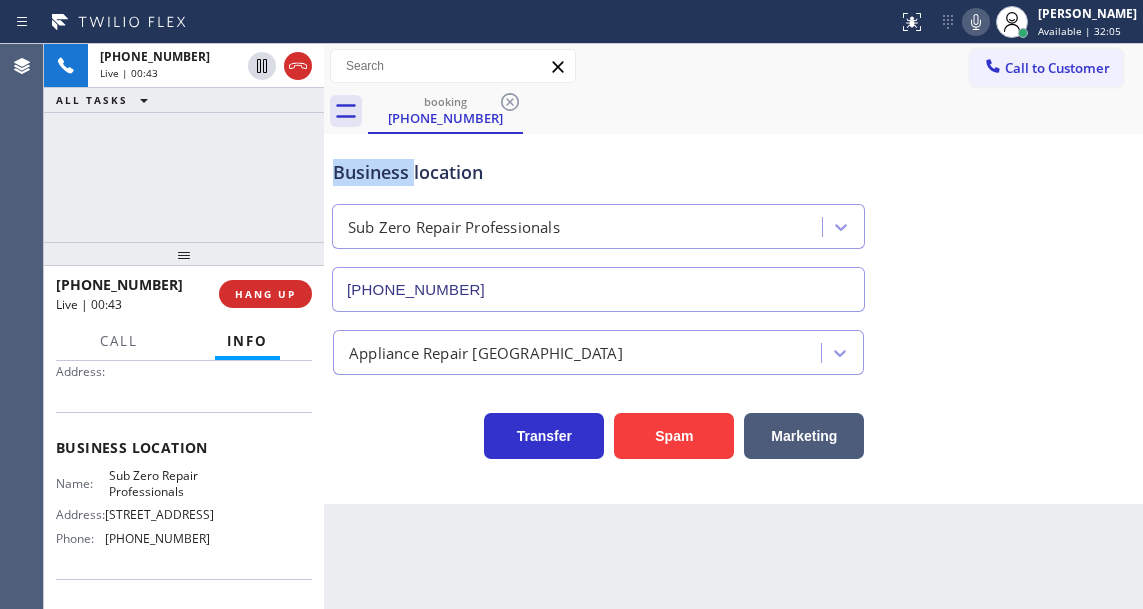 click on "Business location" at bounding box center (598, 172) 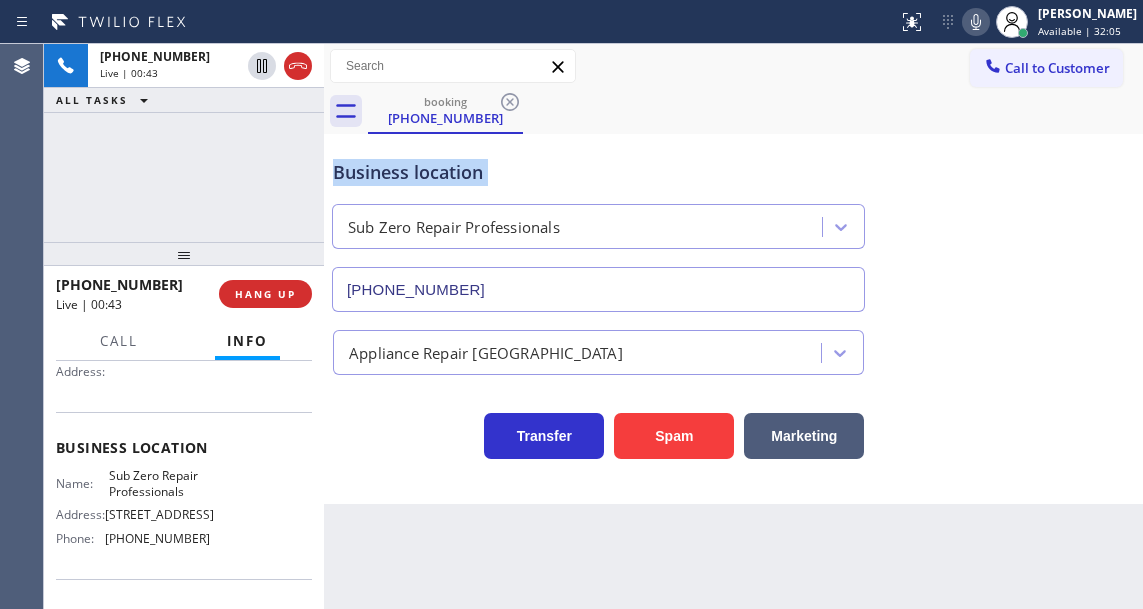 click on "Business location" at bounding box center [598, 172] 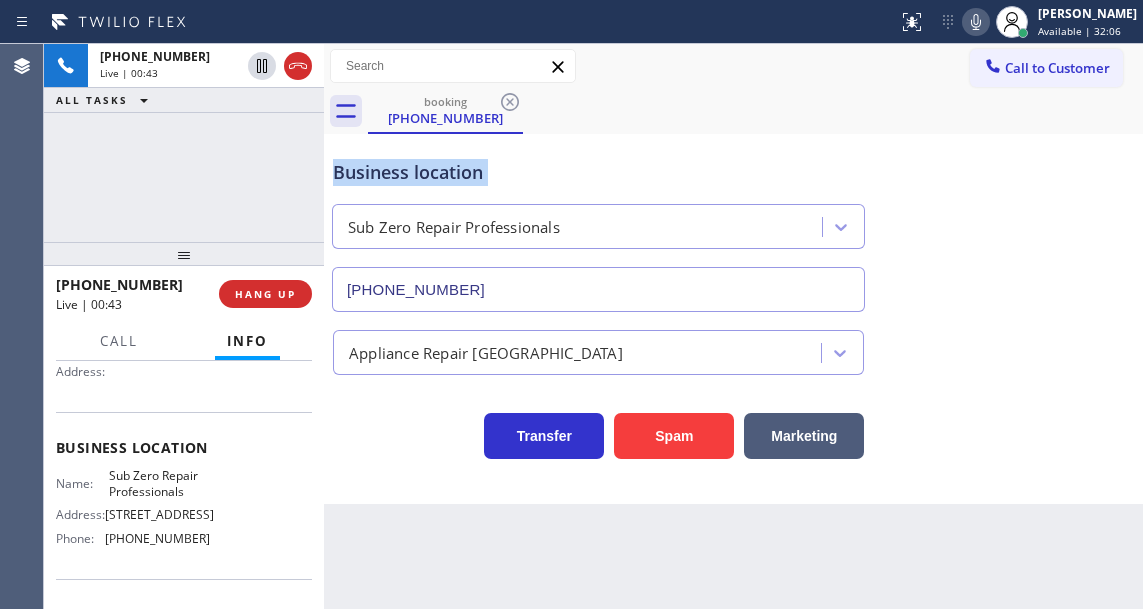 click on "Business location" at bounding box center [598, 172] 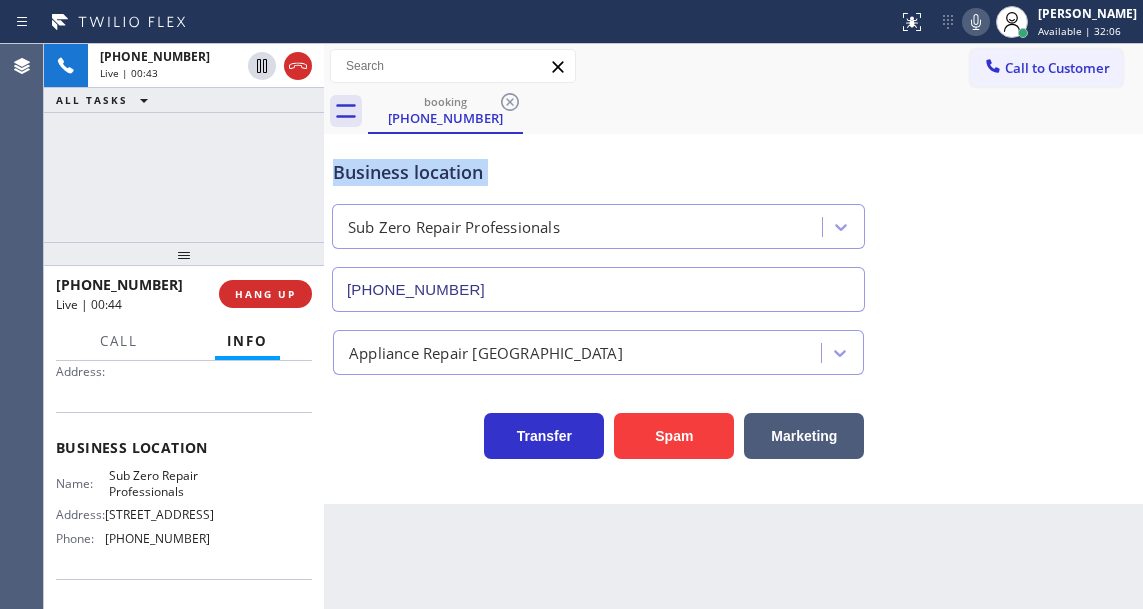 click on "Business location" at bounding box center [598, 172] 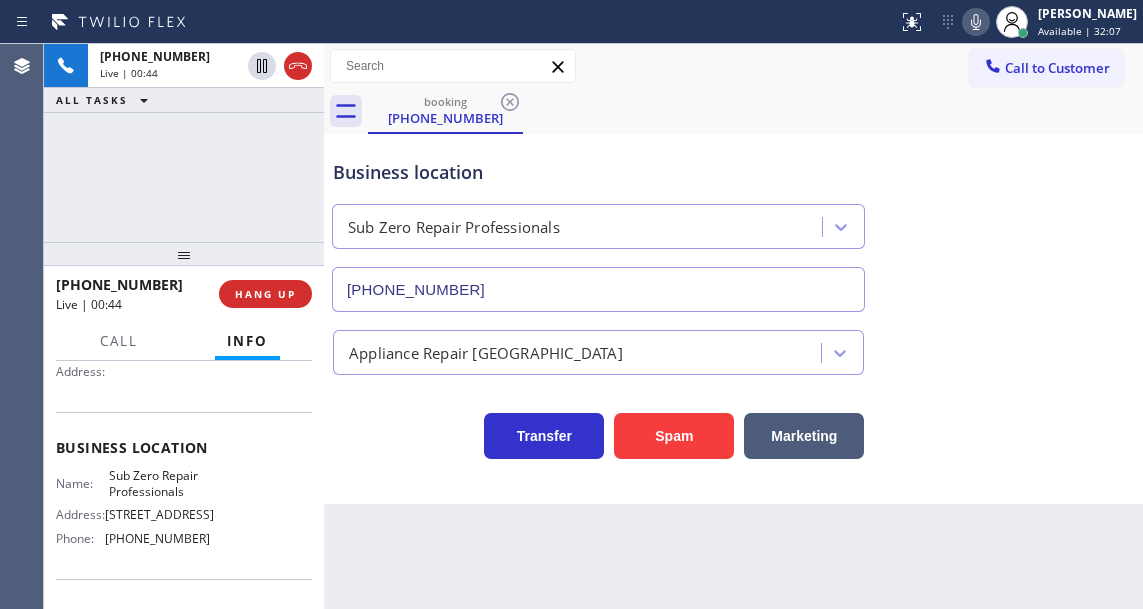click on "[PHONE_NUMBER] Live | 00:44 ALL TASKS ALL TASKS ACTIVE TASKS TASKS IN WRAP UP" at bounding box center (184, 143) 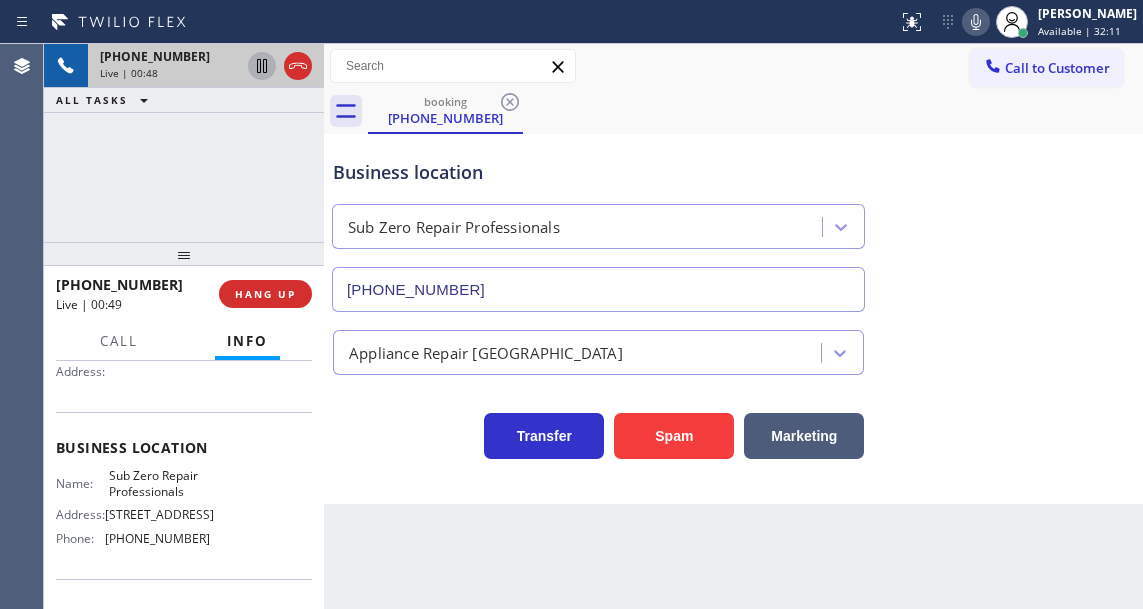 click 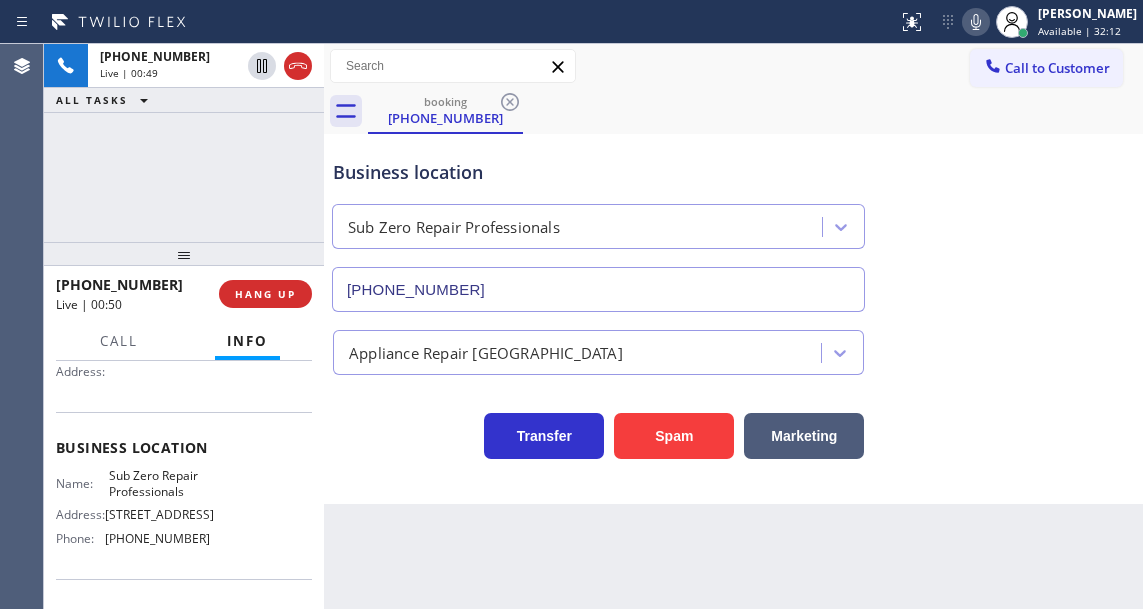 click 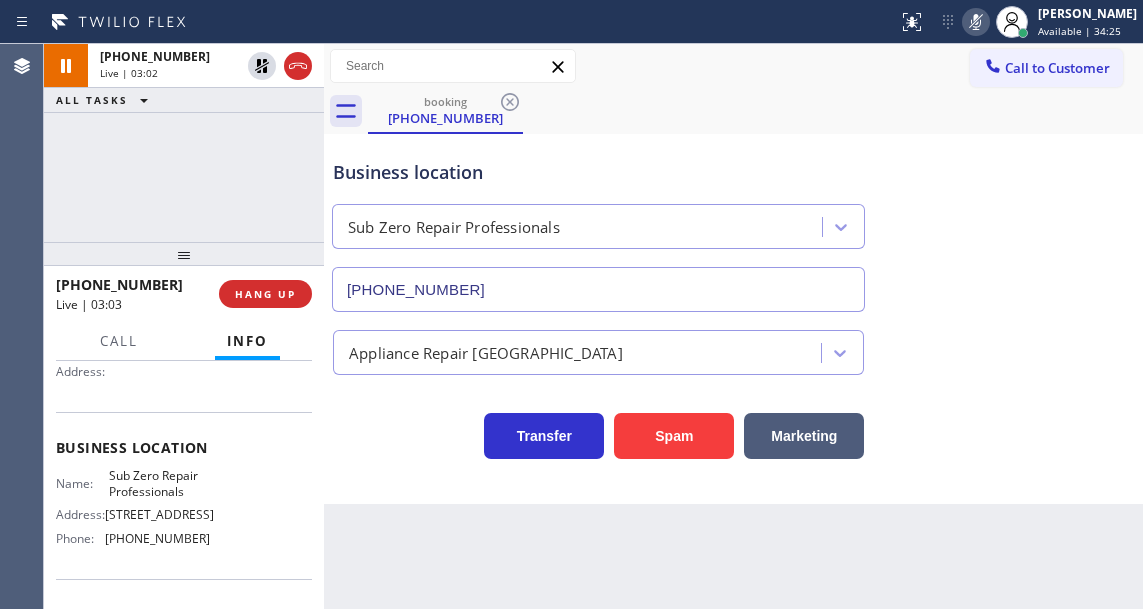 click on "Business location Sub Zero Repair  Professionals [PHONE_NUMBER]" at bounding box center (733, 221) 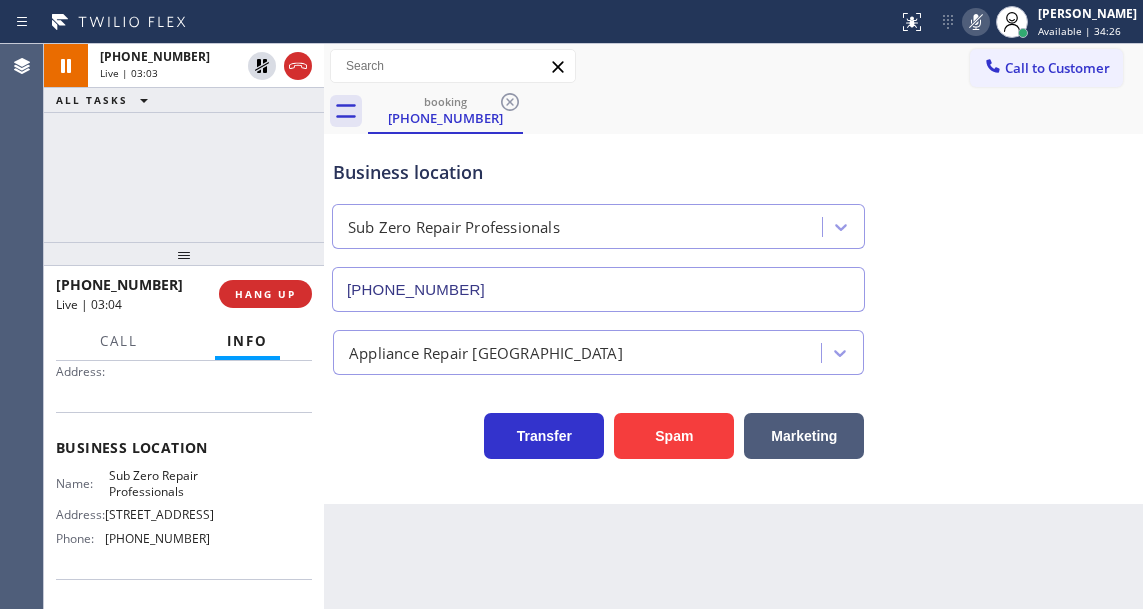 click at bounding box center (976, 22) 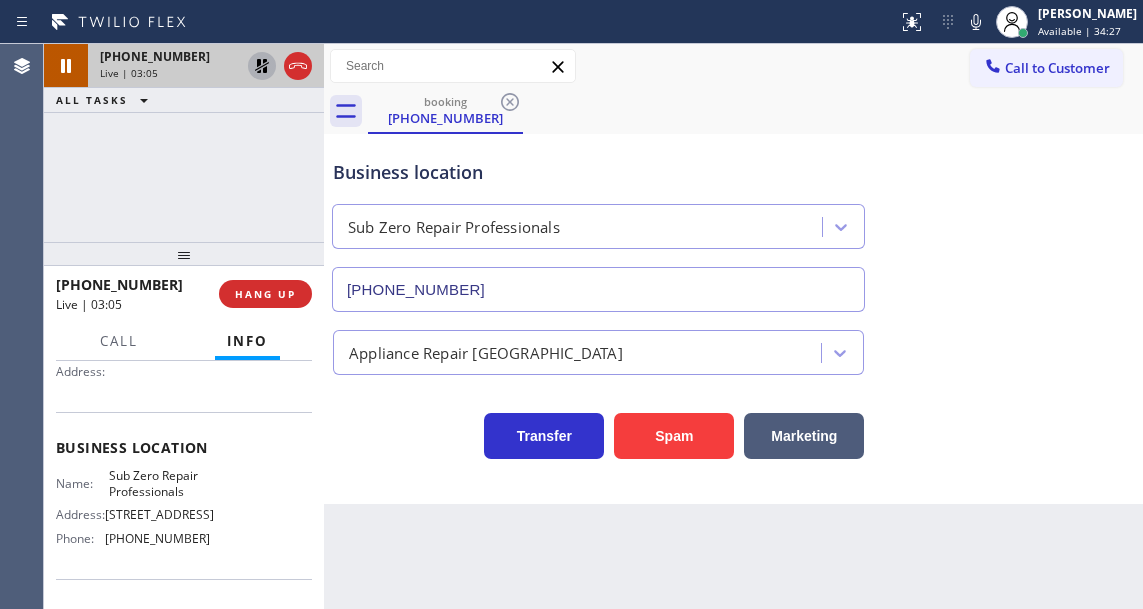 click 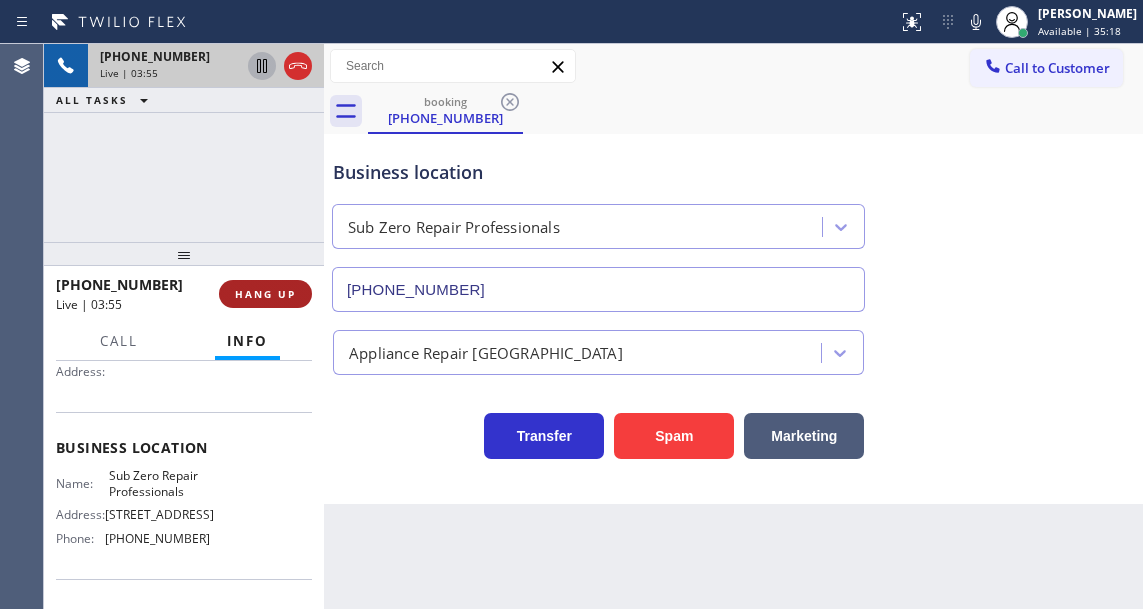 click on "HANG UP" at bounding box center [265, 294] 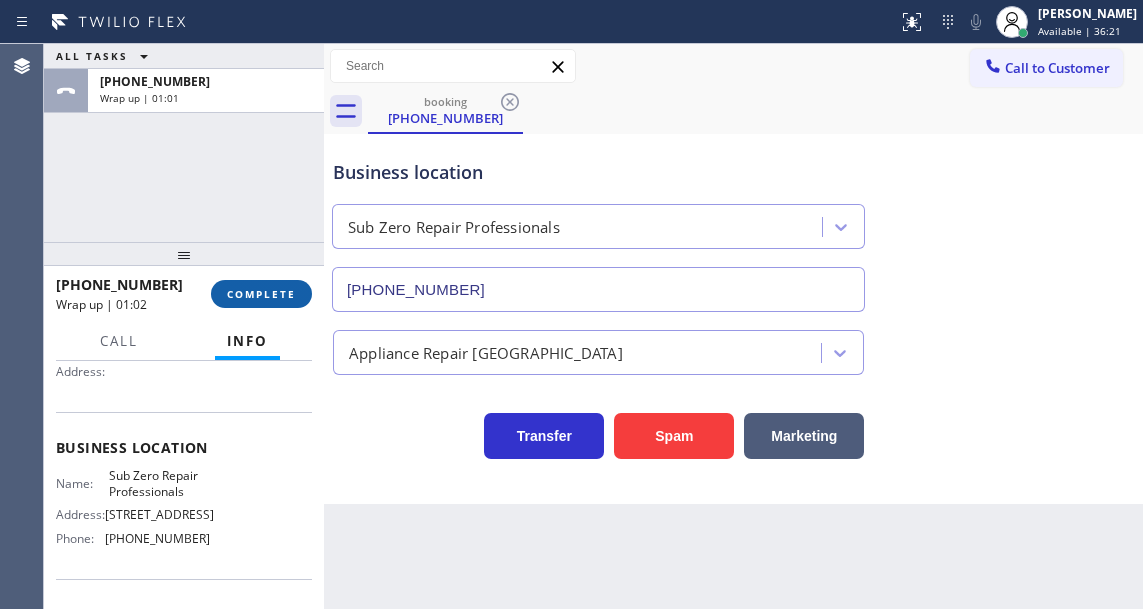 click on "COMPLETE" at bounding box center (261, 294) 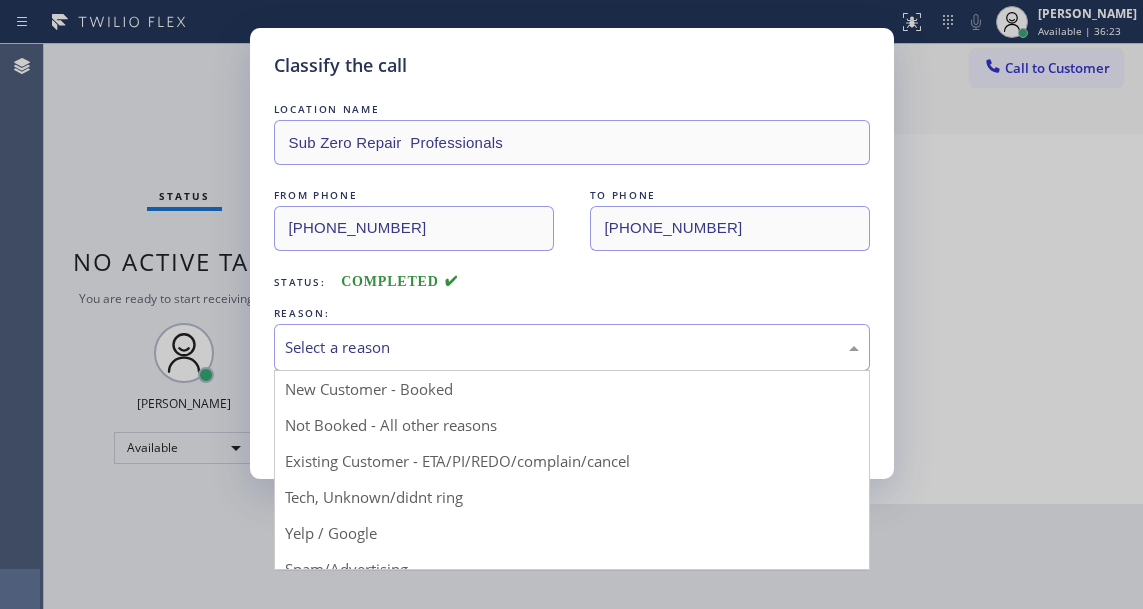 click on "Select a reason" at bounding box center [572, 347] 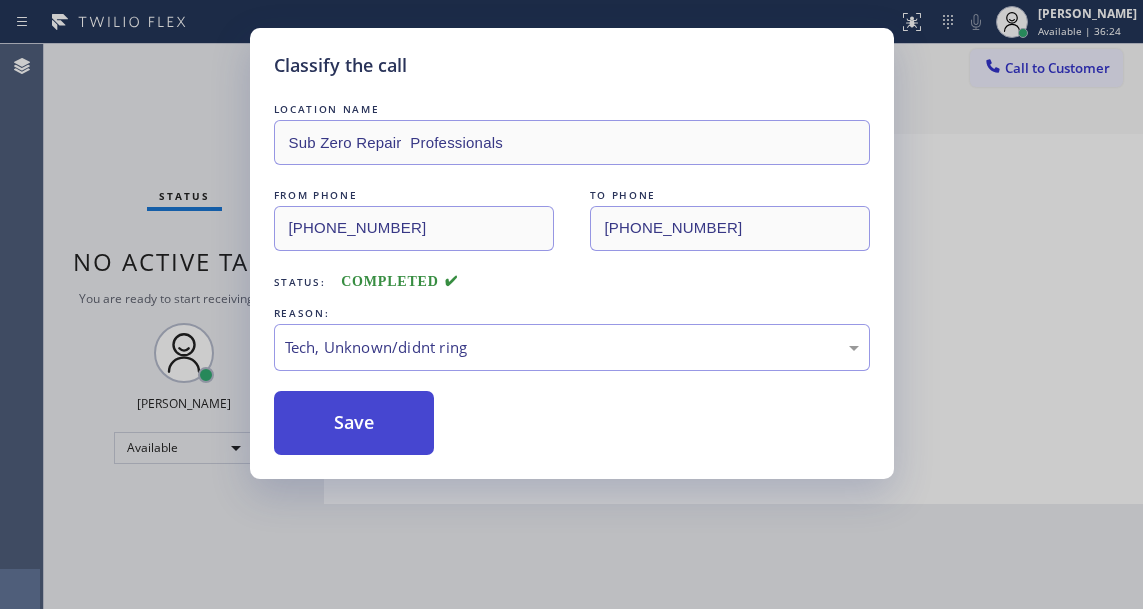click on "Save" at bounding box center (354, 423) 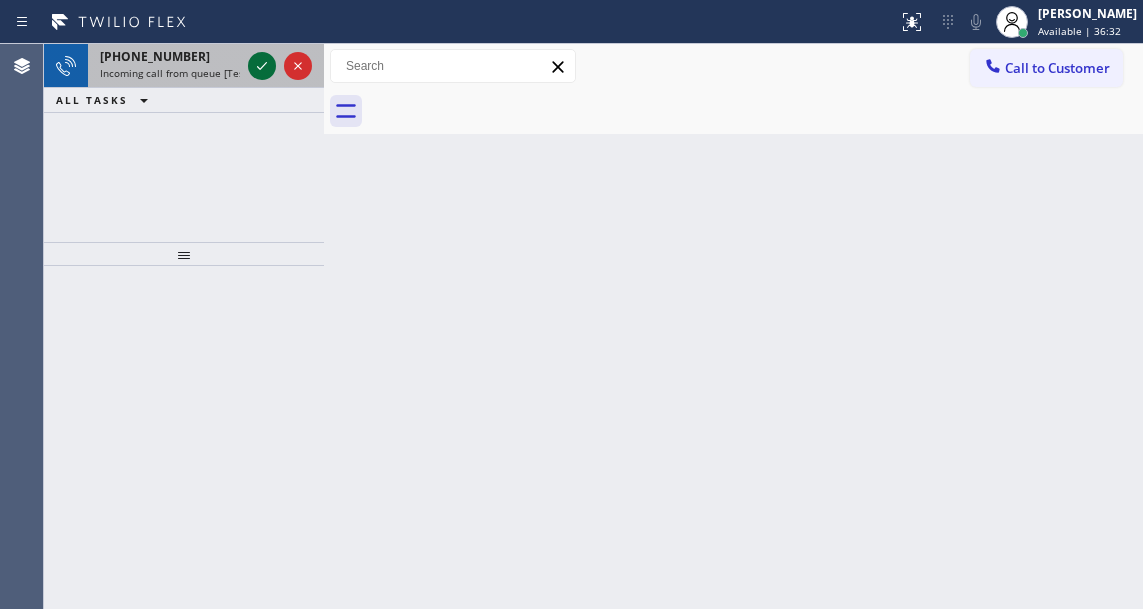 click 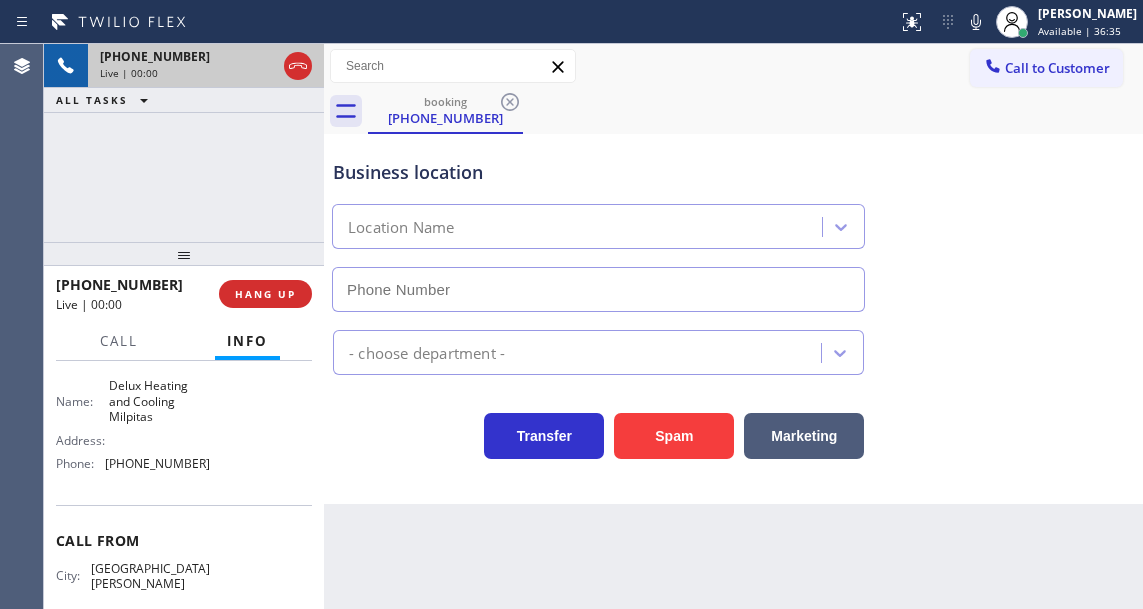 scroll, scrollTop: 300, scrollLeft: 0, axis: vertical 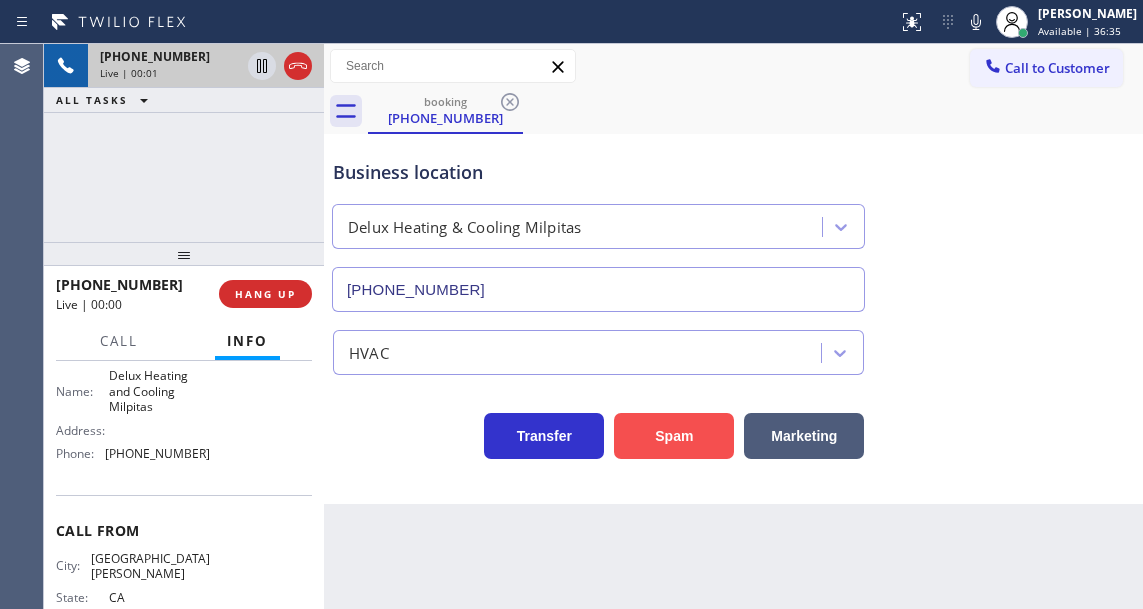 type on "[PHONE_NUMBER]" 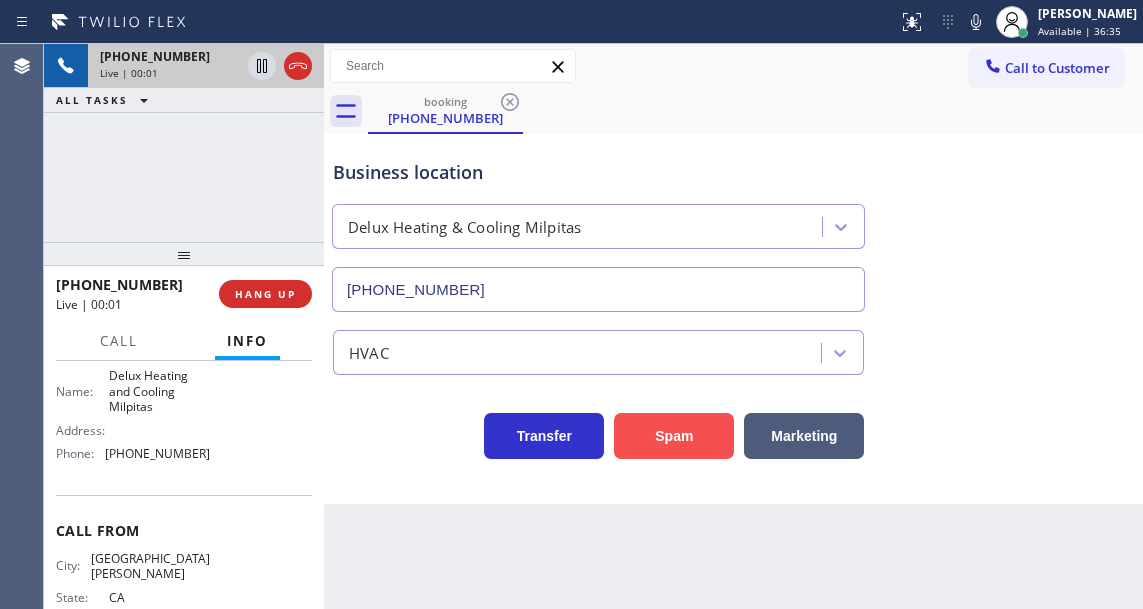 click on "Spam" at bounding box center [674, 436] 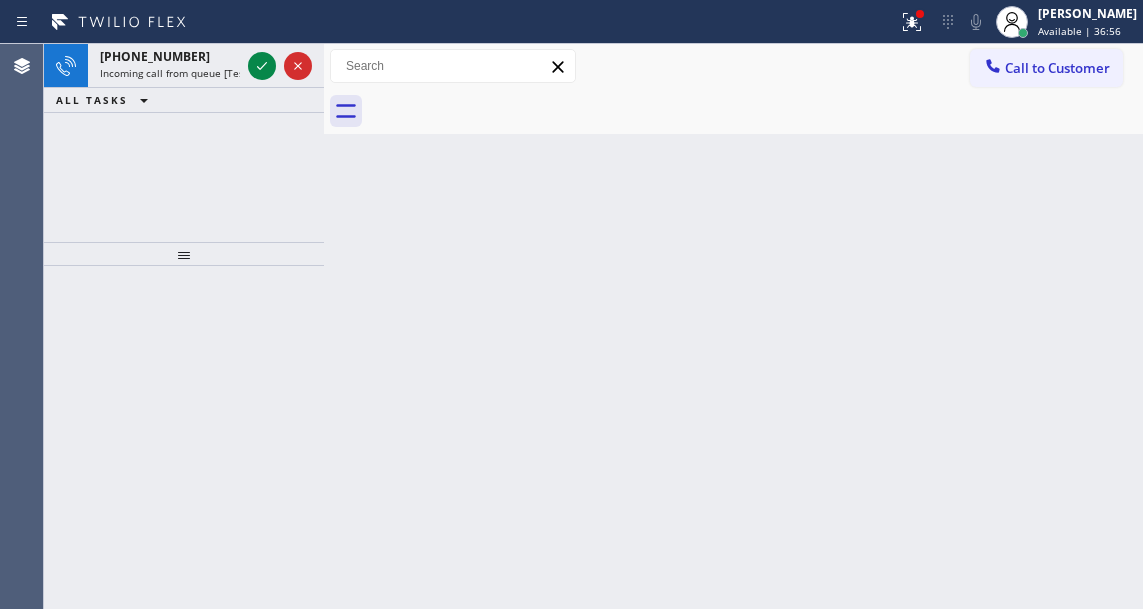 click on "Back to Dashboard Change Sender ID Customers Technicians Select a contact Outbound call Technician Search Technician Your caller id phone number Your caller id phone number Call Technician info Name   Phone none Address none Change Sender ID HVAC [PHONE_NUMBER] 5 Star Appliance [PHONE_NUMBER] Appliance Repair [PHONE_NUMBER] Plumbing [PHONE_NUMBER] Air Duct Cleaning [PHONE_NUMBER]  Electricians [PHONE_NUMBER] Cancel Change Check personal SMS Reset Change No tabs Call to Customer Outbound call Location Samsung Washer & Dryer Repair [PERSON_NAME] Your caller id phone number [PHONE_NUMBER] Customer number Call Outbound call Technician Search Technician Your caller id phone number Your caller id phone number Call" at bounding box center (733, 326) 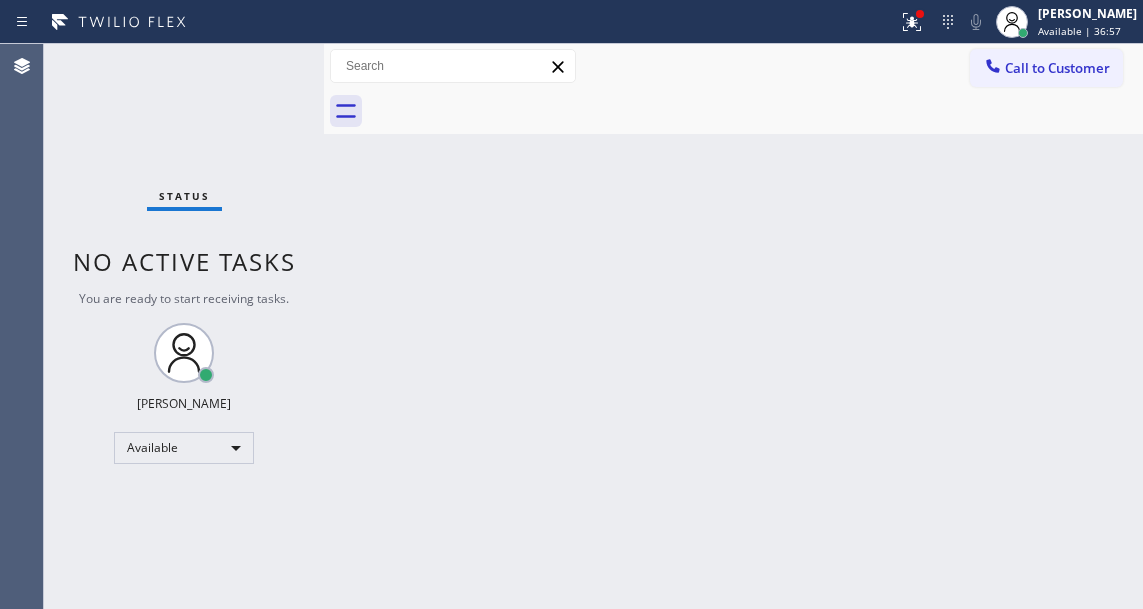 click on "Status   No active tasks     You are ready to start receiving tasks.   [PERSON_NAME]" at bounding box center [184, 326] 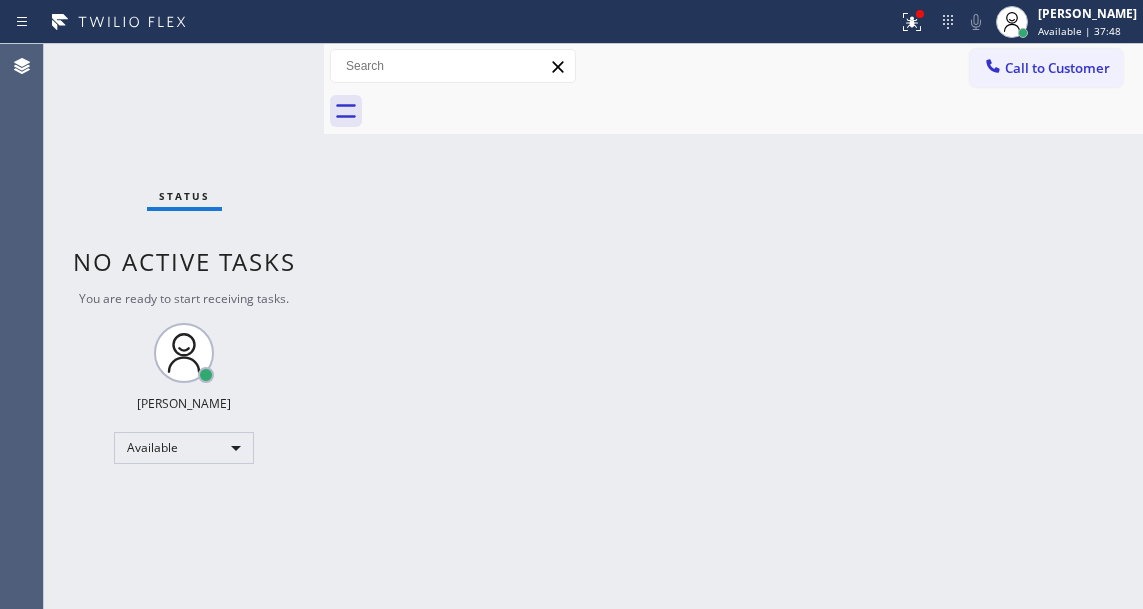 click on "Back to Dashboard Change Sender ID Customers Technicians Select a contact Outbound call Technician Search Technician Your caller id phone number Your caller id phone number Call Technician info Name   Phone none Address none Change Sender ID HVAC [PHONE_NUMBER] 5 Star Appliance [PHONE_NUMBER] Appliance Repair [PHONE_NUMBER] Plumbing [PHONE_NUMBER] Air Duct Cleaning [PHONE_NUMBER]  Electricians [PHONE_NUMBER] Cancel Change Check personal SMS Reset Change No tabs Call to Customer Outbound call Location Samsung Washer & Dryer Repair [PERSON_NAME] Your caller id phone number [PHONE_NUMBER] Customer number Call Outbound call Technician Search Technician Your caller id phone number Your caller id phone number Call" at bounding box center [733, 326] 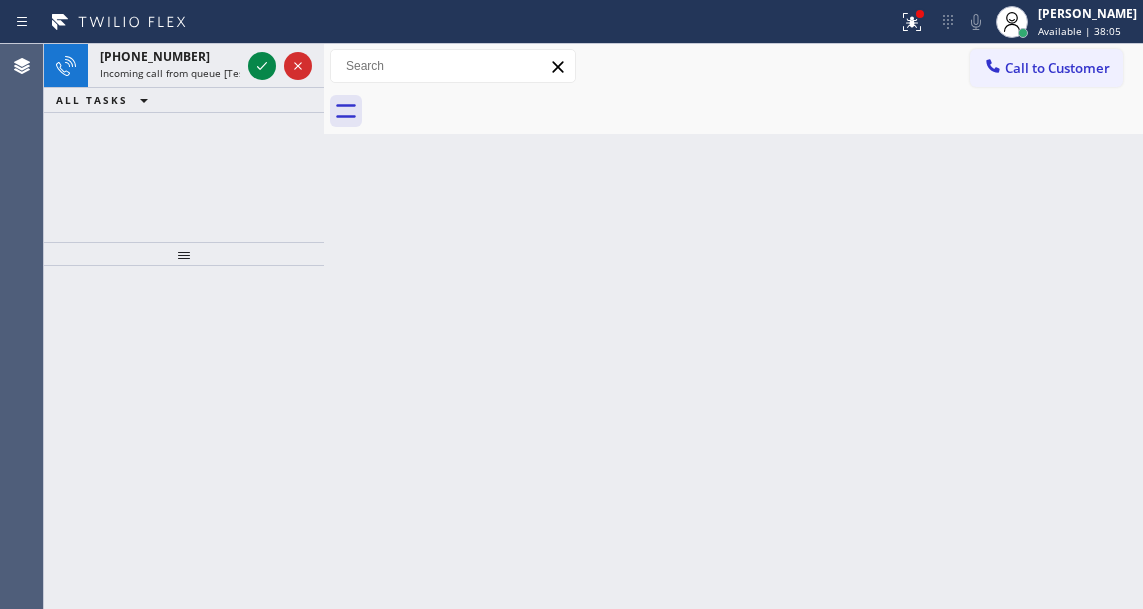 click on "Back to Dashboard Change Sender ID Customers Technicians Select a contact Outbound call Technician Search Technician Your caller id phone number Your caller id phone number Call Technician info Name   Phone none Address none Change Sender ID HVAC [PHONE_NUMBER] 5 Star Appliance [PHONE_NUMBER] Appliance Repair [PHONE_NUMBER] Plumbing [PHONE_NUMBER] Air Duct Cleaning [PHONE_NUMBER]  Electricians [PHONE_NUMBER] Cancel Change Check personal SMS Reset Change No tabs Call to Customer Outbound call Location Samsung Washer & Dryer Repair [PERSON_NAME] Your caller id phone number [PHONE_NUMBER] Customer number Call Outbound call Technician Search Technician Your caller id phone number Your caller id phone number Call" at bounding box center [733, 326] 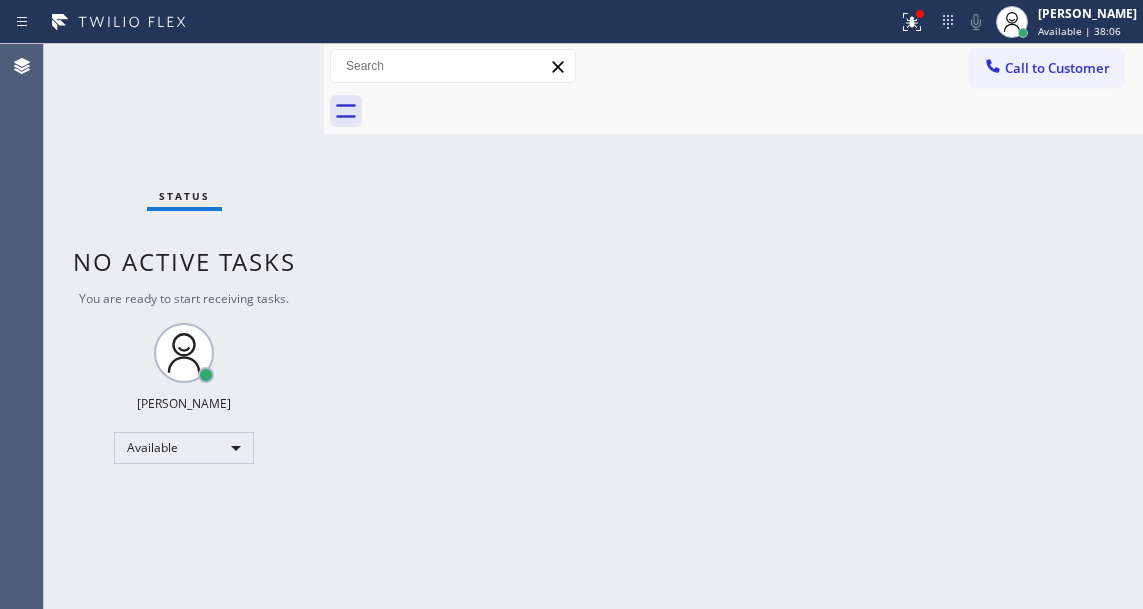 click on "Status   No active tasks     You are ready to start receiving tasks.   [PERSON_NAME]" at bounding box center (184, 326) 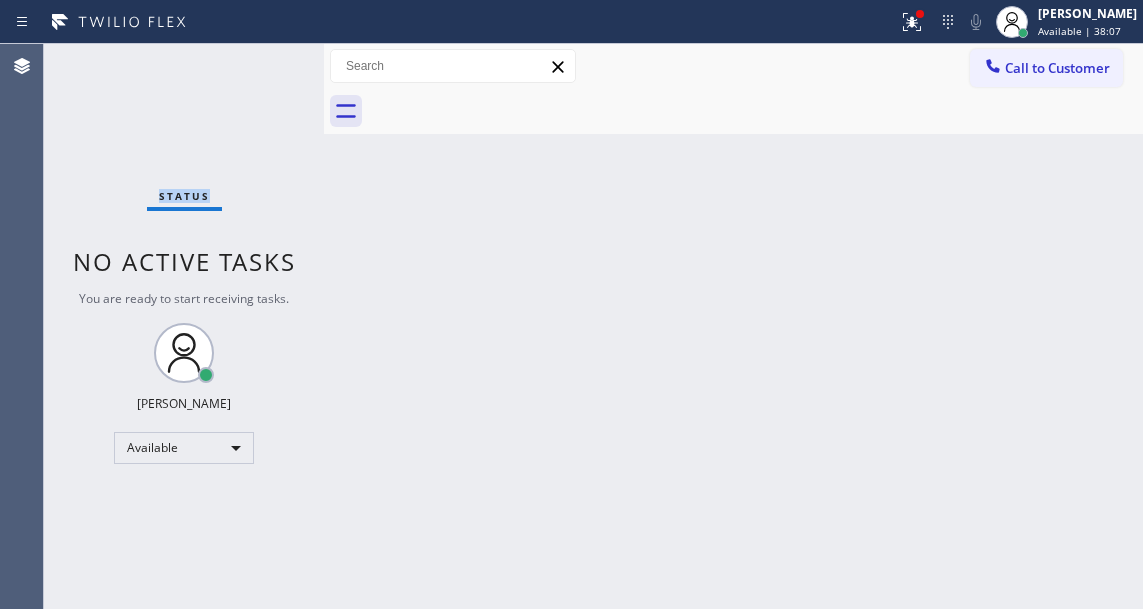 click on "Status   No active tasks     You are ready to start receiving tasks.   [PERSON_NAME]" at bounding box center [184, 326] 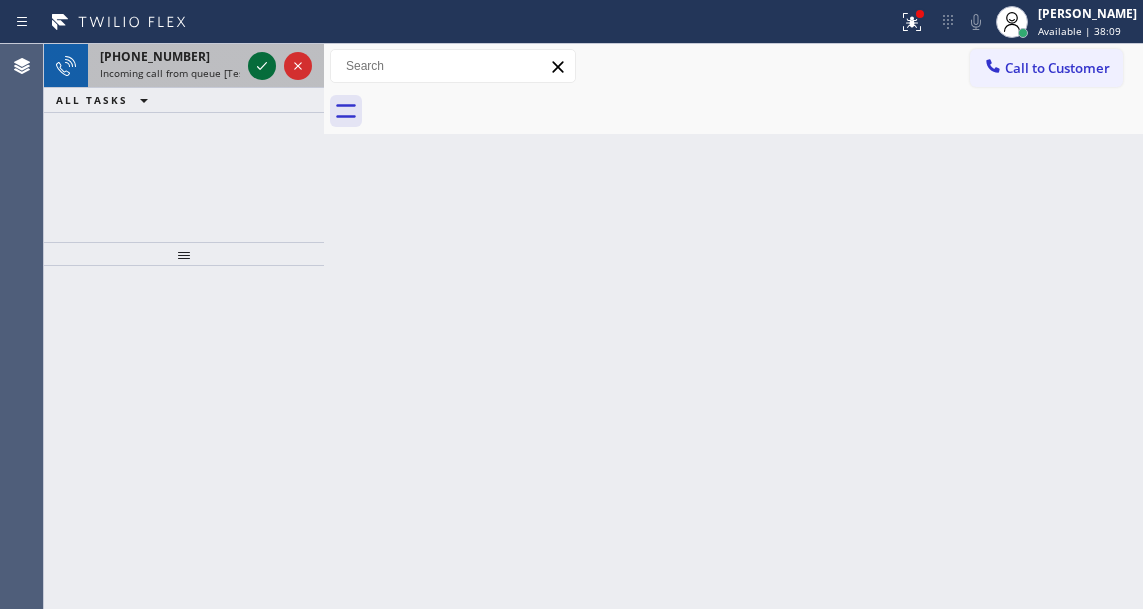 click 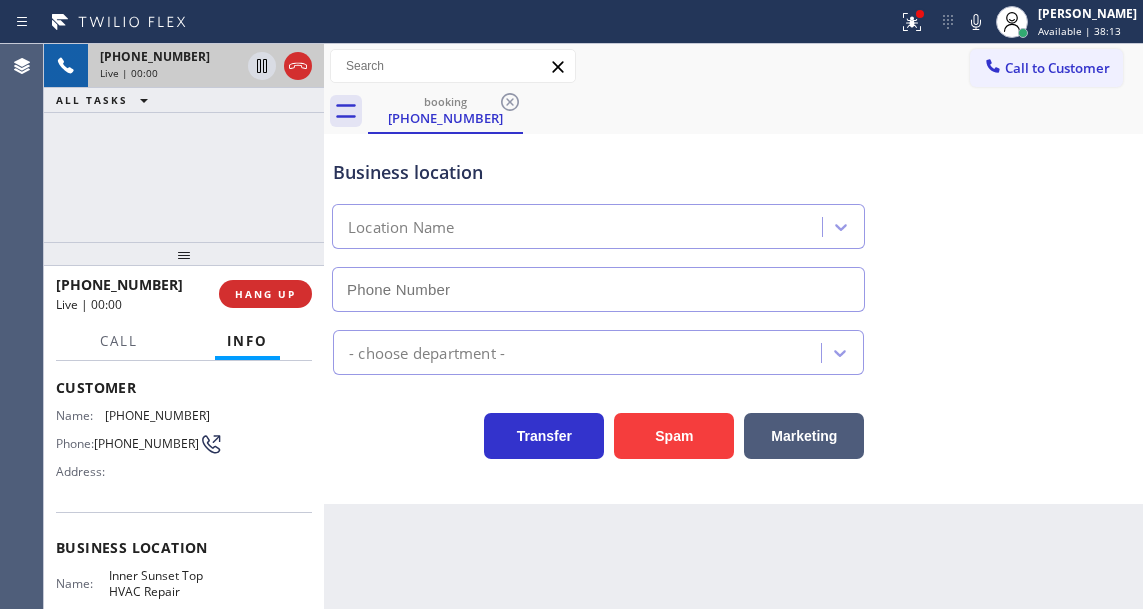 type on "[PHONE_NUMBER]" 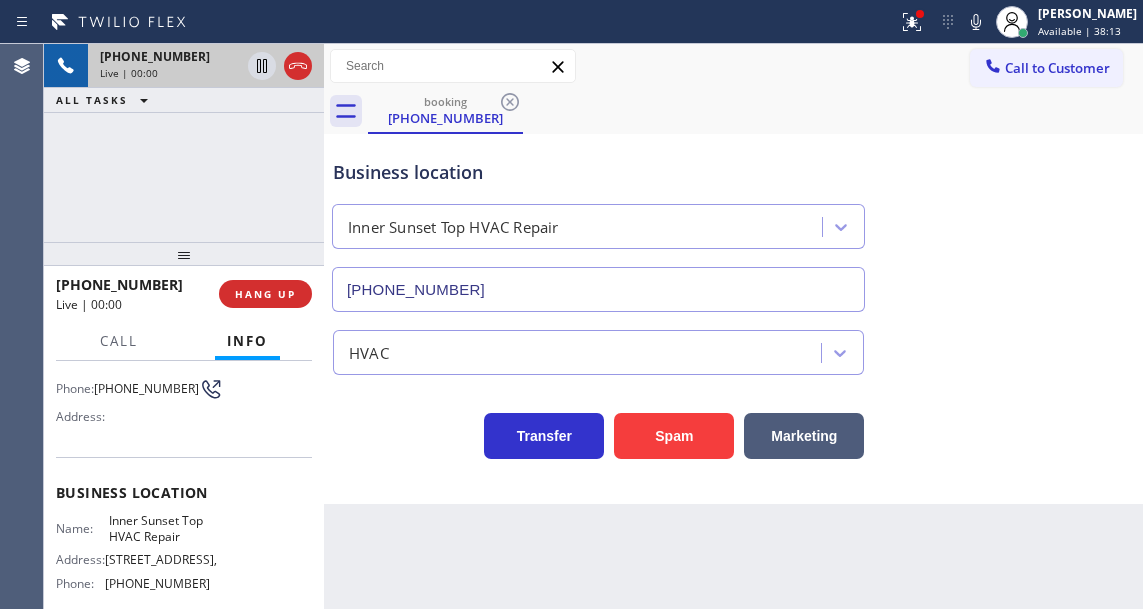 scroll, scrollTop: 200, scrollLeft: 0, axis: vertical 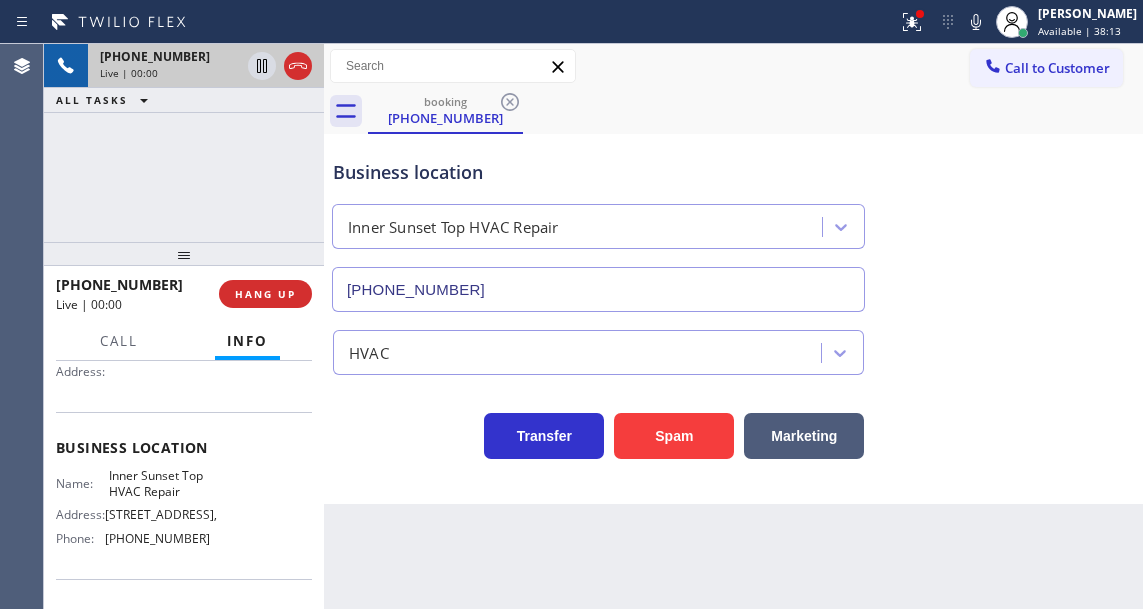 click on "Inner Sunset Top HVAC Repair" at bounding box center (159, 483) 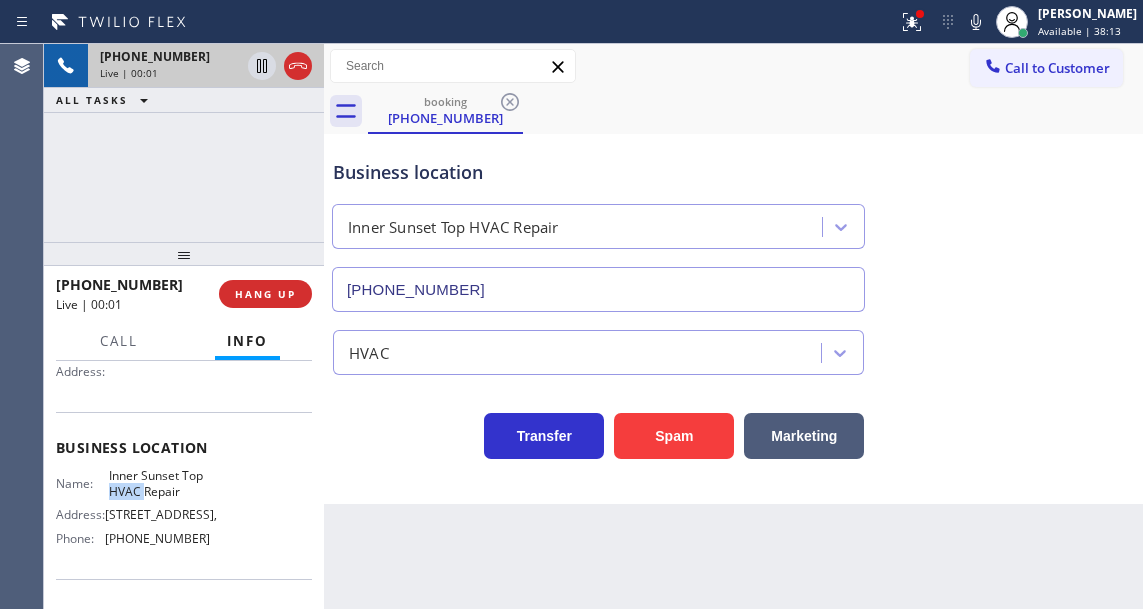 click on "Inner Sunset Top HVAC Repair" at bounding box center [159, 483] 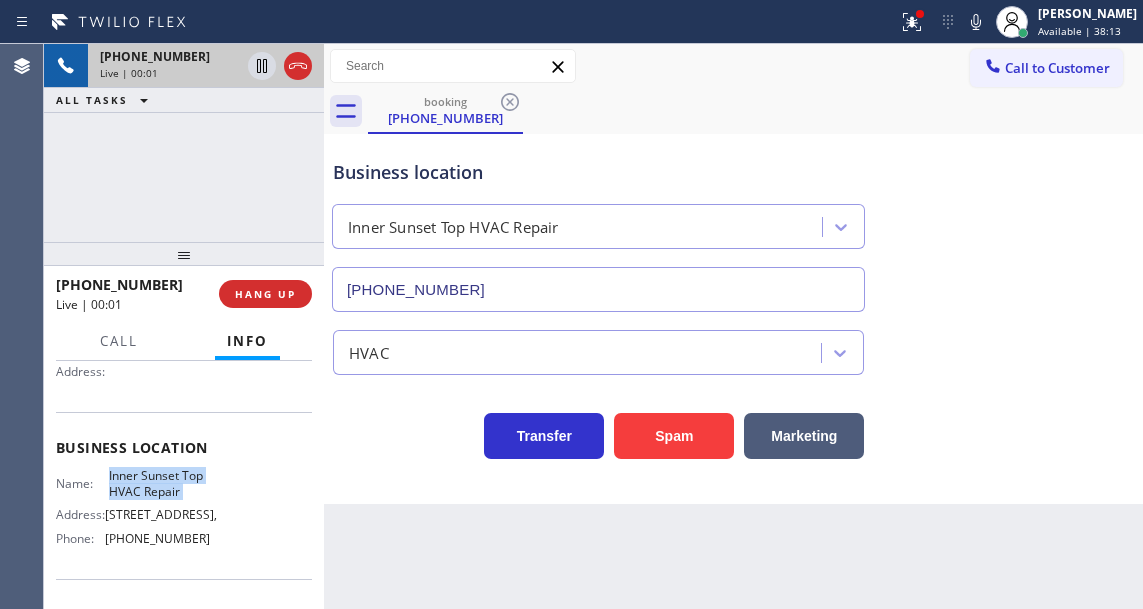 click on "Inner Sunset Top HVAC Repair" at bounding box center [159, 483] 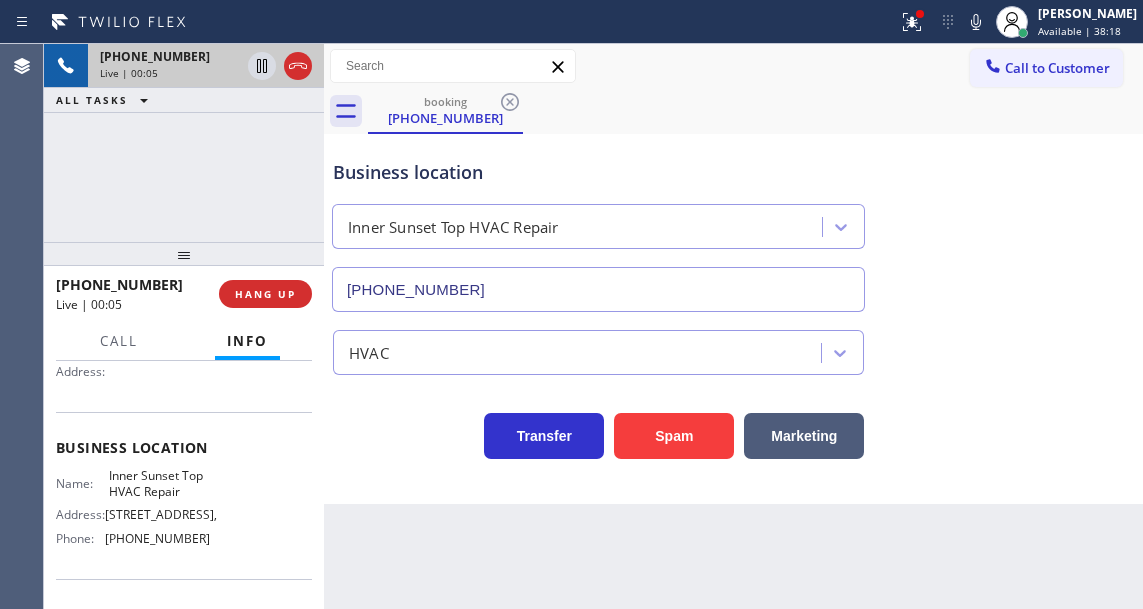 click on "Business location [GEOGRAPHIC_DATA] Top HVAC Repair [PHONE_NUMBER]" at bounding box center [733, 221] 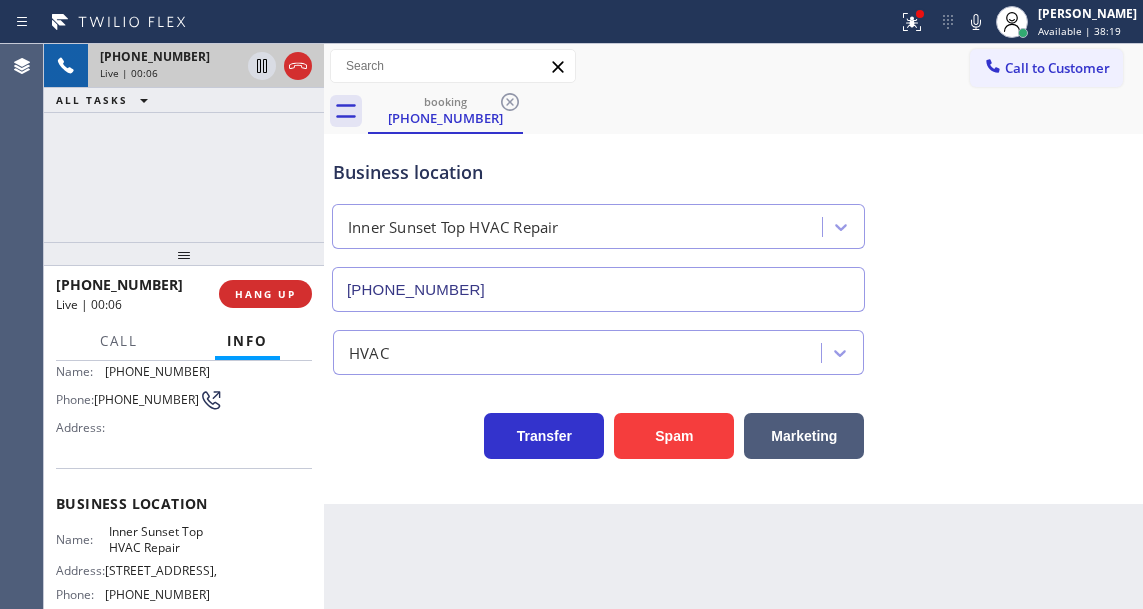 scroll, scrollTop: 100, scrollLeft: 0, axis: vertical 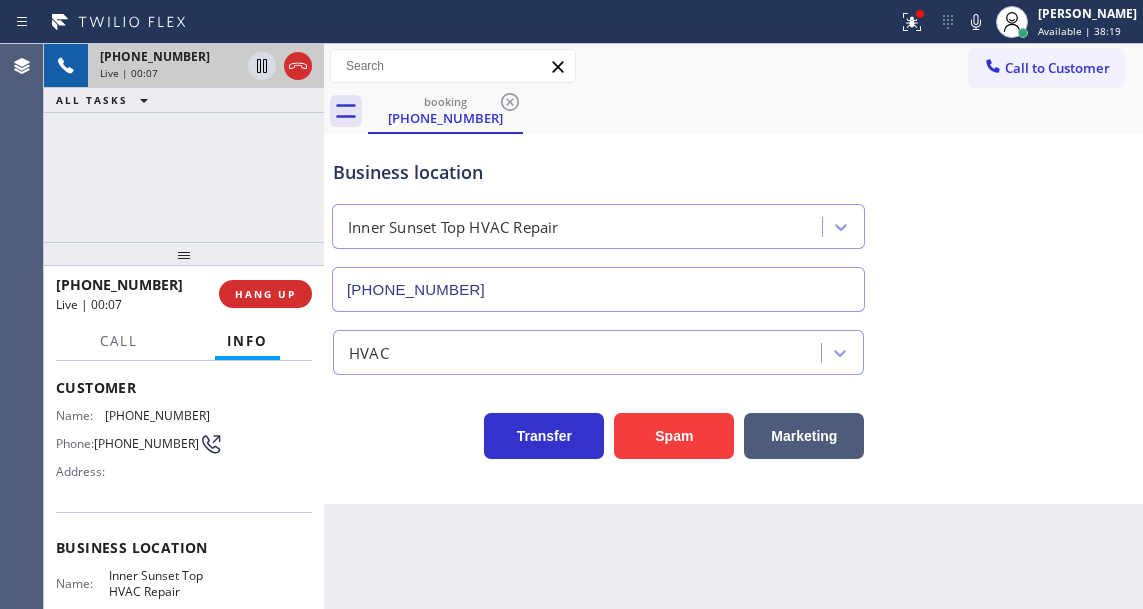 click on "[PHONE_NUMBER]" at bounding box center [146, 443] 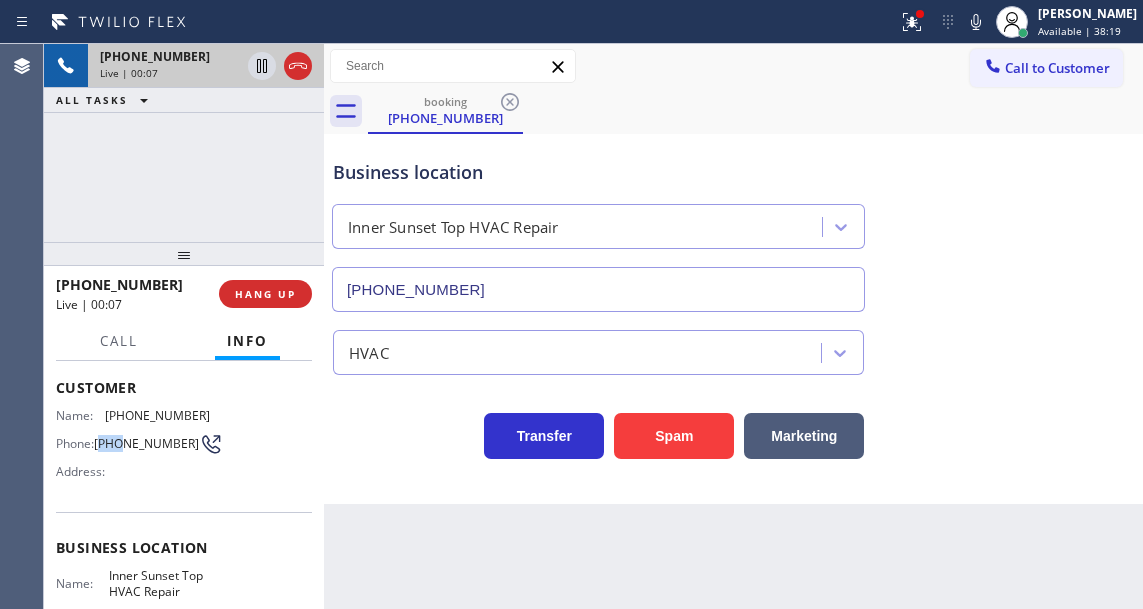 click on "[PHONE_NUMBER]" at bounding box center [146, 443] 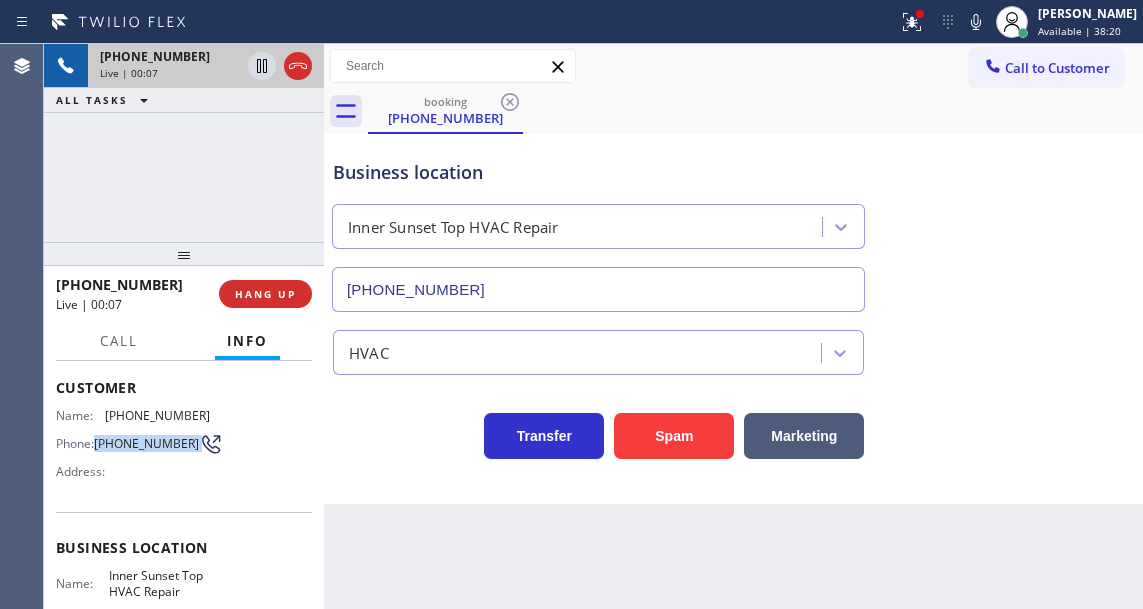drag, startPoint x: 113, startPoint y: 439, endPoint x: 23, endPoint y: 546, distance: 139.81773 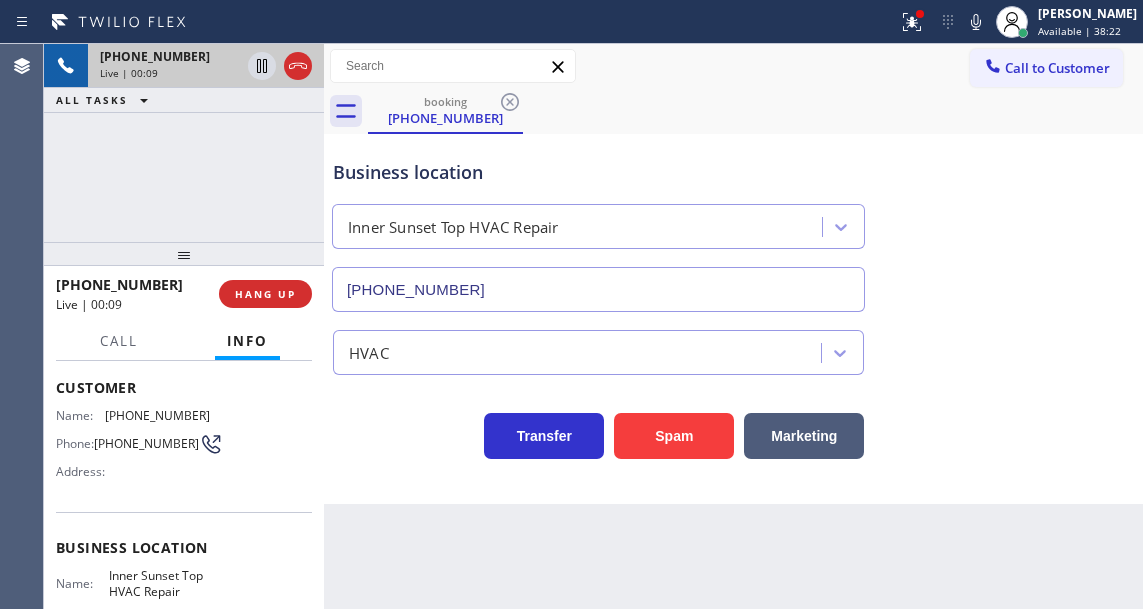 drag, startPoint x: 333, startPoint y: 573, endPoint x: 244, endPoint y: 573, distance: 89 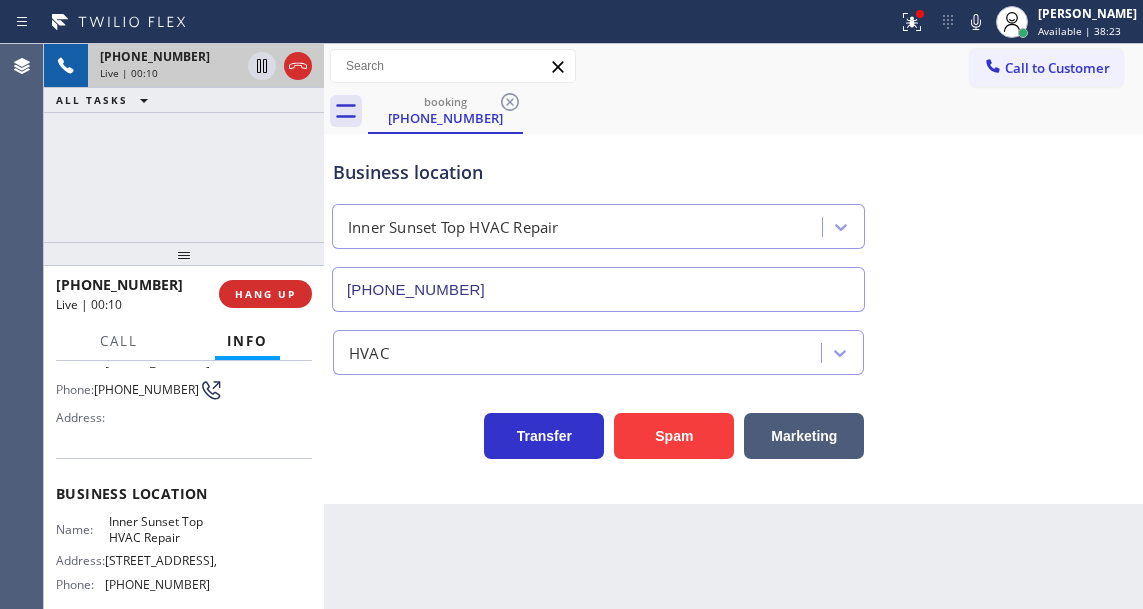 scroll, scrollTop: 200, scrollLeft: 0, axis: vertical 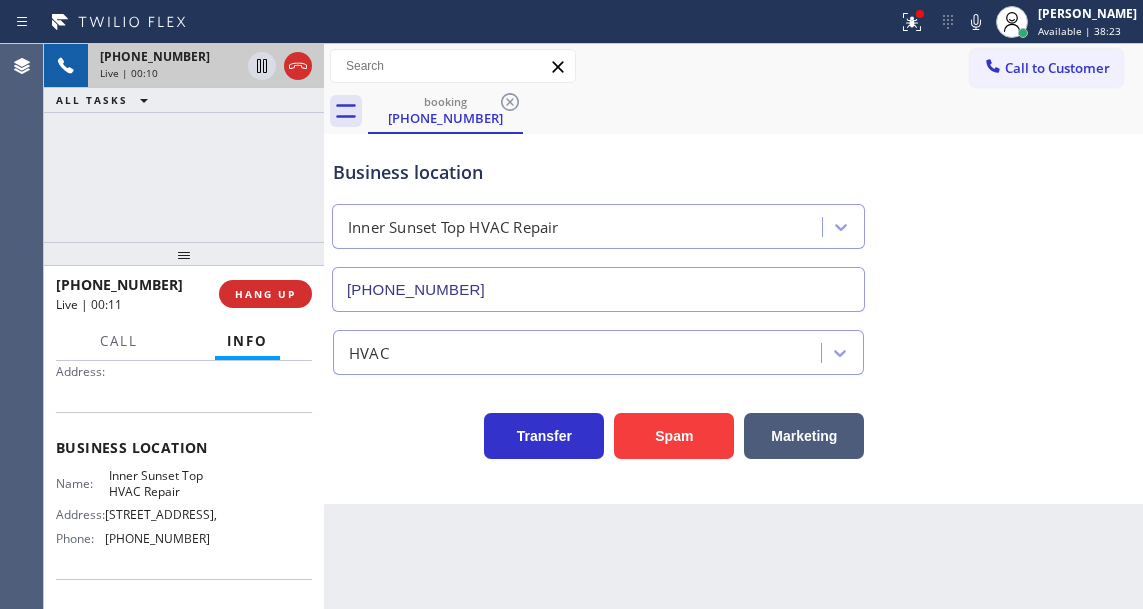 click on "Name: Inner Sunset Top HVAC Repair Address: [STREET_ADDRESS][GEOGRAPHIC_DATA]  Phone: [PHONE_NUMBER]" at bounding box center (133, 511) 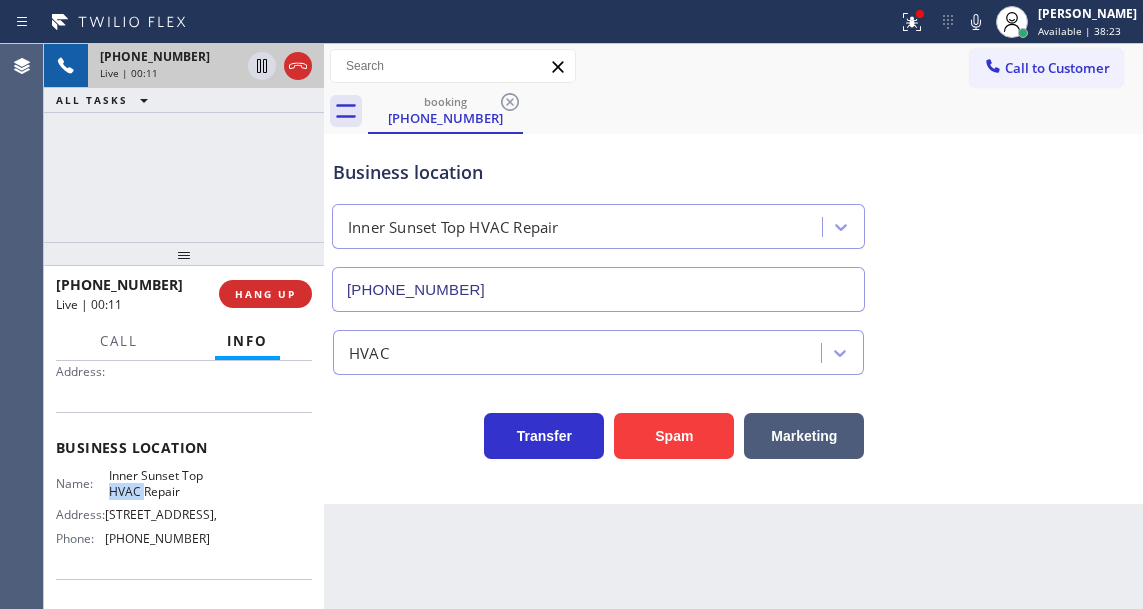 click on "Name: Inner Sunset Top HVAC Repair Address: [STREET_ADDRESS][GEOGRAPHIC_DATA]  Phone: [PHONE_NUMBER]" at bounding box center (133, 511) 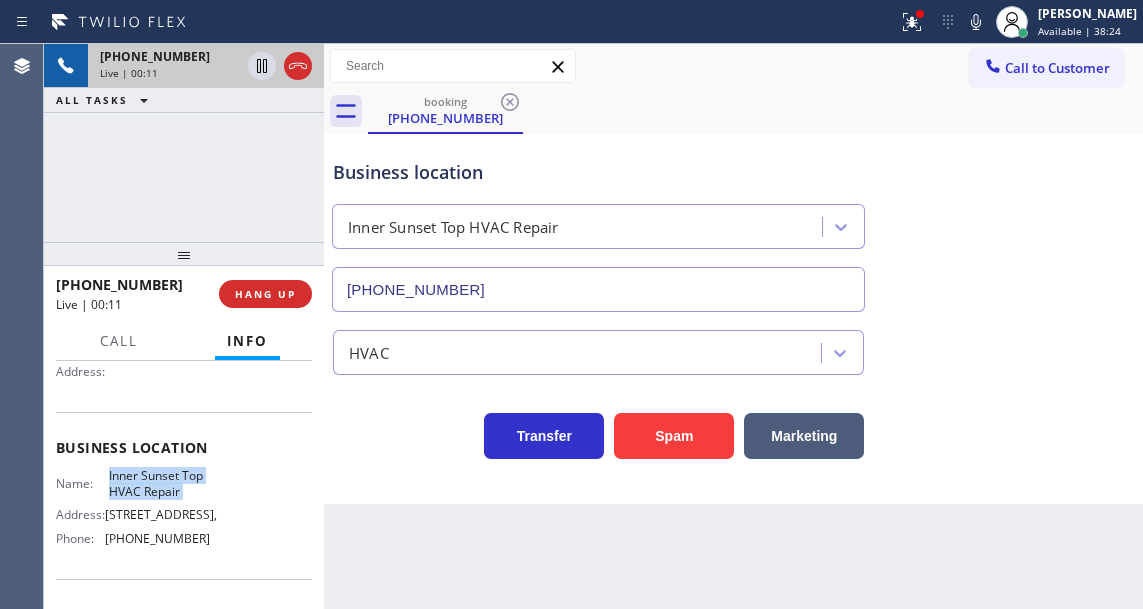 click on "Name: Inner Sunset Top HVAC Repair Address: [STREET_ADDRESS][GEOGRAPHIC_DATA]  Phone: [PHONE_NUMBER]" at bounding box center [133, 511] 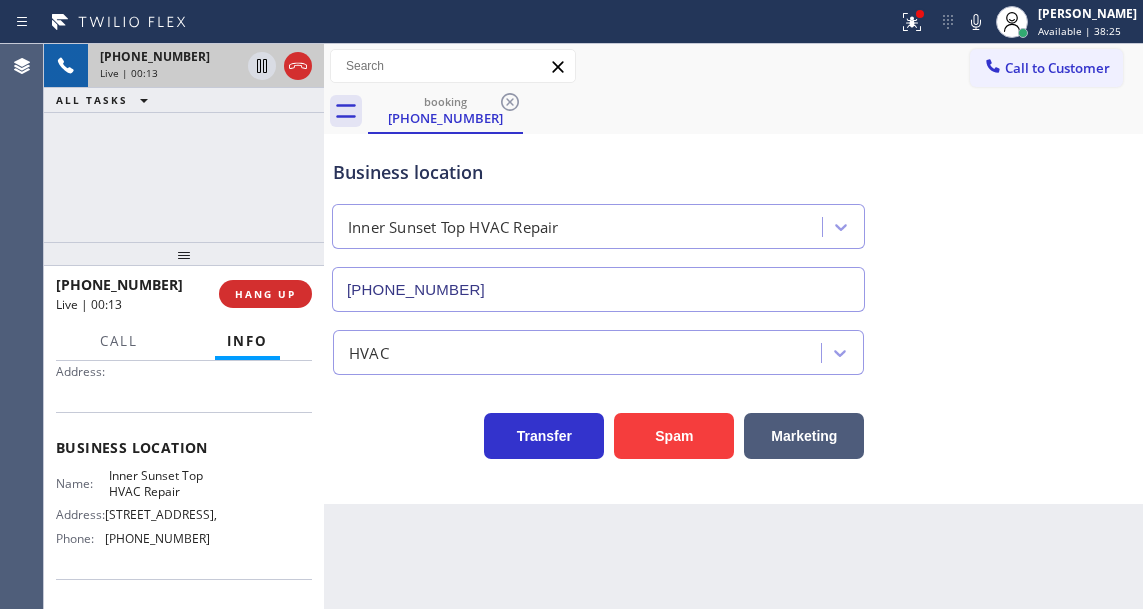 click on "Back to Dashboard Change Sender ID Customers Technicians Select a contact Outbound call Technician Search Technician Your caller id phone number Your caller id phone number Call Technician info Name   Phone none Address none Change Sender ID HVAC [PHONE_NUMBER] 5 Star Appliance [PHONE_NUMBER] Appliance Repair [PHONE_NUMBER] Plumbing [PHONE_NUMBER] Air Duct Cleaning [PHONE_NUMBER]  Electricians [PHONE_NUMBER] Cancel Change Check personal SMS Reset Change booking [PHONE_NUMBER] Call to Customer Outbound call Location Samsung Washer & Dryer Repair [PERSON_NAME] Your caller id phone number [PHONE_NUMBER] Customer number Call Outbound call Technician Search Technician Your caller id phone number Your caller id phone number Call booking [PHONE_NUMBER] Business location Inner Sunset Top HVAC Repair [PHONE_NUMBER] HVAC Transfer Spam Marketing" at bounding box center [733, 326] 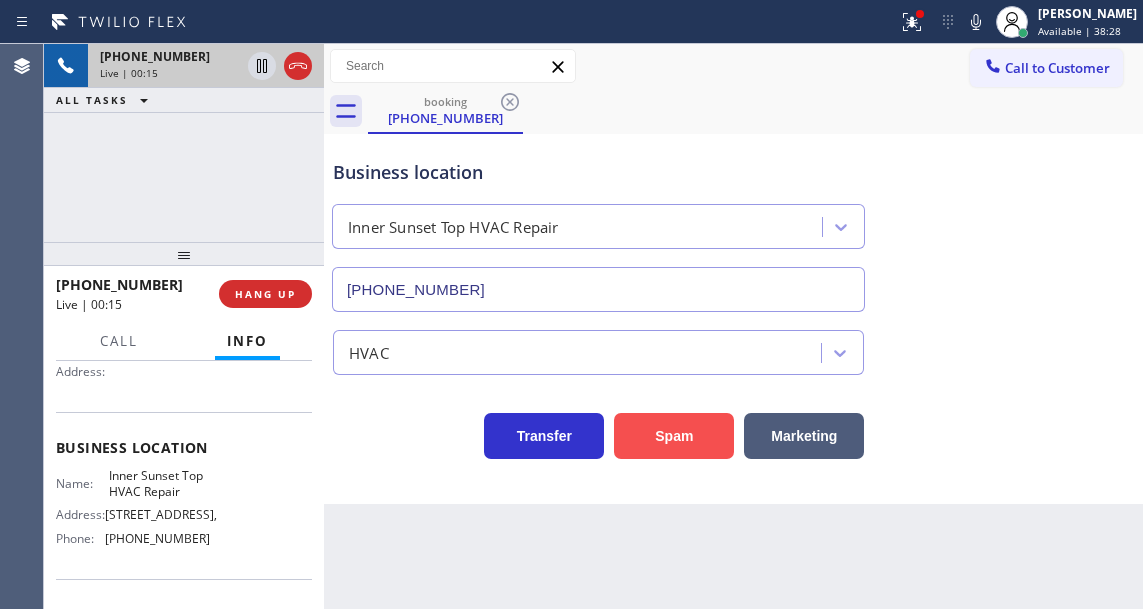 click on "Spam" at bounding box center [674, 436] 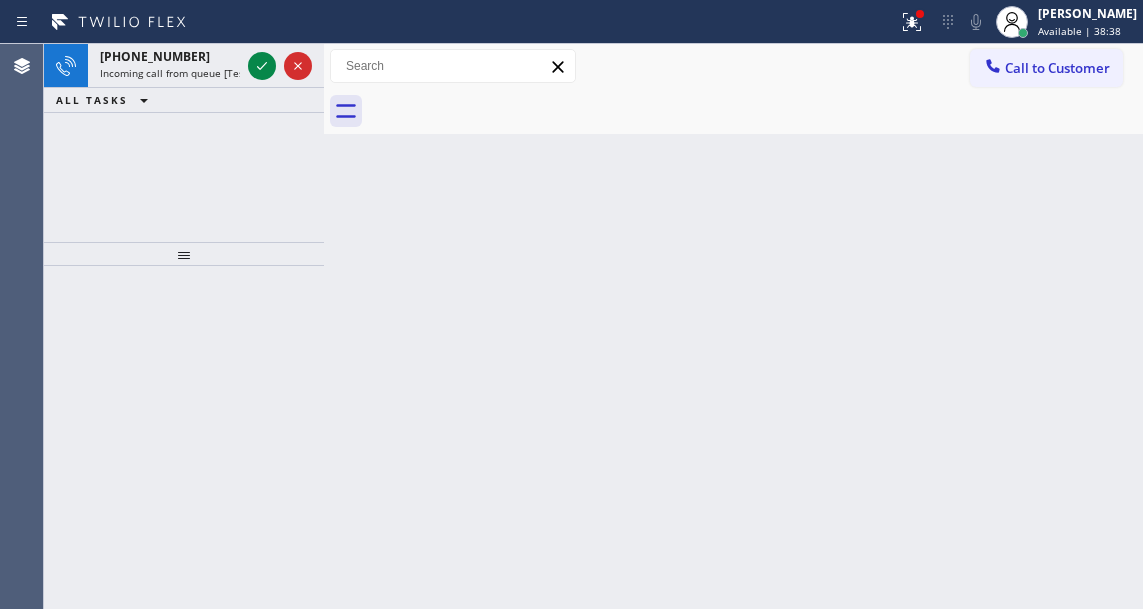 drag, startPoint x: 1086, startPoint y: 127, endPoint x: 527, endPoint y: 161, distance: 560.033 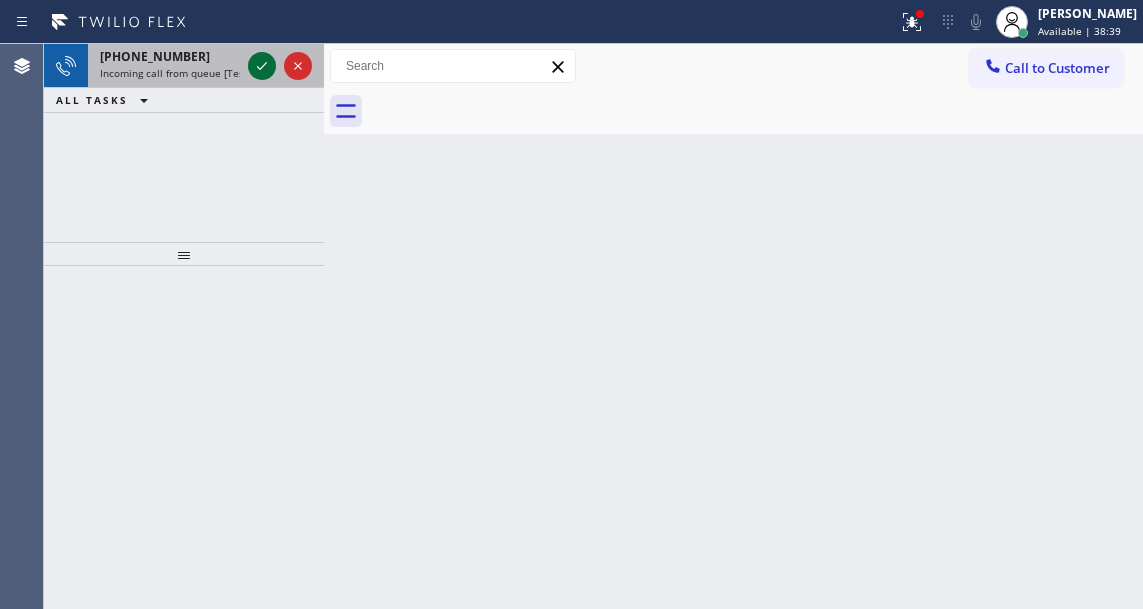 click 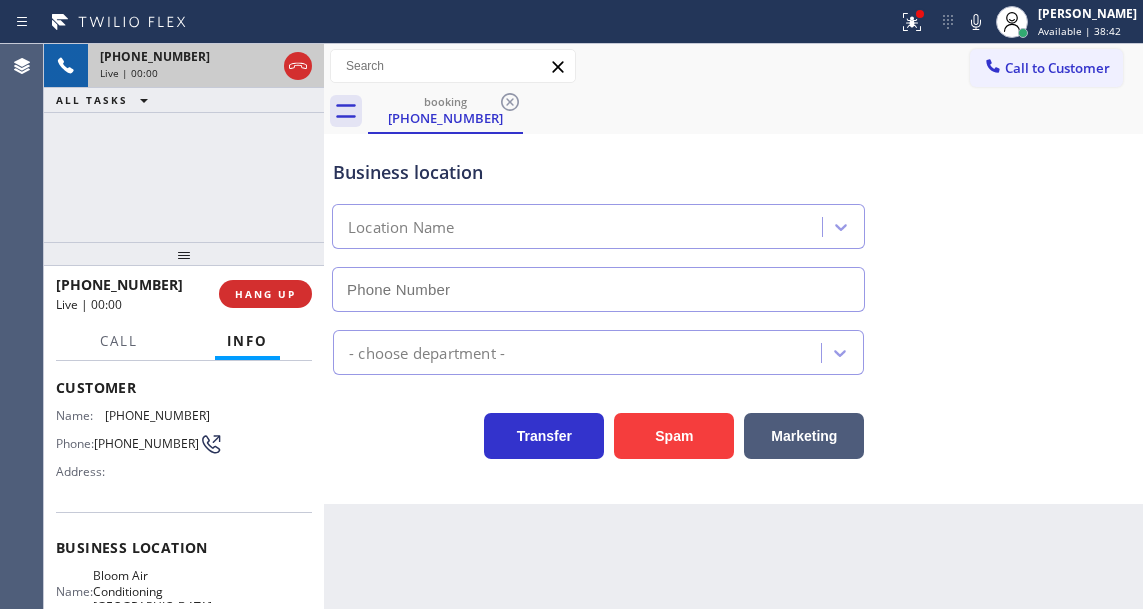 type on "[PHONE_NUMBER]" 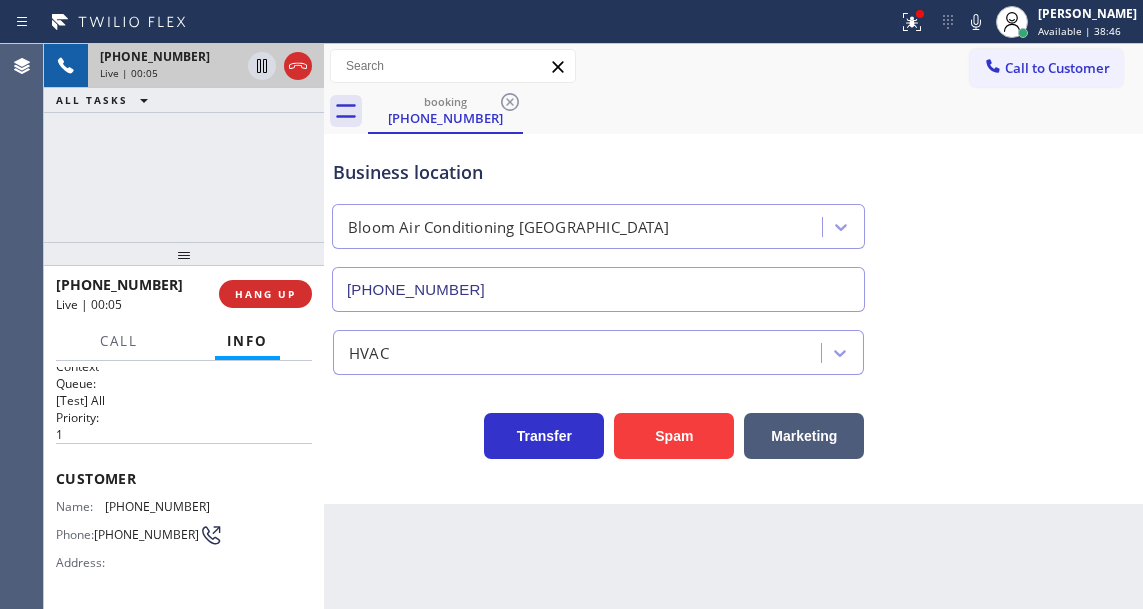scroll, scrollTop: 0, scrollLeft: 0, axis: both 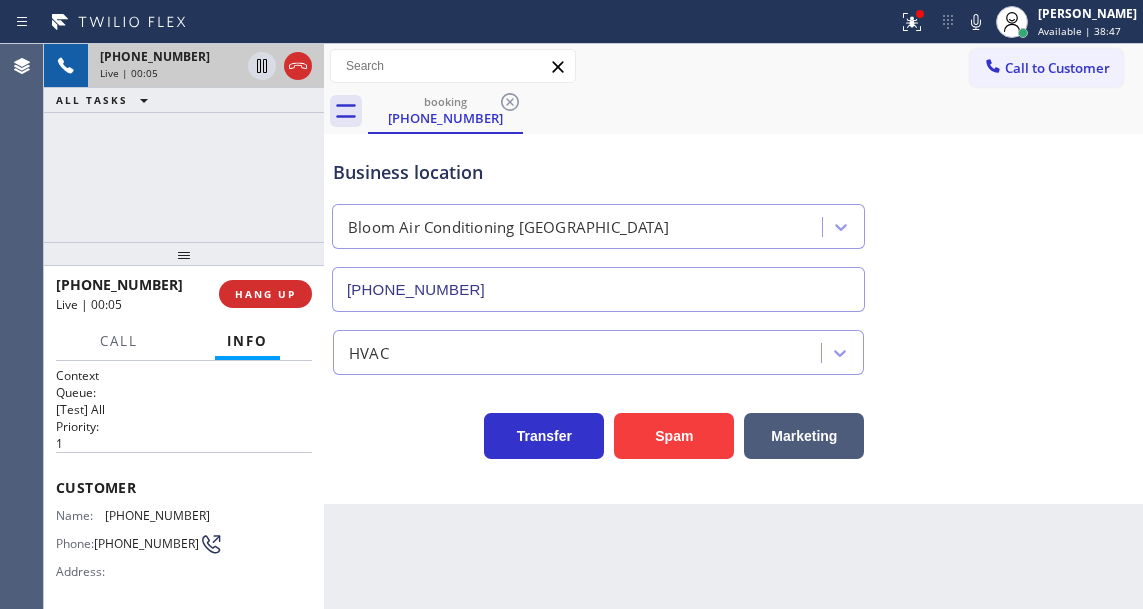 click on "[PHONE_NUMBER]" at bounding box center [157, 515] 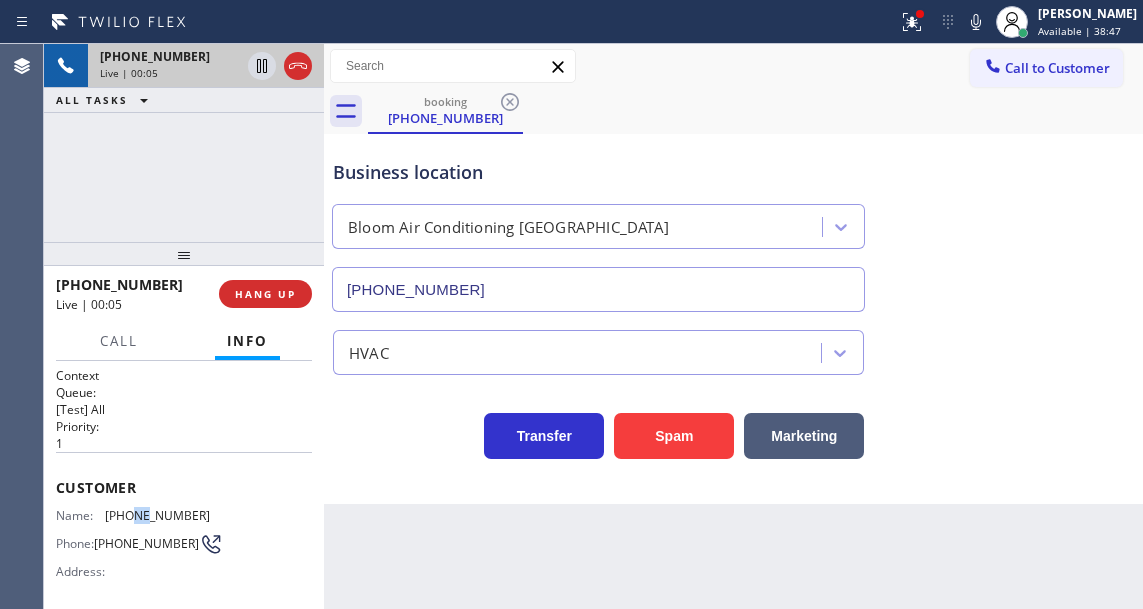 click on "[PHONE_NUMBER]" at bounding box center (157, 515) 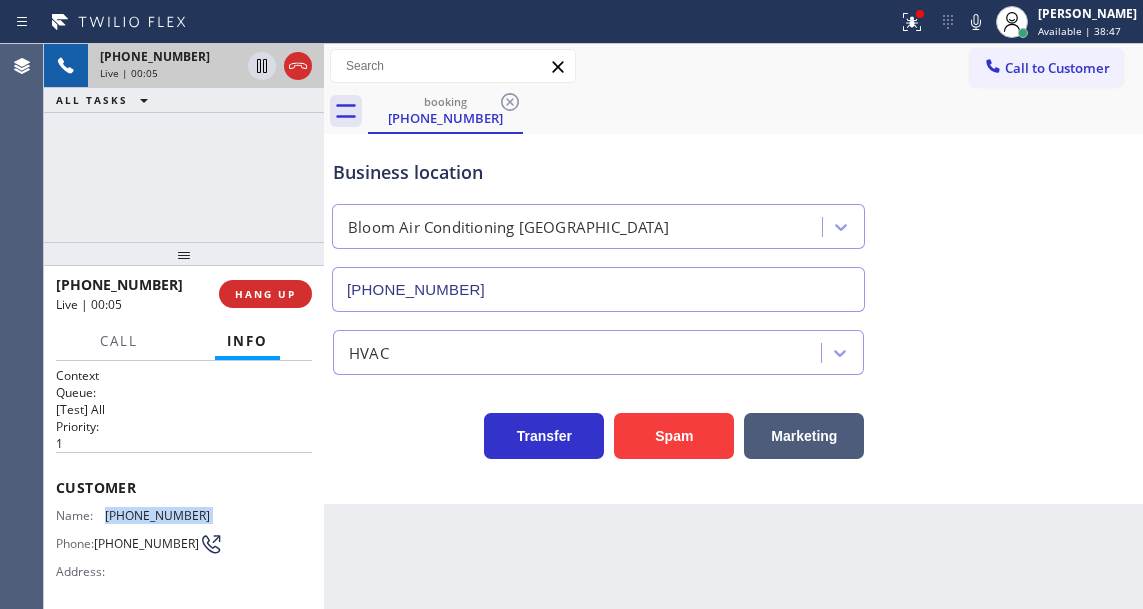 click on "[PHONE_NUMBER]" at bounding box center [157, 515] 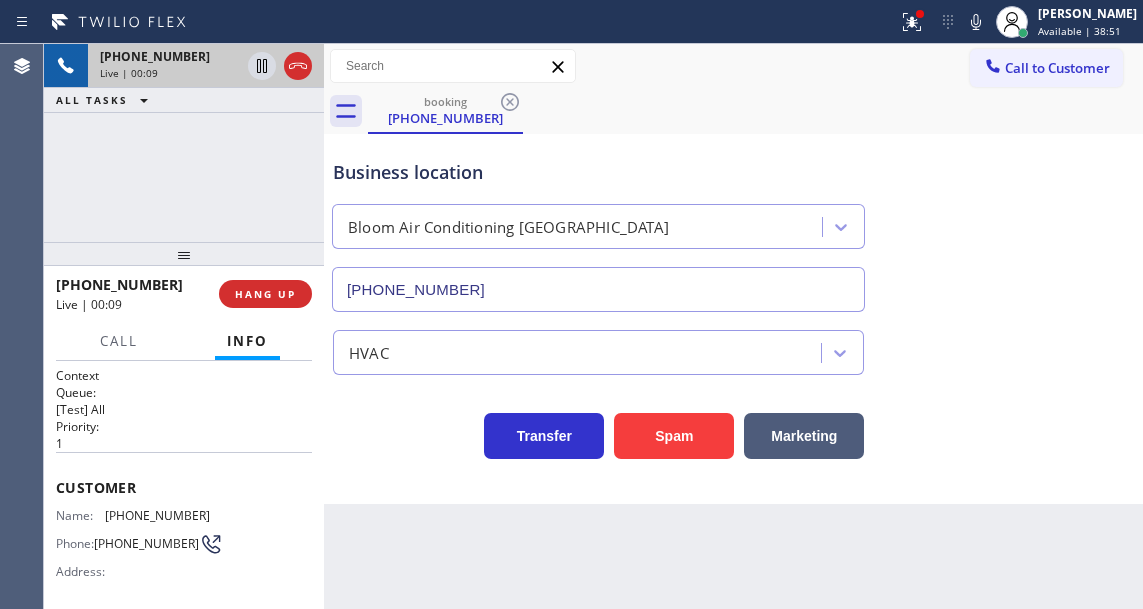 click on "Back to Dashboard Change Sender ID Customers Technicians Select a contact Outbound call Technician Search Technician Your caller id phone number Your caller id phone number Call Technician info Name   Phone none Address none Change Sender ID HVAC [PHONE_NUMBER] 5 Star Appliance [PHONE_NUMBER] Appliance Repair [PHONE_NUMBER] Plumbing [PHONE_NUMBER] Air Duct Cleaning [PHONE_NUMBER]  Electricians [PHONE_NUMBER] Cancel Change Check personal SMS Reset Change booking [PHONE_NUMBER] Call to Customer Outbound call Location Samsung Washer & Dryer Repair [PERSON_NAME] Your caller id phone number [PHONE_NUMBER] Customer number Call Outbound call Technician Search Technician Your caller id phone number Your caller id phone number Call booking [PHONE_NUMBER] Business location Bloom Air Conditioning [GEOGRAPHIC_DATA] [PHONE_NUMBER] HVAC Transfer Spam Marketing" at bounding box center [733, 326] 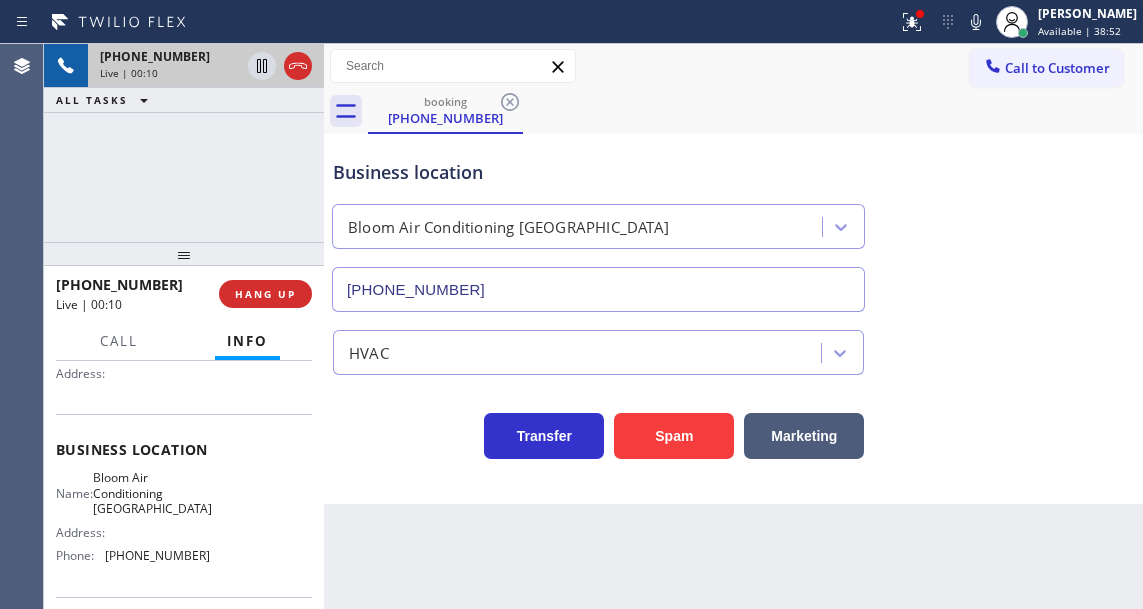 scroll, scrollTop: 200, scrollLeft: 0, axis: vertical 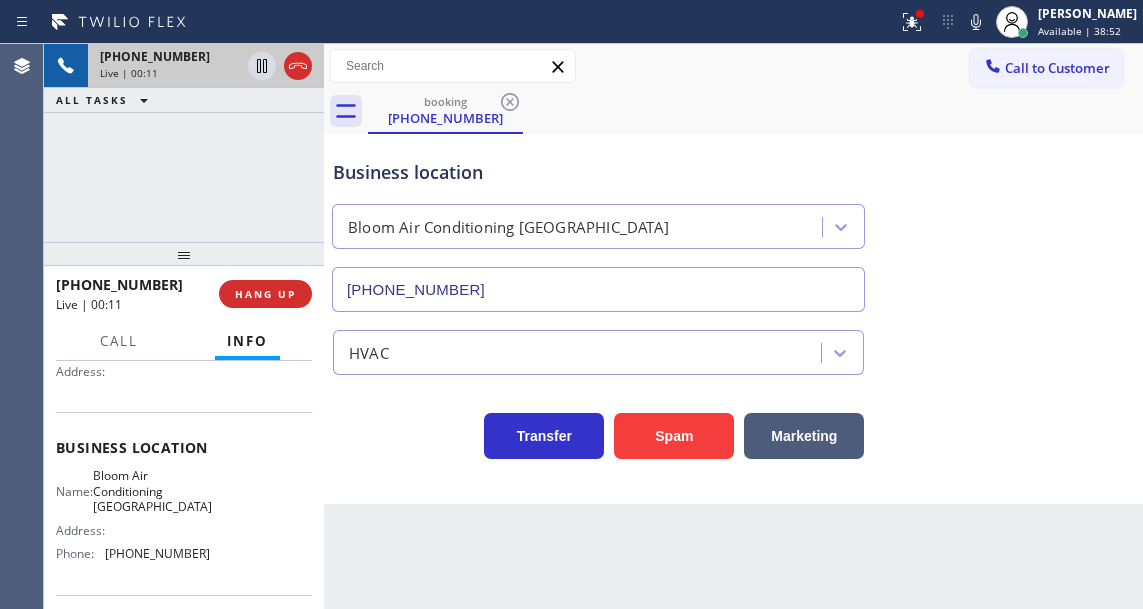 click on "[PHONE_NUMBER] Live | 00:11 ALL TASKS ALL TASKS ACTIVE TASKS TASKS IN WRAP UP" at bounding box center [184, 143] 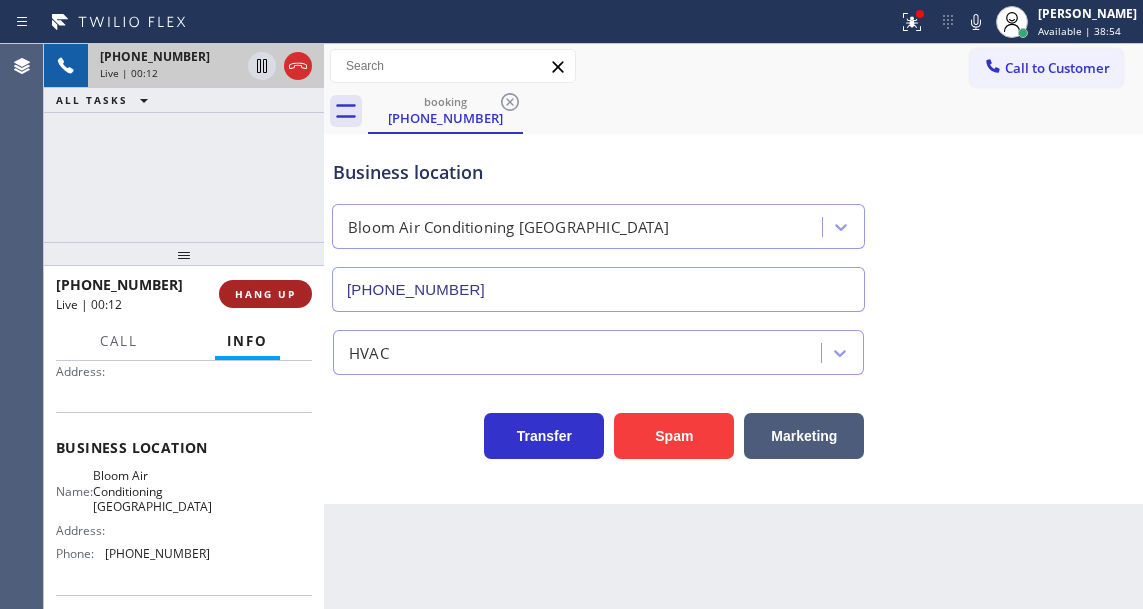 click on "HANG UP" at bounding box center [265, 294] 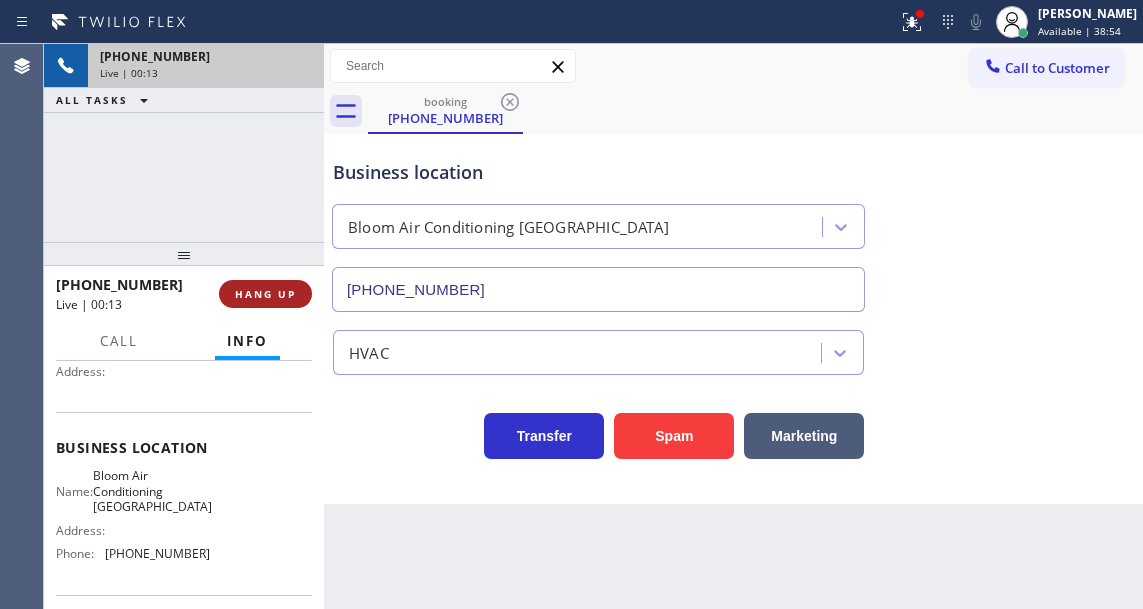 click on "HANG UP" at bounding box center (265, 294) 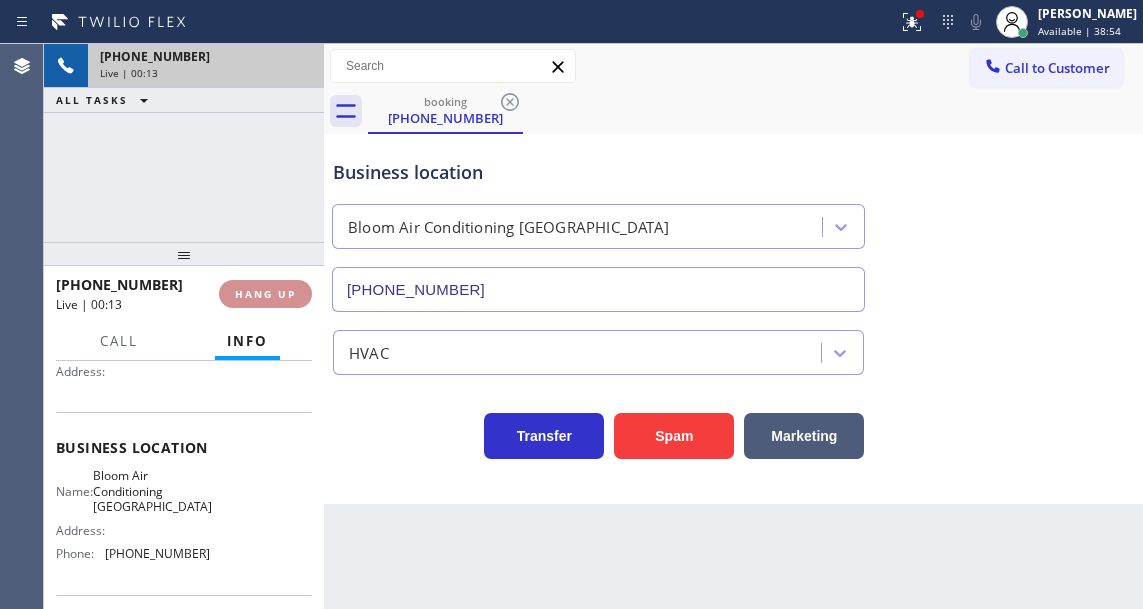 click on "HANG UP" at bounding box center (265, 294) 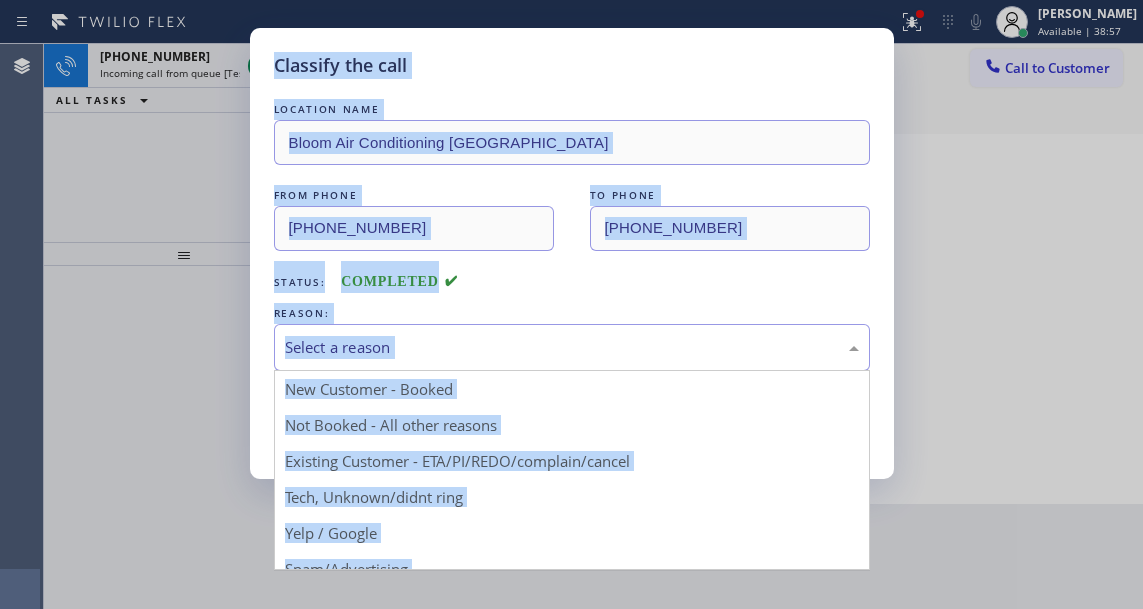click on "Select a reason" at bounding box center [572, 347] 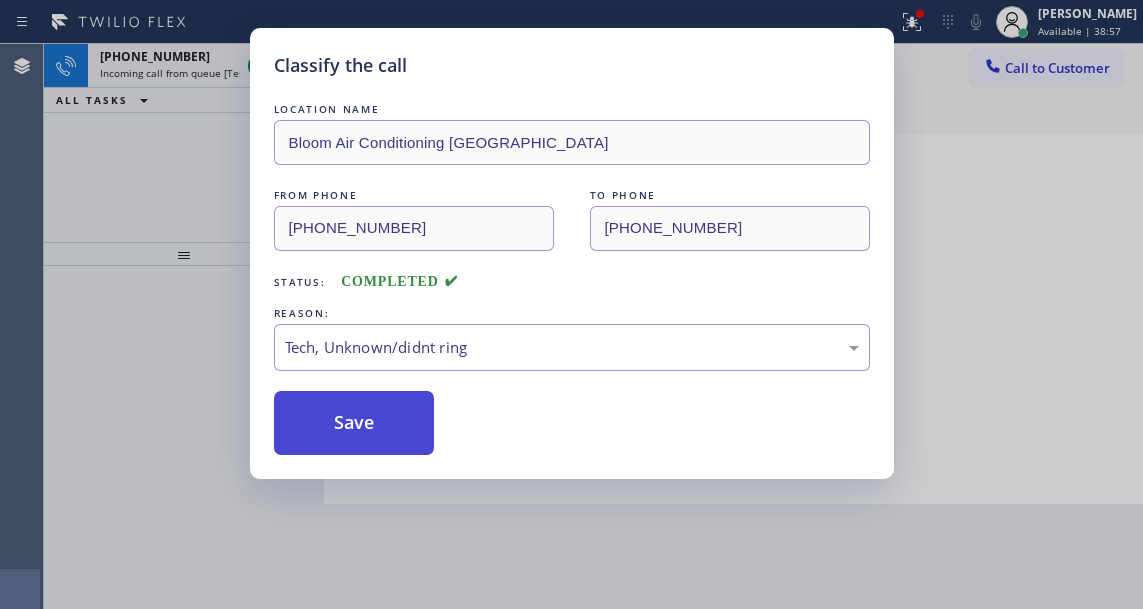 click on "Save" at bounding box center [354, 423] 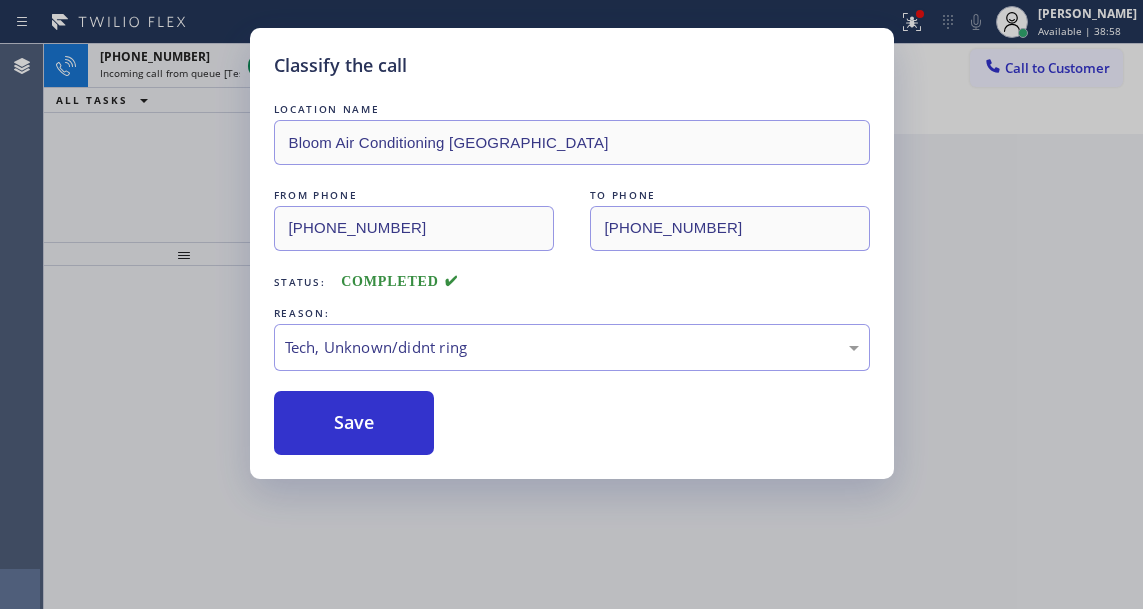 click on "Classify the call LOCATION NAME Bloom Air Conditioning [GEOGRAPHIC_DATA] FROM PHONE [PHONE_NUMBER] TO PHONE [PHONE_NUMBER] Status: COMPLETED REASON: Tech, Unknown/didnt ring Save" at bounding box center (571, 304) 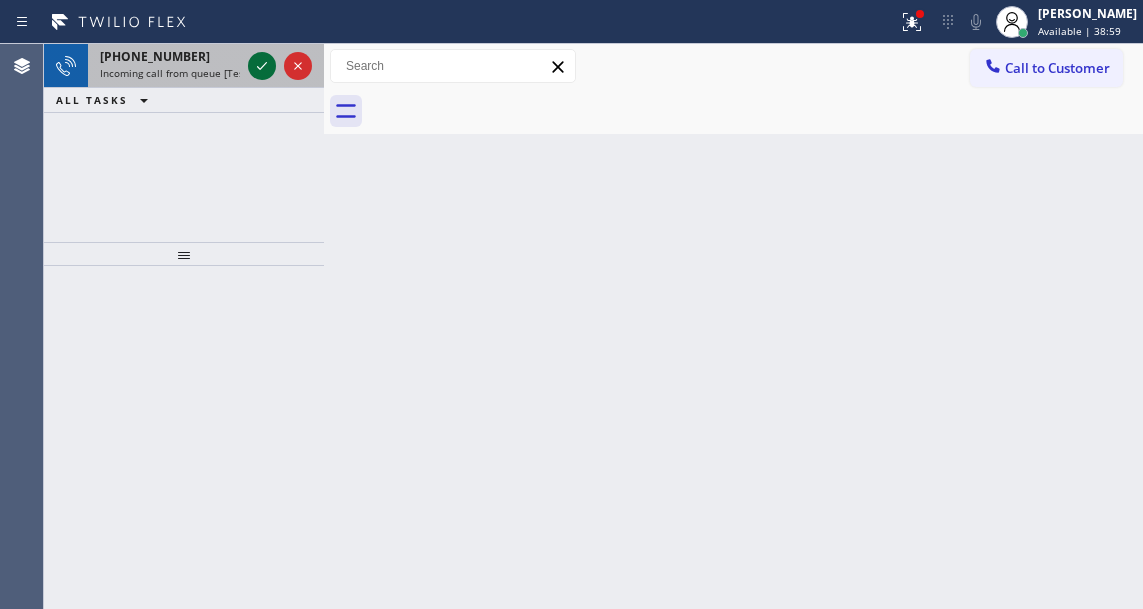 click 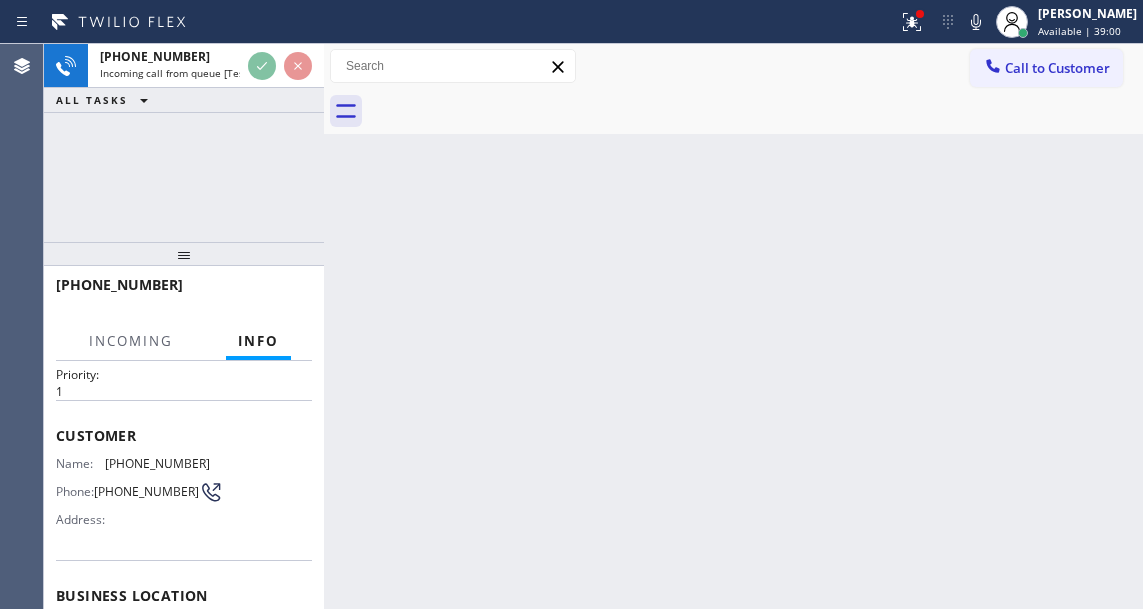scroll, scrollTop: 100, scrollLeft: 0, axis: vertical 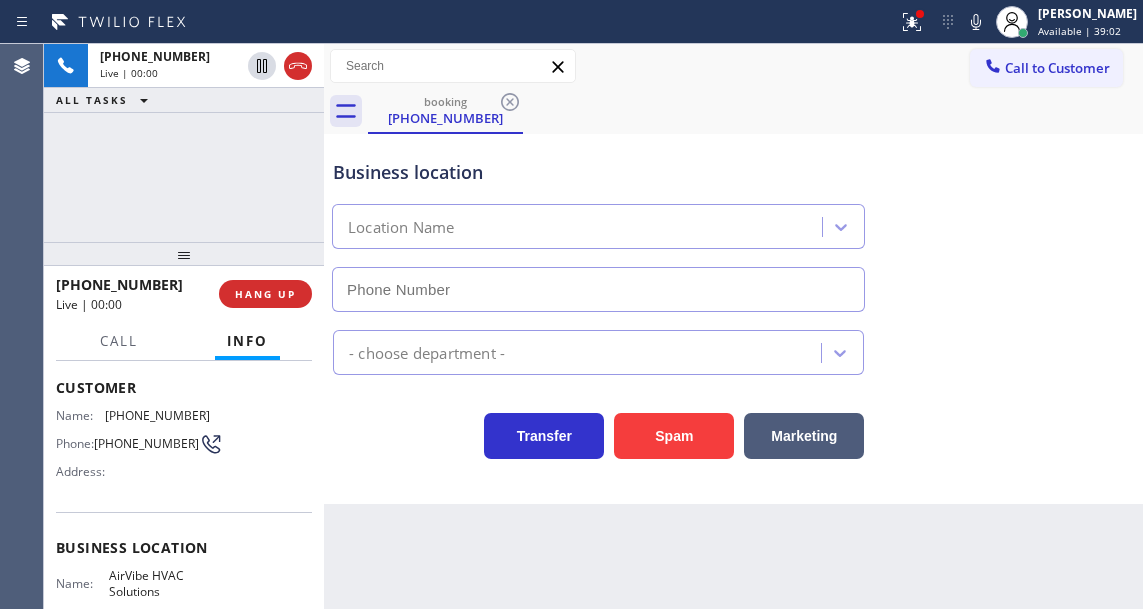 click on "AirVibe HVAC Solutions" at bounding box center (159, 583) 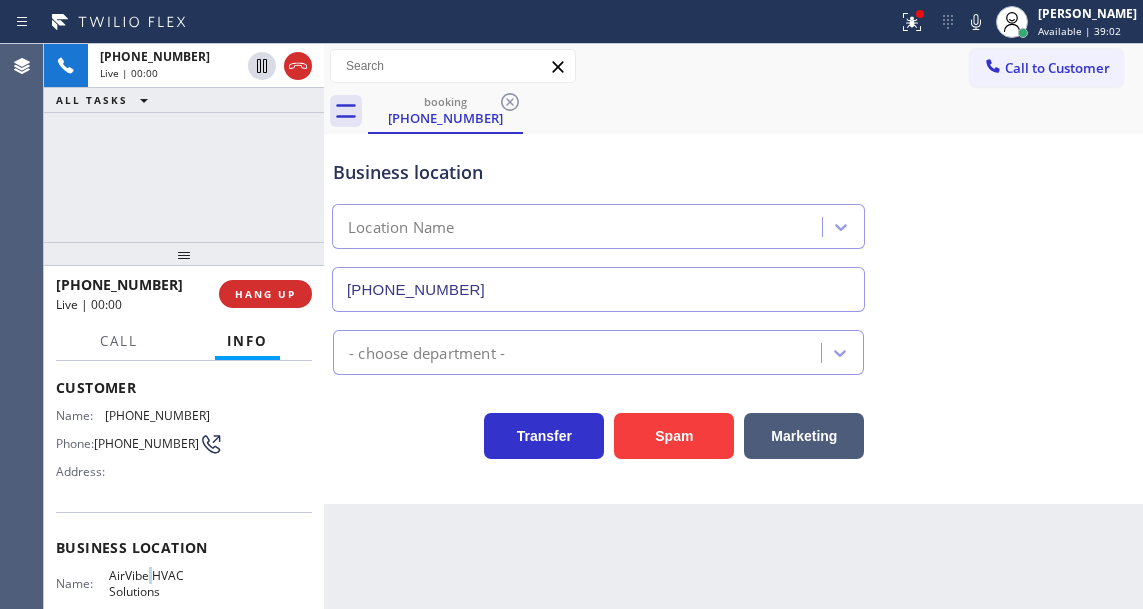 click on "AirVibe HVAC Solutions" at bounding box center [159, 583] 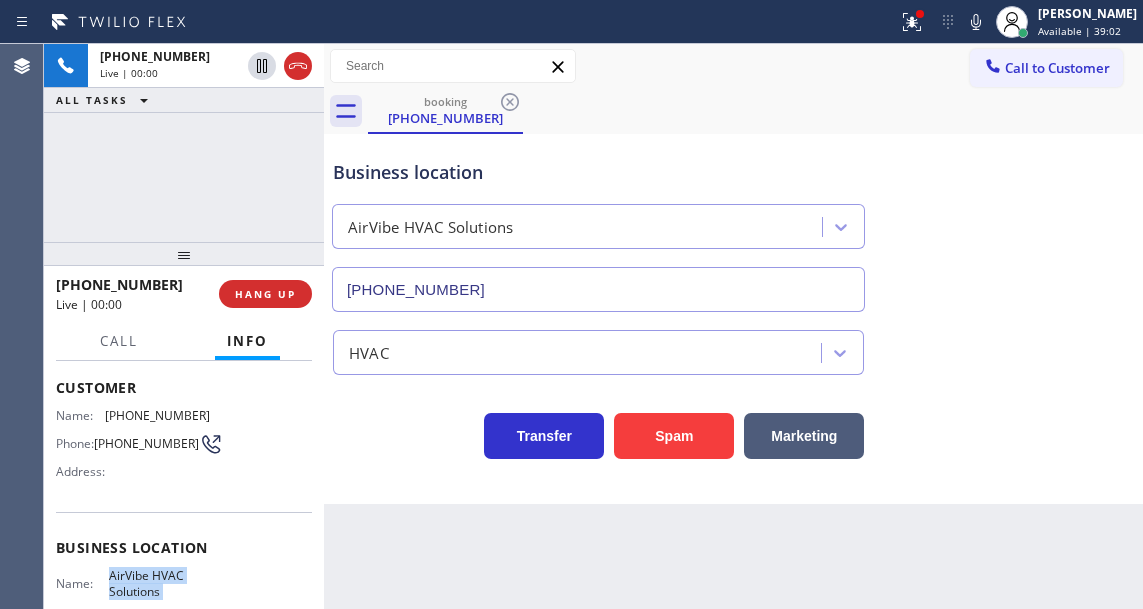 click on "AirVibe HVAC Solutions" at bounding box center (159, 583) 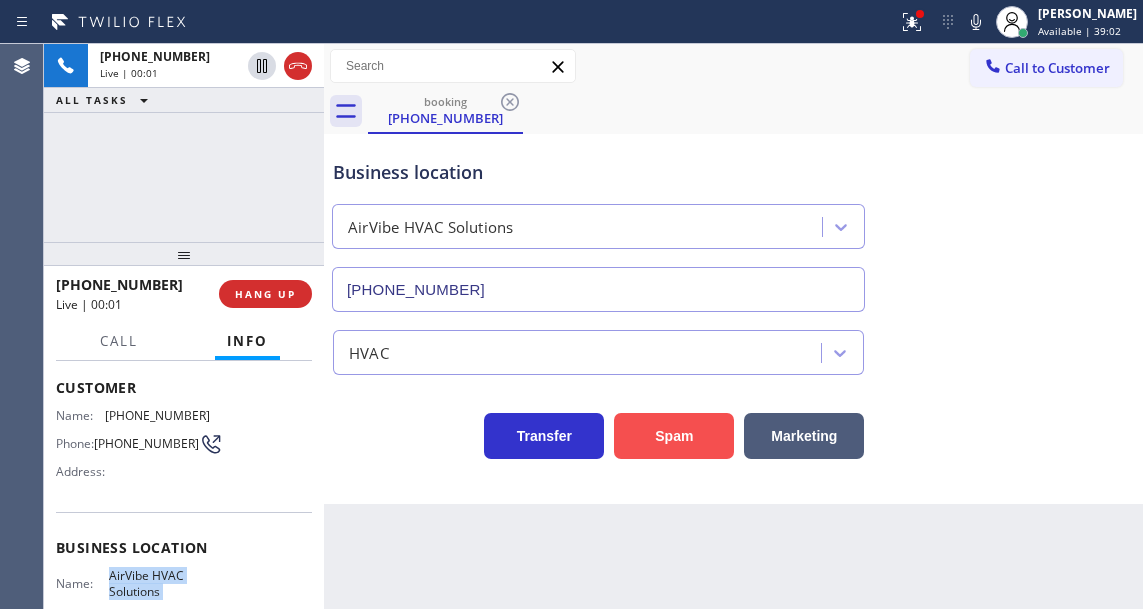 click on "Spam" at bounding box center [674, 436] 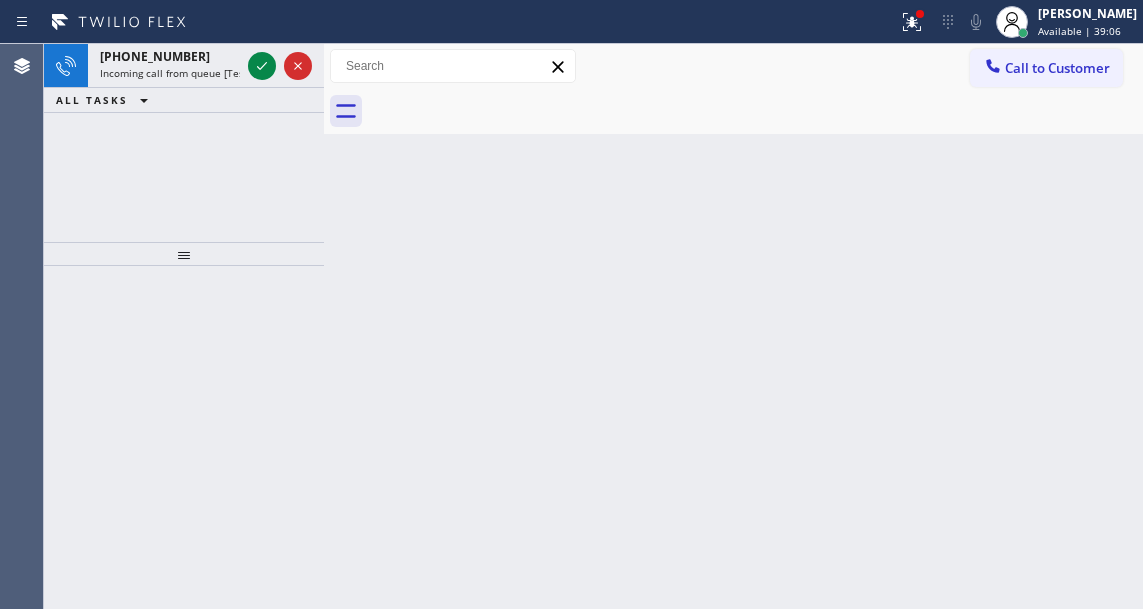 click 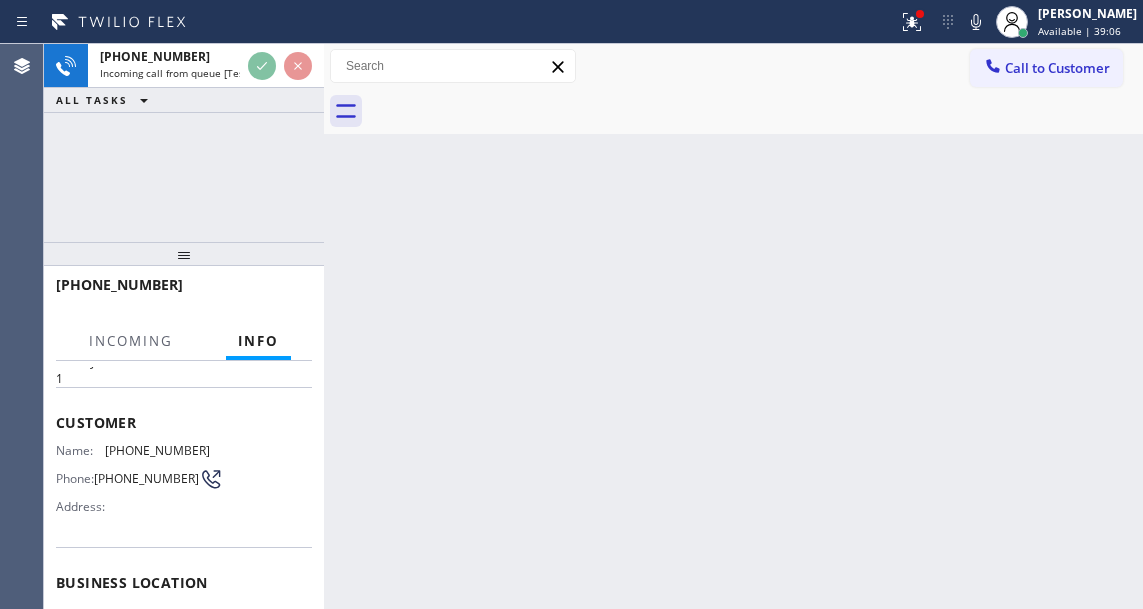 scroll, scrollTop: 100, scrollLeft: 0, axis: vertical 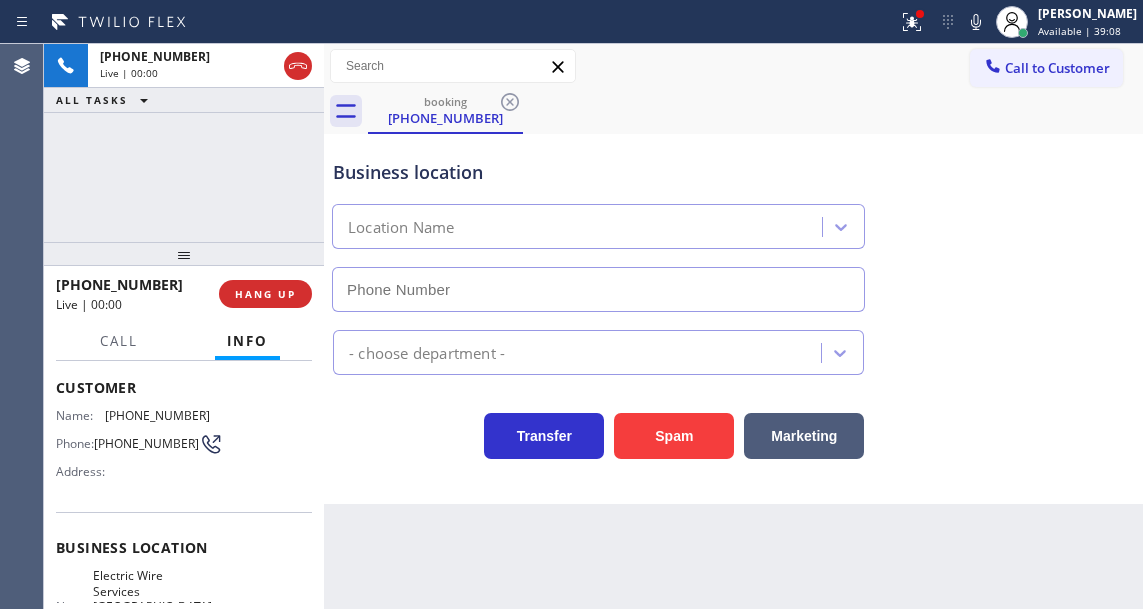 type on "[PHONE_NUMBER]" 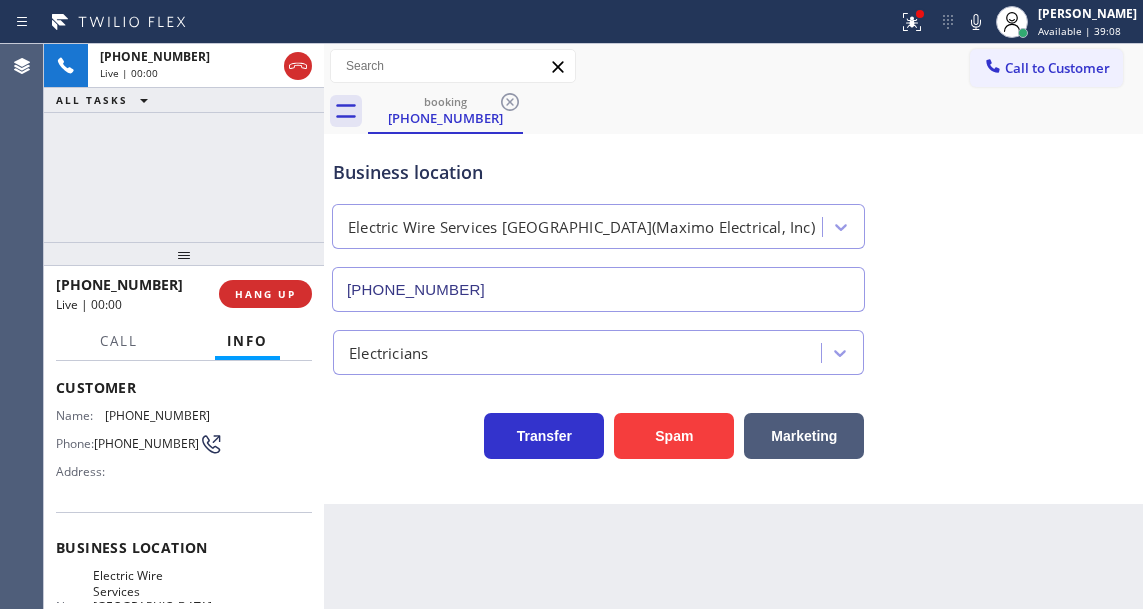 click on "Electric Wire Services [GEOGRAPHIC_DATA](Maximo Electrical, Inc)" at bounding box center (152, 606) 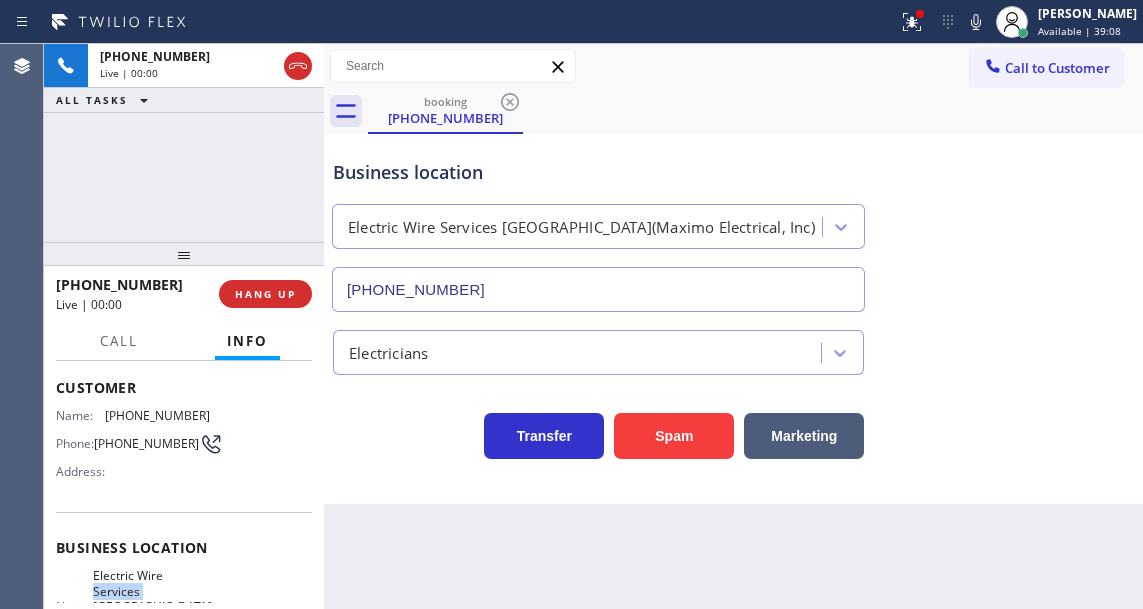 click on "Electric Wire Services [GEOGRAPHIC_DATA](Maximo Electrical, Inc)" at bounding box center [152, 606] 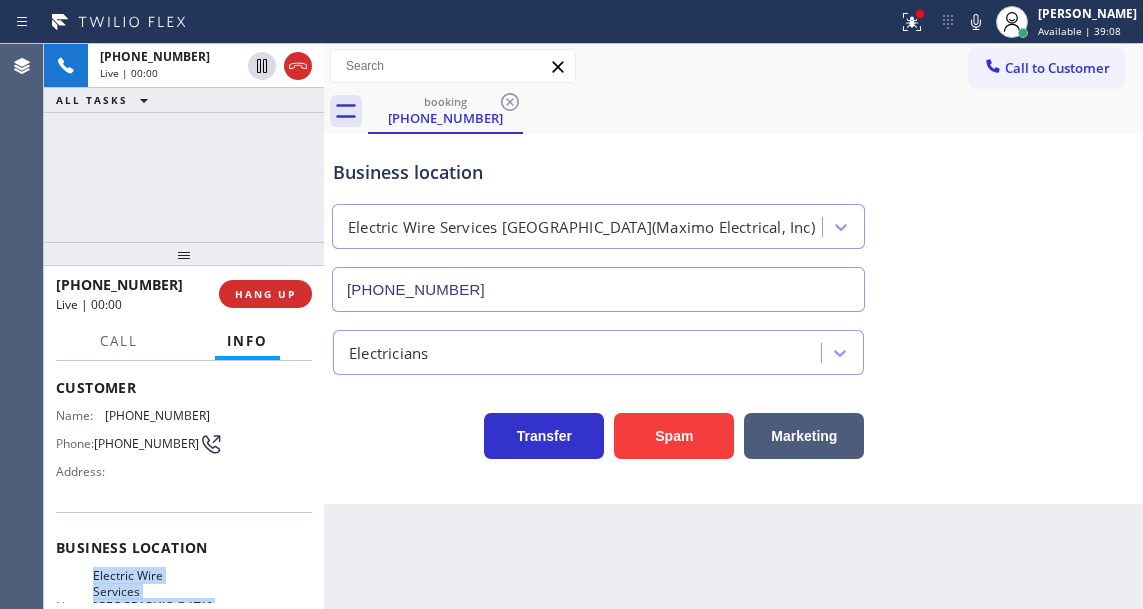 click on "Electric Wire Services [GEOGRAPHIC_DATA](Maximo Electrical, Inc)" at bounding box center [152, 606] 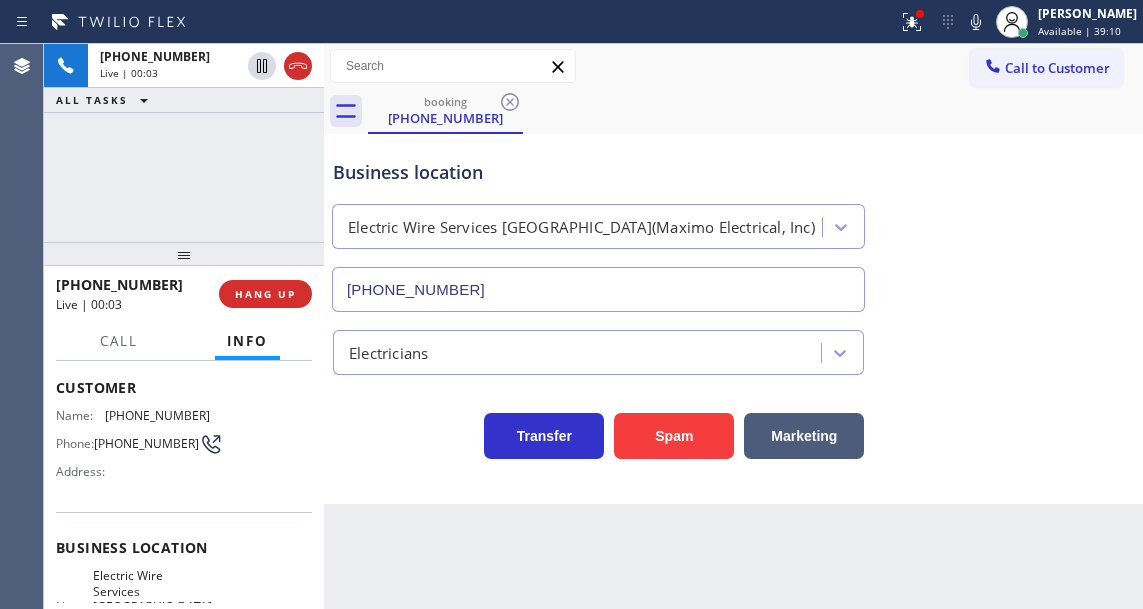 click on "[PHONE_NUMBER]" at bounding box center (146, 443) 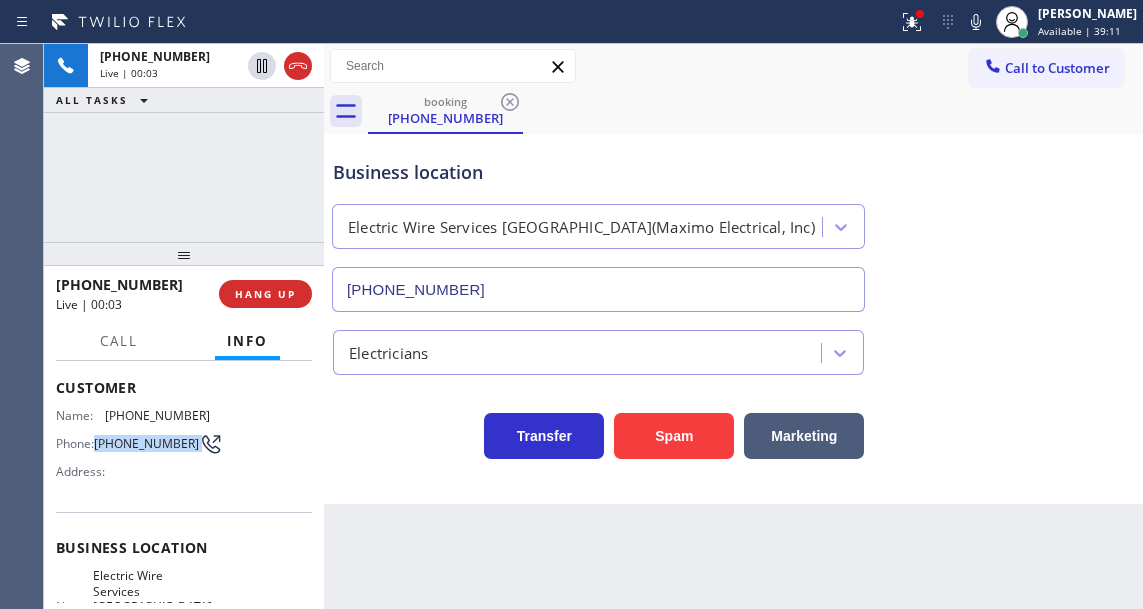click on "[PHONE_NUMBER]" at bounding box center [146, 443] 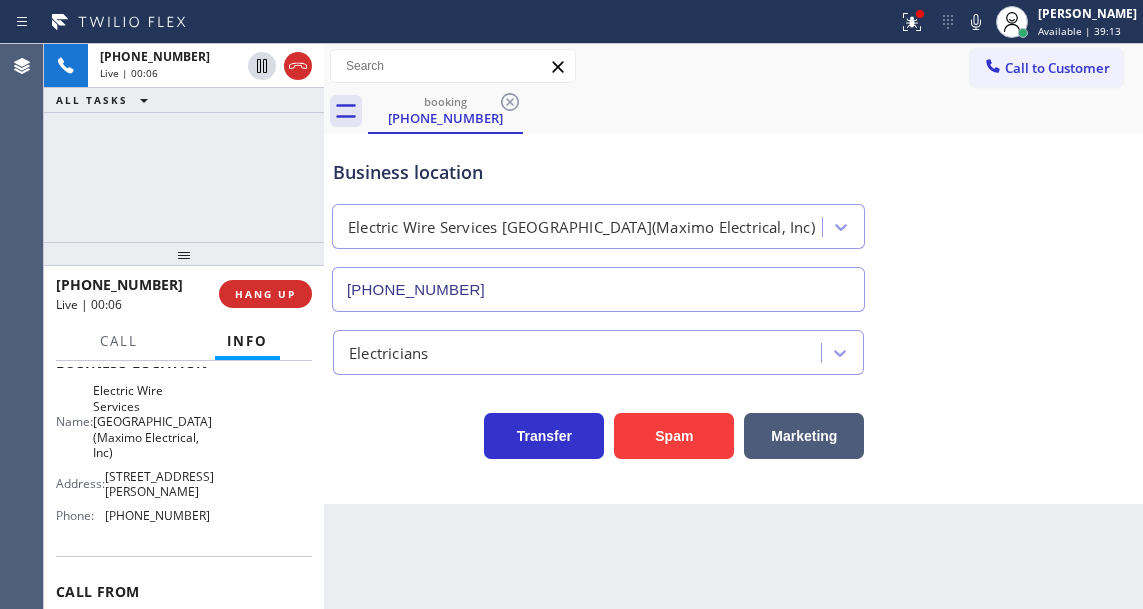 scroll, scrollTop: 300, scrollLeft: 0, axis: vertical 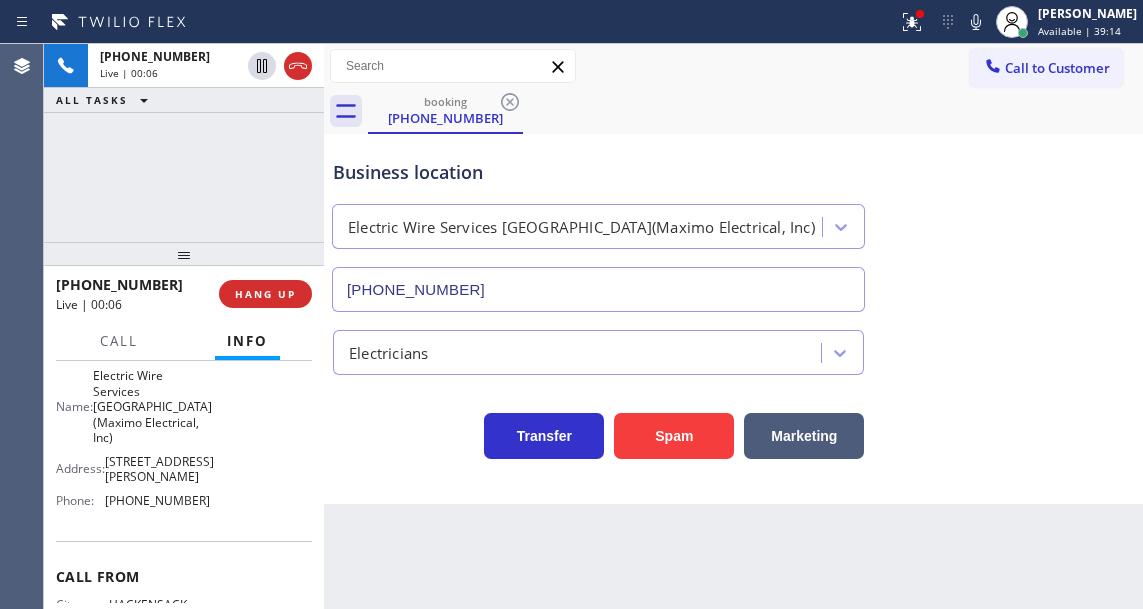 click on "Electric Wire Services [GEOGRAPHIC_DATA](Maximo Electrical, Inc)" at bounding box center [152, 406] 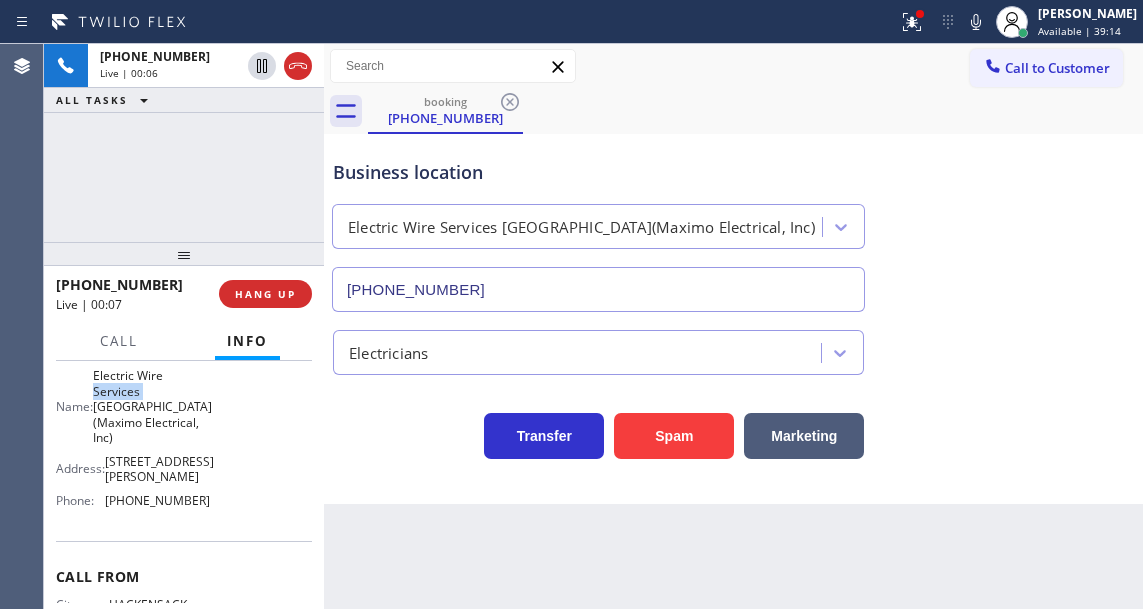 click on "Electric Wire Services [GEOGRAPHIC_DATA](Maximo Electrical, Inc)" at bounding box center [152, 406] 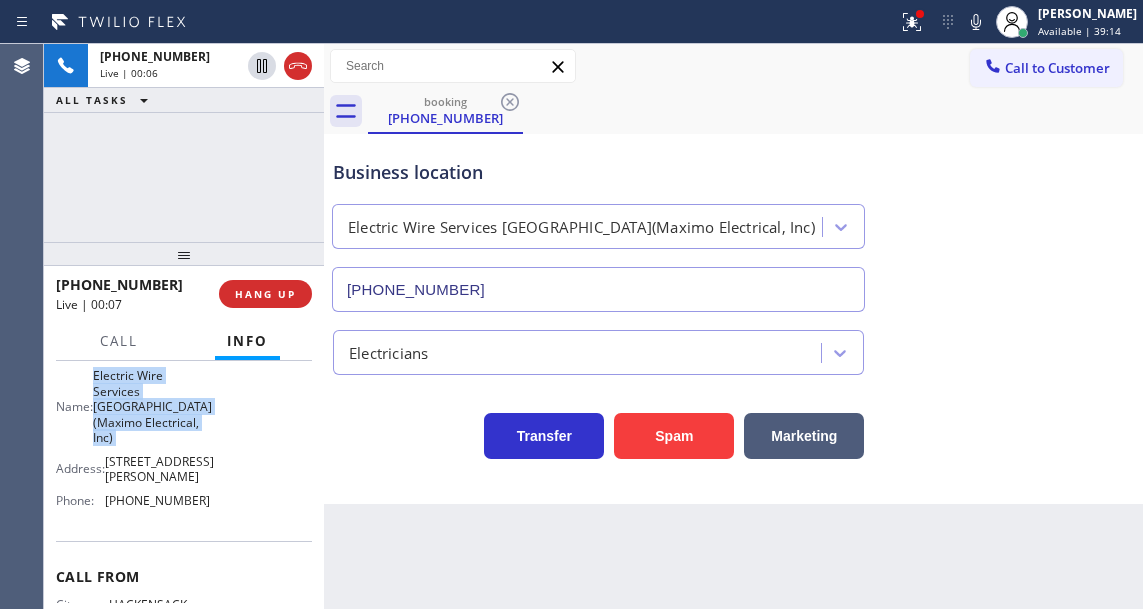 click on "Electric Wire Services [GEOGRAPHIC_DATA](Maximo Electrical, Inc)" at bounding box center (152, 406) 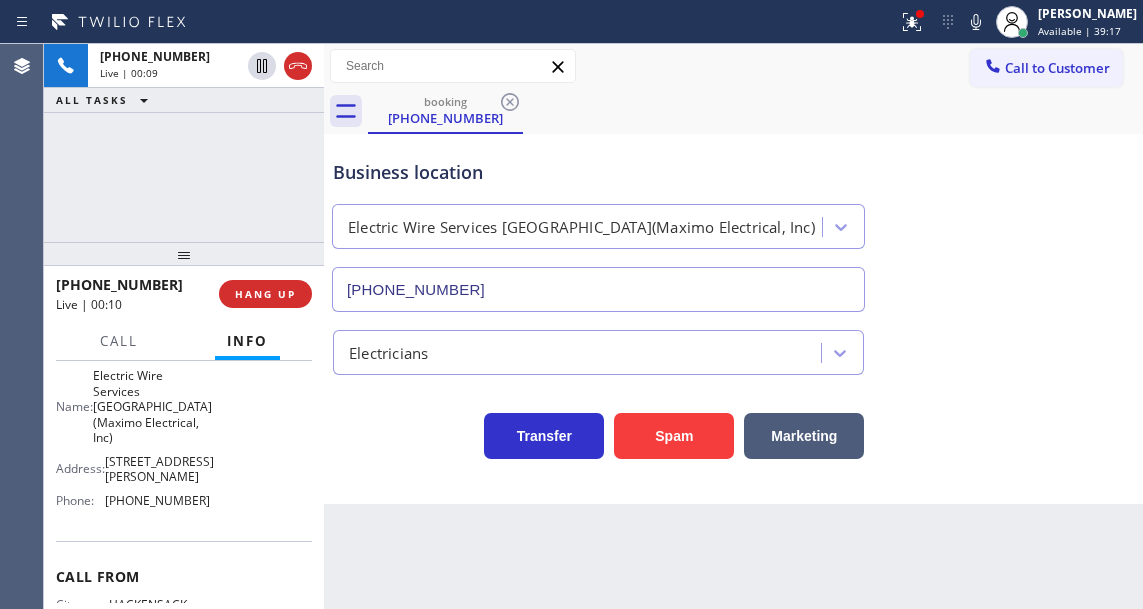 click on "[PHONE_NUMBER]" at bounding box center (157, 500) 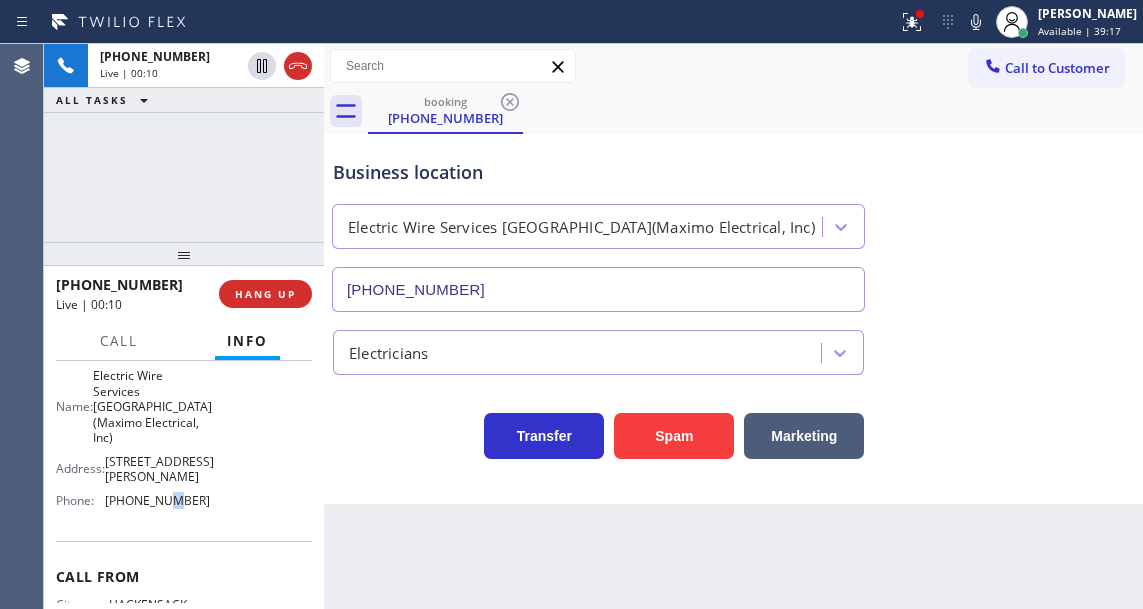click on "[PHONE_NUMBER]" at bounding box center (157, 500) 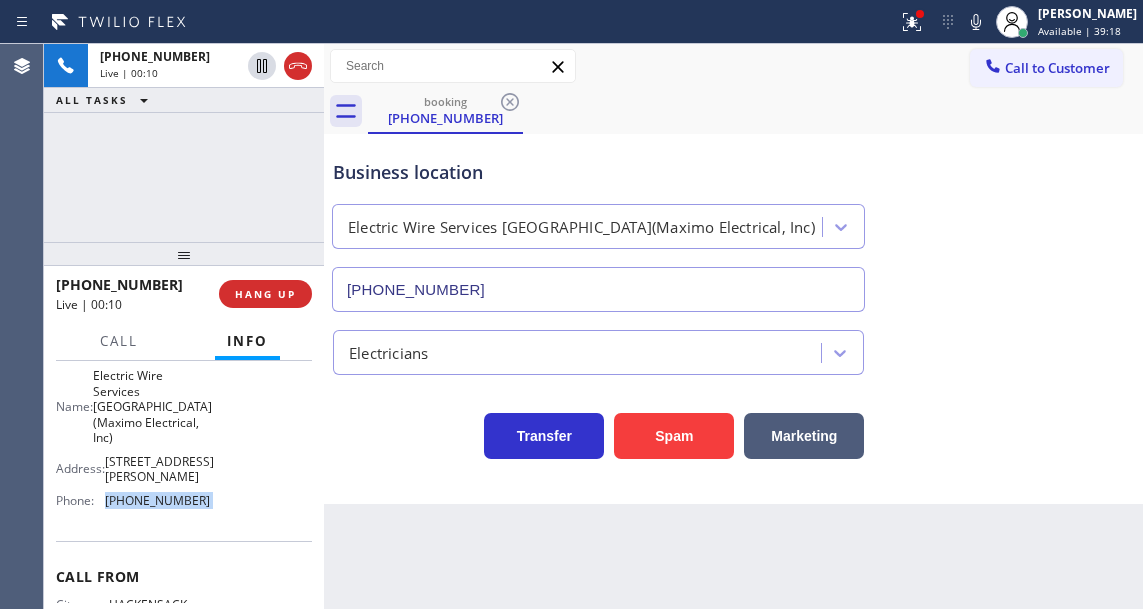 click on "[PHONE_NUMBER]" at bounding box center (157, 500) 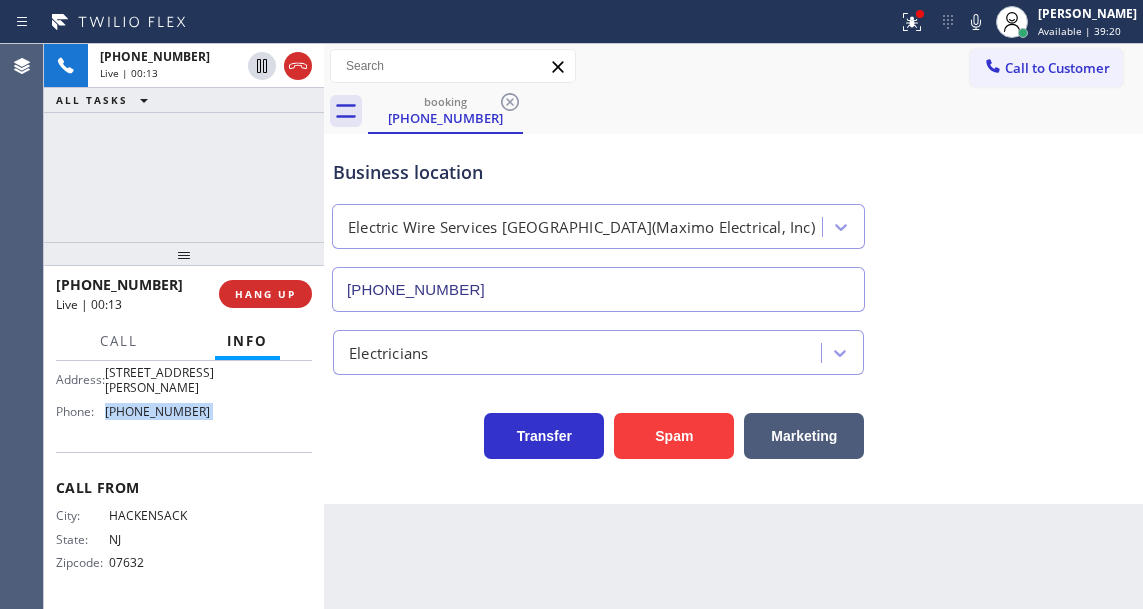 scroll, scrollTop: 412, scrollLeft: 0, axis: vertical 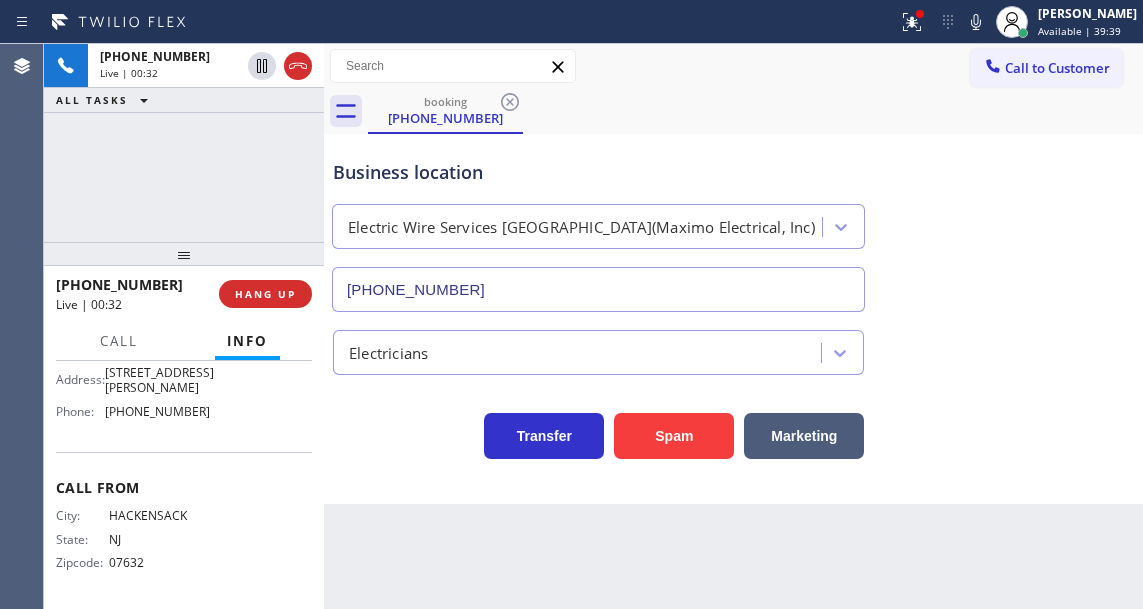 click on "Business location Electric Wire Services [GEOGRAPHIC_DATA](Maximo Electrical, Inc) [PHONE_NUMBER]" at bounding box center [733, 221] 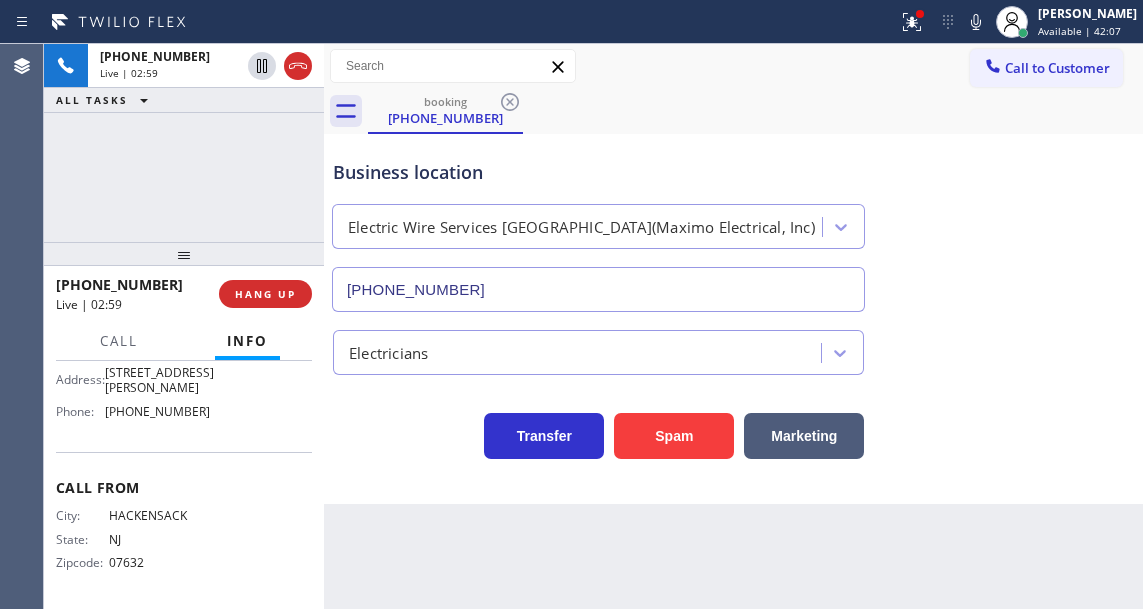 click on "Business location" at bounding box center [598, 172] 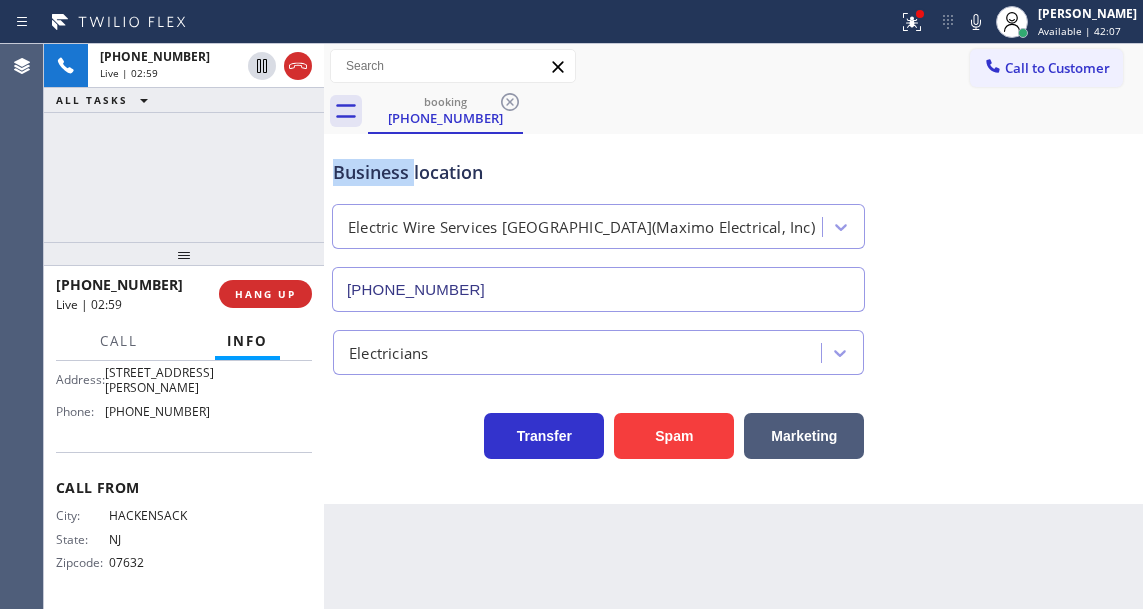 click on "Business location" at bounding box center (598, 172) 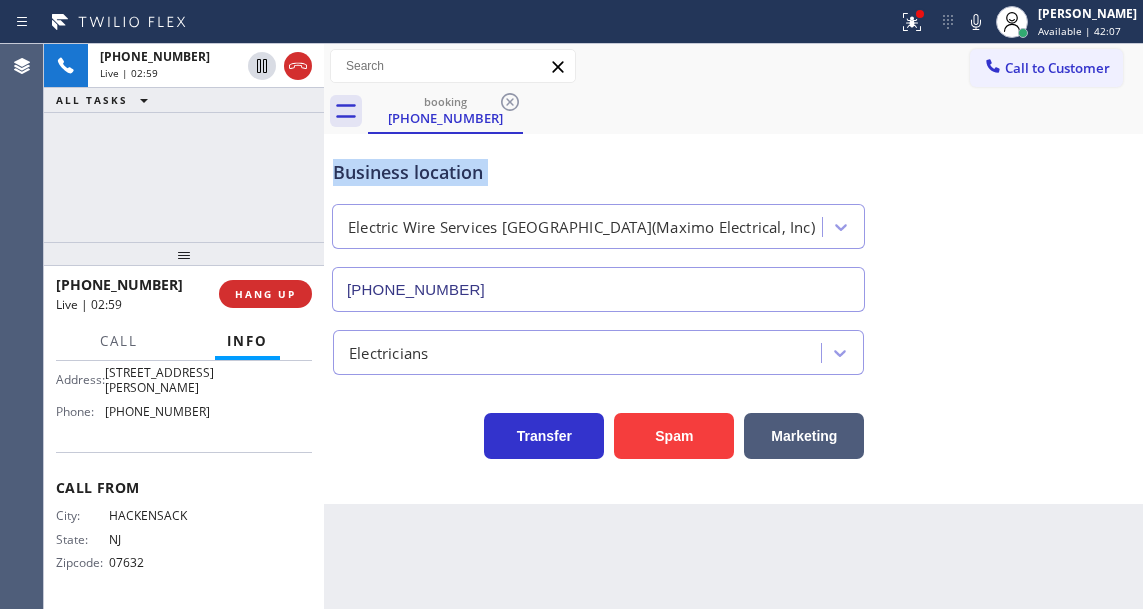 click on "Business location" at bounding box center [598, 172] 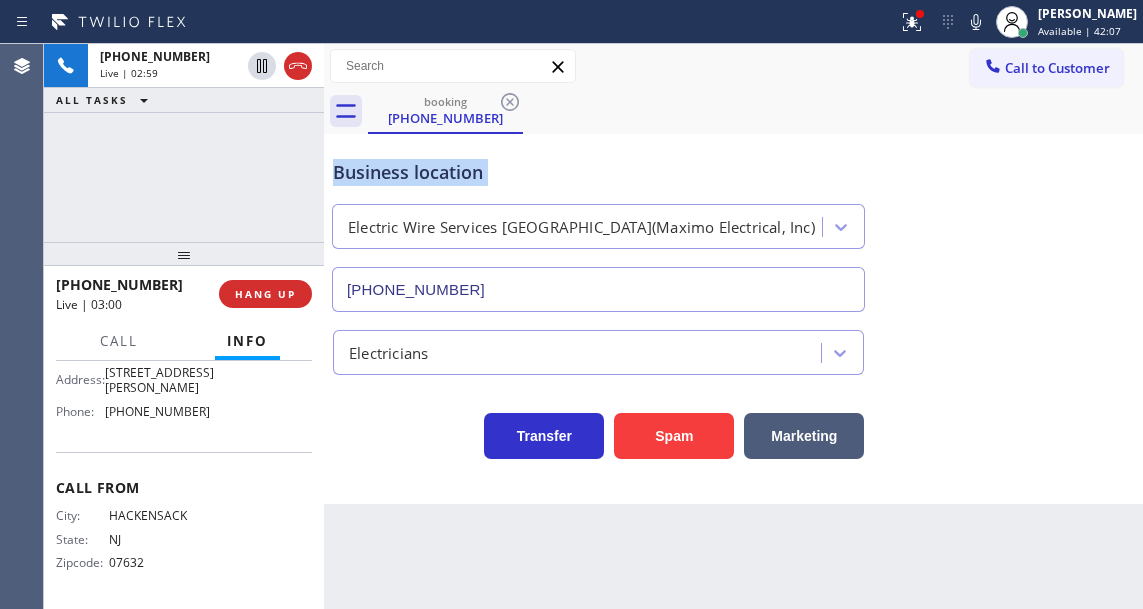 click on "Business location" at bounding box center [598, 172] 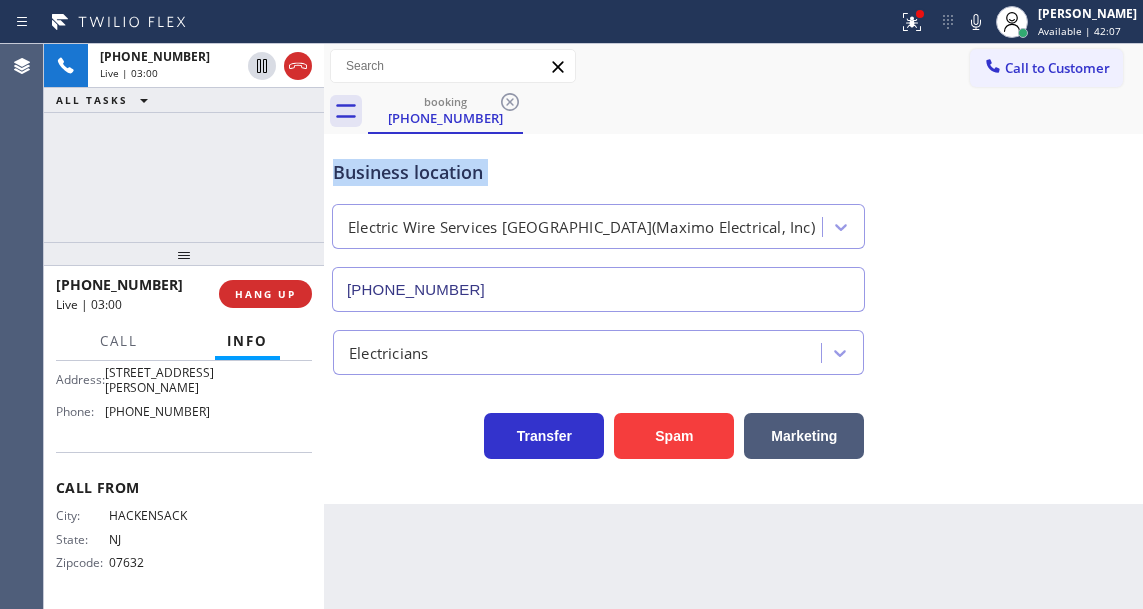 click on "Business location" at bounding box center (598, 172) 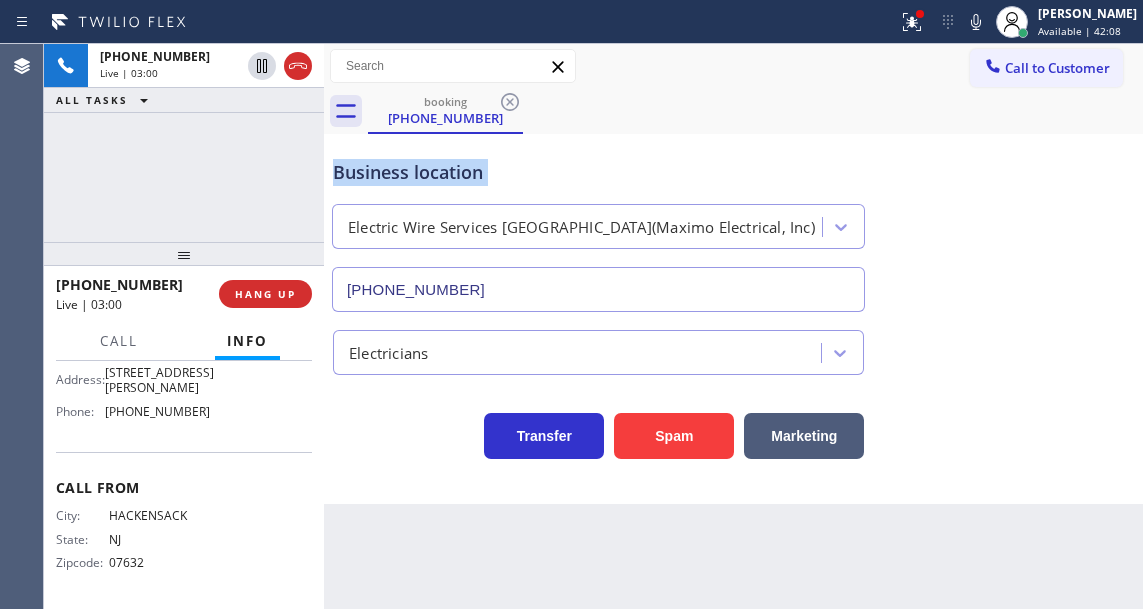 click on "Business location" at bounding box center [598, 172] 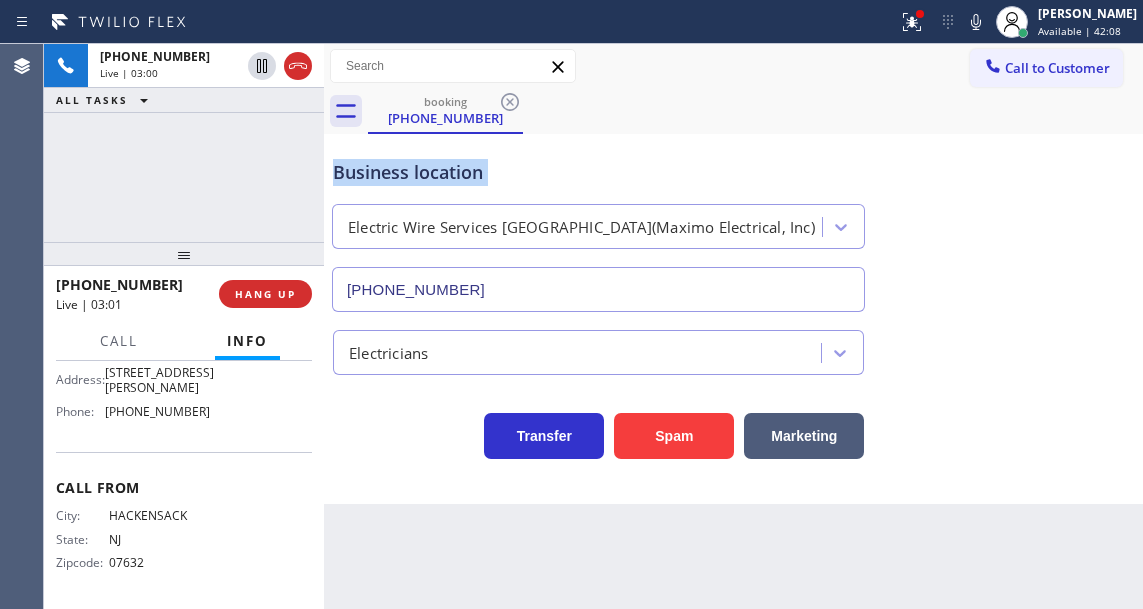 click on "Business location" at bounding box center [598, 172] 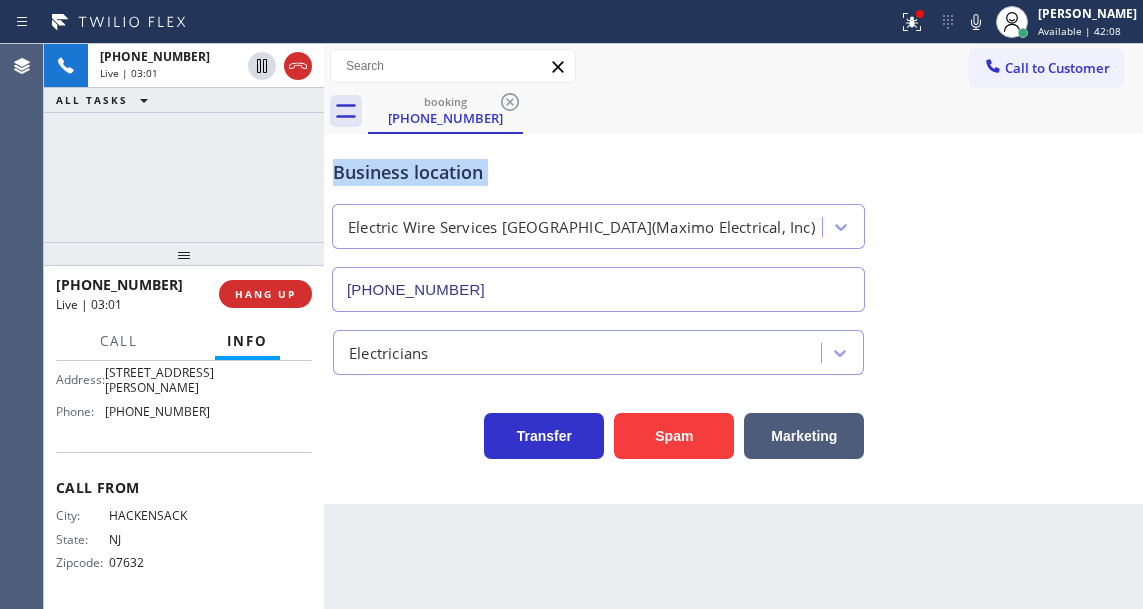 click on "Business location" at bounding box center [598, 172] 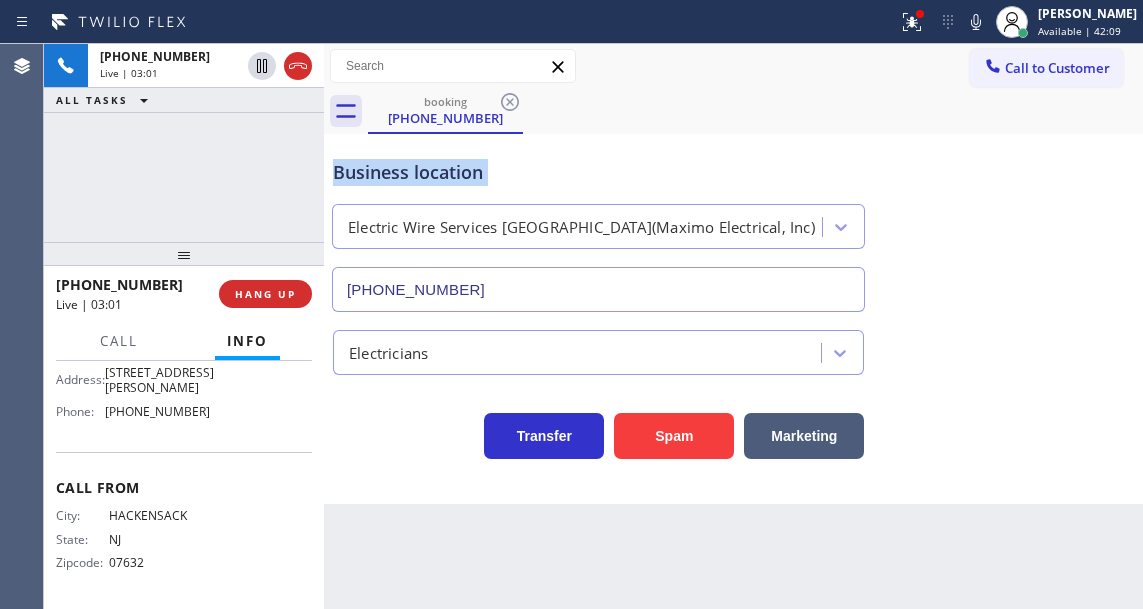 click on "Business location" at bounding box center (598, 172) 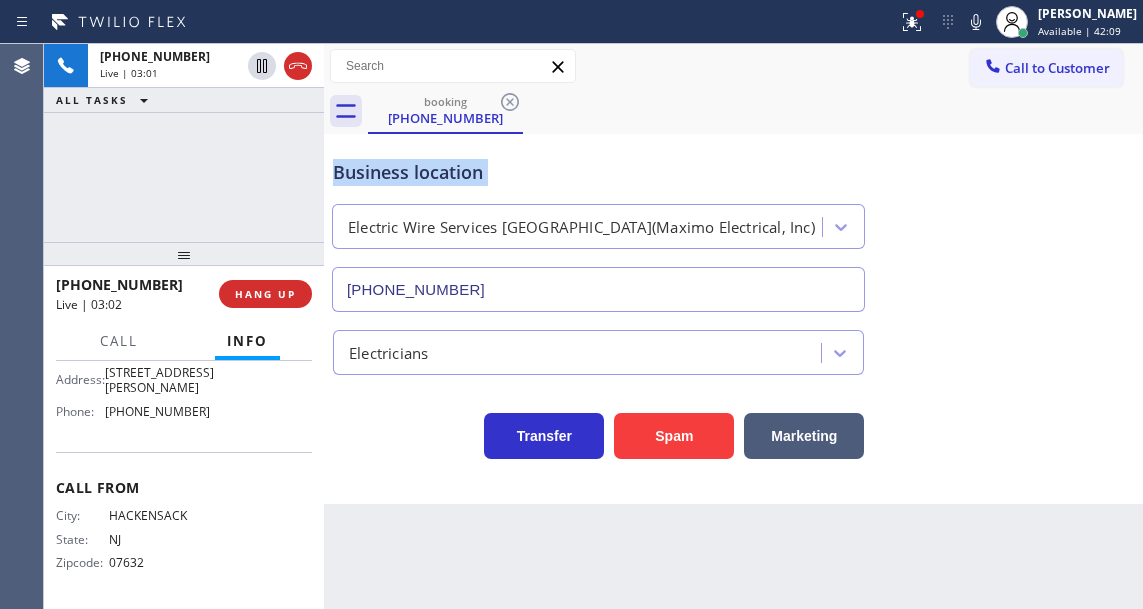 click on "Business location" at bounding box center [598, 172] 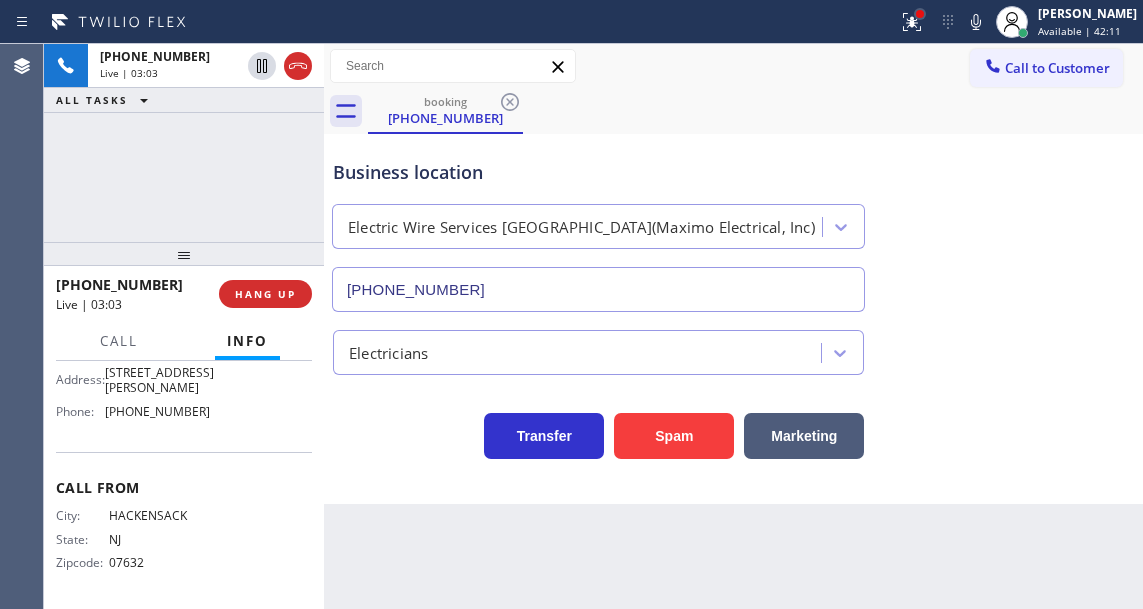 click at bounding box center [920, 14] 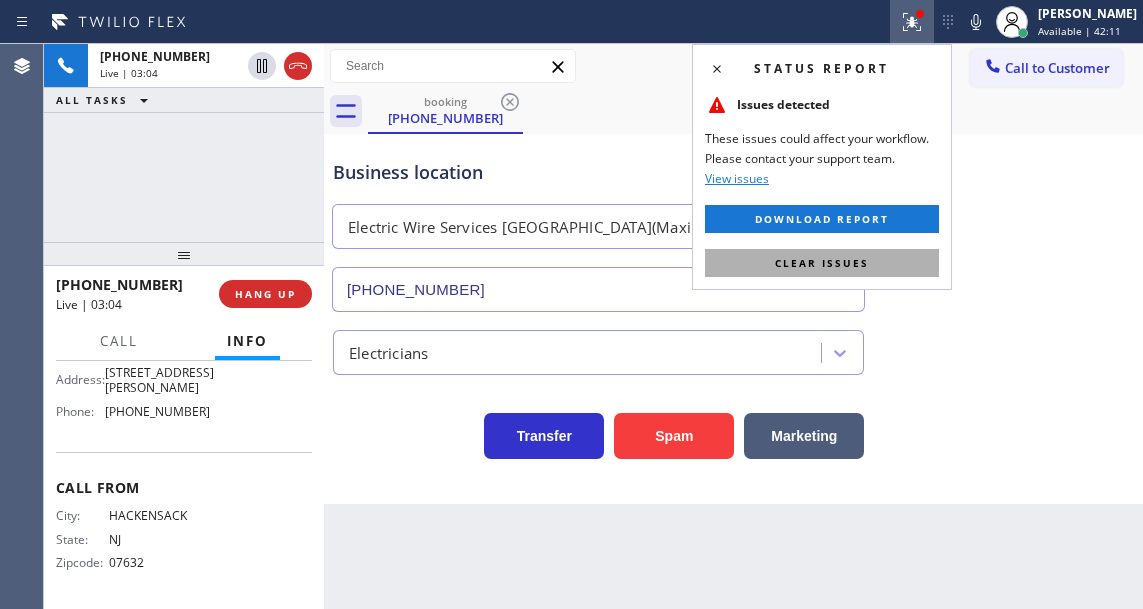 click on "Clear issues" at bounding box center (822, 263) 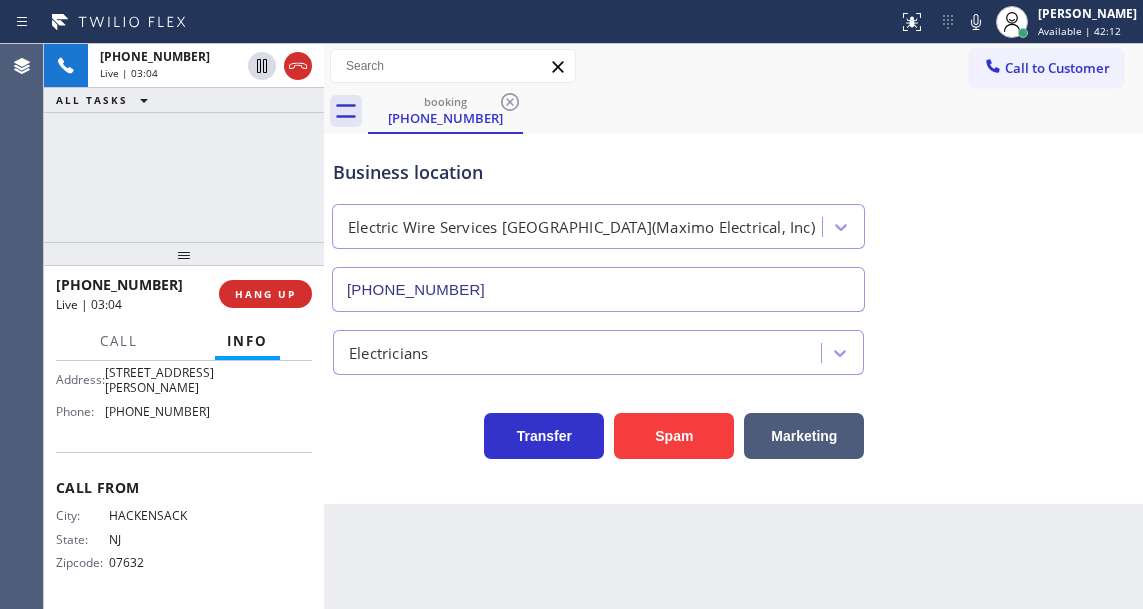 click at bounding box center [184, 254] 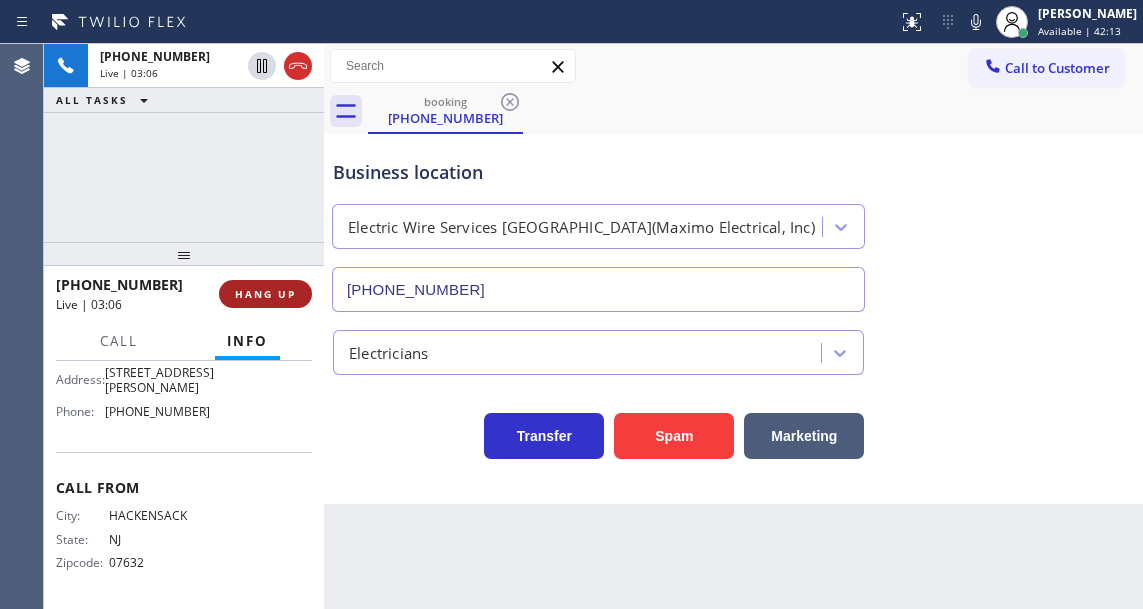 click on "HANG UP" at bounding box center [265, 294] 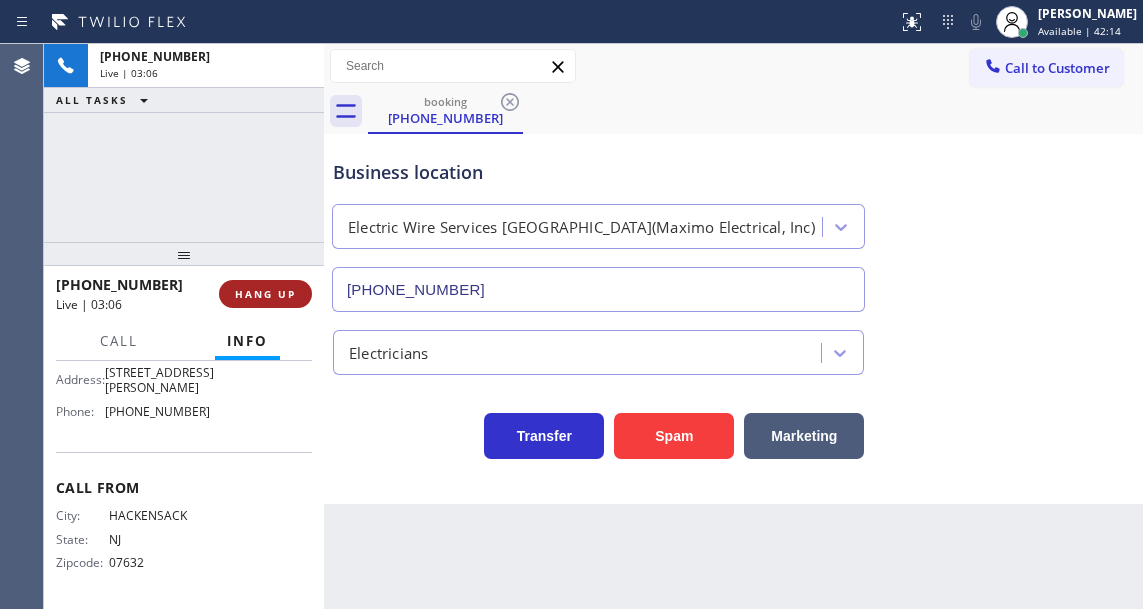 click on "HANG UP" at bounding box center [265, 294] 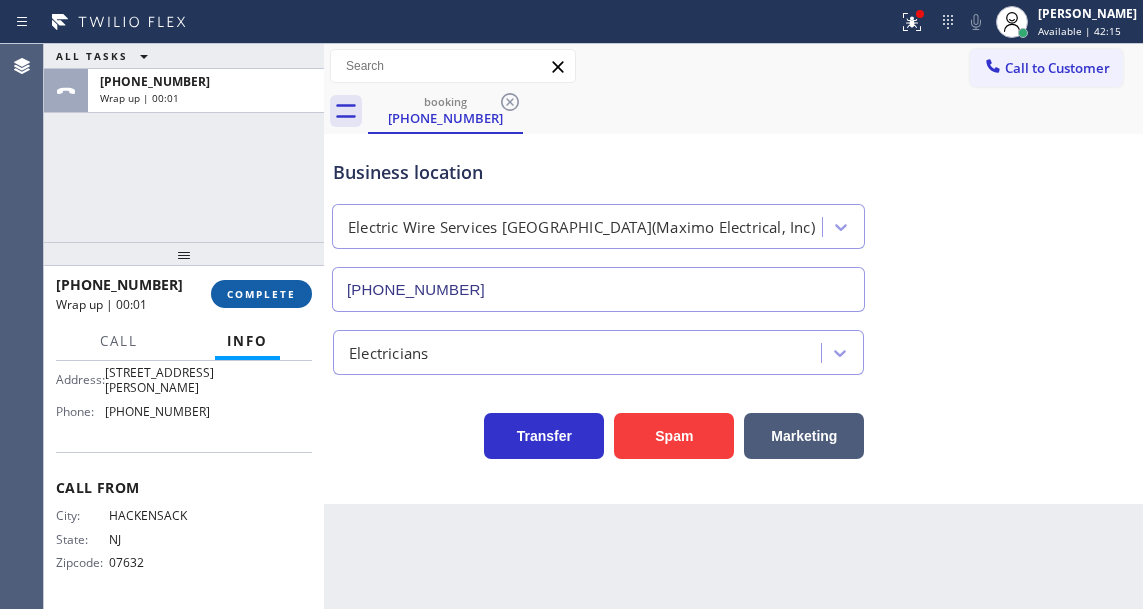 click on "COMPLETE" at bounding box center [261, 294] 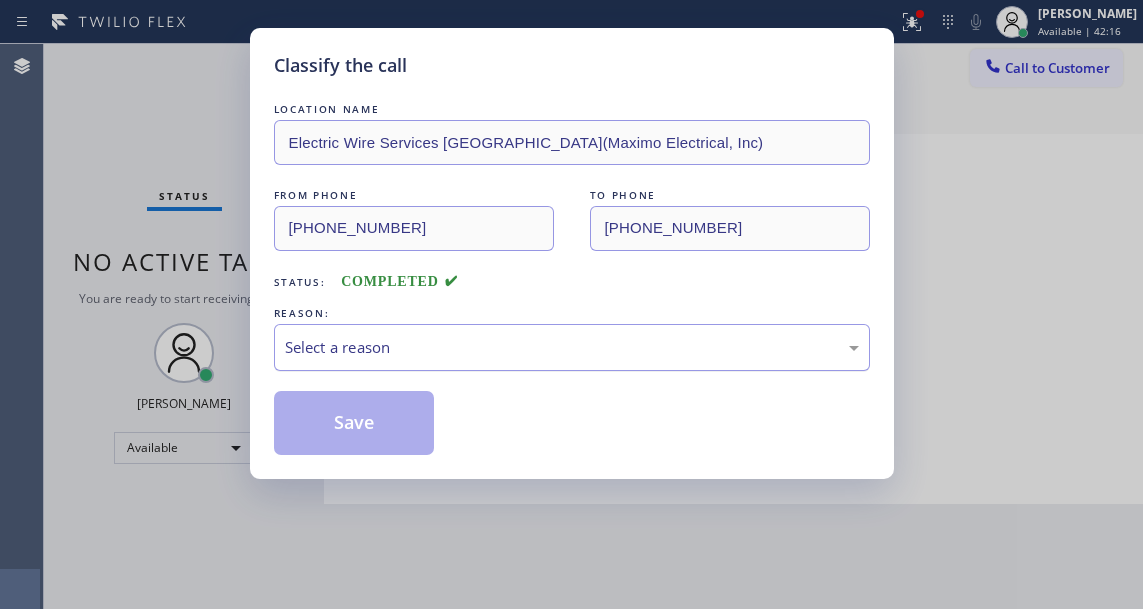click on "Select a reason" at bounding box center (572, 347) 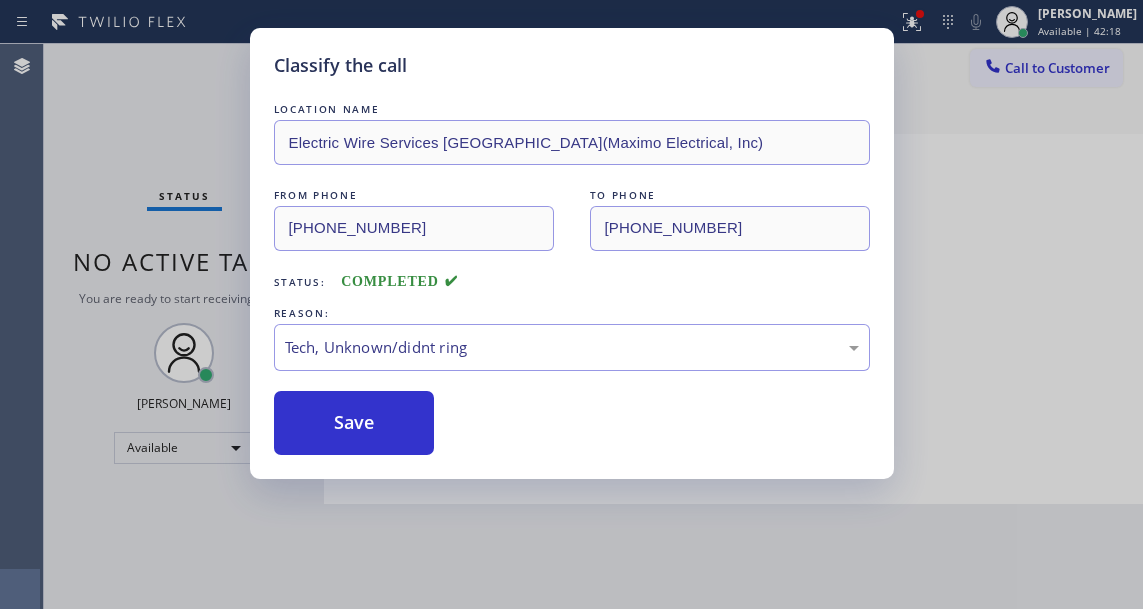 click on "Save" at bounding box center [354, 423] 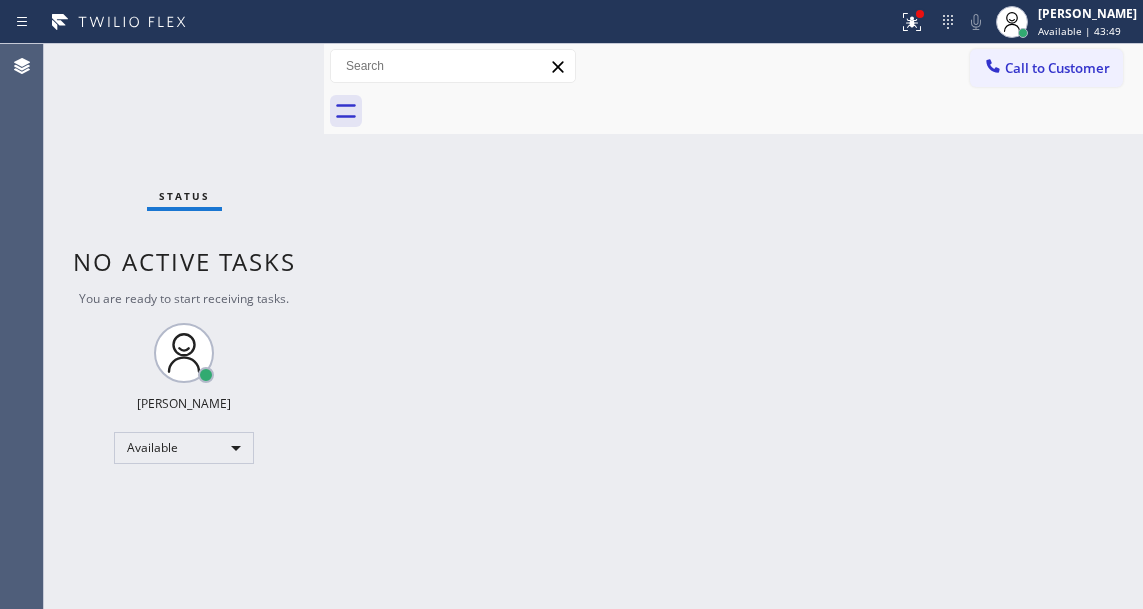 click on "Status   No active tasks     You are ready to start receiving tasks.   [PERSON_NAME]" at bounding box center [184, 326] 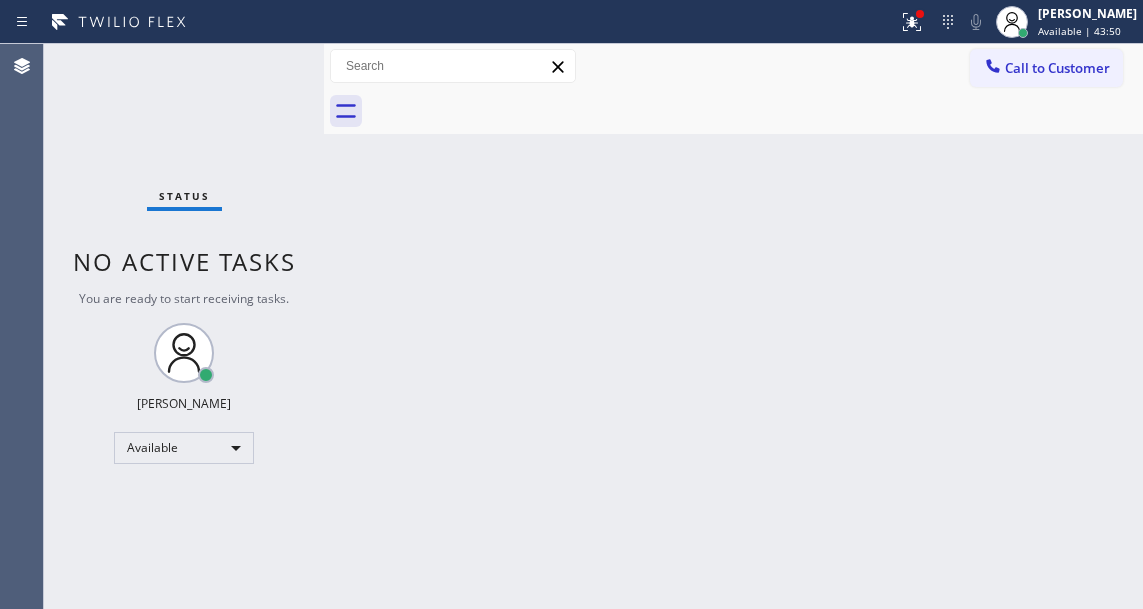click at bounding box center (449, 22) 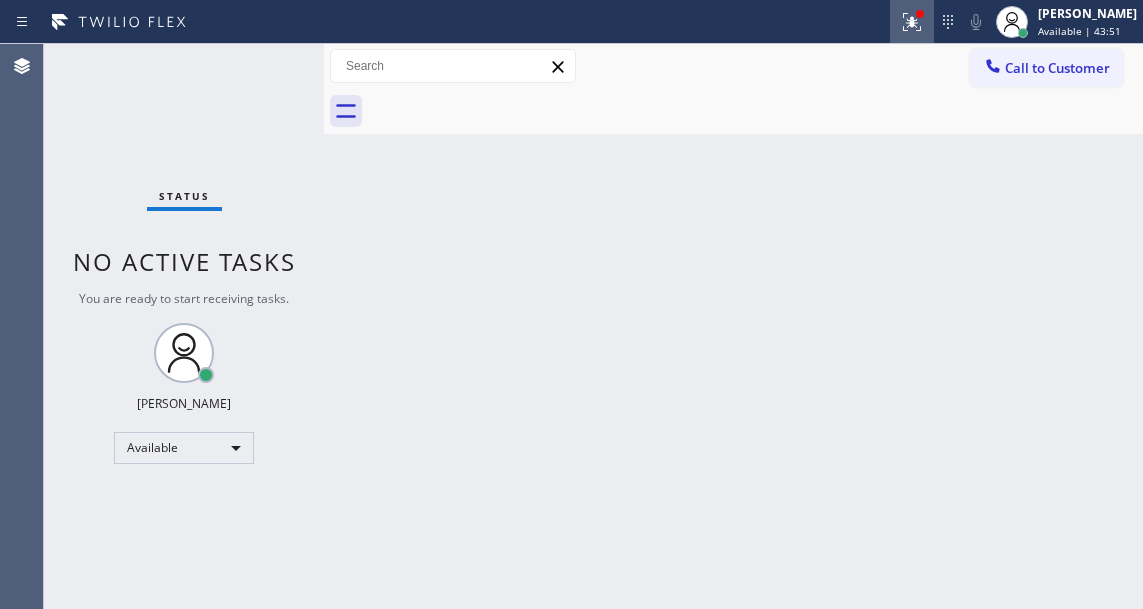 click 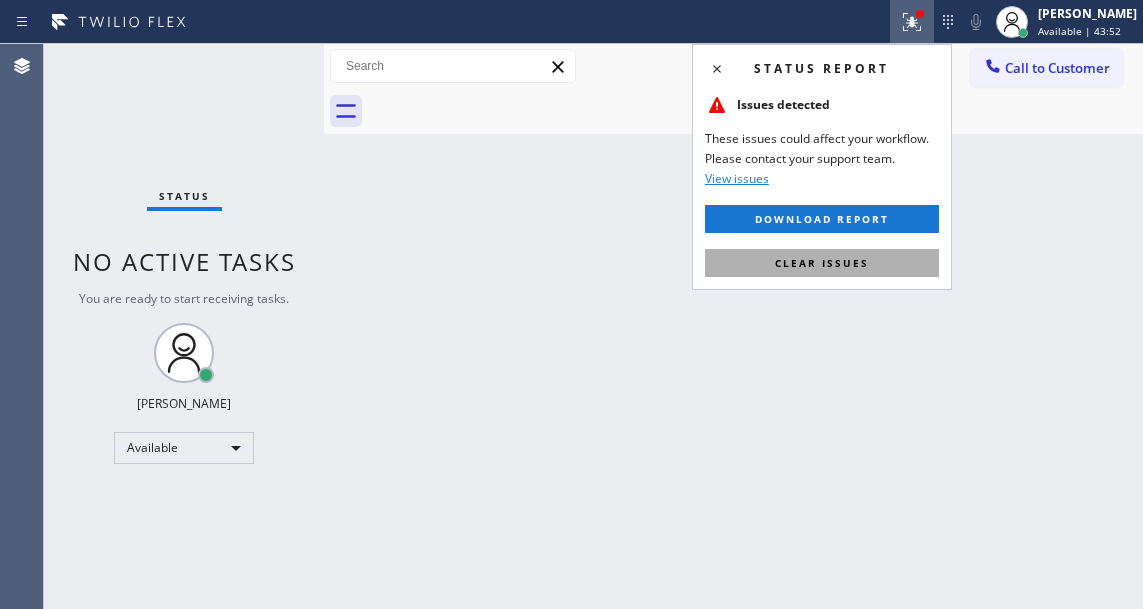 click on "Clear issues" at bounding box center [822, 263] 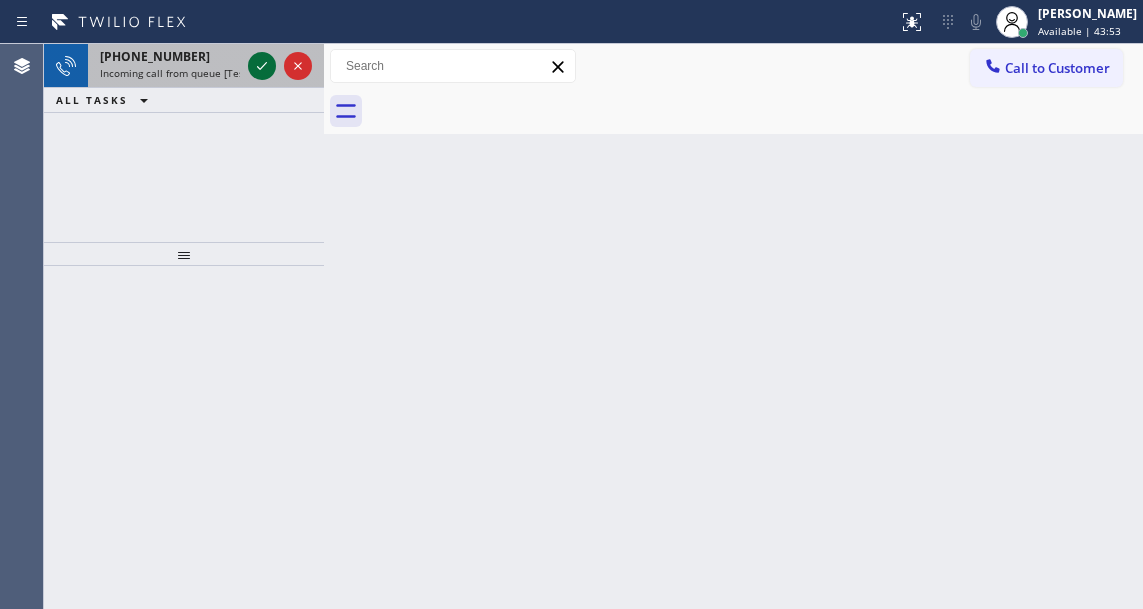 click 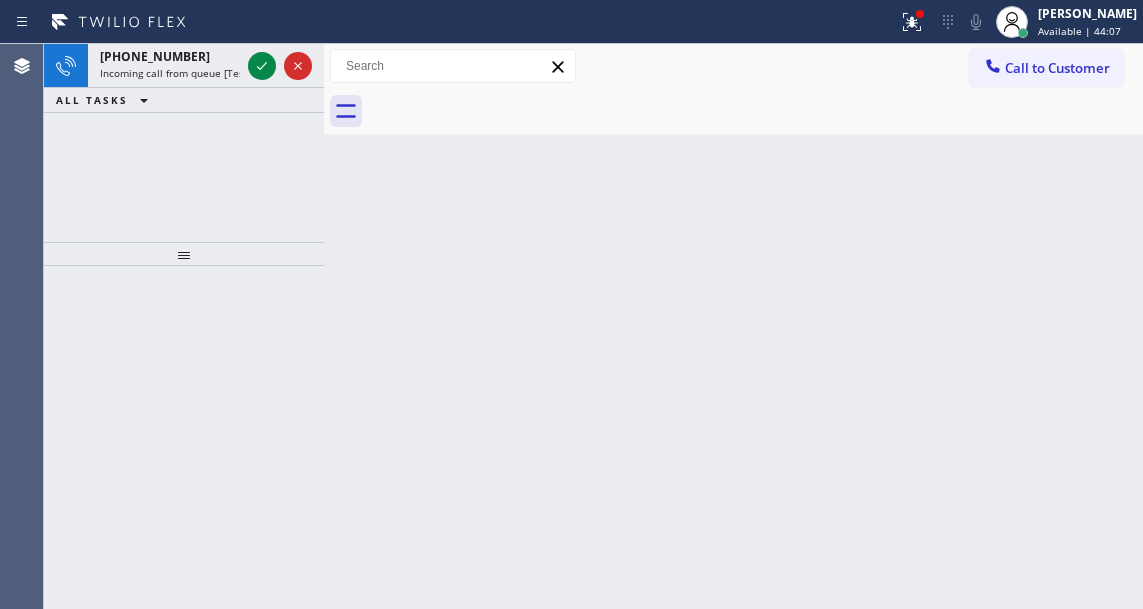 click 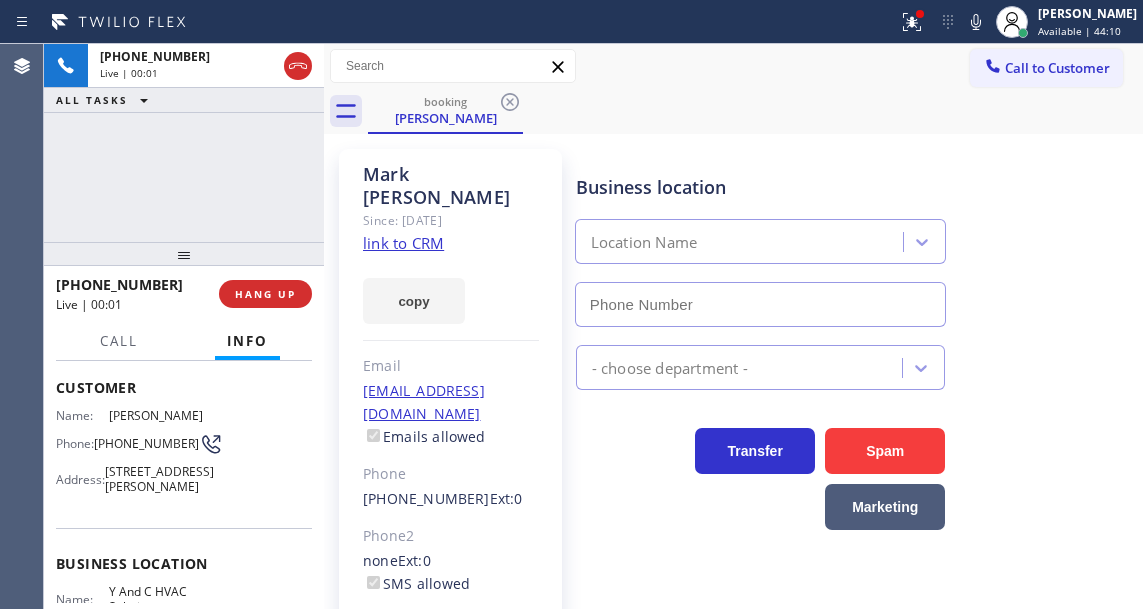scroll, scrollTop: 200, scrollLeft: 0, axis: vertical 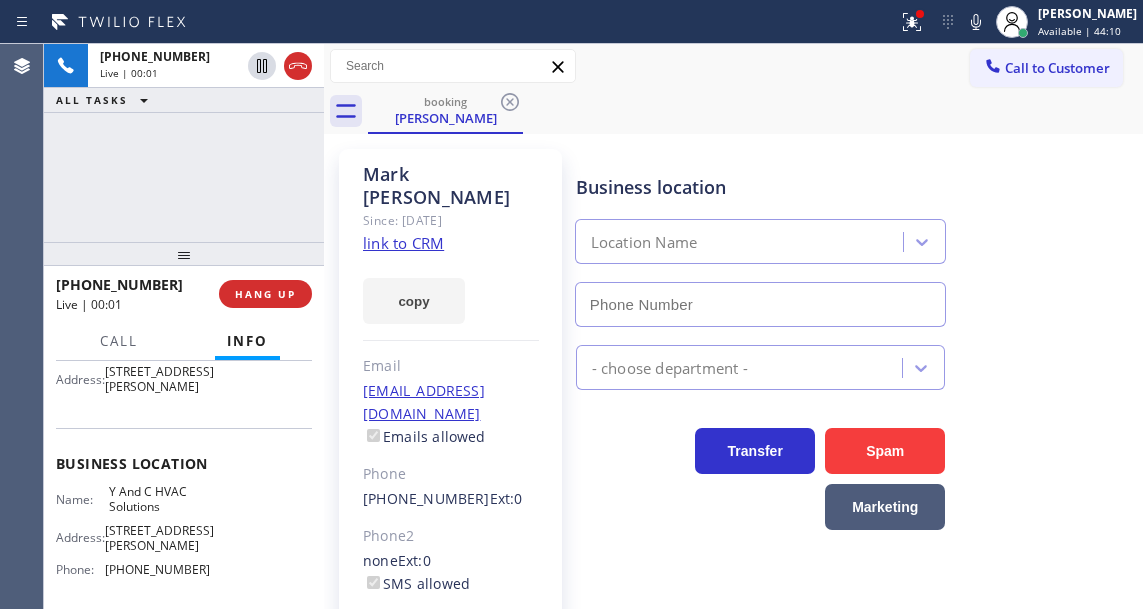 type on "[PHONE_NUMBER]" 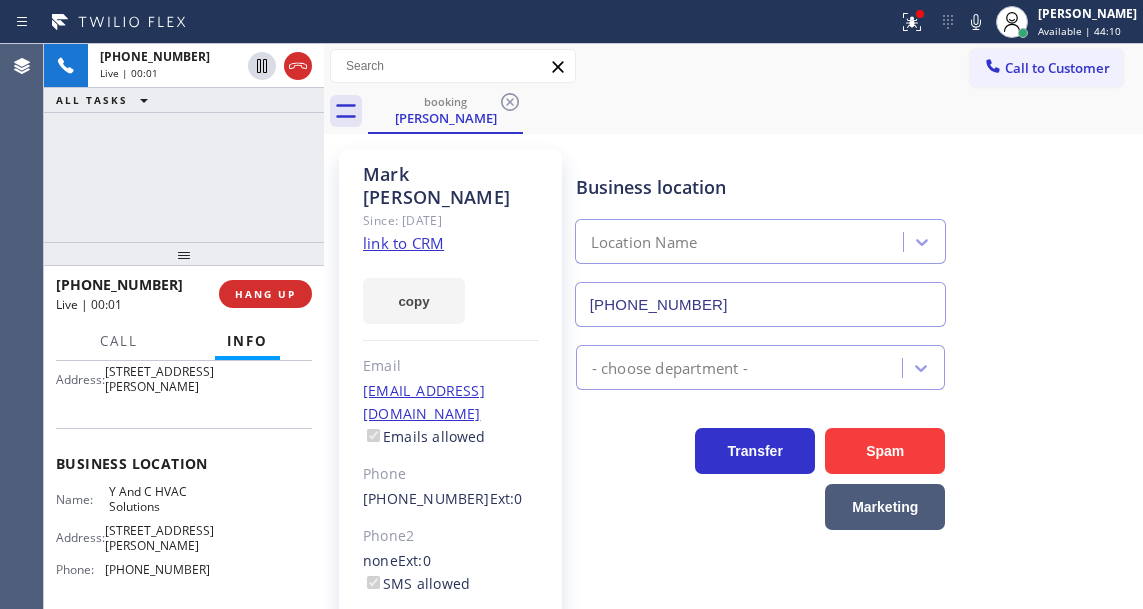 click on "Y And C HVAC Solutions" at bounding box center [159, 499] 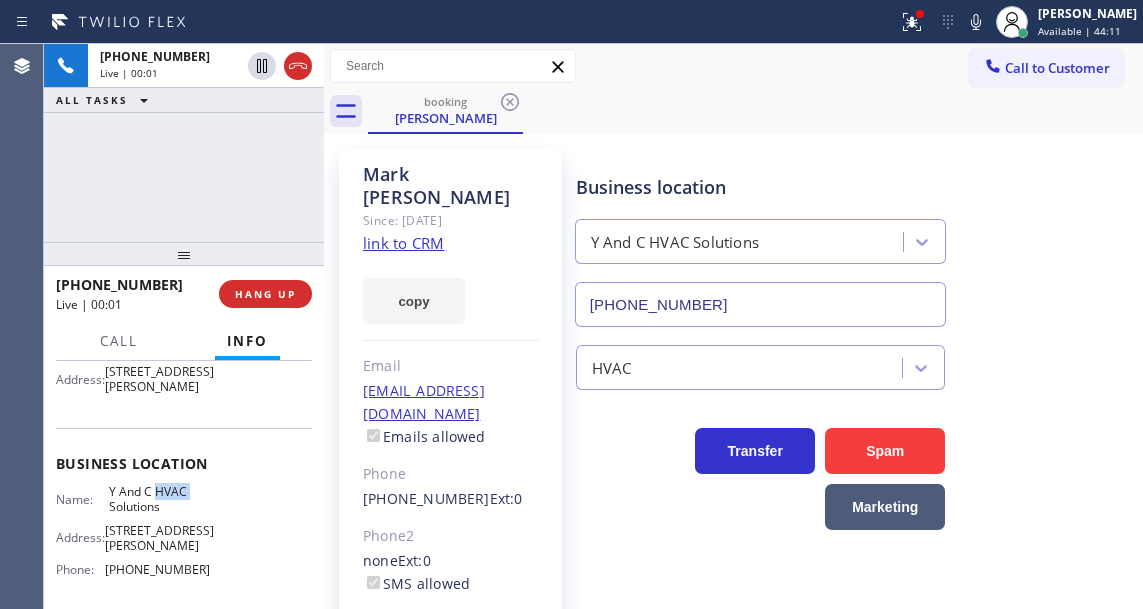 click on "Y And C HVAC Solutions" at bounding box center (159, 499) 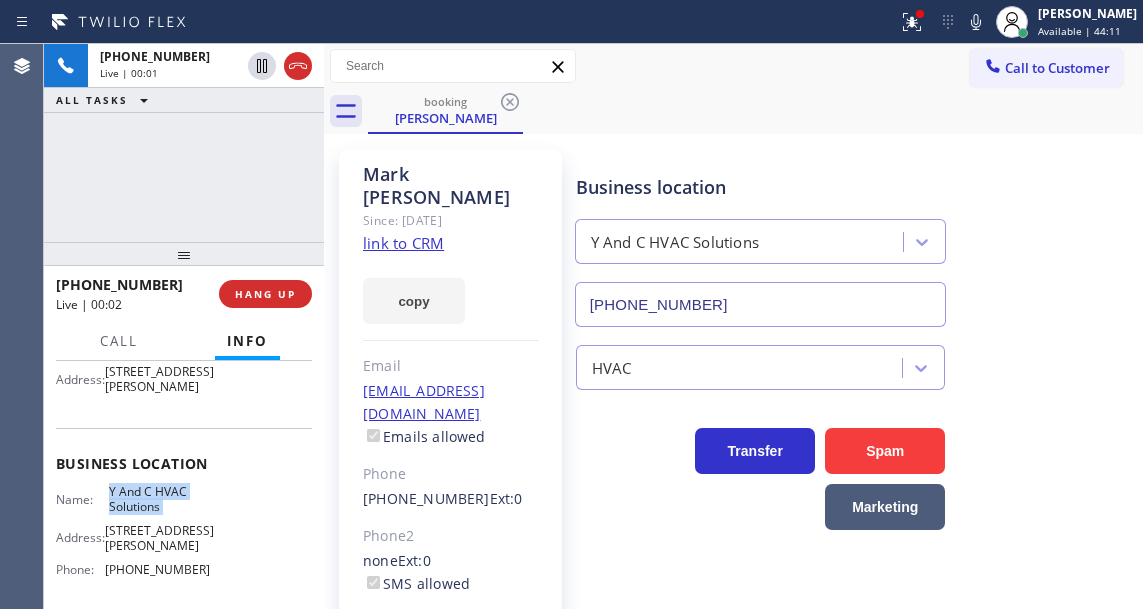 click on "Y And C HVAC Solutions" at bounding box center (159, 499) 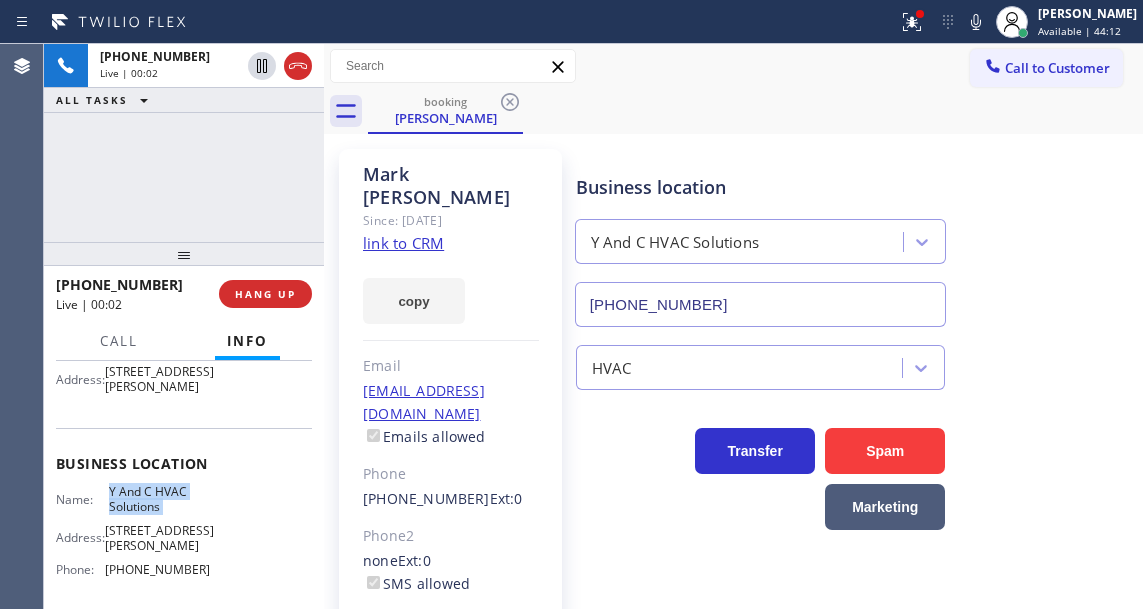 click on "Y And C HVAC Solutions" at bounding box center [159, 499] 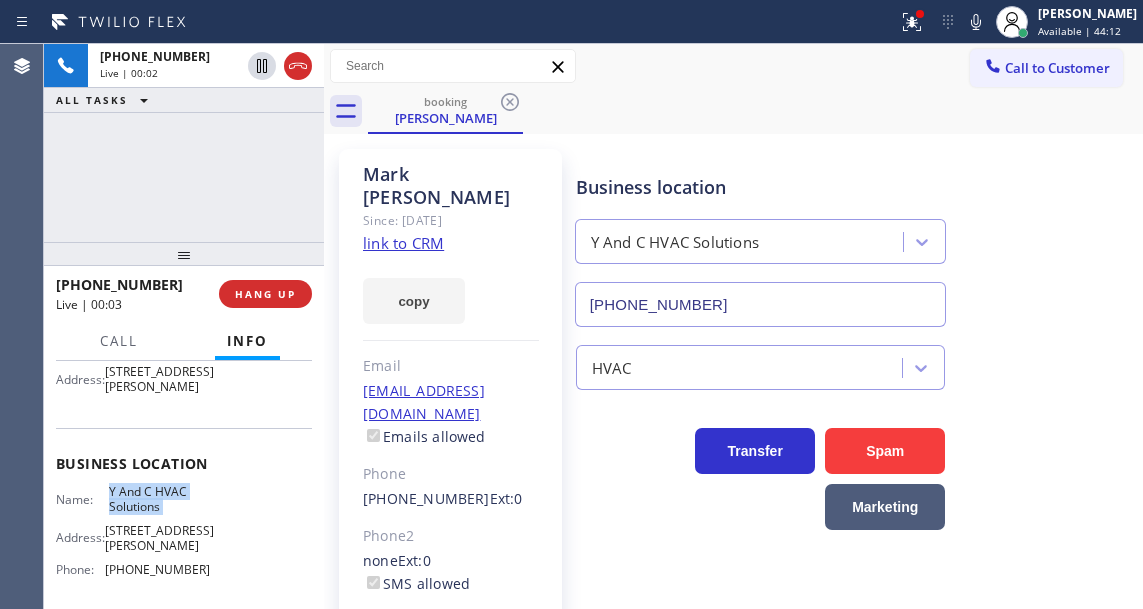 click on "Y And C HVAC Solutions" at bounding box center (159, 499) 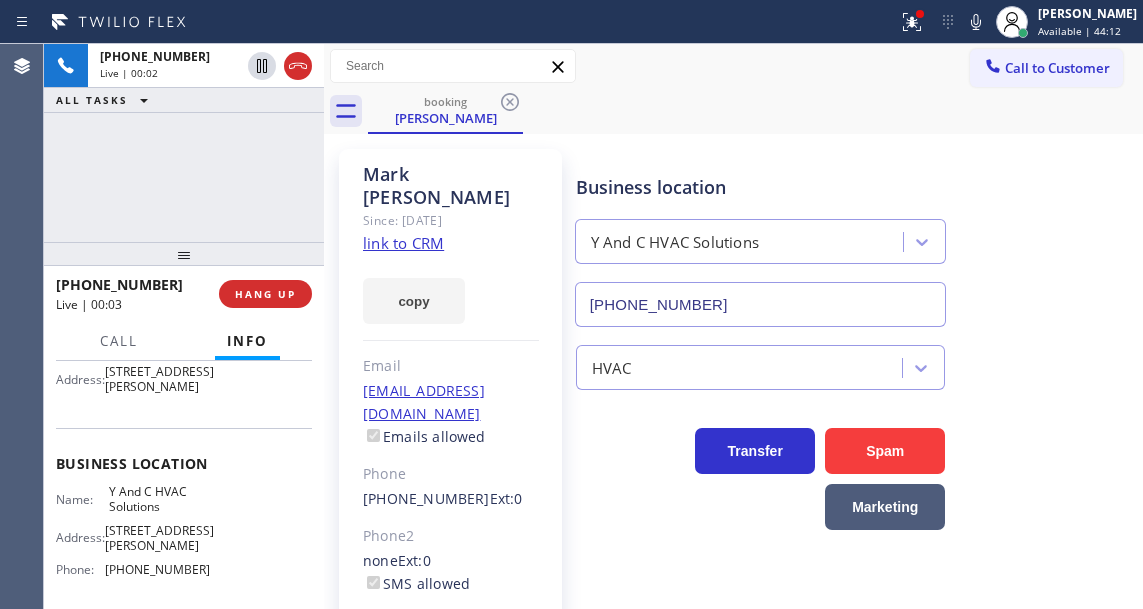 click on "Y And C HVAC Solutions" at bounding box center [159, 499] 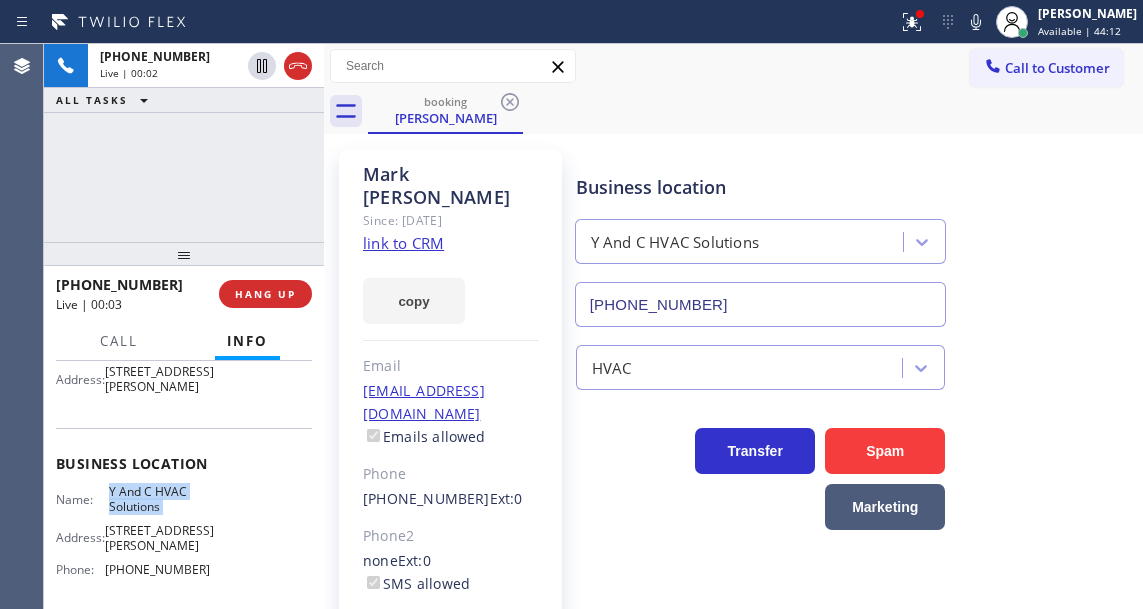 click on "Y And C HVAC Solutions" at bounding box center [159, 499] 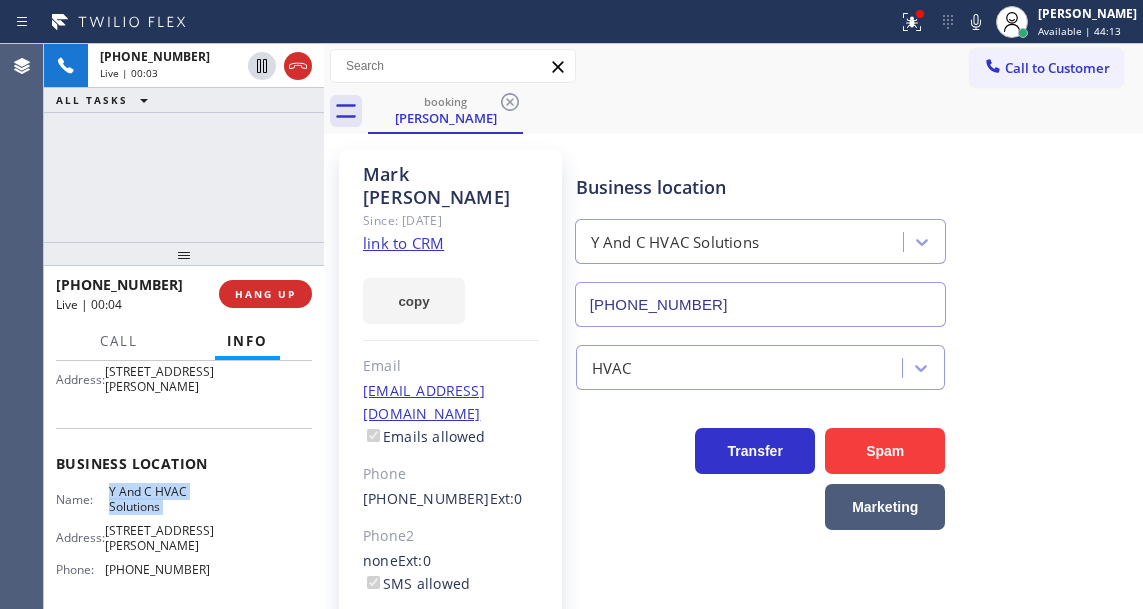 click on "link to CRM" 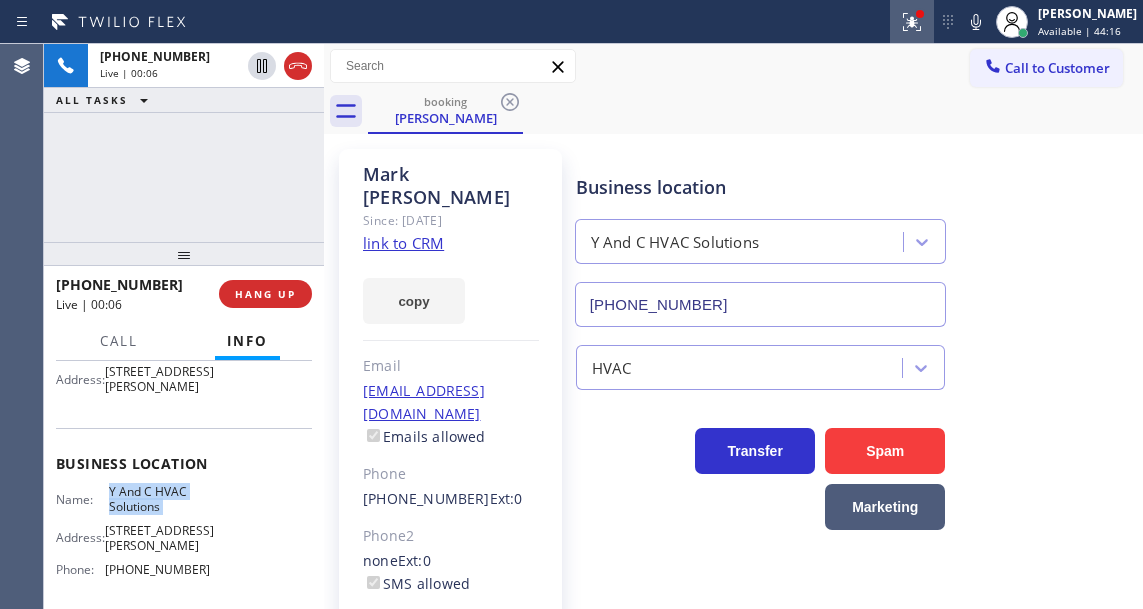 click at bounding box center (912, 22) 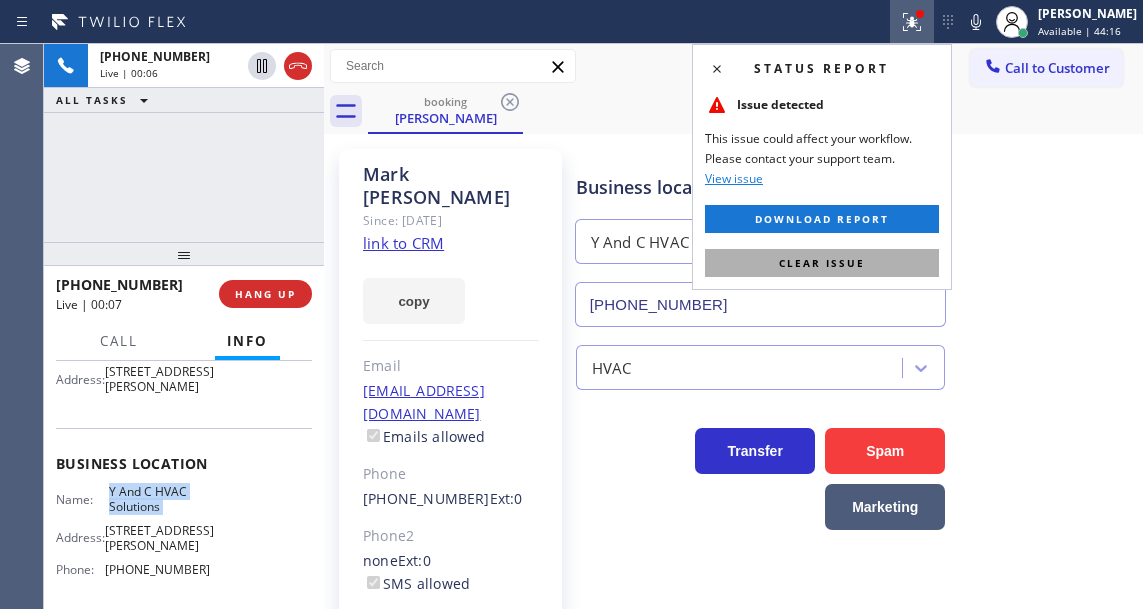 click on "Clear issue" at bounding box center [822, 263] 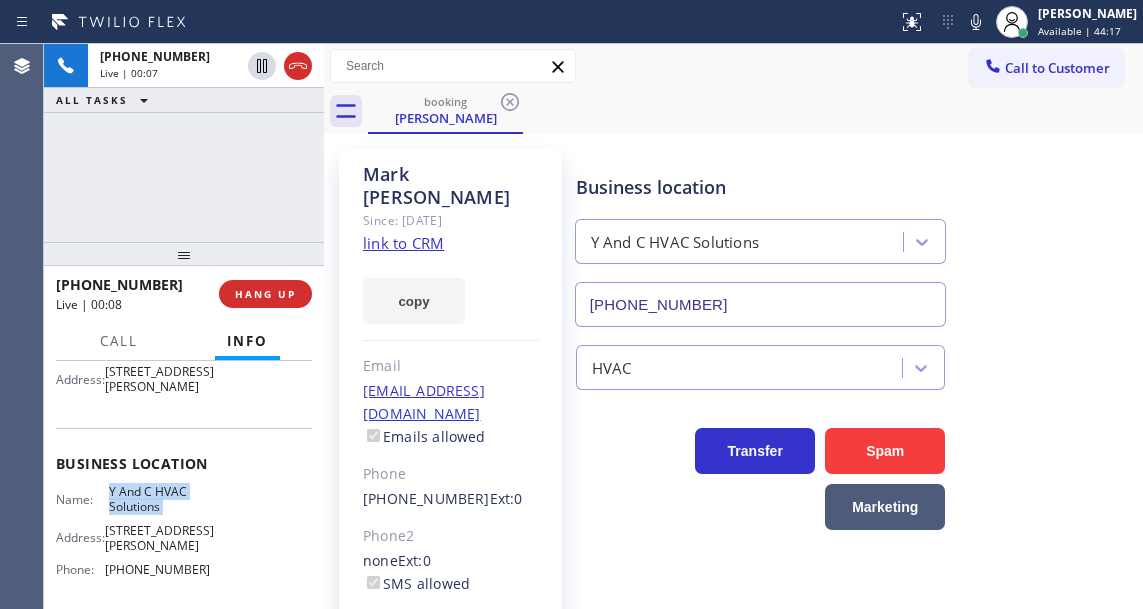 scroll, scrollTop: 100, scrollLeft: 0, axis: vertical 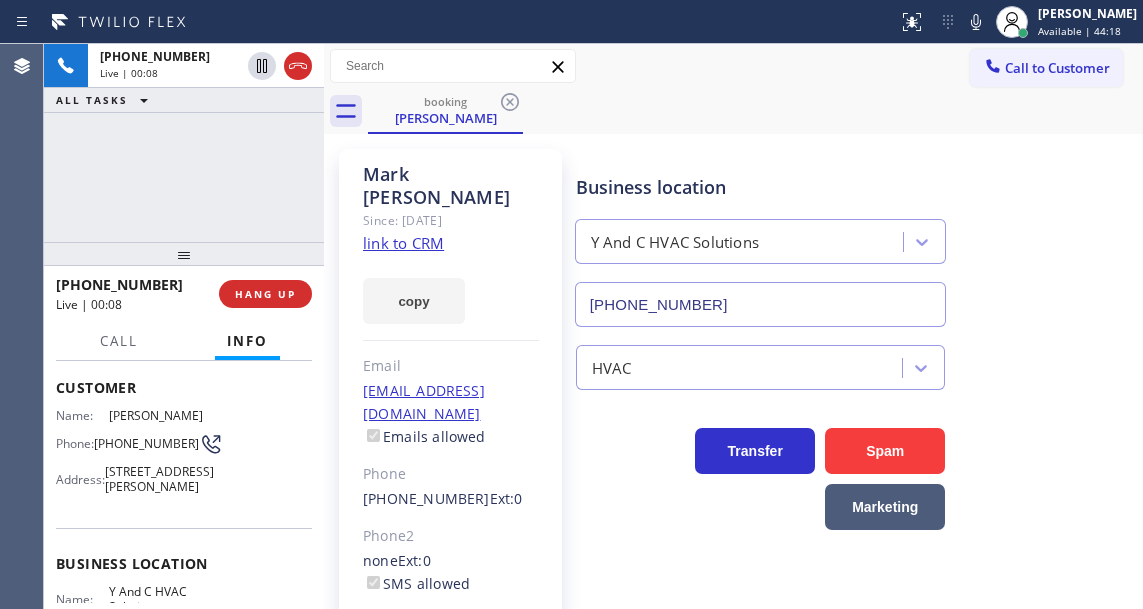 click on "[PHONE_NUMBER]" at bounding box center (146, 443) 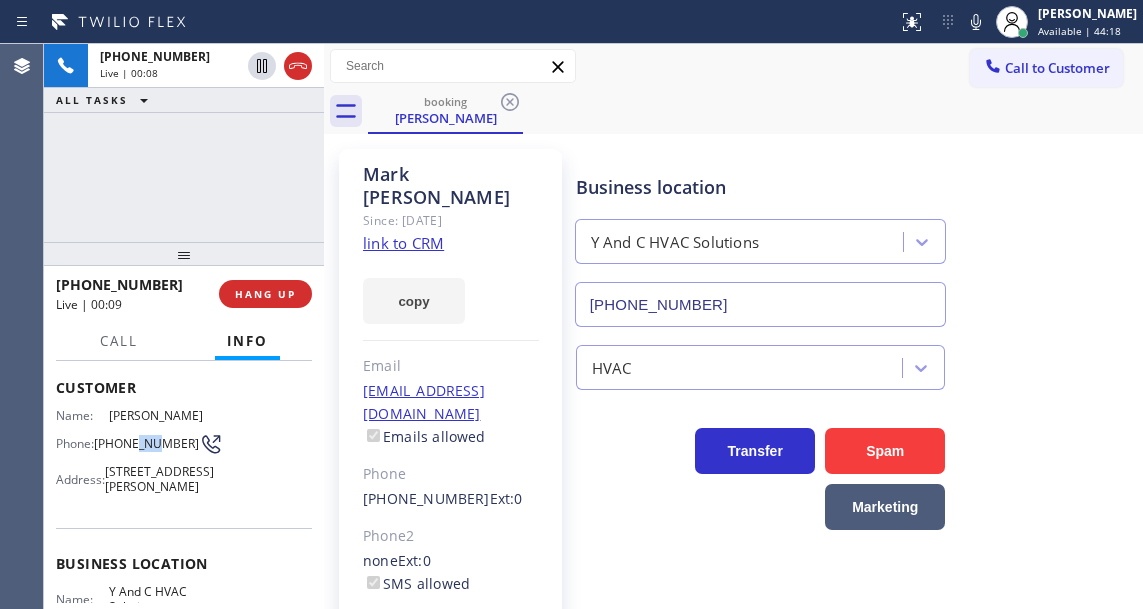 click on "[PHONE_NUMBER]" at bounding box center (146, 443) 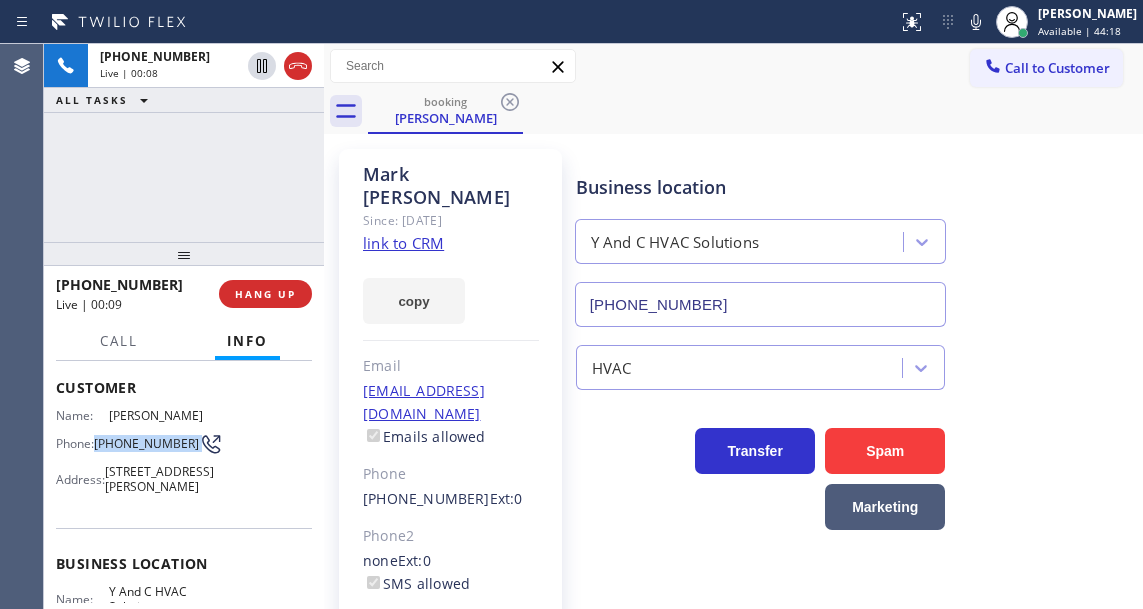 click on "[PHONE_NUMBER]" at bounding box center [146, 443] 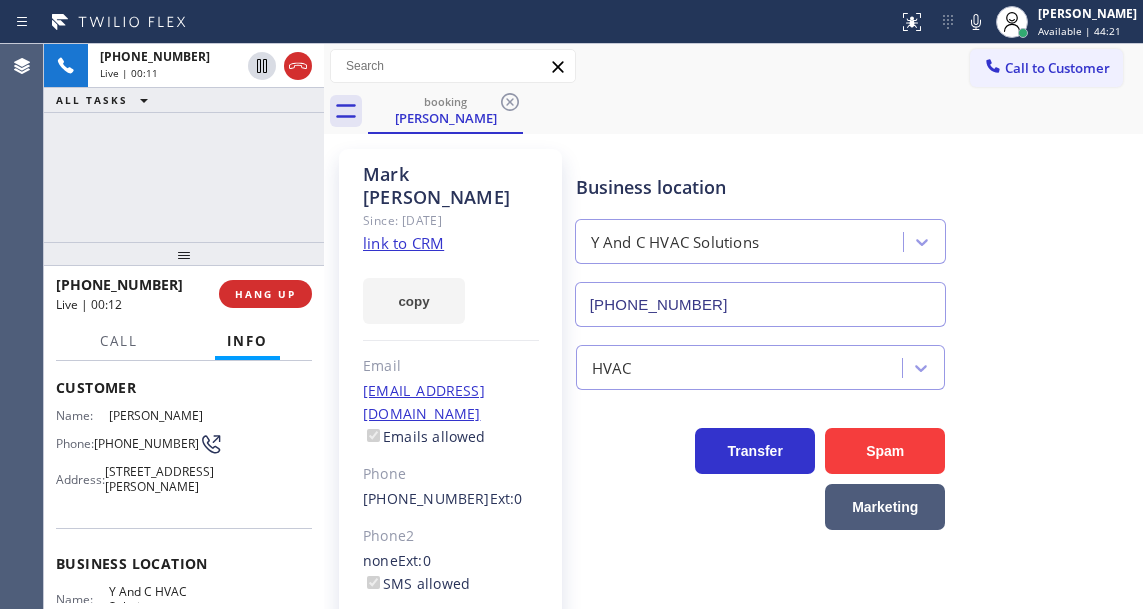 click on "Business location Y And C HVAC Solutions [PHONE_NUMBER]" at bounding box center (855, 236) 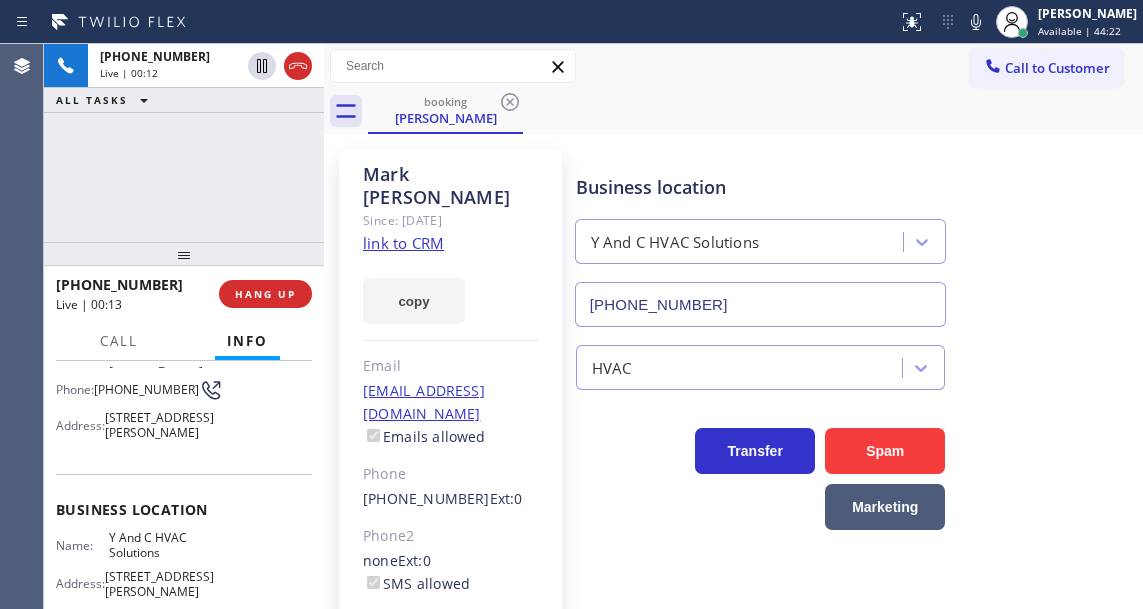 scroll, scrollTop: 200, scrollLeft: 0, axis: vertical 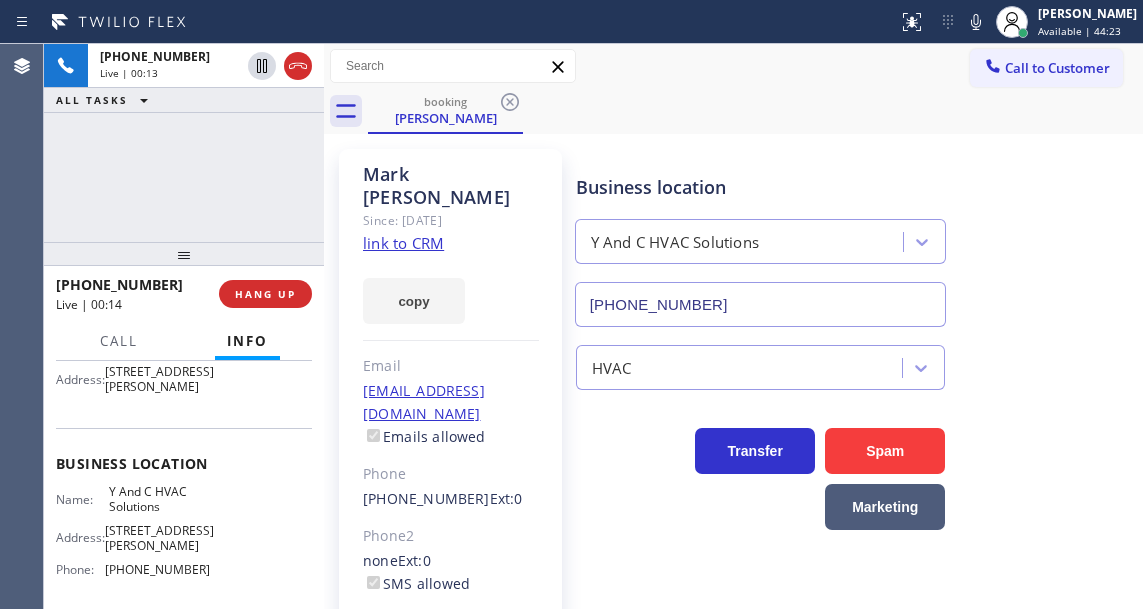click on "Y And C HVAC Solutions" at bounding box center (159, 499) 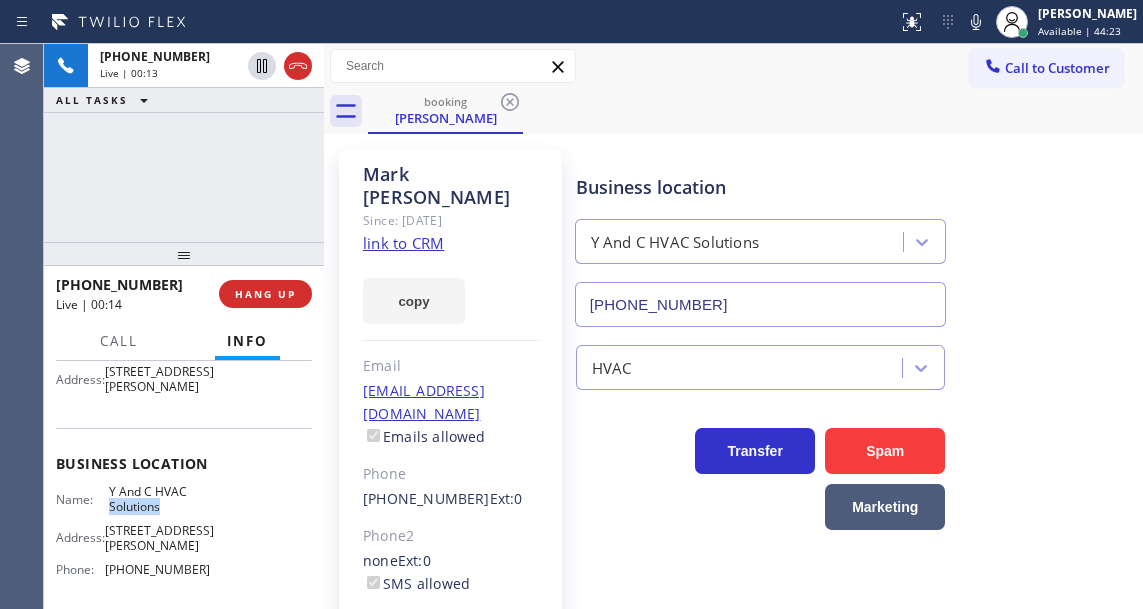 click on "Y And C HVAC Solutions" at bounding box center [159, 499] 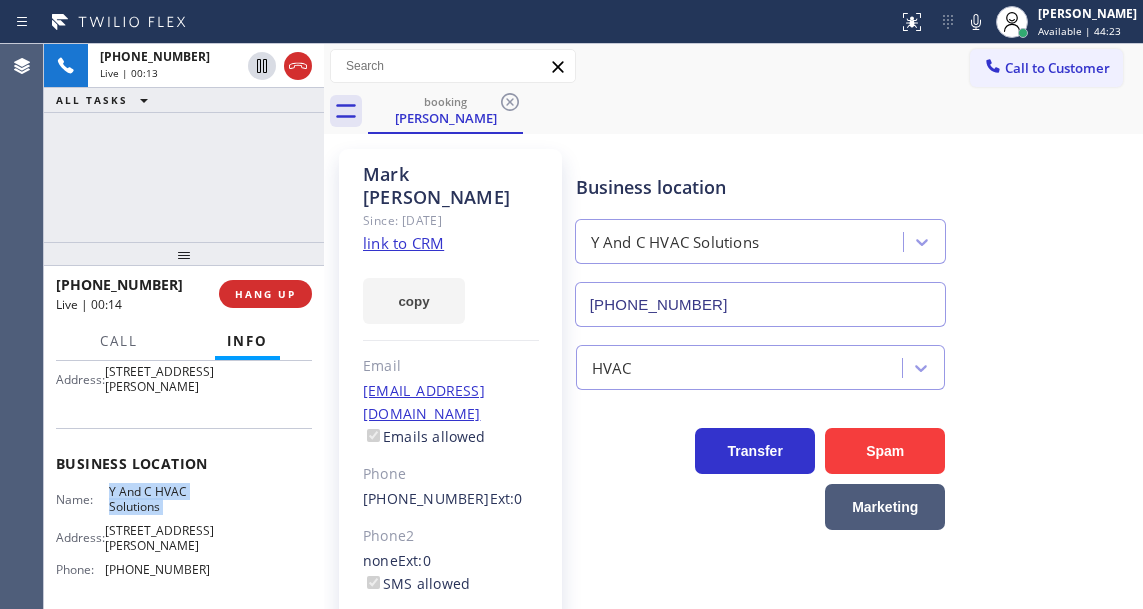 click on "Y And C HVAC Solutions" at bounding box center [159, 499] 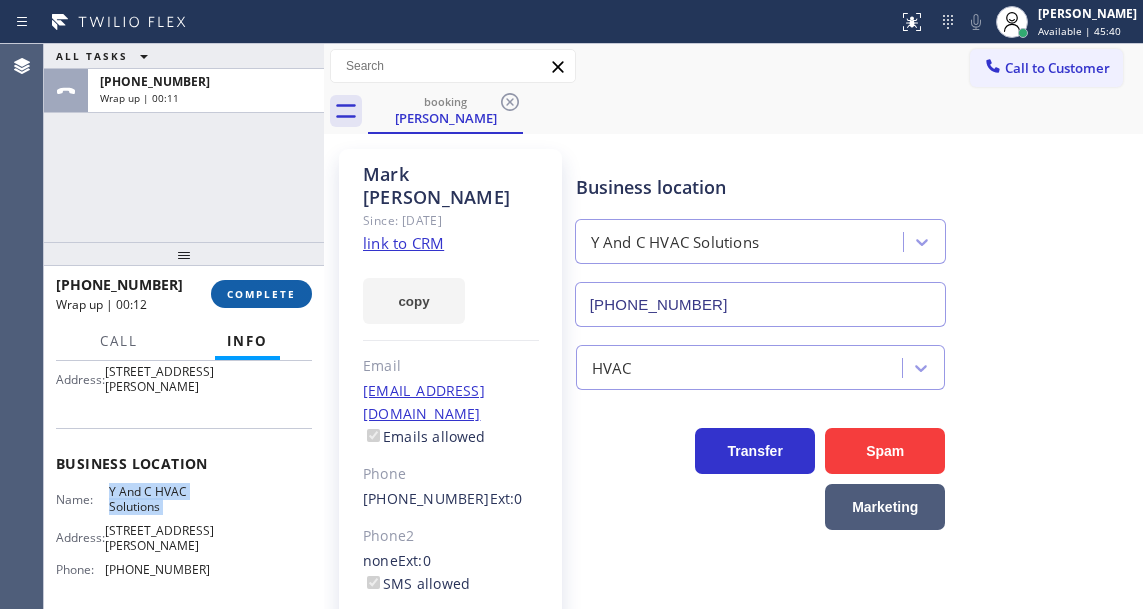 click on "COMPLETE" at bounding box center [261, 294] 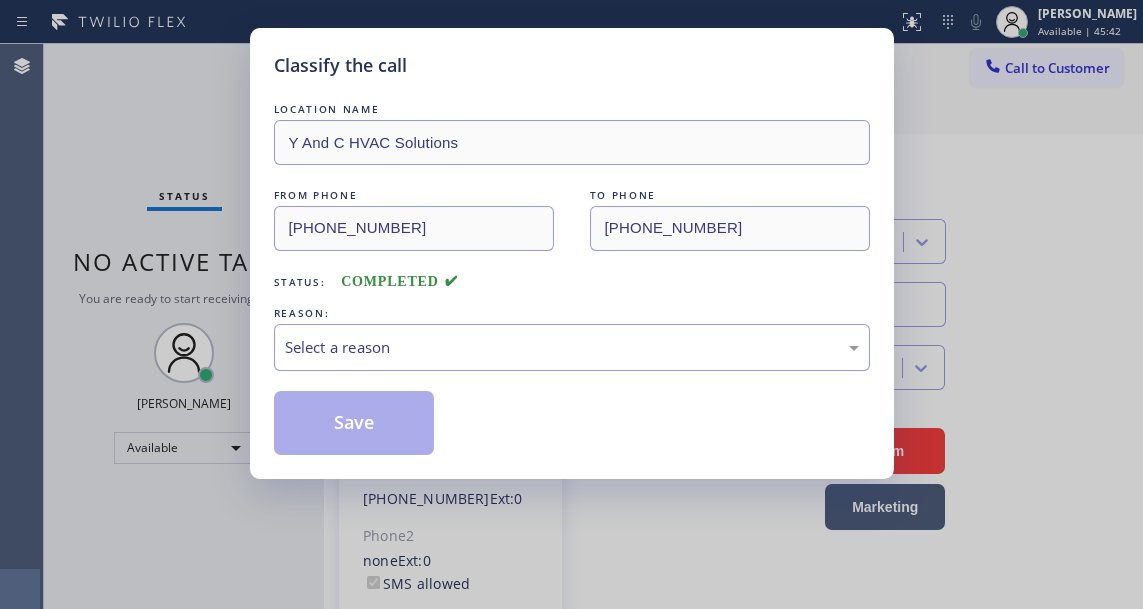 click on "LOCATION NAME Y And C HVAC Solutions FROM PHONE [PHONE_NUMBER] TO PHONE [PHONE_NUMBER] Status: COMPLETED REASON: Select a reason Save" at bounding box center (572, 277) 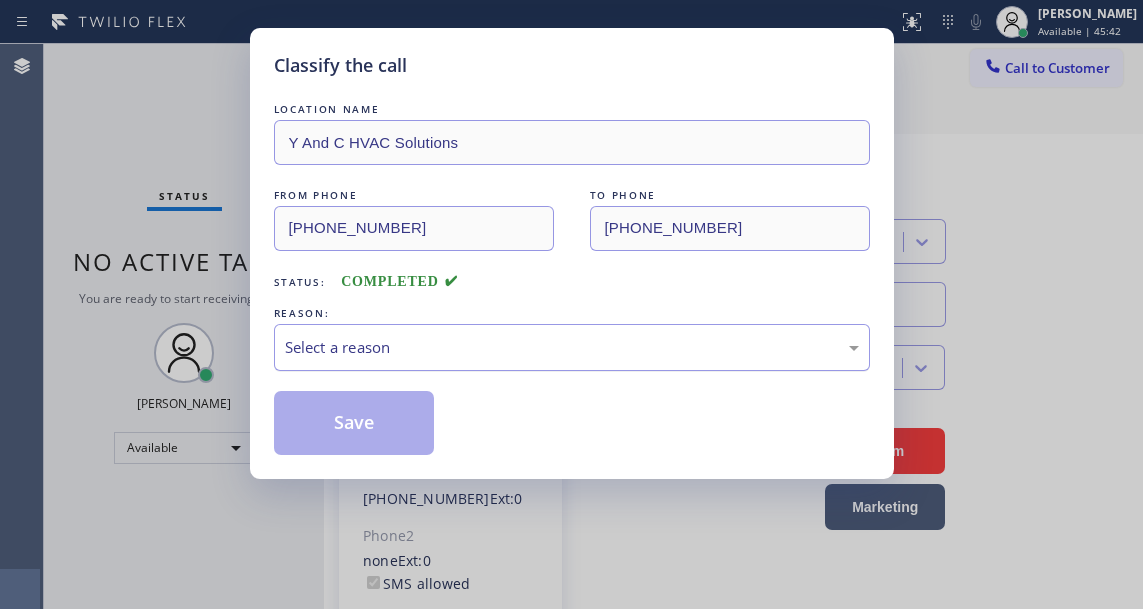 click on "Select a reason" at bounding box center (572, 347) 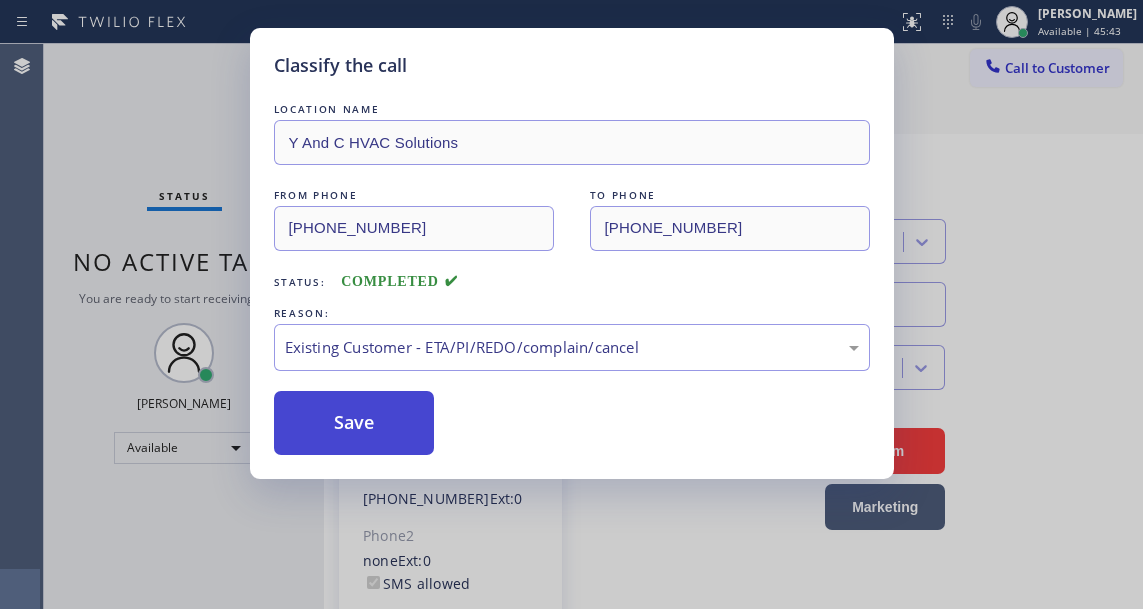 click on "Save" at bounding box center [354, 423] 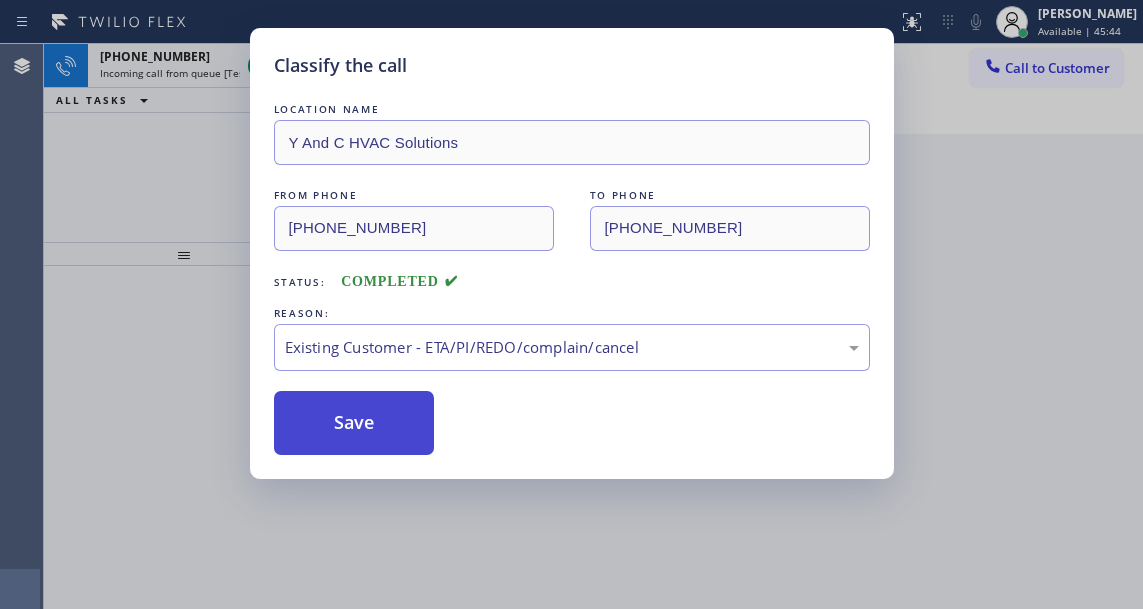 click on "Save" at bounding box center (354, 423) 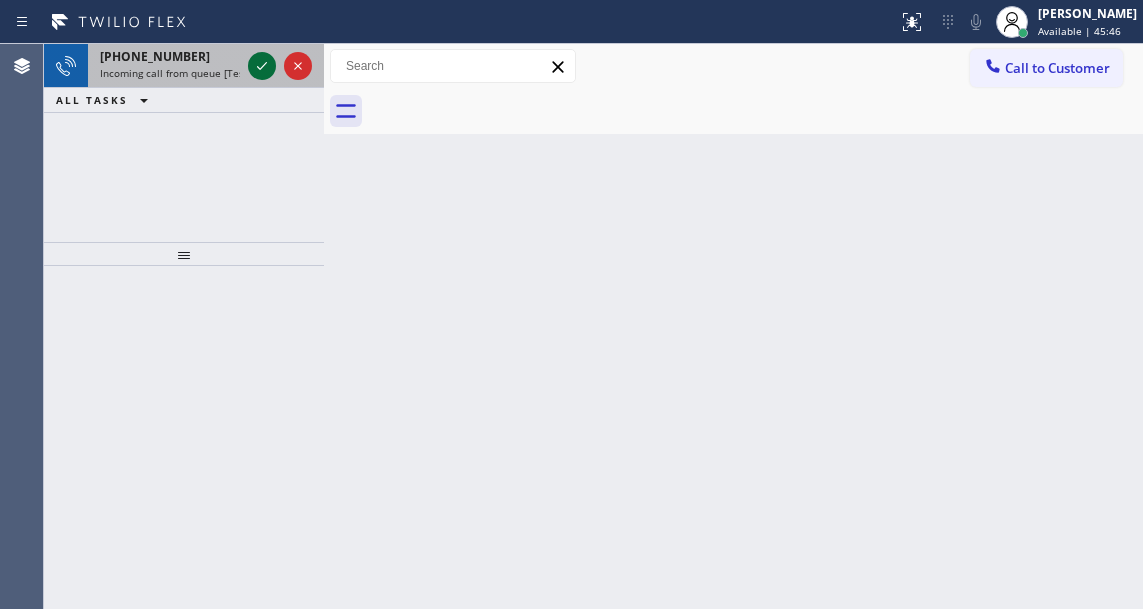 click 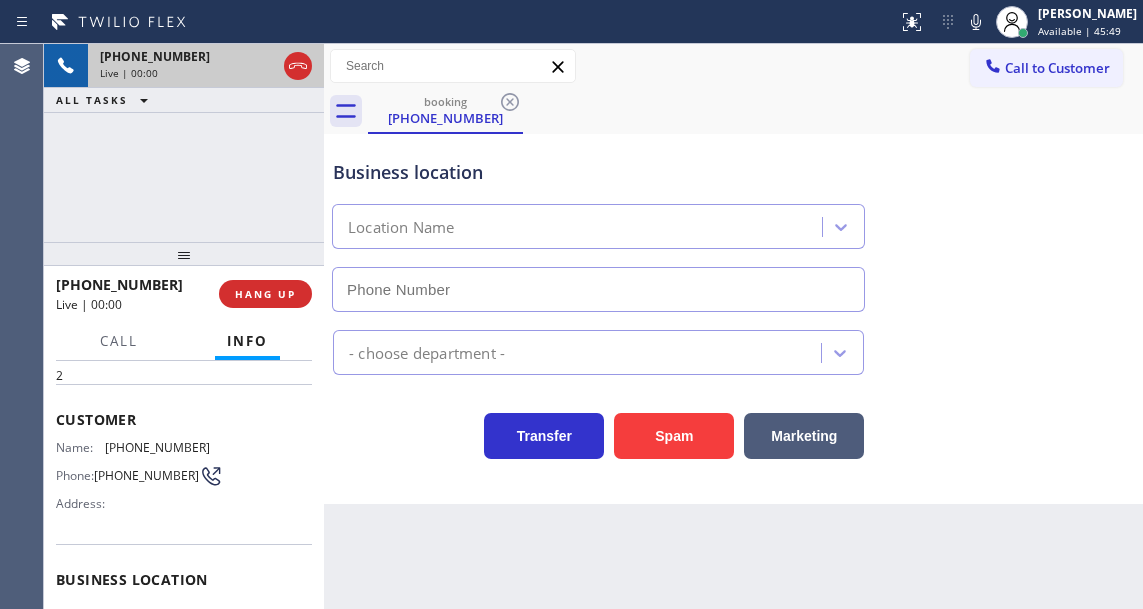 scroll, scrollTop: 200, scrollLeft: 0, axis: vertical 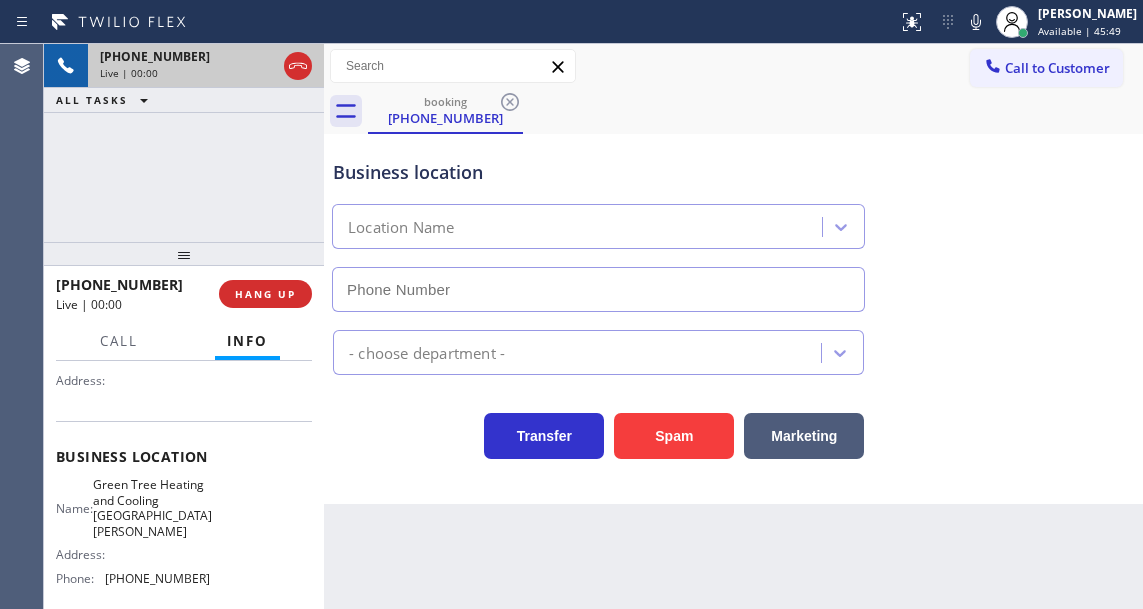 type on "[PHONE_NUMBER]" 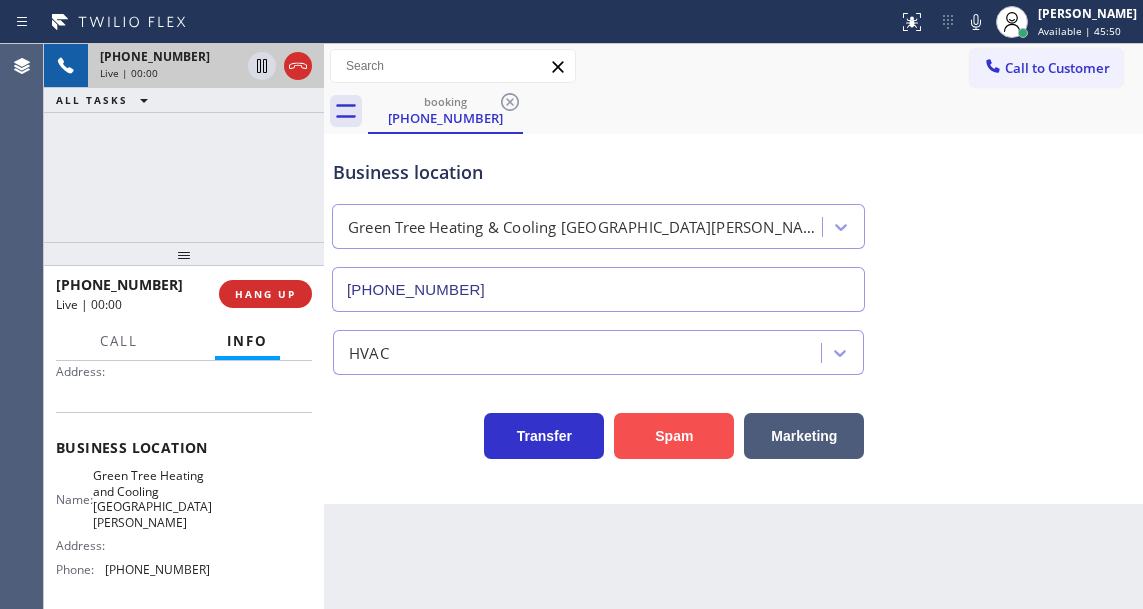 click on "Spam" at bounding box center [674, 436] 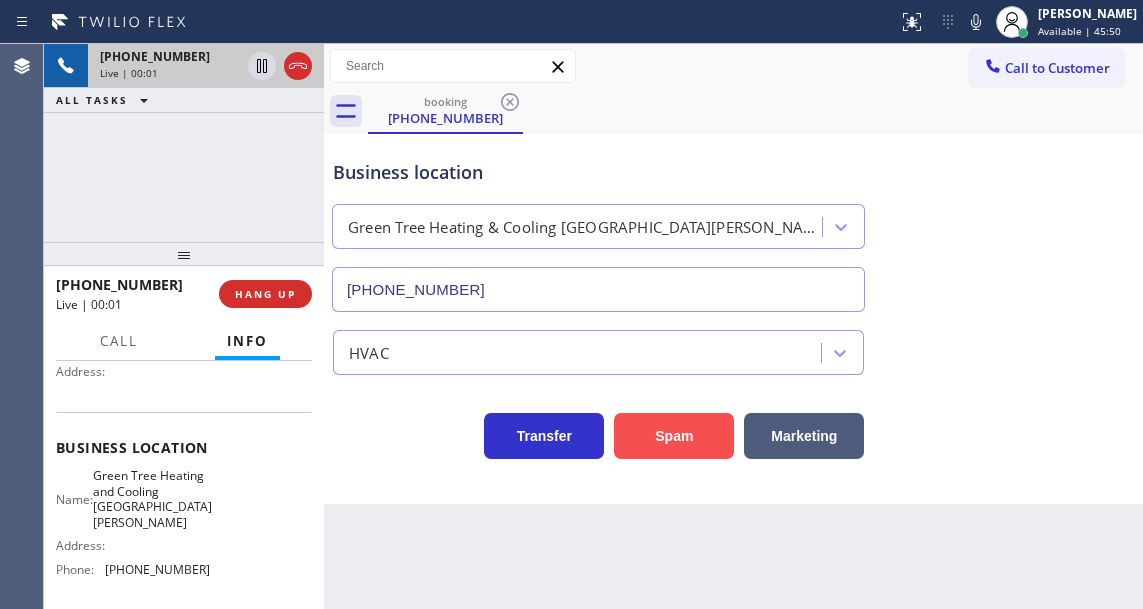 click on "Spam" at bounding box center [674, 436] 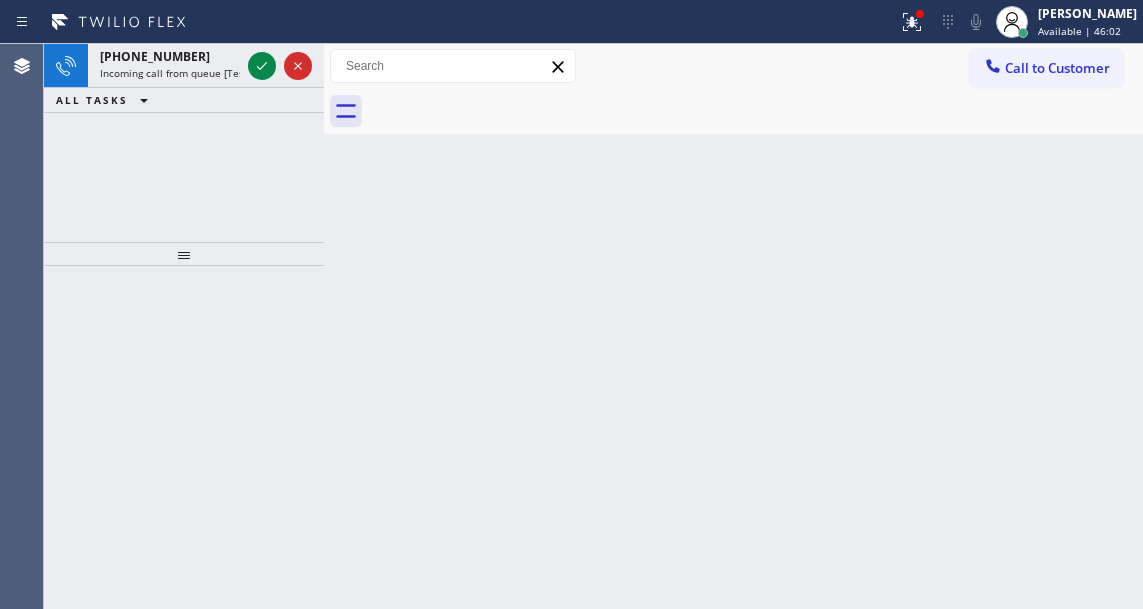 click on "Back to Dashboard Change Sender ID Customers Technicians Select a contact Outbound call Technician Search Technician Your caller id phone number Your caller id phone number Call Technician info Name   Phone none Address none Change Sender ID HVAC [PHONE_NUMBER] 5 Star Appliance [PHONE_NUMBER] Appliance Repair [PHONE_NUMBER] Plumbing [PHONE_NUMBER] Air Duct Cleaning [PHONE_NUMBER]  Electricians [PHONE_NUMBER] Cancel Change Check personal SMS Reset Change No tabs Call to Customer Outbound call Location Samsung Washer & Dryer Repair [PERSON_NAME] Your caller id phone number [PHONE_NUMBER] Customer number Call Outbound call Technician Search Technician Your caller id phone number Your caller id phone number Call" at bounding box center [733, 326] 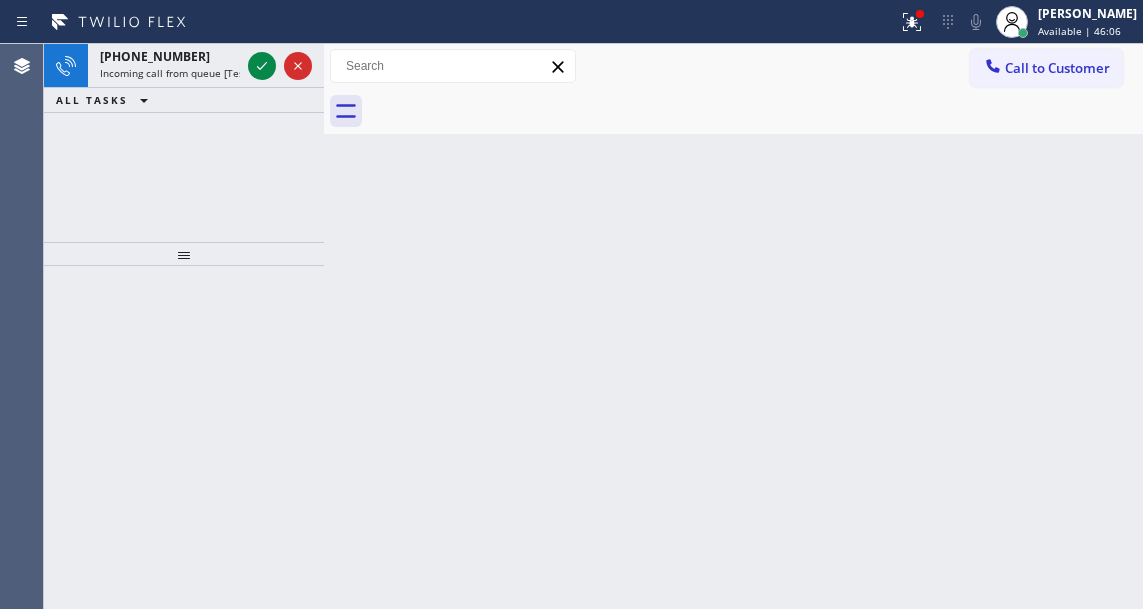 click on "Back to Dashboard Change Sender ID Customers Technicians Select a contact Outbound call Technician Search Technician Your caller id phone number Your caller id phone number Call Technician info Name   Phone none Address none Change Sender ID HVAC [PHONE_NUMBER] 5 Star Appliance [PHONE_NUMBER] Appliance Repair [PHONE_NUMBER] Plumbing [PHONE_NUMBER] Air Duct Cleaning [PHONE_NUMBER]  Electricians [PHONE_NUMBER] Cancel Change Check personal SMS Reset Change No tabs Call to Customer Outbound call Location Samsung Washer & Dryer Repair [PERSON_NAME] Your caller id phone number [PHONE_NUMBER] Customer number Call Outbound call Technician Search Technician Your caller id phone number Your caller id phone number Call" at bounding box center (733, 326) 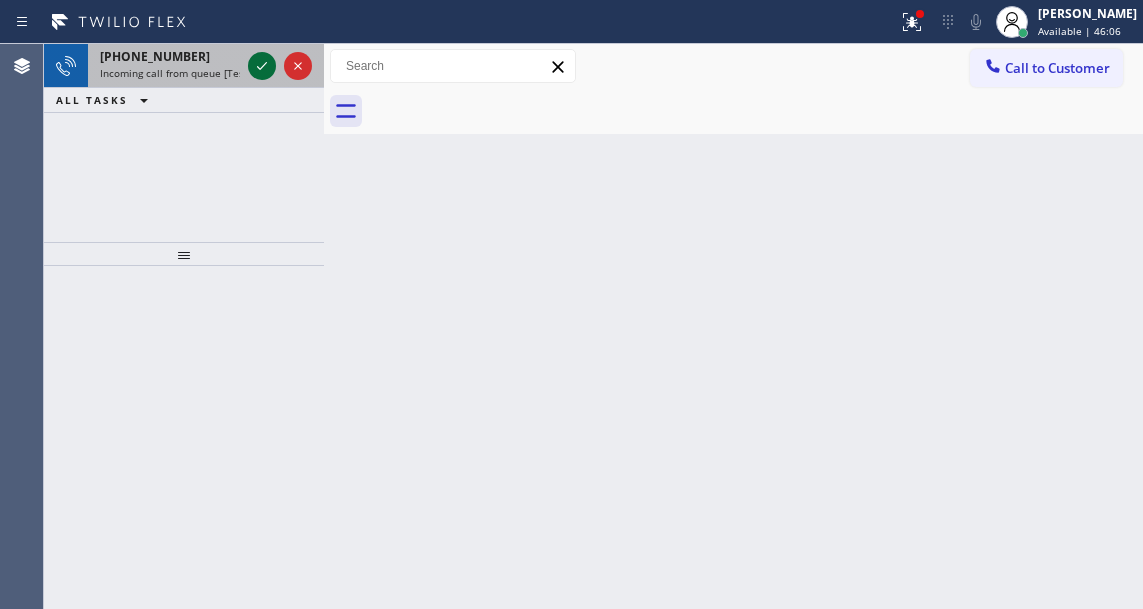 click 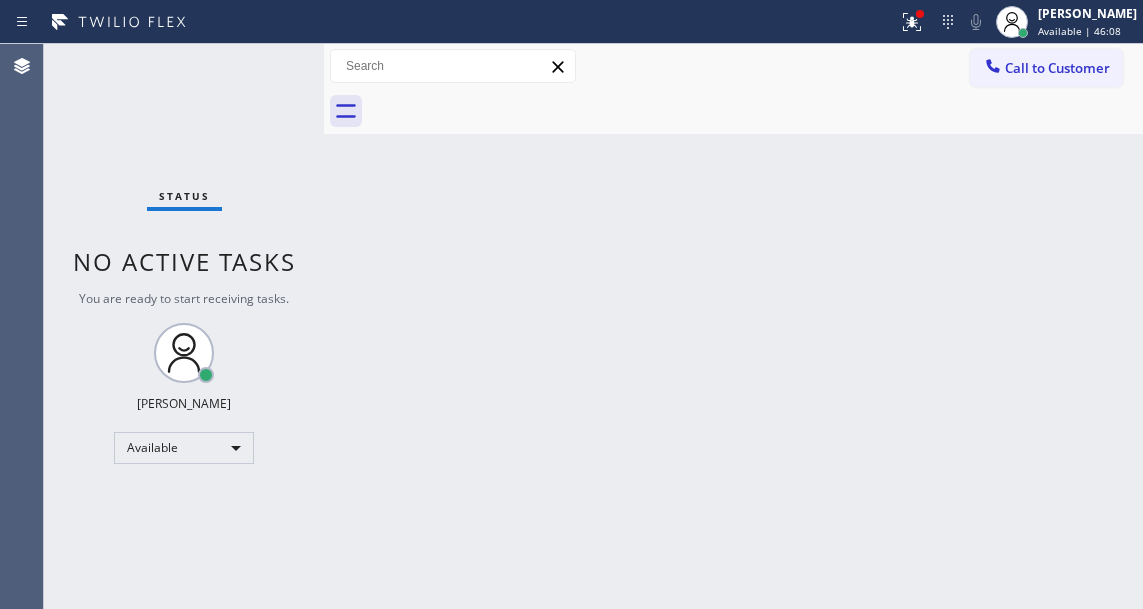 click on "Status   No active tasks     You are ready to start receiving tasks.   [PERSON_NAME]" at bounding box center [184, 326] 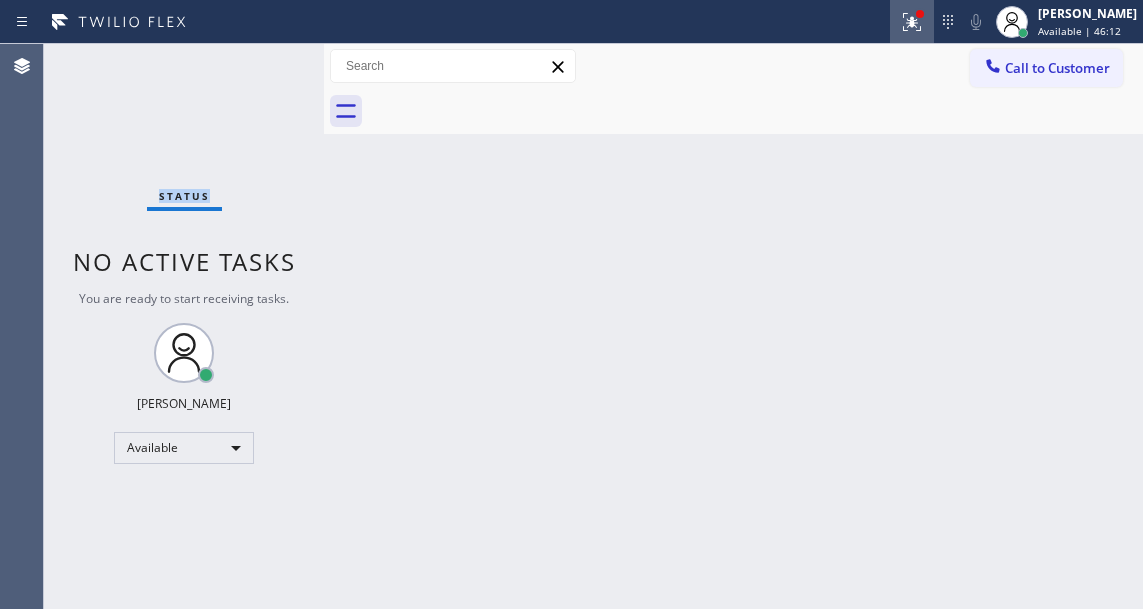 click 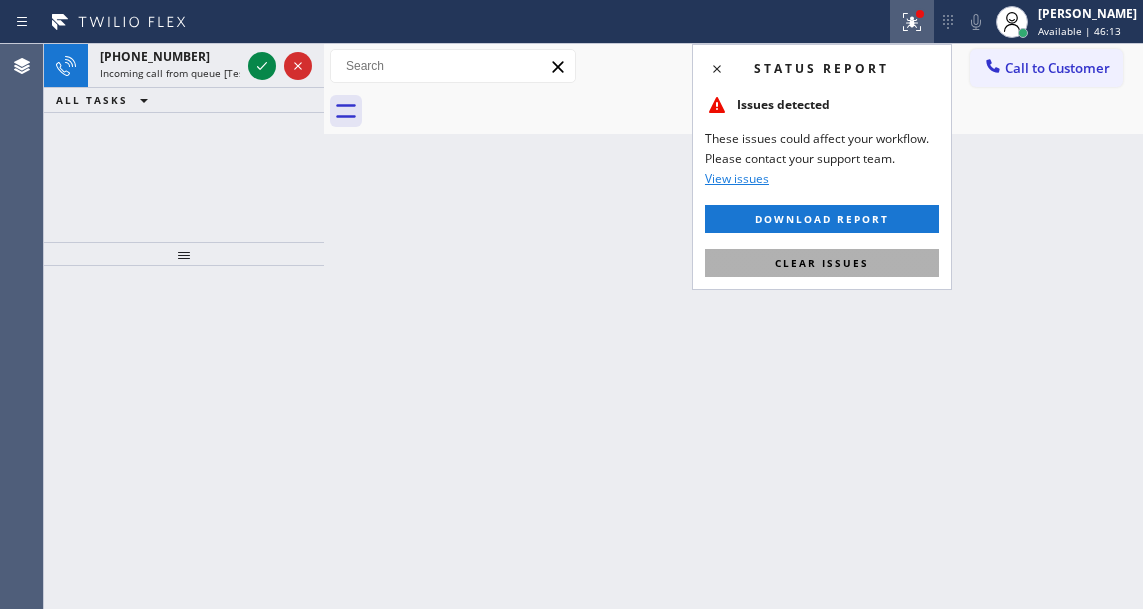 click on "Clear issues" at bounding box center (822, 263) 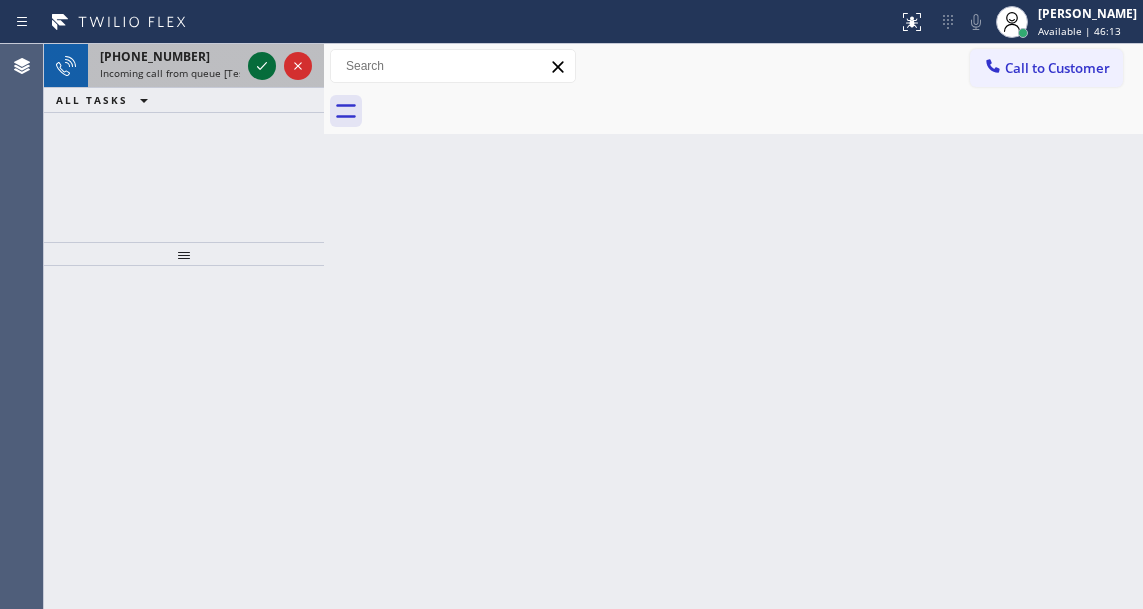 click 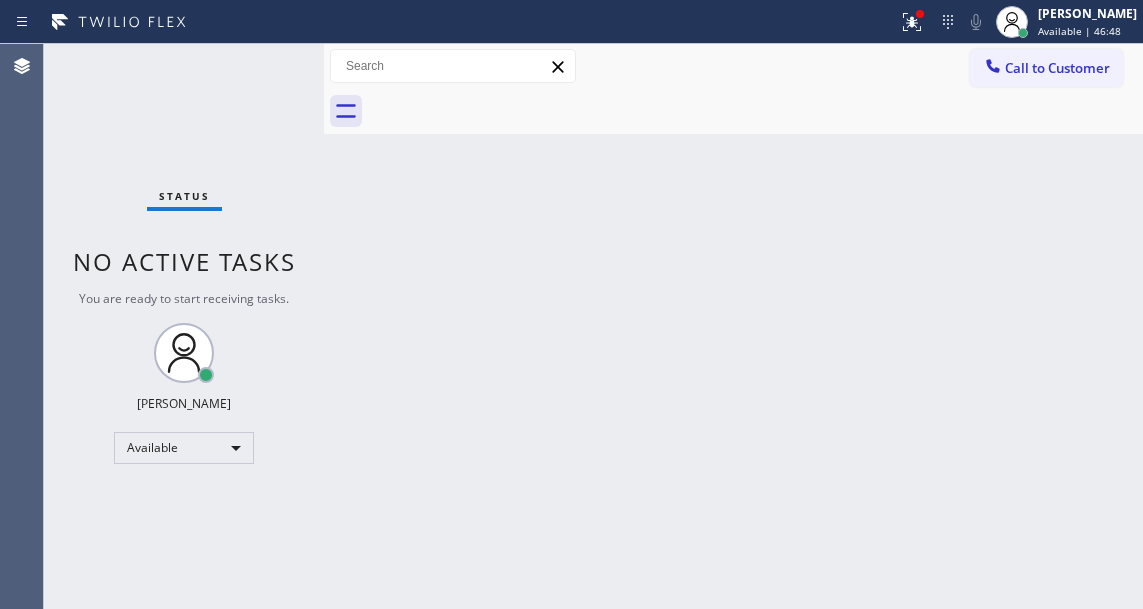 click on "Status   No active tasks     You are ready to start receiving tasks.   [PERSON_NAME]" at bounding box center [184, 326] 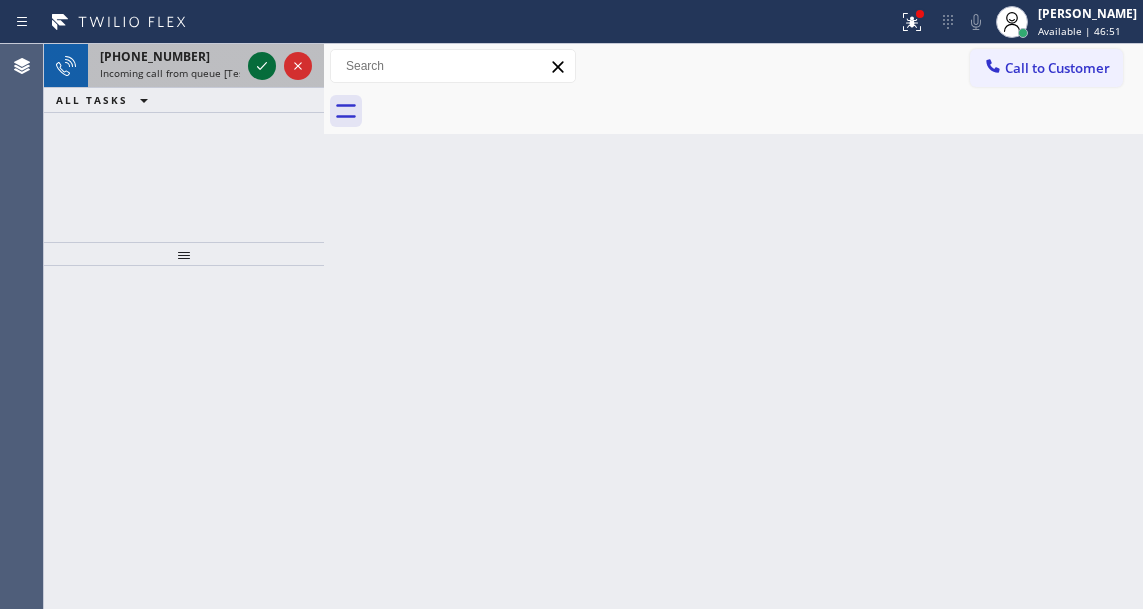 click at bounding box center (262, 66) 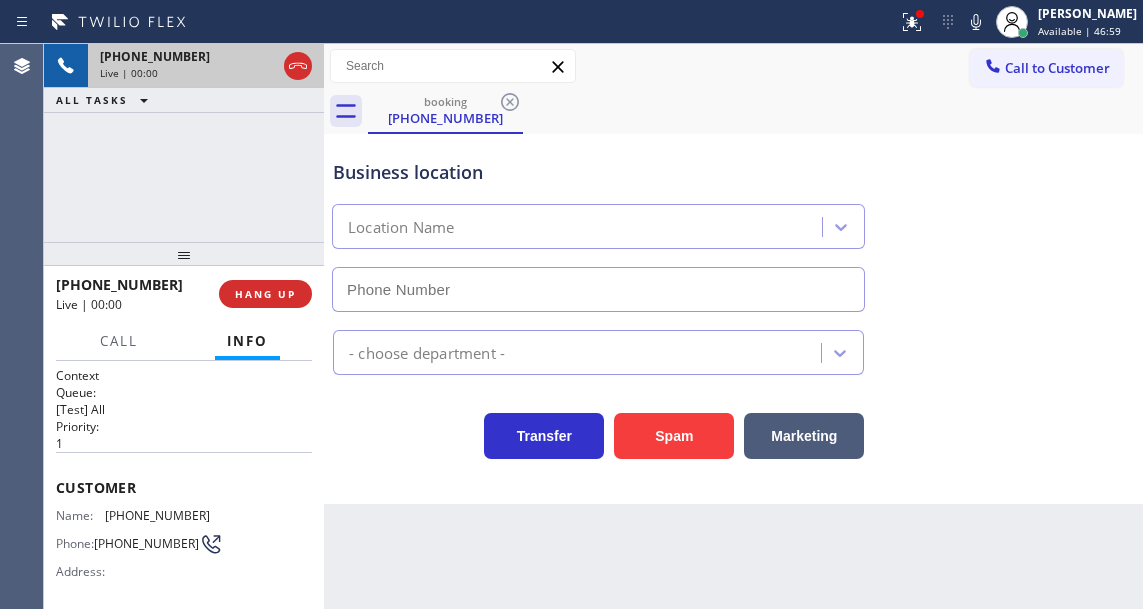 type on "[PHONE_NUMBER]" 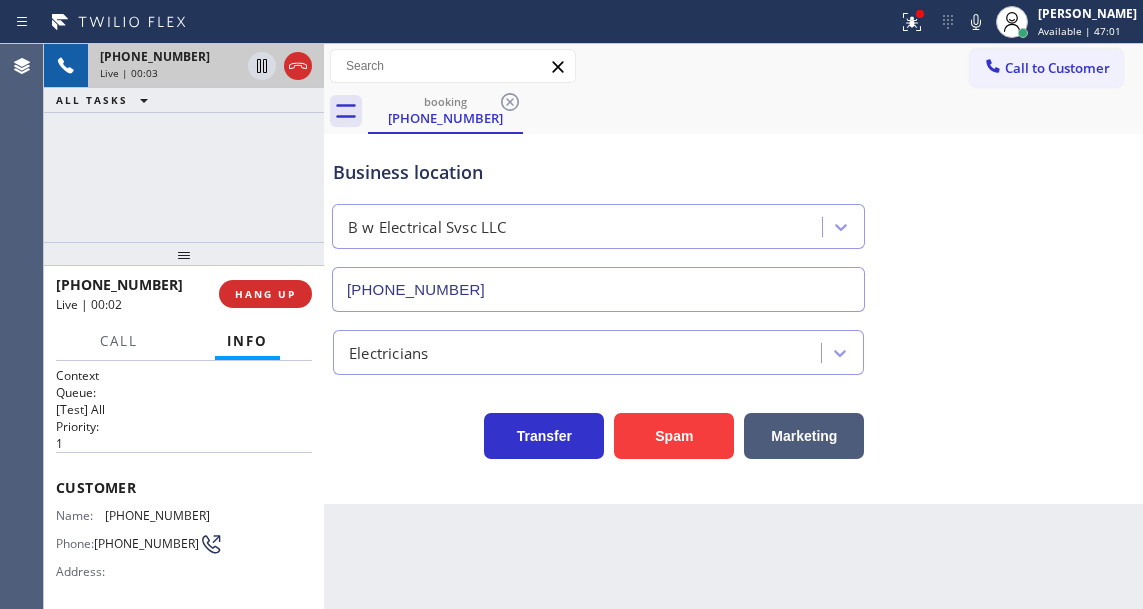 click on "Business location B w Electrical Svsc LLC [PHONE_NUMBER]" at bounding box center (598, 225) 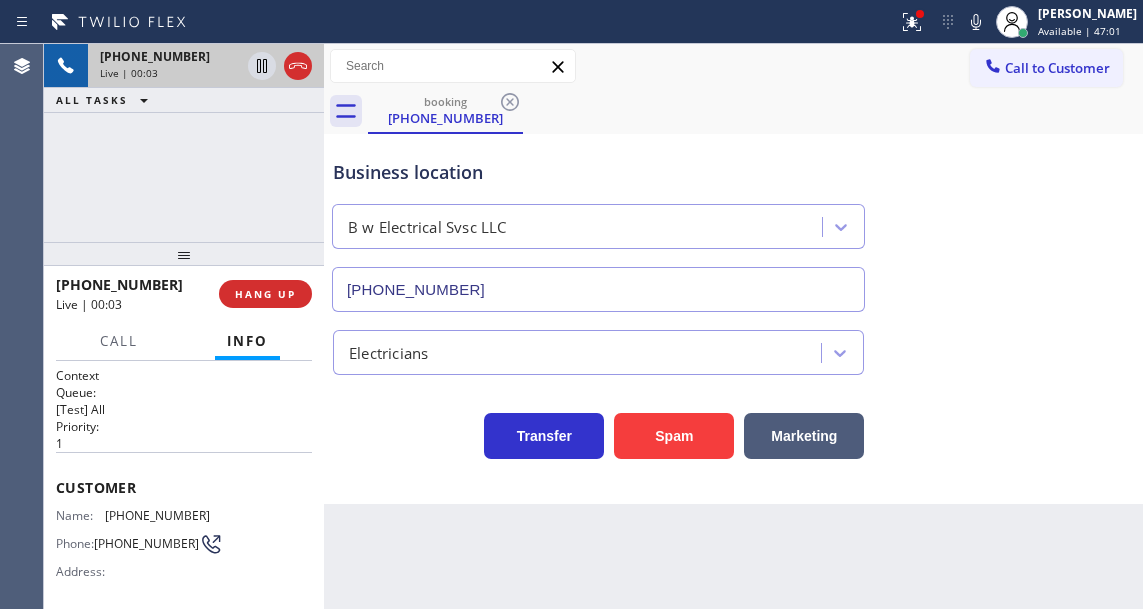 click on "Business location B w Electrical Svsc LLC [PHONE_NUMBER]" at bounding box center [598, 225] 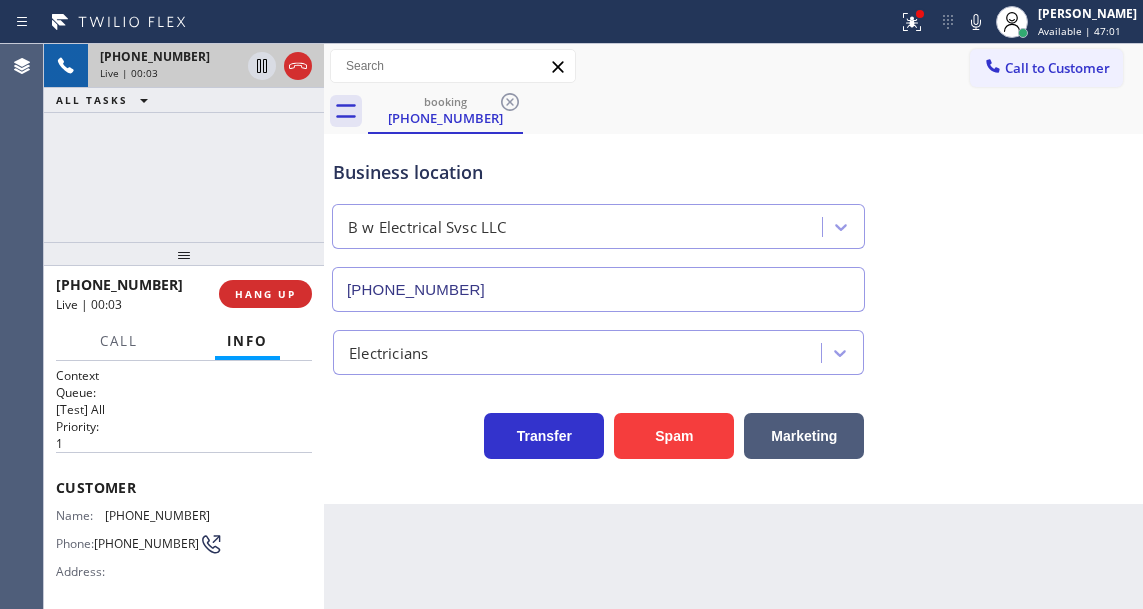 click on "Business location B w Electrical Svsc LLC [PHONE_NUMBER]" at bounding box center (598, 225) 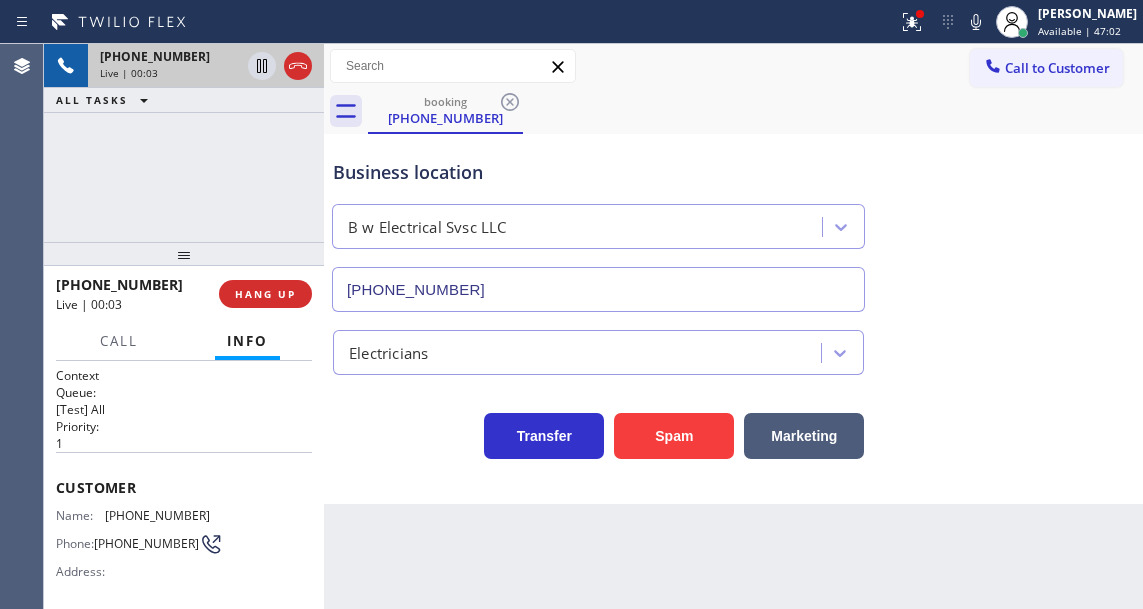 click on "Business location B w Electrical Svsc LLC [PHONE_NUMBER]" at bounding box center (598, 225) 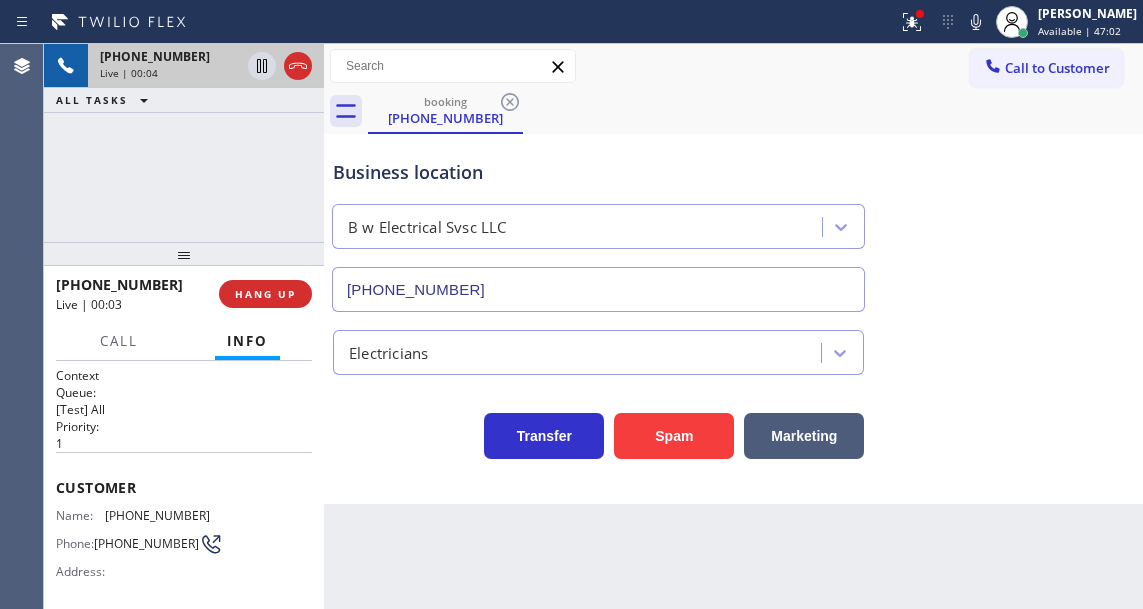 click on "Business location B w Electrical Svsc LLC [PHONE_NUMBER]" at bounding box center [598, 225] 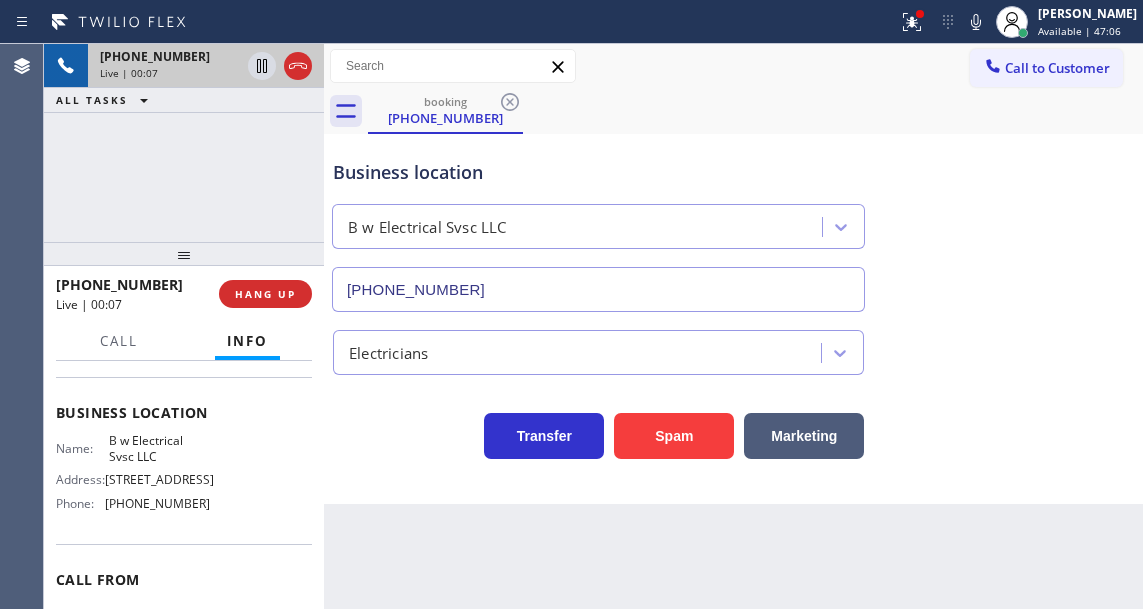 scroll, scrollTop: 100, scrollLeft: 0, axis: vertical 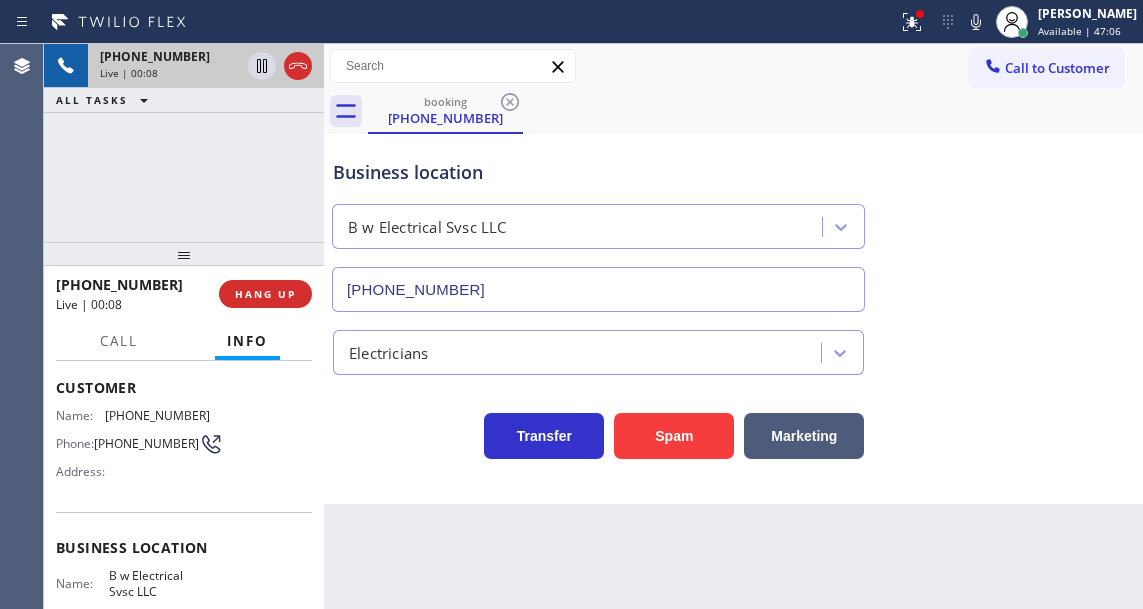 click on "[PHONE_NUMBER]" at bounding box center (146, 443) 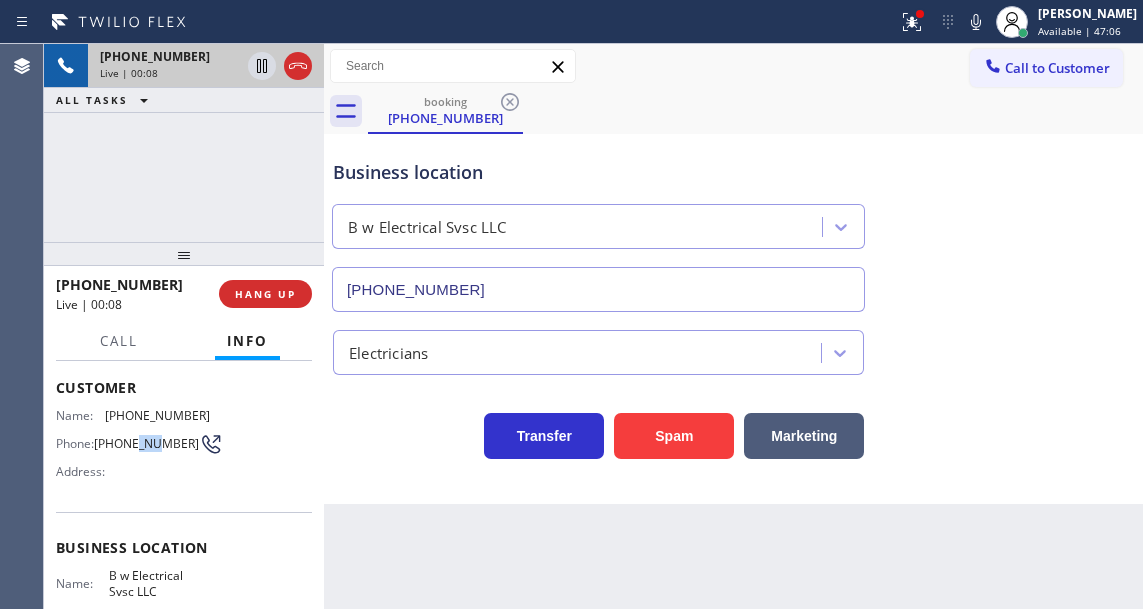 click on "[PHONE_NUMBER]" at bounding box center [146, 443] 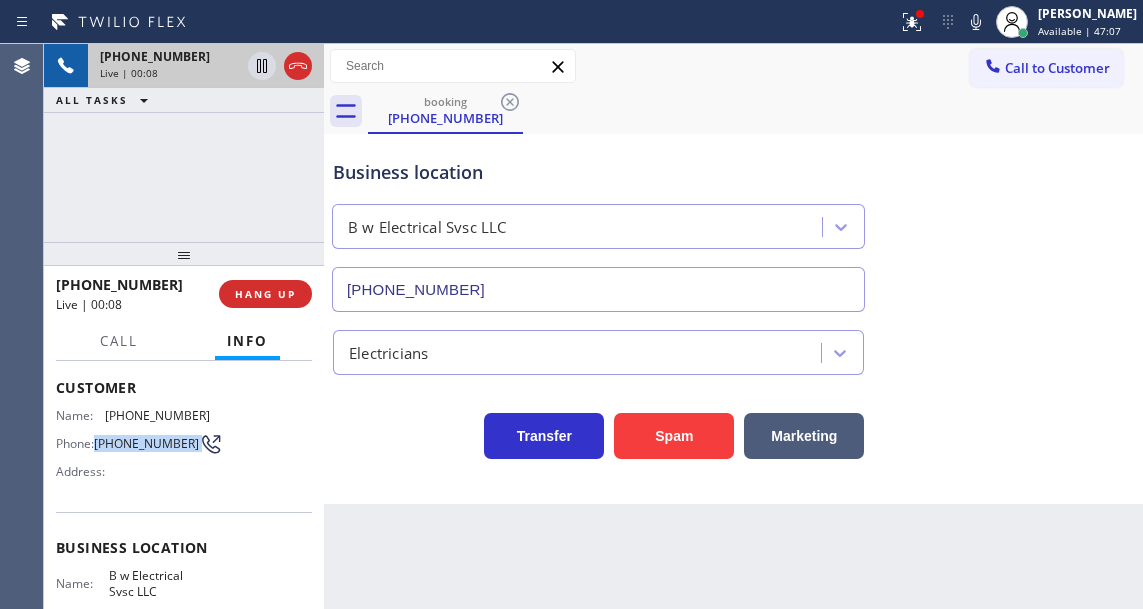 click on "[PHONE_NUMBER]" at bounding box center [146, 443] 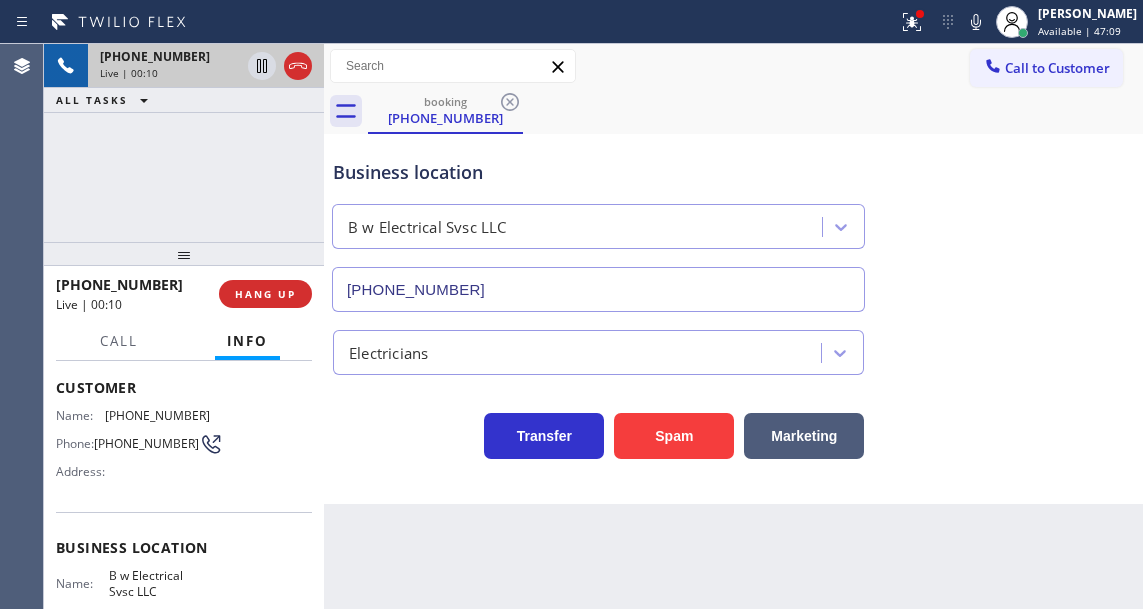 click on "Business location B w Electrical Svsc LLC [PHONE_NUMBER] Electricians Transfer Spam Marketing" at bounding box center (733, 319) 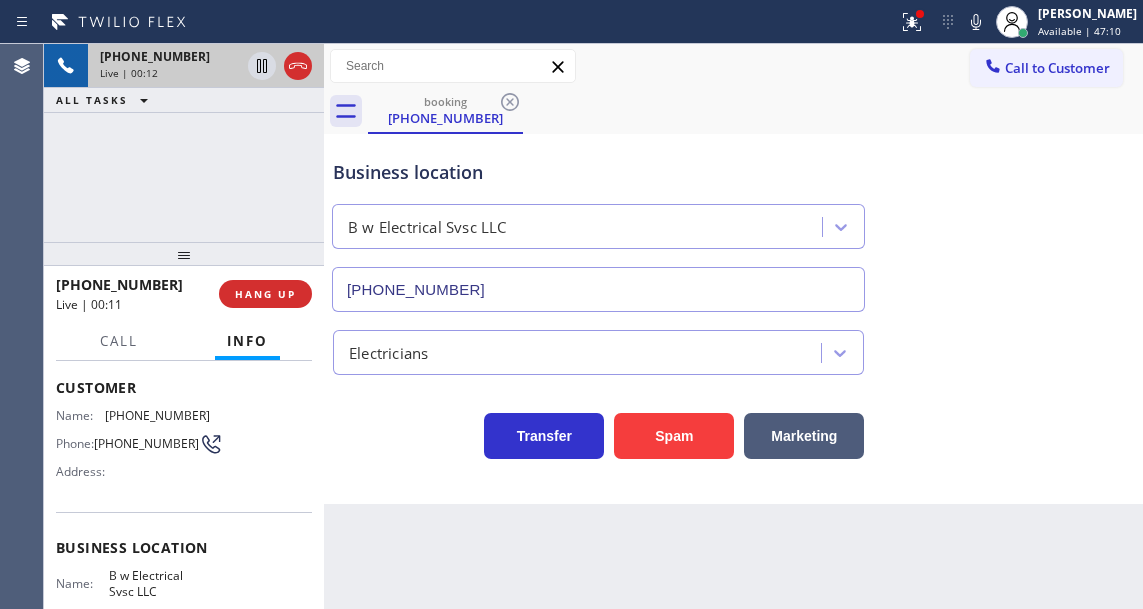 scroll, scrollTop: 200, scrollLeft: 0, axis: vertical 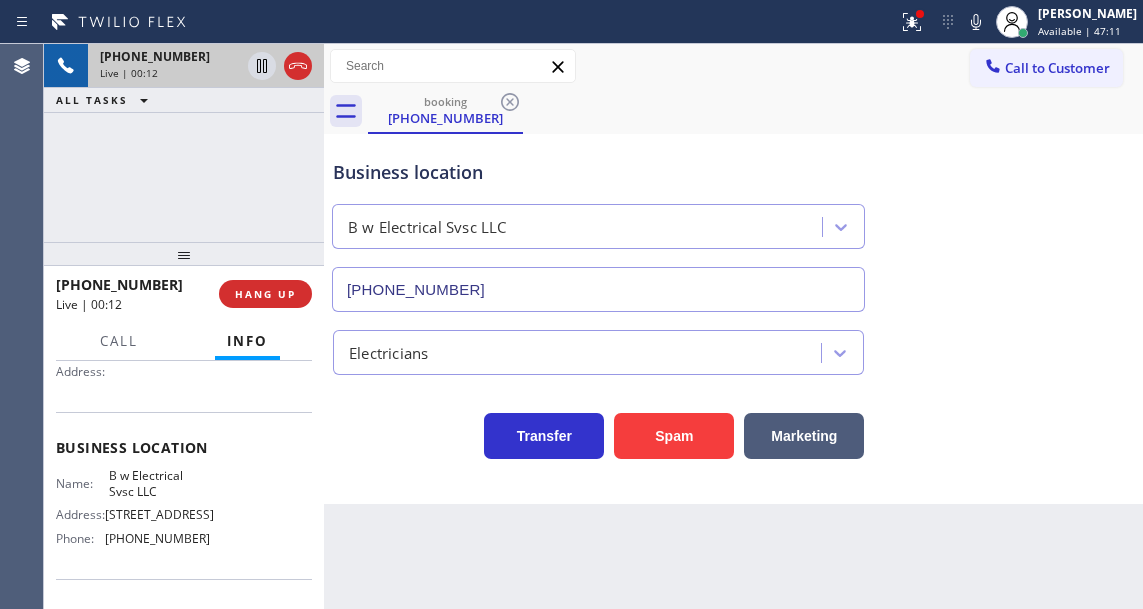 click on "B w Electrical Svsc LLC" at bounding box center [159, 483] 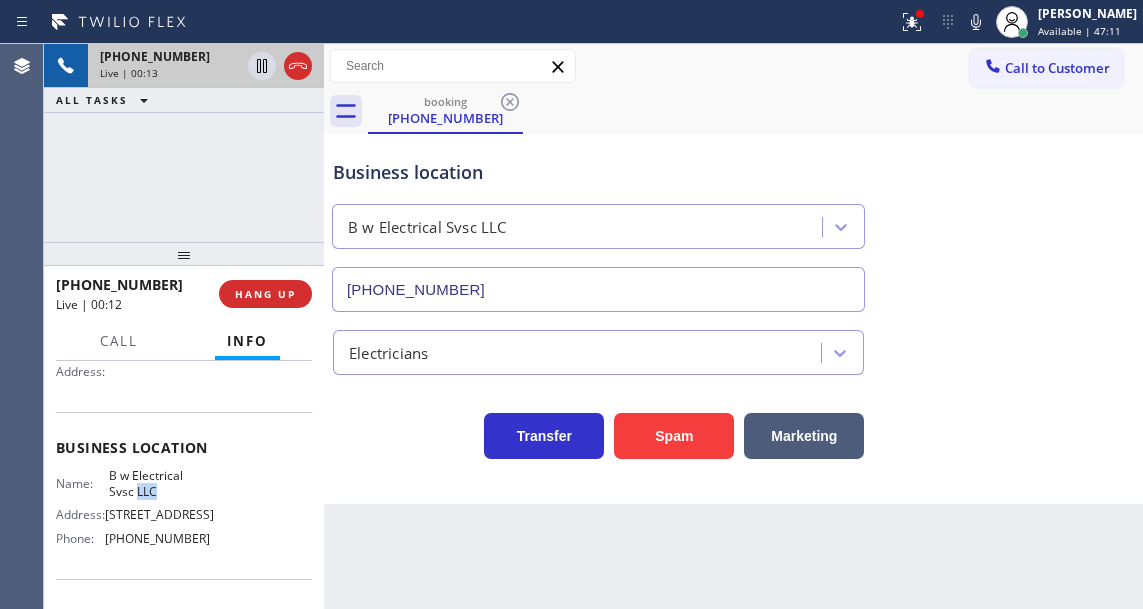 click on "B w Electrical Svsc LLC" at bounding box center (159, 483) 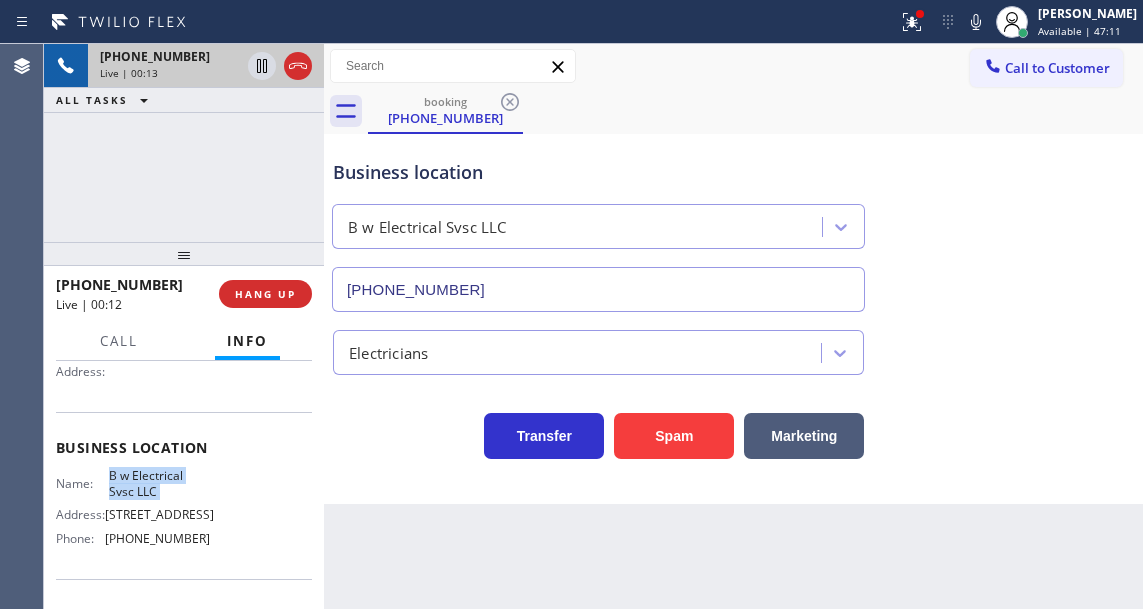 click on "B w Electrical Svsc LLC" at bounding box center (159, 483) 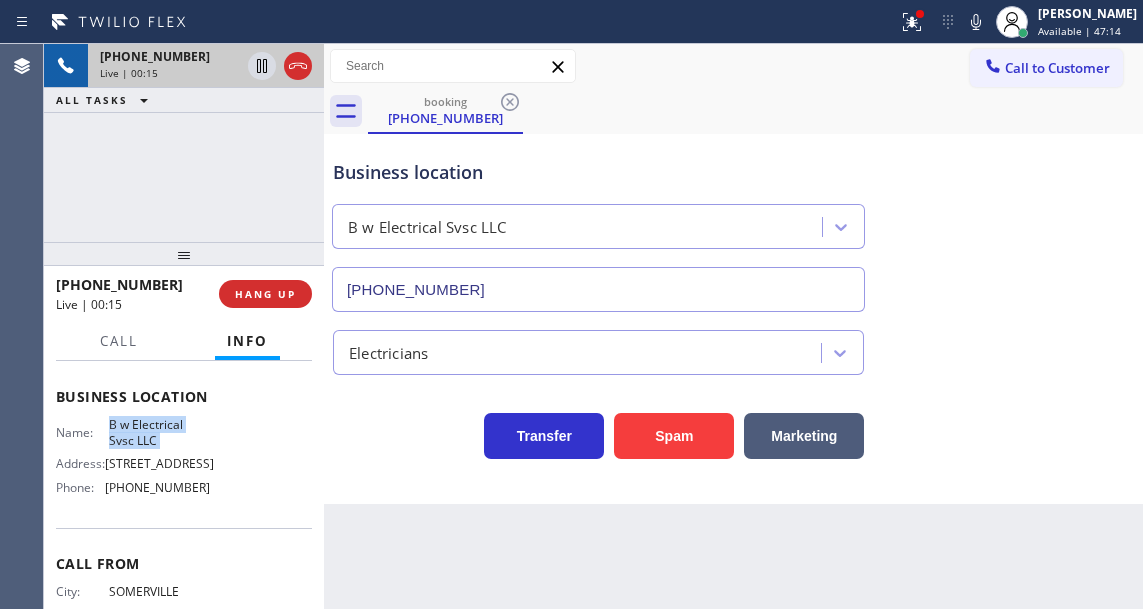 scroll, scrollTop: 300, scrollLeft: 0, axis: vertical 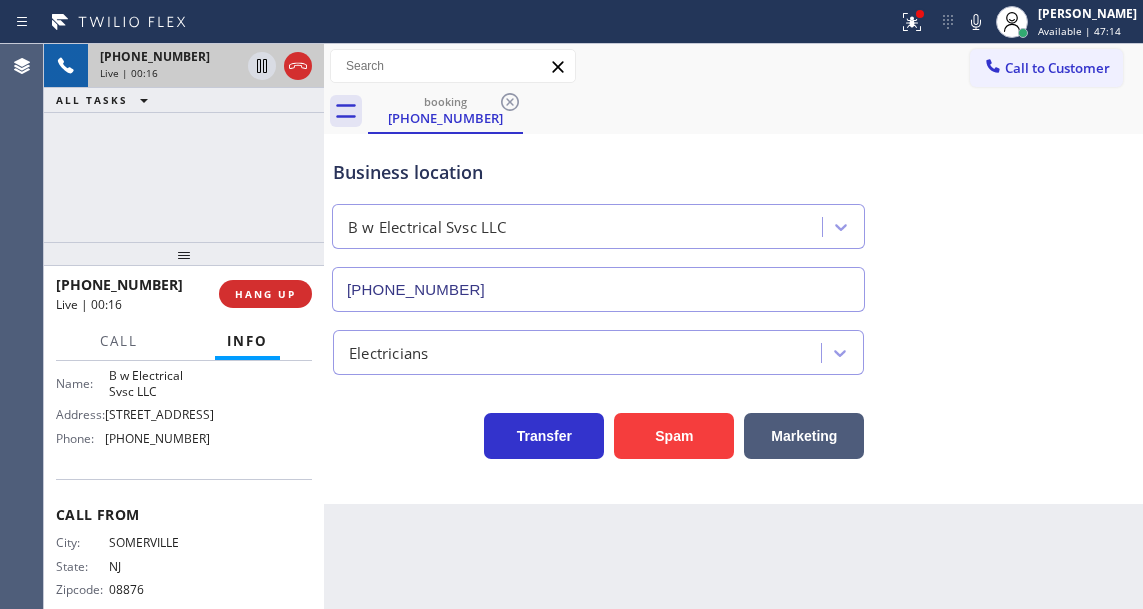 click on "[PHONE_NUMBER]" at bounding box center (157, 438) 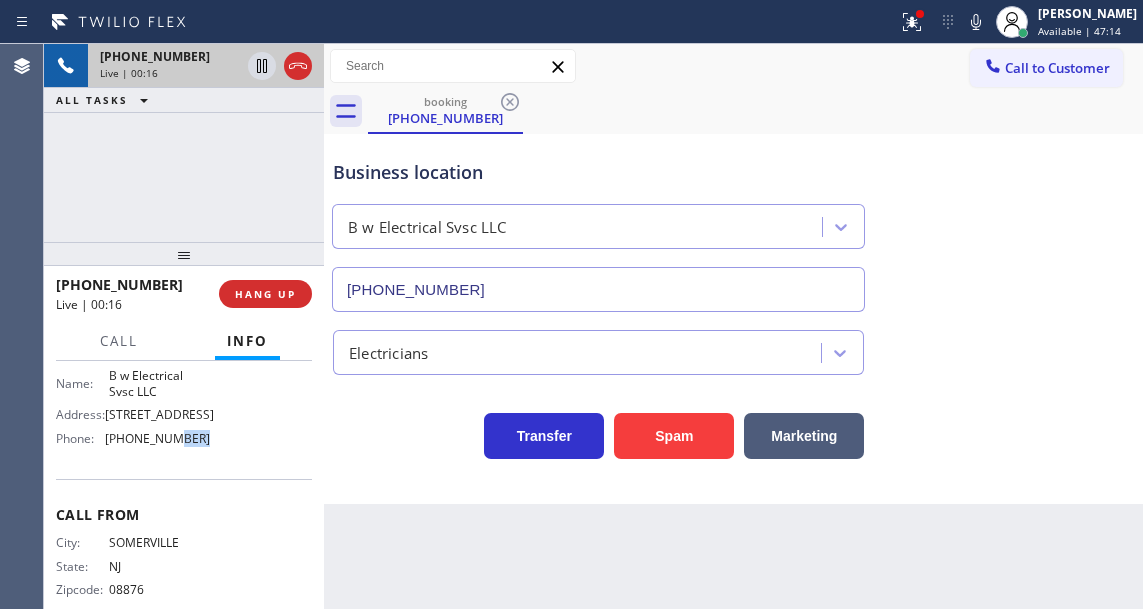 click on "[PHONE_NUMBER]" at bounding box center [157, 438] 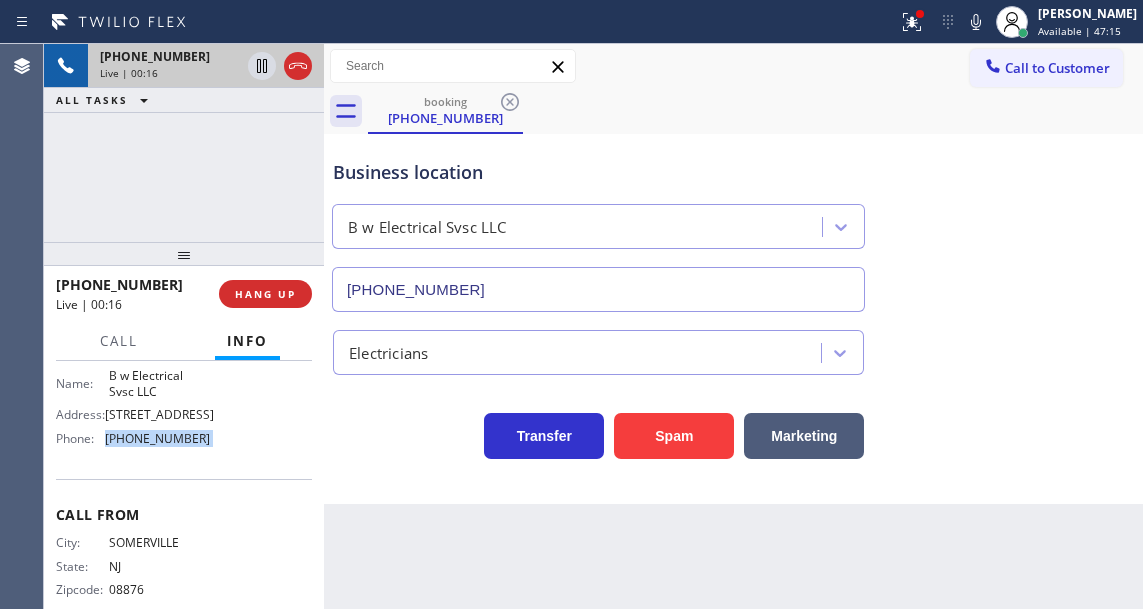click on "[PHONE_NUMBER]" at bounding box center (157, 438) 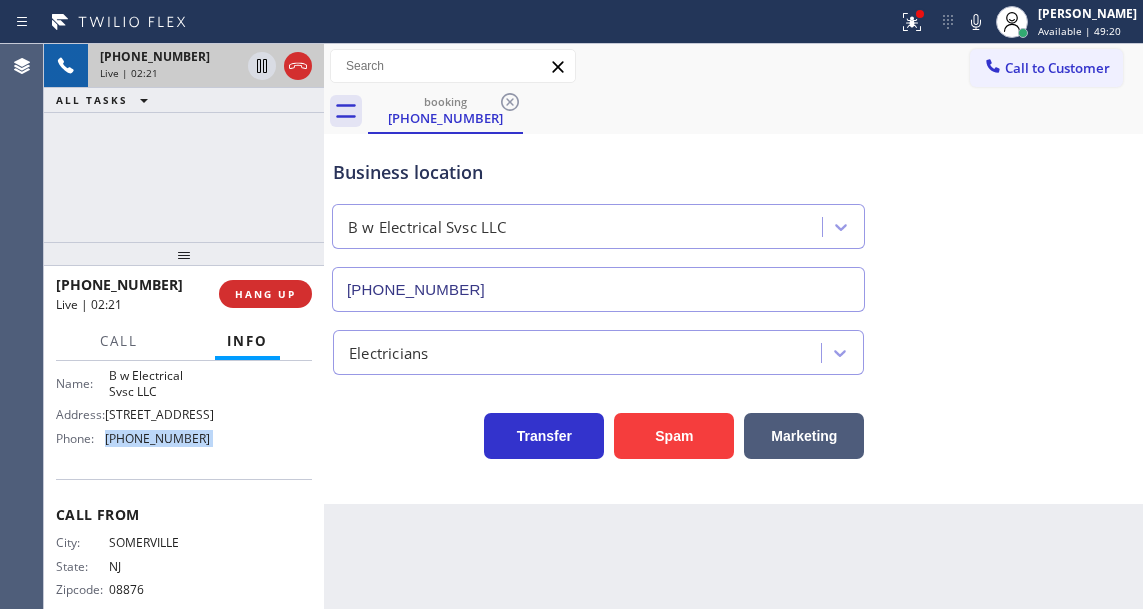 click on "[PHONE_NUMBER] Live | 02:21 ALL TASKS ALL TASKS ACTIVE TASKS TASKS IN WRAP UP" at bounding box center (184, 143) 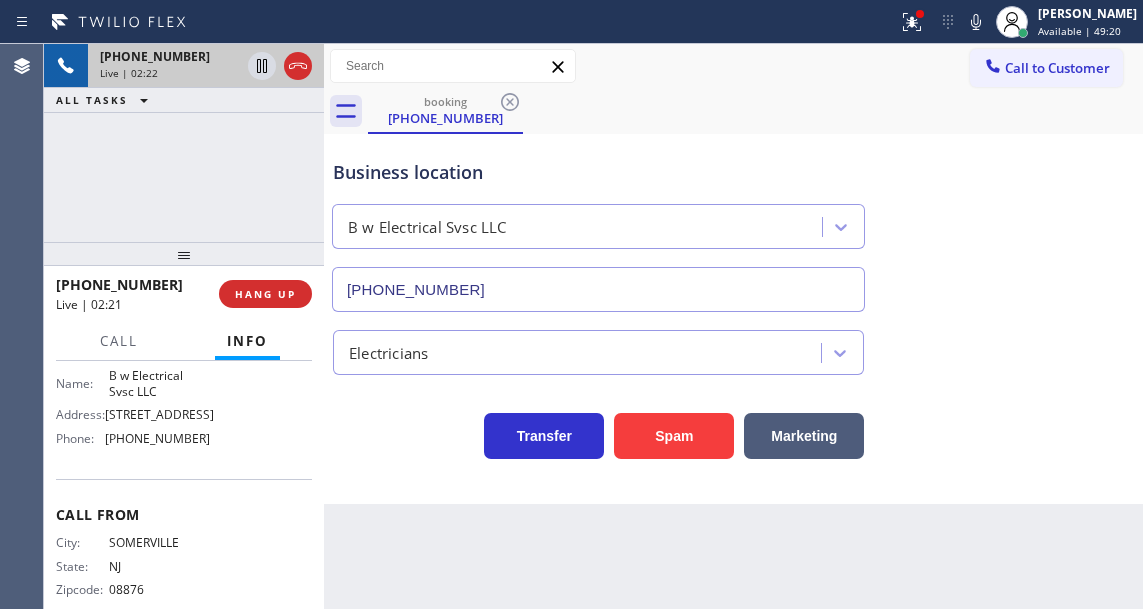 click on "[PHONE_NUMBER] Live | 02:22 ALL TASKS ALL TASKS ACTIVE TASKS TASKS IN WRAP UP" at bounding box center (184, 143) 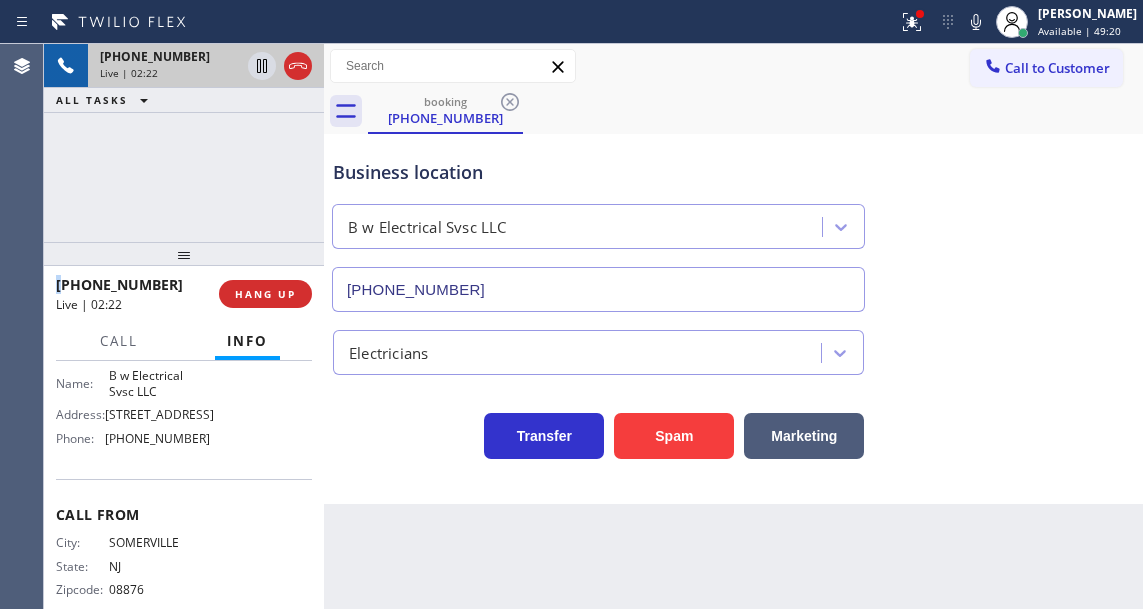 click on "[PHONE_NUMBER] Live | 02:22 ALL TASKS ALL TASKS ACTIVE TASKS TASKS IN WRAP UP" at bounding box center [184, 143] 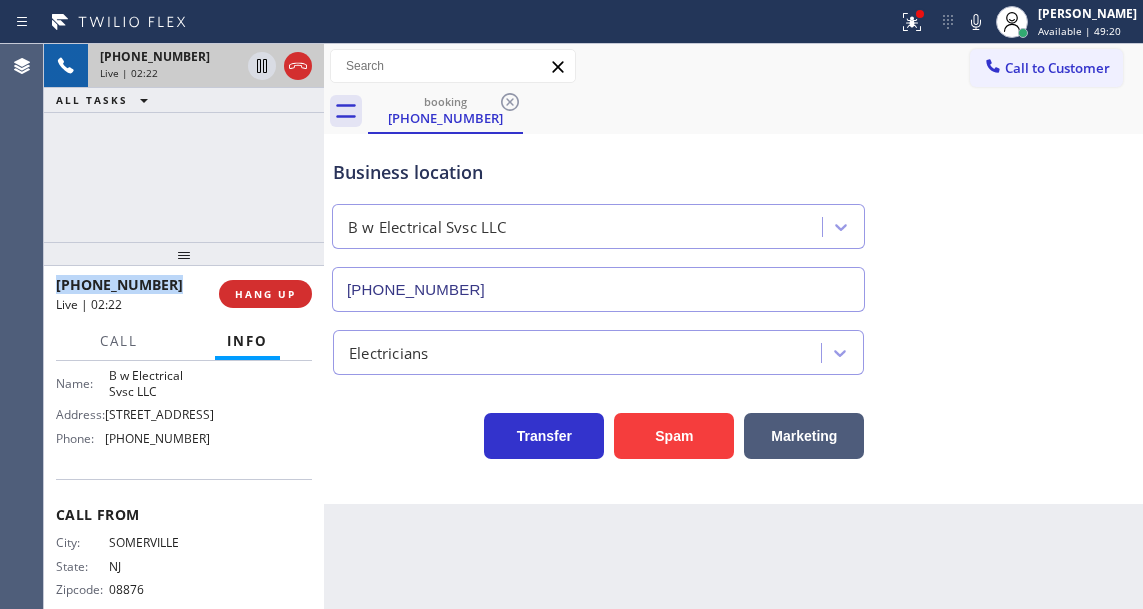 click on "[PHONE_NUMBER] Live | 02:22 ALL TASKS ALL TASKS ACTIVE TASKS TASKS IN WRAP UP" at bounding box center [184, 143] 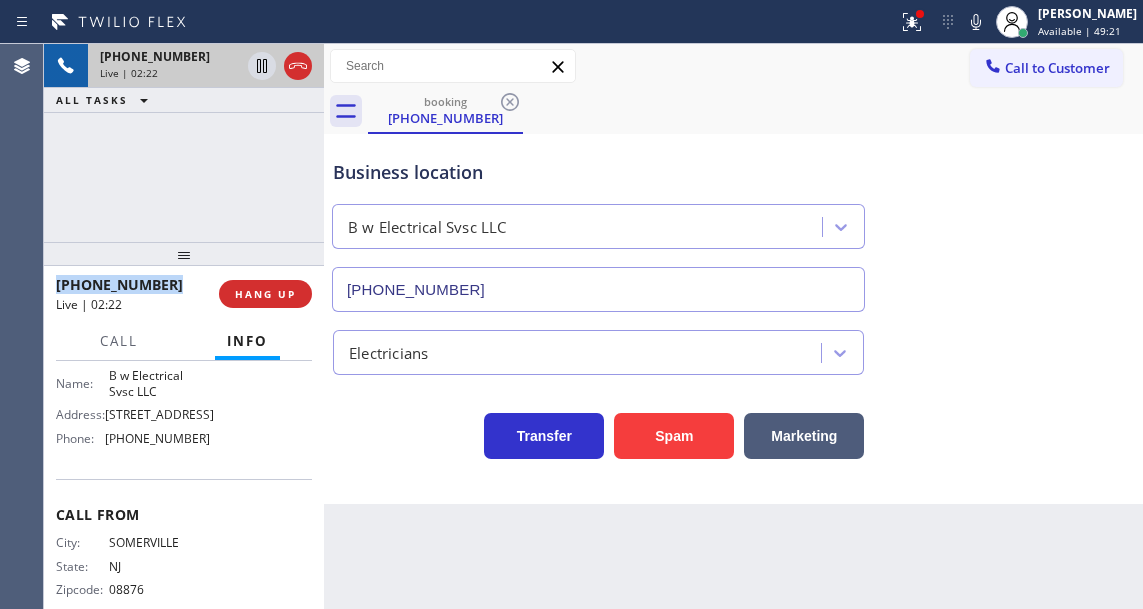 click on "[PHONE_NUMBER] Live | 02:22 ALL TASKS ALL TASKS ACTIVE TASKS TASKS IN WRAP UP" at bounding box center (184, 143) 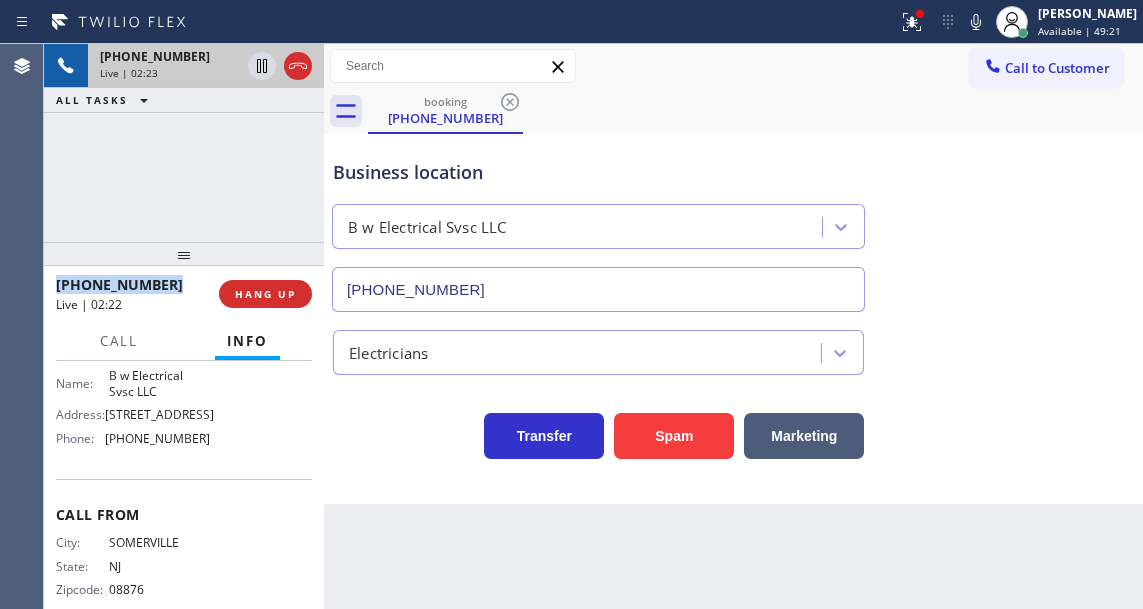 click on "[PHONE_NUMBER] Live | 02:23 ALL TASKS ALL TASKS ACTIVE TASKS TASKS IN WRAP UP" at bounding box center [184, 143] 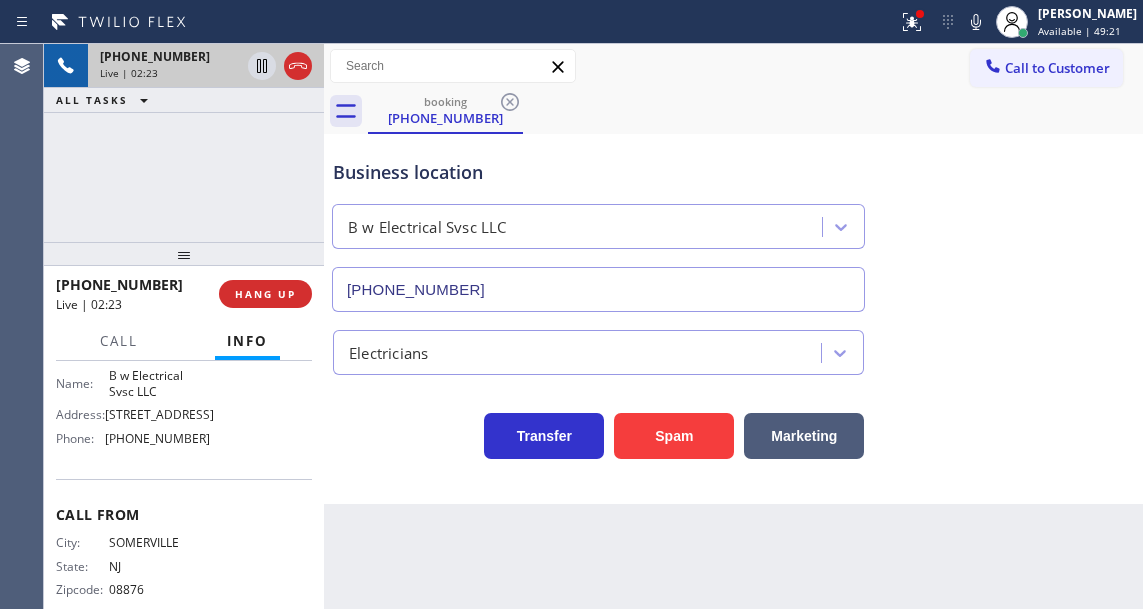 click on "[PHONE_NUMBER] Live | 02:23 ALL TASKS ALL TASKS ACTIVE TASKS TASKS IN WRAP UP" at bounding box center [184, 143] 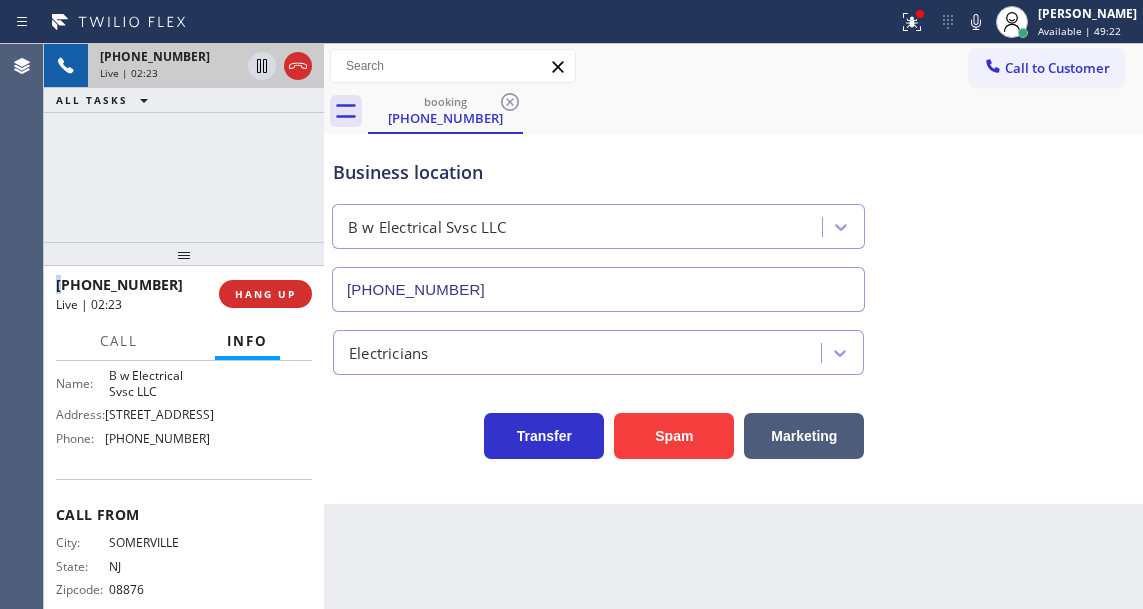 click on "[PHONE_NUMBER] Live | 02:23 ALL TASKS ALL TASKS ACTIVE TASKS TASKS IN WRAP UP" at bounding box center [184, 143] 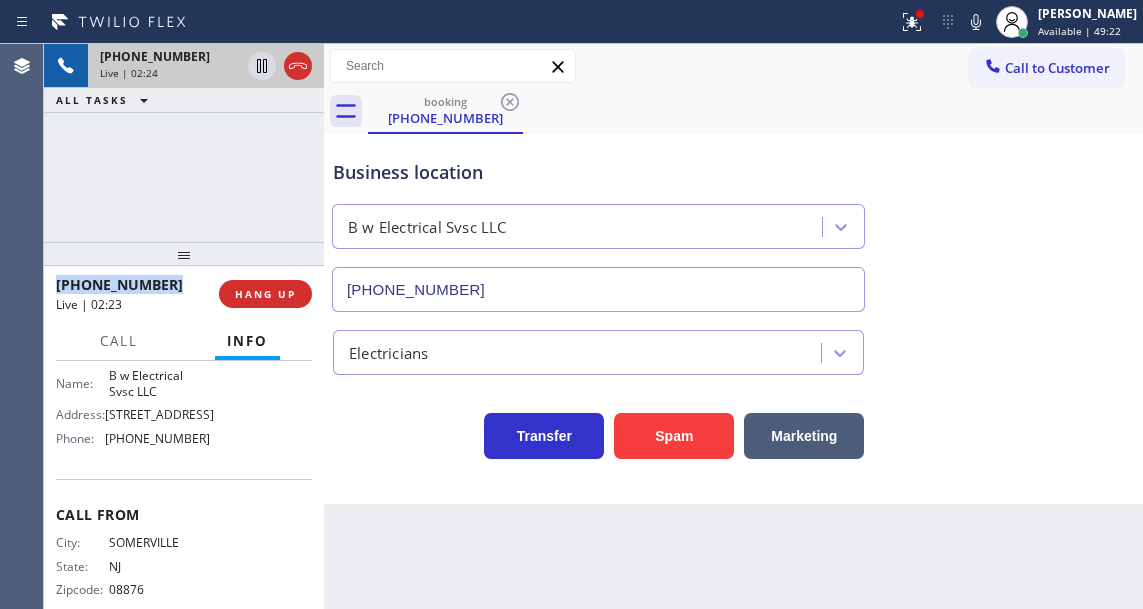 click on "[PHONE_NUMBER] Live | 02:24 ALL TASKS ALL TASKS ACTIVE TASKS TASKS IN WRAP UP" at bounding box center (184, 143) 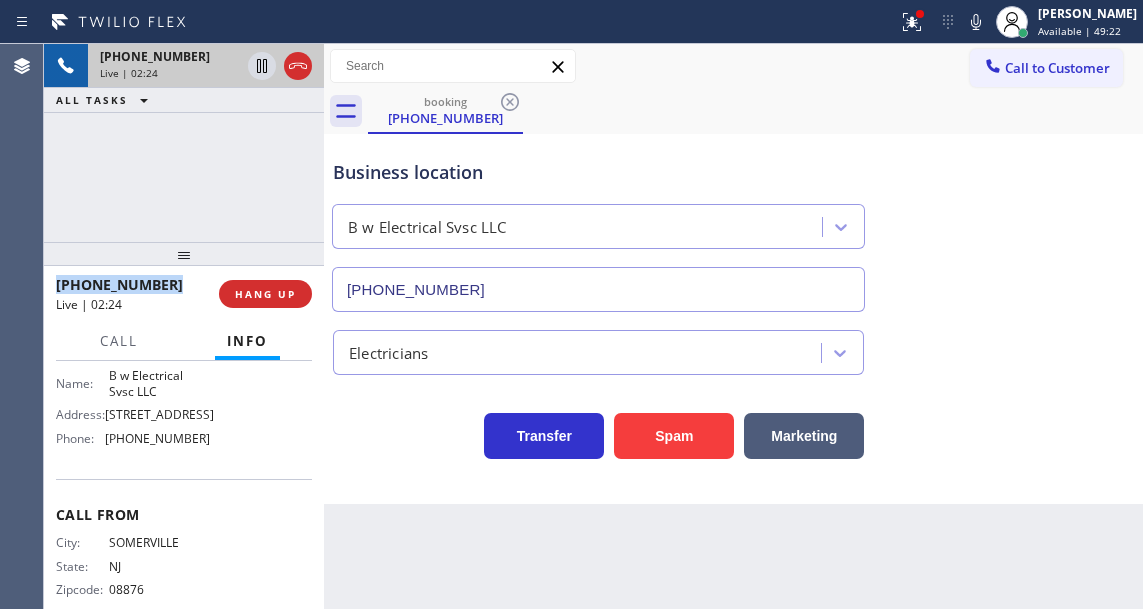 click on "[PHONE_NUMBER] Live | 02:24 ALL TASKS ALL TASKS ACTIVE TASKS TASKS IN WRAP UP" at bounding box center [184, 143] 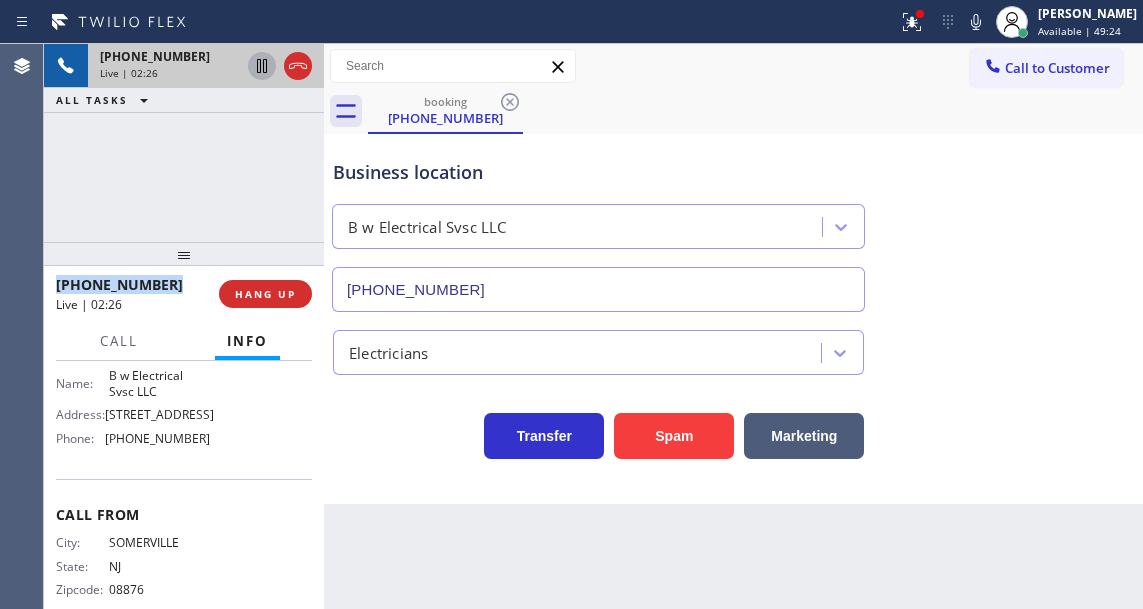 click 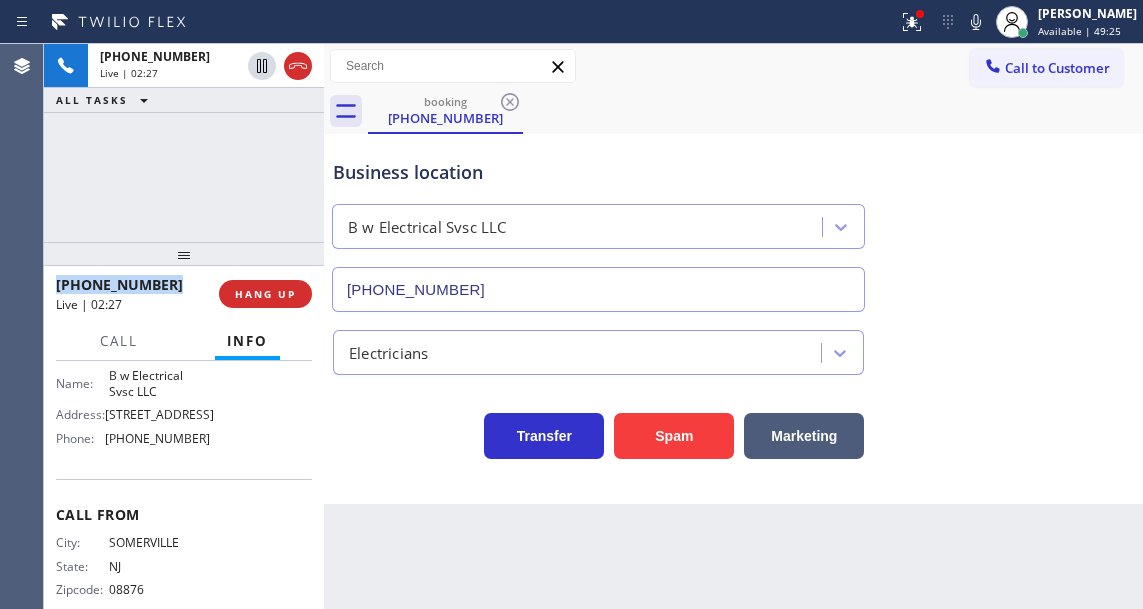 click 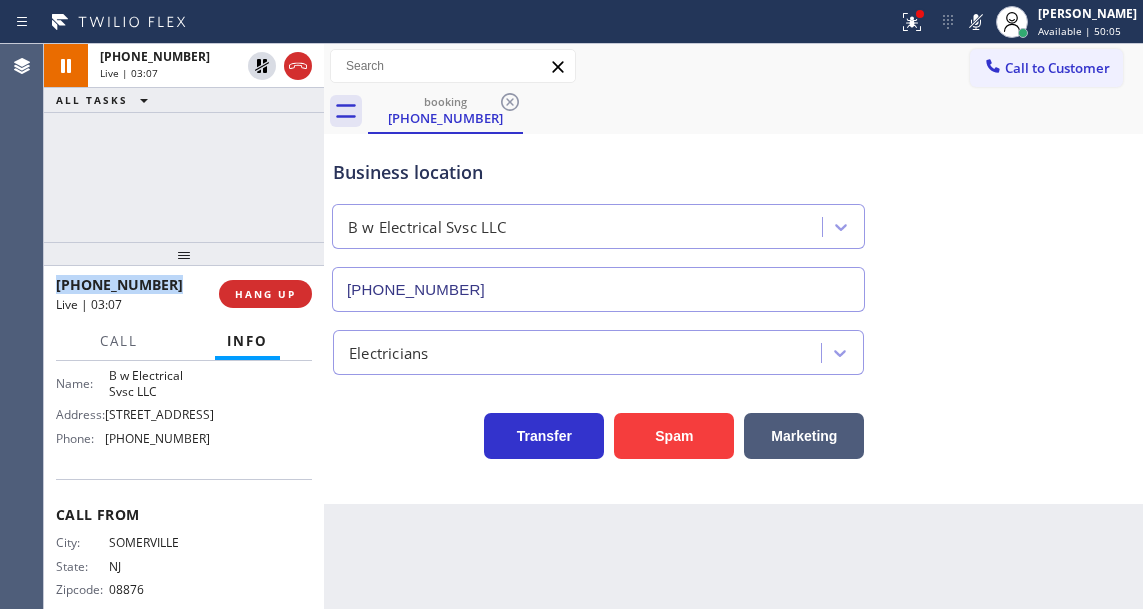 click on "Business location B w Electrical Svsc LLC [PHONE_NUMBER]" at bounding box center [733, 221] 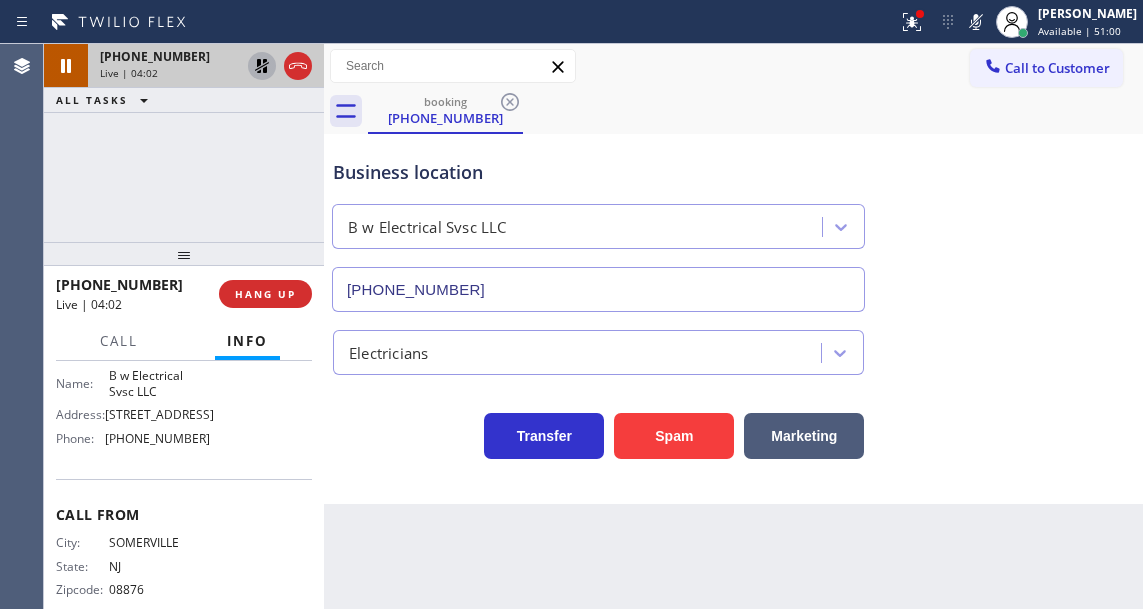 click 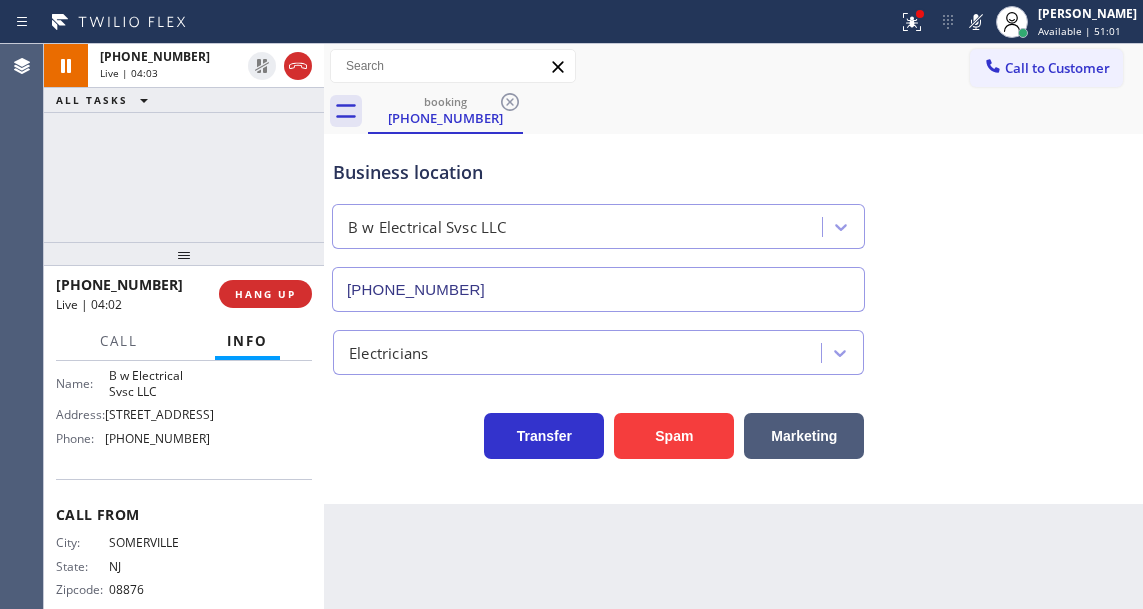 click 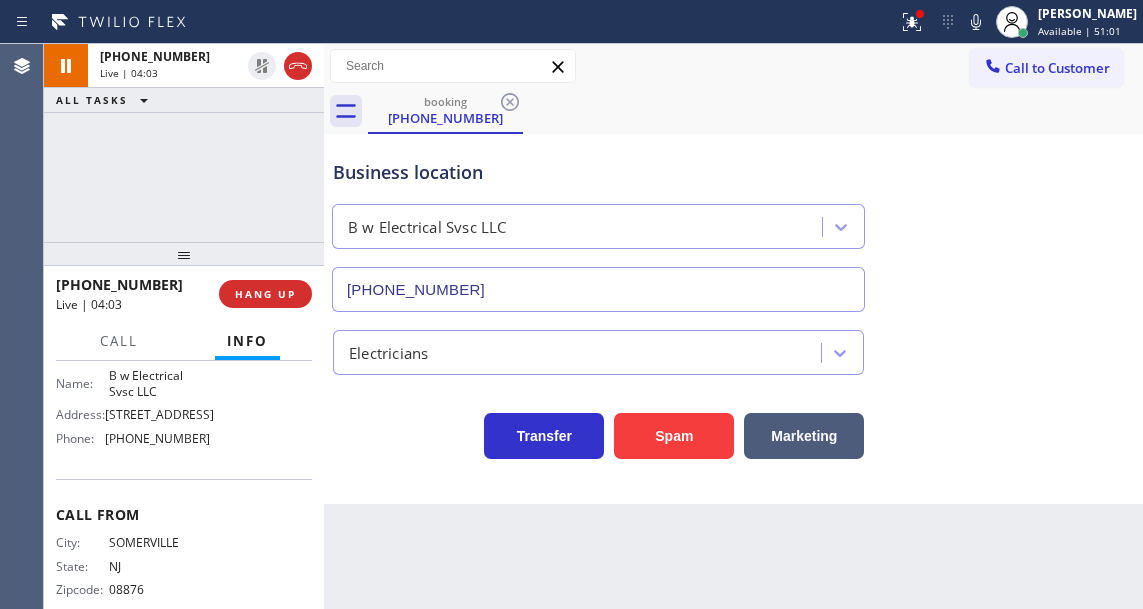 click on "Call to Customer Outbound call Location Samsung Washer & Dryer Repair [PERSON_NAME] Your caller id phone number [PHONE_NUMBER] Customer number Call Outbound call Technician Search Technician Your caller id phone number Your caller id phone number Call" at bounding box center (733, 66) 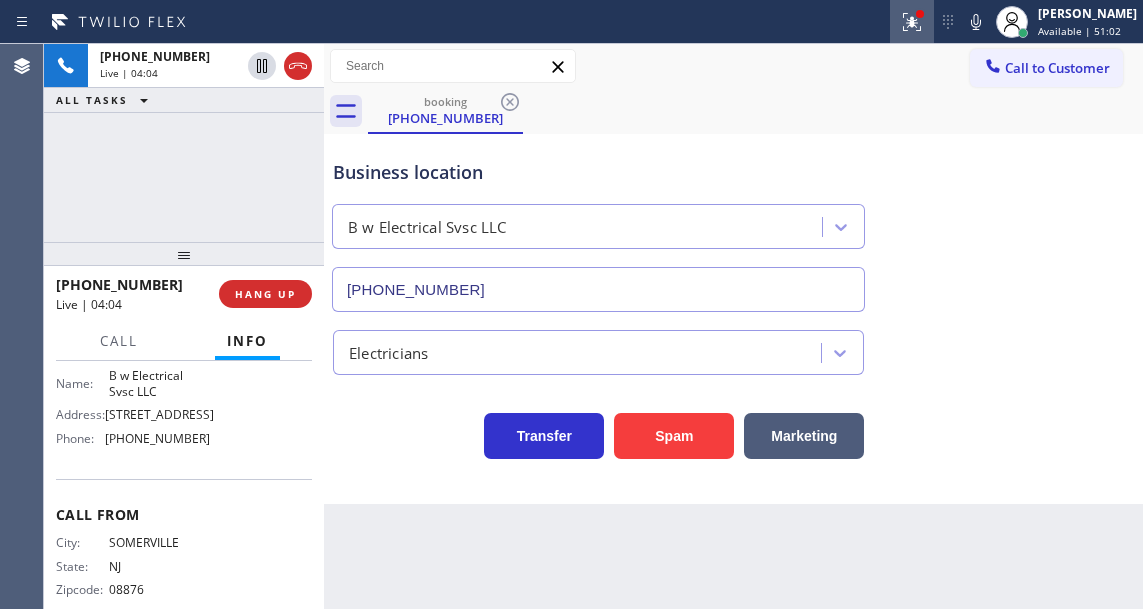 click 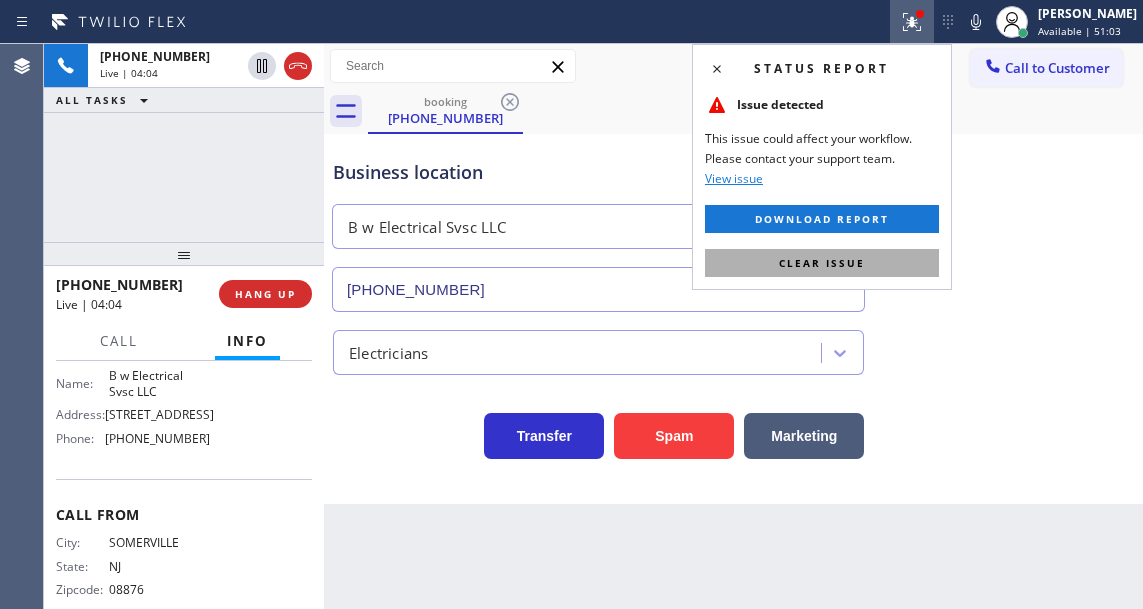 click on "Clear issue" at bounding box center [822, 263] 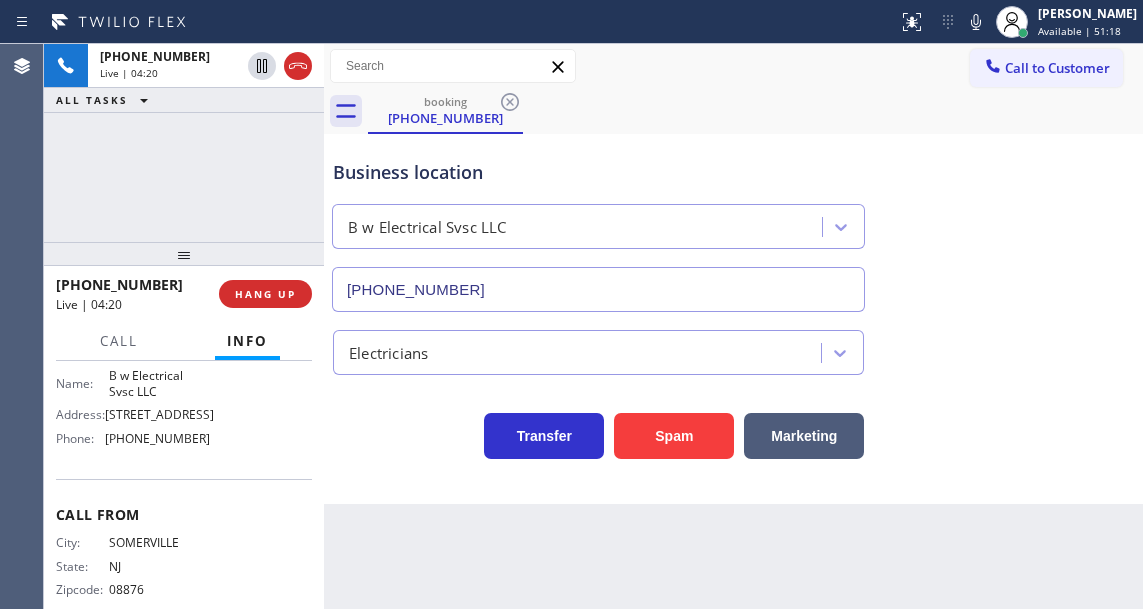 click on "Business location B w Electrical Svsc LLC [PHONE_NUMBER]" at bounding box center [733, 221] 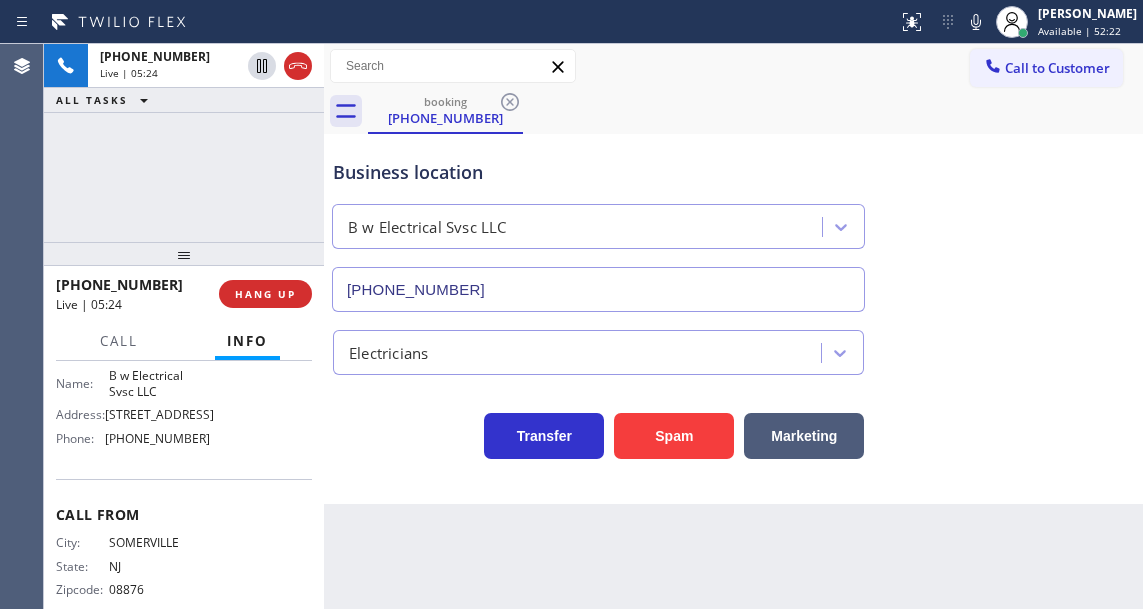 click on "[PHONE_NUMBER] Live | 05:24 ALL TASKS ALL TASKS ACTIVE TASKS TASKS IN WRAP UP" at bounding box center (184, 143) 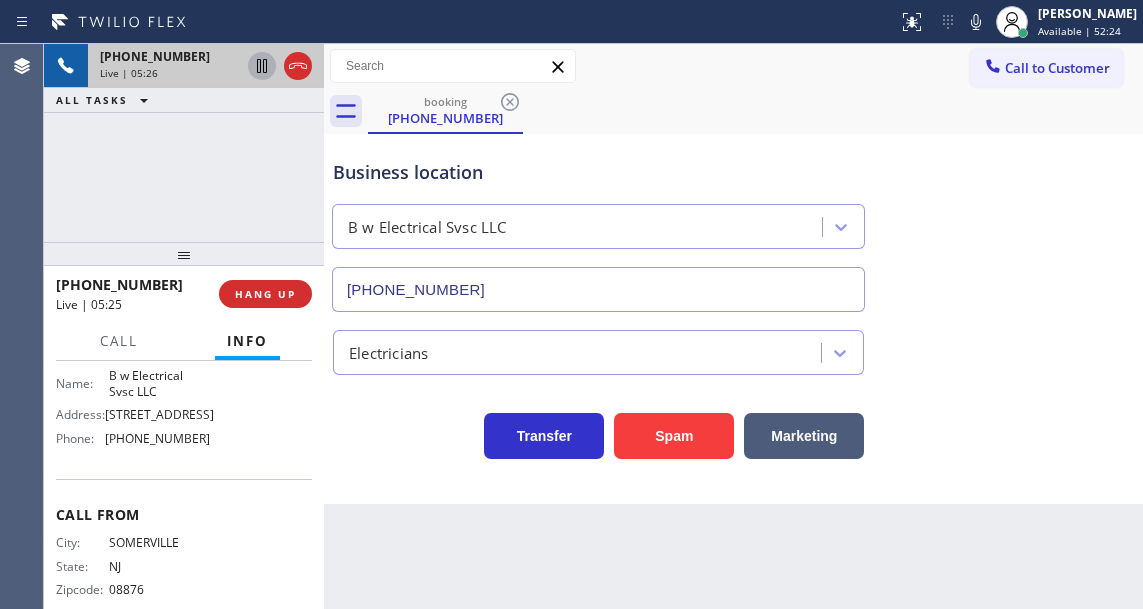 click 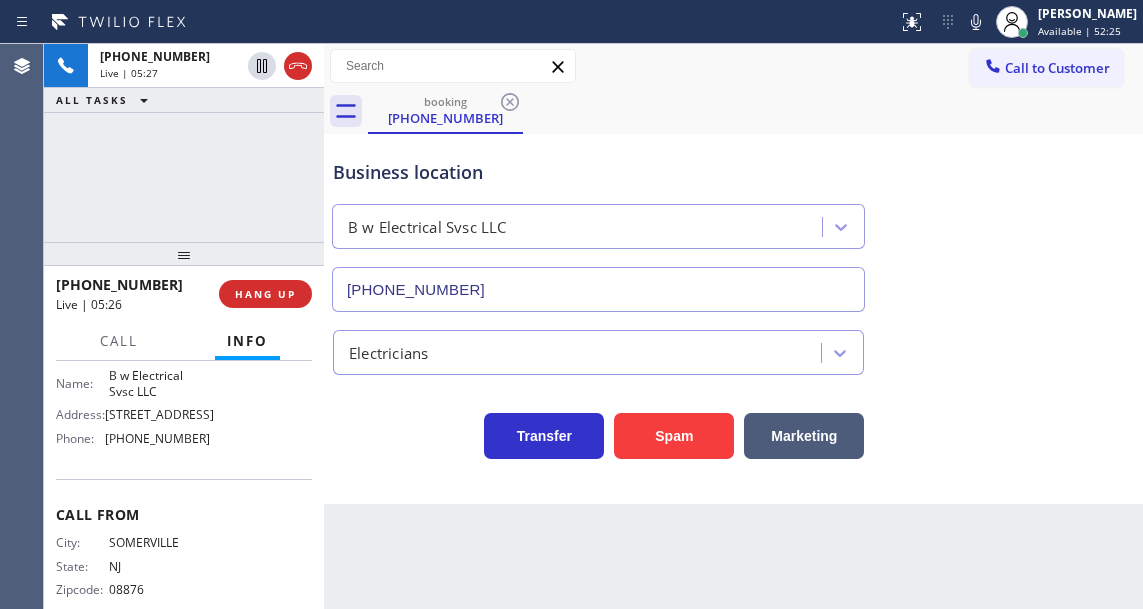 click 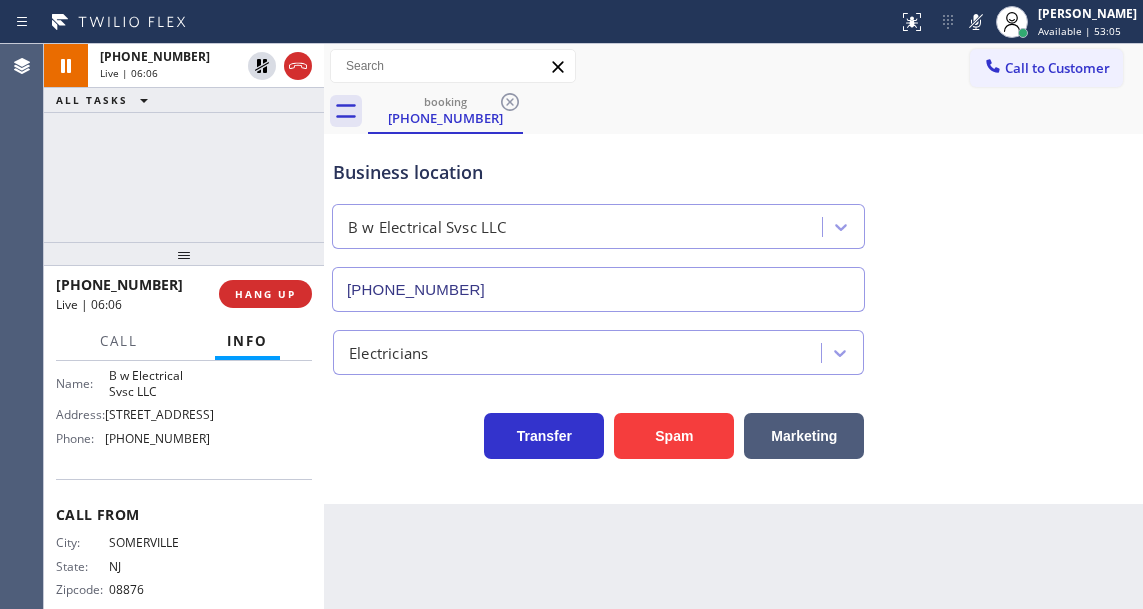drag, startPoint x: 1120, startPoint y: 266, endPoint x: 1004, endPoint y: 158, distance: 158.4929 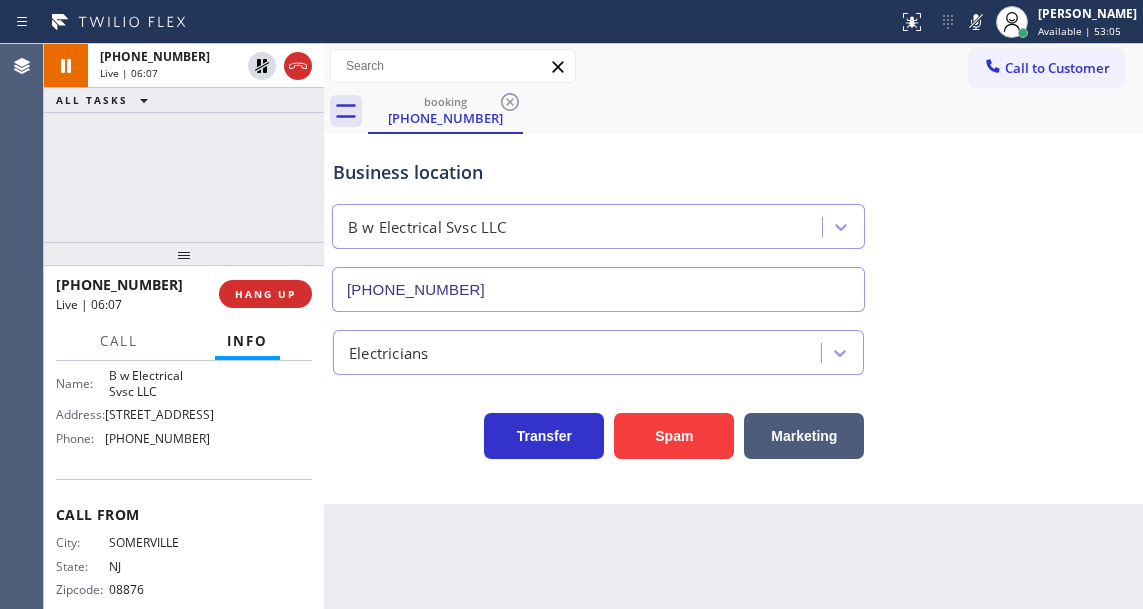 click 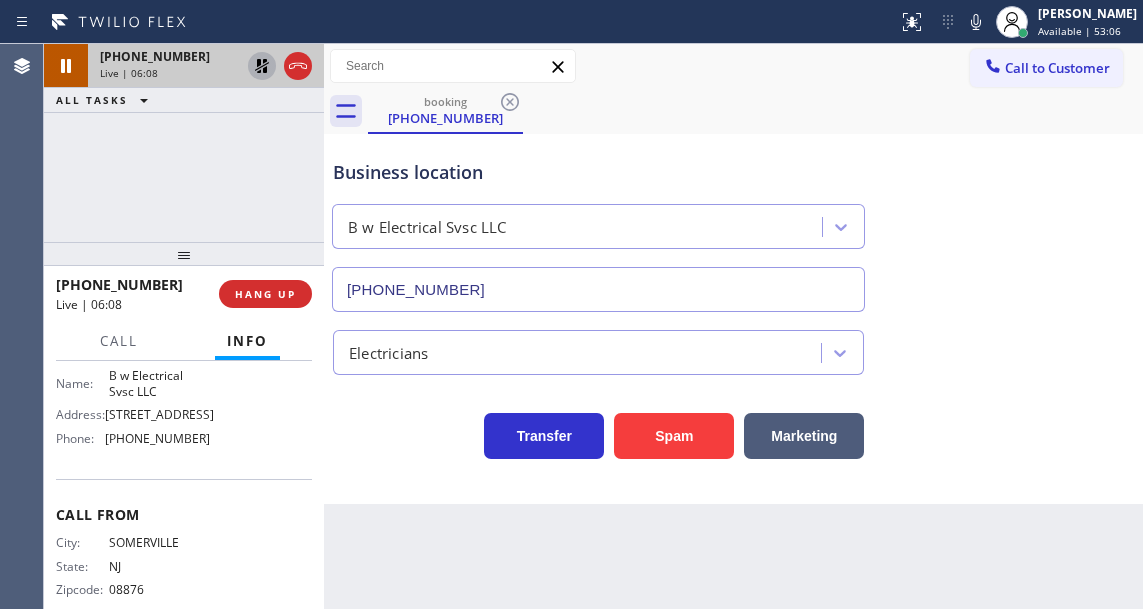 click 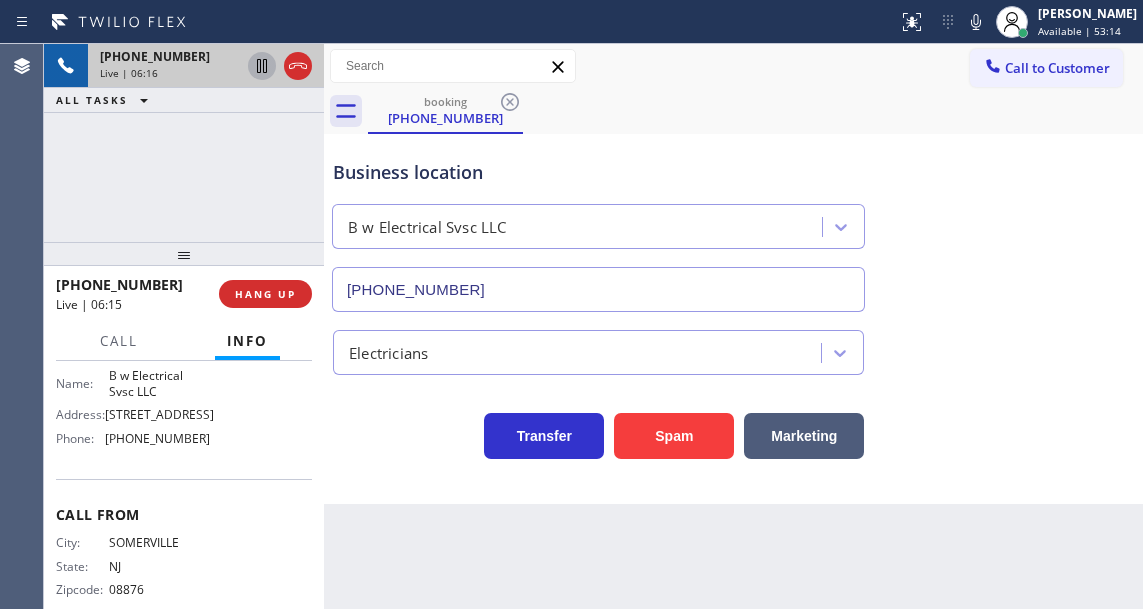 click on "Business location B w Electrical Svsc LLC [PHONE_NUMBER]" at bounding box center [733, 221] 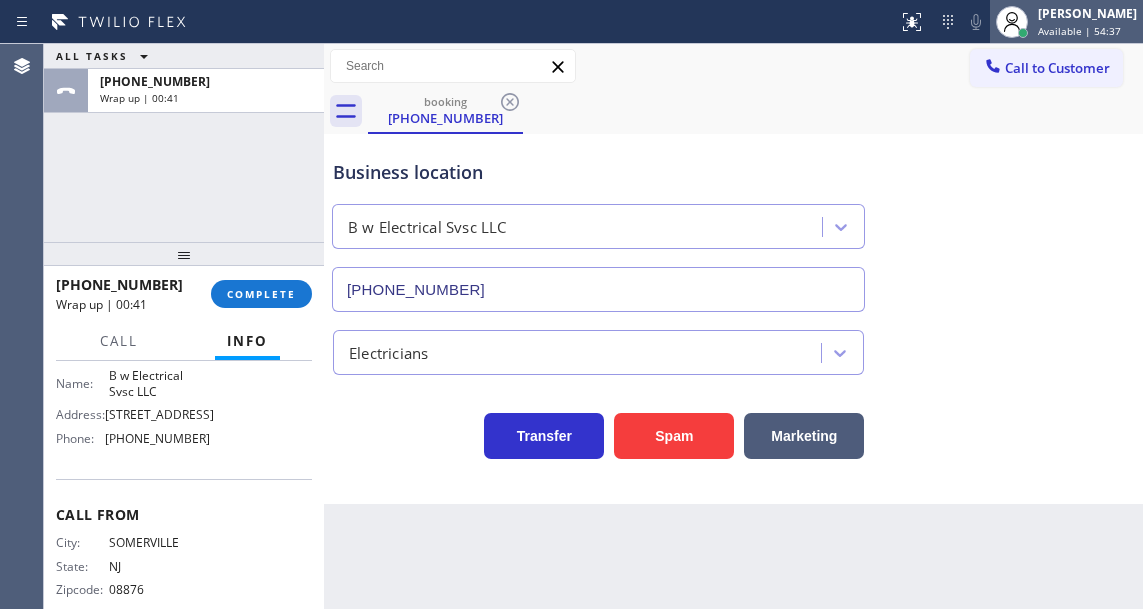 click on "Available | 54:37" at bounding box center [1079, 31] 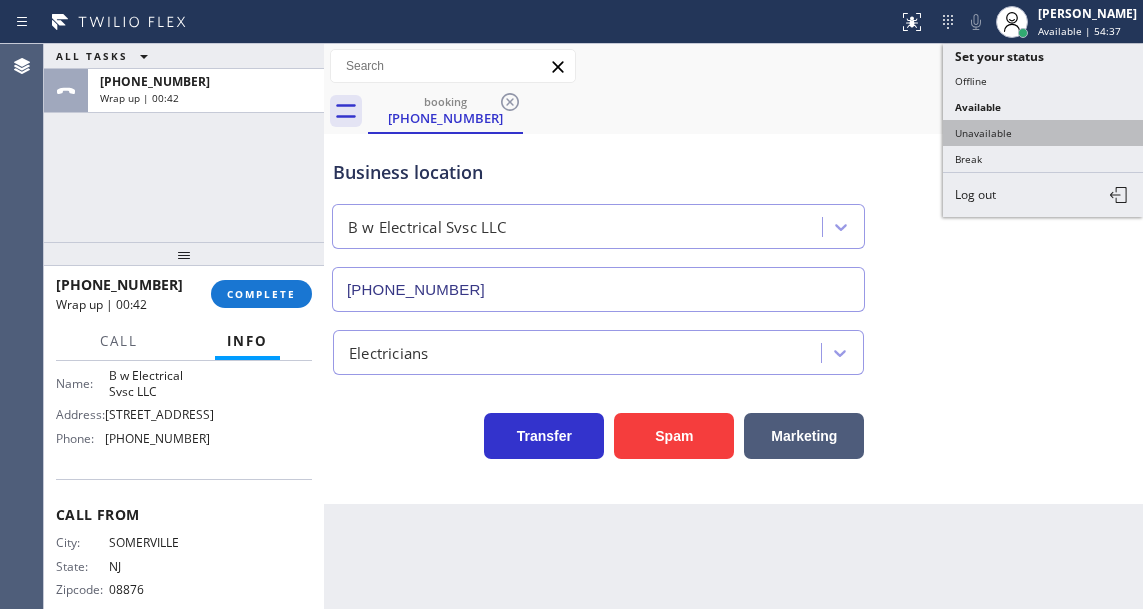 click on "Unavailable" at bounding box center (1043, 133) 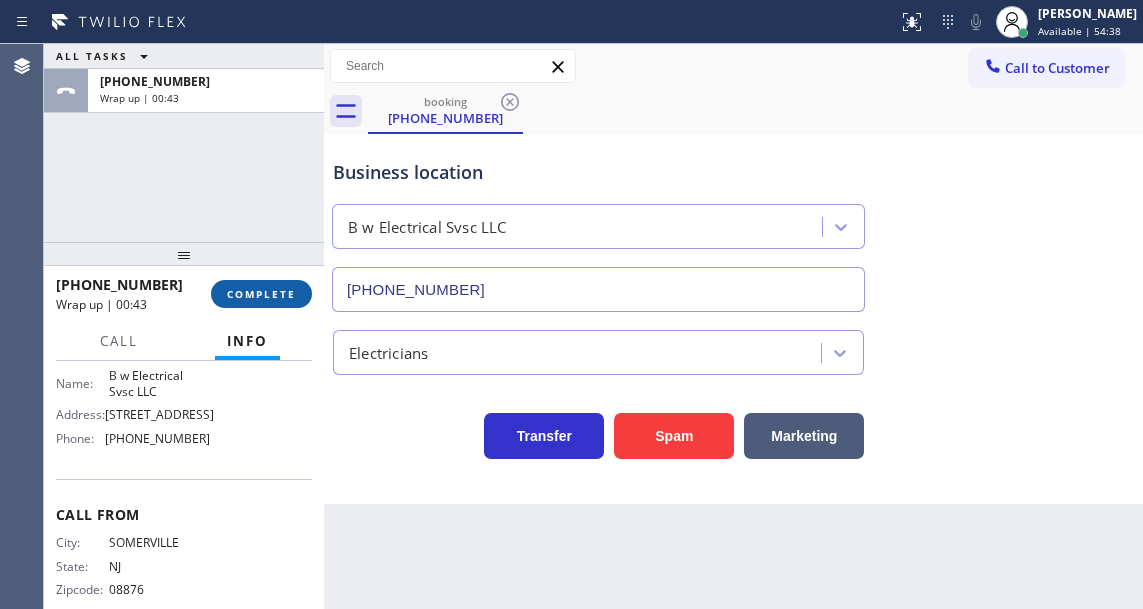 click on "COMPLETE" at bounding box center [261, 294] 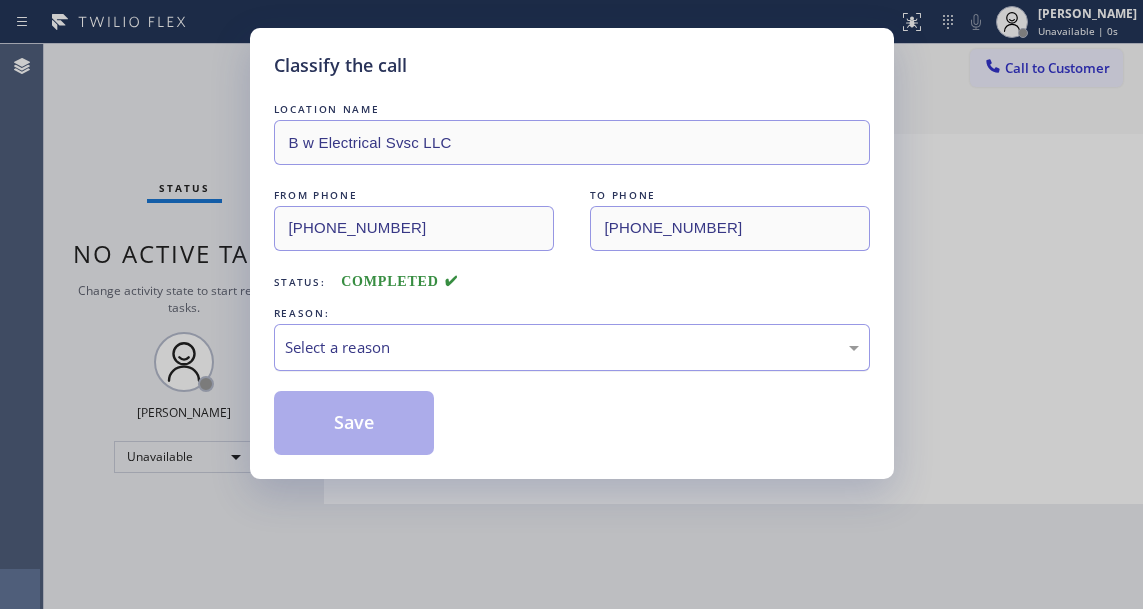 click on "Select a reason" at bounding box center [572, 347] 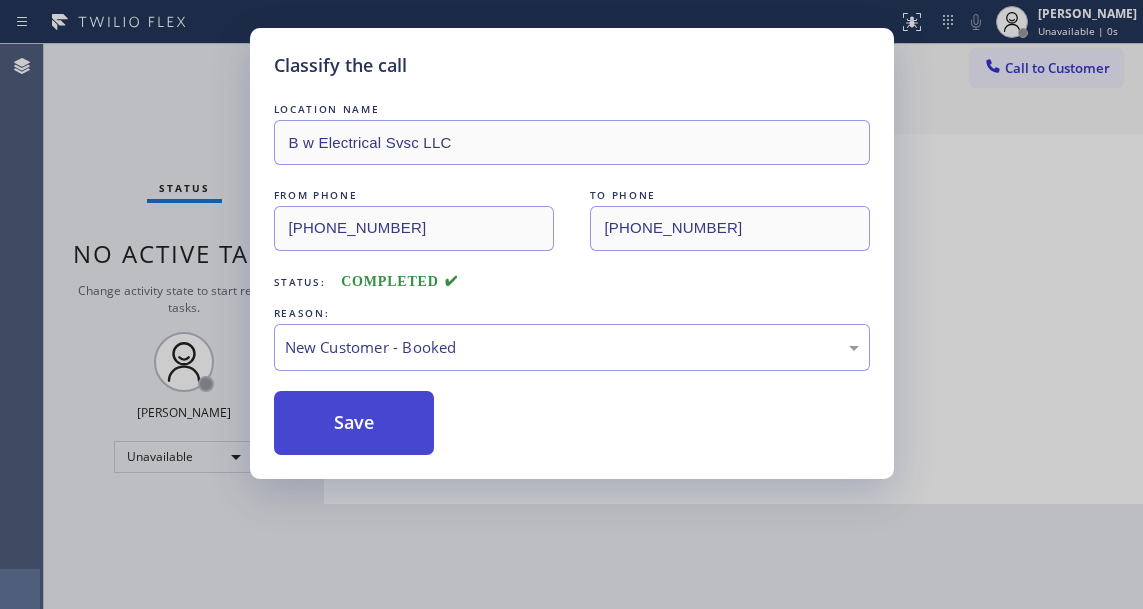 click on "Save" at bounding box center [354, 423] 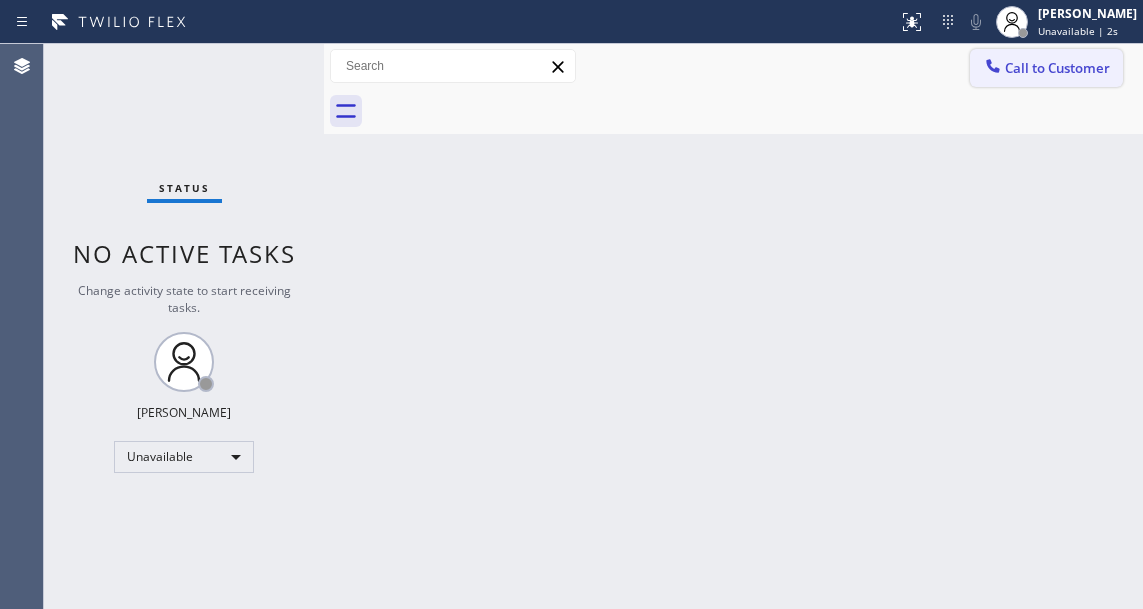 click on "Call to Customer" at bounding box center (1046, 68) 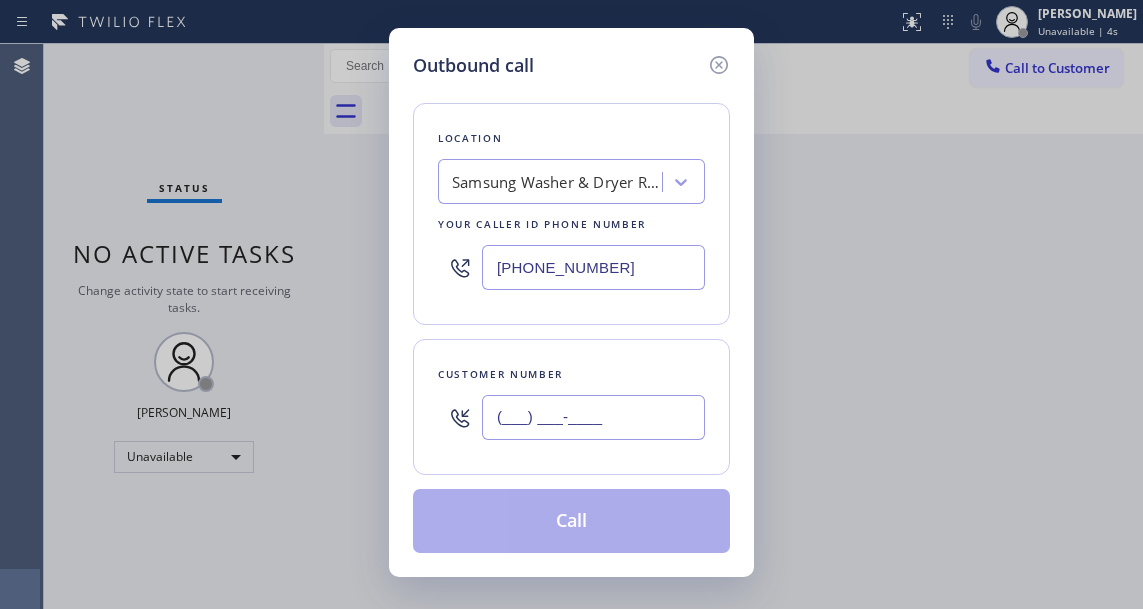 click on "(___) ___-____" at bounding box center (593, 417) 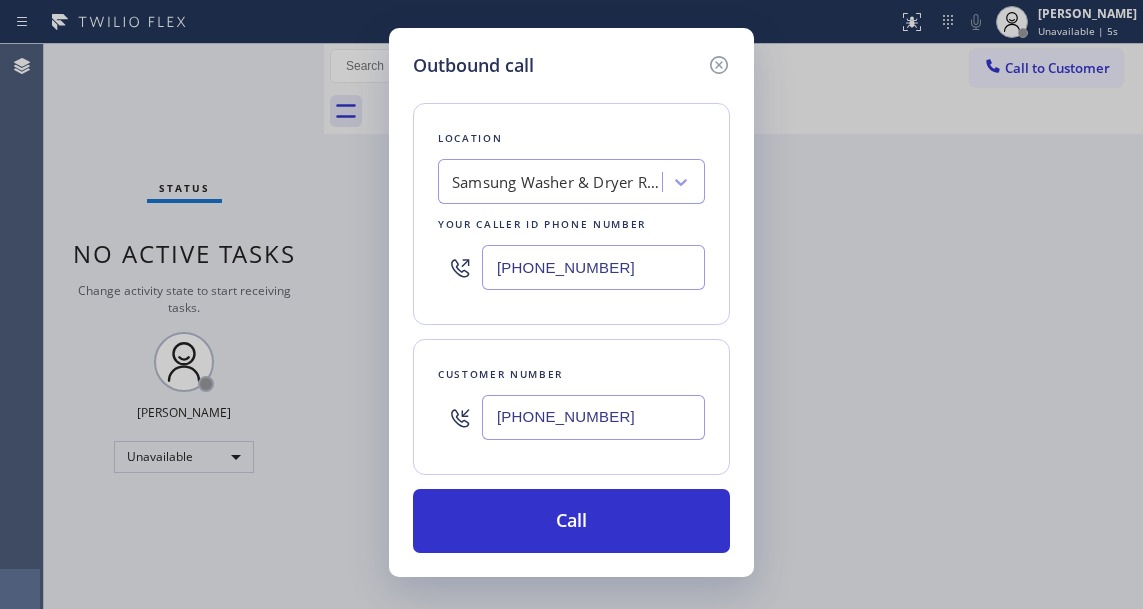 type on "[PHONE_NUMBER]" 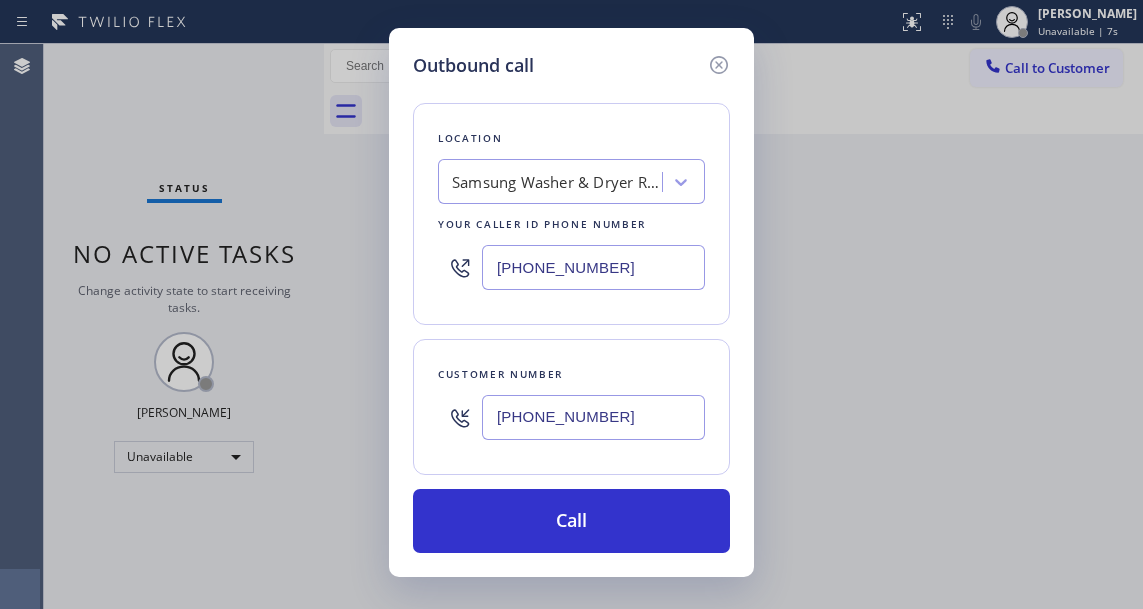 click on "[PHONE_NUMBER]" at bounding box center [593, 267] 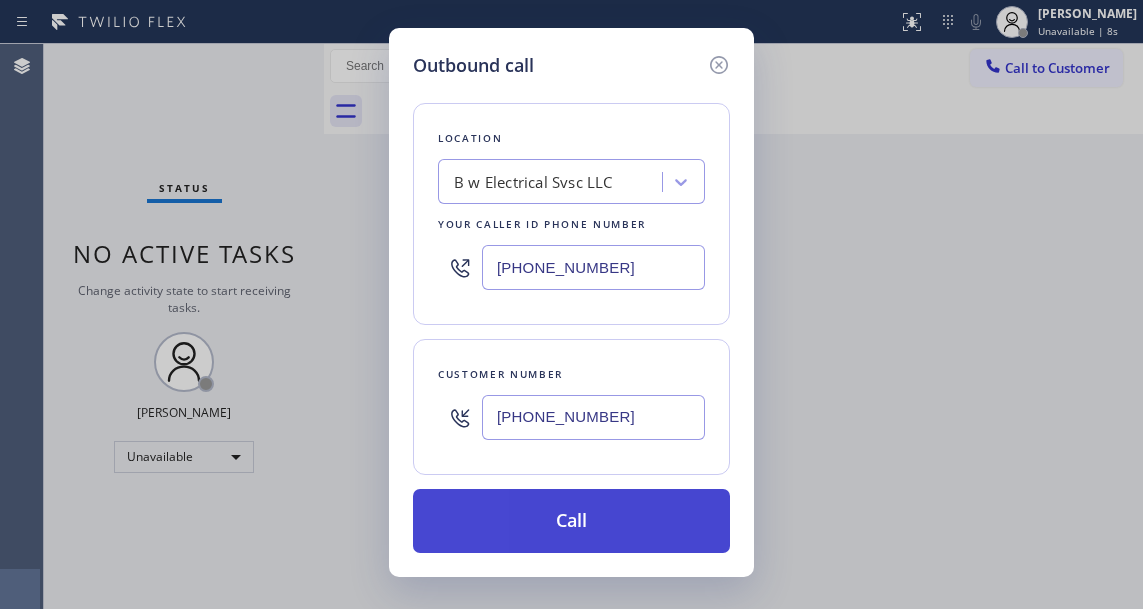 type on "[PHONE_NUMBER]" 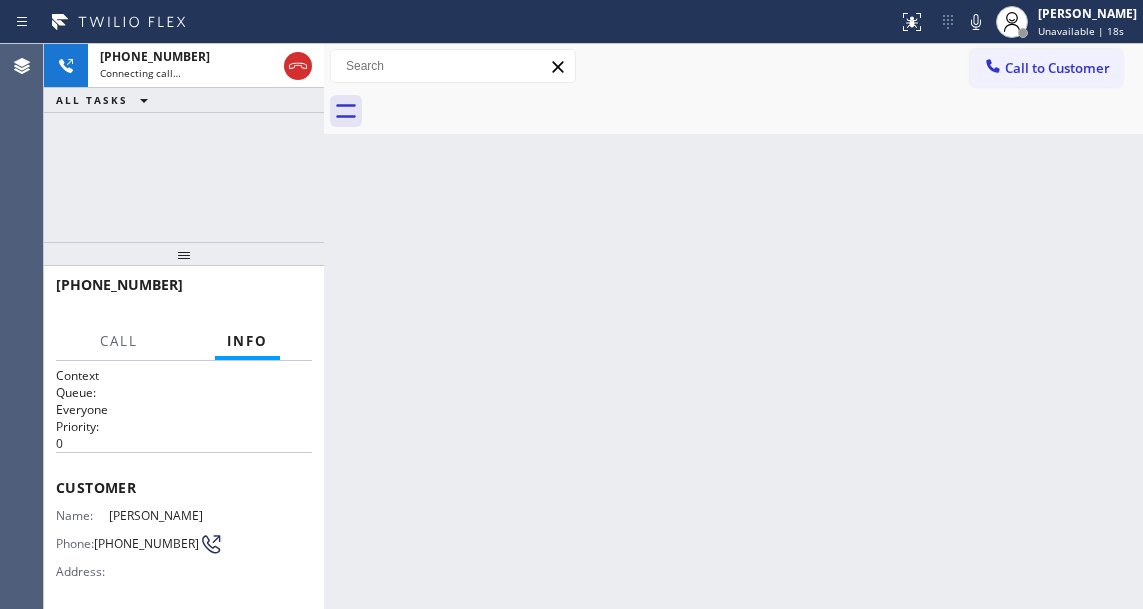 click on "Back to Dashboard Change Sender ID Customers Technicians Select a contact Outbound call Technician Search Technician Your caller id phone number Your caller id phone number Call Technician info Name   Phone none Address none Change Sender ID HVAC [PHONE_NUMBER] 5 Star Appliance [PHONE_NUMBER] Appliance Repair [PHONE_NUMBER] Plumbing [PHONE_NUMBER] Air Duct Cleaning [PHONE_NUMBER]  Electricians [PHONE_NUMBER] Cancel Change Check personal SMS Reset Change No tabs Call to Customer Outbound call Location B w Electrical Svsc LLC Your caller id phone number [PHONE_NUMBER] Customer number Call Outbound call Technician Search Technician Your caller id phone number Your caller id phone number Call" at bounding box center [733, 326] 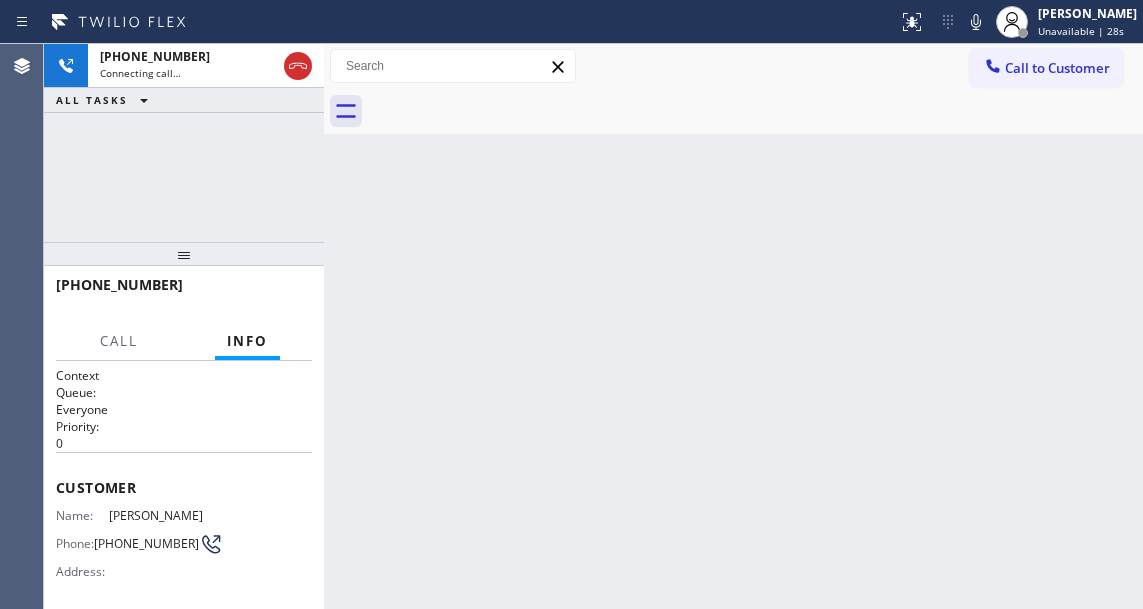 click on "Back to Dashboard Change Sender ID Customers Technicians Select a contact Outbound call Technician Search Technician Your caller id phone number Your caller id phone number Call Technician info Name   Phone none Address none Change Sender ID HVAC [PHONE_NUMBER] 5 Star Appliance [PHONE_NUMBER] Appliance Repair [PHONE_NUMBER] Plumbing [PHONE_NUMBER] Air Duct Cleaning [PHONE_NUMBER]  Electricians [PHONE_NUMBER] Cancel Change Check personal SMS Reset Change No tabs Call to Customer Outbound call Location B w Electrical Svsc LLC Your caller id phone number [PHONE_NUMBER] Customer number Call Outbound call Technician Search Technician Your caller id phone number Your caller id phone number Call" at bounding box center [733, 326] 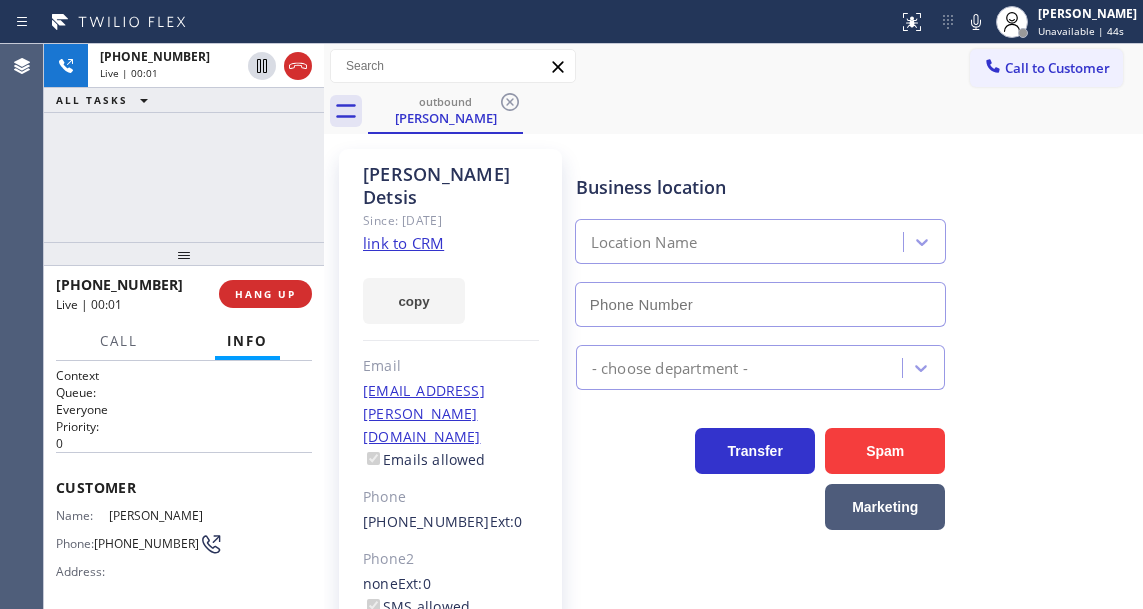 type on "[PHONE_NUMBER]" 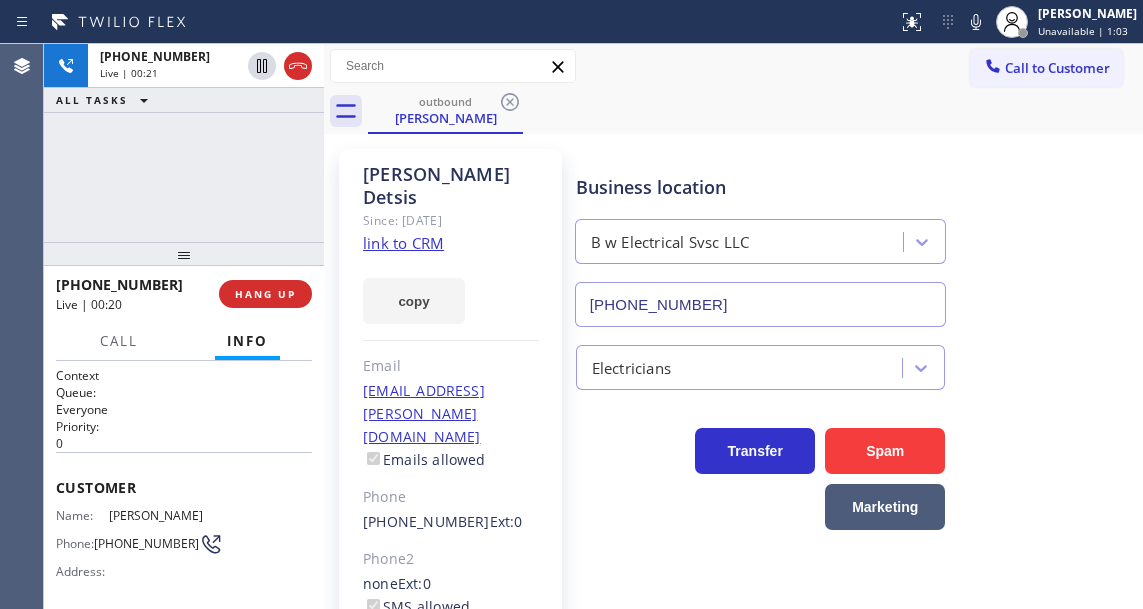 click on "[PERSON_NAME]" at bounding box center (159, 515) 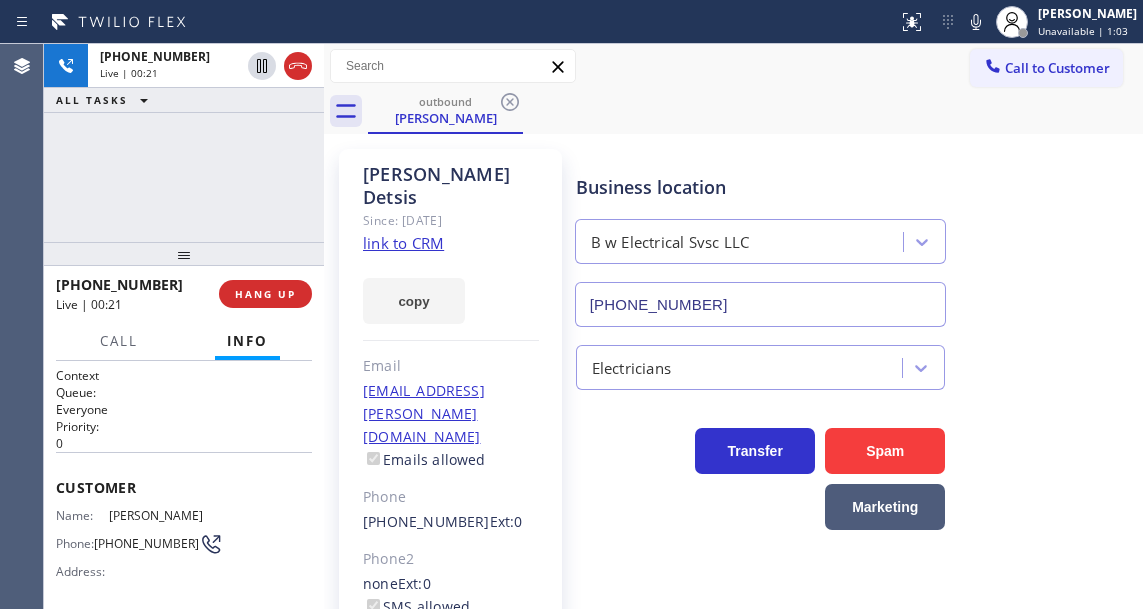 click on "[PERSON_NAME]" at bounding box center (159, 515) 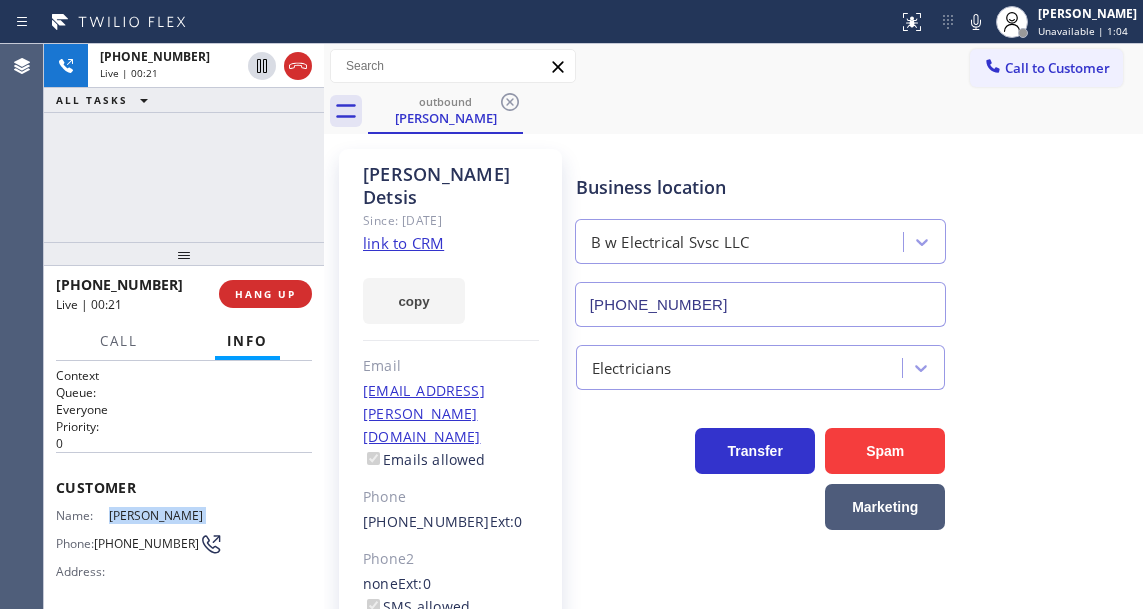 click on "[PERSON_NAME]" at bounding box center (159, 515) 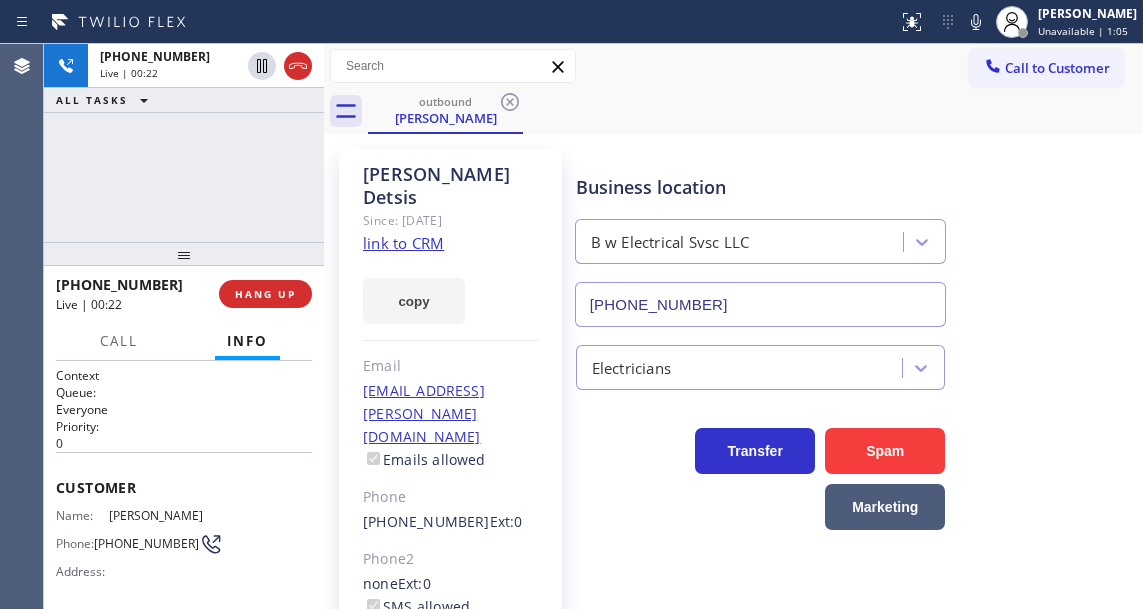 click on "[PHONE_NUMBER]" at bounding box center (146, 543) 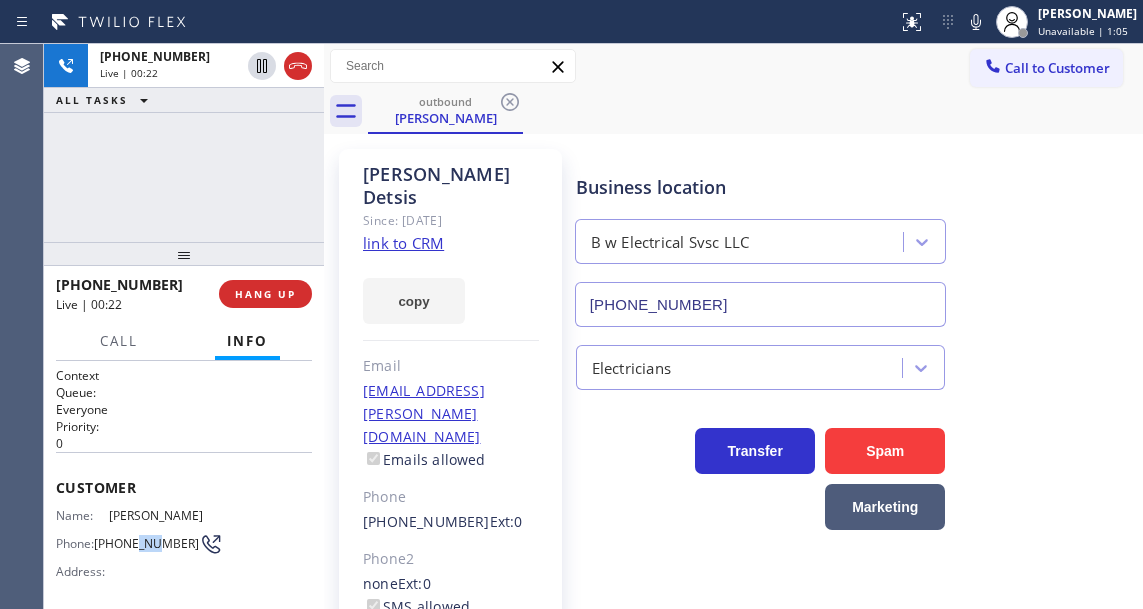 click on "[PHONE_NUMBER]" at bounding box center [146, 543] 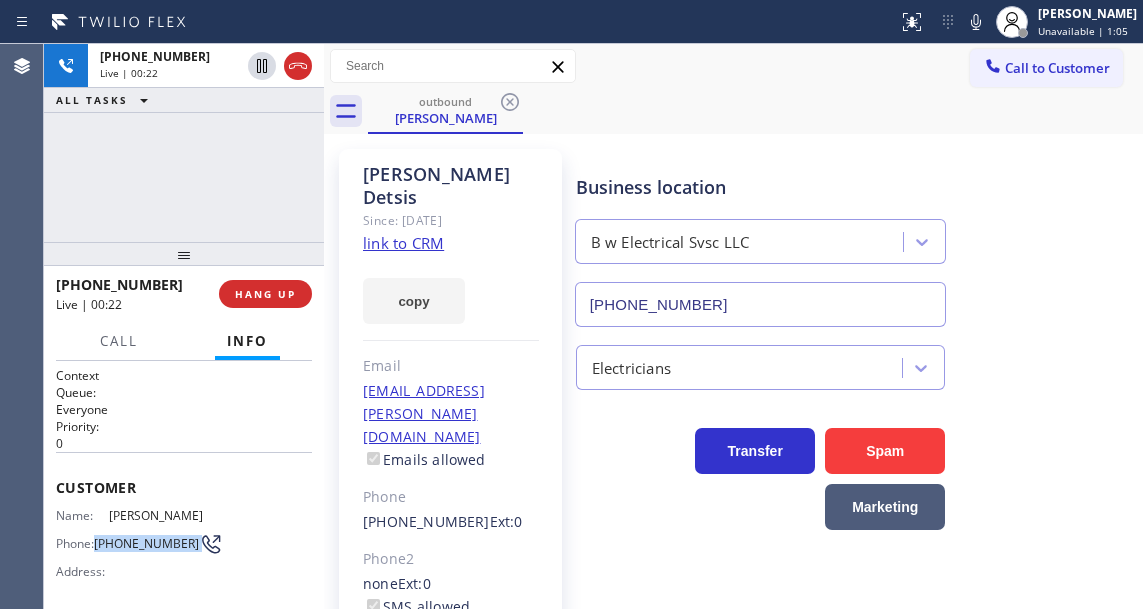 click on "[PHONE_NUMBER]" at bounding box center (146, 543) 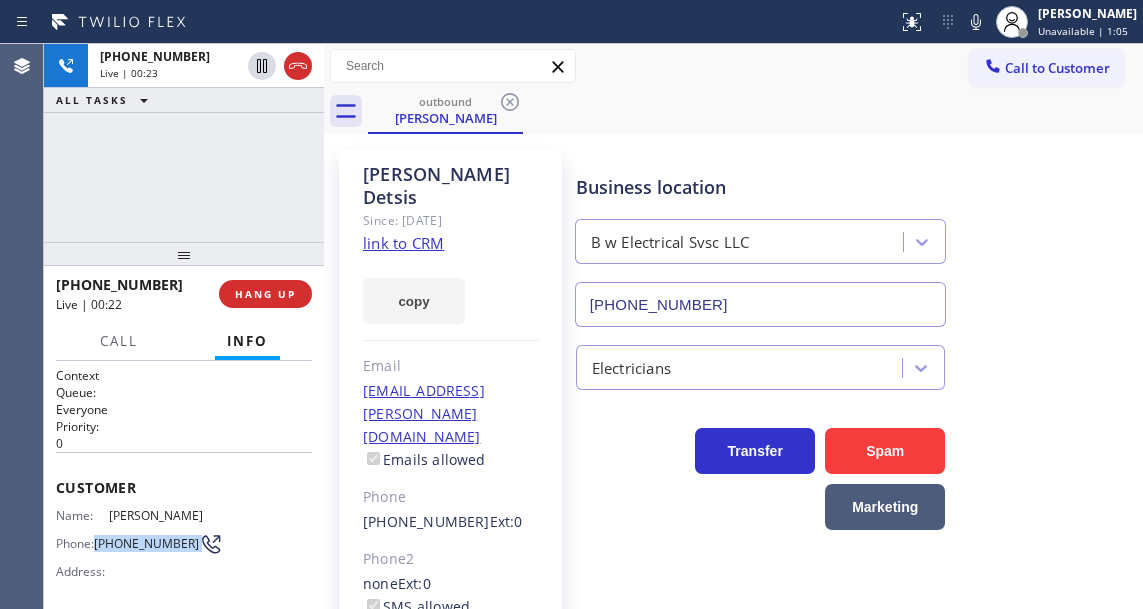 click on "[PHONE_NUMBER]" at bounding box center [146, 543] 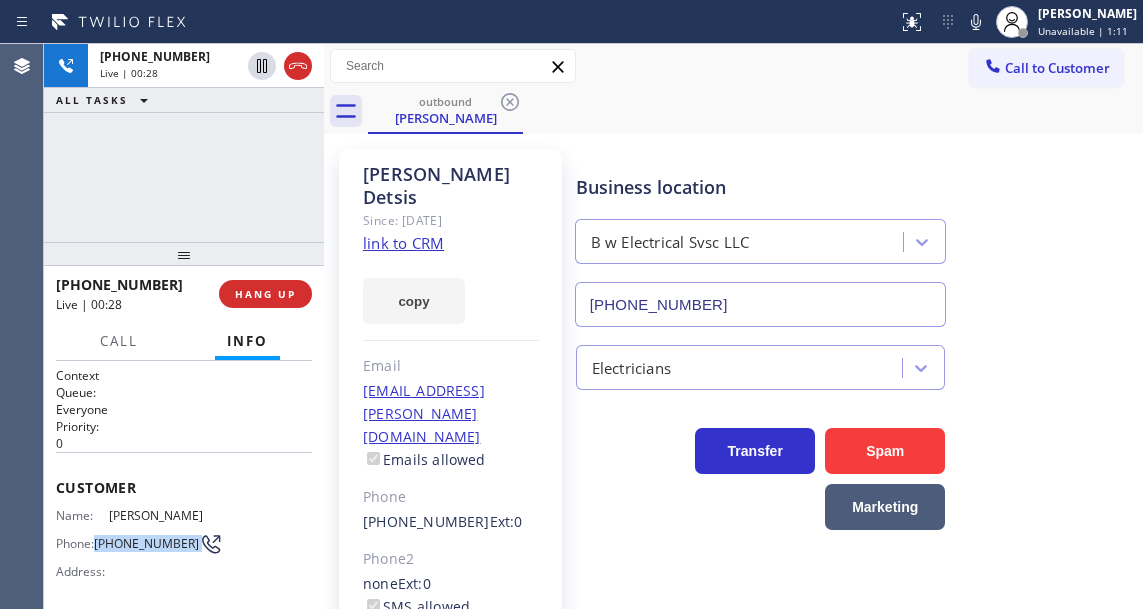 click on "[PERSON_NAME] Since: [DATE] link to CRM copy Email [EMAIL_ADDRESS][PERSON_NAME][DOMAIN_NAME]  Emails allowed Phone [PHONE_NUMBER]  Ext:  0 Phone2 none  Ext:  0  SMS allowed Primary address  [STREET_ADDRESS] EDIT Outbound call Location B w Electrical Svsc LLC Your caller id phone number [PHONE_NUMBER] Customer number Call Benefits  Business location B w Electrical Svsc LLC [PHONE_NUMBER] Electricians Transfer Spam Marketing" at bounding box center [733, 469] 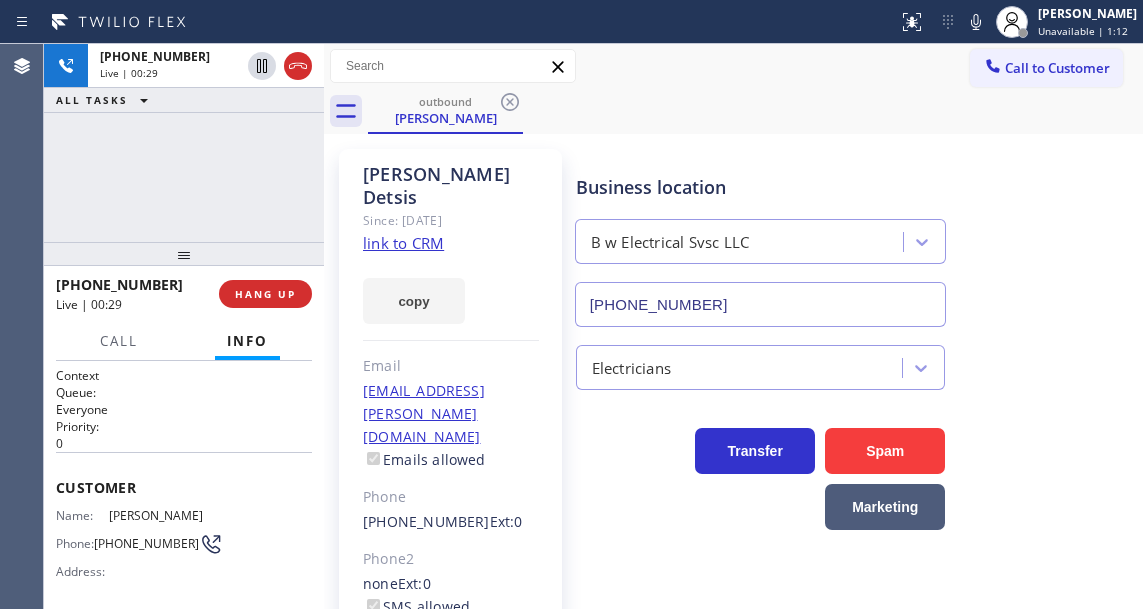 click on "[PHONE_NUMBER] Live | 00:29 ALL TASKS ALL TASKS ACTIVE TASKS TASKS IN WRAP UP" at bounding box center (184, 143) 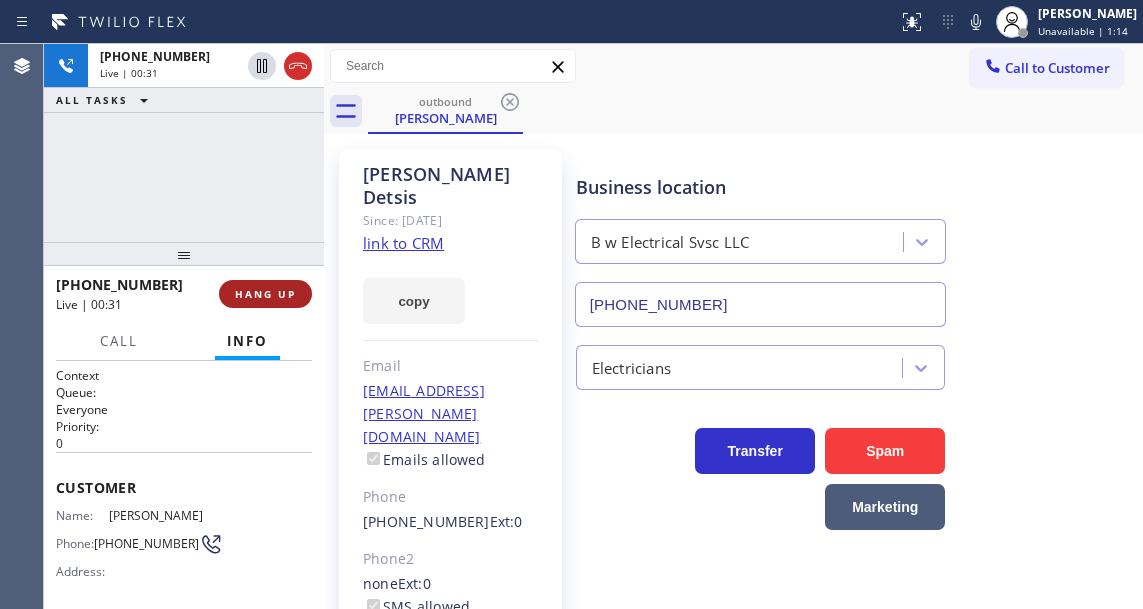 click on "HANG UP" at bounding box center [265, 294] 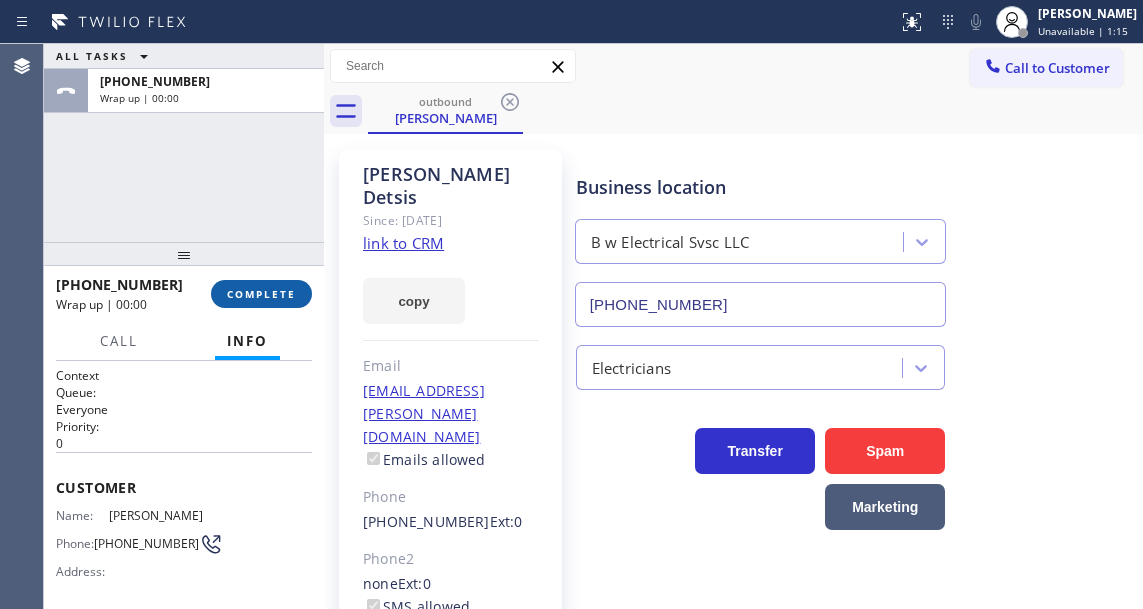 click on "COMPLETE" at bounding box center [261, 294] 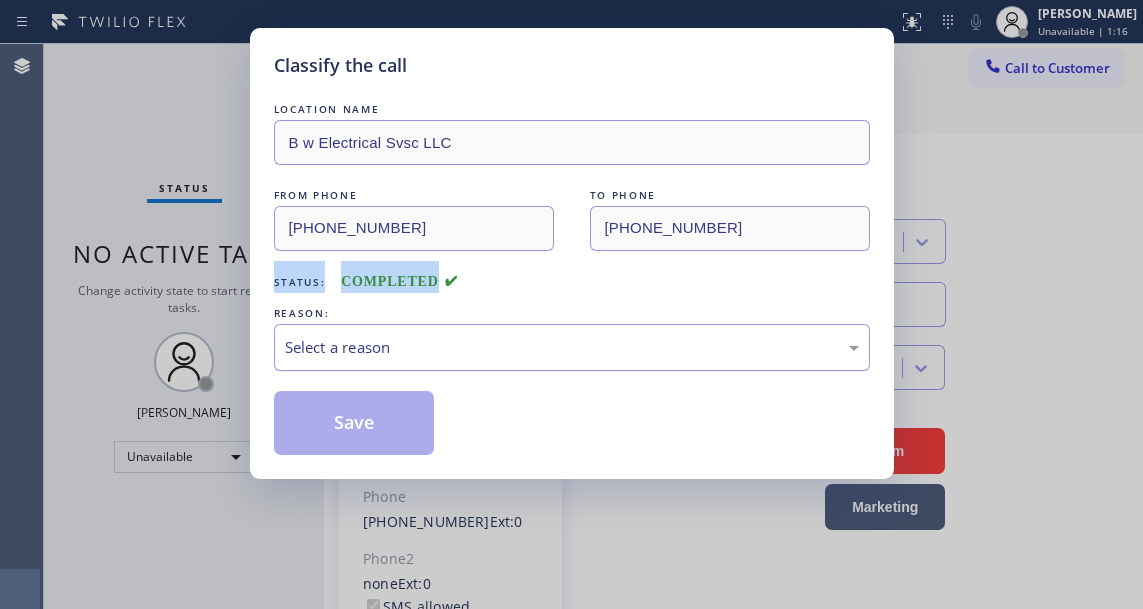 click on "Select a reason" at bounding box center [572, 347] 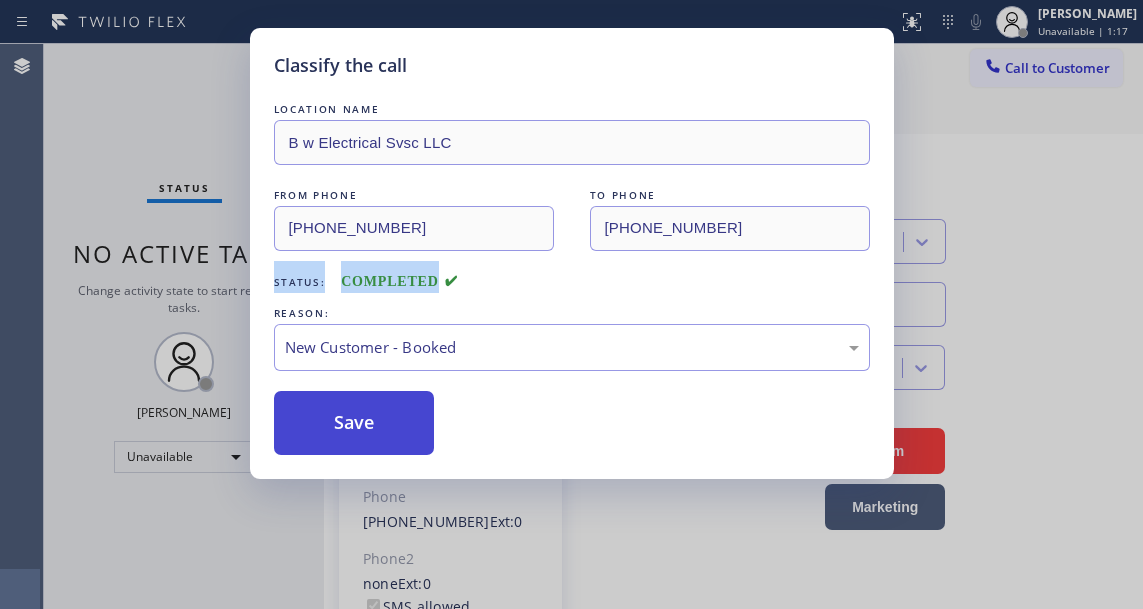 click on "Save" at bounding box center [354, 423] 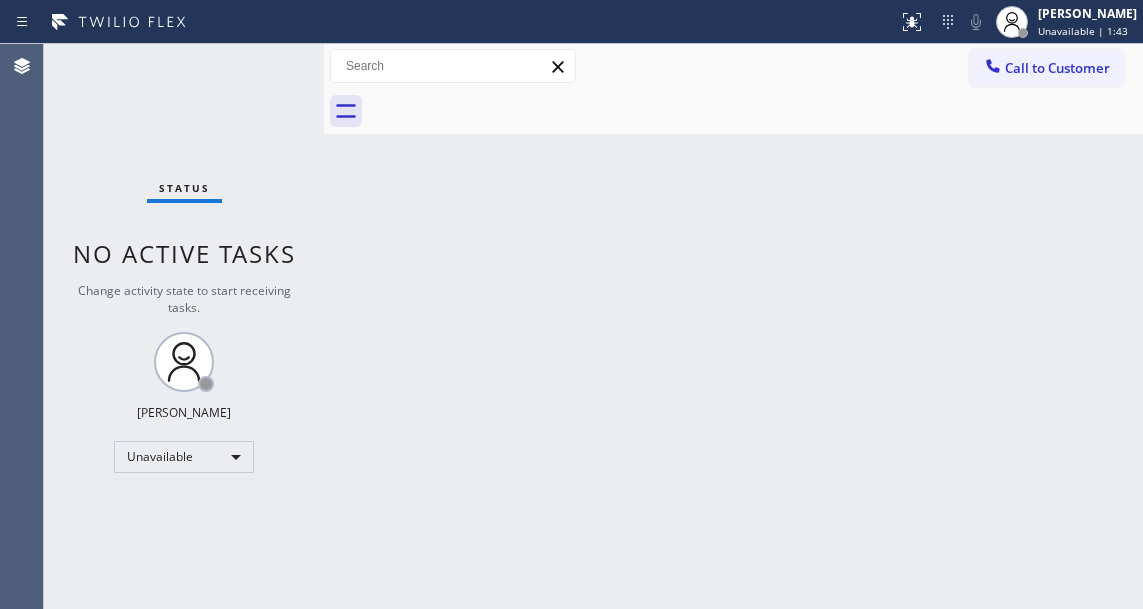 click on "Back to Dashboard Change Sender ID Customers Technicians Select a contact Outbound call Technician Search Technician Your caller id phone number Your caller id phone number Call Technician info Name   Phone none Address none Change Sender ID HVAC [PHONE_NUMBER] 5 Star Appliance [PHONE_NUMBER] Appliance Repair [PHONE_NUMBER] Plumbing [PHONE_NUMBER] Air Duct Cleaning [PHONE_NUMBER]  Electricians [PHONE_NUMBER] Cancel Change Check personal SMS Reset Change No tabs Call to Customer Outbound call Location B w Electrical Svsc LLC Your caller id phone number [PHONE_NUMBER] Customer number Call Outbound call Technician Search Technician Your caller id phone number Your caller id phone number Call" at bounding box center [733, 326] 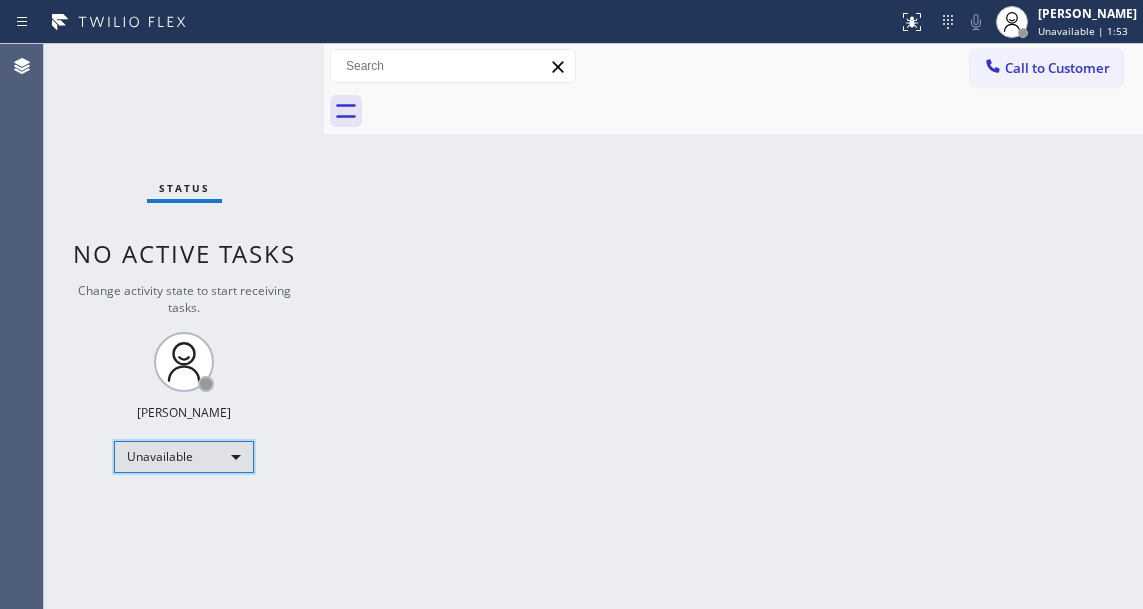 click on "Unavailable" at bounding box center (184, 457) 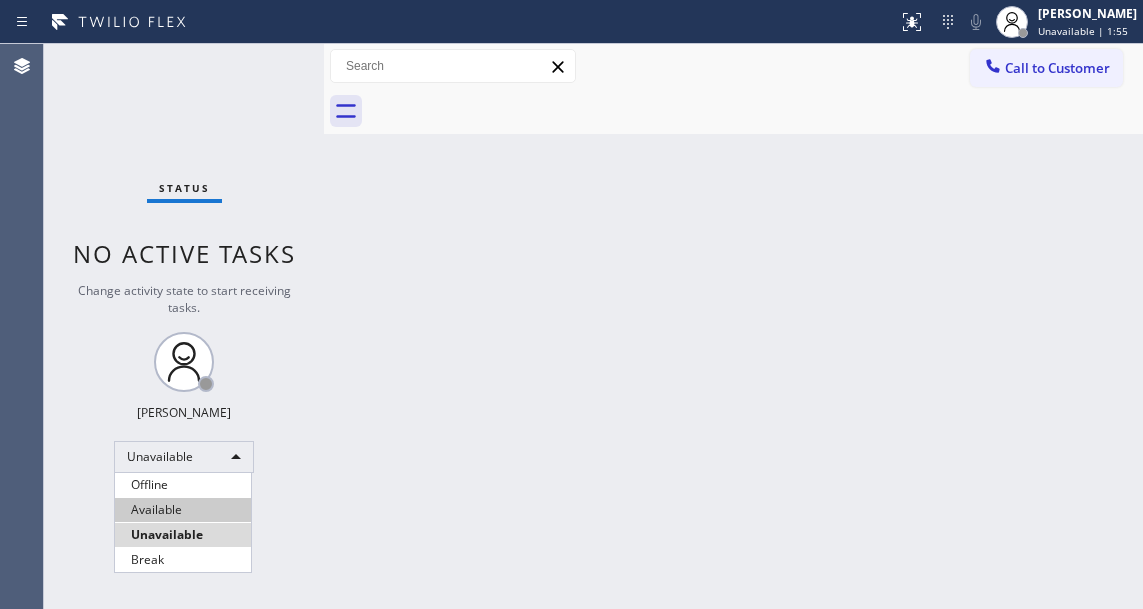 click on "Available" at bounding box center (183, 510) 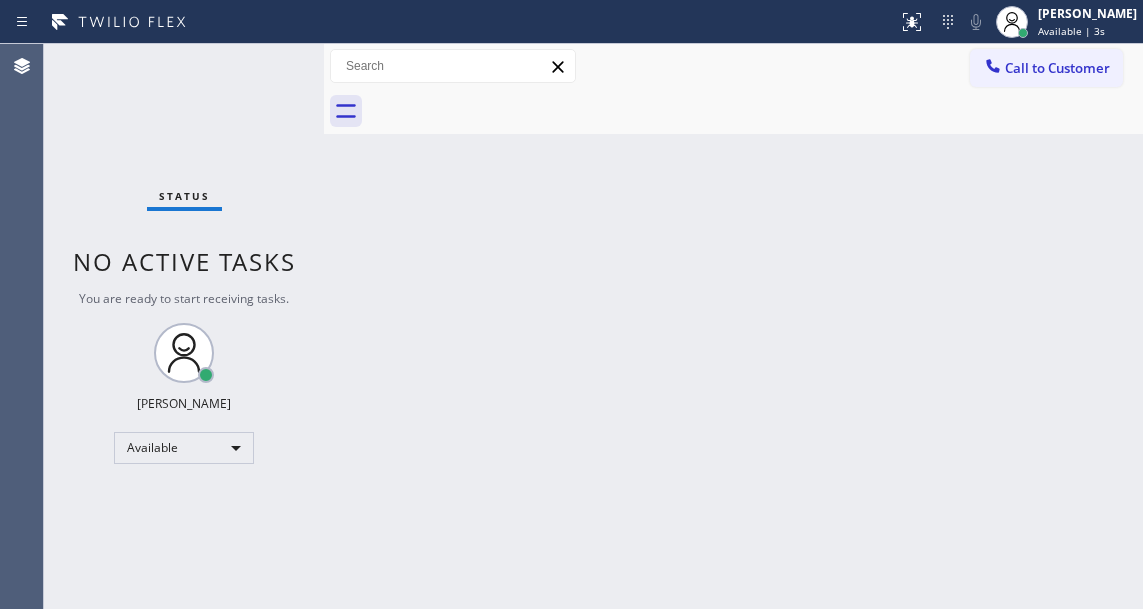 click on "Status   No active tasks     You are ready to start receiving tasks.   [PERSON_NAME]" at bounding box center [184, 326] 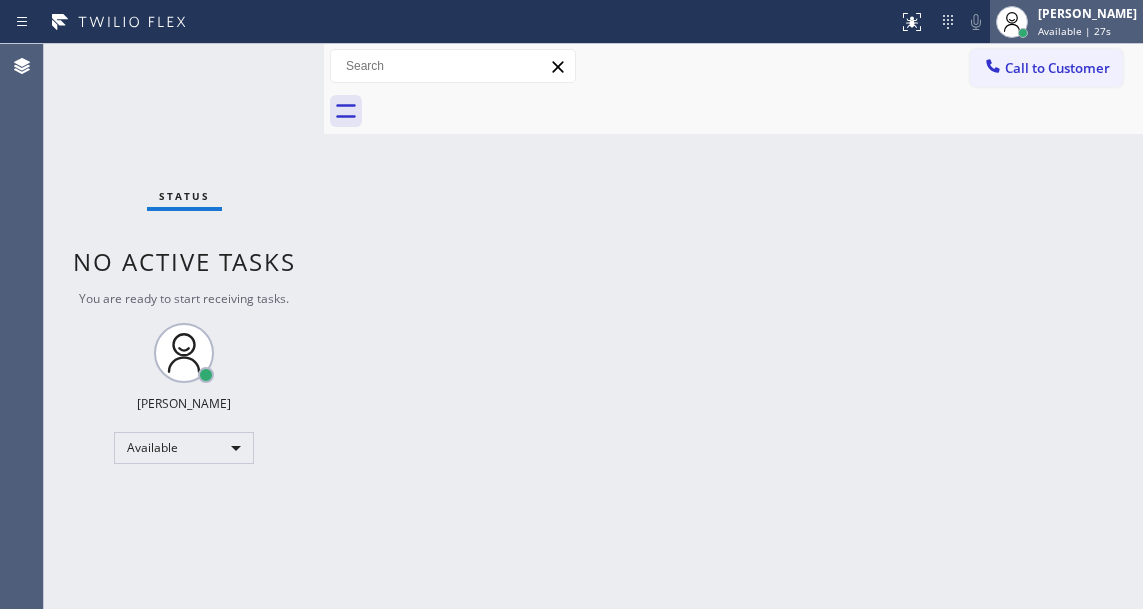click on "[PERSON_NAME] Available | 27s" at bounding box center (1088, 21) 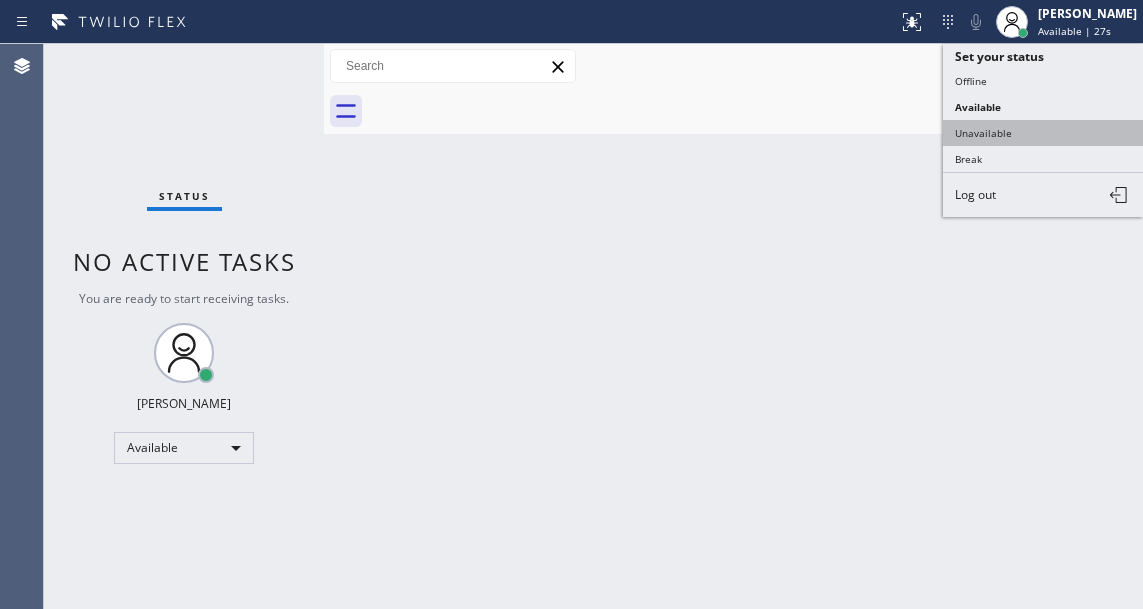 click on "Unavailable" at bounding box center (1043, 133) 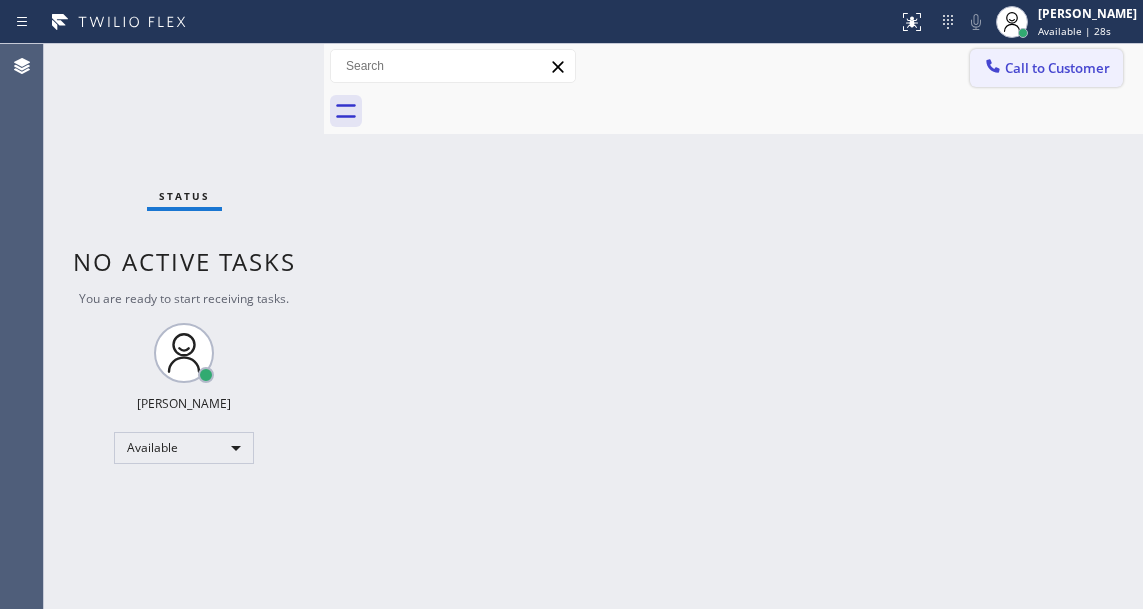 click on "Call to Customer" at bounding box center (1057, 68) 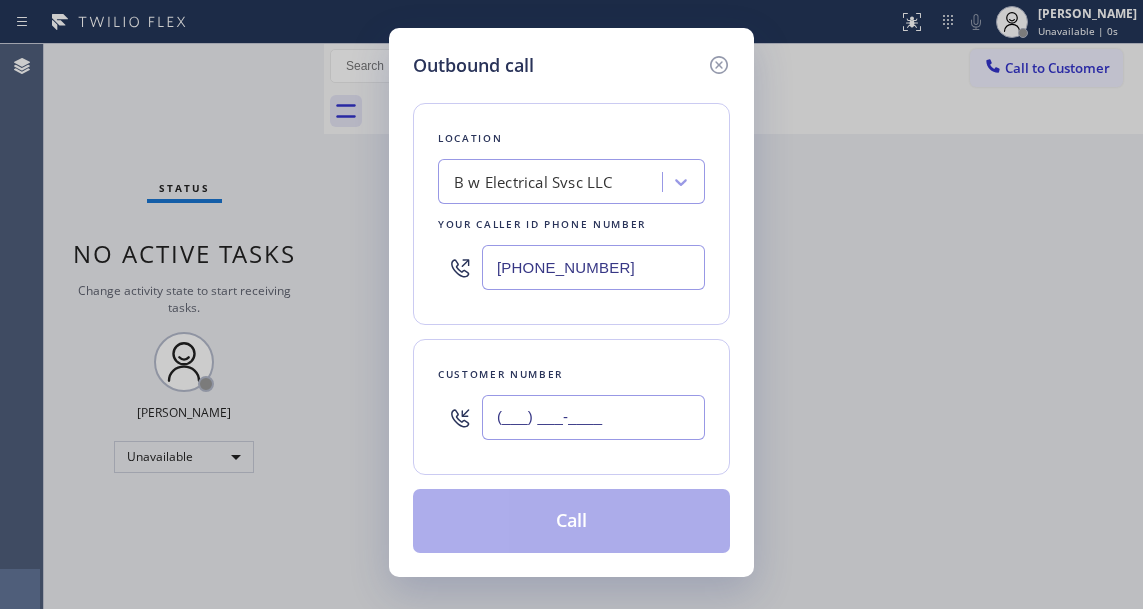 click on "(___) ___-____" at bounding box center [593, 417] 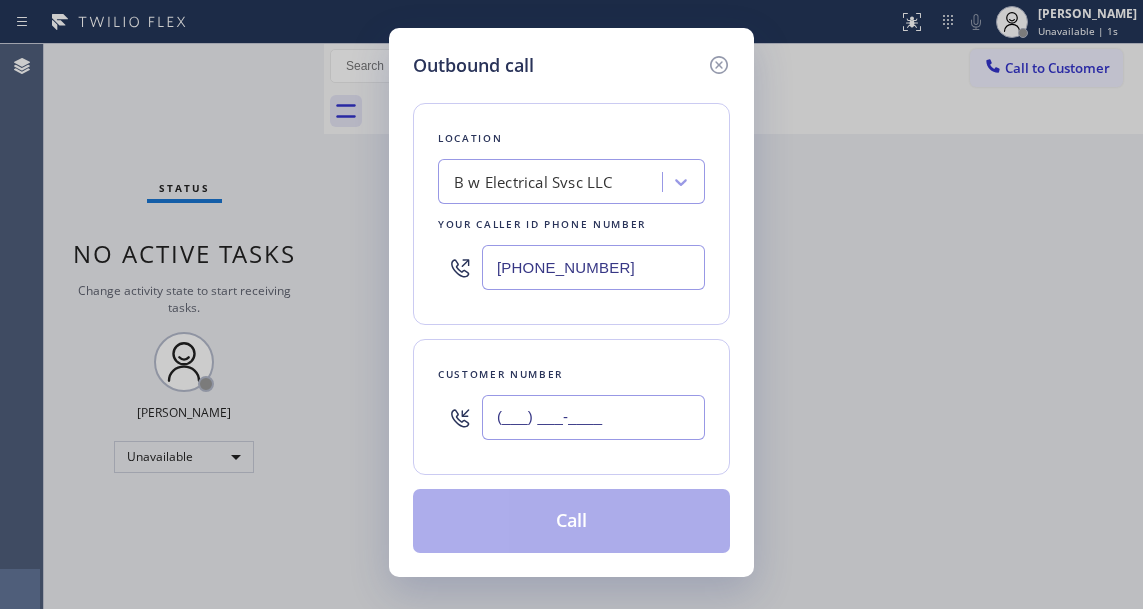 paste on "908) 745-9617" 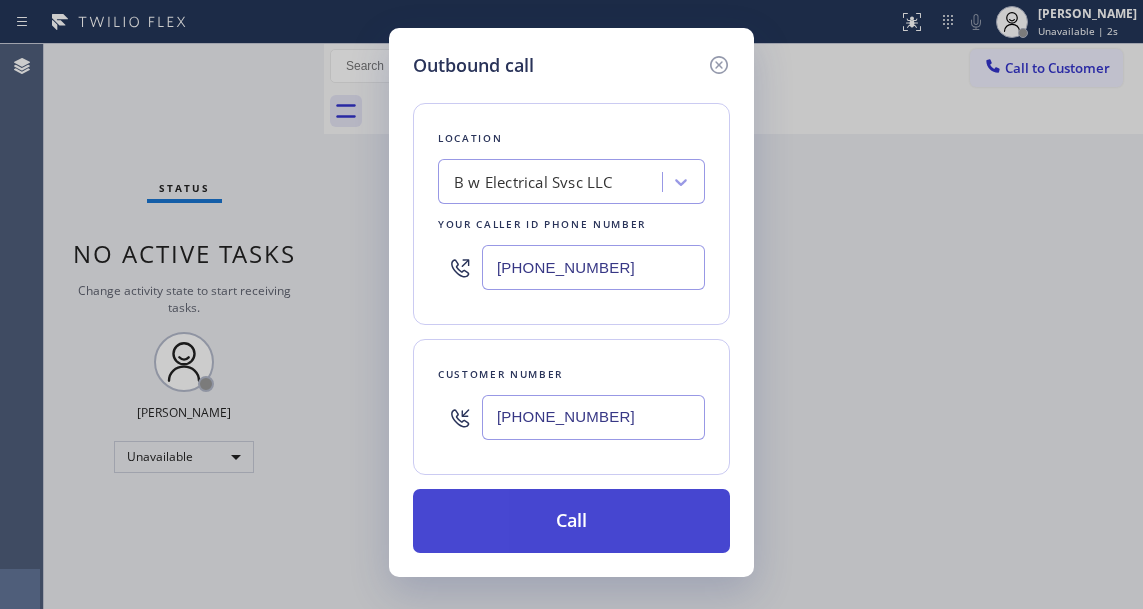 type on "[PHONE_NUMBER]" 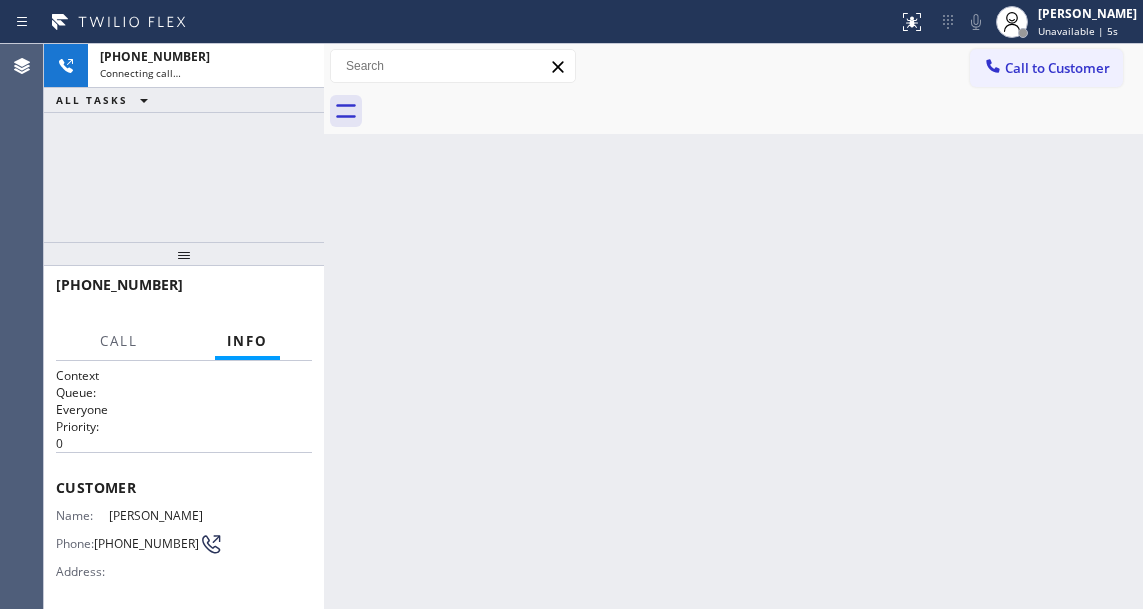 click on "Back to Dashboard Change Sender ID Customers Technicians Select a contact Outbound call Technician Search Technician Your caller id phone number Your caller id phone number Call Technician info Name   Phone none Address none Change Sender ID HVAC [PHONE_NUMBER] 5 Star Appliance [PHONE_NUMBER] Appliance Repair [PHONE_NUMBER] Plumbing [PHONE_NUMBER] Air Duct Cleaning [PHONE_NUMBER]  Electricians [PHONE_NUMBER] Cancel Change Check personal SMS Reset Change No tabs Call to Customer Outbound call Location Search location Your caller id phone number [PHONE_NUMBER] Customer number Call Outbound call Technician Search Technician Your caller id phone number Your caller id phone number Call" at bounding box center (733, 326) 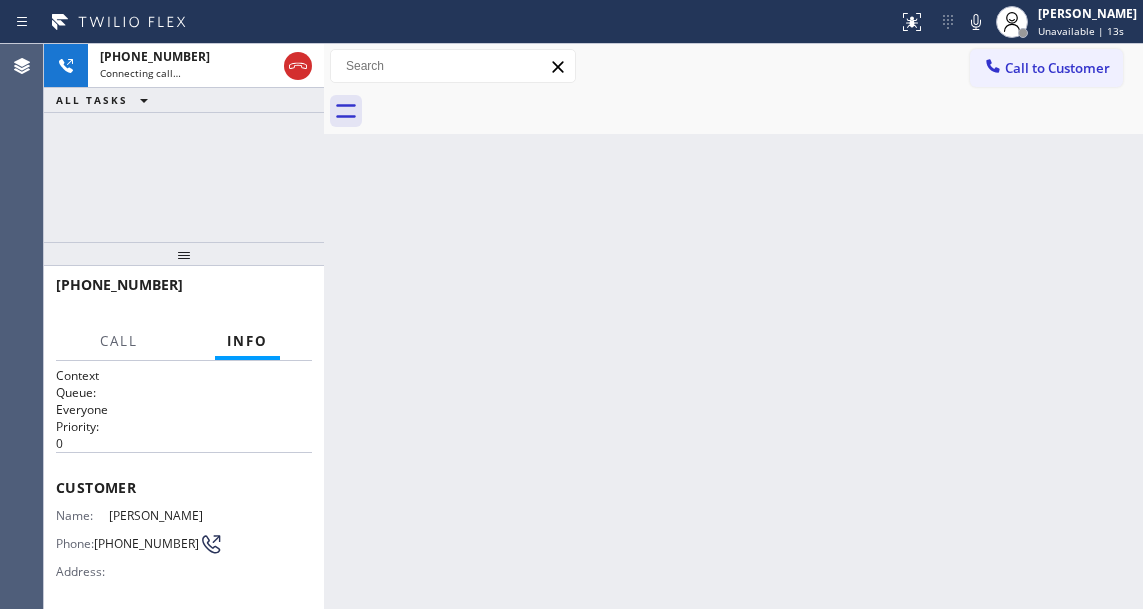 click 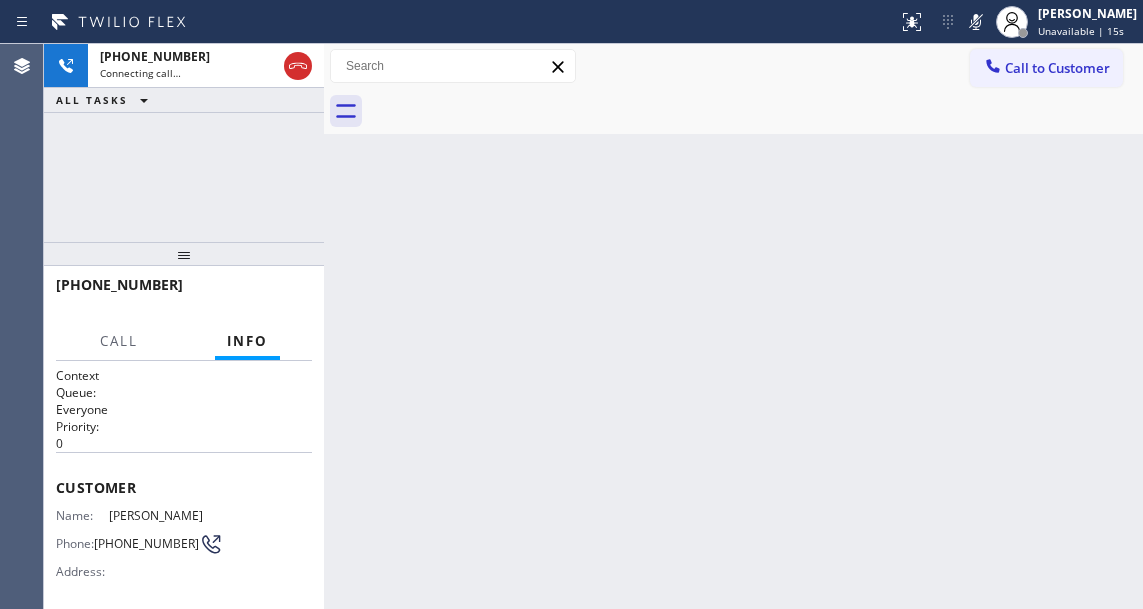 click 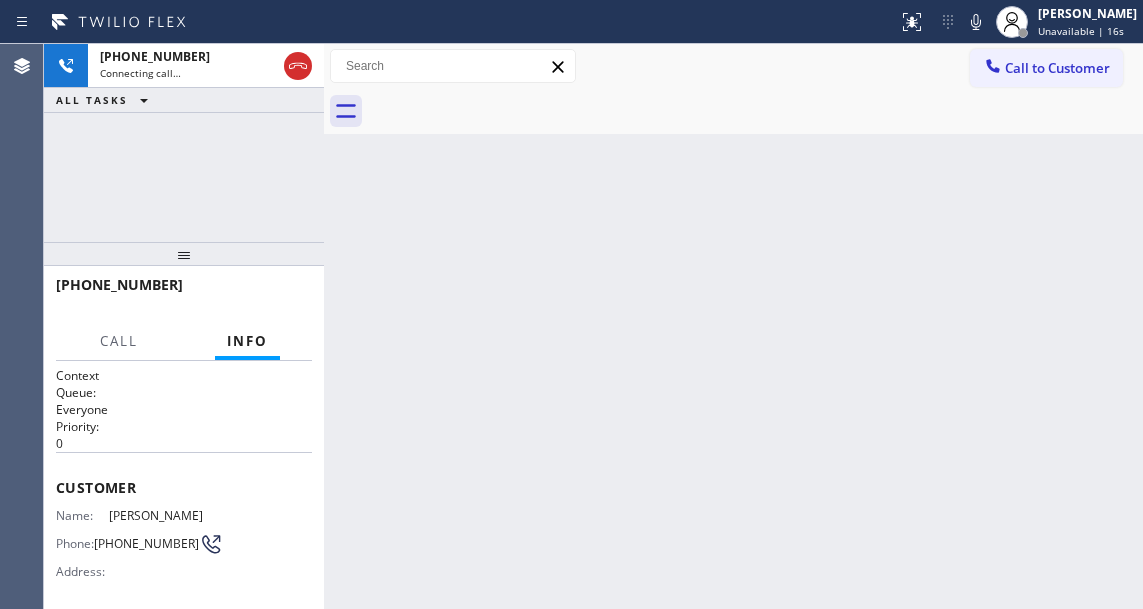 click at bounding box center [755, 111] 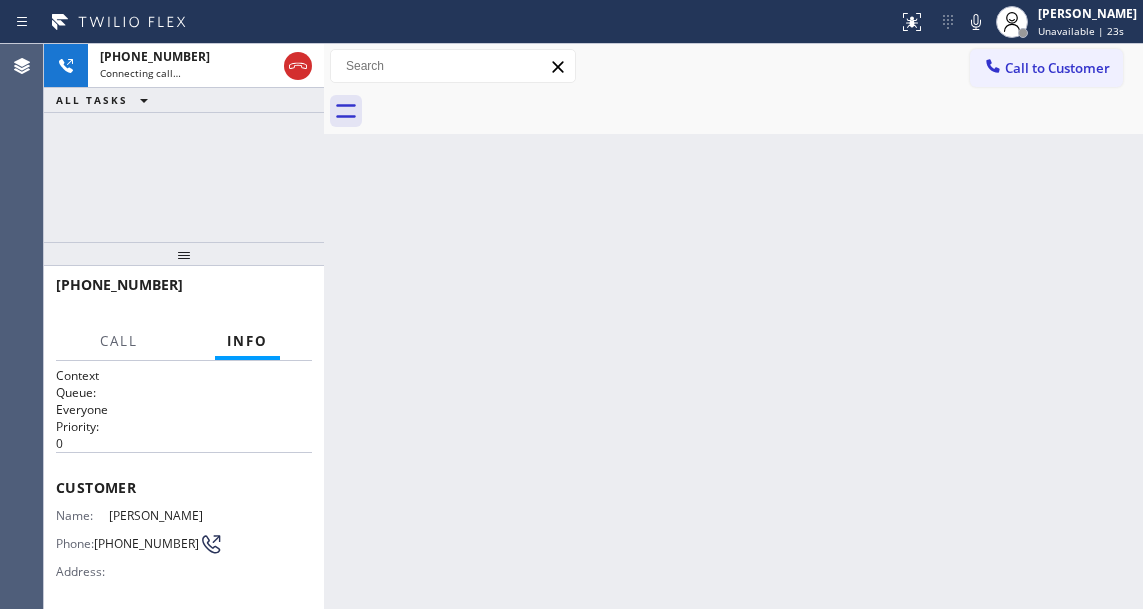 click on "Back to Dashboard Change Sender ID Customers Technicians Select a contact Outbound call Technician Search Technician Your caller id phone number Your caller id phone number Call Technician info Name   Phone none Address none Change Sender ID HVAC [PHONE_NUMBER] 5 Star Appliance [PHONE_NUMBER] Appliance Repair [PHONE_NUMBER] Plumbing [PHONE_NUMBER] Air Duct Cleaning [PHONE_NUMBER]  Electricians [PHONE_NUMBER] Cancel Change Check personal SMS Reset Change No tabs Call to Customer Outbound call Location B w Electrical Svsc LLC Your caller id phone number [PHONE_NUMBER] Customer number Call Outbound call Technician Search Technician Your caller id phone number Your caller id phone number Call" at bounding box center (733, 326) 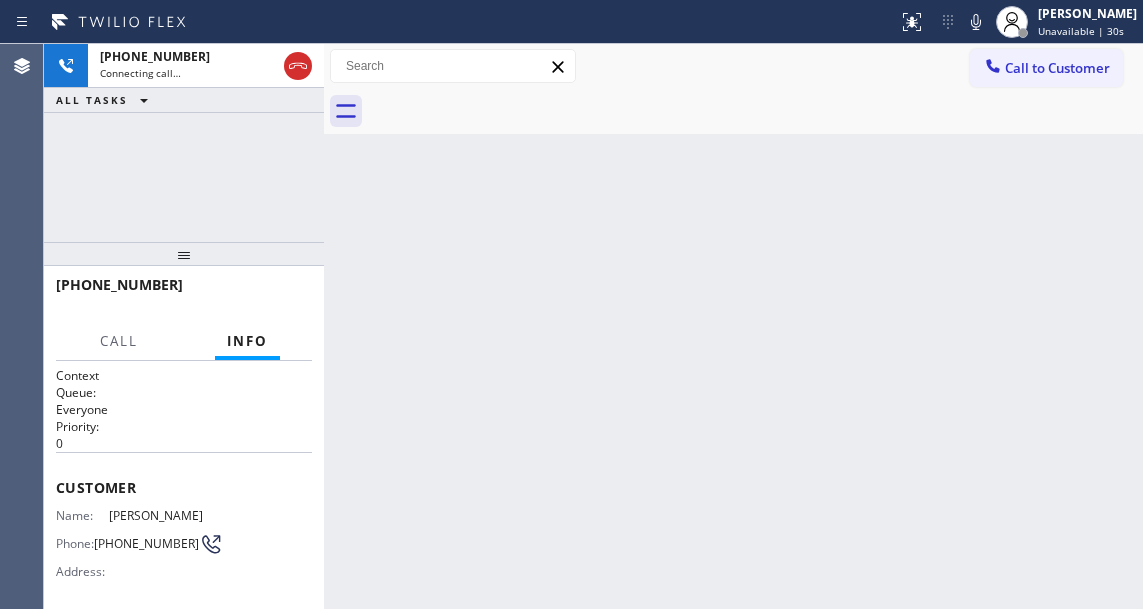 click on "[PHONE_NUMBER] Connecting call… ALL TASKS ALL TASKS ACTIVE TASKS TASKS IN WRAP UP" at bounding box center (184, 143) 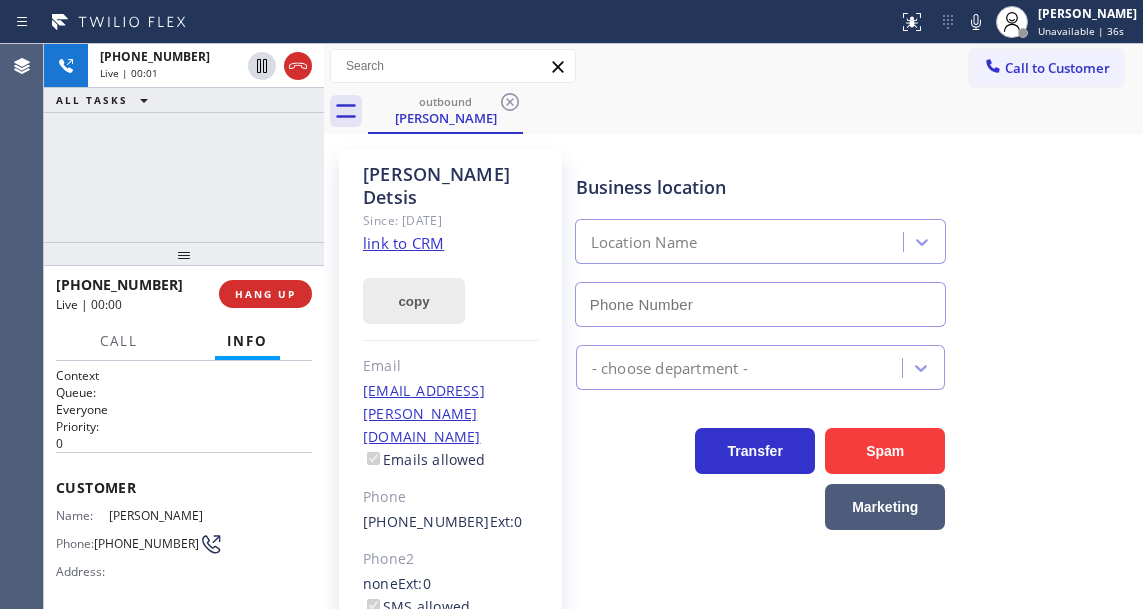 type on "[PHONE_NUMBER]" 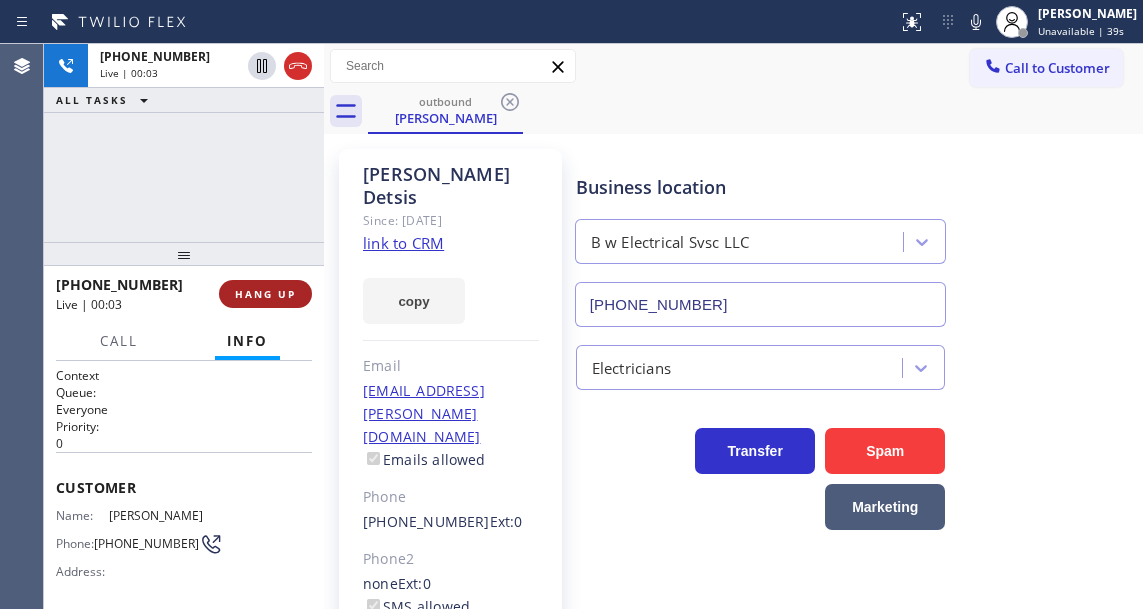 click on "HANG UP" at bounding box center (265, 294) 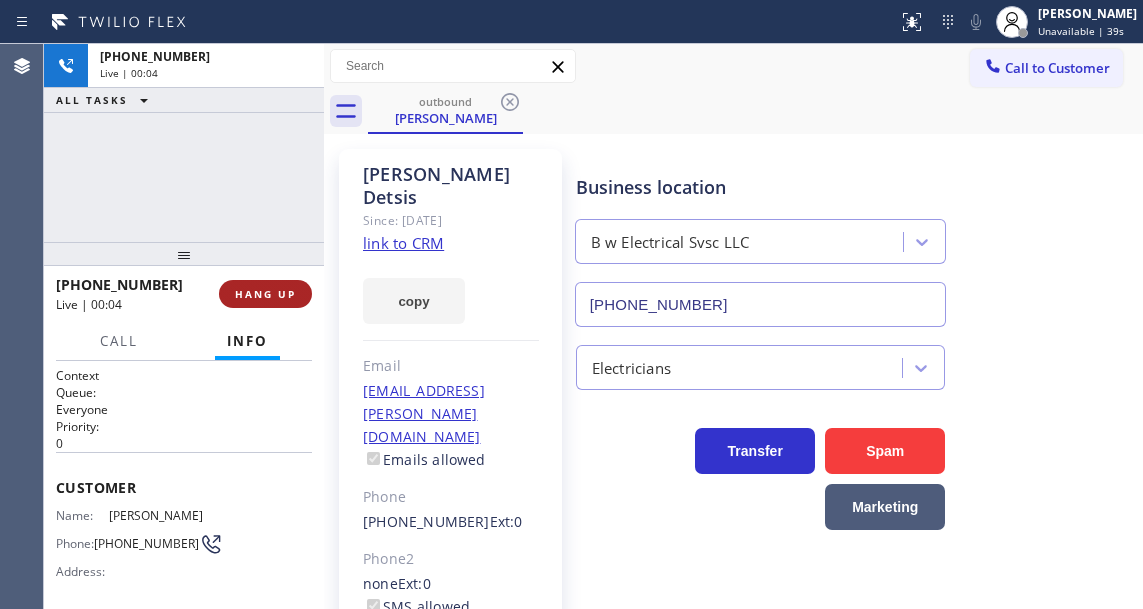 click on "HANG UP" at bounding box center [265, 294] 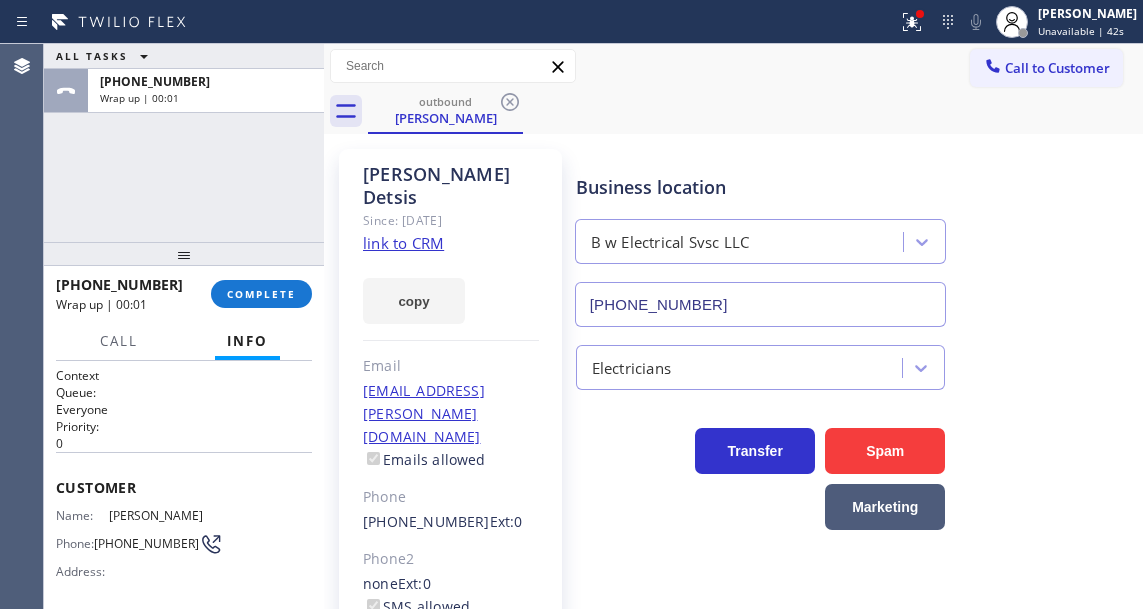 click on "[PHONE_NUMBER] Wrap up | 00:01 COMPLETE" at bounding box center [184, 294] 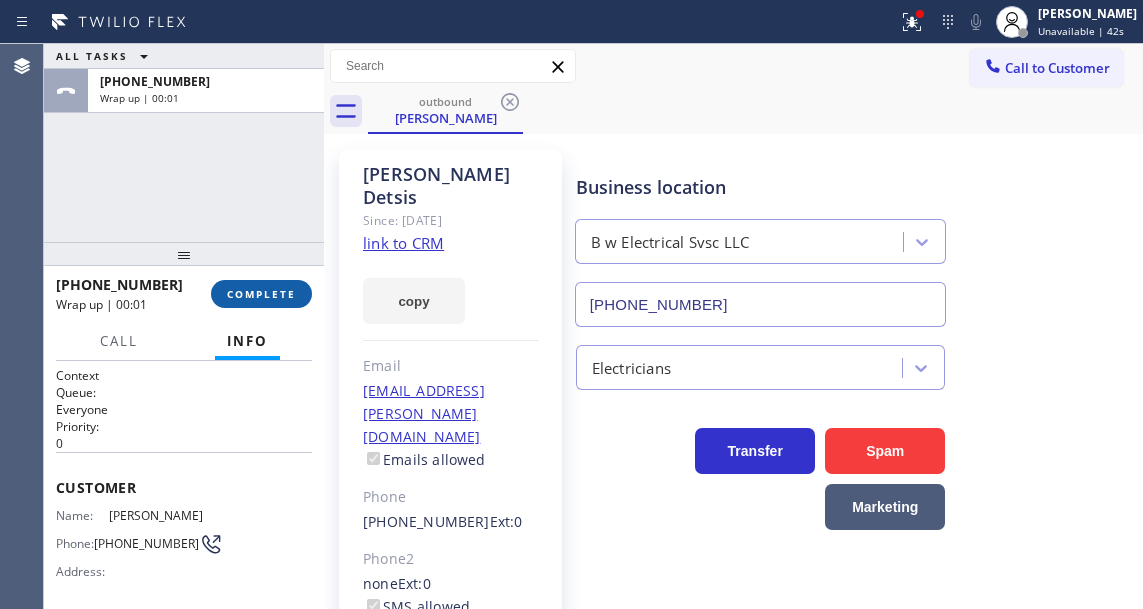 click on "COMPLETE" at bounding box center [261, 294] 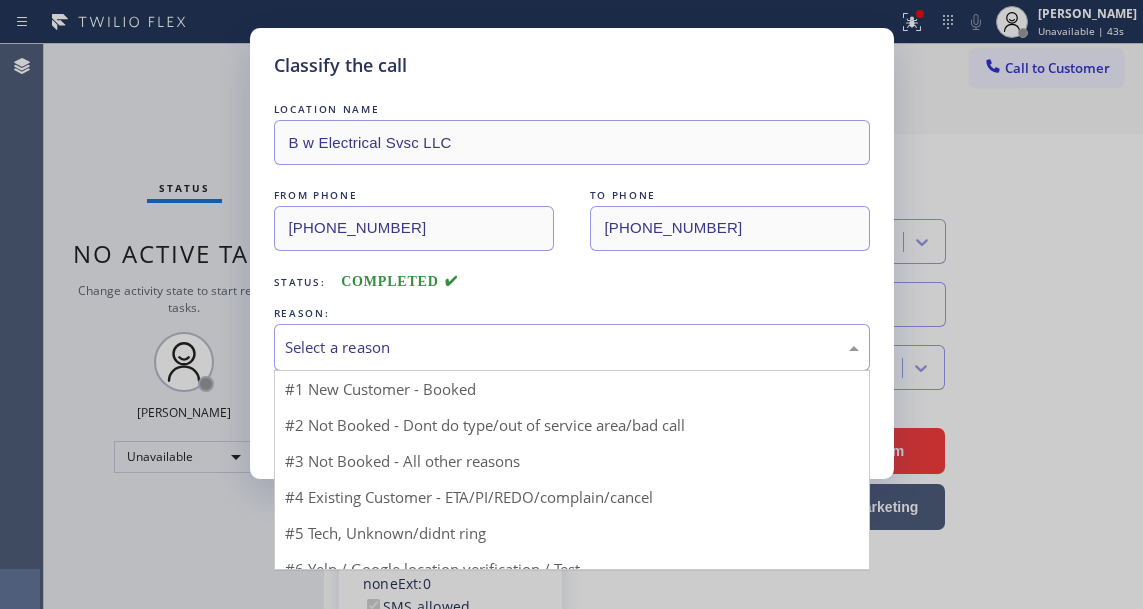 click on "Select a reason" at bounding box center [572, 347] 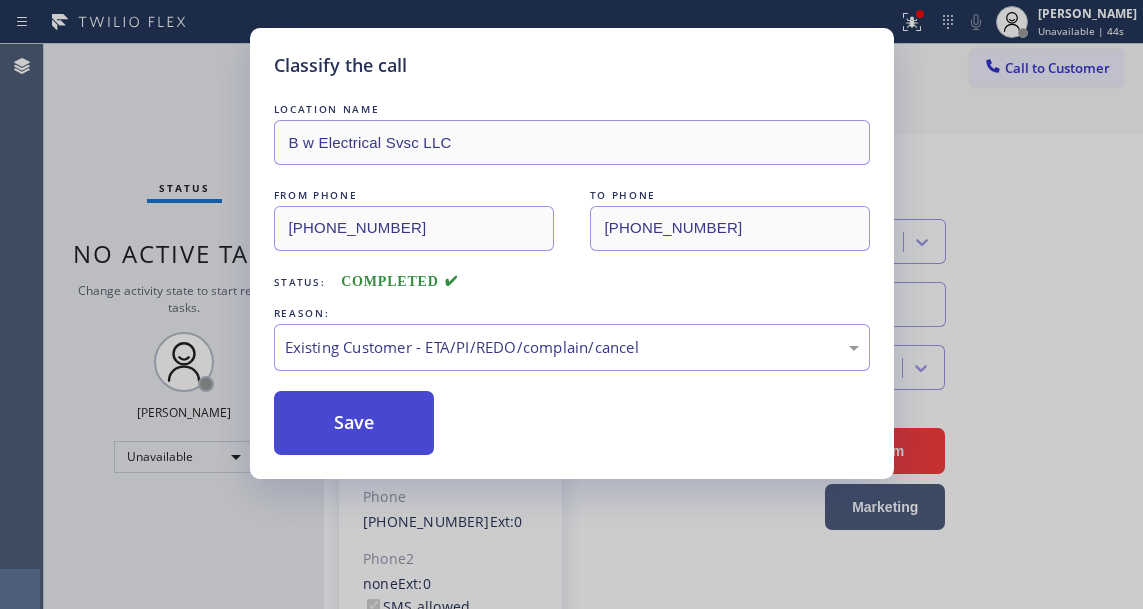 click on "Save" at bounding box center [354, 423] 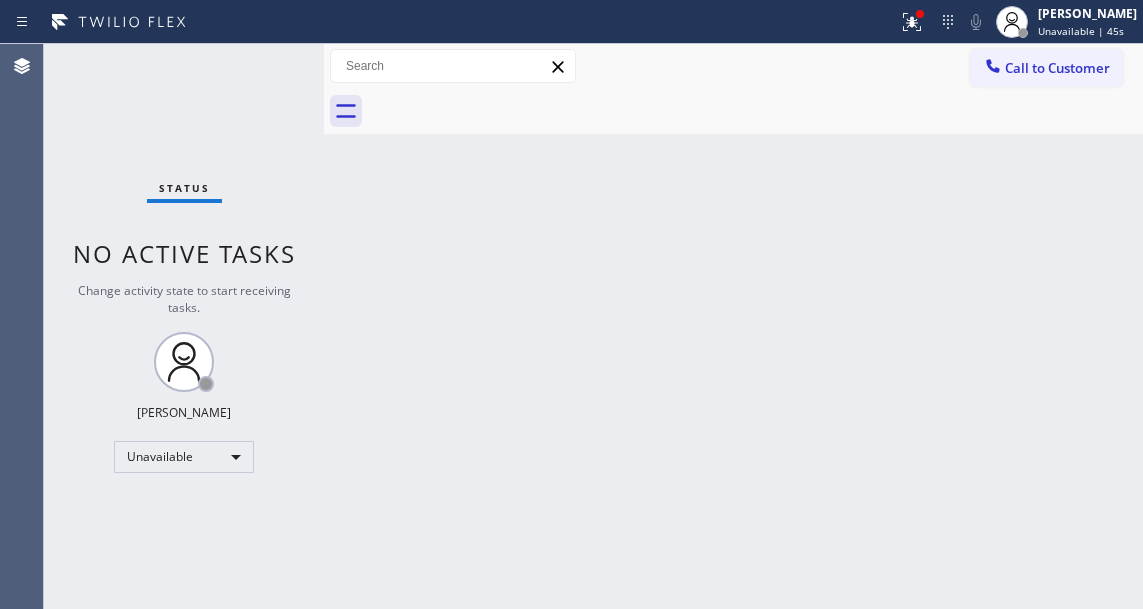 click at bounding box center (1012, 22) 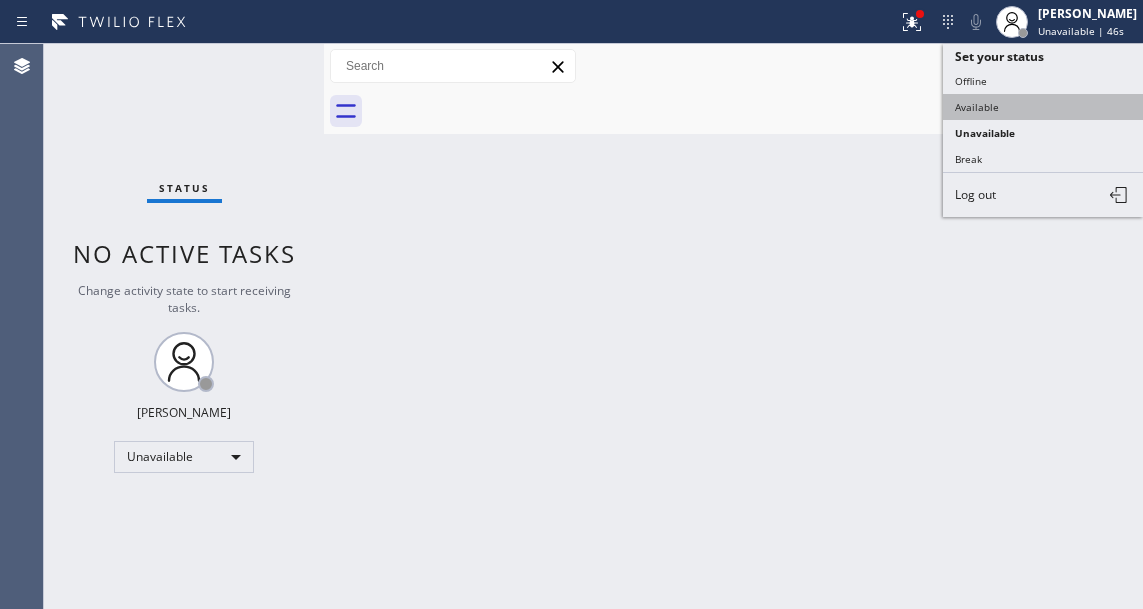 click on "Available" at bounding box center [1043, 107] 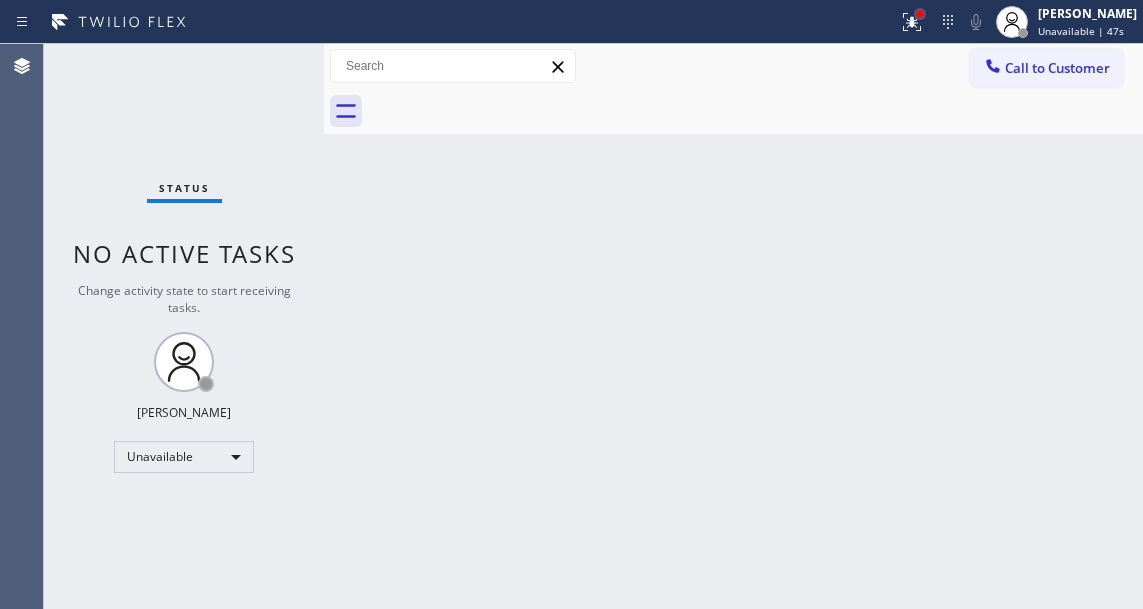 click at bounding box center [920, 14] 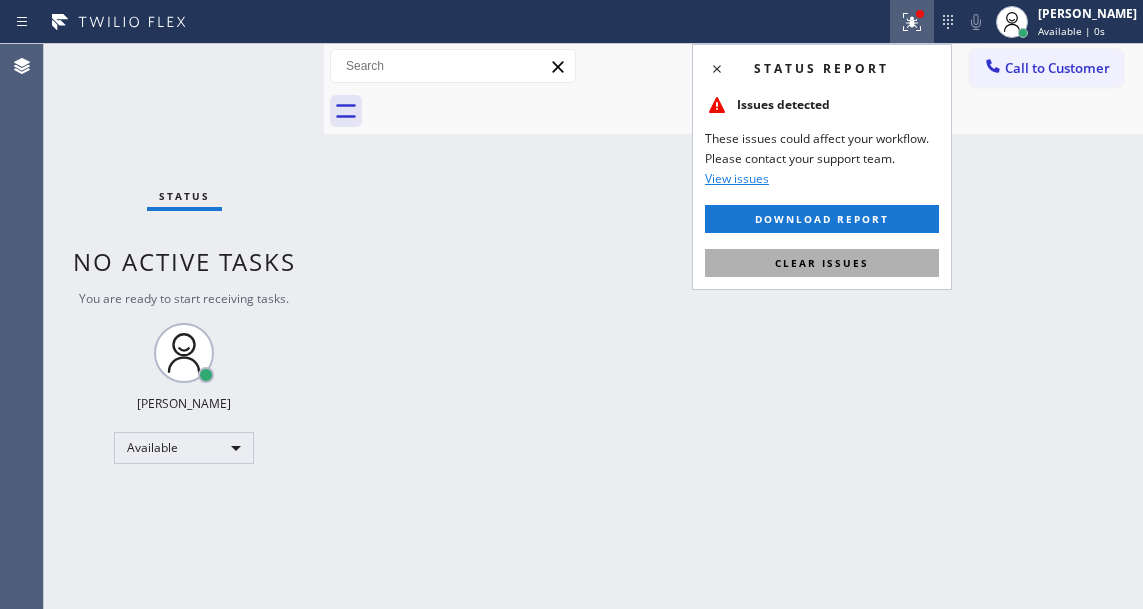 click on "Clear issues" at bounding box center [822, 263] 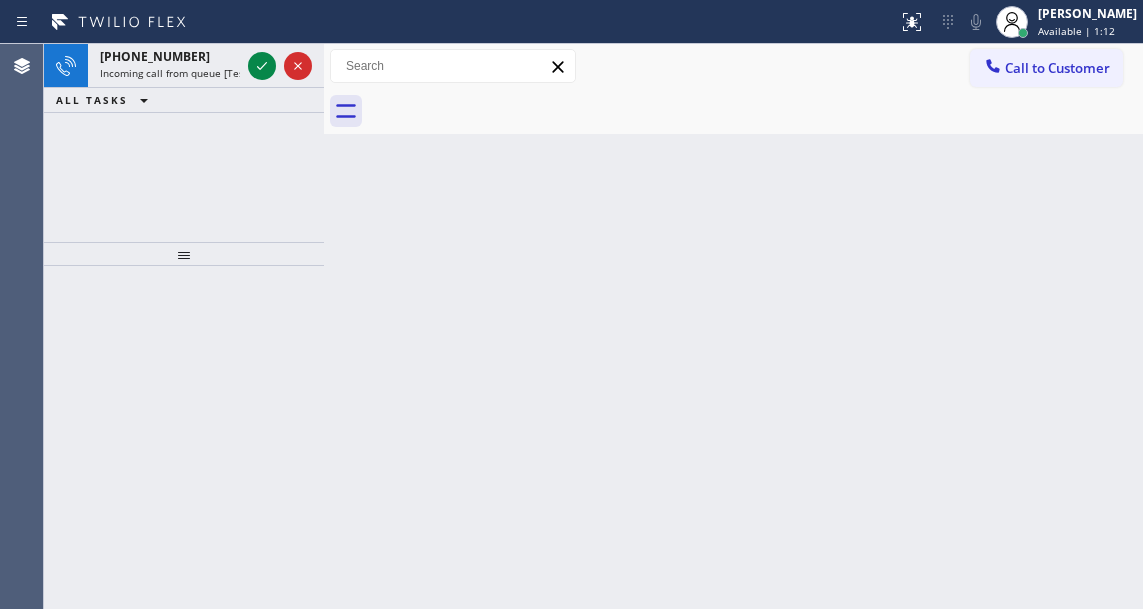 click on "Back to Dashboard Change Sender ID Customers Technicians Select a contact Outbound call Technician Search Technician Your caller id phone number Your caller id phone number Call Technician info Name   Phone none Address none Change Sender ID HVAC [PHONE_NUMBER] 5 Star Appliance [PHONE_NUMBER] Appliance Repair [PHONE_NUMBER] Plumbing [PHONE_NUMBER] Air Duct Cleaning [PHONE_NUMBER]  Electricians [PHONE_NUMBER] Cancel Change Check personal SMS Reset Change No tabs Call to Customer Outbound call Location B w Electrical Svsc LLC Your caller id phone number [PHONE_NUMBER] Customer number Call Outbound call Technician Search Technician Your caller id phone number Your caller id phone number Call" at bounding box center [733, 326] 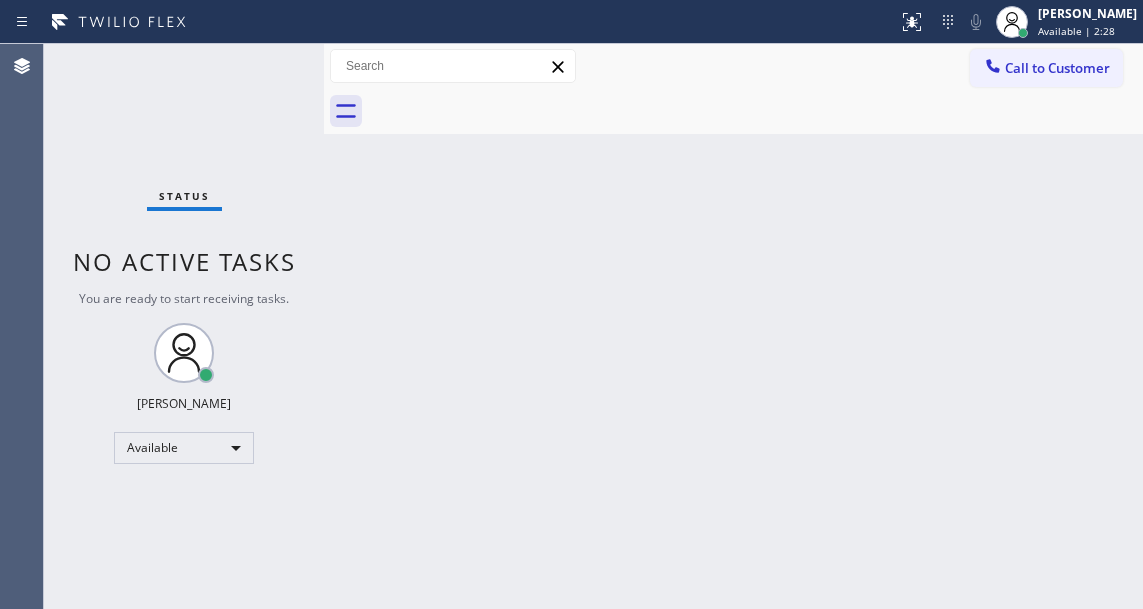 drag, startPoint x: 1082, startPoint y: 228, endPoint x: 1033, endPoint y: 200, distance: 56.435802 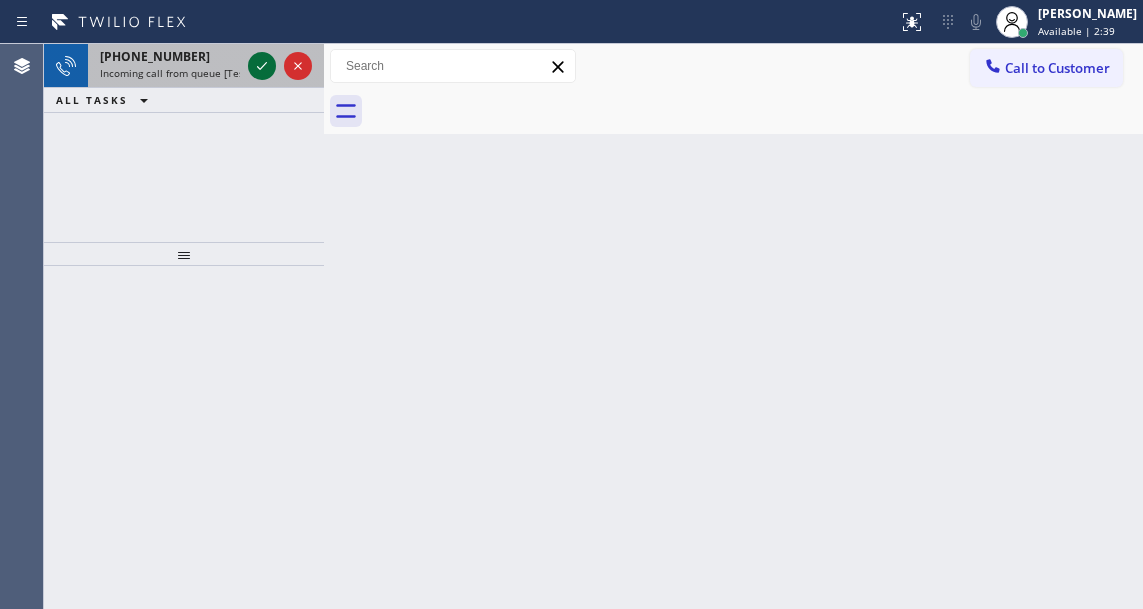 click 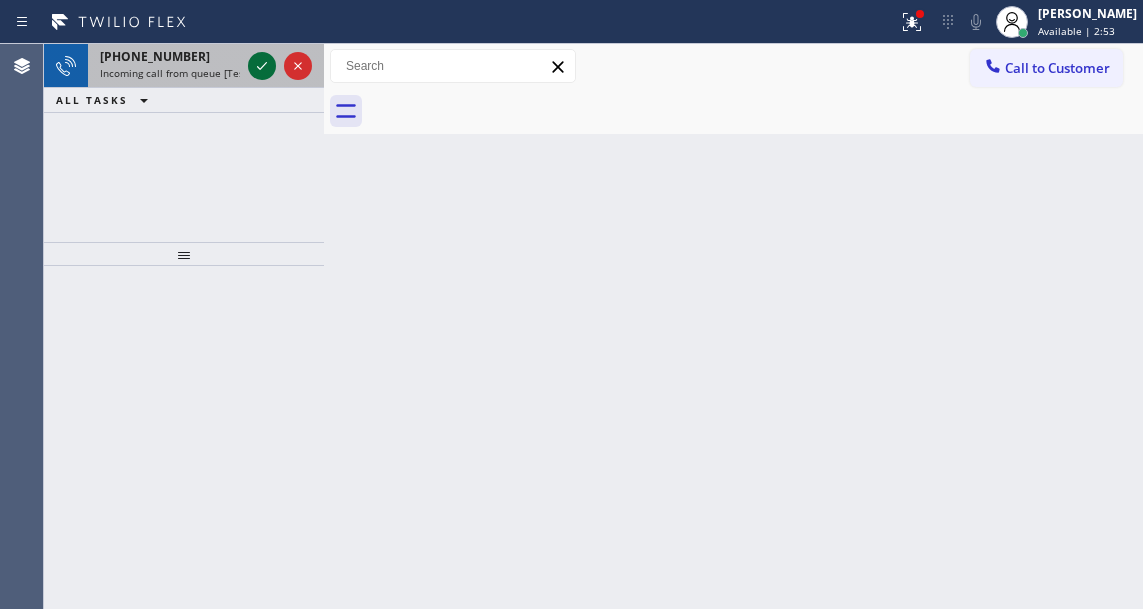 click 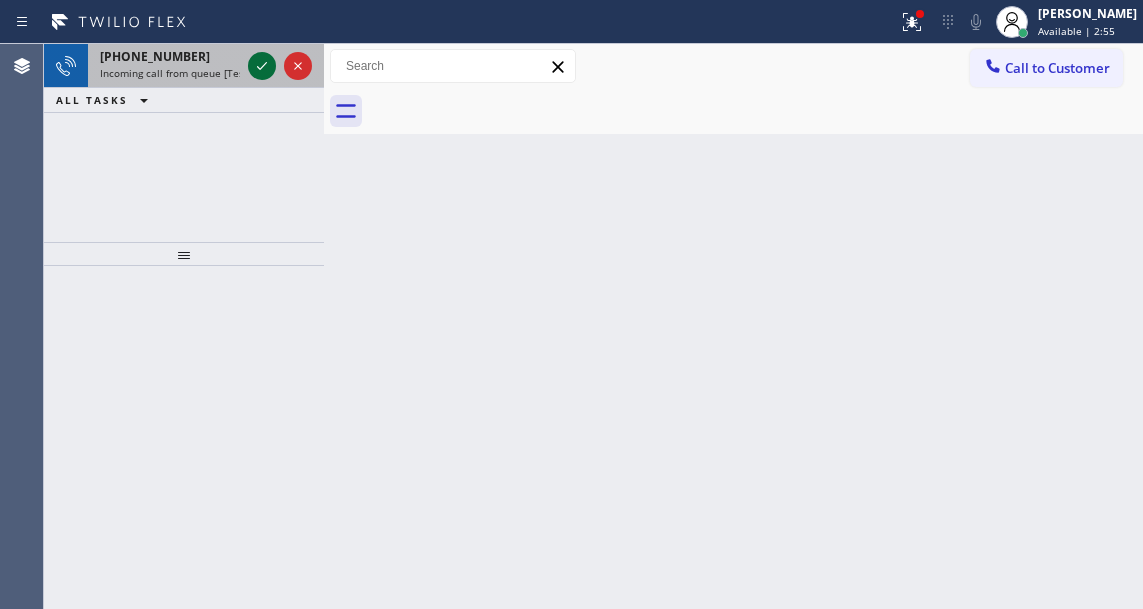 click 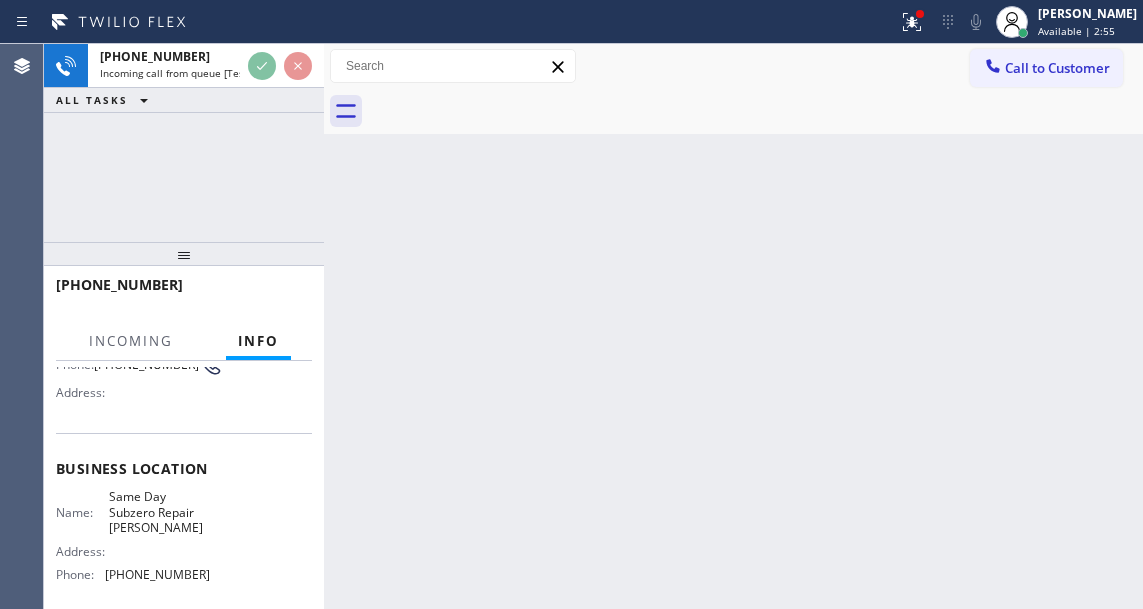 scroll, scrollTop: 200, scrollLeft: 0, axis: vertical 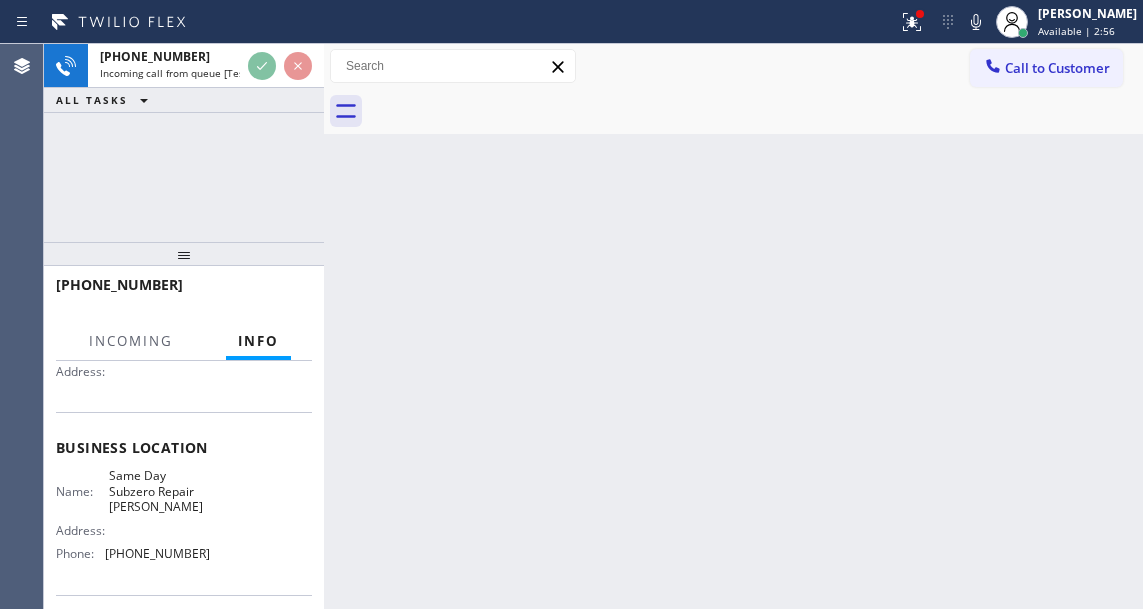 click on "Same Day Subzero Repair [PERSON_NAME]" at bounding box center (159, 491) 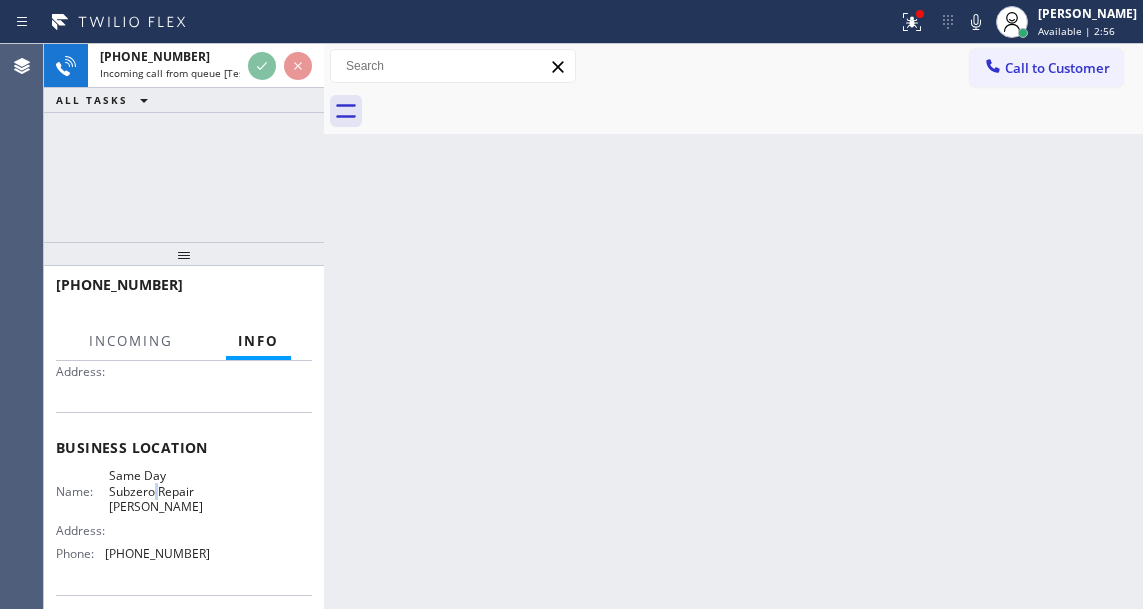 click on "Same Day Subzero Repair [PERSON_NAME]" at bounding box center (159, 491) 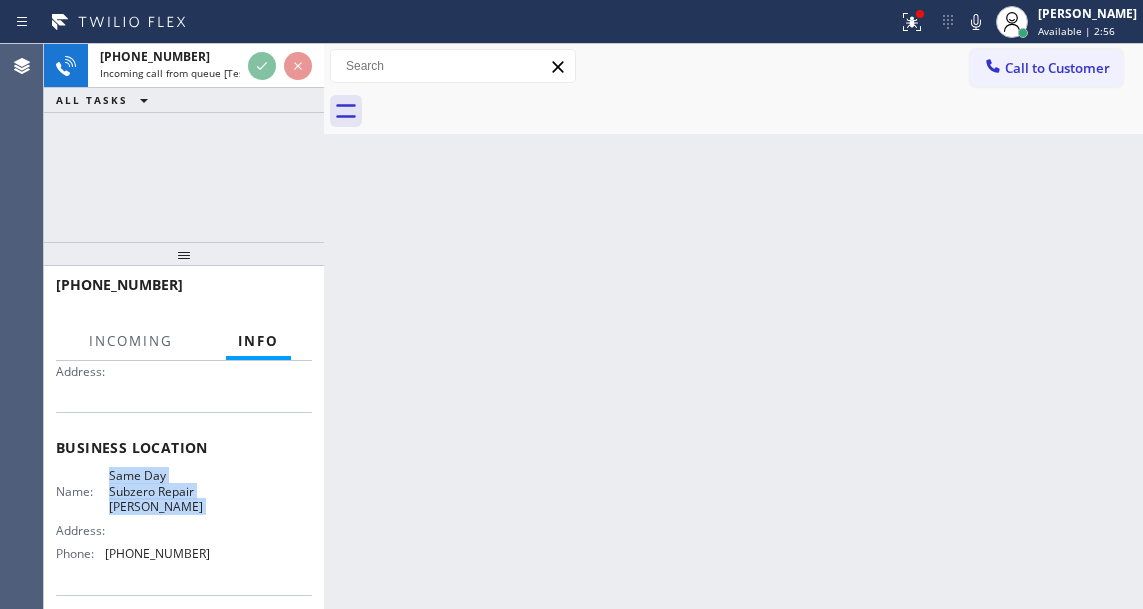 click on "Same Day Subzero Repair [PERSON_NAME]" at bounding box center [159, 491] 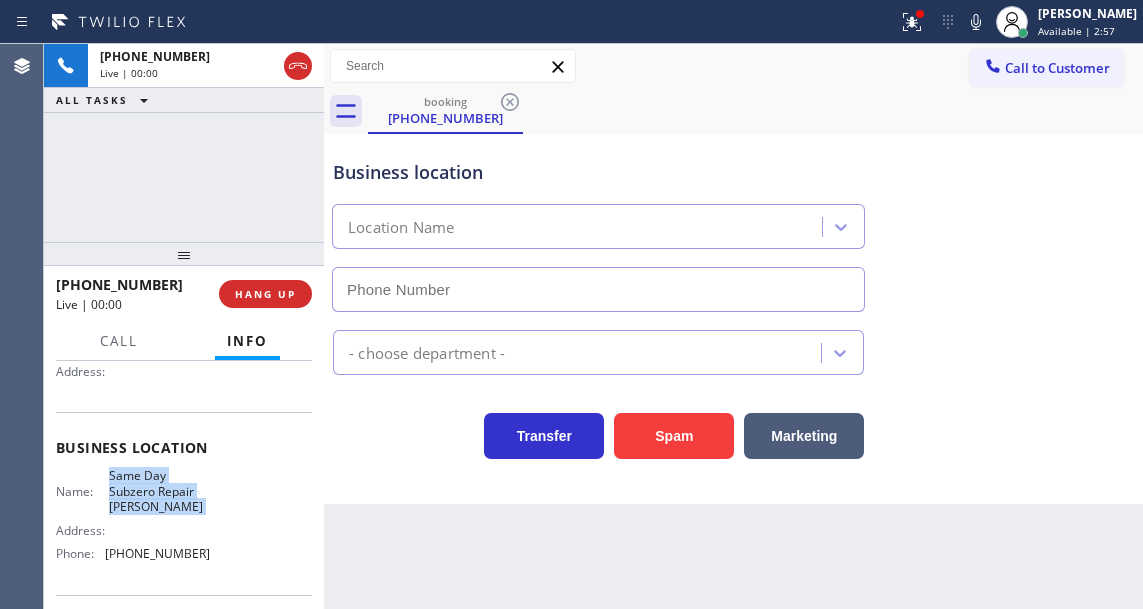 click on "Same Day Subzero Repair [PERSON_NAME]" at bounding box center [159, 491] 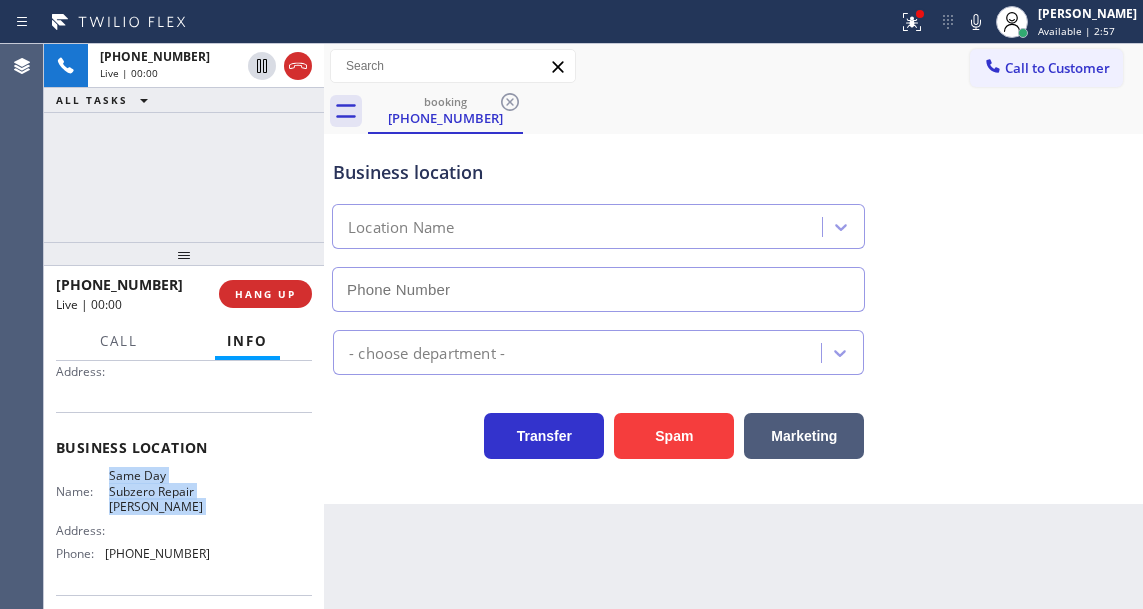 type on "[PHONE_NUMBER]" 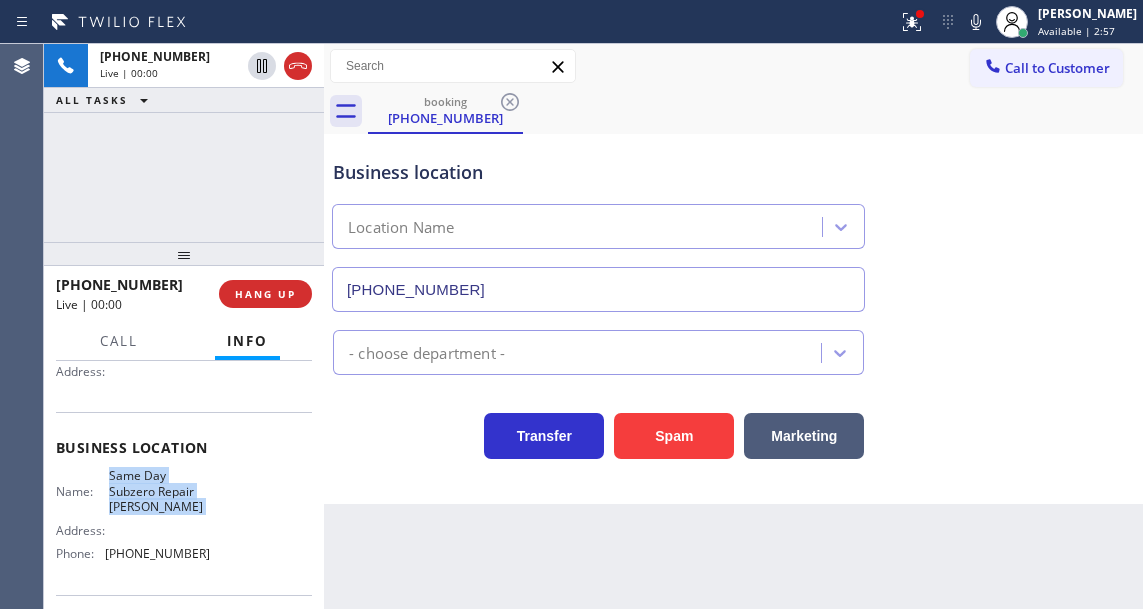 click on "Same Day Subzero Repair [PERSON_NAME]" at bounding box center [159, 491] 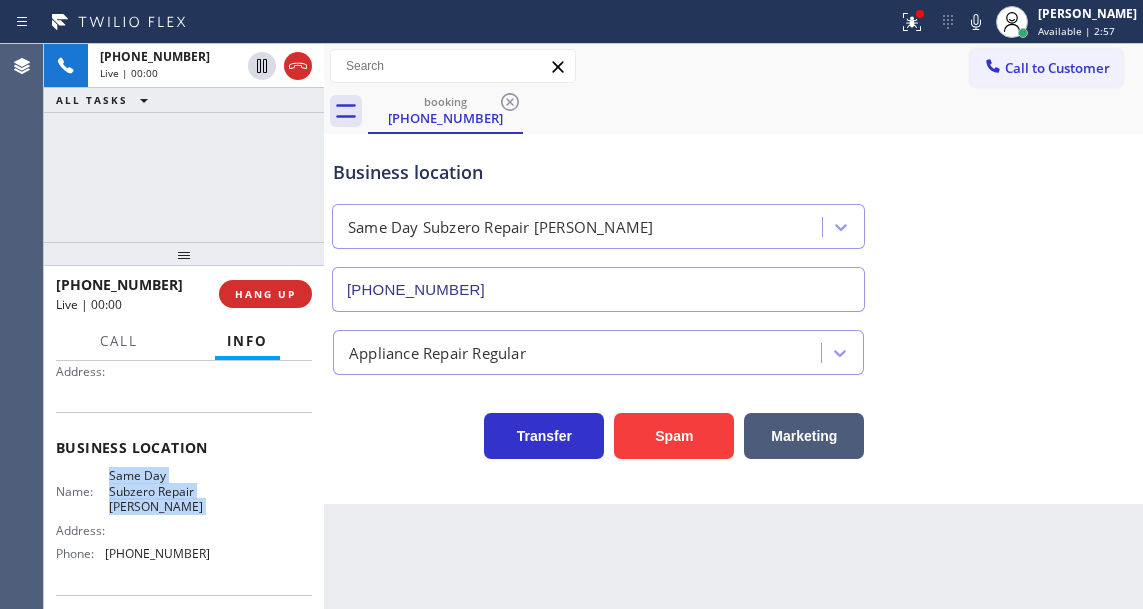 click on "Same Day Subzero Repair [PERSON_NAME]" at bounding box center [159, 491] 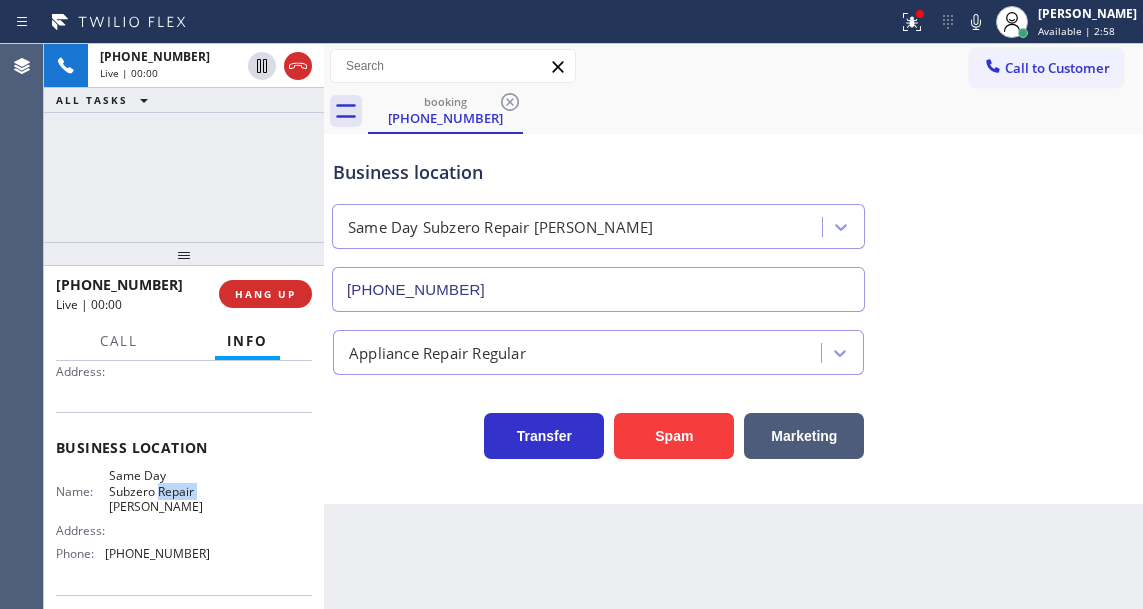 click on "Same Day Subzero Repair [PERSON_NAME]" at bounding box center [159, 491] 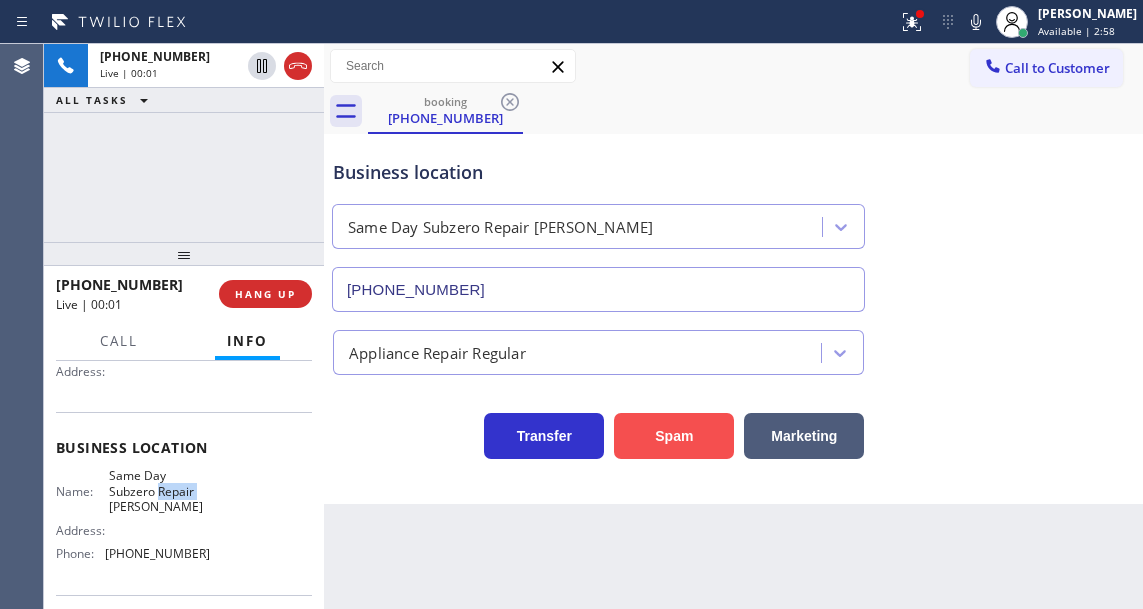 click on "Spam" at bounding box center (674, 436) 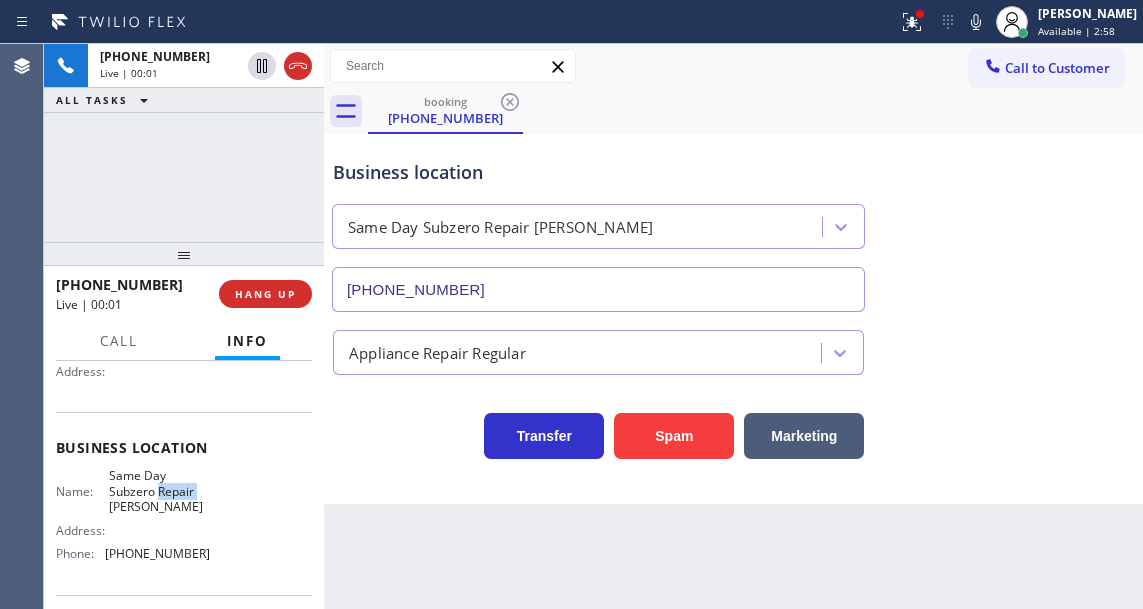 drag, startPoint x: 661, startPoint y: 454, endPoint x: 682, endPoint y: 293, distance: 162.36378 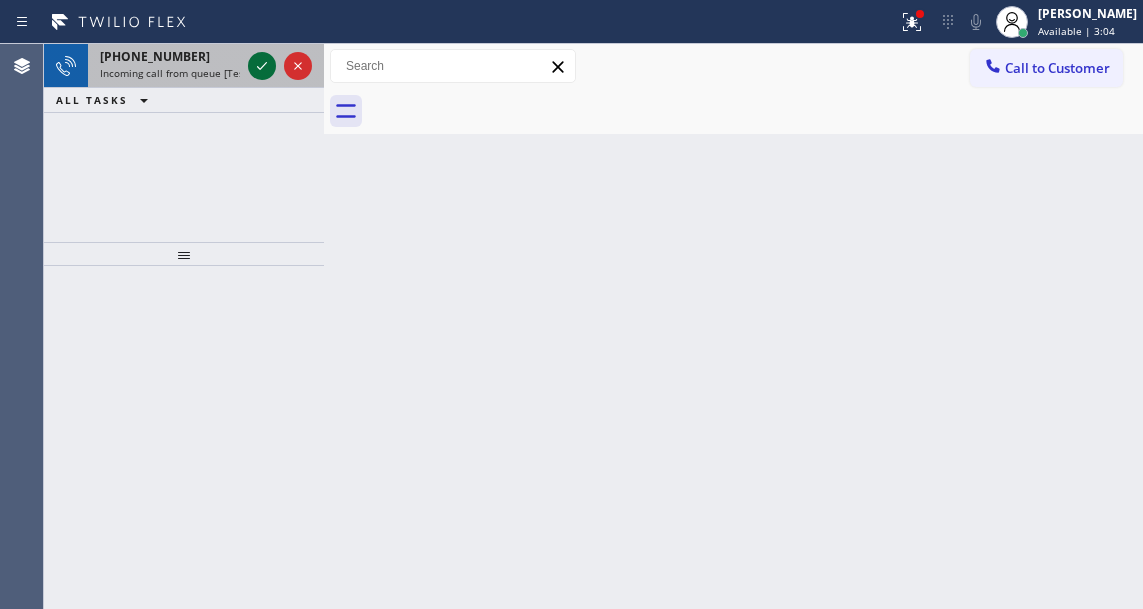 click 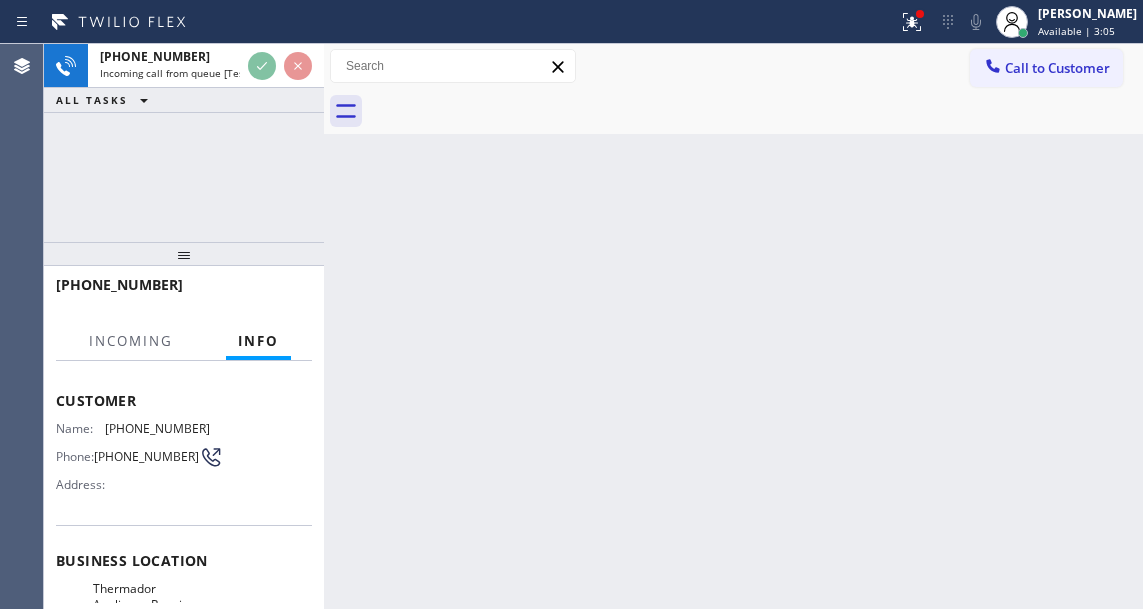 scroll, scrollTop: 200, scrollLeft: 0, axis: vertical 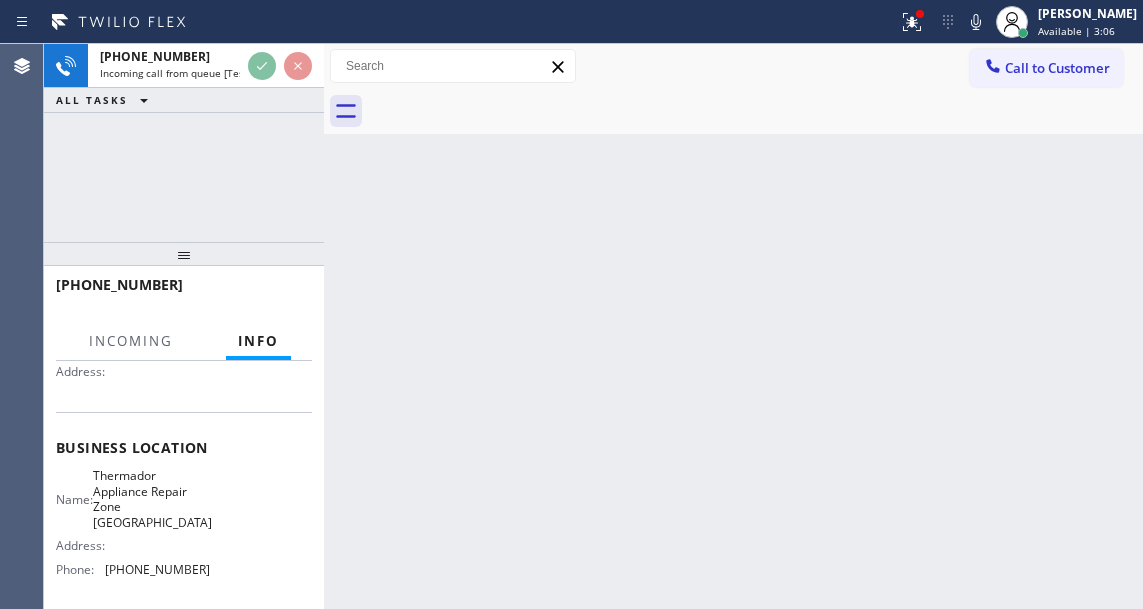 click on "Thermador Appliance Repair Zone [GEOGRAPHIC_DATA]" at bounding box center (152, 499) 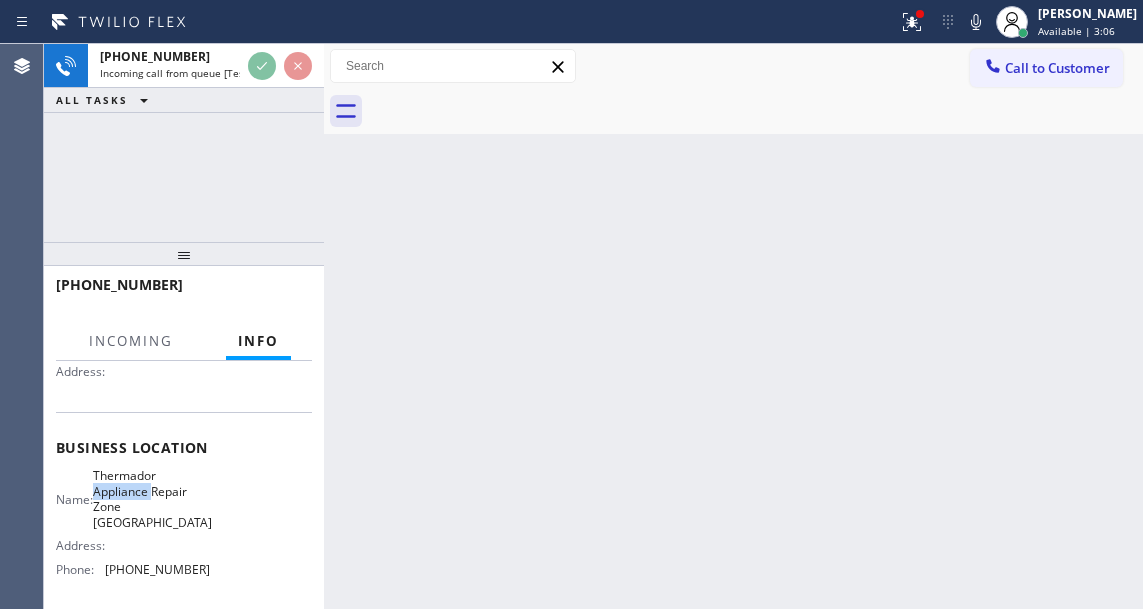 click on "Thermador Appliance Repair Zone [GEOGRAPHIC_DATA]" at bounding box center [152, 499] 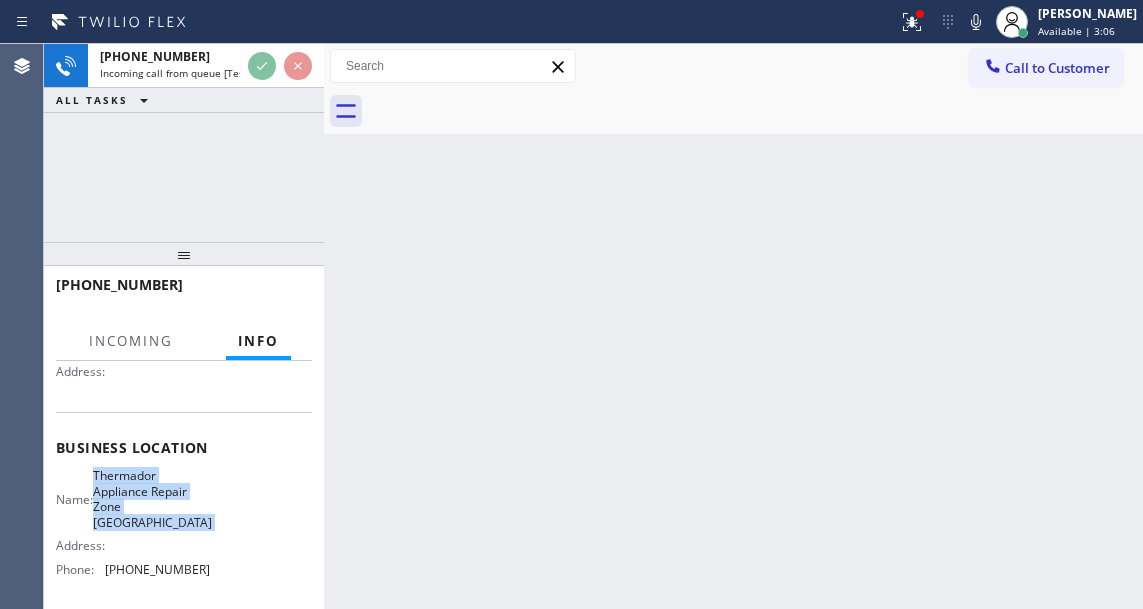click on "Thermador Appliance Repair Zone [GEOGRAPHIC_DATA]" at bounding box center [152, 499] 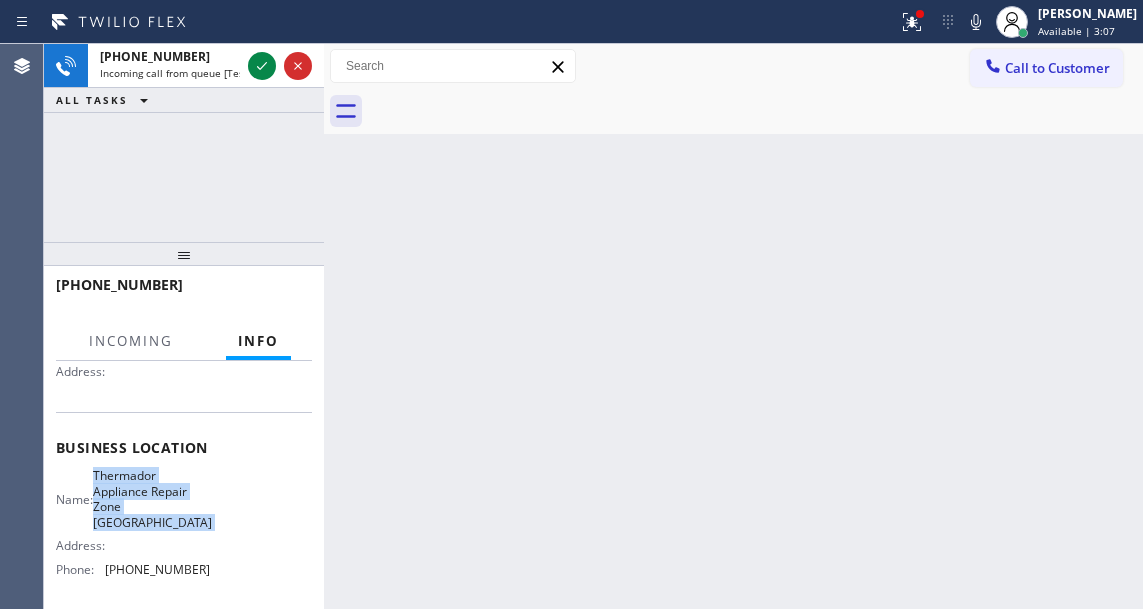 click on "Thermador Appliance Repair Zone [GEOGRAPHIC_DATA]" at bounding box center [152, 499] 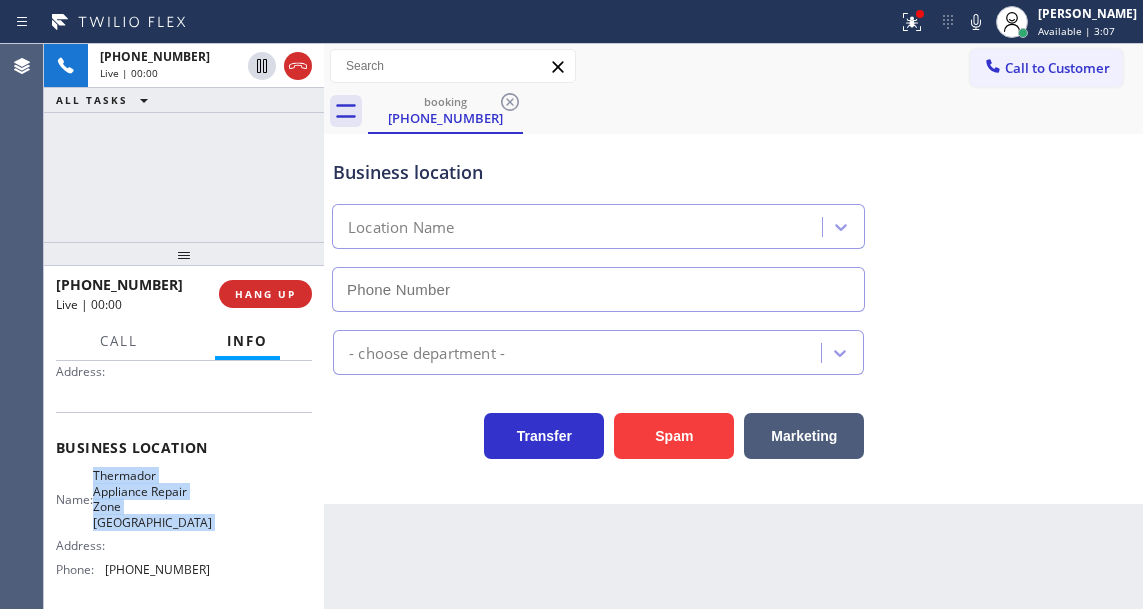 click on "Thermador Appliance Repair Zone [GEOGRAPHIC_DATA]" at bounding box center [152, 499] 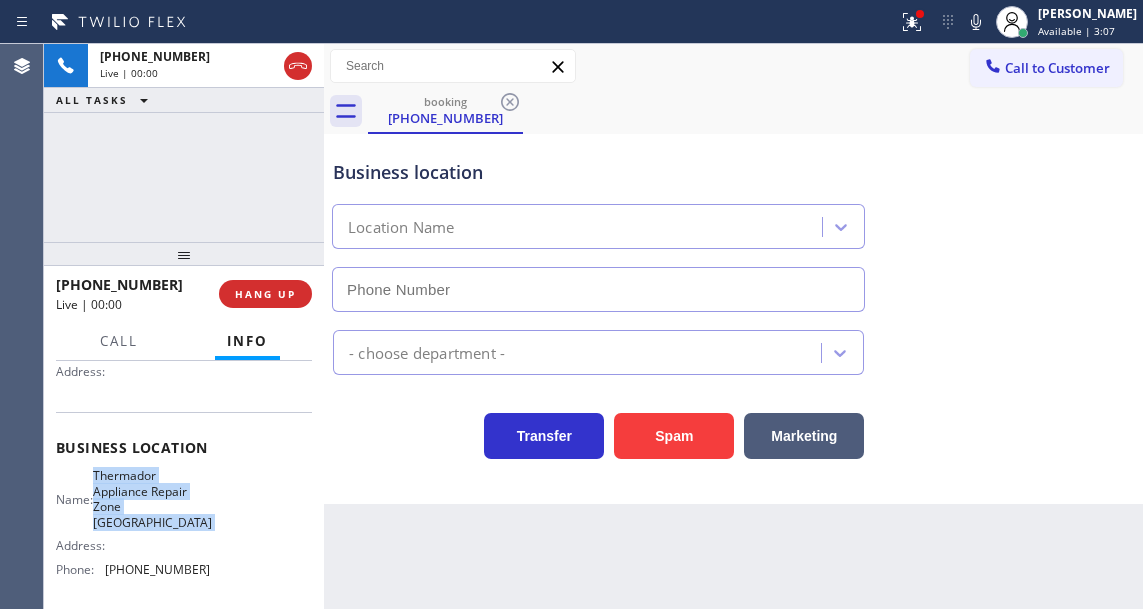 click on "Thermador Appliance Repair Zone [GEOGRAPHIC_DATA]" at bounding box center (152, 499) 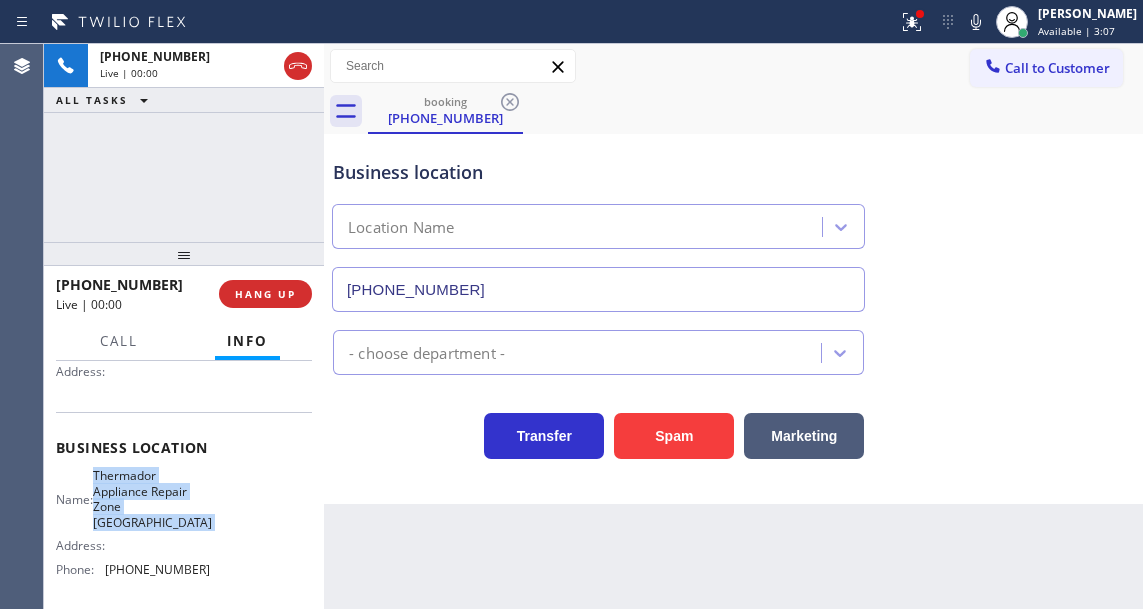 click on "Thermador Appliance Repair Zone [GEOGRAPHIC_DATA]" at bounding box center [152, 499] 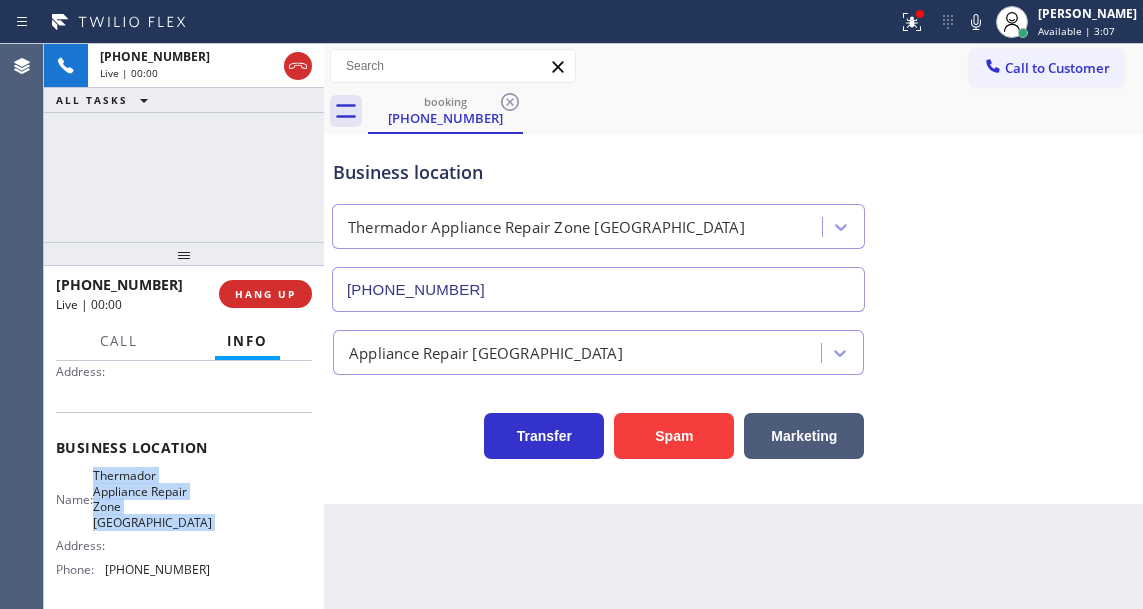 click on "Thermador Appliance Repair Zone [GEOGRAPHIC_DATA]" at bounding box center (152, 499) 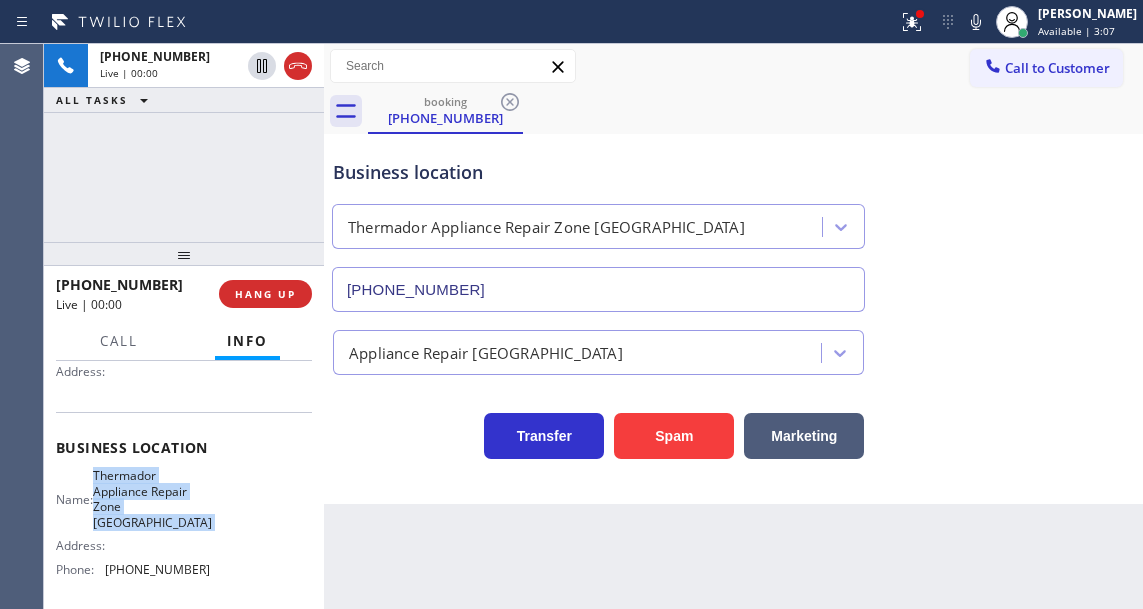 click on "Thermador Appliance Repair Zone [GEOGRAPHIC_DATA]" at bounding box center [152, 499] 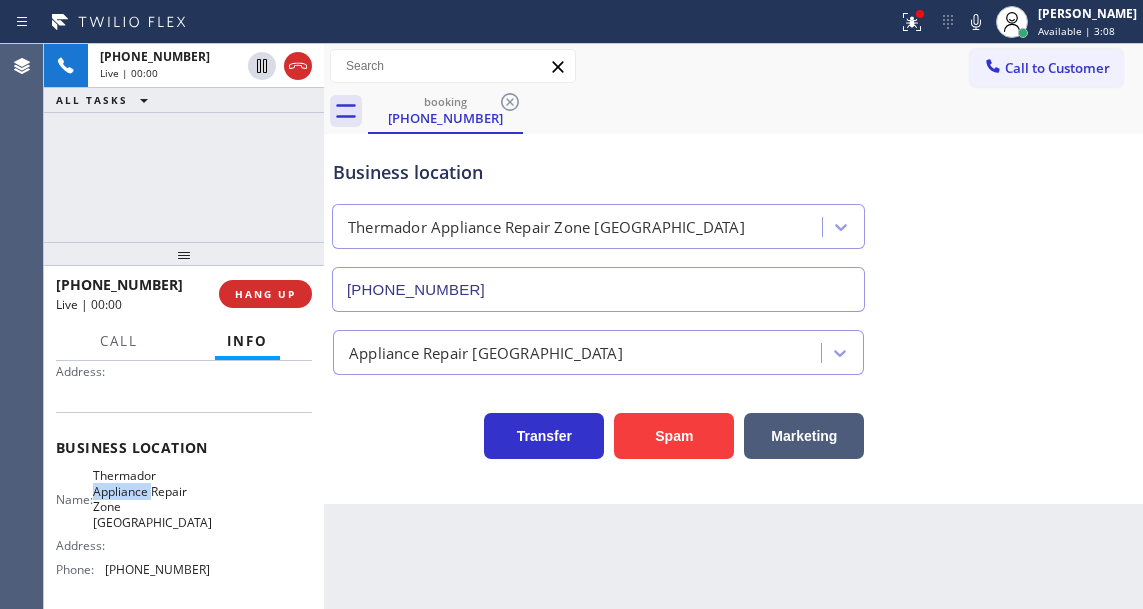 click on "Thermador Appliance Repair Zone [GEOGRAPHIC_DATA]" at bounding box center (152, 499) 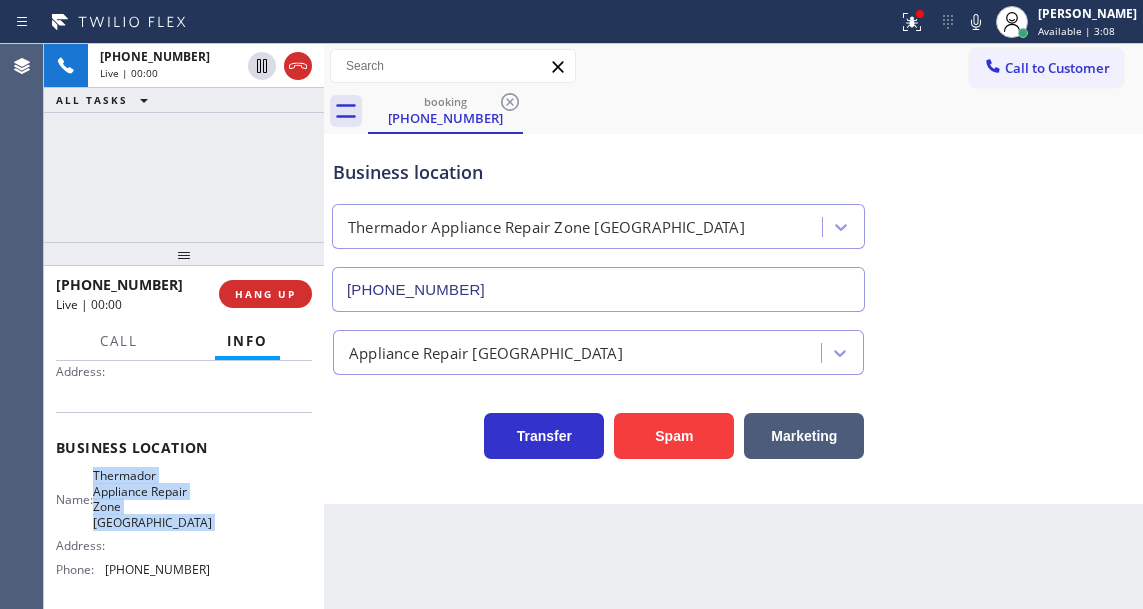 click on "Thermador Appliance Repair Zone [GEOGRAPHIC_DATA]" at bounding box center (152, 499) 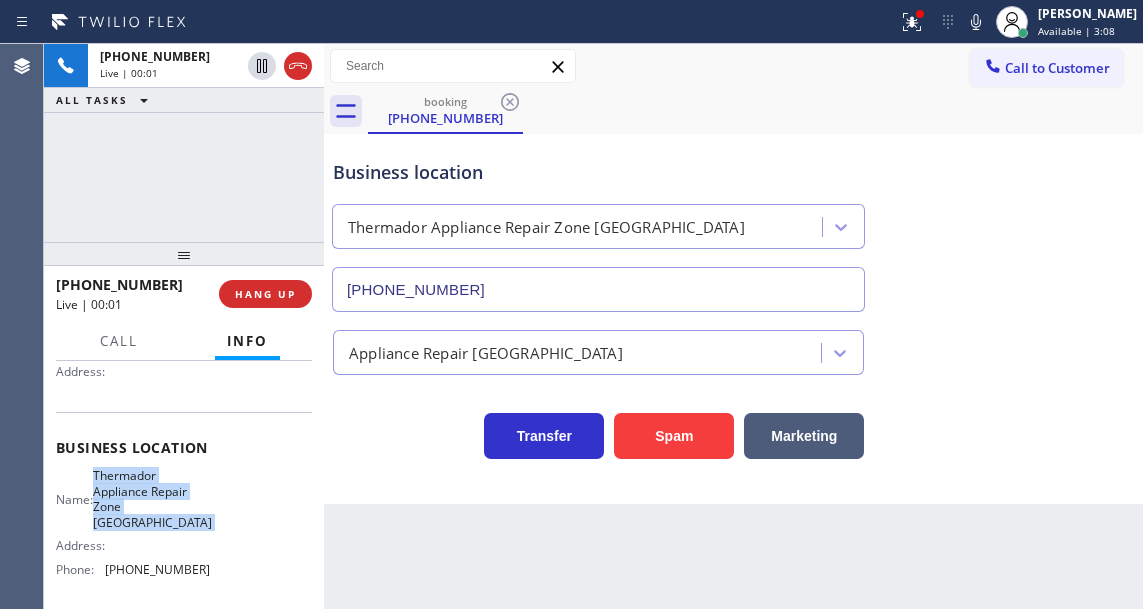 click on "Thermador Appliance Repair Zone [GEOGRAPHIC_DATA]" at bounding box center [152, 499] 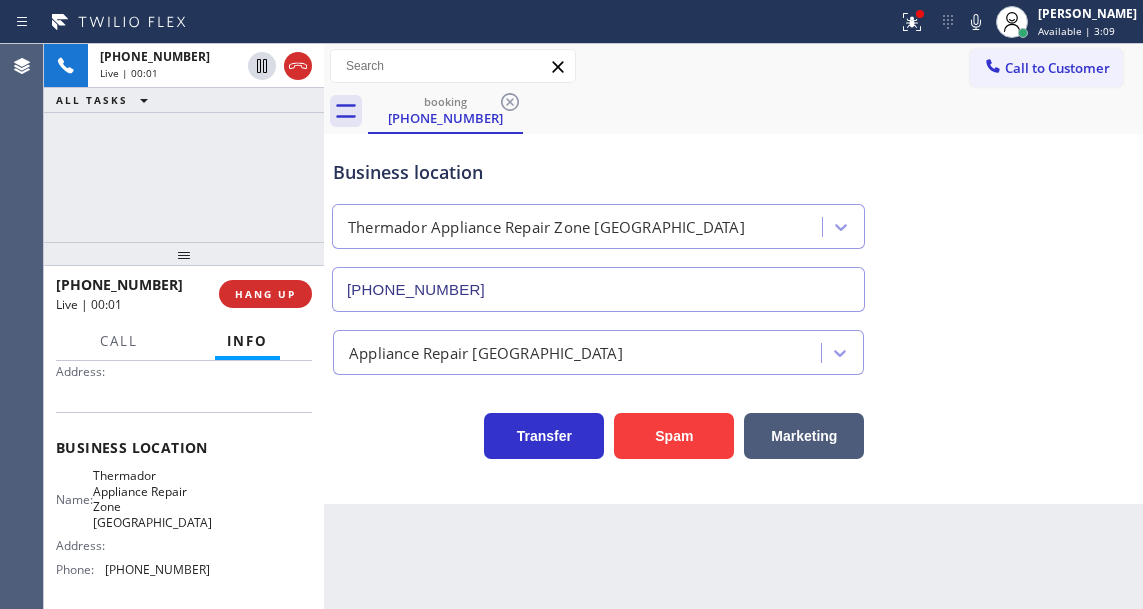 scroll, scrollTop: 100, scrollLeft: 0, axis: vertical 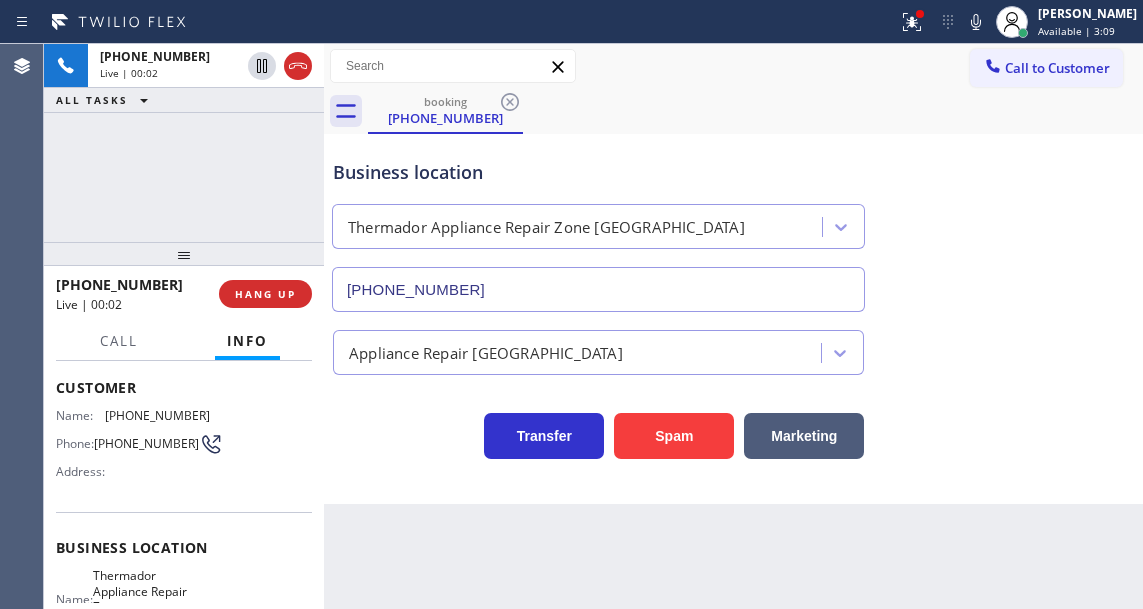 click on "[PHONE_NUMBER]" at bounding box center (146, 443) 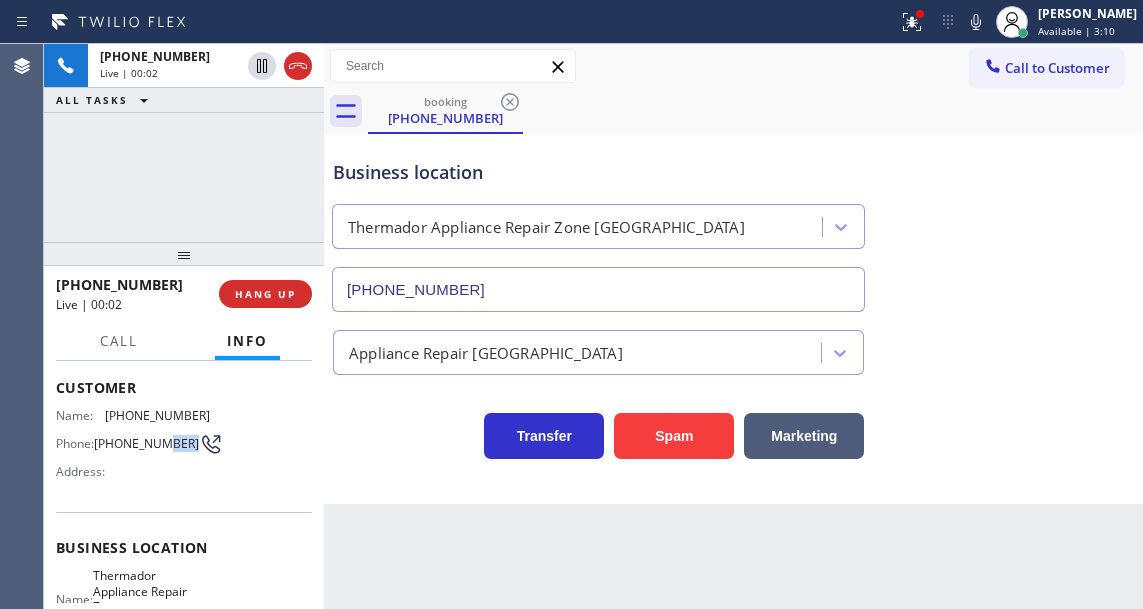 click on "[PHONE_NUMBER]" at bounding box center [146, 443] 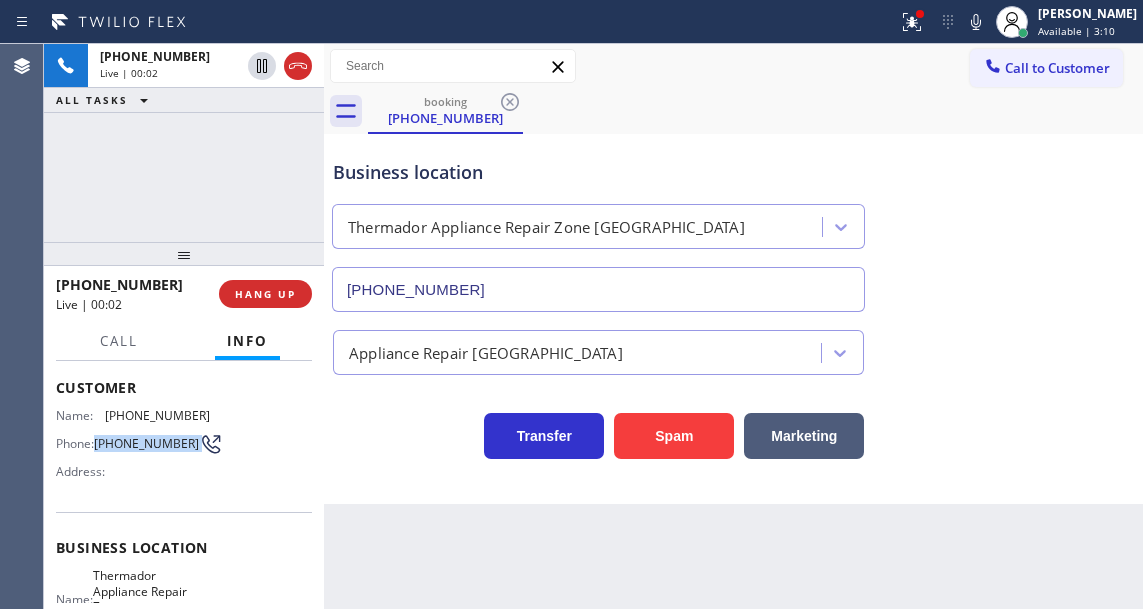 click on "[PHONE_NUMBER]" at bounding box center [146, 443] 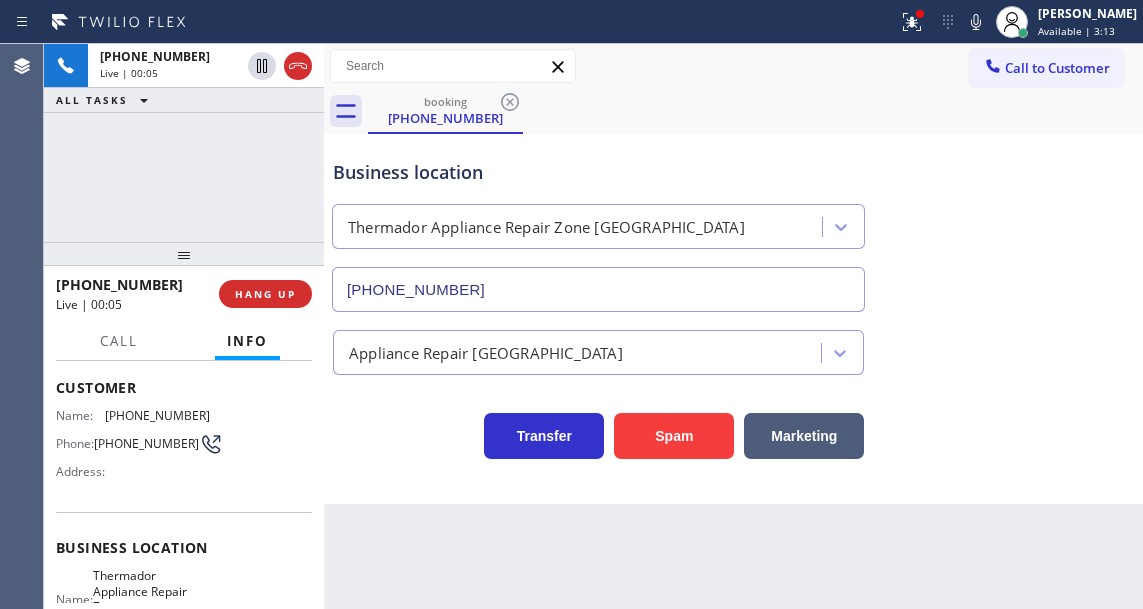 drag, startPoint x: 340, startPoint y: 538, endPoint x: 315, endPoint y: 540, distance: 25.079872 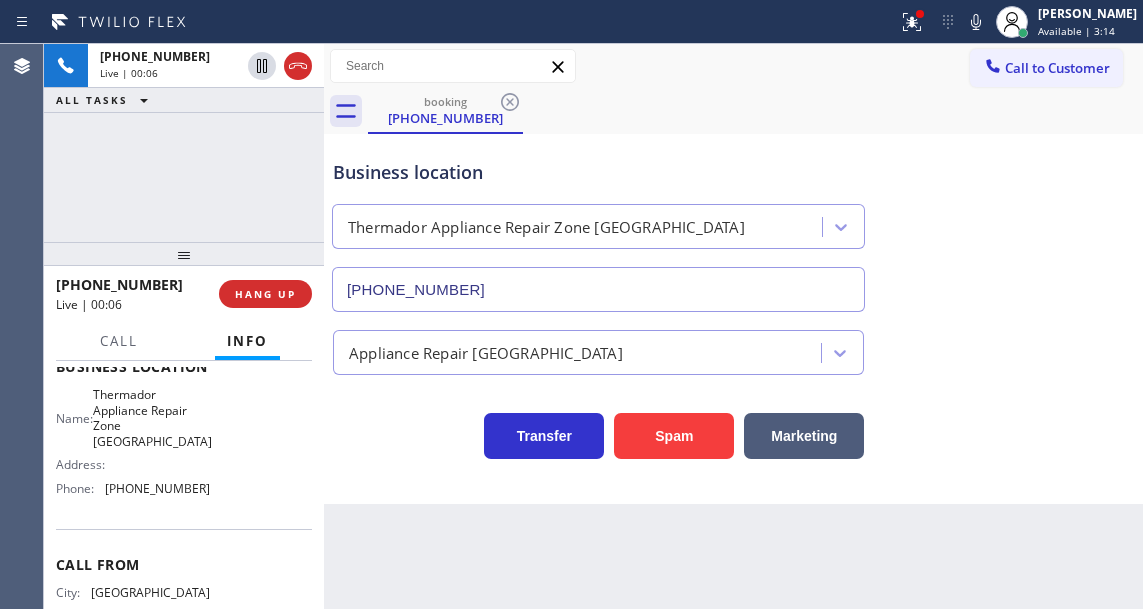 scroll, scrollTop: 300, scrollLeft: 0, axis: vertical 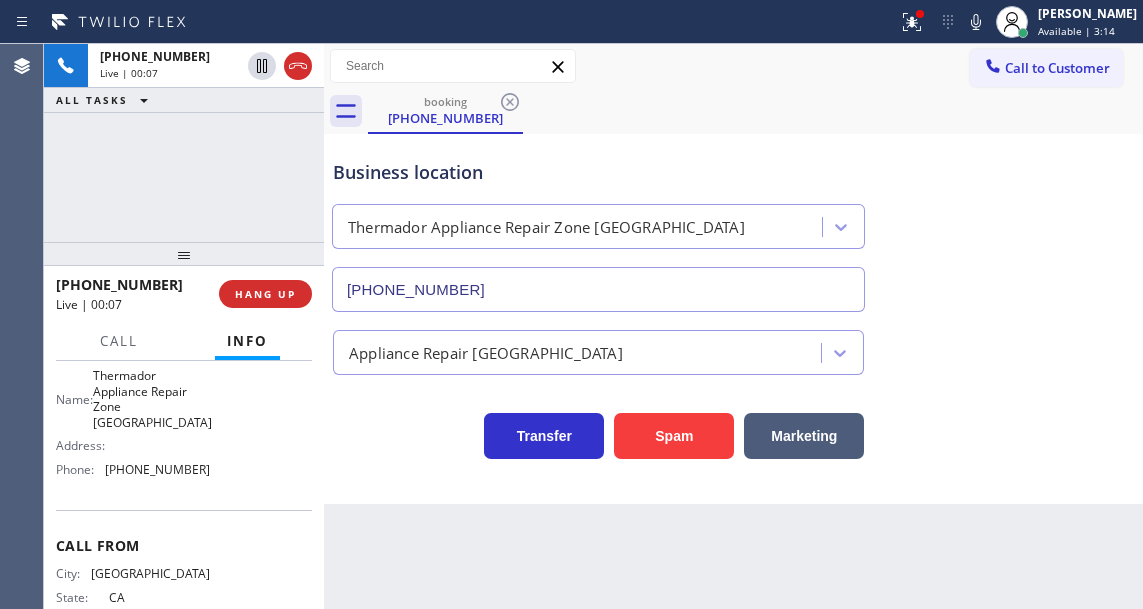 click on "Thermador Appliance Repair Zone [GEOGRAPHIC_DATA]" at bounding box center (152, 399) 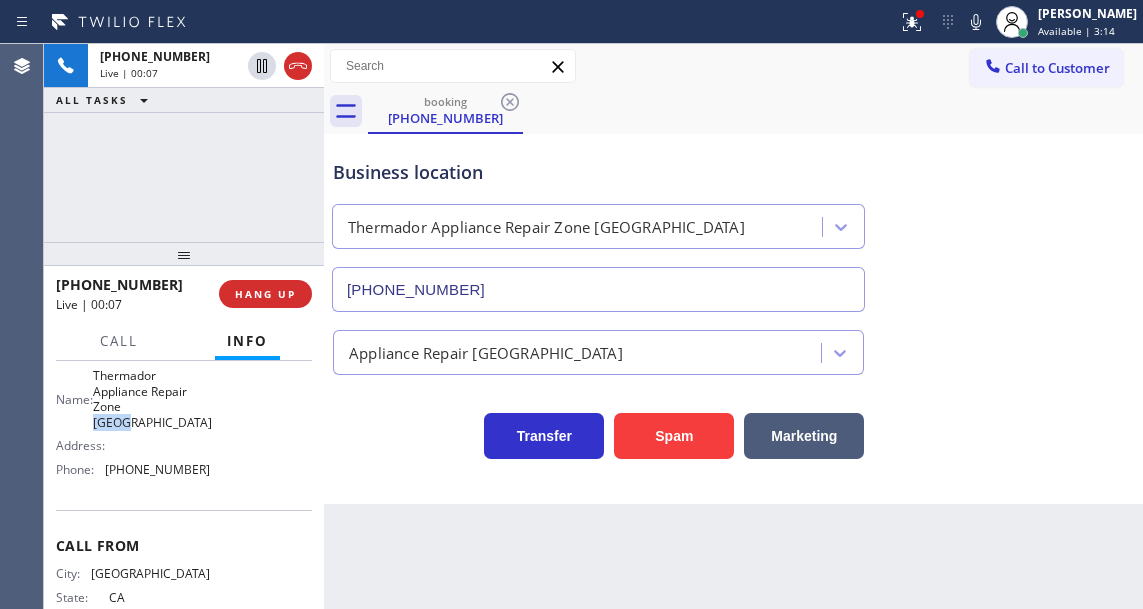 click on "Thermador Appliance Repair Zone [GEOGRAPHIC_DATA]" at bounding box center [152, 399] 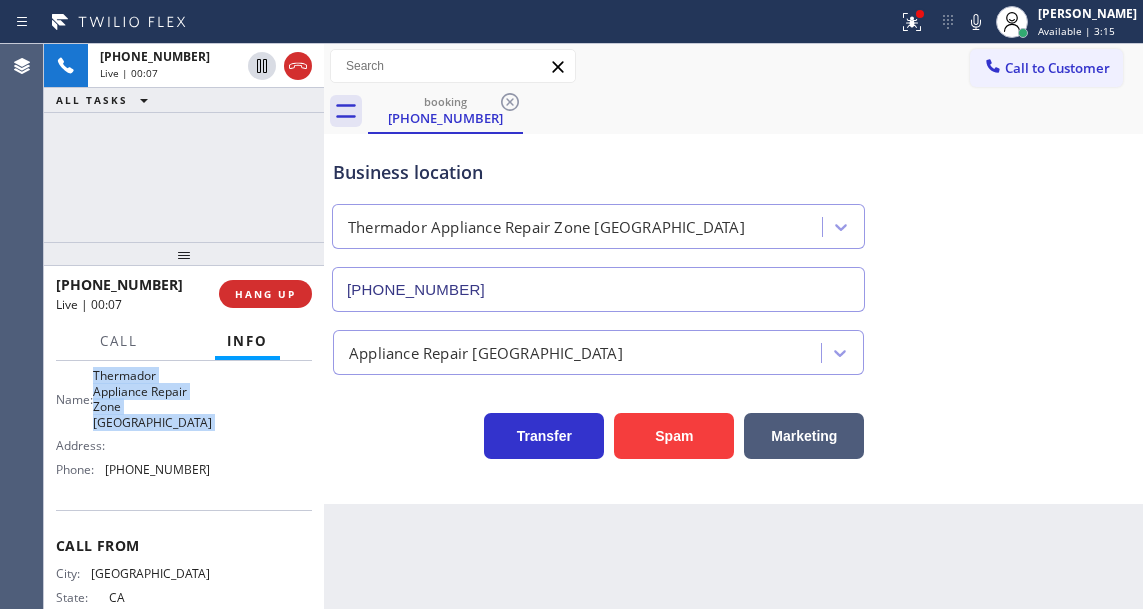 drag, startPoint x: 144, startPoint y: 418, endPoint x: 82, endPoint y: 498, distance: 101.21265 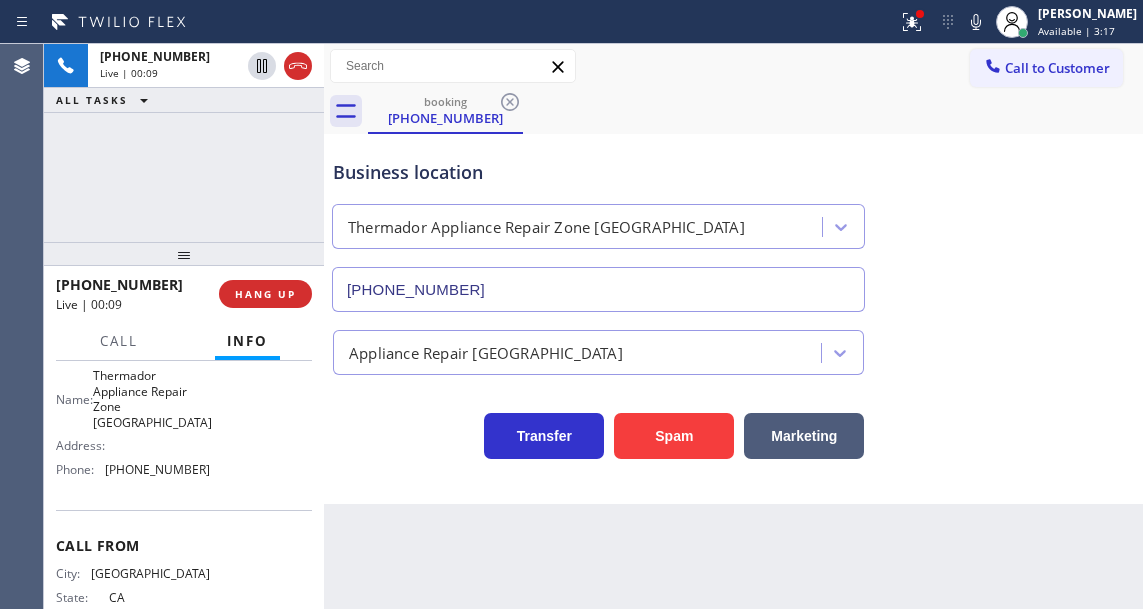 click on "Transfer Spam Marketing" at bounding box center [598, 431] 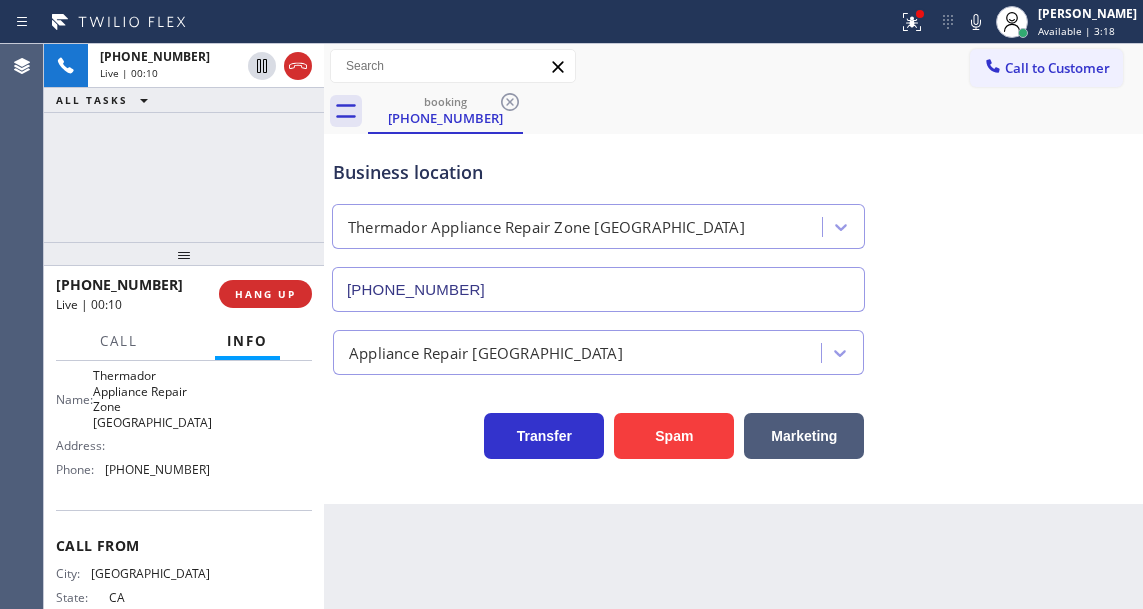 click on "[PHONE_NUMBER] Live | 00:10 HANG UP" at bounding box center (184, 294) 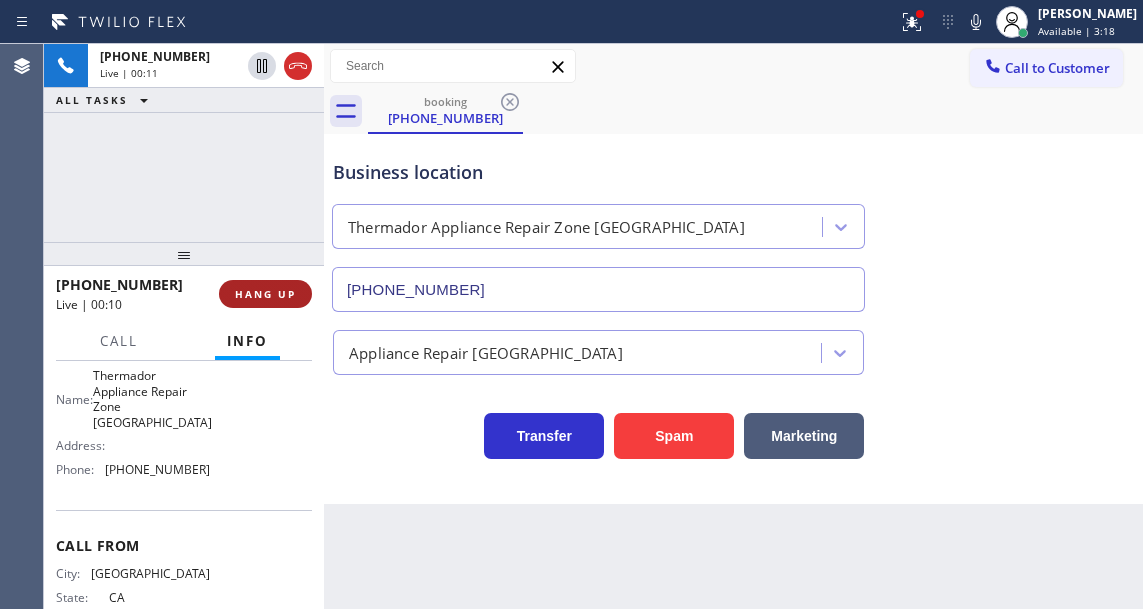 click on "HANG UP" at bounding box center [265, 294] 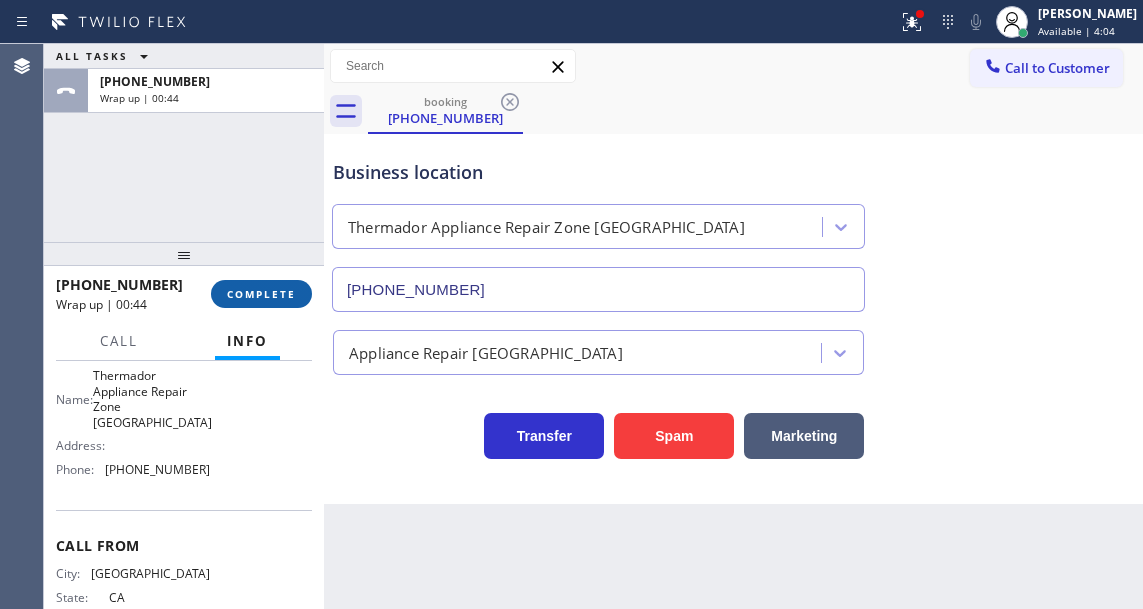click on "COMPLETE" at bounding box center (261, 294) 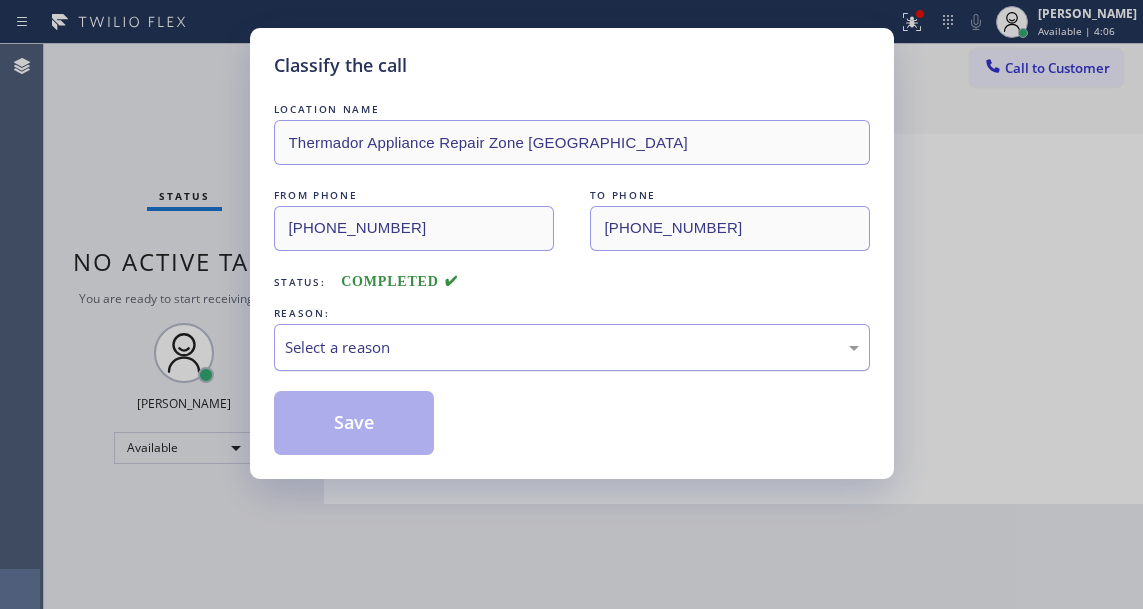 click on "Select a reason" at bounding box center (572, 347) 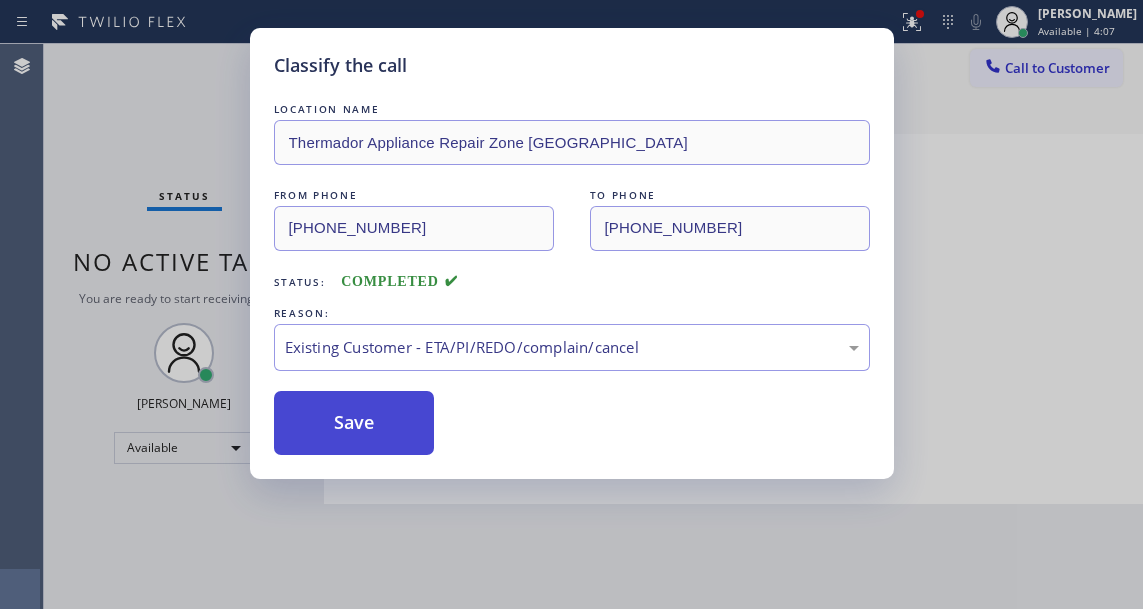 click on "Save" at bounding box center (354, 423) 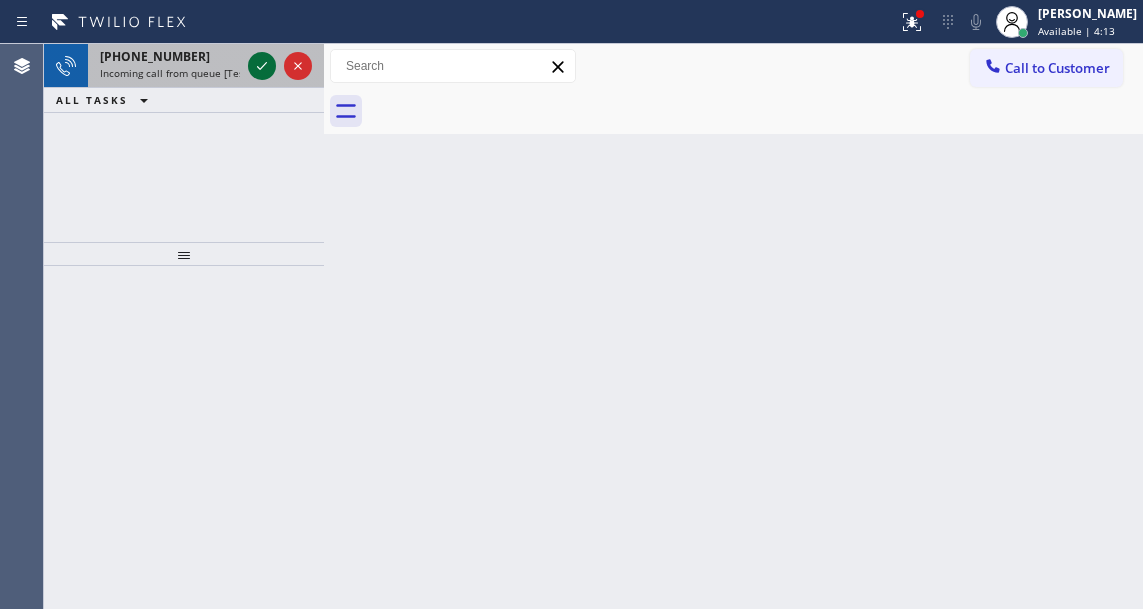 click 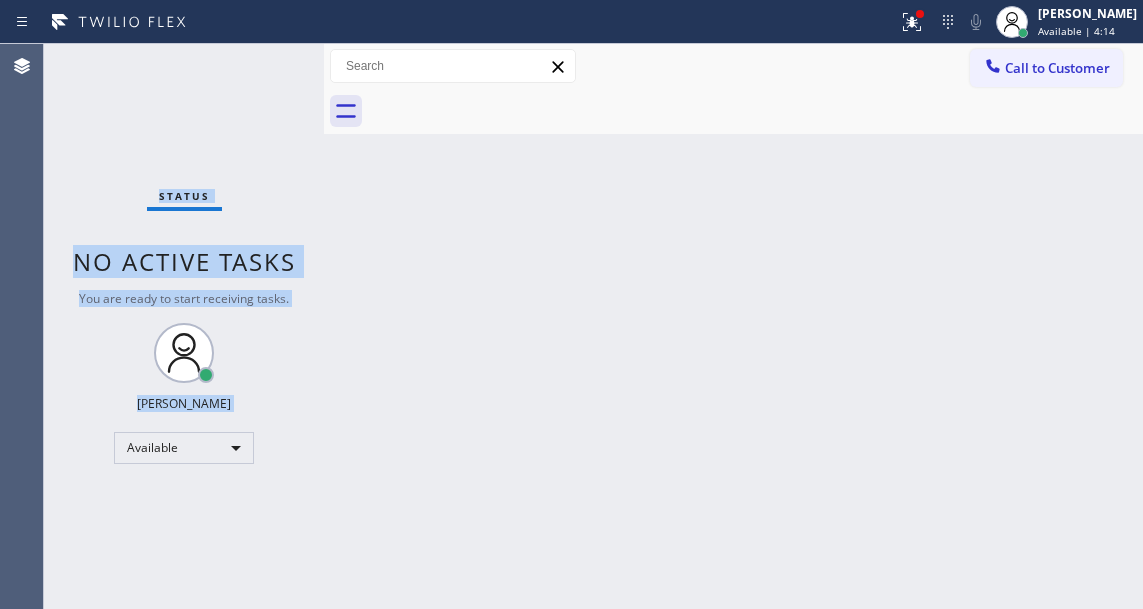 click on "Status   No active tasks     You are ready to start receiving tasks.   [PERSON_NAME]" at bounding box center (184, 326) 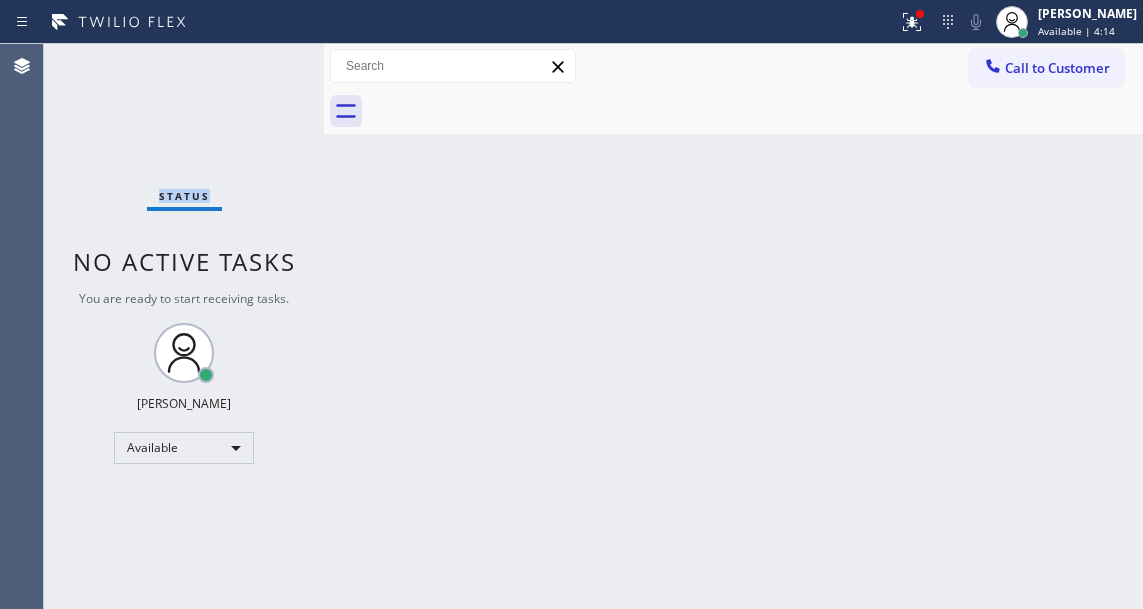 click on "Status   No active tasks     You are ready to start receiving tasks.   [PERSON_NAME]" at bounding box center (184, 326) 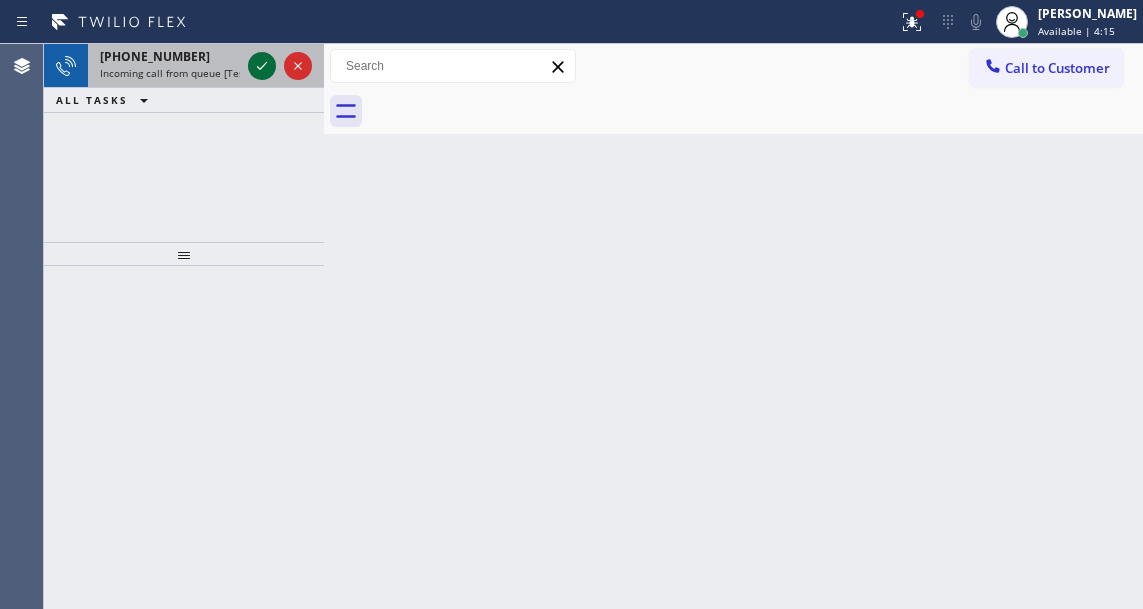 click 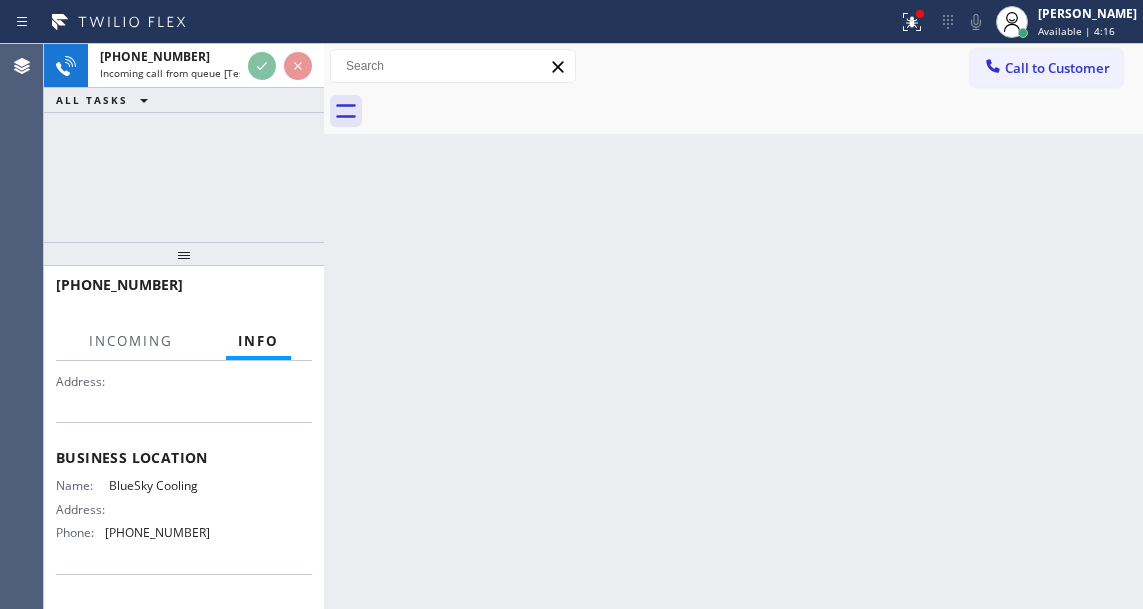 scroll, scrollTop: 200, scrollLeft: 0, axis: vertical 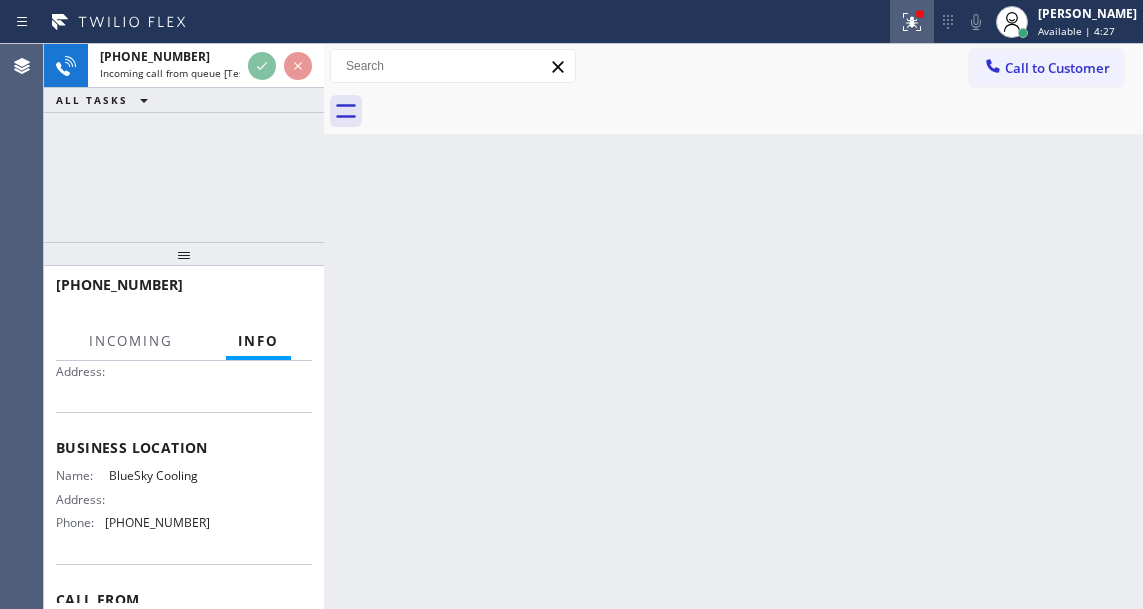 click at bounding box center [912, 22] 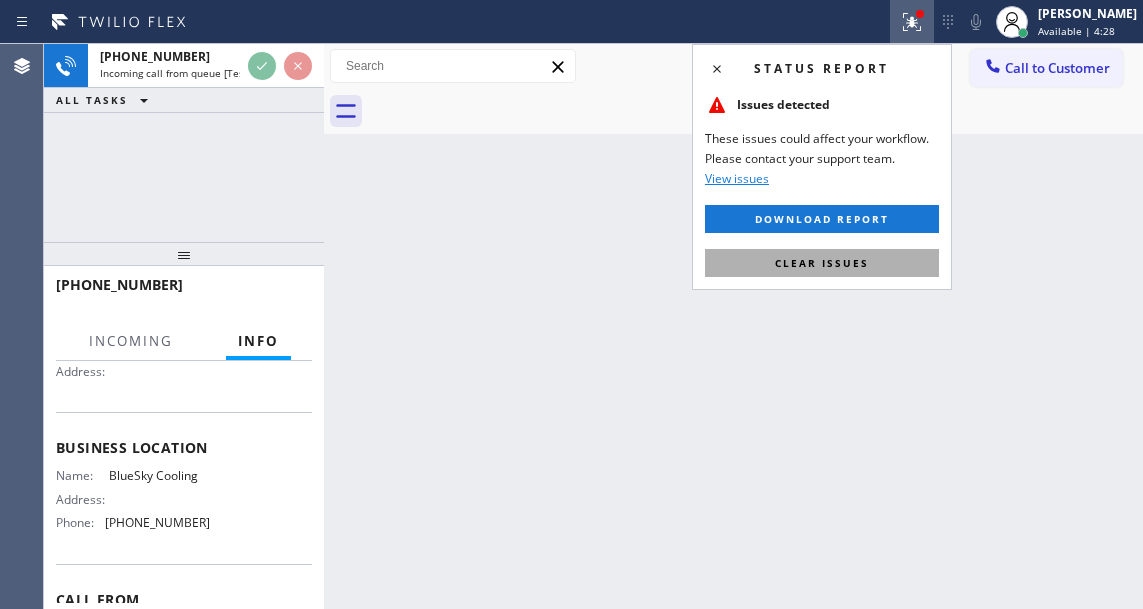 click on "Clear issues" at bounding box center [822, 263] 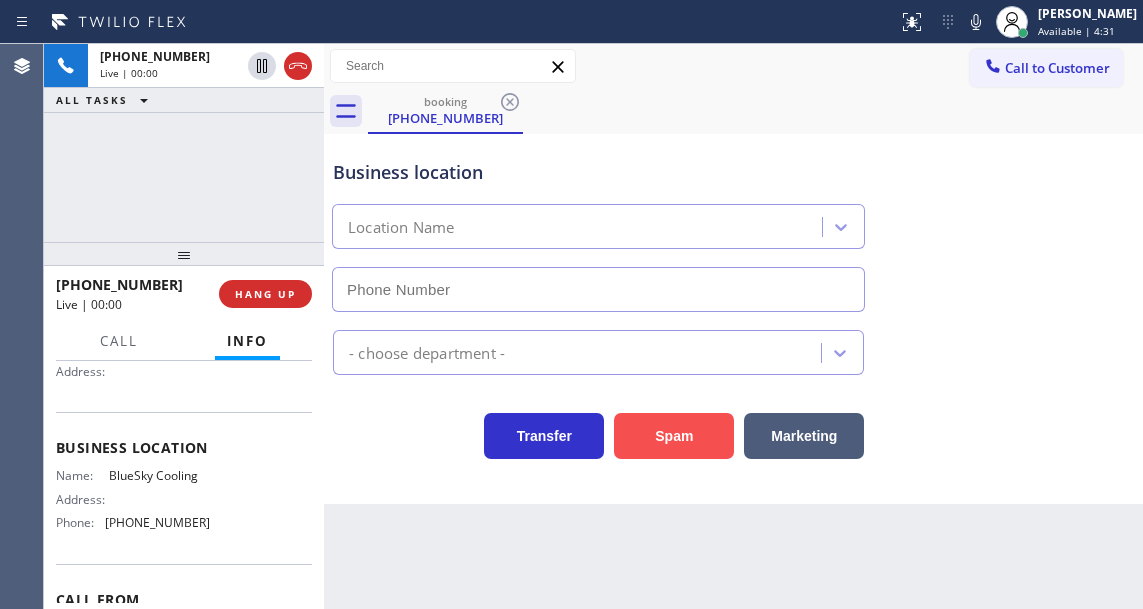 click on "Spam" at bounding box center (674, 436) 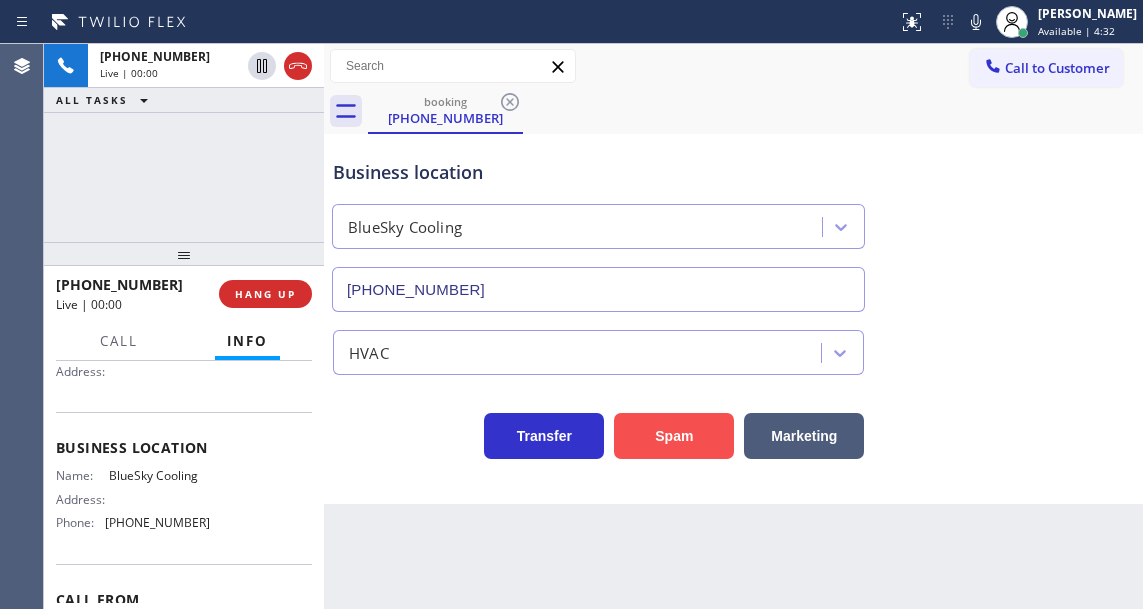 click on "Spam" at bounding box center [674, 436] 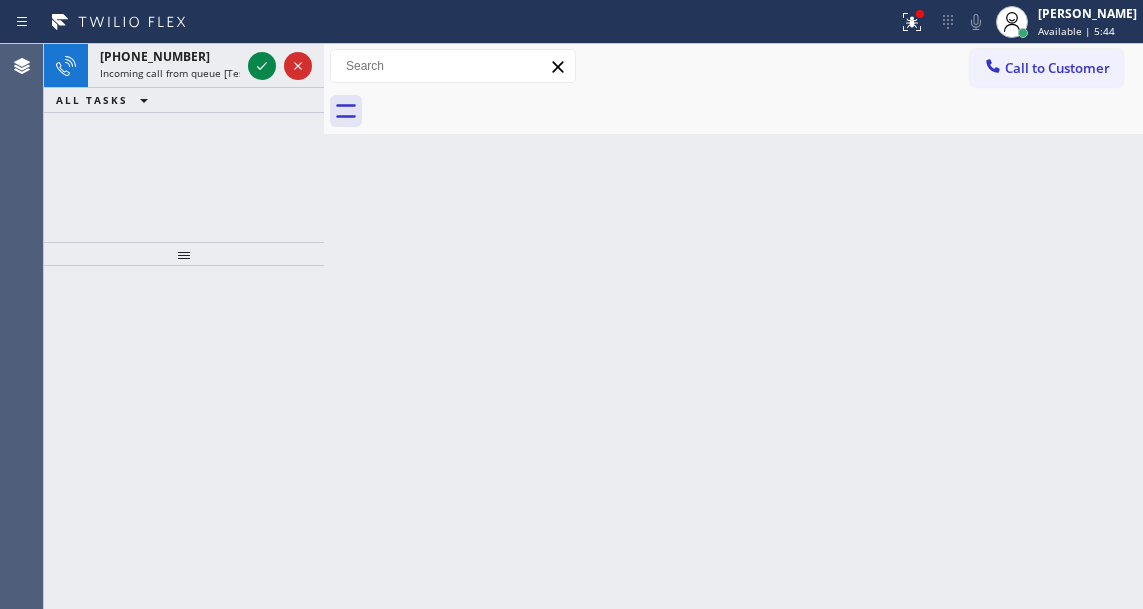 drag, startPoint x: 1103, startPoint y: 243, endPoint x: 652, endPoint y: 135, distance: 463.751 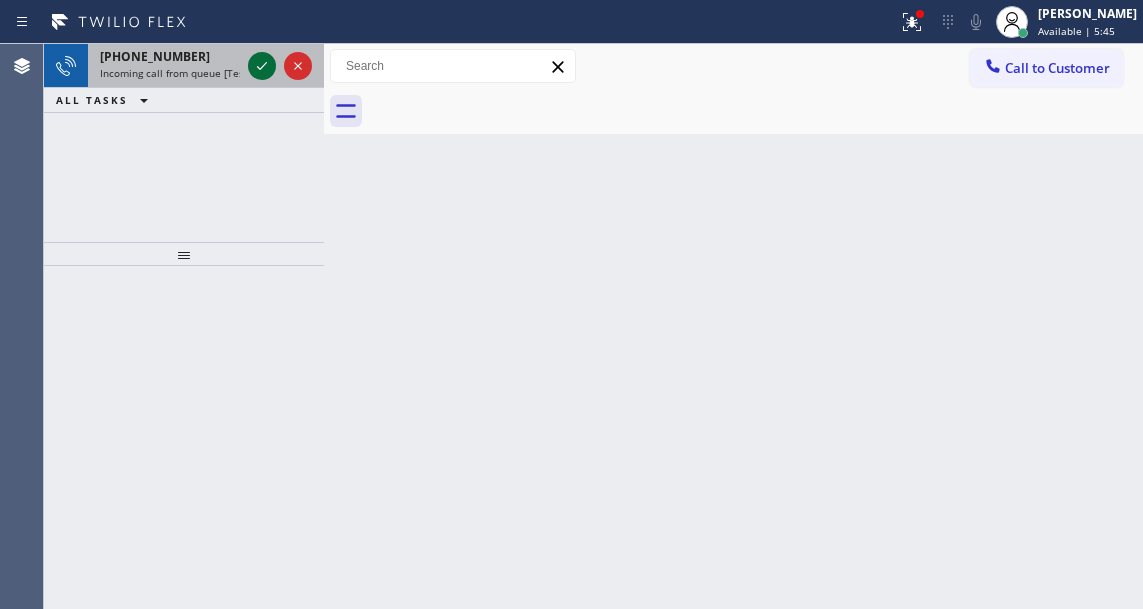 click 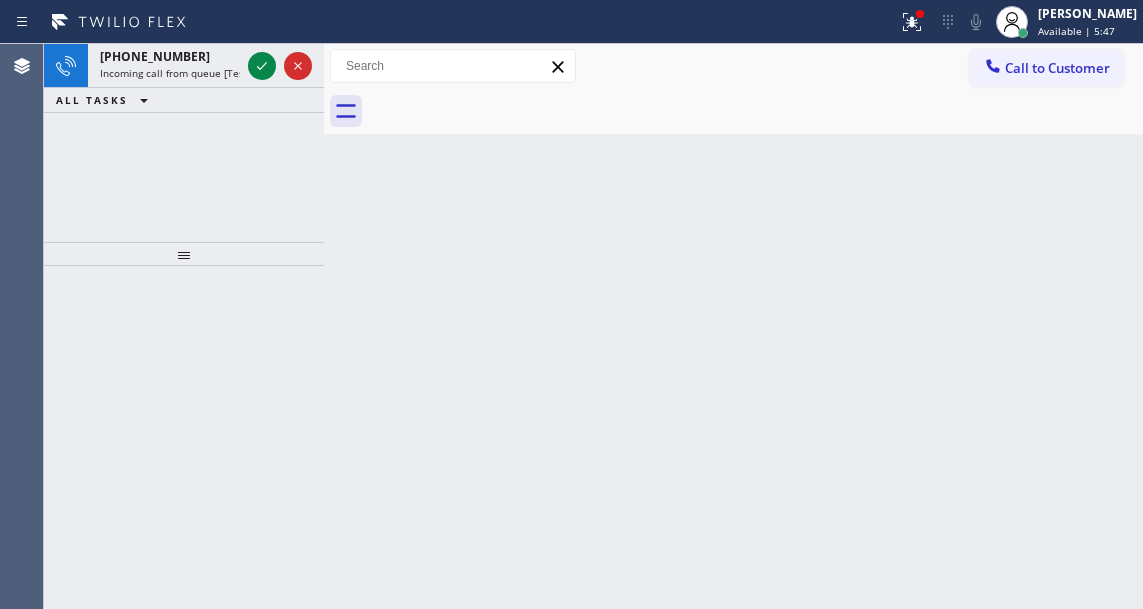 click 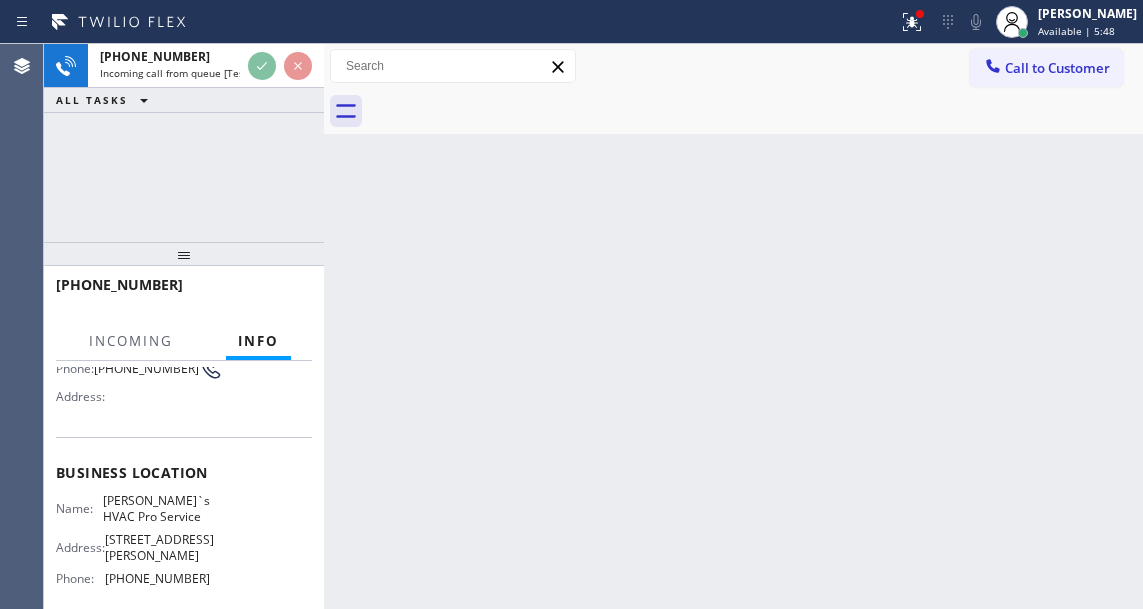 scroll, scrollTop: 200, scrollLeft: 0, axis: vertical 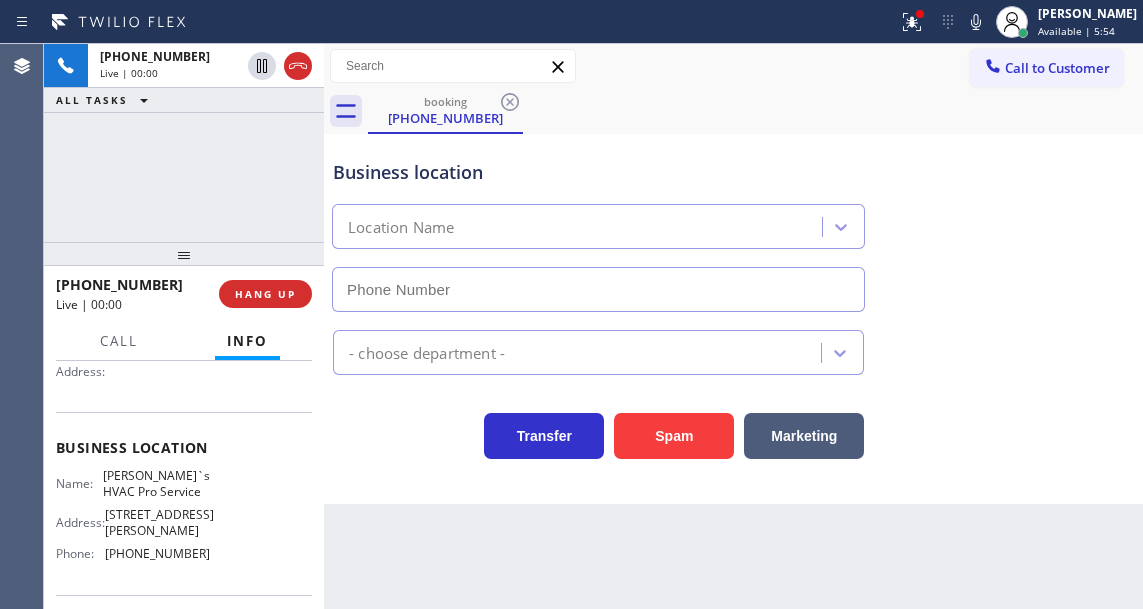 type on "[PHONE_NUMBER]" 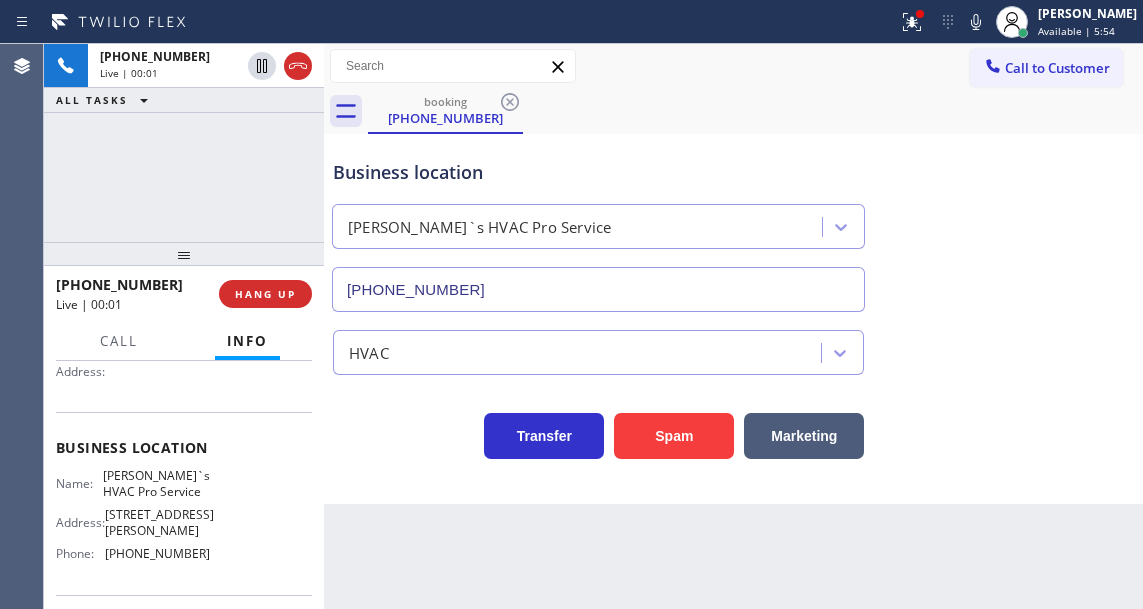 click on "[PERSON_NAME]`s HVAC Pro Service" at bounding box center [156, 483] 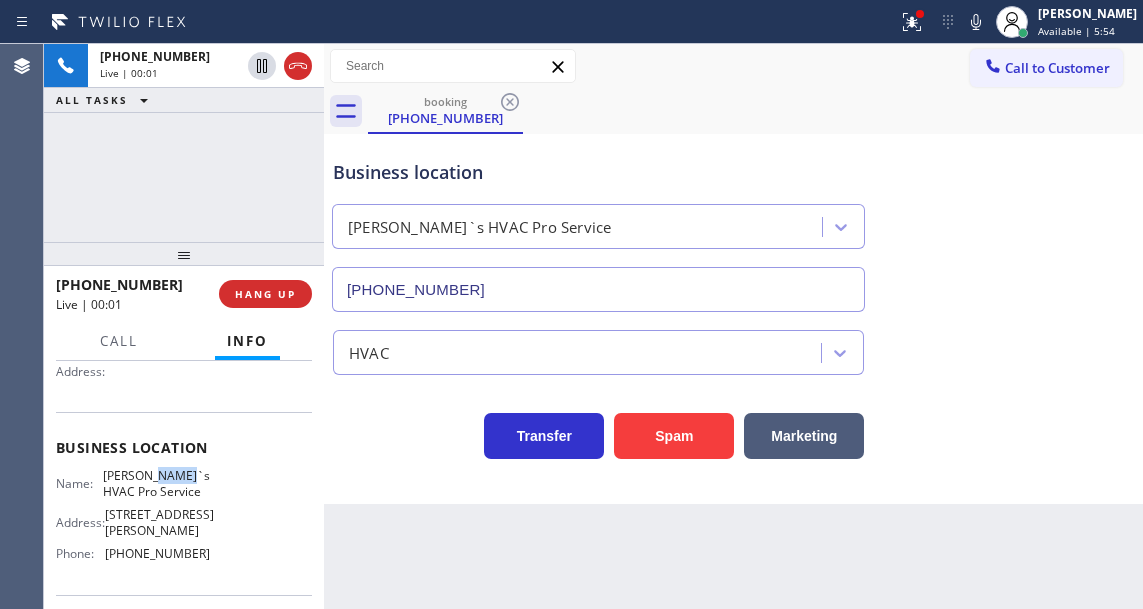 click on "[PERSON_NAME]`s HVAC Pro Service" at bounding box center [156, 483] 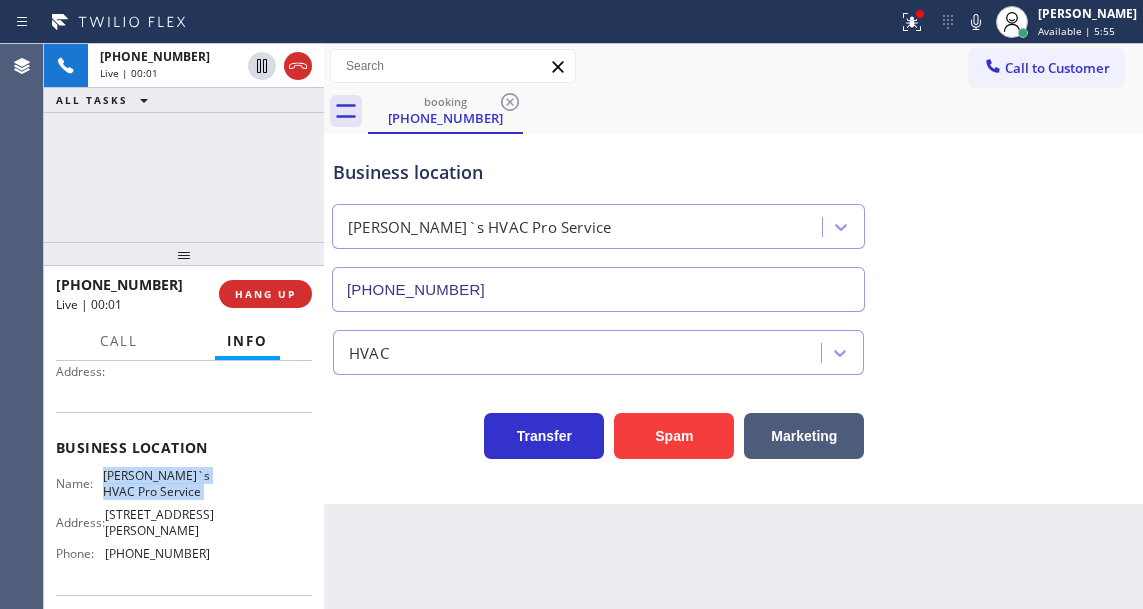 click on "[PERSON_NAME]`s HVAC Pro Service" at bounding box center (156, 483) 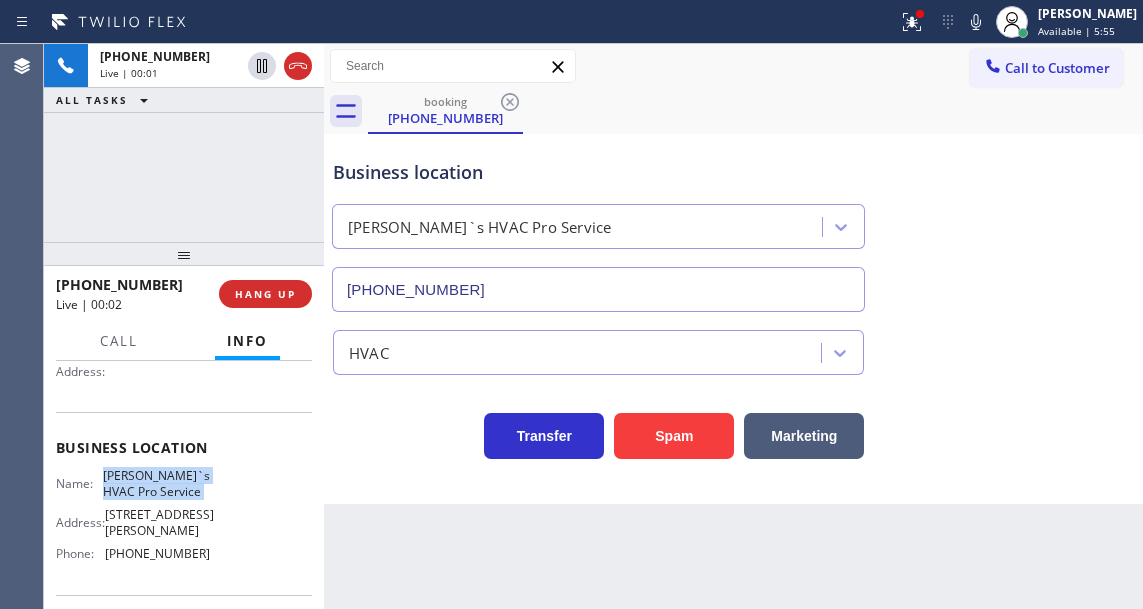 click on "[PERSON_NAME]`s HVAC Pro Service" at bounding box center (156, 483) 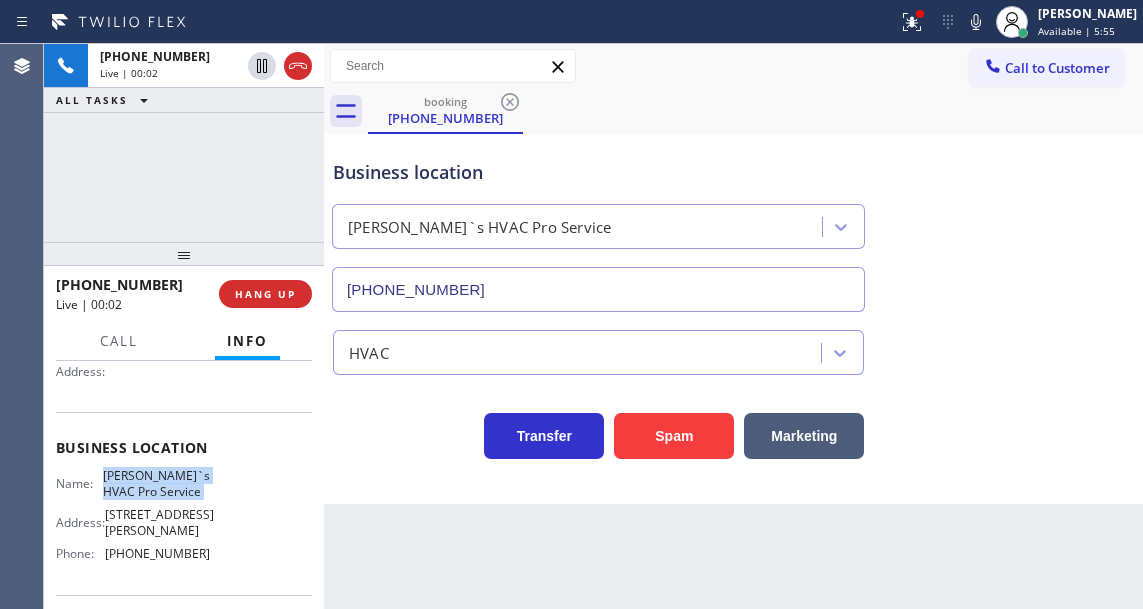 click on "[PERSON_NAME]`s HVAC Pro Service" at bounding box center (156, 483) 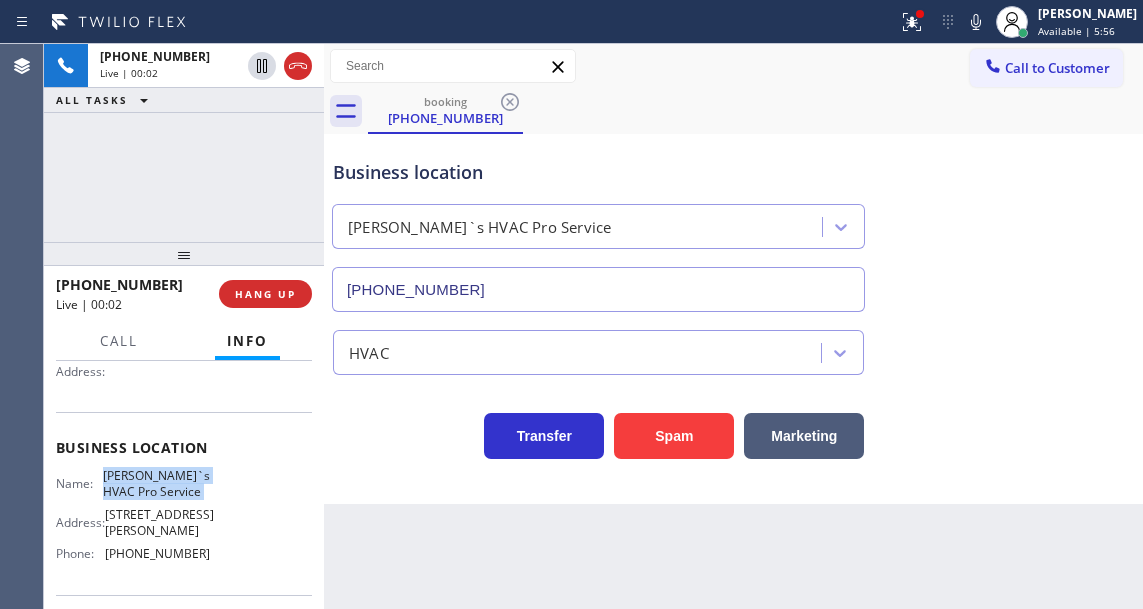 click on "[PERSON_NAME]`s HVAC Pro Service" at bounding box center (156, 483) 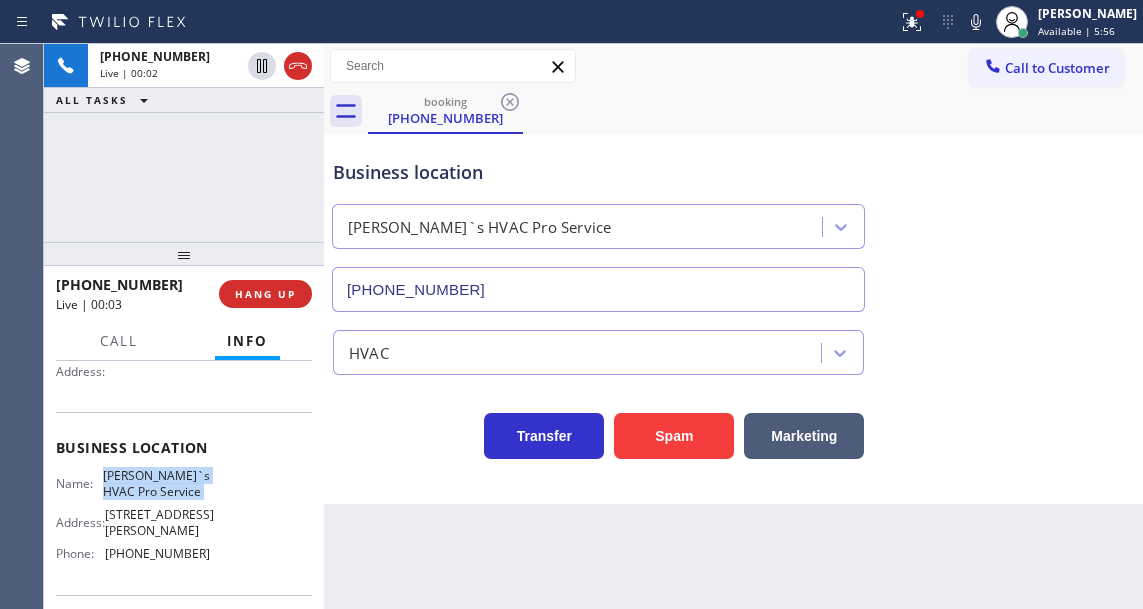 click on "[PERSON_NAME]`s HVAC Pro Service" at bounding box center (156, 483) 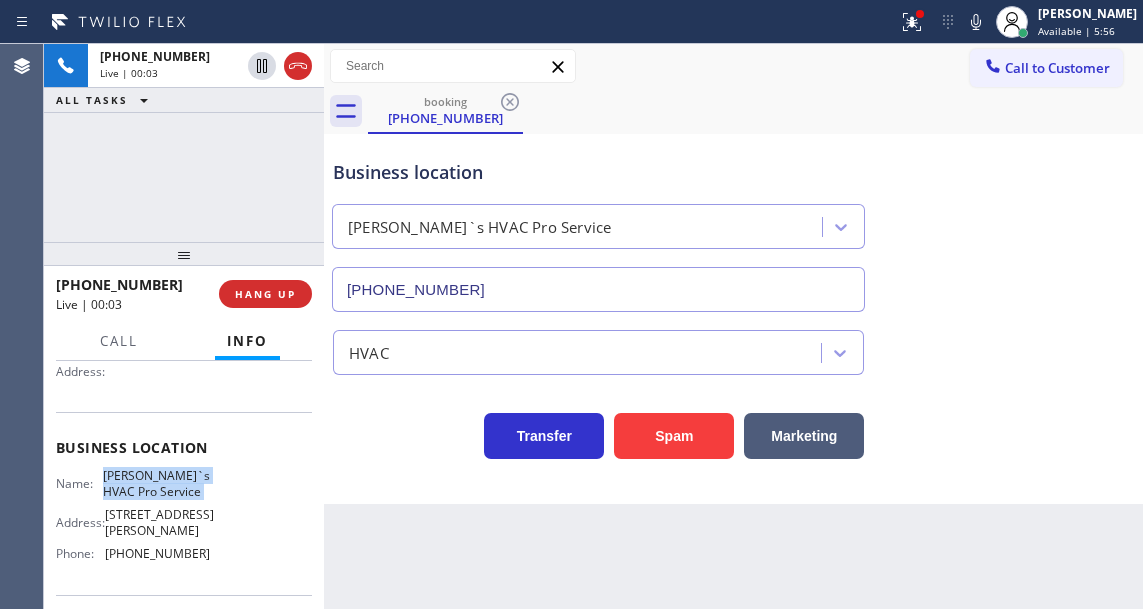 click on "[PERSON_NAME]`s HVAC Pro Service" at bounding box center (156, 483) 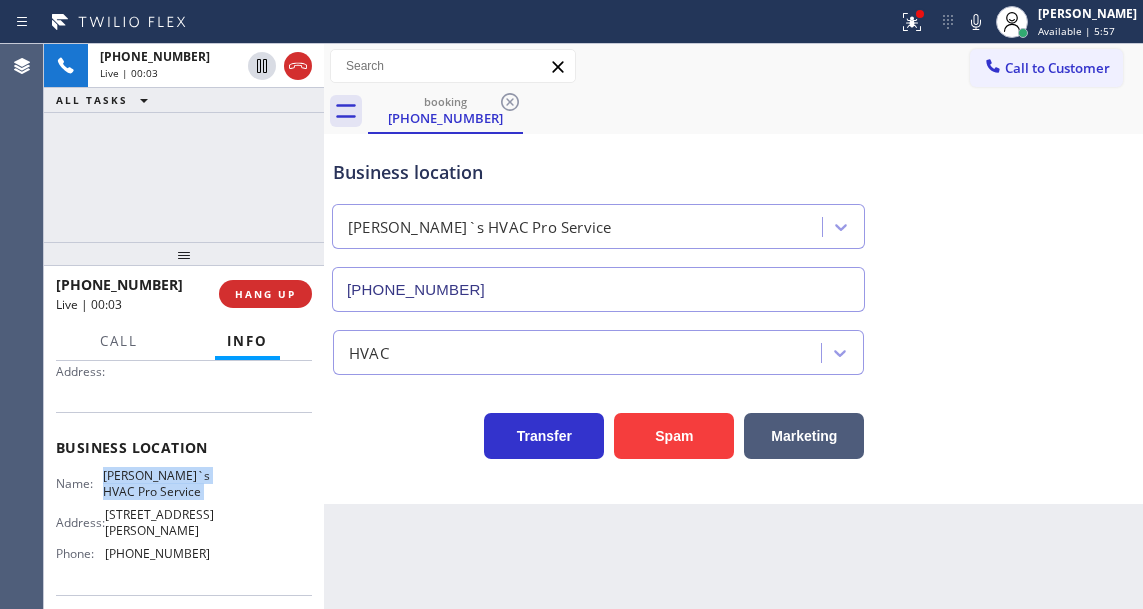 click on "[PERSON_NAME]`s HVAC Pro Service" at bounding box center [156, 483] 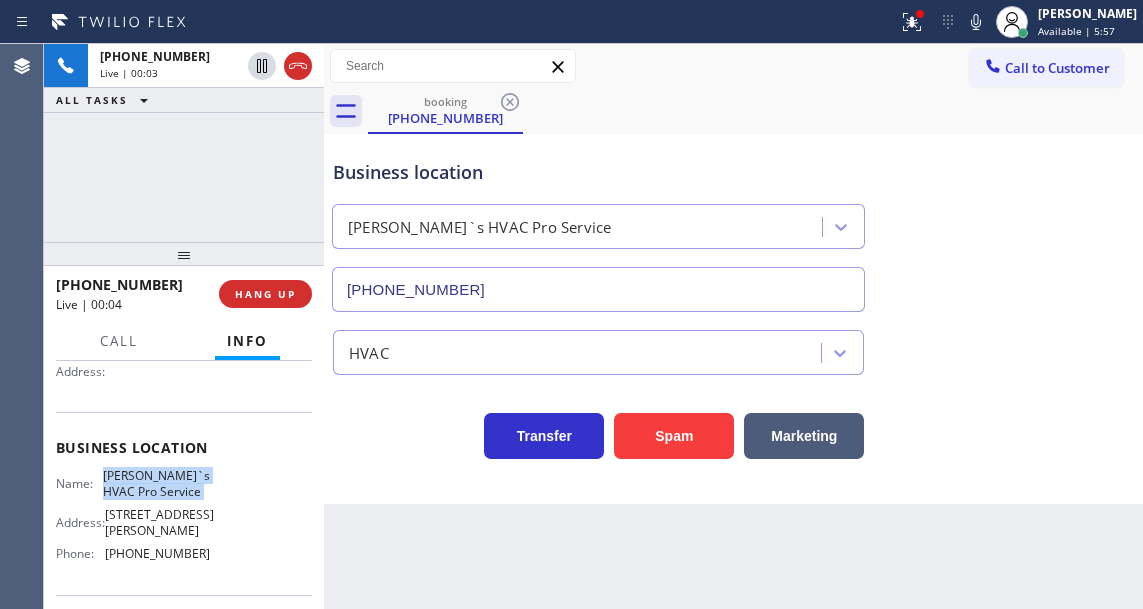 click on "[PERSON_NAME]`s HVAC Pro Service" at bounding box center (156, 483) 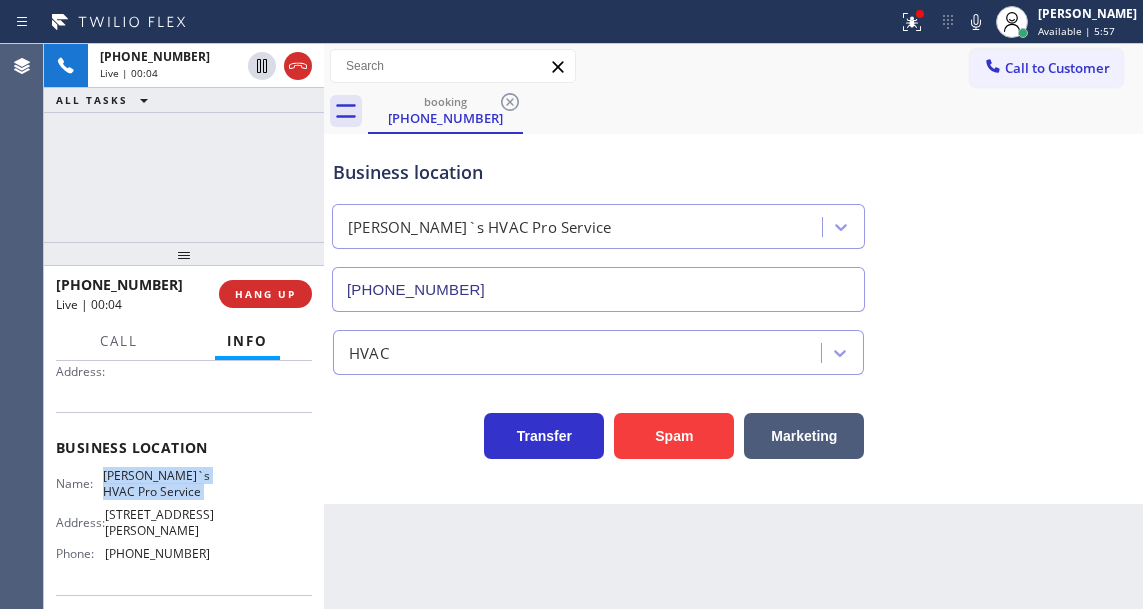 click on "[PERSON_NAME]`s HVAC Pro Service" at bounding box center [156, 483] 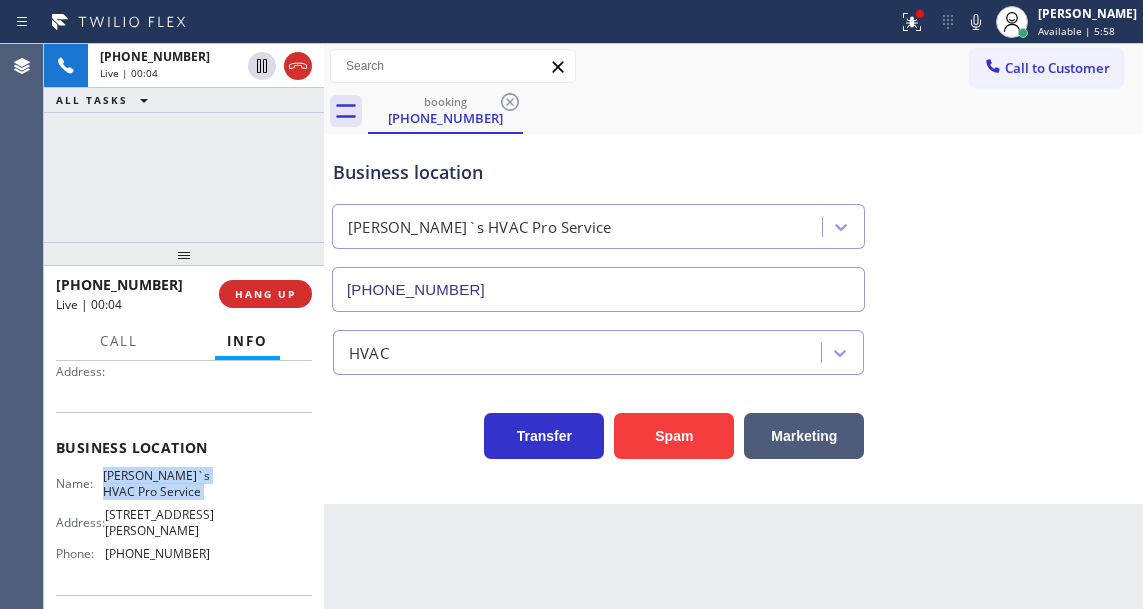 click on "[PERSON_NAME]`s HVAC Pro Service" at bounding box center (156, 483) 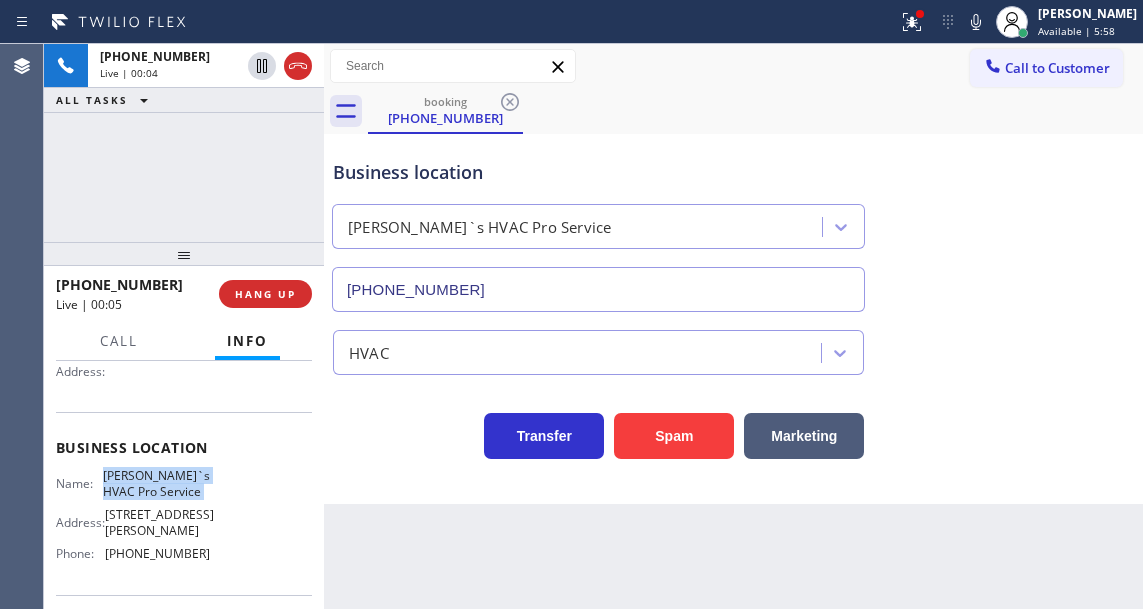 click on "[PERSON_NAME]`s HVAC Pro Service" at bounding box center [156, 483] 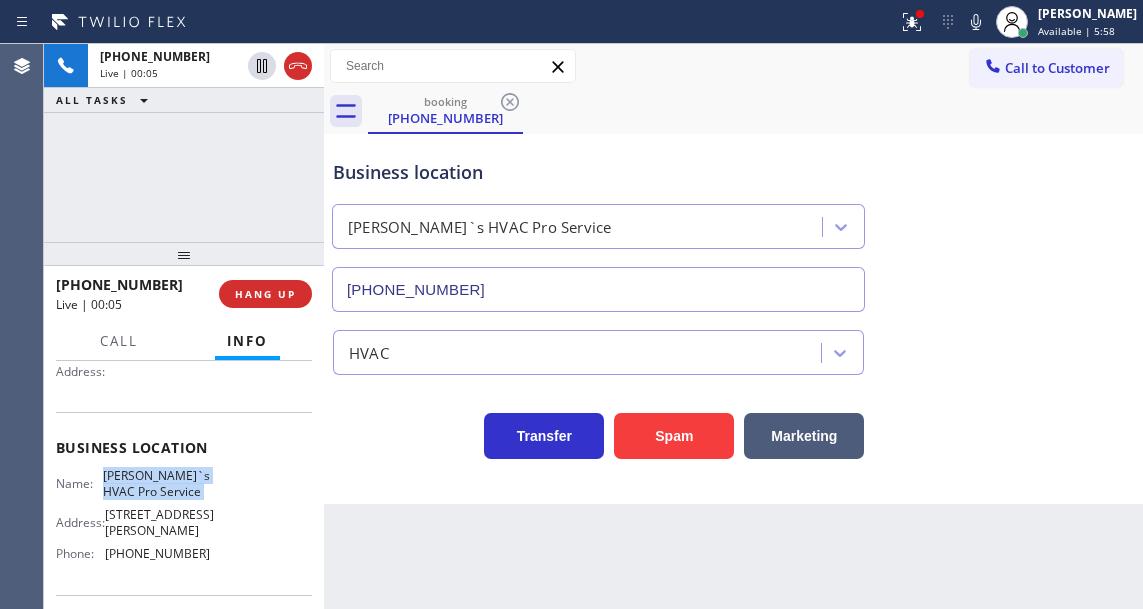 click on "[PERSON_NAME]`s HVAC Pro Service" at bounding box center [156, 483] 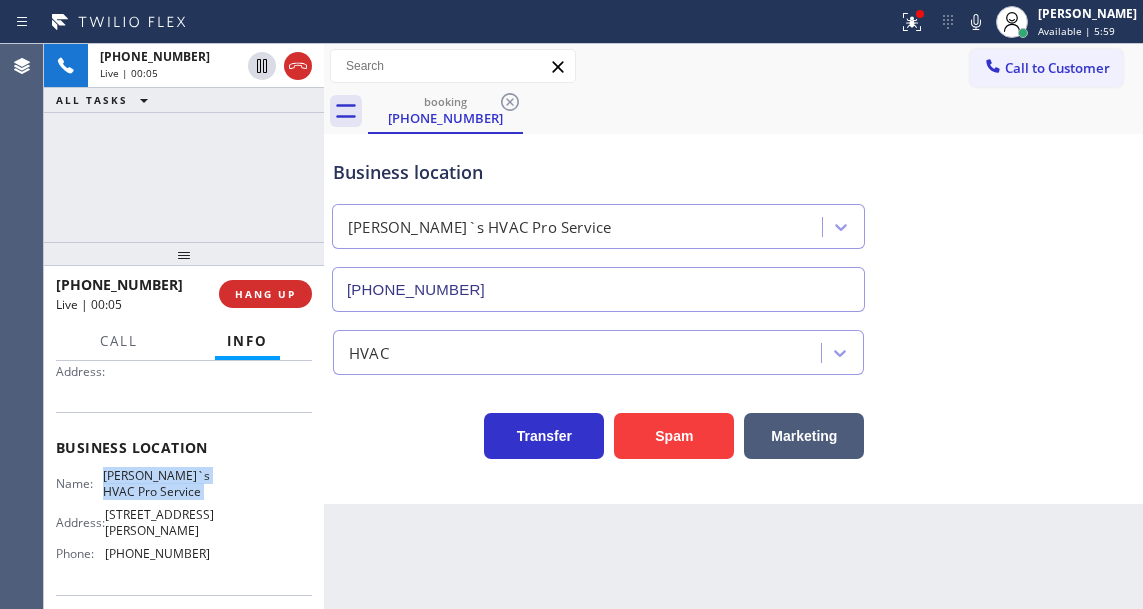 click on "[PERSON_NAME]`s HVAC Pro Service" at bounding box center [156, 483] 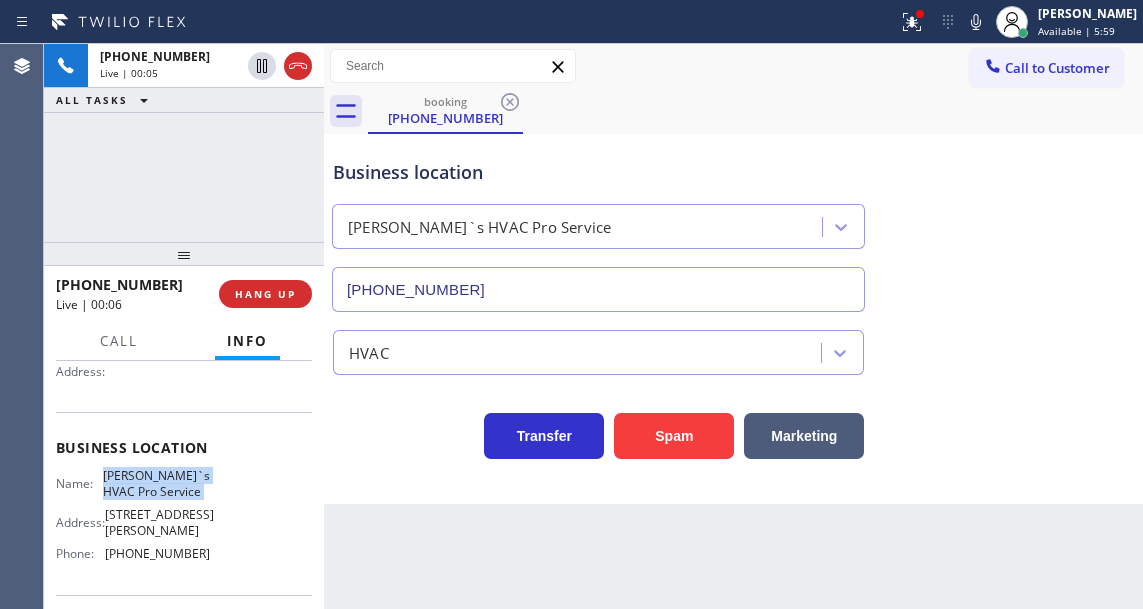click on "[PERSON_NAME]`s HVAC Pro Service" at bounding box center (156, 483) 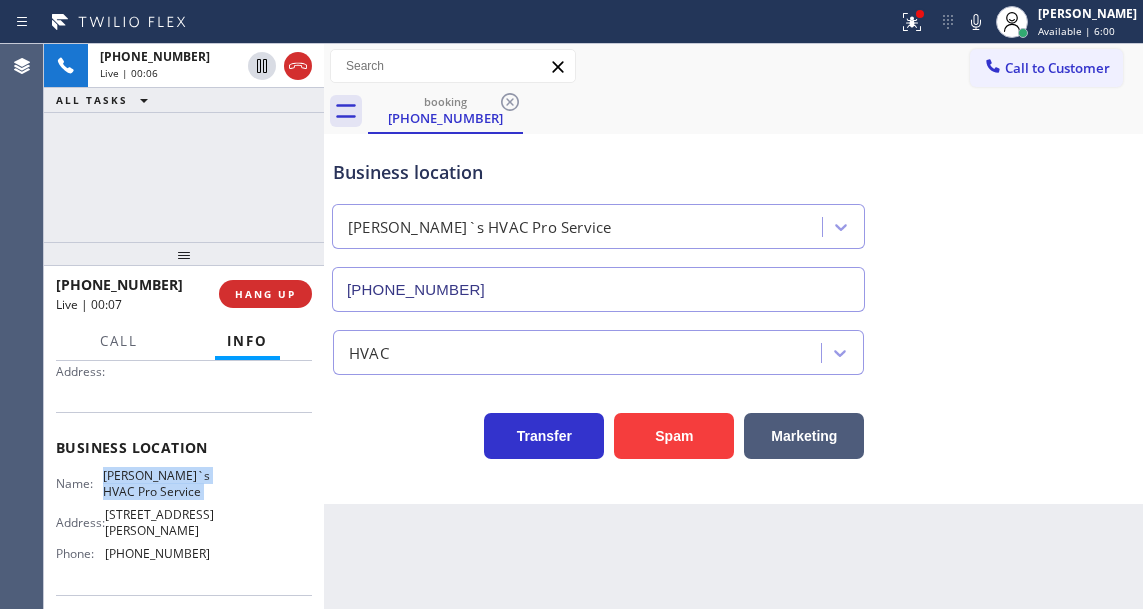 scroll, scrollTop: 100, scrollLeft: 0, axis: vertical 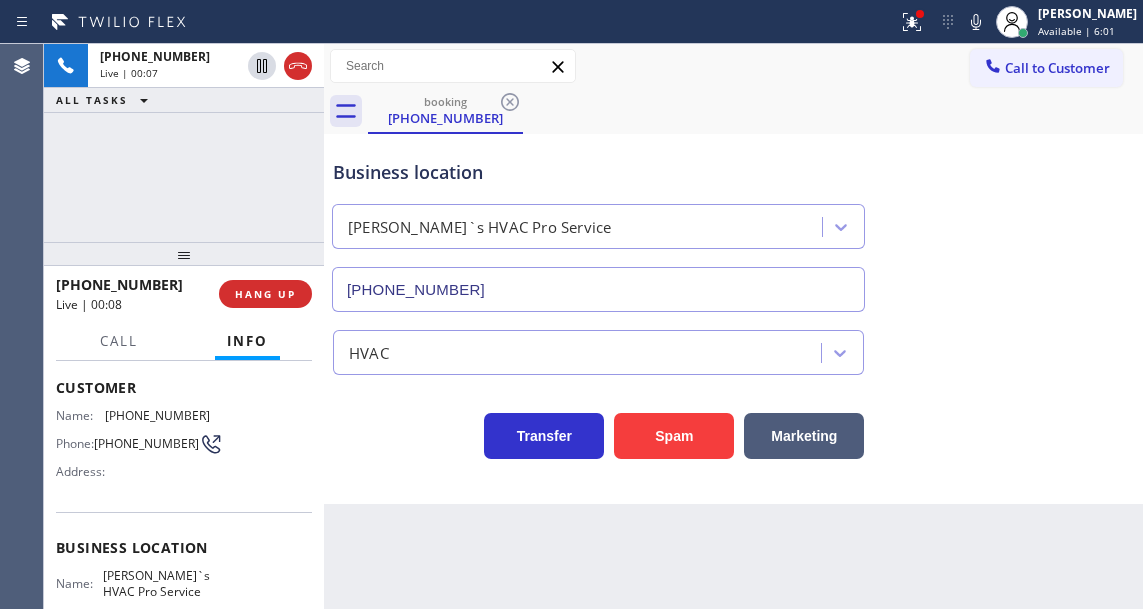 click on "[PHONE_NUMBER]" at bounding box center (146, 443) 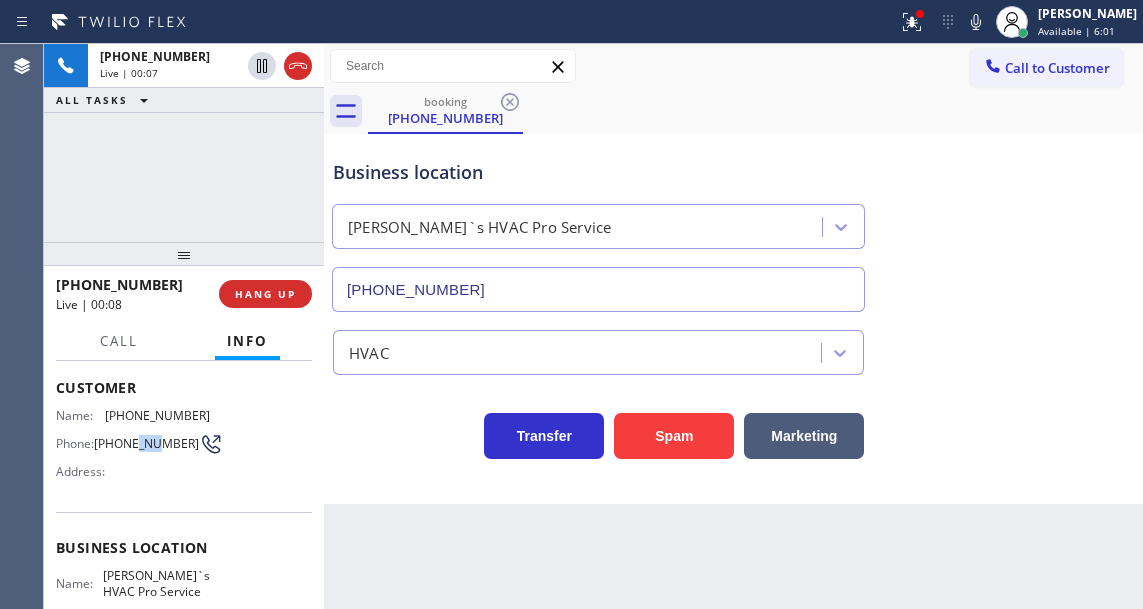 click on "[PHONE_NUMBER]" at bounding box center [146, 443] 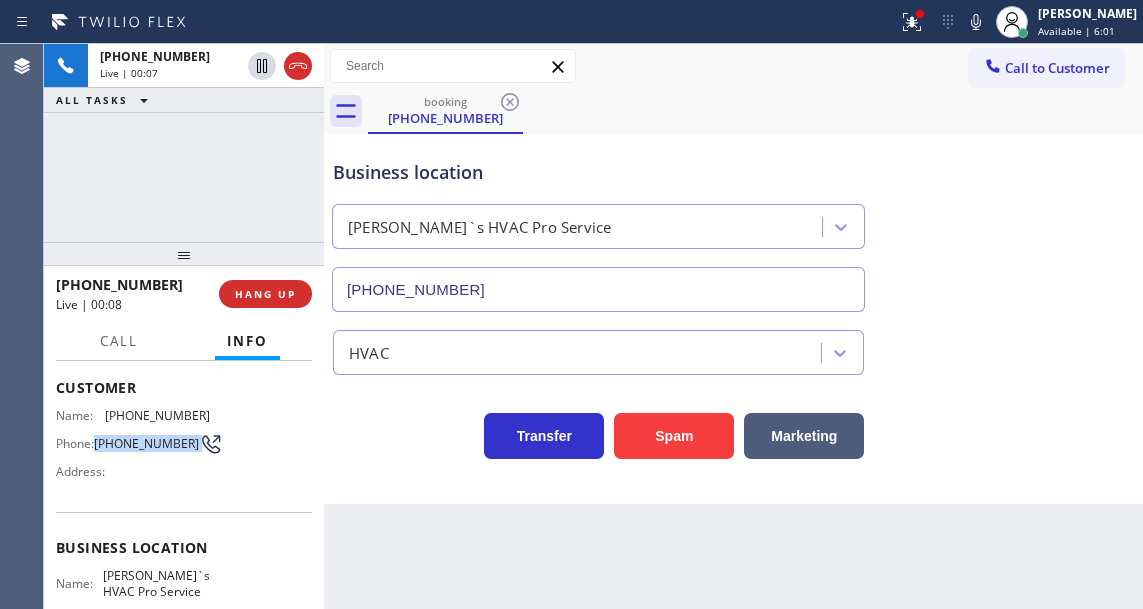 click on "[PHONE_NUMBER]" at bounding box center (146, 443) 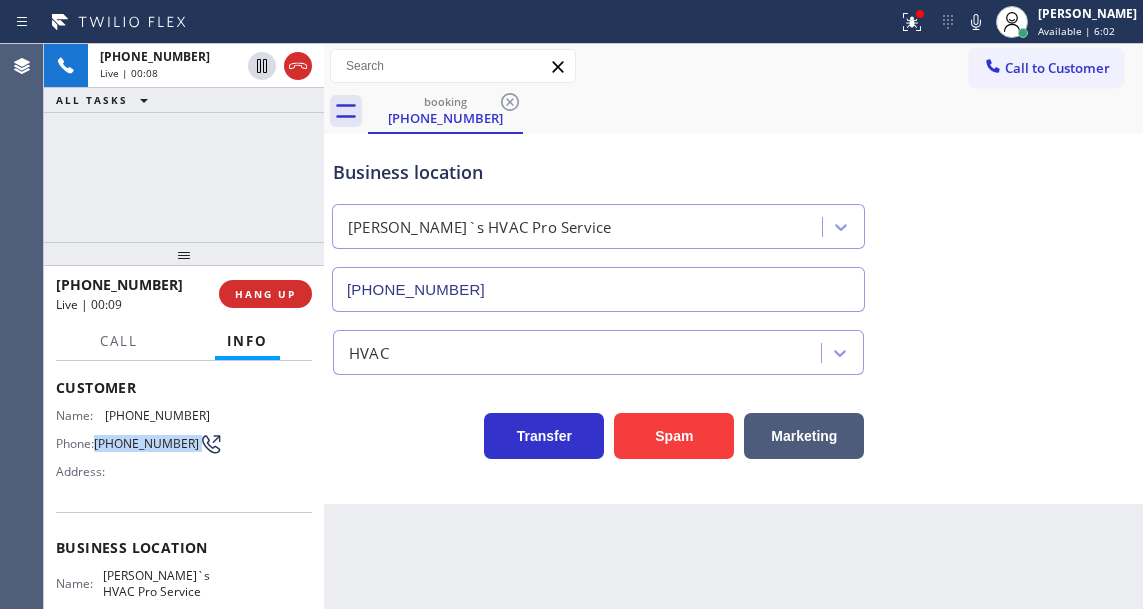 click on "[PHONE_NUMBER]" at bounding box center [146, 443] 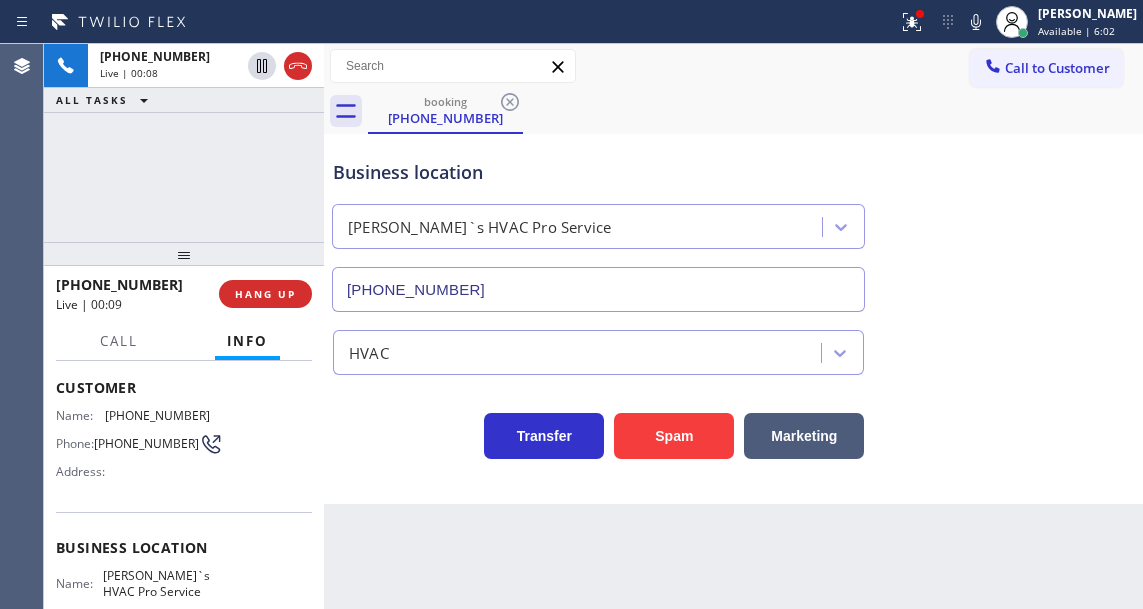 click on "[PHONE_NUMBER]" at bounding box center (146, 443) 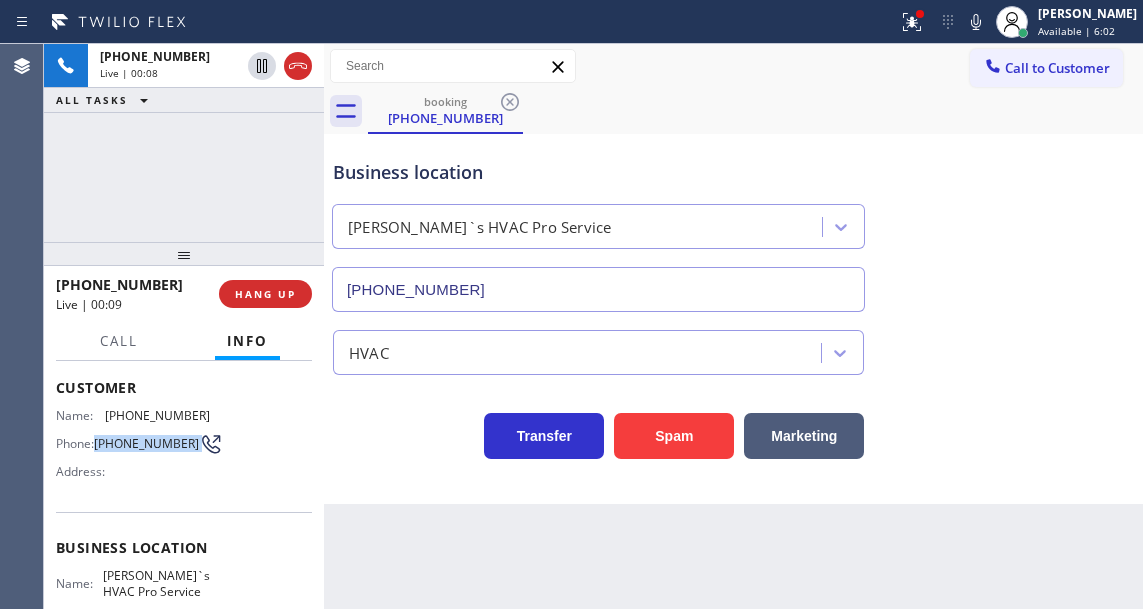 click on "[PHONE_NUMBER]" at bounding box center [146, 443] 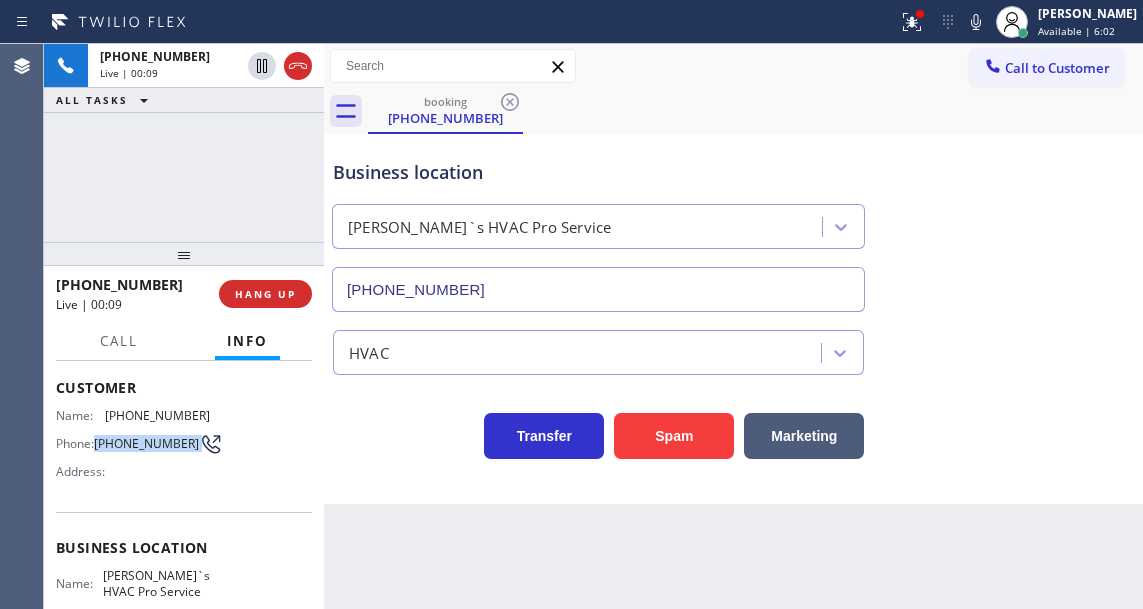 click on "[PHONE_NUMBER]" at bounding box center (146, 443) 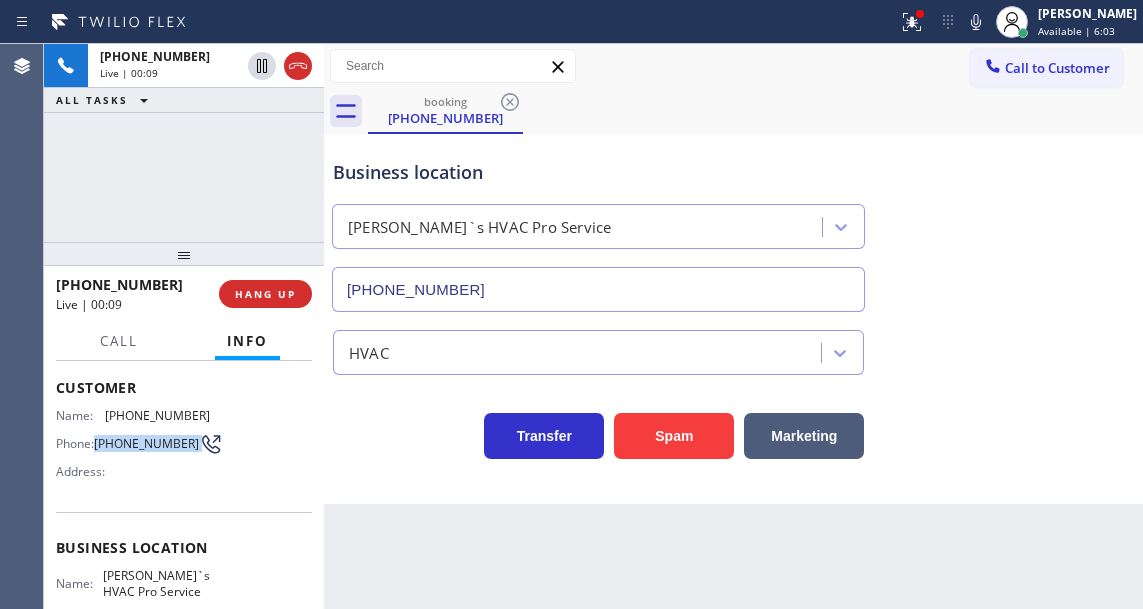click on "[PHONE_NUMBER]" at bounding box center [146, 443] 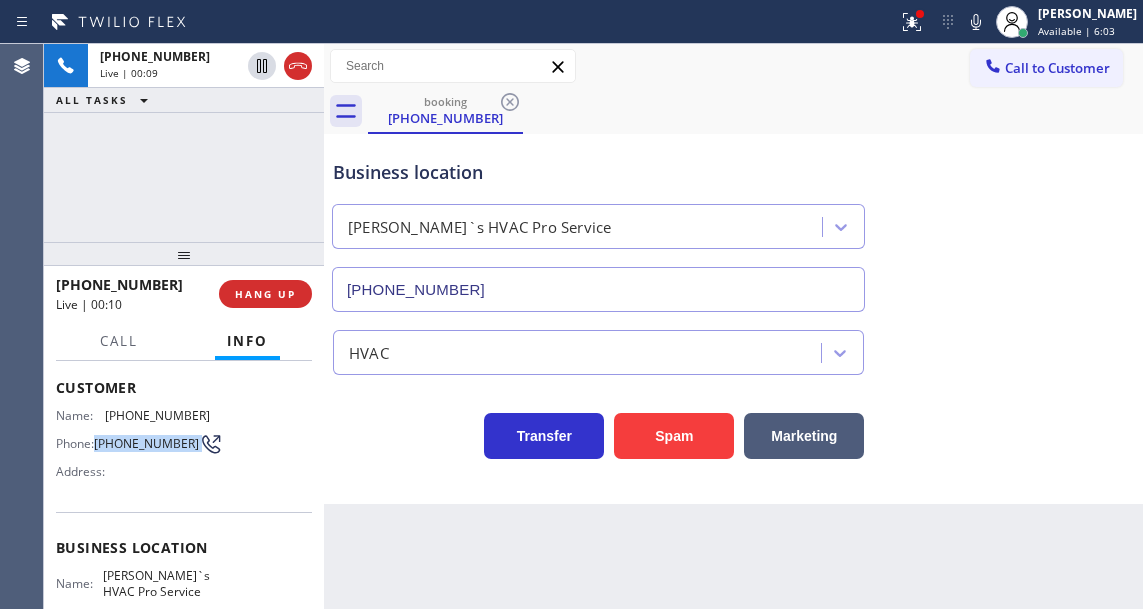 click on "[PHONE_NUMBER]" at bounding box center [146, 443] 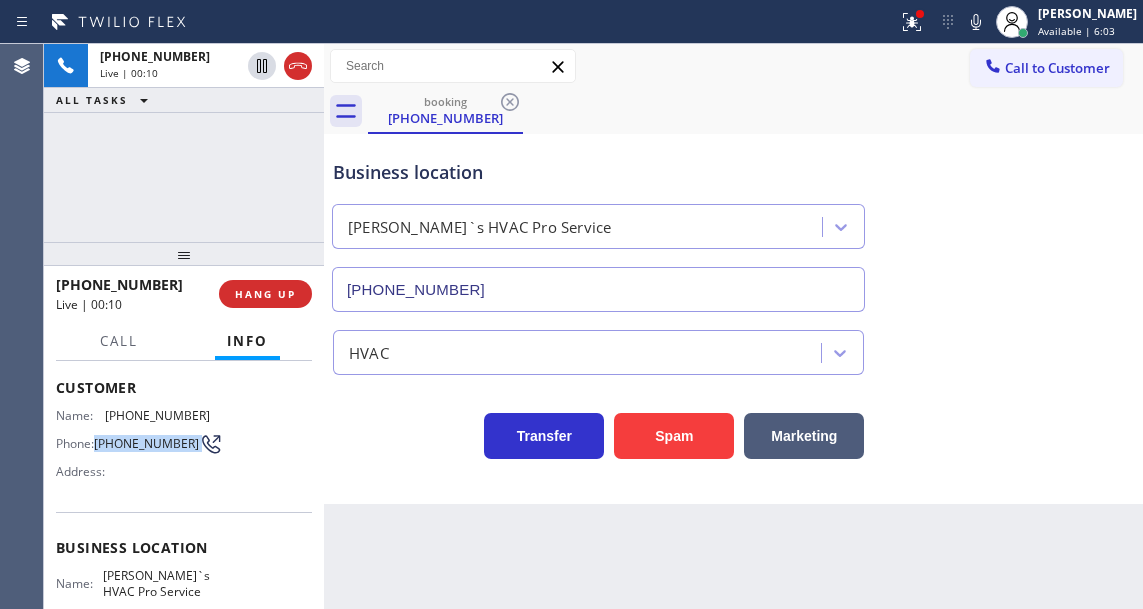 click on "[PHONE_NUMBER]" at bounding box center [146, 443] 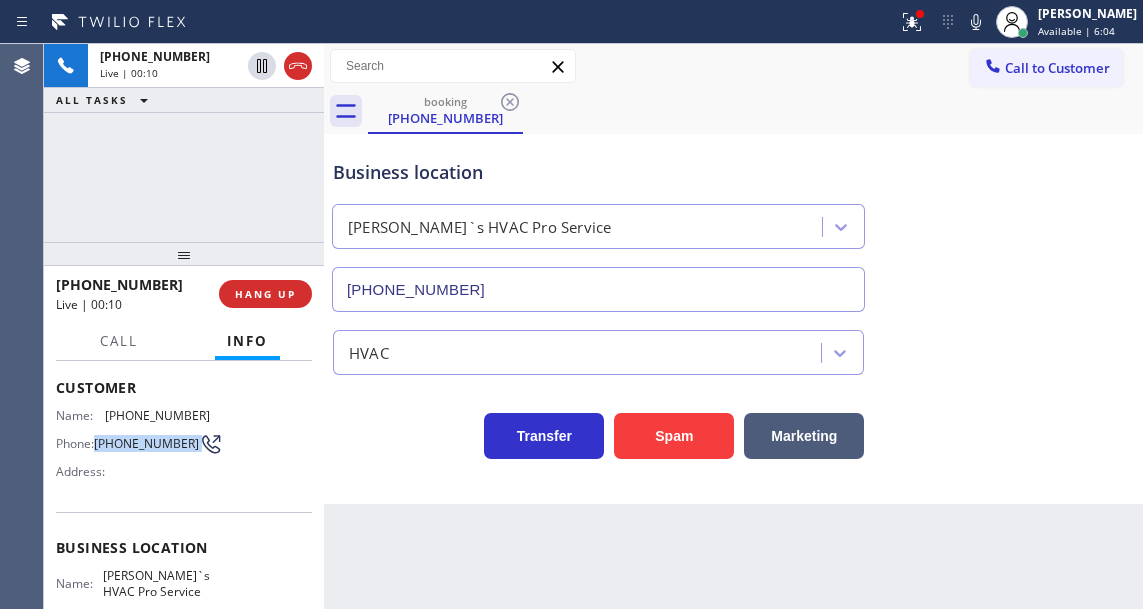 click on "[PHONE_NUMBER]" at bounding box center (146, 443) 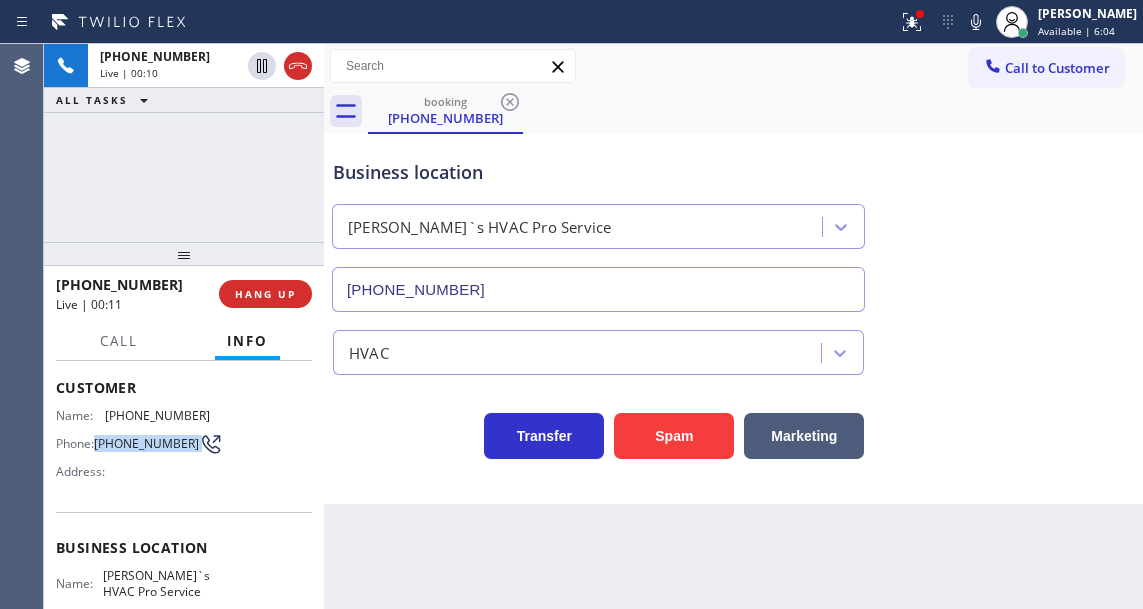 click on "[PHONE_NUMBER]" at bounding box center (146, 443) 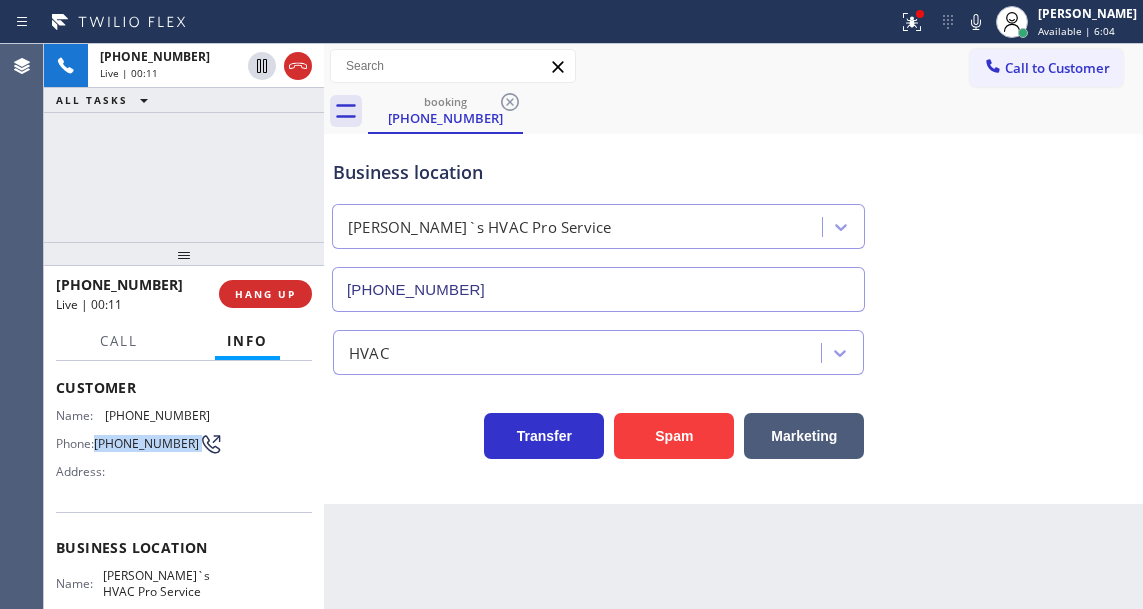 click on "[PHONE_NUMBER]" at bounding box center [146, 443] 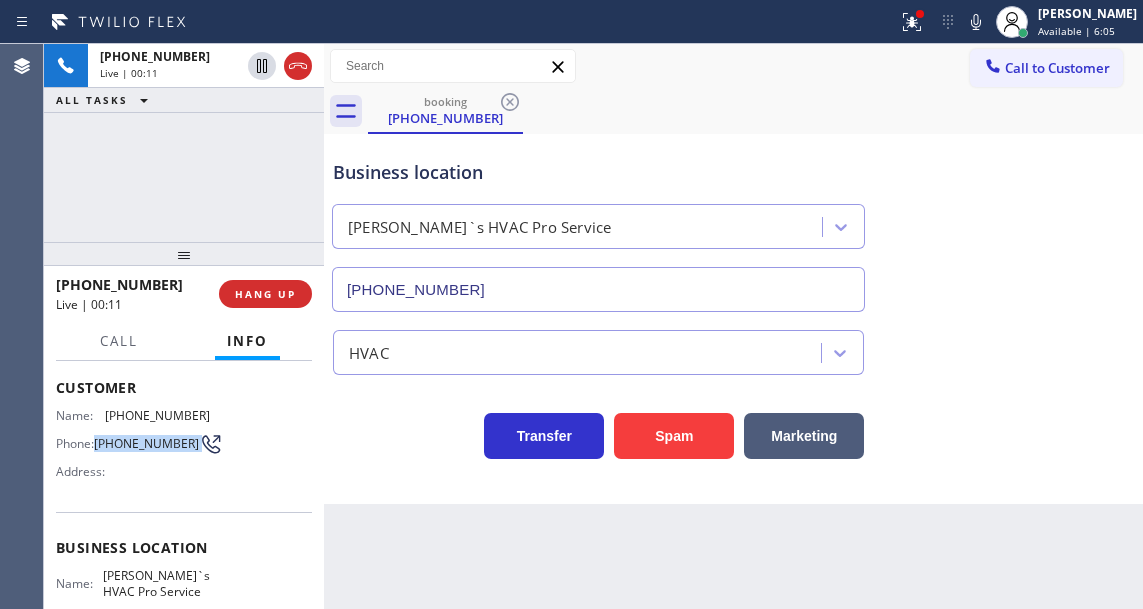 click on "[PHONE_NUMBER]" at bounding box center (146, 443) 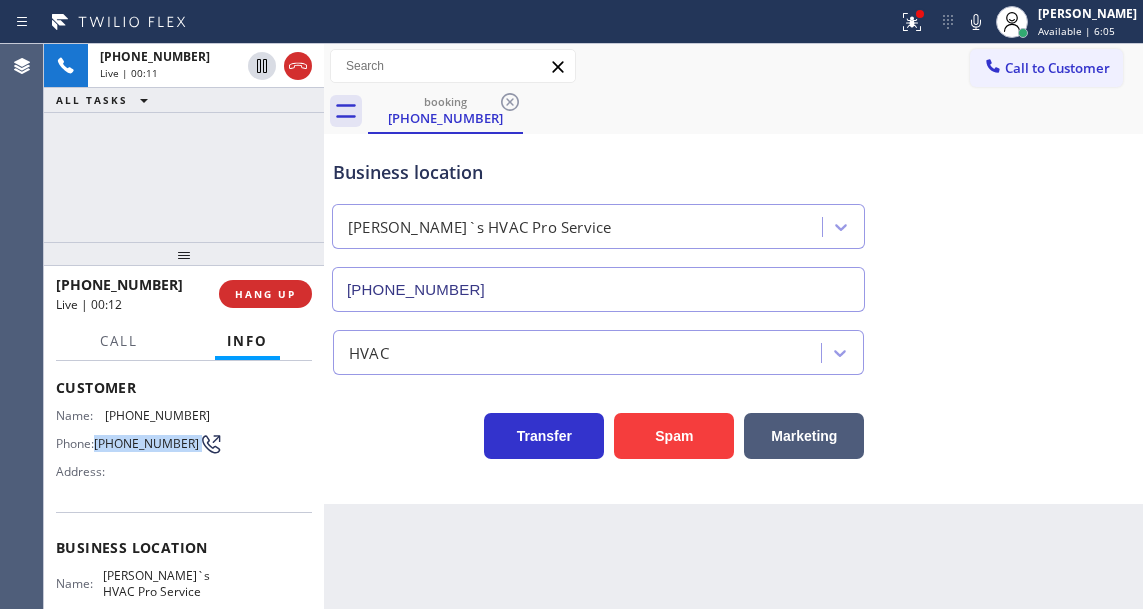 click on "[PHONE_NUMBER]" at bounding box center [146, 443] 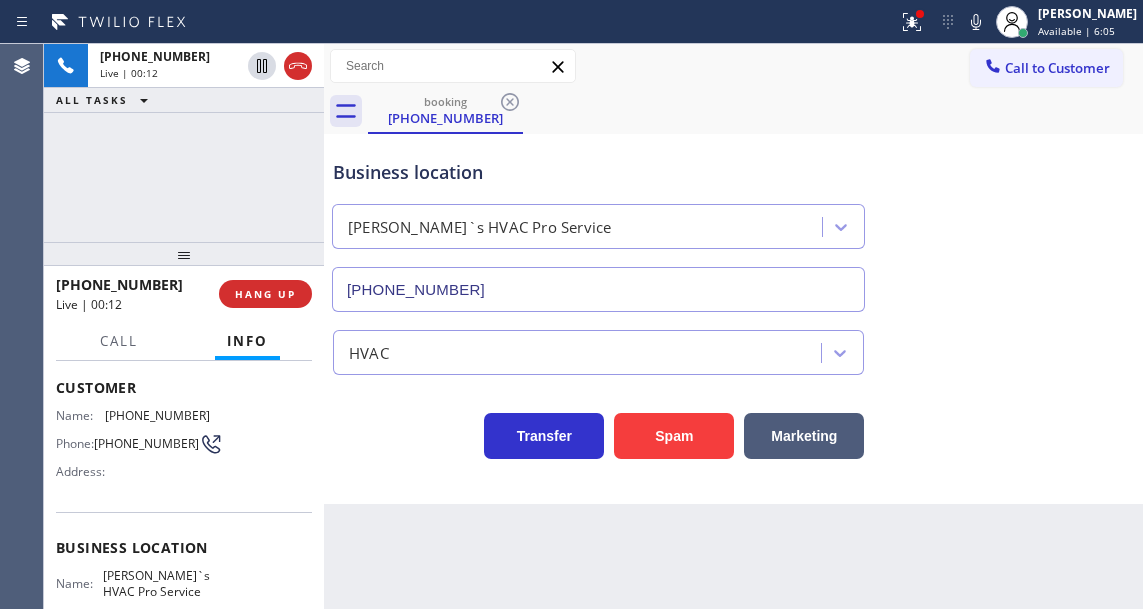 click on "[PHONE_NUMBER] Live | 00:12 ALL TASKS ALL TASKS ACTIVE TASKS TASKS IN WRAP UP" at bounding box center [184, 143] 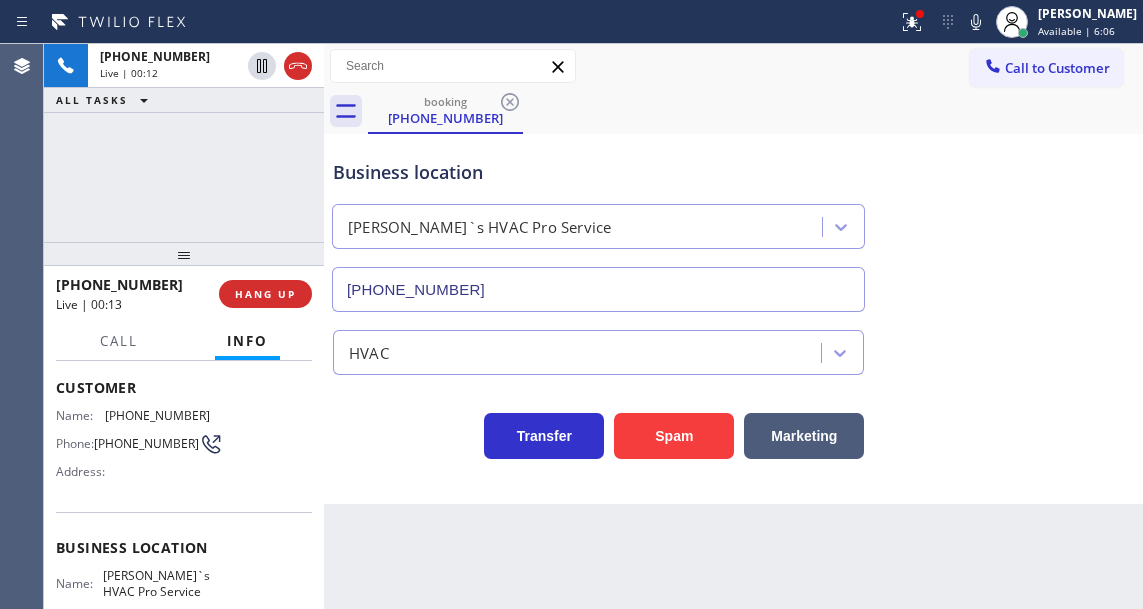 click on "Business location" at bounding box center [598, 172] 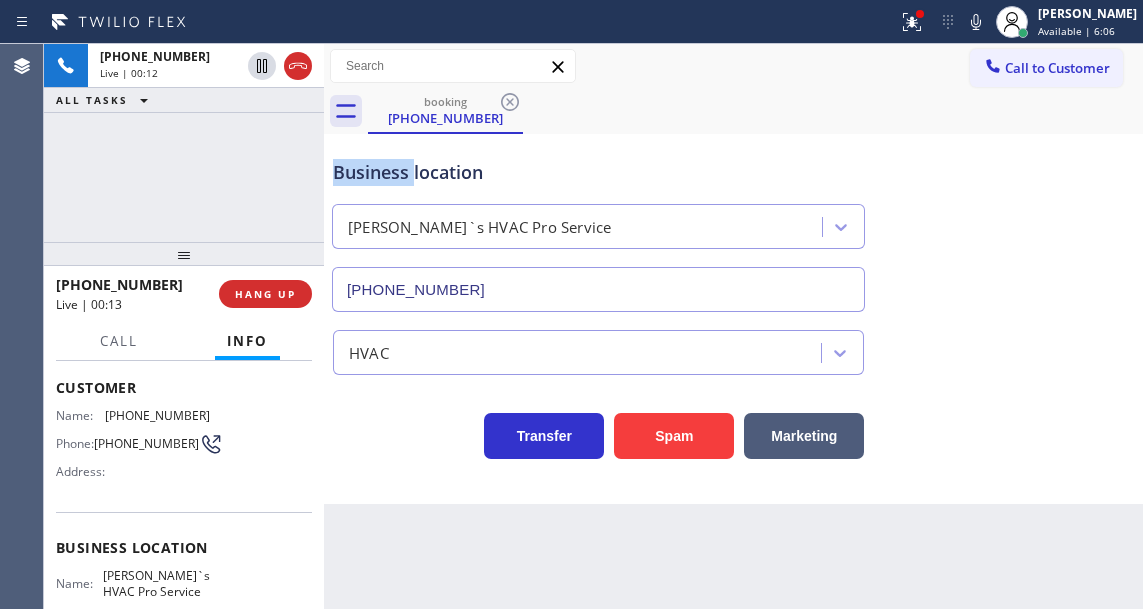 click on "Business location" at bounding box center (598, 172) 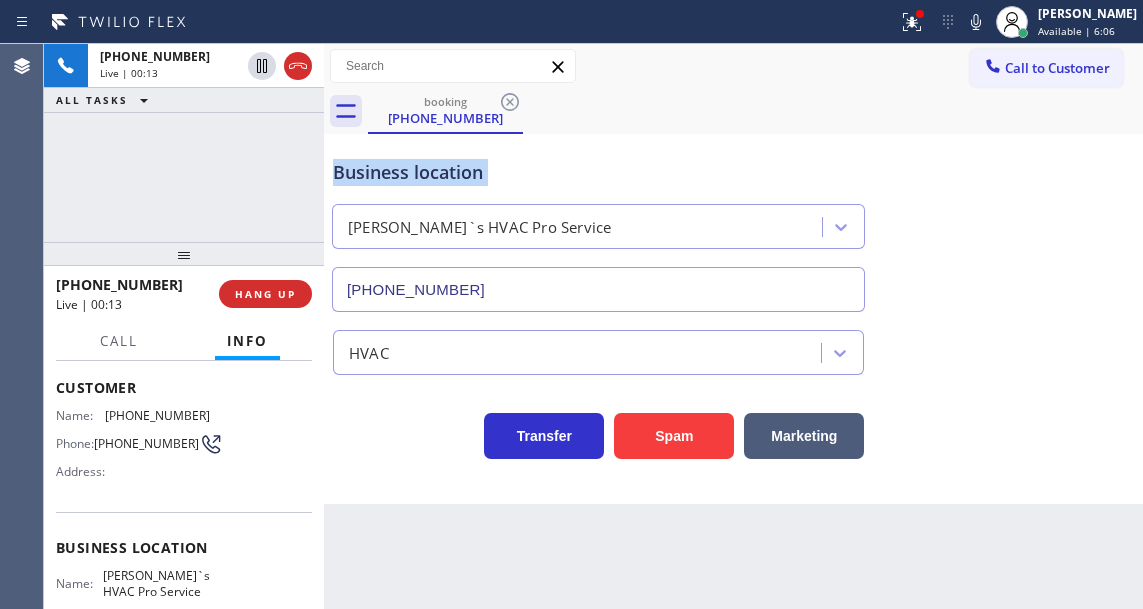 click on "Business location" at bounding box center (598, 172) 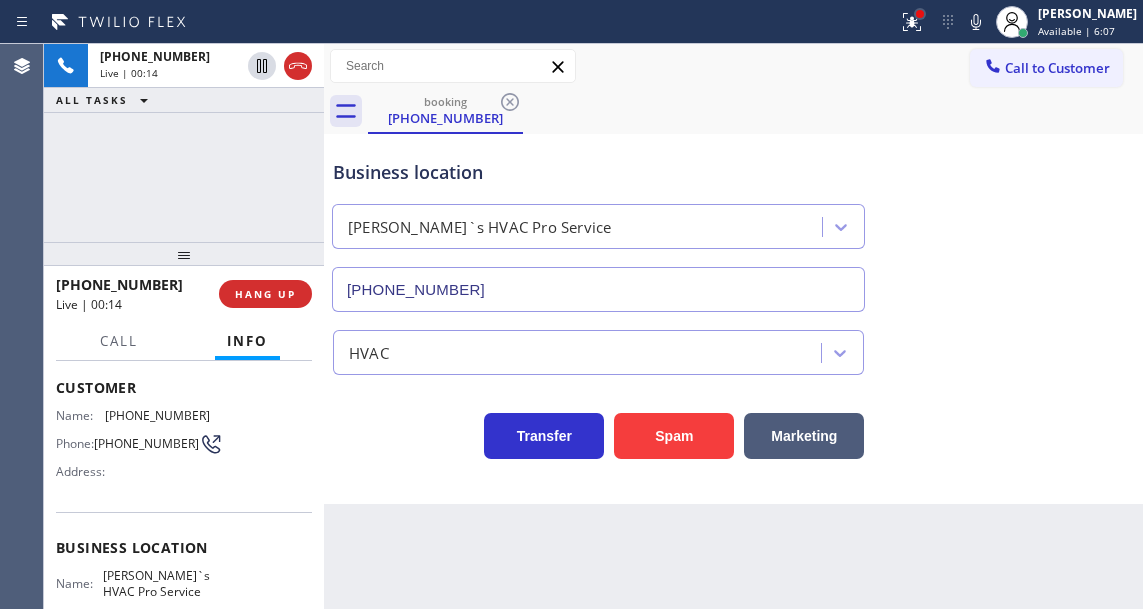 click at bounding box center (920, 14) 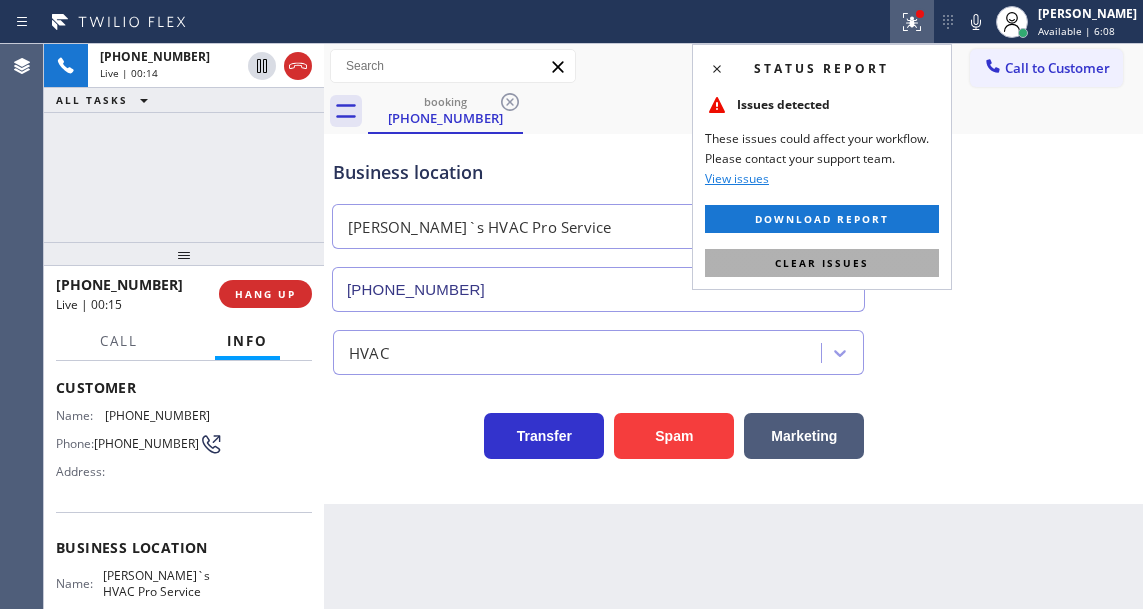 click on "Clear issues" at bounding box center (822, 263) 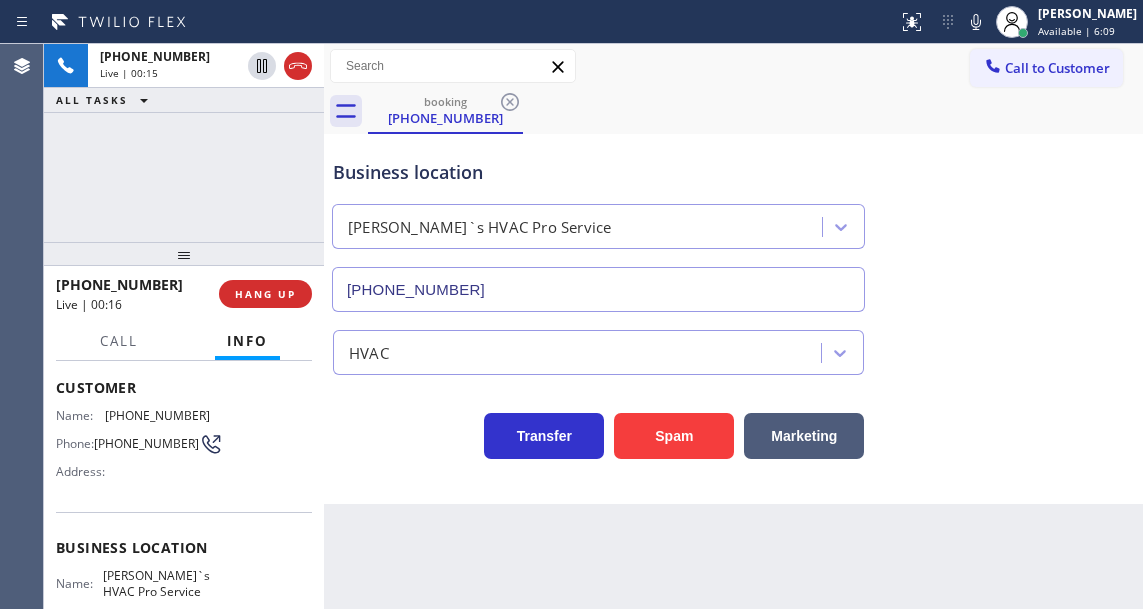 click on "Business location" at bounding box center (598, 172) 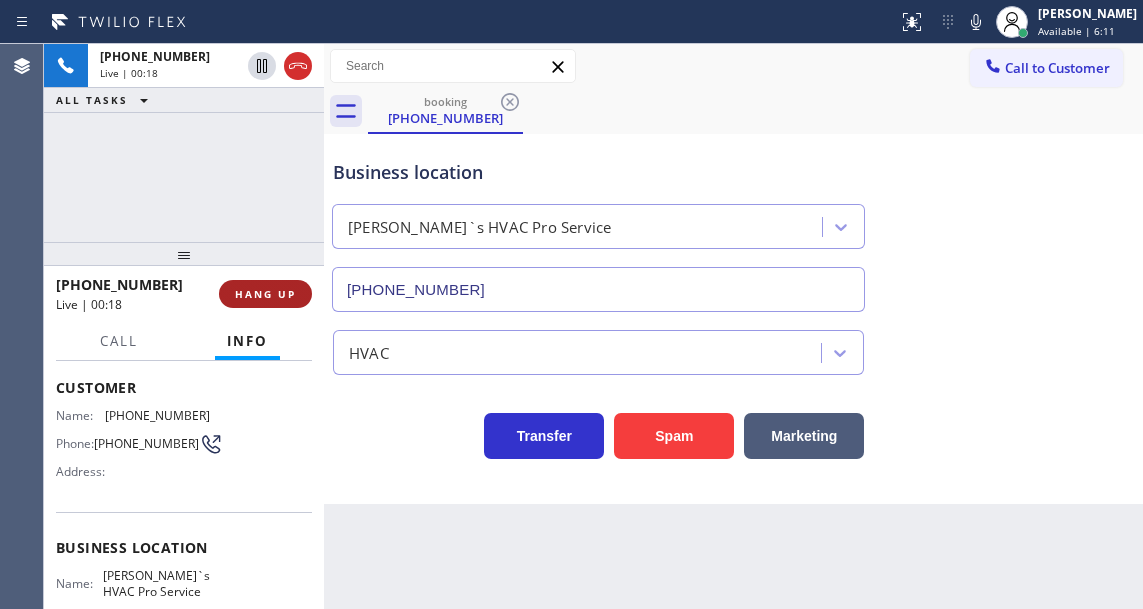 click on "HANG UP" at bounding box center [265, 294] 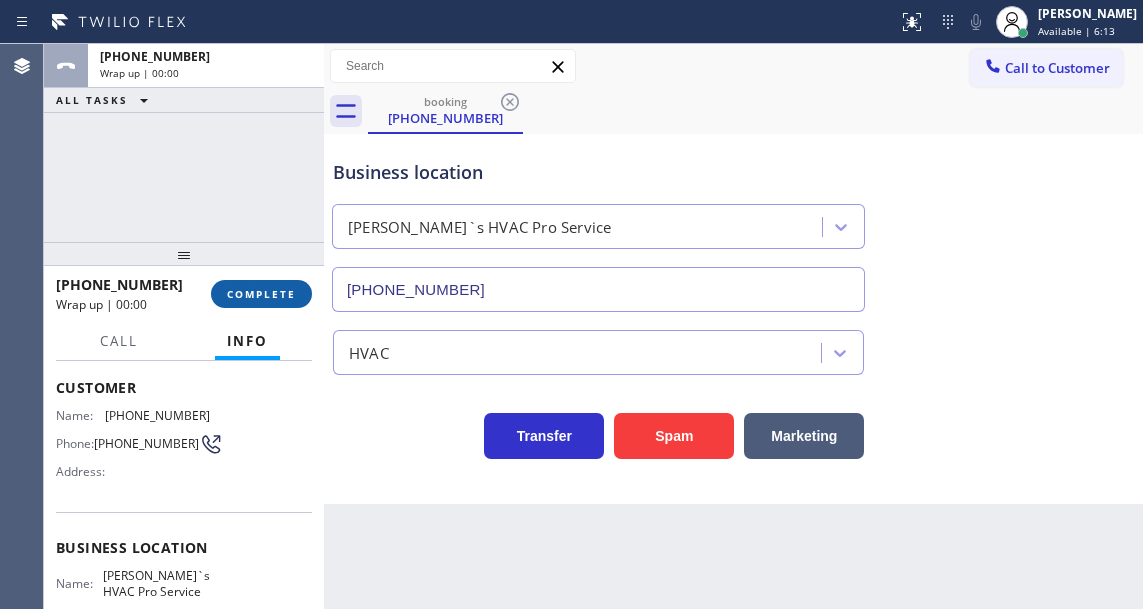 click on "COMPLETE" at bounding box center [261, 294] 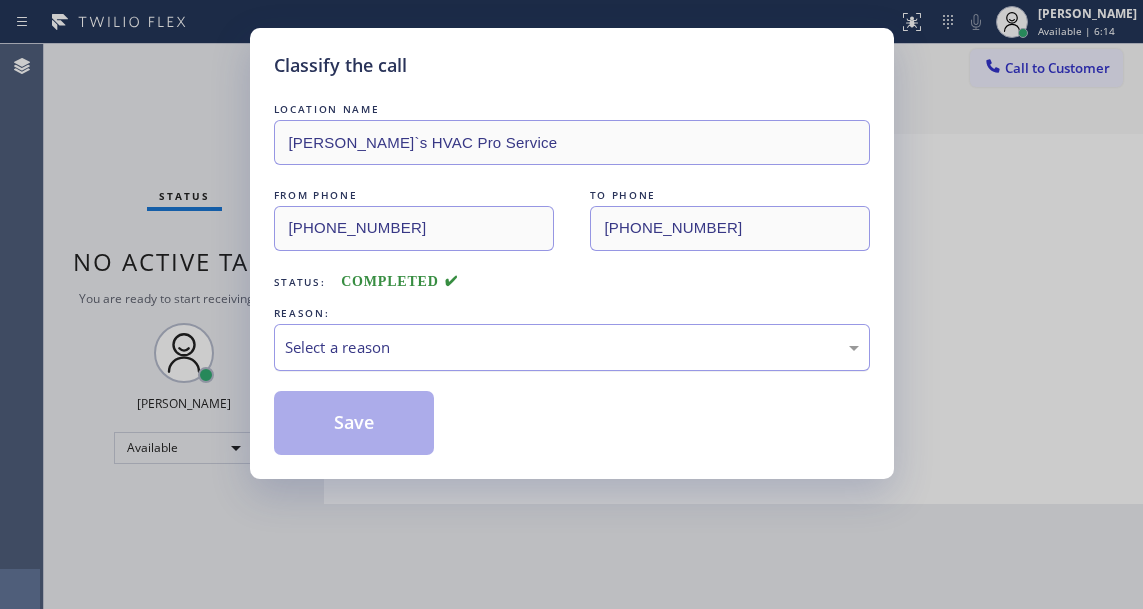 click on "Select a reason" at bounding box center [572, 347] 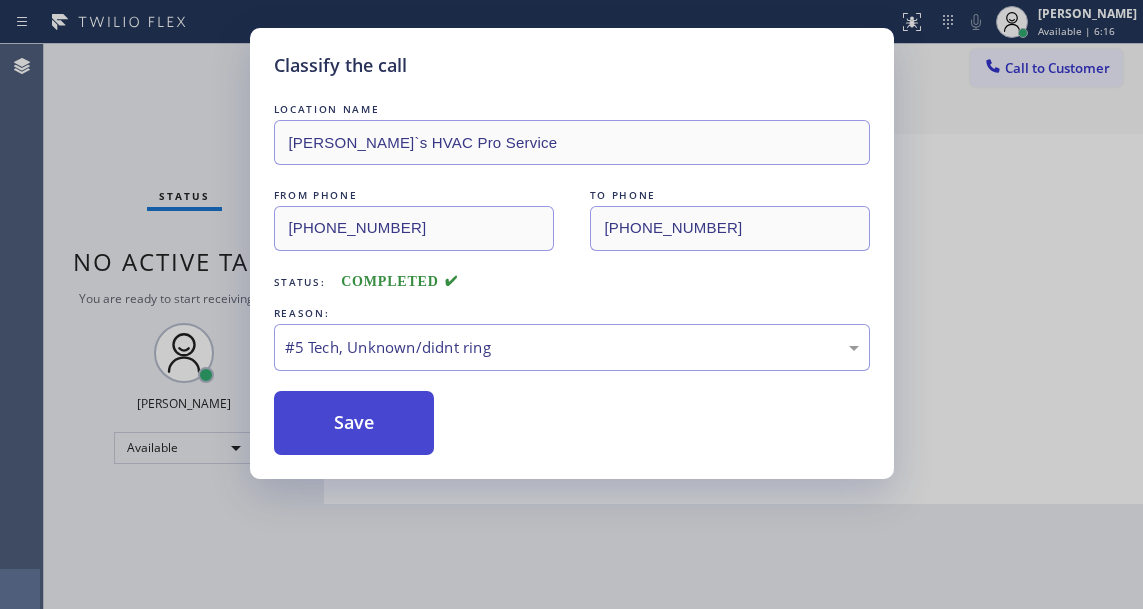 click on "Save" at bounding box center [354, 423] 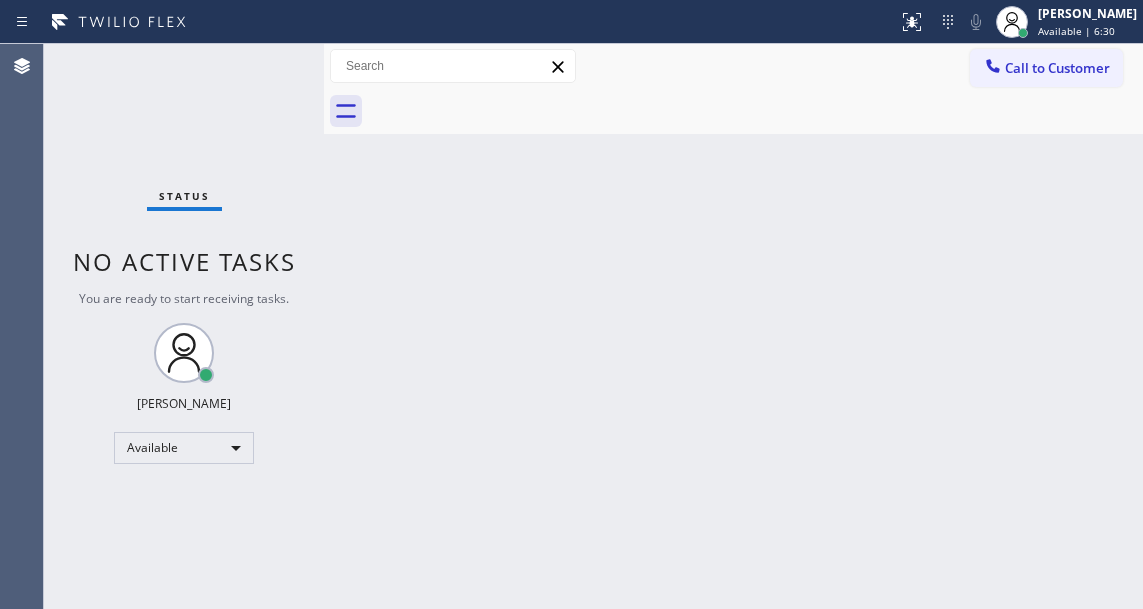 click on "Back to Dashboard Change Sender ID Customers Technicians Select a contact Outbound call Technician Search Technician Your caller id phone number Your caller id phone number Call Technician info Name   Phone none Address none Change Sender ID HVAC [PHONE_NUMBER] 5 Star Appliance [PHONE_NUMBER] Appliance Repair [PHONE_NUMBER] Plumbing [PHONE_NUMBER] Air Duct Cleaning [PHONE_NUMBER]  Electricians [PHONE_NUMBER] Cancel Change Check personal SMS Reset Change No tabs Call to Customer Outbound call Location B w Electrical Svsc LLC Your caller id phone number [PHONE_NUMBER] Customer number Call Outbound call Technician Search Technician Your caller id phone number Your caller id phone number Call" at bounding box center [733, 326] 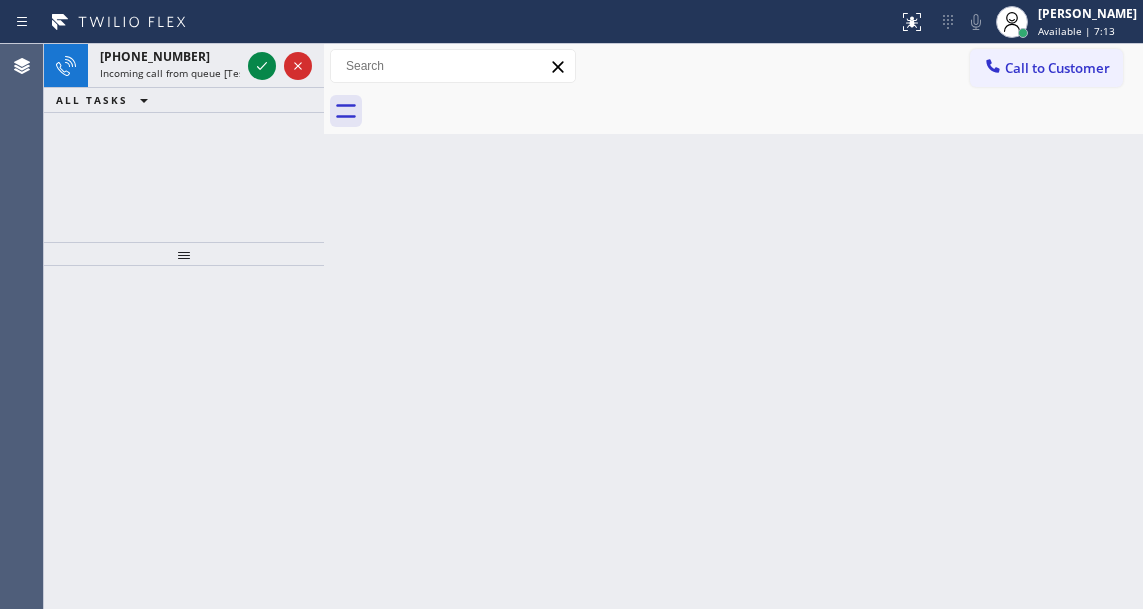 click on "Back to Dashboard Change Sender ID Customers Technicians Select a contact Outbound call Technician Search Technician Your caller id phone number Your caller id phone number Call Technician info Name   Phone none Address none Change Sender ID HVAC [PHONE_NUMBER] 5 Star Appliance [PHONE_NUMBER] Appliance Repair [PHONE_NUMBER] Plumbing [PHONE_NUMBER] Air Duct Cleaning [PHONE_NUMBER]  Electricians [PHONE_NUMBER] Cancel Change Check personal SMS Reset Change No tabs Call to Customer Outbound call Location B w Electrical Svsc LLC Your caller id phone number [PHONE_NUMBER] Customer number Call Outbound call Technician Search Technician Your caller id phone number Your caller id phone number Call" at bounding box center (733, 326) 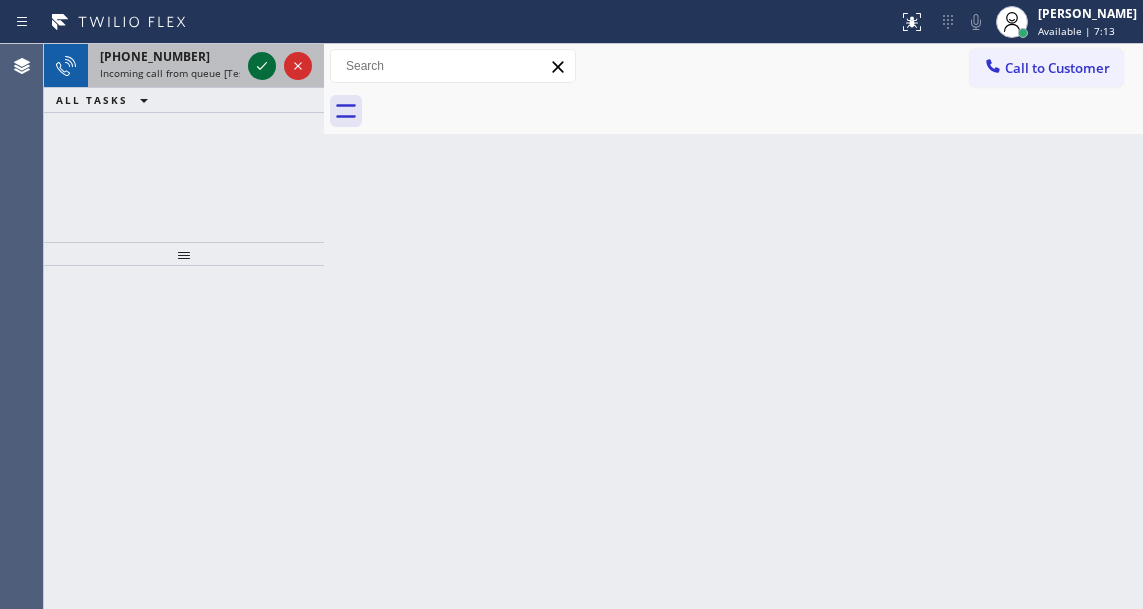 click at bounding box center [262, 66] 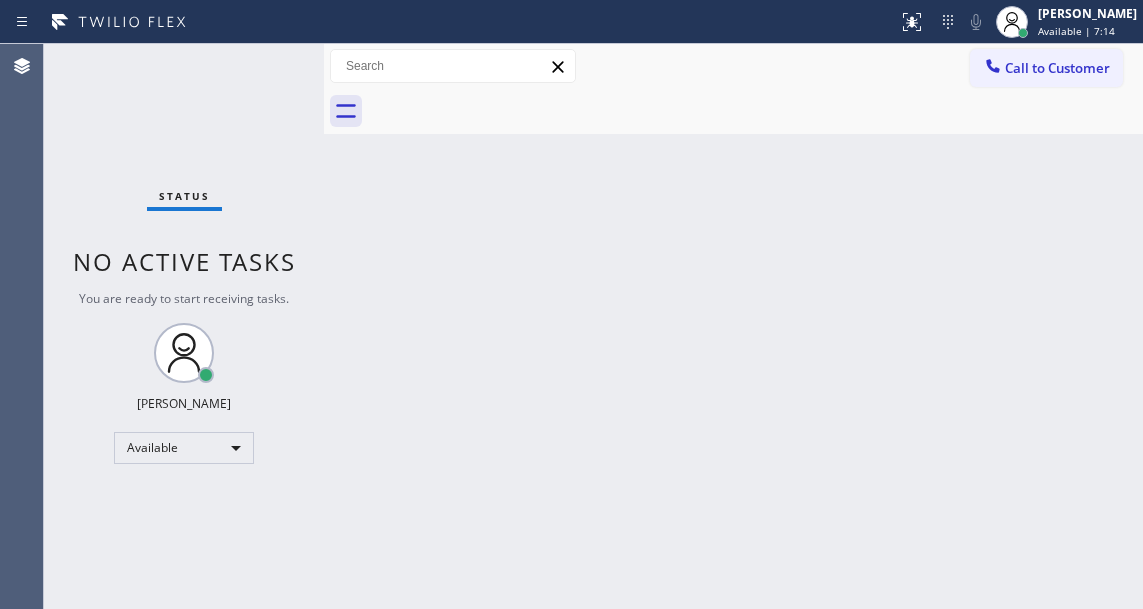 click on "Status   No active tasks     You are ready to start receiving tasks.   [PERSON_NAME]" at bounding box center [184, 326] 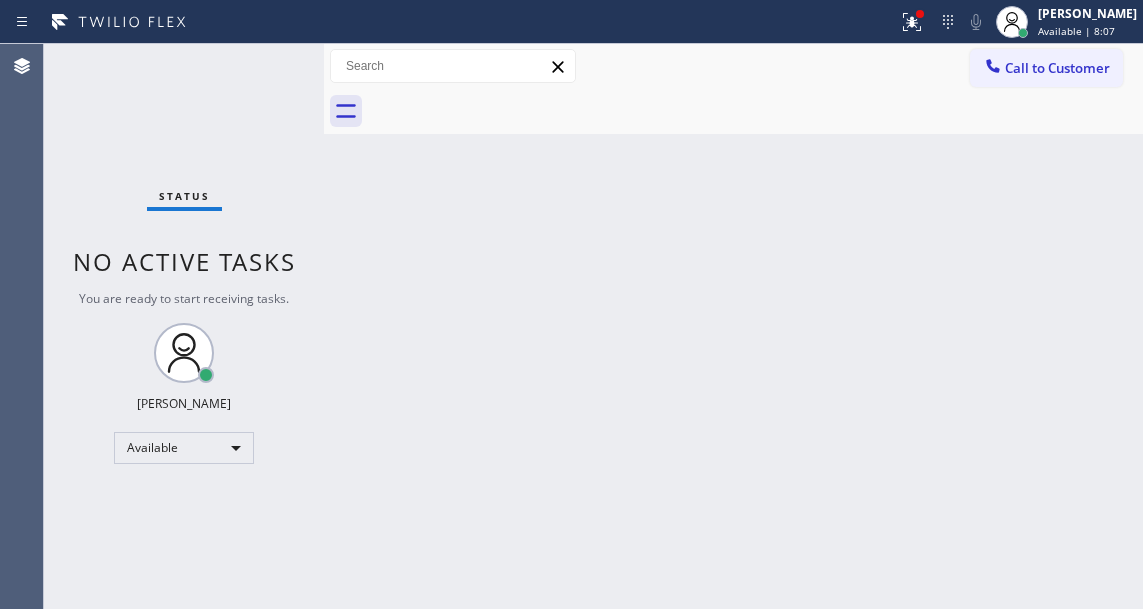 click on "Back to Dashboard Change Sender ID Customers Technicians Select a contact Outbound call Technician Search Technician Your caller id phone number Your caller id phone number Call Technician info Name   Phone none Address none Change Sender ID HVAC [PHONE_NUMBER] 5 Star Appliance [PHONE_NUMBER] Appliance Repair [PHONE_NUMBER] Plumbing [PHONE_NUMBER] Air Duct Cleaning [PHONE_NUMBER]  Electricians [PHONE_NUMBER] Cancel Change Check personal SMS Reset Change No tabs Call to Customer Outbound call Location B w Electrical Svsc LLC Your caller id phone number [PHONE_NUMBER] Customer number Call Outbound call Technician Search Technician Your caller id phone number Your caller id phone number Call" at bounding box center (733, 326) 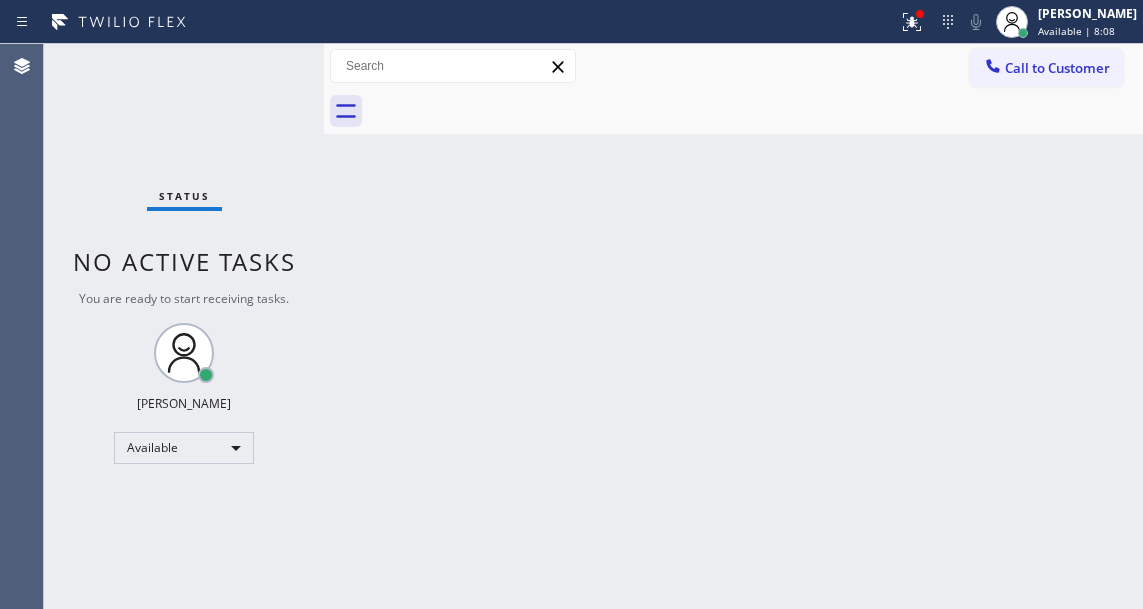 click on "Status   No active tasks     You are ready to start receiving tasks.   [PERSON_NAME]" at bounding box center [184, 326] 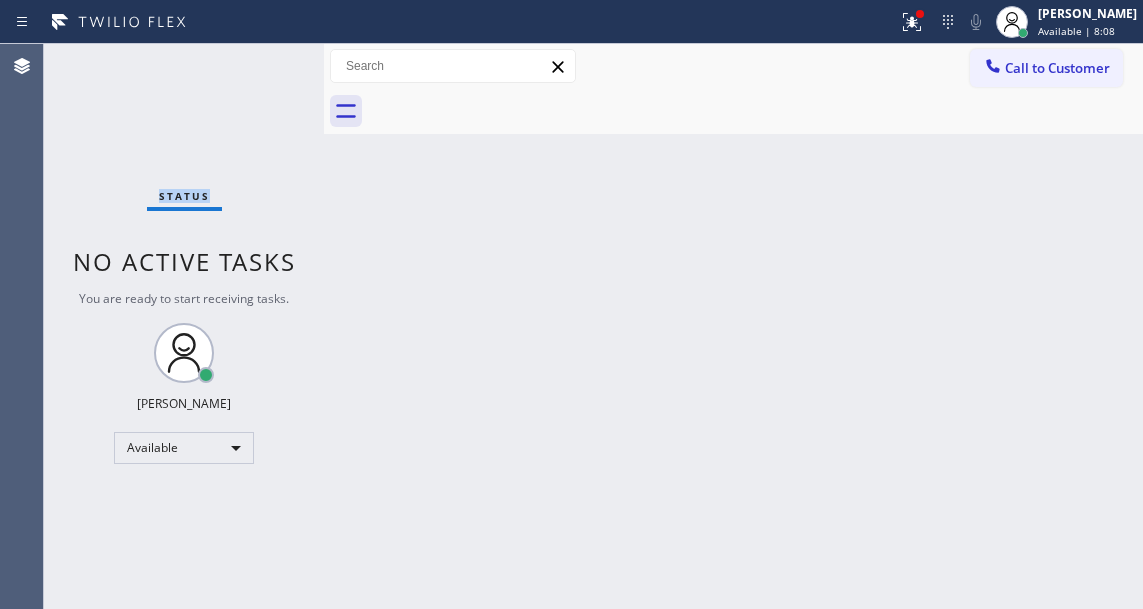 click on "Status   No active tasks     You are ready to start receiving tasks.   [PERSON_NAME]" at bounding box center [184, 326] 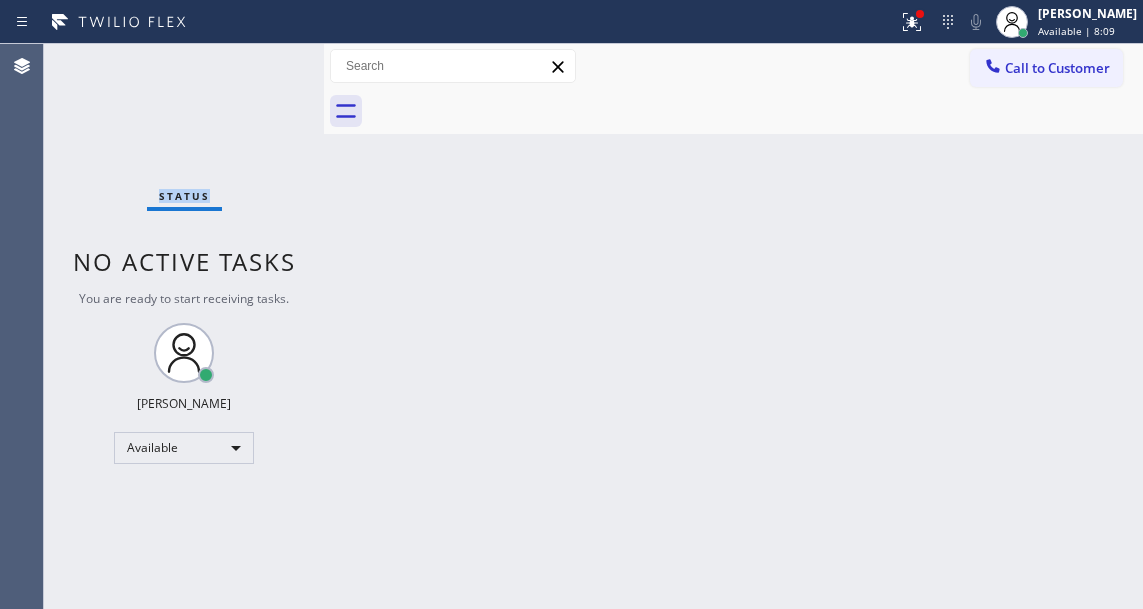 click on "Status   No active tasks     You are ready to start receiving tasks.   [PERSON_NAME]" at bounding box center (184, 326) 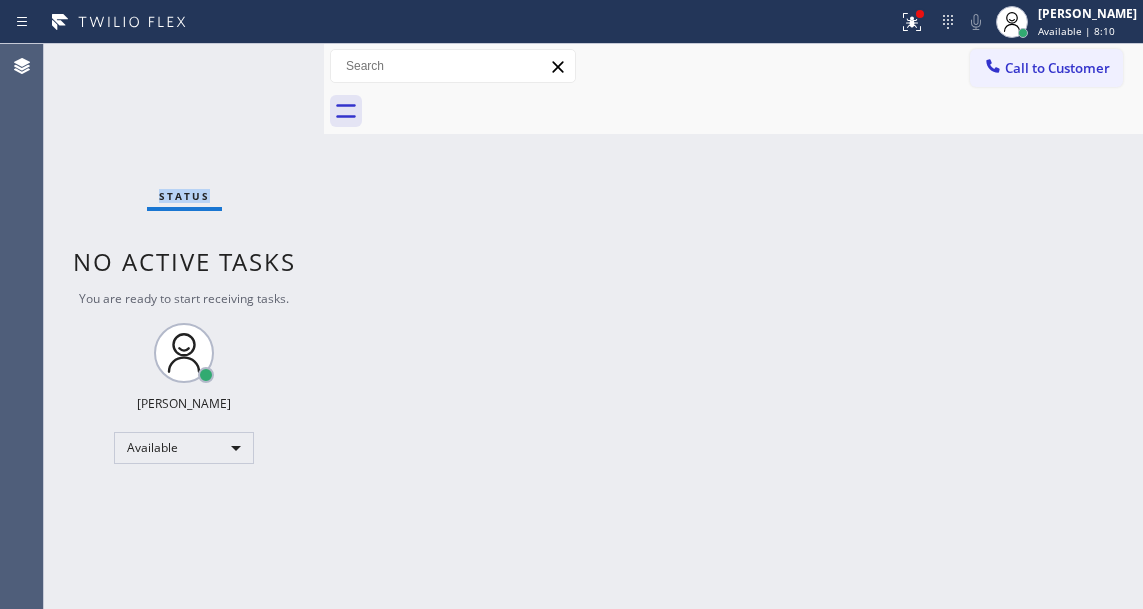 click on "Status   No active tasks     You are ready to start receiving tasks.   [PERSON_NAME]" at bounding box center [184, 326] 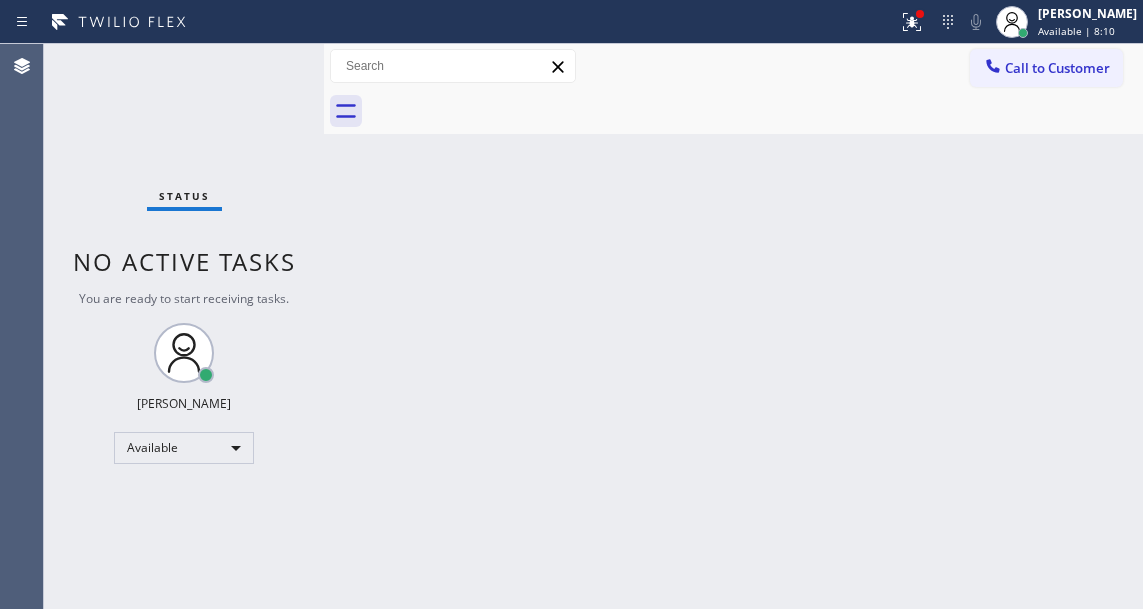 click on "Status   No active tasks     You are ready to start receiving tasks.   [PERSON_NAME]" at bounding box center (184, 326) 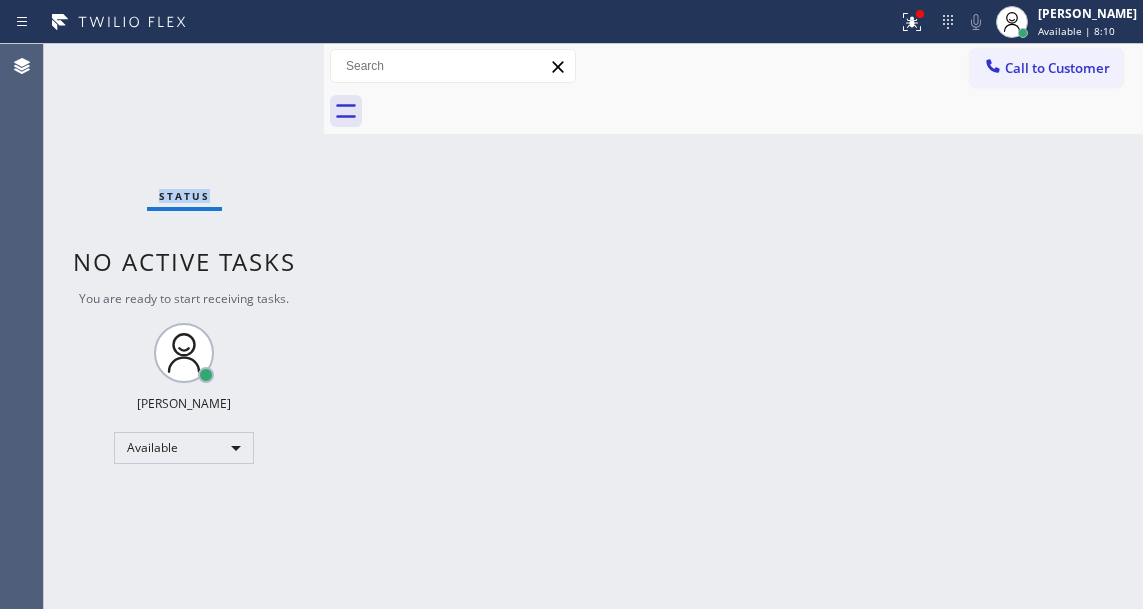 click on "Status   No active tasks     You are ready to start receiving tasks.   [PERSON_NAME]" at bounding box center (184, 326) 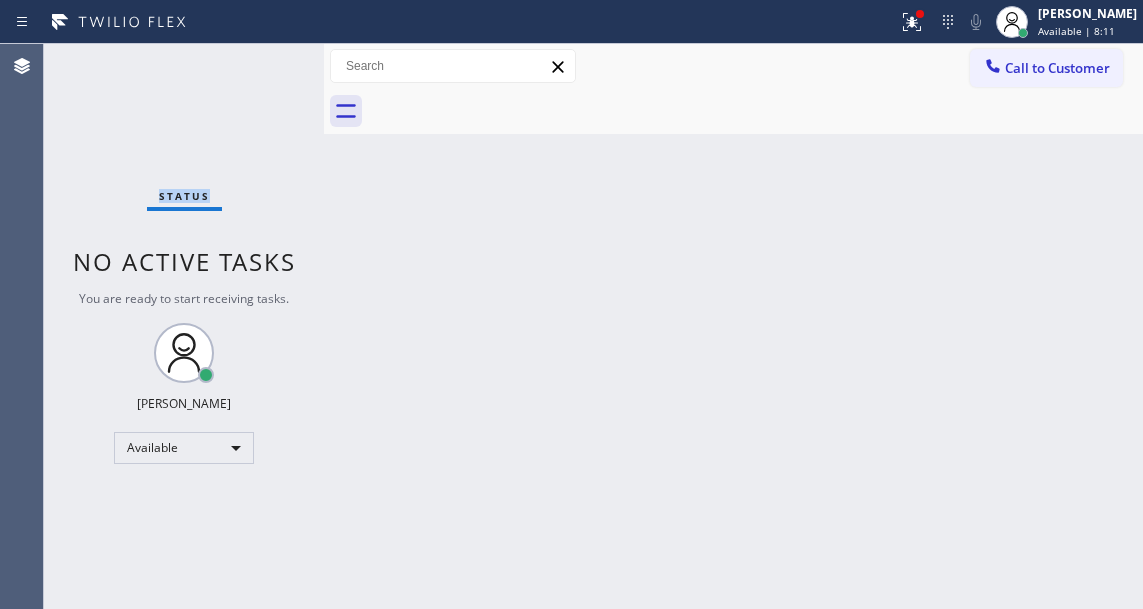 click on "Status   No active tasks     You are ready to start receiving tasks.   [PERSON_NAME]" at bounding box center (184, 326) 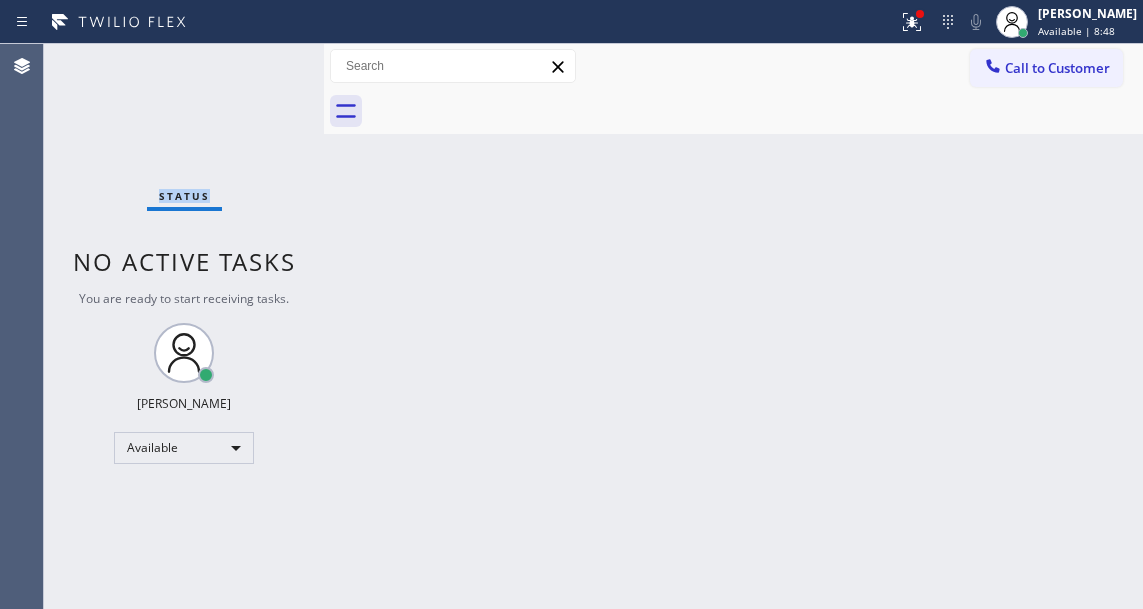 click on "Status   No active tasks     You are ready to start receiving tasks.   [PERSON_NAME]" at bounding box center [184, 326] 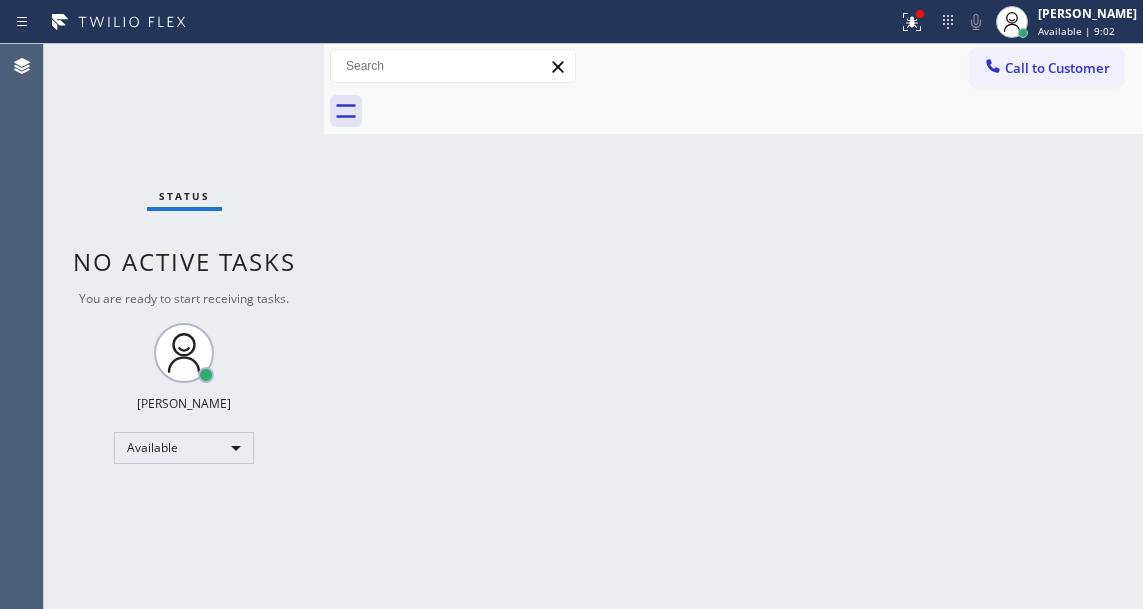 click on "Status   No active tasks     You are ready to start receiving tasks.   [PERSON_NAME]" at bounding box center [184, 326] 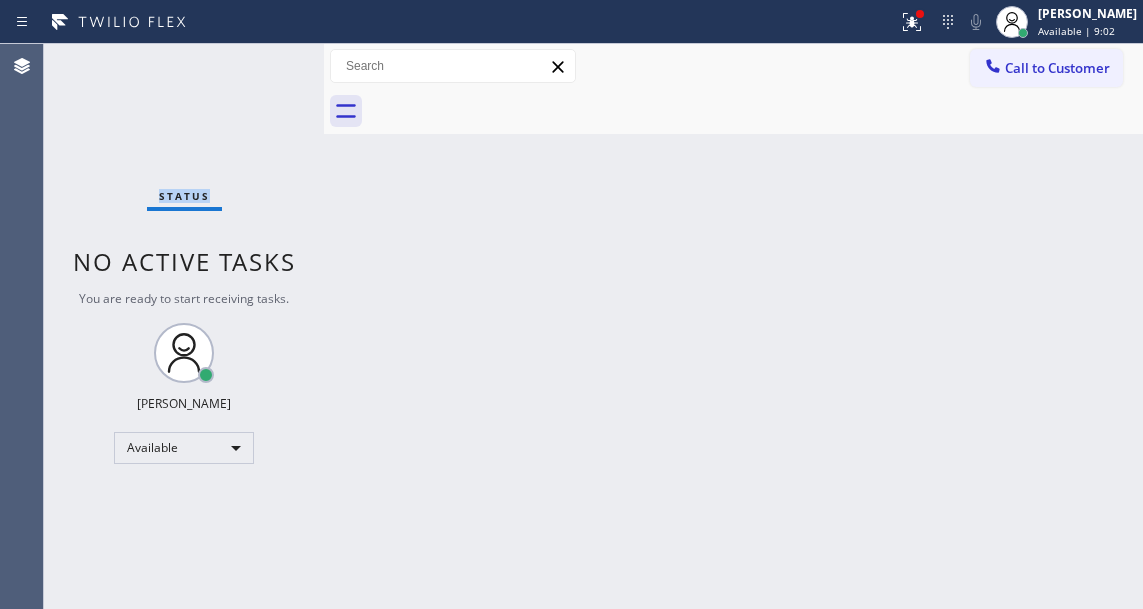click on "Status   No active tasks     You are ready to start receiving tasks.   [PERSON_NAME]" at bounding box center [184, 326] 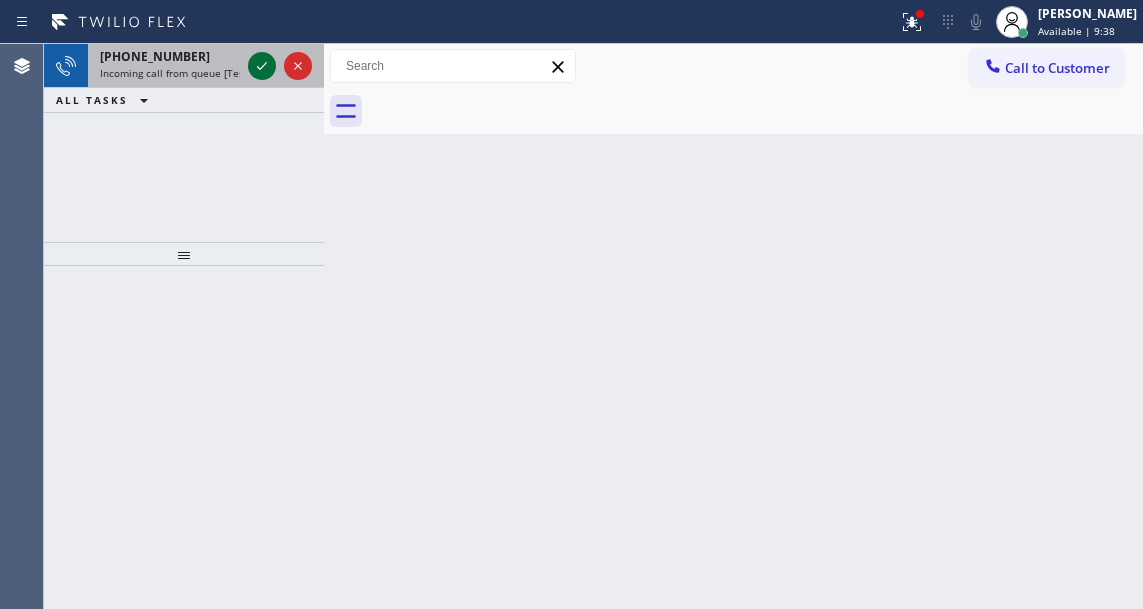 click at bounding box center (262, 66) 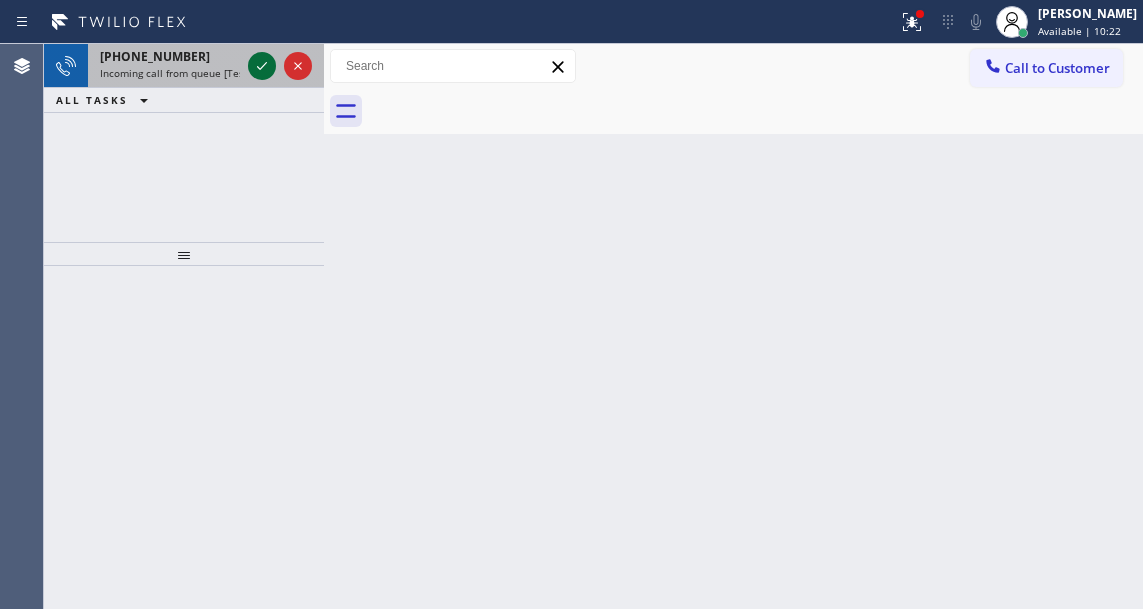 click 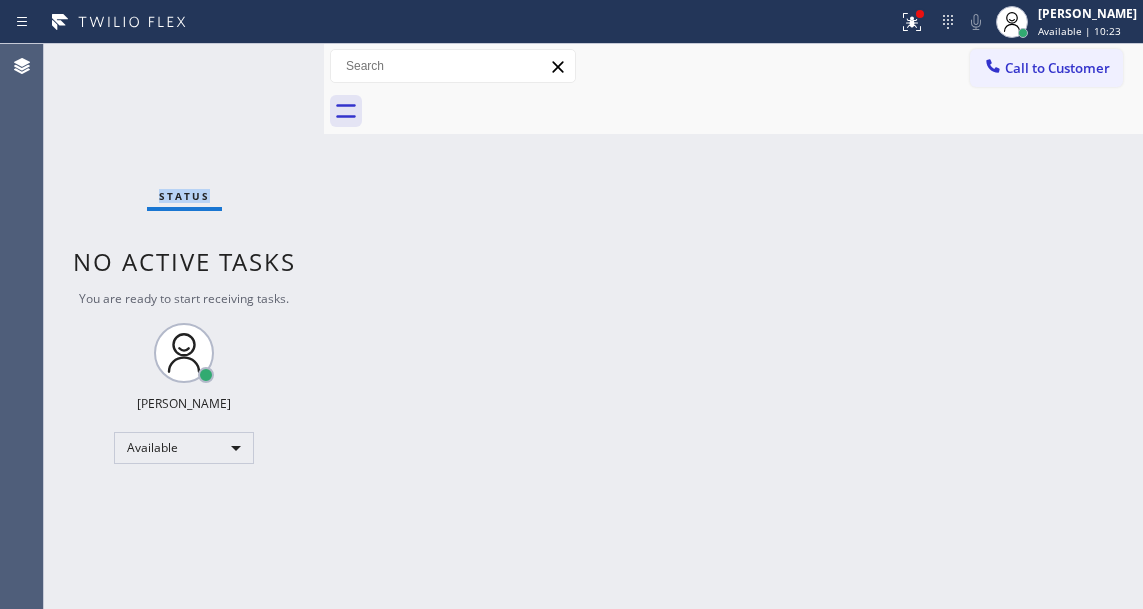 click on "Status   No active tasks     You are ready to start receiving tasks.   [PERSON_NAME]" at bounding box center (184, 326) 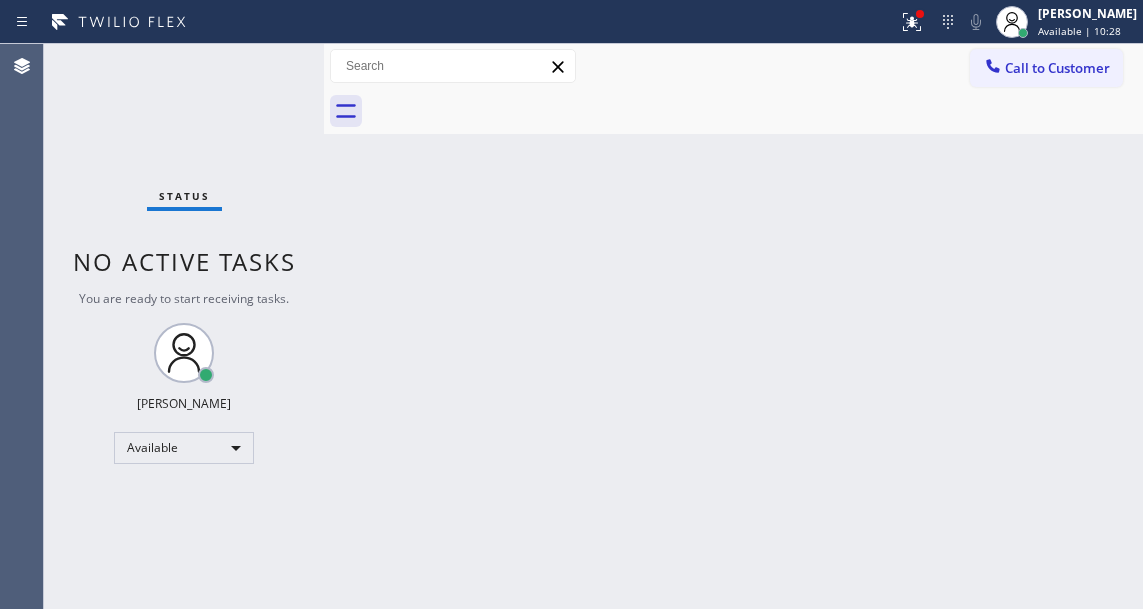 click on "Status   No active tasks     You are ready to start receiving tasks.   [PERSON_NAME]" at bounding box center (184, 326) 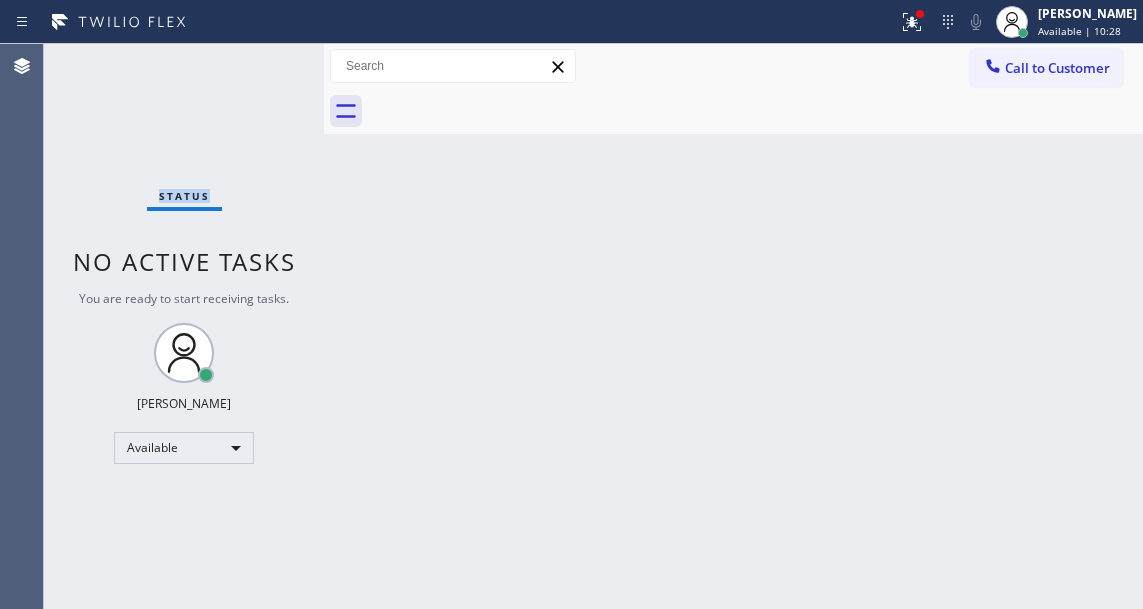 click on "Status   No active tasks     You are ready to start receiving tasks.   [PERSON_NAME]" at bounding box center [184, 326] 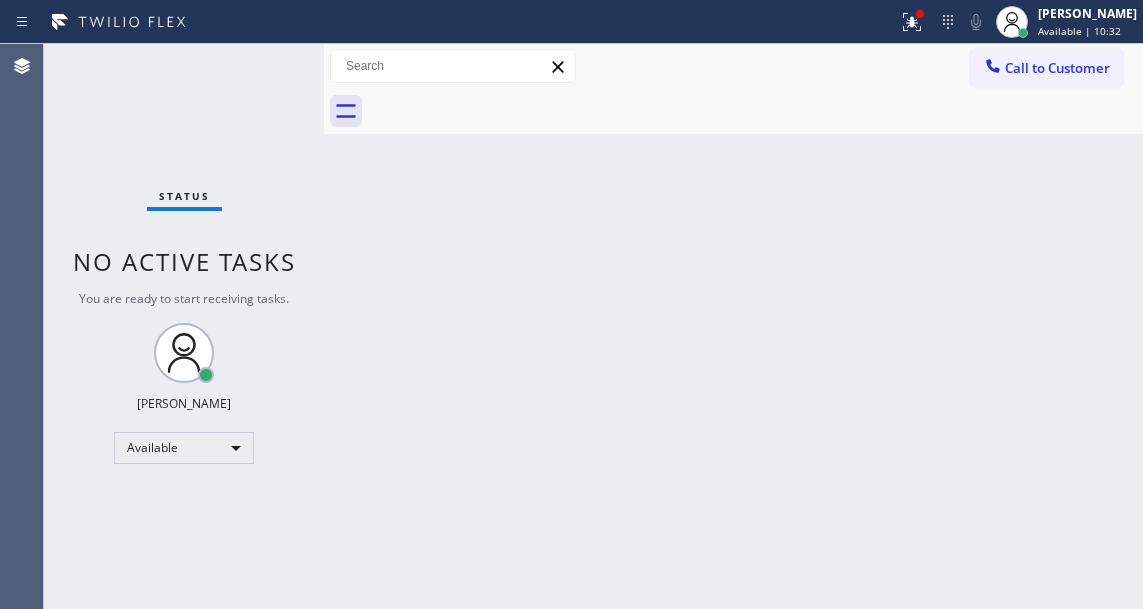 click on "Status   No active tasks     You are ready to start receiving tasks.   [PERSON_NAME]" at bounding box center (184, 326) 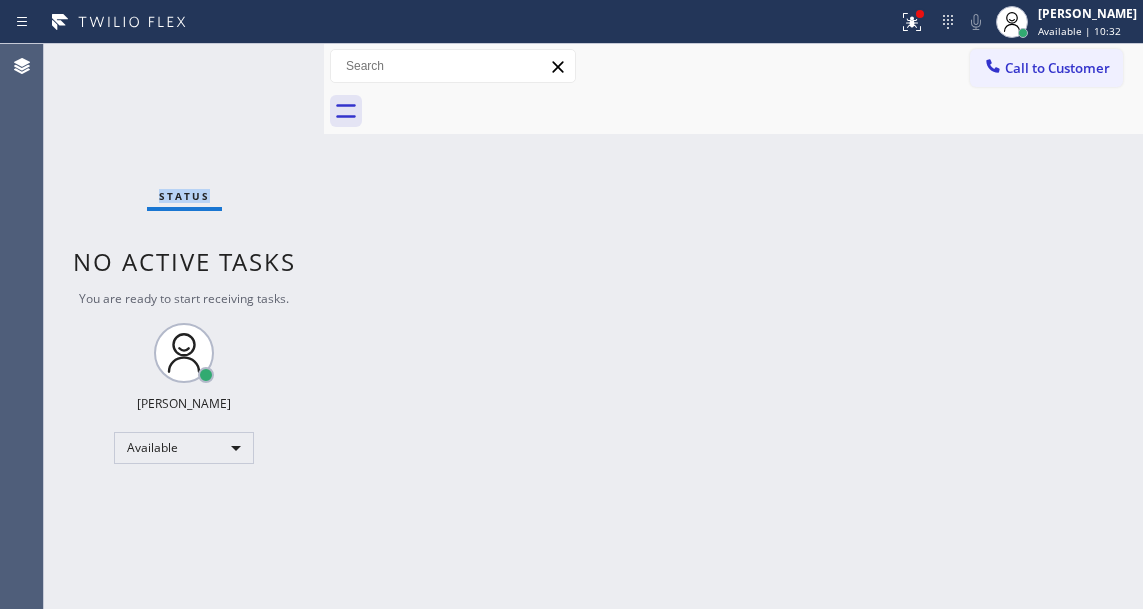click on "Status   No active tasks     You are ready to start receiving tasks.   [PERSON_NAME]" at bounding box center (184, 326) 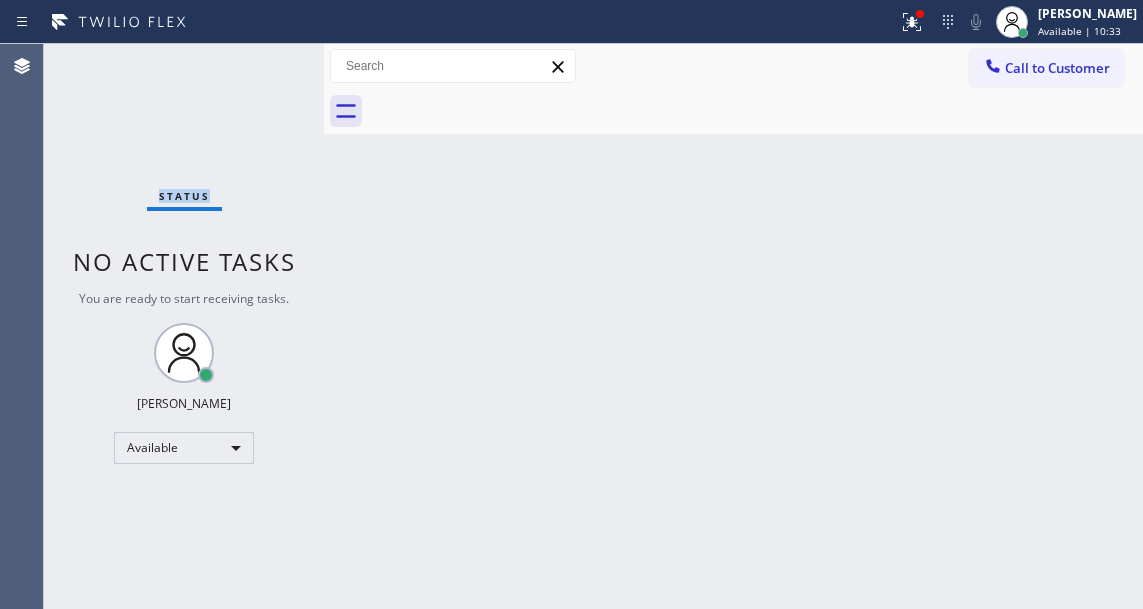 click on "Status   No active tasks     You are ready to start receiving tasks.   [PERSON_NAME]" at bounding box center (184, 326) 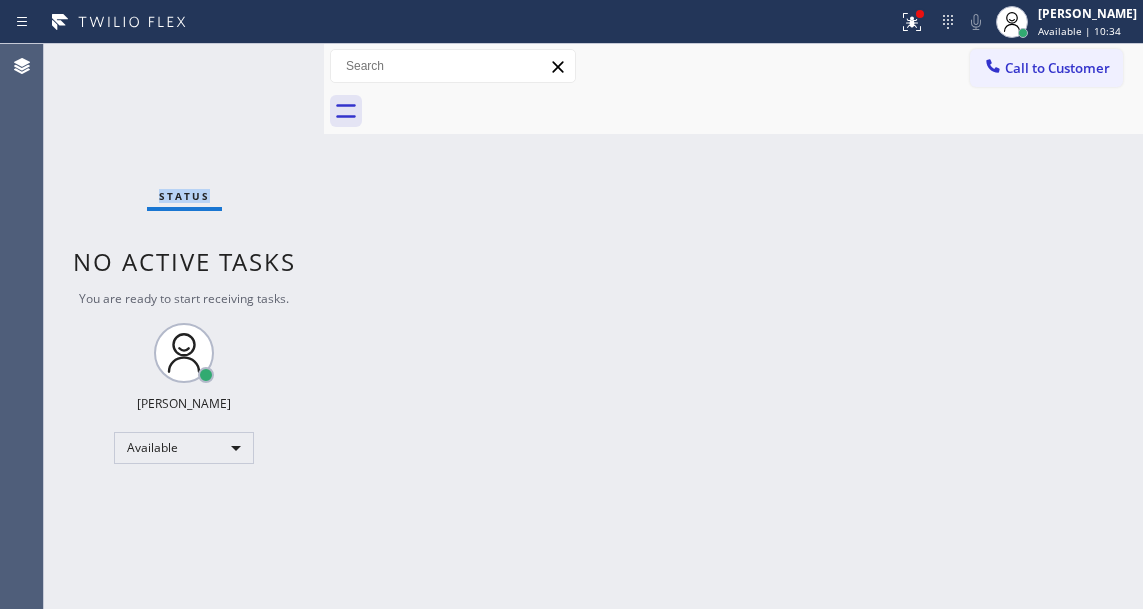 click on "Status   No active tasks     You are ready to start receiving tasks.   [PERSON_NAME]" at bounding box center (184, 326) 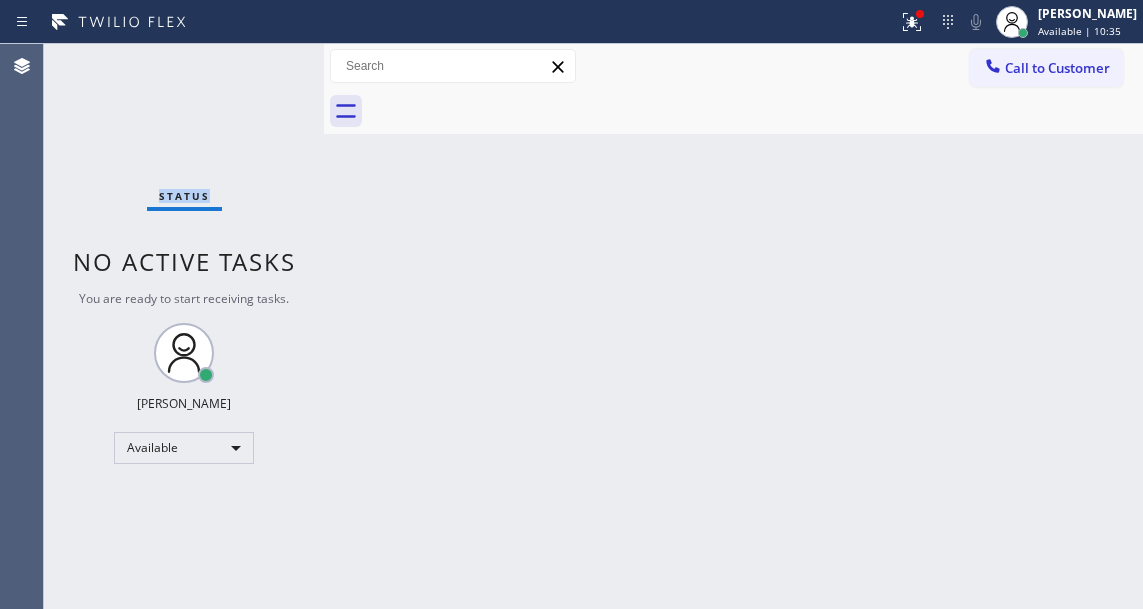 click on "Status   No active tasks     You are ready to start receiving tasks.   [PERSON_NAME]" at bounding box center (184, 326) 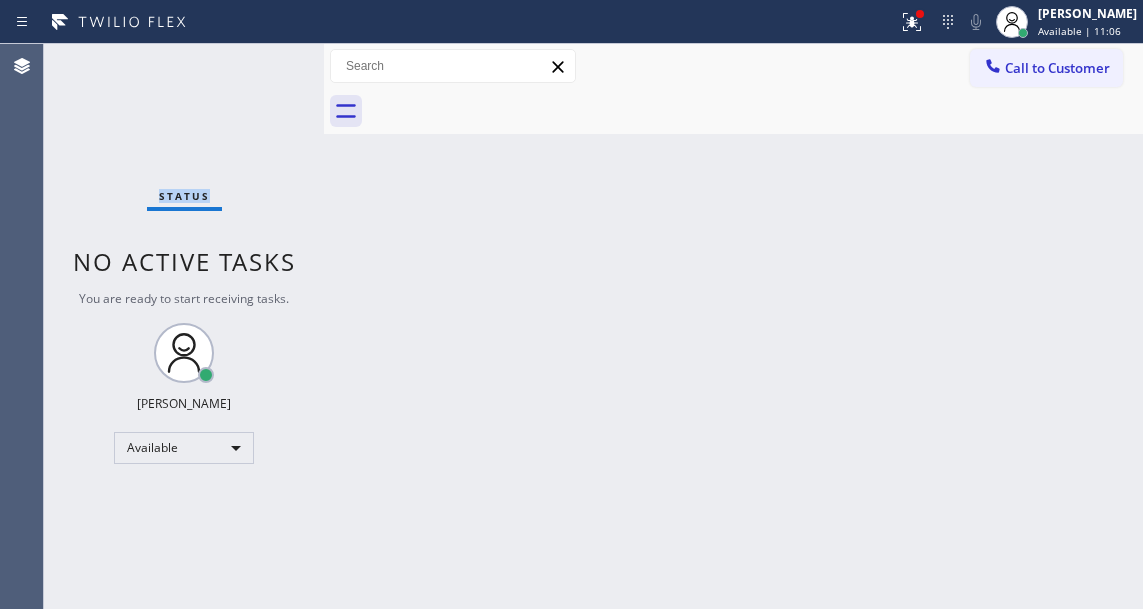click on "Status   No active tasks     You are ready to start receiving tasks.   [PERSON_NAME]" at bounding box center [184, 326] 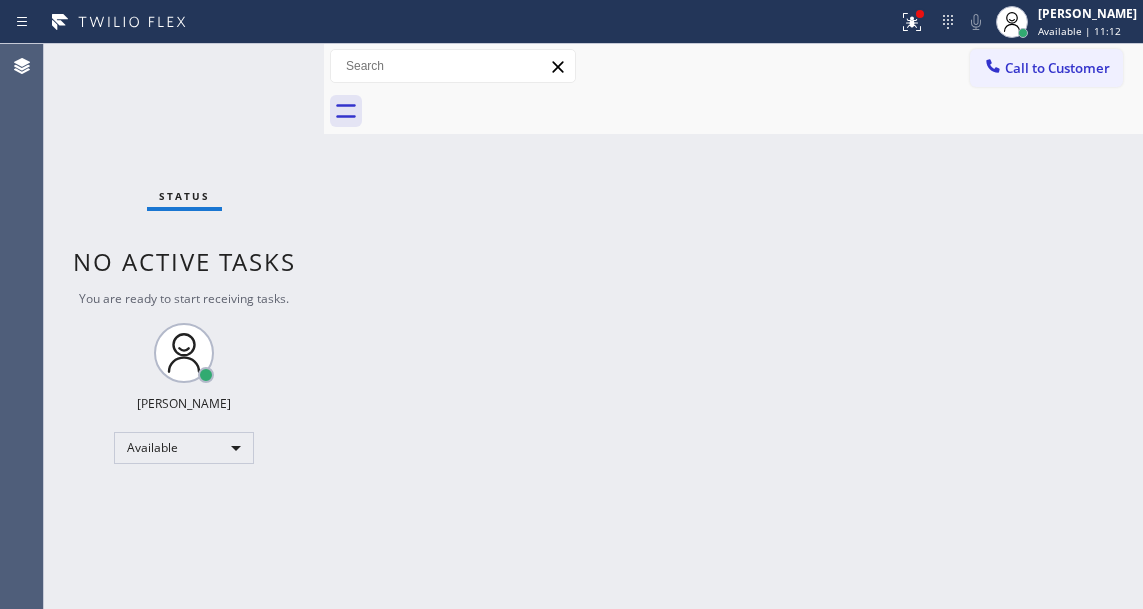 click on "Status   No active tasks     You are ready to start receiving tasks.   [PERSON_NAME]" at bounding box center [184, 326] 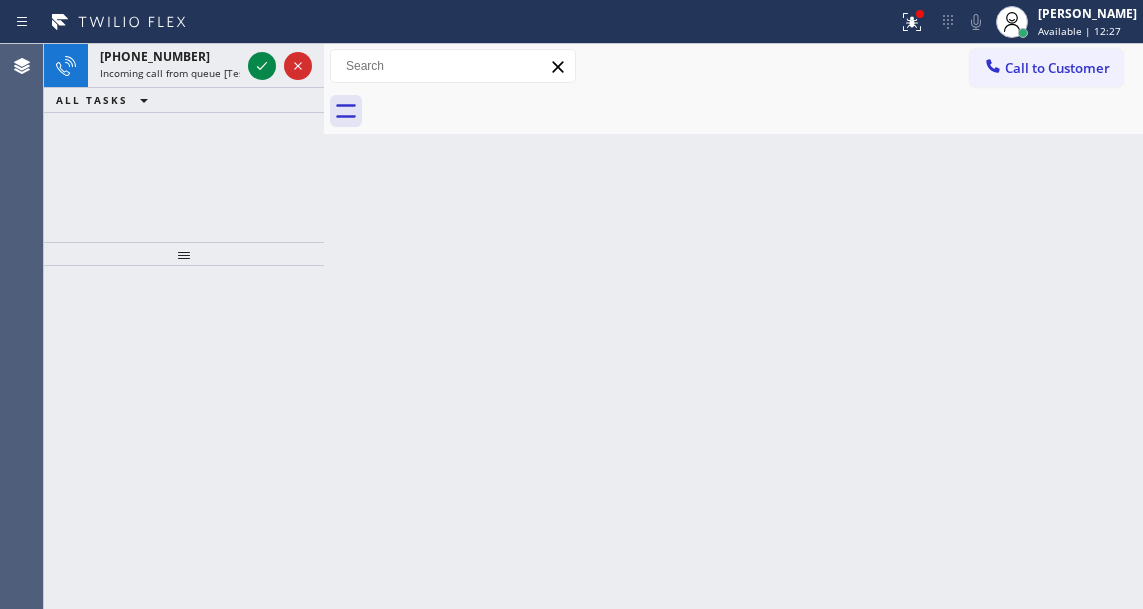 drag, startPoint x: 1101, startPoint y: 242, endPoint x: 869, endPoint y: 248, distance: 232.07758 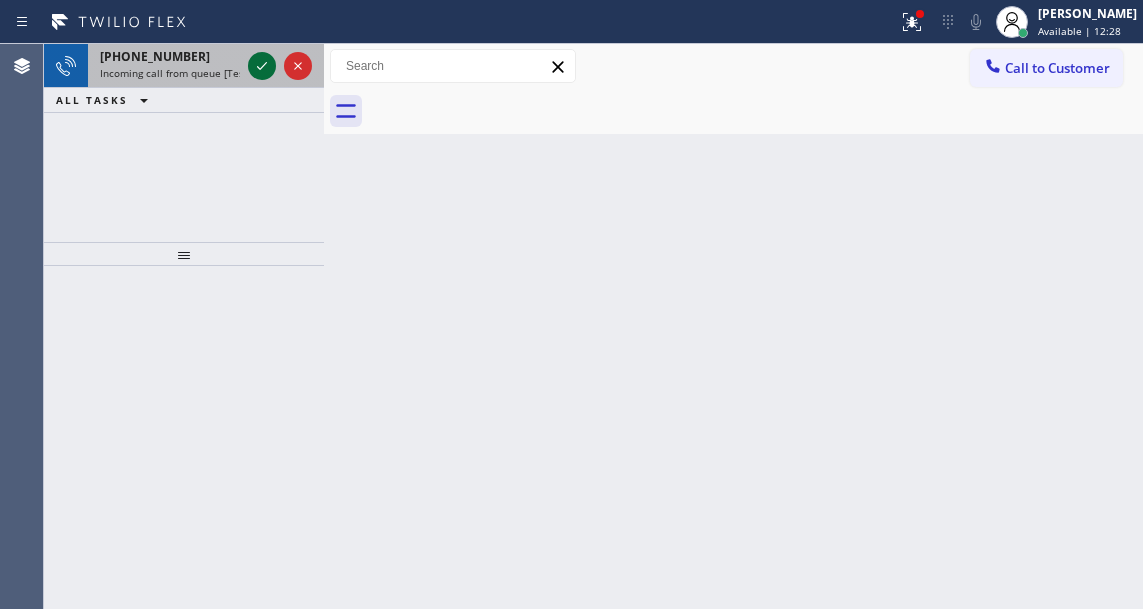 click 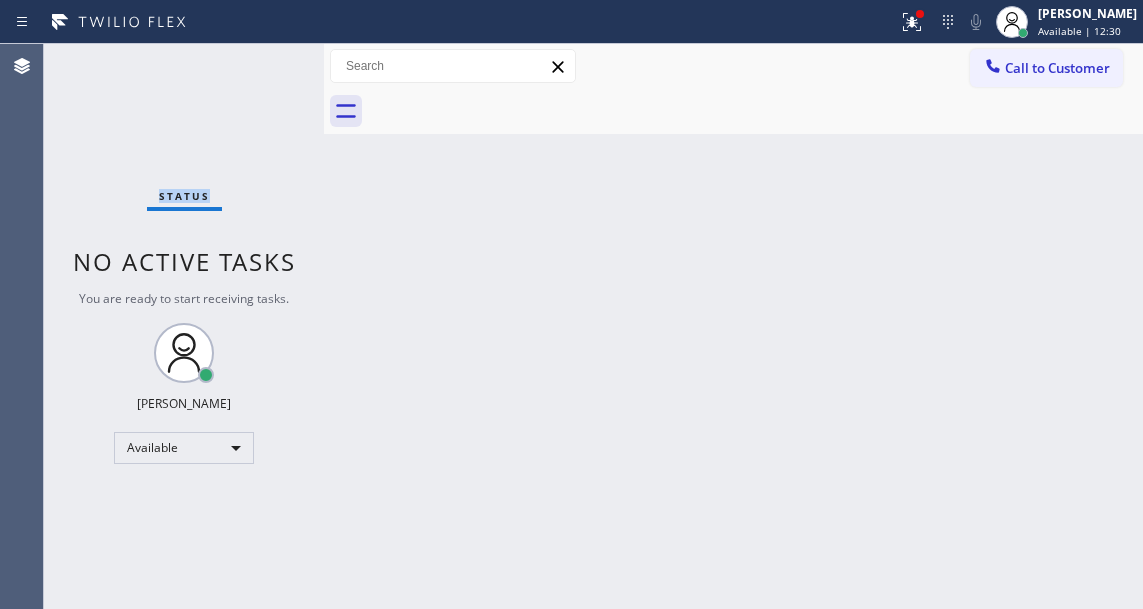 click on "Status   No active tasks     You are ready to start receiving tasks.   [PERSON_NAME]" at bounding box center [184, 326] 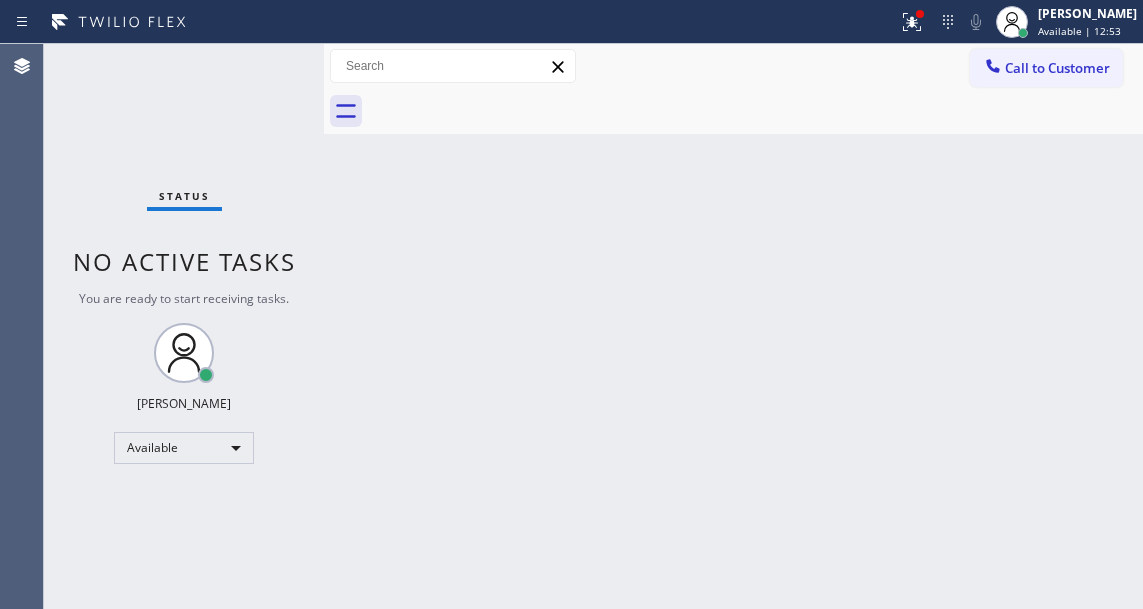 click on "Back to Dashboard Change Sender ID Customers Technicians Select a contact Outbound call Technician Search Technician Your caller id phone number Your caller id phone number Call Technician info Name   Phone none Address none Change Sender ID HVAC [PHONE_NUMBER] 5 Star Appliance [PHONE_NUMBER] Appliance Repair [PHONE_NUMBER] Plumbing [PHONE_NUMBER] Air Duct Cleaning [PHONE_NUMBER]  Electricians [PHONE_NUMBER] Cancel Change Check personal SMS Reset Change No tabs Call to Customer Outbound call Location B w Electrical Svsc LLC Your caller id phone number [PHONE_NUMBER] Customer number Call Outbound call Technician Search Technician Your caller id phone number Your caller id phone number Call" at bounding box center (733, 326) 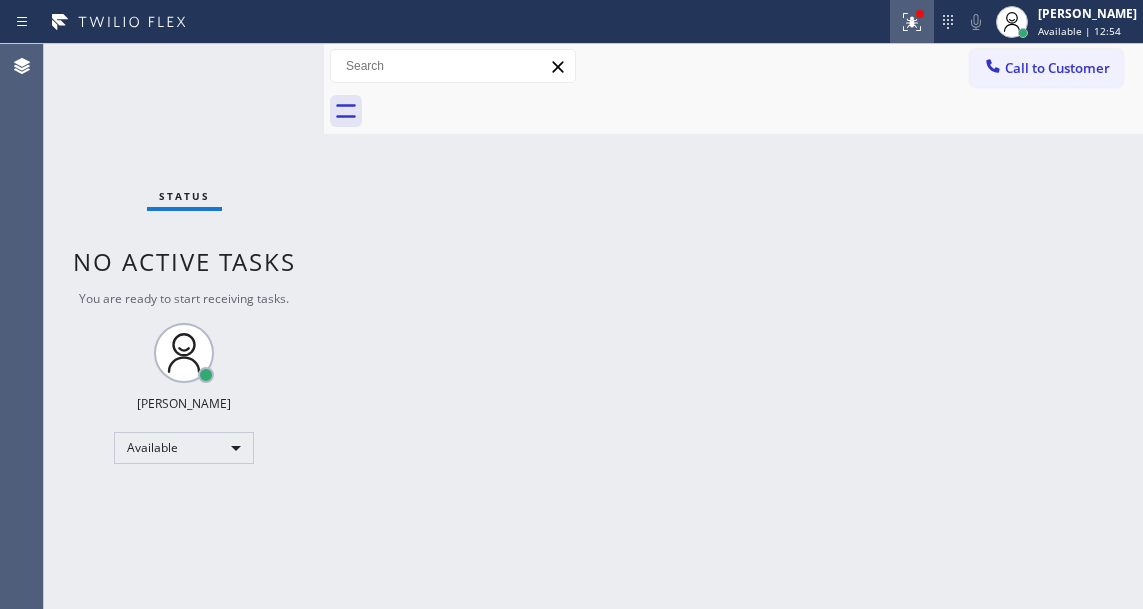 click 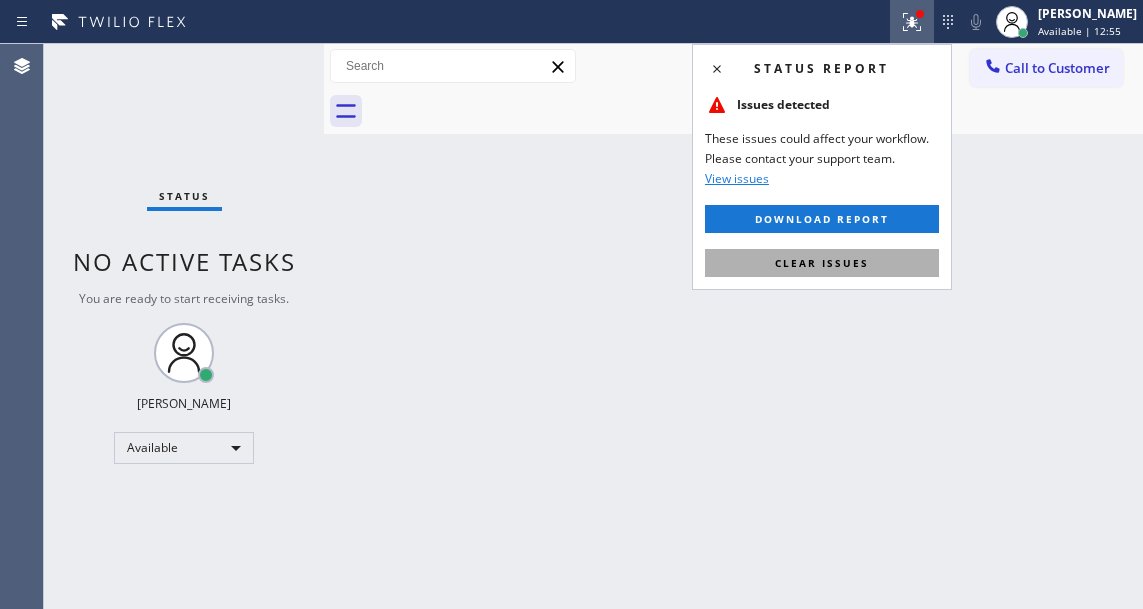 click on "Clear issues" at bounding box center [822, 263] 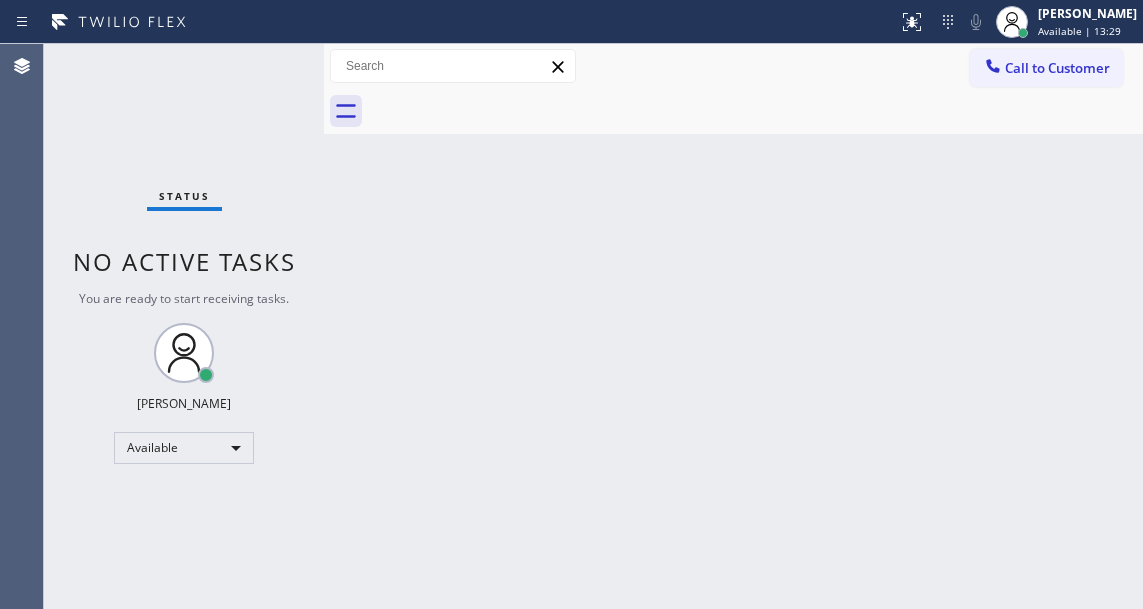 click on "Back to Dashboard Change Sender ID Customers Technicians Select a contact Outbound call Technician Search Technician Your caller id phone number Your caller id phone number Call Technician info Name   Phone none Address none Change Sender ID HVAC [PHONE_NUMBER] 5 Star Appliance [PHONE_NUMBER] Appliance Repair [PHONE_NUMBER] Plumbing [PHONE_NUMBER] Air Duct Cleaning [PHONE_NUMBER]  Electricians [PHONE_NUMBER] Cancel Change Check personal SMS Reset Change No tabs Call to Customer Outbound call Location B w Electrical Svsc LLC Your caller id phone number [PHONE_NUMBER] Customer number Call Outbound call Technician Search Technician Your caller id phone number Your caller id phone number Call" at bounding box center (733, 326) 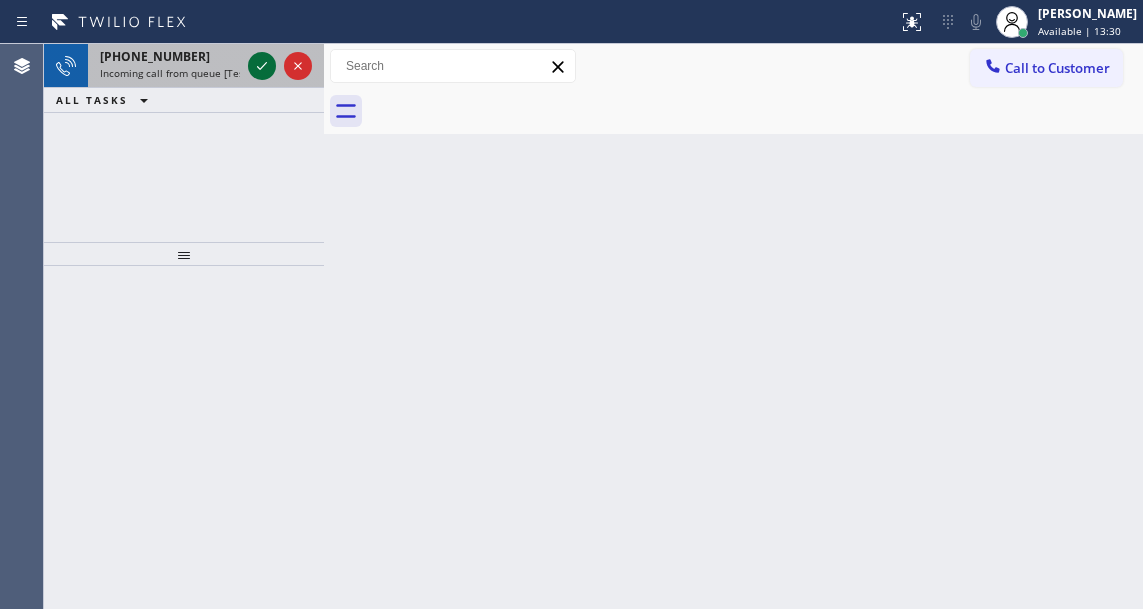 click 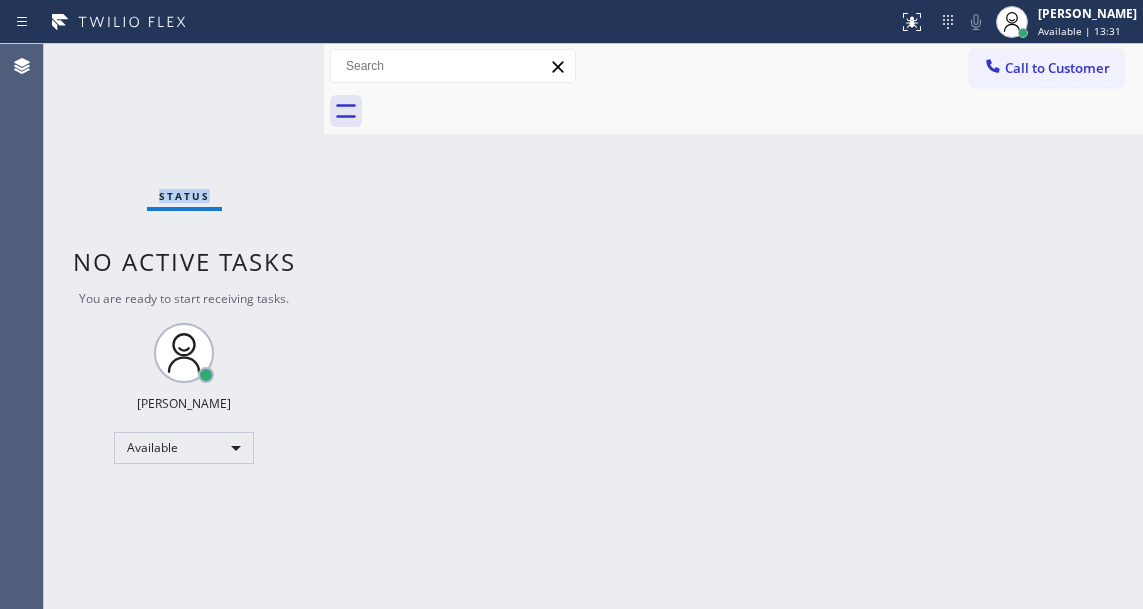 click on "Status   No active tasks     You are ready to start receiving tasks.   [PERSON_NAME]" at bounding box center [184, 326] 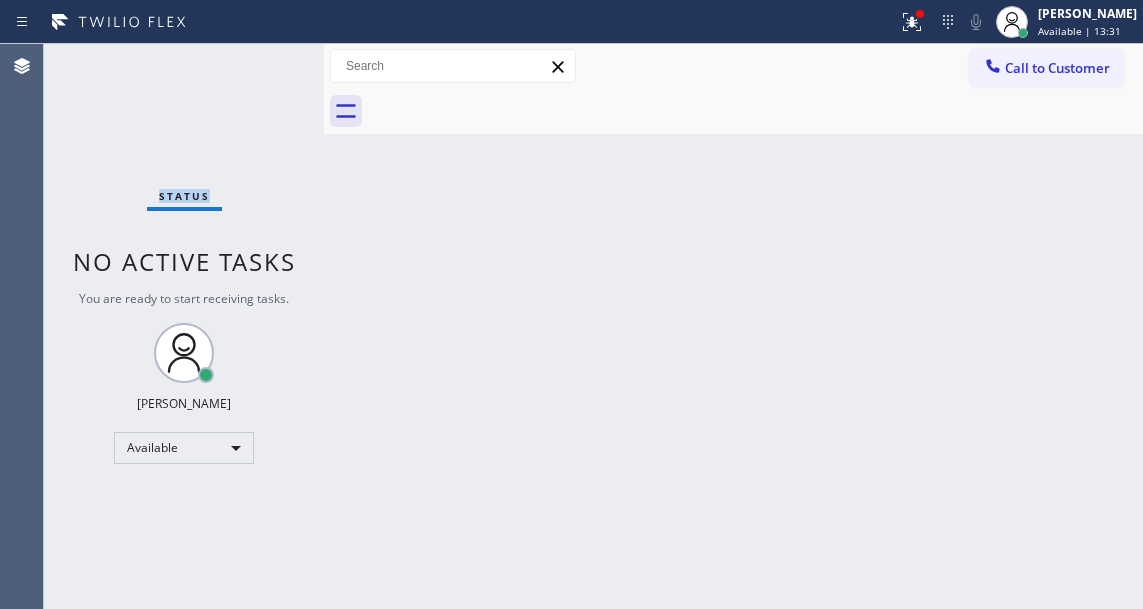 click on "Status   No active tasks     You are ready to start receiving tasks.   [PERSON_NAME]" at bounding box center [184, 326] 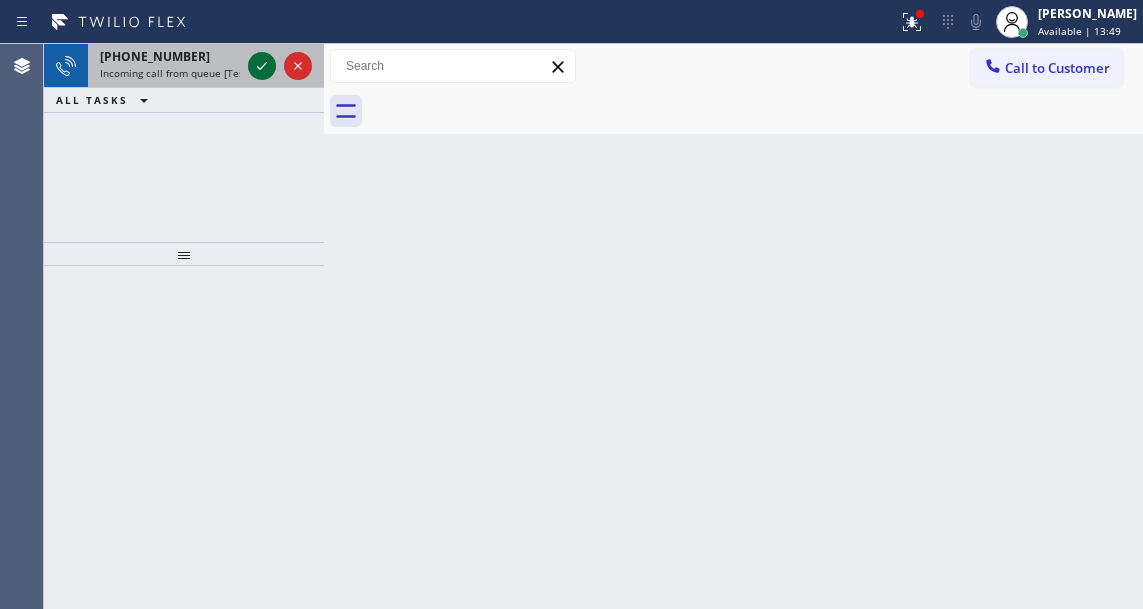 click 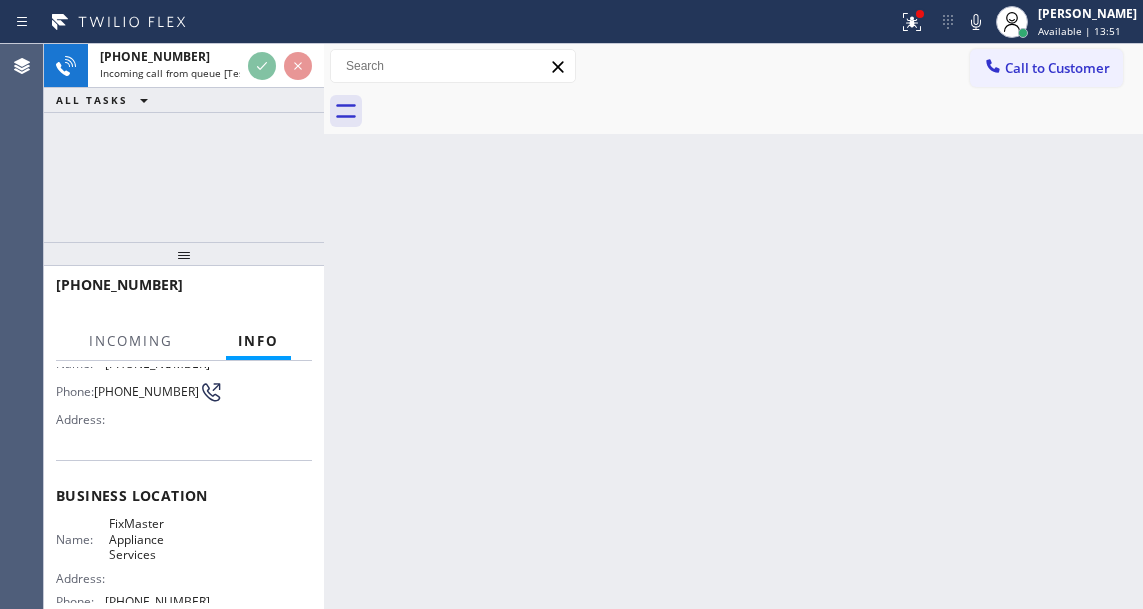 scroll, scrollTop: 200, scrollLeft: 0, axis: vertical 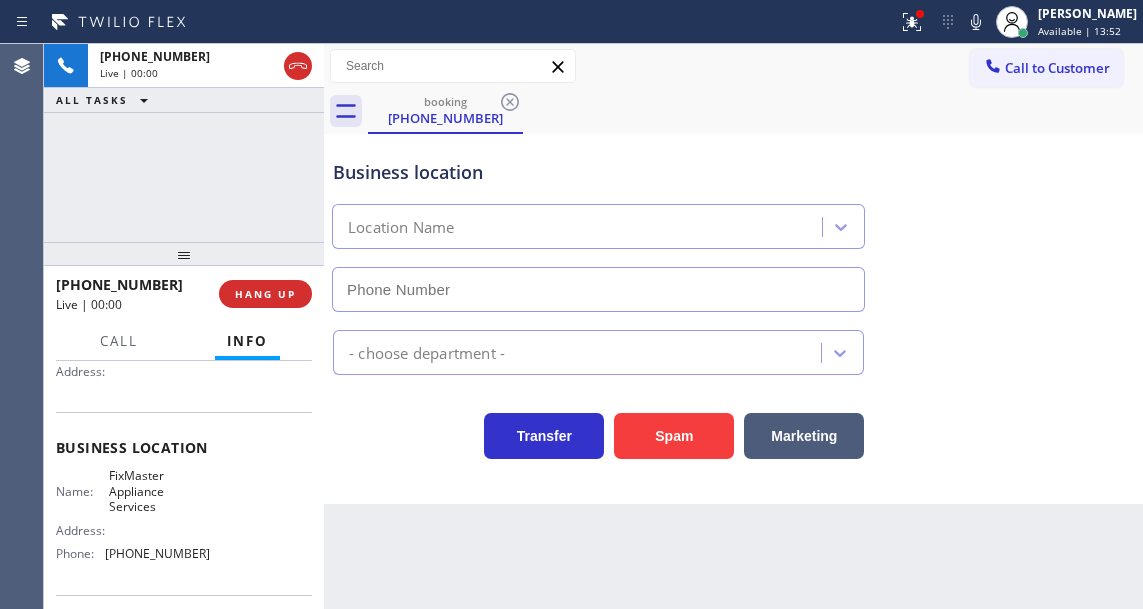 click on "FixMaster Appliance Services" at bounding box center (159, 491) 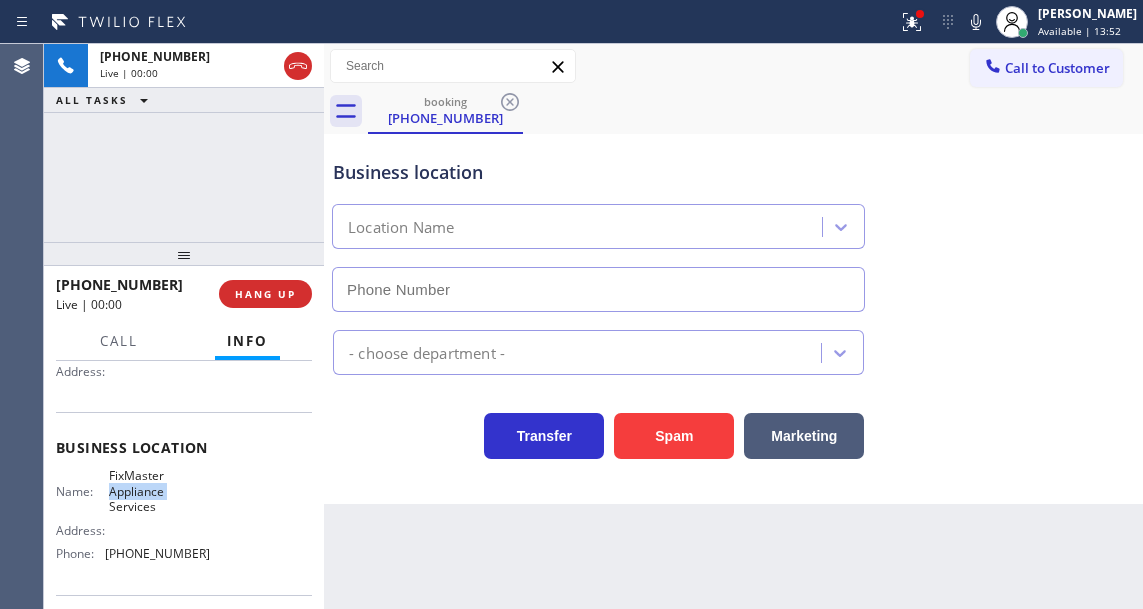 click on "FixMaster Appliance Services" at bounding box center [159, 491] 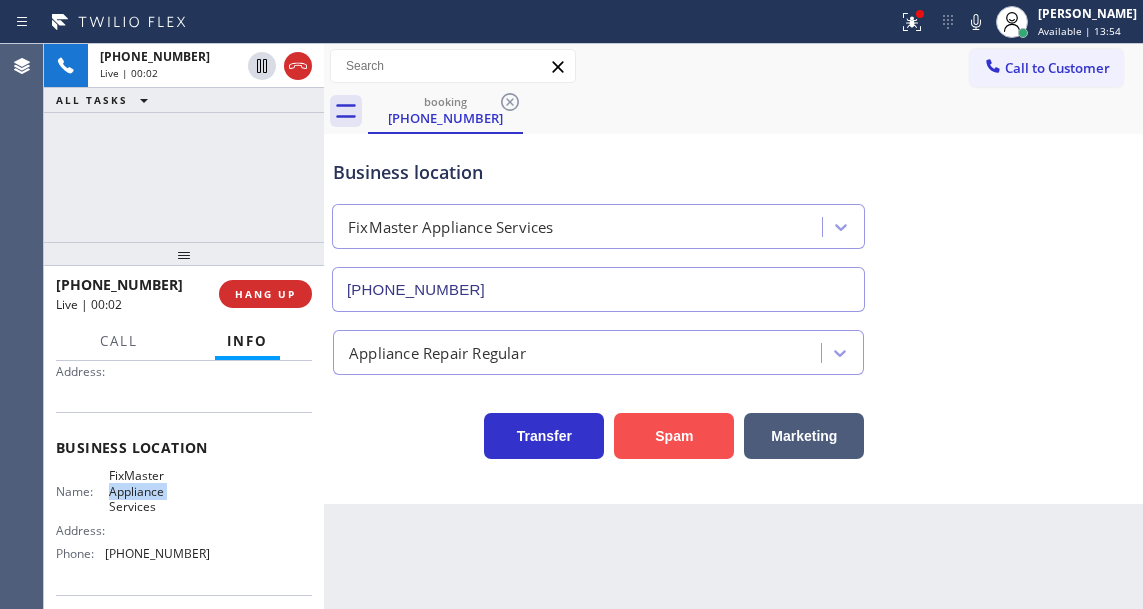 click on "Spam" at bounding box center (674, 436) 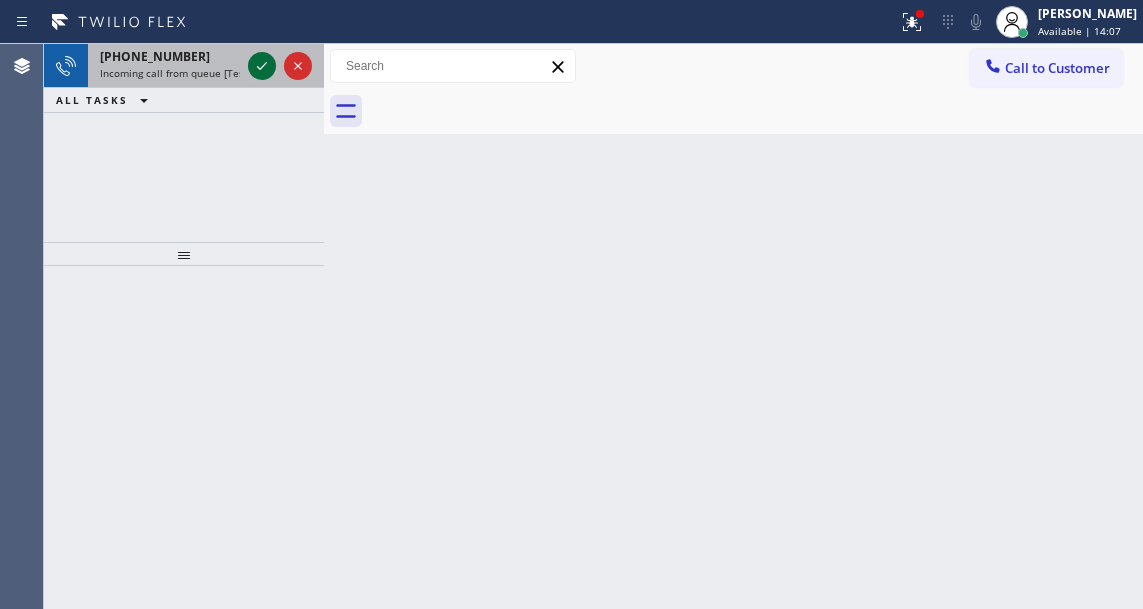 click 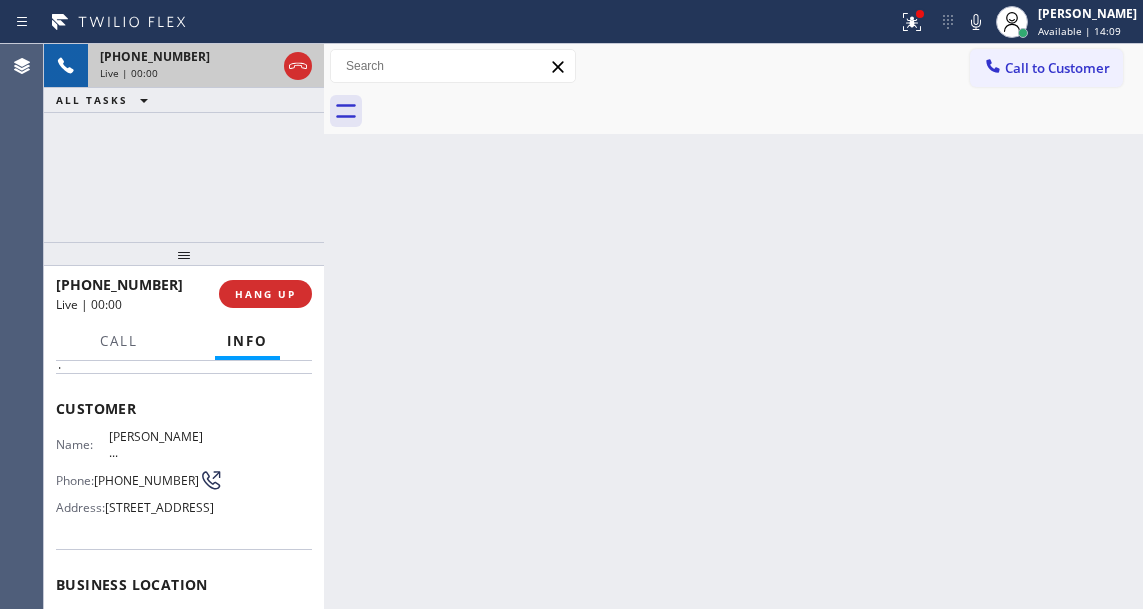 scroll, scrollTop: 300, scrollLeft: 0, axis: vertical 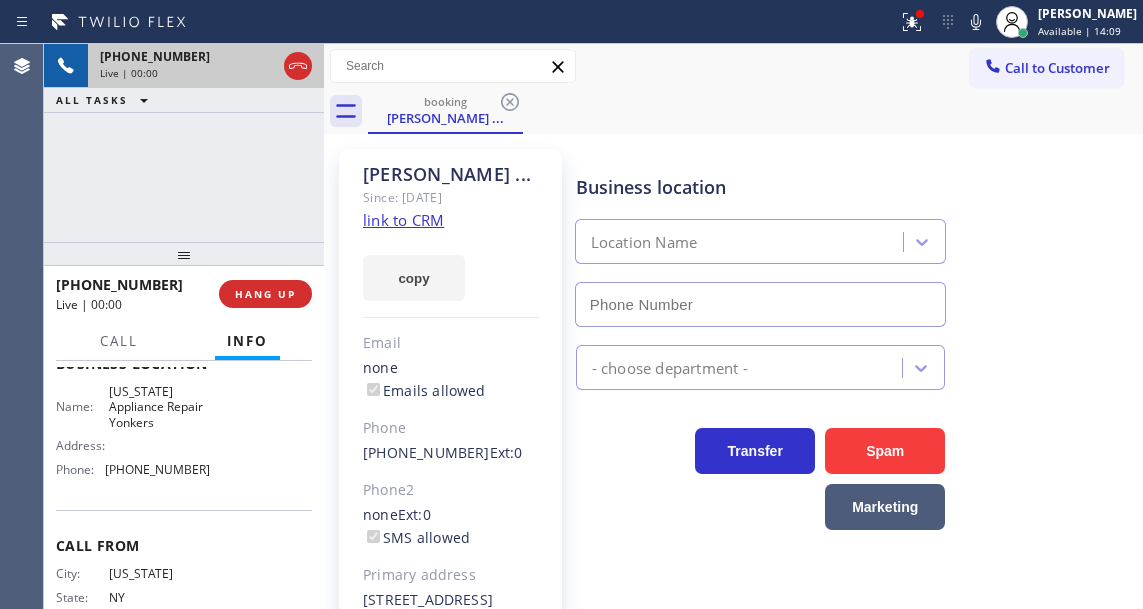 click on "[US_STATE] Appliance Repair Yonkers" at bounding box center (159, 407) 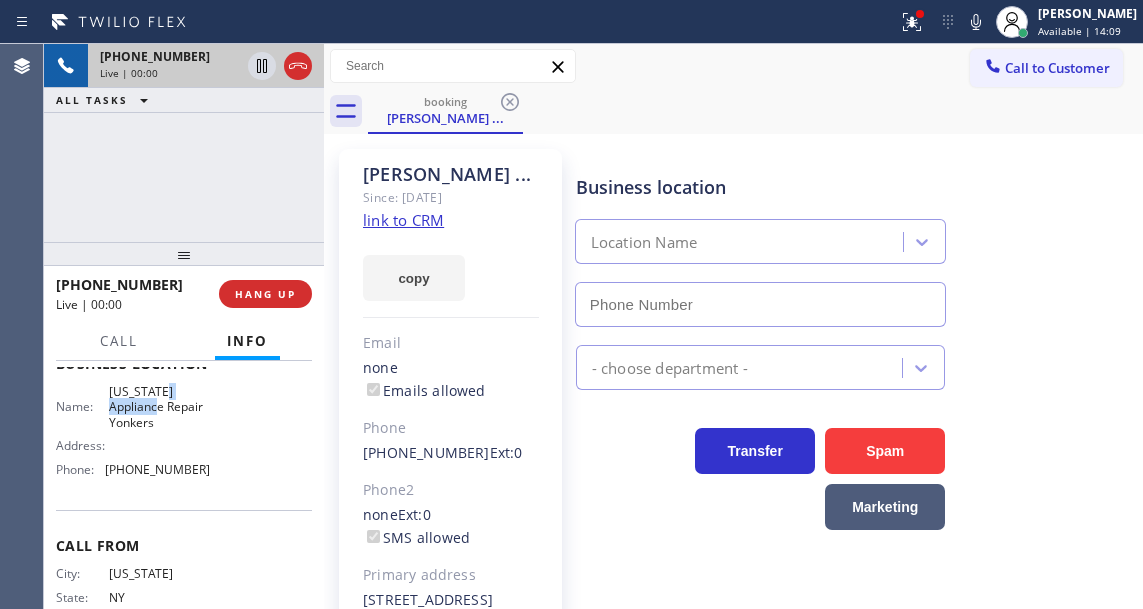 click on "[US_STATE] Appliance Repair Yonkers" at bounding box center [159, 407] 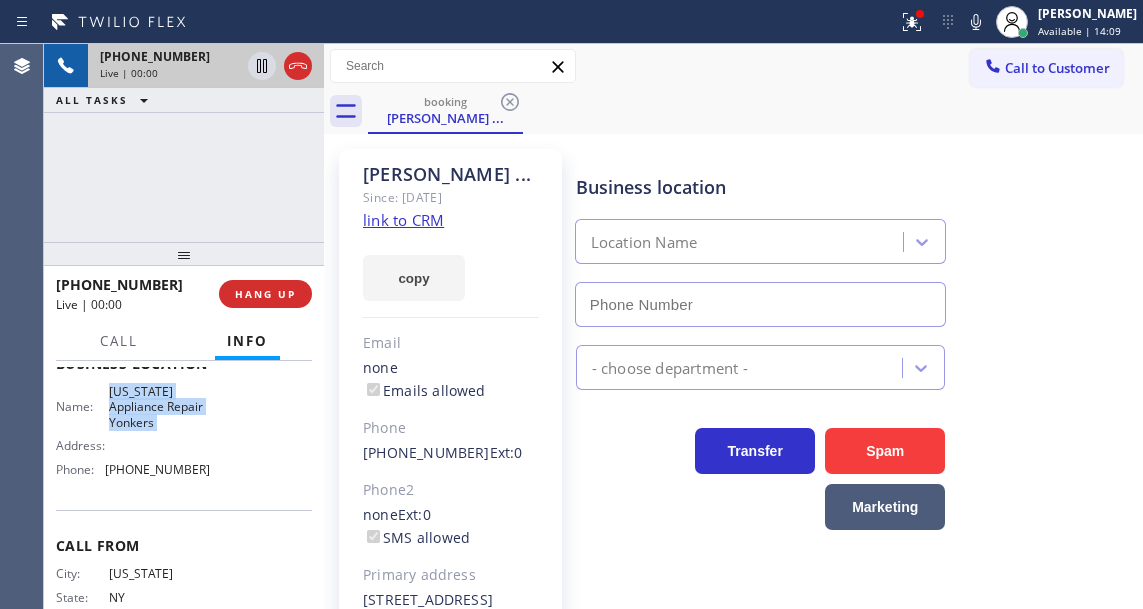 click on "[US_STATE] Appliance Repair Yonkers" at bounding box center [159, 407] 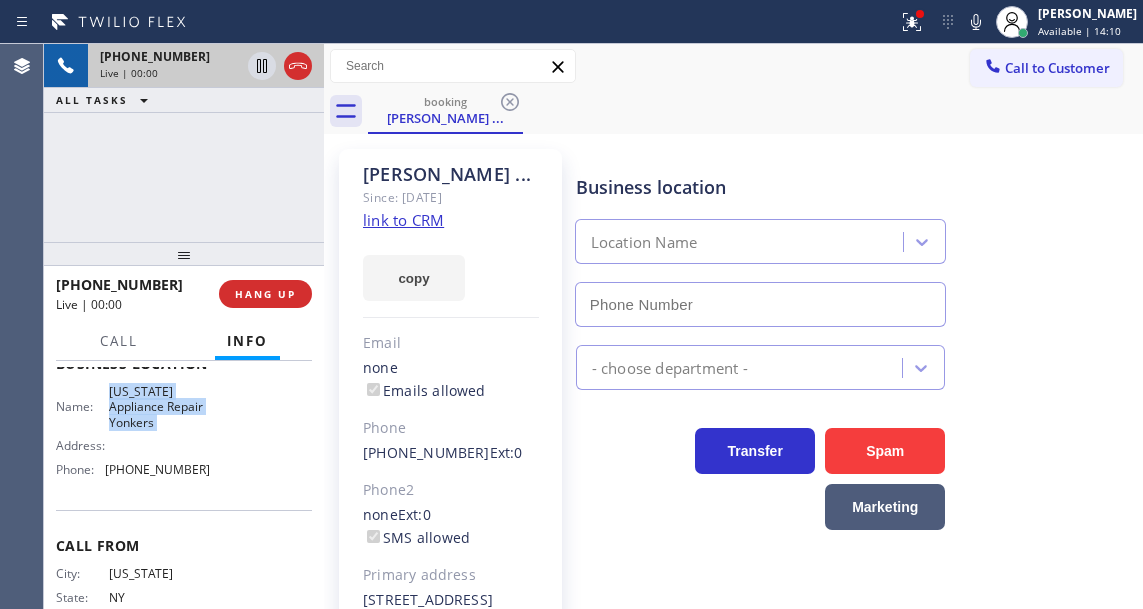 type on "[PHONE_NUMBER]" 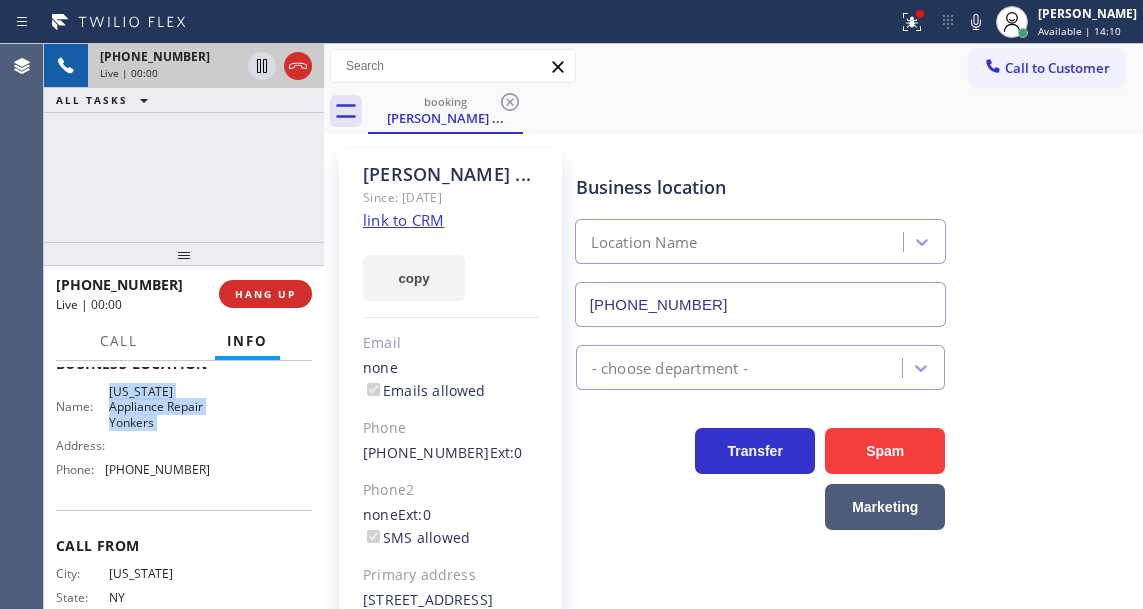 click on "[US_STATE] Appliance Repair Yonkers" at bounding box center [159, 407] 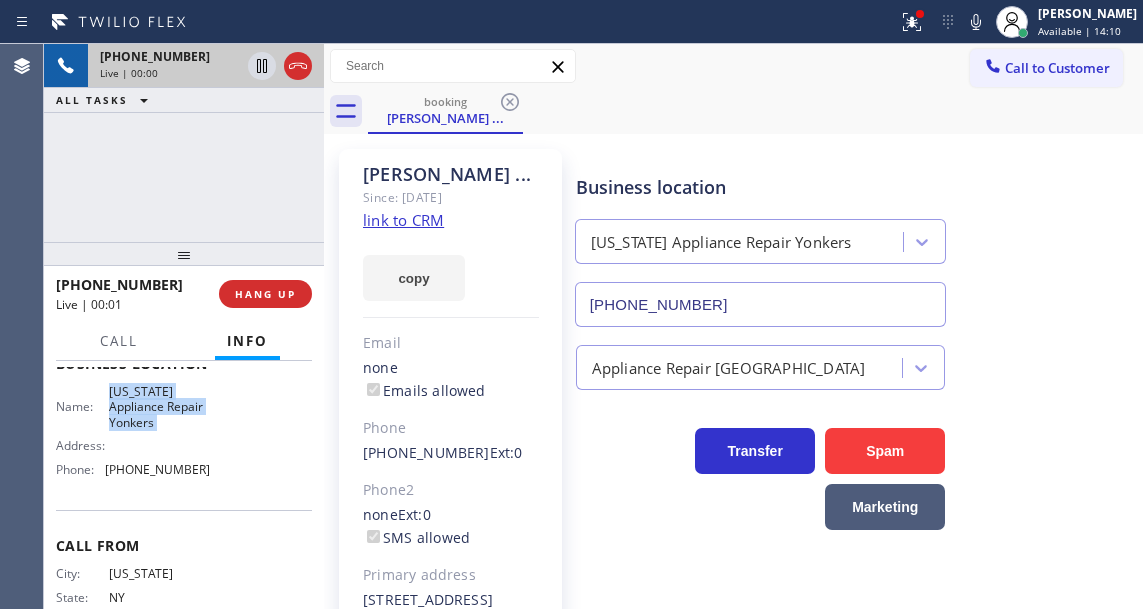 click on "[US_STATE] Appliance Repair Yonkers" at bounding box center [159, 407] 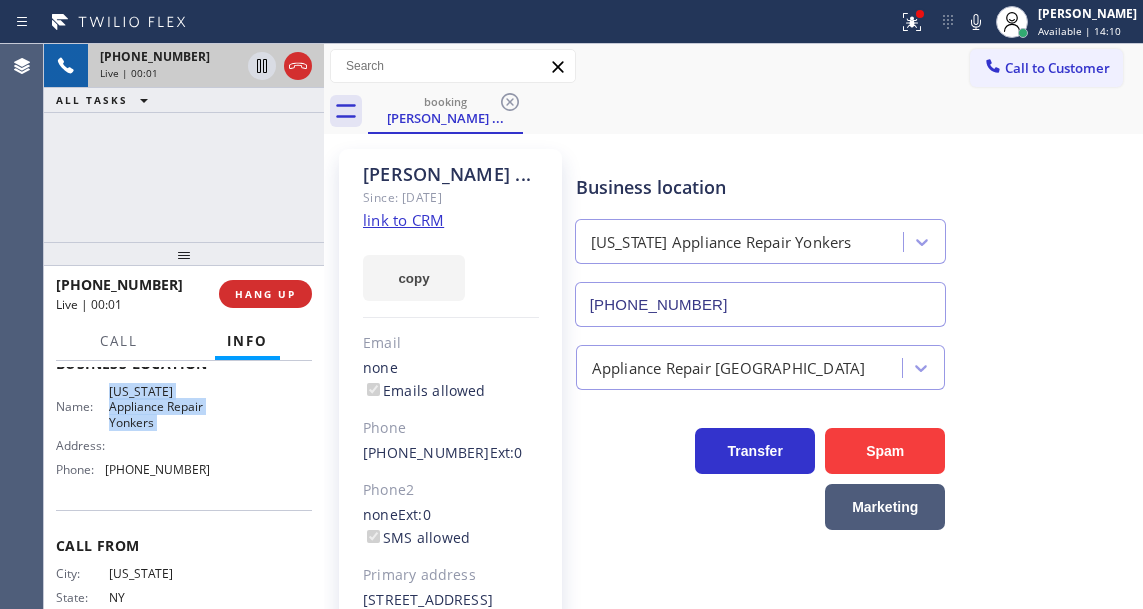 click on "[US_STATE] Appliance Repair Yonkers" at bounding box center (159, 407) 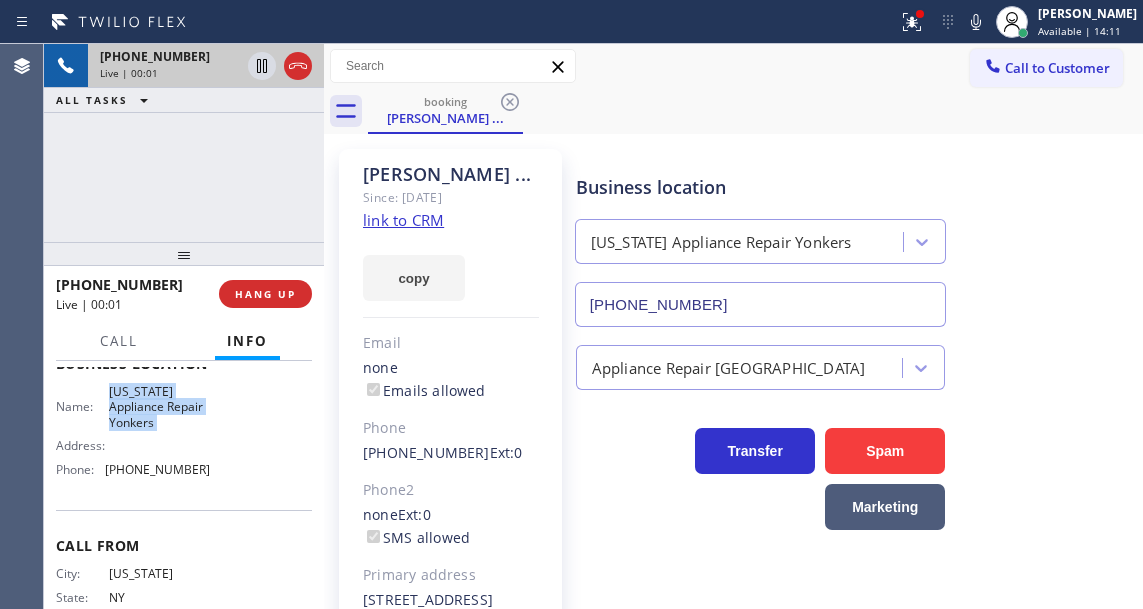 click on "[US_STATE] Appliance Repair Yonkers" at bounding box center (159, 407) 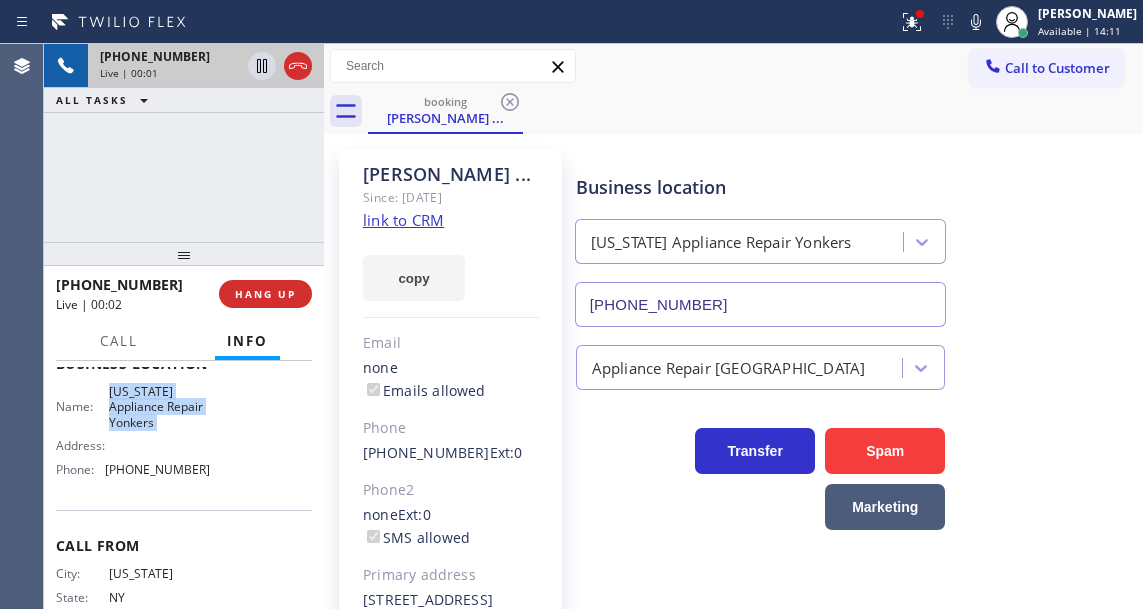 click on "[US_STATE] Appliance Repair Yonkers" at bounding box center [159, 407] 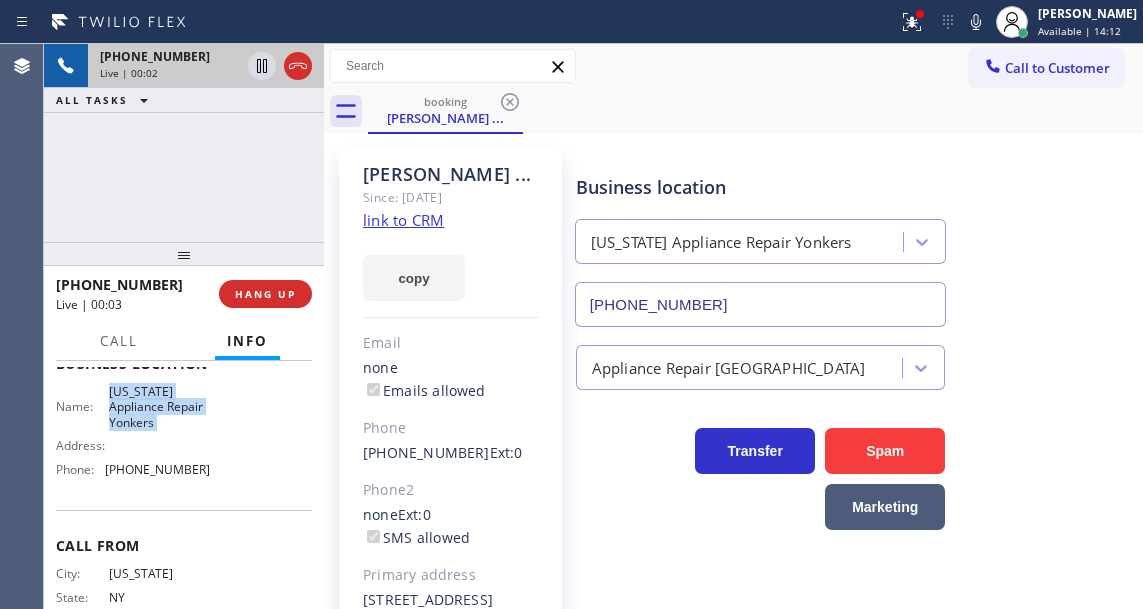 click on "link to CRM" 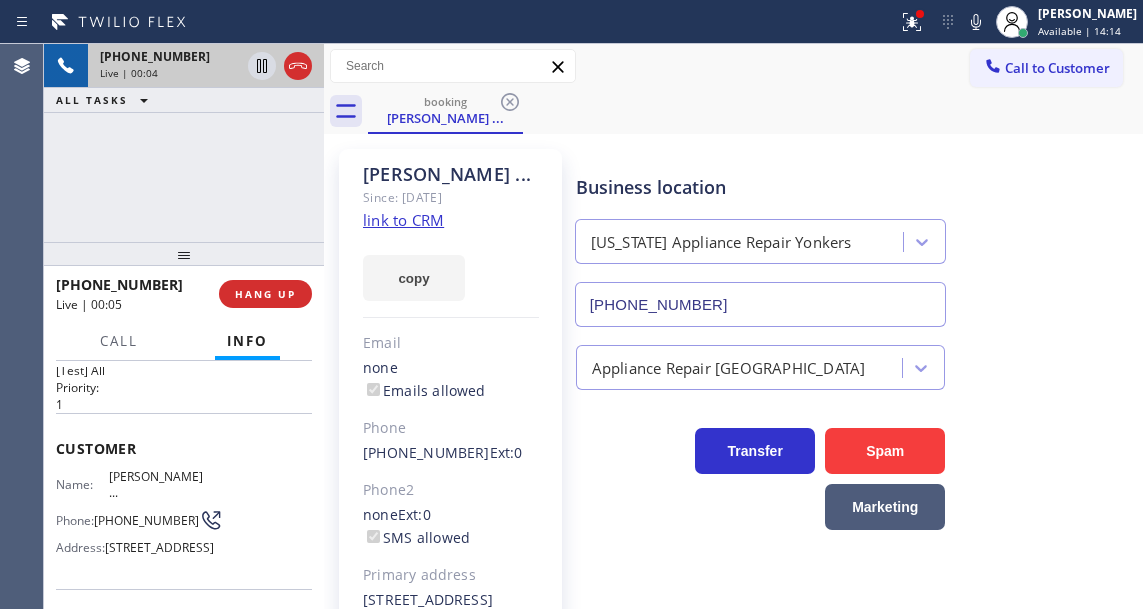 scroll, scrollTop: 0, scrollLeft: 0, axis: both 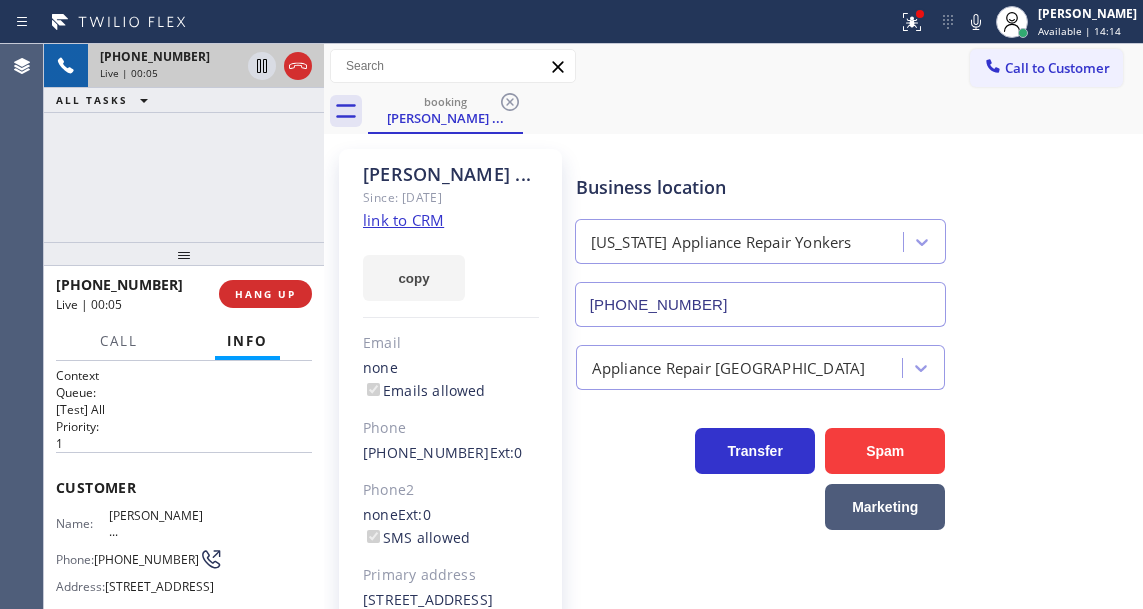 click on "[PHONE_NUMBER]" at bounding box center (146, 559) 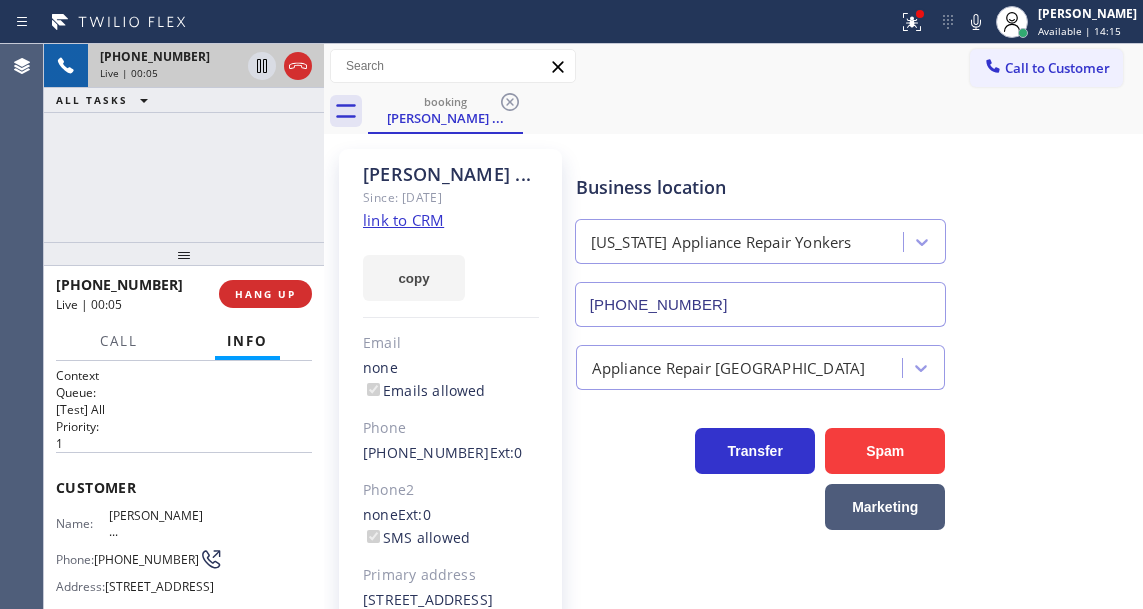 click on "[PHONE_NUMBER]" at bounding box center [146, 559] 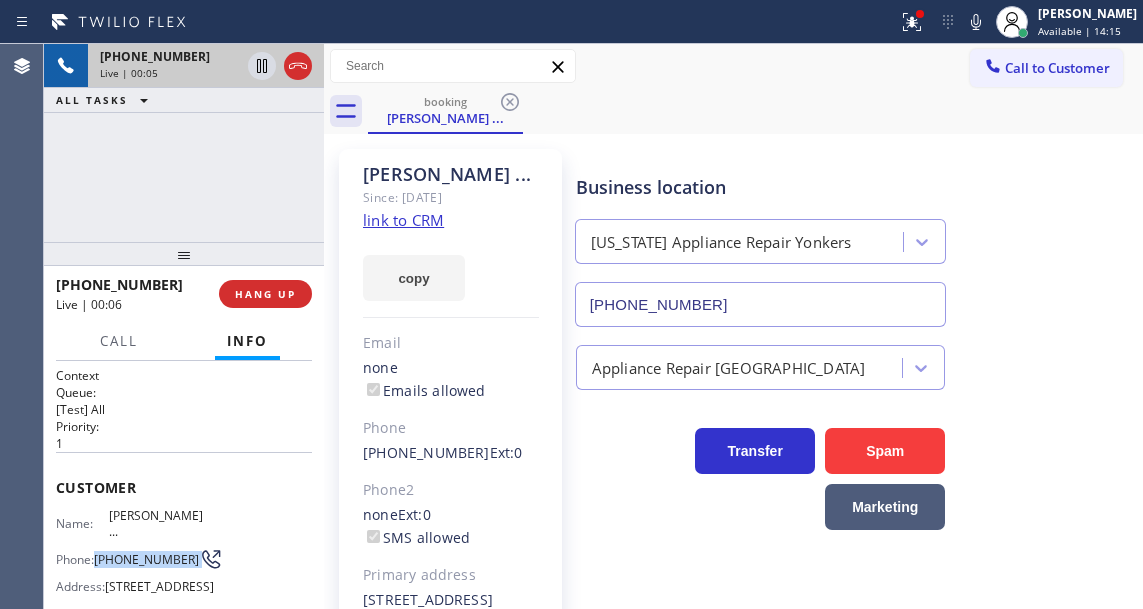 click on "[PHONE_NUMBER]" at bounding box center (146, 559) 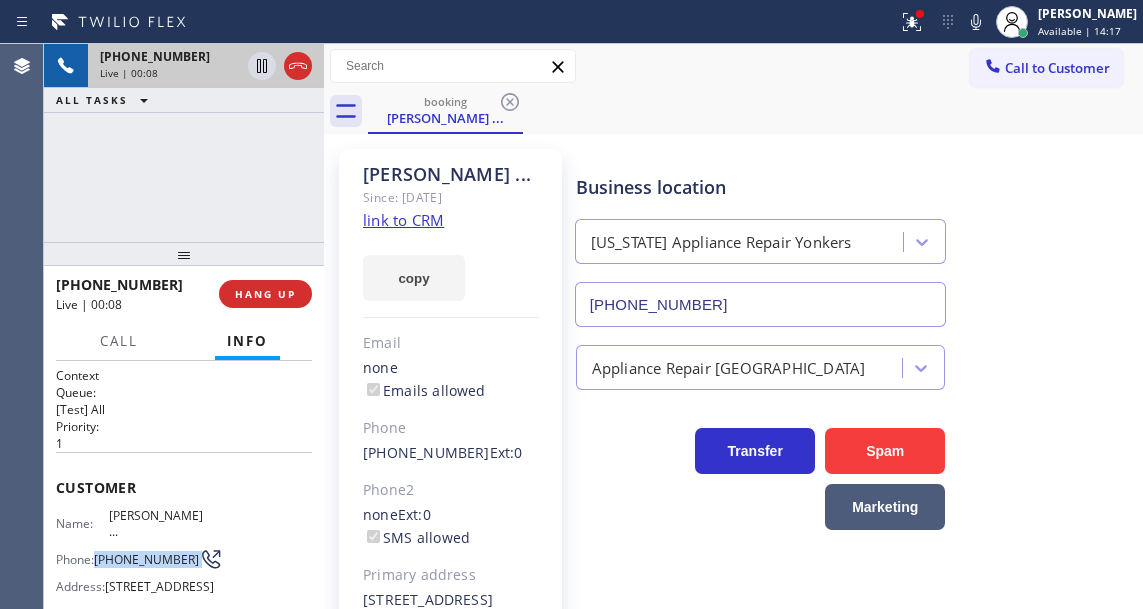 click on "booking [PERSON_NAME] ..." at bounding box center (755, 111) 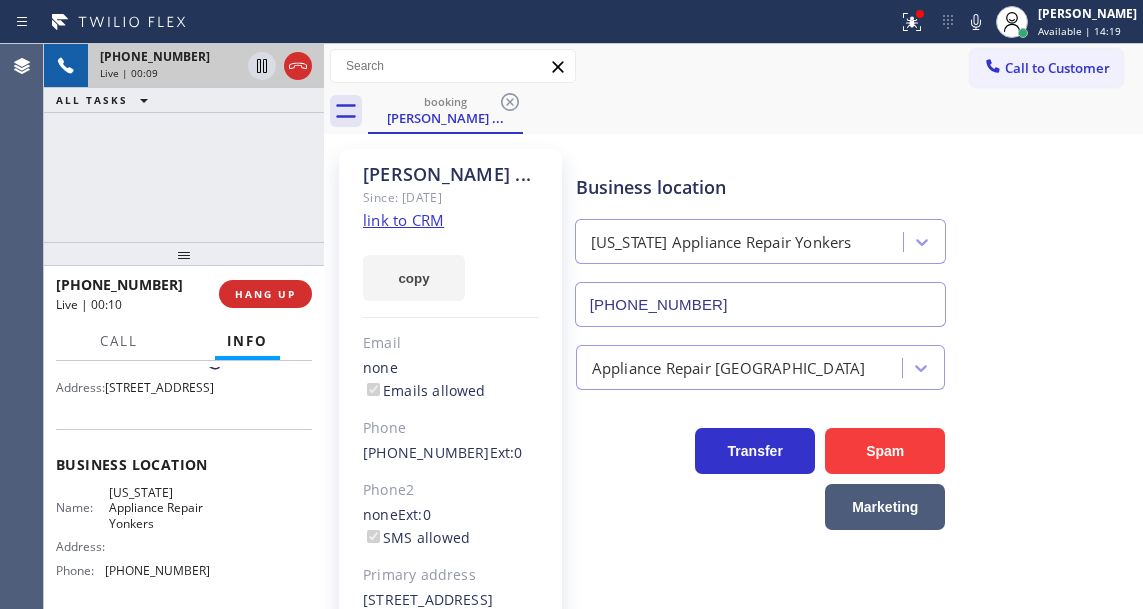 scroll, scrollTop: 200, scrollLeft: 0, axis: vertical 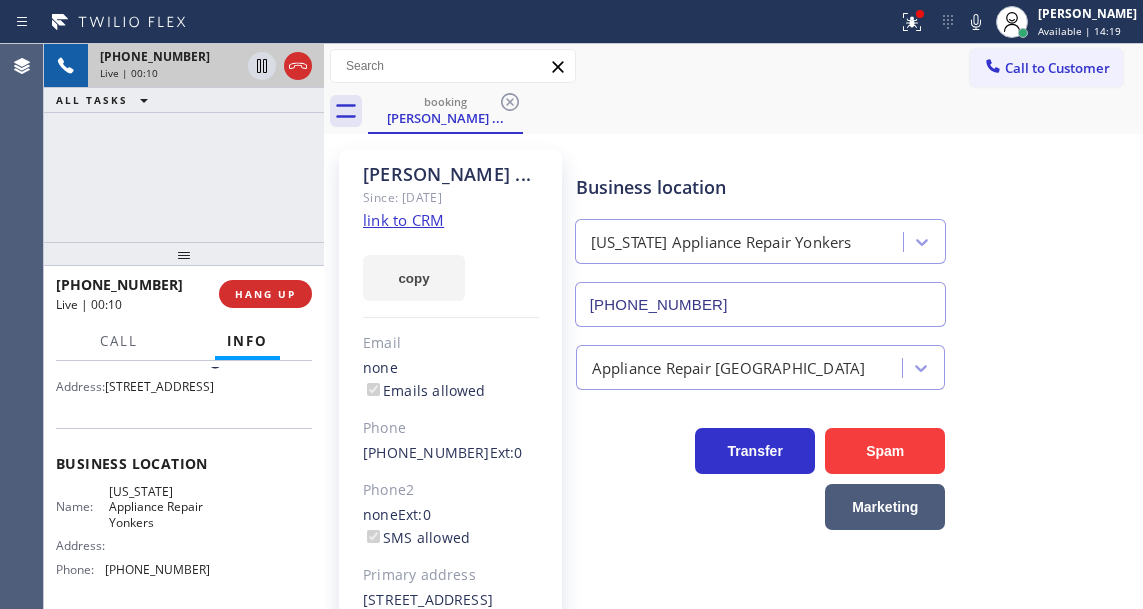 click on "[US_STATE] Appliance Repair Yonkers" at bounding box center (159, 507) 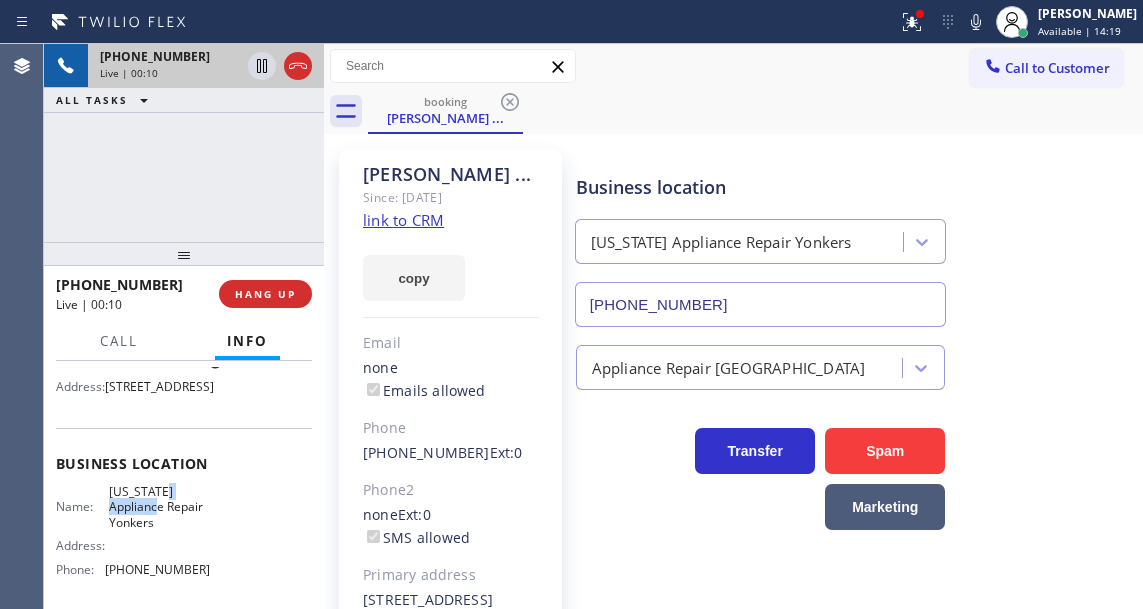 click on "[US_STATE] Appliance Repair Yonkers" at bounding box center [159, 507] 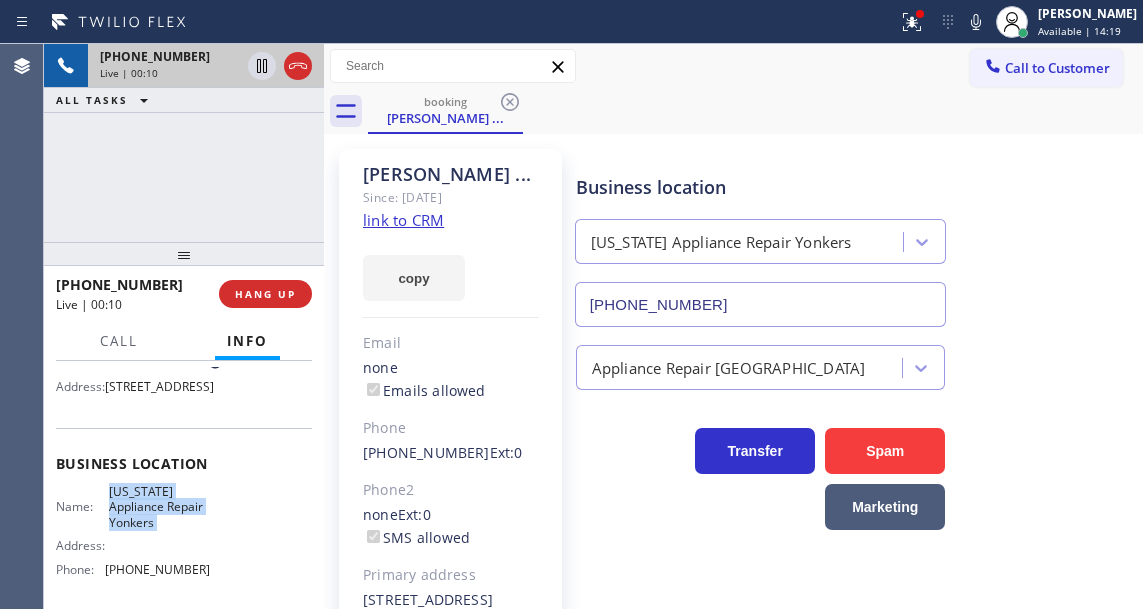 click on "[US_STATE] Appliance Repair Yonkers" at bounding box center [159, 507] 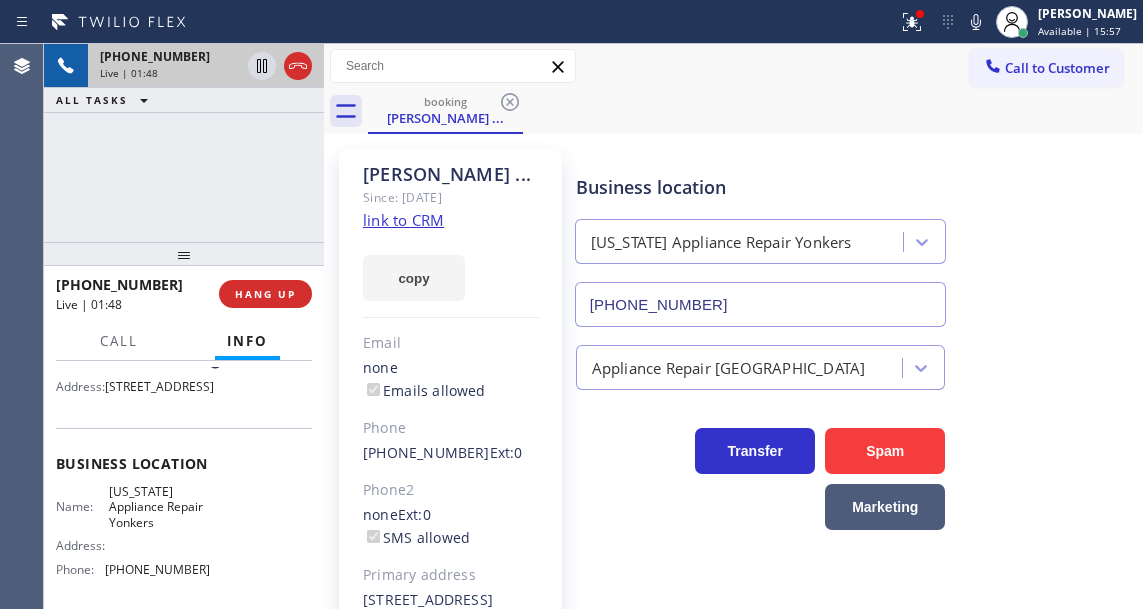 click on "[PHONE_NUMBER] Live | 01:48 ALL TASKS ALL TASKS ACTIVE TASKS TASKS IN WRAP UP" at bounding box center (184, 143) 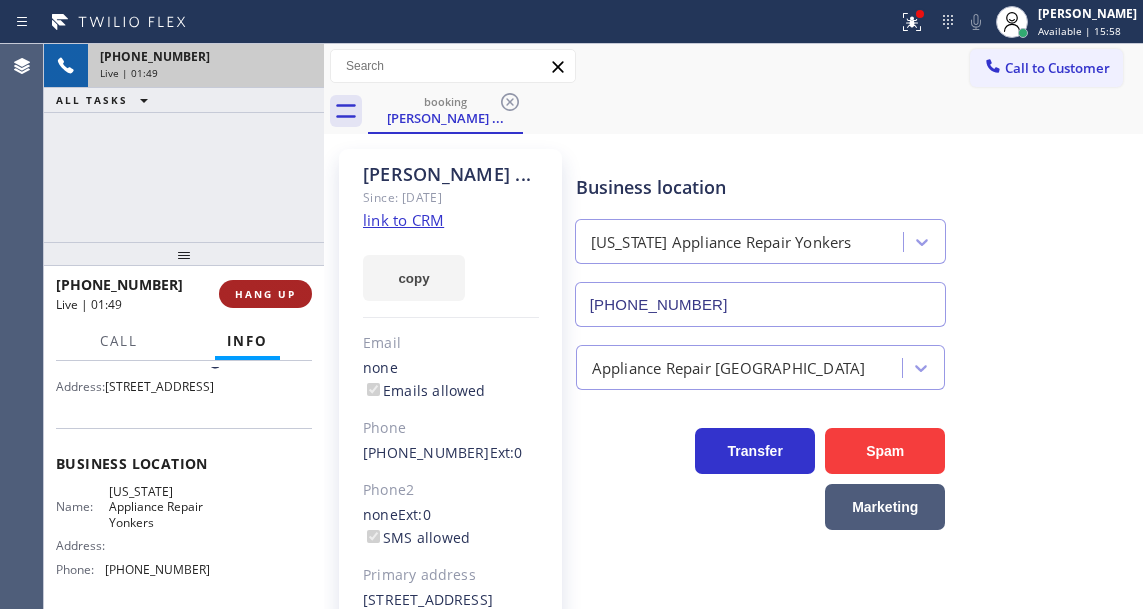 click on "HANG UP" at bounding box center (265, 294) 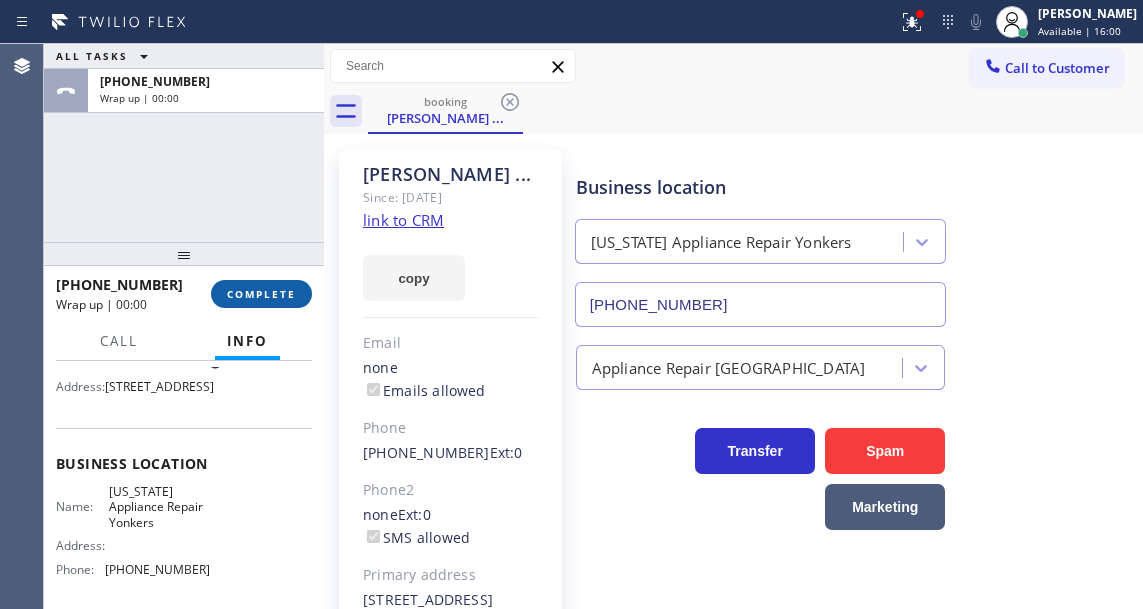 click on "COMPLETE" at bounding box center (261, 294) 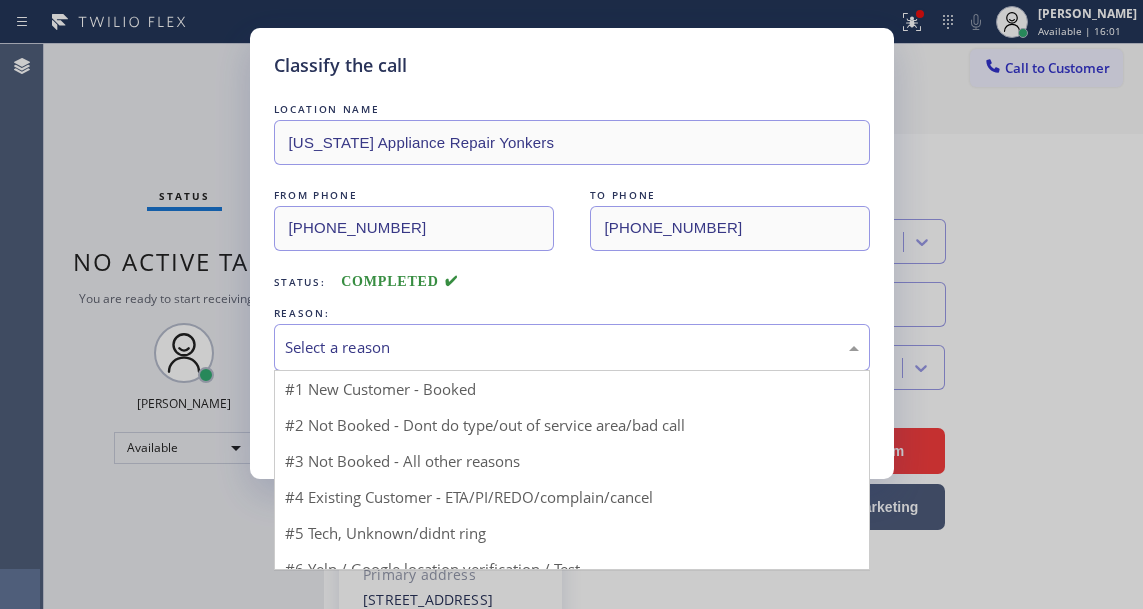 click on "Select a reason" at bounding box center [572, 347] 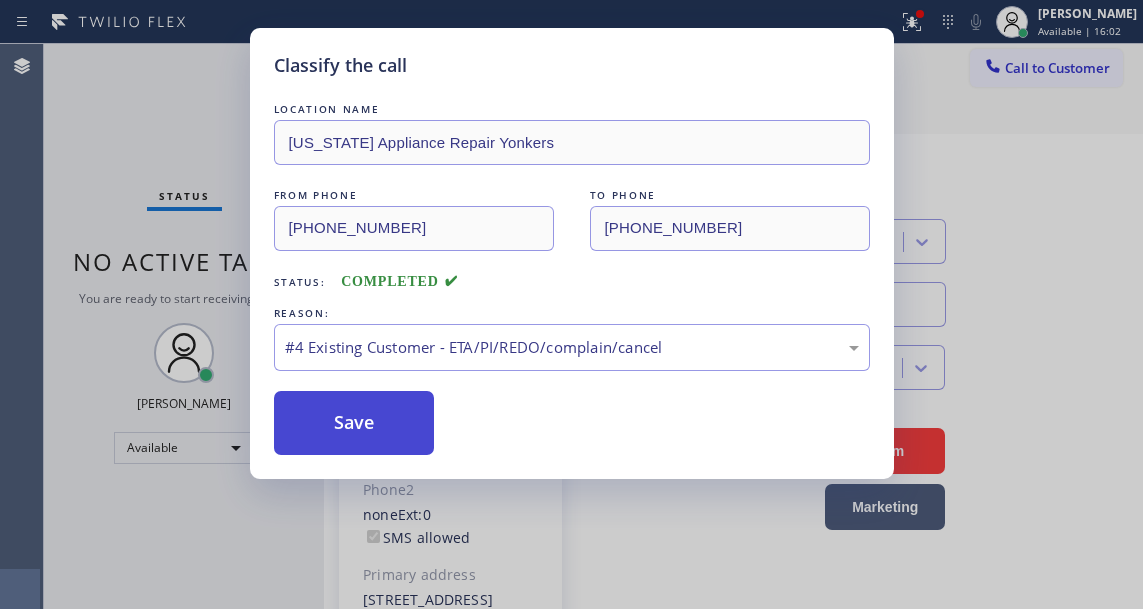 click on "Save" at bounding box center [354, 423] 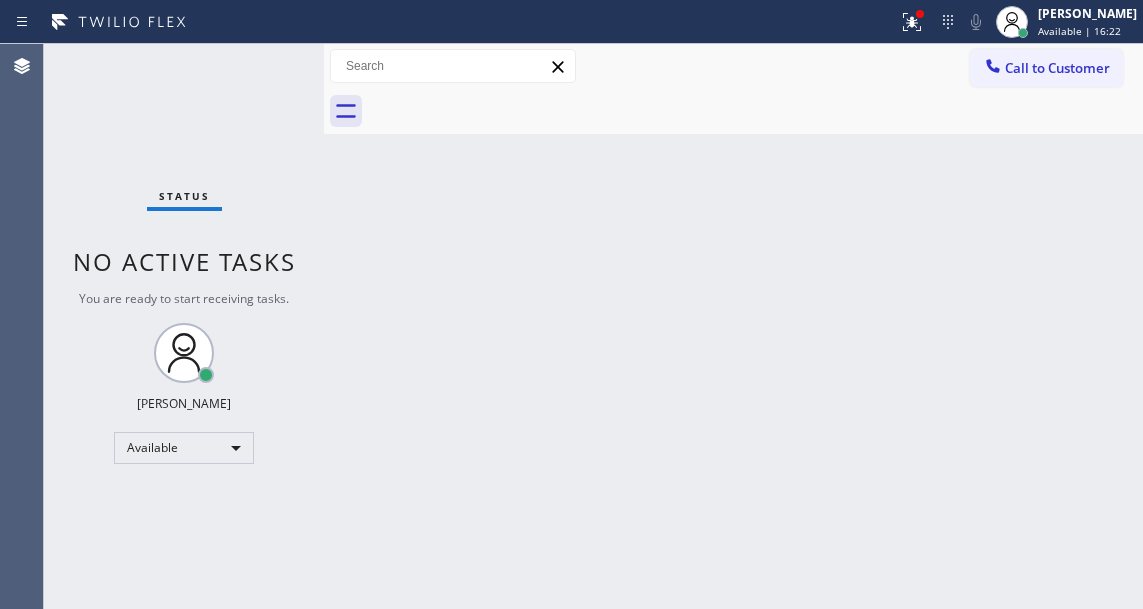 click on "Status   No active tasks     You are ready to start receiving tasks.   [PERSON_NAME]" at bounding box center (184, 326) 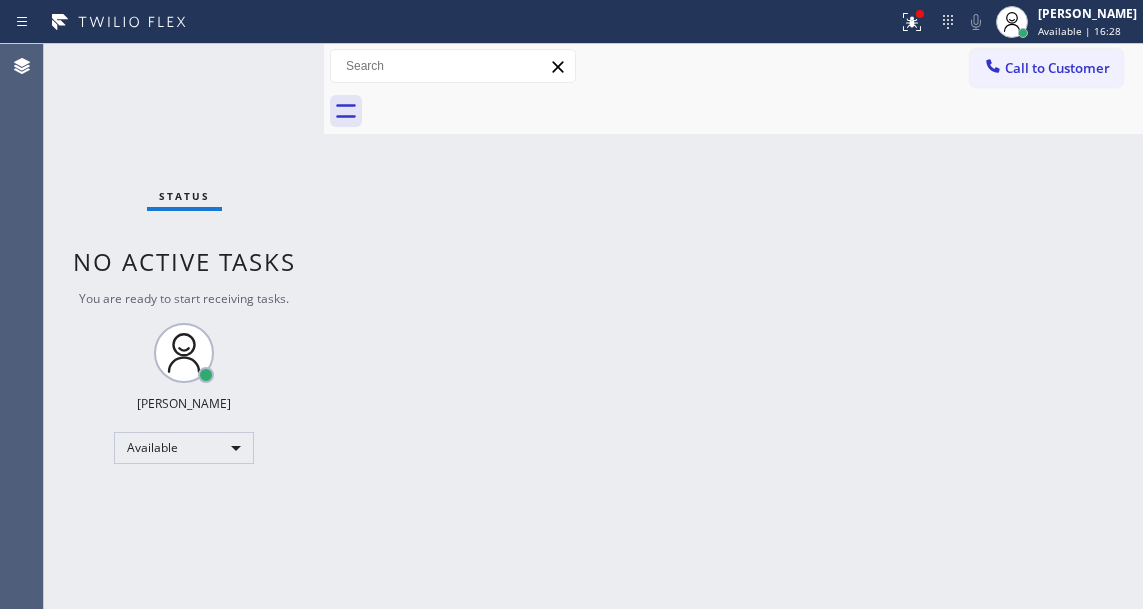 click on "Back to Dashboard Change Sender ID Customers Technicians Select a contact Outbound call Technician Search Technician Your caller id phone number Your caller id phone number Call Technician info Name   Phone none Address none Change Sender ID HVAC [PHONE_NUMBER] 5 Star Appliance [PHONE_NUMBER] Appliance Repair [PHONE_NUMBER] Plumbing [PHONE_NUMBER] Air Duct Cleaning [PHONE_NUMBER]  Electricians [PHONE_NUMBER] Cancel Change Check personal SMS Reset Change No tabs Call to Customer Outbound call Location B w Electrical Svsc LLC Your caller id phone number [PHONE_NUMBER] Customer number Call Outbound call Technician Search Technician Your caller id phone number Your caller id phone number Call" at bounding box center (733, 326) 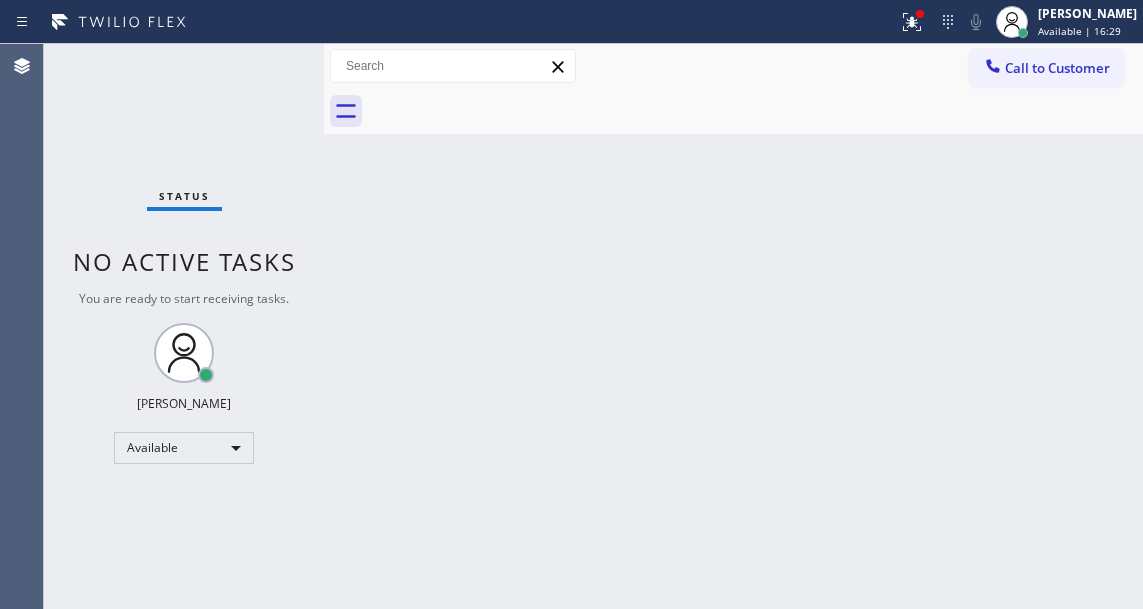 click on "Status   No active tasks     You are ready to start receiving tasks.   [PERSON_NAME]" at bounding box center (184, 326) 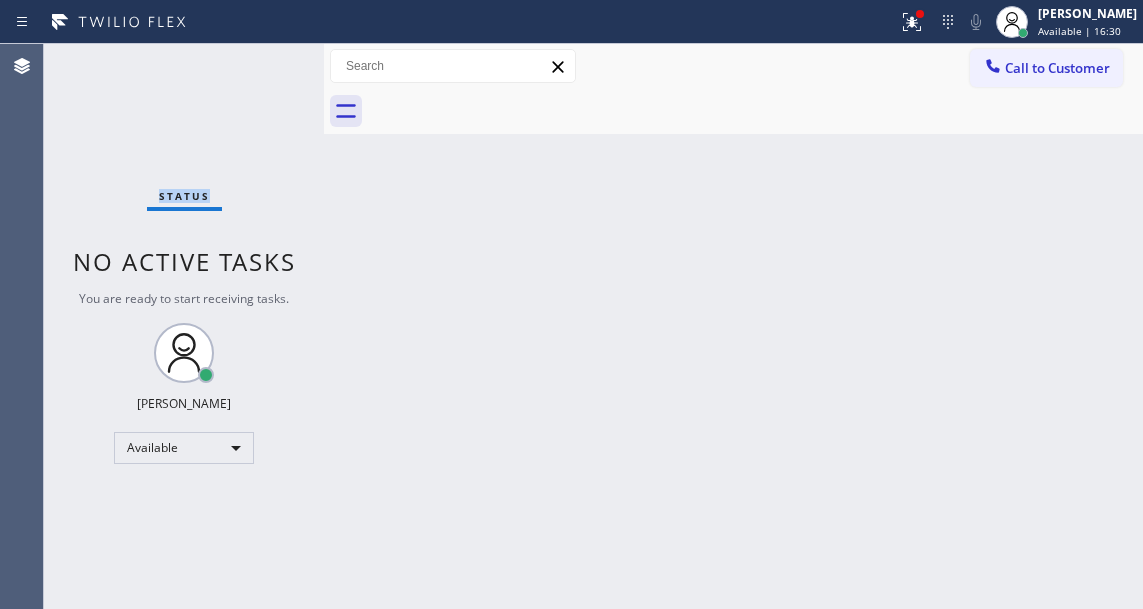 click on "Status   No active tasks     You are ready to start receiving tasks.   [PERSON_NAME]" at bounding box center [184, 326] 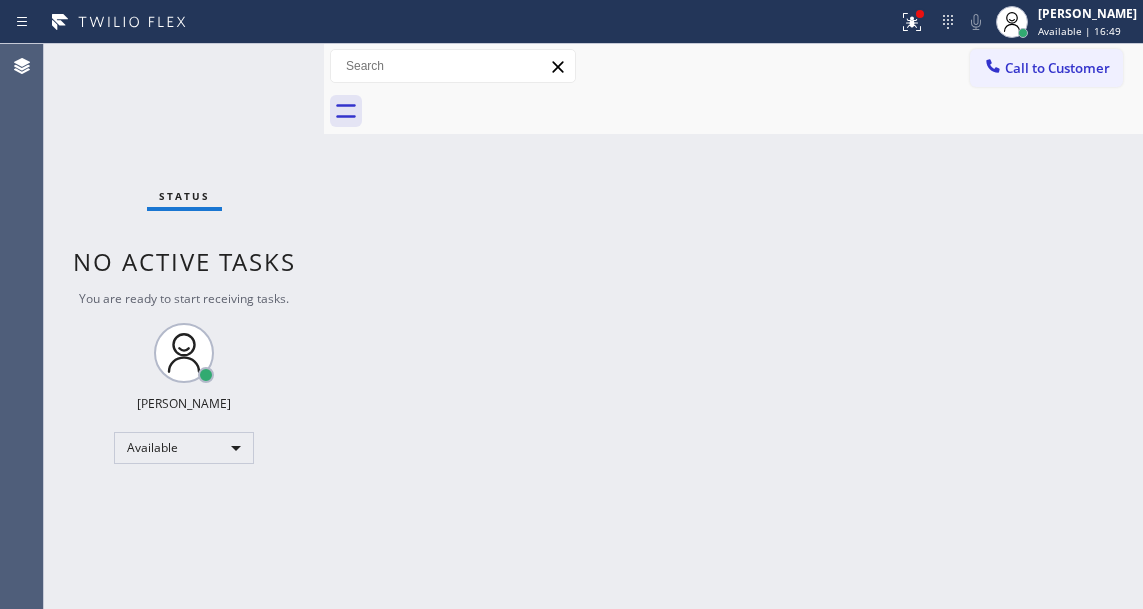 click on "Back to Dashboard Change Sender ID Customers Technicians Select a contact Outbound call Technician Search Technician Your caller id phone number Your caller id phone number Call Technician info Name   Phone none Address none Change Sender ID HVAC [PHONE_NUMBER] 5 Star Appliance [PHONE_NUMBER] Appliance Repair [PHONE_NUMBER] Plumbing [PHONE_NUMBER] Air Duct Cleaning [PHONE_NUMBER]  Electricians [PHONE_NUMBER] Cancel Change Check personal SMS Reset Change No tabs Call to Customer Outbound call Location B w Electrical Svsc LLC Your caller id phone number [PHONE_NUMBER] Customer number Call Outbound call Technician Search Technician Your caller id phone number Your caller id phone number Call" at bounding box center [733, 326] 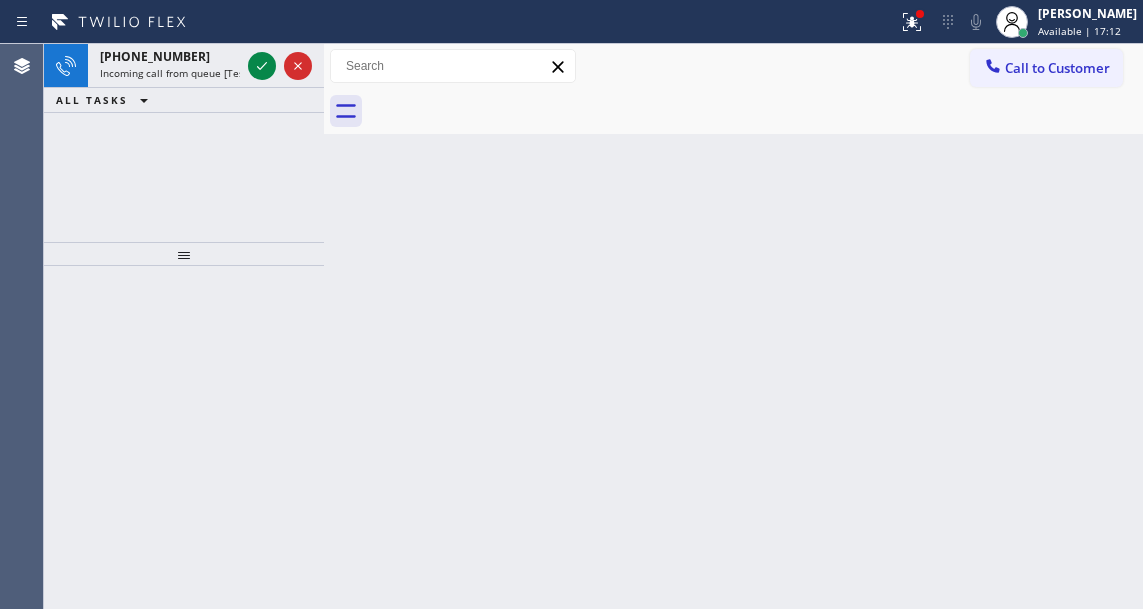 click on "Back to Dashboard Change Sender ID Customers Technicians Select a contact Outbound call Technician Search Technician Your caller id phone number Your caller id phone number Call Technician info Name   Phone none Address none Change Sender ID HVAC [PHONE_NUMBER] 5 Star Appliance [PHONE_NUMBER] Appliance Repair [PHONE_NUMBER] Plumbing [PHONE_NUMBER] Air Duct Cleaning [PHONE_NUMBER]  Electricians [PHONE_NUMBER] Cancel Change Check personal SMS Reset Change No tabs Call to Customer Outbound call Location B w Electrical Svsc LLC Your caller id phone number [PHONE_NUMBER] Customer number Call Outbound call Technician Search Technician Your caller id phone number Your caller id phone number Call" at bounding box center [733, 326] 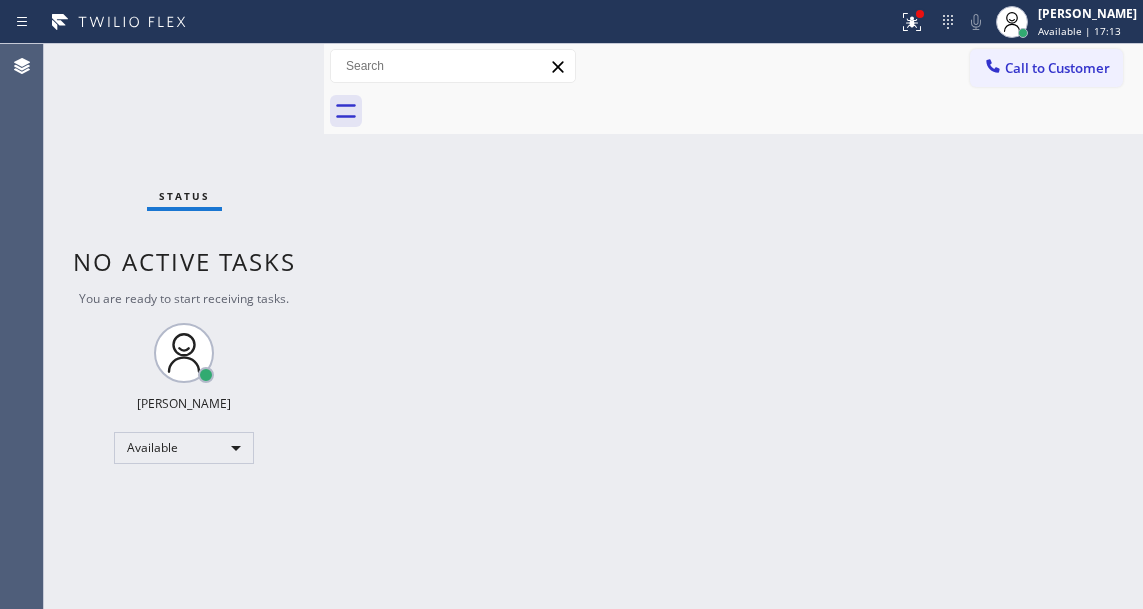 click on "Status   No active tasks     You are ready to start receiving tasks.   [PERSON_NAME]" at bounding box center [184, 326] 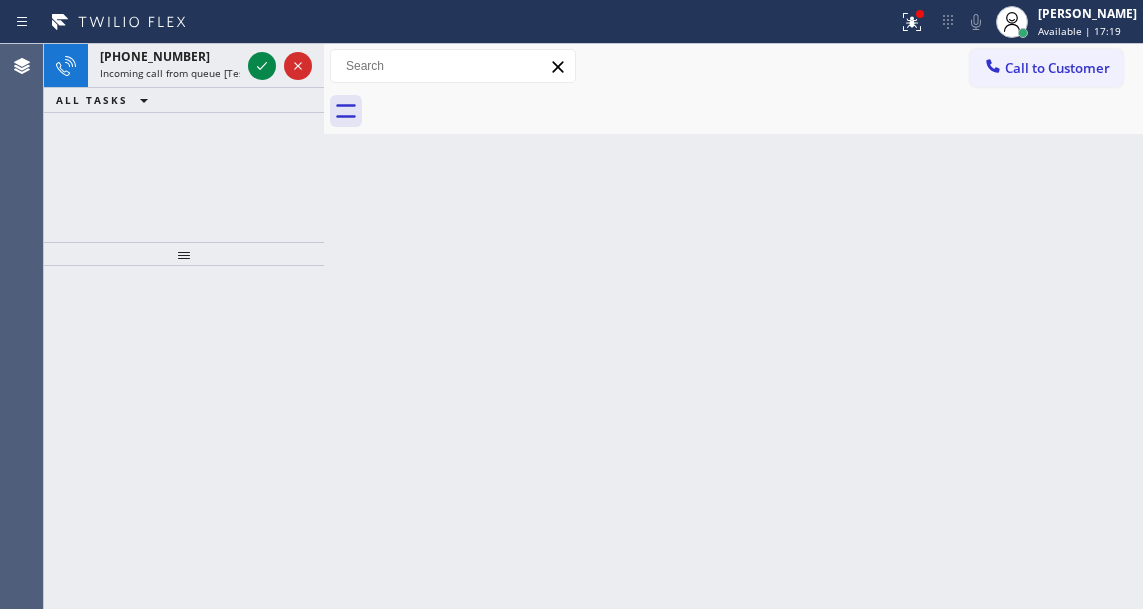 click on "Back to Dashboard Change Sender ID Customers Technicians Select a contact Outbound call Technician Search Technician Your caller id phone number Your caller id phone number Call Technician info Name   Phone none Address none Change Sender ID HVAC [PHONE_NUMBER] 5 Star Appliance [PHONE_NUMBER] Appliance Repair [PHONE_NUMBER] Plumbing [PHONE_NUMBER] Air Duct Cleaning [PHONE_NUMBER]  Electricians [PHONE_NUMBER] Cancel Change Check personal SMS Reset Change No tabs Call to Customer Outbound call Location B w Electrical Svsc LLC Your caller id phone number [PHONE_NUMBER] Customer number Call Outbound call Technician Search Technician Your caller id phone number Your caller id phone number Call" at bounding box center [733, 326] 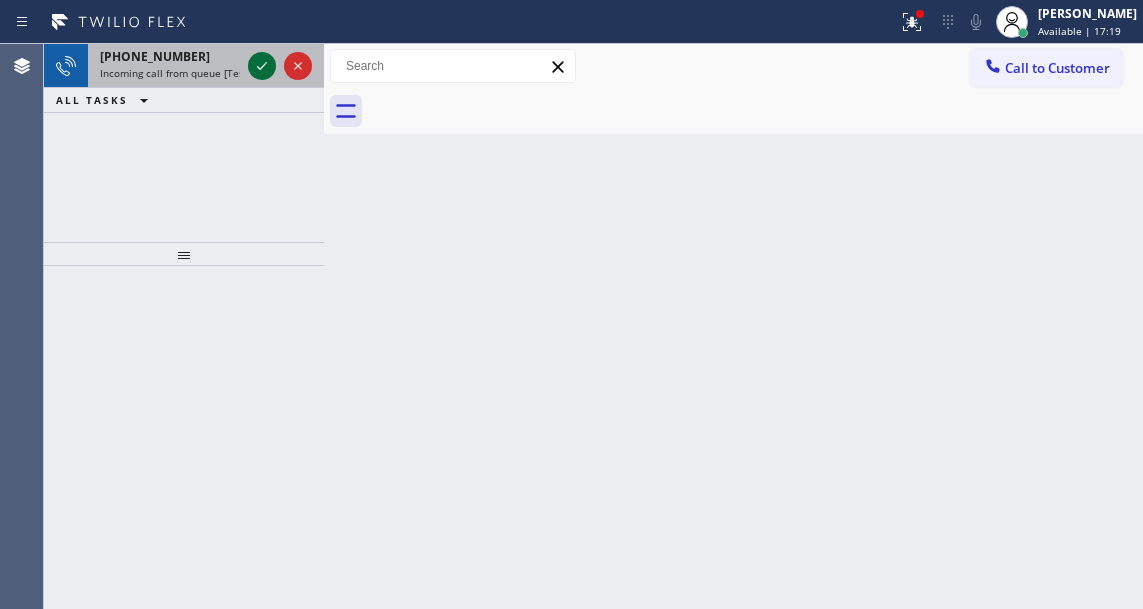 click 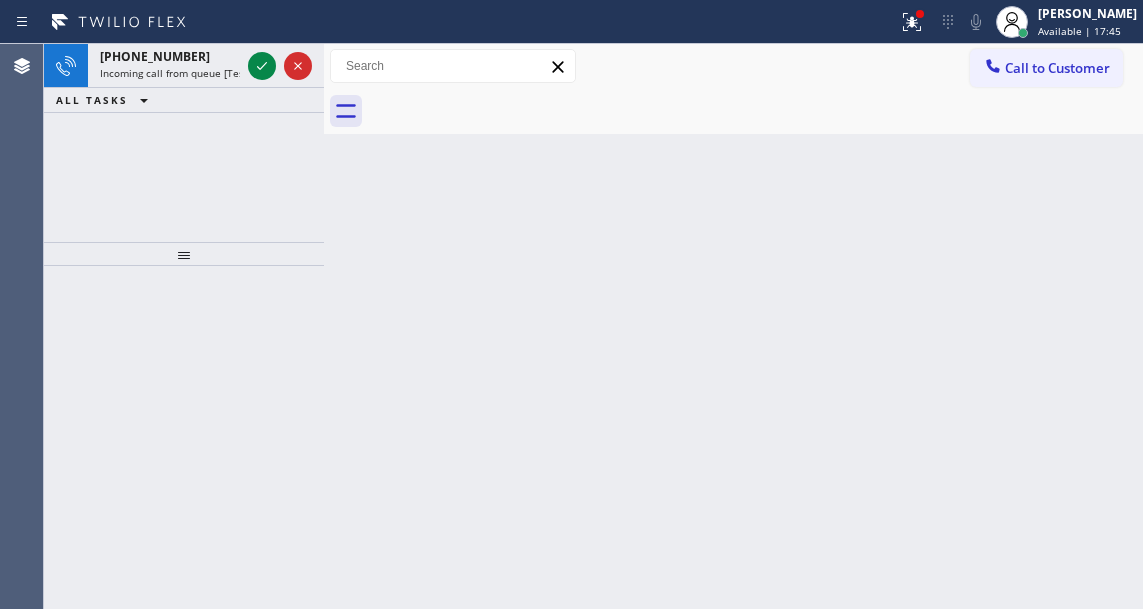 click on "Back to Dashboard Change Sender ID Customers Technicians Select a contact Outbound call Technician Search Technician Your caller id phone number Your caller id phone number Call Technician info Name   Phone none Address none Change Sender ID HVAC [PHONE_NUMBER] 5 Star Appliance [PHONE_NUMBER] Appliance Repair [PHONE_NUMBER] Plumbing [PHONE_NUMBER] Air Duct Cleaning [PHONE_NUMBER]  Electricians [PHONE_NUMBER] Cancel Change Check personal SMS Reset Change No tabs Call to Customer Outbound call Location B w Electrical Svsc LLC Your caller id phone number [PHONE_NUMBER] Customer number Call Outbound call Technician Search Technician Your caller id phone number Your caller id phone number Call" at bounding box center [733, 326] 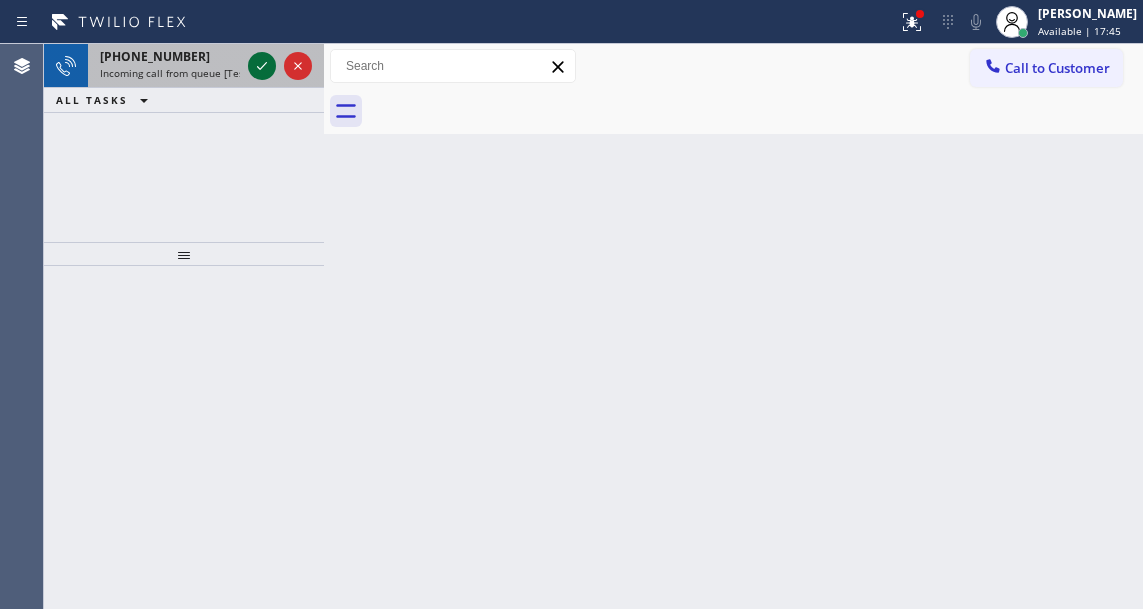 click 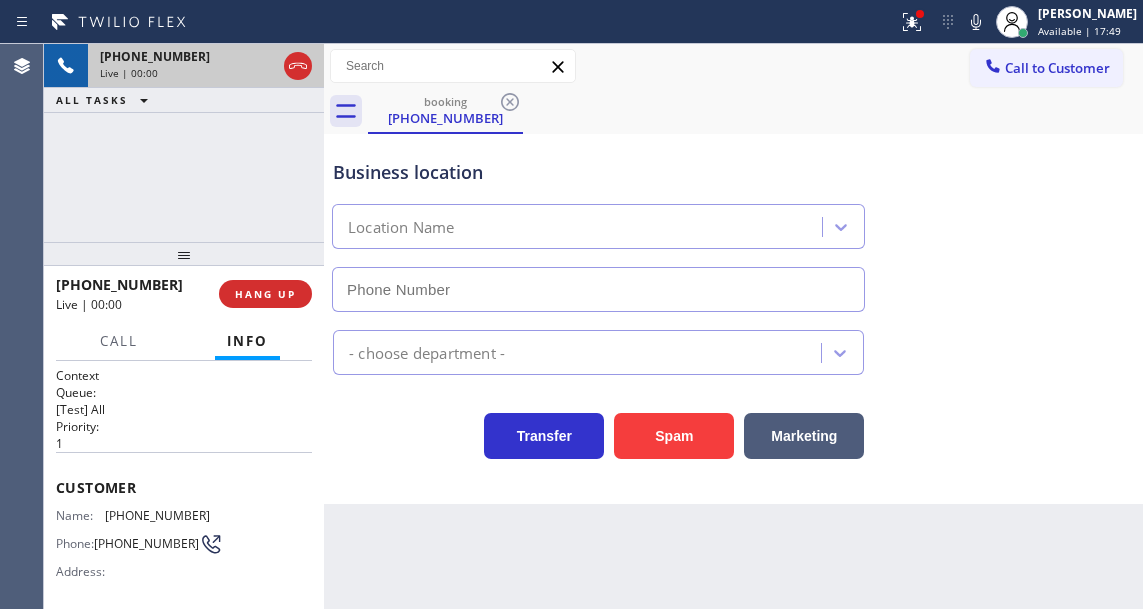 type on "[PHONE_NUMBER]" 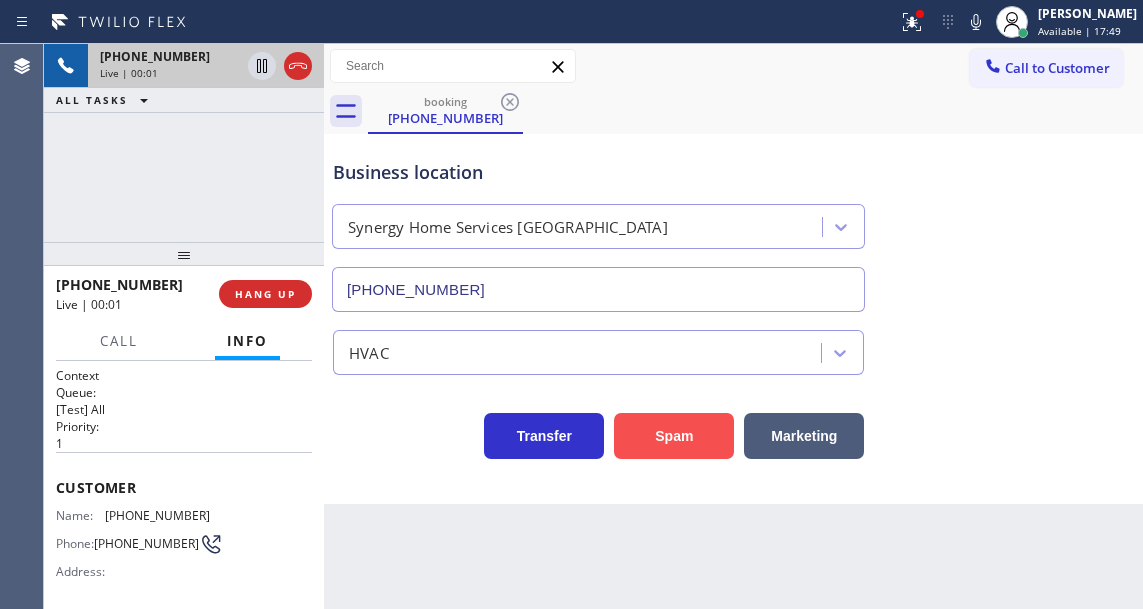 click on "Spam" at bounding box center [674, 436] 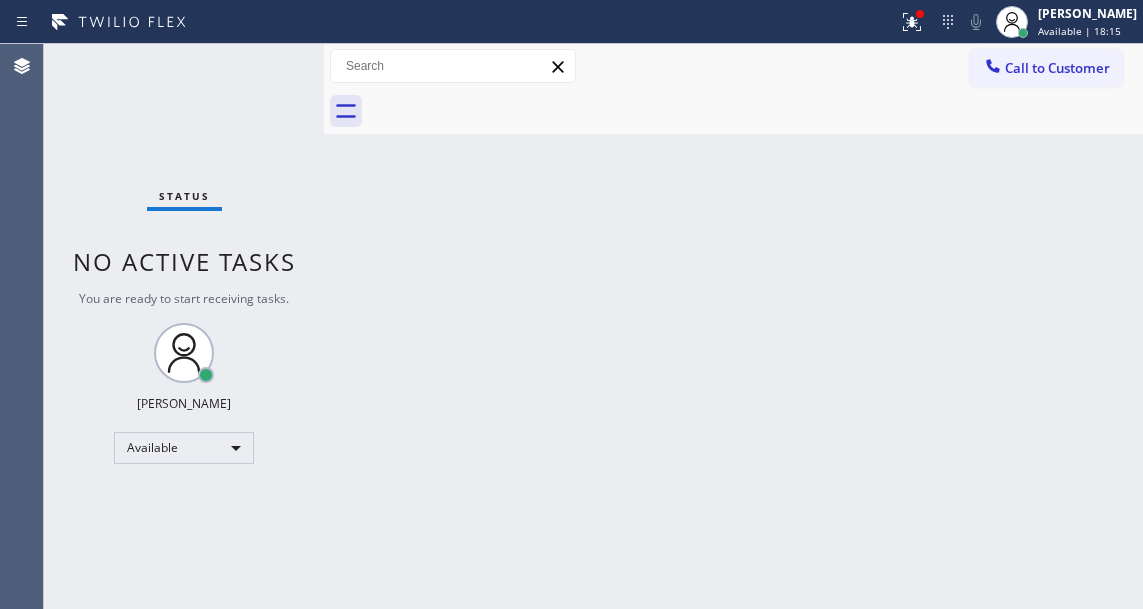 click on "Back to Dashboard Change Sender ID Customers Technicians Select a contact Outbound call Technician Search Technician Your caller id phone number Your caller id phone number Call Technician info Name   Phone none Address none Change Sender ID HVAC [PHONE_NUMBER] 5 Star Appliance [PHONE_NUMBER] Appliance Repair [PHONE_NUMBER] Plumbing [PHONE_NUMBER] Air Duct Cleaning [PHONE_NUMBER]  Electricians [PHONE_NUMBER] Cancel Change Check personal SMS Reset Change No tabs Call to Customer Outbound call Location B w Electrical Svsc LLC Your caller id phone number [PHONE_NUMBER] Customer number Call Outbound call Technician Search Technician Your caller id phone number Your caller id phone number Call" at bounding box center [733, 326] 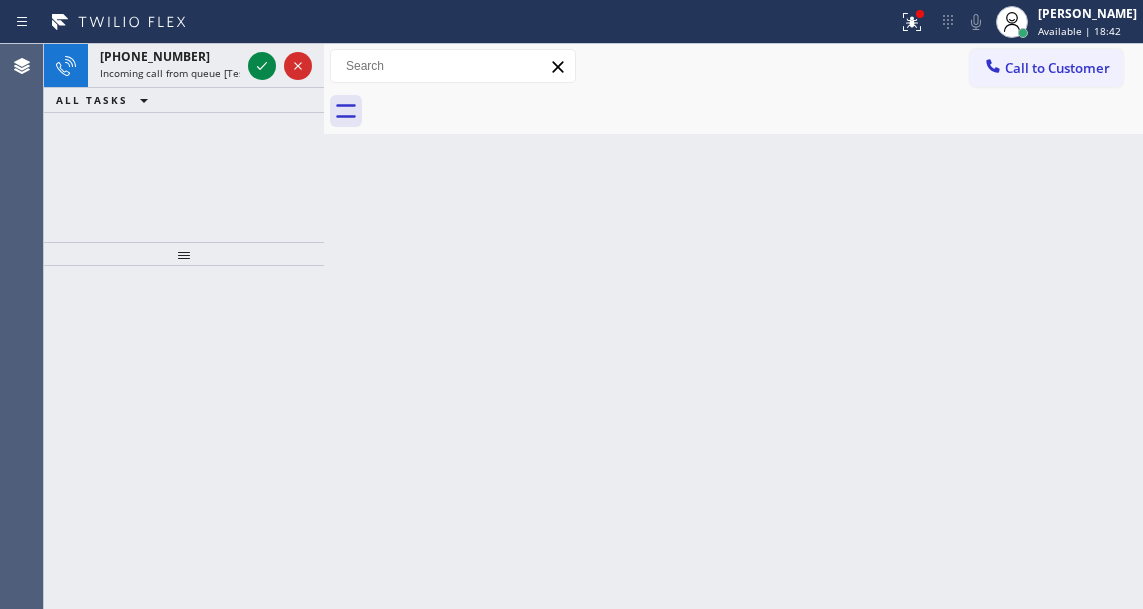 drag, startPoint x: 1111, startPoint y: 283, endPoint x: 1086, endPoint y: 275, distance: 26.24881 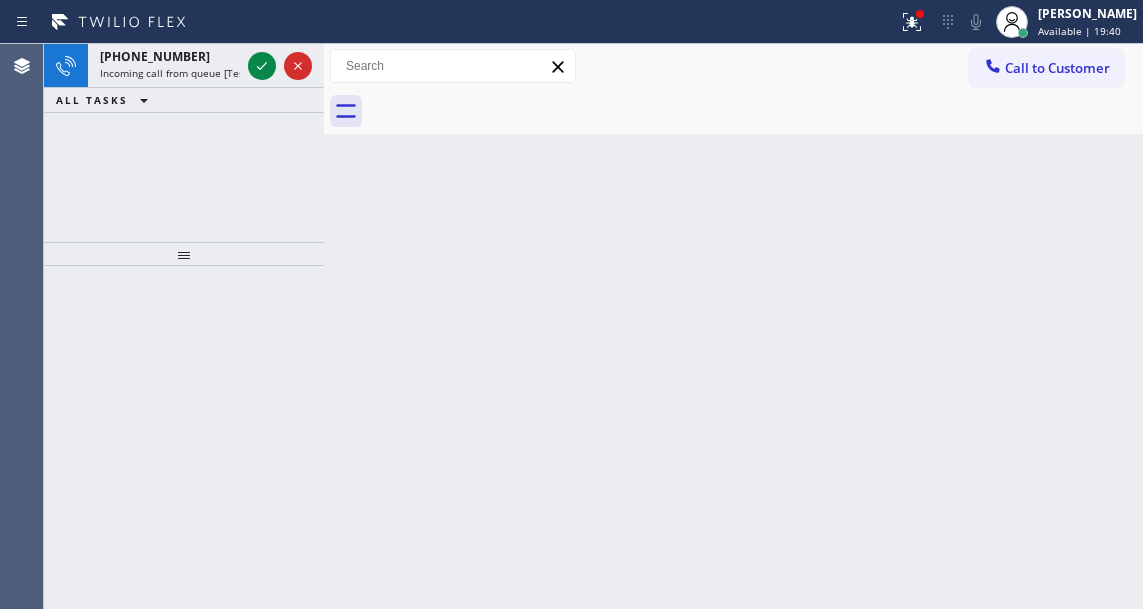 click on "Back to Dashboard Change Sender ID Customers Technicians Select a contact Outbound call Technician Search Technician Your caller id phone number Your caller id phone number Call Technician info Name   Phone none Address none Change Sender ID HVAC [PHONE_NUMBER] 5 Star Appliance [PHONE_NUMBER] Appliance Repair [PHONE_NUMBER] Plumbing [PHONE_NUMBER] Air Duct Cleaning [PHONE_NUMBER]  Electricians [PHONE_NUMBER] Cancel Change Check personal SMS Reset Change No tabs Call to Customer Outbound call Location B w Electrical Svsc LLC Your caller id phone number [PHONE_NUMBER] Customer number Call Outbound call Technician Search Technician Your caller id phone number Your caller id phone number Call" at bounding box center (733, 326) 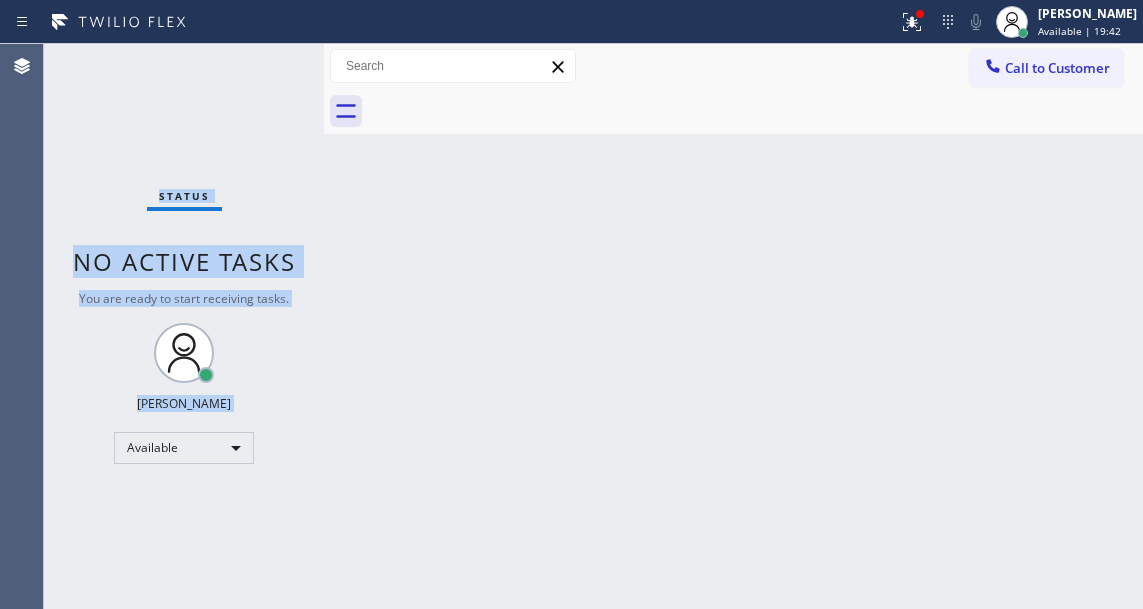 click on "Status   No active tasks     You are ready to start receiving tasks.   [PERSON_NAME]" at bounding box center (184, 326) 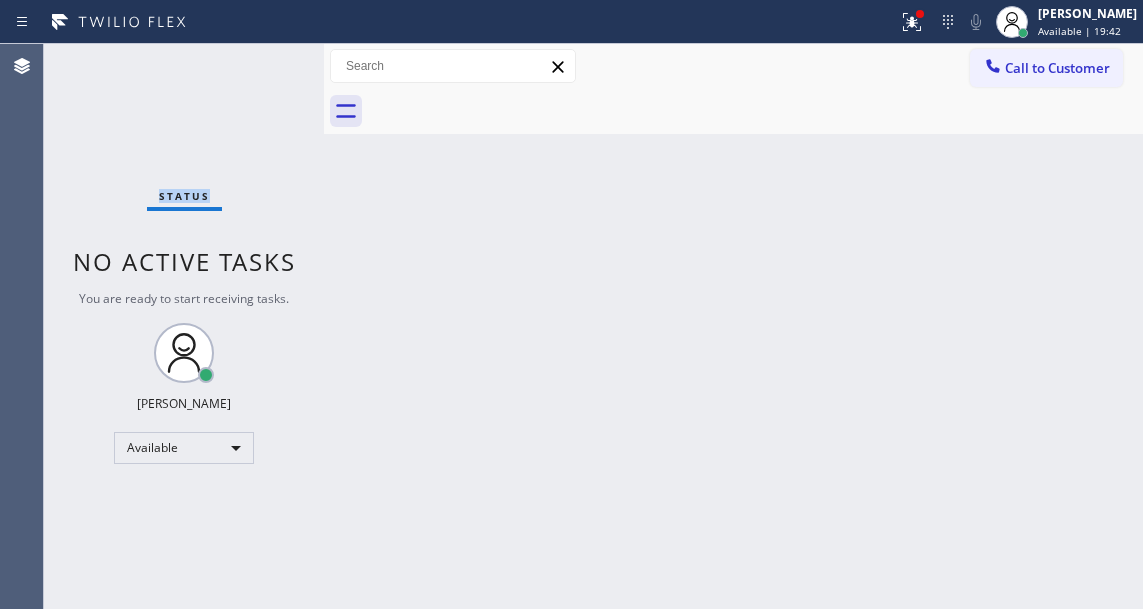 click on "Status   No active tasks     You are ready to start receiving tasks.   [PERSON_NAME]" at bounding box center [184, 326] 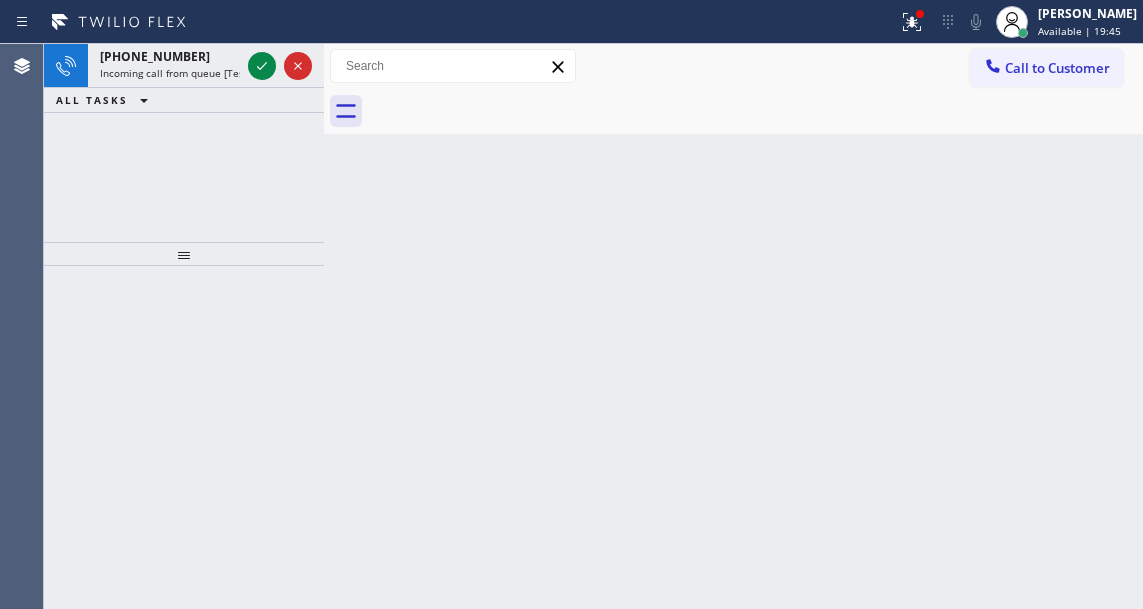 click on "Back to Dashboard Change Sender ID Customers Technicians Select a contact Outbound call Technician Search Technician Your caller id phone number Your caller id phone number Call Technician info Name   Phone none Address none Change Sender ID HVAC [PHONE_NUMBER] 5 Star Appliance [PHONE_NUMBER] Appliance Repair [PHONE_NUMBER] Plumbing [PHONE_NUMBER] Air Duct Cleaning [PHONE_NUMBER]  Electricians [PHONE_NUMBER] Cancel Change Check personal SMS Reset Change No tabs Call to Customer Outbound call Location B w Electrical Svsc LLC Your caller id phone number [PHONE_NUMBER] Customer number Call Outbound call Technician Search Technician Your caller id phone number Your caller id phone number Call" at bounding box center [733, 326] 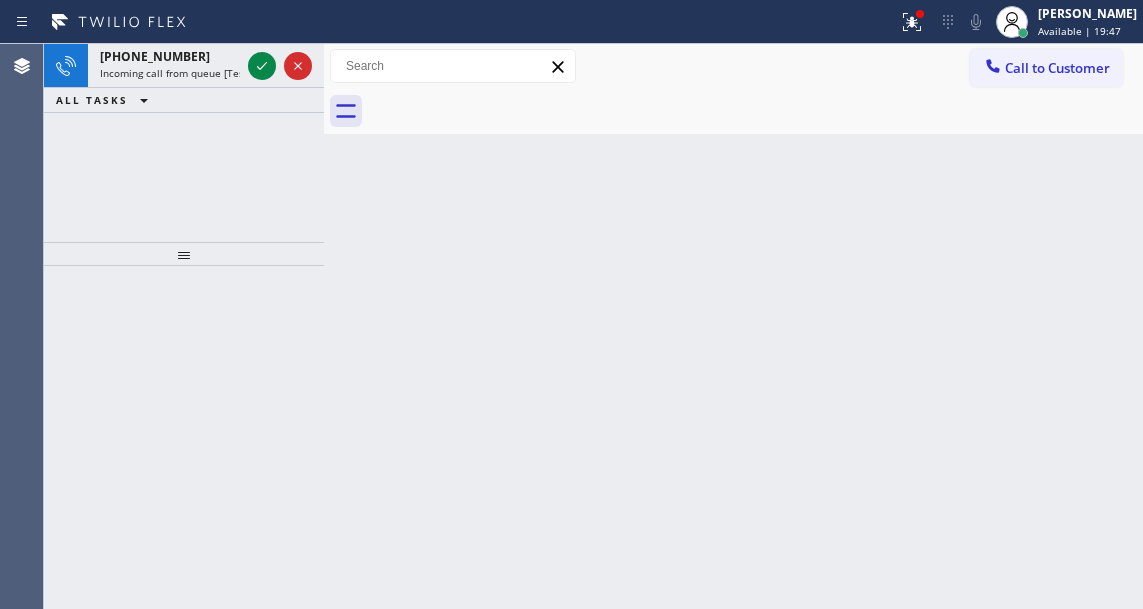 click 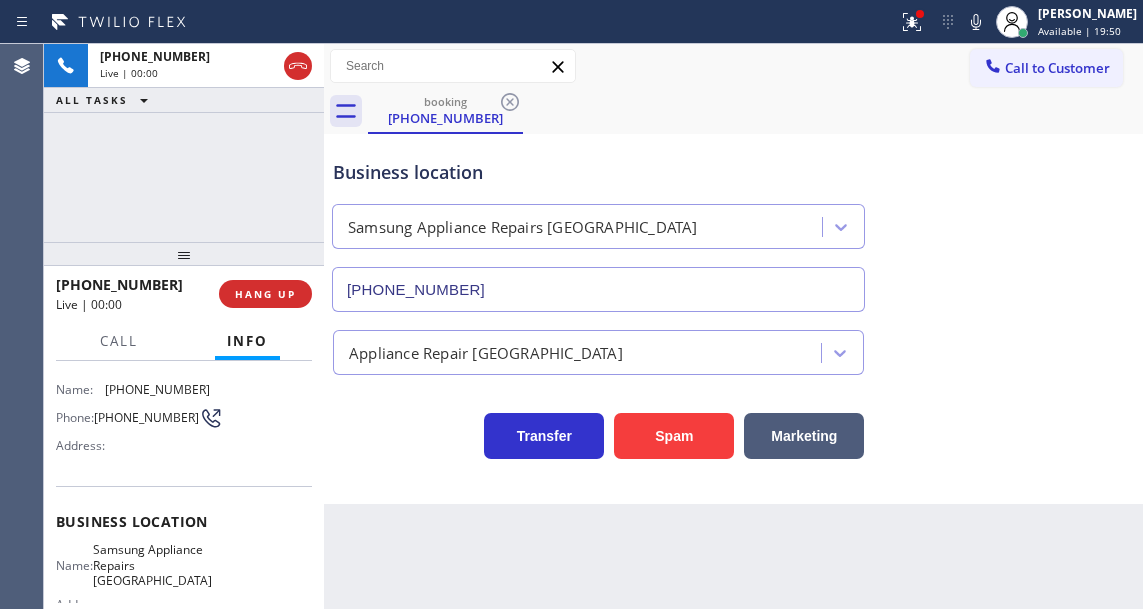 type on "[PHONE_NUMBER]" 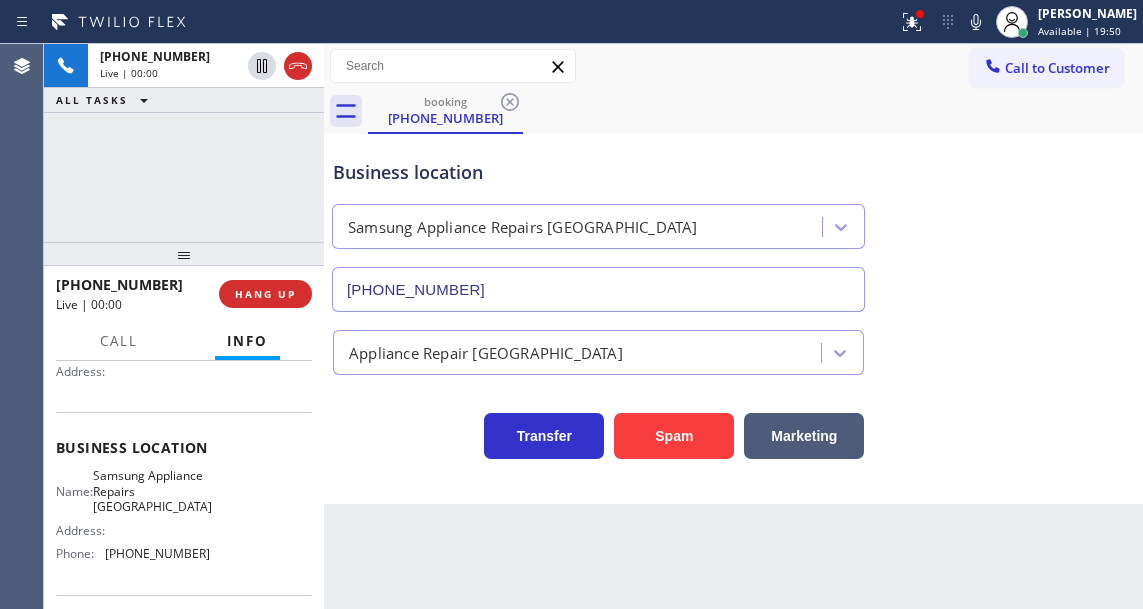 click on "Name: Samsung Appliance Repairs [GEOGRAPHIC_DATA] Address:   Phone: [PHONE_NUMBER]" at bounding box center (184, 518) 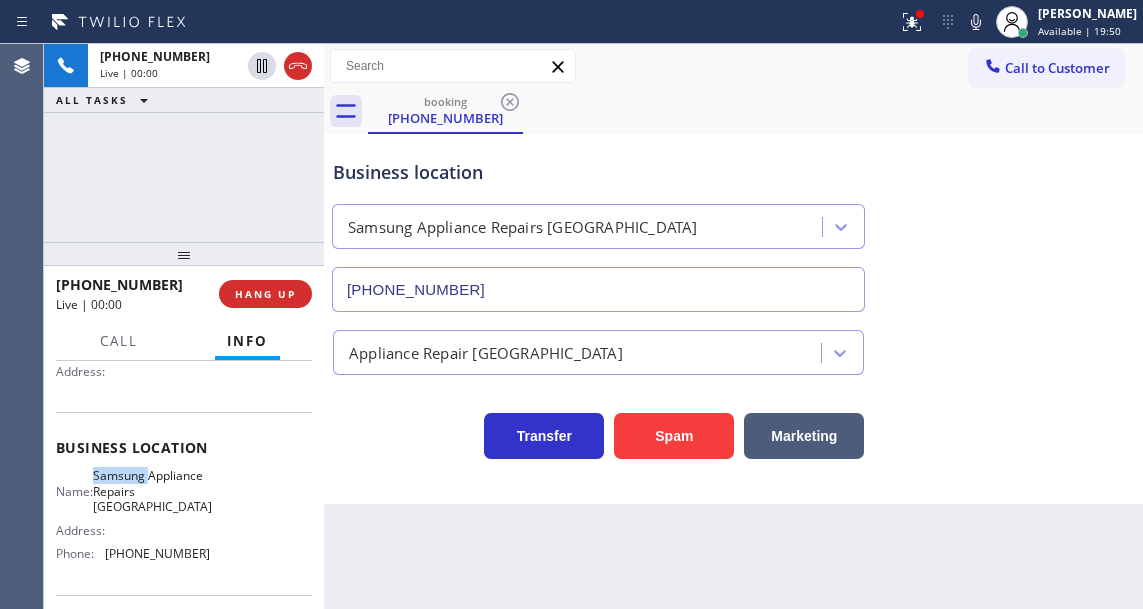 click on "Name: Samsung Appliance Repairs [GEOGRAPHIC_DATA] Address:   Phone: [PHONE_NUMBER]" at bounding box center (184, 518) 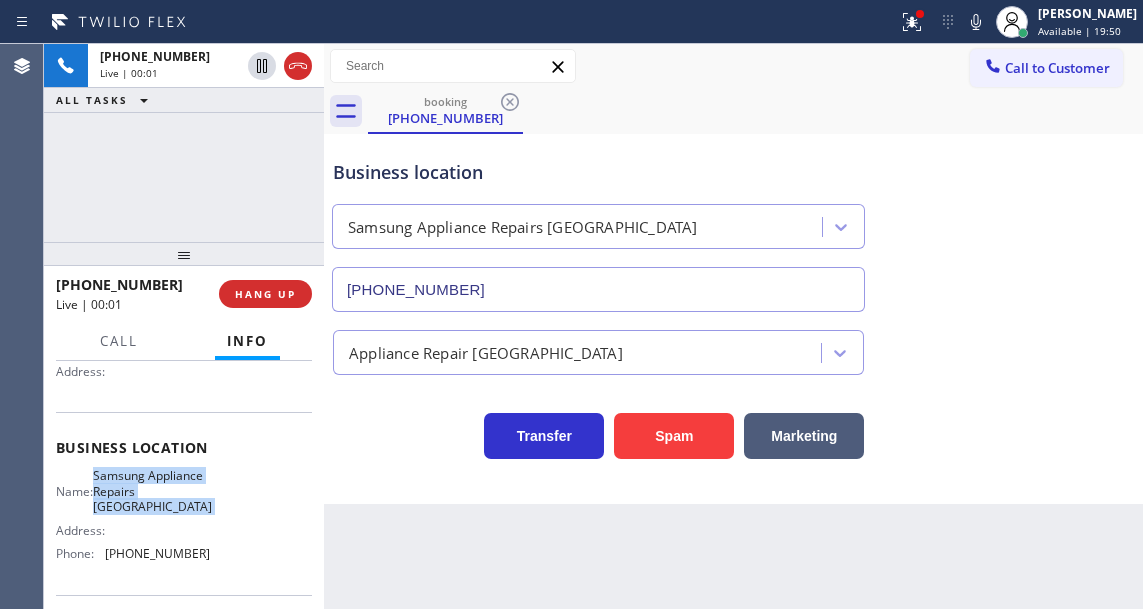 click on "Name: Samsung Appliance Repairs [GEOGRAPHIC_DATA] Address:   Phone: [PHONE_NUMBER]" at bounding box center [184, 518] 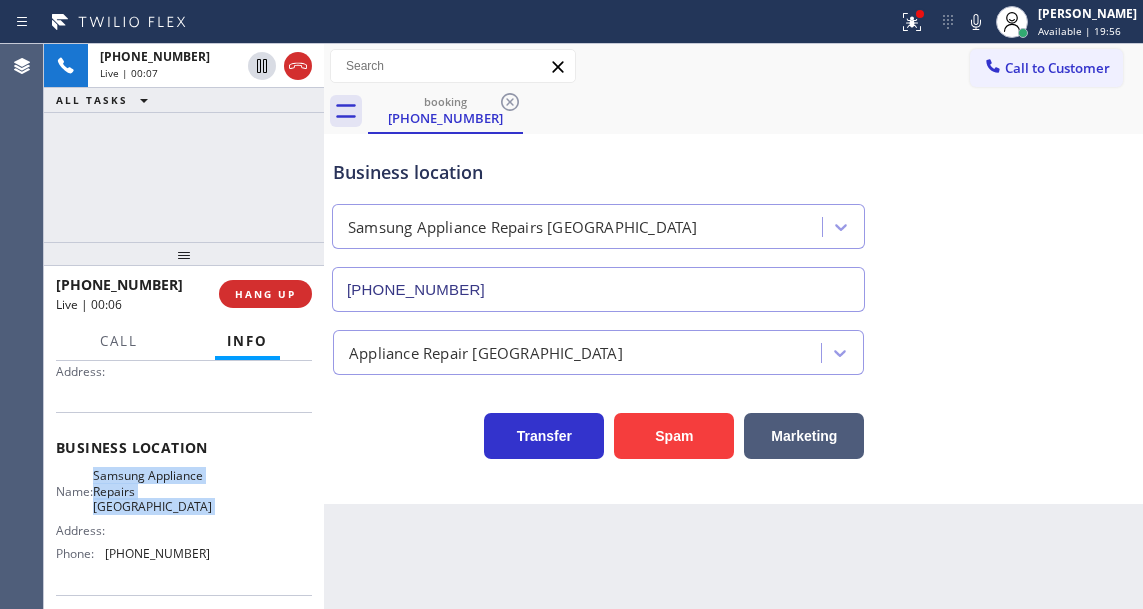 click on "Business location Samsung Appliance Repairs [GEOGRAPHIC_DATA] [PHONE_NUMBER]" at bounding box center (733, 221) 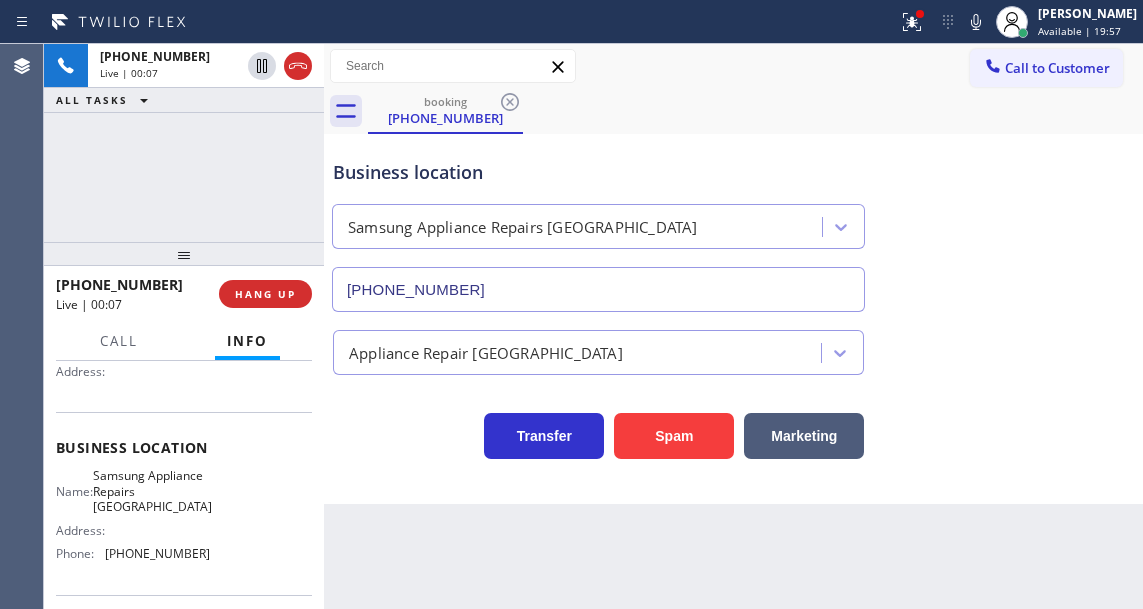 click on "Business location" at bounding box center (598, 172) 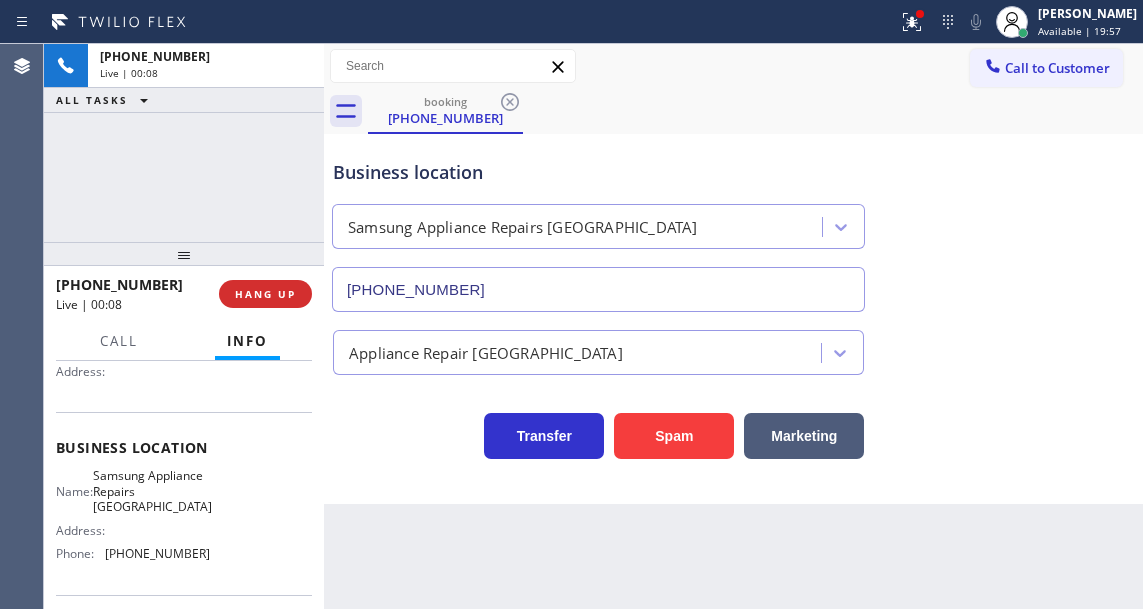click on "Business location" at bounding box center (598, 172) 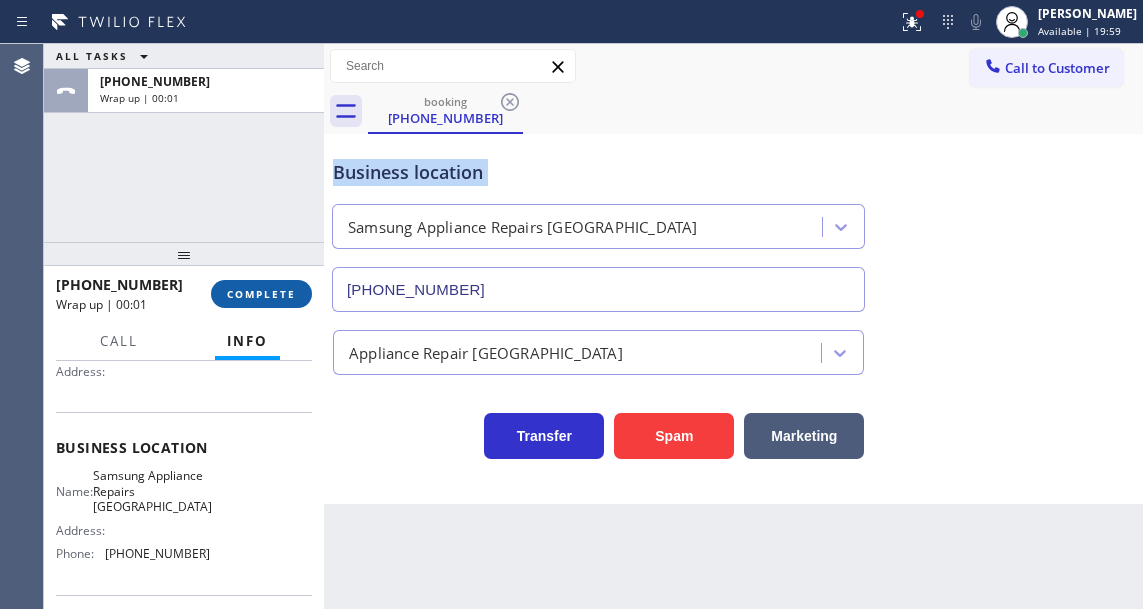 click on "COMPLETE" at bounding box center [261, 294] 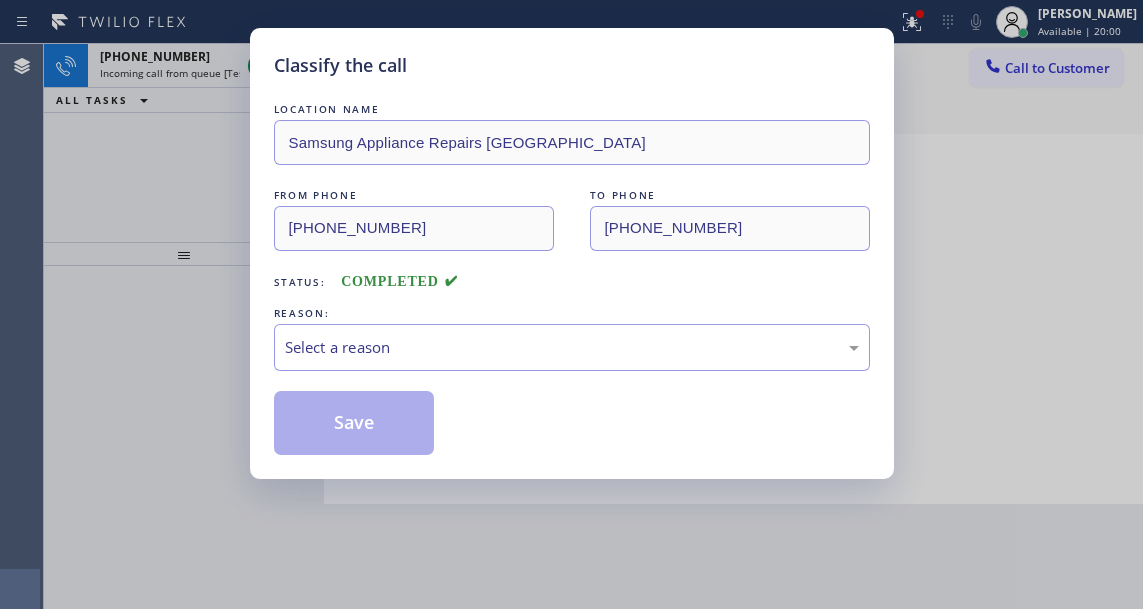 click on "Select a reason" at bounding box center [572, 347] 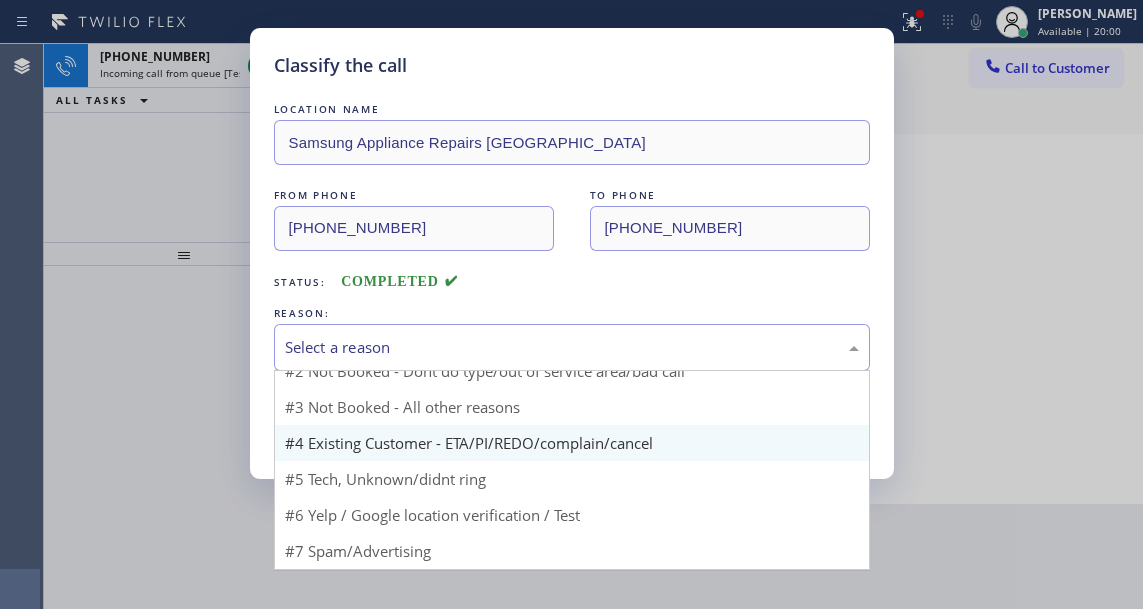 scroll, scrollTop: 18, scrollLeft: 0, axis: vertical 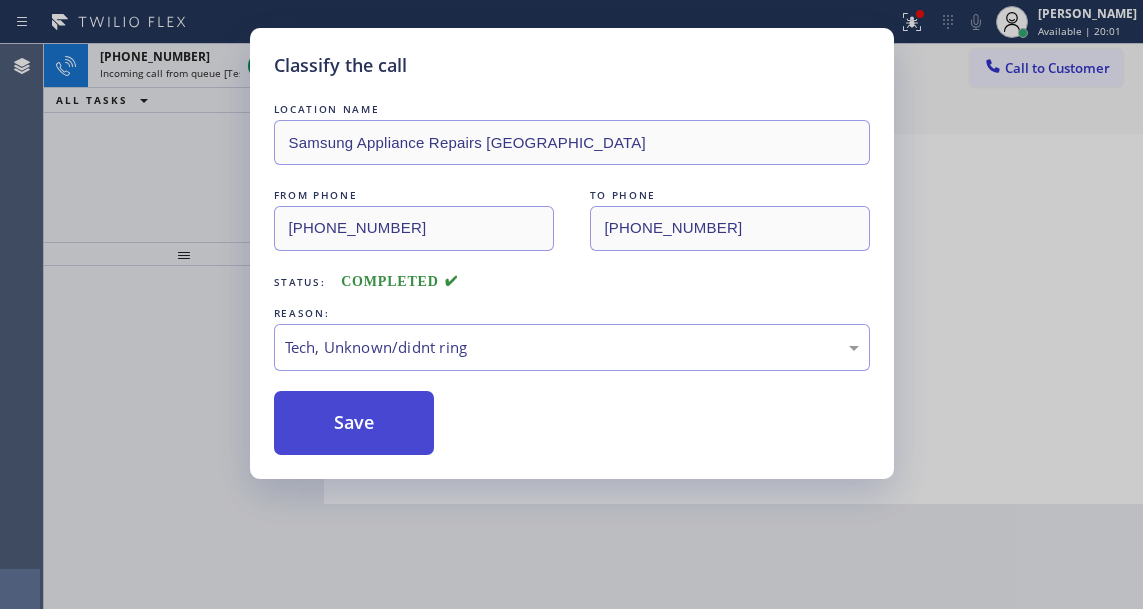click on "Save" at bounding box center [354, 423] 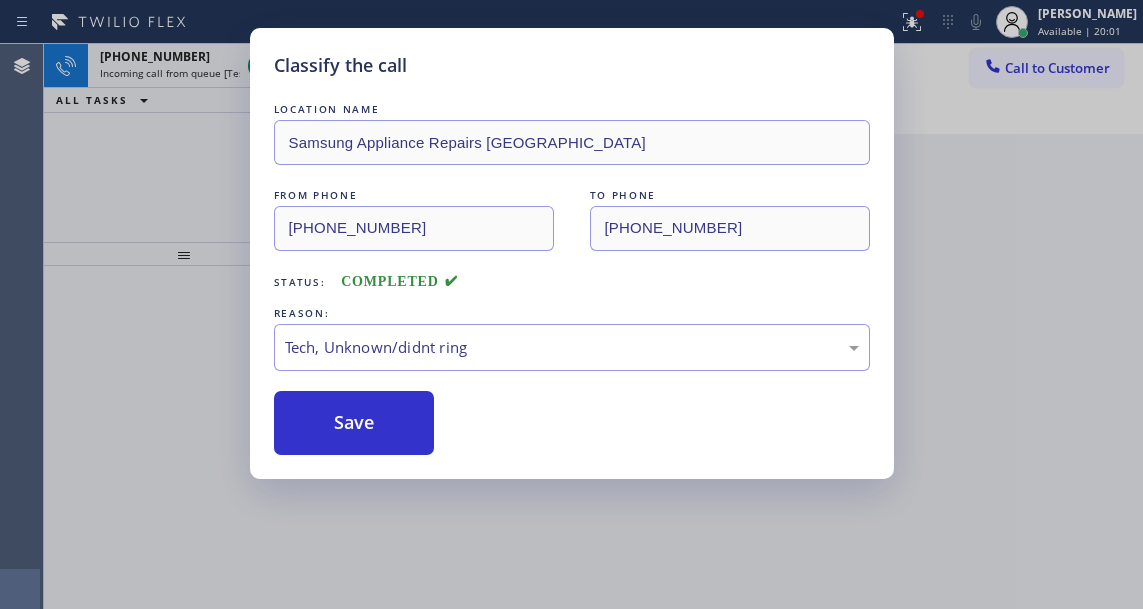 click on "Classify the call LOCATION NAME Samsung Appliance Repairs [GEOGRAPHIC_DATA] FROM PHONE [PHONE_NUMBER] TO PHONE [PHONE_NUMBER] Status: COMPLETED REASON: Tech, Unknown/didnt ring Save" at bounding box center [571, 304] 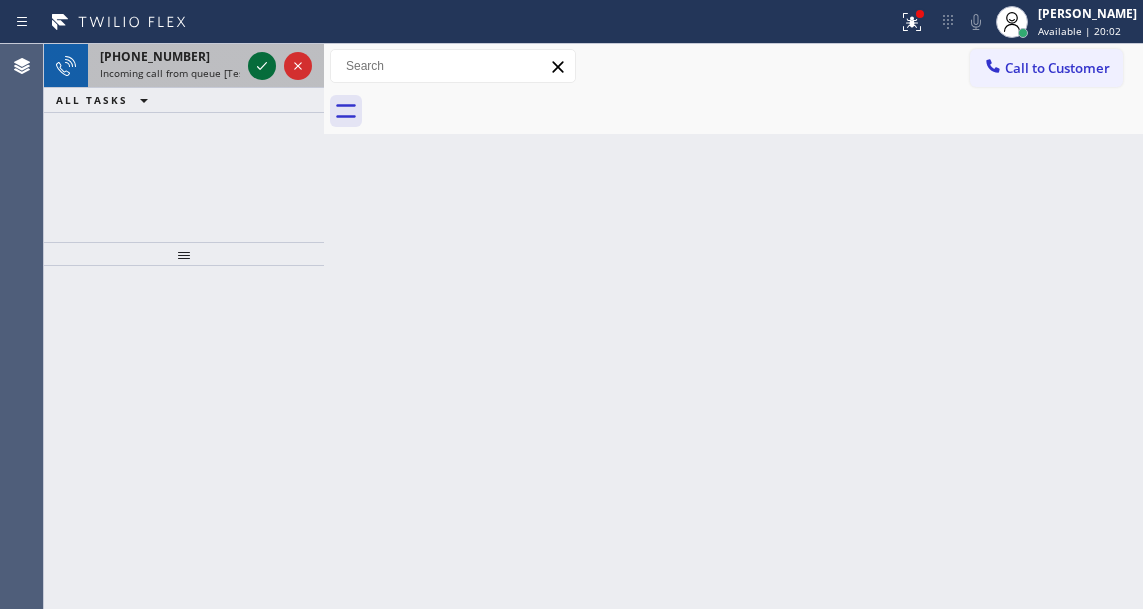 click 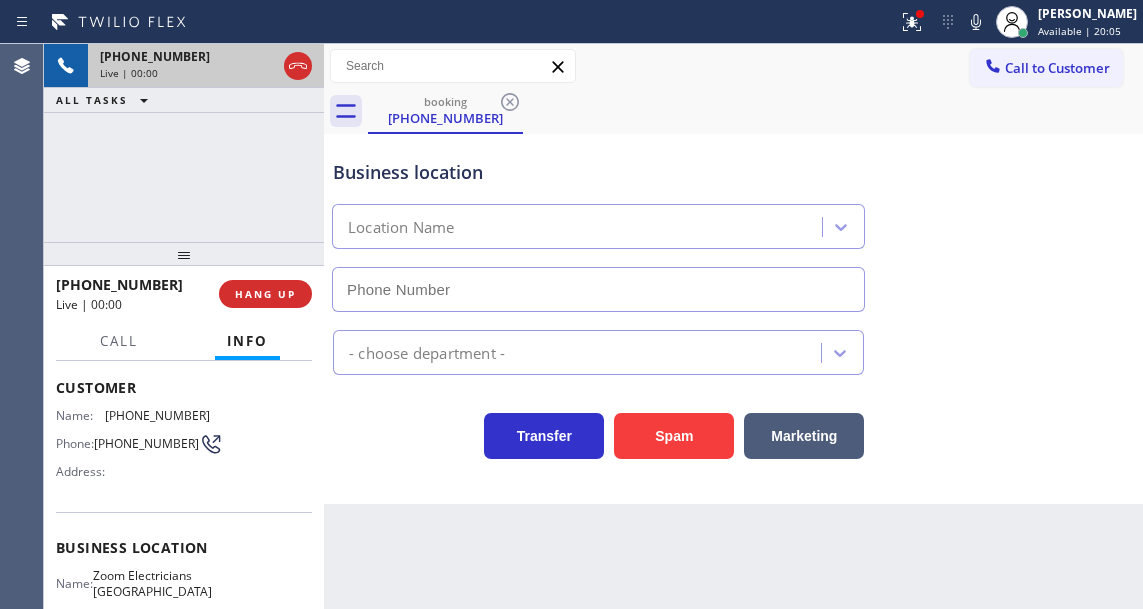 type on "[PHONE_NUMBER]" 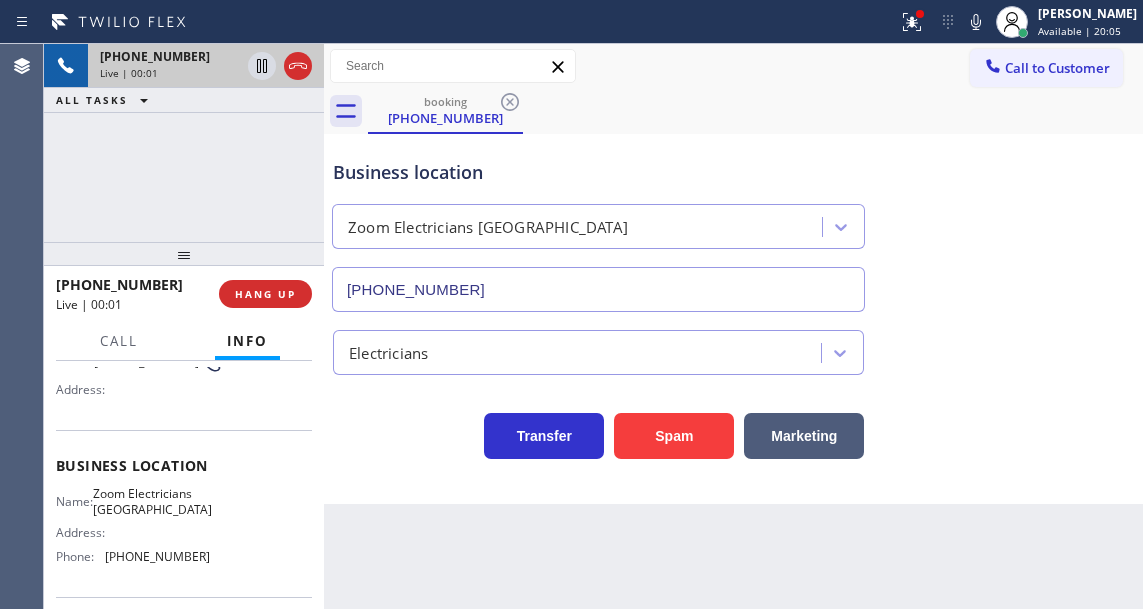 scroll, scrollTop: 200, scrollLeft: 0, axis: vertical 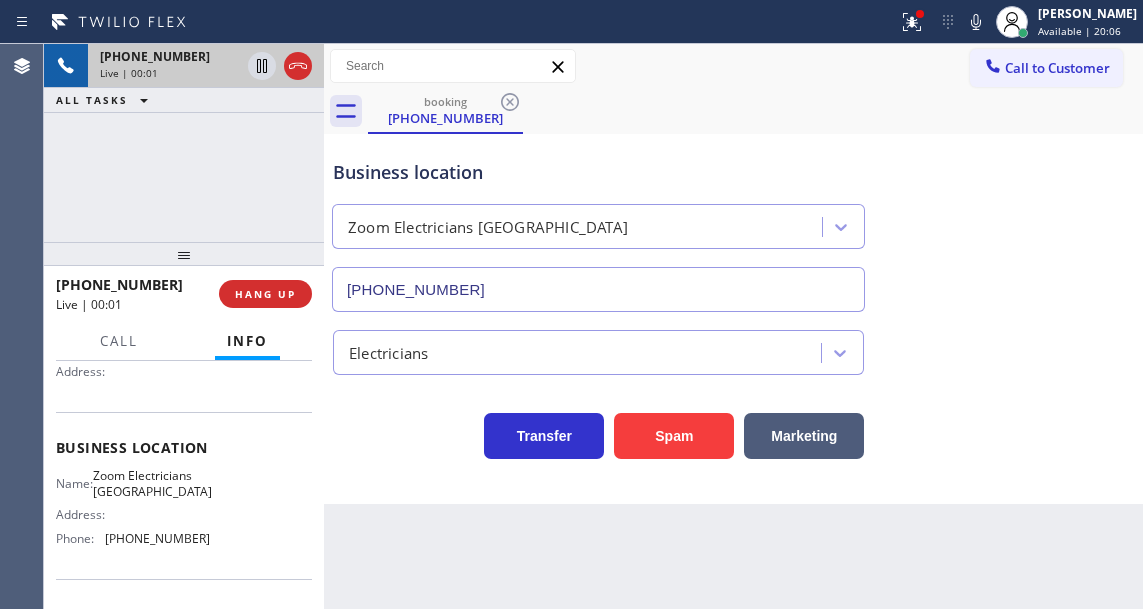 click on "Zoom Electricians [GEOGRAPHIC_DATA]" at bounding box center [152, 483] 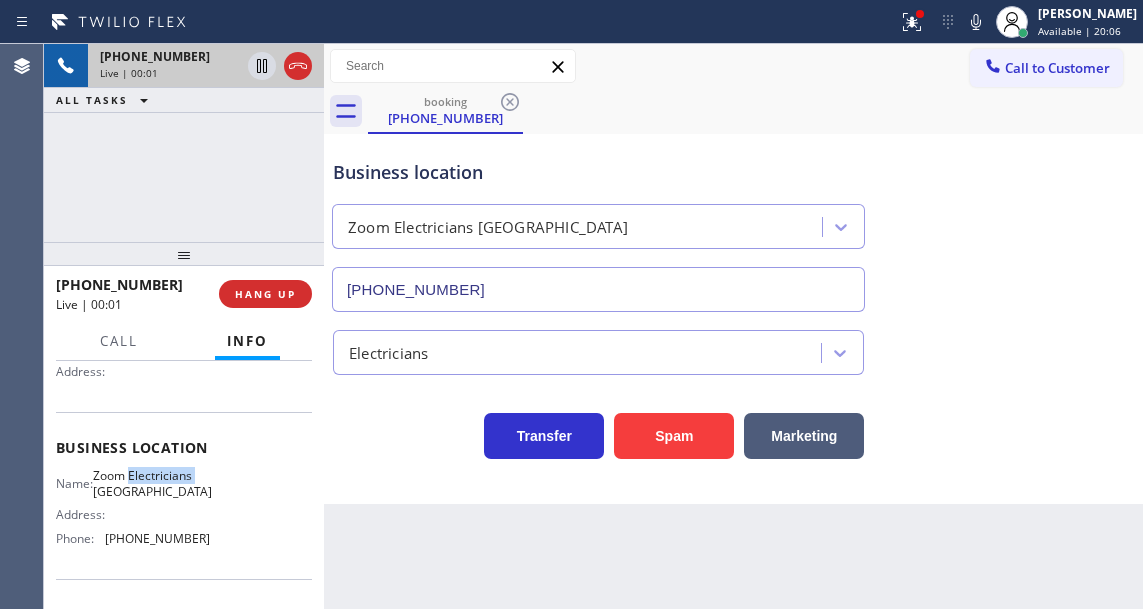 click on "Zoom Electricians [GEOGRAPHIC_DATA]" at bounding box center [152, 483] 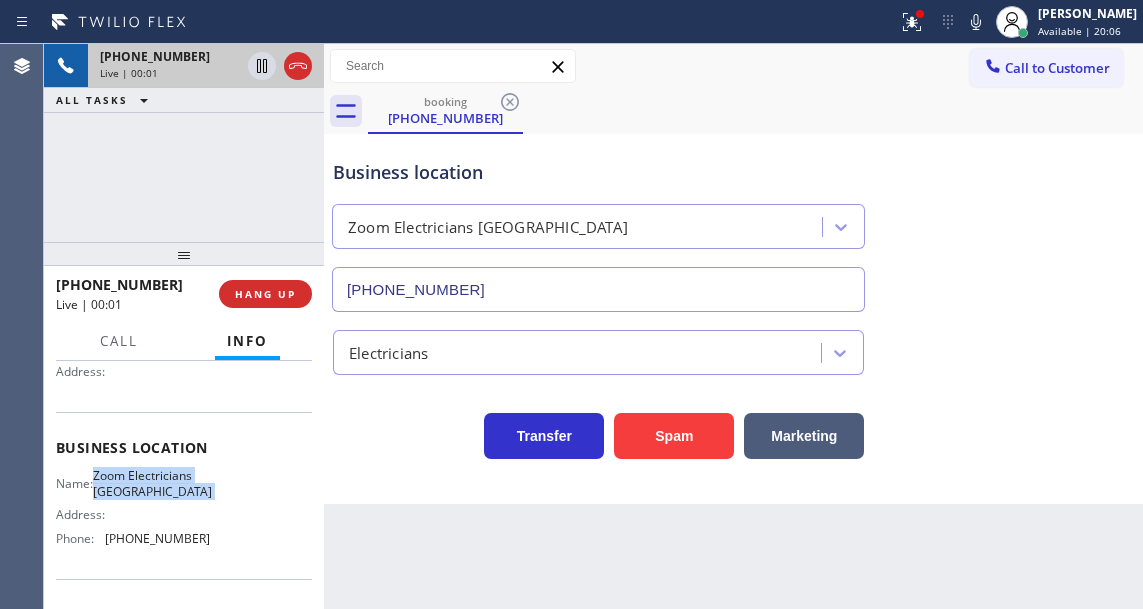 click on "Zoom Electricians [GEOGRAPHIC_DATA]" at bounding box center (152, 483) 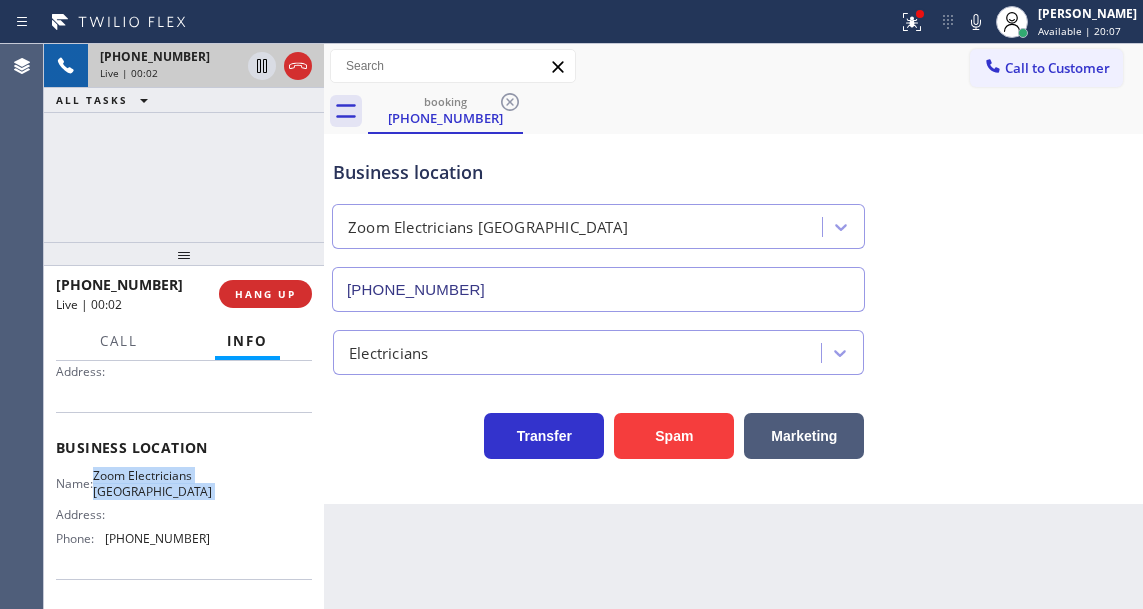 click on "Zoom Electricians [GEOGRAPHIC_DATA]" at bounding box center (152, 483) 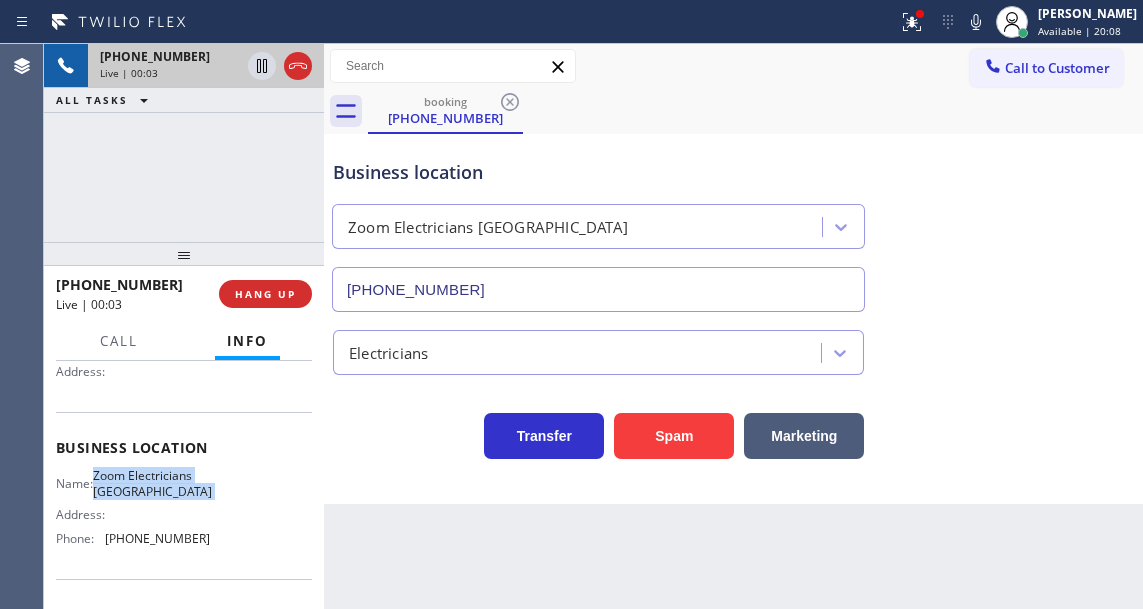 click on "Zoom Electricians [GEOGRAPHIC_DATA]" at bounding box center (152, 483) 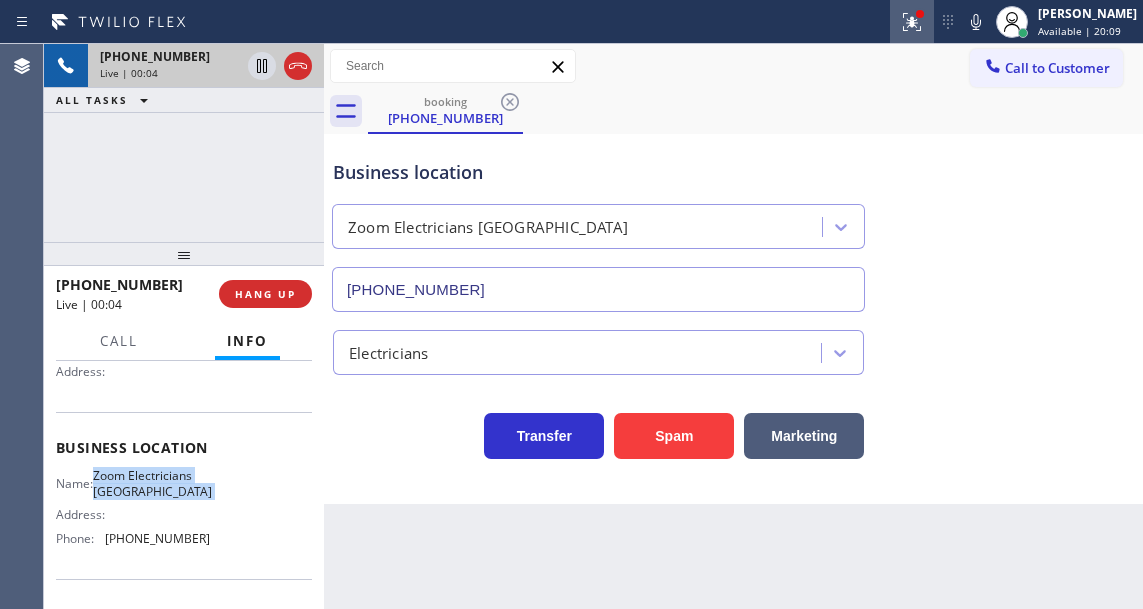 click at bounding box center (912, 22) 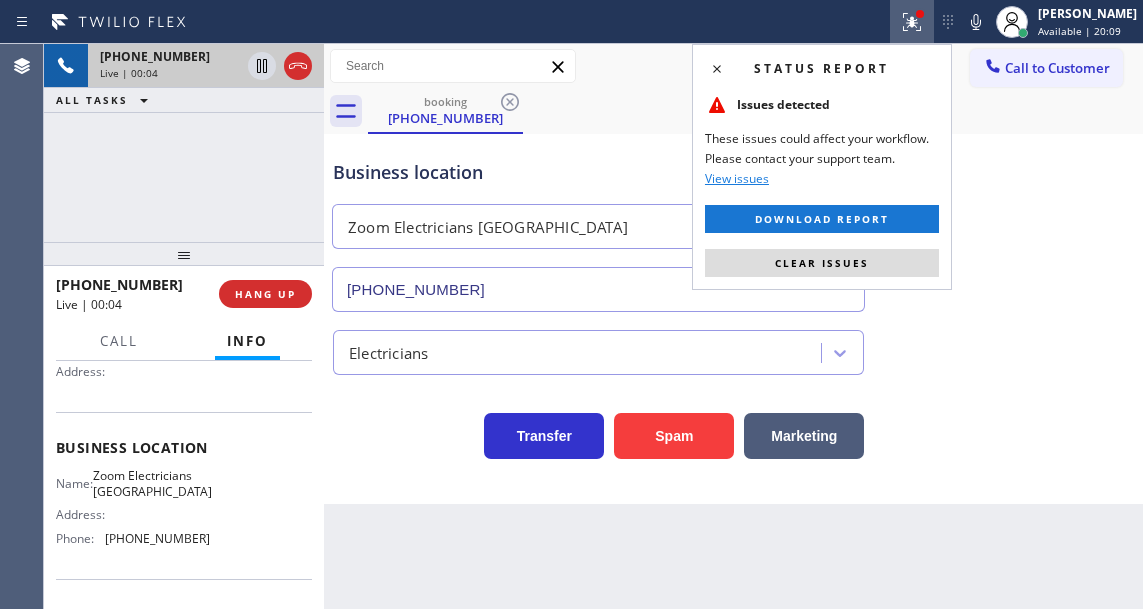 click on "Status report Issues detected These issues could affect your workflow. Please contact your support team. View issues Download report Clear issues" at bounding box center [822, 167] 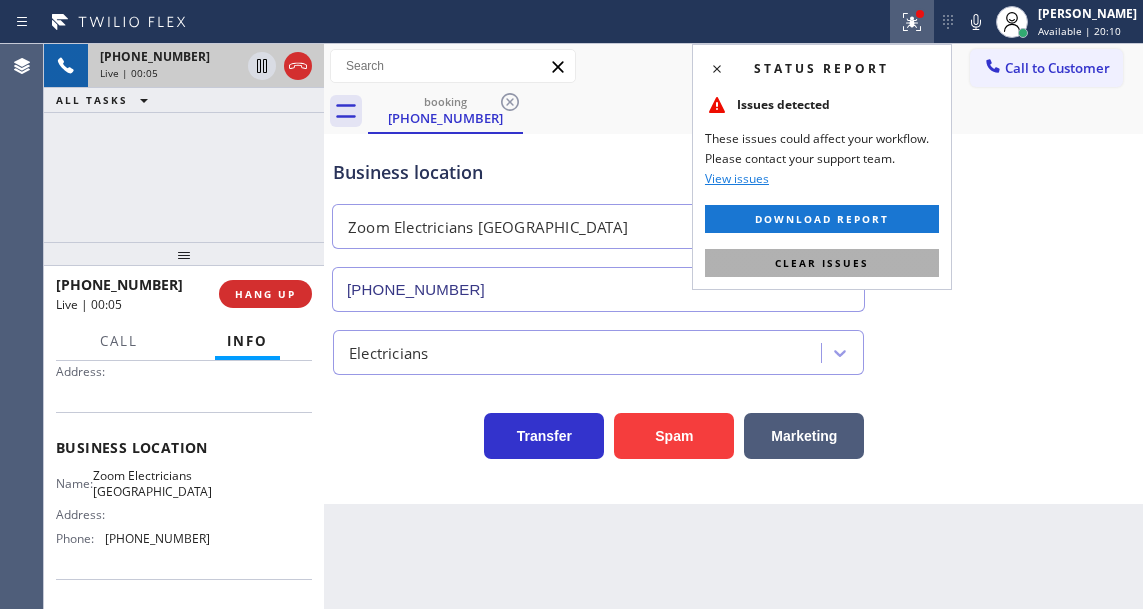 click on "Clear issues" at bounding box center (822, 263) 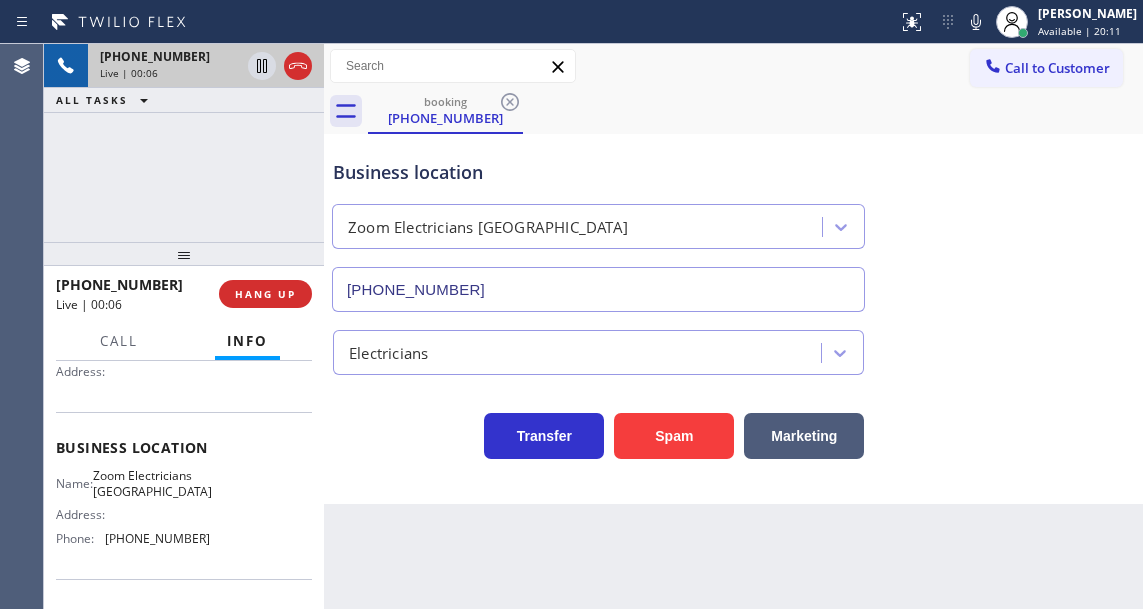 click on "Business location" at bounding box center (598, 172) 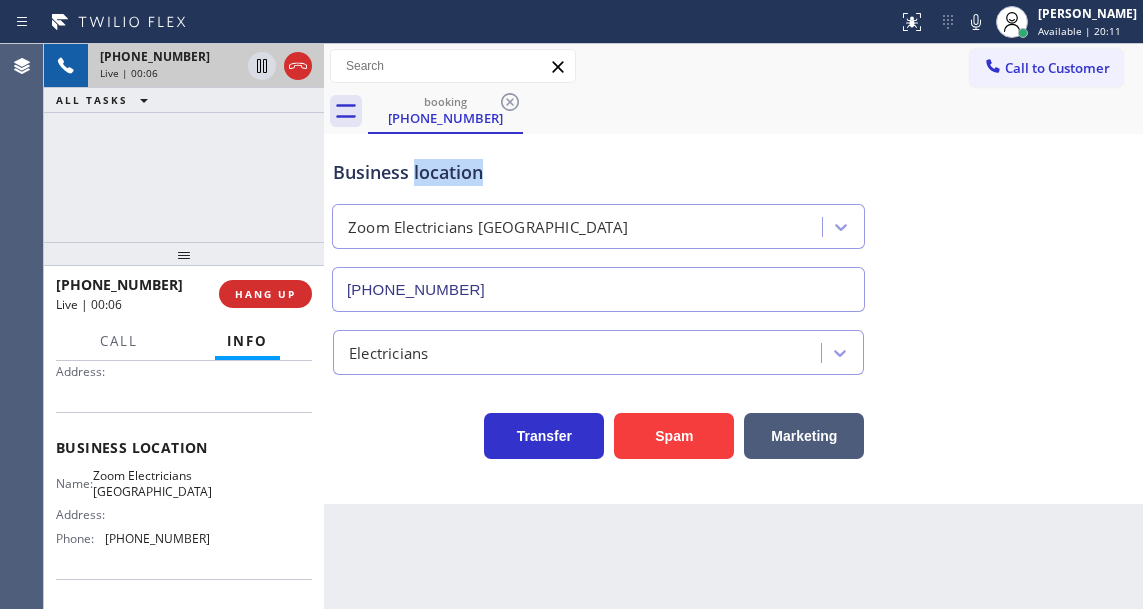 click on "Business location" at bounding box center [598, 172] 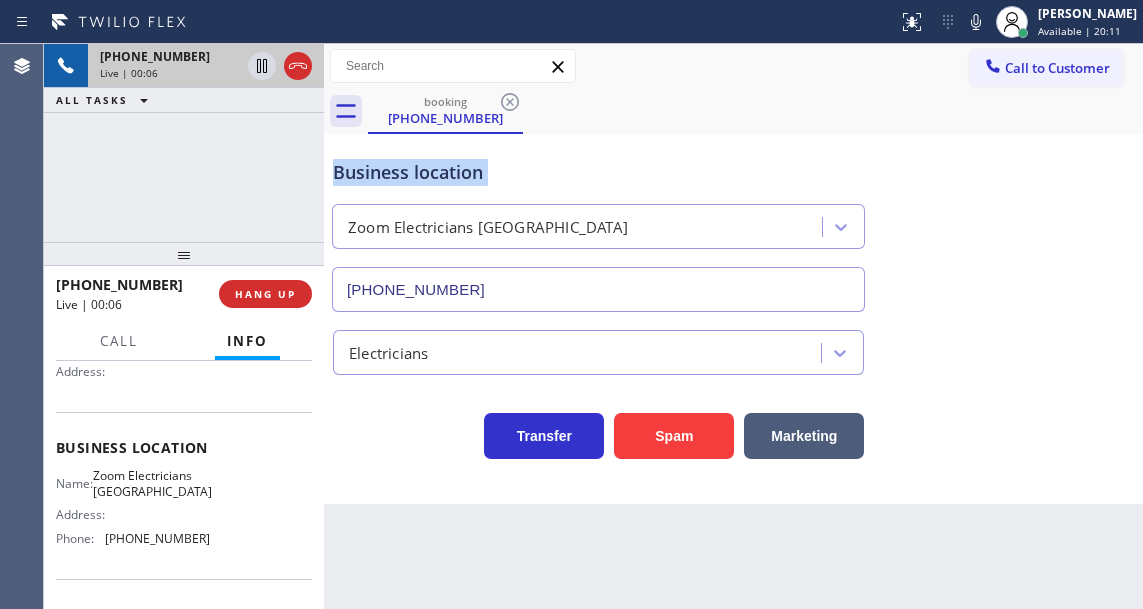 click on "Business location" at bounding box center [598, 172] 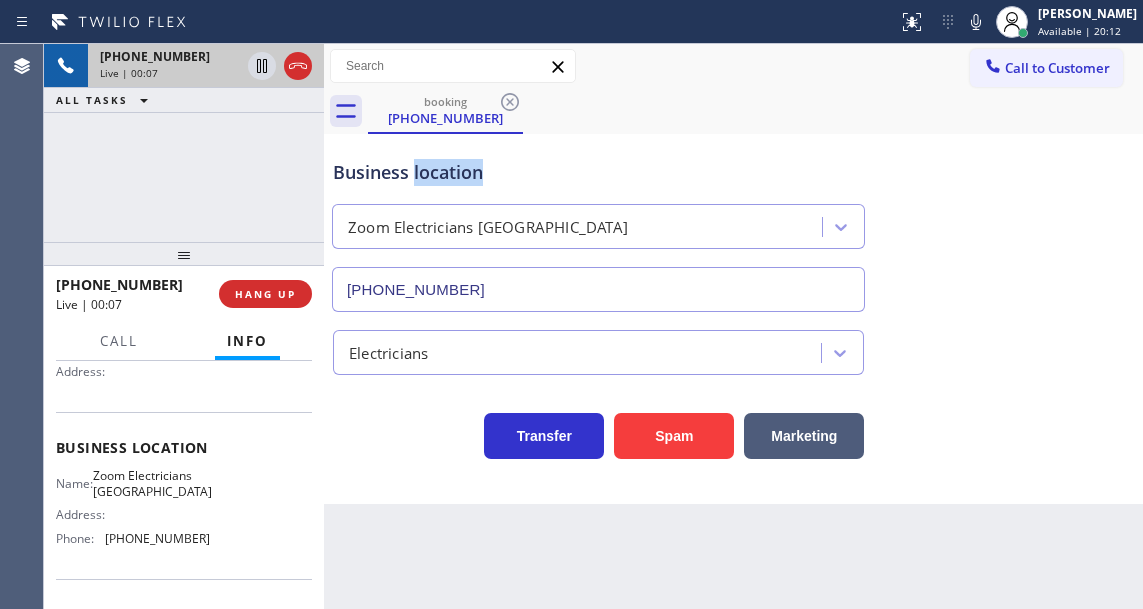 click on "Business location" at bounding box center (598, 172) 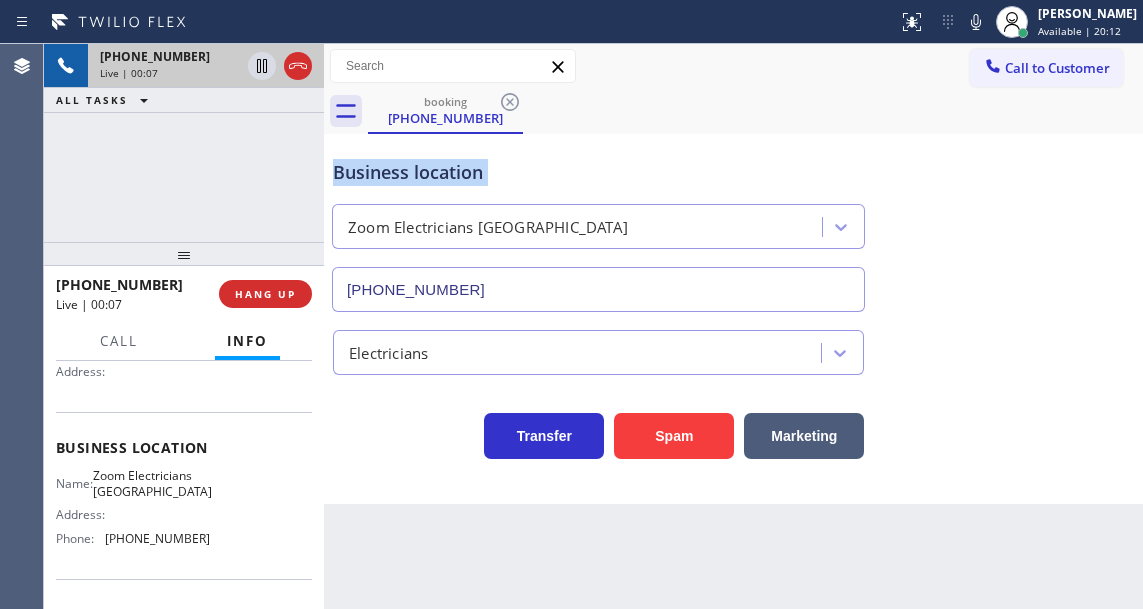 click on "Business location" at bounding box center [598, 172] 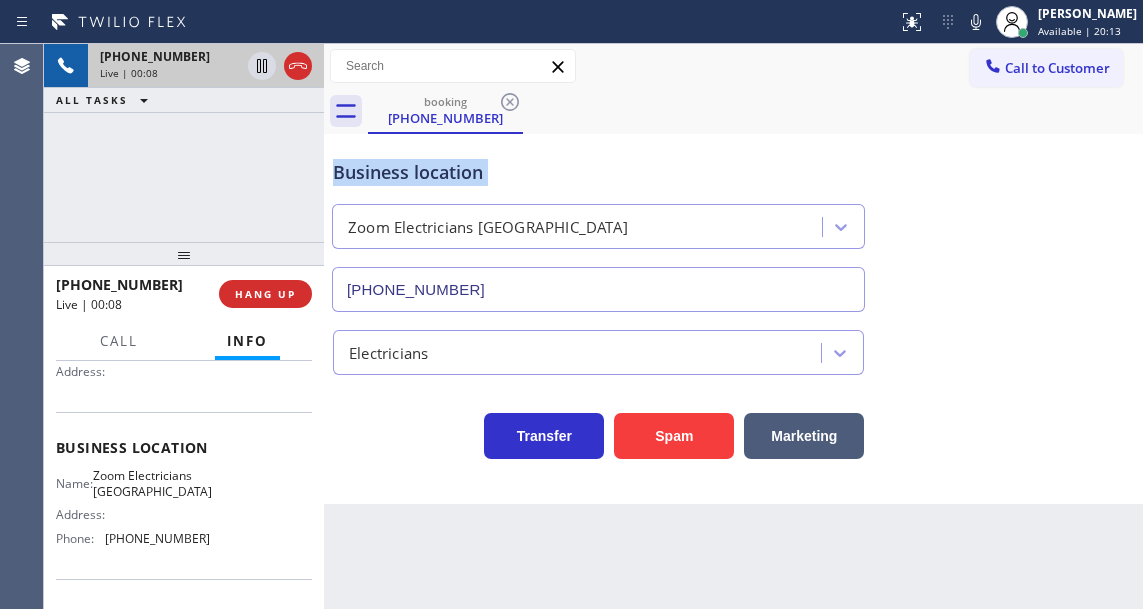 click on "Business location" at bounding box center (598, 172) 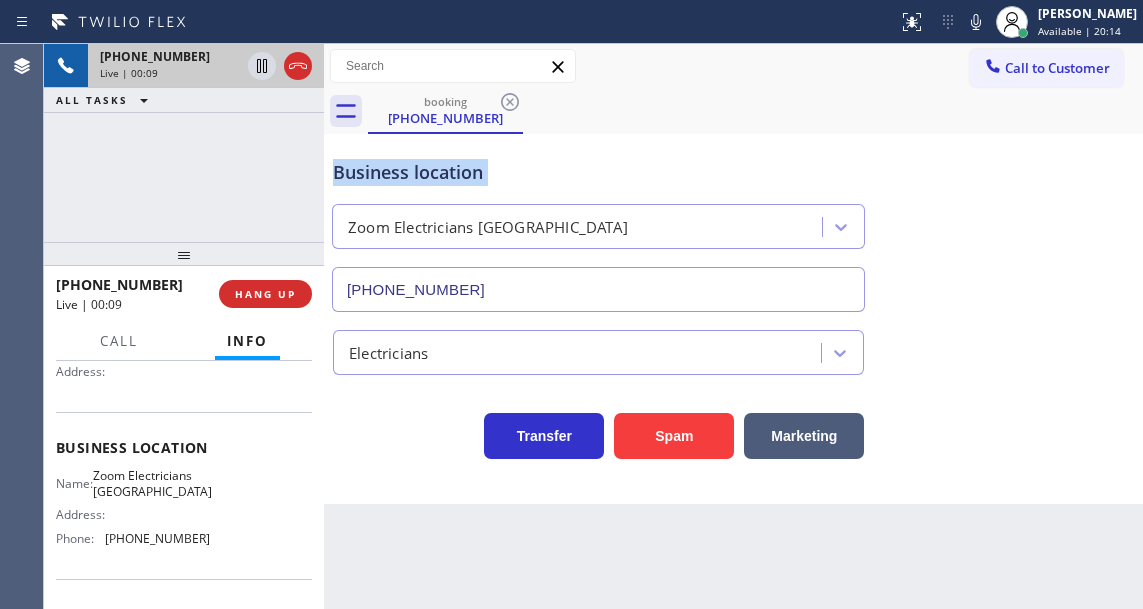 click on "Business location" at bounding box center (598, 172) 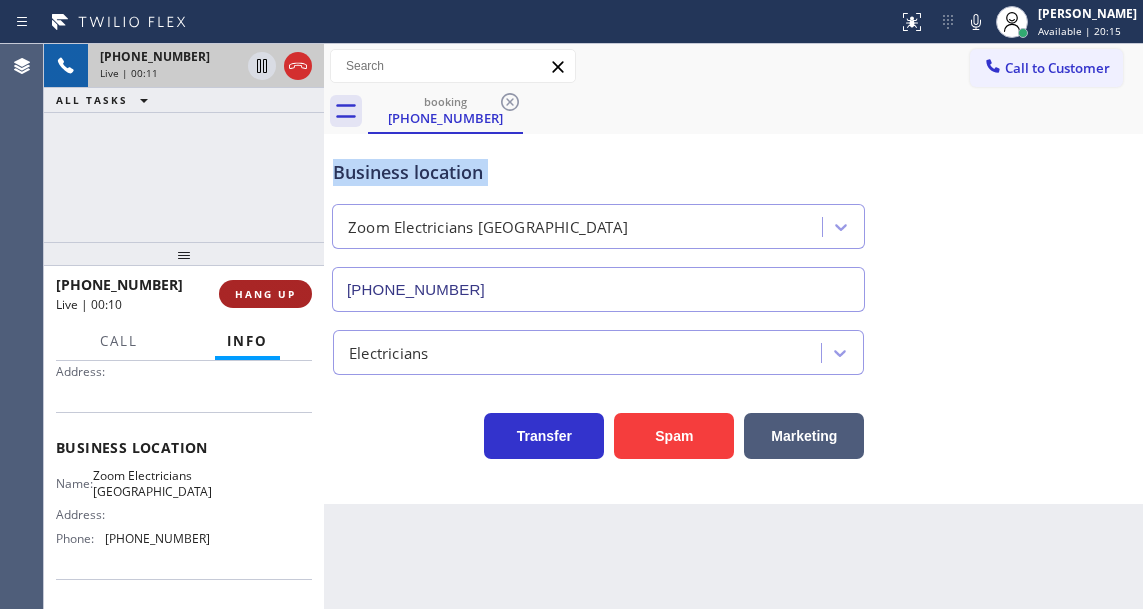 click on "HANG UP" at bounding box center [265, 294] 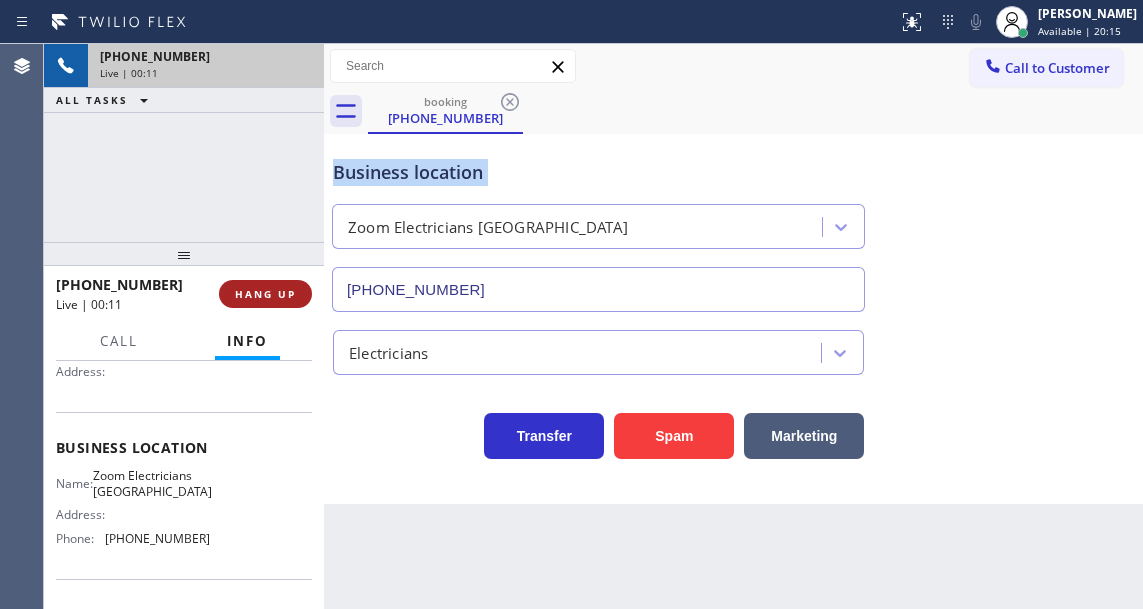 click on "HANG UP" at bounding box center [265, 294] 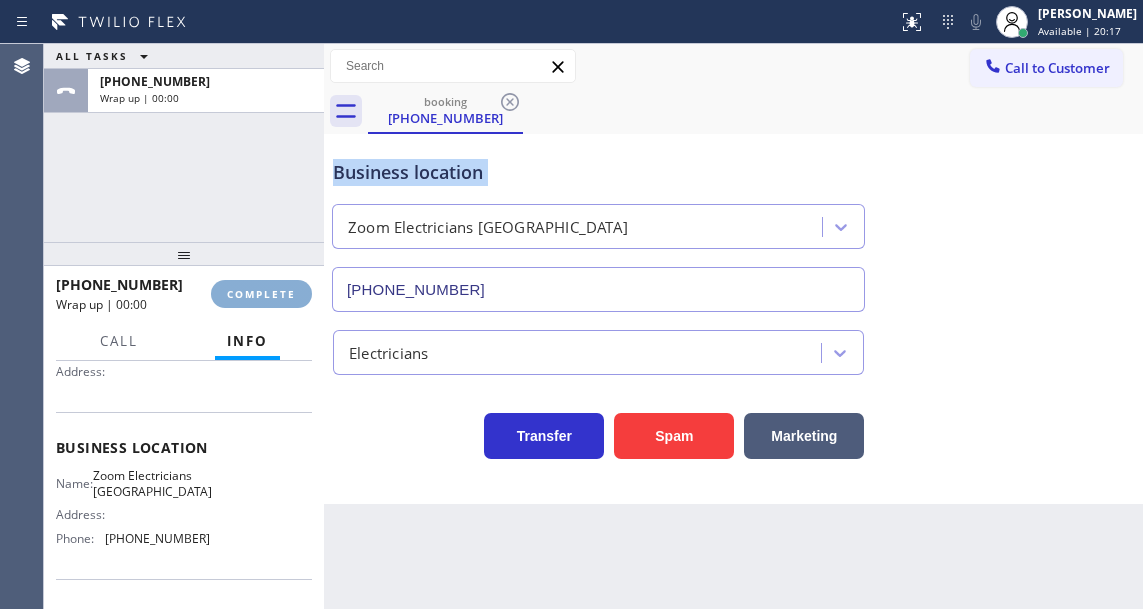 click on "COMPLETE" at bounding box center [261, 294] 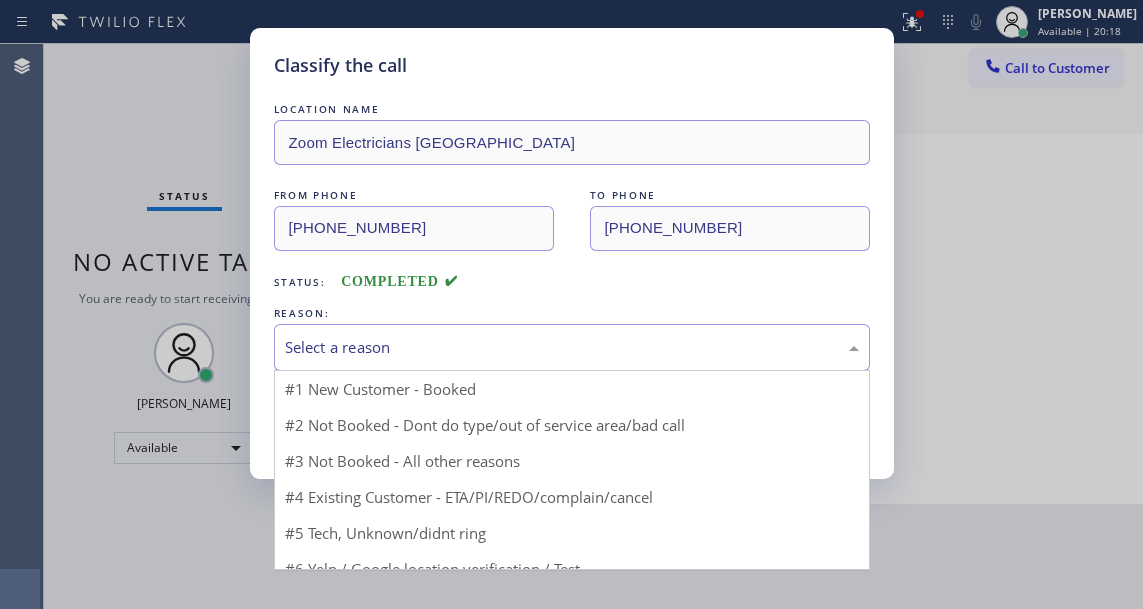 click on "Select a reason" at bounding box center [572, 347] 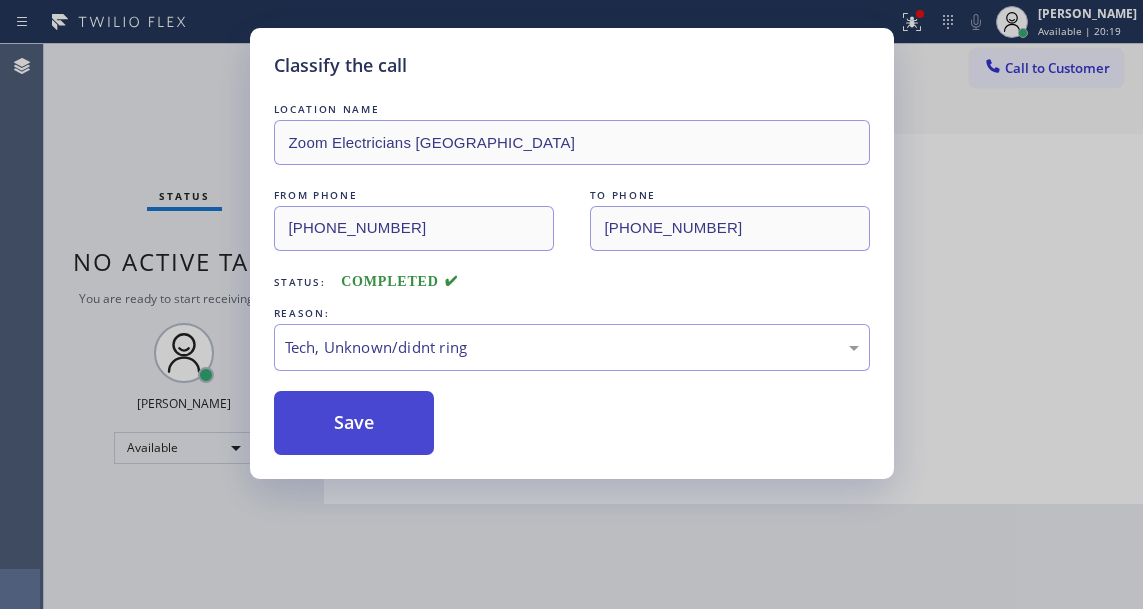 click on "Save" at bounding box center (354, 423) 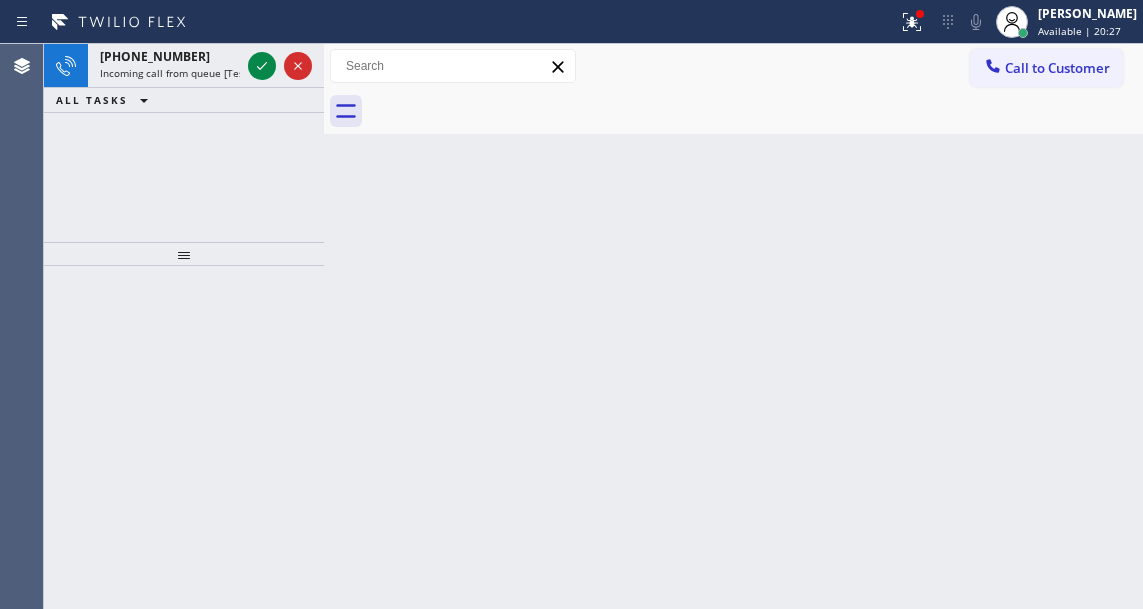 click on "Back to Dashboard Change Sender ID Customers Technicians Select a contact Outbound call Technician Search Technician Your caller id phone number Your caller id phone number Call Technician info Name   Phone none Address none Change Sender ID HVAC [PHONE_NUMBER] 5 Star Appliance [PHONE_NUMBER] Appliance Repair [PHONE_NUMBER] Plumbing [PHONE_NUMBER] Air Duct Cleaning [PHONE_NUMBER]  Electricians [PHONE_NUMBER] Cancel Change Check personal SMS Reset Change No tabs Call to Customer Outbound call Location B w Electrical Svsc LLC Your caller id phone number [PHONE_NUMBER] Customer number Call Outbound call Technician Search Technician Your caller id phone number Your caller id phone number Call" at bounding box center [733, 326] 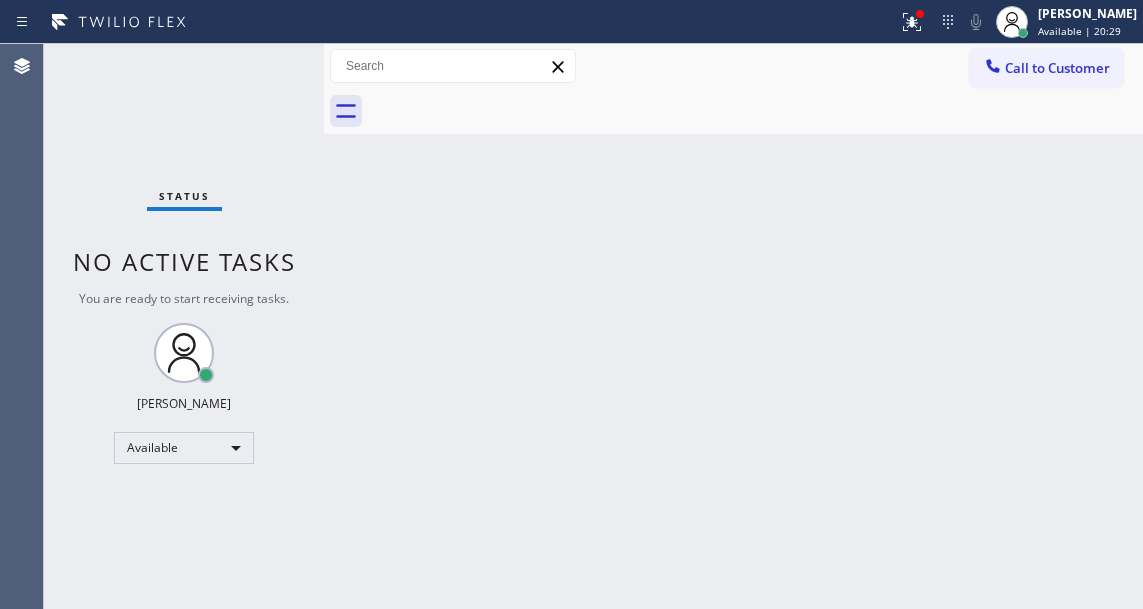click on "Status   No active tasks     You are ready to start receiving tasks.   [PERSON_NAME]" at bounding box center [184, 326] 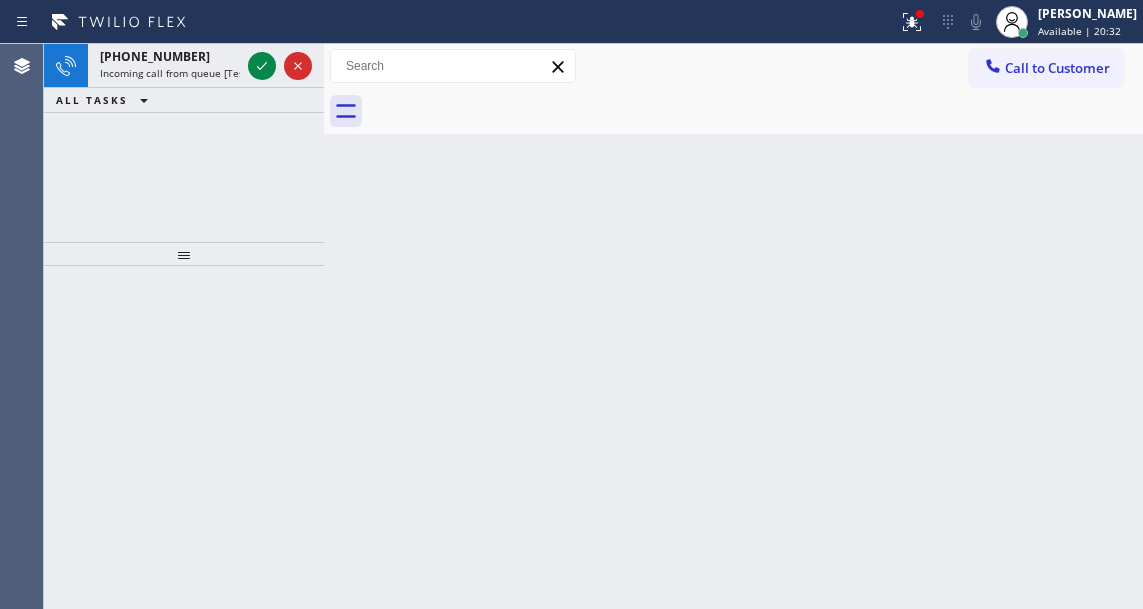 click on "Back to Dashboard Change Sender ID Customers Technicians Select a contact Outbound call Technician Search Technician Your caller id phone number Your caller id phone number Call Technician info Name   Phone none Address none Change Sender ID HVAC [PHONE_NUMBER] 5 Star Appliance [PHONE_NUMBER] Appliance Repair [PHONE_NUMBER] Plumbing [PHONE_NUMBER] Air Duct Cleaning [PHONE_NUMBER]  Electricians [PHONE_NUMBER] Cancel Change Check personal SMS Reset Change No tabs Call to Customer Outbound call Location B w Electrical Svsc LLC Your caller id phone number [PHONE_NUMBER] Customer number Call Outbound call Technician Search Technician Your caller id phone number Your caller id phone number Call" at bounding box center [733, 326] 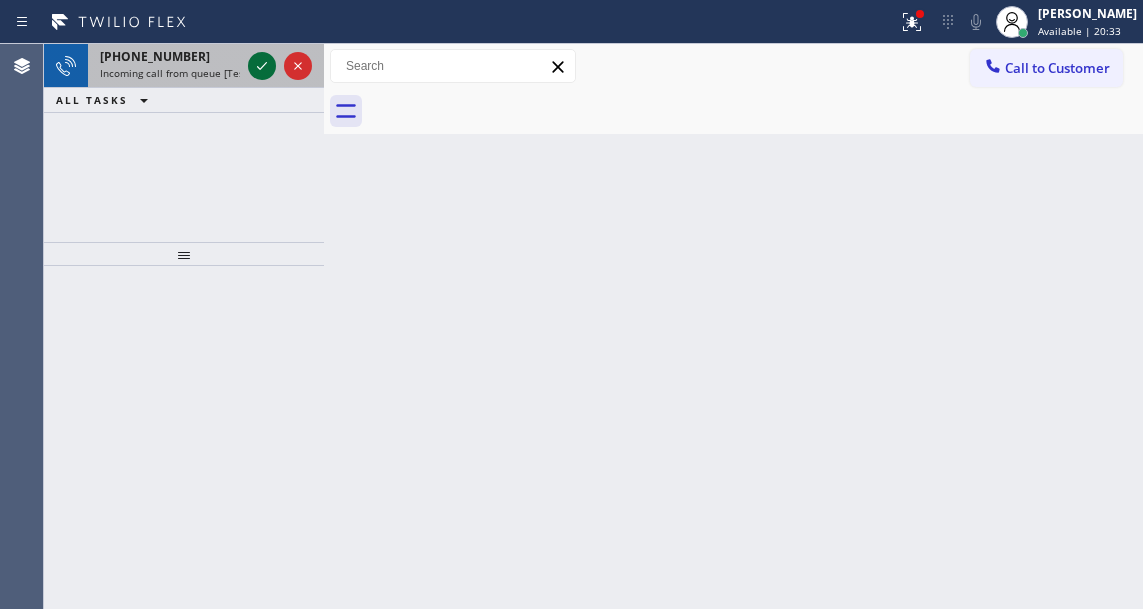 click 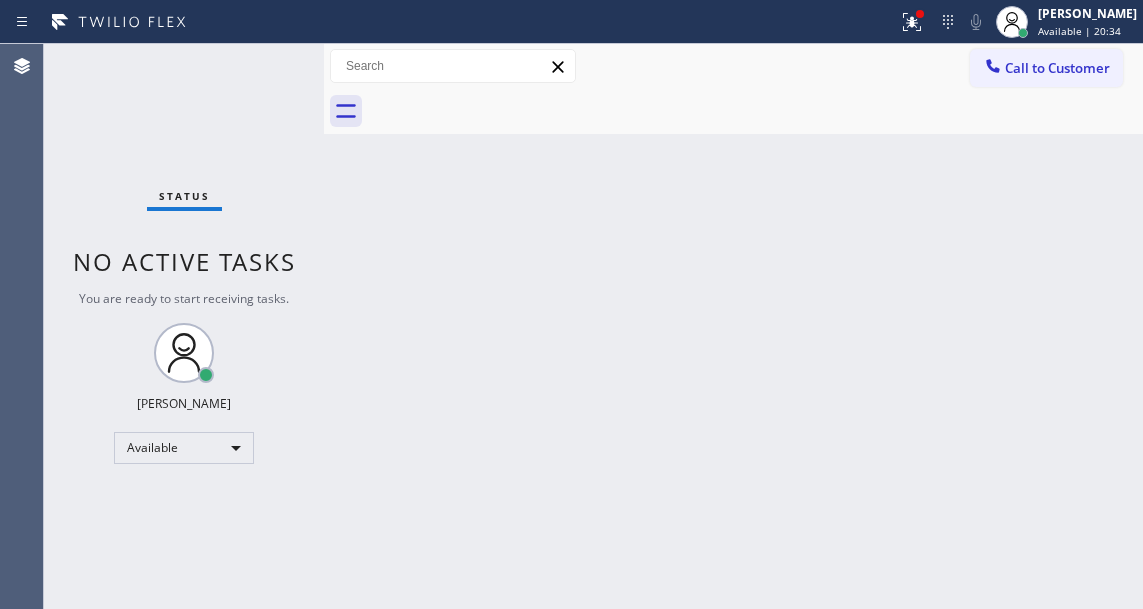 click on "Status   No active tasks     You are ready to start receiving tasks.   [PERSON_NAME]" at bounding box center (184, 326) 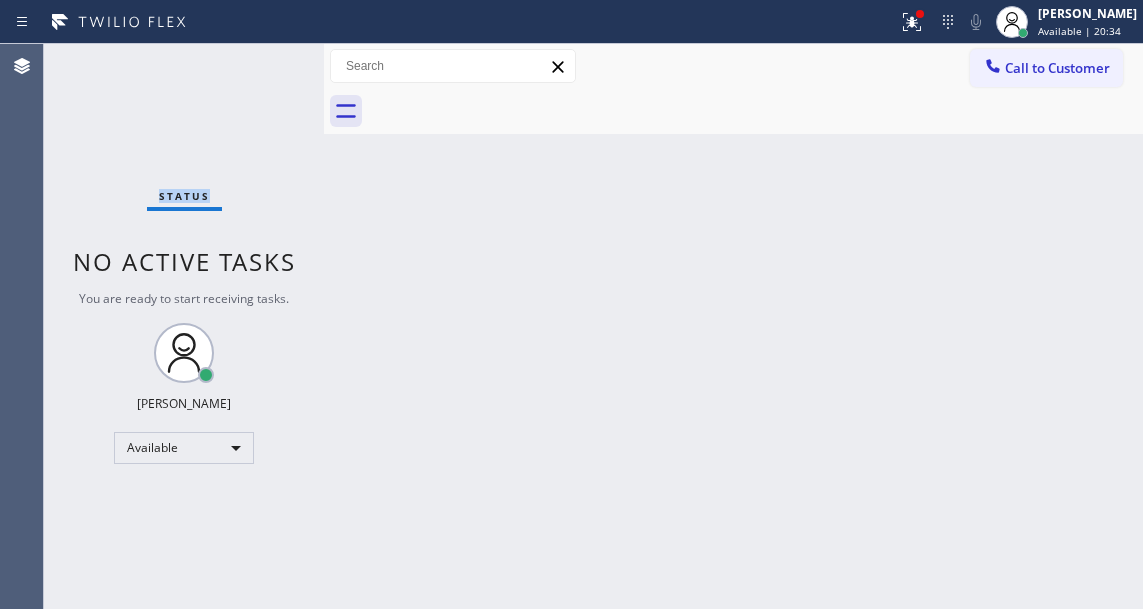 click on "Status   No active tasks     You are ready to start receiving tasks.   [PERSON_NAME]" at bounding box center [184, 326] 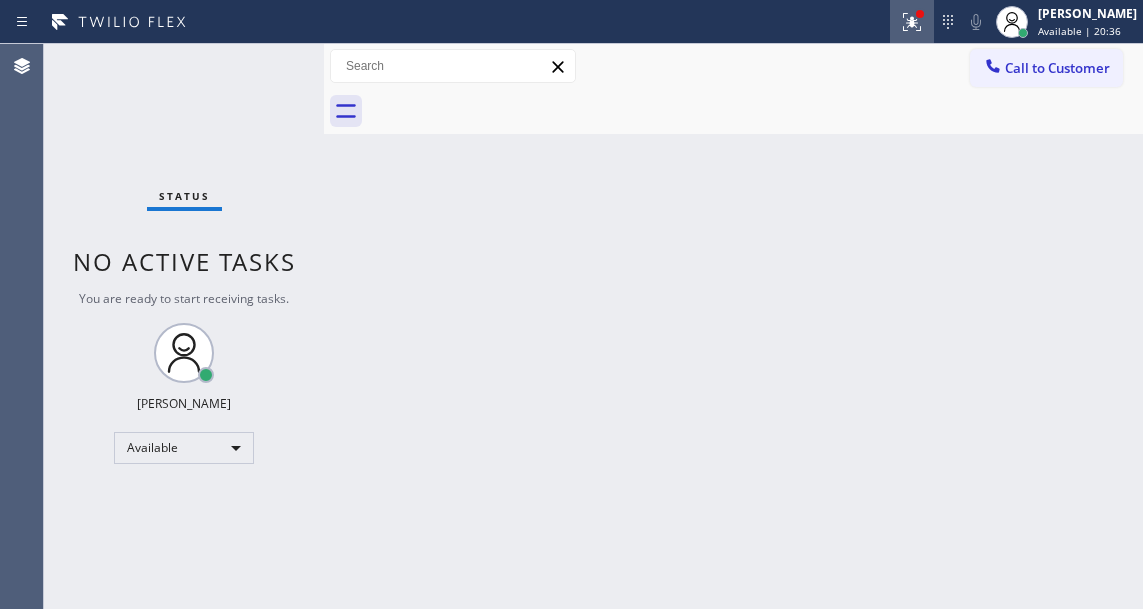 click 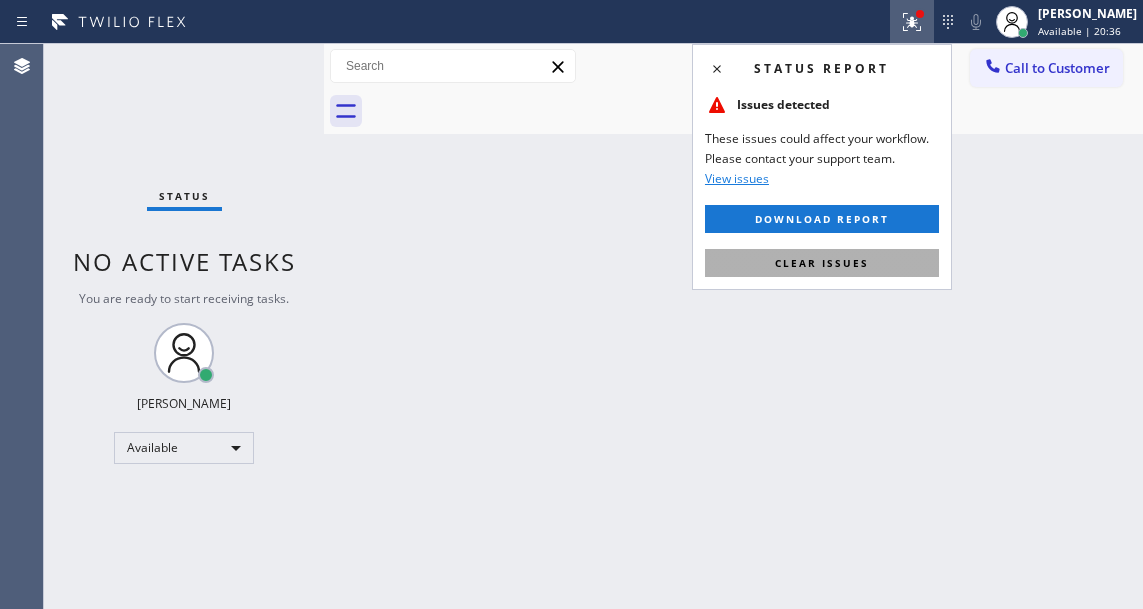 click on "Clear issues" at bounding box center [822, 263] 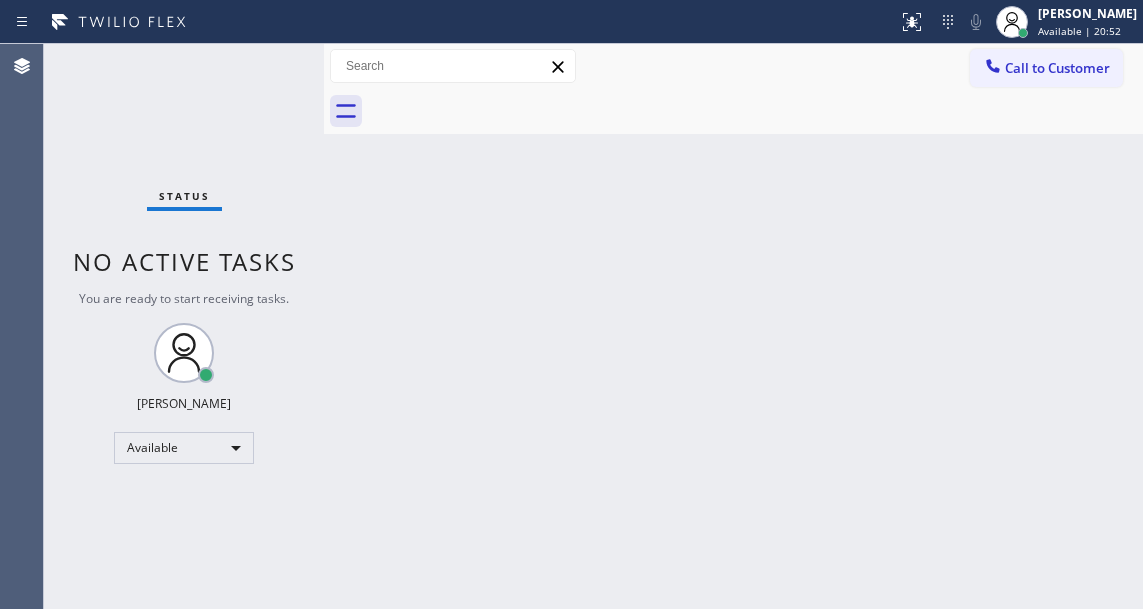 click on "Status   No active tasks     You are ready to start receiving tasks.   [PERSON_NAME]" at bounding box center (184, 326) 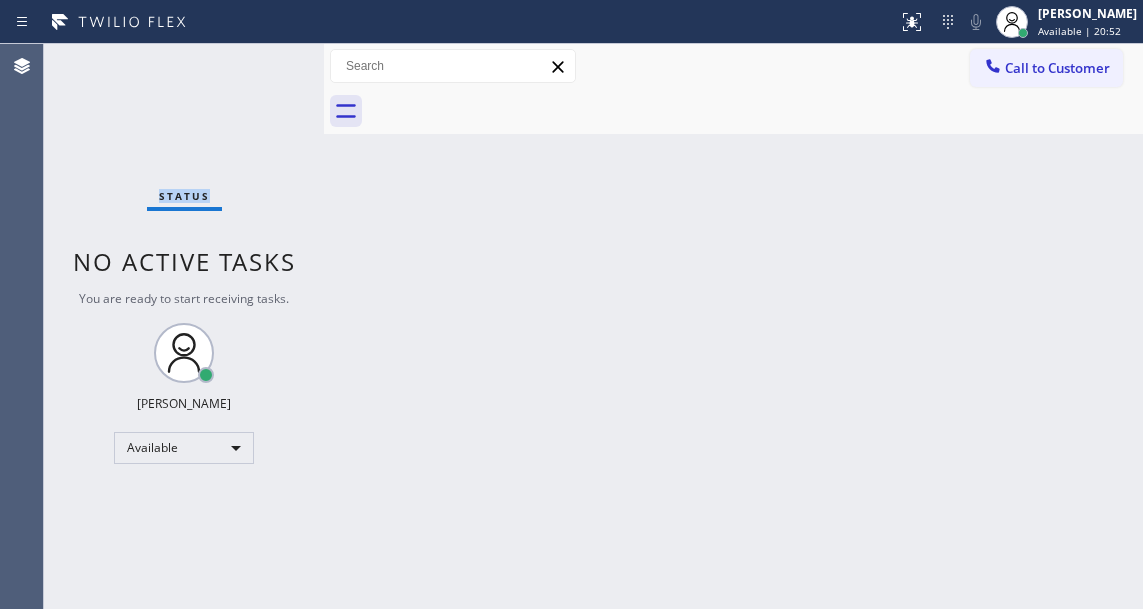 click on "Status   No active tasks     You are ready to start receiving tasks.   [PERSON_NAME]" at bounding box center (184, 326) 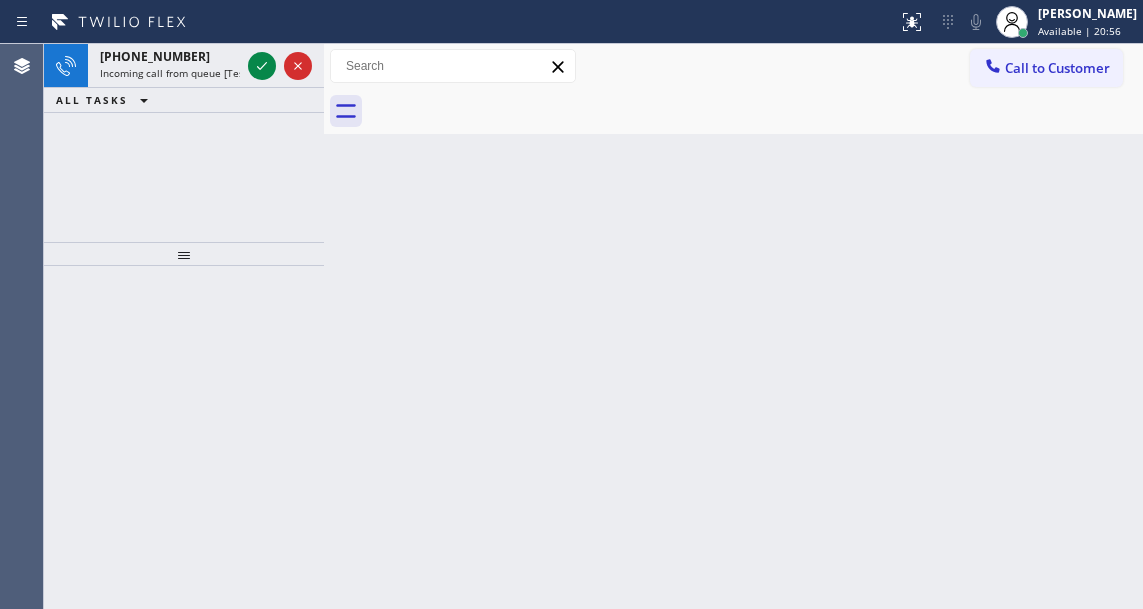 click on "Back to Dashboard Change Sender ID Customers Technicians Select a contact Outbound call Technician Search Technician Your caller id phone number Your caller id phone number Call Technician info Name   Phone none Address none Change Sender ID HVAC [PHONE_NUMBER] 5 Star Appliance [PHONE_NUMBER] Appliance Repair [PHONE_NUMBER] Plumbing [PHONE_NUMBER] Air Duct Cleaning [PHONE_NUMBER]  Electricians [PHONE_NUMBER] Cancel Change Check personal SMS Reset Change No tabs Call to Customer Outbound call Location B w Electrical Svsc LLC Your caller id phone number [PHONE_NUMBER] Customer number Call Outbound call Technician Search Technician Your caller id phone number Your caller id phone number Call" at bounding box center (733, 326) 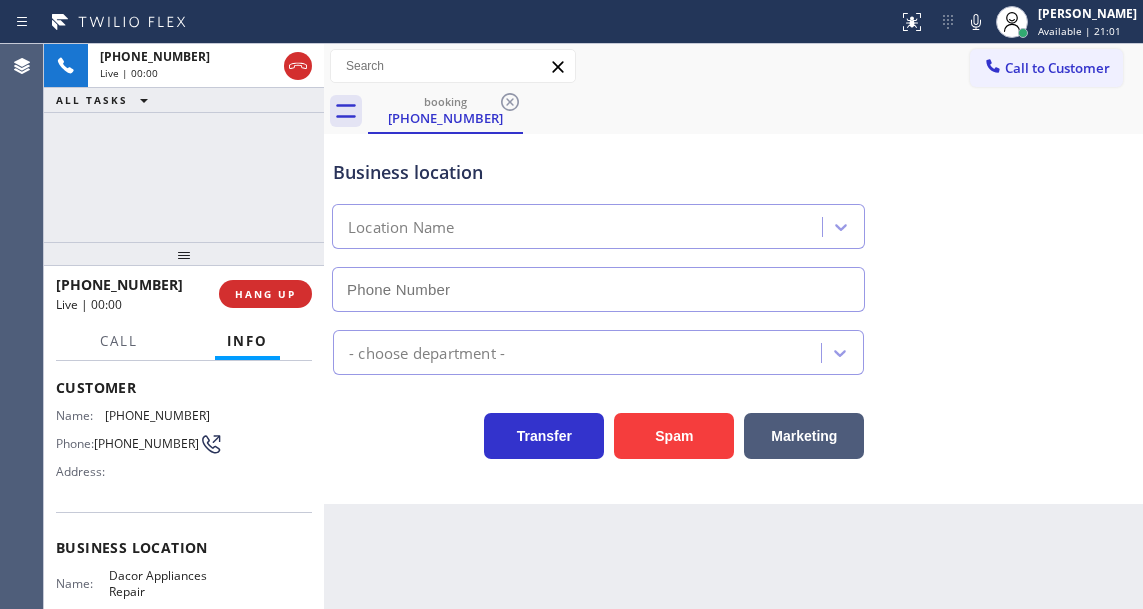 type on "[PHONE_NUMBER]" 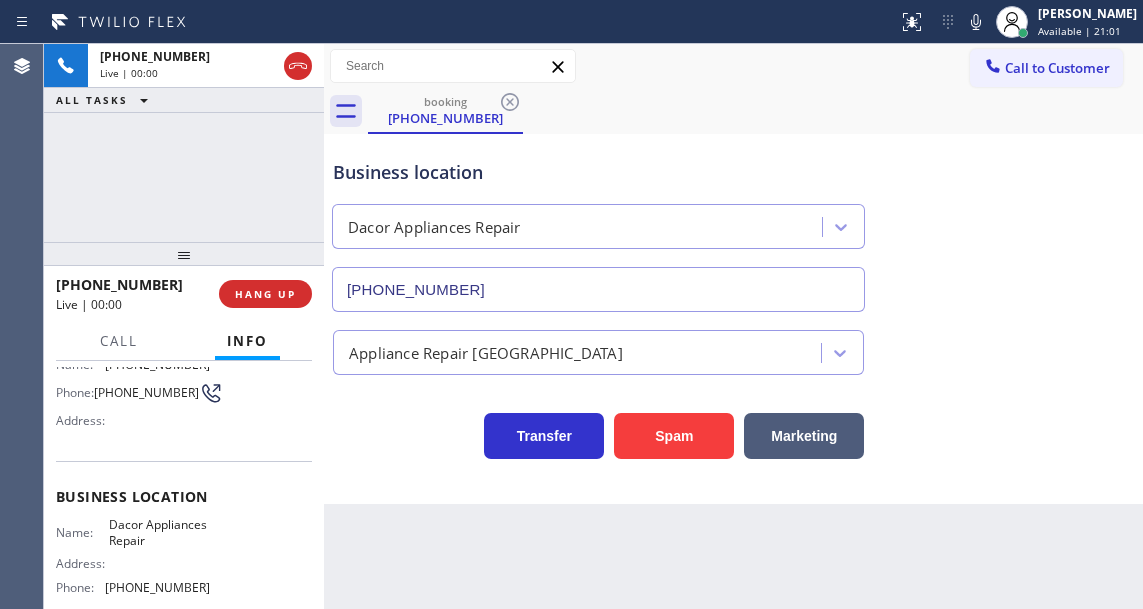 scroll, scrollTop: 200, scrollLeft: 0, axis: vertical 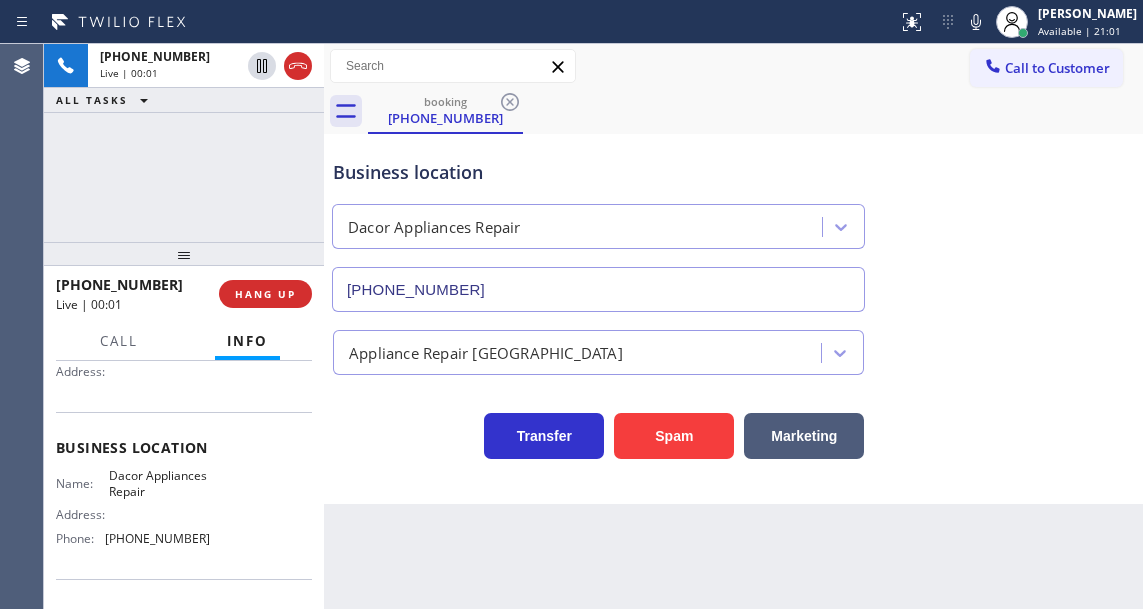 click on "Dacor Appliances Repair" at bounding box center (159, 483) 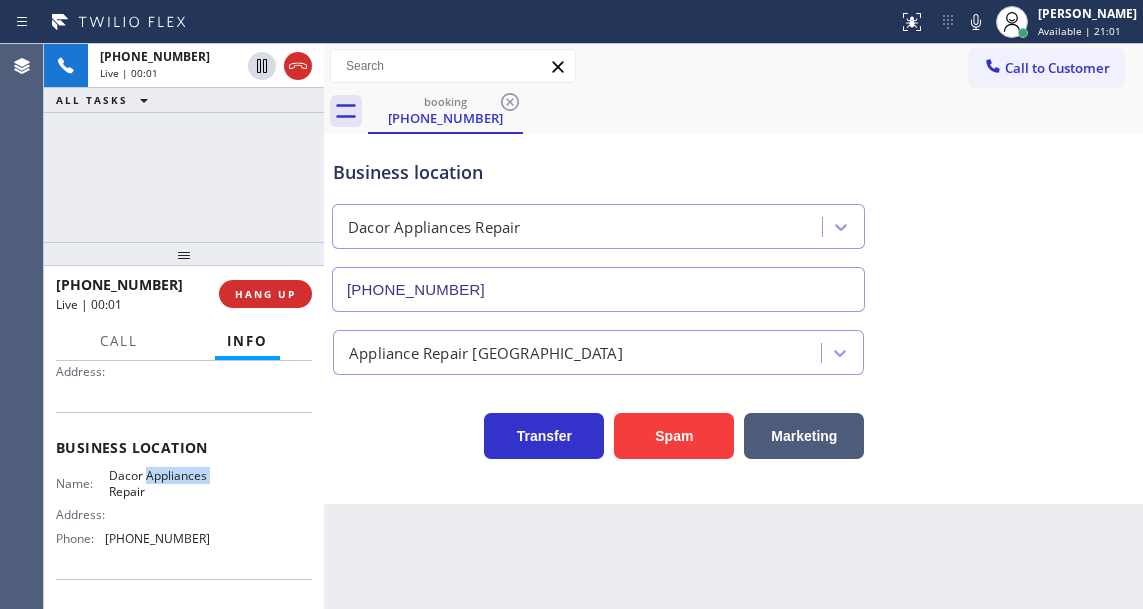 click on "Dacor Appliances Repair" at bounding box center [159, 483] 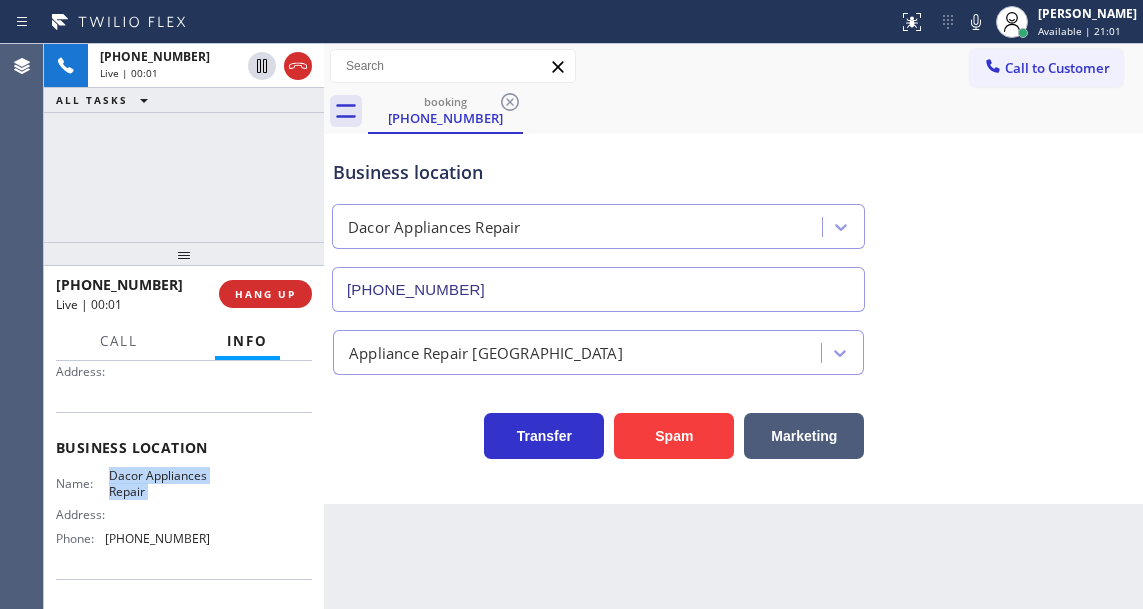click on "Dacor Appliances Repair" at bounding box center [159, 483] 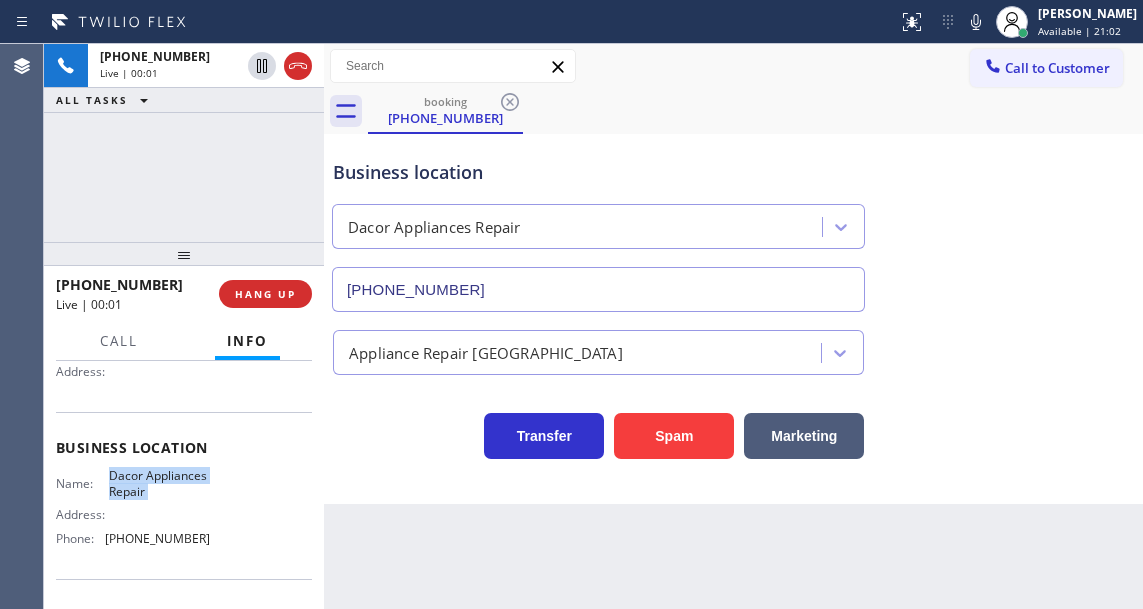 click on "Dacor Appliances Repair" at bounding box center [159, 483] 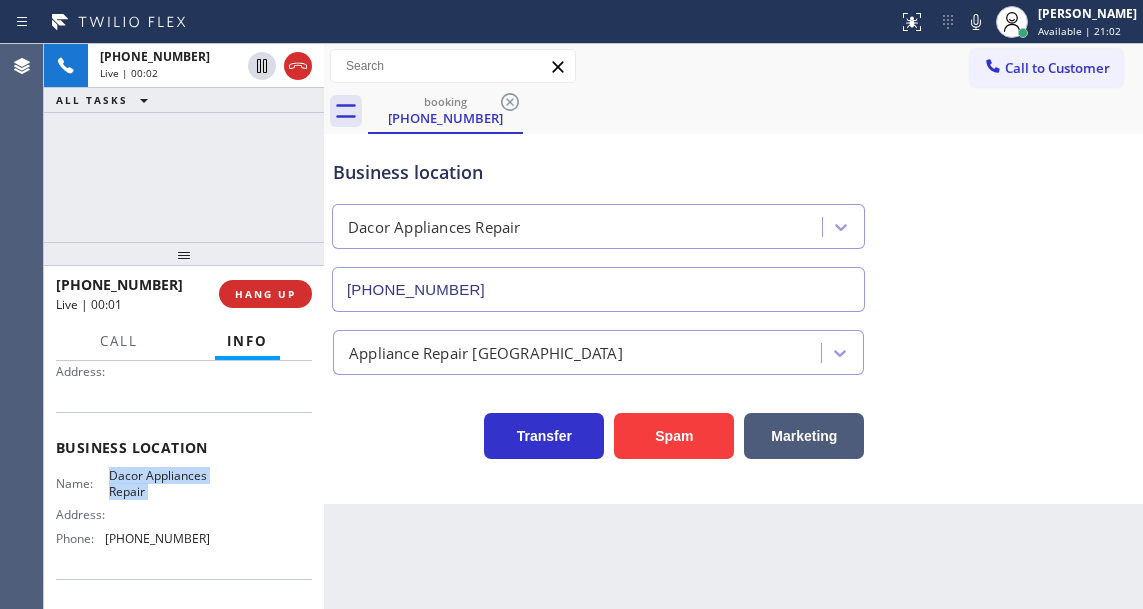 click on "Dacor Appliances Repair" at bounding box center (159, 483) 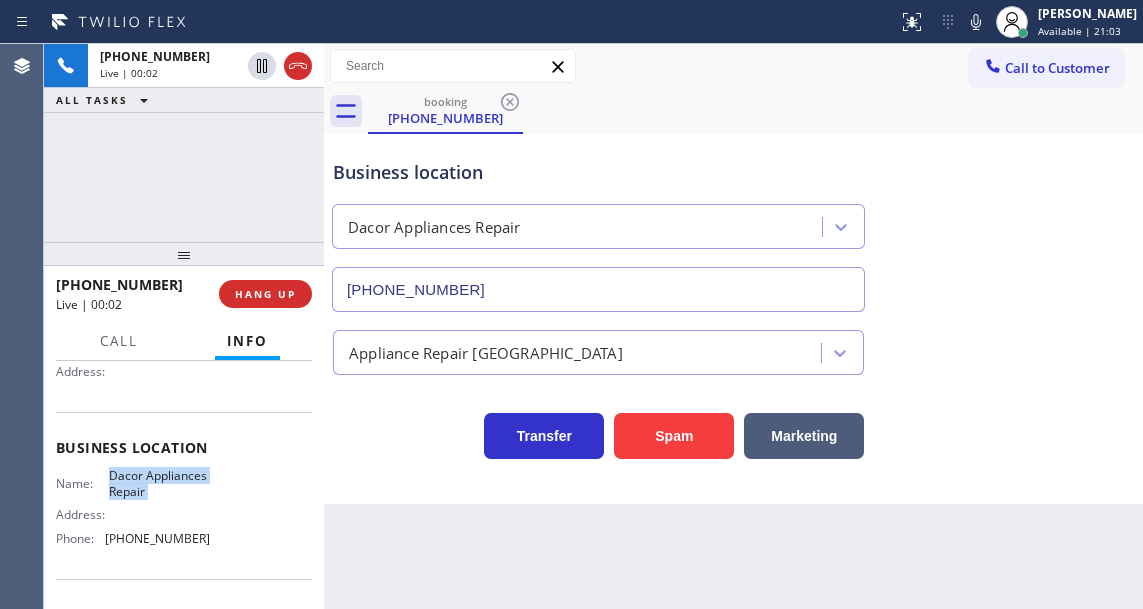 click on "Dacor Appliances Repair" at bounding box center (159, 483) 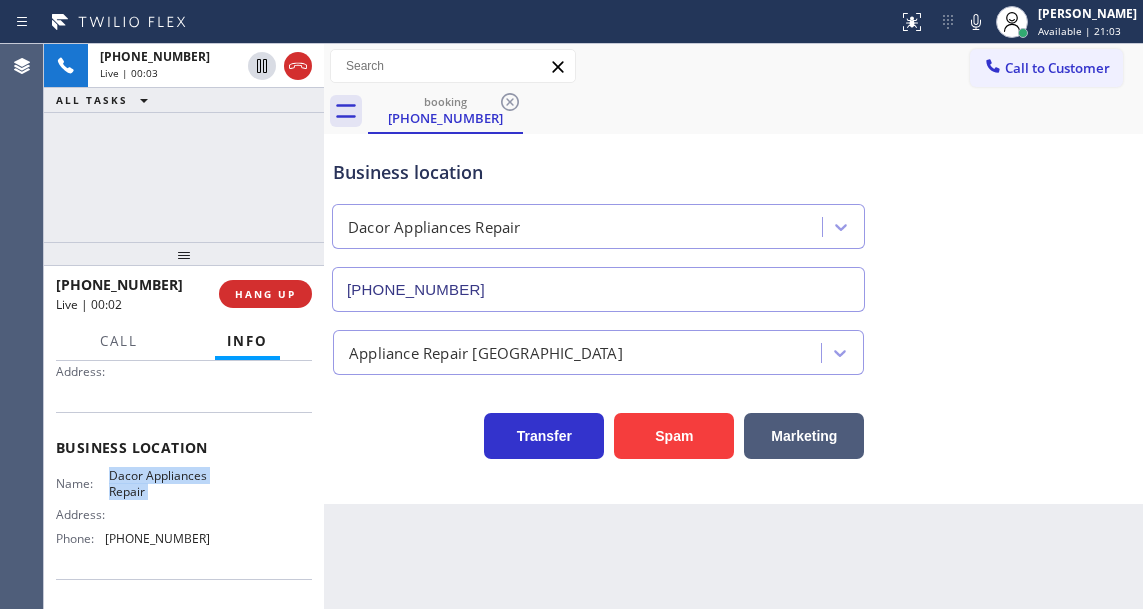 click on "Dacor Appliances Repair" at bounding box center (159, 483) 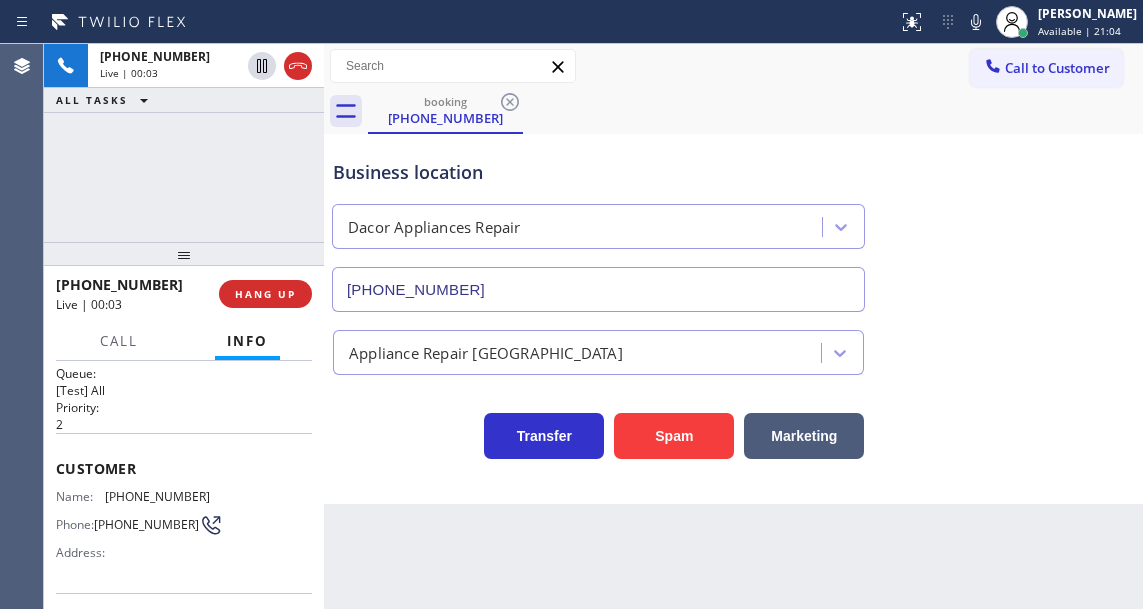 scroll, scrollTop: 0, scrollLeft: 0, axis: both 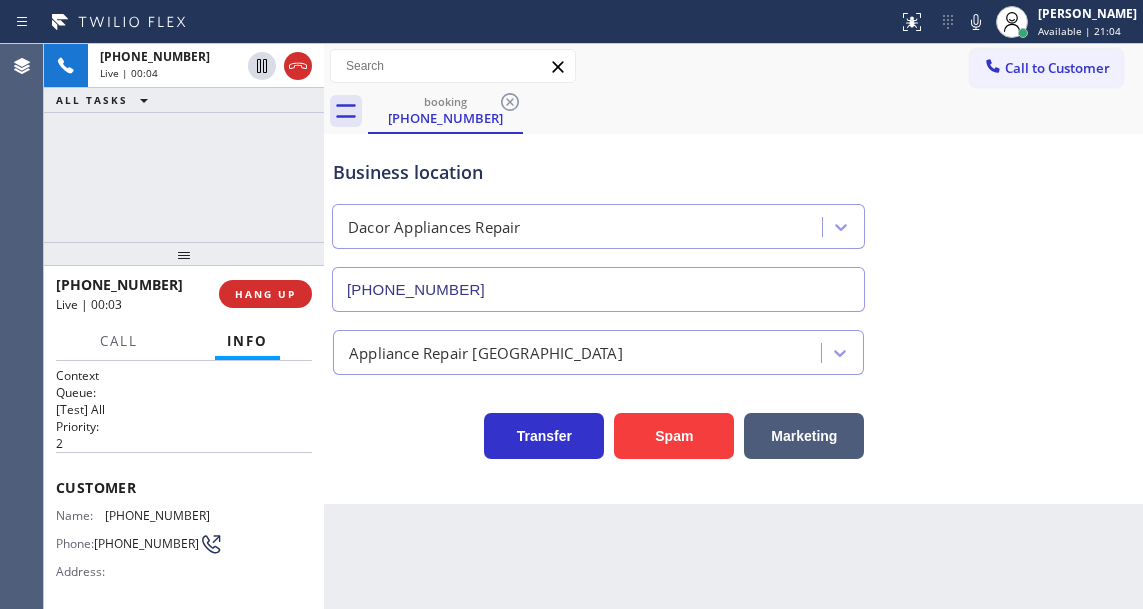 click on "[PHONE_NUMBER]" at bounding box center (157, 515) 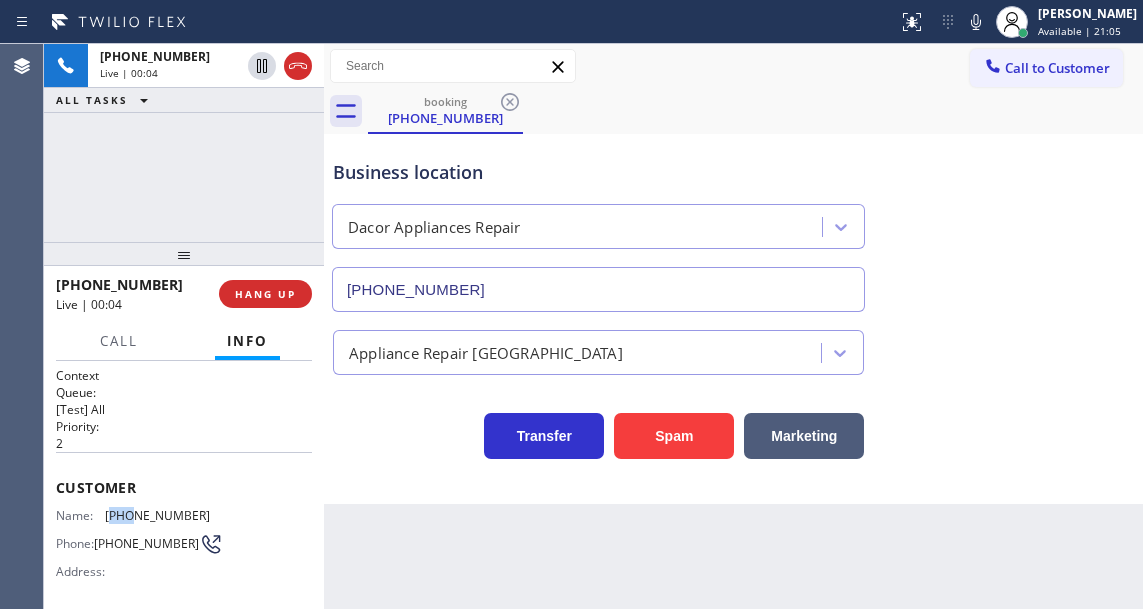 click on "[PHONE_NUMBER]" at bounding box center (157, 515) 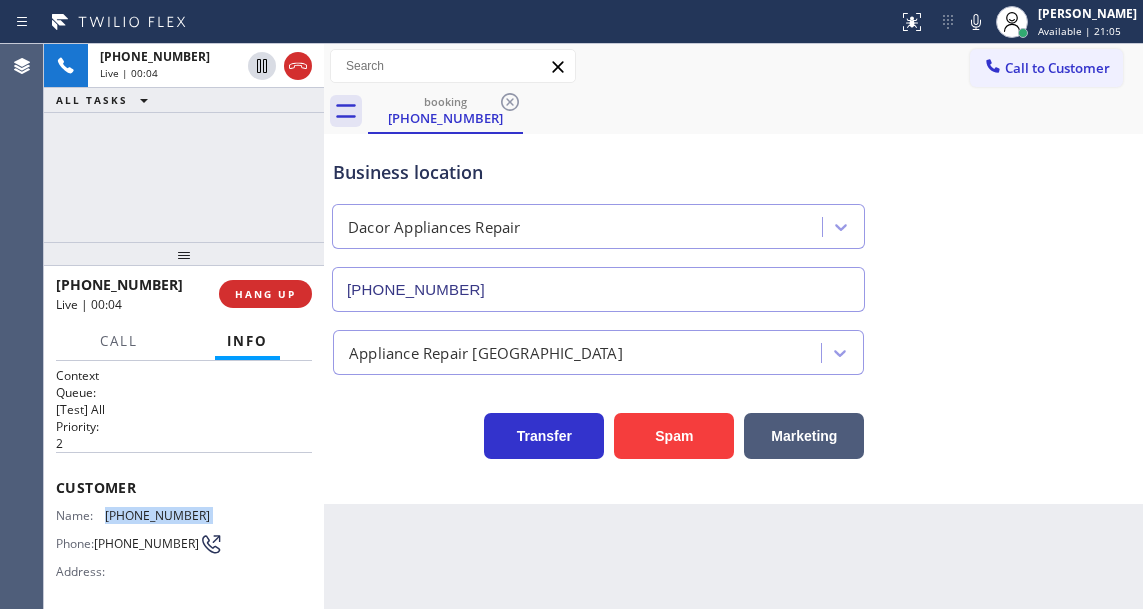 click on "[PHONE_NUMBER]" at bounding box center [157, 515] 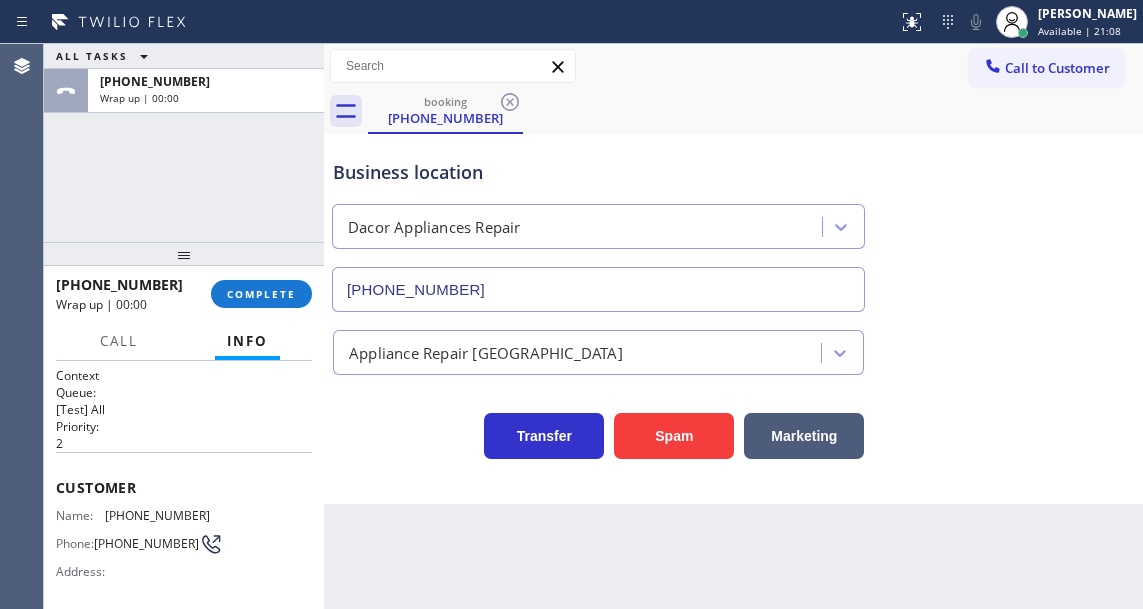 click on "Back to Dashboard Change Sender ID Customers Technicians Select a contact Outbound call Technician Search Technician Your caller id phone number Your caller id phone number Call Technician info Name   Phone none Address none Change Sender ID HVAC [PHONE_NUMBER] 5 Star Appliance [PHONE_NUMBER] Appliance Repair [PHONE_NUMBER] Plumbing [PHONE_NUMBER] Air Duct Cleaning [PHONE_NUMBER]  Electricians [PHONE_NUMBER] Cancel Change Check personal SMS Reset Change booking [PHONE_NUMBER] Call to Customer Outbound call Location B w Electrical Svsc LLC Your caller id phone number [PHONE_NUMBER] Customer number Call Outbound call Technician Search Technician Your caller id phone number Your caller id phone number Call booking [PHONE_NUMBER] Business location Dacor Appliances Repair [PHONE_NUMBER] Appliance Repair High End Transfer Spam Marketing" at bounding box center [733, 326] 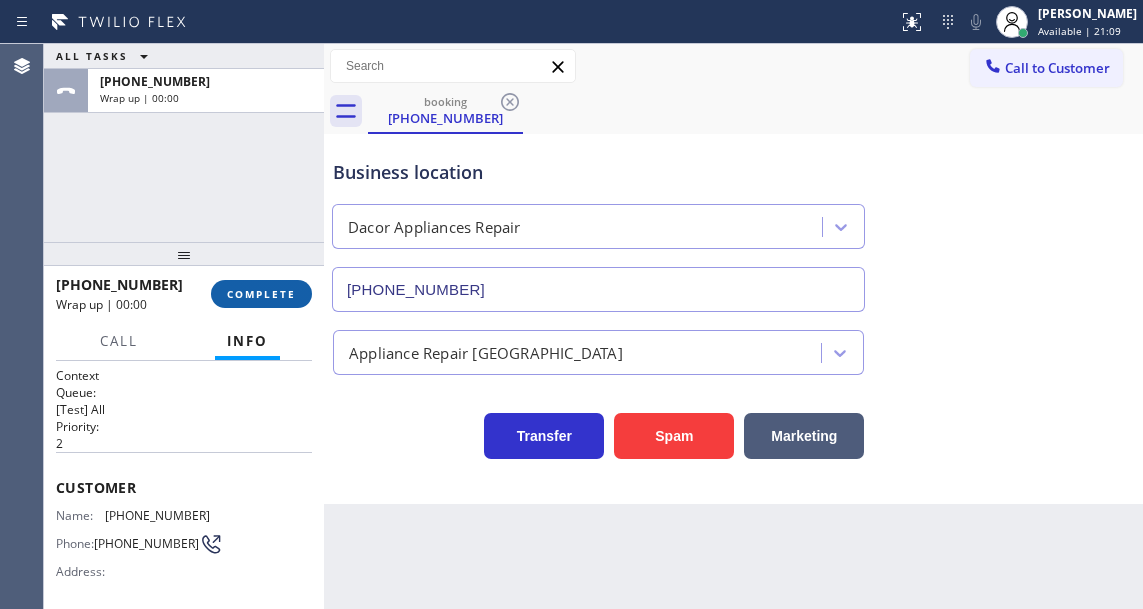 click on "COMPLETE" at bounding box center [261, 294] 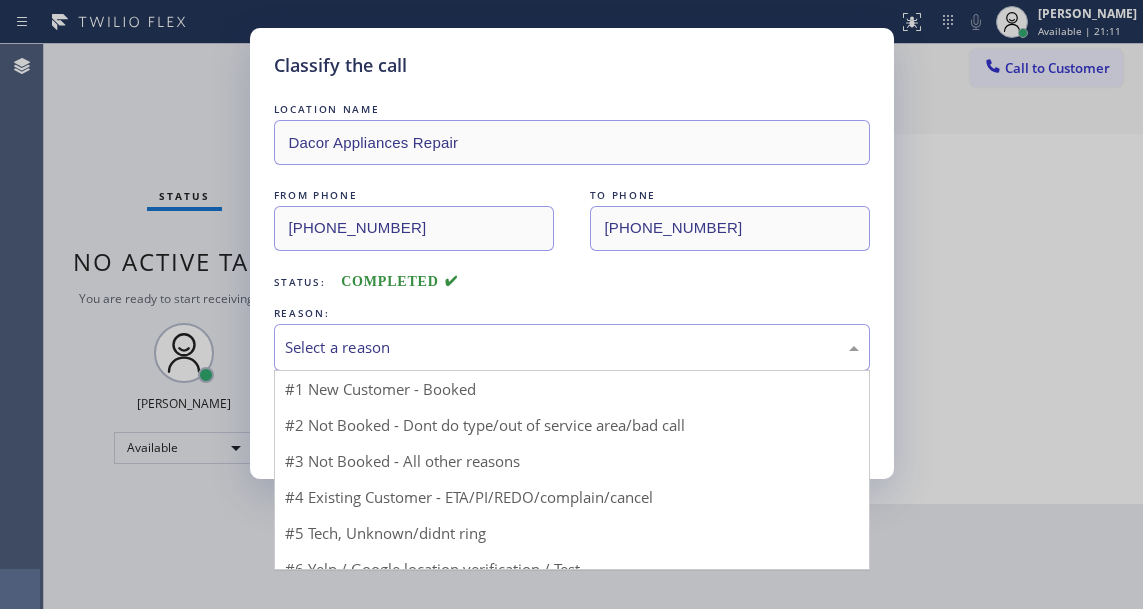 click on "Select a reason" at bounding box center (572, 347) 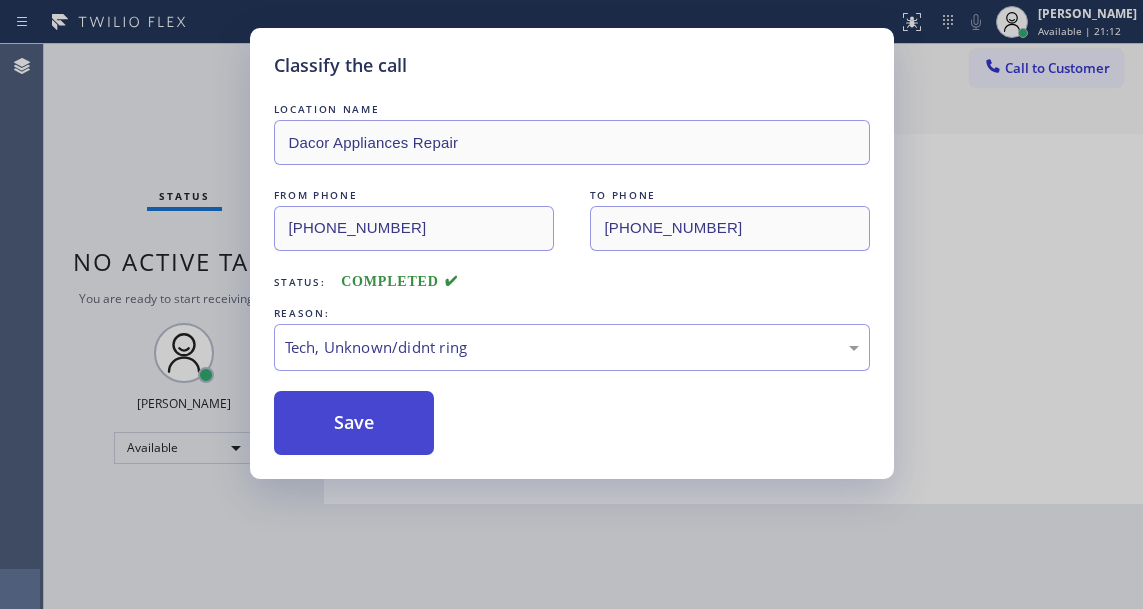 click on "Save" at bounding box center (354, 423) 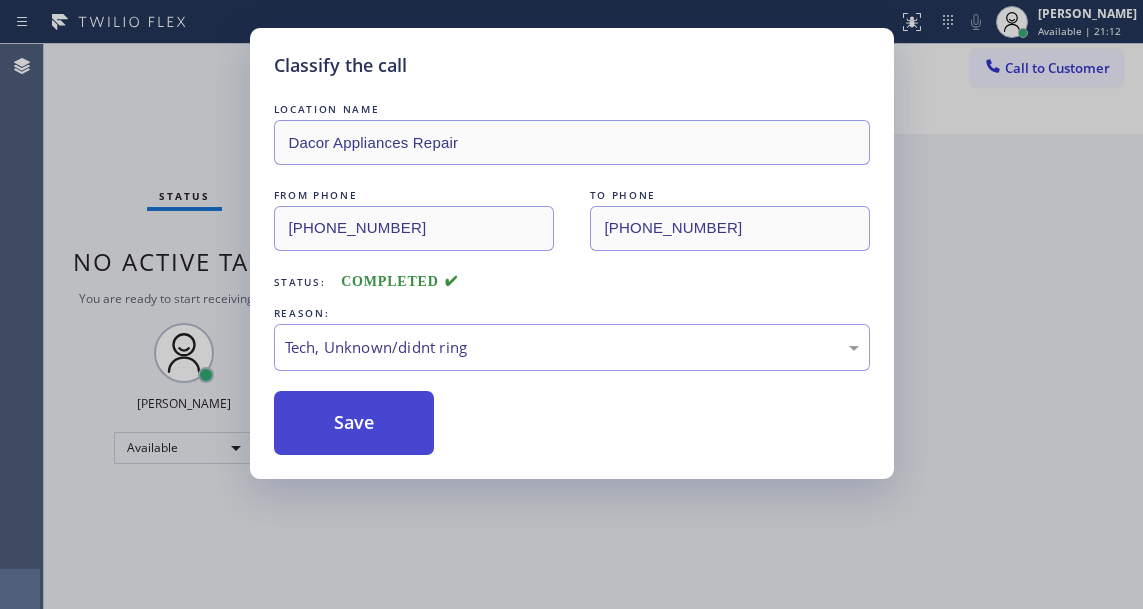 click on "Save" at bounding box center (354, 423) 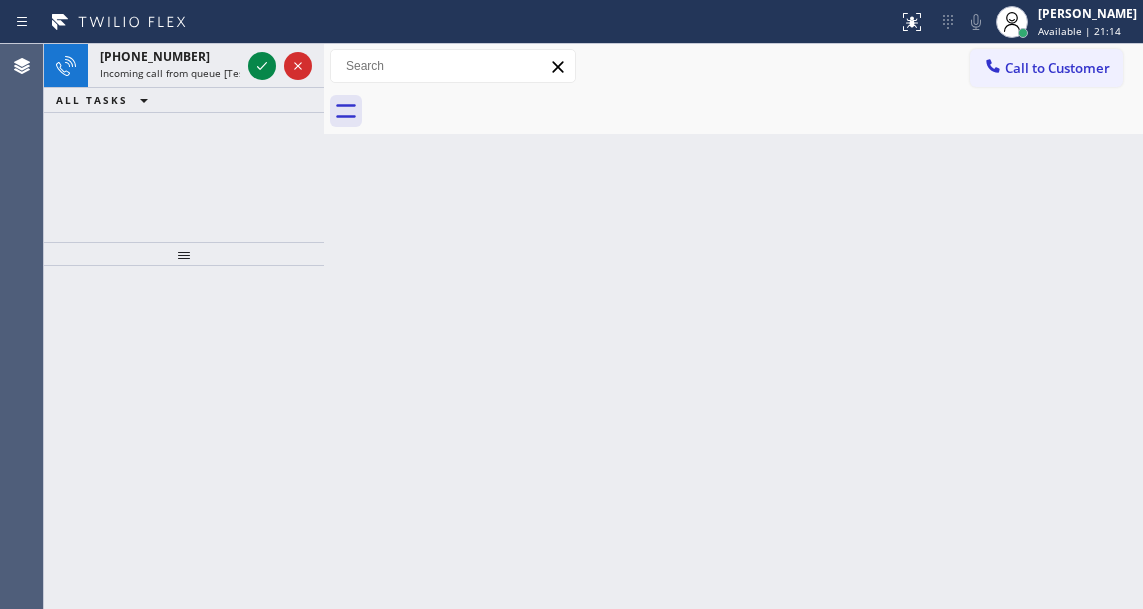 drag, startPoint x: 1099, startPoint y: 292, endPoint x: 375, endPoint y: 153, distance: 737.2225 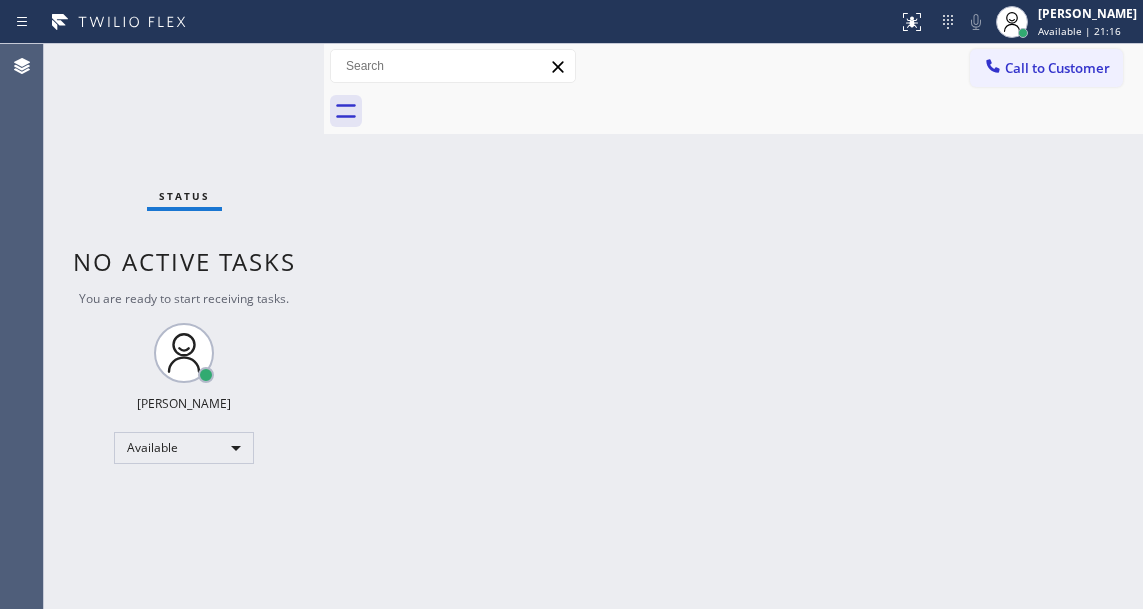 click on "Status   No active tasks     You are ready to start receiving tasks.   [PERSON_NAME]" at bounding box center [184, 326] 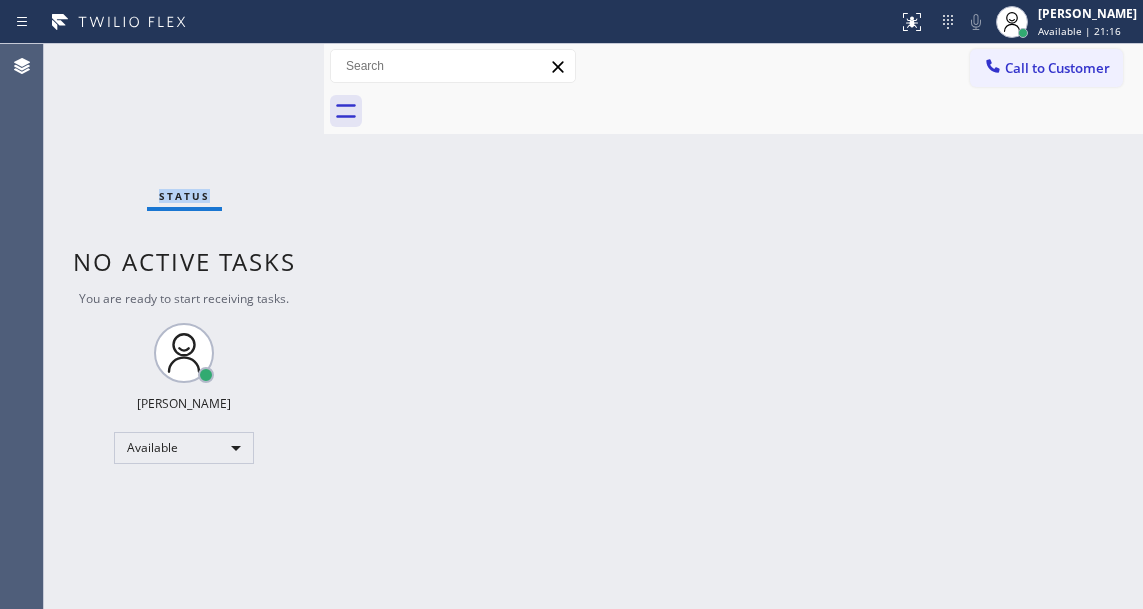 click on "Status   No active tasks     You are ready to start receiving tasks.   [PERSON_NAME]" at bounding box center (184, 326) 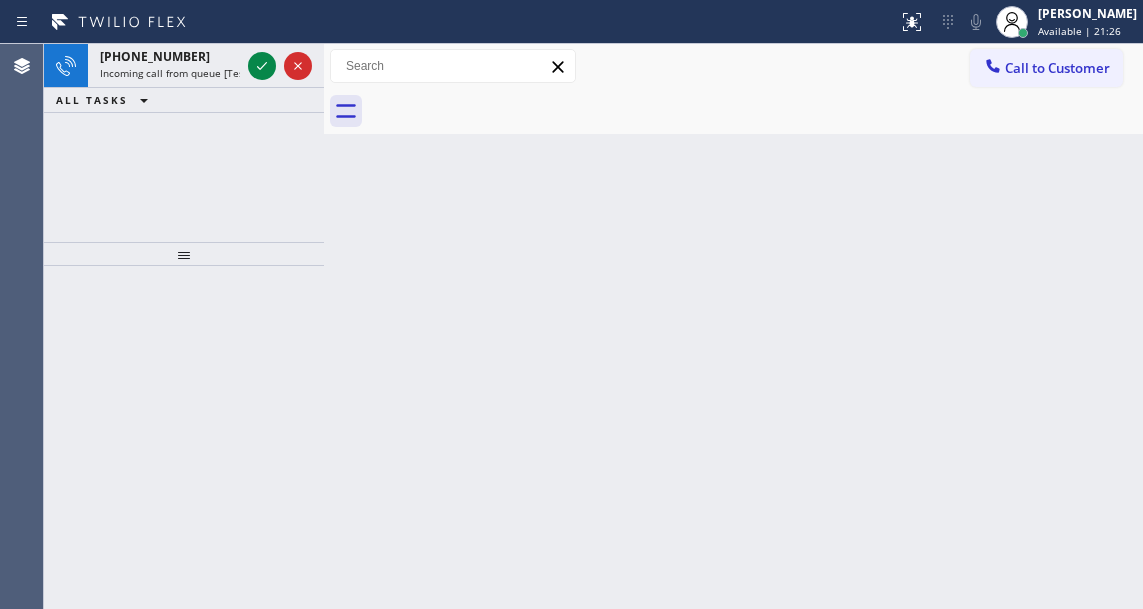 click on "Back to Dashboard Change Sender ID Customers Technicians Select a contact Outbound call Technician Search Technician Your caller id phone number Your caller id phone number Call Technician info Name   Phone none Address none Change Sender ID HVAC [PHONE_NUMBER] 5 Star Appliance [PHONE_NUMBER] Appliance Repair [PHONE_NUMBER] Plumbing [PHONE_NUMBER] Air Duct Cleaning [PHONE_NUMBER]  Electricians [PHONE_NUMBER] Cancel Change Check personal SMS Reset Change No tabs Call to Customer Outbound call Location B w Electrical Svsc LLC Your caller id phone number [PHONE_NUMBER] Customer number Call Outbound call Technician Search Technician Your caller id phone number Your caller id phone number Call" at bounding box center [733, 326] 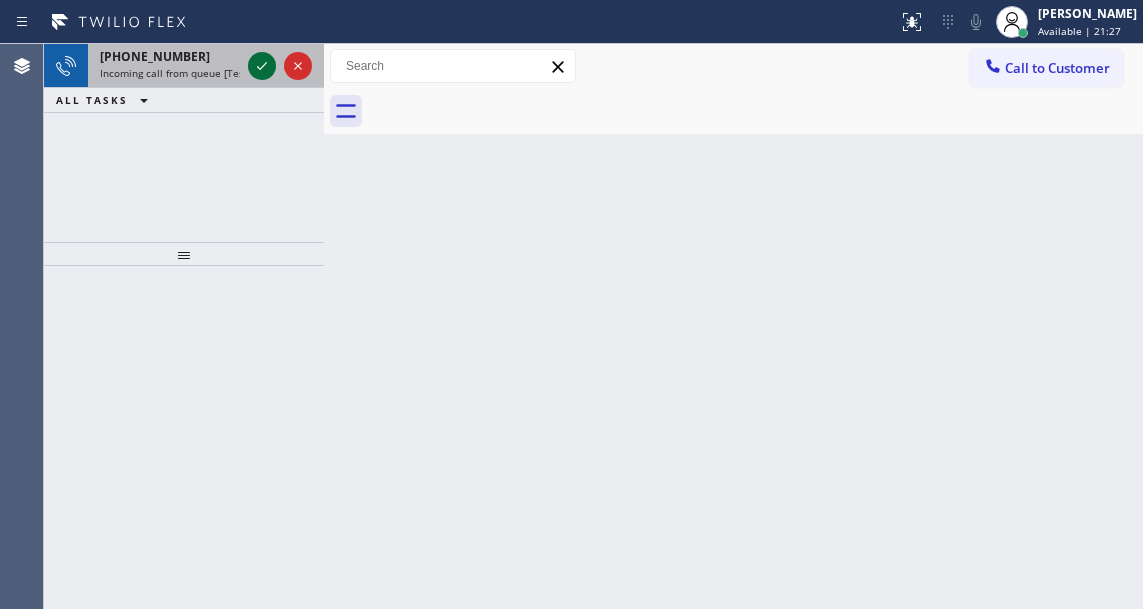 click 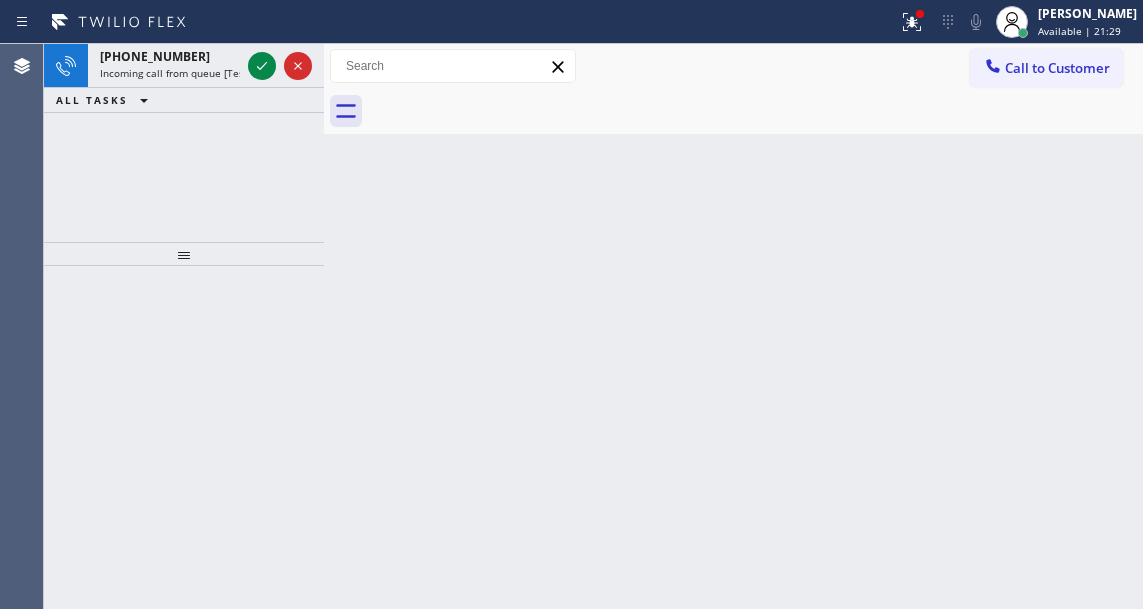 click 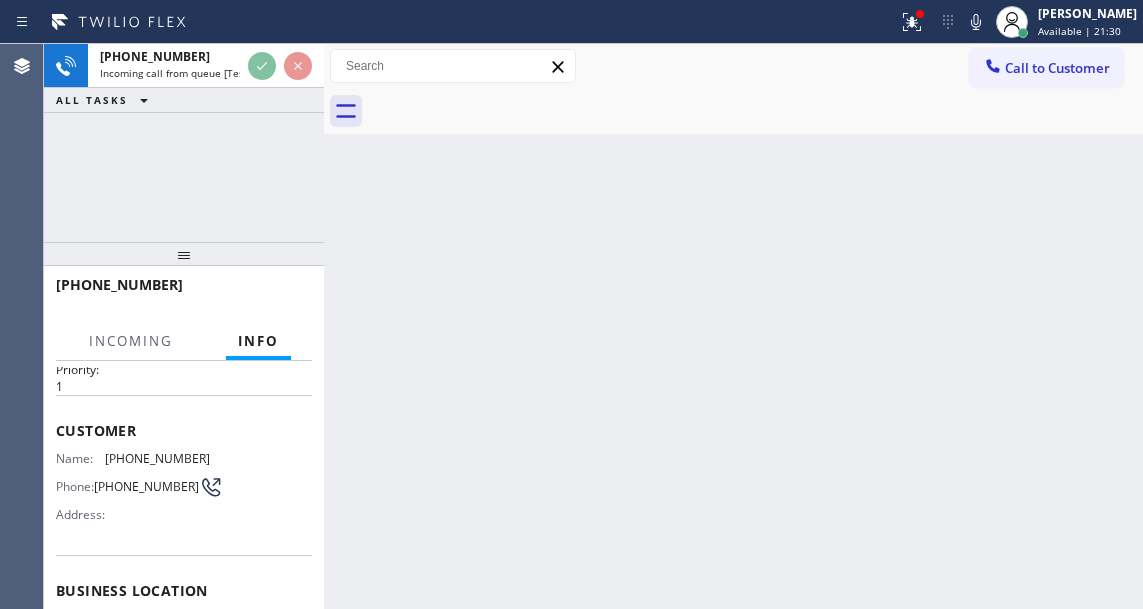 scroll, scrollTop: 100, scrollLeft: 0, axis: vertical 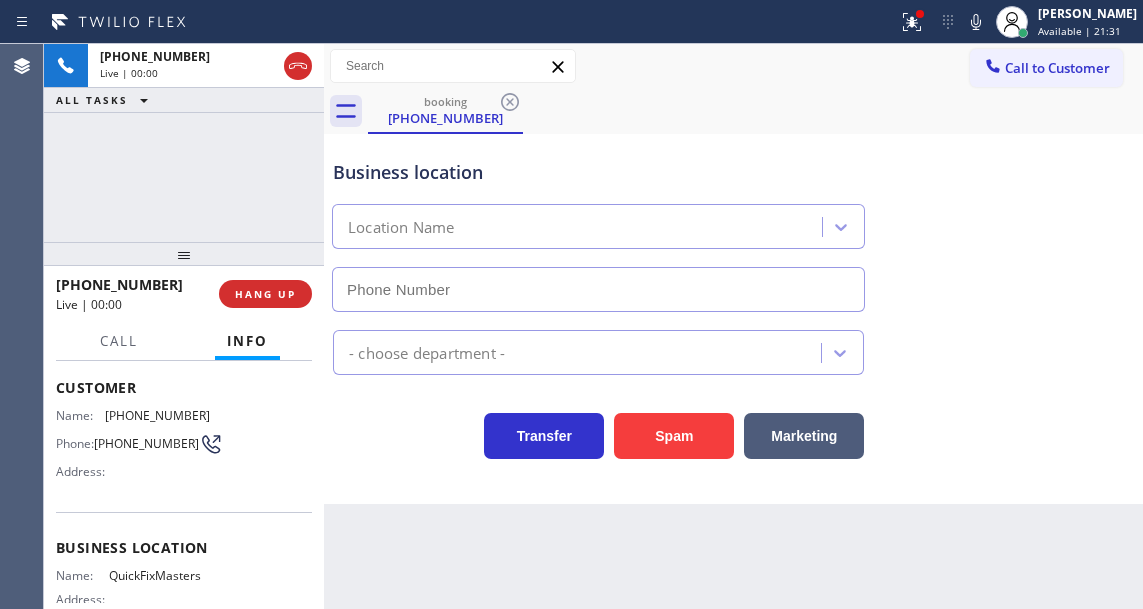 click on "QuickFixMasters" at bounding box center (159, 575) 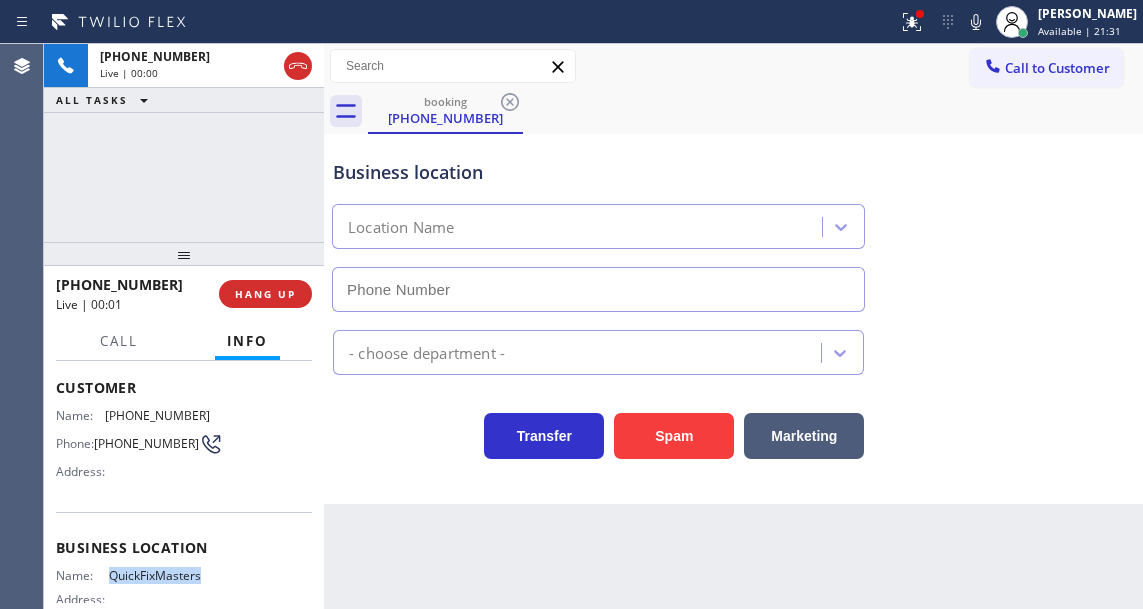 click on "QuickFixMasters" at bounding box center [159, 575] 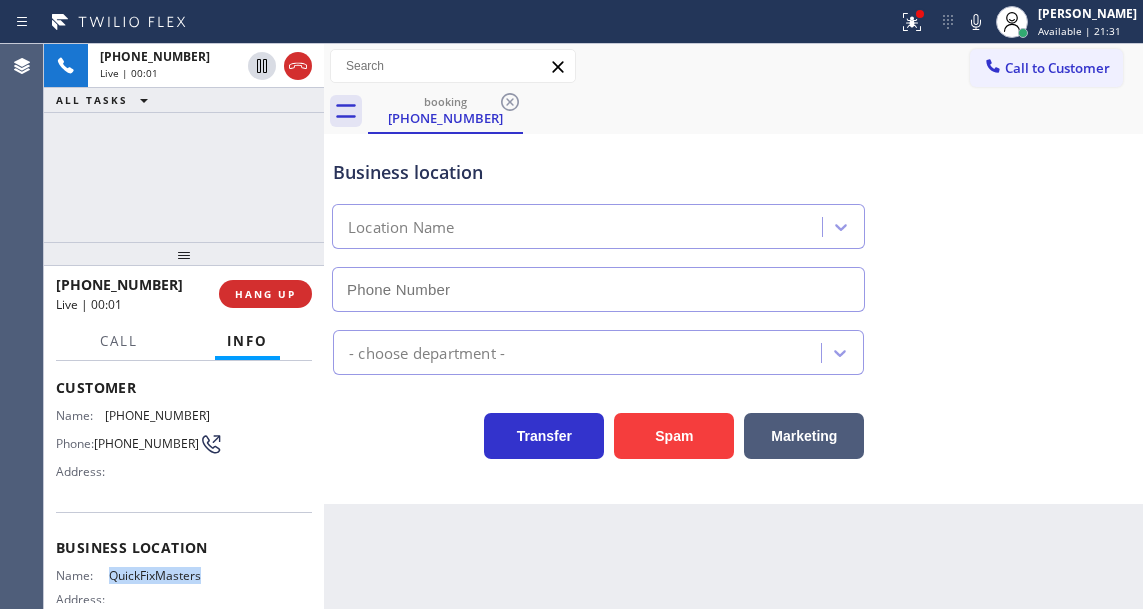 type on "[PHONE_NUMBER]" 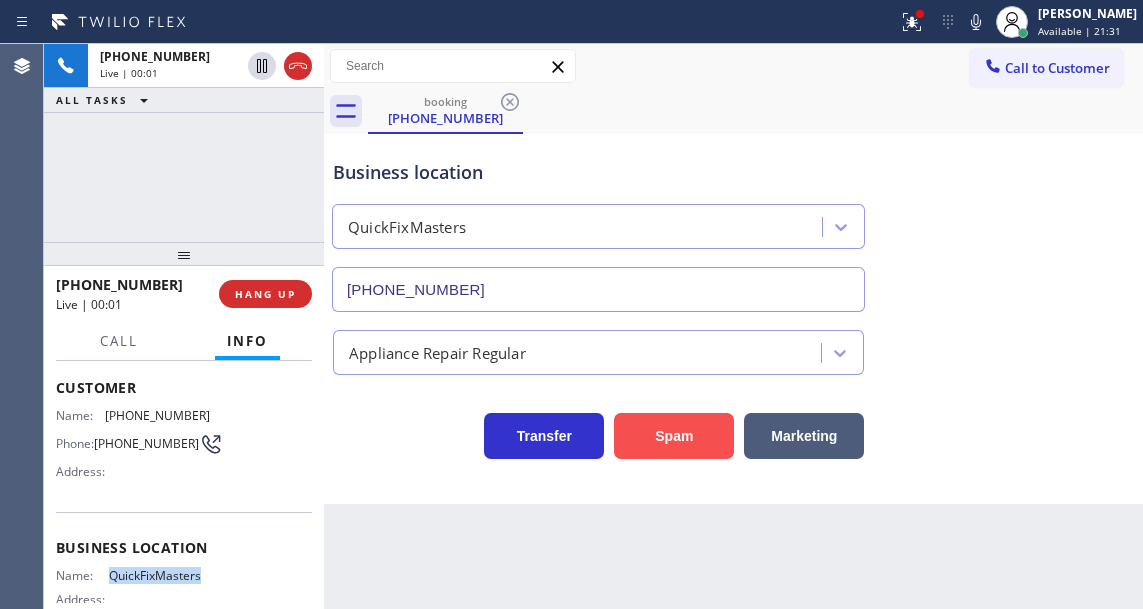 click on "Spam" at bounding box center [674, 436] 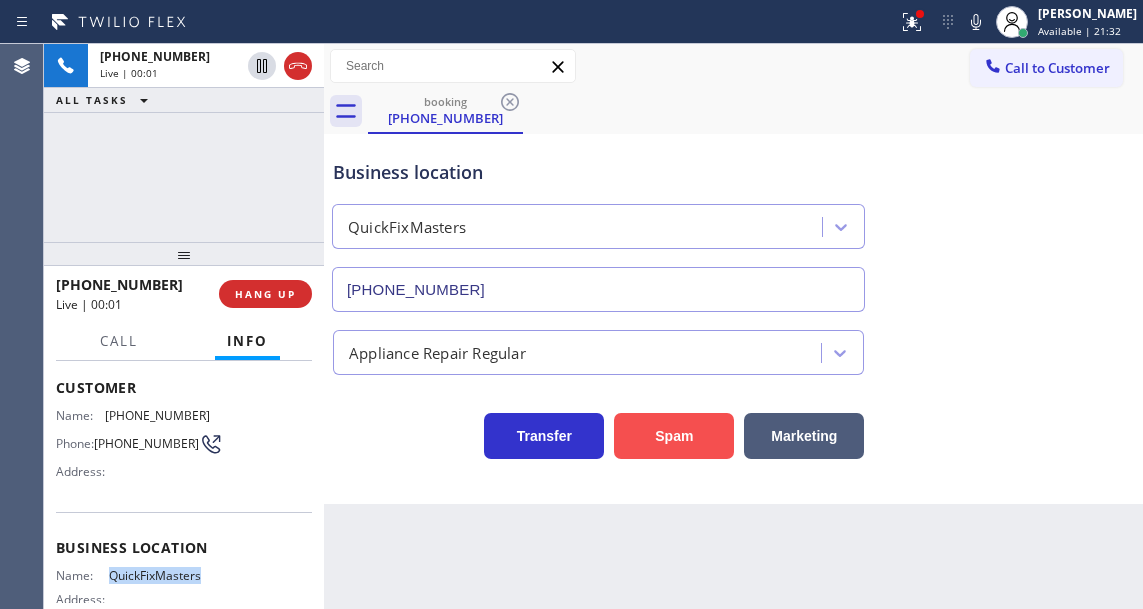 click on "Spam" at bounding box center (674, 436) 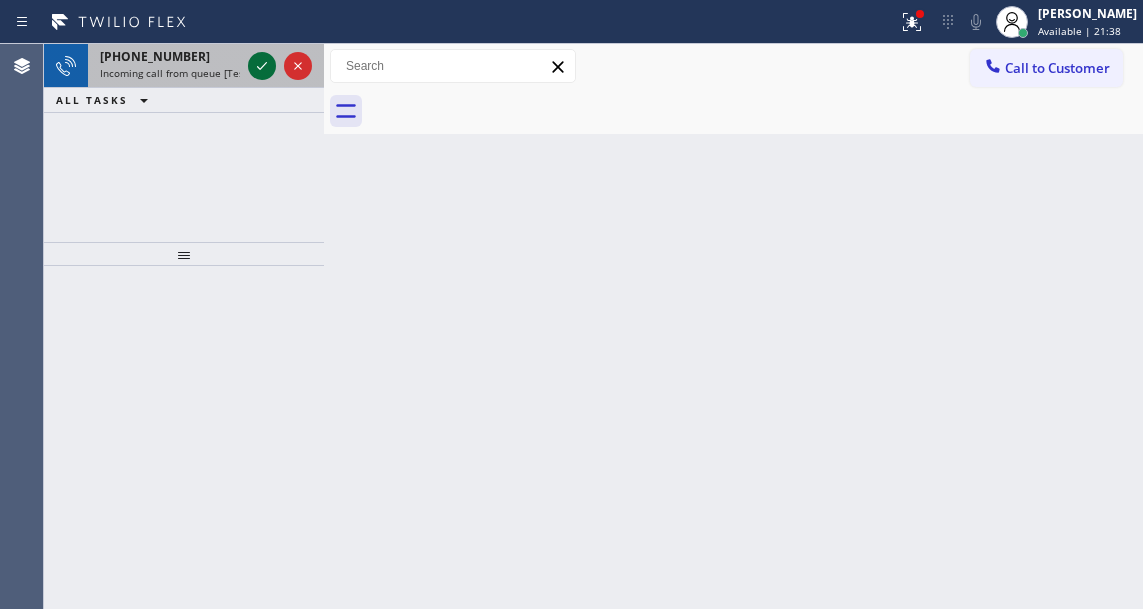click 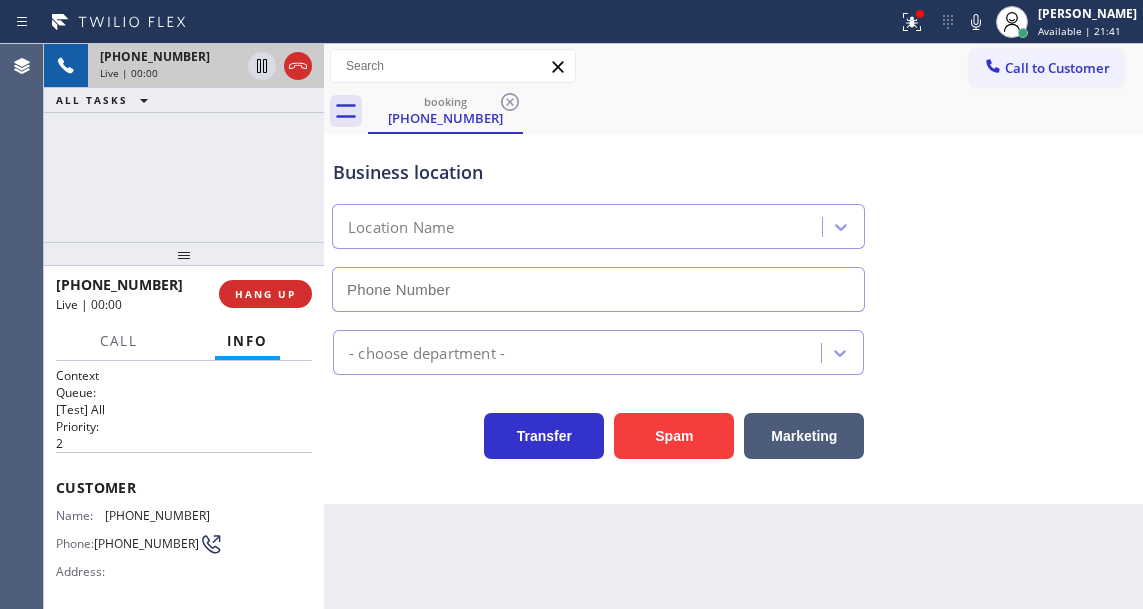 type on "[PHONE_NUMBER]" 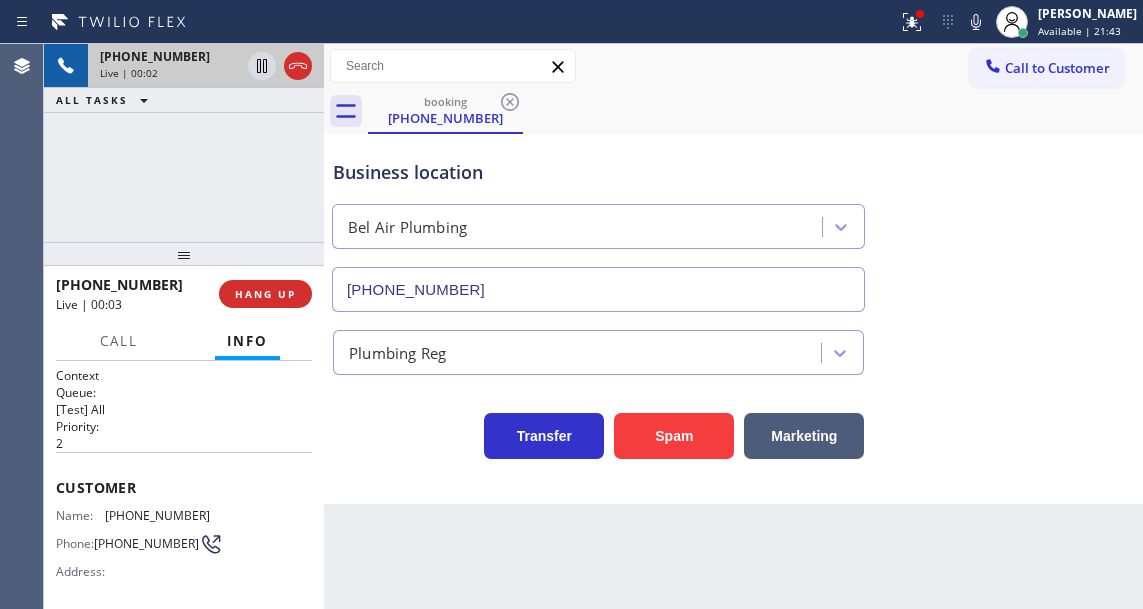click on "Name: [PHONE_NUMBER] Phone: [PHONE_NUMBER] Address:" at bounding box center [133, 547] 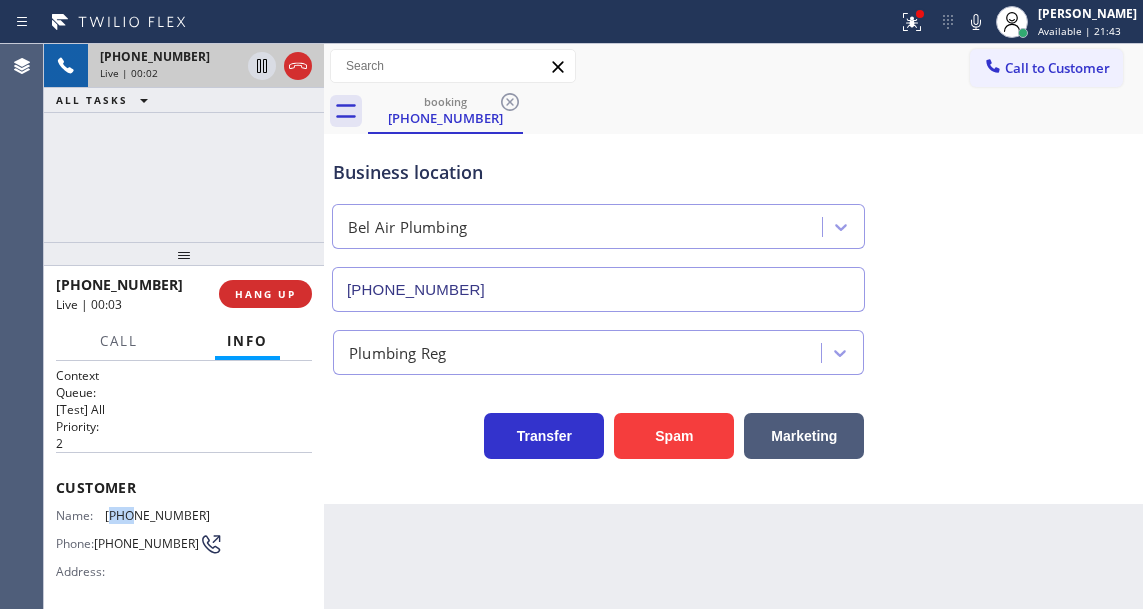click on "Name: [PHONE_NUMBER] Phone: [PHONE_NUMBER] Address:" at bounding box center [133, 547] 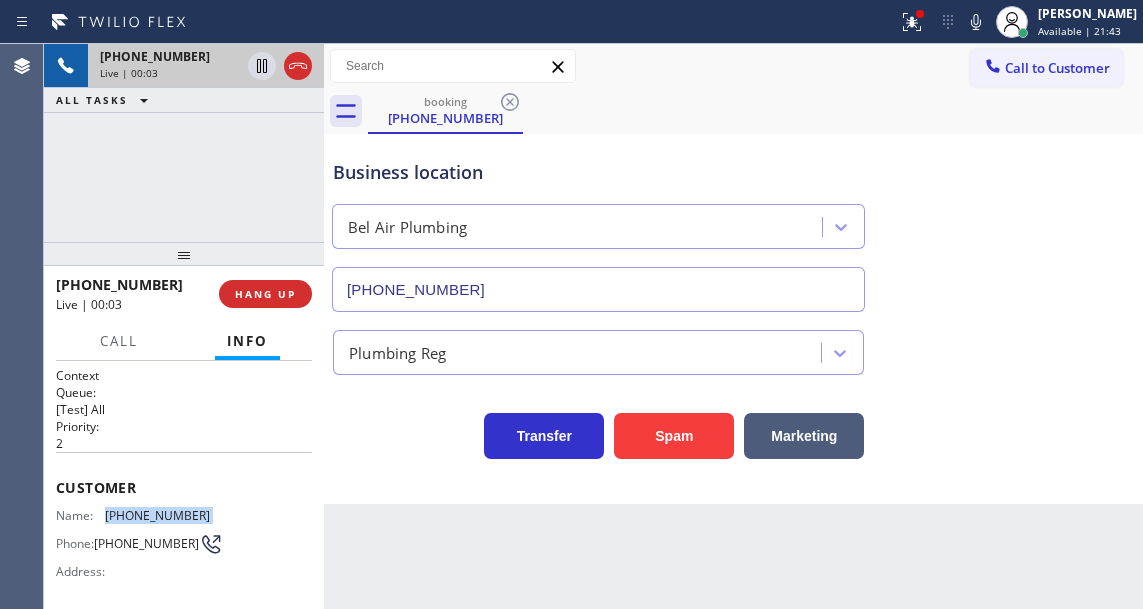 click on "Name: [PHONE_NUMBER] Phone: [PHONE_NUMBER] Address:" at bounding box center (133, 547) 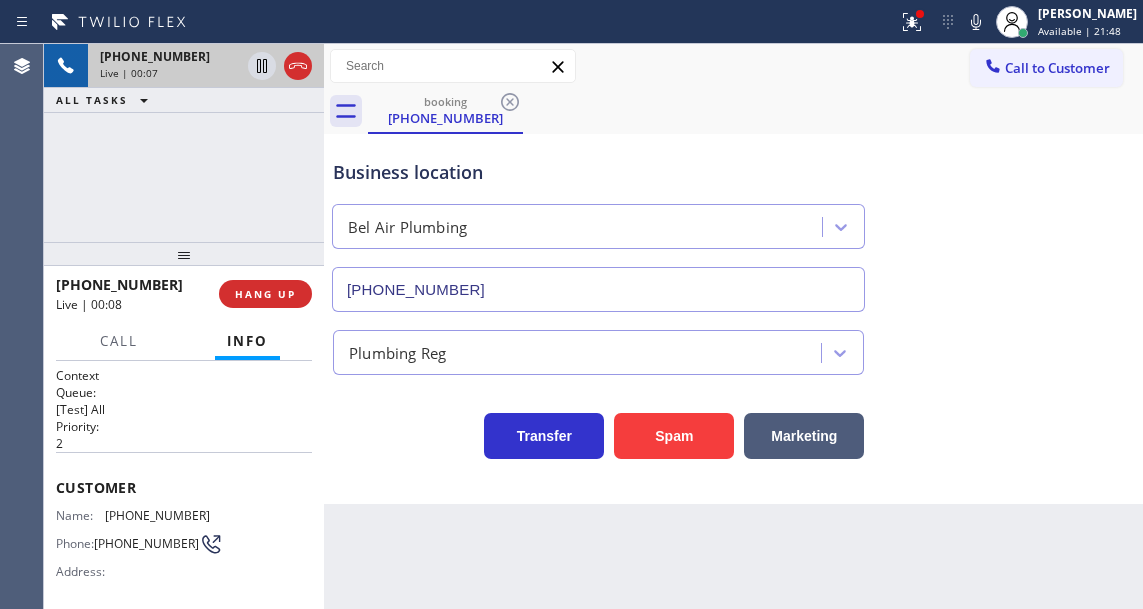 click on "Business location [GEOGRAPHIC_DATA] [PHONE_NUMBER] Plumbing Reg Transfer Spam Marketing" at bounding box center (733, 319) 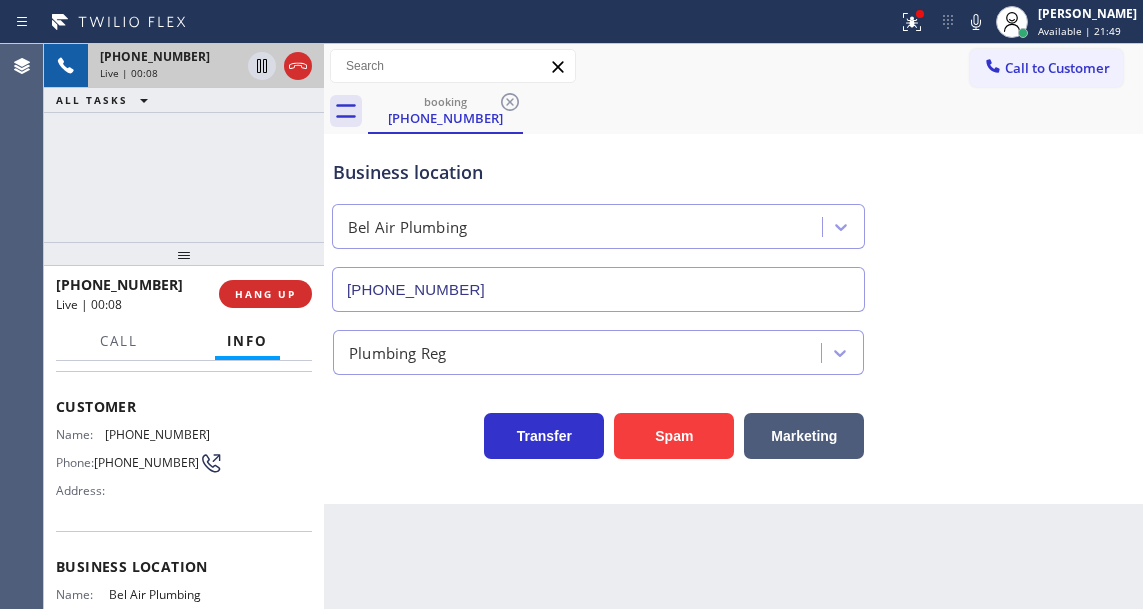 scroll, scrollTop: 100, scrollLeft: 0, axis: vertical 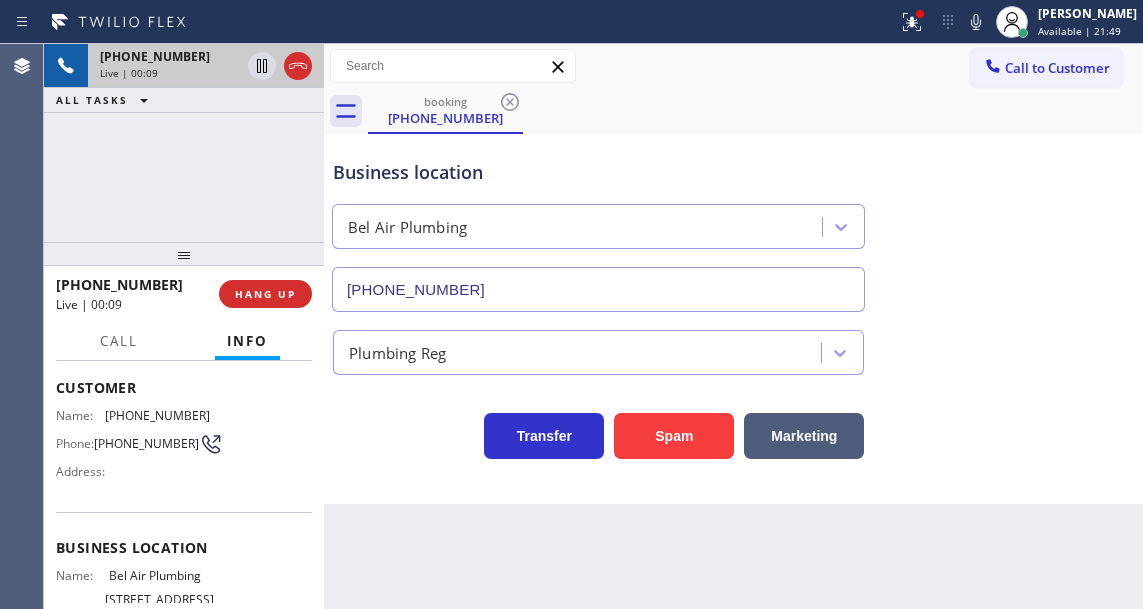 click on "Name: Bel Air Plumbing Address: [STREET_ADDRESS][PERSON_NAME]  Phone: [PHONE_NUMBER]" at bounding box center (133, 611) 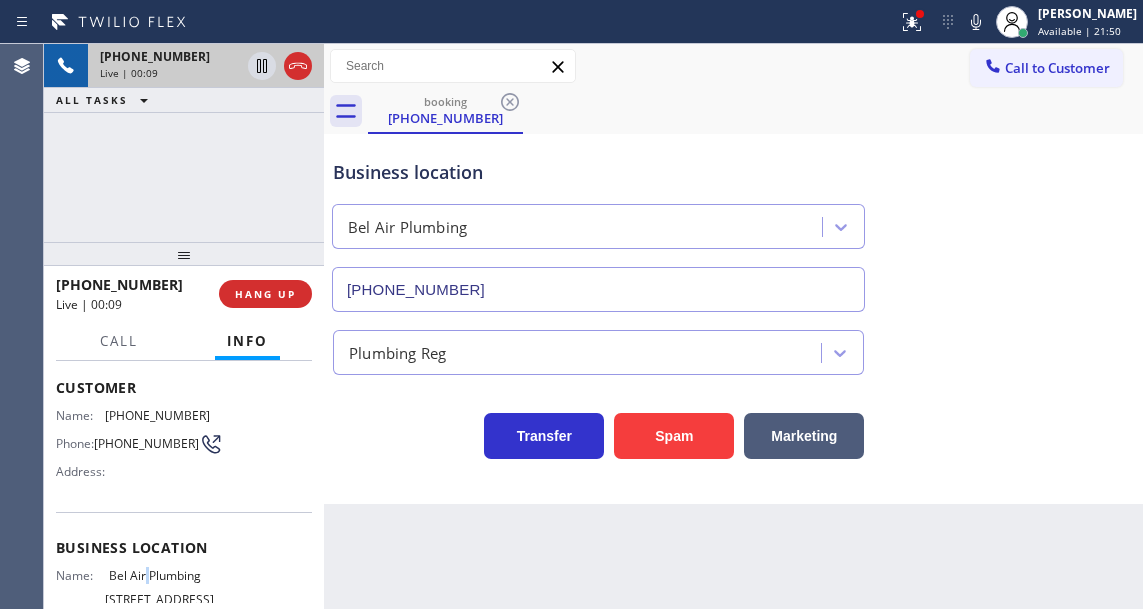 click on "Name: Bel Air Plumbing Address: [STREET_ADDRESS][PERSON_NAME]  Phone: [PHONE_NUMBER]" at bounding box center (133, 611) 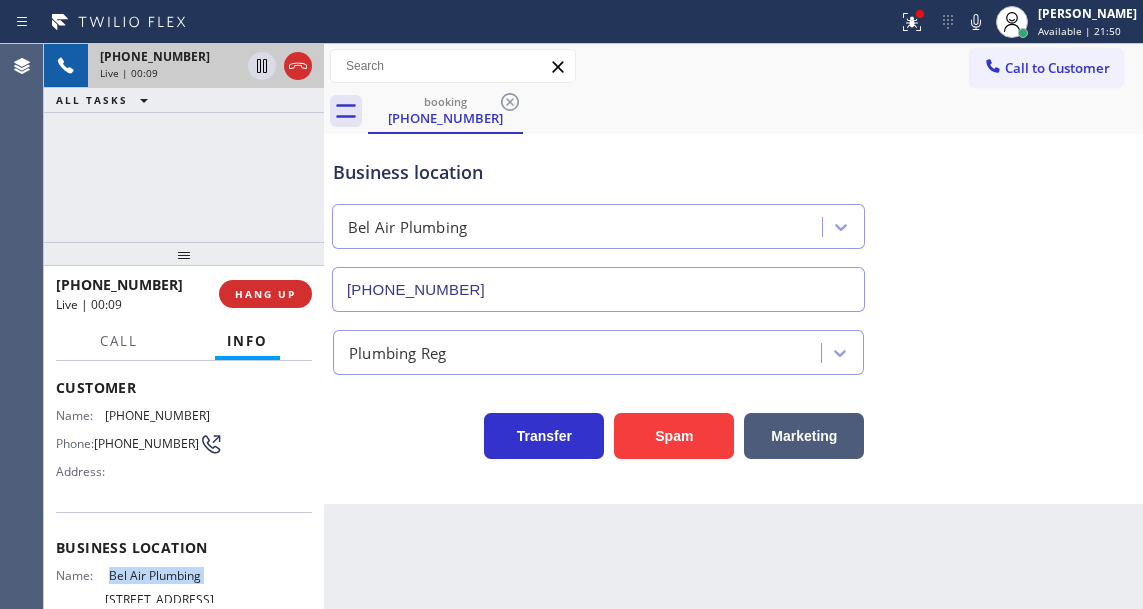 click on "Name: Bel Air Plumbing Address: [STREET_ADDRESS][PERSON_NAME]  Phone: [PHONE_NUMBER]" at bounding box center [133, 611] 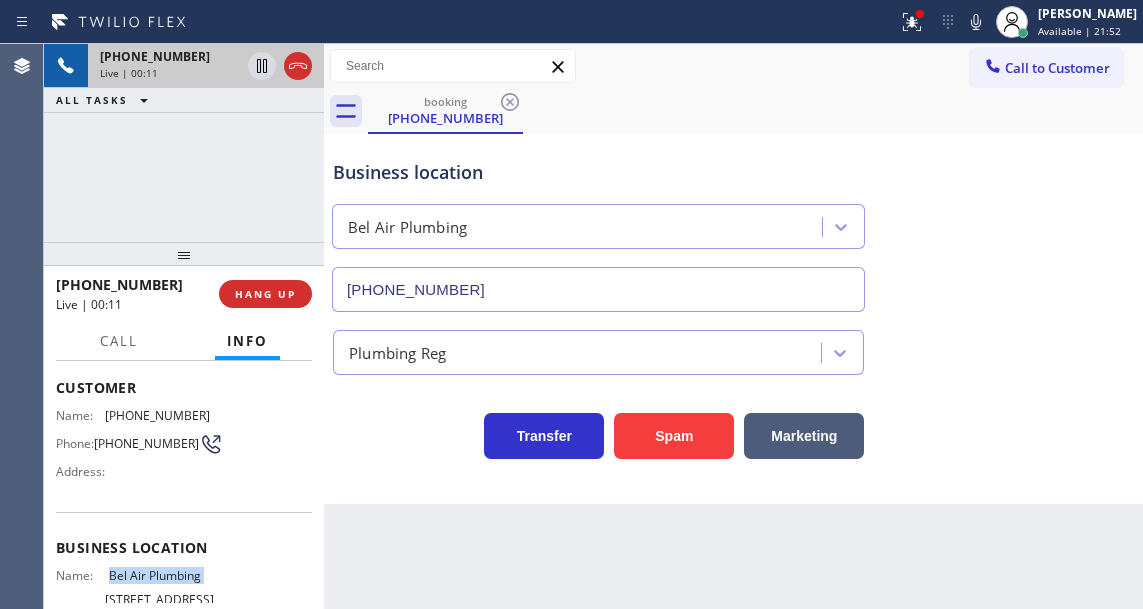 click on "Back to Dashboard Change Sender ID Customers Technicians Select a contact Outbound call Technician Search Technician Your caller id phone number Your caller id phone number Call Technician info Name   Phone none Address none Change Sender ID HVAC [PHONE_NUMBER] 5 Star Appliance [PHONE_NUMBER] Appliance Repair [PHONE_NUMBER] Plumbing [PHONE_NUMBER] Air Duct Cleaning [PHONE_NUMBER]  Electricians [PHONE_NUMBER] Cancel Change Check personal SMS Reset Change booking [PHONE_NUMBER] Call to Customer Outbound call Location B w Electrical Svsc LLC Your caller id phone number [PHONE_NUMBER] Customer number Call Outbound call Technician Search Technician Your caller id phone number Your caller id phone number Call booking [PHONE_NUMBER] Business location Bel Air Plumbing [PHONE_NUMBER] Plumbing Reg Transfer Spam Marketing" at bounding box center (733, 326) 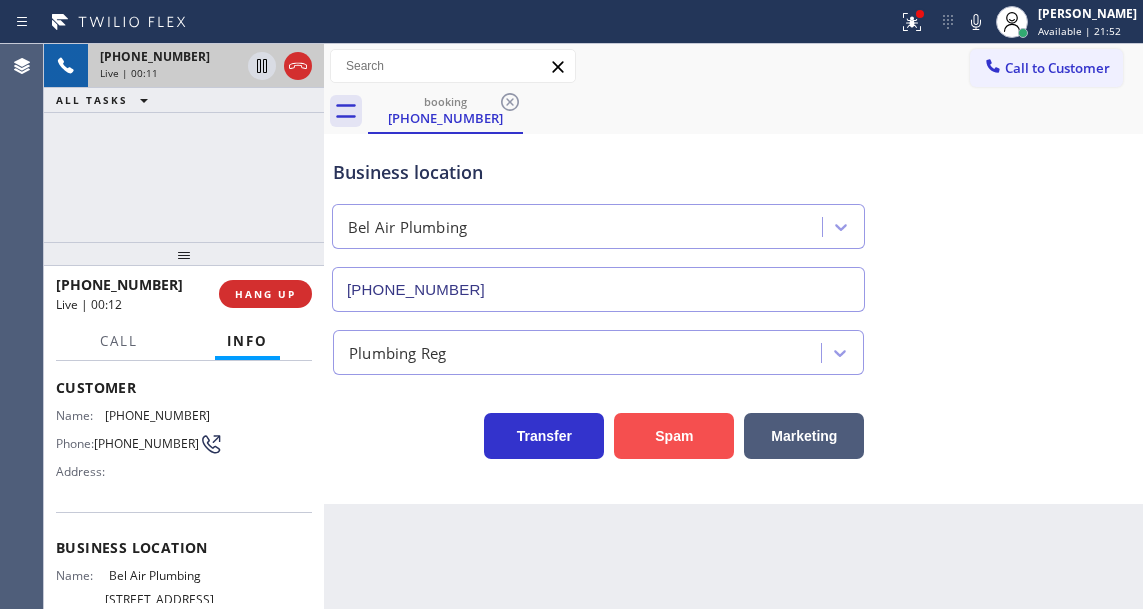click on "Spam" at bounding box center [674, 436] 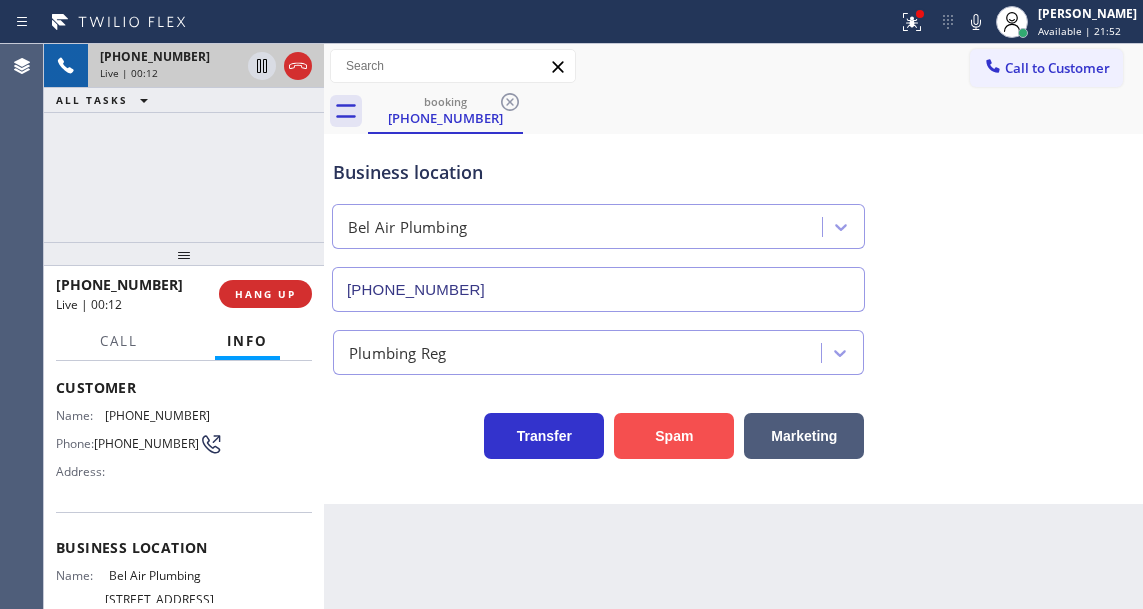 click on "Spam" at bounding box center (674, 436) 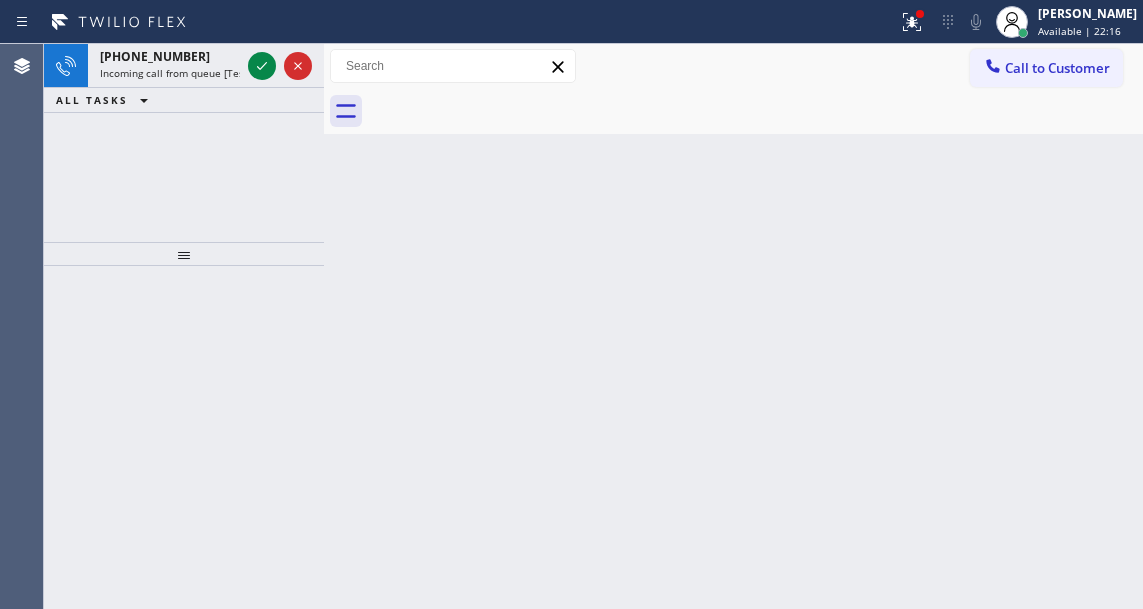 click on "Back to Dashboard Change Sender ID Customers Technicians Select a contact Outbound call Technician Search Technician Your caller id phone number Your caller id phone number Call Technician info Name   Phone none Address none Change Sender ID HVAC [PHONE_NUMBER] 5 Star Appliance [PHONE_NUMBER] Appliance Repair [PHONE_NUMBER] Plumbing [PHONE_NUMBER] Air Duct Cleaning [PHONE_NUMBER]  Electricians [PHONE_NUMBER] Cancel Change Check personal SMS Reset Change No tabs Call to Customer Outbound call Location B w Electrical Svsc LLC Your caller id phone number [PHONE_NUMBER] Customer number Call Outbound call Technician Search Technician Your caller id phone number Your caller id phone number Call" at bounding box center [733, 326] 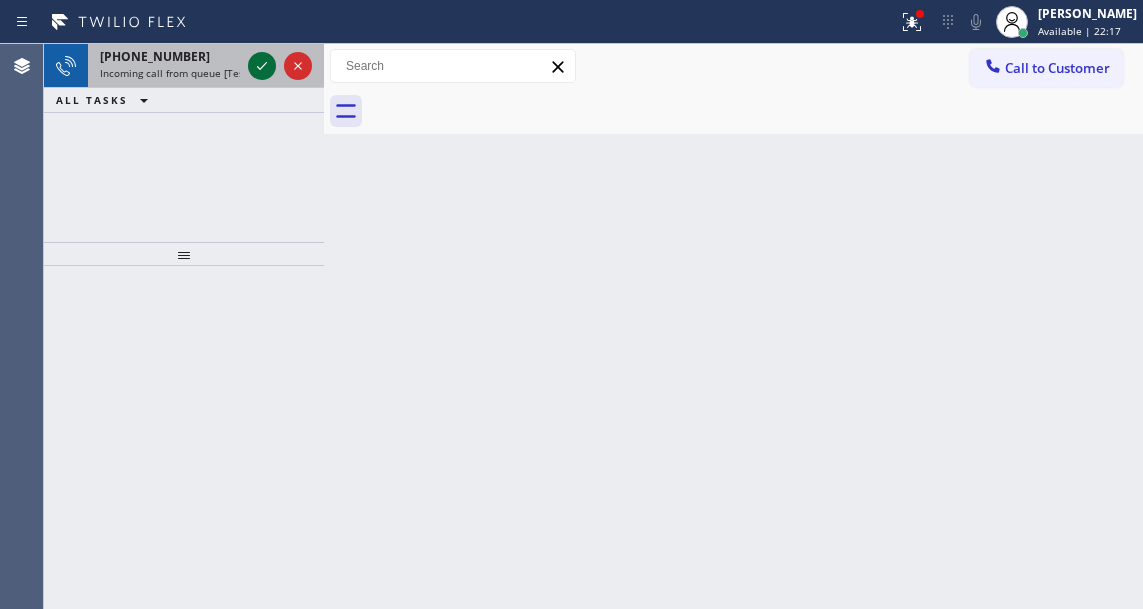 click 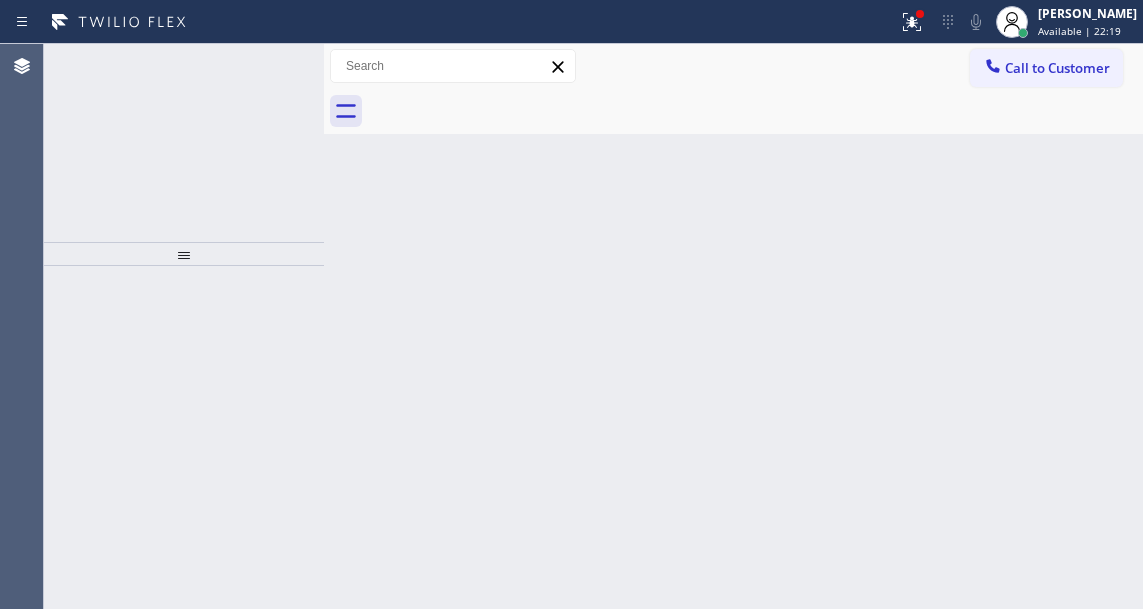 click 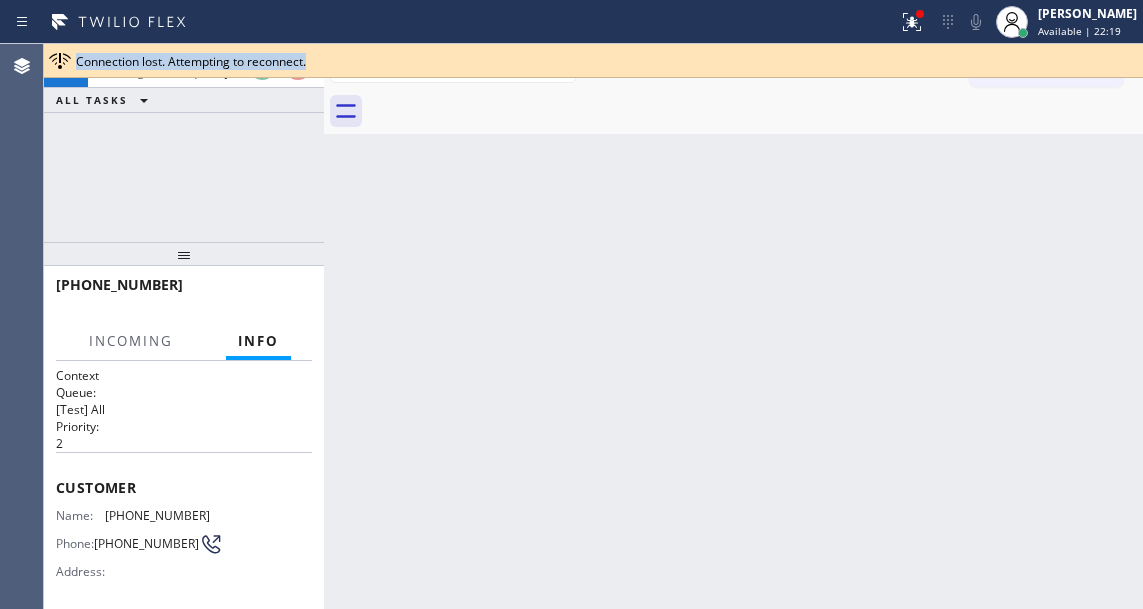click on "Connection lost. Attempting to reconnect." at bounding box center (191, 61) 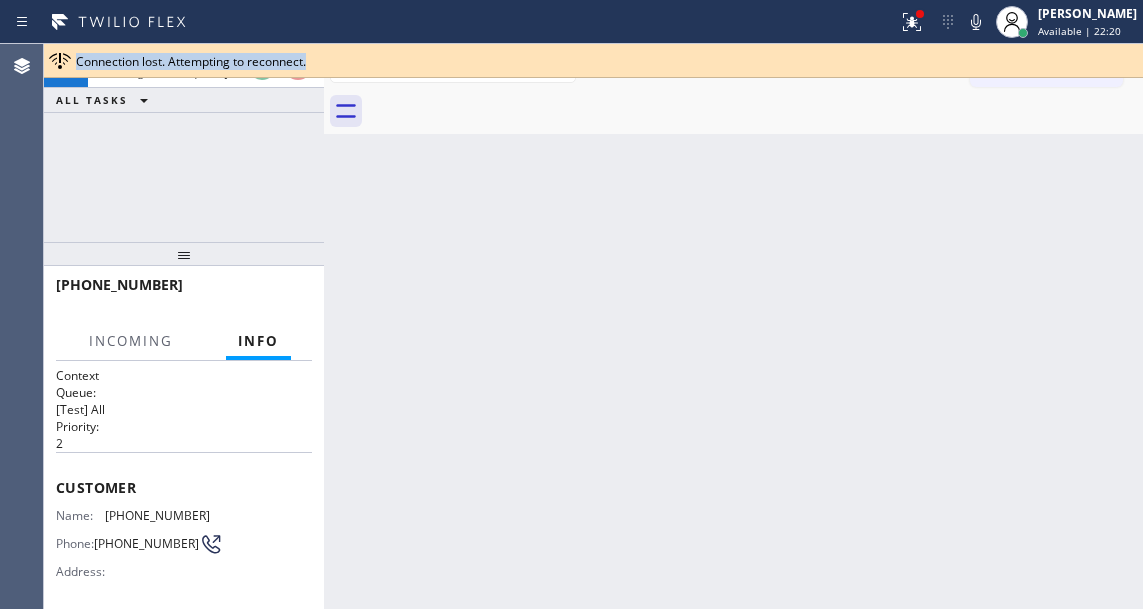click on "Connection lost. Attempting to reconnect." at bounding box center [593, 61] 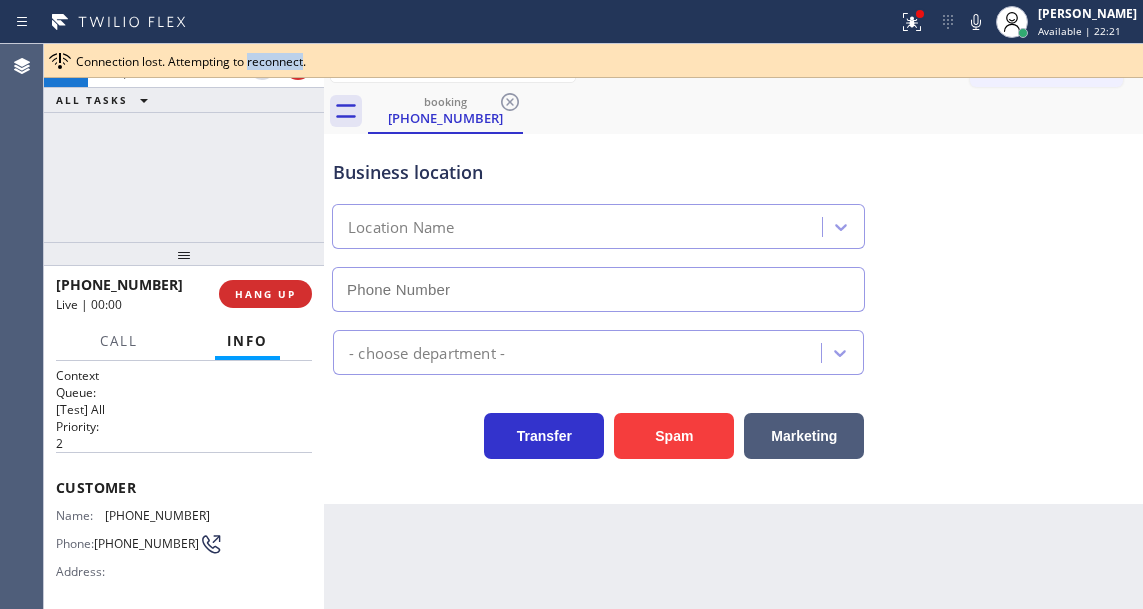 type on "[PHONE_NUMBER]" 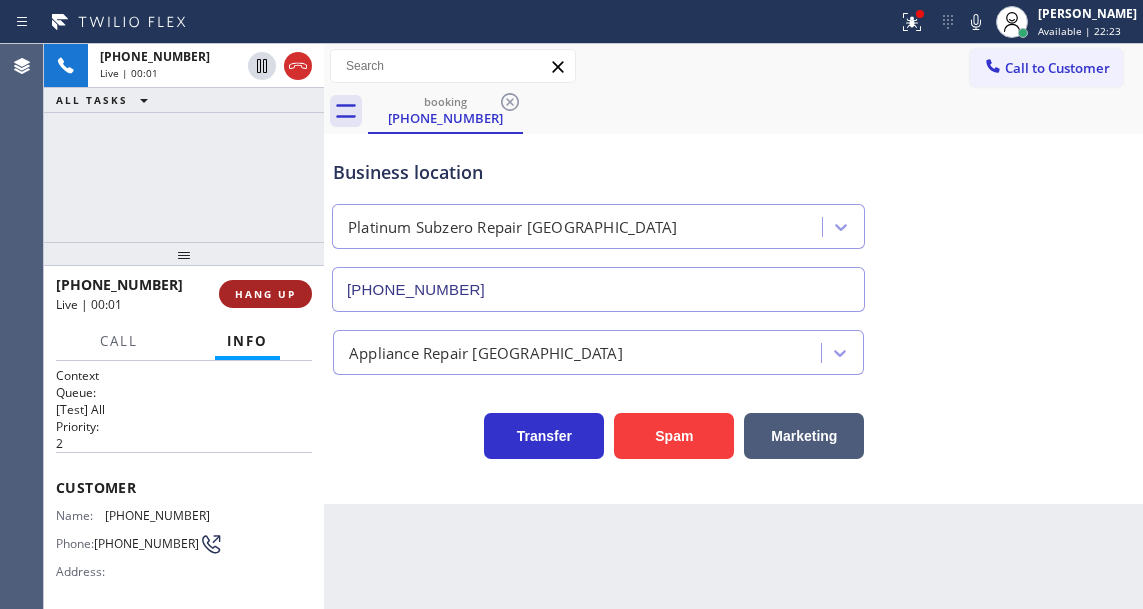 click on "HANG UP" at bounding box center (265, 294) 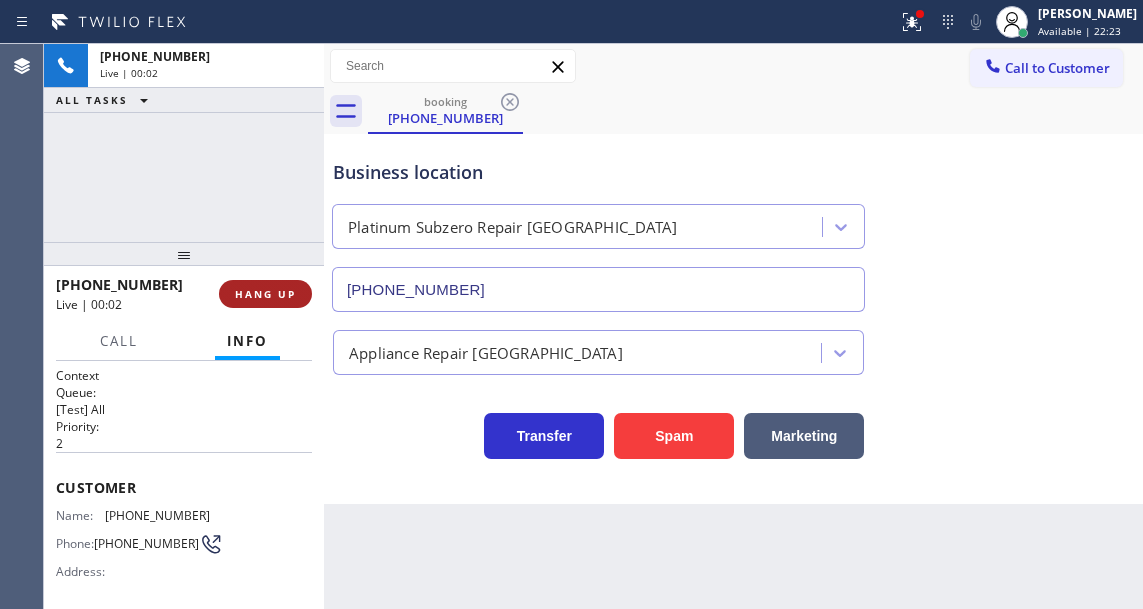 click on "HANG UP" at bounding box center (265, 294) 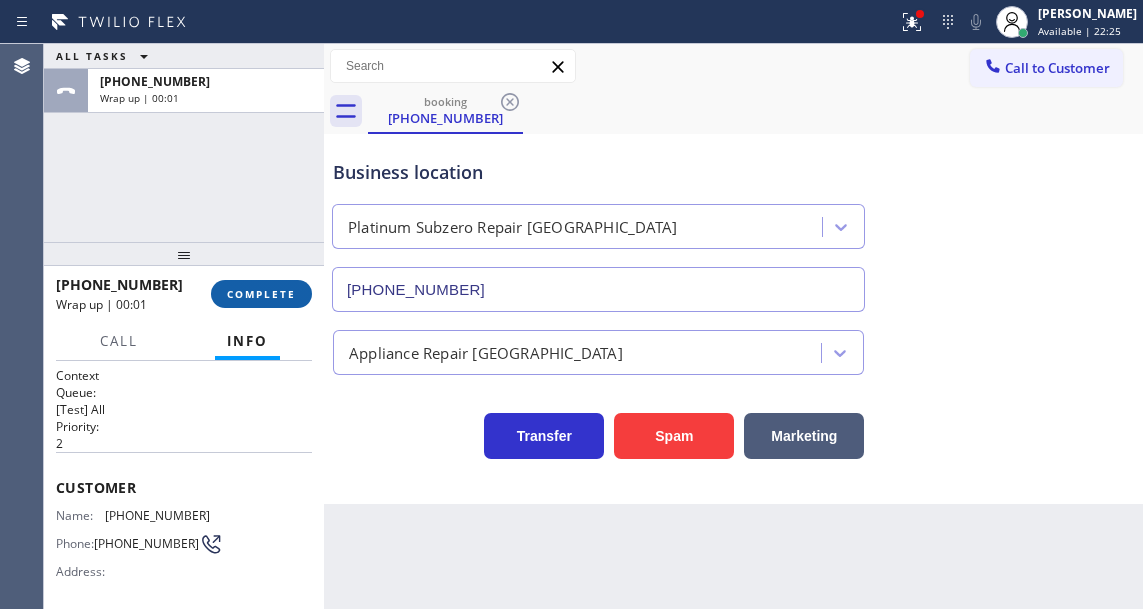 click on "COMPLETE" at bounding box center (261, 294) 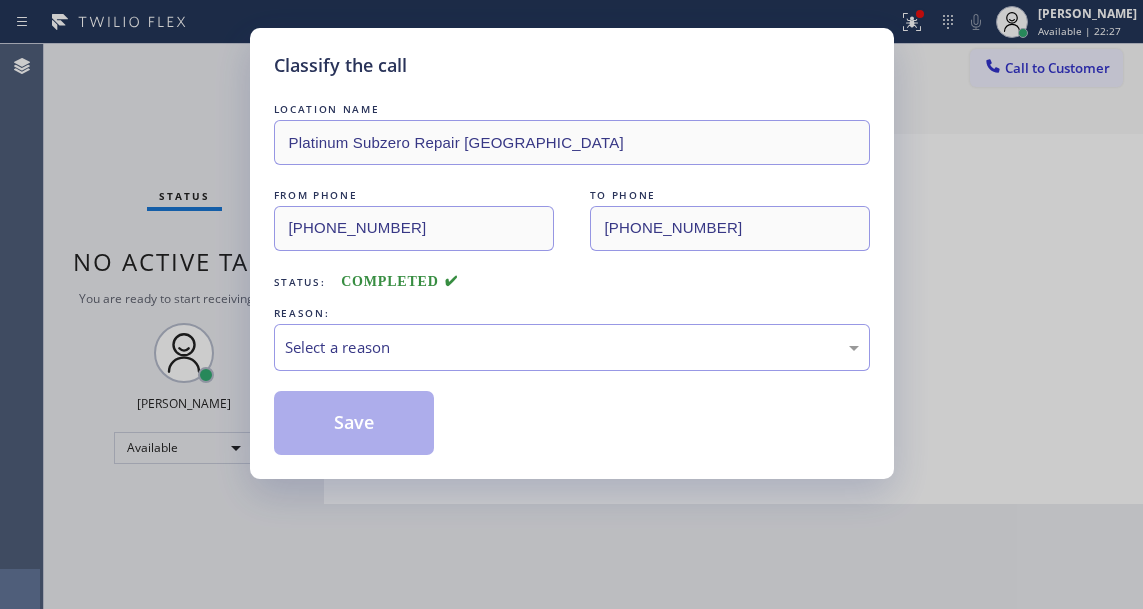 click on "Select a reason" at bounding box center (572, 347) 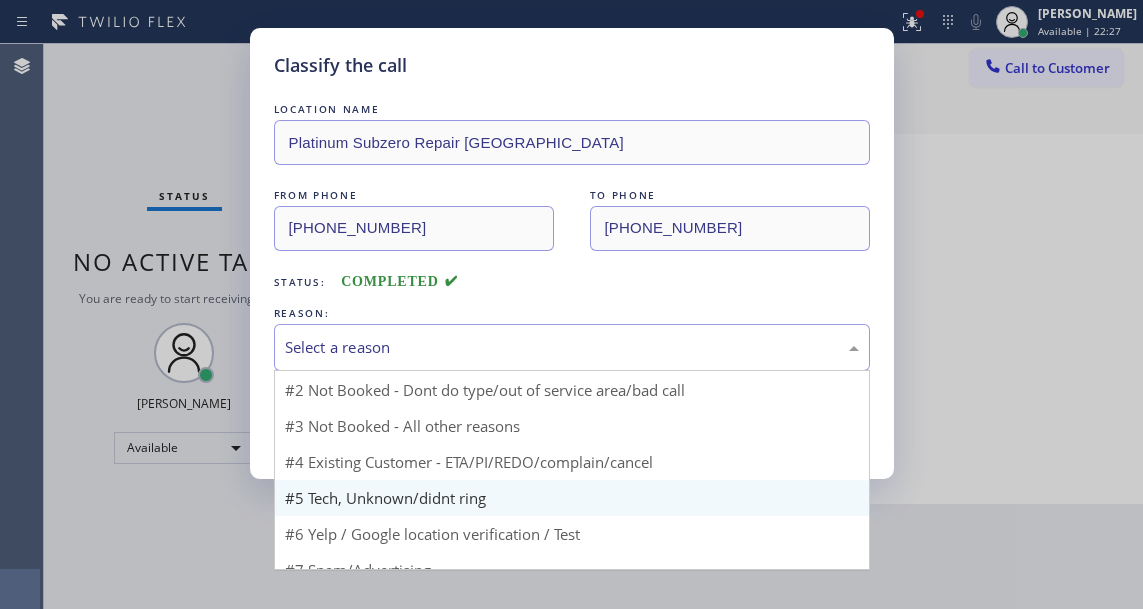 scroll, scrollTop: 18, scrollLeft: 0, axis: vertical 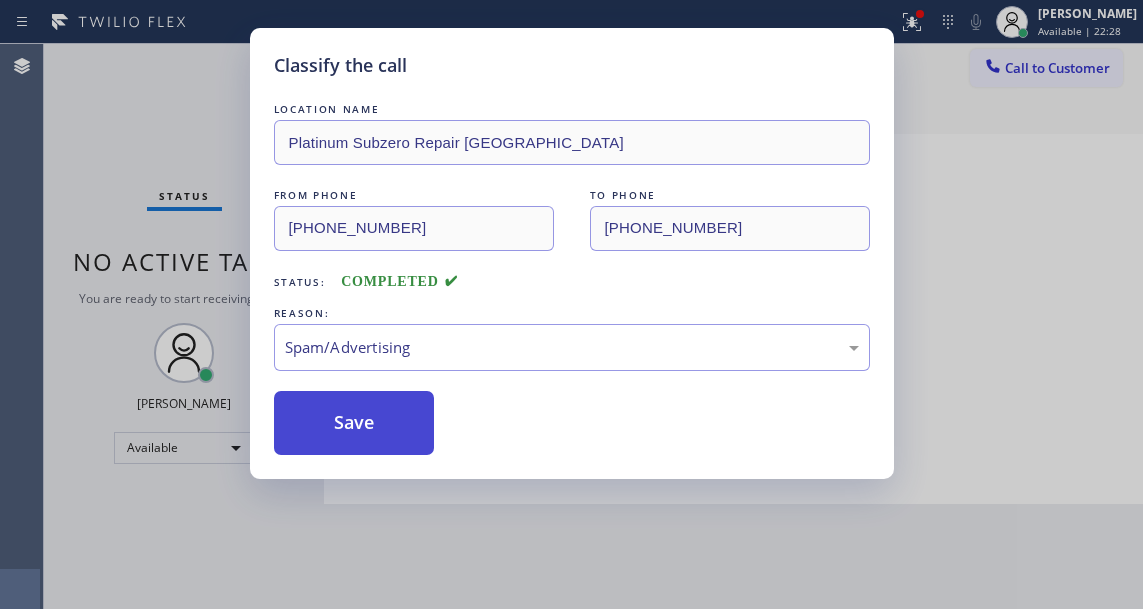 click on "Save" at bounding box center (354, 423) 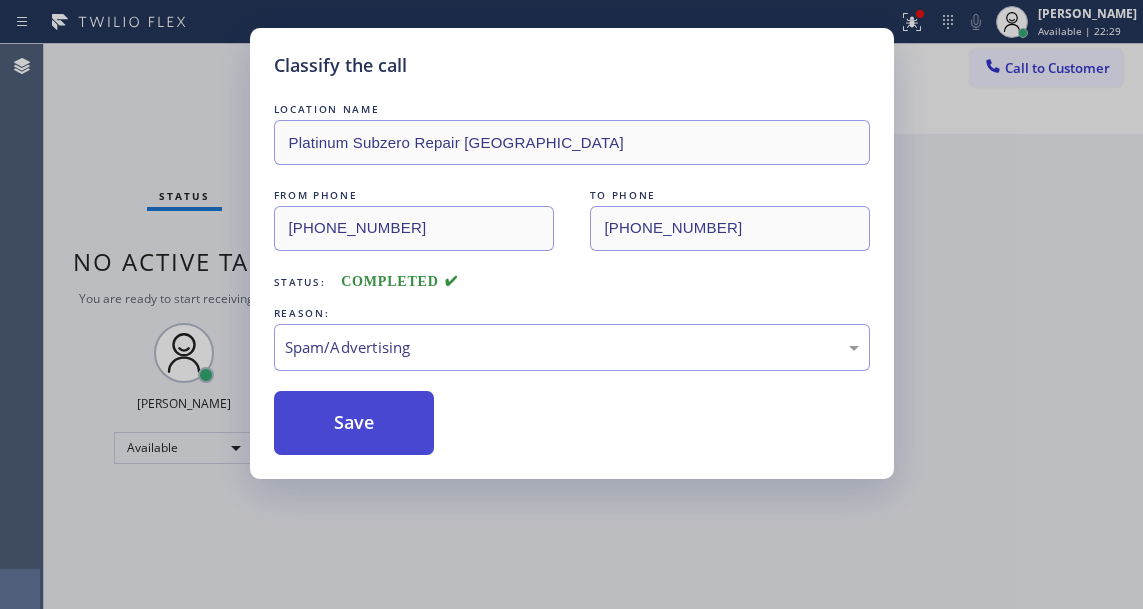click on "Save" at bounding box center (354, 423) 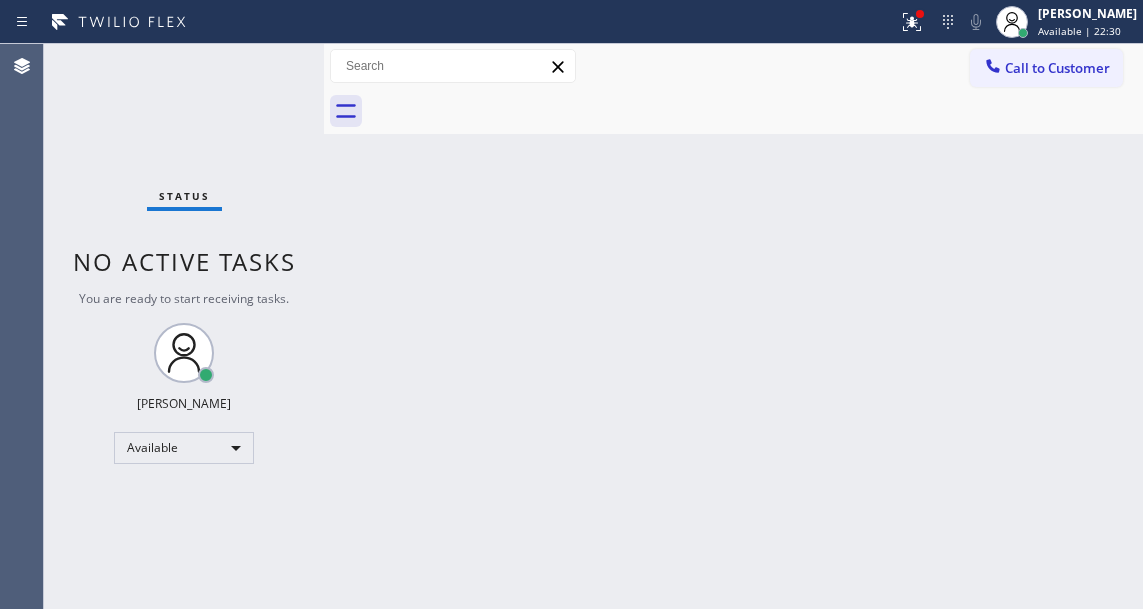 click on "Status   No active tasks     You are ready to start receiving tasks.   [PERSON_NAME]" at bounding box center [184, 326] 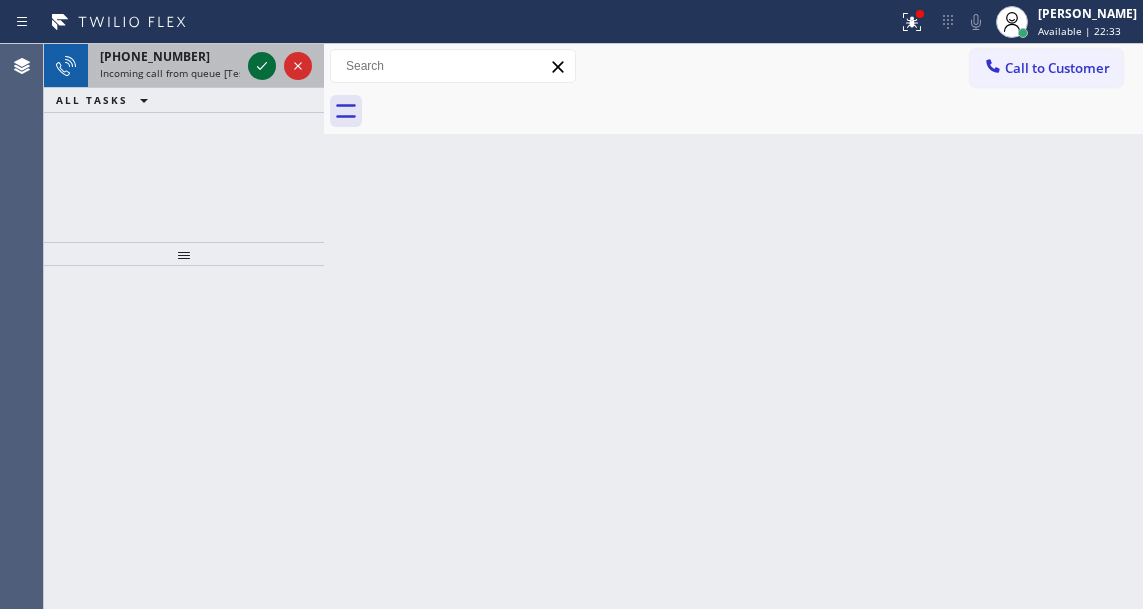 click 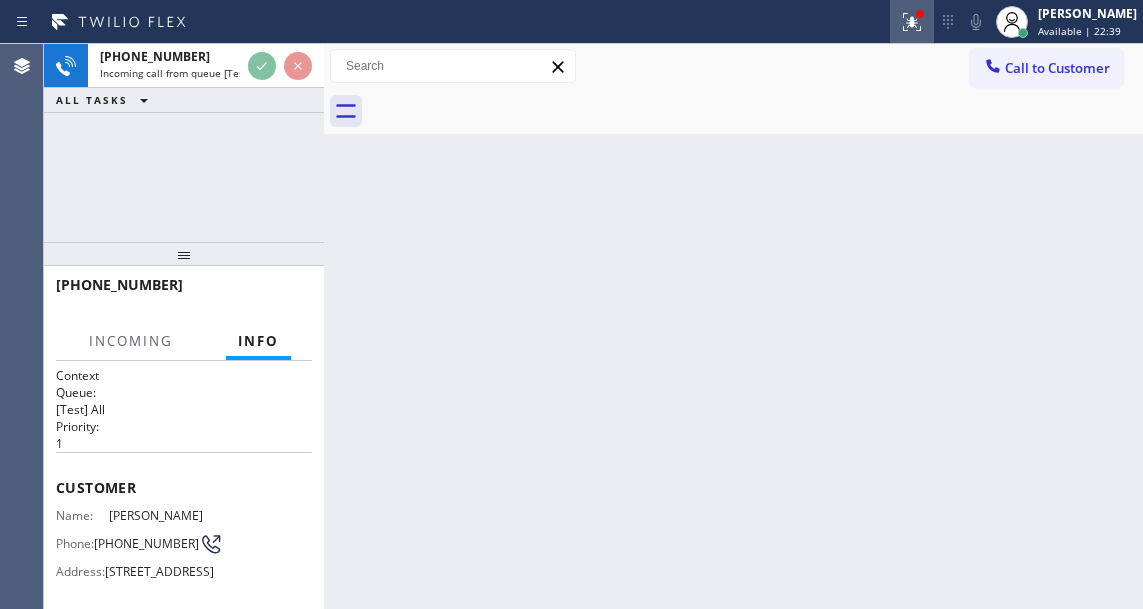 click 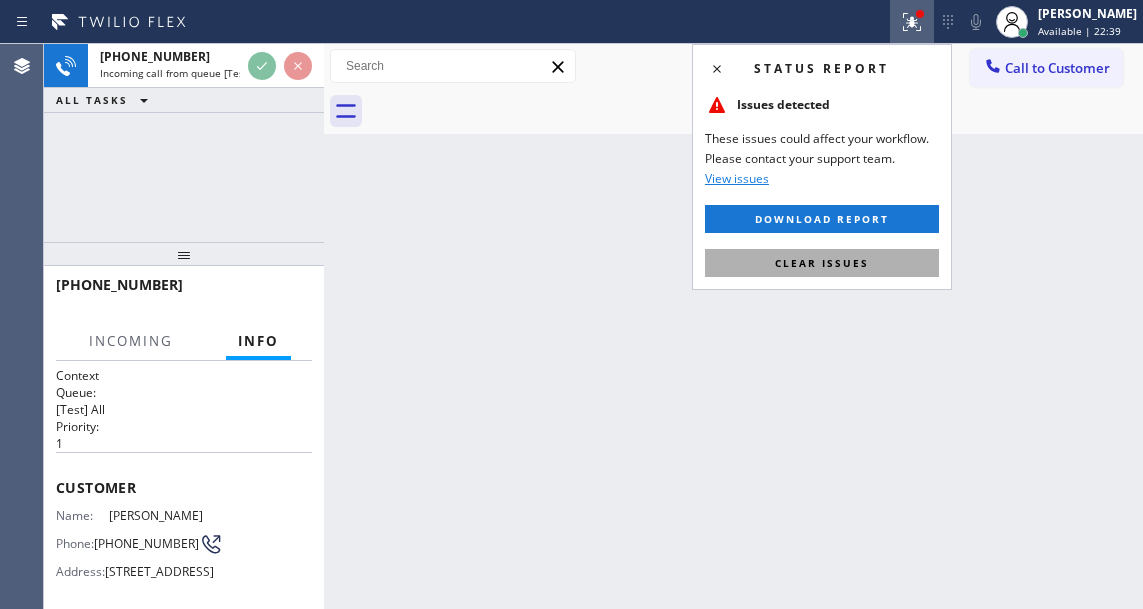 click on "Clear issues" at bounding box center (822, 263) 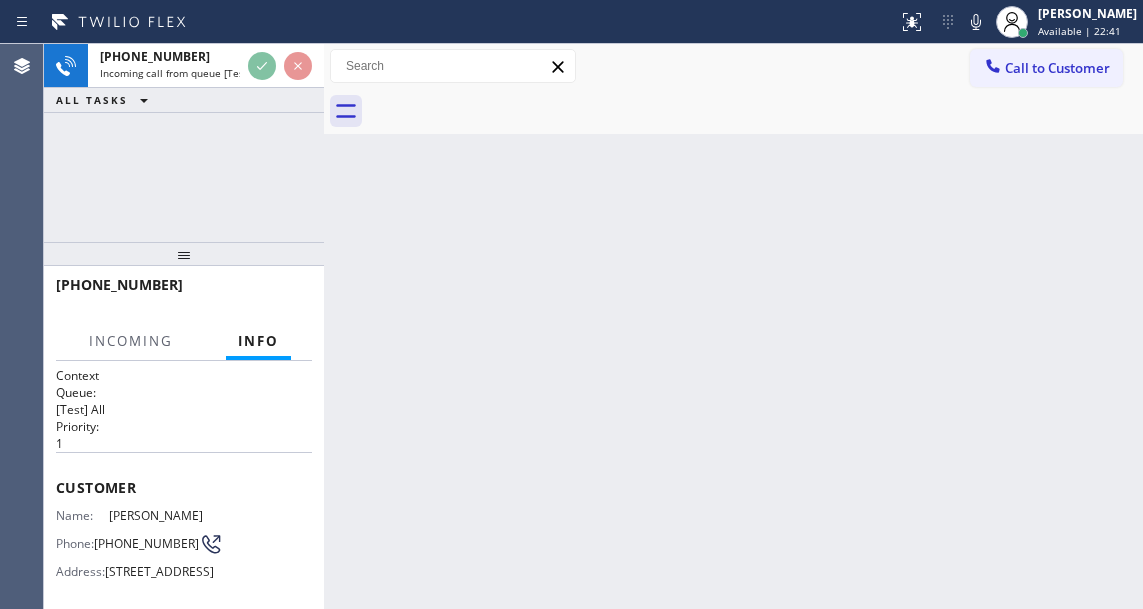 click on "Back to Dashboard Change Sender ID Customers Technicians Select a contact Outbound call Technician Search Technician Your caller id phone number Your caller id phone number Call Technician info Name   Phone none Address none Change Sender ID HVAC [PHONE_NUMBER] 5 Star Appliance [PHONE_NUMBER] Appliance Repair [PHONE_NUMBER] Plumbing [PHONE_NUMBER] Air Duct Cleaning [PHONE_NUMBER]  Electricians [PHONE_NUMBER] Cancel Change Check personal SMS Reset Change No tabs Call to Customer Outbound call Location B w Electrical Svsc LLC Your caller id phone number [PHONE_NUMBER] Customer number Call Outbound call Technician Search Technician Your caller id phone number Your caller id phone number Call" at bounding box center (733, 326) 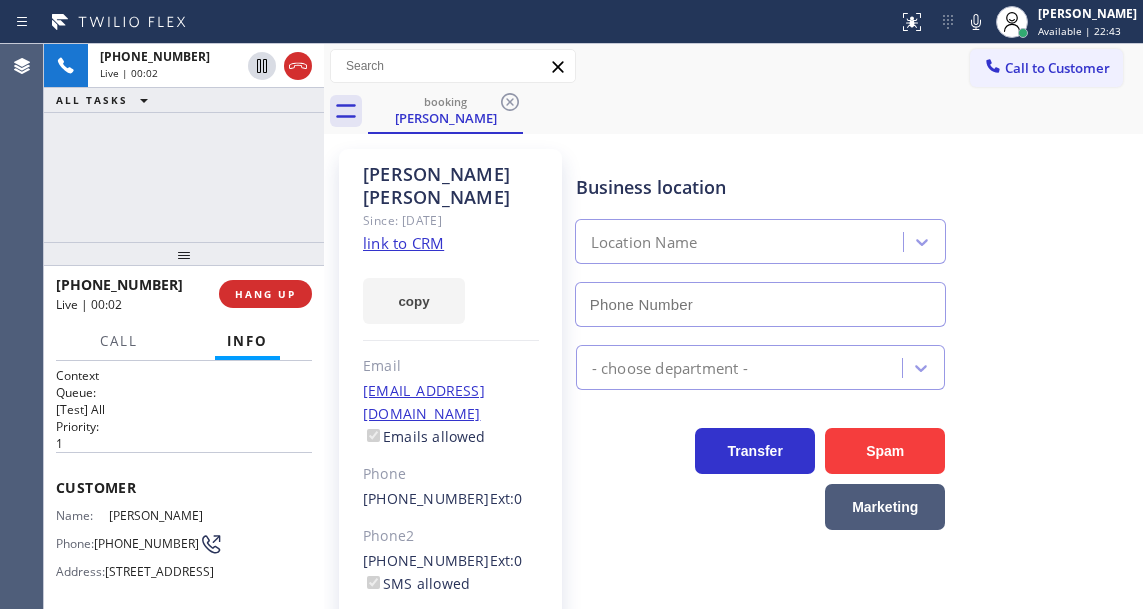 type on "[PHONE_NUMBER]" 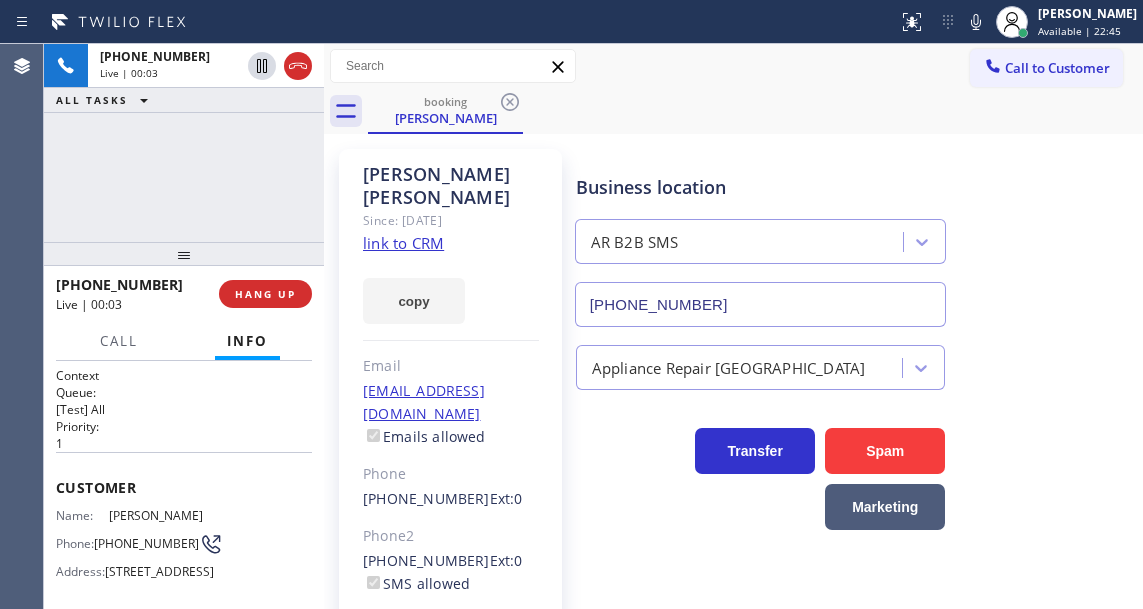 click on "link to CRM" 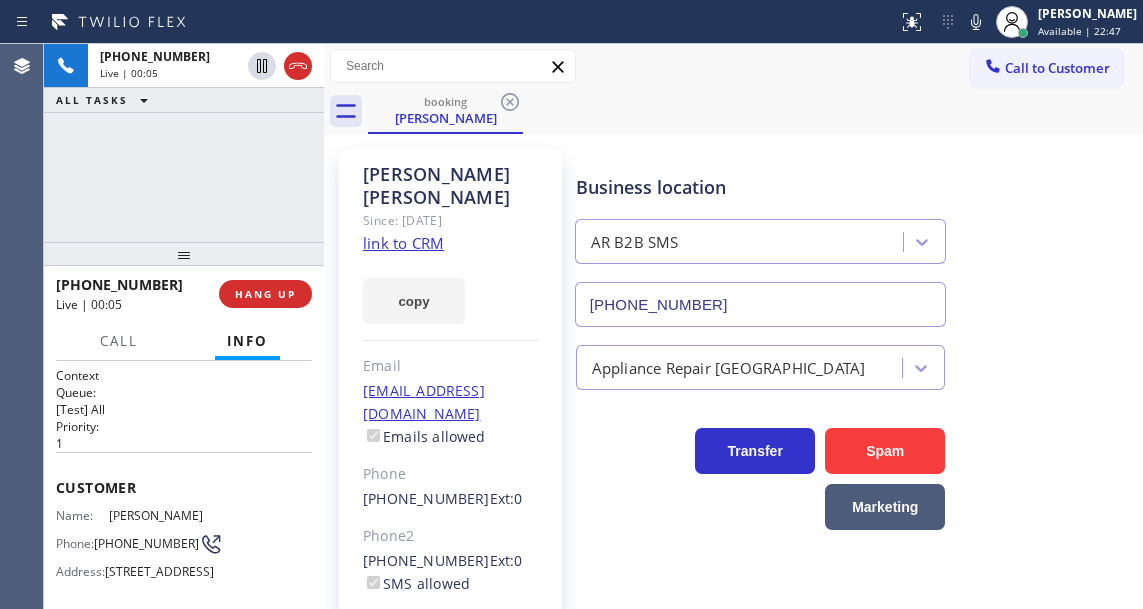 click on "[PHONE_NUMBER]" at bounding box center [146, 543] 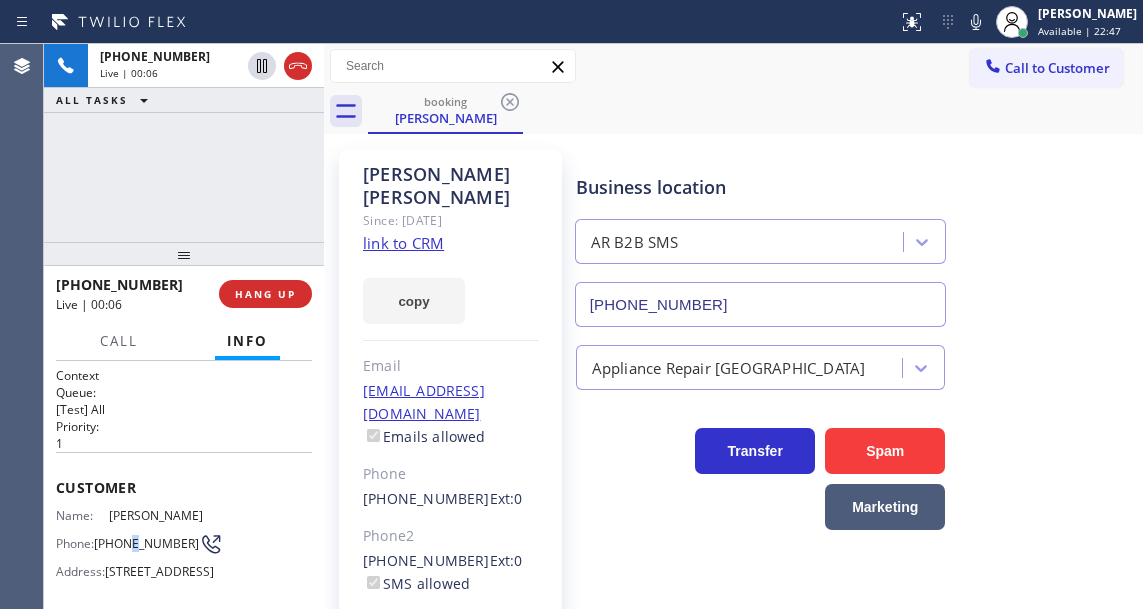 click on "[PHONE_NUMBER]" at bounding box center [146, 543] 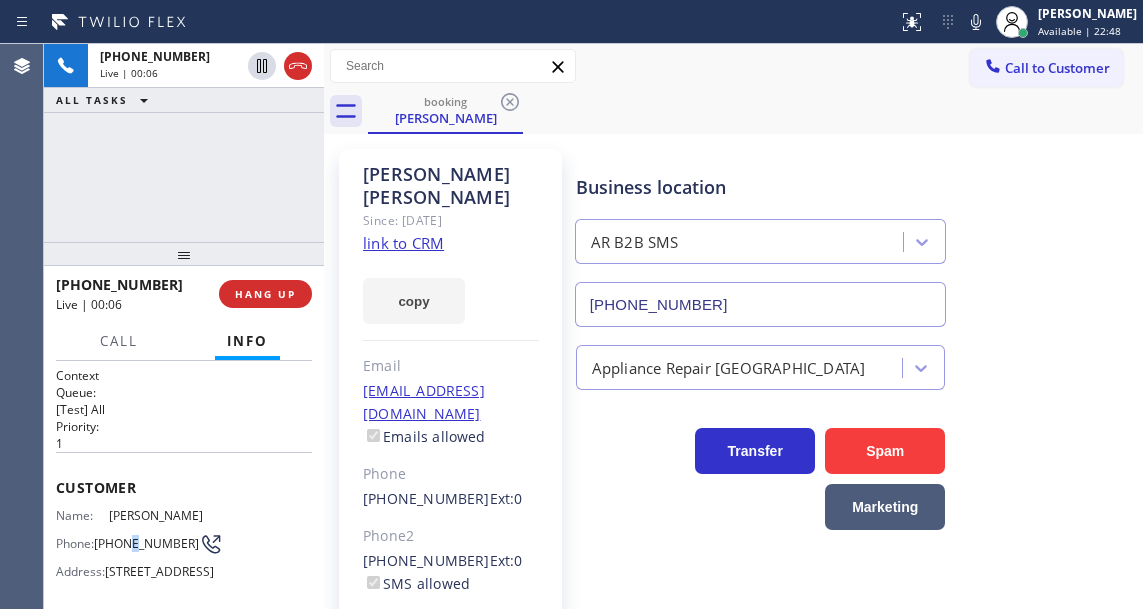 click on "[PHONE_NUMBER]" at bounding box center [146, 543] 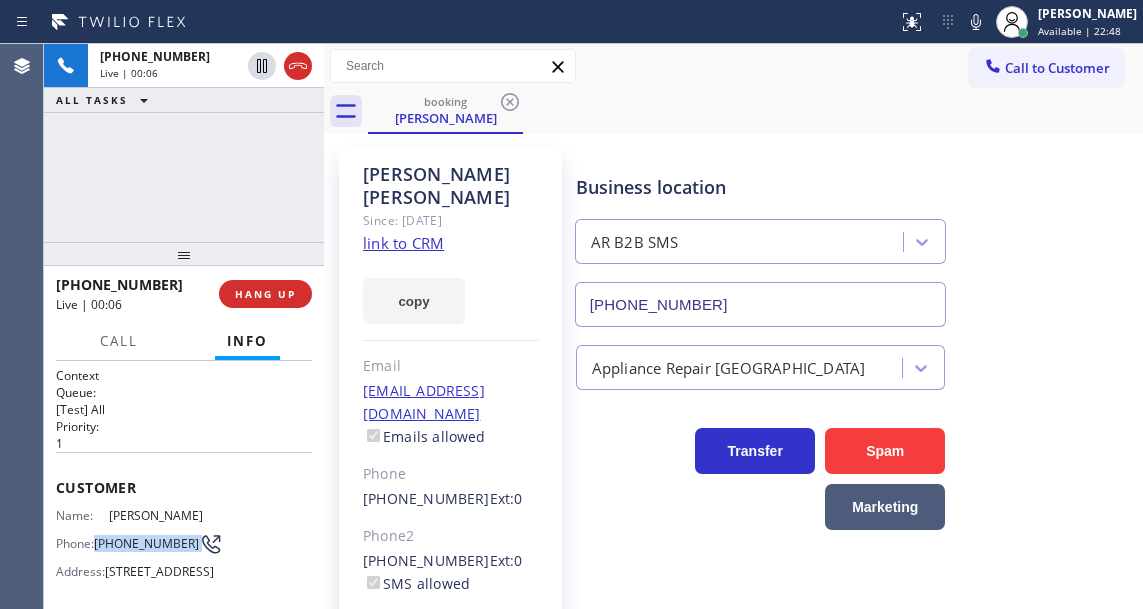 click on "[PHONE_NUMBER]" at bounding box center (146, 543) 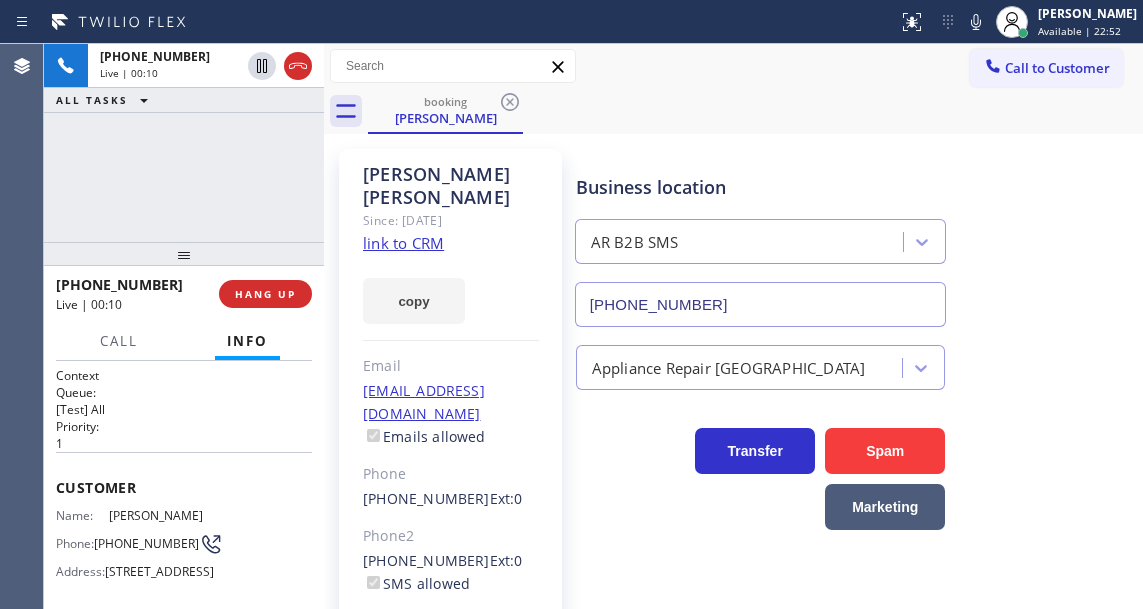 click on "Business location AR B2B SMS [PHONE_NUMBER]" at bounding box center (761, 240) 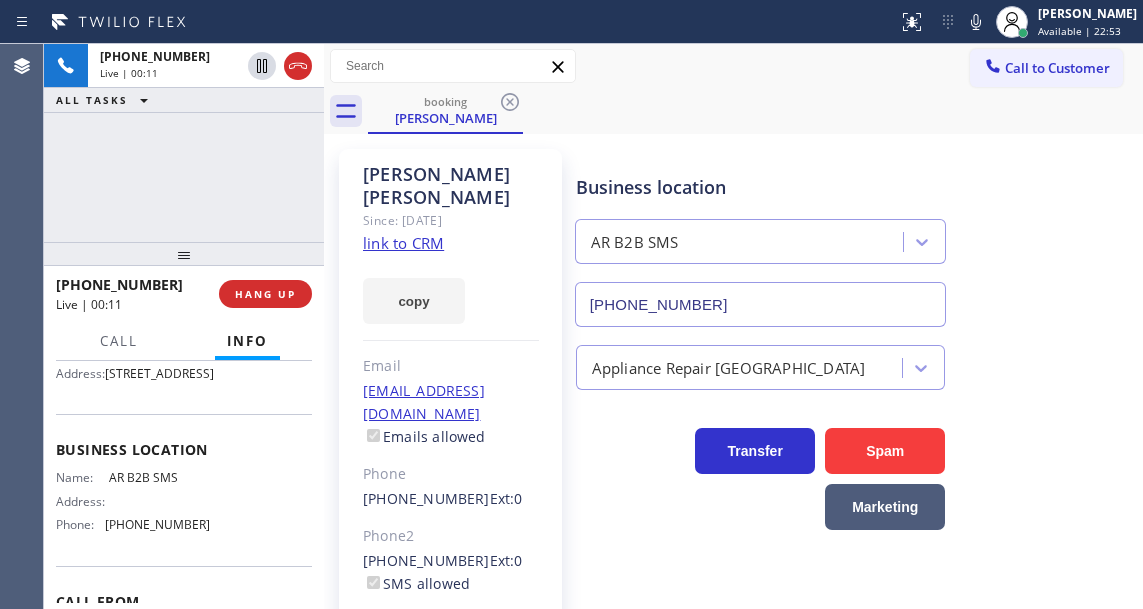 scroll, scrollTop: 200, scrollLeft: 0, axis: vertical 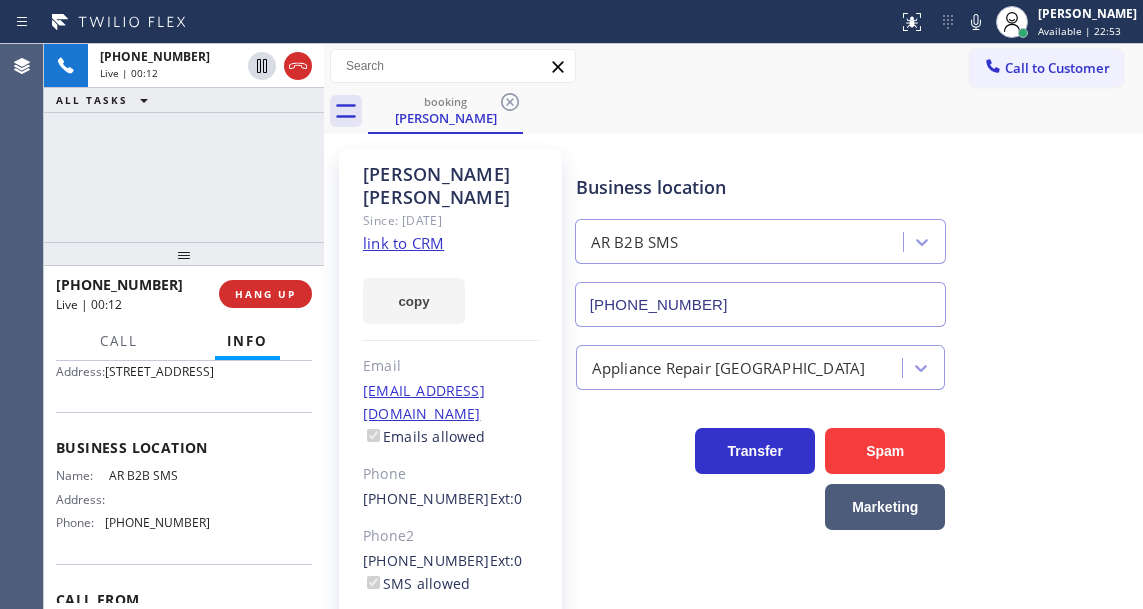 click on "Name: AR B2B SMS Address:   Phone: [PHONE_NUMBER]" at bounding box center (133, 503) 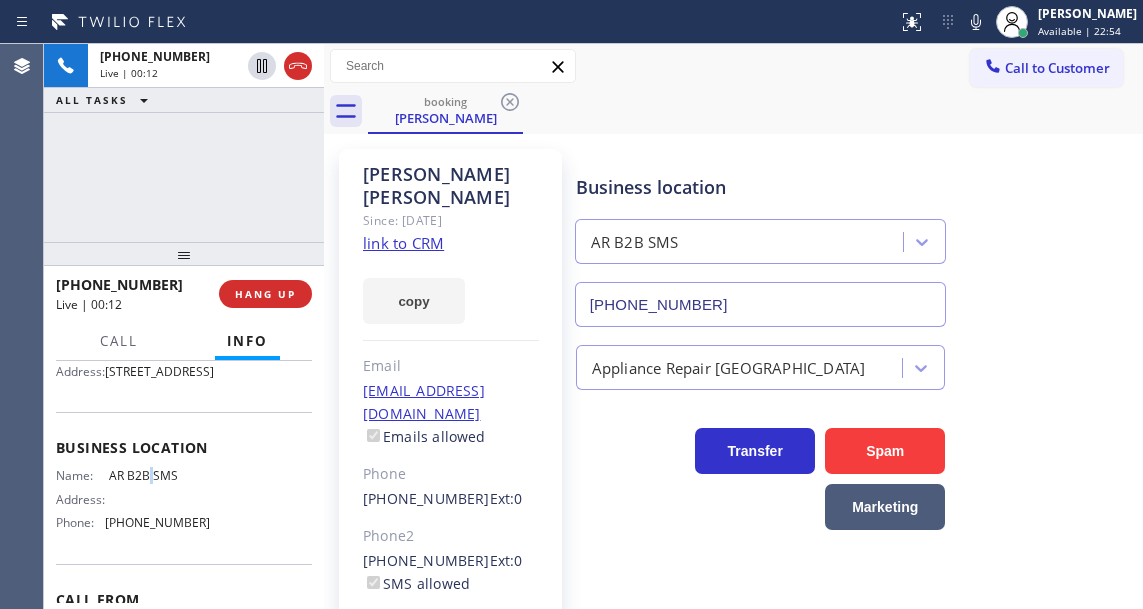 click on "Name: AR B2B SMS Address:   Phone: [PHONE_NUMBER]" at bounding box center (133, 503) 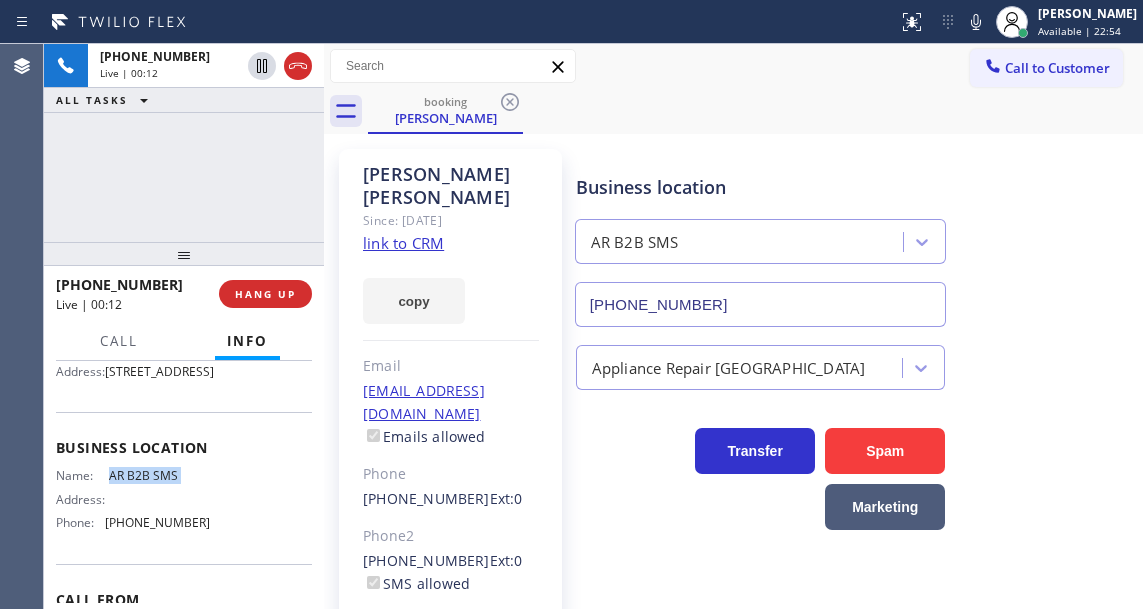 click on "Name: AR B2B SMS Address:   Phone: [PHONE_NUMBER]" at bounding box center (133, 503) 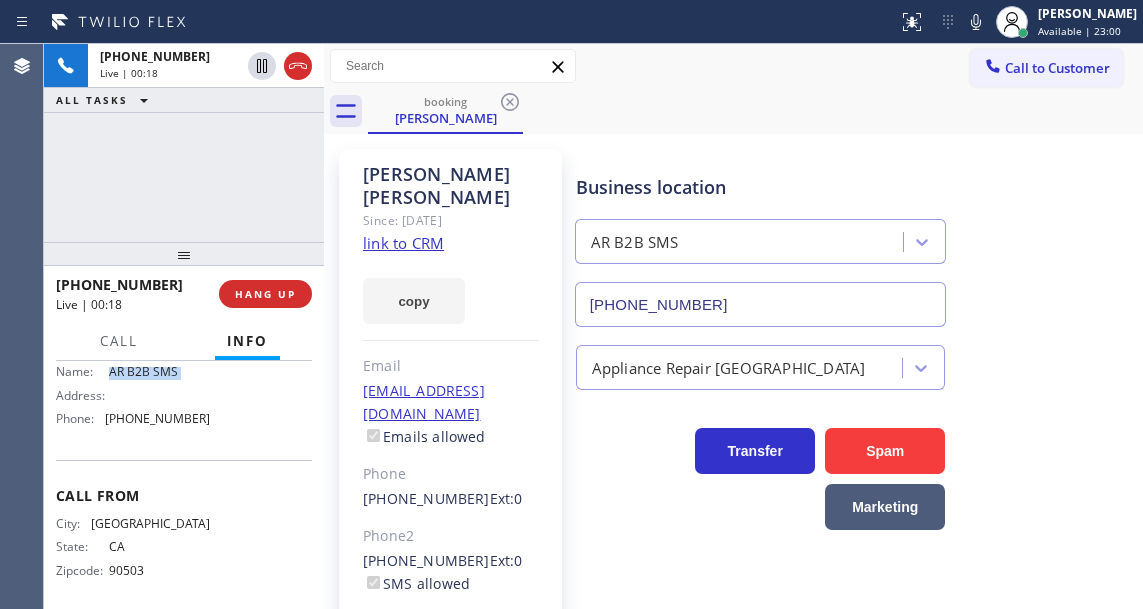 scroll, scrollTop: 365, scrollLeft: 0, axis: vertical 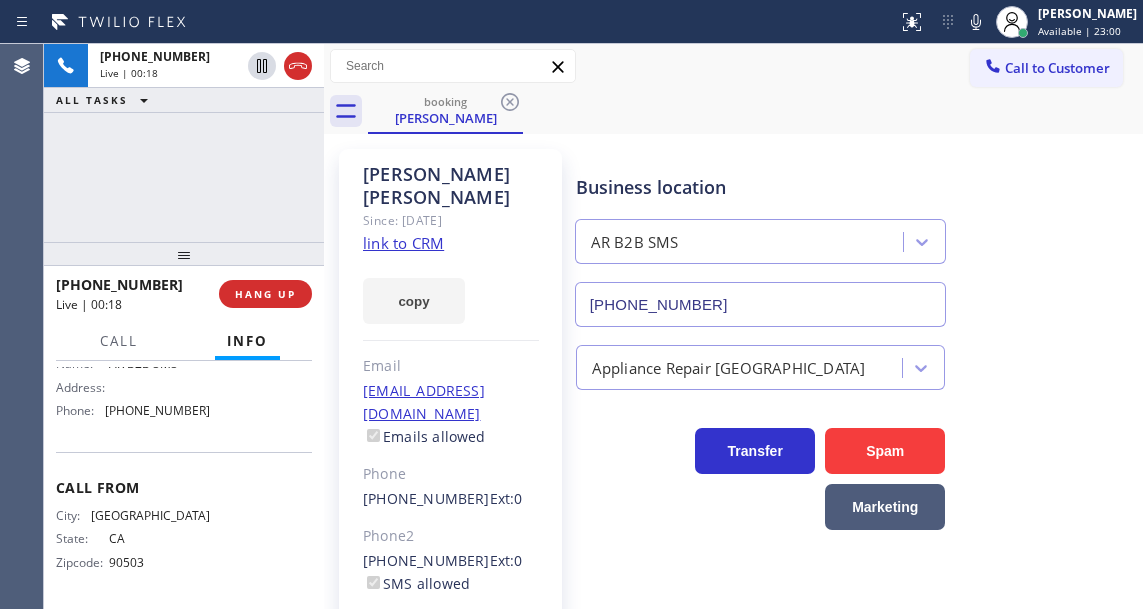 click on "Name: AR B2B SMS Address:   Phone: [PHONE_NUMBER]" at bounding box center (133, 391) 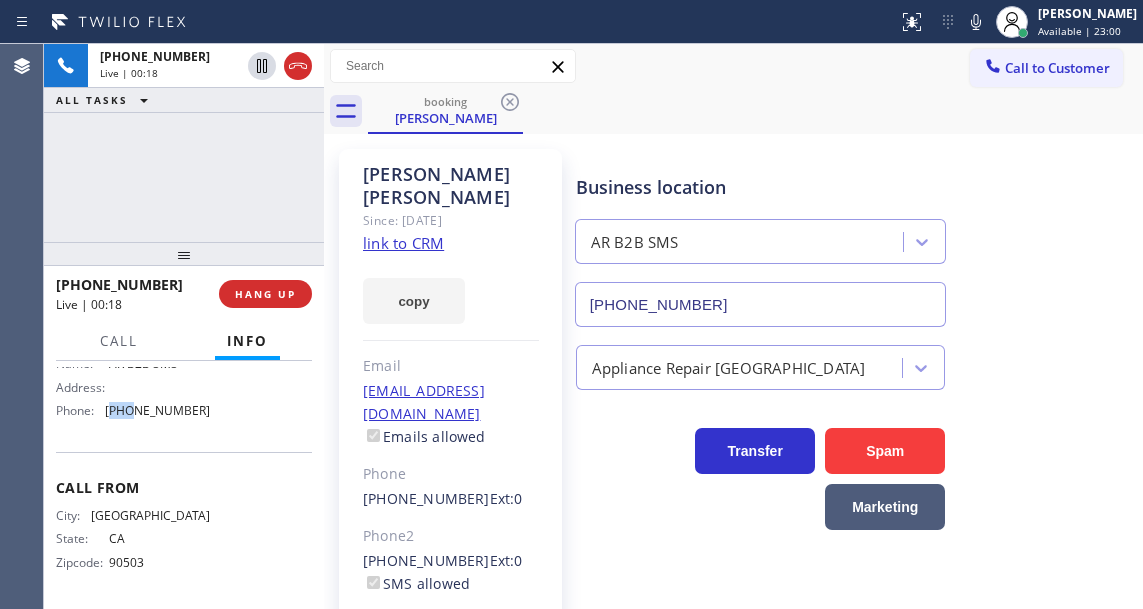 click on "Name: AR B2B SMS Address:   Phone: [PHONE_NUMBER]" at bounding box center (133, 391) 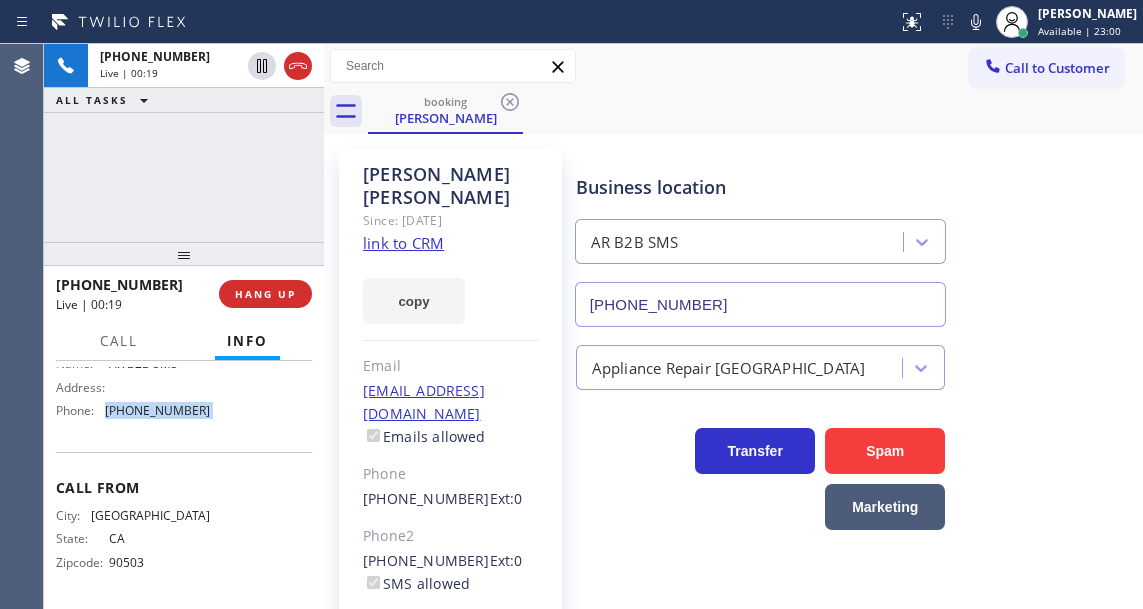 click on "Name: AR B2B SMS Address:   Phone: [PHONE_NUMBER]" at bounding box center [133, 391] 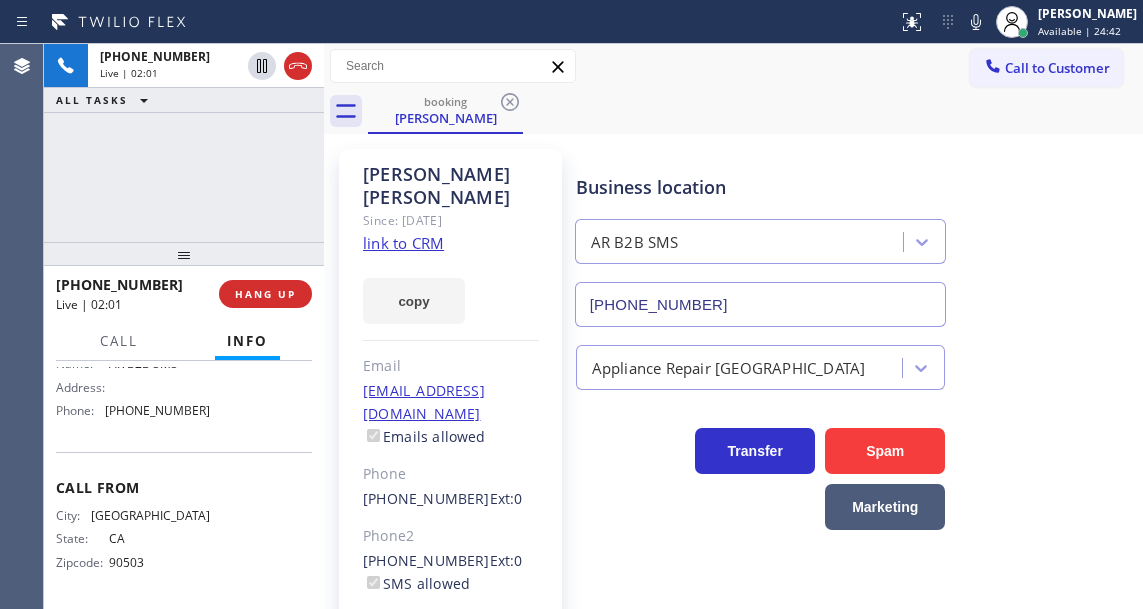 click on "[PHONE_NUMBER] Live | 02:01 ALL TASKS ALL TASKS ACTIVE TASKS TASKS IN WRAP UP" at bounding box center [184, 143] 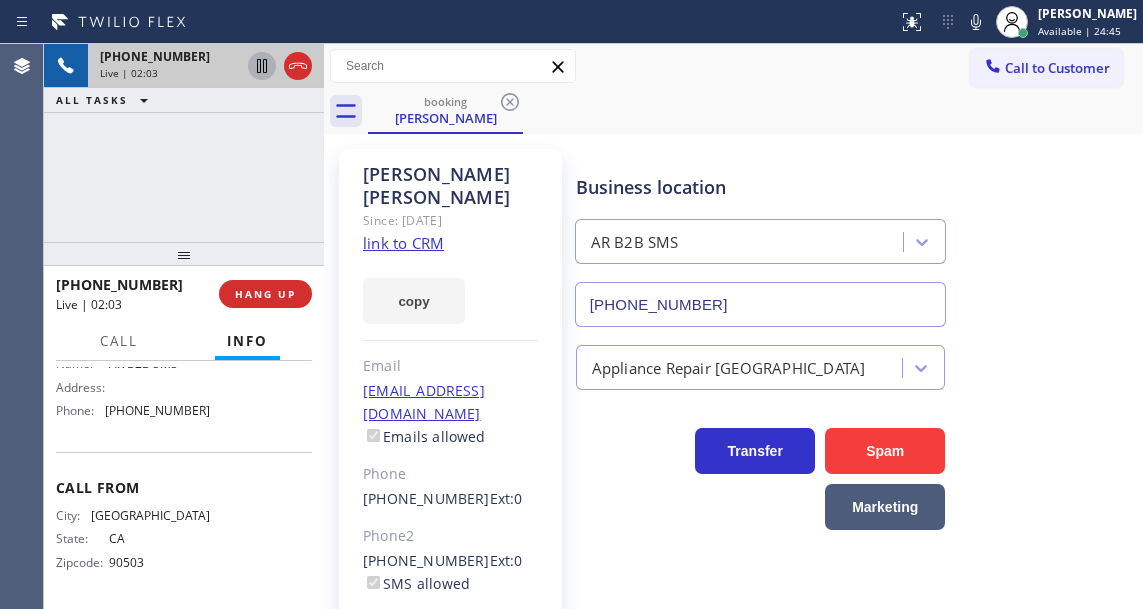 click 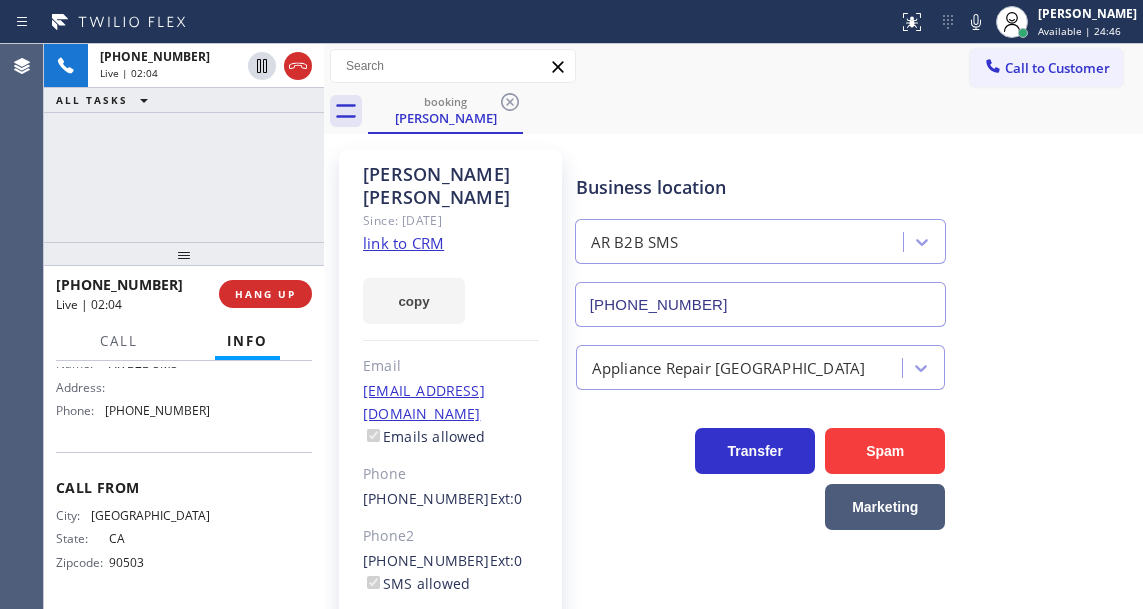click 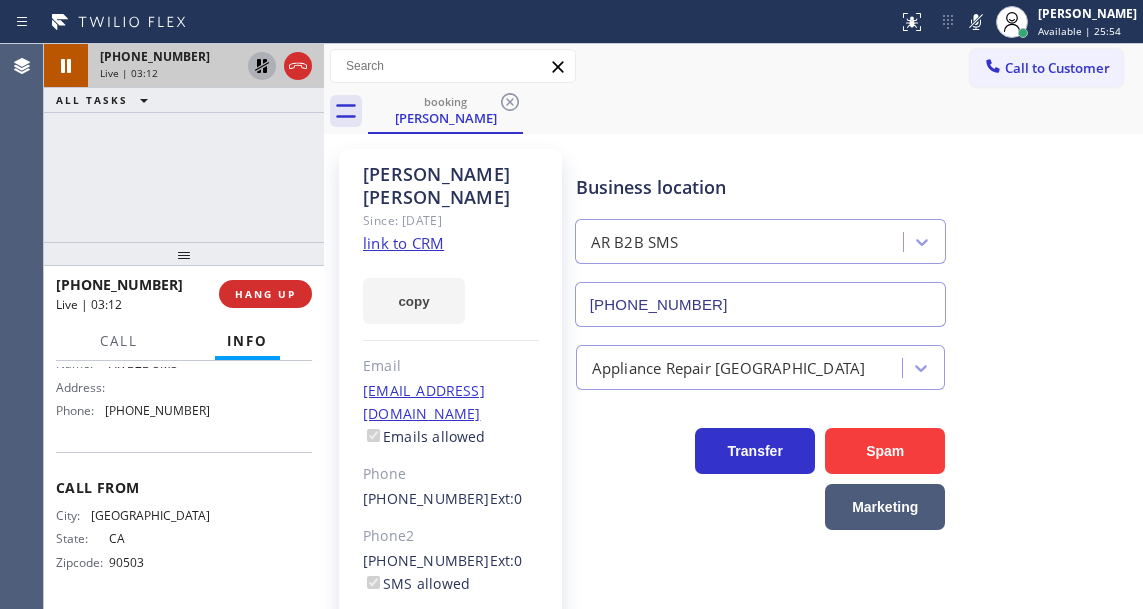 click 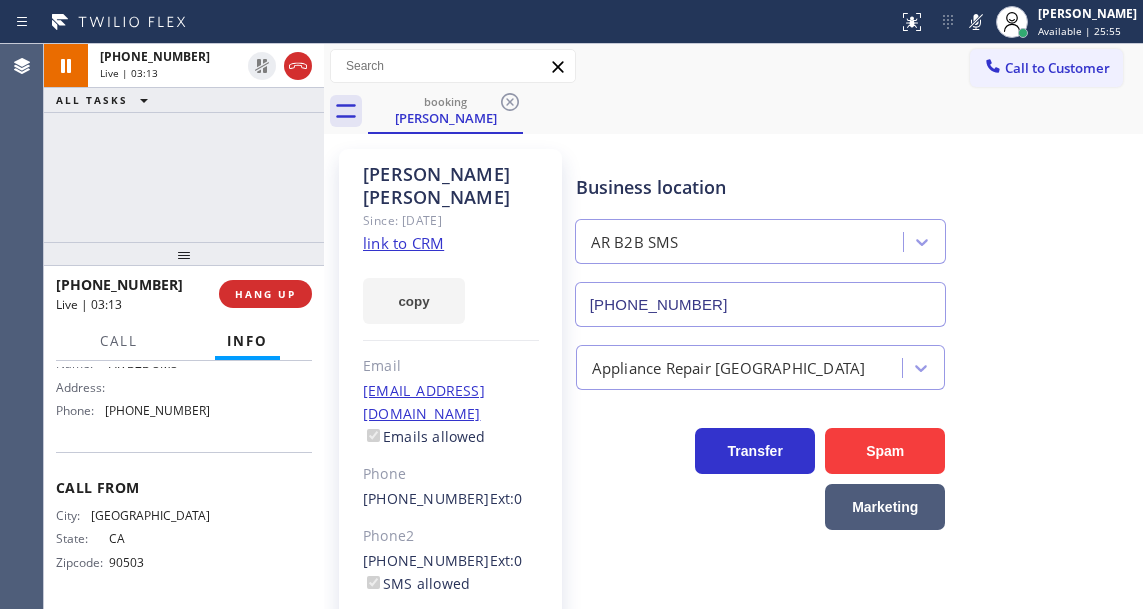 click 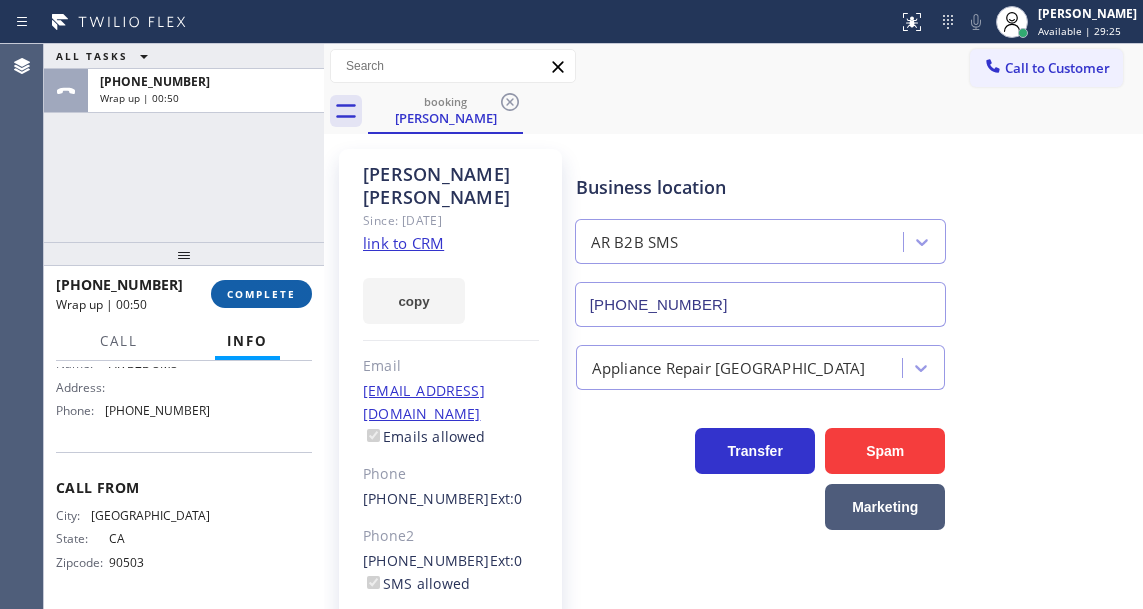 click on "COMPLETE" at bounding box center [261, 294] 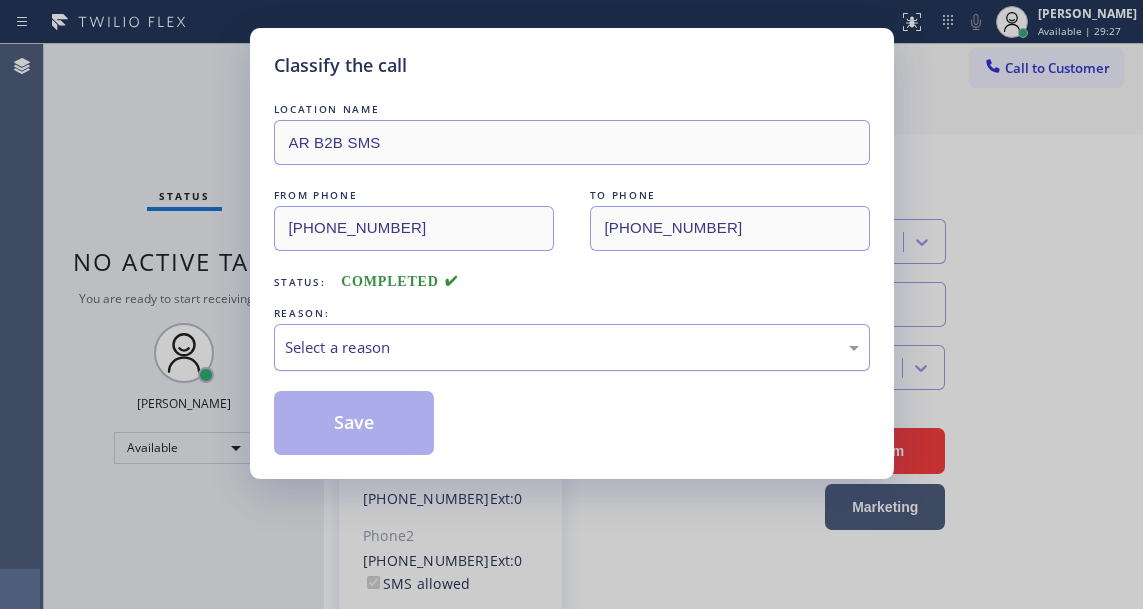 click on "Select a reason" at bounding box center [572, 347] 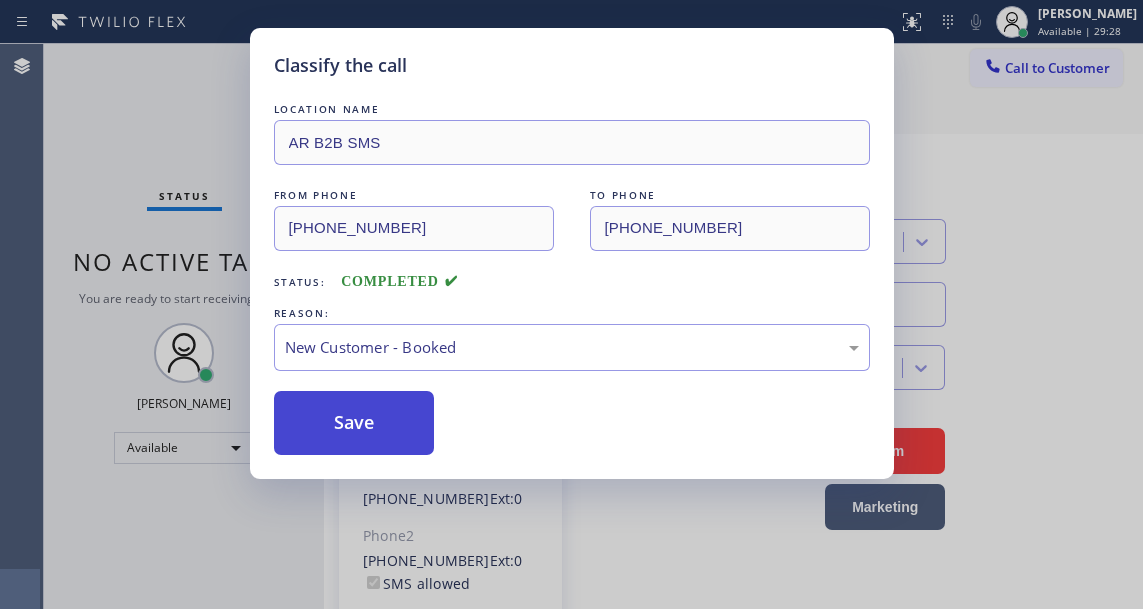 click on "Save" at bounding box center [354, 423] 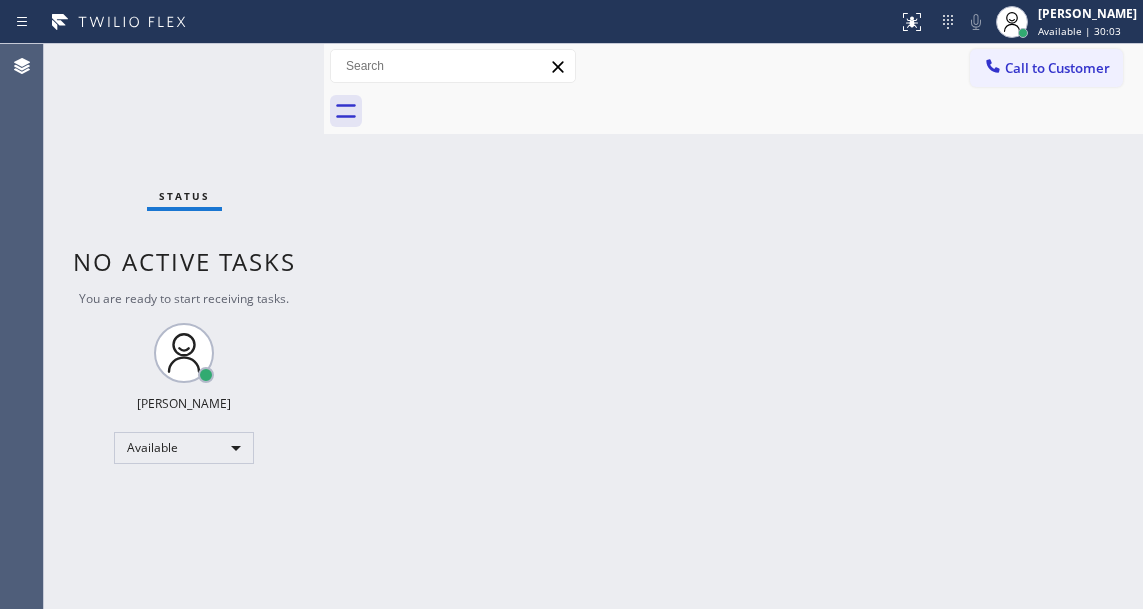 click on "Status   No active tasks     You are ready to start receiving tasks.   [PERSON_NAME]" at bounding box center [184, 326] 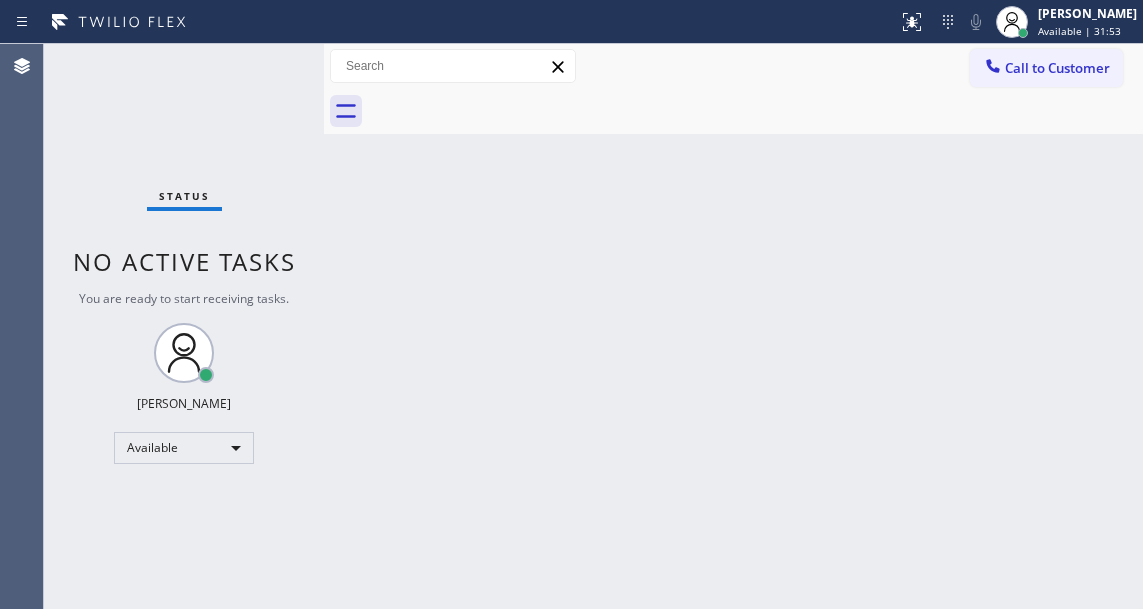 click on "Status   No active tasks     You are ready to start receiving tasks.   [PERSON_NAME]" at bounding box center (184, 326) 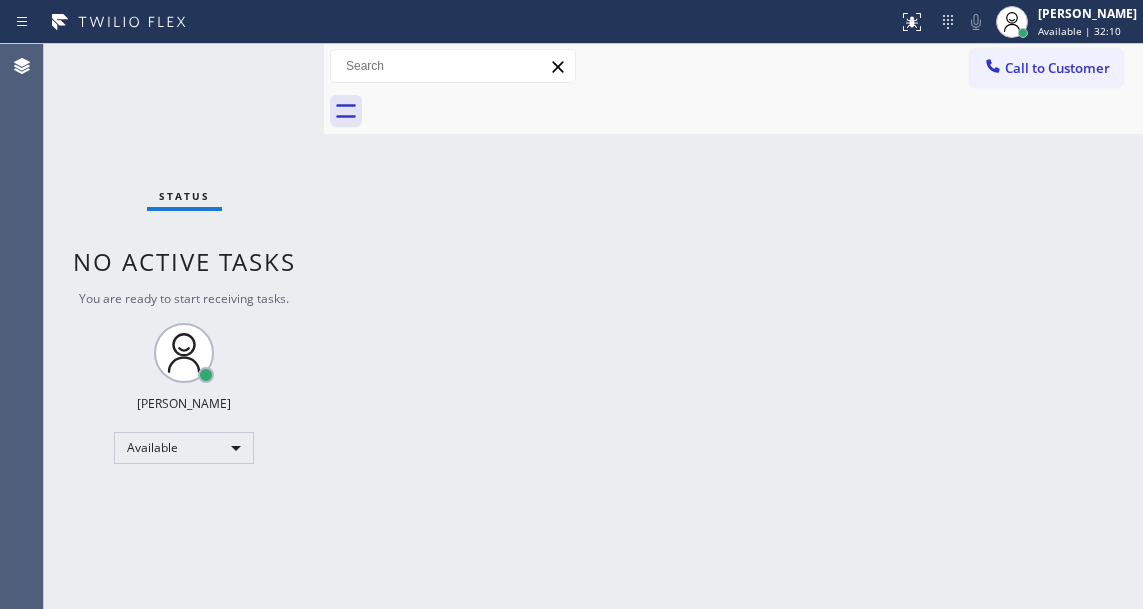 drag, startPoint x: 1121, startPoint y: 230, endPoint x: 1070, endPoint y: 229, distance: 51.009804 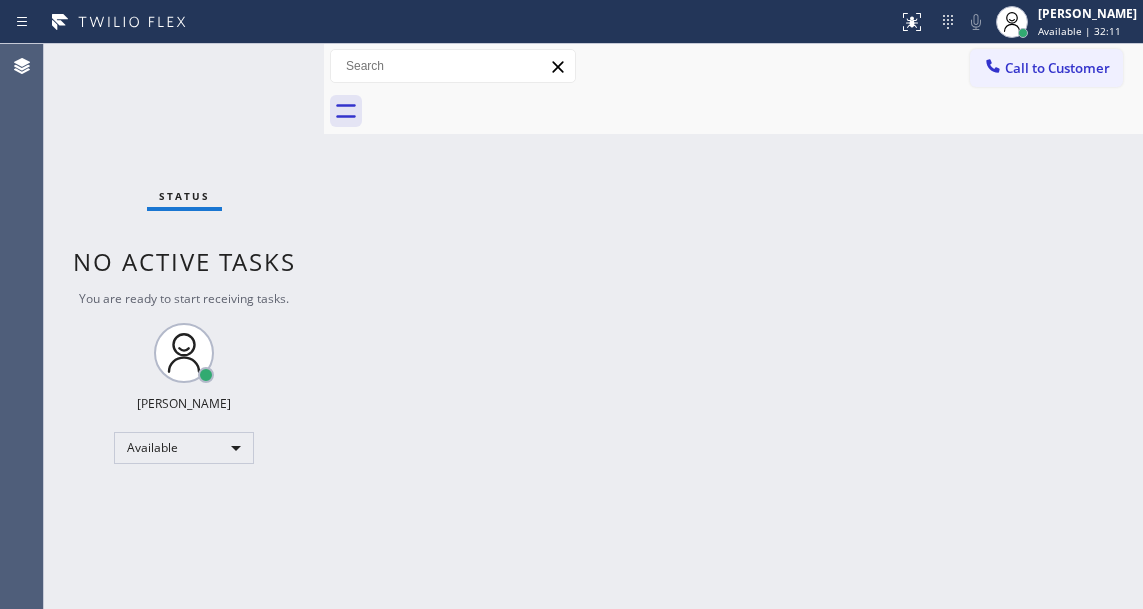 click on "Status   No active tasks     You are ready to start receiving tasks.   [PERSON_NAME]" at bounding box center [184, 326] 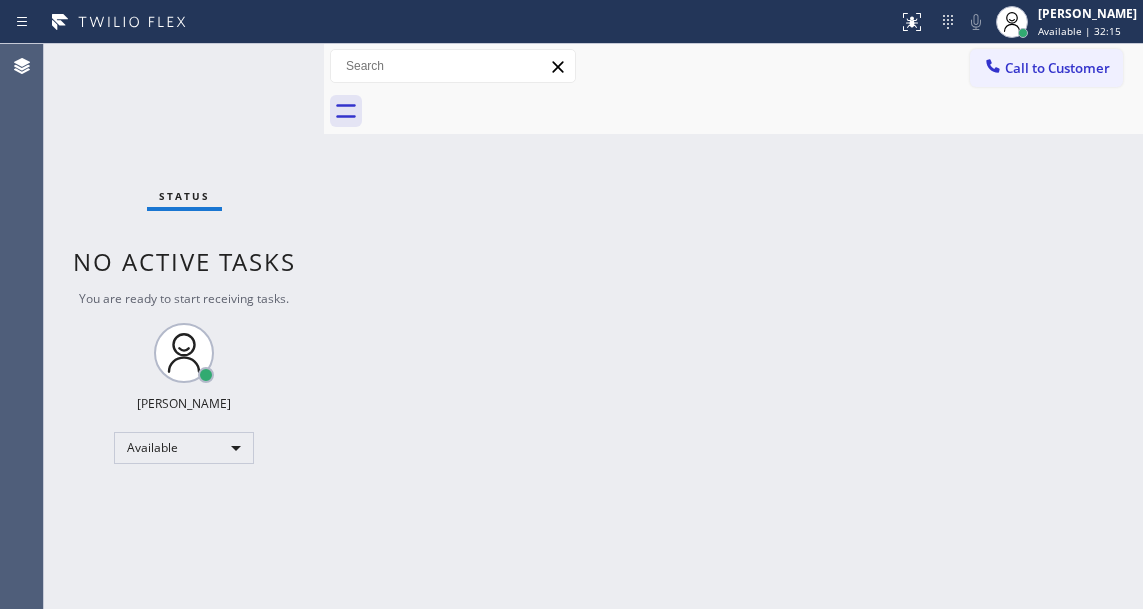 click on "Status   No active tasks     You are ready to start receiving tasks.   [PERSON_NAME]" at bounding box center (184, 326) 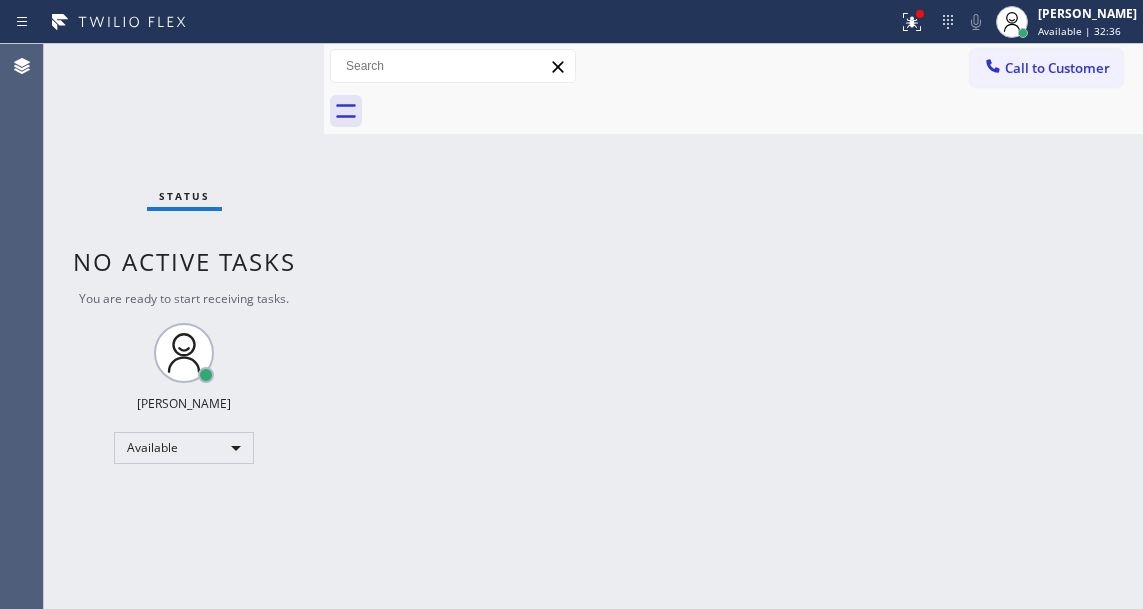 drag, startPoint x: 1059, startPoint y: 176, endPoint x: 865, endPoint y: 167, distance: 194.20865 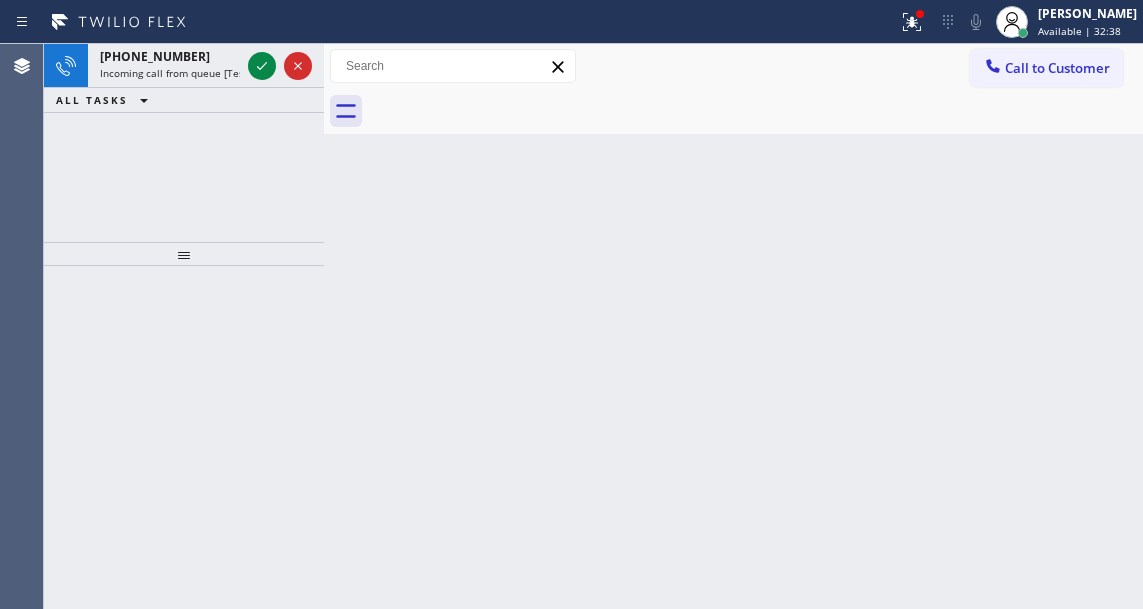 drag, startPoint x: 291, startPoint y: 61, endPoint x: 277, endPoint y: 57, distance: 14.56022 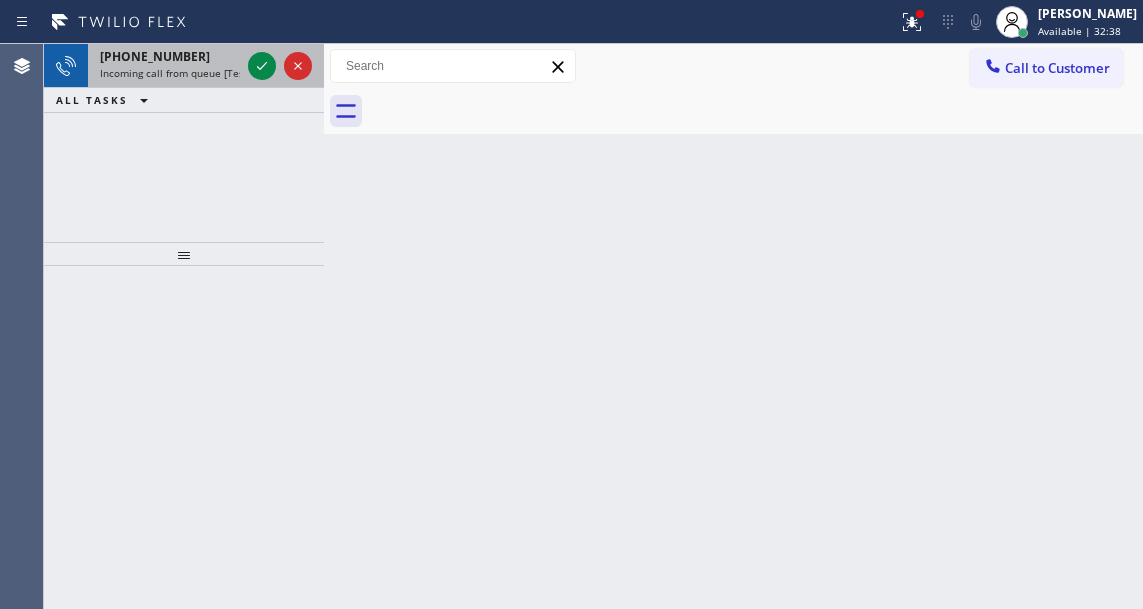 click at bounding box center [298, 66] 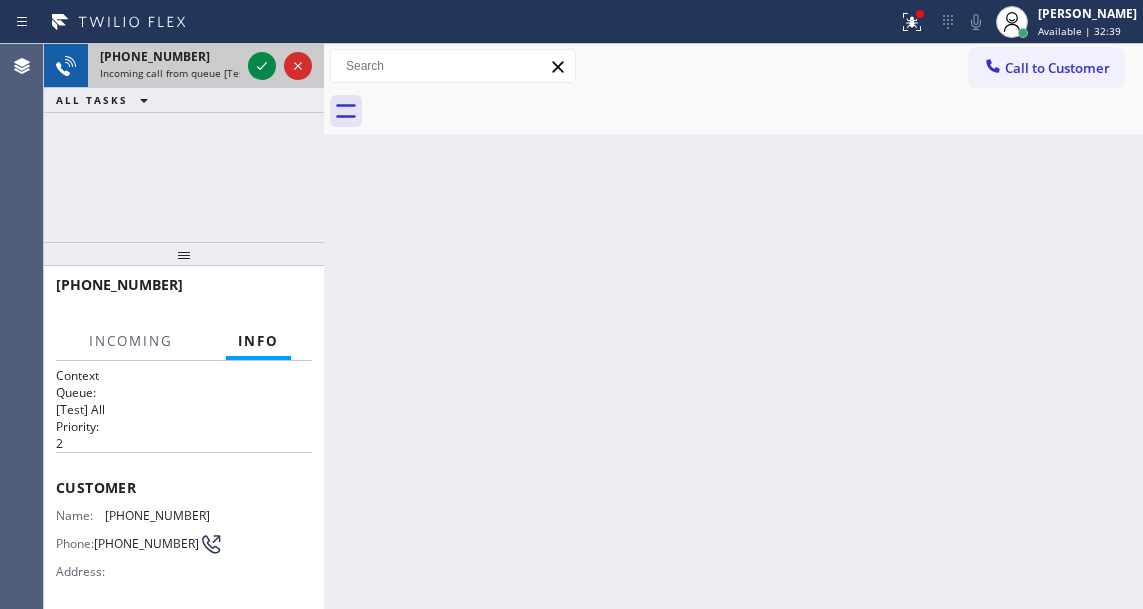 click at bounding box center [280, 66] 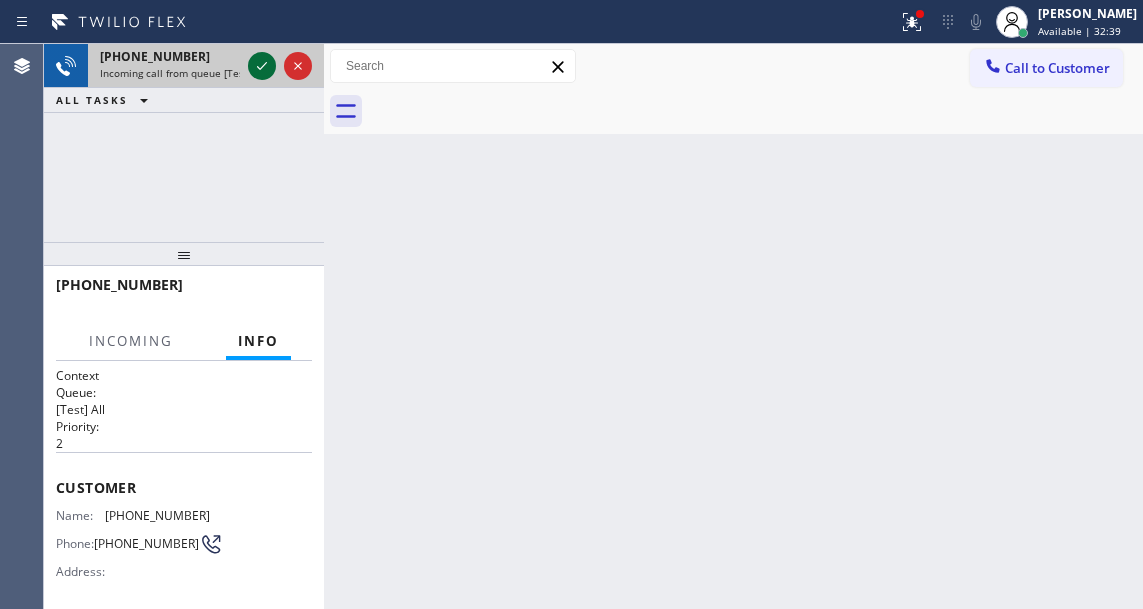 click 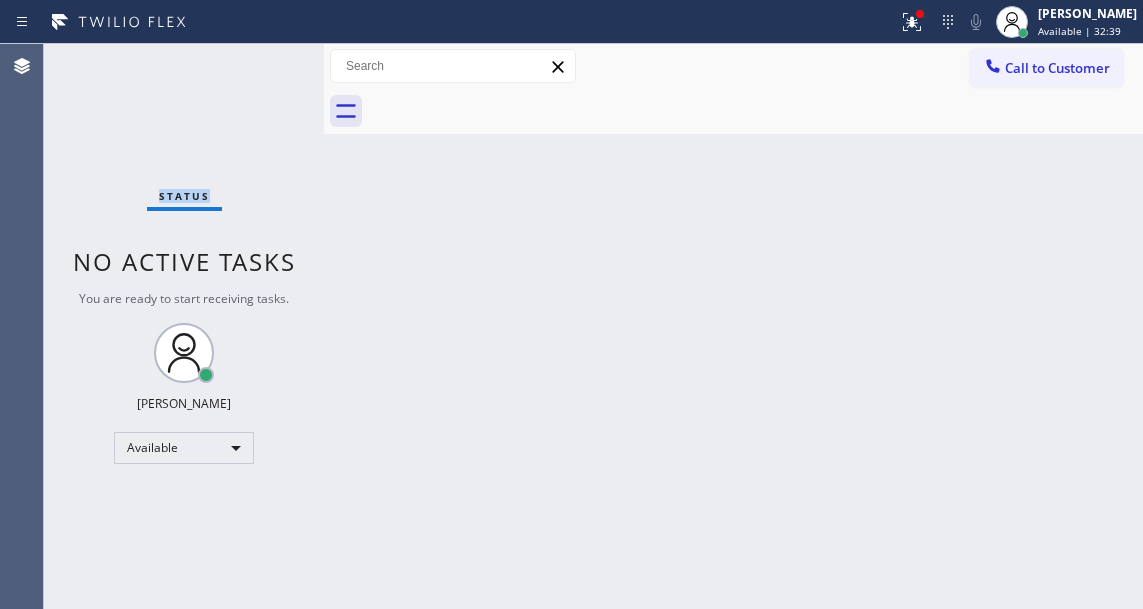 click on "Status   No active tasks     You are ready to start receiving tasks.   [PERSON_NAME]" at bounding box center [184, 326] 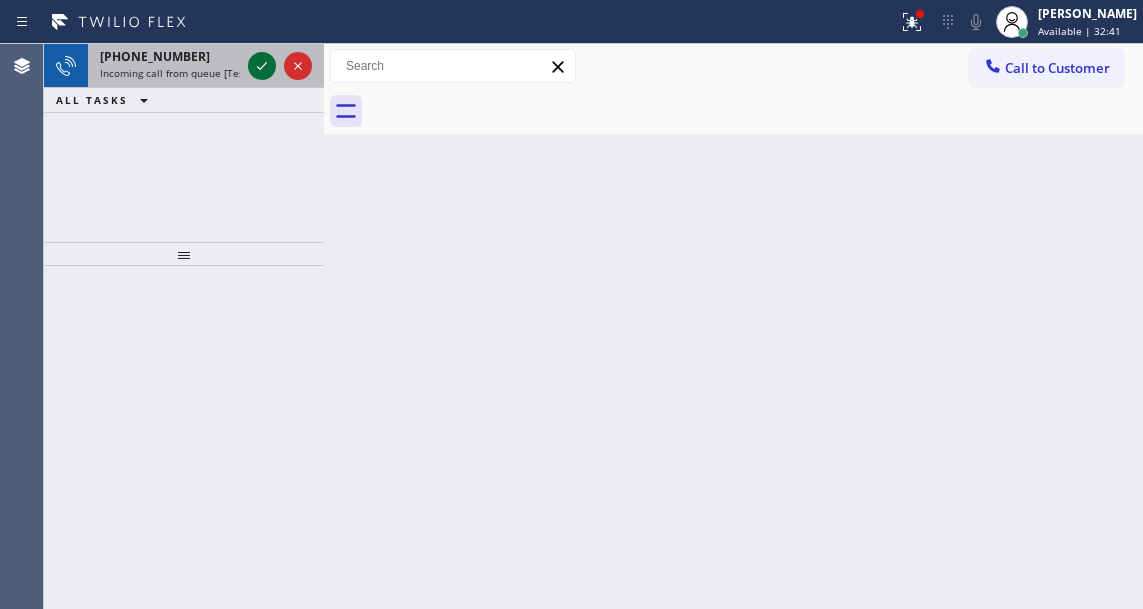 click 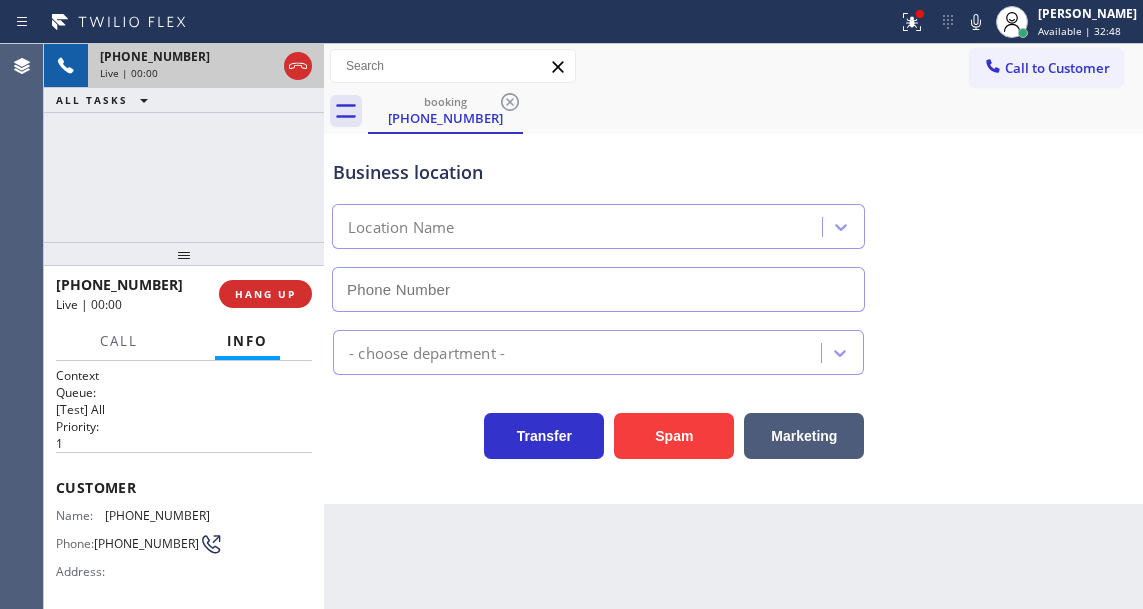 type on "[PHONE_NUMBER]" 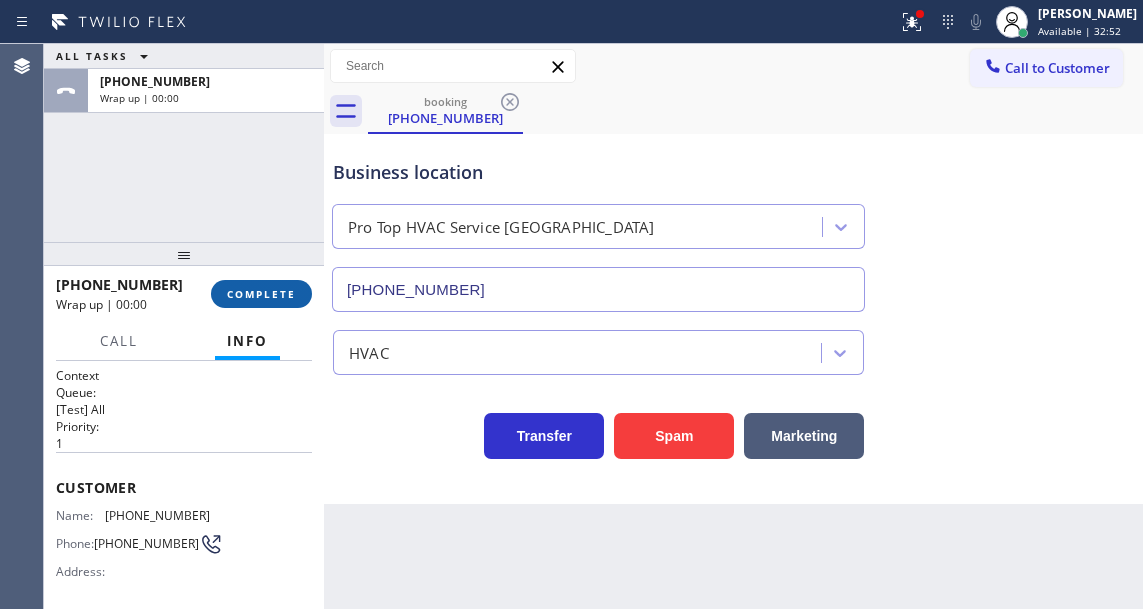 click on "COMPLETE" at bounding box center (261, 294) 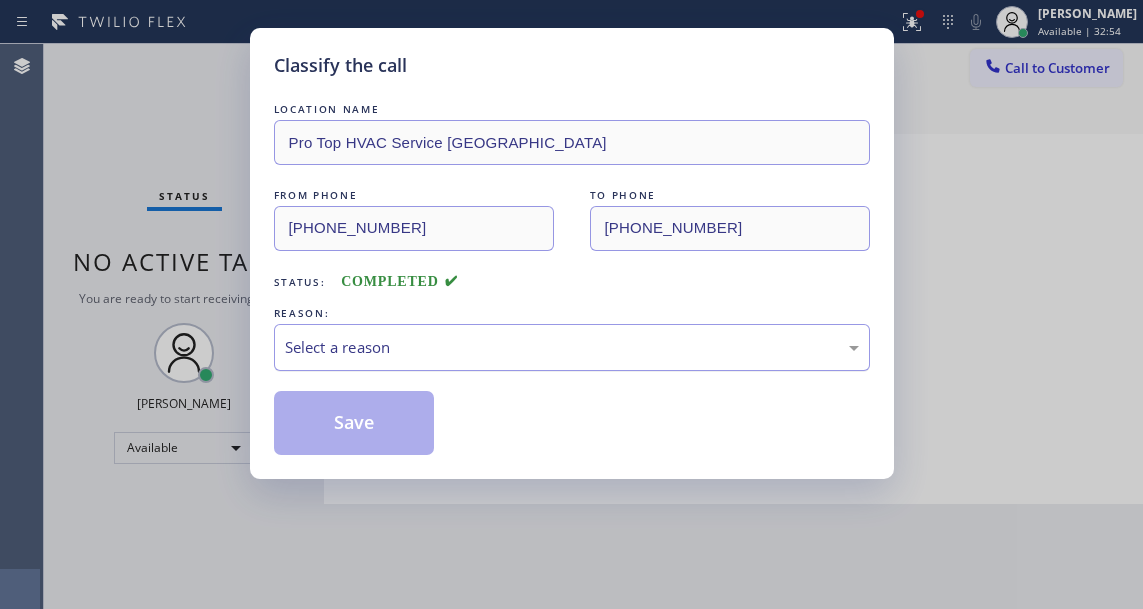 click on "Select a reason" at bounding box center [572, 347] 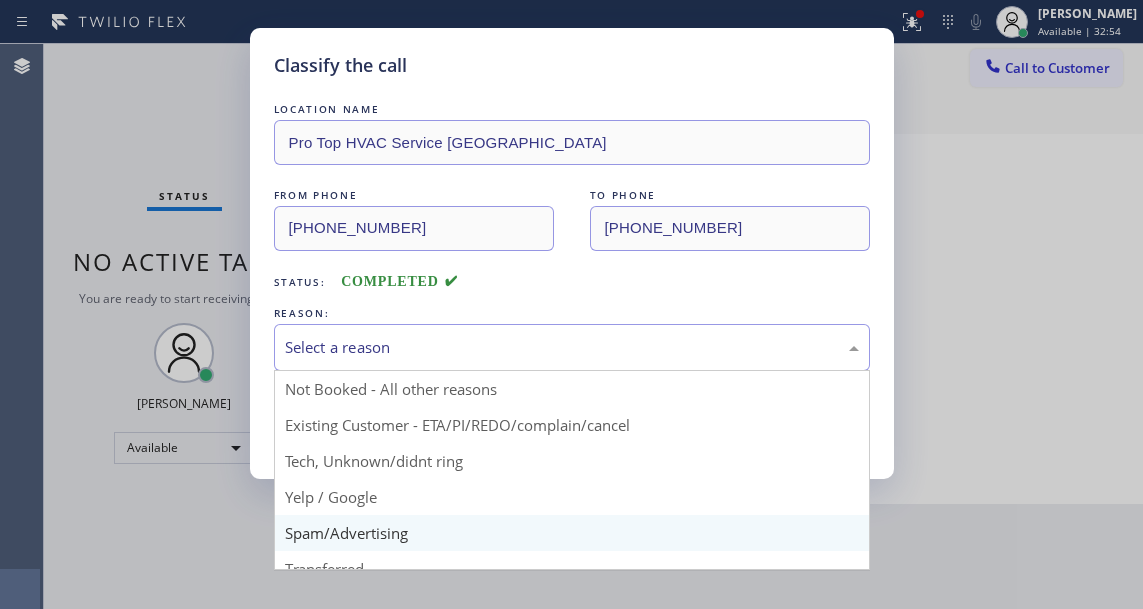 scroll, scrollTop: 100, scrollLeft: 0, axis: vertical 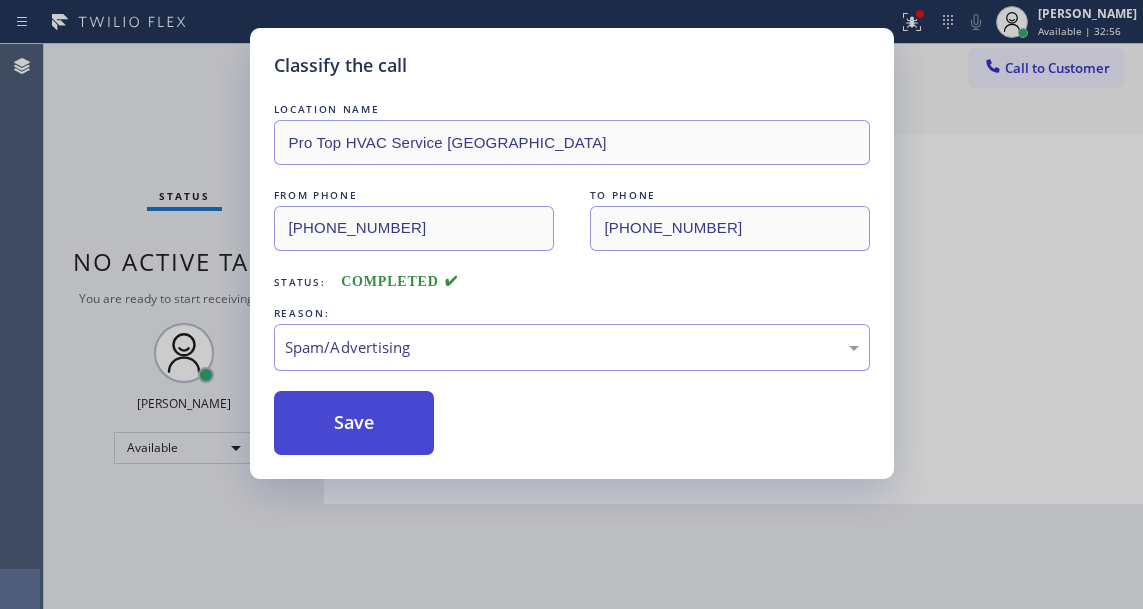 click on "Save" at bounding box center (354, 423) 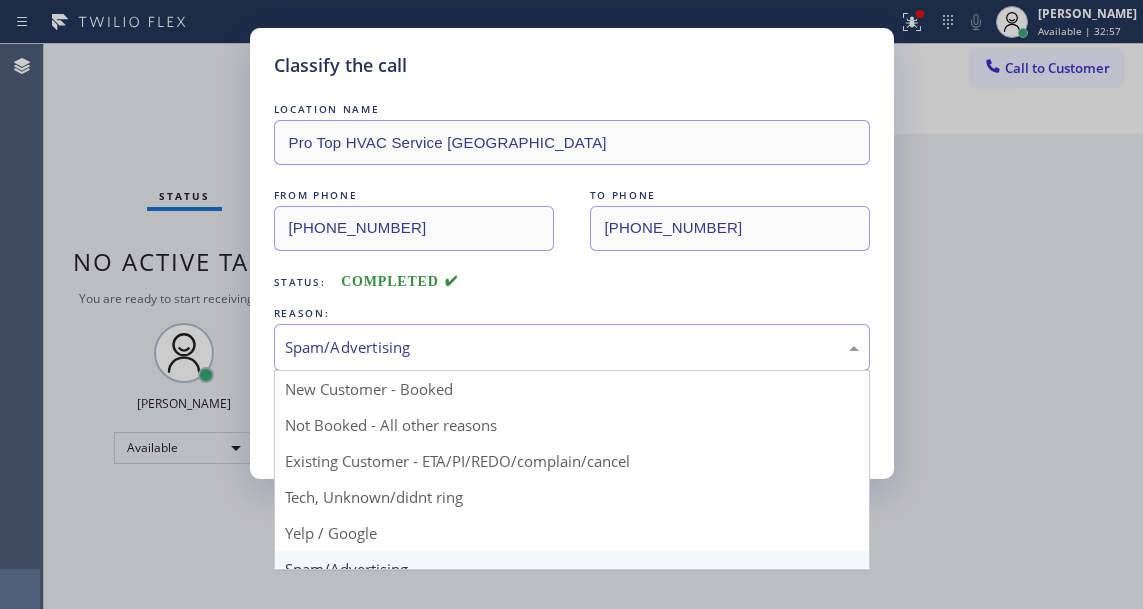 click on "Spam/Advertising" at bounding box center (572, 347) 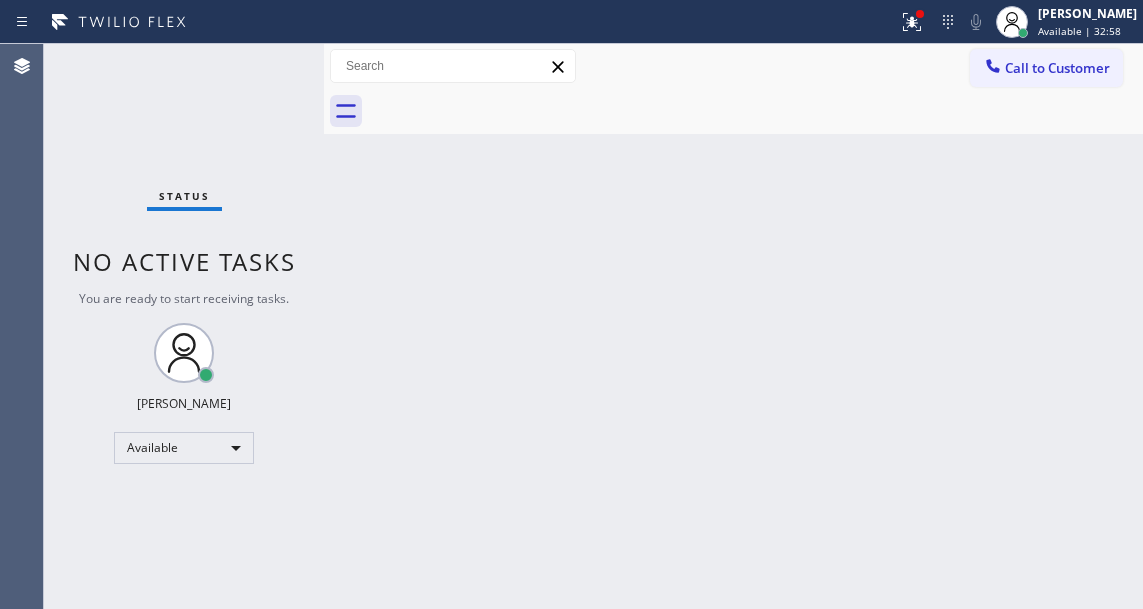 click on "Back to Dashboard Change Sender ID Customers Technicians Select a contact Outbound call Technician Search Technician Your caller id phone number Your caller id phone number Call Technician info Name   Phone none Address none Change Sender ID HVAC [PHONE_NUMBER] 5 Star Appliance [PHONE_NUMBER] Appliance Repair [PHONE_NUMBER] Plumbing [PHONE_NUMBER] Air Duct Cleaning [PHONE_NUMBER]  Electricians [PHONE_NUMBER] Cancel Change Check personal SMS Reset Change No tabs Call to Customer Outbound call Location B w Electrical Svsc LLC Your caller id phone number [PHONE_NUMBER] Customer number Call Outbound call Technician Search Technician Your caller id phone number Your caller id phone number Call" at bounding box center (733, 326) 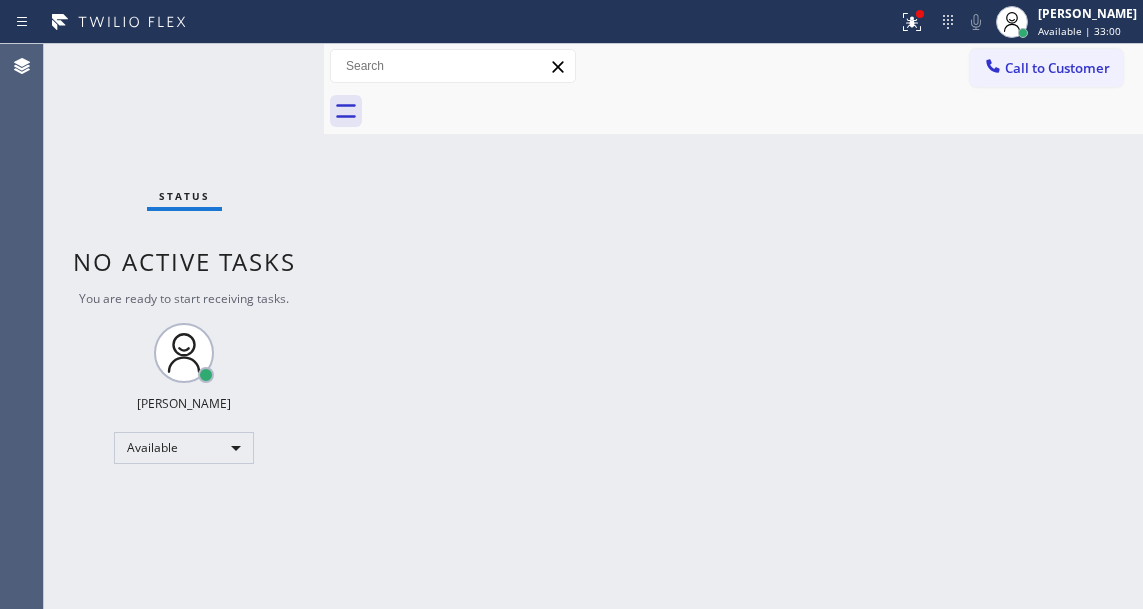 click on "Status   No active tasks     You are ready to start receiving tasks.   [PERSON_NAME]" at bounding box center [184, 326] 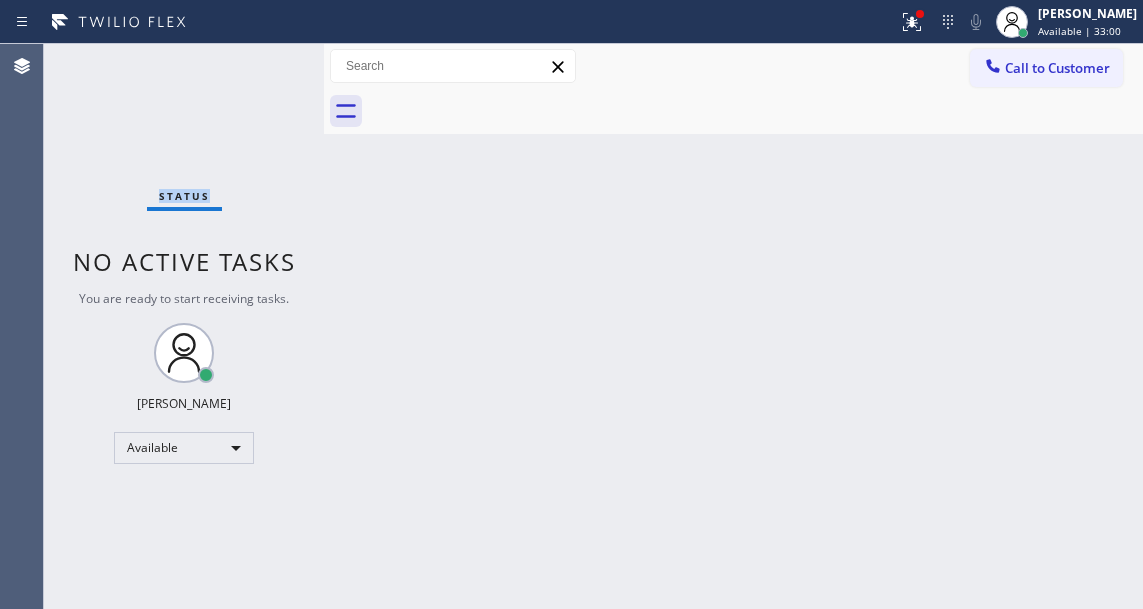 click on "Status   No active tasks     You are ready to start receiving tasks.   [PERSON_NAME]" at bounding box center (184, 326) 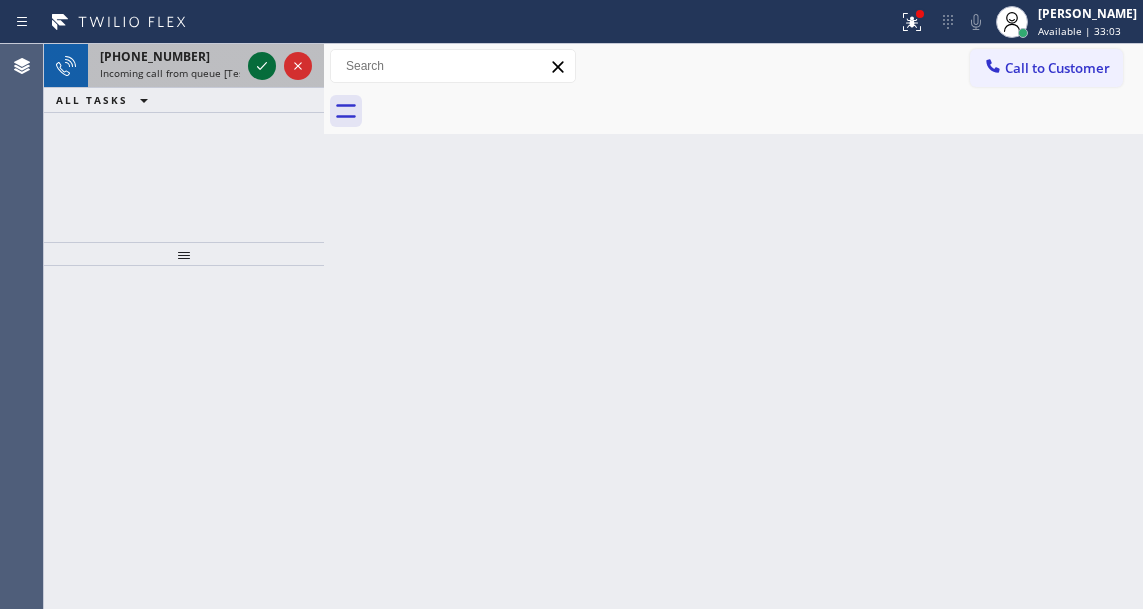 click 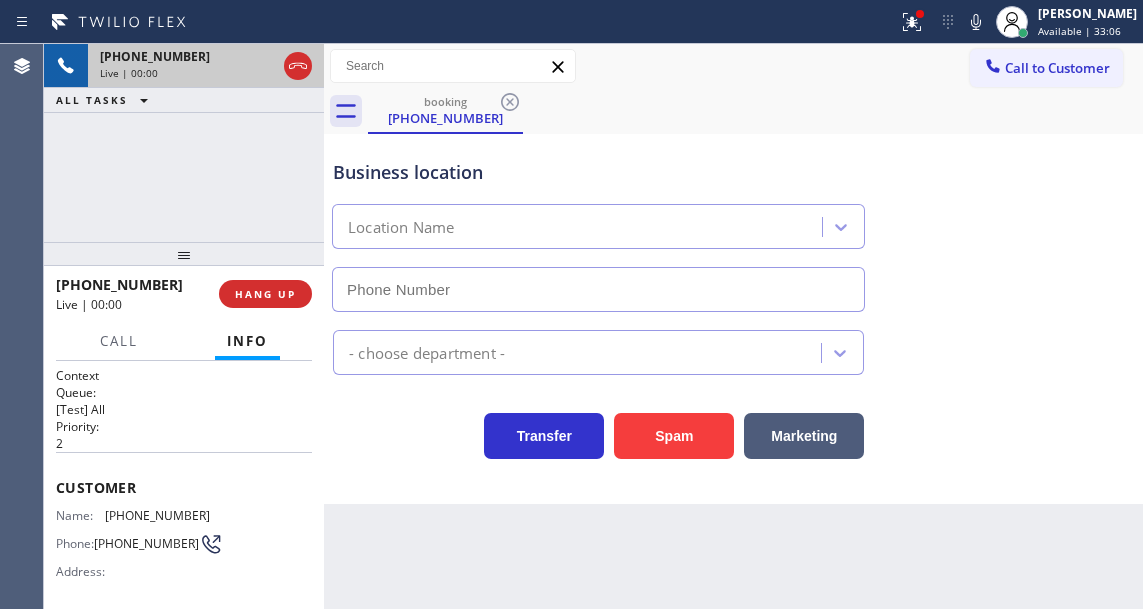 type on "[PHONE_NUMBER]" 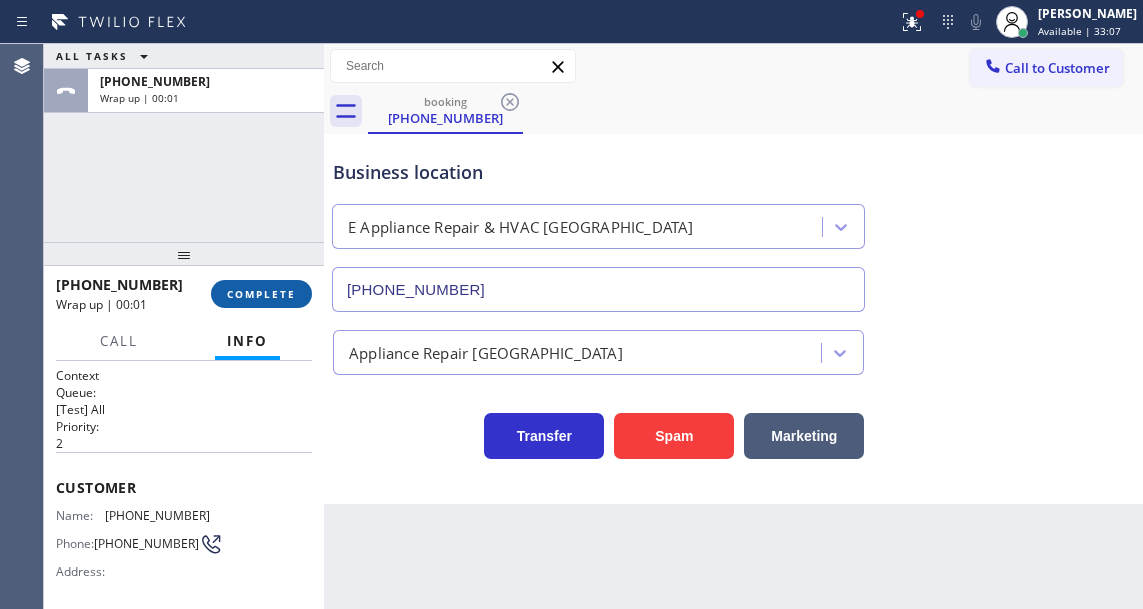 click on "COMPLETE" at bounding box center [261, 294] 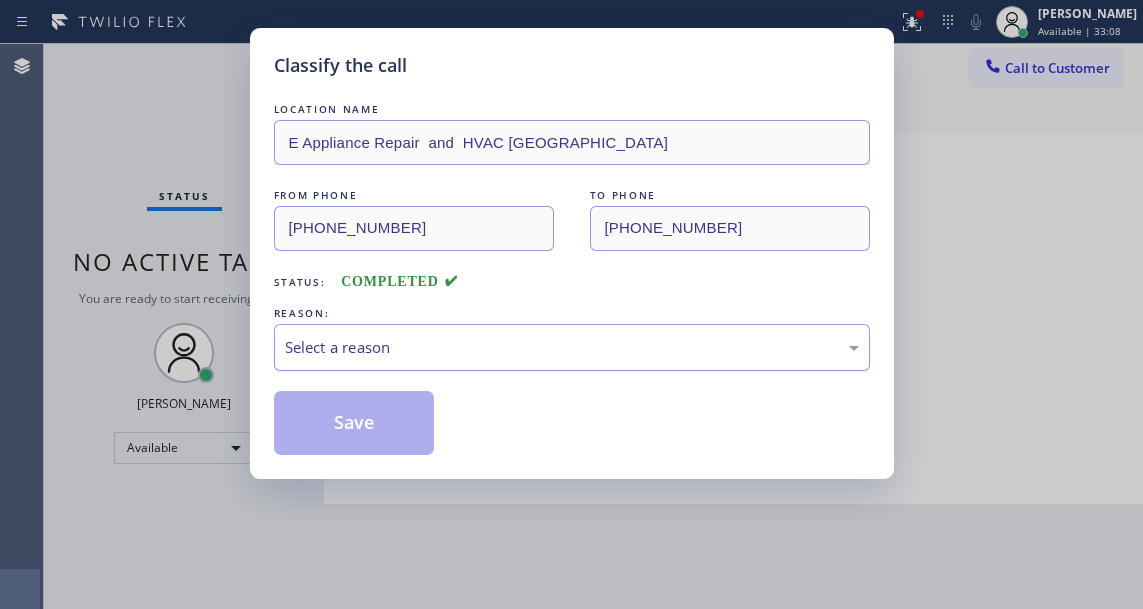 click on "Select a reason" at bounding box center [572, 347] 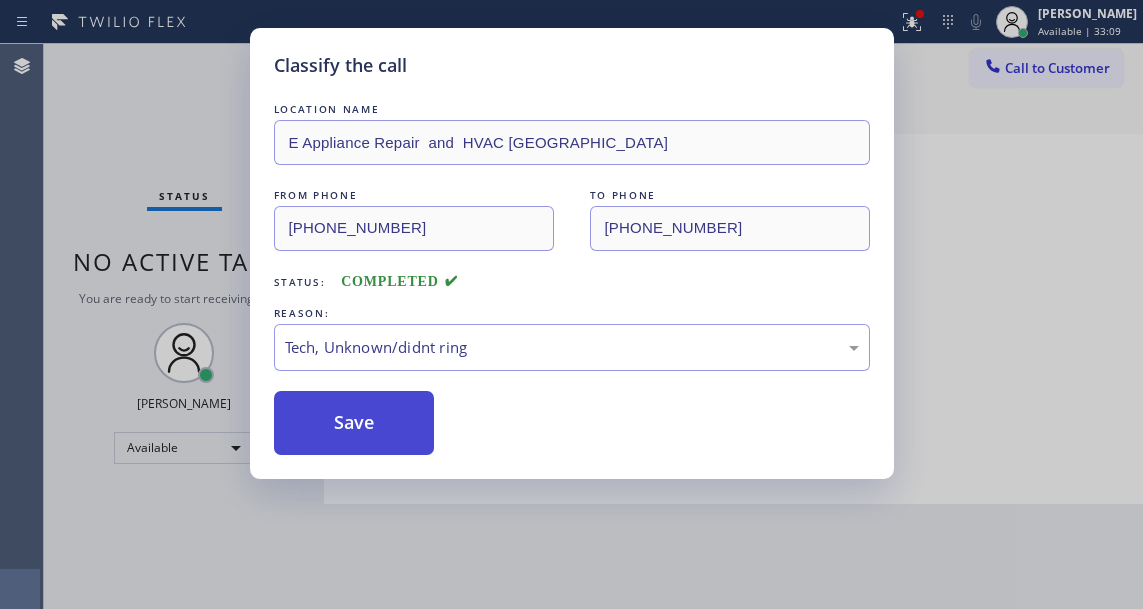 click on "Save" at bounding box center (354, 423) 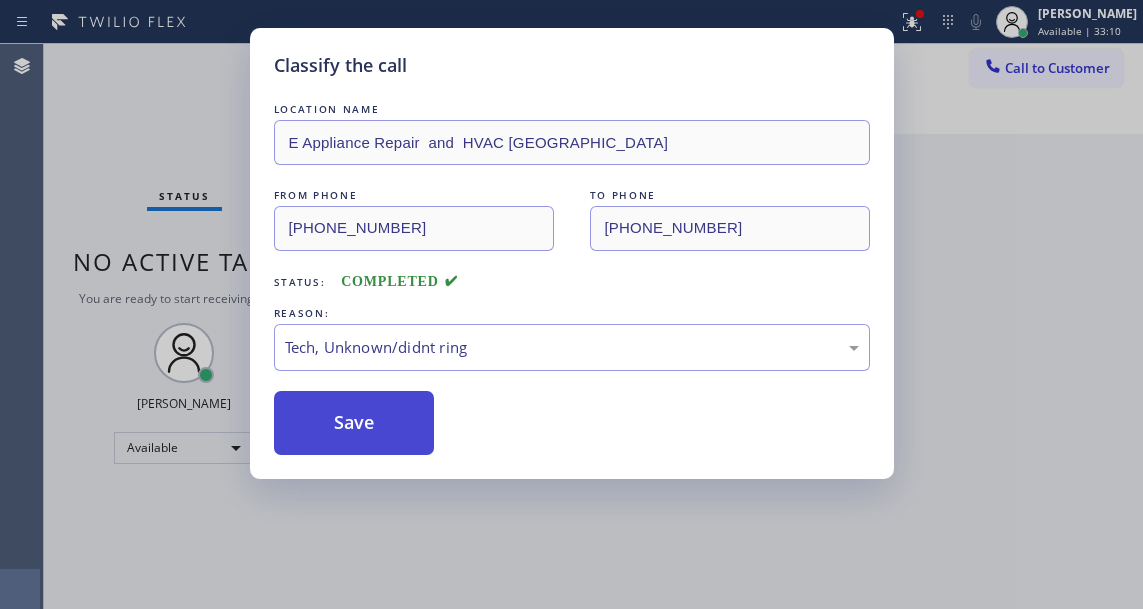 click on "Save" at bounding box center [354, 423] 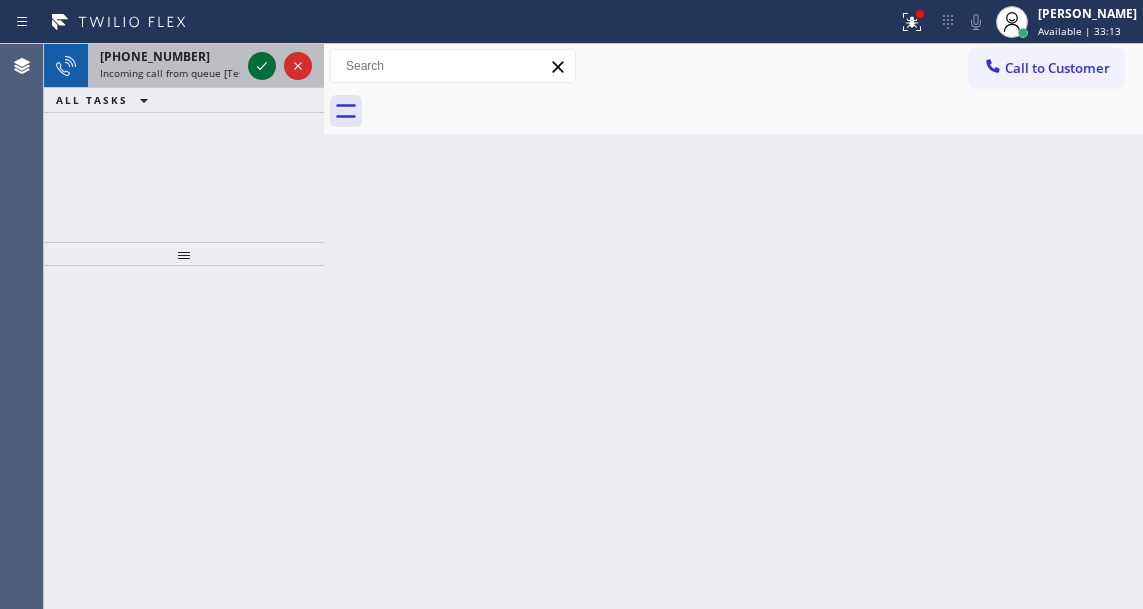 click 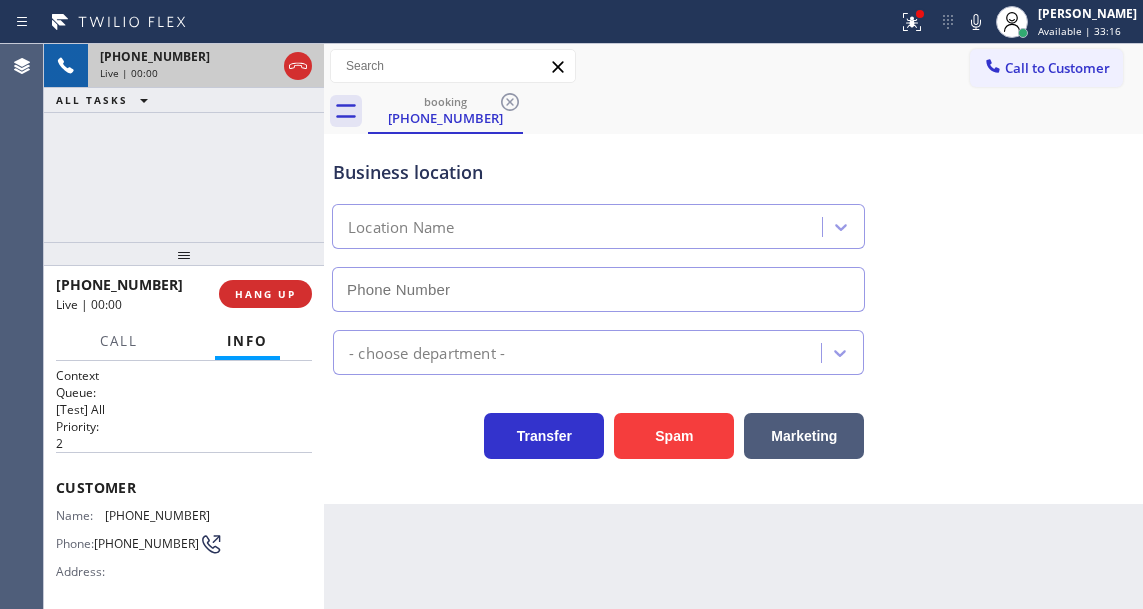 type on "[PHONE_NUMBER]" 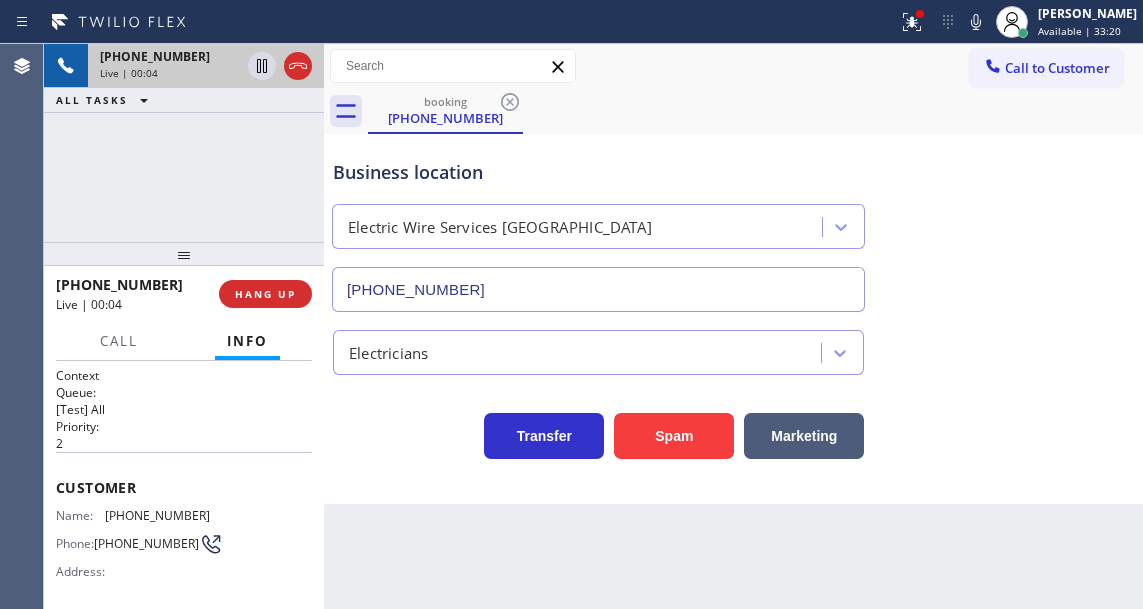 click on "[PHONE_NUMBER]" at bounding box center (157, 515) 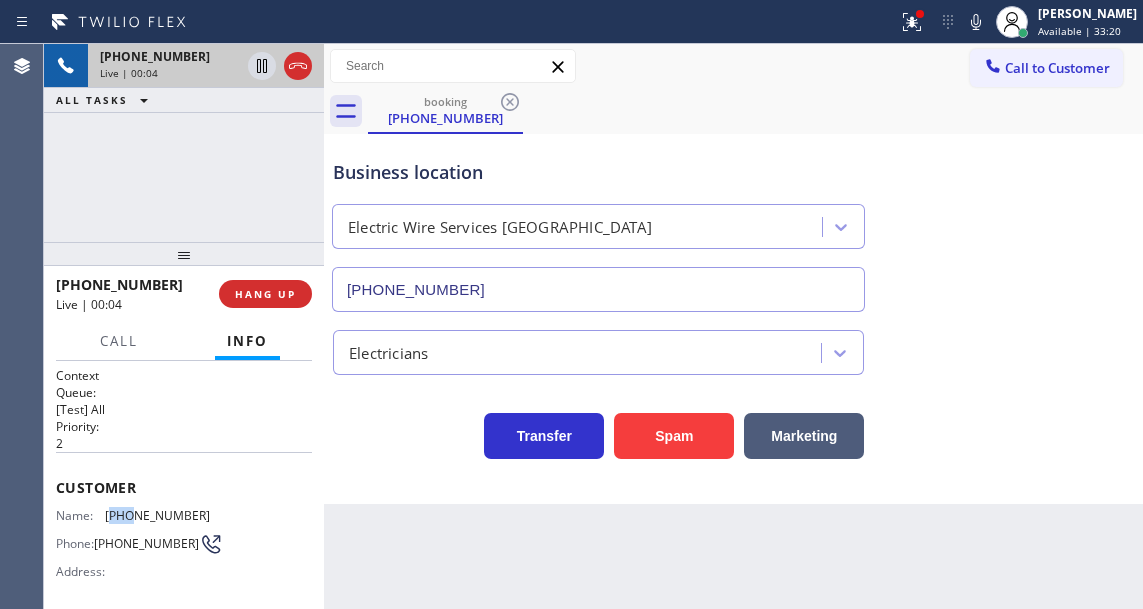 click on "[PHONE_NUMBER]" at bounding box center [157, 515] 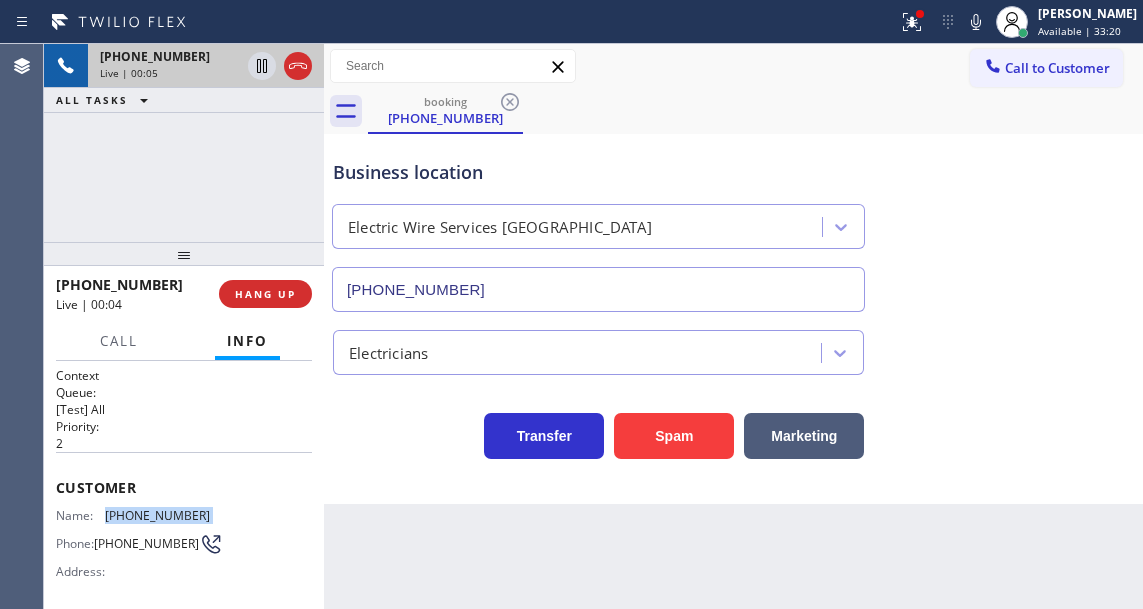 click on "[PHONE_NUMBER]" at bounding box center [157, 515] 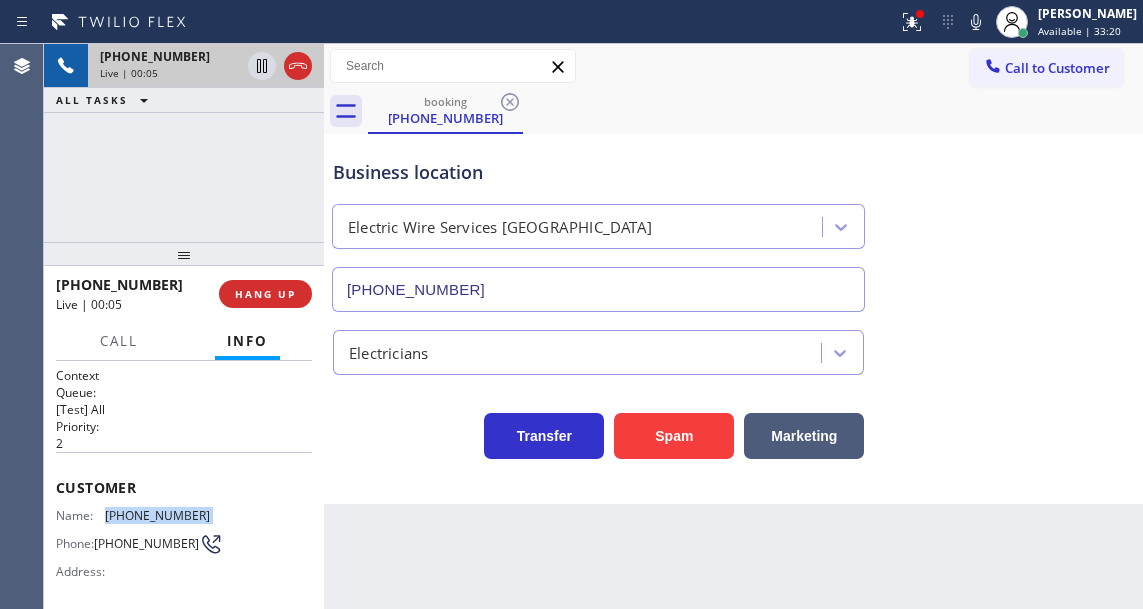 click on "[PHONE_NUMBER]" at bounding box center [157, 515] 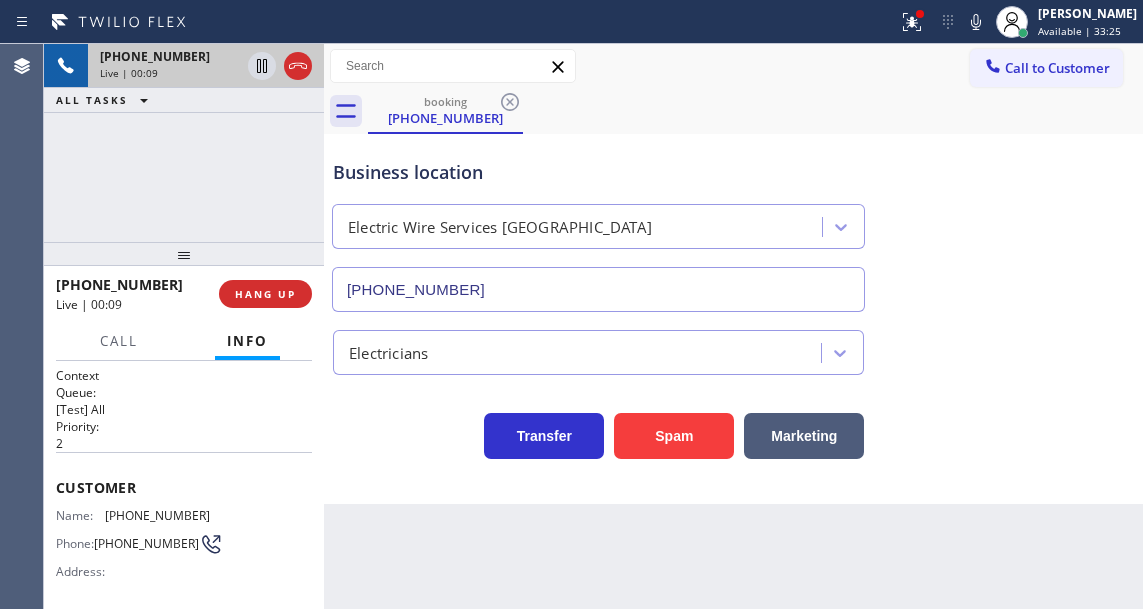 click on "Business location Electric Wire Services [GEOGRAPHIC_DATA] [PHONE_NUMBER]" at bounding box center [733, 221] 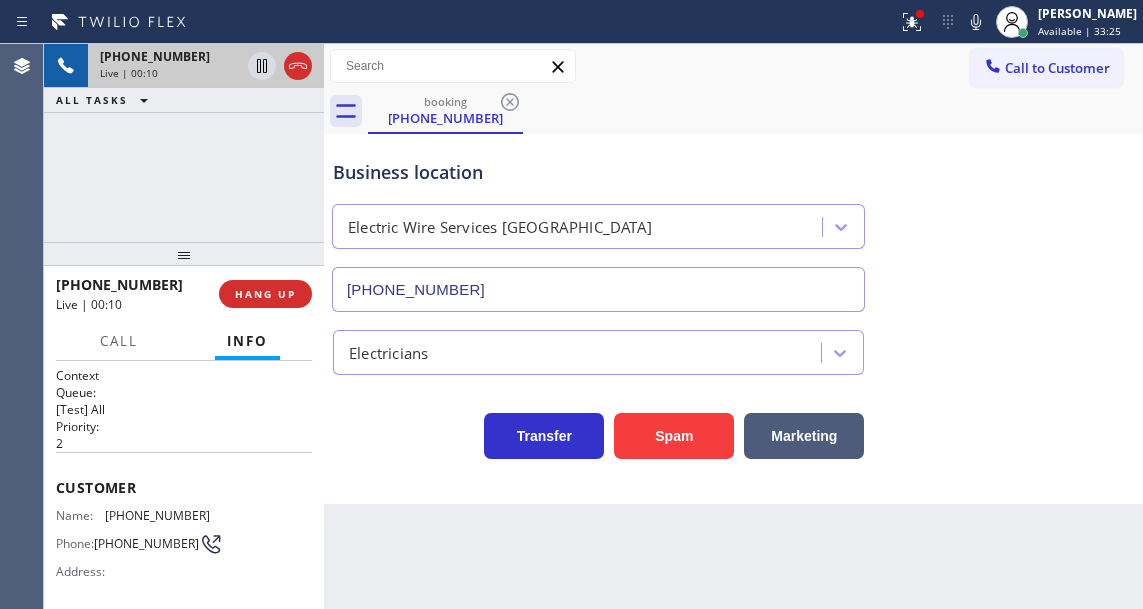 scroll, scrollTop: 200, scrollLeft: 0, axis: vertical 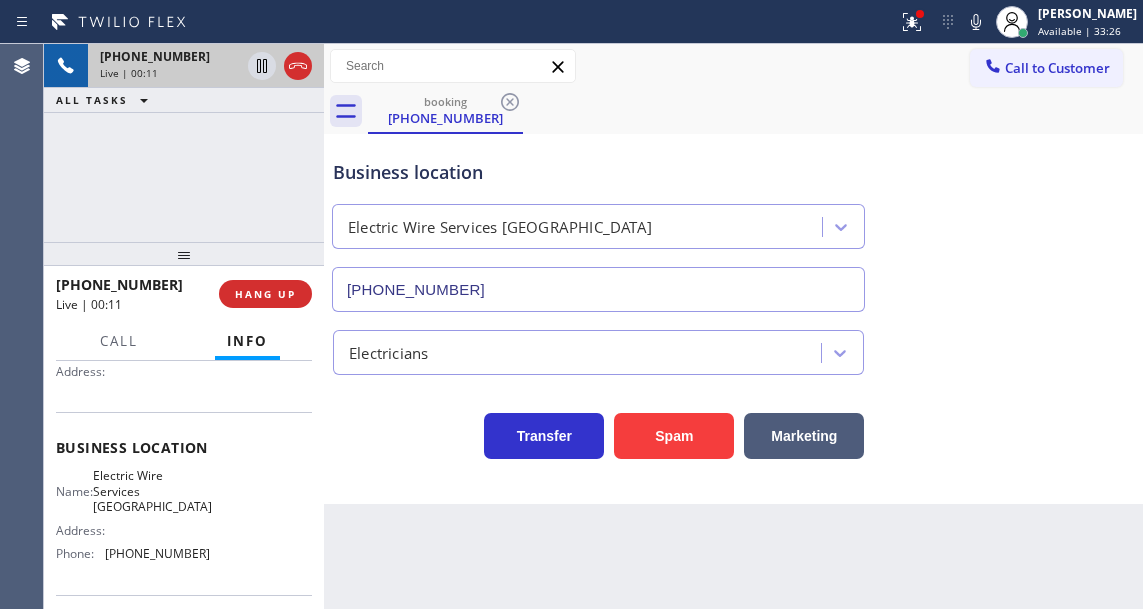 click on "Electric Wire Services [GEOGRAPHIC_DATA]" at bounding box center (152, 491) 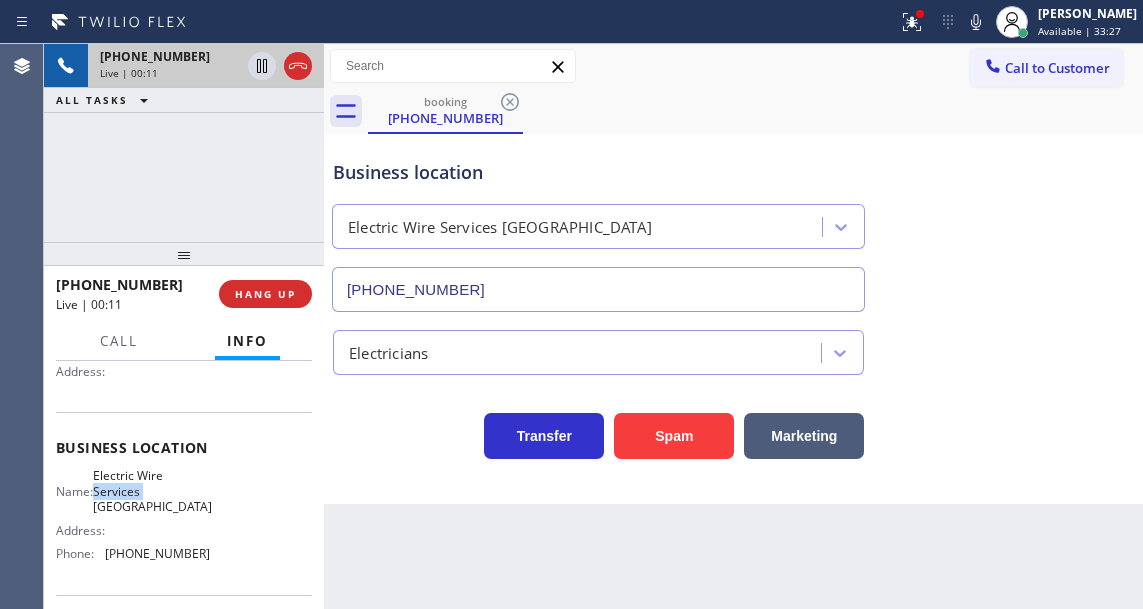 click on "Electric Wire Services [GEOGRAPHIC_DATA]" at bounding box center [152, 491] 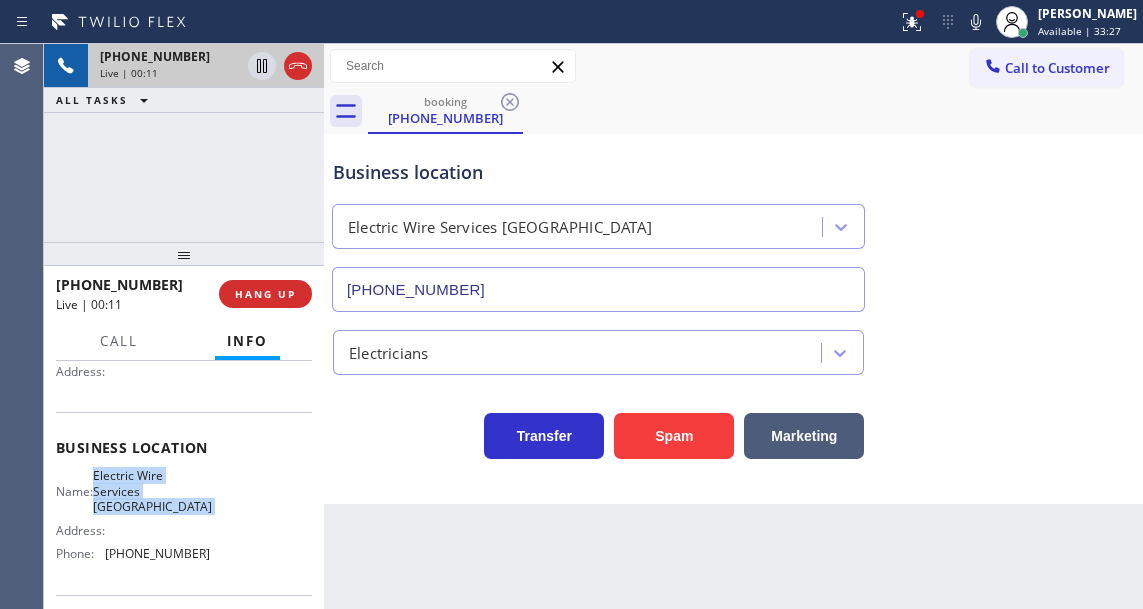 click on "Electric Wire Services [GEOGRAPHIC_DATA]" at bounding box center [152, 491] 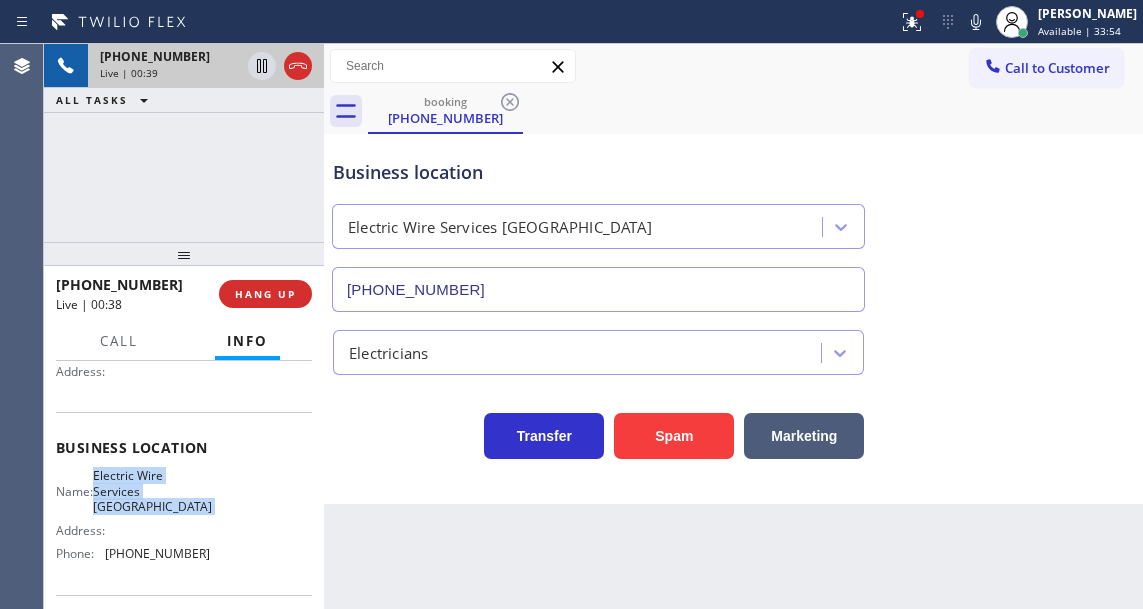scroll, scrollTop: 300, scrollLeft: 0, axis: vertical 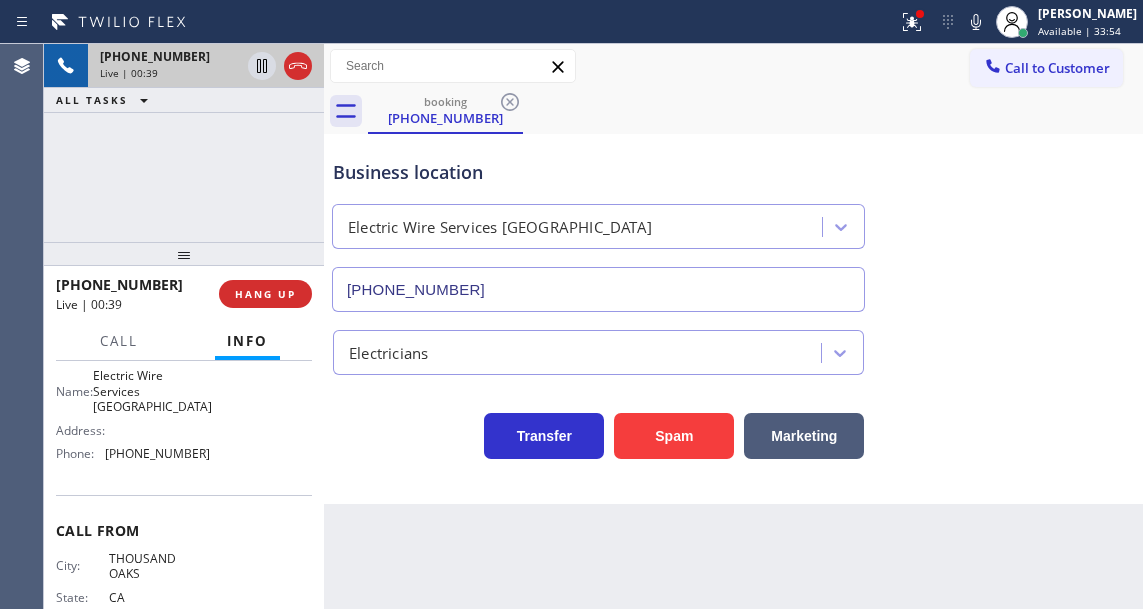 click on "[PHONE_NUMBER]" at bounding box center [157, 453] 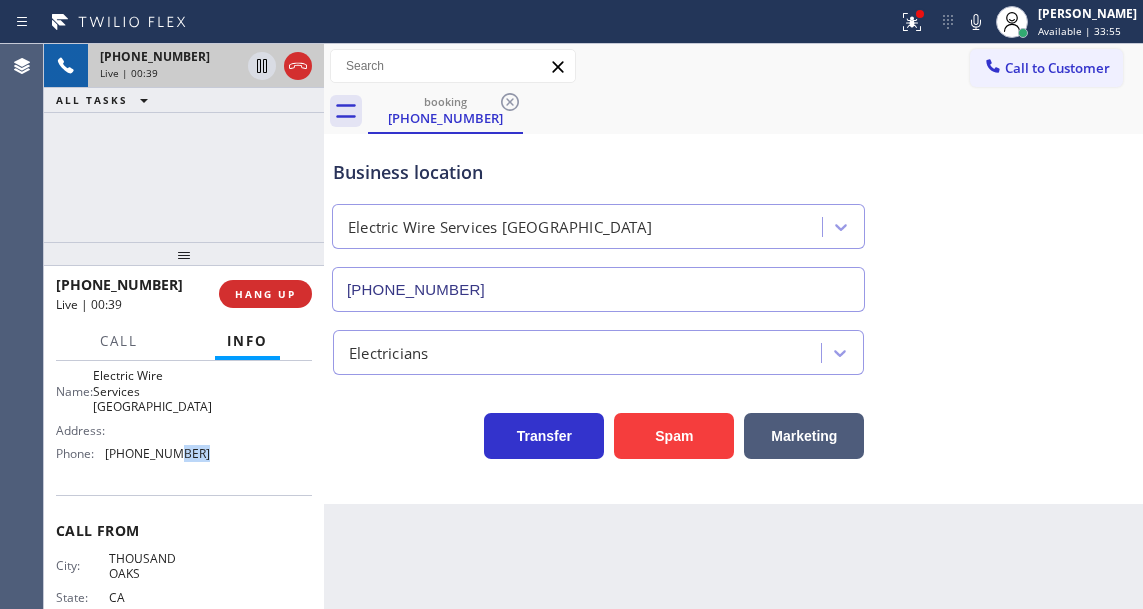 click on "[PHONE_NUMBER]" at bounding box center [157, 453] 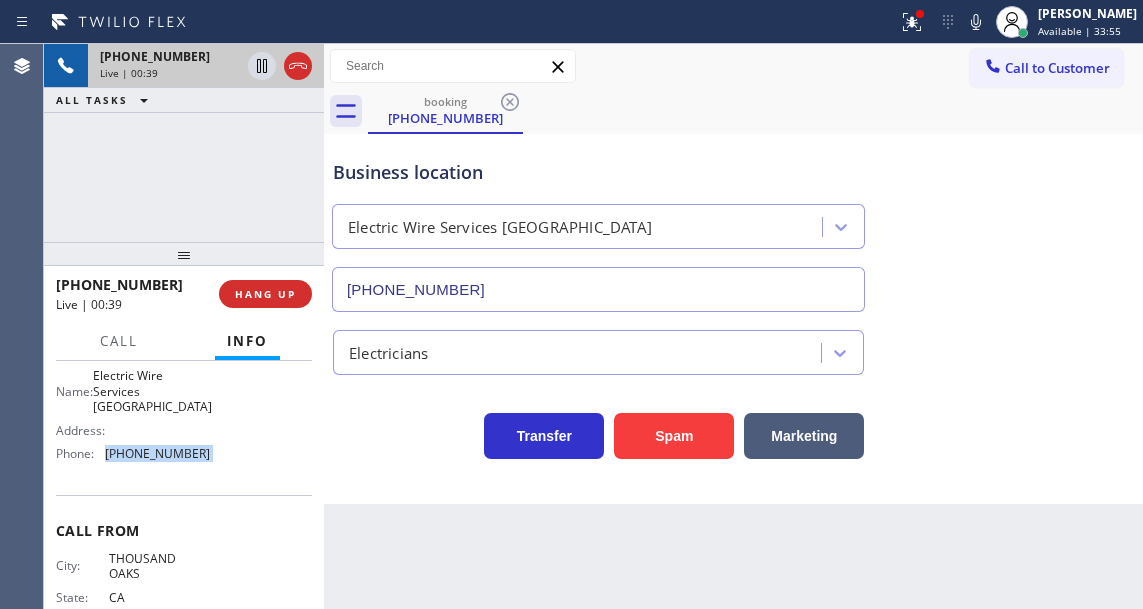 click on "[PHONE_NUMBER]" at bounding box center (157, 453) 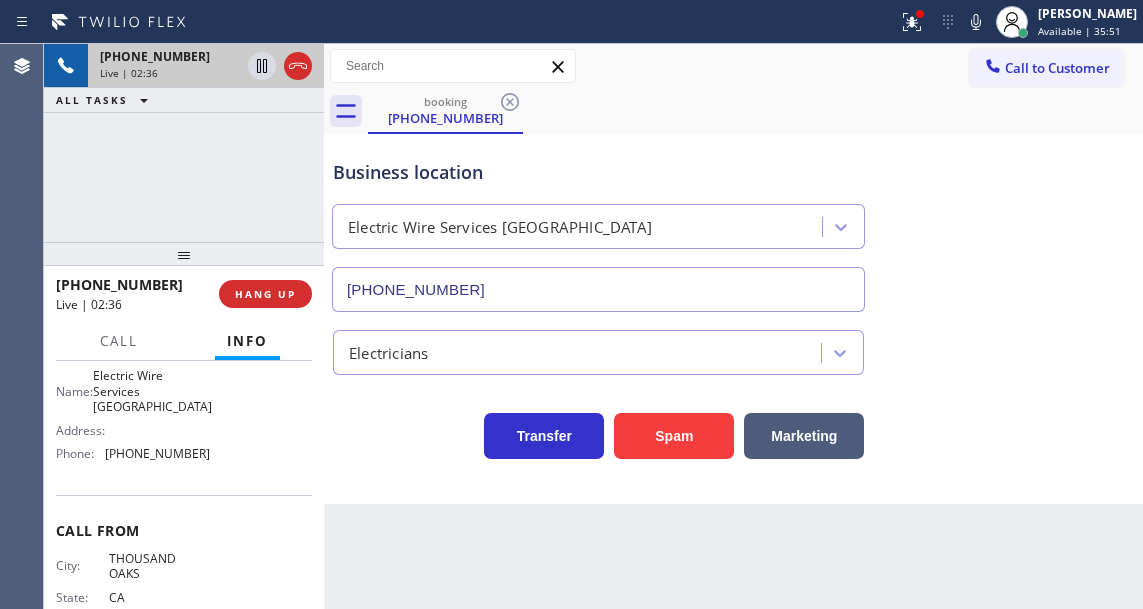 click on "Business location" at bounding box center [598, 172] 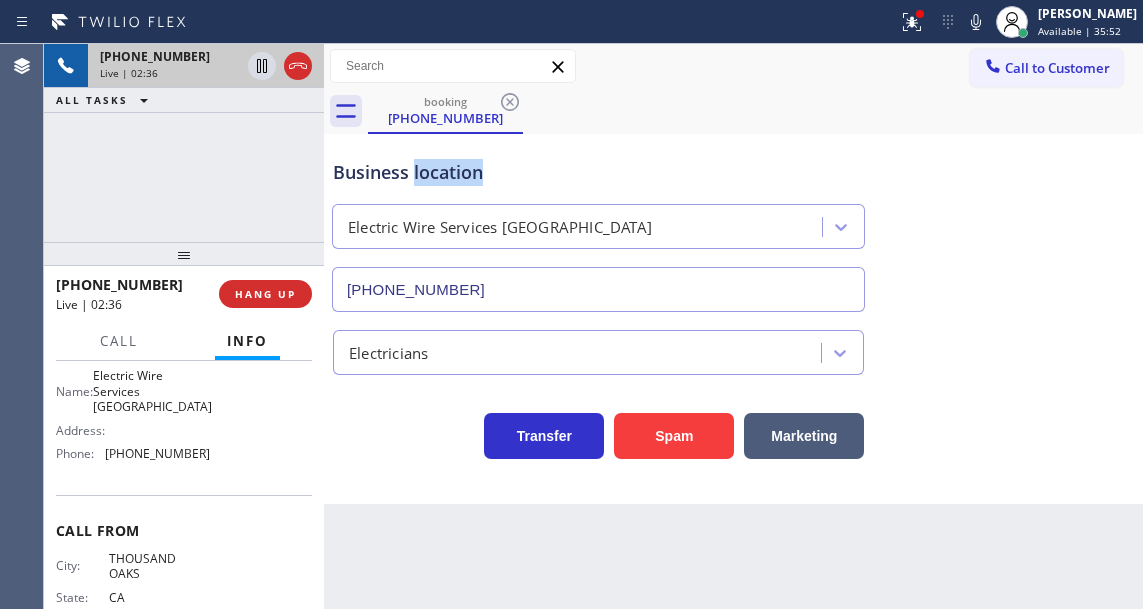 click on "Business location" at bounding box center [598, 172] 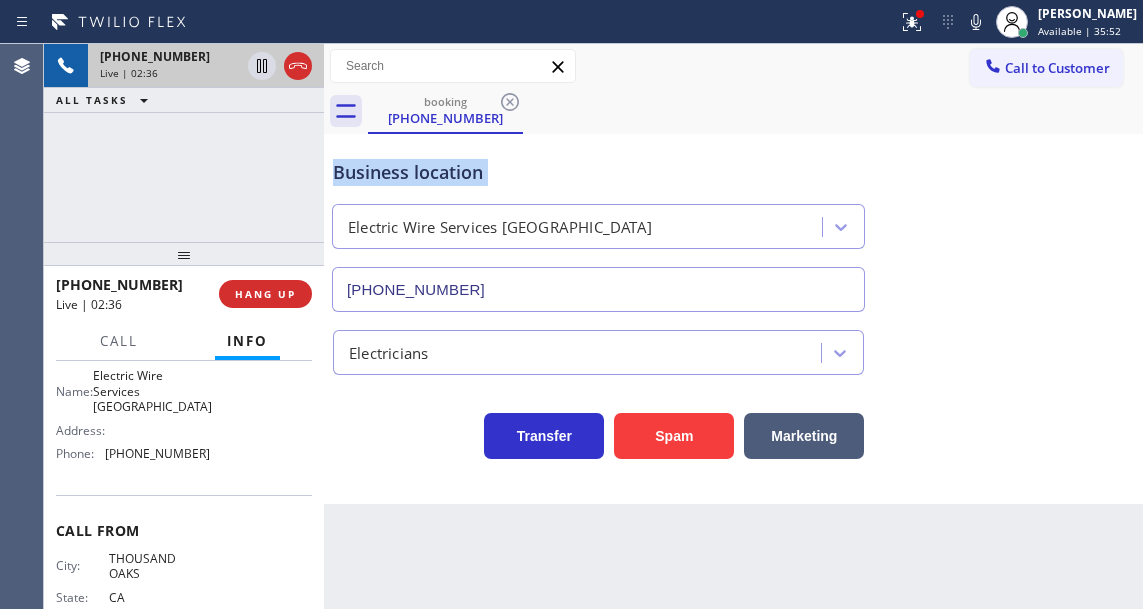 click on "Business location" at bounding box center (598, 172) 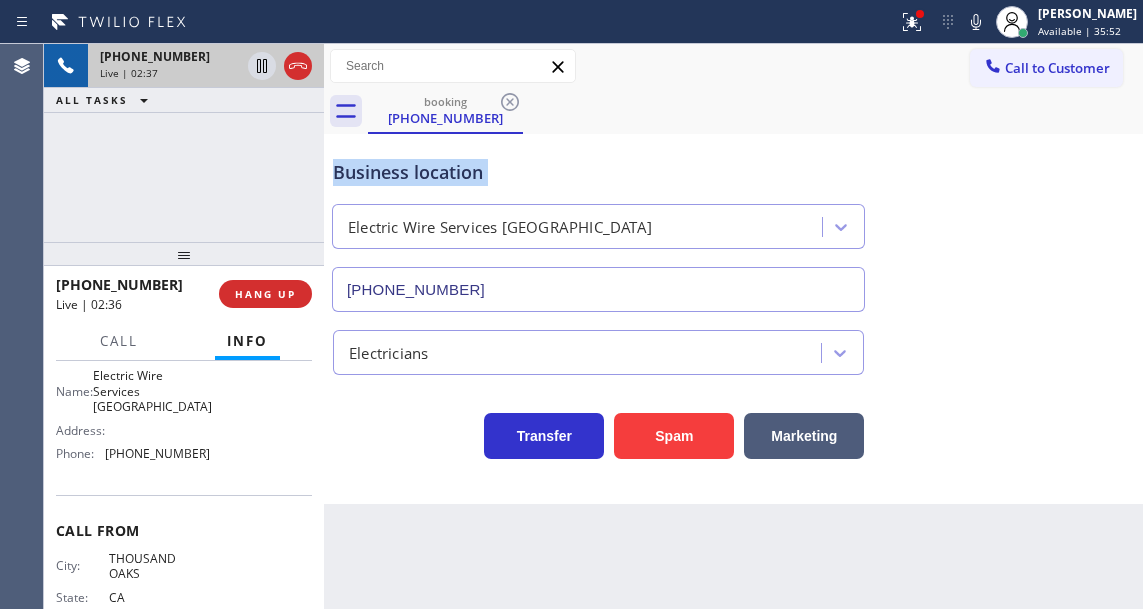 click on "Business location" at bounding box center [598, 172] 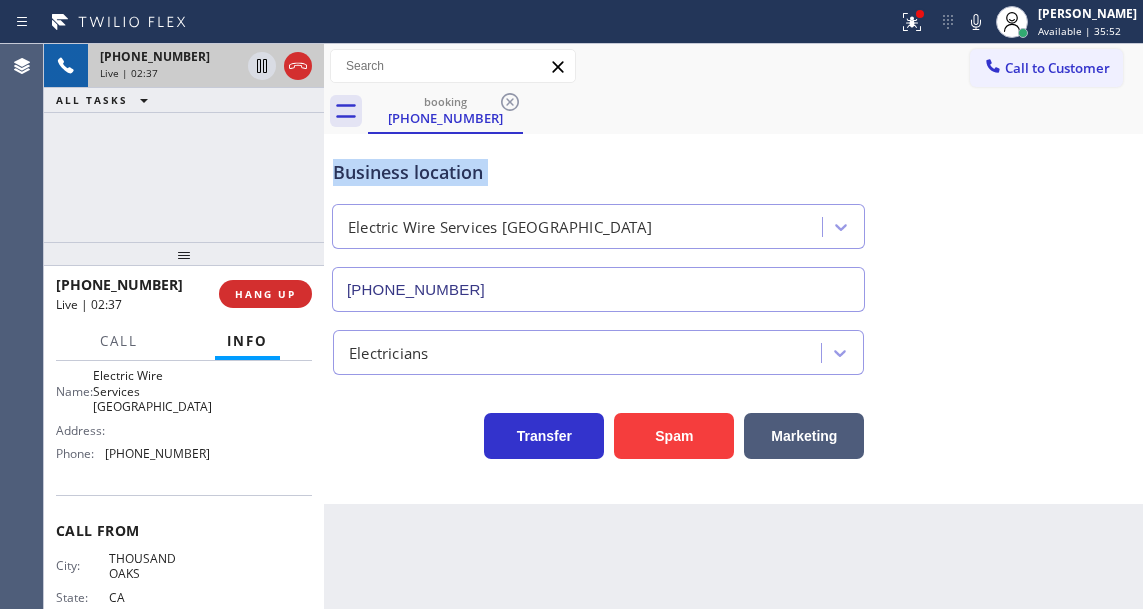 click on "Business location" at bounding box center [598, 172] 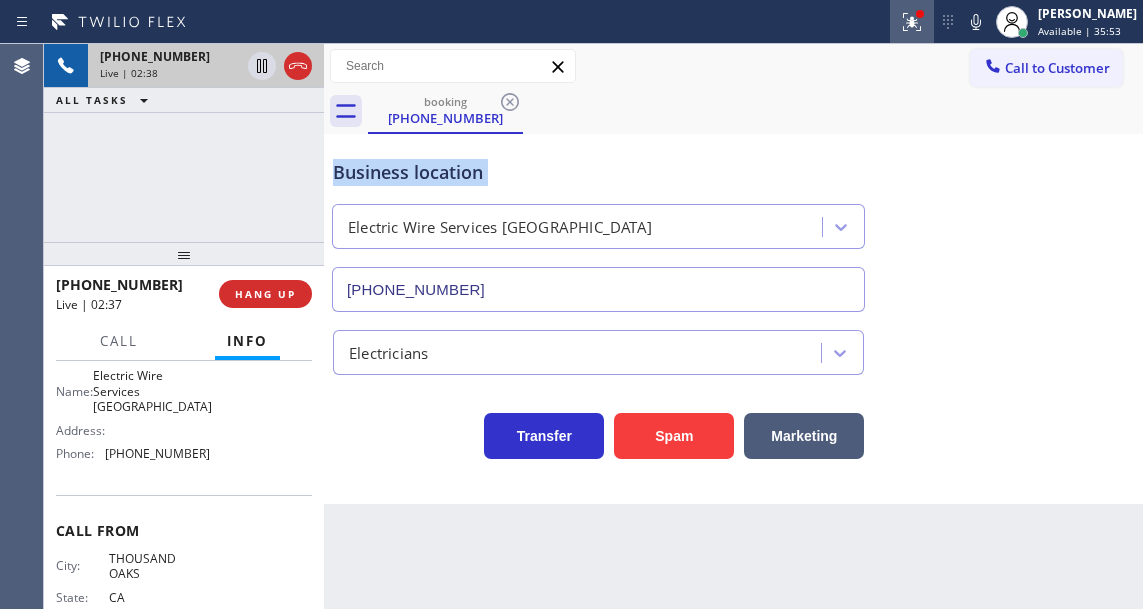 click at bounding box center (912, 22) 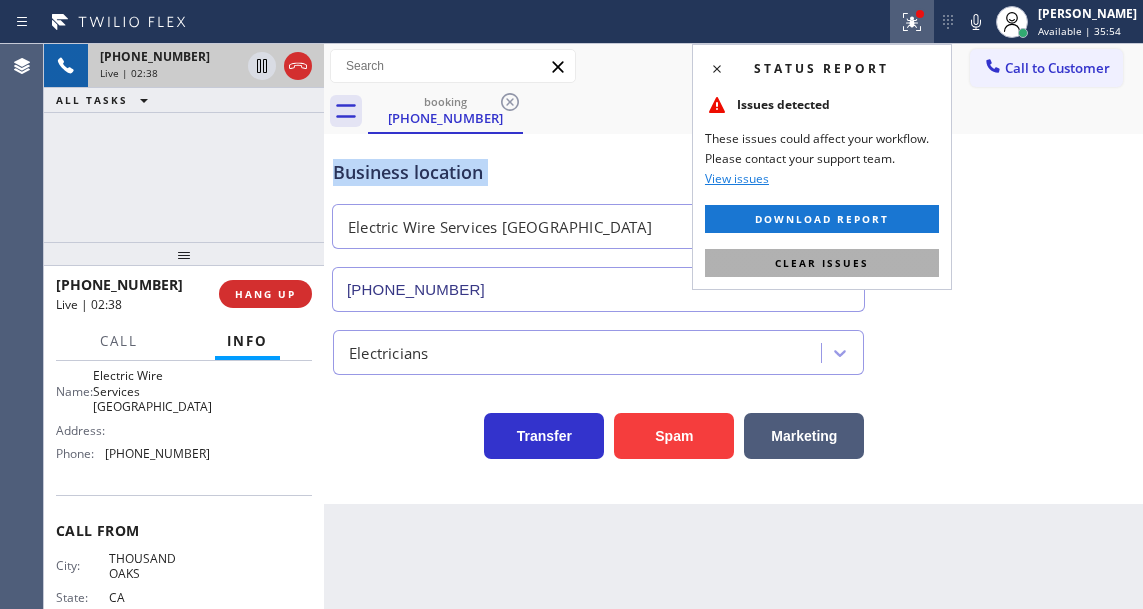click on "Clear issues" at bounding box center [822, 263] 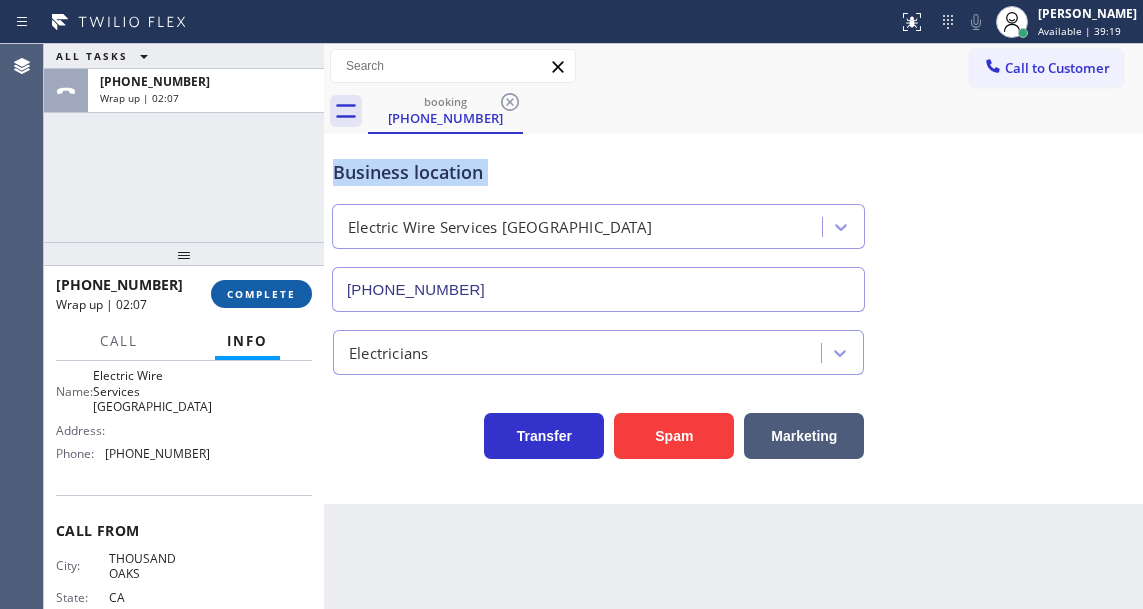click on "COMPLETE" at bounding box center [261, 294] 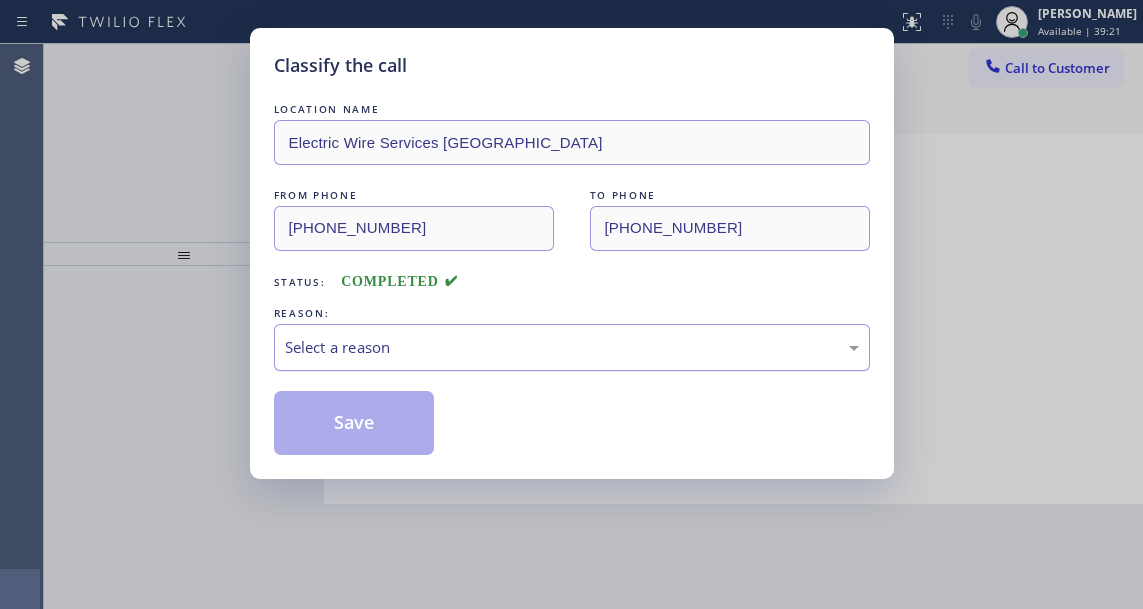 click on "Select a reason" at bounding box center [572, 347] 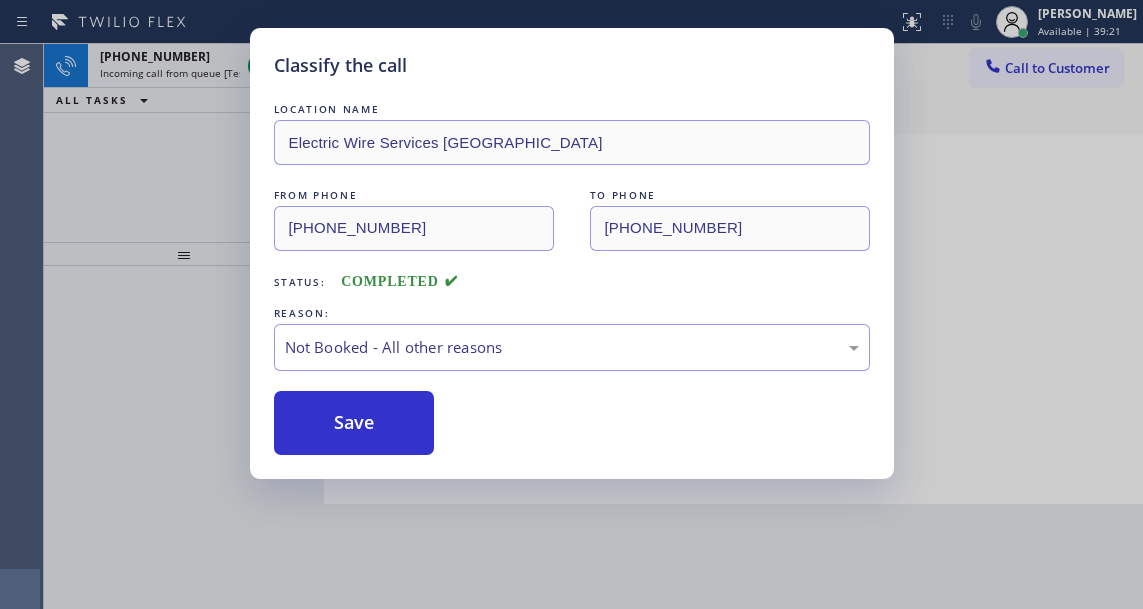 click on "Save" at bounding box center [354, 423] 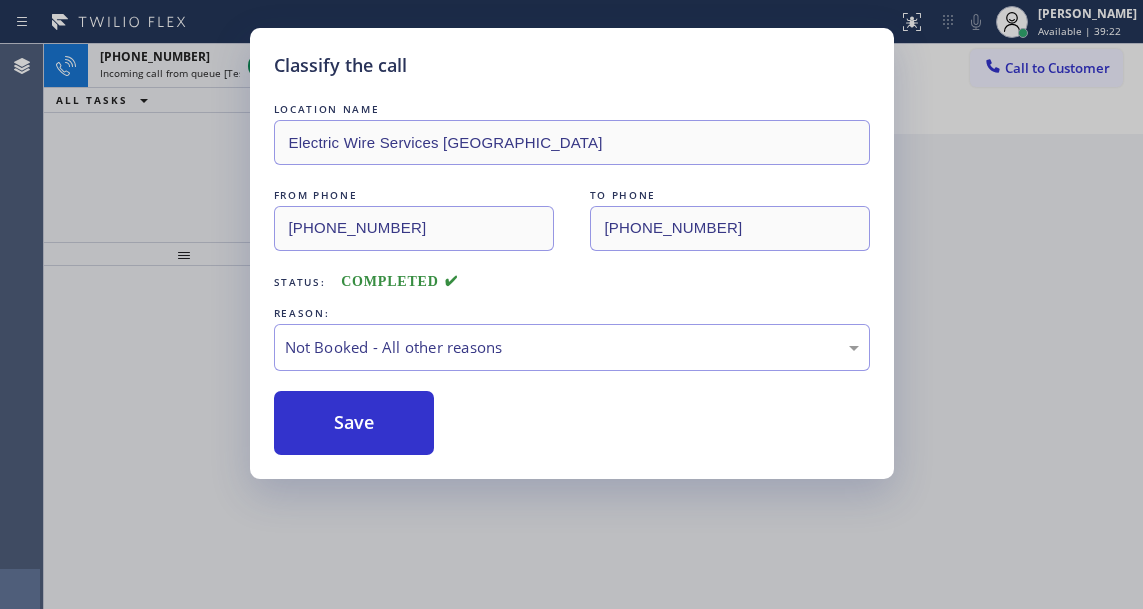 click on "Save" at bounding box center (354, 423) 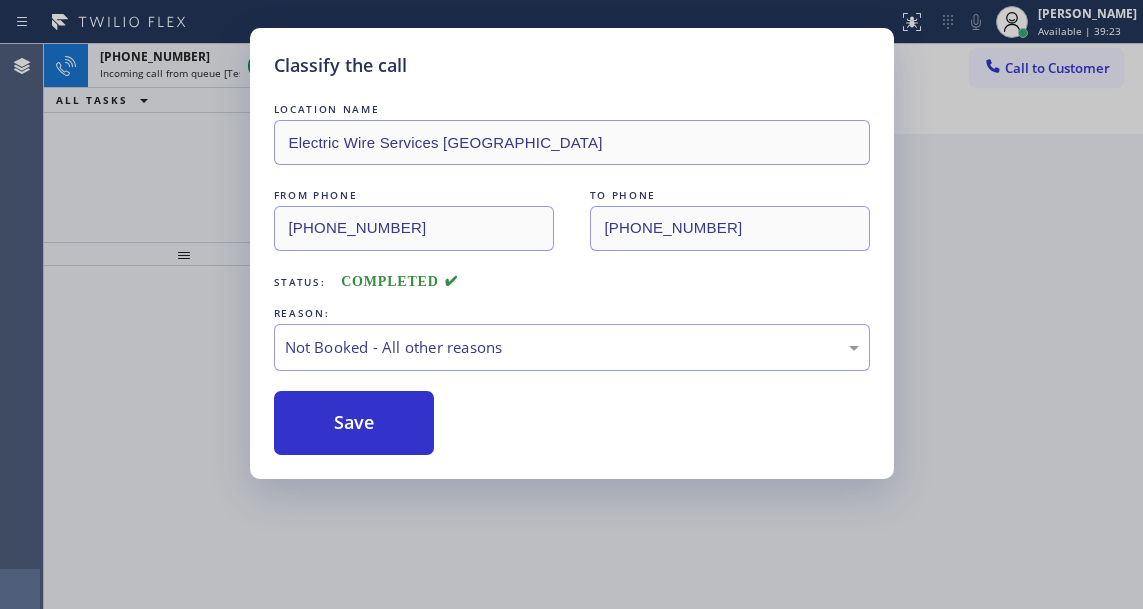 click on "Save" at bounding box center [354, 423] 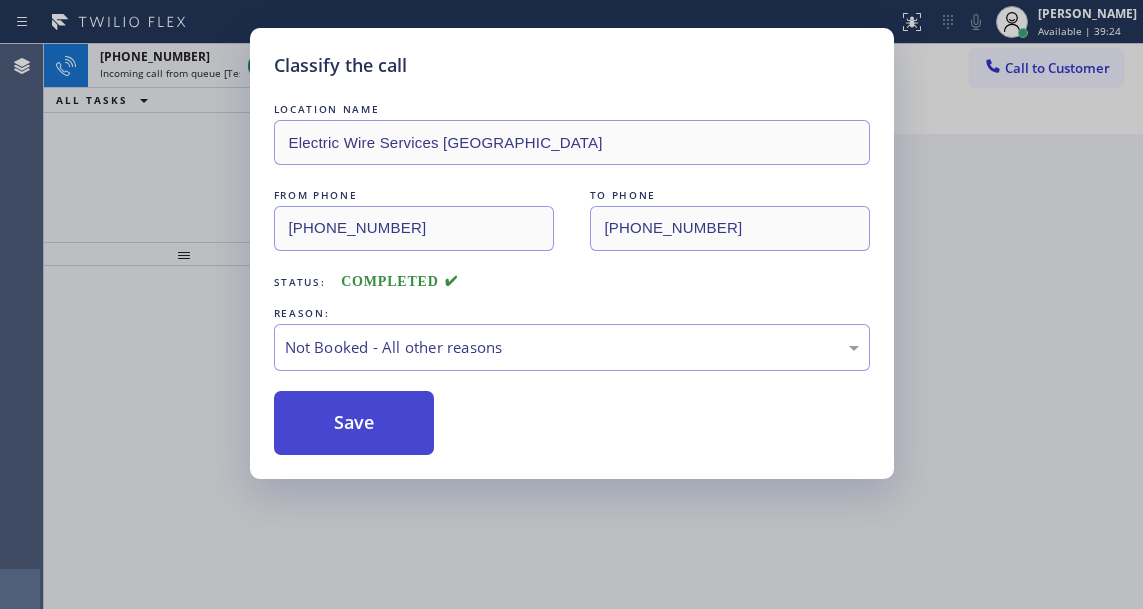 click on "Save" at bounding box center [354, 423] 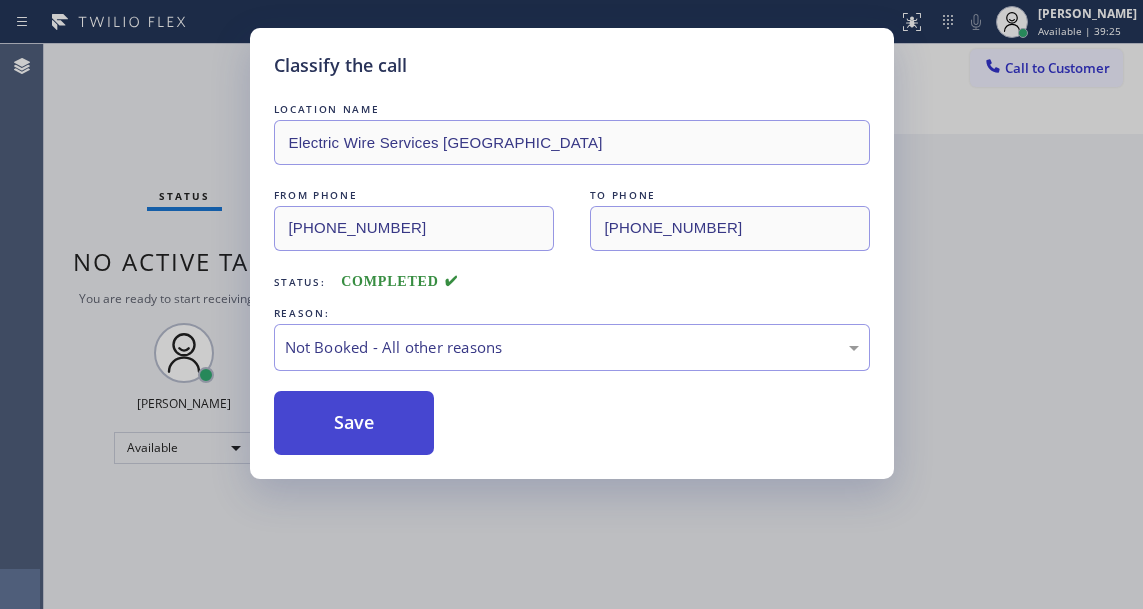 click on "Save" at bounding box center [354, 423] 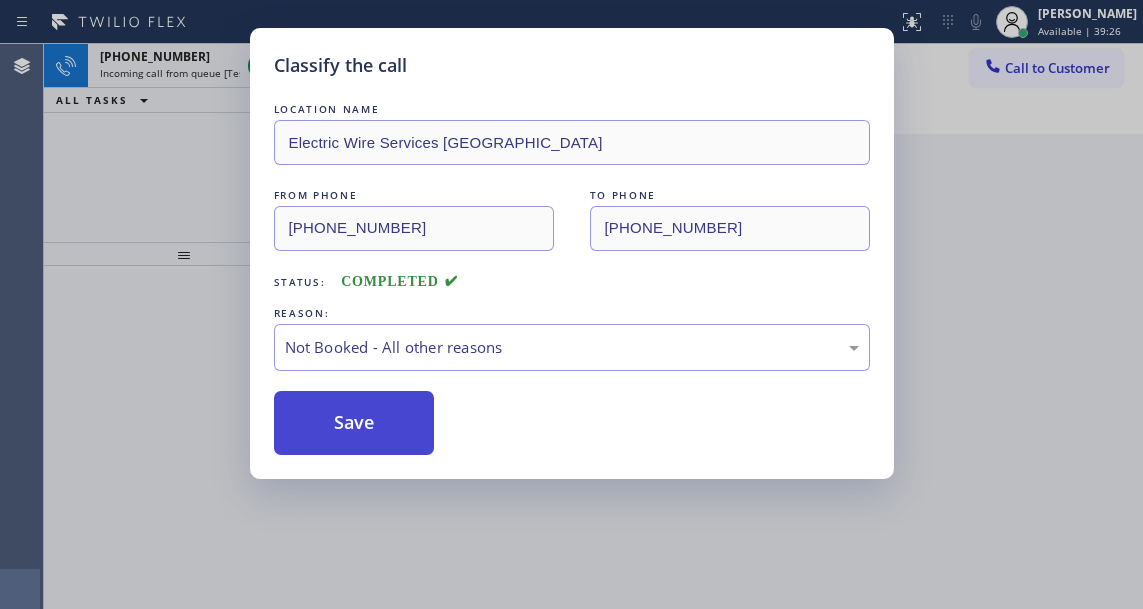 click on "Save" at bounding box center [354, 423] 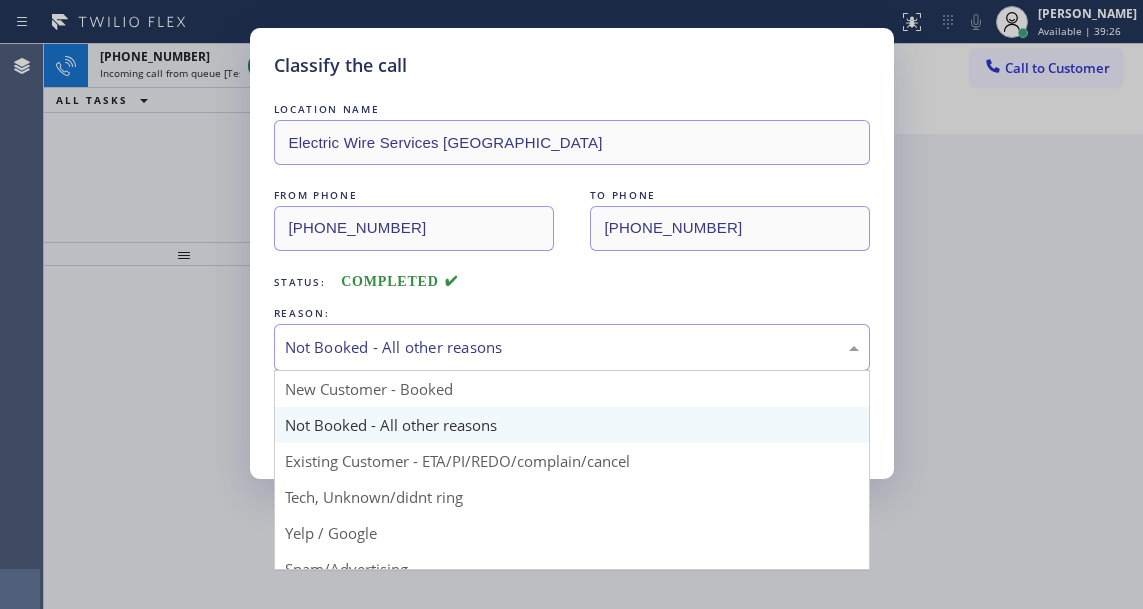 click on "Not Booked - All other reasons" at bounding box center [572, 347] 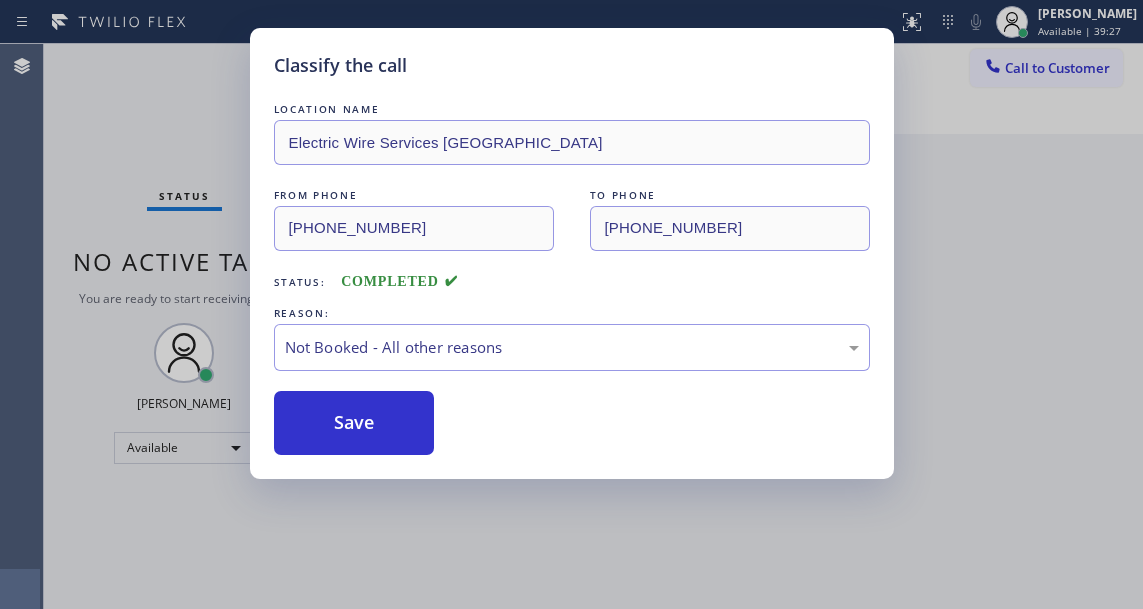 click on "Save" at bounding box center (354, 423) 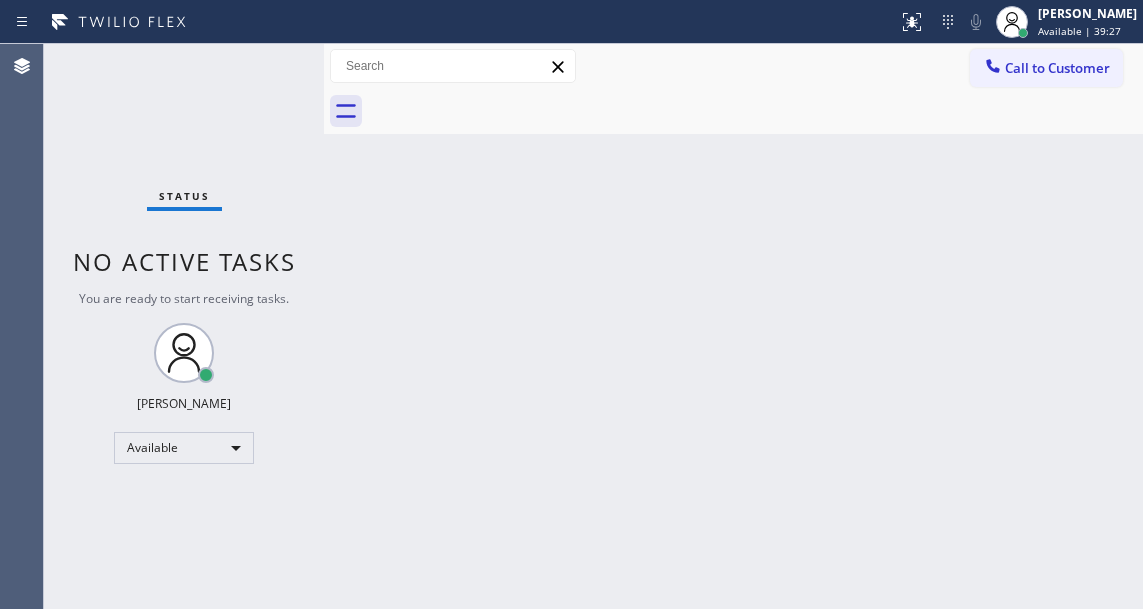 click on "Classify the call LOCATION NAME Next Door Appliance Repair Paterson FROM PHONE [PHONE_NUMBER] TO PHONE [PHONE_NUMBER] Status: COMPLETED REASON: Tech, Unknown/didnt ring Save Classify the call LOCATION NAME Next Door Appliance Repair Hollywood FROM PHONE [PHONE_NUMBER] TO PHONE [PHONE_NUMBER] Status: COMPLETED REASON: Tech, Unknown/didnt ring Save Classify the call LOCATION NAME Subzero Repair  Professionals FROM PHONE [PHONE_NUMBER] TO PHONE [PHONE_NUMBER] Status: COMPLETED REASON: New Customer - Booked Save Classify the call LOCATION NAME [PERSON_NAME] Electric Inc. FROM PHONE [PHONE_NUMBER] TO PHONE [PHONE_NUMBER] Status: COMPLETED REASON: New Customer - Booked Save Classify the call LOCATION NAME [PERSON_NAME] Heating  and  Air Conditioning FROM PHONE [PHONE_NUMBER] TO PHONE [PHONE_NUMBER] Status: COMPLETED REASON: Tech, Unknown/didnt ring Save Classify the call LOCATION NAME Best Brooklyn Heating and AC Repair FROM PHONE [PHONE_NUMBER] TO PHONE [PHONE_NUMBER] Status: COMPLETED REASON: Save Classify the call FROM PHONE" at bounding box center (593, 326) 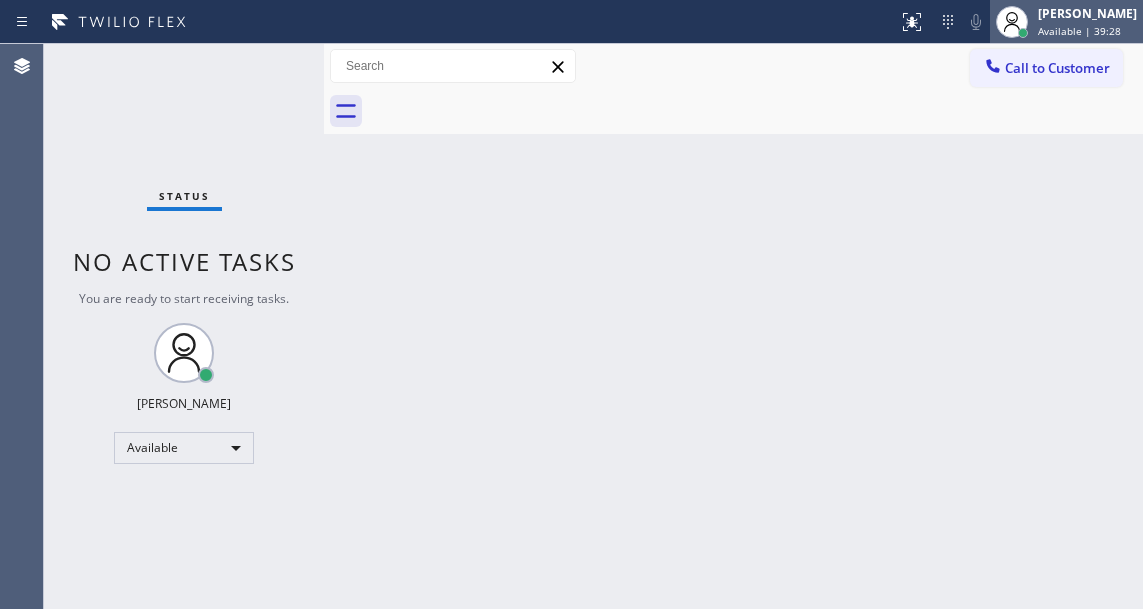 click on "[PERSON_NAME] | 39:28" at bounding box center [1088, 21] 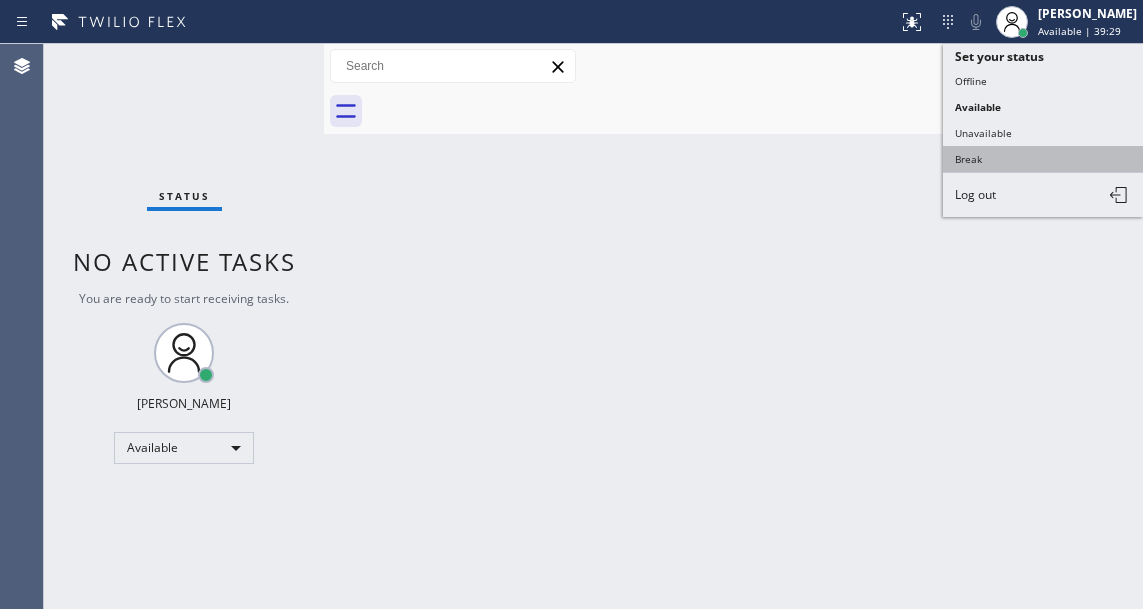 click on "Break" at bounding box center (1043, 159) 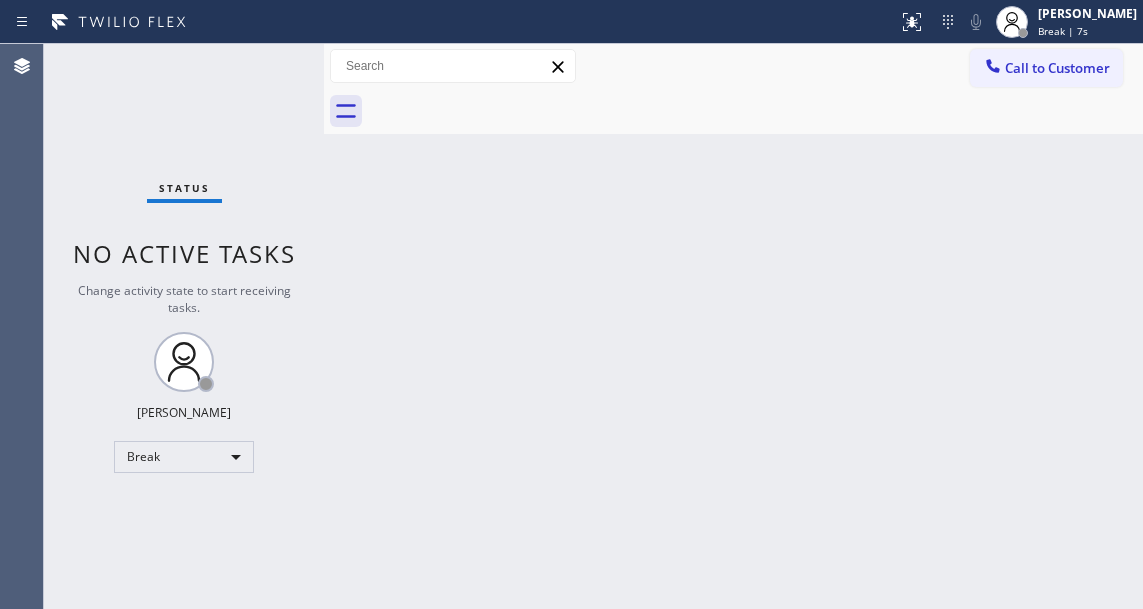 drag, startPoint x: 1137, startPoint y: 274, endPoint x: 1118, endPoint y: 273, distance: 19.026299 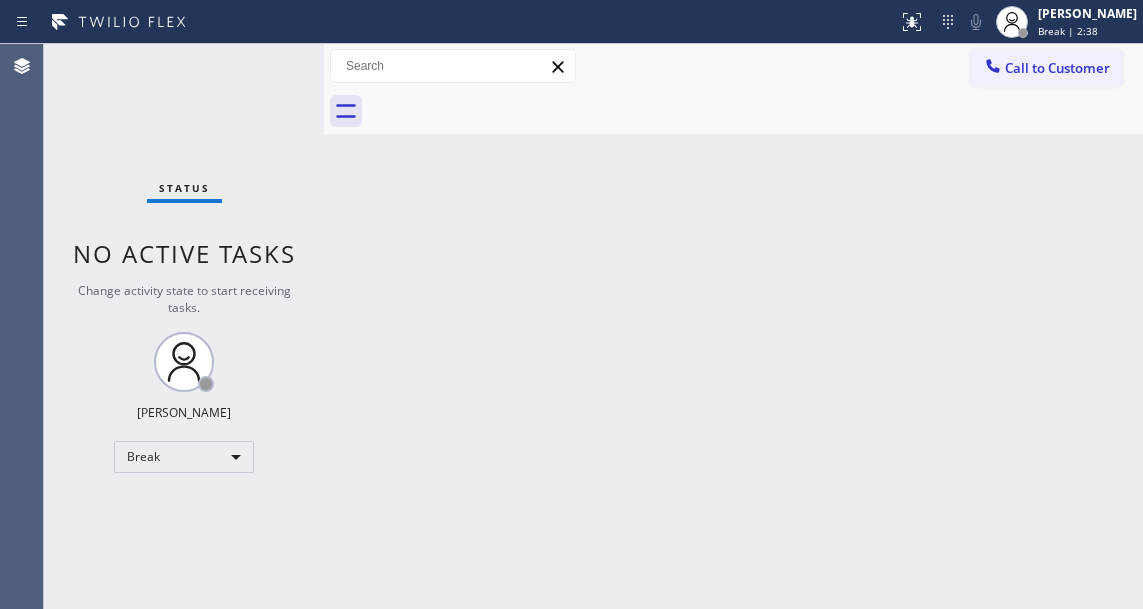 click on "Status   No active tasks     Change activity state to start receiving tasks.   [PERSON_NAME] Break" at bounding box center [184, 326] 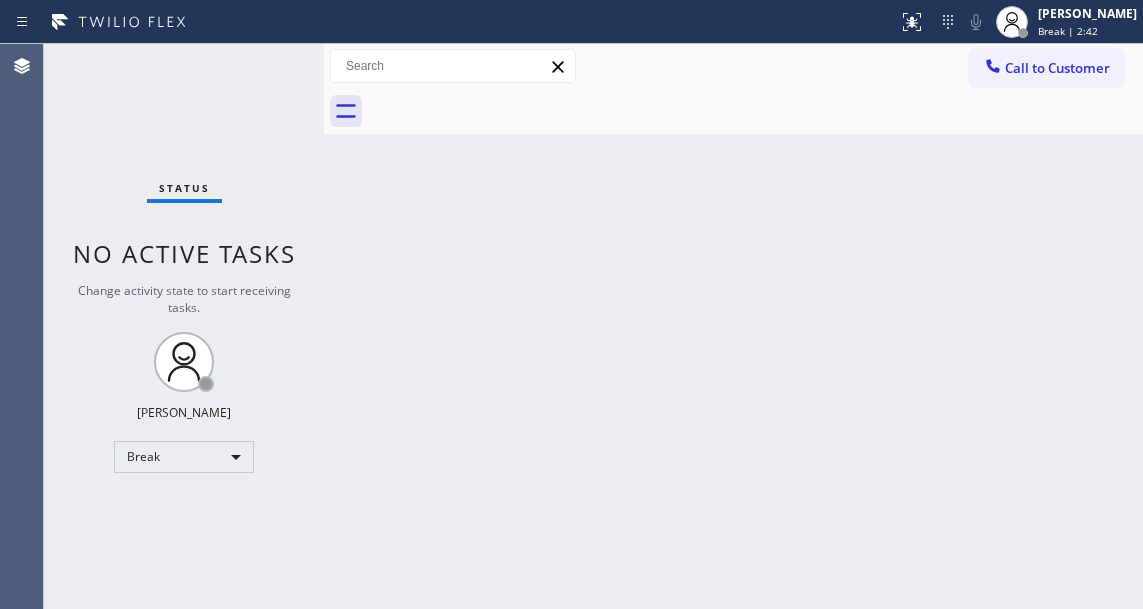 click on "Back to Dashboard Change Sender ID Customers Technicians Select a contact Outbound call Technician Search Technician Your caller id phone number Your caller id phone number Call Technician info Name   Phone none Address none Change Sender ID HVAC [PHONE_NUMBER] 5 Star Appliance [PHONE_NUMBER] Appliance Repair [PHONE_NUMBER] Plumbing [PHONE_NUMBER] Air Duct Cleaning [PHONE_NUMBER]  Electricians [PHONE_NUMBER] Cancel Change Check personal SMS Reset Change No tabs Call to Customer Outbound call Location B w Electrical Svsc LLC Your caller id phone number [PHONE_NUMBER] Customer number Call Outbound call Technician Search Technician Your caller id phone number Your caller id phone number Call" at bounding box center (733, 326) 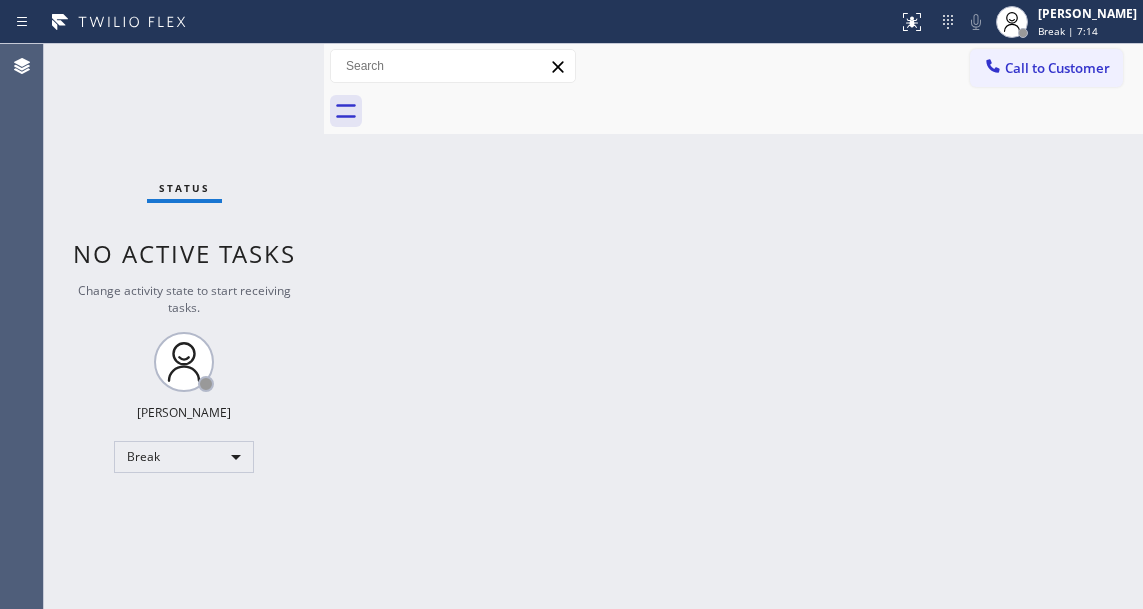 click on "Status   No active tasks     Change activity state to start receiving tasks.   [PERSON_NAME] Break" at bounding box center (184, 326) 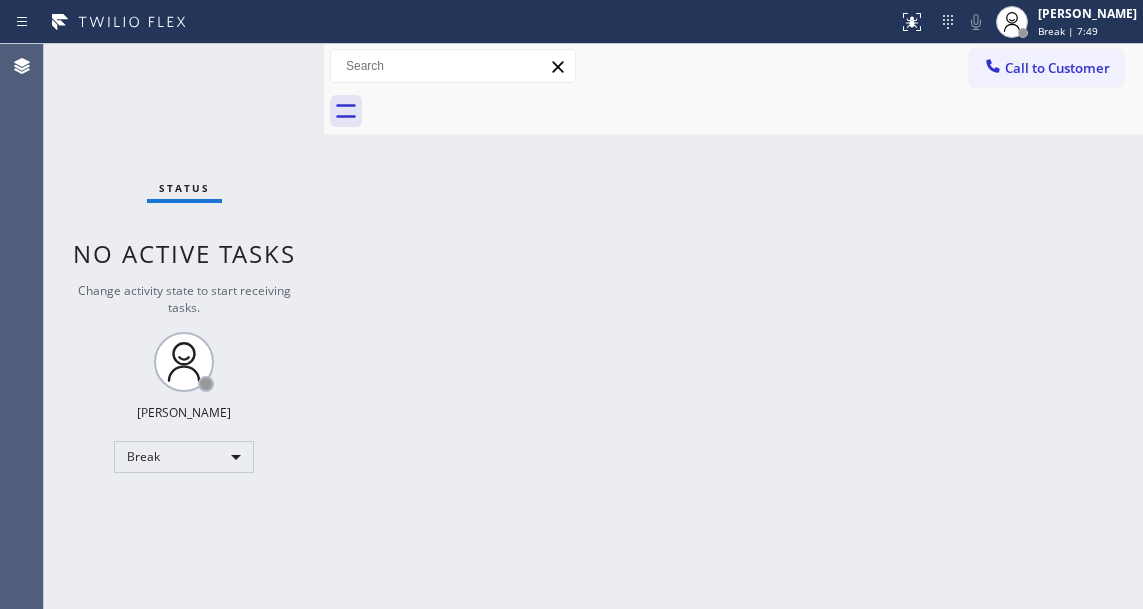 click on "Back to Dashboard Change Sender ID Customers Technicians Select a contact Outbound call Technician Search Technician Your caller id phone number Your caller id phone number Call Technician info Name   Phone none Address none Change Sender ID HVAC [PHONE_NUMBER] 5 Star Appliance [PHONE_NUMBER] Appliance Repair [PHONE_NUMBER] Plumbing [PHONE_NUMBER] Air Duct Cleaning [PHONE_NUMBER]  Electricians [PHONE_NUMBER] Cancel Change Check personal SMS Reset Change No tabs Call to Customer Outbound call Location B w Electrical Svsc LLC Your caller id phone number [PHONE_NUMBER] Customer number Call Outbound call Technician Search Technician Your caller id phone number Your caller id phone number Call" at bounding box center (733, 326) 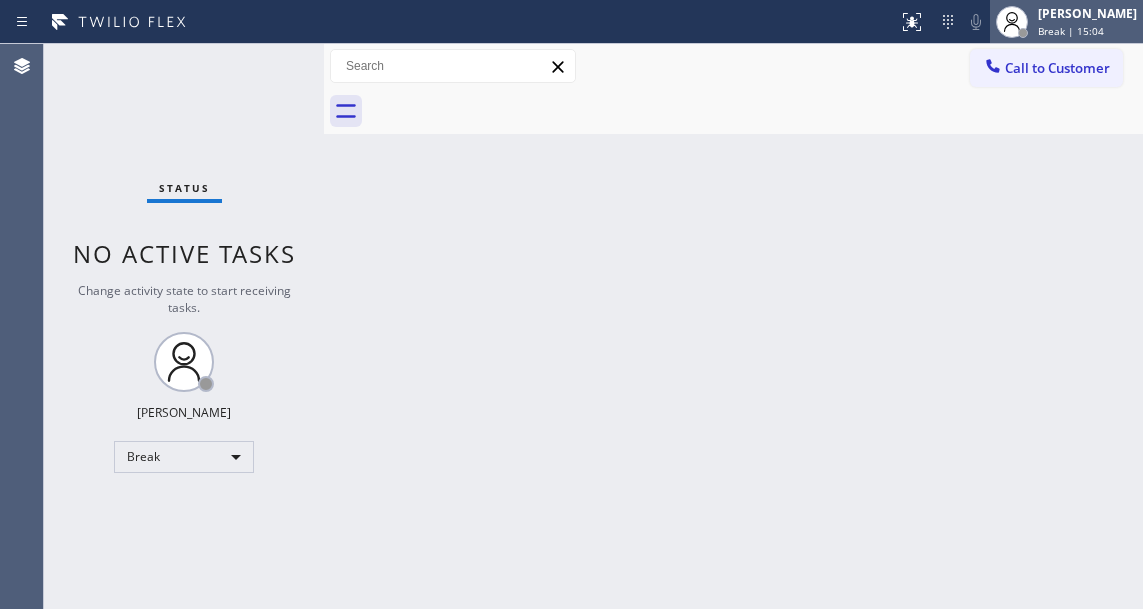 click on "Break | 15:04" at bounding box center (1071, 31) 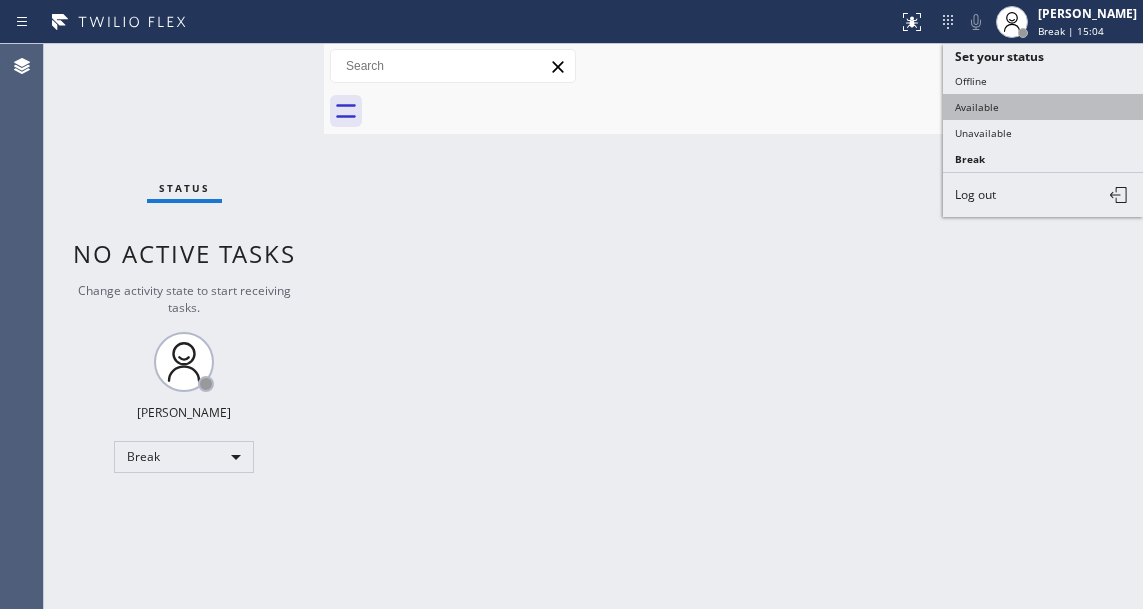 click on "Available" at bounding box center (1043, 107) 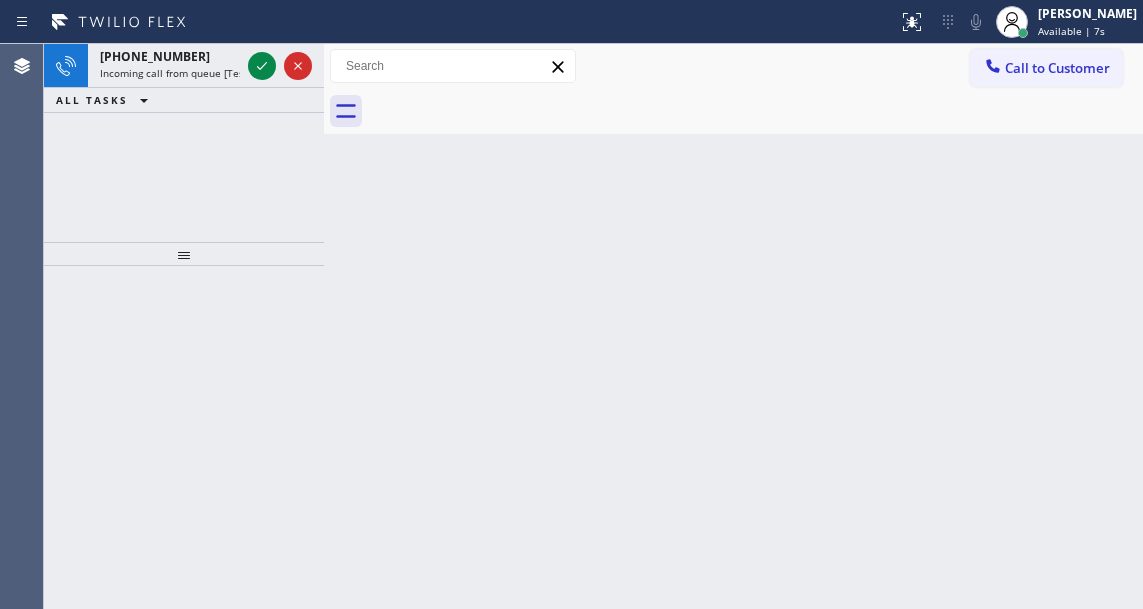 click on "Back to Dashboard Change Sender ID Customers Technicians Select a contact Outbound call Technician Search Technician Your caller id phone number Your caller id phone number Call Technician info Name   Phone none Address none Change Sender ID HVAC [PHONE_NUMBER] 5 Star Appliance [PHONE_NUMBER] Appliance Repair [PHONE_NUMBER] Plumbing [PHONE_NUMBER] Air Duct Cleaning [PHONE_NUMBER]  Electricians [PHONE_NUMBER] Cancel Change Check personal SMS Reset Change No tabs Call to Customer Outbound call Location B w Electrical Svsc LLC Your caller id phone number [PHONE_NUMBER] Customer number Call Outbound call Technician Search Technician Your caller id phone number Your caller id phone number Call" at bounding box center [733, 326] 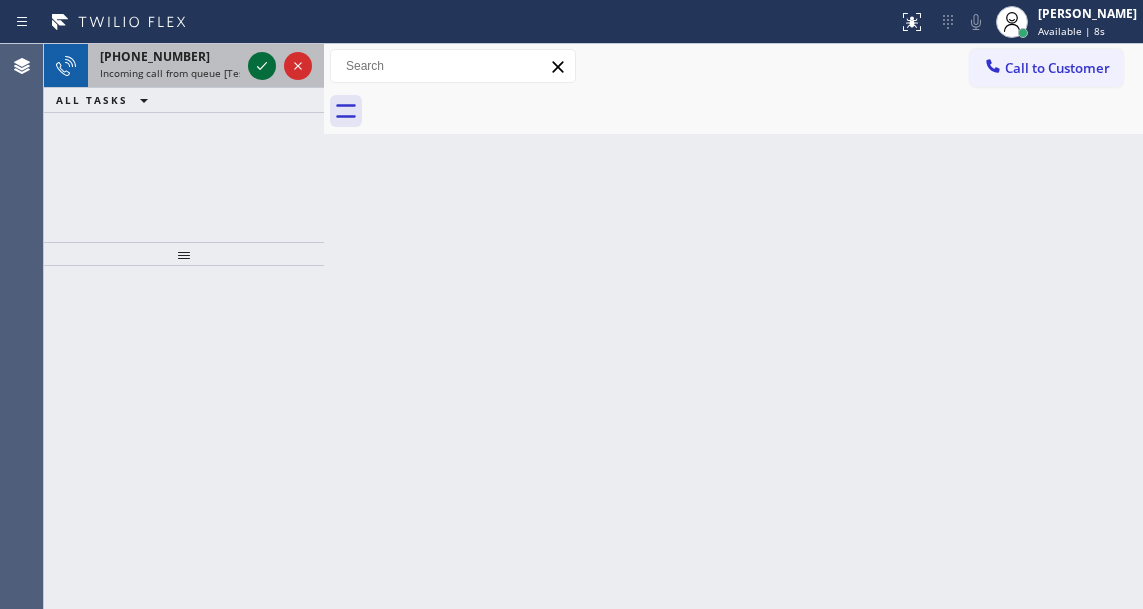 click 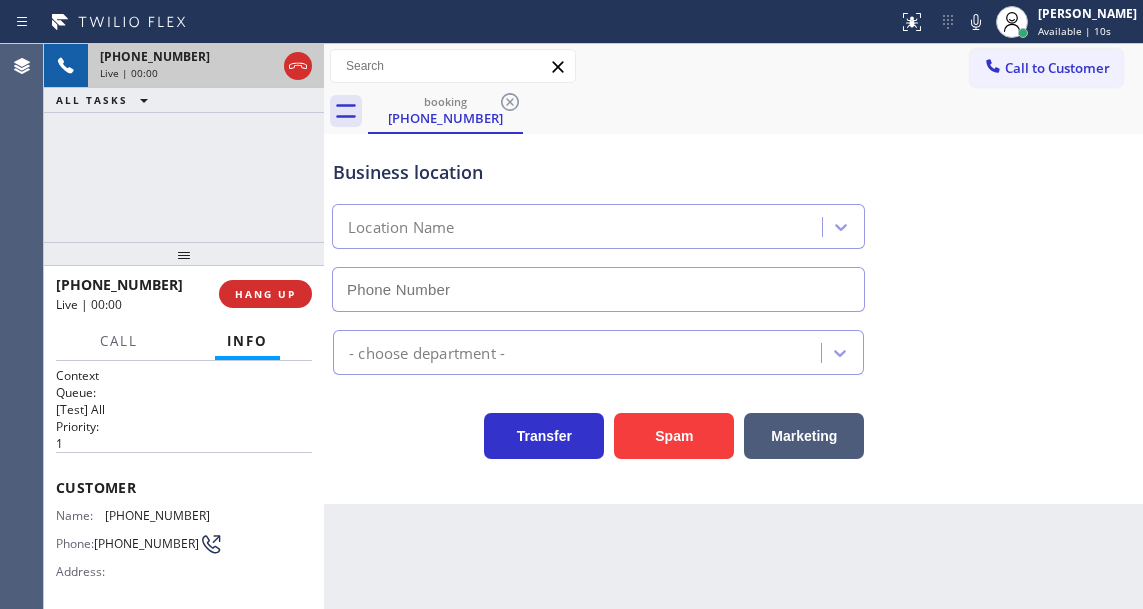 type on "[PHONE_NUMBER]" 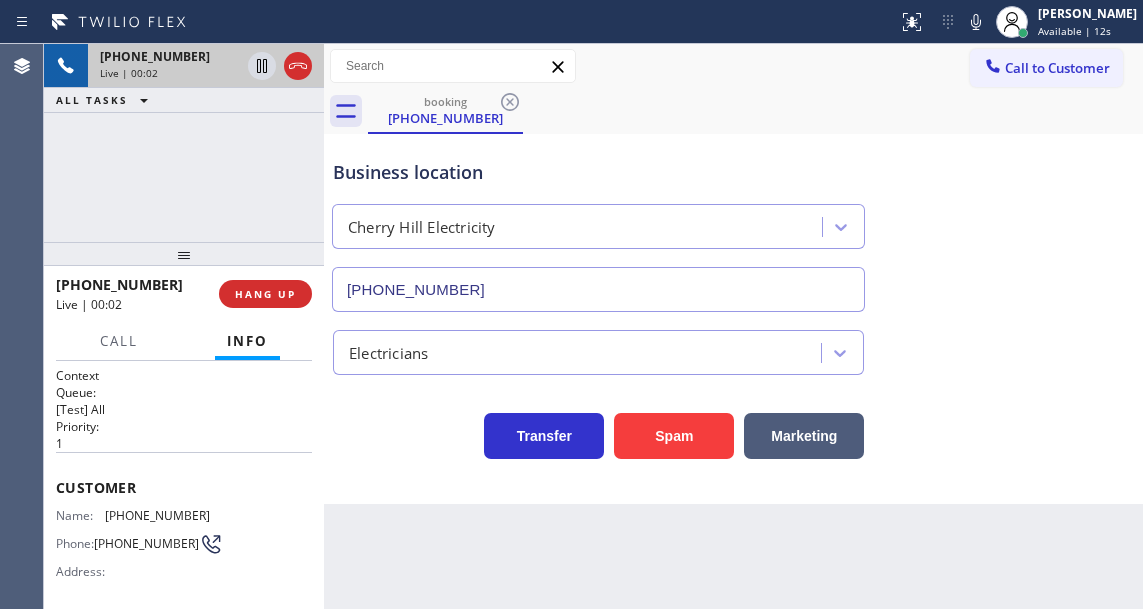 click on "[PHONE_NUMBER]" at bounding box center [157, 515] 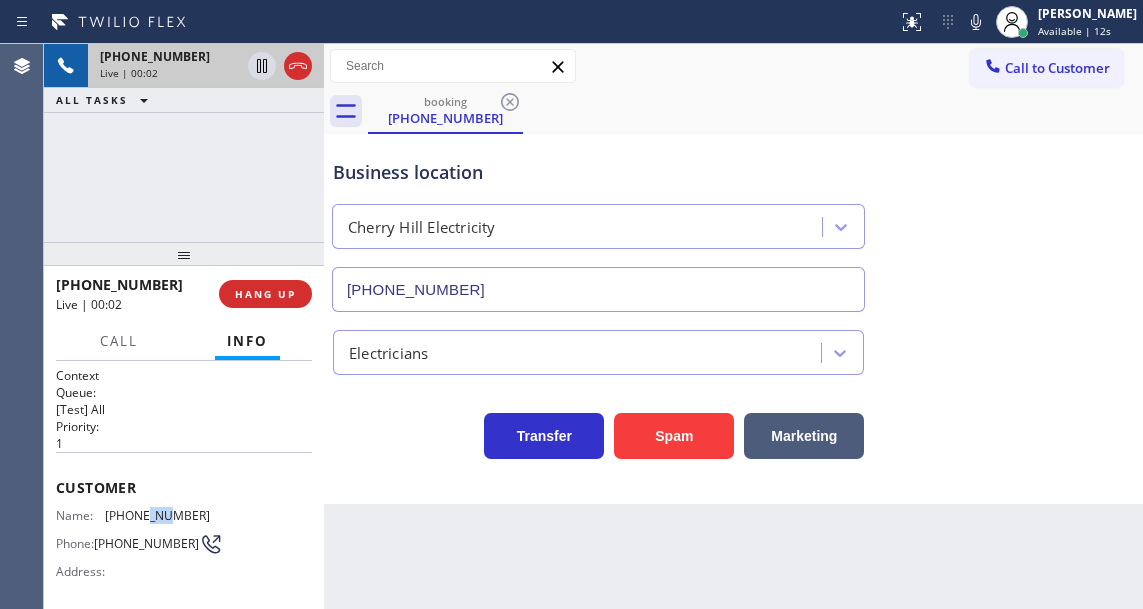 click on "[PHONE_NUMBER]" at bounding box center (157, 515) 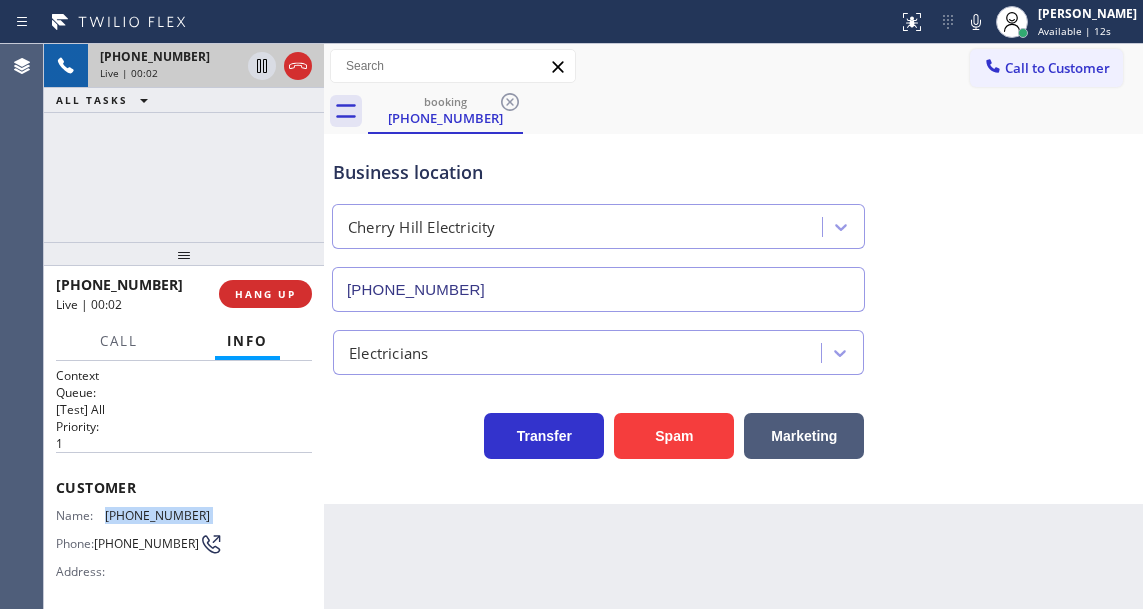 click on "[PHONE_NUMBER]" at bounding box center [157, 515] 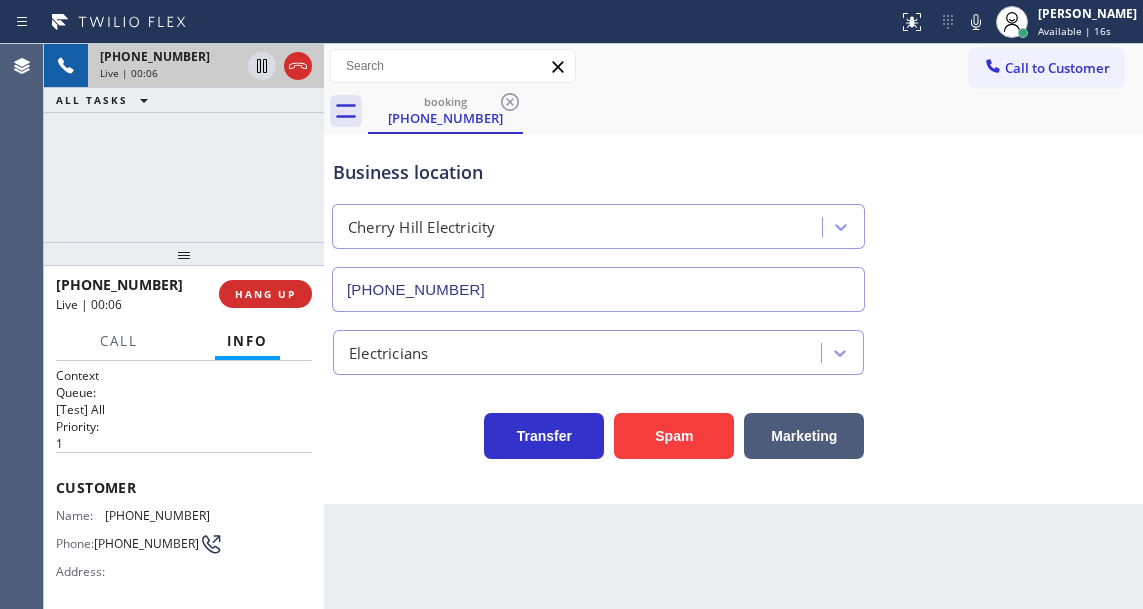 click on "Back to Dashboard Change Sender ID Customers Technicians Select a contact Outbound call Technician Search Technician Your caller id phone number Your caller id phone number Call Technician info Name   Phone none Address none Change Sender ID HVAC [PHONE_NUMBER] 5 Star Appliance [PHONE_NUMBER] Appliance Repair [PHONE_NUMBER] Plumbing [PHONE_NUMBER] Air Duct Cleaning [PHONE_NUMBER]  Electricians [PHONE_NUMBER] Cancel Change Check personal SMS Reset Change booking [PHONE_NUMBER] Call to Customer Outbound call Location B w Electrical Svsc LLC Your caller id phone number [PHONE_NUMBER] Customer number Call Outbound call Technician Search Technician Your caller id phone number Your caller id phone number Call booking [PHONE_NUMBER] Business location [GEOGRAPHIC_DATA] Electricity [PHONE_NUMBER] Electricians Transfer Spam Marketing" at bounding box center [733, 326] 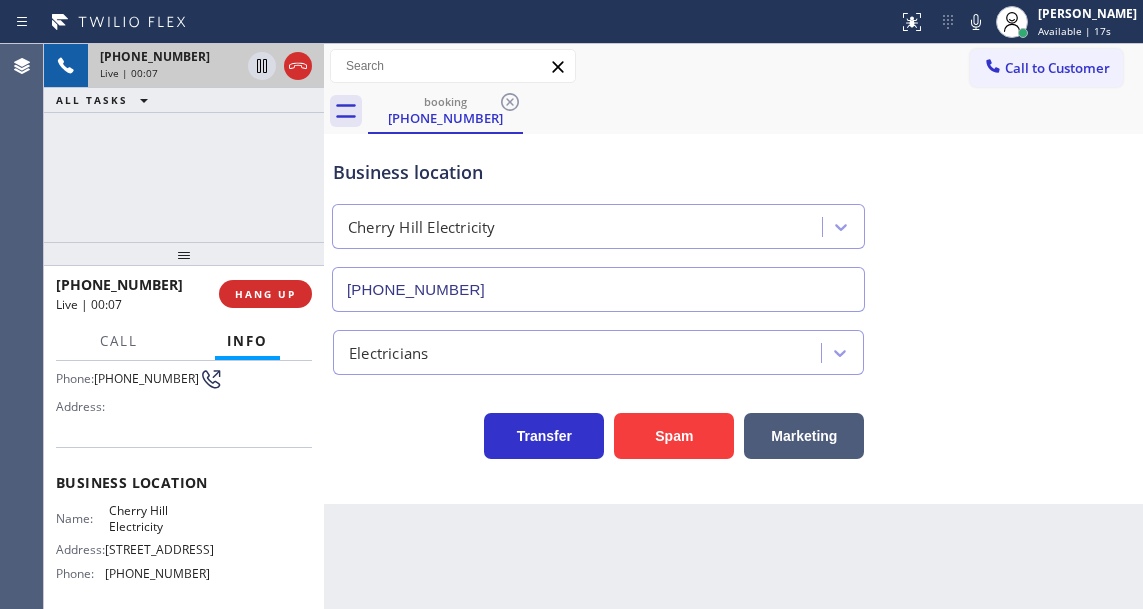scroll, scrollTop: 200, scrollLeft: 0, axis: vertical 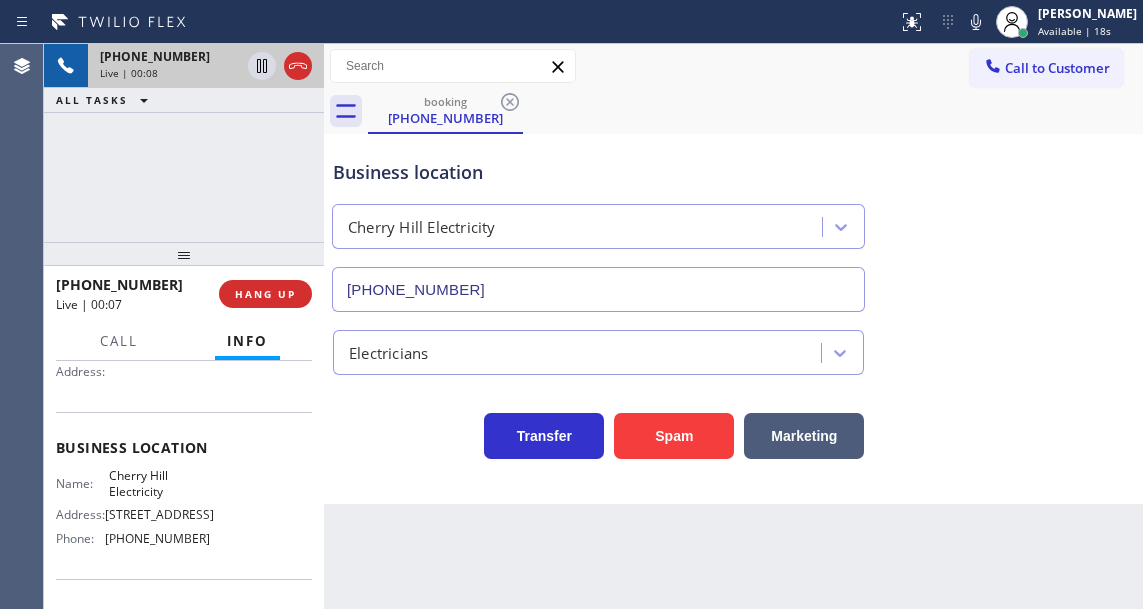 click on "Cherry Hill Electricity" at bounding box center (159, 483) 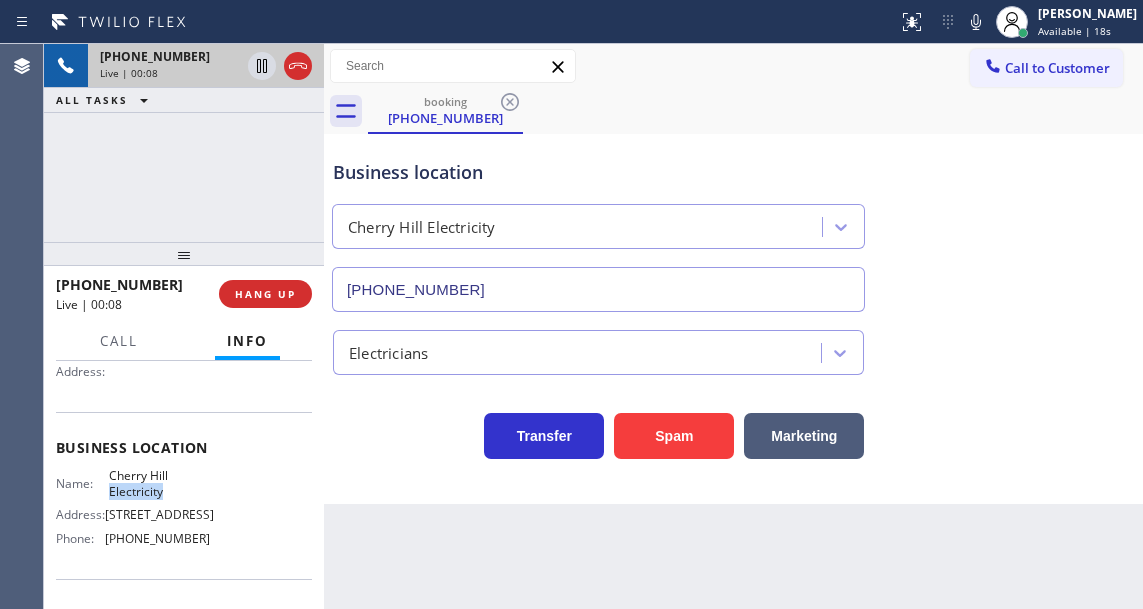 click on "Cherry Hill Electricity" at bounding box center (159, 483) 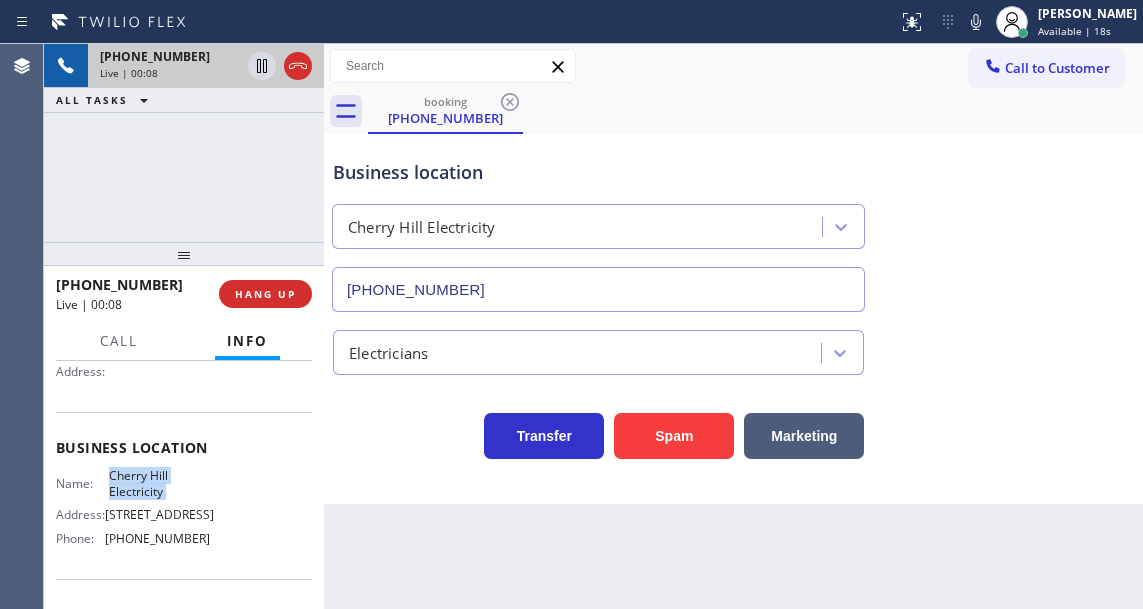 click on "Cherry Hill Electricity" at bounding box center [159, 483] 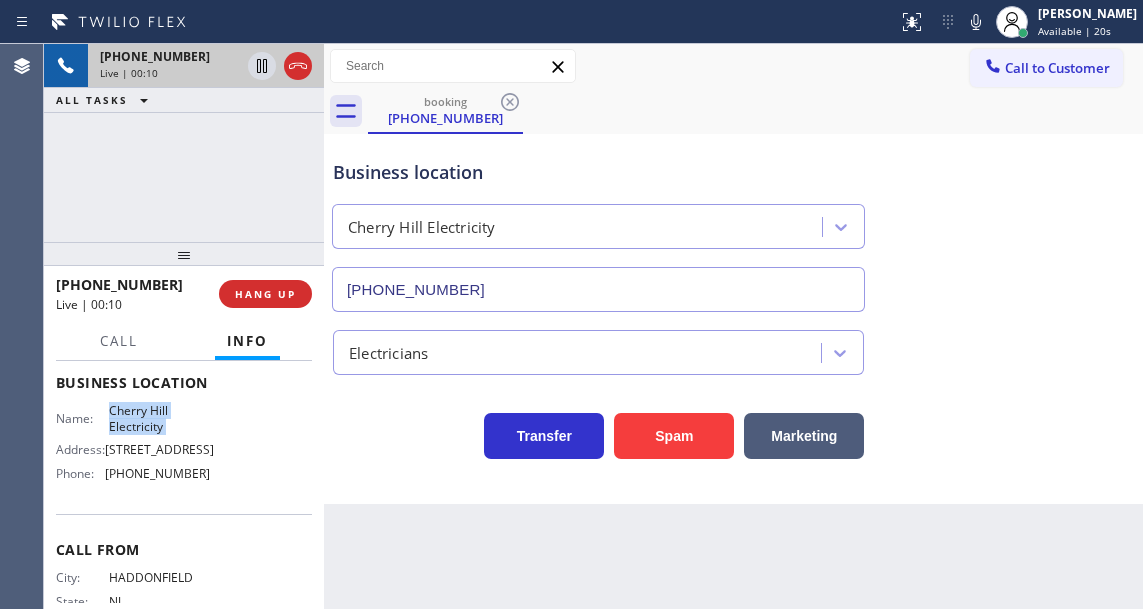 scroll, scrollTop: 300, scrollLeft: 0, axis: vertical 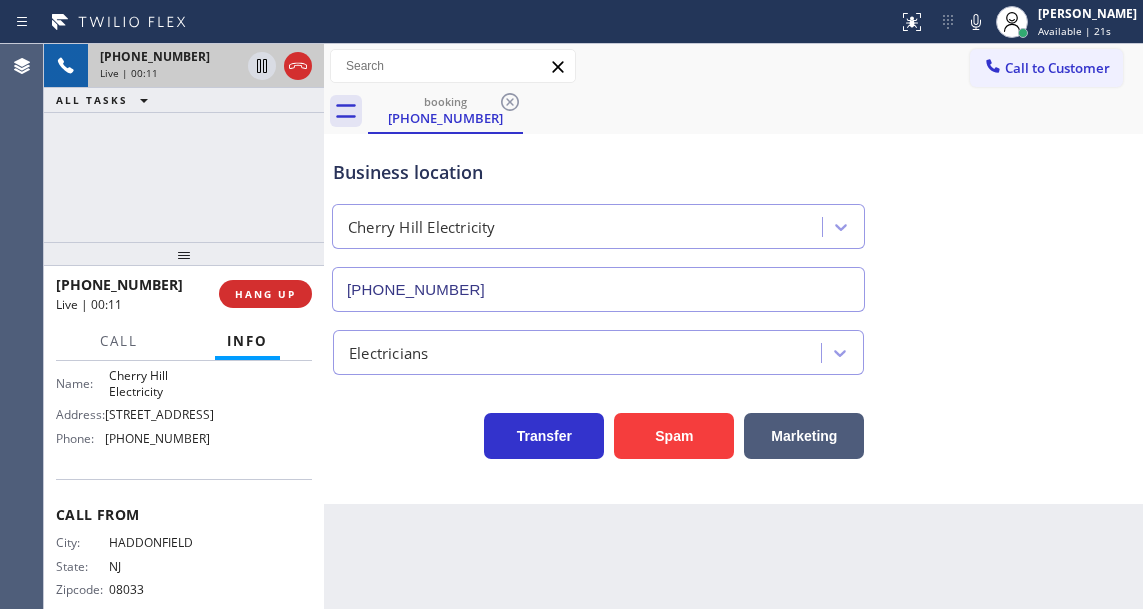 click on "[PHONE_NUMBER]" at bounding box center (157, 438) 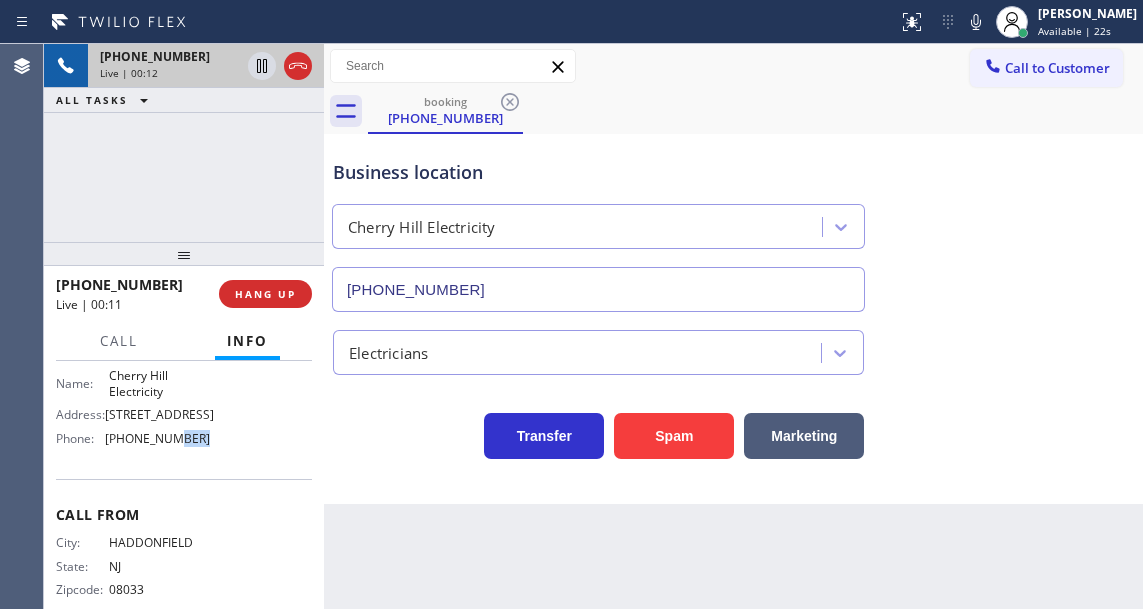 click on "[PHONE_NUMBER]" at bounding box center (157, 438) 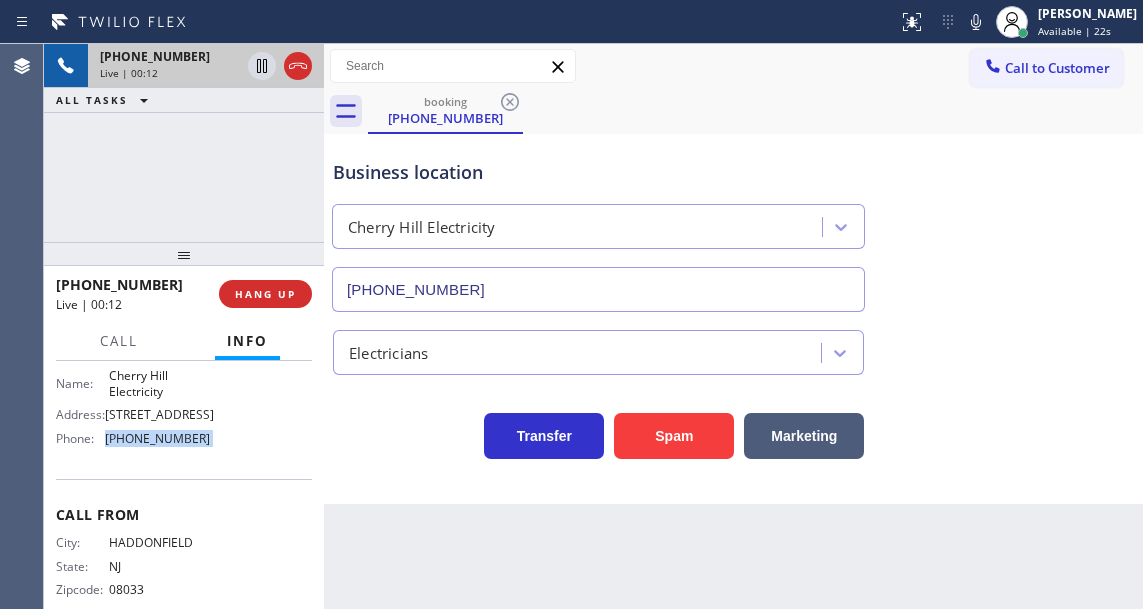 click on "[PHONE_NUMBER]" at bounding box center (157, 438) 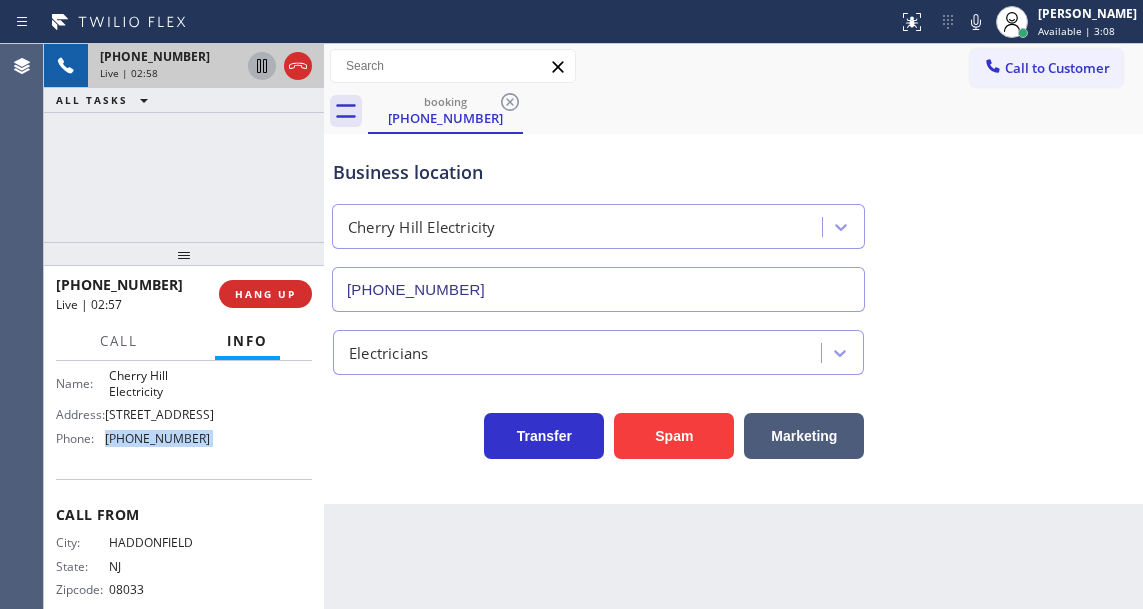 click 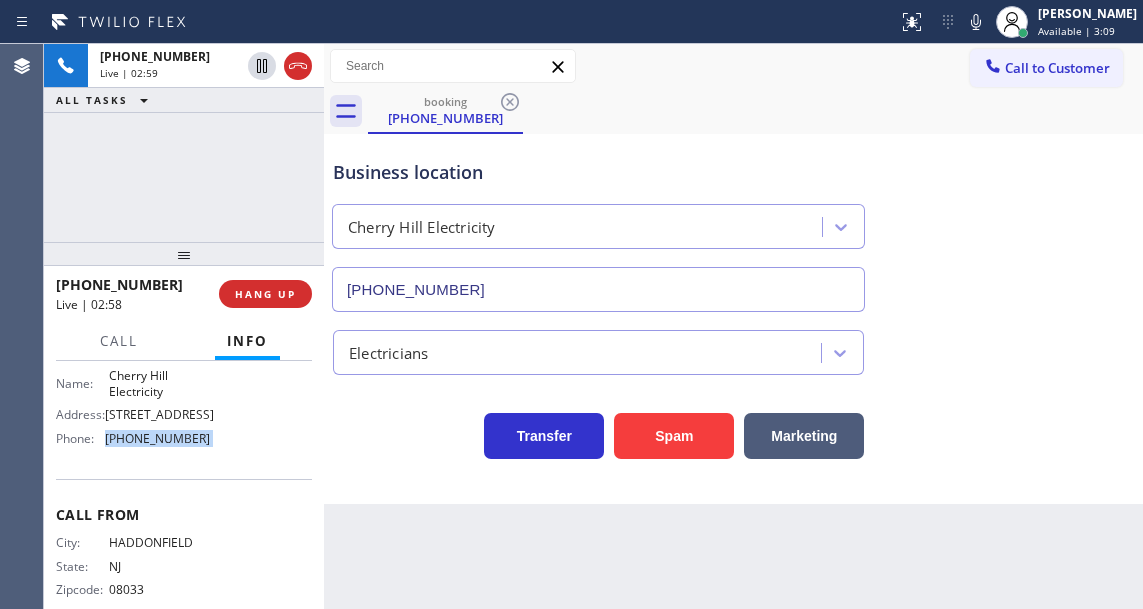 click 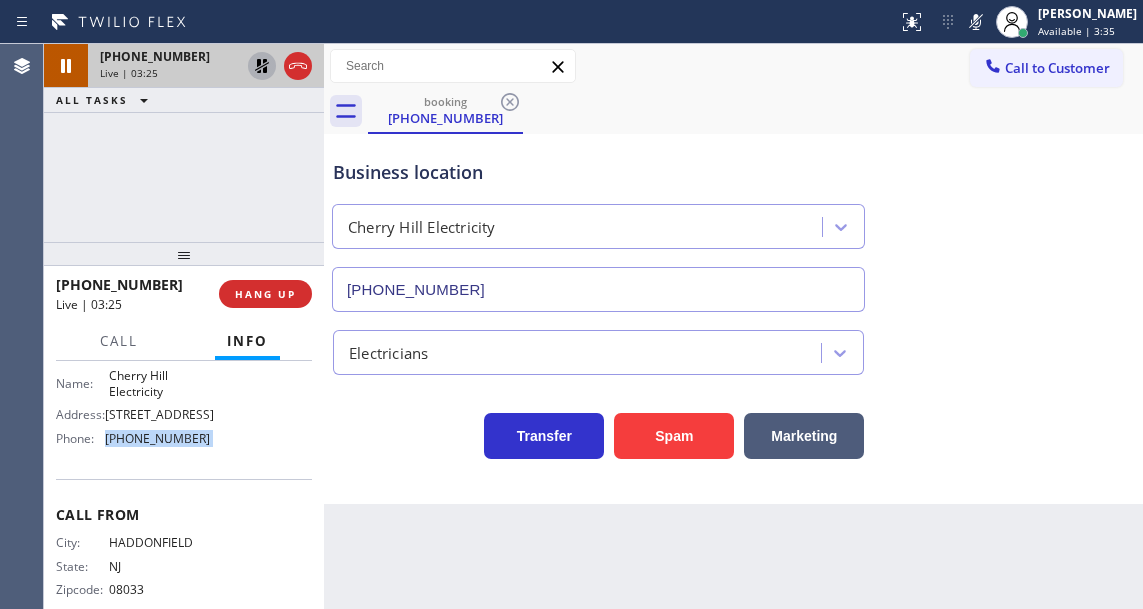 click 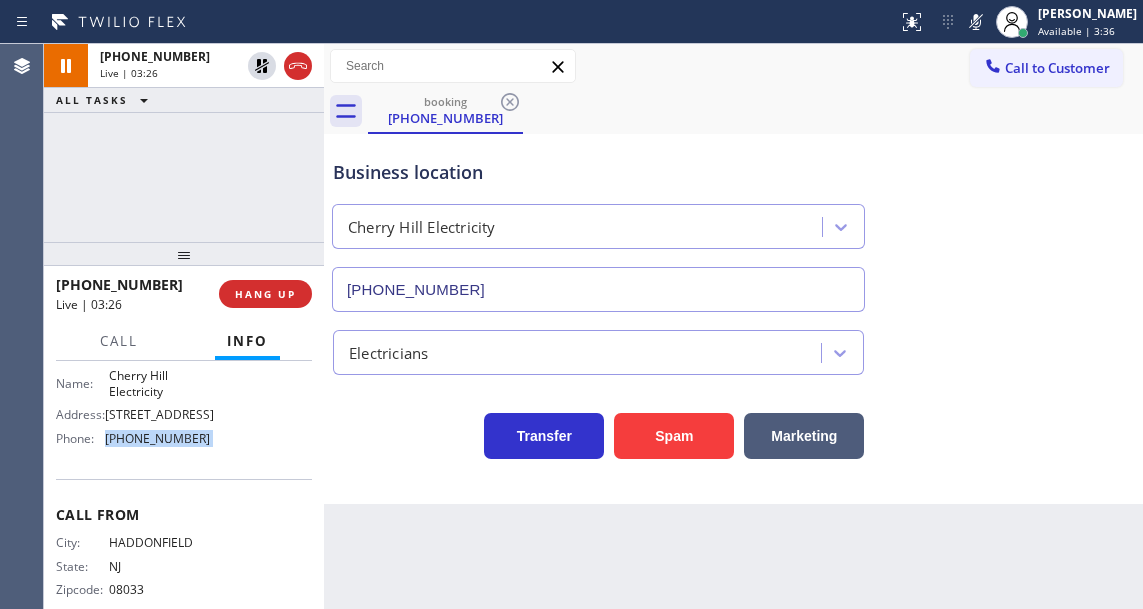 click 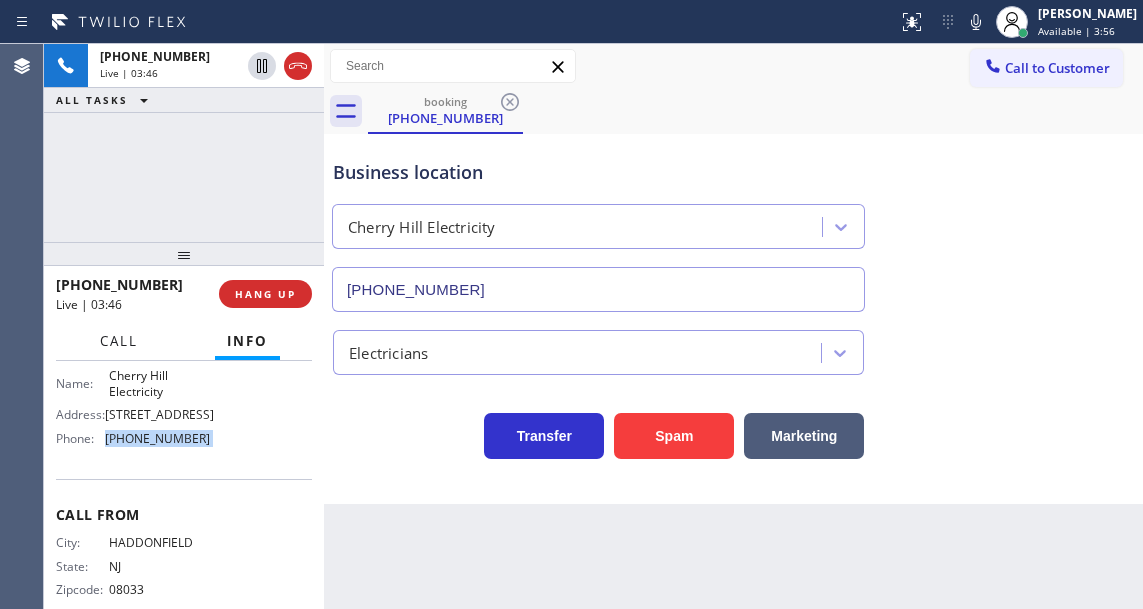 click on "Call" at bounding box center (119, 341) 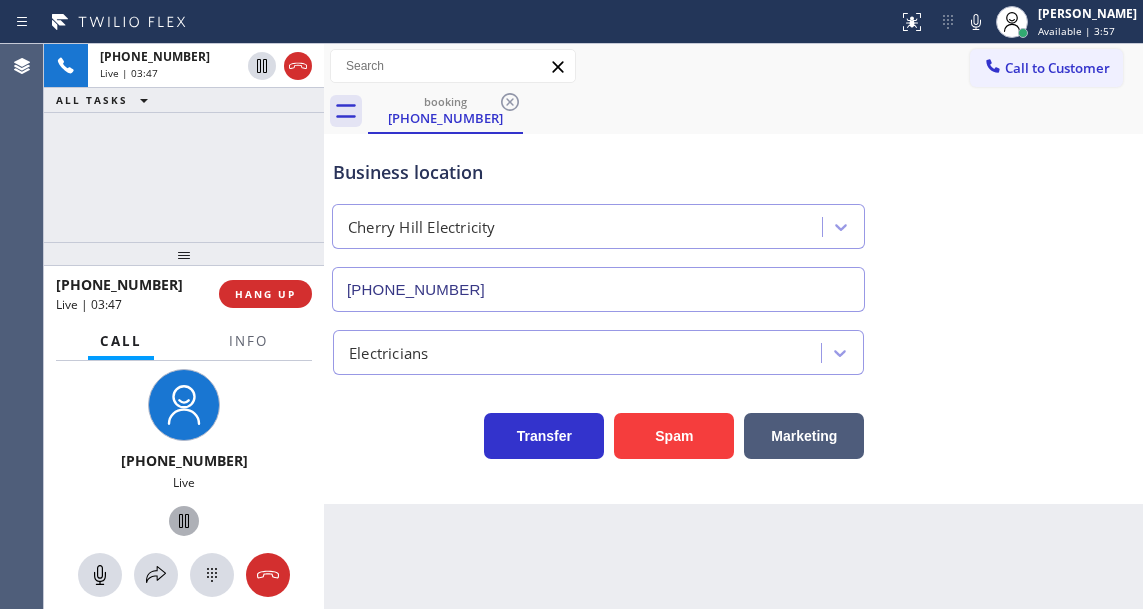 scroll, scrollTop: 1, scrollLeft: 0, axis: vertical 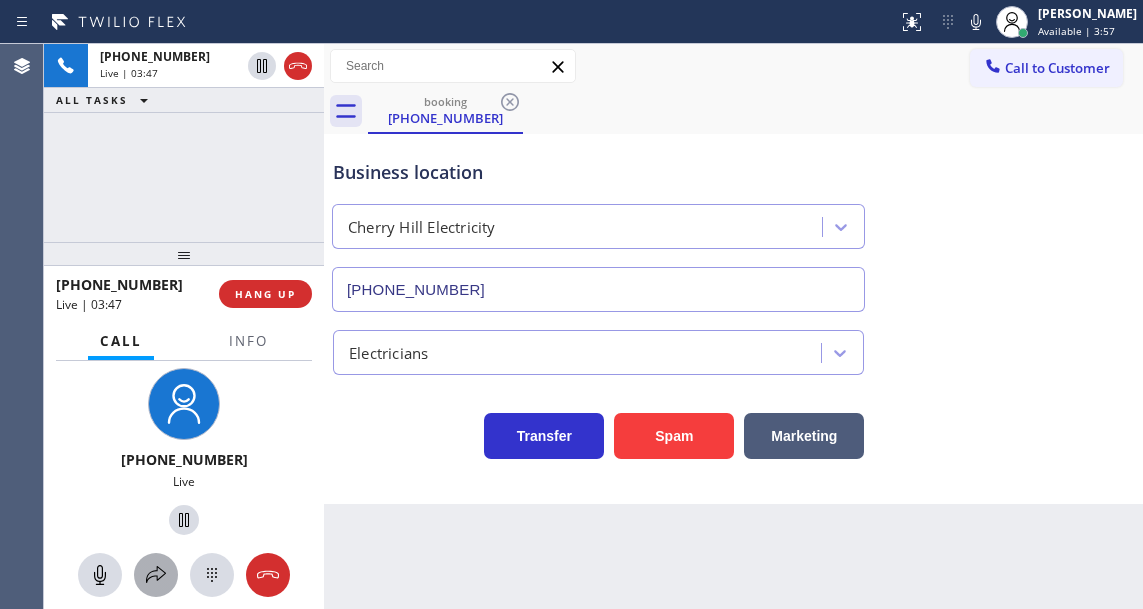 click 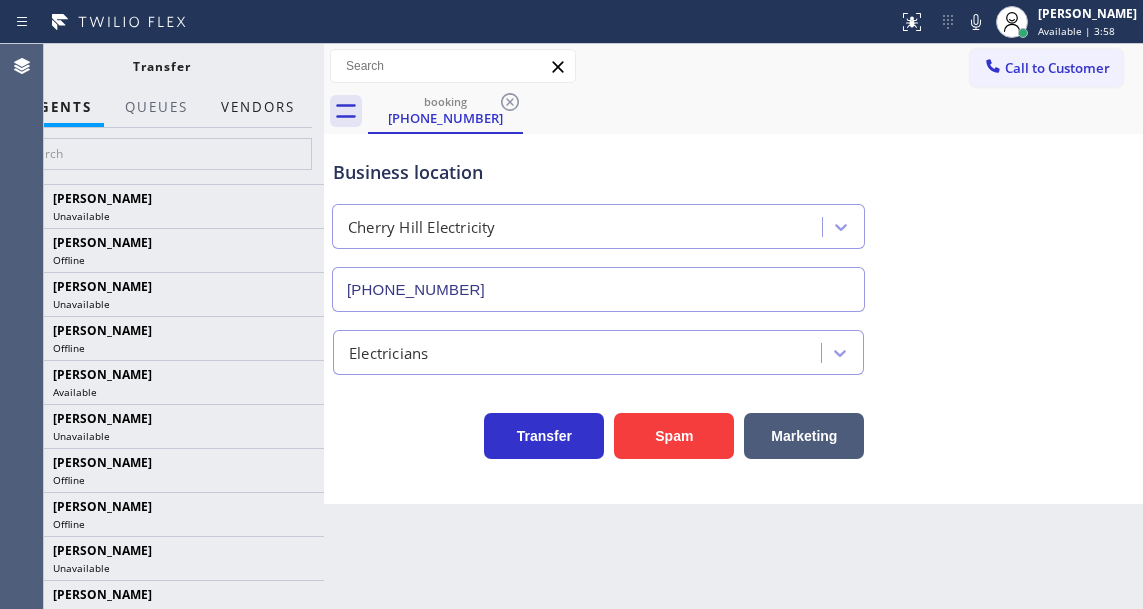 click on "Vendors" at bounding box center [258, 107] 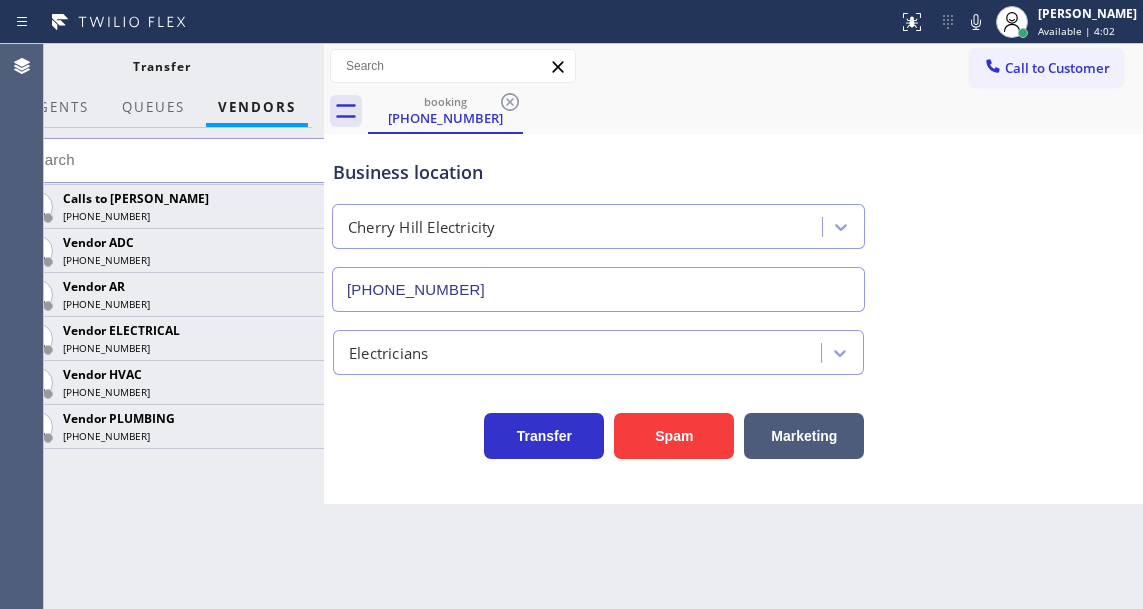 click on "Back to Dashboard Change Sender ID Customers Technicians Select a contact Outbound call Technician Search Technician Your caller id phone number Your caller id phone number Call Technician info Name   Phone none Address none Change Sender ID HVAC [PHONE_NUMBER] 5 Star Appliance [PHONE_NUMBER] Appliance Repair [PHONE_NUMBER] Plumbing [PHONE_NUMBER] Air Duct Cleaning [PHONE_NUMBER]  Electricians [PHONE_NUMBER] Cancel Change Check personal SMS Reset Change booking [PHONE_NUMBER] Call to Customer Outbound call Location B w Electrical Svsc LLC Your caller id phone number [PHONE_NUMBER] Customer number Call Outbound call Technician Search Technician Your caller id phone number Your caller id phone number Call booking [PHONE_NUMBER] Business location [GEOGRAPHIC_DATA] Electricity [PHONE_NUMBER] Electricians Transfer Spam Marketing" at bounding box center [733, 326] 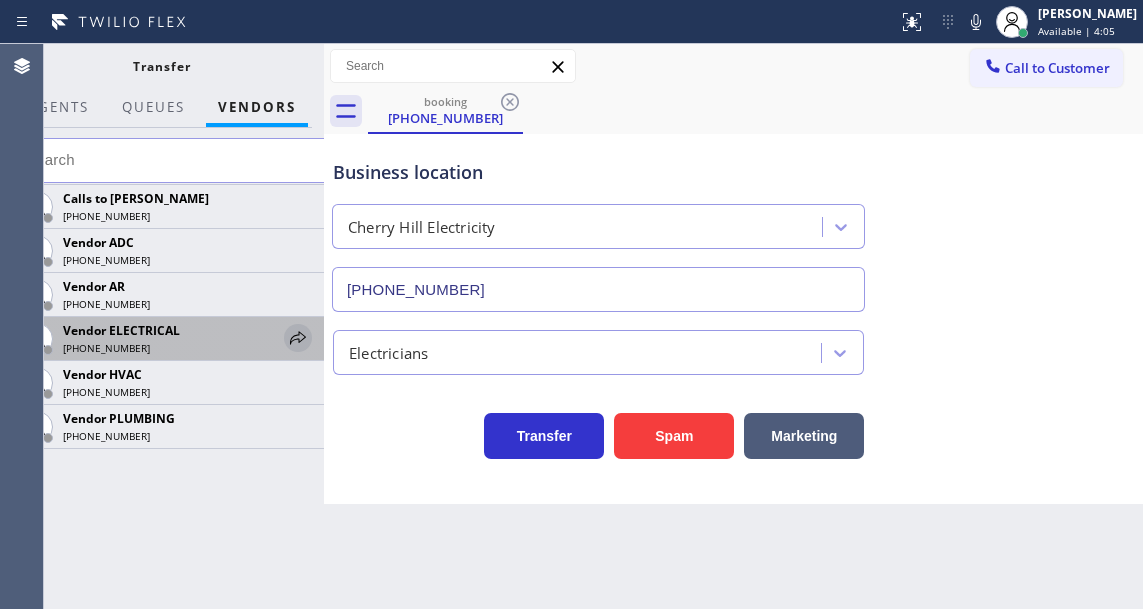 click 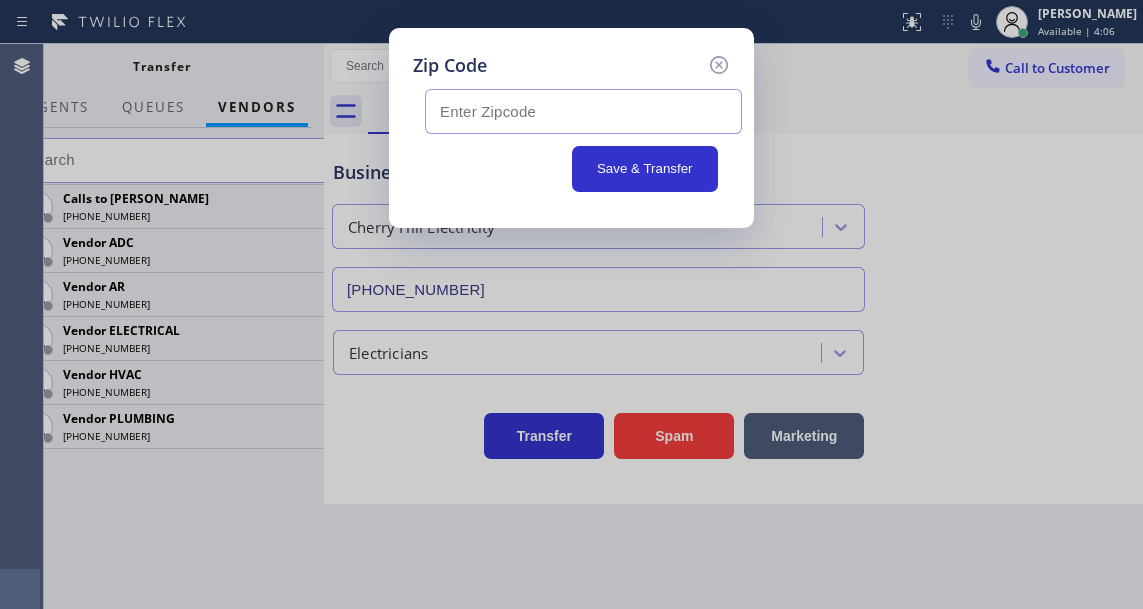 click at bounding box center (583, 111) 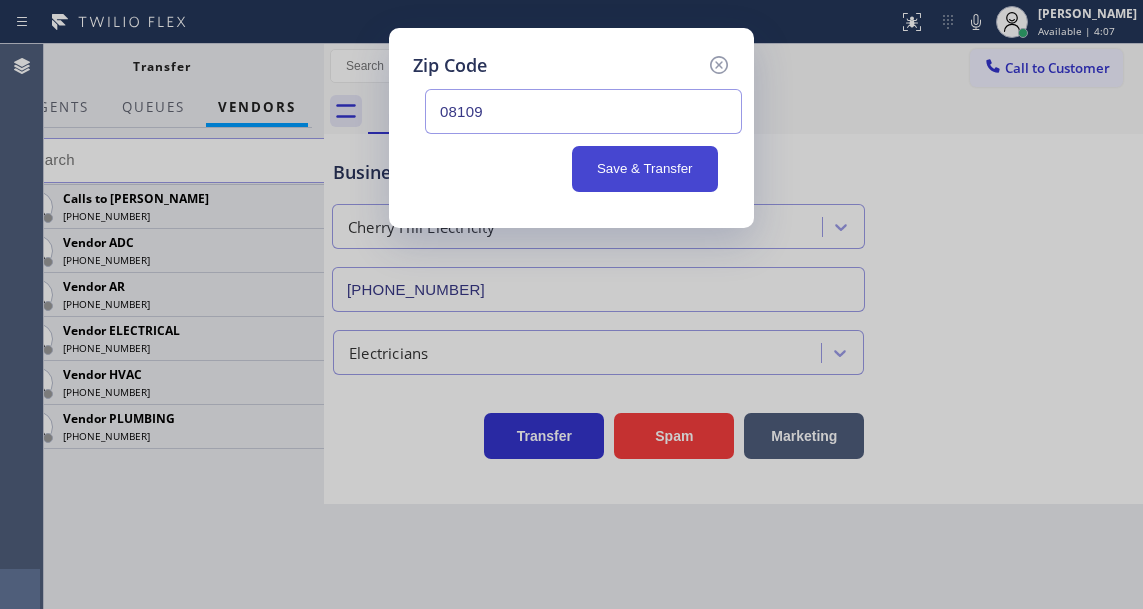 type on "08109" 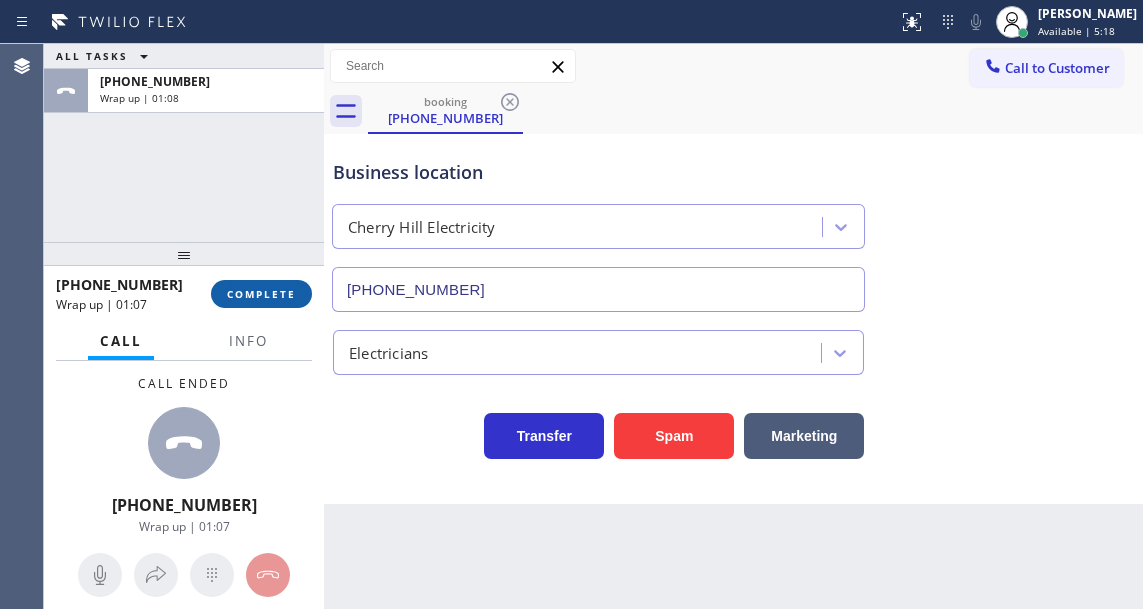 click on "COMPLETE" at bounding box center [261, 294] 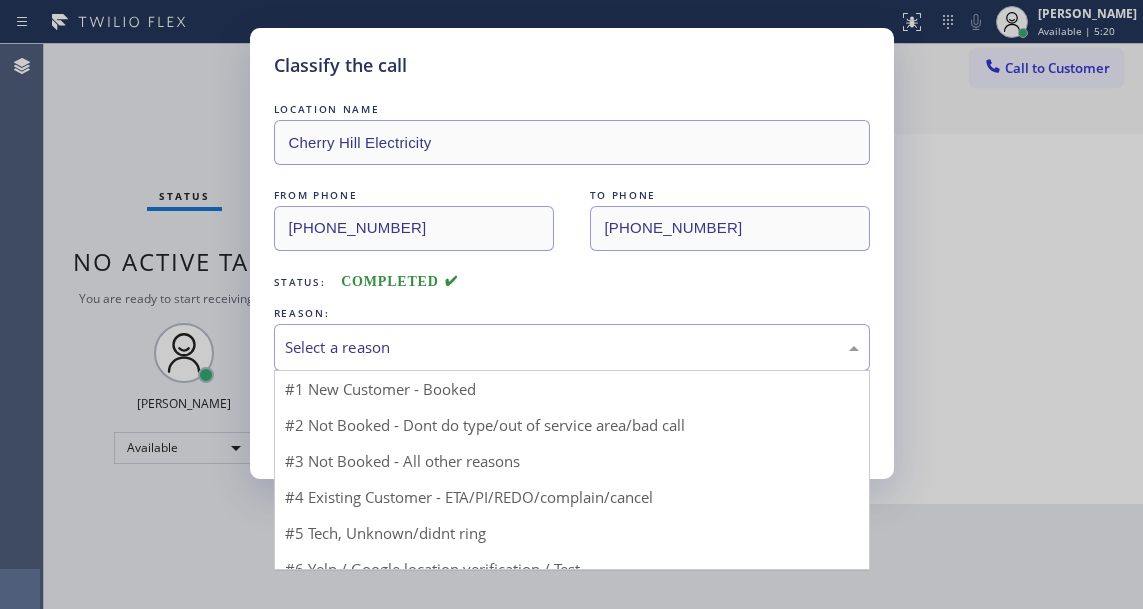 click on "Select a reason" at bounding box center (572, 347) 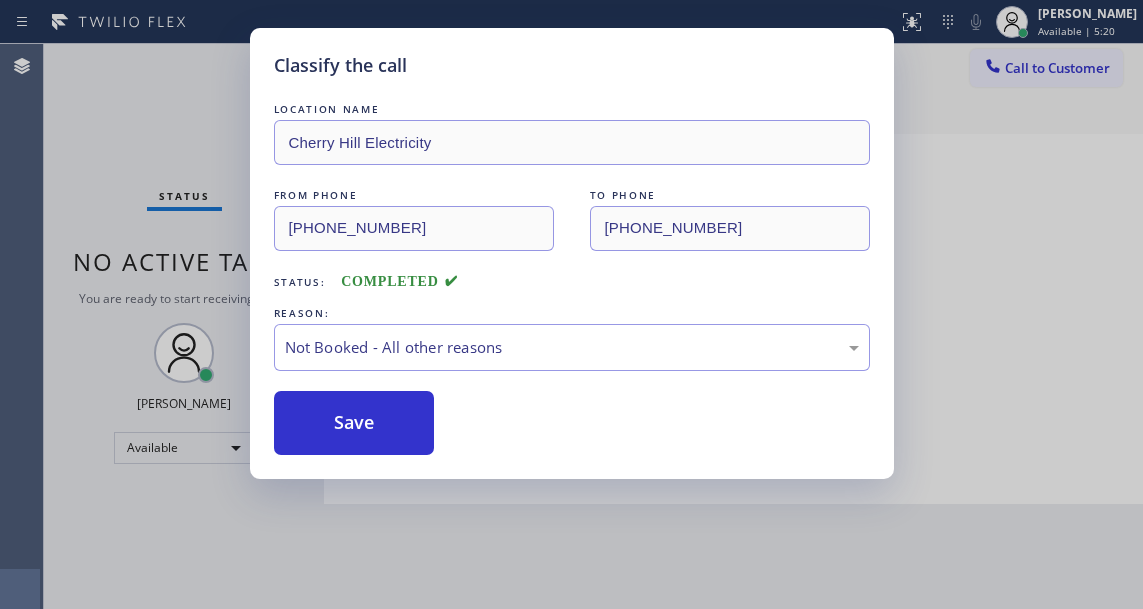 click on "Save" at bounding box center [354, 423] 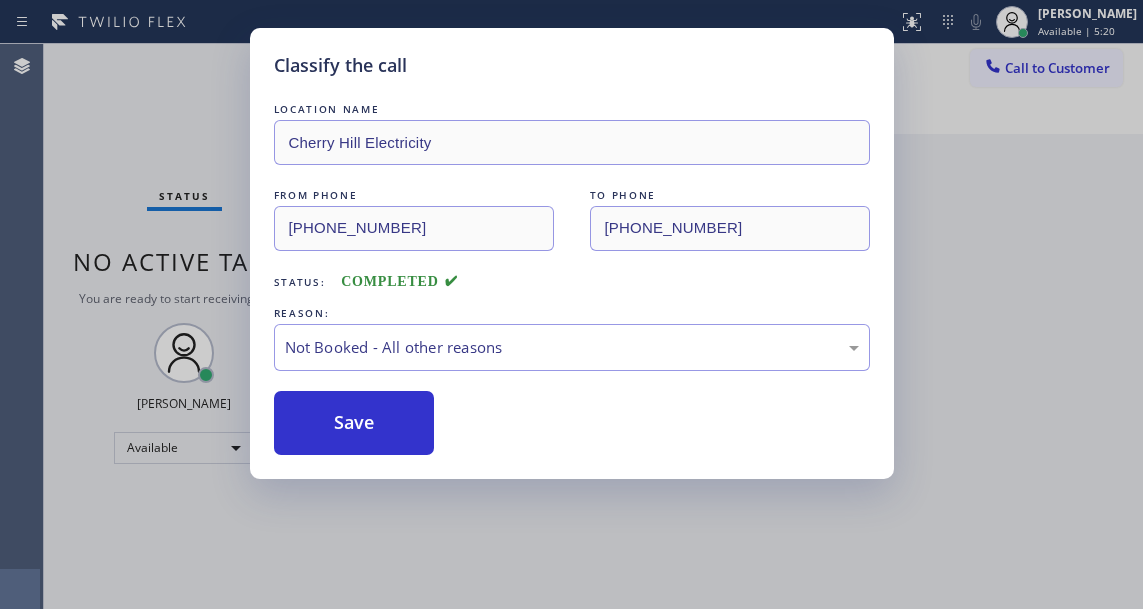 click on "Save" at bounding box center [354, 423] 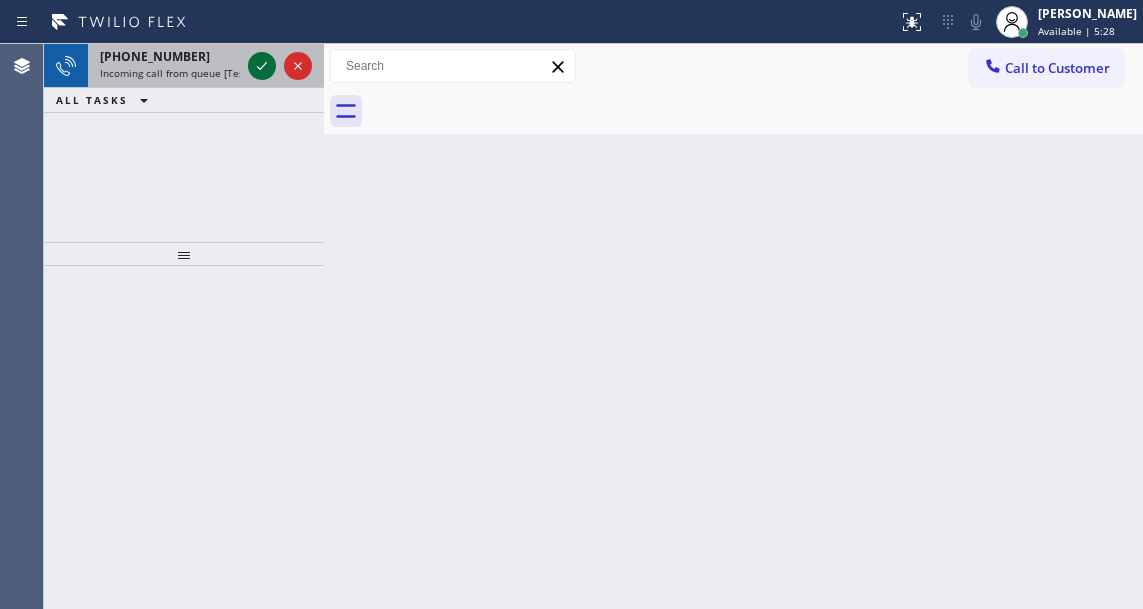 click 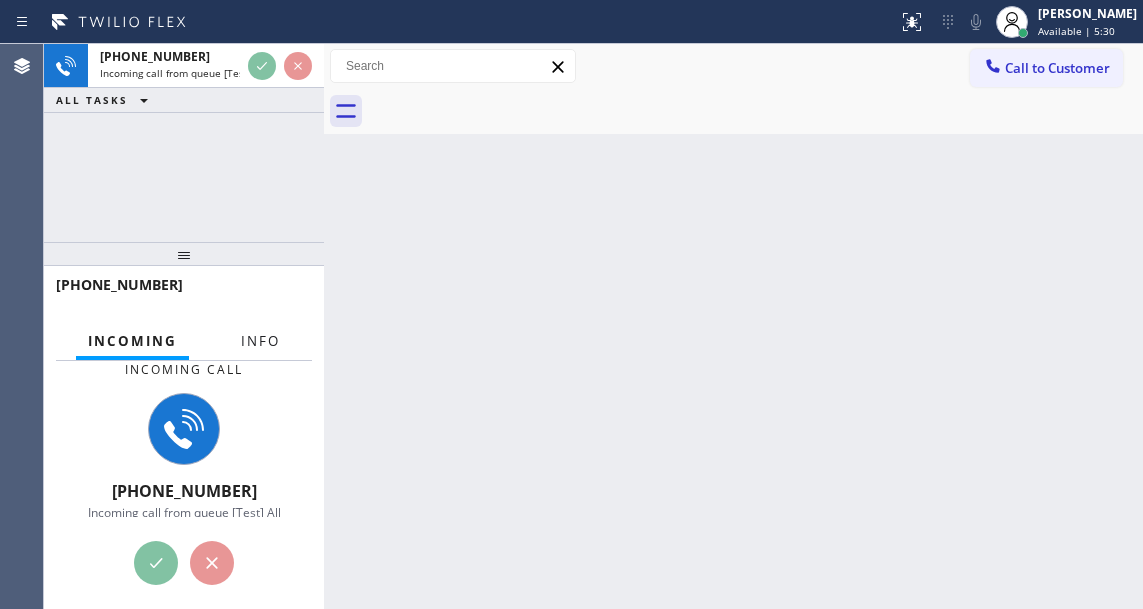 click on "Info" at bounding box center [260, 341] 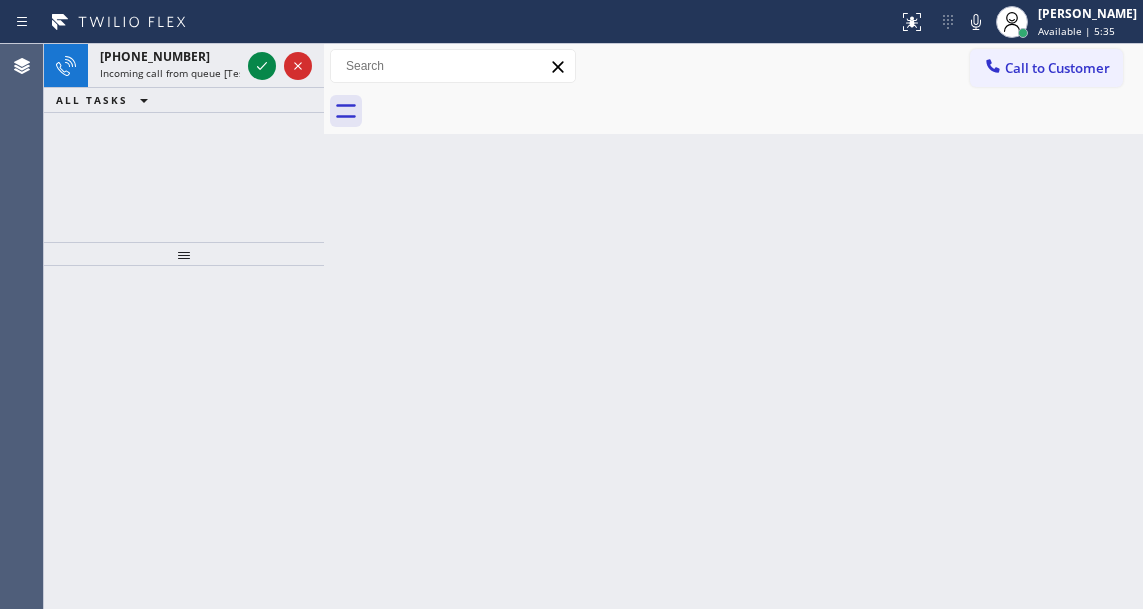 click on "Back to Dashboard Change Sender ID Customers Technicians Select a contact Outbound call Technician Search Technician Your caller id phone number Your caller id phone number Call Technician info Name   Phone none Address none Change Sender ID HVAC [PHONE_NUMBER] 5 Star Appliance [PHONE_NUMBER] Appliance Repair [PHONE_NUMBER] Plumbing [PHONE_NUMBER] Air Duct Cleaning [PHONE_NUMBER]  Electricians [PHONE_NUMBER] Cancel Change Check personal SMS Reset Change No tabs Call to Customer Outbound call Location B w Electrical Svsc LLC Your caller id phone number [PHONE_NUMBER] Customer number Call Outbound call Technician Search Technician Your caller id phone number Your caller id phone number Call" at bounding box center (733, 326) 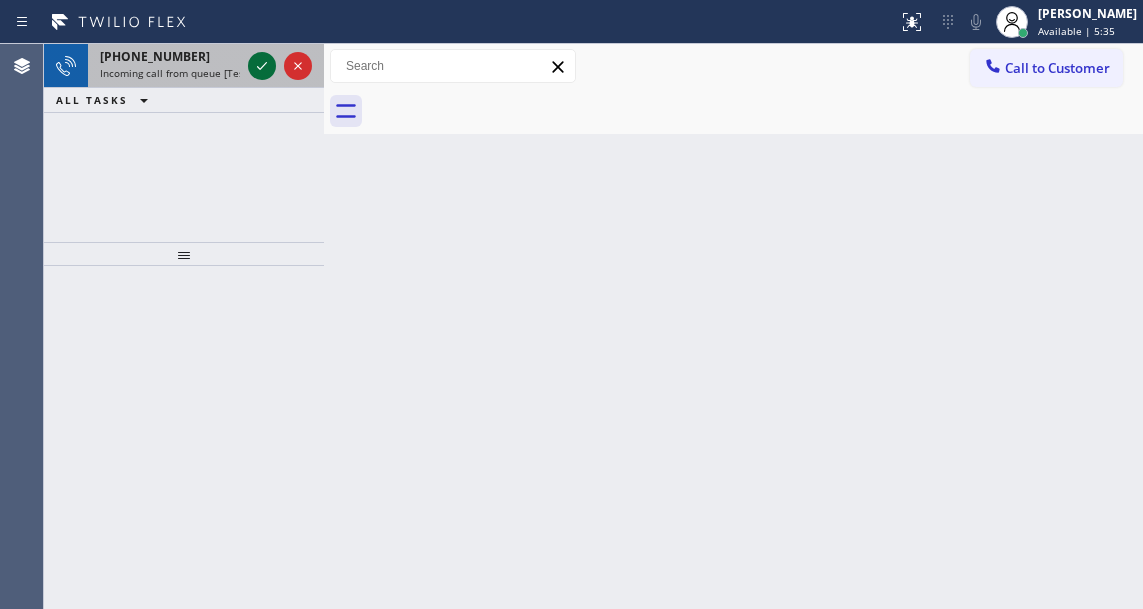 click 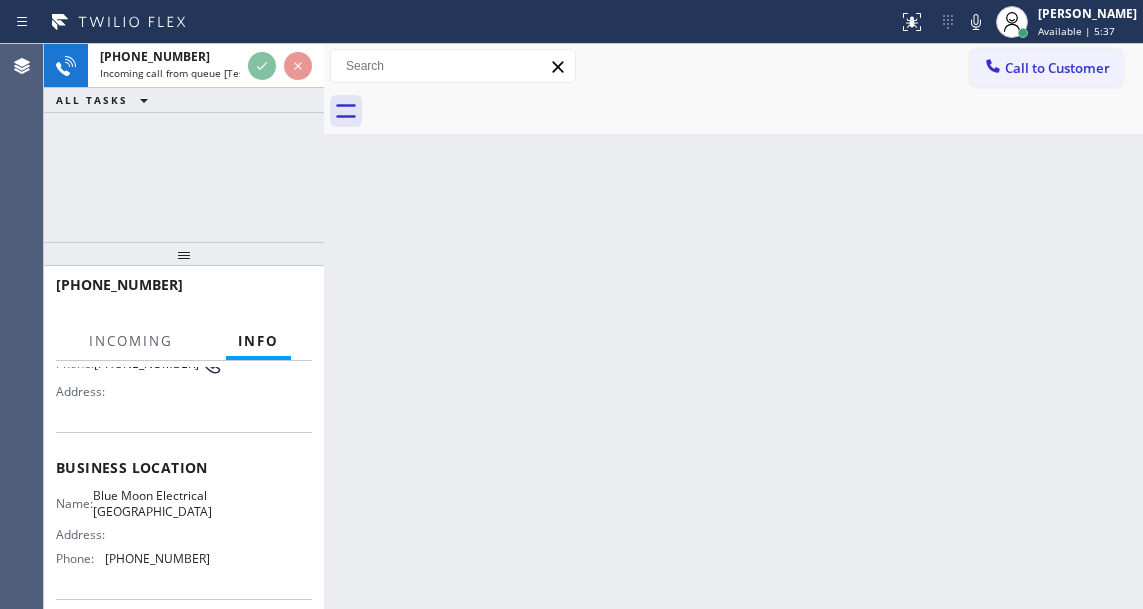 scroll, scrollTop: 200, scrollLeft: 0, axis: vertical 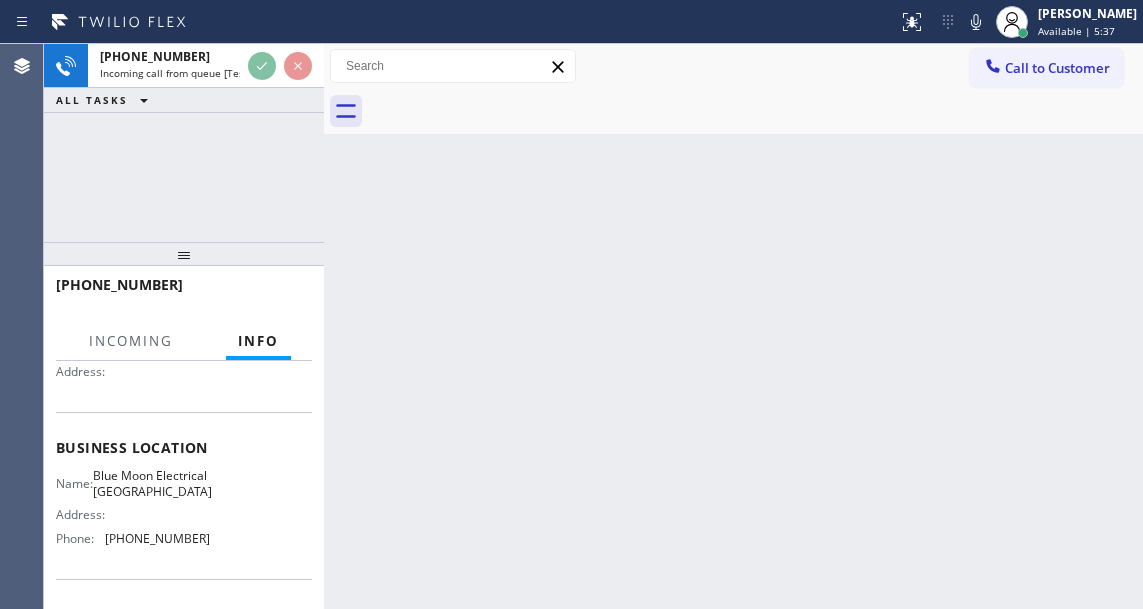 click on "Blue Moon Electrical [GEOGRAPHIC_DATA]" at bounding box center [152, 483] 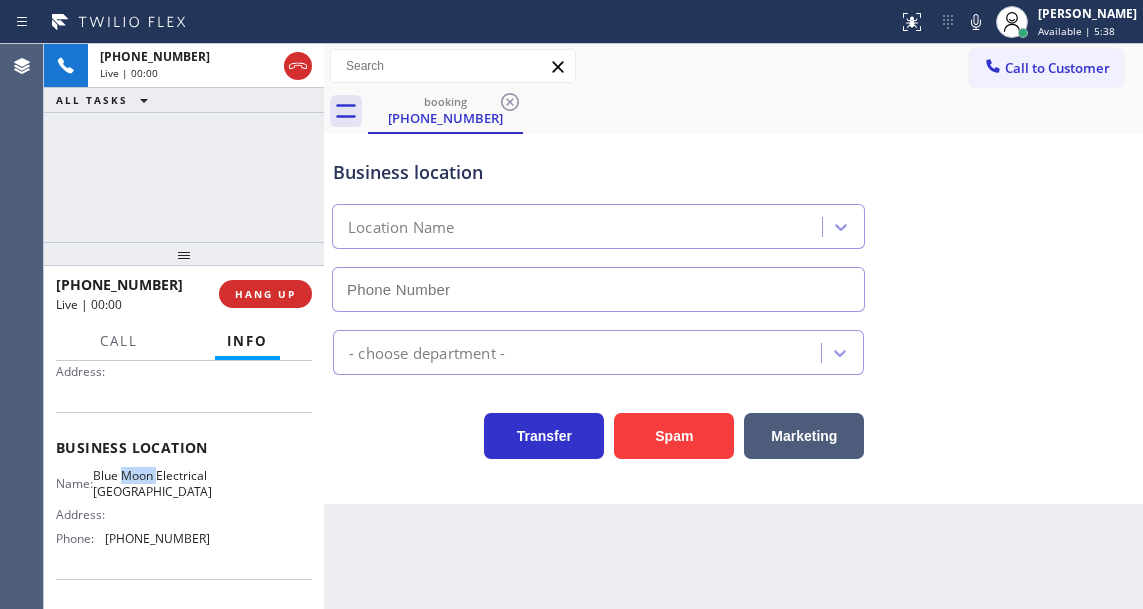 click on "Blue Moon Electrical [GEOGRAPHIC_DATA]" at bounding box center [152, 483] 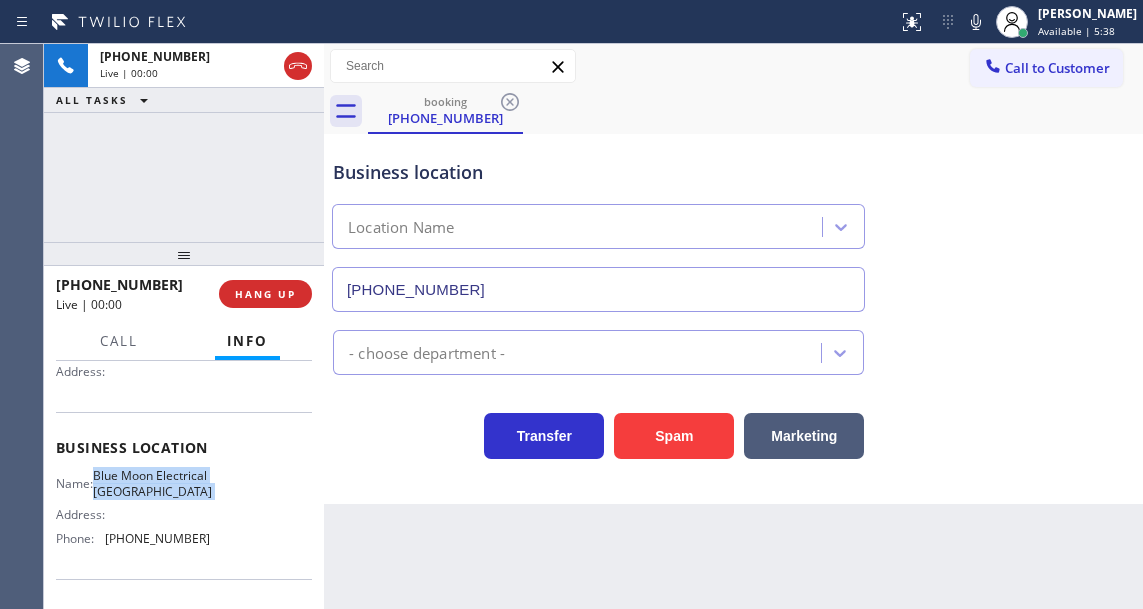 click on "Blue Moon Electrical [GEOGRAPHIC_DATA]" at bounding box center [152, 483] 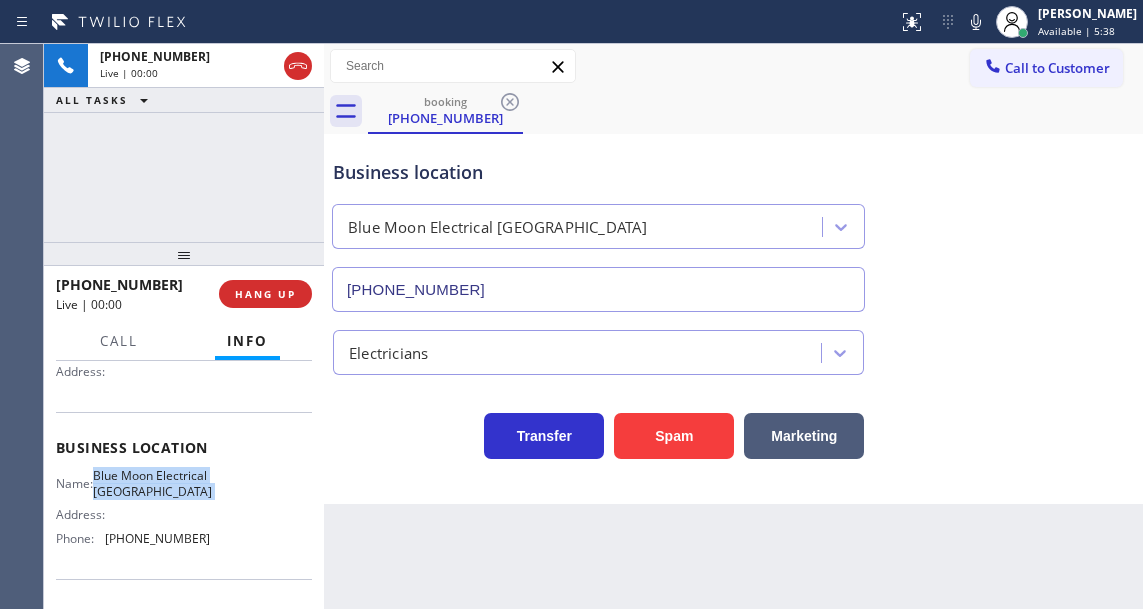 click on "Blue Moon Electrical [GEOGRAPHIC_DATA]" at bounding box center (152, 483) 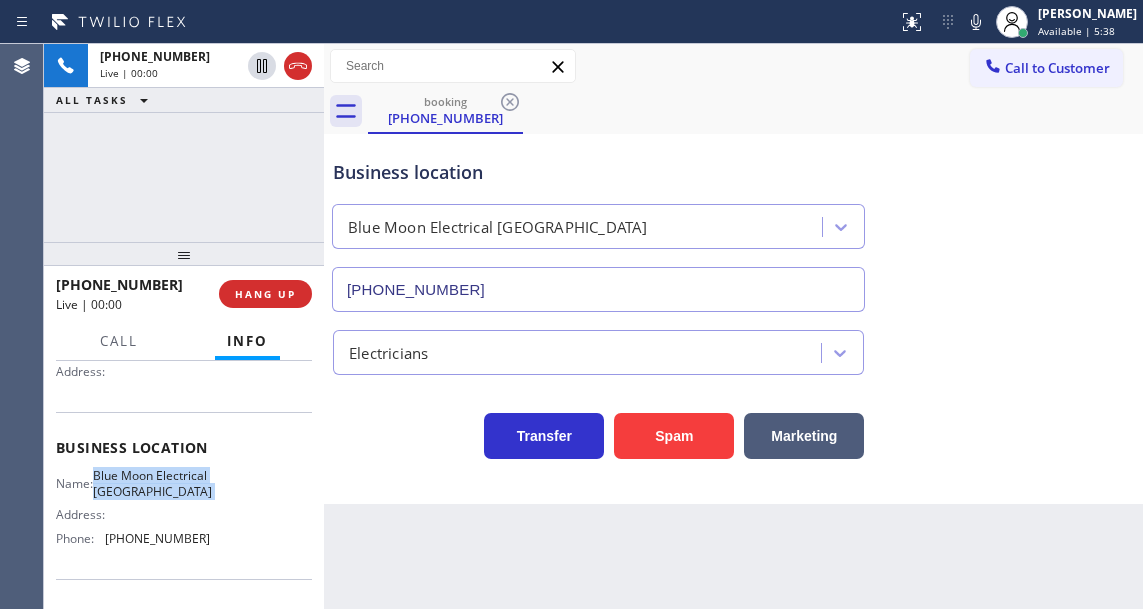 click on "Blue Moon Electrical [GEOGRAPHIC_DATA]" at bounding box center [152, 483] 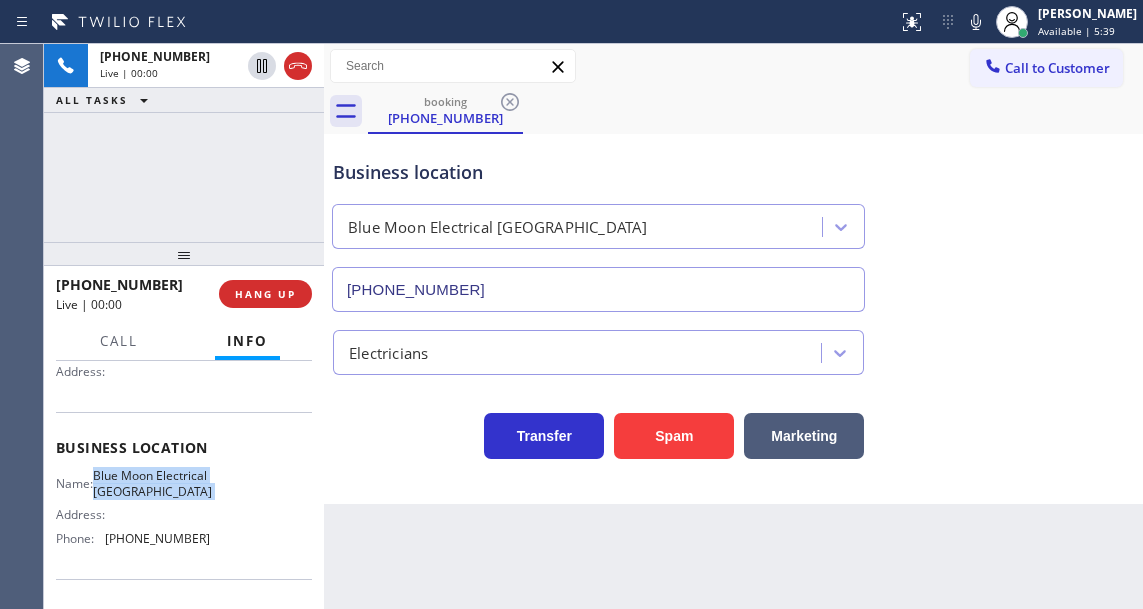 click on "Blue Moon Electrical [GEOGRAPHIC_DATA]" at bounding box center [152, 483] 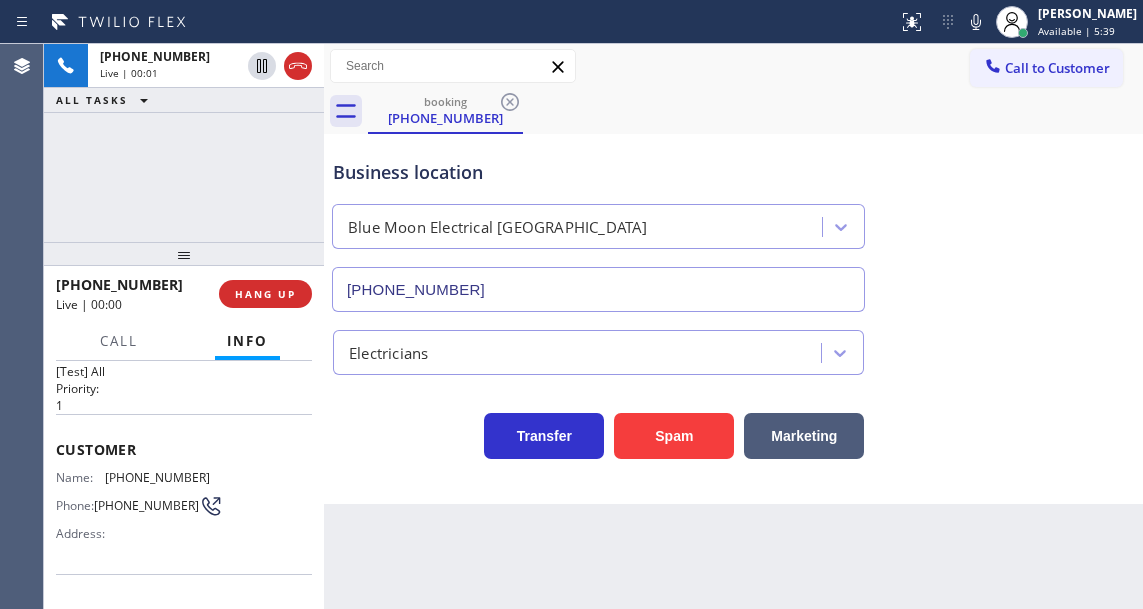 scroll, scrollTop: 0, scrollLeft: 0, axis: both 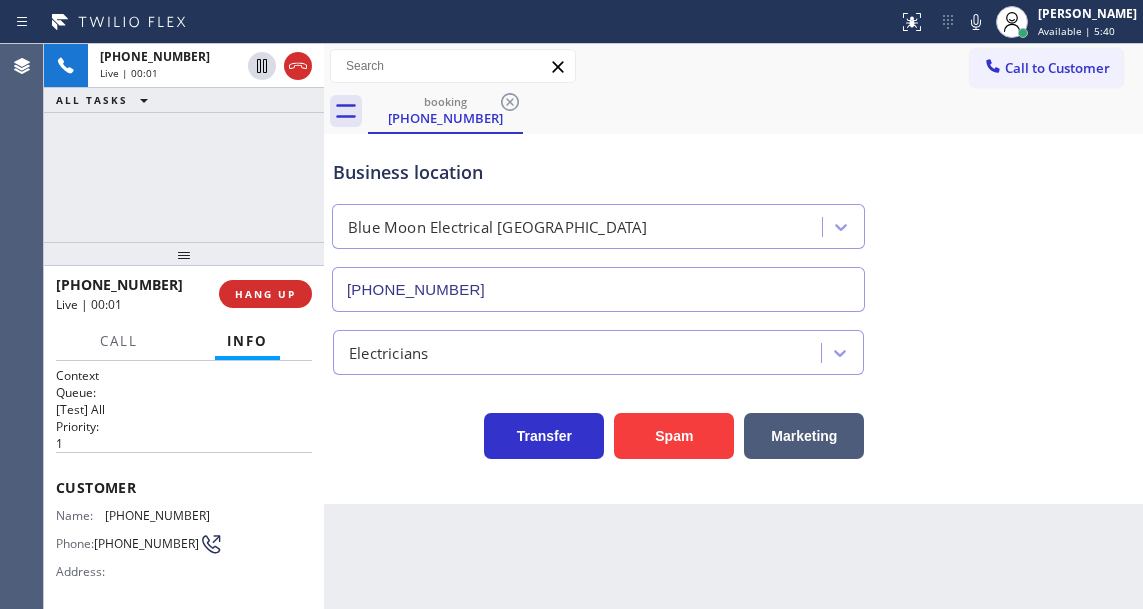 click on "[PHONE_NUMBER]" at bounding box center [157, 515] 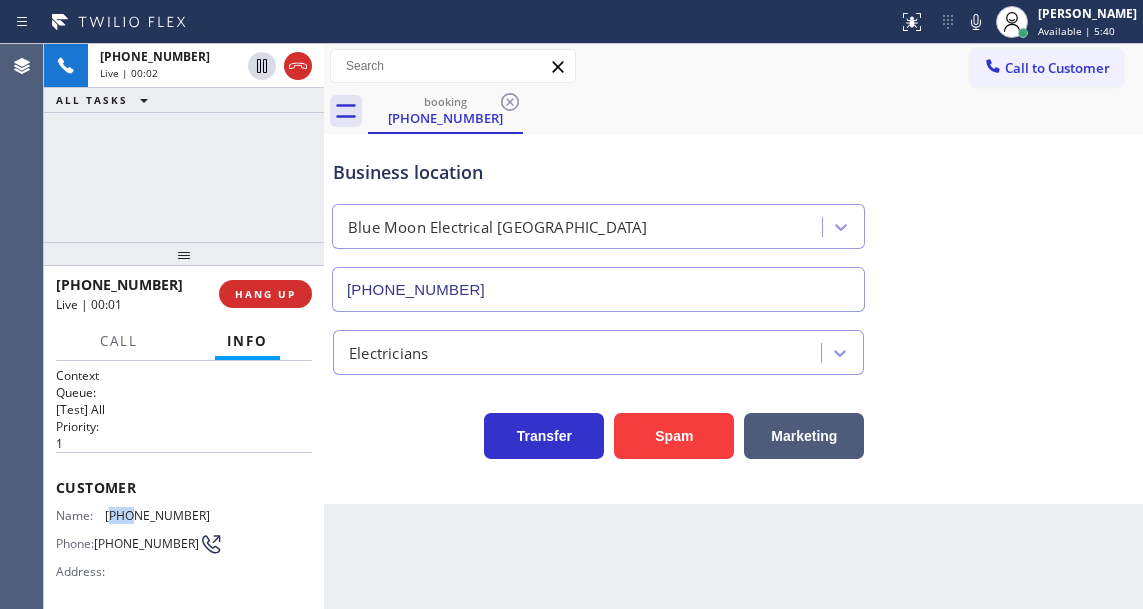 click on "[PHONE_NUMBER]" at bounding box center [157, 515] 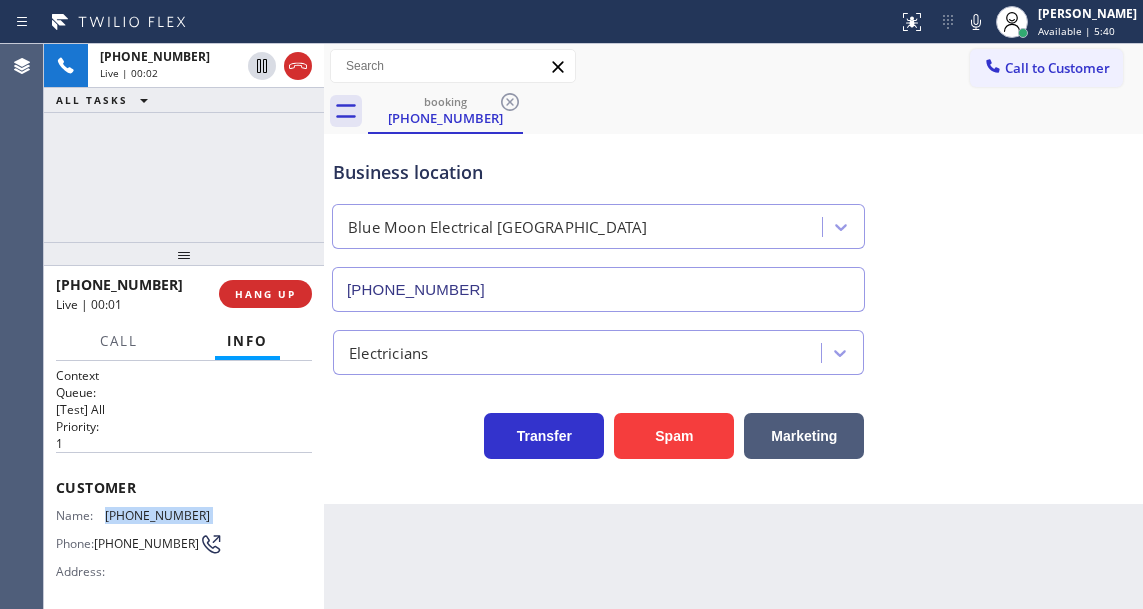 drag, startPoint x: 126, startPoint y: 522, endPoint x: 3, endPoint y: 605, distance: 148.38463 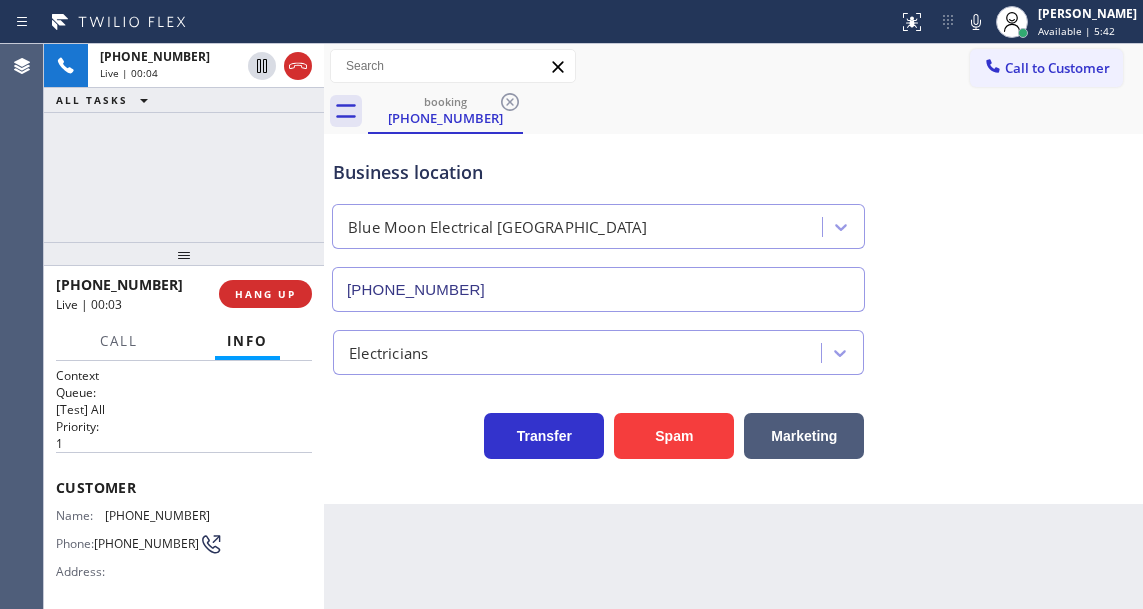 click on "Back to Dashboard Change Sender ID Customers Technicians Select a contact Outbound call Technician Search Technician Your caller id phone number Your caller id phone number Call Technician info Name   Phone none Address none Change Sender ID HVAC [PHONE_NUMBER] 5 Star Appliance [PHONE_NUMBER] Appliance Repair [PHONE_NUMBER] Plumbing [PHONE_NUMBER] Air Duct Cleaning [PHONE_NUMBER]  Electricians [PHONE_NUMBER] Cancel Change Check personal SMS Reset Change booking [PHONE_NUMBER] Call to Customer Outbound call Location B w Electrical Svsc LLC Your caller id phone number [PHONE_NUMBER] Customer number Call Outbound call Technician Search Technician Your caller id phone number Your caller id phone number Call booking [PHONE_NUMBER] Business location Blue Moon Electrical [GEOGRAPHIC_DATA] [PHONE_NUMBER] Electricians Transfer Spam Marketing" at bounding box center [733, 326] 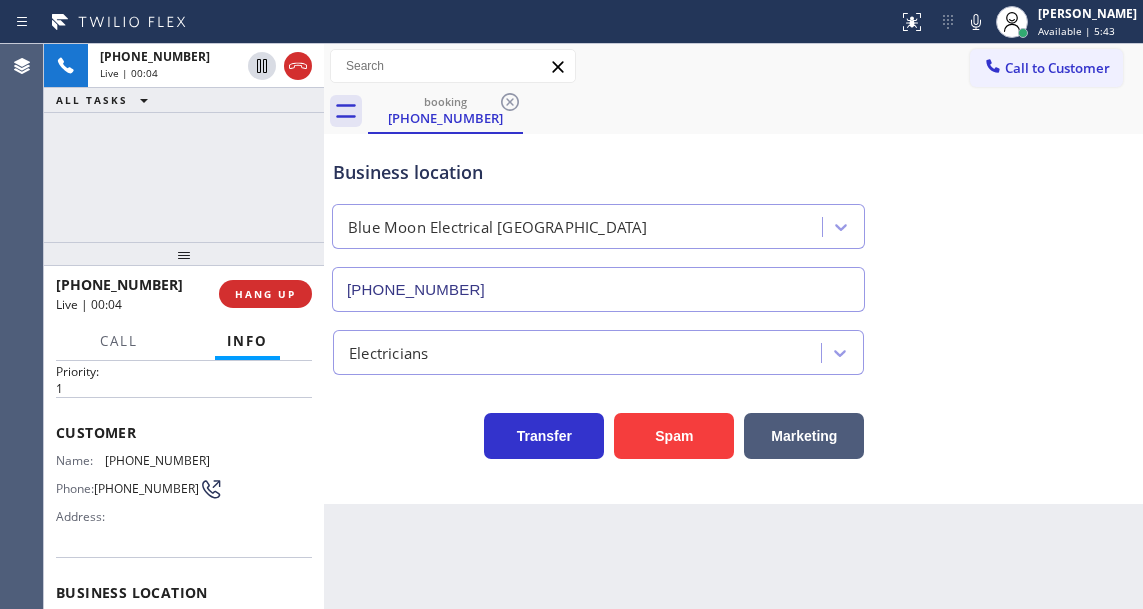 scroll, scrollTop: 100, scrollLeft: 0, axis: vertical 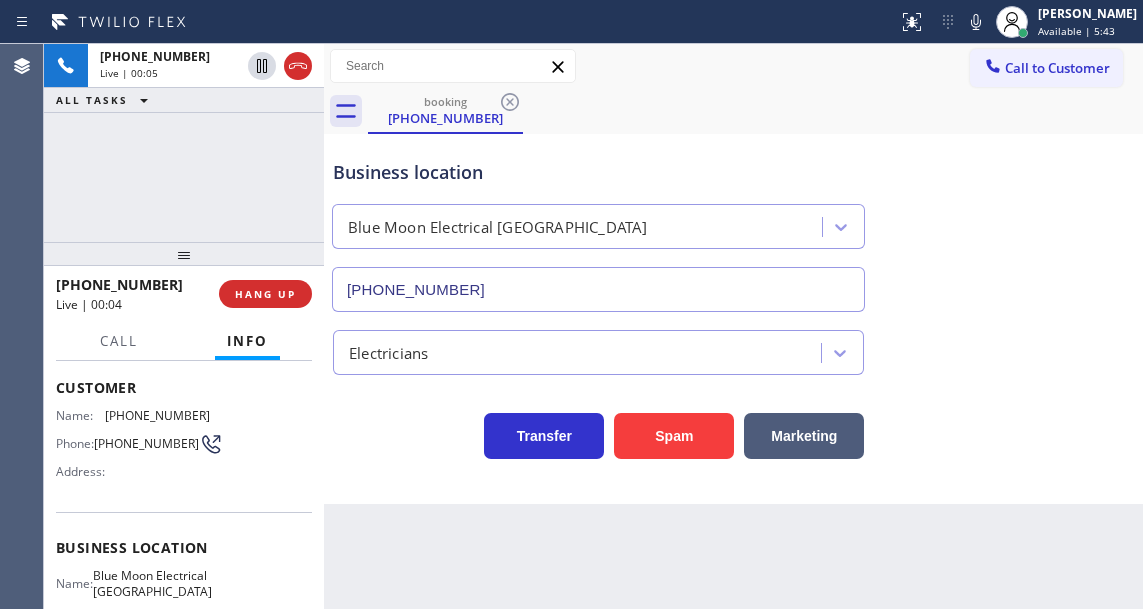 click on "Blue Moon Electrical [GEOGRAPHIC_DATA]" at bounding box center [152, 583] 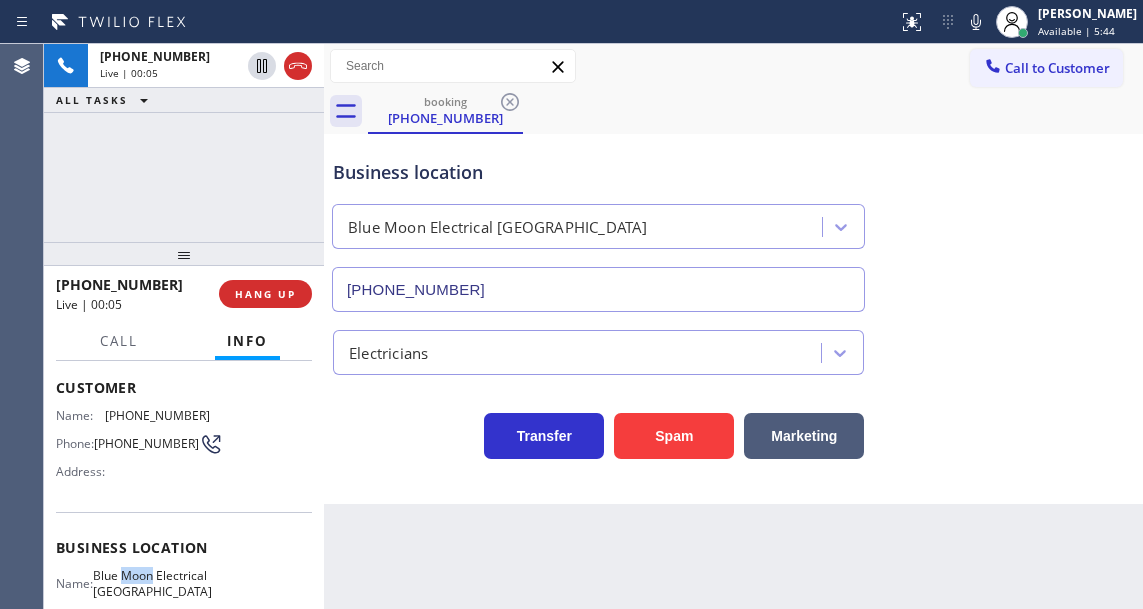 click on "Blue Moon Electrical [GEOGRAPHIC_DATA]" at bounding box center [152, 583] 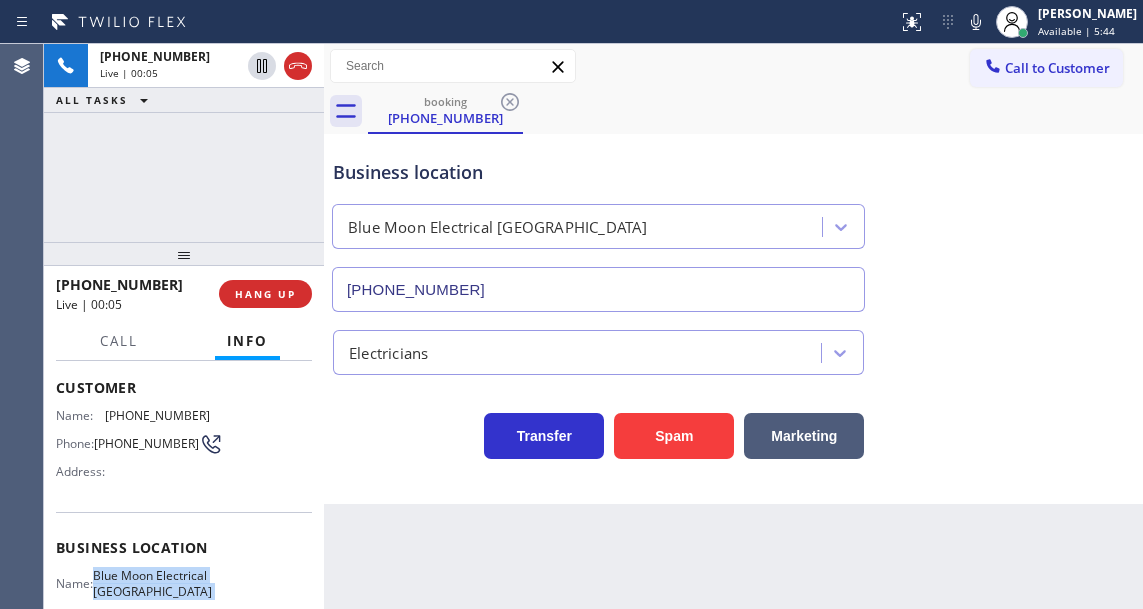 click on "Blue Moon Electrical [GEOGRAPHIC_DATA]" at bounding box center (152, 583) 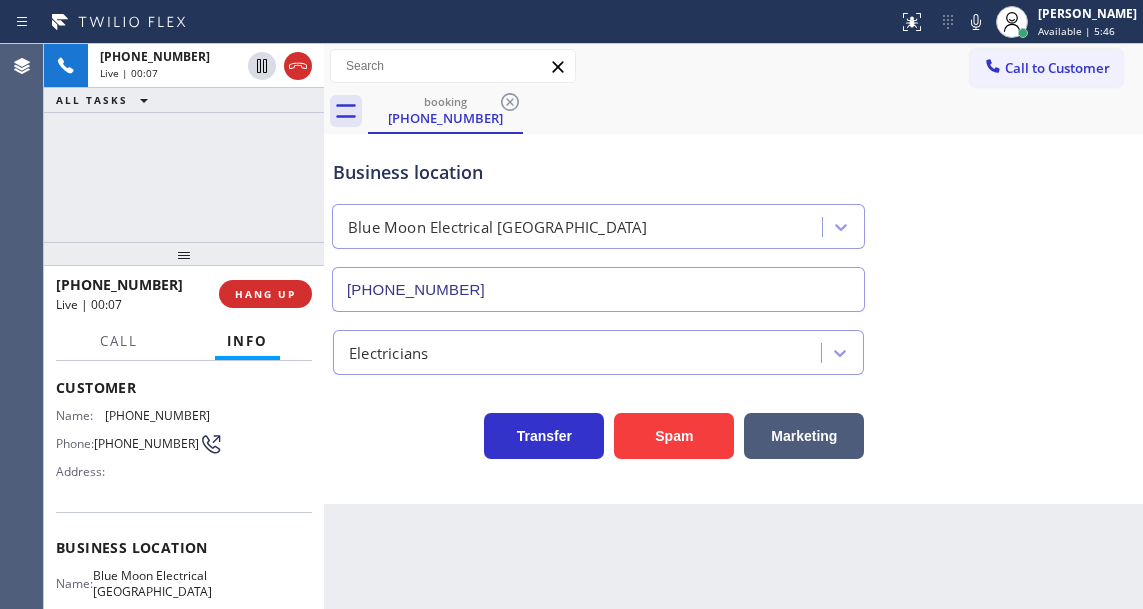 click on "Context Queue: [Test] All Priority: 1 Customer Name: [PHONE_NUMBER] Phone: [PHONE_NUMBER] Address: Business location Name: Blue Moon Electrical [GEOGRAPHIC_DATA] Address:   Phone: [PHONE_NUMBER] Call From City: [GEOGRAPHIC_DATA]: [US_STATE] Zipcode: 91502 Outbound call Location Blue Moon Electrical [GEOGRAPHIC_DATA] Your caller id phone number [PHONE_NUMBER] Customer number [PHONE_NUMBER] Call" at bounding box center [184, 485] 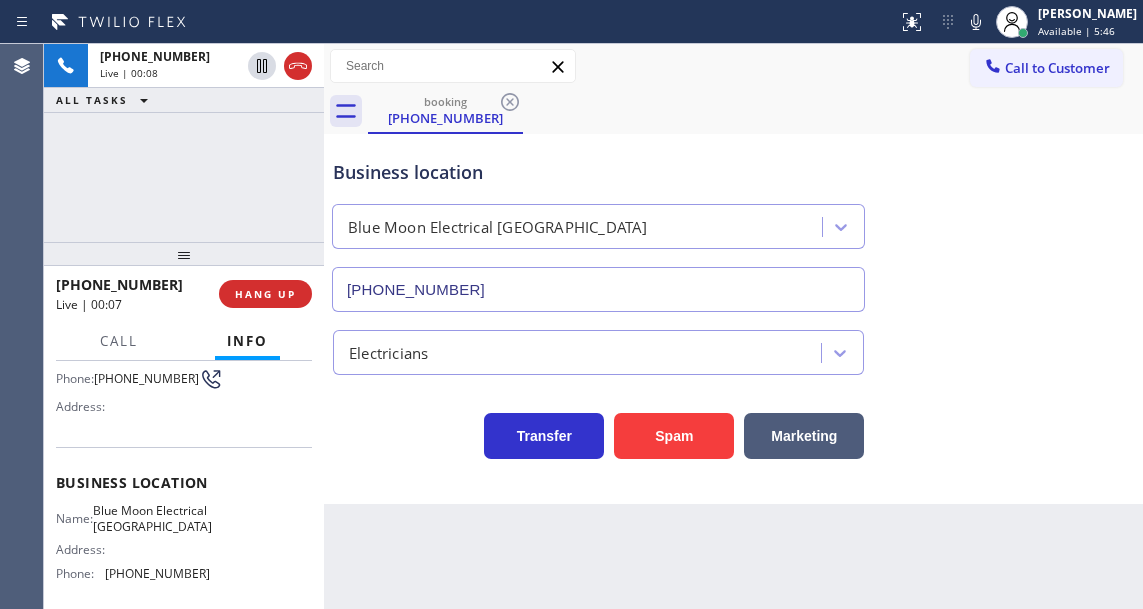 scroll, scrollTop: 200, scrollLeft: 0, axis: vertical 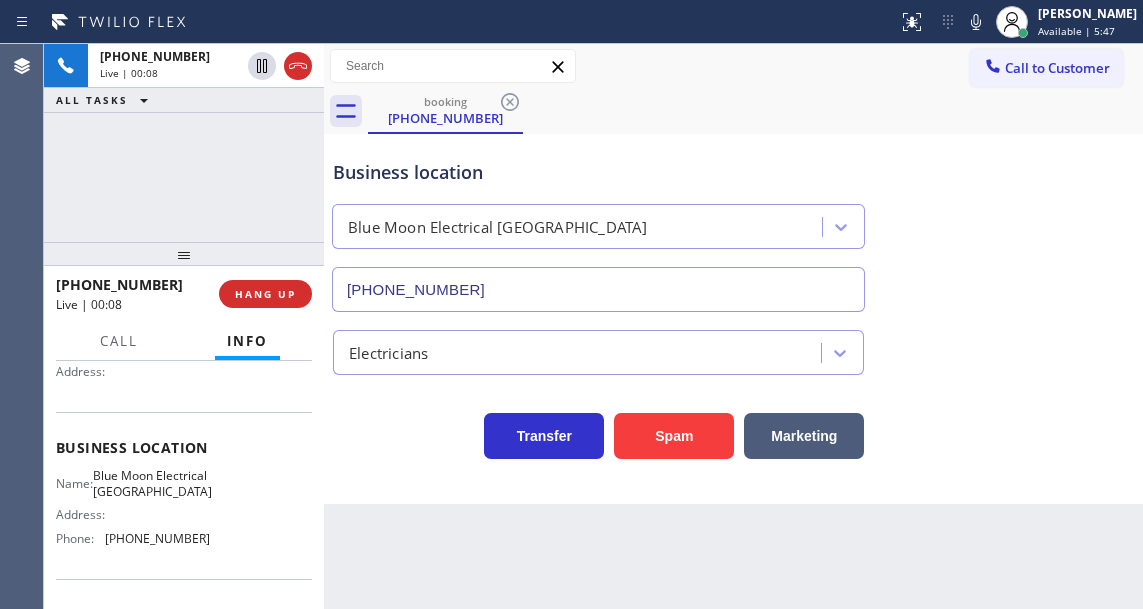 click on "Name: Blue Moon Electrical [GEOGRAPHIC_DATA] Address:   Phone: [PHONE_NUMBER]" at bounding box center [133, 511] 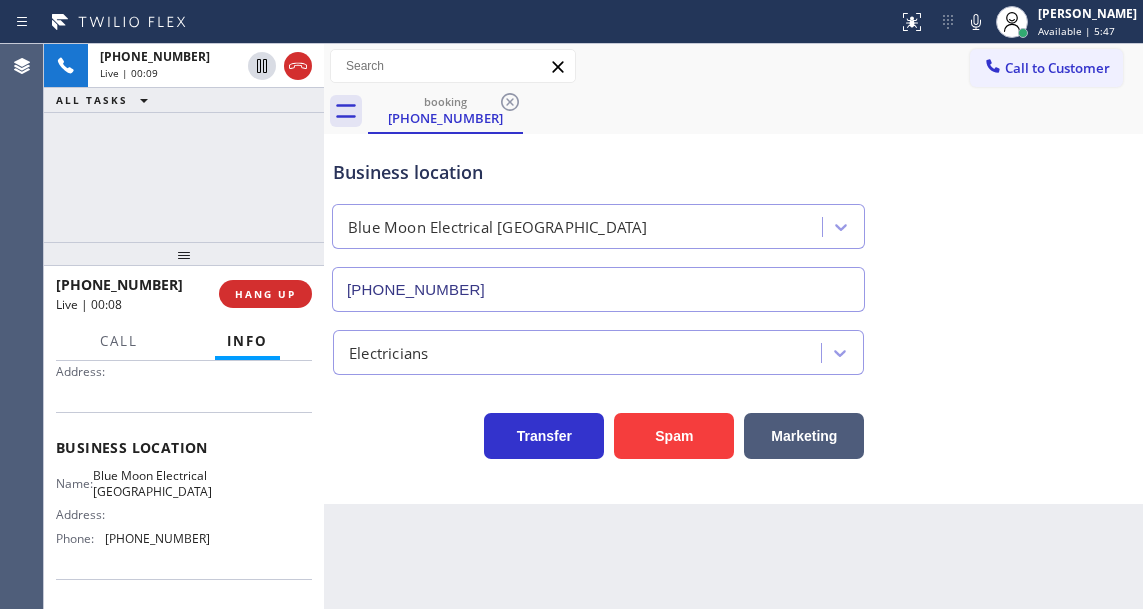 click on "[PHONE_NUMBER]" at bounding box center [157, 538] 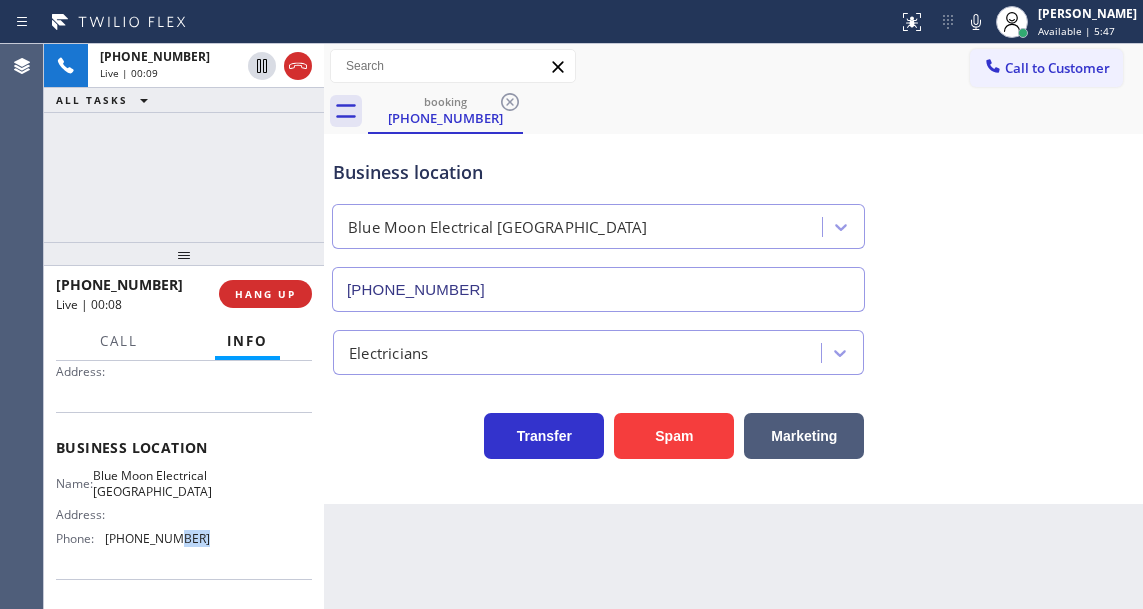 click on "[PHONE_NUMBER]" at bounding box center (157, 538) 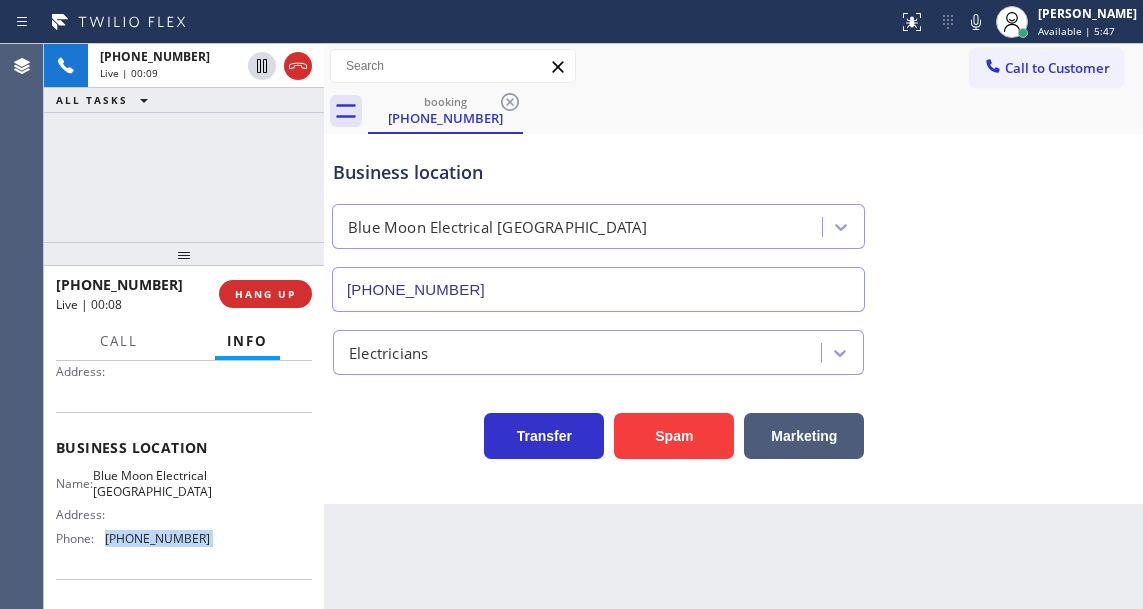 click on "[PHONE_NUMBER]" at bounding box center (157, 538) 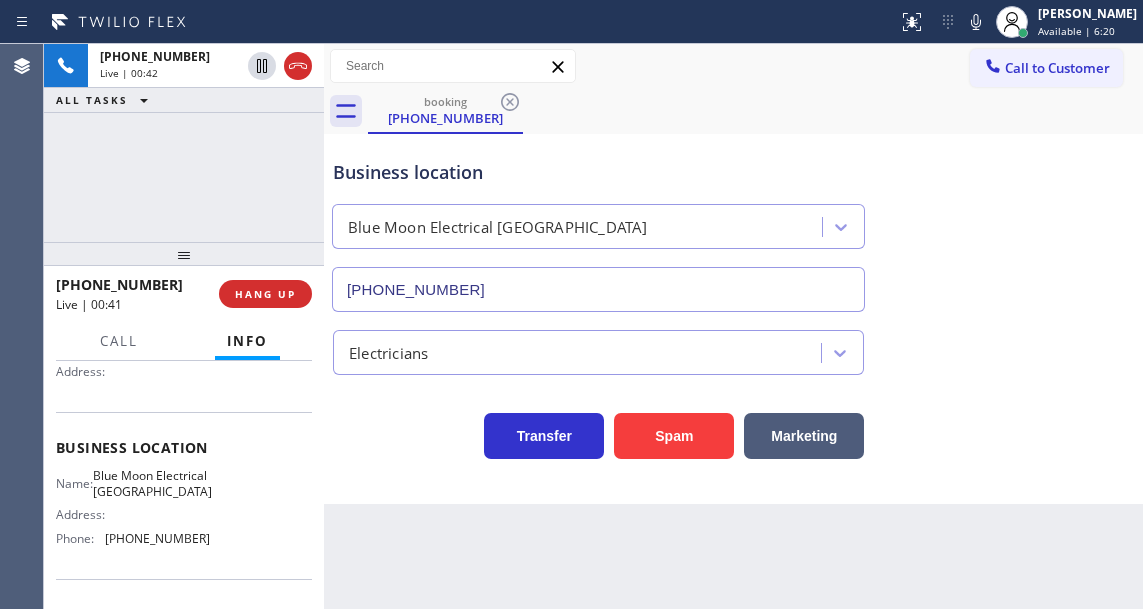 click on "Business location Blue Moon Electrical [GEOGRAPHIC_DATA] [PHONE_NUMBER]" at bounding box center (598, 225) 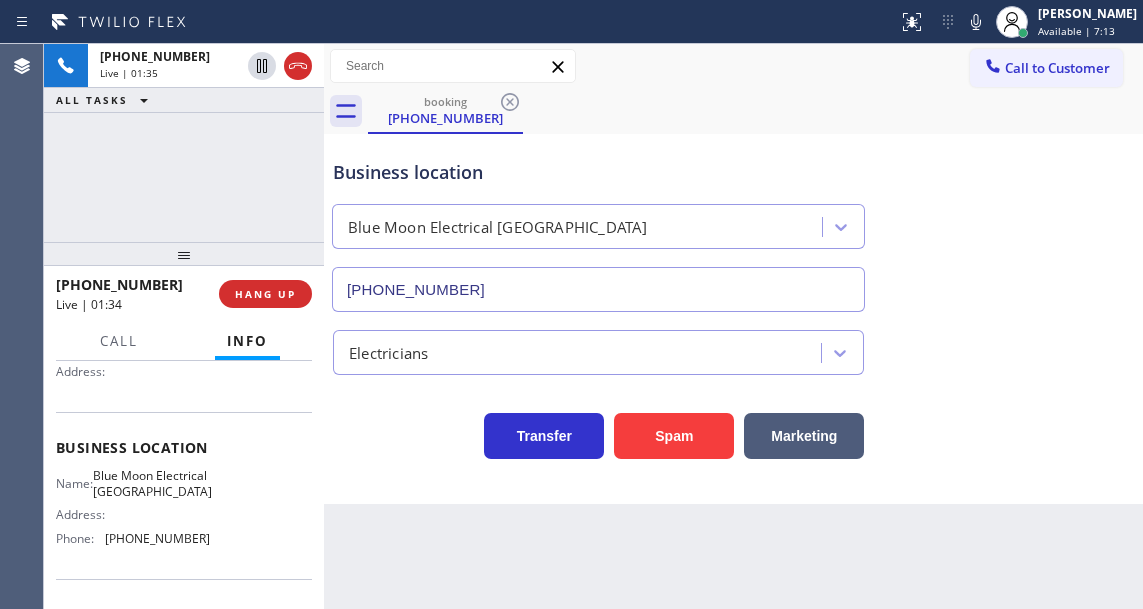 click 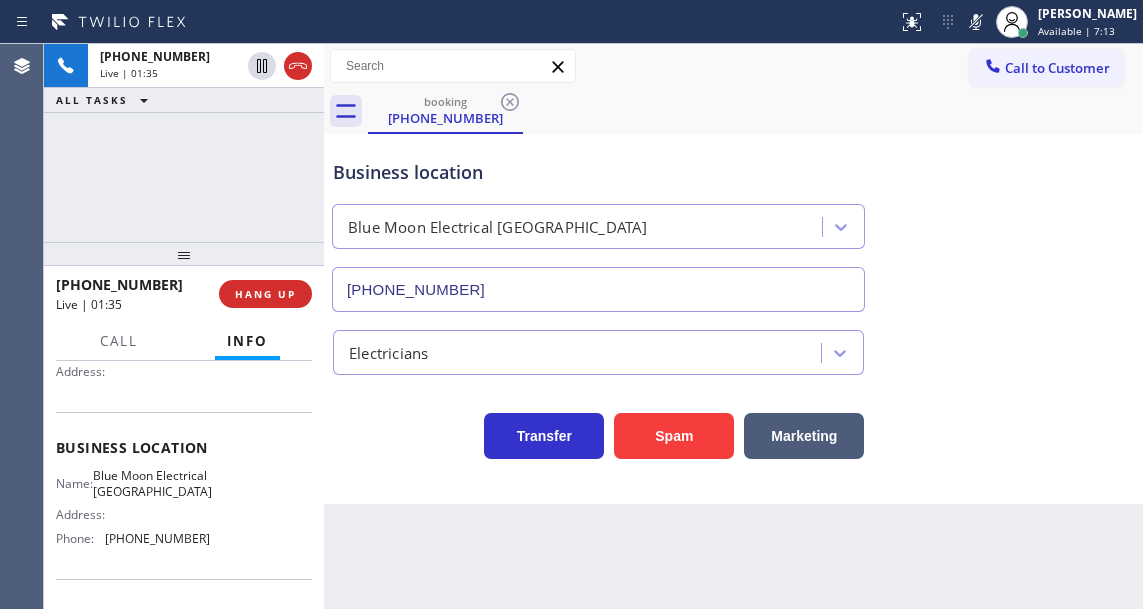 click 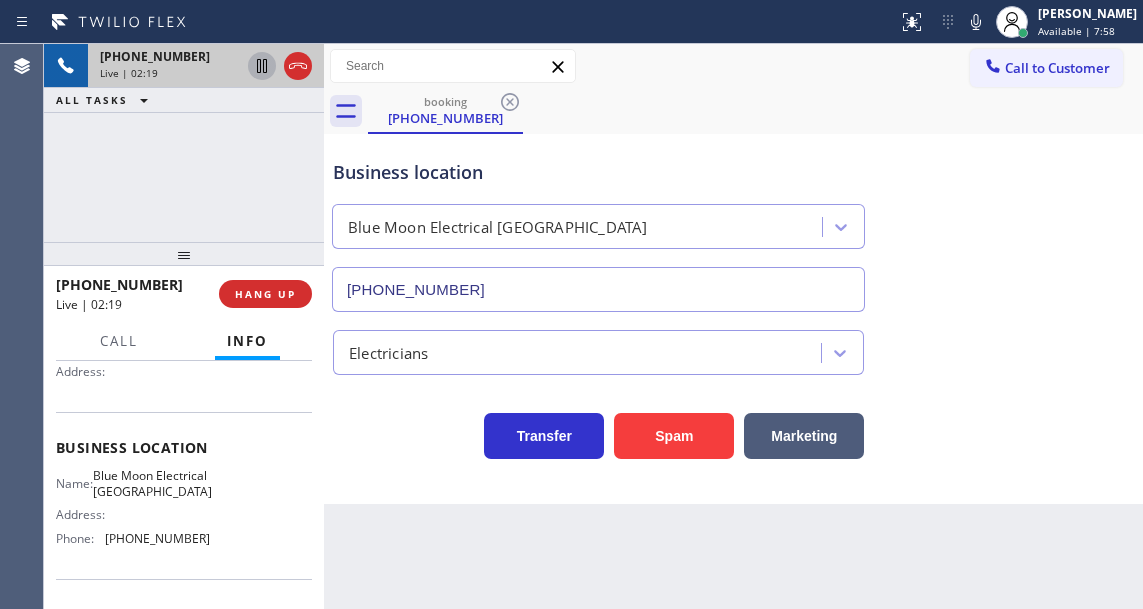 click 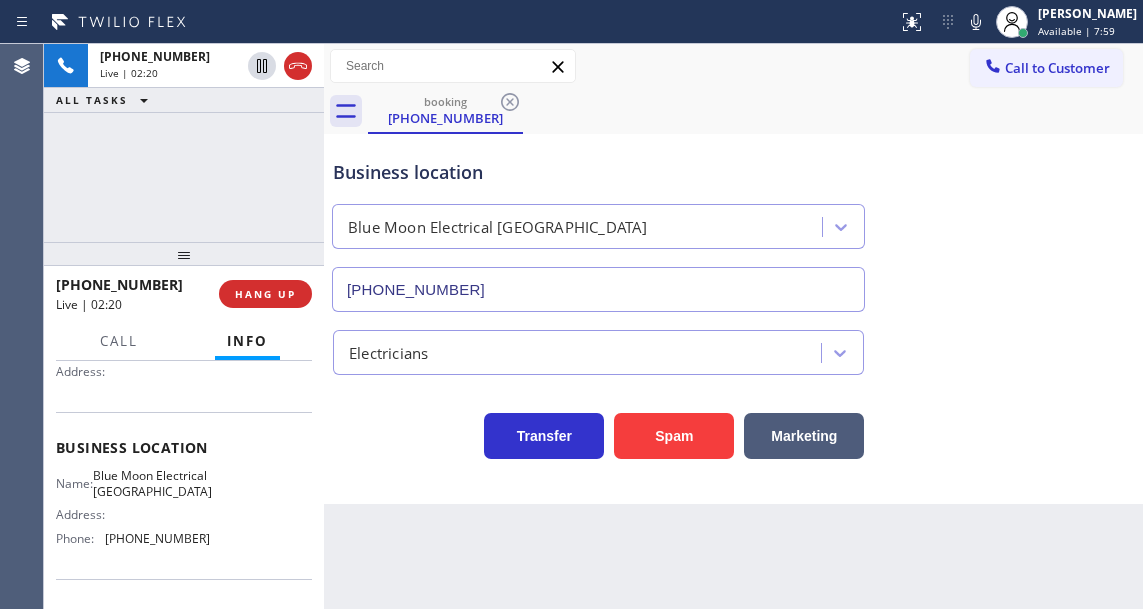 click 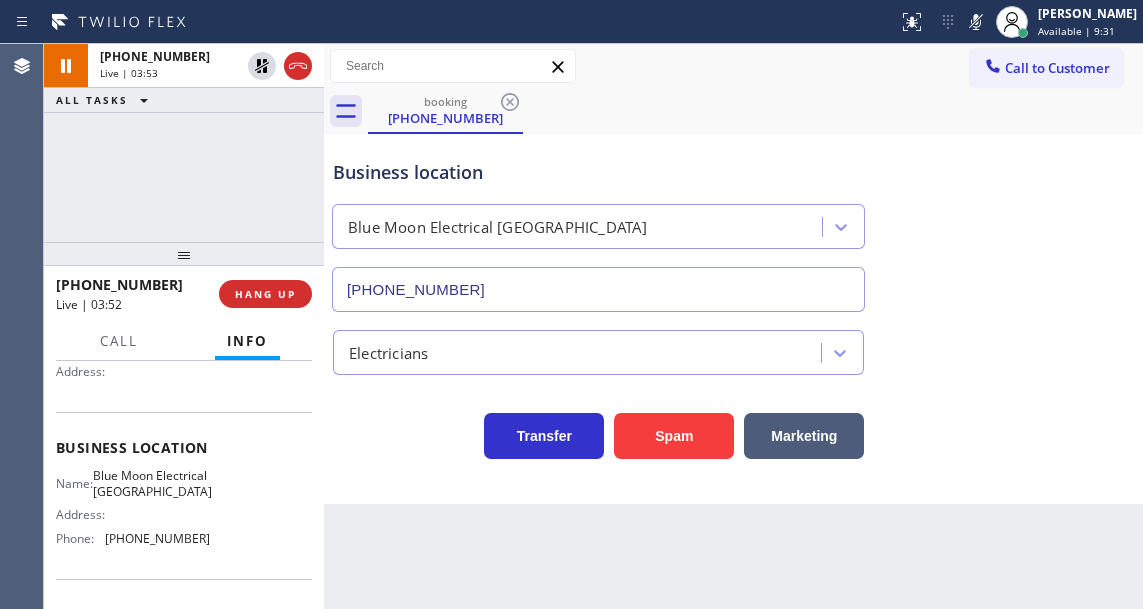 click on "Business location Blue Moon Electrical [GEOGRAPHIC_DATA] [PHONE_NUMBER]" at bounding box center [733, 221] 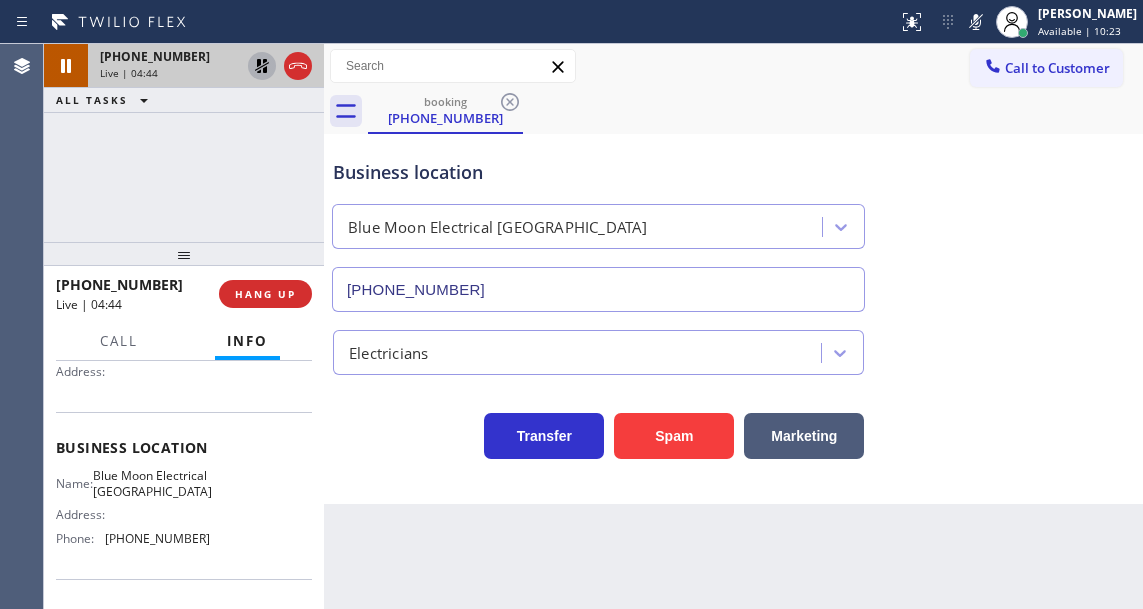 click 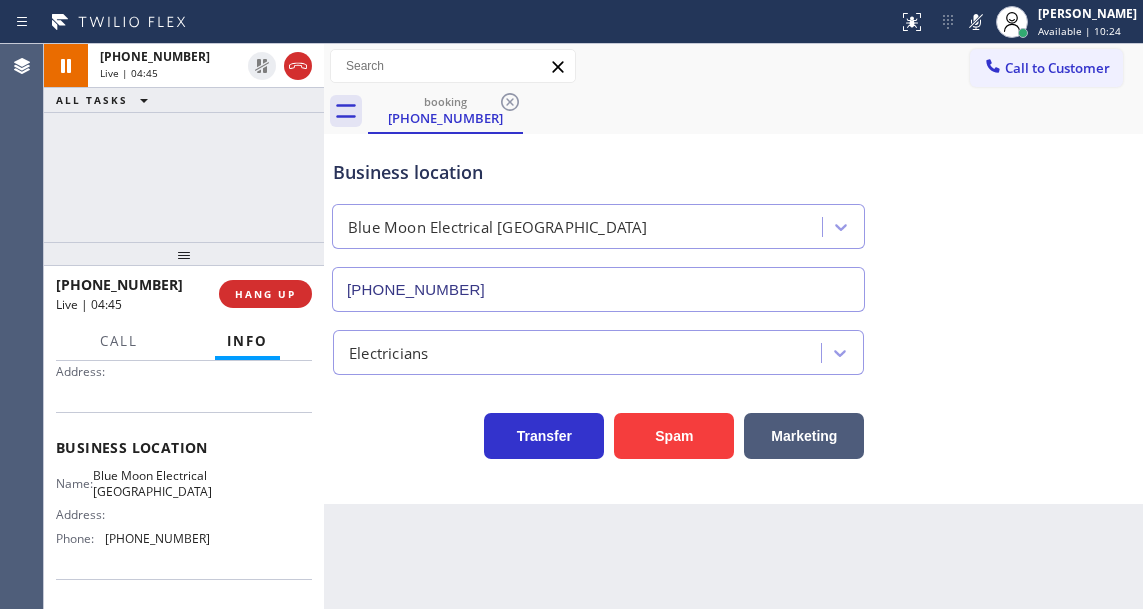 click on "Status report No issues detected If you experience an issue, please download the report and send it to your support team. Download report [PERSON_NAME] Available | 10:24 Set your status Offline Available Unavailable Break Log out" at bounding box center [1016, 22] 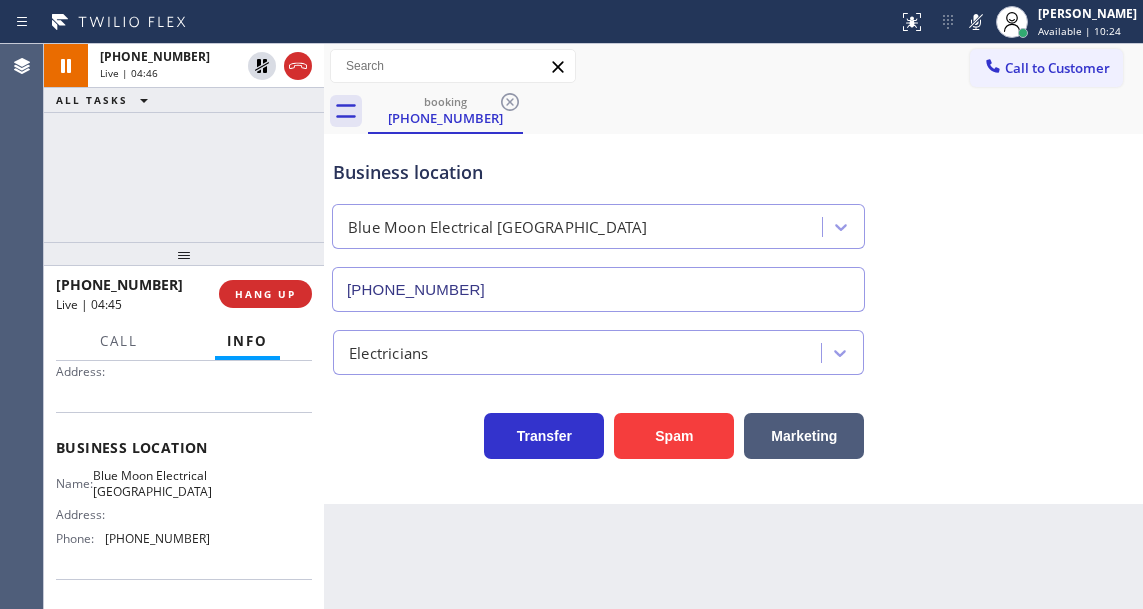 click on "Status report No issues detected If you experience an issue, please download the report and send it to your support team. Download report [PERSON_NAME] Available | 10:24 Set your status Offline Available Unavailable Break Log out" at bounding box center [1016, 22] 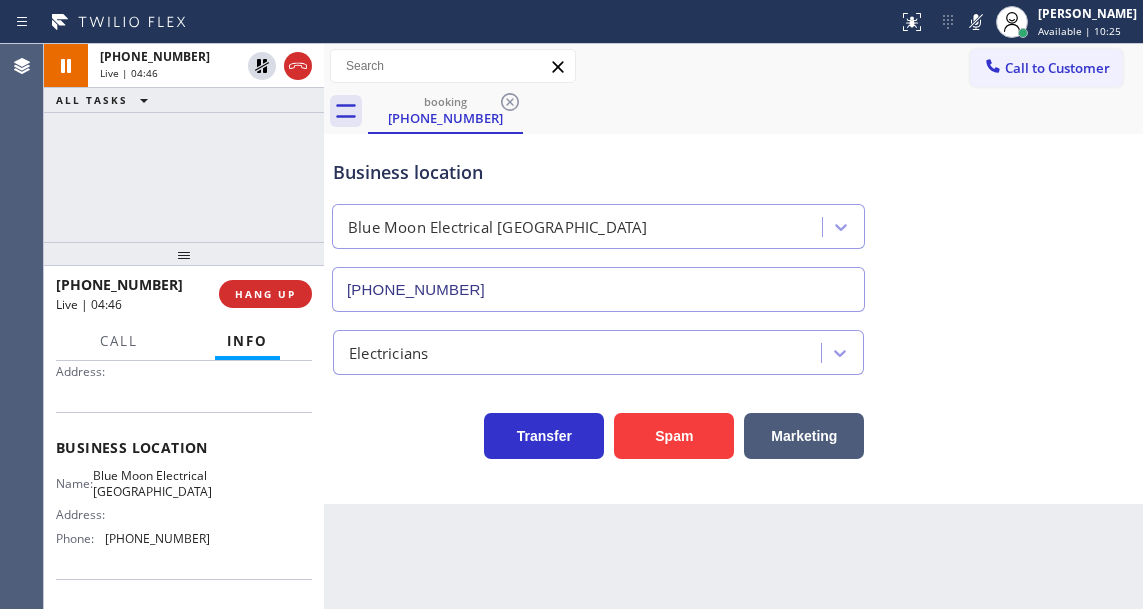 click 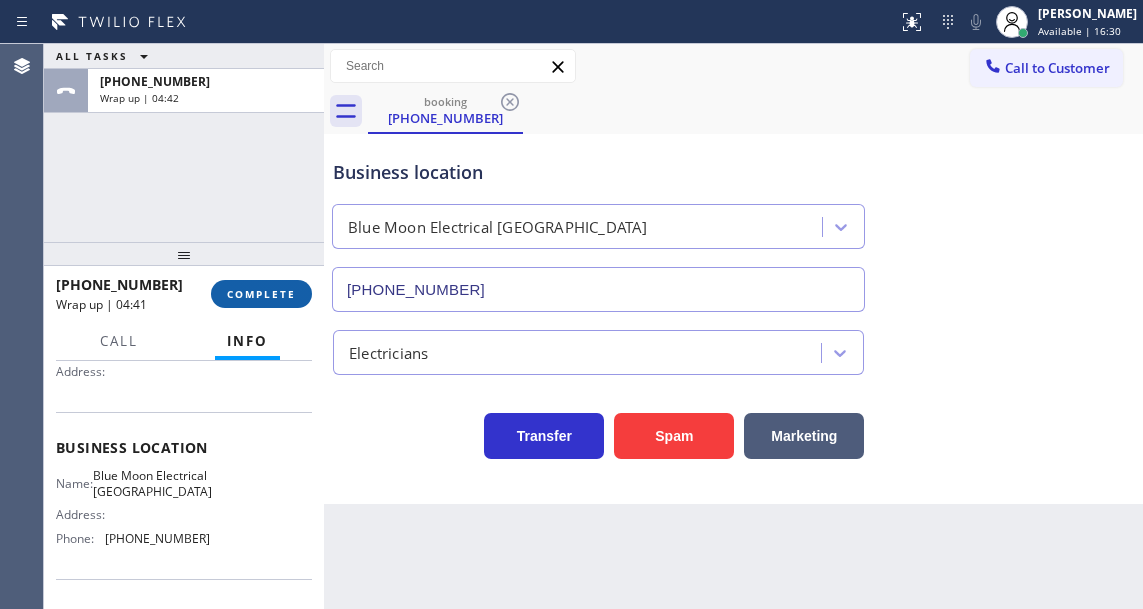 click on "COMPLETE" at bounding box center (261, 294) 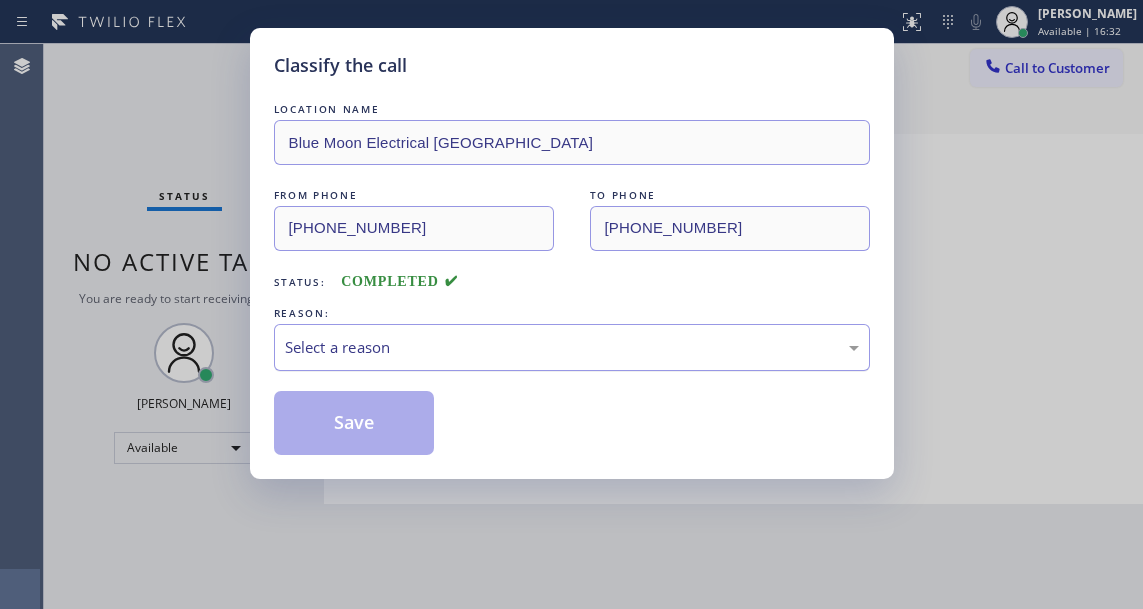 click on "Select a reason" at bounding box center [572, 347] 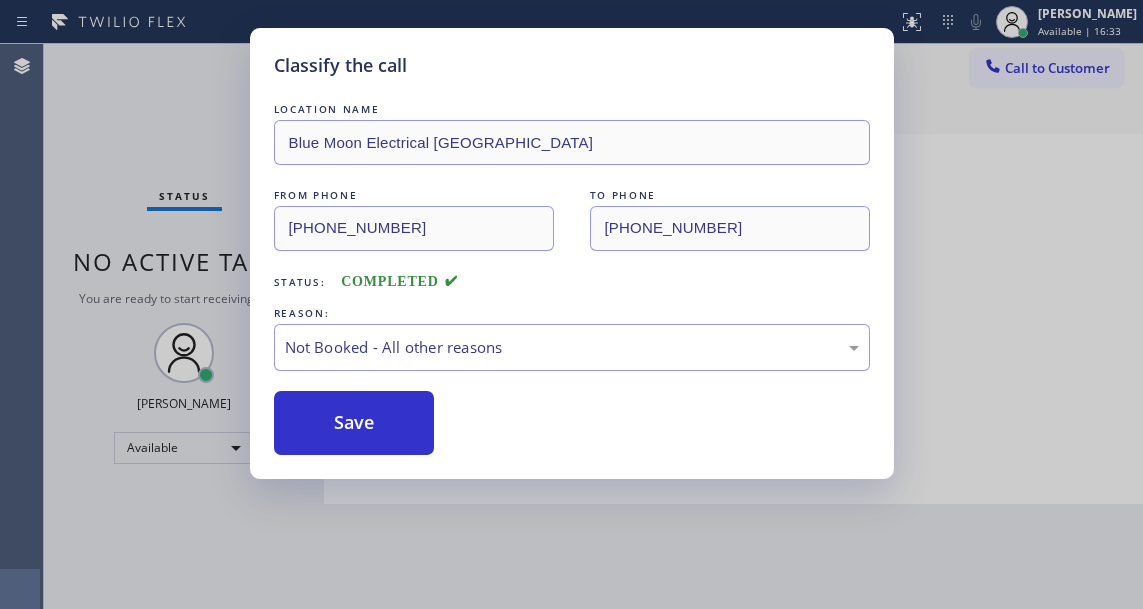 click on "Save" at bounding box center [354, 423] 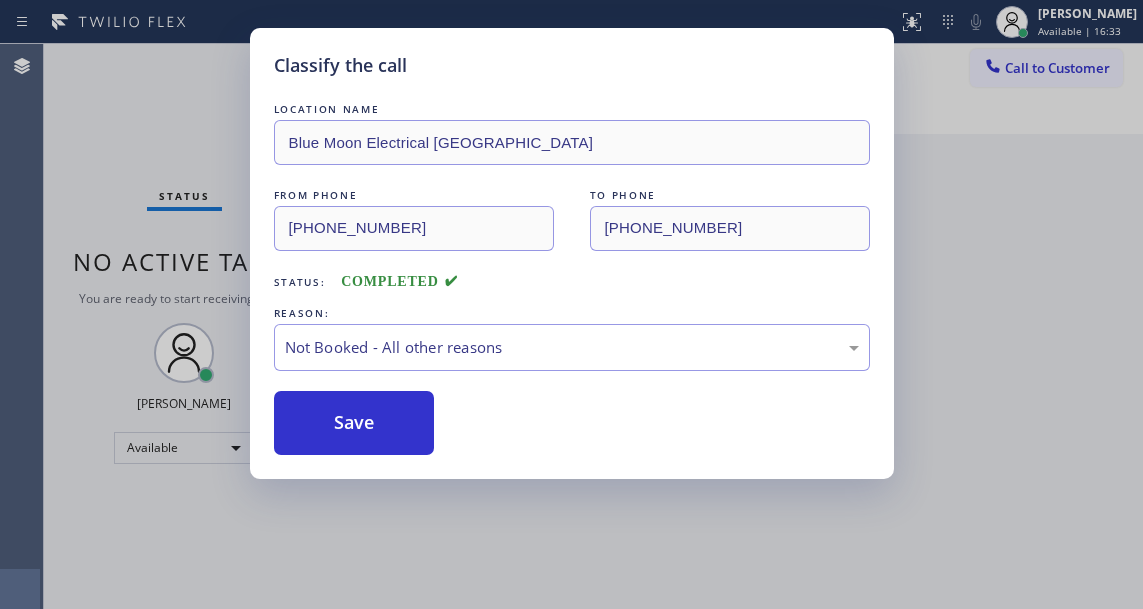 click on "Save" at bounding box center [354, 423] 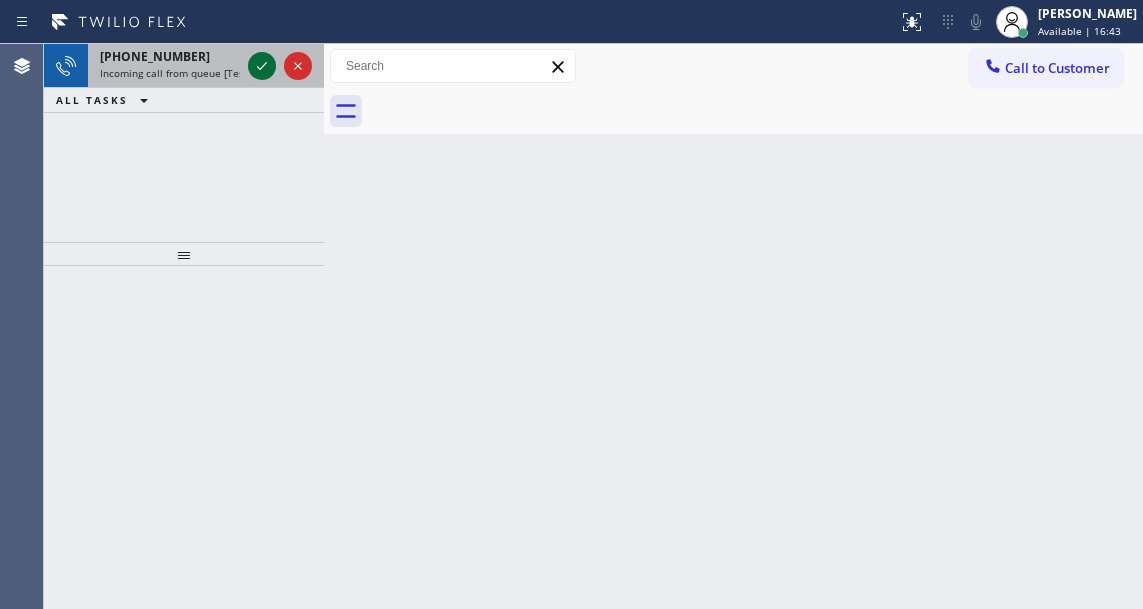 click 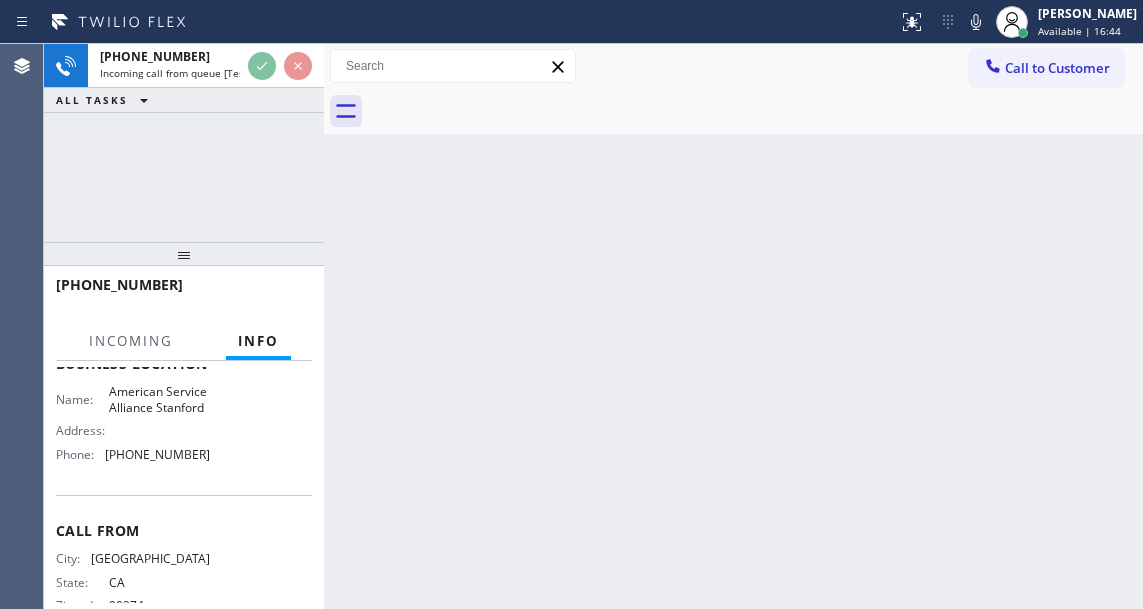 scroll, scrollTop: 300, scrollLeft: 0, axis: vertical 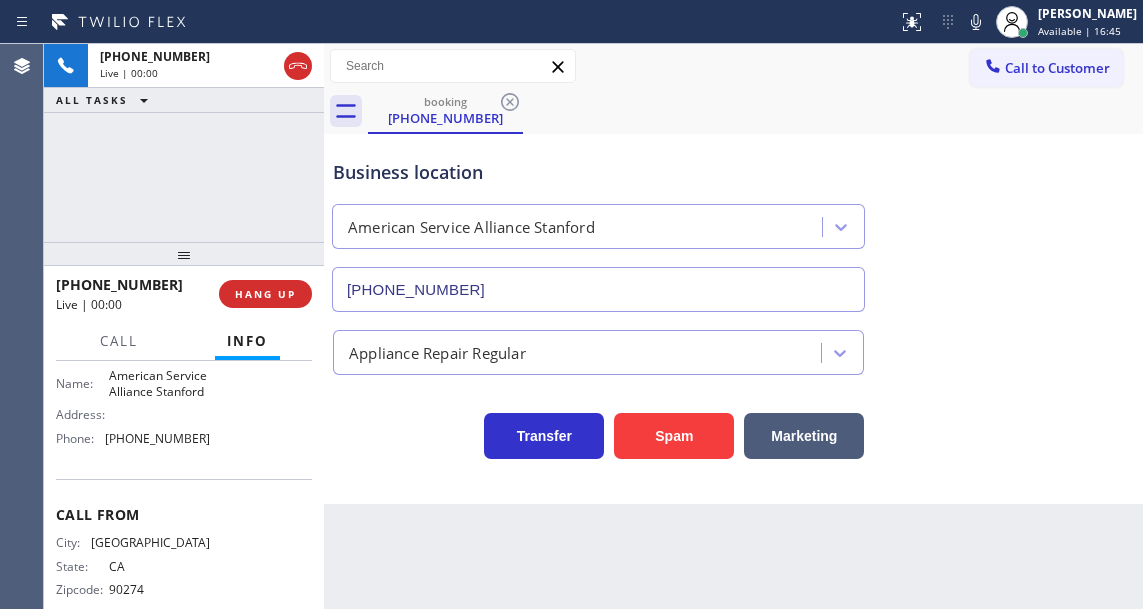 type on "[PHONE_NUMBER]" 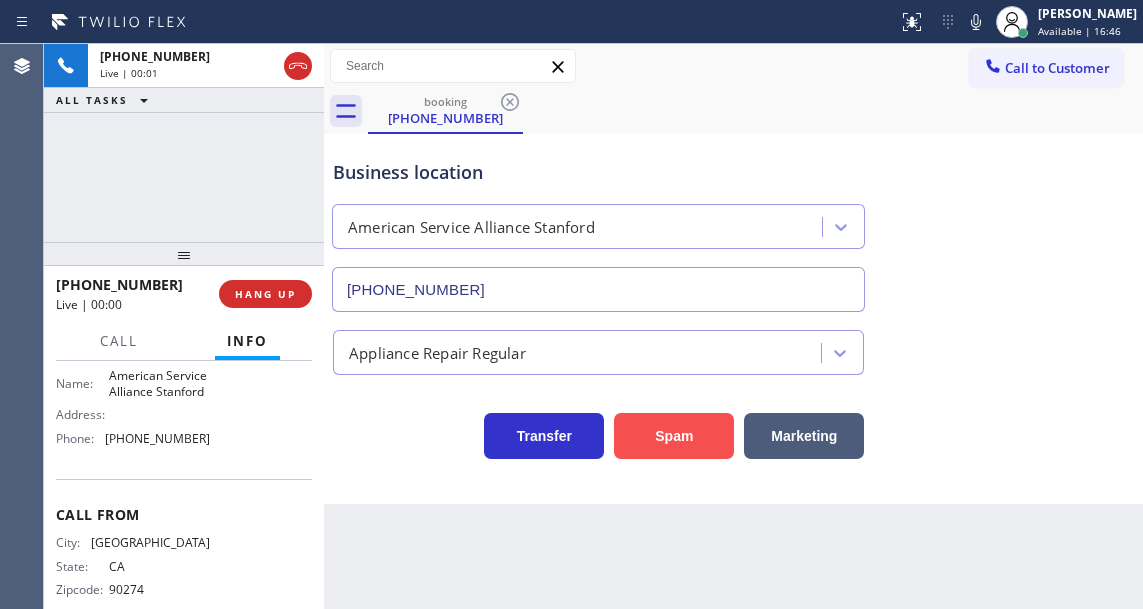 click on "Spam" at bounding box center (674, 436) 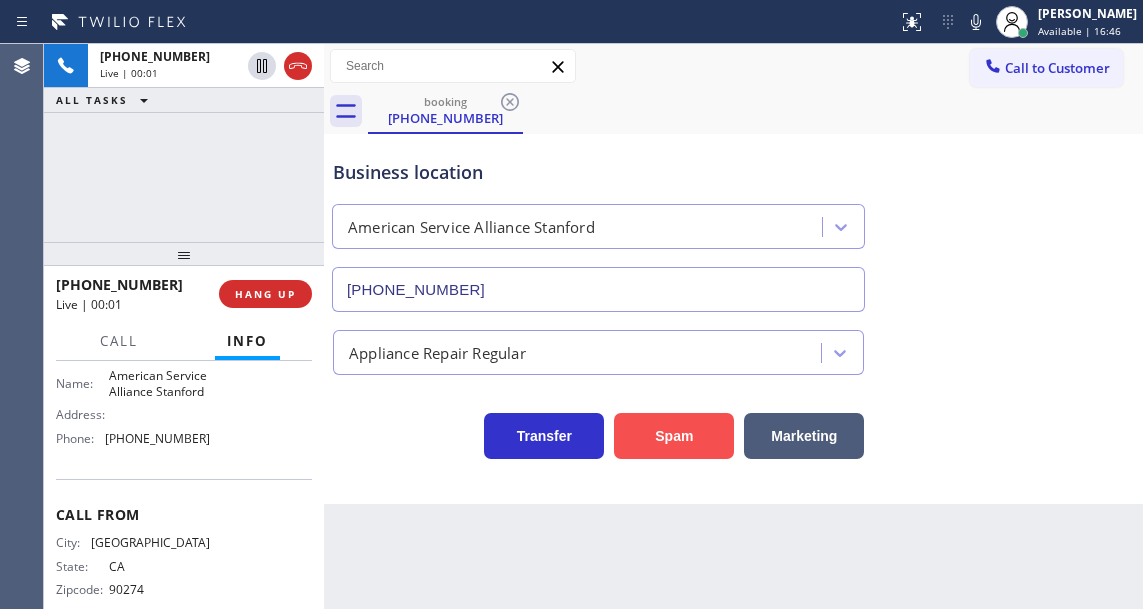 click on "Spam" at bounding box center (674, 436) 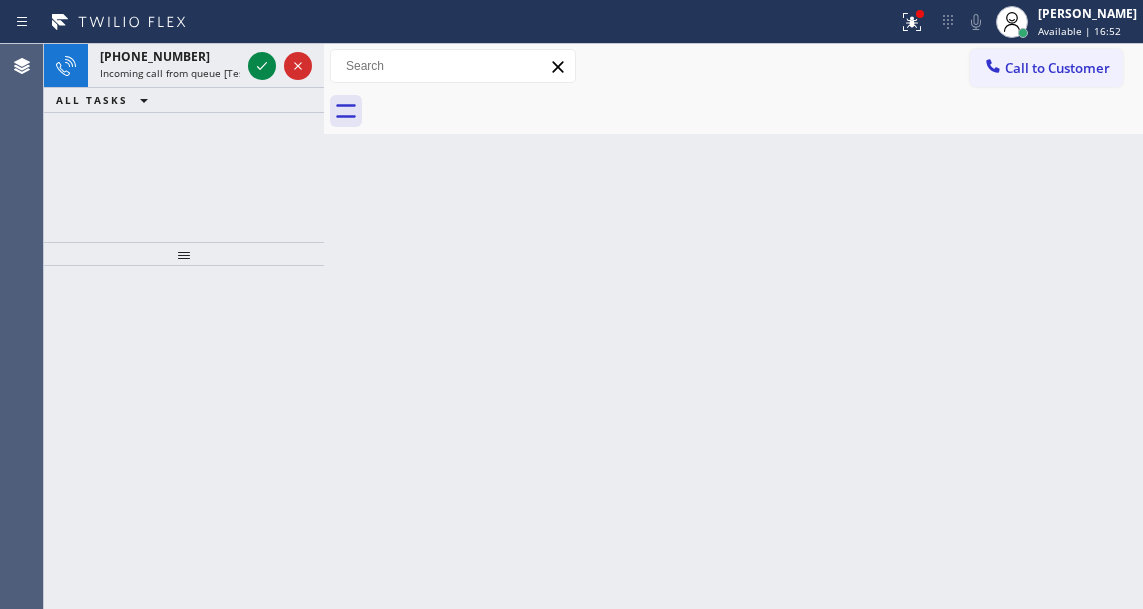 drag, startPoint x: 1064, startPoint y: 170, endPoint x: 1047, endPoint y: 170, distance: 17 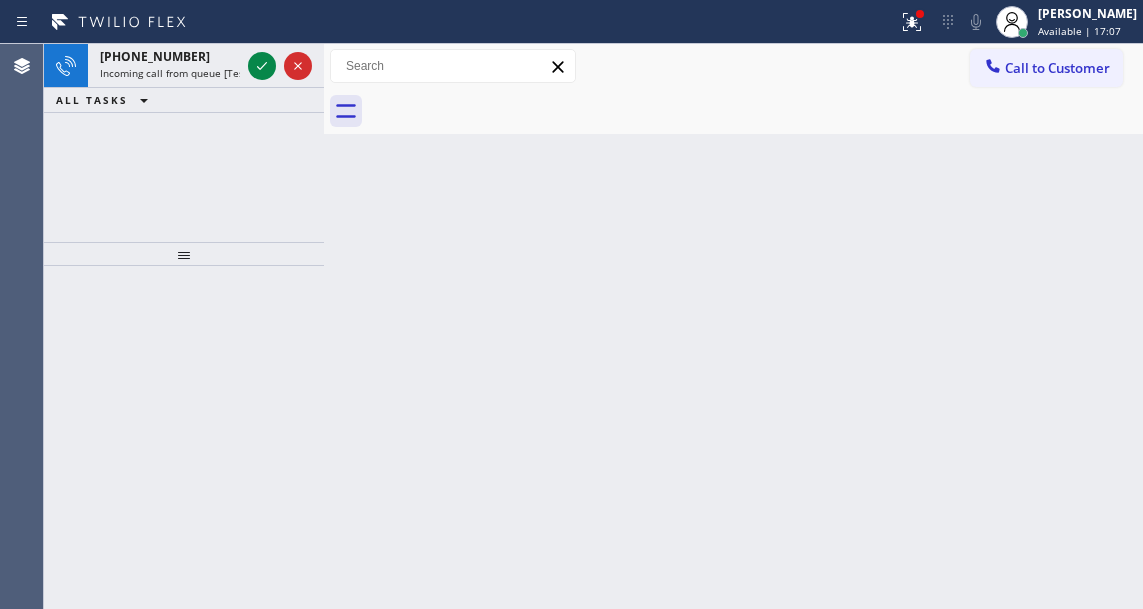 click on "Back to Dashboard Change Sender ID Customers Technicians Select a contact Outbound call Technician Search Technician Your caller id phone number Your caller id phone number Call Technician info Name   Phone none Address none Change Sender ID HVAC [PHONE_NUMBER] 5 Star Appliance [PHONE_NUMBER] Appliance Repair [PHONE_NUMBER] Plumbing [PHONE_NUMBER] Air Duct Cleaning [PHONE_NUMBER]  Electricians [PHONE_NUMBER] Cancel Change Check personal SMS Reset Change No tabs Call to Customer Outbound call Location B w Electrical Svsc LLC Your caller id phone number [PHONE_NUMBER] Customer number Call Outbound call Technician Search Technician Your caller id phone number Your caller id phone number Call" at bounding box center (733, 326) 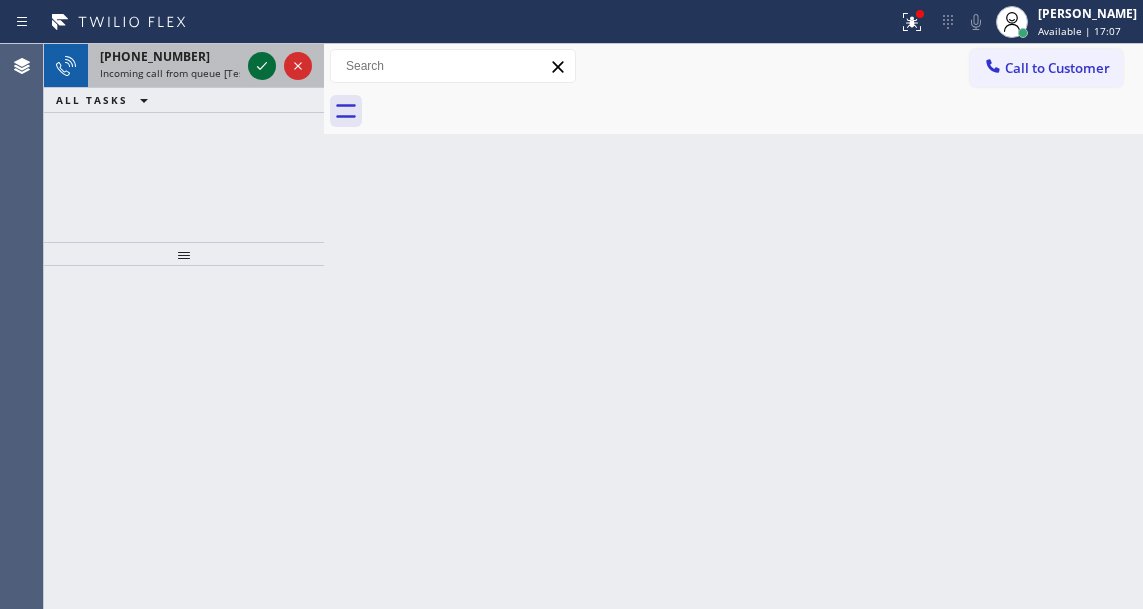 click 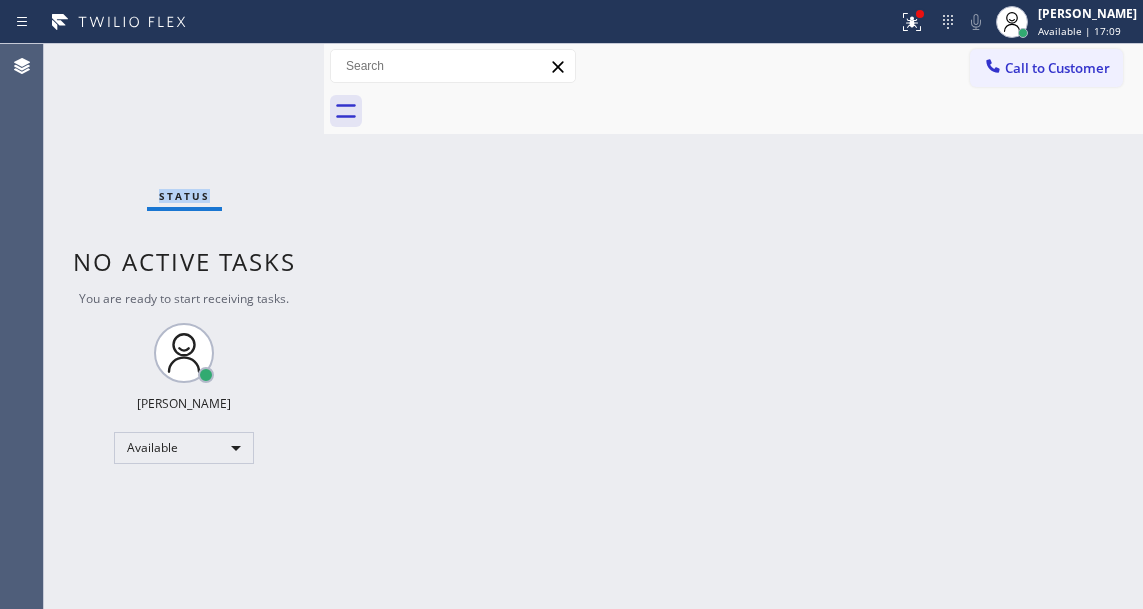 click on "Status   No active tasks     You are ready to start receiving tasks.   [PERSON_NAME]" at bounding box center [184, 326] 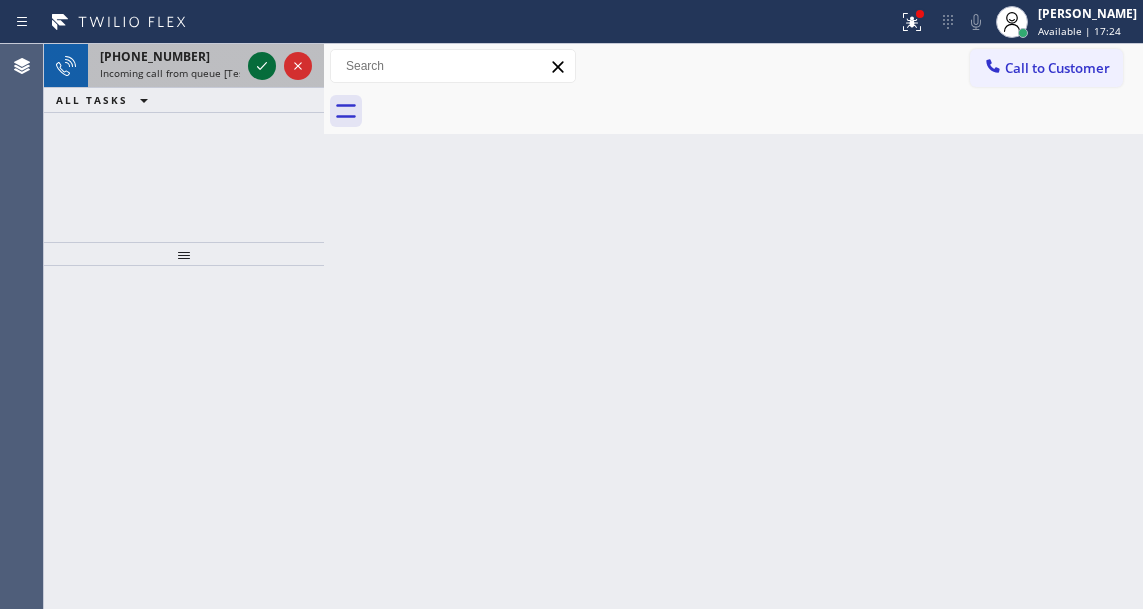 click 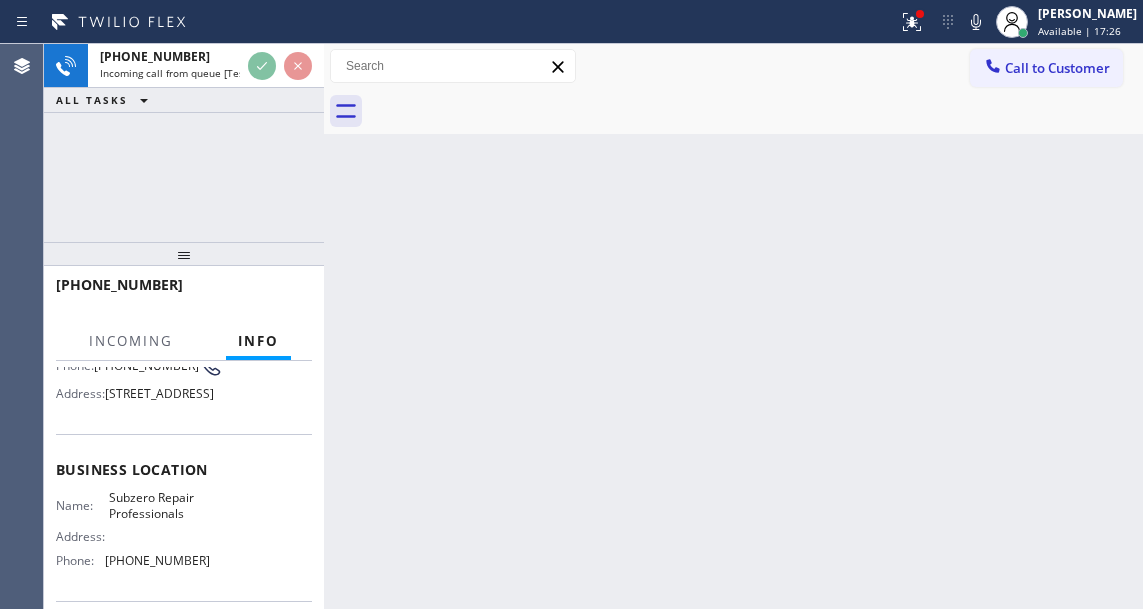 scroll, scrollTop: 200, scrollLeft: 0, axis: vertical 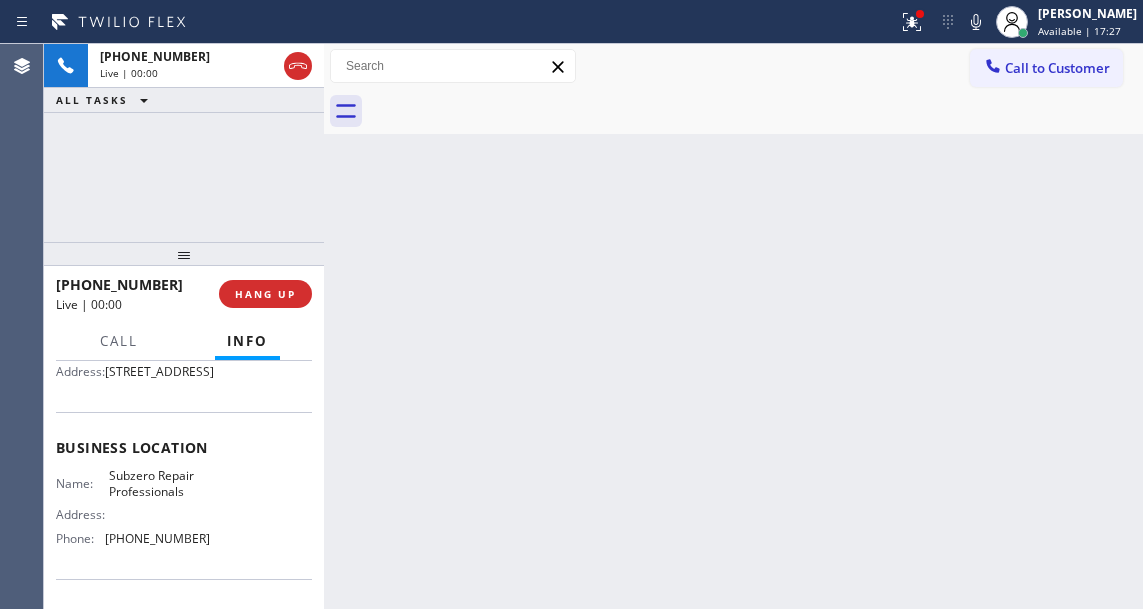 click on "Subzero Repair  Professionals" at bounding box center [159, 483] 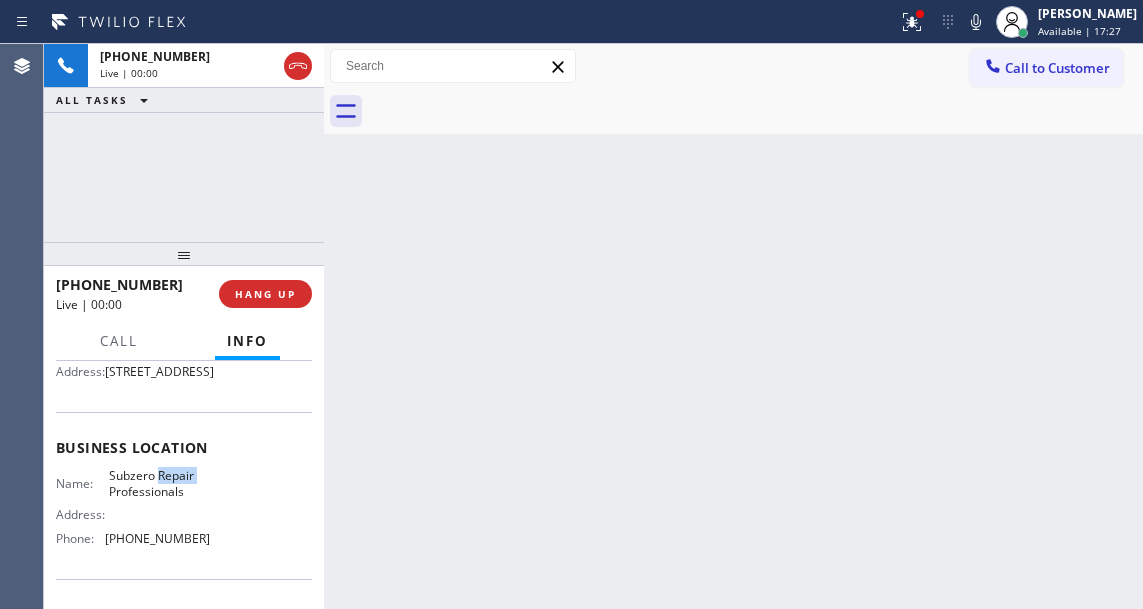 click on "Subzero Repair  Professionals" at bounding box center [159, 483] 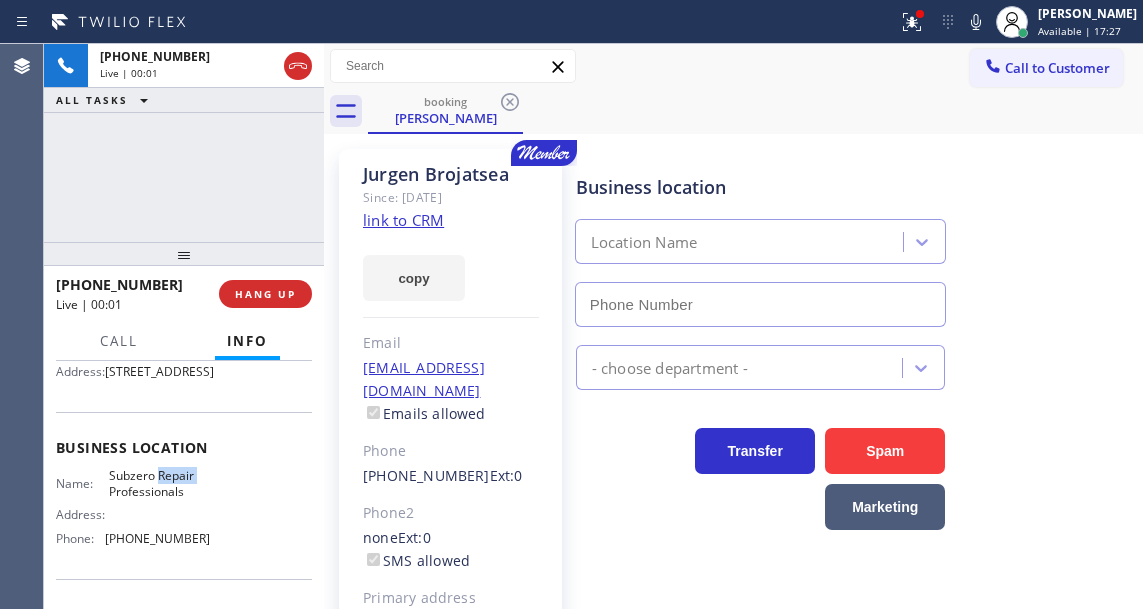 click on "Subzero Repair  Professionals" at bounding box center (159, 483) 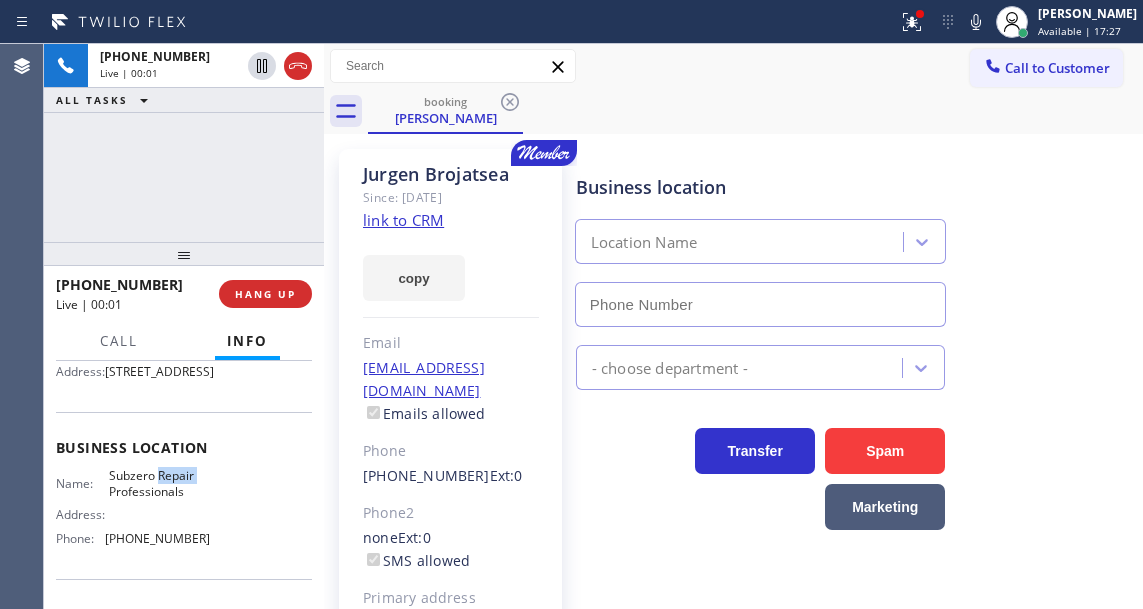 click on "Subzero Repair  Professionals" at bounding box center (159, 483) 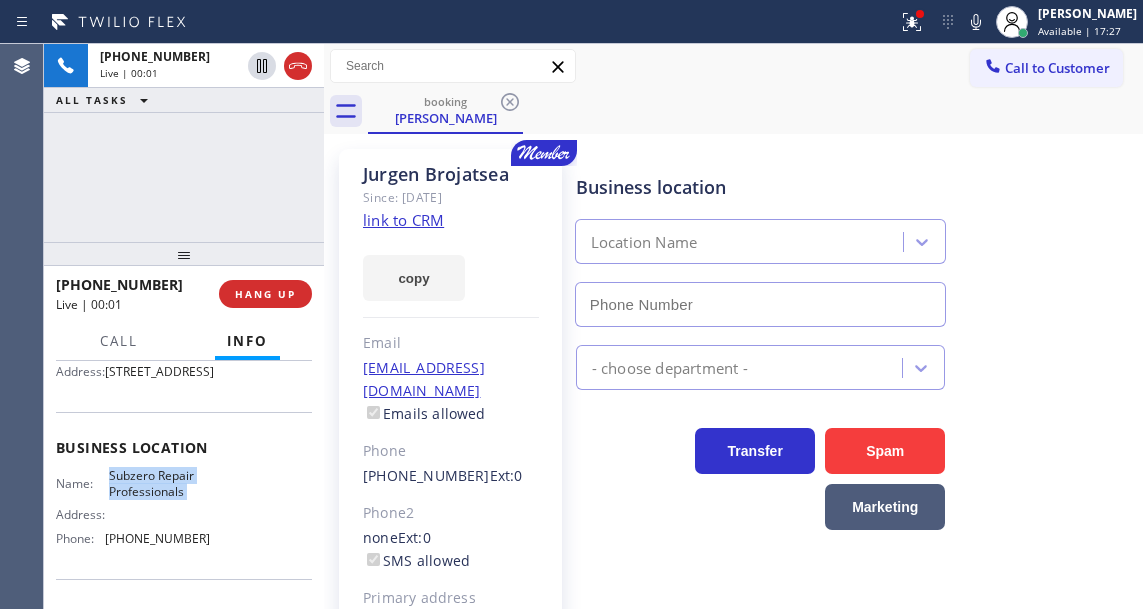 click on "Subzero Repair  Professionals" at bounding box center (159, 483) 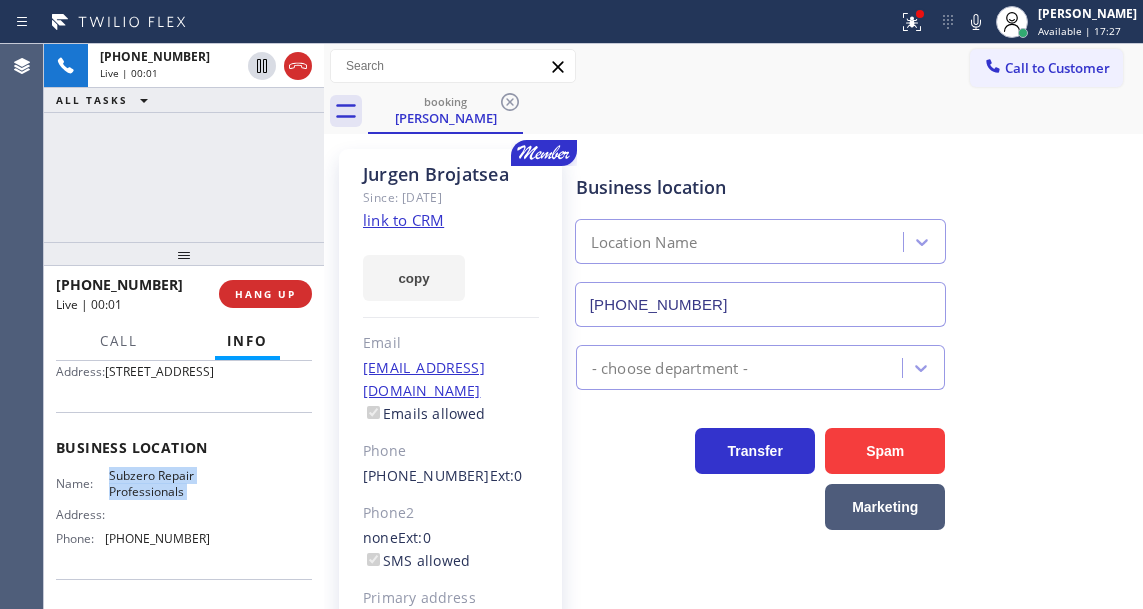 click on "Subzero Repair  Professionals" at bounding box center [159, 483] 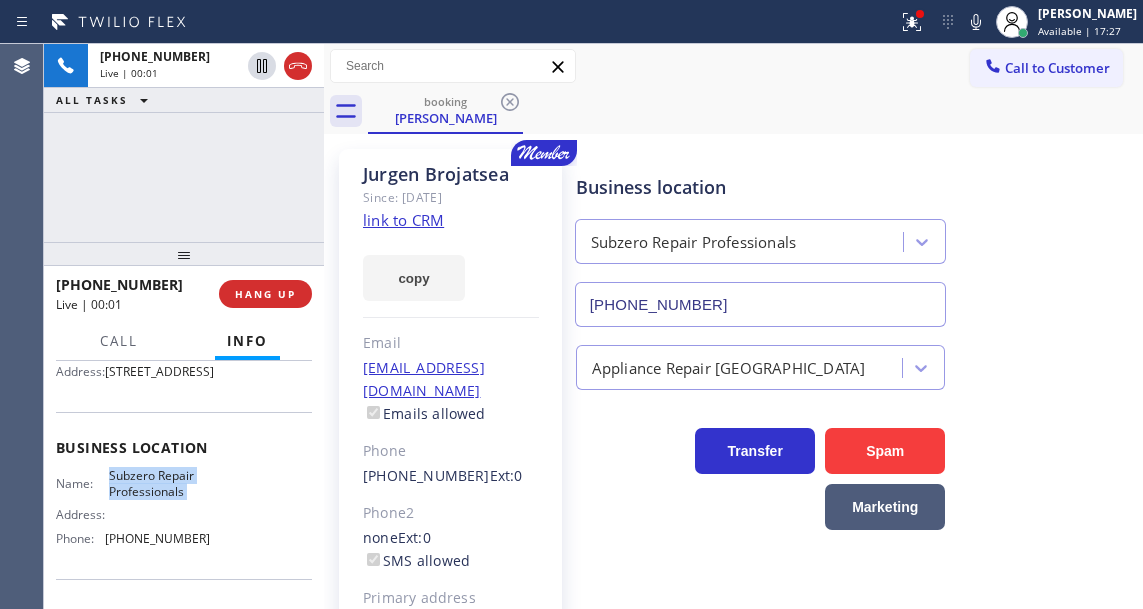 click on "Subzero Repair  Professionals" at bounding box center [159, 483] 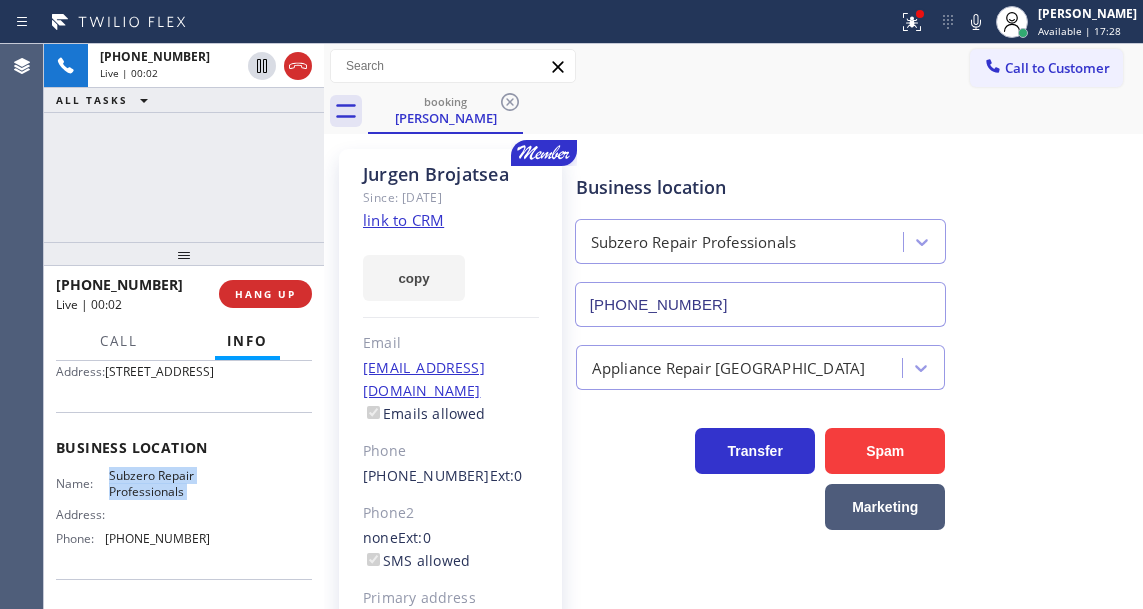 click on "link to CRM" at bounding box center [403, 220] 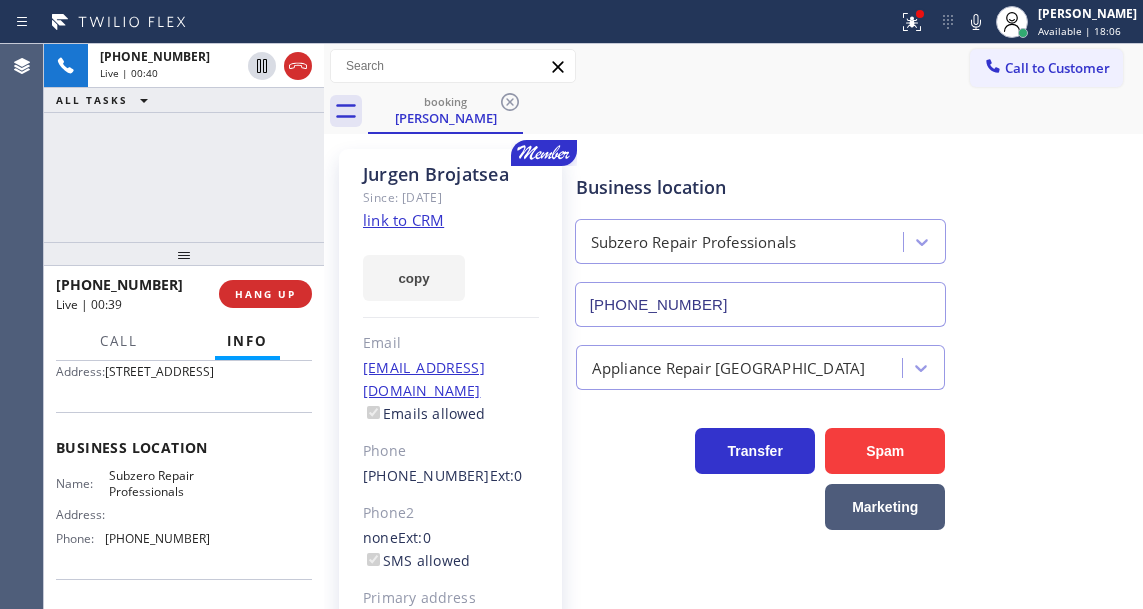 click on "[PHONE_NUMBER] Live | 00:40 ALL TASKS ALL TASKS ACTIVE TASKS TASKS IN WRAP UP" at bounding box center [184, 143] 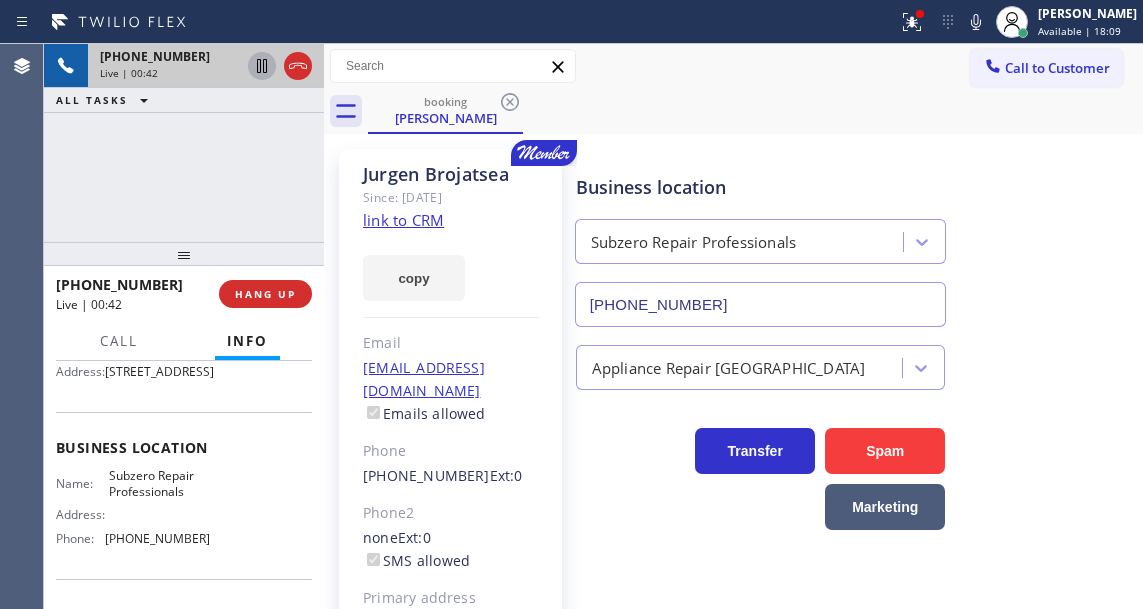 click 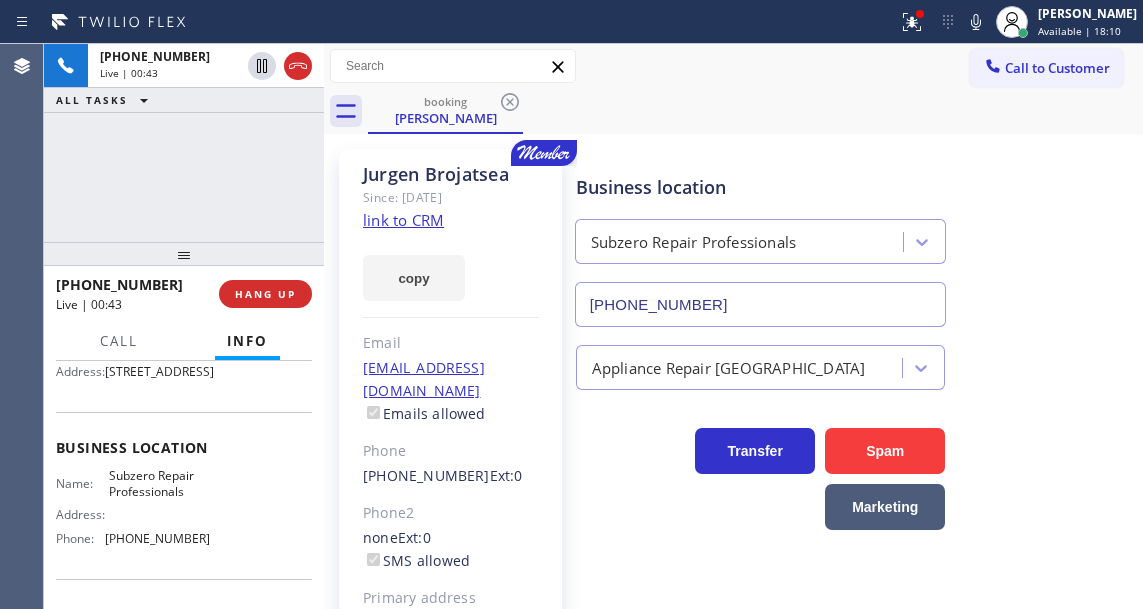 click 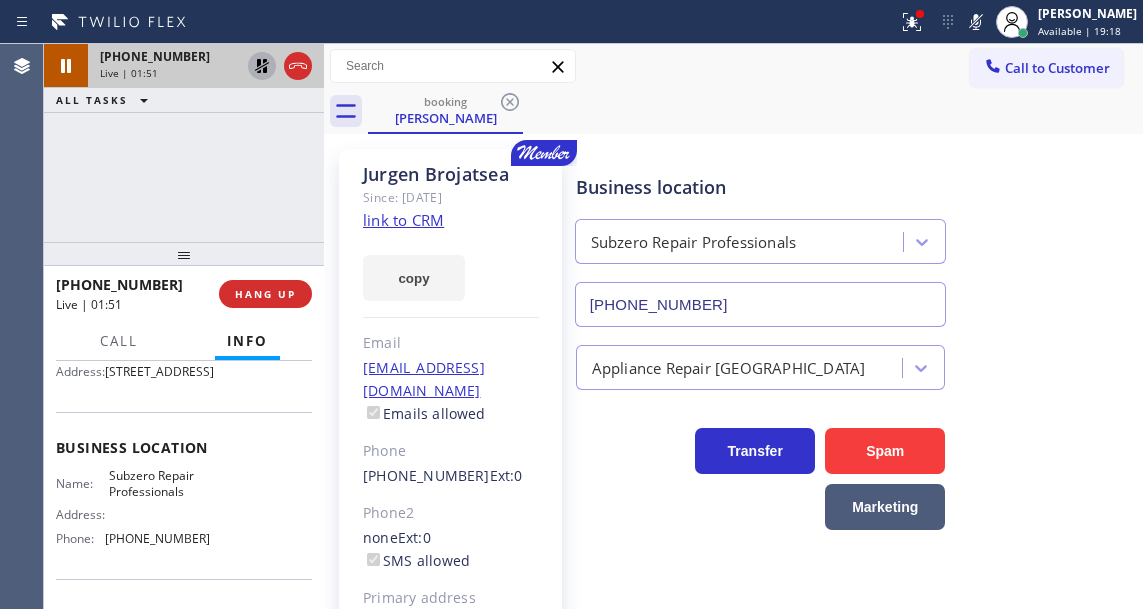 click 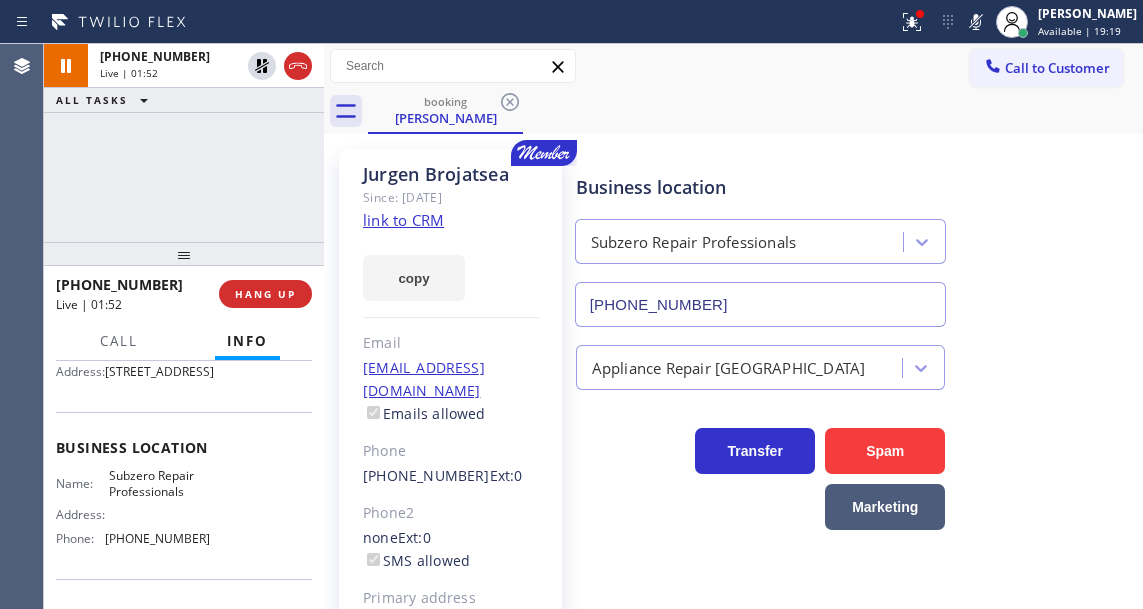 click 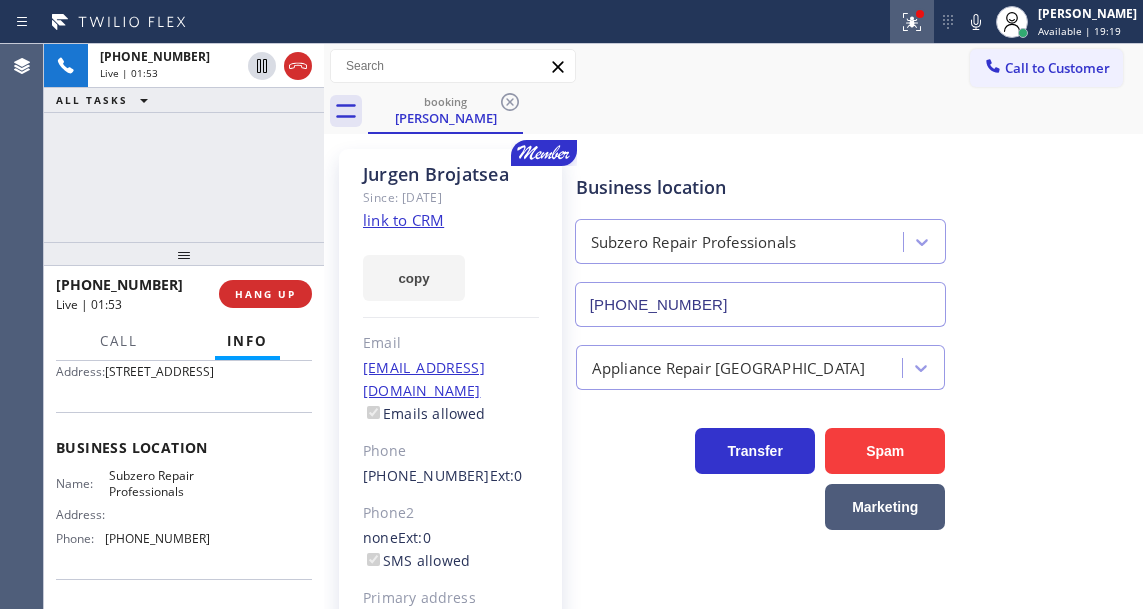 click at bounding box center [912, 22] 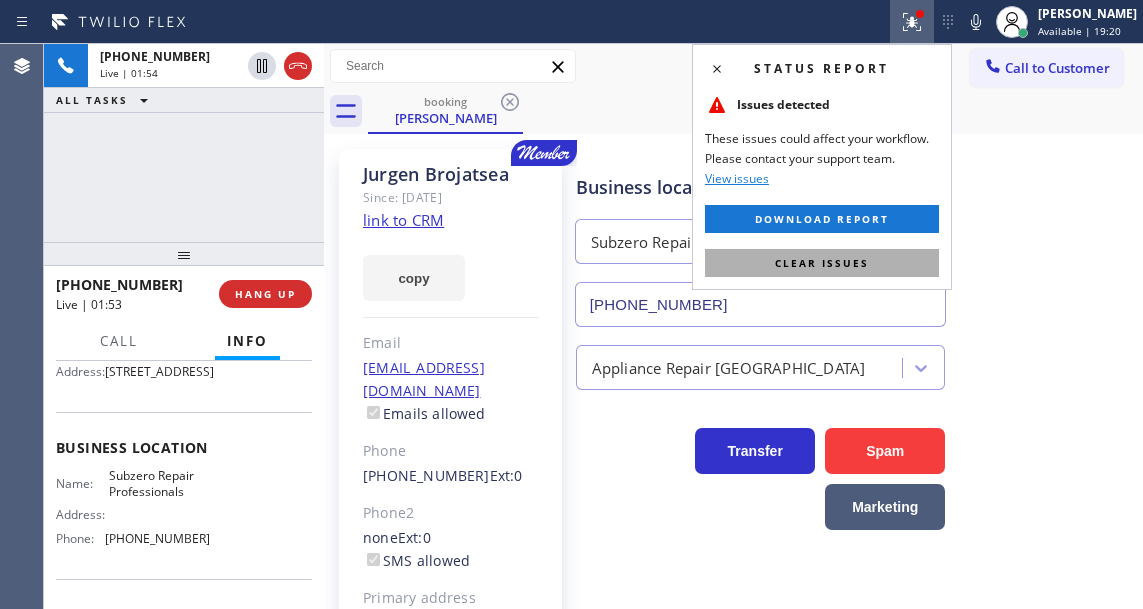 click on "Clear issues" at bounding box center [822, 263] 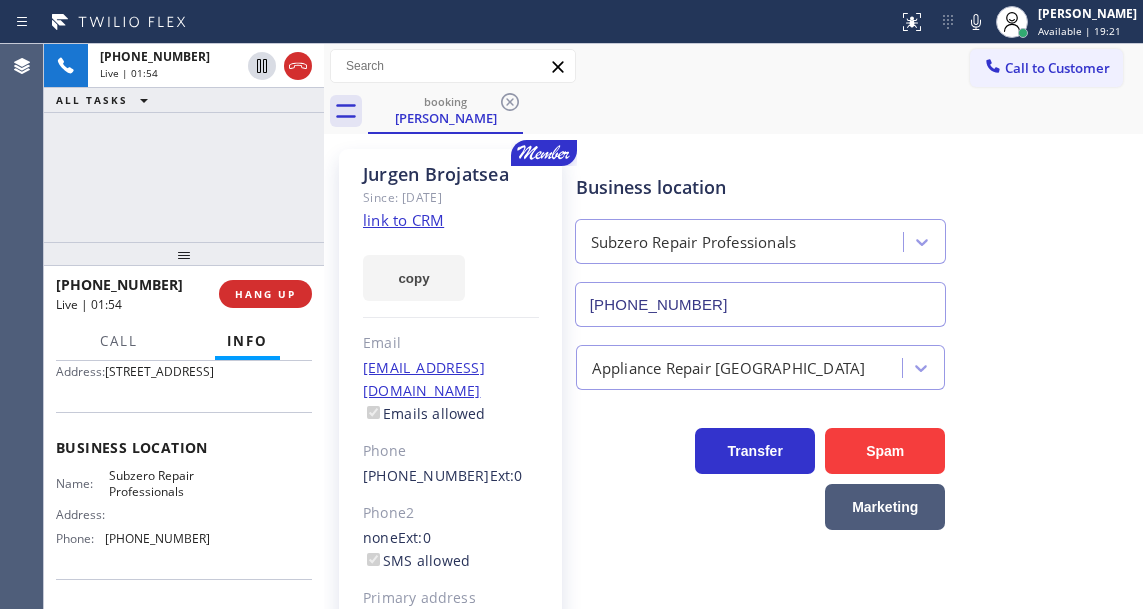 click on "[PHONE_NUMBER] Live | 01:54 ALL TASKS ALL TASKS ACTIVE TASKS TASKS IN WRAP UP" at bounding box center [184, 143] 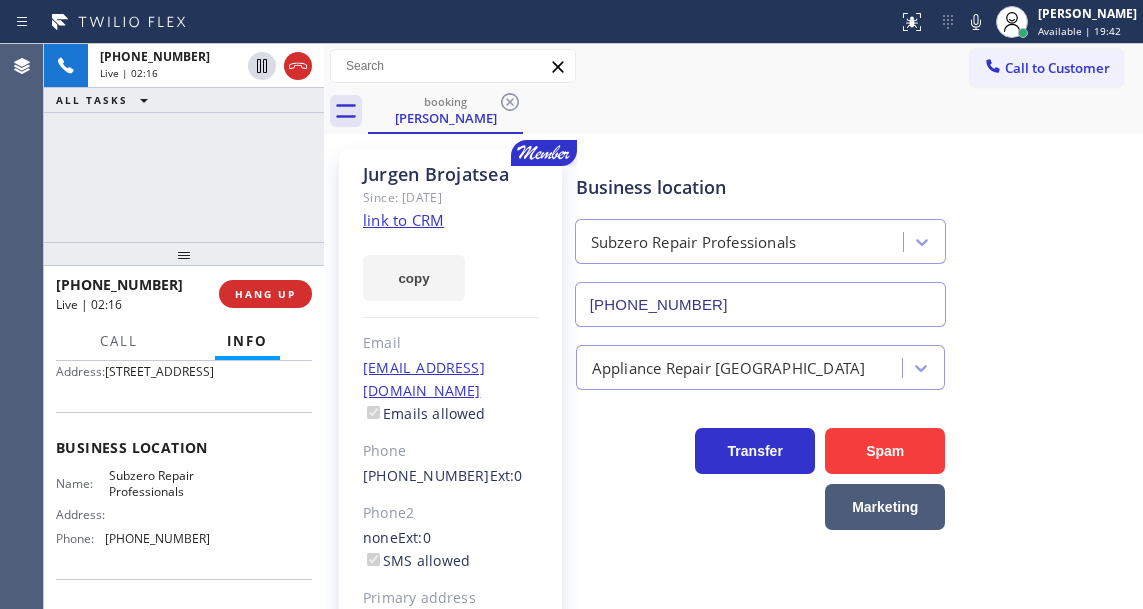 click on "[PHONE_NUMBER] Live | 02:16 ALL TASKS ALL TASKS ACTIVE TASKS TASKS IN WRAP UP" at bounding box center [184, 143] 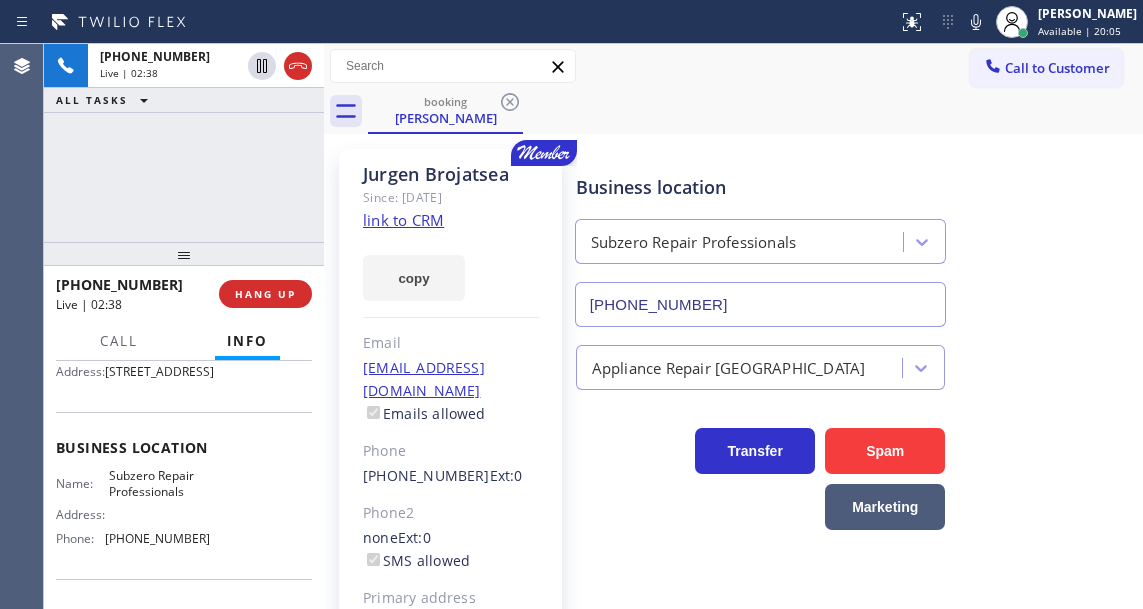 click on "[PHONE_NUMBER] Live | 02:38 ALL TASKS ALL TASKS ACTIVE TASKS TASKS IN WRAP UP" at bounding box center (184, 143) 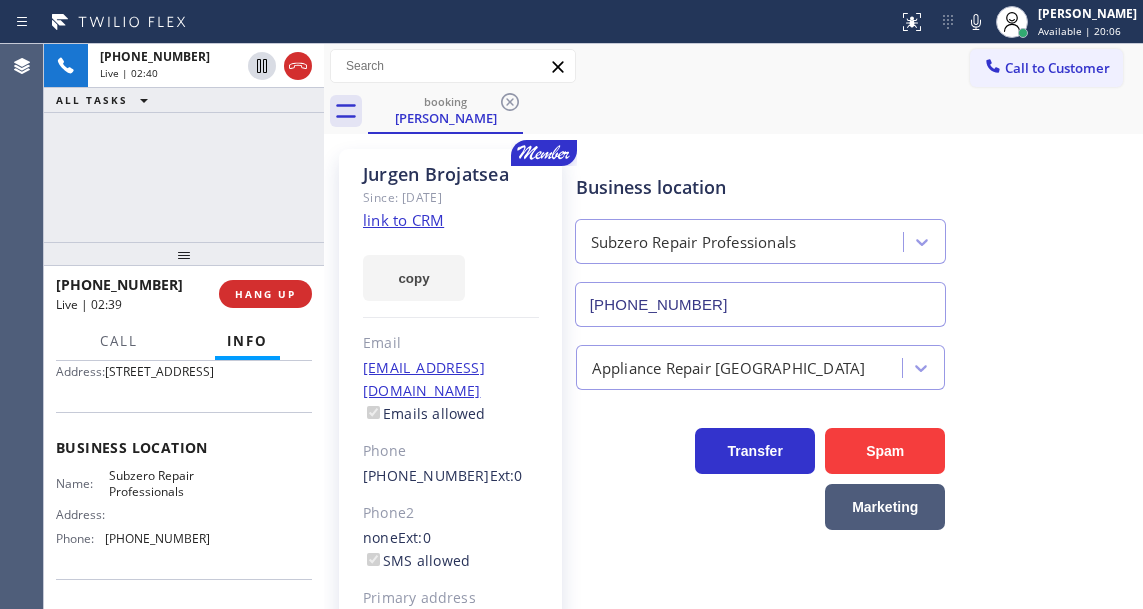 click on "[PHONE_NUMBER] Live | 02:40 ALL TASKS ALL TASKS ACTIVE TASKS TASKS IN WRAP UP" at bounding box center (184, 143) 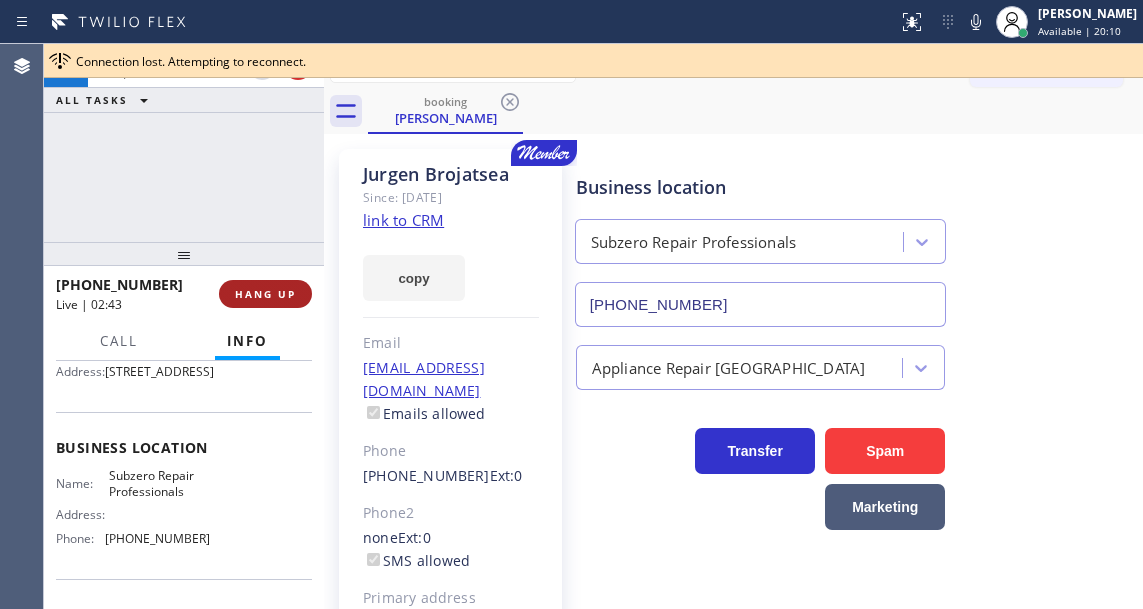 click on "HANG UP" at bounding box center [265, 294] 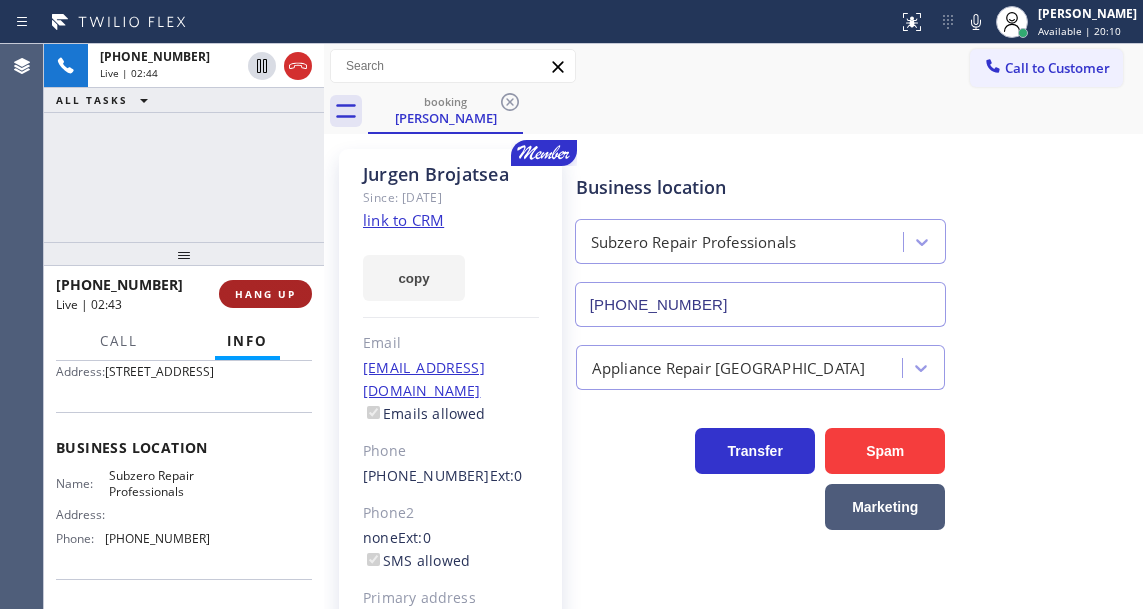 click on "HANG UP" at bounding box center (265, 294) 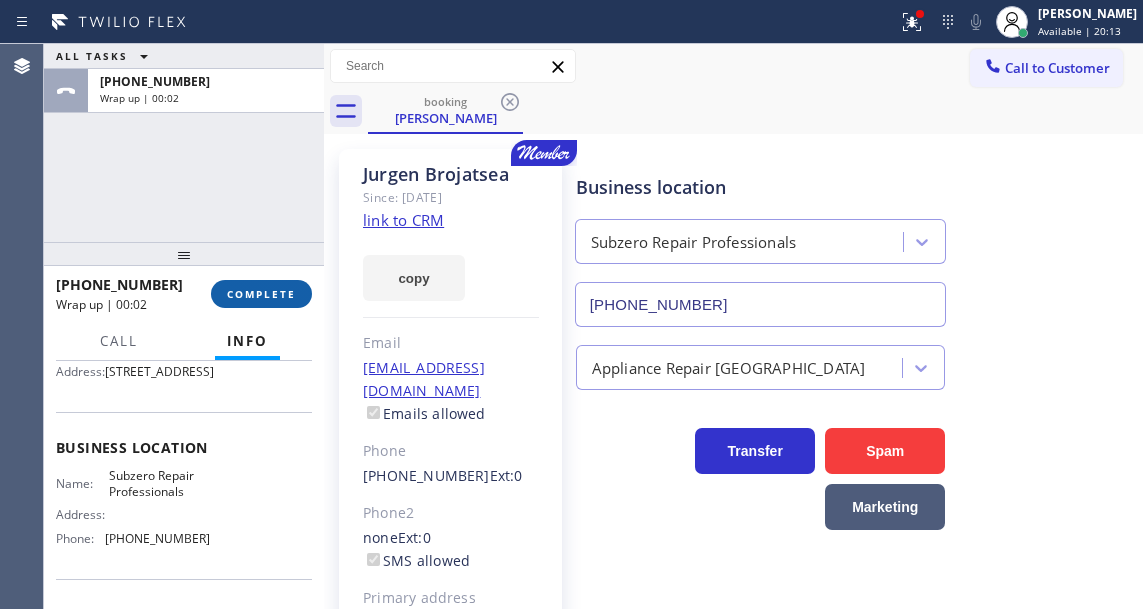 click on "COMPLETE" at bounding box center [261, 294] 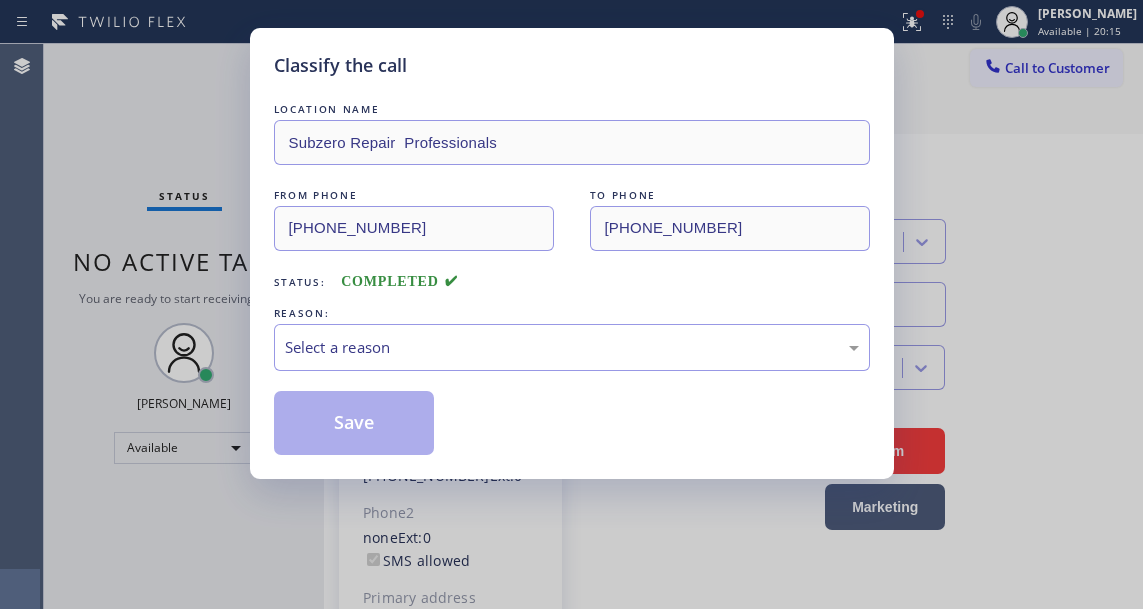 click on "Select a reason" at bounding box center [572, 347] 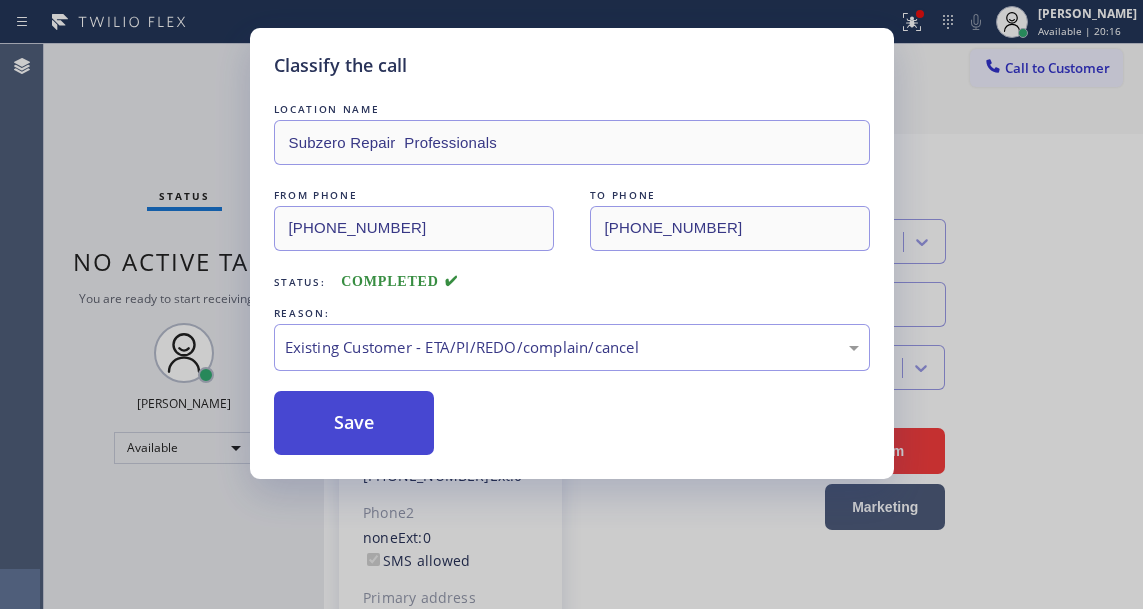 click on "Save" at bounding box center [354, 423] 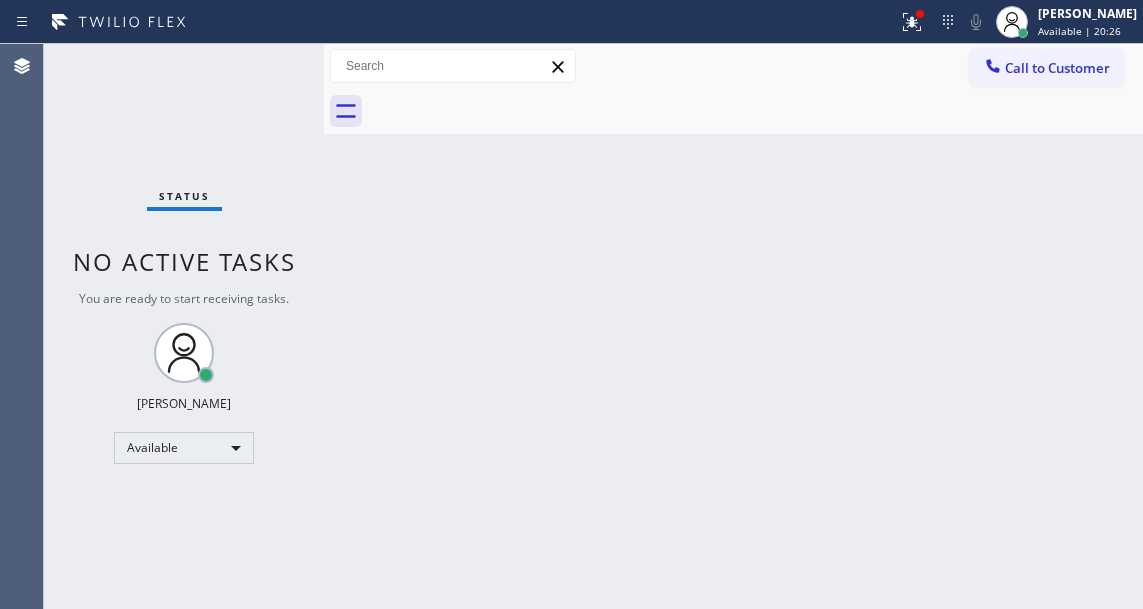 drag, startPoint x: 1093, startPoint y: 350, endPoint x: 1082, endPoint y: 349, distance: 11.045361 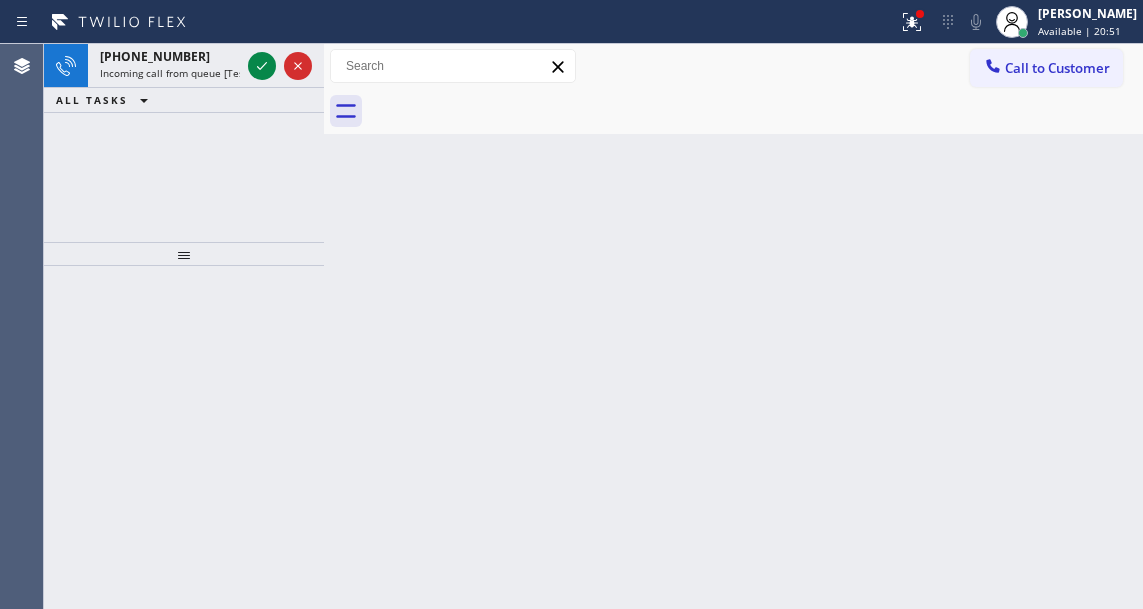 click on "Back to Dashboard Change Sender ID Customers Technicians Select a contact Outbound call Technician Search Technician Your caller id phone number Your caller id phone number Call Technician info Name   Phone none Address none Change Sender ID HVAC [PHONE_NUMBER] 5 Star Appliance [PHONE_NUMBER] Appliance Repair [PHONE_NUMBER] Plumbing [PHONE_NUMBER] Air Duct Cleaning [PHONE_NUMBER]  Electricians [PHONE_NUMBER] Cancel Change Check personal SMS Reset Change No tabs Call to Customer Outbound call Location B w Electrical Svsc LLC Your caller id phone number [PHONE_NUMBER] Customer number Call Outbound call Technician Search Technician Your caller id phone number Your caller id phone number Call" at bounding box center (733, 326) 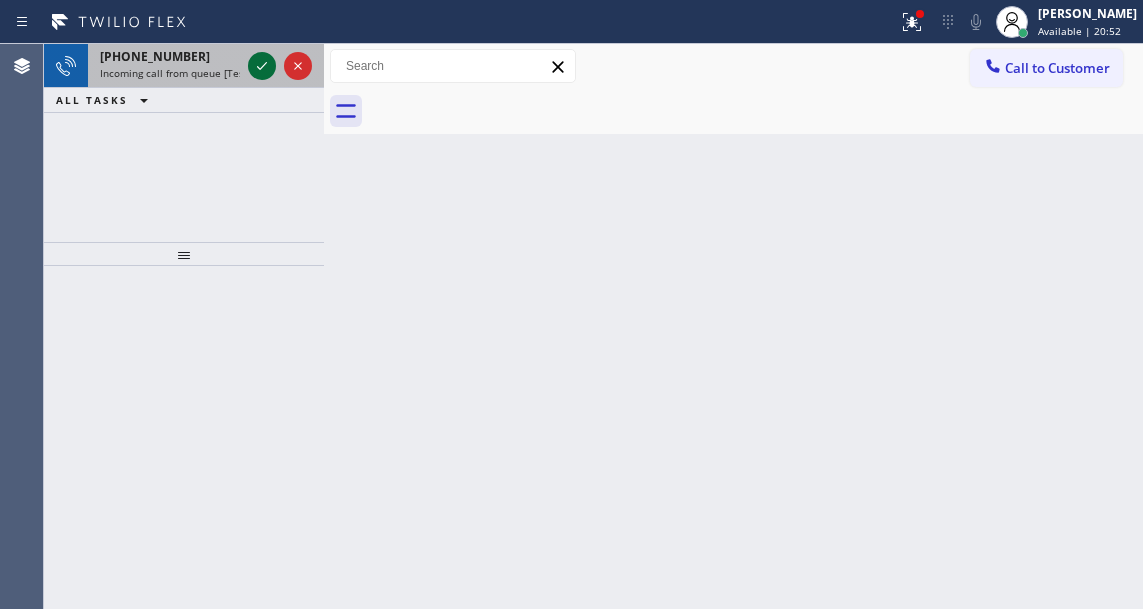click 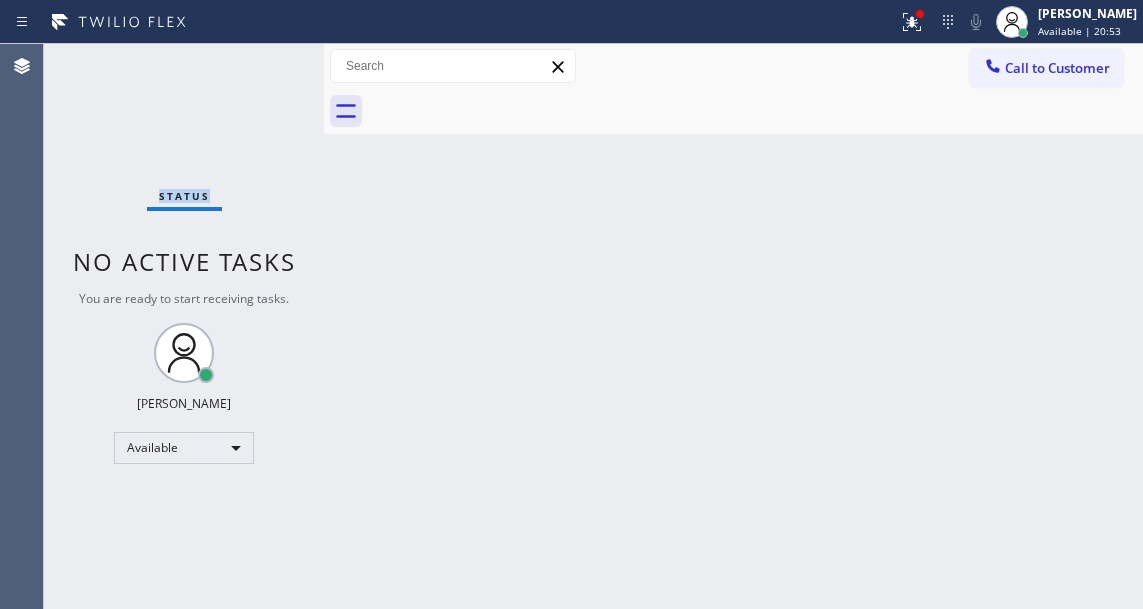 click on "Status   No active tasks     You are ready to start receiving tasks.   [PERSON_NAME]" at bounding box center (184, 326) 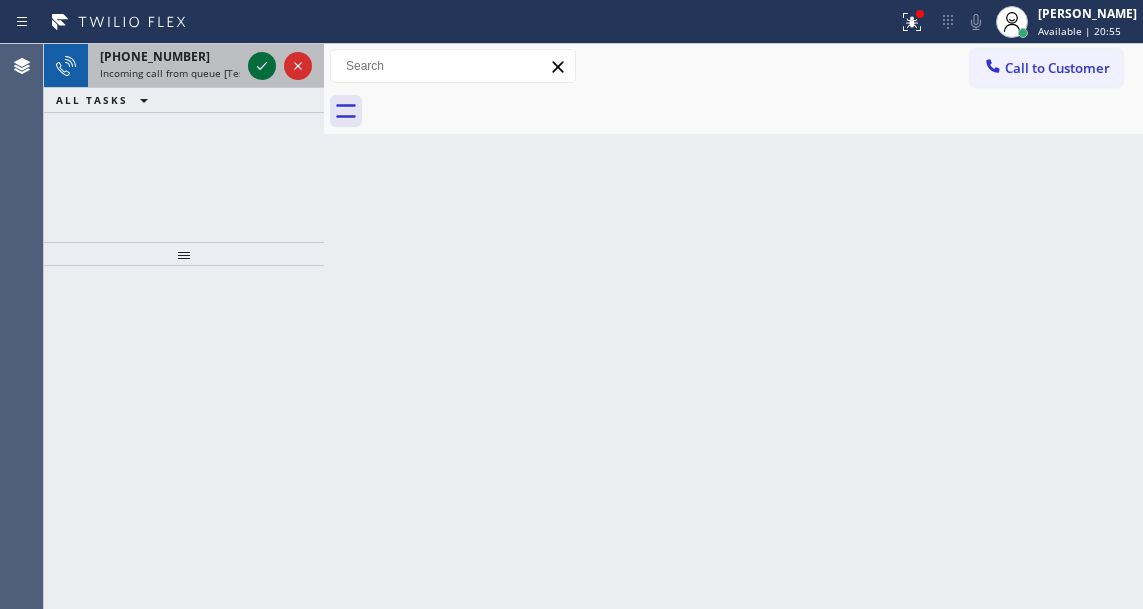 click 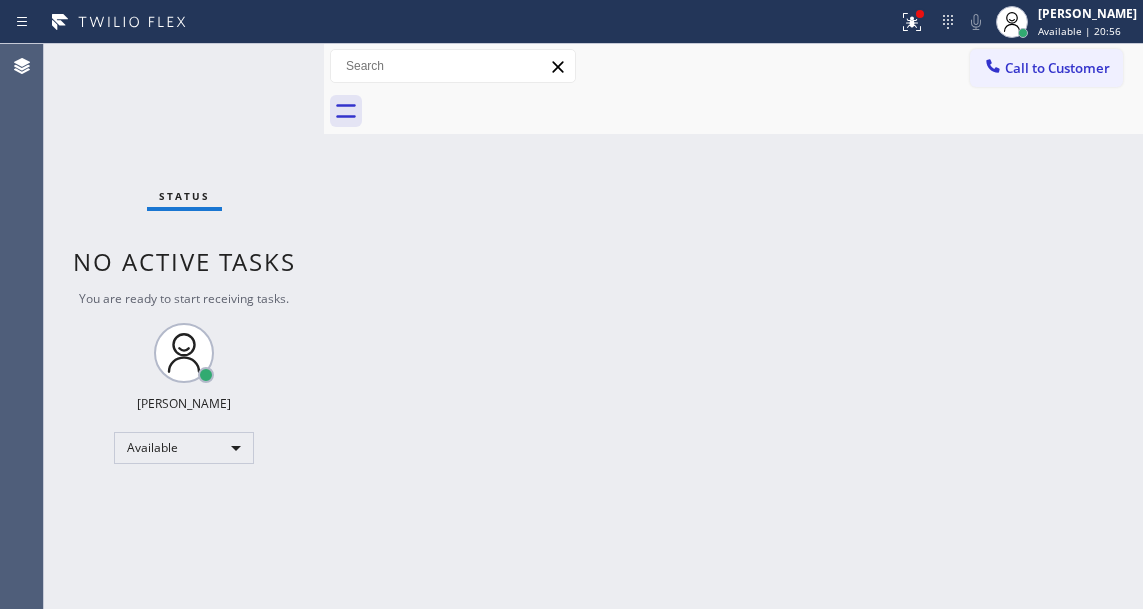 click on "Status   No active tasks     You are ready to start receiving tasks.   [PERSON_NAME]" at bounding box center (184, 326) 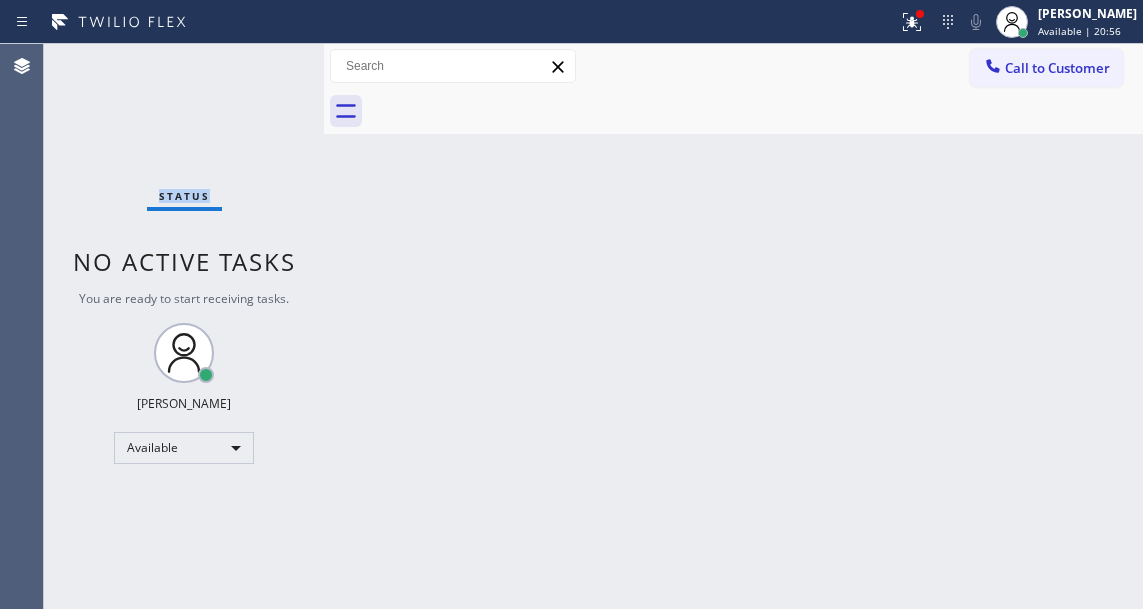 click on "Status   No active tasks     You are ready to start receiving tasks.   [PERSON_NAME]" at bounding box center [184, 326] 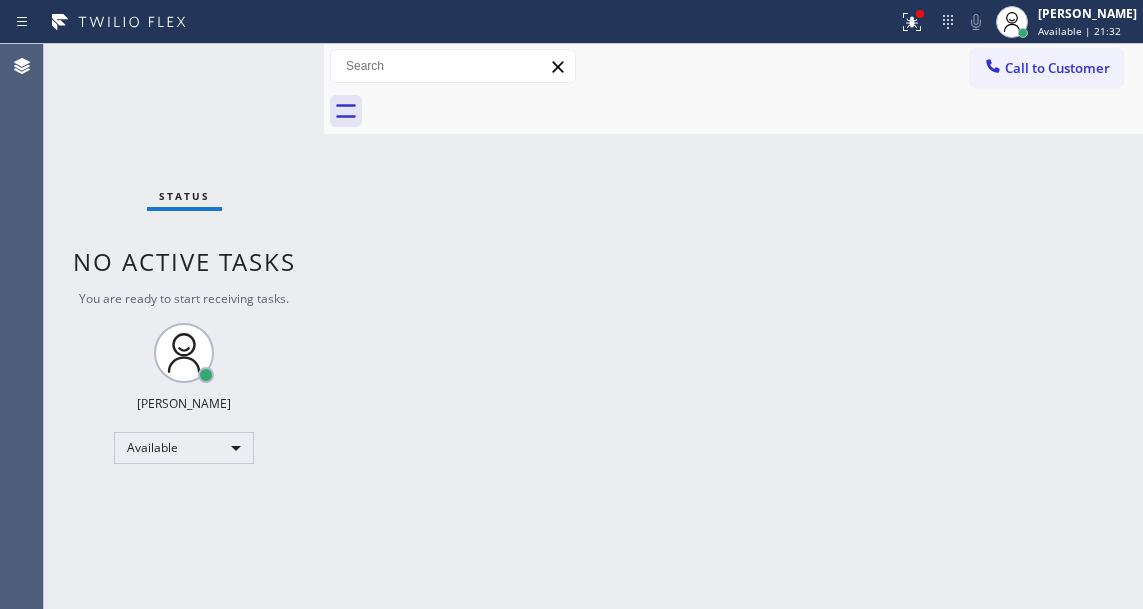 click on "Back to Dashboard Change Sender ID Customers Technicians Select a contact Outbound call Technician Search Technician Your caller id phone number Your caller id phone number Call Technician info Name   Phone none Address none Change Sender ID HVAC [PHONE_NUMBER] 5 Star Appliance [PHONE_NUMBER] Appliance Repair [PHONE_NUMBER] Plumbing [PHONE_NUMBER] Air Duct Cleaning [PHONE_NUMBER]  Electricians [PHONE_NUMBER] Cancel Change Check personal SMS Reset Change No tabs Call to Customer Outbound call Location B w Electrical Svsc LLC Your caller id phone number [PHONE_NUMBER] Customer number Call Outbound call Technician Search Technician Your caller id phone number Your caller id phone number Call" at bounding box center [733, 326] 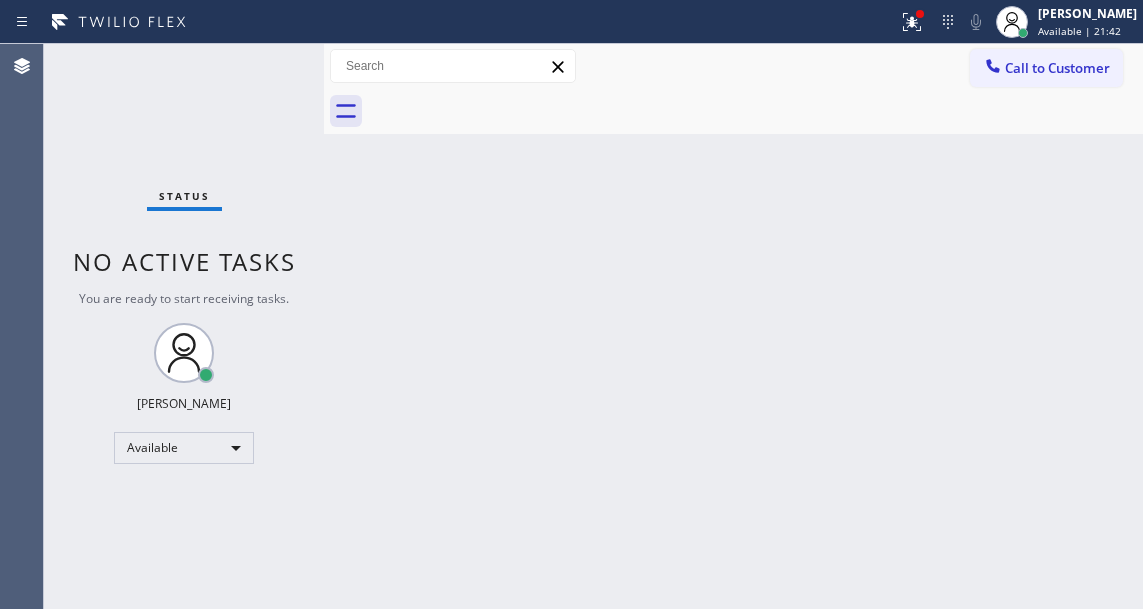 click on "Back to Dashboard Change Sender ID Customers Technicians Select a contact Outbound call Technician Search Technician Your caller id phone number Your caller id phone number Call Technician info Name   Phone none Address none Change Sender ID HVAC [PHONE_NUMBER] 5 Star Appliance [PHONE_NUMBER] Appliance Repair [PHONE_NUMBER] Plumbing [PHONE_NUMBER] Air Duct Cleaning [PHONE_NUMBER]  Electricians [PHONE_NUMBER] Cancel Change Check personal SMS Reset Change No tabs Call to Customer Outbound call Location B w Electrical Svsc LLC Your caller id phone number [PHONE_NUMBER] Customer number Call Outbound call Technician Search Technician Your caller id phone number Your caller id phone number Call" at bounding box center (733, 326) 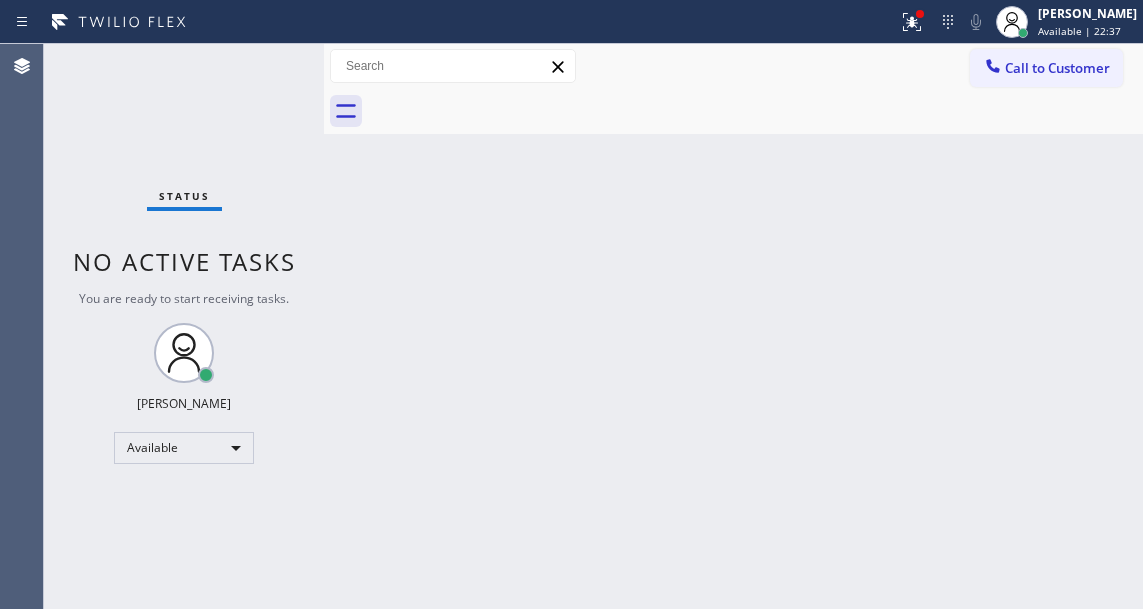 click on "Back to Dashboard Change Sender ID Customers Technicians Select a contact Outbound call Technician Search Technician Your caller id phone number Your caller id phone number Call Technician info Name   Phone none Address none Change Sender ID HVAC [PHONE_NUMBER] 5 Star Appliance [PHONE_NUMBER] Appliance Repair [PHONE_NUMBER] Plumbing [PHONE_NUMBER] Air Duct Cleaning [PHONE_NUMBER]  Electricians [PHONE_NUMBER] Cancel Change Check personal SMS Reset Change No tabs Call to Customer Outbound call Location B w Electrical Svsc LLC Your caller id phone number [PHONE_NUMBER] Customer number Call Outbound call Technician Search Technician Your caller id phone number Your caller id phone number Call" at bounding box center [733, 326] 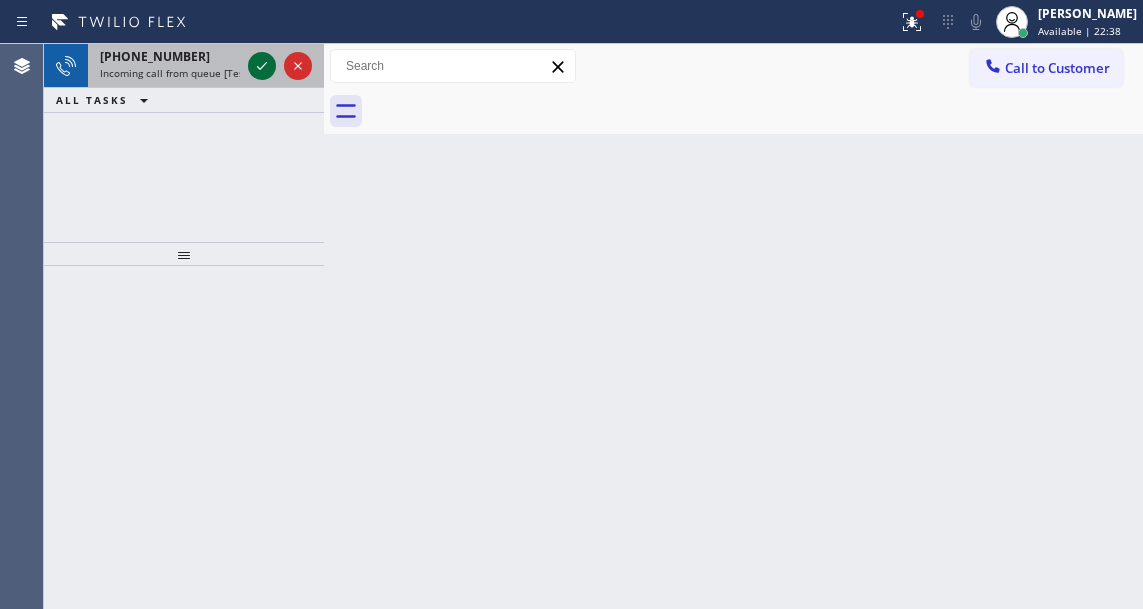 click 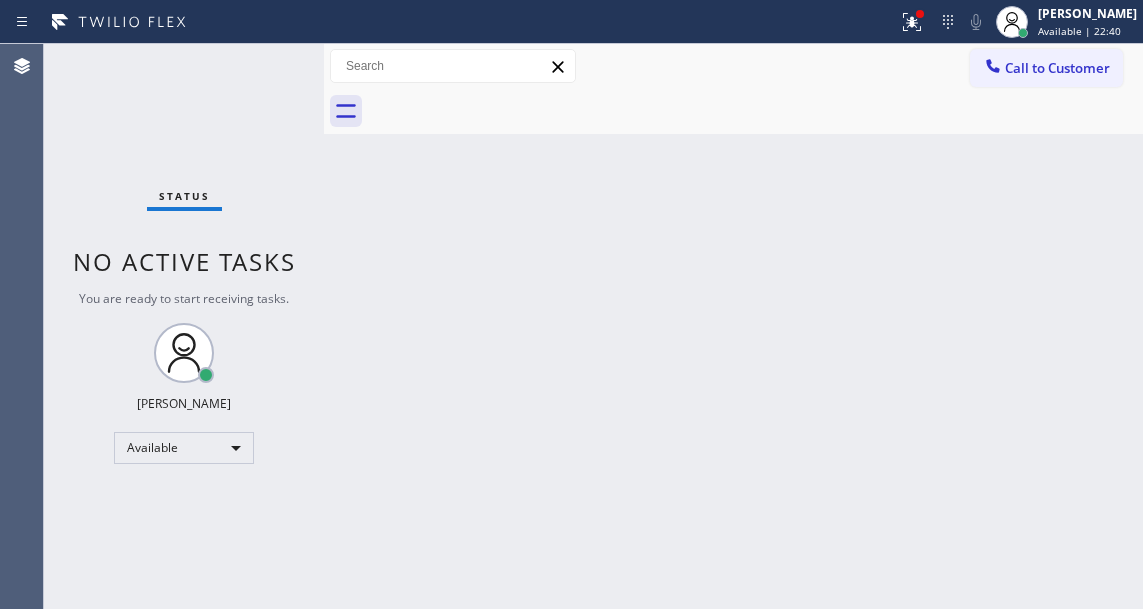click on "Status   No active tasks     You are ready to start receiving tasks.   [PERSON_NAME]" at bounding box center (184, 326) 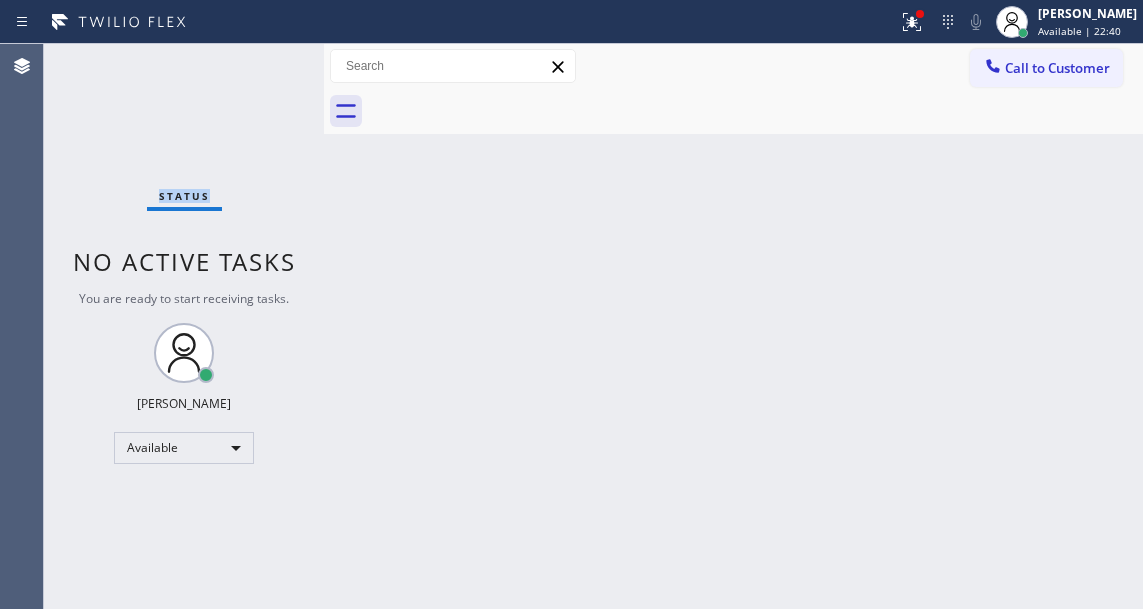 click on "Status   No active tasks     You are ready to start receiving tasks.   [PERSON_NAME]" at bounding box center [184, 326] 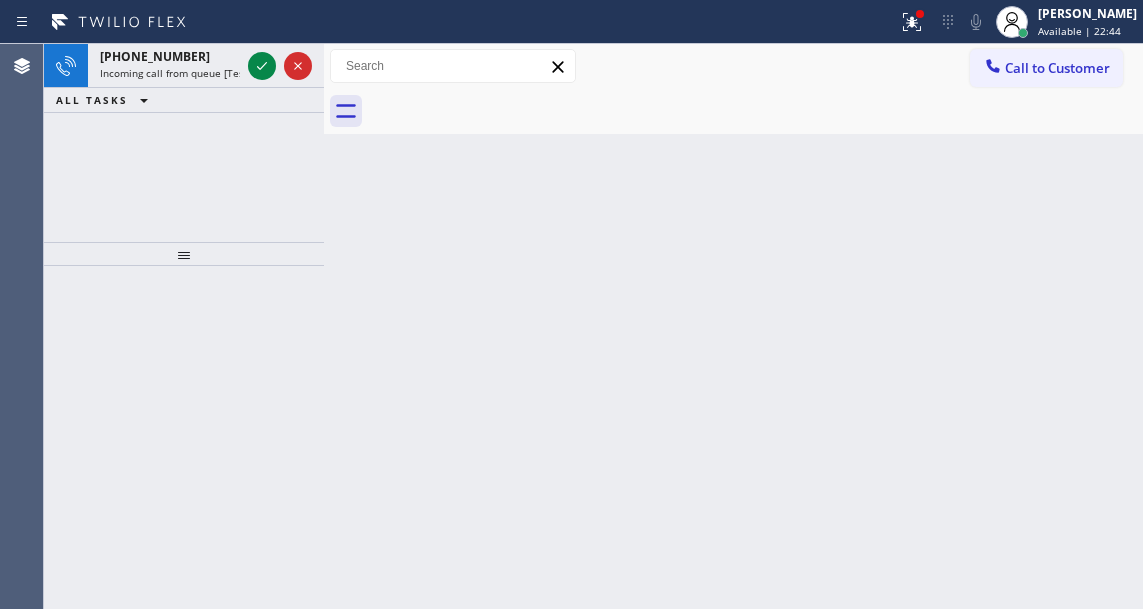 click on "Back to Dashboard Change Sender ID Customers Technicians Select a contact Outbound call Technician Search Technician Your caller id phone number Your caller id phone number Call Technician info Name   Phone none Address none Change Sender ID HVAC [PHONE_NUMBER] 5 Star Appliance [PHONE_NUMBER] Appliance Repair [PHONE_NUMBER] Plumbing [PHONE_NUMBER] Air Duct Cleaning [PHONE_NUMBER]  Electricians [PHONE_NUMBER] Cancel Change Check personal SMS Reset Change No tabs Call to Customer Outbound call Location B w Electrical Svsc LLC Your caller id phone number [PHONE_NUMBER] Customer number Call Outbound call Technician Search Technician Your caller id phone number Your caller id phone number Call" at bounding box center [733, 326] 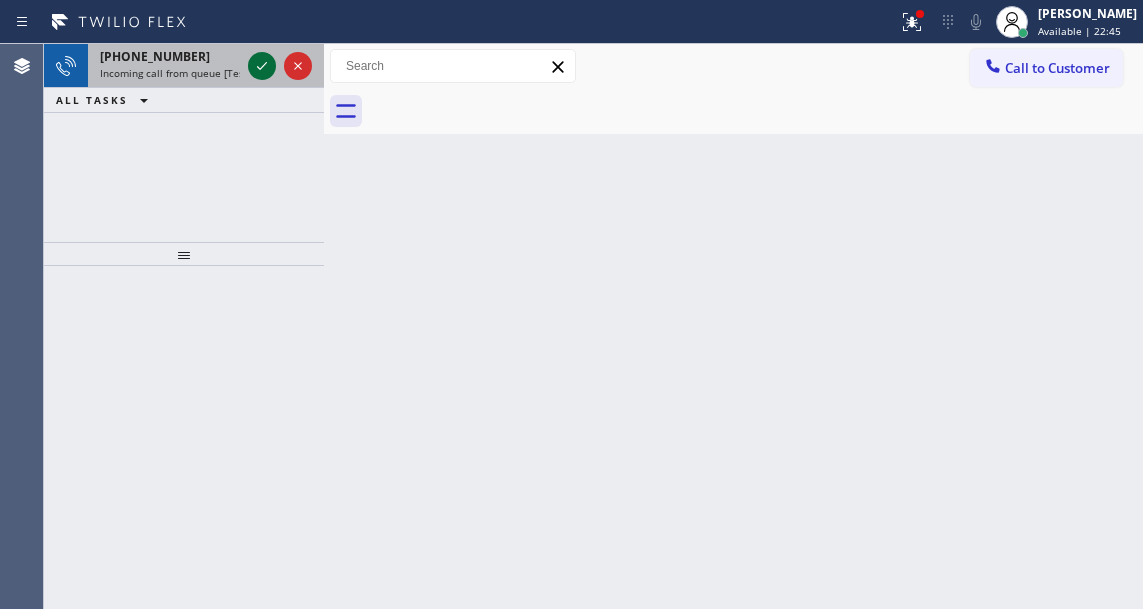 click 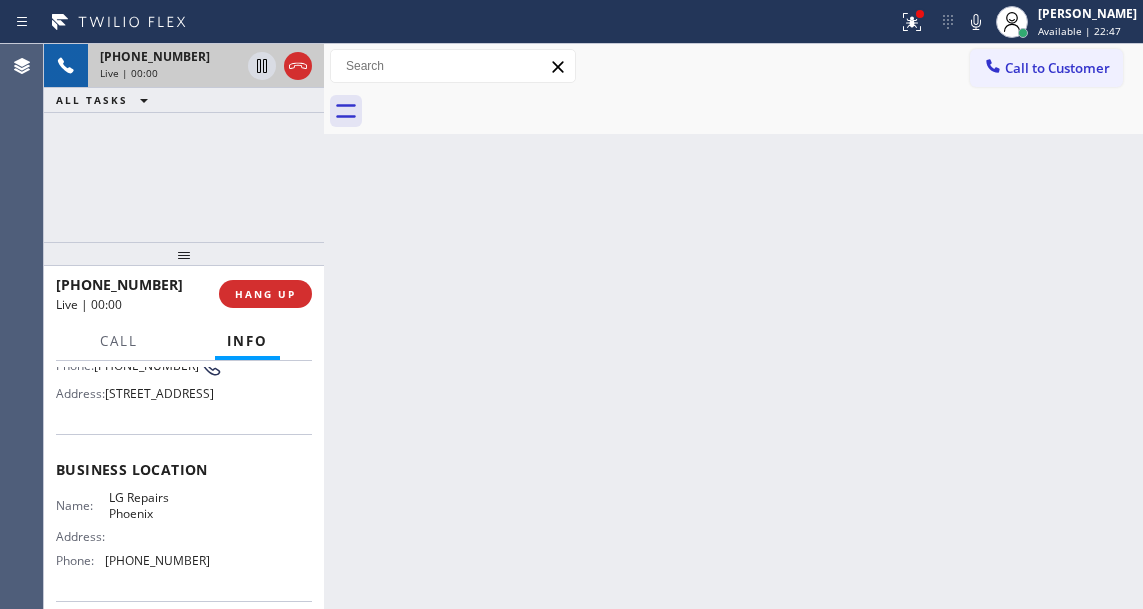 scroll, scrollTop: 200, scrollLeft: 0, axis: vertical 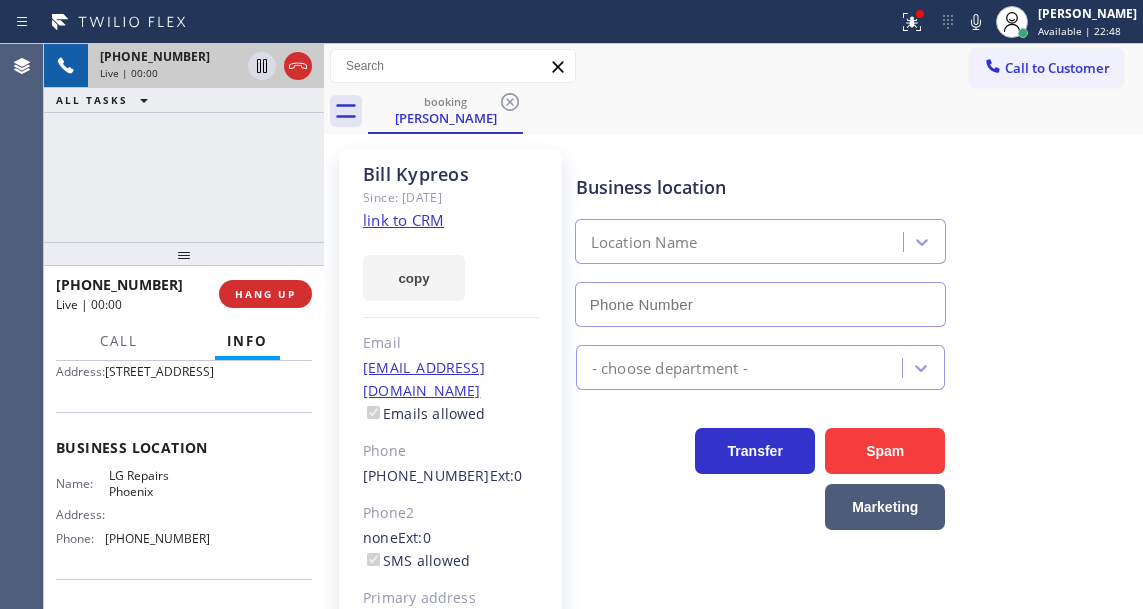type on "[PHONE_NUMBER]" 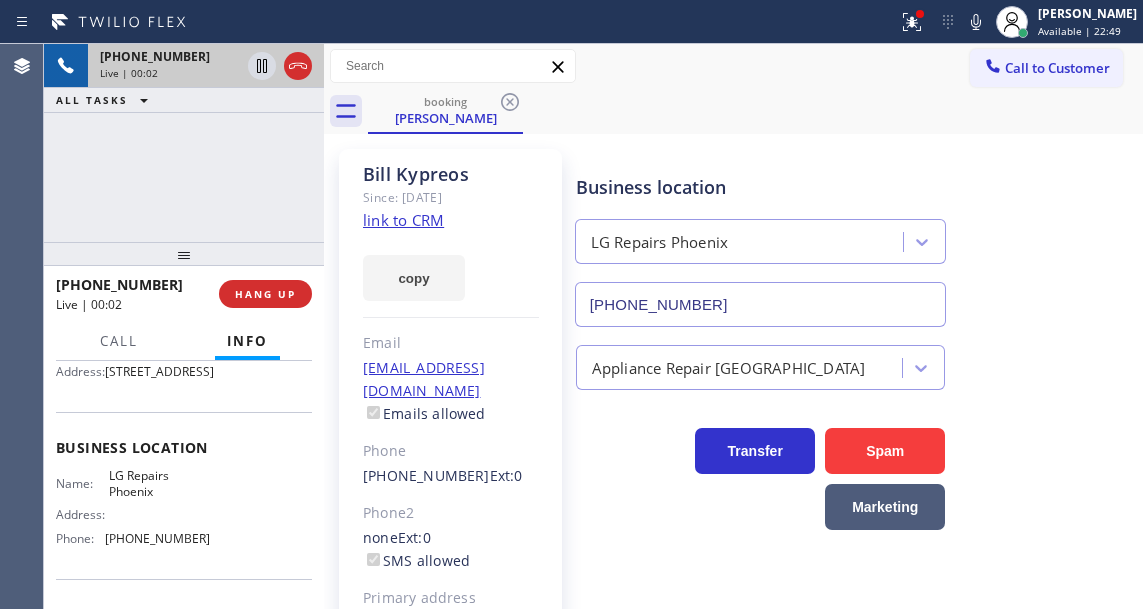 click on "link to CRM" 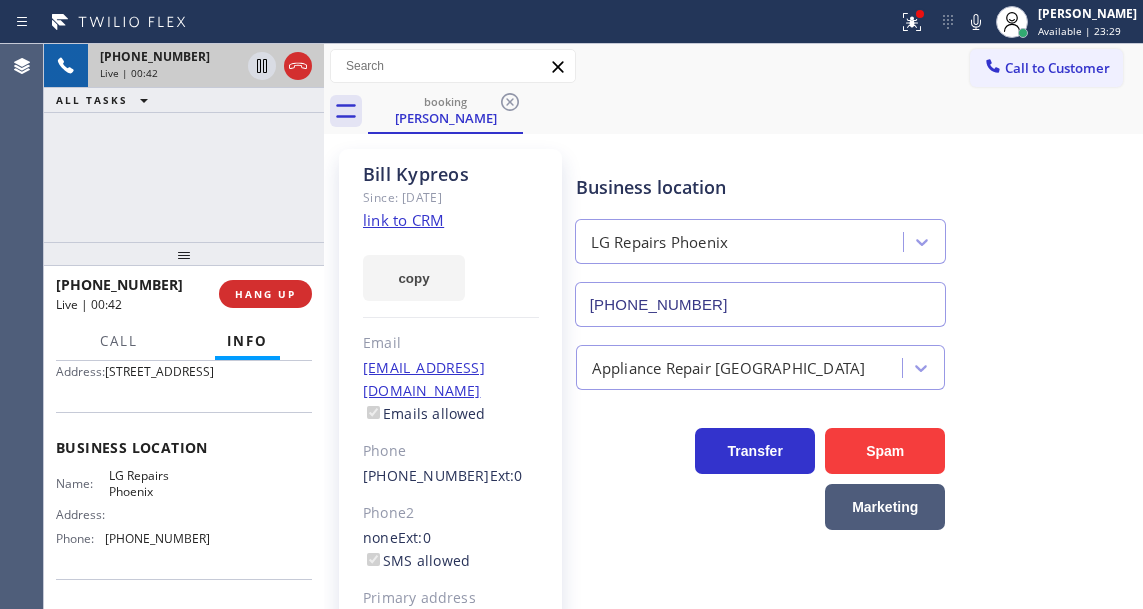 click on "[PHONE_NUMBER] Live | 00:42 ALL TASKS ALL TASKS ACTIVE TASKS TASKS IN WRAP UP" at bounding box center [184, 143] 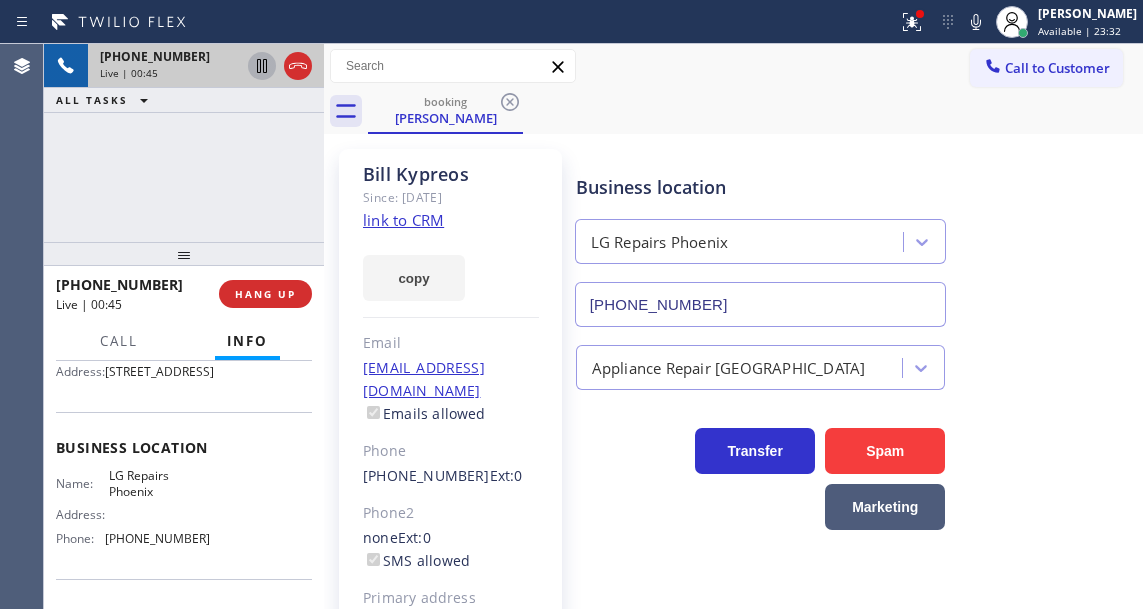 click 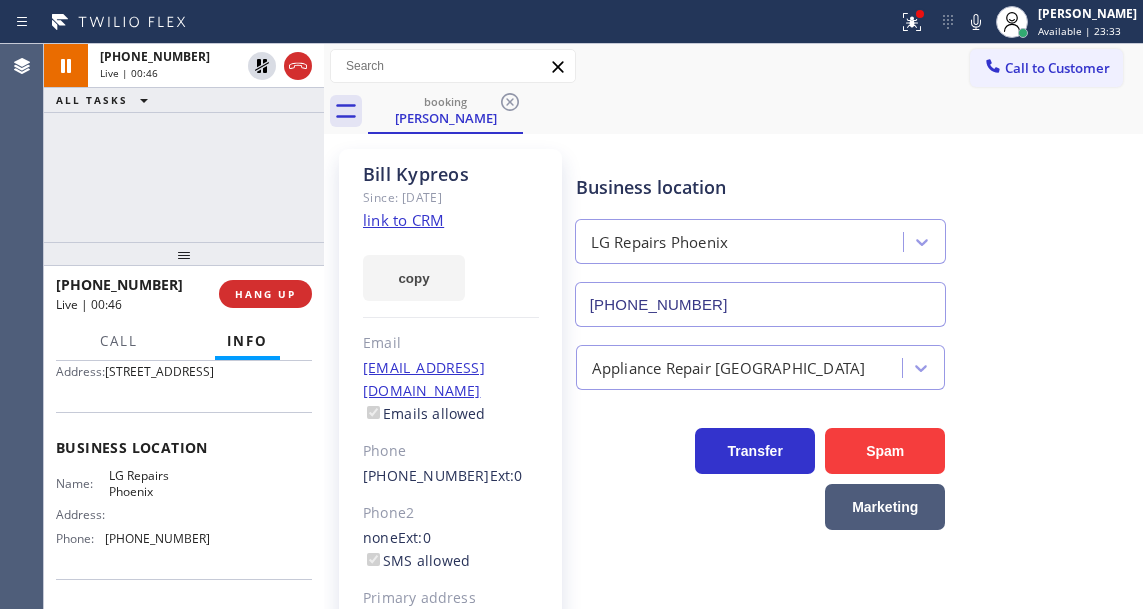 click 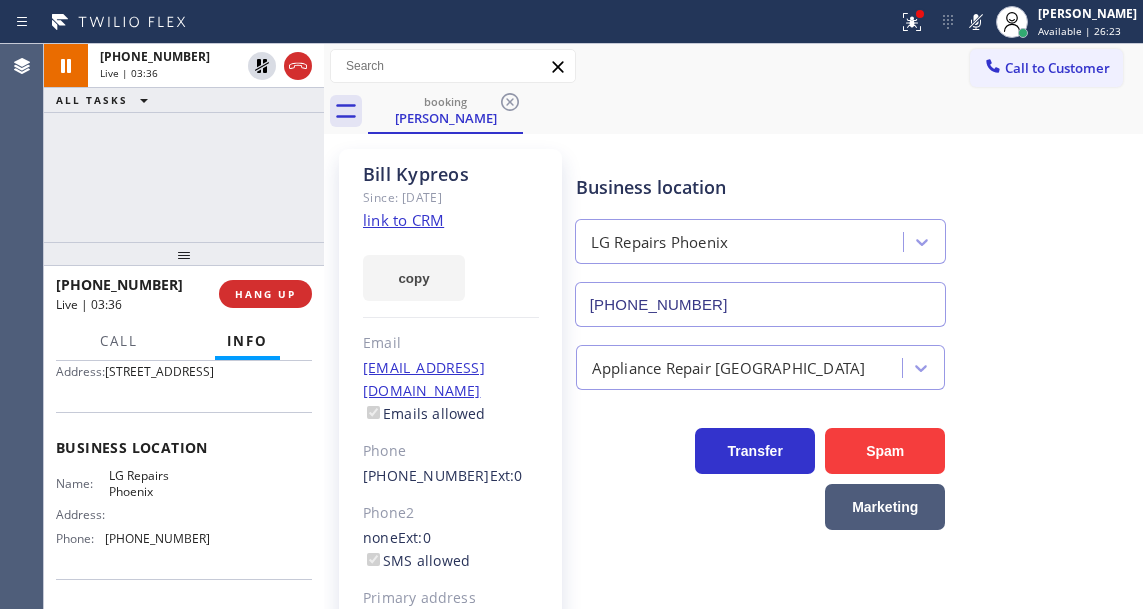 click on "Business location LG Repairs [GEOGRAPHIC_DATA] [PHONE_NUMBER]" at bounding box center [855, 236] 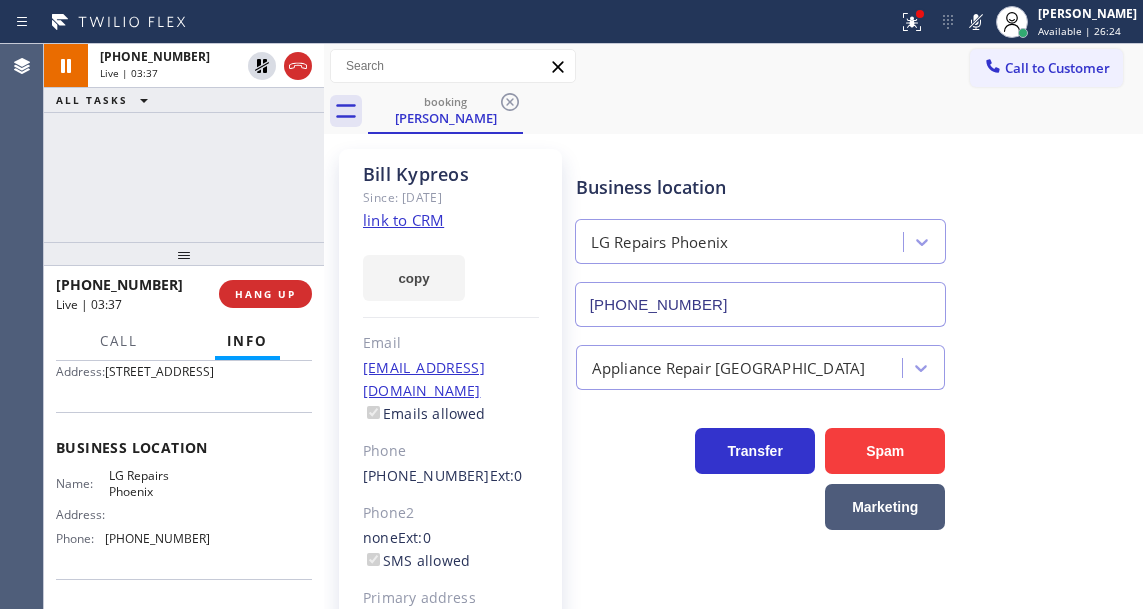 click 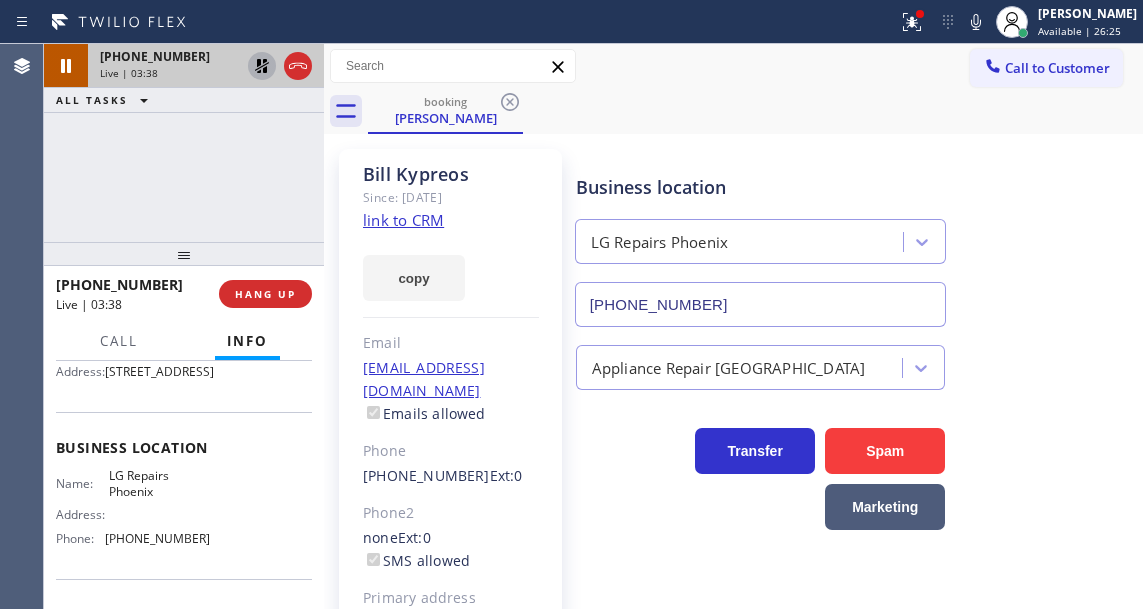 click 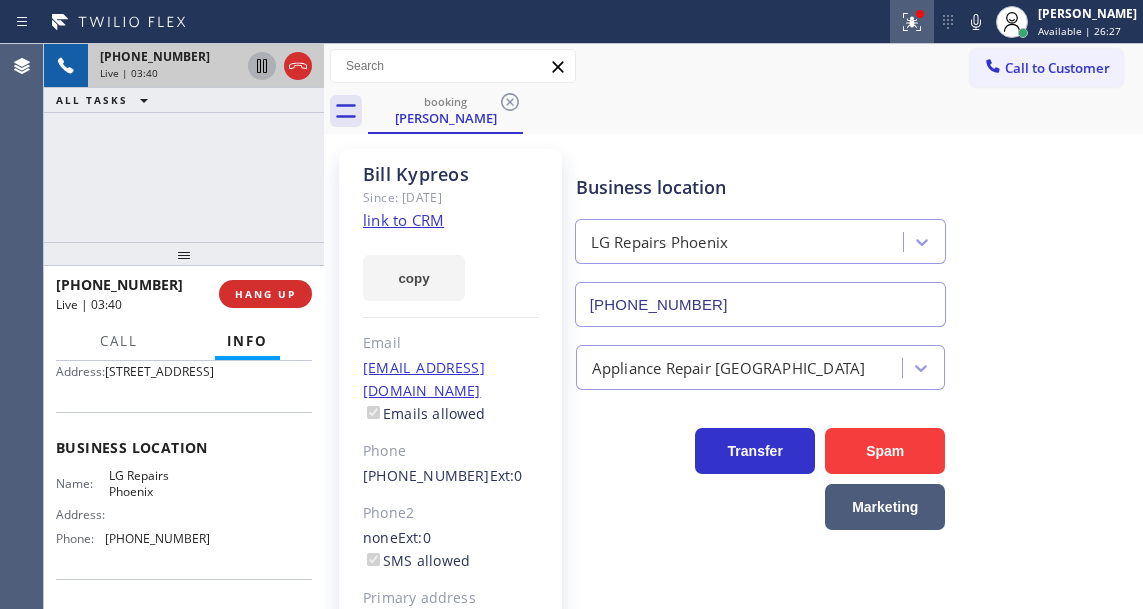 click at bounding box center (912, 22) 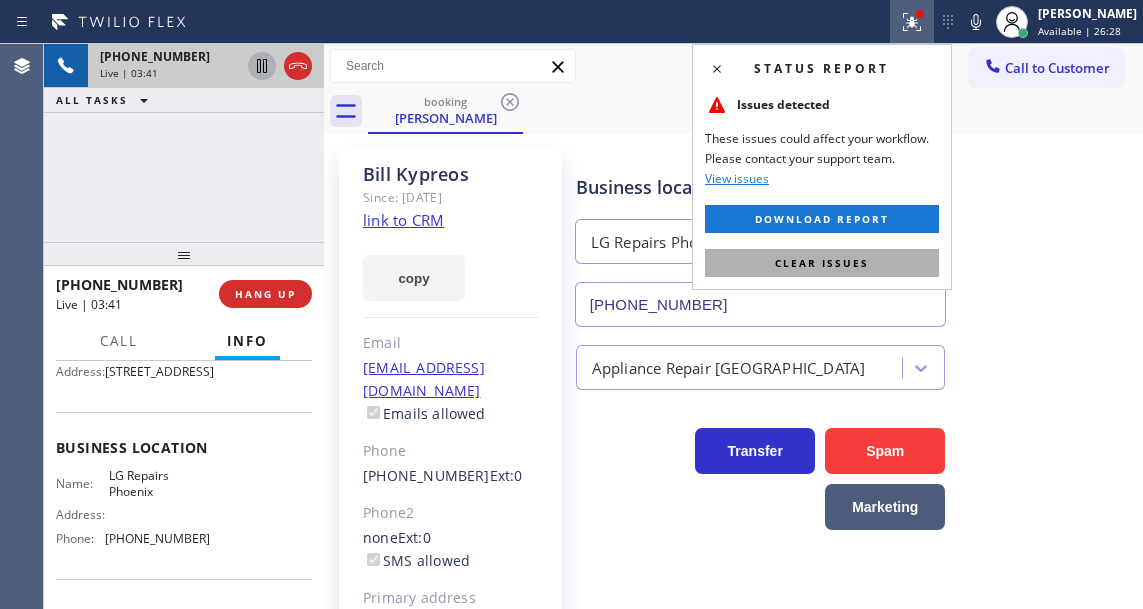 click on "Clear issues" at bounding box center [822, 263] 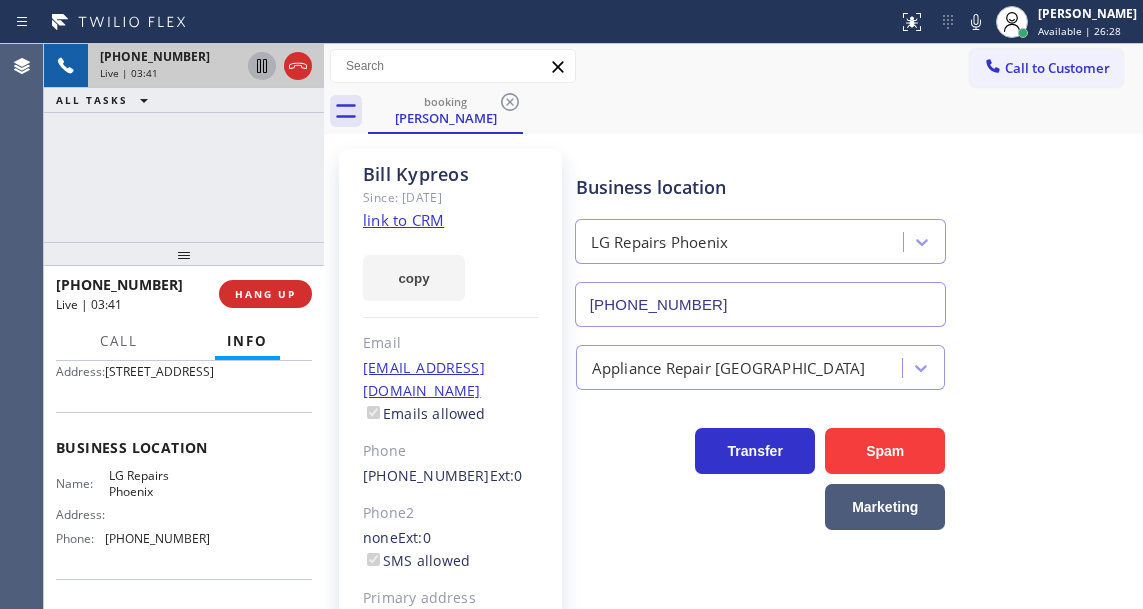 click on "booking [PERSON_NAME]" at bounding box center [755, 111] 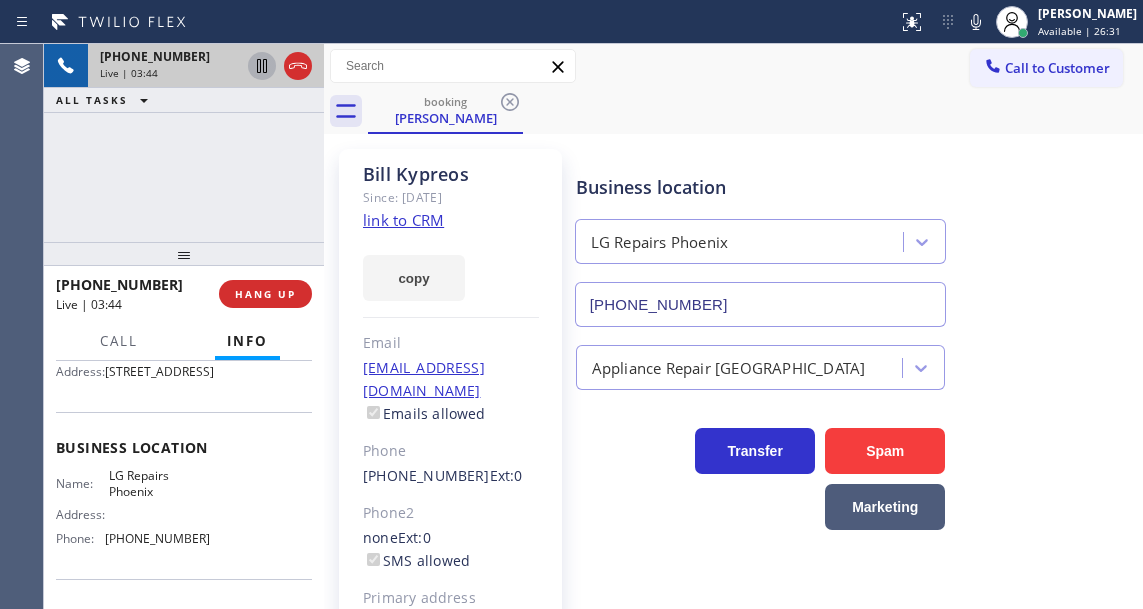 click on "Business location LG Repairs [GEOGRAPHIC_DATA] [PHONE_NUMBER]" at bounding box center (855, 236) 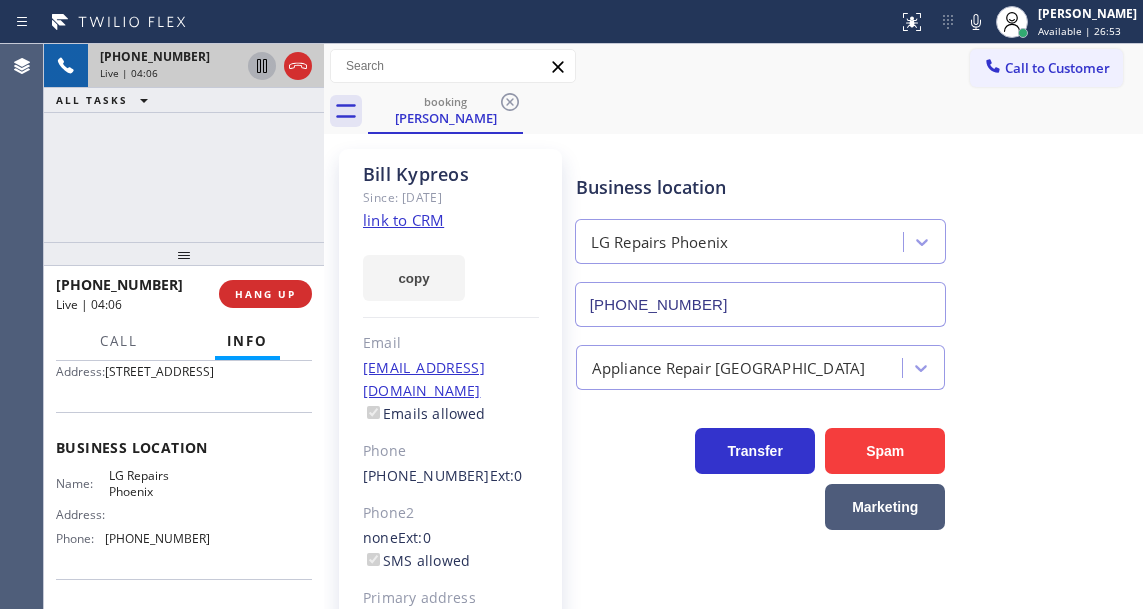 click on "[PHONE_NUMBER] Live | 04:06 ALL TASKS ALL TASKS ACTIVE TASKS TASKS IN WRAP UP" at bounding box center (184, 143) 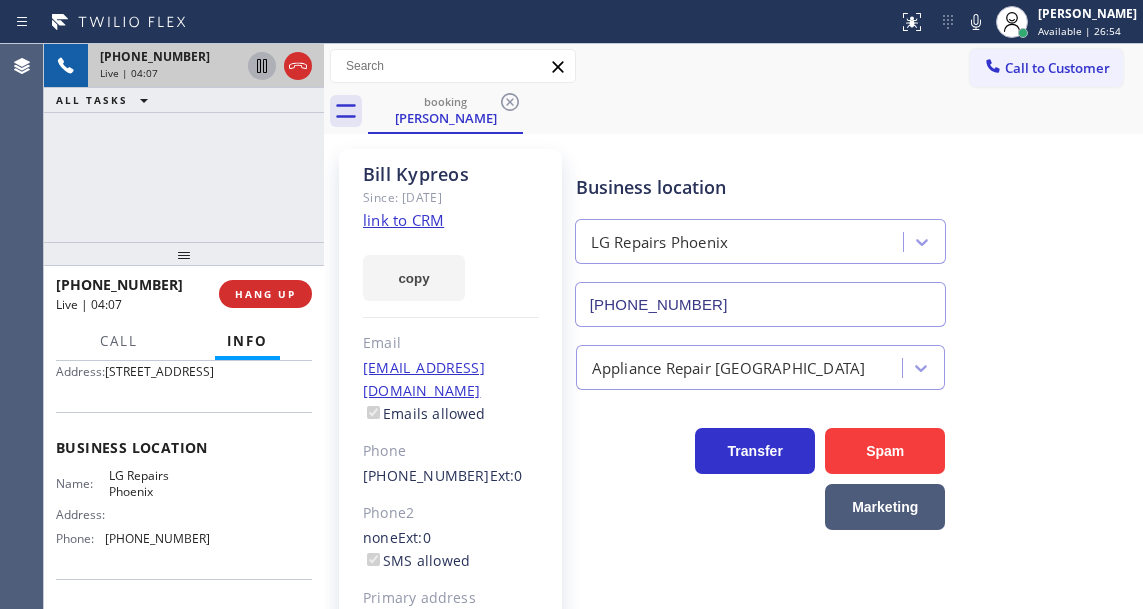 click on "[PHONE_NUMBER] Live | 04:07 ALL TASKS ALL TASKS ACTIVE TASKS TASKS IN WRAP UP" at bounding box center (184, 143) 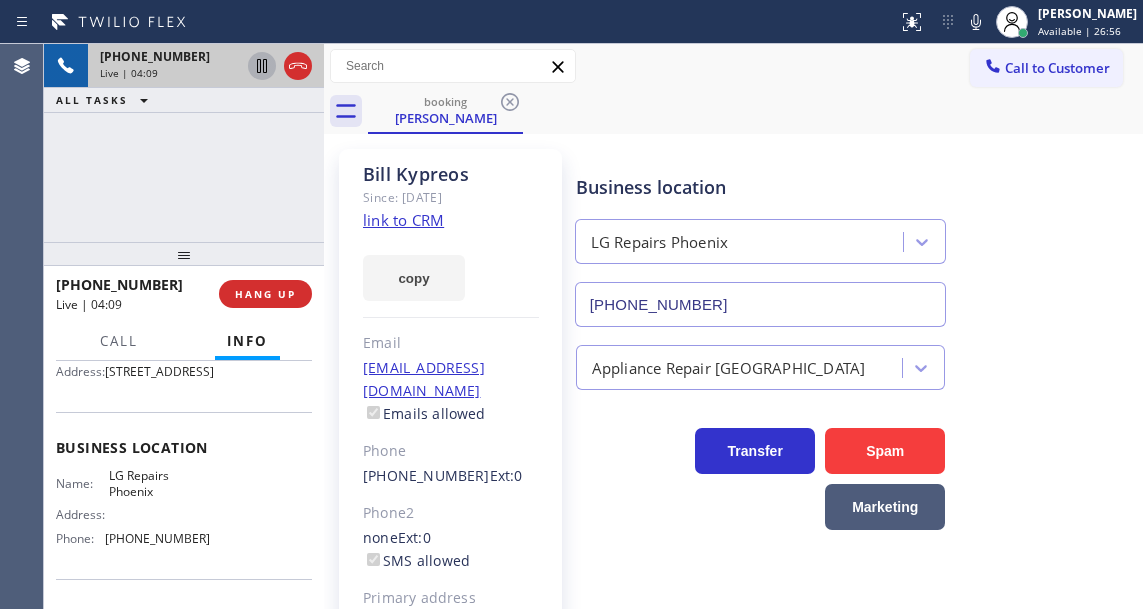 click on "[PHONE_NUMBER] Live | 04:09 ALL TASKS ALL TASKS ACTIVE TASKS TASKS IN WRAP UP" at bounding box center (184, 143) 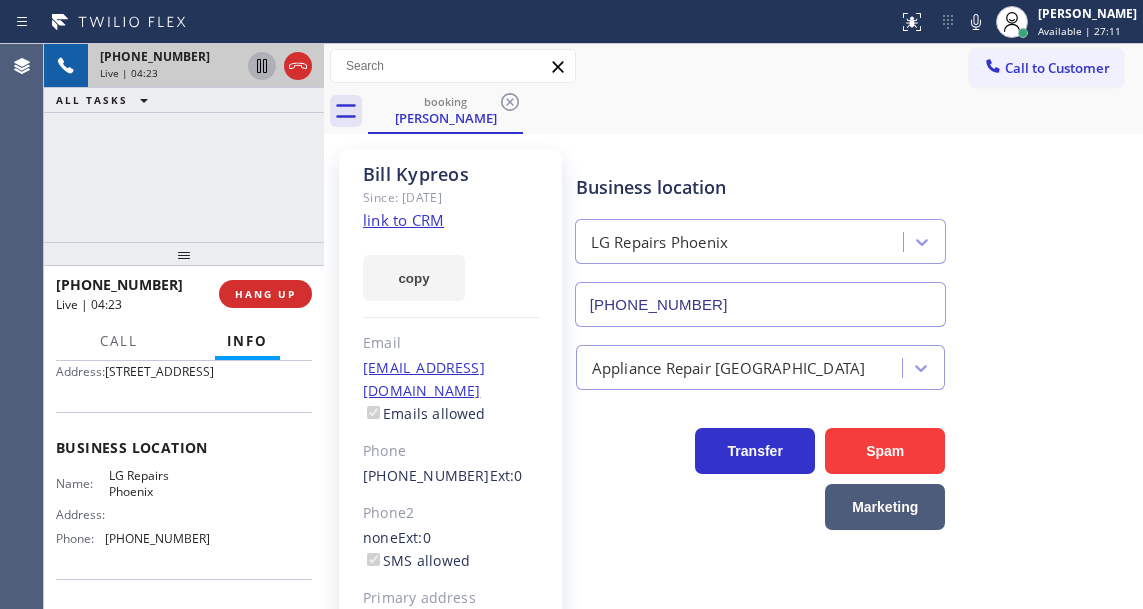 click on "Business location LG Repairs [GEOGRAPHIC_DATA] [PHONE_NUMBER]" at bounding box center [855, 236] 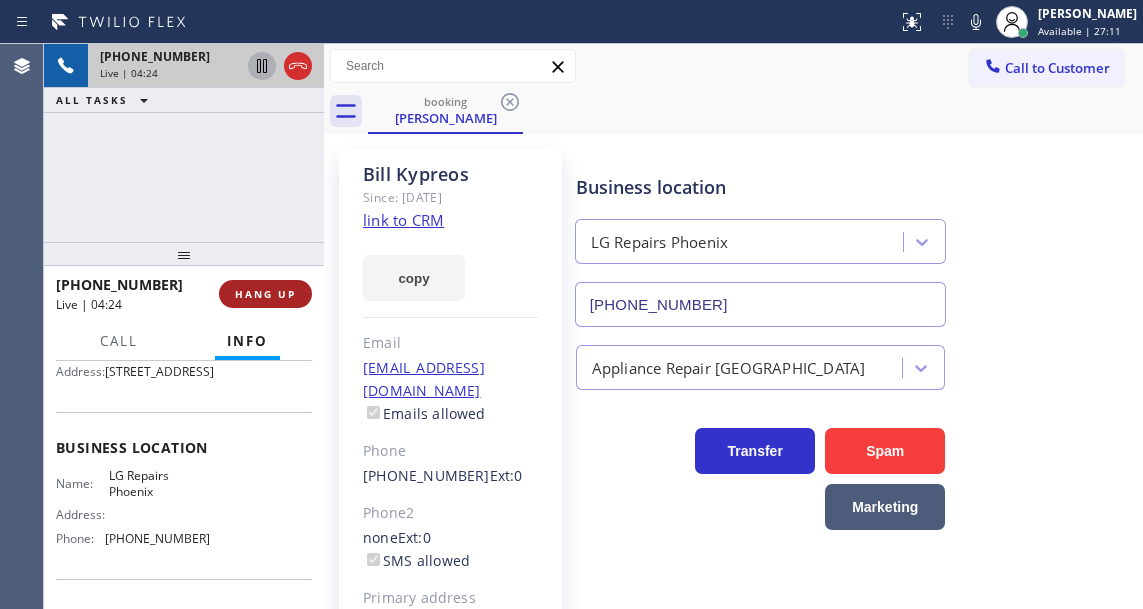 click on "HANG UP" at bounding box center [265, 294] 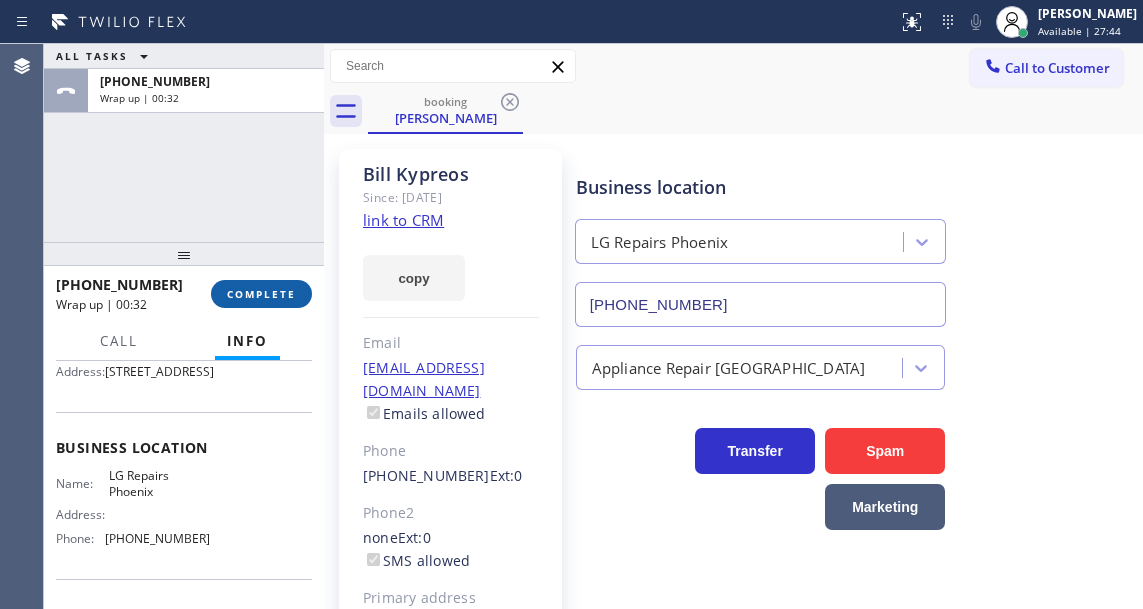 click on "COMPLETE" at bounding box center [261, 294] 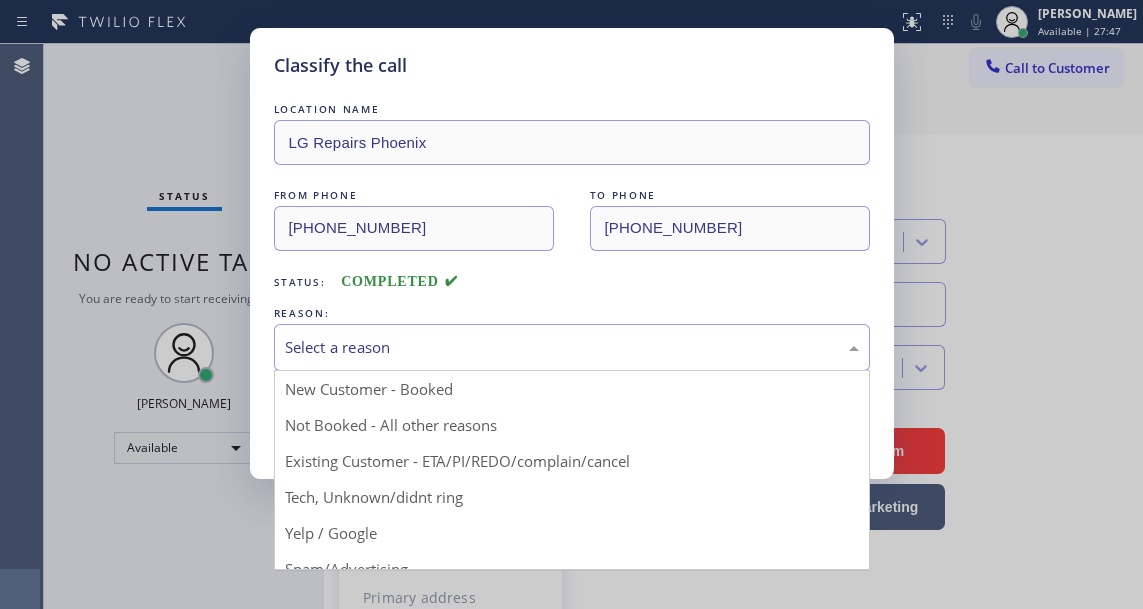 click on "Select a reason" at bounding box center [572, 347] 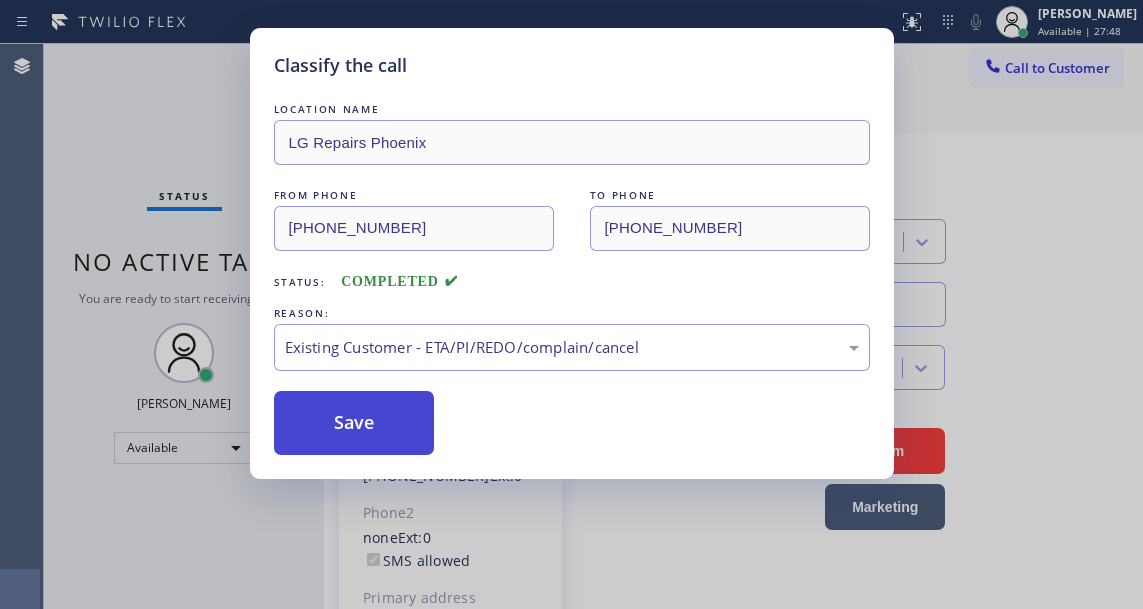 click on "Save" at bounding box center [354, 423] 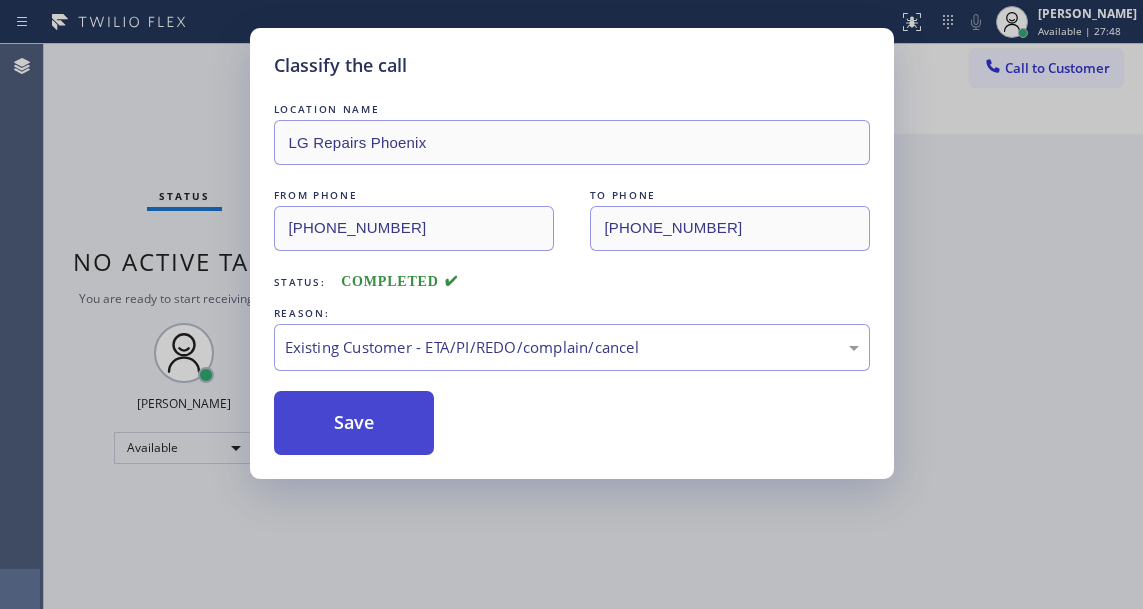 click on "Save" at bounding box center (354, 423) 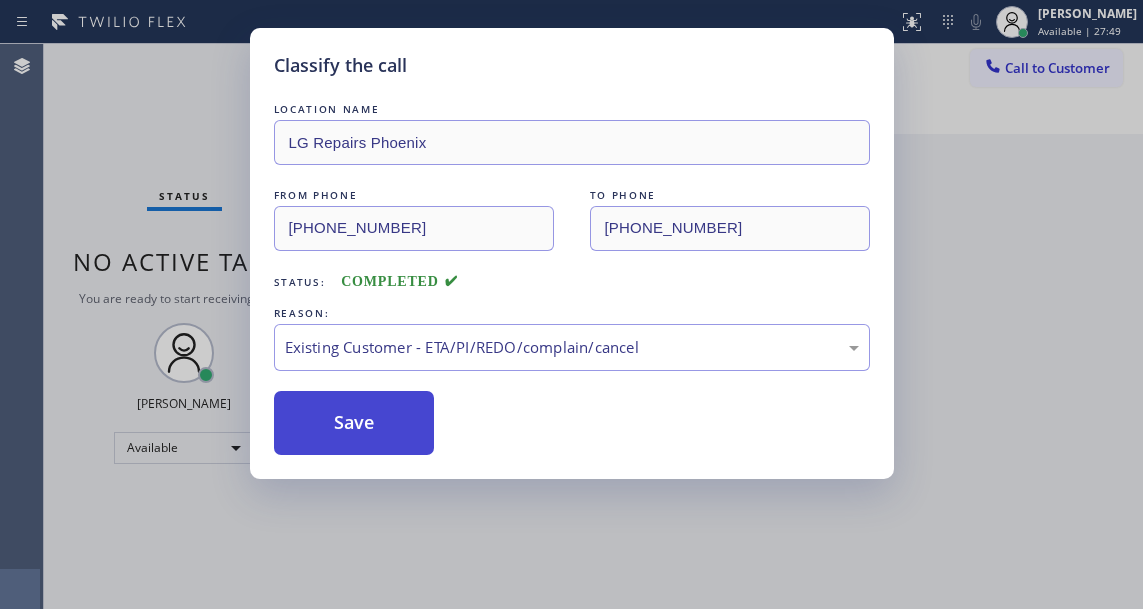 click on "Classify the call LOCATION NAME Next Door Appliance Repair Paterson FROM PHONE [PHONE_NUMBER] TO PHONE [PHONE_NUMBER] Status: COMPLETED REASON: Tech, Unknown/didnt ring Save Classify the call LOCATION NAME Next Door Appliance Repair Hollywood FROM PHONE [PHONE_NUMBER] TO PHONE [PHONE_NUMBER] Status: COMPLETED REASON: Tech, Unknown/didnt ring Save Classify the call LOCATION NAME Subzero Repair  Professionals FROM PHONE [PHONE_NUMBER] TO PHONE [PHONE_NUMBER] Status: COMPLETED REASON: New Customer - Booked Save Classify the call LOCATION NAME [PERSON_NAME] Electric Inc. FROM PHONE [PHONE_NUMBER] TO PHONE [PHONE_NUMBER] Status: COMPLETED REASON: New Customer - Booked Save Classify the call LOCATION NAME [PERSON_NAME] Heating  and  Air Conditioning FROM PHONE [PHONE_NUMBER] TO PHONE [PHONE_NUMBER] Status: COMPLETED REASON: Tech, Unknown/didnt ring Save Classify the call LOCATION NAME Best Brooklyn Heating and AC Repair FROM PHONE [PHONE_NUMBER] TO PHONE [PHONE_NUMBER] Status: COMPLETED REASON: Save Classify the call FROM PHONE" at bounding box center (593, 326) 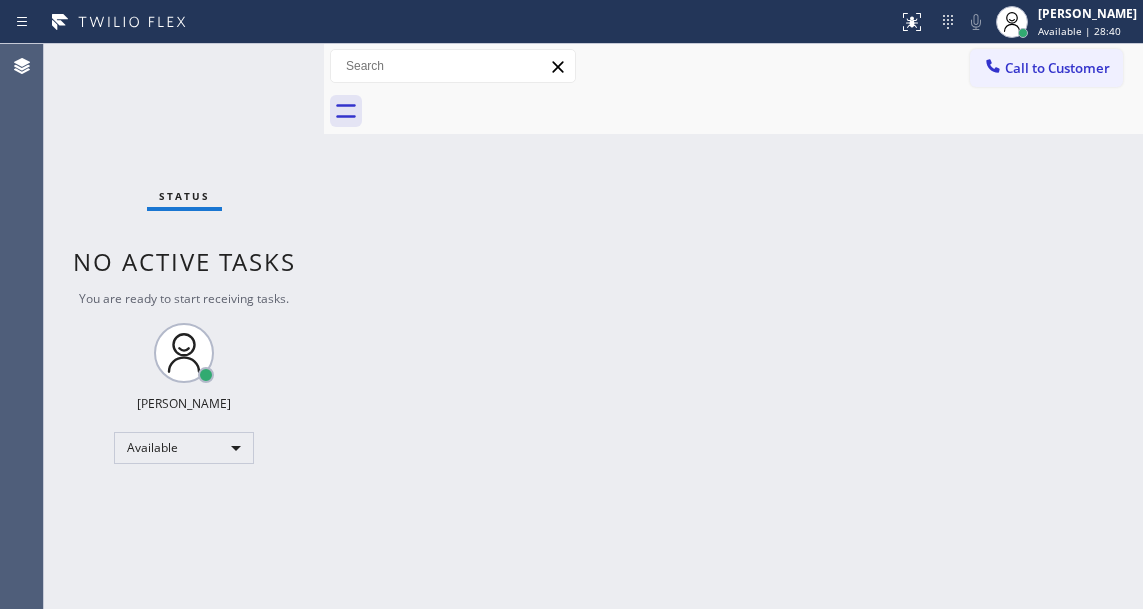 click on "Back to Dashboard Change Sender ID Customers Technicians Select a contact Outbound call Technician Search Technician Your caller id phone number Your caller id phone number Call Technician info Name   Phone none Address none Change Sender ID HVAC [PHONE_NUMBER] 5 Star Appliance [PHONE_NUMBER] Appliance Repair [PHONE_NUMBER] Plumbing [PHONE_NUMBER] Air Duct Cleaning [PHONE_NUMBER]  Electricians [PHONE_NUMBER] Cancel Change Check personal SMS Reset Change No tabs Call to Customer Outbound call Location B w Electrical Svsc LLC Your caller id phone number [PHONE_NUMBER] Customer number Call Outbound call Technician Search Technician Your caller id phone number Your caller id phone number Call" at bounding box center [733, 326] 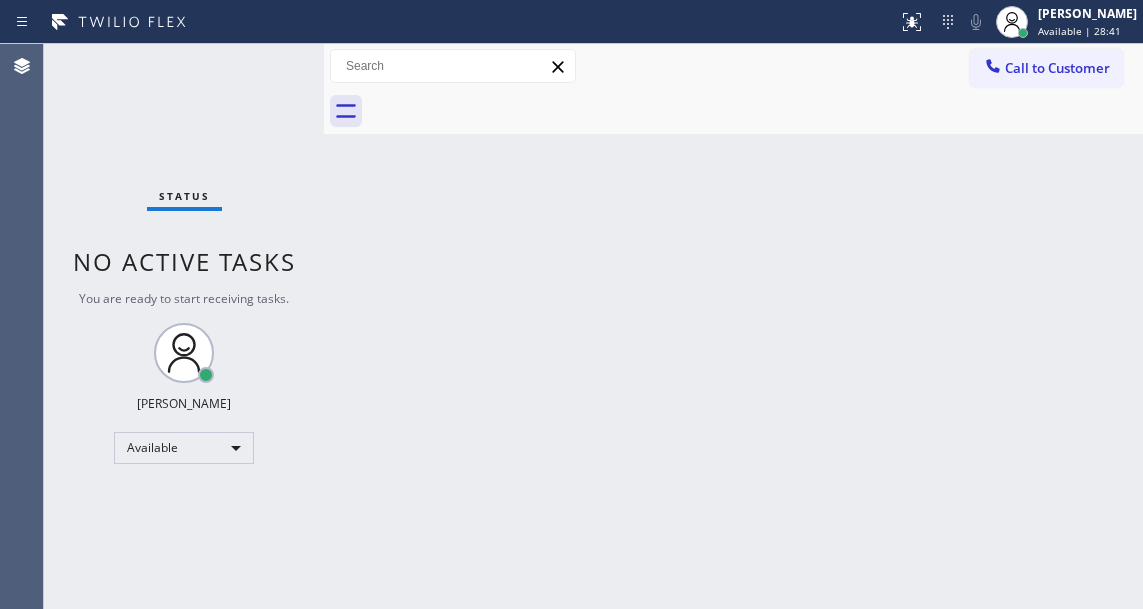 click on "Status   No active tasks     You are ready to start receiving tasks.   [PERSON_NAME]" at bounding box center (184, 326) 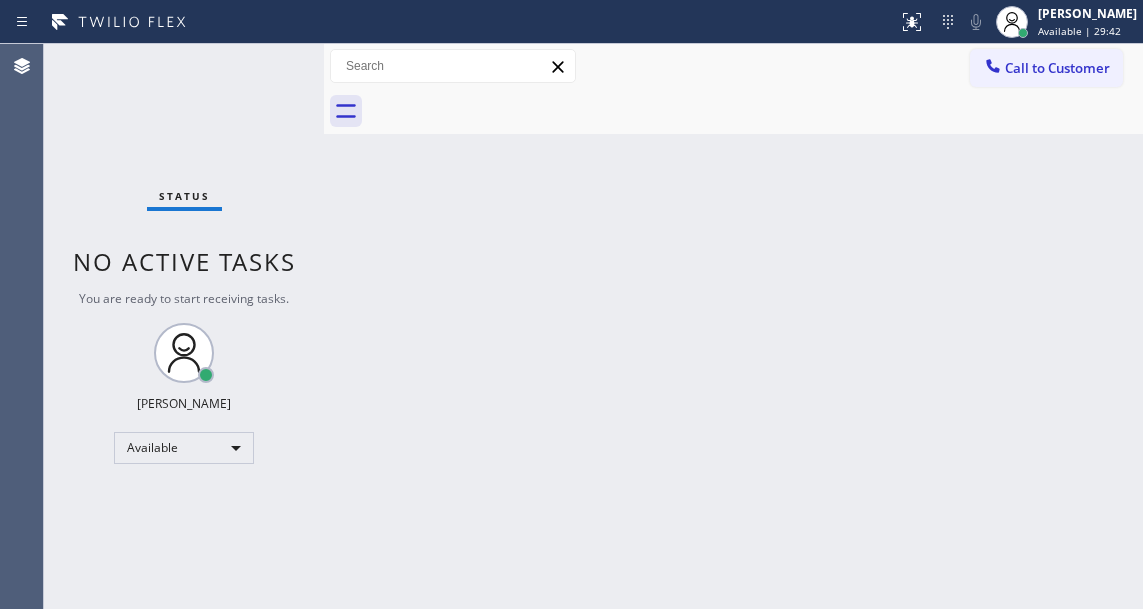 click on "Back to Dashboard Change Sender ID Customers Technicians Select a contact Outbound call Technician Search Technician Your caller id phone number Your caller id phone number Call Technician info Name   Phone none Address none Change Sender ID HVAC [PHONE_NUMBER] 5 Star Appliance [PHONE_NUMBER] Appliance Repair [PHONE_NUMBER] Plumbing [PHONE_NUMBER] Air Duct Cleaning [PHONE_NUMBER]  Electricians [PHONE_NUMBER] Cancel Change Check personal SMS Reset Change No tabs Call to Customer Outbound call Location B w Electrical Svsc LLC Your caller id phone number [PHONE_NUMBER] Customer number Call Outbound call Technician Search Technician Your caller id phone number Your caller id phone number Call" at bounding box center [733, 326] 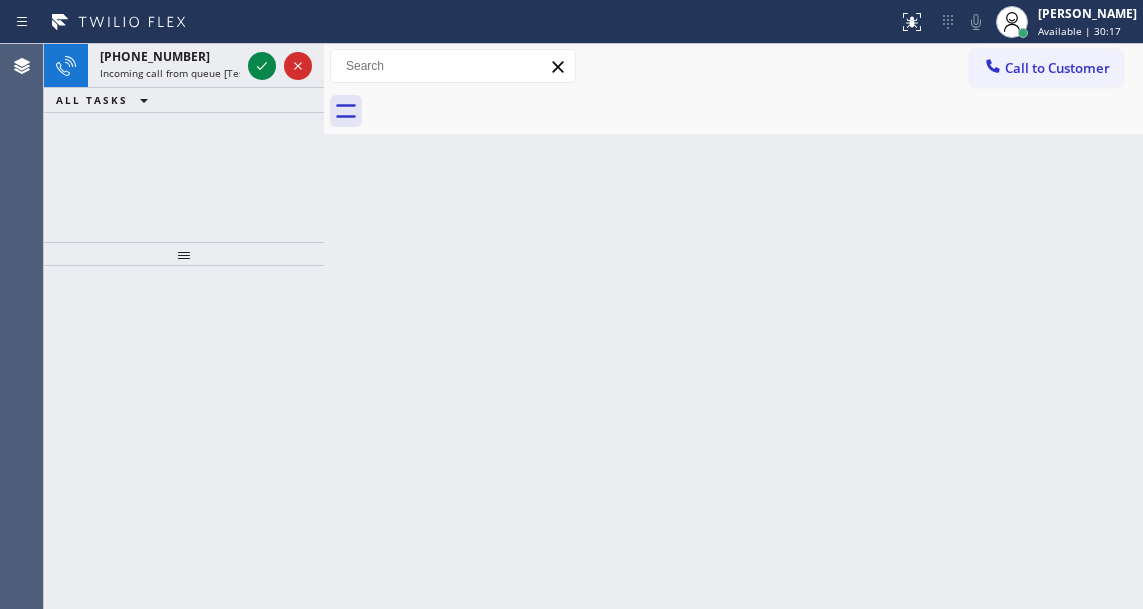 click on "Back to Dashboard Change Sender ID Customers Technicians Select a contact Outbound call Technician Search Technician Your caller id phone number Your caller id phone number Call Technician info Name   Phone none Address none Change Sender ID HVAC [PHONE_NUMBER] 5 Star Appliance [PHONE_NUMBER] Appliance Repair [PHONE_NUMBER] Plumbing [PHONE_NUMBER] Air Duct Cleaning [PHONE_NUMBER]  Electricians [PHONE_NUMBER] Cancel Change Check personal SMS Reset Change No tabs Call to Customer Outbound call Location B w Electrical Svsc LLC Your caller id phone number [PHONE_NUMBER] Customer number Call Outbound call Technician Search Technician Your caller id phone number Your caller id phone number Call" at bounding box center (733, 326) 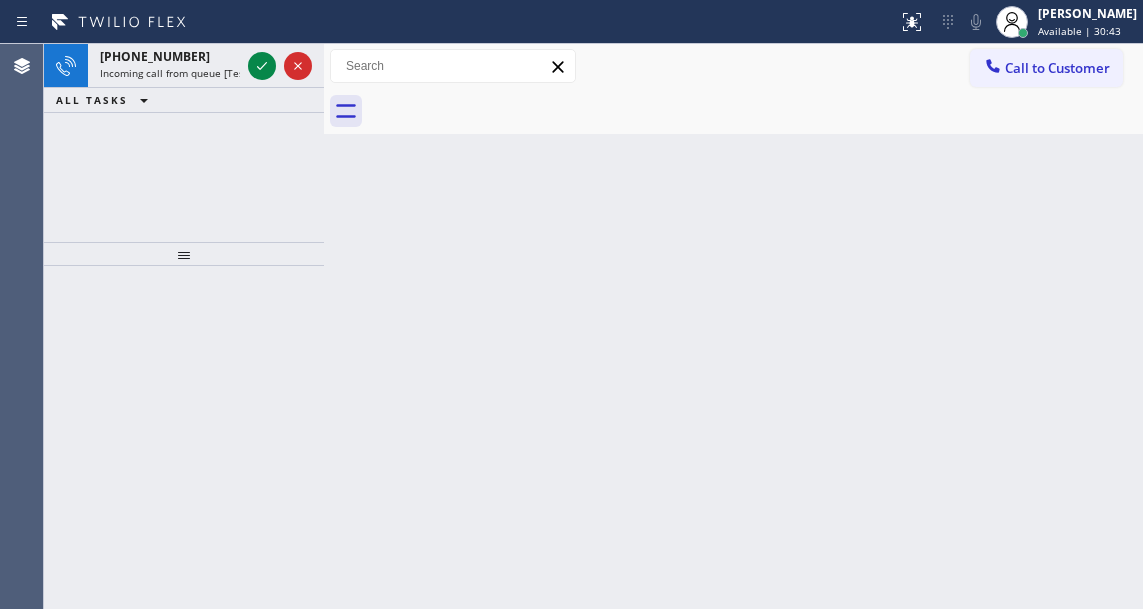 drag, startPoint x: 1108, startPoint y: 230, endPoint x: 425, endPoint y: 79, distance: 699.4927 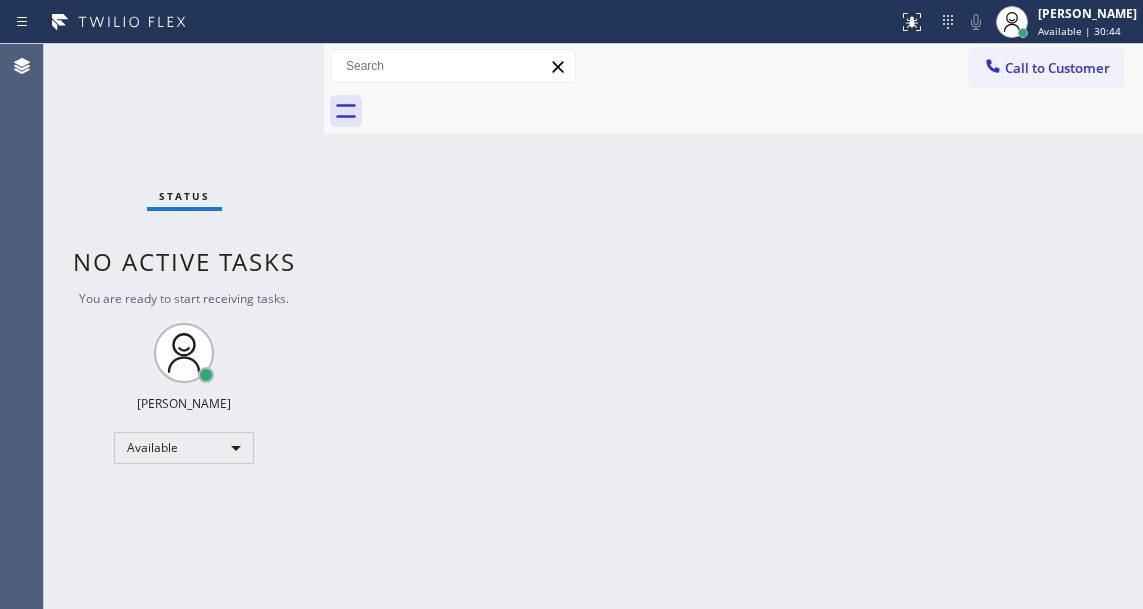 click on "Status   No active tasks     You are ready to start receiving tasks.   [PERSON_NAME]" at bounding box center (184, 326) 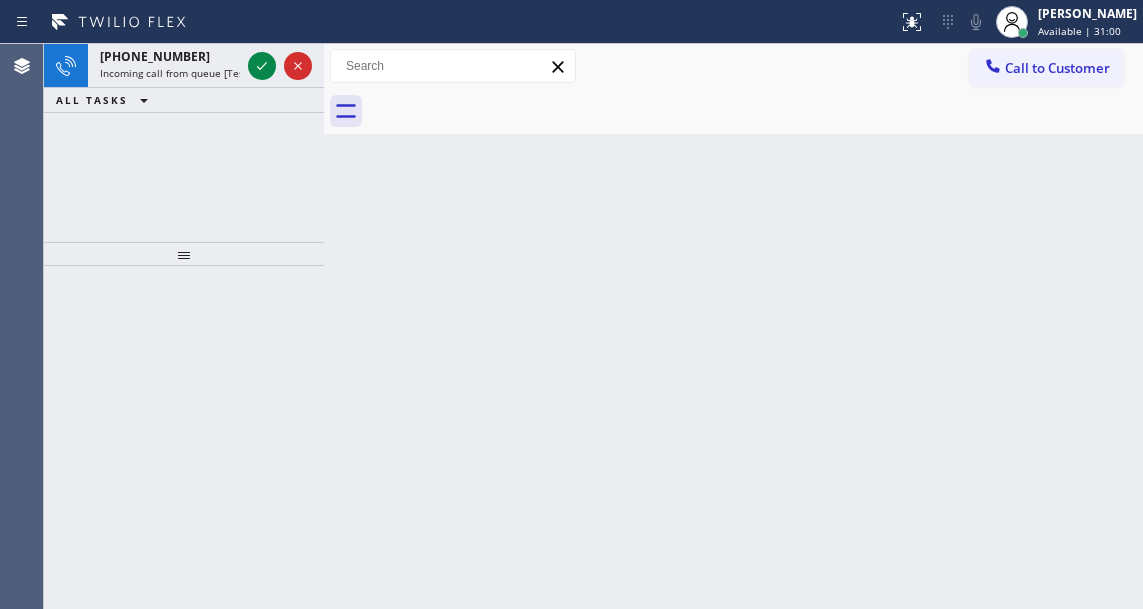 click on "Back to Dashboard Change Sender ID Customers Technicians Select a contact Outbound call Technician Search Technician Your caller id phone number Your caller id phone number Call Technician info Name   Phone none Address none Change Sender ID HVAC [PHONE_NUMBER] 5 Star Appliance [PHONE_NUMBER] Appliance Repair [PHONE_NUMBER] Plumbing [PHONE_NUMBER] Air Duct Cleaning [PHONE_NUMBER]  Electricians [PHONE_NUMBER] Cancel Change Check personal SMS Reset Change No tabs Call to Customer Outbound call Location B w Electrical Svsc LLC Your caller id phone number [PHONE_NUMBER] Customer number Call Outbound call Technician Search Technician Your caller id phone number Your caller id phone number Call" at bounding box center [733, 326] 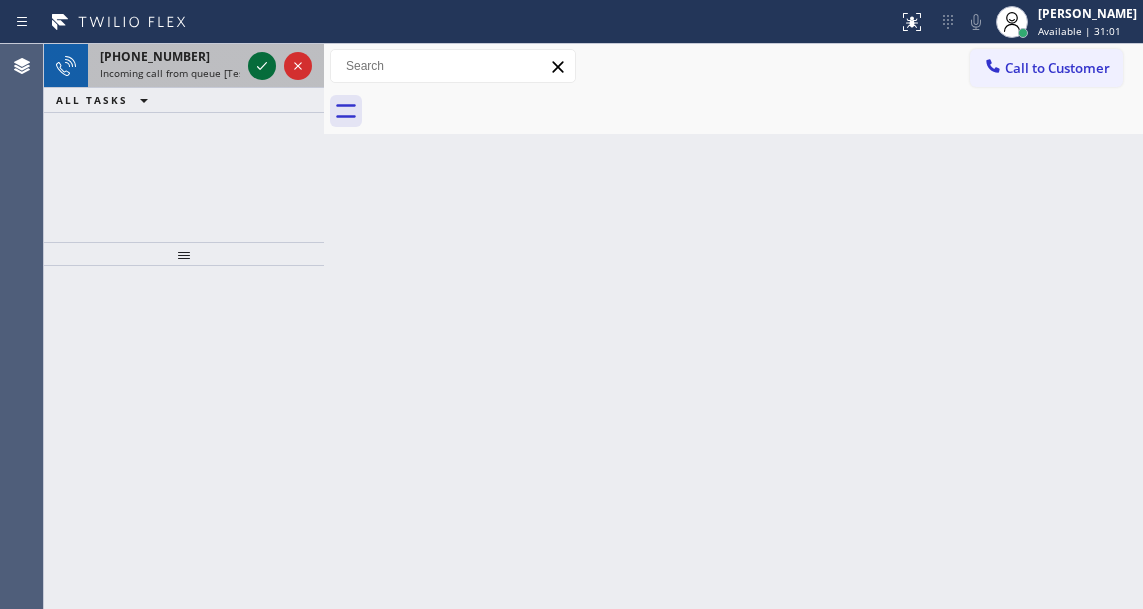 click 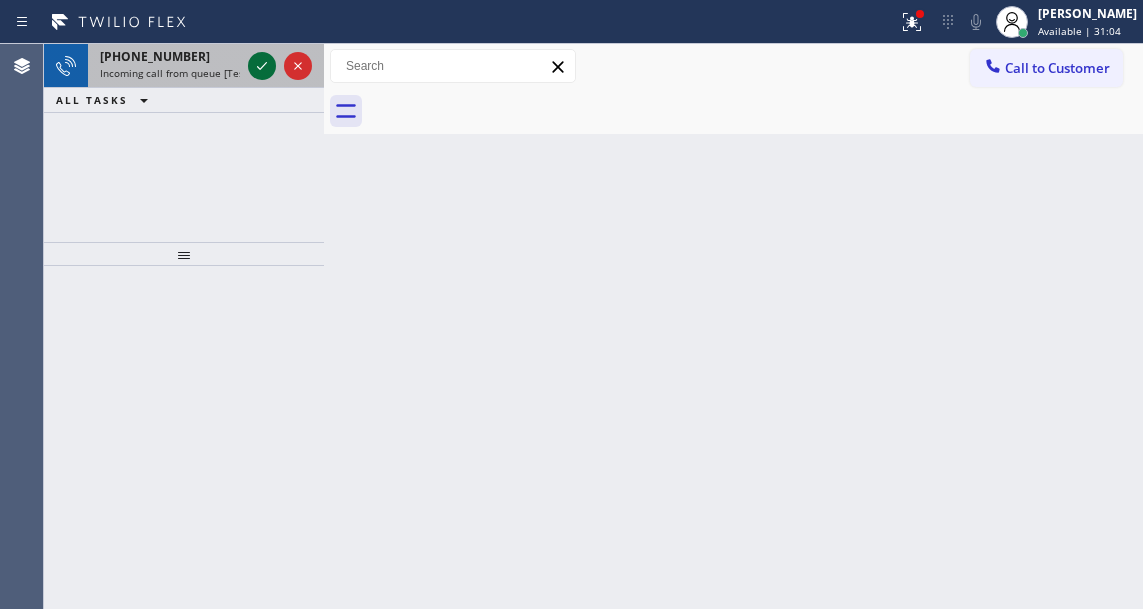 click 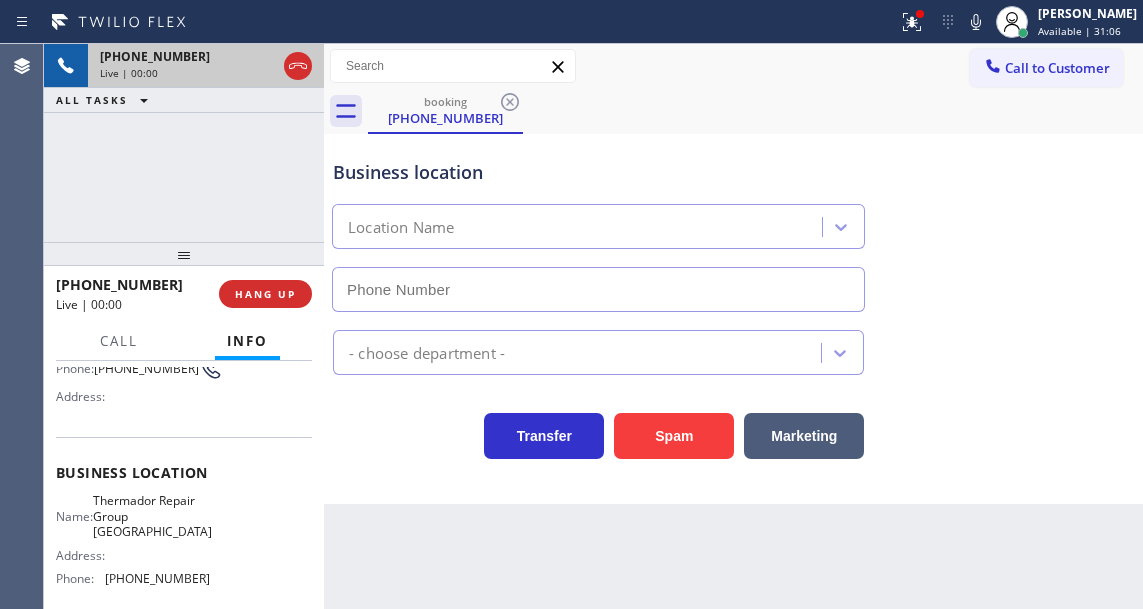 scroll, scrollTop: 300, scrollLeft: 0, axis: vertical 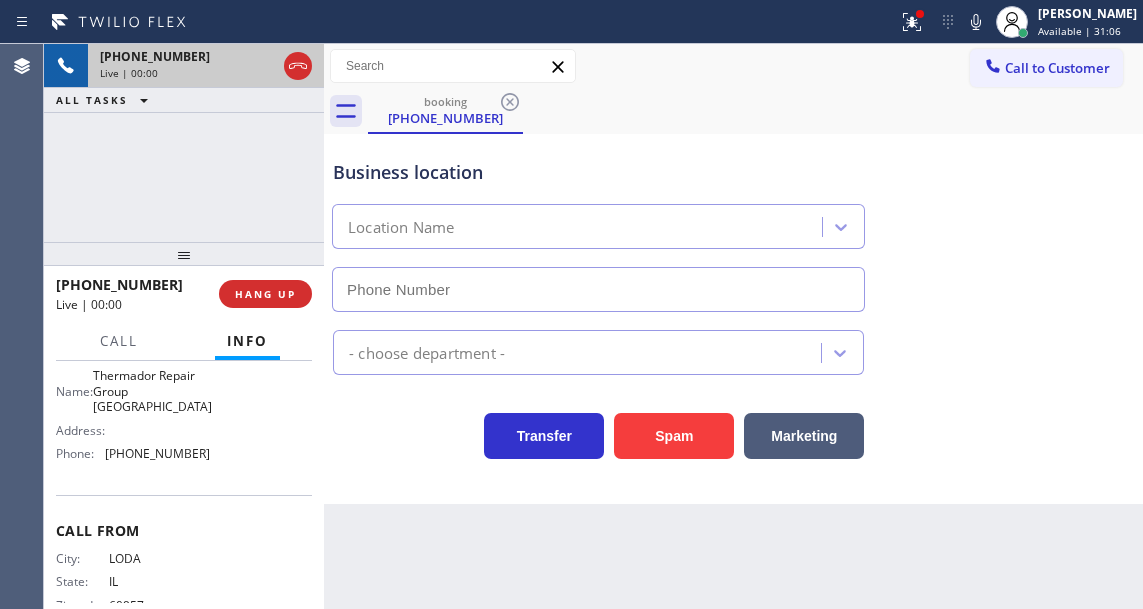 type on "[PHONE_NUMBER]" 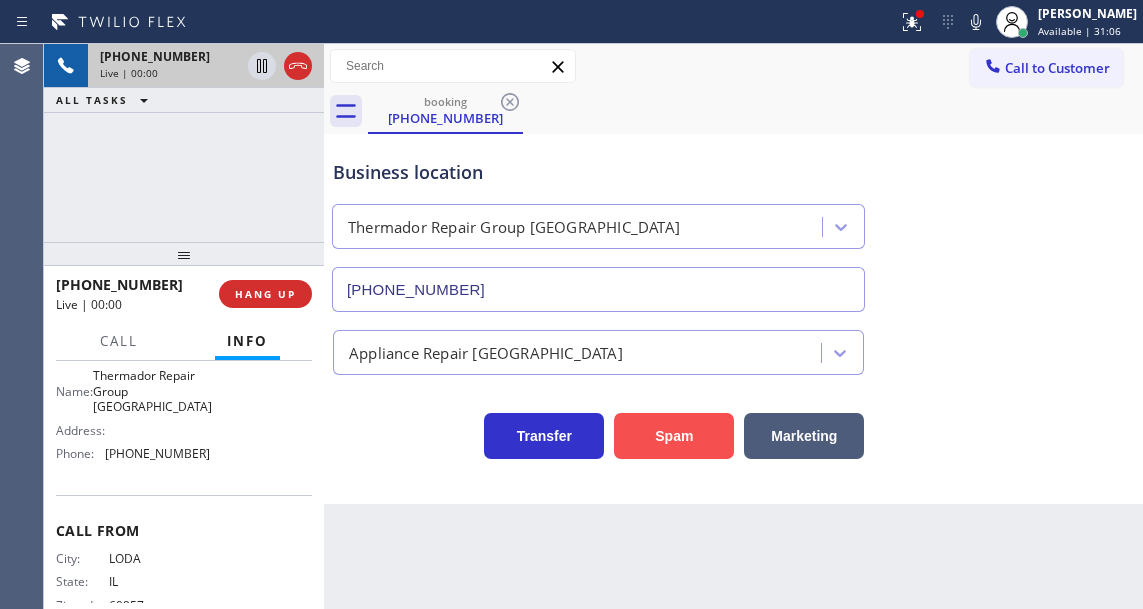 click on "Spam" at bounding box center (674, 436) 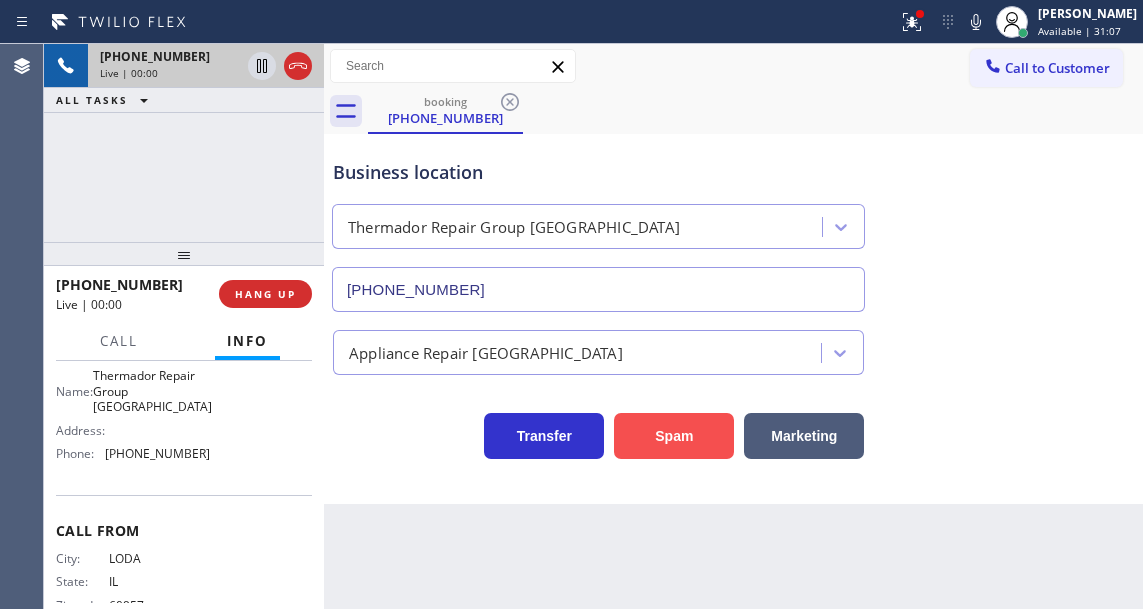 click on "Spam" at bounding box center [674, 436] 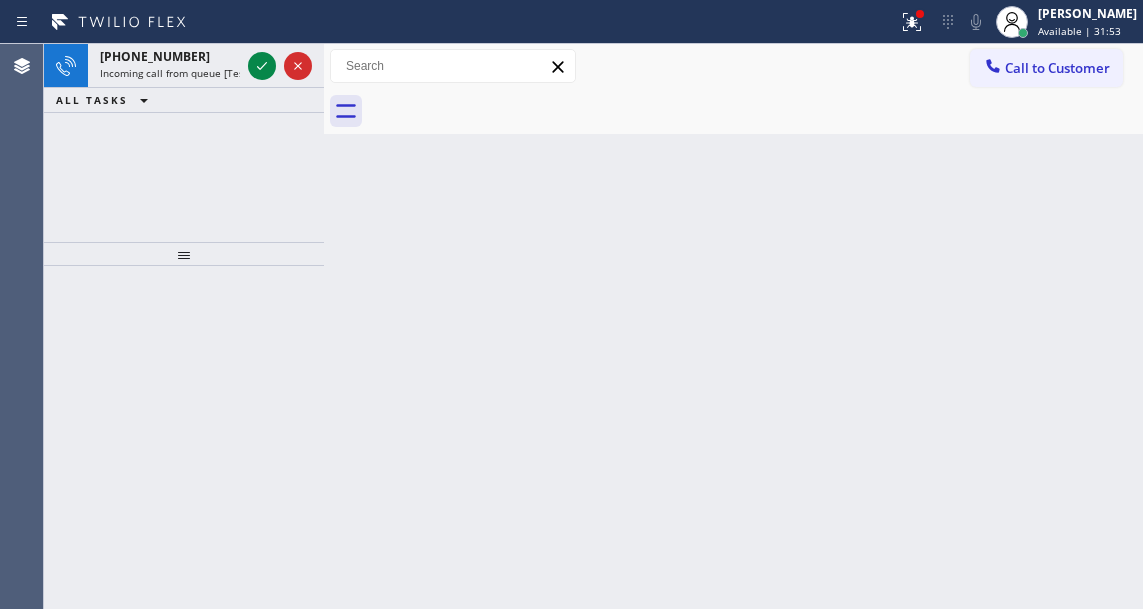 drag, startPoint x: 1116, startPoint y: 281, endPoint x: 722, endPoint y: 205, distance: 401.263 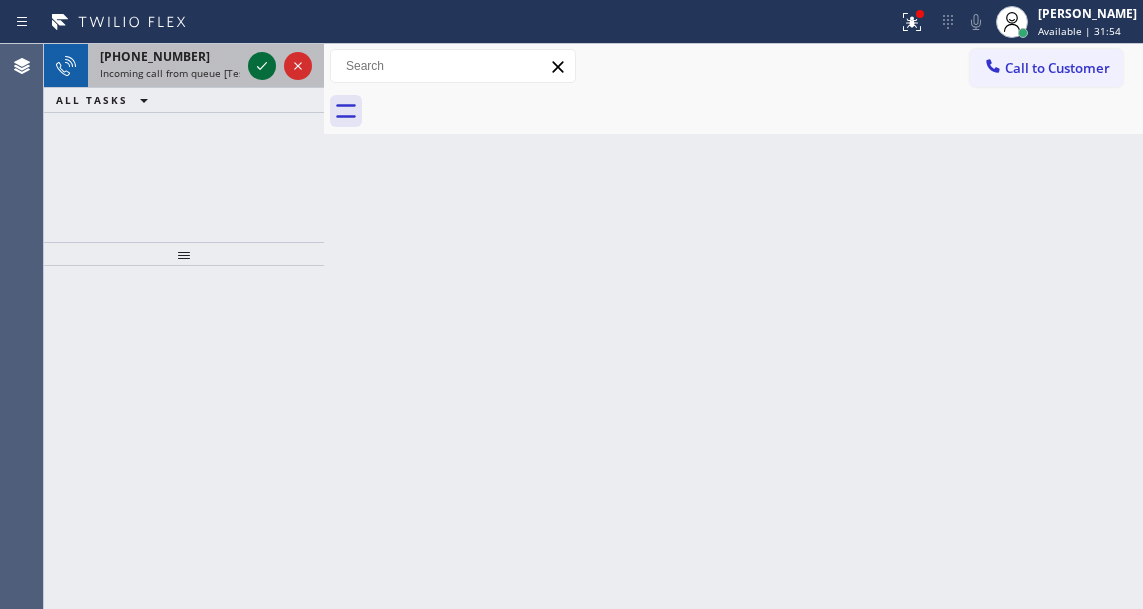 click 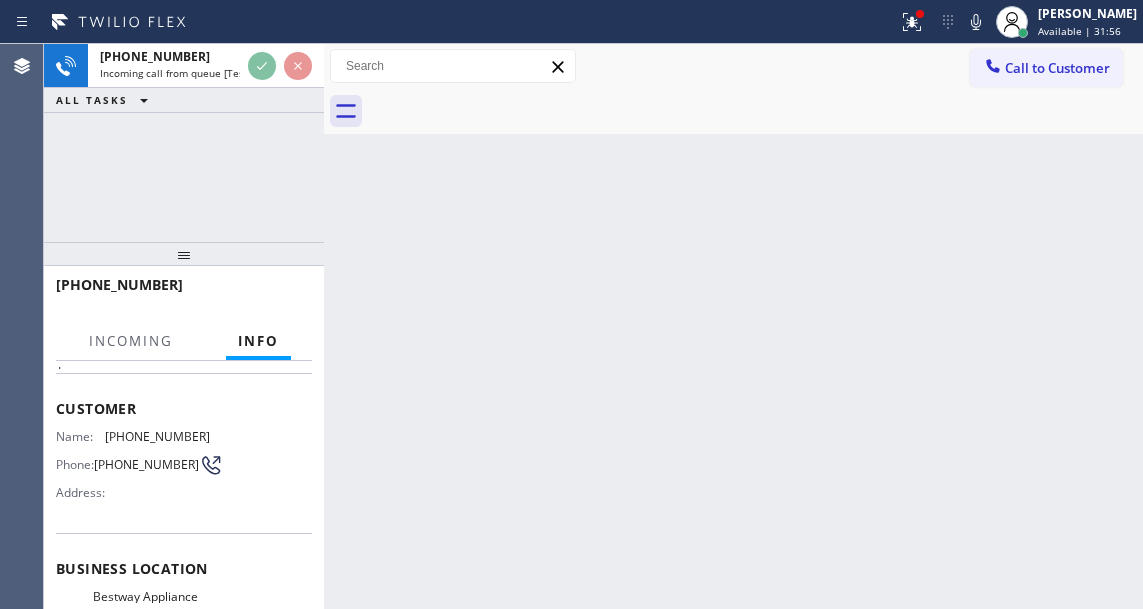 scroll, scrollTop: 200, scrollLeft: 0, axis: vertical 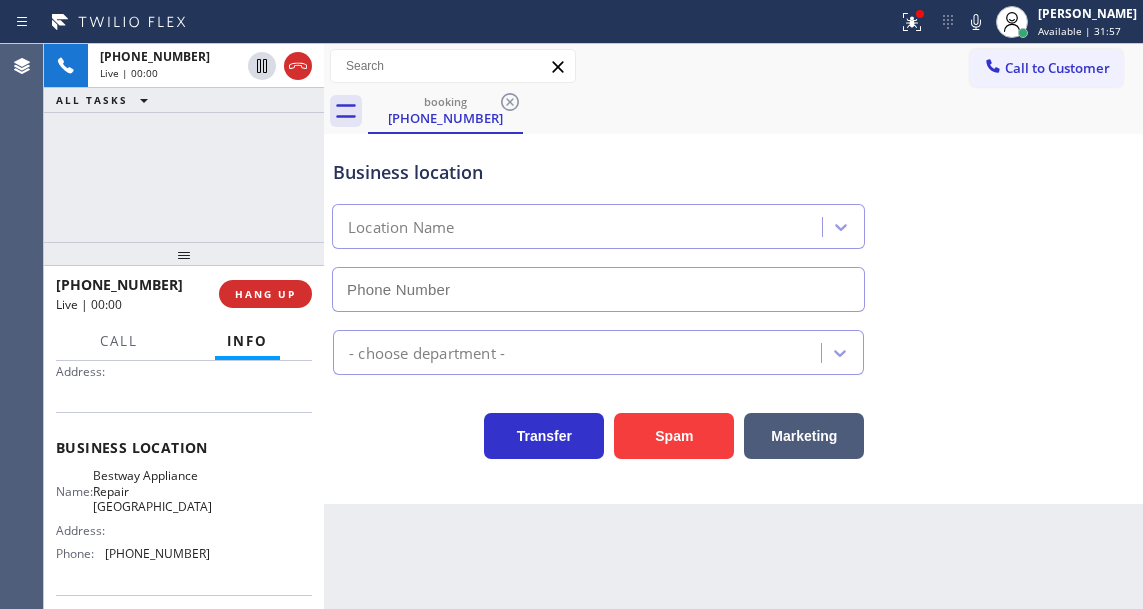 type on "[PHONE_NUMBER]" 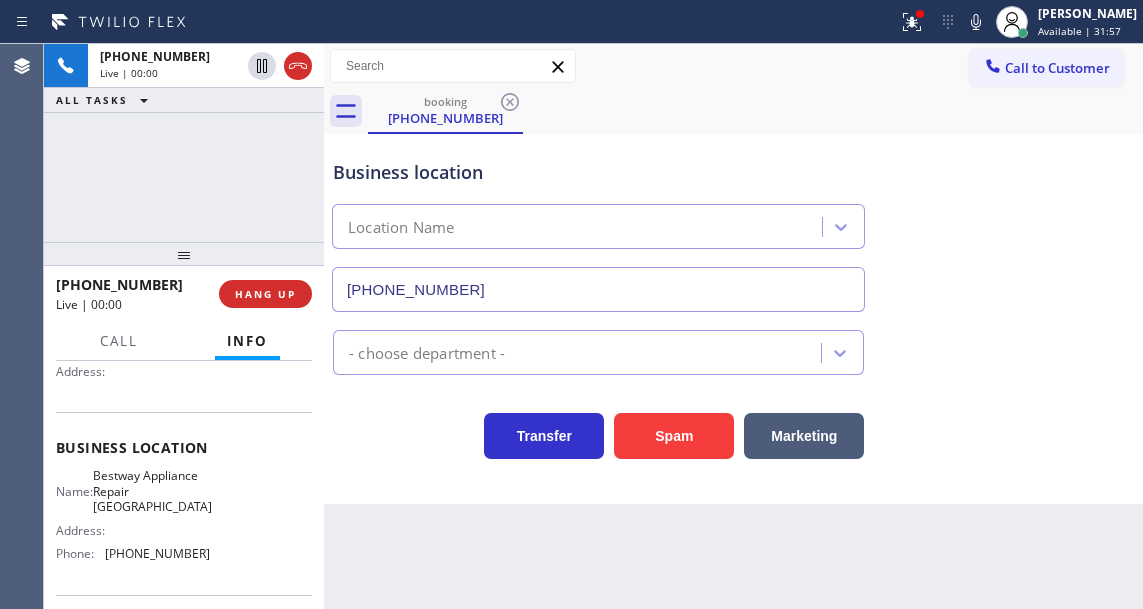 click on "Bestway Appliance Repair [GEOGRAPHIC_DATA]" at bounding box center [152, 491] 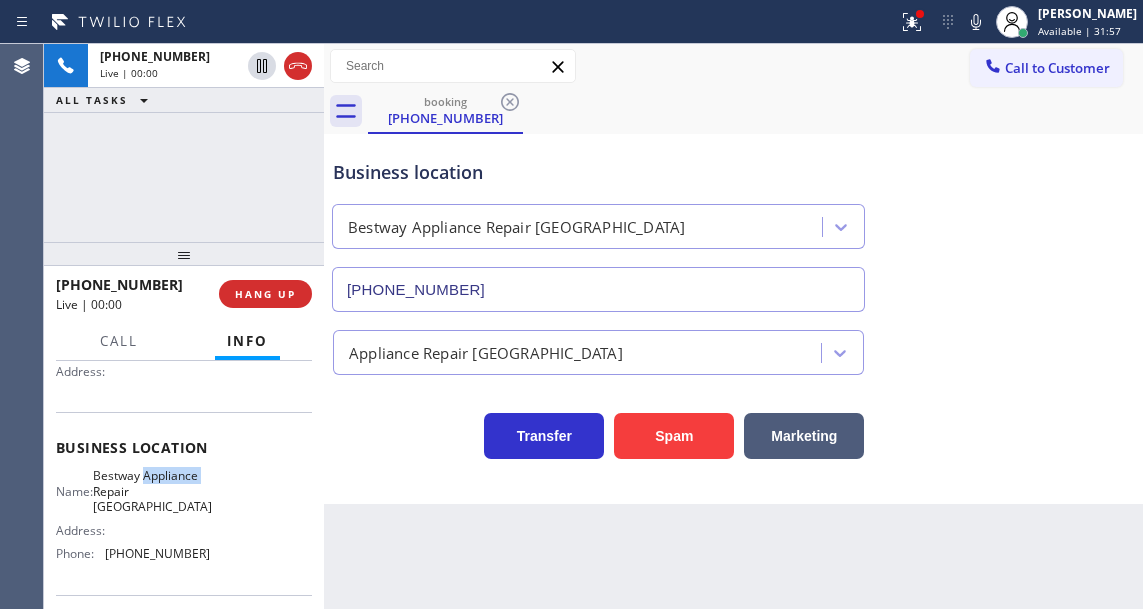 click on "Bestway Appliance Repair [GEOGRAPHIC_DATA]" at bounding box center [152, 491] 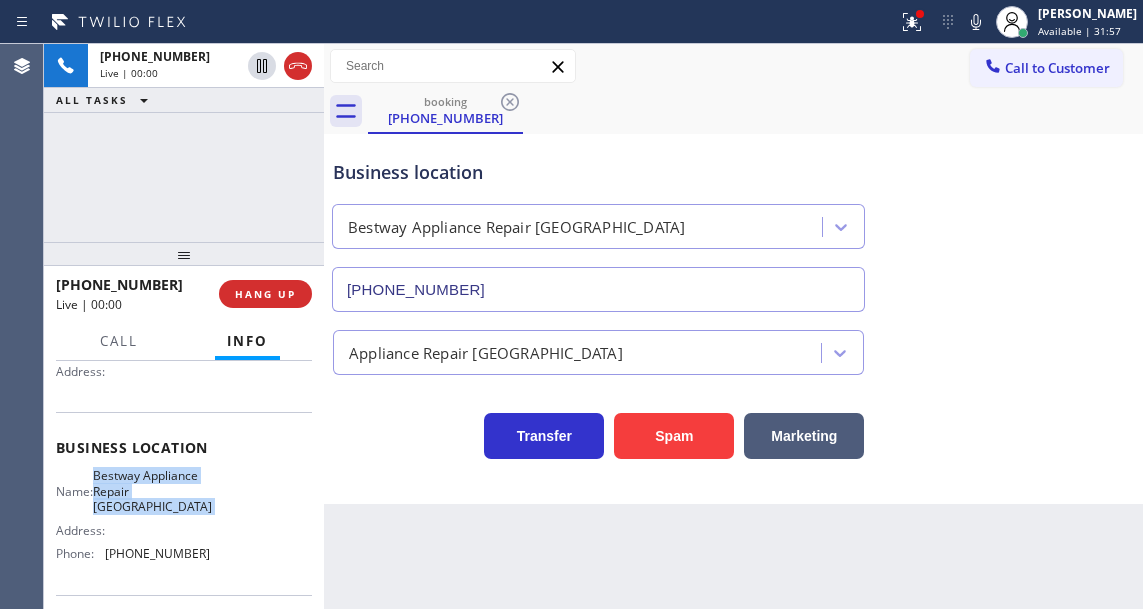 click on "Bestway Appliance Repair [GEOGRAPHIC_DATA]" at bounding box center (152, 491) 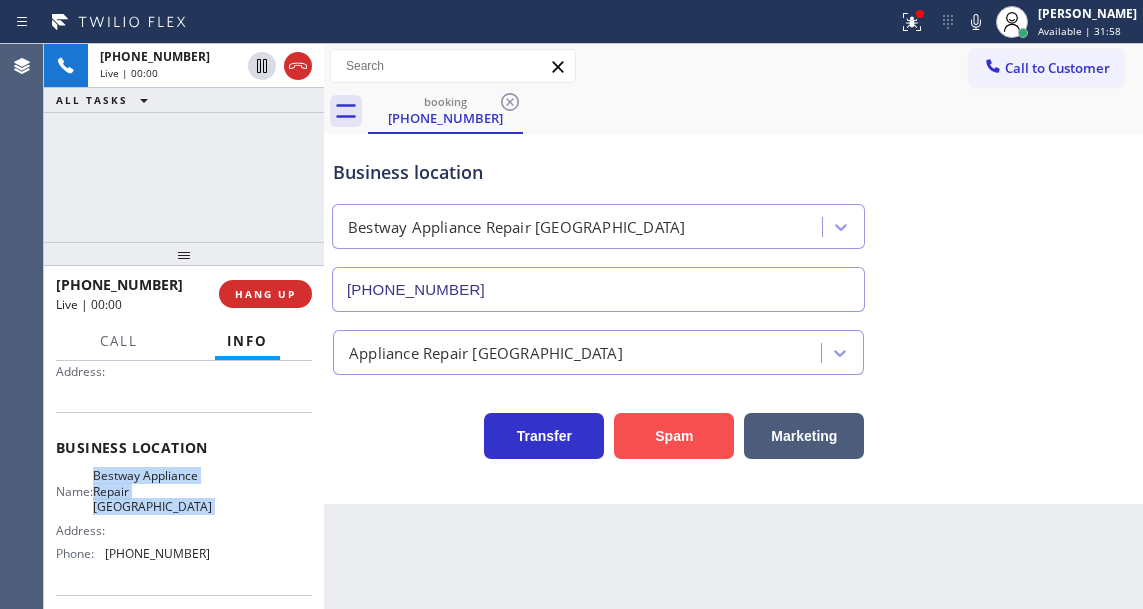 click on "Spam" at bounding box center (674, 436) 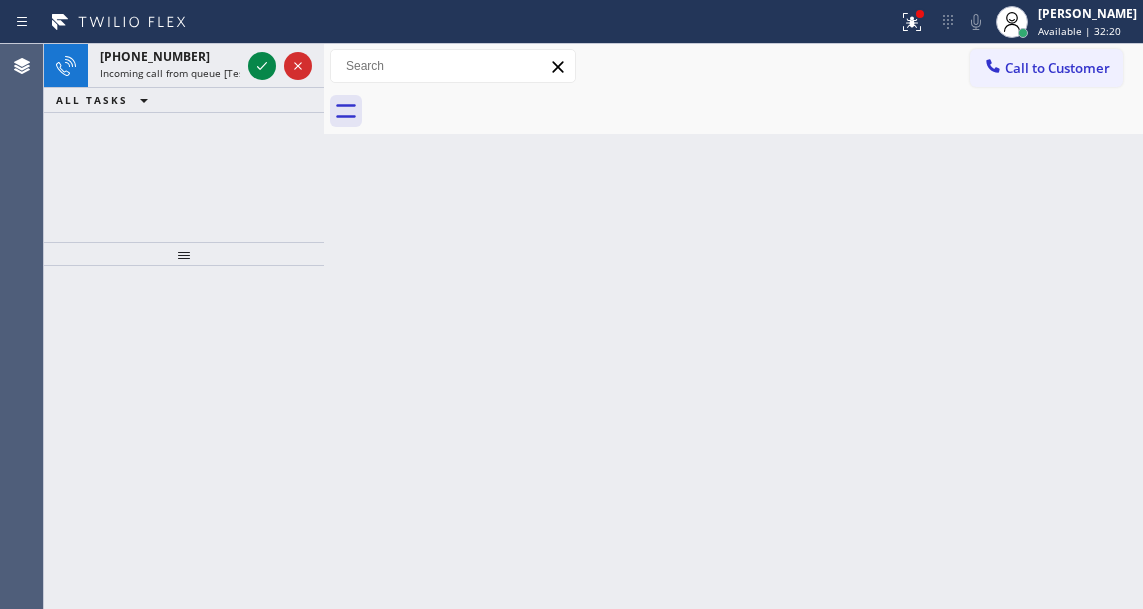 click on "Back to Dashboard Change Sender ID Customers Technicians Select a contact Outbound call Technician Search Technician Your caller id phone number Your caller id phone number Call Technician info Name   Phone none Address none Change Sender ID HVAC [PHONE_NUMBER] 5 Star Appliance [PHONE_NUMBER] Appliance Repair [PHONE_NUMBER] Plumbing [PHONE_NUMBER] Air Duct Cleaning [PHONE_NUMBER]  Electricians [PHONE_NUMBER] Cancel Change Check personal SMS Reset Change No tabs Call to Customer Outbound call Location B w Electrical Svsc LLC Your caller id phone number [PHONE_NUMBER] Customer number Call Outbound call Technician Search Technician Your caller id phone number Your caller id phone number Call" at bounding box center [733, 326] 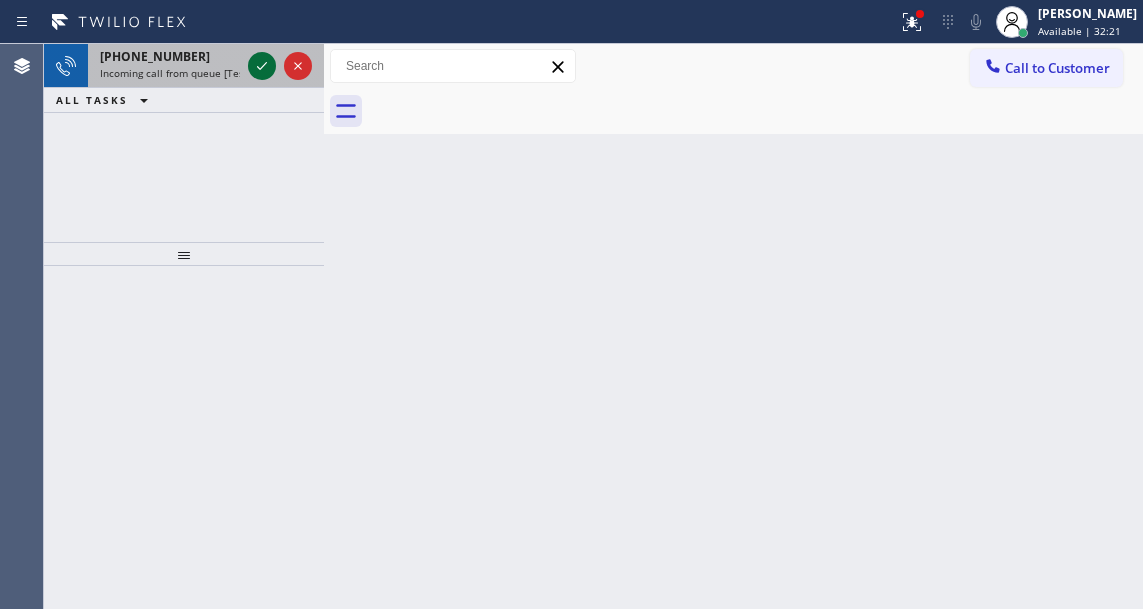 click 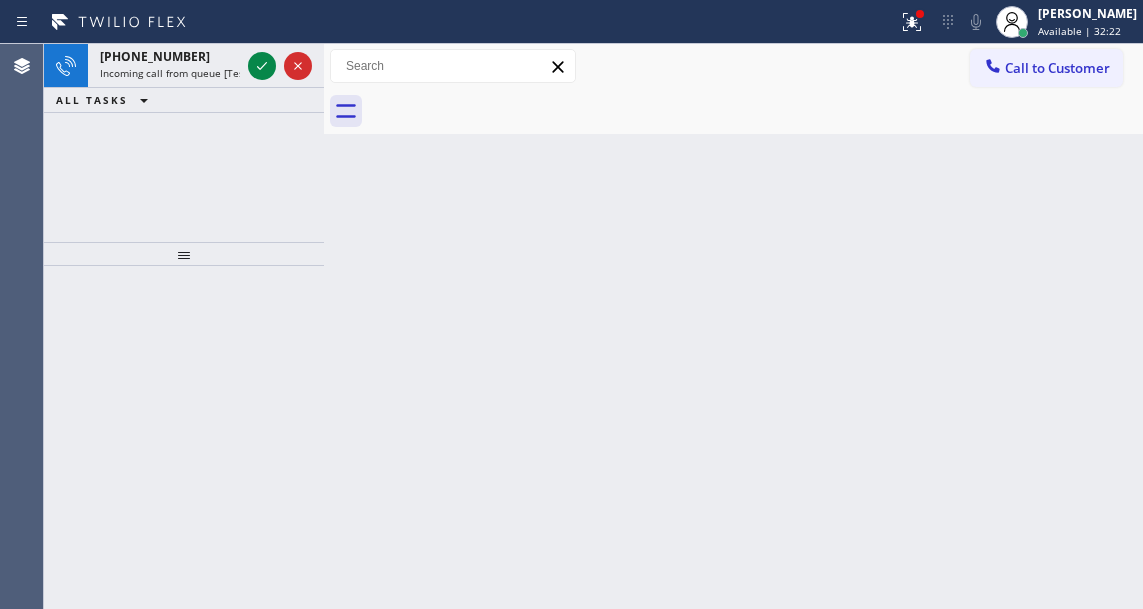 click 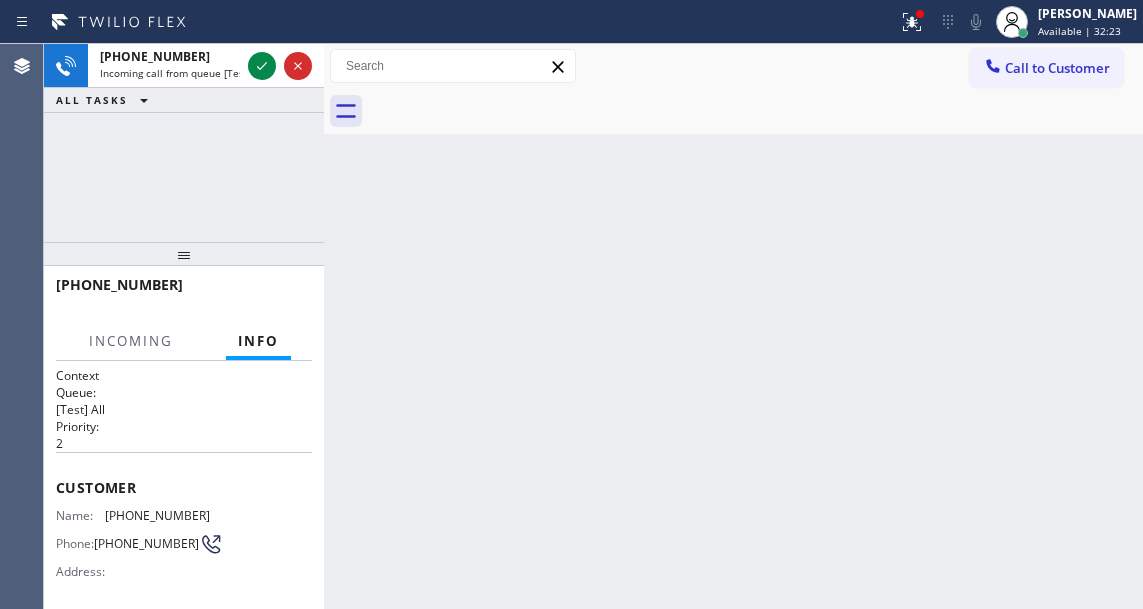 click 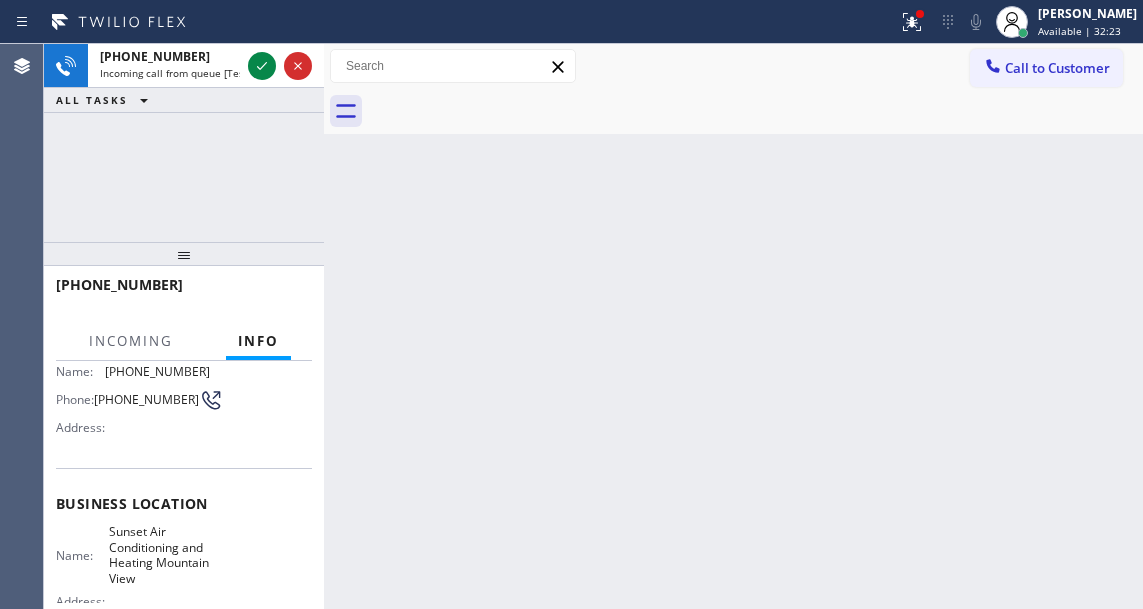 scroll, scrollTop: 200, scrollLeft: 0, axis: vertical 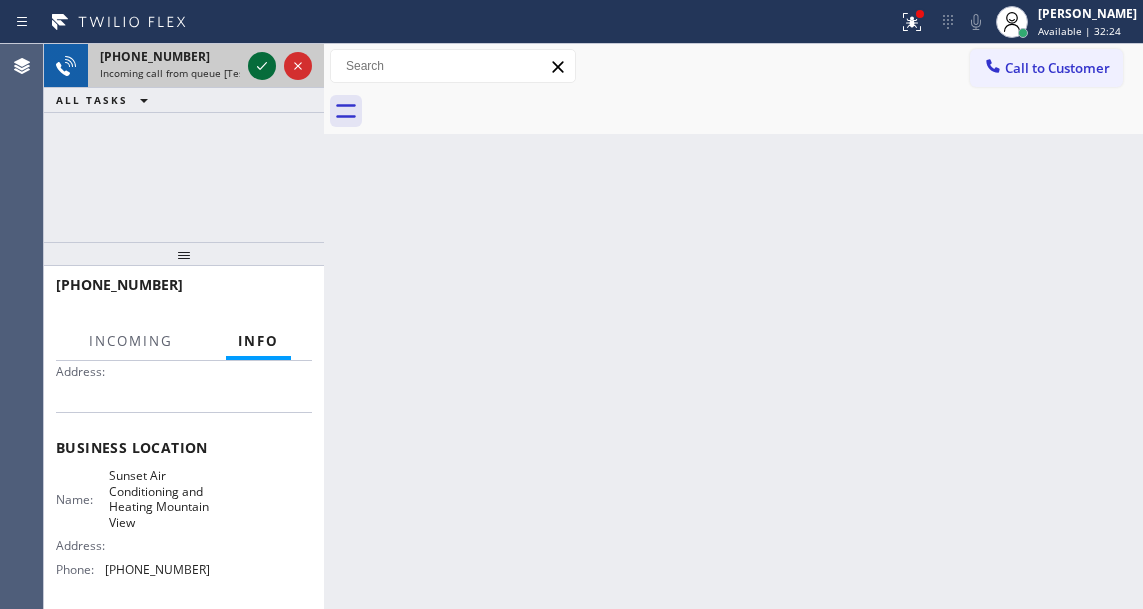 click 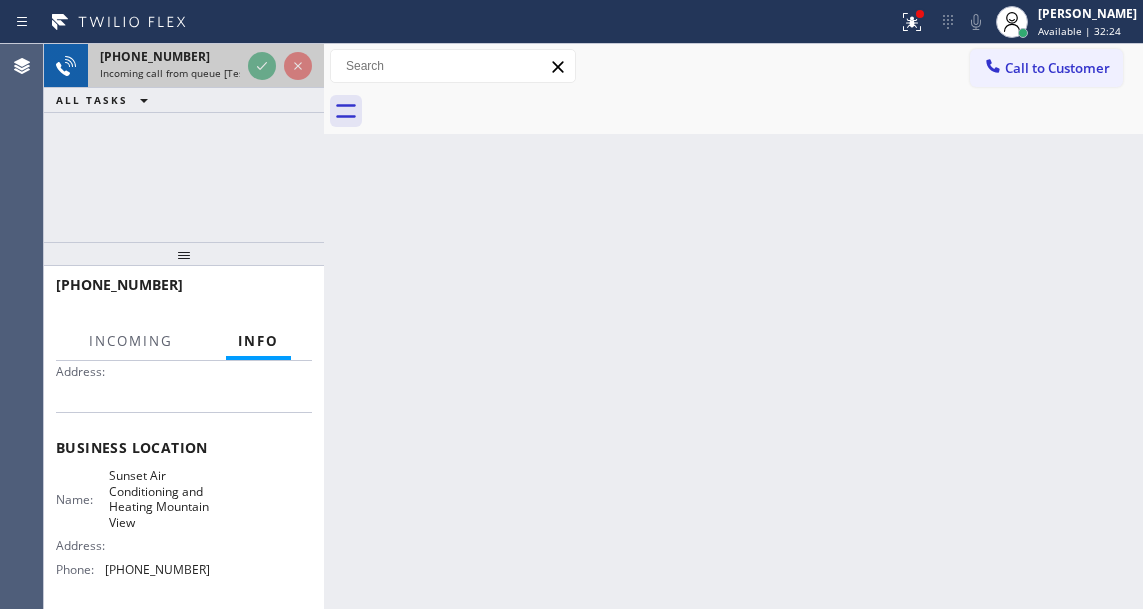 click 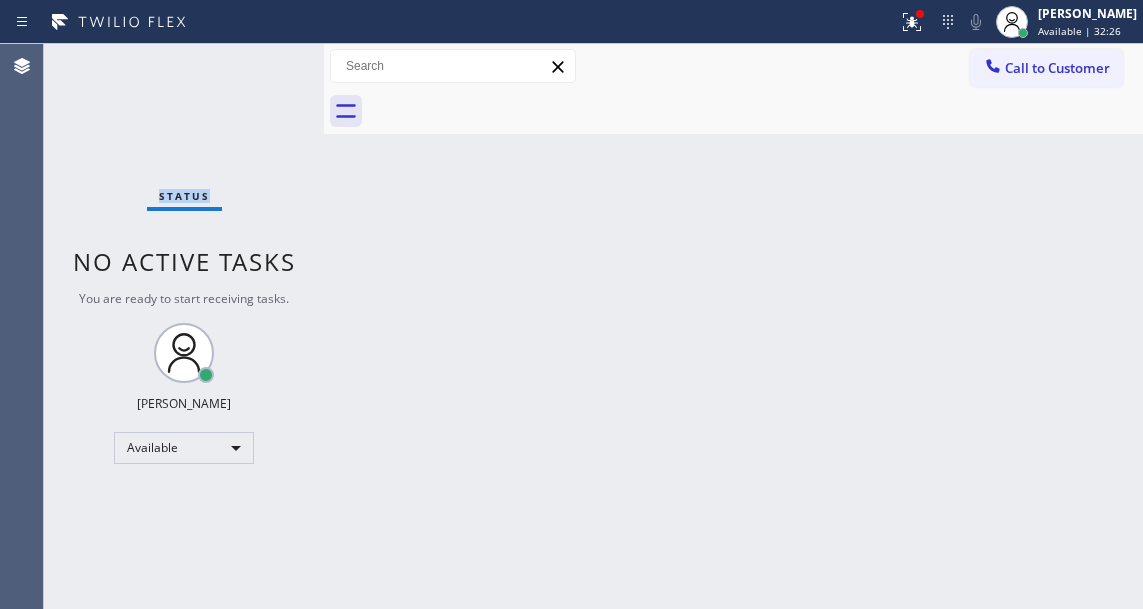click on "Status   No active tasks     You are ready to start receiving tasks.   [PERSON_NAME]" at bounding box center [184, 326] 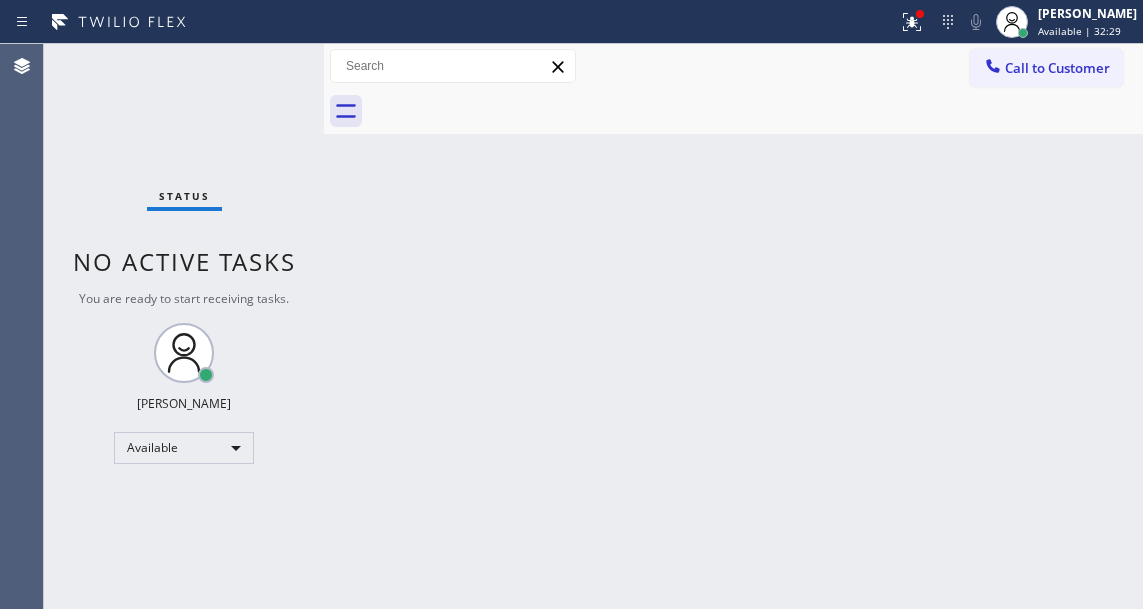 click on "Back to Dashboard Change Sender ID Customers Technicians Select a contact Outbound call Technician Search Technician Your caller id phone number Your caller id phone number Call Technician info Name   Phone none Address none Change Sender ID HVAC [PHONE_NUMBER] 5 Star Appliance [PHONE_NUMBER] Appliance Repair [PHONE_NUMBER] Plumbing [PHONE_NUMBER] Air Duct Cleaning [PHONE_NUMBER]  Electricians [PHONE_NUMBER] Cancel Change Check personal SMS Reset Change No tabs Call to Customer Outbound call Location B w Electrical Svsc LLC Your caller id phone number [PHONE_NUMBER] Customer number Call Outbound call Technician Search Technician Your caller id phone number Your caller id phone number Call" at bounding box center (733, 326) 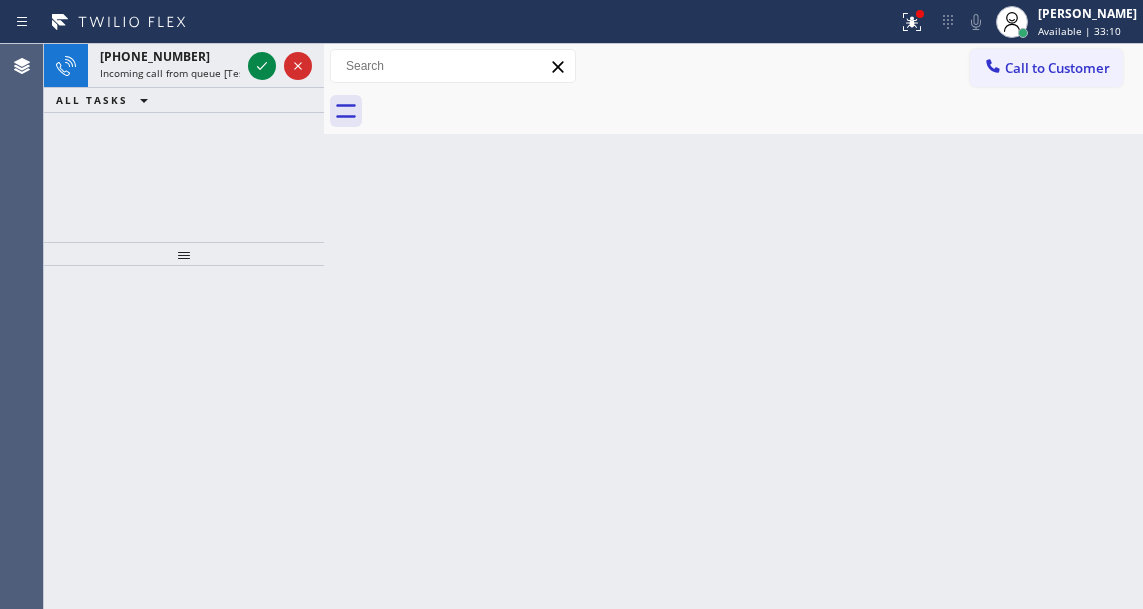 click on "Back to Dashboard Change Sender ID Customers Technicians Select a contact Outbound call Technician Search Technician Your caller id phone number Your caller id phone number Call Technician info Name   Phone none Address none Change Sender ID HVAC [PHONE_NUMBER] 5 Star Appliance [PHONE_NUMBER] Appliance Repair [PHONE_NUMBER] Plumbing [PHONE_NUMBER] Air Duct Cleaning [PHONE_NUMBER]  Electricians [PHONE_NUMBER] Cancel Change Check personal SMS Reset Change No tabs Call to Customer Outbound call Location B w Electrical Svsc LLC Your caller id phone number [PHONE_NUMBER] Customer number Call Outbound call Technician Search Technician Your caller id phone number Your caller id phone number Call" at bounding box center (733, 326) 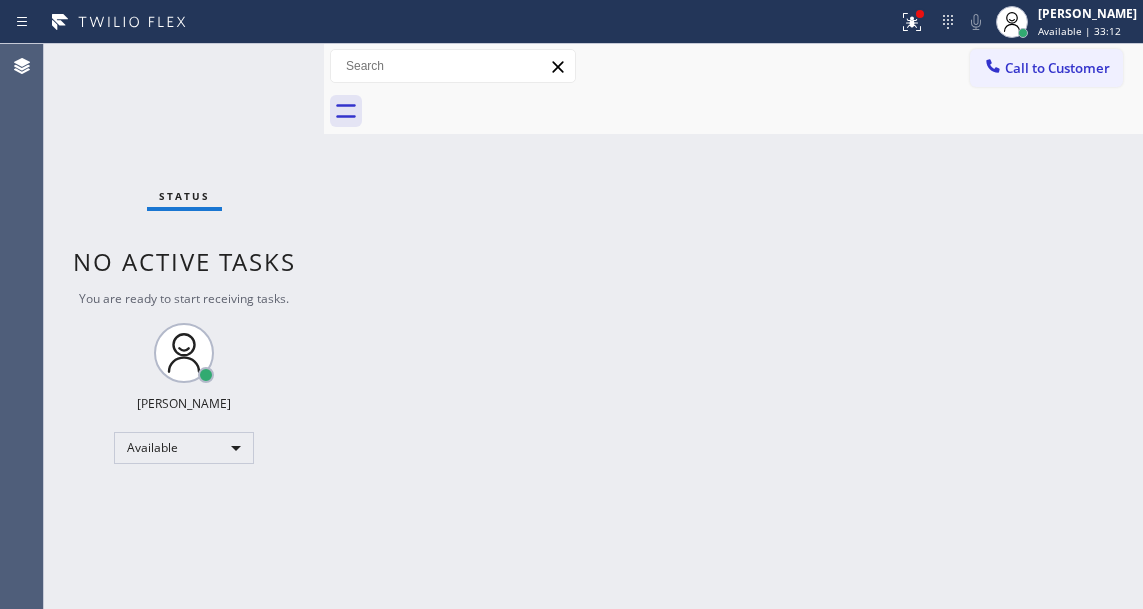 click on "Status   No active tasks     You are ready to start receiving tasks.   [PERSON_NAME]" at bounding box center [184, 326] 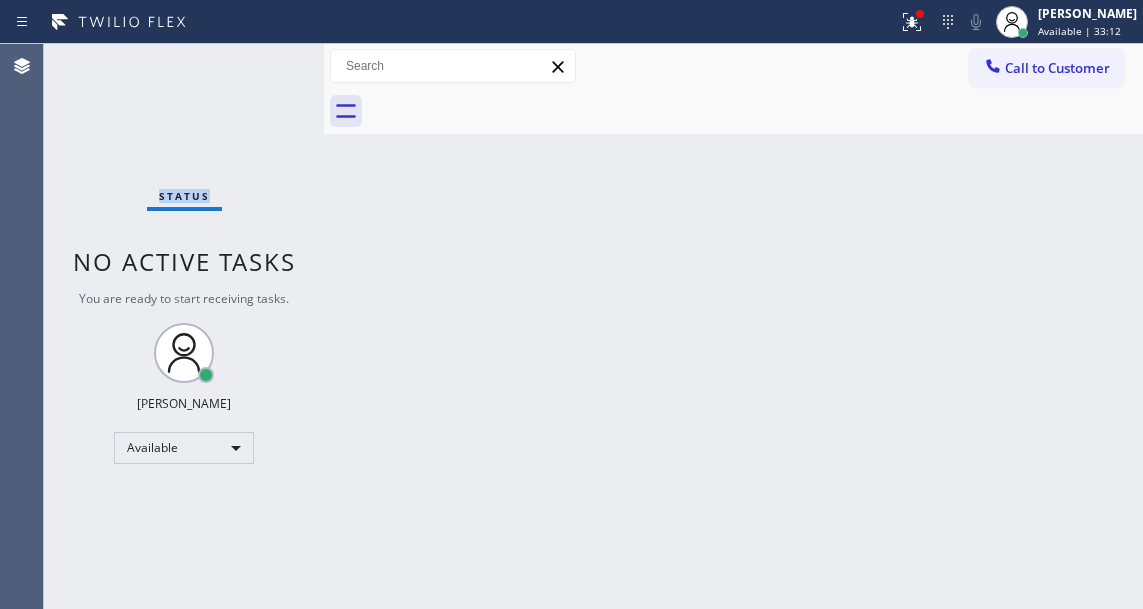 click on "Status   No active tasks     You are ready to start receiving tasks.   [PERSON_NAME]" at bounding box center [184, 326] 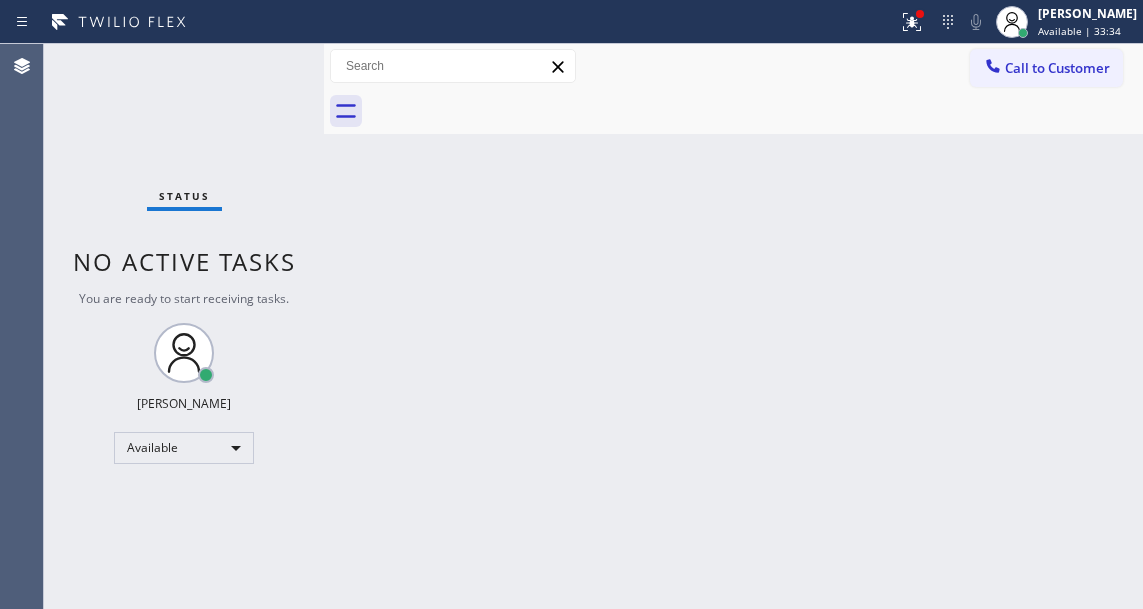 click on "Back to Dashboard Change Sender ID Customers Technicians Select a contact Outbound call Technician Search Technician Your caller id phone number Your caller id phone number Call Technician info Name   Phone none Address none Change Sender ID HVAC [PHONE_NUMBER] 5 Star Appliance [PHONE_NUMBER] Appliance Repair [PHONE_NUMBER] Plumbing [PHONE_NUMBER] Air Duct Cleaning [PHONE_NUMBER]  Electricians [PHONE_NUMBER] Cancel Change Check personal SMS Reset Change No tabs Call to Customer Outbound call Location B w Electrical Svsc LLC Your caller id phone number [PHONE_NUMBER] Customer number Call Outbound call Technician Search Technician Your caller id phone number Your caller id phone number Call" at bounding box center [733, 326] 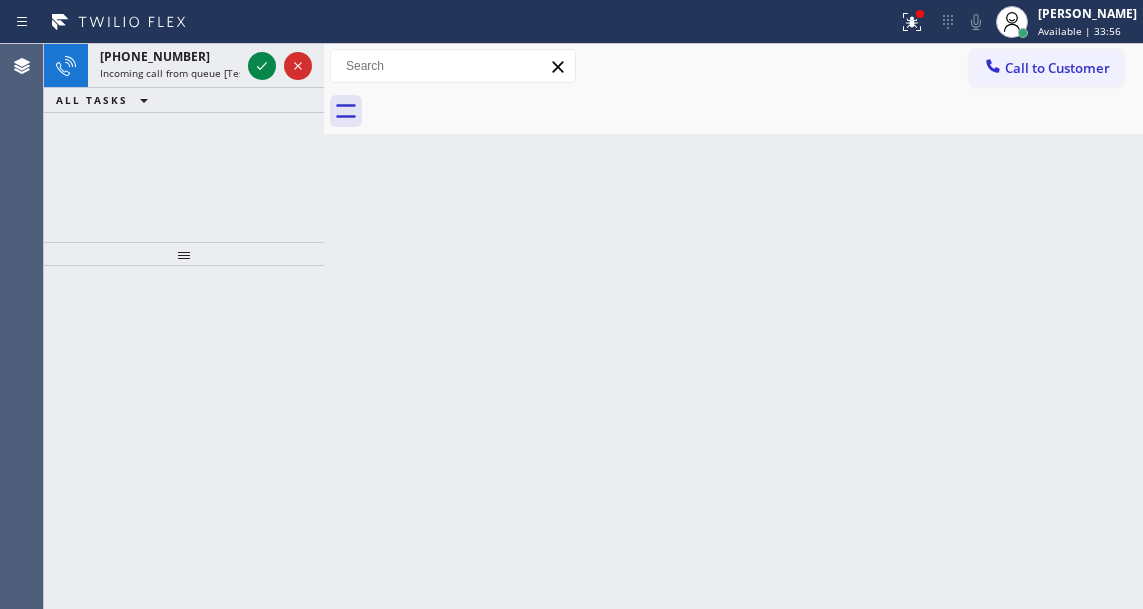 click on "Back to Dashboard Change Sender ID Customers Technicians Select a contact Outbound call Technician Search Technician Your caller id phone number Your caller id phone number Call Technician info Name   Phone none Address none Change Sender ID HVAC [PHONE_NUMBER] 5 Star Appliance [PHONE_NUMBER] Appliance Repair [PHONE_NUMBER] Plumbing [PHONE_NUMBER] Air Duct Cleaning [PHONE_NUMBER]  Electricians [PHONE_NUMBER] Cancel Change Check personal SMS Reset Change No tabs Call to Customer Outbound call Location B w Electrical Svsc LLC Your caller id phone number [PHONE_NUMBER] Customer number Call Outbound call Technician Search Technician Your caller id phone number Your caller id phone number Call" at bounding box center (733, 326) 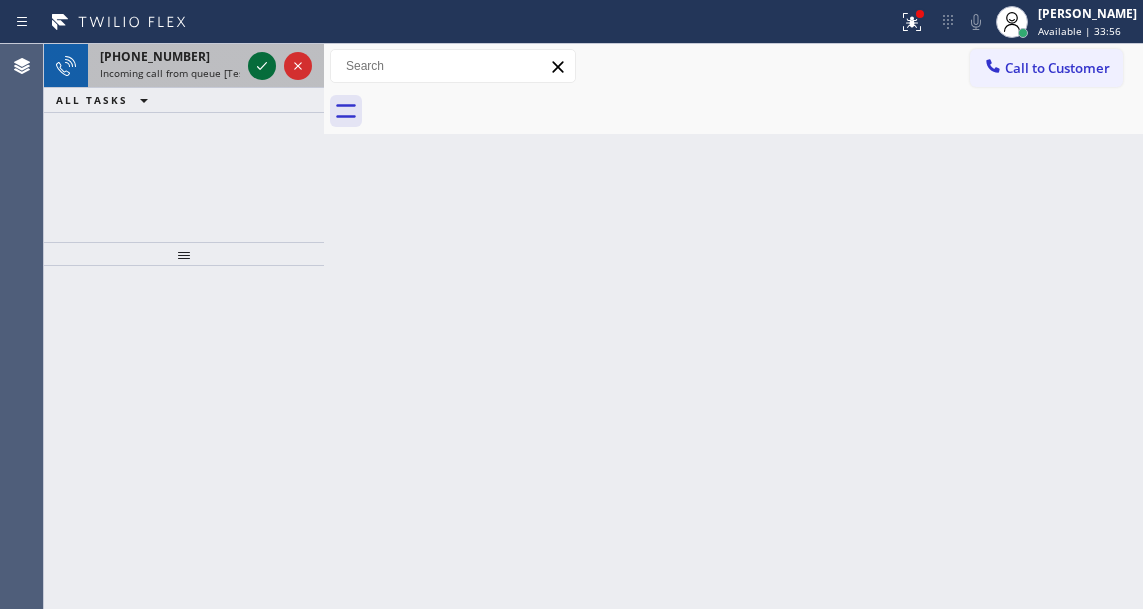 click 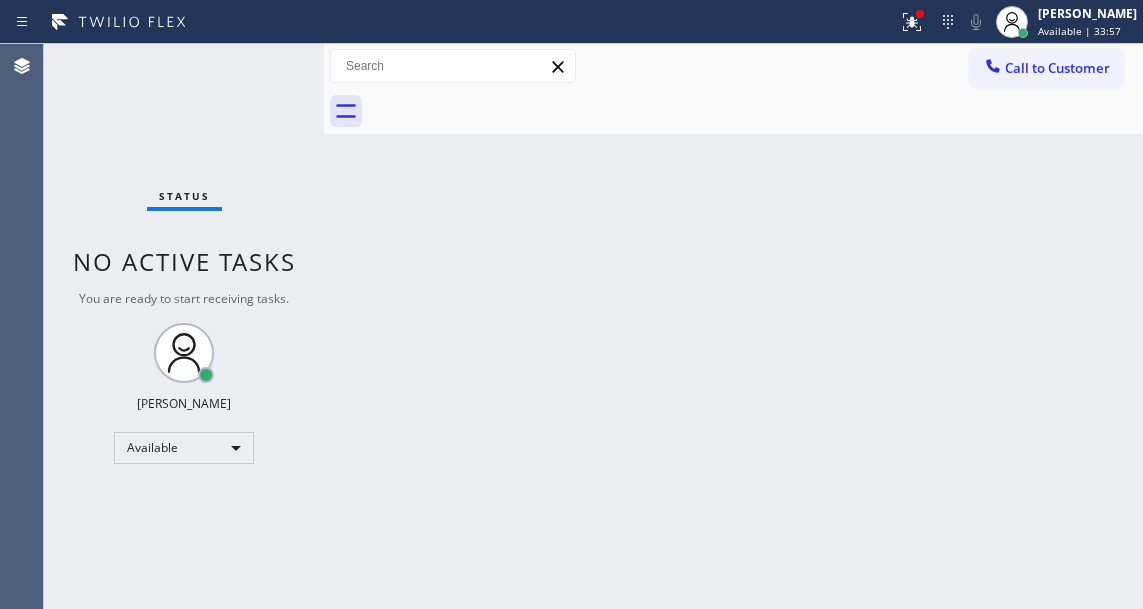 click on "Status   No active tasks     You are ready to start receiving tasks.   [PERSON_NAME]" at bounding box center [184, 326] 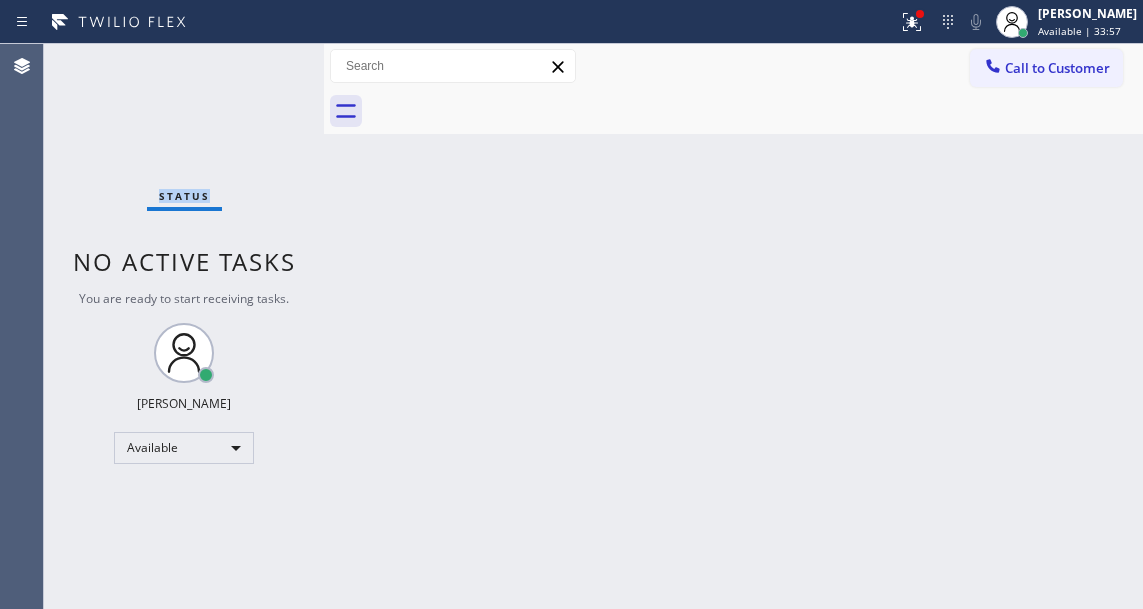 click on "Status   No active tasks     You are ready to start receiving tasks.   [PERSON_NAME]" at bounding box center (184, 326) 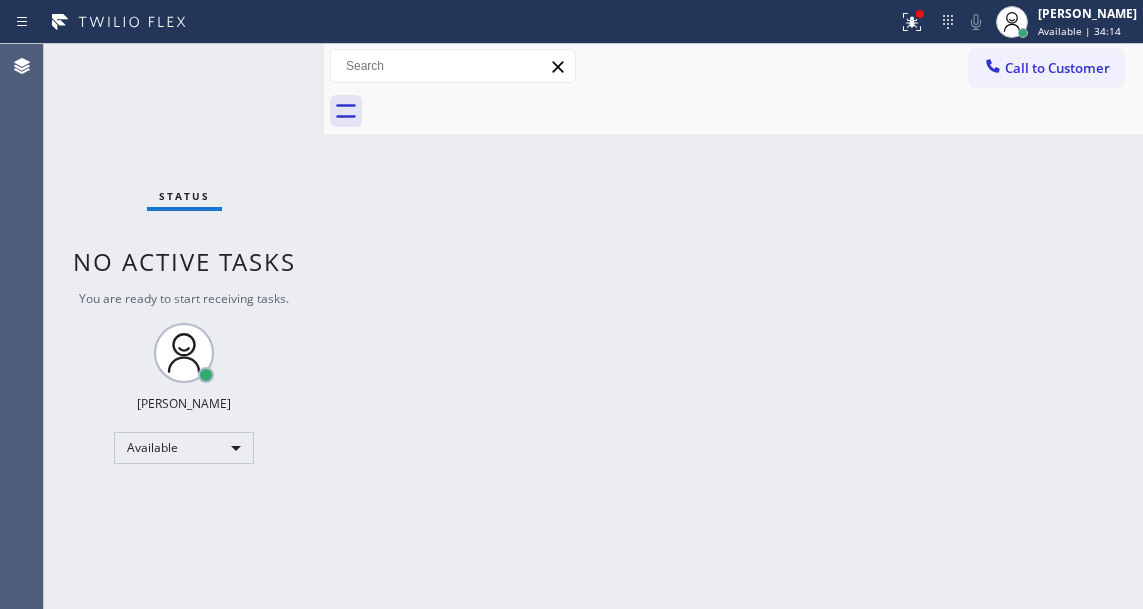 click on "Back to Dashboard Change Sender ID Customers Technicians Select a contact Outbound call Technician Search Technician Your caller id phone number Your caller id phone number Call Technician info Name   Phone none Address none Change Sender ID HVAC [PHONE_NUMBER] 5 Star Appliance [PHONE_NUMBER] Appliance Repair [PHONE_NUMBER] Plumbing [PHONE_NUMBER] Air Duct Cleaning [PHONE_NUMBER]  Electricians [PHONE_NUMBER] Cancel Change Check personal SMS Reset Change No tabs Call to Customer Outbound call Location B w Electrical Svsc LLC Your caller id phone number [PHONE_NUMBER] Customer number Call Outbound call Technician Search Technician Your caller id phone number Your caller id phone number Call" at bounding box center (733, 326) 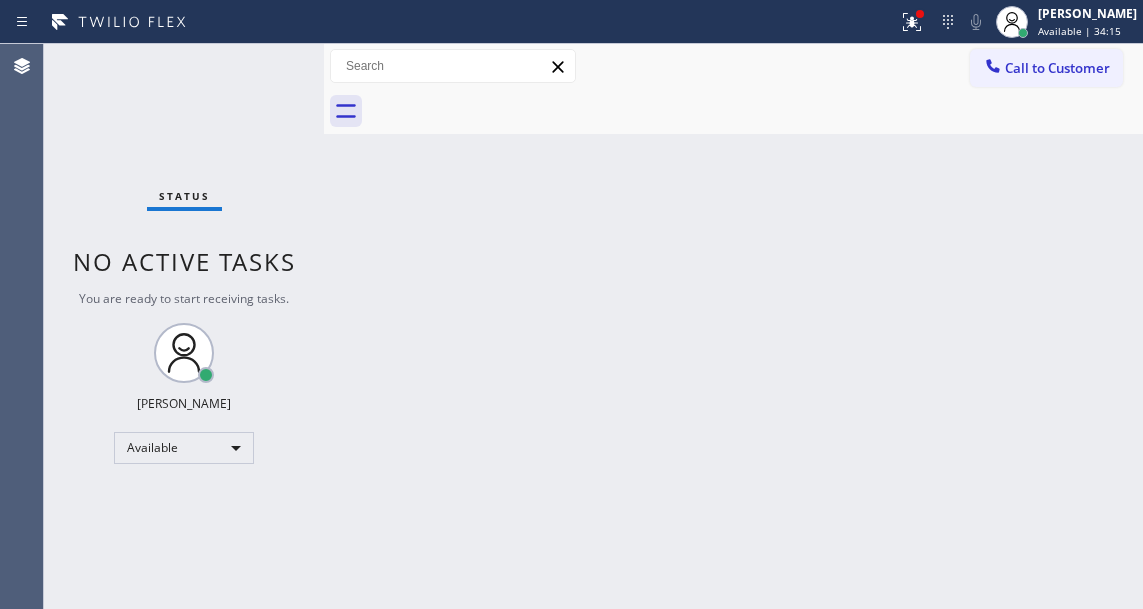 click on "Status   No active tasks     You are ready to start receiving tasks.   [PERSON_NAME]" at bounding box center (184, 326) 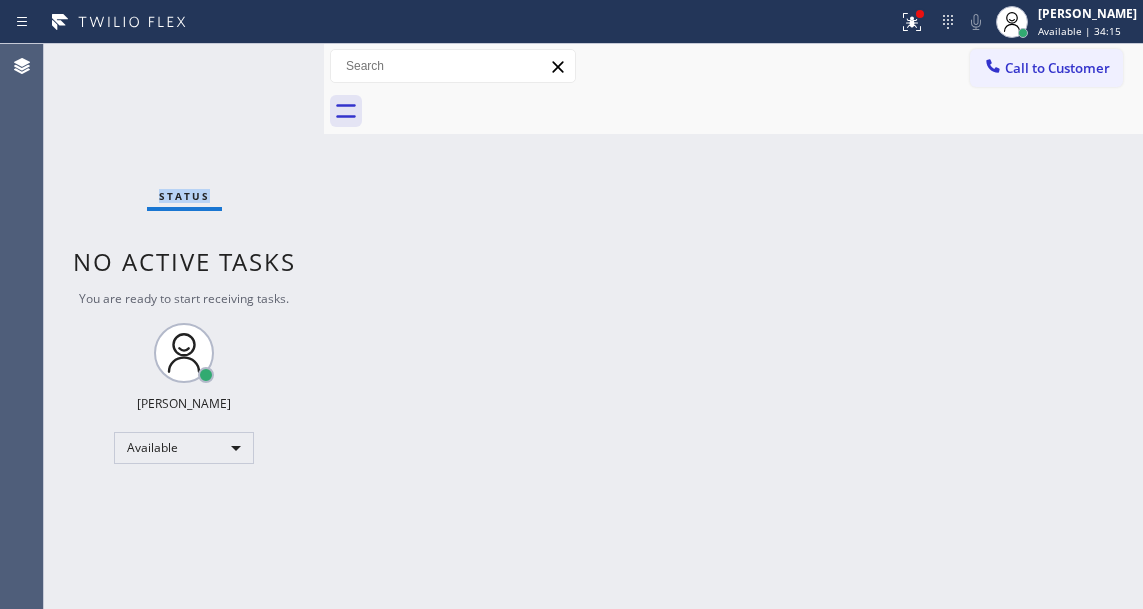click on "Status   No active tasks     You are ready to start receiving tasks.   [PERSON_NAME]" at bounding box center (184, 326) 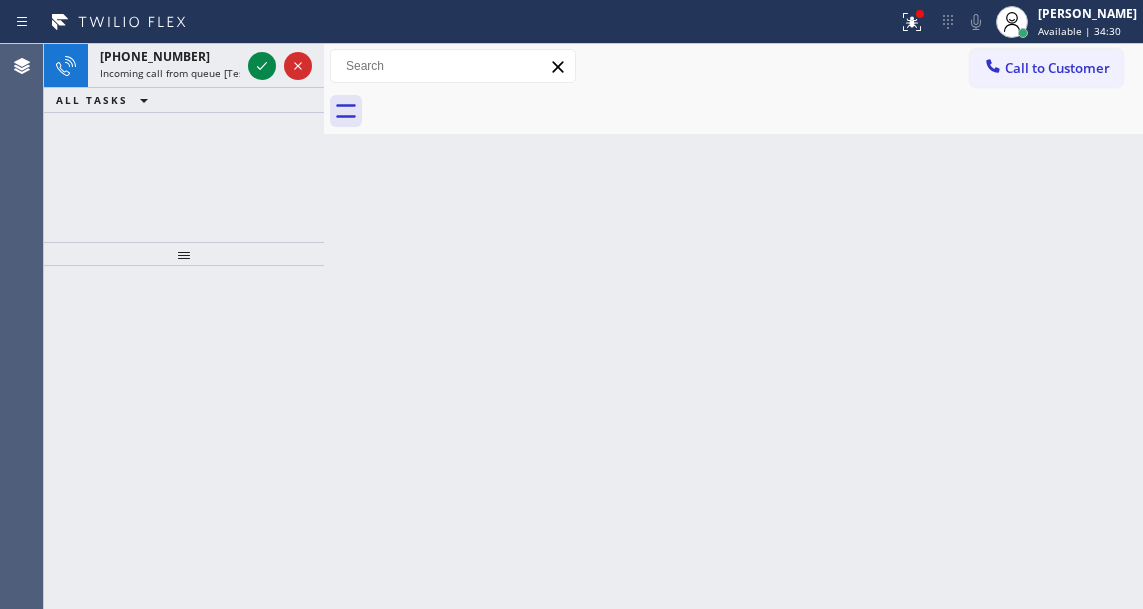 click on "Back to Dashboard Change Sender ID Customers Technicians Select a contact Outbound call Technician Search Technician Your caller id phone number Your caller id phone number Call Technician info Name   Phone none Address none Change Sender ID HVAC [PHONE_NUMBER] 5 Star Appliance [PHONE_NUMBER] Appliance Repair [PHONE_NUMBER] Plumbing [PHONE_NUMBER] Air Duct Cleaning [PHONE_NUMBER]  Electricians [PHONE_NUMBER] Cancel Change Check personal SMS Reset Change No tabs Call to Customer Outbound call Location B w Electrical Svsc LLC Your caller id phone number [PHONE_NUMBER] Customer number Call Outbound call Technician Search Technician Your caller id phone number Your caller id phone number Call" at bounding box center [733, 326] 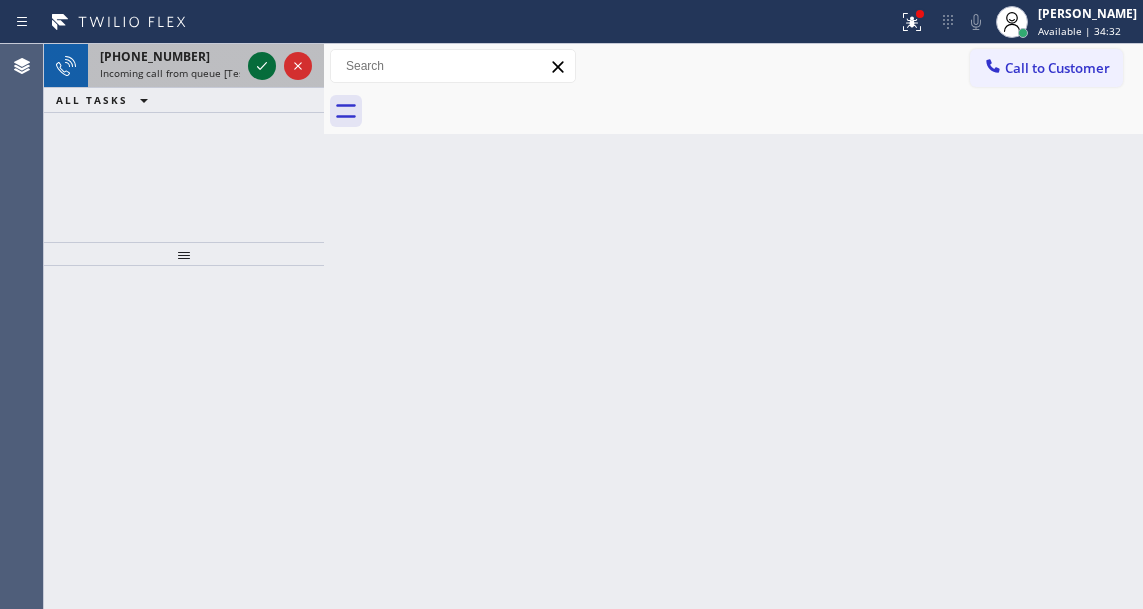 click 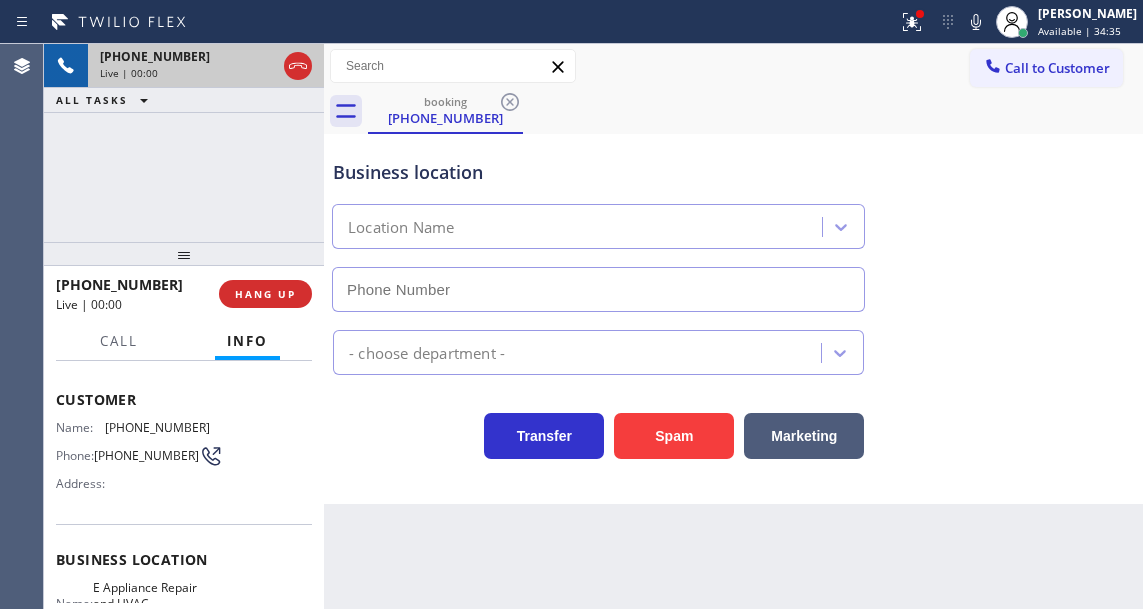 scroll, scrollTop: 100, scrollLeft: 0, axis: vertical 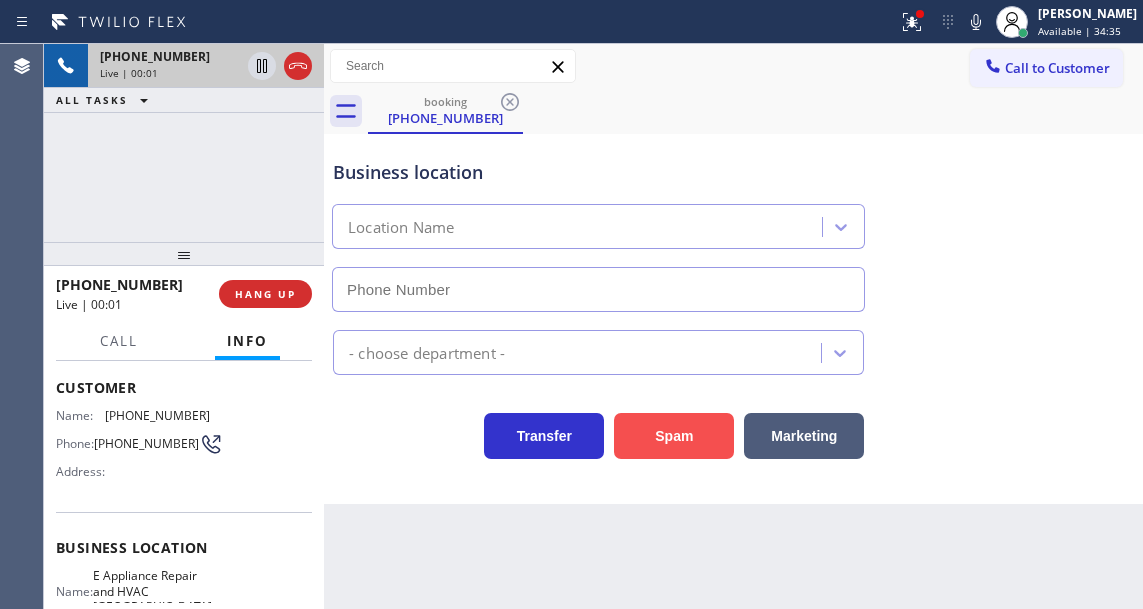 click on "Spam" at bounding box center [674, 436] 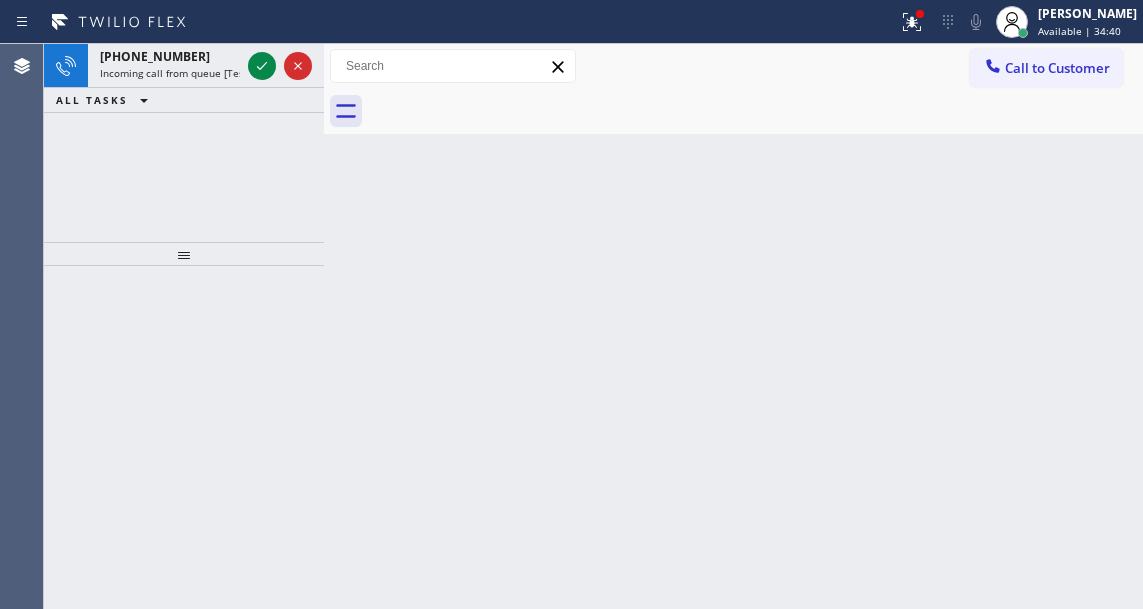 drag, startPoint x: 1086, startPoint y: 212, endPoint x: 830, endPoint y: 195, distance: 256.56384 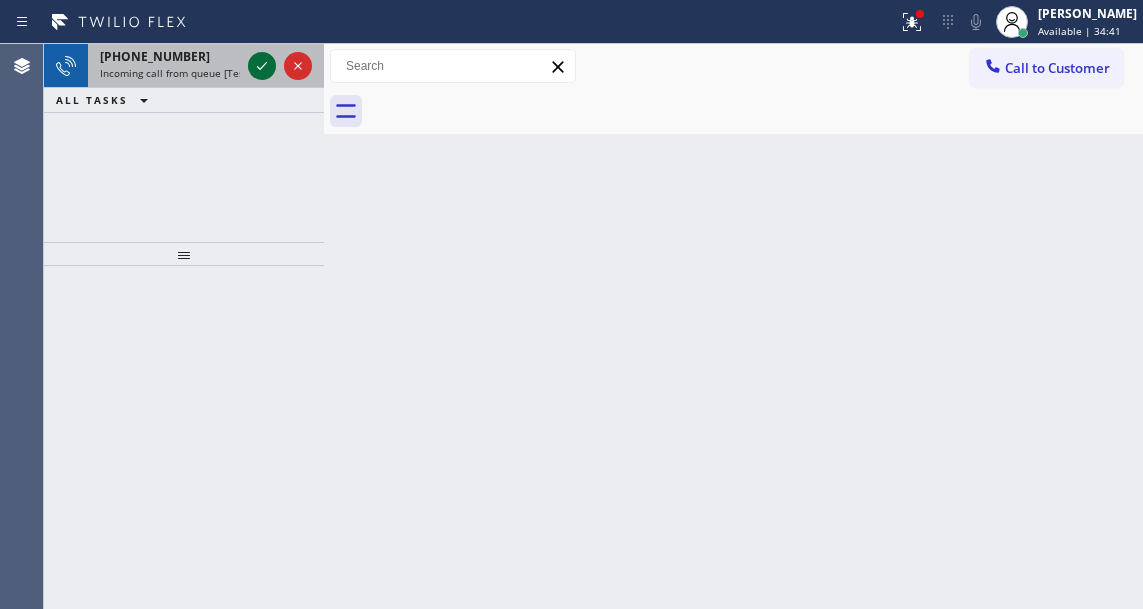 click 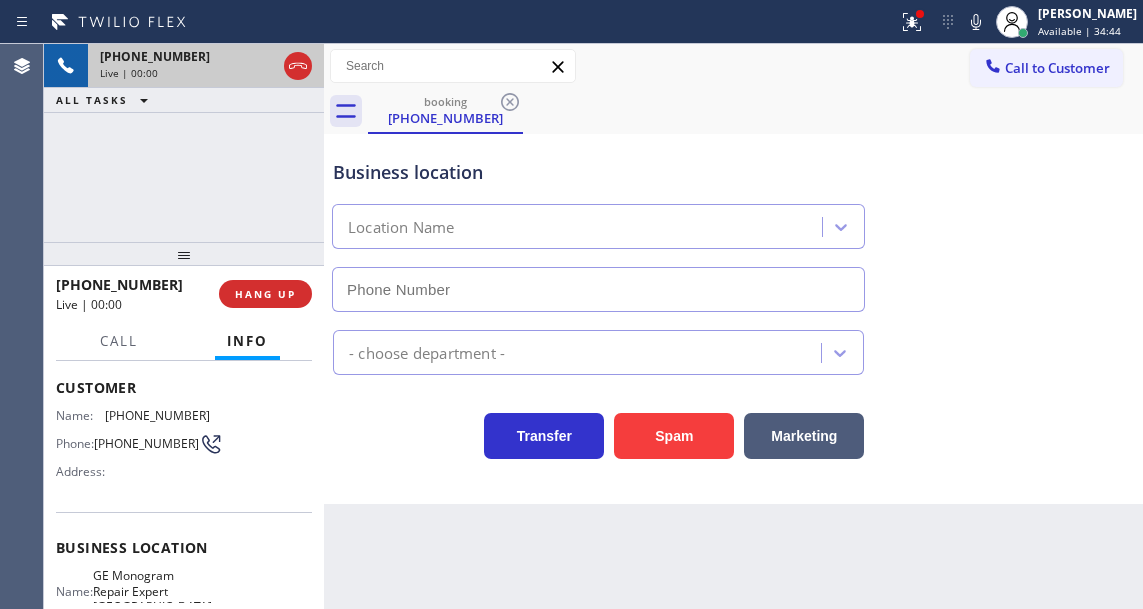 scroll, scrollTop: 200, scrollLeft: 0, axis: vertical 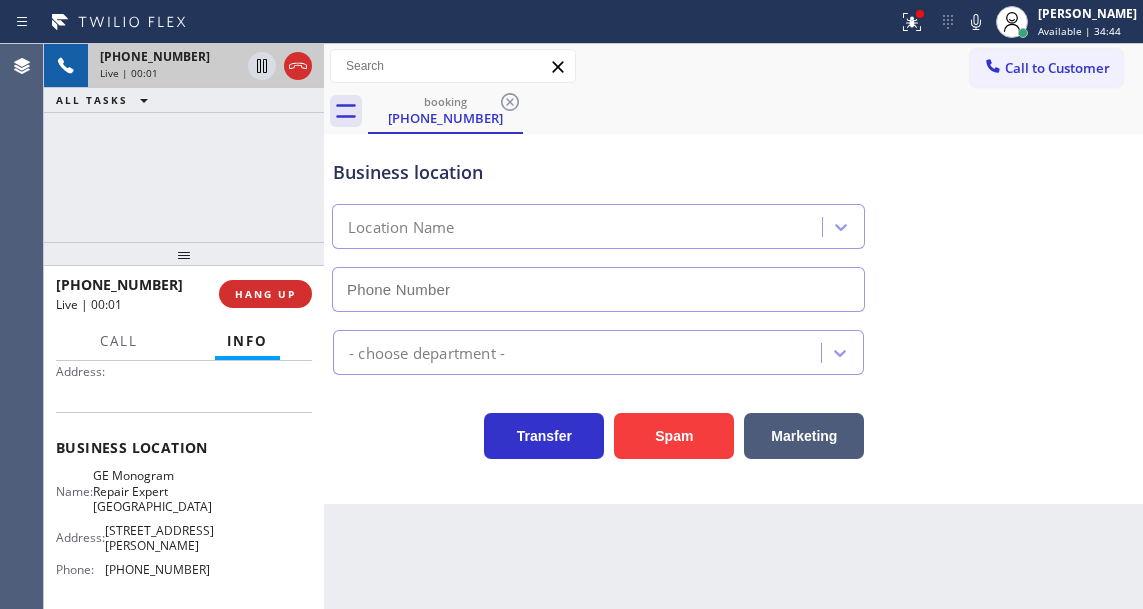 click on "GE Monogram Repair Expert [GEOGRAPHIC_DATA]" at bounding box center [152, 491] 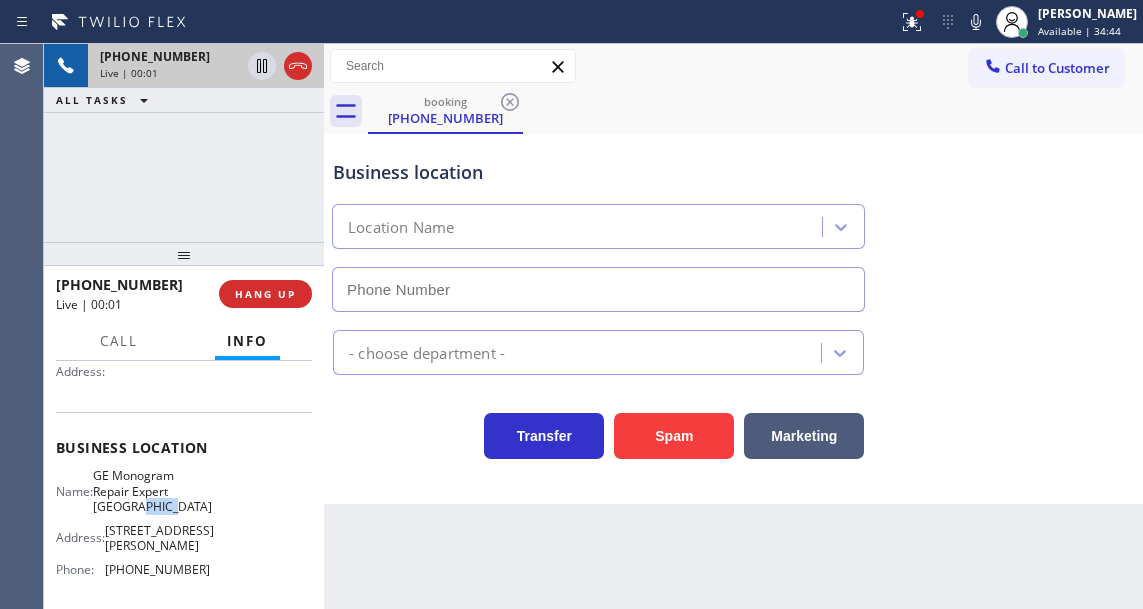 click on "GE Monogram Repair Expert [GEOGRAPHIC_DATA]" at bounding box center [152, 491] 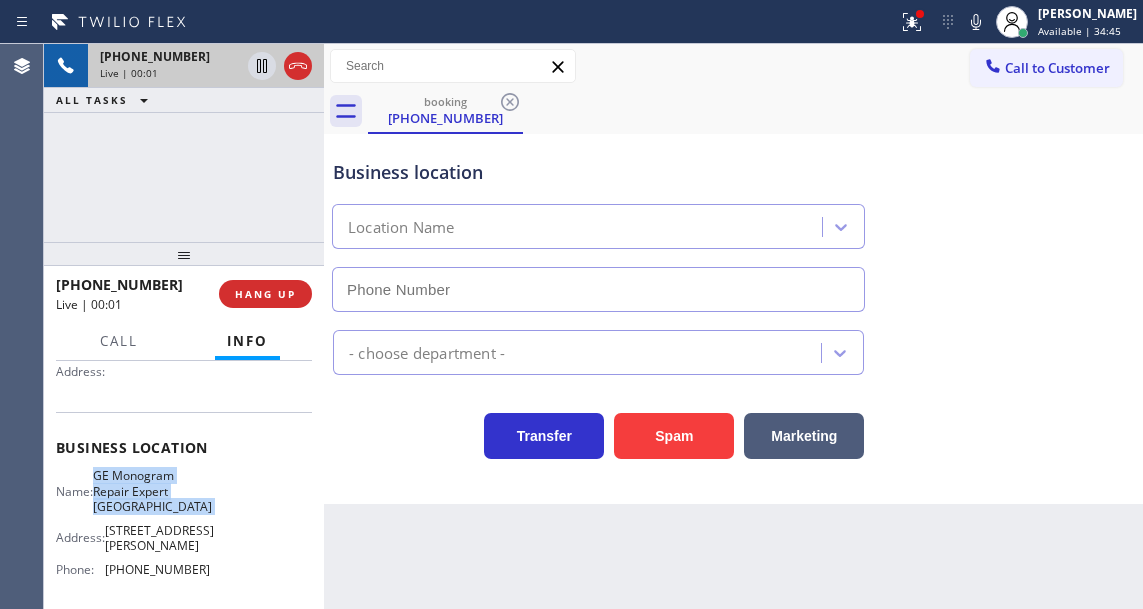 click on "GE Monogram Repair Expert [GEOGRAPHIC_DATA]" at bounding box center [152, 491] 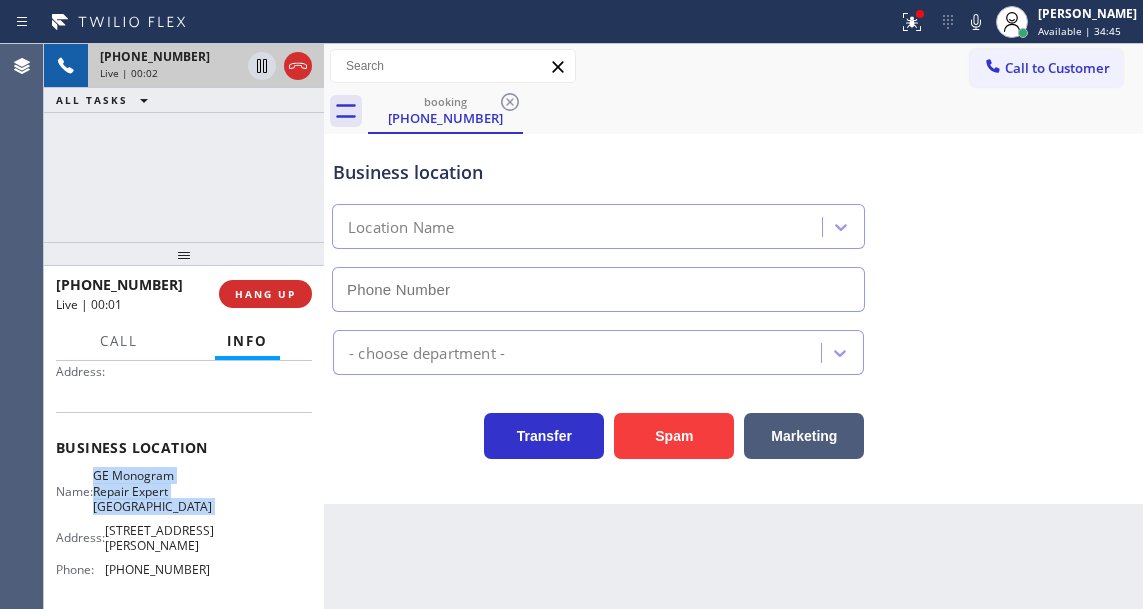 click on "GE Monogram Repair Expert [GEOGRAPHIC_DATA]" at bounding box center [152, 491] 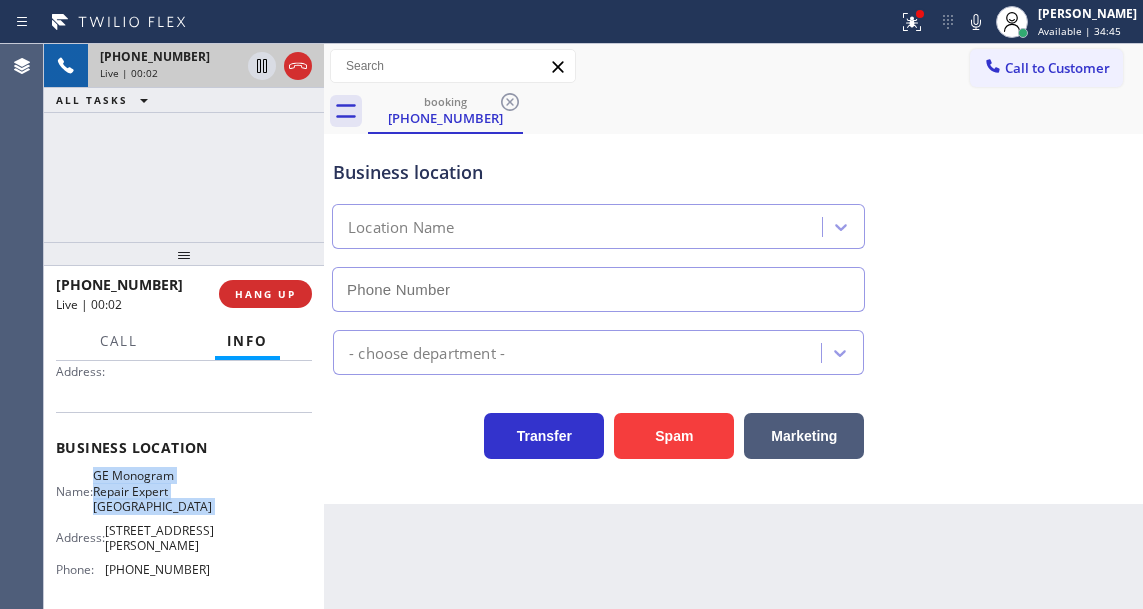 click on "GE Monogram Repair Expert [GEOGRAPHIC_DATA]" at bounding box center (152, 491) 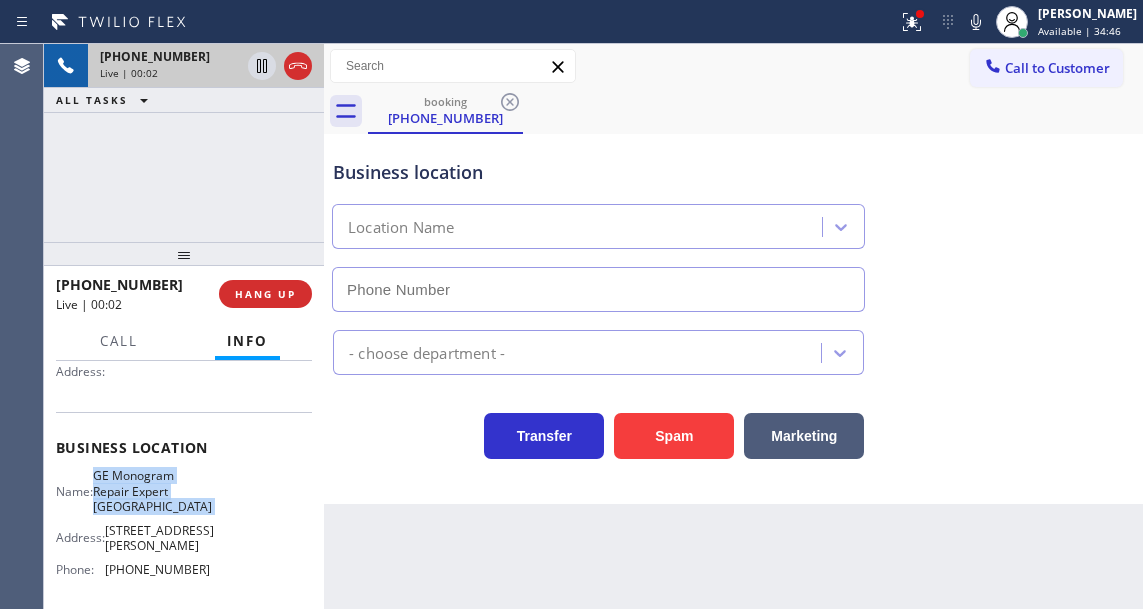 click on "GE Monogram Repair Expert [GEOGRAPHIC_DATA]" at bounding box center [152, 491] 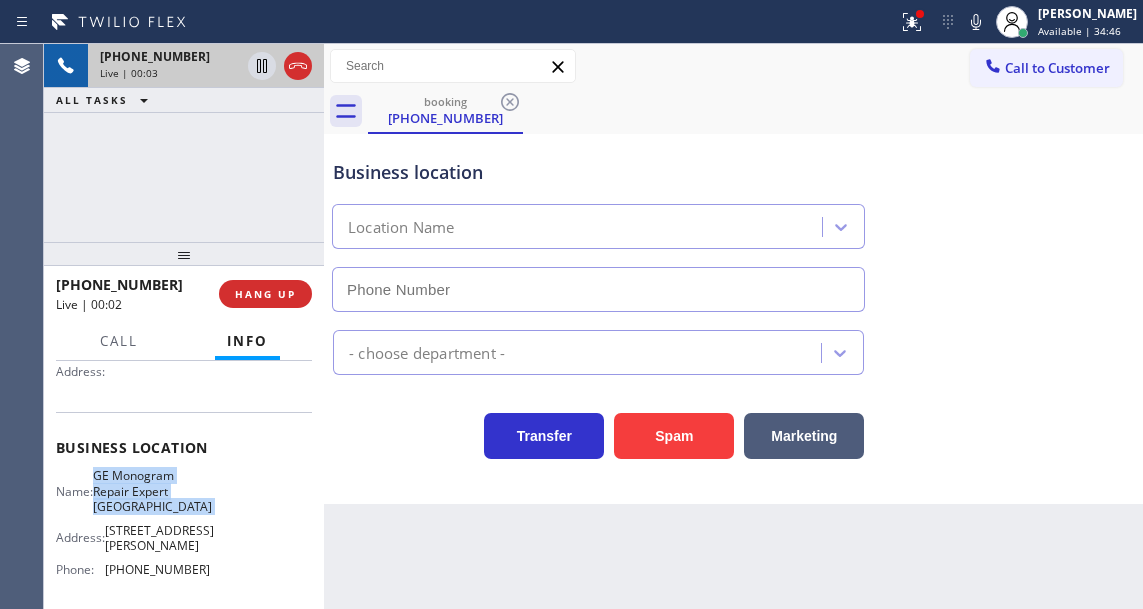 click on "GE Monogram Repair Expert [GEOGRAPHIC_DATA]" at bounding box center (152, 491) 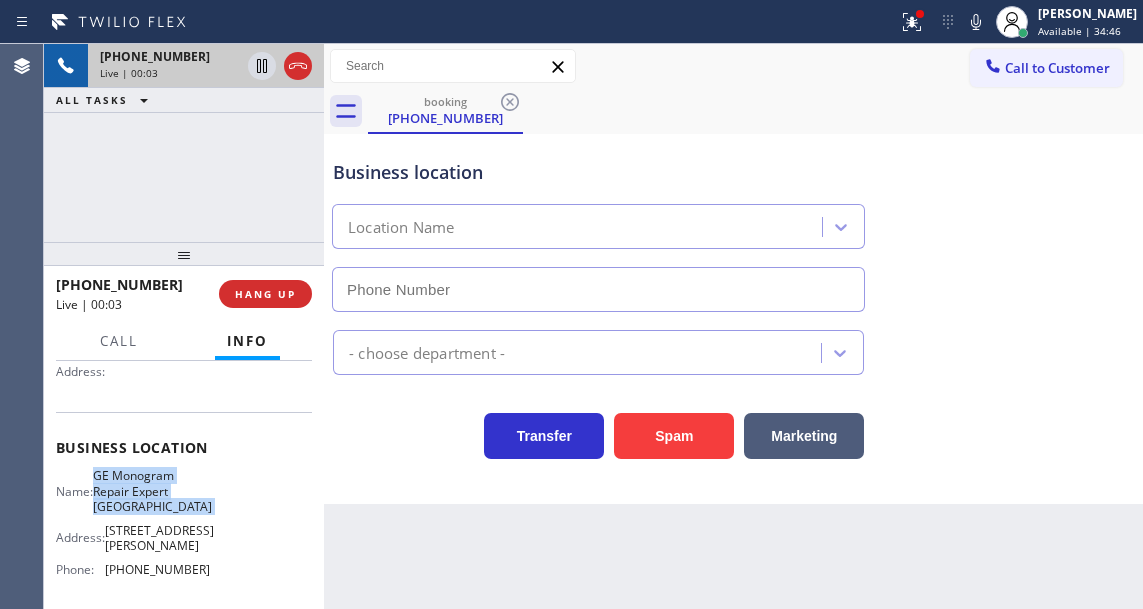 click on "GE Monogram Repair Expert [GEOGRAPHIC_DATA]" at bounding box center (152, 491) 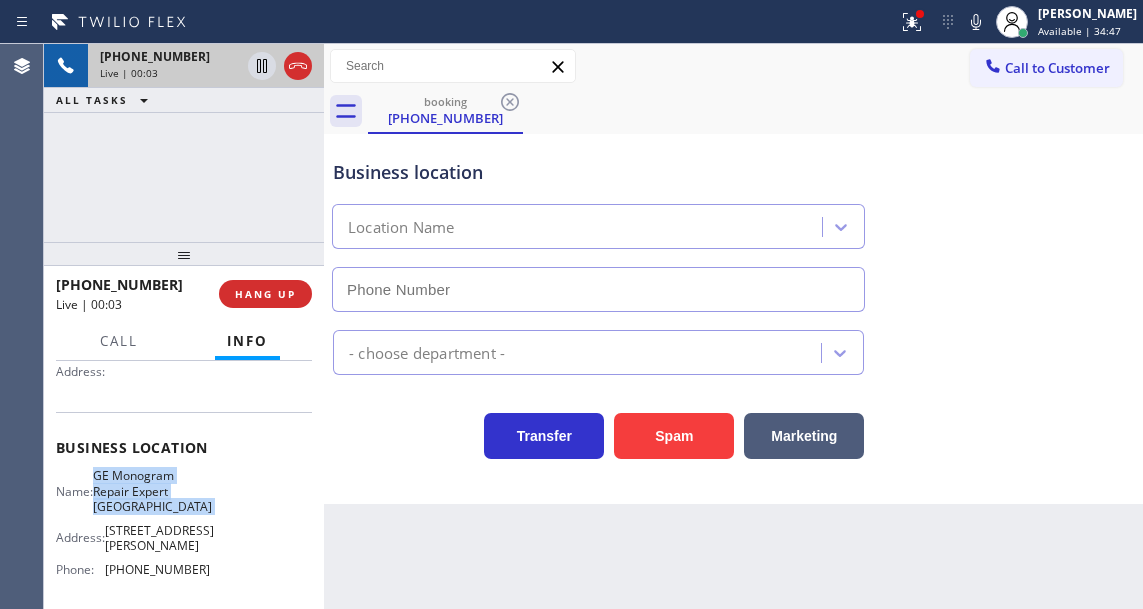 click on "GE Monogram Repair Expert [GEOGRAPHIC_DATA]" at bounding box center (152, 491) 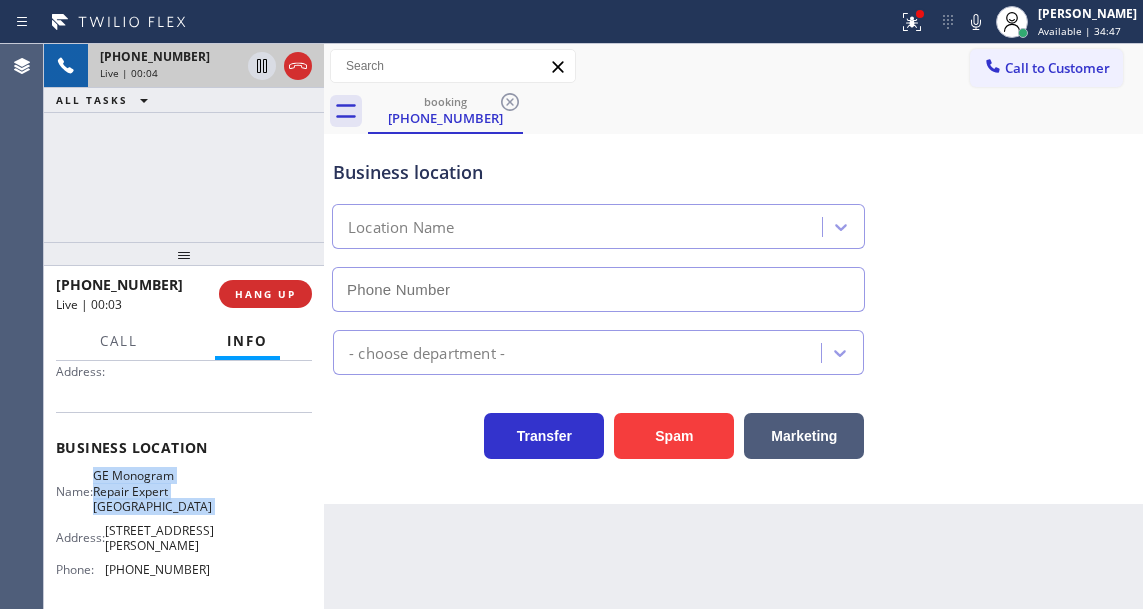 click on "GE Monogram Repair Expert [GEOGRAPHIC_DATA]" at bounding box center [152, 491] 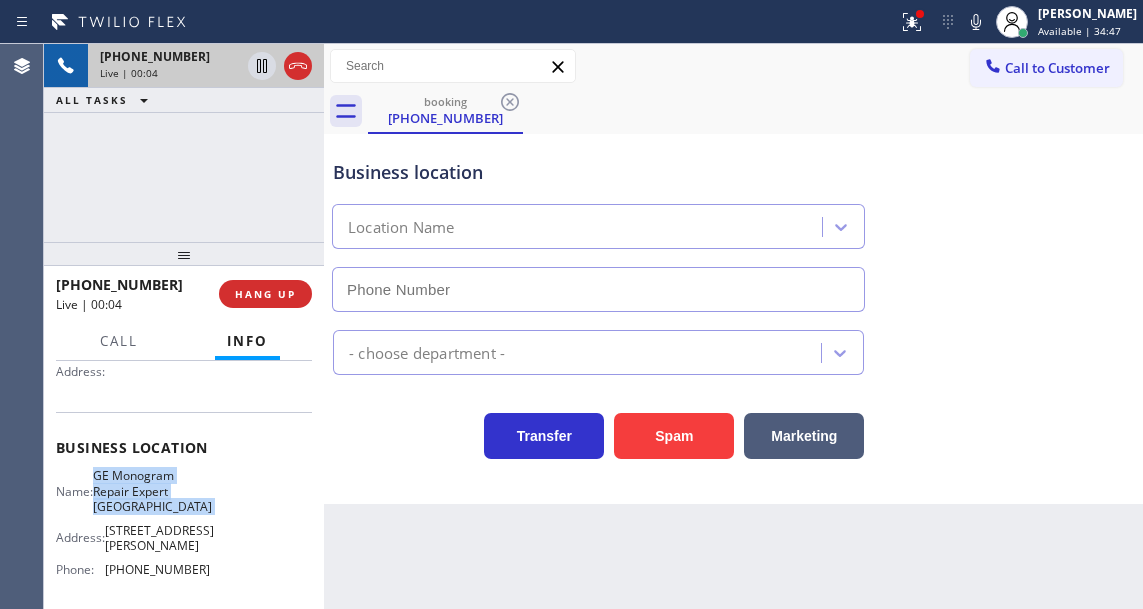 click on "GE Monogram Repair Expert [GEOGRAPHIC_DATA]" at bounding box center [152, 491] 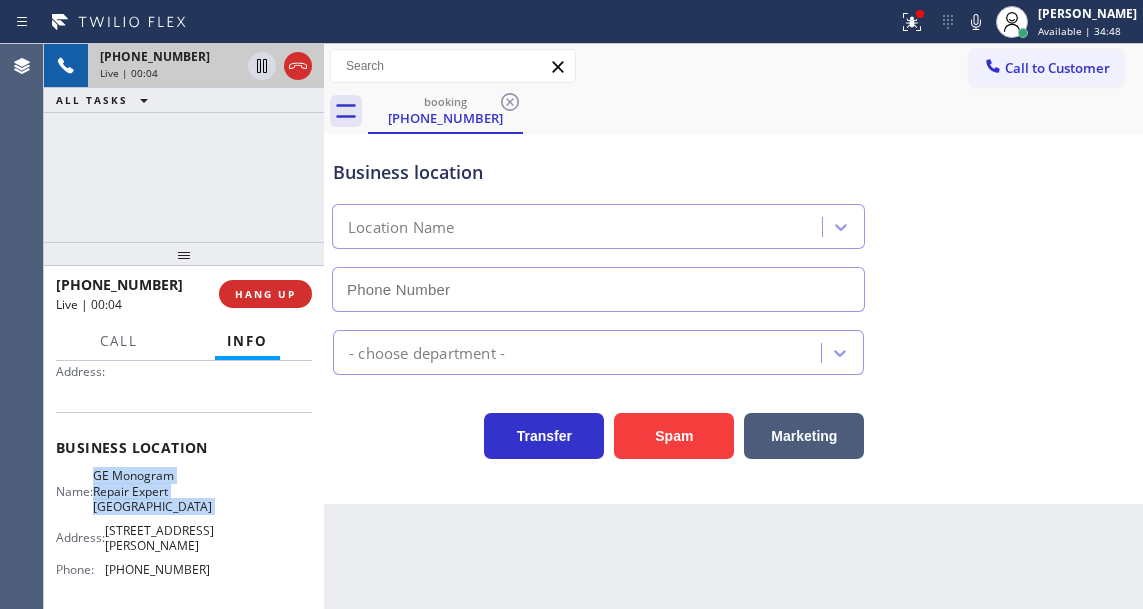 click on "GE Monogram Repair Expert [GEOGRAPHIC_DATA]" at bounding box center [152, 491] 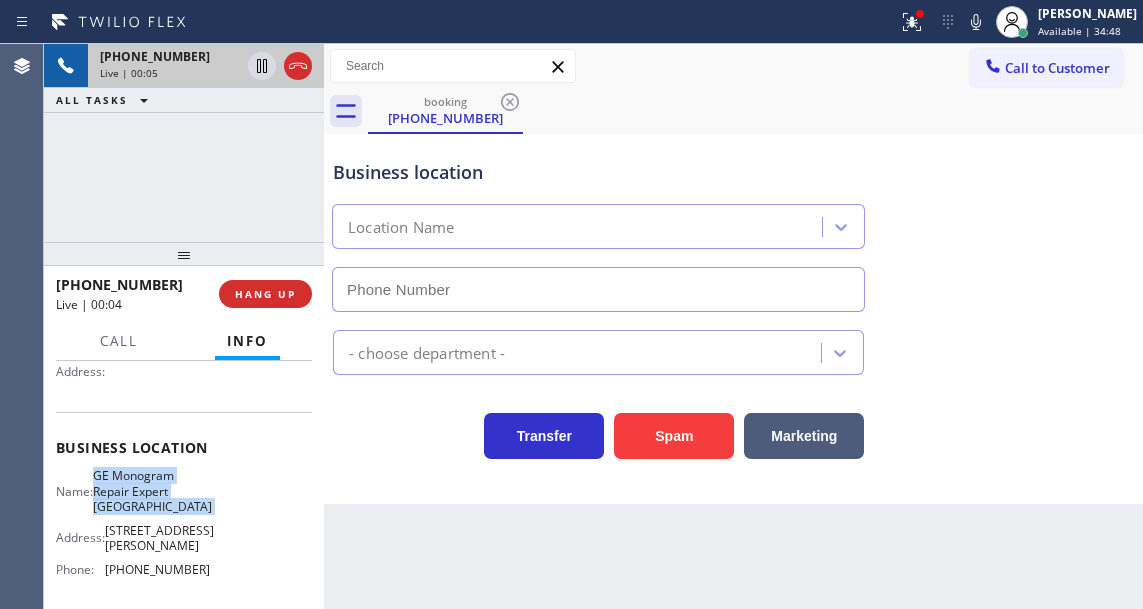 click on "GE Monogram Repair Expert [GEOGRAPHIC_DATA]" at bounding box center [152, 491] 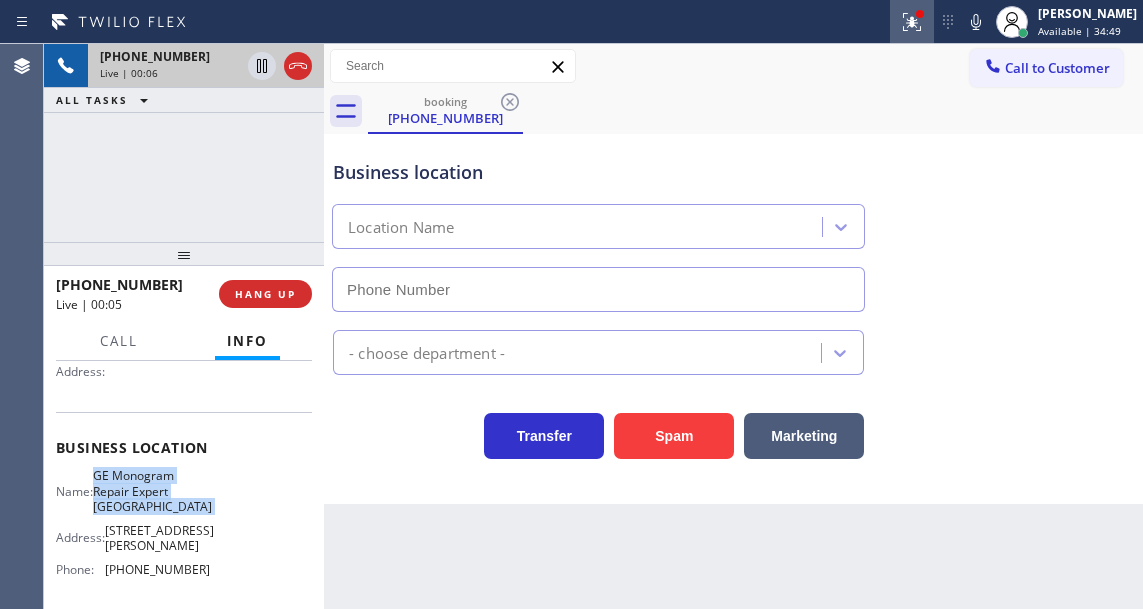 click 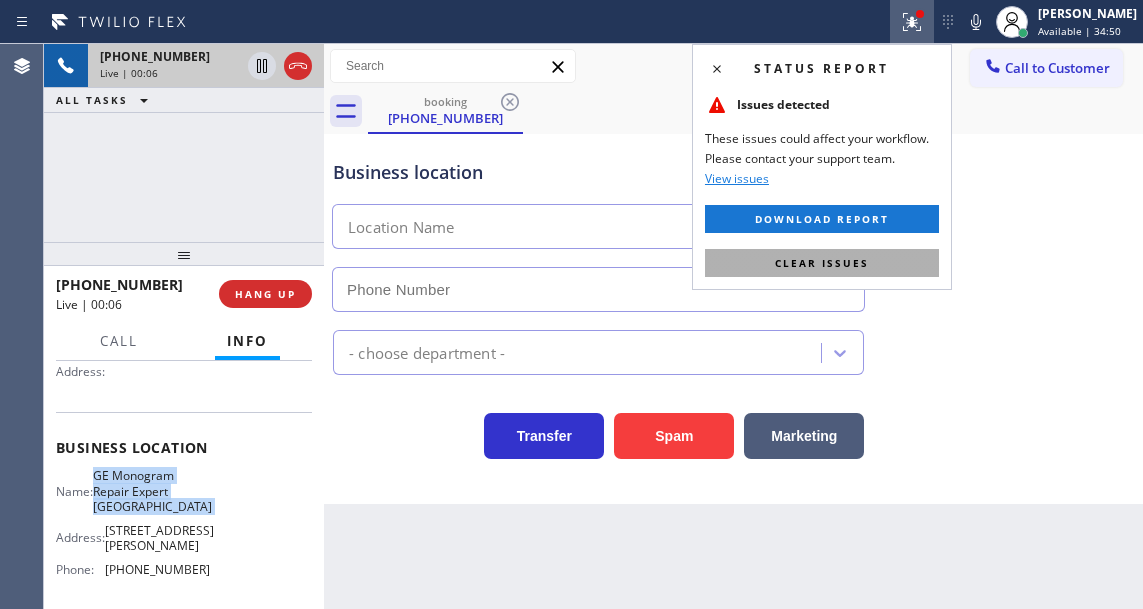 click on "Clear issues" at bounding box center (822, 263) 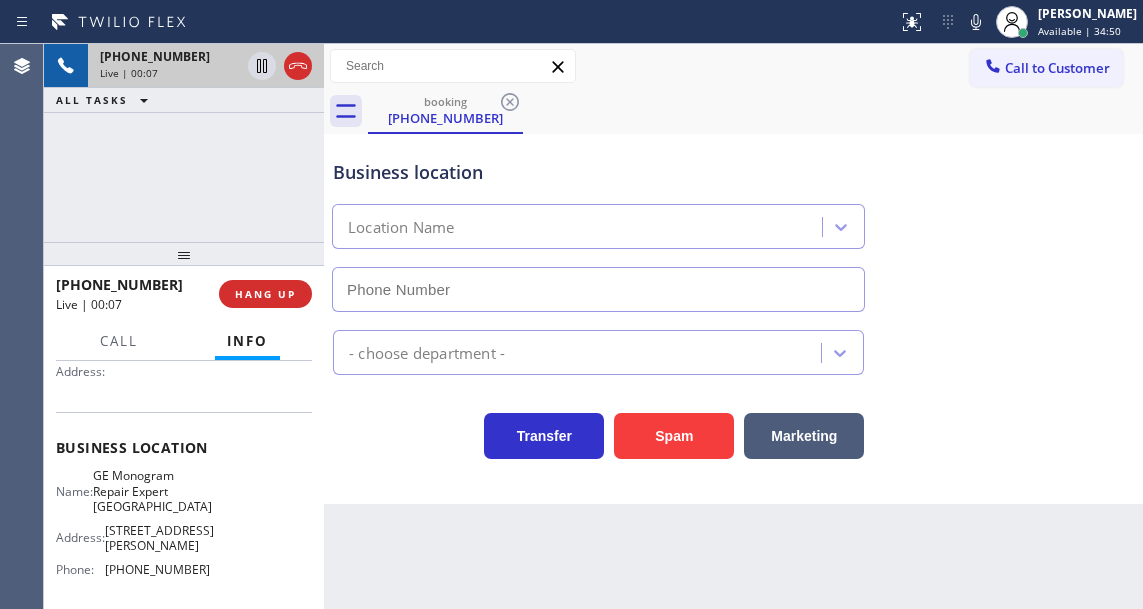 click on "Business location" at bounding box center [598, 172] 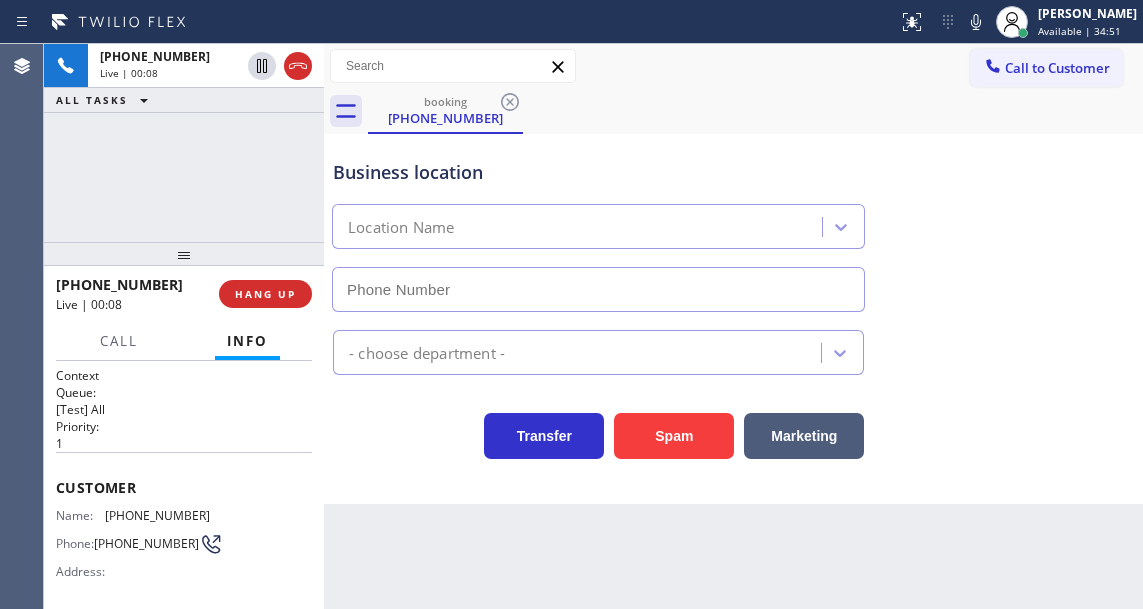 click on "Business location" at bounding box center (598, 172) 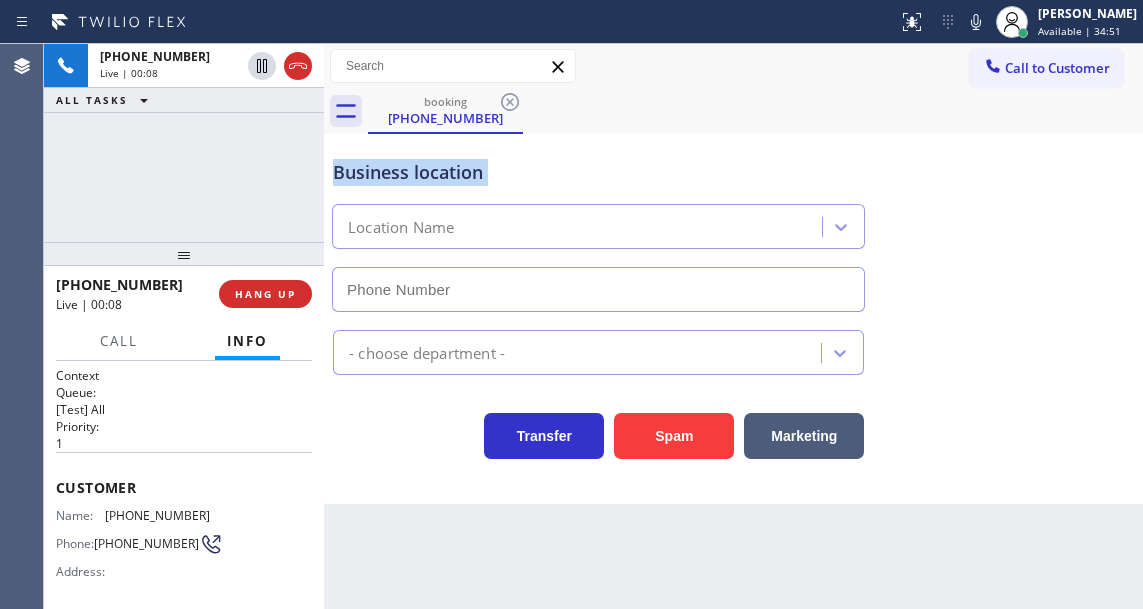 click on "Business location" at bounding box center [598, 172] 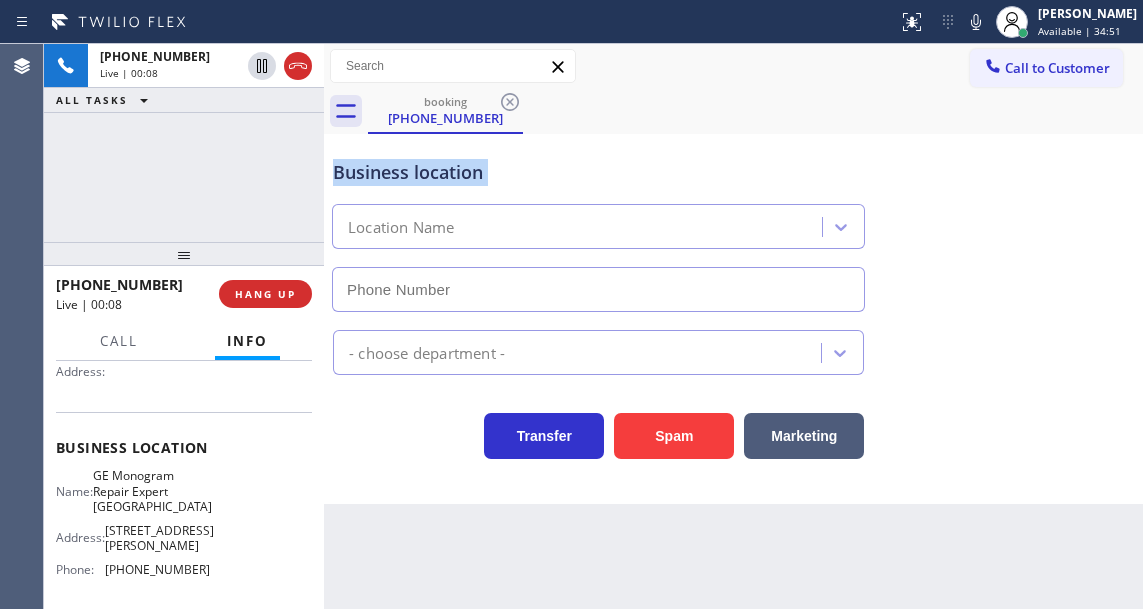click on "Business location" at bounding box center (598, 172) 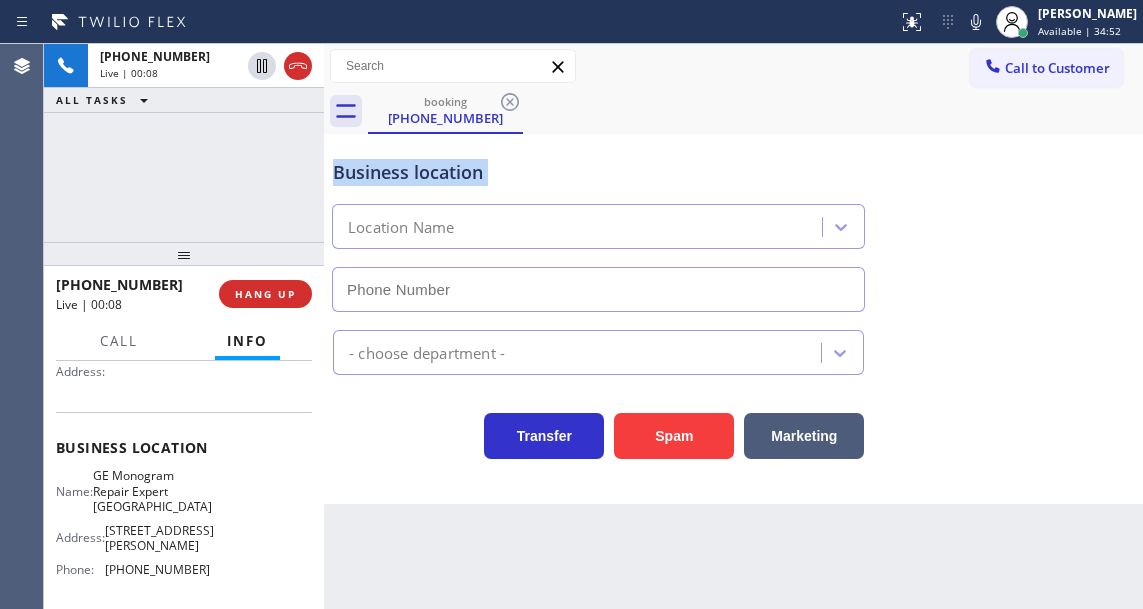 click on "Business location" at bounding box center [598, 172] 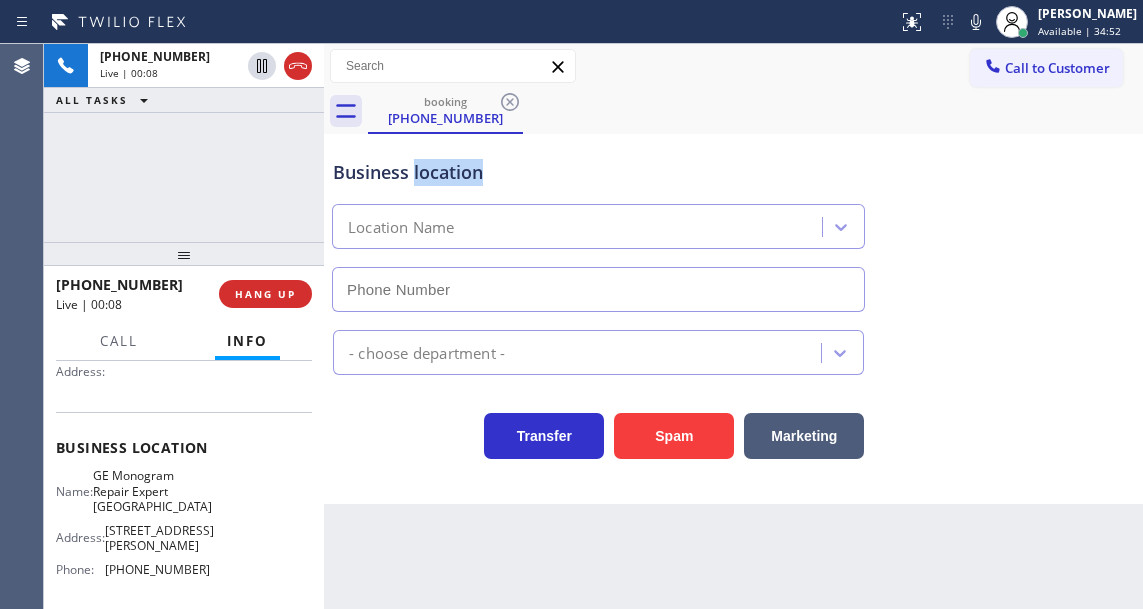 click on "Business location" at bounding box center (598, 172) 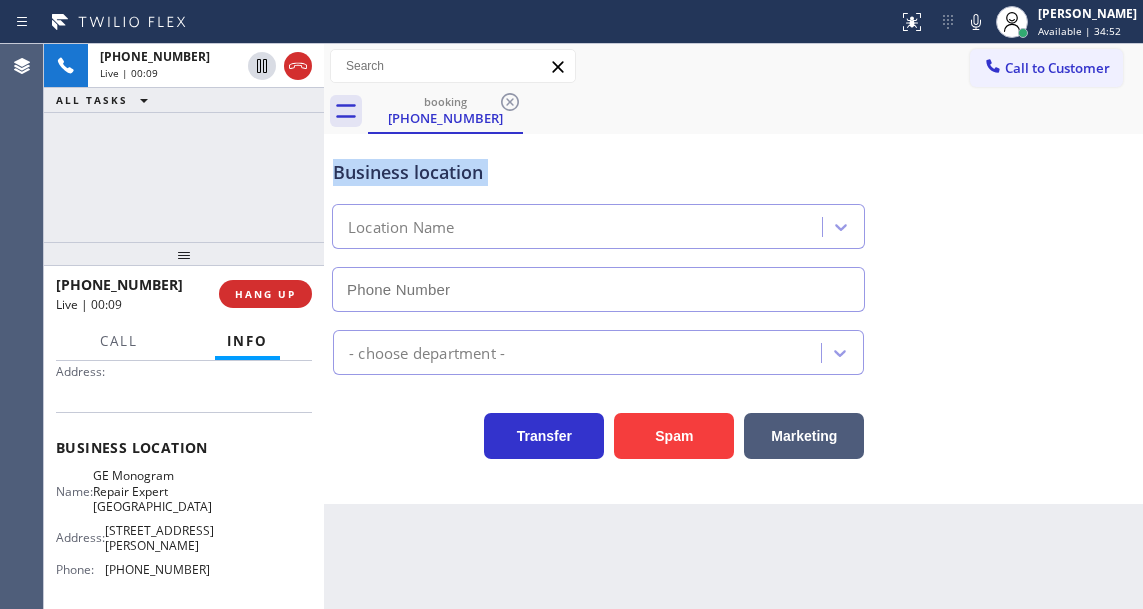 click on "Business location" at bounding box center [598, 172] 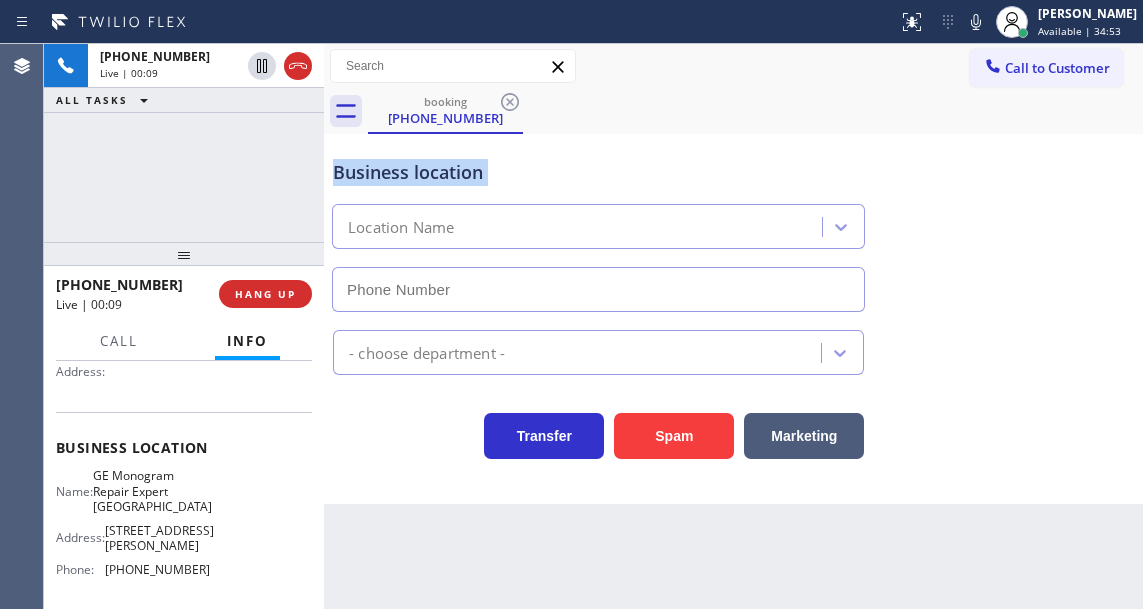 type on "[PHONE_NUMBER]" 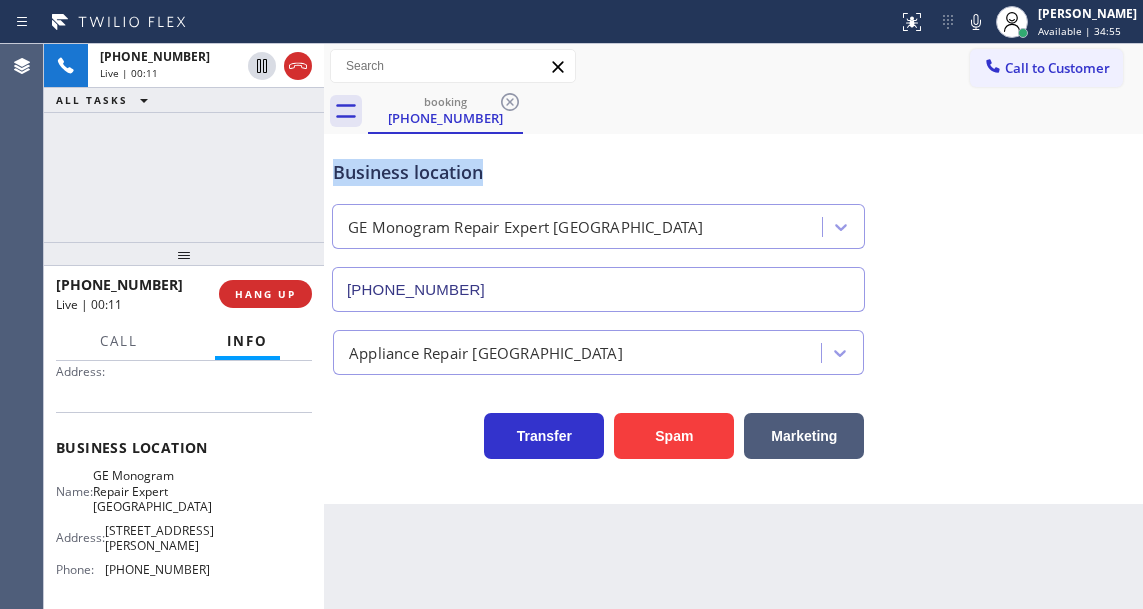 click on "Business location" at bounding box center [598, 172] 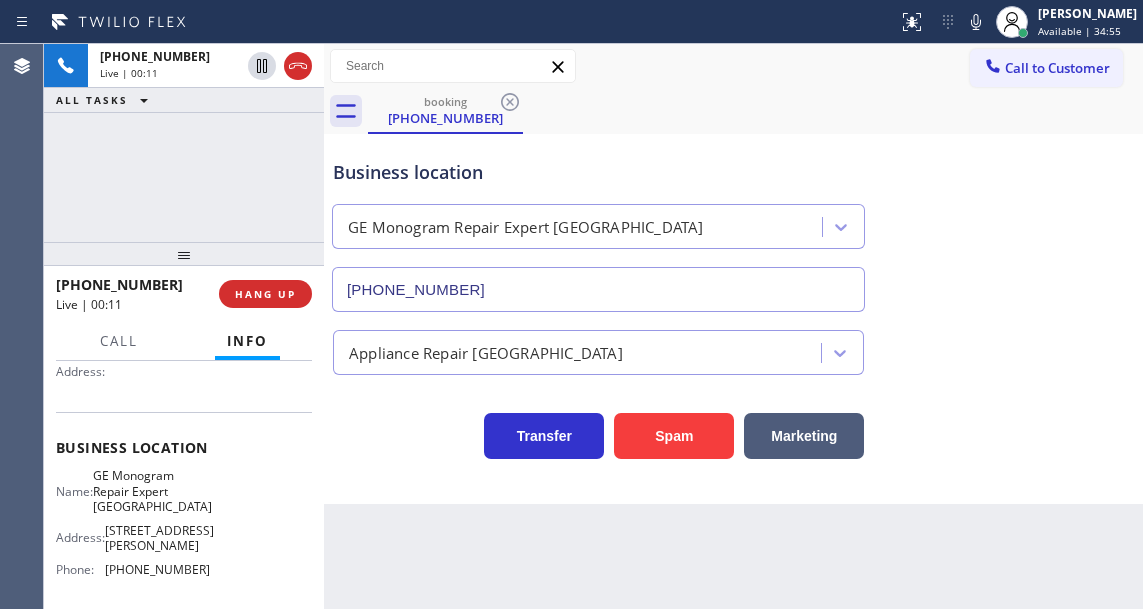 click on "Business location" at bounding box center (598, 172) 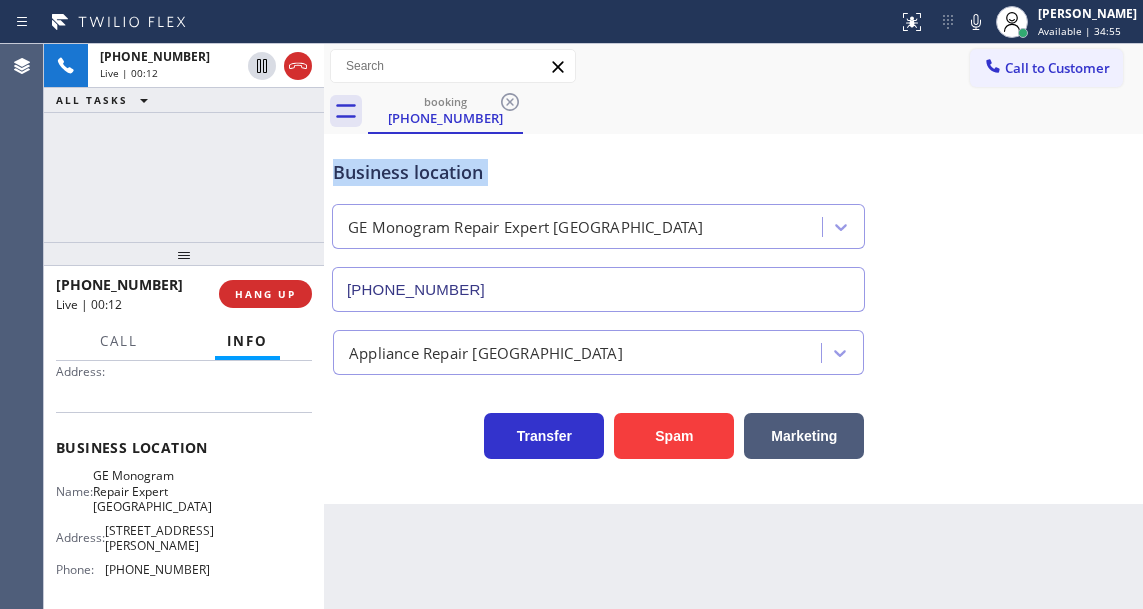 click on "Business location" at bounding box center [598, 172] 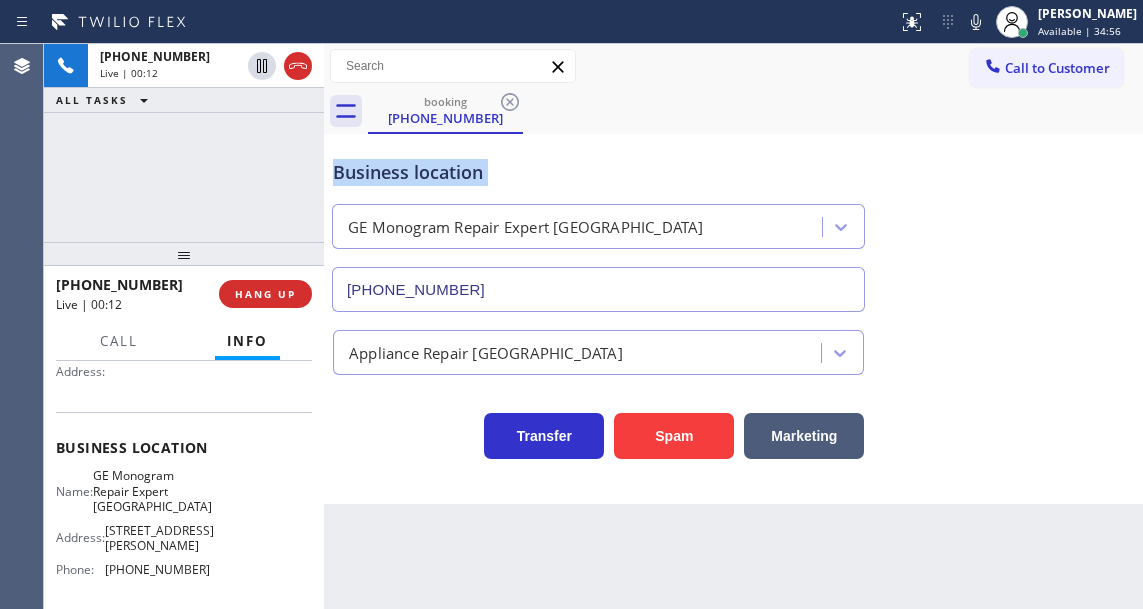 click on "Business location" at bounding box center [598, 172] 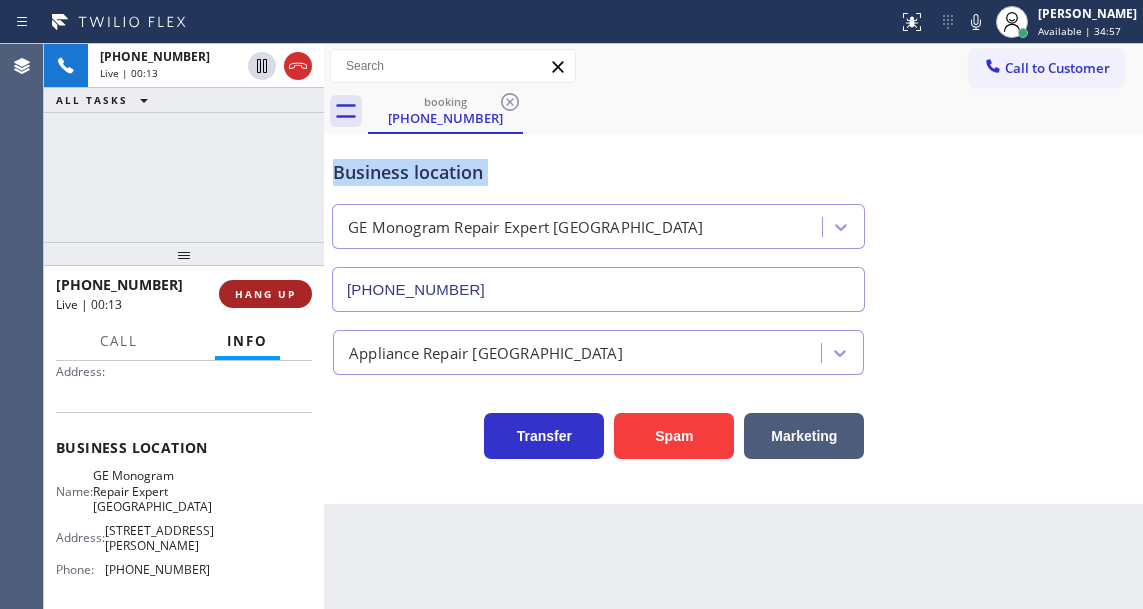 click on "HANG UP" at bounding box center (265, 294) 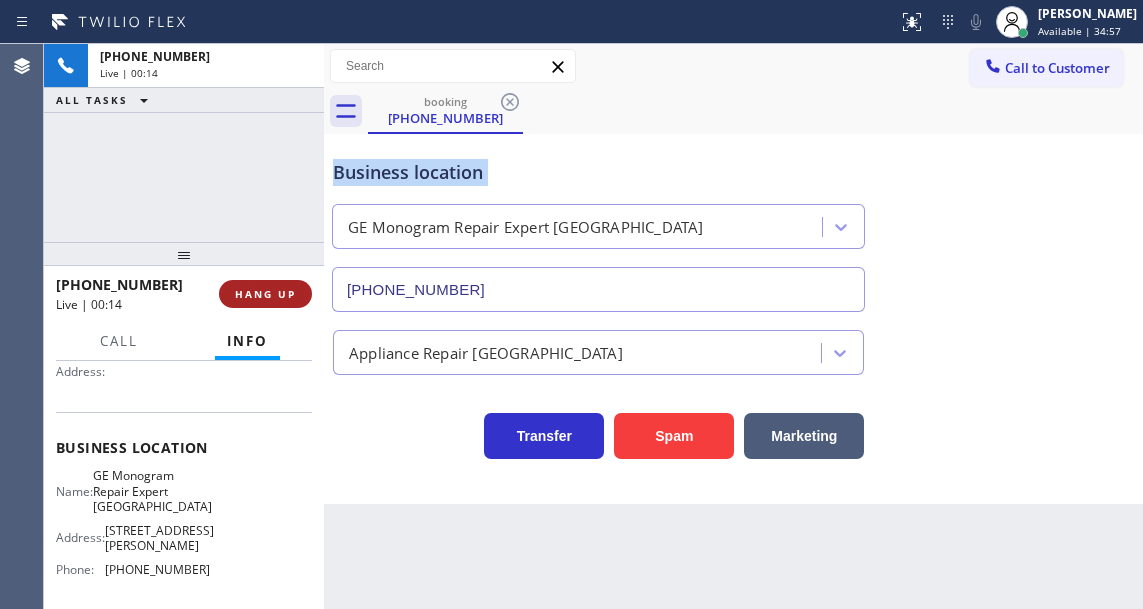 click on "HANG UP" at bounding box center [265, 294] 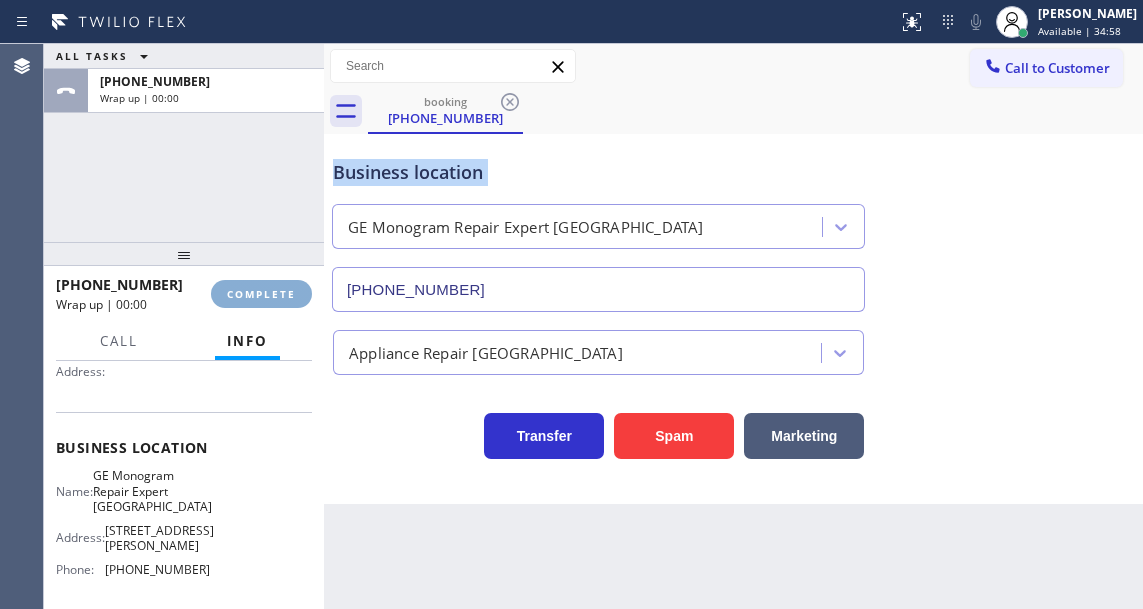 click on "COMPLETE" at bounding box center [261, 294] 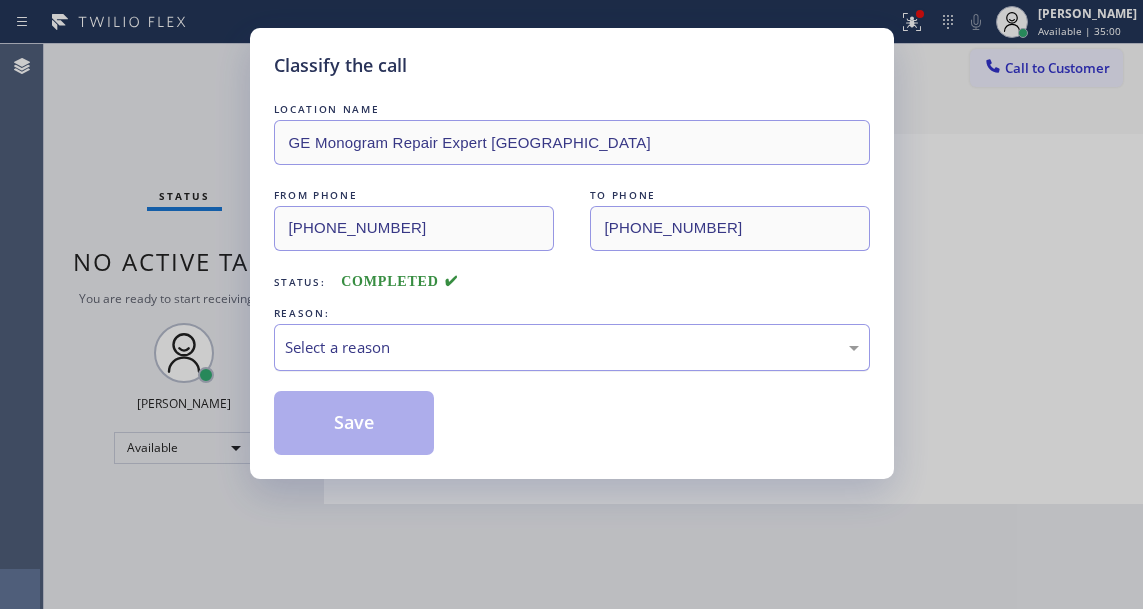 click on "Select a reason" at bounding box center [572, 347] 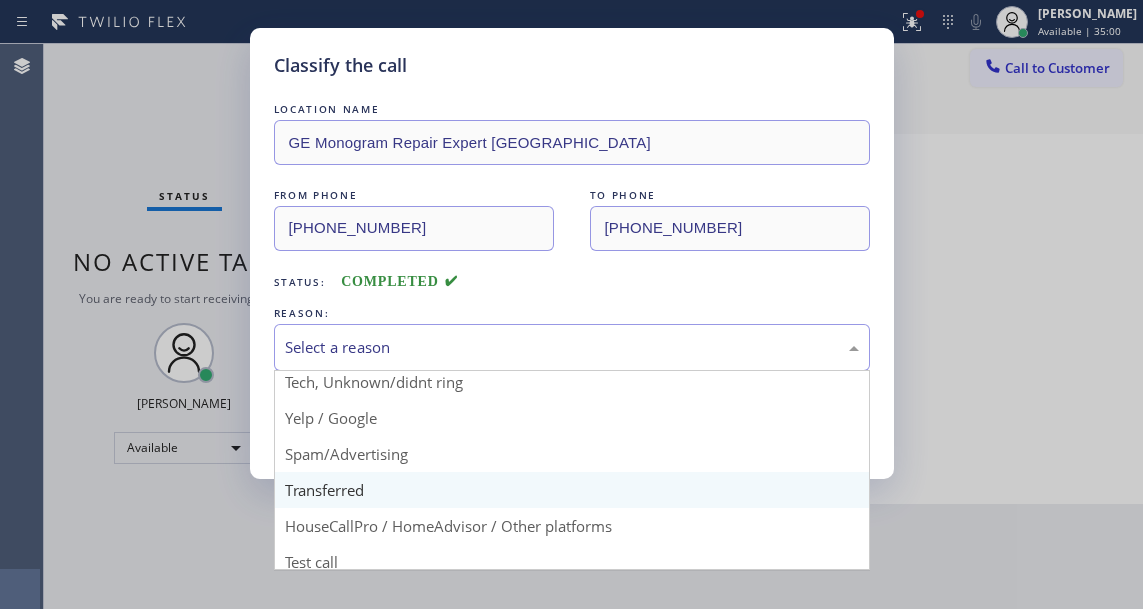 scroll, scrollTop: 126, scrollLeft: 0, axis: vertical 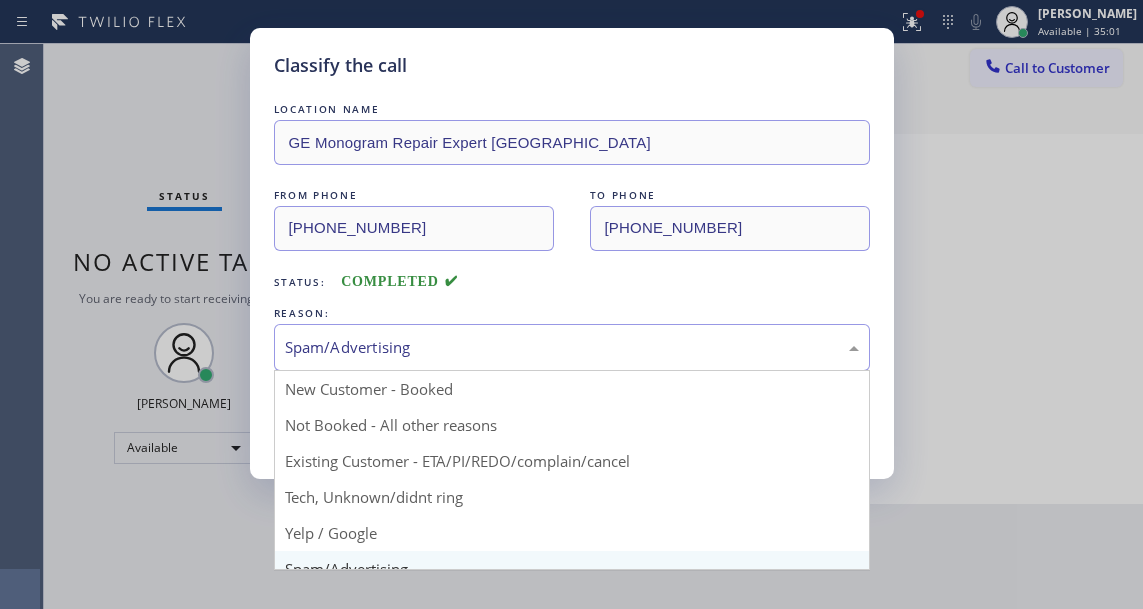 click on "Spam/Advertising" at bounding box center [572, 347] 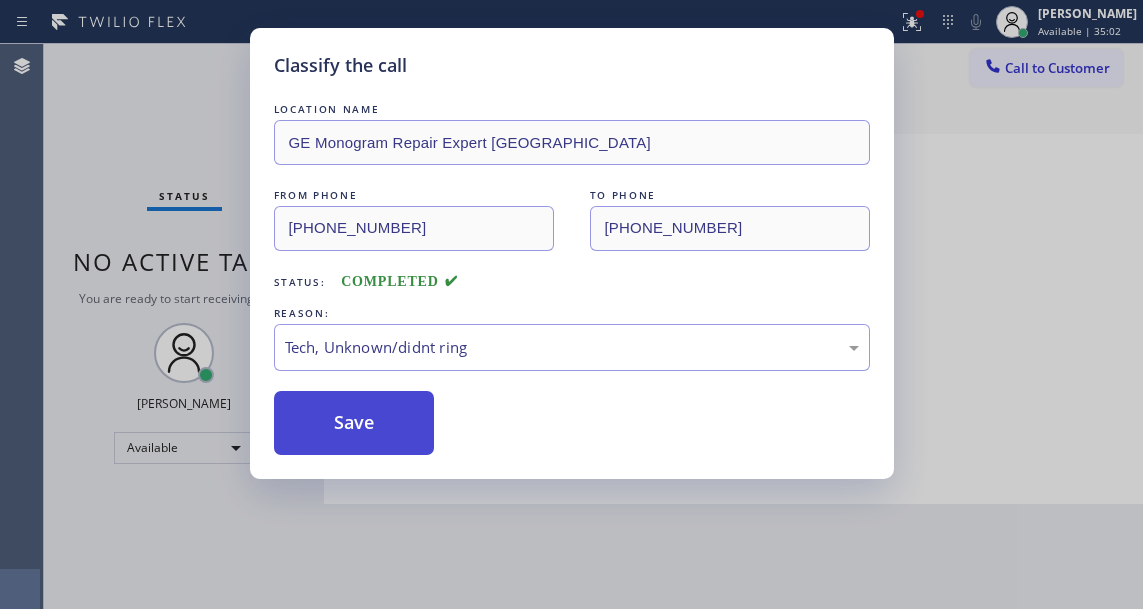 click on "Save" at bounding box center (354, 423) 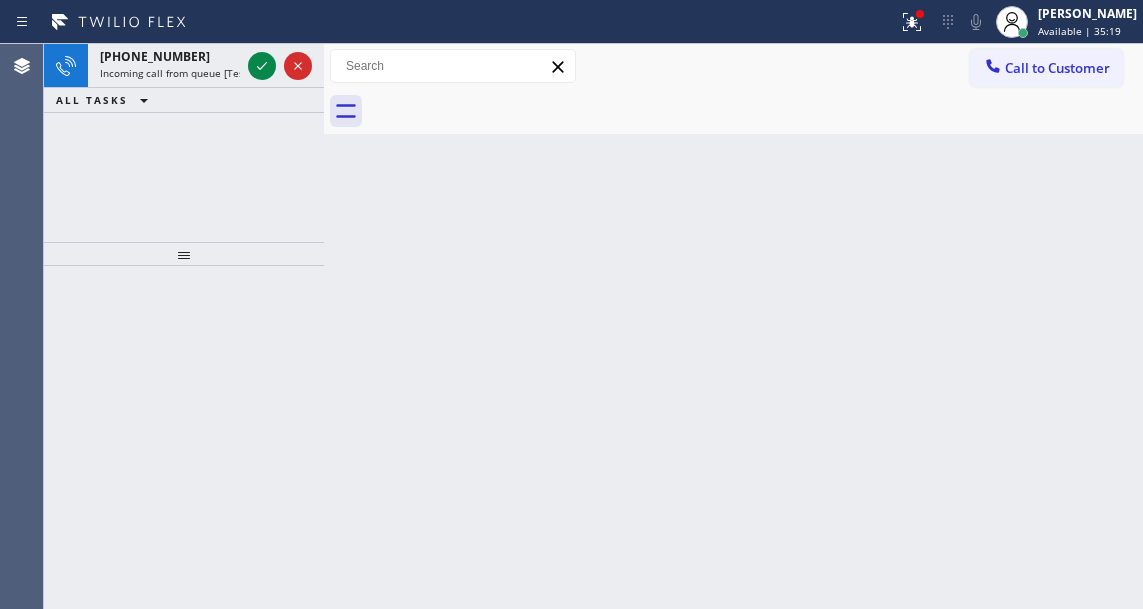 click on "Back to Dashboard Change Sender ID Customers Technicians Select a contact Outbound call Technician Search Technician Your caller id phone number Your caller id phone number Call Technician info Name   Phone none Address none Change Sender ID HVAC [PHONE_NUMBER] 5 Star Appliance [PHONE_NUMBER] Appliance Repair [PHONE_NUMBER] Plumbing [PHONE_NUMBER] Air Duct Cleaning [PHONE_NUMBER]  Electricians [PHONE_NUMBER] Cancel Change Check personal SMS Reset Change No tabs Call to Customer Outbound call Location B w Electrical Svsc LLC Your caller id phone number [PHONE_NUMBER] Customer number Call Outbound call Technician Search Technician Your caller id phone number Your caller id phone number Call" at bounding box center [733, 326] 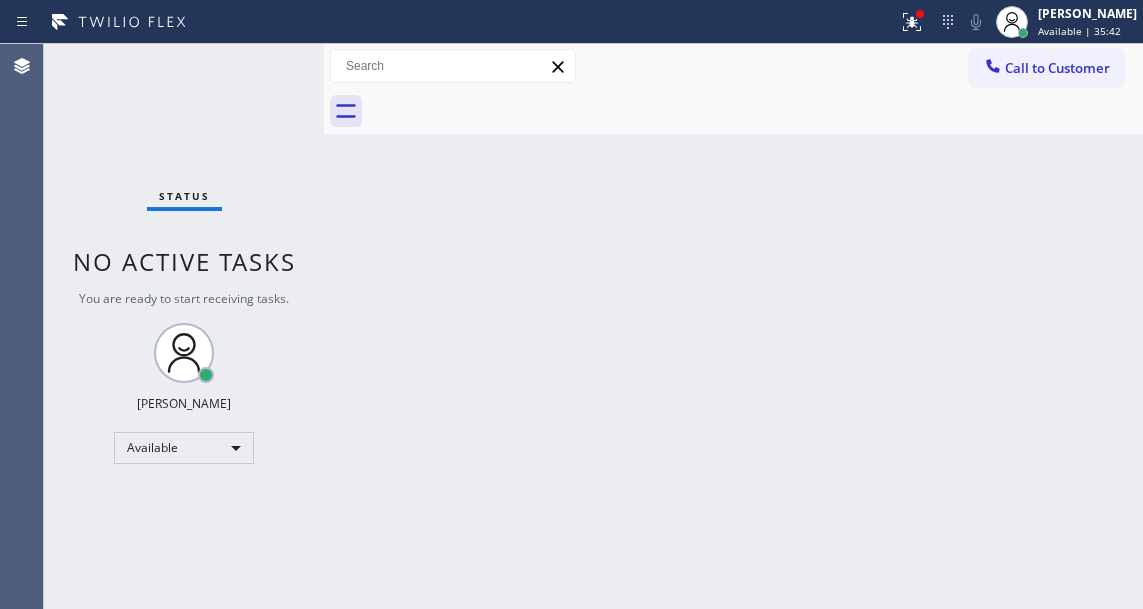 click on "Back to Dashboard Change Sender ID Customers Technicians Select a contact Outbound call Technician Search Technician Your caller id phone number Your caller id phone number Call Technician info Name   Phone none Address none Change Sender ID HVAC [PHONE_NUMBER] 5 Star Appliance [PHONE_NUMBER] Appliance Repair [PHONE_NUMBER] Plumbing [PHONE_NUMBER] Air Duct Cleaning [PHONE_NUMBER]  Electricians [PHONE_NUMBER] Cancel Change Check personal SMS Reset Change No tabs Call to Customer Outbound call Location B w Electrical Svsc LLC Your caller id phone number [PHONE_NUMBER] Customer number Call Outbound call Technician Search Technician Your caller id phone number Your caller id phone number Call" at bounding box center [733, 326] 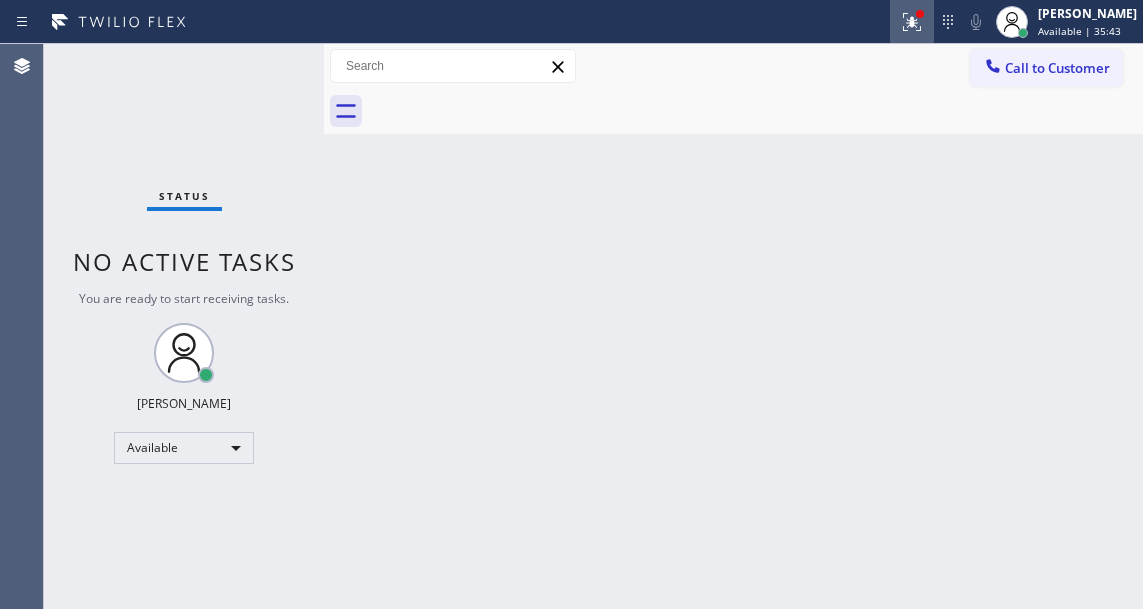 click at bounding box center [912, 22] 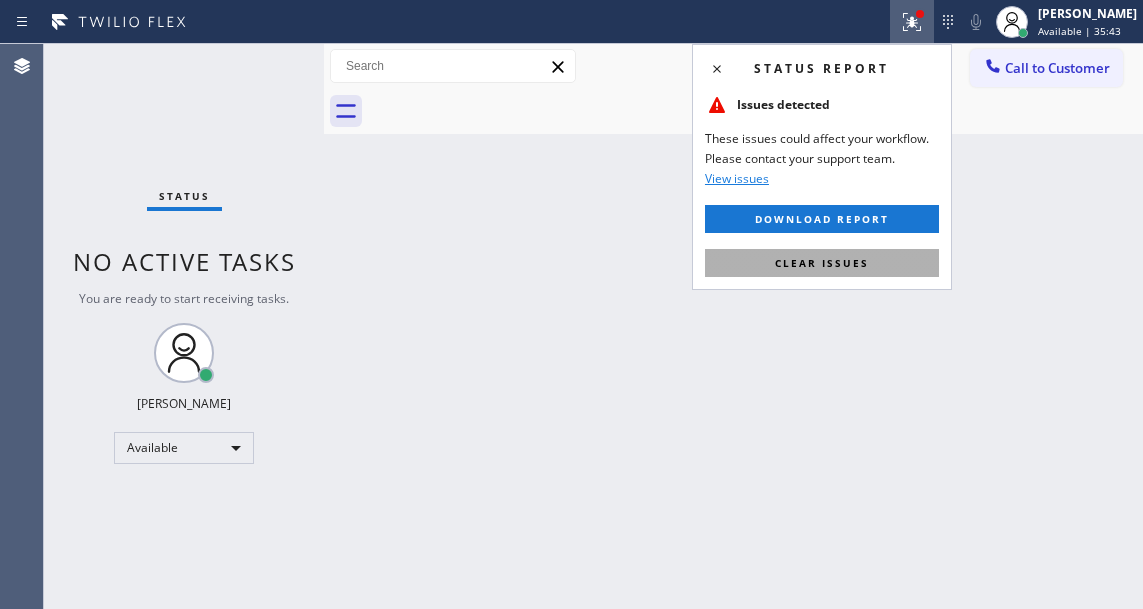 click on "Clear issues" at bounding box center (822, 263) 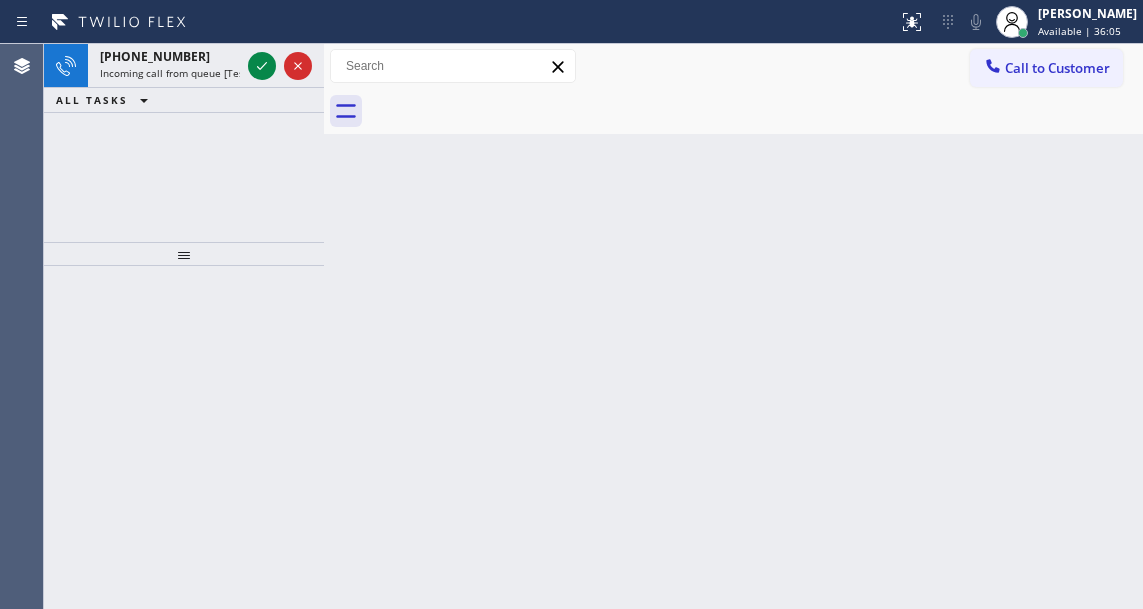 drag, startPoint x: 1115, startPoint y: 298, endPoint x: 880, endPoint y: 276, distance: 236.02754 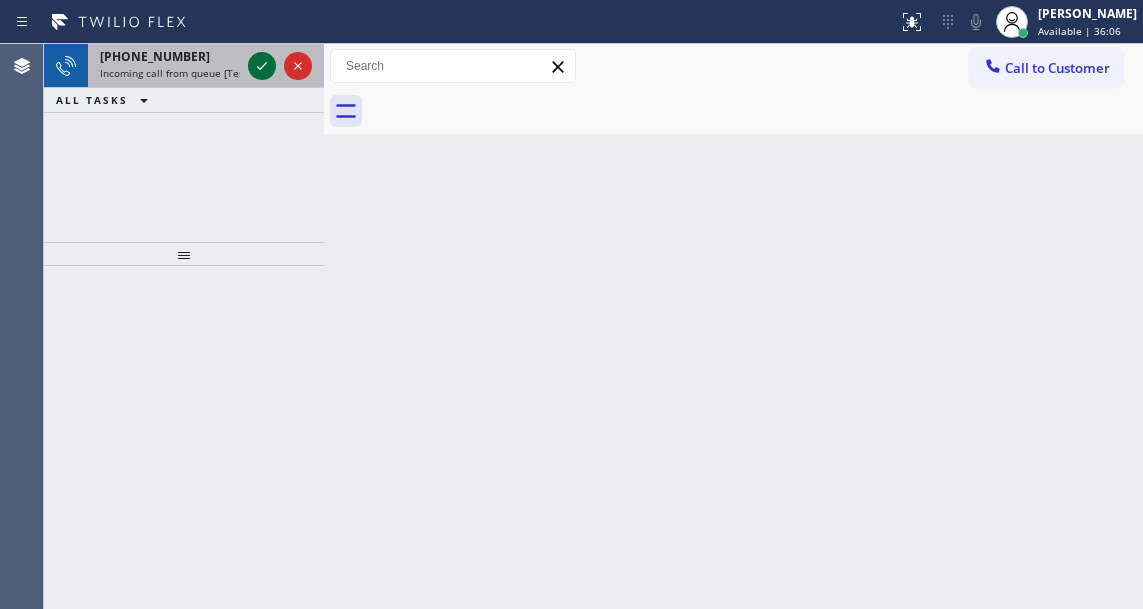 click 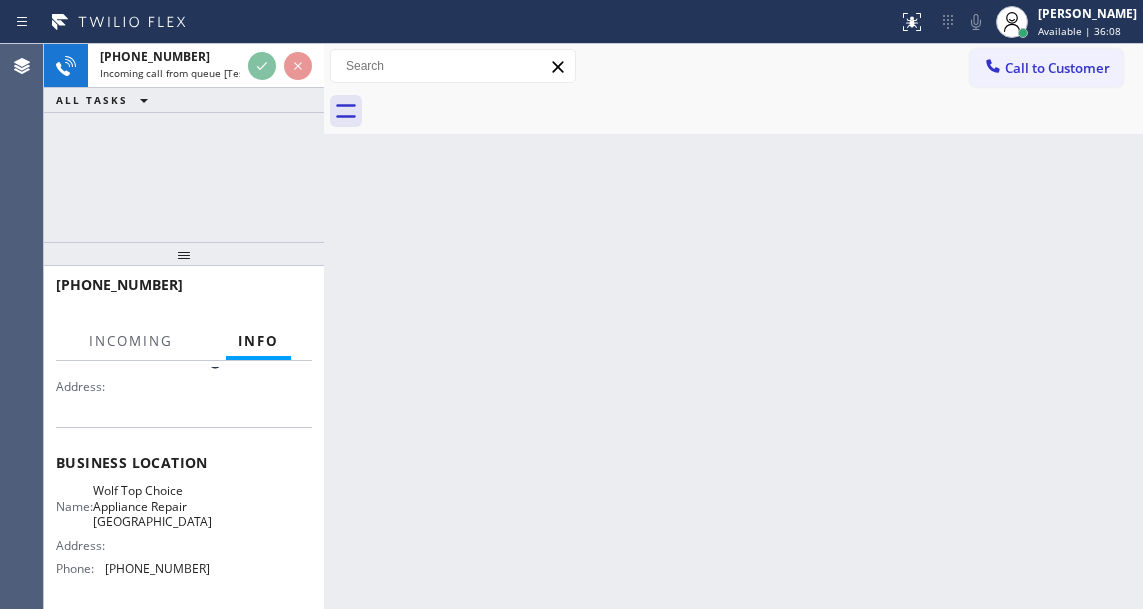scroll, scrollTop: 200, scrollLeft: 0, axis: vertical 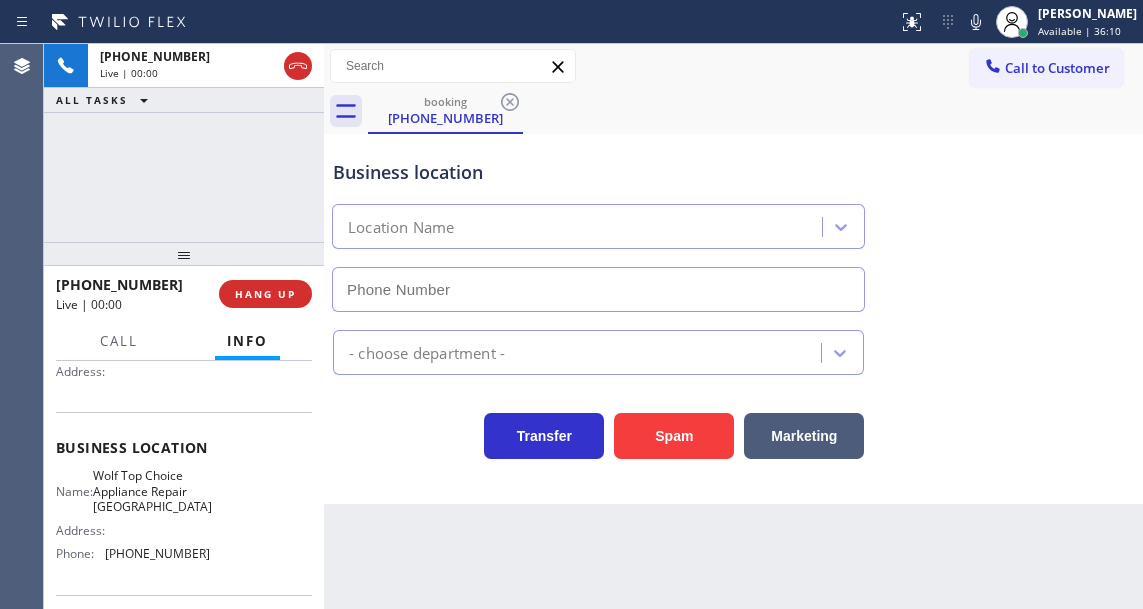 type on "(617) 683-1571" 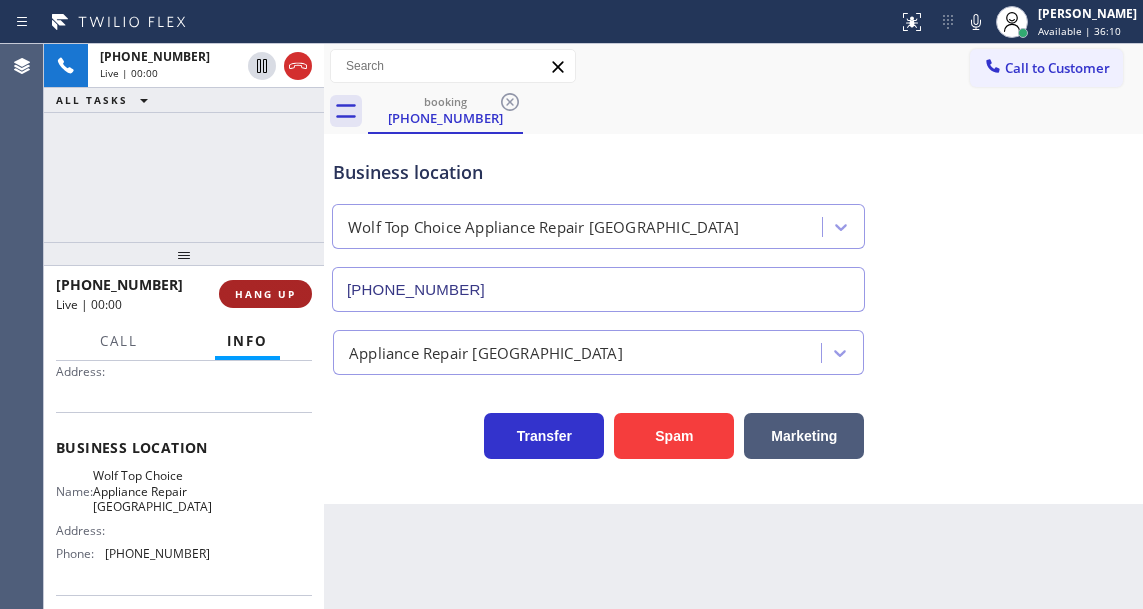 click on "HANG UP" at bounding box center (265, 294) 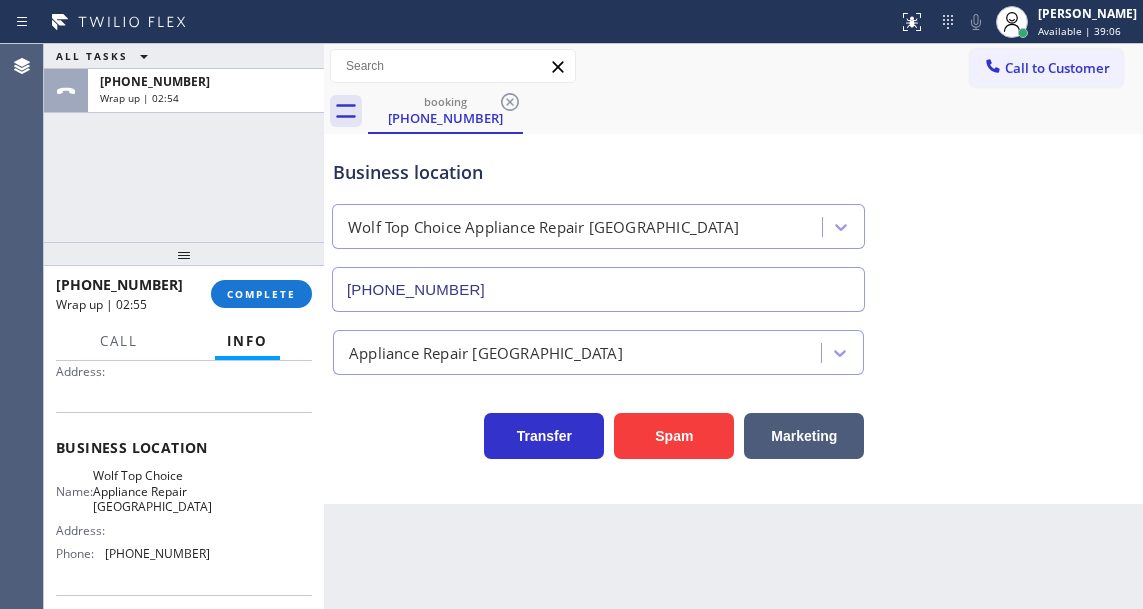 click on "Business location Wolf Top Choice Appliance Repair Boston (617) 683-1571" at bounding box center (733, 221) 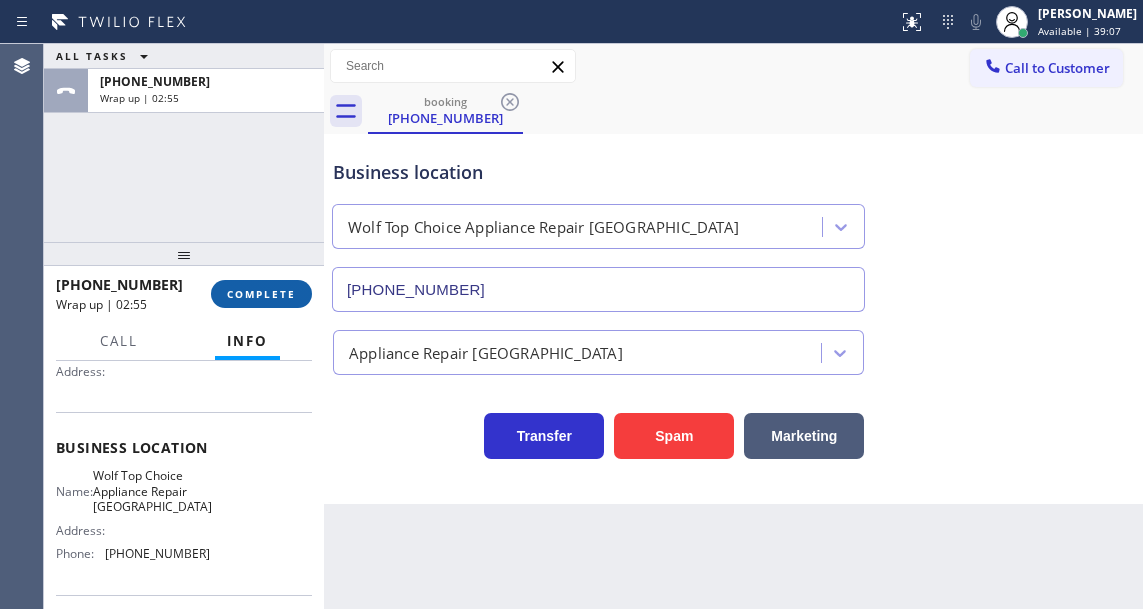 click on "COMPLETE" at bounding box center [261, 294] 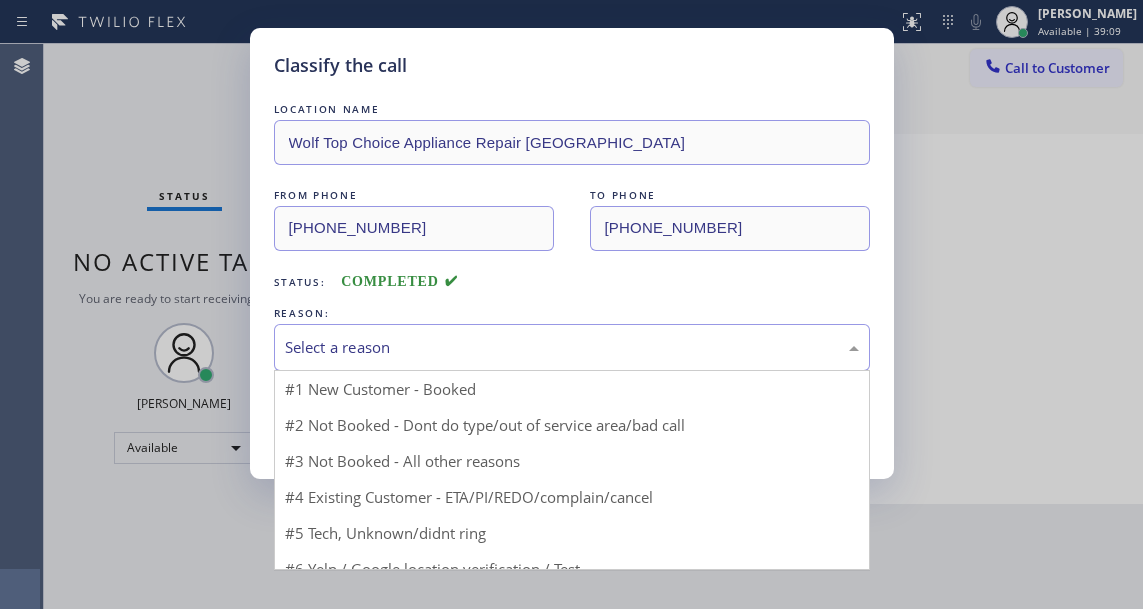 click on "Select a reason" at bounding box center (572, 347) 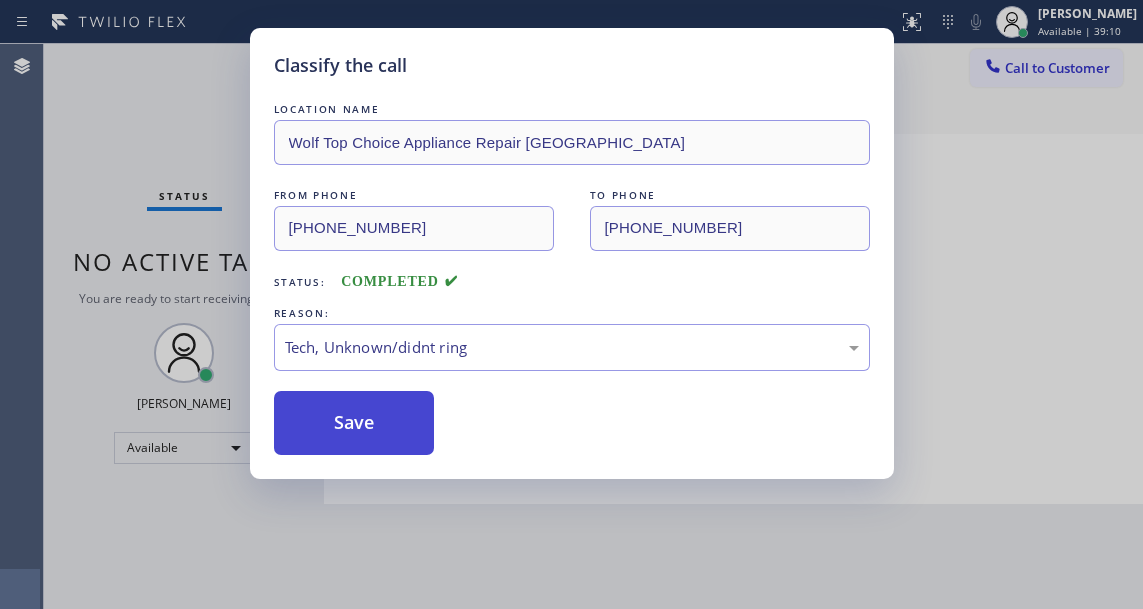 click on "Save" at bounding box center (354, 423) 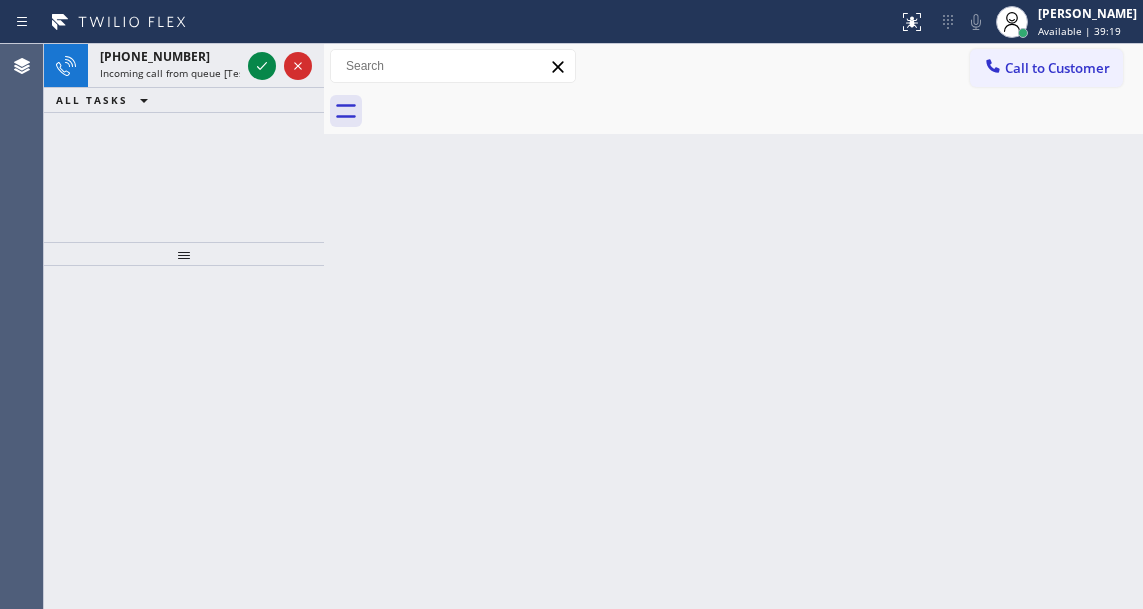 click on "Back to Dashboard Change Sender ID Customers Technicians Select a contact Outbound call Technician Search Technician Your caller id phone number Your caller id phone number Call Technician info Name   Phone none Address none Change Sender ID HVAC [PHONE_NUMBER] 5 Star Appliance [PHONE_NUMBER] Appliance Repair [PHONE_NUMBER] Plumbing [PHONE_NUMBER] Air Duct Cleaning [PHONE_NUMBER]  Electricians [PHONE_NUMBER] Cancel Change Check personal SMS Reset Change No tabs Call to Customer Outbound call Location B w Electrical Svsc LLC Your caller id phone number [PHONE_NUMBER] Customer number Call Outbound call Technician Search Technician Your caller id phone number Your caller id phone number Call" at bounding box center [733, 326] 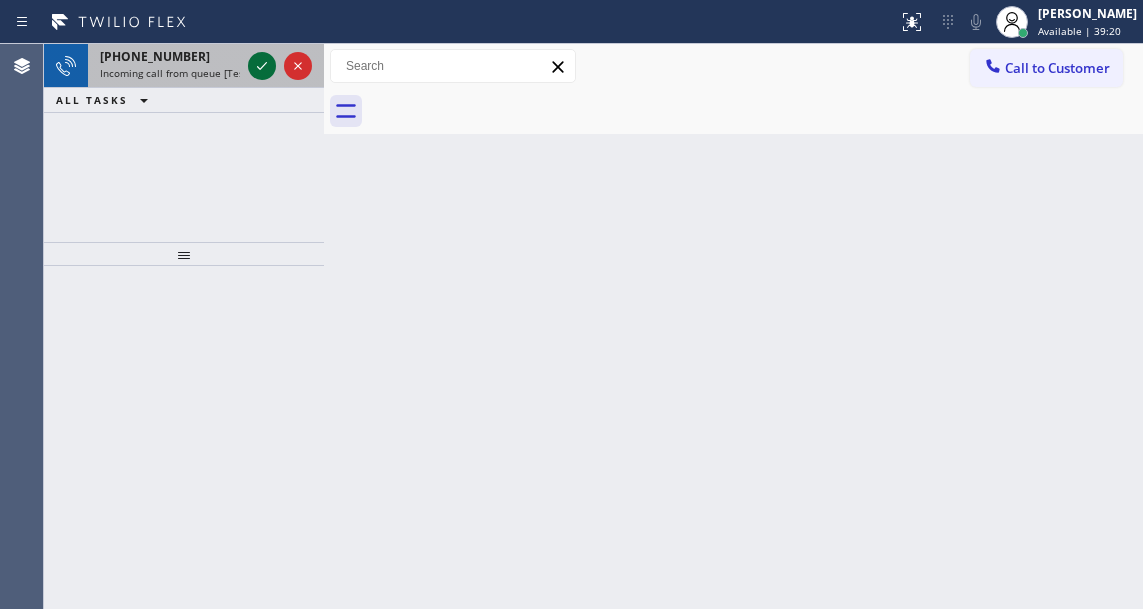 click 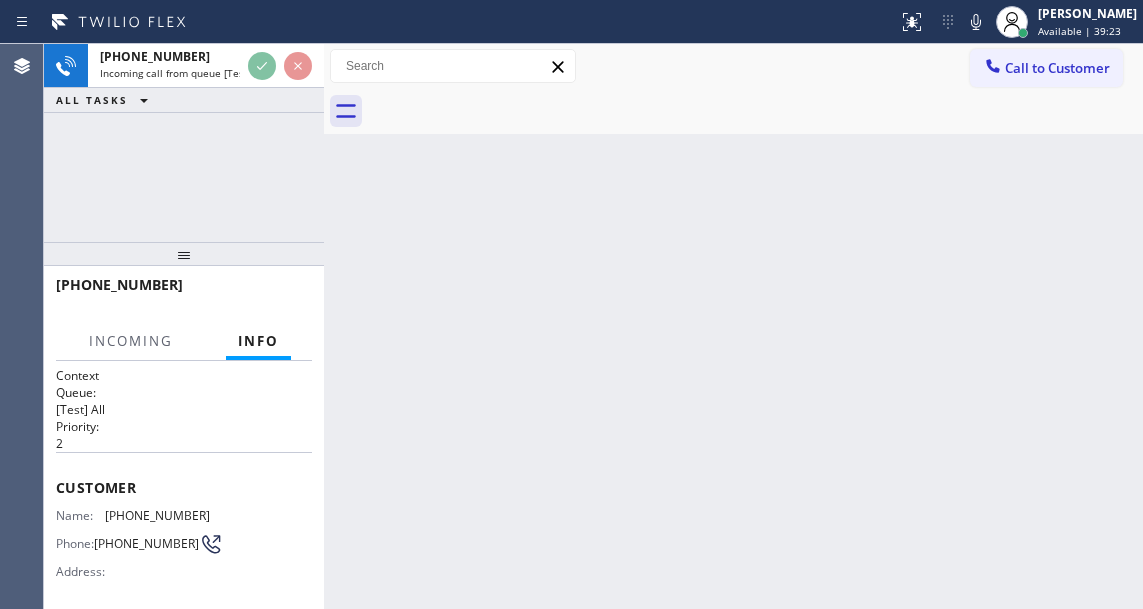 scroll, scrollTop: 200, scrollLeft: 0, axis: vertical 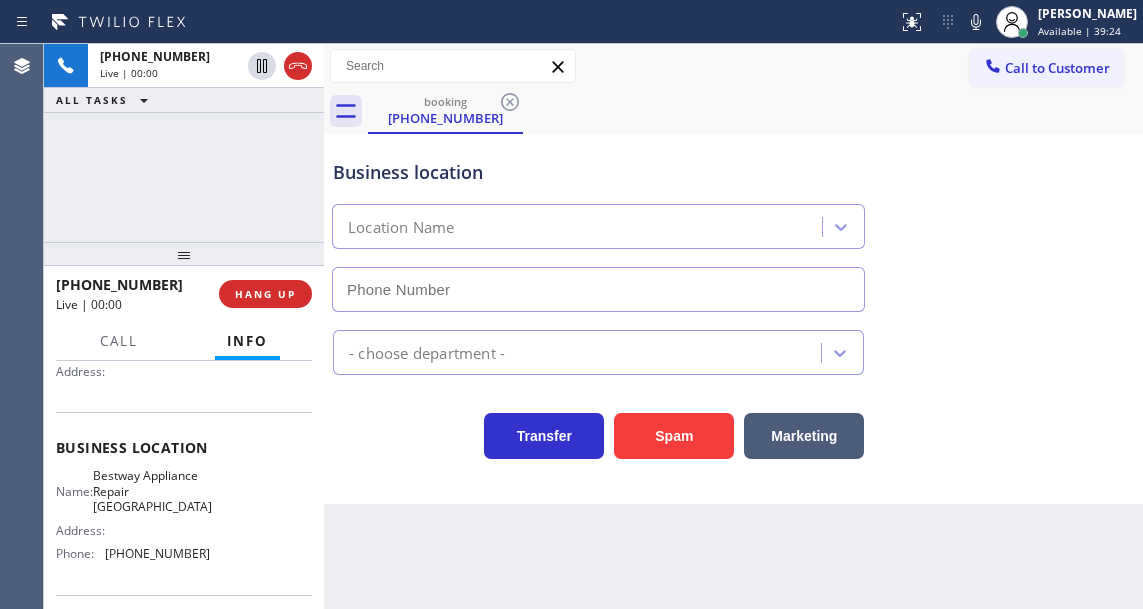 click on "Bestway Appliance Repair Glendale" at bounding box center (152, 491) 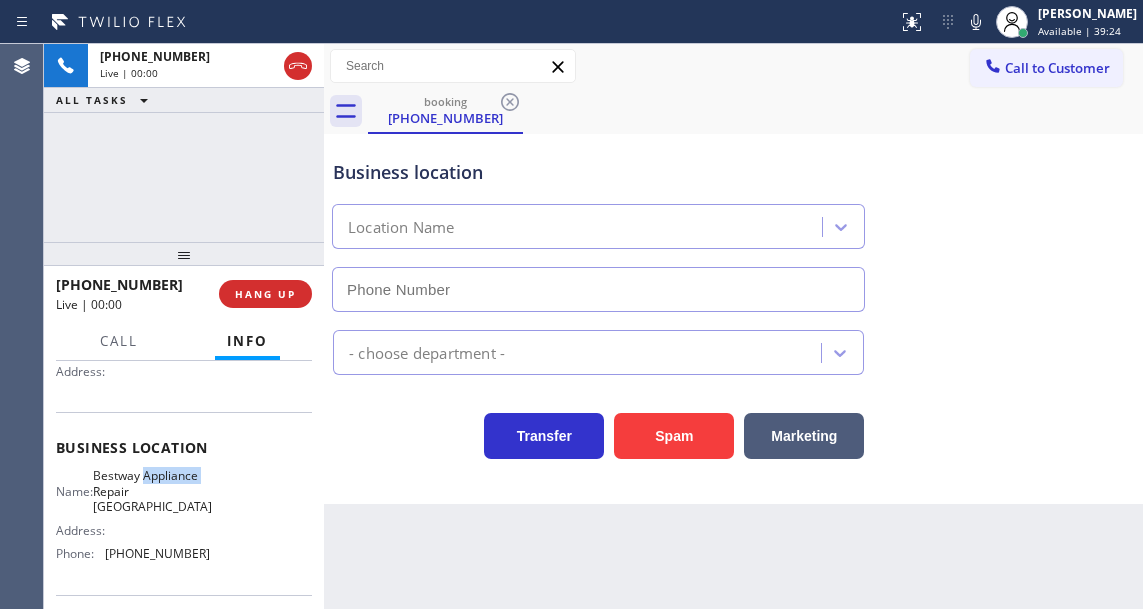click on "Bestway Appliance Repair Glendale" at bounding box center [152, 491] 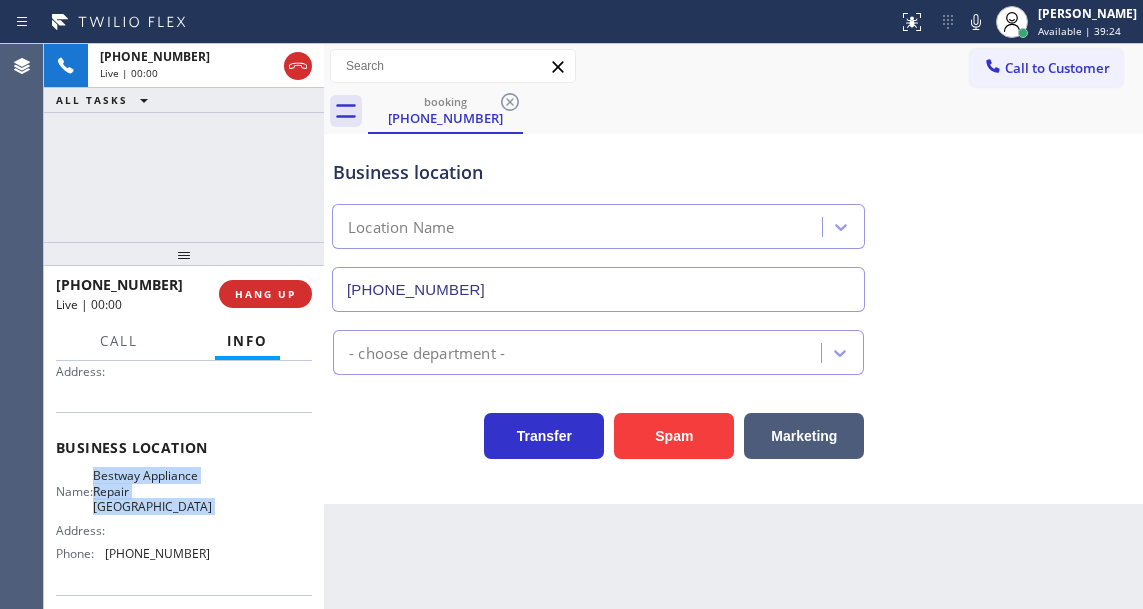 click on "Bestway Appliance Repair Glendale" at bounding box center [152, 491] 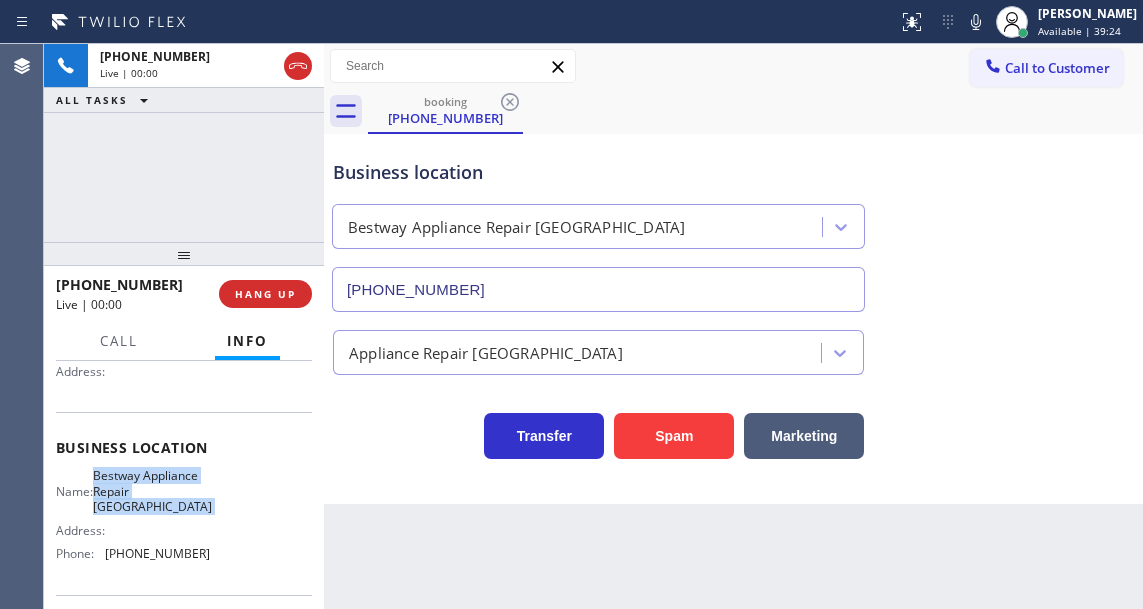 click on "Bestway Appliance Repair Glendale" at bounding box center (152, 491) 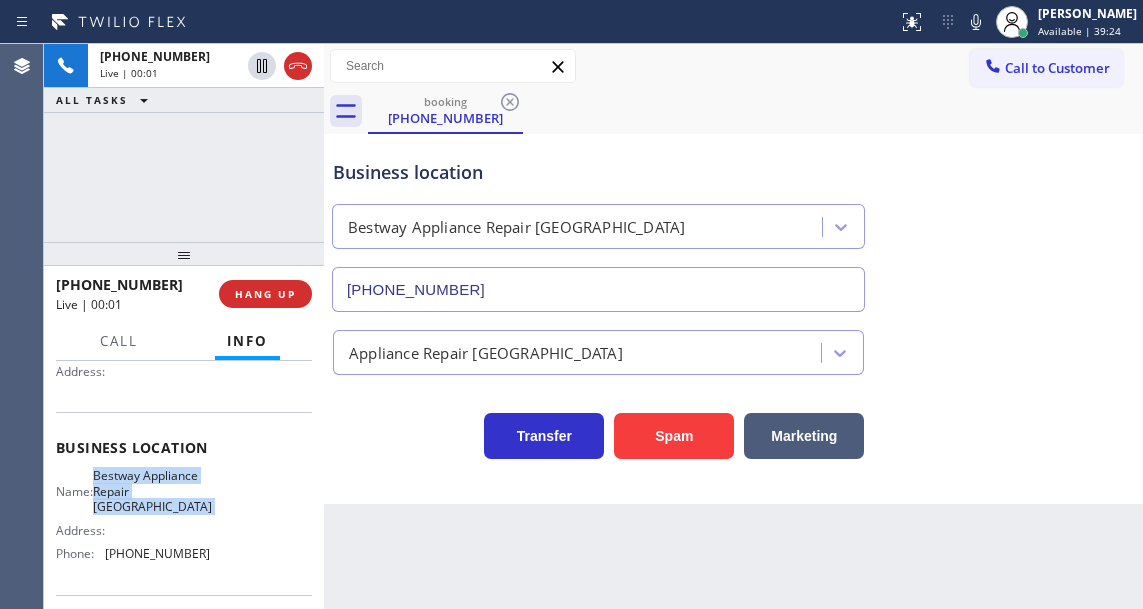 click on "Bestway Appliance Repair Glendale" at bounding box center [152, 491] 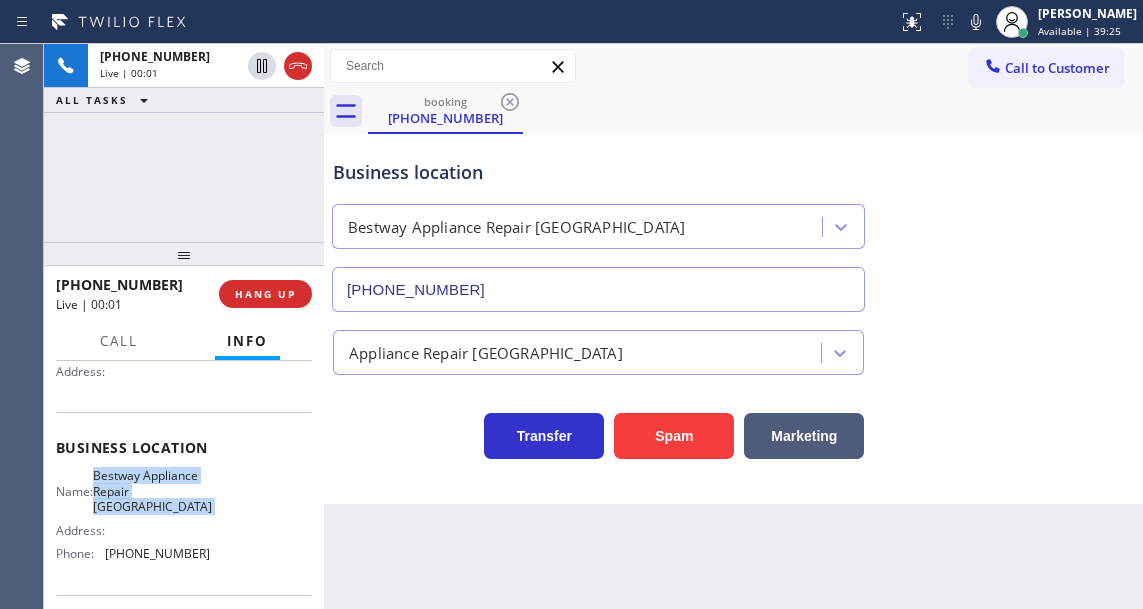 click on "Bestway Appliance Repair Glendale" at bounding box center [152, 491] 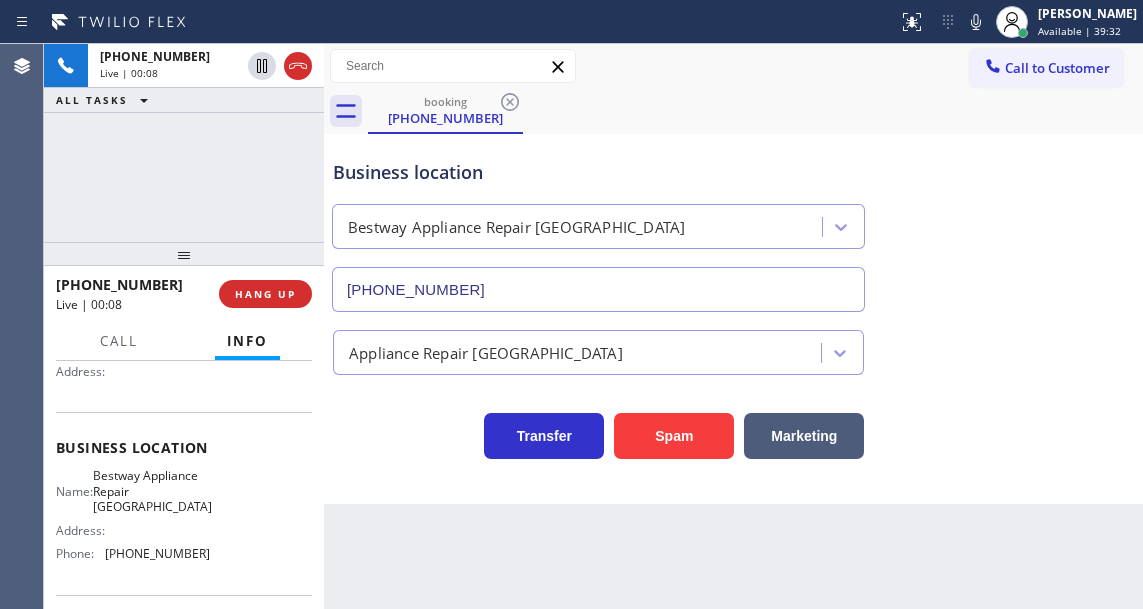 click on "Business location Bestway Appliance Repair Glendale (623) 323-9635" at bounding box center [733, 221] 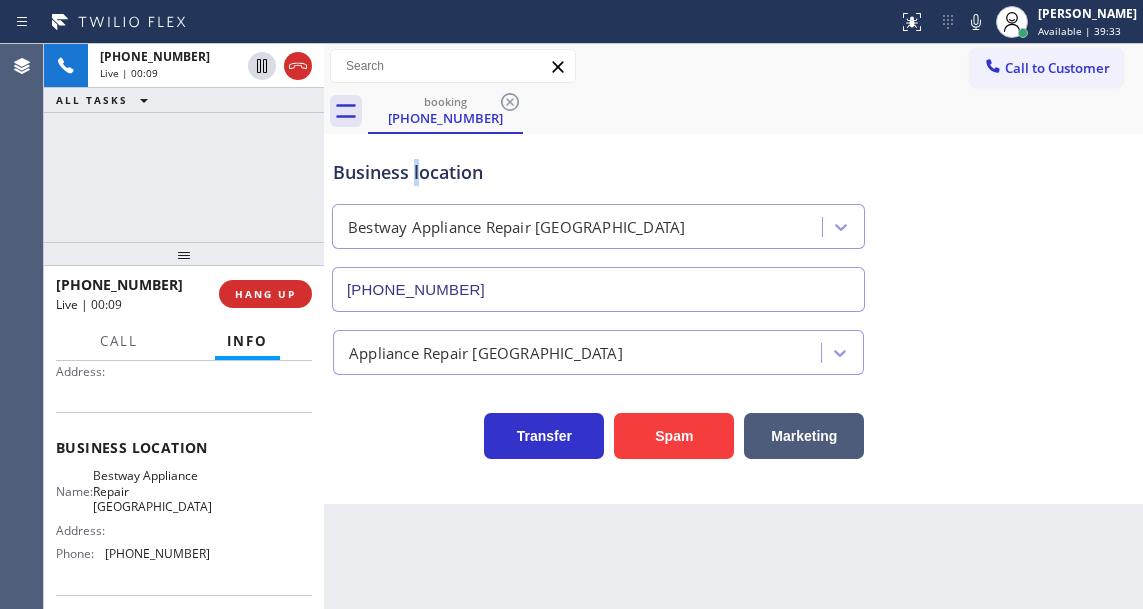 click on "Business location" at bounding box center [598, 172] 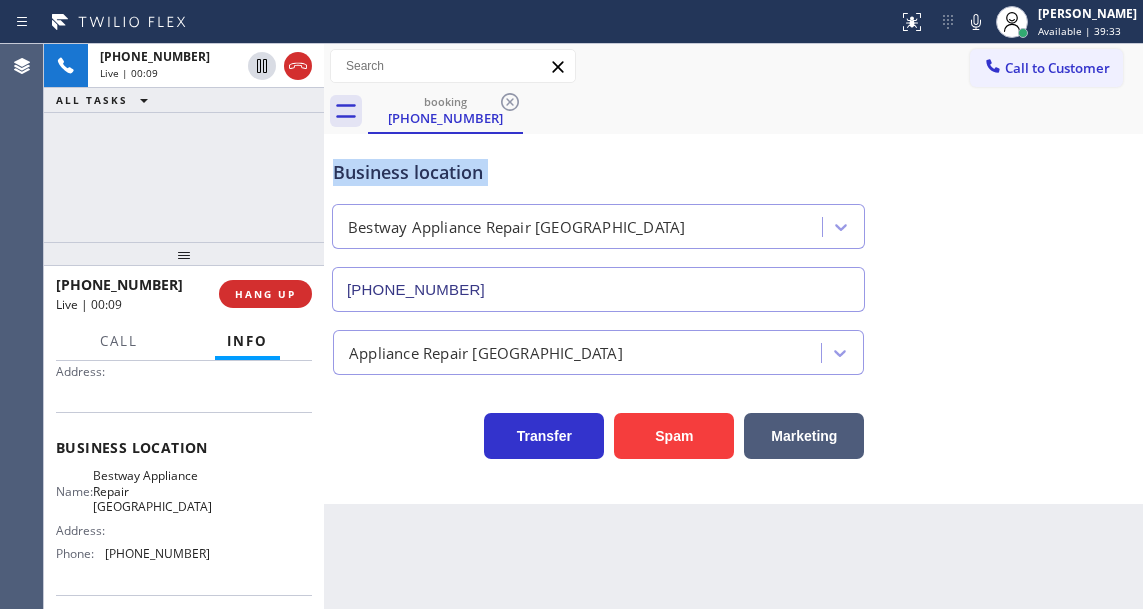 click on "Business location" at bounding box center [598, 172] 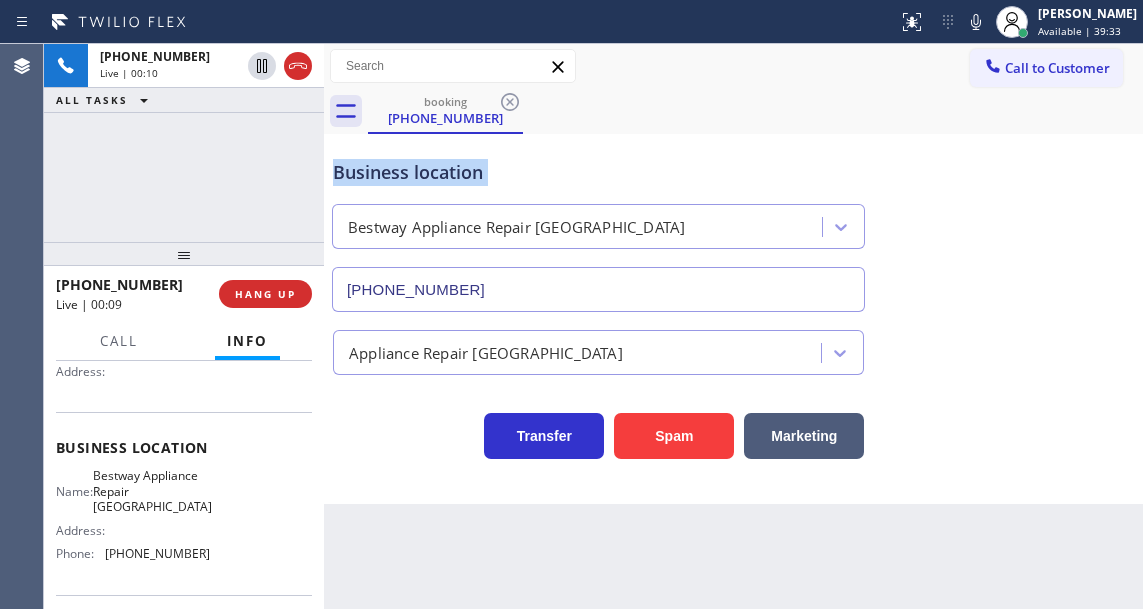 click on "Business location" at bounding box center (598, 172) 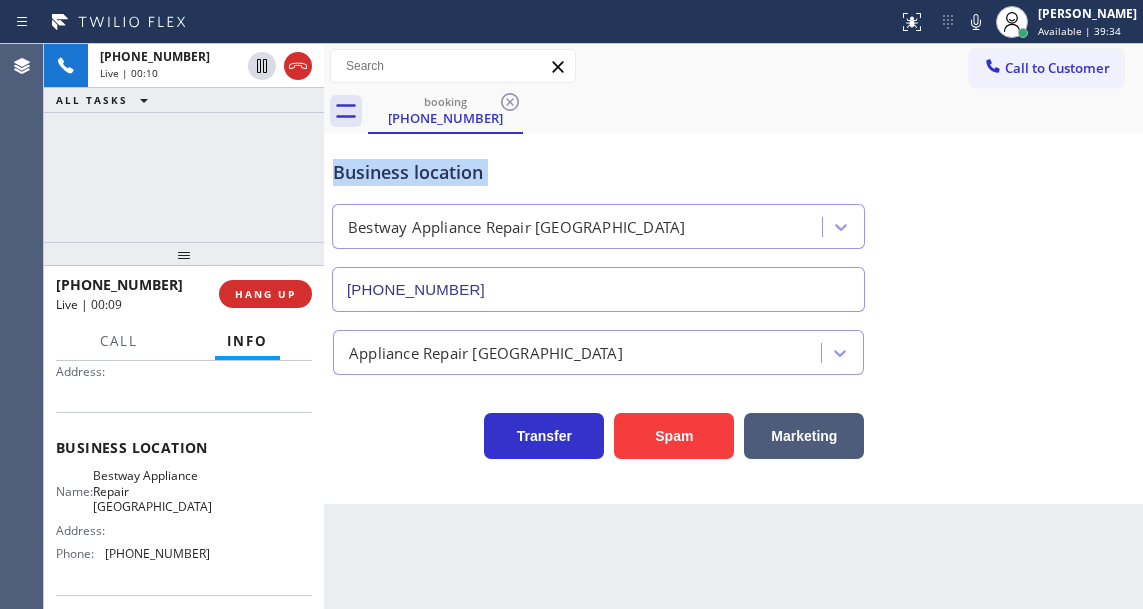 click on "Business location" at bounding box center [598, 172] 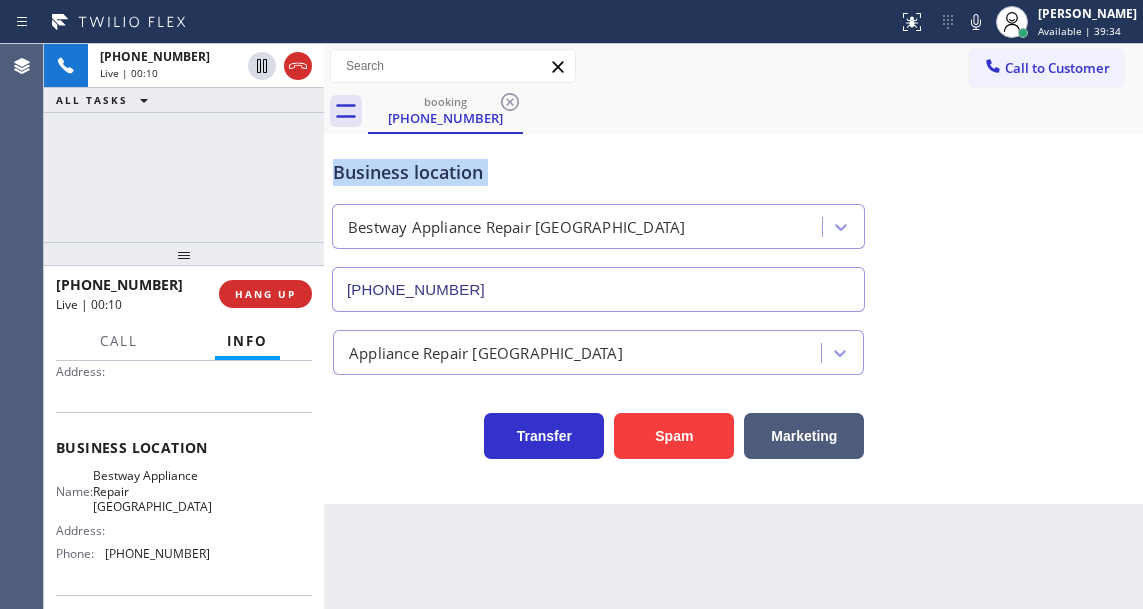 click on "Business location" at bounding box center [598, 172] 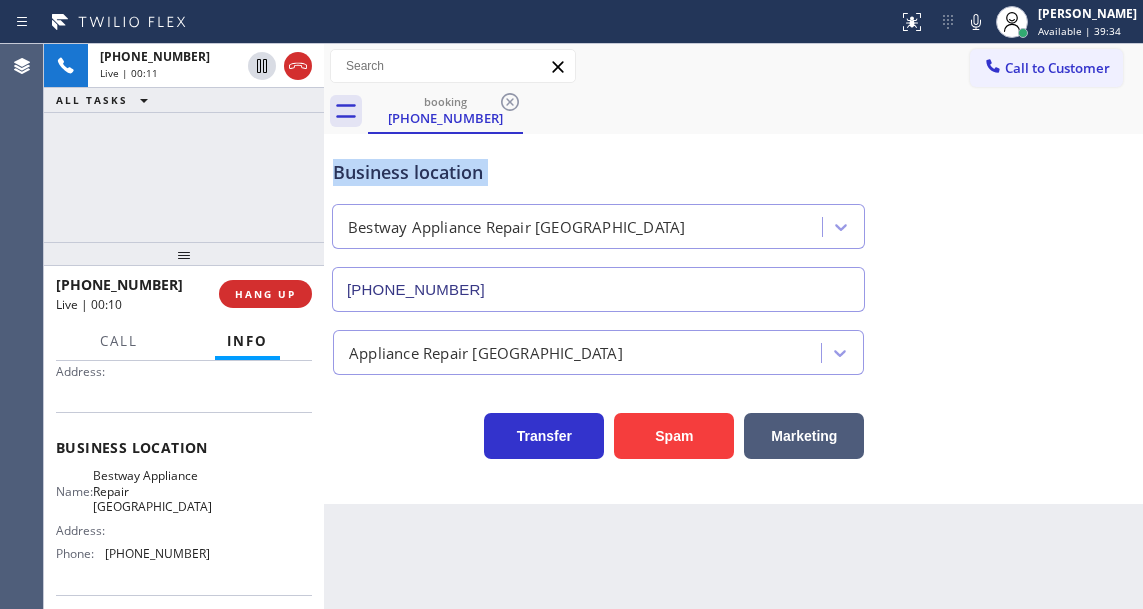 click on "Business location" at bounding box center [598, 172] 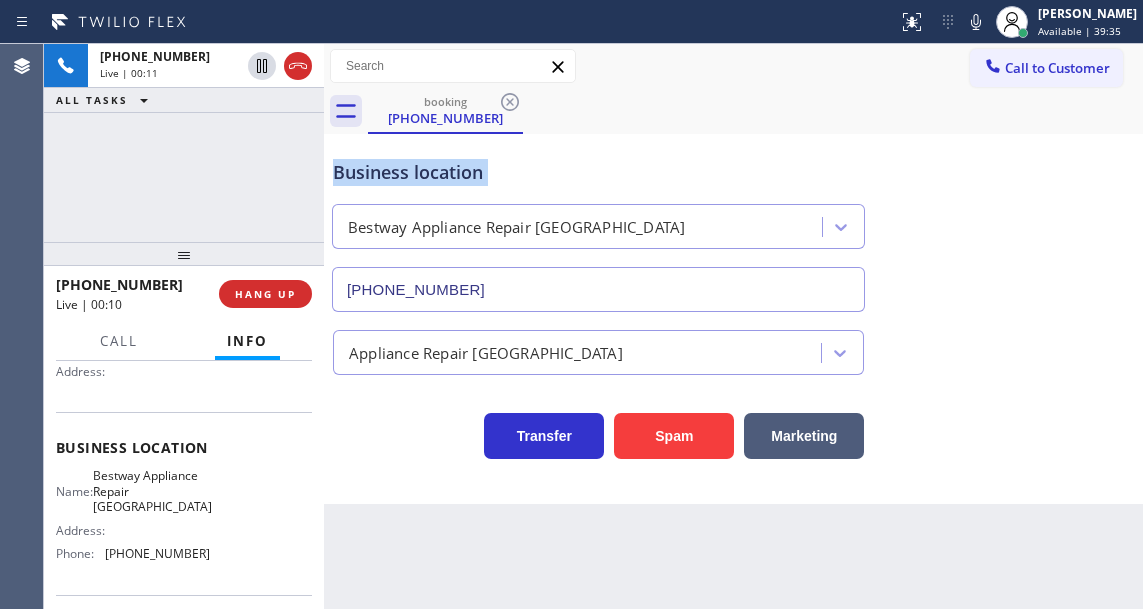 click on "Business location" at bounding box center [598, 172] 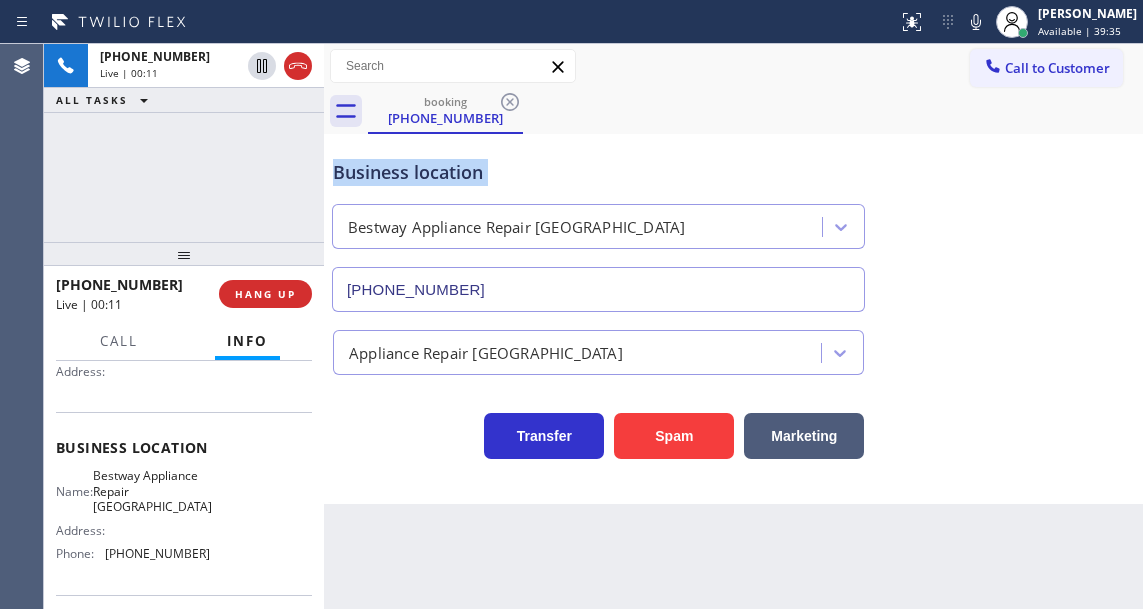 click on "Business location" at bounding box center [598, 172] 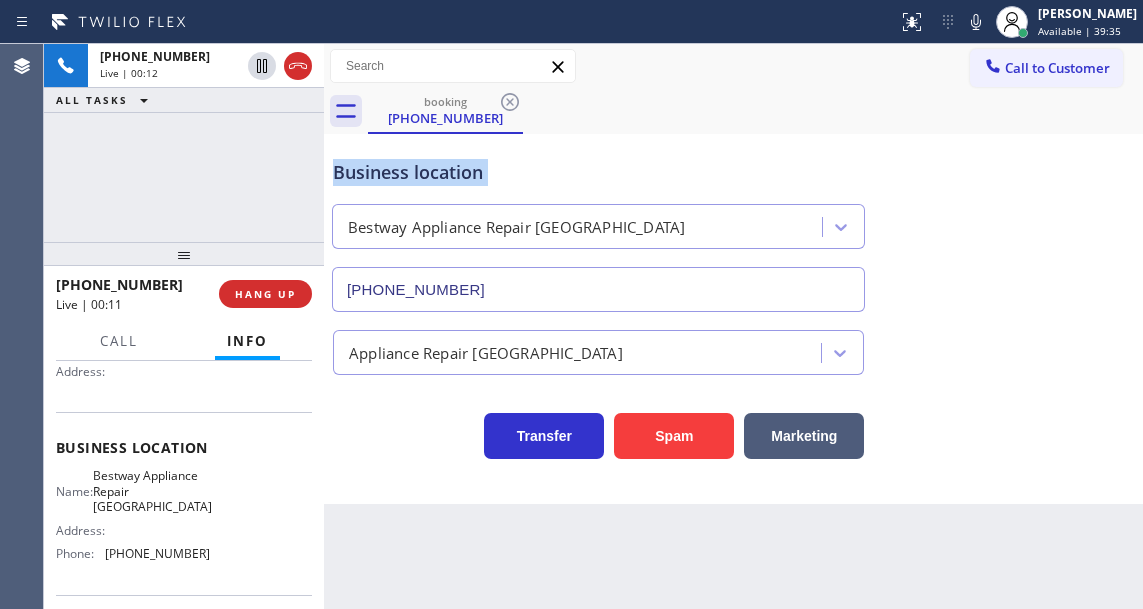 click on "Business location" at bounding box center [598, 172] 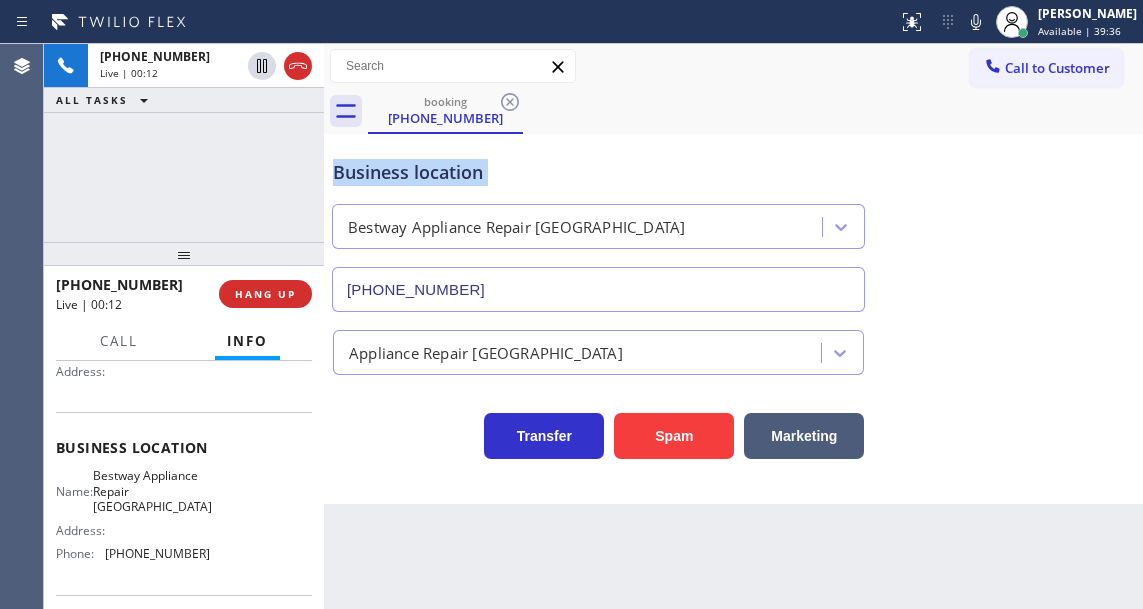click on "Business location" at bounding box center [598, 172] 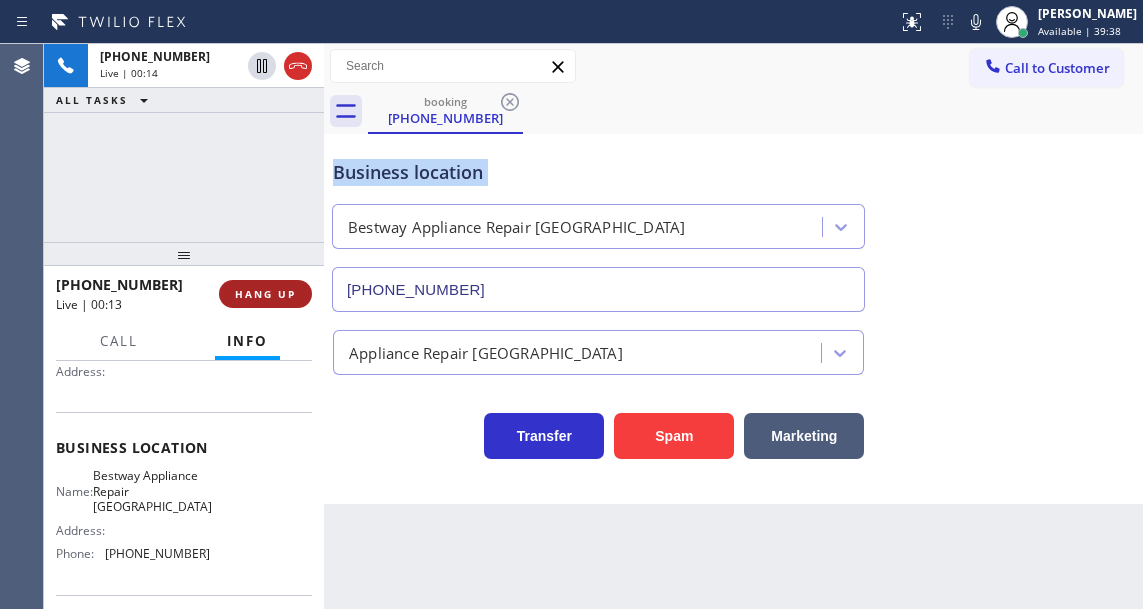 click on "HANG UP" at bounding box center (265, 294) 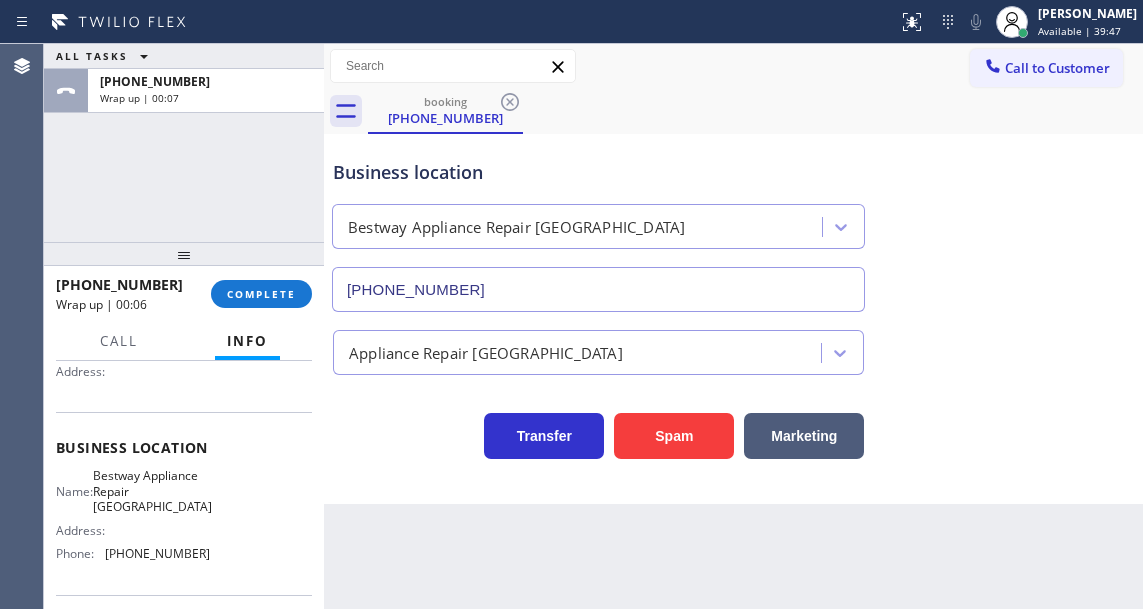 click on "Business location Bestway Appliance Repair Glendale (623) 323-9635" at bounding box center [733, 221] 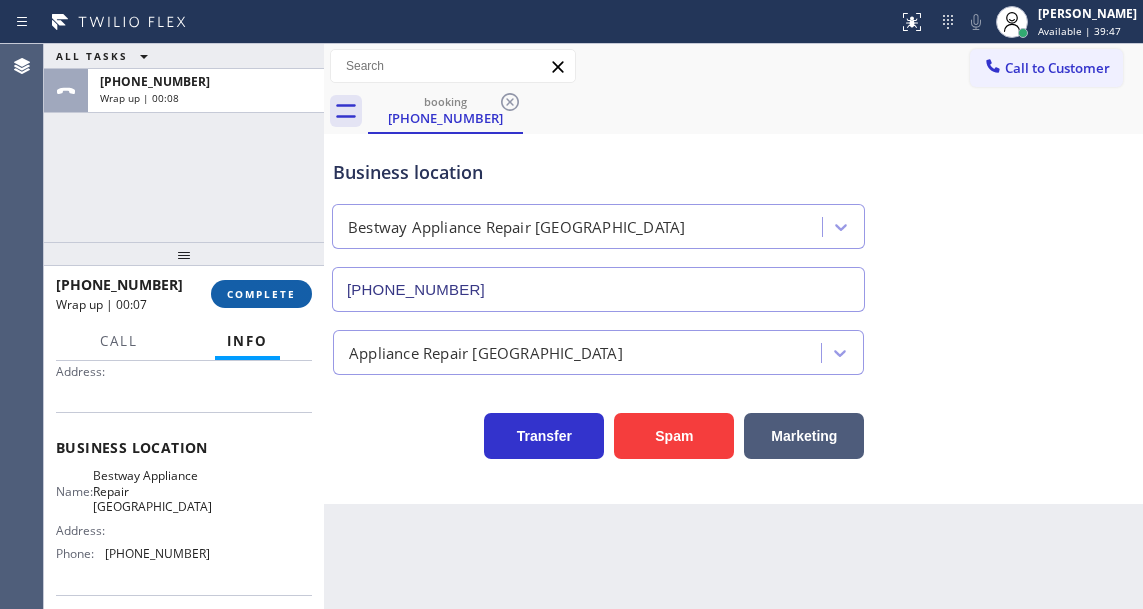 click on "COMPLETE" at bounding box center [261, 294] 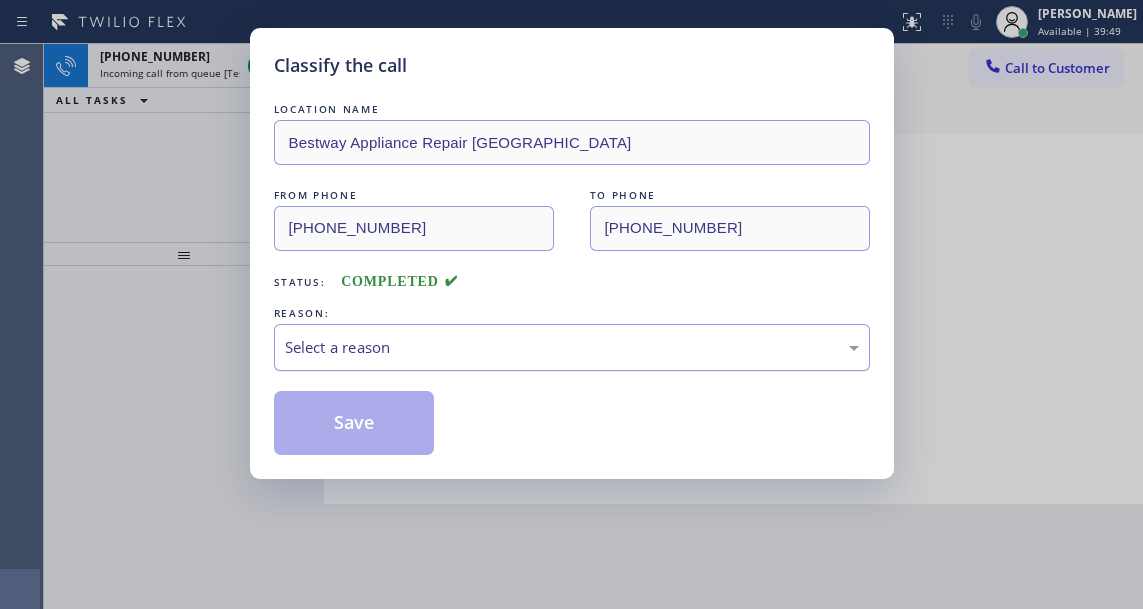 click on "Select a reason" at bounding box center [572, 347] 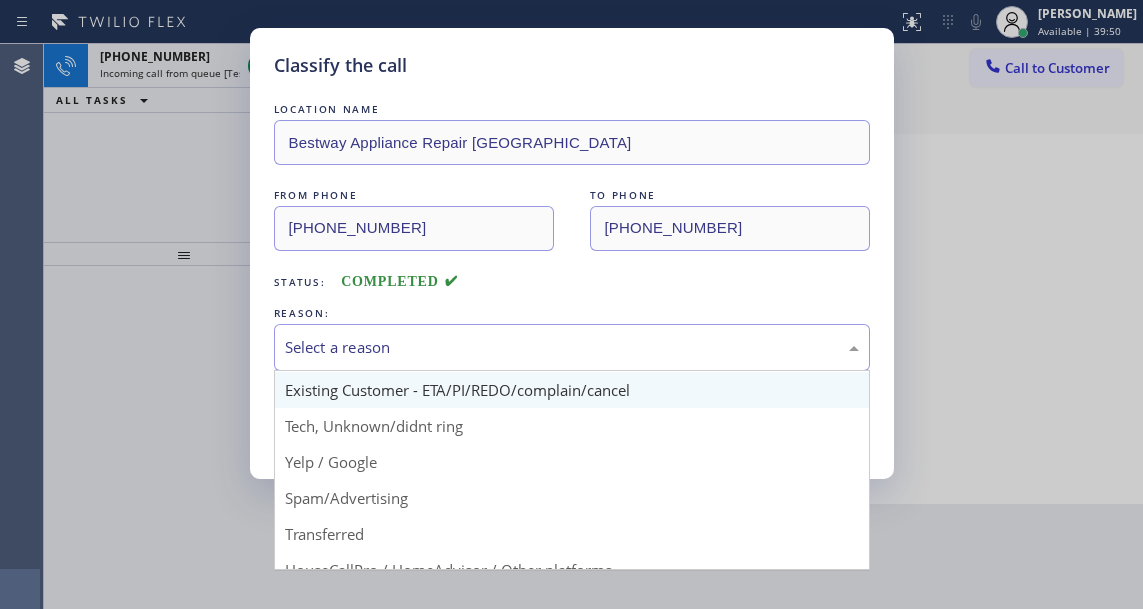 scroll, scrollTop: 26, scrollLeft: 0, axis: vertical 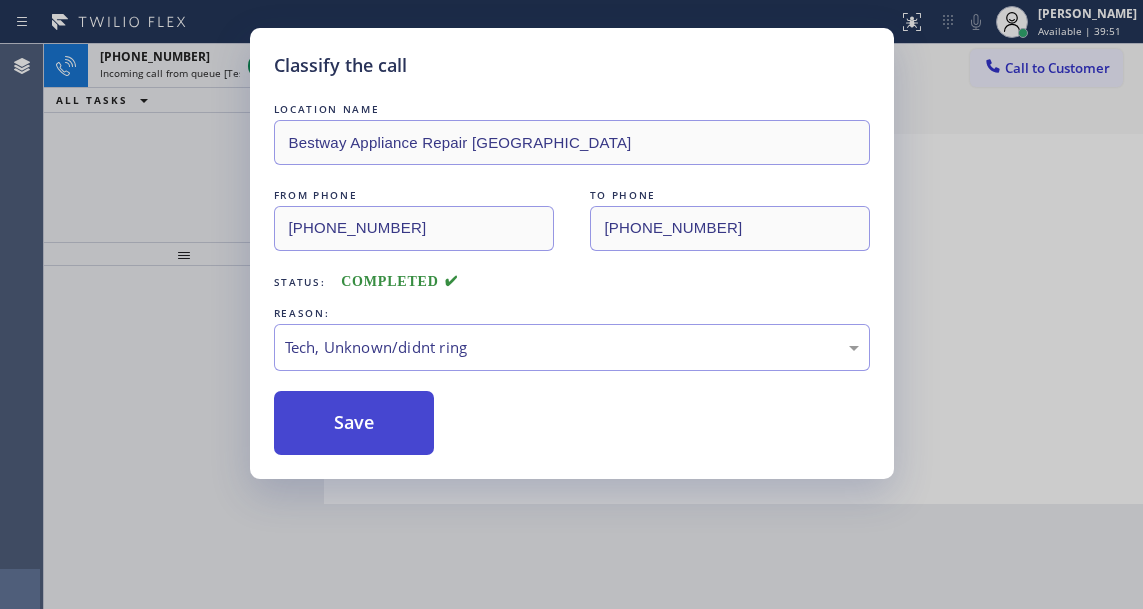 click on "Save" at bounding box center [354, 423] 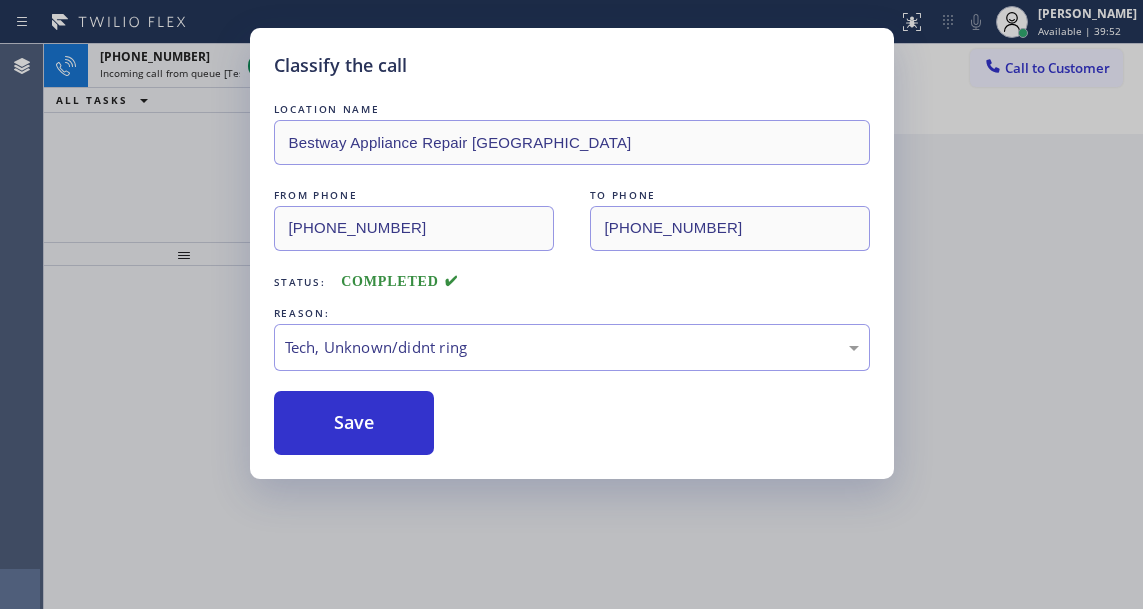 click on "Classify the call LOCATION NAME Bestway Appliance Repair Glendale FROM PHONE (623) 223-5306 TO PHONE (623) 323-9635 Status: COMPLETED REASON: Tech, Unknown/didnt ring Save" at bounding box center (571, 304) 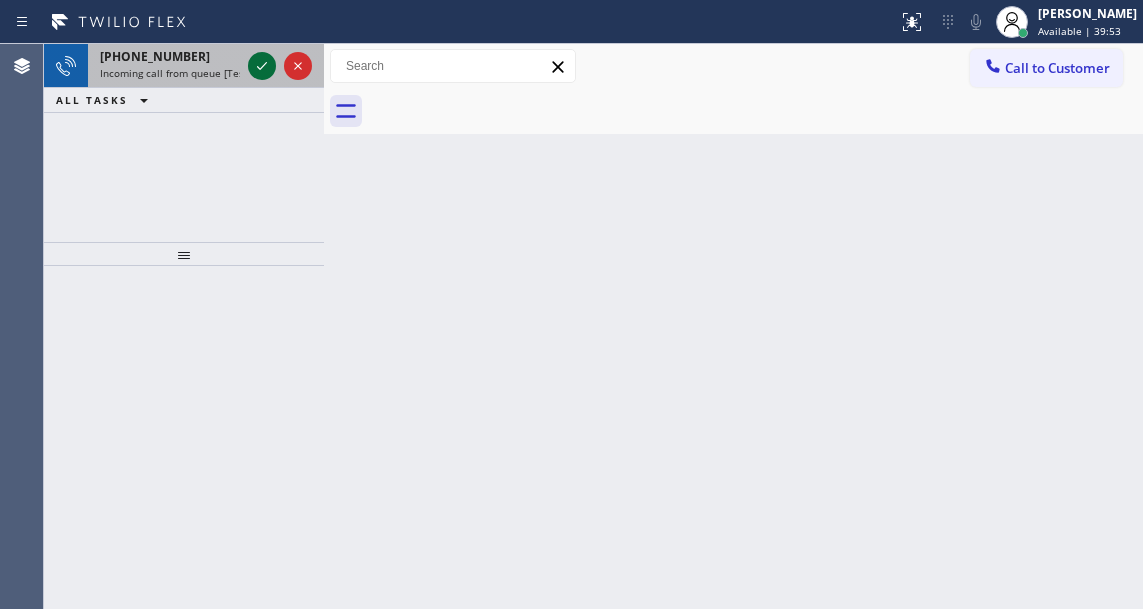 click 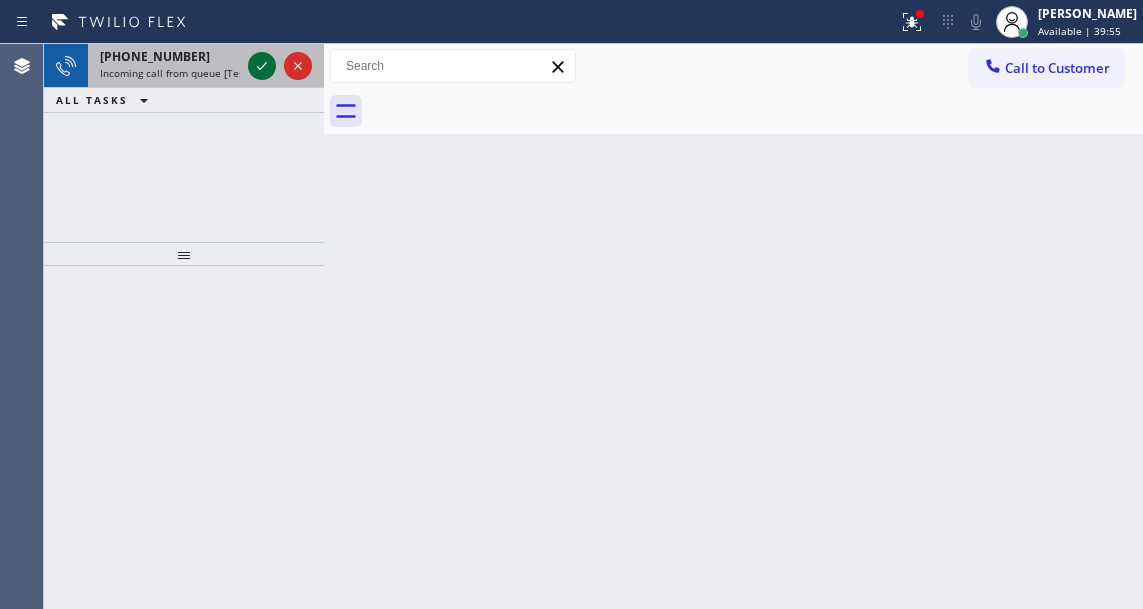 click 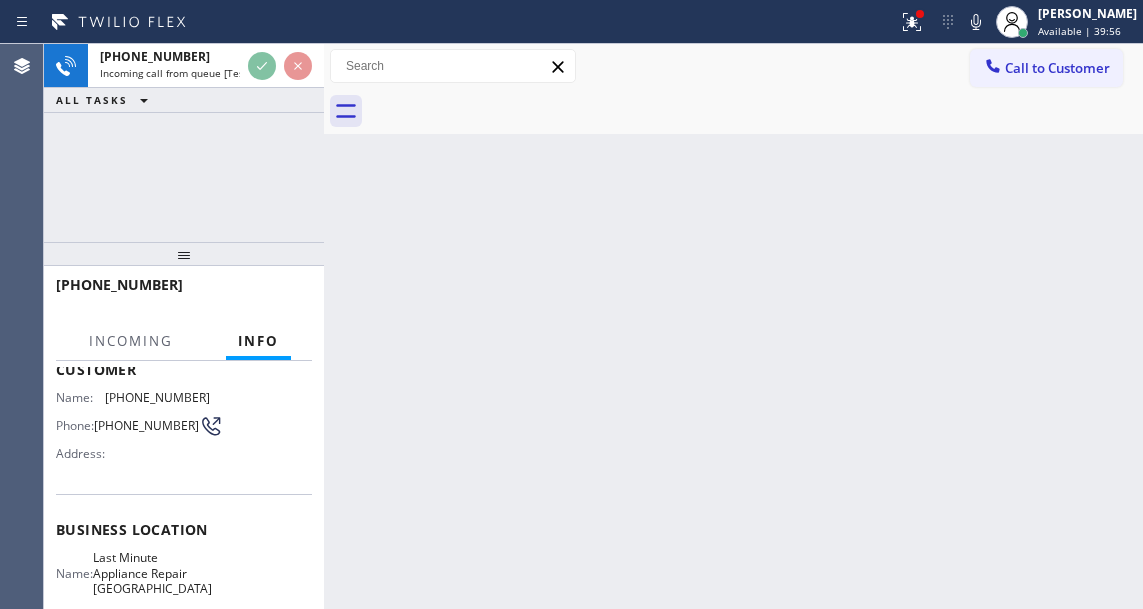 scroll, scrollTop: 200, scrollLeft: 0, axis: vertical 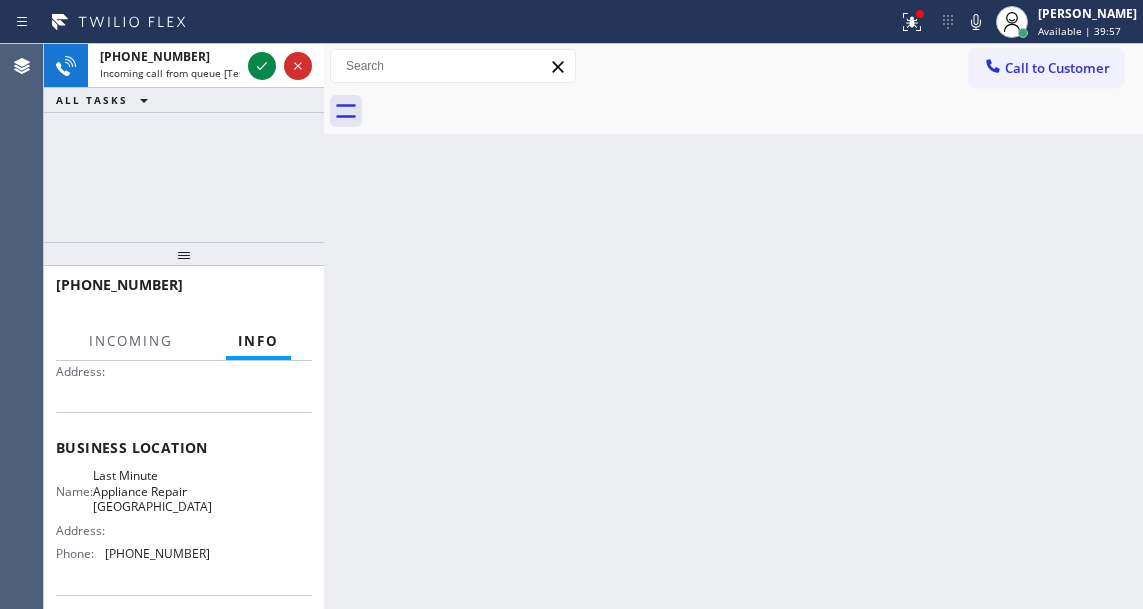 click on "Last Minute Appliance Repair Hollywood" at bounding box center (152, 491) 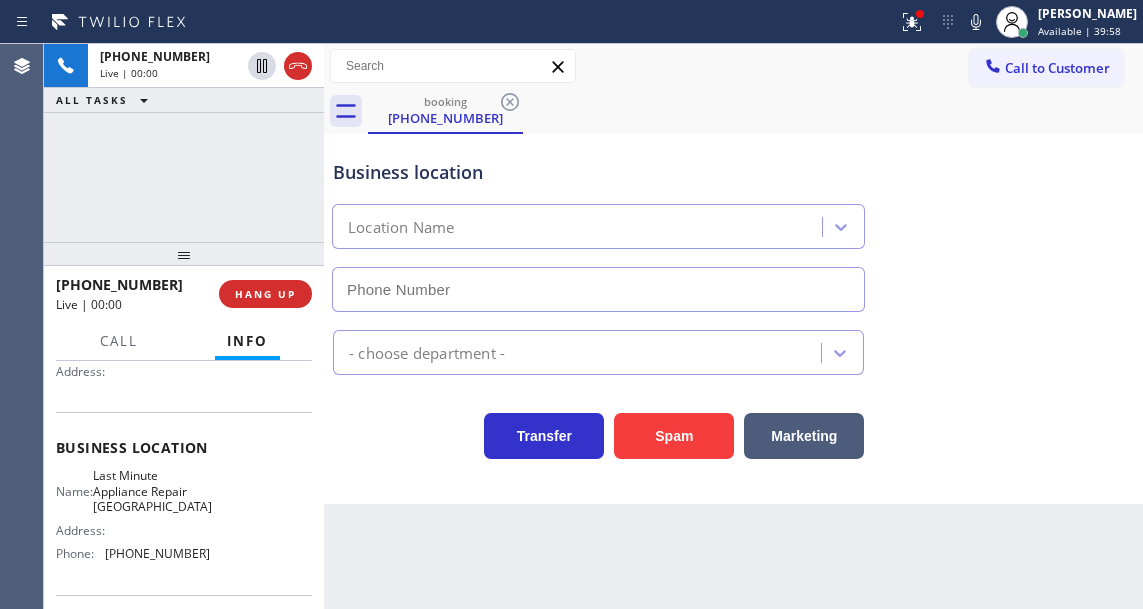 click on "Last Minute Appliance Repair Hollywood" at bounding box center [152, 491] 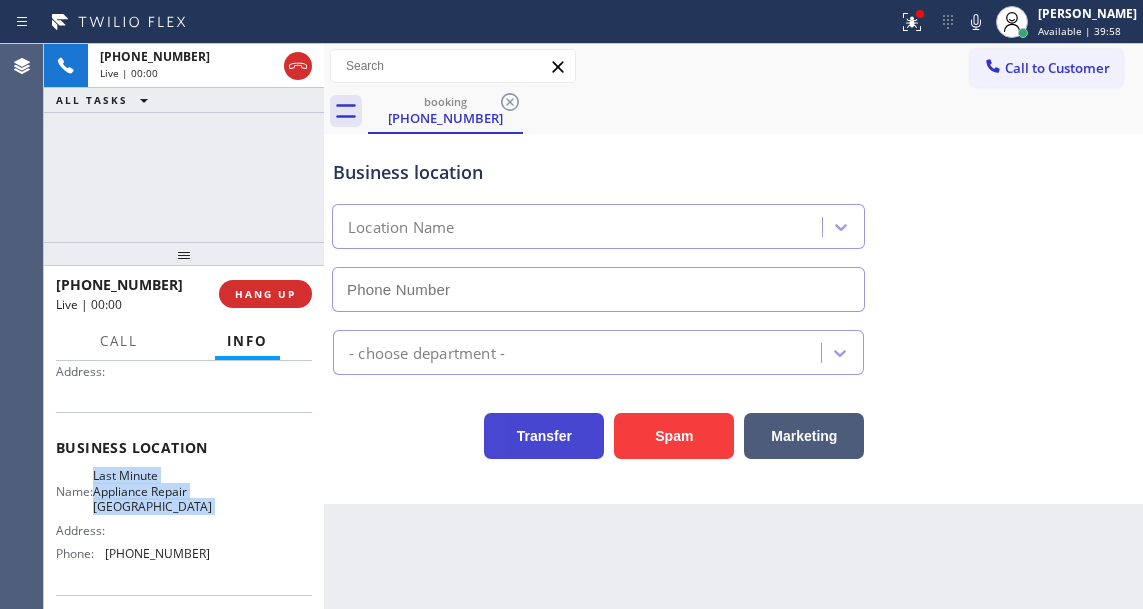 type on "(954) 807-4737" 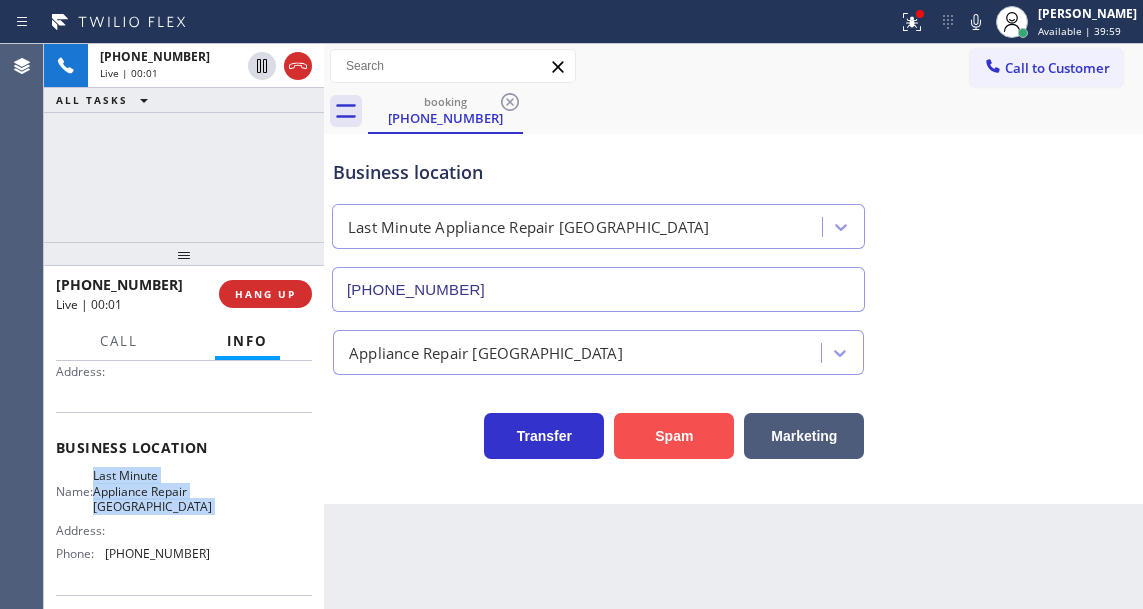 click on "Spam" at bounding box center [674, 436] 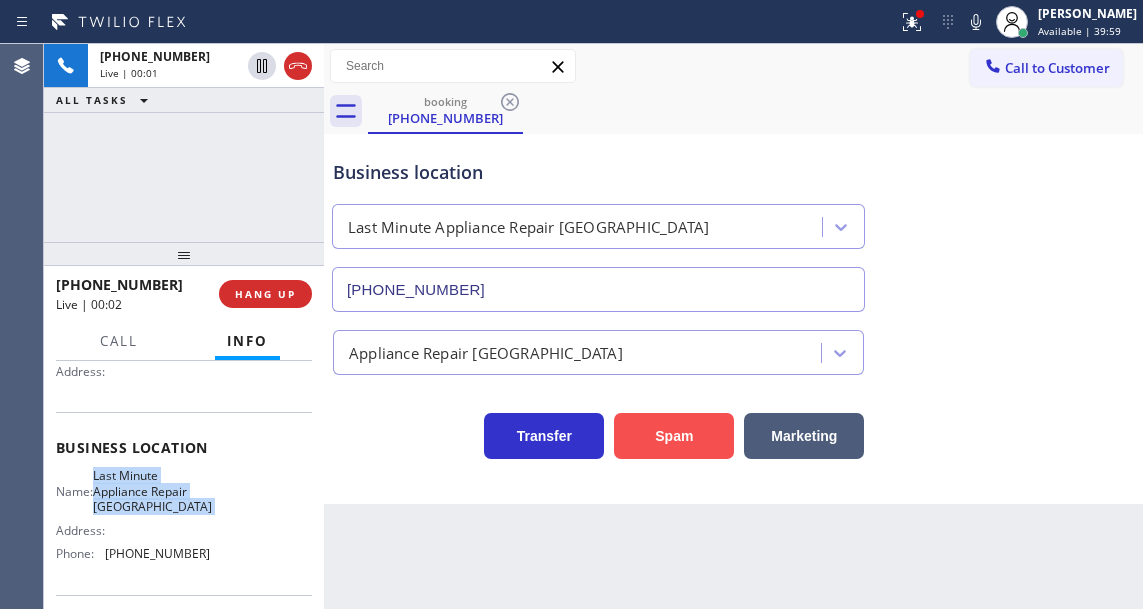click on "Spam" at bounding box center (674, 436) 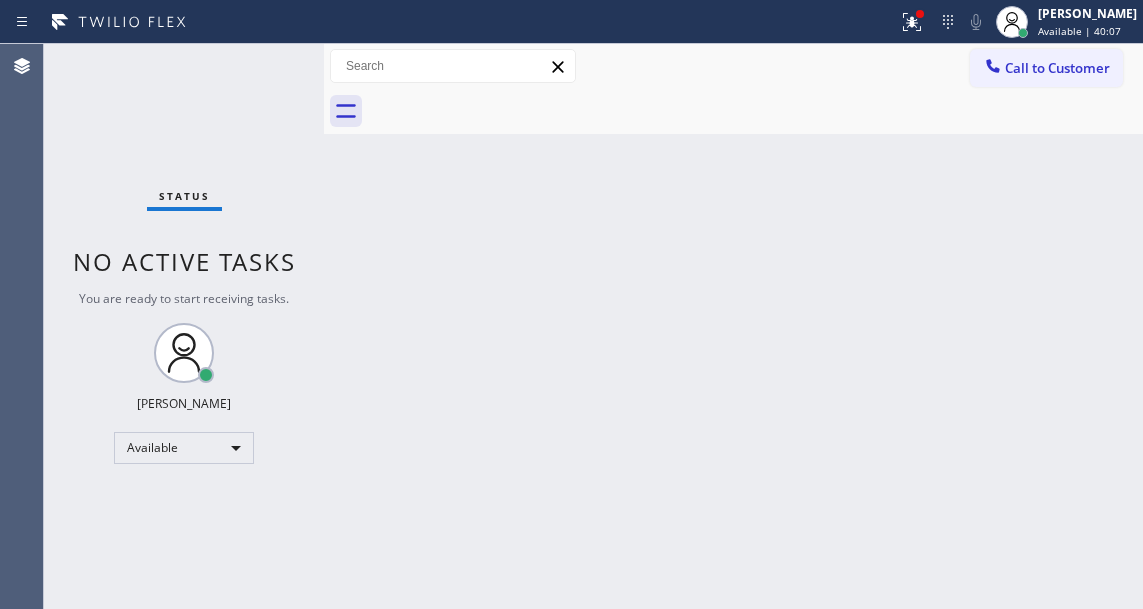 click on "Back to Dashboard Change Sender ID Customers Technicians Select a contact Outbound call Technician Search Technician Your caller id phone number Your caller id phone number Call Technician info Name   Phone none Address none Change Sender ID HVAC [PHONE_NUMBER] 5 Star Appliance [PHONE_NUMBER] Appliance Repair [PHONE_NUMBER] Plumbing [PHONE_NUMBER] Air Duct Cleaning [PHONE_NUMBER]  Electricians [PHONE_NUMBER] Cancel Change Check personal SMS Reset Change No tabs Call to Customer Outbound call Location B w Electrical Svsc LLC Your caller id phone number [PHONE_NUMBER] Customer number Call Outbound call Technician Search Technician Your caller id phone number Your caller id phone number Call" at bounding box center (733, 326) 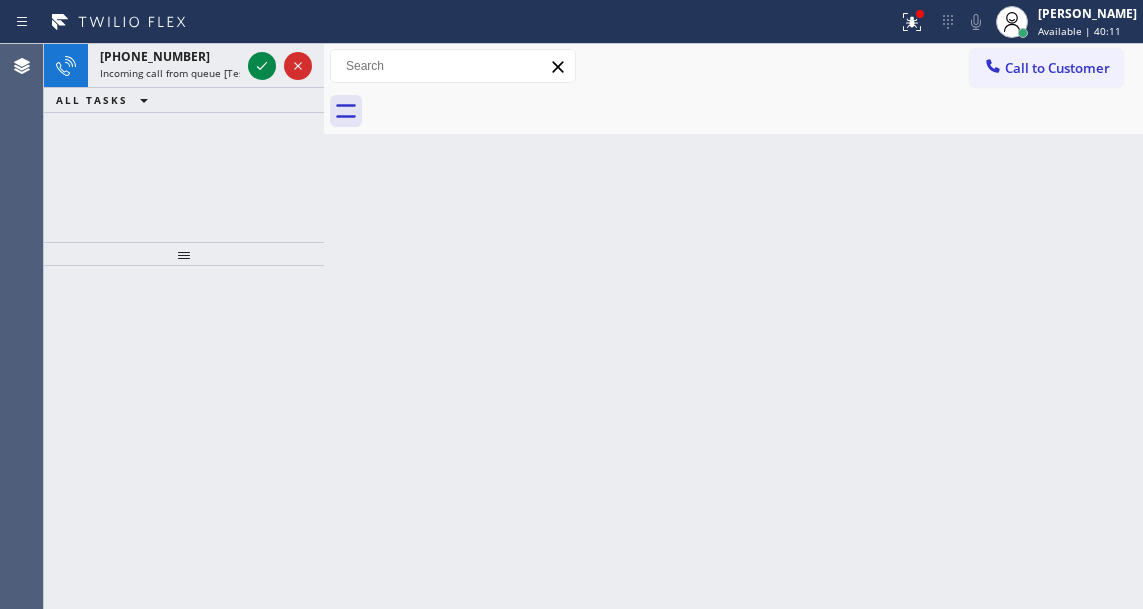 drag, startPoint x: 1082, startPoint y: 273, endPoint x: 1060, endPoint y: 260, distance: 25.553865 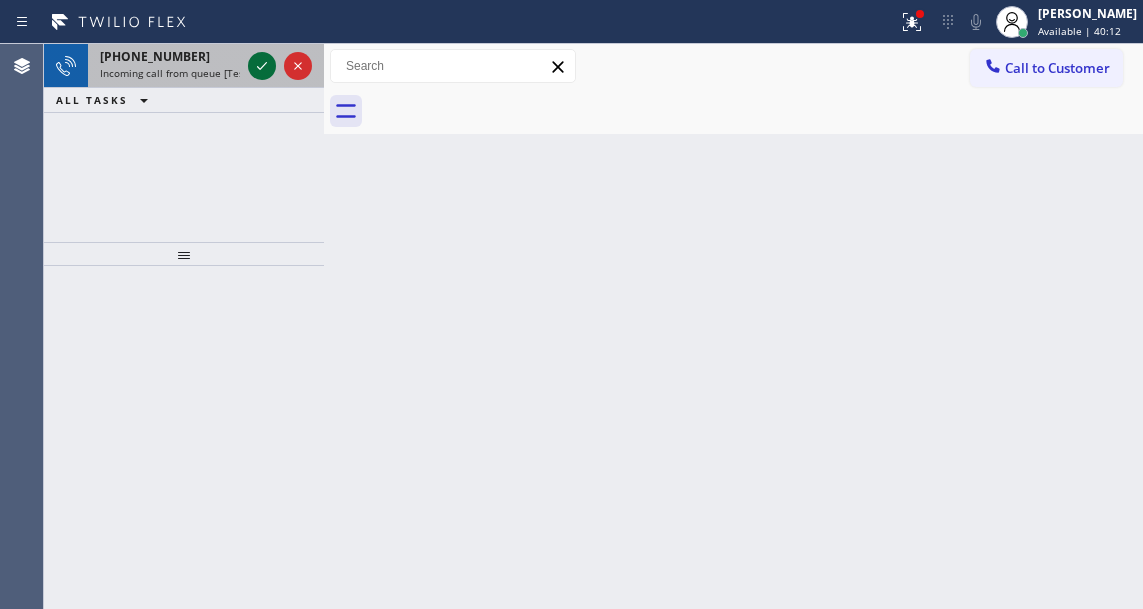 click 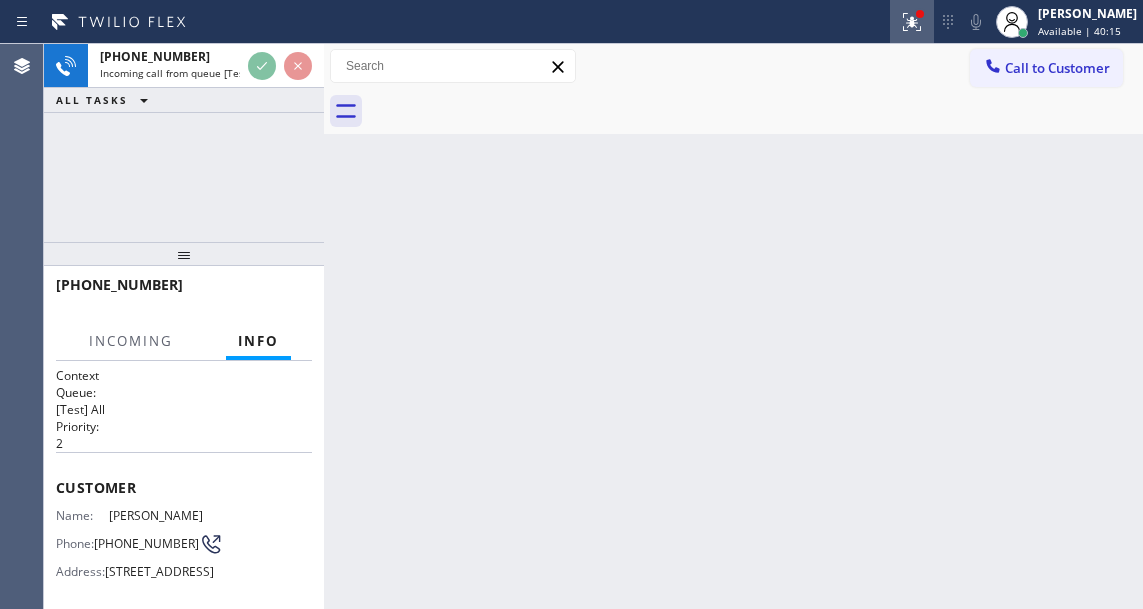 click at bounding box center (912, 22) 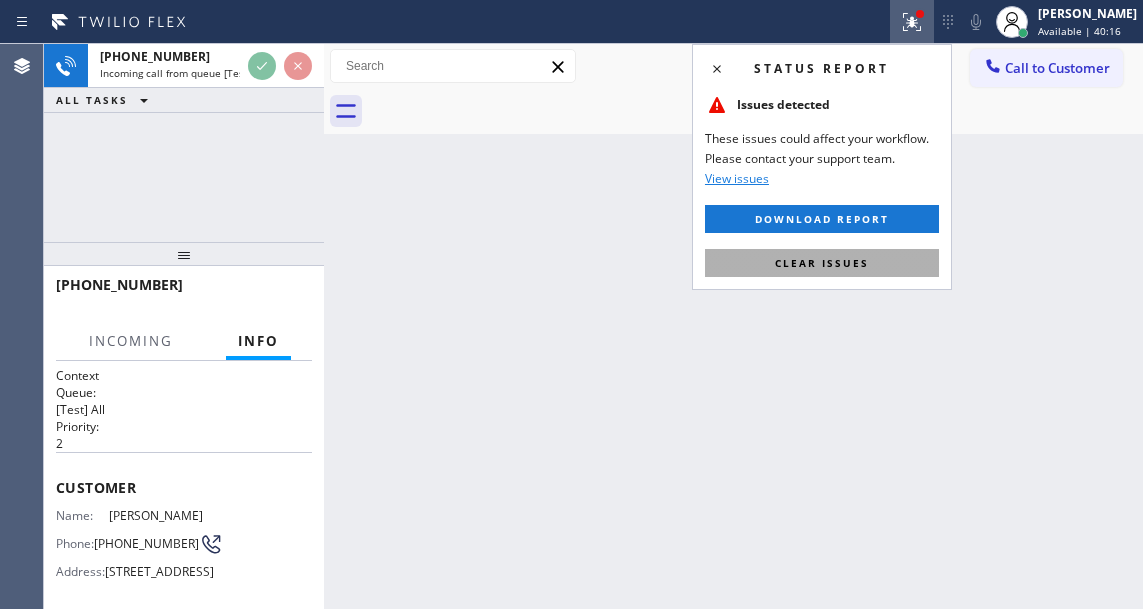 click on "Clear issues" at bounding box center (822, 263) 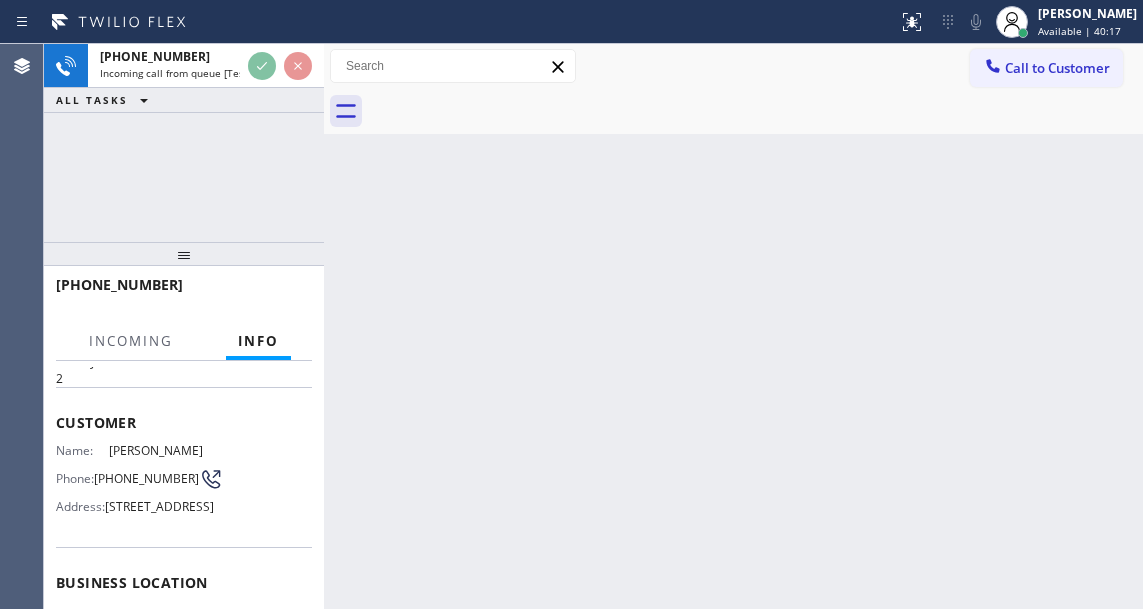 scroll, scrollTop: 100, scrollLeft: 0, axis: vertical 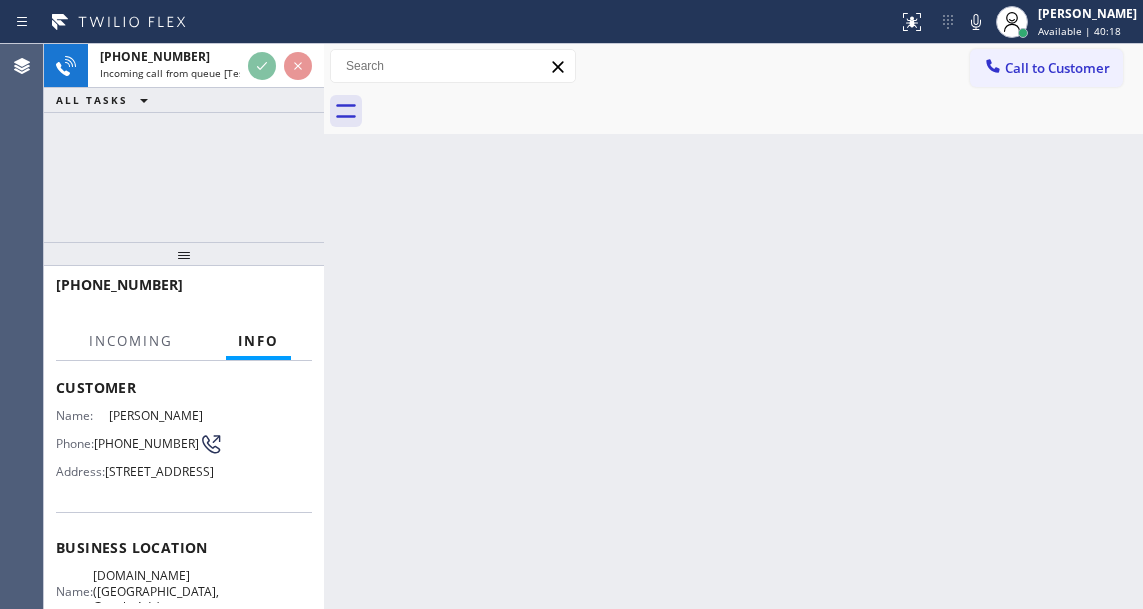 click on "(619) 933-8032" at bounding box center (146, 443) 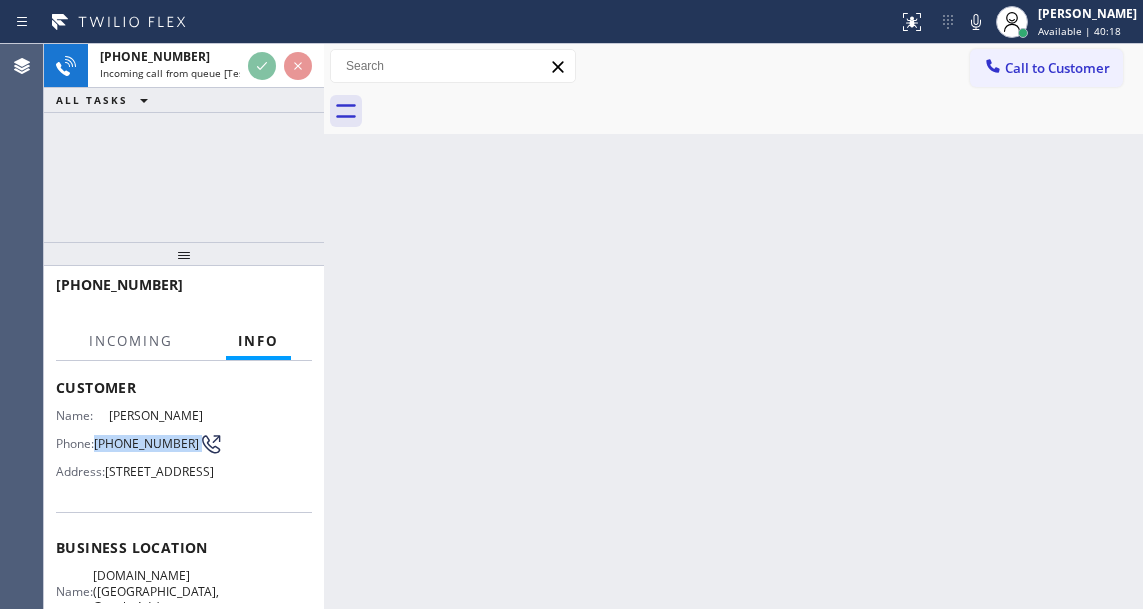 click on "(619) 933-8032" at bounding box center (146, 443) 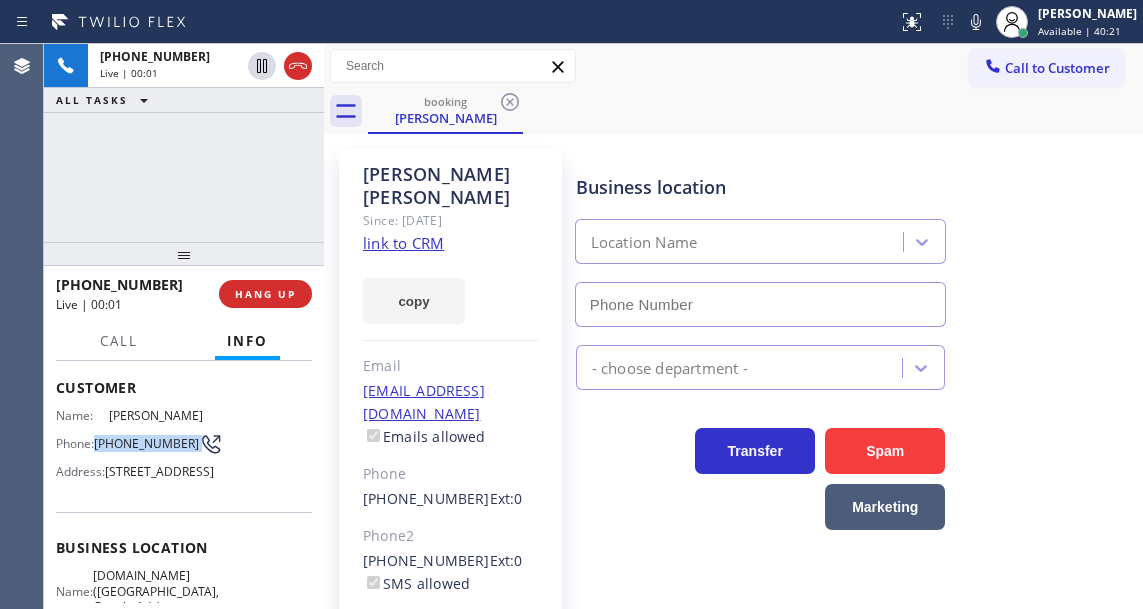 type on "(619) 492-4558" 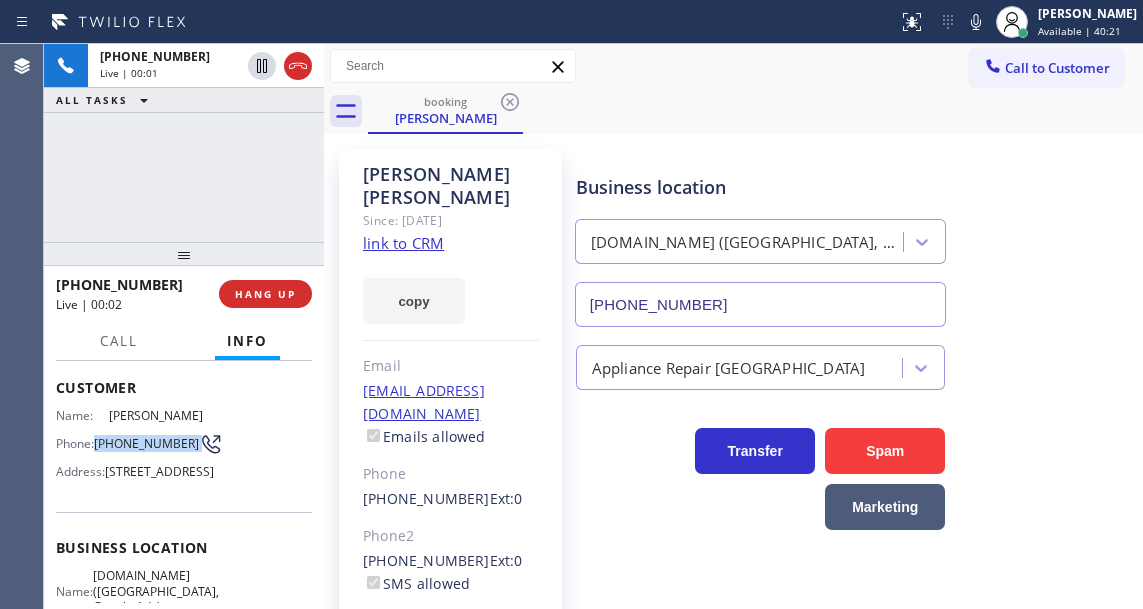 scroll, scrollTop: 300, scrollLeft: 0, axis: vertical 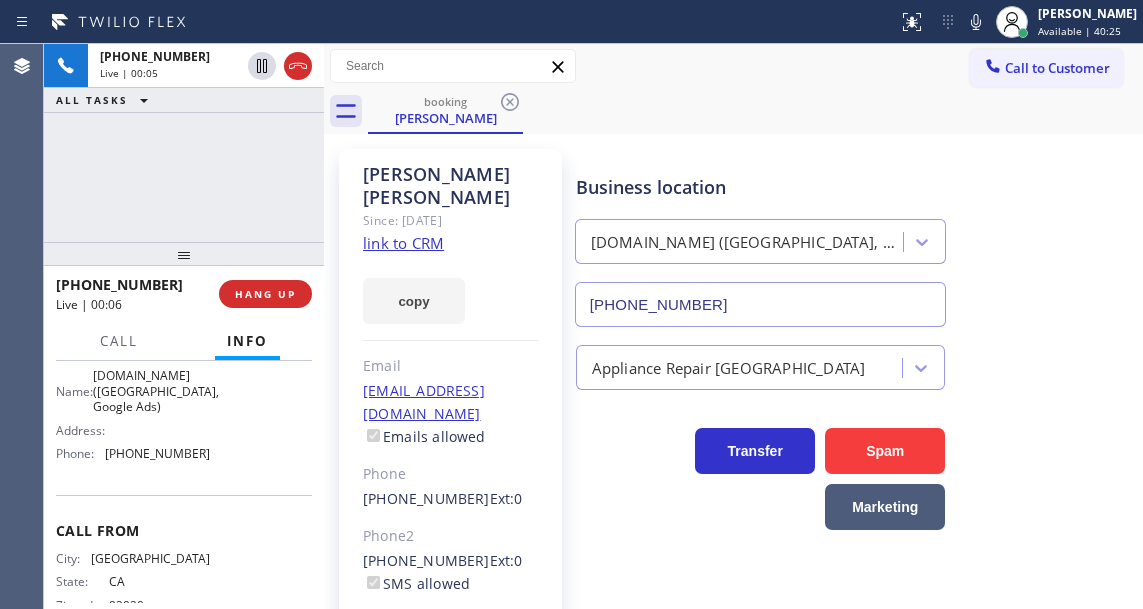 click on "Business location VikingTechs.online (San Diego, Google Ads) (619) 492-4558" at bounding box center [855, 236] 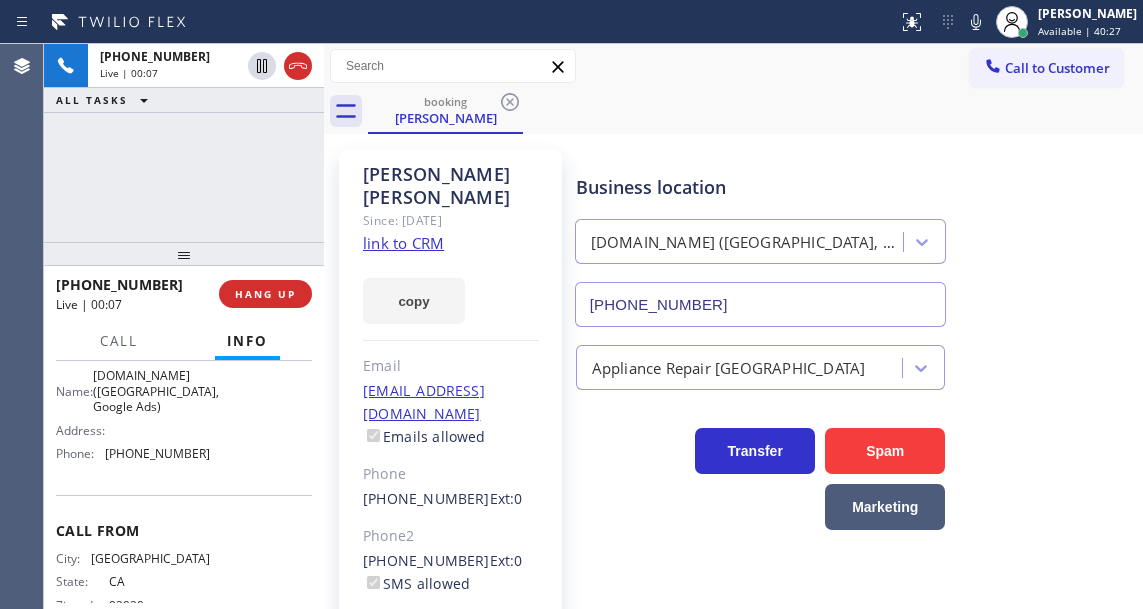 click on "VikingTechs.online (San Diego, Google Ads)" at bounding box center [156, 391] 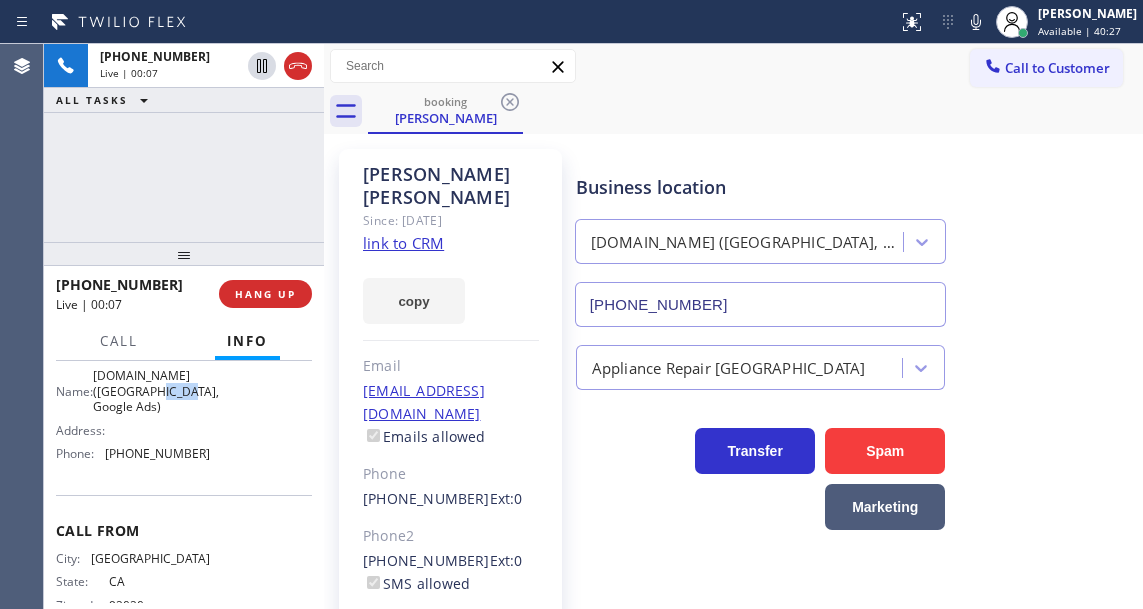 click on "VikingTechs.online (San Diego, Google Ads)" at bounding box center (156, 391) 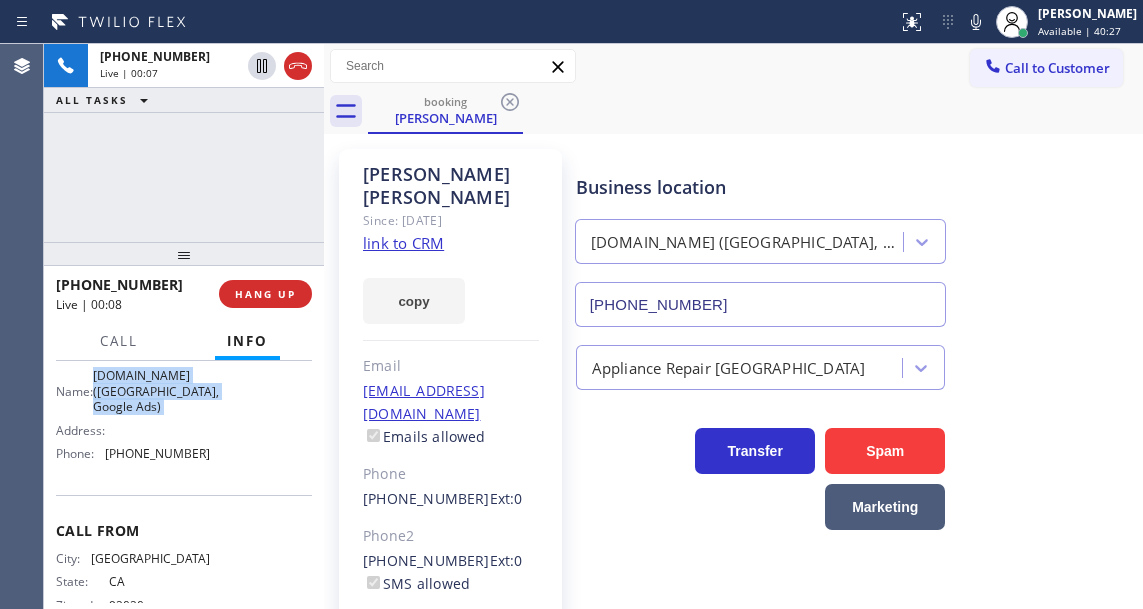 click on "VikingTechs.online (San Diego, Google Ads)" at bounding box center [156, 391] 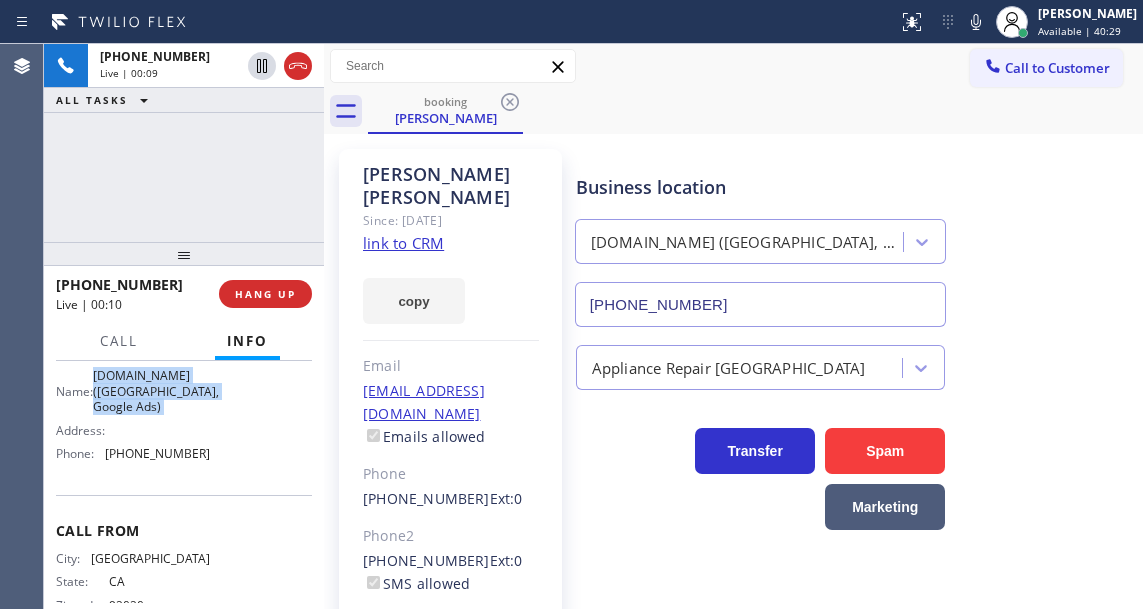 click on "link to CRM" 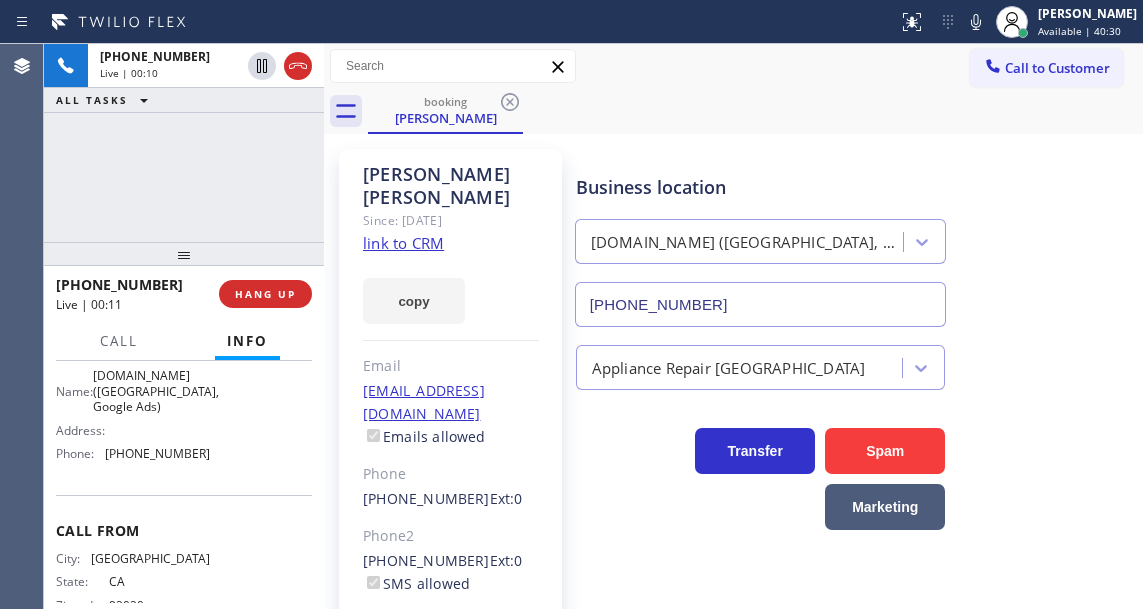 click on "+16199338032 Live | 00:10 ALL TASKS ALL TASKS ACTIVE TASKS TASKS IN WRAP UP" at bounding box center (184, 143) 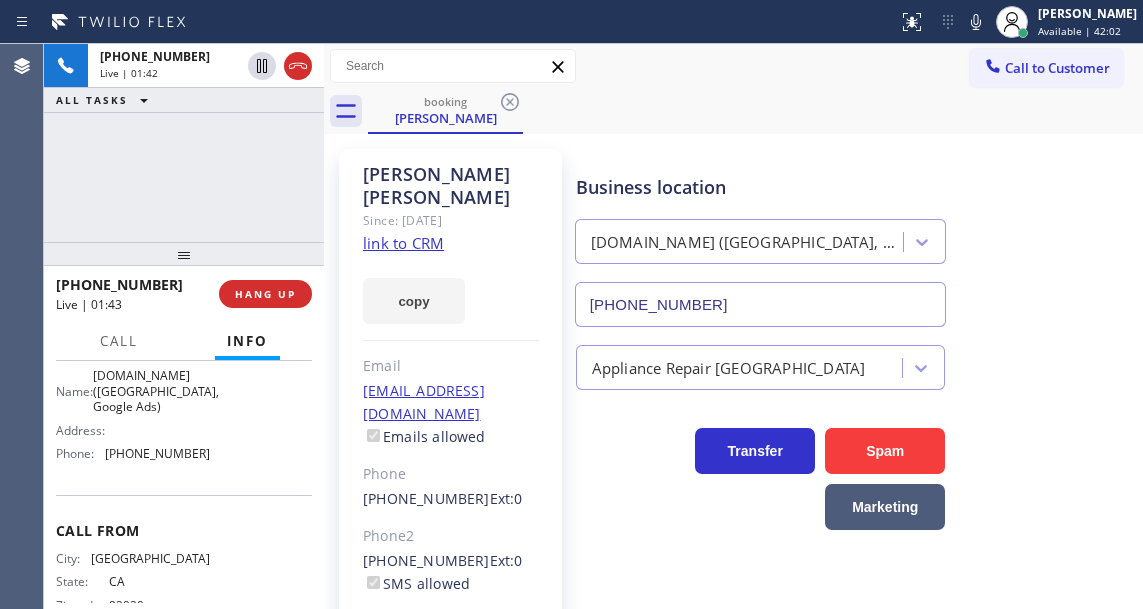 click on "+16199338032 Live | 01:42 ALL TASKS ALL TASKS ACTIVE TASKS TASKS IN WRAP UP" at bounding box center [184, 143] 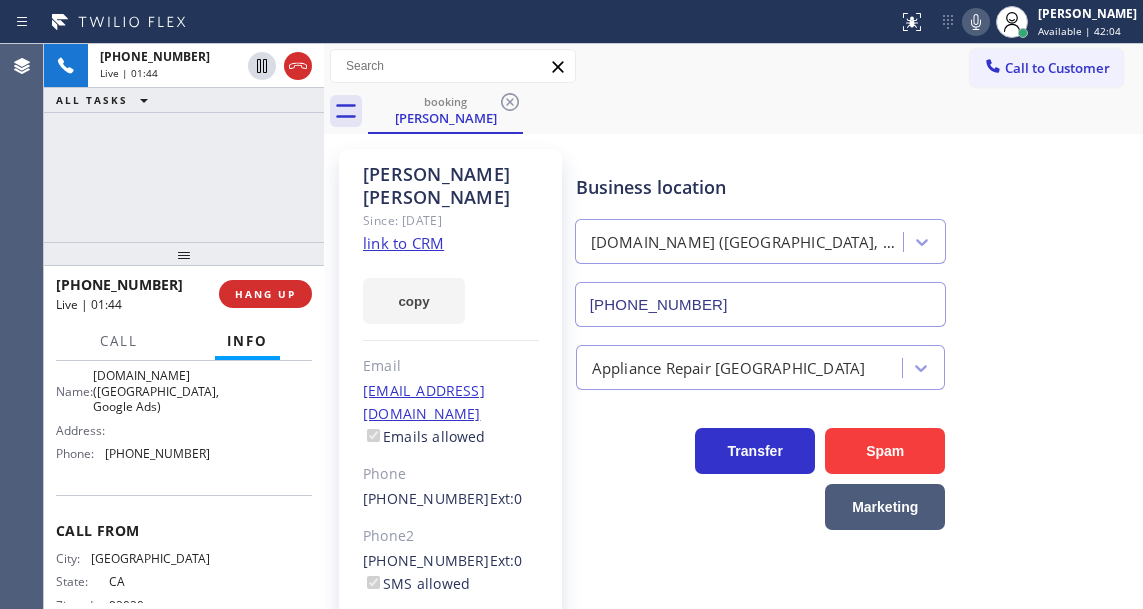 click at bounding box center (976, 22) 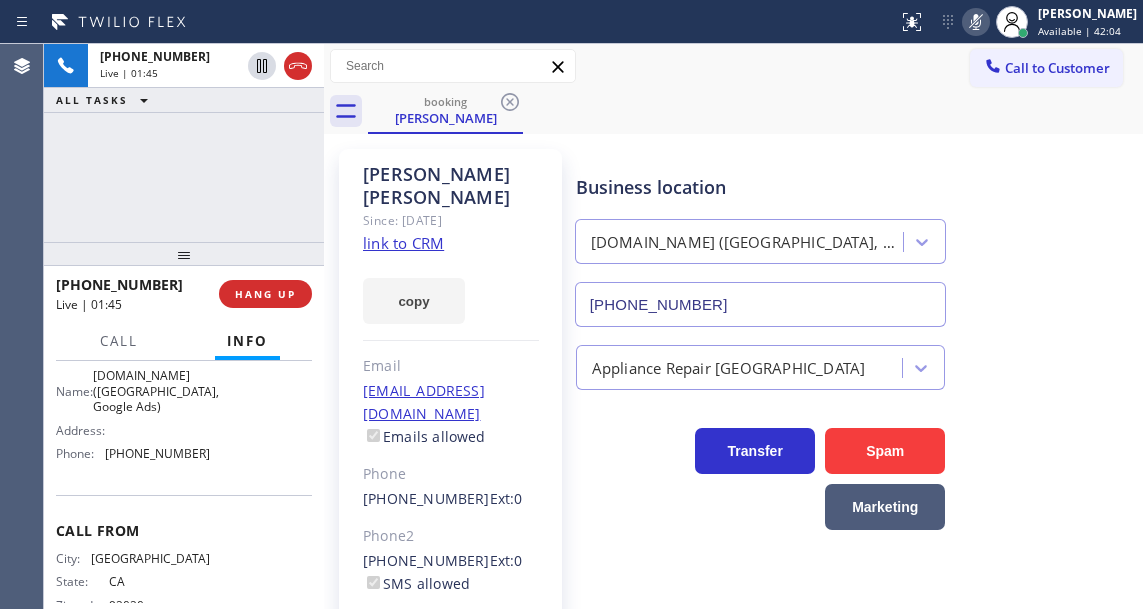 click 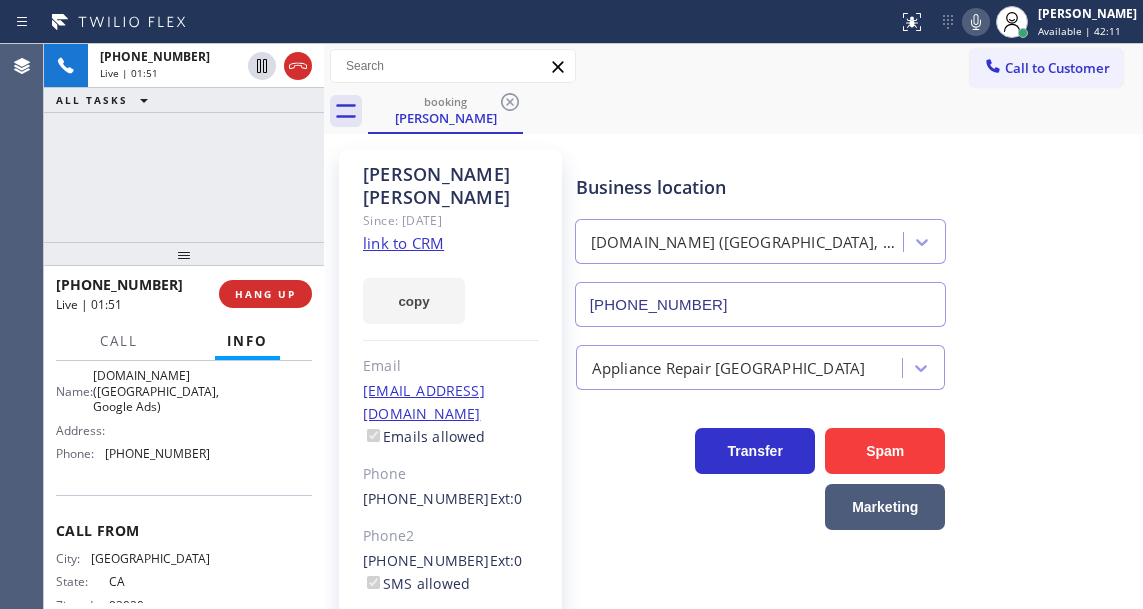 click on "+16199338032 Live | 01:51 ALL TASKS ALL TASKS ACTIVE TASKS TASKS IN WRAP UP" at bounding box center [184, 143] 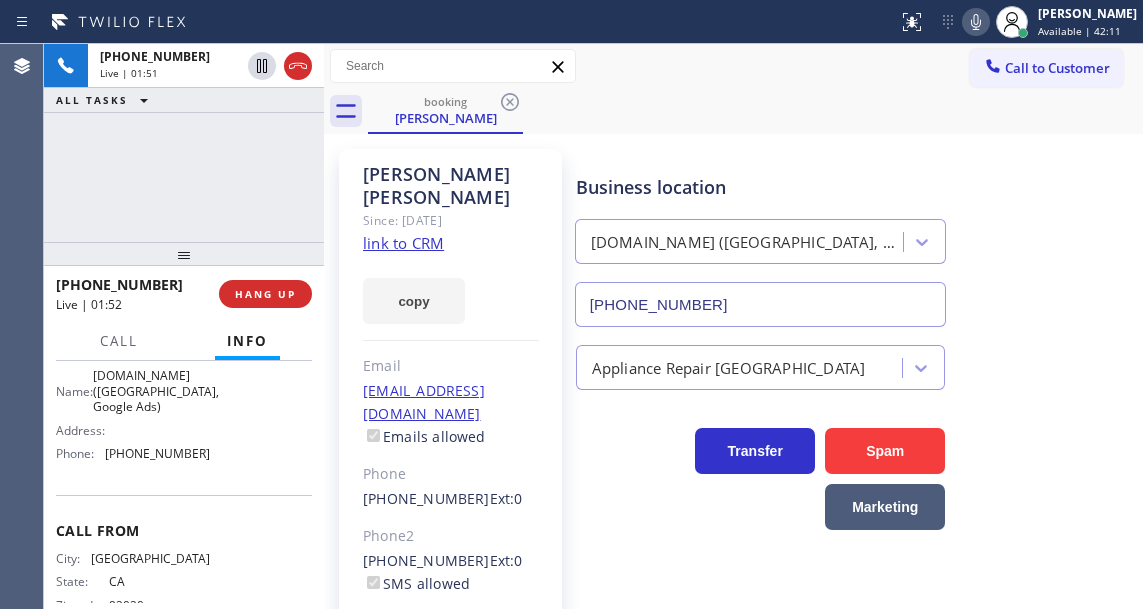 click on "+16199338032 Live | 01:51 ALL TASKS ALL TASKS ACTIVE TASKS TASKS IN WRAP UP" at bounding box center [184, 143] 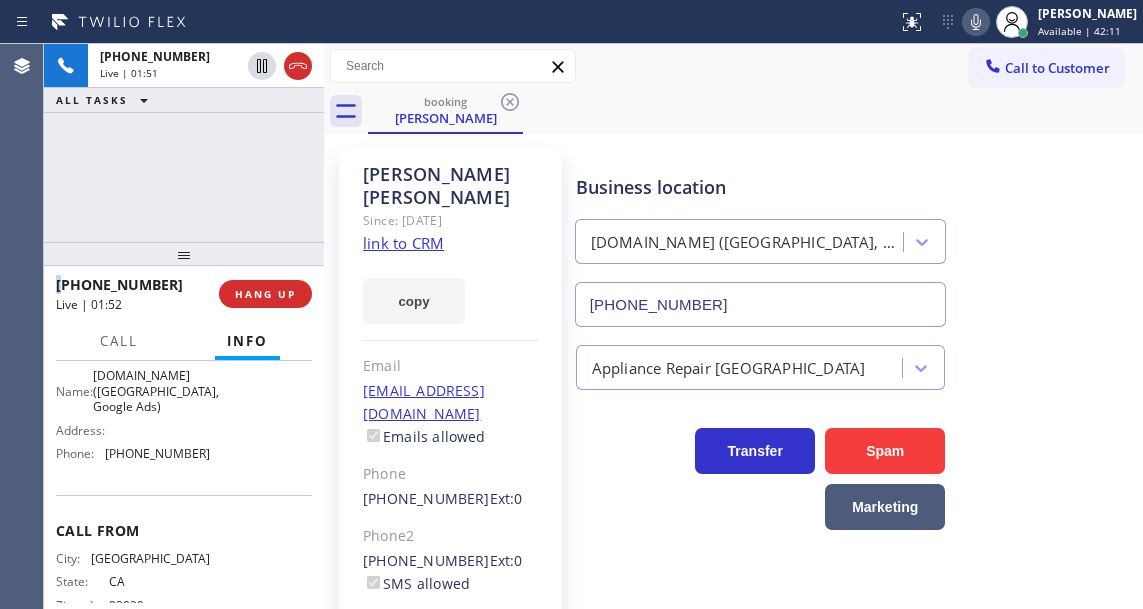 click on "+16199338032 Live | 01:51 ALL TASKS ALL TASKS ACTIVE TASKS TASKS IN WRAP UP" at bounding box center [184, 143] 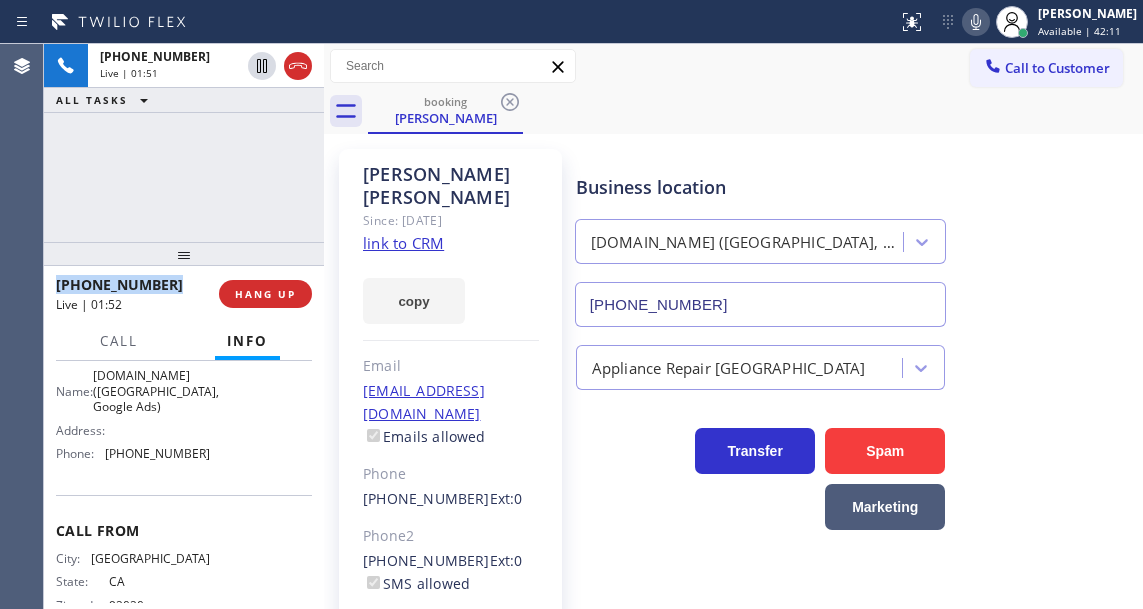 click on "+16199338032 Live | 01:51 ALL TASKS ALL TASKS ACTIVE TASKS TASKS IN WRAP UP" at bounding box center (184, 143) 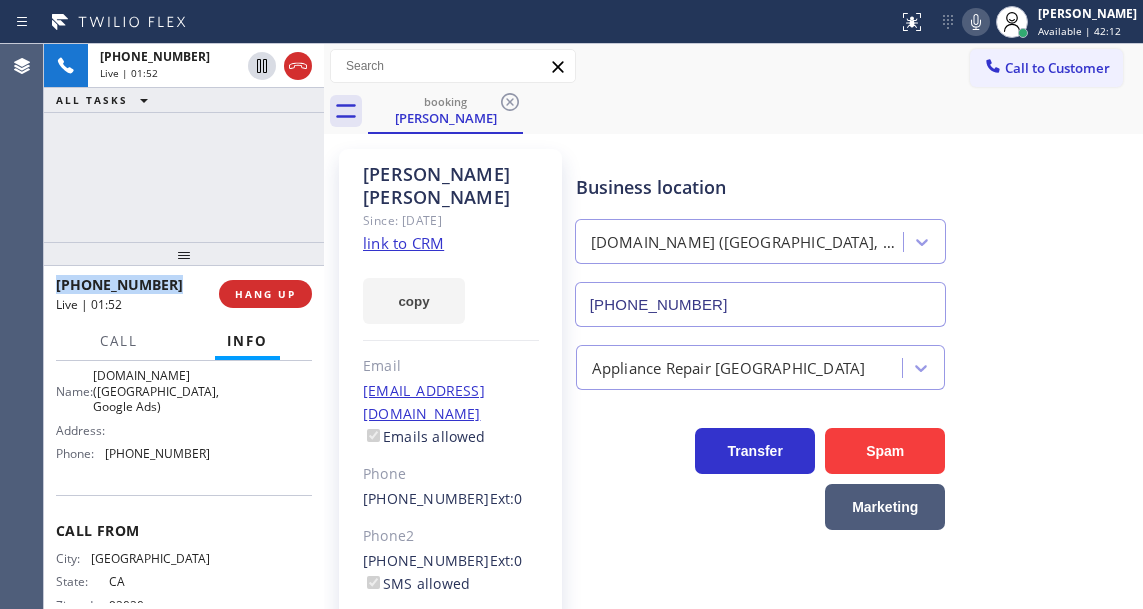 click on "+16199338032 Live | 01:52 ALL TASKS ALL TASKS ACTIVE TASKS TASKS IN WRAP UP" at bounding box center [184, 143] 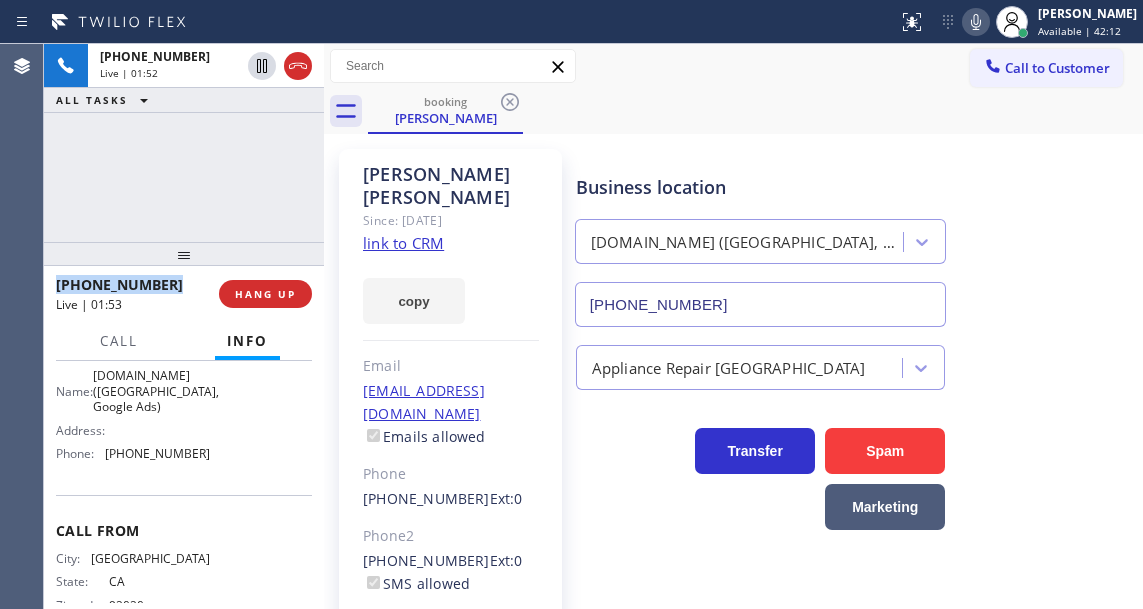 click on "+16199338032 Live | 01:52 ALL TASKS ALL TASKS ACTIVE TASKS TASKS IN WRAP UP" at bounding box center (184, 143) 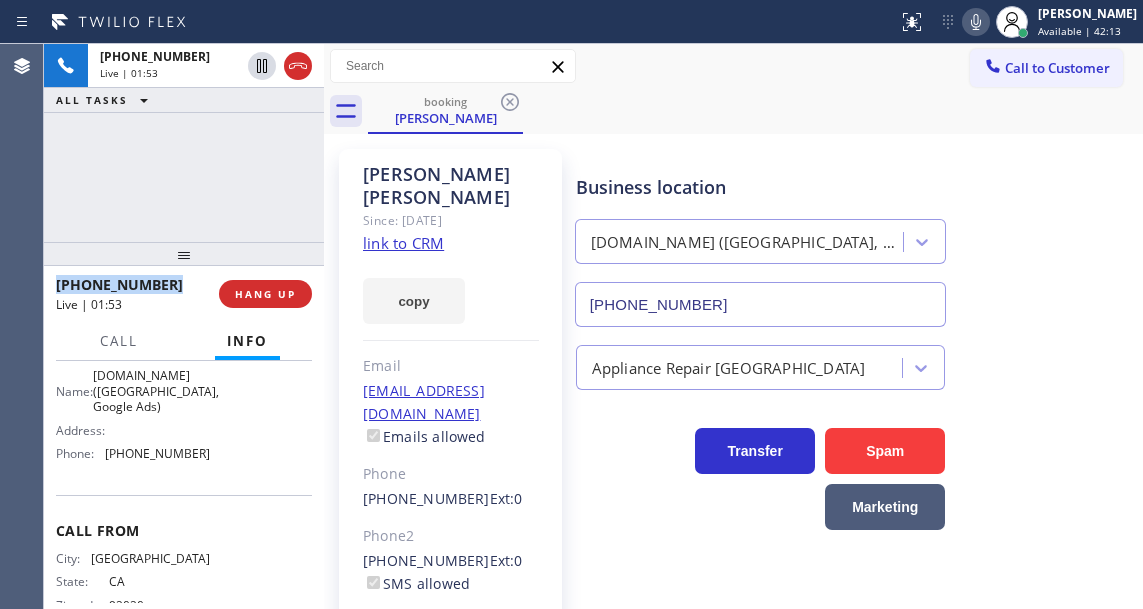click on "+16199338032 Live | 01:53 ALL TASKS ALL TASKS ACTIVE TASKS TASKS IN WRAP UP" at bounding box center (184, 143) 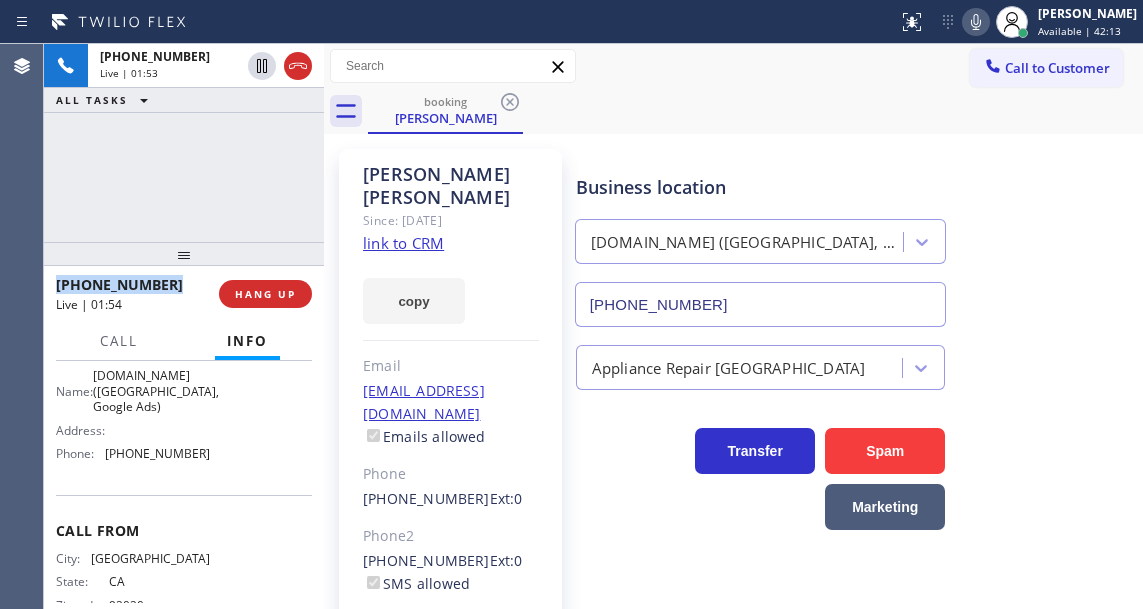 click on "+16199338032 Live | 01:53 ALL TASKS ALL TASKS ACTIVE TASKS TASKS IN WRAP UP" at bounding box center (184, 143) 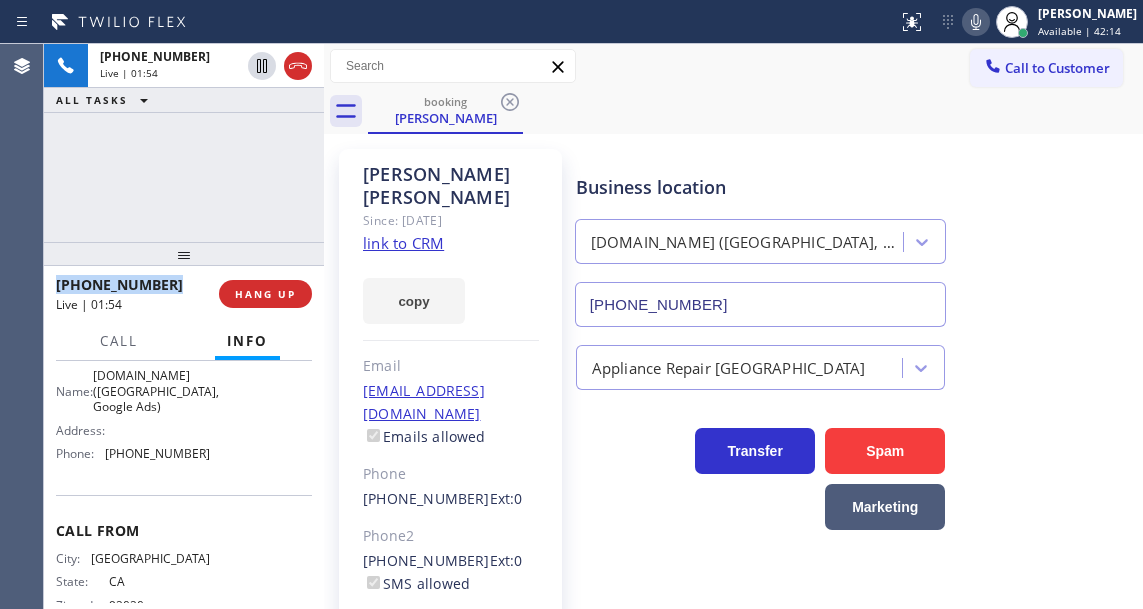 click on "+16199338032 Live | 01:54 ALL TASKS ALL TASKS ACTIVE TASKS TASKS IN WRAP UP" at bounding box center (184, 143) 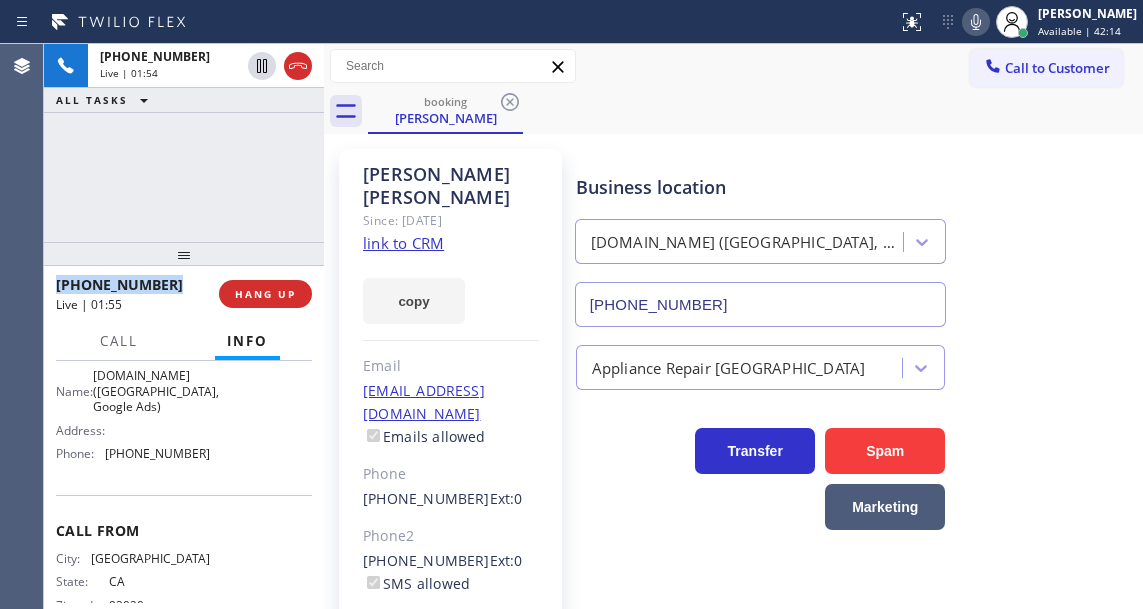 click on "+16199338032 Live | 01:54 ALL TASKS ALL TASKS ACTIVE TASKS TASKS IN WRAP UP" at bounding box center [184, 143] 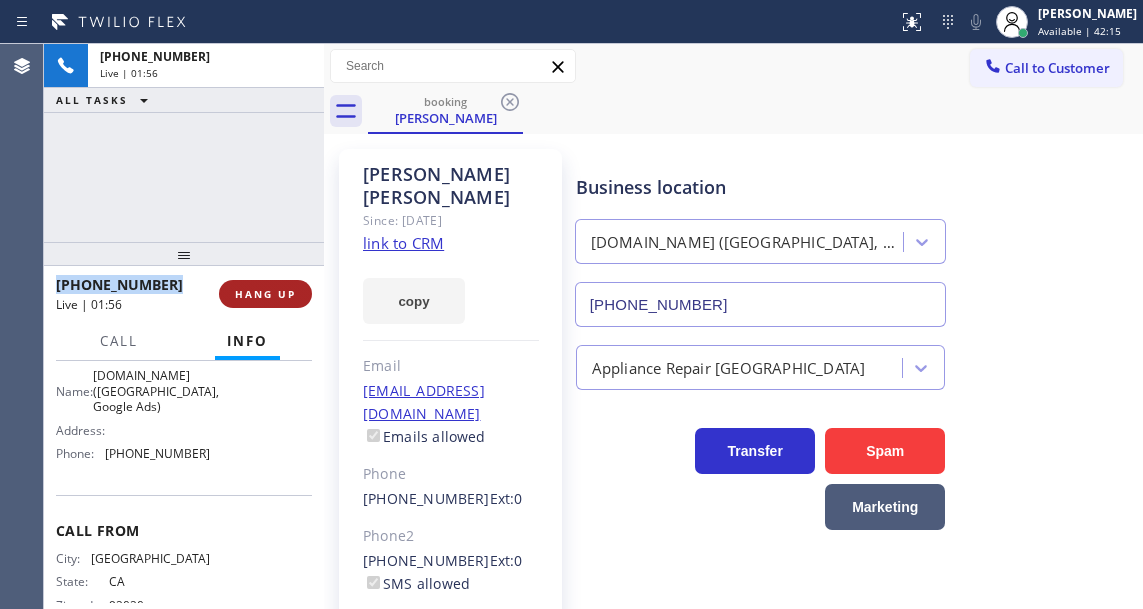 click on "HANG UP" at bounding box center [265, 294] 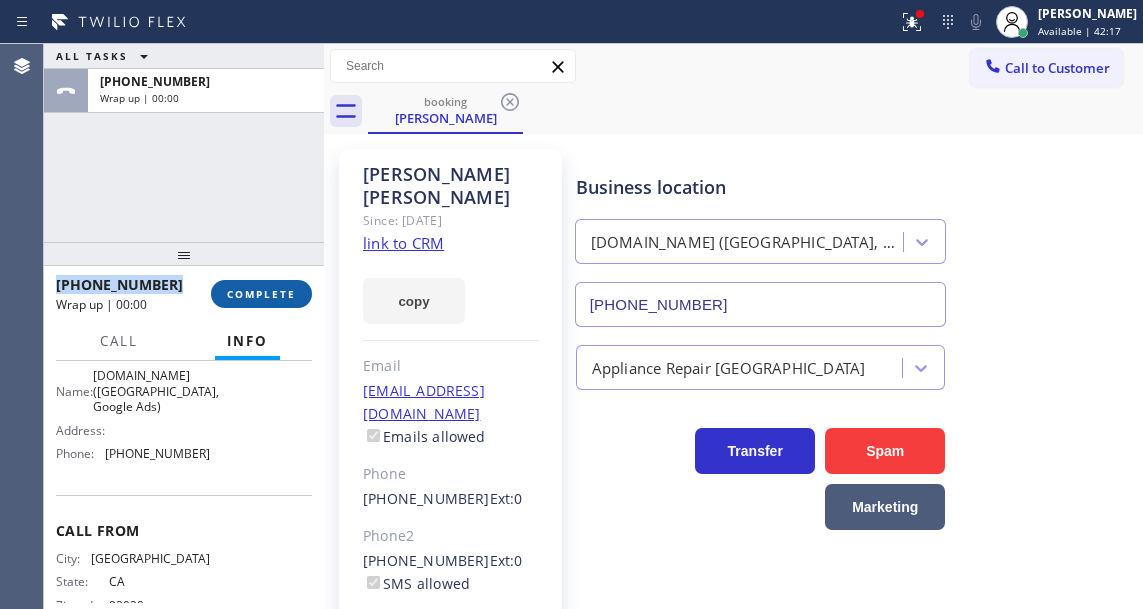 click on "COMPLETE" at bounding box center [261, 294] 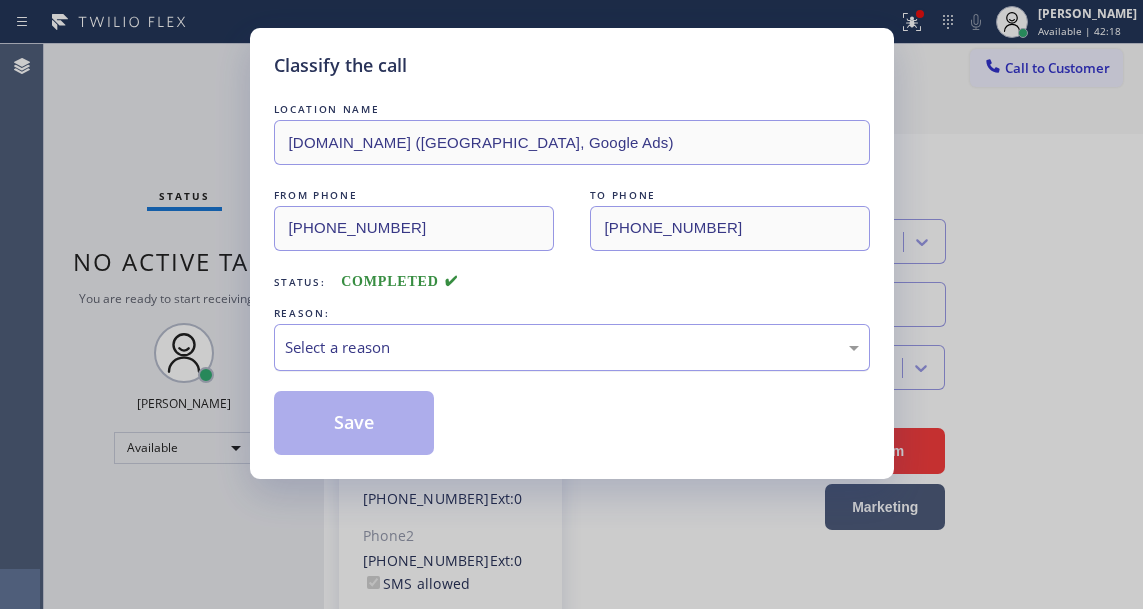 click on "Select a reason" at bounding box center [572, 347] 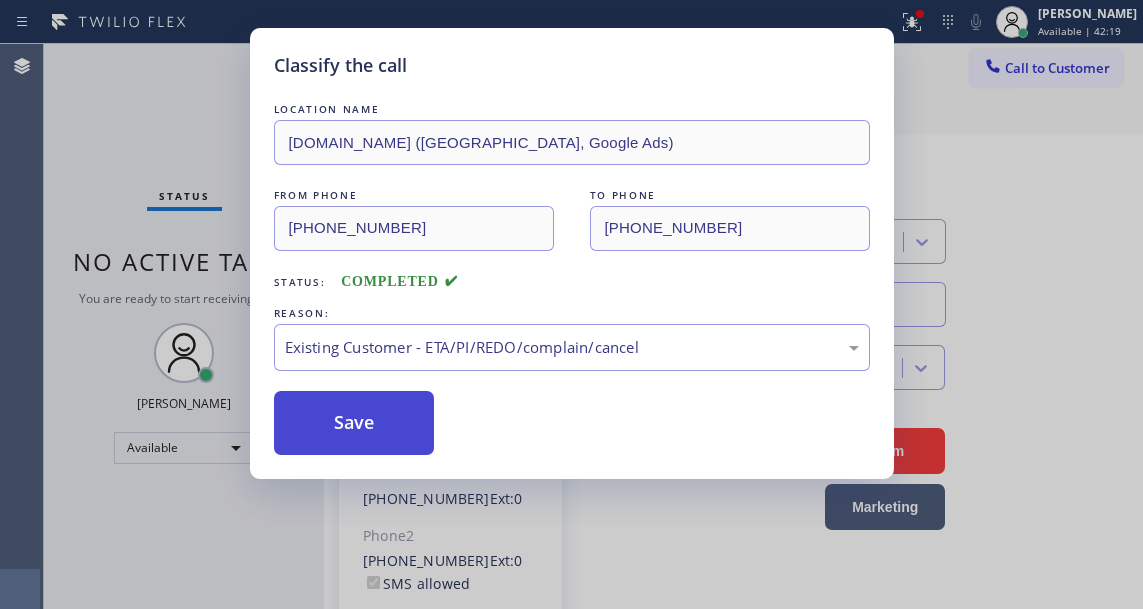 click on "Save" at bounding box center (354, 423) 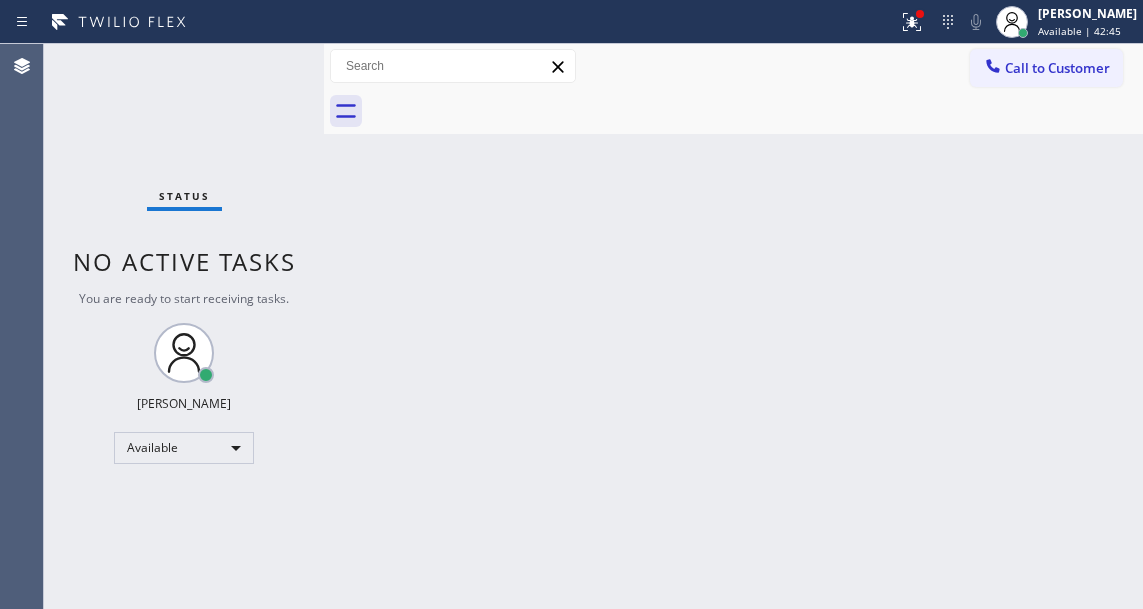 click on "Back to Dashboard Change Sender ID Customers Technicians Select a contact Outbound call Technician Search Technician Your caller id phone number Your caller id phone number Call Technician info Name   Phone none Address none Change Sender ID HVAC [PHONE_NUMBER] 5 Star Appliance [PHONE_NUMBER] Appliance Repair [PHONE_NUMBER] Plumbing [PHONE_NUMBER] Air Duct Cleaning [PHONE_NUMBER]  Electricians [PHONE_NUMBER] Cancel Change Check personal SMS Reset Change No tabs Call to Customer Outbound call Location B w Electrical Svsc LLC Your caller id phone number [PHONE_NUMBER] Customer number Call Outbound call Technician Search Technician Your caller id phone number Your caller id phone number Call" at bounding box center (733, 326) 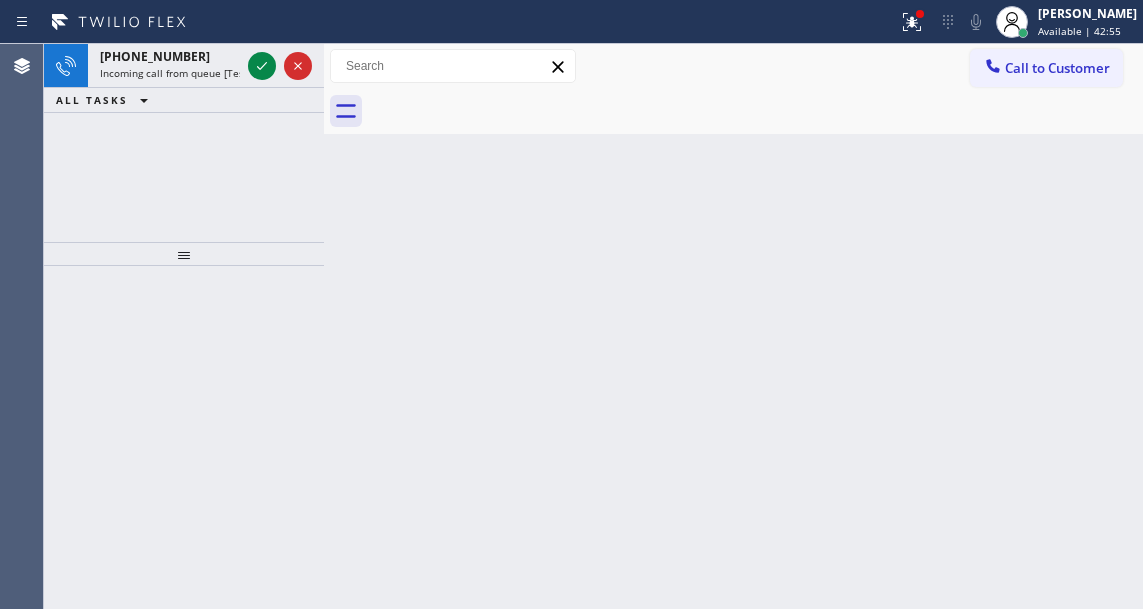 drag, startPoint x: 1083, startPoint y: 264, endPoint x: 1063, endPoint y: 263, distance: 20.024984 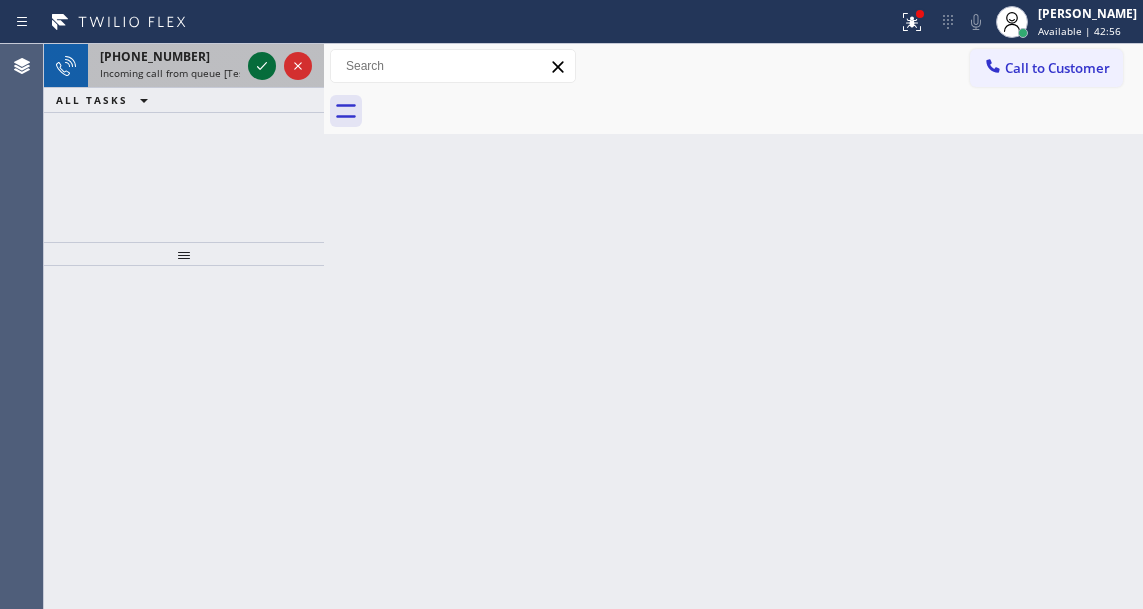 click 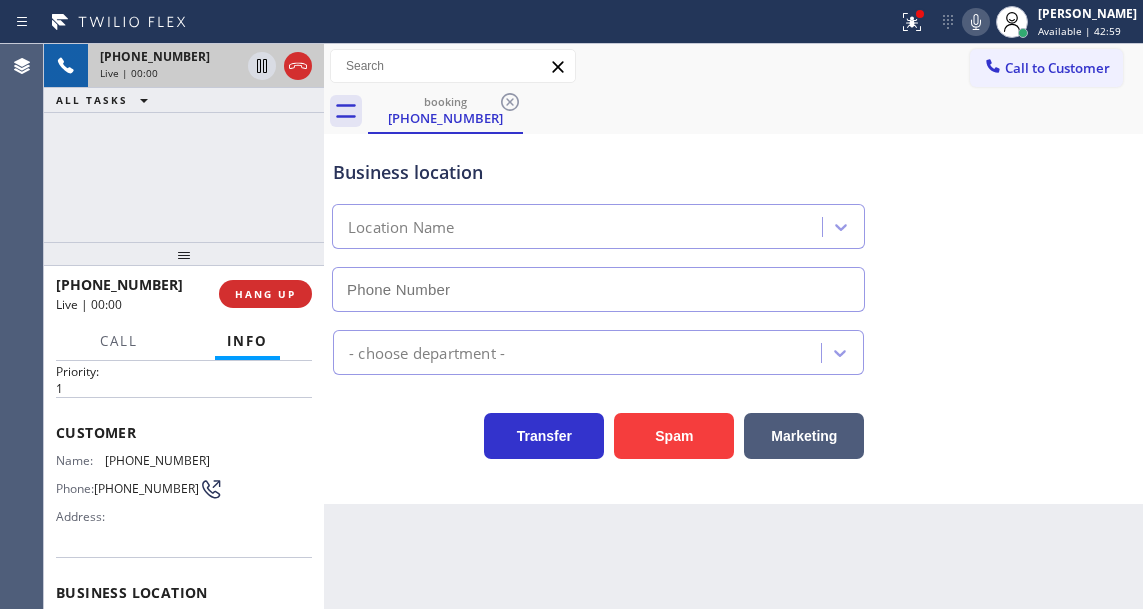 scroll, scrollTop: 200, scrollLeft: 0, axis: vertical 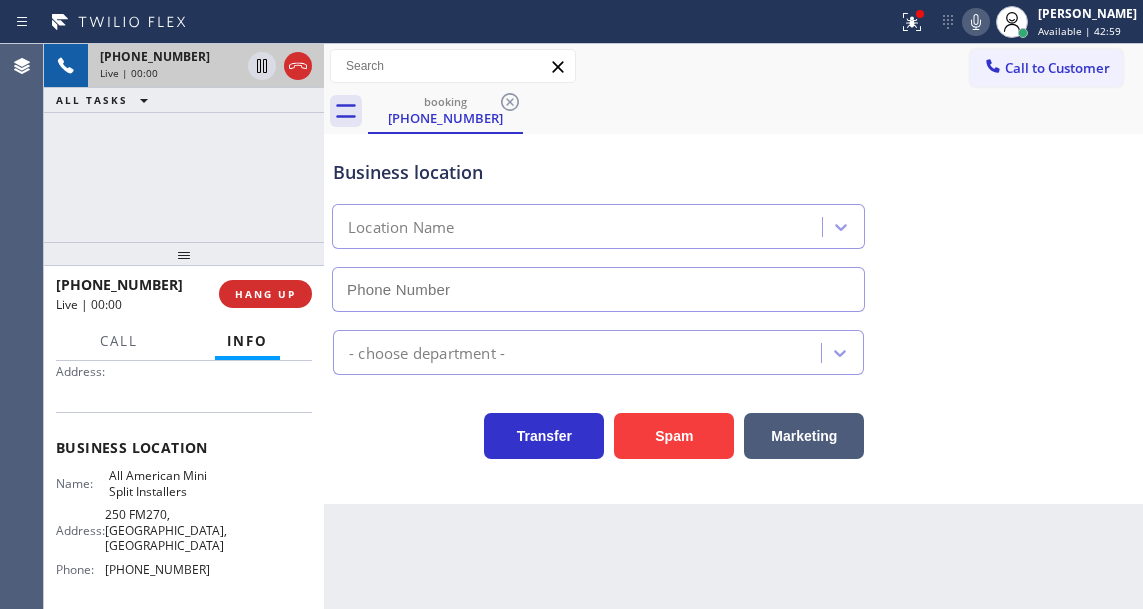 type on "(346) 273-2894" 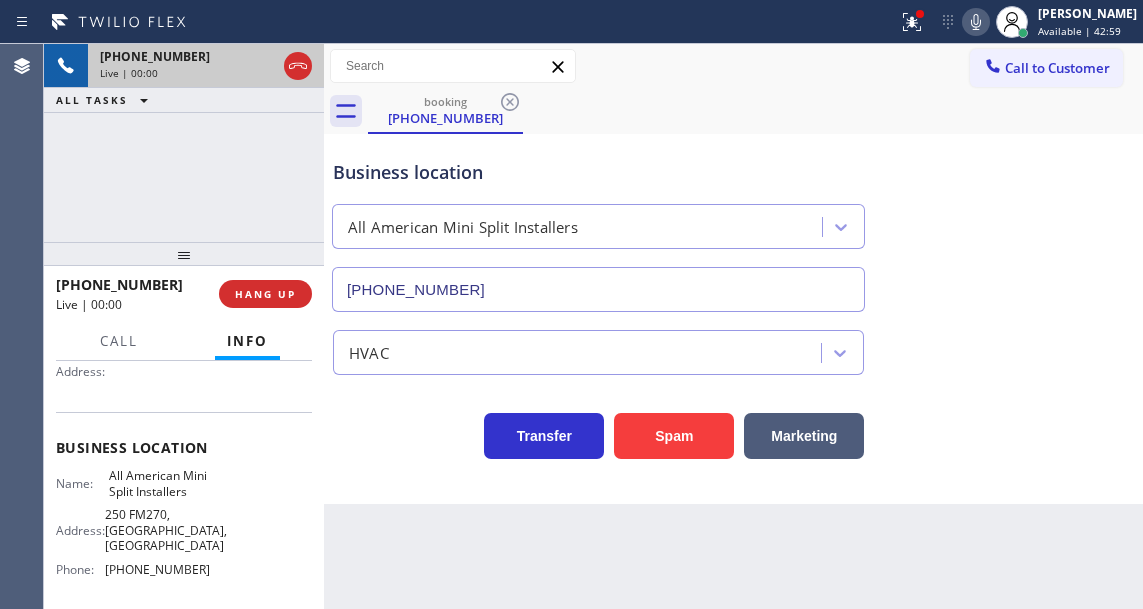 click on "All American Mini Split Installers" at bounding box center (159, 483) 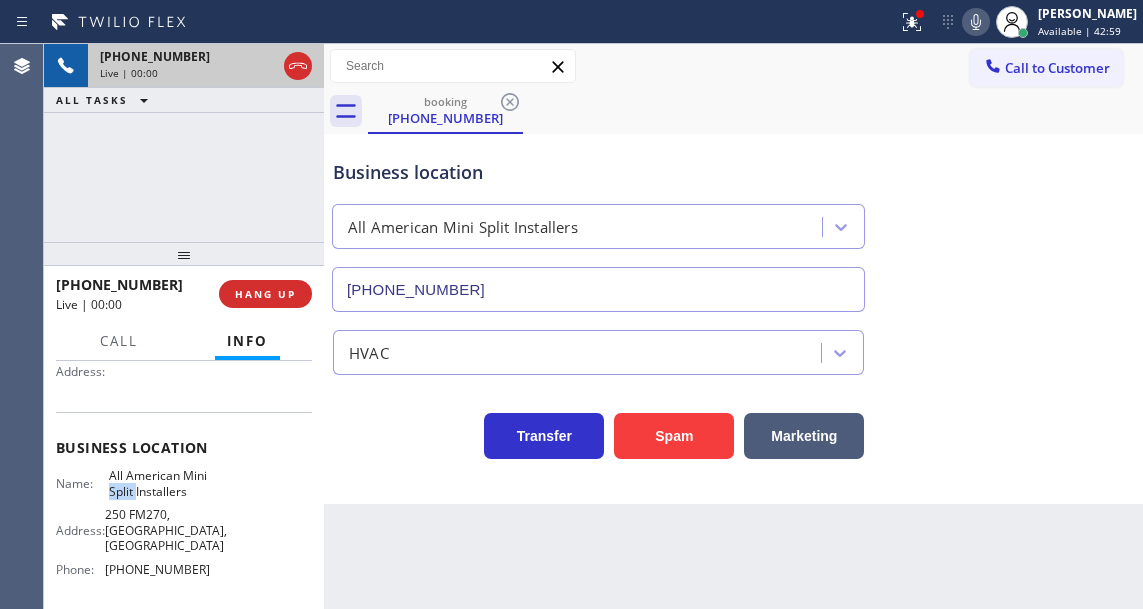 click on "All American Mini Split Installers" at bounding box center [159, 483] 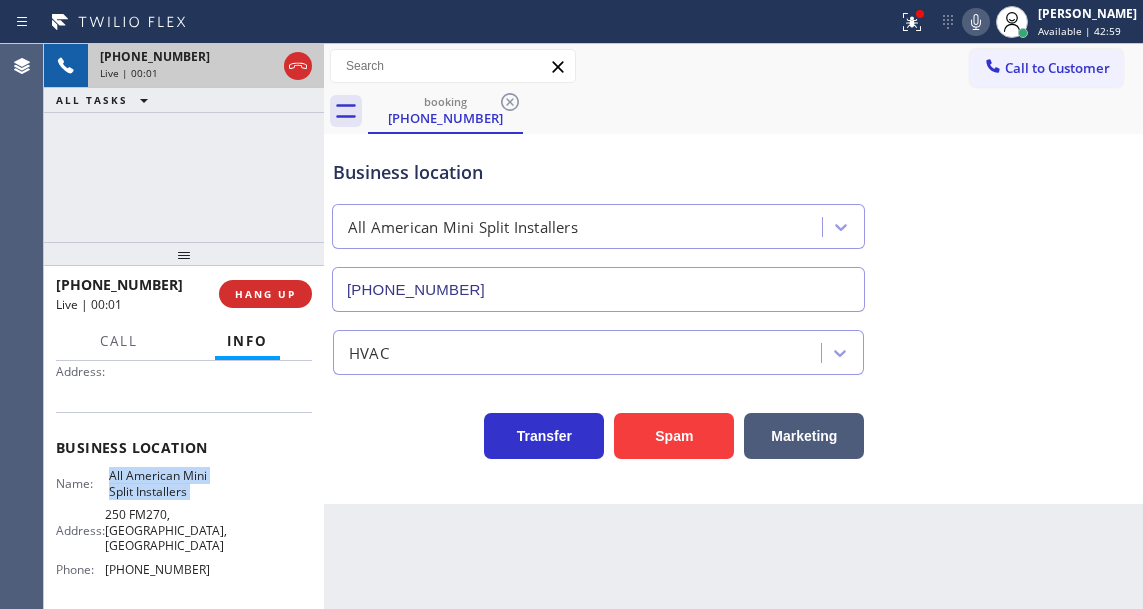 click on "All American Mini Split Installers" at bounding box center [159, 483] 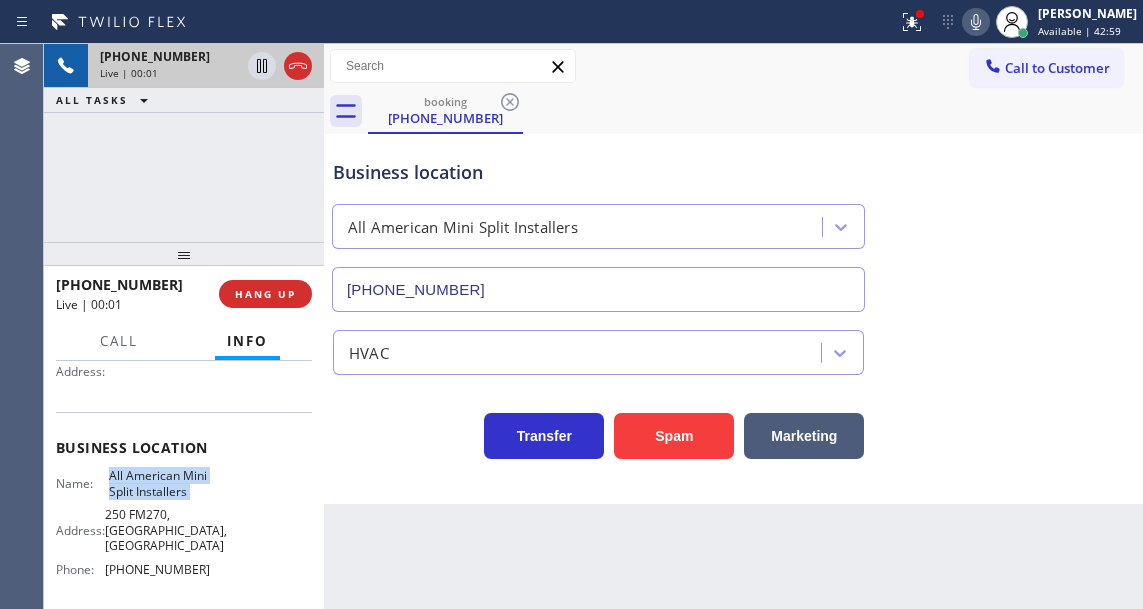 click on "All American Mini Split Installers" at bounding box center (159, 483) 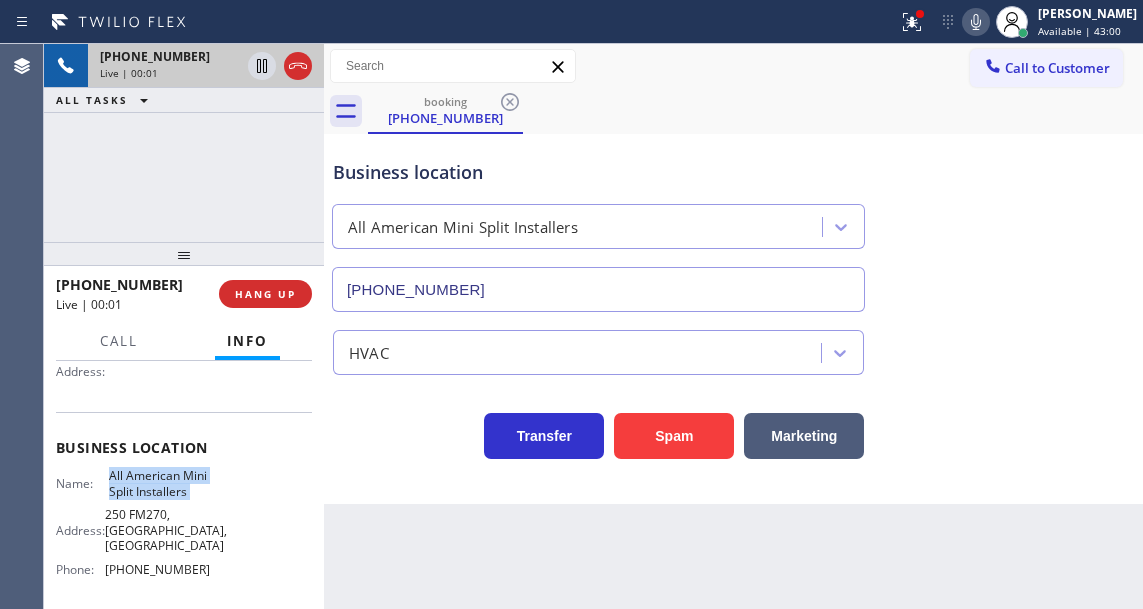 click on "All American Mini Split Installers" at bounding box center (159, 483) 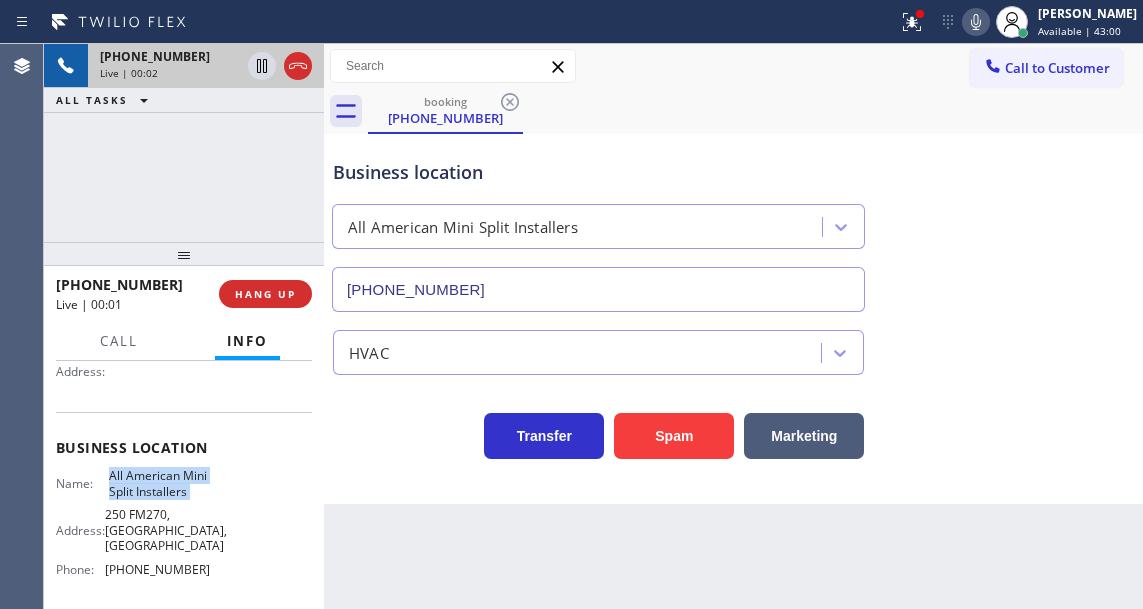 click on "All American Mini Split Installers" at bounding box center [159, 483] 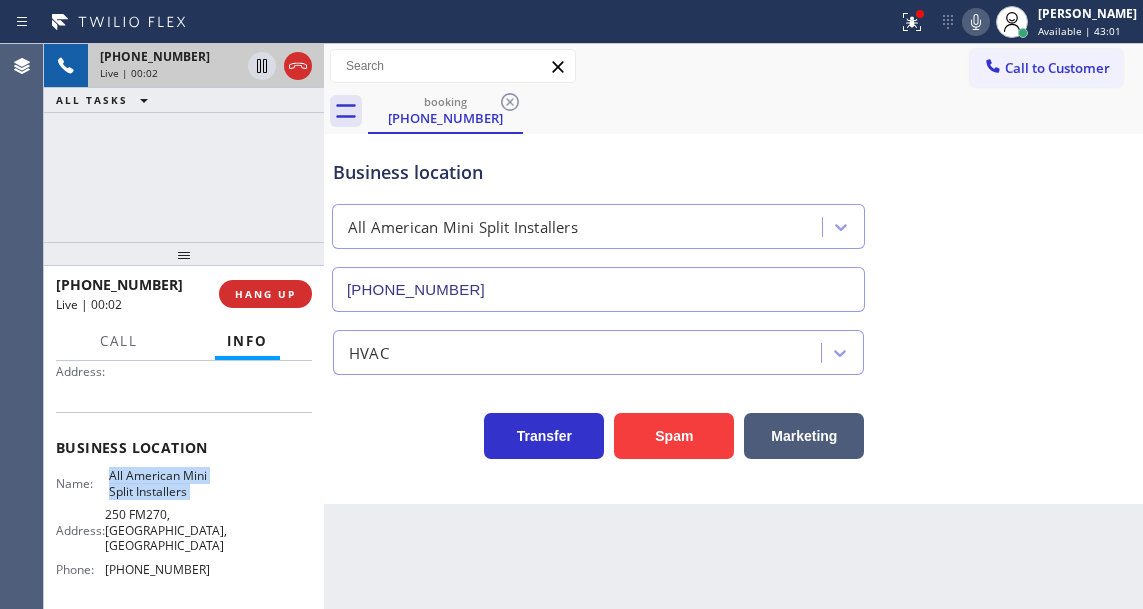 click on "All American Mini Split Installers" at bounding box center [159, 483] 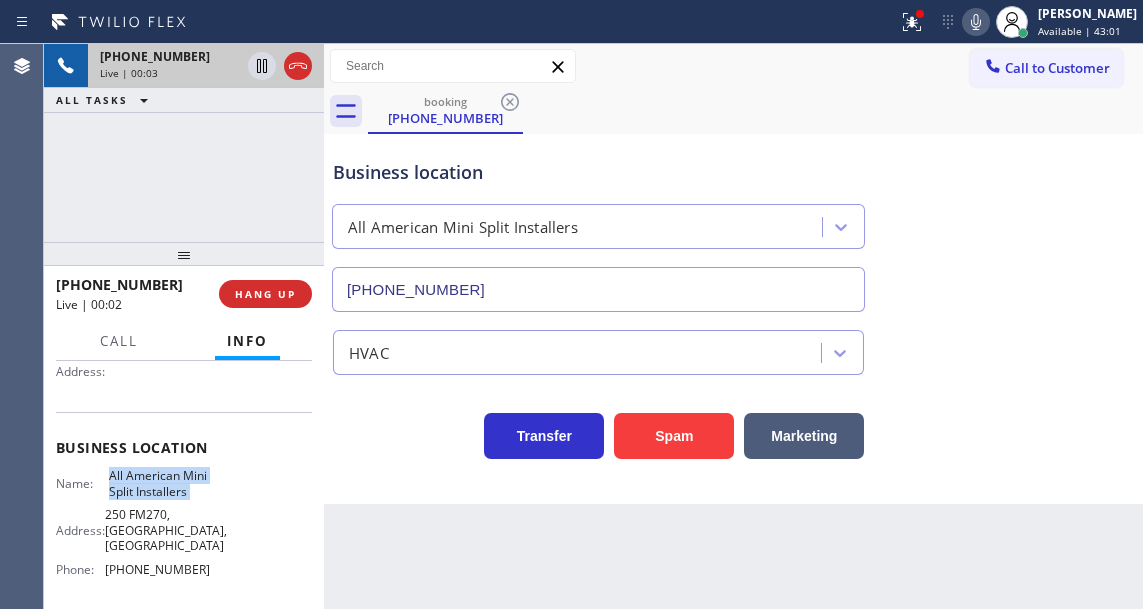 click on "All American Mini Split Installers" at bounding box center [159, 483] 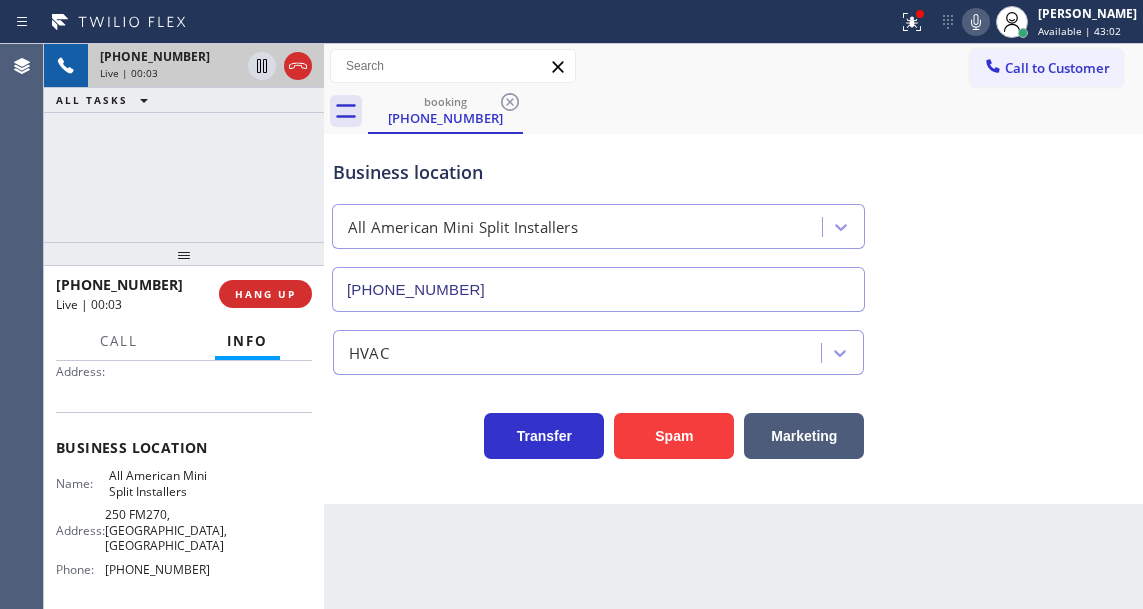 click on "Business location" at bounding box center [598, 172] 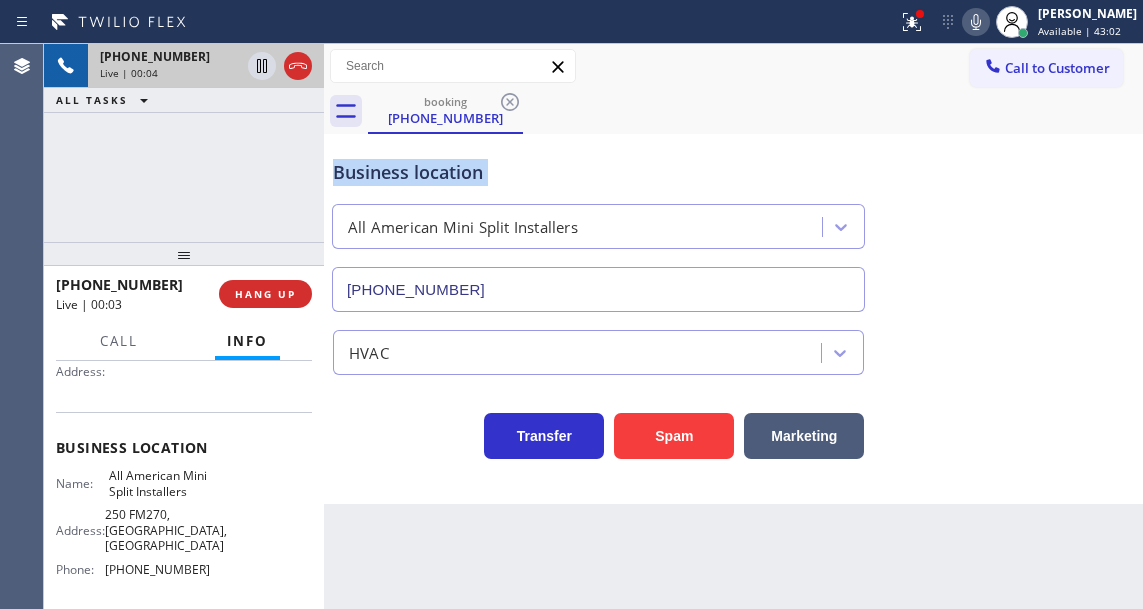 click on "Business location" at bounding box center [598, 172] 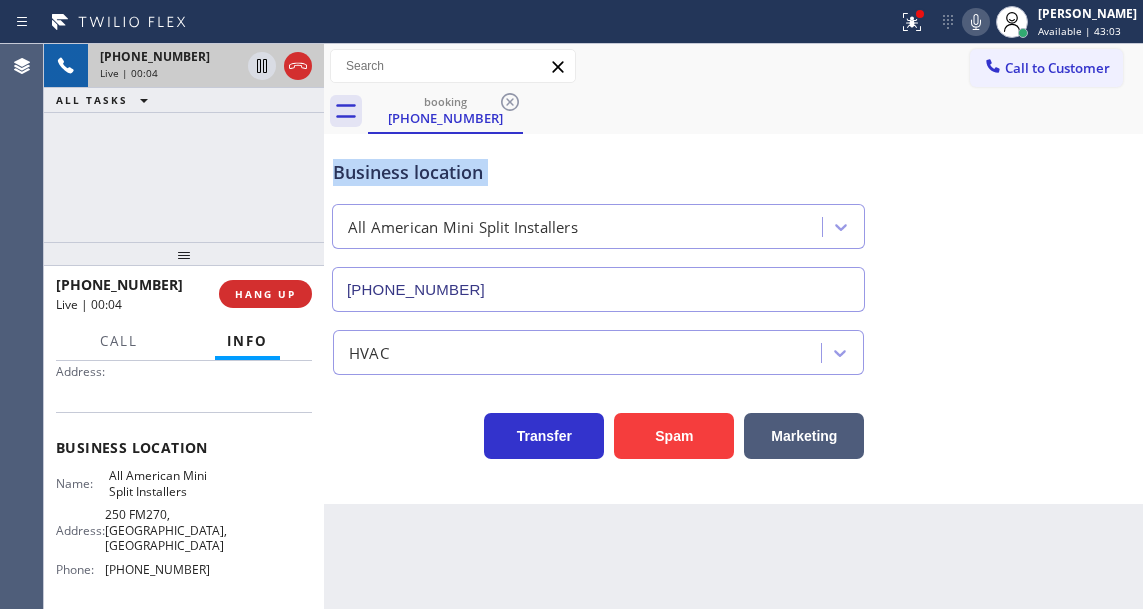 click on "Business location" at bounding box center (598, 172) 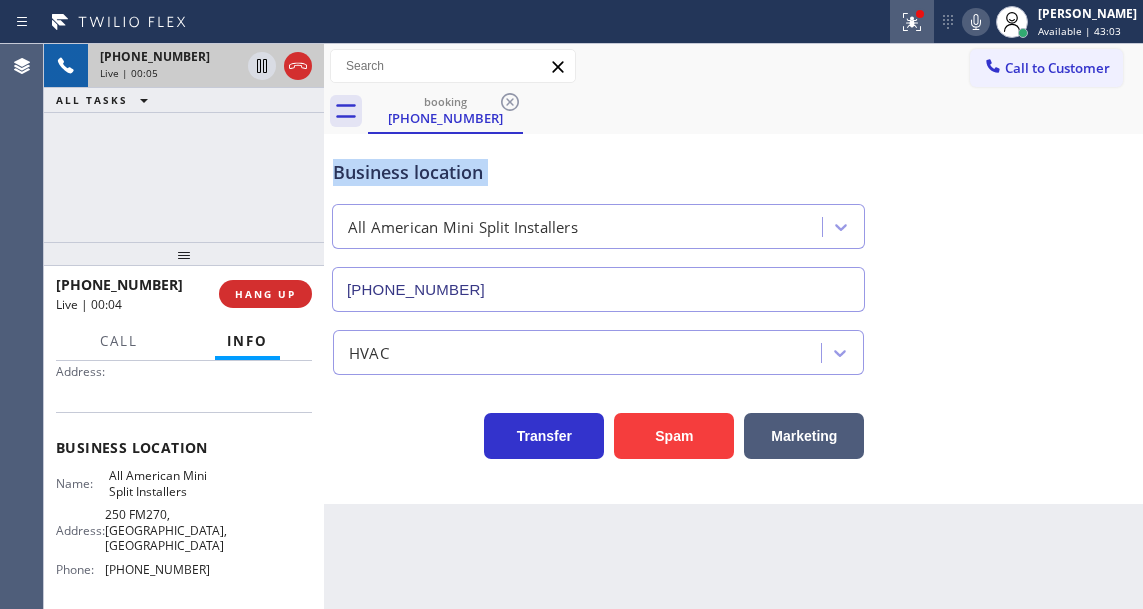 click 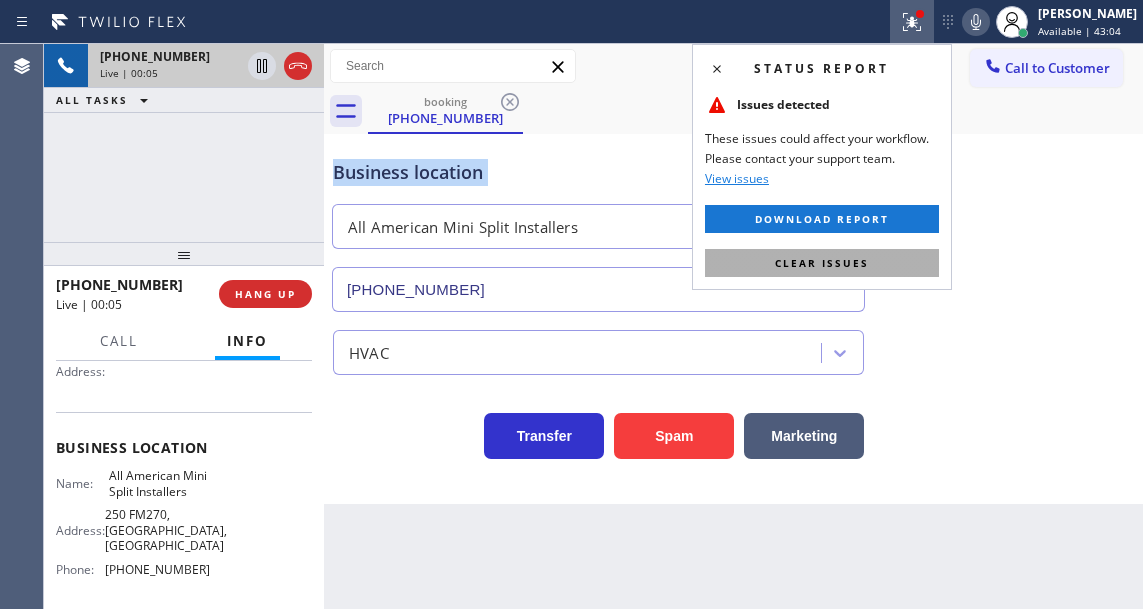 click on "Clear issues" at bounding box center [822, 263] 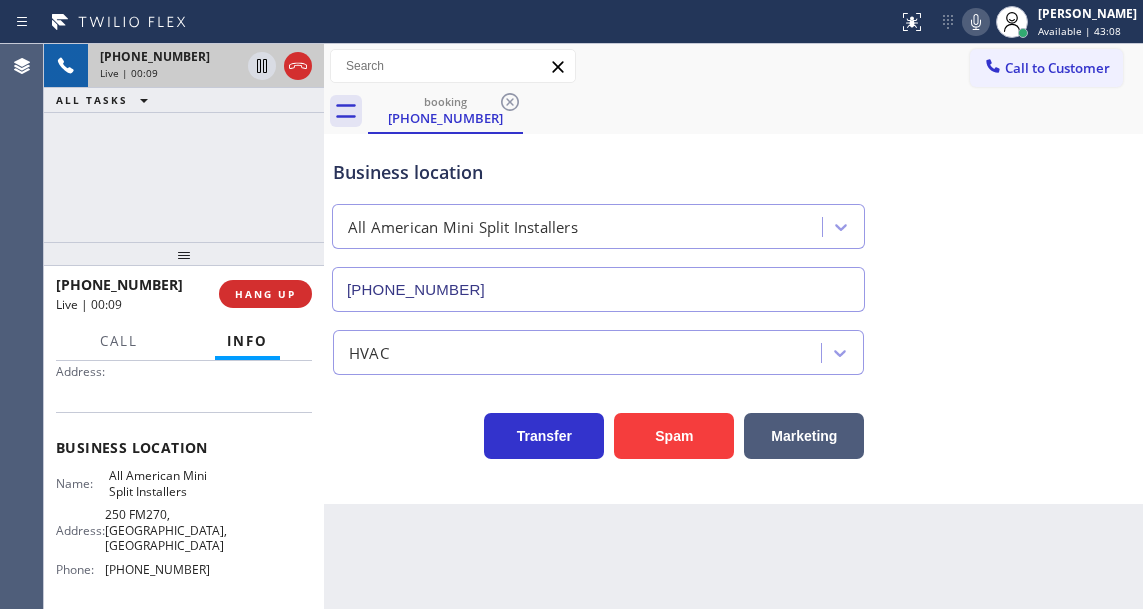 click on "Business location All American Mini Split Installers (346) 273-2894" at bounding box center [733, 221] 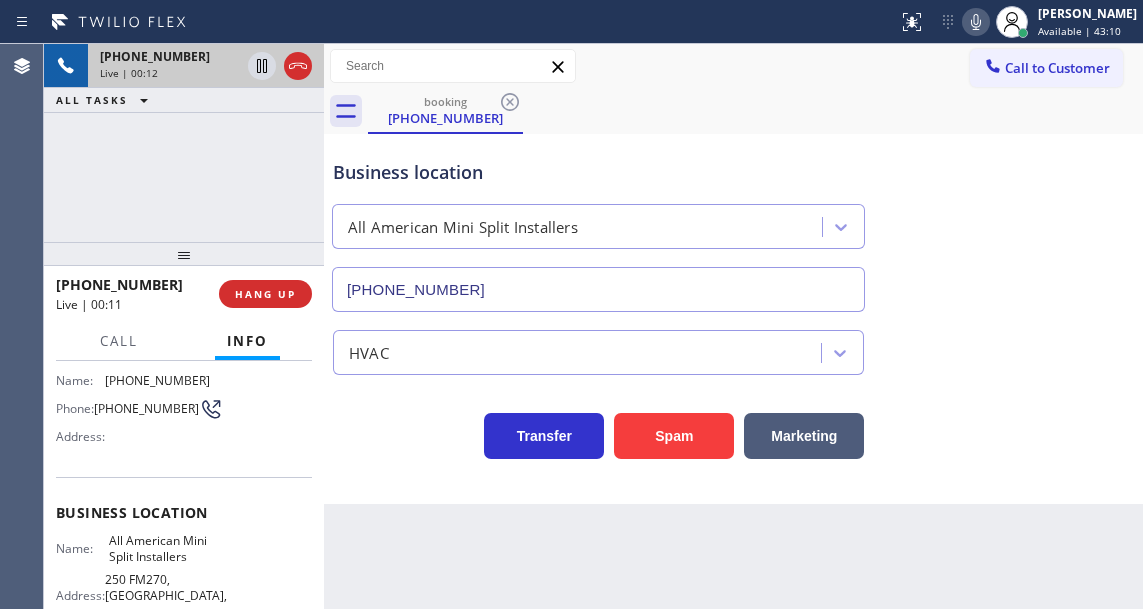 scroll, scrollTop: 100, scrollLeft: 0, axis: vertical 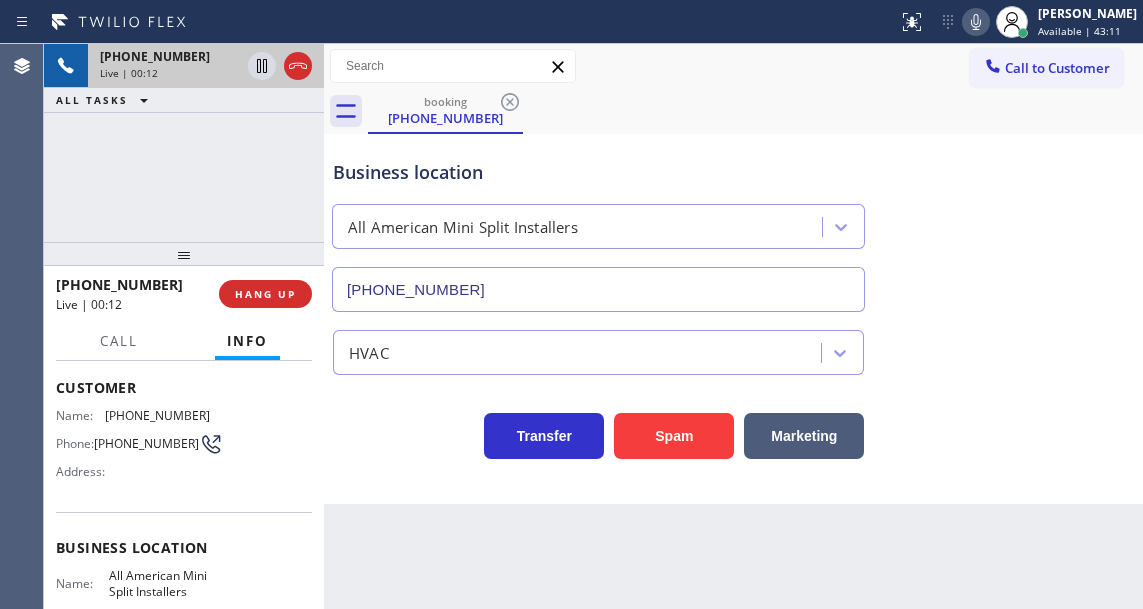 click on "(281) 910-0554" at bounding box center (146, 443) 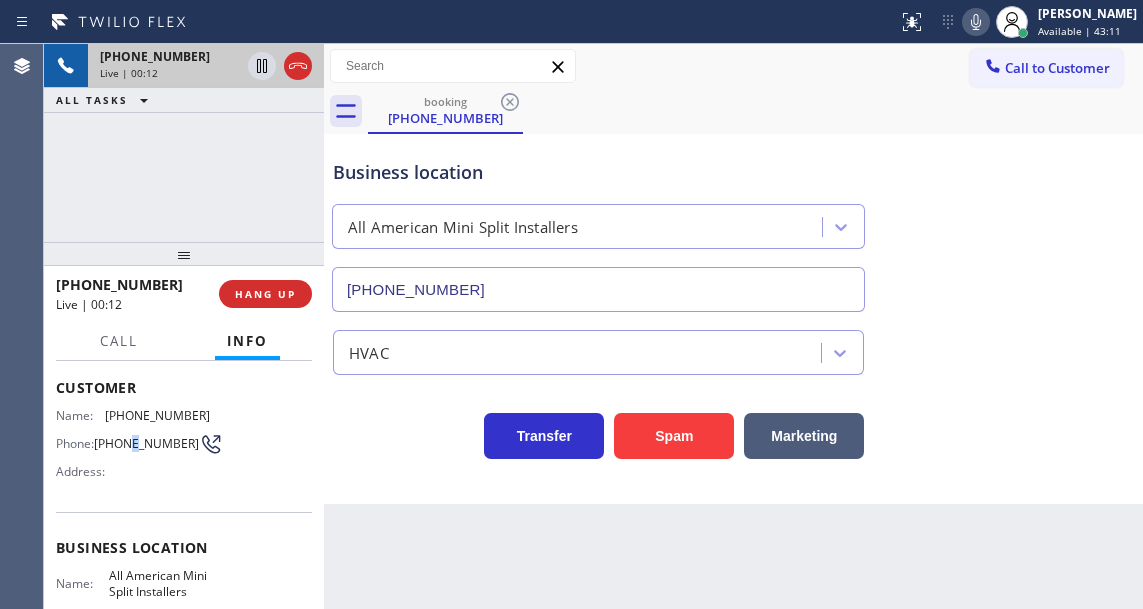 click on "(281) 910-0554" at bounding box center [146, 443] 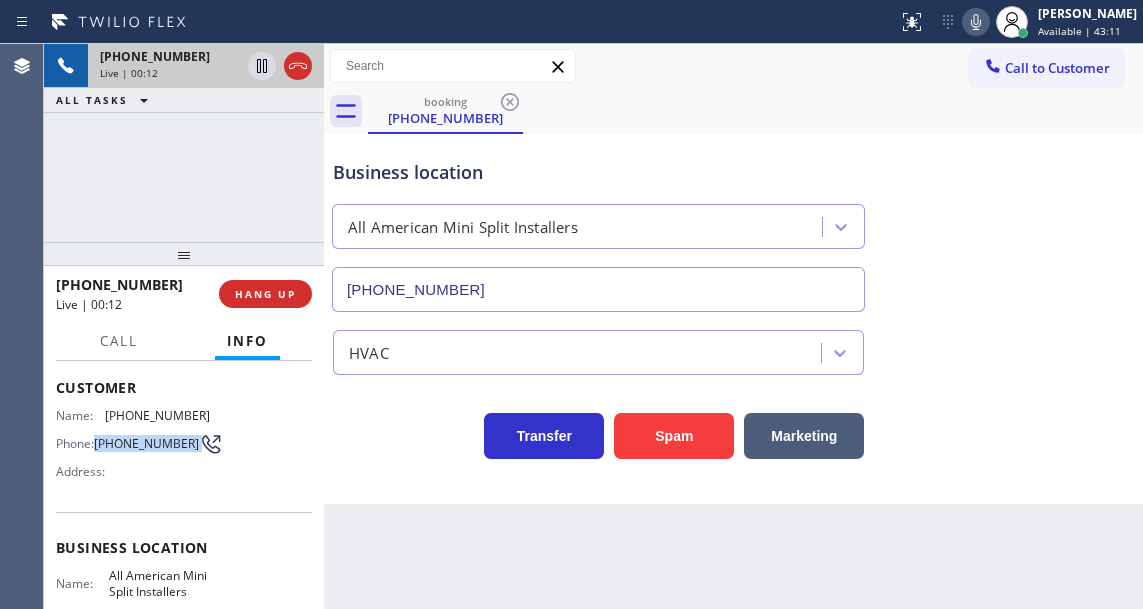 click on "(281) 910-0554" at bounding box center [146, 443] 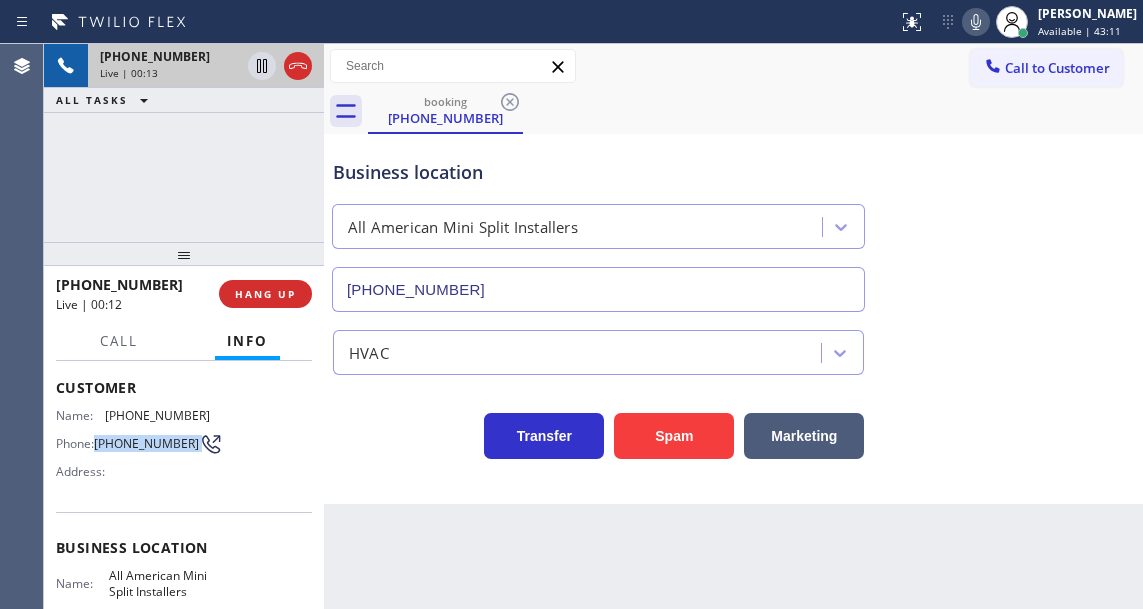 copy on "(281) 910-0554" 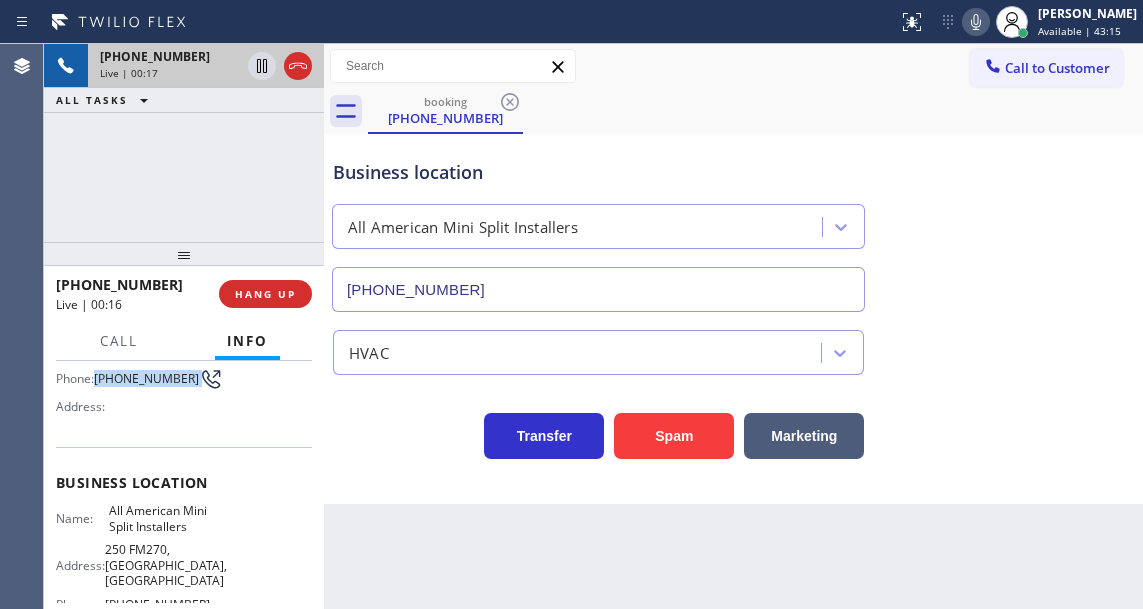 scroll, scrollTop: 200, scrollLeft: 0, axis: vertical 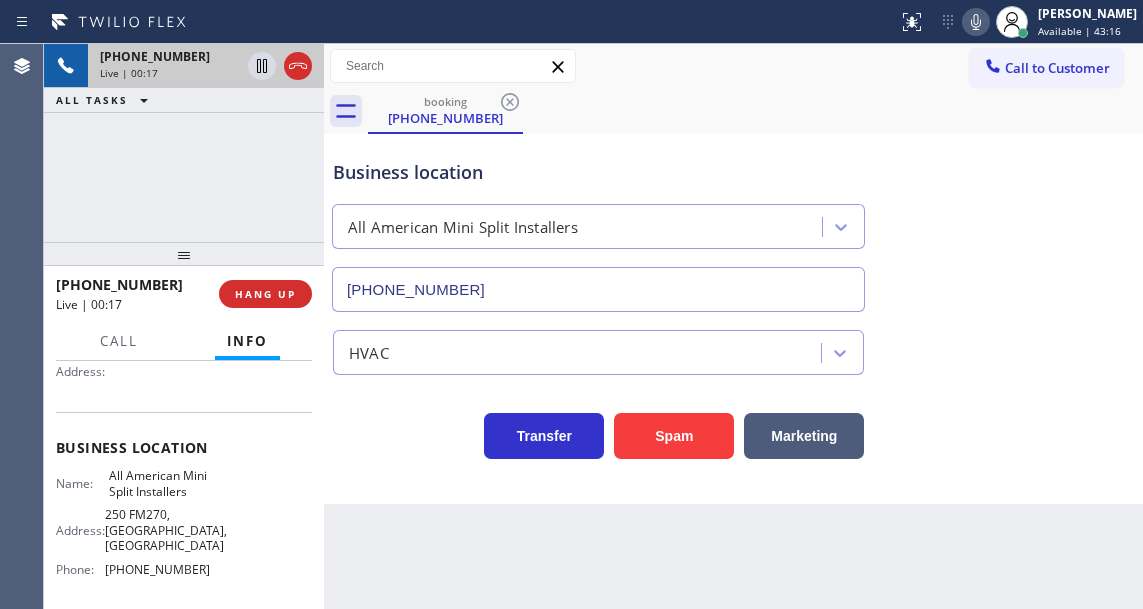 click on "All American Mini Split Installers" at bounding box center (159, 483) 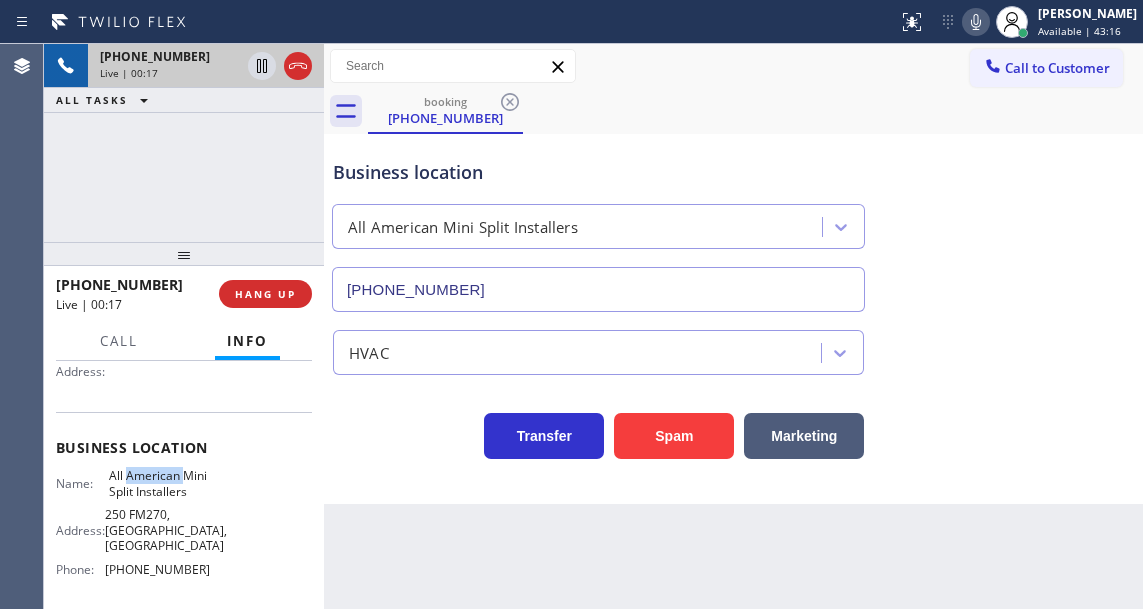 click on "All American Mini Split Installers" at bounding box center (159, 483) 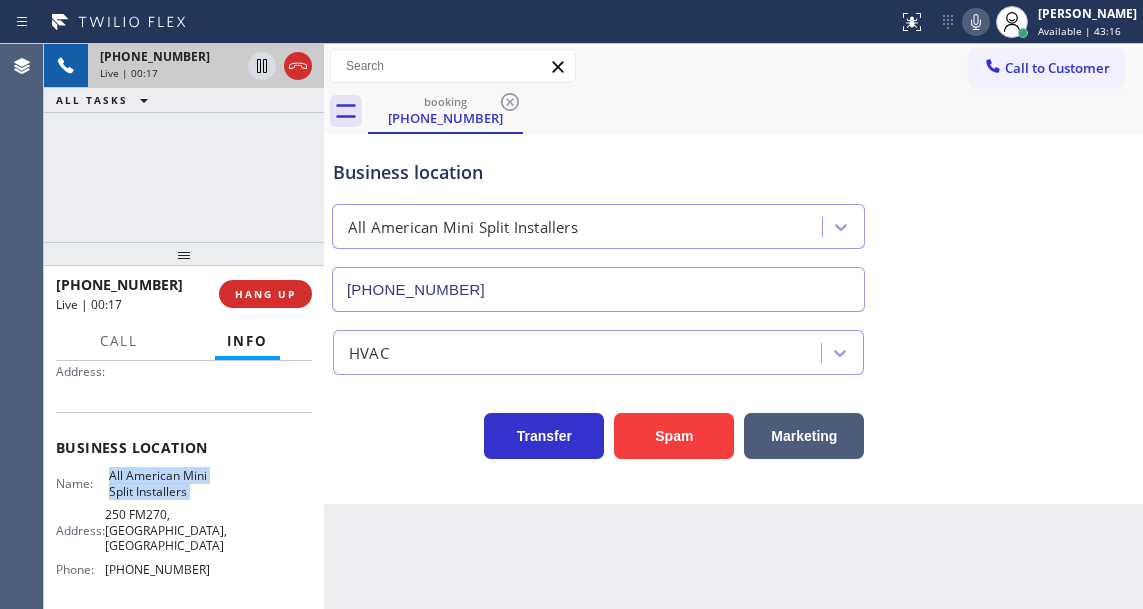 click on "All American Mini Split Installers" at bounding box center [159, 483] 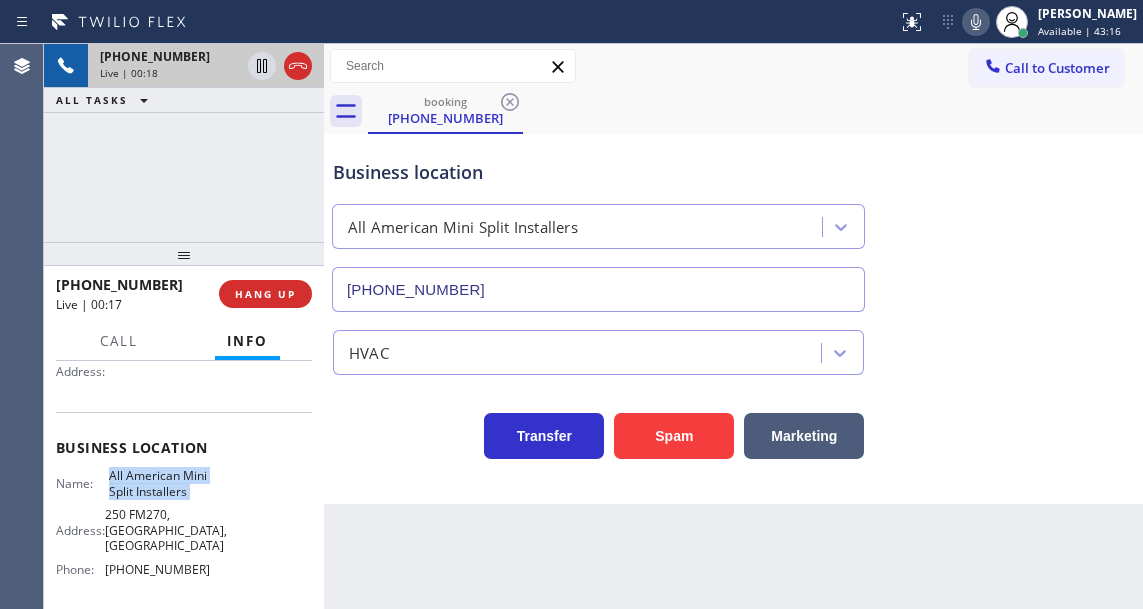 copy on "All American Mini Split Installers" 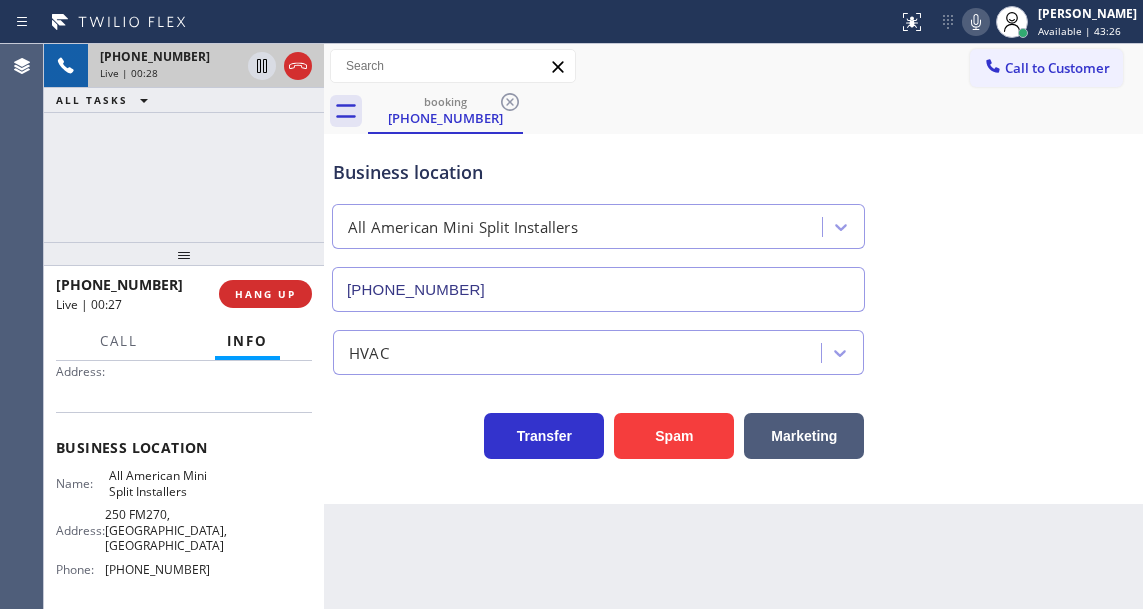 click on "Business location" at bounding box center (598, 172) 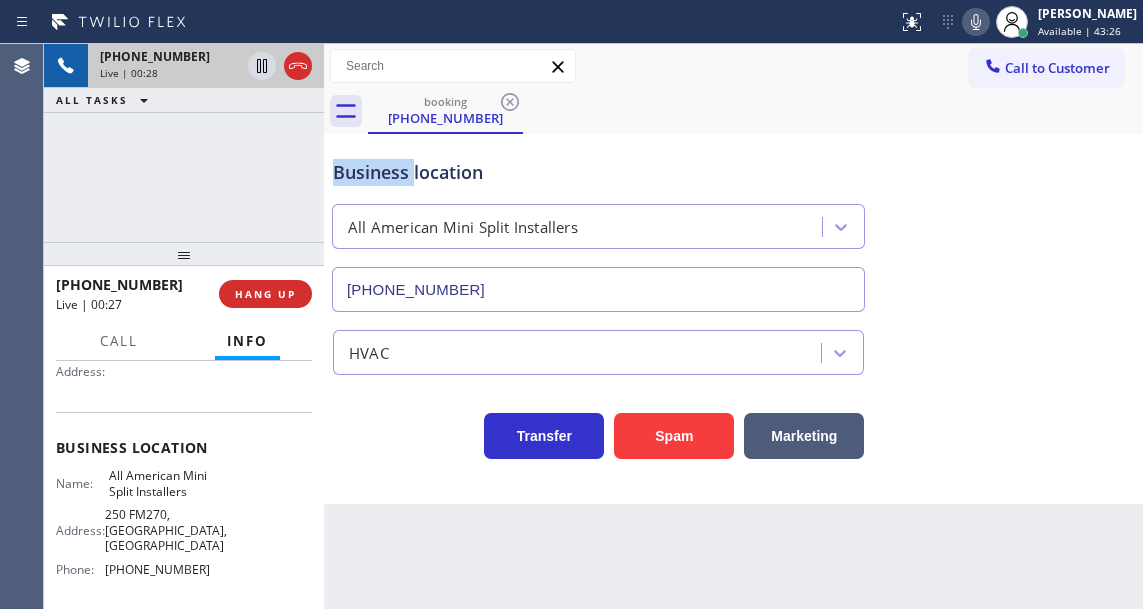 click on "Business location" at bounding box center [598, 172] 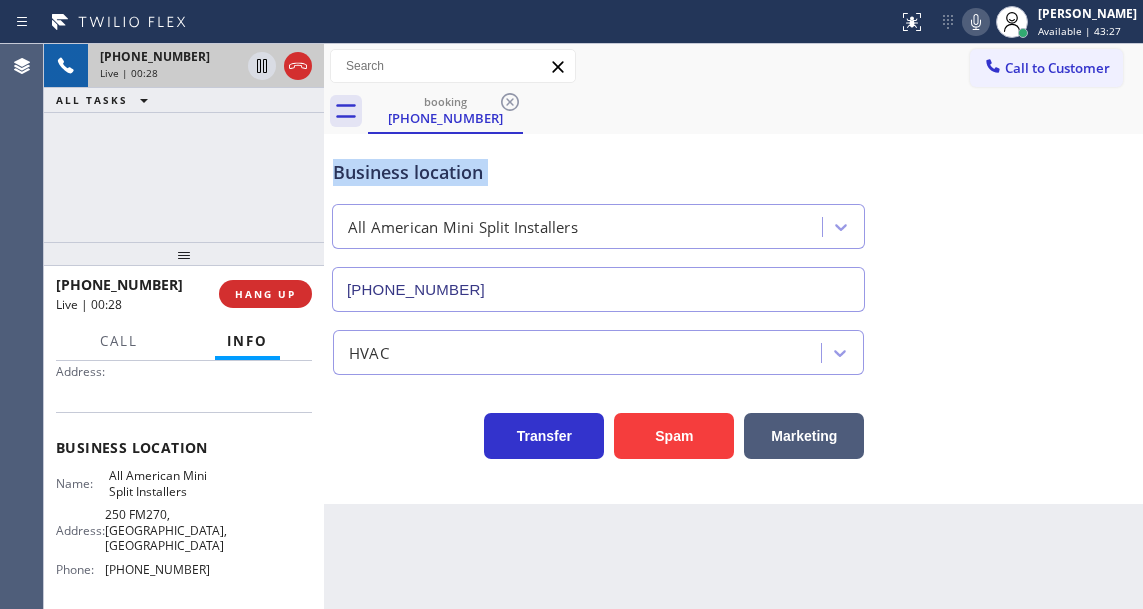 click on "Business location" at bounding box center [598, 172] 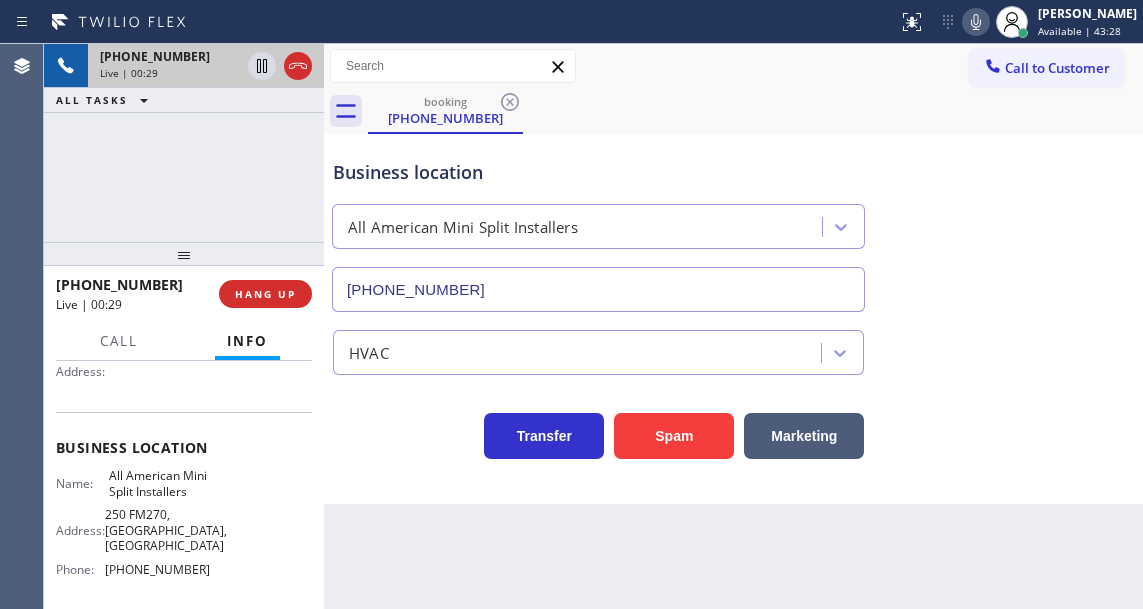 click on "All American Mini Split Installers" at bounding box center (159, 483) 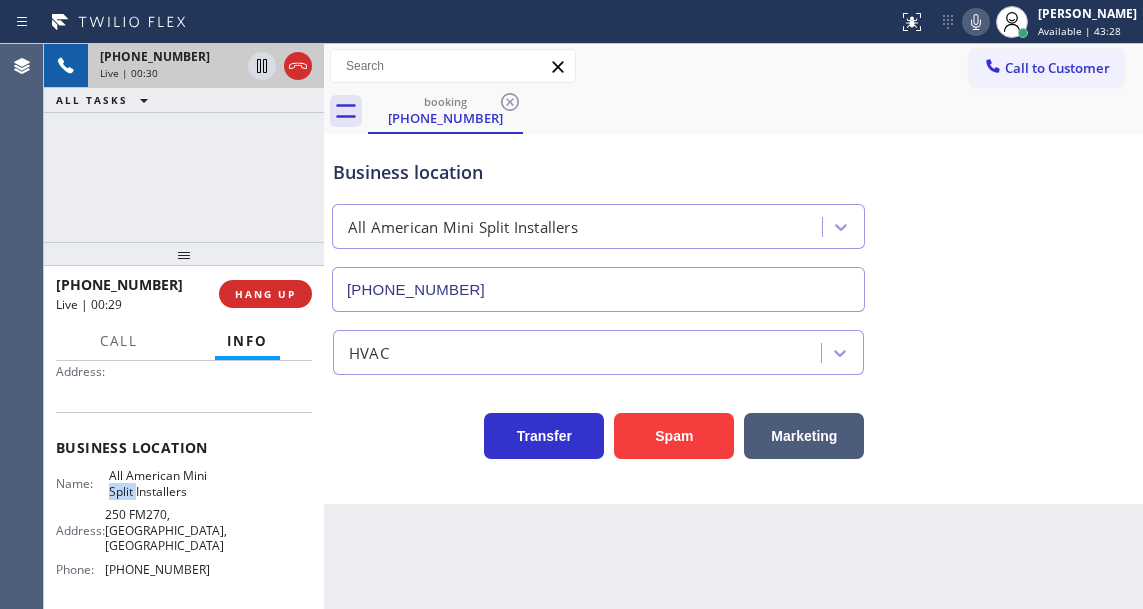 click on "All American Mini Split Installers" at bounding box center [159, 483] 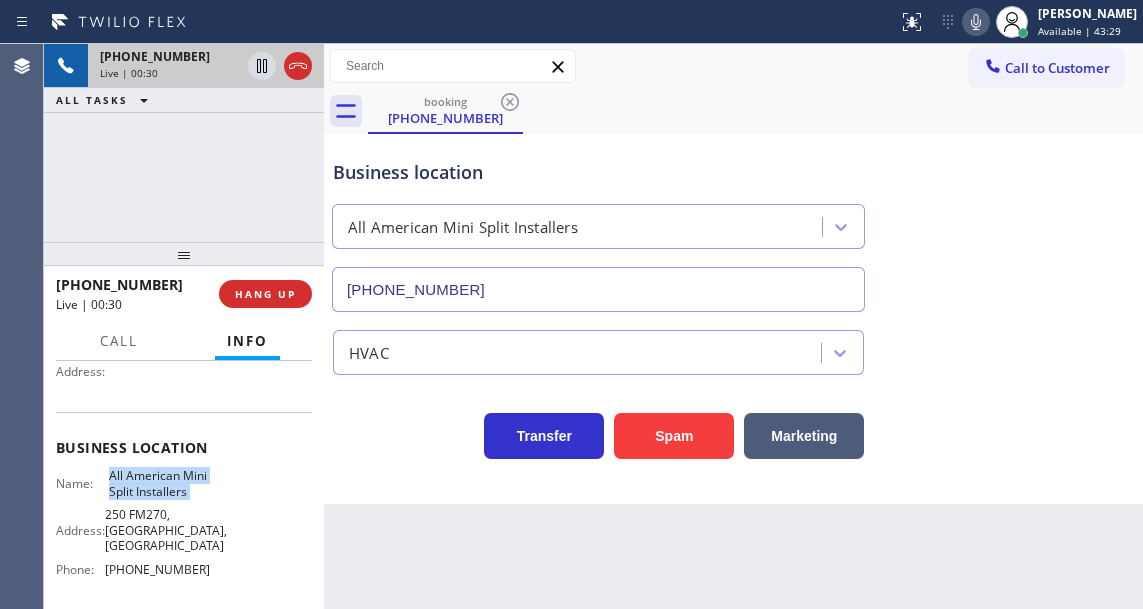 click on "All American Mini Split Installers" at bounding box center [159, 483] 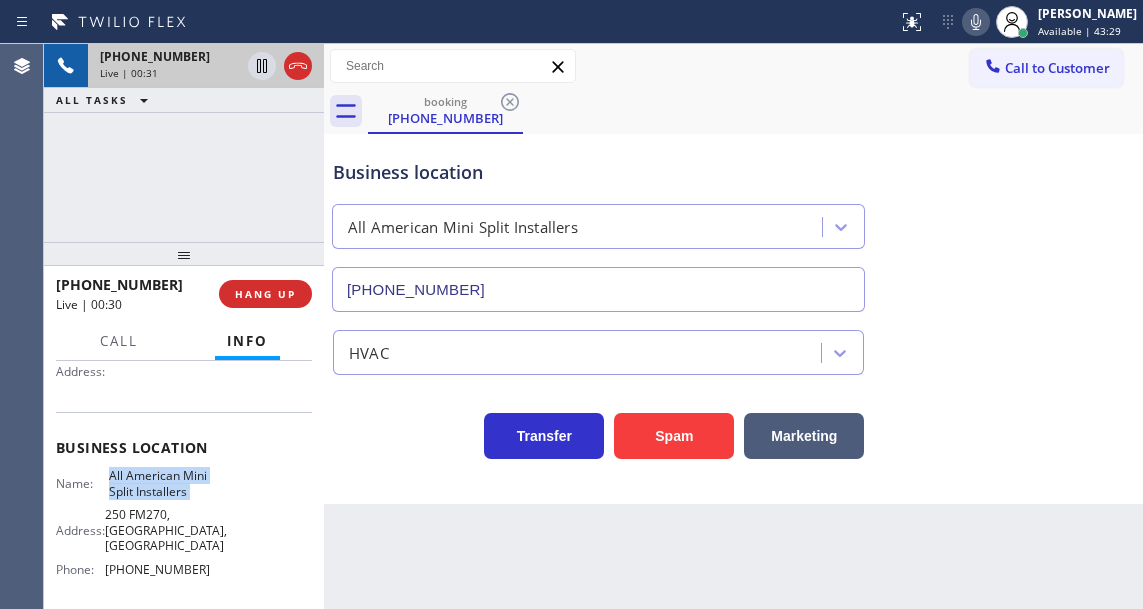 click on "All American Mini Split Installers" at bounding box center (159, 483) 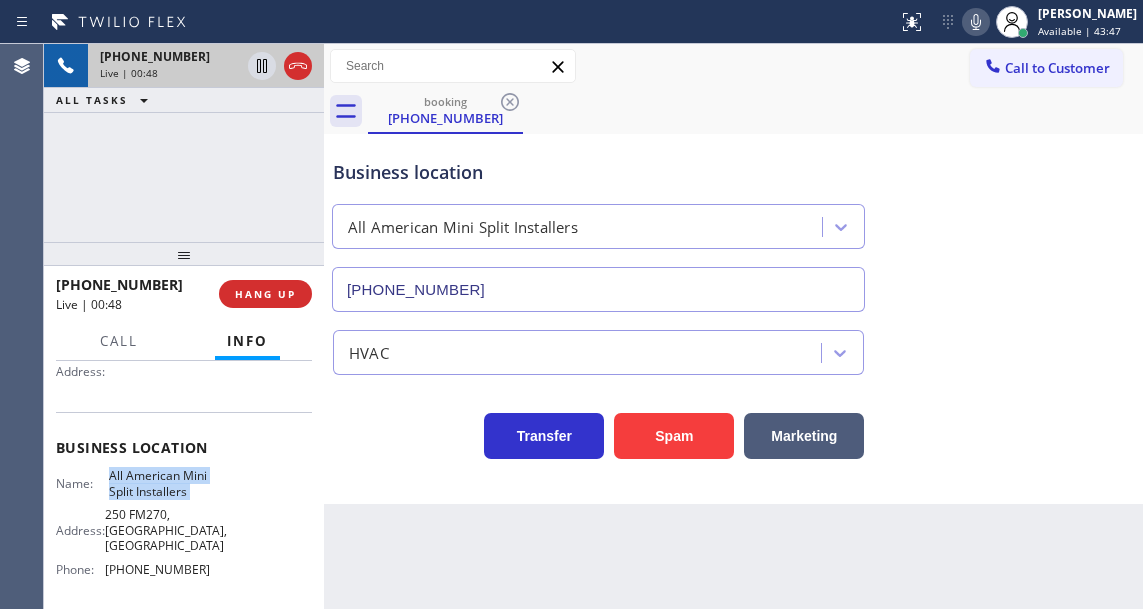 scroll, scrollTop: 396, scrollLeft: 0, axis: vertical 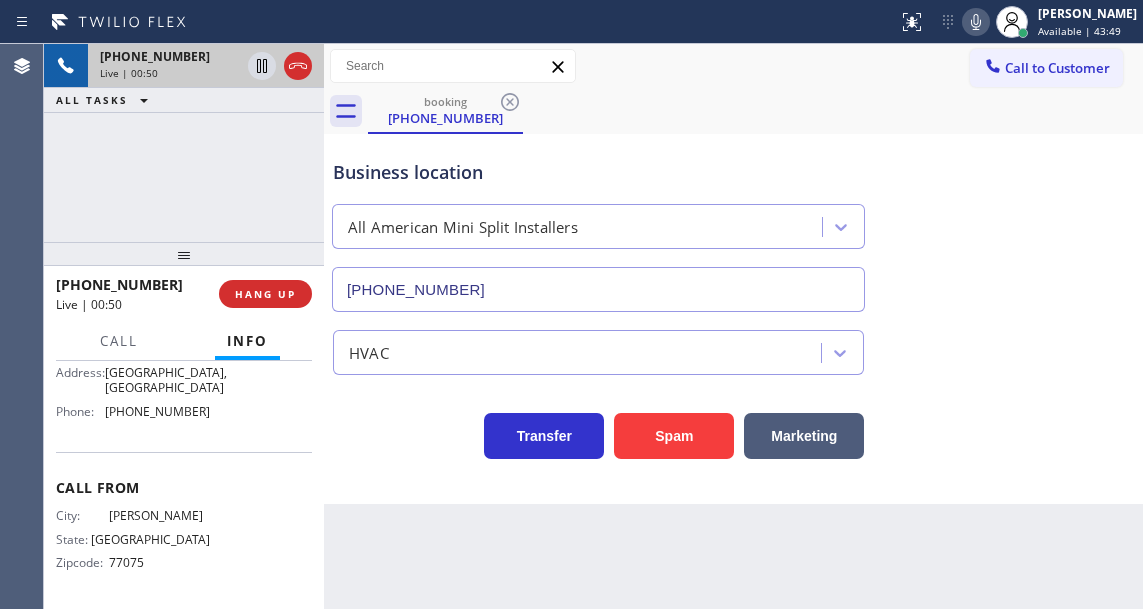 click on "City: DICKINSON State: TX Zipcode: 77075" at bounding box center (133, 543) 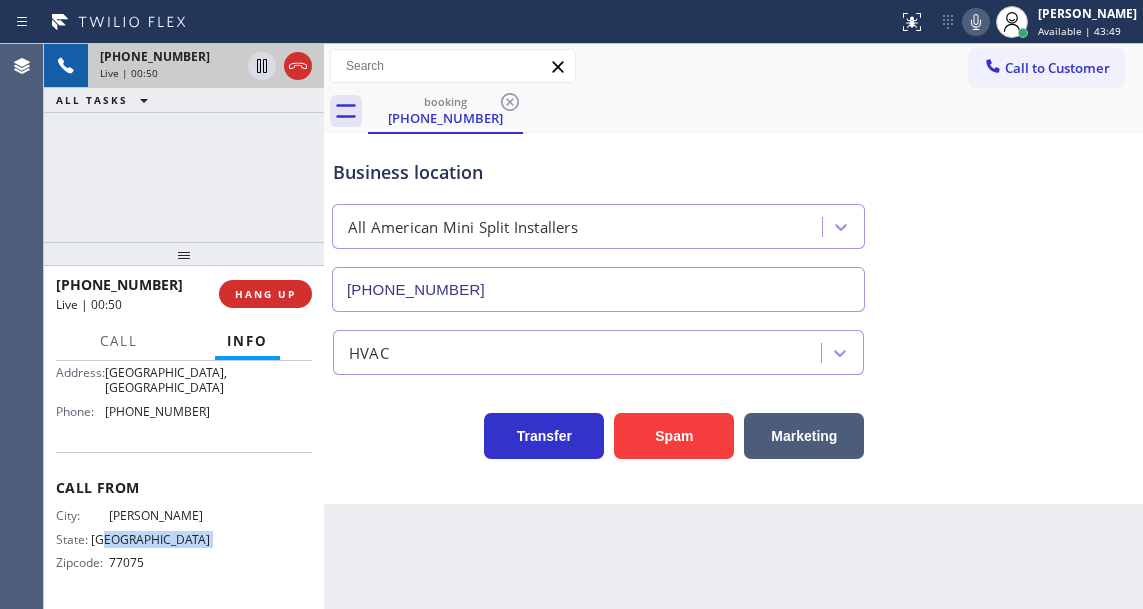 click on "City: DICKINSON State: TX Zipcode: 77075" at bounding box center (133, 543) 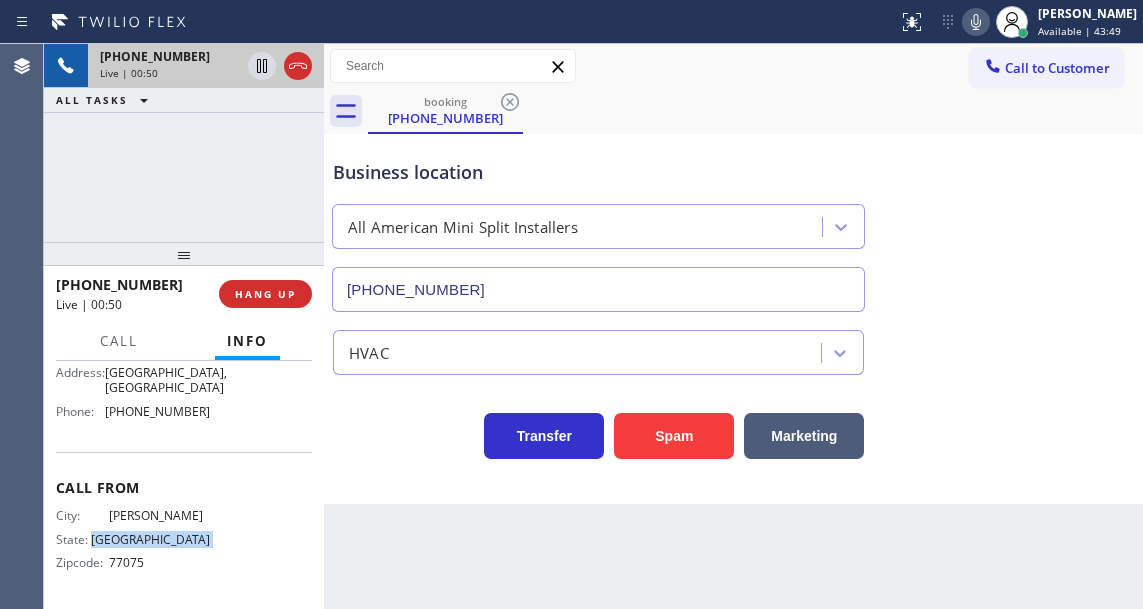 click on "City: DICKINSON State: TX Zipcode: 77075" at bounding box center [133, 543] 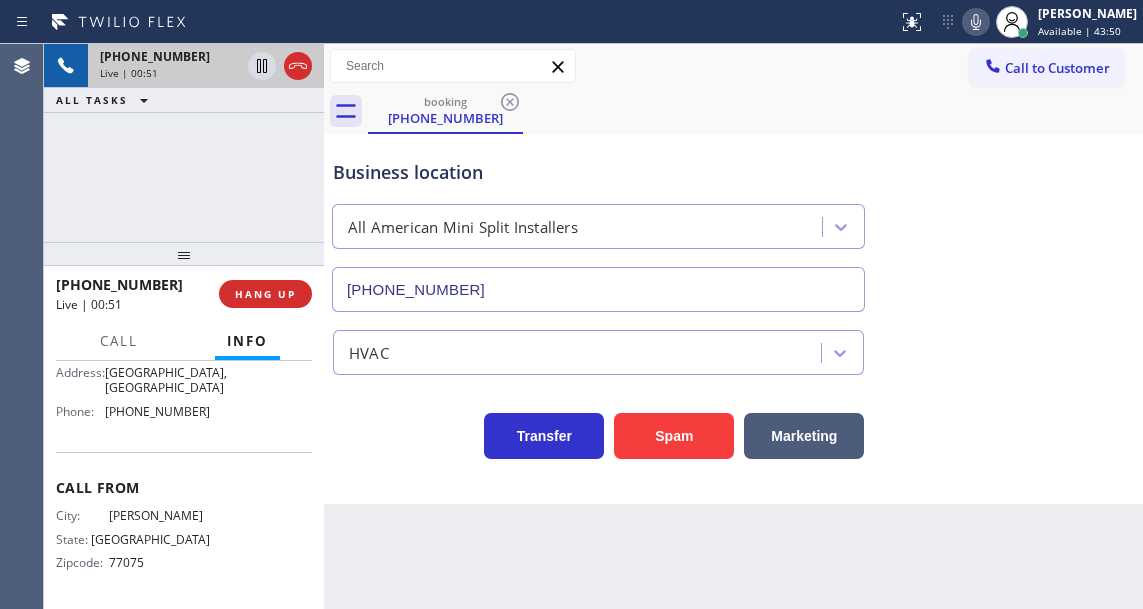 click on "(346) 273-2894" at bounding box center (157, 411) 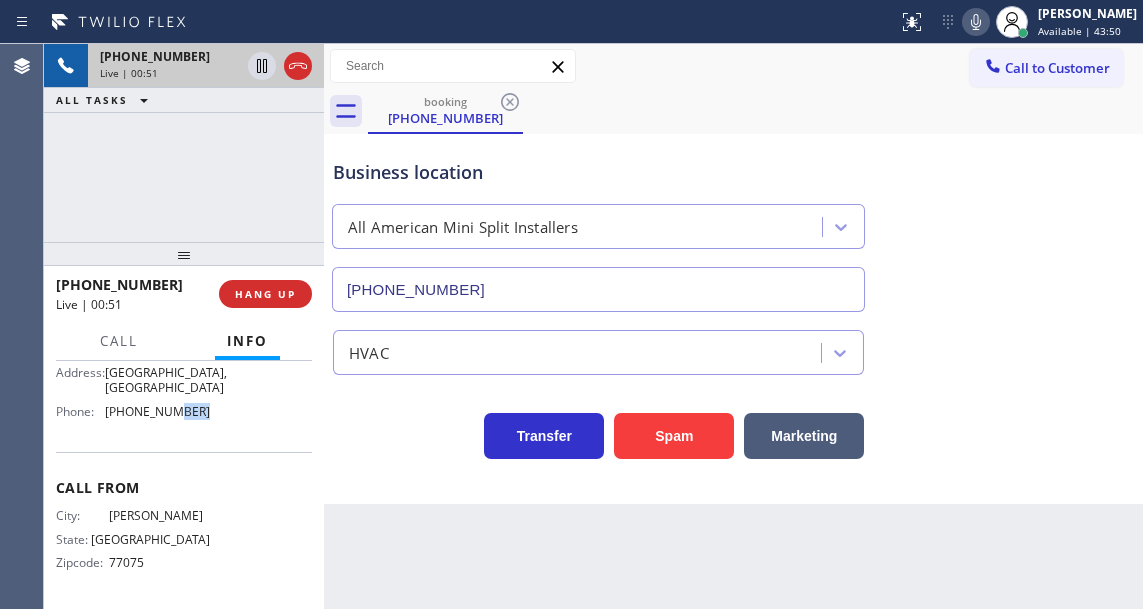 click on "(346) 273-2894" at bounding box center [157, 411] 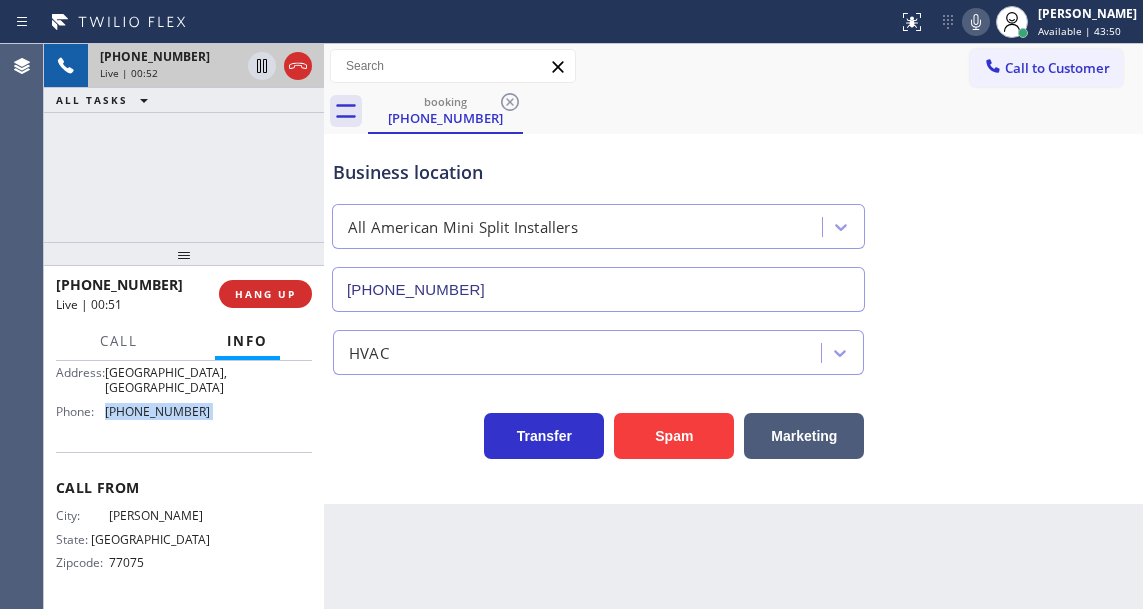 click on "(346) 273-2894" at bounding box center [157, 411] 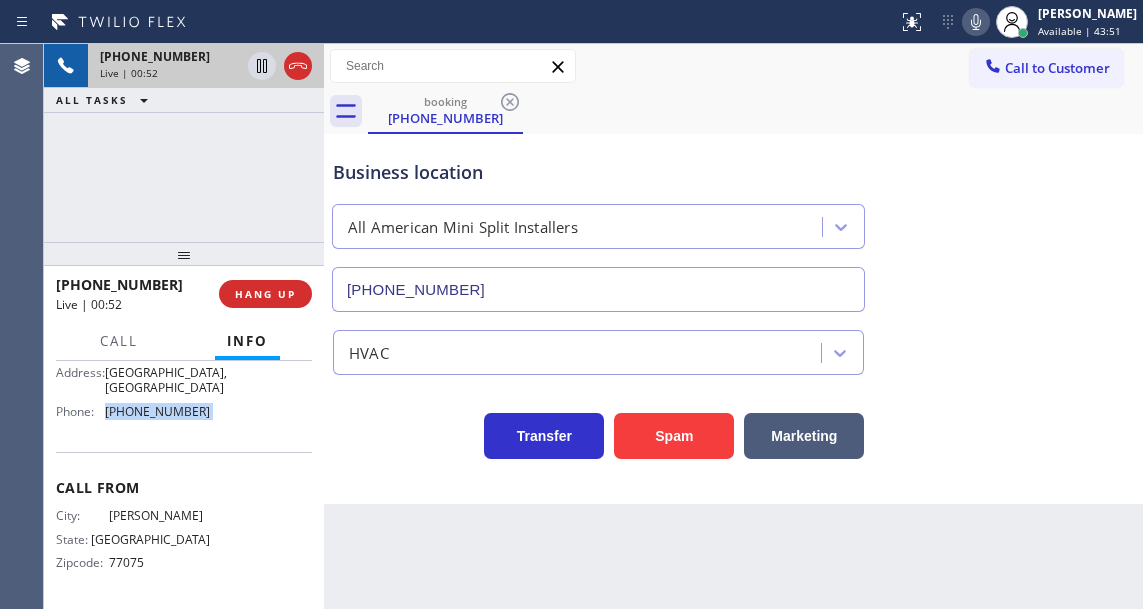 click on "(346) 273-2894" at bounding box center (157, 411) 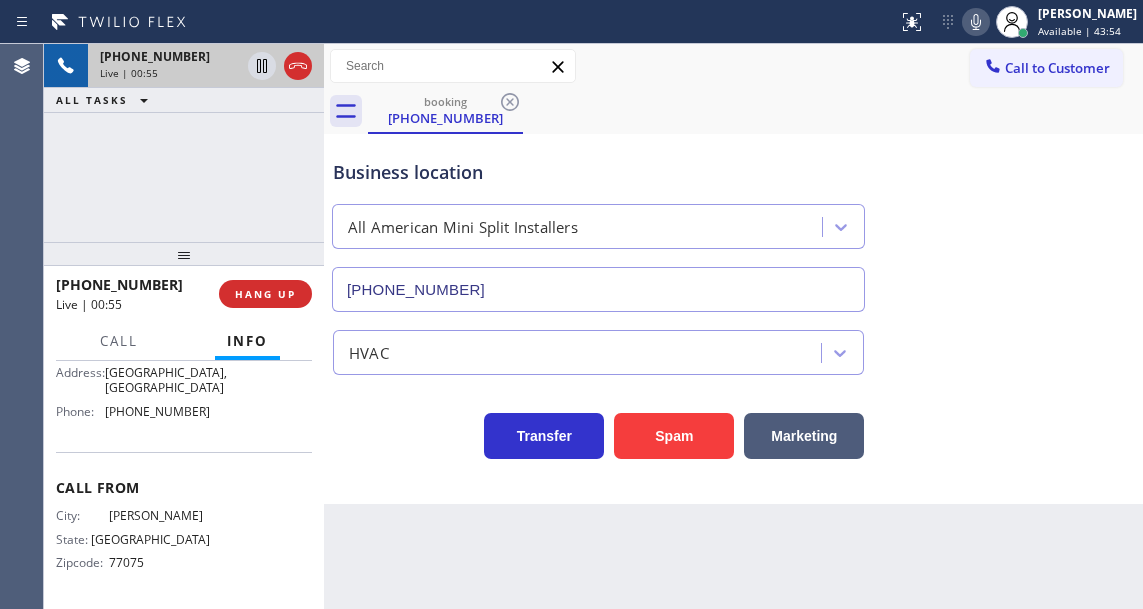 click on "Call to Customer Outbound call Location B w Electrical Svsc LLC Your caller id phone number (848) 292-9748 Customer number Call Outbound call Technician Search Technician Your caller id phone number Your caller id phone number Call" at bounding box center (733, 66) 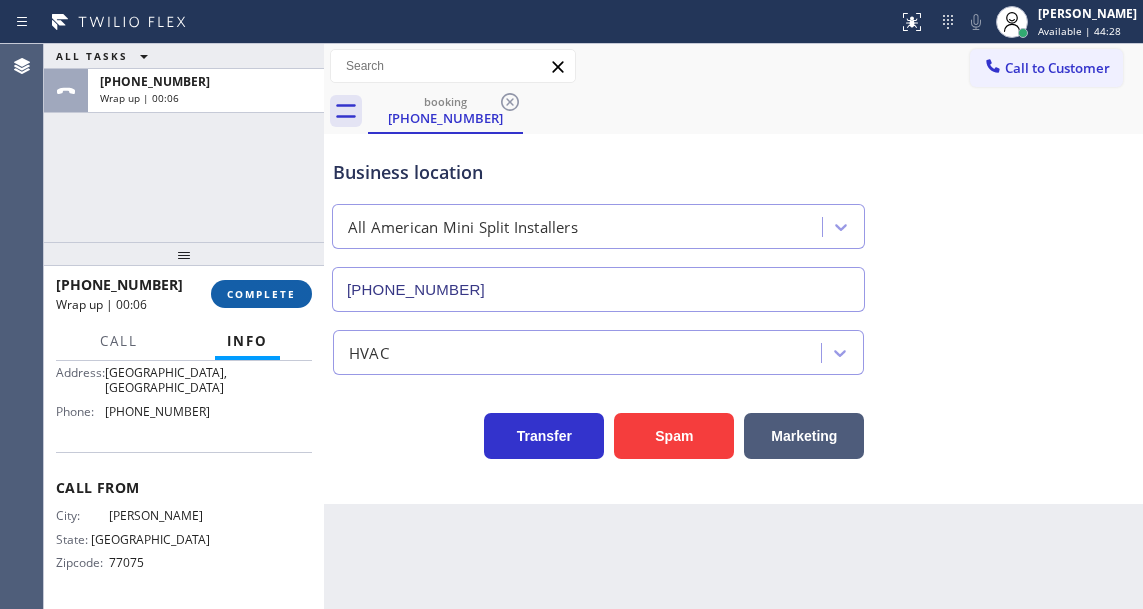 click on "COMPLETE" at bounding box center (261, 294) 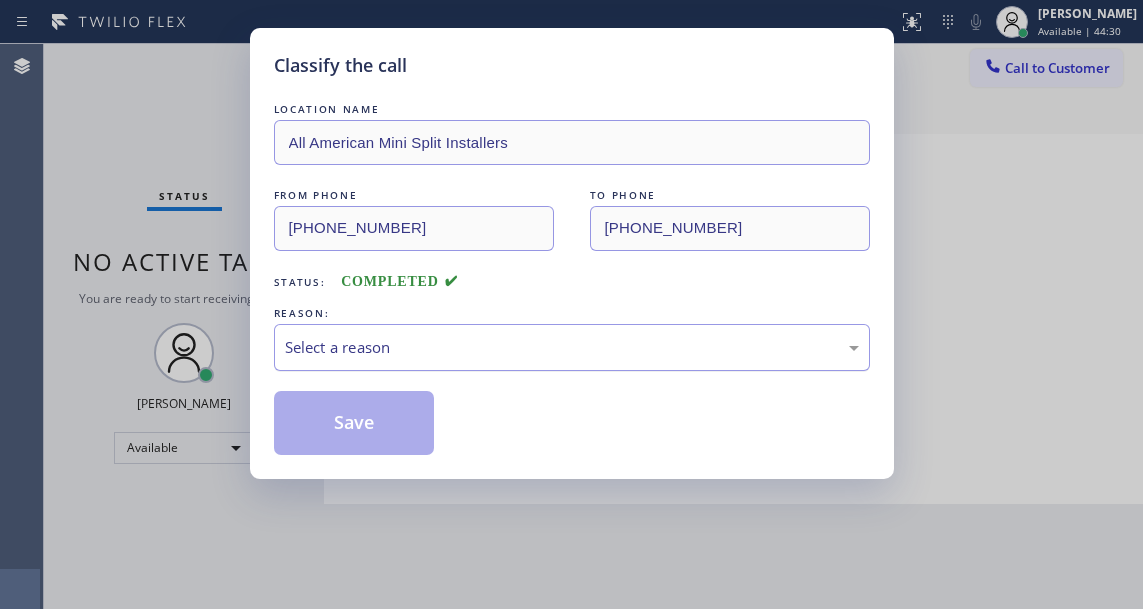click on "Select a reason" at bounding box center [572, 347] 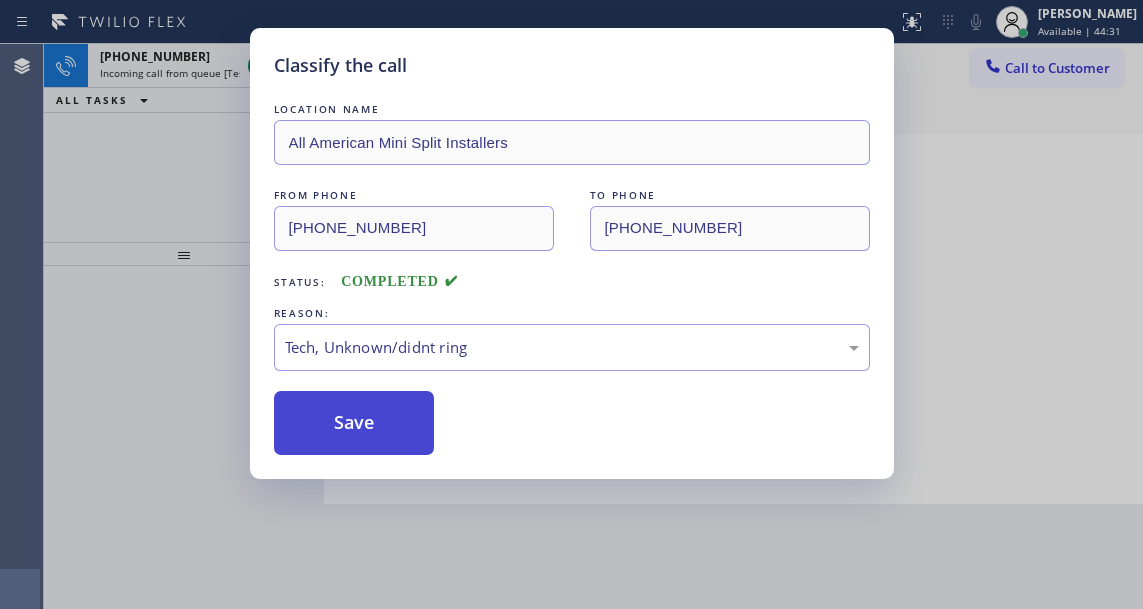 click on "Save" at bounding box center [354, 423] 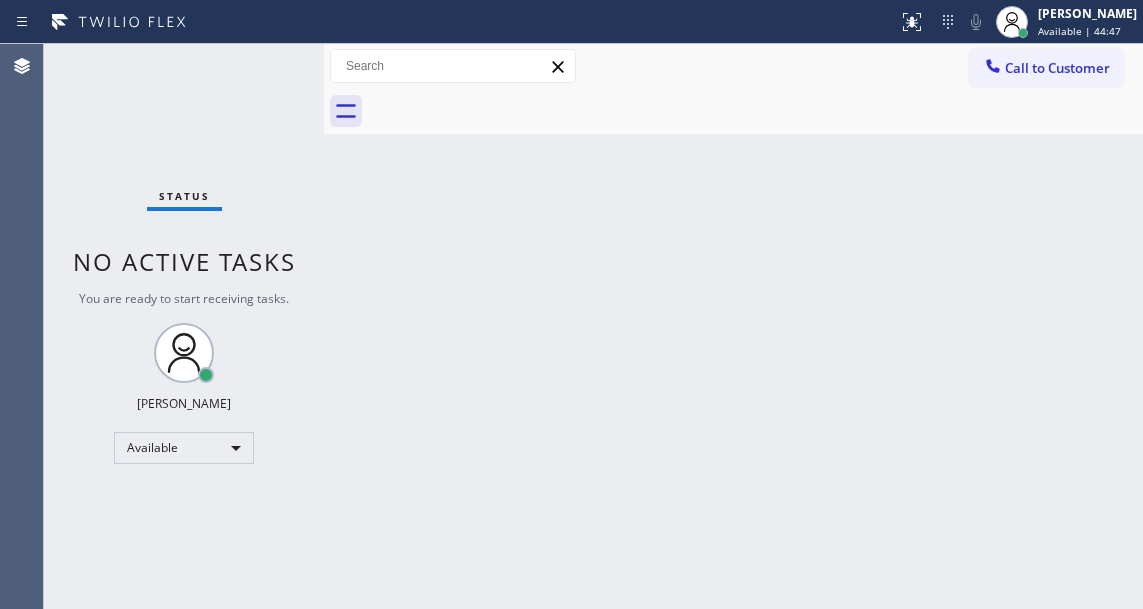 click on "Status   No active tasks     You are ready to start receiving tasks.   [PERSON_NAME]" at bounding box center (184, 326) 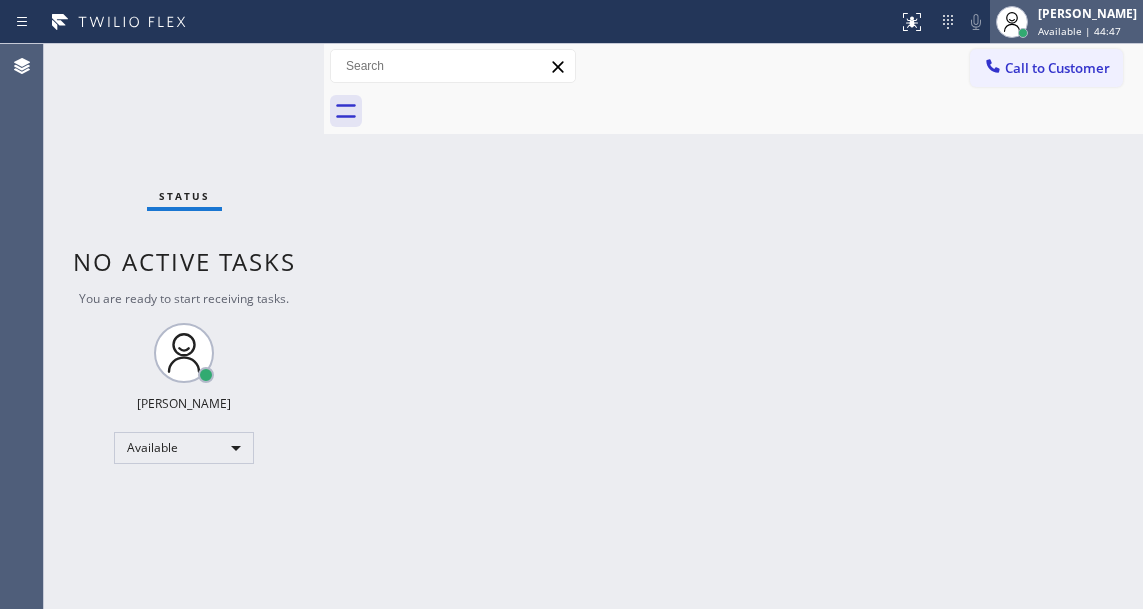 click on "Esmael Jarina Available | 44:47" at bounding box center [1066, 22] 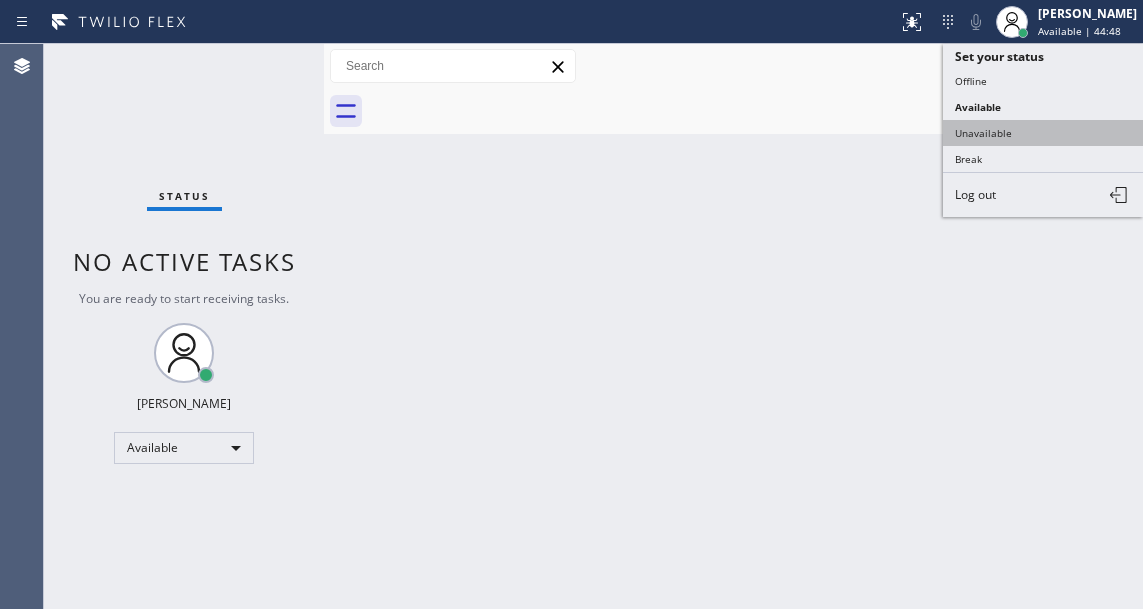 click on "Unavailable" at bounding box center [1043, 133] 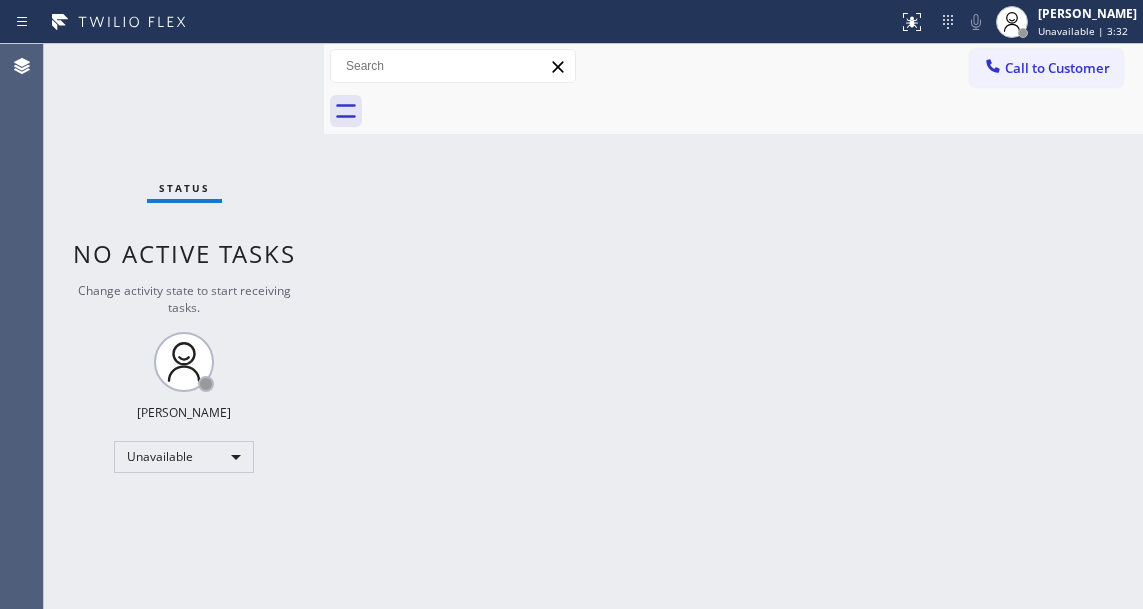 click on "Back to Dashboard Change Sender ID Customers Technicians Select a contact Outbound call Technician Search Technician Your caller id phone number Your caller id phone number Call Technician info Name   Phone none Address none Change Sender ID HVAC [PHONE_NUMBER] 5 Star Appliance [PHONE_NUMBER] Appliance Repair [PHONE_NUMBER] Plumbing [PHONE_NUMBER] Air Duct Cleaning [PHONE_NUMBER]  Electricians [PHONE_NUMBER] Cancel Change Check personal SMS Reset Change No tabs Call to Customer Outbound call Location B w Electrical Svsc LLC Your caller id phone number [PHONE_NUMBER] Customer number Call Outbound call Technician Search Technician Your caller id phone number Your caller id phone number Call" at bounding box center [733, 326] 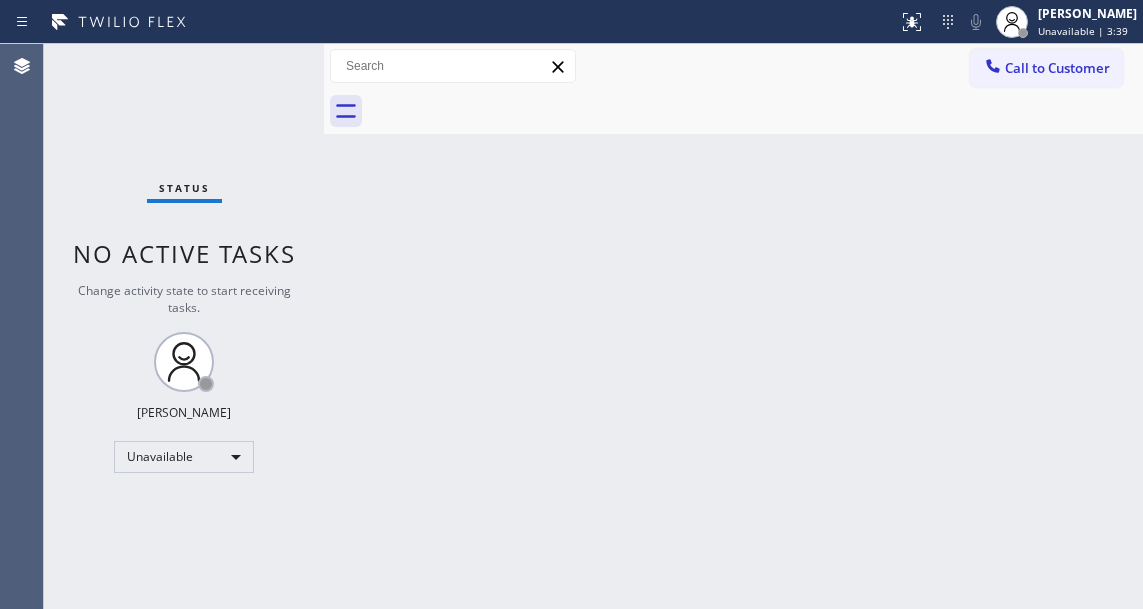 click on "Back to Dashboard Change Sender ID Customers Technicians Select a contact Outbound call Technician Search Technician Your caller id phone number Your caller id phone number Call Technician info Name   Phone none Address none Change Sender ID HVAC [PHONE_NUMBER] 5 Star Appliance [PHONE_NUMBER] Appliance Repair [PHONE_NUMBER] Plumbing [PHONE_NUMBER] Air Duct Cleaning [PHONE_NUMBER]  Electricians [PHONE_NUMBER] Cancel Change Check personal SMS Reset Change No tabs Call to Customer Outbound call Location B w Electrical Svsc LLC Your caller id phone number [PHONE_NUMBER] Customer number Call Outbound call Technician Search Technician Your caller id phone number Your caller id phone number Call" at bounding box center (733, 326) 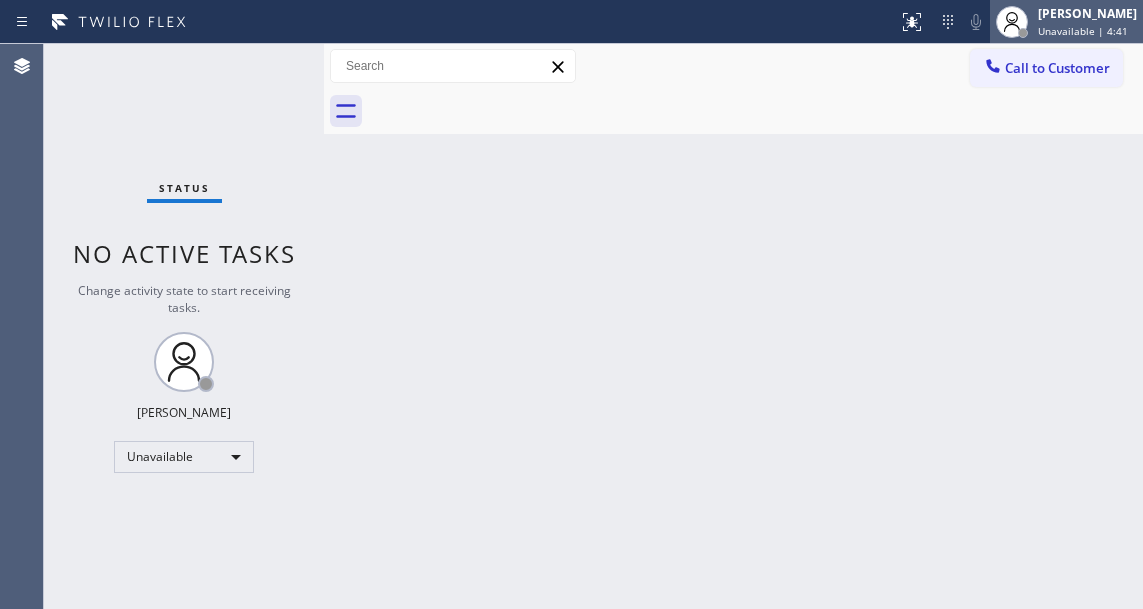 click on "Unavailable | 4:41" at bounding box center [1083, 31] 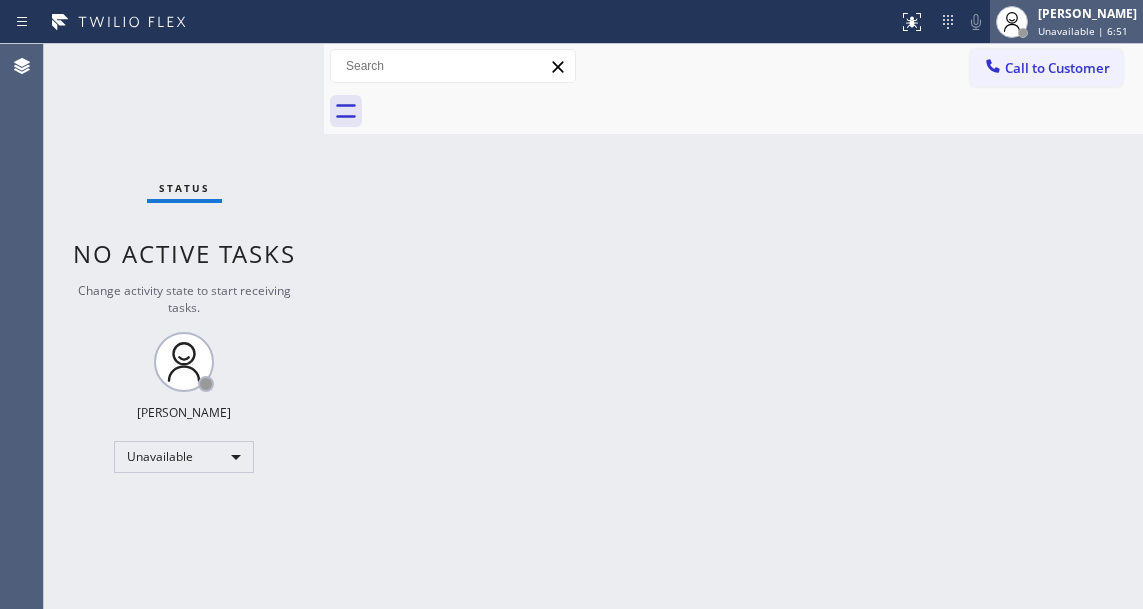 click on "Unavailable | 6:51" at bounding box center [1083, 31] 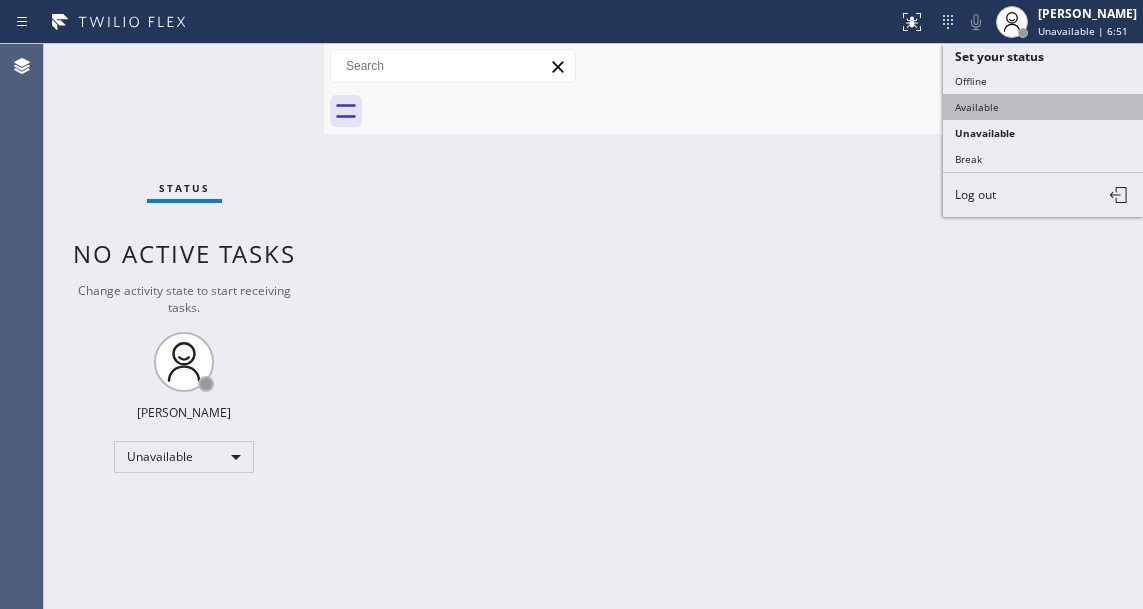 click on "Available" at bounding box center [1043, 107] 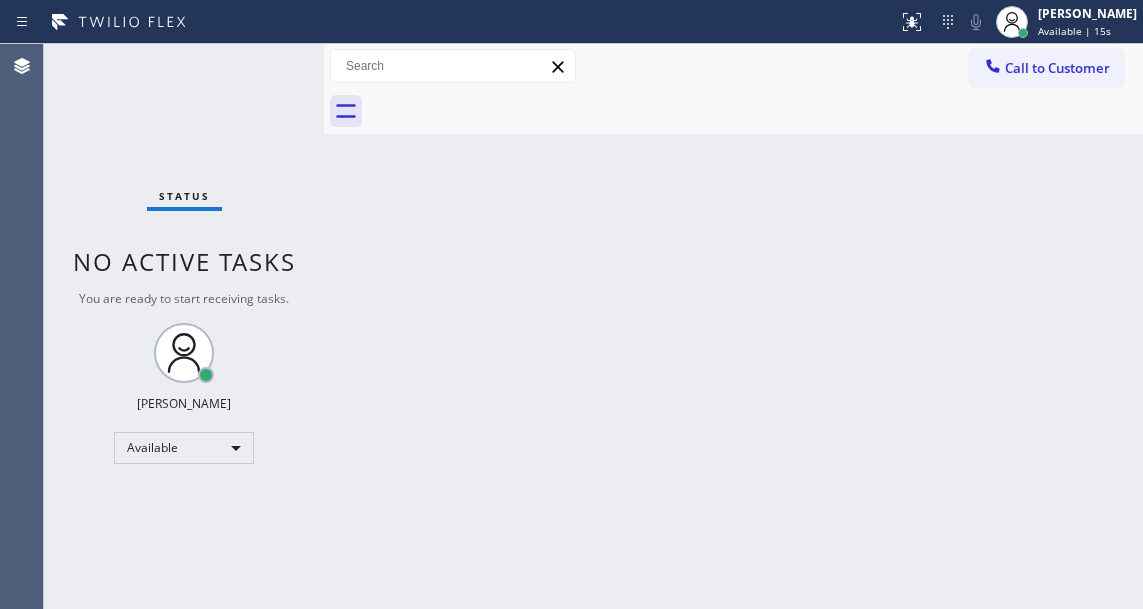 click on "Back to Dashboard Change Sender ID Customers Technicians Select a contact Outbound call Technician Search Technician Your caller id phone number Your caller id phone number Call Technician info Name   Phone none Address none Change Sender ID HVAC [PHONE_NUMBER] 5 Star Appliance [PHONE_NUMBER] Appliance Repair [PHONE_NUMBER] Plumbing [PHONE_NUMBER] Air Duct Cleaning [PHONE_NUMBER]  Electricians [PHONE_NUMBER] Cancel Change Check personal SMS Reset Change No tabs Call to Customer Outbound call Location B w Electrical Svsc LLC Your caller id phone number [PHONE_NUMBER] Customer number Call Outbound call Technician Search Technician Your caller id phone number Your caller id phone number Call" at bounding box center [733, 326] 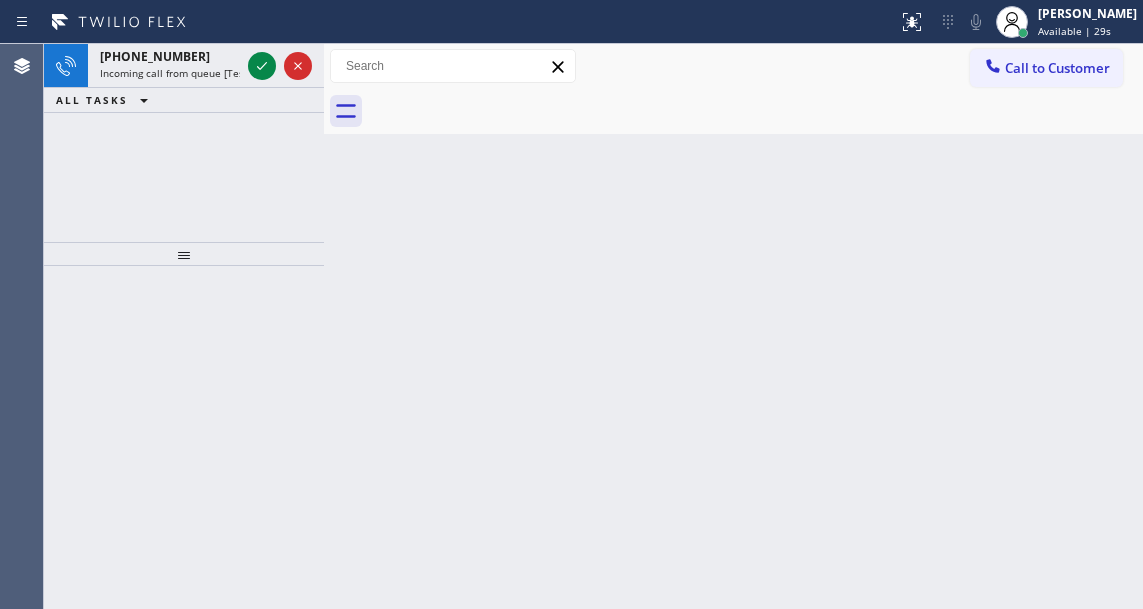 drag, startPoint x: 1113, startPoint y: 259, endPoint x: 986, endPoint y: 242, distance: 128.13274 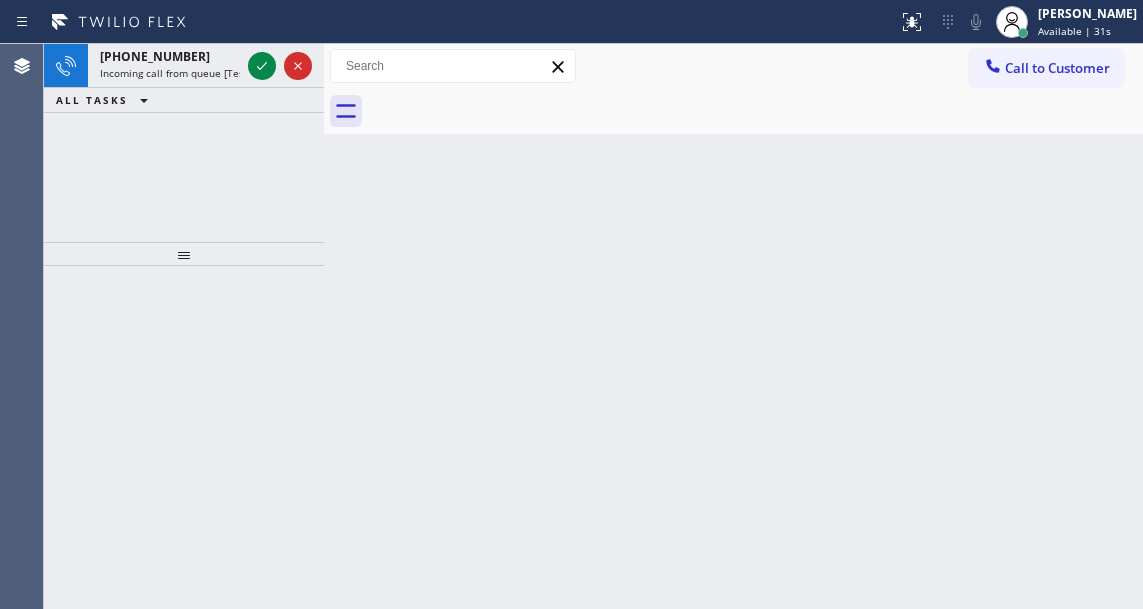 click 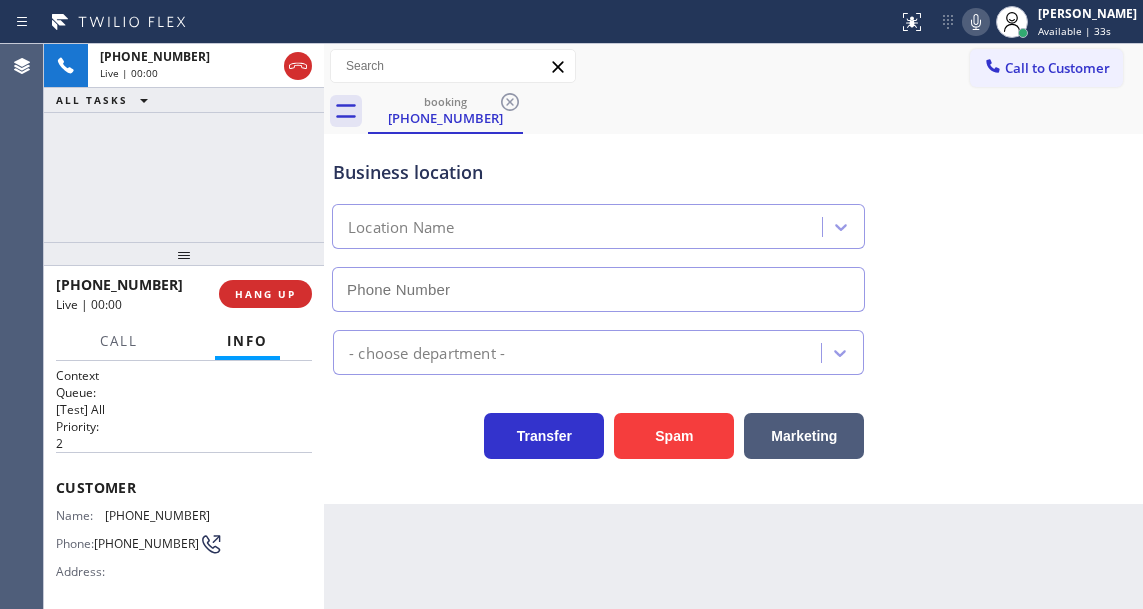 type on "(425) 517-3988" 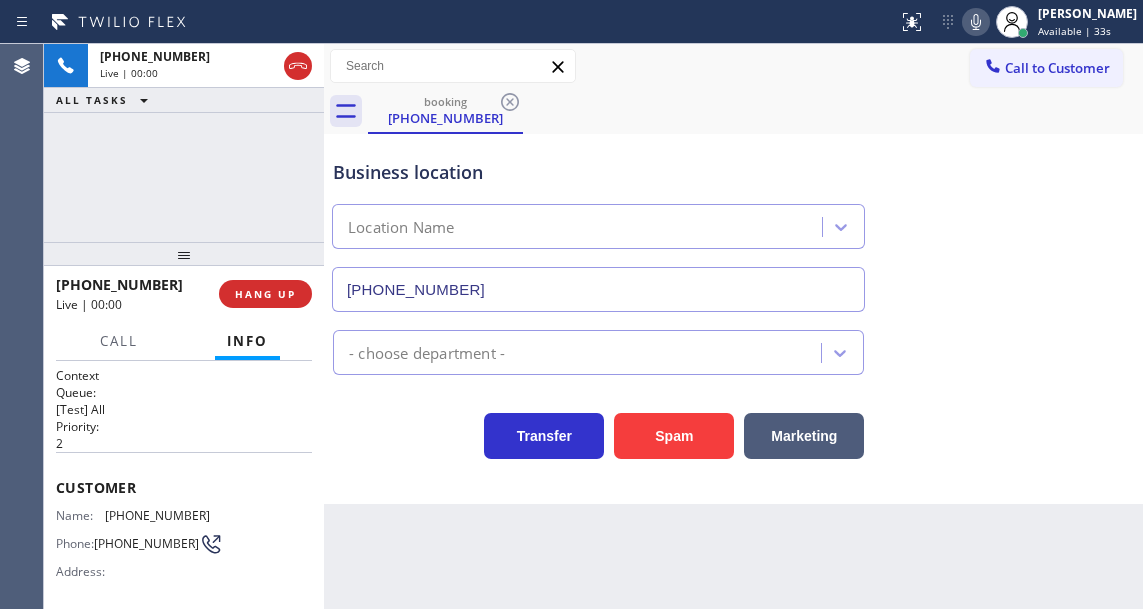 scroll, scrollTop: 300, scrollLeft: 0, axis: vertical 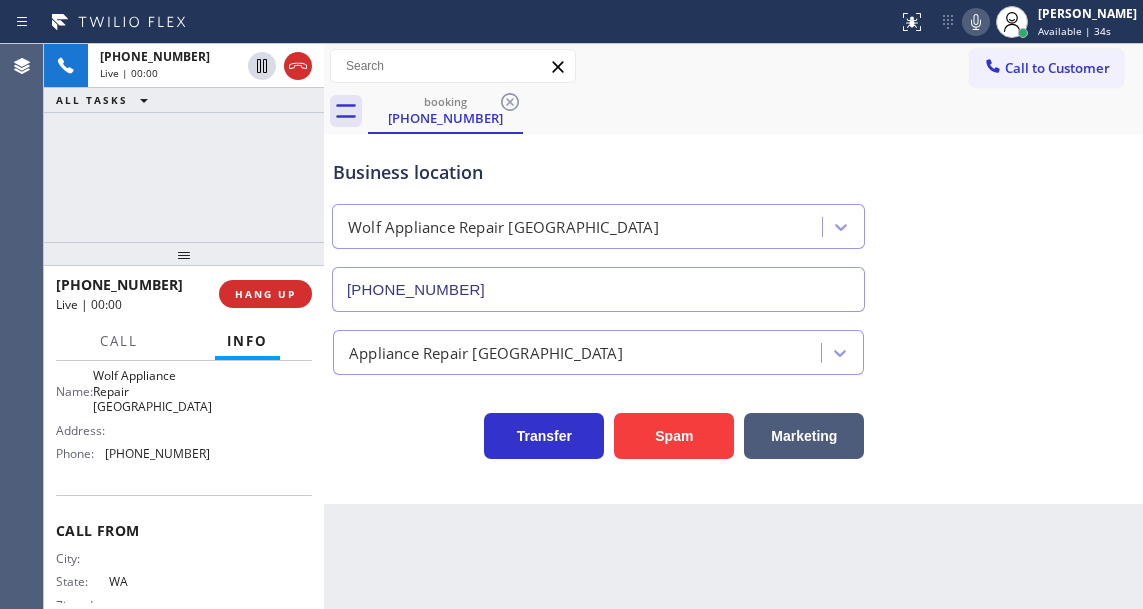 click on "Wolf Appliance Repair Phoenix" at bounding box center (152, 391) 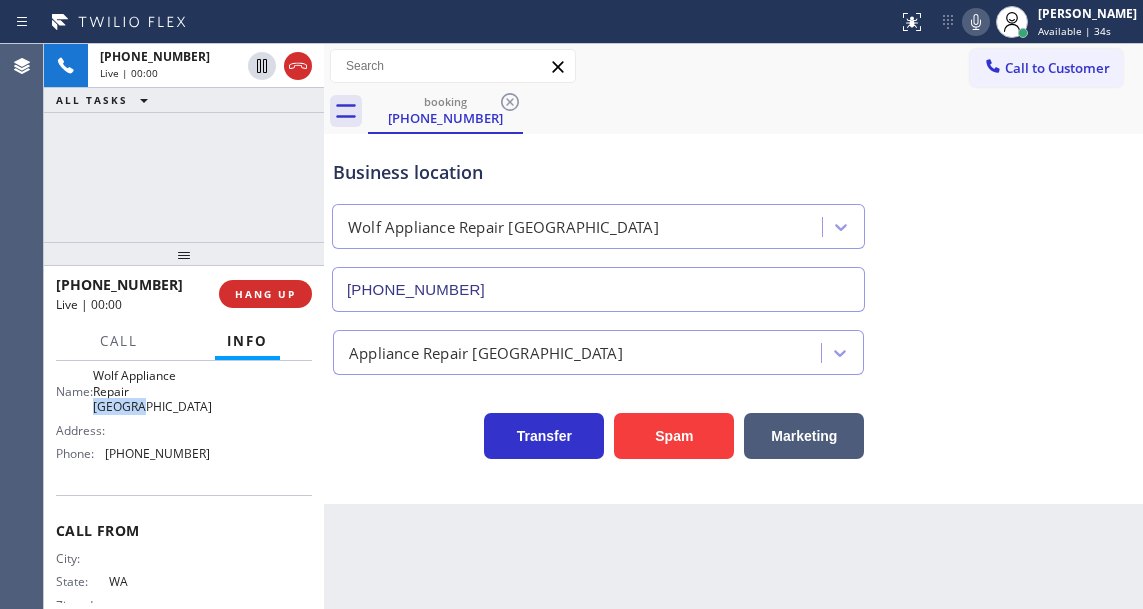 click on "Wolf Appliance Repair Phoenix" at bounding box center (152, 391) 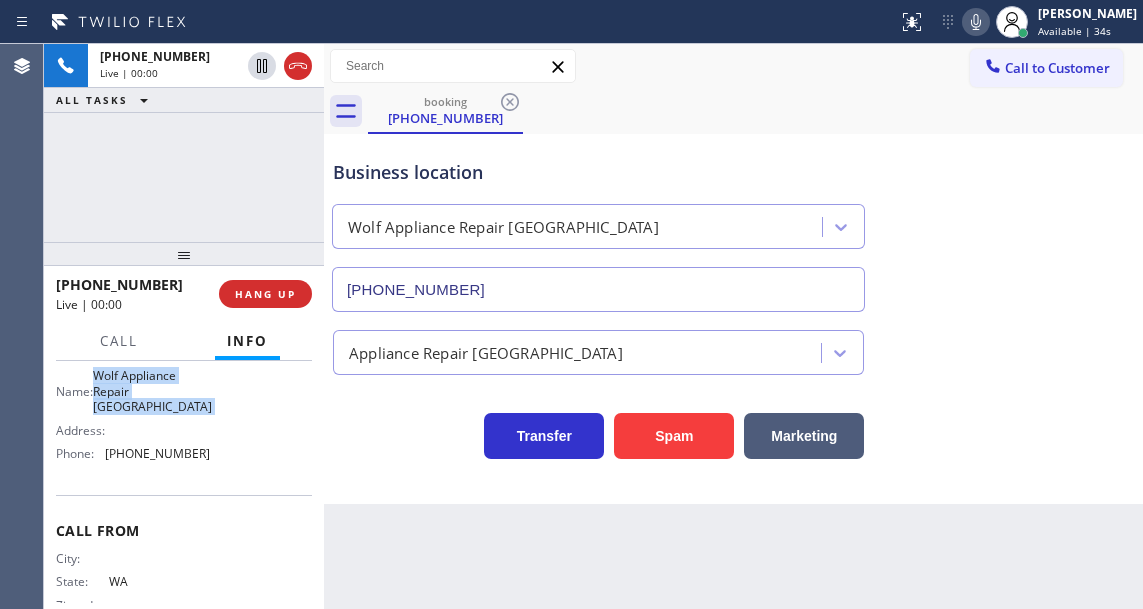 click on "Wolf Appliance Repair Phoenix" at bounding box center (152, 391) 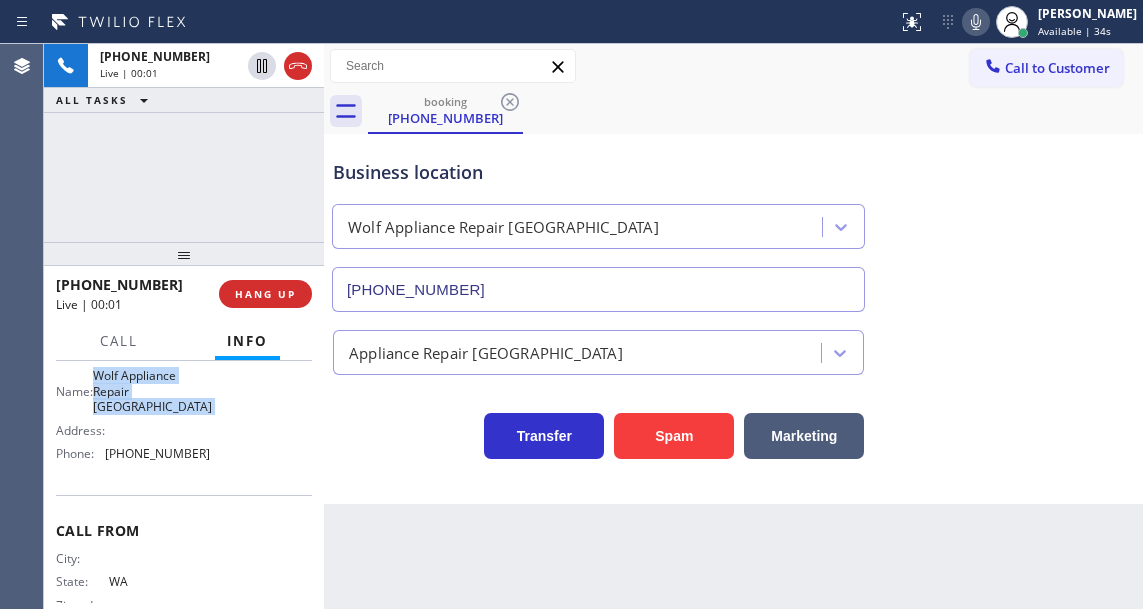 click on "Wolf Appliance Repair Phoenix" at bounding box center [152, 391] 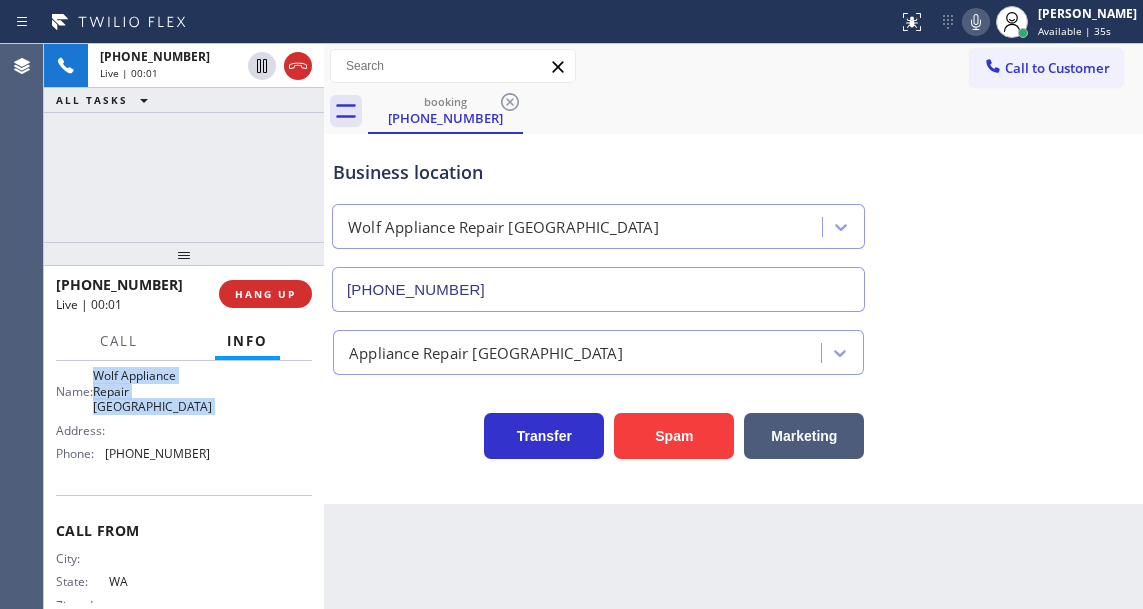 click on "Wolf Appliance Repair Phoenix" at bounding box center [152, 391] 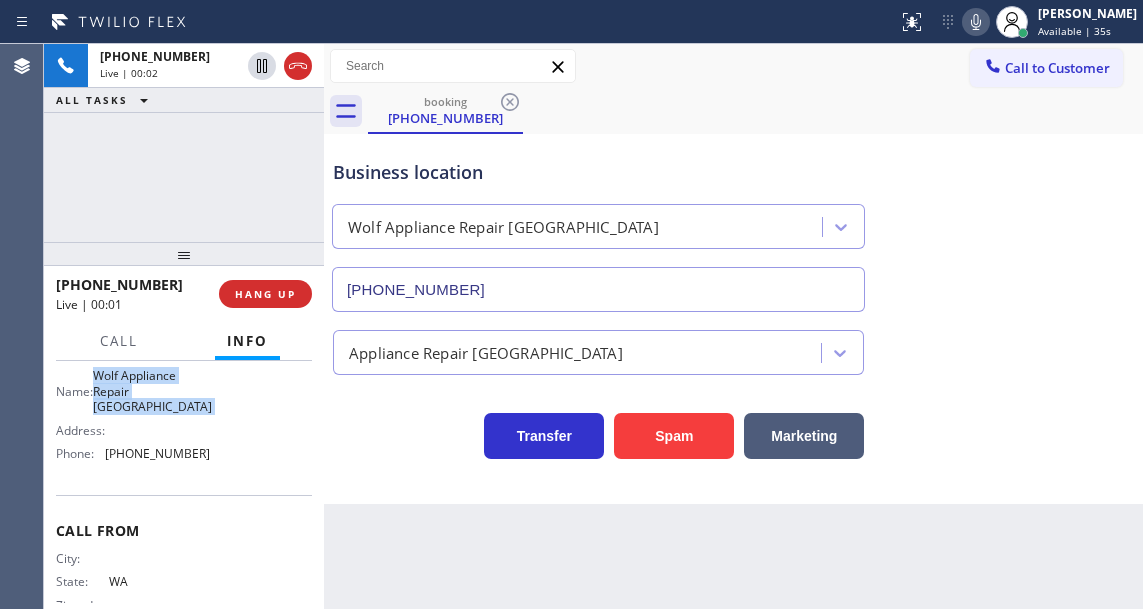 click on "Wolf Appliance Repair Phoenix" at bounding box center (152, 391) 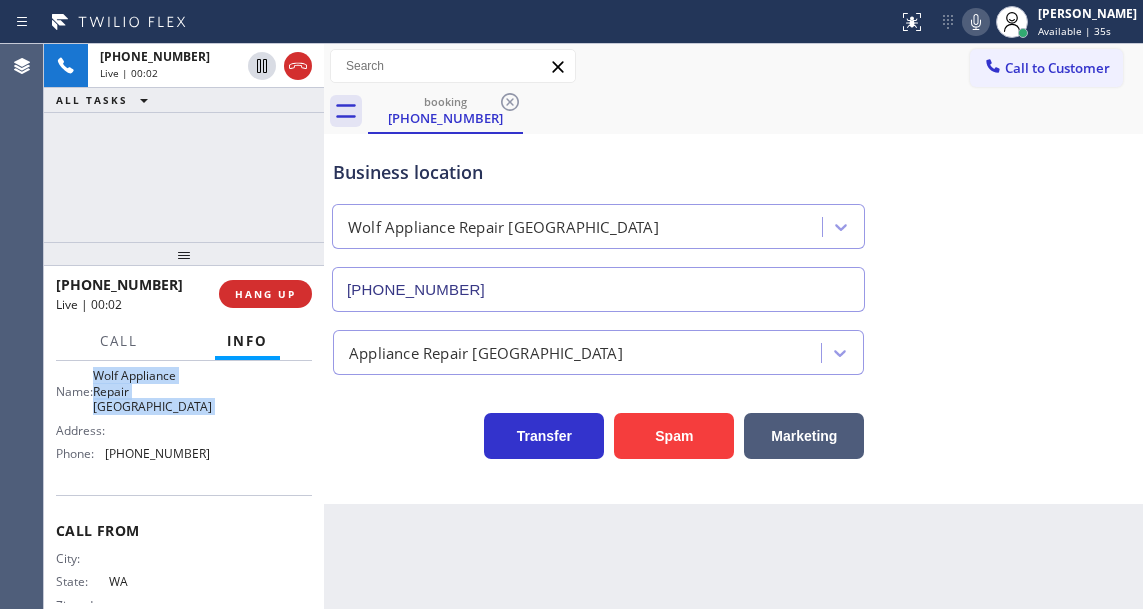 click on "Wolf Appliance Repair Phoenix" at bounding box center (152, 391) 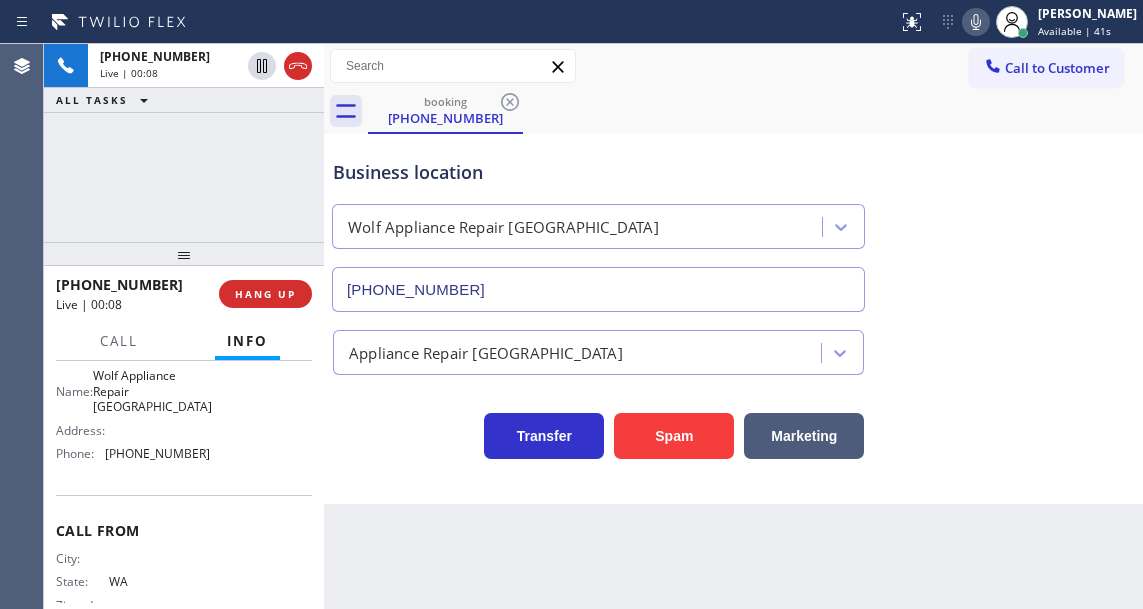 click on "Business location Wolf Appliance Repair Phoenix (425) 517-3988" at bounding box center (733, 221) 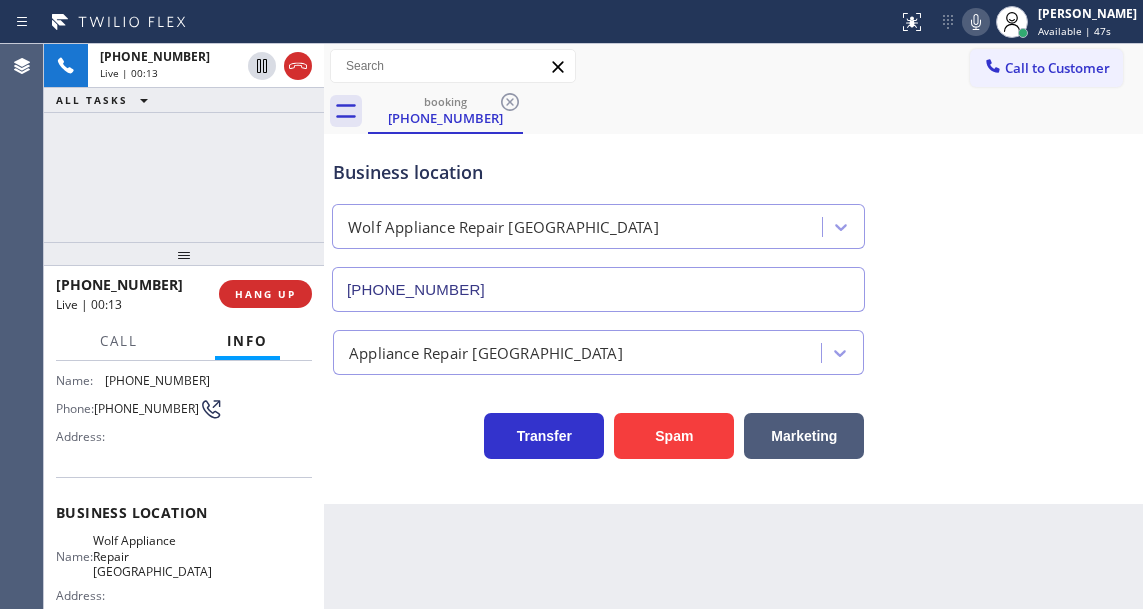 scroll, scrollTop: 100, scrollLeft: 0, axis: vertical 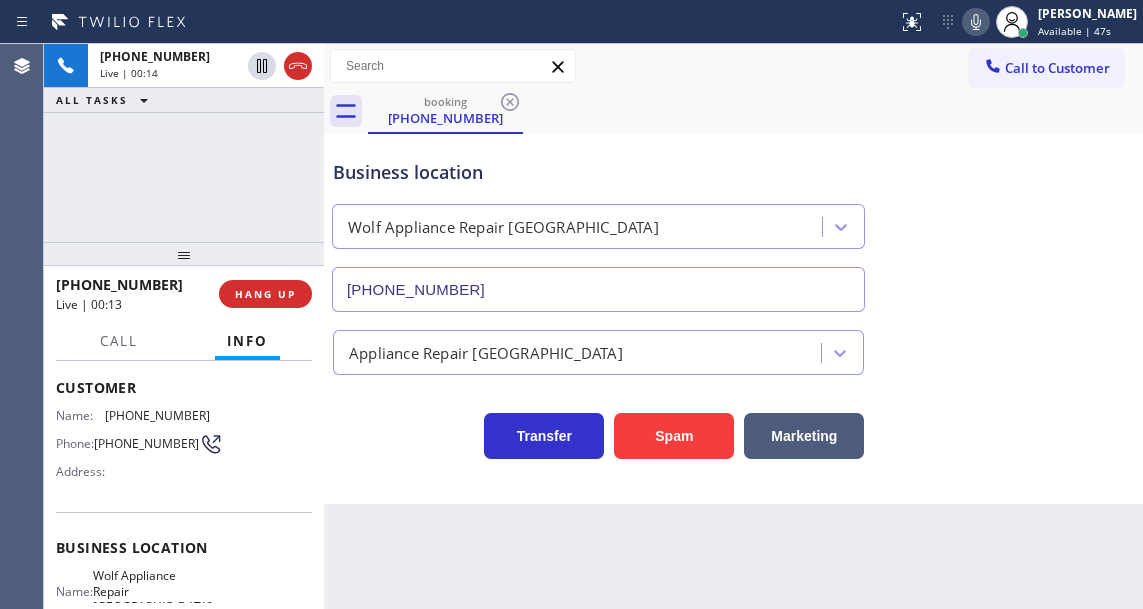 click on "(509) 986-0499" at bounding box center [146, 443] 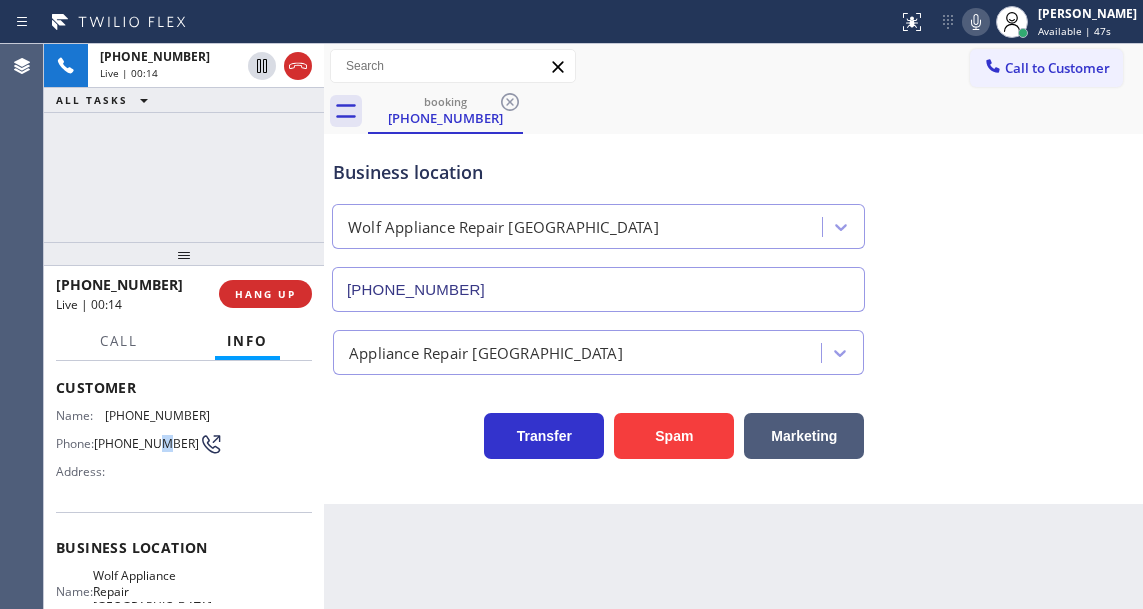 click on "(509) 986-0499" at bounding box center [146, 443] 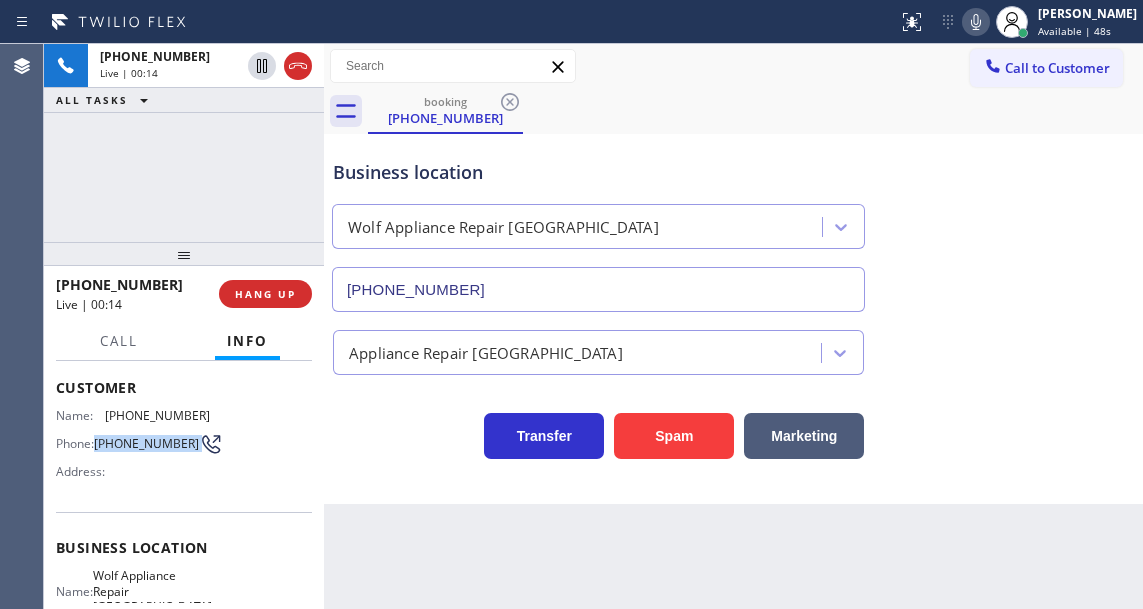 click on "(509) 986-0499" at bounding box center [146, 443] 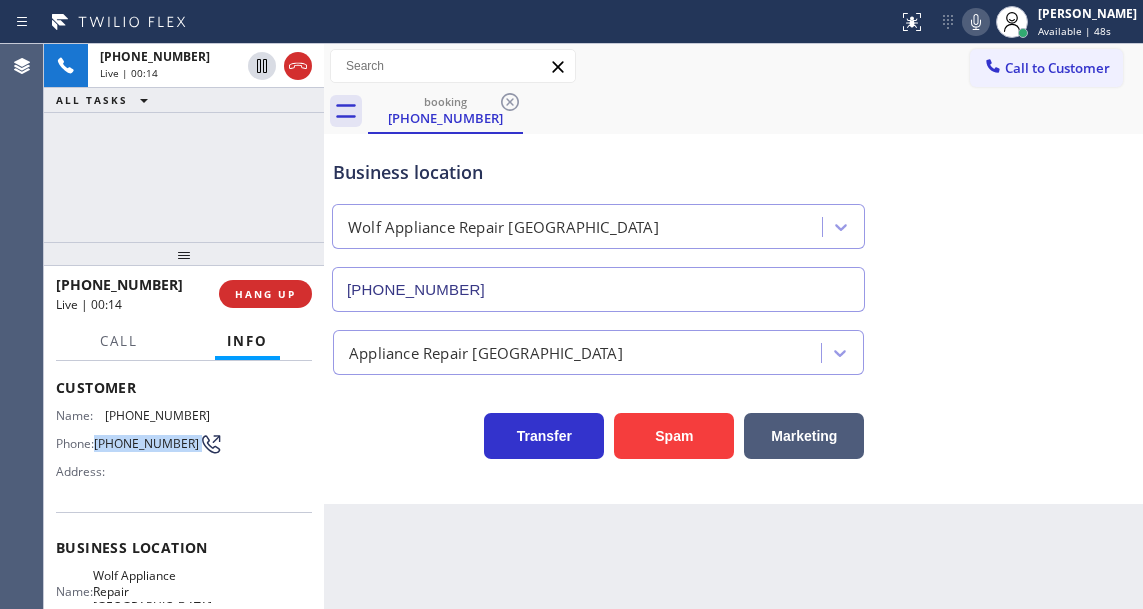 copy on "(509) 986-0499" 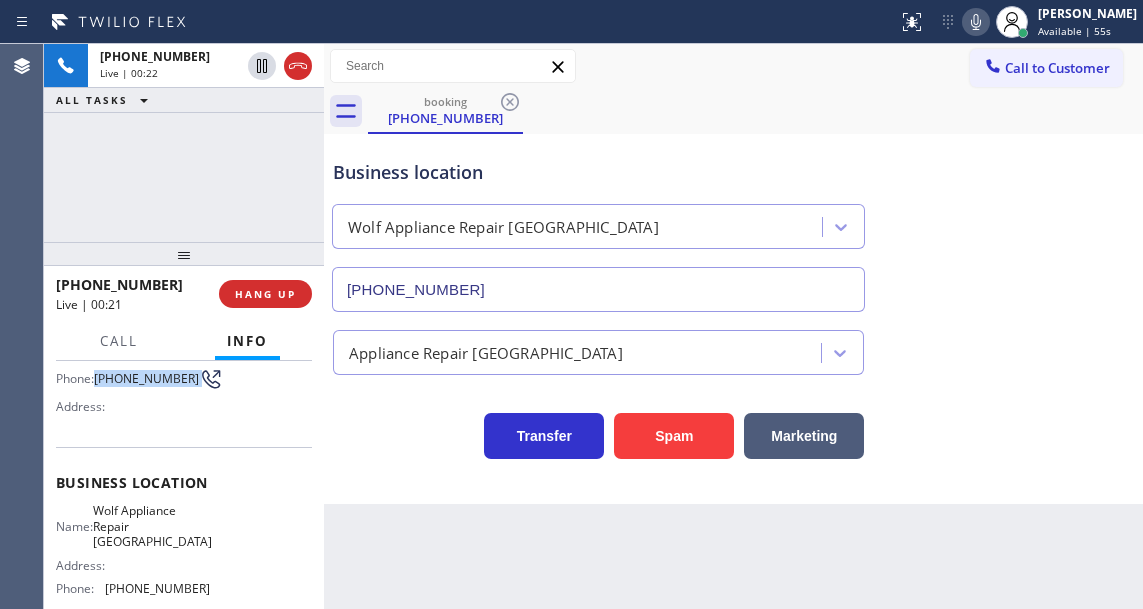 scroll, scrollTop: 200, scrollLeft: 0, axis: vertical 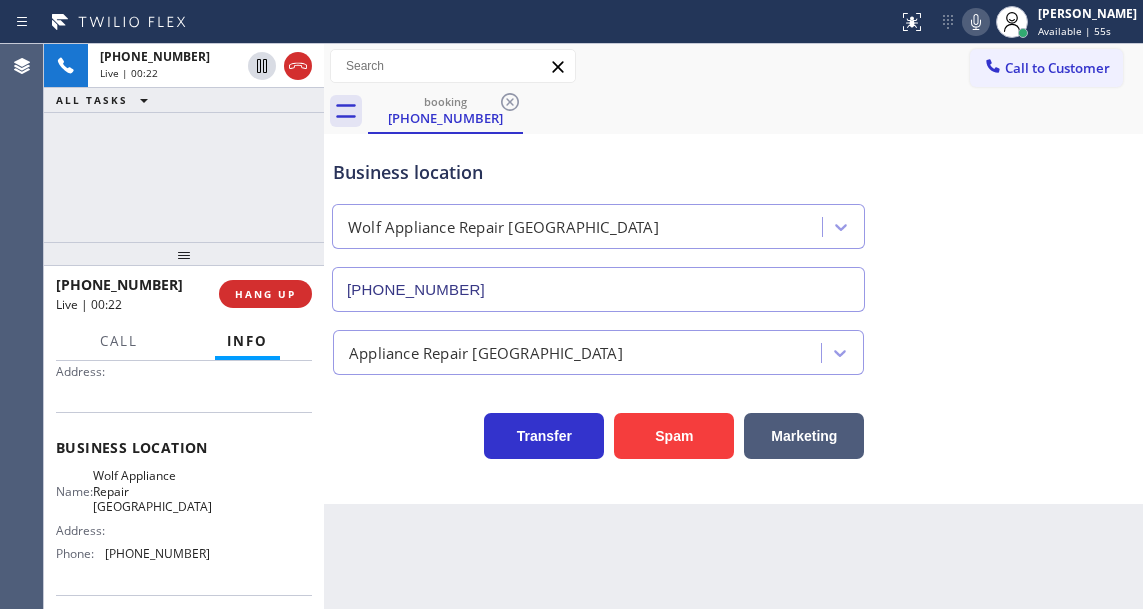 click on "Wolf Appliance Repair Phoenix" at bounding box center [152, 491] 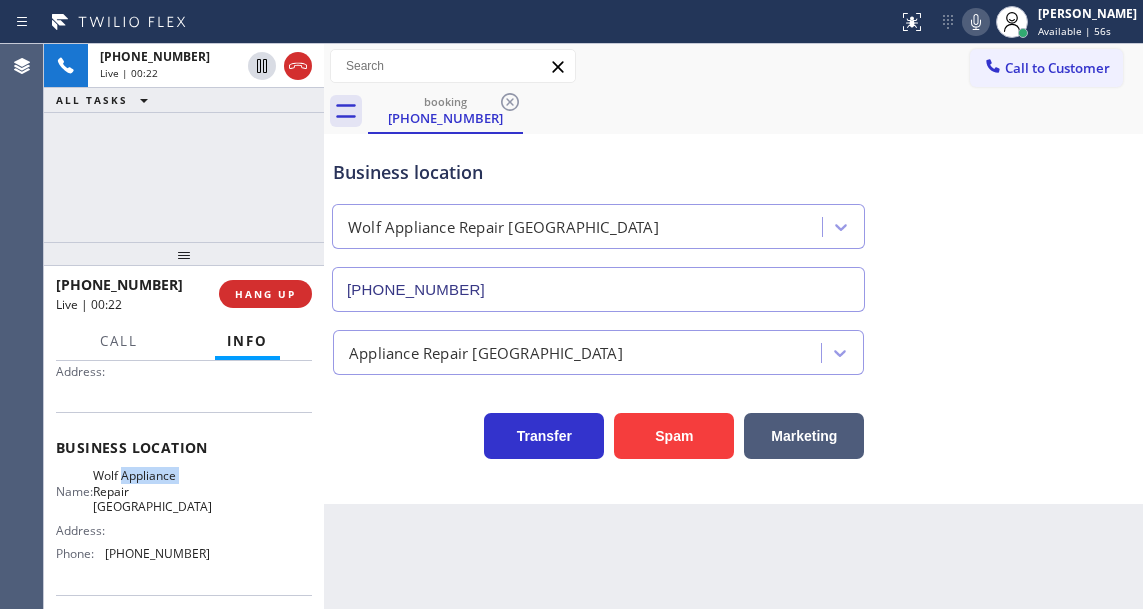 click on "Wolf Appliance Repair Phoenix" at bounding box center (152, 491) 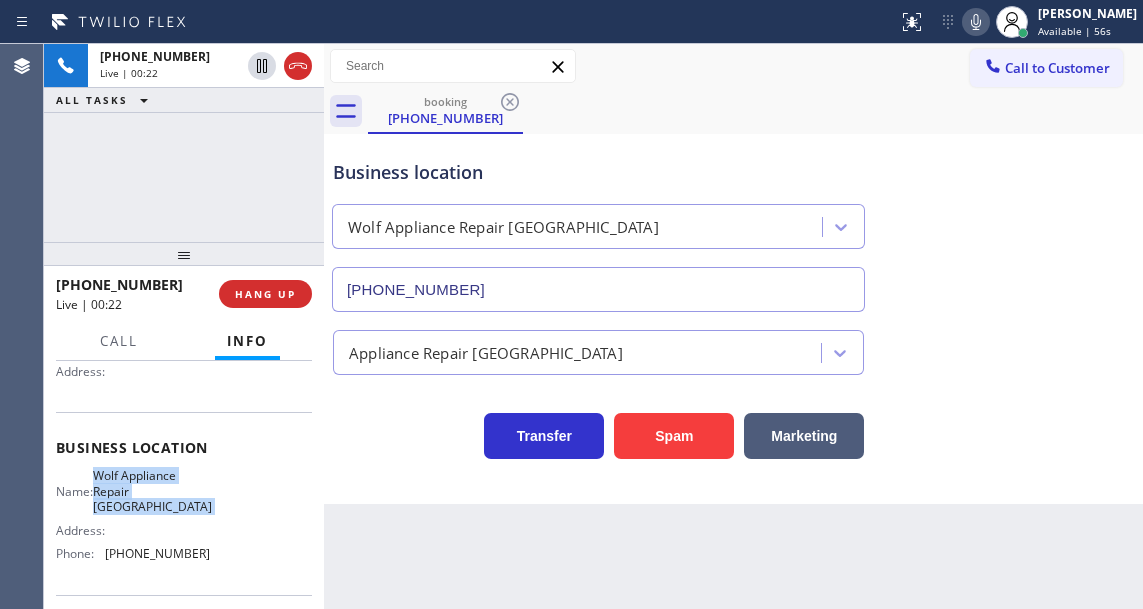 click on "Wolf Appliance Repair Phoenix" at bounding box center [152, 491] 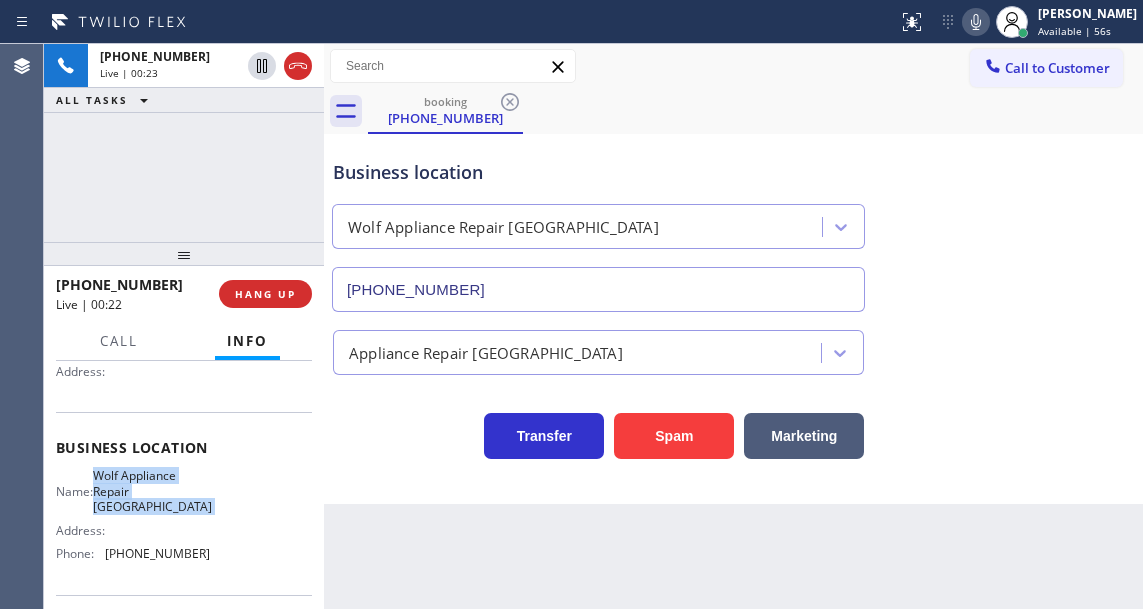 copy on "Wolf Appliance Repair Phoenix" 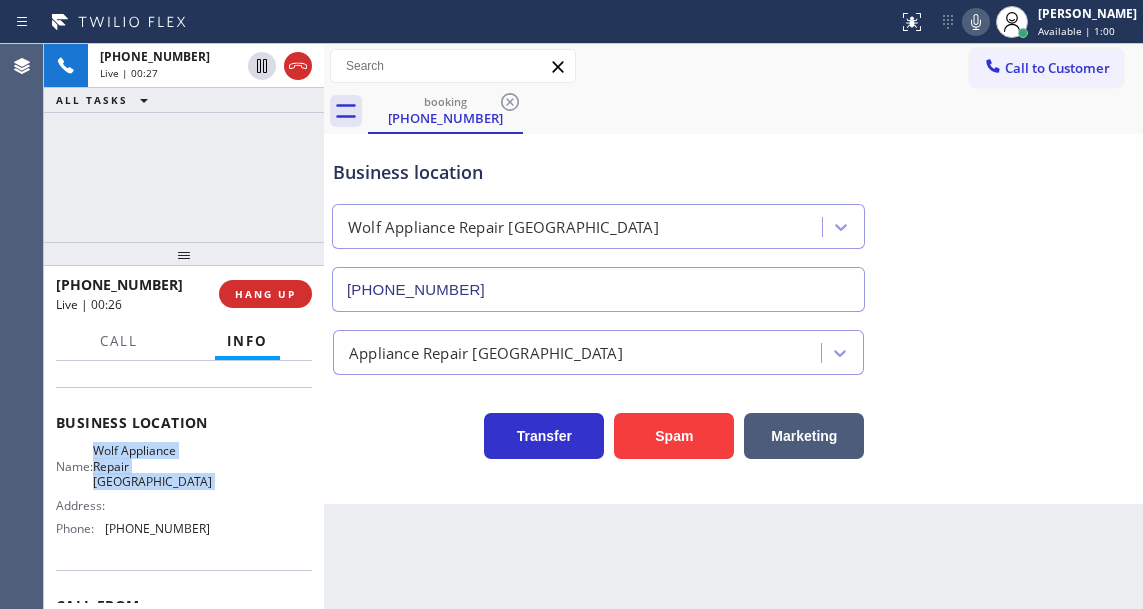 scroll, scrollTop: 300, scrollLeft: 0, axis: vertical 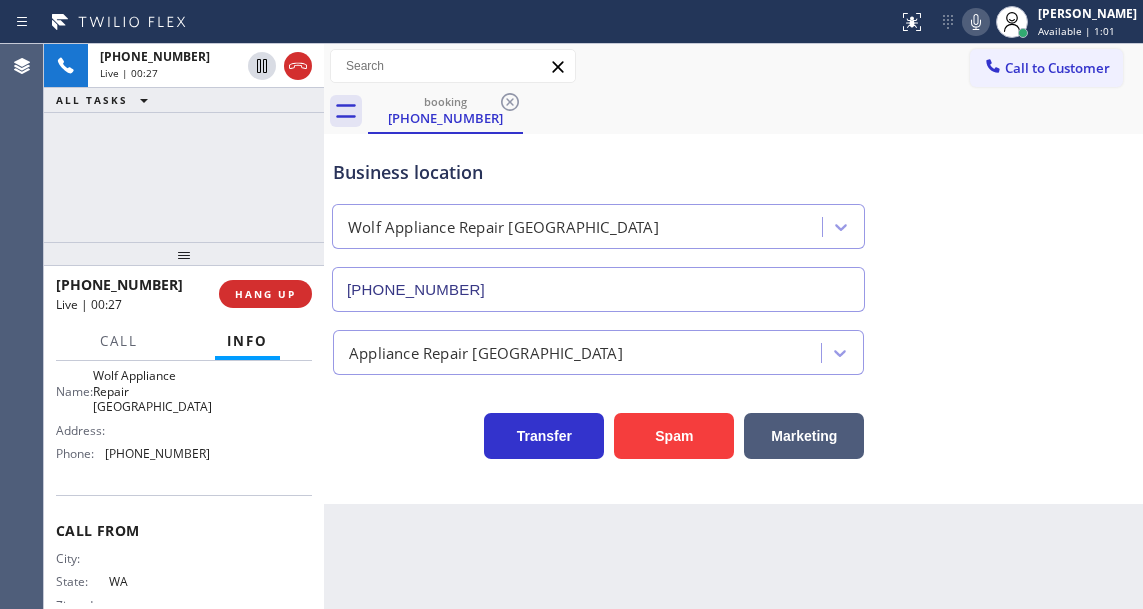 click on "(425) 517-3988" at bounding box center [157, 453] 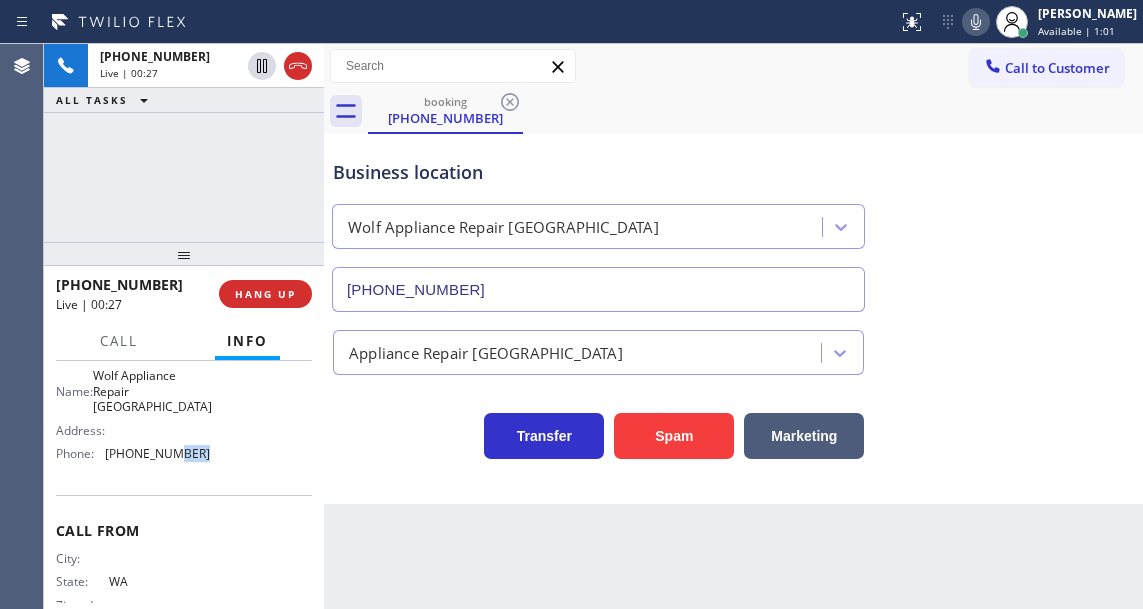 click on "(425) 517-3988" at bounding box center [157, 453] 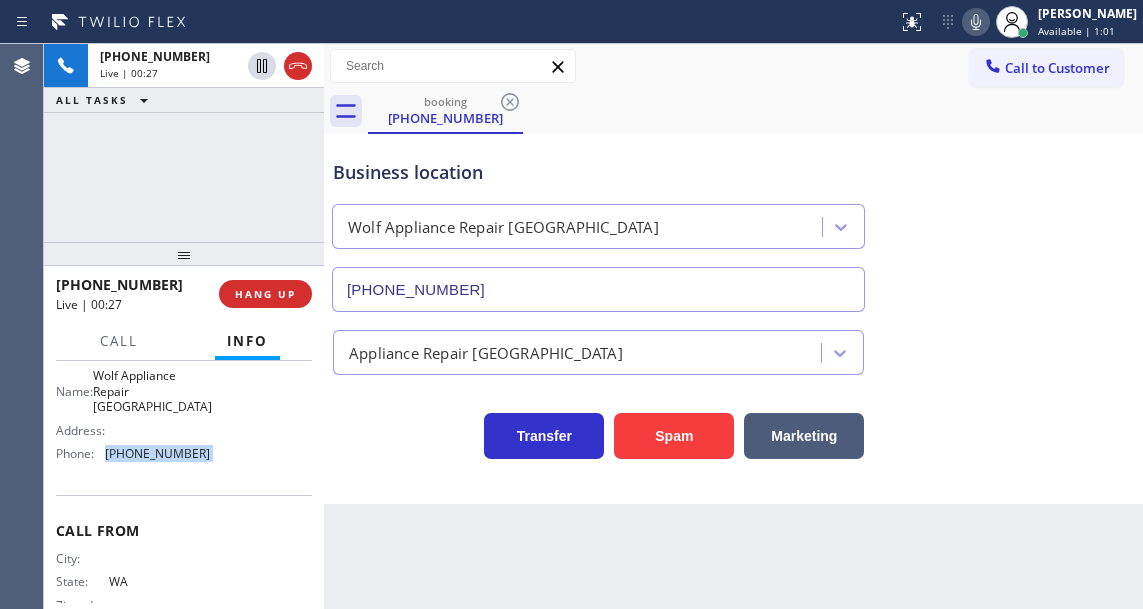 click on "(425) 517-3988" at bounding box center (157, 453) 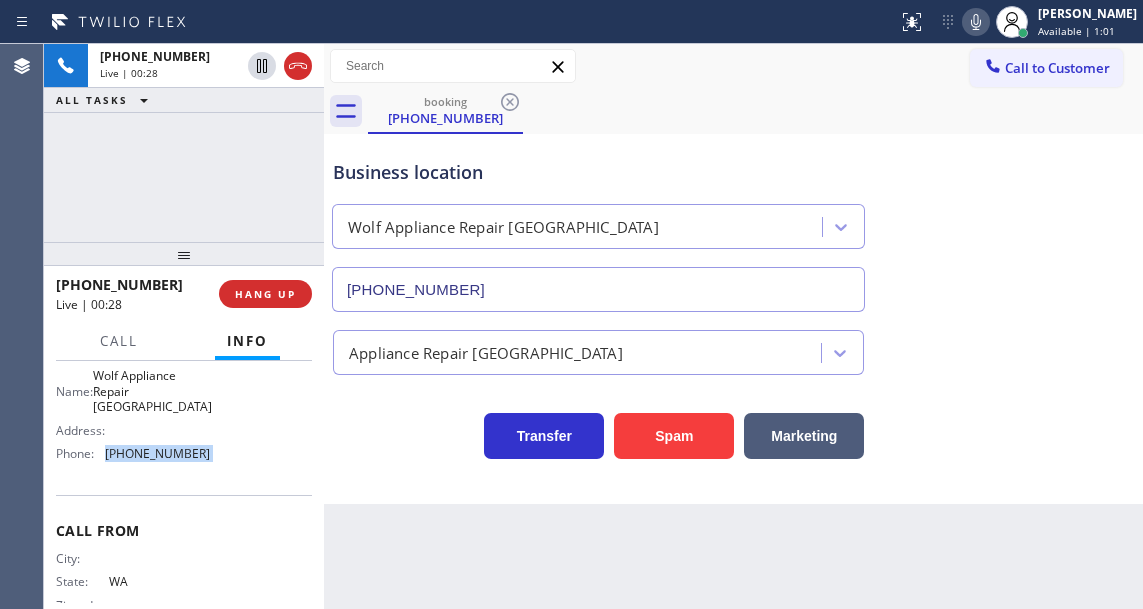 copy on "(425) 517-3988" 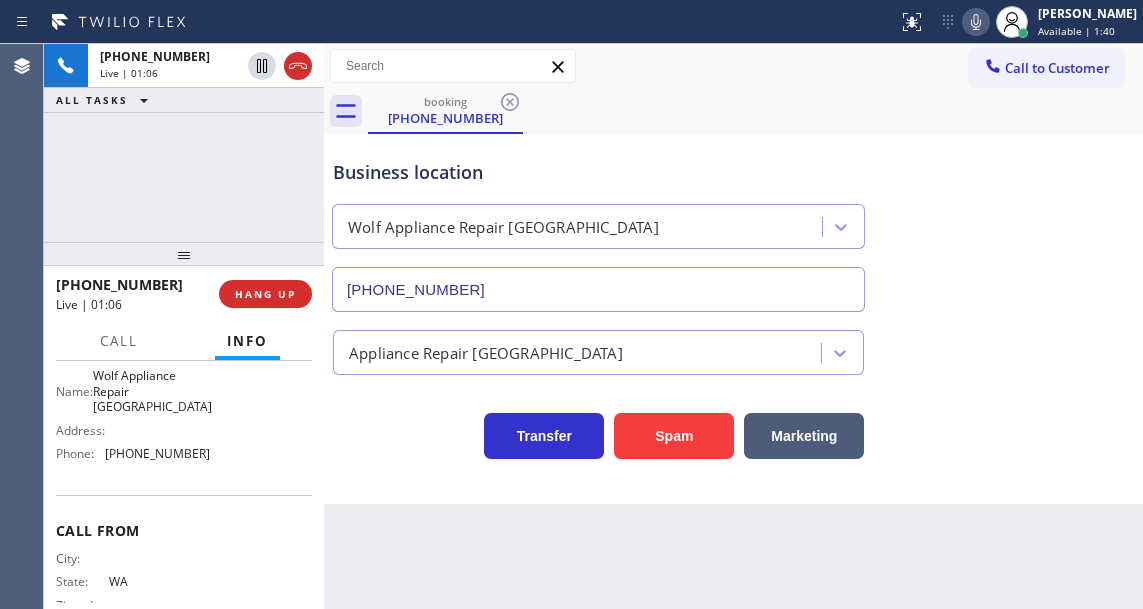 click on "+15099860499 Live | 01:06 ALL TASKS ALL TASKS ACTIVE TASKS TASKS IN WRAP UP" at bounding box center [184, 143] 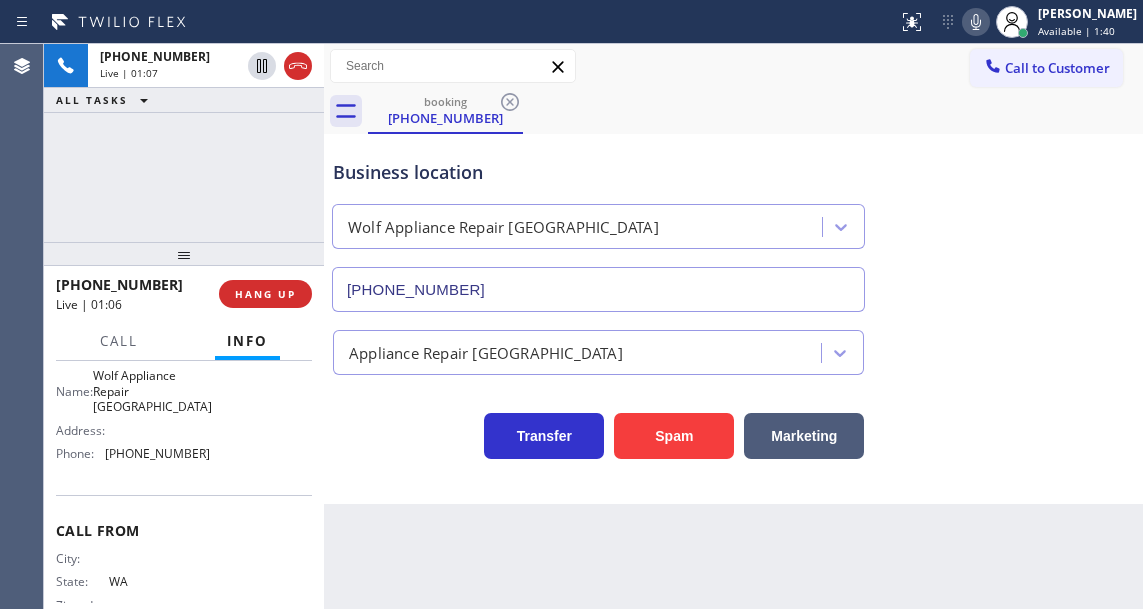 click on "Business location" at bounding box center (598, 172) 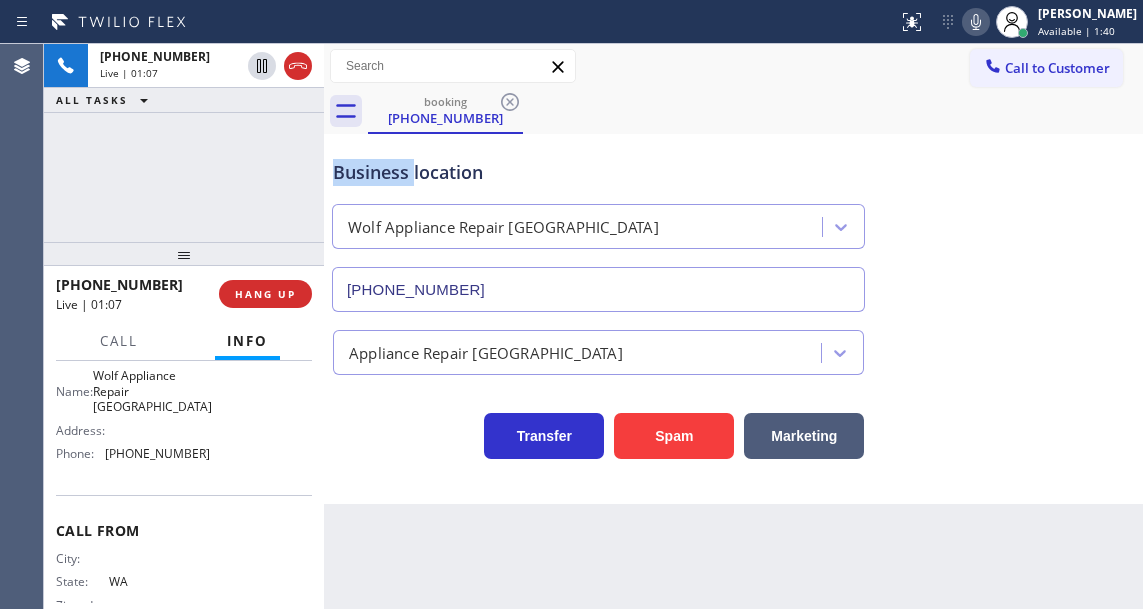 click on "Business location" at bounding box center (598, 172) 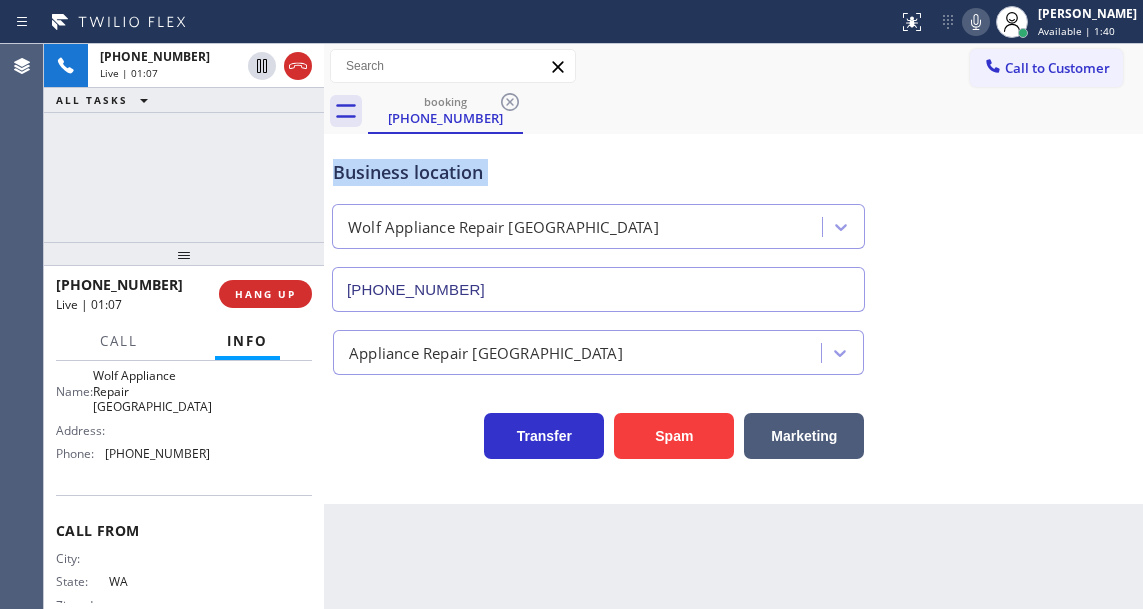 click on "Business location" at bounding box center (598, 172) 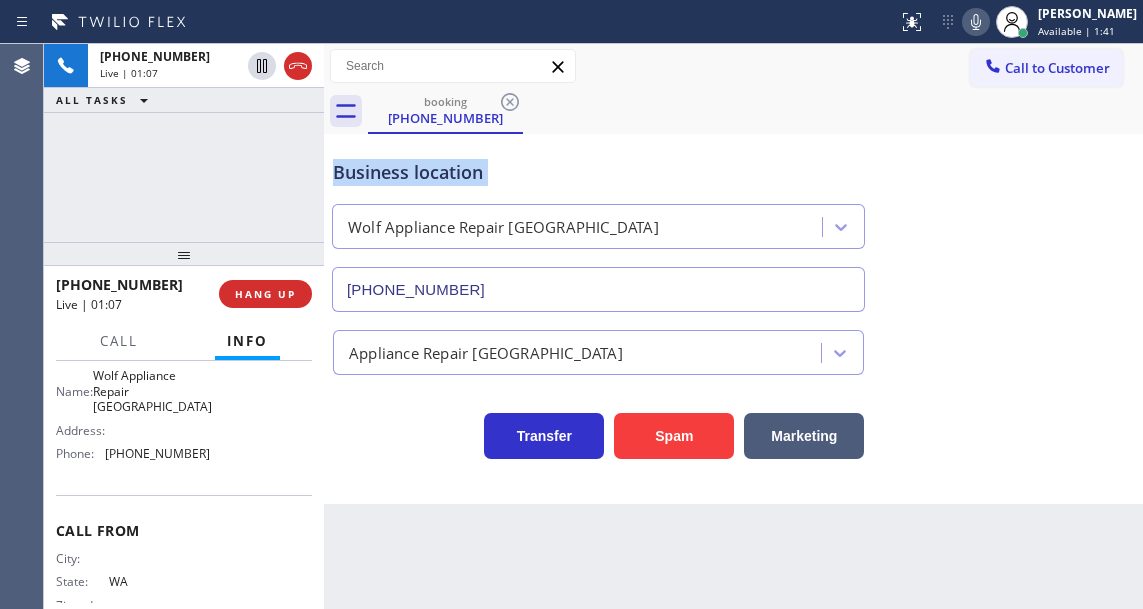 click on "Business location" at bounding box center (598, 172) 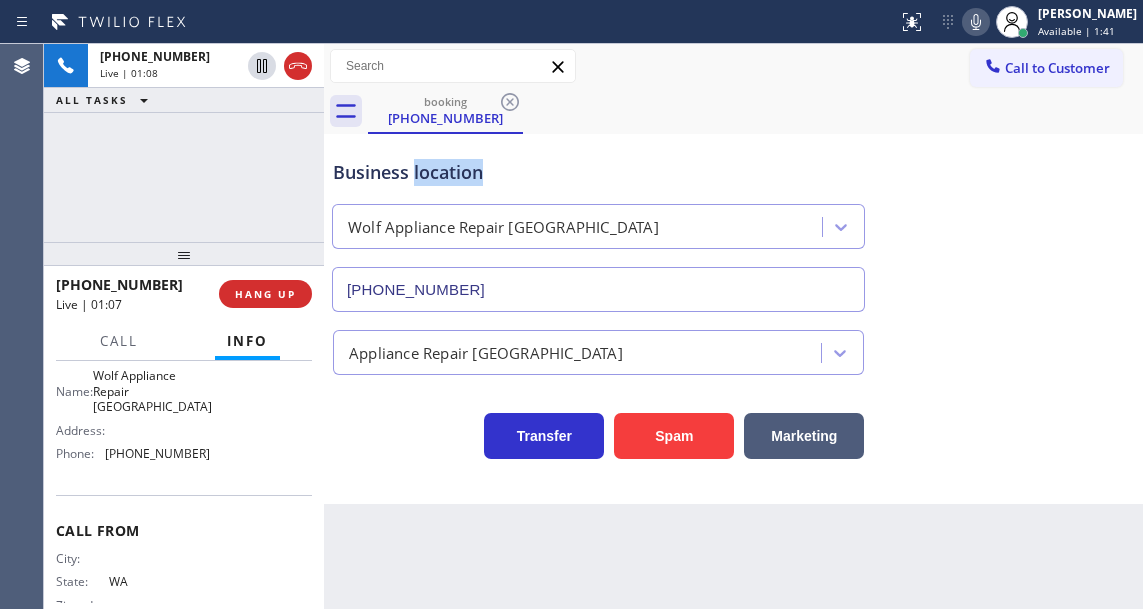 click on "Business location" at bounding box center [598, 172] 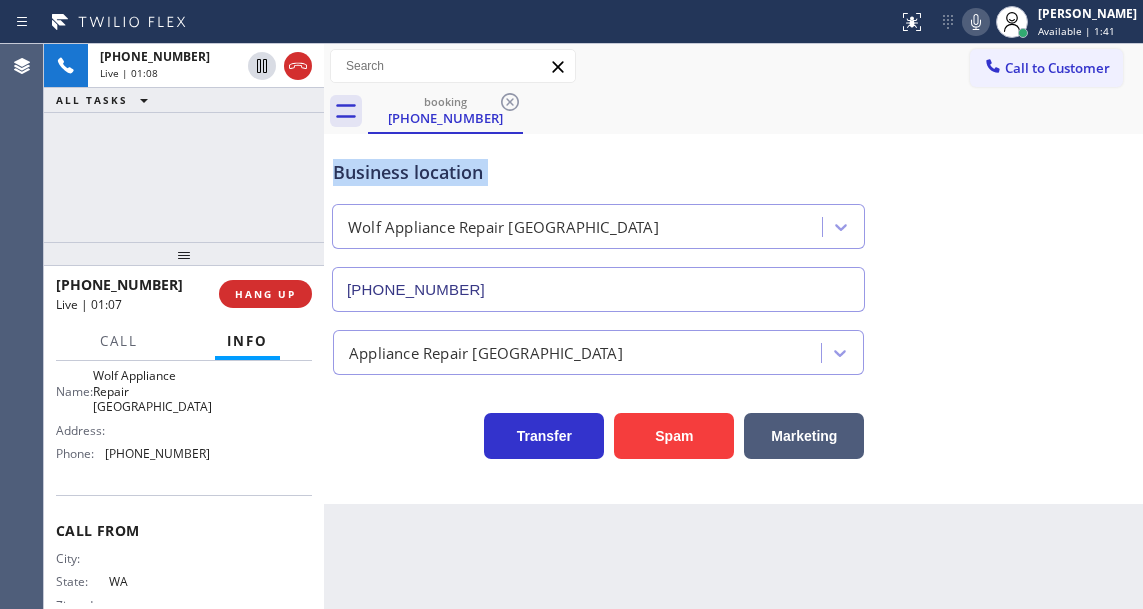 click on "Business location" at bounding box center (598, 172) 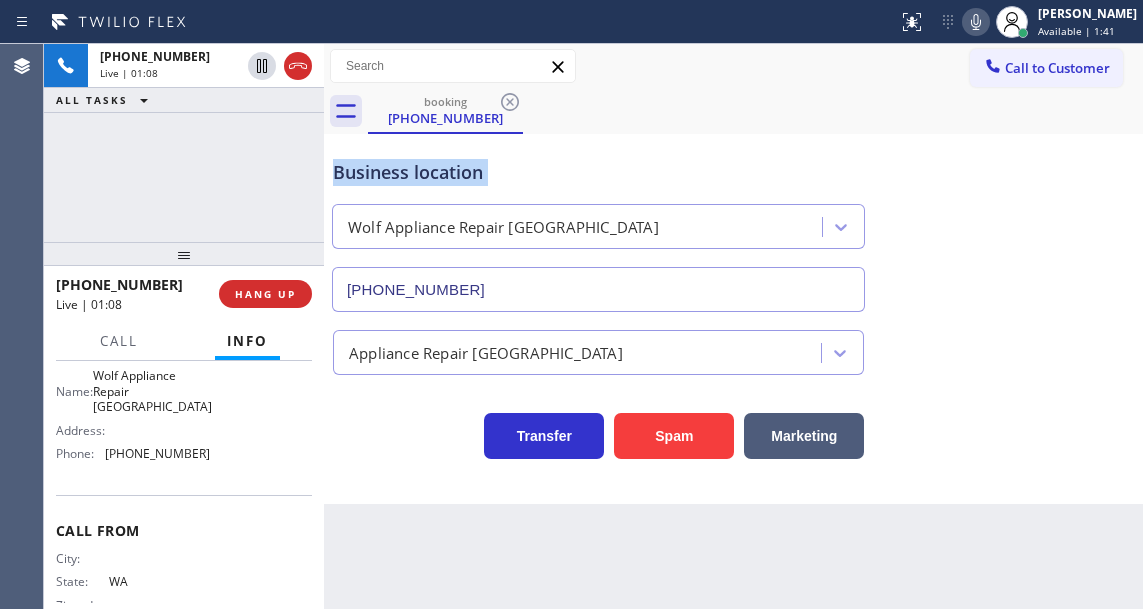 click on "Business location" at bounding box center [598, 172] 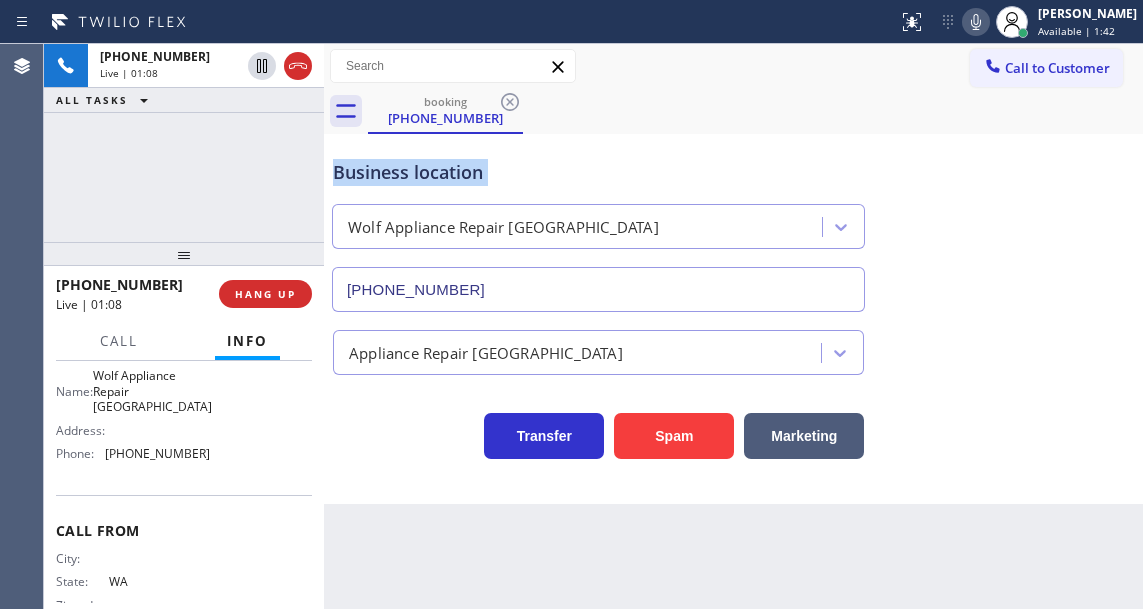 click on "Business location" at bounding box center [598, 172] 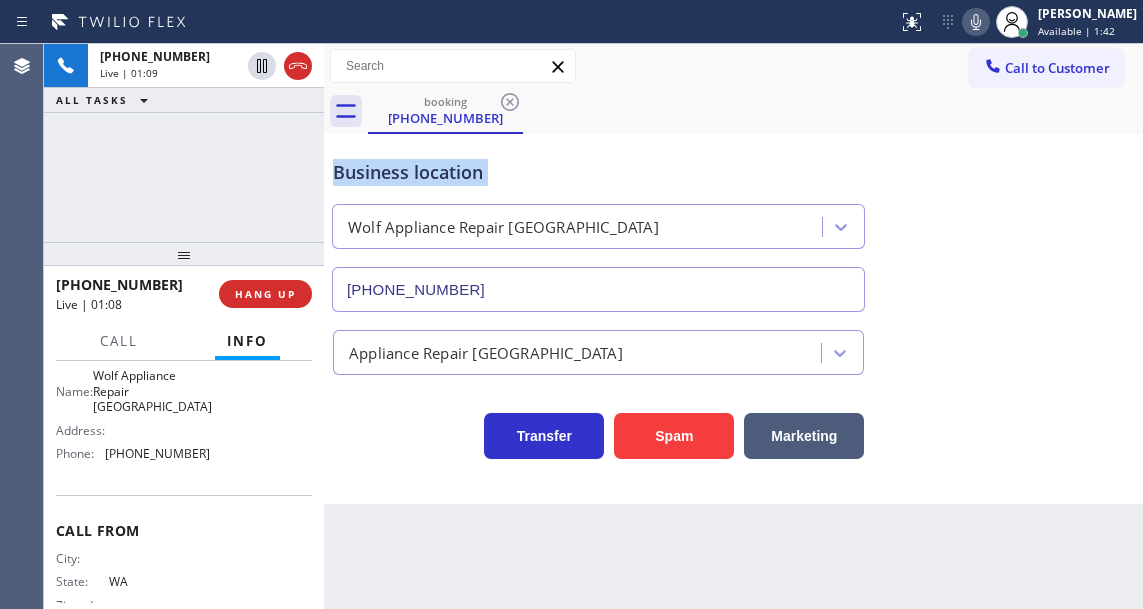 click on "Business location" at bounding box center [598, 172] 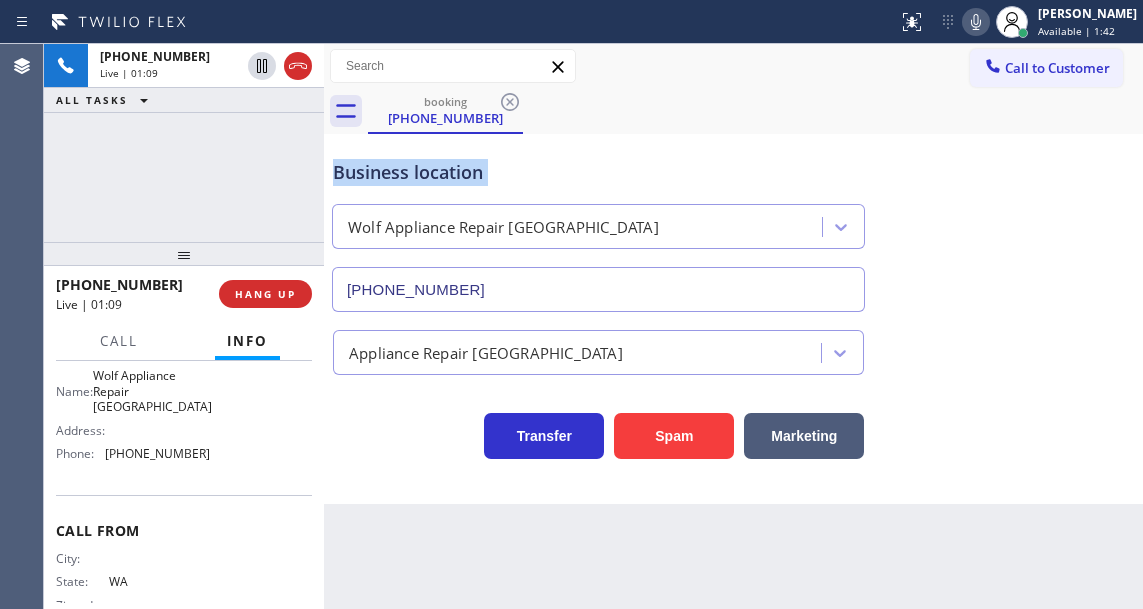 click on "Business location" at bounding box center [598, 172] 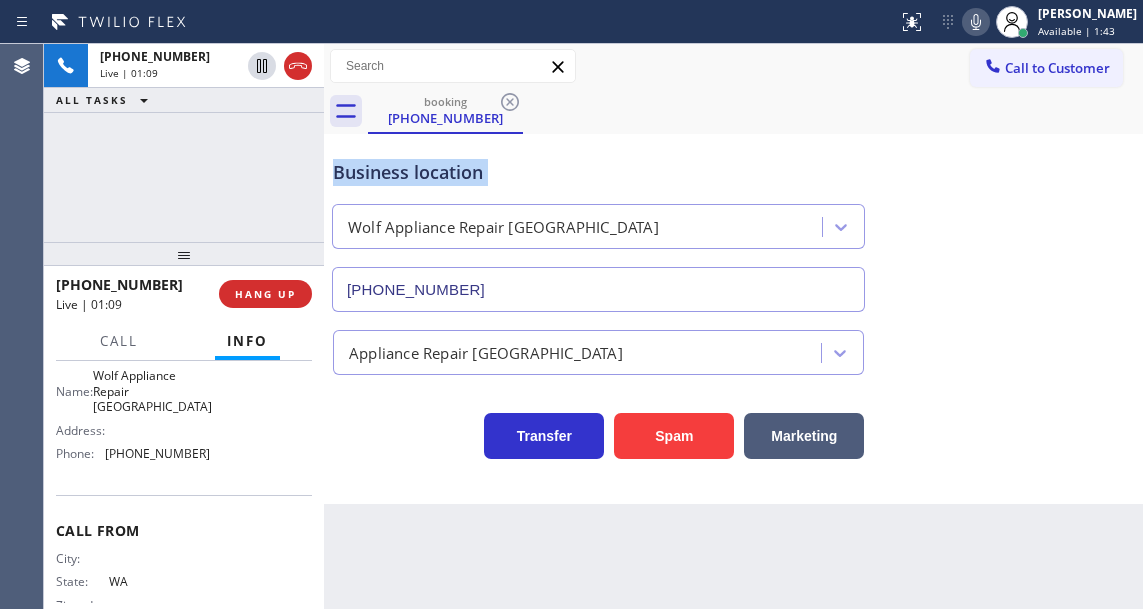 click on "Business location" at bounding box center [598, 172] 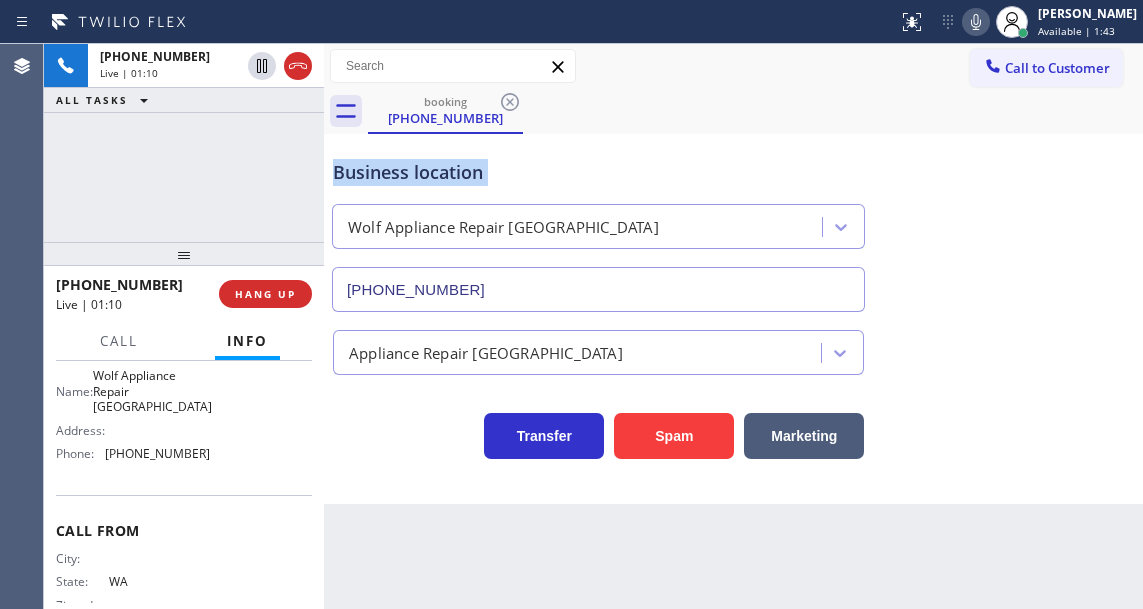 click on "Business location" at bounding box center [598, 172] 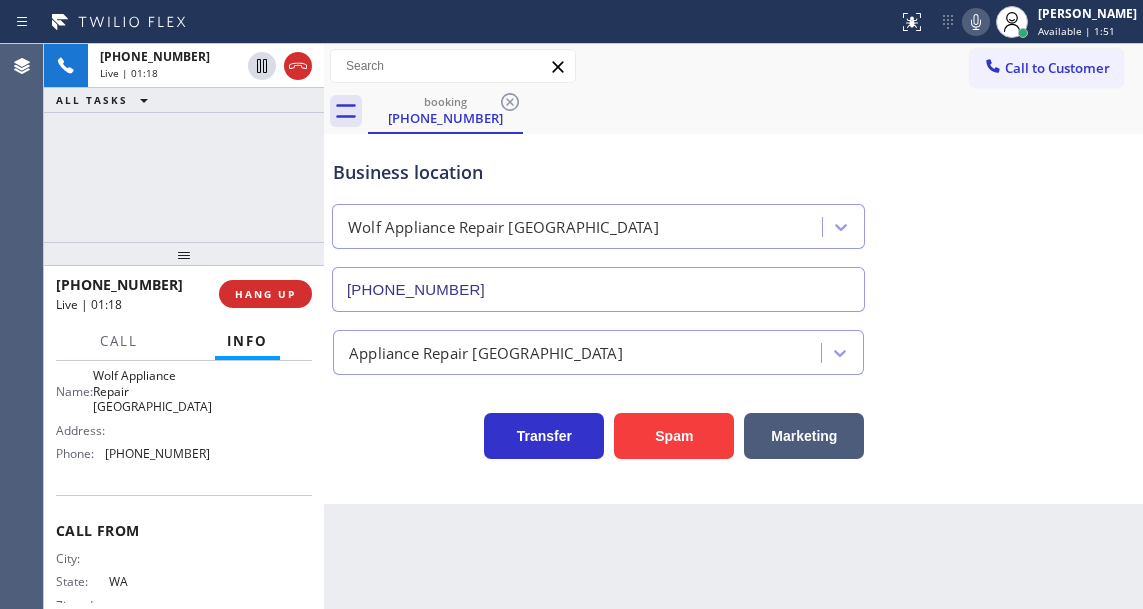 click on "+15099860499 Live | 01:18 ALL TASKS ALL TASKS ACTIVE TASKS TASKS IN WRAP UP" at bounding box center [184, 143] 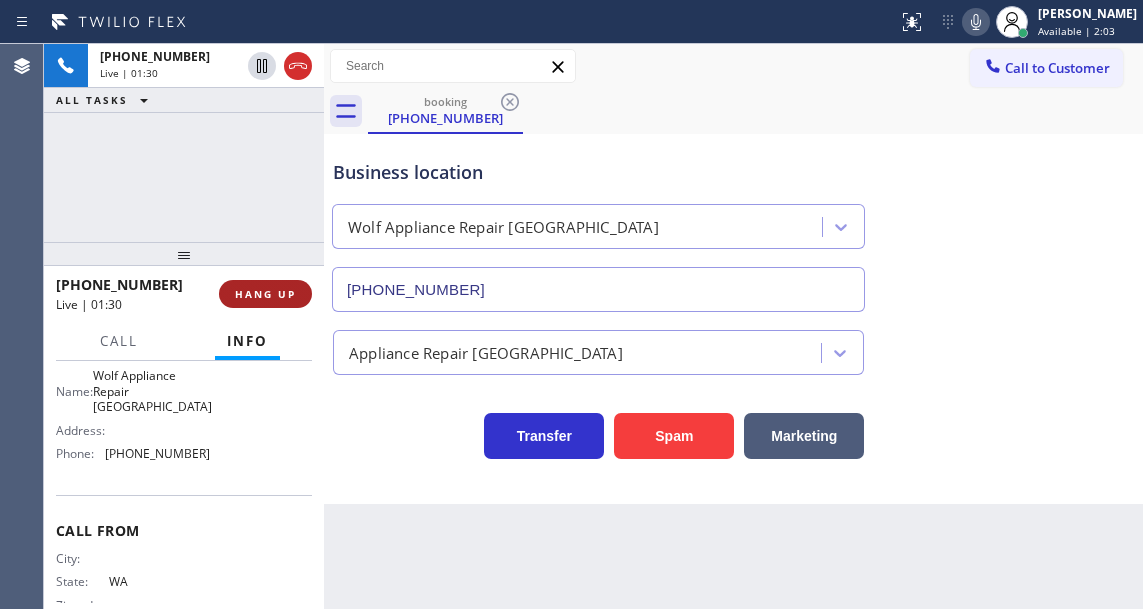 click on "HANG UP" at bounding box center (265, 294) 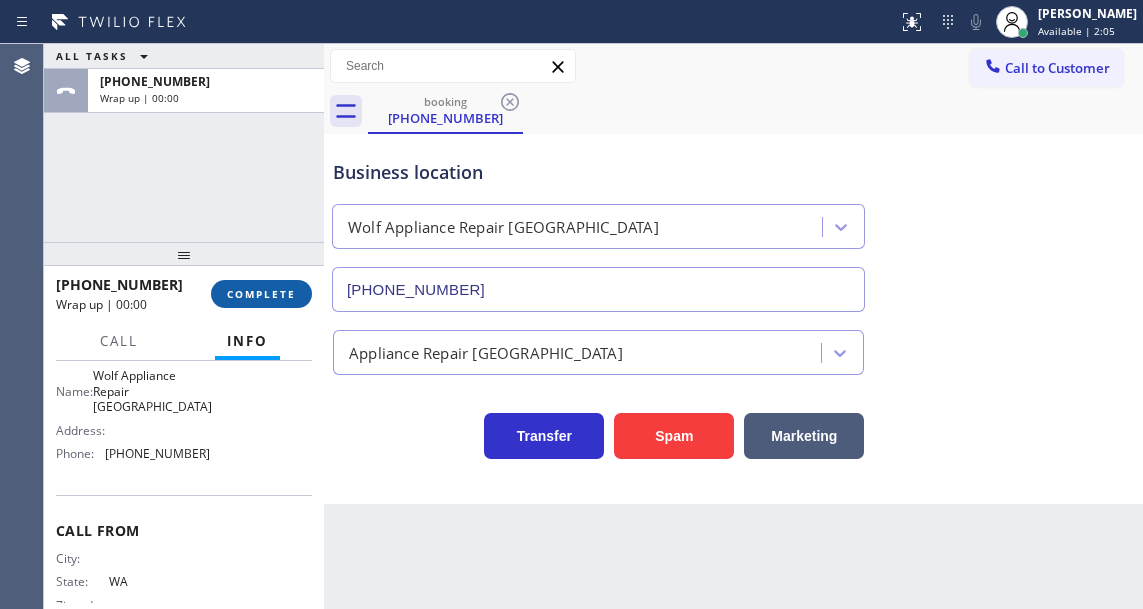 click on "COMPLETE" at bounding box center (261, 294) 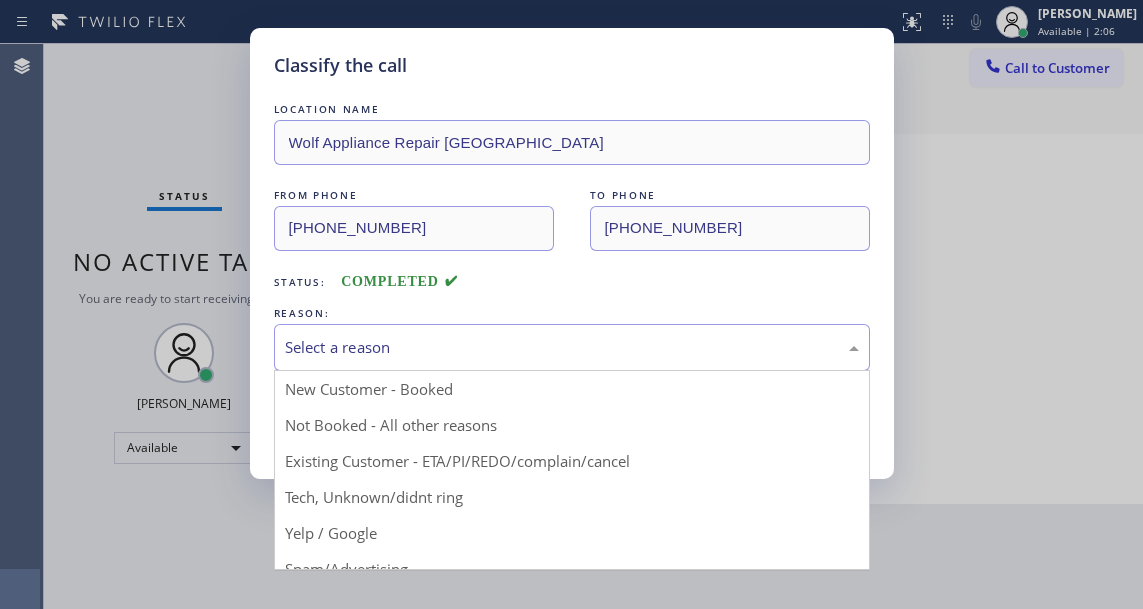 click on "Select a reason" at bounding box center [572, 347] 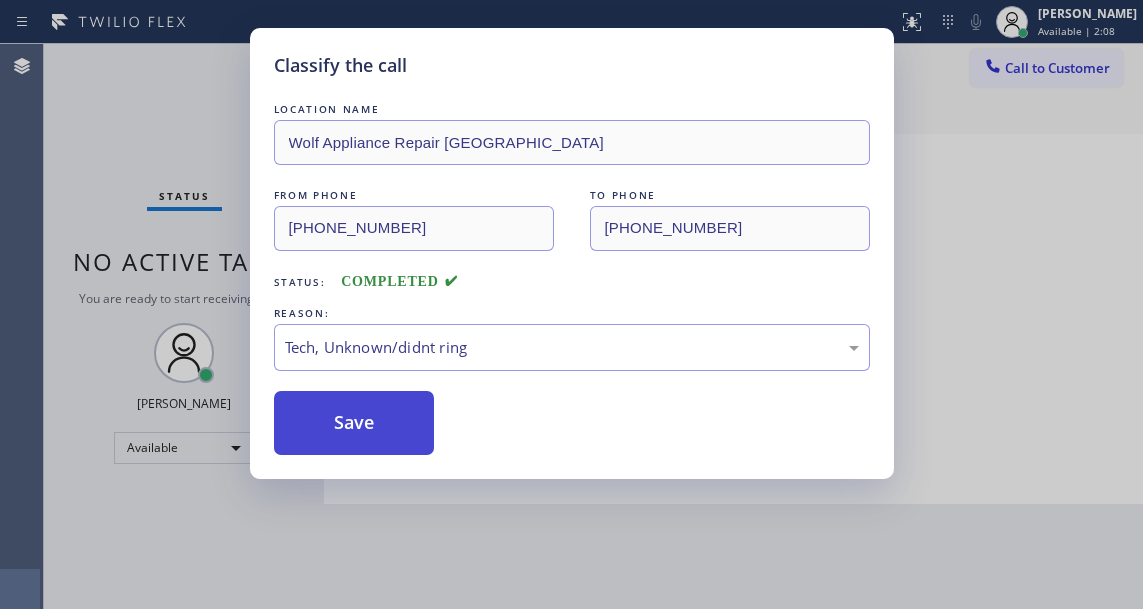 click on "Save" at bounding box center [354, 423] 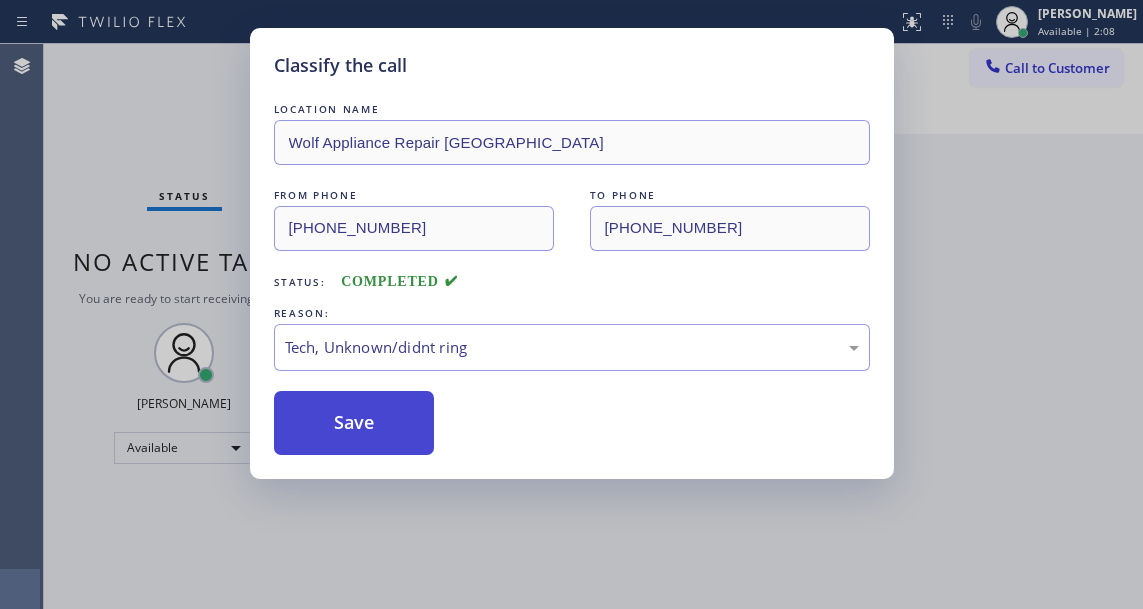 click on "Save" at bounding box center (354, 423) 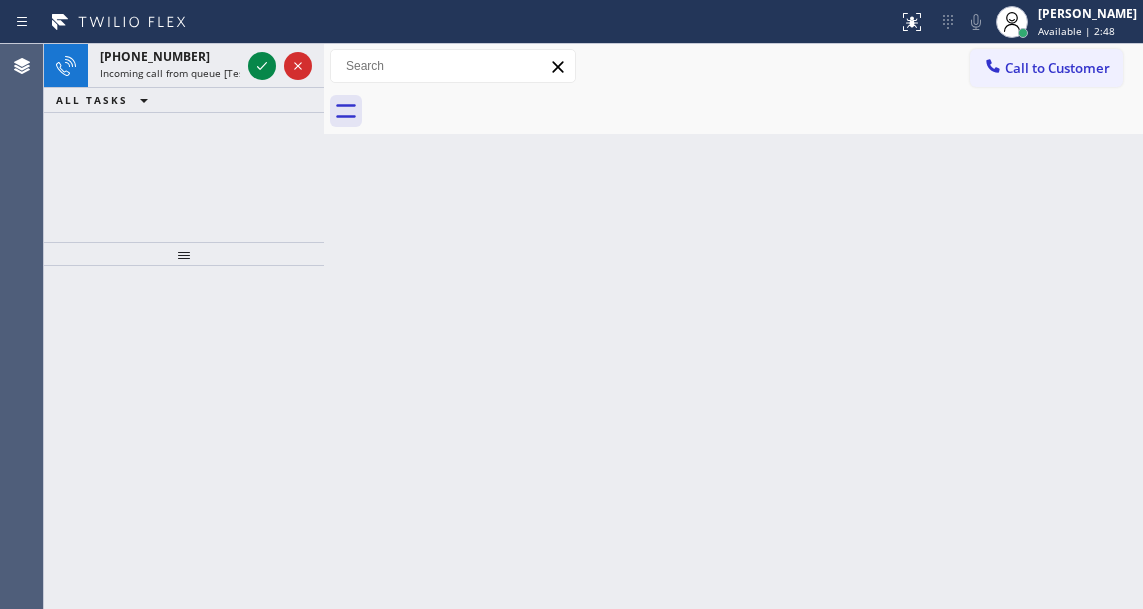 drag, startPoint x: 1110, startPoint y: 254, endPoint x: 423, endPoint y: 52, distance: 716.0817 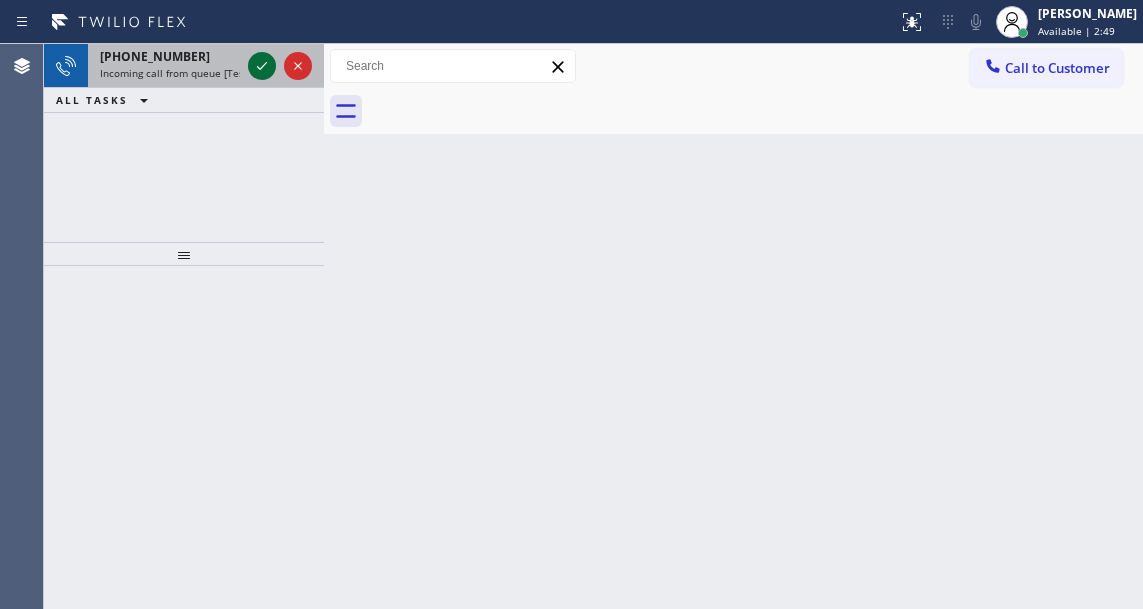 click 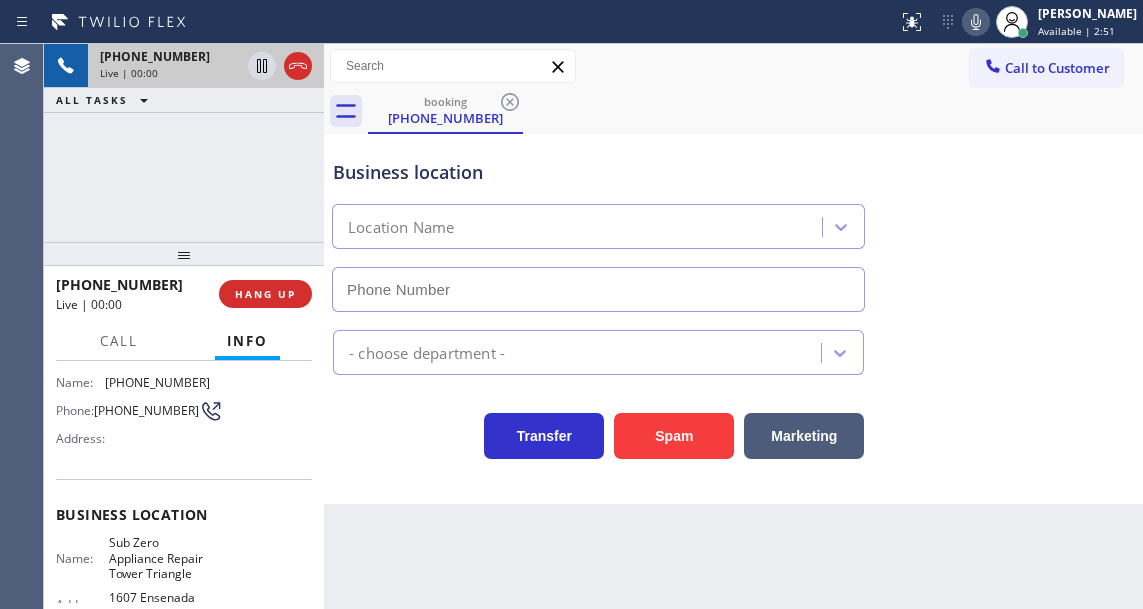 scroll, scrollTop: 200, scrollLeft: 0, axis: vertical 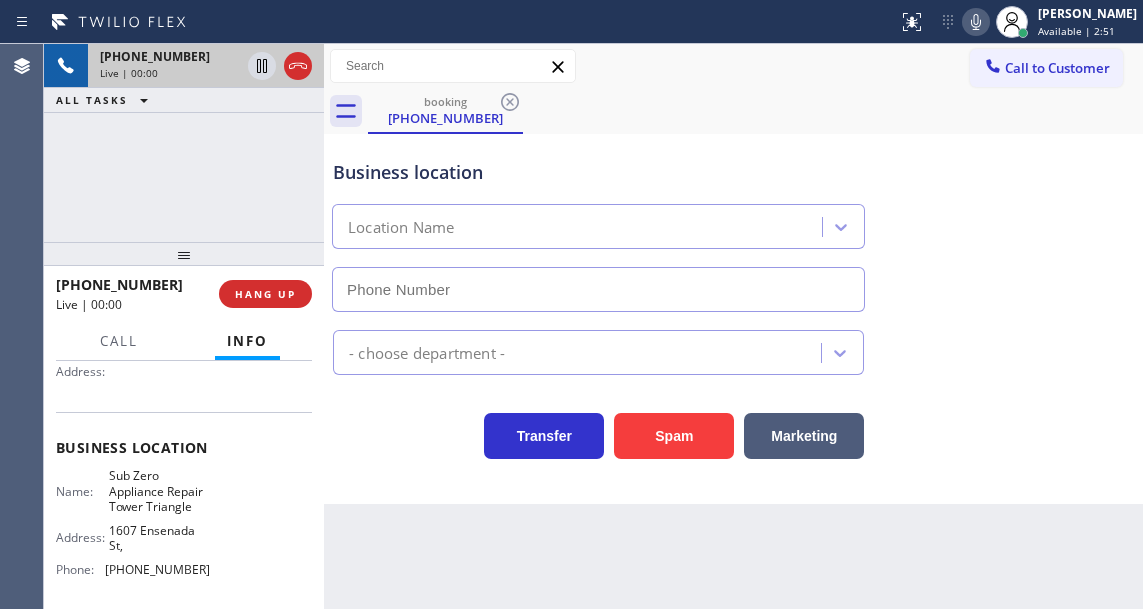 type on "(720) 597-8984" 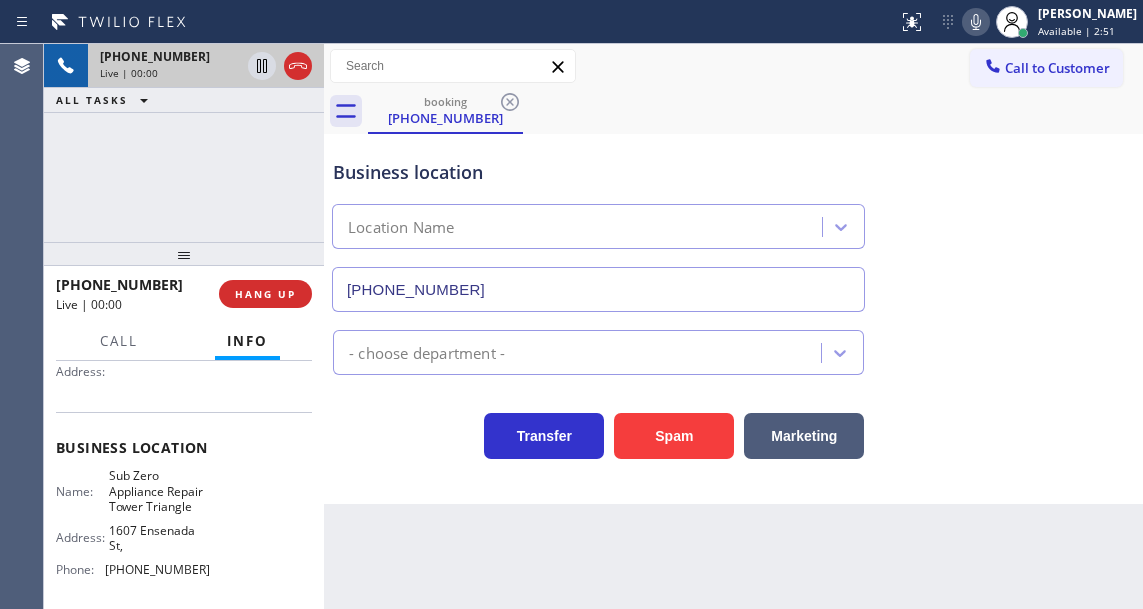 click on "Sub Zero Appliance Repair Tower Triangle" at bounding box center (159, 491) 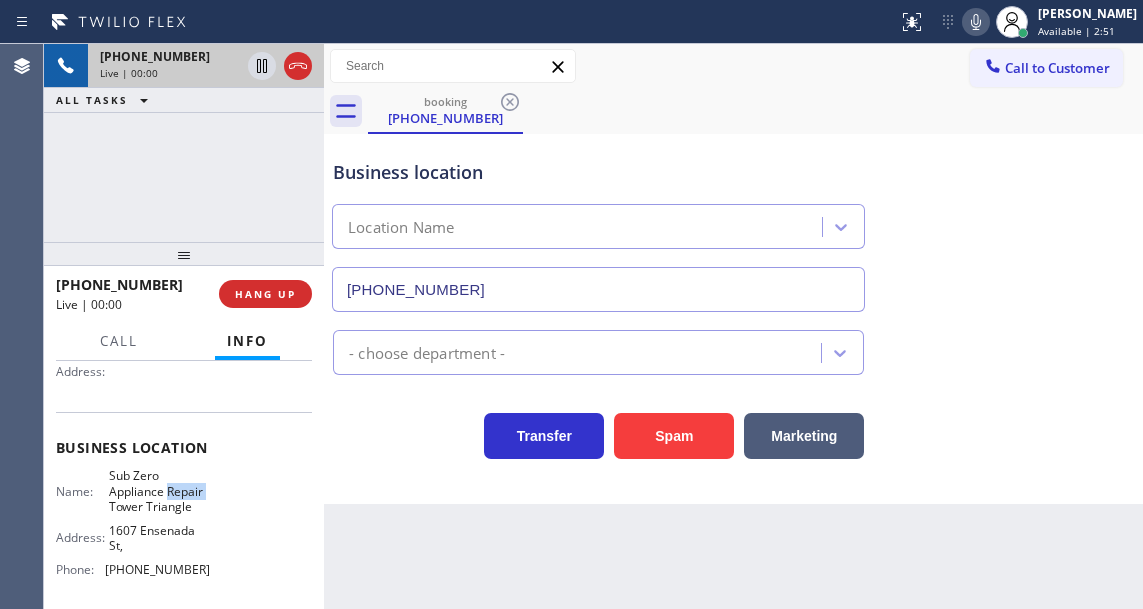 click on "Sub Zero Appliance Repair Tower Triangle" at bounding box center (159, 491) 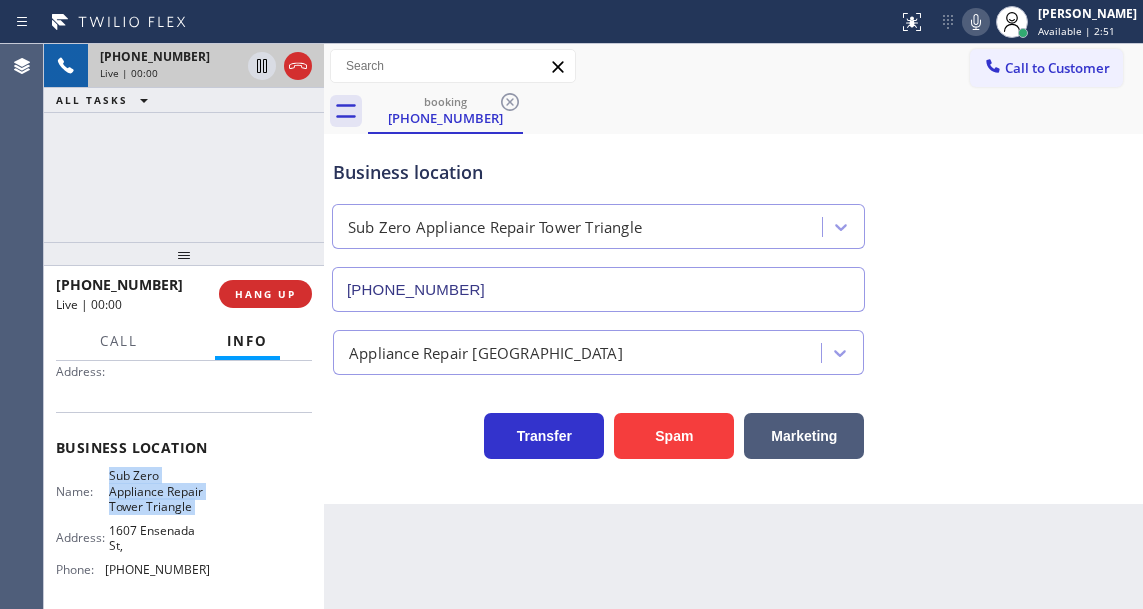click on "Sub Zero Appliance Repair Tower Triangle" at bounding box center (159, 491) 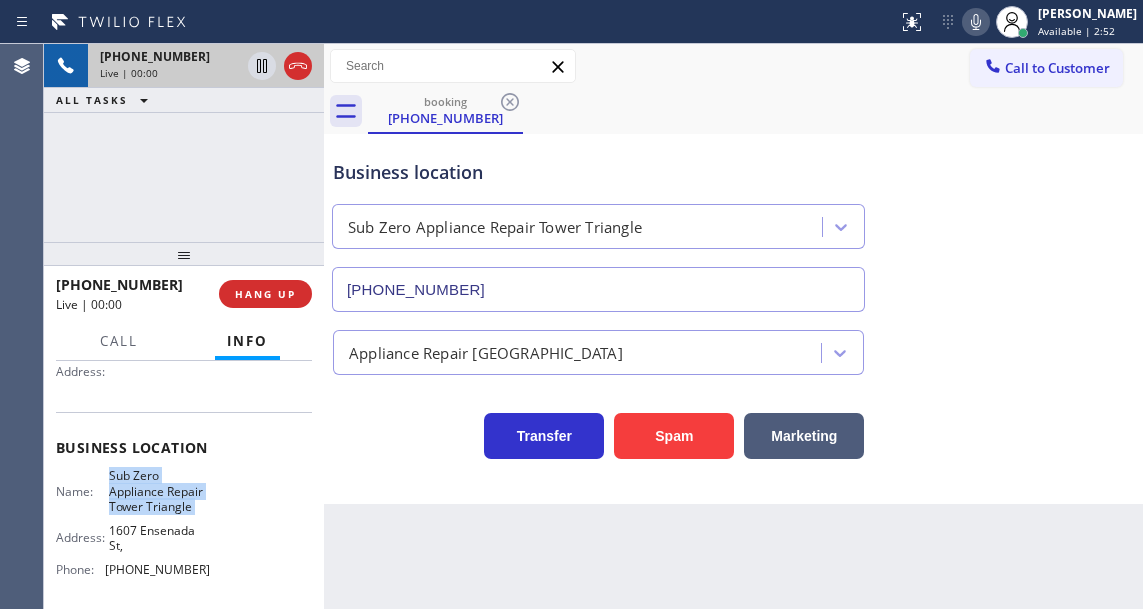 click on "Sub Zero Appliance Repair Tower Triangle" at bounding box center [159, 491] 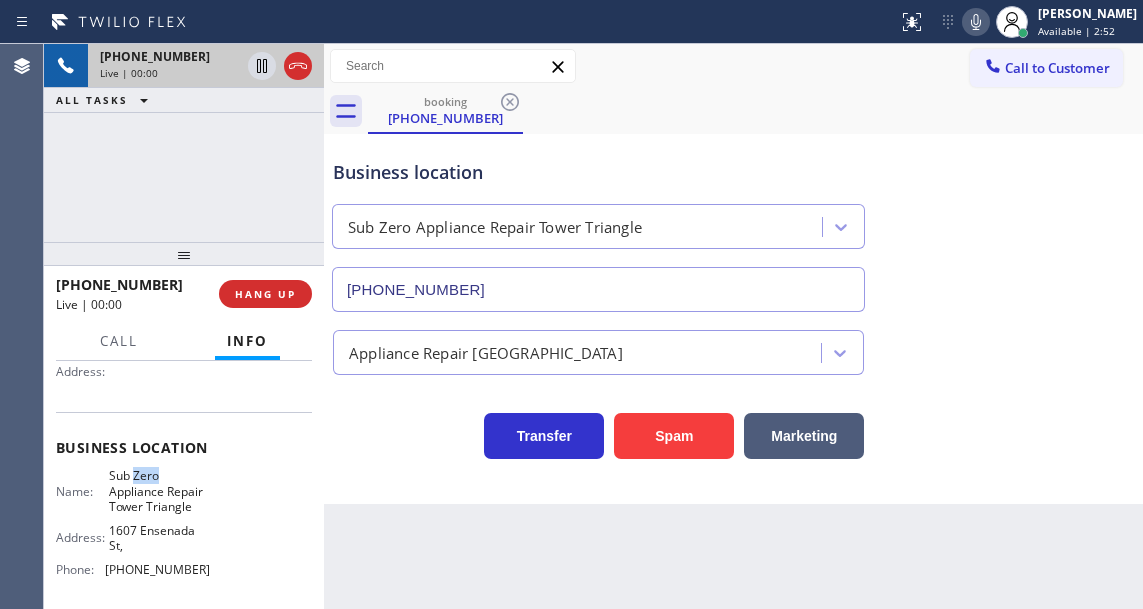 click on "Sub Zero Appliance Repair Tower Triangle" at bounding box center [159, 491] 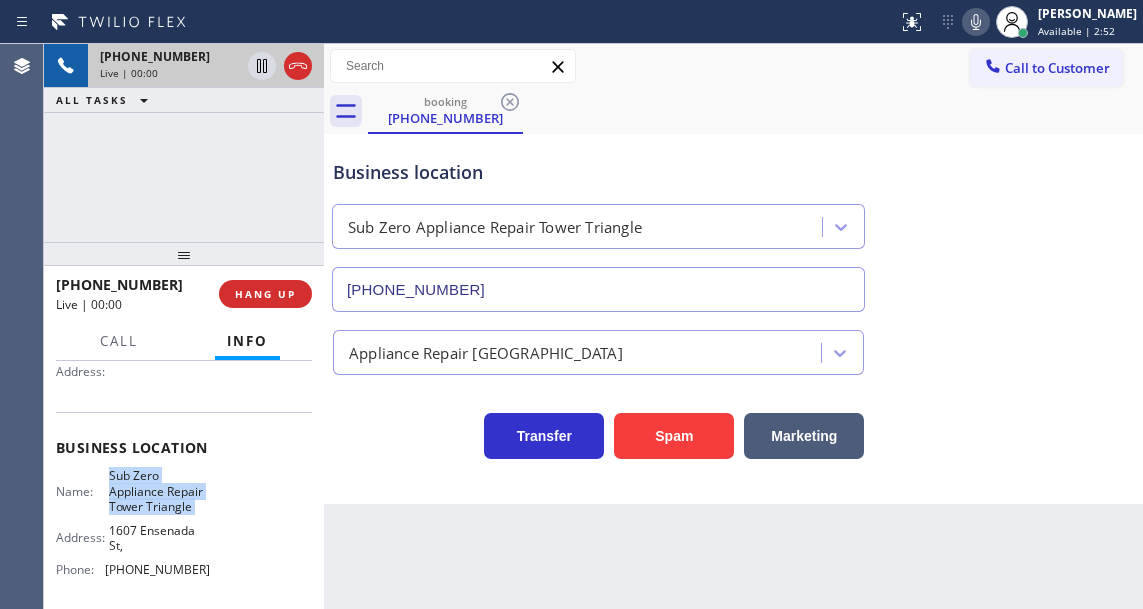 click on "Sub Zero Appliance Repair Tower Triangle" at bounding box center (159, 491) 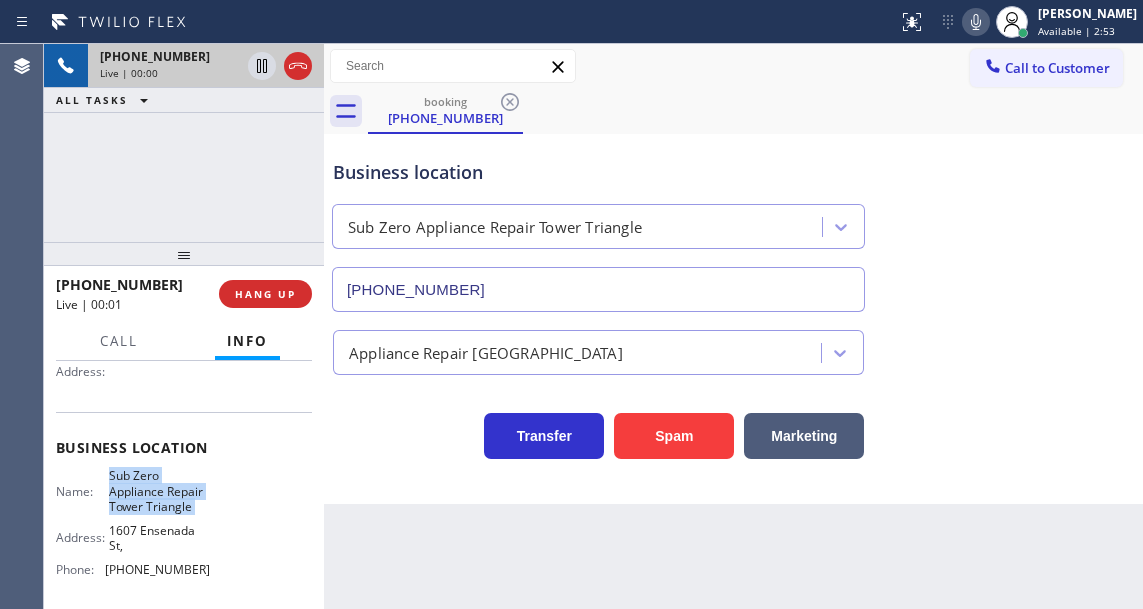 click on "Sub Zero Appliance Repair Tower Triangle" at bounding box center (159, 491) 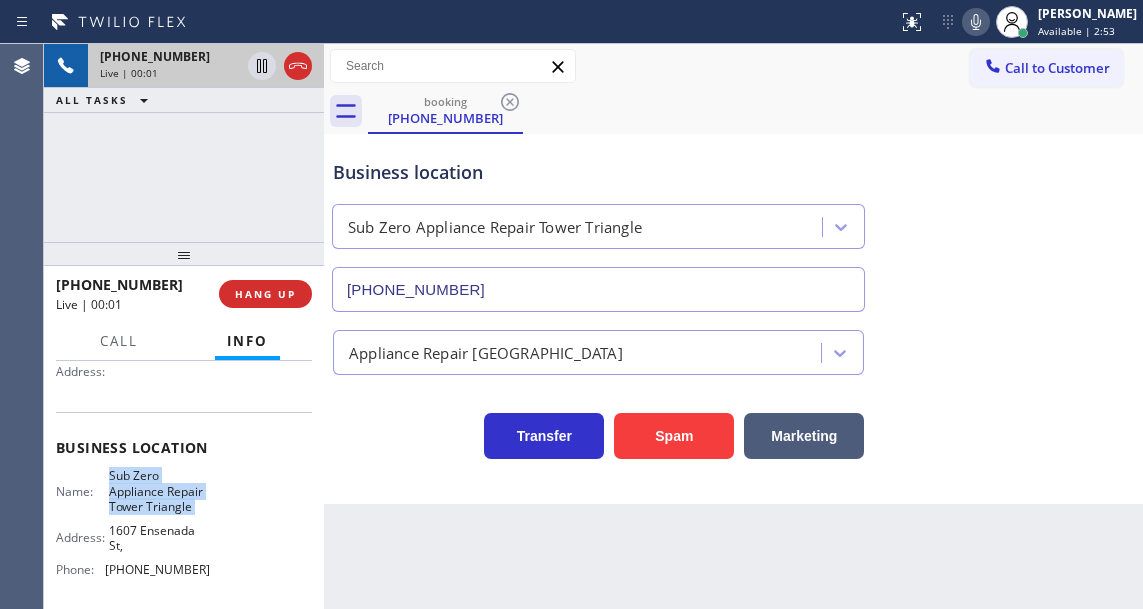 click on "Sub Zero Appliance Repair Tower Triangle" at bounding box center [159, 491] 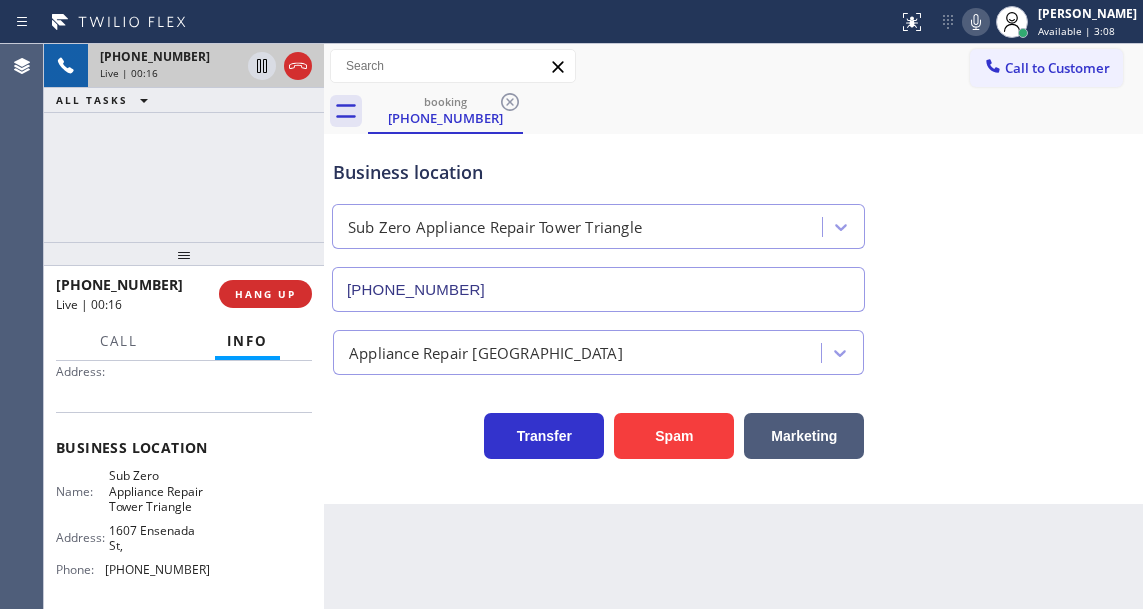 click on "Appliance Repair [GEOGRAPHIC_DATA]" at bounding box center [733, 343] 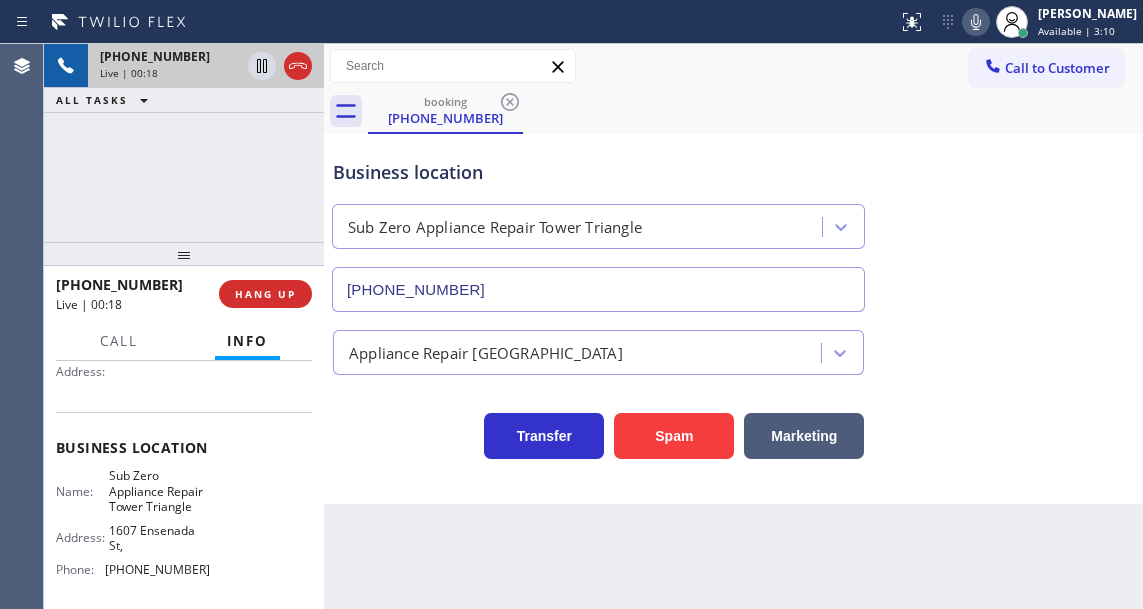 scroll, scrollTop: 100, scrollLeft: 0, axis: vertical 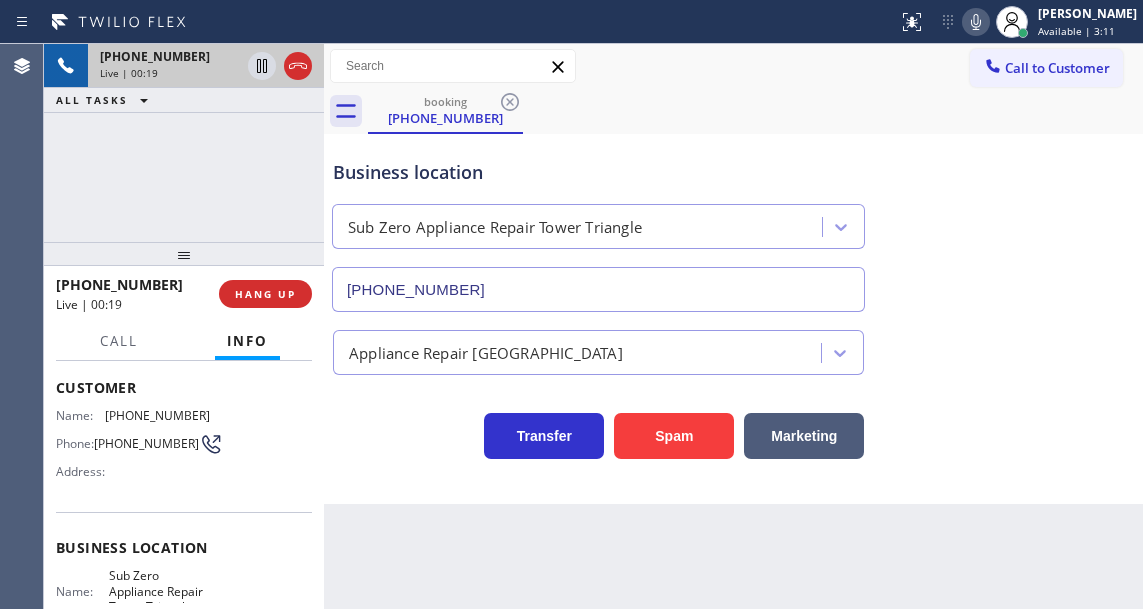 click on "(303) 888-8571" at bounding box center [146, 443] 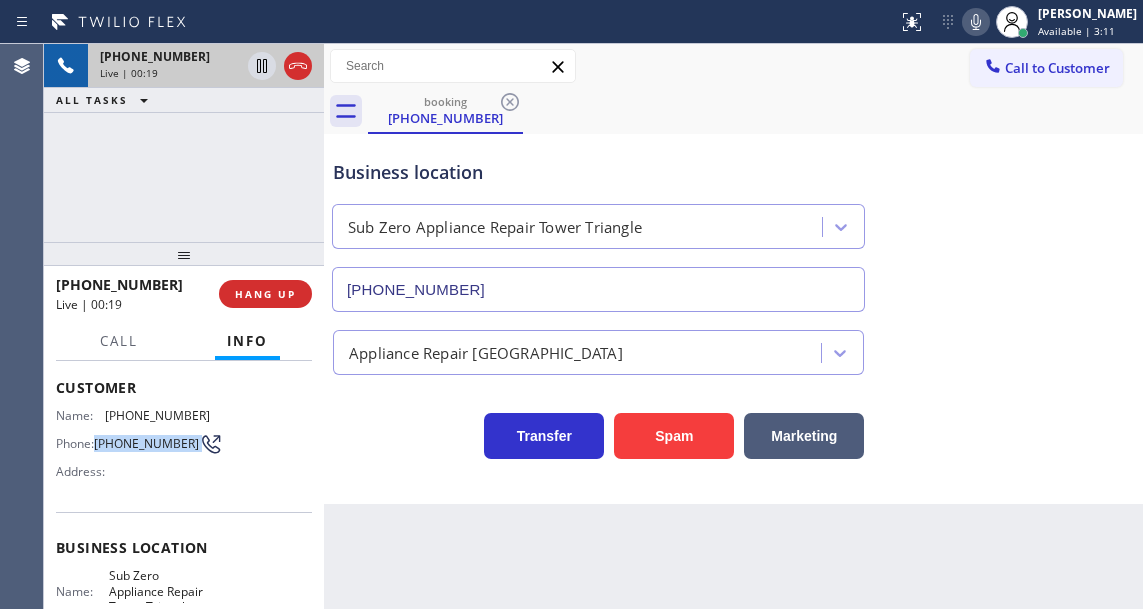 click on "(303) 888-8571" at bounding box center (146, 443) 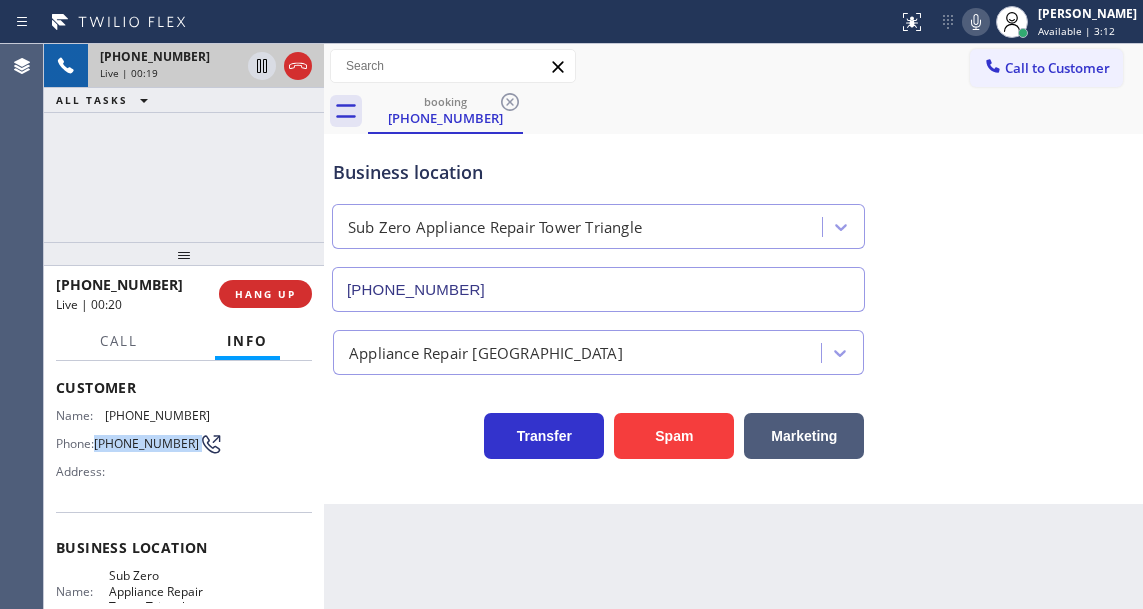 copy on "(303) 888-8571" 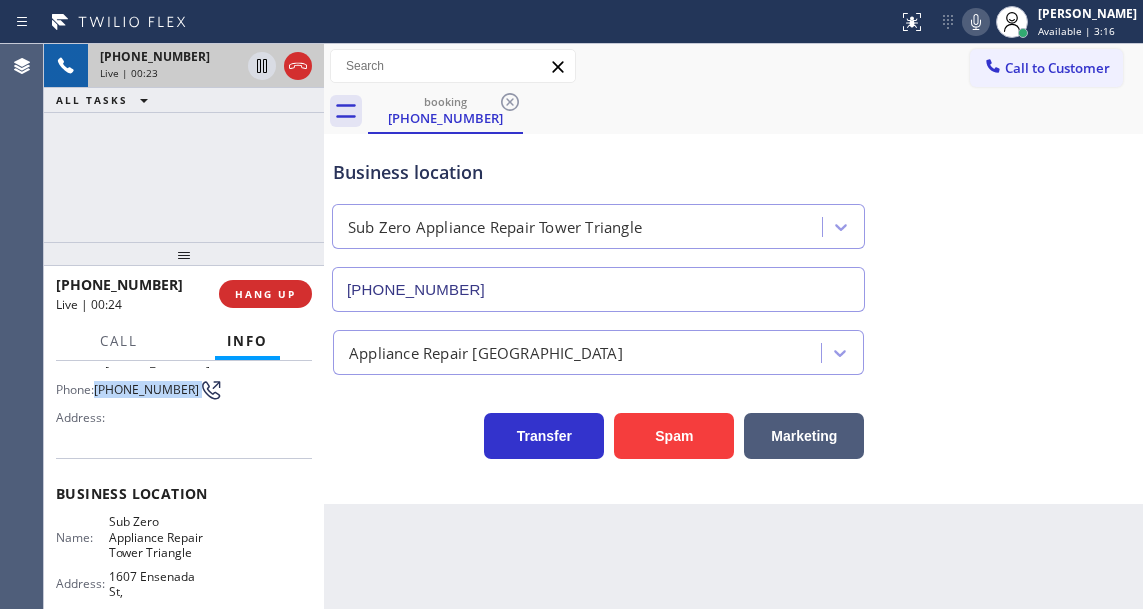 scroll, scrollTop: 200, scrollLeft: 0, axis: vertical 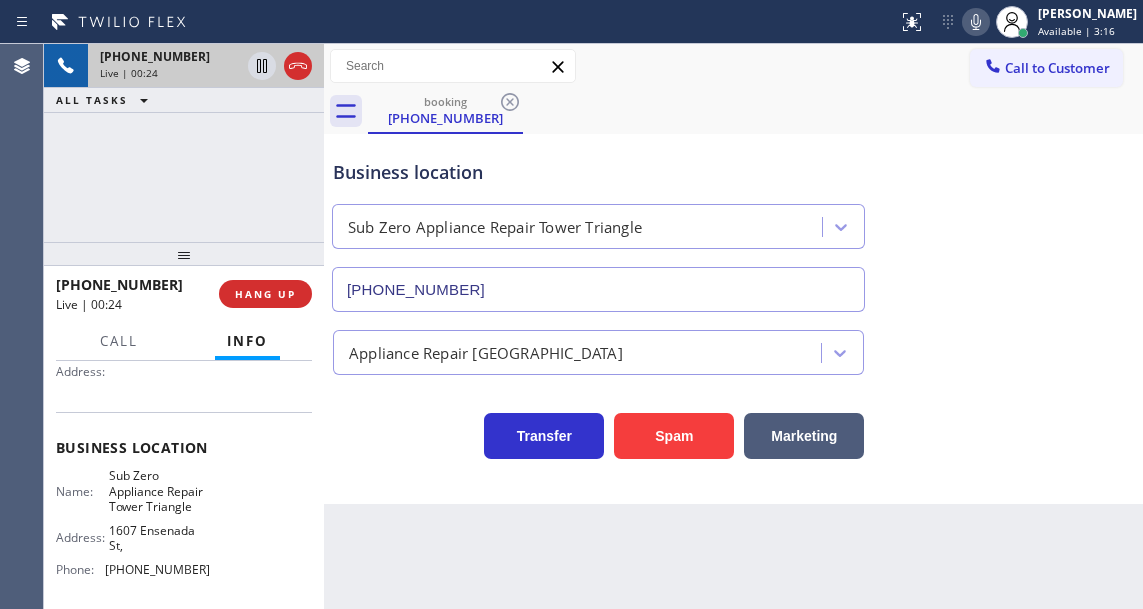click on "Sub Zero Appliance Repair Tower Triangle" at bounding box center (159, 491) 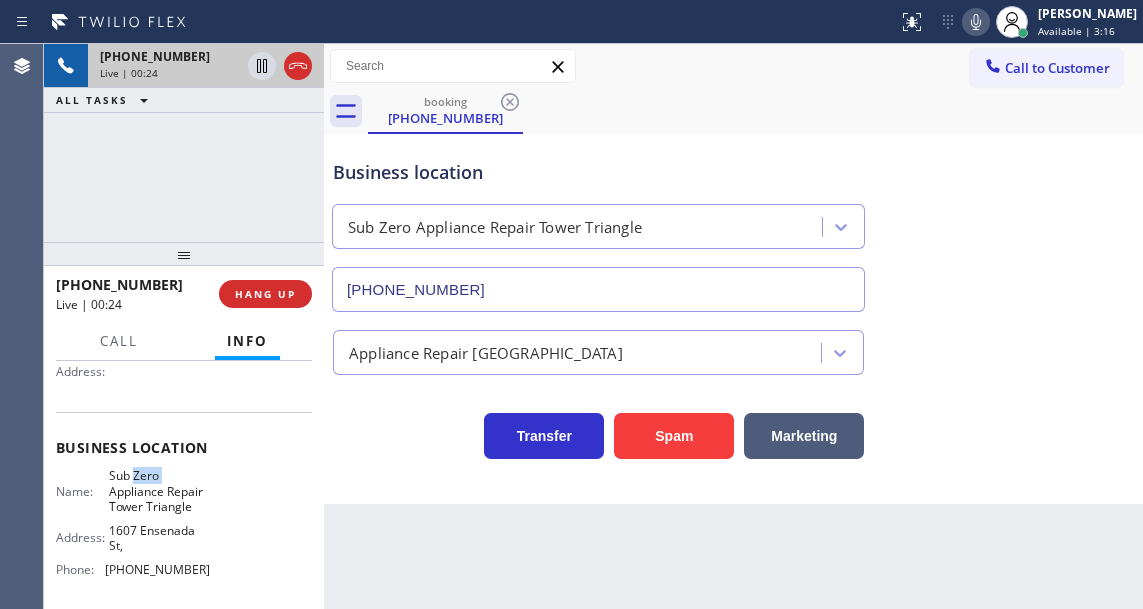 click on "Sub Zero Appliance Repair Tower Triangle" at bounding box center (159, 491) 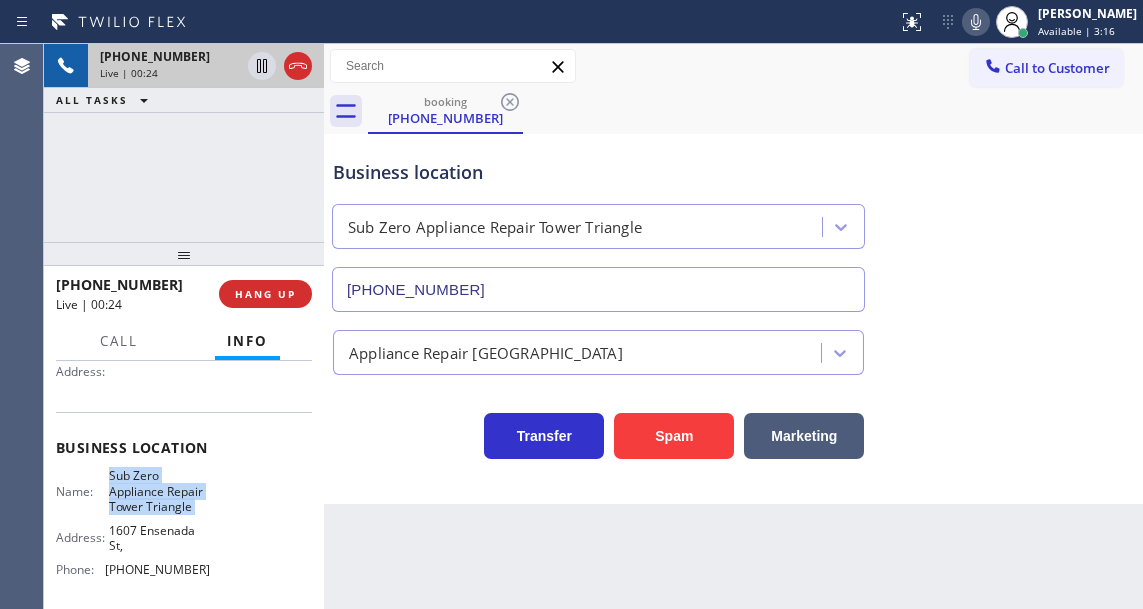 click on "Sub Zero Appliance Repair Tower Triangle" at bounding box center (159, 491) 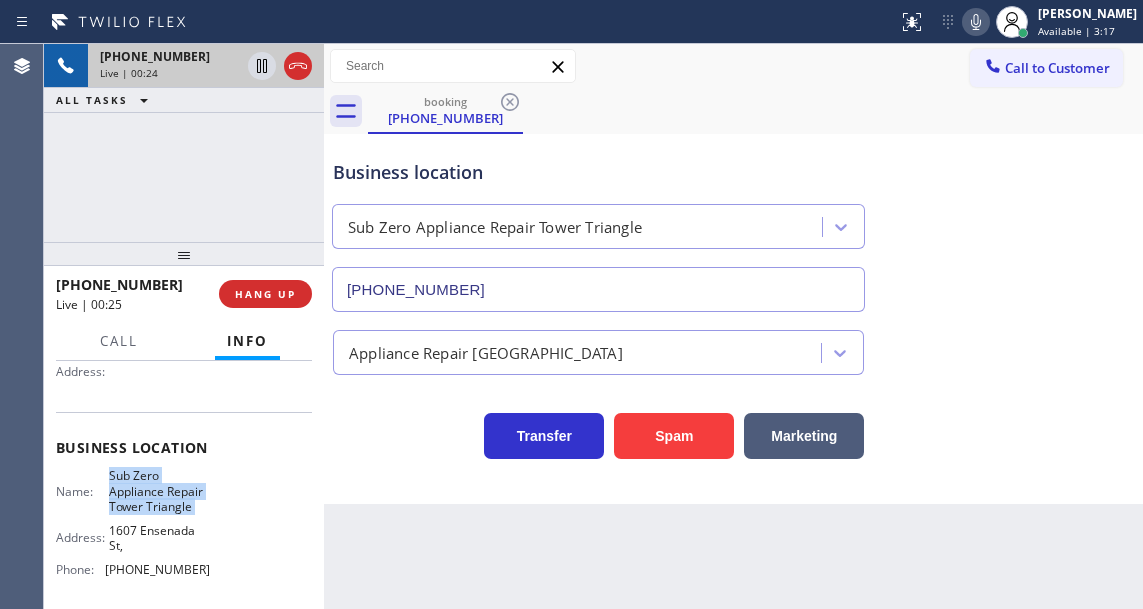 copy on "Sub Zero Appliance Repair Tower Triangle" 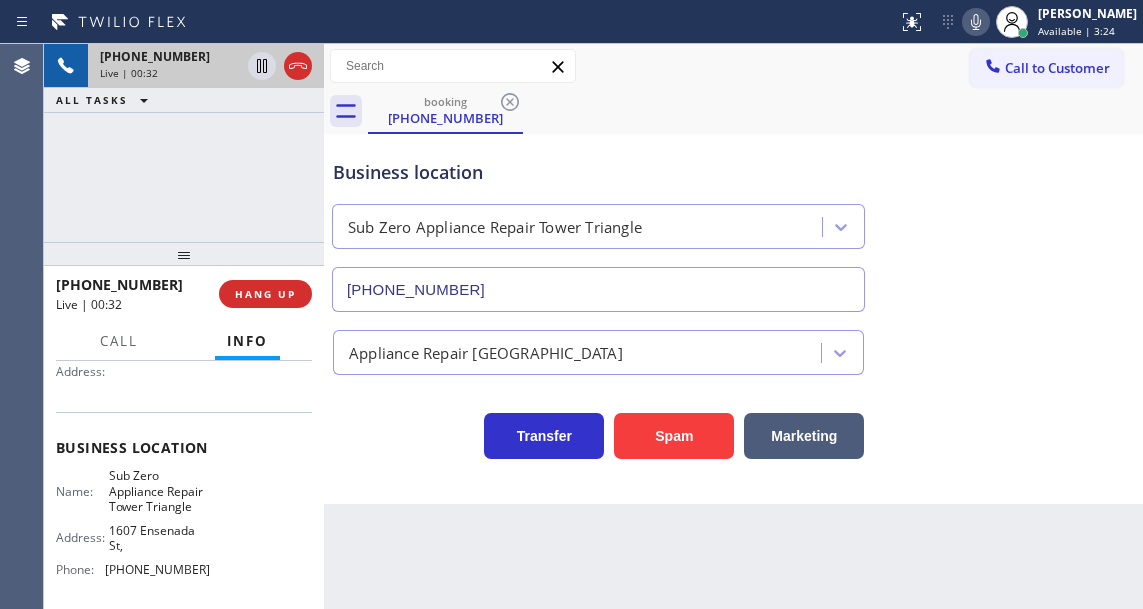 click on "Business location" at bounding box center (598, 172) 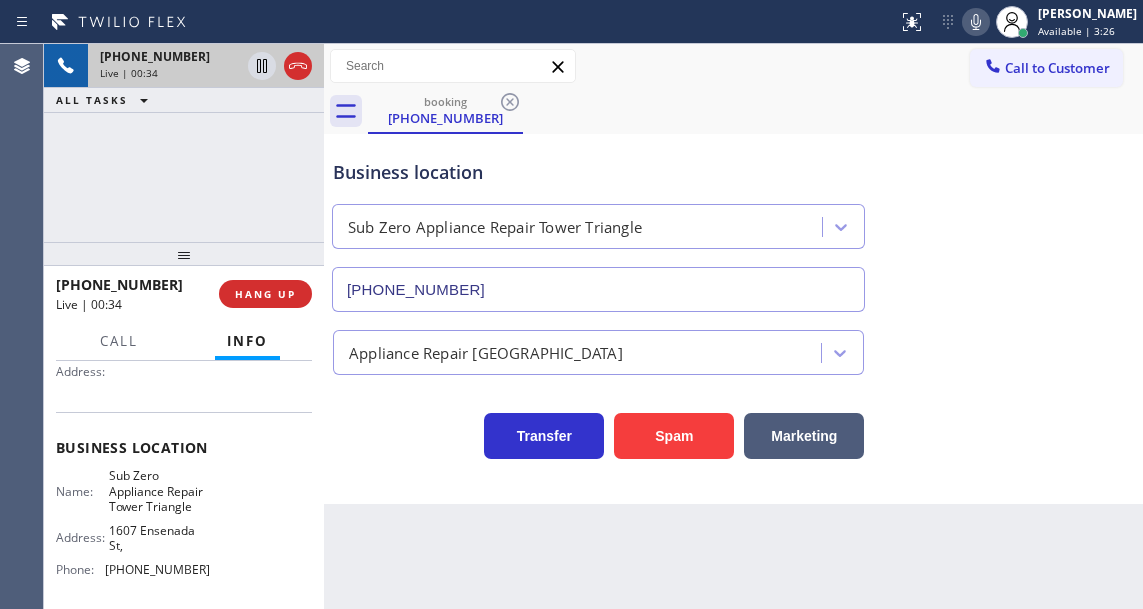 click 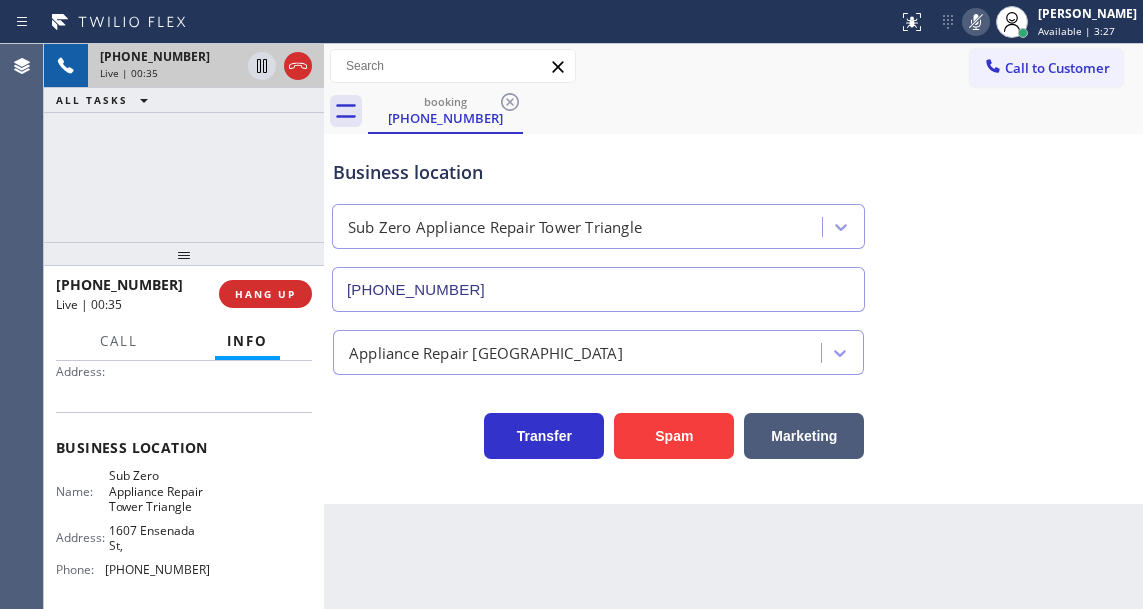 click 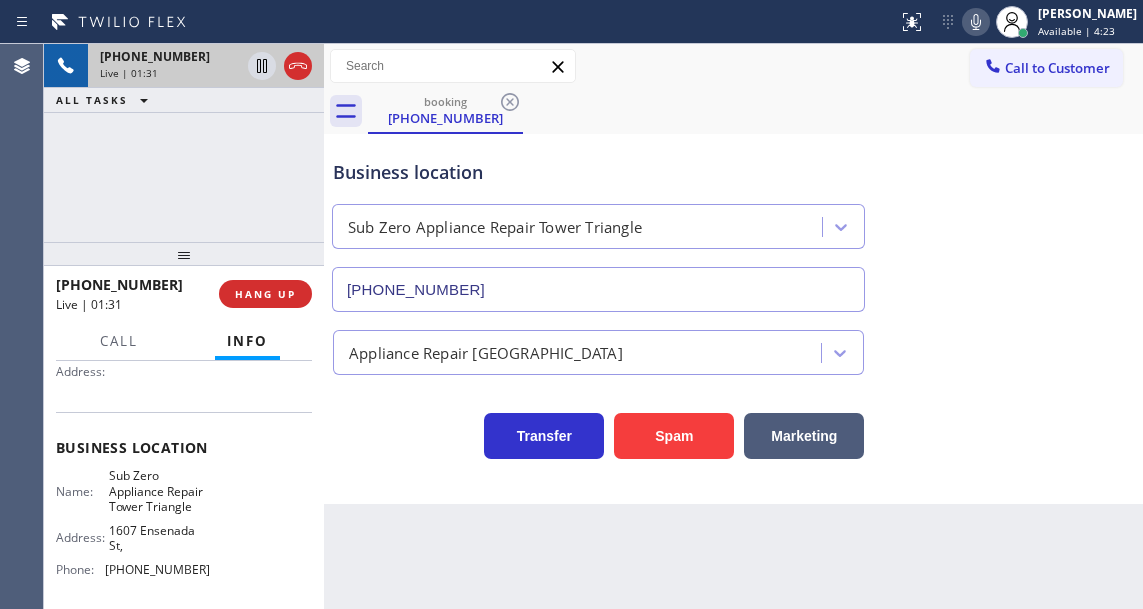 click 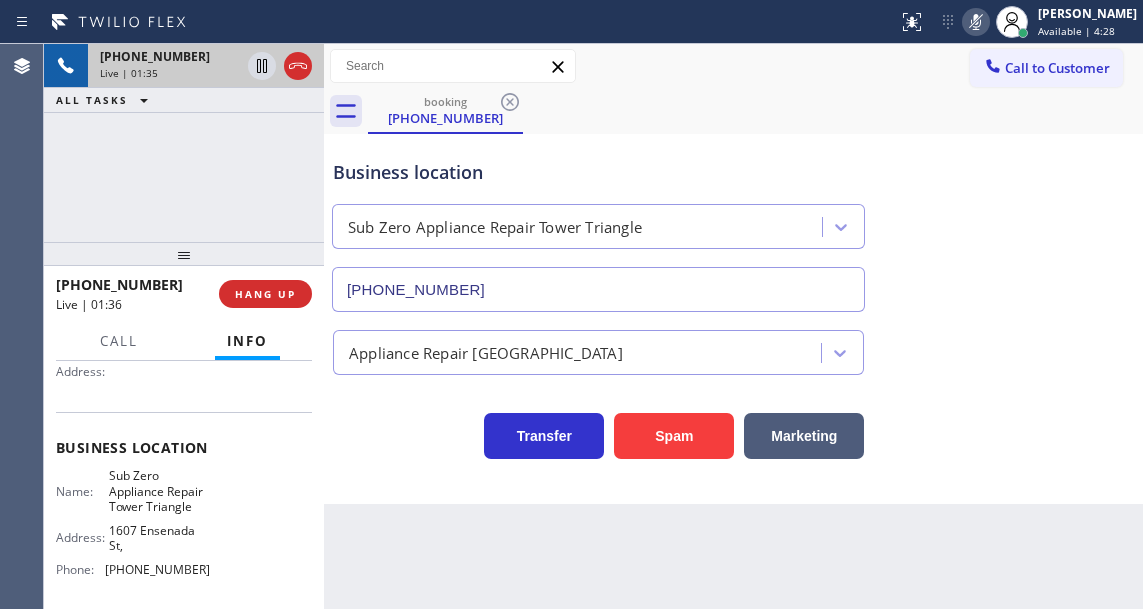 click 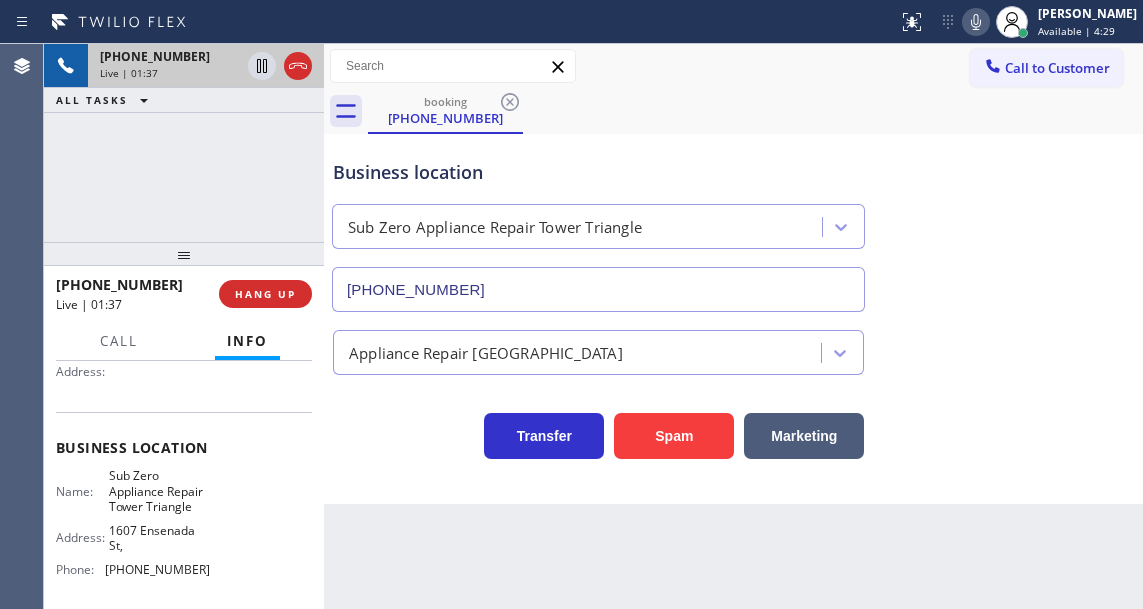 click on "booking (303) 888-8571" at bounding box center (755, 111) 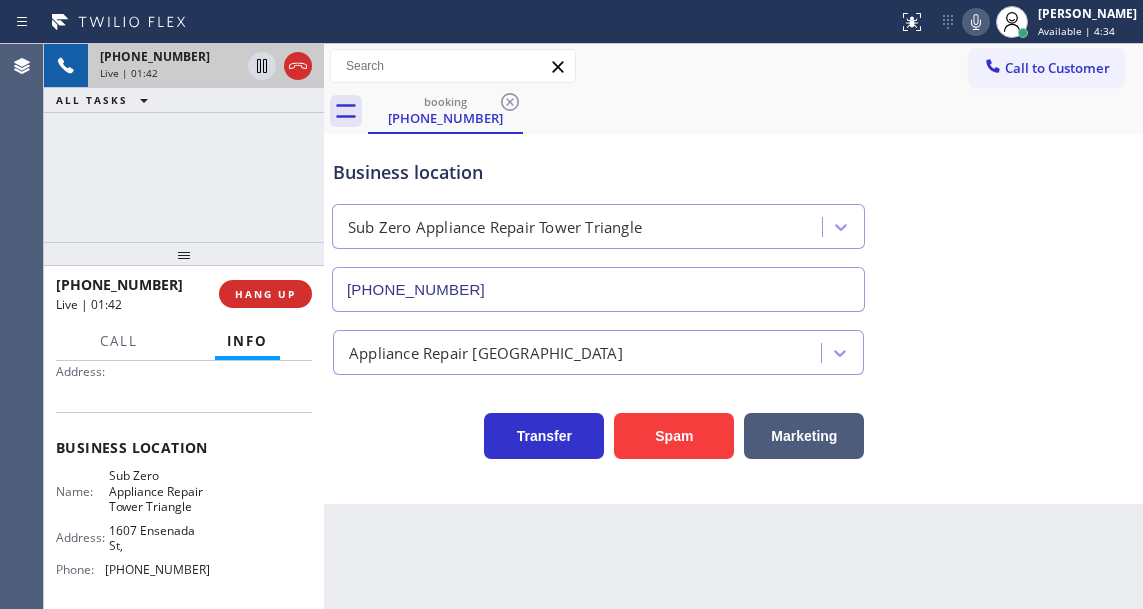 click on "Business location" at bounding box center (598, 172) 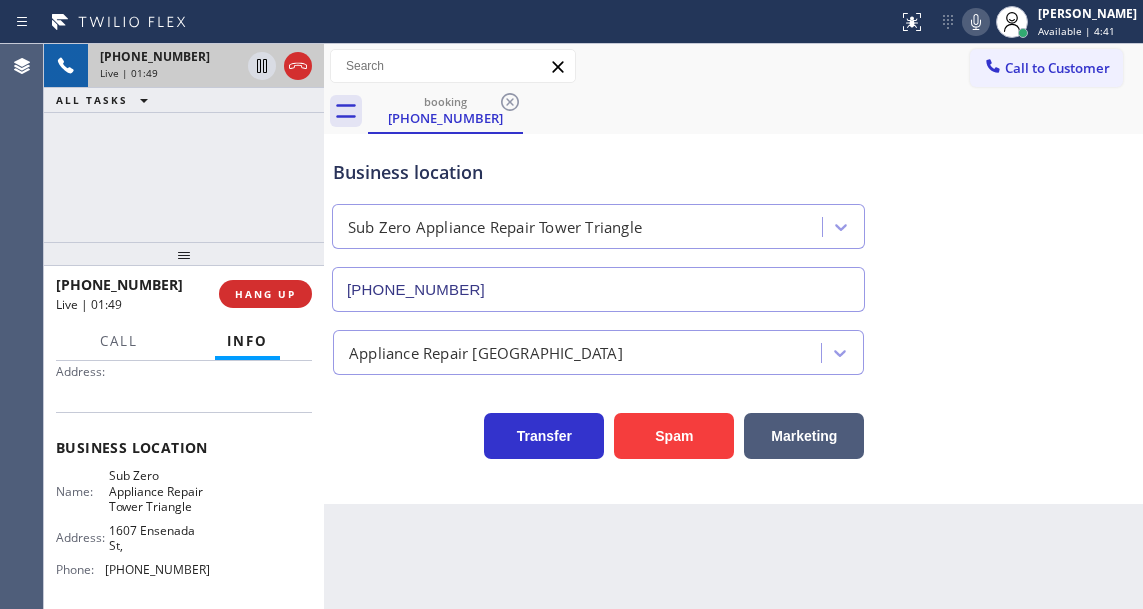 click 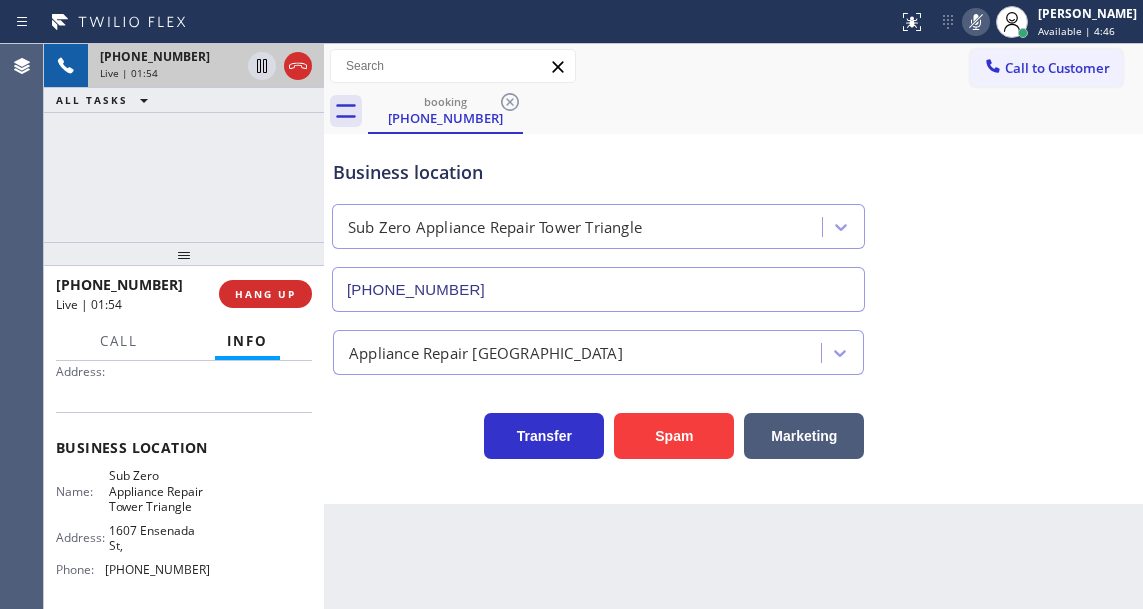 click 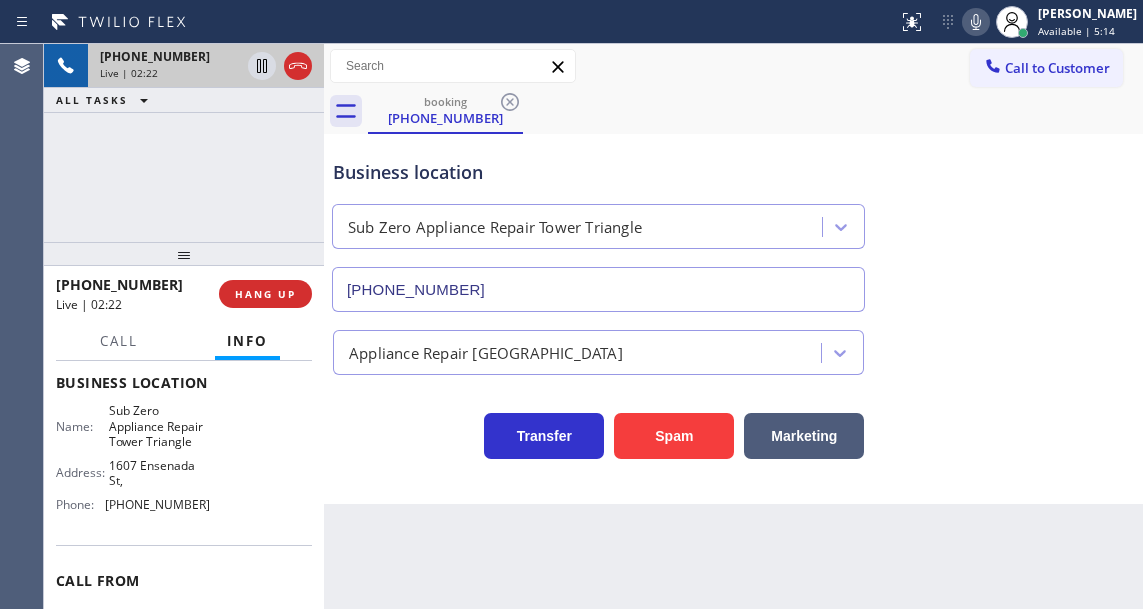 scroll, scrollTop: 300, scrollLeft: 0, axis: vertical 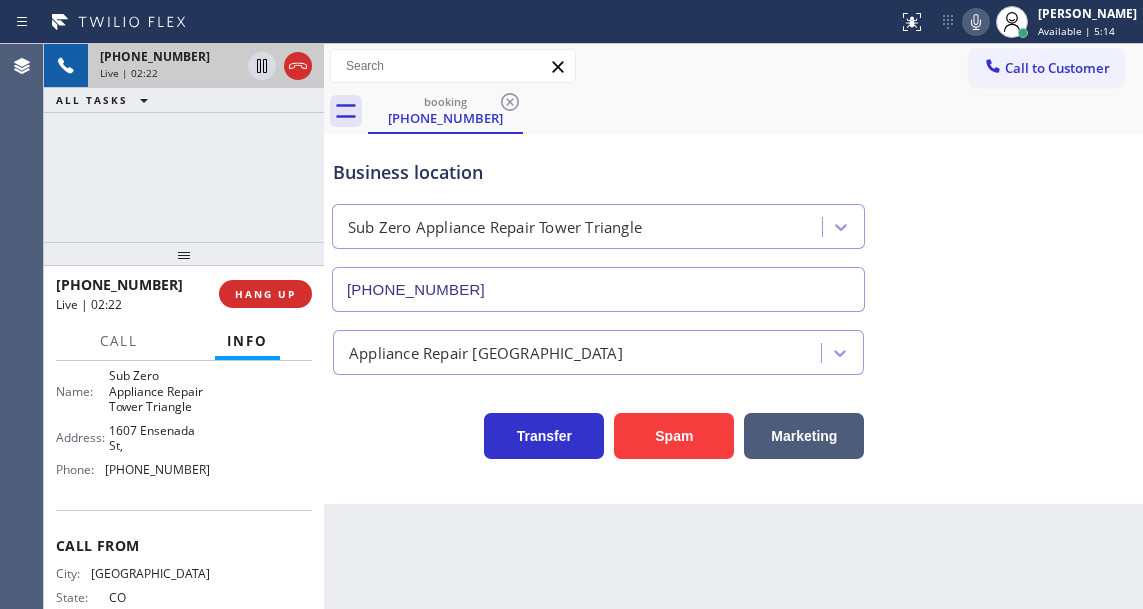 click on "Name: Sub Zero Appliance Repair Tower Triangle Address: 1607 Ensenada St,  Phone: (720) 597-8984" at bounding box center (133, 426) 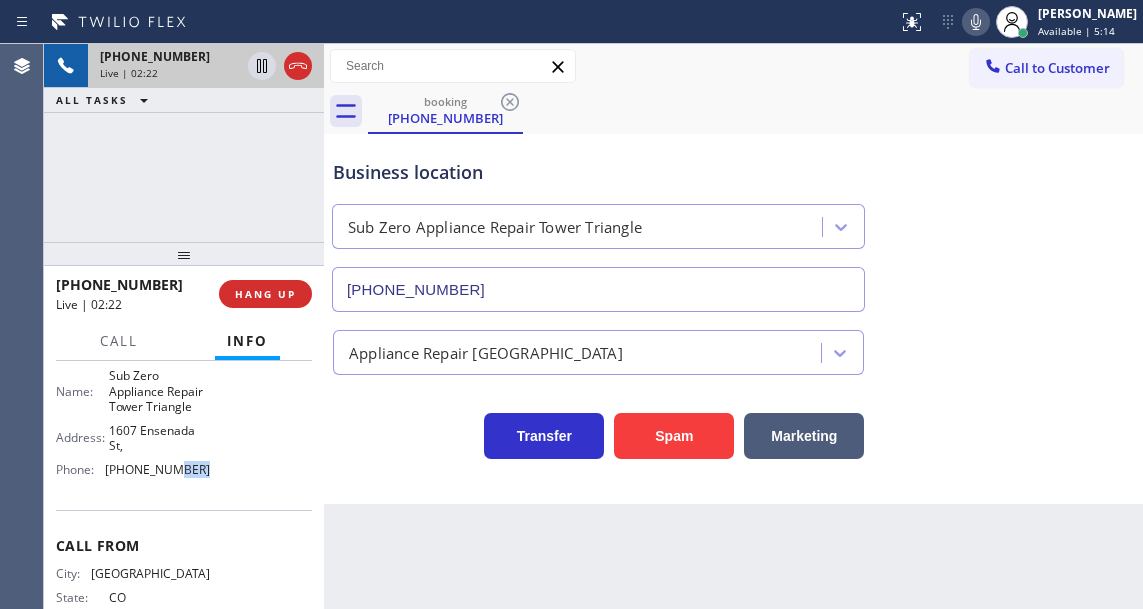 click on "Name: Sub Zero Appliance Repair Tower Triangle Address: 1607 Ensenada St,  Phone: (720) 597-8984" at bounding box center (133, 426) 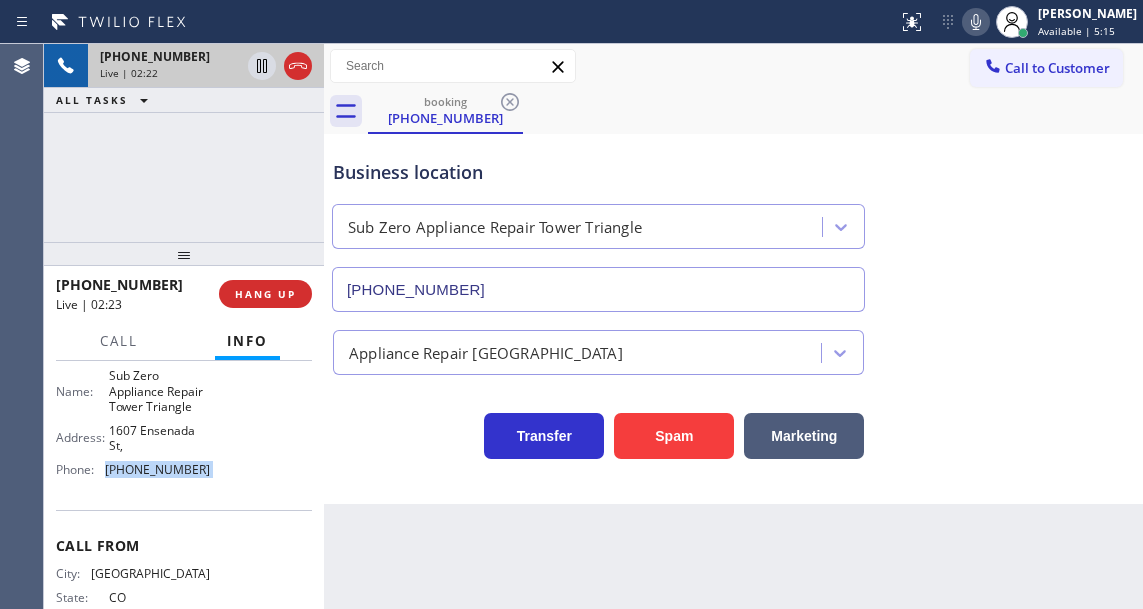 click on "Name: Sub Zero Appliance Repair Tower Triangle Address: 1607 Ensenada St,  Phone: (720) 597-8984" at bounding box center [133, 426] 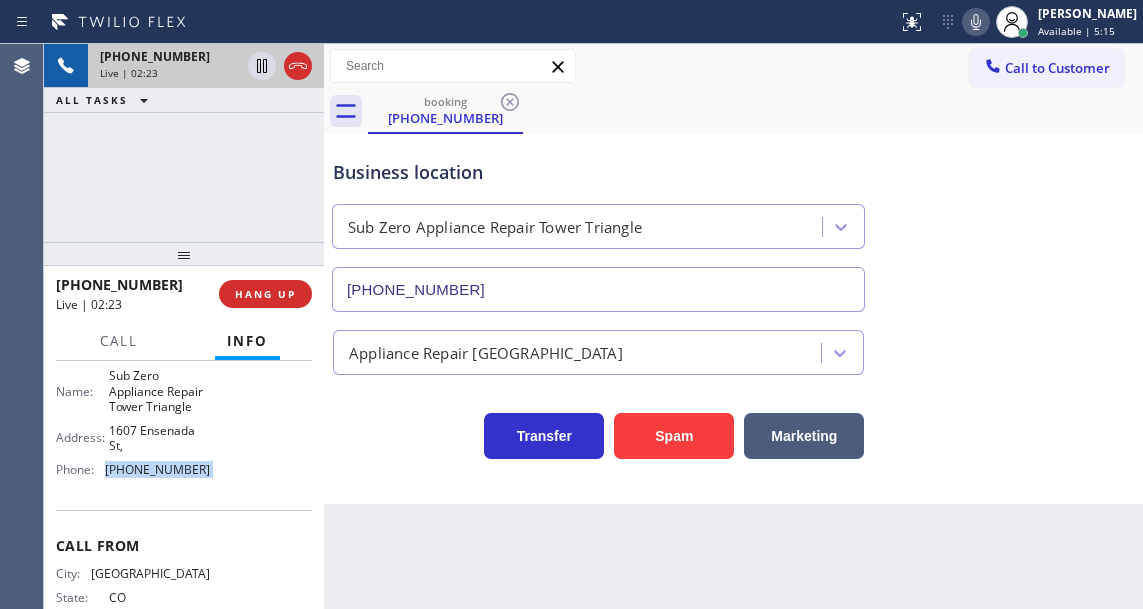copy on "(720) 597-8984" 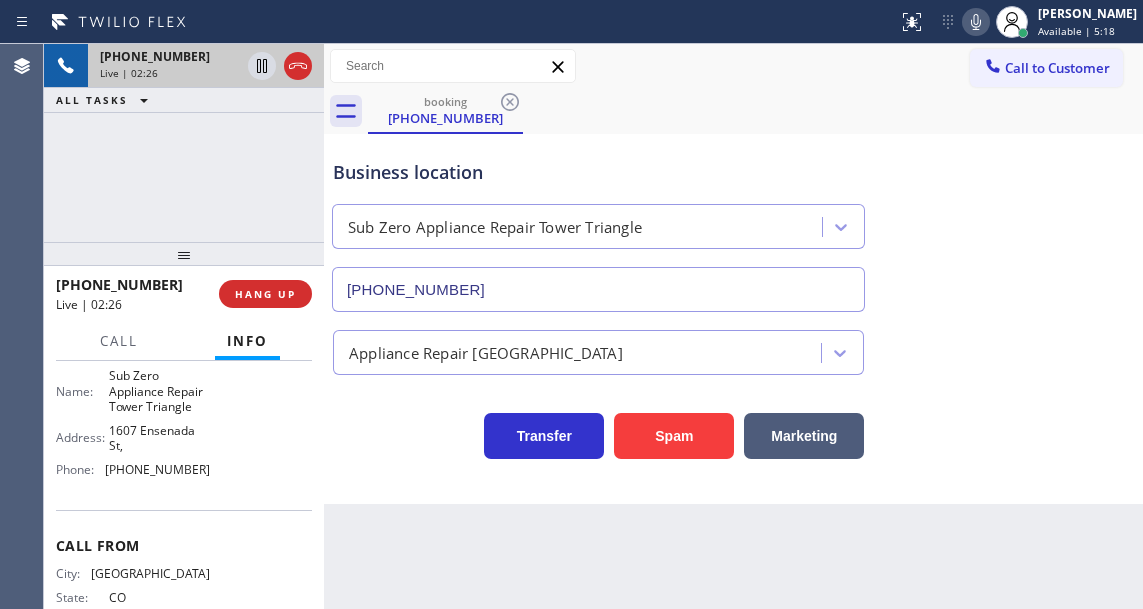 click on "Business location Sub Zero Appliance Repair Tower Triangle (720) 597-8984" at bounding box center (733, 221) 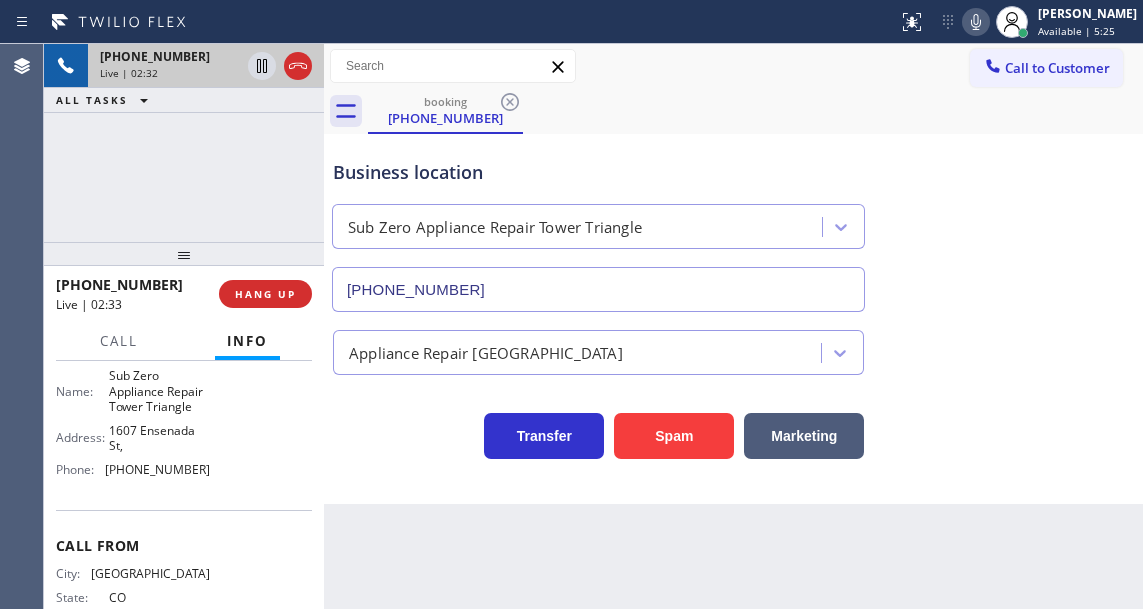 click on "+13038888571 Live | 02:32 ALL TASKS ALL TASKS ACTIVE TASKS TASKS IN WRAP UP" at bounding box center (184, 143) 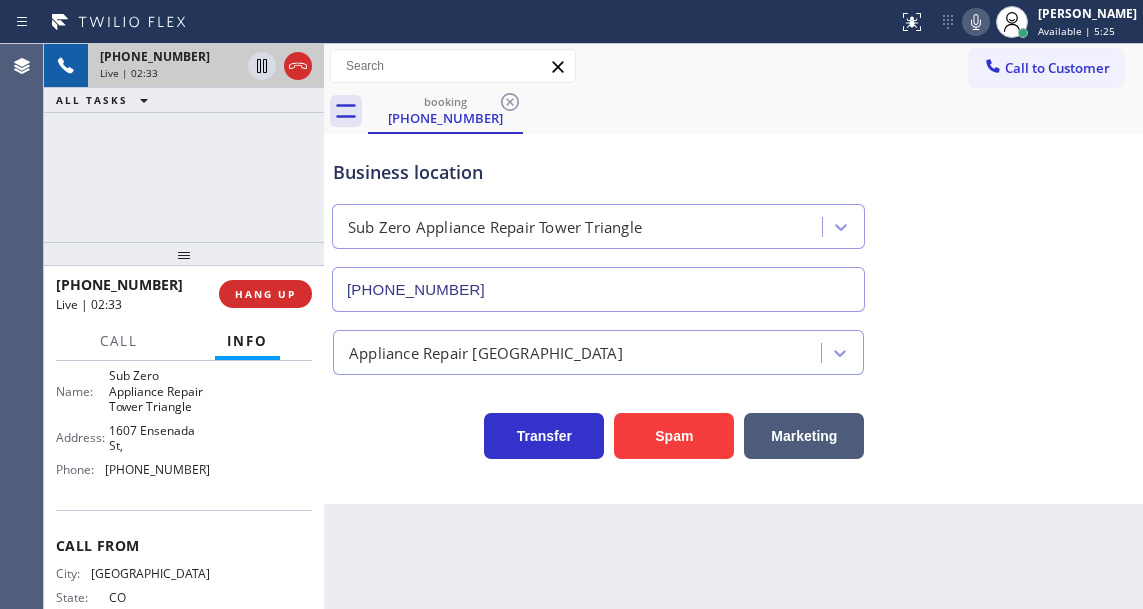 click on "Business location" at bounding box center [598, 172] 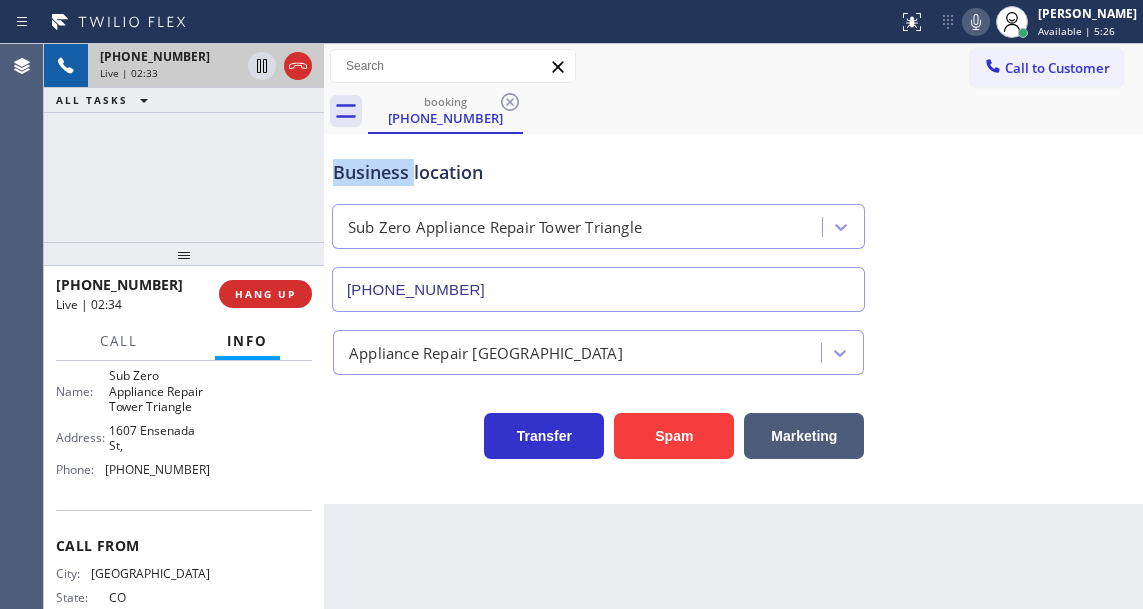 click on "Business location" at bounding box center (598, 172) 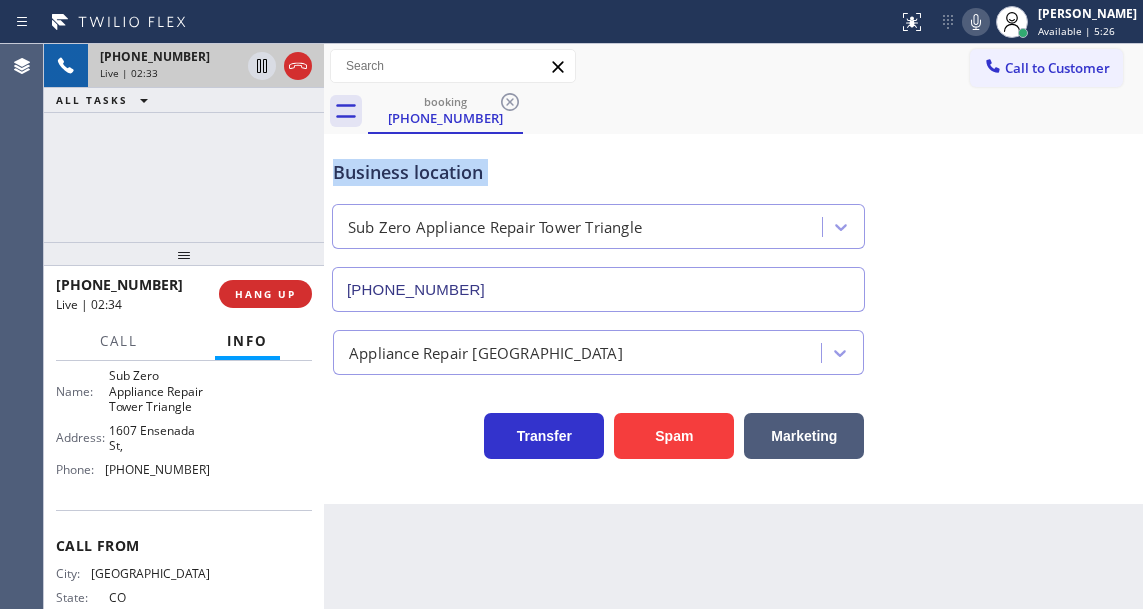 click on "Business location" at bounding box center (598, 172) 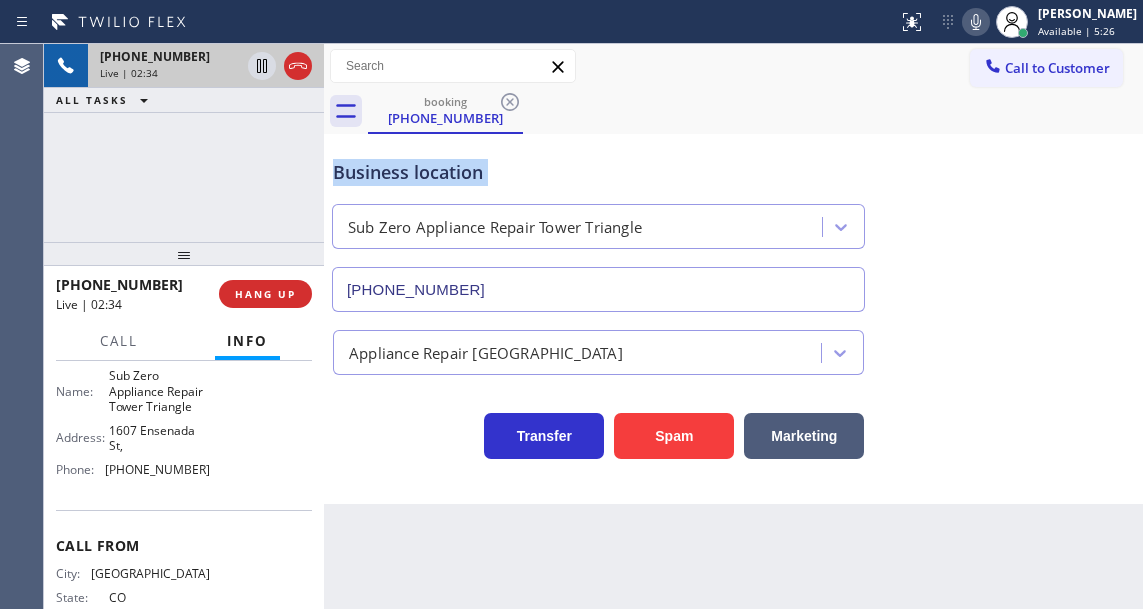 click on "Business location" at bounding box center (598, 172) 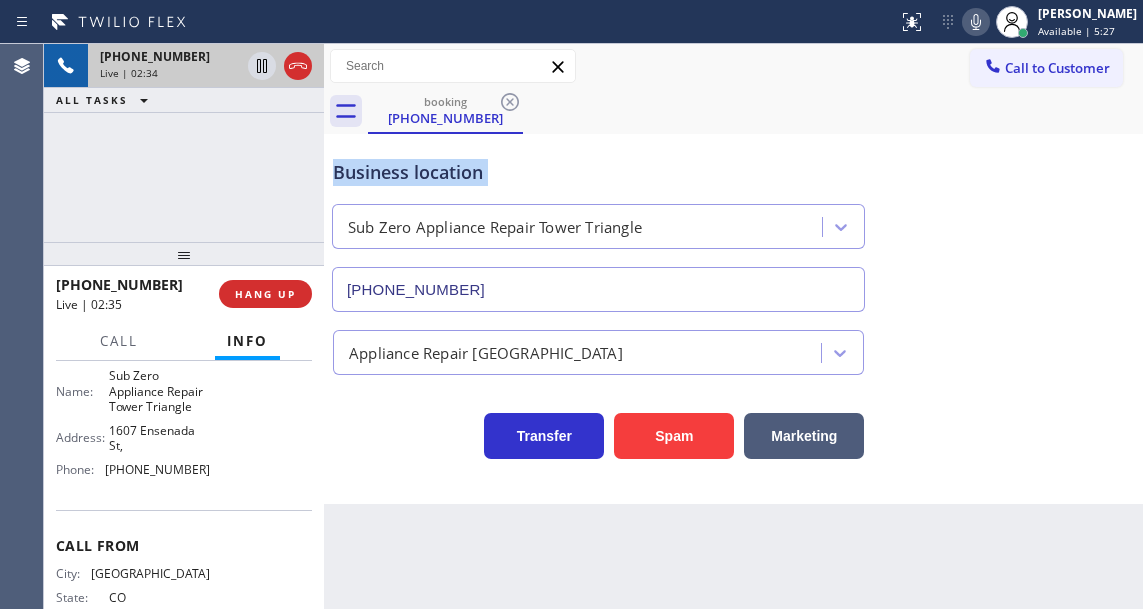 click on "Business location" at bounding box center [598, 172] 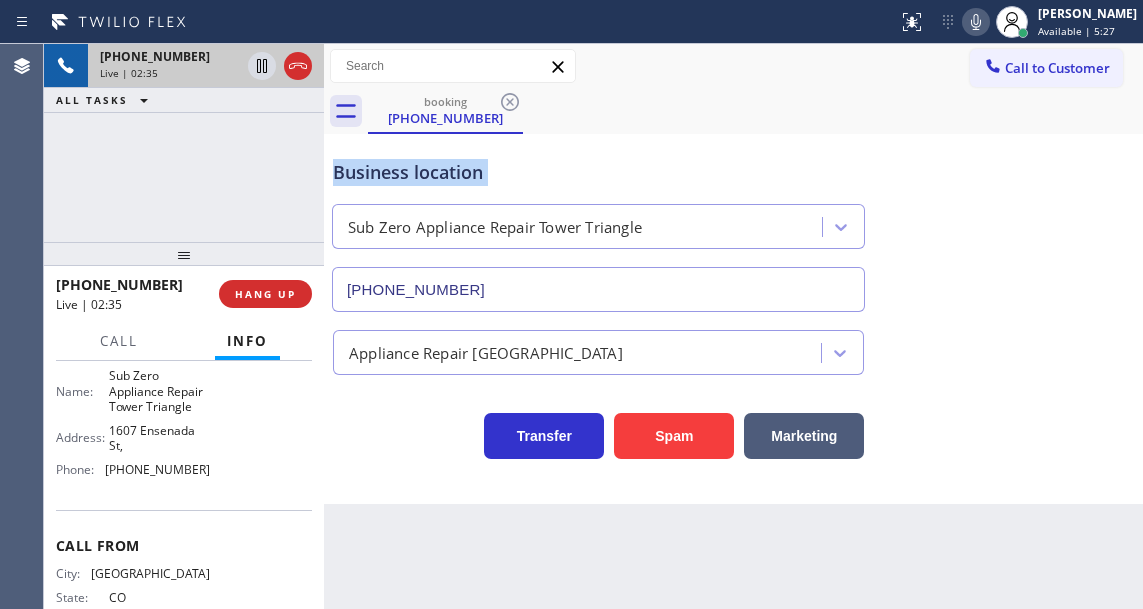 click on "Business location" at bounding box center [598, 172] 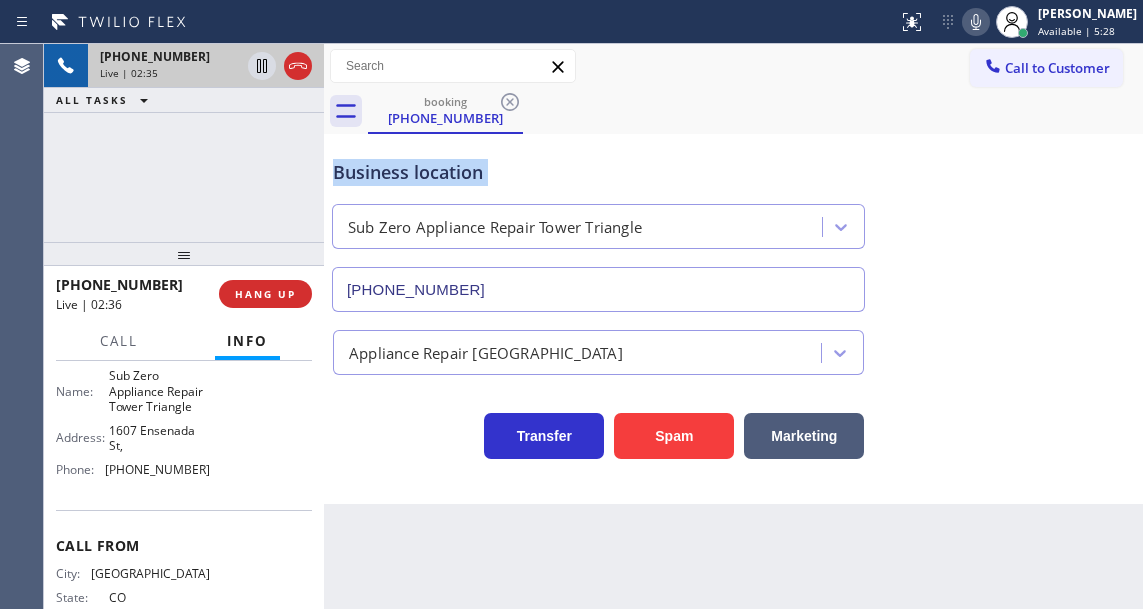 click on "Business location" at bounding box center (598, 172) 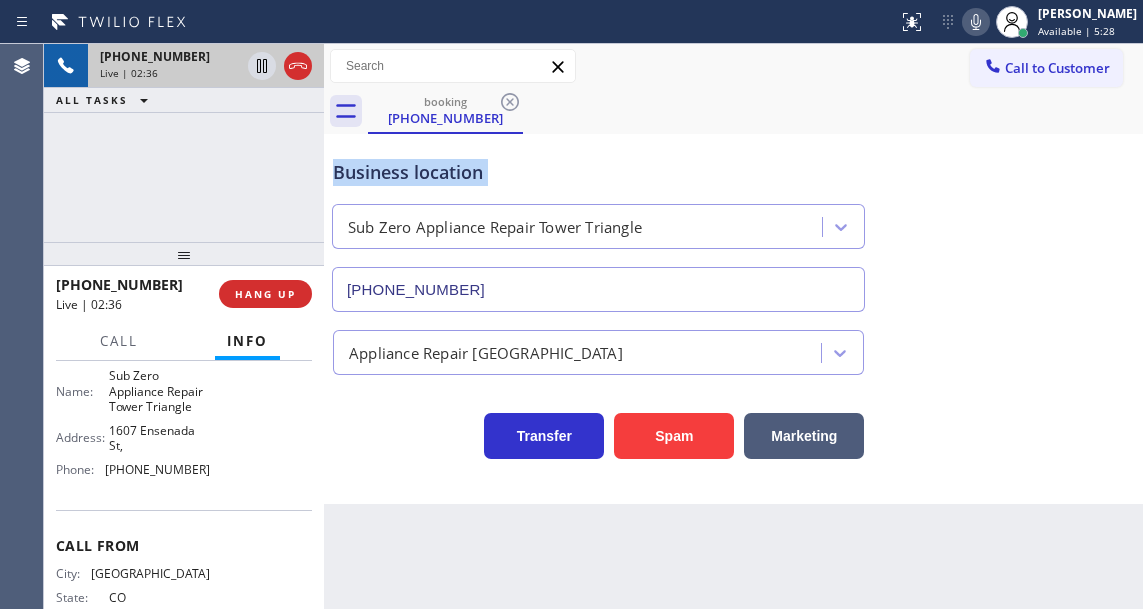 click on "Business location" at bounding box center [598, 172] 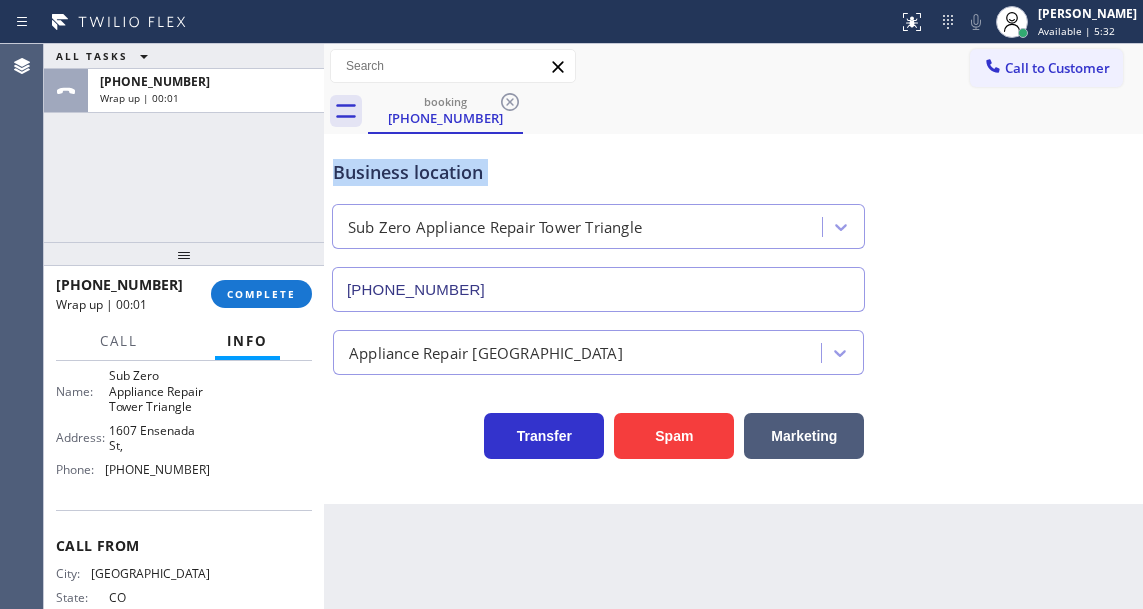 click on "Business location Sub Zero Appliance Repair Tower Triangle (720) 597-8984" at bounding box center (733, 221) 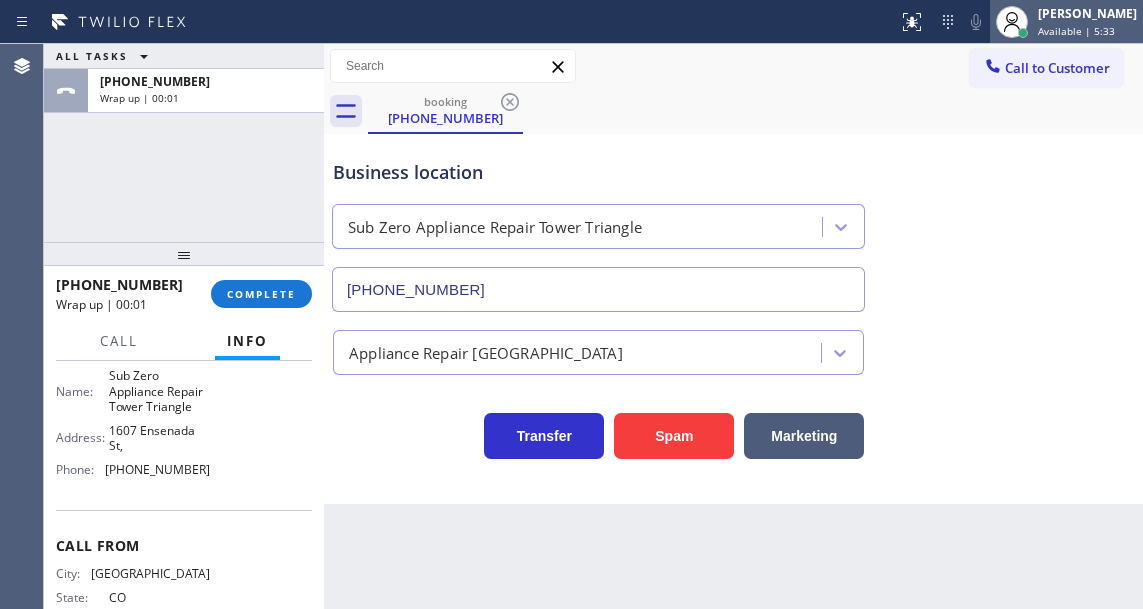 click at bounding box center (1023, 33) 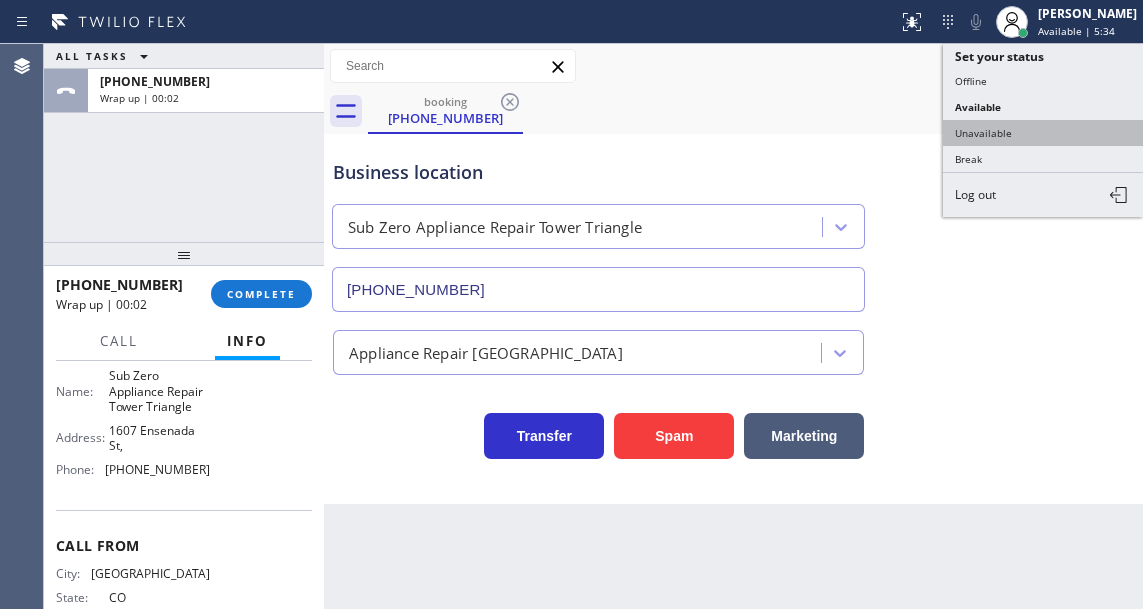 click on "Unavailable" at bounding box center [1043, 133] 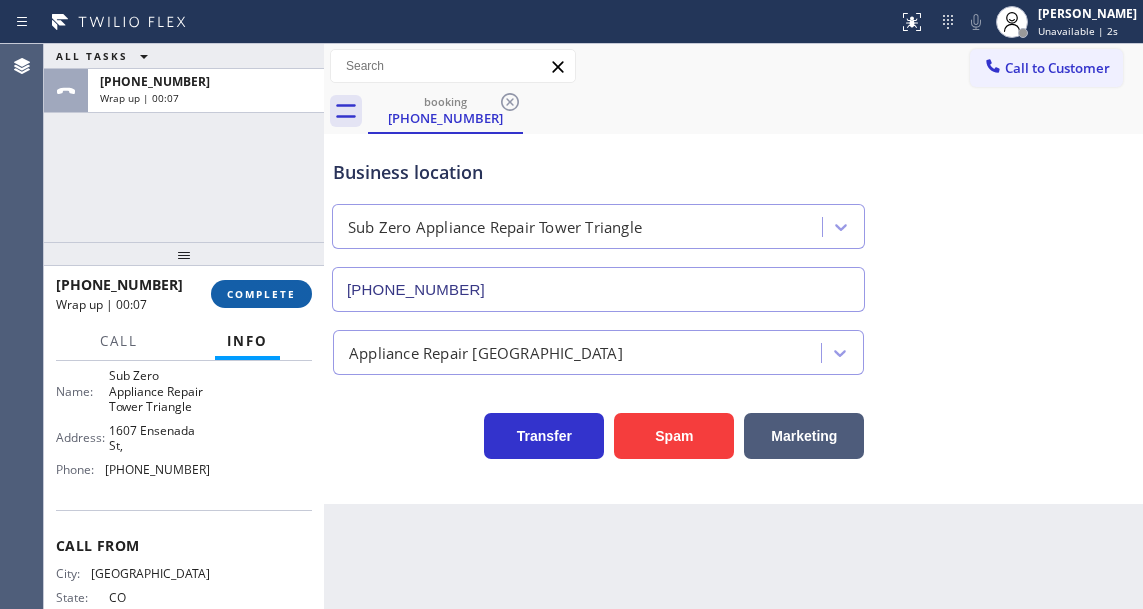 click on "COMPLETE" at bounding box center [261, 294] 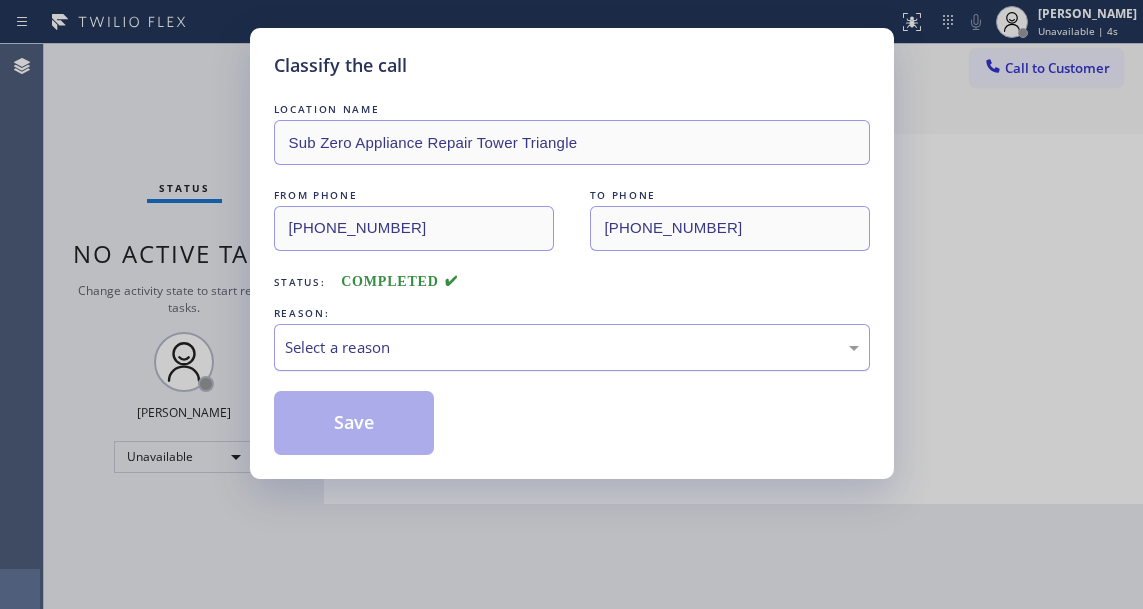 click on "Select a reason" at bounding box center [572, 347] 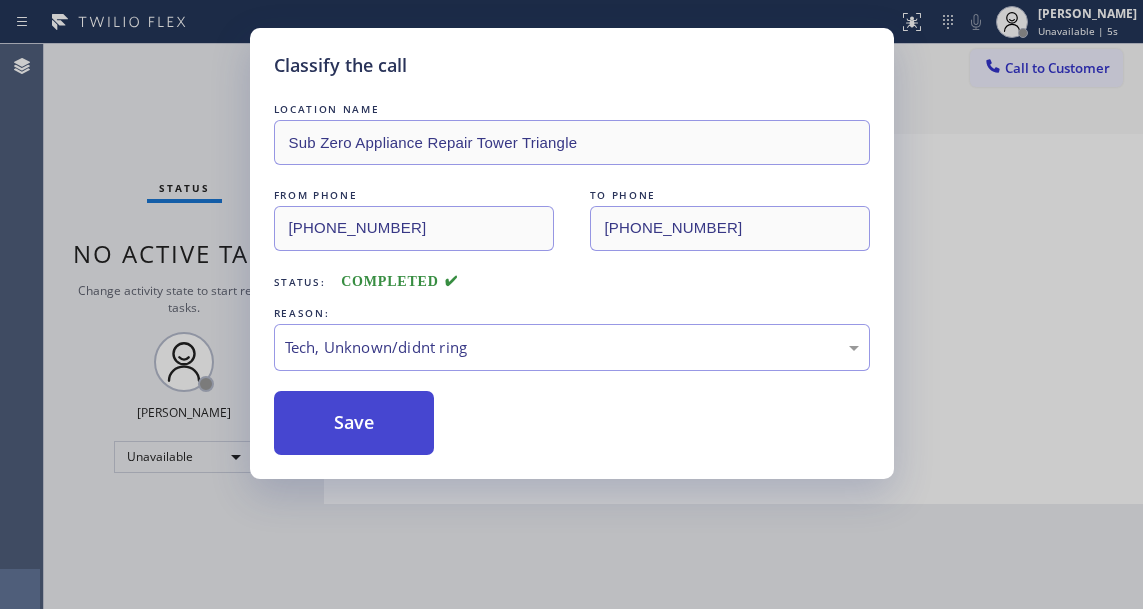 click on "Save" at bounding box center [354, 423] 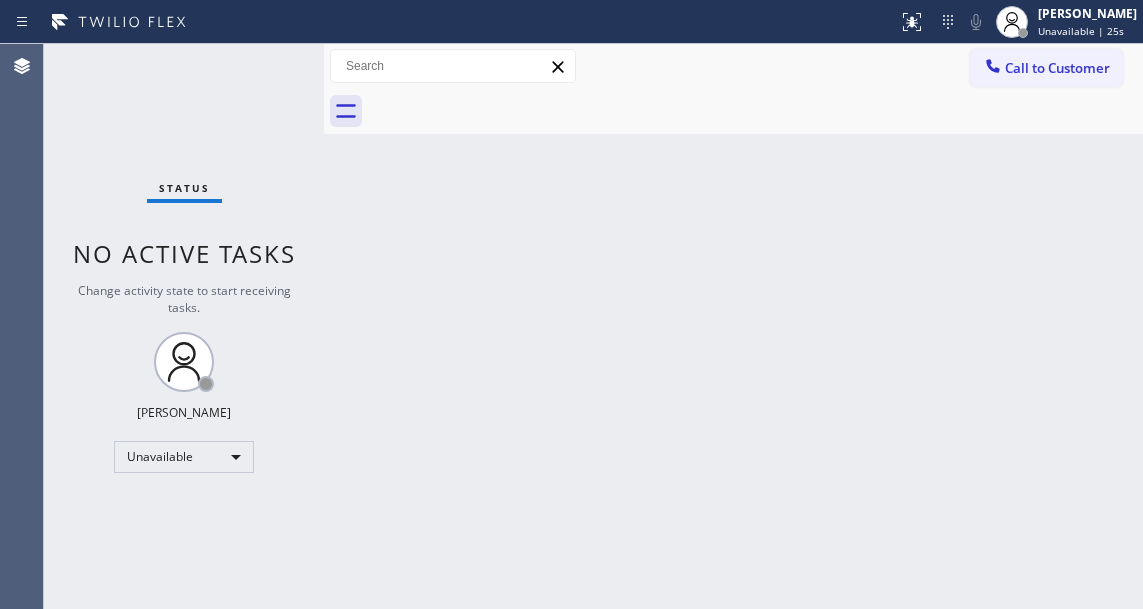 click on "Call to Customer Outbound call Location B w Electrical Svsc LLC Your caller id phone number (848) 292-9748 Customer number Call Outbound call Technician Search Technician Your caller id phone number Your caller id phone number Call" at bounding box center [733, 66] 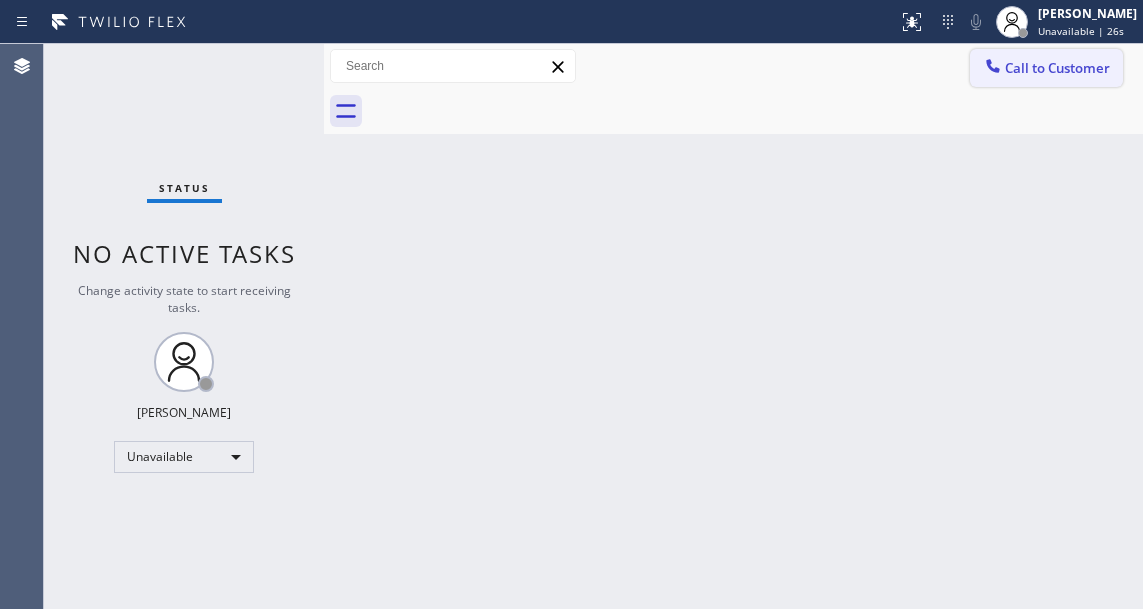 click on "Call to Customer" at bounding box center (1046, 68) 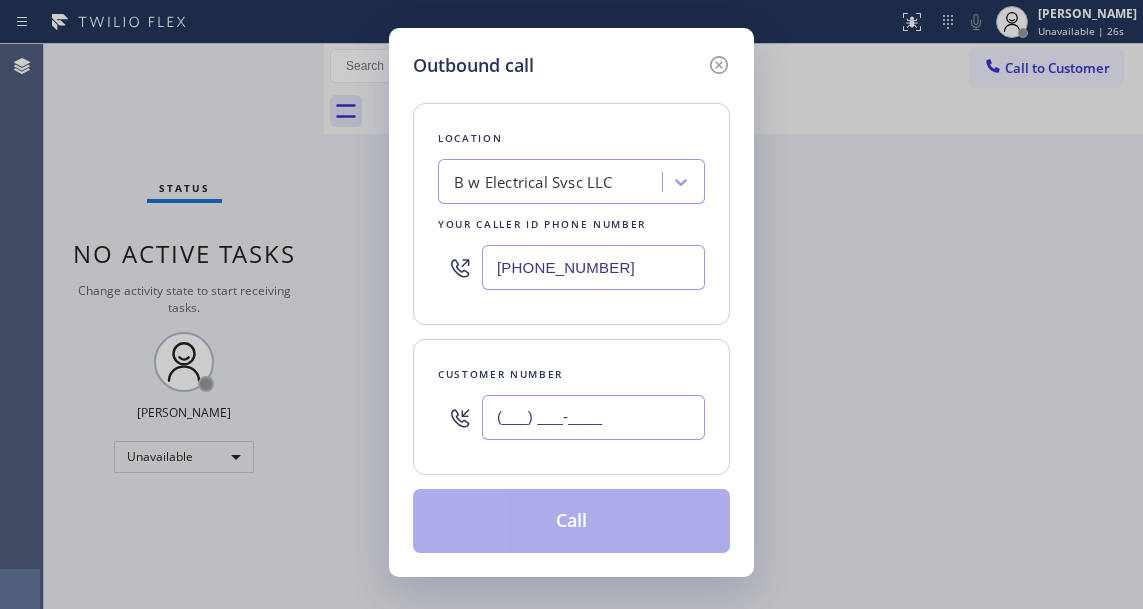 click on "(___) ___-____" at bounding box center (593, 417) 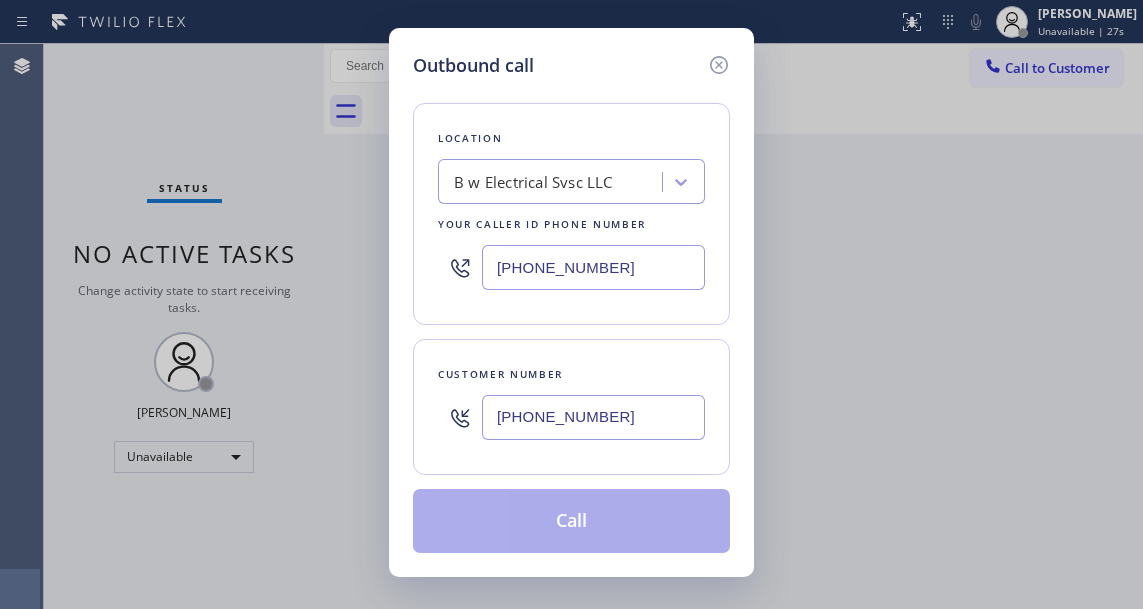 type on "(303) 888-8571" 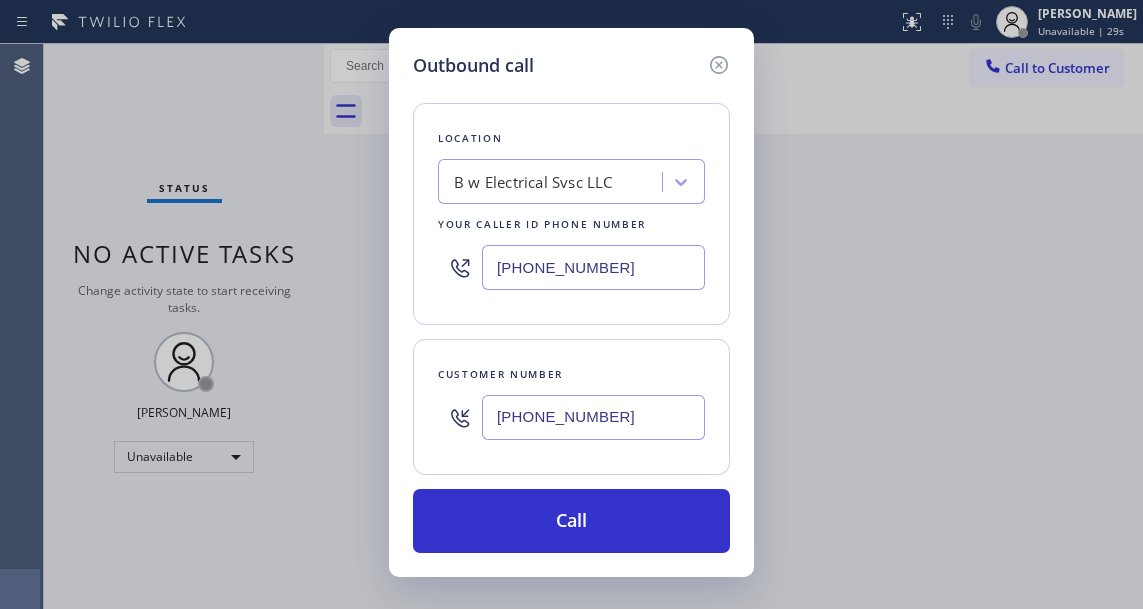 click on "[PHONE_NUMBER]" at bounding box center [593, 267] 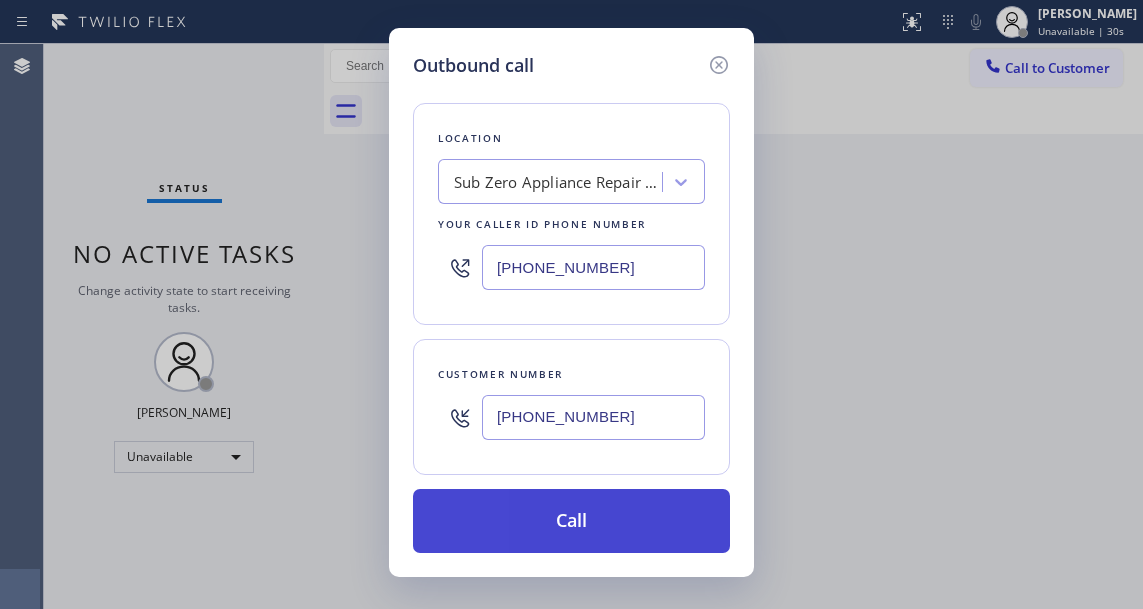 type on "(720) 597-8984" 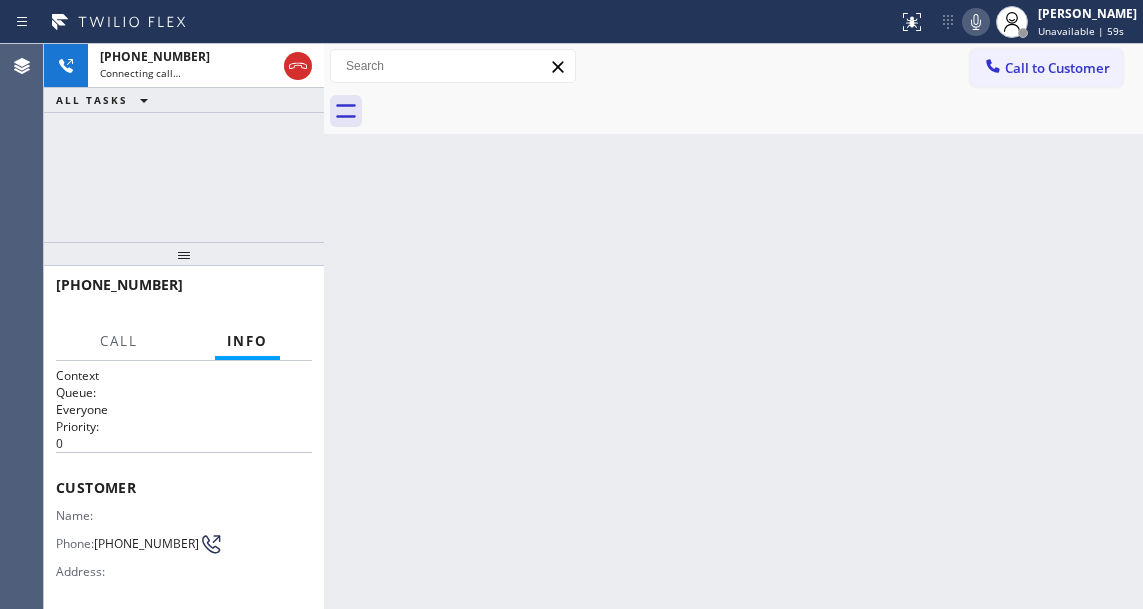 click on "+13038888571 Connecting call… ALL TASKS ALL TASKS ACTIVE TASKS TASKS IN WRAP UP" at bounding box center (184, 143) 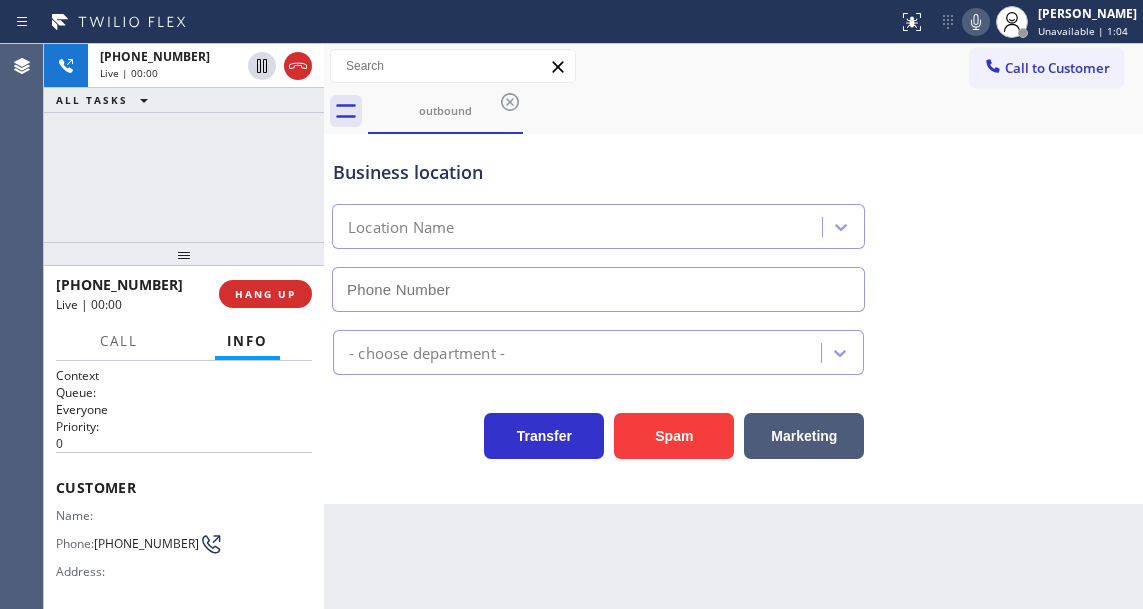 type on "(720) 597-8984" 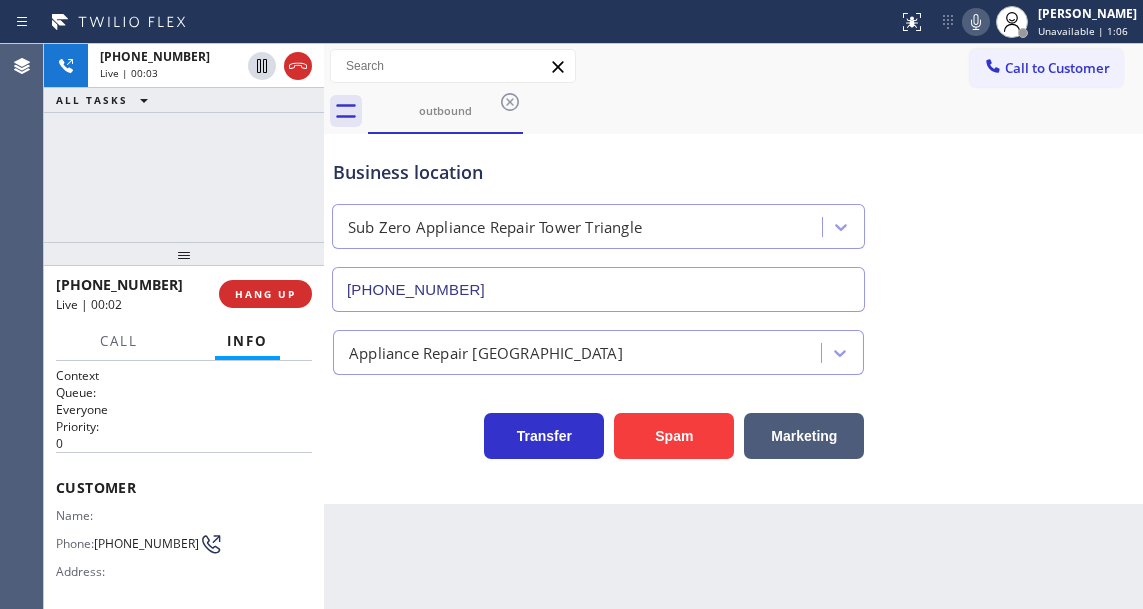 click on "Business location Sub Zero Appliance Repair Tower Triangle (720) 597-8984" at bounding box center [733, 221] 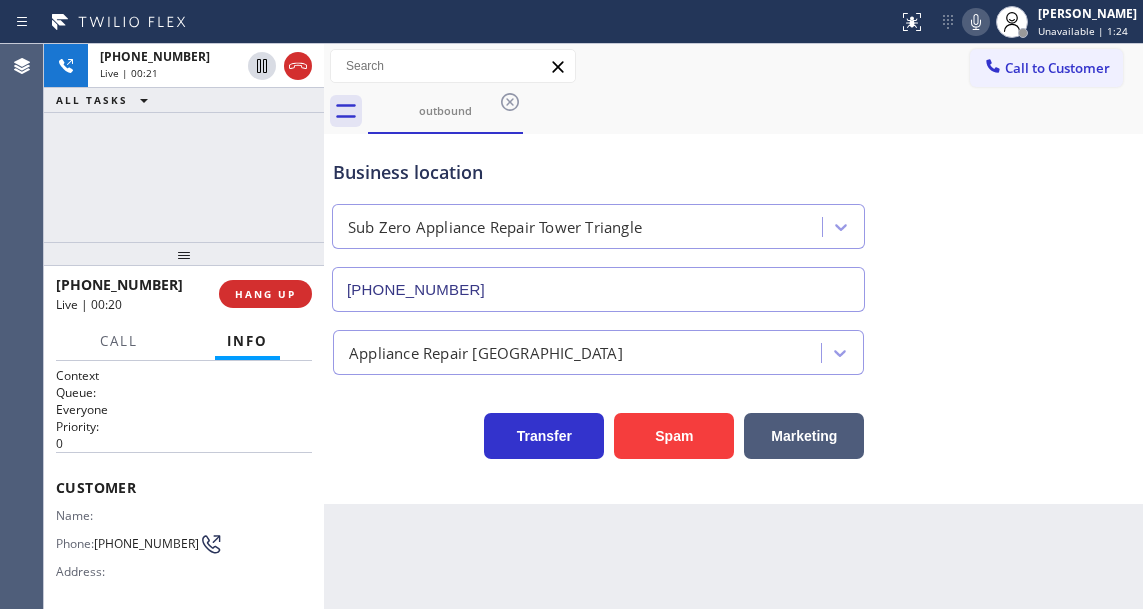 click on "+13038888571 Live | 00:21 ALL TASKS ALL TASKS ACTIVE TASKS TASKS IN WRAP UP" at bounding box center [184, 143] 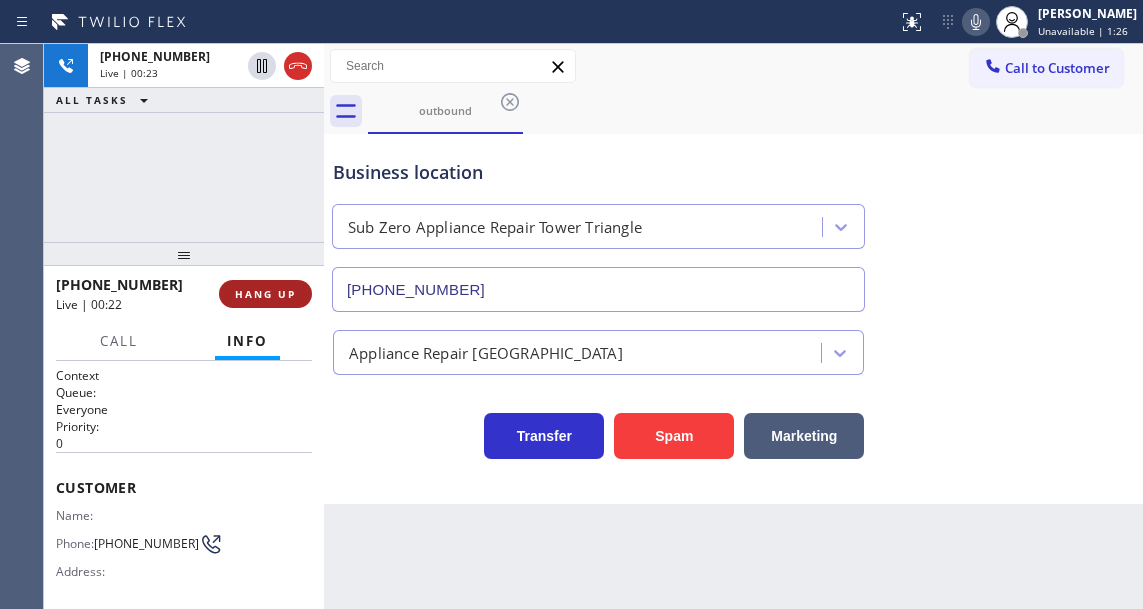 click on "HANG UP" at bounding box center (265, 294) 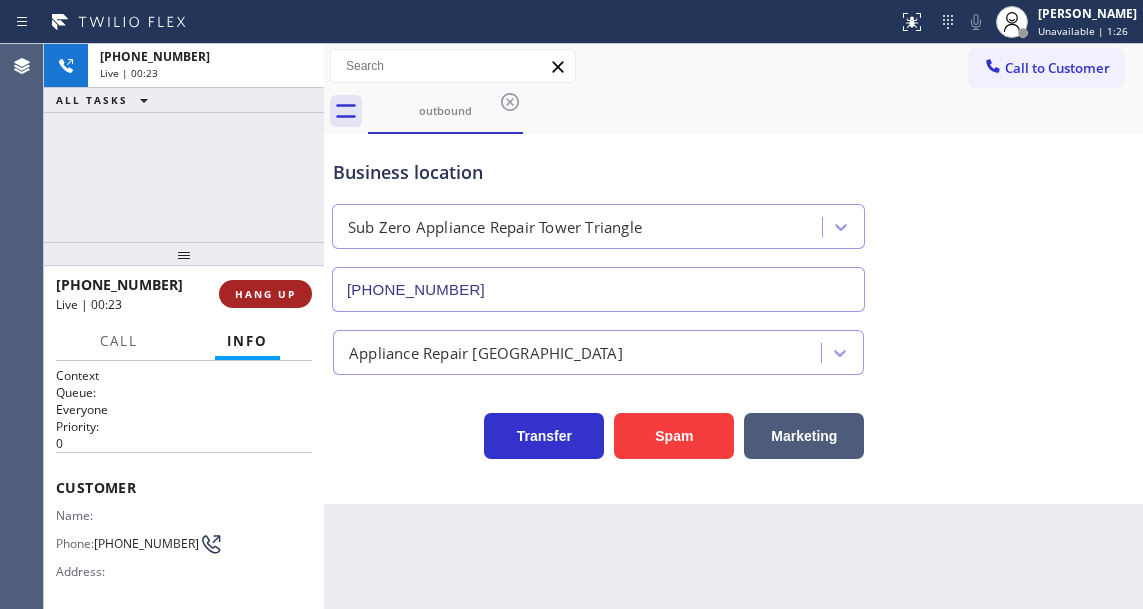 click on "HANG UP" at bounding box center [265, 294] 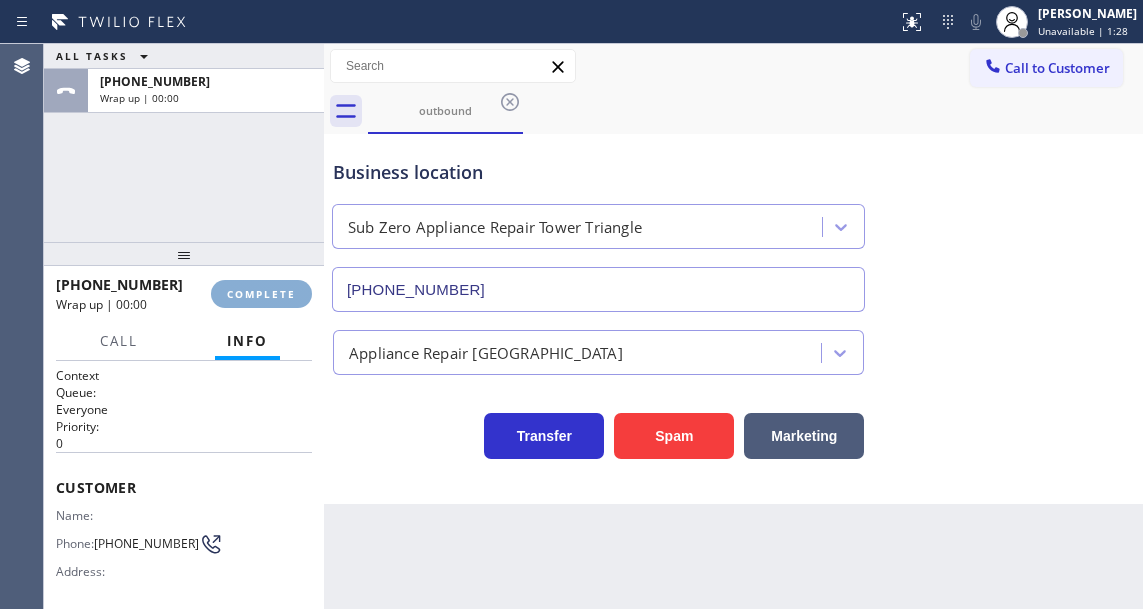 click on "COMPLETE" at bounding box center (261, 294) 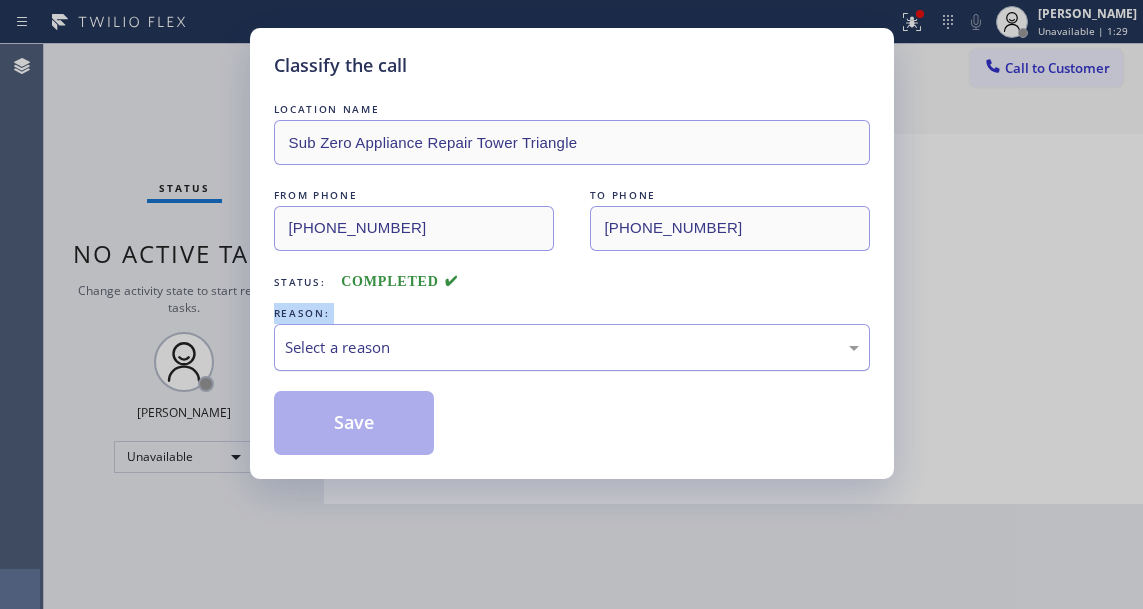 click on "Select a reason" at bounding box center (572, 347) 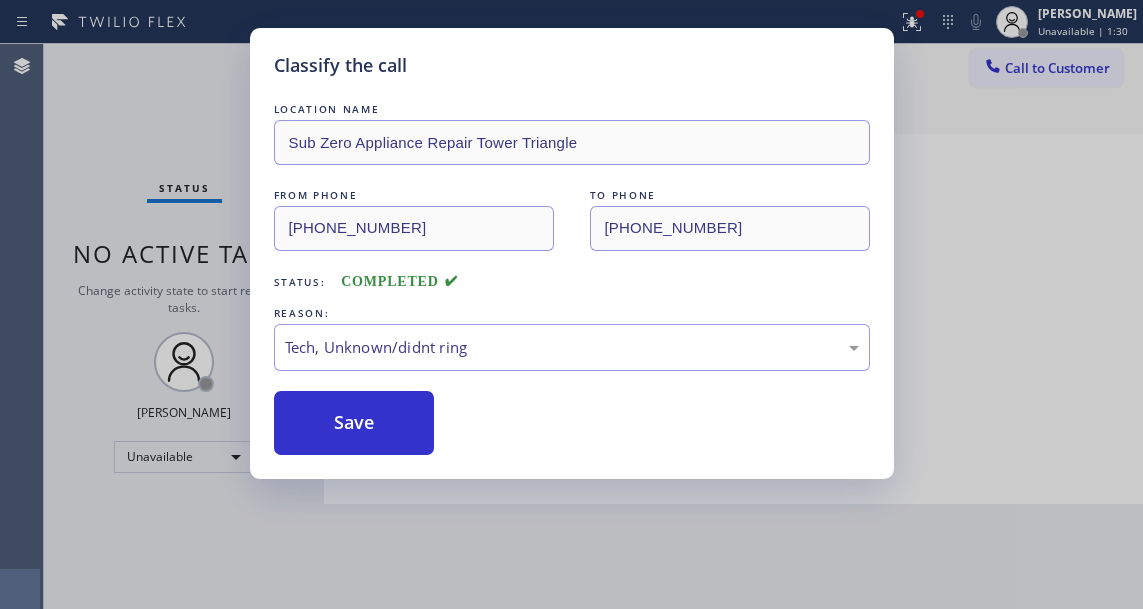 click on "Save" at bounding box center (572, 423) 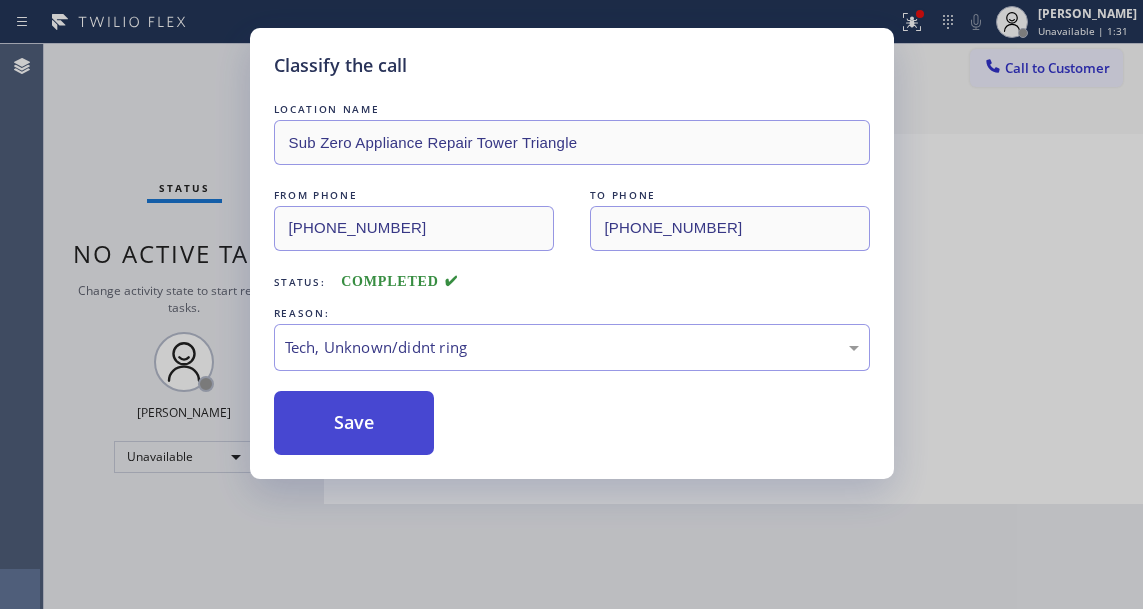 click on "Save" at bounding box center [354, 423] 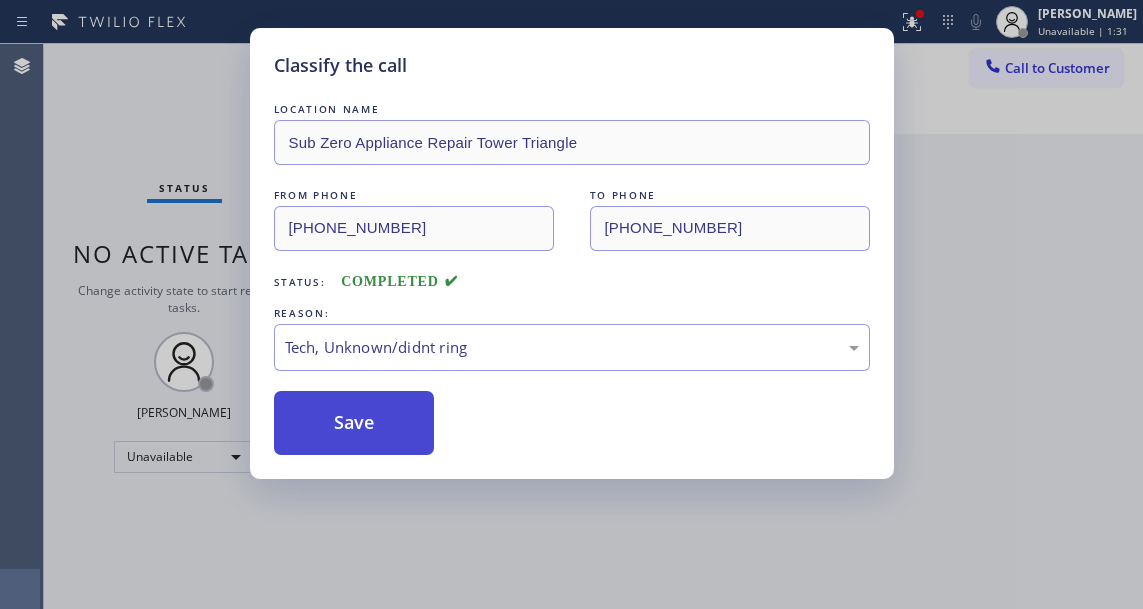 click on "Save" at bounding box center (354, 423) 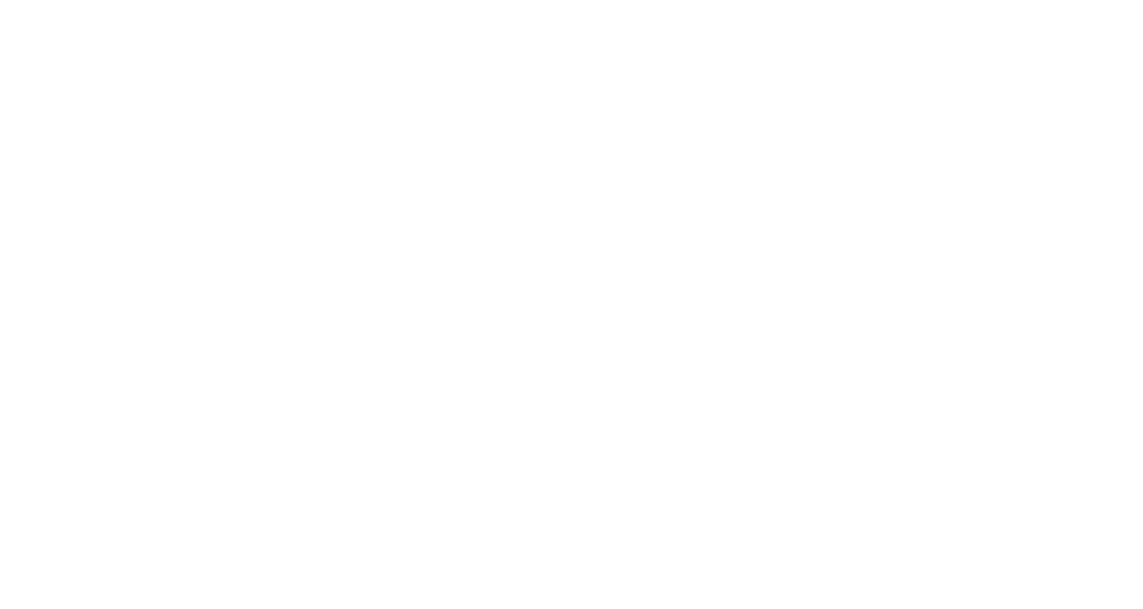 scroll, scrollTop: 0, scrollLeft: 0, axis: both 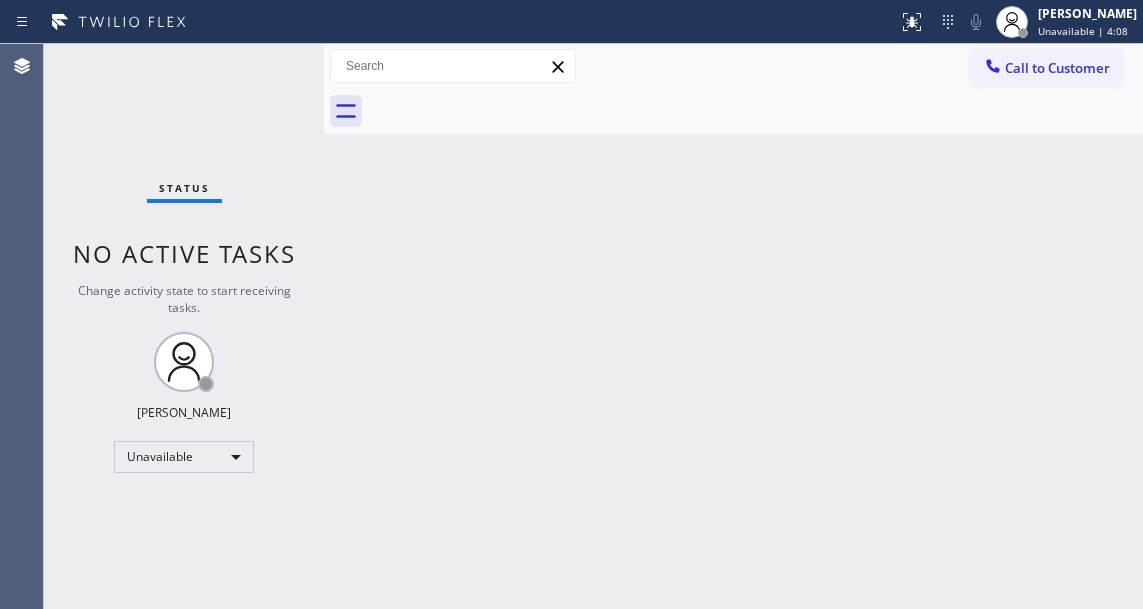 click on "Back to Dashboard Change Sender ID Customers Technicians Select a contact Outbound call Technician Search Technician Your caller id phone number Your caller id phone number Call Technician info Name   Phone none Address none Change Sender ID HVAC +18559994417 5 Star Appliance +18557314952 Appliance Repair +18554611149 Plumbing +18889090120 Air Duct Cleaning +18006865038  Electricians +18005688664 Cancel Change Check personal SMS Reset Change No tabs Call to Customer Outbound call Location Search location Your caller id phone number Customer number Call Outbound call Technician Search Technician Your caller id phone number Your caller id phone number Call" at bounding box center [733, 326] 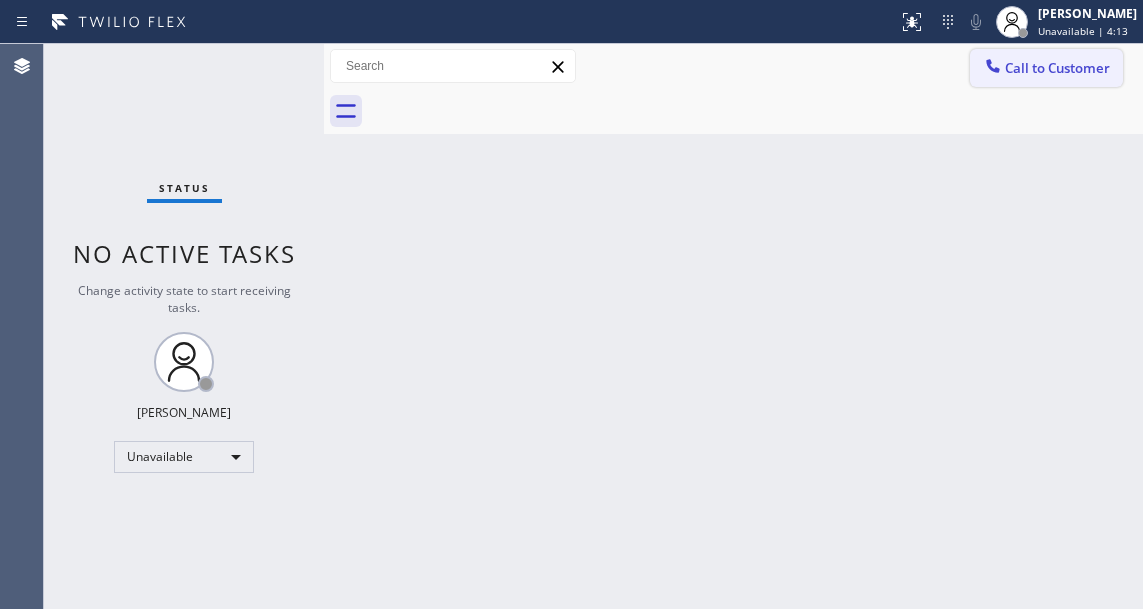 click on "Call to Customer" at bounding box center (1046, 68) 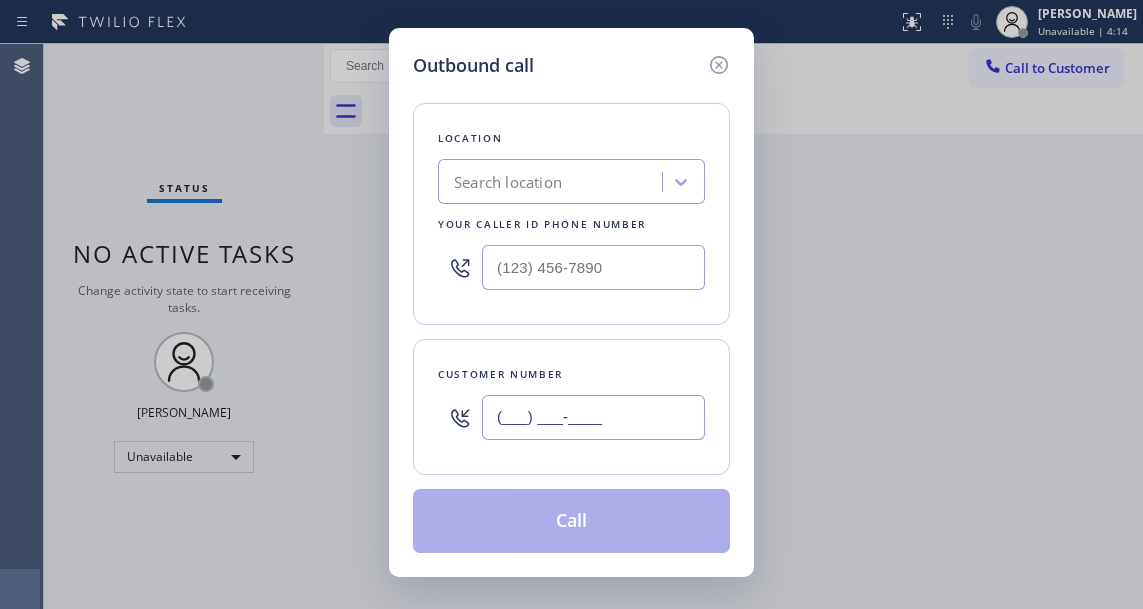 click on "(___) ___-____" at bounding box center [593, 417] 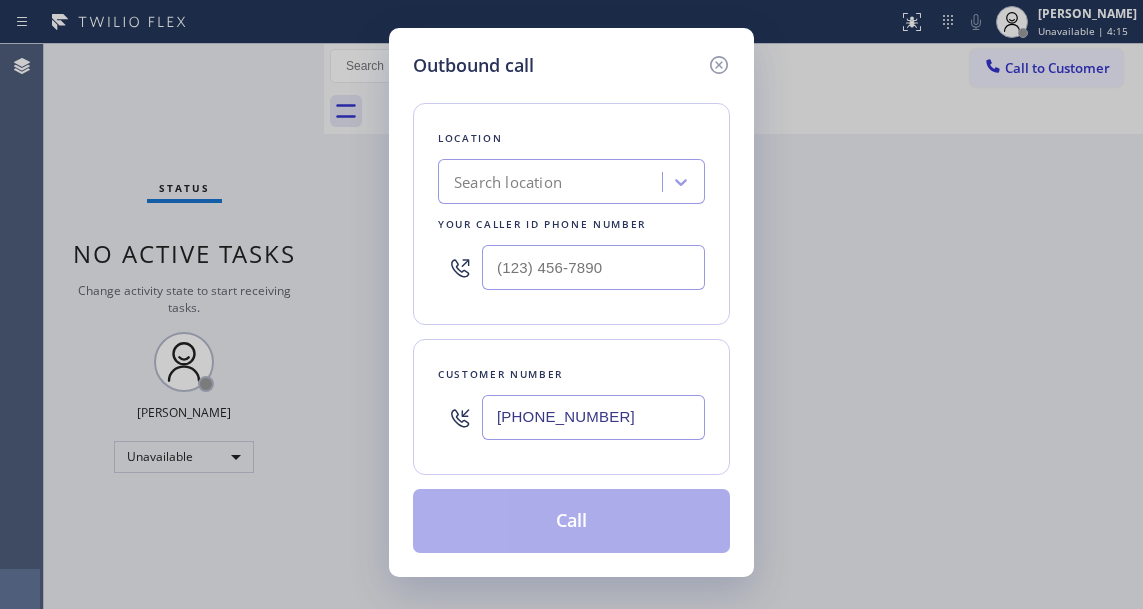 type on "[PHONE_NUMBER]" 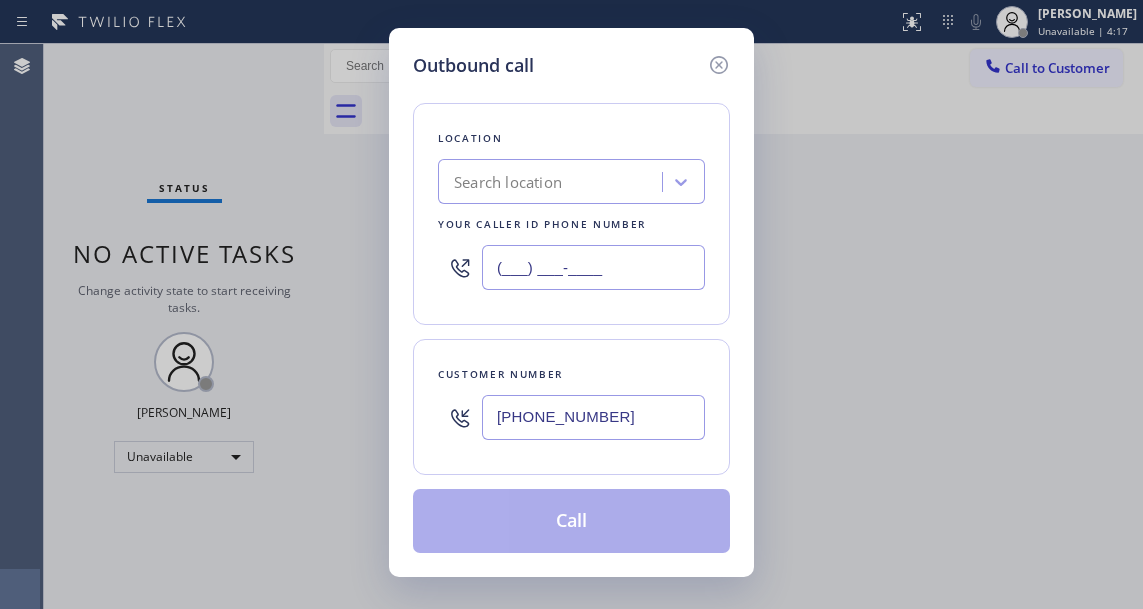 click on "(___) ___-____" at bounding box center [593, 267] 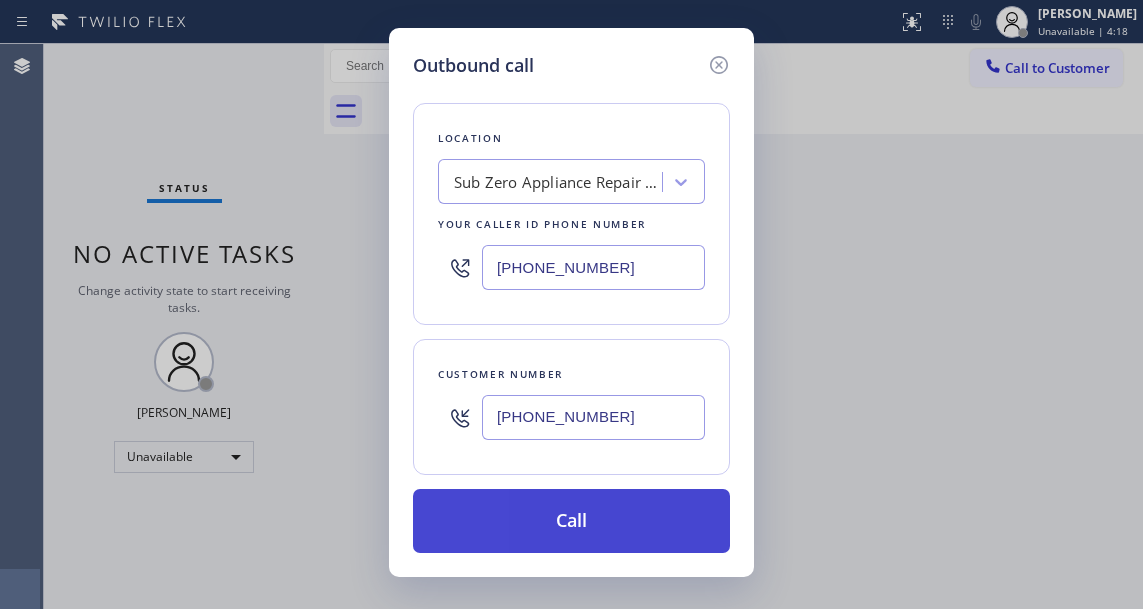type on "[PHONE_NUMBER]" 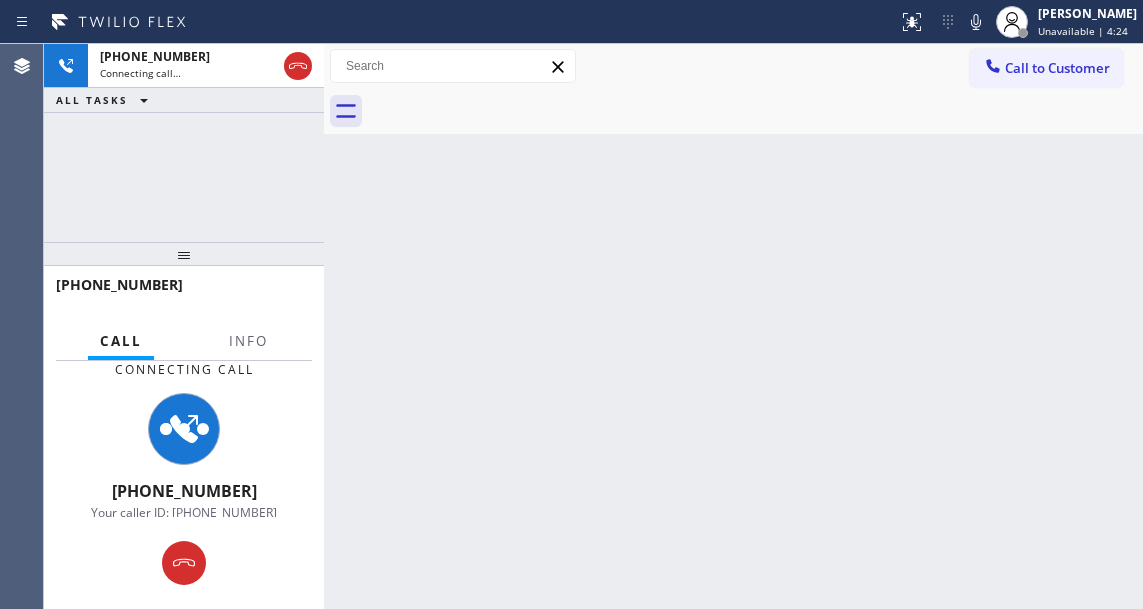 drag, startPoint x: 1074, startPoint y: 250, endPoint x: 989, endPoint y: 145, distance: 135.09256 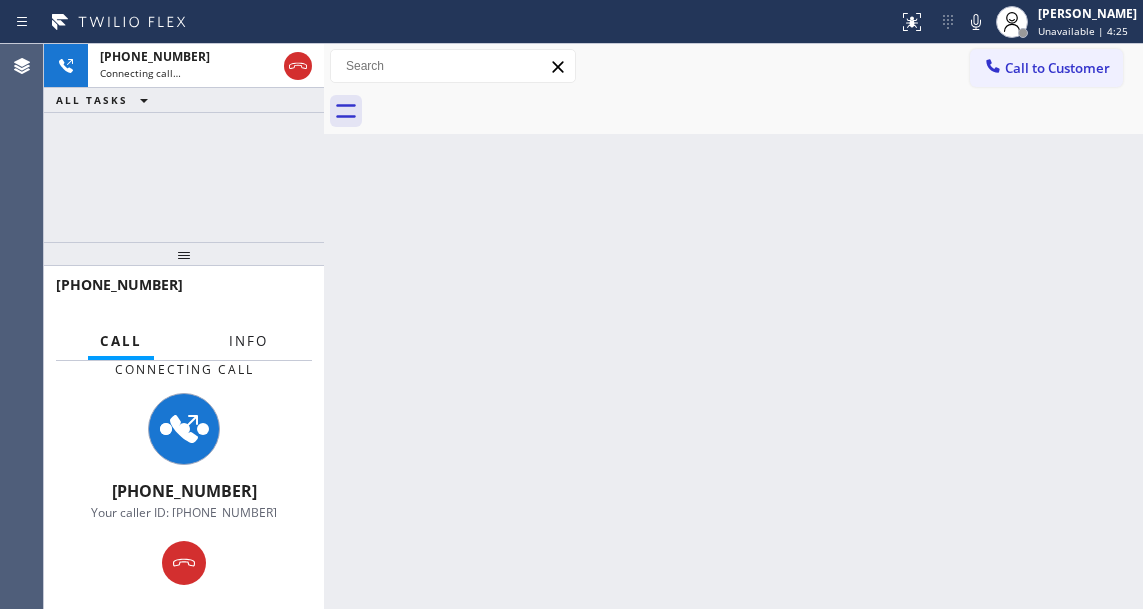 click on "Info" at bounding box center (248, 341) 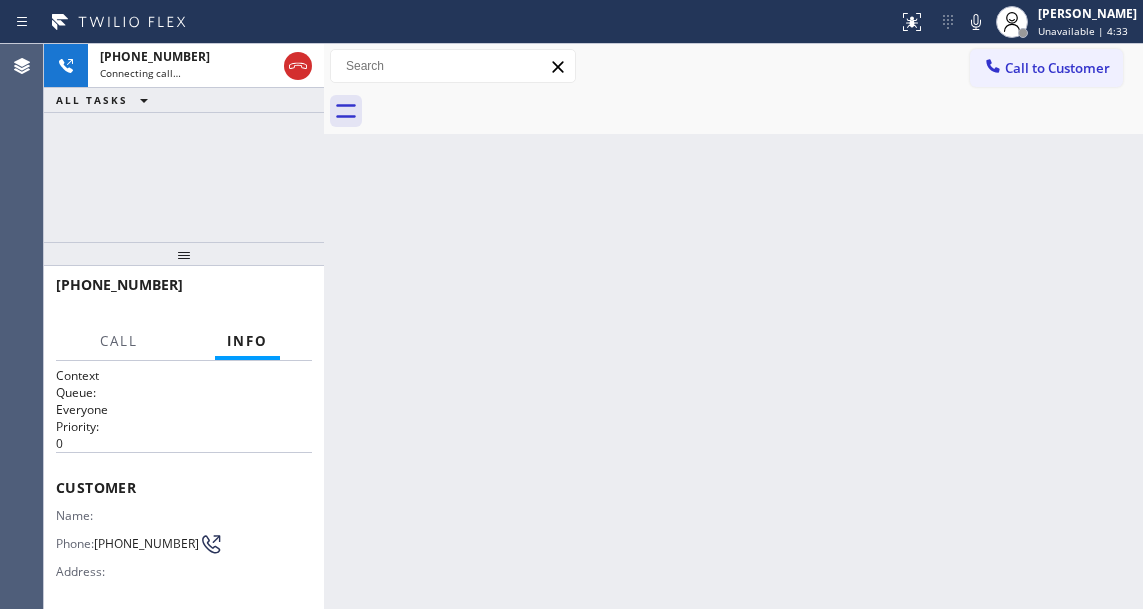 click on "+13038888571 Connecting call… ALL TASKS ALL TASKS ACTIVE TASKS TASKS IN WRAP UP" at bounding box center [184, 143] 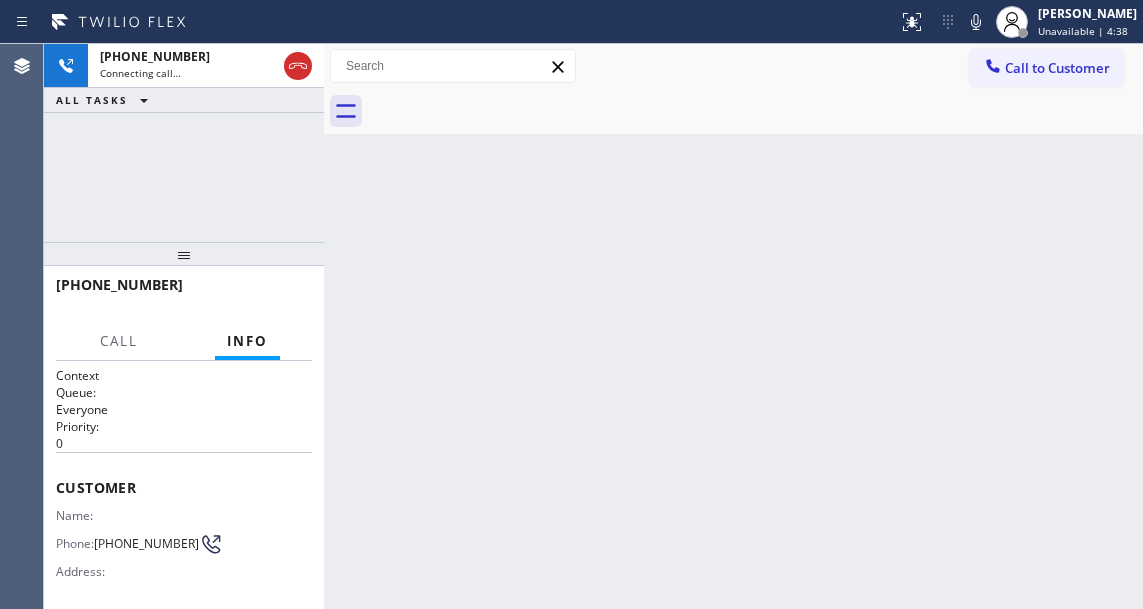 click on "+13038888571 Connecting call… ALL TASKS ALL TASKS ACTIVE TASKS TASKS IN WRAP UP" at bounding box center (184, 143) 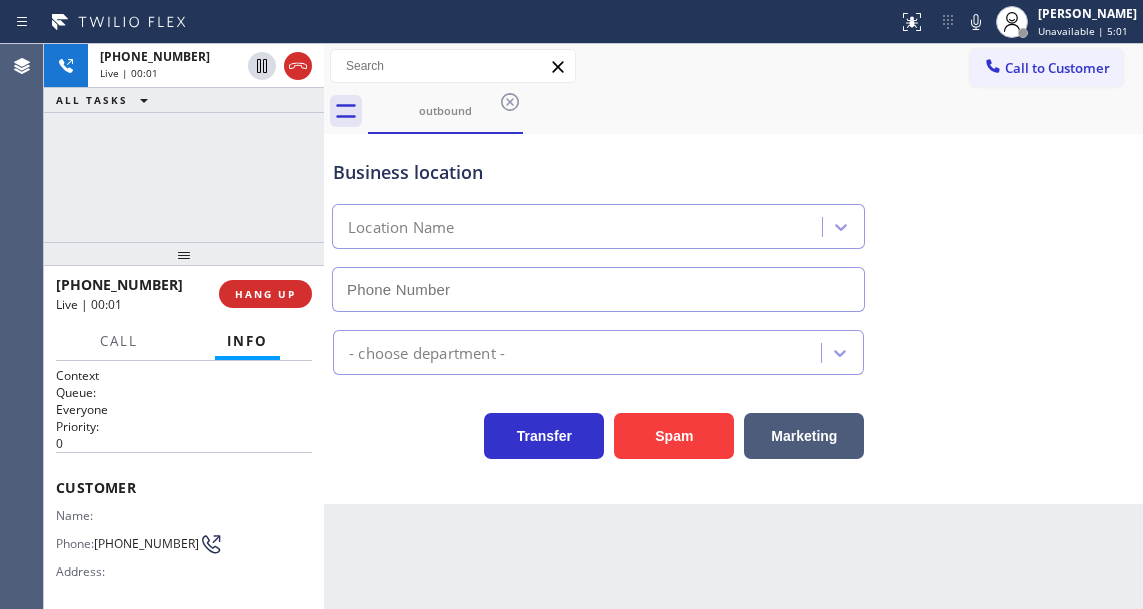 type on "(720) 597-8984" 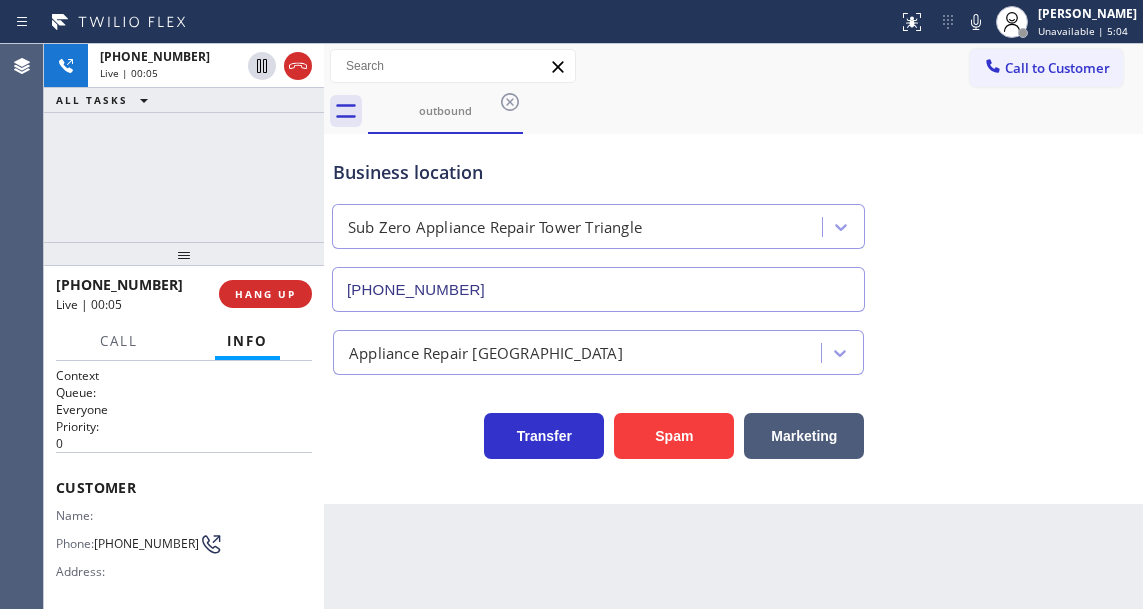 click on "+13038888571 Live | 00:05 ALL TASKS ALL TASKS ACTIVE TASKS TASKS IN WRAP UP" at bounding box center [184, 143] 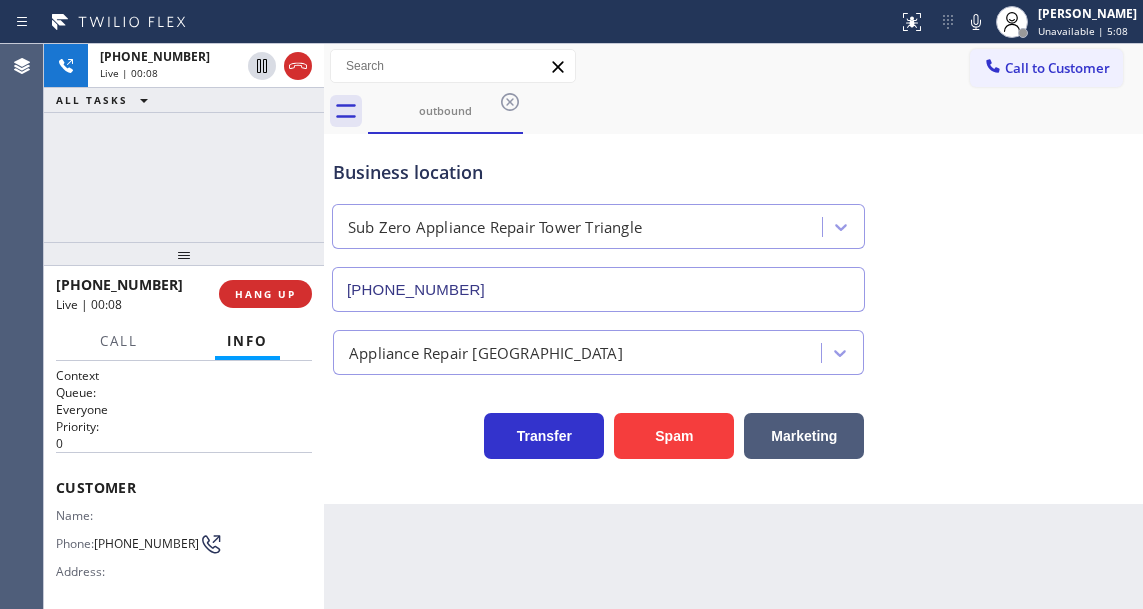 click on "Business location" at bounding box center (598, 172) 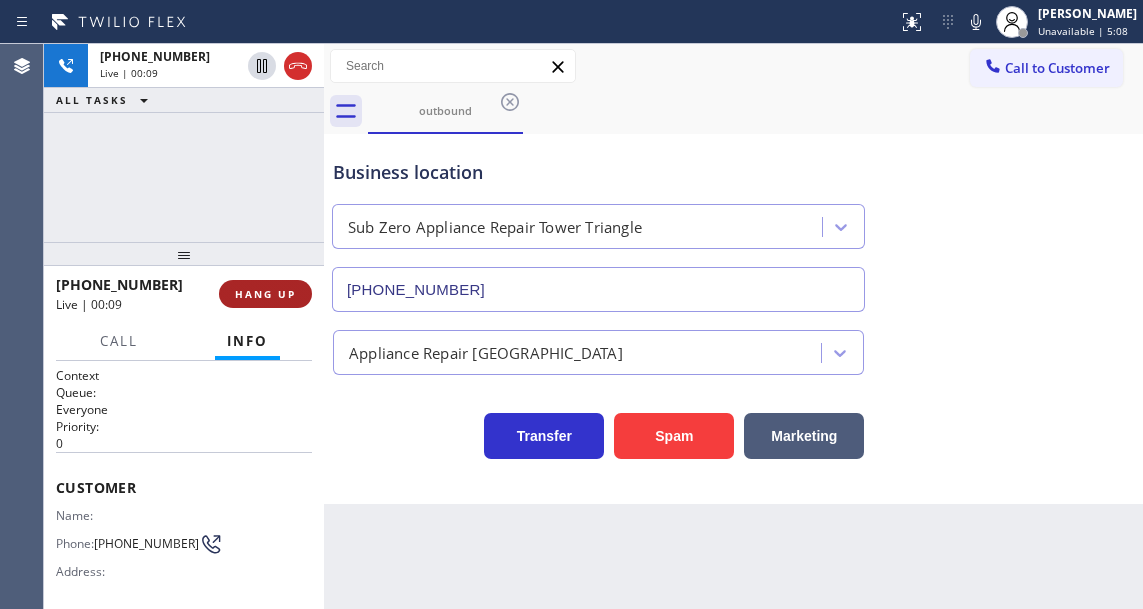 click on "HANG UP" at bounding box center (265, 294) 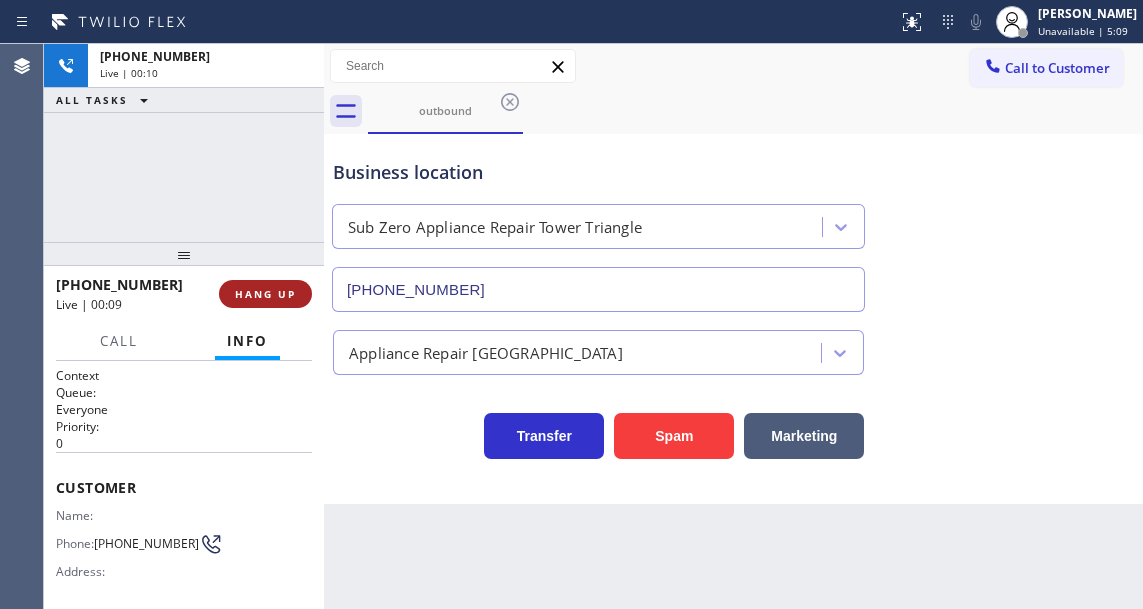 click on "HANG UP" at bounding box center [265, 294] 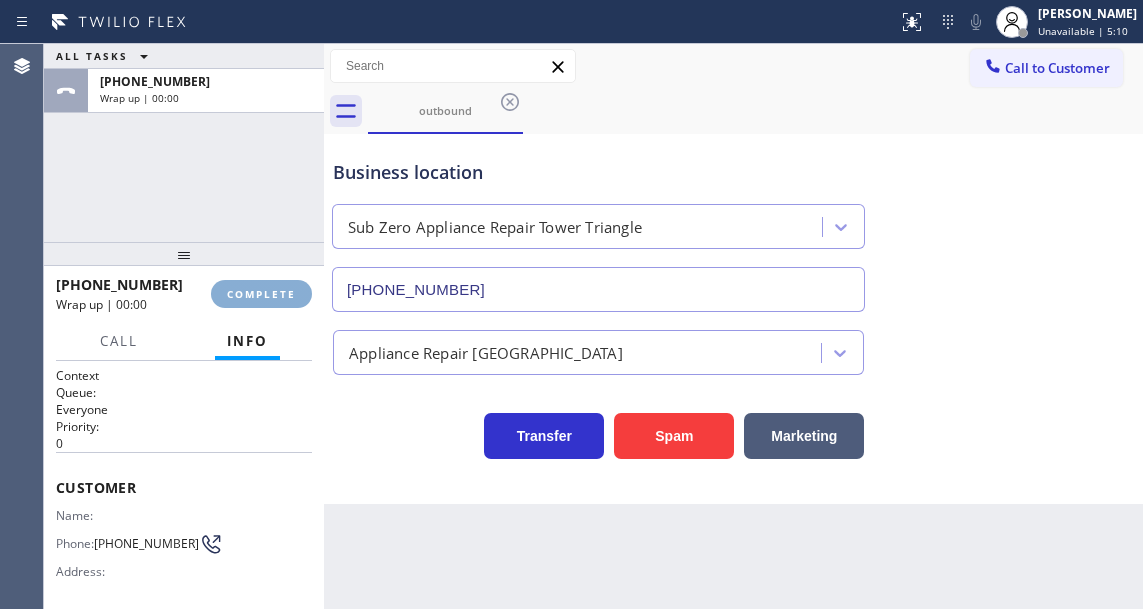 click on "COMPLETE" at bounding box center [261, 294] 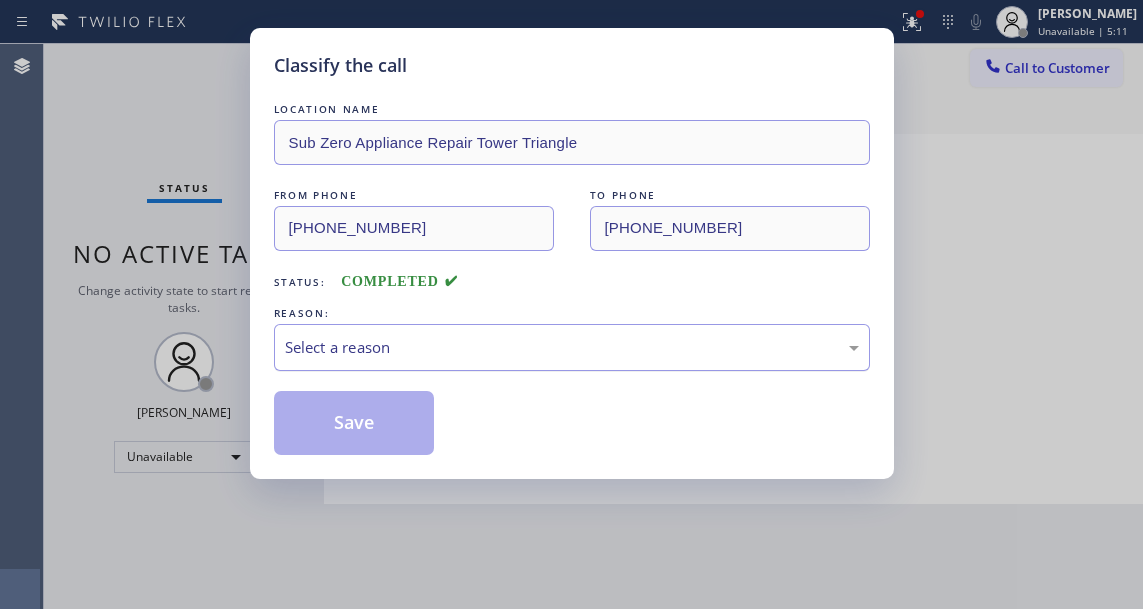 click on "Select a reason" at bounding box center [572, 347] 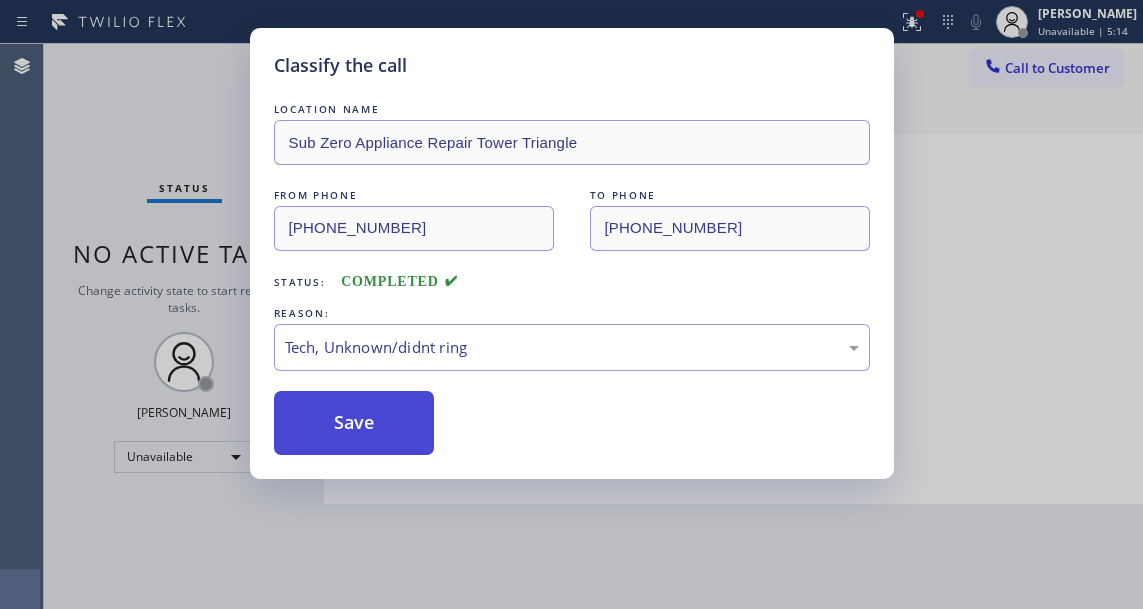 click on "Save" at bounding box center (354, 423) 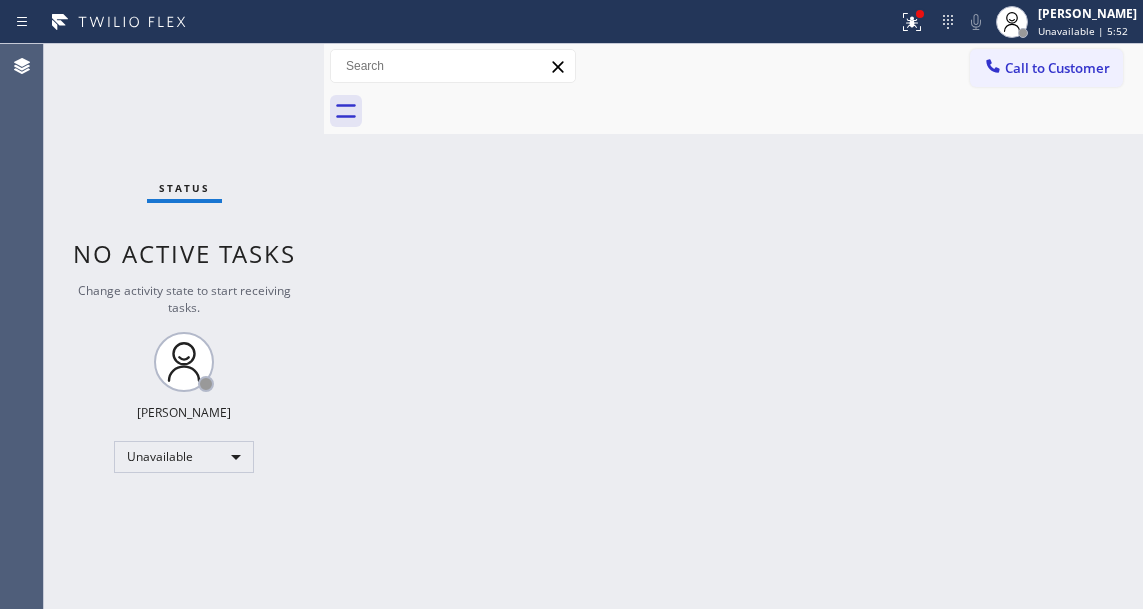 click on "Status   No active tasks     Change activity state to start receiving tasks.   Esmael Jarina Unavailable" at bounding box center (184, 326) 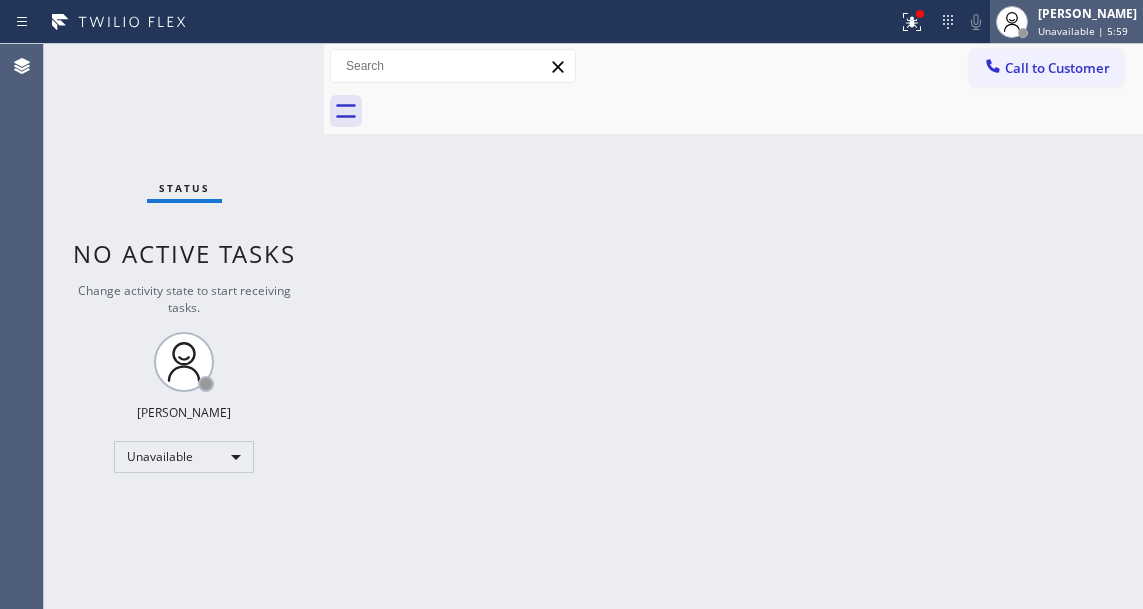 click on "[PERSON_NAME]" at bounding box center (1087, 13) 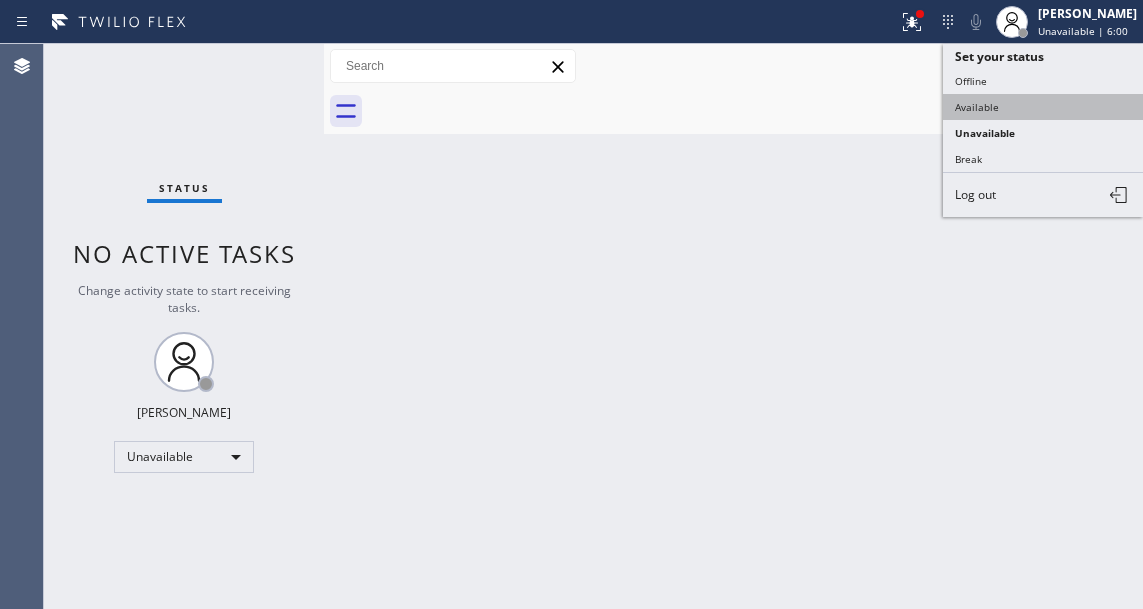 click on "Available" at bounding box center [1043, 107] 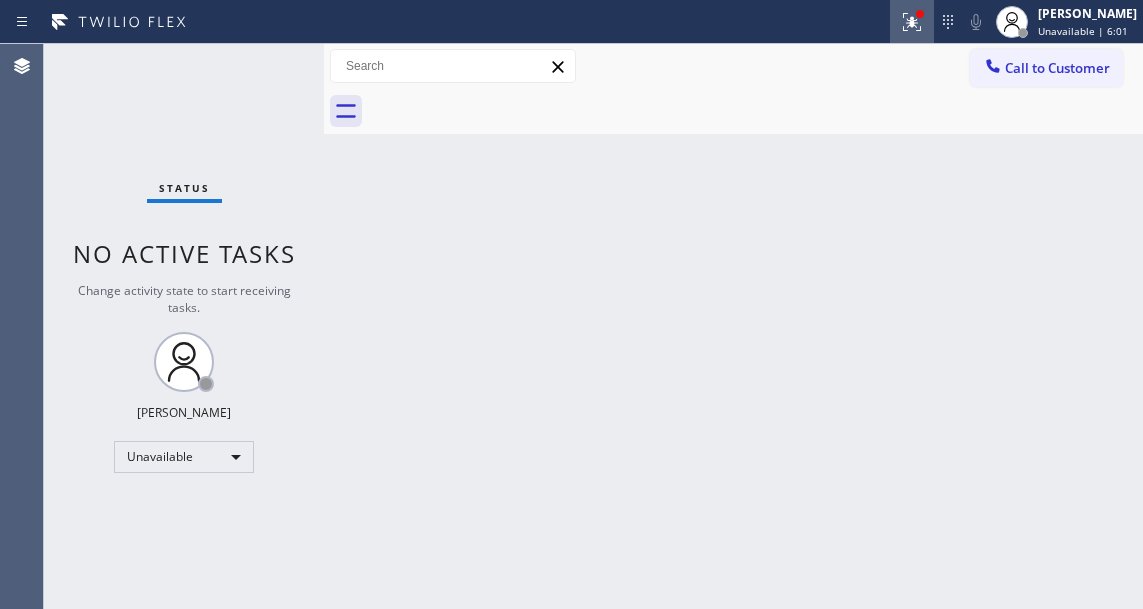 click 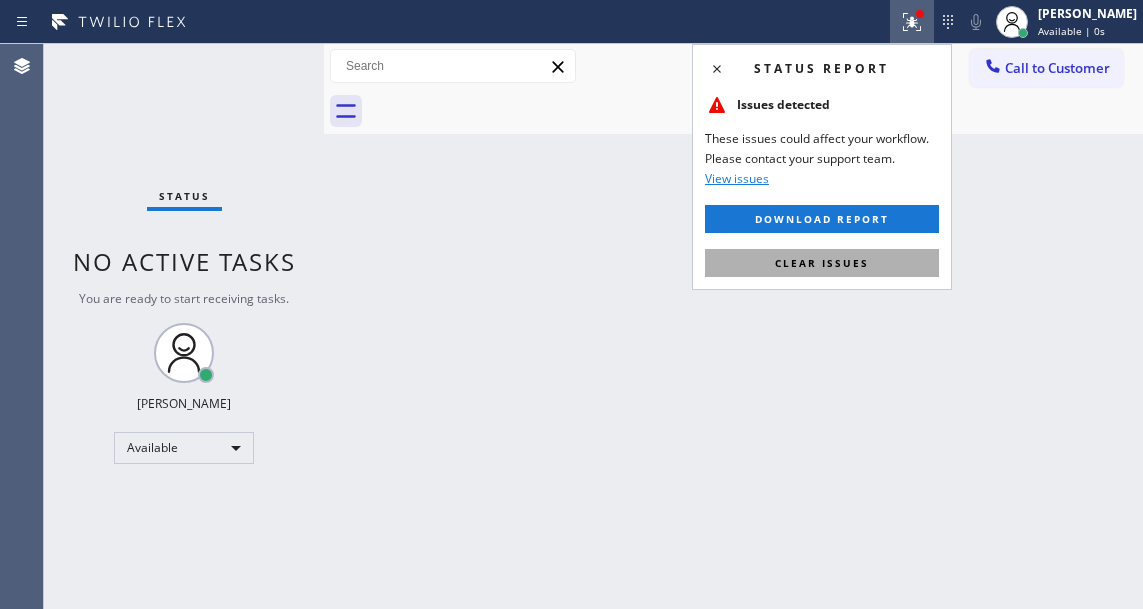 click on "Clear issues" at bounding box center [822, 263] 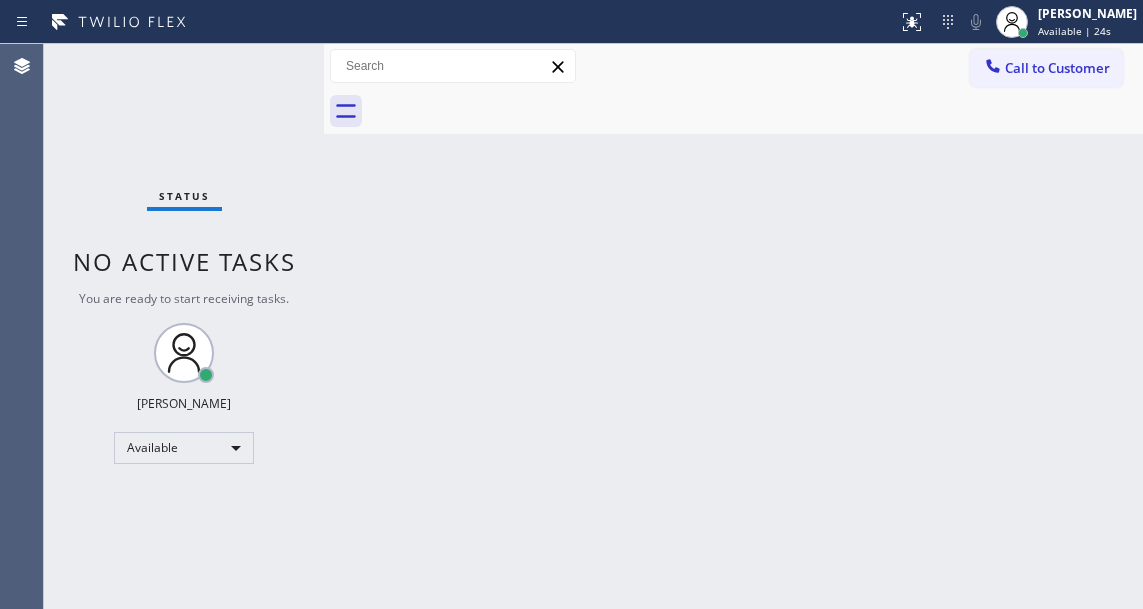 click on "Status   No active tasks     You are ready to start receiving tasks.   [PERSON_NAME]" at bounding box center (184, 326) 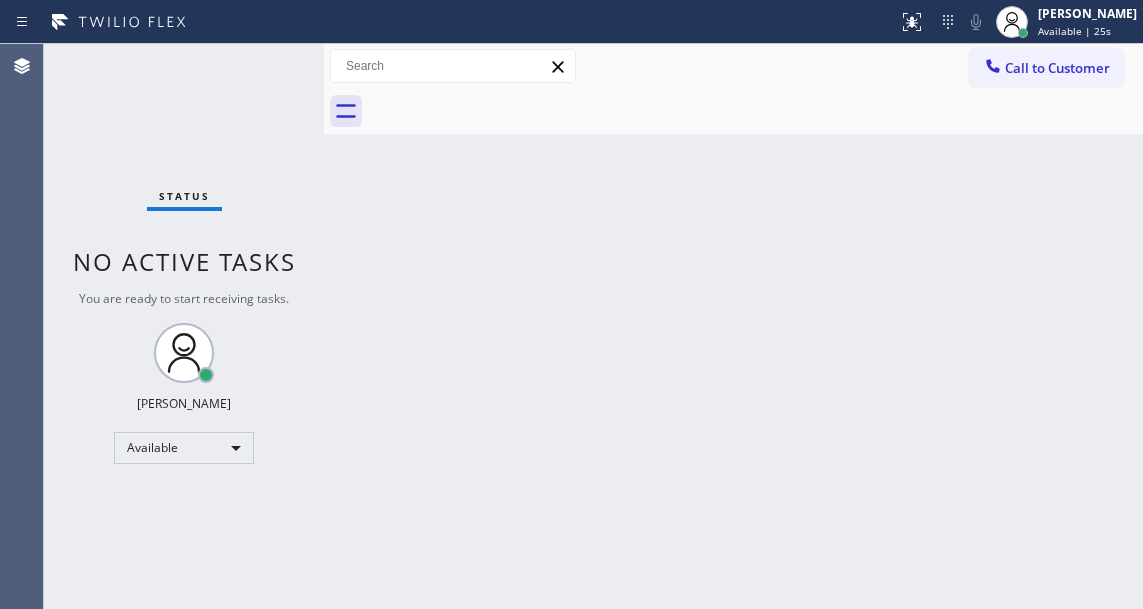 click on "Status   No active tasks     You are ready to start receiving tasks.   [PERSON_NAME]" at bounding box center (184, 326) 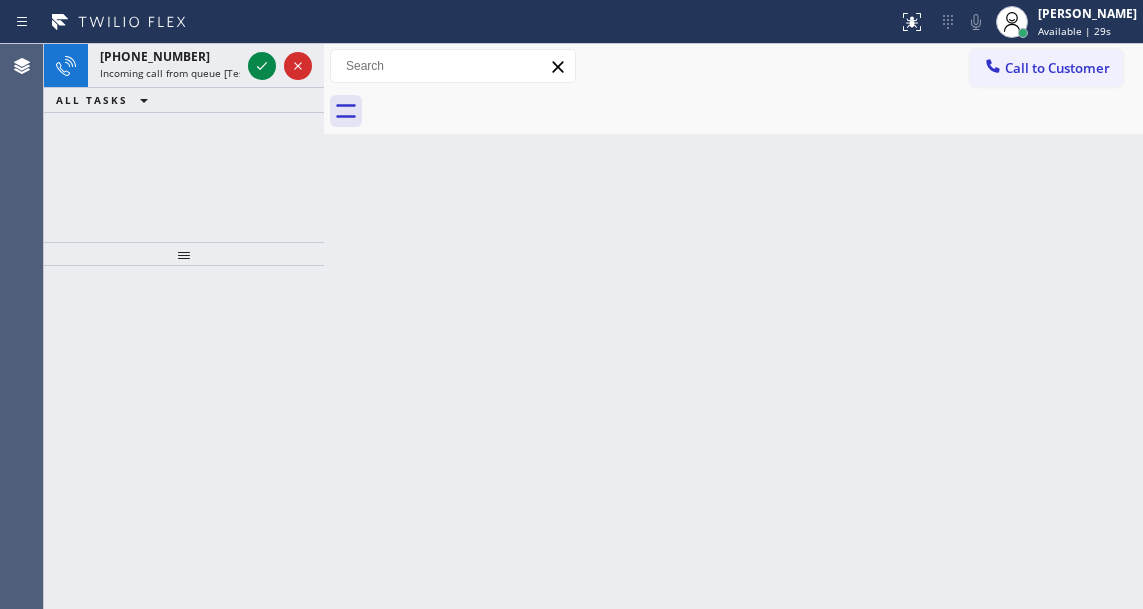 click 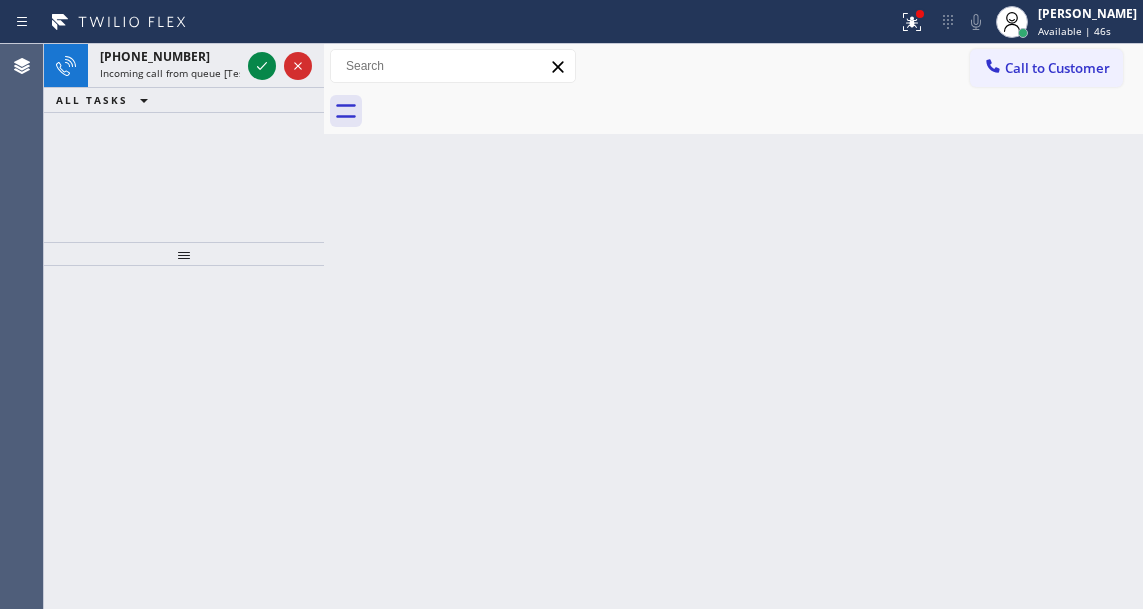 click on "Back to Dashboard Change Sender ID Customers Technicians Select a contact Outbound call Technician Search Technician Your caller id phone number Your caller id phone number Call Technician info Name   Phone none Address none Change Sender ID HVAC +18559994417 5 Star Appliance +18557314952 Appliance Repair +18554611149 Plumbing +18889090120 Air Duct Cleaning +18006865038  Electricians +18005688664 Cancel Change Check personal SMS Reset Change No tabs Call to Customer Outbound call Location Sub Zero Appliance Repair Tower Triangle Your caller id phone number (720) 597-8984 Customer number Call Outbound call Technician Search Technician Your caller id phone number Your caller id phone number Call" at bounding box center [733, 326] 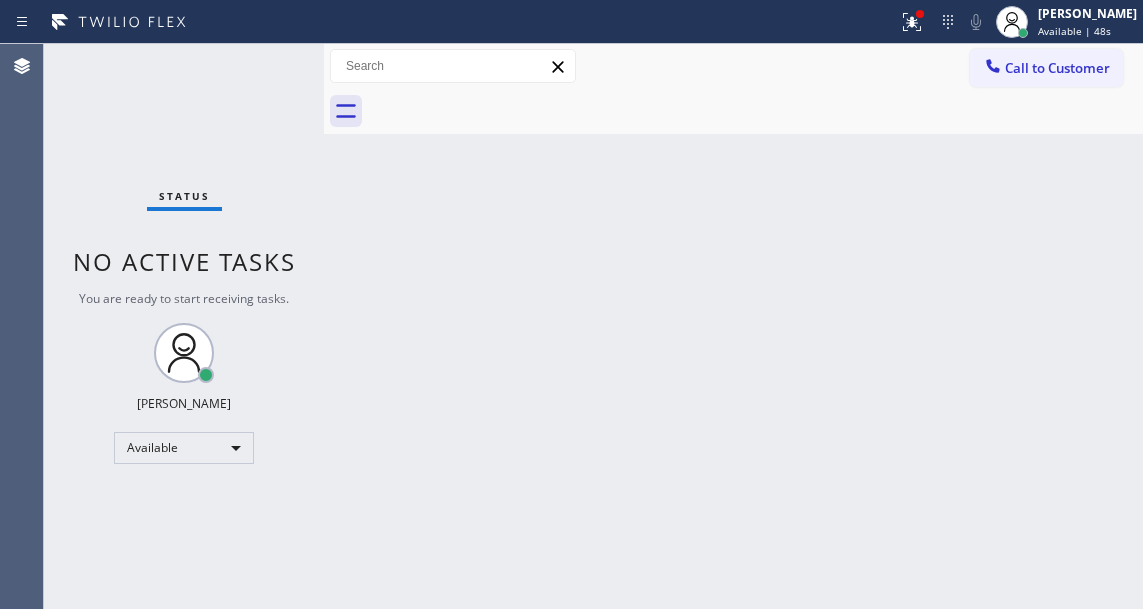 click on "Status   No active tasks     You are ready to start receiving tasks.   [PERSON_NAME]" at bounding box center [184, 326] 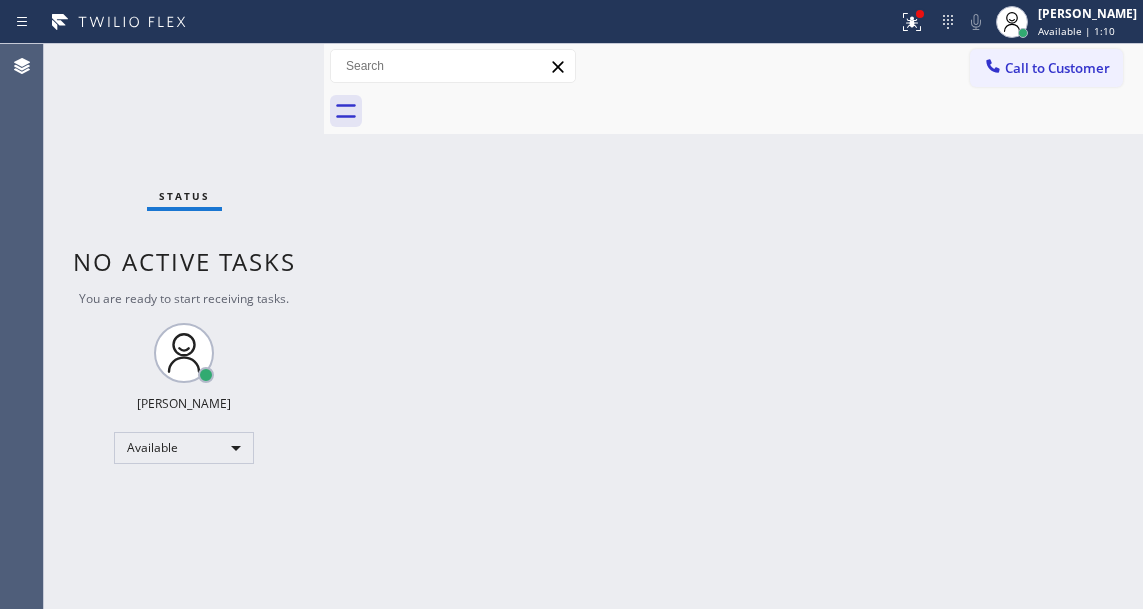 click on "Back to Dashboard Change Sender ID Customers Technicians Select a contact Outbound call Technician Search Technician Your caller id phone number Your caller id phone number Call Technician info Name   Phone none Address none Change Sender ID HVAC +18559994417 5 Star Appliance +18557314952 Appliance Repair +18554611149 Plumbing +18889090120 Air Duct Cleaning +18006865038  Electricians +18005688664 Cancel Change Check personal SMS Reset Change No tabs Call to Customer Outbound call Location Sub Zero Appliance Repair Tower Triangle Your caller id phone number (720) 597-8984 Customer number Call Outbound call Technician Search Technician Your caller id phone number Your caller id phone number Call" at bounding box center [733, 326] 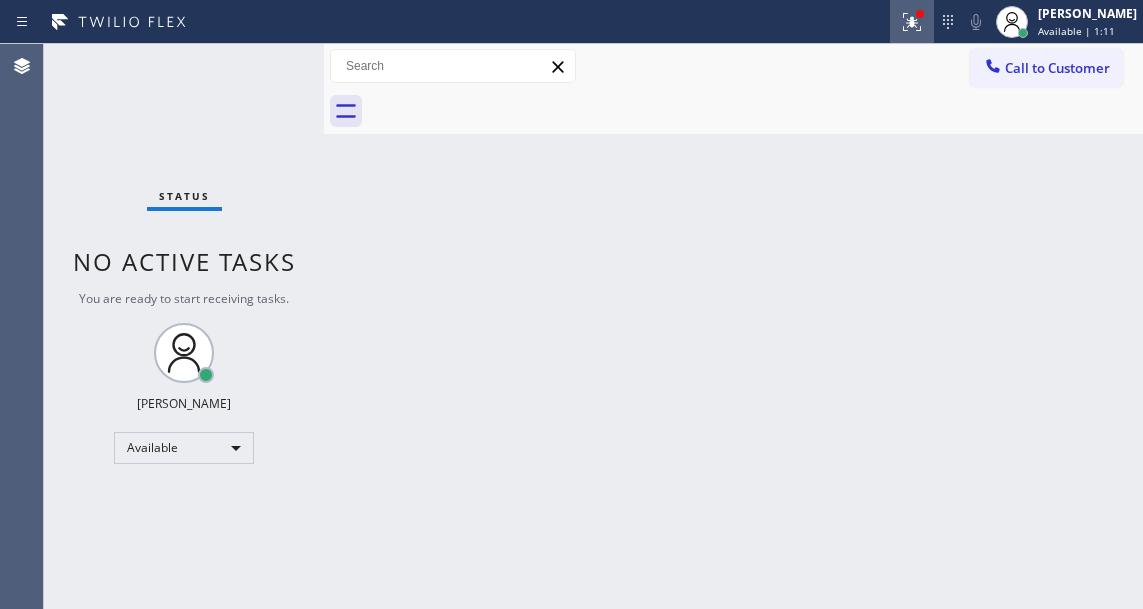 click 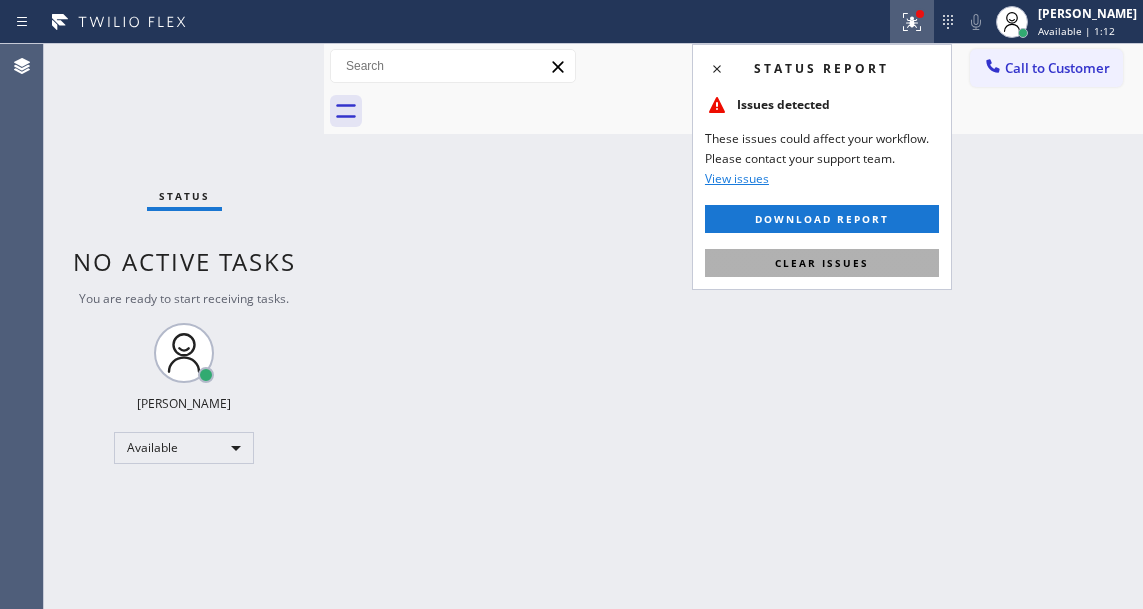 click on "Clear issues" at bounding box center (822, 263) 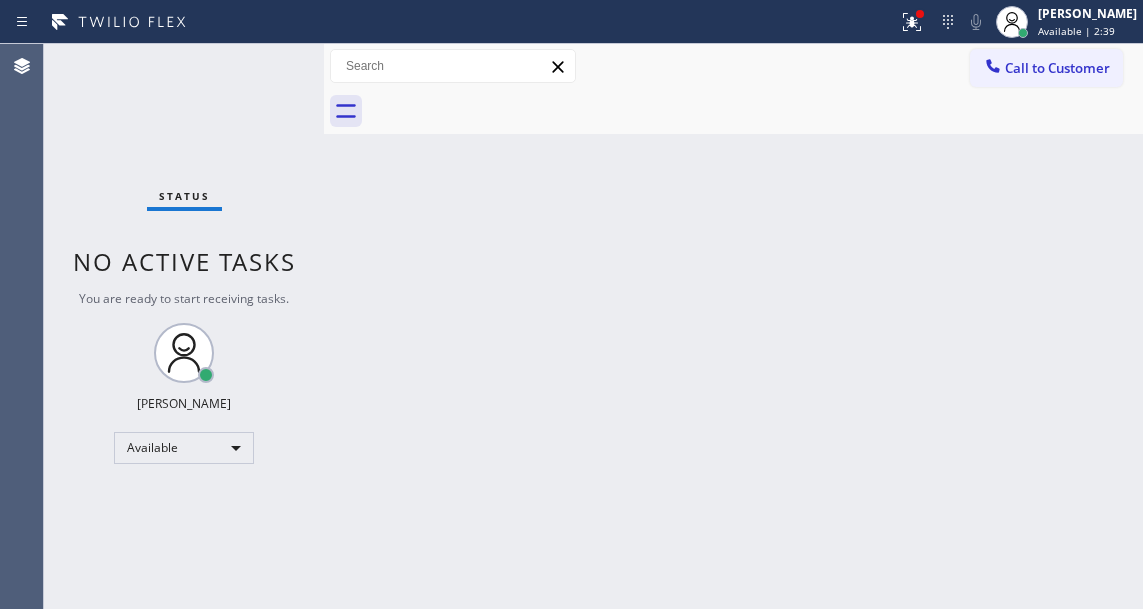 drag, startPoint x: 1134, startPoint y: 245, endPoint x: 1121, endPoint y: 211, distance: 36.40055 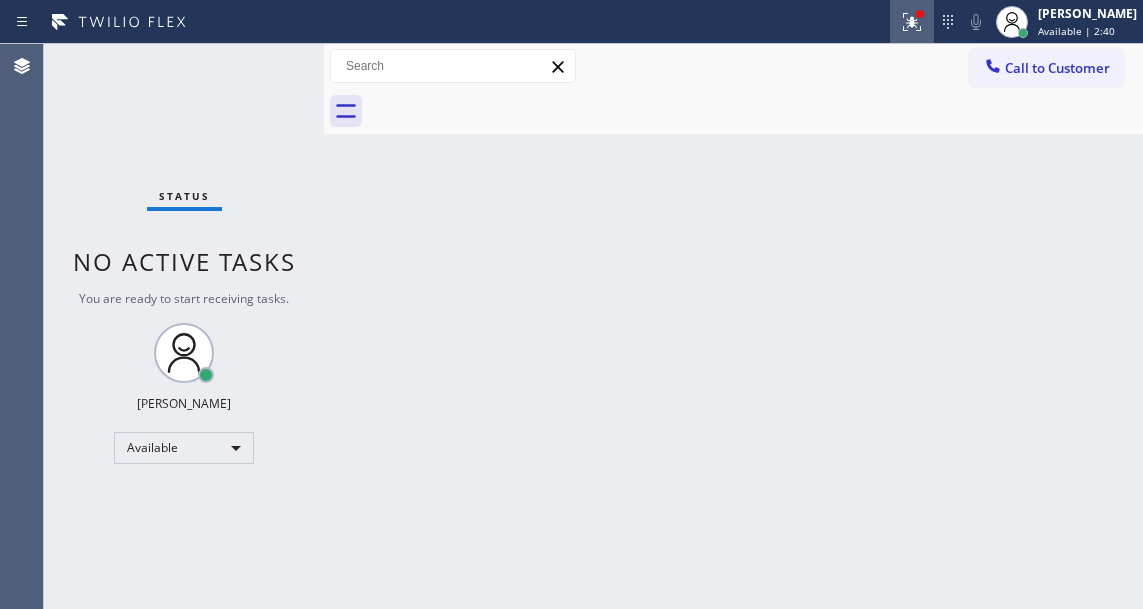 click at bounding box center [912, 22] 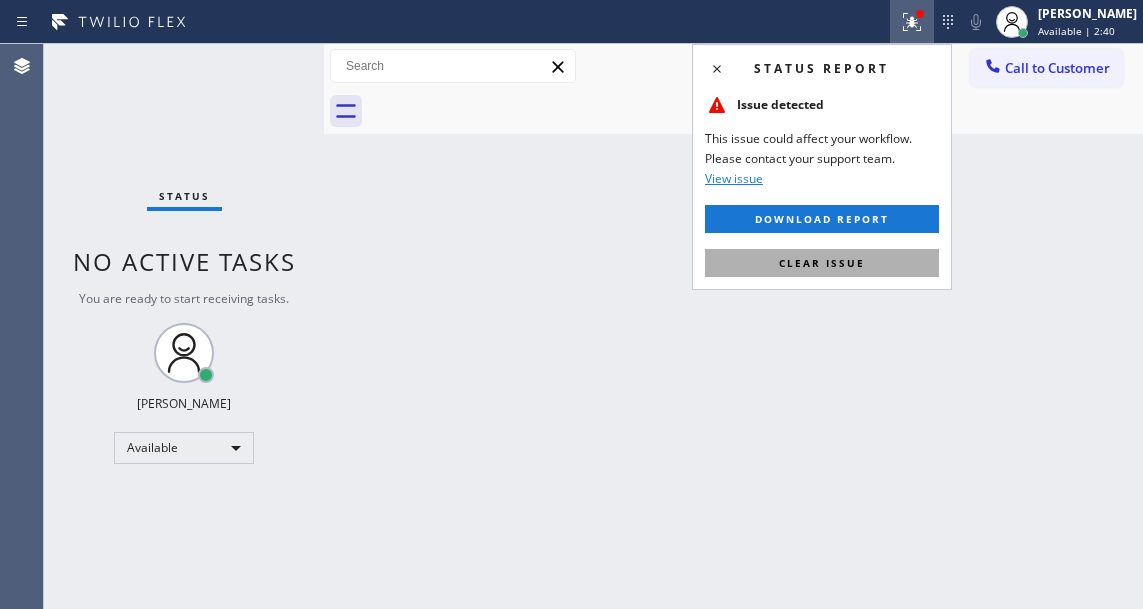 click on "Clear issue" at bounding box center (822, 263) 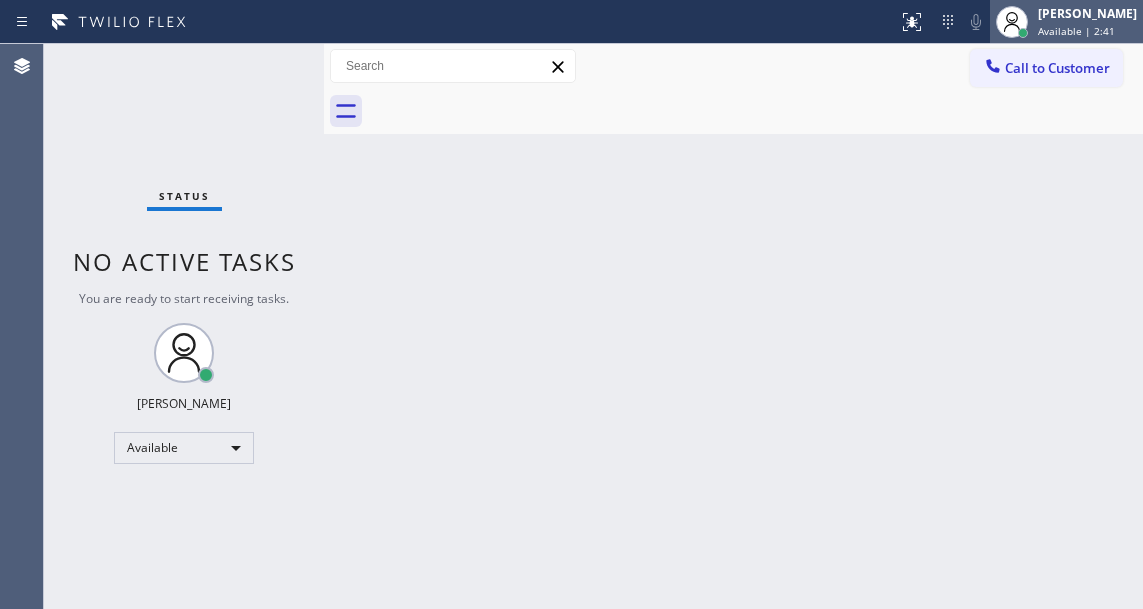 click on "Esmael Jarina Available | 2:41" at bounding box center (1088, 21) 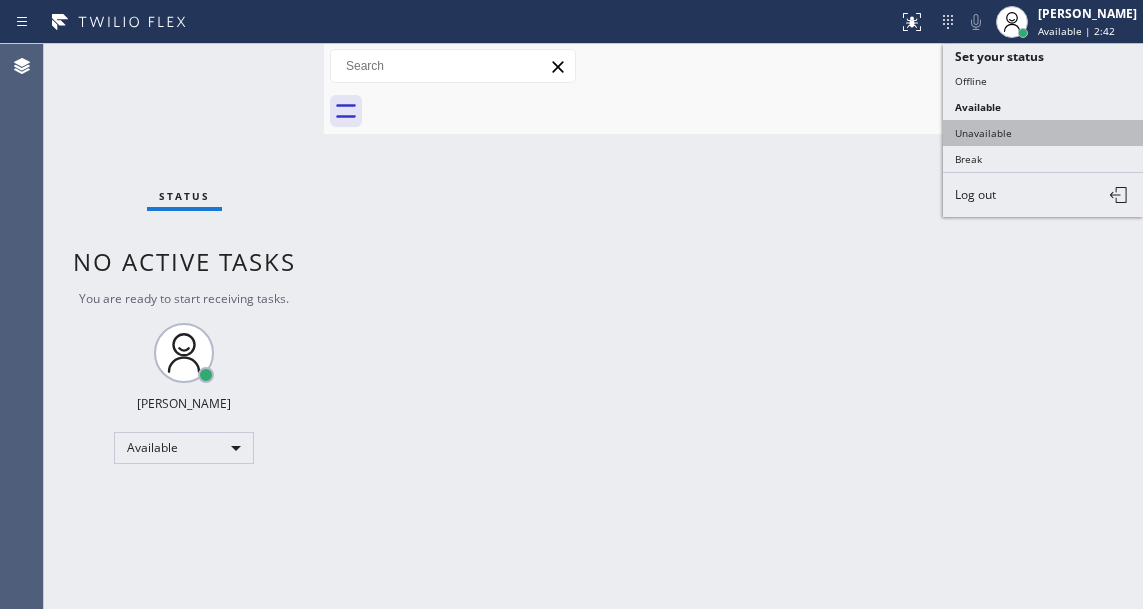 click on "Unavailable" at bounding box center (1043, 133) 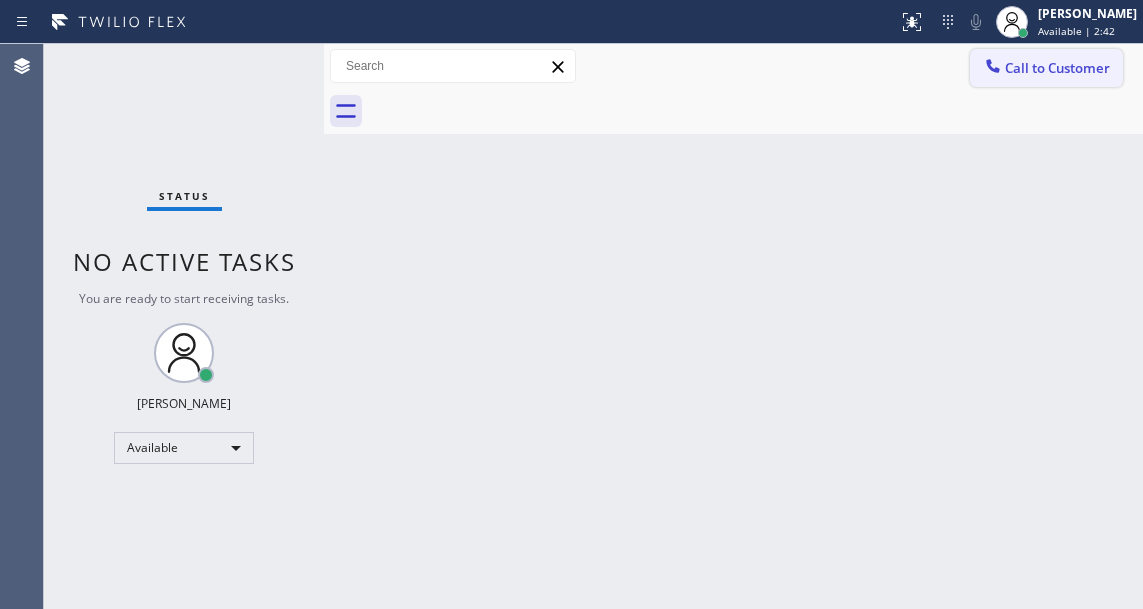 click on "Call to Customer" at bounding box center (1057, 68) 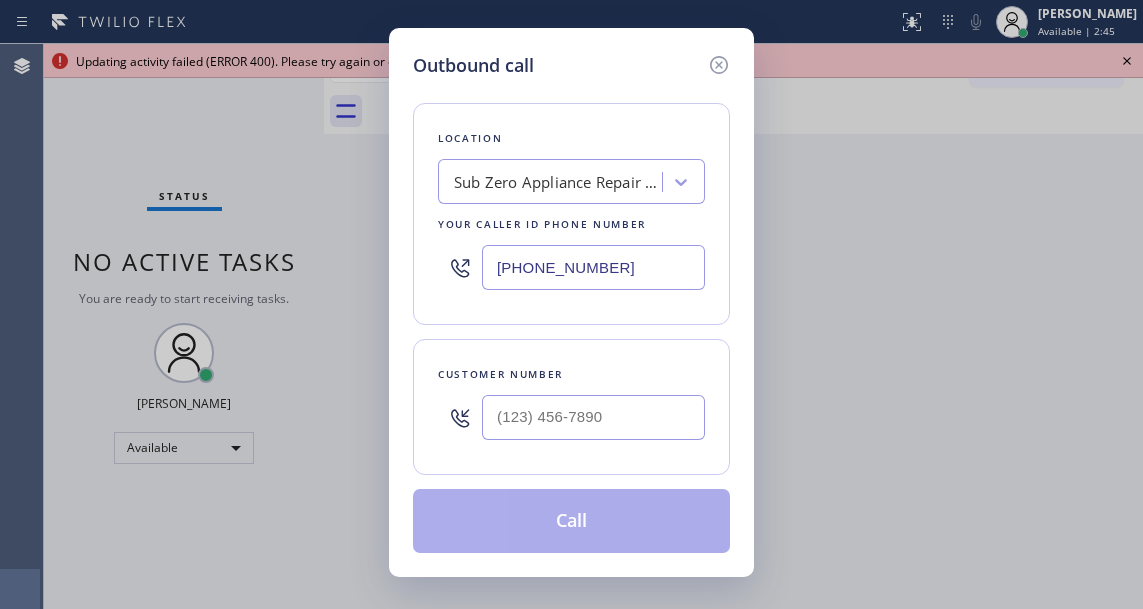 drag, startPoint x: 717, startPoint y: 66, endPoint x: 791, endPoint y: 63, distance: 74.06078 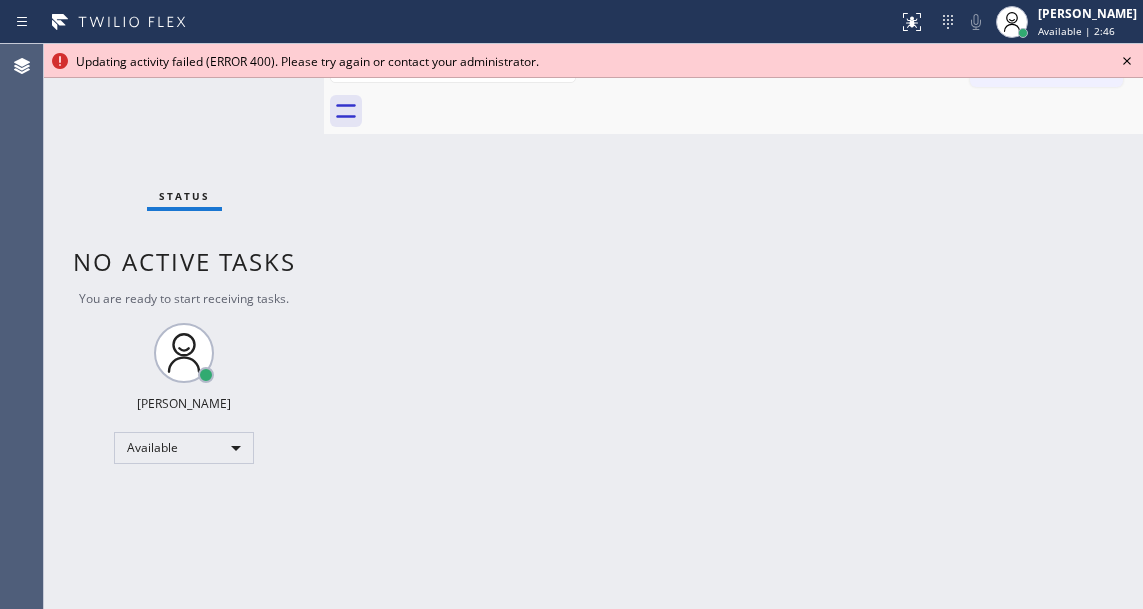 click 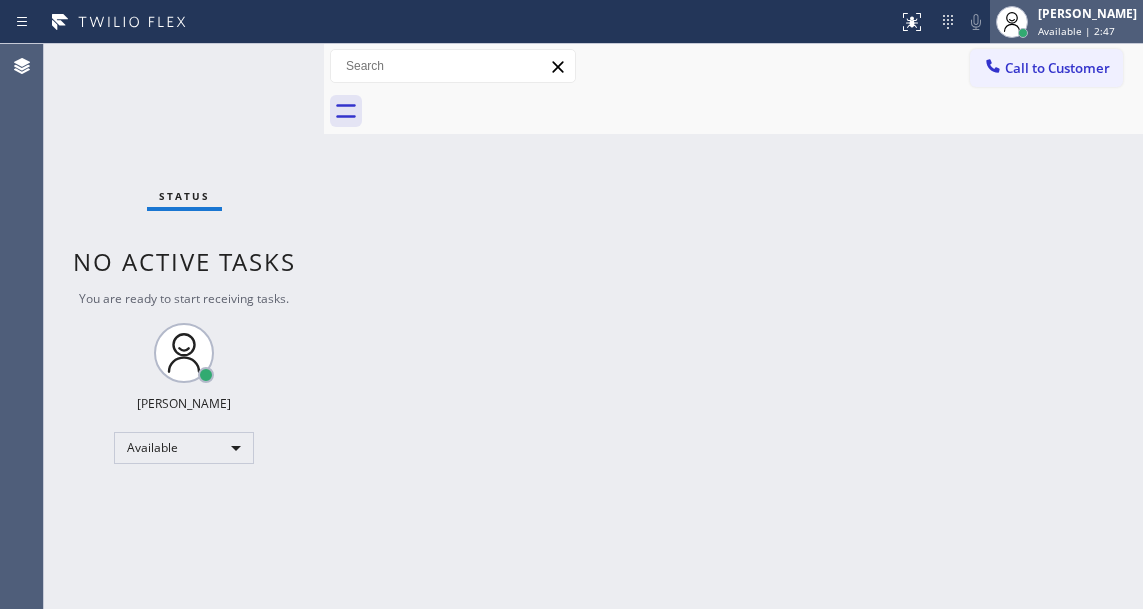 click 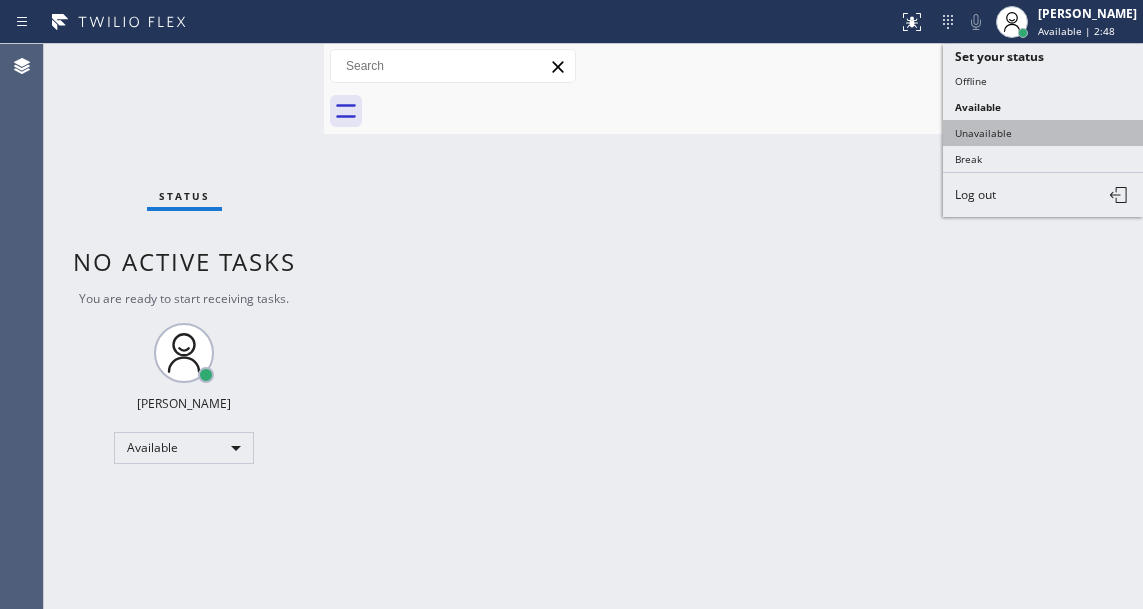 click on "Unavailable" at bounding box center (1043, 133) 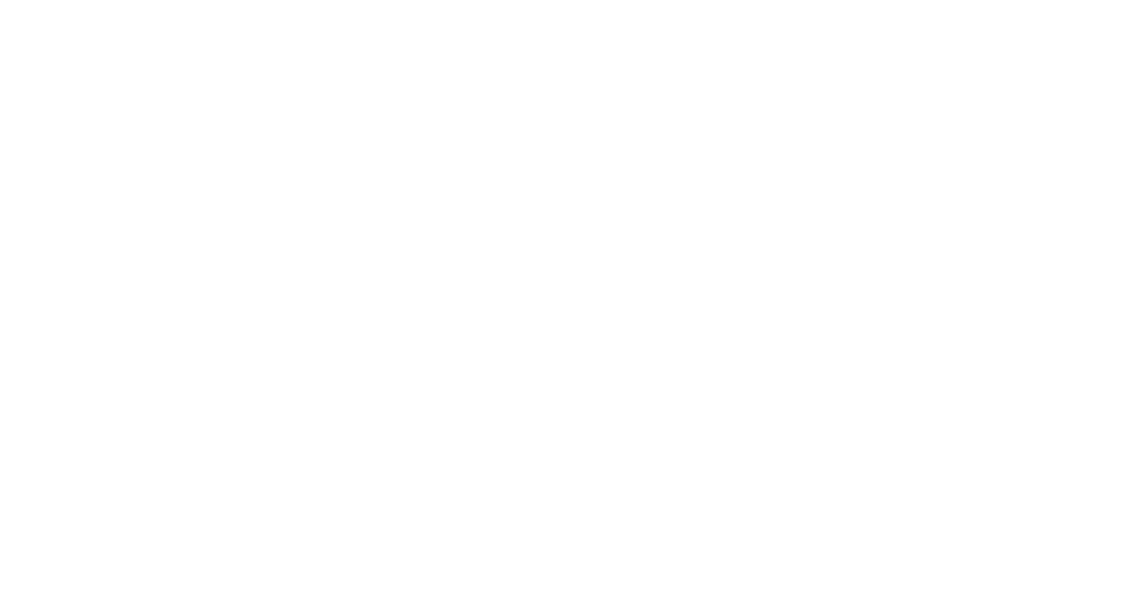 scroll, scrollTop: 0, scrollLeft: 0, axis: both 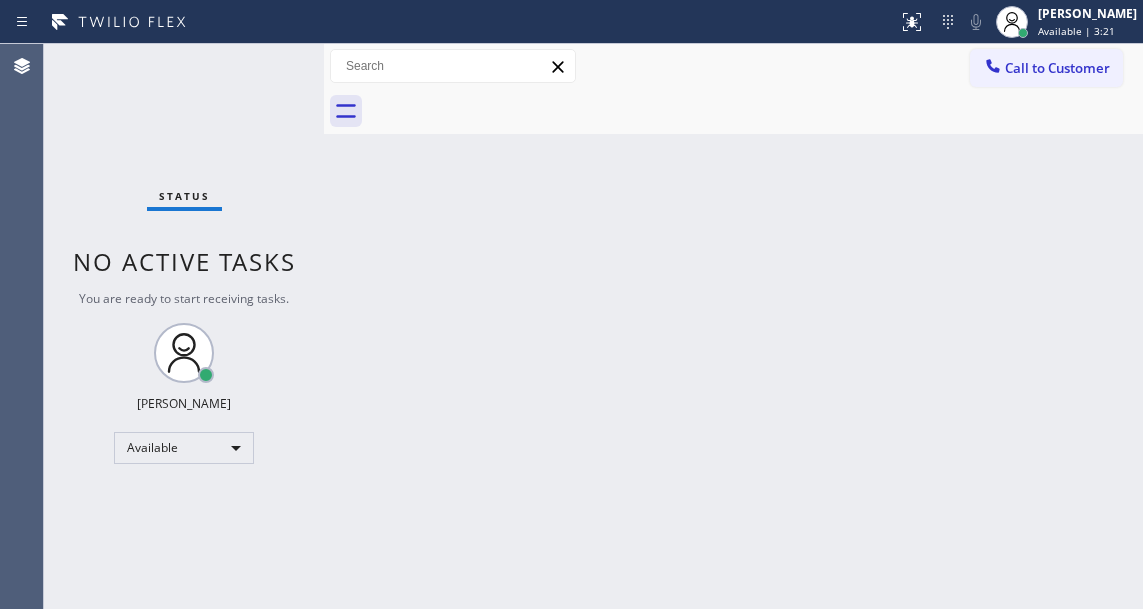 click on "Back to Dashboard Change Sender ID Customers Technicians Select a contact Outbound call Technician Search Technician Your caller id phone number Your caller id phone number Call Technician info Name   Phone none Address none Change Sender ID HVAC [PHONE_NUMBER] 5 Star Appliance [PHONE_NUMBER] Appliance Repair [PHONE_NUMBER] Plumbing [PHONE_NUMBER] Air Duct Cleaning [PHONE_NUMBER]  Electricians [PHONE_NUMBER] Cancel Change Check personal SMS Reset Change No tabs Call to Customer Outbound call Location Search location Your caller id phone number Customer number Call Outbound call Technician Search Technician Your caller id phone number Your caller id phone number Call" at bounding box center [733, 326] 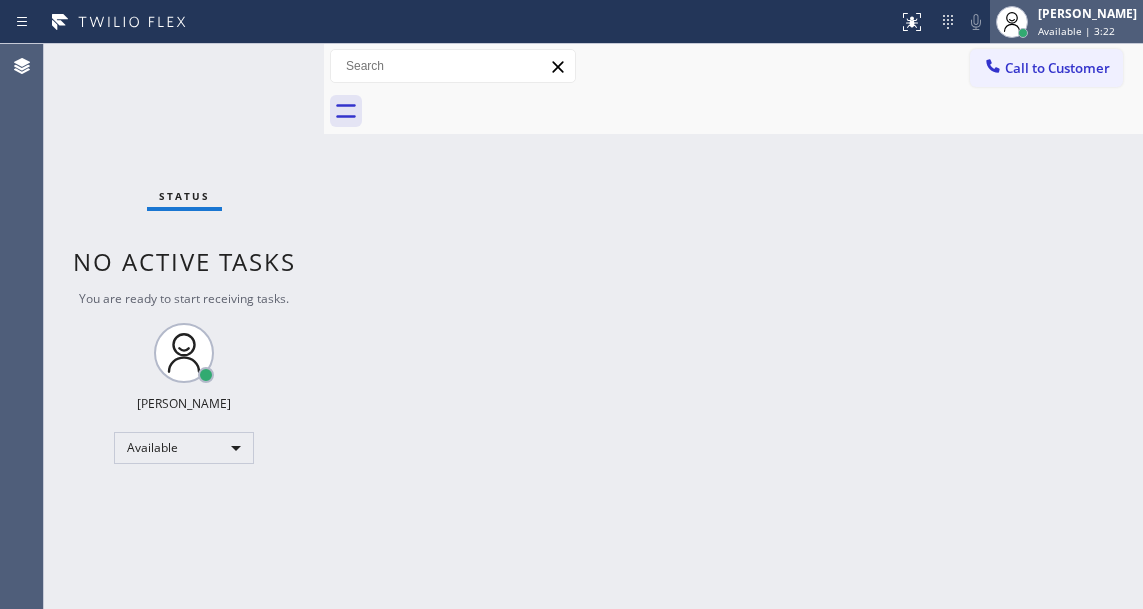 click at bounding box center (1023, 33) 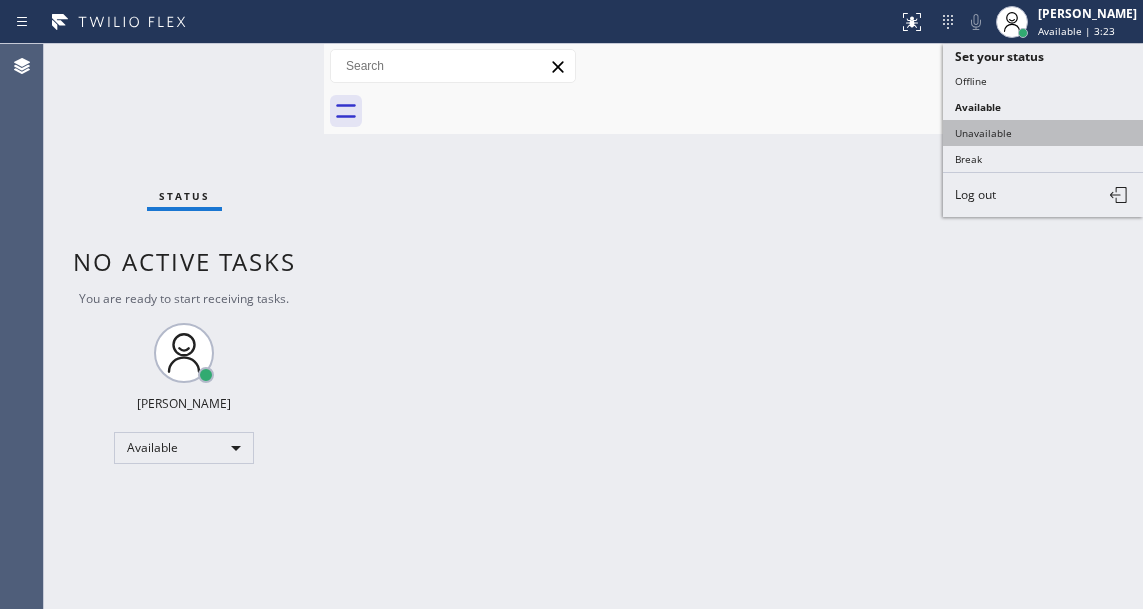 click on "Unavailable" at bounding box center (1043, 133) 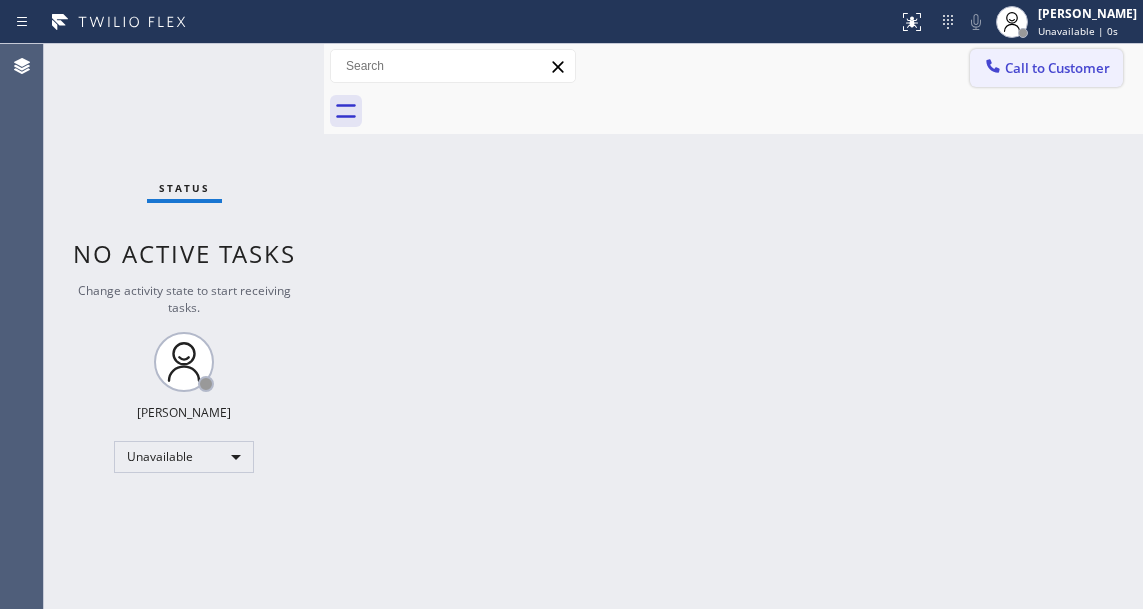 click on "Call to Customer" at bounding box center [1057, 68] 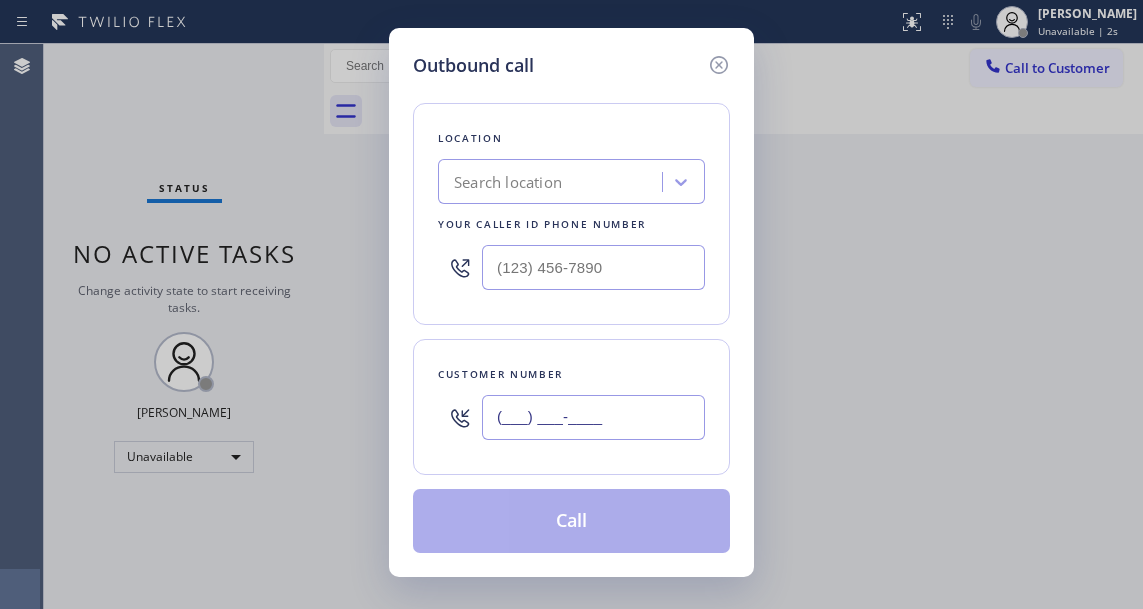 click on "(___) ___-____" at bounding box center [593, 417] 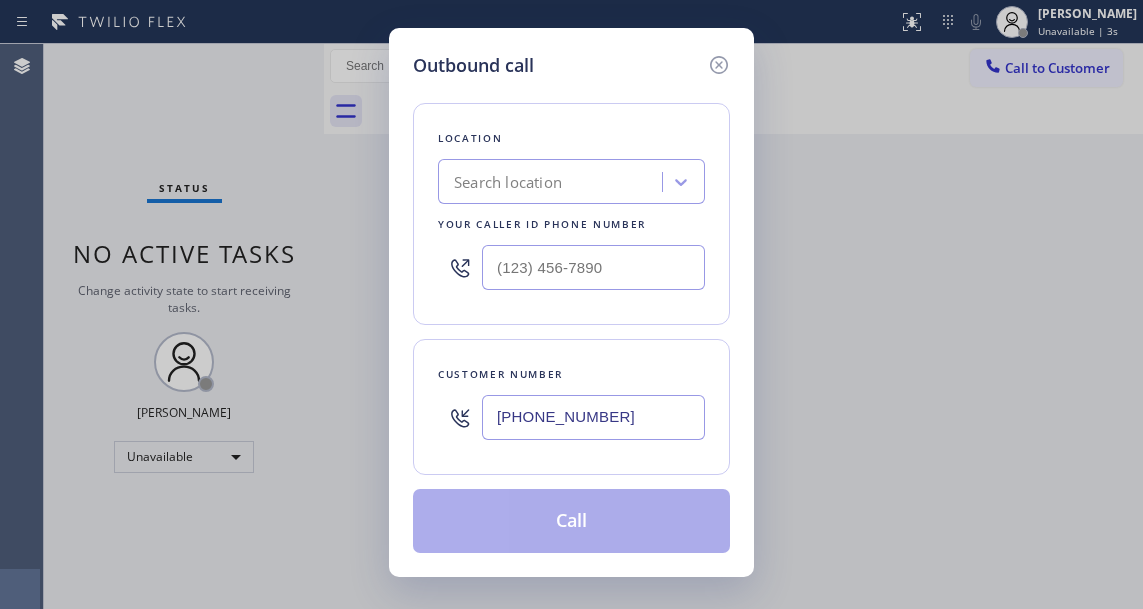 type on "[PHONE_NUMBER]" 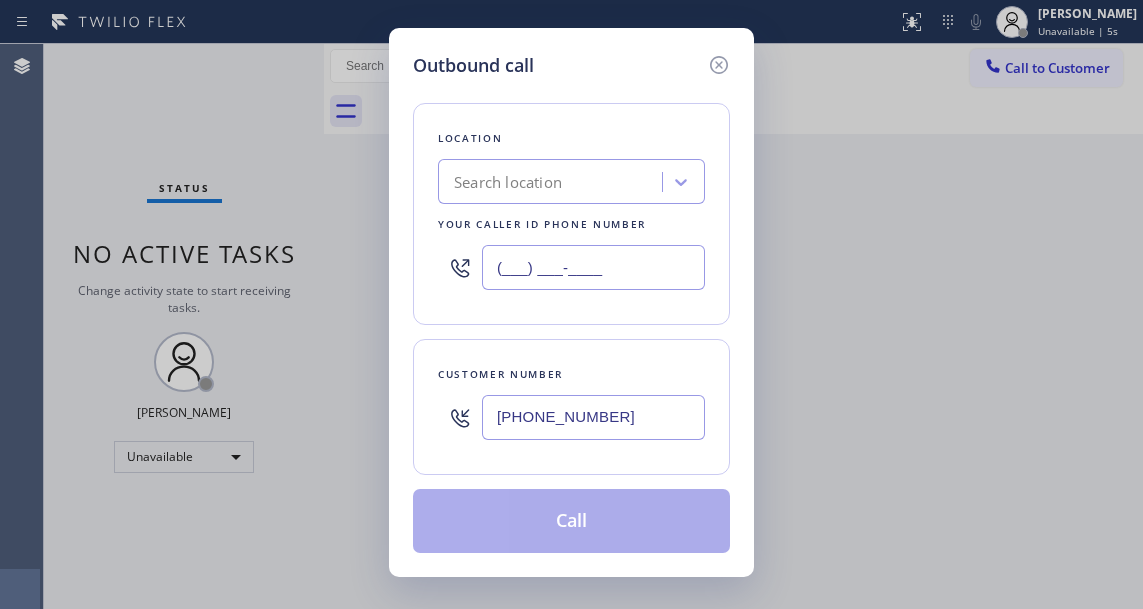 click on "(___) ___-____" at bounding box center (593, 267) 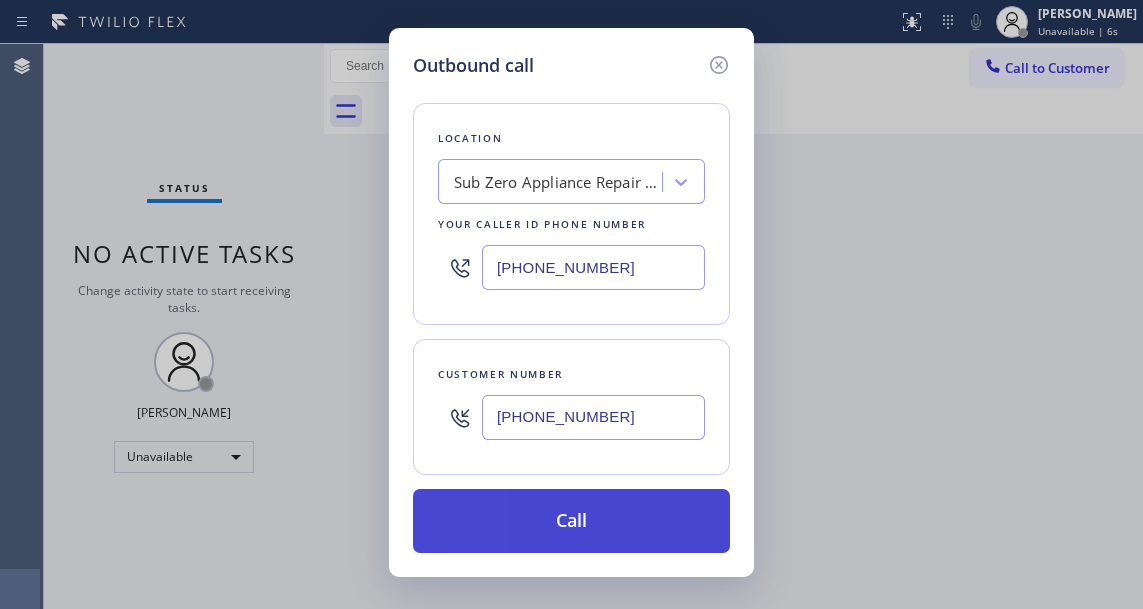 type on "[PHONE_NUMBER]" 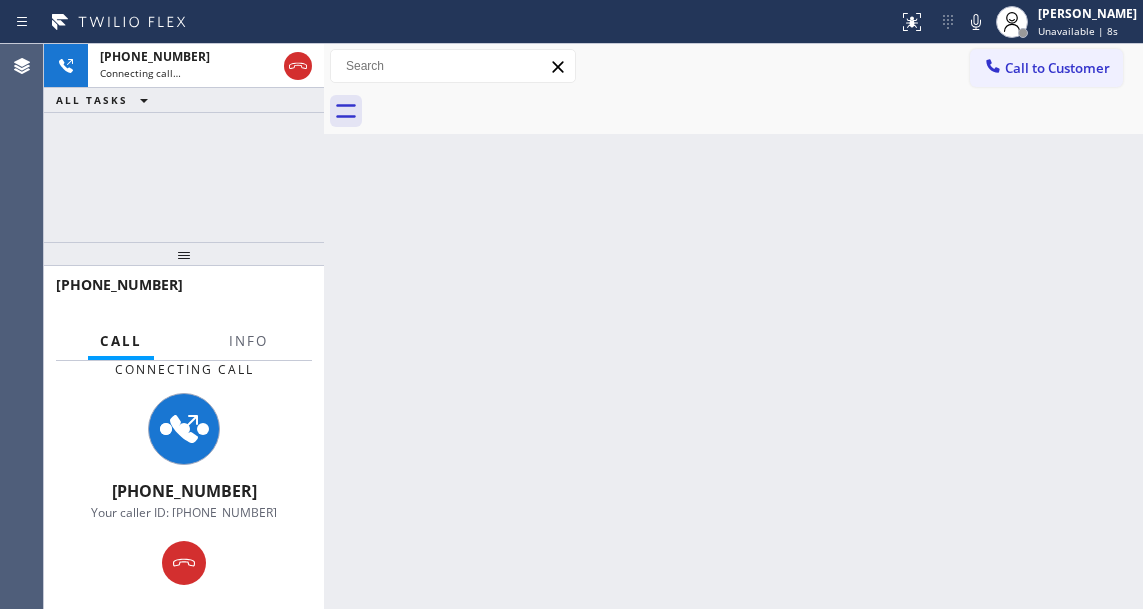click on "Back to Dashboard Change Sender ID Customers Technicians Select a contact Outbound call Technician Search Technician Your caller id phone number Your caller id phone number Call Technician info Name   Phone none Address none Change Sender ID HVAC [PHONE_NUMBER] 5 Star Appliance [PHONE_NUMBER] Appliance Repair [PHONE_NUMBER] Plumbing [PHONE_NUMBER] Air Duct Cleaning [PHONE_NUMBER]  Electricians [PHONE_NUMBER] Cancel Change Check personal SMS Reset Change No tabs Call to Customer Outbound call Location Search location Your caller id phone number Customer number Call Outbound call Technician Search Technician Your caller id phone number Your caller id phone number Call" at bounding box center (733, 326) 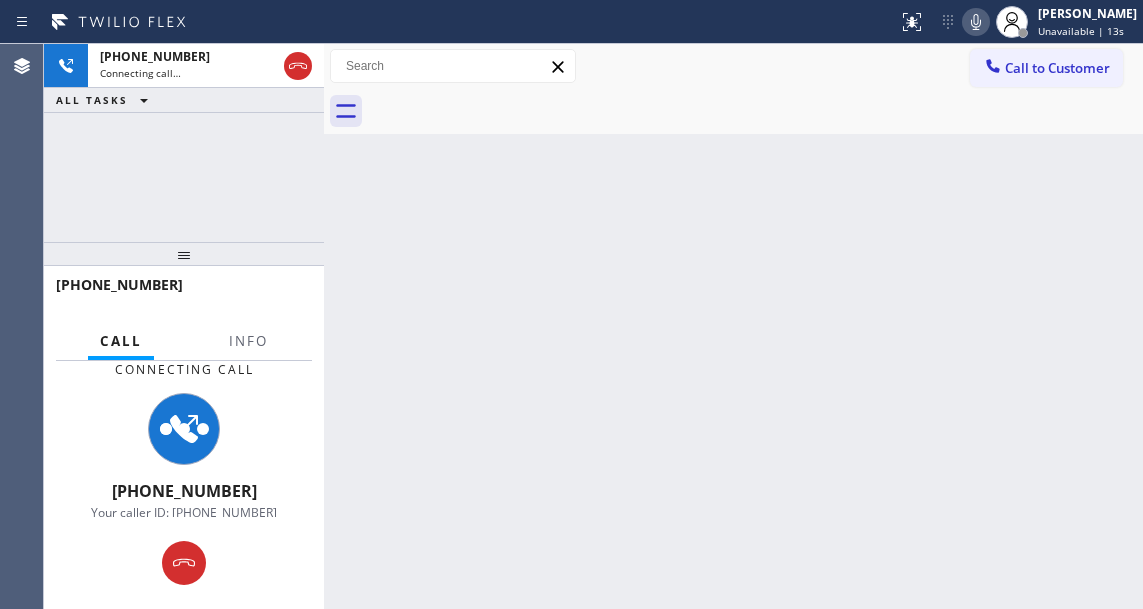 click 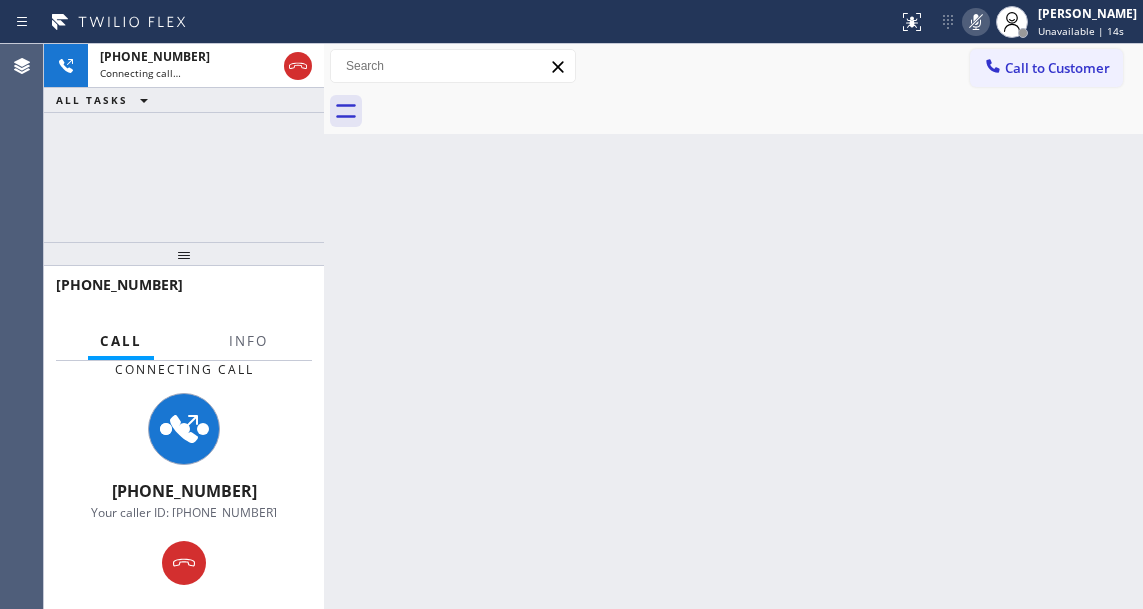 click 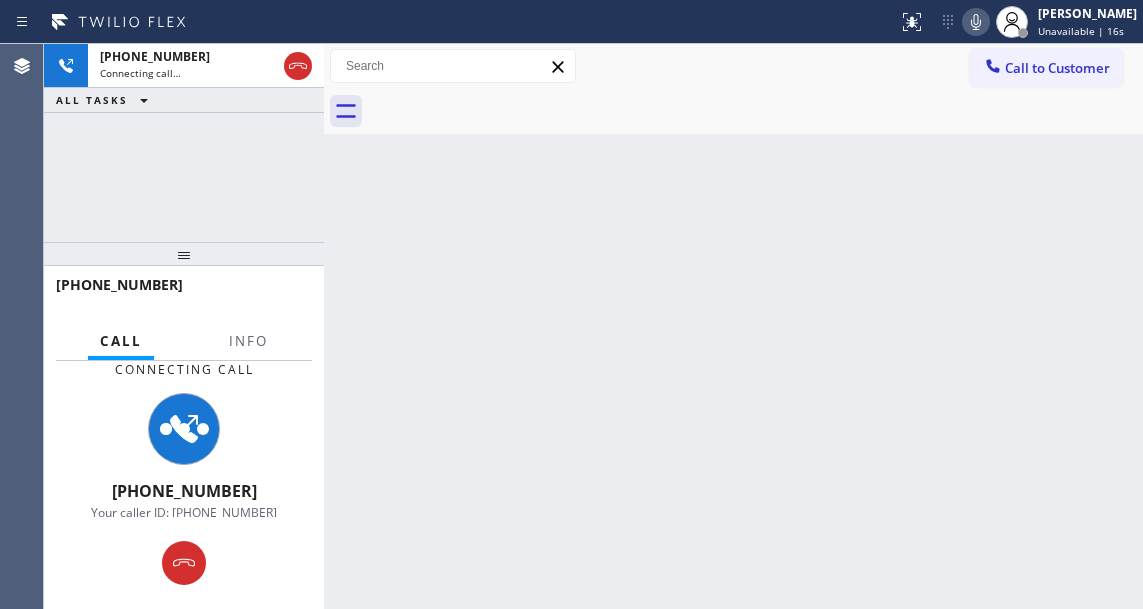 scroll, scrollTop: 21, scrollLeft: 0, axis: vertical 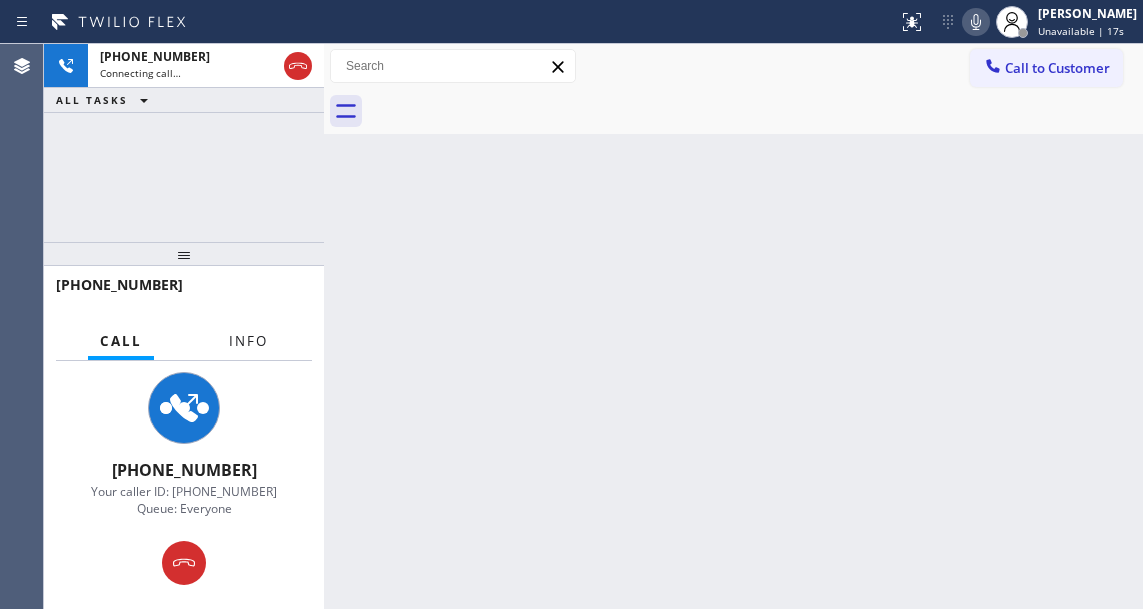 click on "Info" at bounding box center [248, 341] 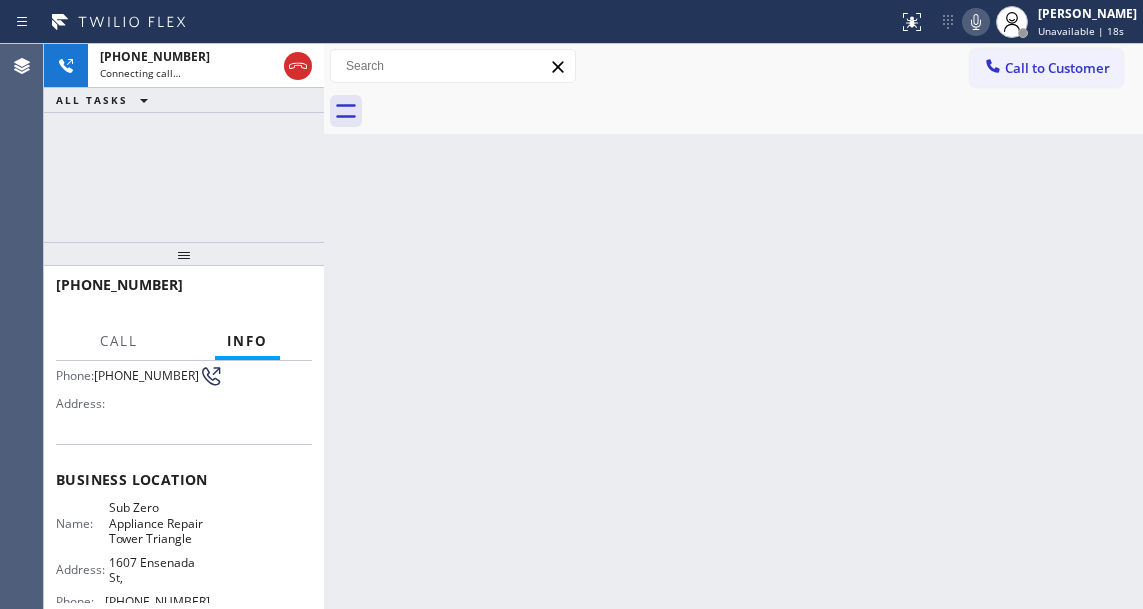 scroll, scrollTop: 166, scrollLeft: 0, axis: vertical 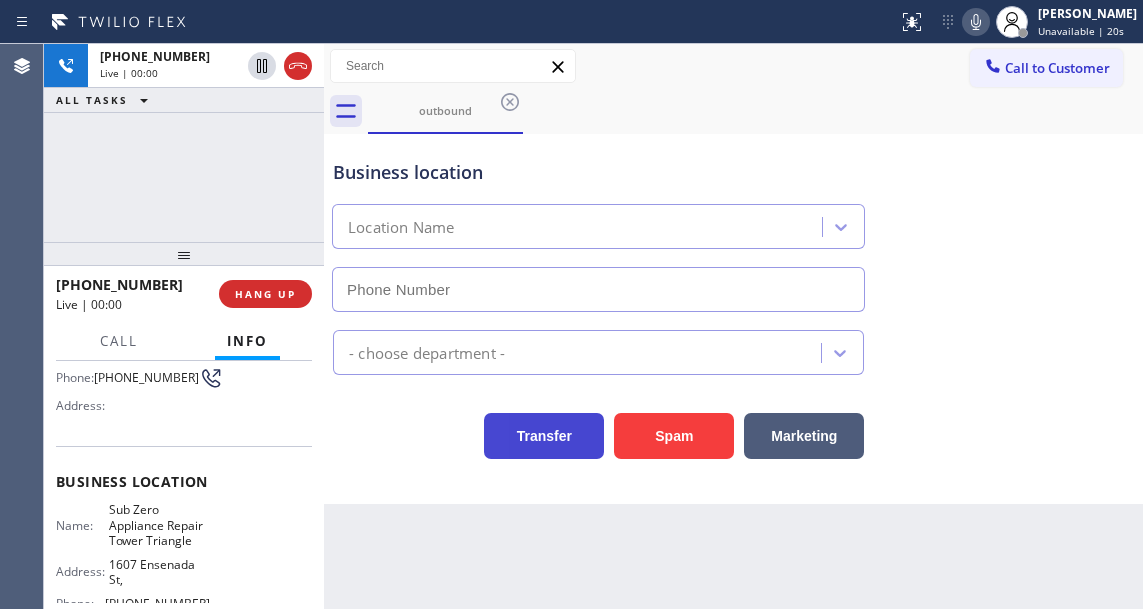 type on "(720) 597-8984" 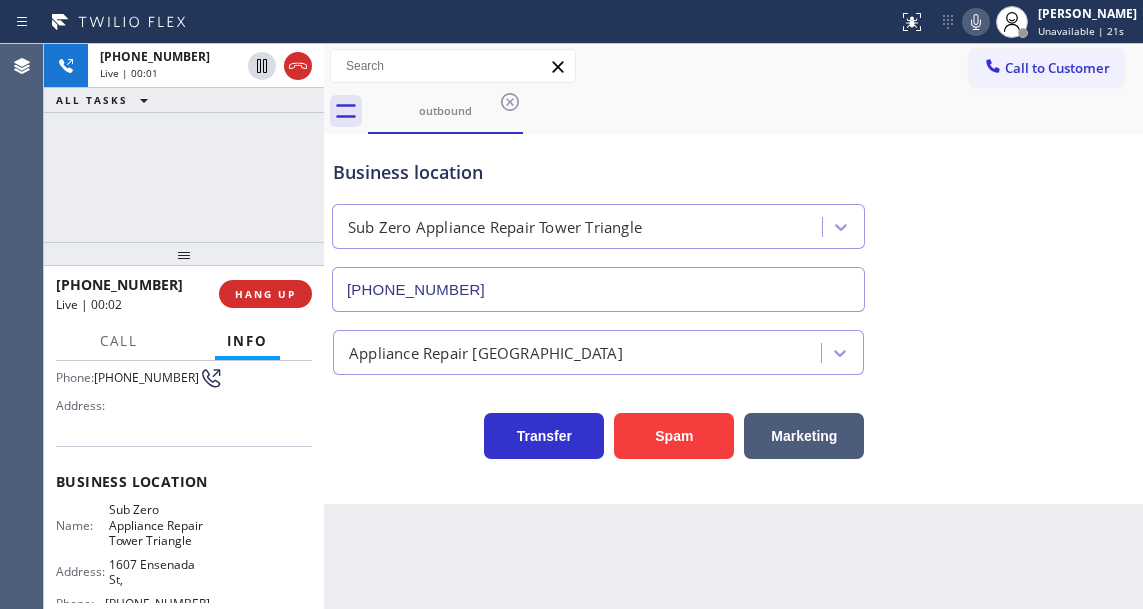 click on "Sub Zero Appliance Repair Tower Triangle" at bounding box center [159, 525] 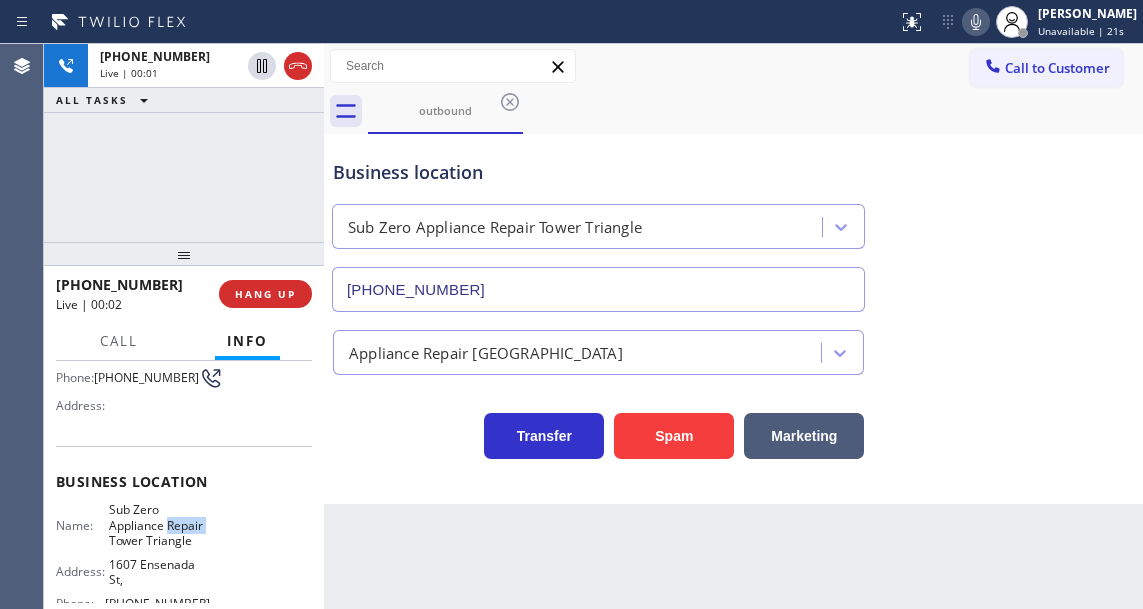 click on "Sub Zero Appliance Repair Tower Triangle" at bounding box center [159, 525] 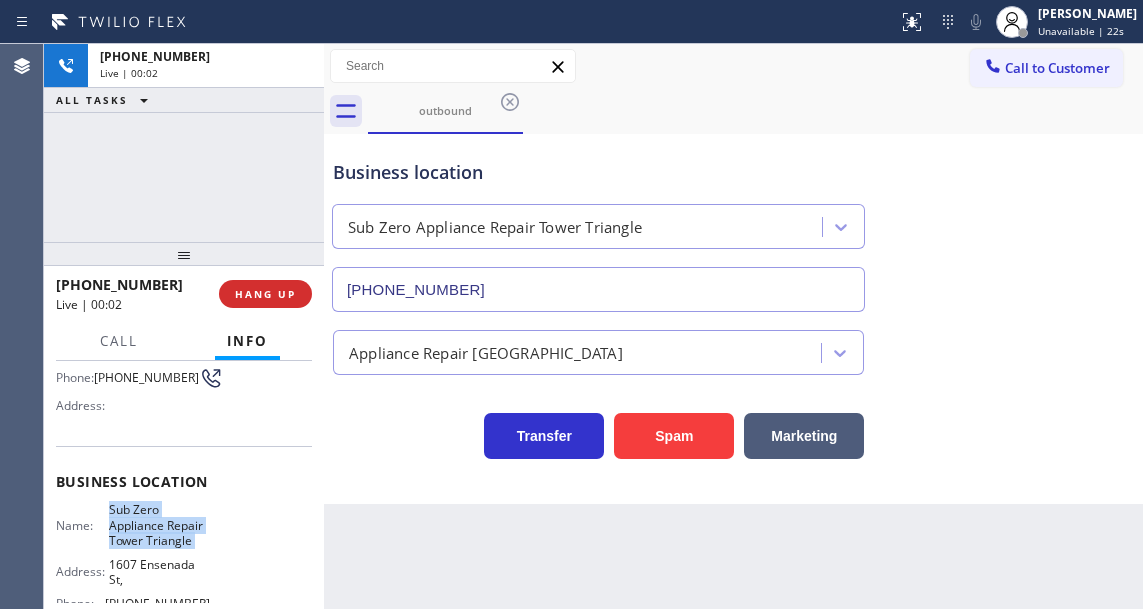 click on "Sub Zero Appliance Repair Tower Triangle" at bounding box center (159, 525) 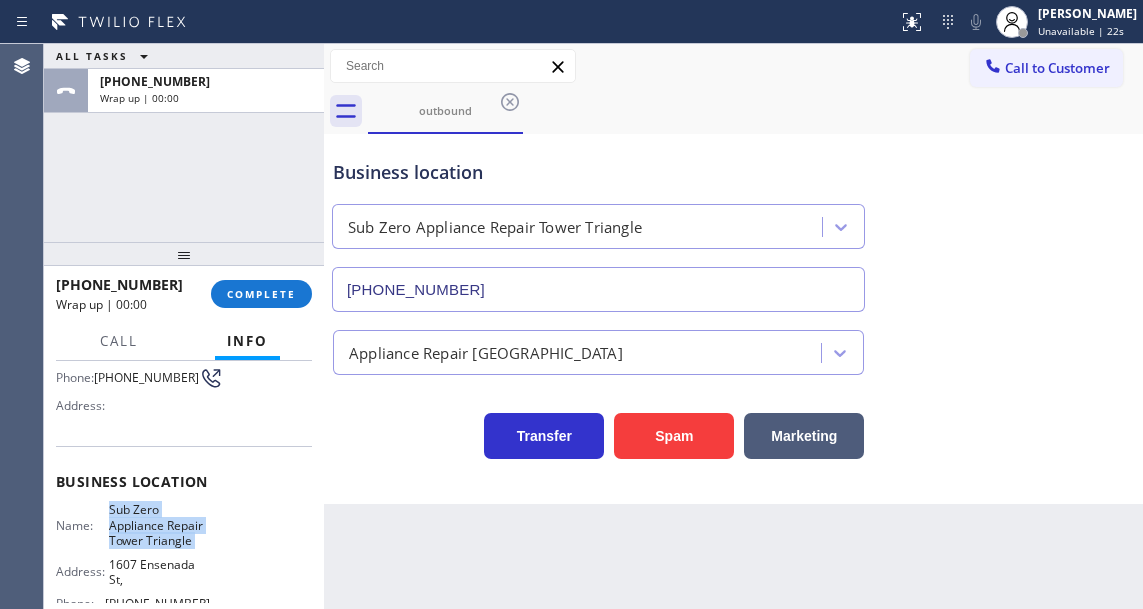 click on "Sub Zero Appliance Repair Tower Triangle" at bounding box center [159, 525] 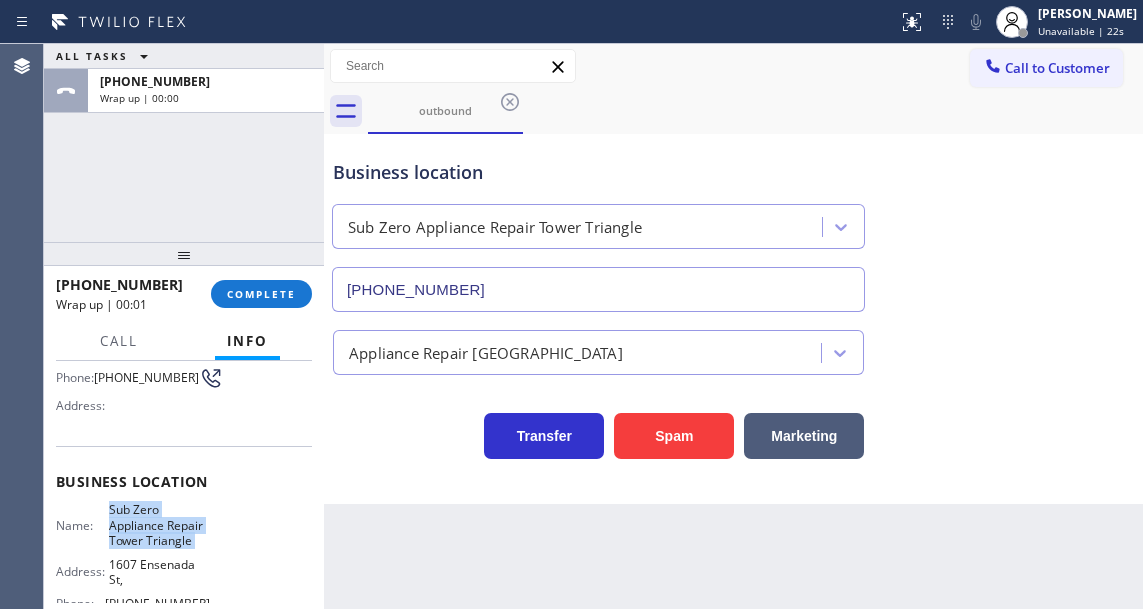 click on "Sub Zero Appliance Repair Tower Triangle" at bounding box center [159, 525] 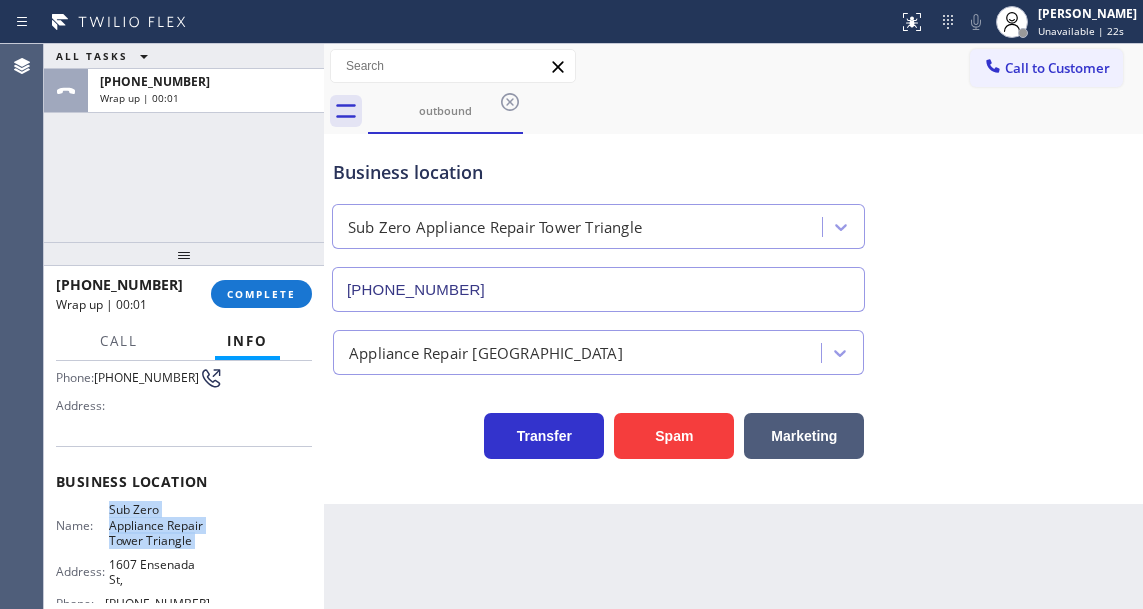 click on "Sub Zero Appliance Repair Tower Triangle" at bounding box center (159, 525) 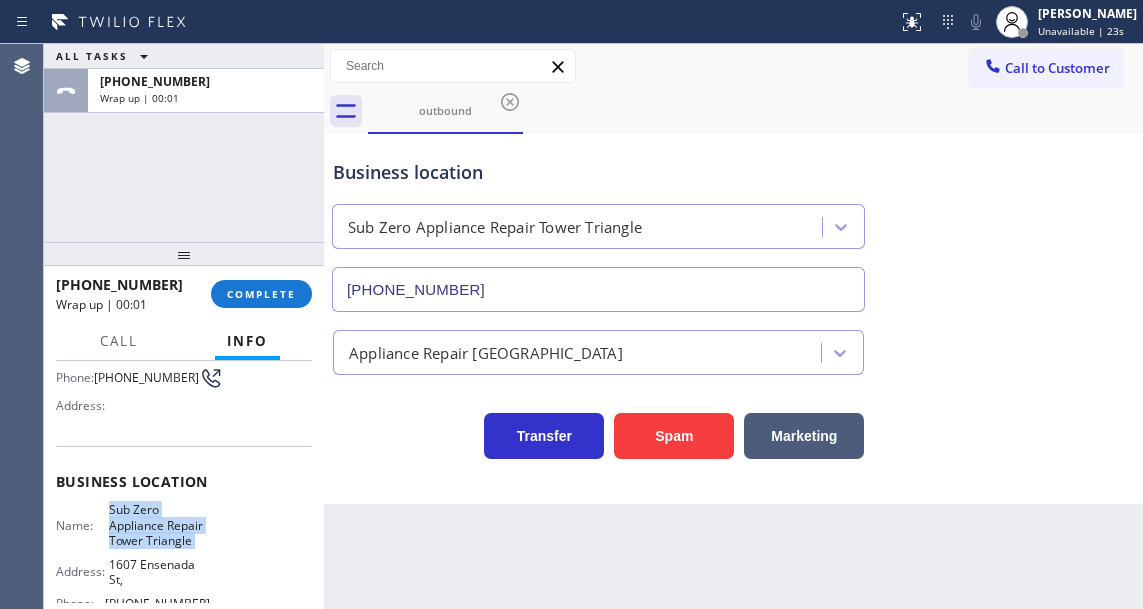 click on "Sub Zero Appliance Repair Tower Triangle" at bounding box center (159, 525) 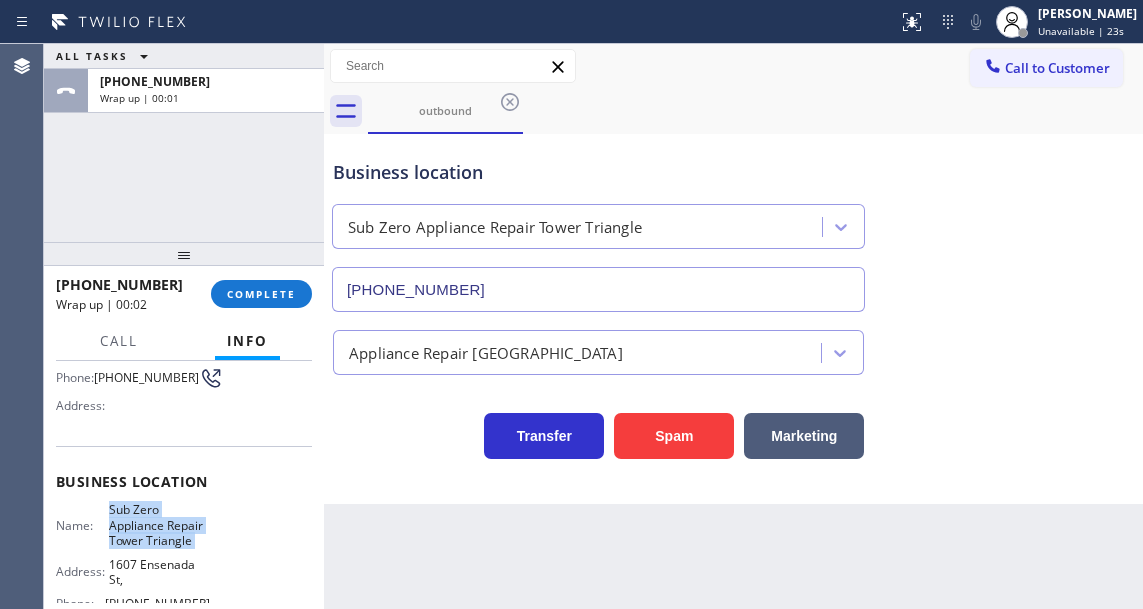 click on "Sub Zero Appliance Repair Tower Triangle" at bounding box center [159, 525] 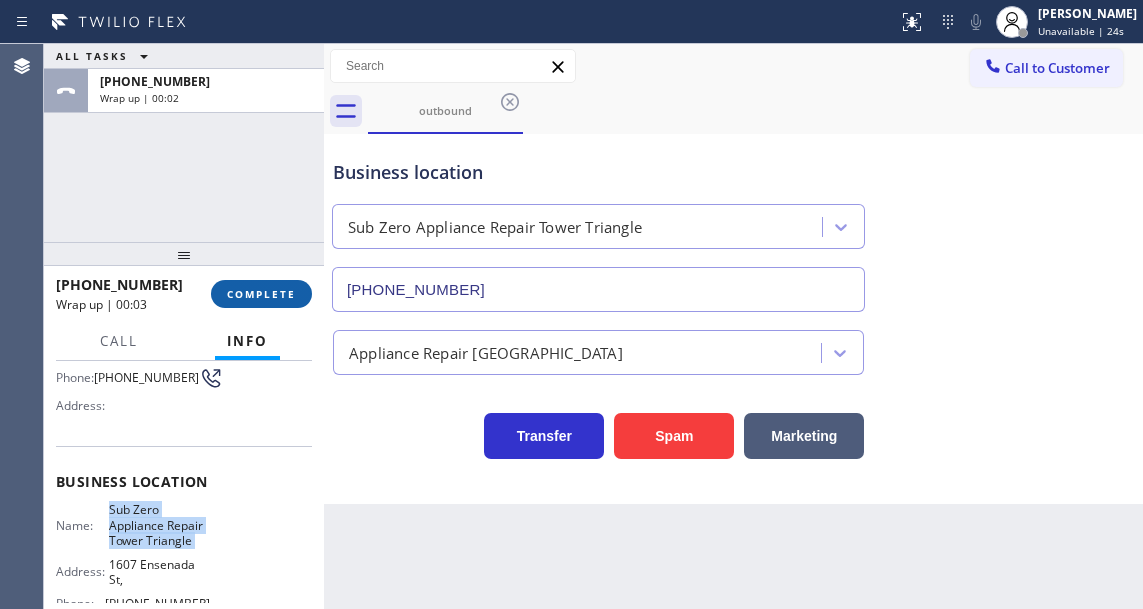 click on "COMPLETE" at bounding box center [261, 294] 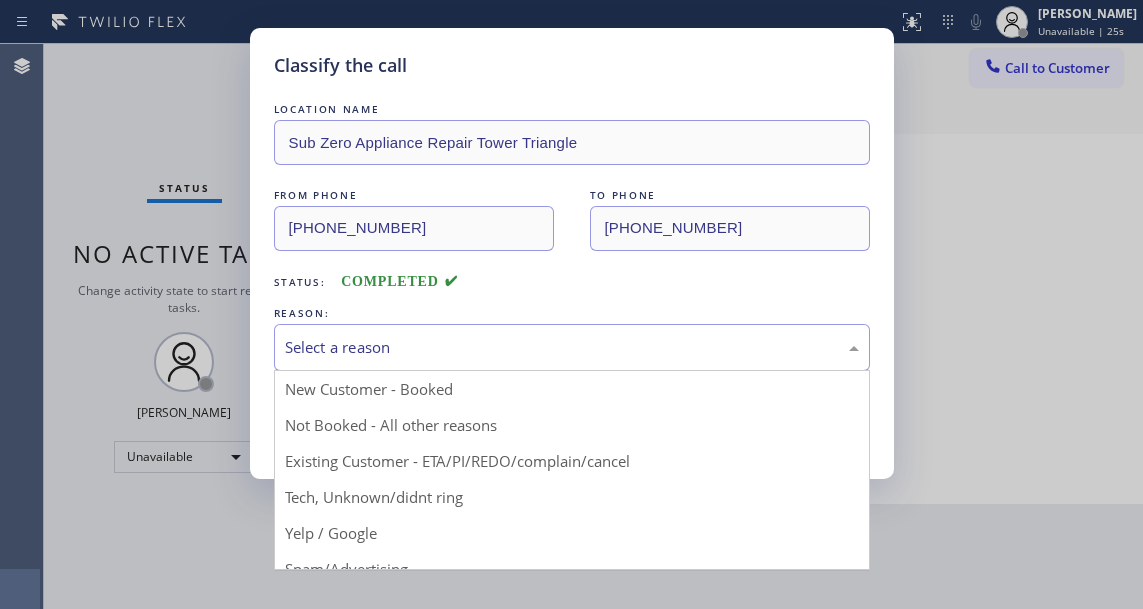 click on "Select a reason" at bounding box center [572, 347] 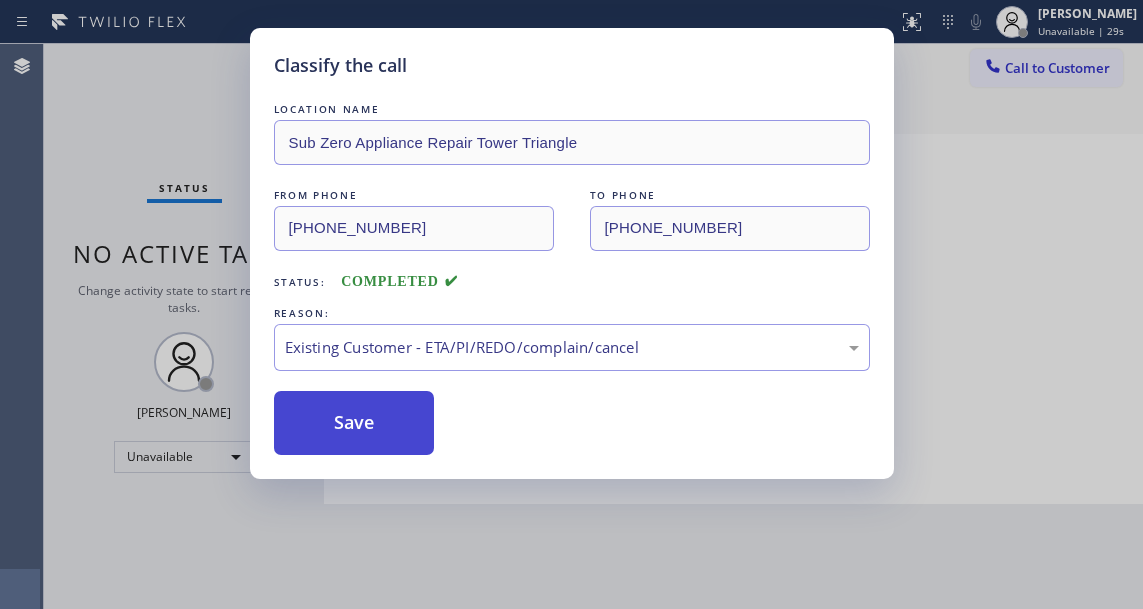 click on "Save" at bounding box center (354, 423) 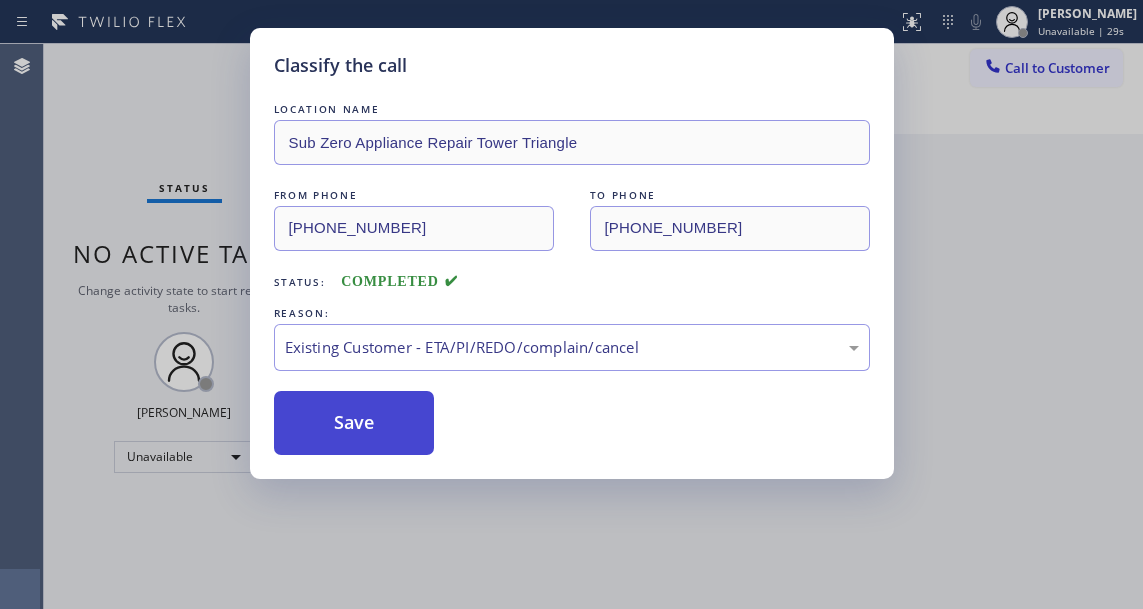 click on "Save" at bounding box center [354, 423] 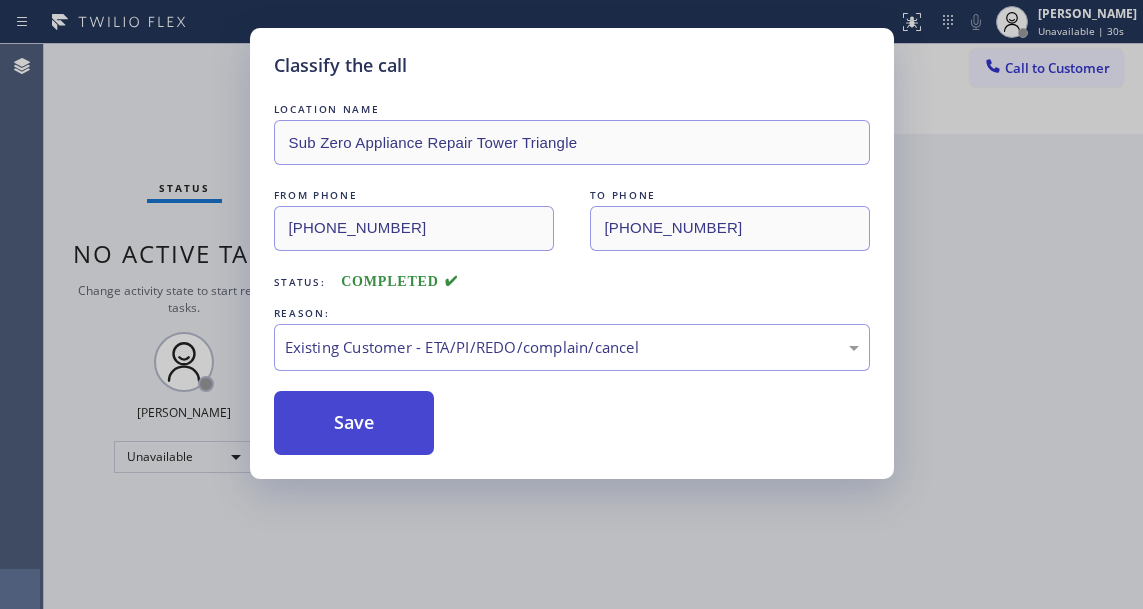 click on "Save" at bounding box center [354, 423] 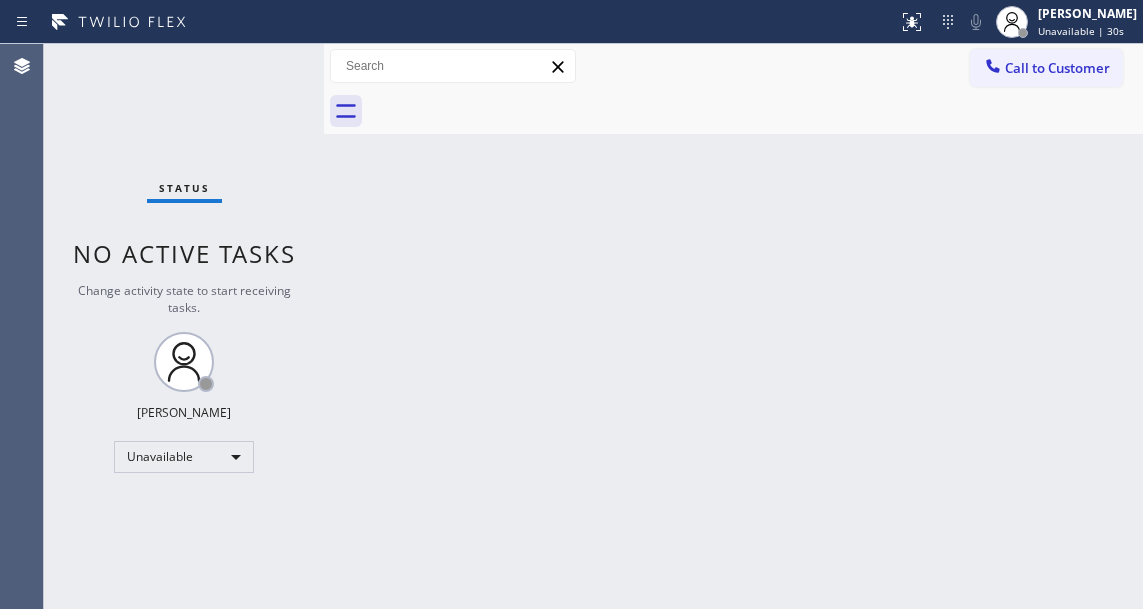 click on "Back to Dashboard Change Sender ID Customers Technicians Select a contact Outbound call Technician Search Technician Your caller id phone number Your caller id phone number Call Technician info Name   Phone none Address none Change Sender ID HVAC +18559994417 5 Star Appliance +18557314952 Appliance Repair +18554611149 Plumbing +18889090120 Air Duct Cleaning +18006865038  Electricians +18005688664 Cancel Change Check personal SMS Reset Change No tabs Call to Customer Outbound call Location Sub Zero Appliance Repair Tower Triangle Your caller id phone number (720) 597-8984 Customer number Call Outbound call Technician Search Technician Your caller id phone number Your caller id phone number Call" at bounding box center (733, 326) 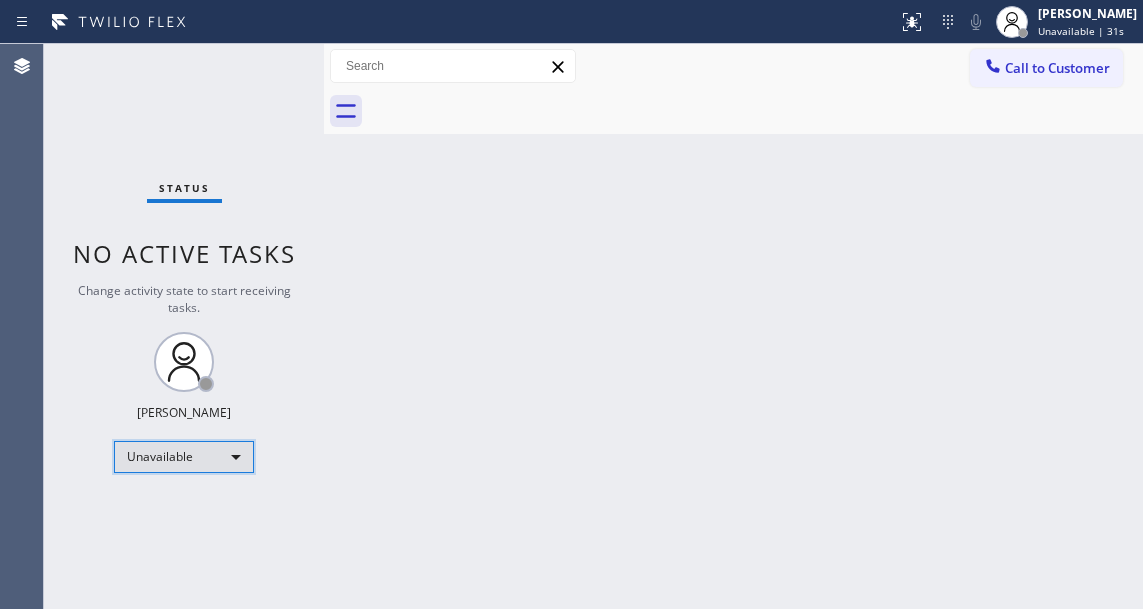 click on "Unavailable" at bounding box center (184, 457) 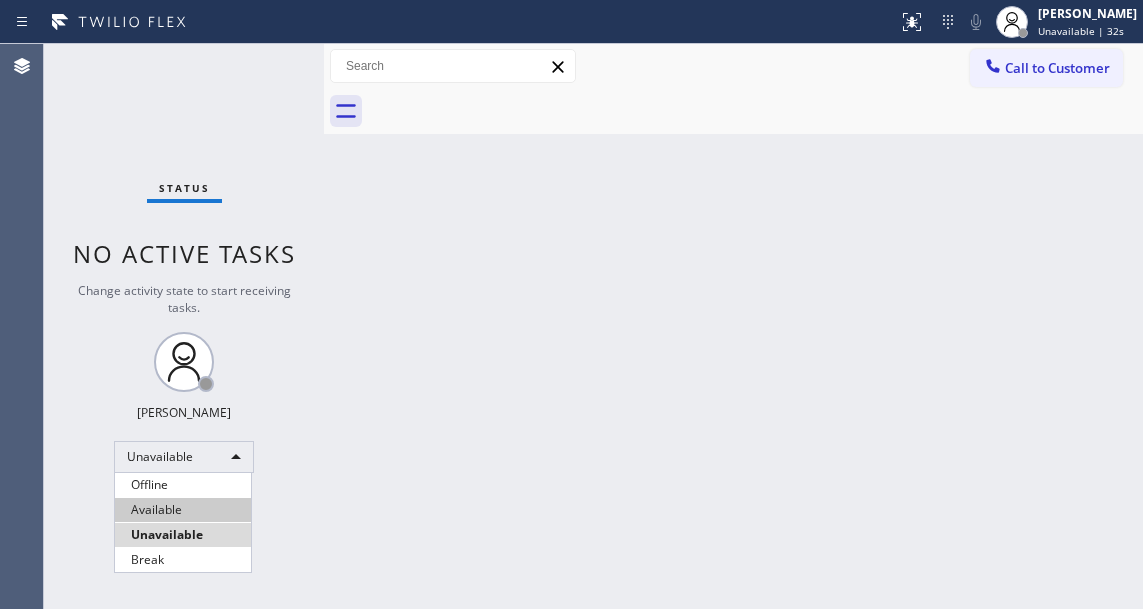 click on "Available" at bounding box center (183, 510) 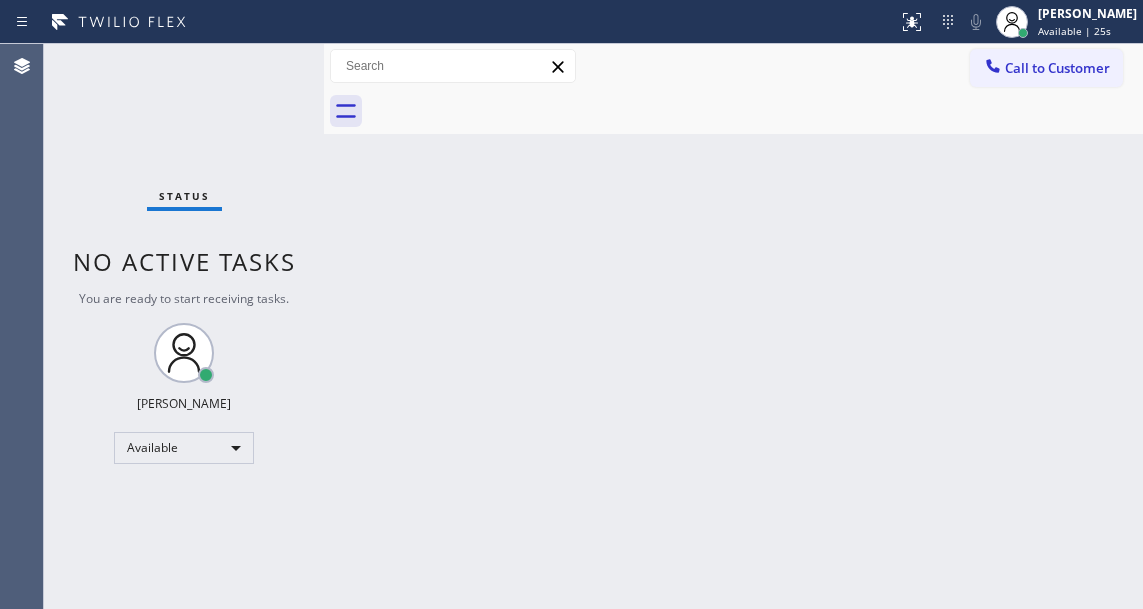 click on "Back to Dashboard Change Sender ID Customers Technicians Select a contact Outbound call Technician Search Technician Your caller id phone number Your caller id phone number Call Technician info Name   Phone none Address none Change Sender ID HVAC +18559994417 5 Star Appliance +18557314952 Appliance Repair +18554611149 Plumbing +18889090120 Air Duct Cleaning +18006865038  Electricians +18005688664 Cancel Change Check personal SMS Reset Change No tabs Call to Customer Outbound call Location Sub Zero Appliance Repair Tower Triangle Your caller id phone number (720) 597-8984 Customer number Call Outbound call Technician Search Technician Your caller id phone number Your caller id phone number Call" at bounding box center [733, 326] 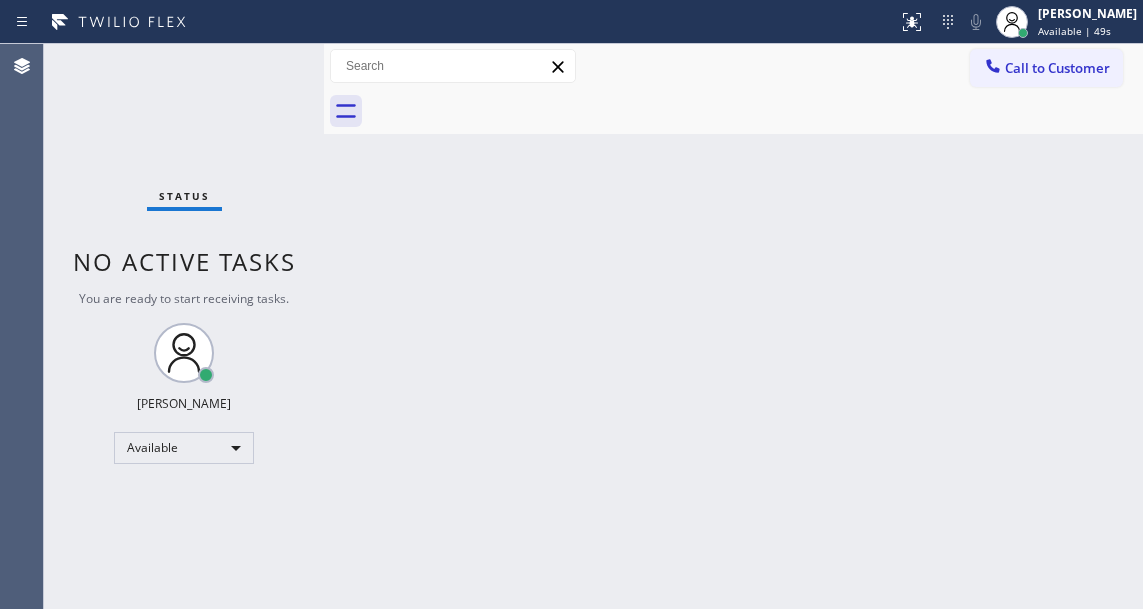 click on "Back to Dashboard Change Sender ID Customers Technicians Select a contact Outbound call Technician Search Technician Your caller id phone number Your caller id phone number Call Technician info Name   Phone none Address none Change Sender ID HVAC +18559994417 5 Star Appliance +18557314952 Appliance Repair +18554611149 Plumbing +18889090120 Air Duct Cleaning +18006865038  Electricians +18005688664 Cancel Change Check personal SMS Reset Change No tabs Call to Customer Outbound call Location Sub Zero Appliance Repair Tower Triangle Your caller id phone number (720) 597-8984 Customer number Call Outbound call Technician Search Technician Your caller id phone number Your caller id phone number Call" at bounding box center [733, 326] 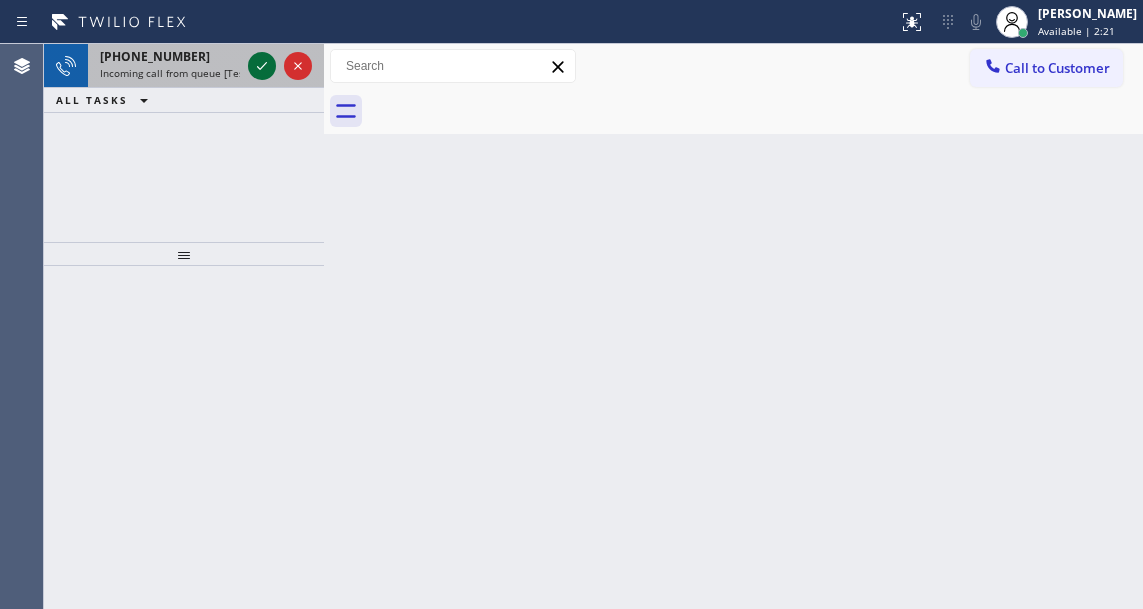 click 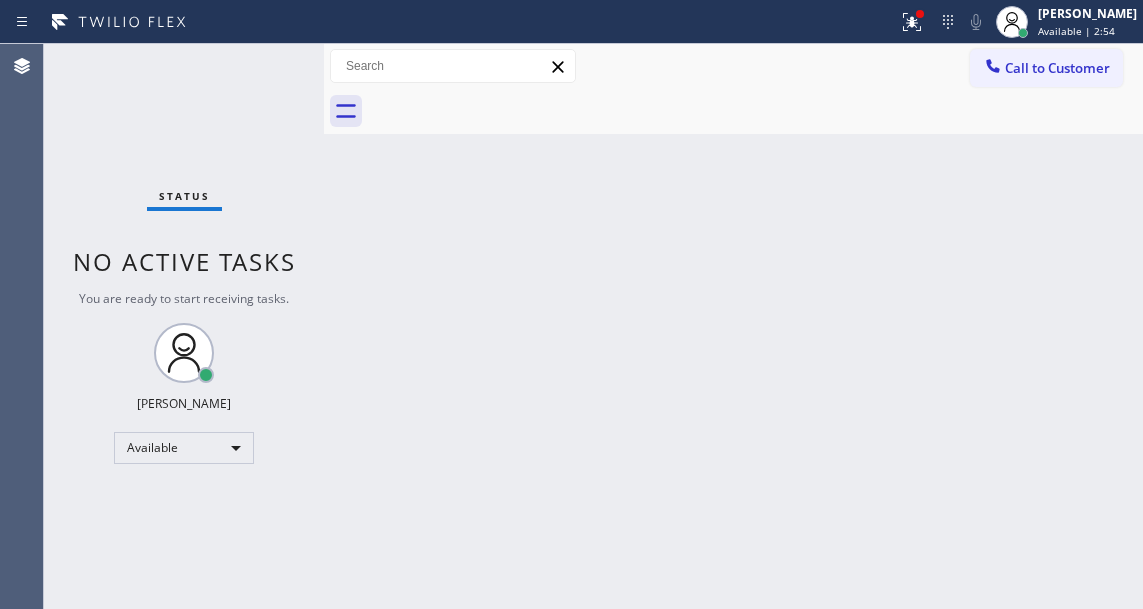 click on "Status   No active tasks     You are ready to start receiving tasks.   [PERSON_NAME]" at bounding box center [184, 326] 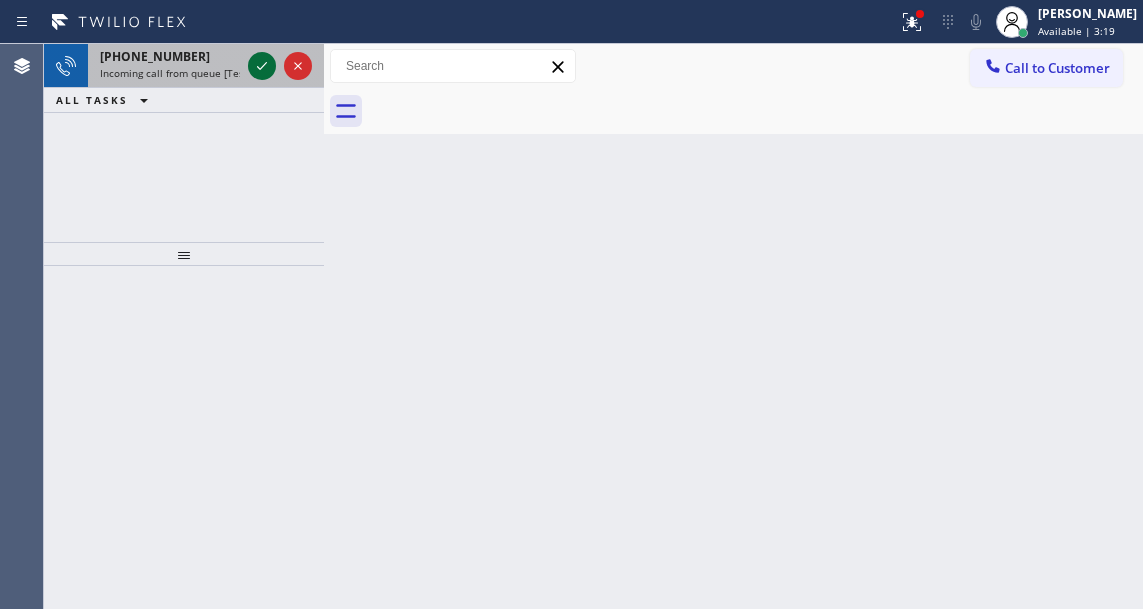 click 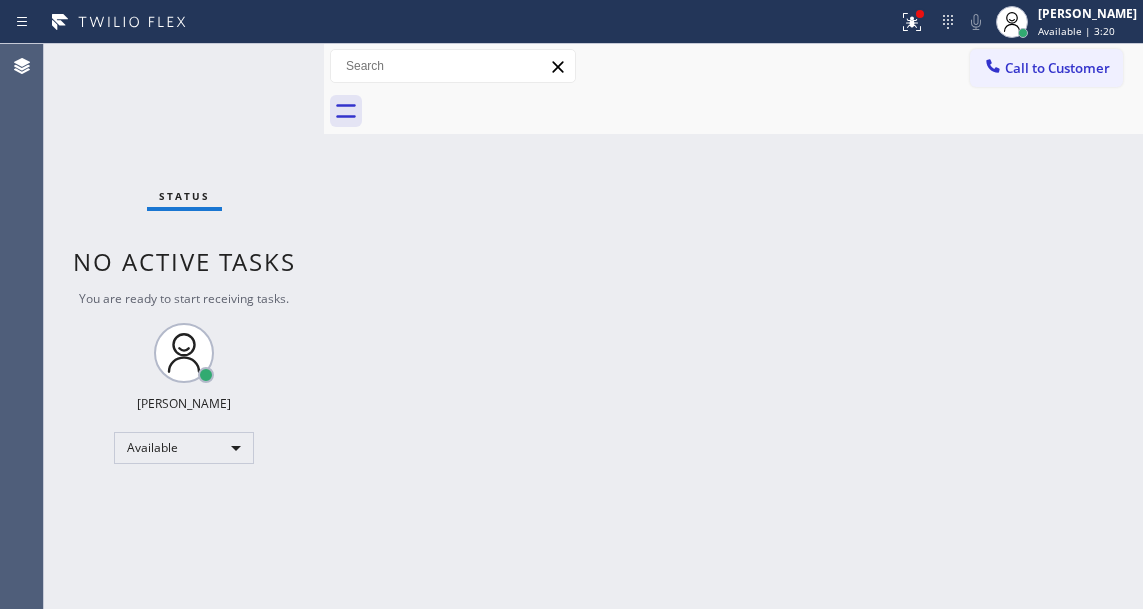 click on "Status   No active tasks     You are ready to start receiving tasks.   [PERSON_NAME]" at bounding box center [184, 326] 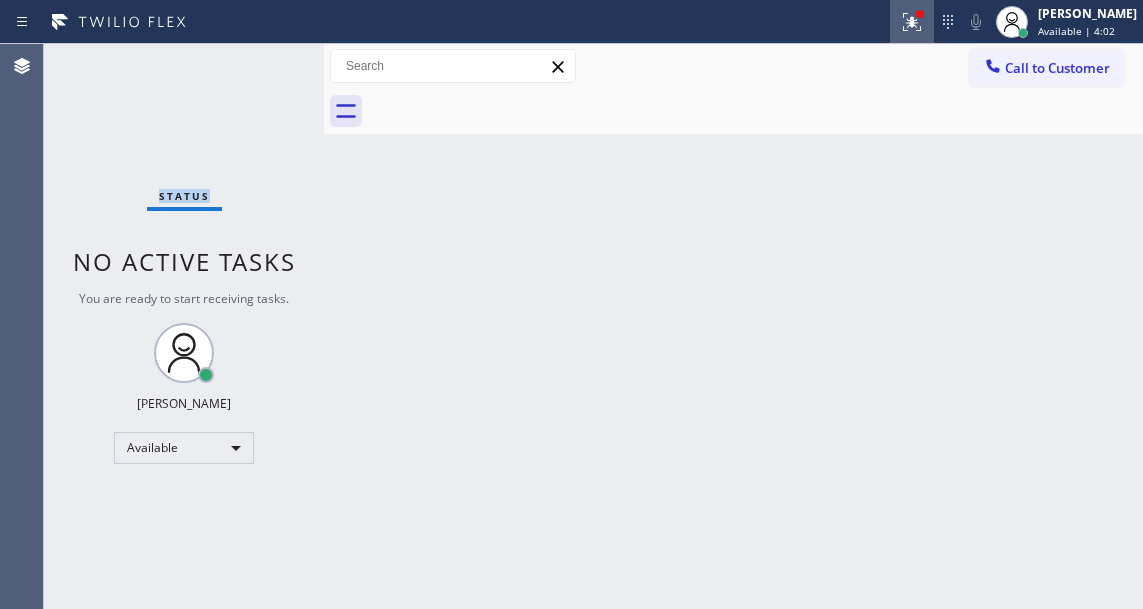 click 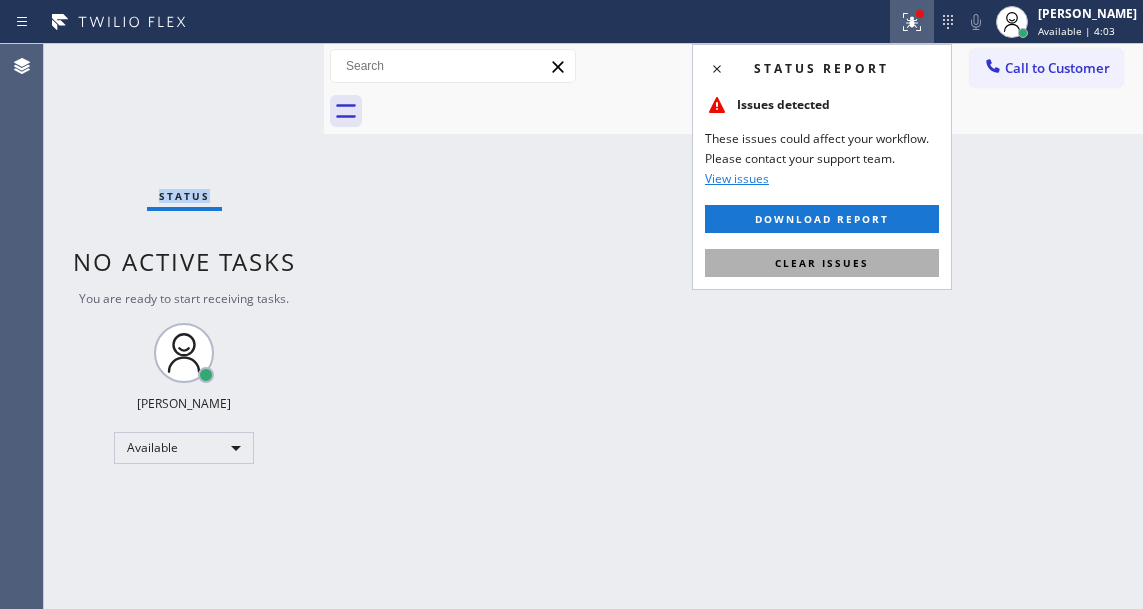 click on "Clear issues" at bounding box center (822, 263) 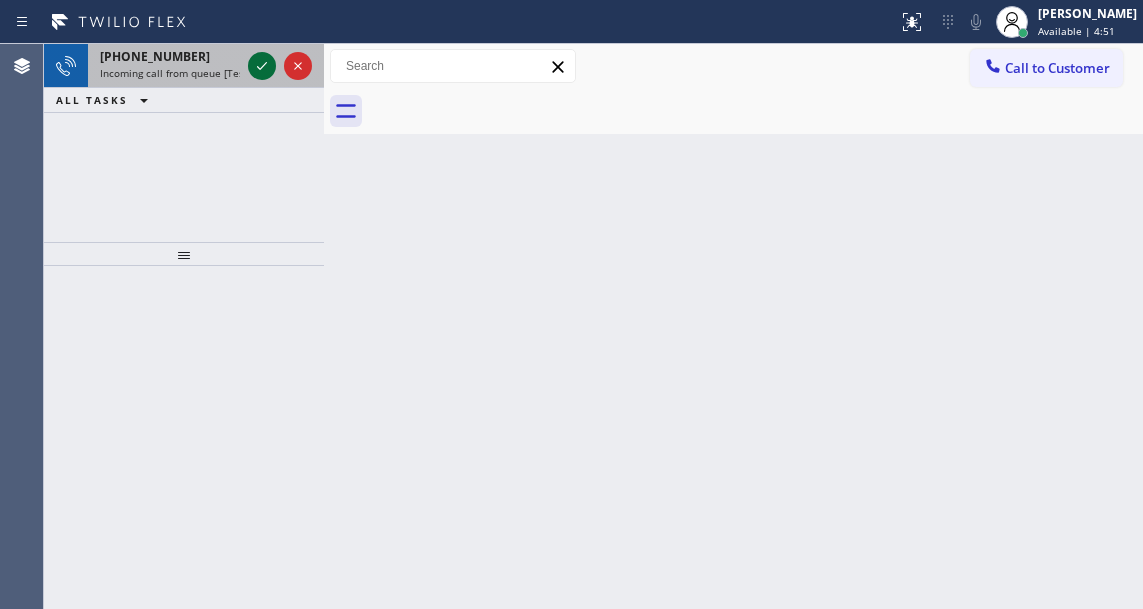 click 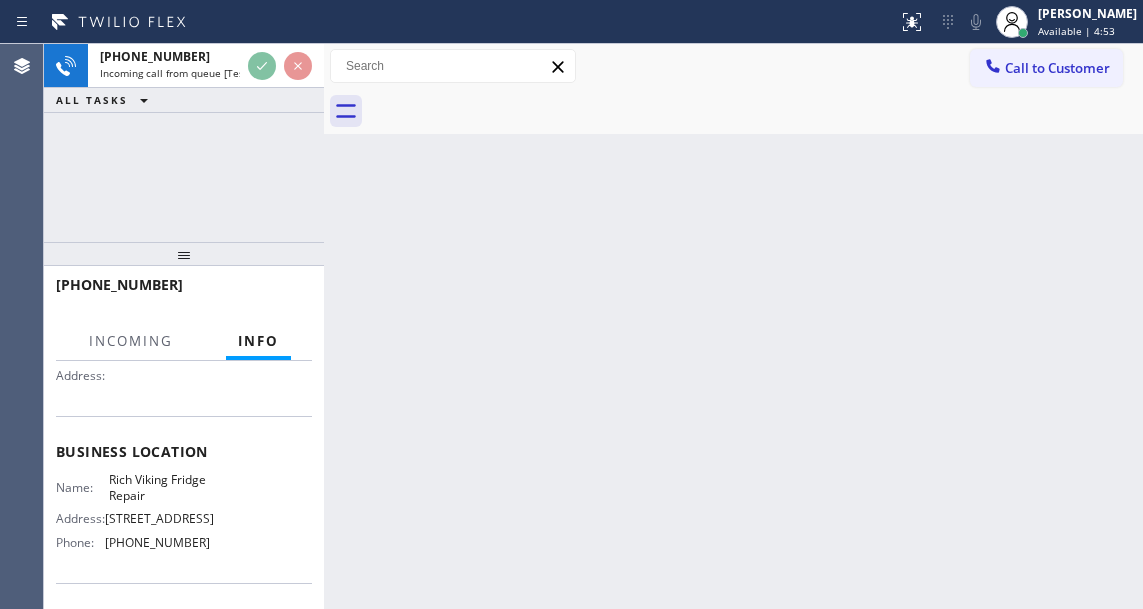 scroll, scrollTop: 200, scrollLeft: 0, axis: vertical 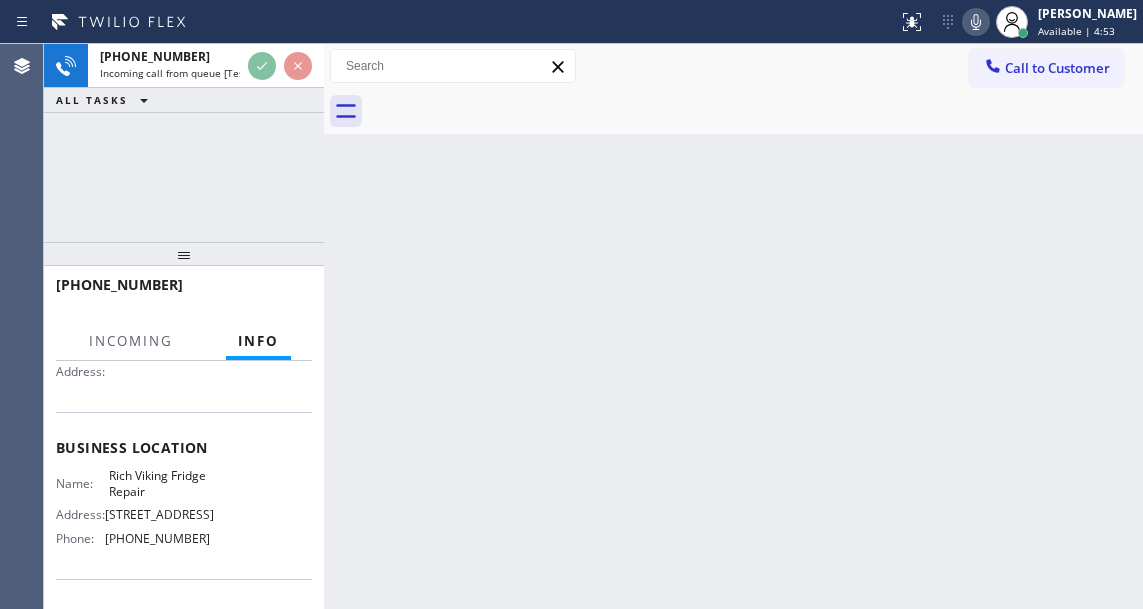 click on "Rich Viking Fridge Repair" at bounding box center [159, 483] 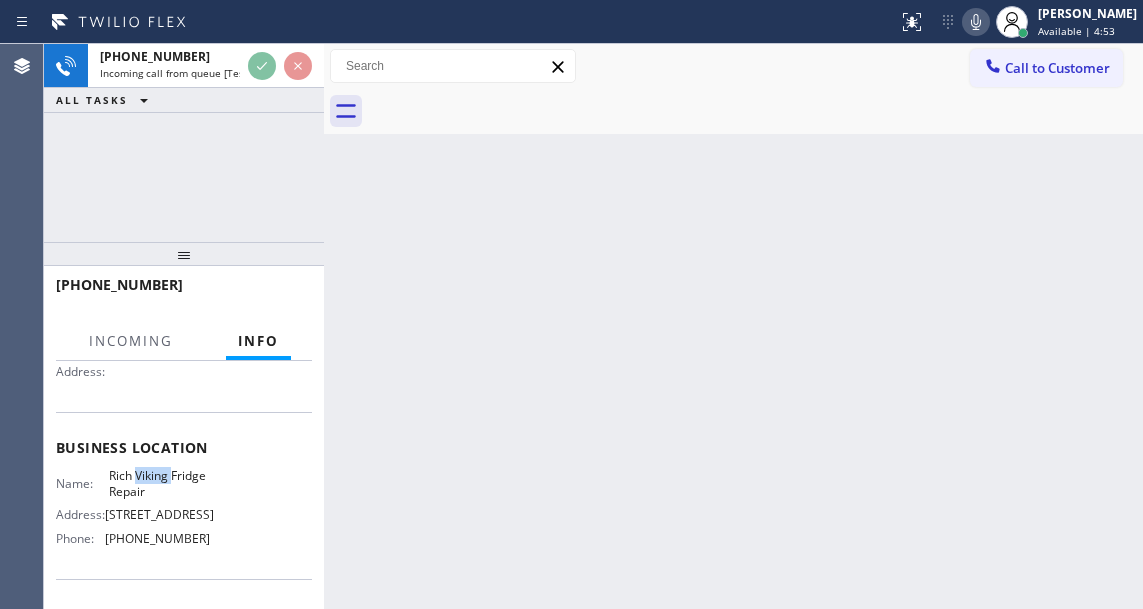 click on "Rich Viking Fridge Repair" at bounding box center (159, 483) 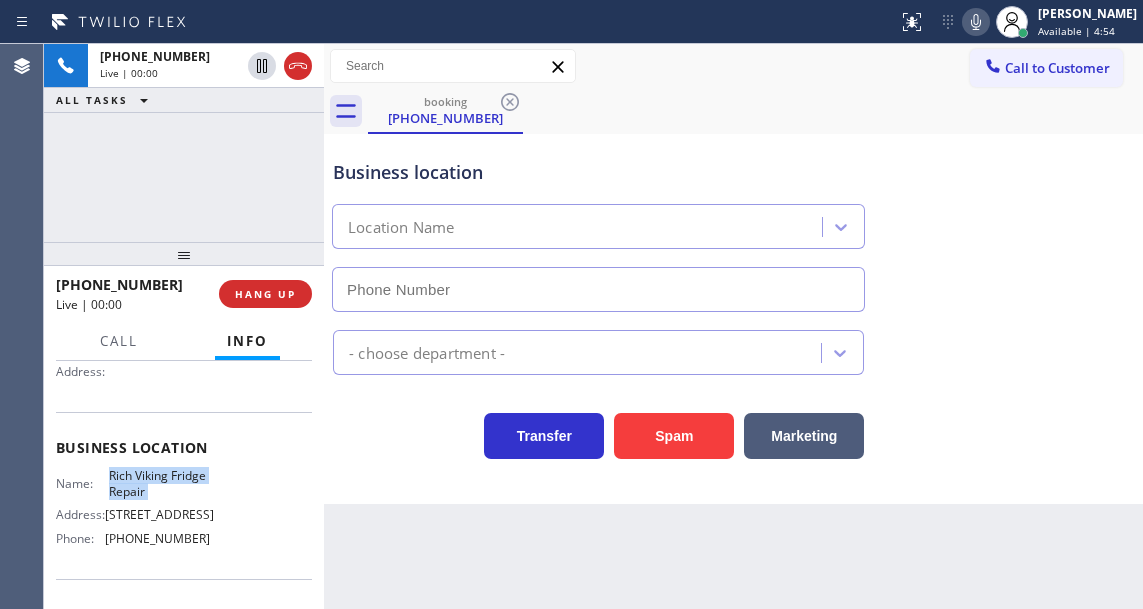 click on "Rich Viking Fridge Repair" at bounding box center (159, 483) 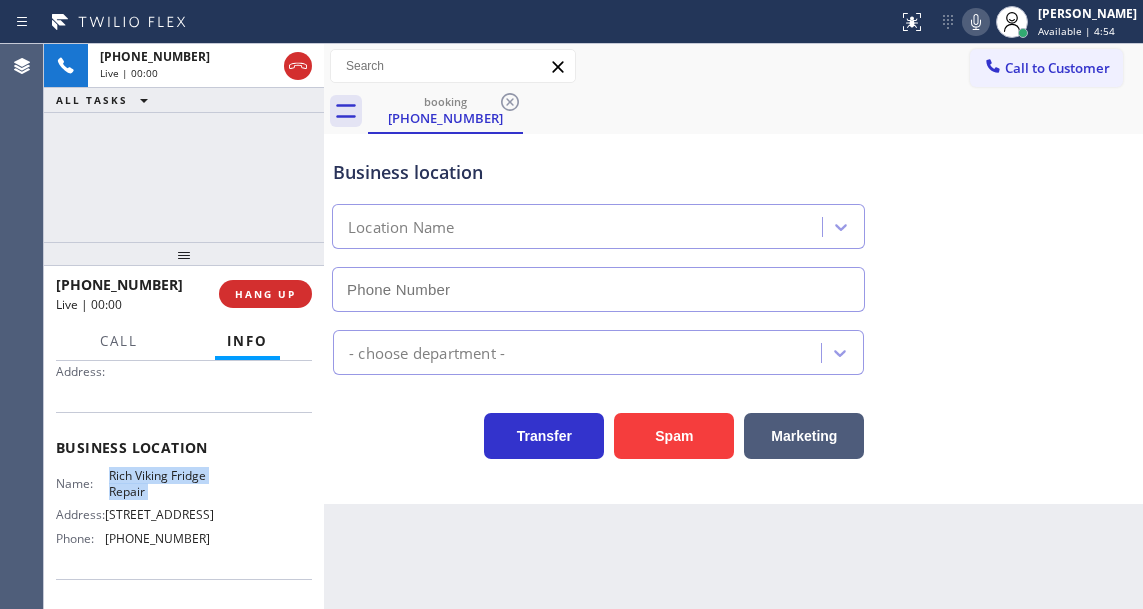 click on "Rich Viking Fridge Repair" at bounding box center (159, 483) 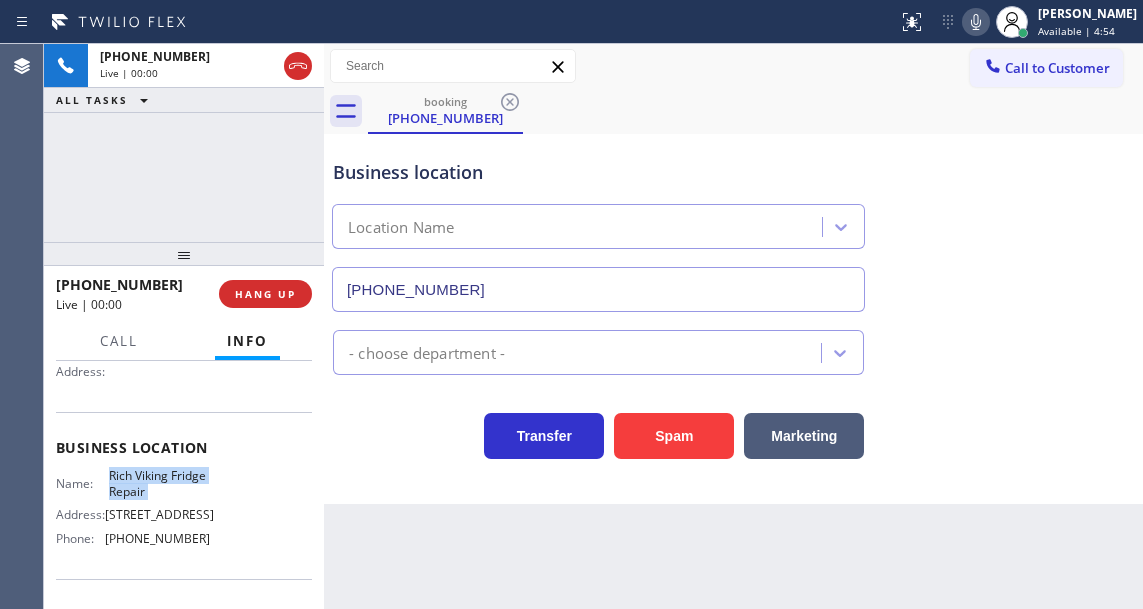 click on "Rich Viking Fridge Repair" at bounding box center (159, 483) 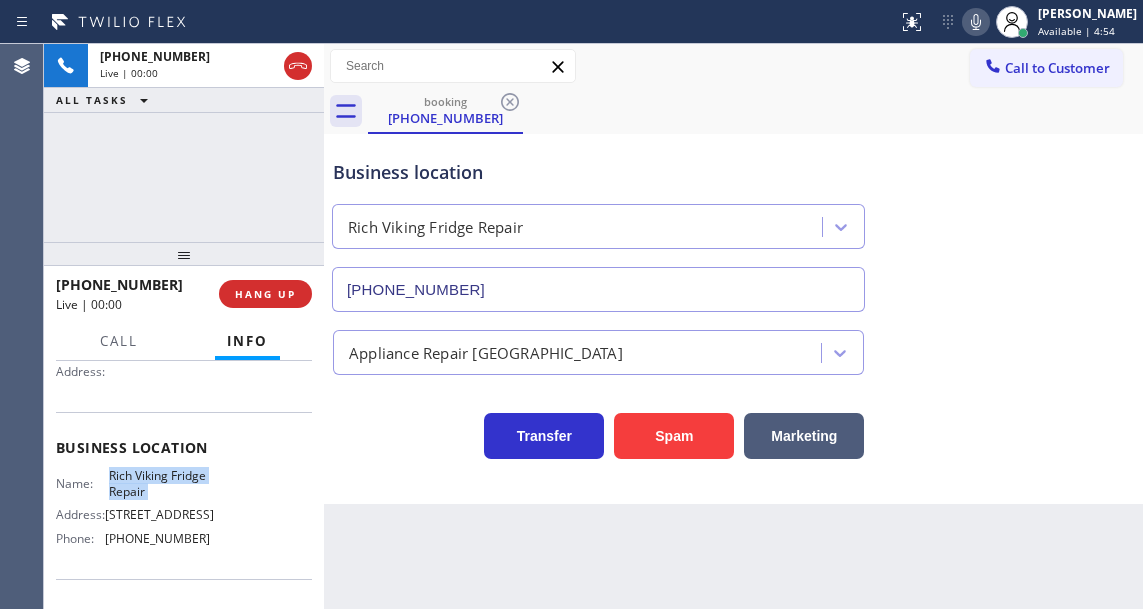 click on "Rich Viking Fridge Repair" at bounding box center (159, 483) 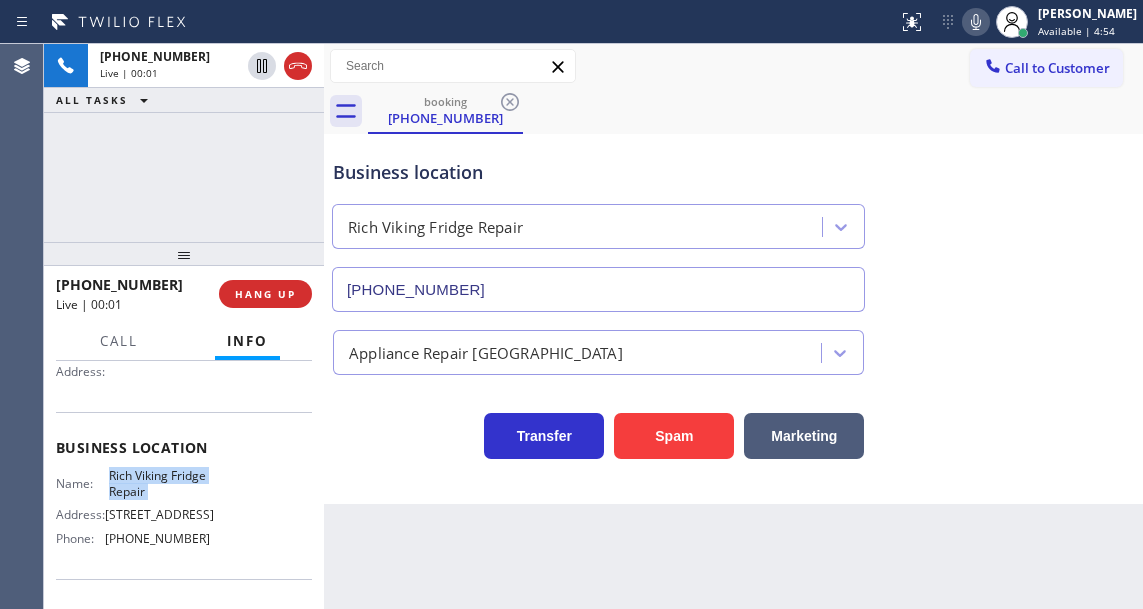 click on "Rich Viking Fridge Repair" at bounding box center (159, 483) 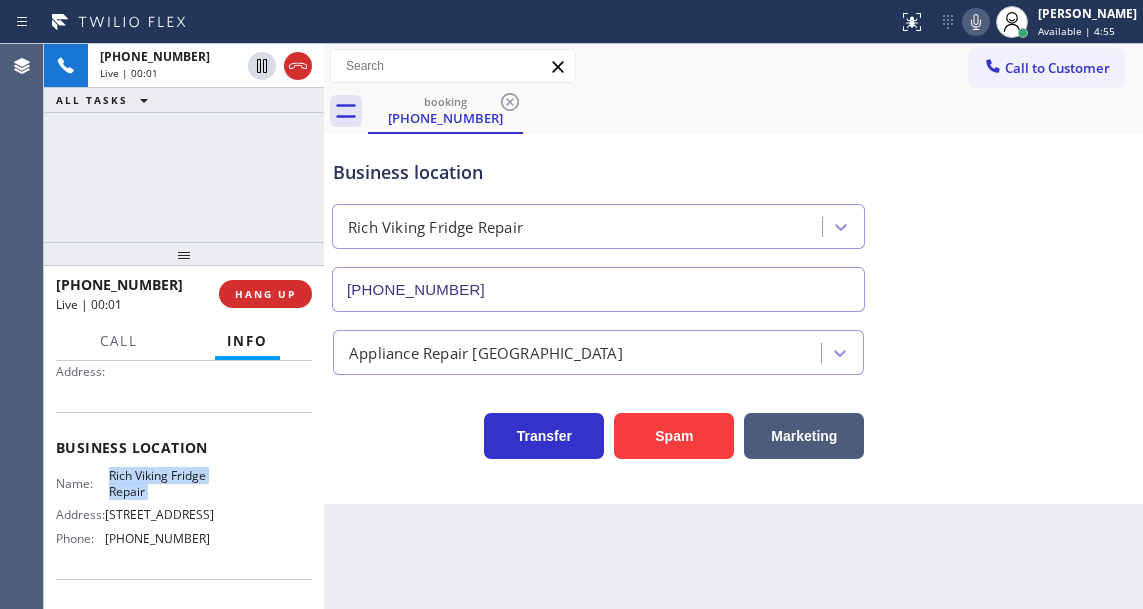click on "Rich Viking Fridge Repair" at bounding box center [159, 483] 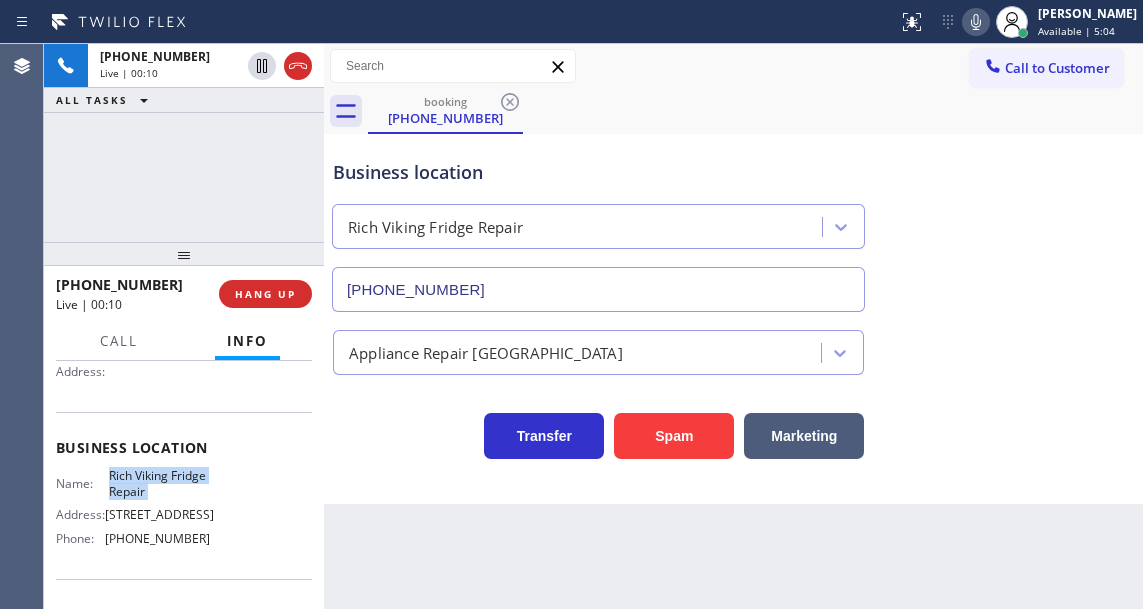 scroll, scrollTop: 0, scrollLeft: 0, axis: both 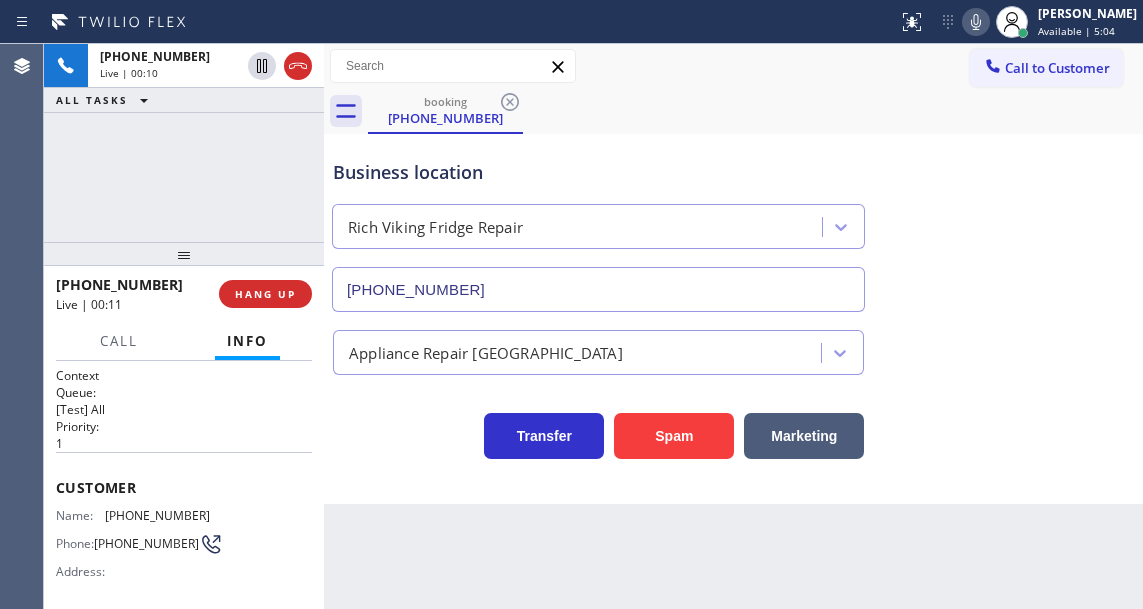 click on "(570) 902-9205" at bounding box center (157, 515) 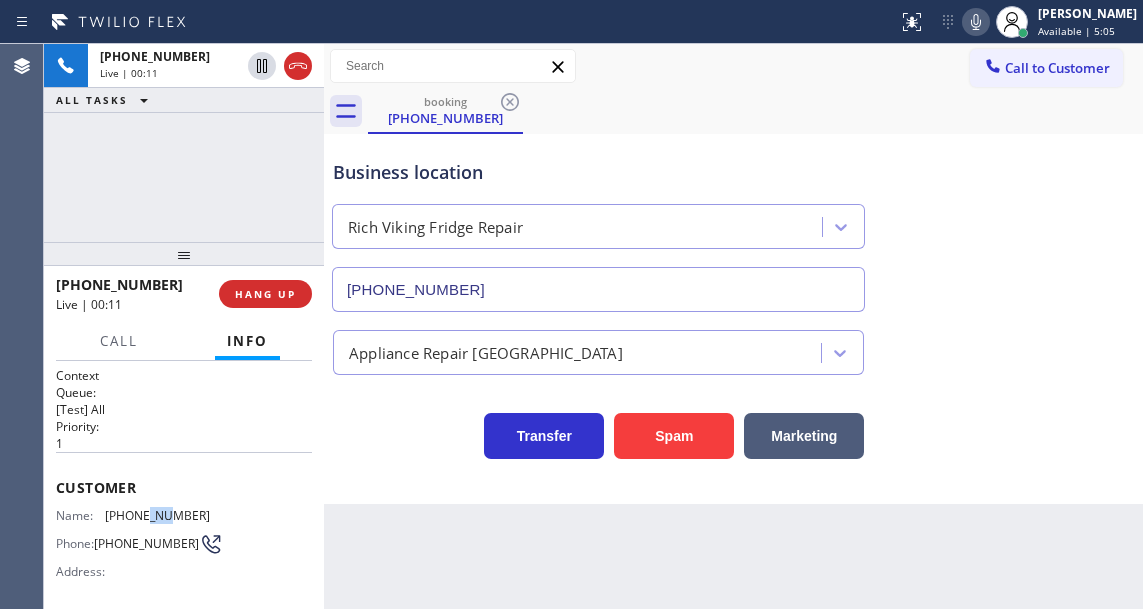click on "(570) 902-9205" at bounding box center (157, 515) 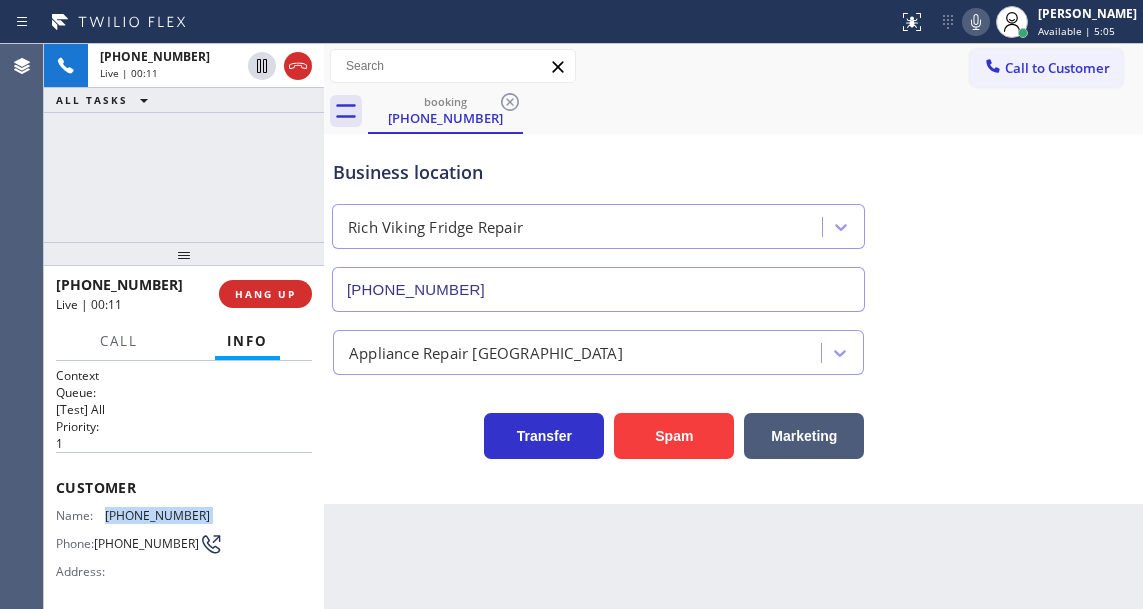 click on "(570) 902-9205" at bounding box center (157, 515) 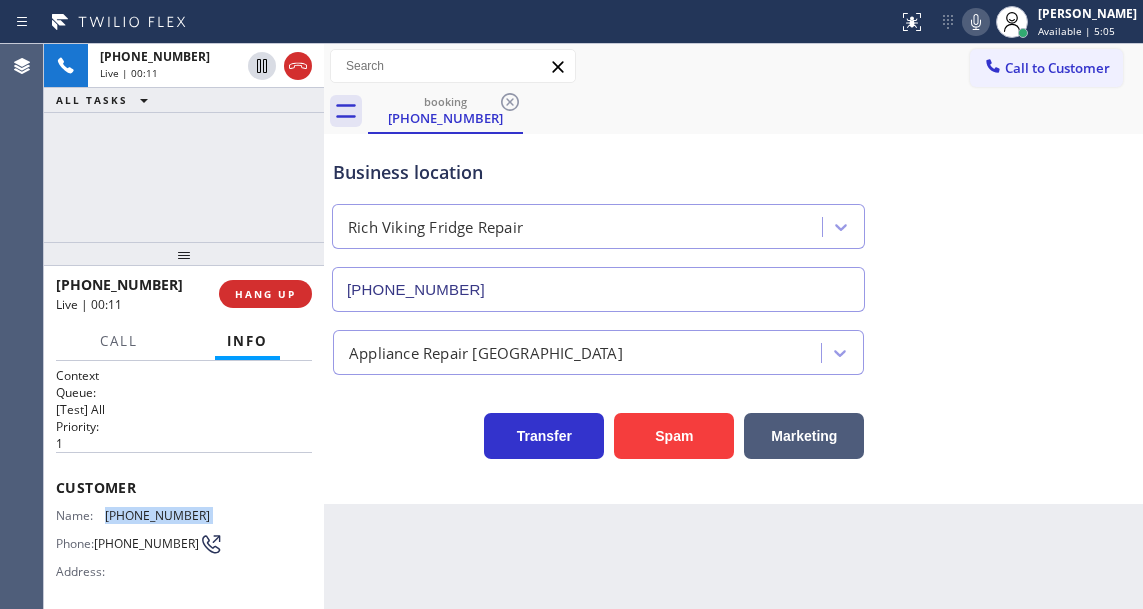 copy on "(570) 902-9205" 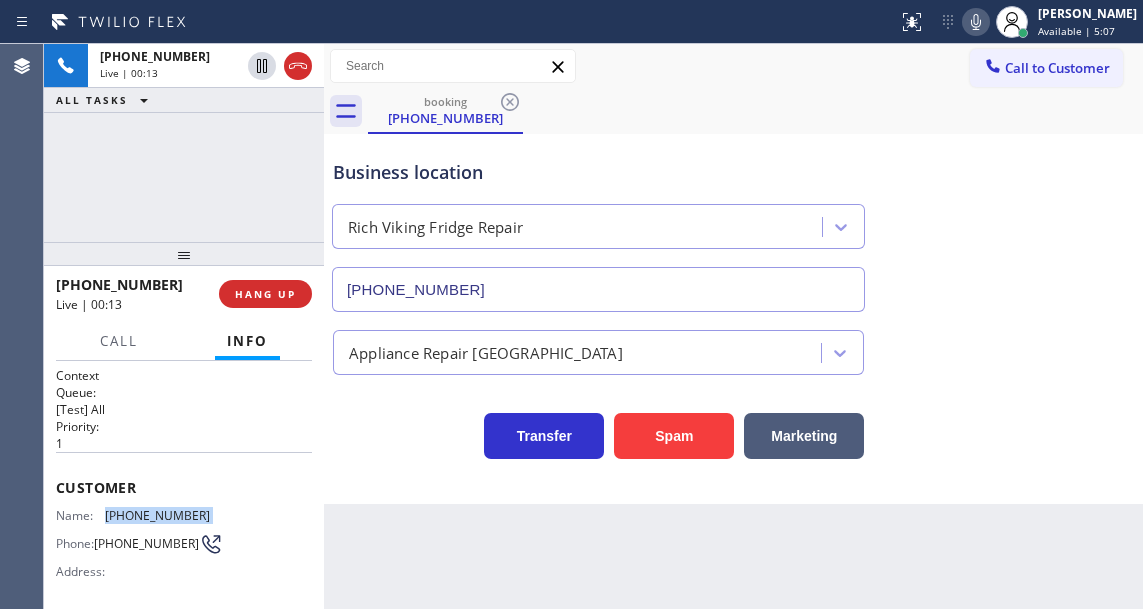 scroll, scrollTop: 206, scrollLeft: 0, axis: vertical 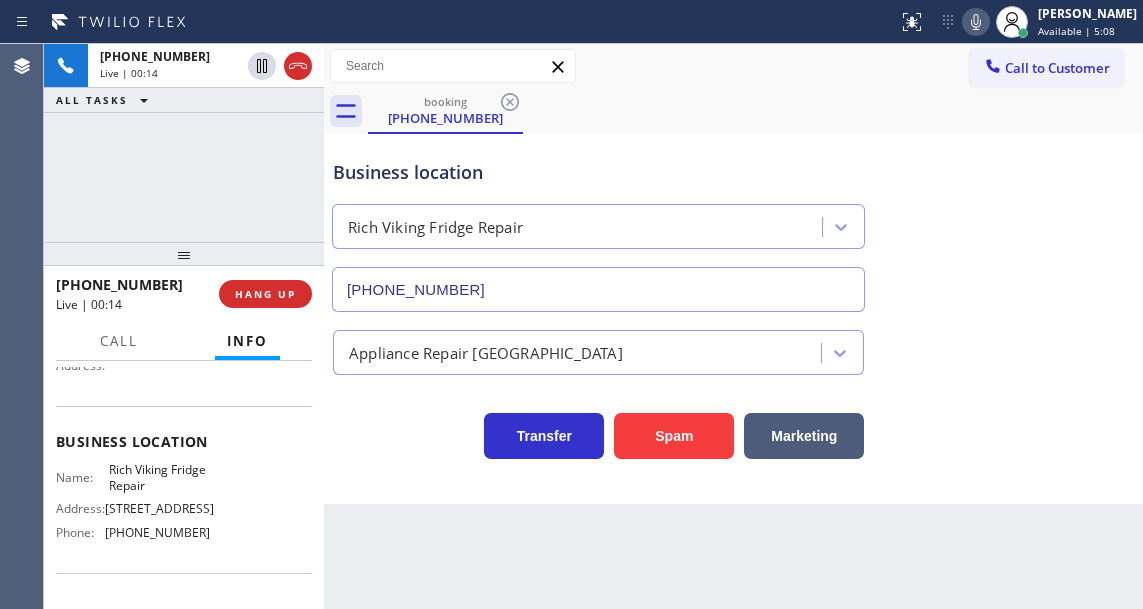 click on "Rich Viking Fridge Repair" at bounding box center [159, 477] 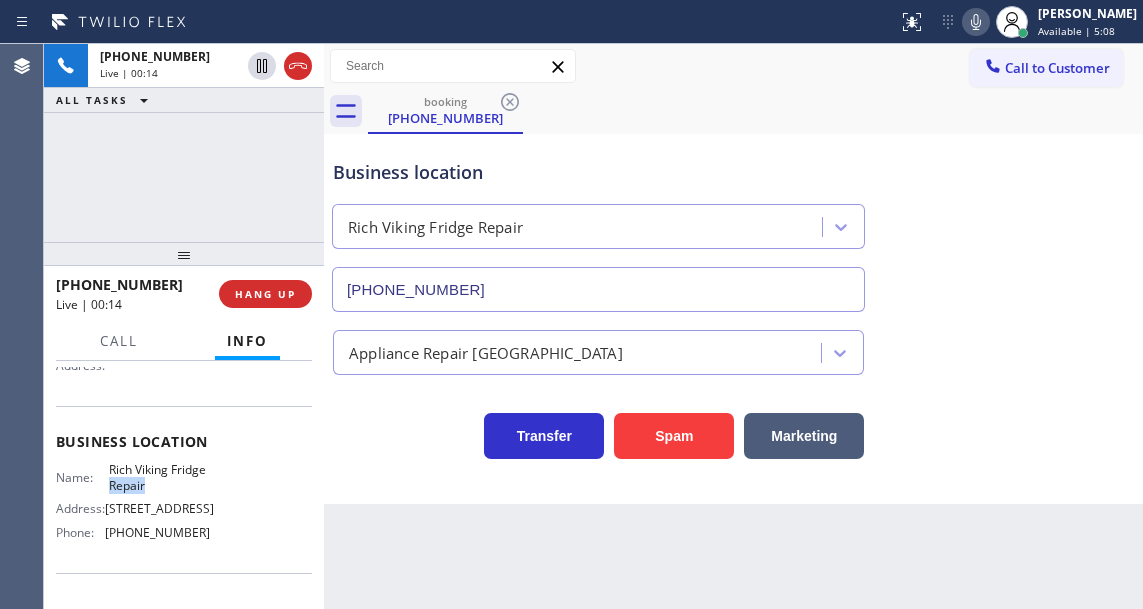 click on "Rich Viking Fridge Repair" at bounding box center (159, 477) 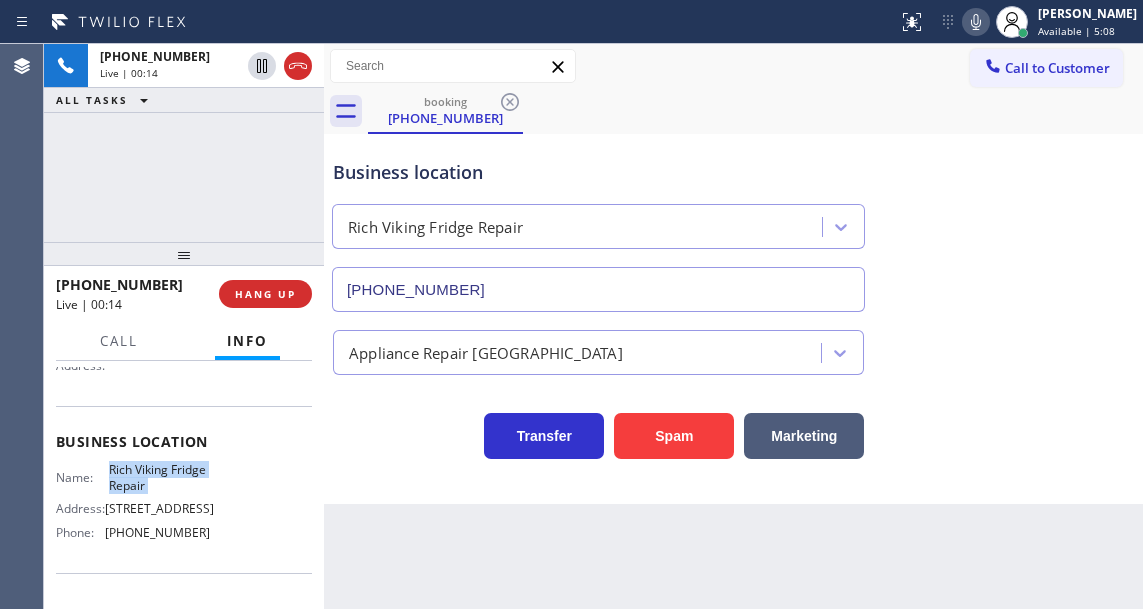click on "Rich Viking Fridge Repair" at bounding box center [159, 477] 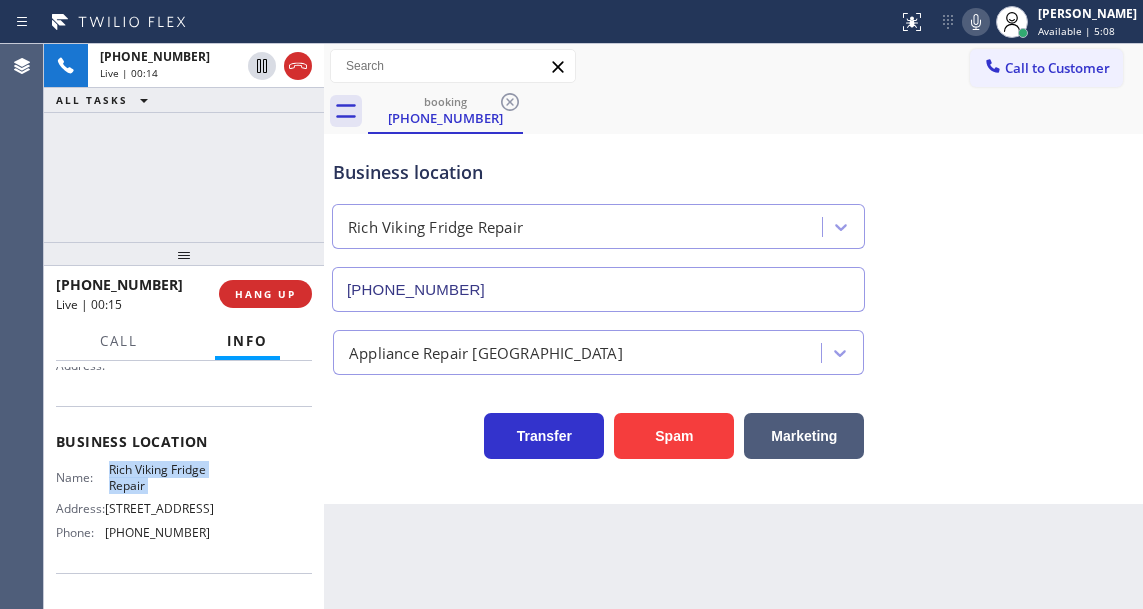 copy on "Rich Viking Fridge Repair" 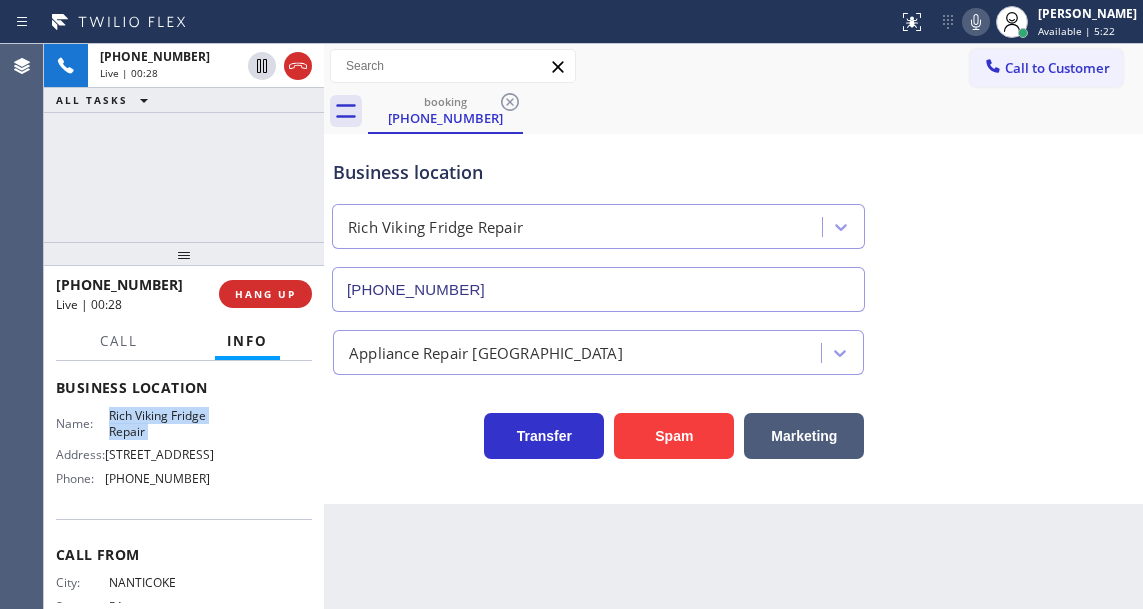 scroll, scrollTop: 306, scrollLeft: 0, axis: vertical 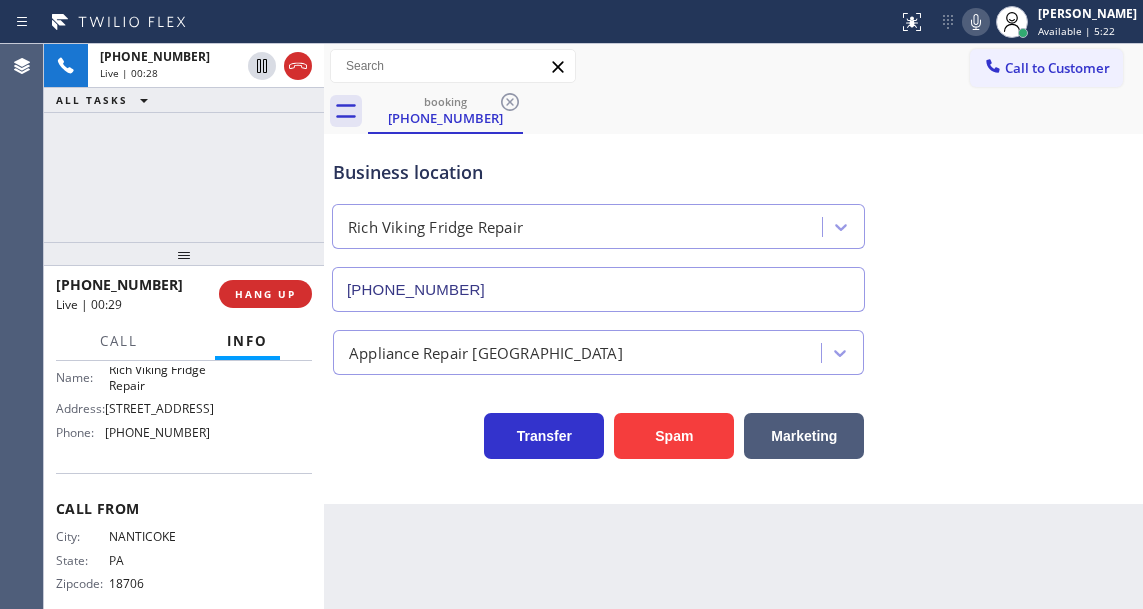 click on "(619) 773-0925" at bounding box center (157, 432) 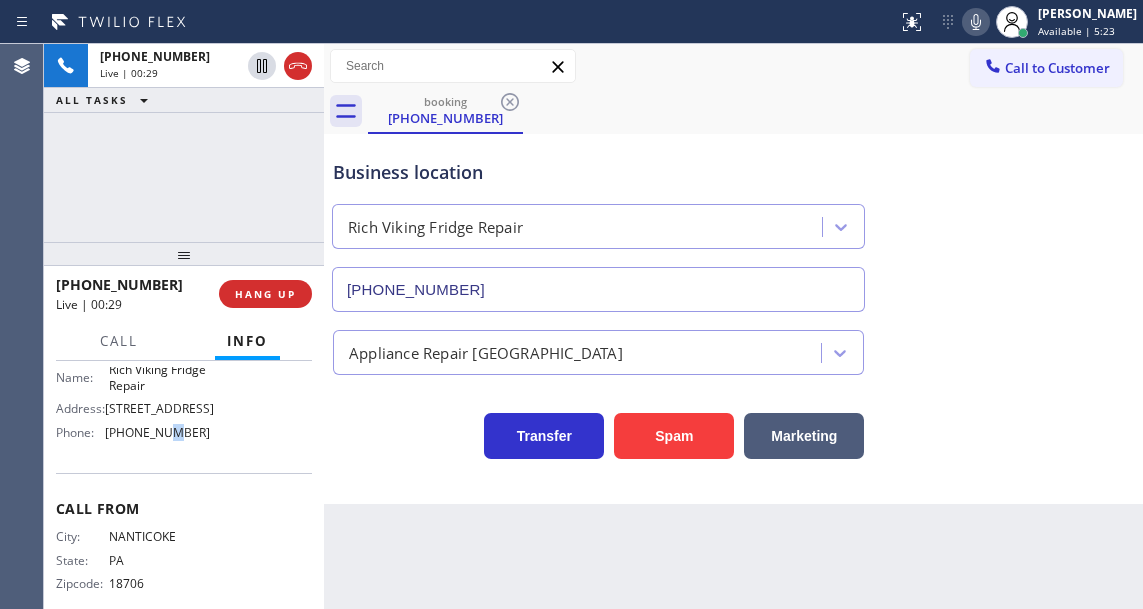 click on "(619) 773-0925" at bounding box center [157, 432] 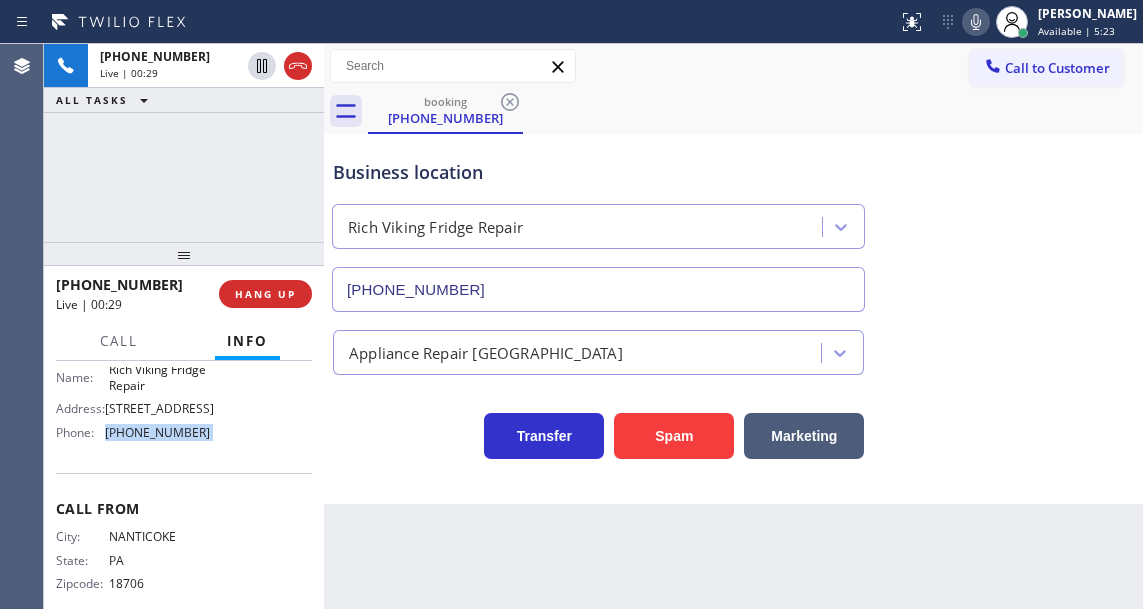 click on "(619) 773-0925" at bounding box center (157, 432) 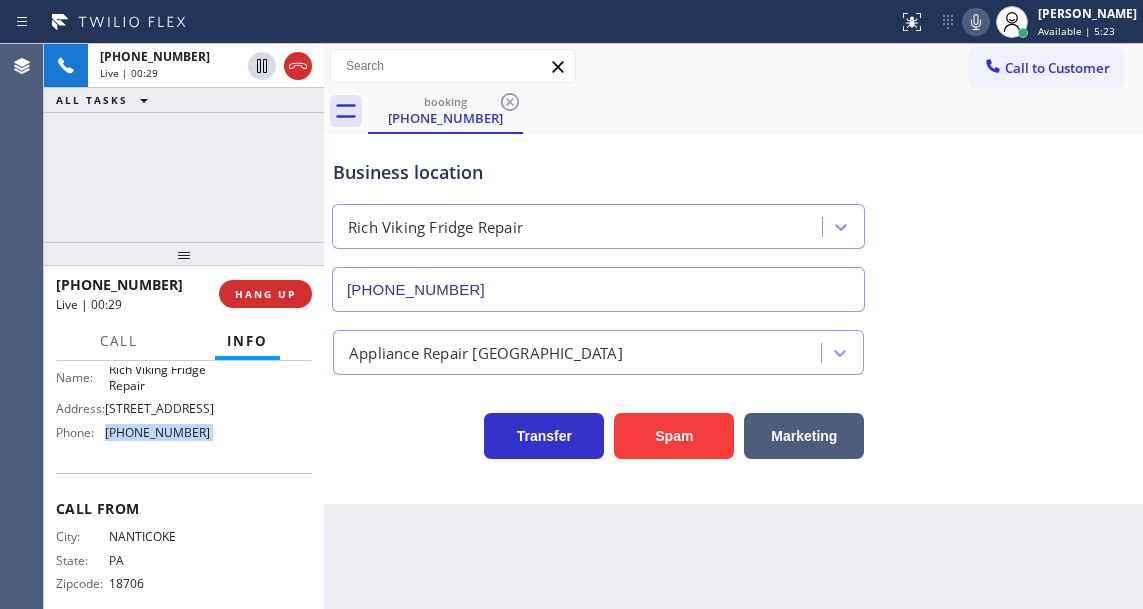 copy on "(619) 773-0925" 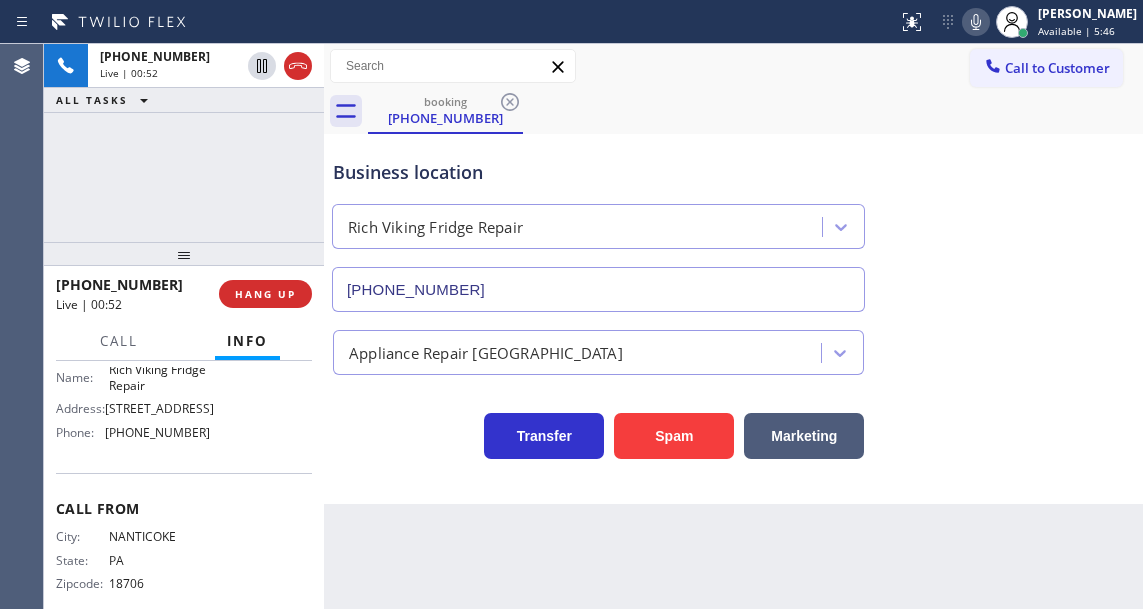 click on "Business location Rich Viking Fridge Repair (619) 773-0925" at bounding box center [733, 221] 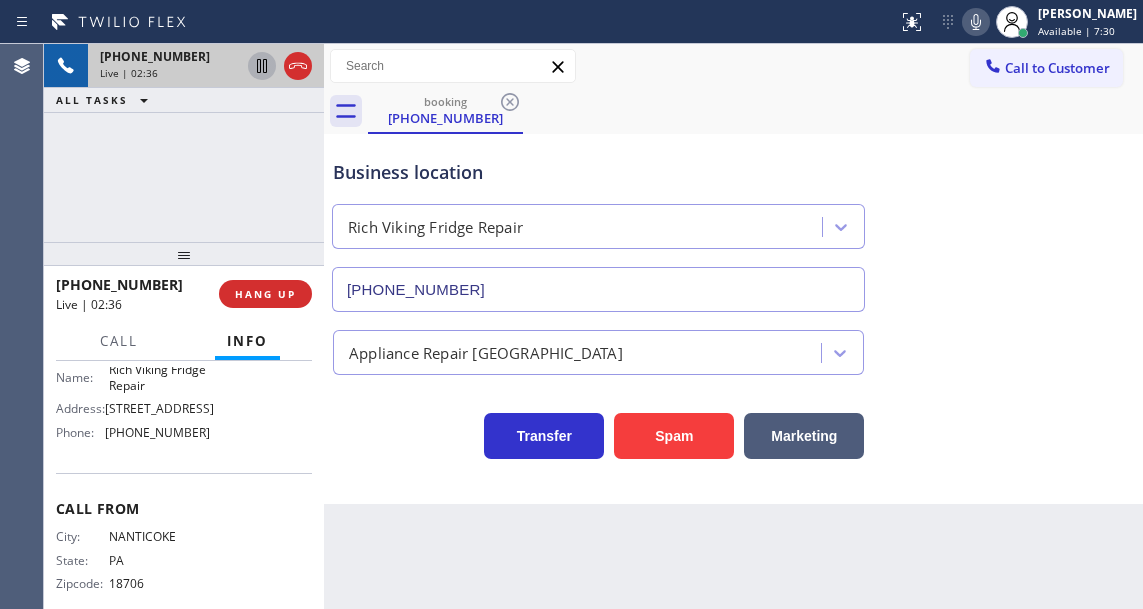 click 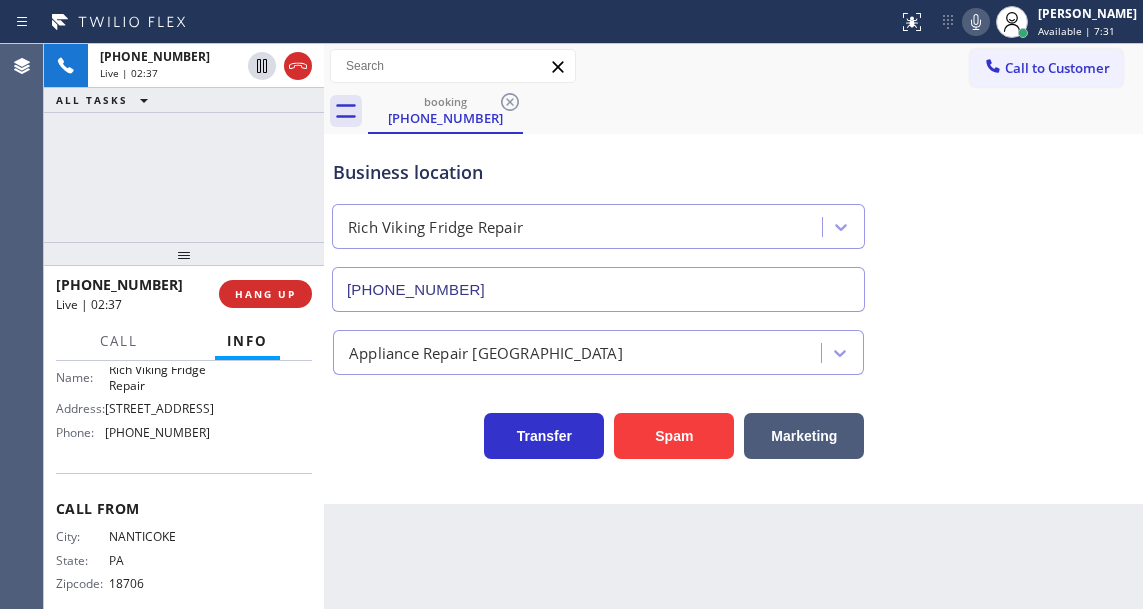 click 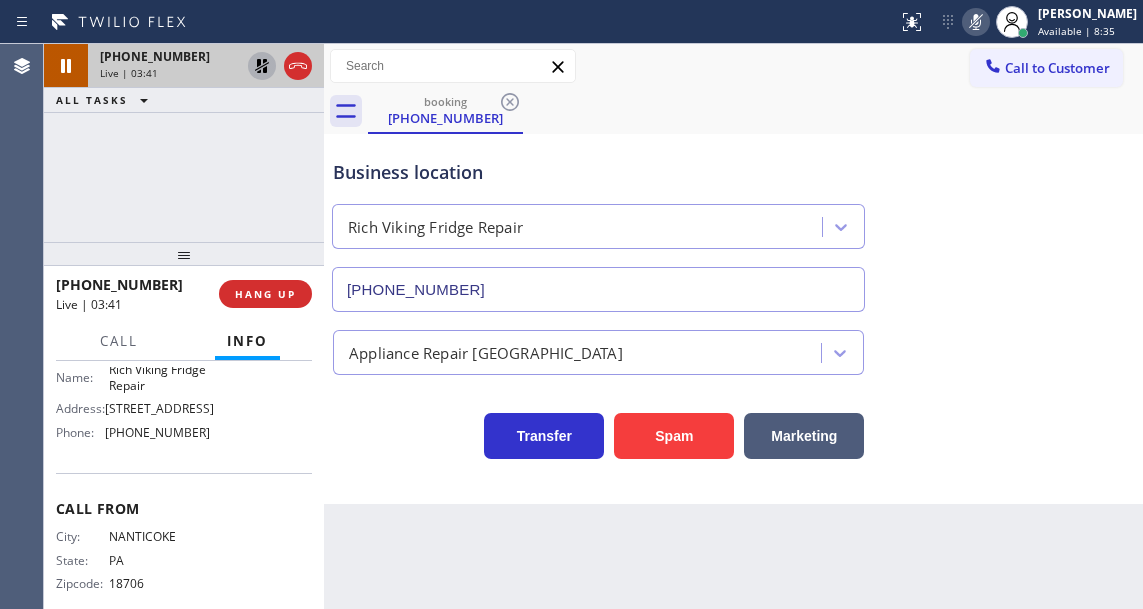 click 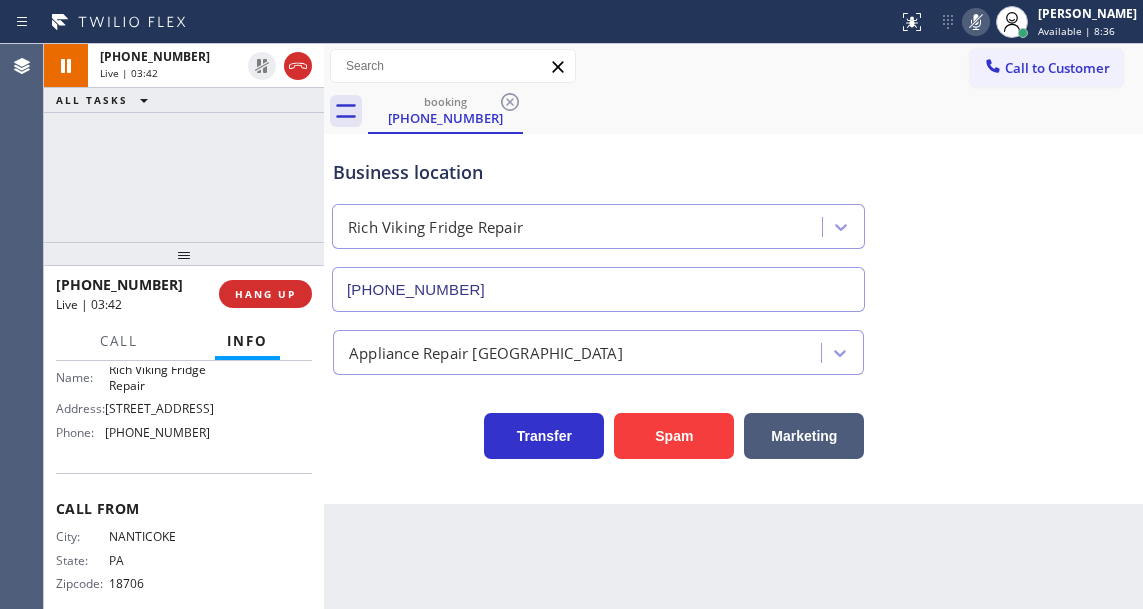 click 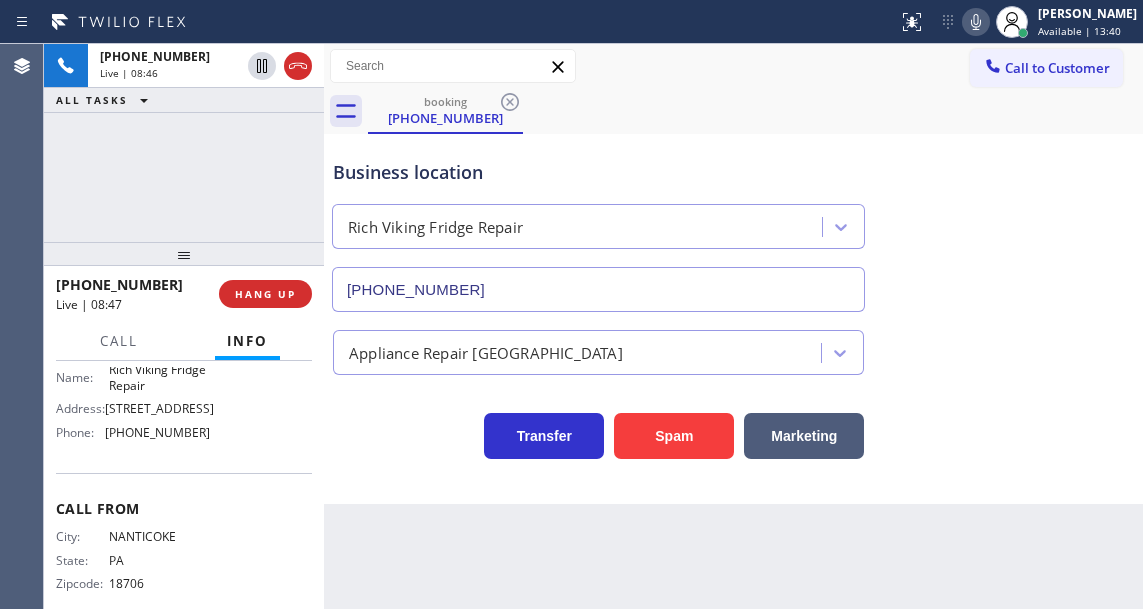 click 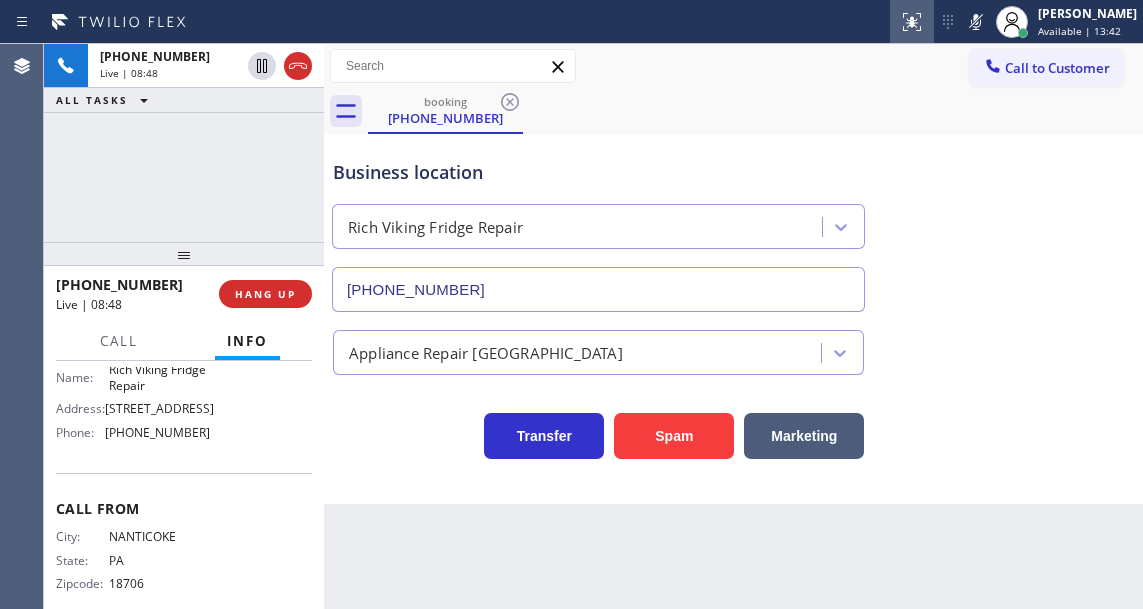 drag, startPoint x: 994, startPoint y: 22, endPoint x: 933, endPoint y: 22, distance: 61 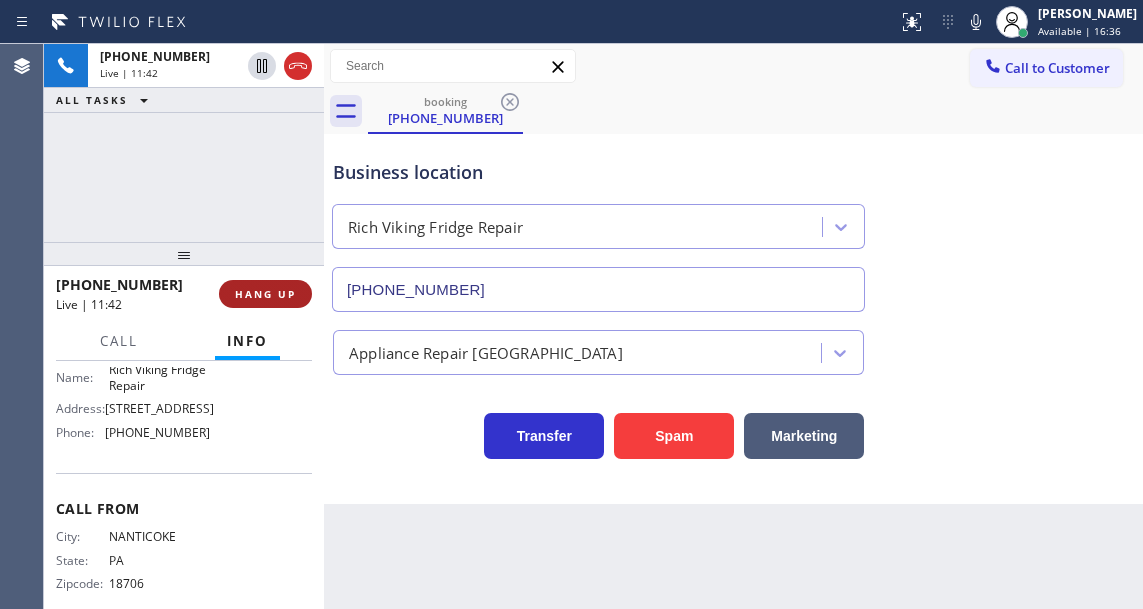click on "HANG UP" at bounding box center [265, 294] 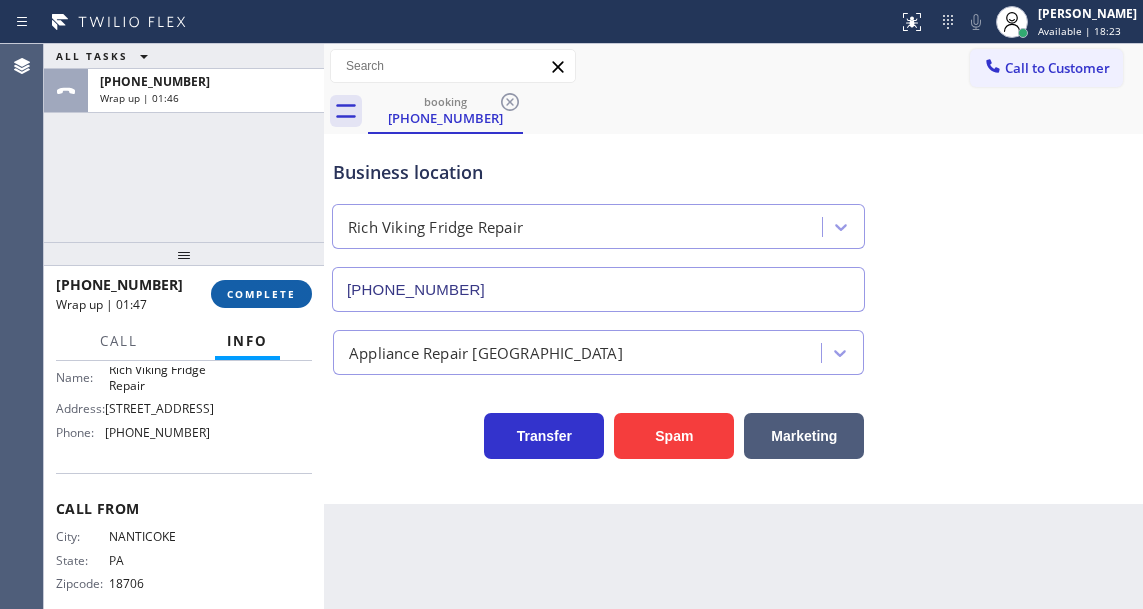 click on "COMPLETE" at bounding box center (261, 294) 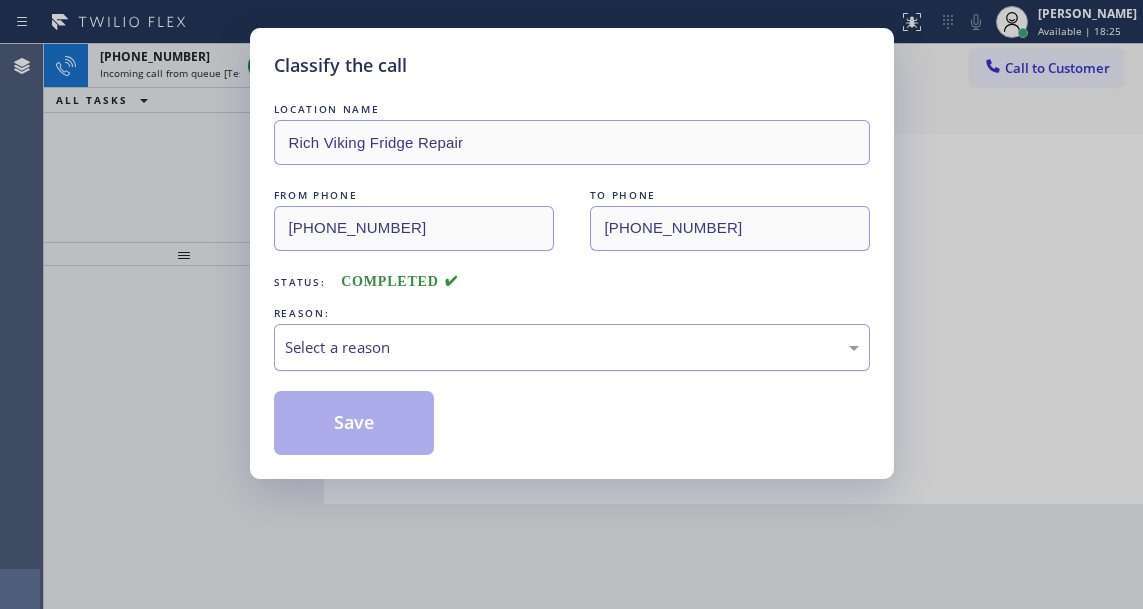 click on "Select a reason" at bounding box center (572, 347) 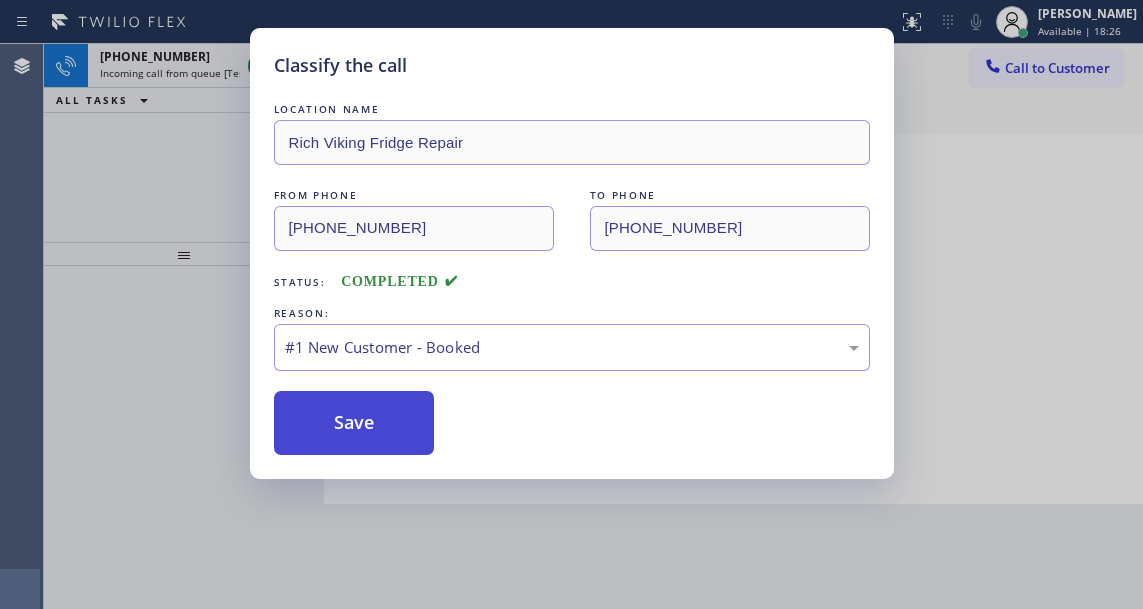 click on "Save" at bounding box center (354, 423) 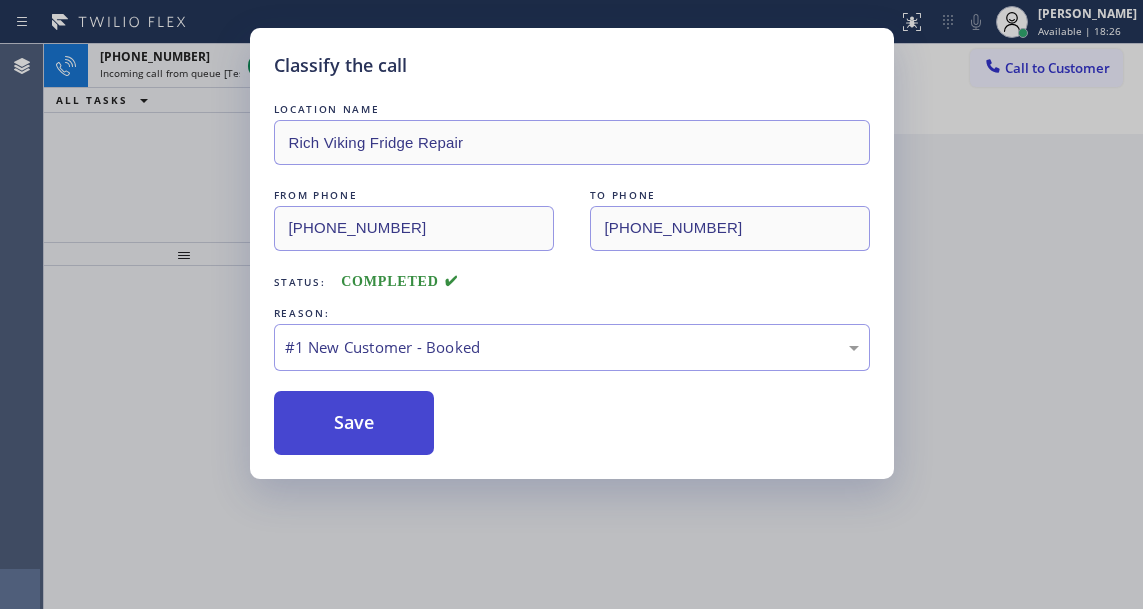 click on "Save" at bounding box center [354, 423] 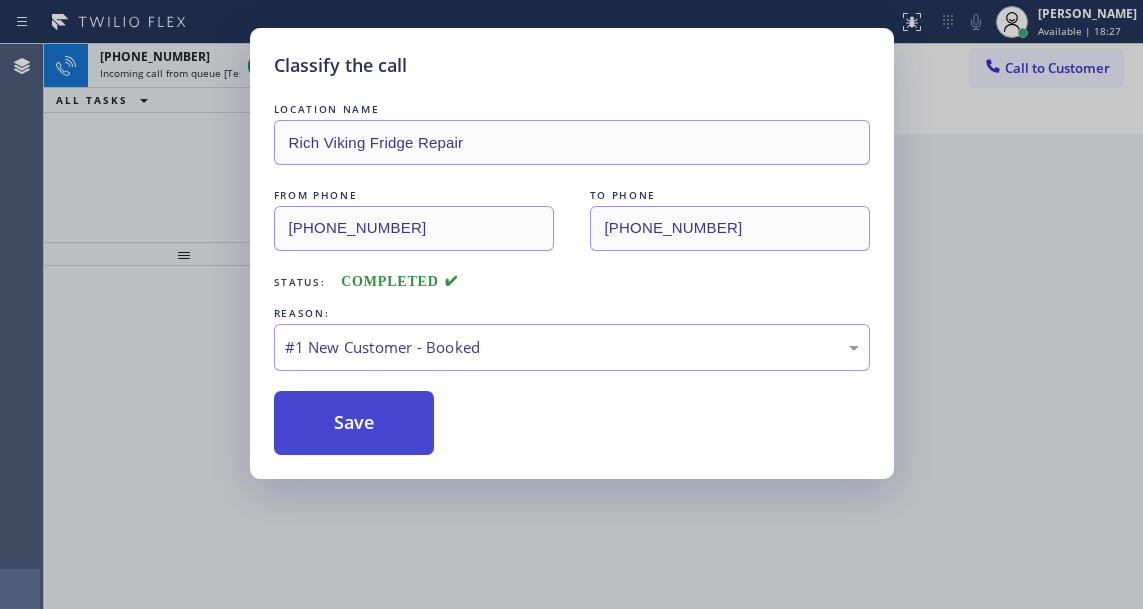 click on "Save" at bounding box center (354, 423) 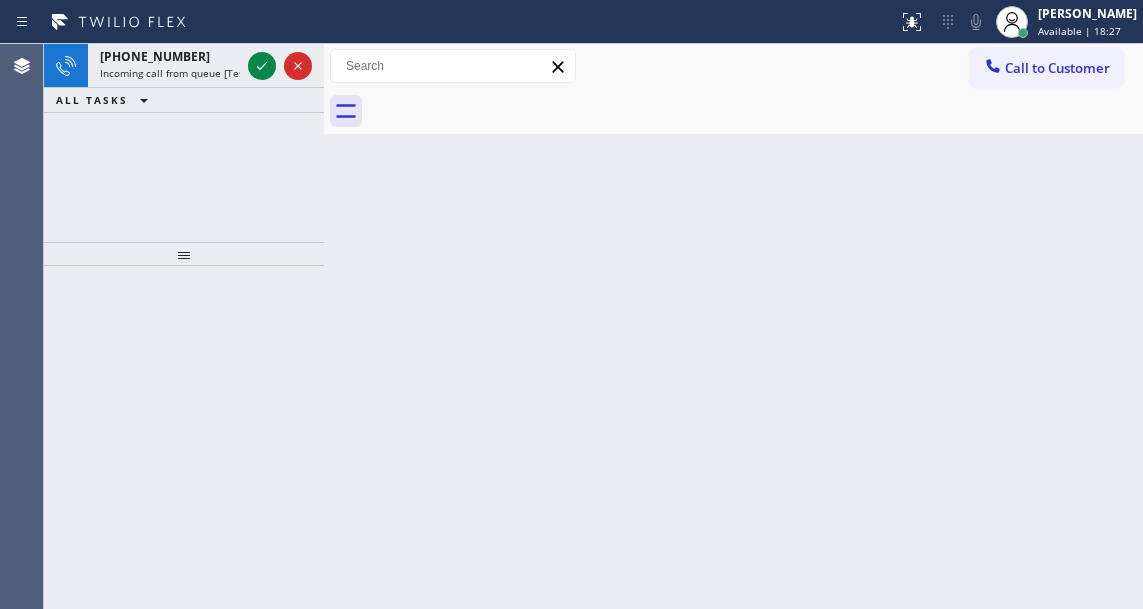 click on "Back to Dashboard Change Sender ID Customers Technicians Select a contact Outbound call Technician Search Technician Your caller id phone number Your caller id phone number Call Technician info Name   Phone none Address none Change Sender ID HVAC +18559994417 5 Star Appliance +18557314952 Appliance Repair +18554611149 Plumbing +18889090120 Air Duct Cleaning +18006865038  Electricians +18005688664 Cancel Change Check personal SMS Reset Change No tabs Call to Customer Outbound call Location Sub Zero Appliance Repair Tower Triangle Your caller id phone number (720) 597-8984 Customer number Call Outbound call Technician Search Technician Your caller id phone number Your caller id phone number Call" at bounding box center (733, 326) 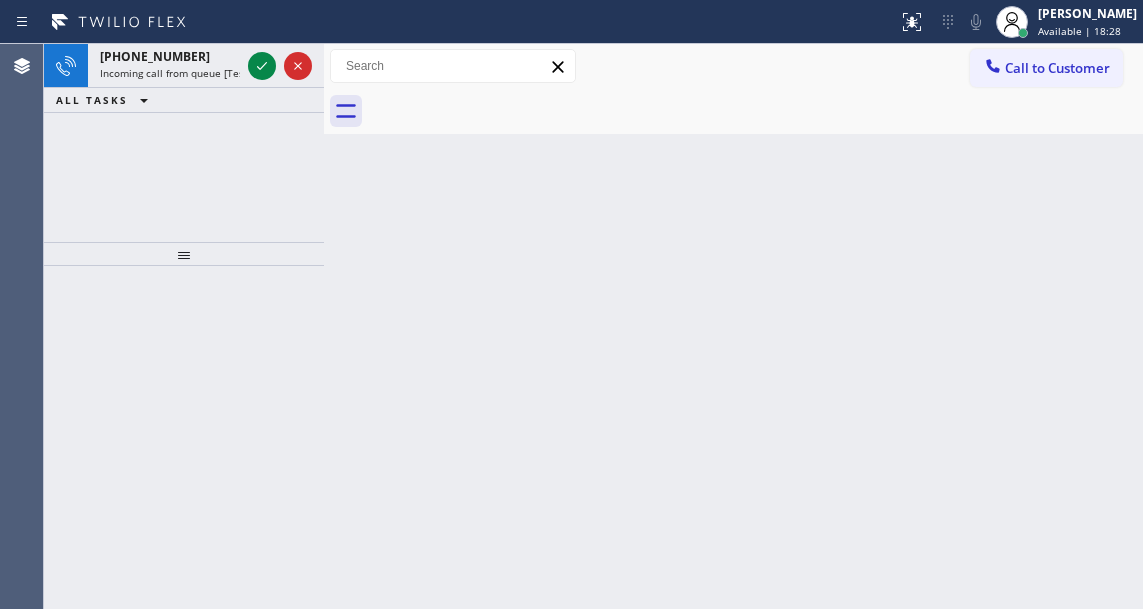 click on "+12543560182 Incoming call from queue [Test] All ALL TASKS ALL TASKS ACTIVE TASKS TASKS IN WRAP UP" at bounding box center [184, 143] 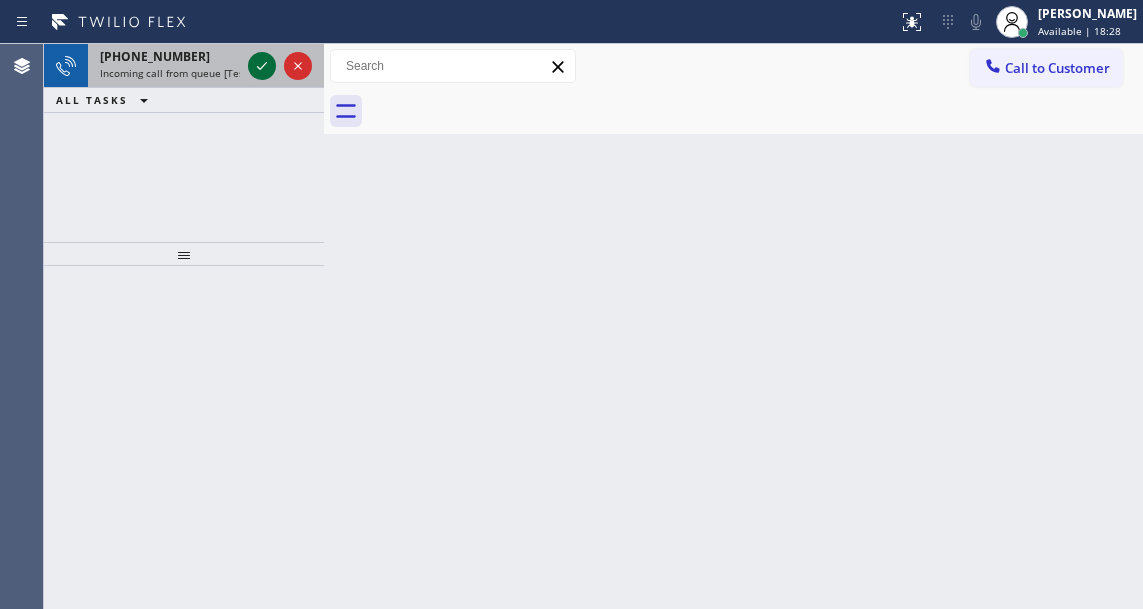 click 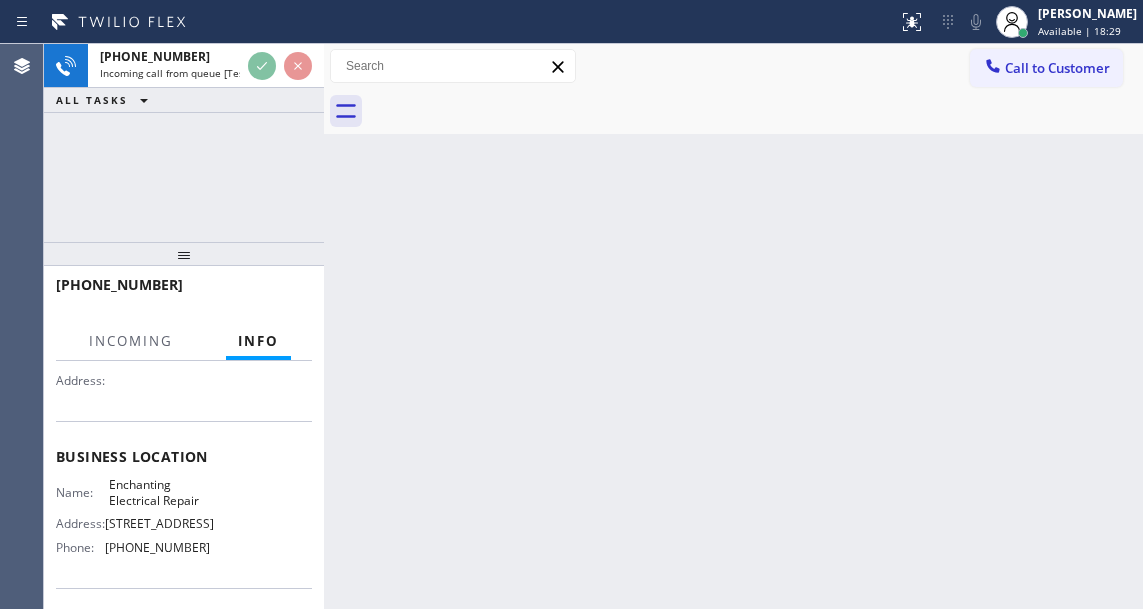 scroll, scrollTop: 200, scrollLeft: 0, axis: vertical 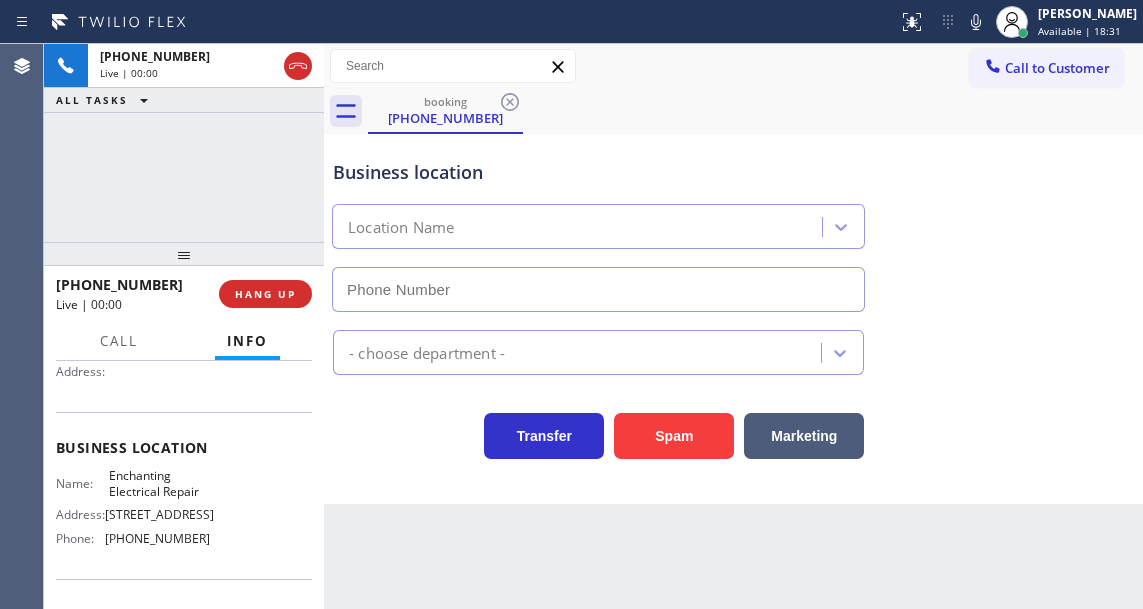 type on "(469) 887-4429" 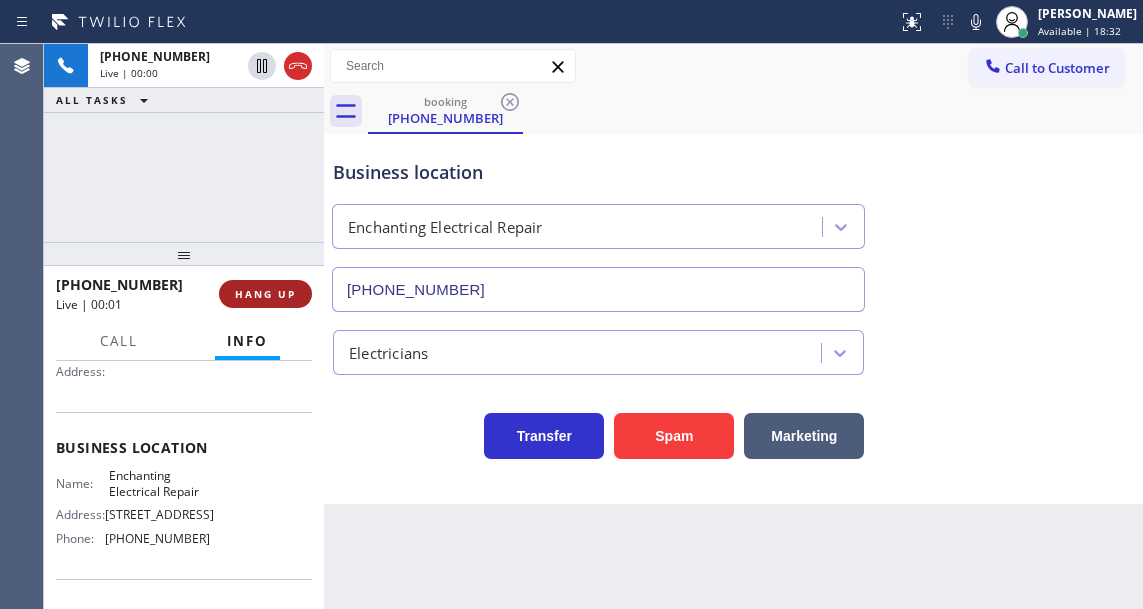 click on "HANG UP" at bounding box center [265, 294] 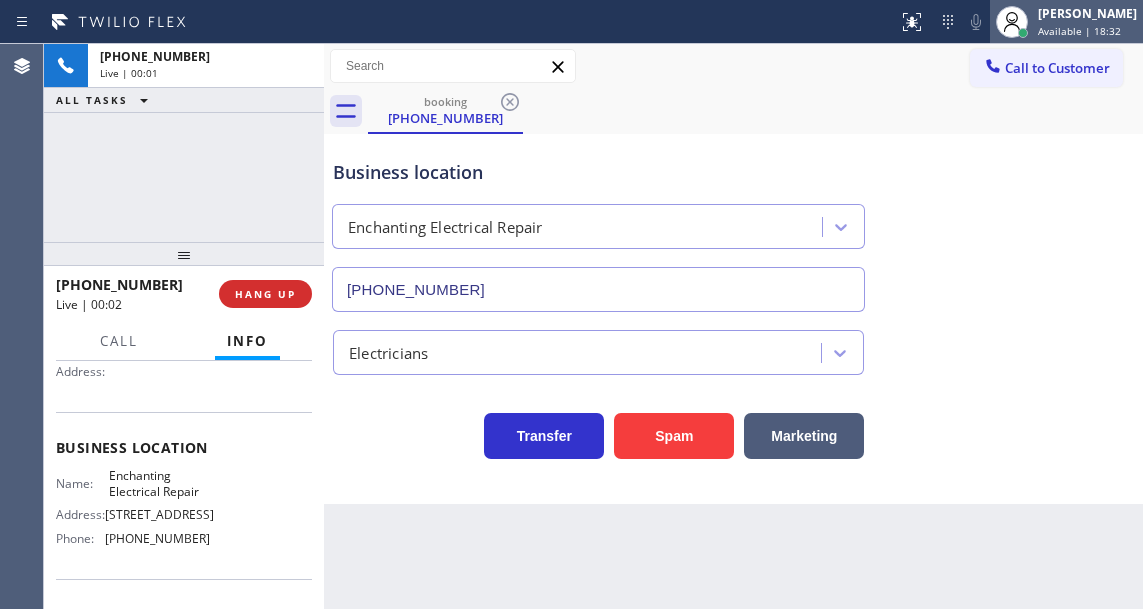 click on "Available | 18:32" at bounding box center (1079, 31) 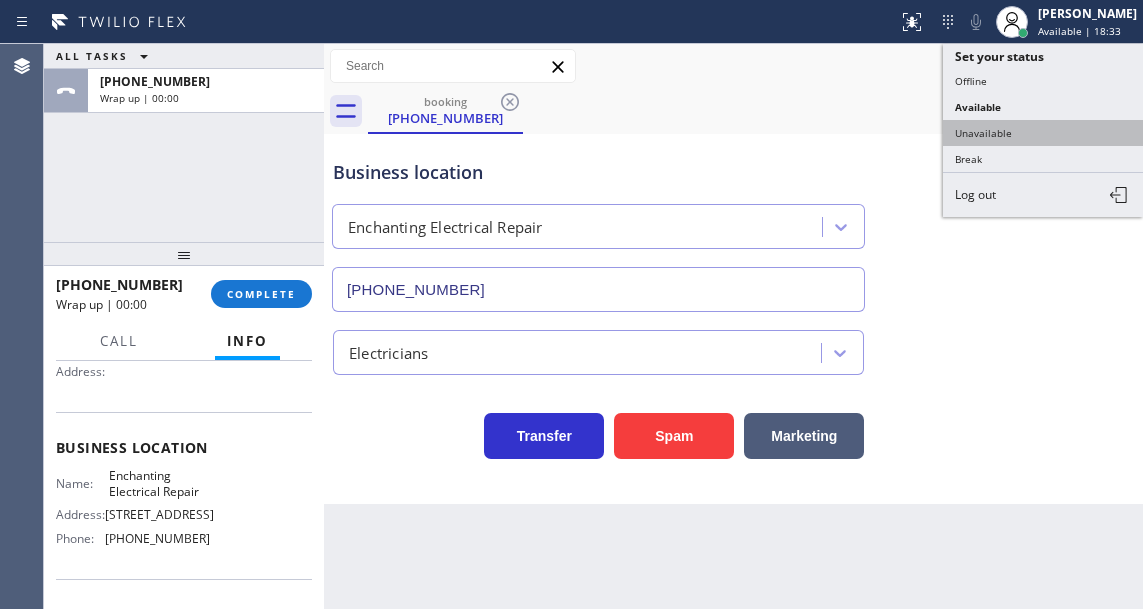 click on "Unavailable" at bounding box center (1043, 133) 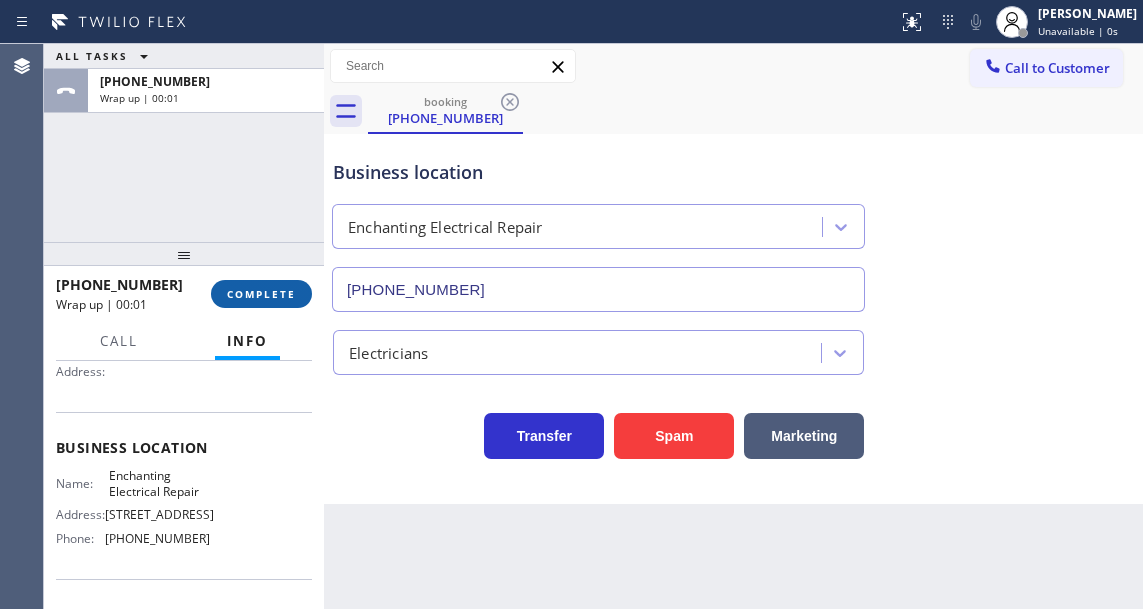 click on "COMPLETE" at bounding box center [261, 294] 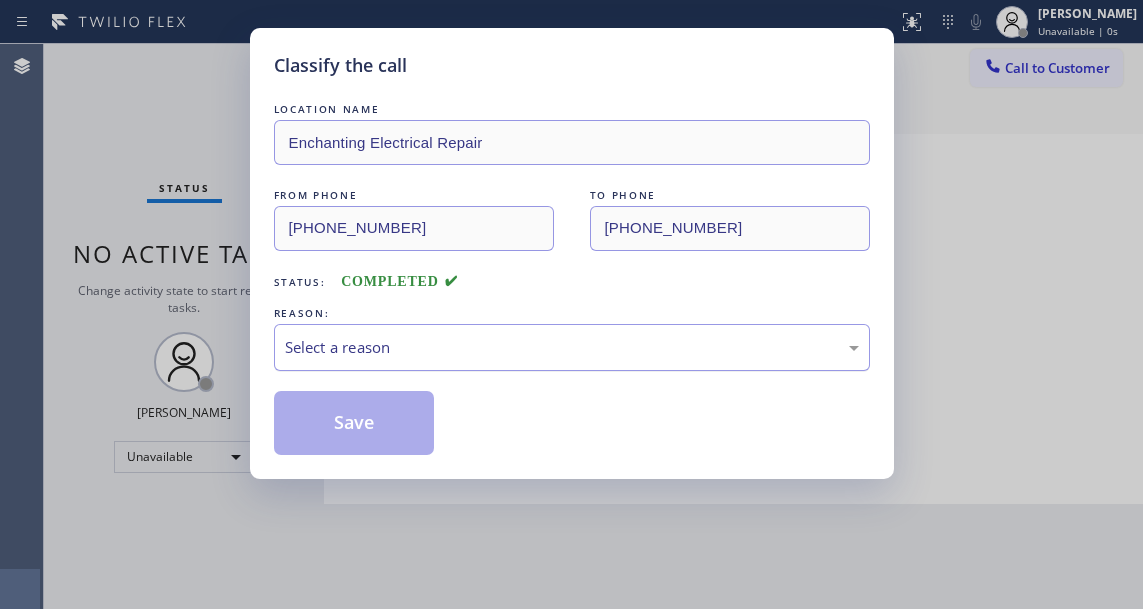 click on "Select a reason" at bounding box center [572, 347] 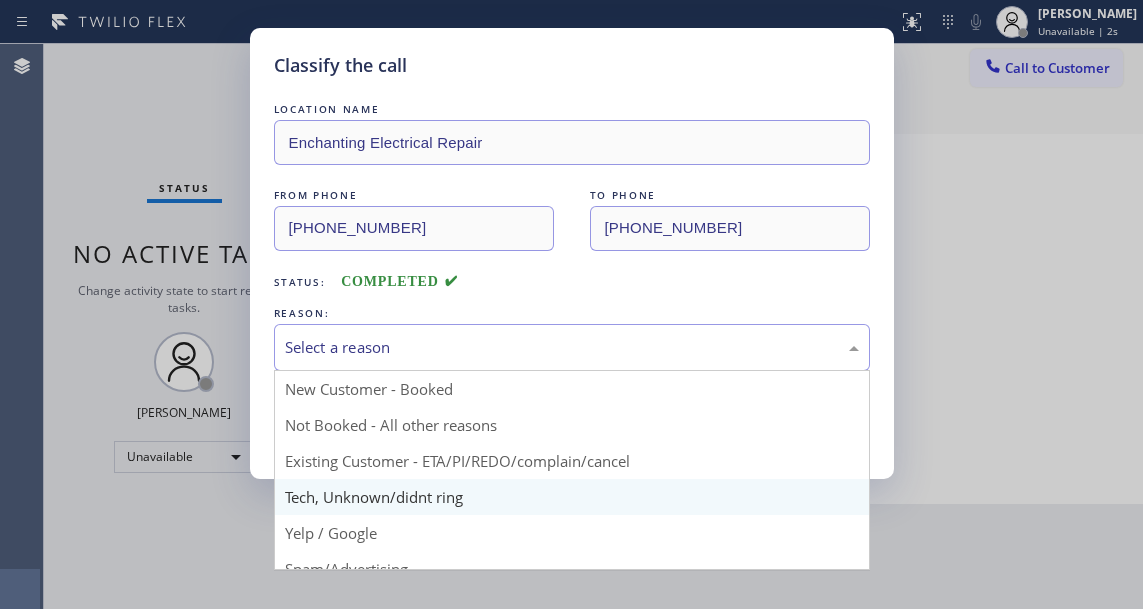 scroll, scrollTop: 100, scrollLeft: 0, axis: vertical 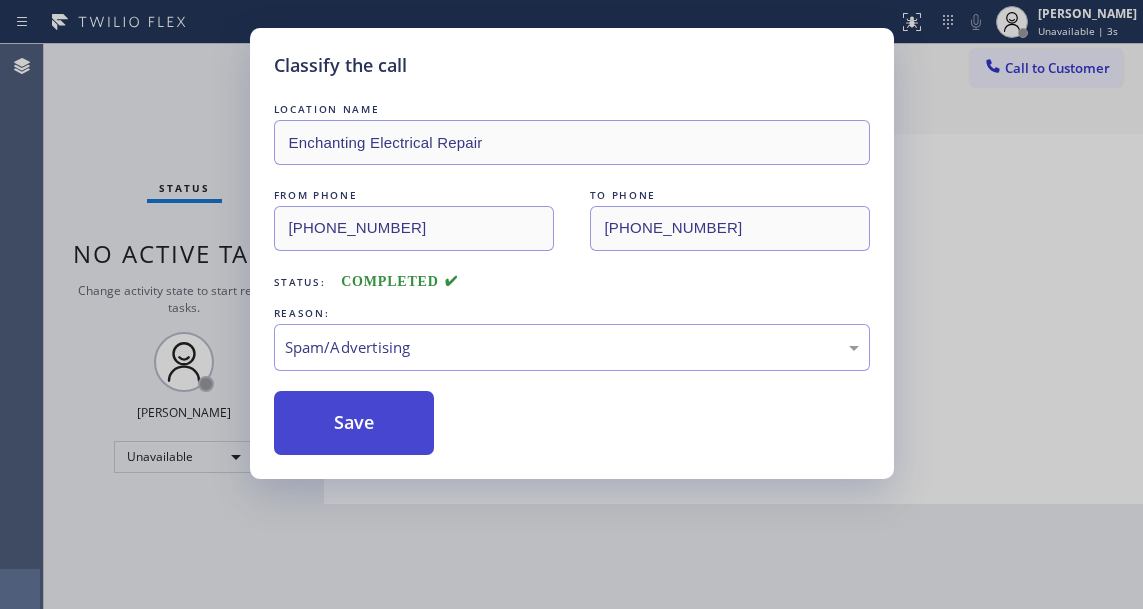 click on "Save" at bounding box center (354, 423) 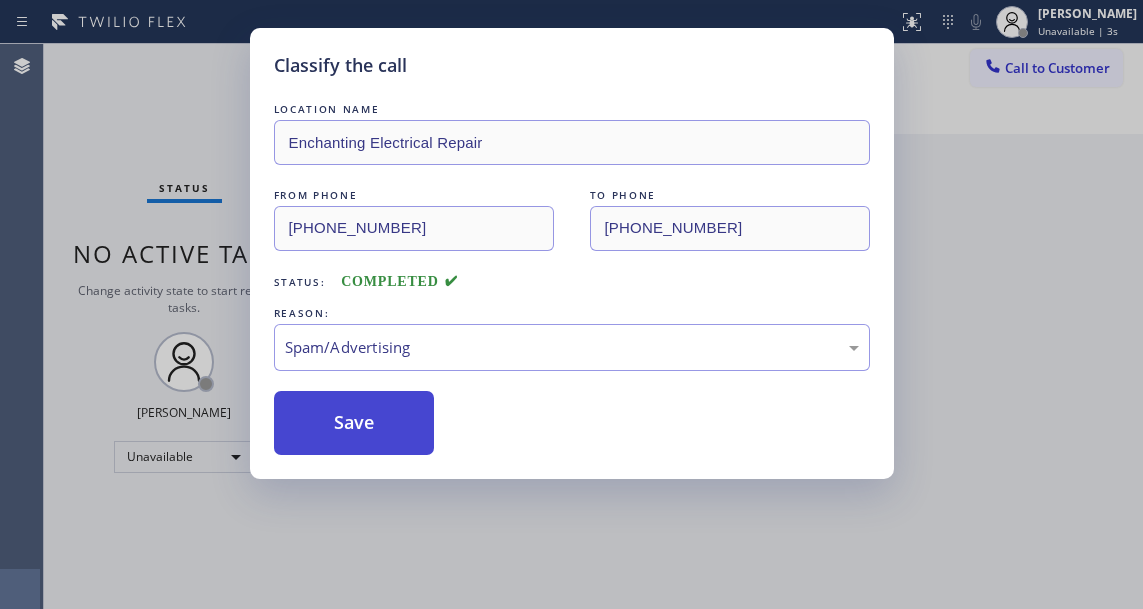click on "Save" at bounding box center [354, 423] 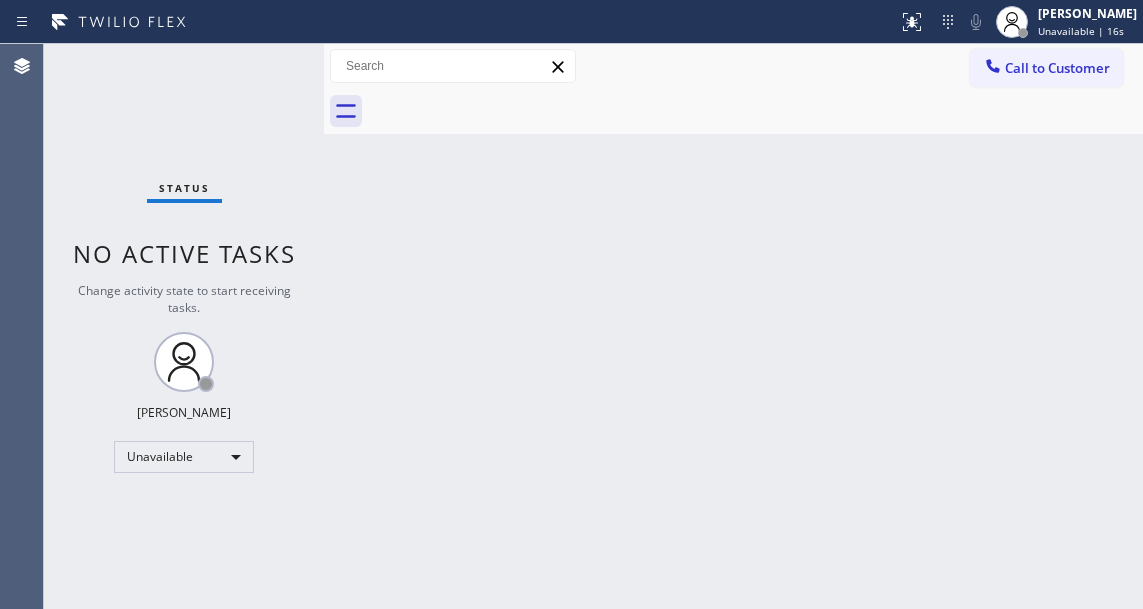 click on "Back to Dashboard Change Sender ID Customers Technicians Select a contact Outbound call Technician Search Technician Your caller id phone number Your caller id phone number Call Technician info Name   Phone none Address none Change Sender ID HVAC +18559994417 5 Star Appliance +18557314952 Appliance Repair +18554611149 Plumbing +18889090120 Air Duct Cleaning +18006865038  Electricians +18005688664 Cancel Change Check personal SMS Reset Change No tabs Call to Customer Outbound call Location Sub Zero Appliance Repair Tower Triangle Your caller id phone number (720) 597-8984 Customer number Call Outbound call Technician Search Technician Your caller id phone number Your caller id phone number Call" at bounding box center [733, 326] 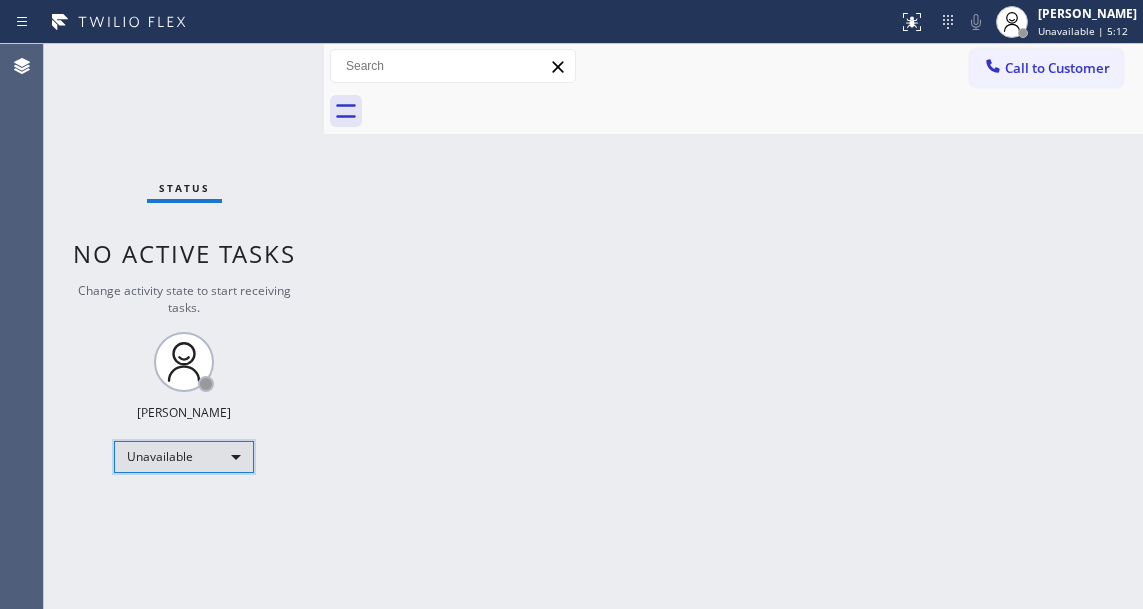click on "Unavailable" at bounding box center (184, 457) 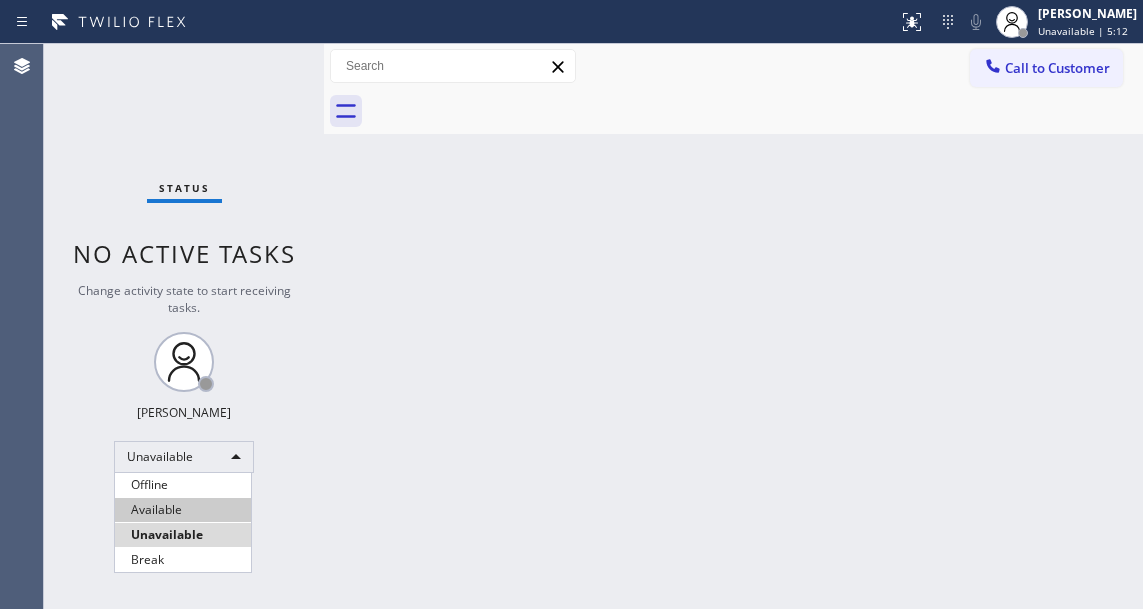 click on "Available" at bounding box center [183, 510] 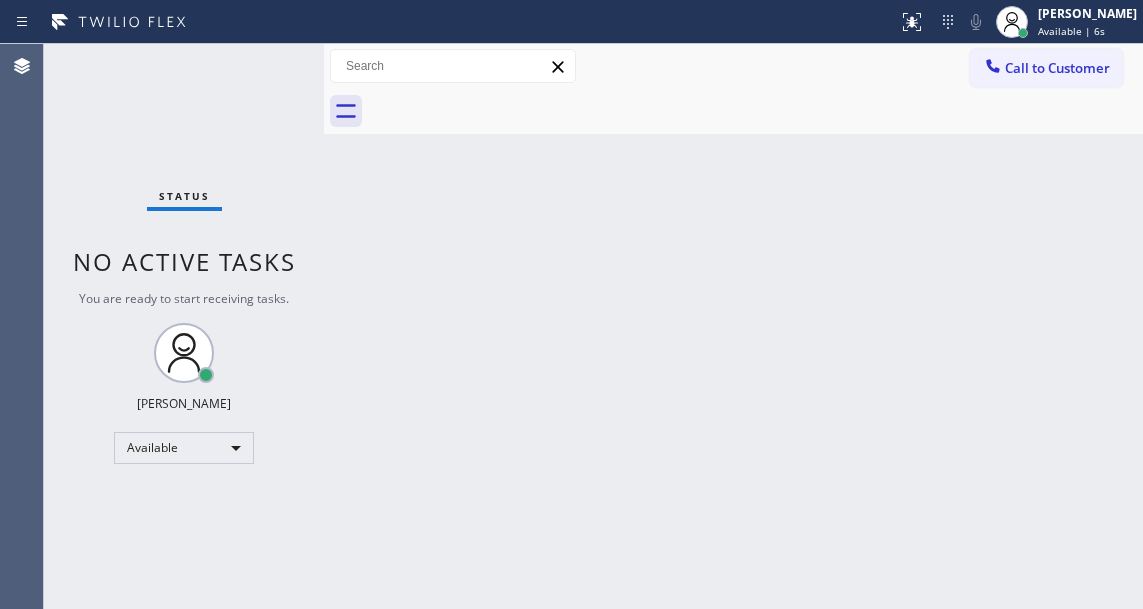 click on "Back to Dashboard Change Sender ID Customers Technicians Select a contact Outbound call Technician Search Technician Your caller id phone number Your caller id phone number Call Technician info Name   Phone none Address none Change Sender ID HVAC +18559994417 5 Star Appliance +18557314952 Appliance Repair +18554611149 Plumbing +18889090120 Air Duct Cleaning +18006865038  Electricians +18005688664 Cancel Change Check personal SMS Reset Change No tabs Call to Customer Outbound call Location Sub Zero Appliance Repair Tower Triangle Your caller id phone number (720) 597-8984 Customer number Call Outbound call Technician Search Technician Your caller id phone number Your caller id phone number Call" at bounding box center (733, 326) 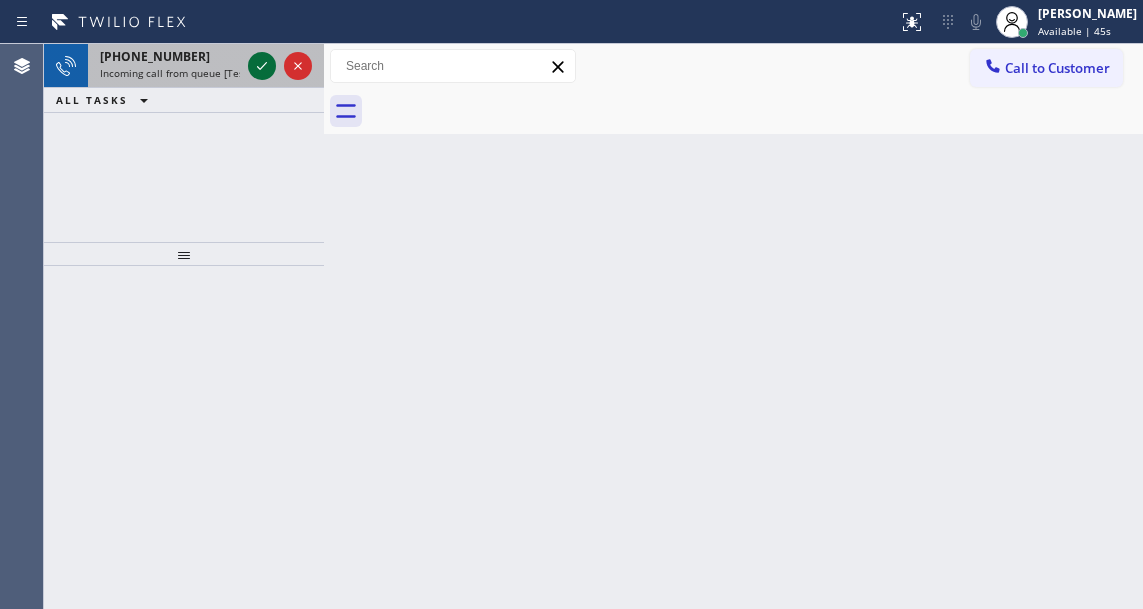 click 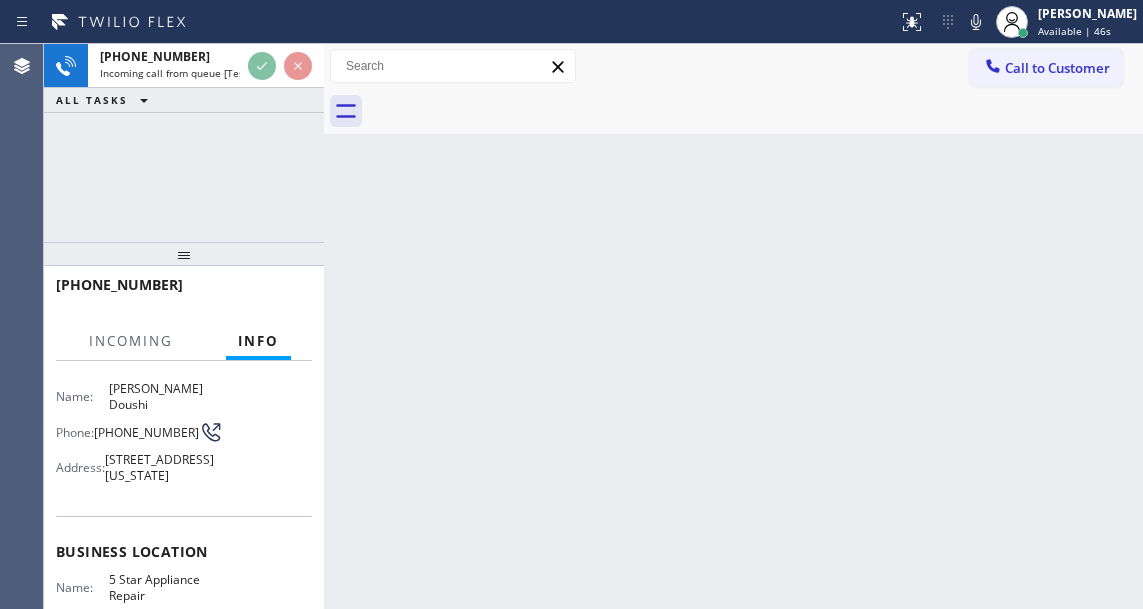 scroll, scrollTop: 200, scrollLeft: 0, axis: vertical 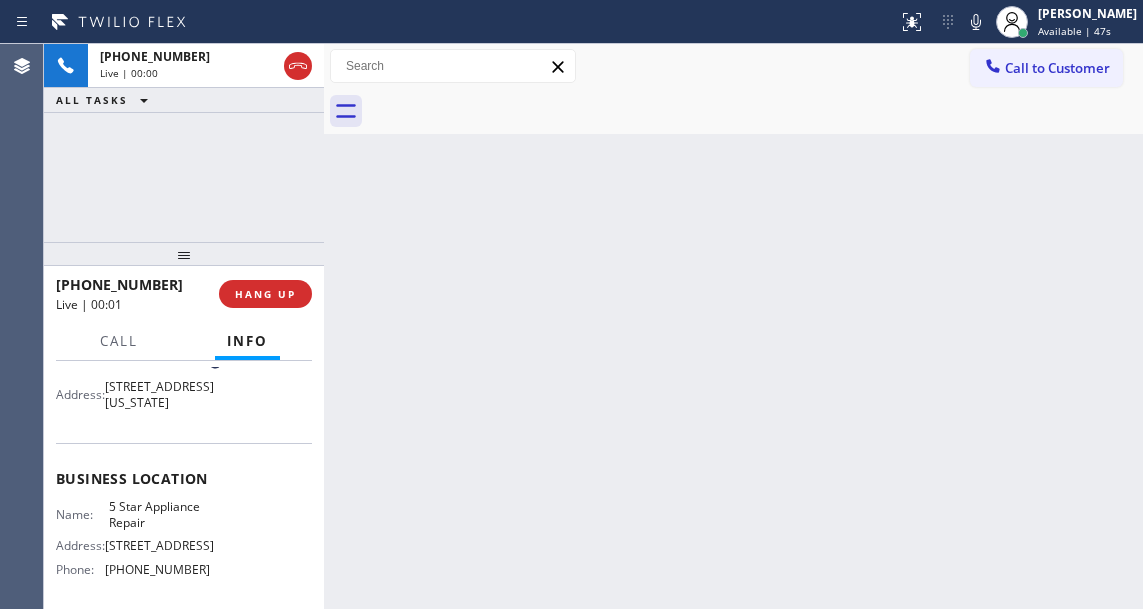 click on "5 Star Appliance Repair" at bounding box center [159, 514] 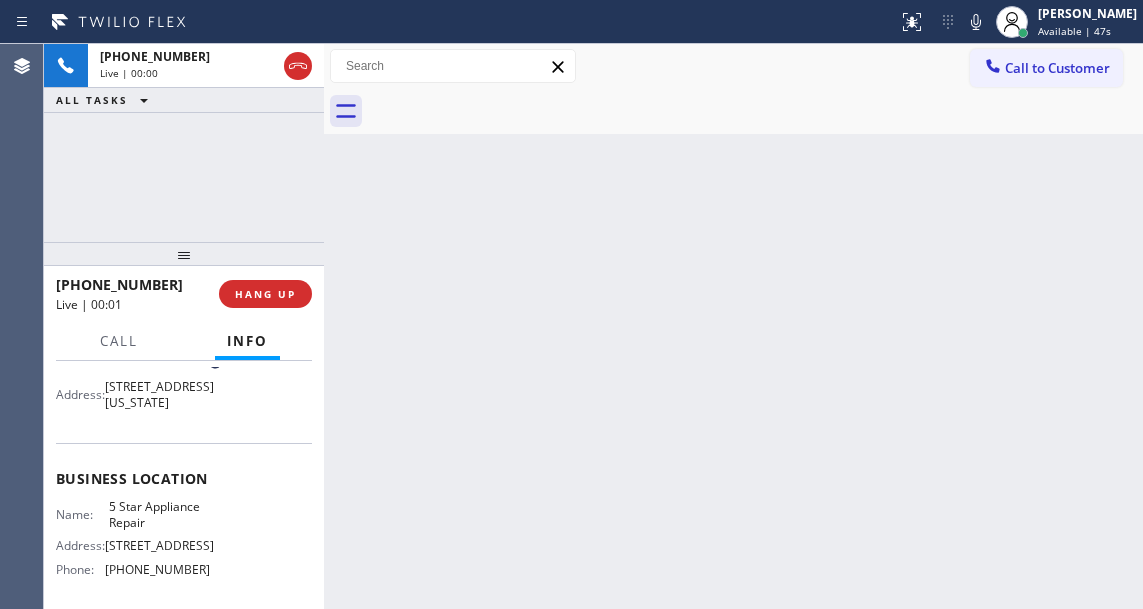 click on "5 Star Appliance Repair" at bounding box center [159, 514] 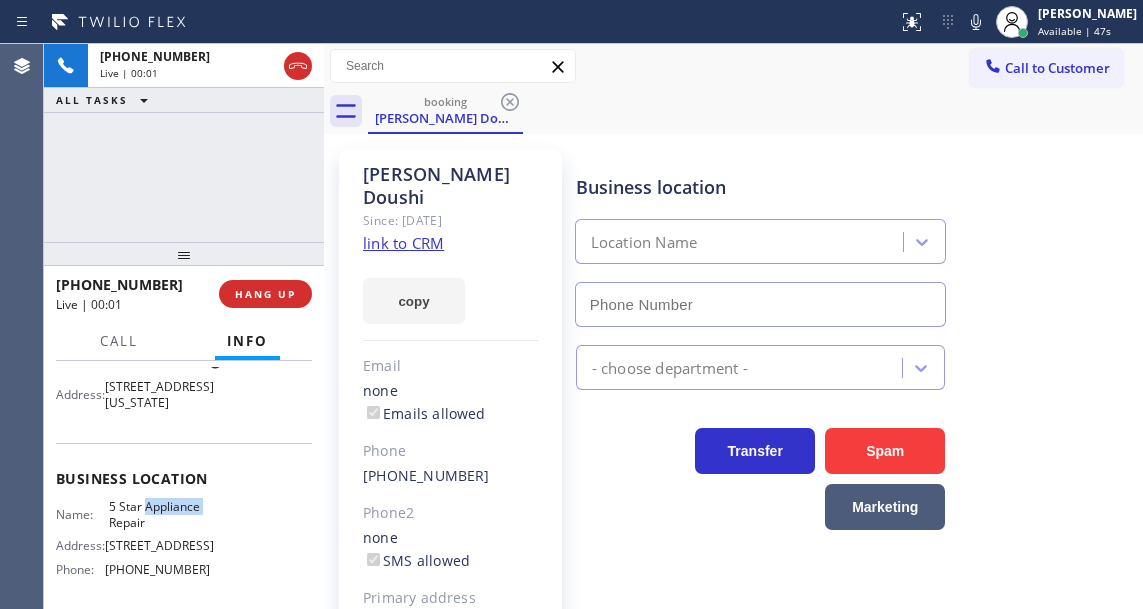 click on "5 Star Appliance Repair" at bounding box center (159, 514) 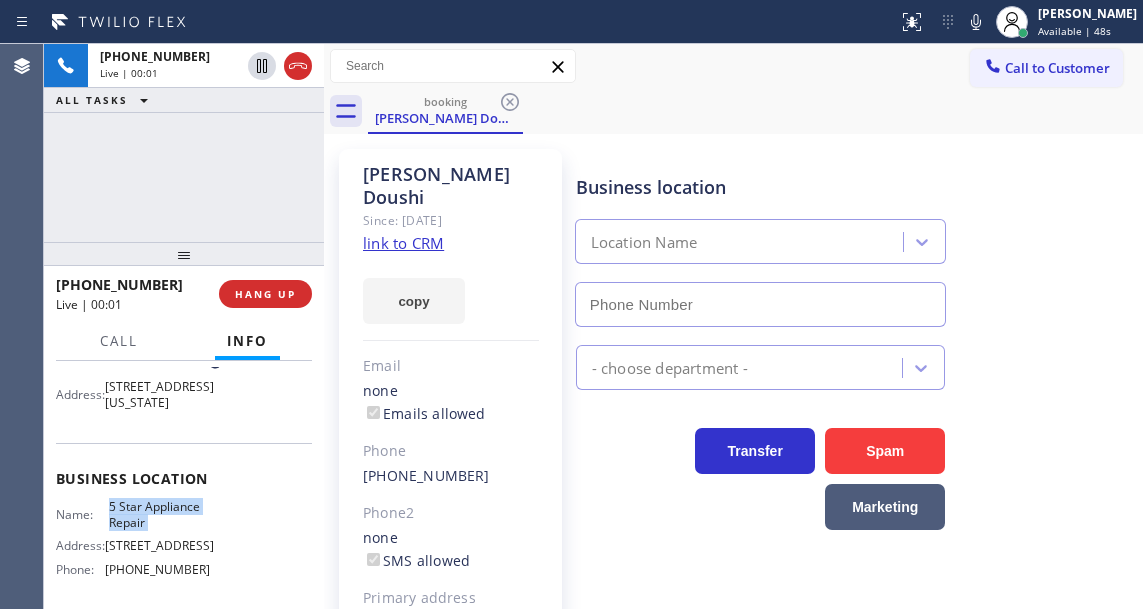 click on "5 Star Appliance Repair" at bounding box center (159, 514) 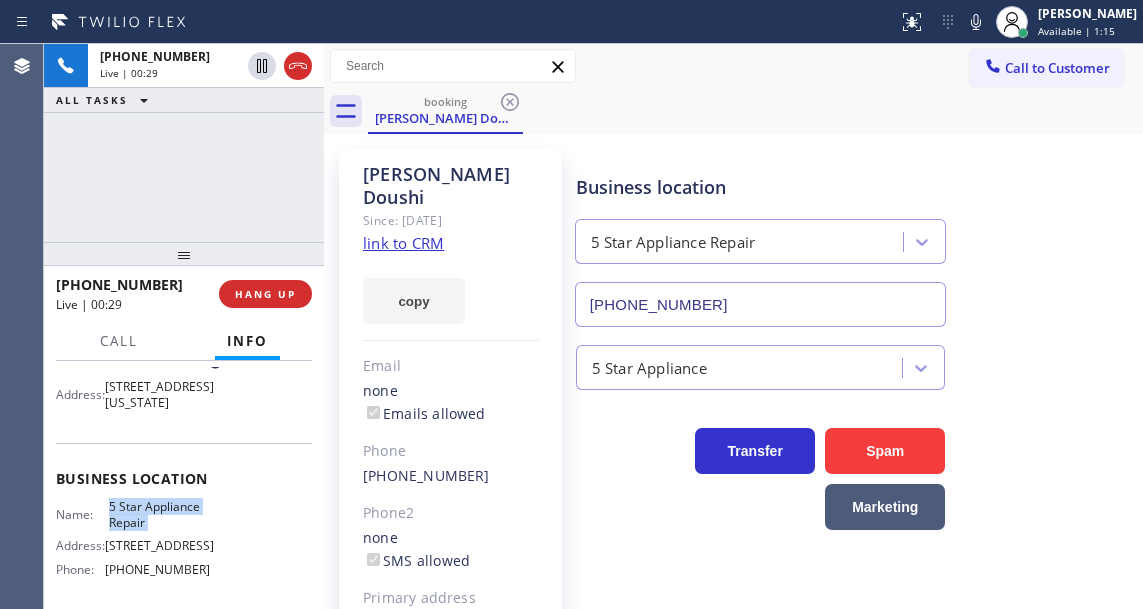 click on "link to CRM" 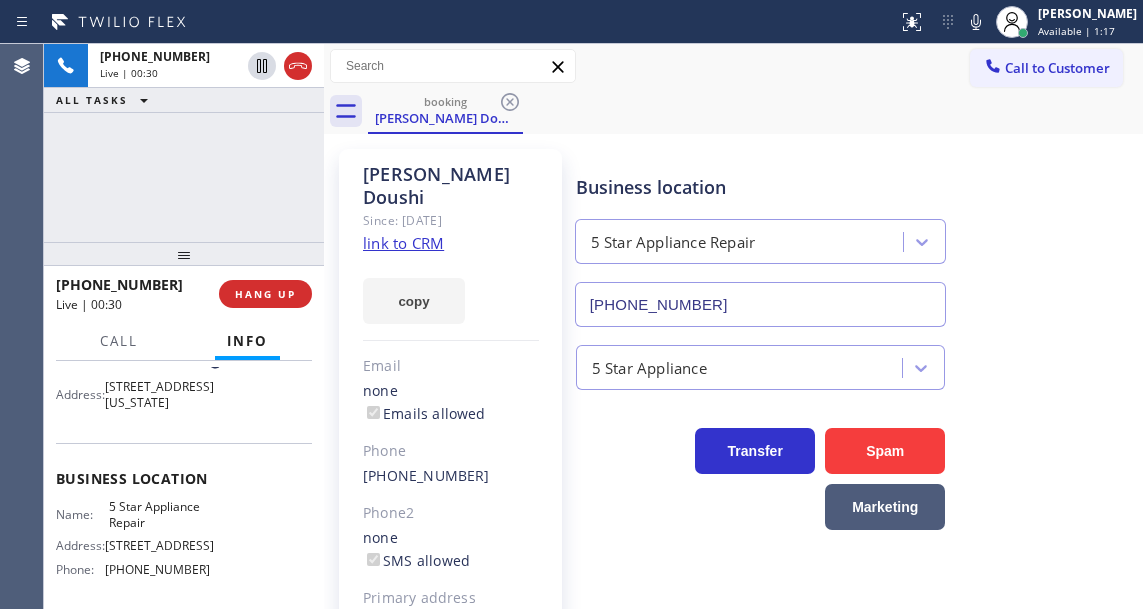 click on "+12017455552 Live | 00:30 ALL TASKS ALL TASKS ACTIVE TASKS TASKS IN WRAP UP" at bounding box center (184, 143) 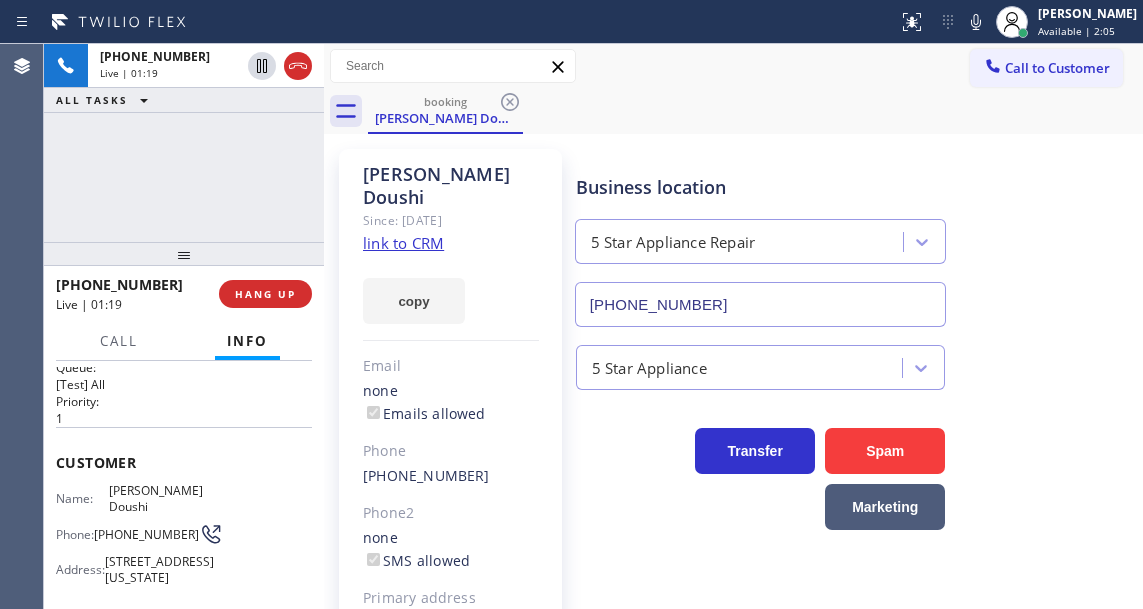 scroll, scrollTop: 0, scrollLeft: 0, axis: both 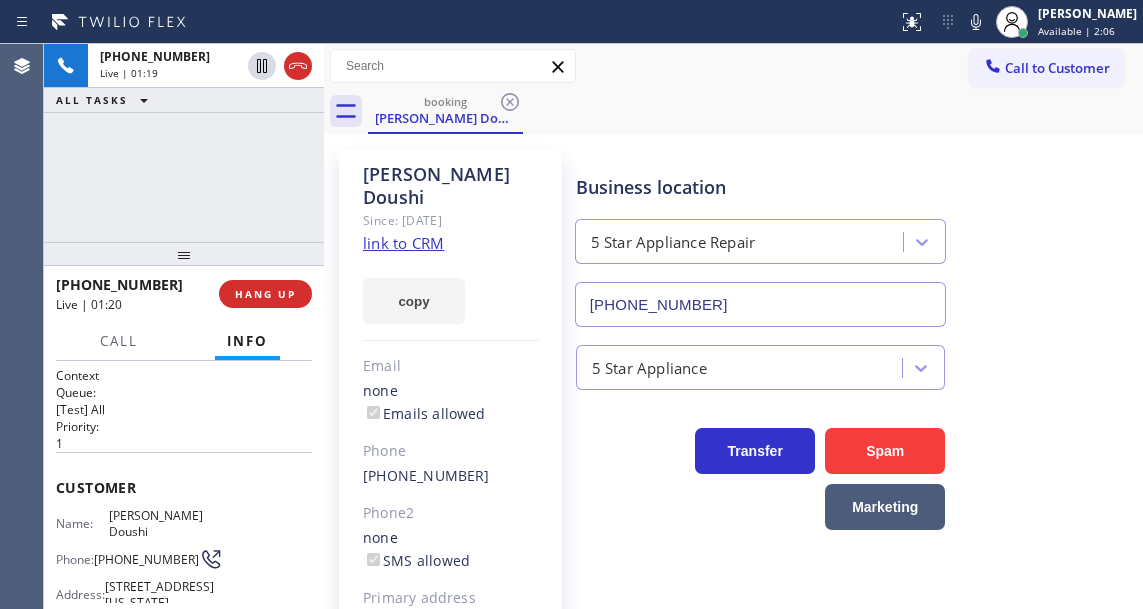 click on "(201) 745-5552" at bounding box center (146, 559) 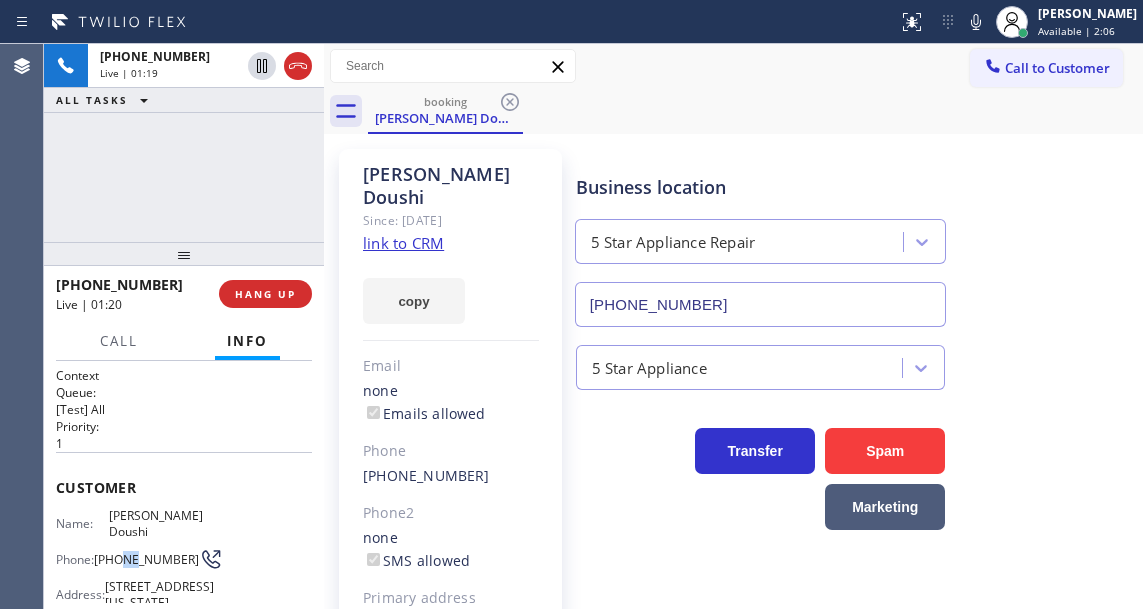 click on "(201) 745-5552" at bounding box center (146, 559) 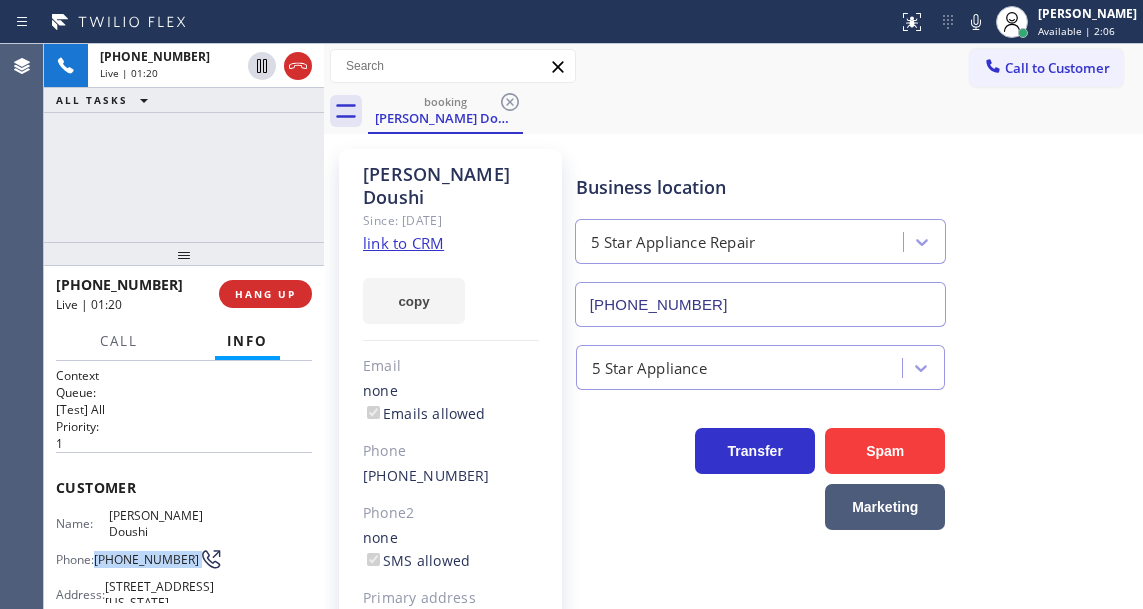 click on "(201) 745-5552" at bounding box center (146, 559) 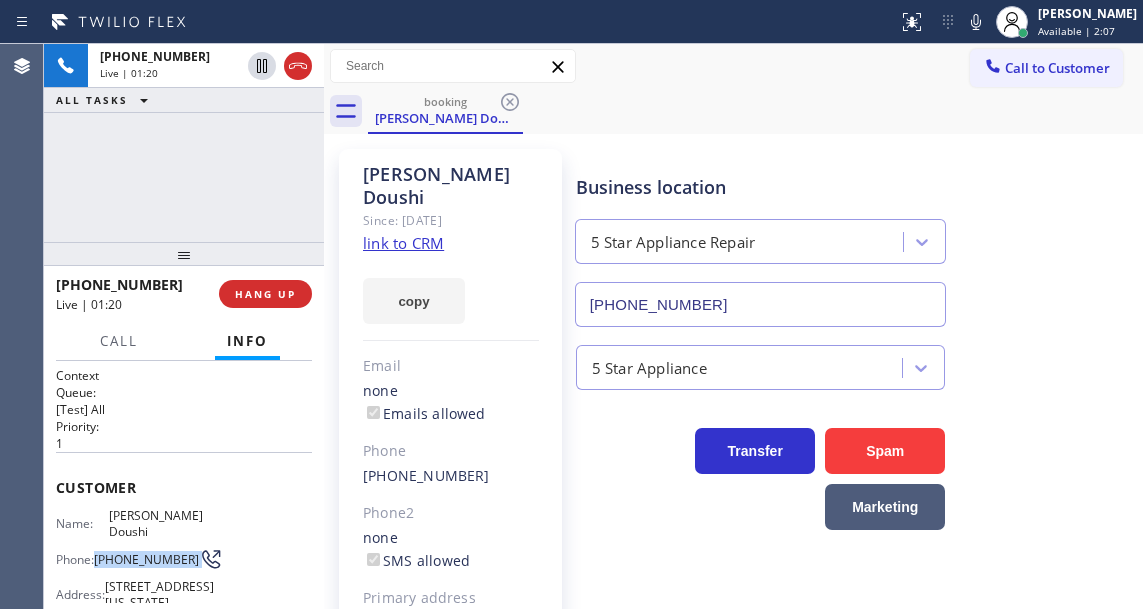 copy on "(201) 745-5552" 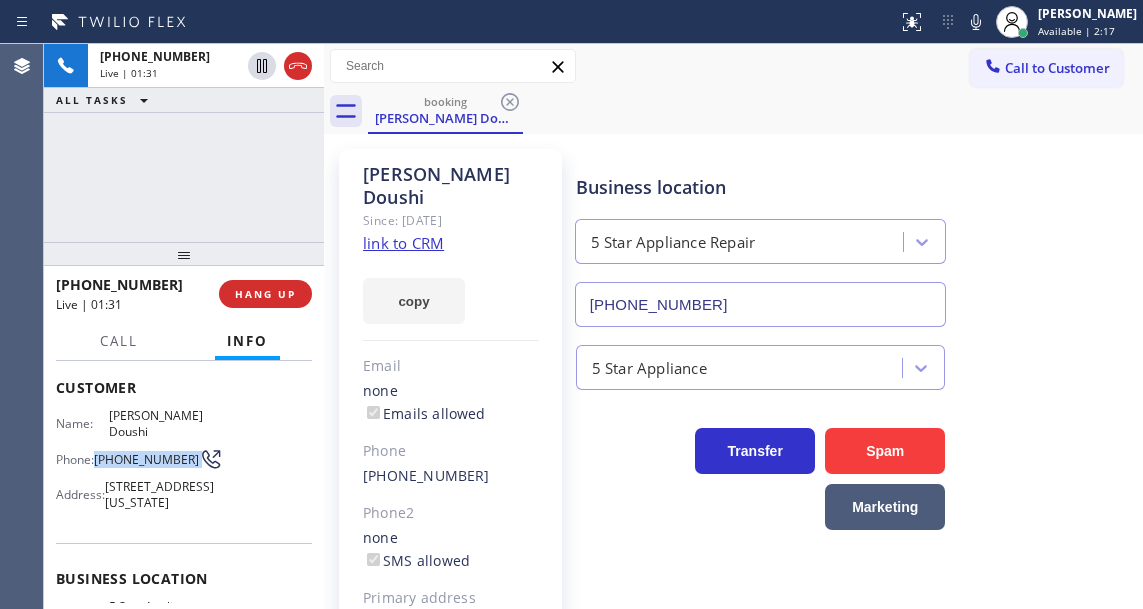 scroll, scrollTop: 200, scrollLeft: 0, axis: vertical 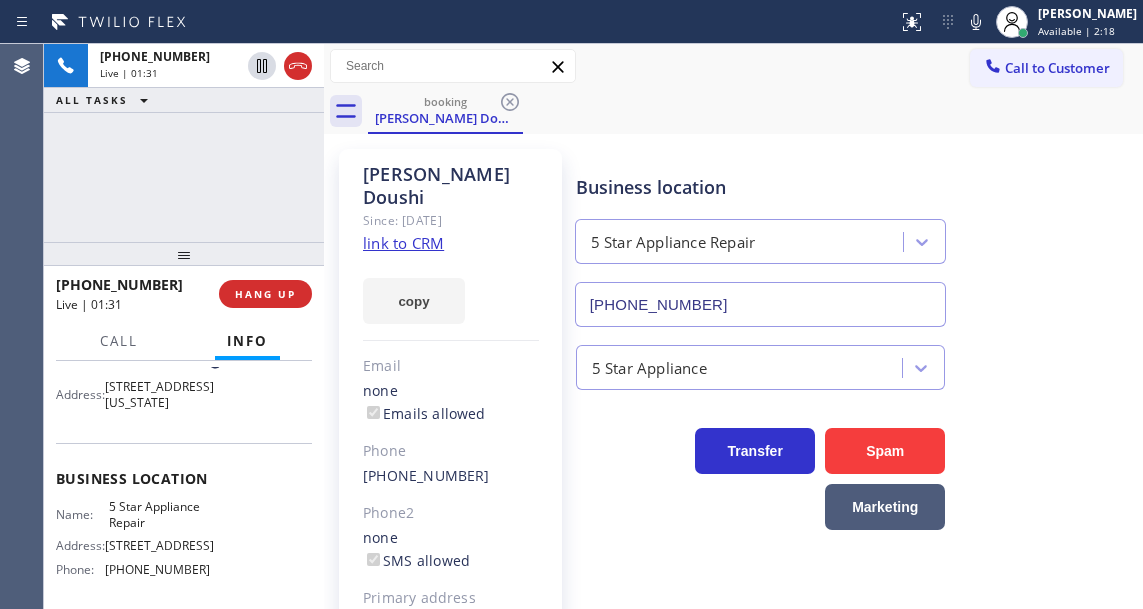 click on "5 Star Appliance Repair" at bounding box center [159, 514] 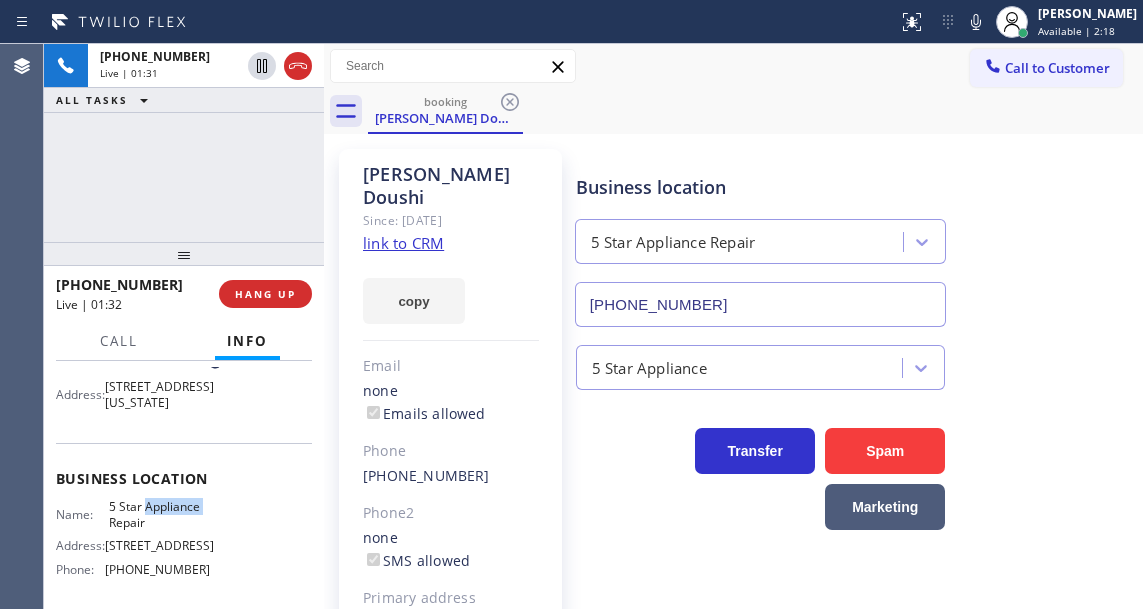 click on "5 Star Appliance Repair" at bounding box center [159, 514] 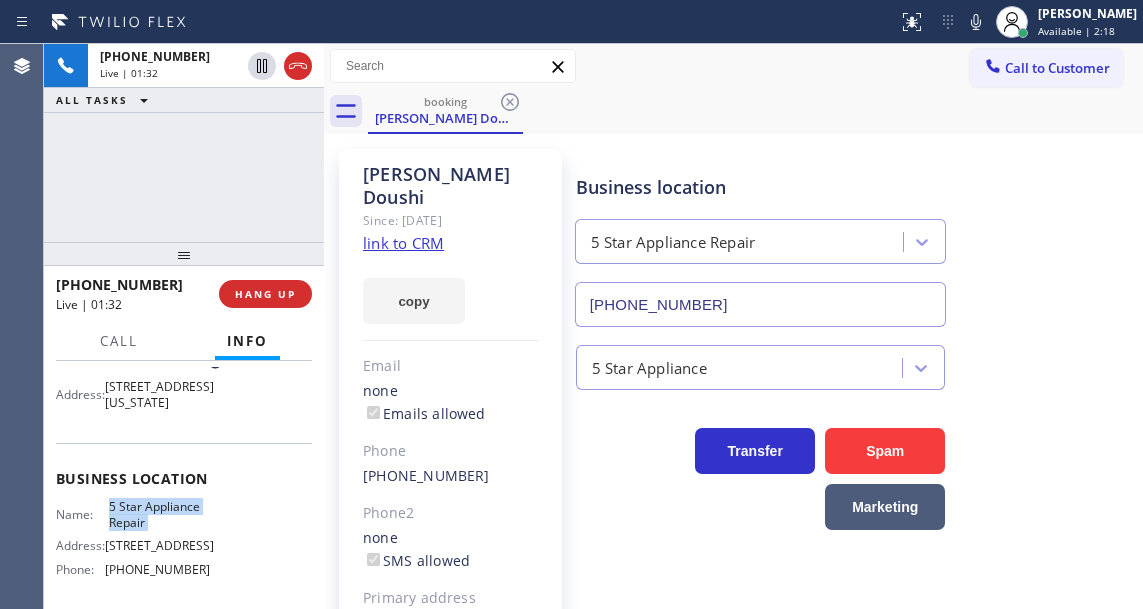 click on "5 Star Appliance Repair" at bounding box center (159, 514) 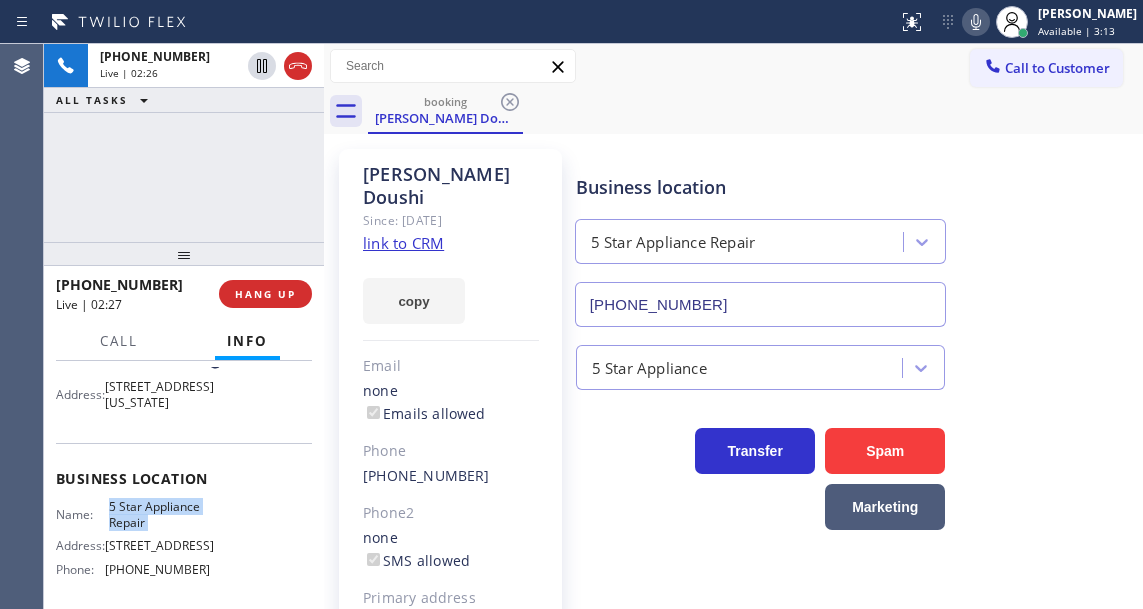 click 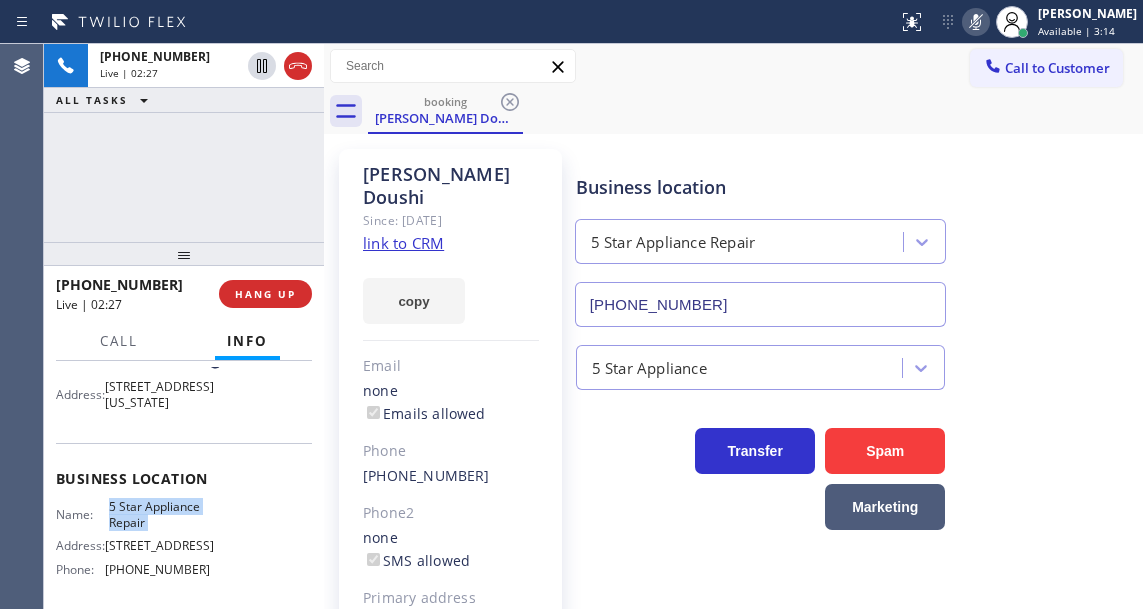 click 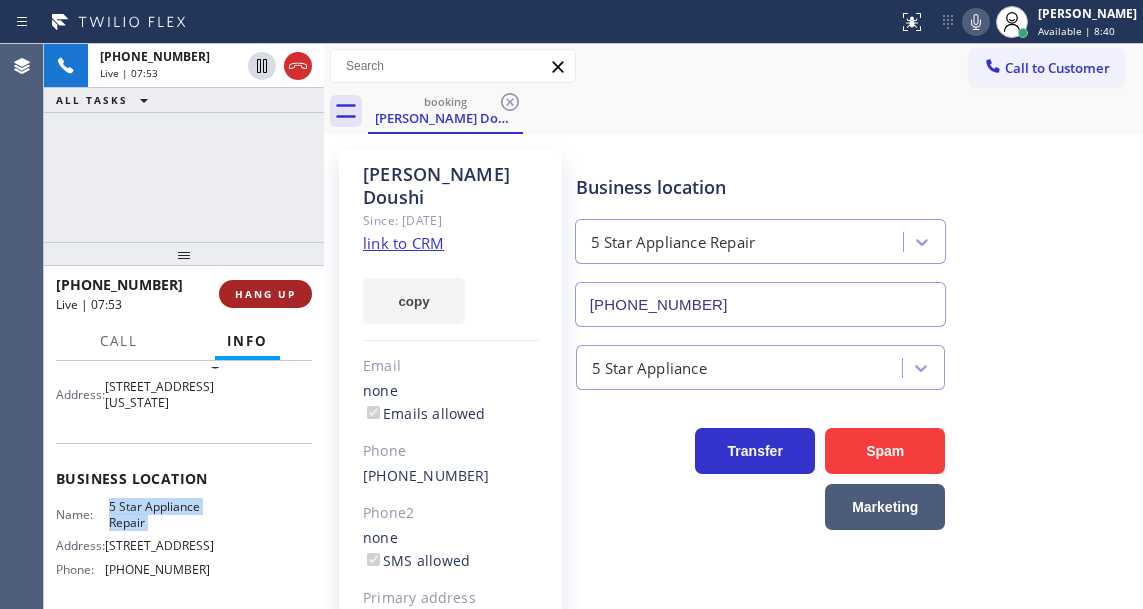 click on "HANG UP" at bounding box center [265, 294] 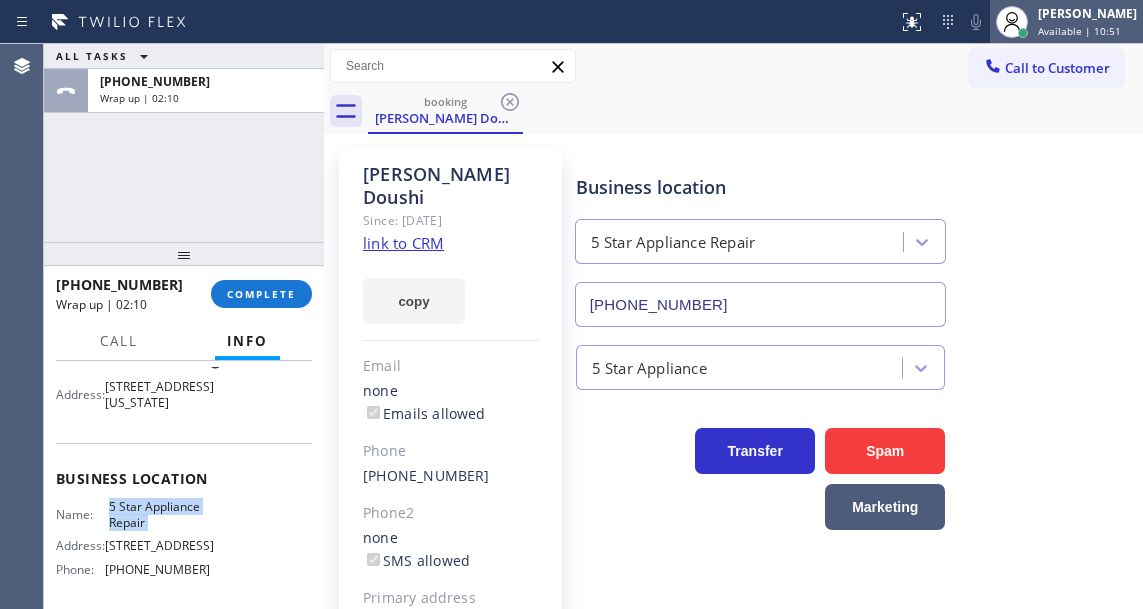 click at bounding box center [1012, 22] 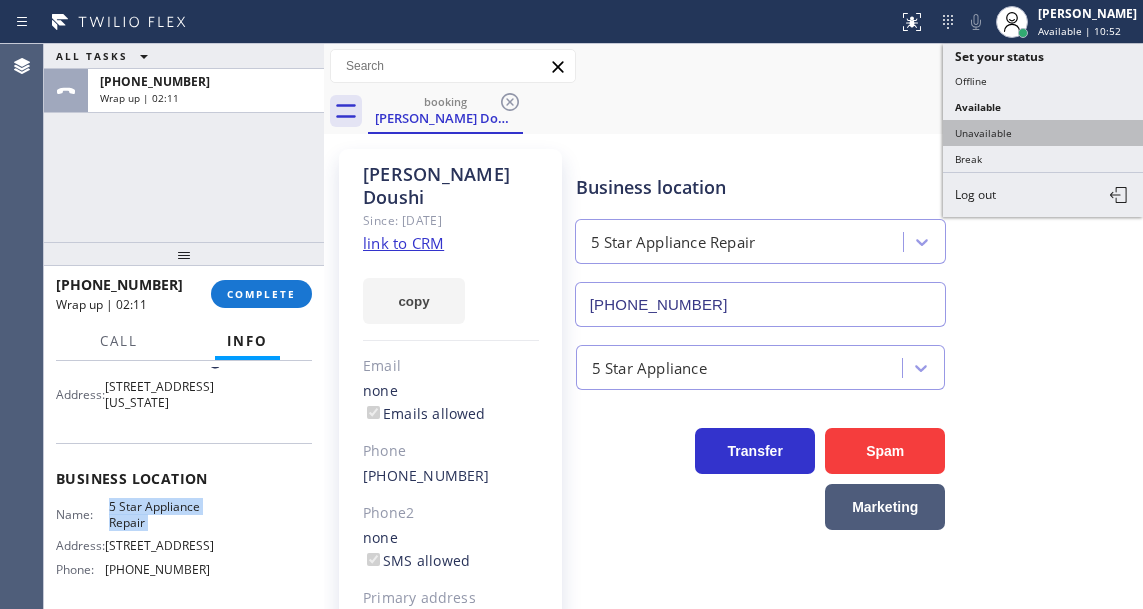 click on "Unavailable" at bounding box center [1043, 133] 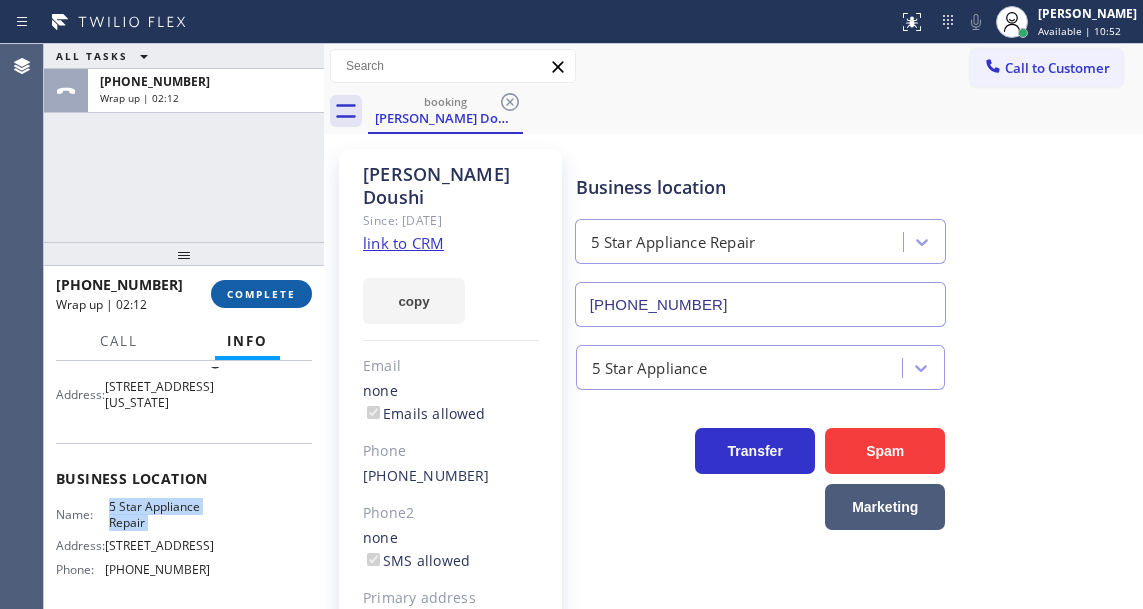 click on "COMPLETE" at bounding box center [261, 294] 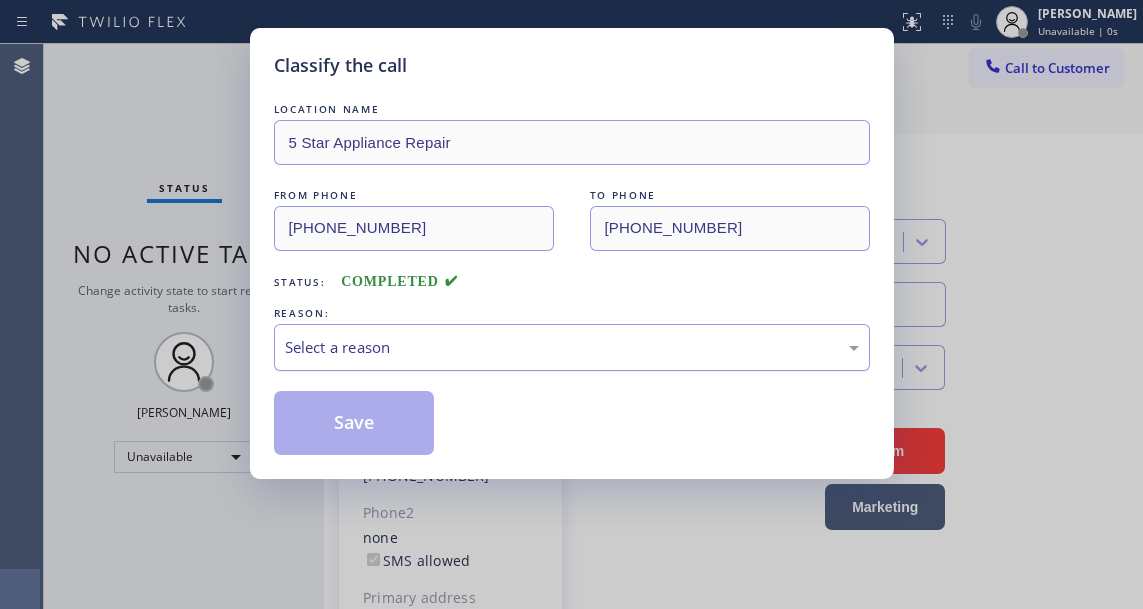 click on "Select a reason" at bounding box center (572, 347) 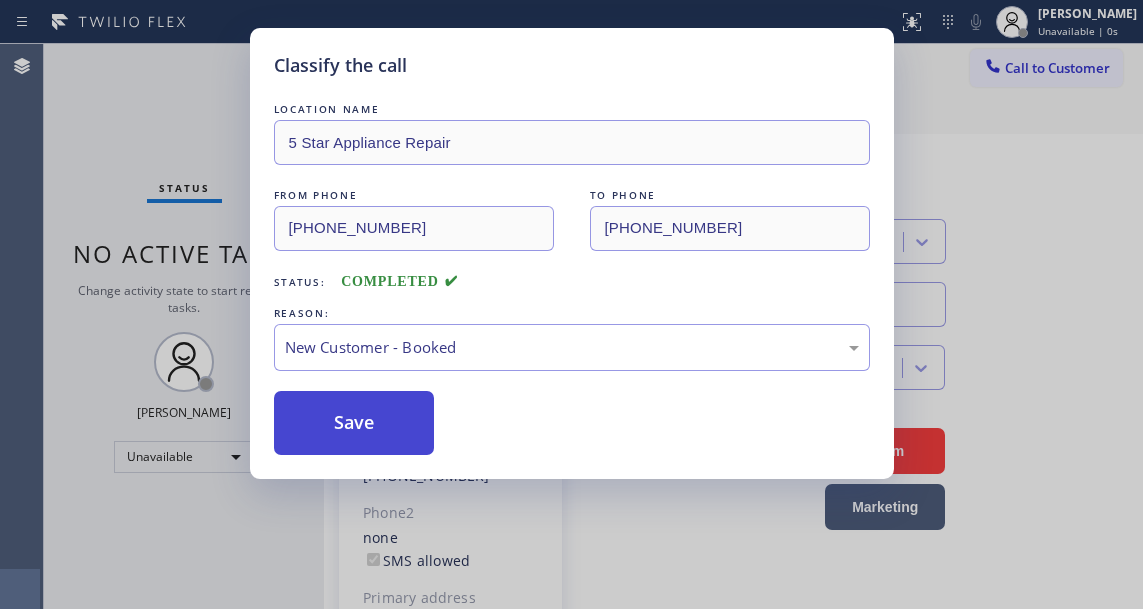 click on "Save" at bounding box center [354, 423] 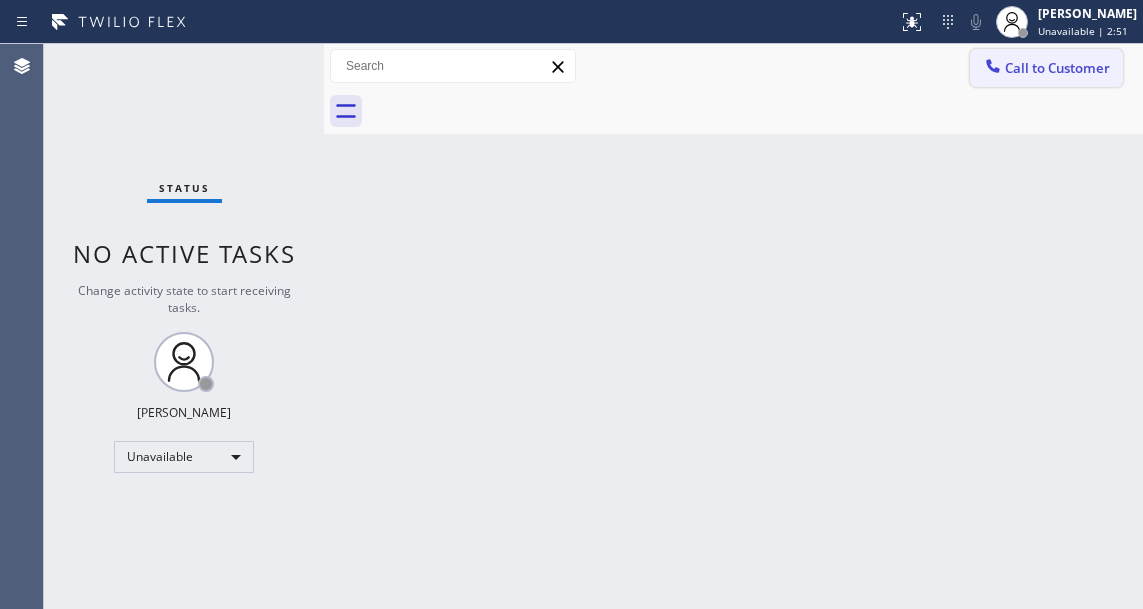 click on "Call to Customer" at bounding box center (1046, 68) 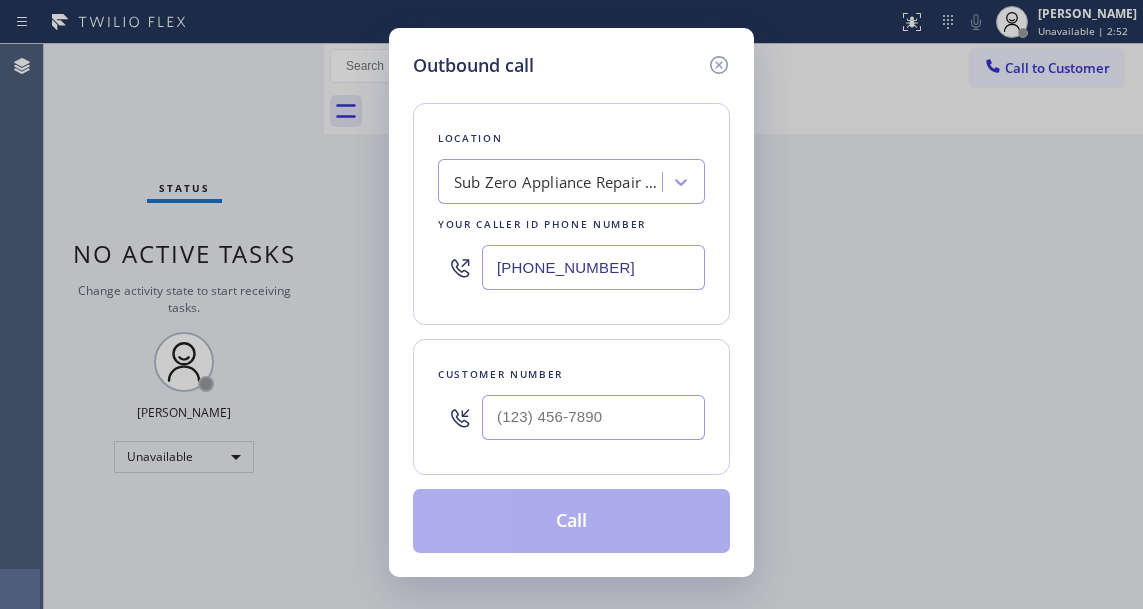 click on "(720) 597-8984" at bounding box center (593, 267) 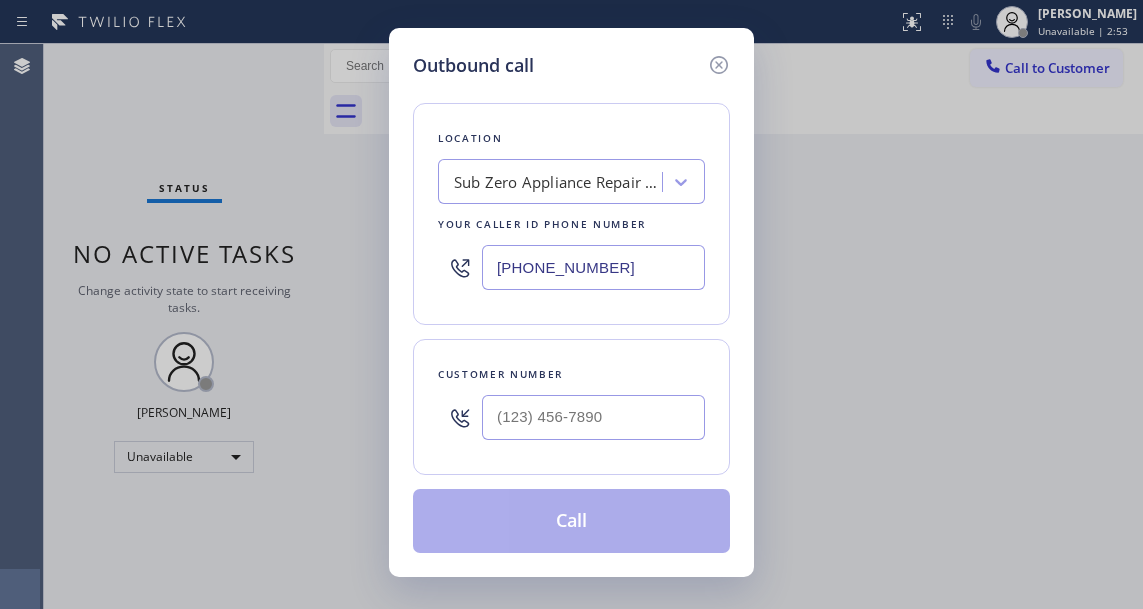 click on "(720) 597-8984" at bounding box center [593, 267] 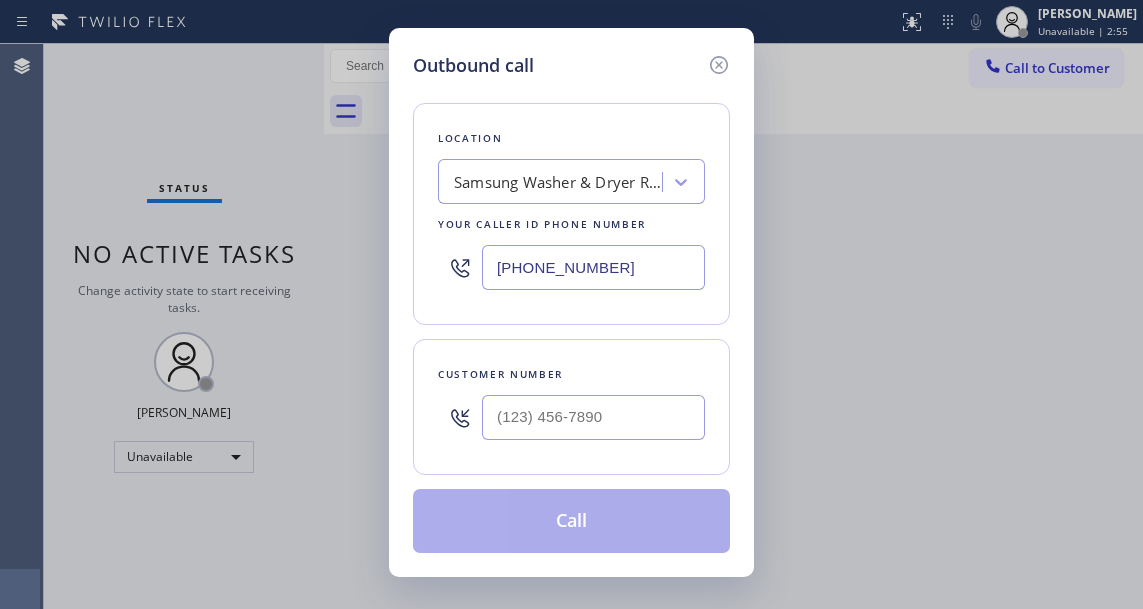 type on "[PHONE_NUMBER]" 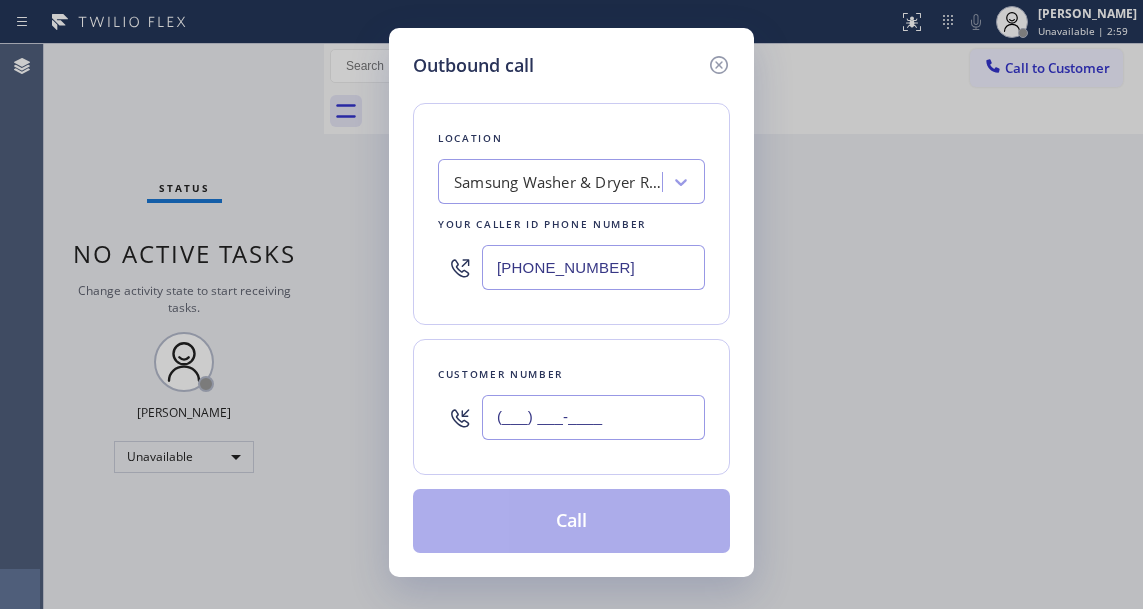 click on "(___) ___-____" at bounding box center (593, 417) 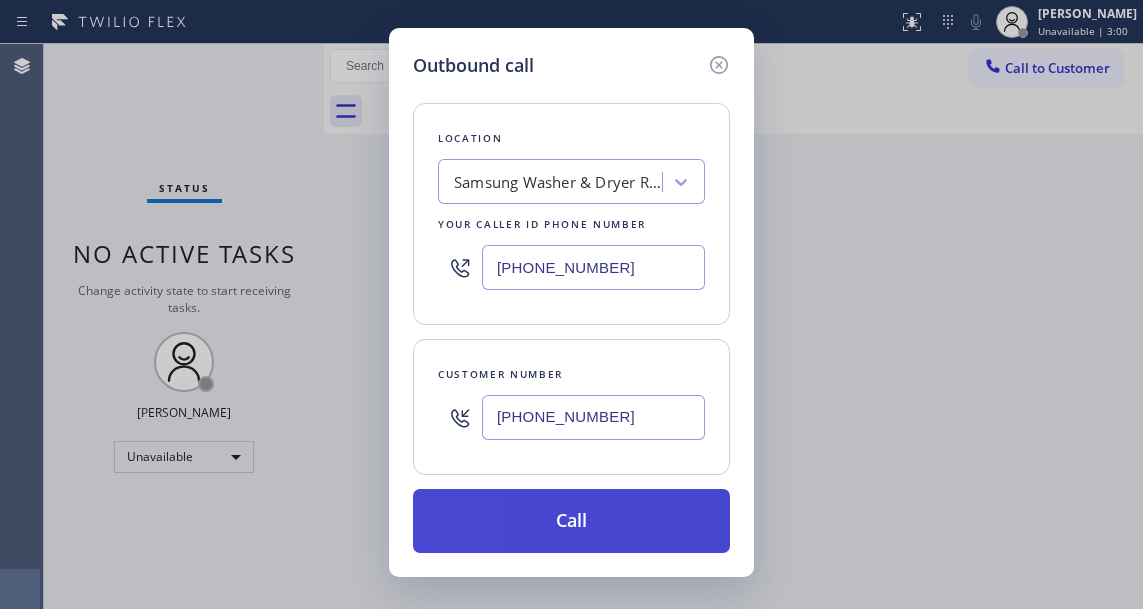 type on "[PHONE_NUMBER]" 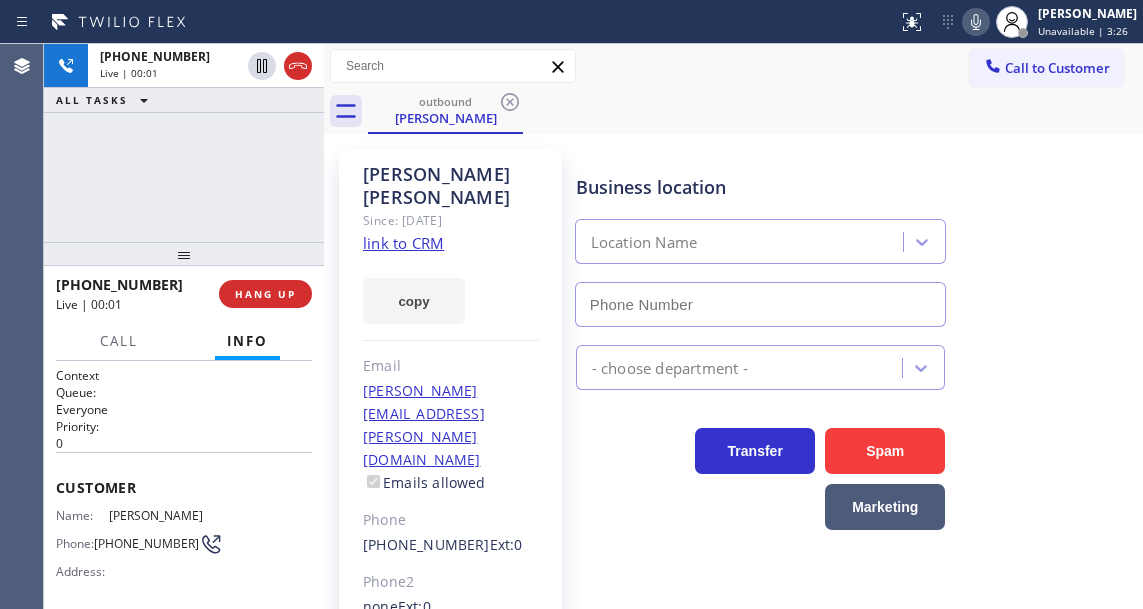 type on "[PHONE_NUMBER]" 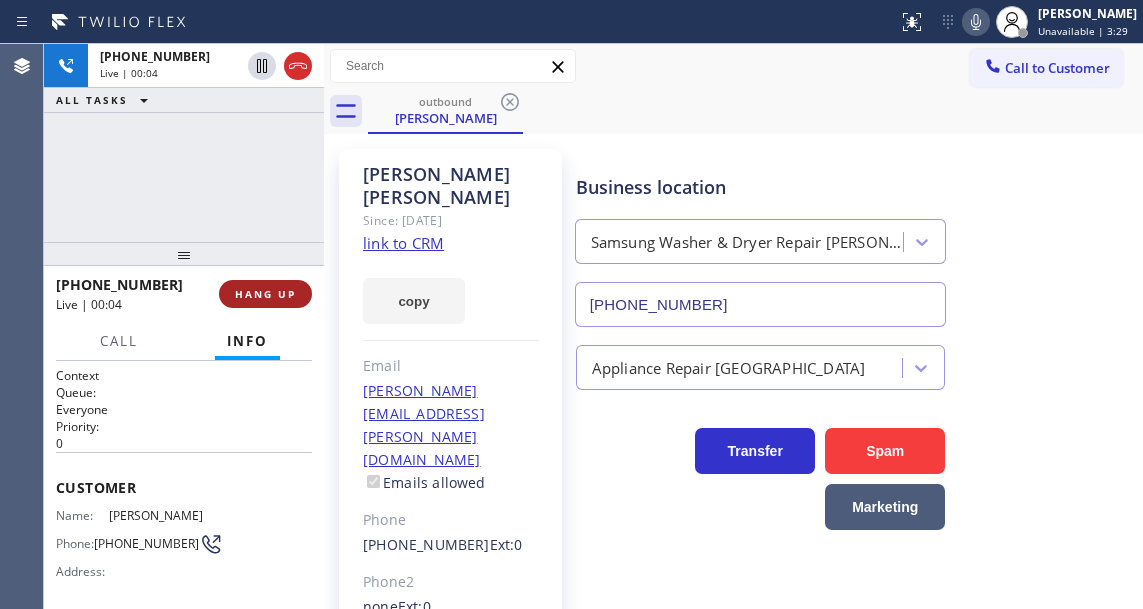 click on "HANG UP" at bounding box center (265, 294) 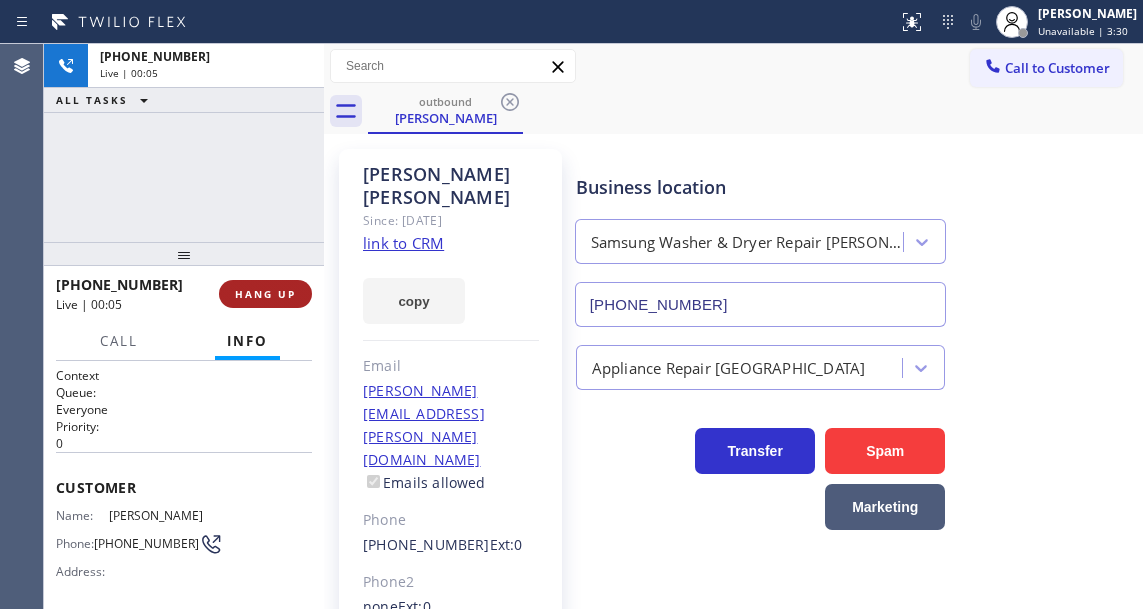 click on "HANG UP" at bounding box center [265, 294] 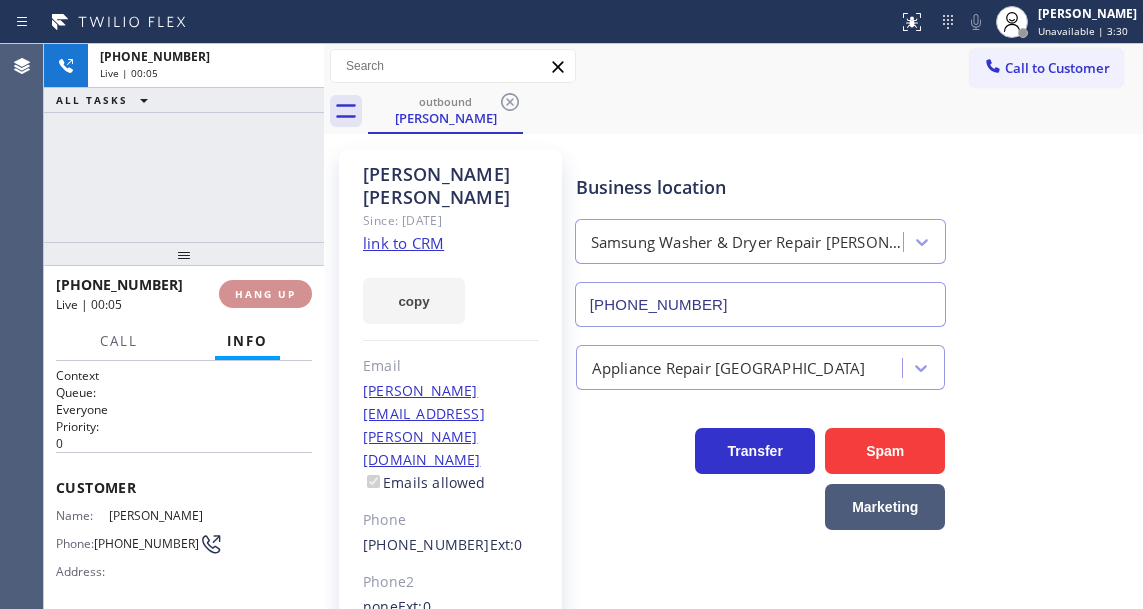 click on "HANG UP" at bounding box center (265, 294) 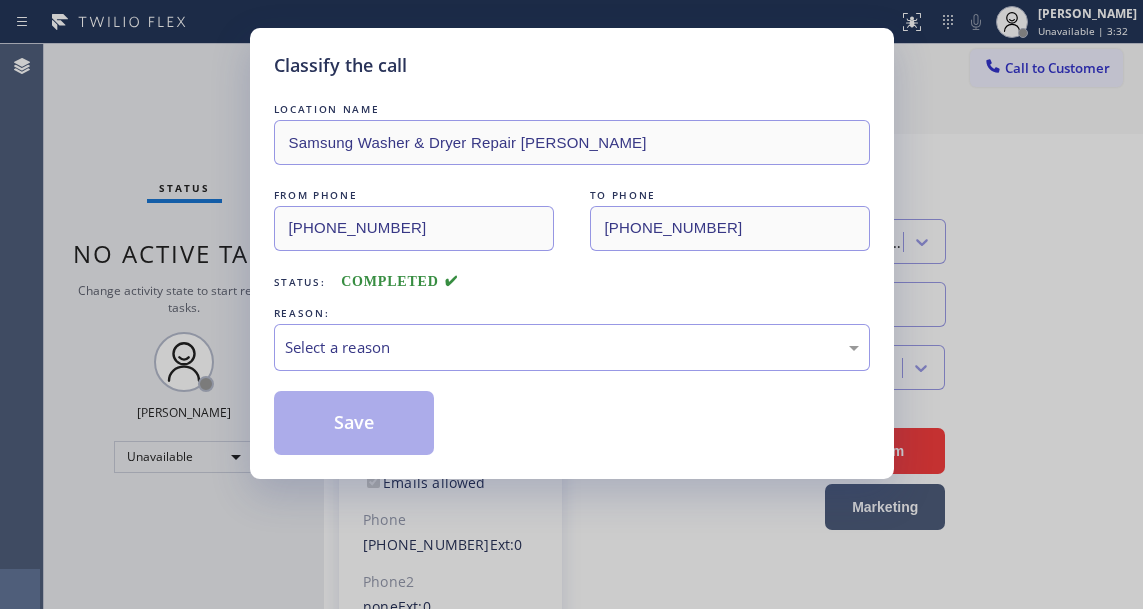 click on "REASON:" at bounding box center [572, 313] 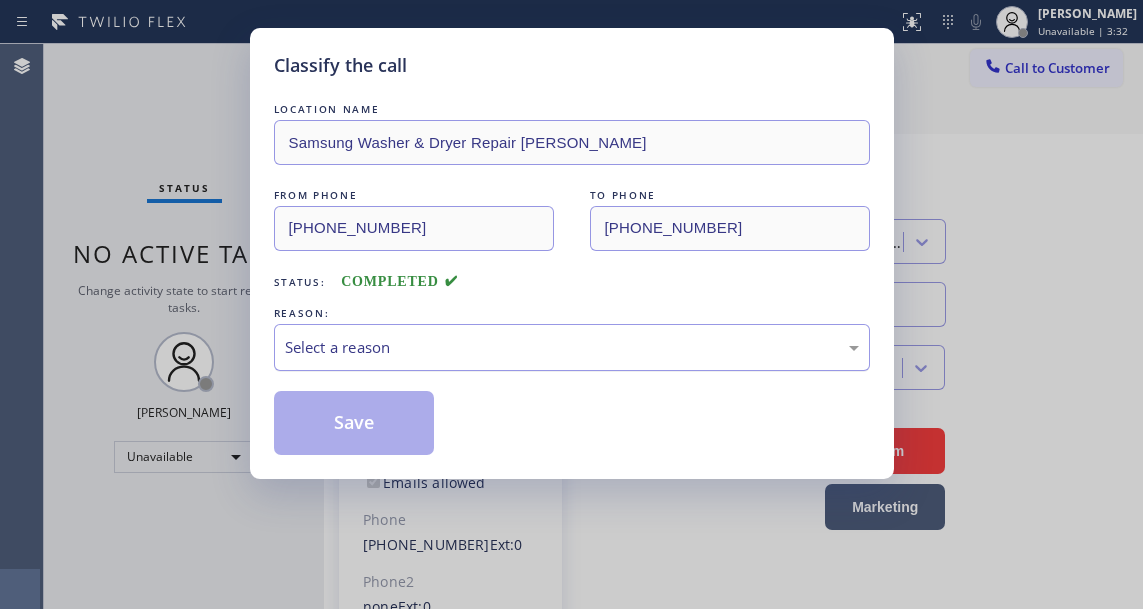 click on "Select a reason" at bounding box center (572, 347) 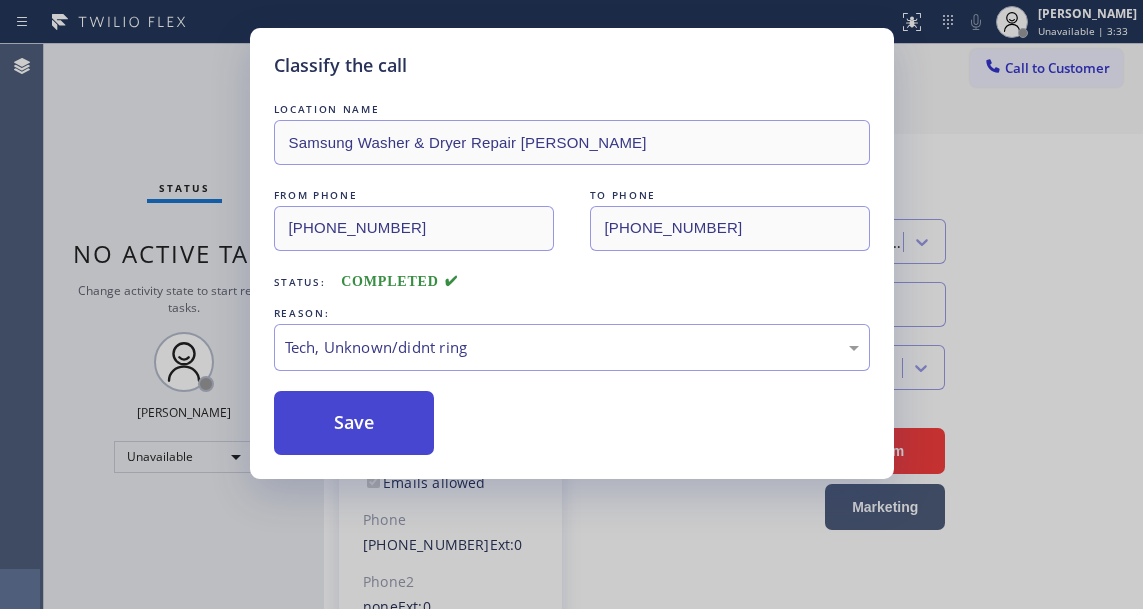 click on "Save" at bounding box center [354, 423] 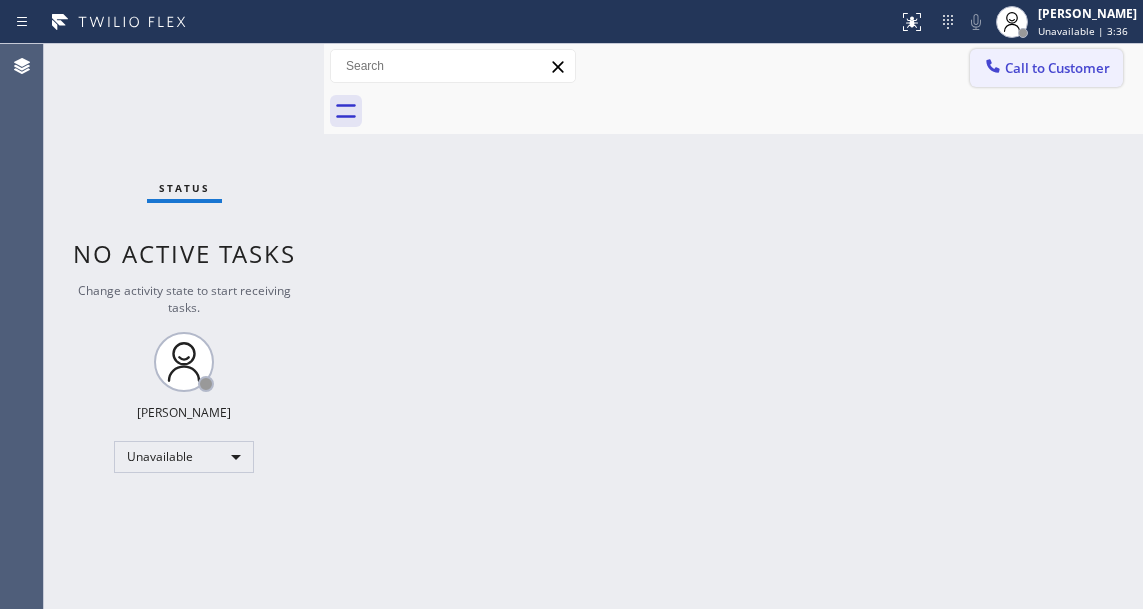 click on "Call to Customer" at bounding box center [1046, 68] 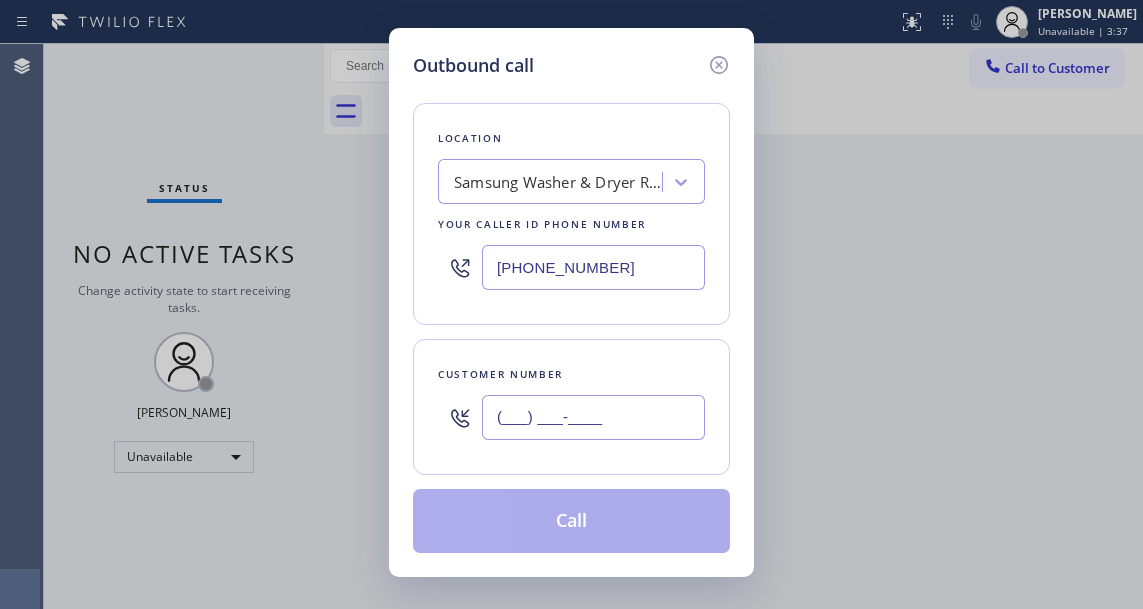 click on "(___) ___-____" at bounding box center [593, 417] 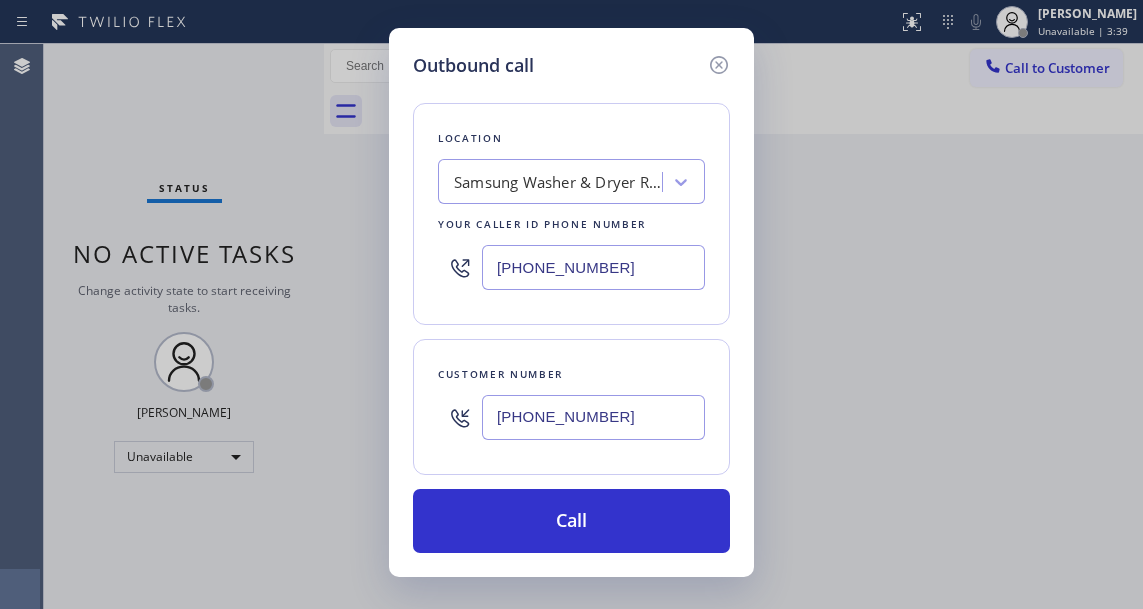 type on "(201) 745-5552" 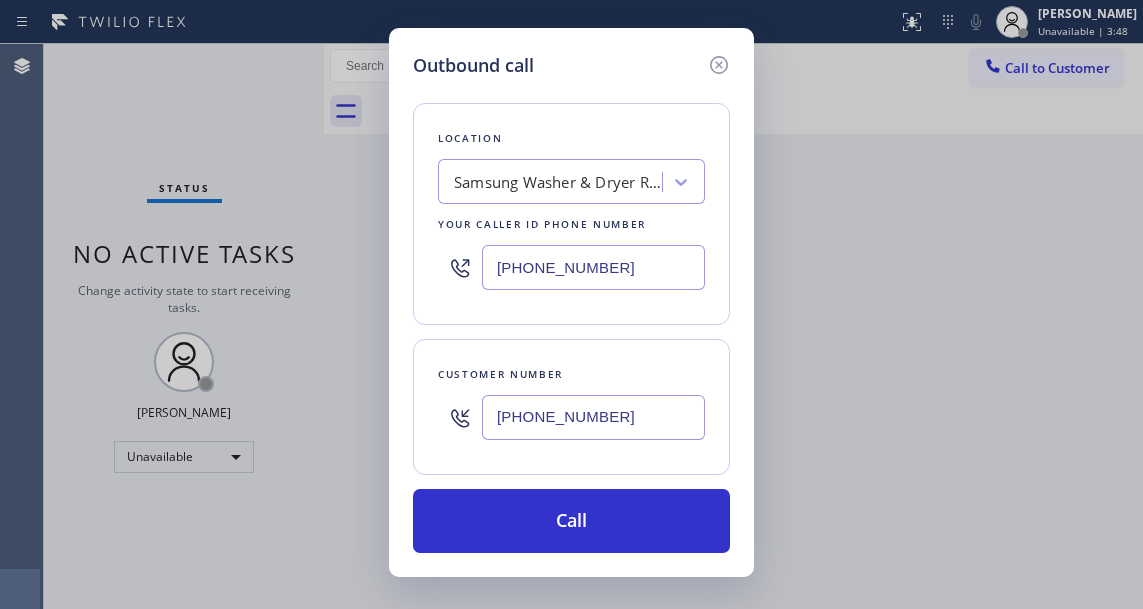 click on "[PHONE_NUMBER]" at bounding box center [593, 267] 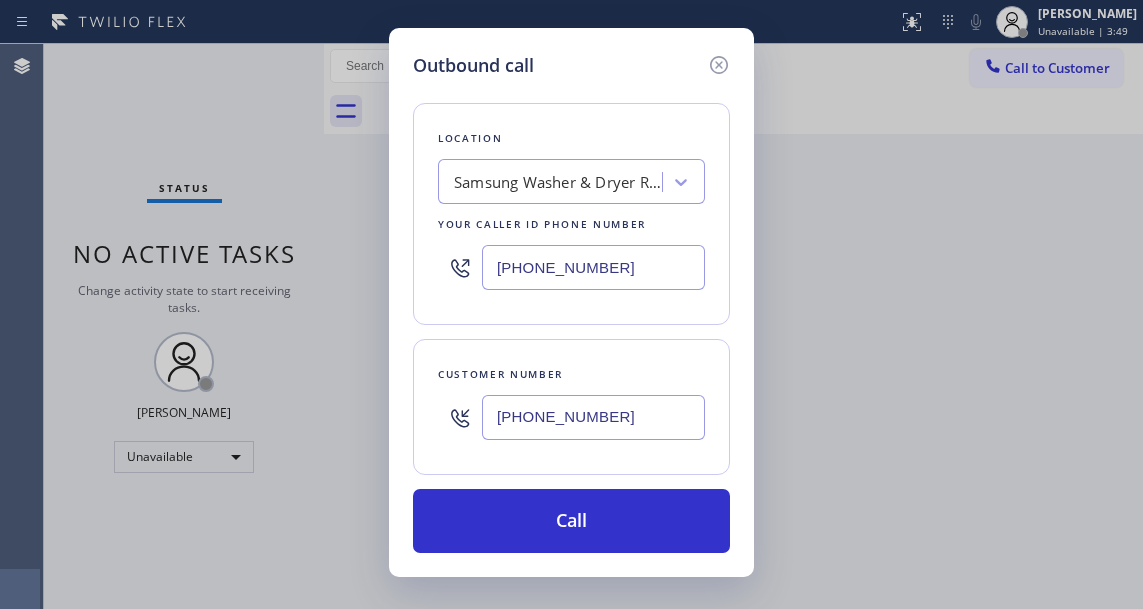 click on "[PHONE_NUMBER]" at bounding box center (593, 267) 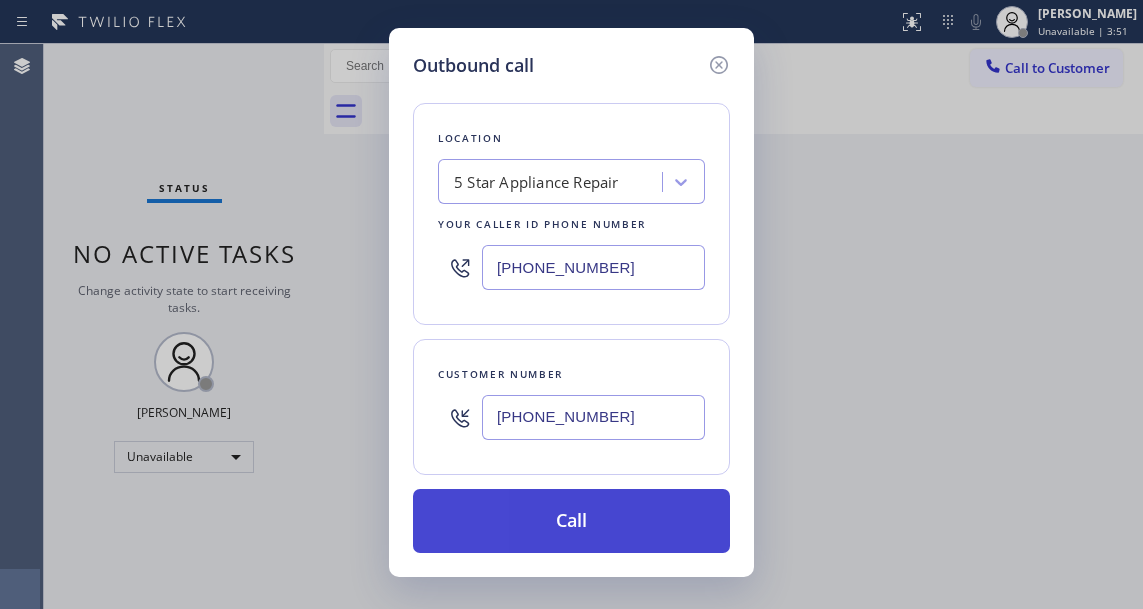 type on "(855) 731-4952" 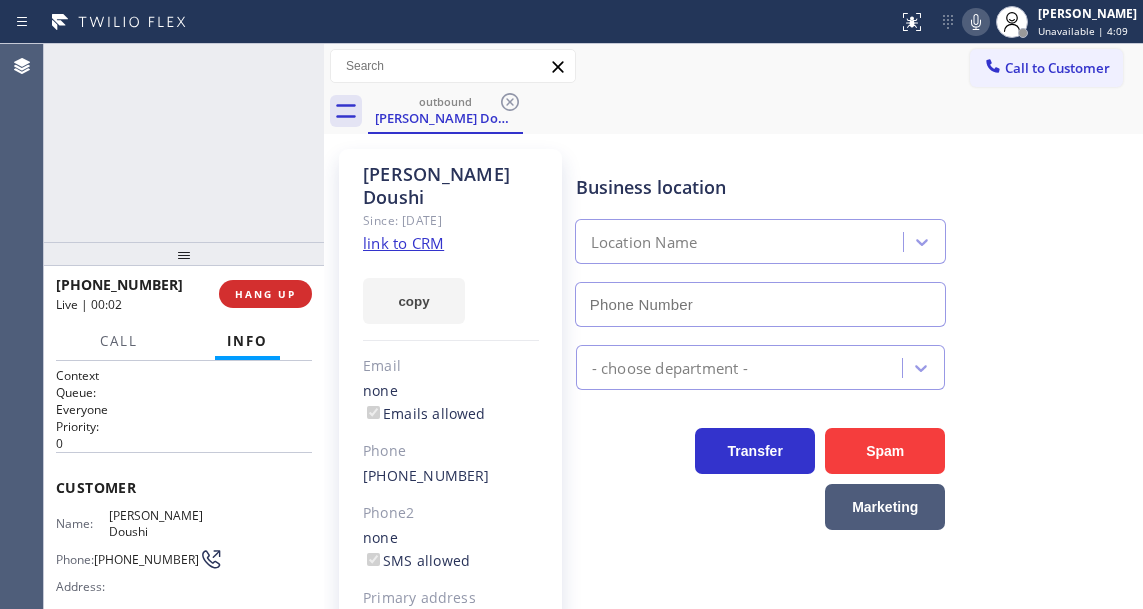 type on "(855) 731-4952" 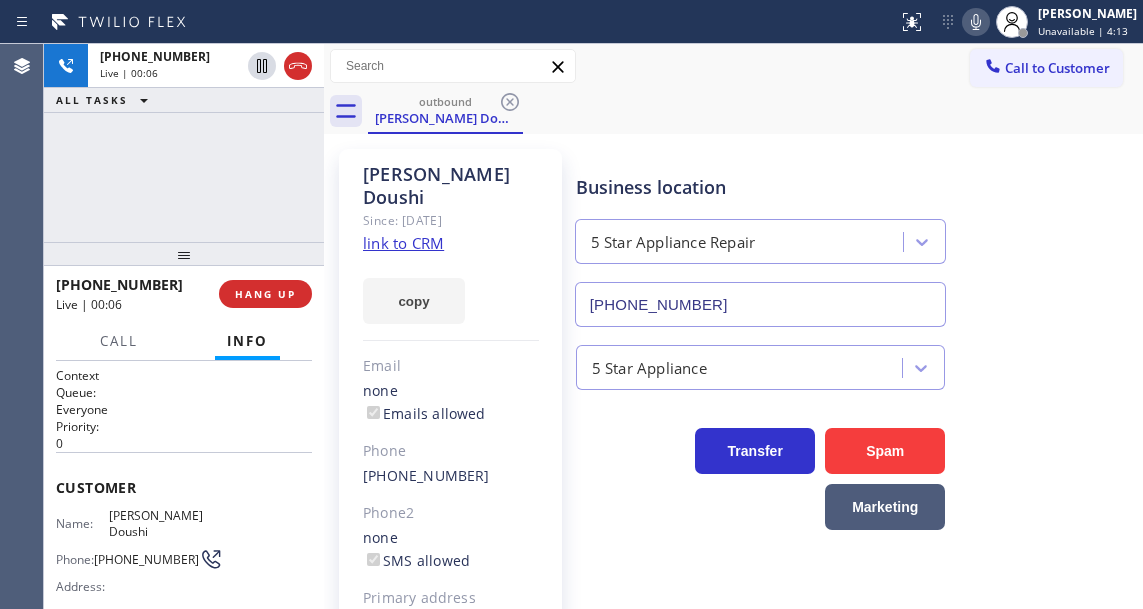 click on "+12017455552 Live | 00:06 ALL TASKS ALL TASKS ACTIVE TASKS TASKS IN WRAP UP" at bounding box center (184, 143) 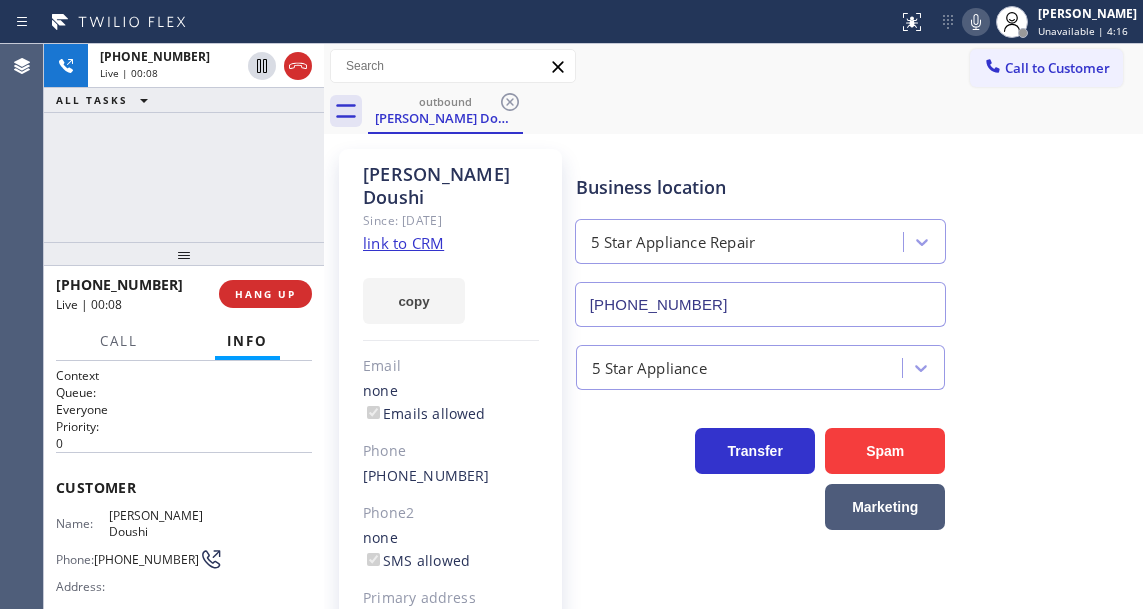 click on "+12017455552 Live | 00:08 ALL TASKS ALL TASKS ACTIVE TASKS TASKS IN WRAP UP" at bounding box center (184, 143) 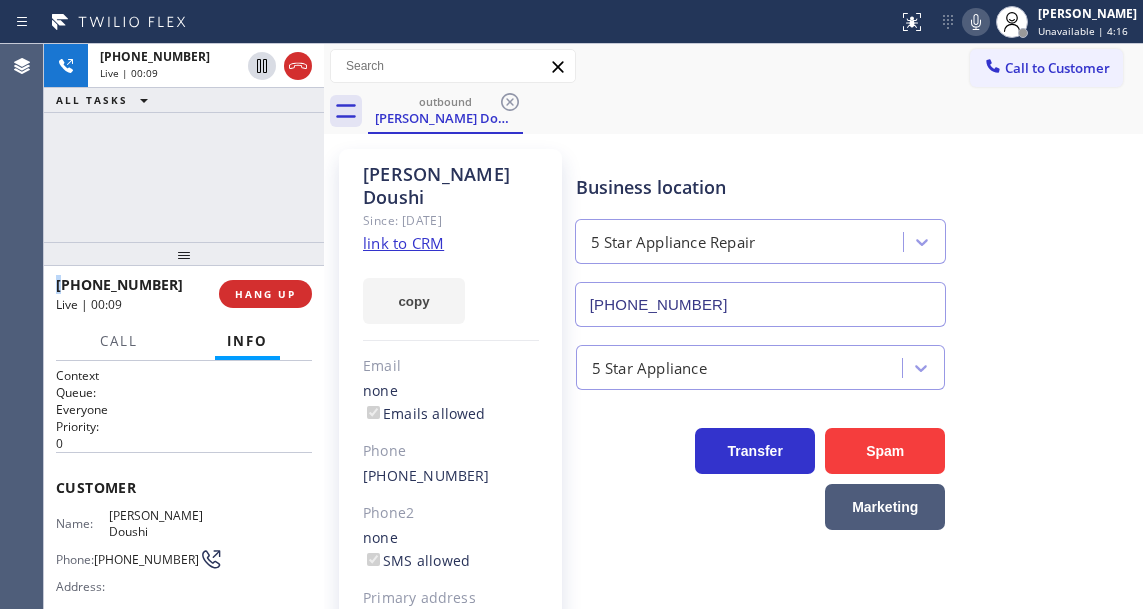 click on "+12017455552 Live | 00:09 ALL TASKS ALL TASKS ACTIVE TASKS TASKS IN WRAP UP" at bounding box center (184, 143) 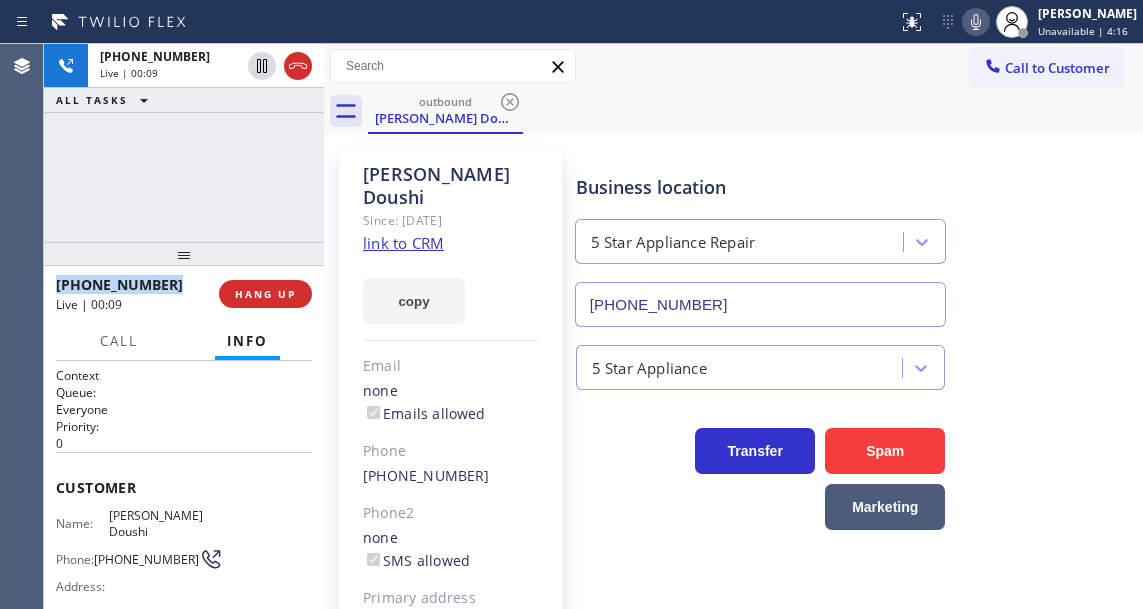 click on "+12017455552 Live | 00:09 ALL TASKS ALL TASKS ACTIVE TASKS TASKS IN WRAP UP" at bounding box center [184, 143] 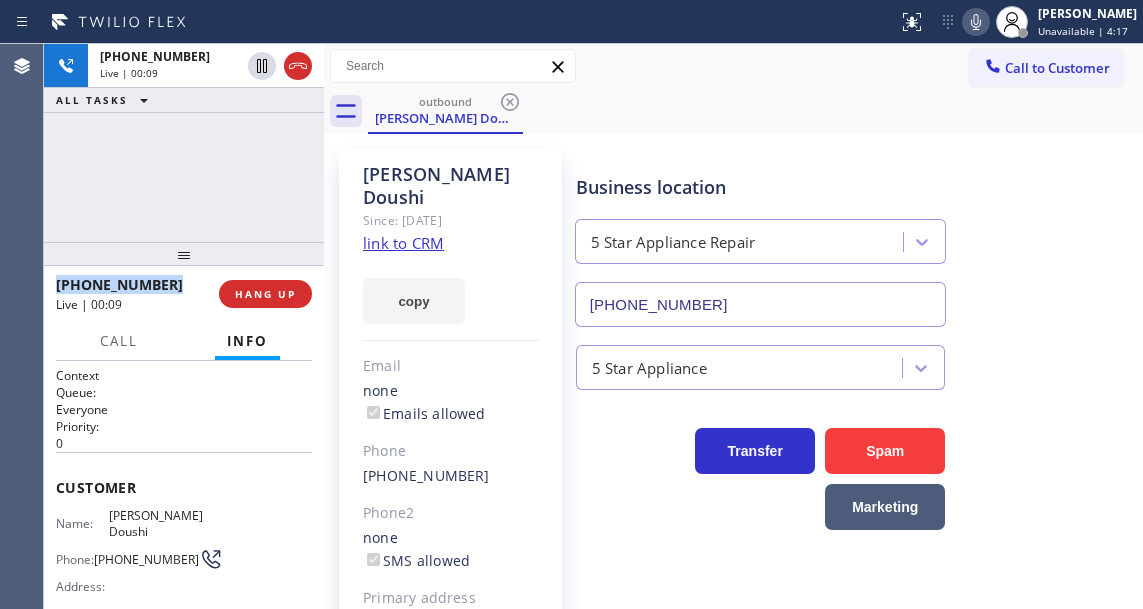 click on "+12017455552 Live | 00:09 ALL TASKS ALL TASKS ACTIVE TASKS TASKS IN WRAP UP" at bounding box center [184, 143] 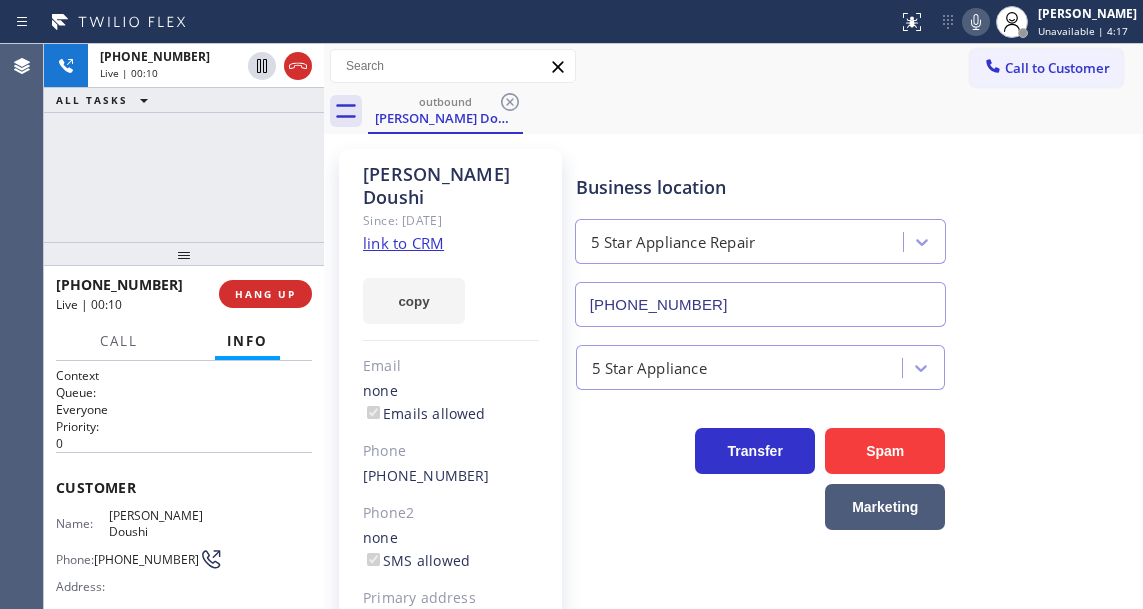 click on "+12017455552 Live | 00:10 ALL TASKS ALL TASKS ACTIVE TASKS TASKS IN WRAP UP" at bounding box center (184, 143) 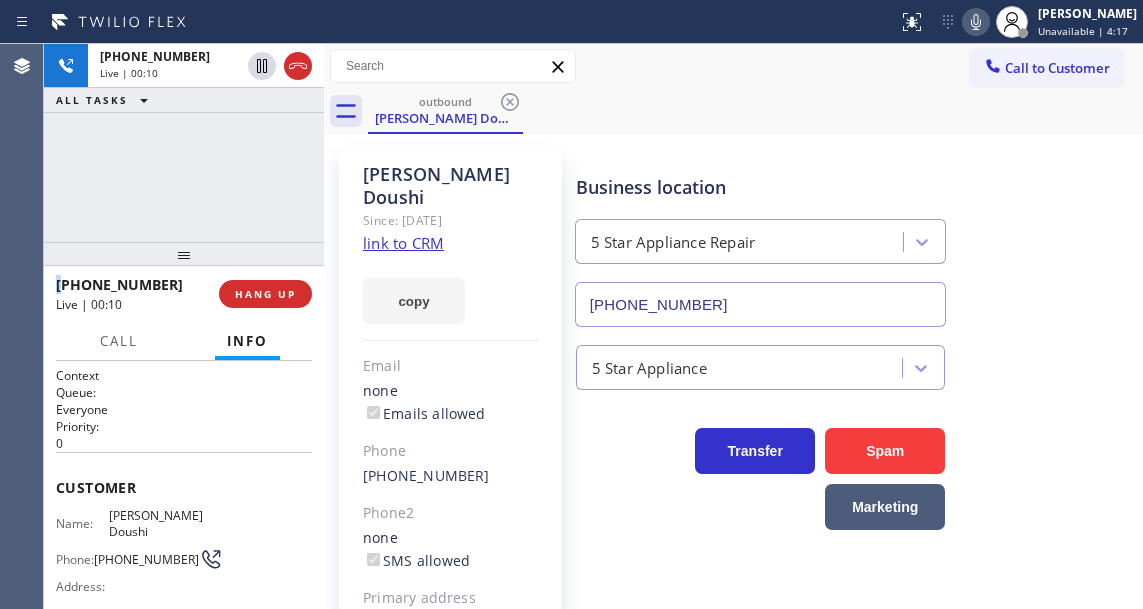 click on "+12017455552 Live | 00:10 ALL TASKS ALL TASKS ACTIVE TASKS TASKS IN WRAP UP" at bounding box center [184, 143] 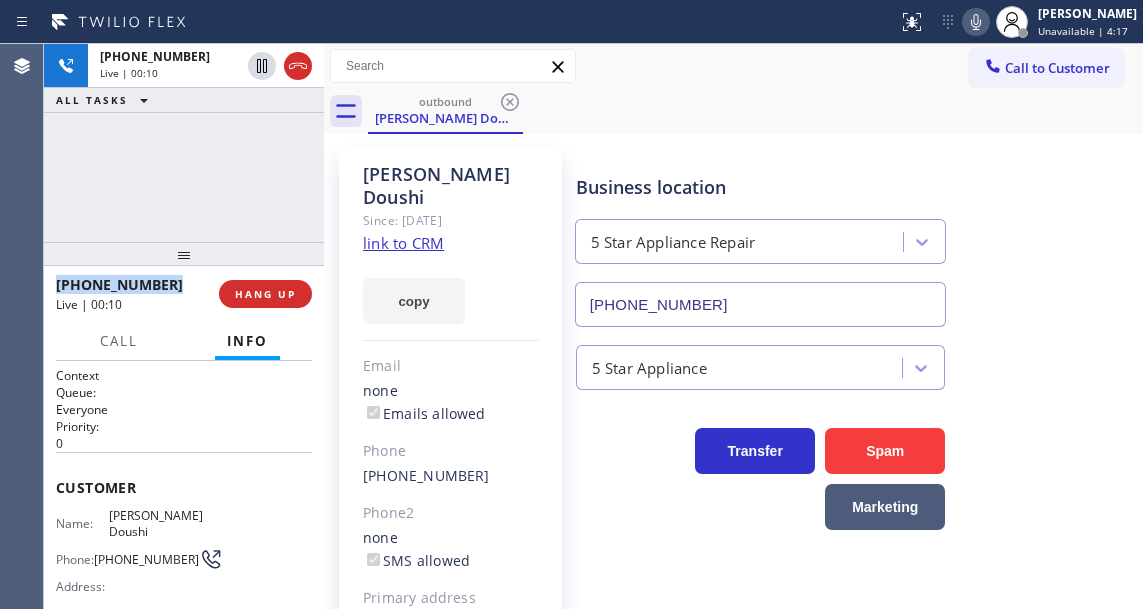 click on "+12017455552 Live | 00:10 ALL TASKS ALL TASKS ACTIVE TASKS TASKS IN WRAP UP" at bounding box center [184, 143] 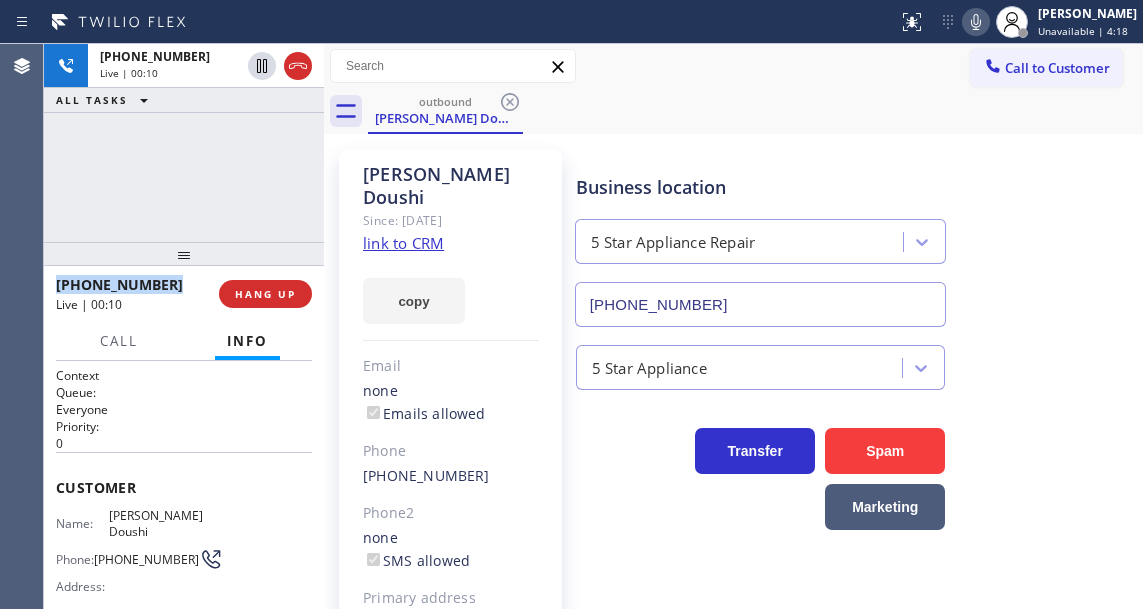 click on "+12017455552 Live | 00:10 ALL TASKS ALL TASKS ACTIVE TASKS TASKS IN WRAP UP" at bounding box center [184, 143] 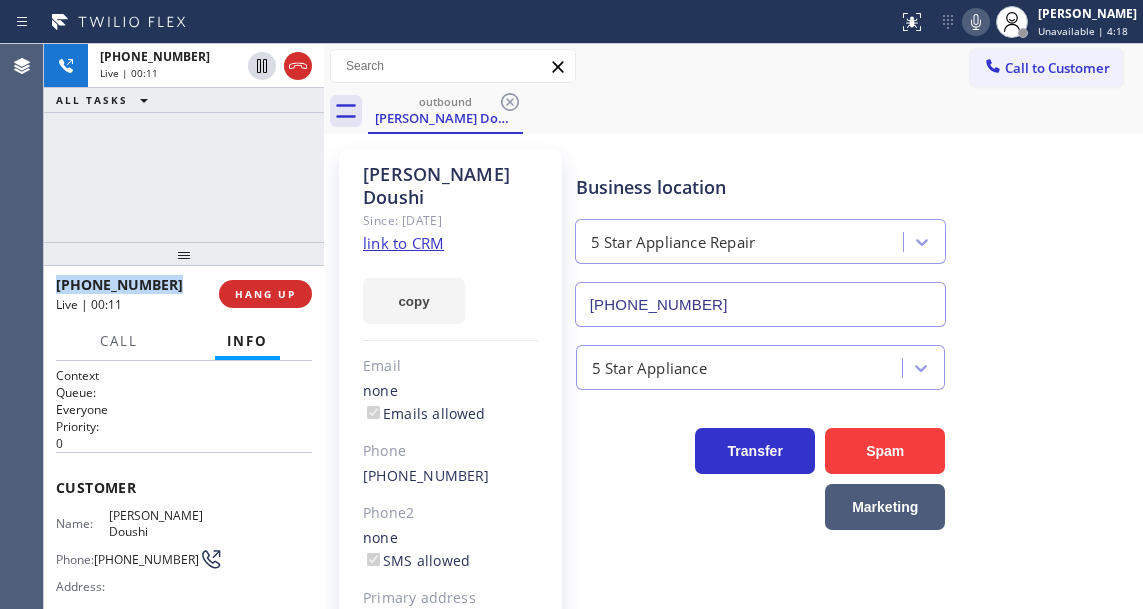 click on "+12017455552 Live | 00:11 ALL TASKS ALL TASKS ACTIVE TASKS TASKS IN WRAP UP" at bounding box center [184, 143] 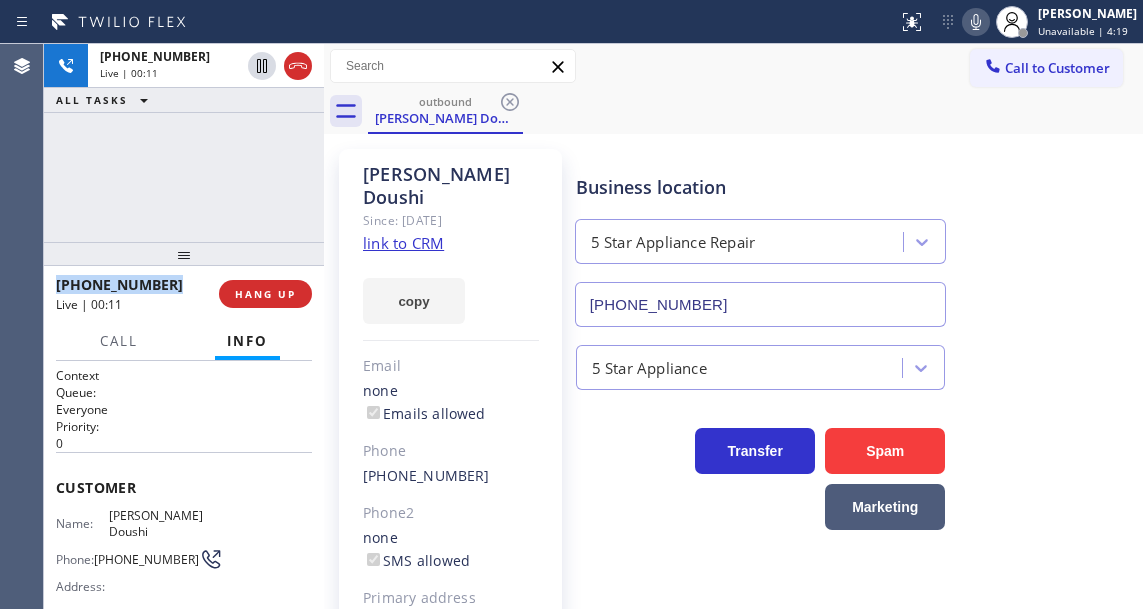 click on "+12017455552 Live | 00:11 ALL TASKS ALL TASKS ACTIVE TASKS TASKS IN WRAP UP" at bounding box center [184, 143] 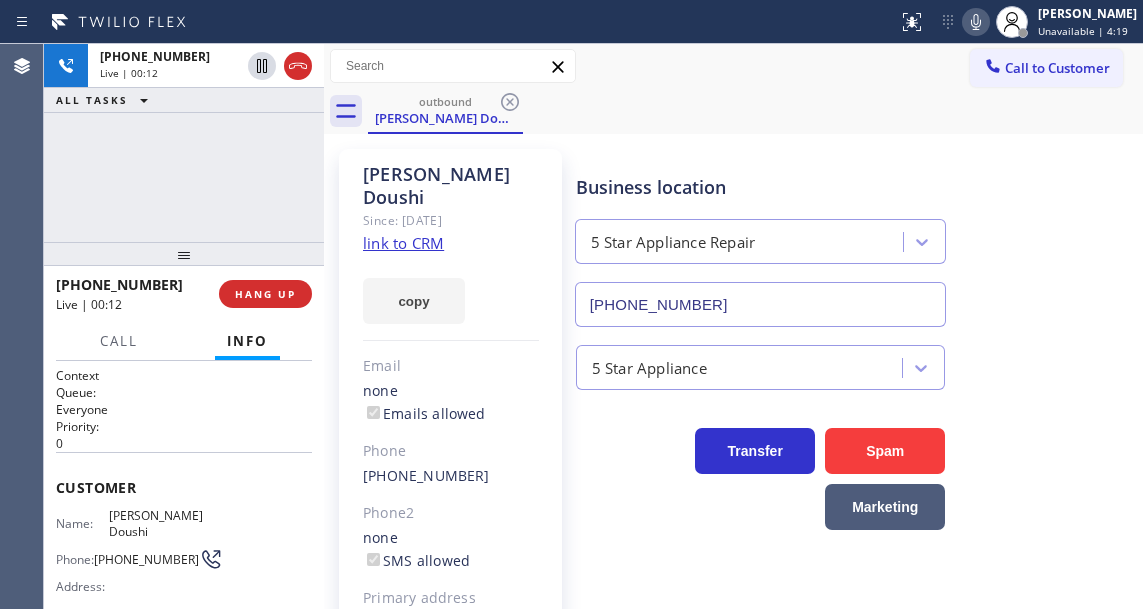 click on "+12017455552 Live | 00:12 ALL TASKS ALL TASKS ACTIVE TASKS TASKS IN WRAP UP" at bounding box center (184, 143) 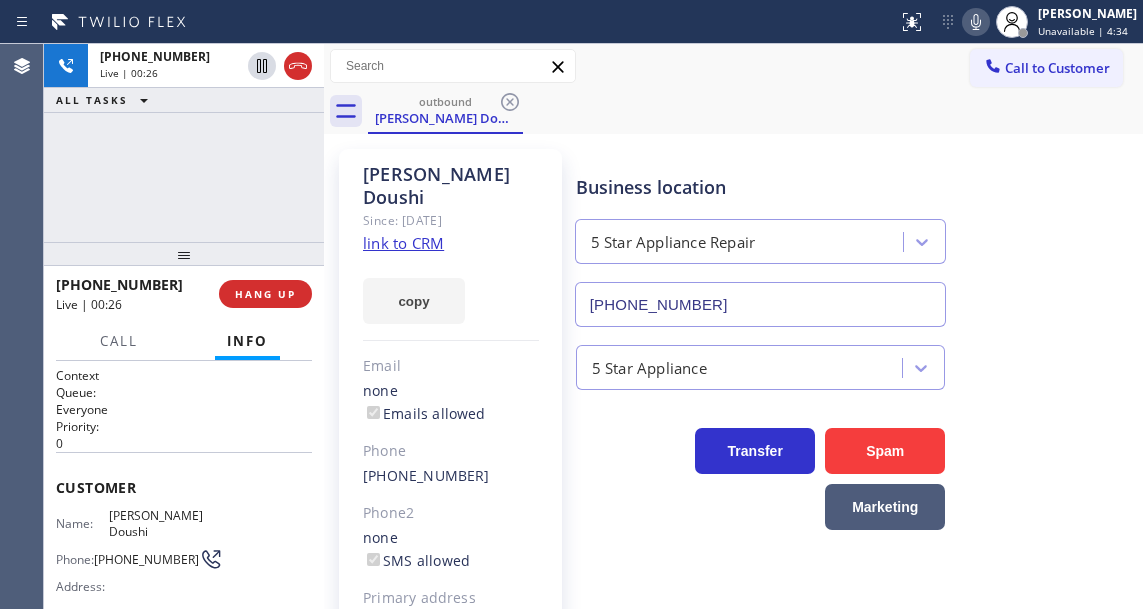click on "+12017455552 Live | 00:26 ALL TASKS ALL TASKS ACTIVE TASKS TASKS IN WRAP UP" at bounding box center (184, 143) 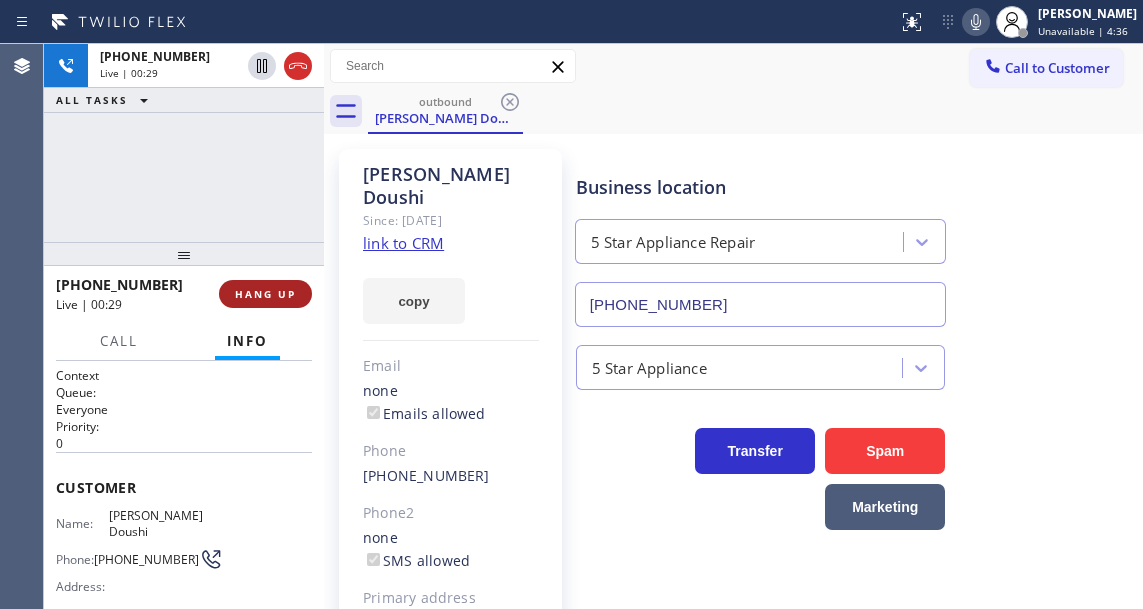 click on "HANG UP" at bounding box center [265, 294] 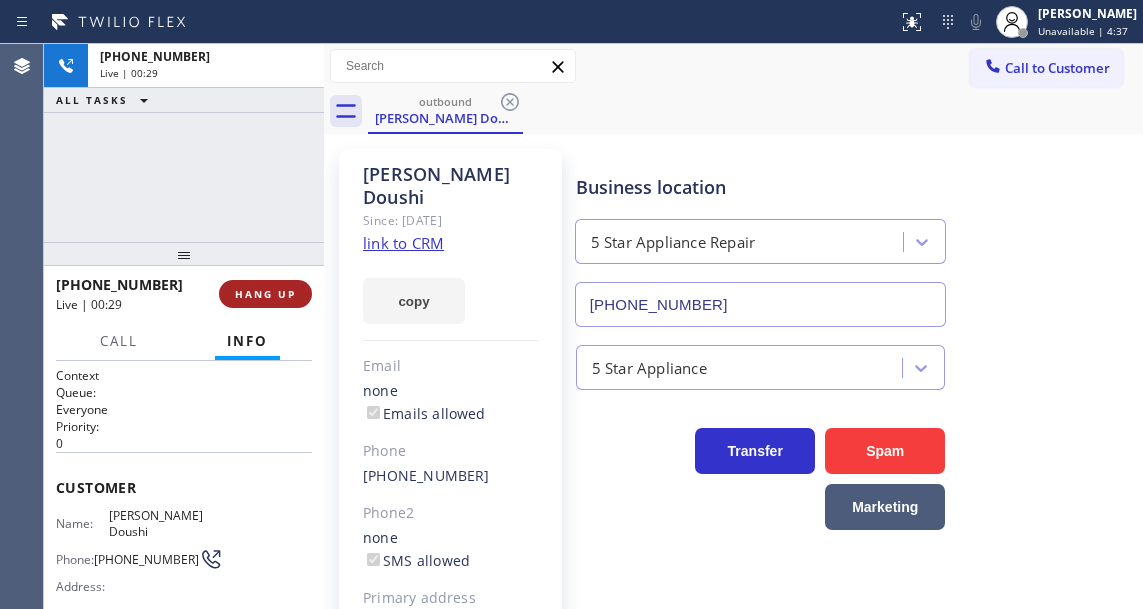 click on "HANG UP" at bounding box center (265, 294) 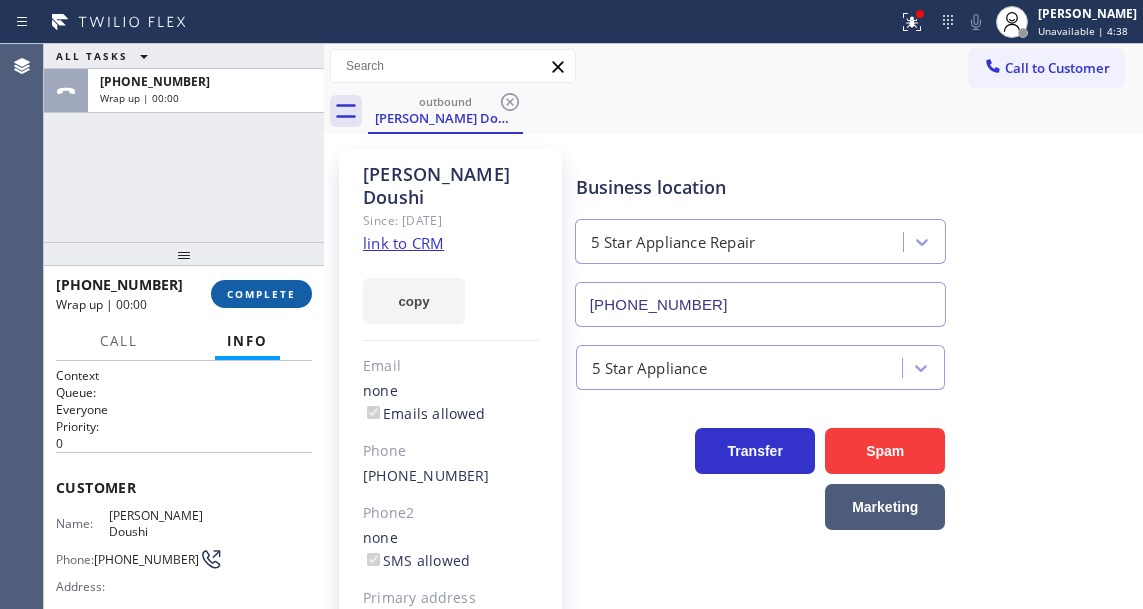 click on "COMPLETE" at bounding box center [261, 294] 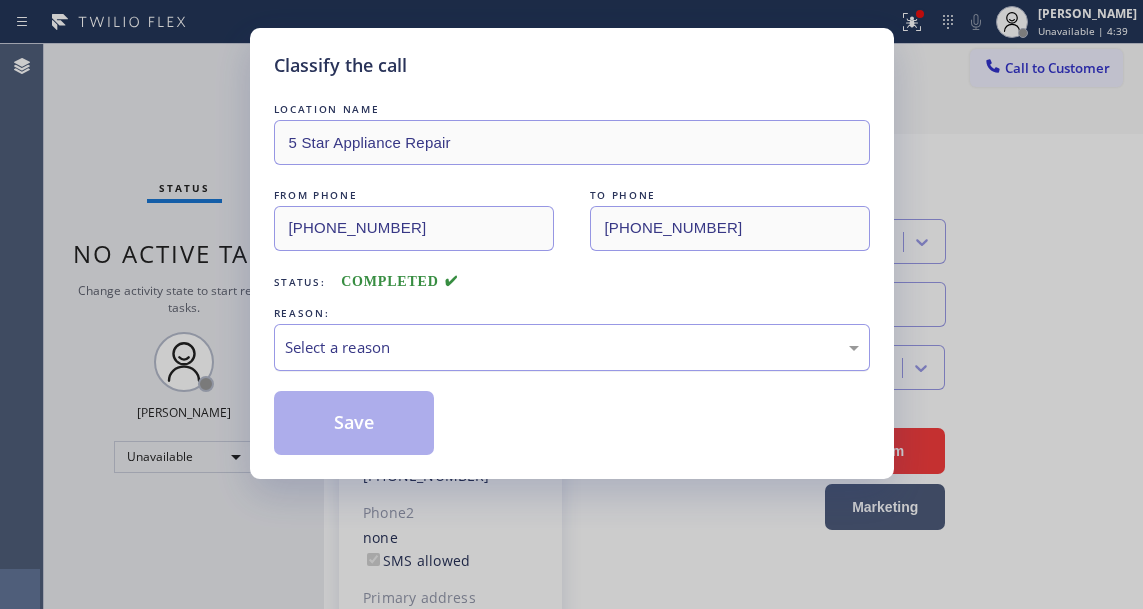 click on "Select a reason" at bounding box center [572, 347] 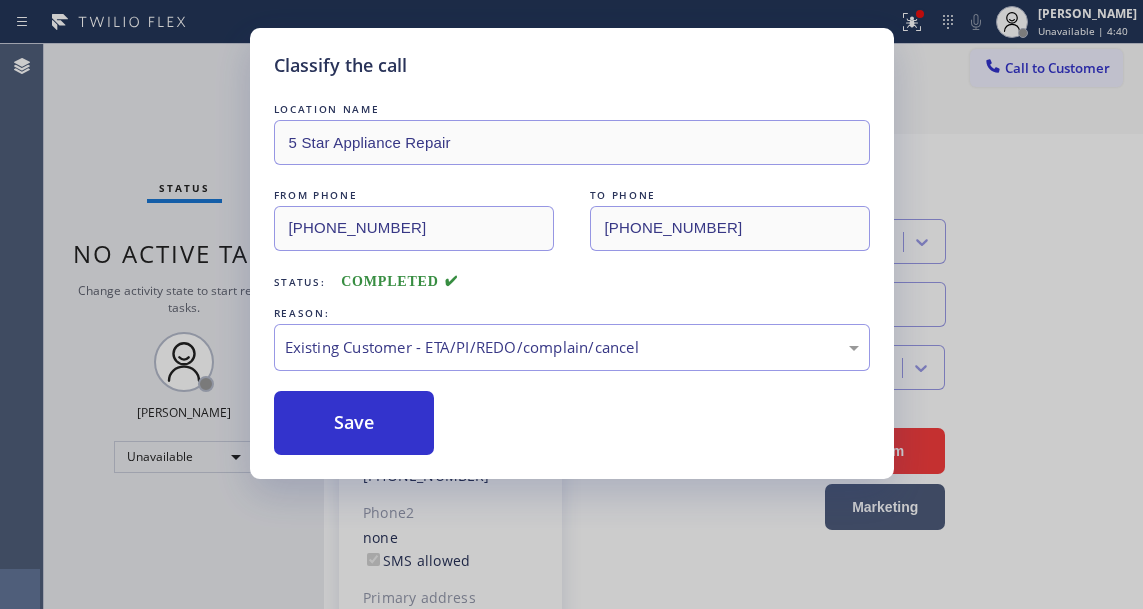 drag, startPoint x: 421, startPoint y: 446, endPoint x: 255, endPoint y: 156, distance: 334.14966 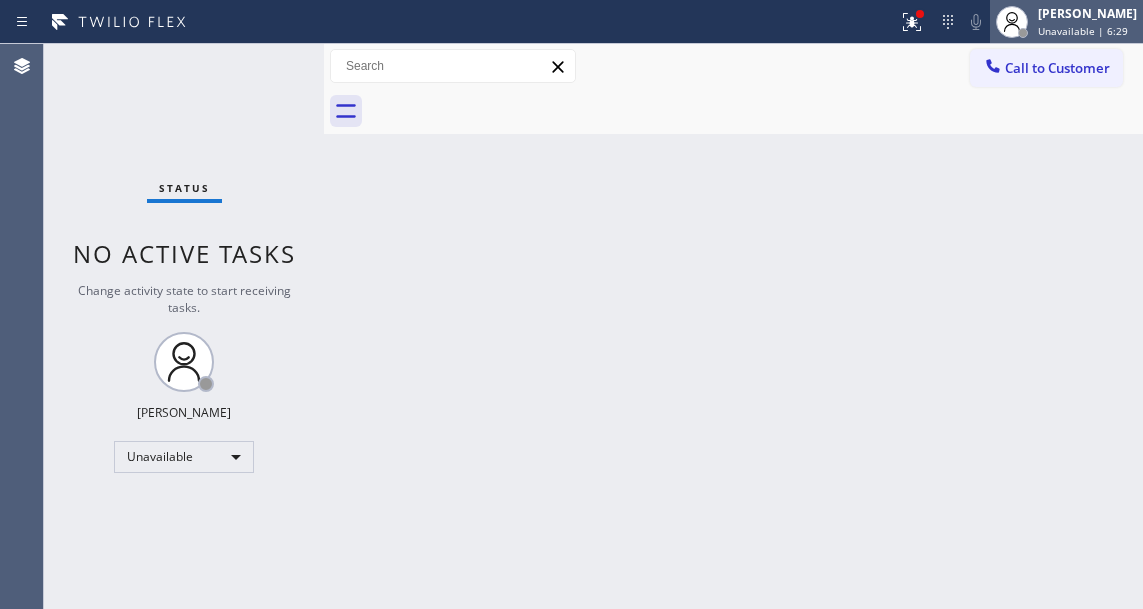click on "Unavailable | 6:29" at bounding box center (1083, 31) 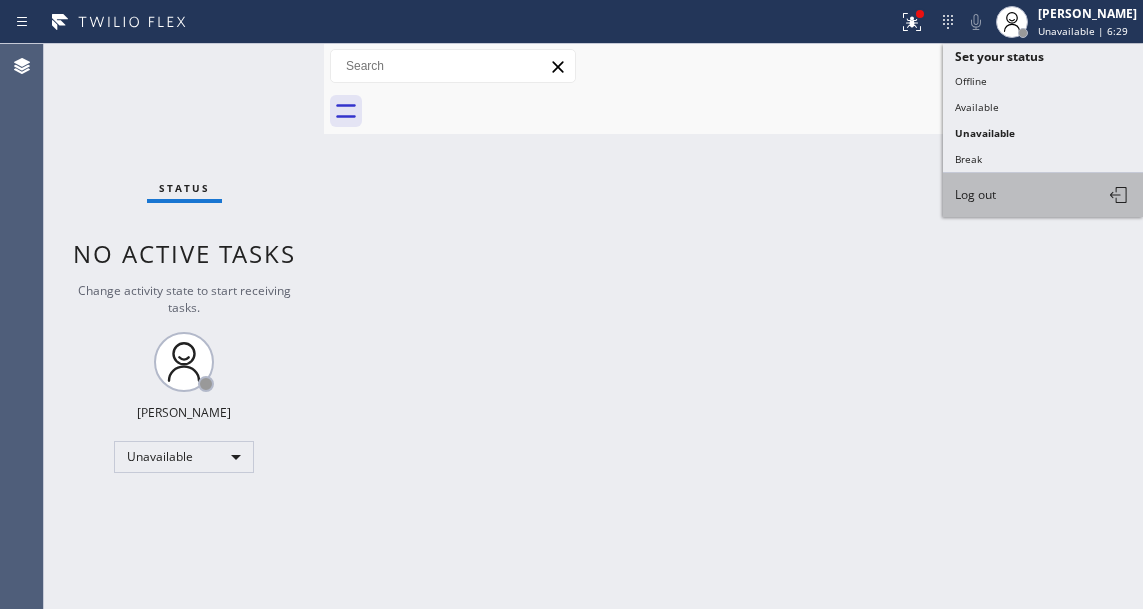 click on "Log out" at bounding box center (1043, 195) 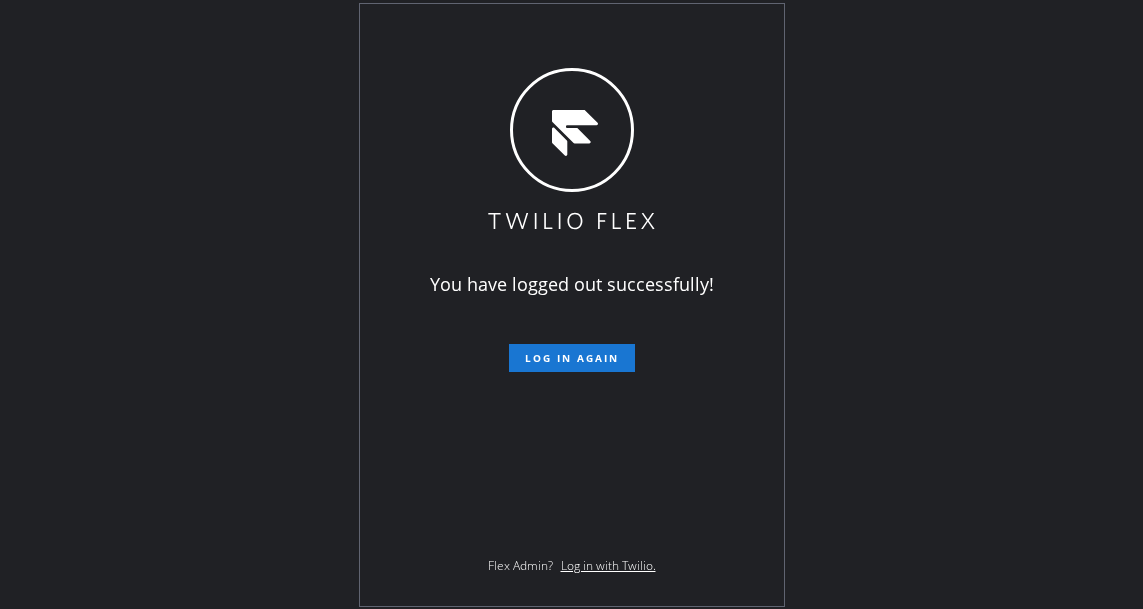 drag, startPoint x: 1097, startPoint y: 353, endPoint x: 780, endPoint y: 178, distance: 362.09668 